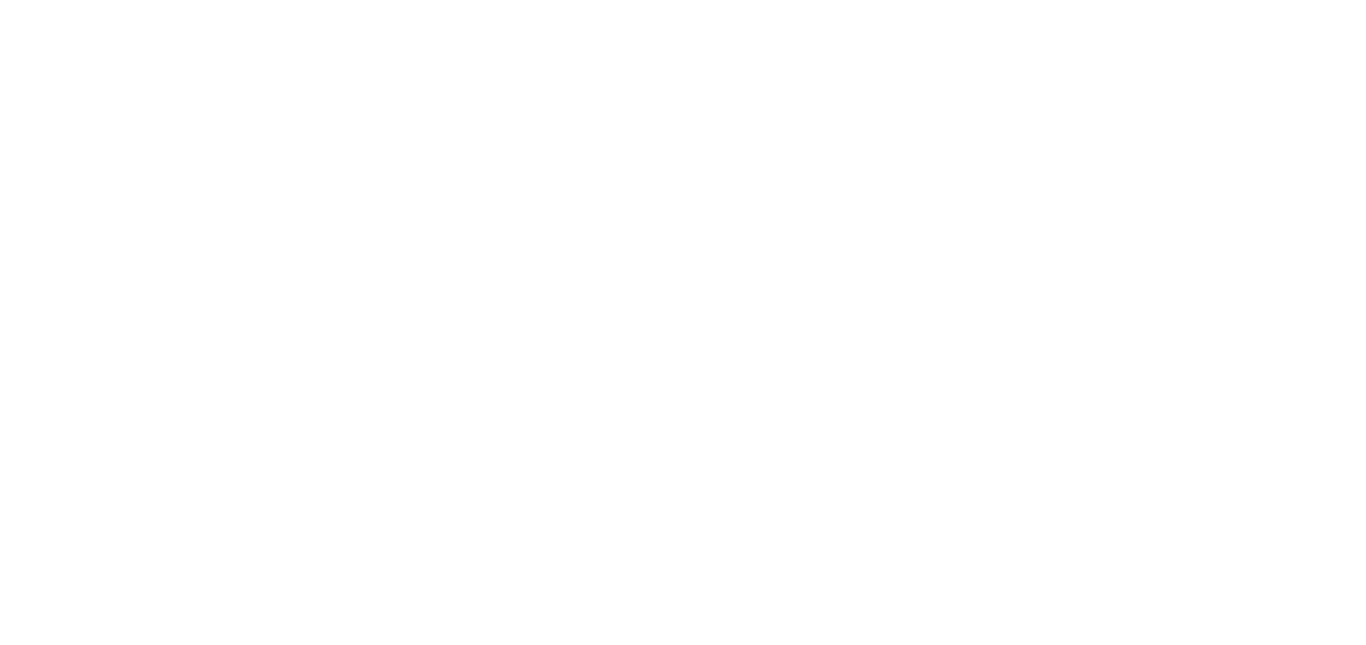 scroll, scrollTop: 0, scrollLeft: 0, axis: both 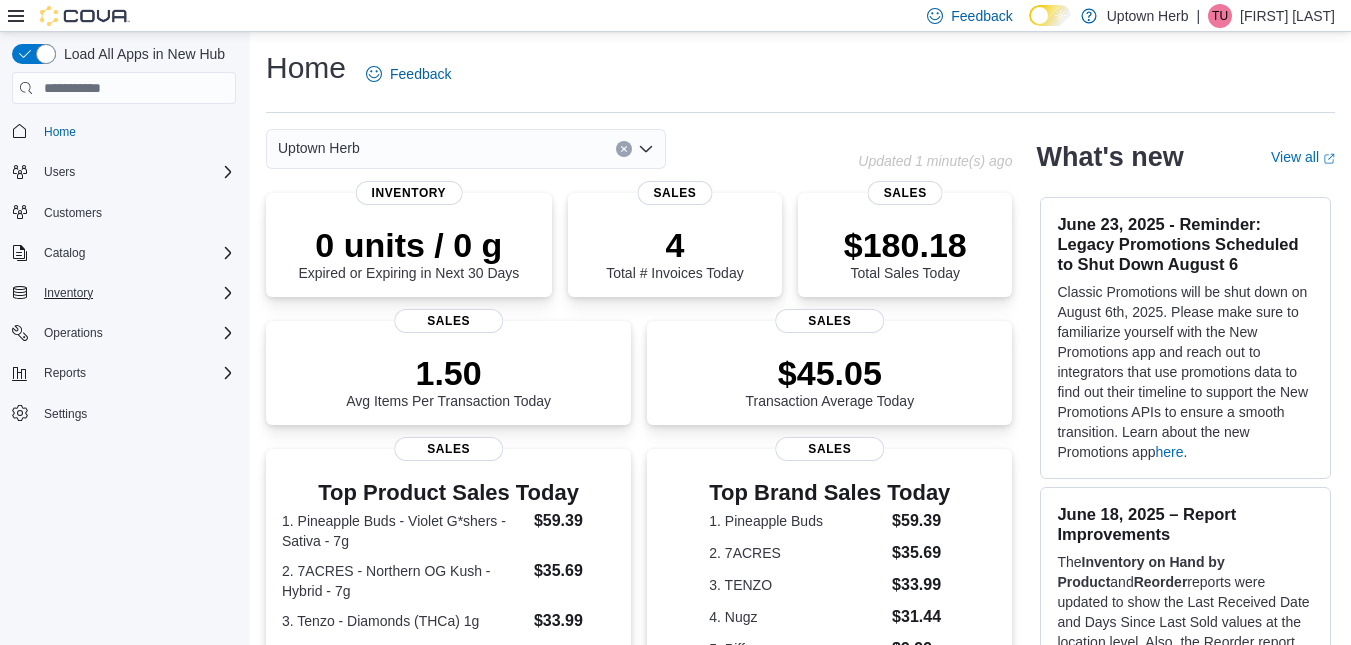 click on "Inventory" at bounding box center [136, 293] 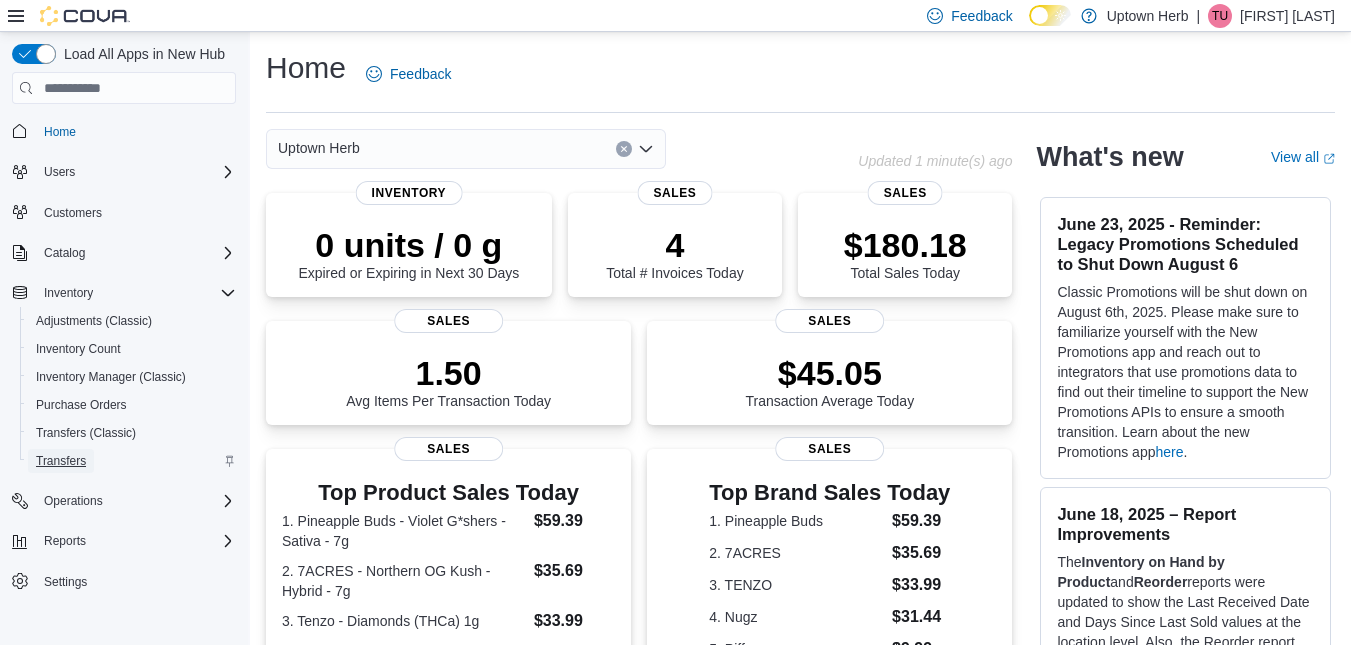 click on "Transfers" at bounding box center (61, 461) 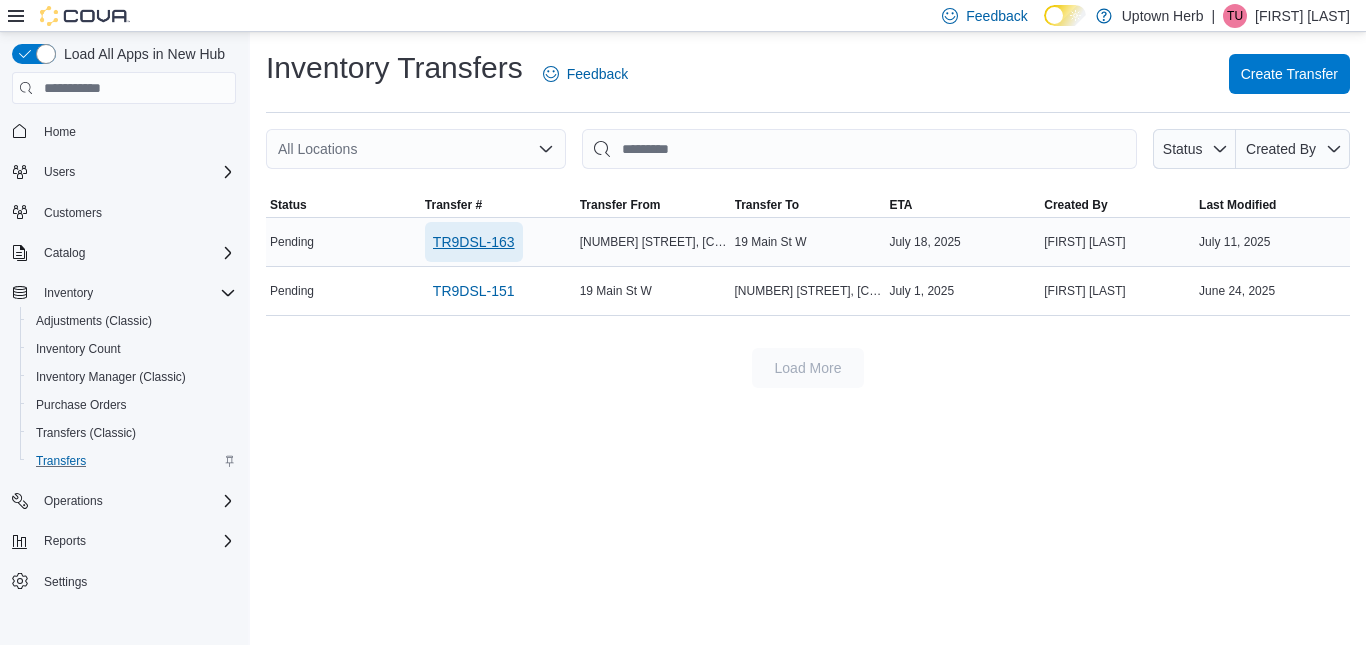 click on "TR9DSL-163" at bounding box center (474, 242) 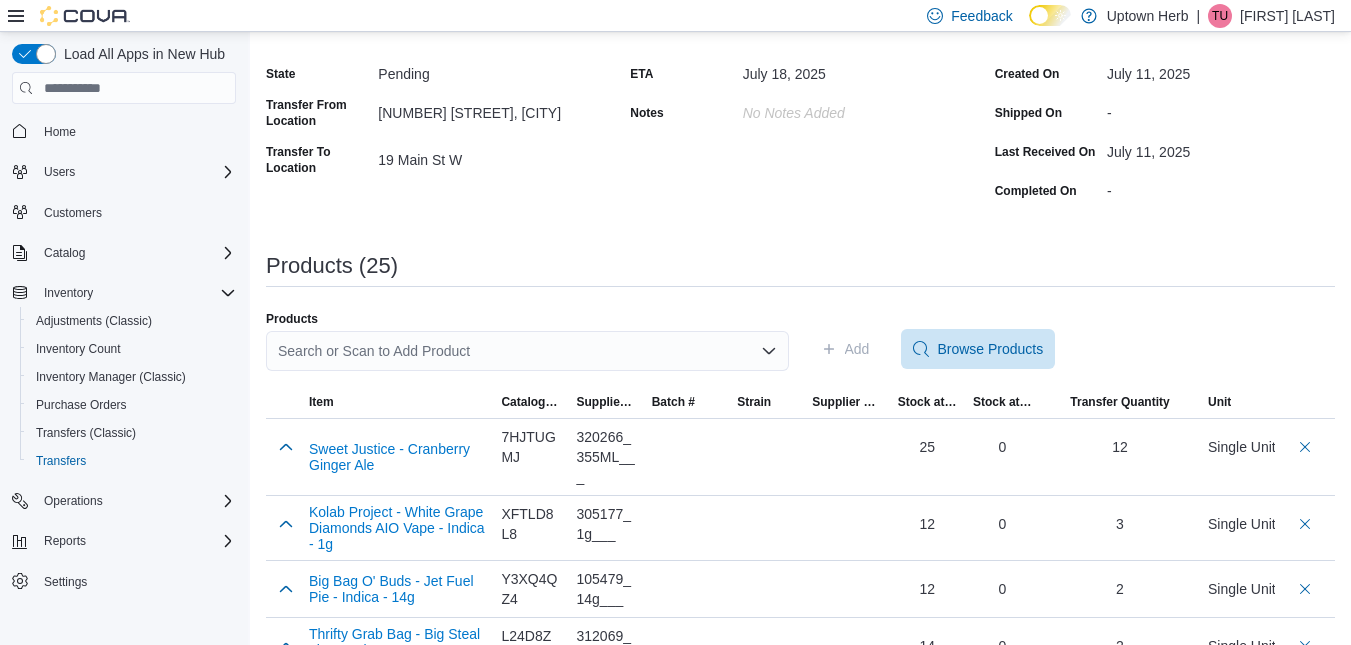 scroll, scrollTop: 162, scrollLeft: 0, axis: vertical 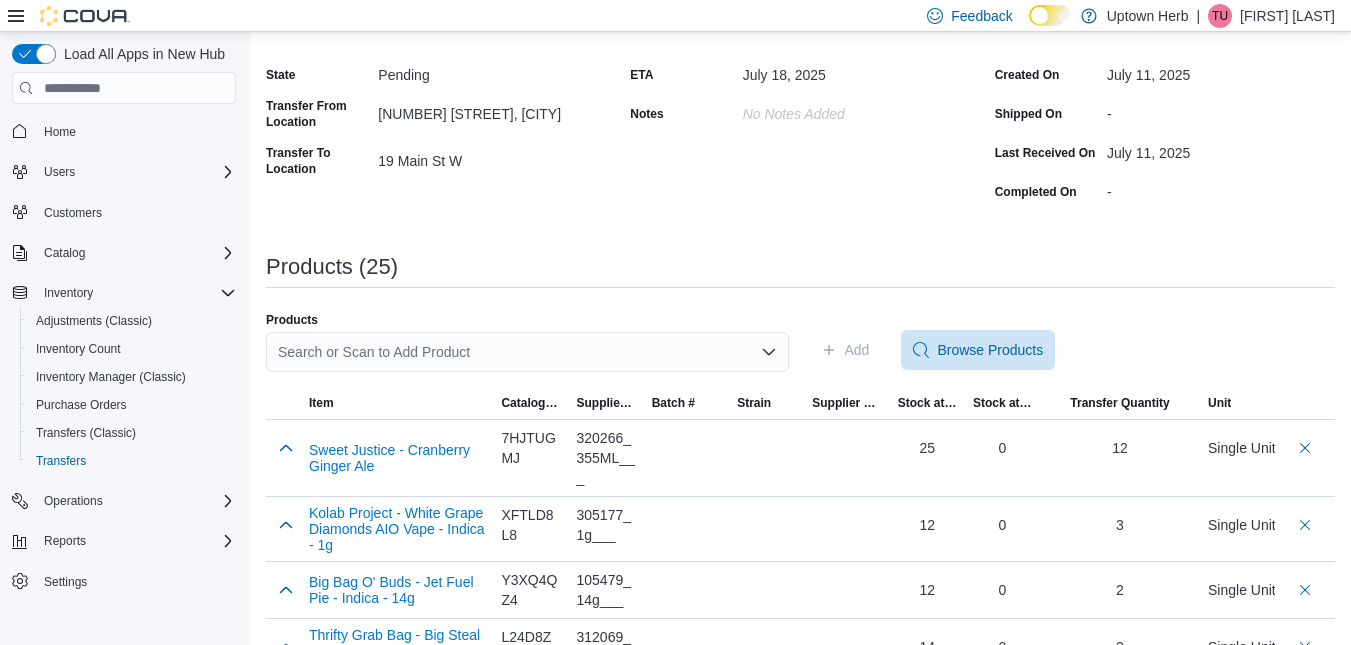 click on "**********" at bounding box center (800, 1015) 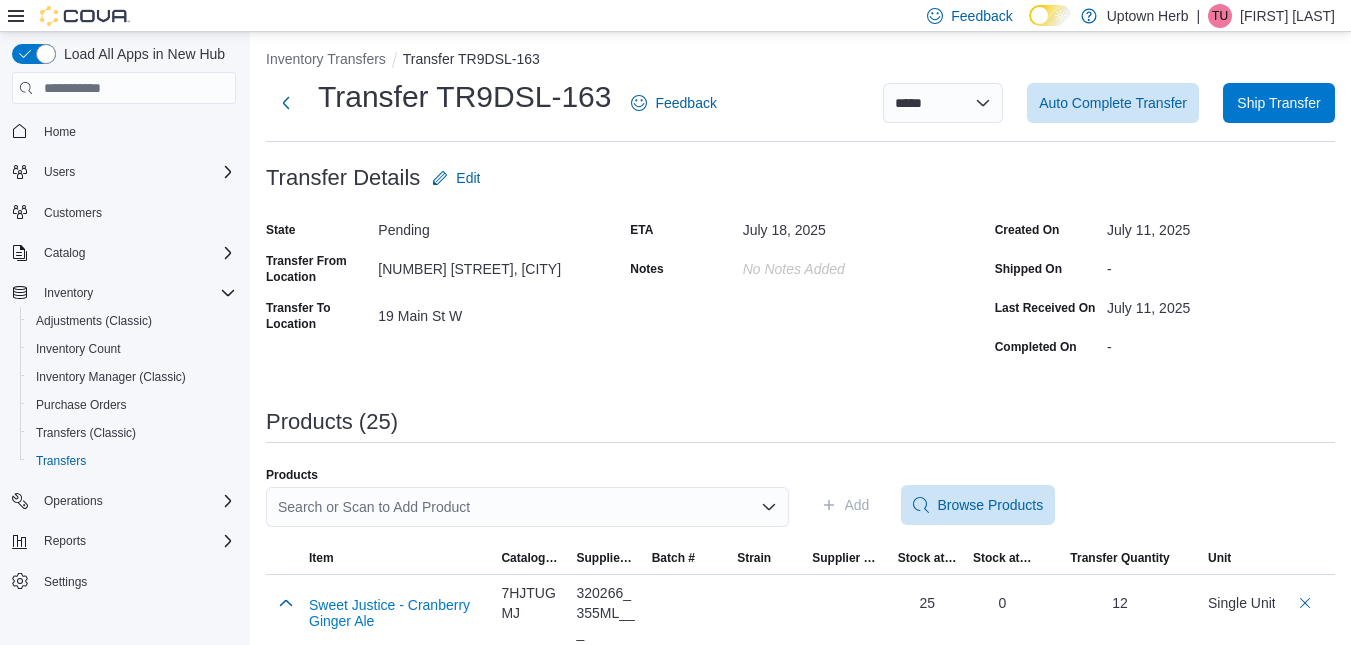 scroll, scrollTop: 0, scrollLeft: 0, axis: both 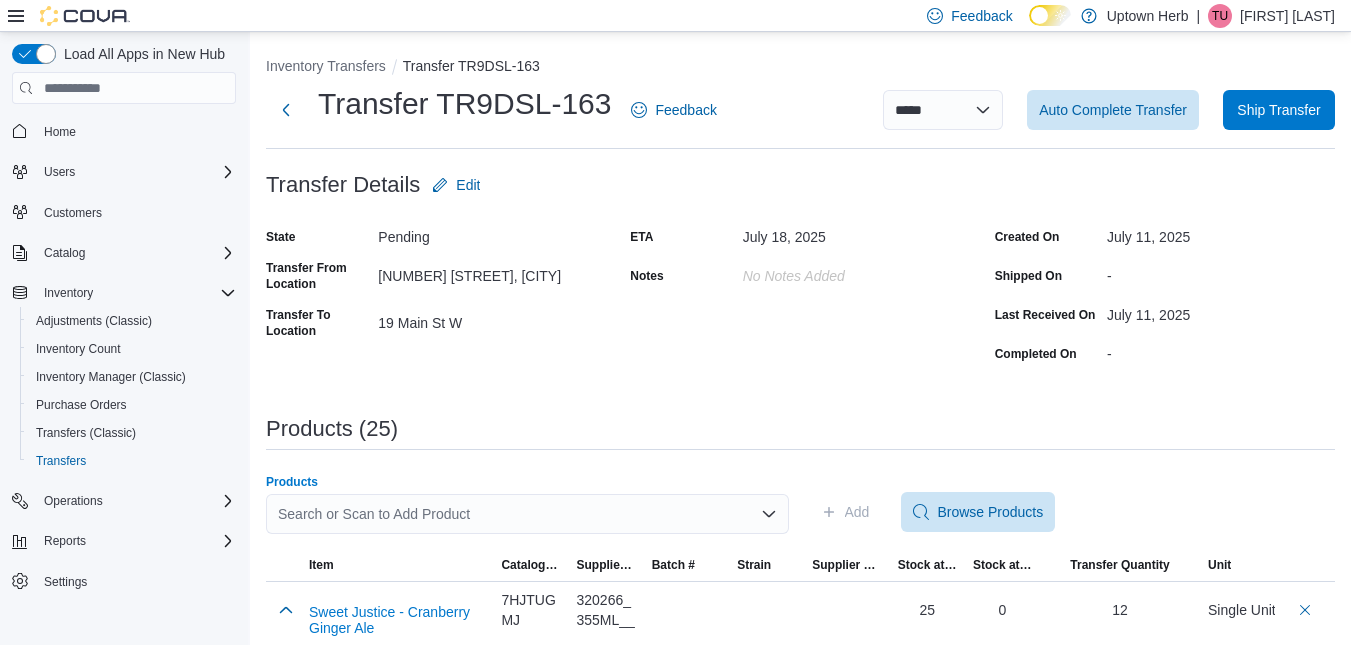 click on "Search or Scan to Add Product" at bounding box center (527, 514) 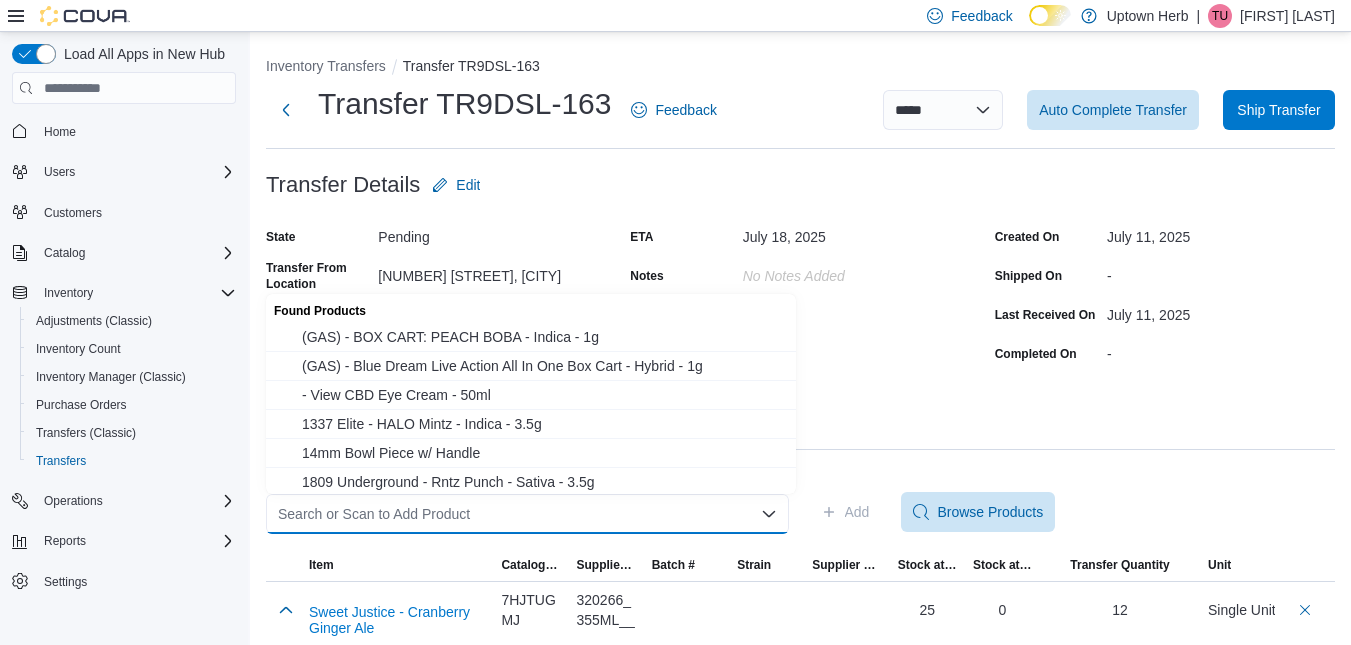 drag, startPoint x: 417, startPoint y: 515, endPoint x: 297, endPoint y: 513, distance: 120.01666 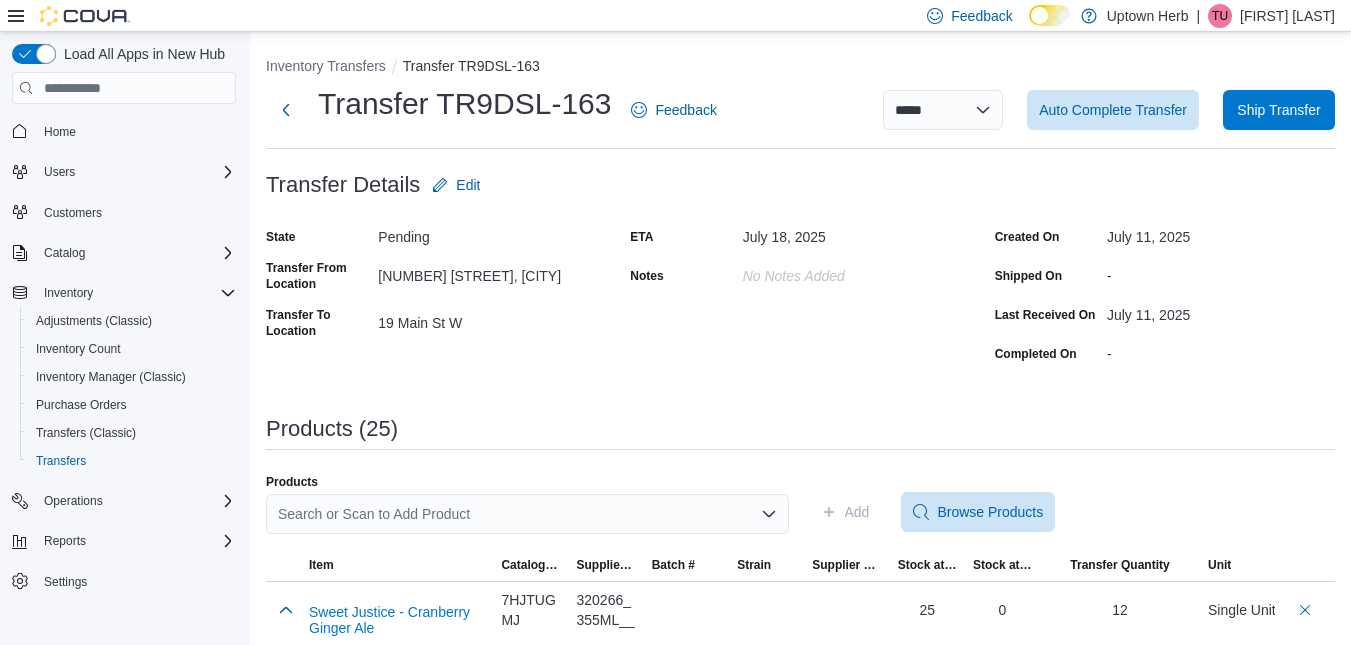 drag, startPoint x: 668, startPoint y: 505, endPoint x: 195, endPoint y: 127, distance: 605.4858 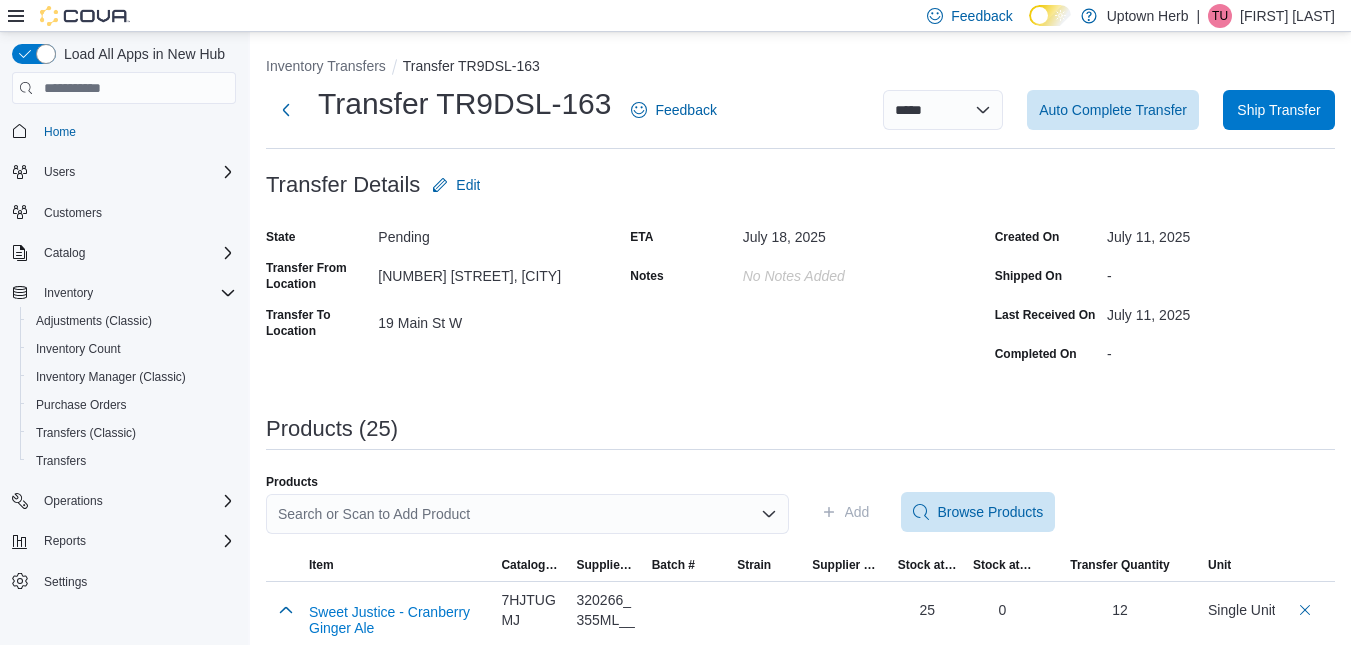scroll, scrollTop: 234, scrollLeft: 0, axis: vertical 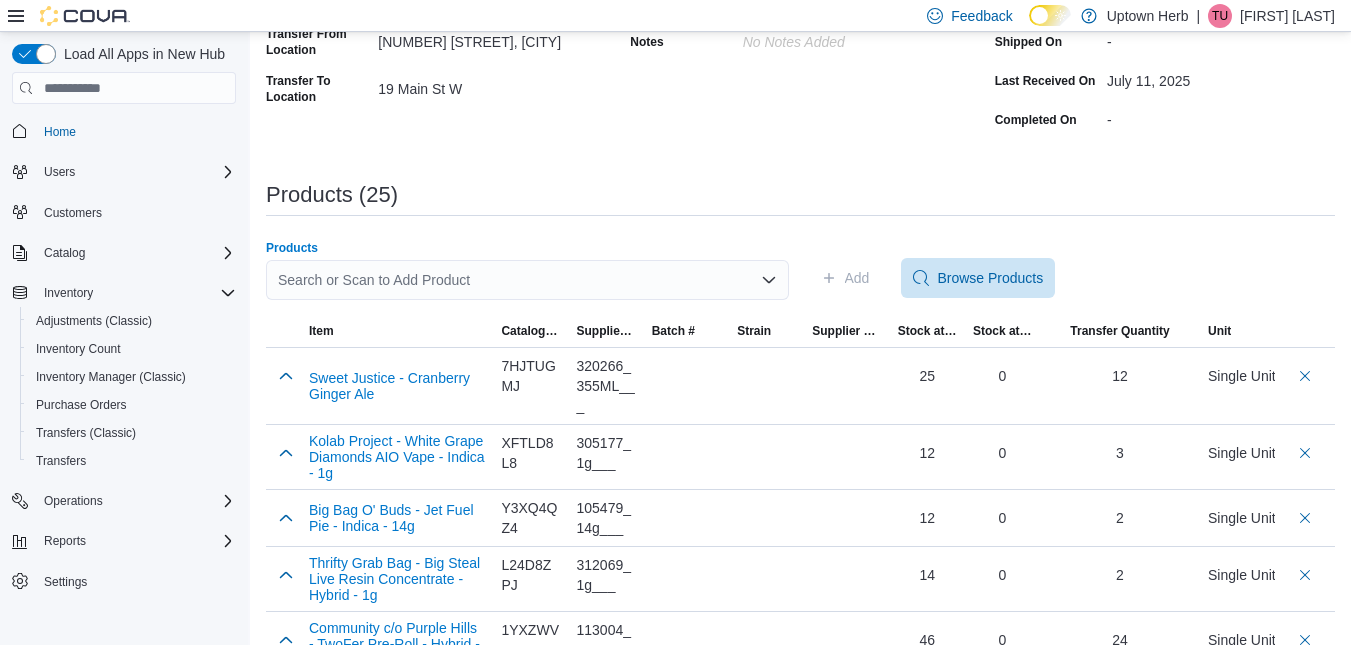 click 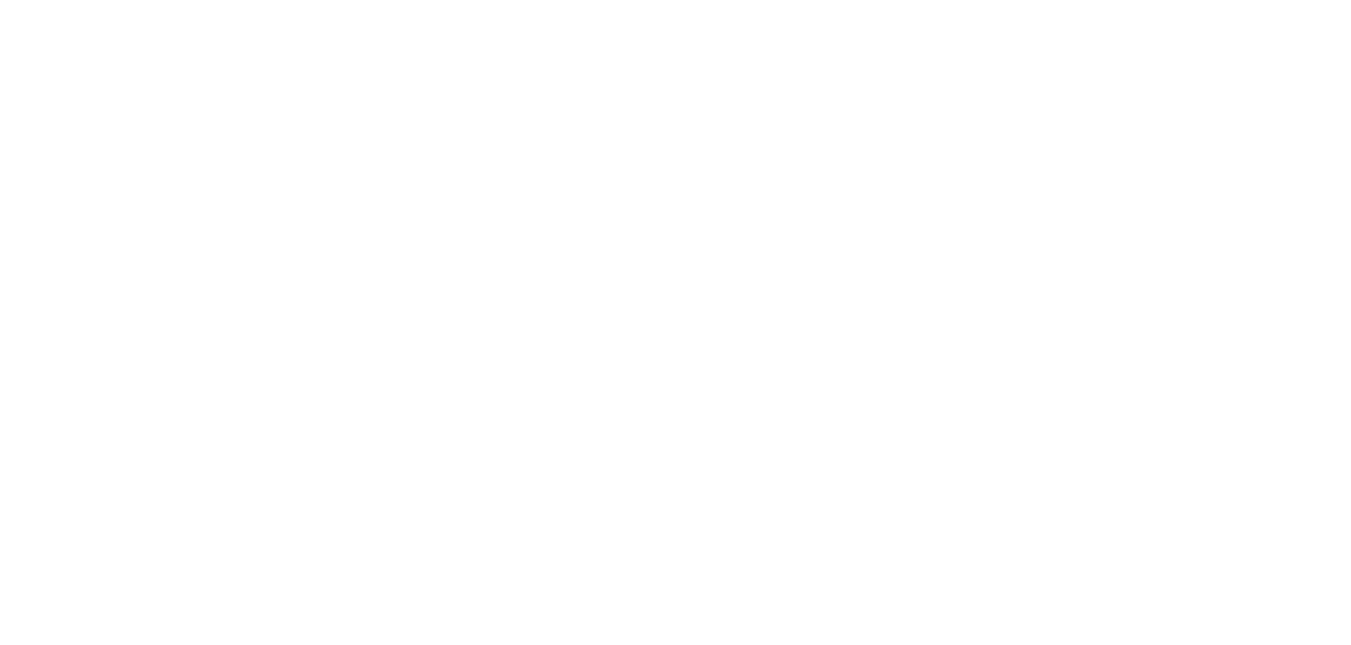 scroll, scrollTop: 0, scrollLeft: 0, axis: both 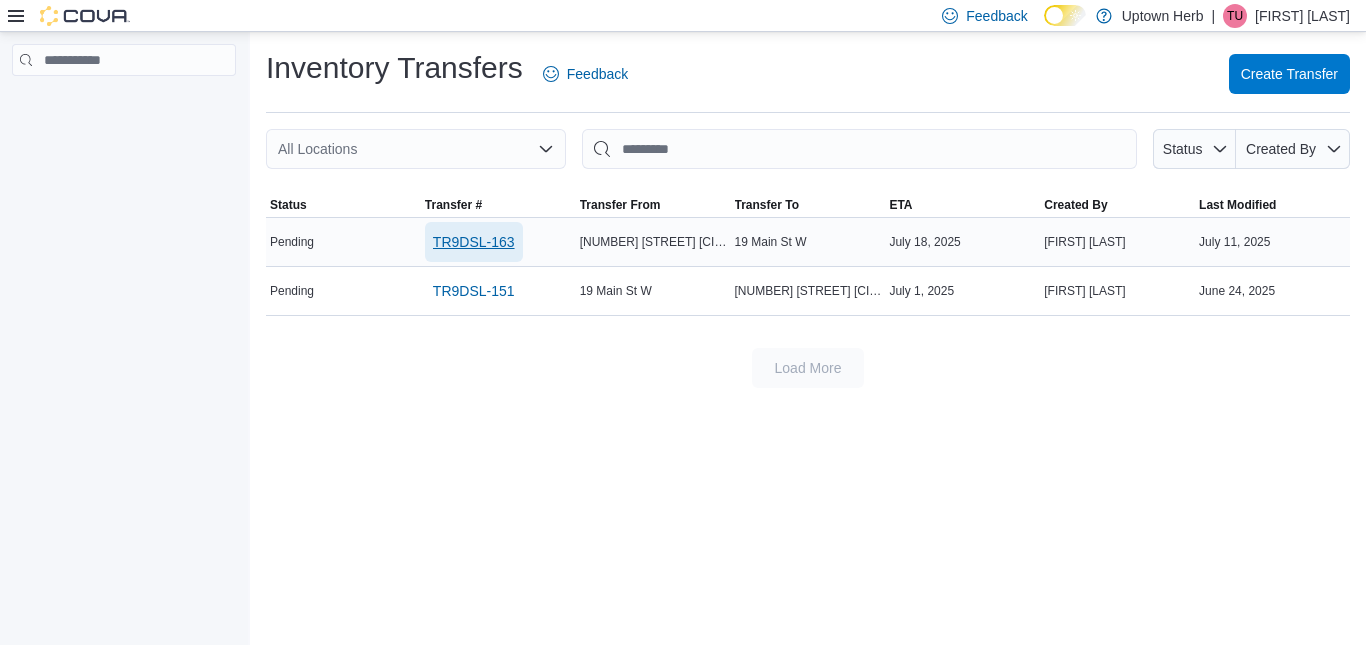 click on "TR9DSL-163" at bounding box center (474, 242) 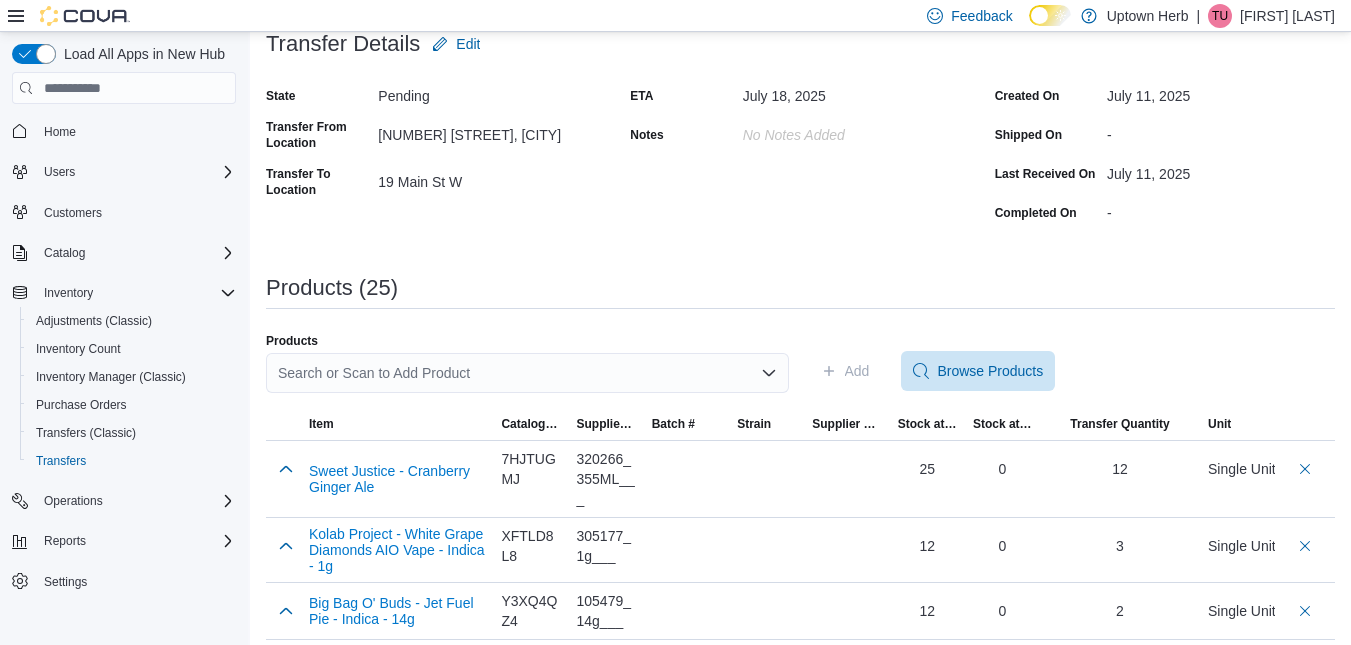 scroll, scrollTop: 142, scrollLeft: 0, axis: vertical 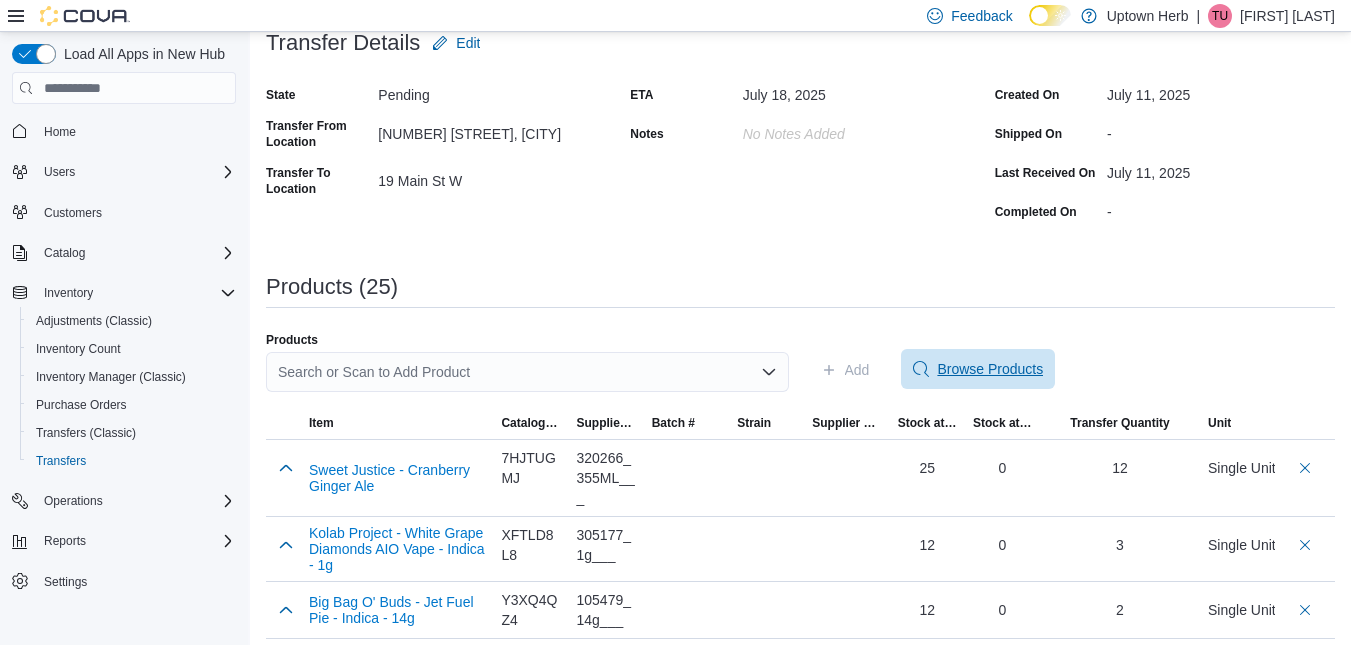 click on "Browse Products" at bounding box center (990, 369) 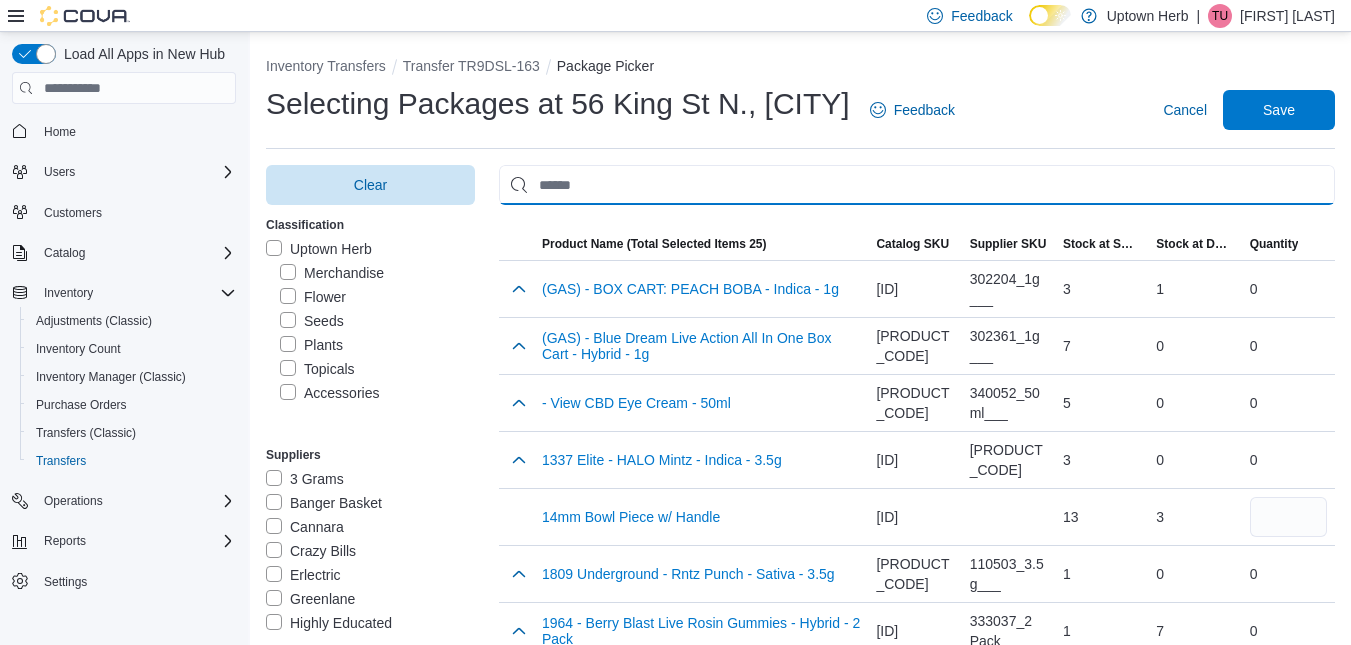 paste on "**********" 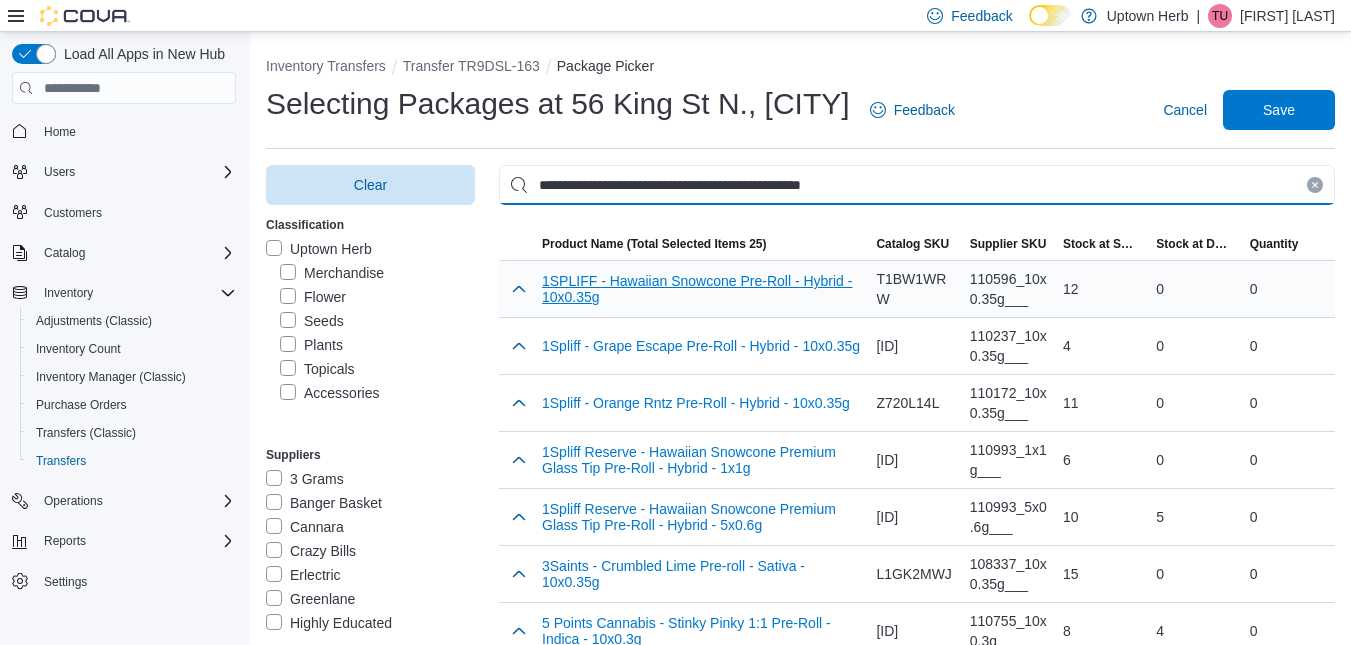 type on "**********" 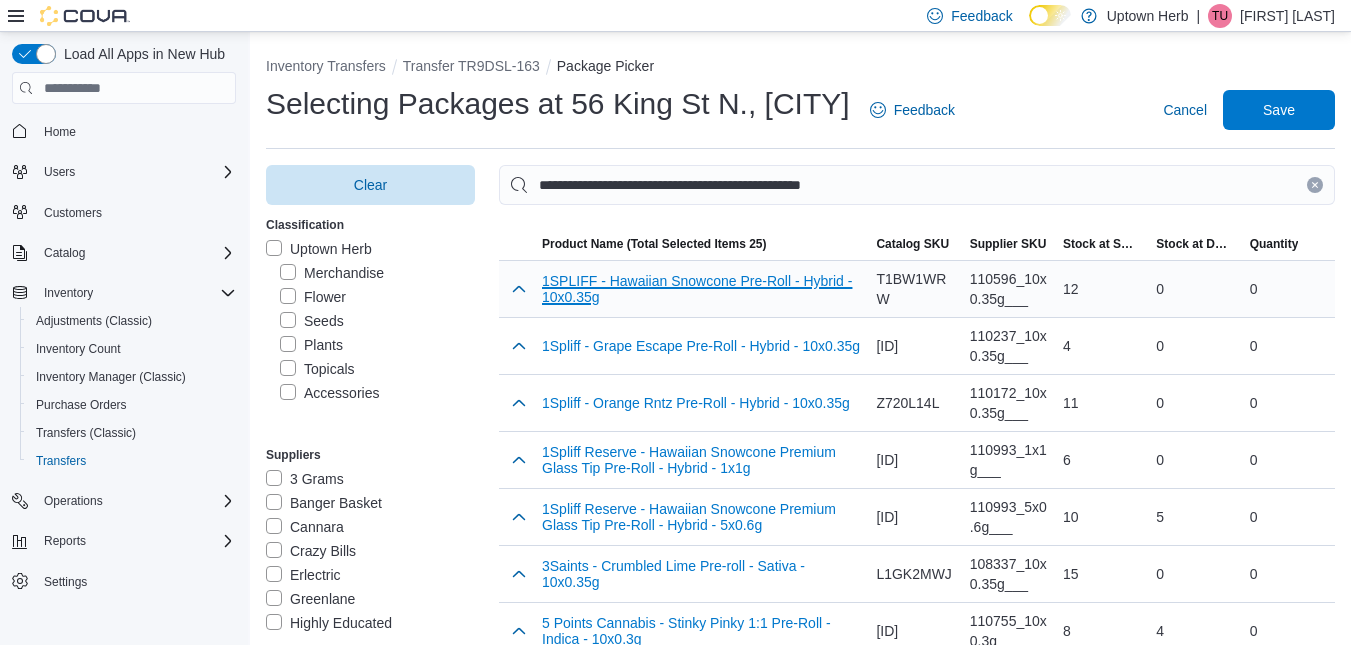 click on "1SPLIFF - Hawaiian Snowcone Pre-Roll - Hybrid - 10x0.35g" at bounding box center [701, 289] 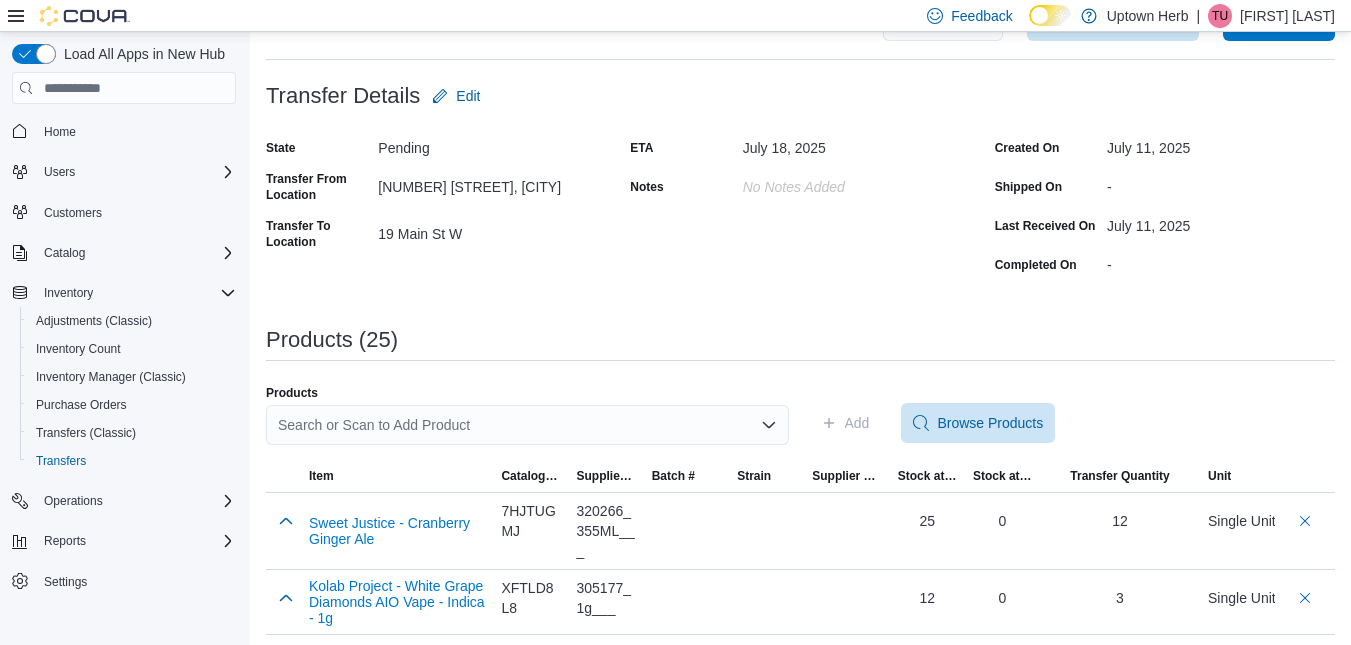 scroll, scrollTop: 90, scrollLeft: 0, axis: vertical 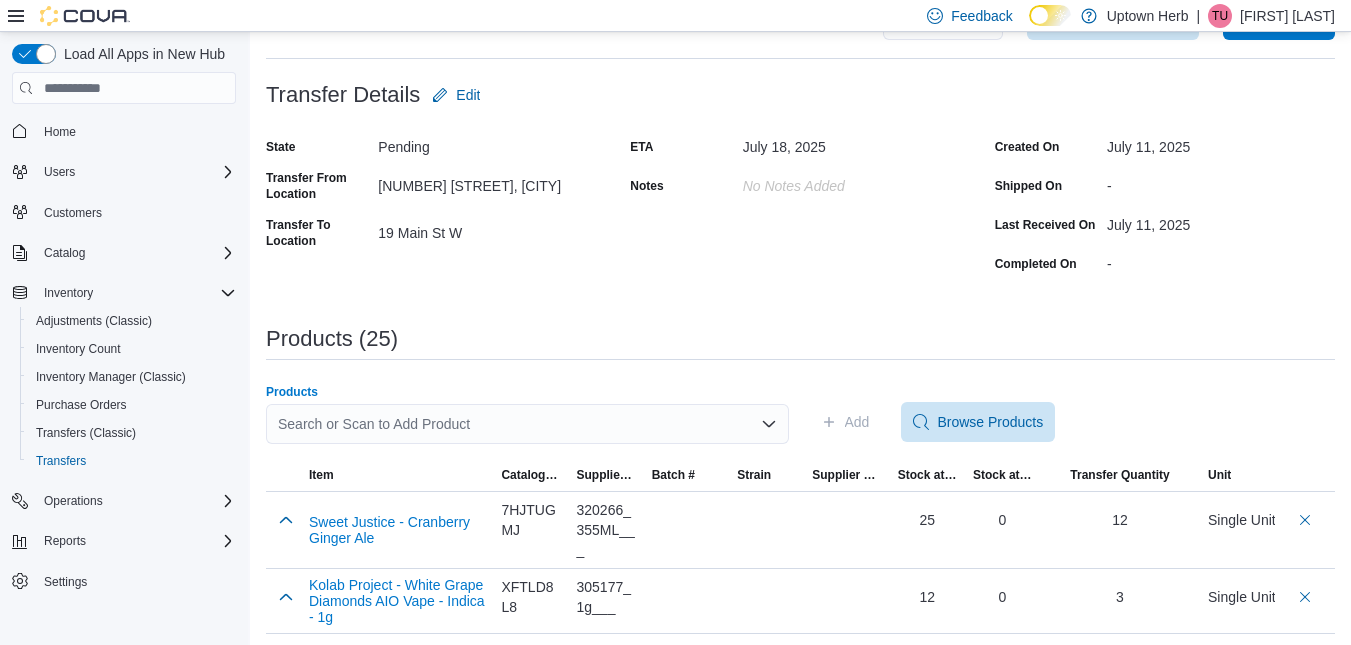 click on "Search or Scan to Add Product" at bounding box center [527, 424] 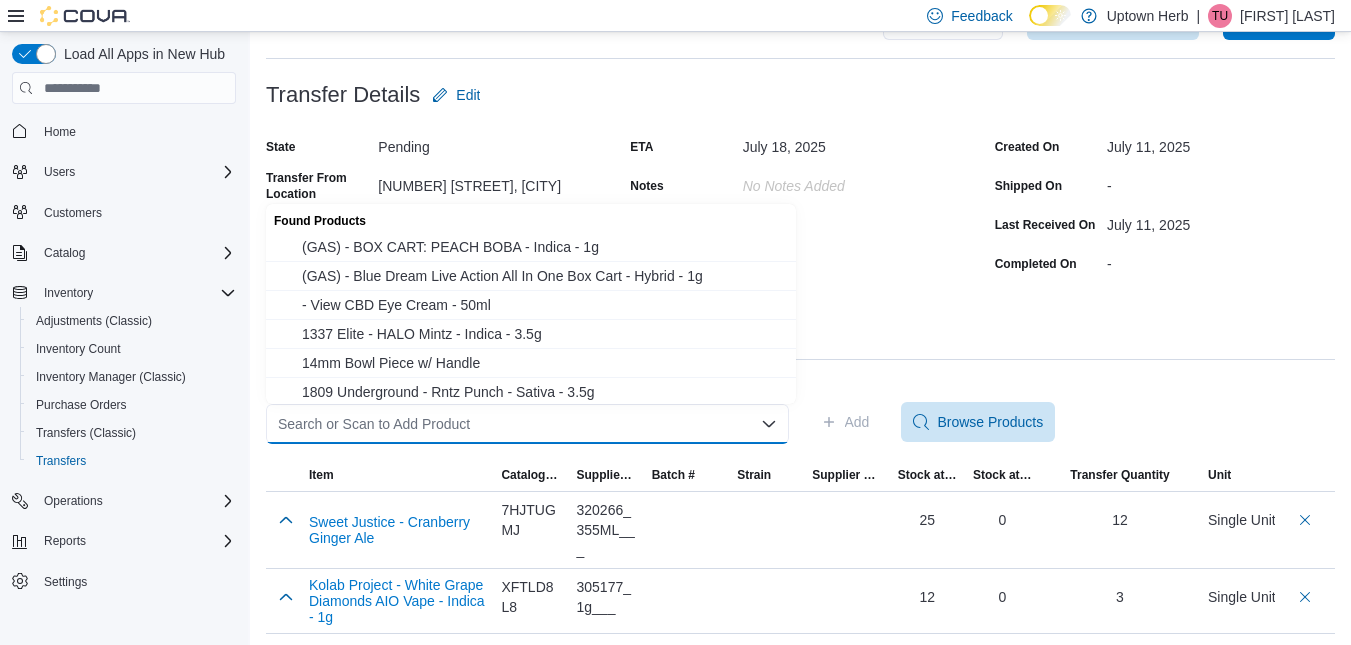 click on "Search or Scan to Add Product" at bounding box center [527, 424] 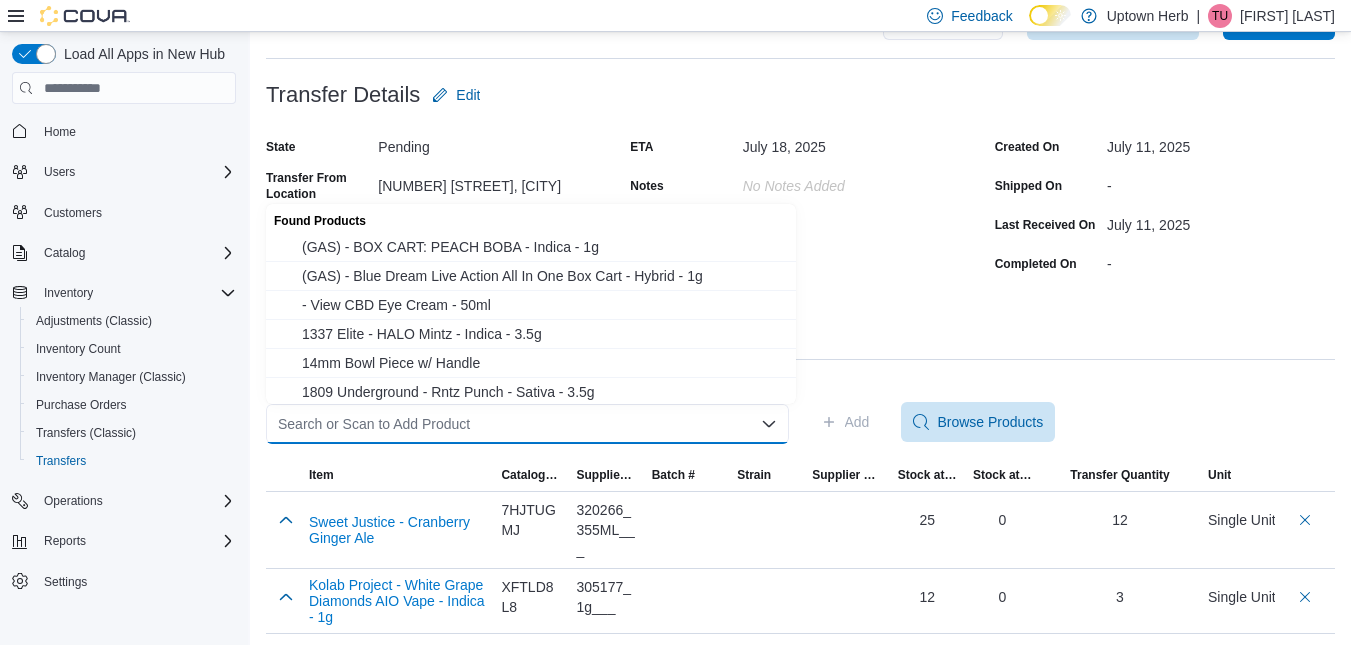 drag, startPoint x: 362, startPoint y: 420, endPoint x: 306, endPoint y: 412, distance: 56.568542 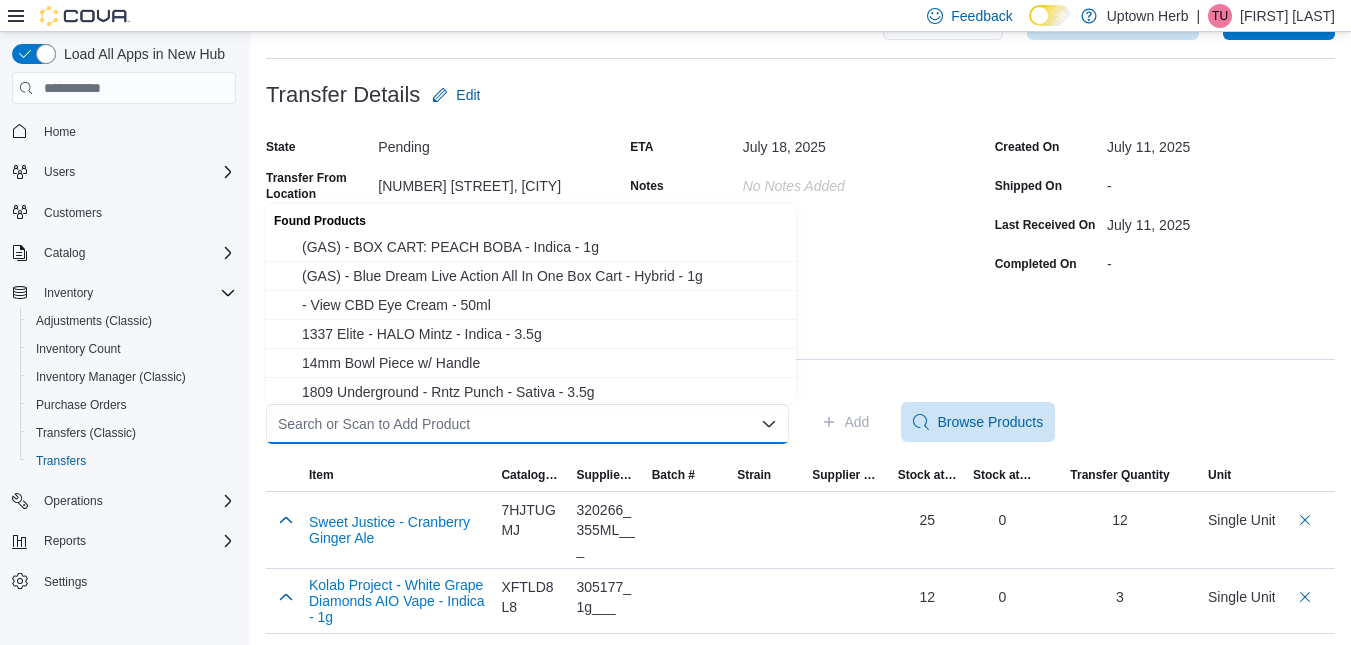 click on "Search or Scan to Add Product" at bounding box center [527, 424] 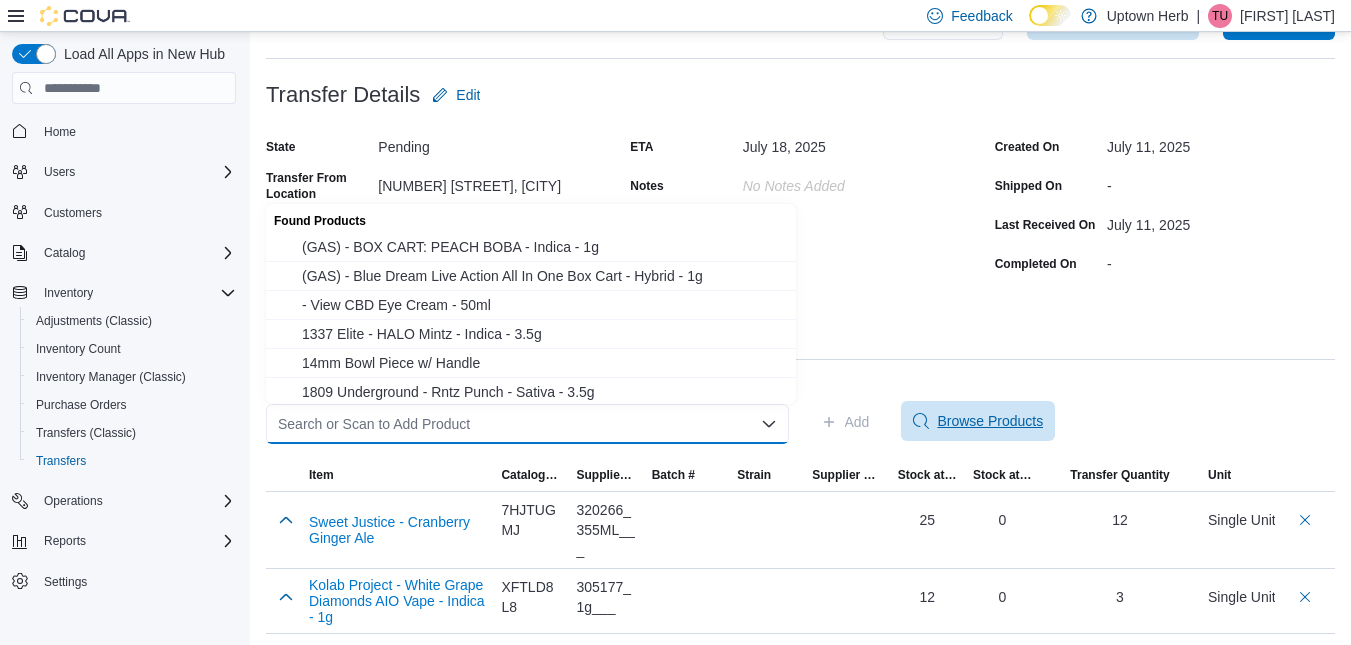 click on "Browse Products" at bounding box center (990, 421) 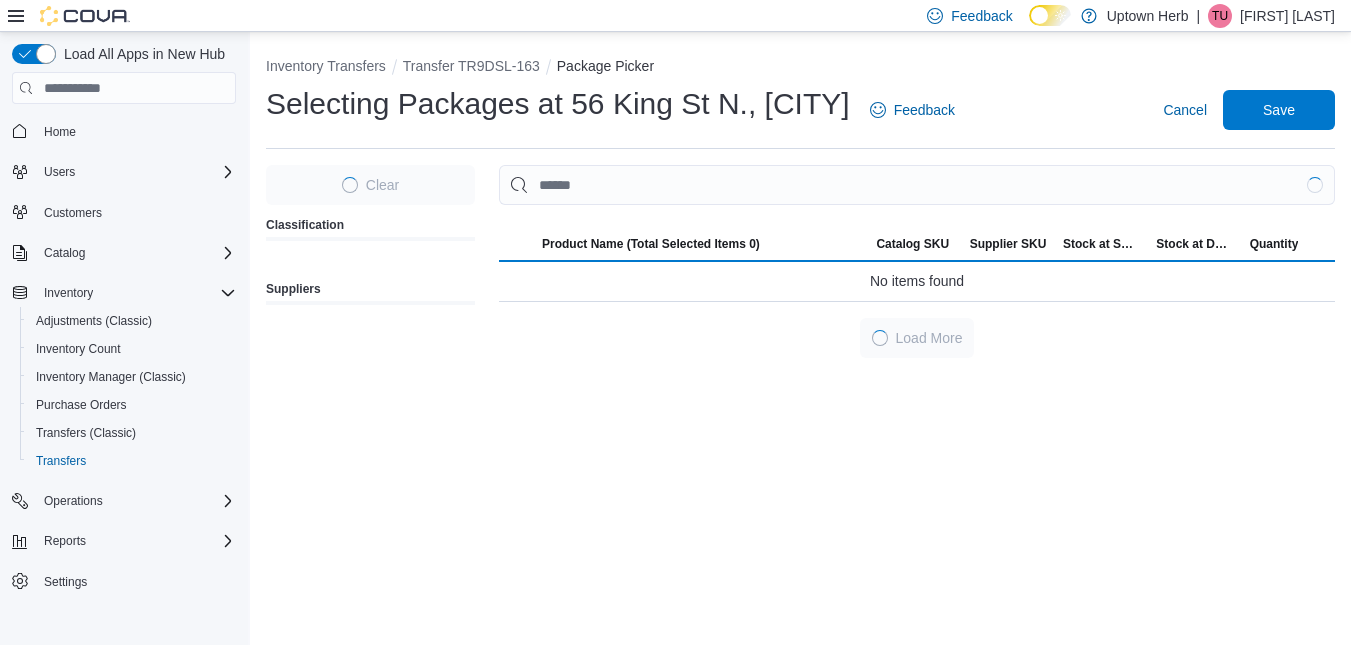 scroll, scrollTop: 0, scrollLeft: 0, axis: both 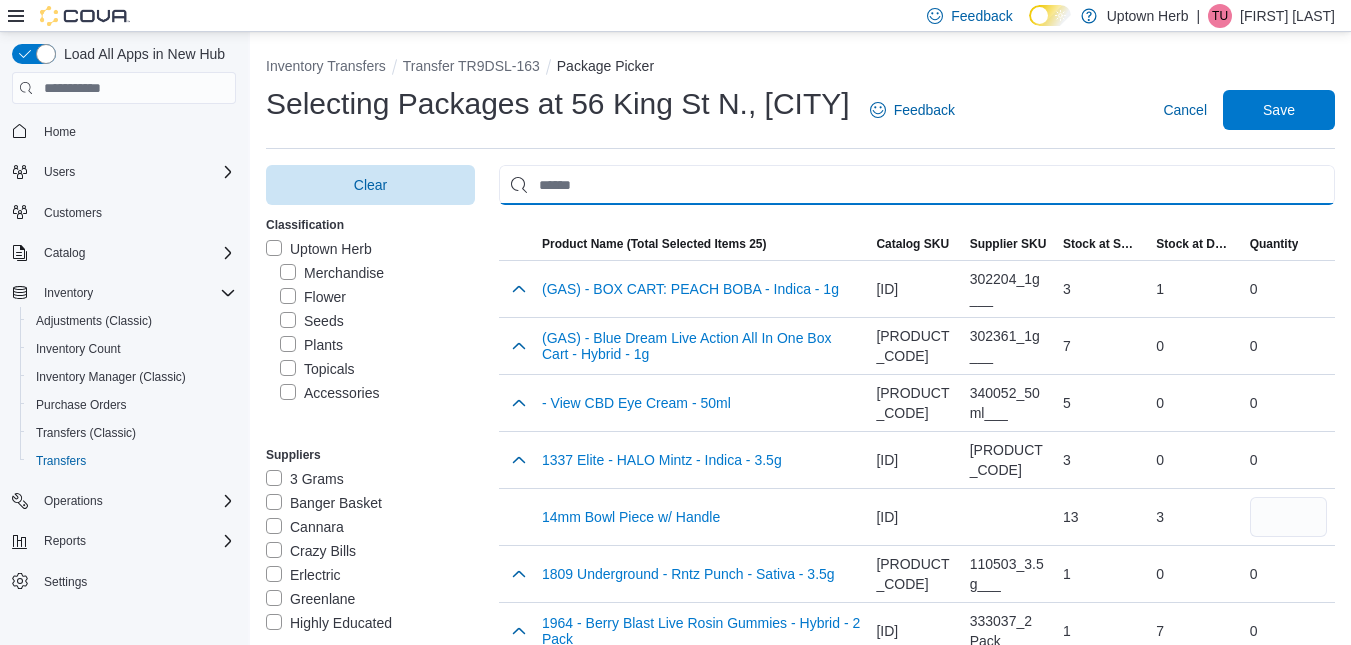 paste on "**********" 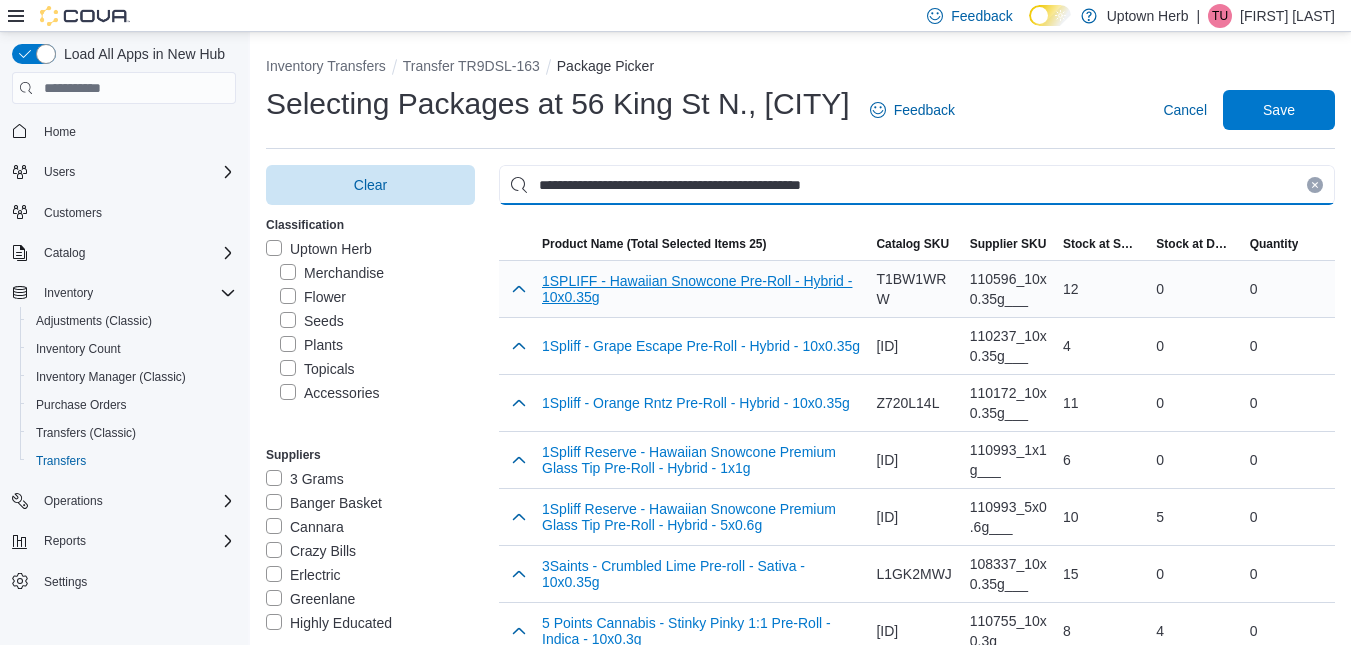 type on "**********" 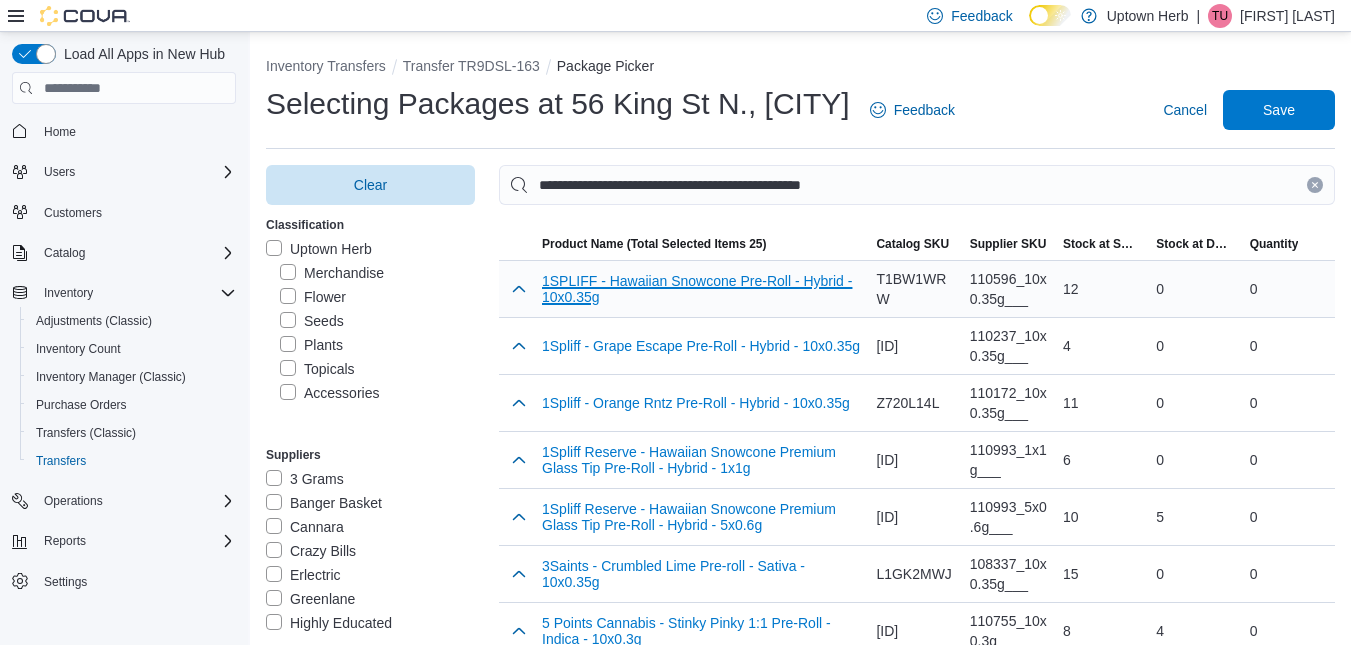 click on "1SPLIFF - Hawaiian Snowcone Pre-Roll - Hybrid - 10x0.35g" at bounding box center [701, 289] 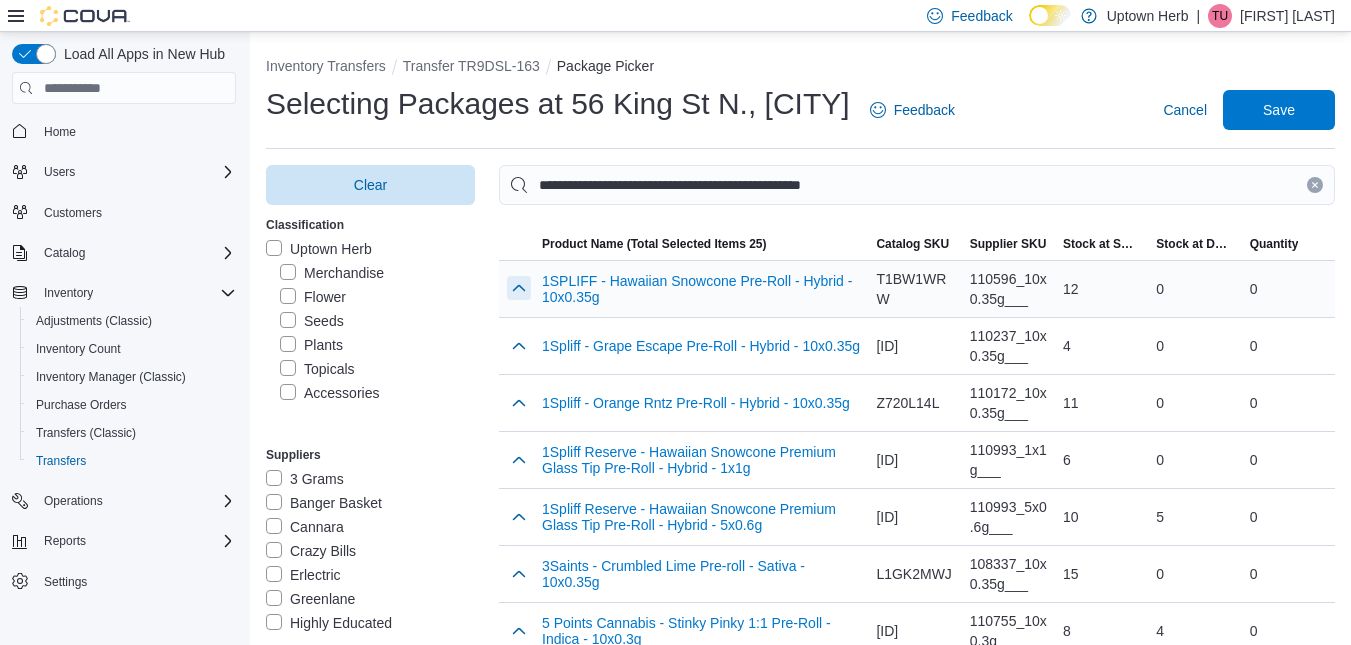 click at bounding box center (519, 288) 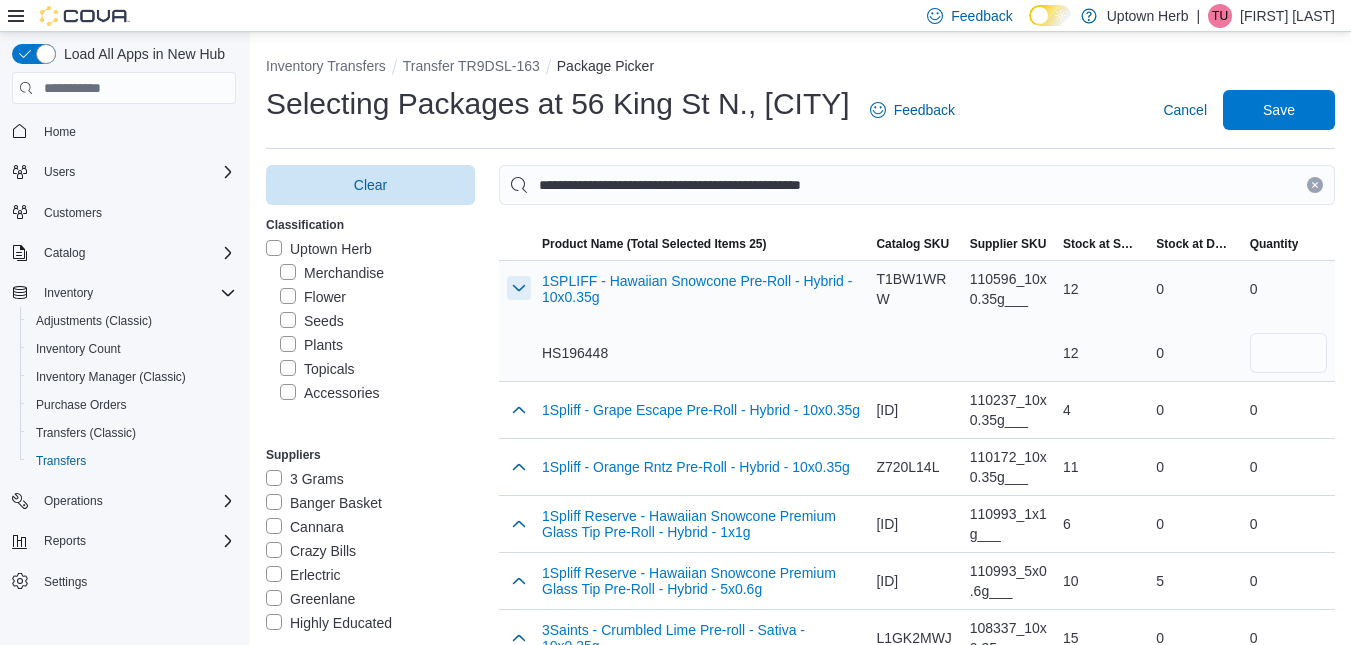 click at bounding box center (519, 288) 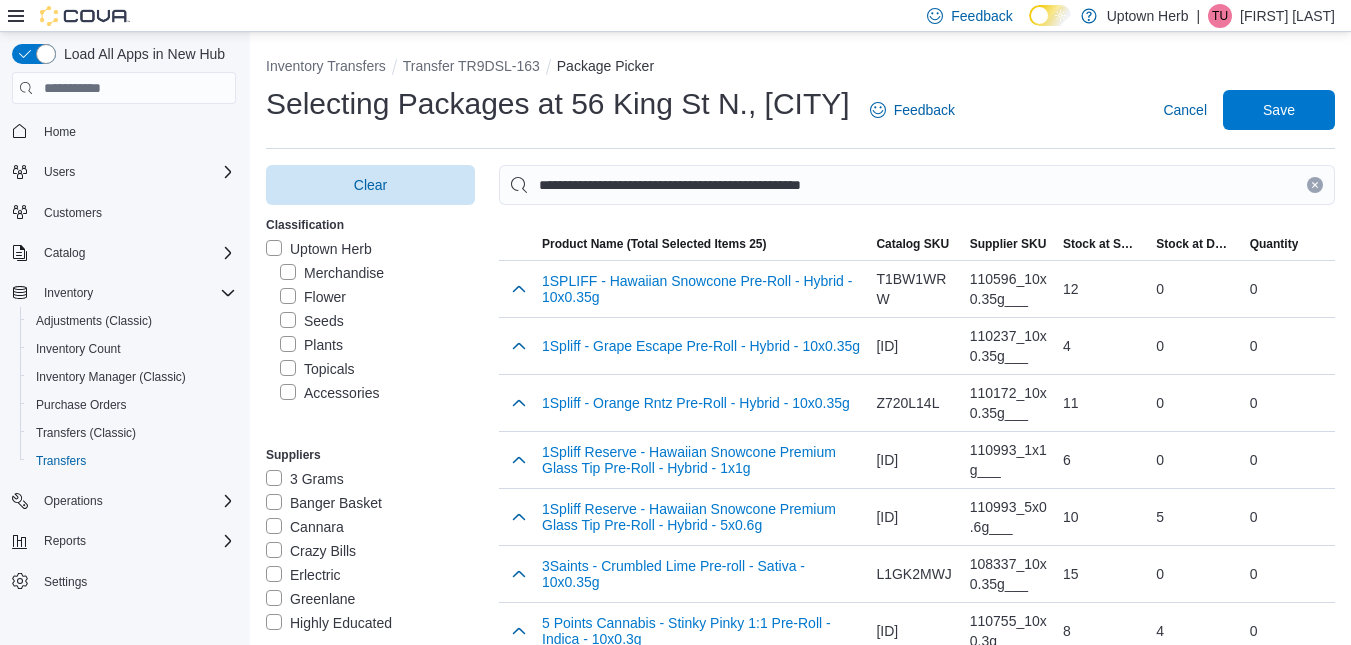 drag, startPoint x: 583, startPoint y: 283, endPoint x: 1058, endPoint y: 148, distance: 493.8117 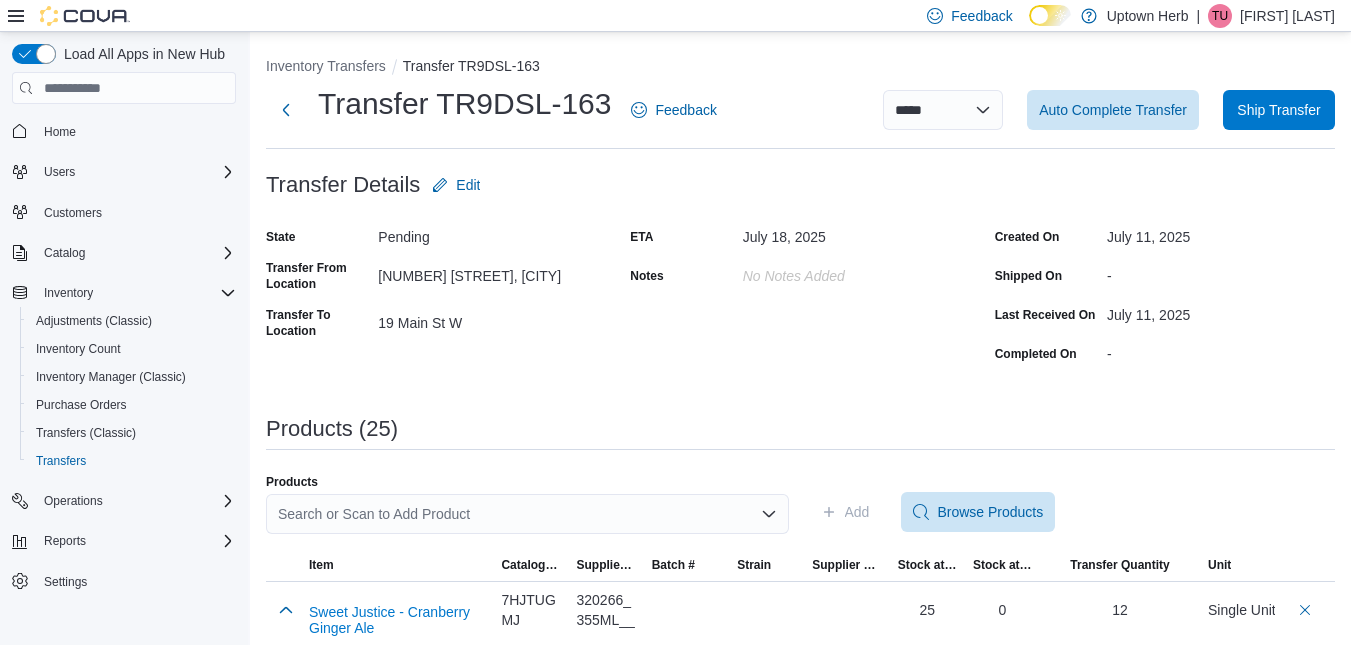click on "State Pending Transfer From Location 56 King St N., Waterloo Transfer To Location 19 Main St W" at bounding box center [436, 295] 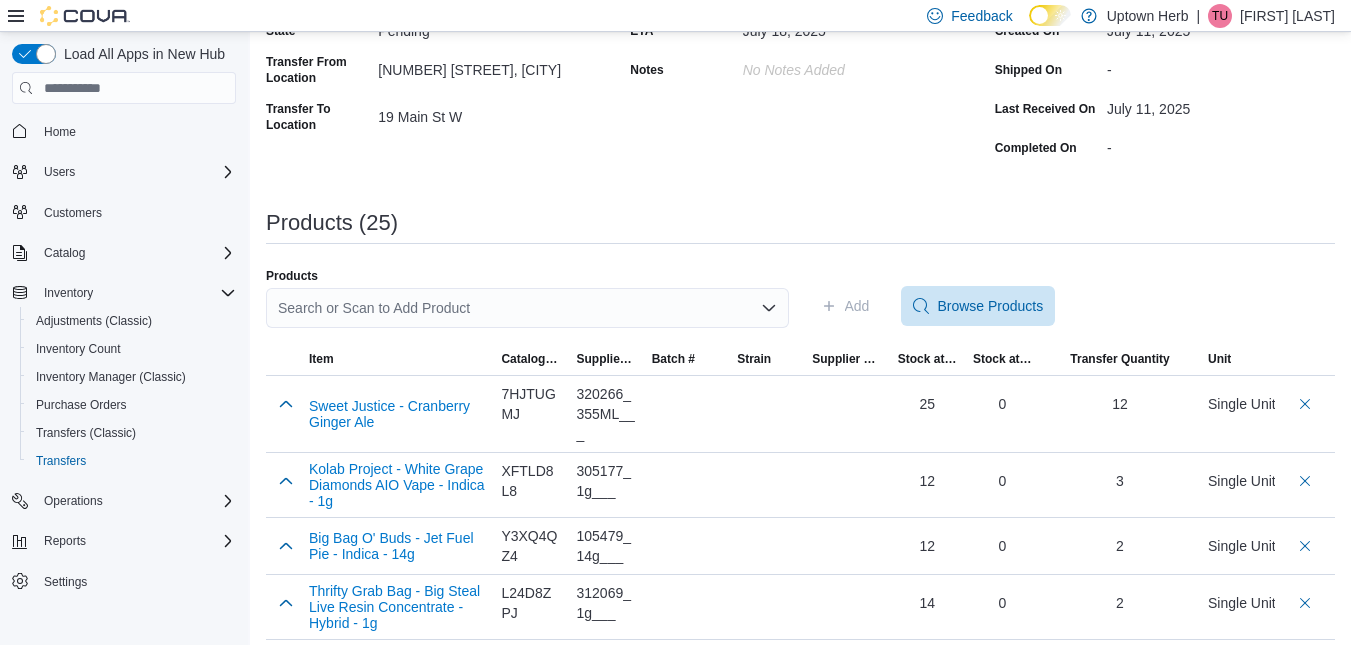 scroll, scrollTop: 146, scrollLeft: 0, axis: vertical 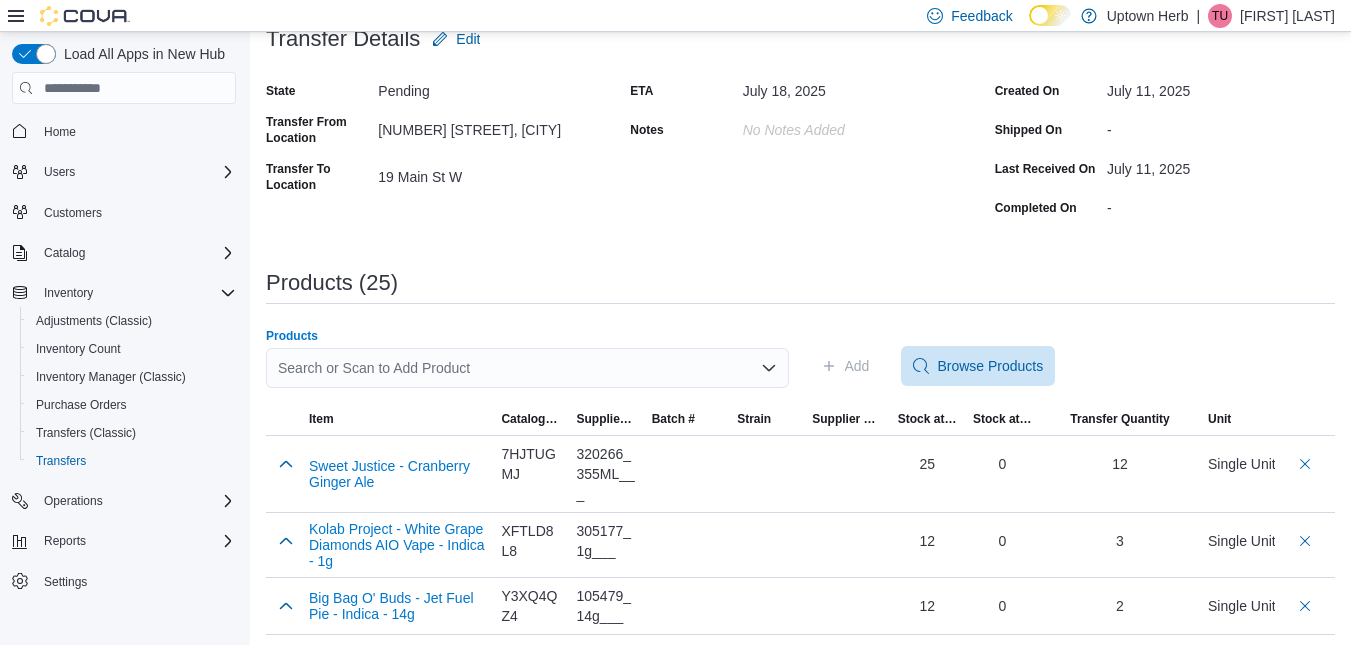 click on "Search or Scan to Add Product" at bounding box center [527, 368] 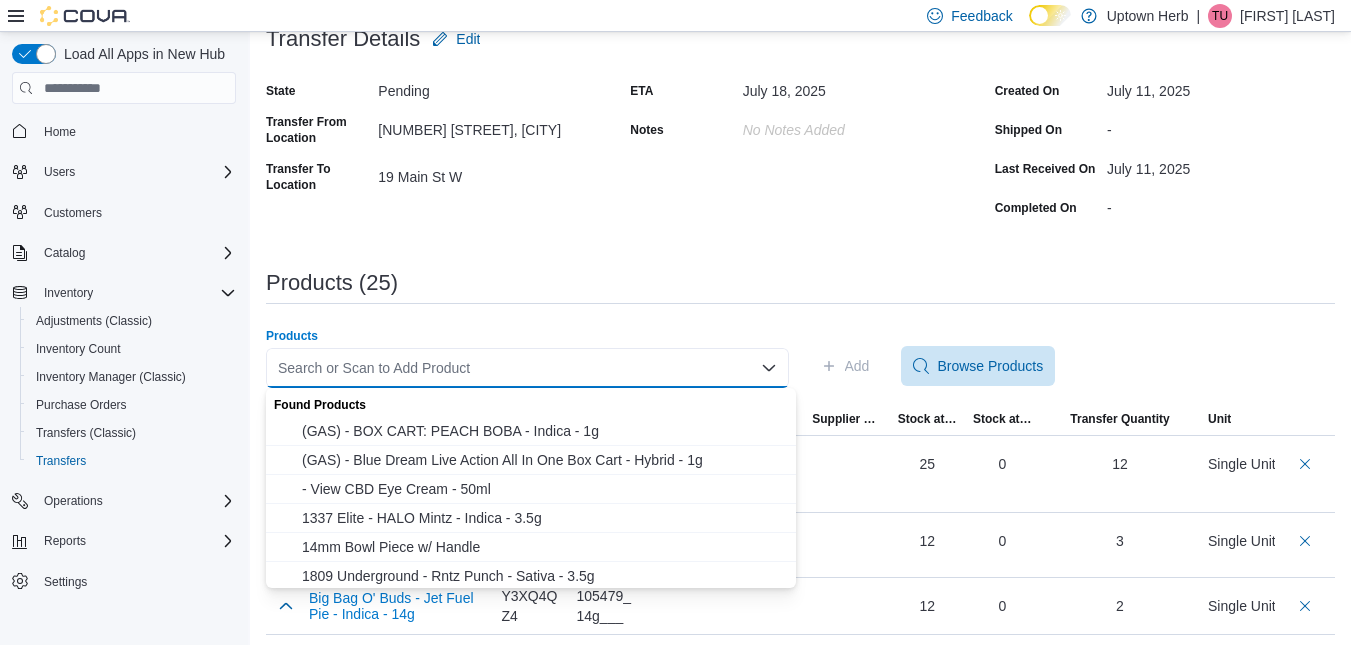 click on "Search or Scan to Add Product" at bounding box center [527, 368] 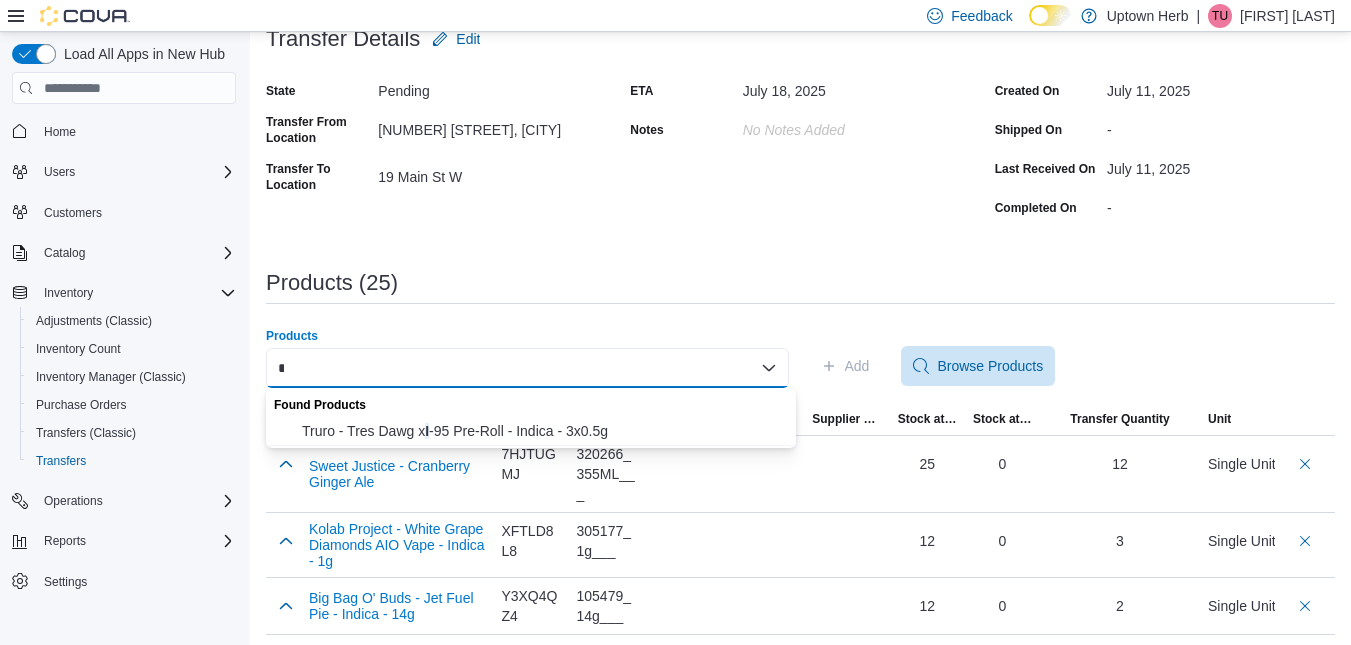 type on "*" 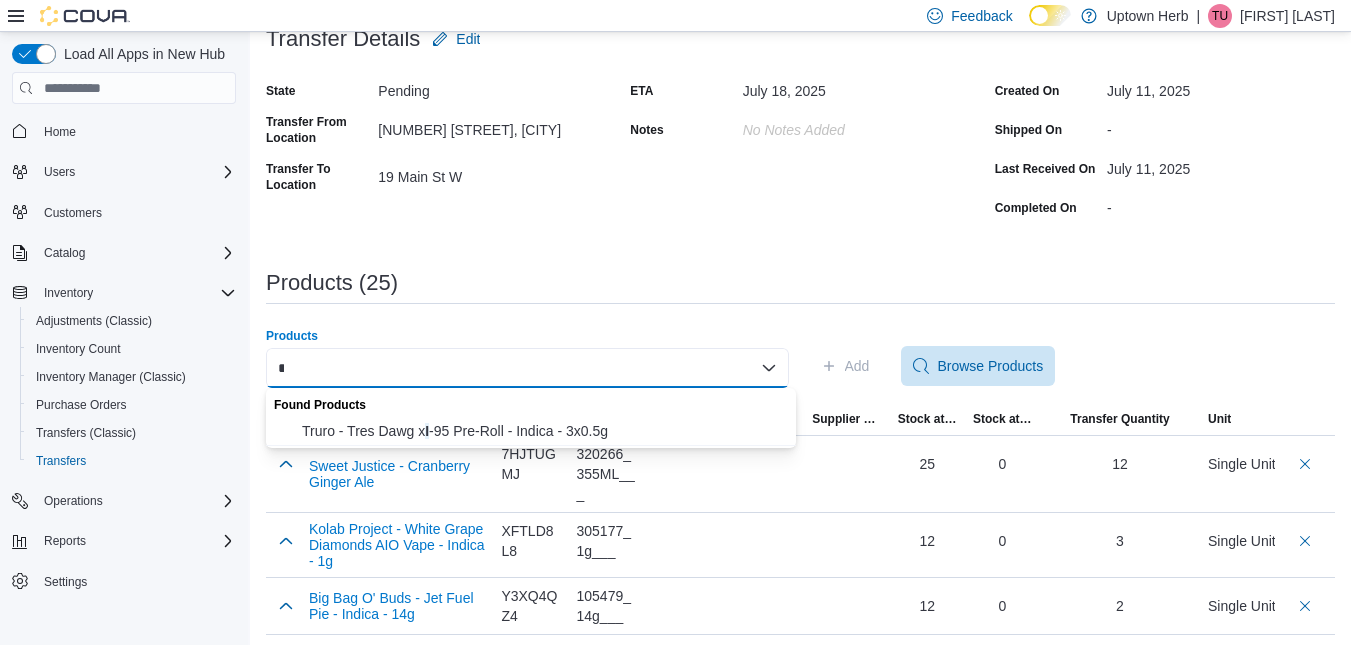 drag, startPoint x: 495, startPoint y: 361, endPoint x: 347, endPoint y: 369, distance: 148.21606 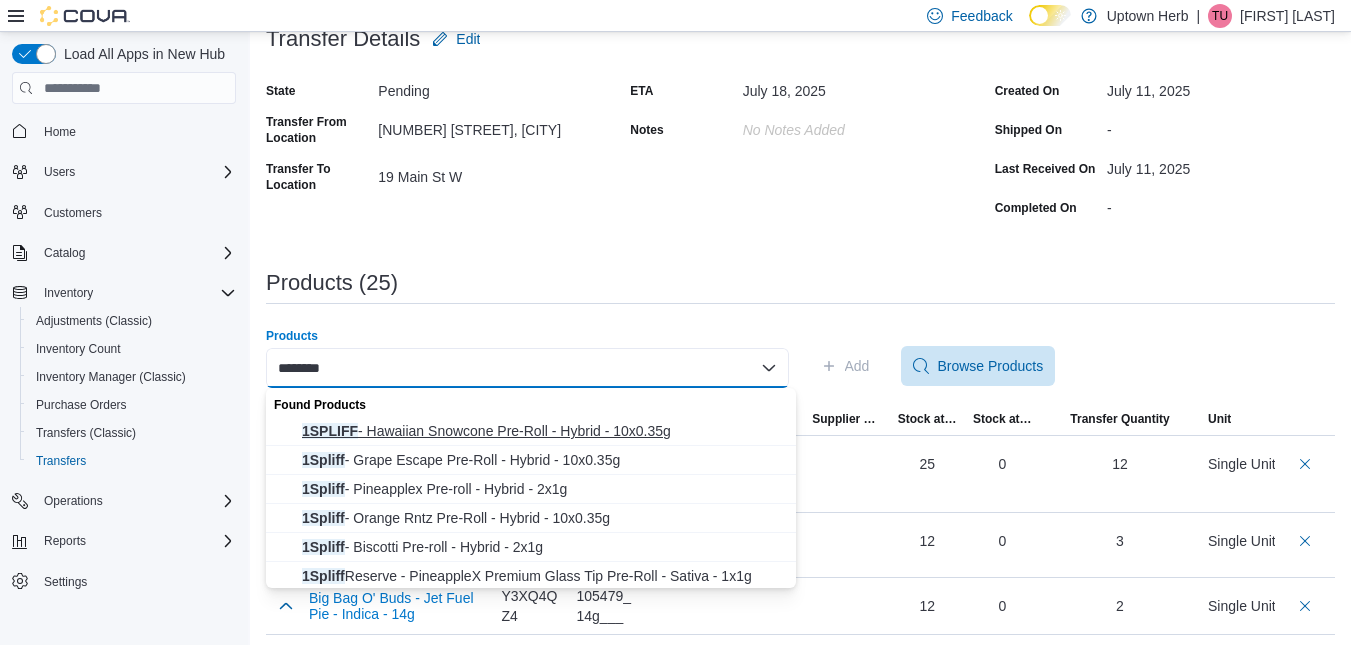 type on "*******" 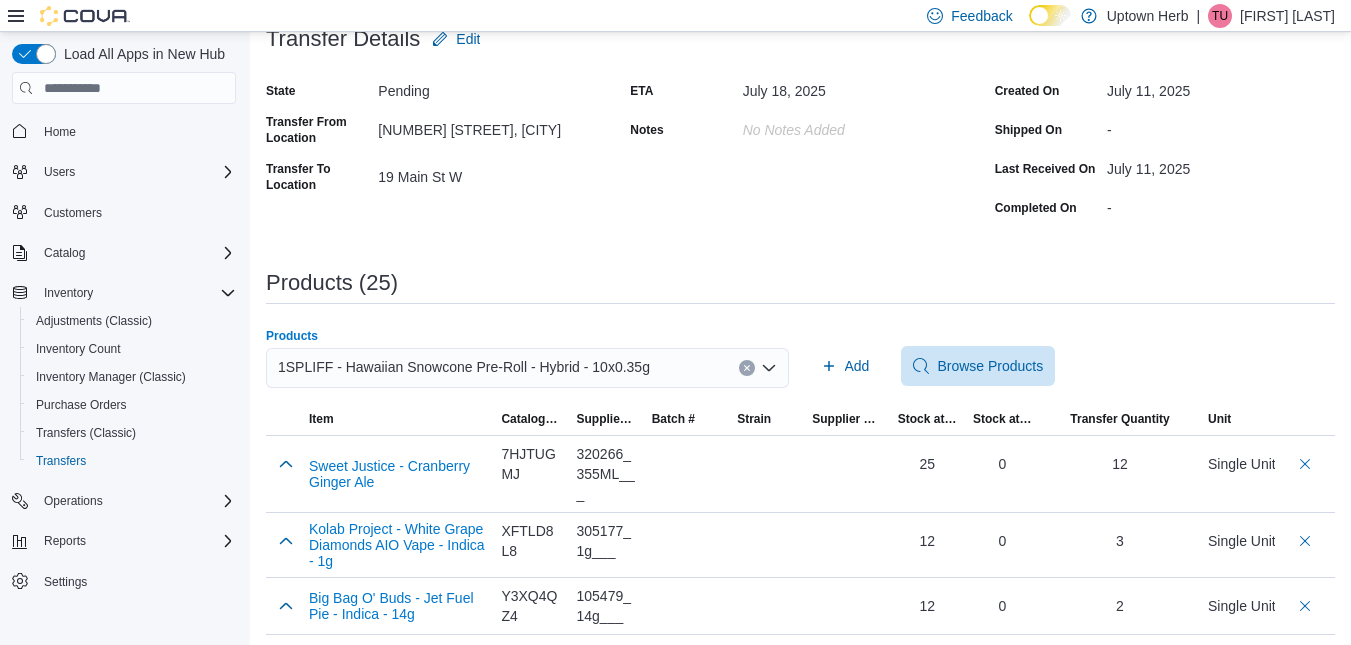 click 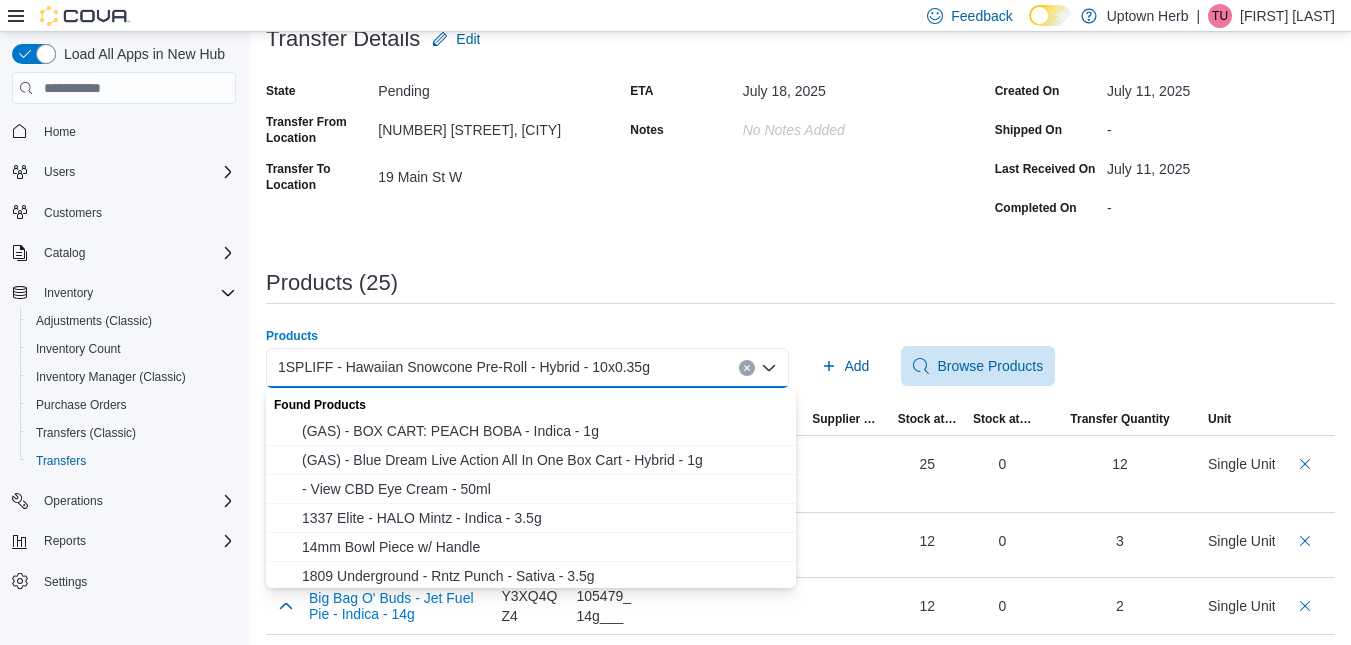 click 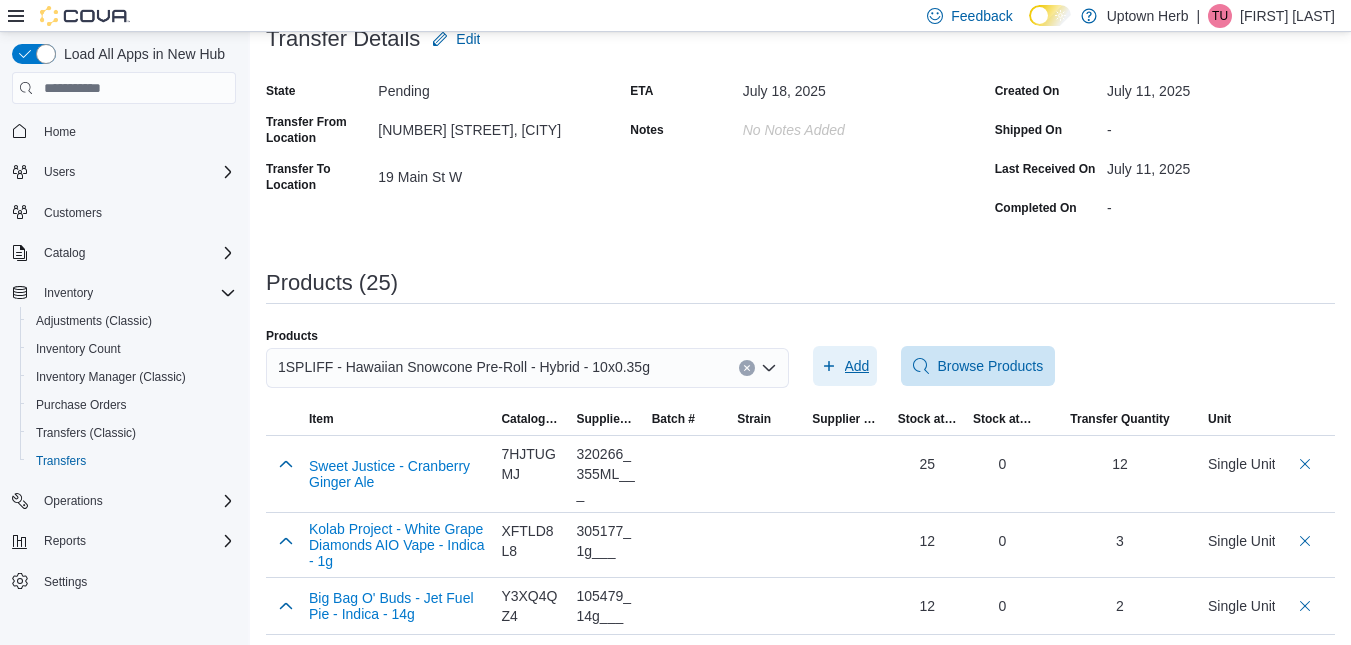 click on "Add" at bounding box center [857, 366] 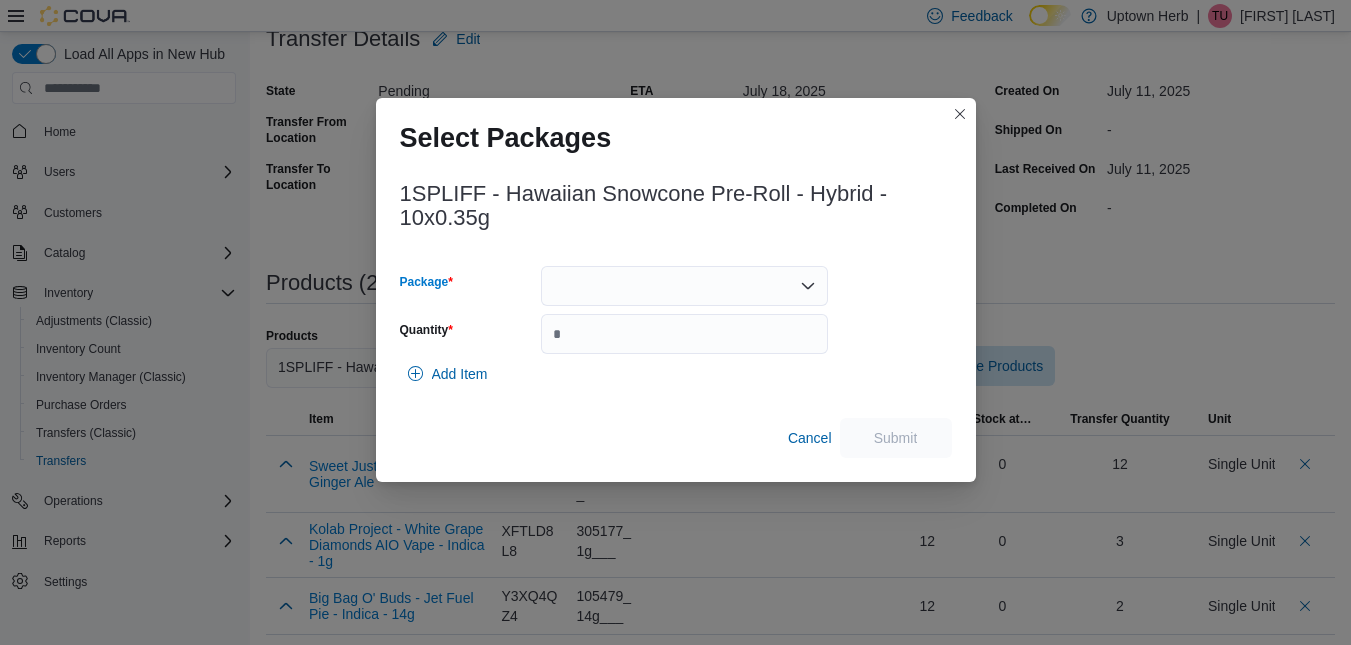 click 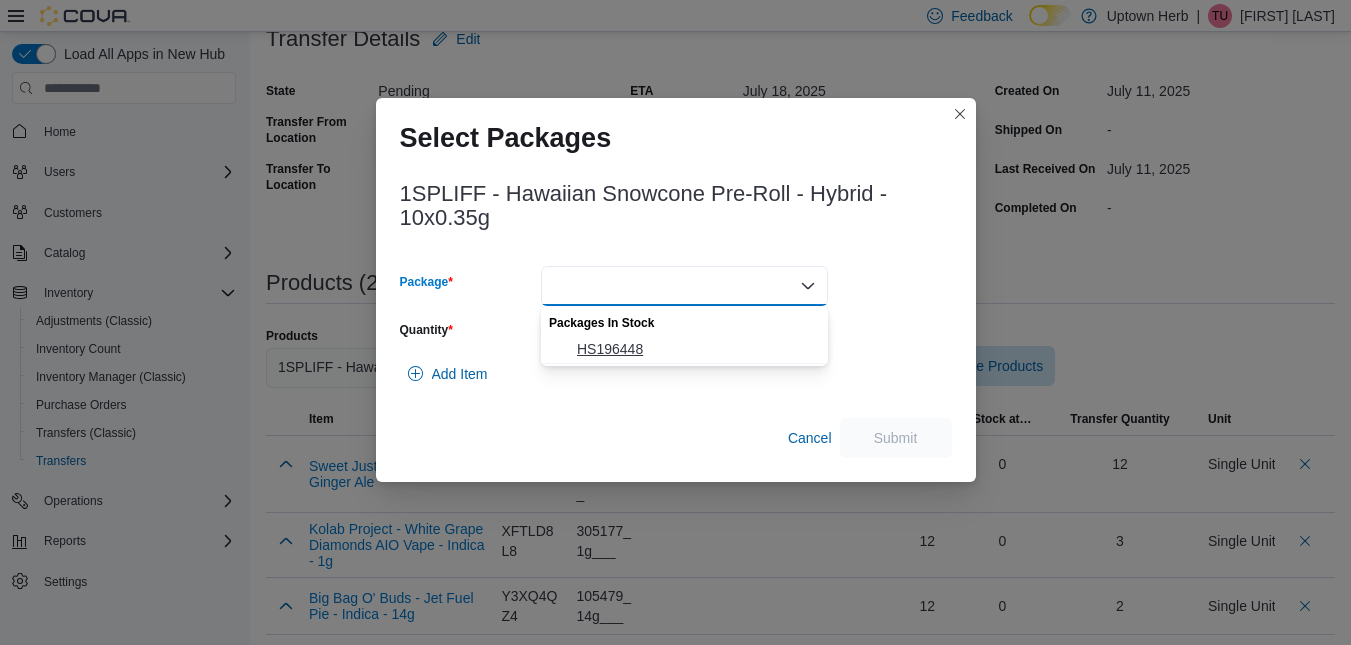 click on "HS196448" at bounding box center (696, 349) 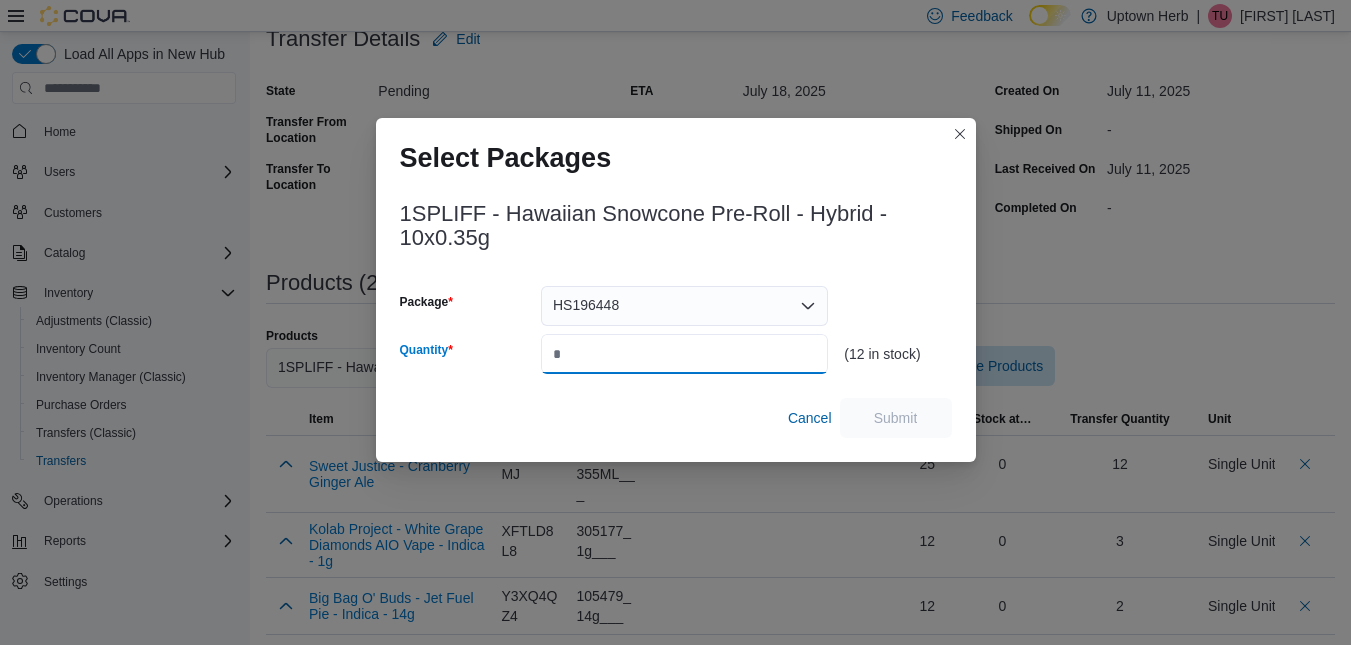 click on "Quantity" at bounding box center (684, 354) 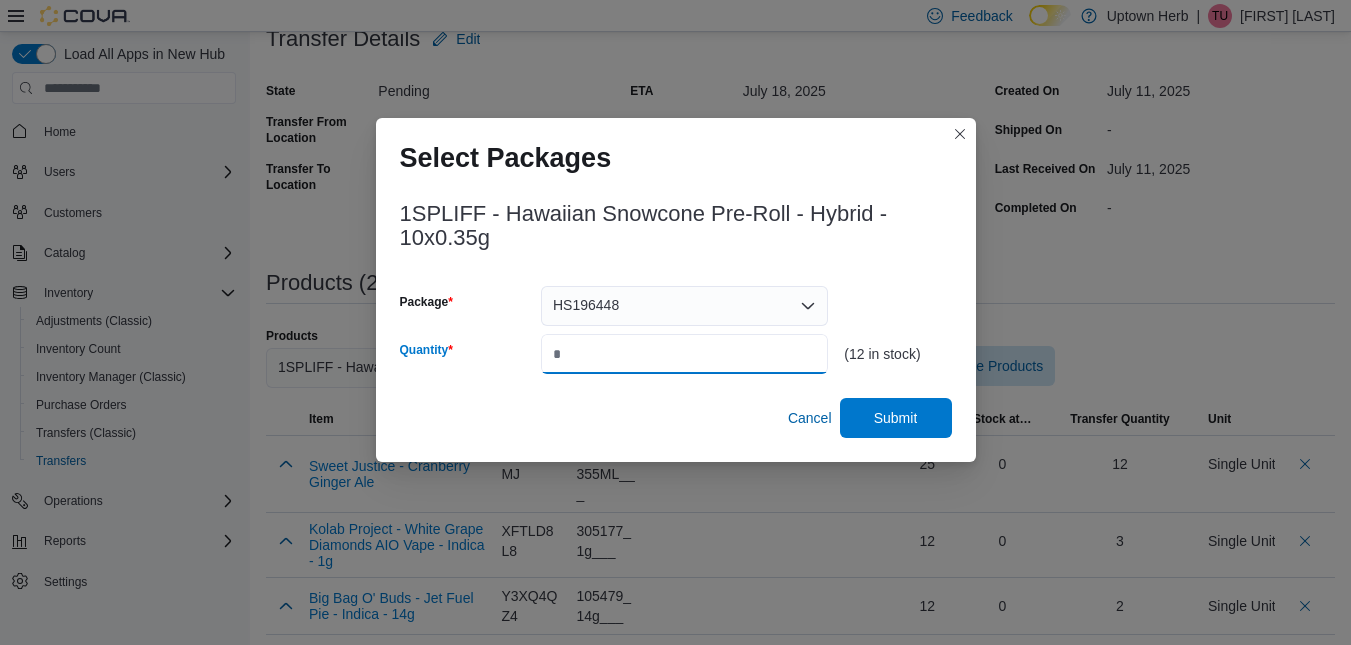 type on "*" 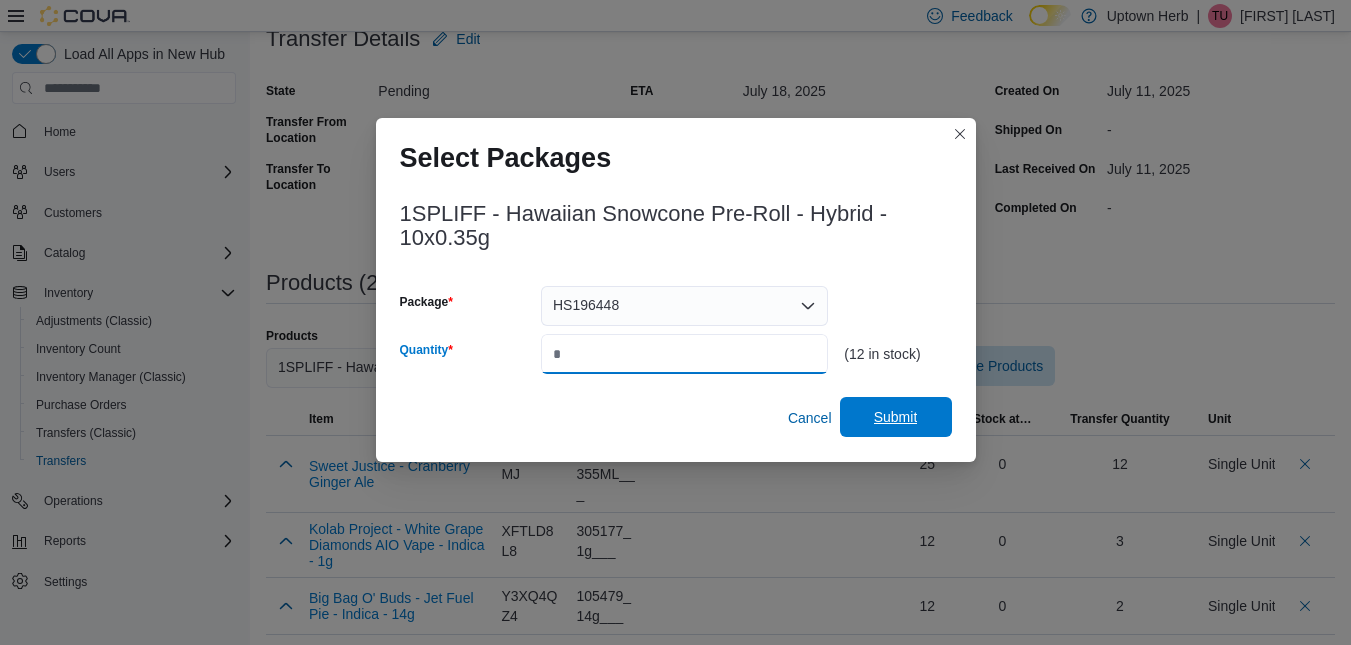 type on "*" 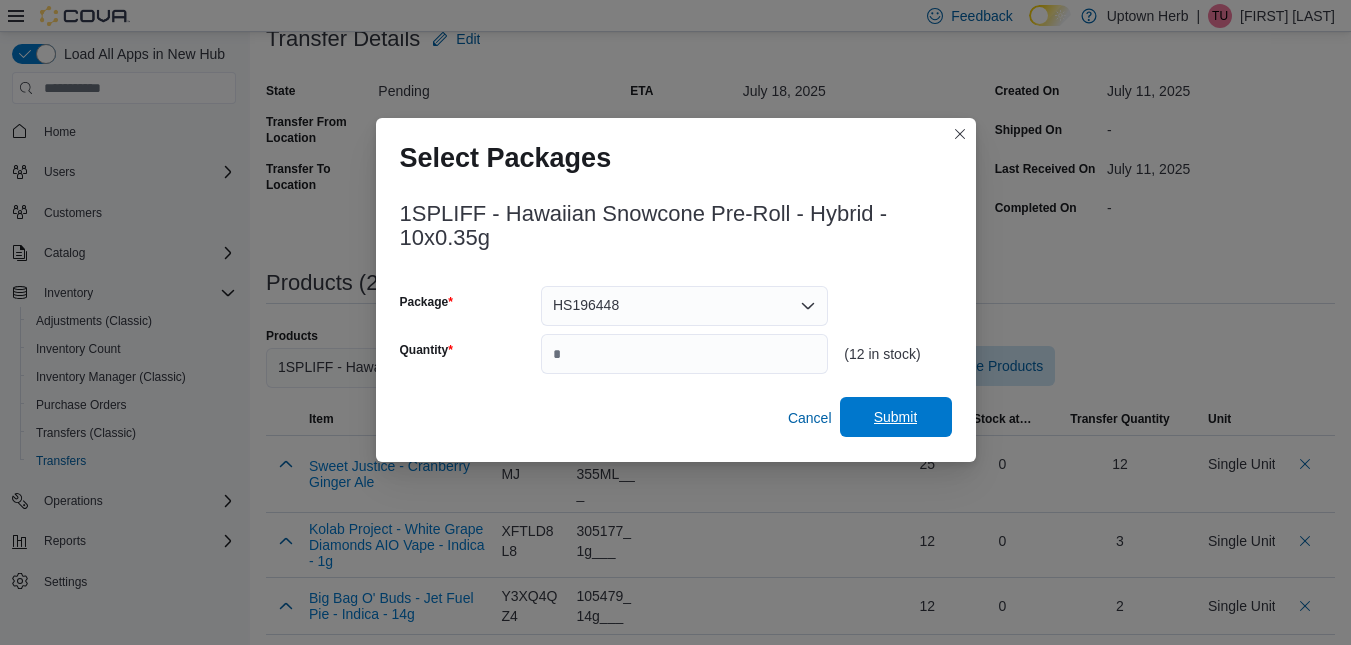 click on "Submit" at bounding box center [896, 417] 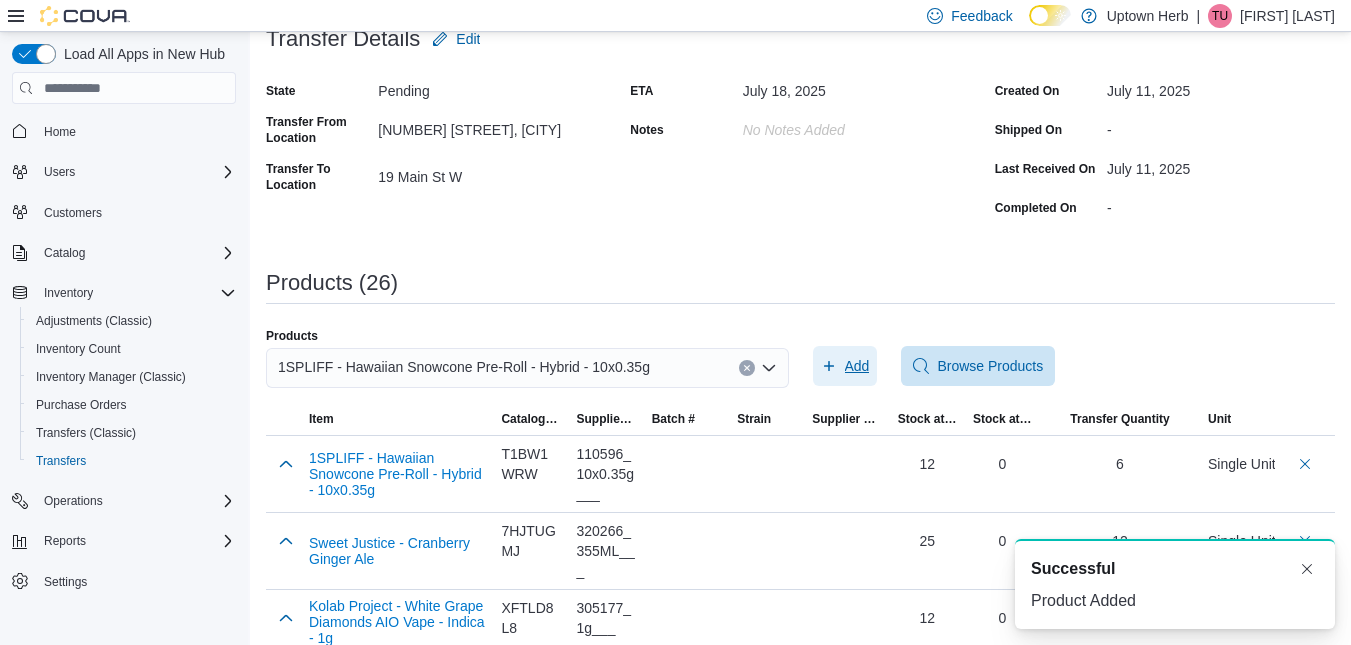 scroll, scrollTop: 0, scrollLeft: 0, axis: both 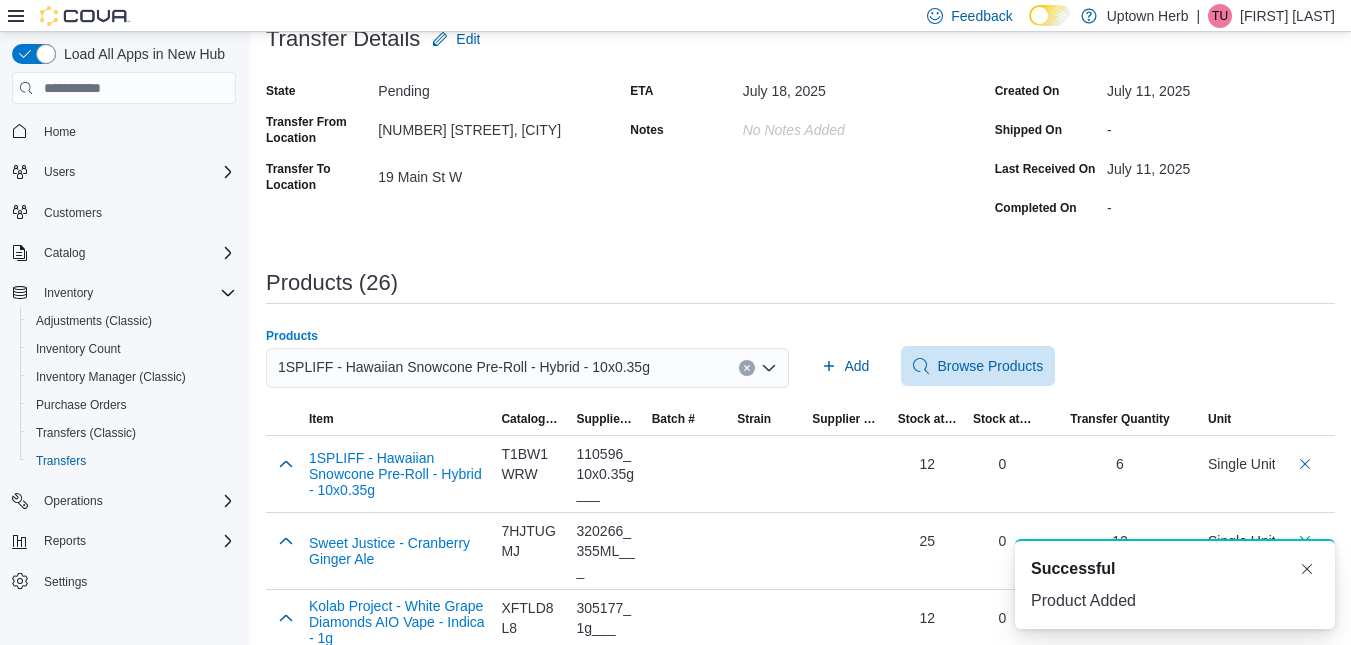 click 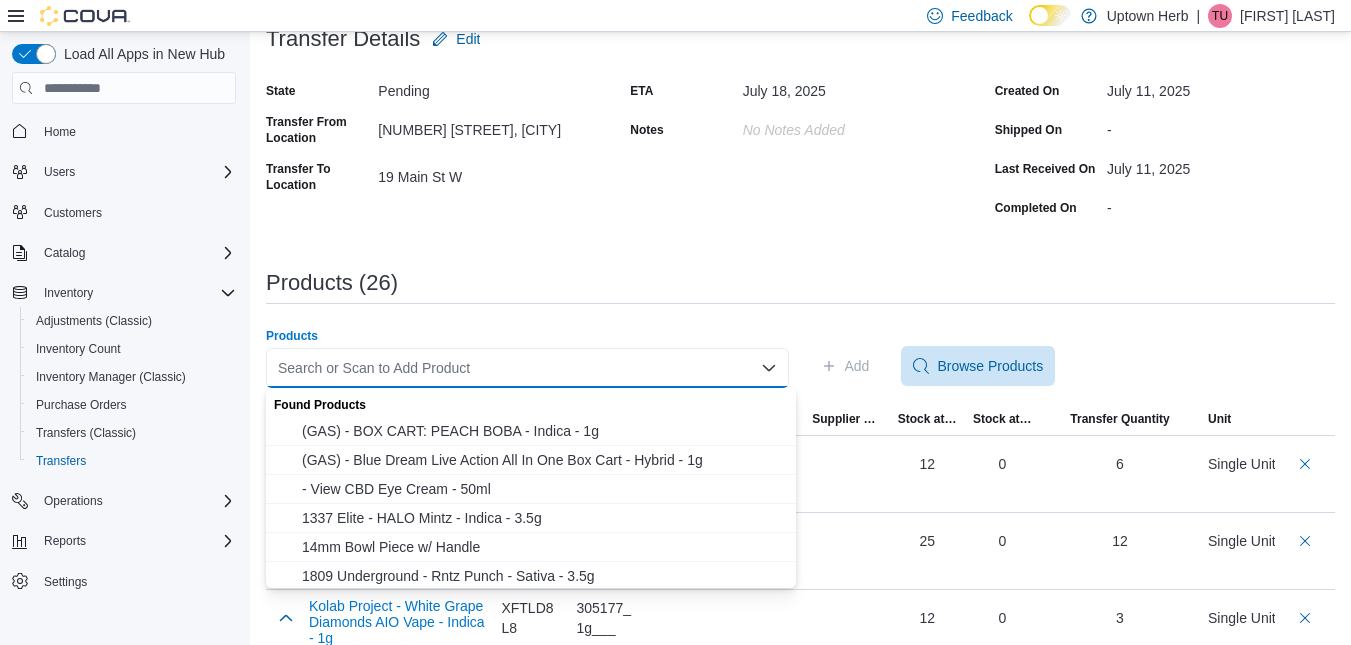 click on "Search or Scan to Add Product" at bounding box center [527, 368] 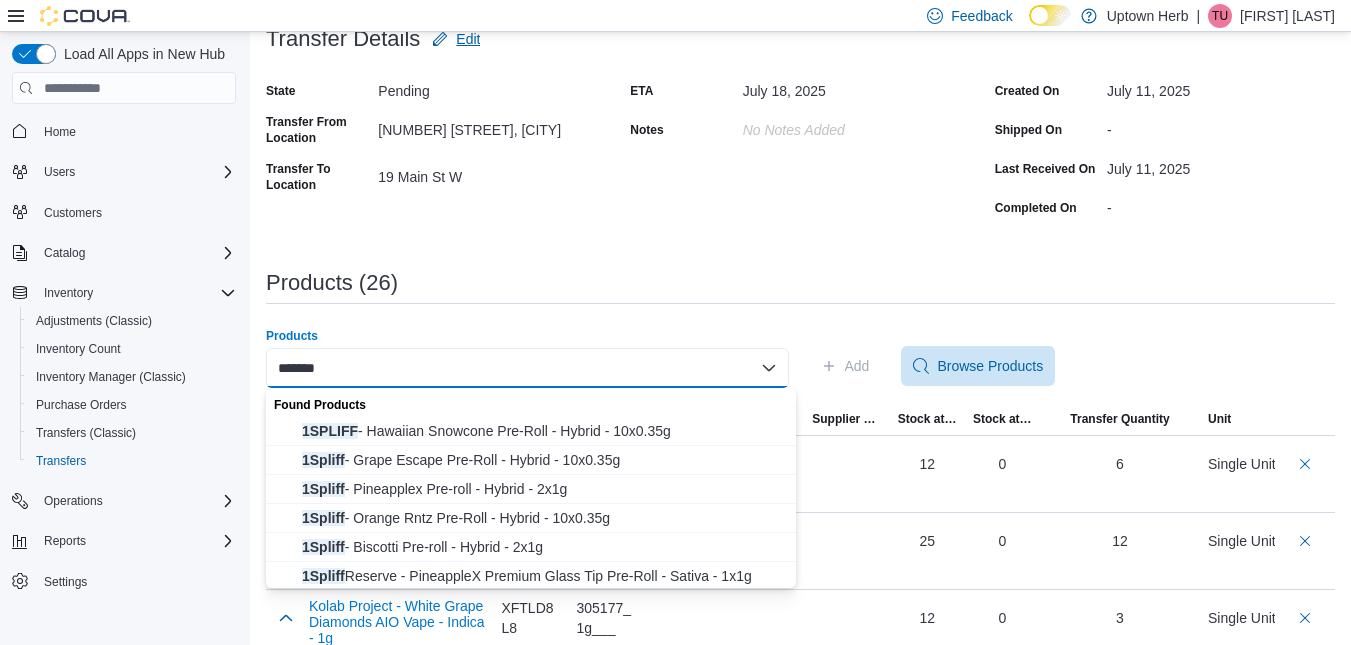 type on "*******" 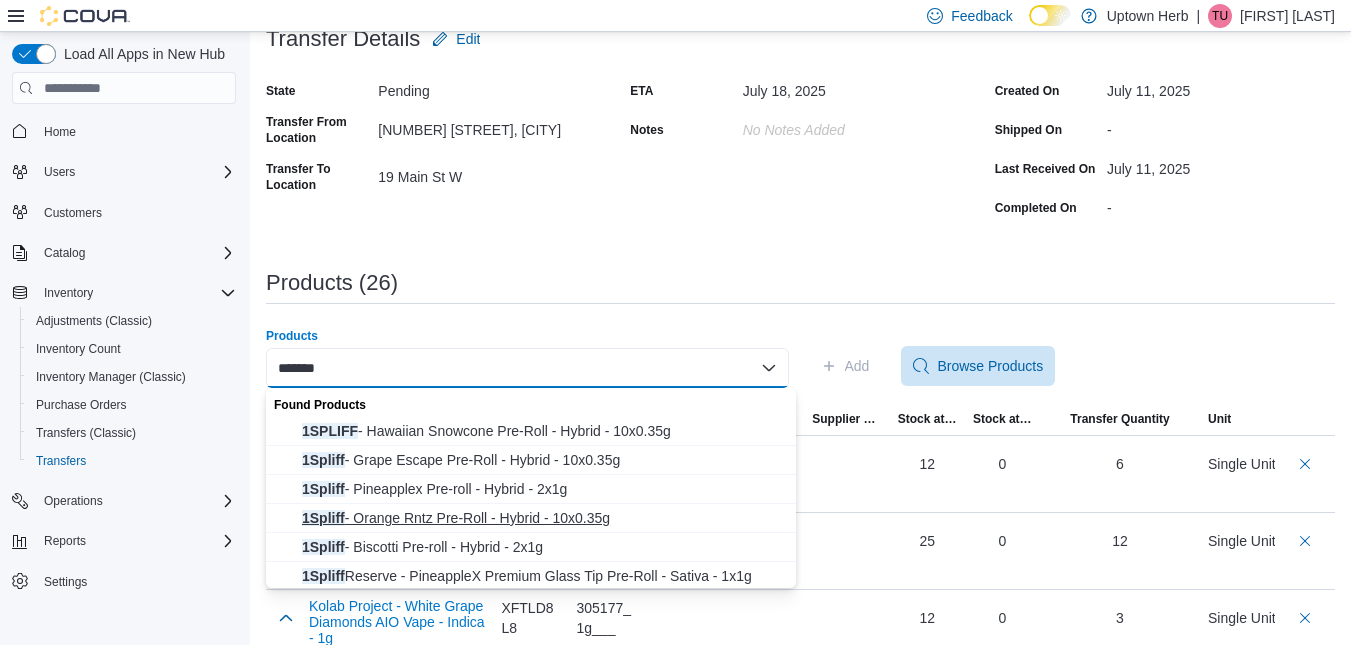click on "1Spliff  - Orange Rntz Pre-Roll - Hybrid - 10x0.35g" at bounding box center [543, 518] 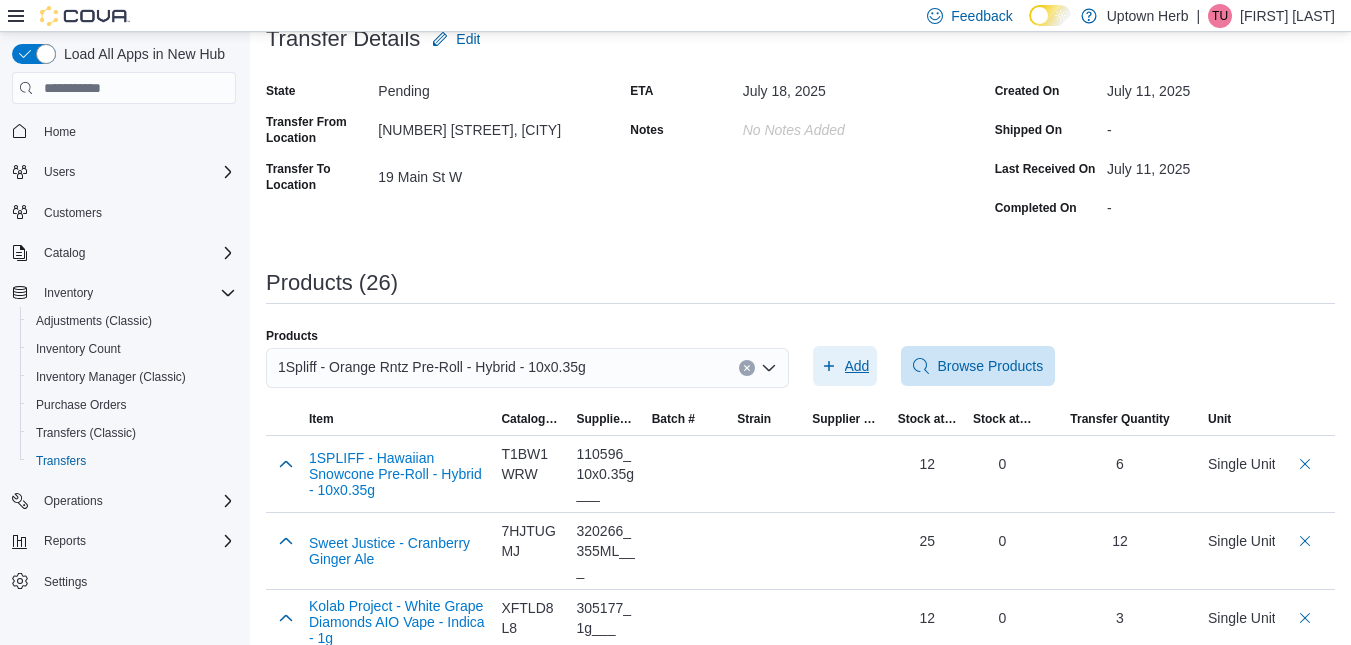 click on "Add" at bounding box center (857, 366) 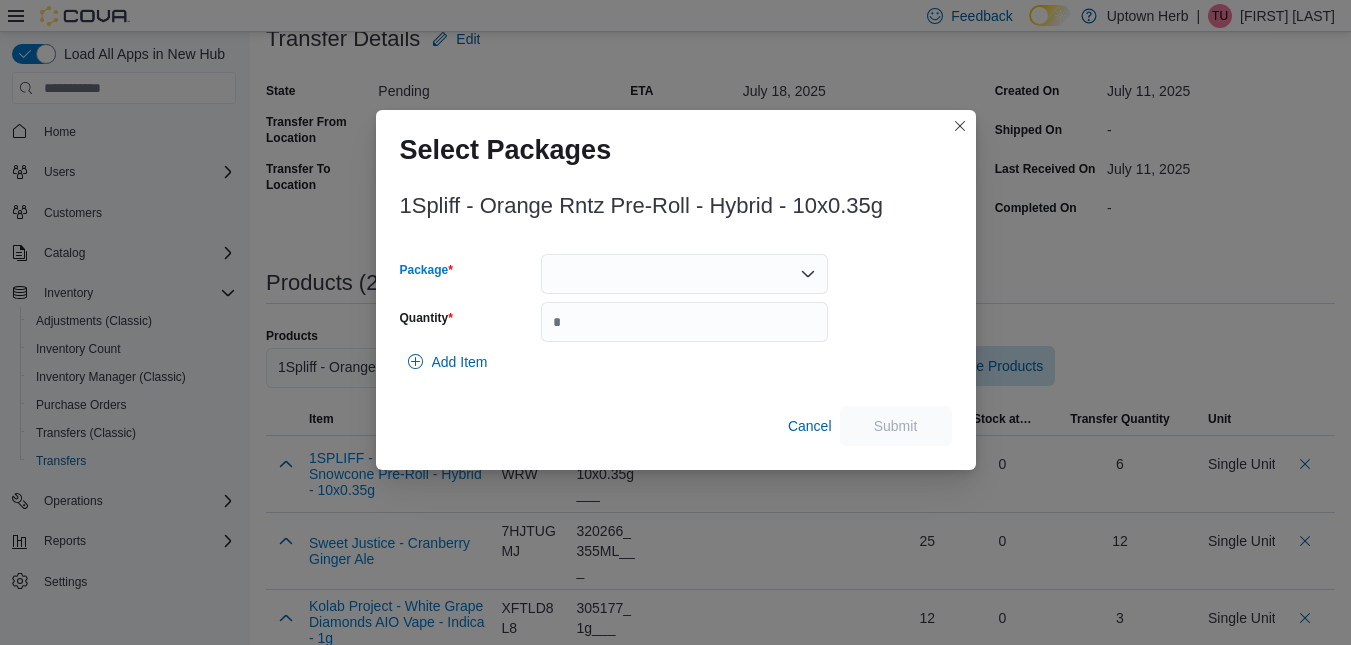 click 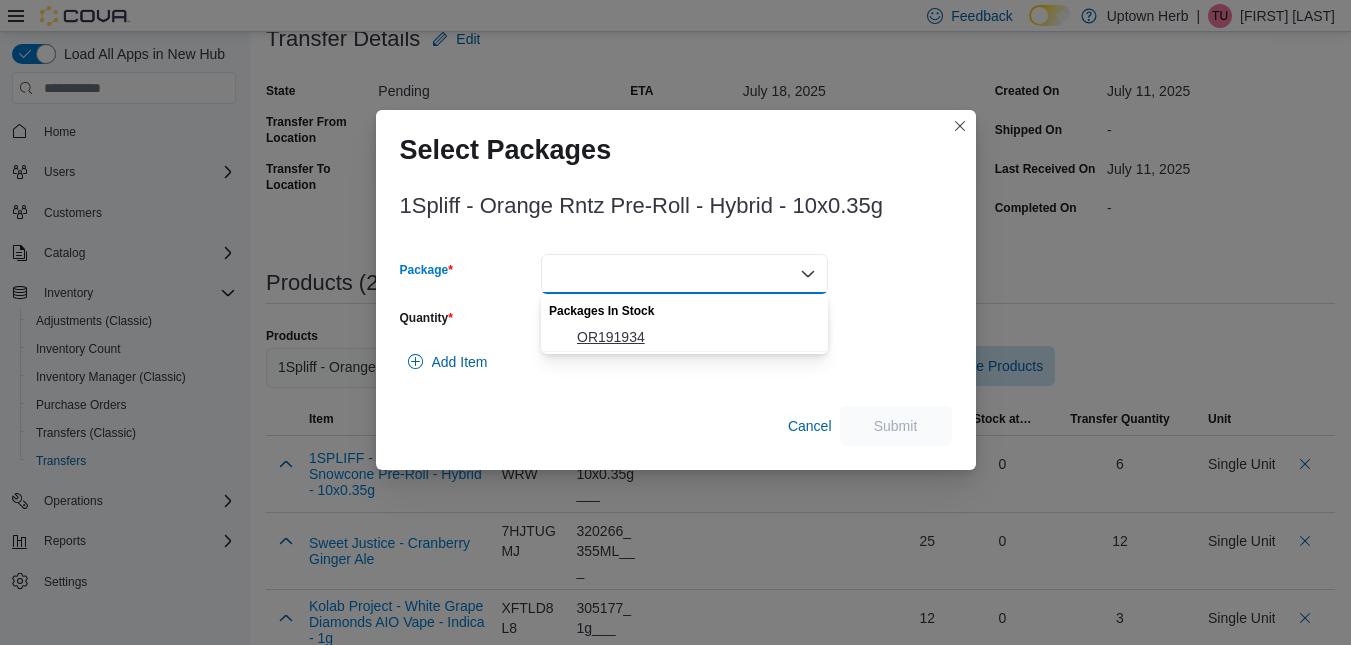 click on "OR191934" at bounding box center [696, 337] 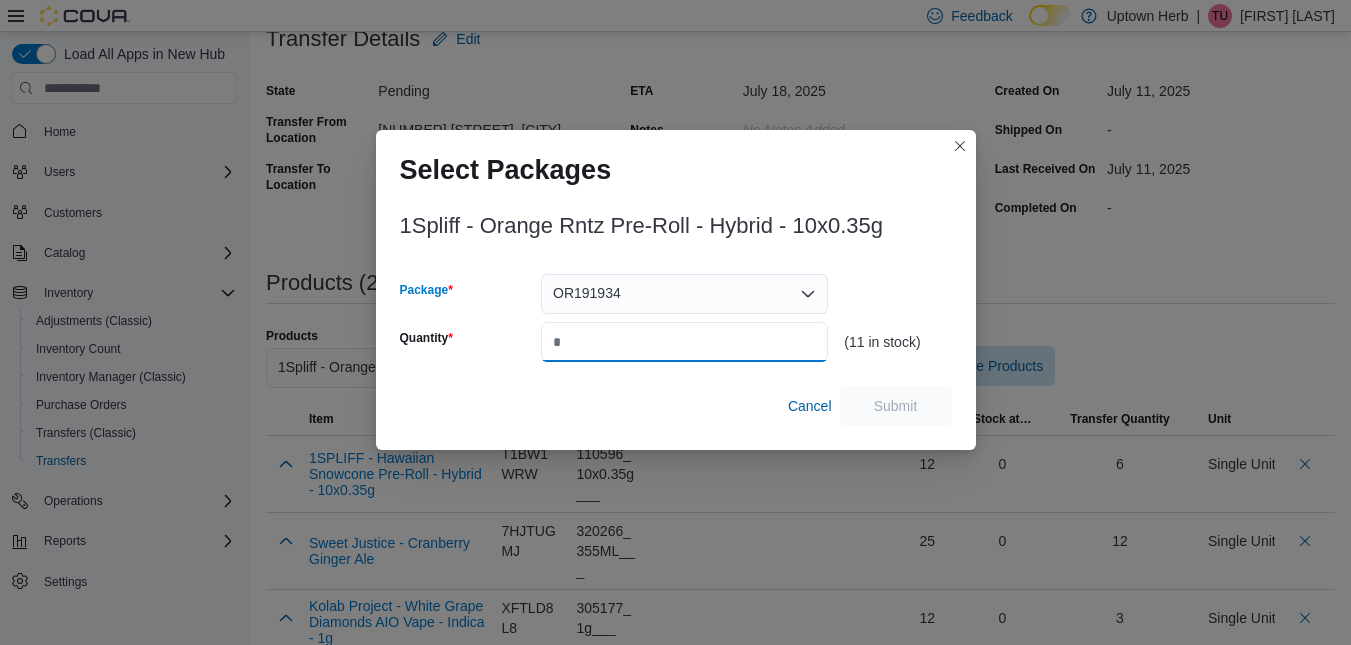 click on "Quantity" at bounding box center (684, 342) 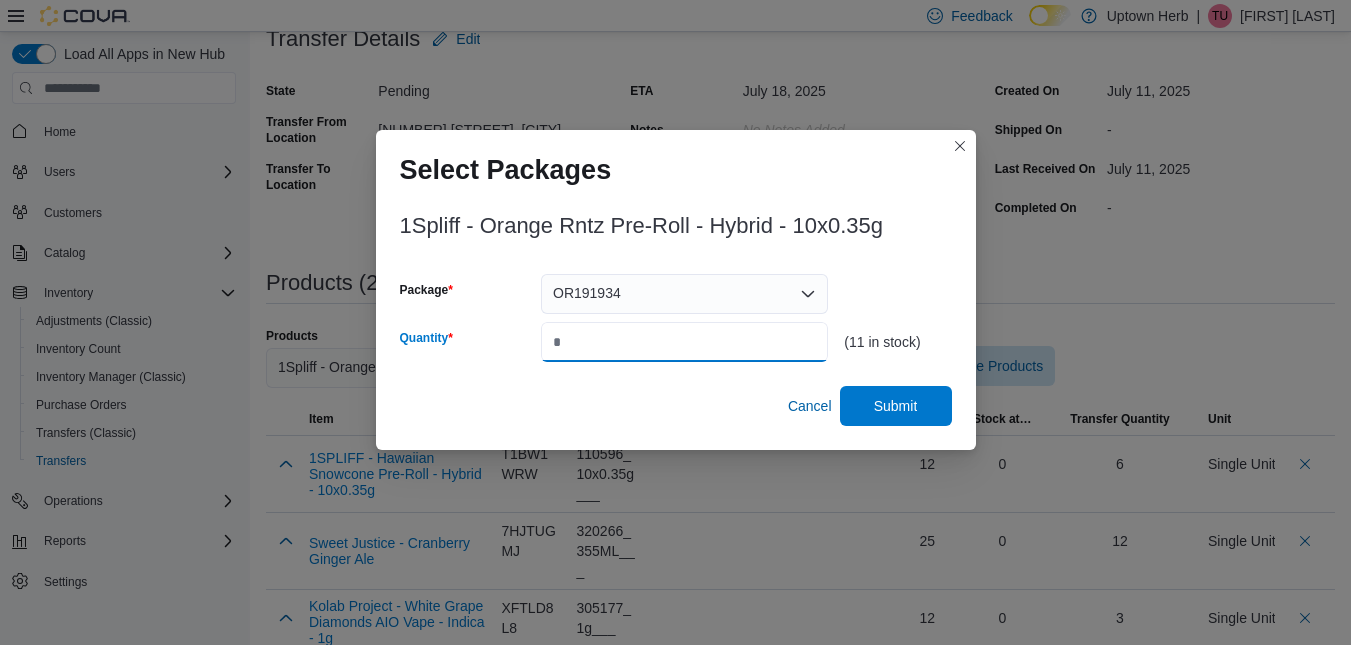 type on "*" 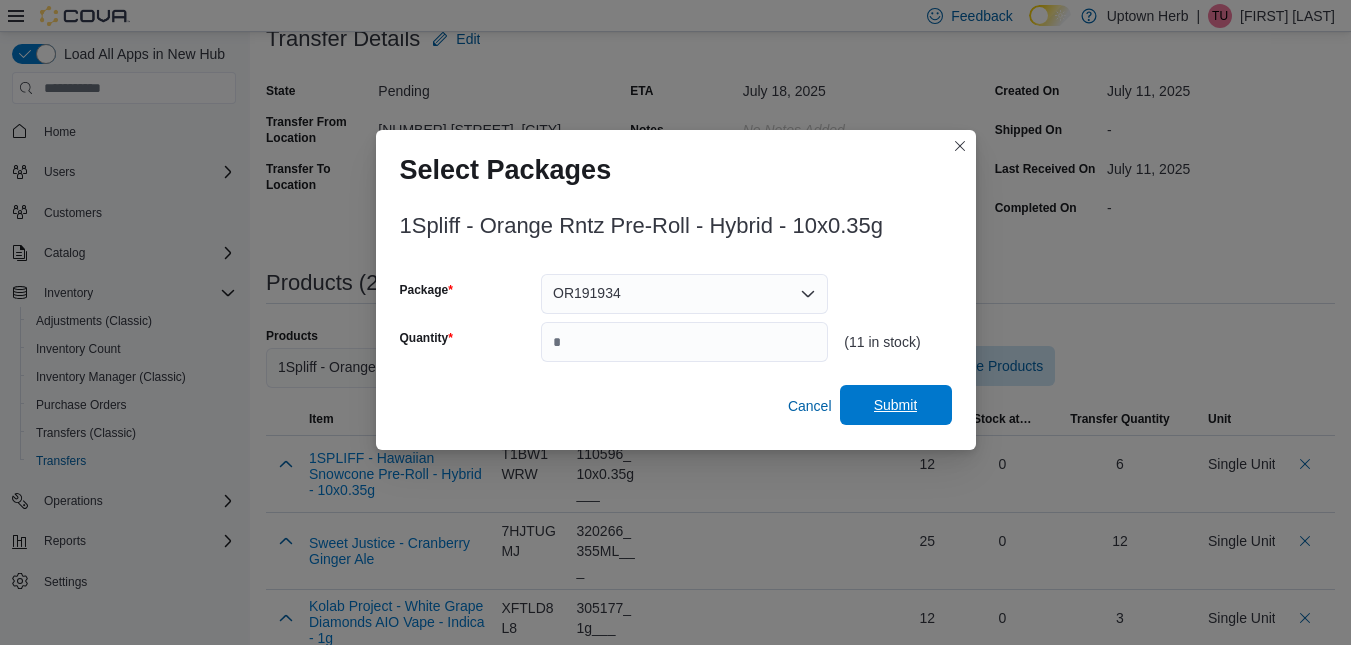 click on "Submit" at bounding box center [896, 405] 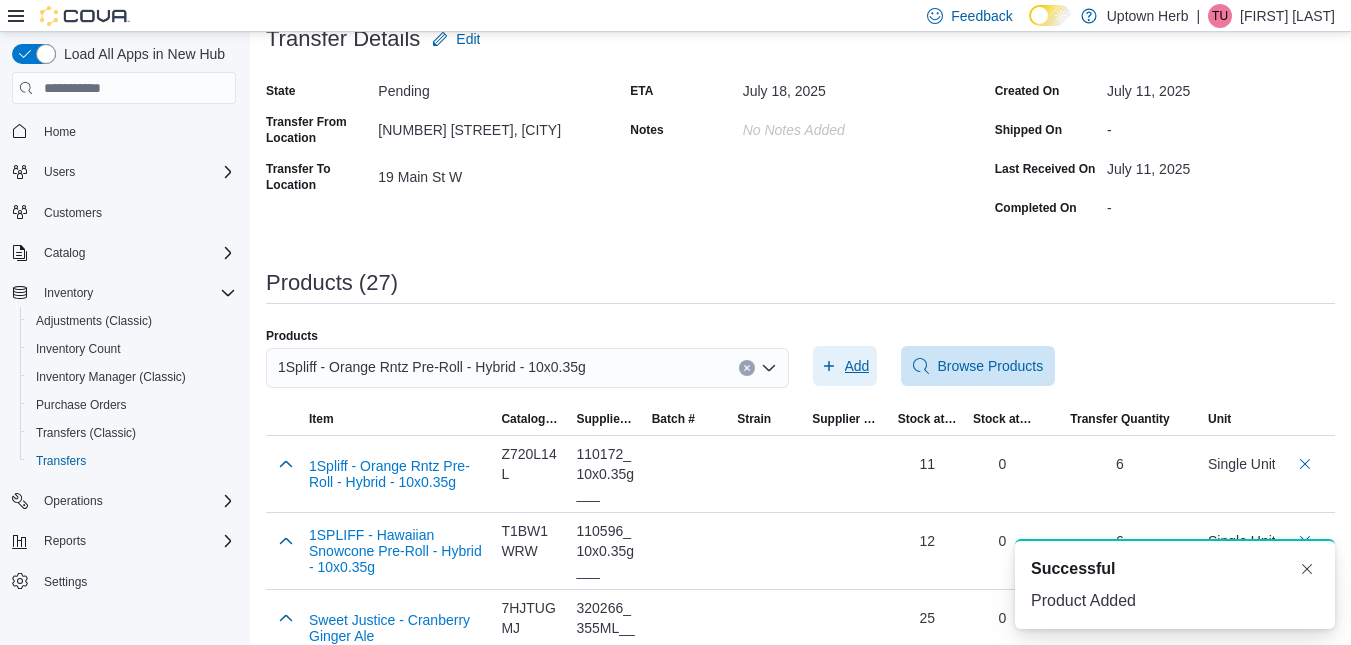 scroll, scrollTop: 0, scrollLeft: 0, axis: both 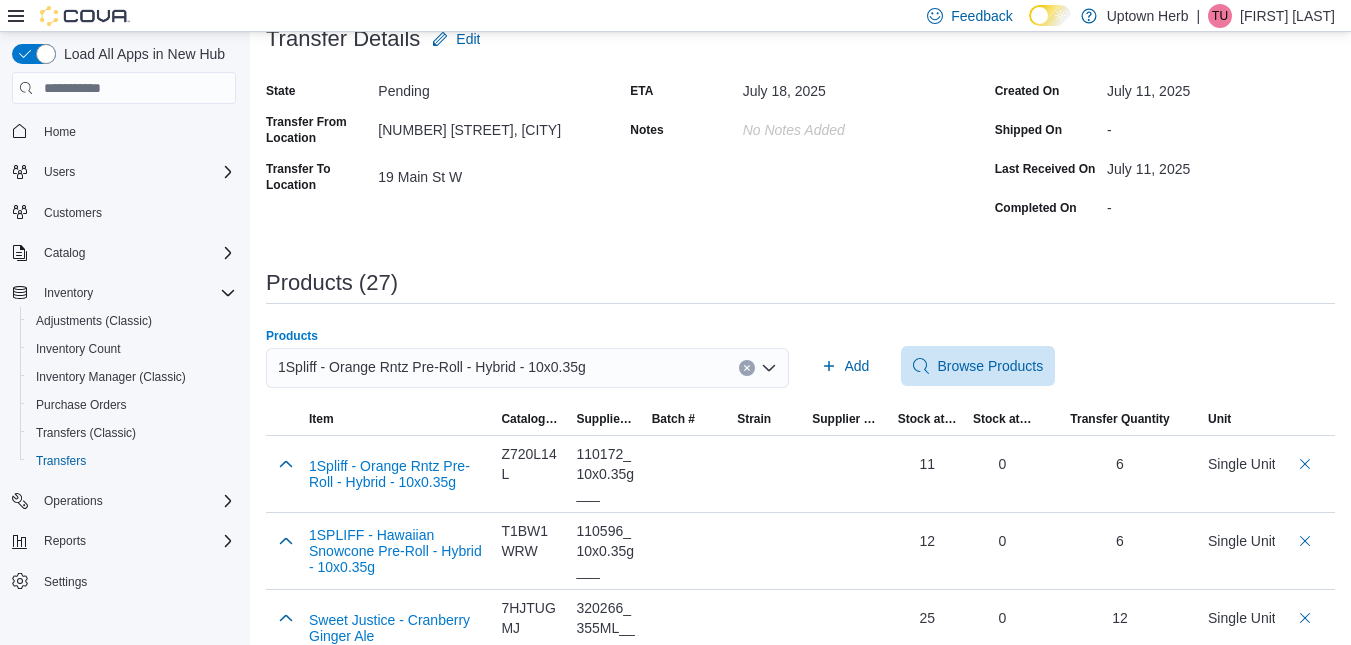 click at bounding box center [747, 368] 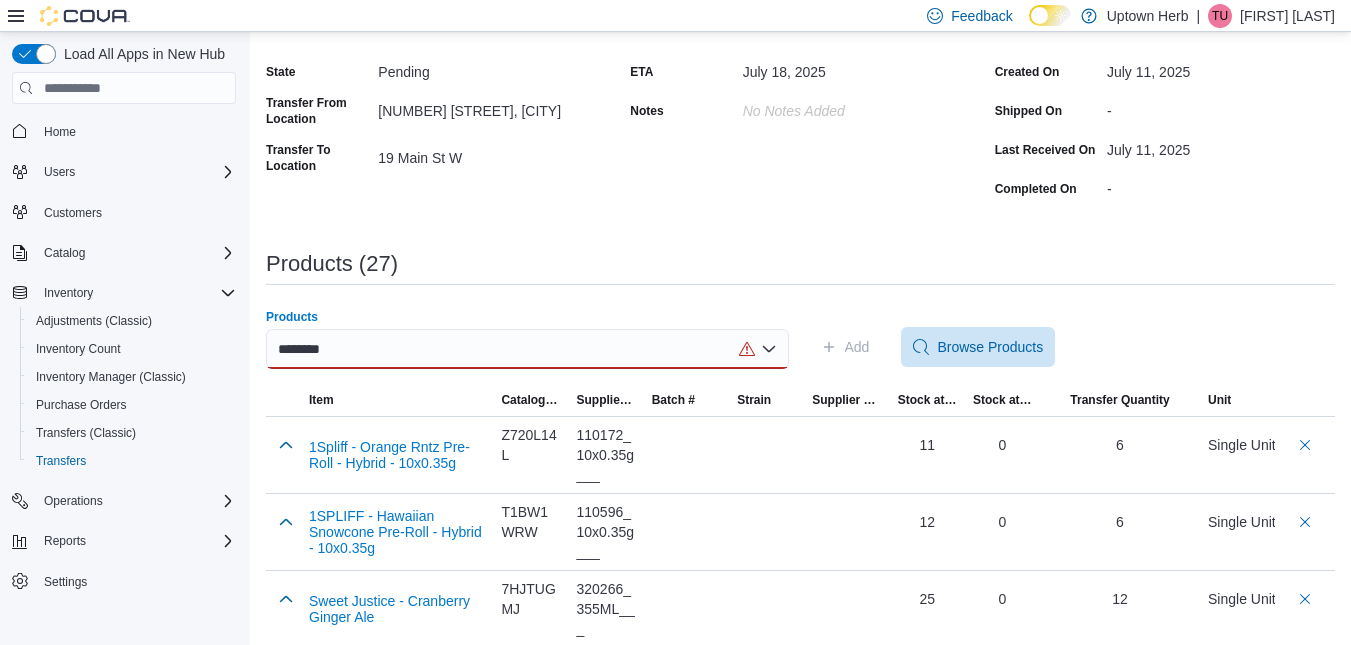 scroll, scrollTop: 172, scrollLeft: 0, axis: vertical 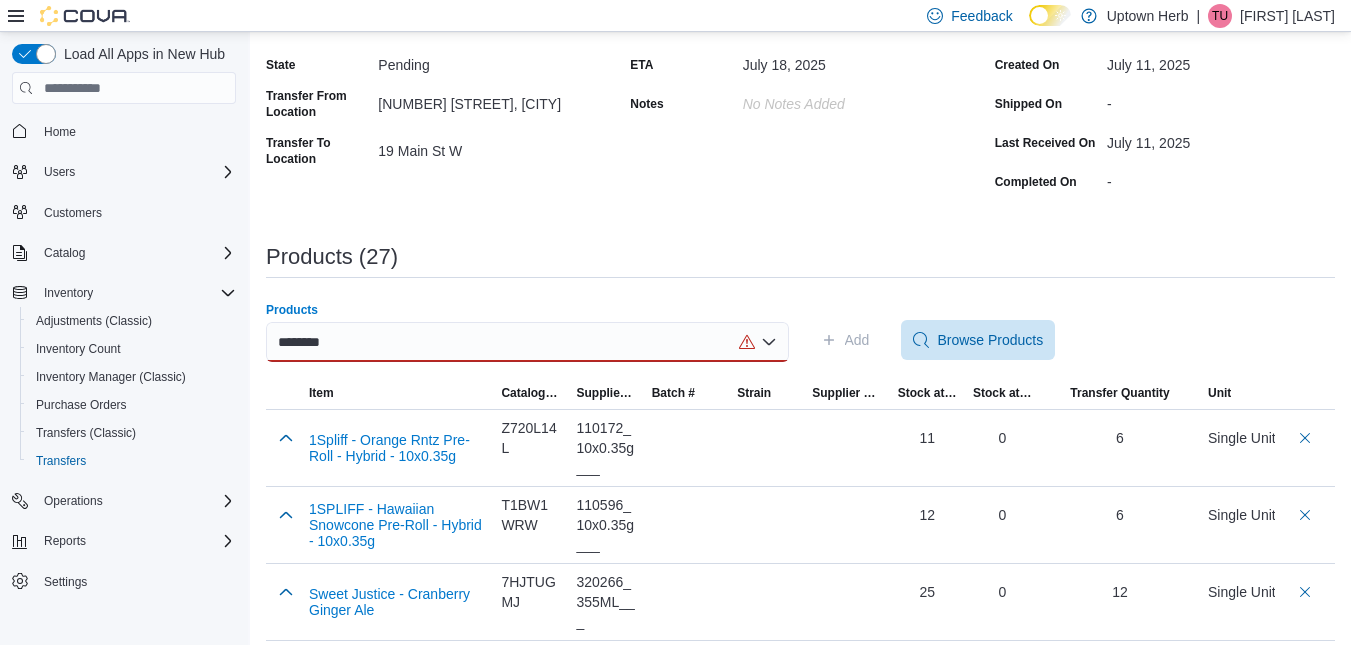type on "********" 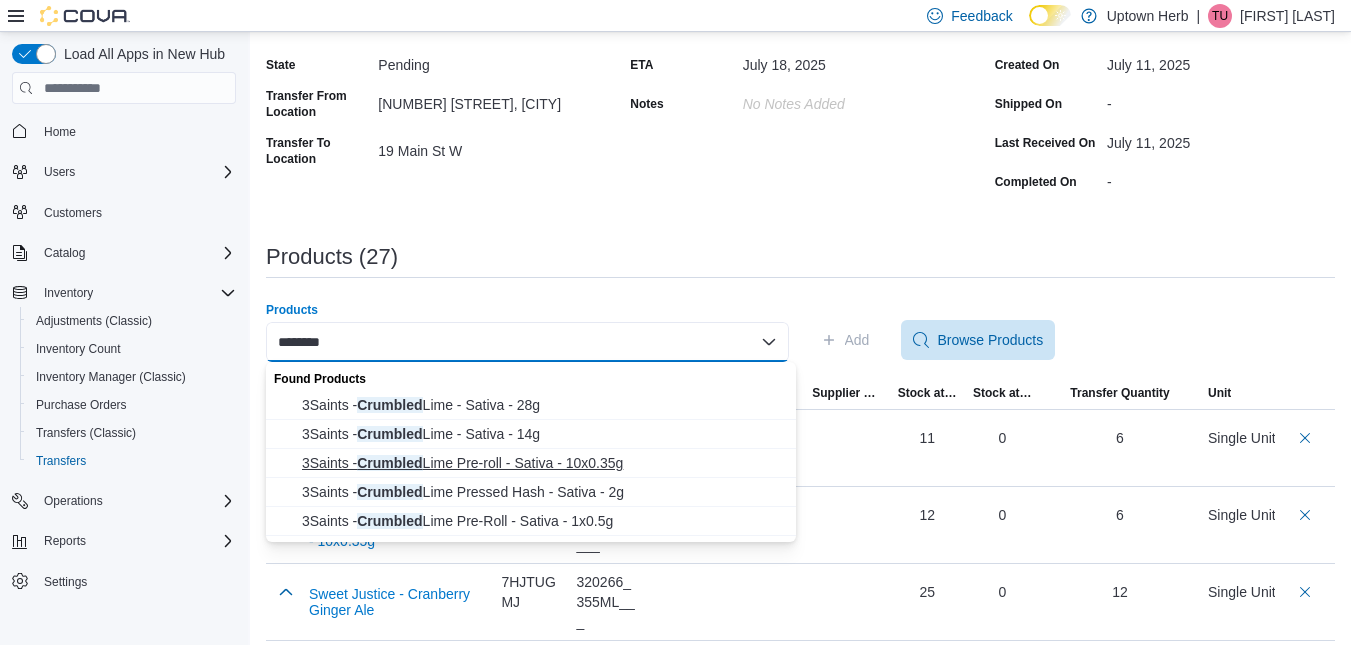 click on "3Saints -  Crumbled  Lime Pre-roll - Sativa - 10x0.35g" at bounding box center (543, 463) 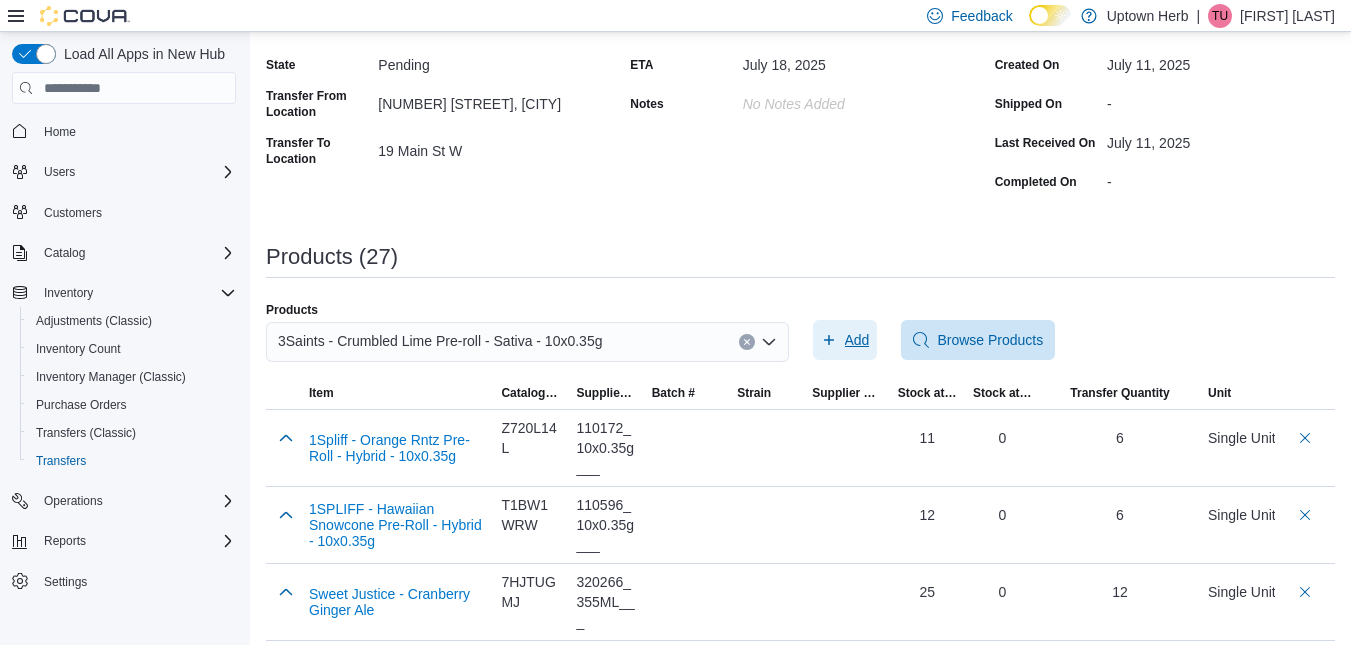 click on "Add" at bounding box center [857, 340] 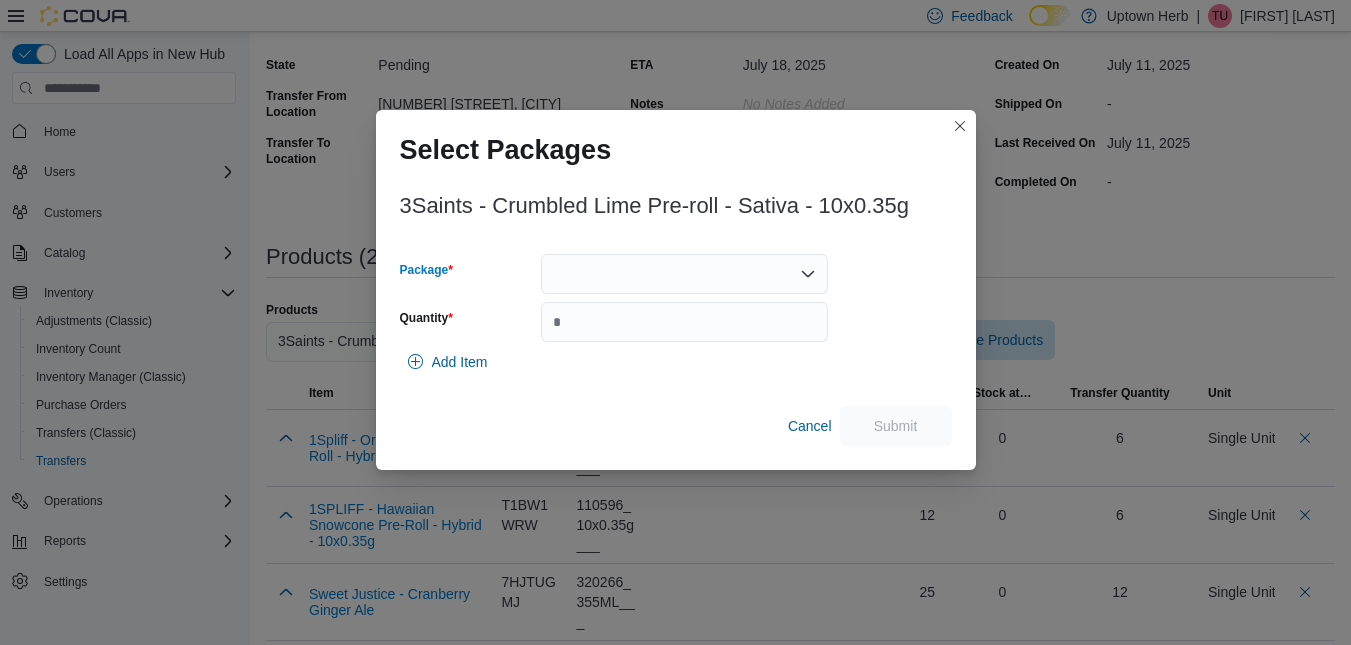 click 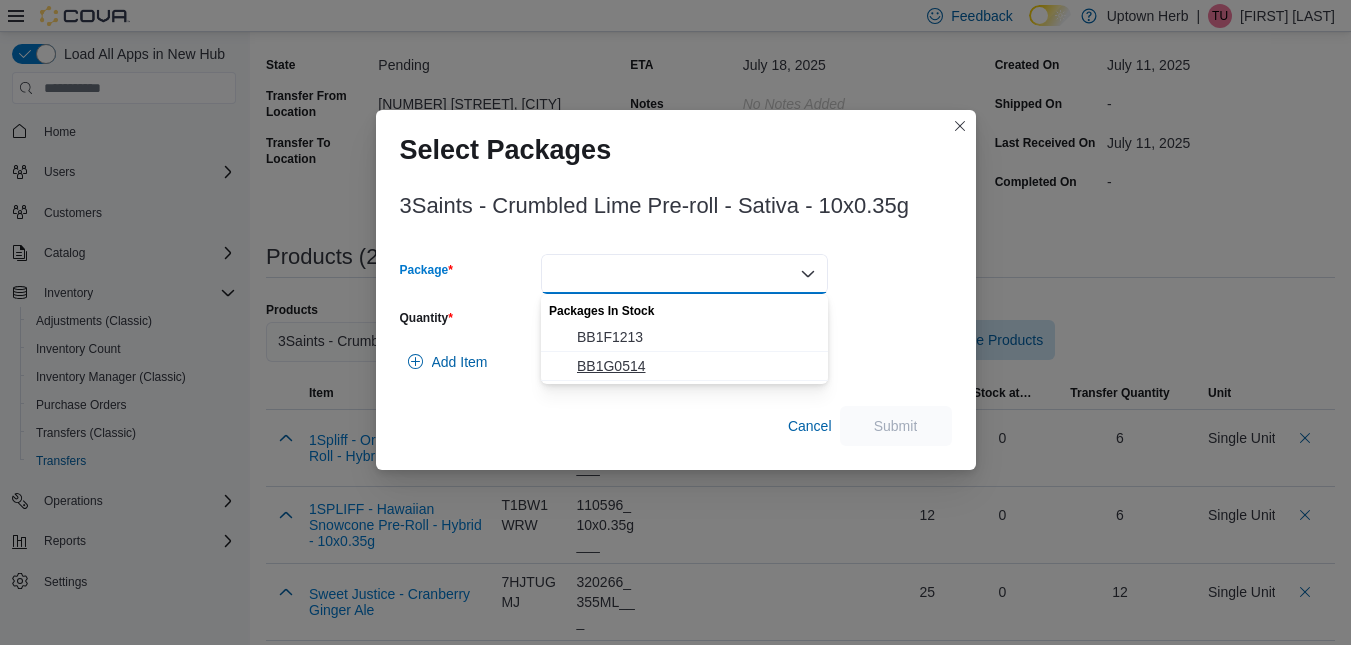 click on "BB1G0514" at bounding box center [696, 366] 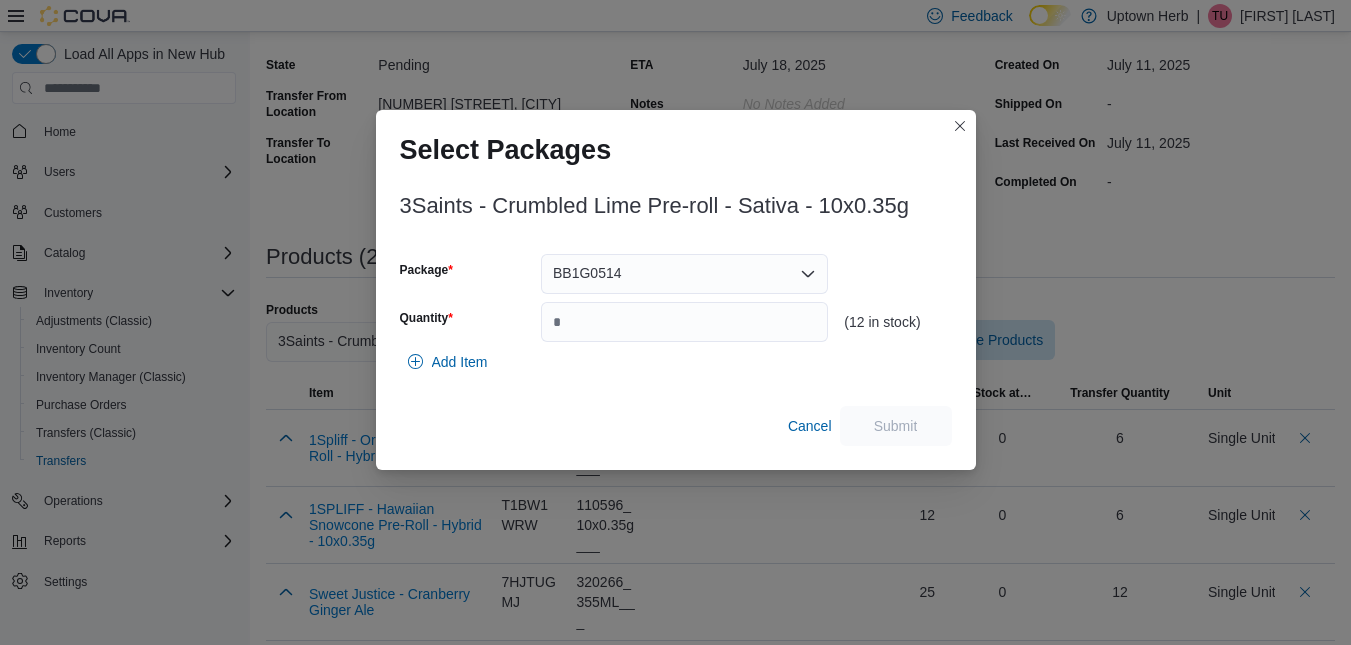 click on "Select Packages 3Saints - Crumbled Lime Pre-roll - Sativa - 10x0.35g   Package BB1G0514 Quantity (12 in stock) Add Item Cancel Submit" at bounding box center (675, 322) 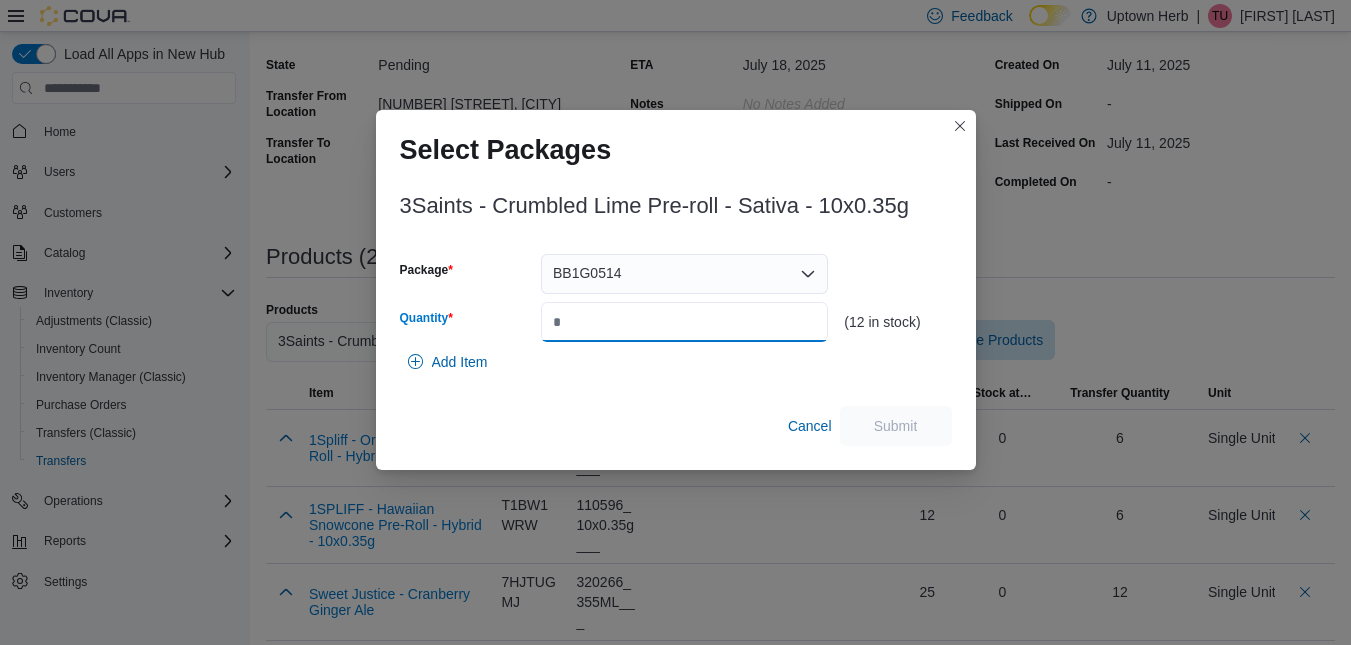 click on "Quantity" at bounding box center [684, 322] 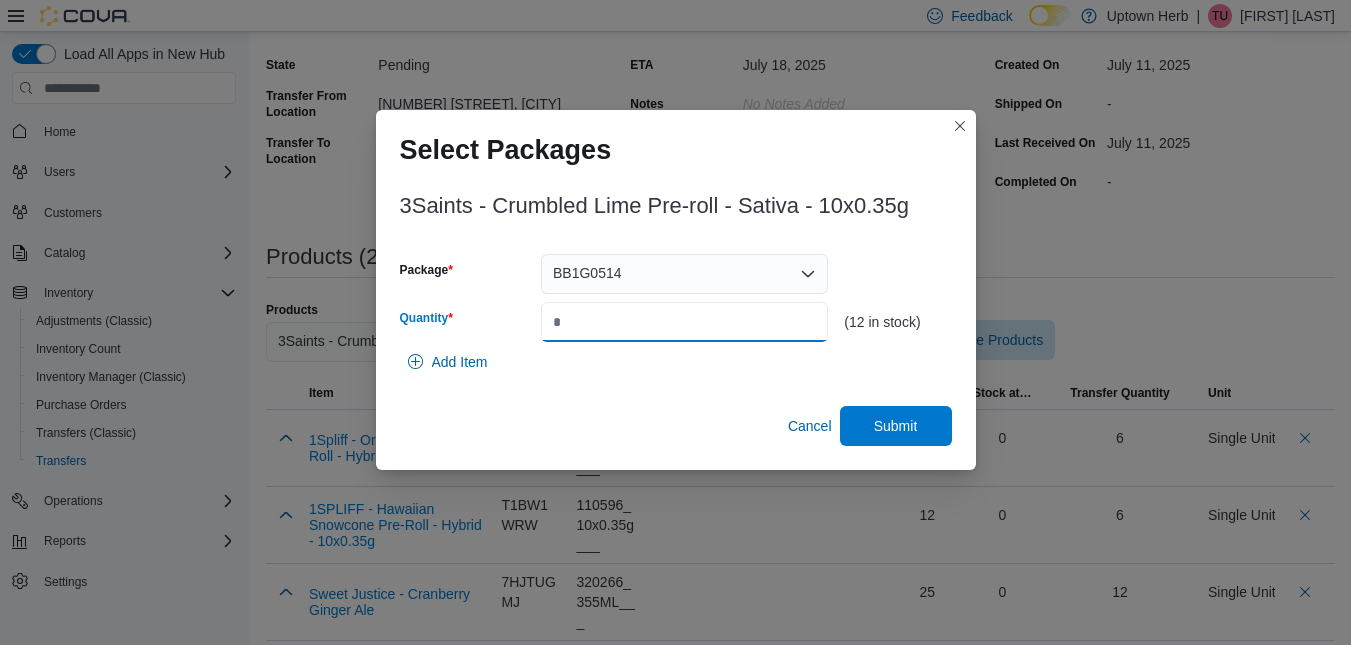 type on "*" 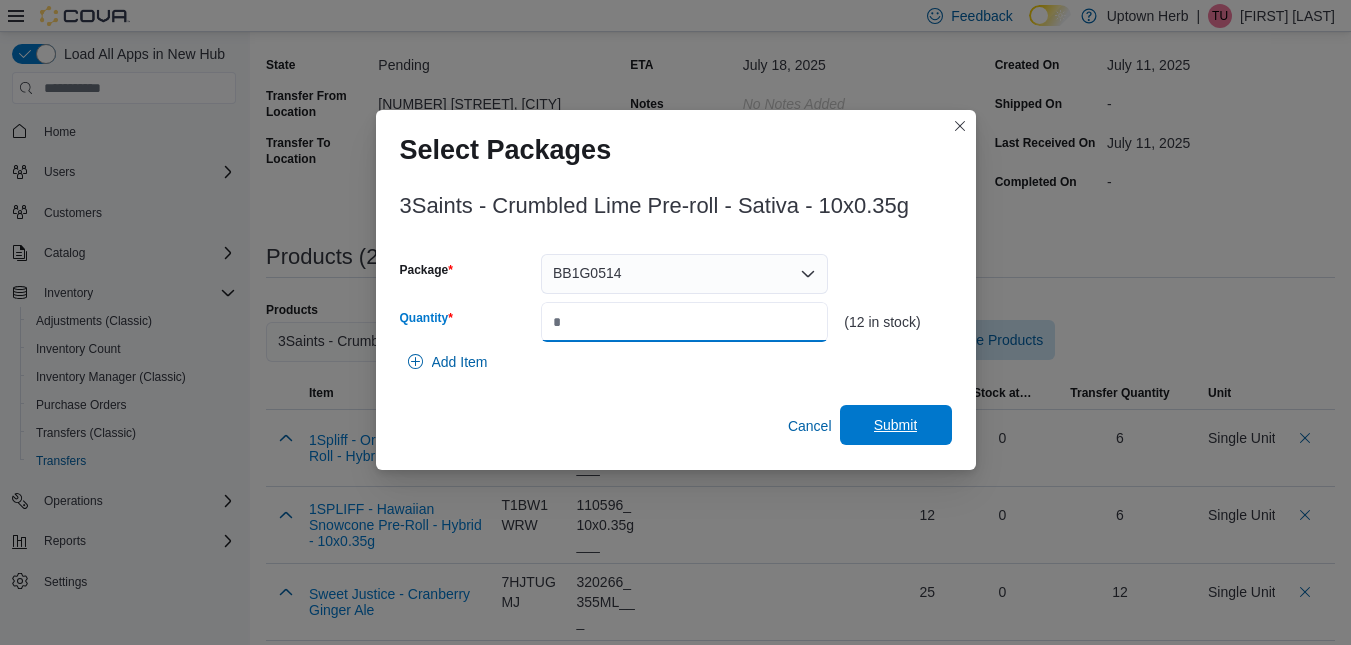 type on "*" 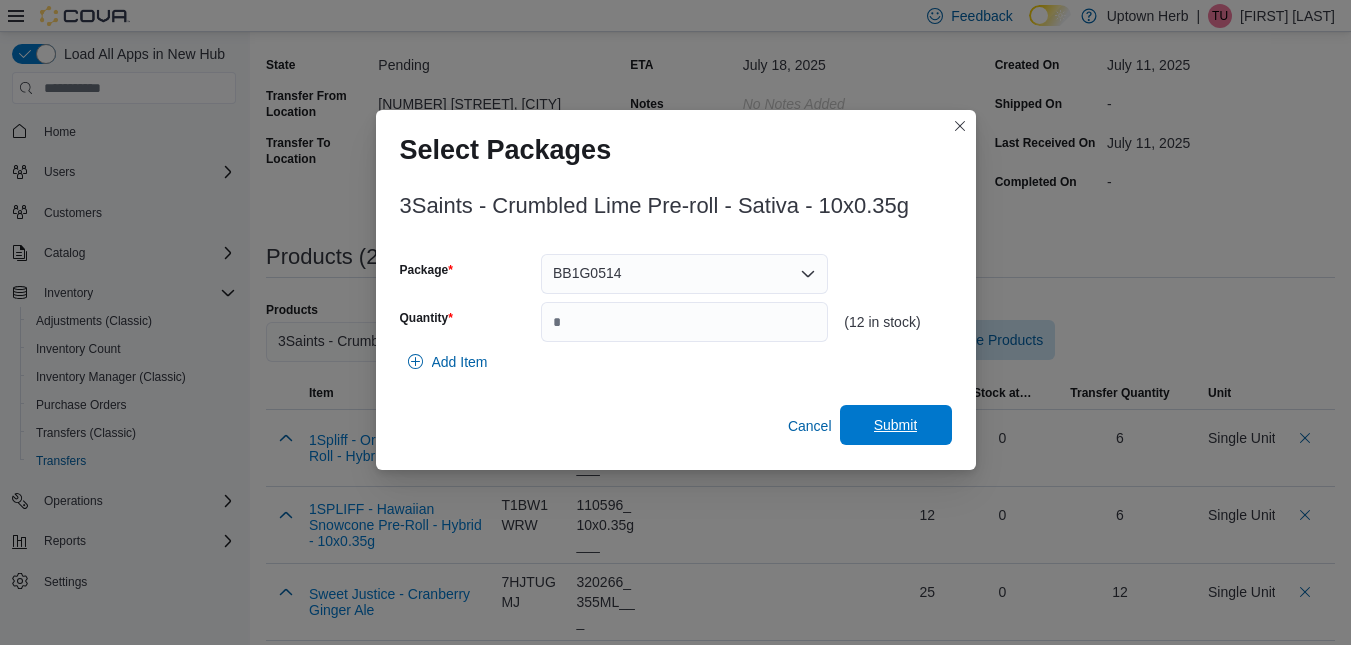 click on "Submit" at bounding box center (896, 425) 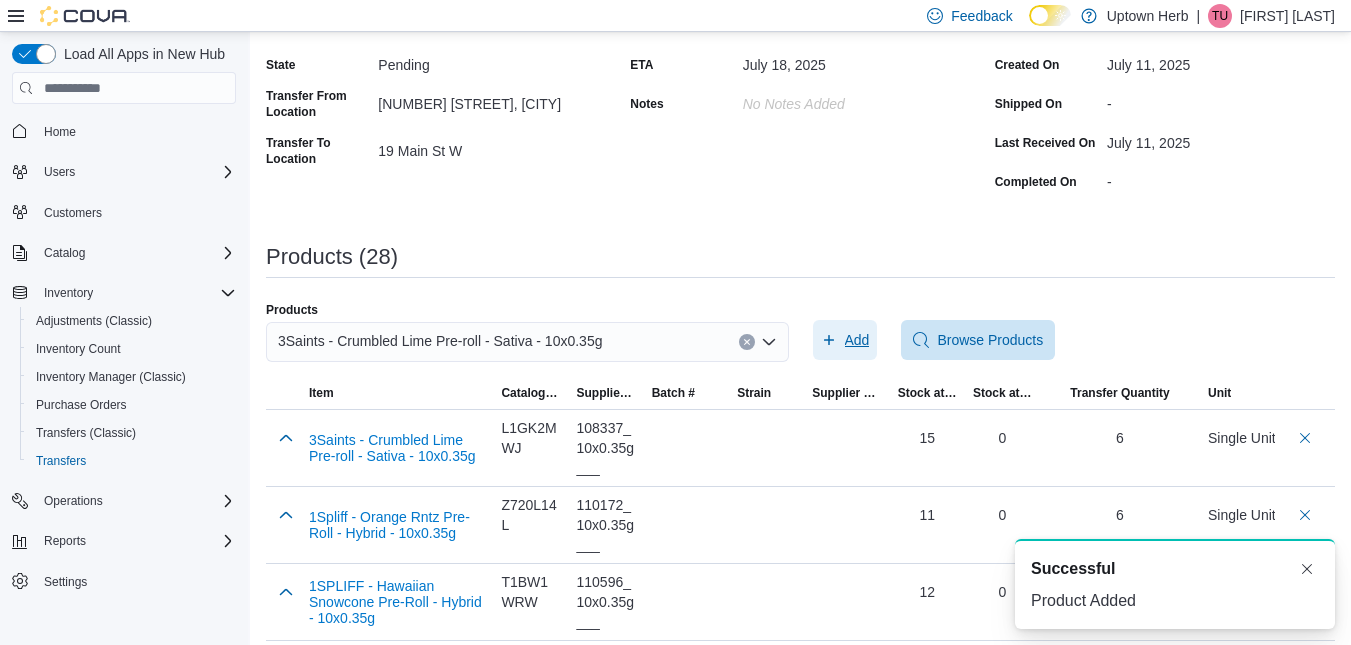 scroll, scrollTop: 0, scrollLeft: 0, axis: both 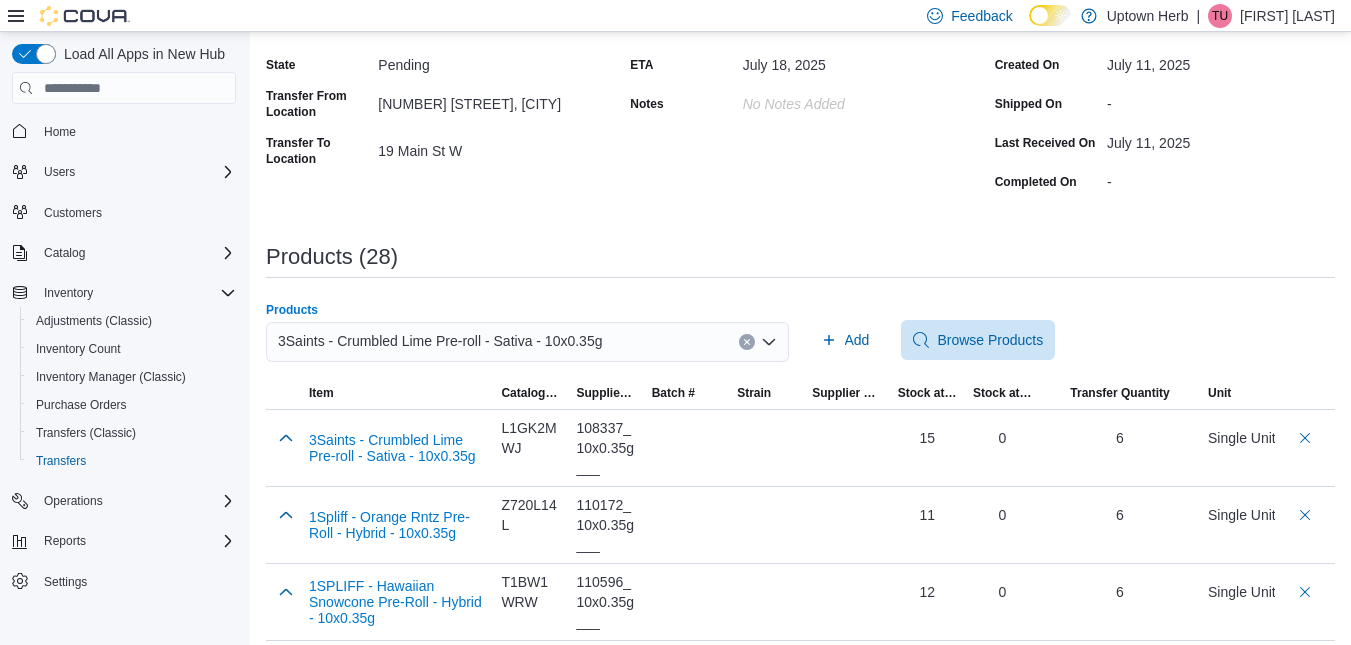 click at bounding box center (747, 342) 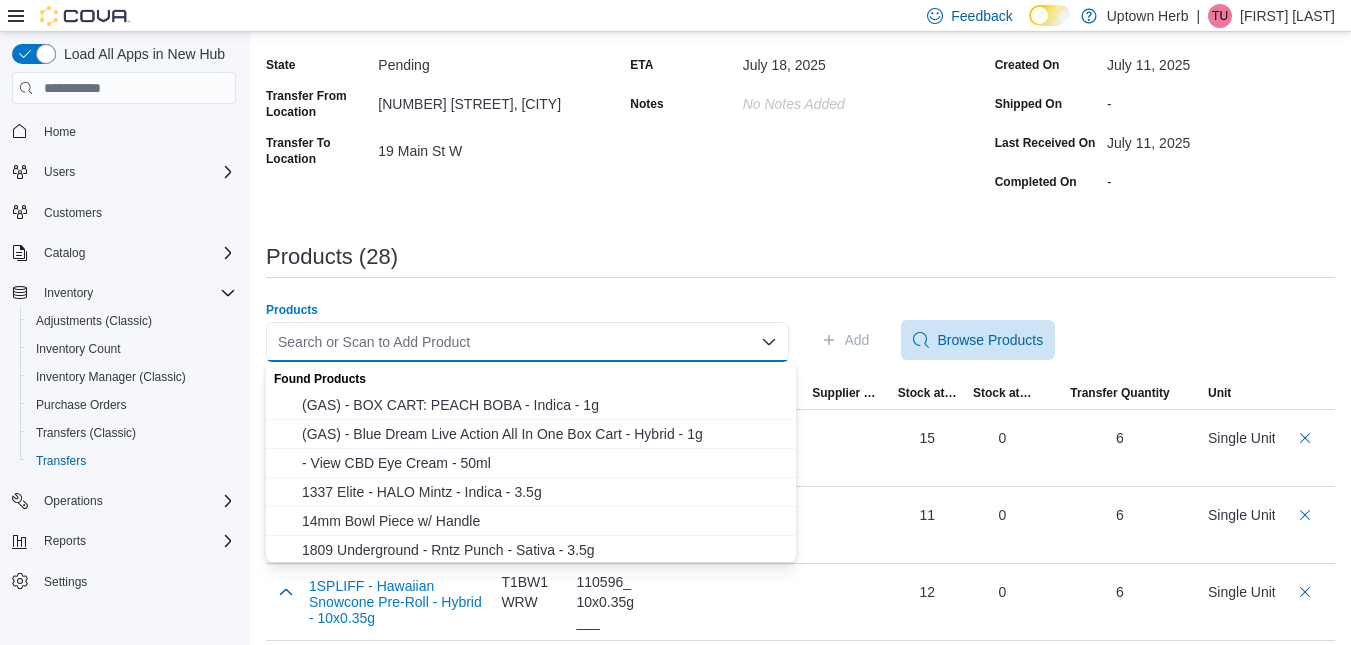 click on "Search or Scan to Add Product" at bounding box center [527, 342] 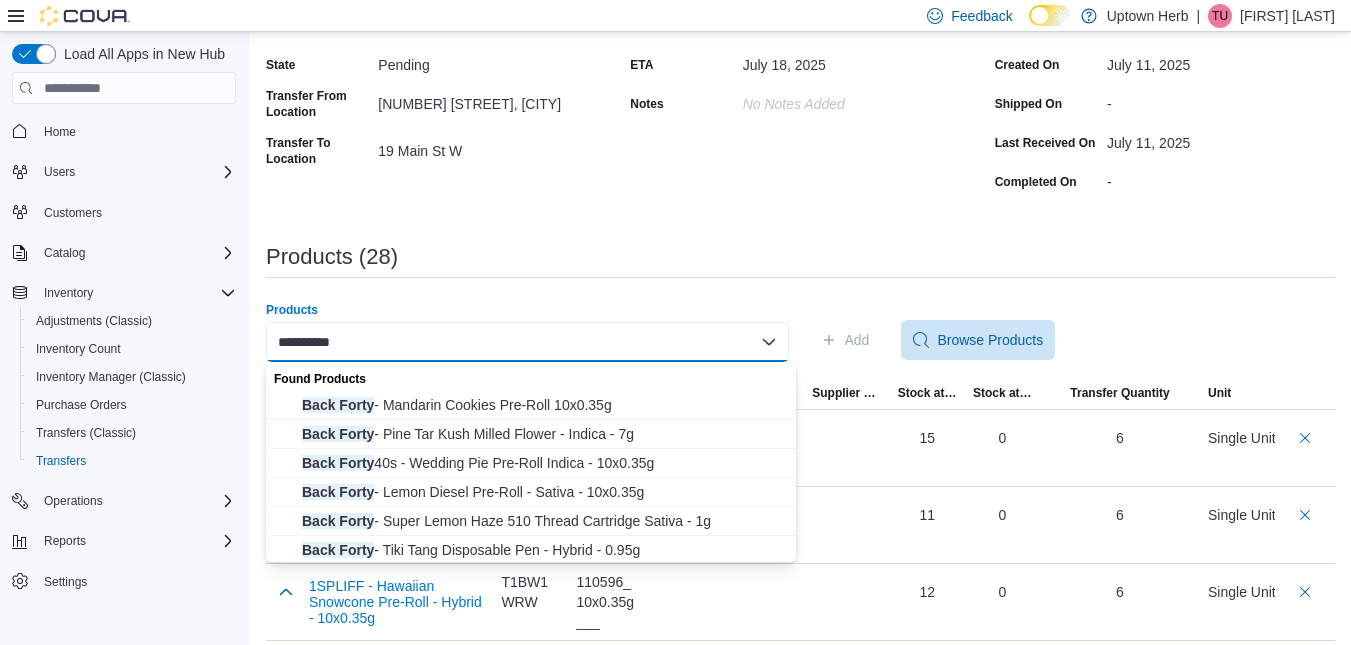 type on "**********" 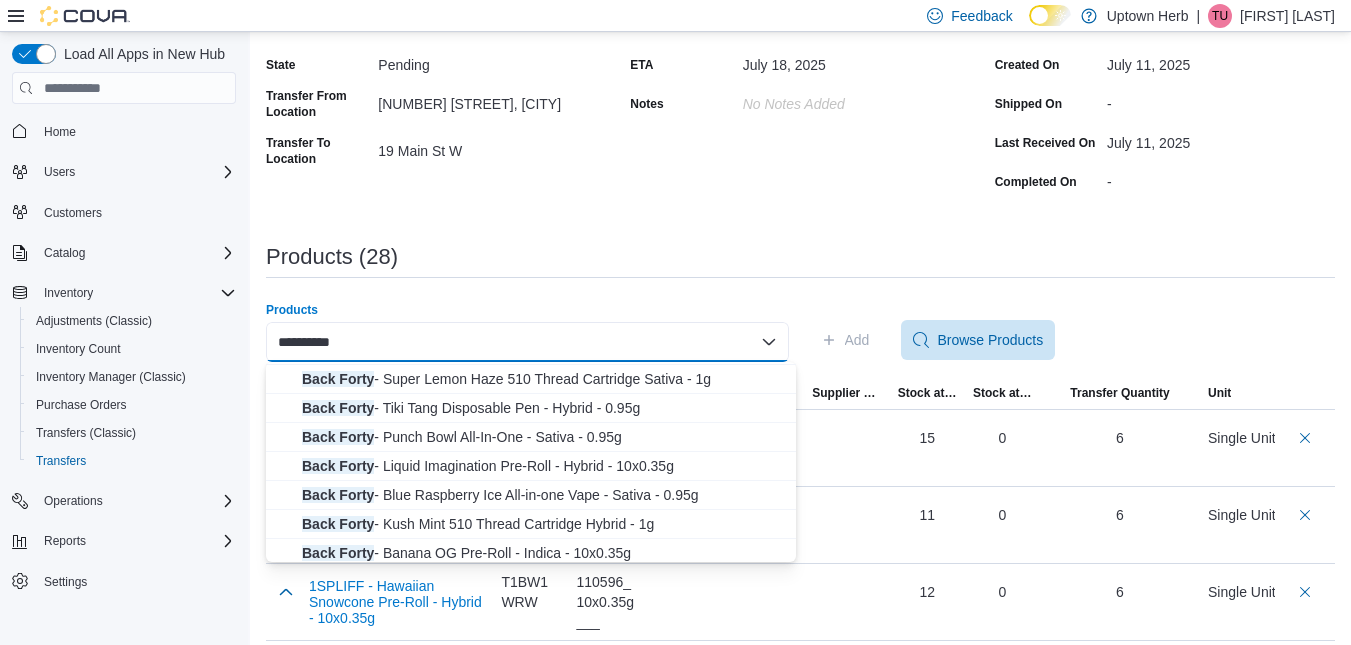 scroll, scrollTop: 143, scrollLeft: 0, axis: vertical 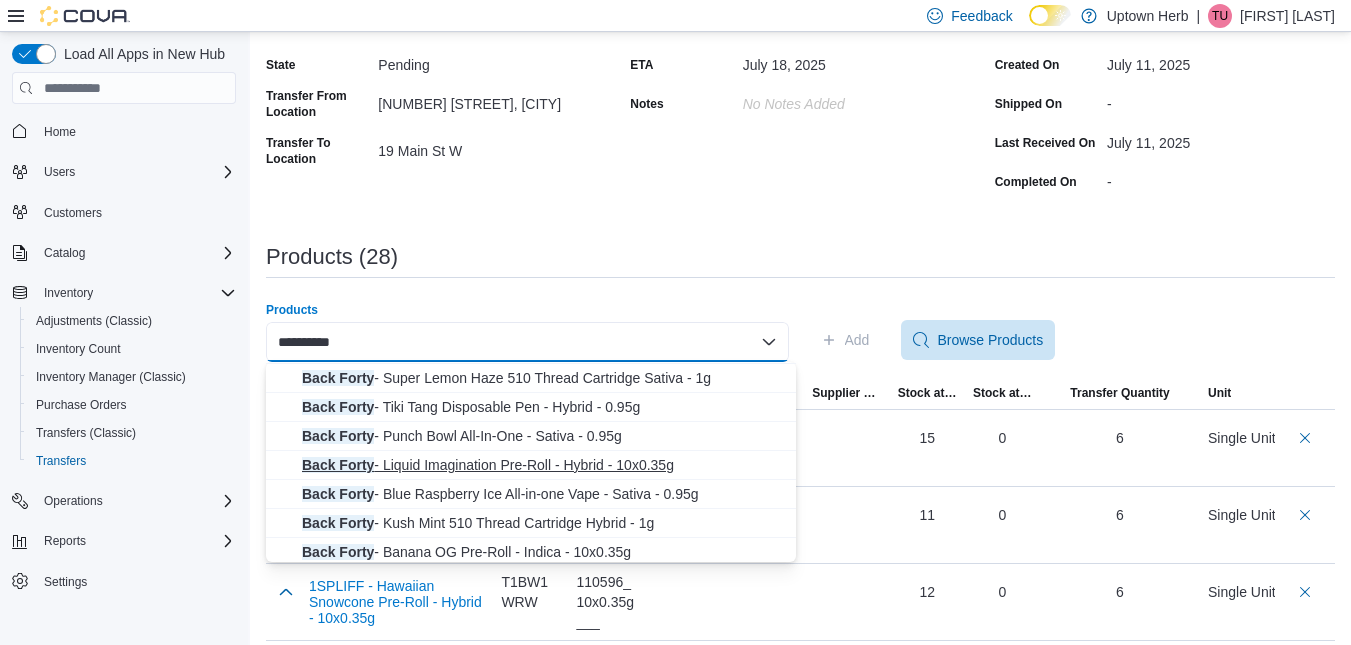 click on "Back Forty  - Liquid Imagination Pre-Roll - Hybrid - 10x0.35g" at bounding box center (543, 465) 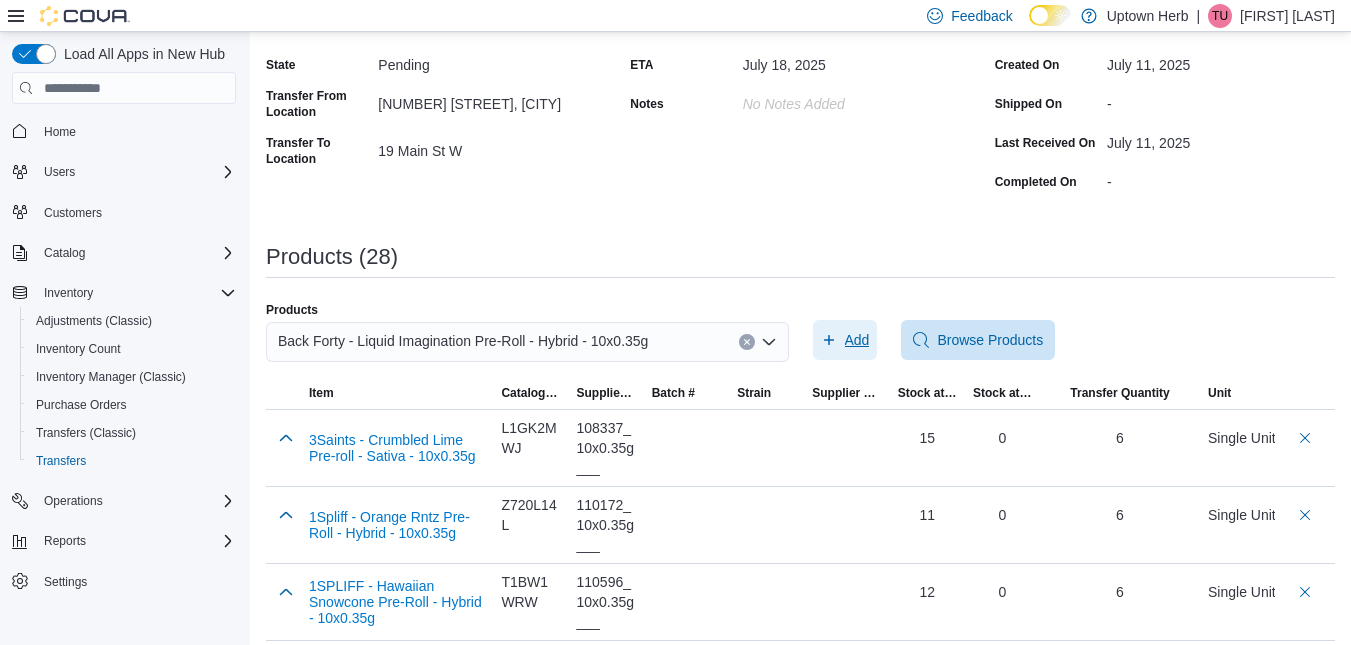 click on "Add" at bounding box center [857, 340] 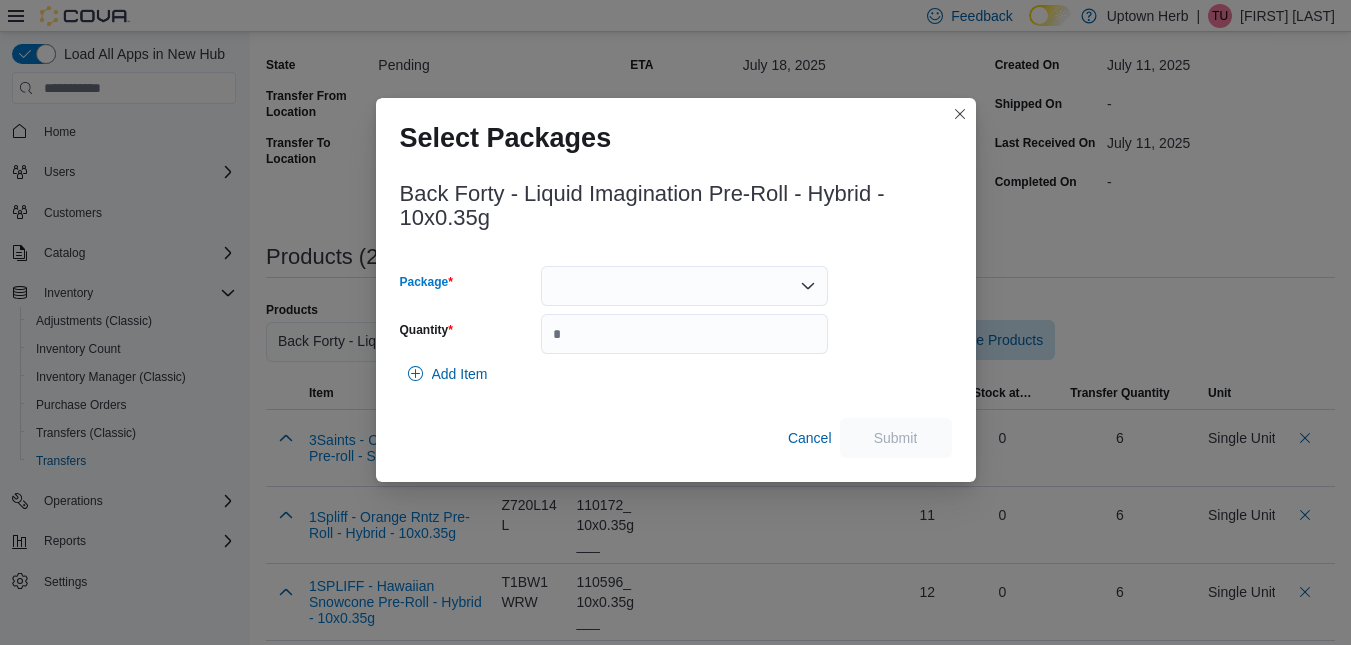 click at bounding box center [684, 286] 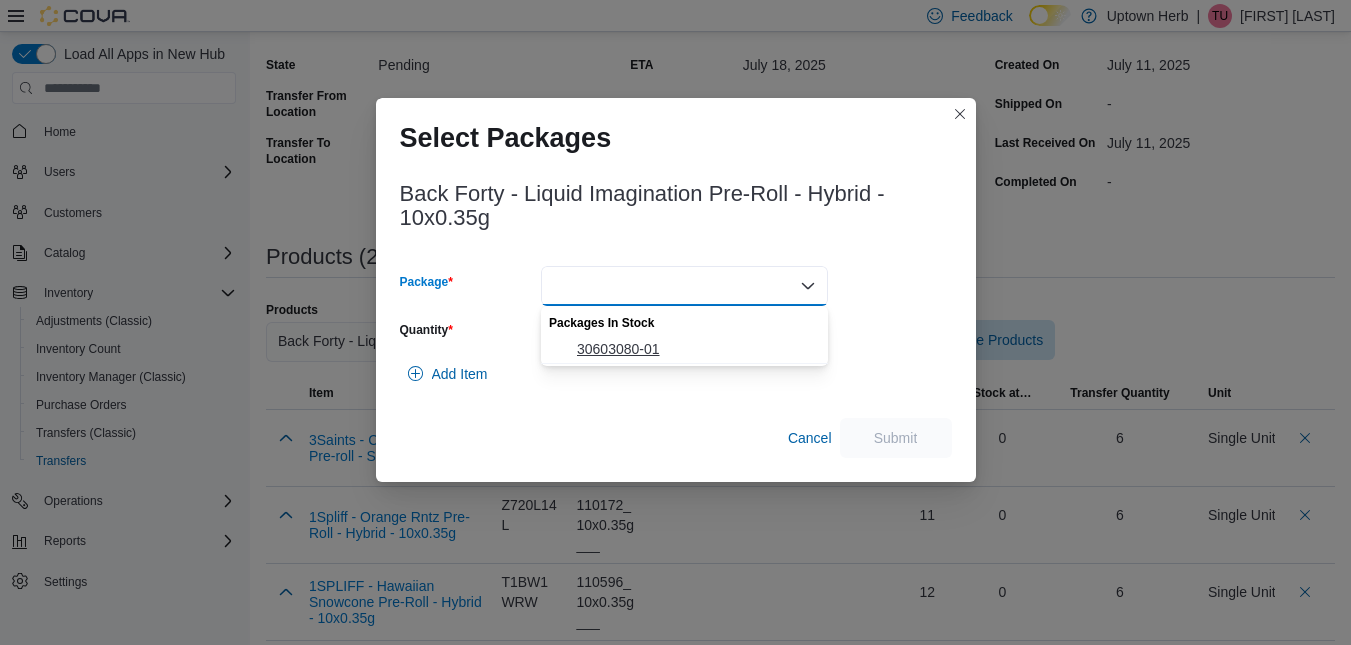 click on "30603080-01" at bounding box center (696, 349) 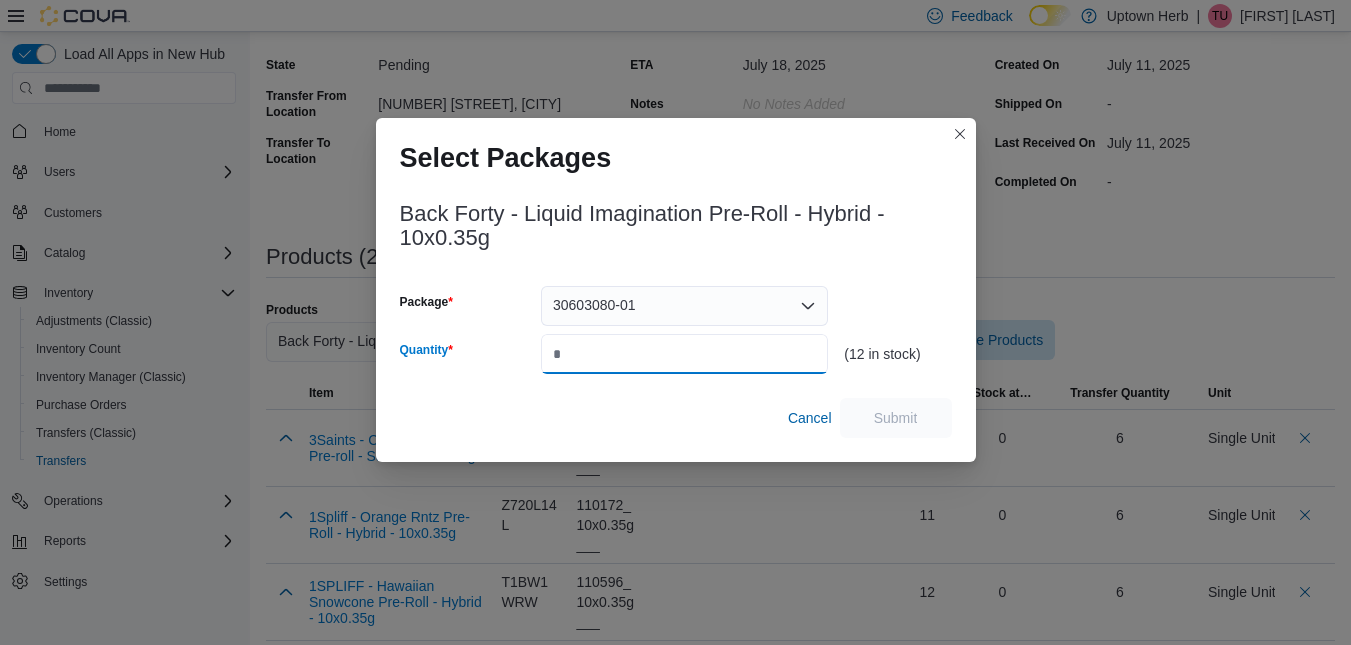 click on "Quantity" at bounding box center (684, 354) 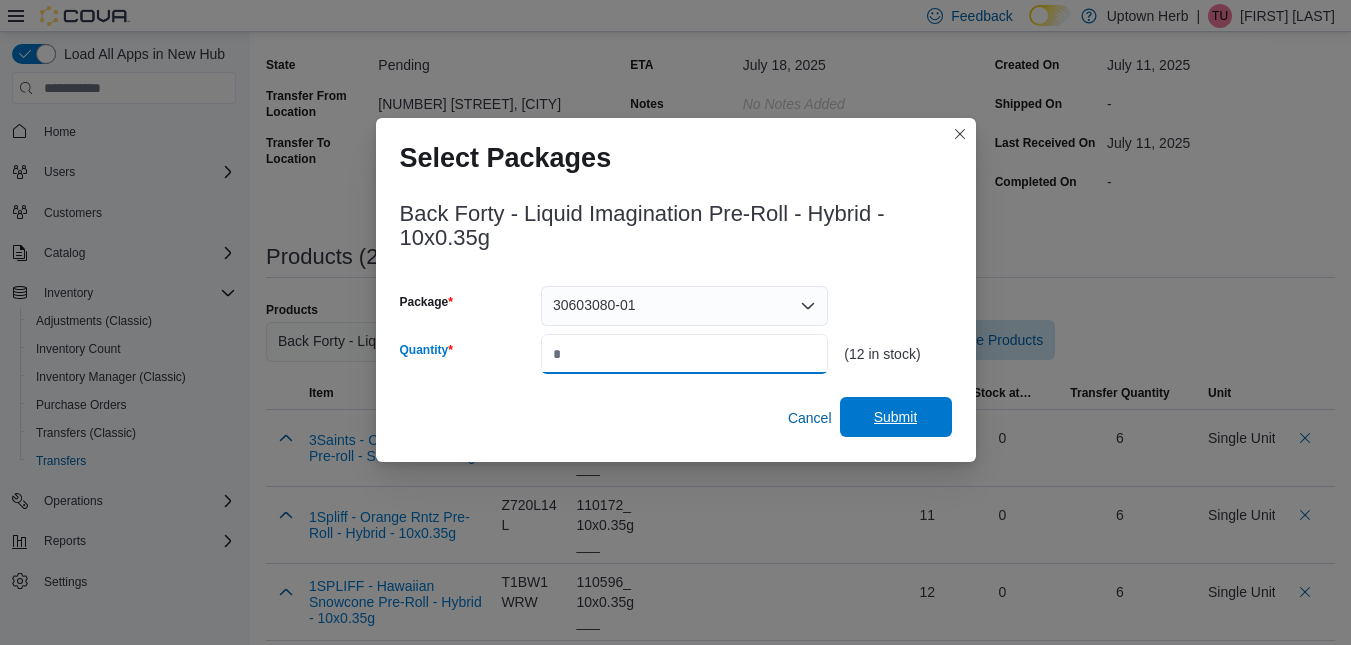 type on "*" 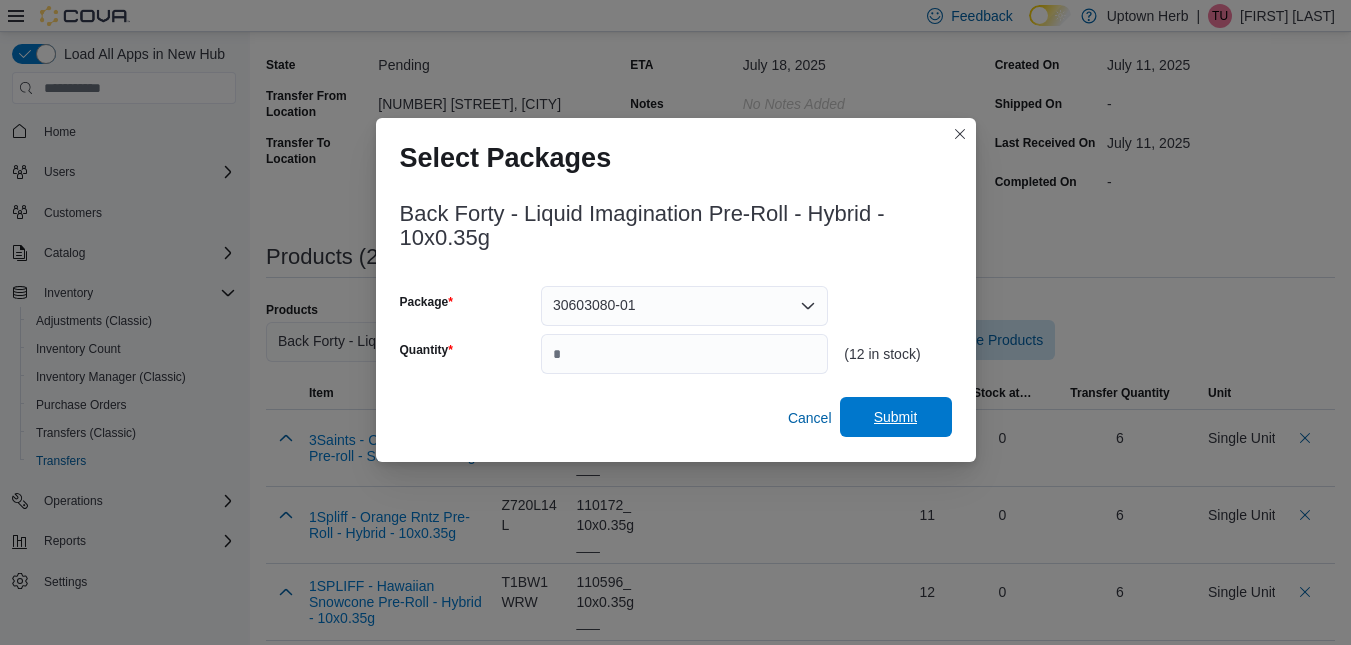 click on "Submit" at bounding box center (896, 417) 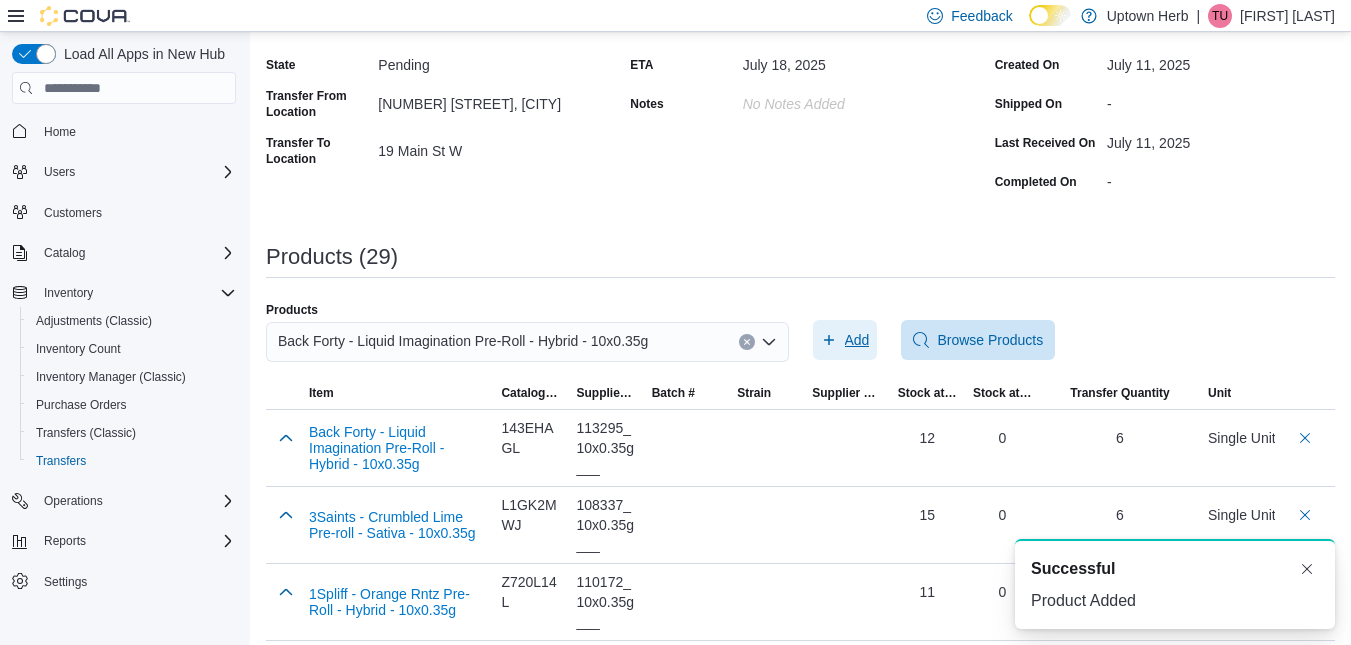 scroll, scrollTop: 0, scrollLeft: 0, axis: both 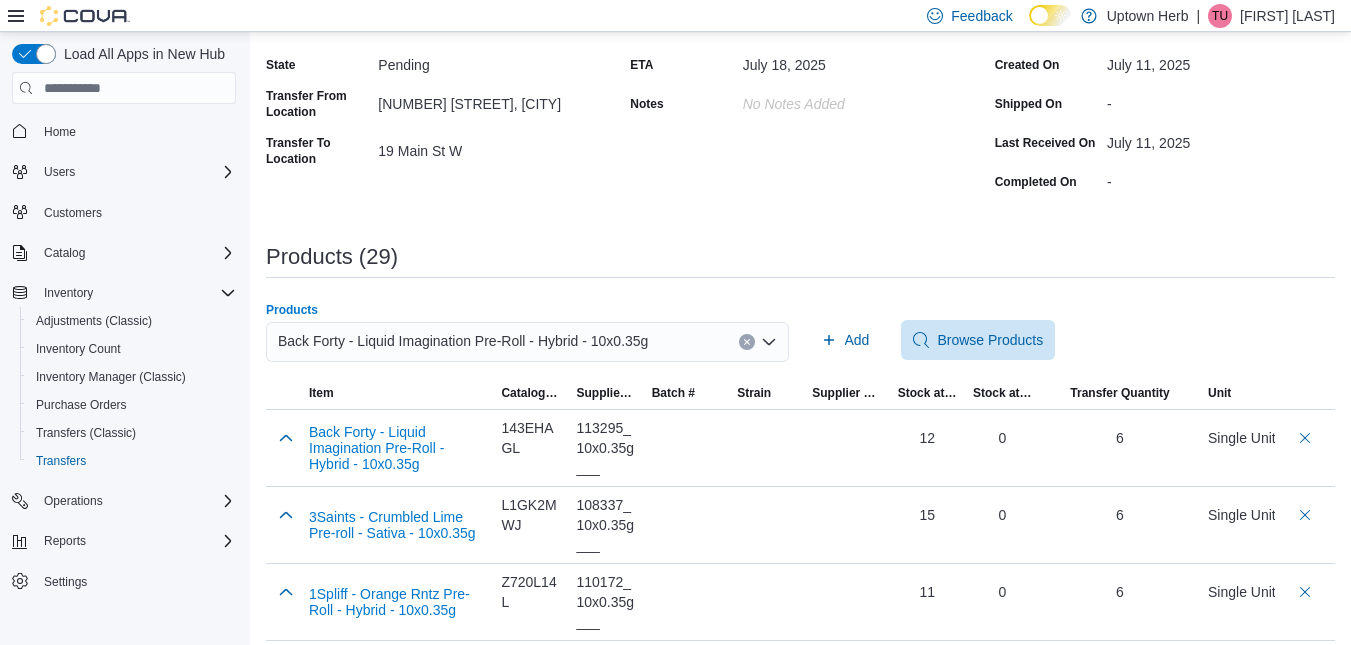 click at bounding box center [747, 342] 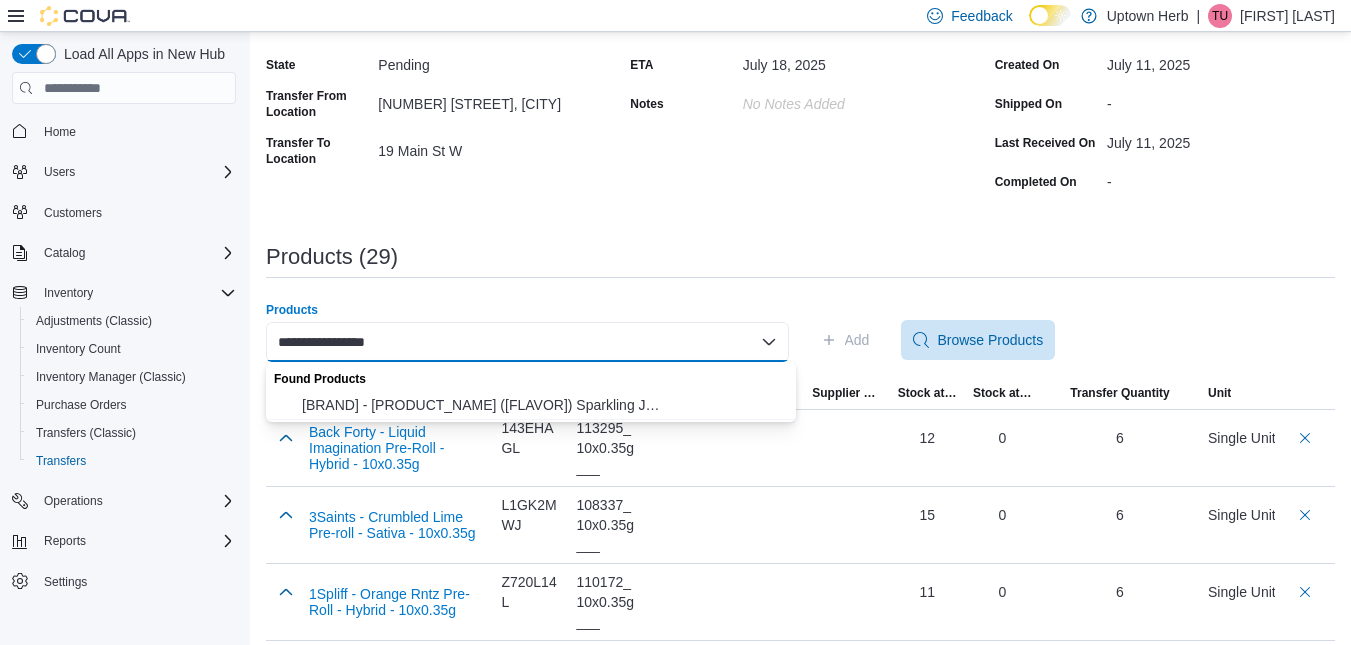 type on "**********" 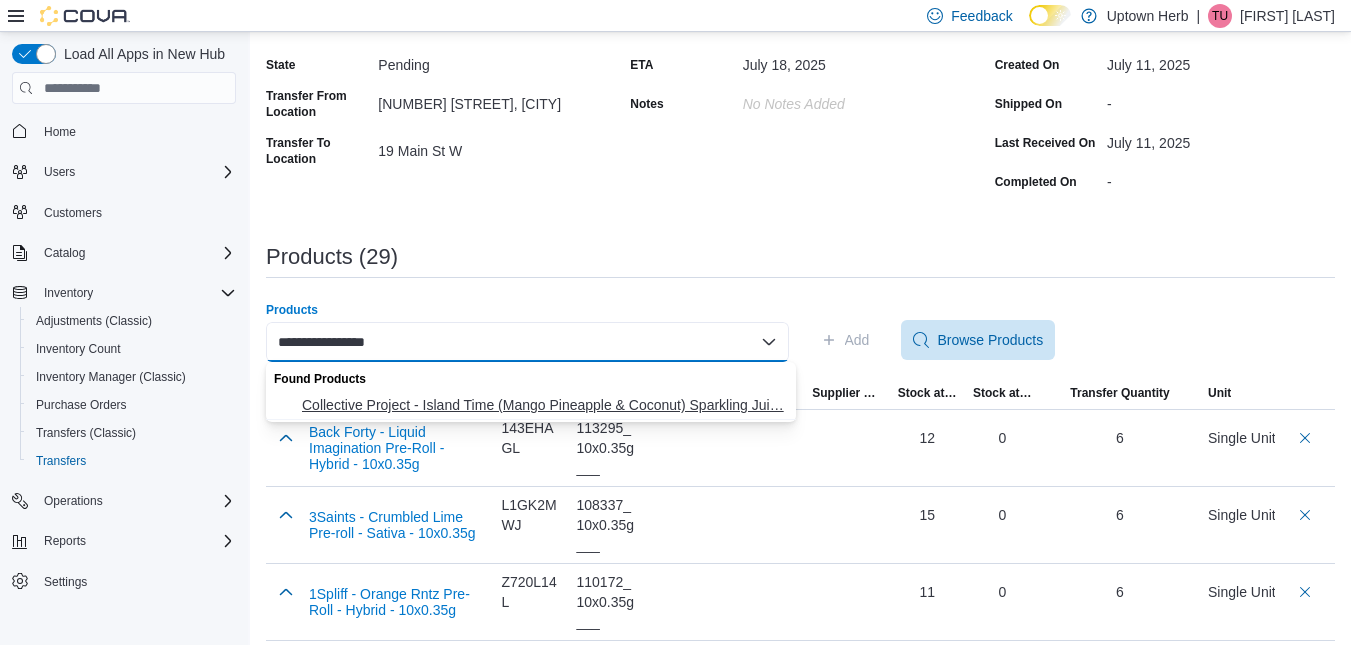 click on "Collective Project - Island Time (Mango Pineapple & Coconut) Sparkling Jui… Collective Project - Island Time (Mango Pineapple & Coconut) Sparkling Juice - Hybrid - 355ml" at bounding box center (543, 405) 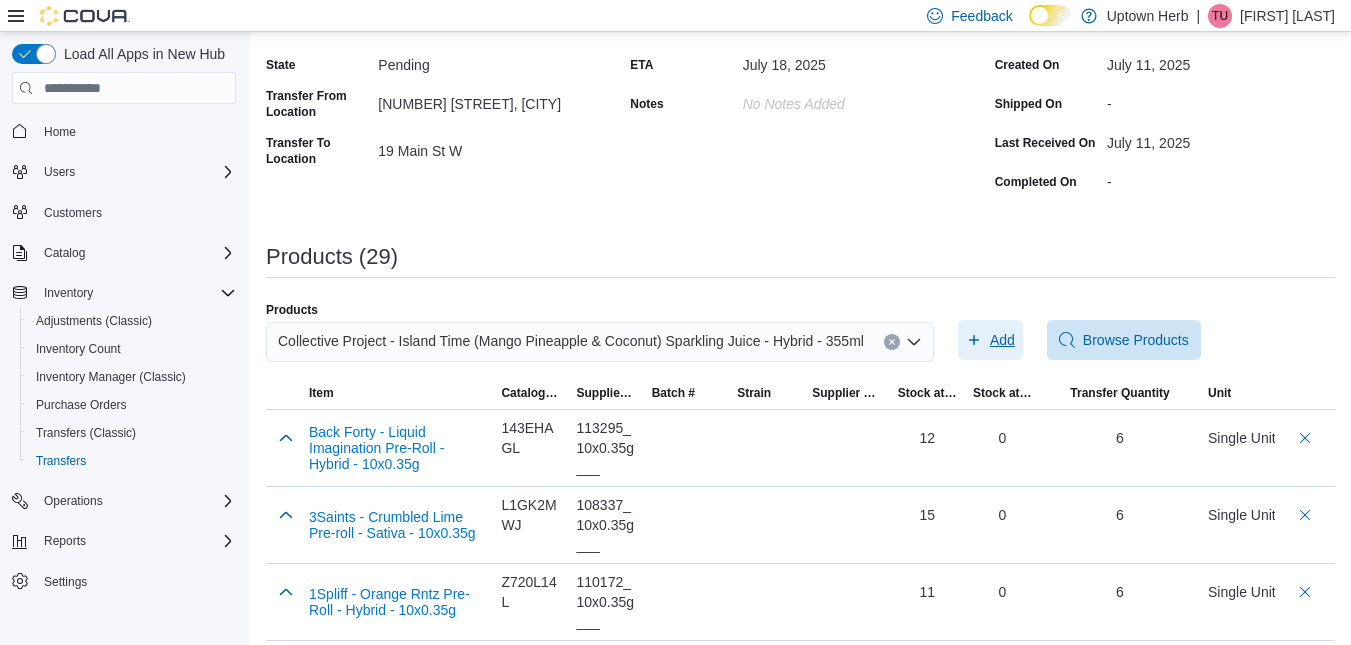 click on "Add" at bounding box center (1002, 340) 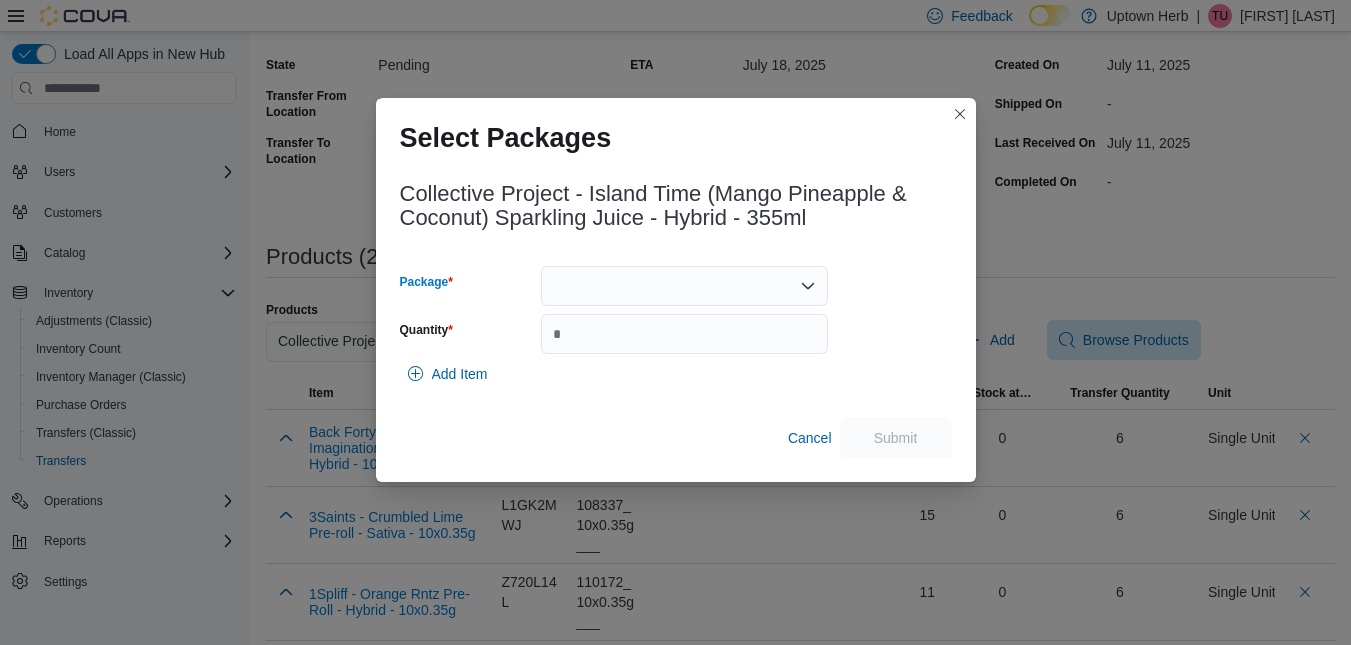 click at bounding box center (684, 286) 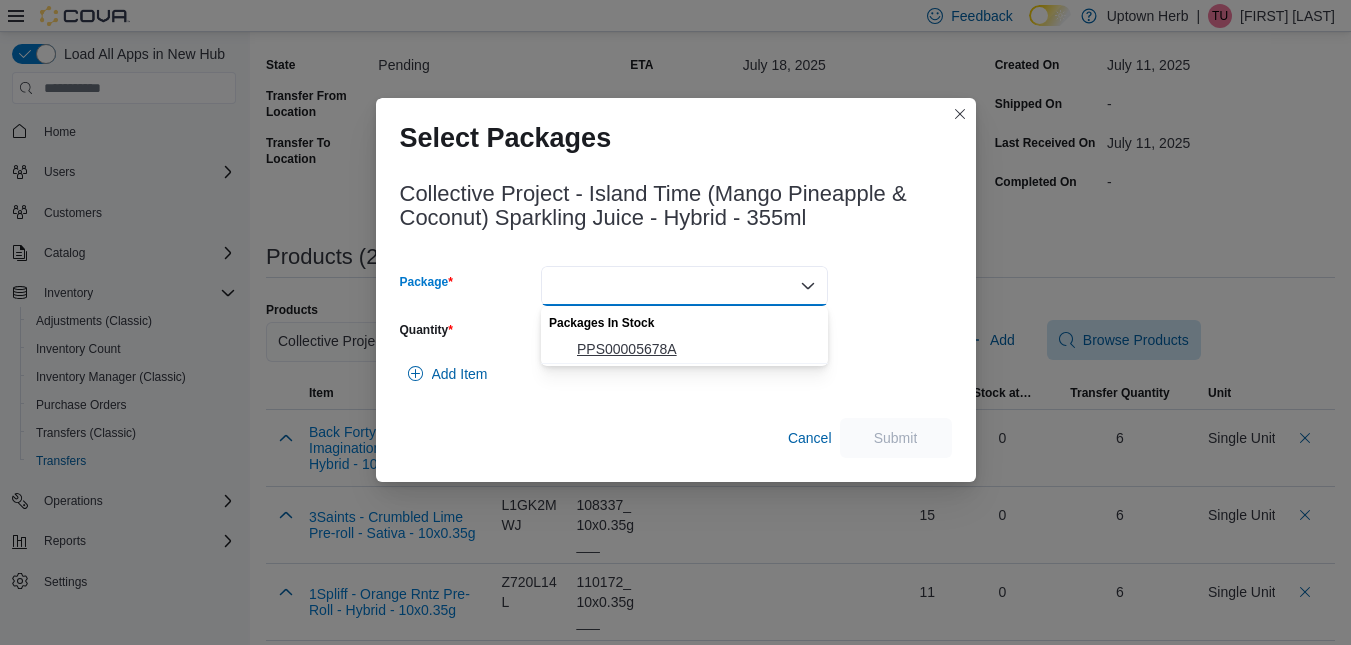click on "PPS00005678A" at bounding box center [696, 349] 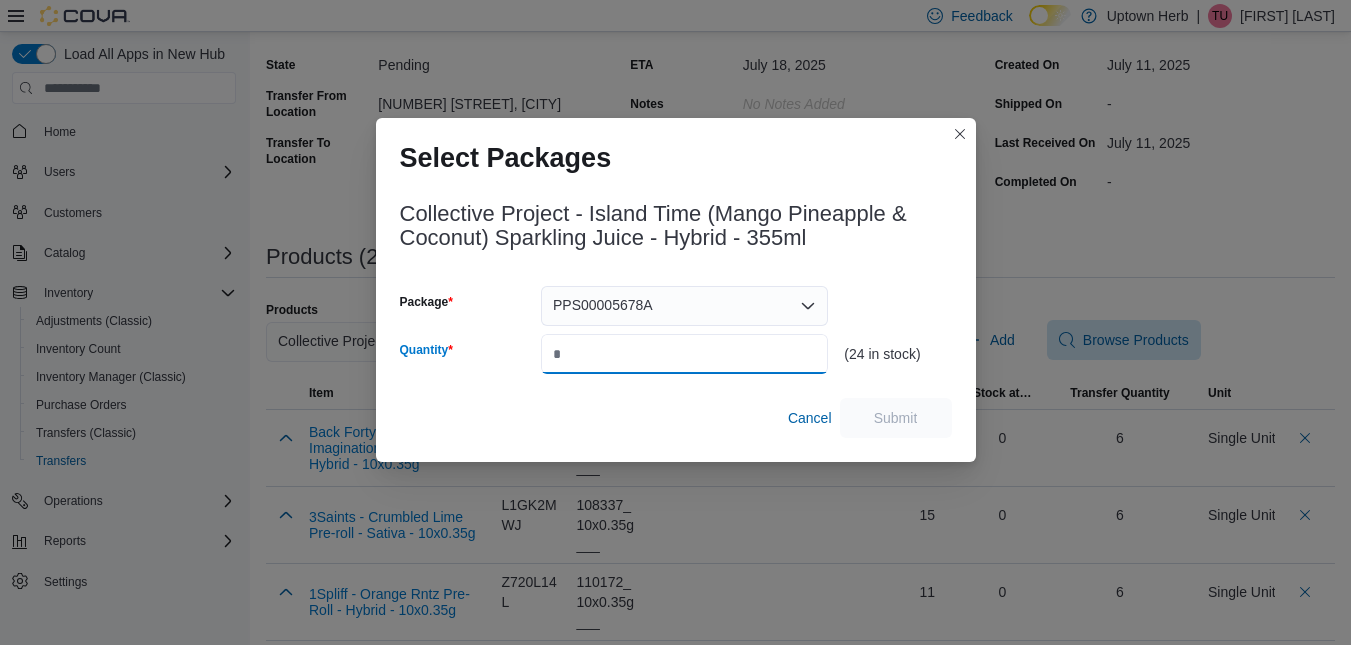 click on "Quantity" at bounding box center [684, 354] 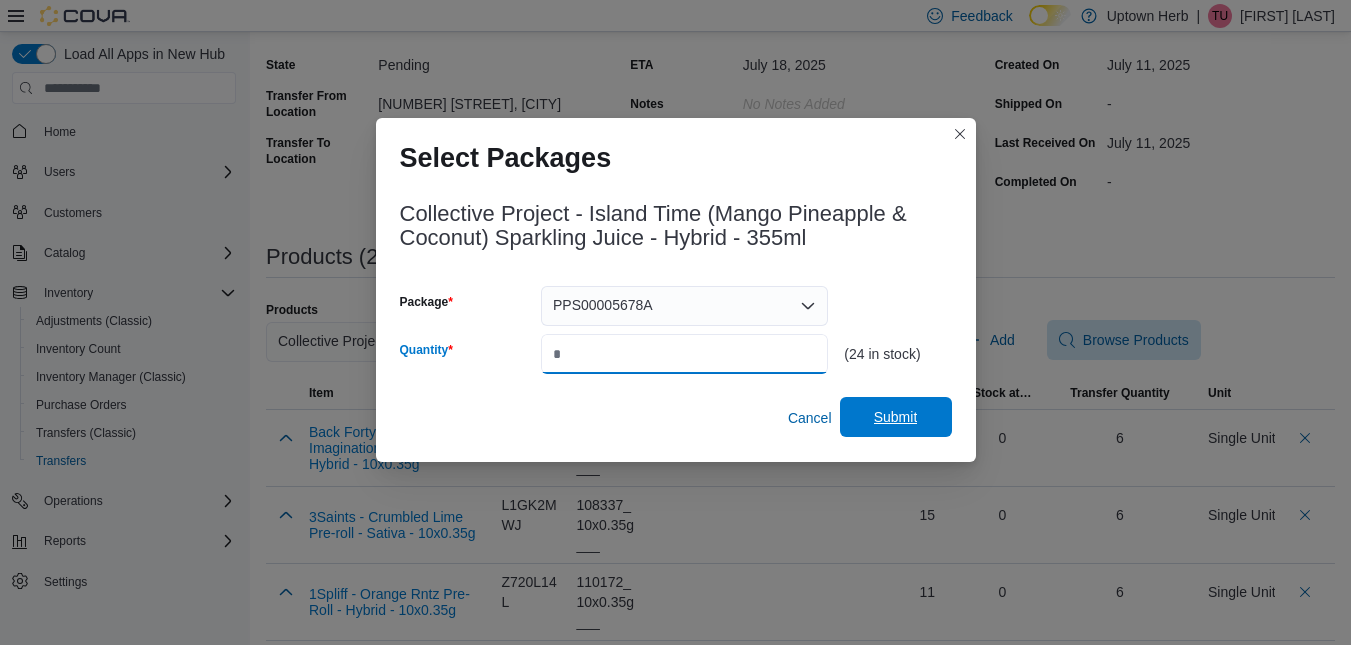 type on "**" 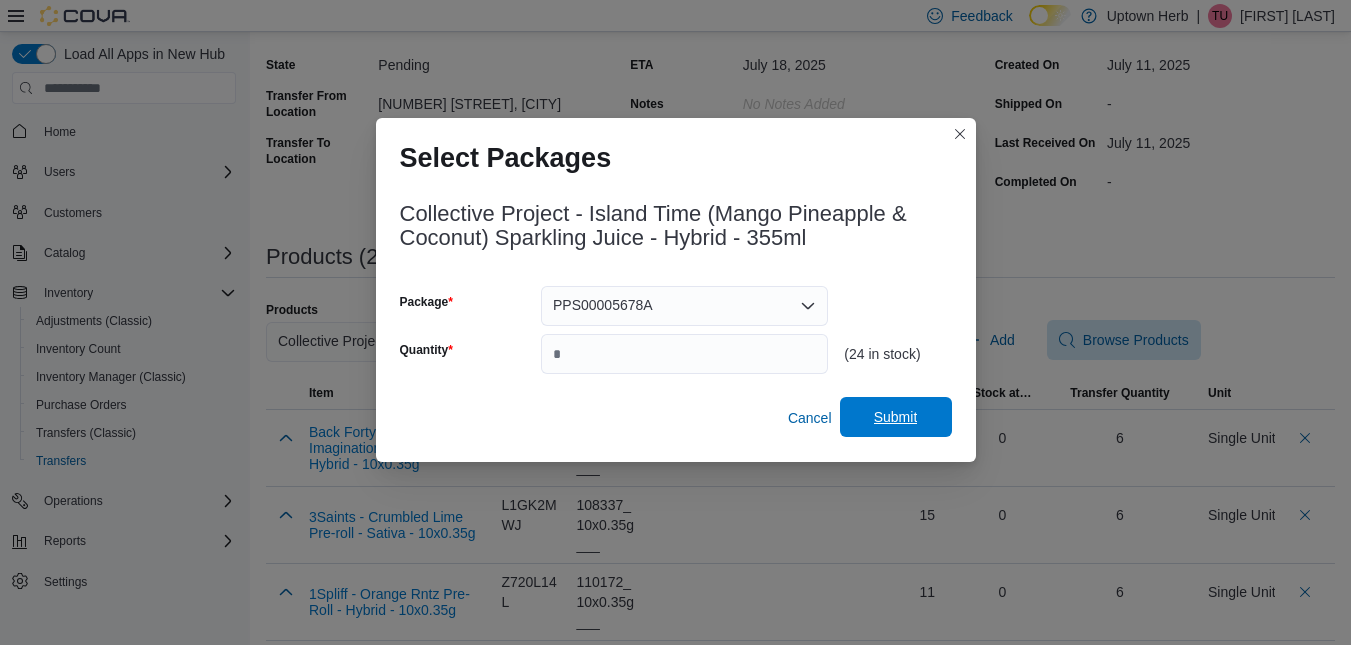 click on "Submit" at bounding box center (896, 417) 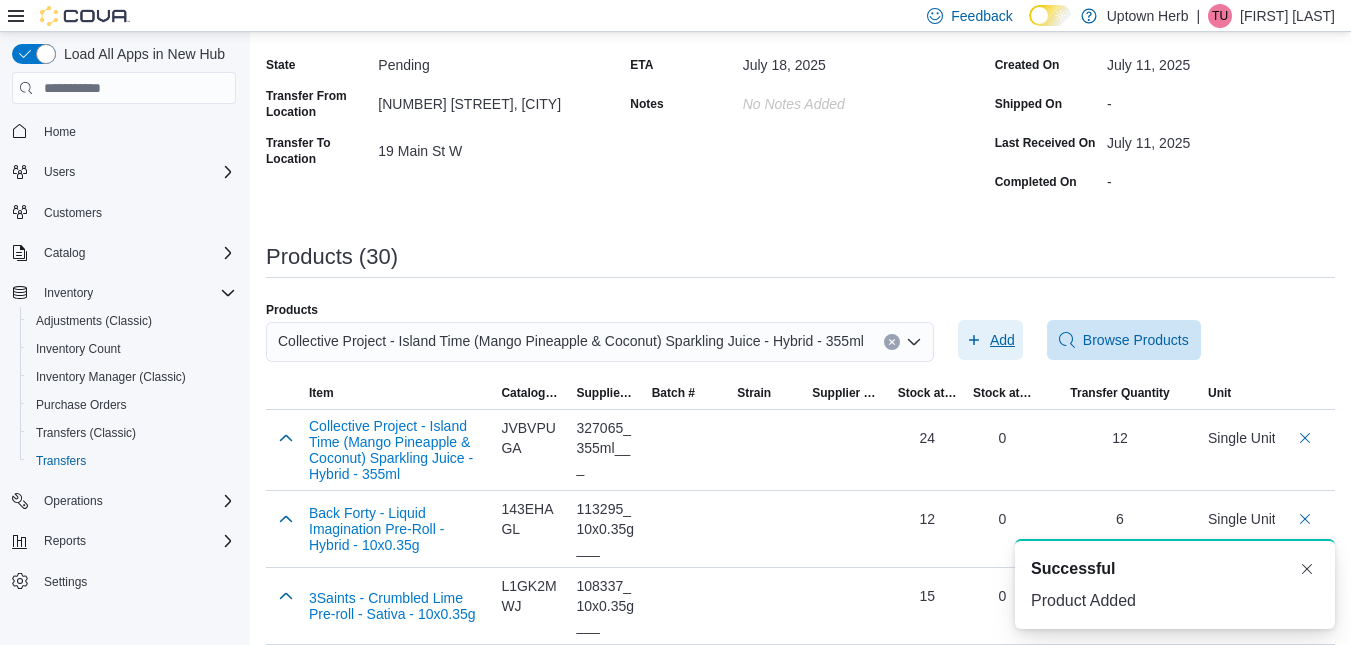 scroll, scrollTop: 0, scrollLeft: 0, axis: both 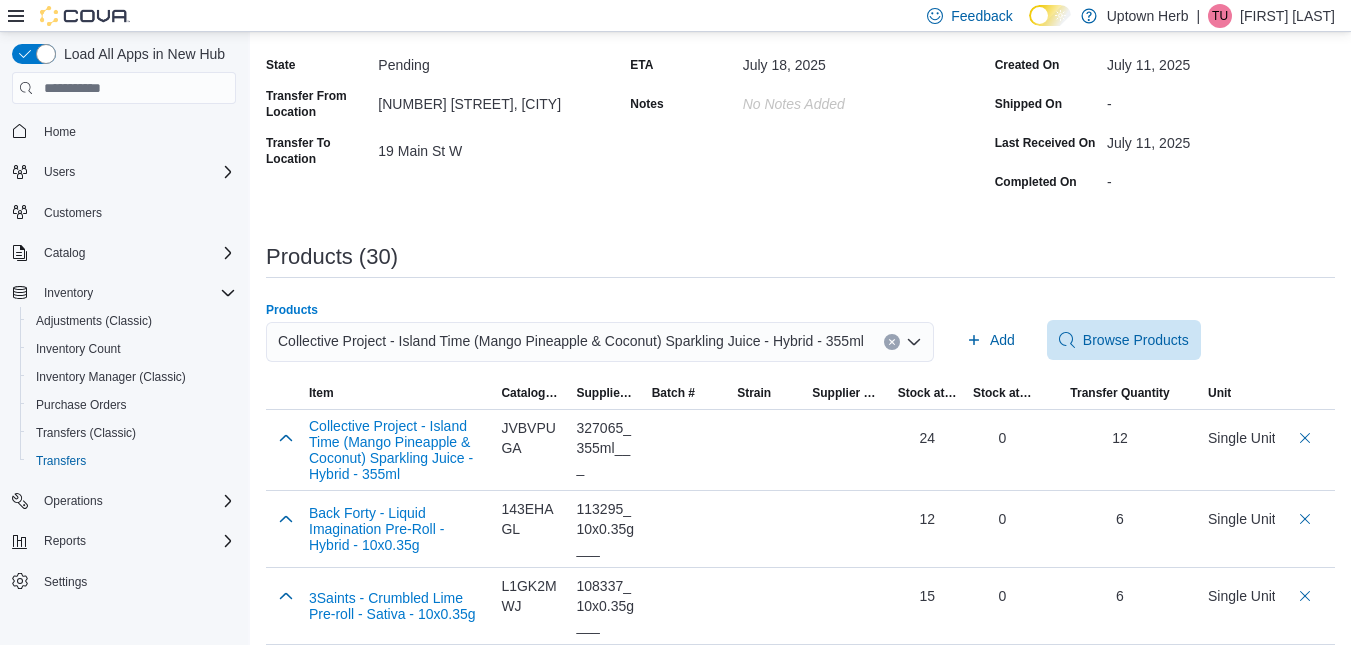 click on "Collective Project - Island Time (Mango Pineapple & Coconut) Sparkling Juice - Hybrid - 355ml" at bounding box center (571, 341) 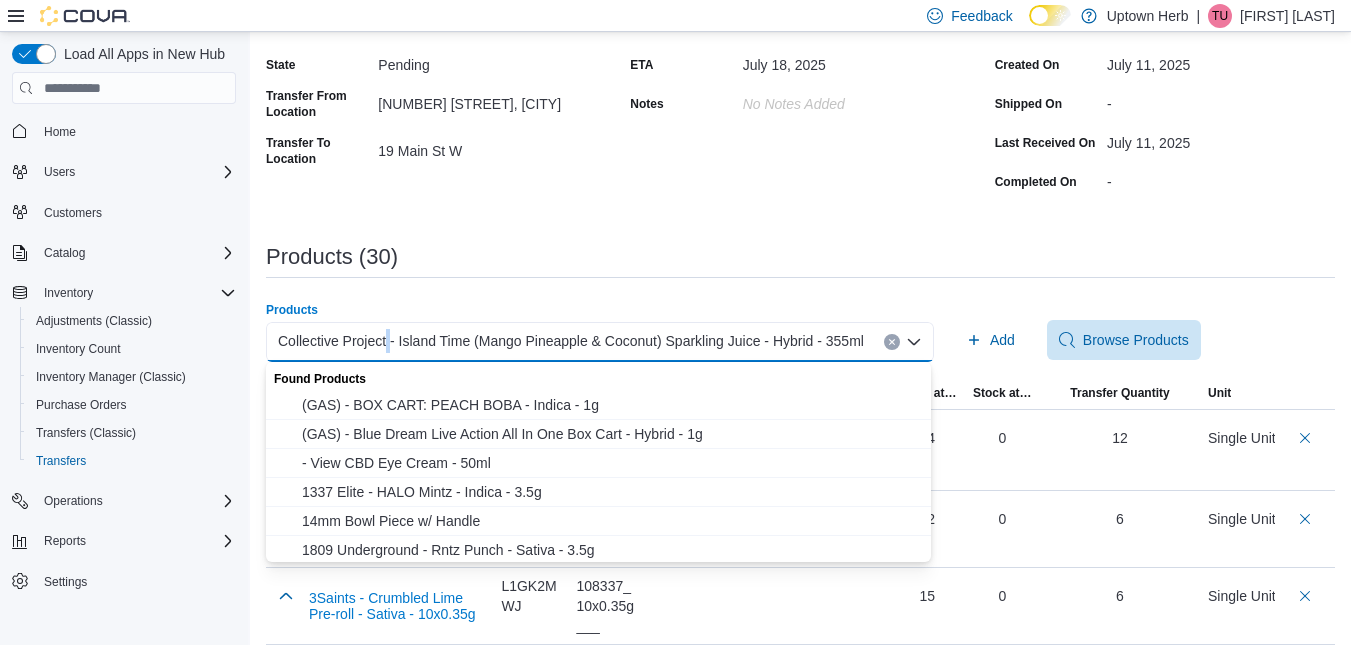 click on "Collective Project - Island Time (Mango Pineapple & Coconut) Sparkling Juice - Hybrid - 355ml" at bounding box center [571, 341] 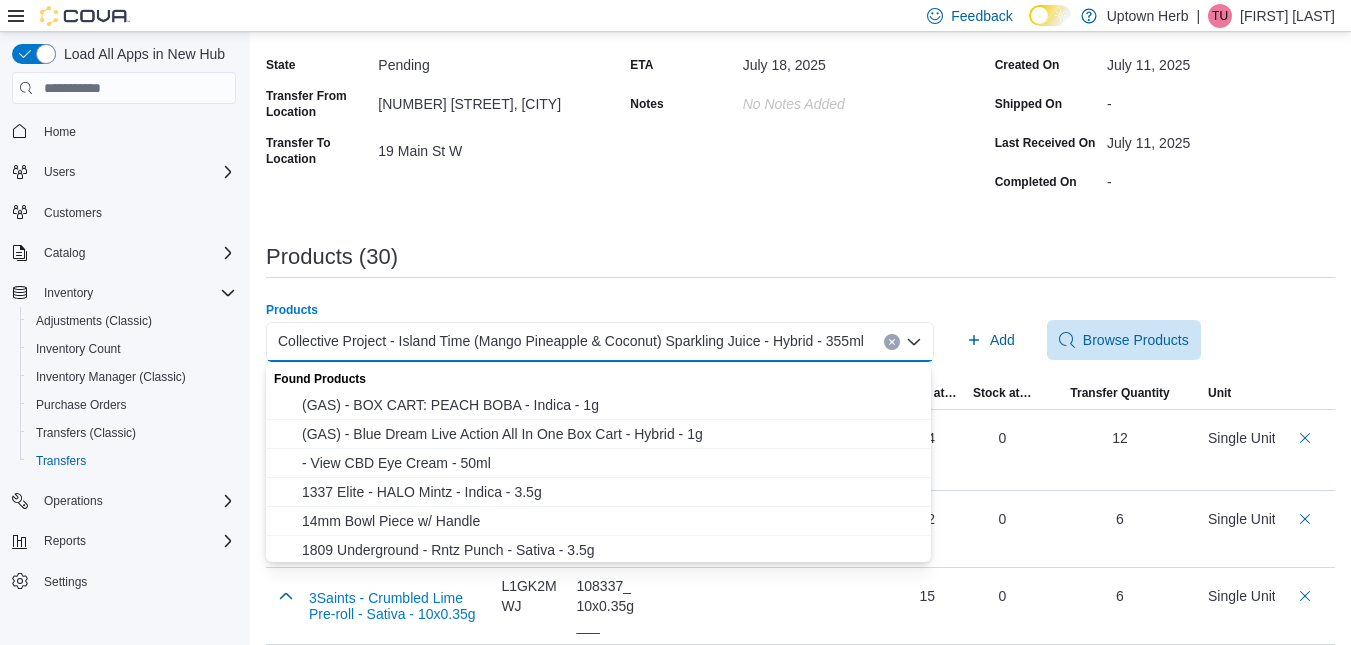 click at bounding box center (892, 342) 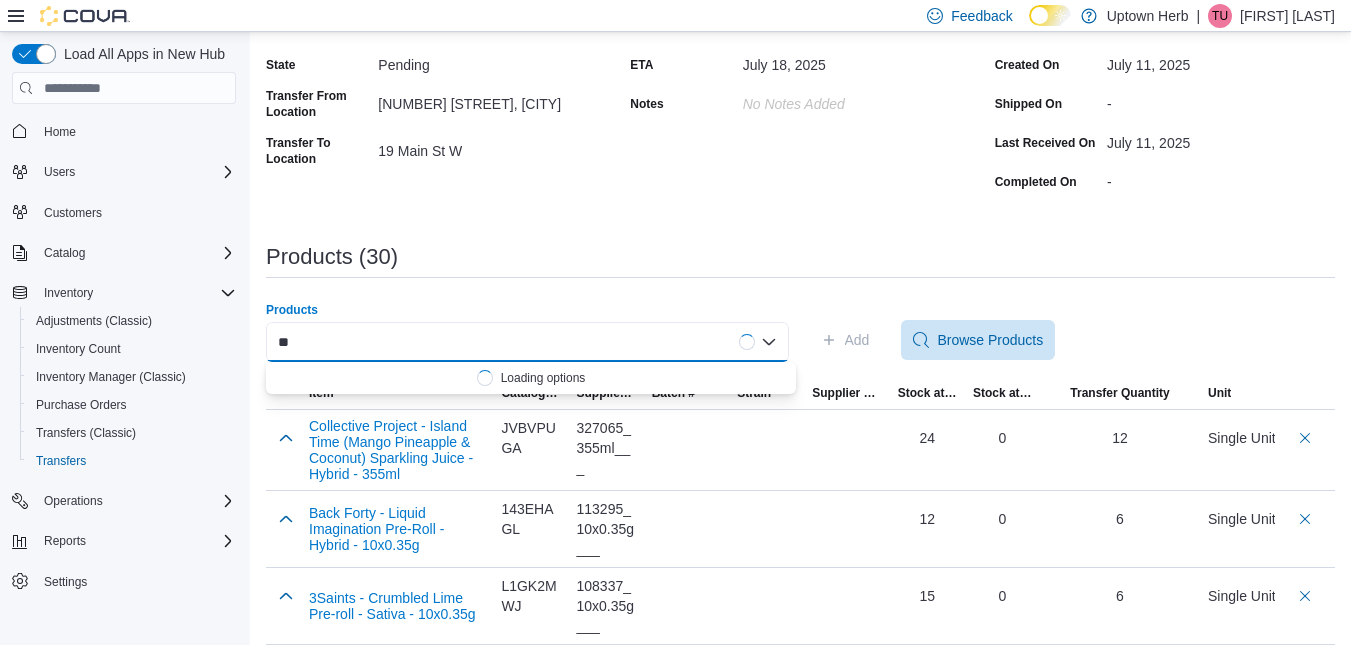 type on "*" 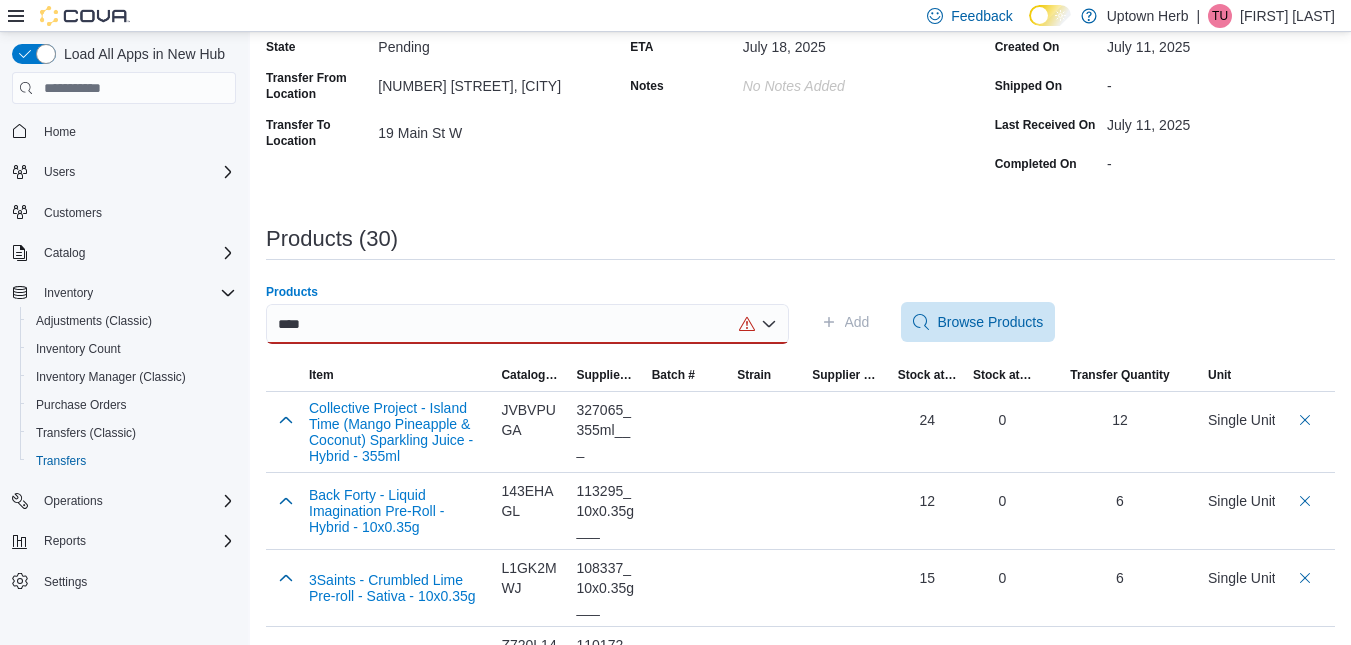 scroll, scrollTop: 189, scrollLeft: 0, axis: vertical 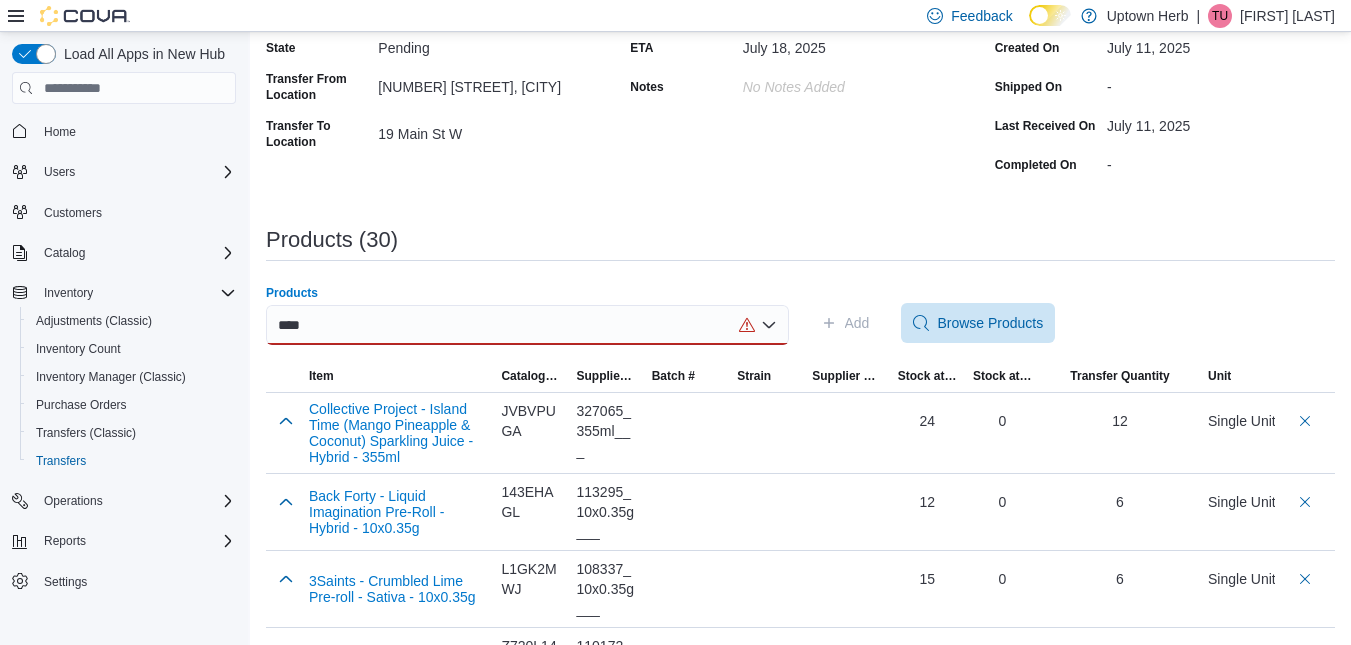 click on "****" at bounding box center (527, 325) 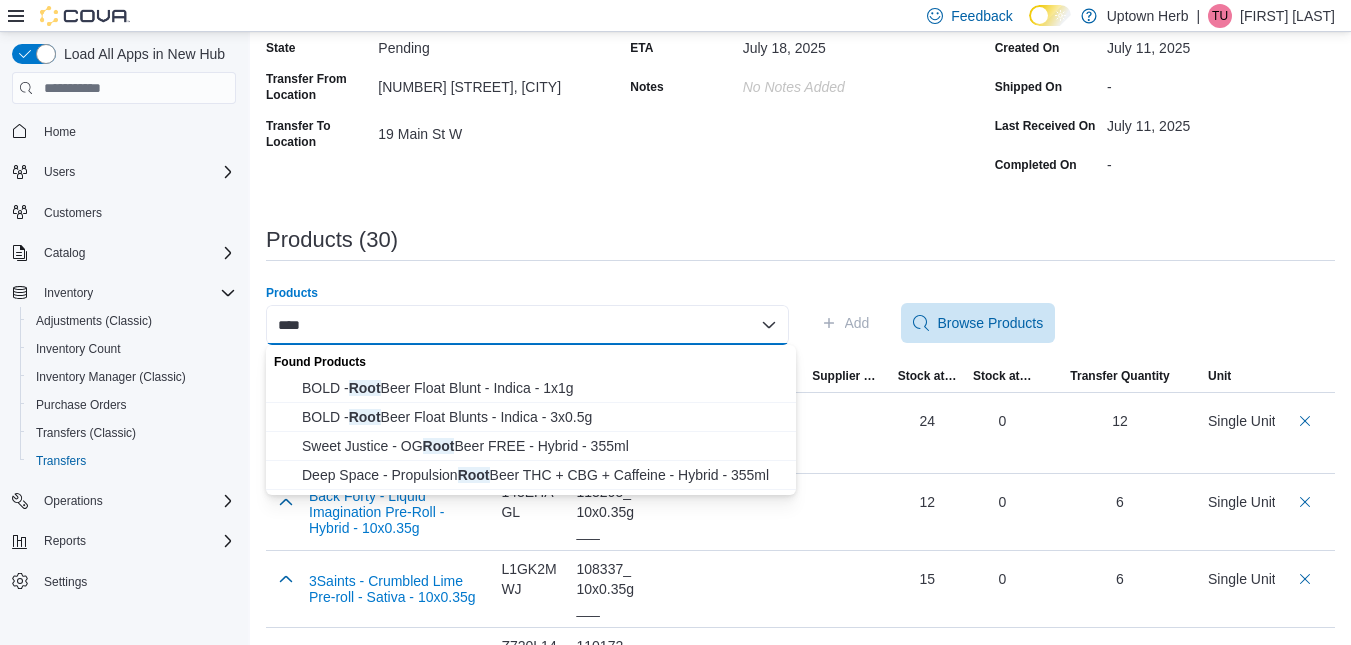 click on "****" at bounding box center (527, 325) 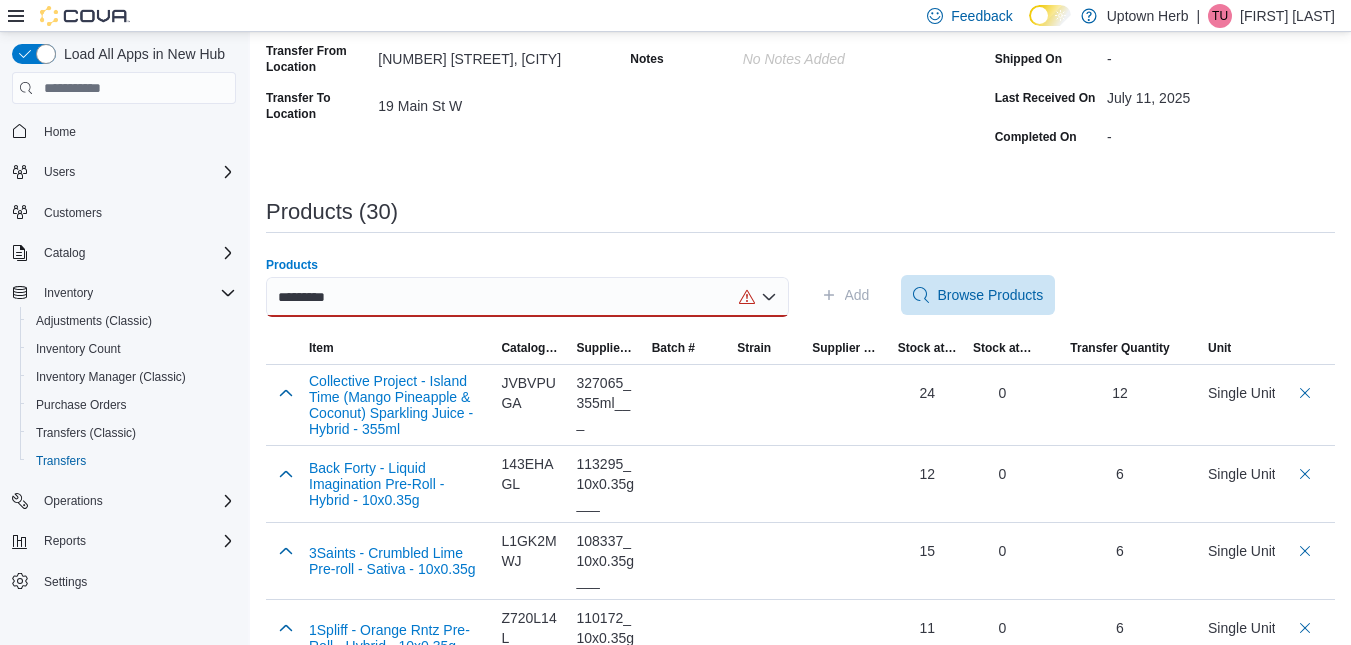 scroll, scrollTop: 218, scrollLeft: 0, axis: vertical 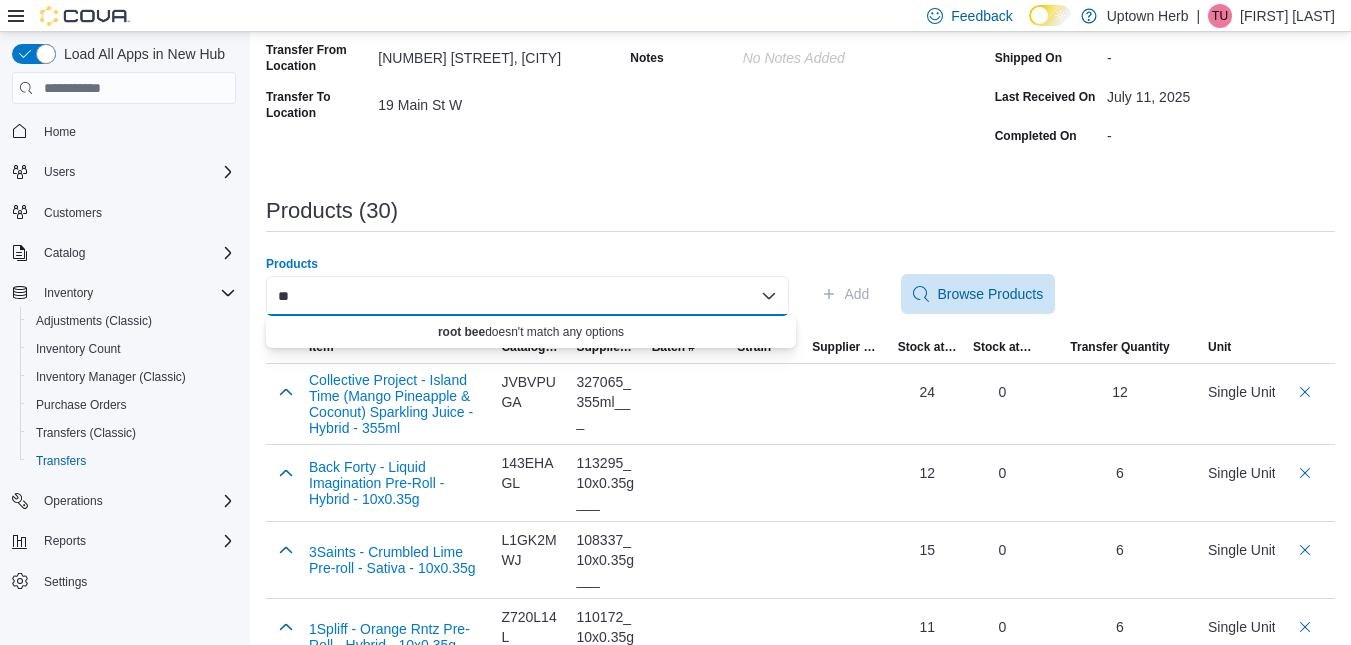type on "*" 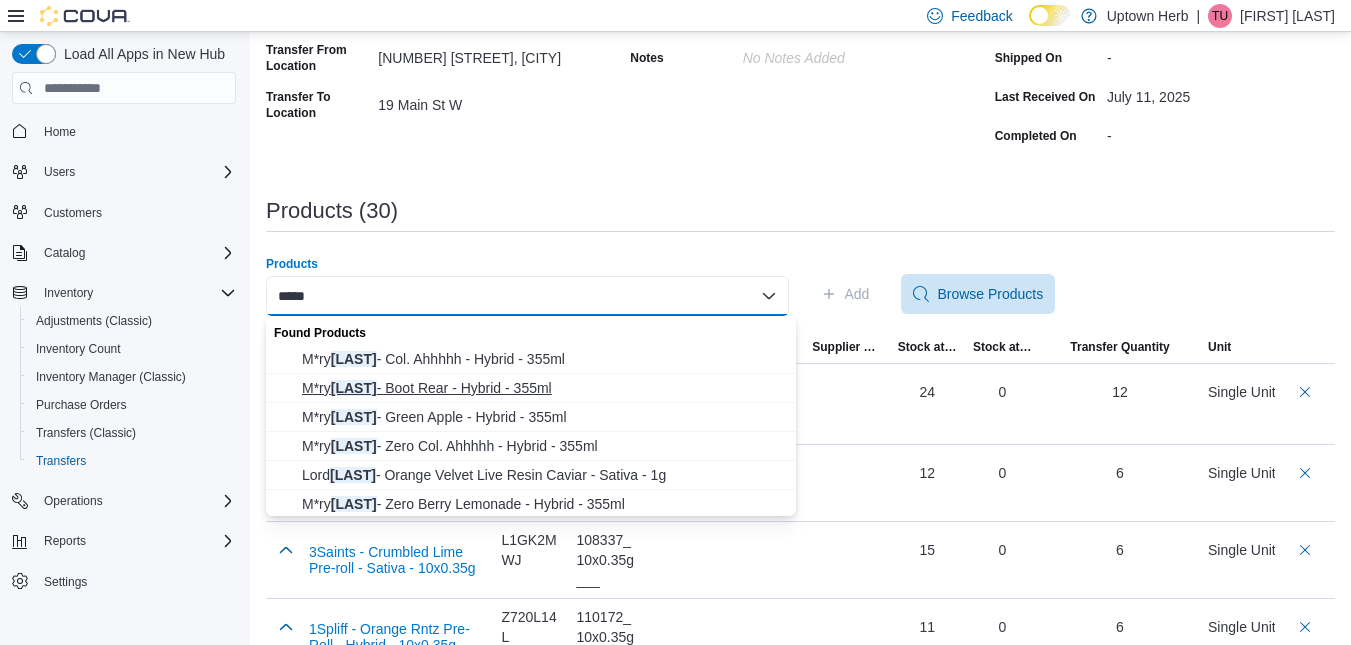 type on "*****" 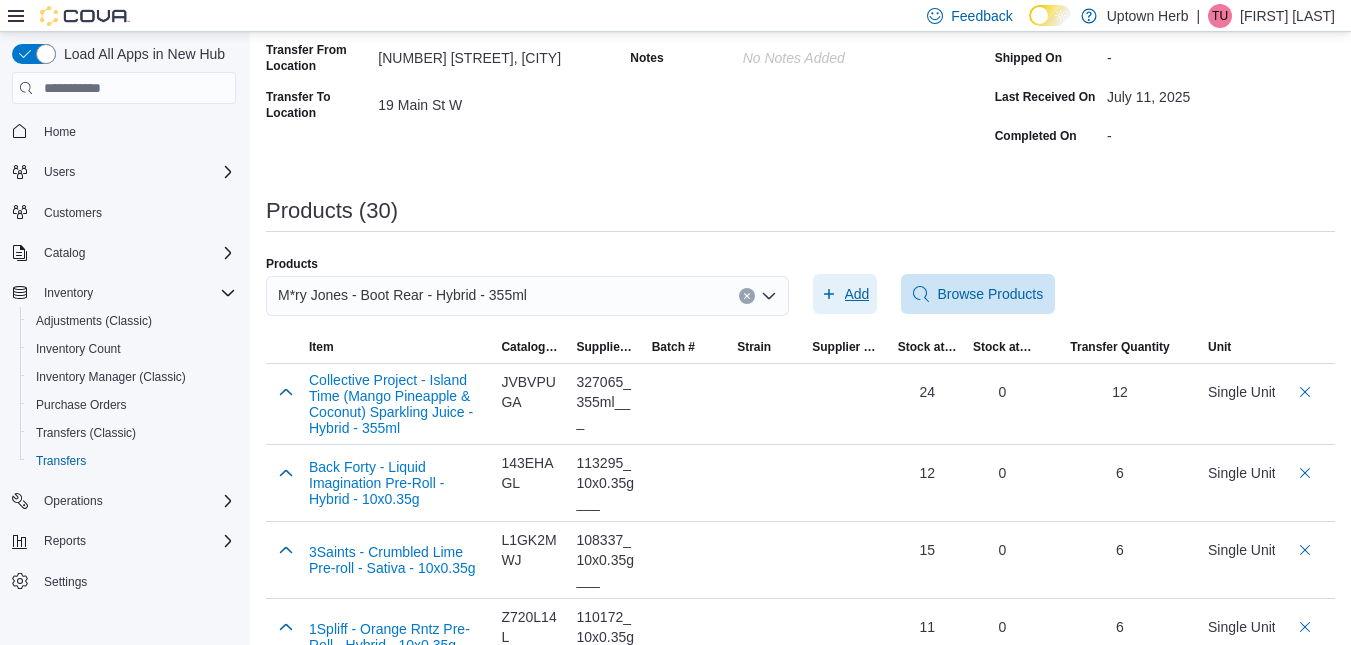 click on "Add" at bounding box center (857, 294) 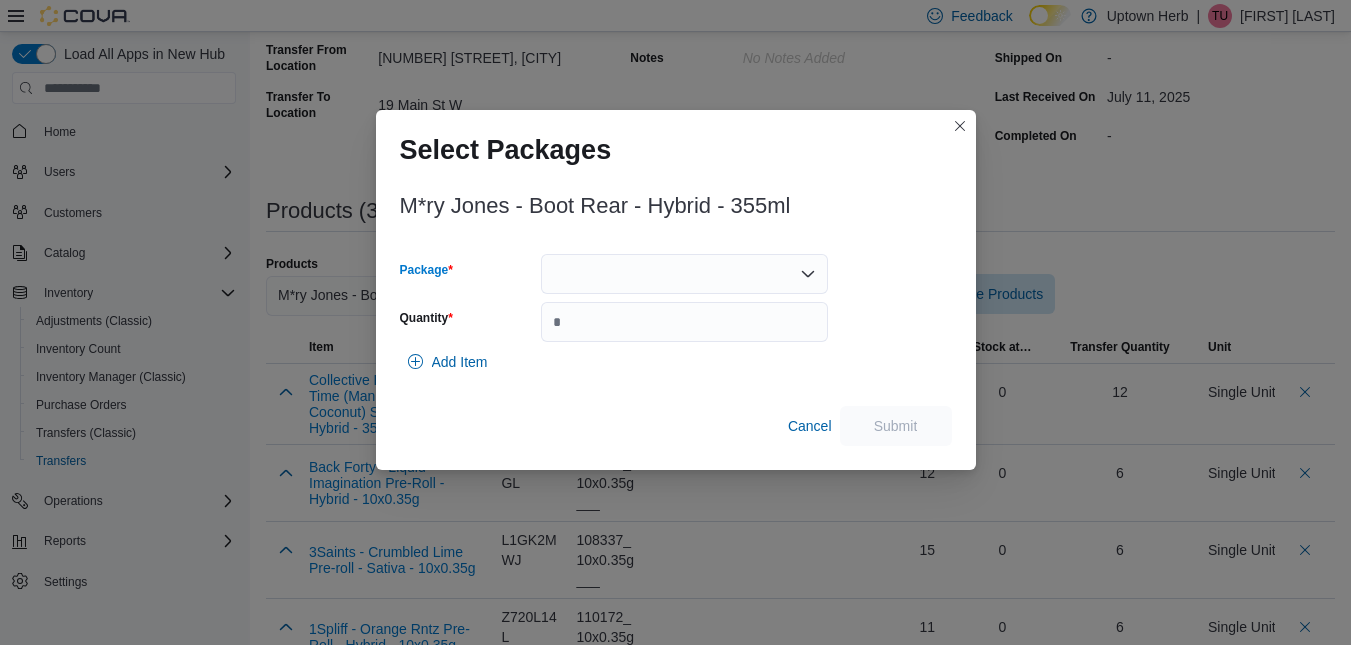 click at bounding box center (684, 274) 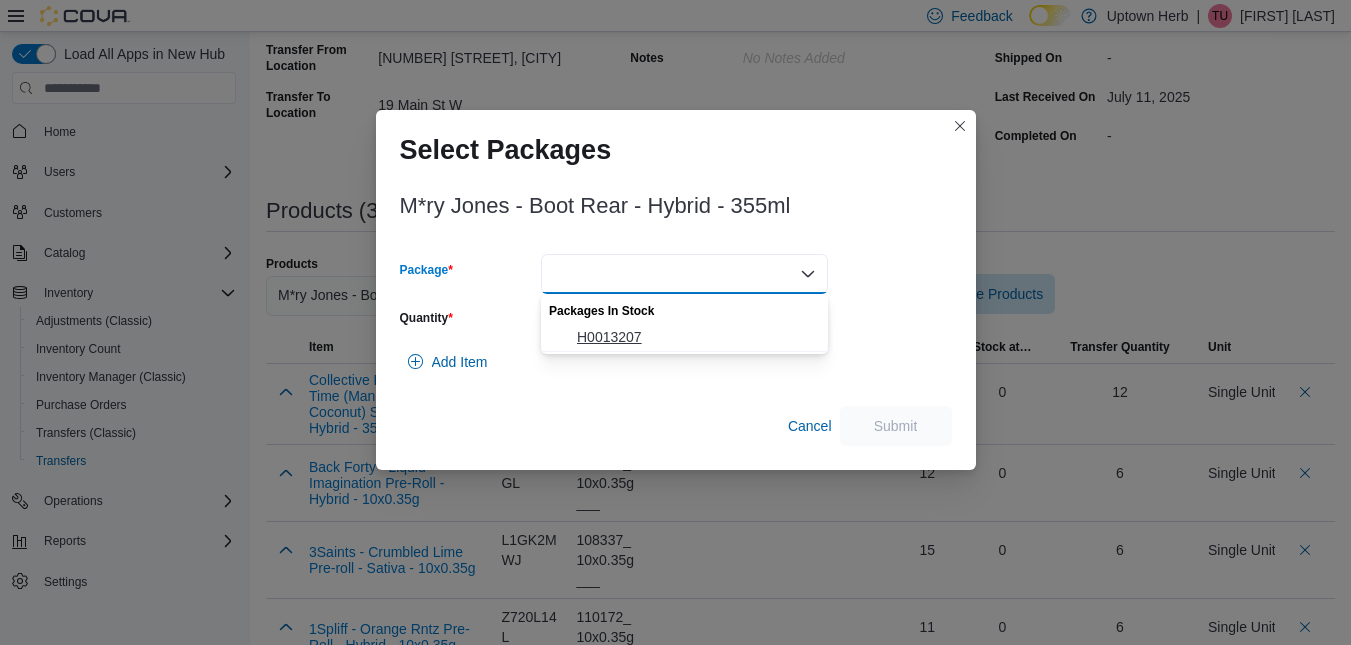click on "H0013207" at bounding box center (696, 337) 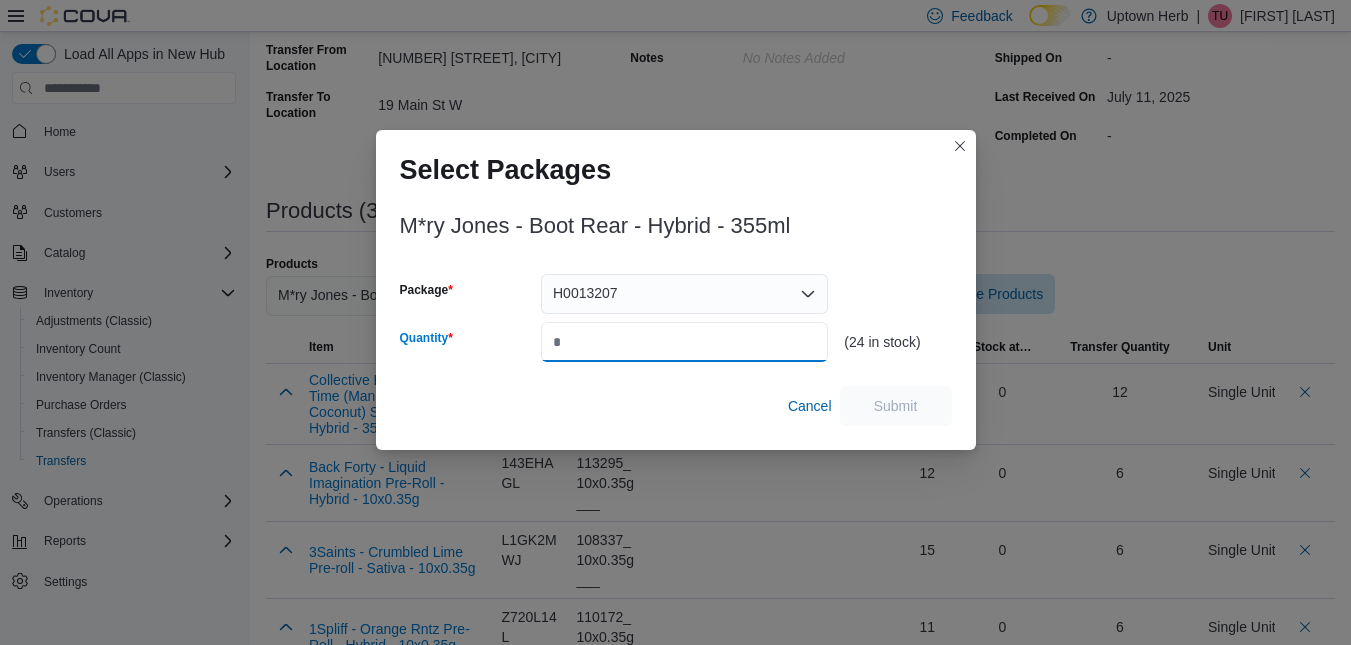 click on "Quantity" at bounding box center (684, 342) 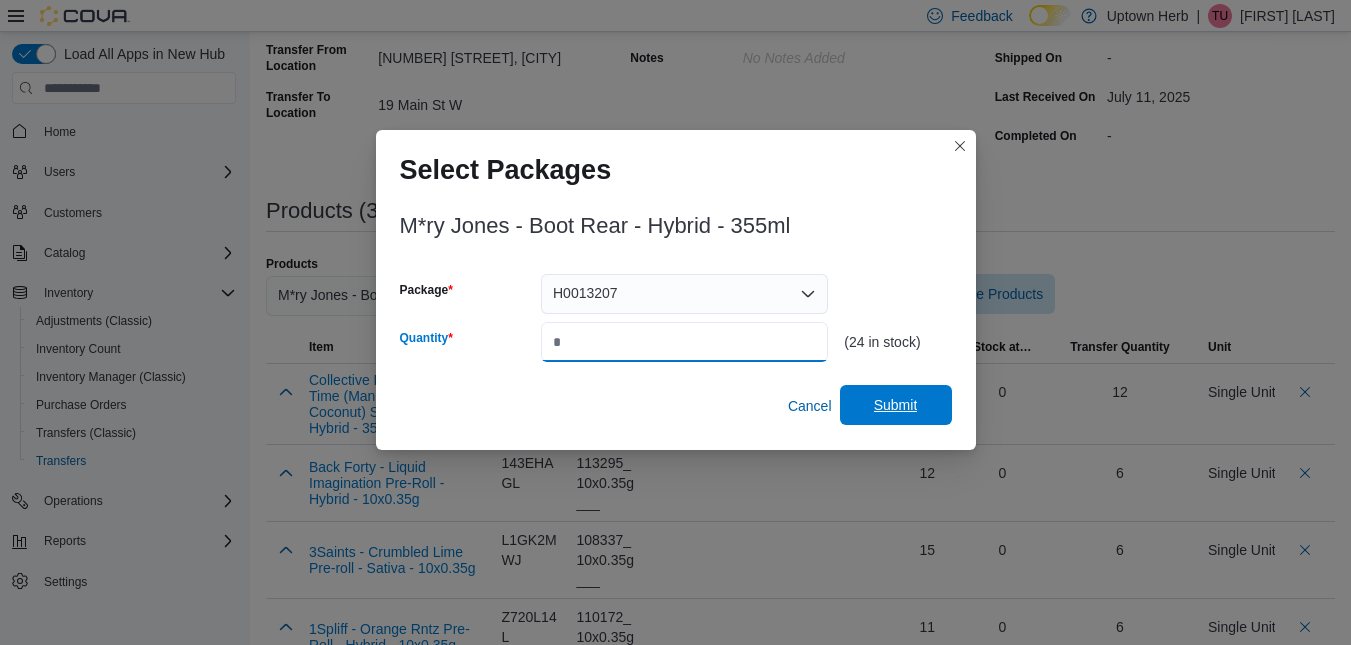 type on "**" 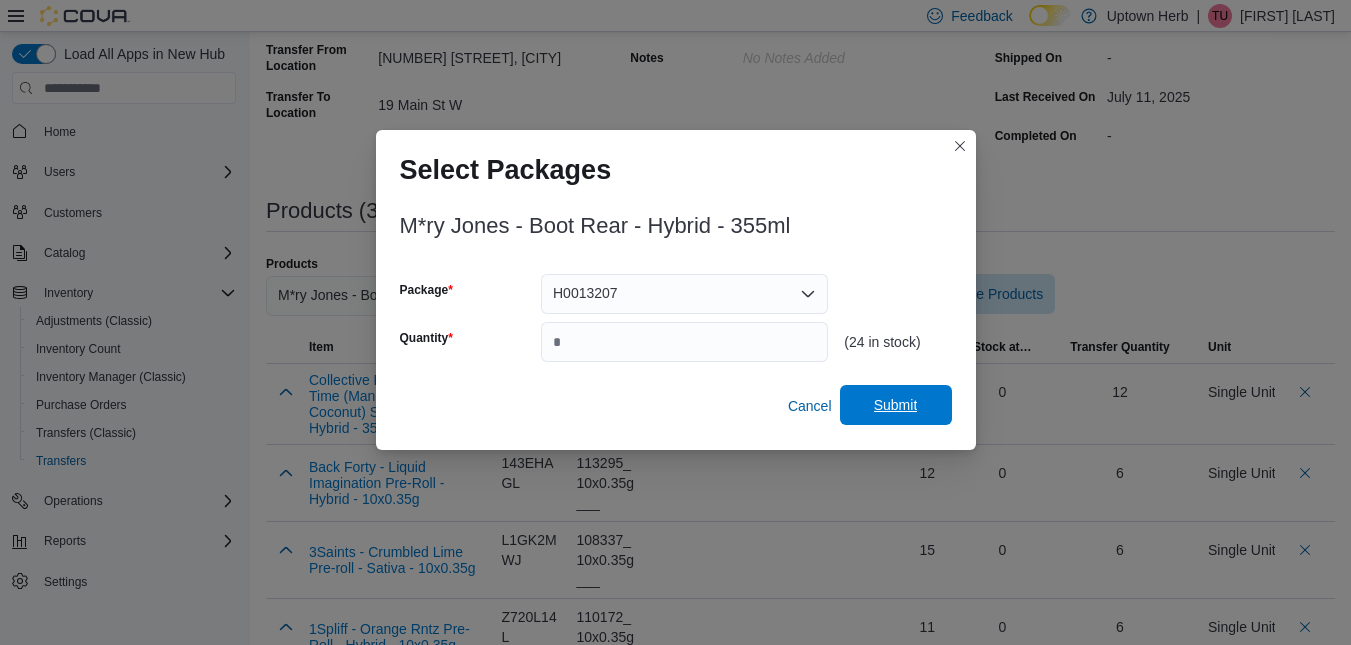 click on "Submit" at bounding box center [896, 405] 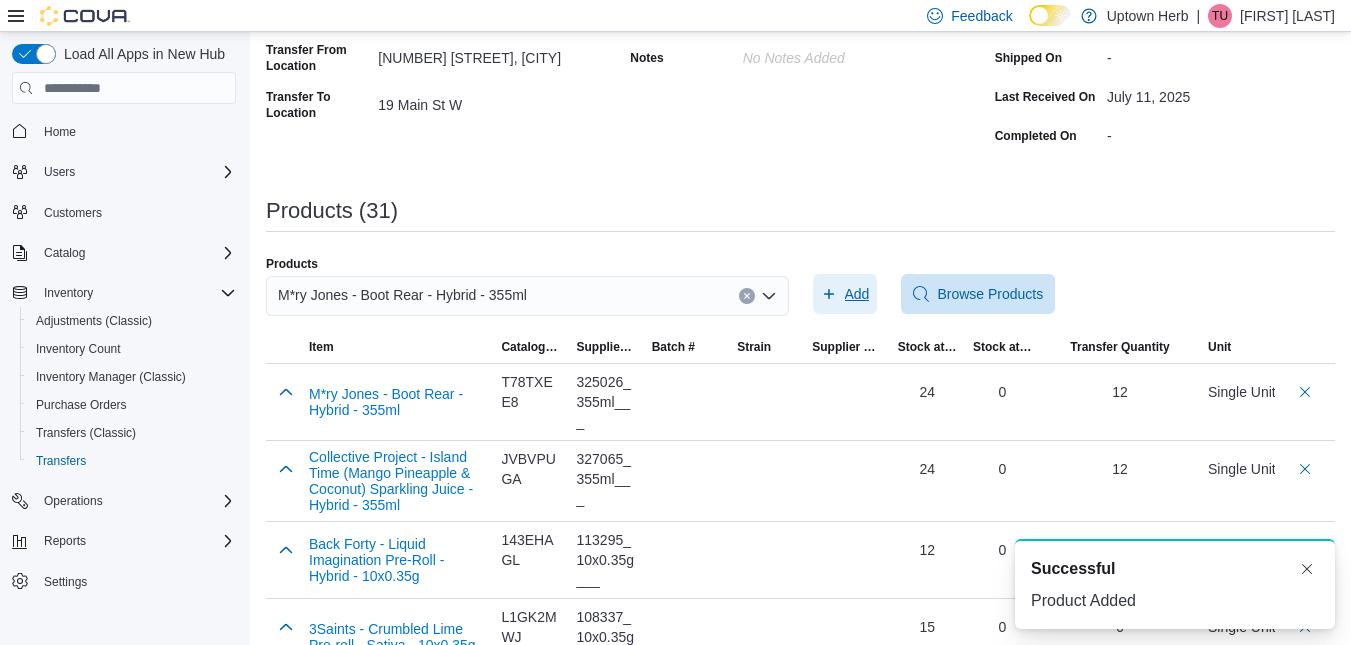 scroll, scrollTop: 0, scrollLeft: 0, axis: both 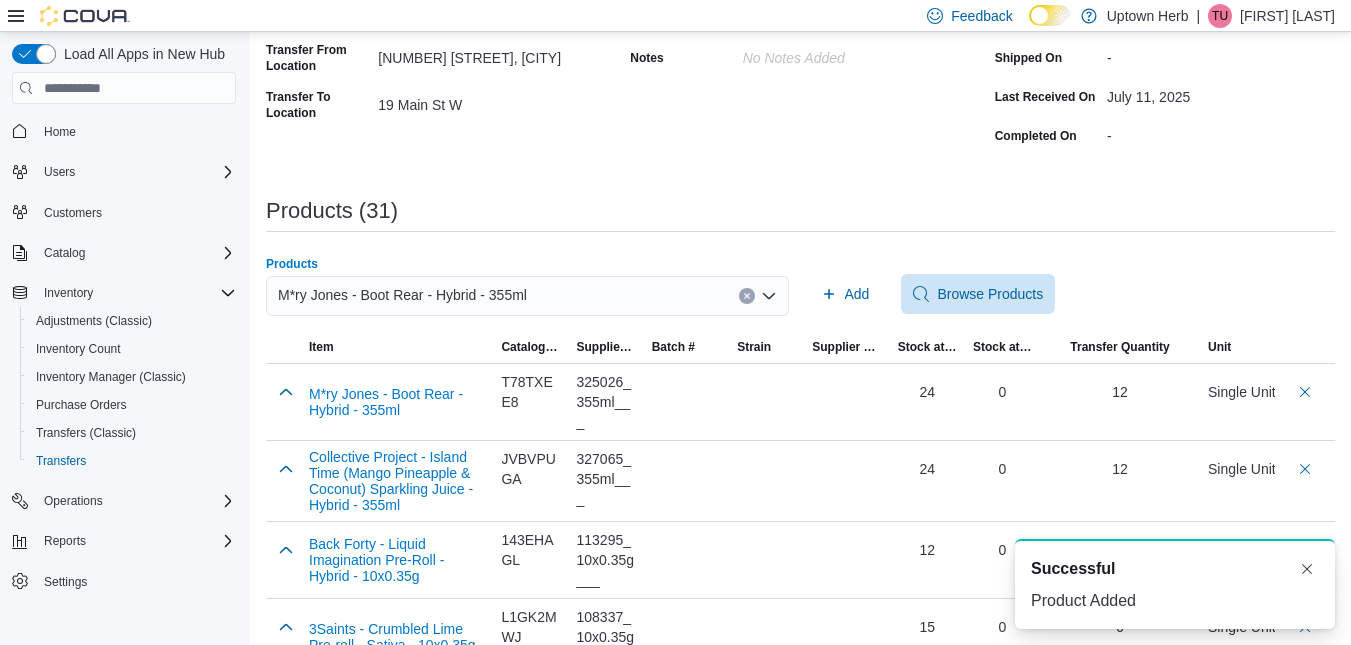 click 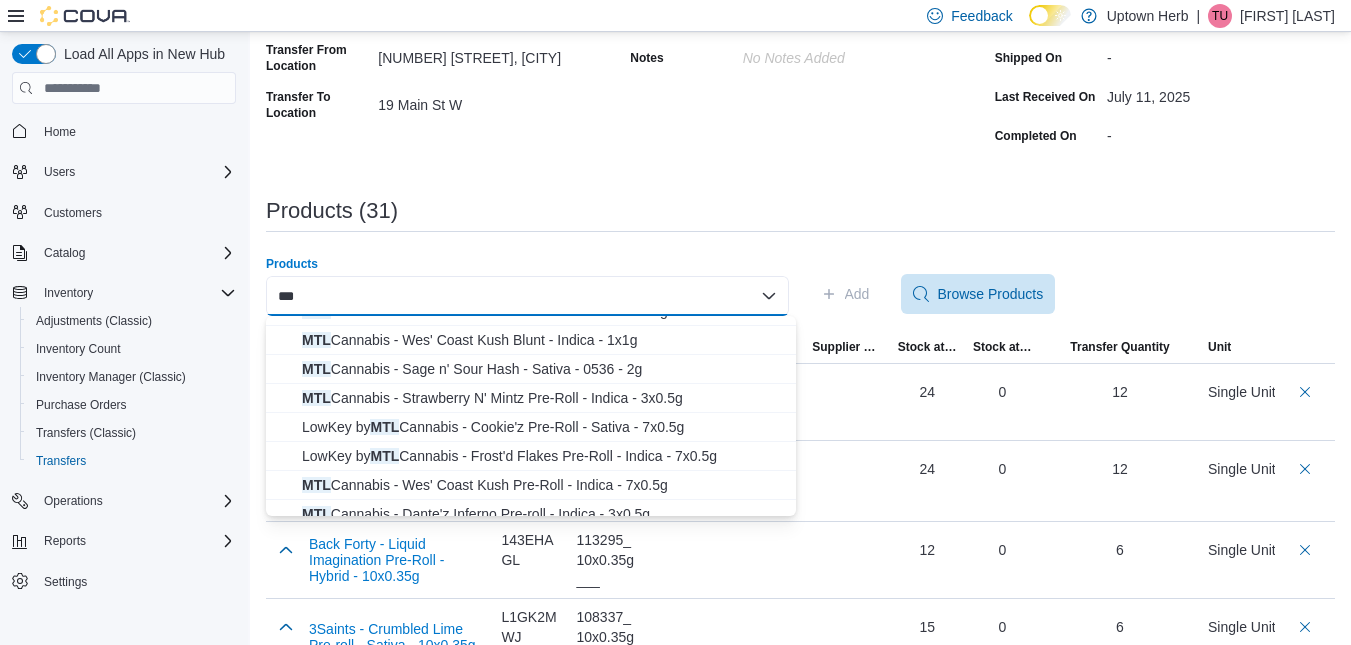 scroll, scrollTop: 339, scrollLeft: 0, axis: vertical 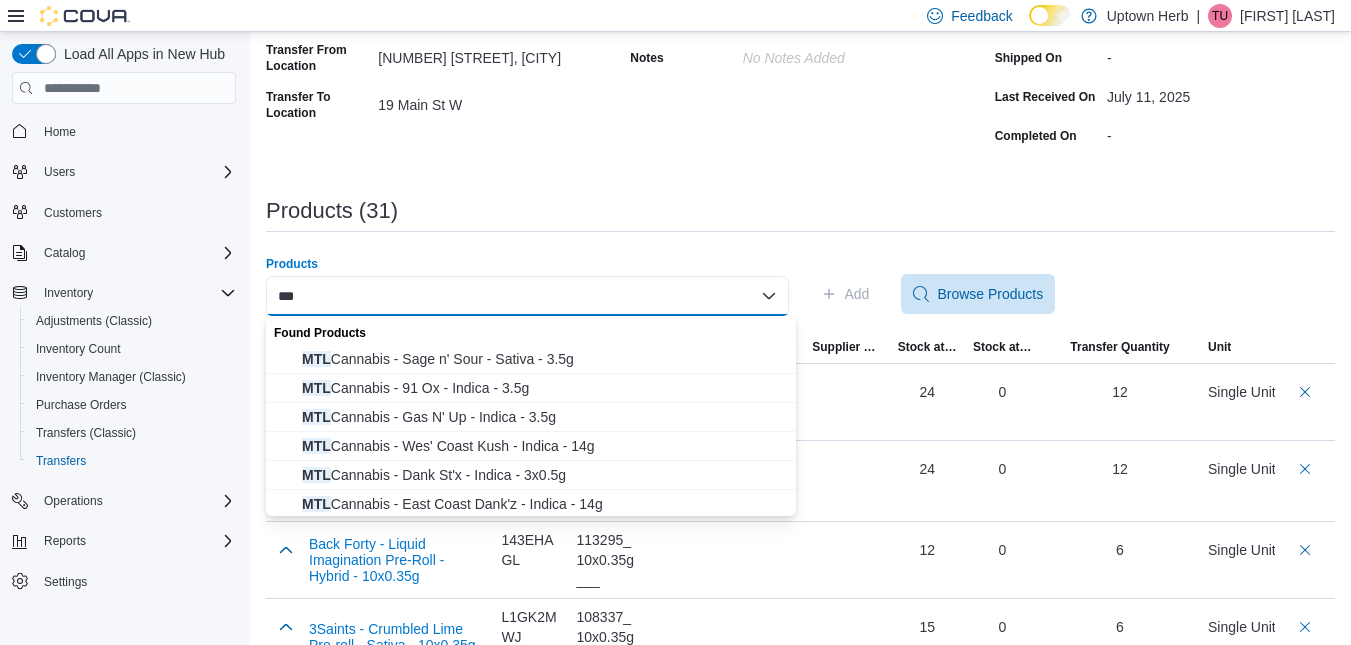 click on "***" at bounding box center [527, 296] 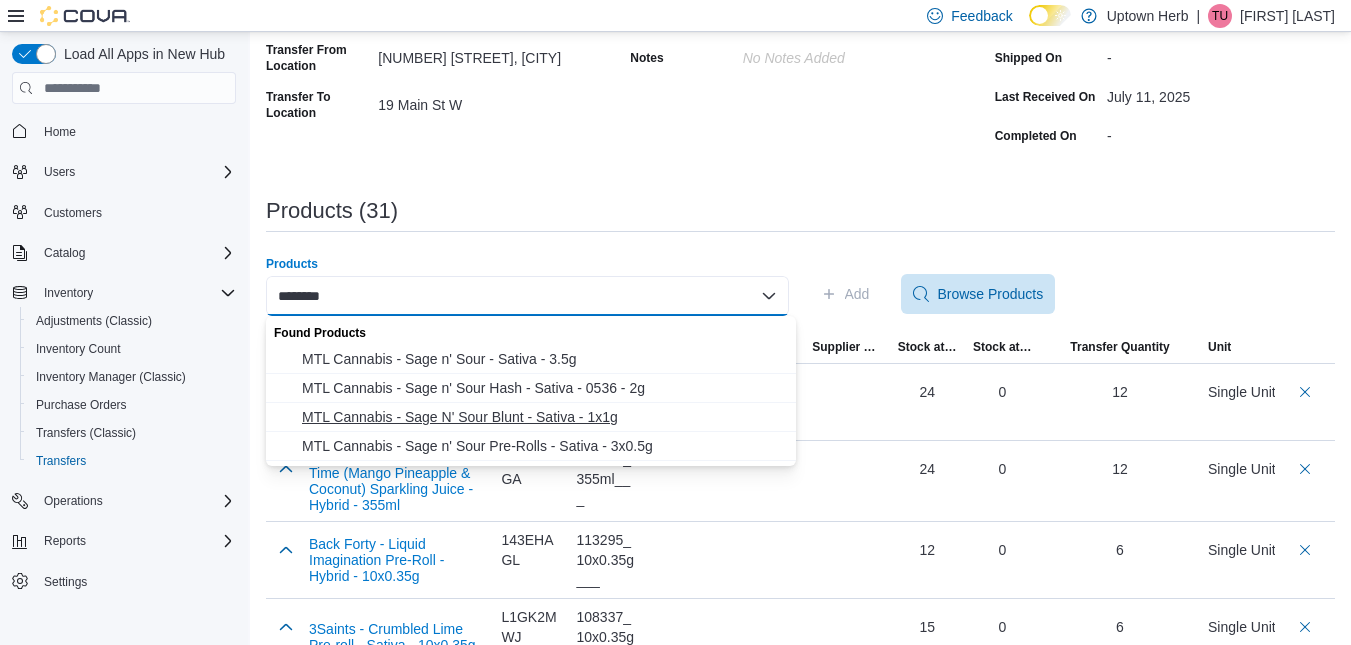 type on "********" 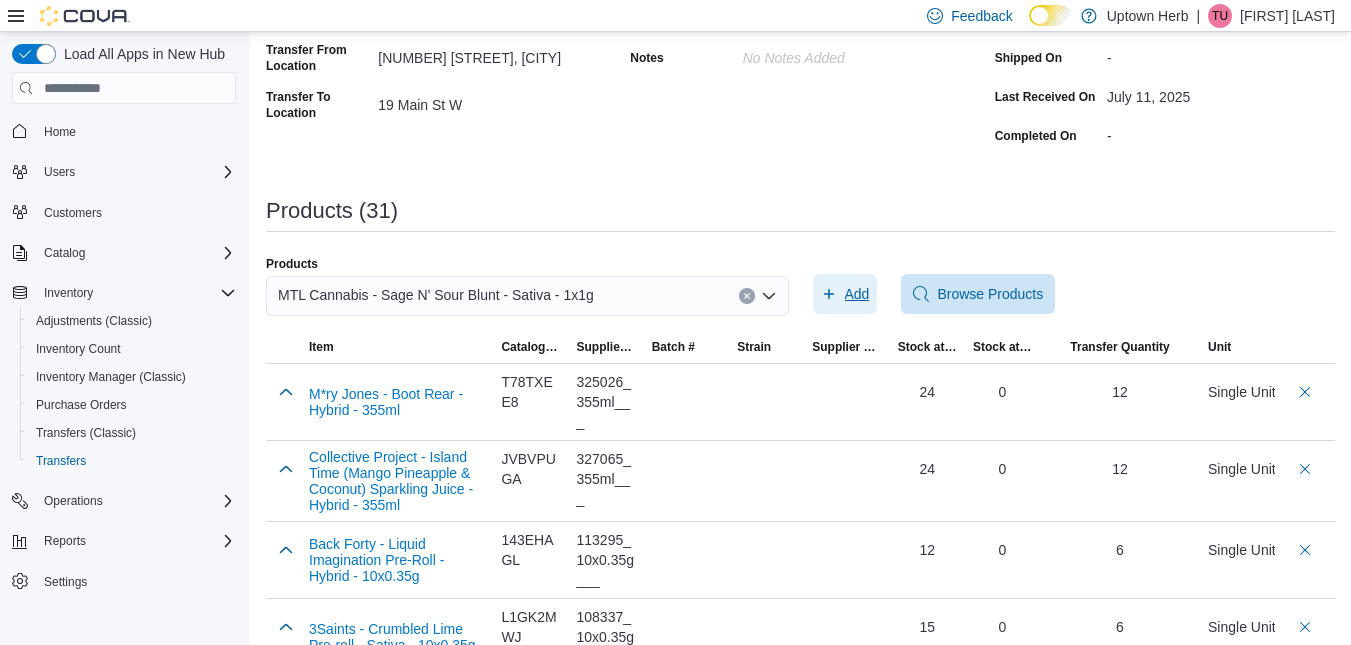 click on "Add" at bounding box center [857, 294] 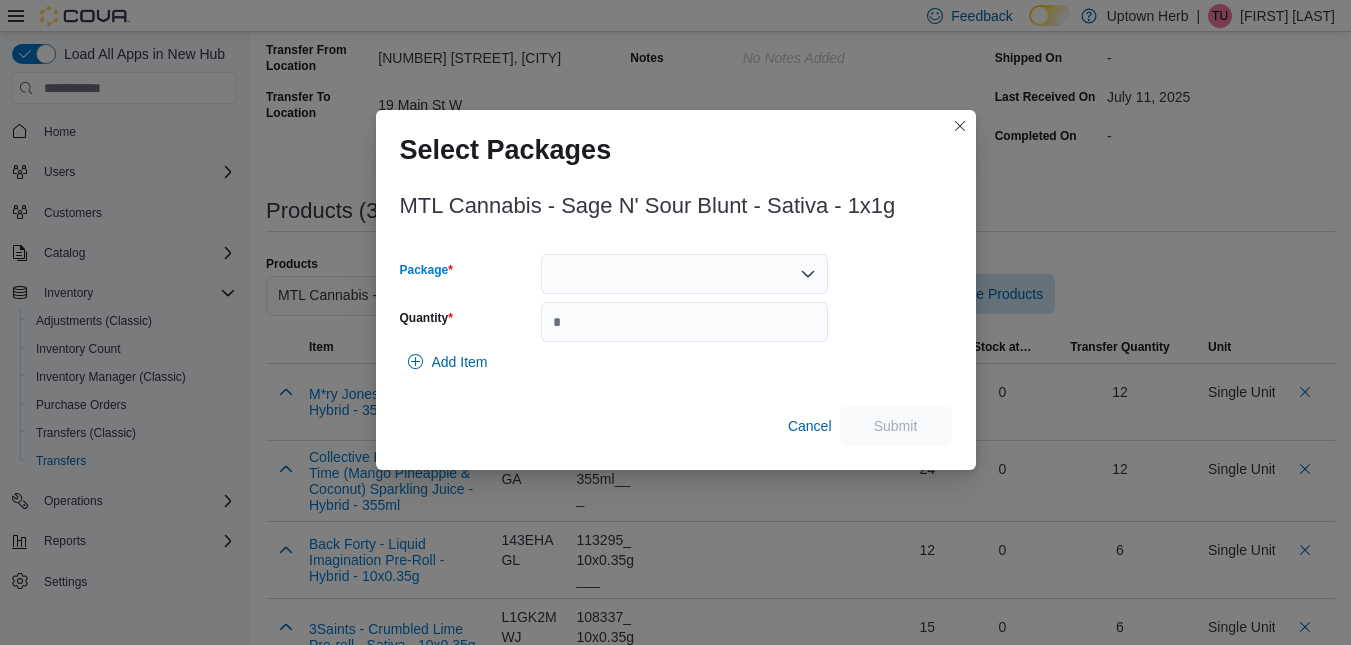 click at bounding box center [684, 274] 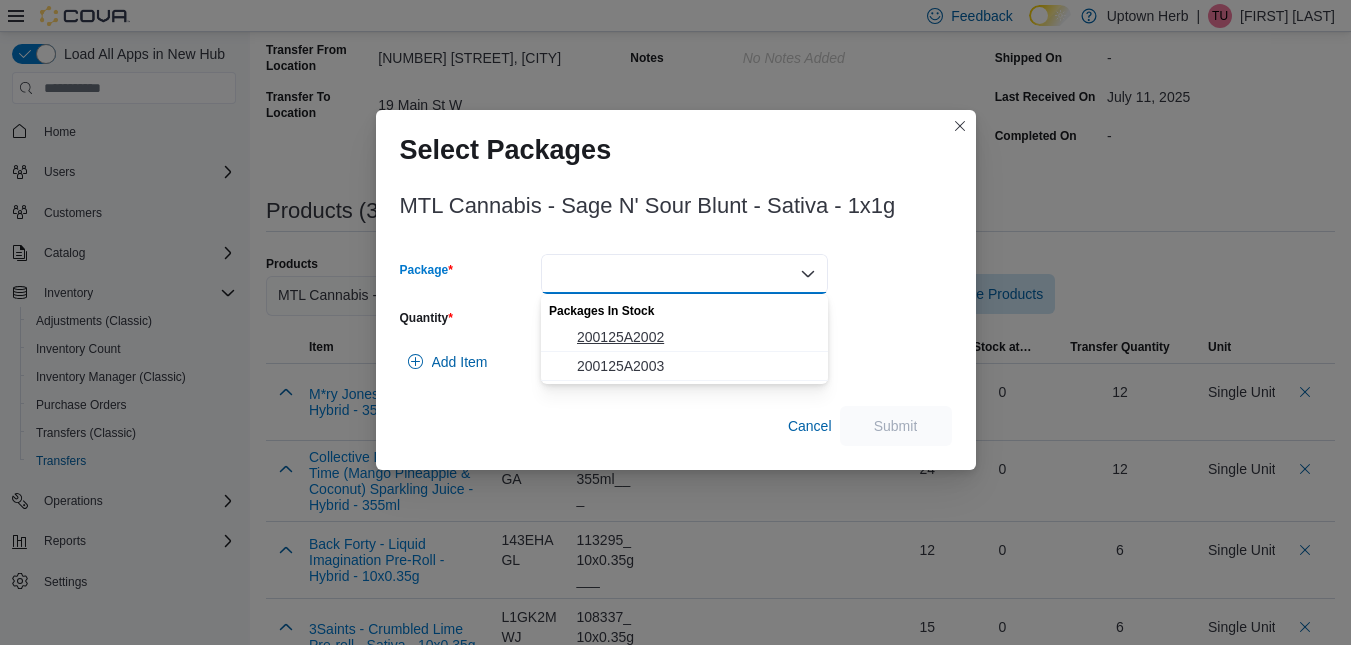 click on "200125A2002" at bounding box center (696, 337) 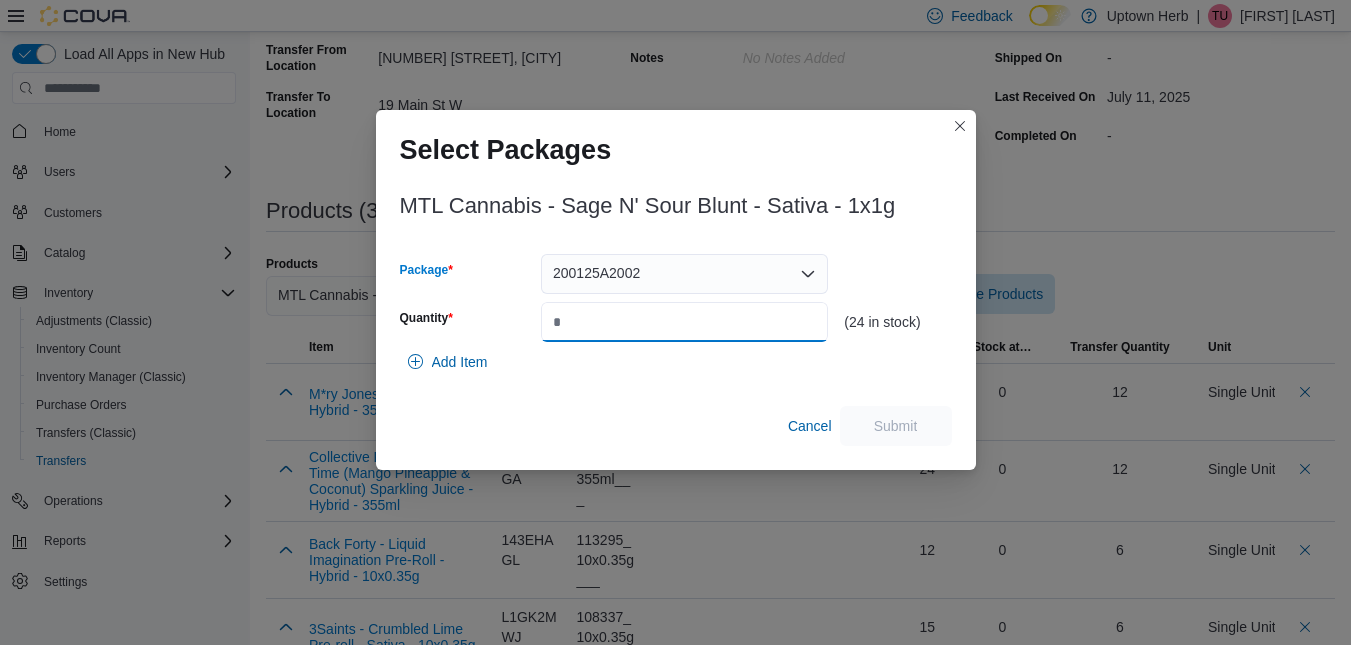 click on "Quantity" at bounding box center (684, 322) 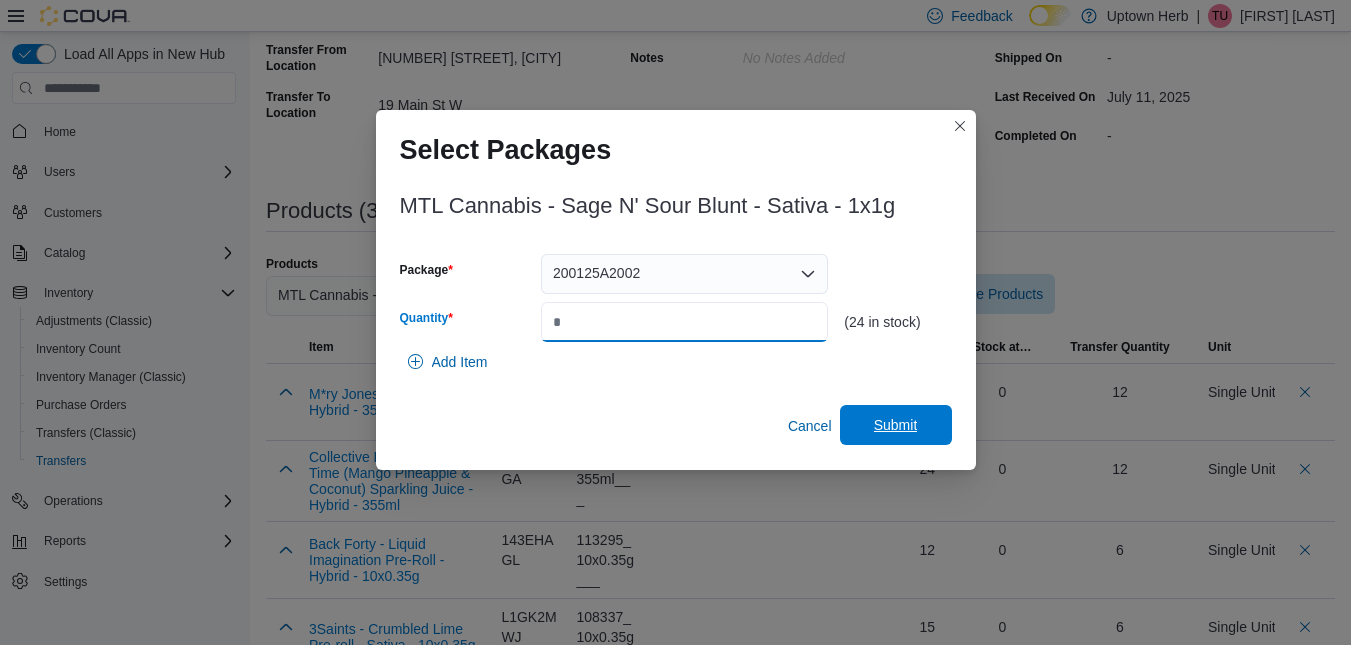 type on "**" 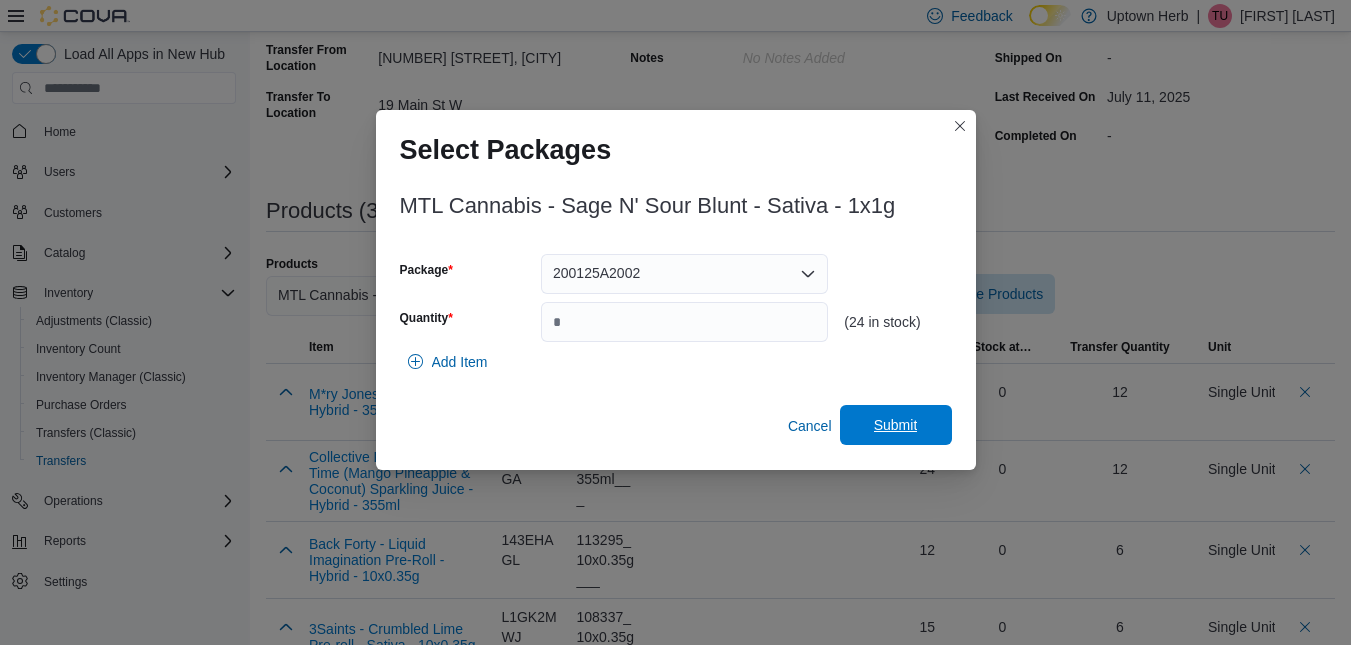 click on "Submit" at bounding box center [896, 425] 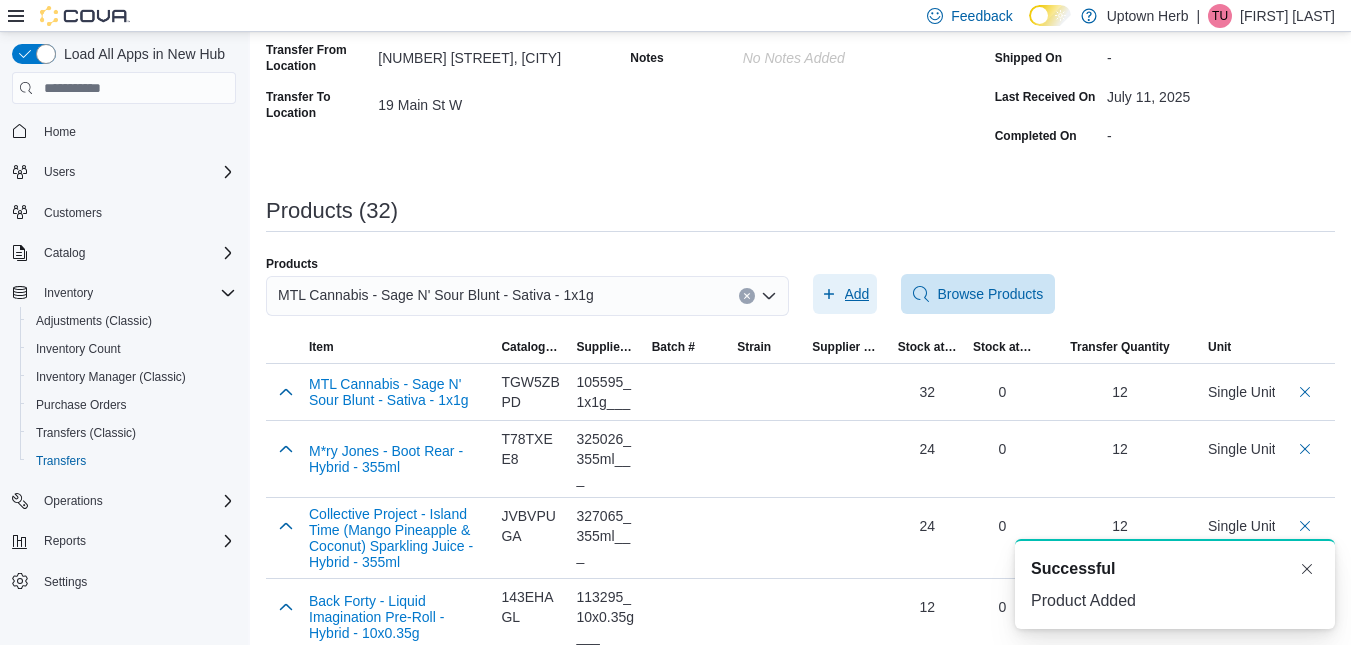 scroll, scrollTop: 0, scrollLeft: 0, axis: both 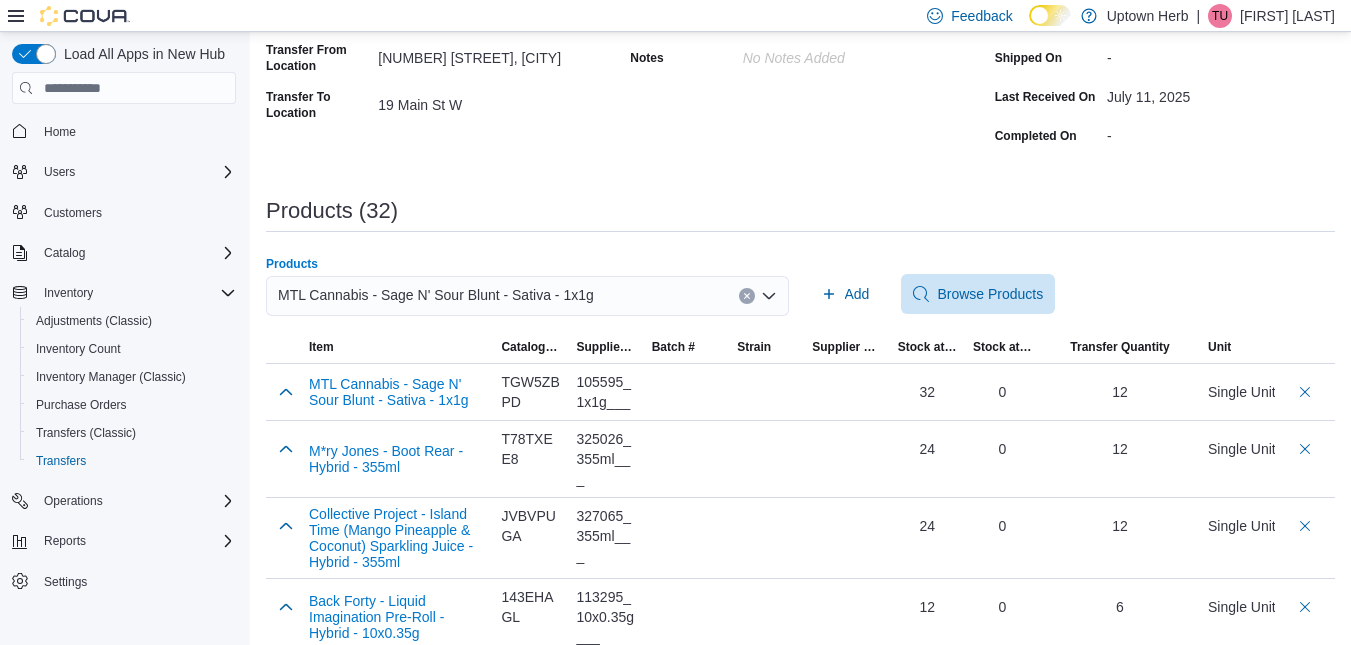 click 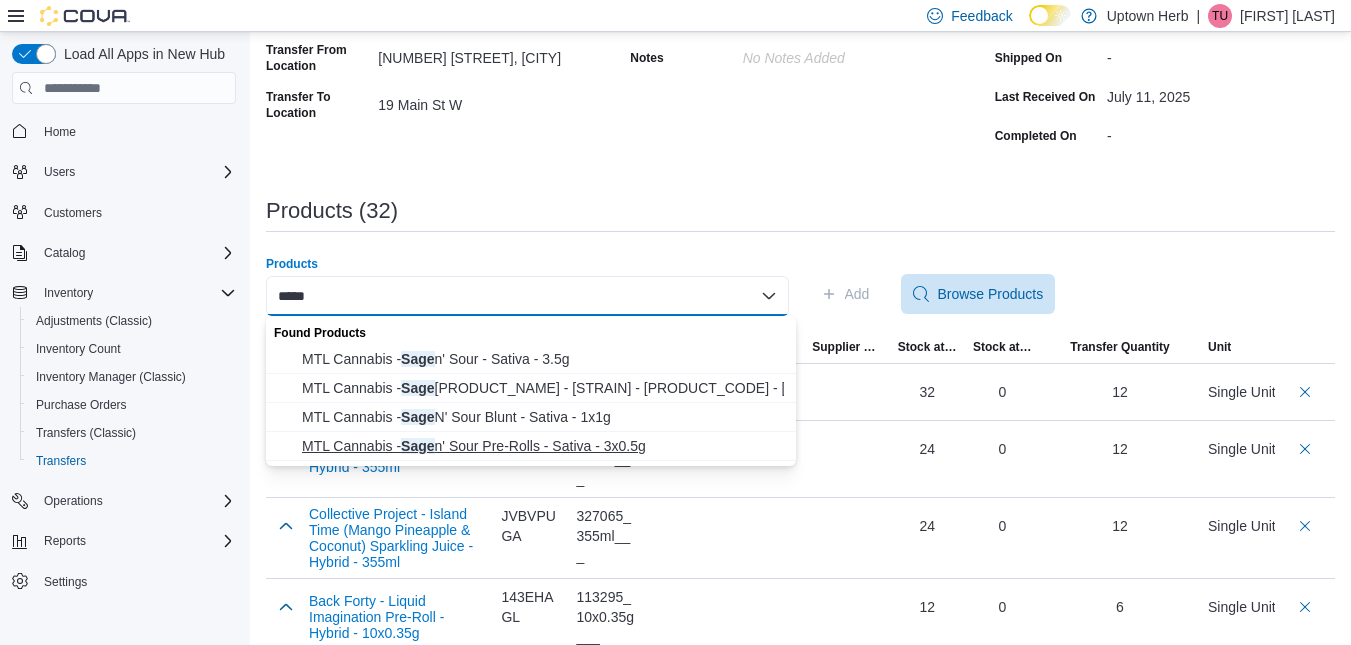 type on "****" 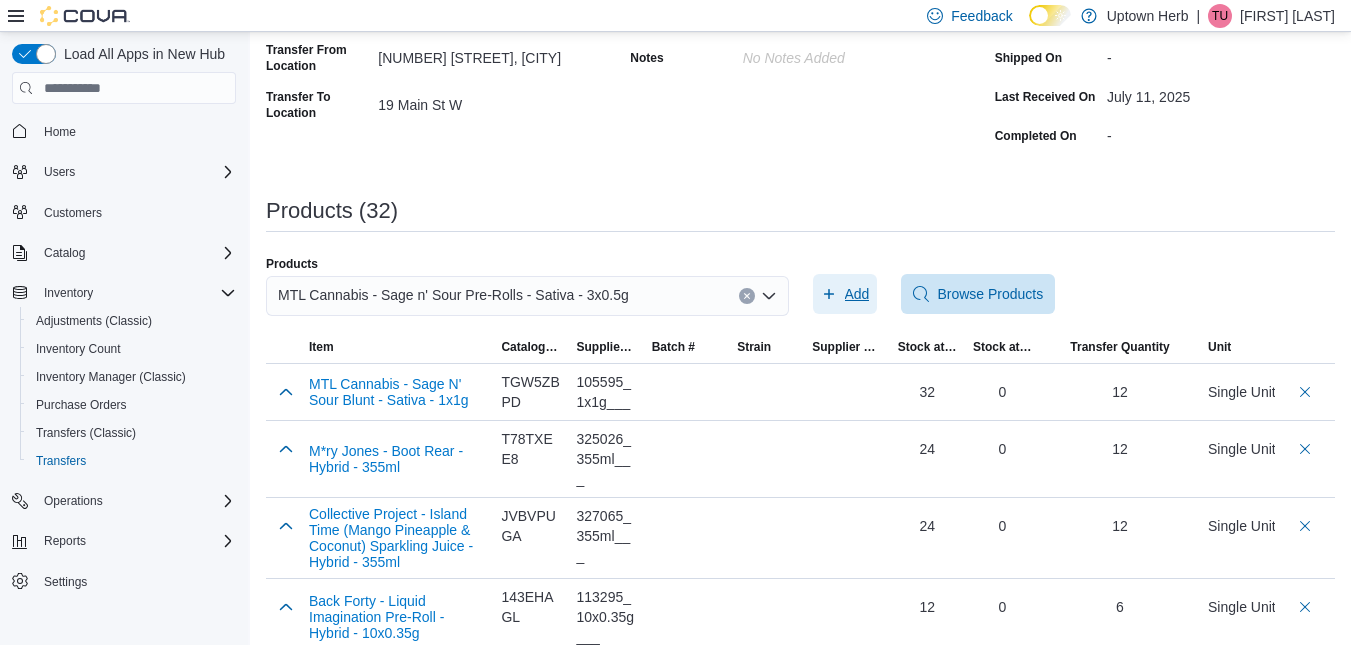 click on "Add" at bounding box center (857, 294) 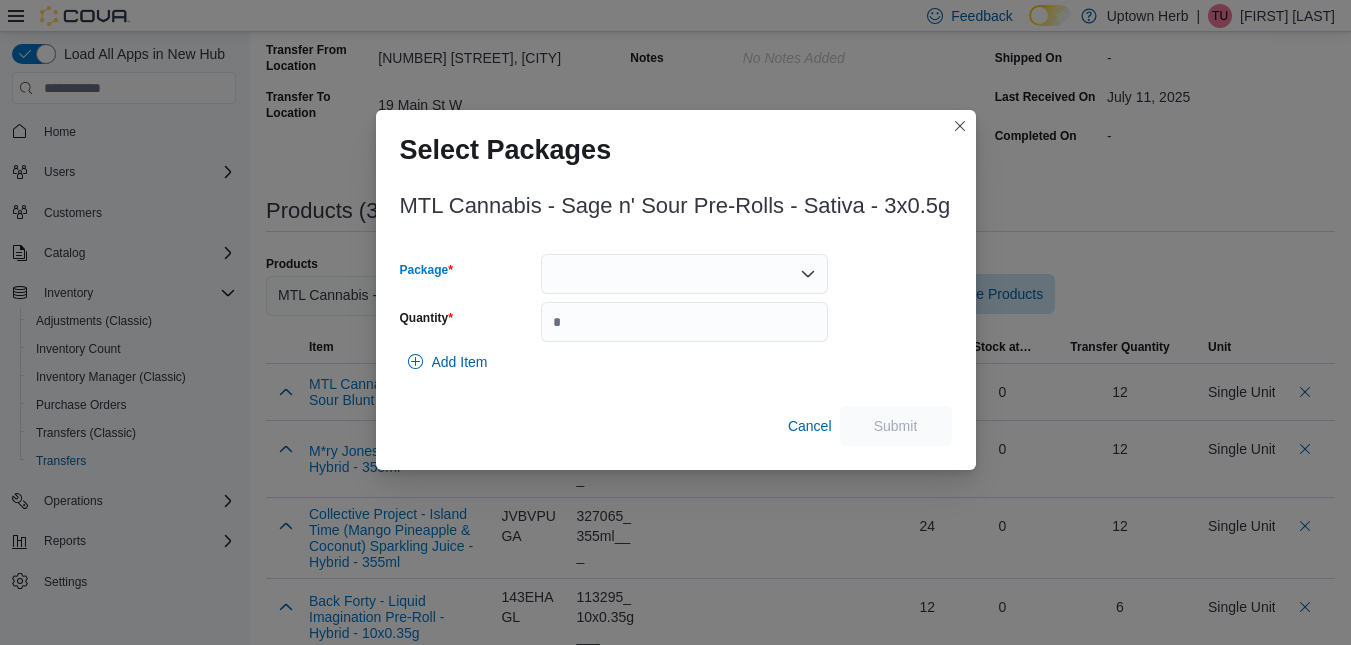 click at bounding box center [684, 274] 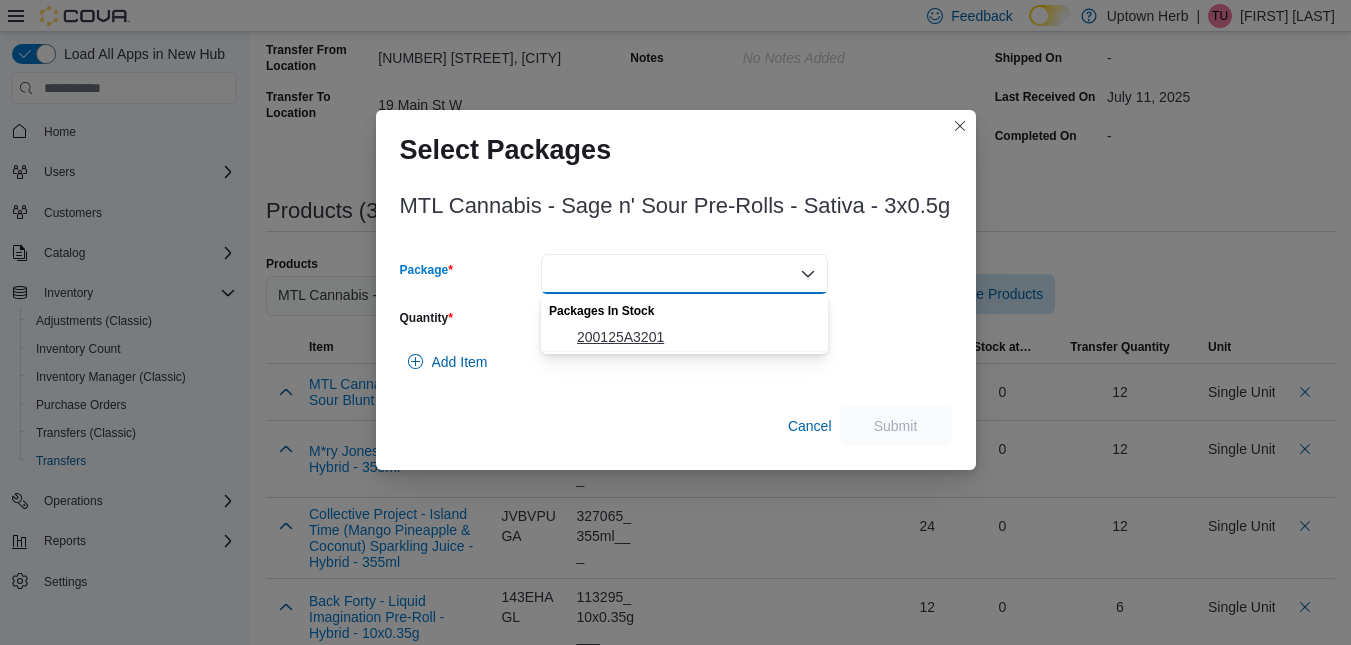 click on "200125A3201" at bounding box center (696, 337) 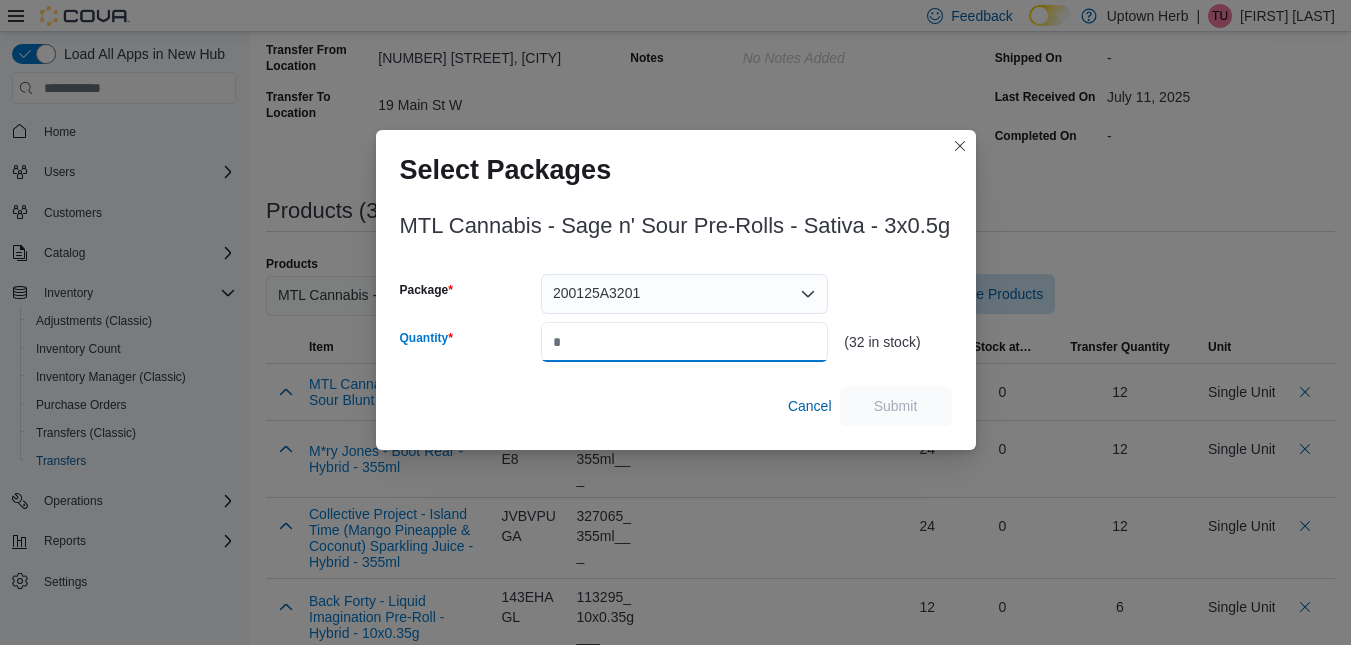 click on "Quantity" at bounding box center [684, 342] 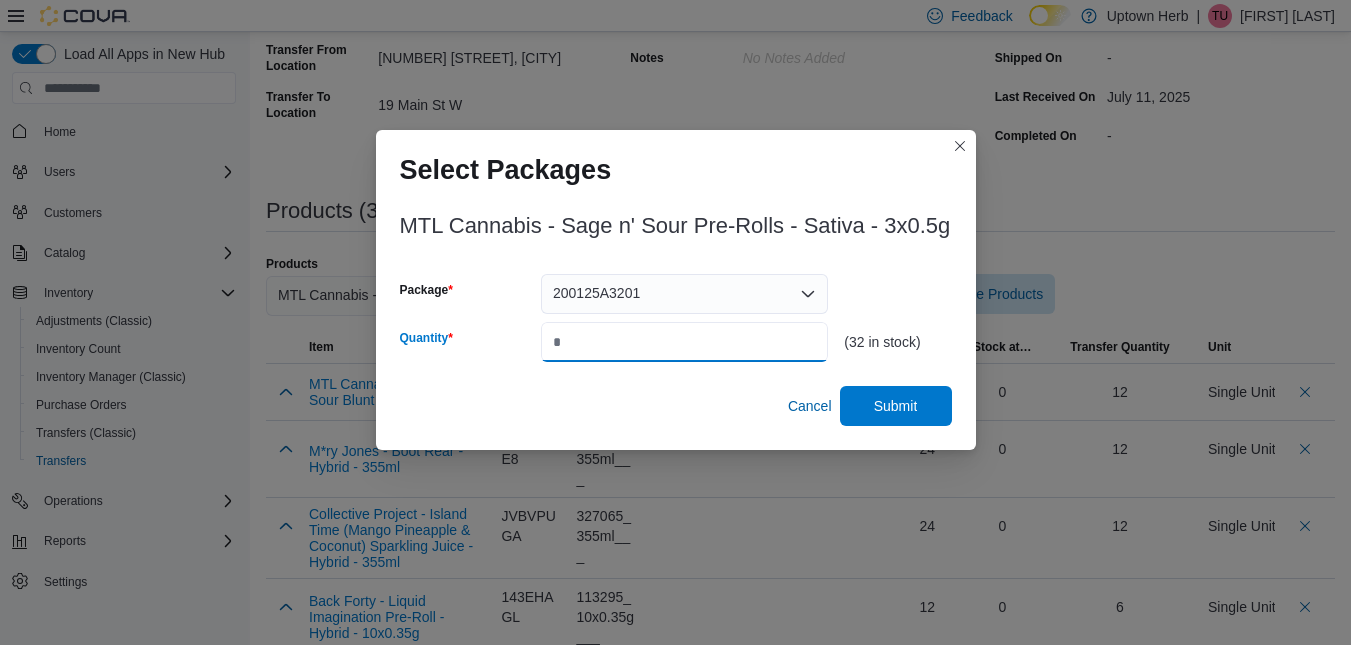 type on "**" 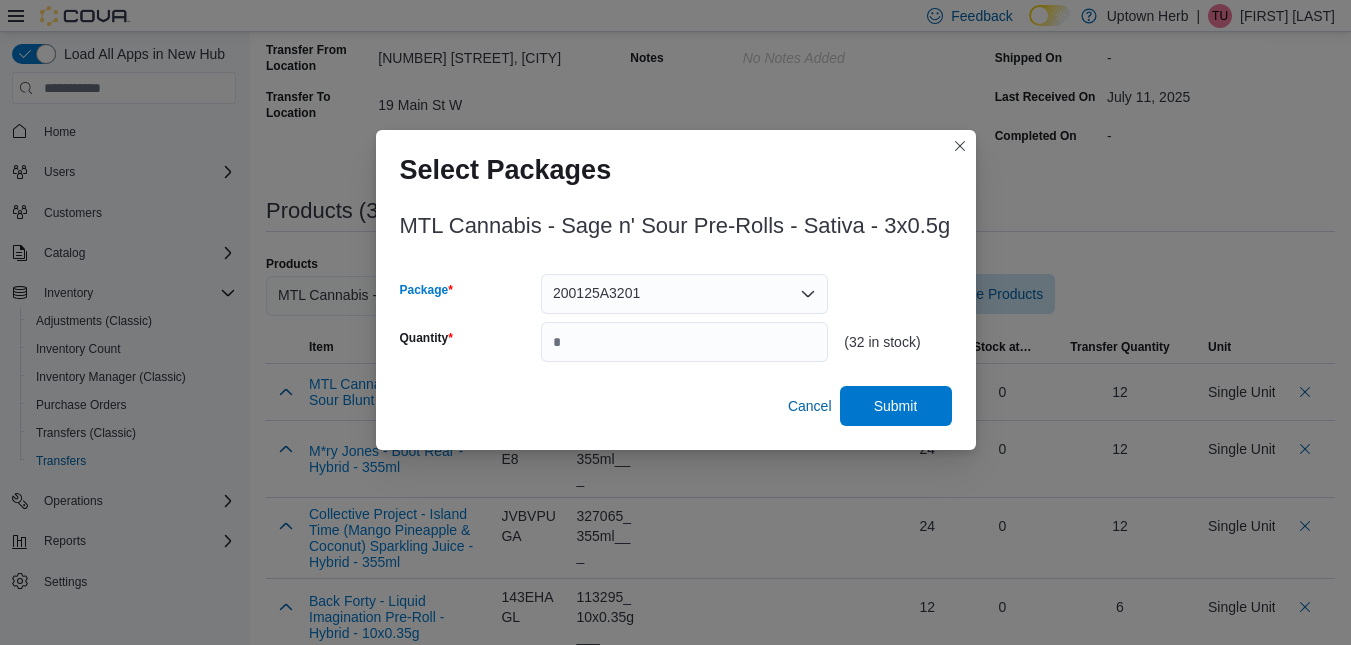 click on "200125A3201" at bounding box center (596, 293) 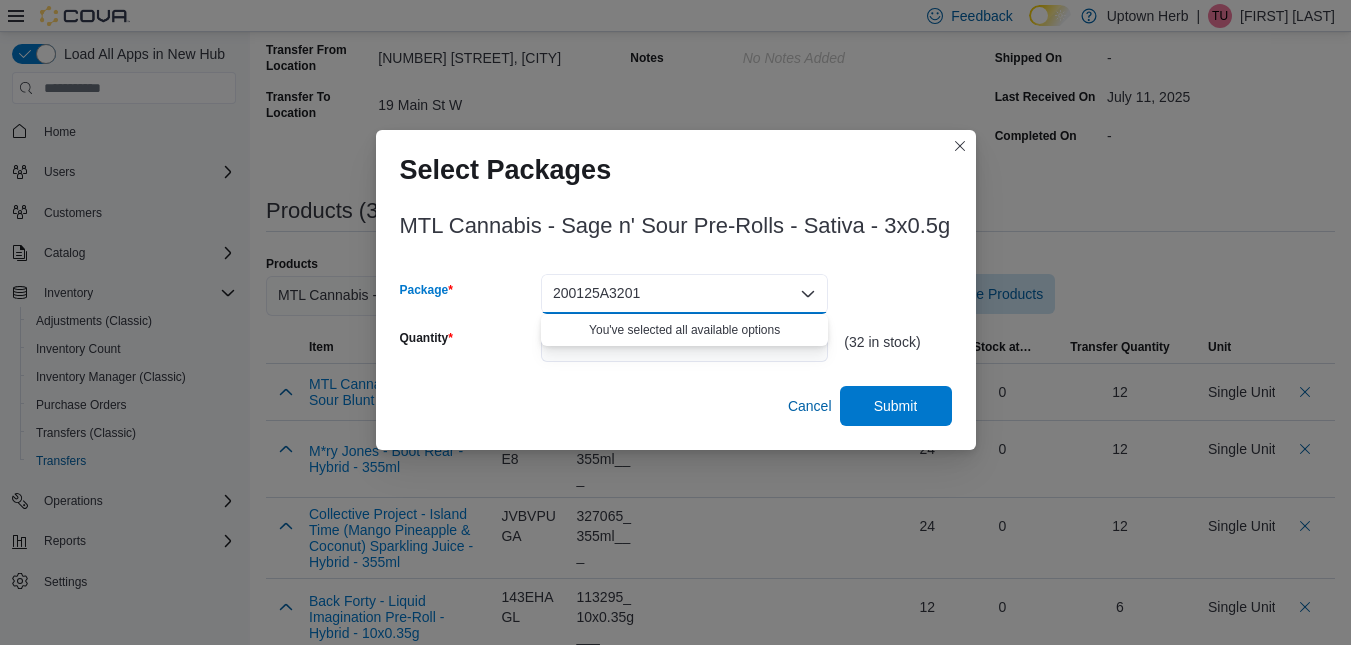 click on "MTL Cannabis - Sage n' Sour Pre-Rolls - Sativa - 3x0.5g   Package 200125A3201 Combo box. Selected. 200125A3201. Press Backspace to delete 200125A3201. Combo box input. Select a Package. Type some text or, to display a list of choices, press Down Arrow. To exit the list of choices, press Escape. Quantity ** (32 in stock) Cancel Submit" at bounding box center [676, 314] 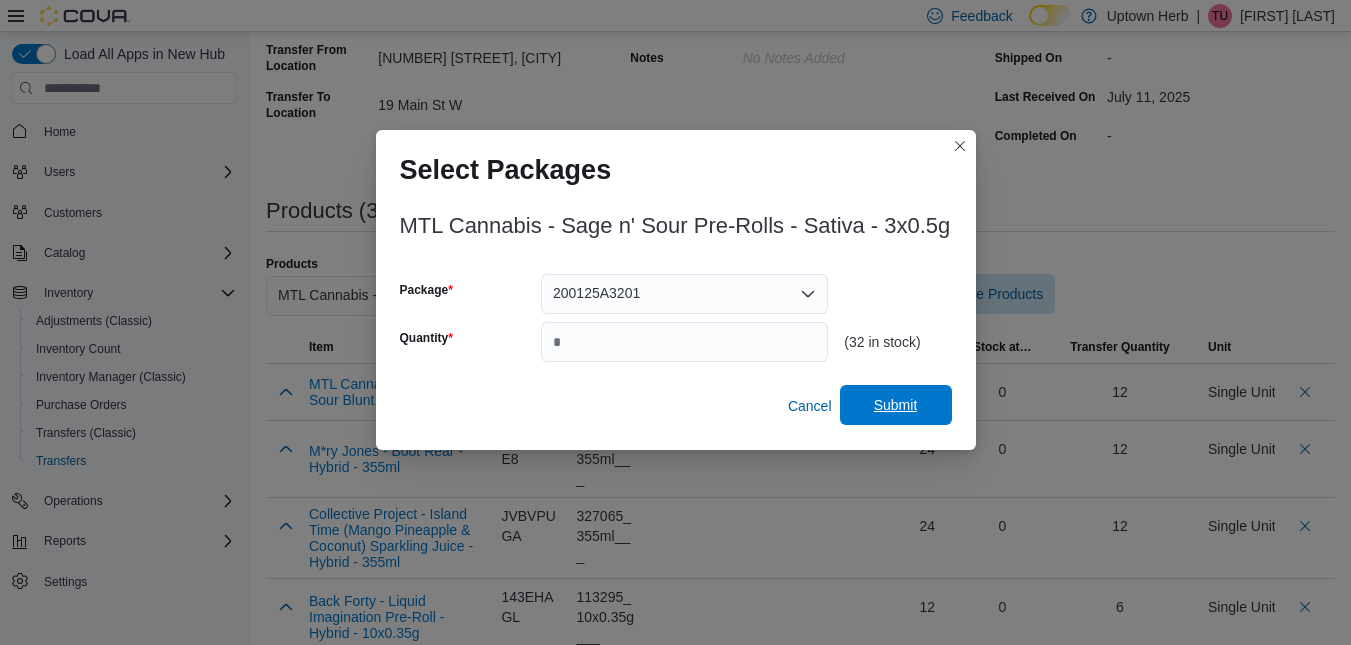 click on "Submit" at bounding box center [896, 405] 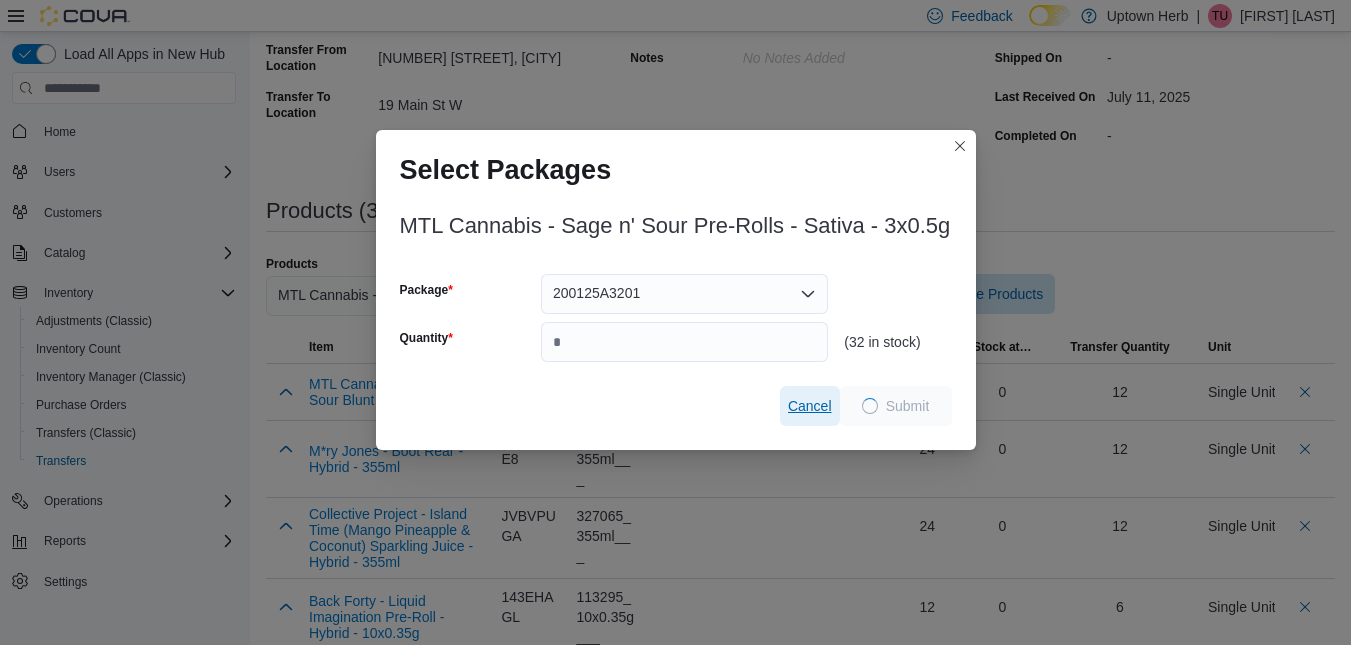 click on "Cancel" at bounding box center (810, 406) 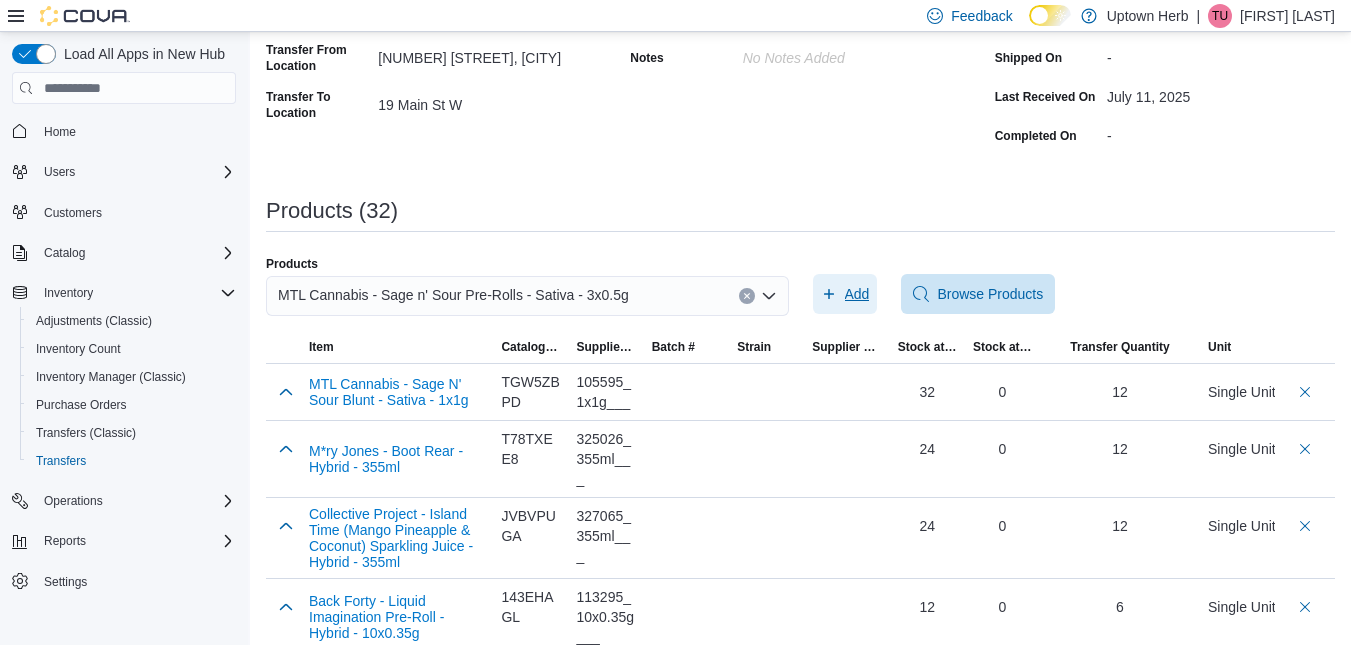 click on "Add" at bounding box center [857, 294] 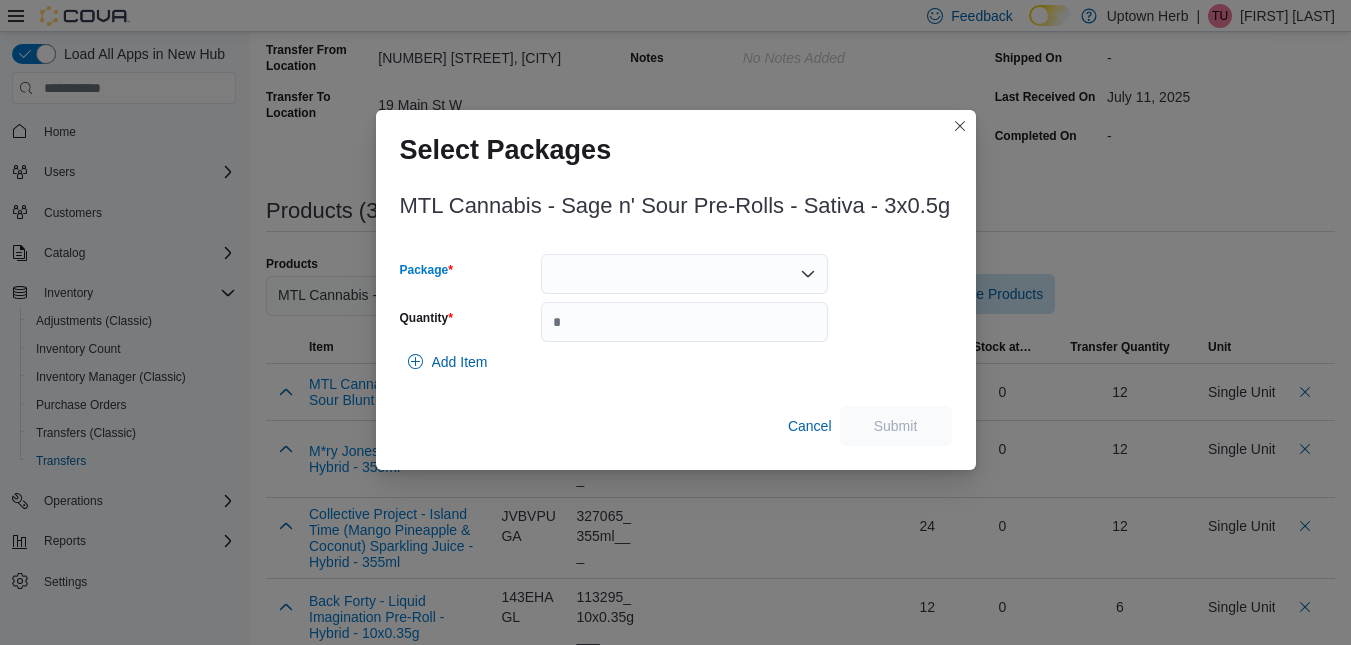 click at bounding box center (684, 274) 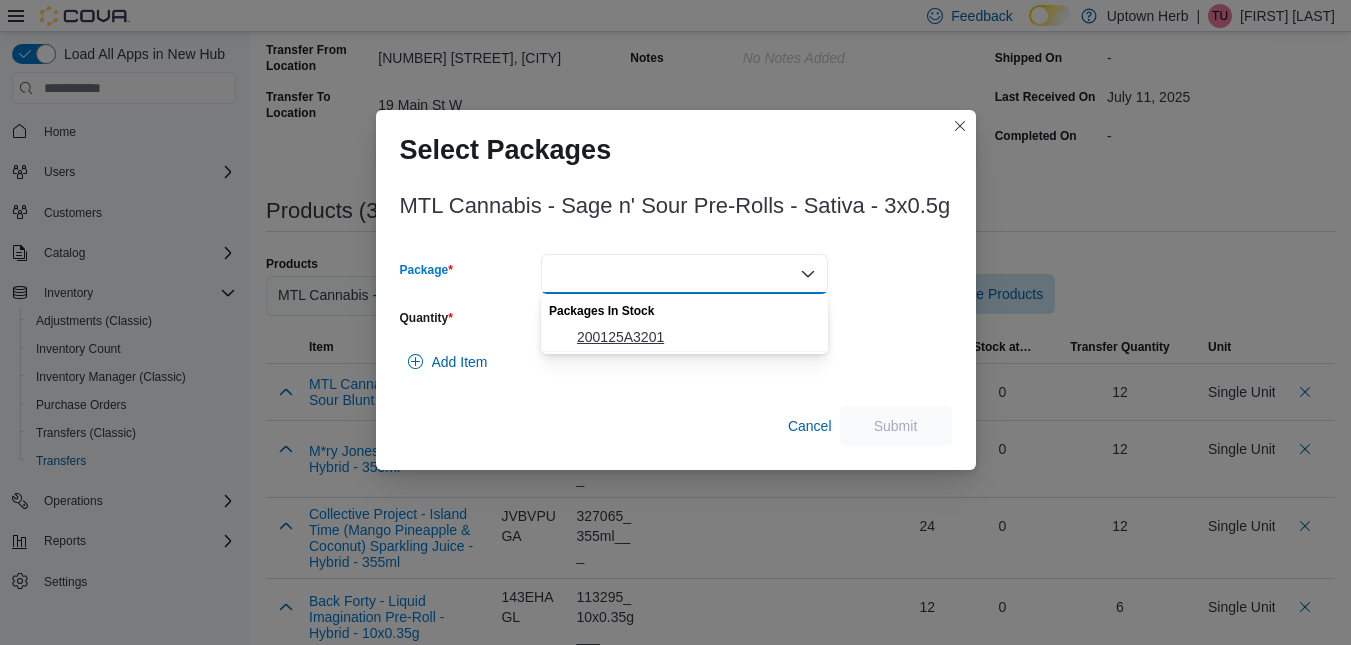 click on "200125A3201" at bounding box center [696, 337] 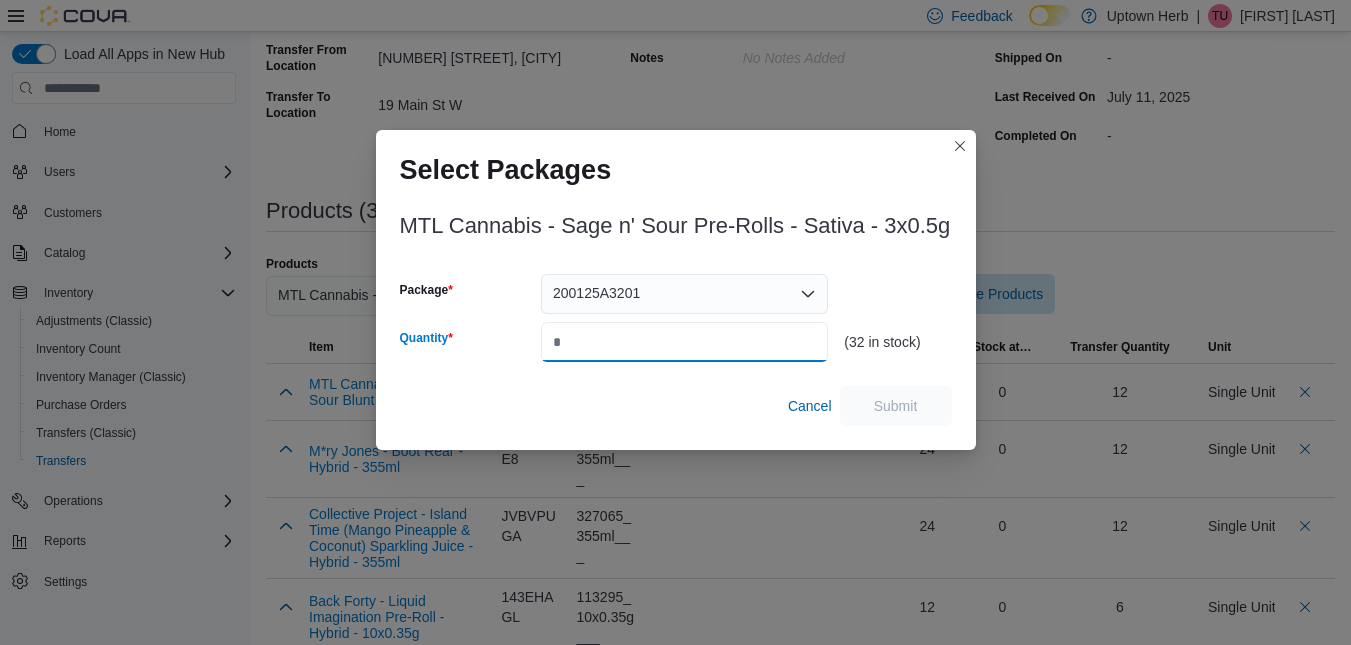 click on "Quantity" at bounding box center [684, 342] 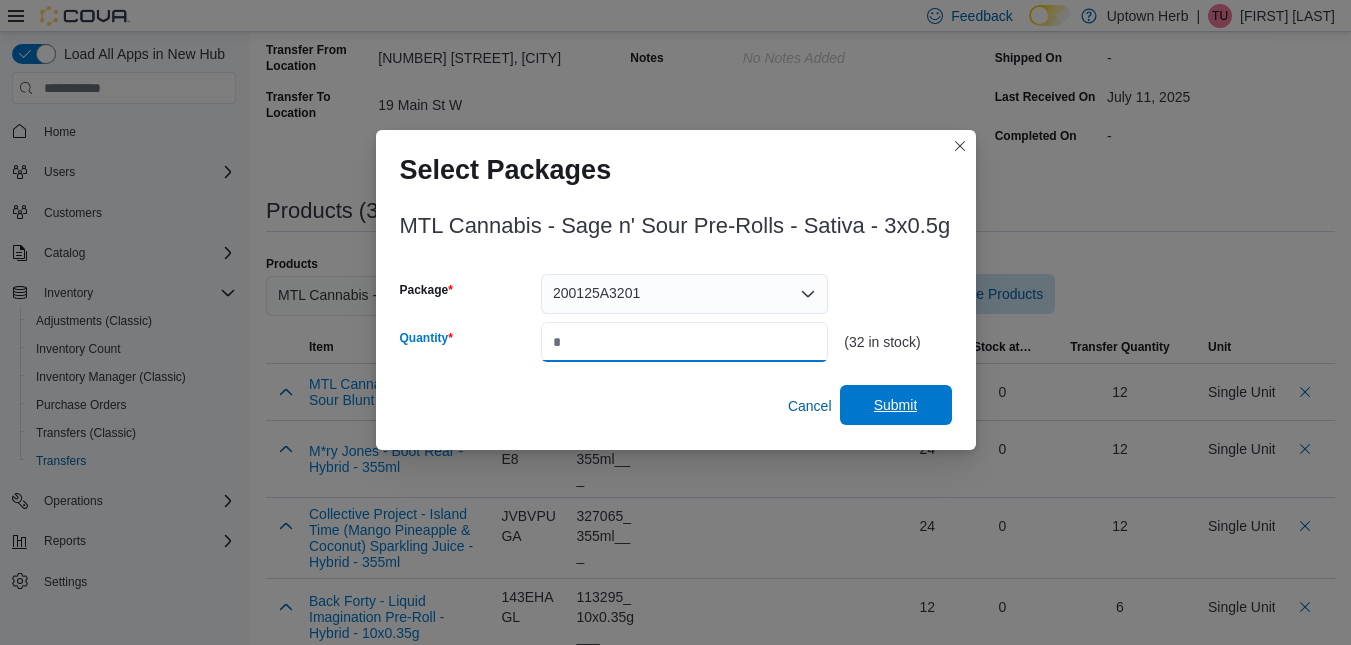 type on "**" 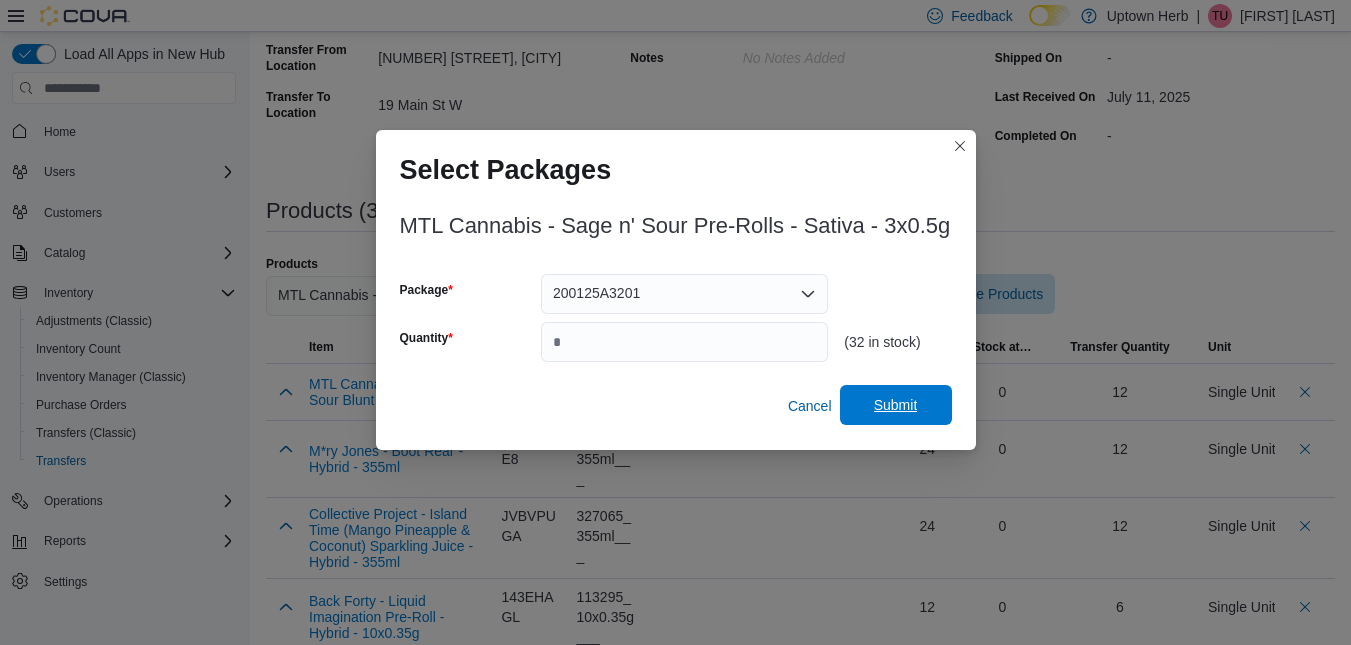 click on "Submit" at bounding box center (896, 405) 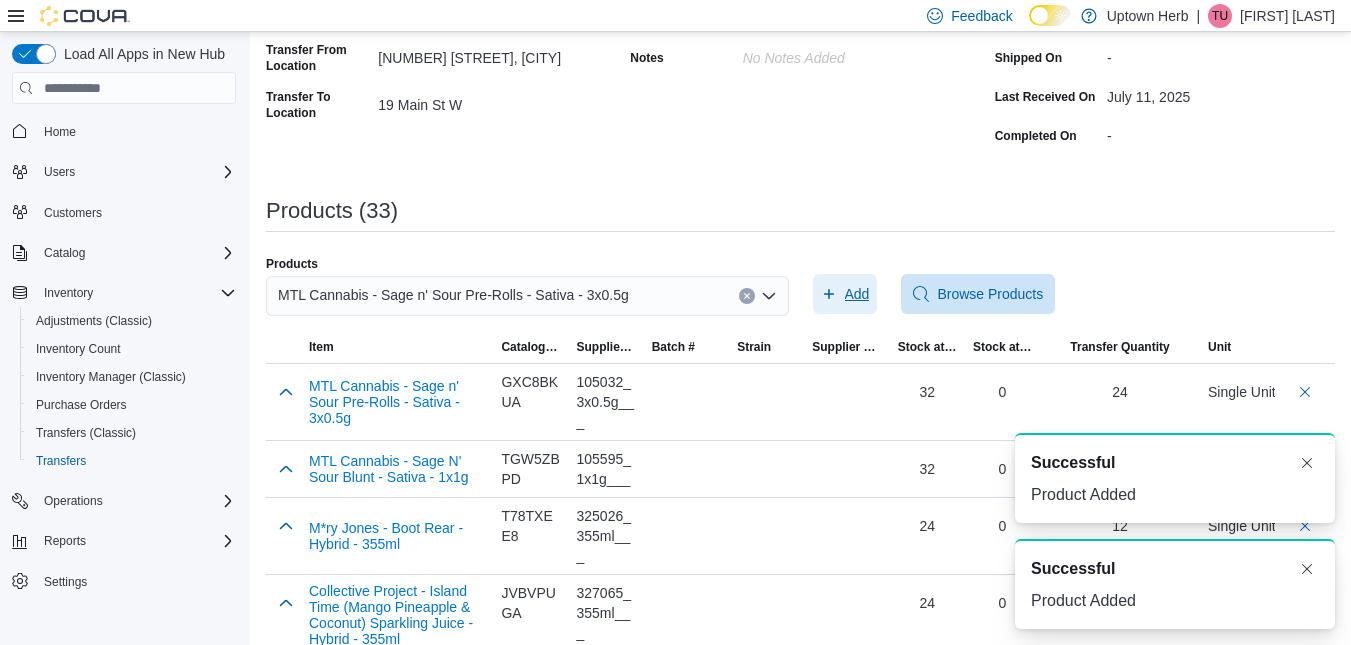 scroll, scrollTop: 0, scrollLeft: 0, axis: both 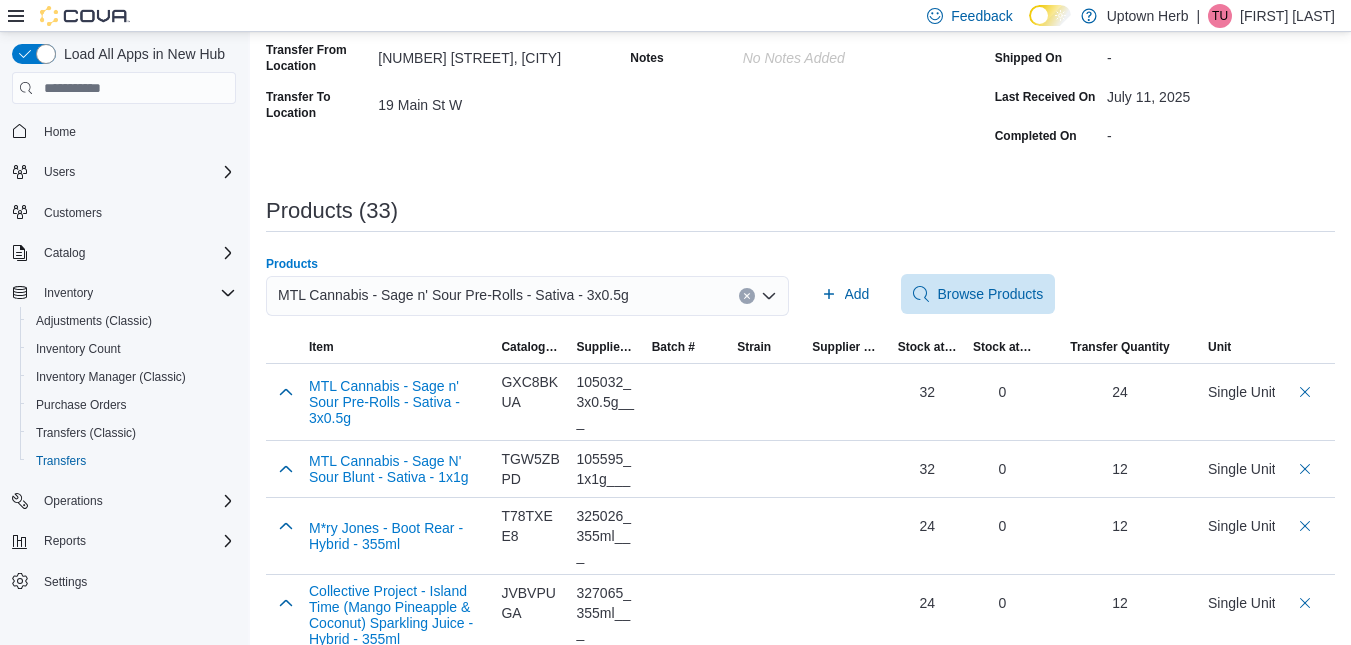 click at bounding box center (747, 296) 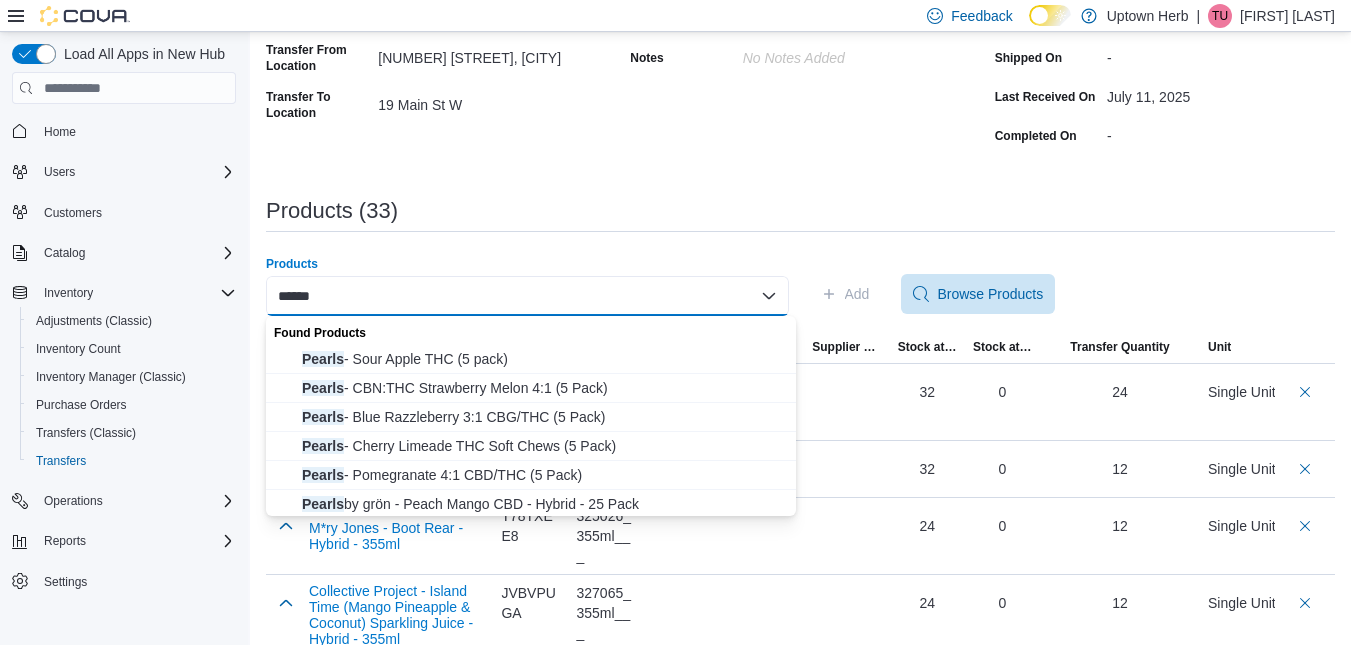 type on "******" 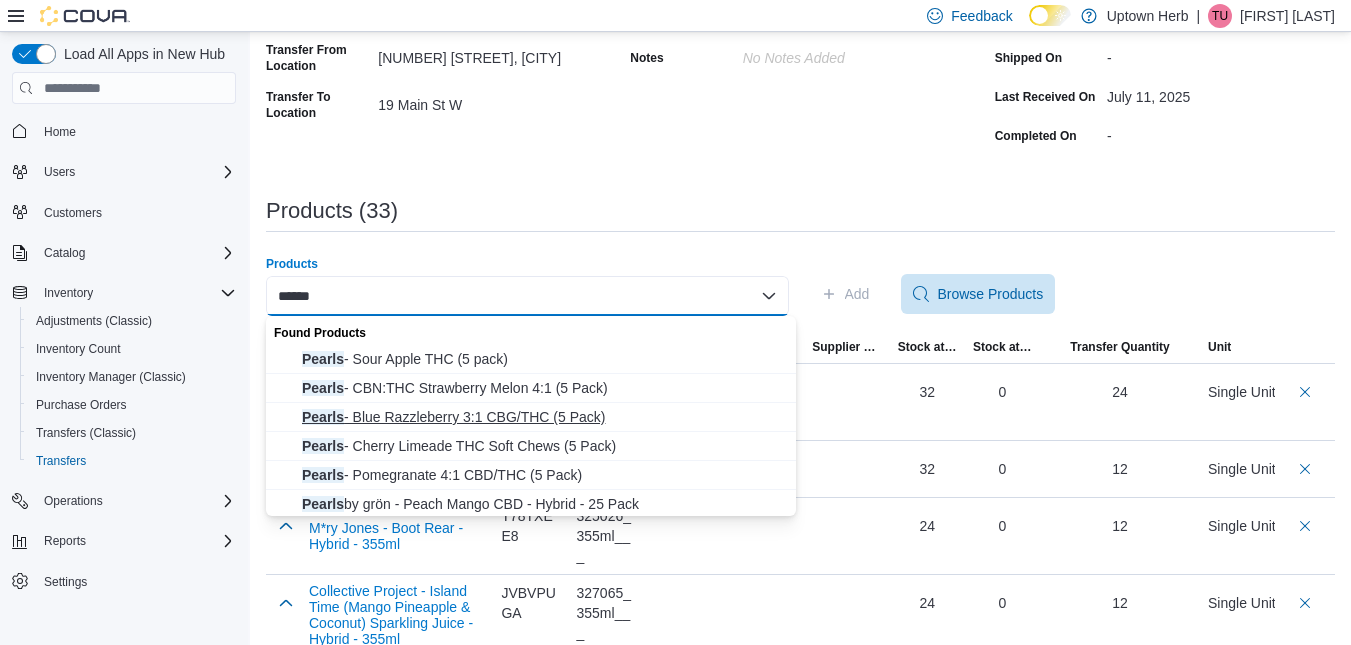 click on "Pearls  - Blue Razzleberry 3:1 CBG/THC (5 Pack)" at bounding box center (543, 417) 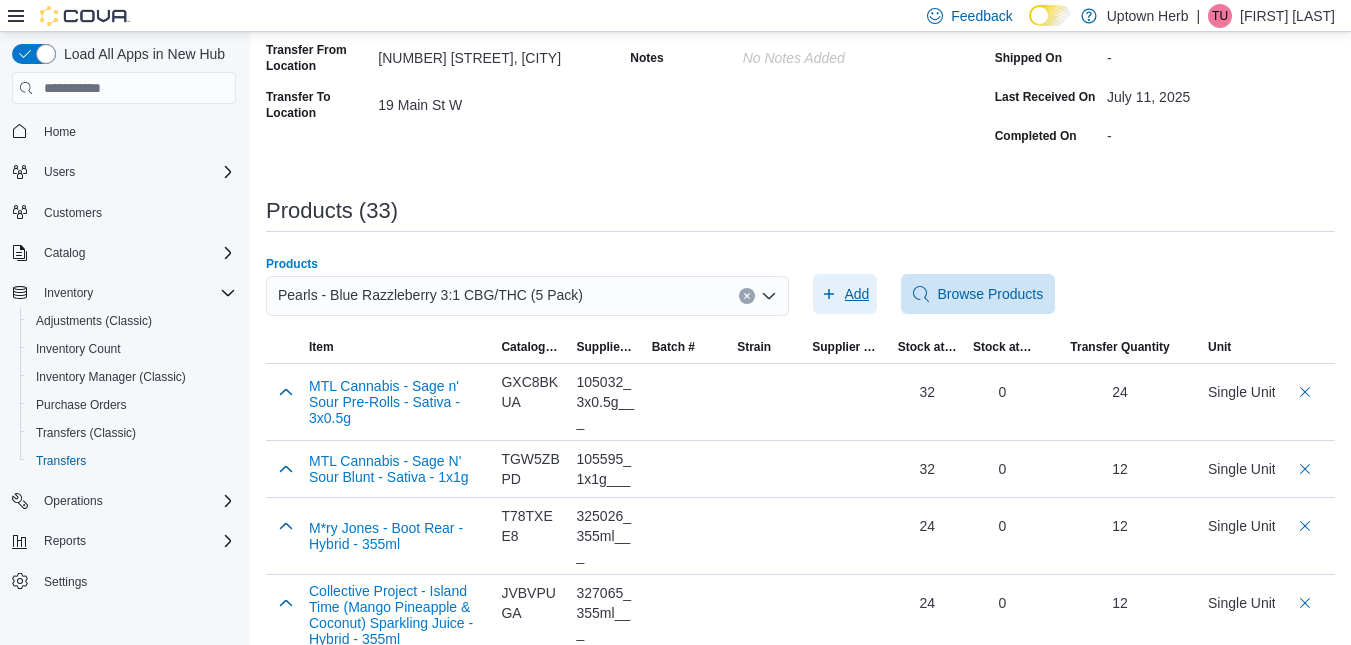 click on "Add" at bounding box center [857, 294] 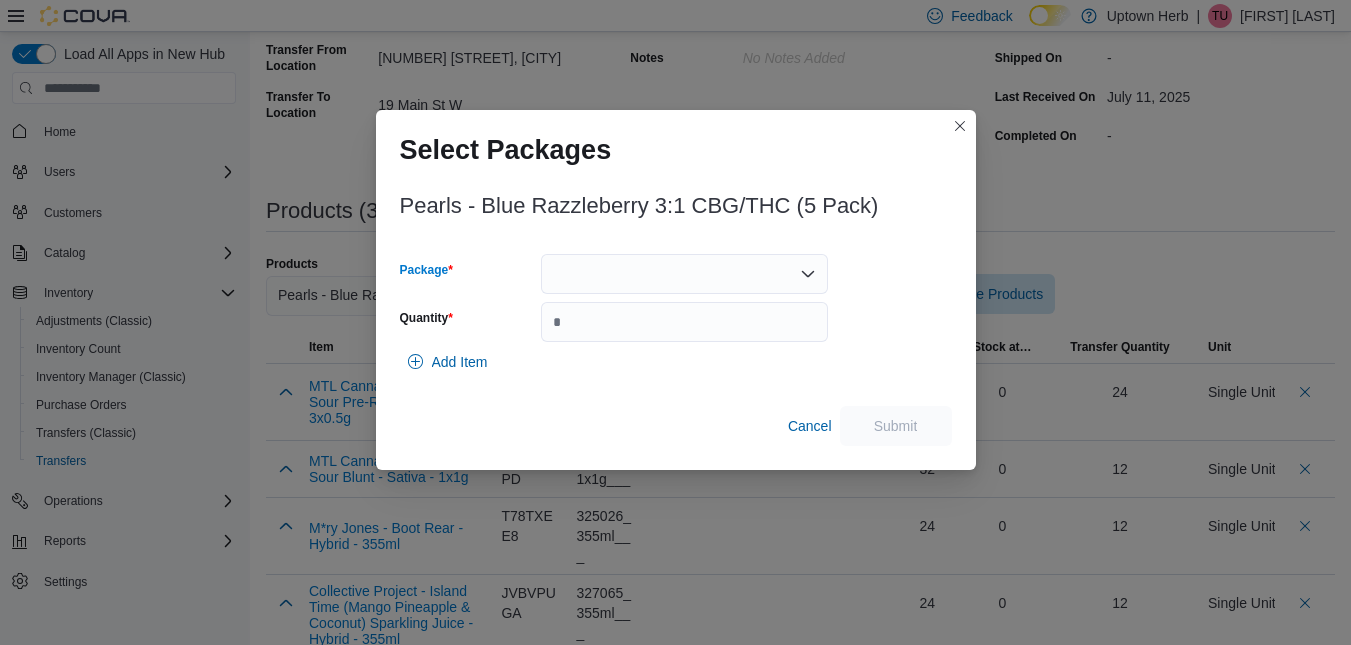 click at bounding box center (684, 274) 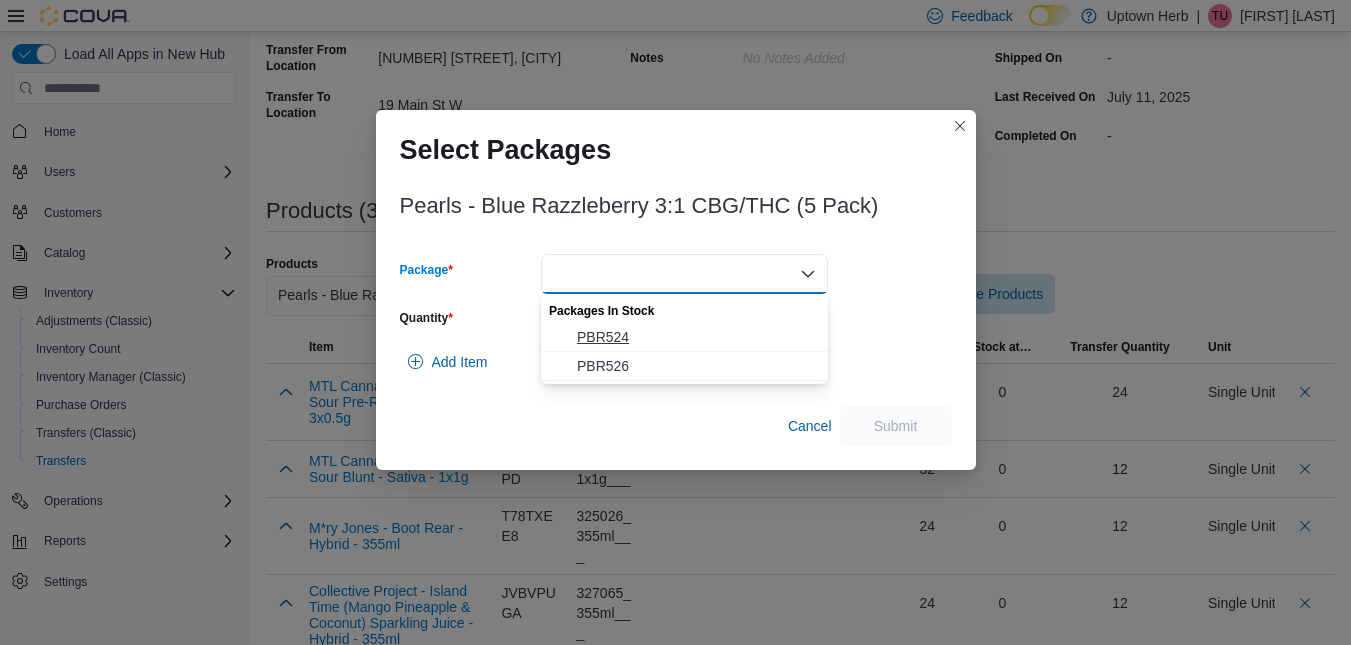 click on "PBR524" at bounding box center (684, 337) 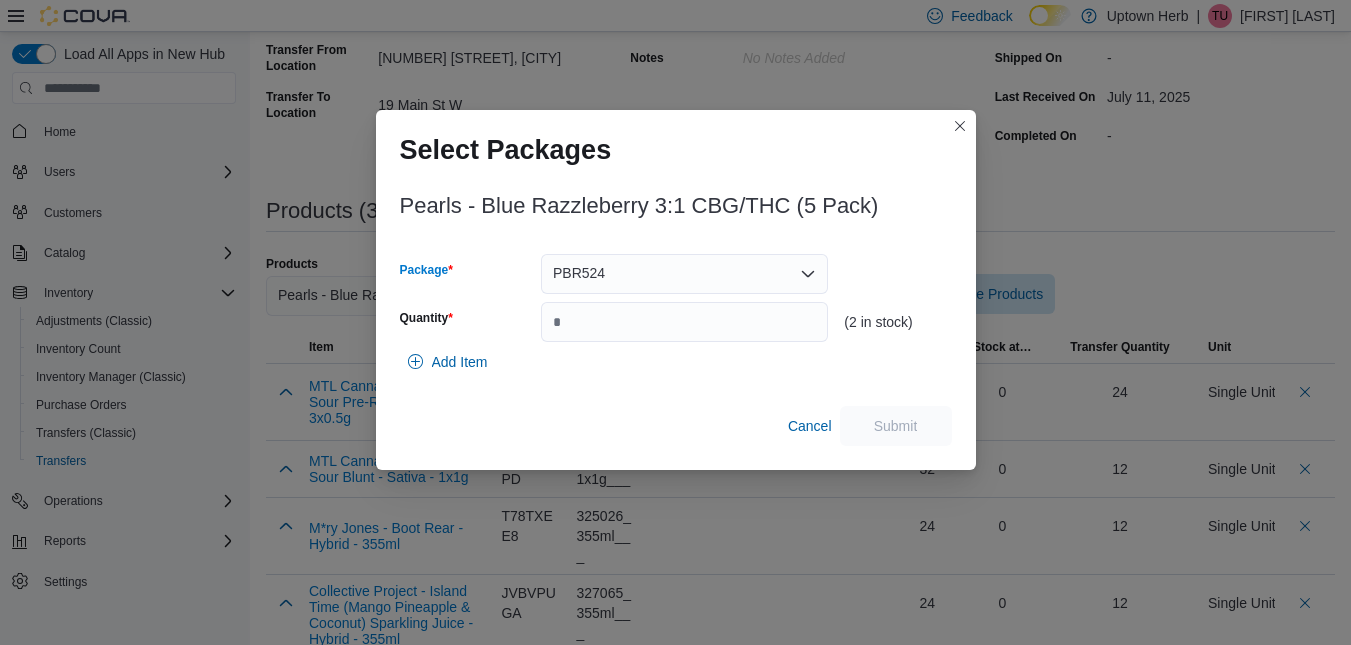 click on "PBR524" at bounding box center [684, 274] 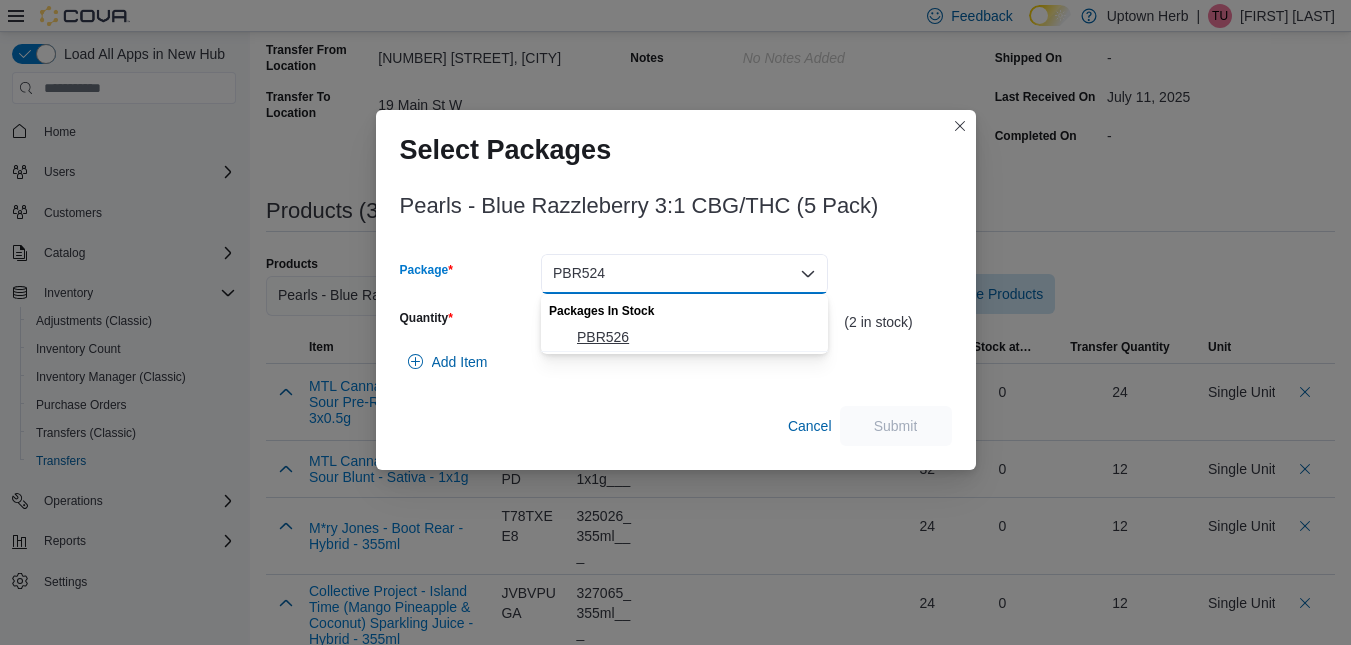 click on "PBR526" at bounding box center (696, 337) 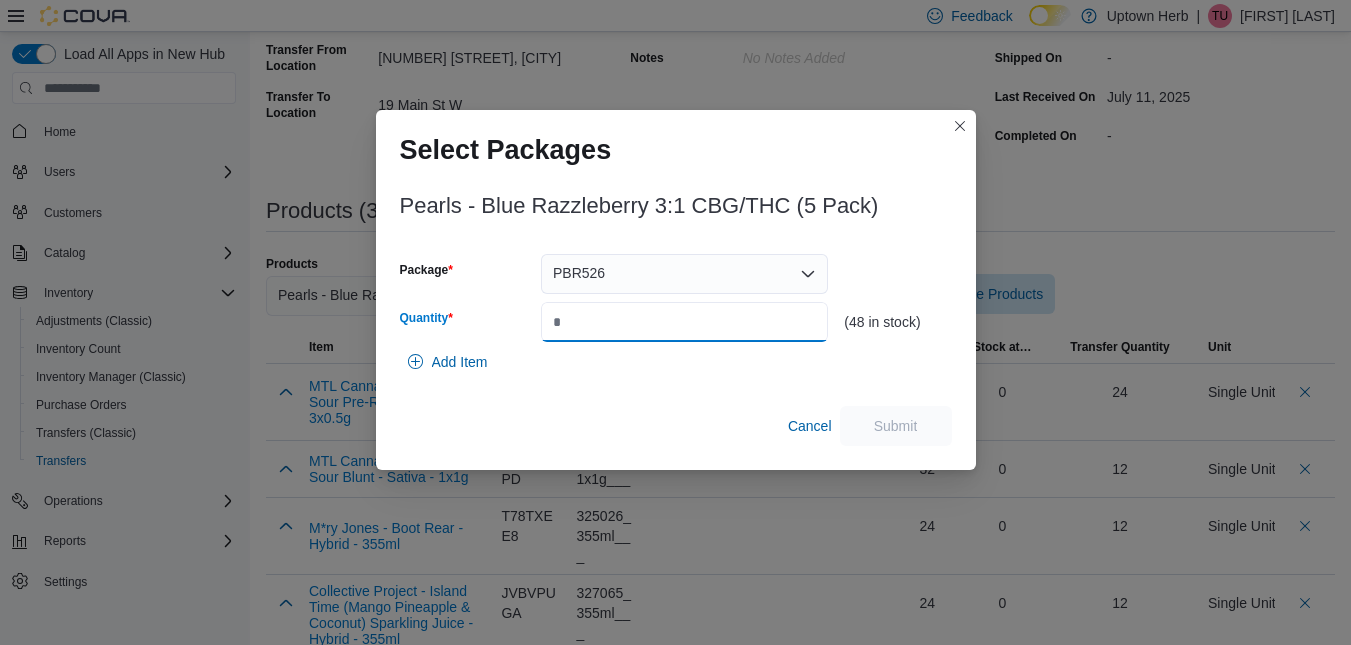 click on "Quantity" at bounding box center (684, 322) 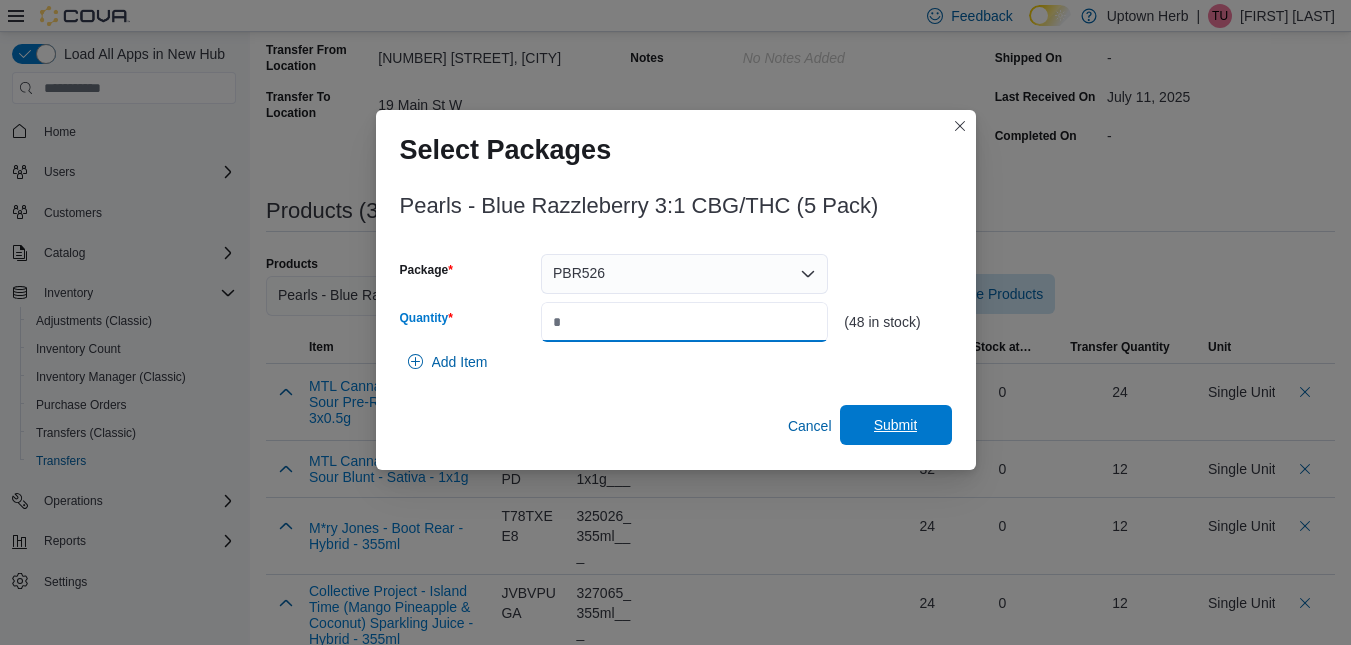 type on "**" 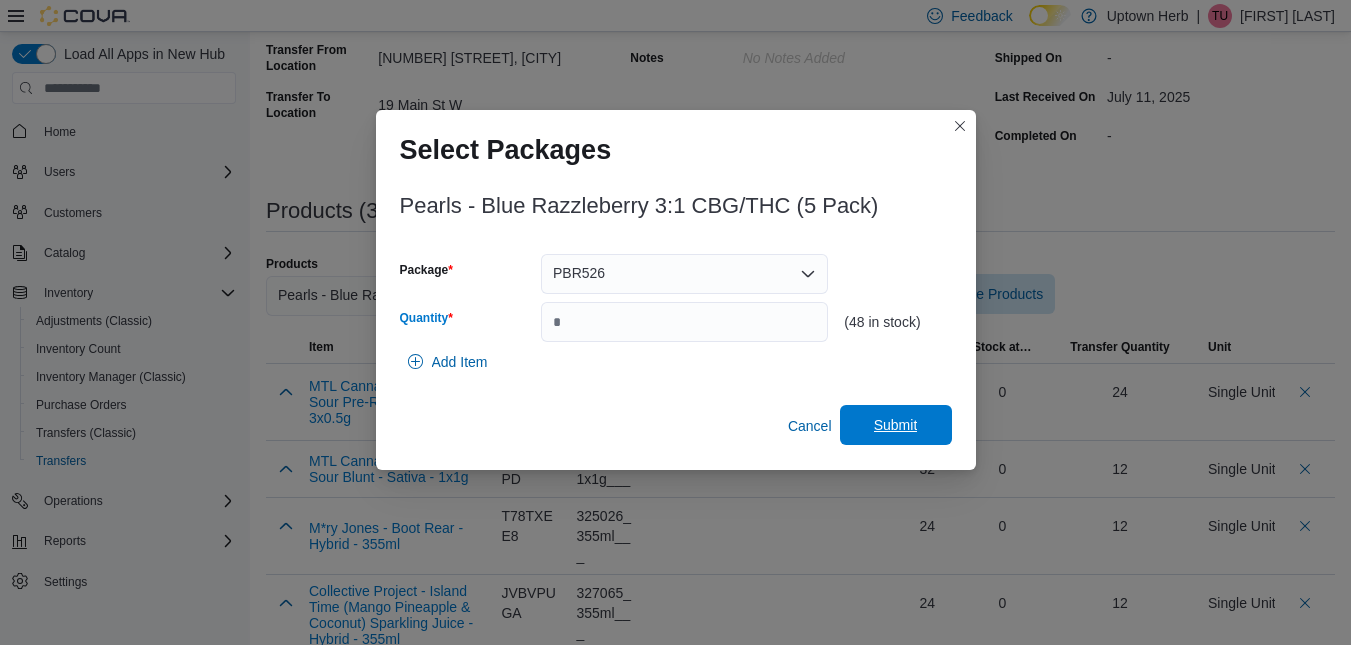 click on "Submit" at bounding box center (896, 425) 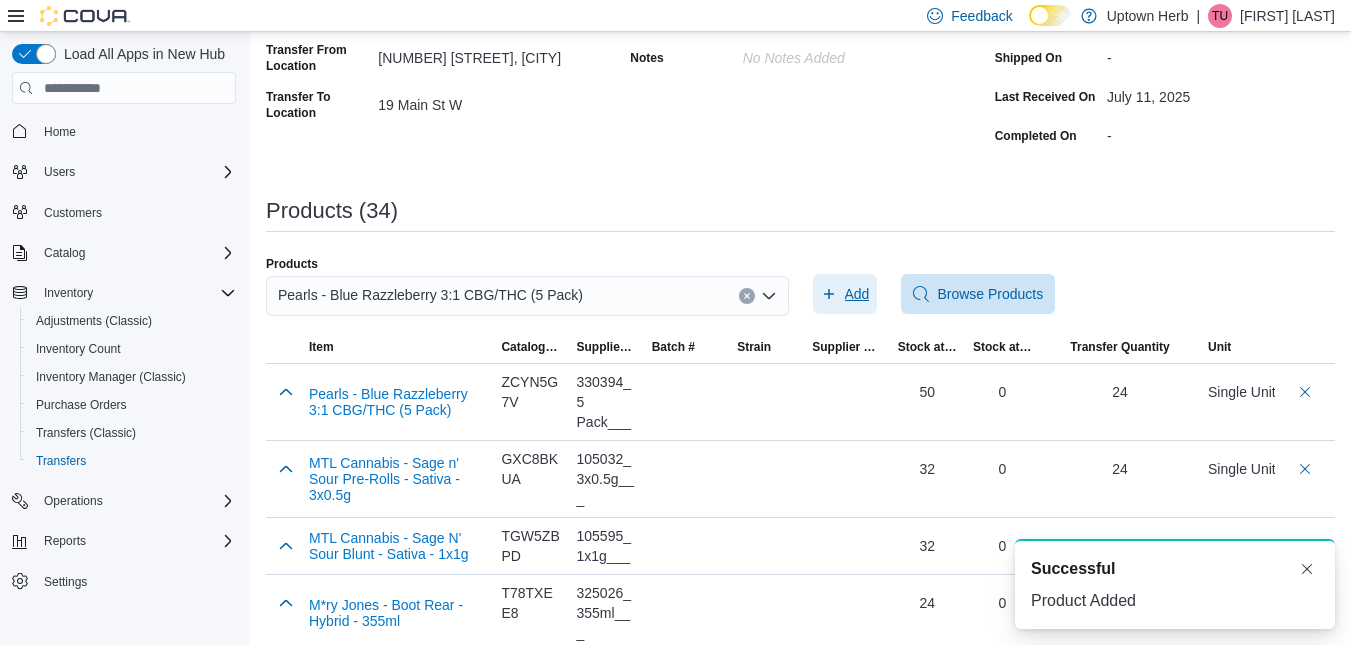 scroll, scrollTop: 0, scrollLeft: 0, axis: both 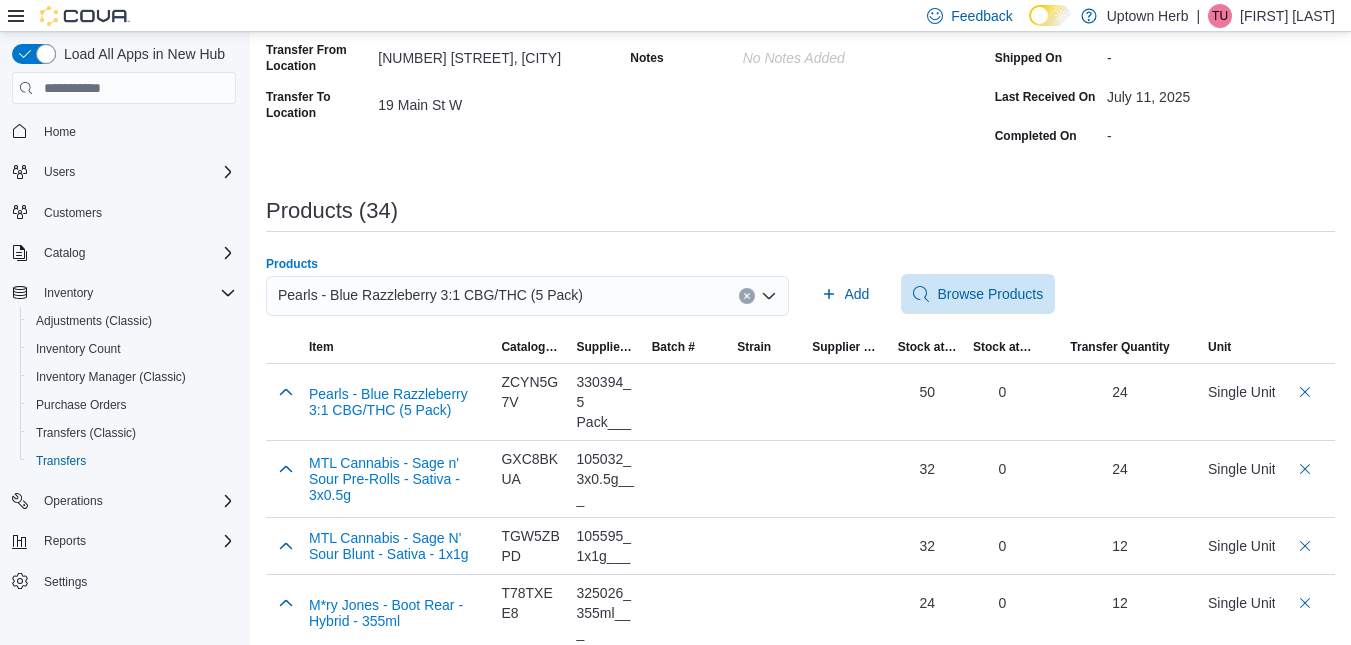 click 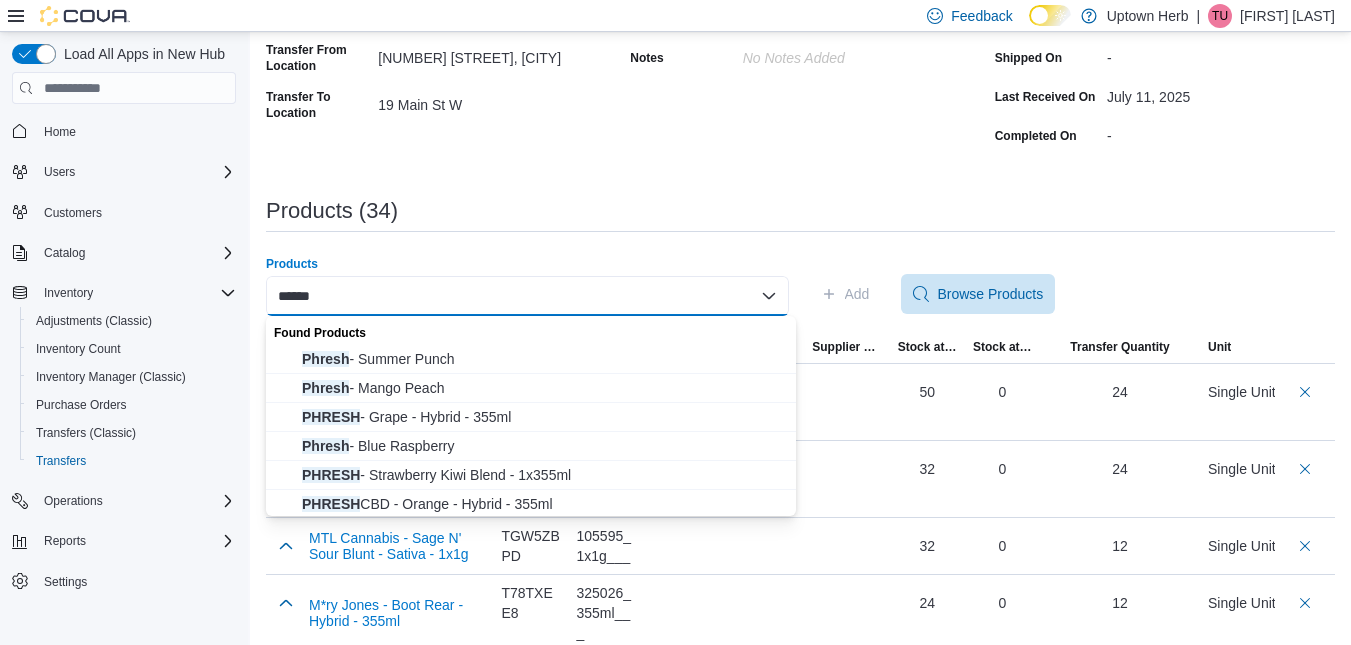 type on "******" 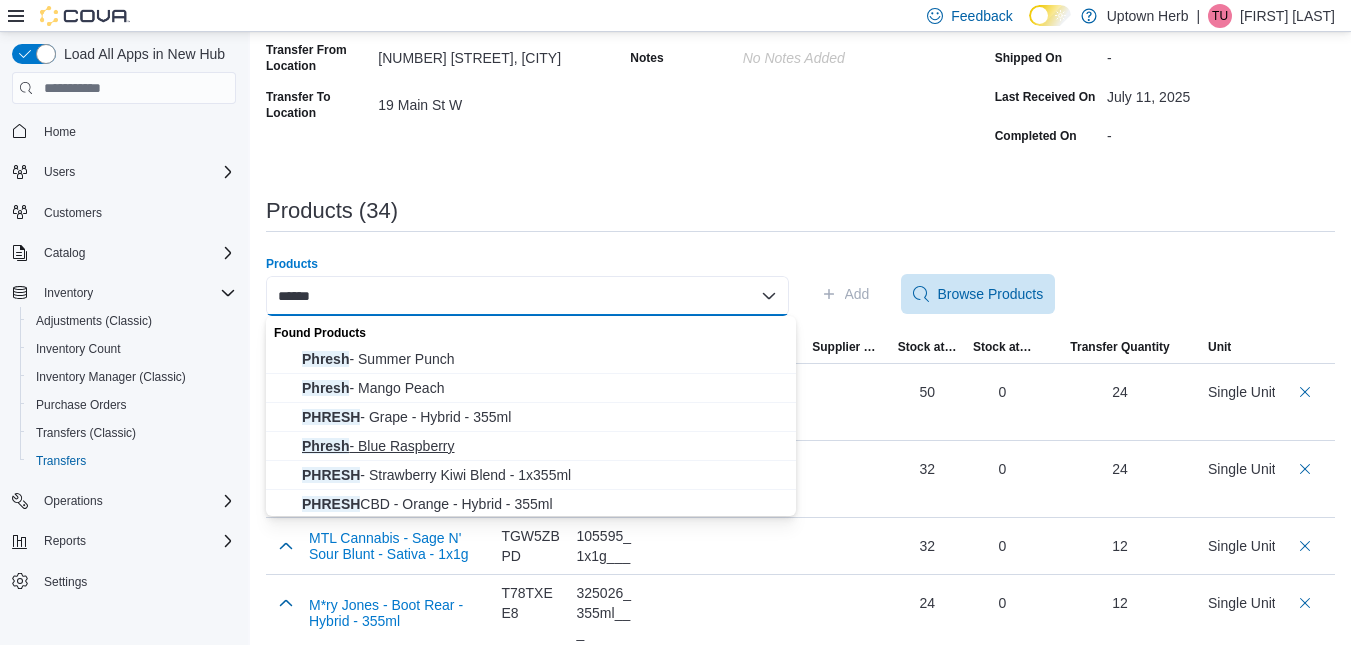 click on "Phresh  - Blue Raspberry" at bounding box center (543, 446) 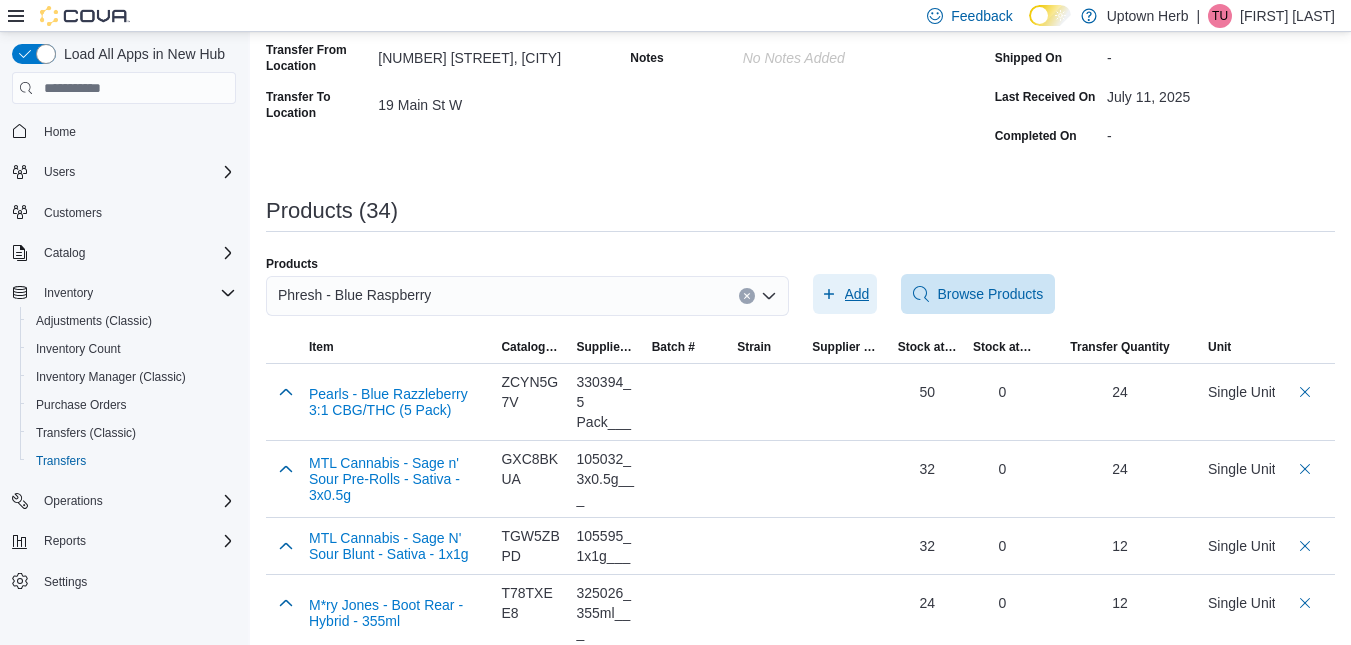 click on "Add" at bounding box center (857, 294) 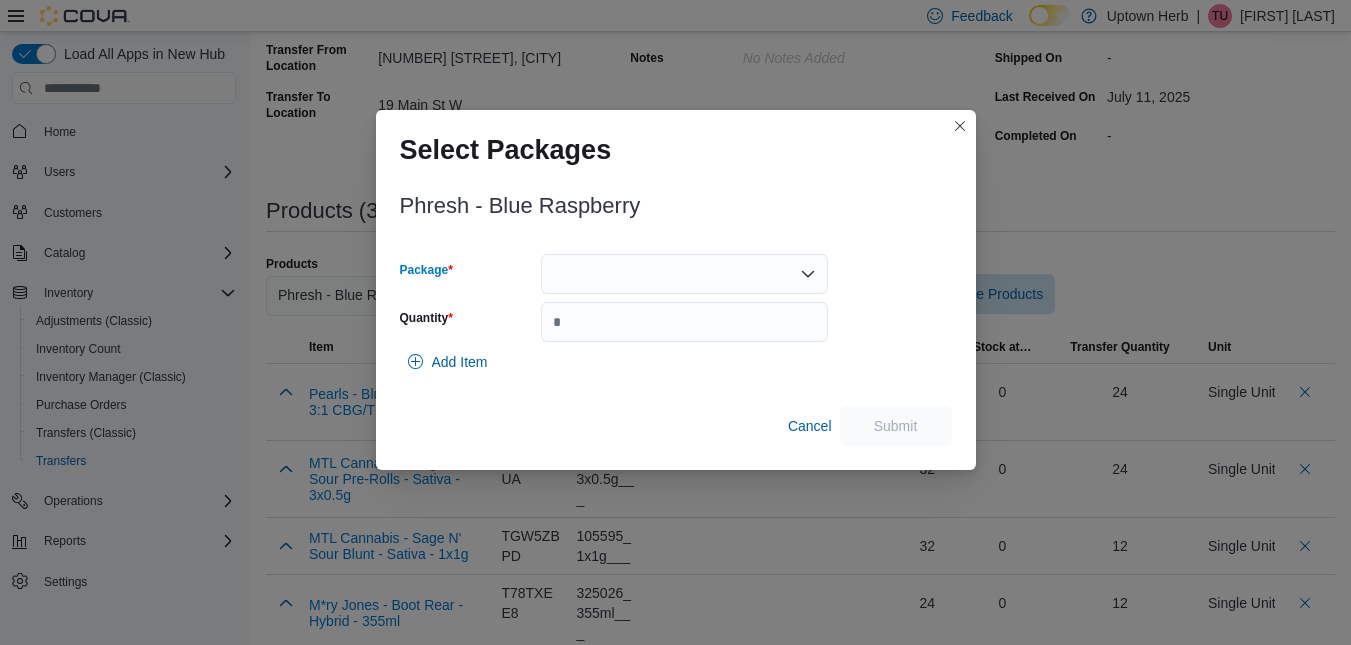click at bounding box center [684, 274] 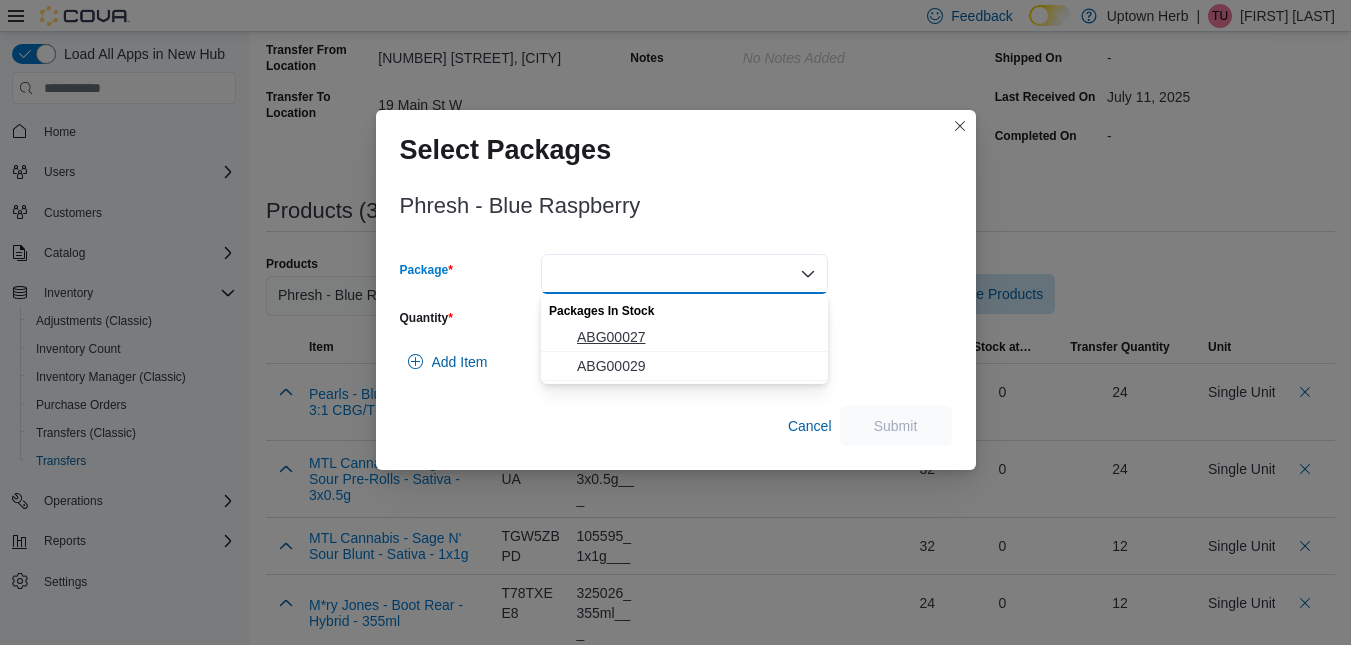click on "ABG00027" at bounding box center (696, 337) 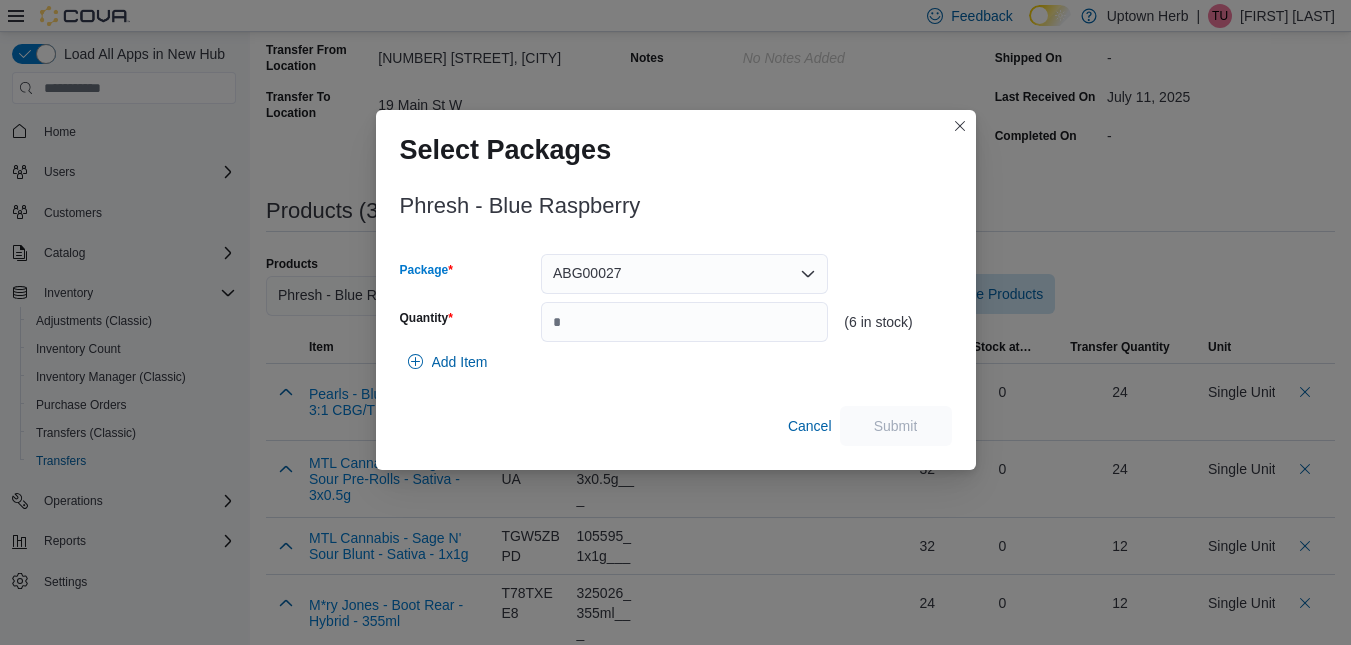 click on "ABG00027" at bounding box center (587, 273) 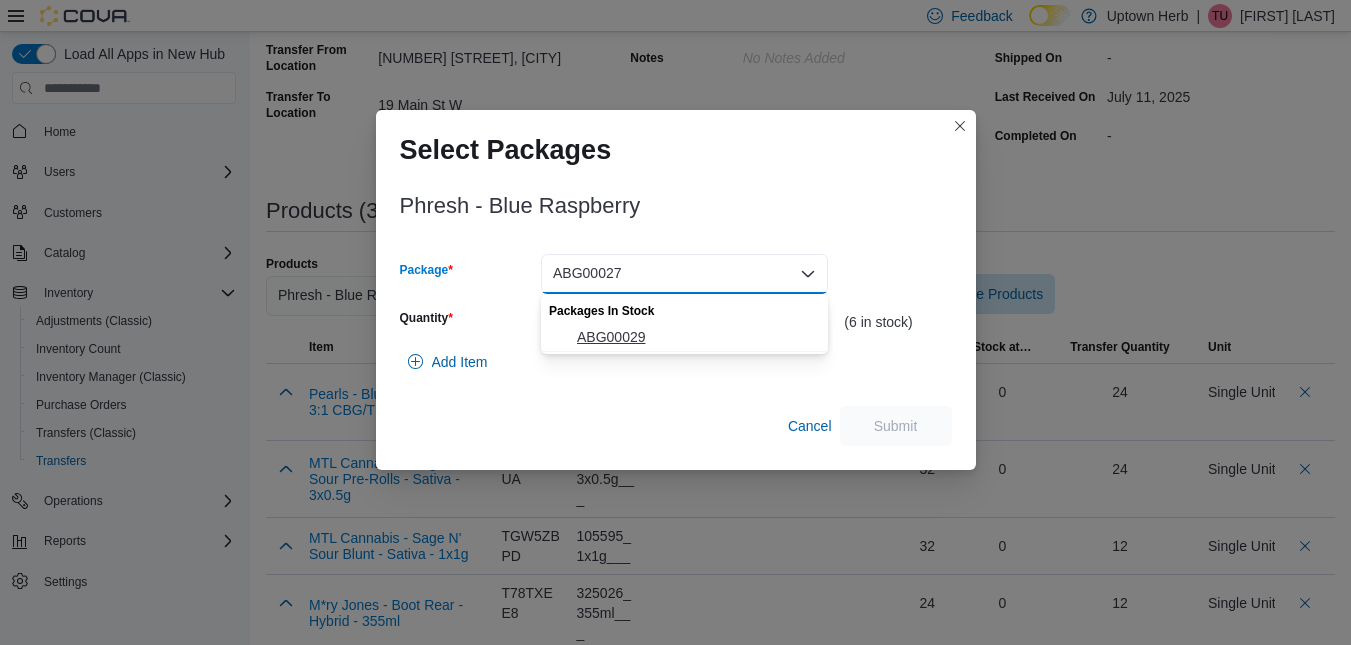 click on "ABG00029" at bounding box center [696, 337] 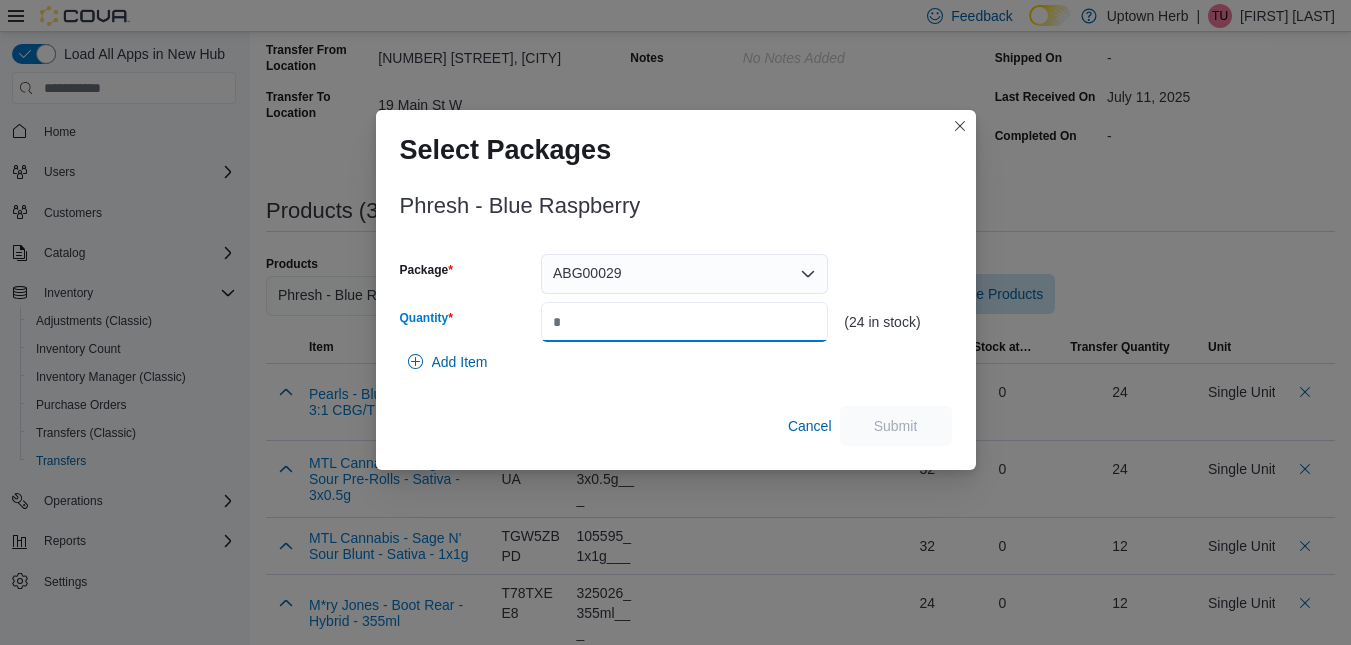 click on "Quantity" at bounding box center (684, 322) 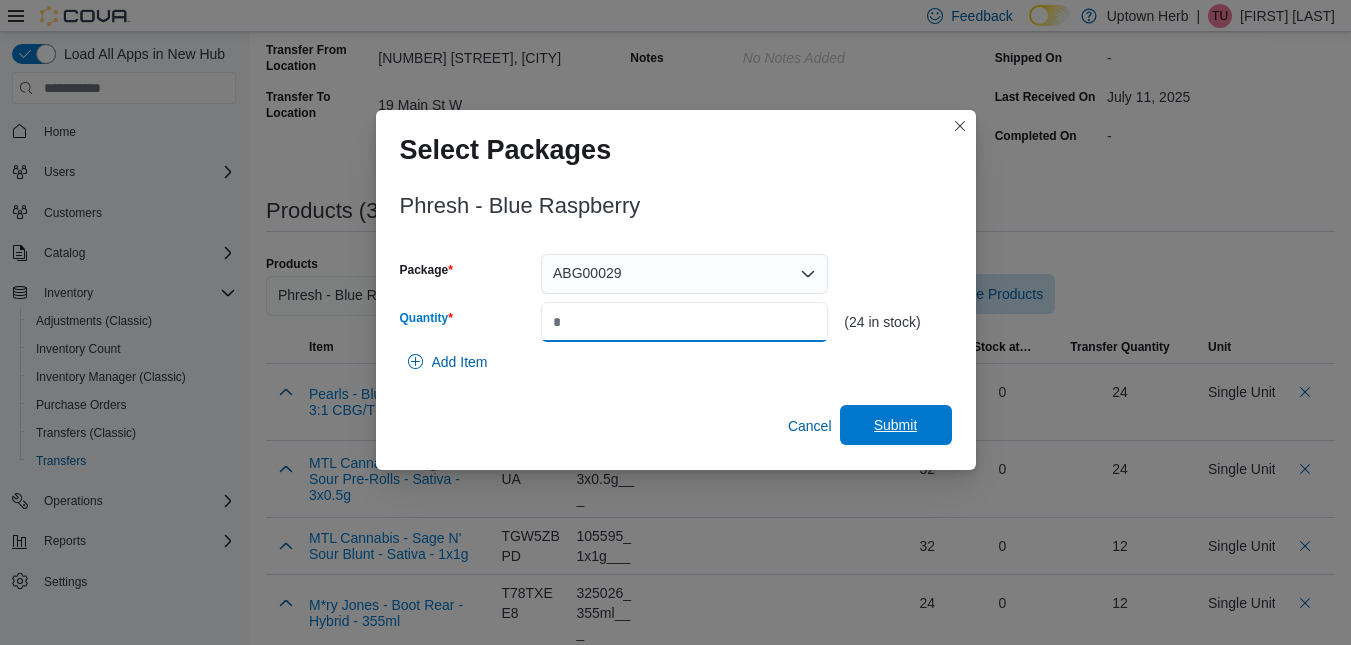 type on "**" 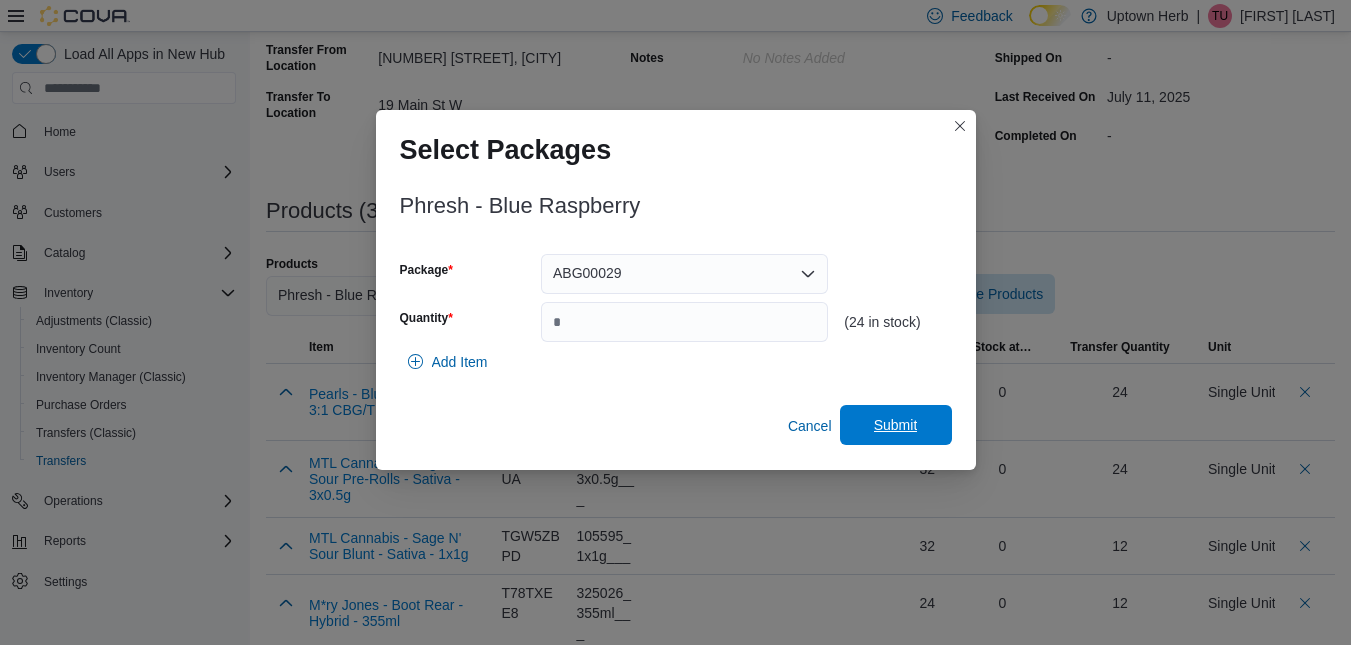 click on "Submit" at bounding box center (896, 425) 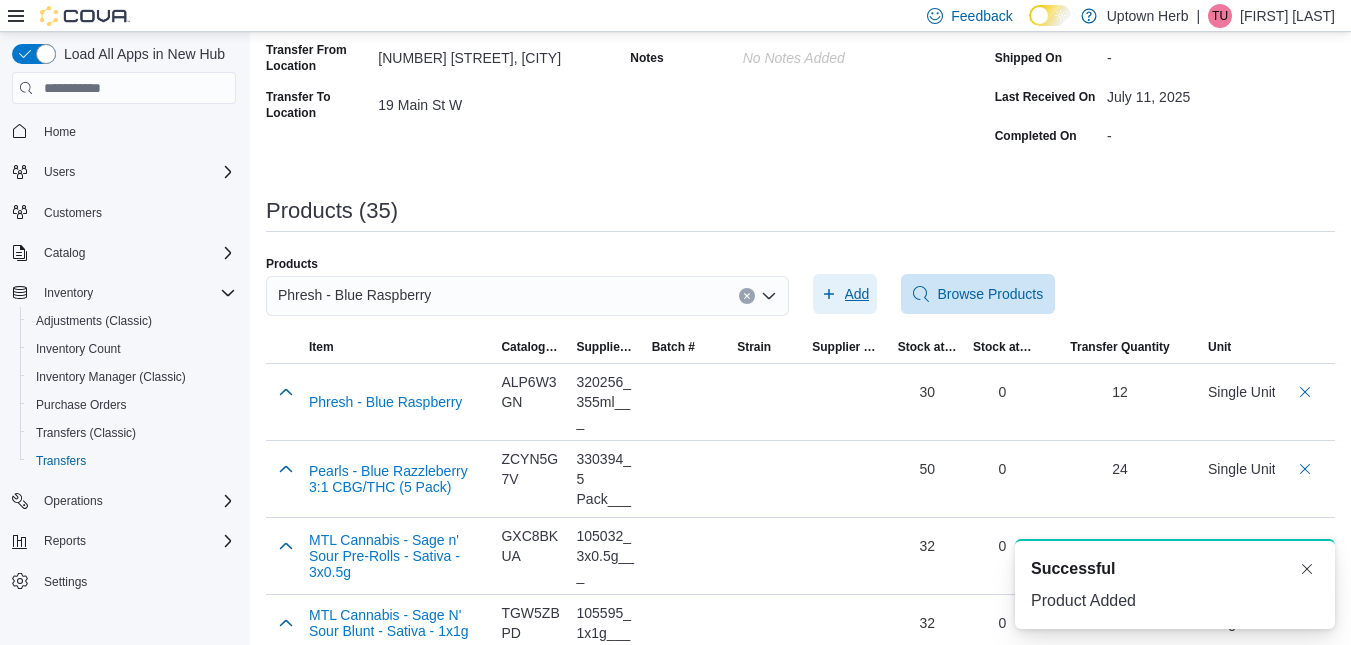 scroll, scrollTop: 0, scrollLeft: 0, axis: both 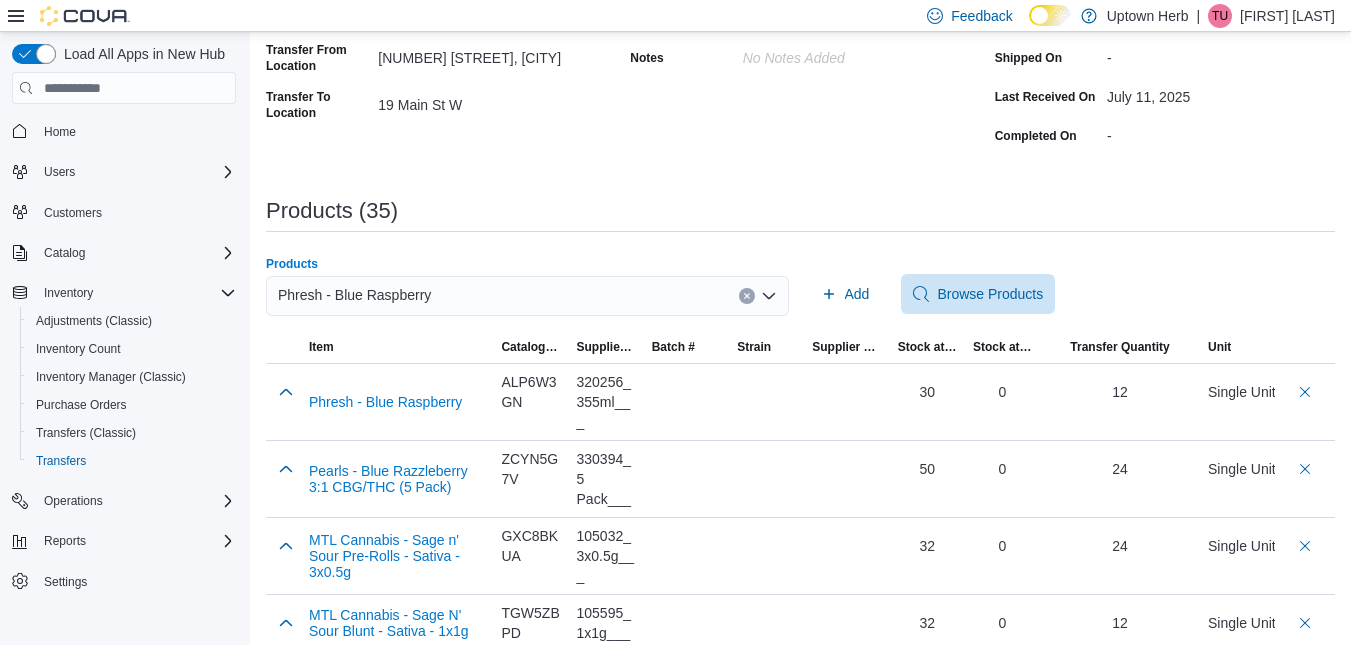 click 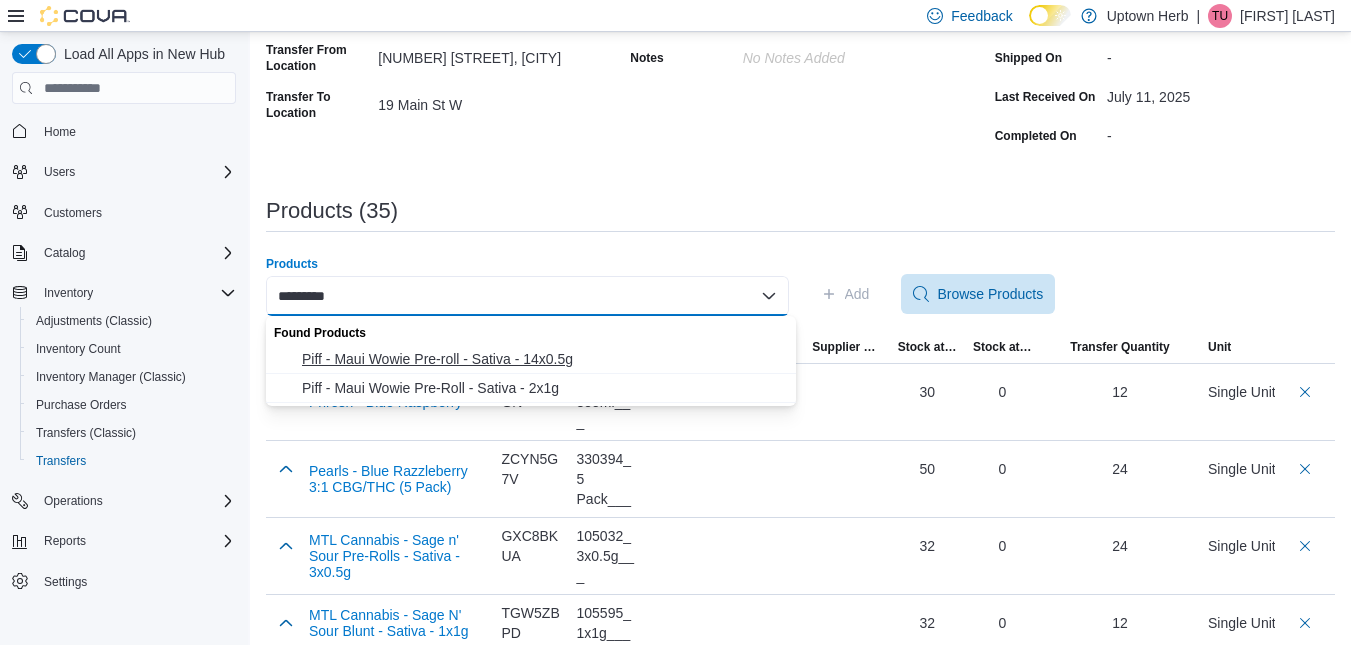 type on "*********" 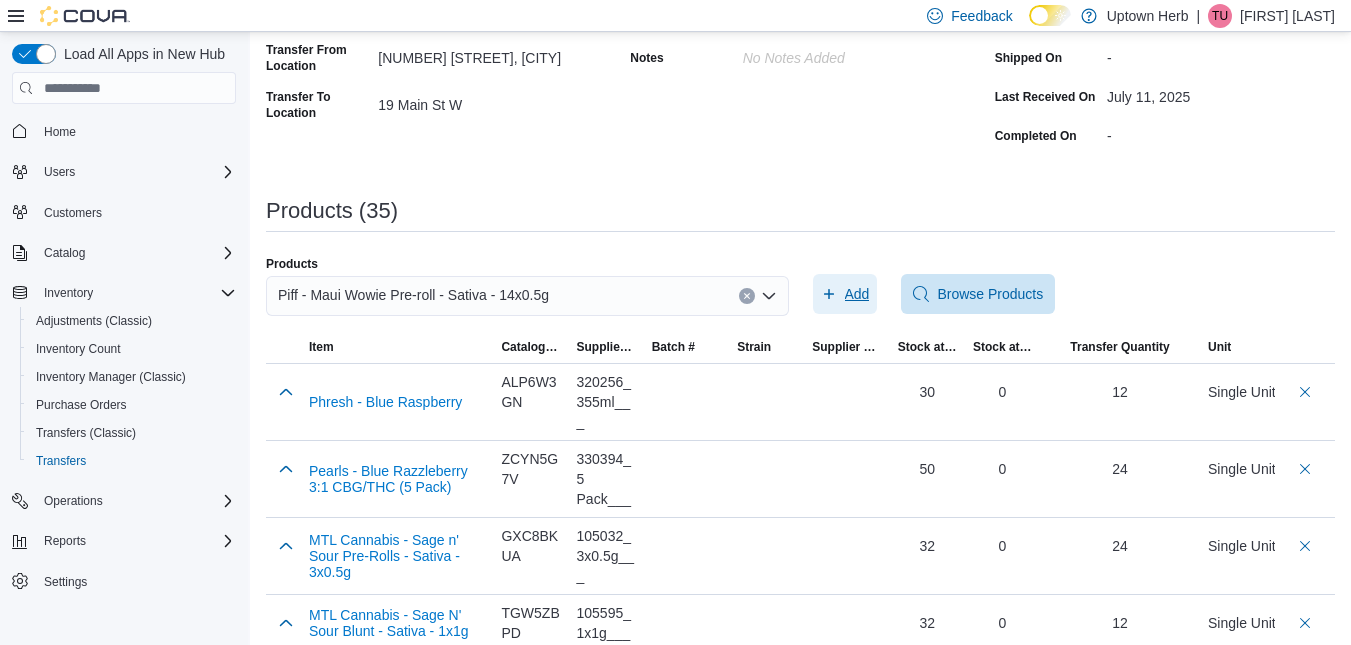 click on "Add" at bounding box center [857, 294] 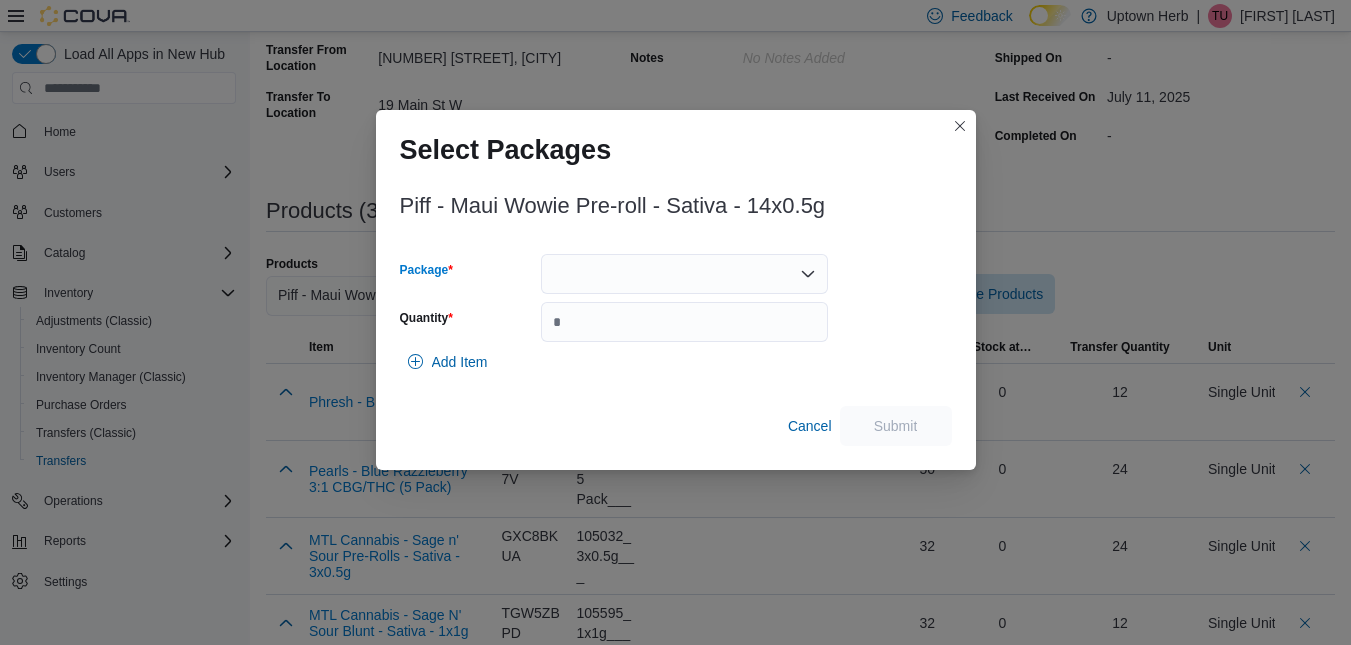 click at bounding box center (684, 274) 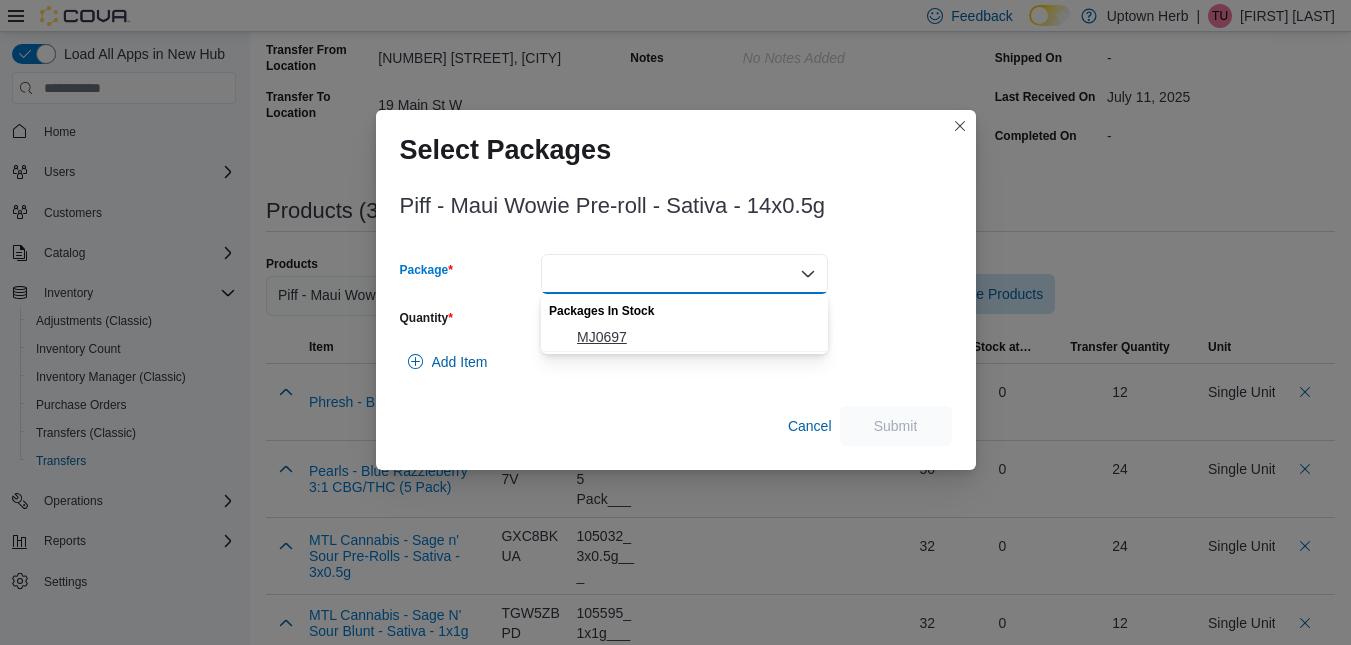 click on "MJ0697" at bounding box center (696, 337) 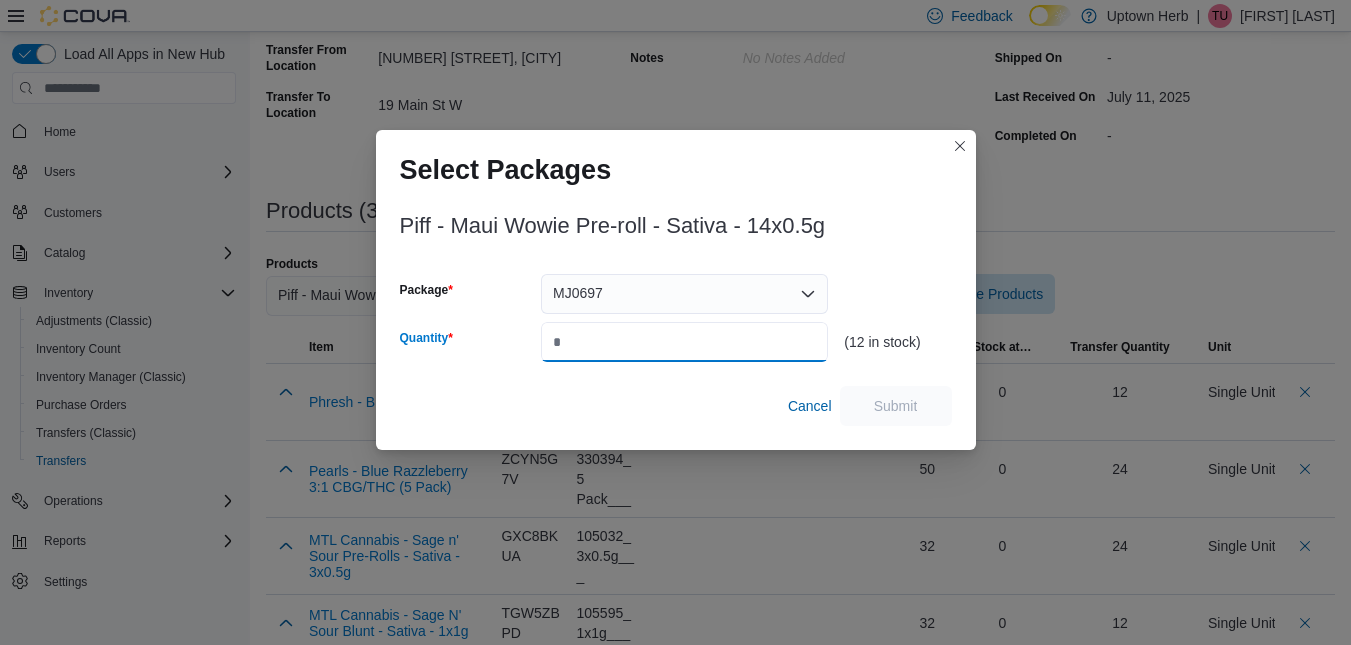 click on "Quantity" at bounding box center [684, 342] 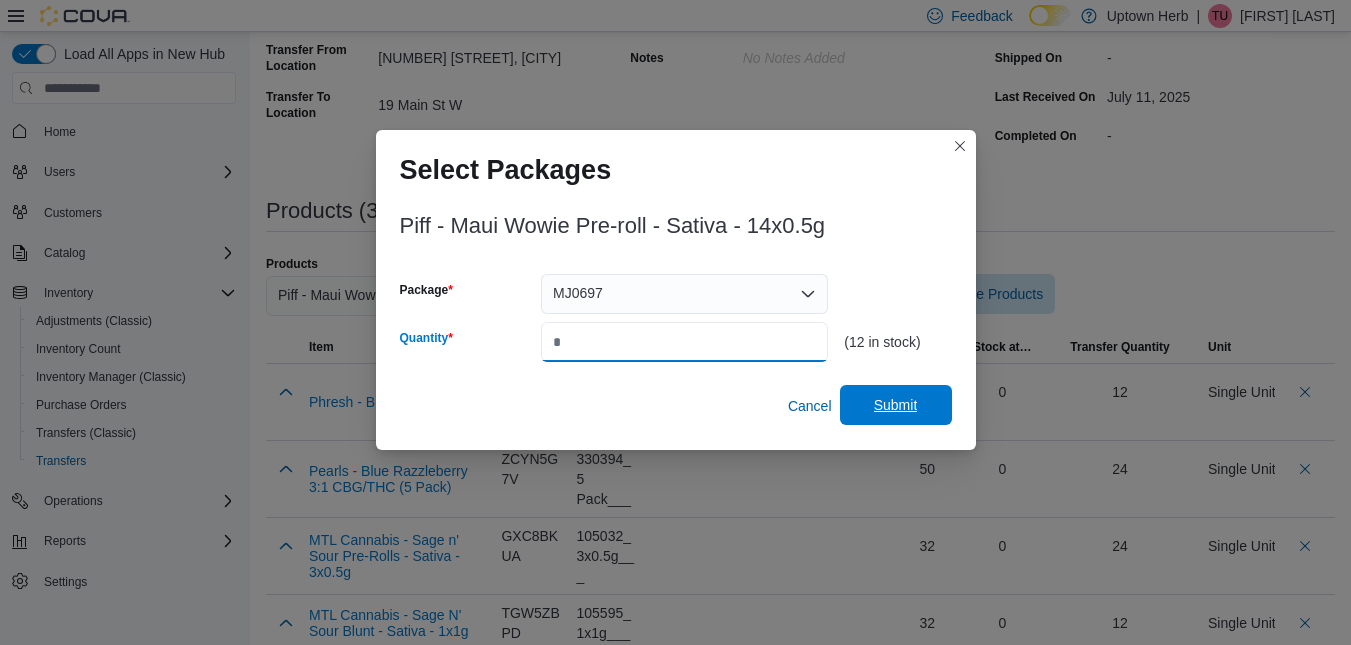 type on "*" 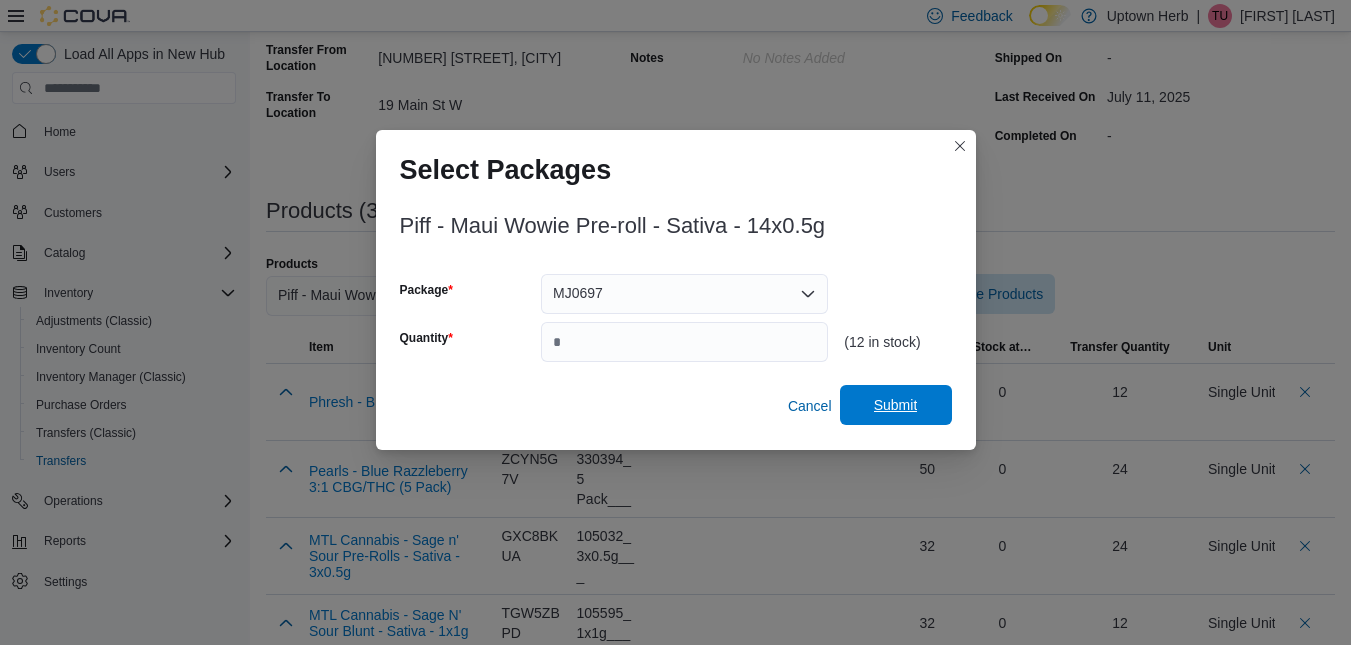 click on "Submit" at bounding box center [896, 405] 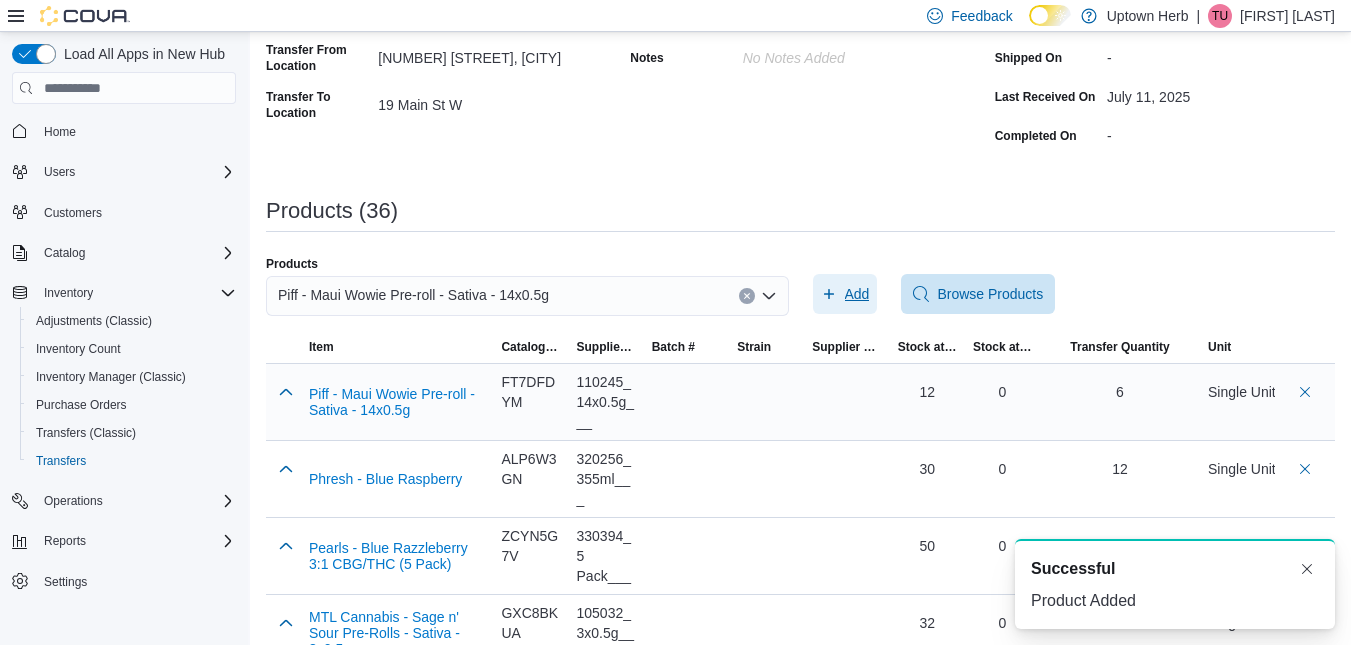 scroll, scrollTop: 0, scrollLeft: 0, axis: both 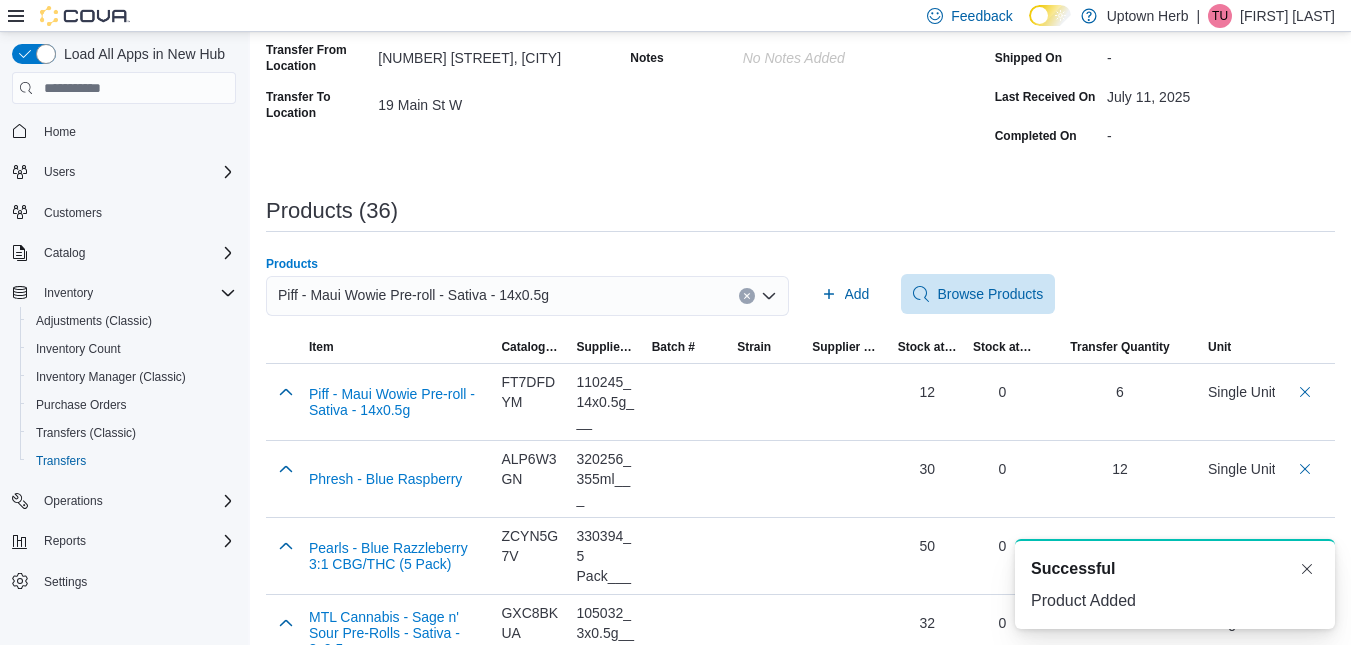 click on "Piff - Maui Wowie Pre-roll - Sativa - 14x0.5g" at bounding box center [527, 296] 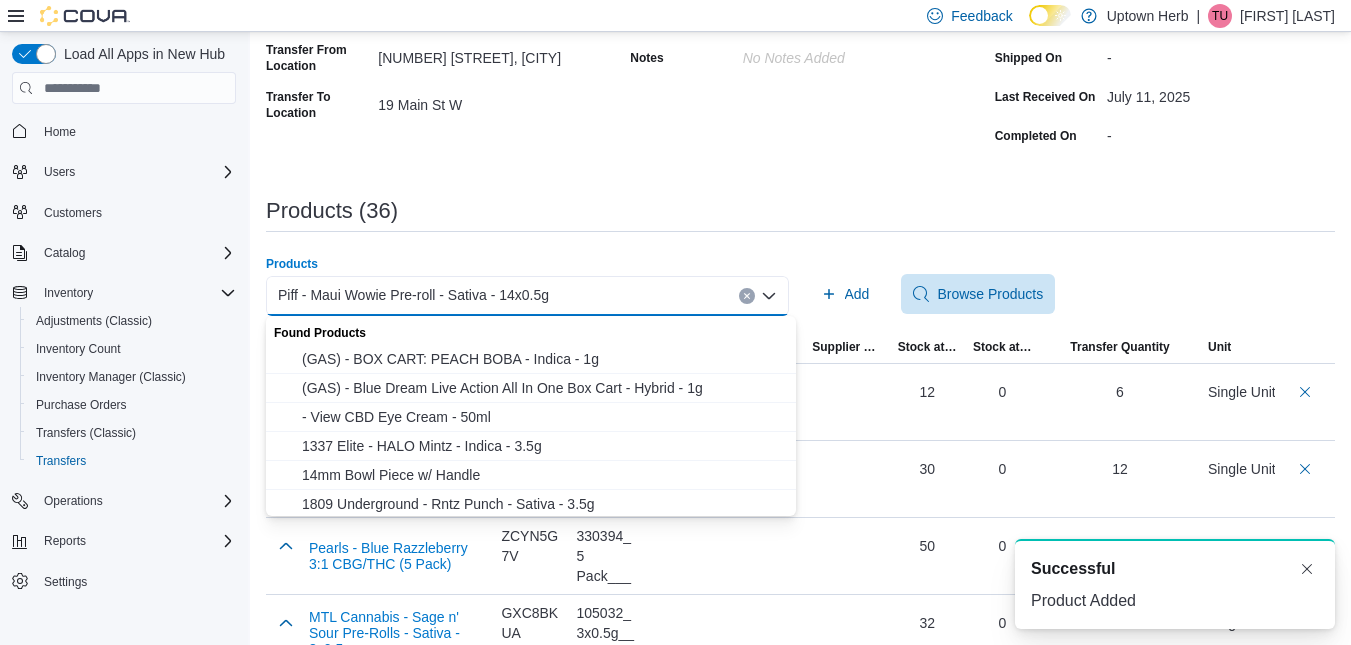 click at bounding box center (747, 296) 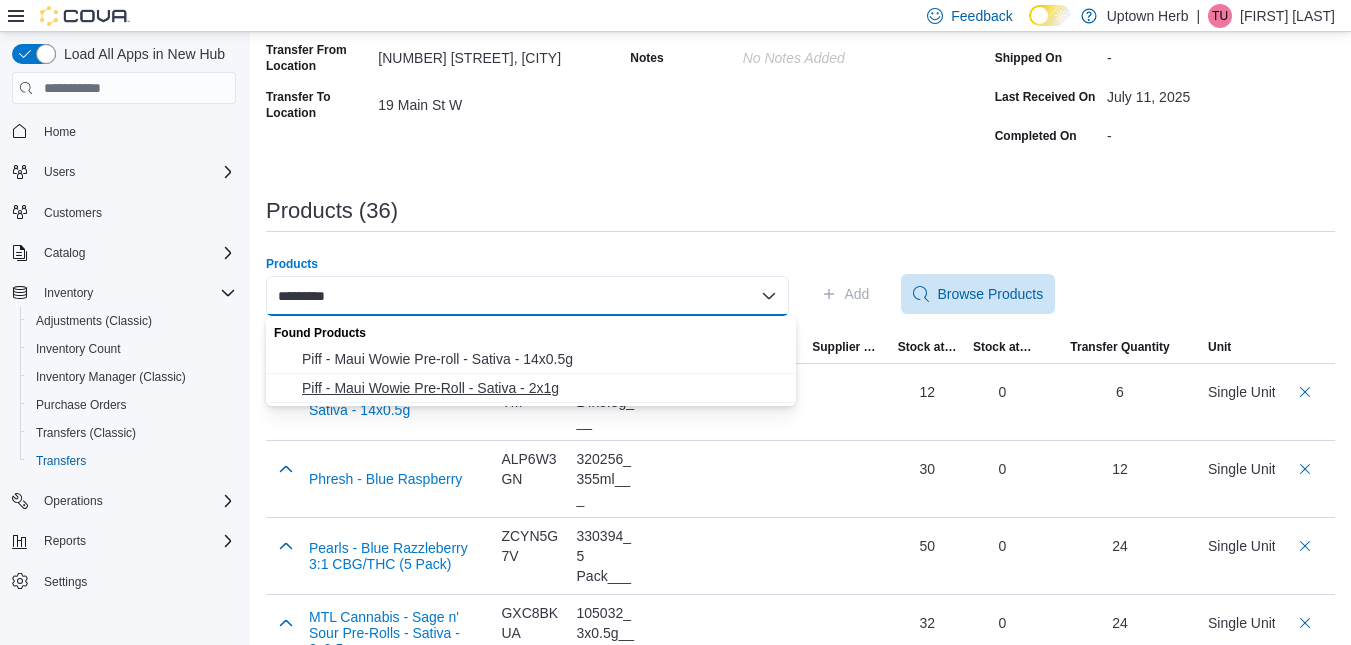 type on "*********" 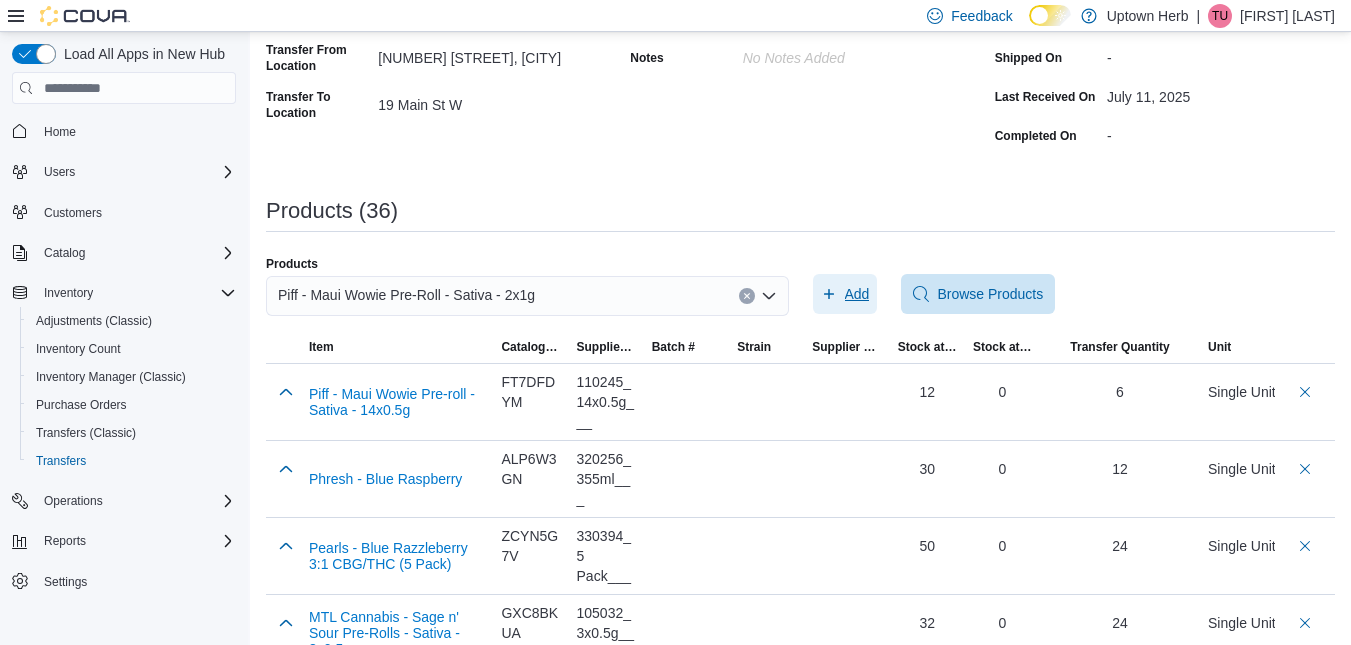 click on "Add" at bounding box center (857, 294) 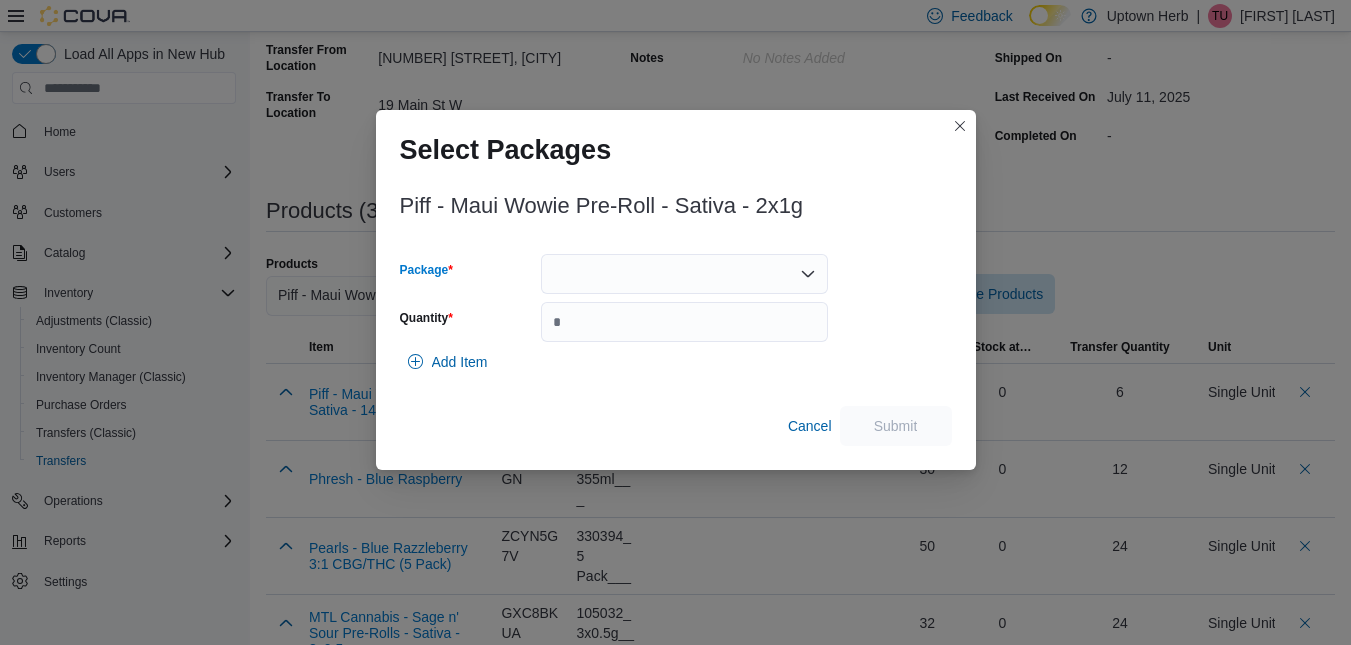 click at bounding box center [684, 274] 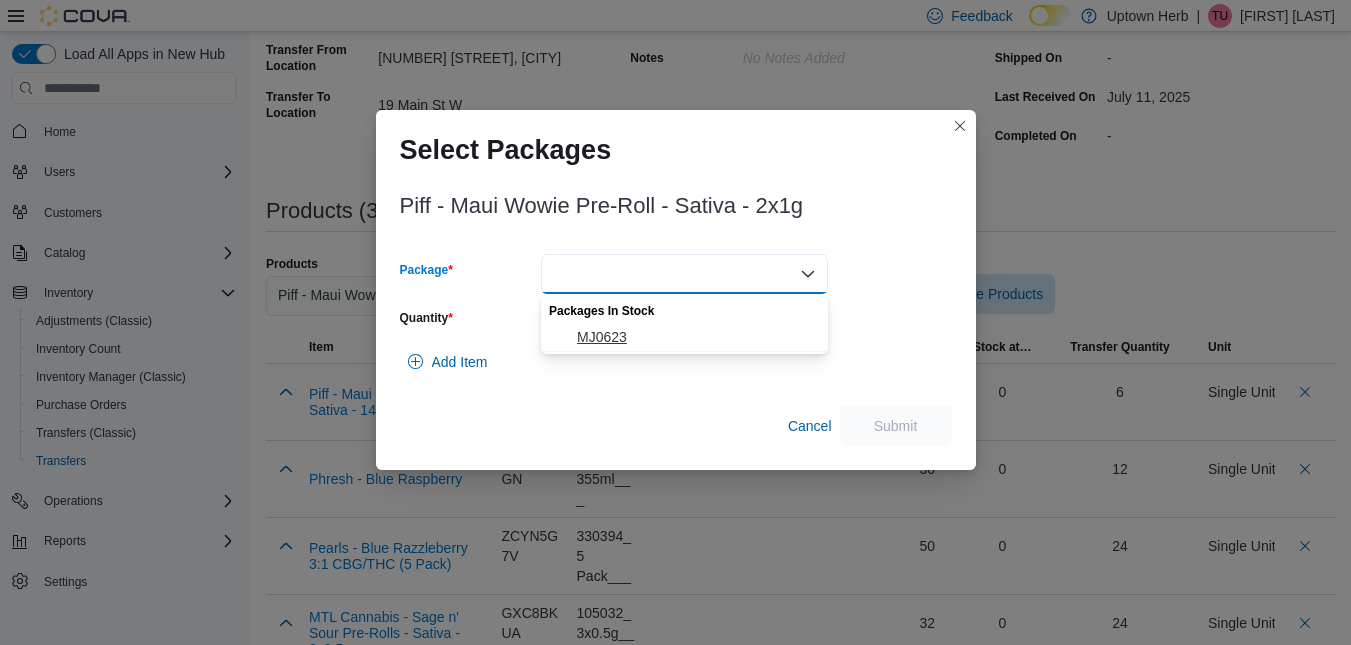 click on "MJ0623" at bounding box center [696, 337] 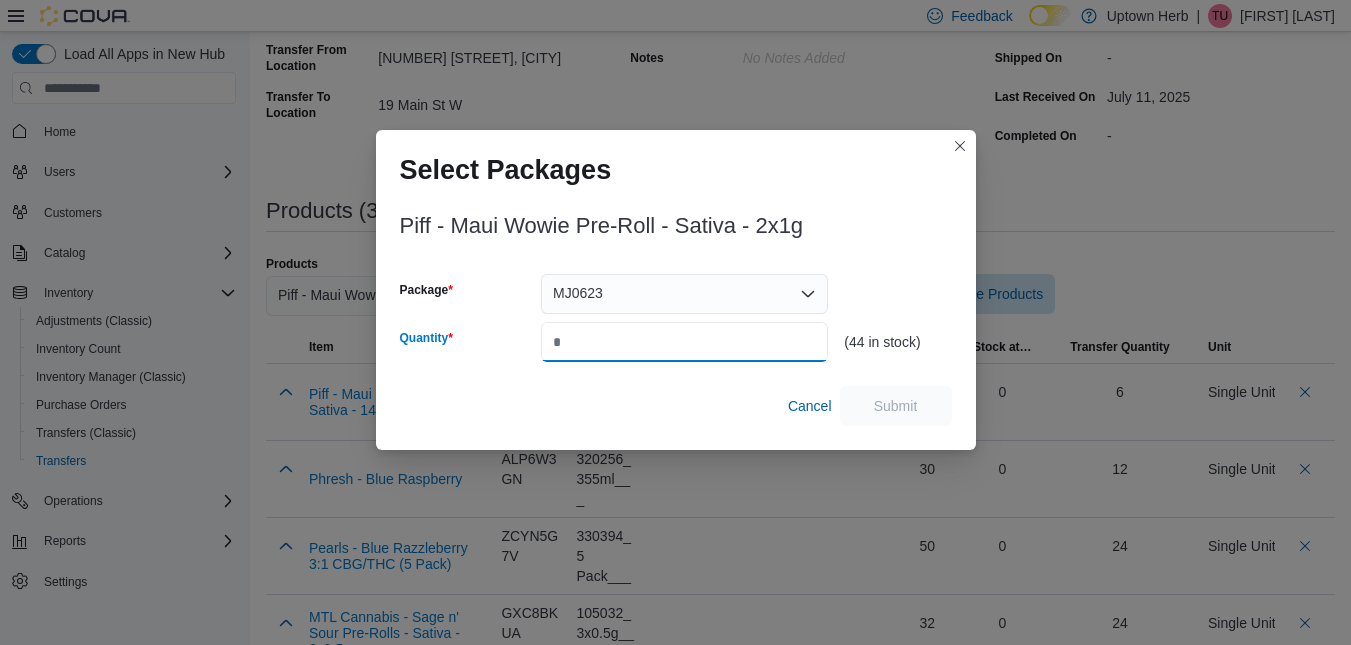 click on "Quantity" at bounding box center (684, 342) 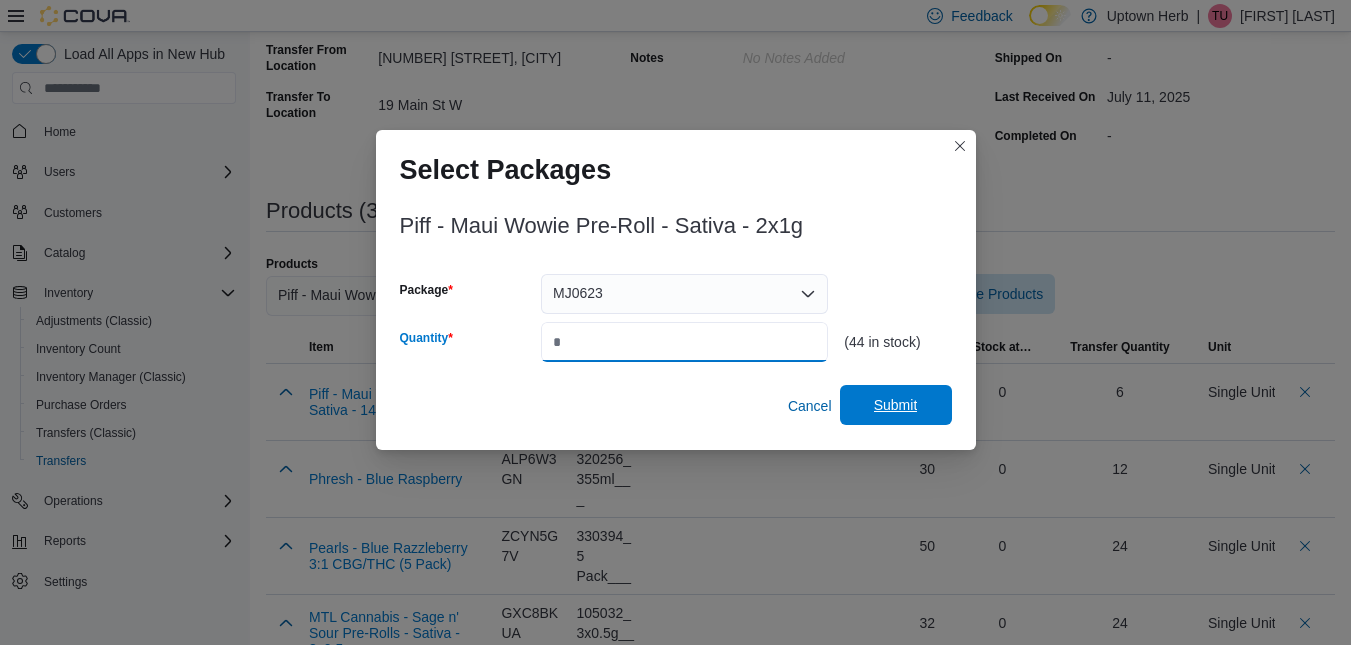 type on "**" 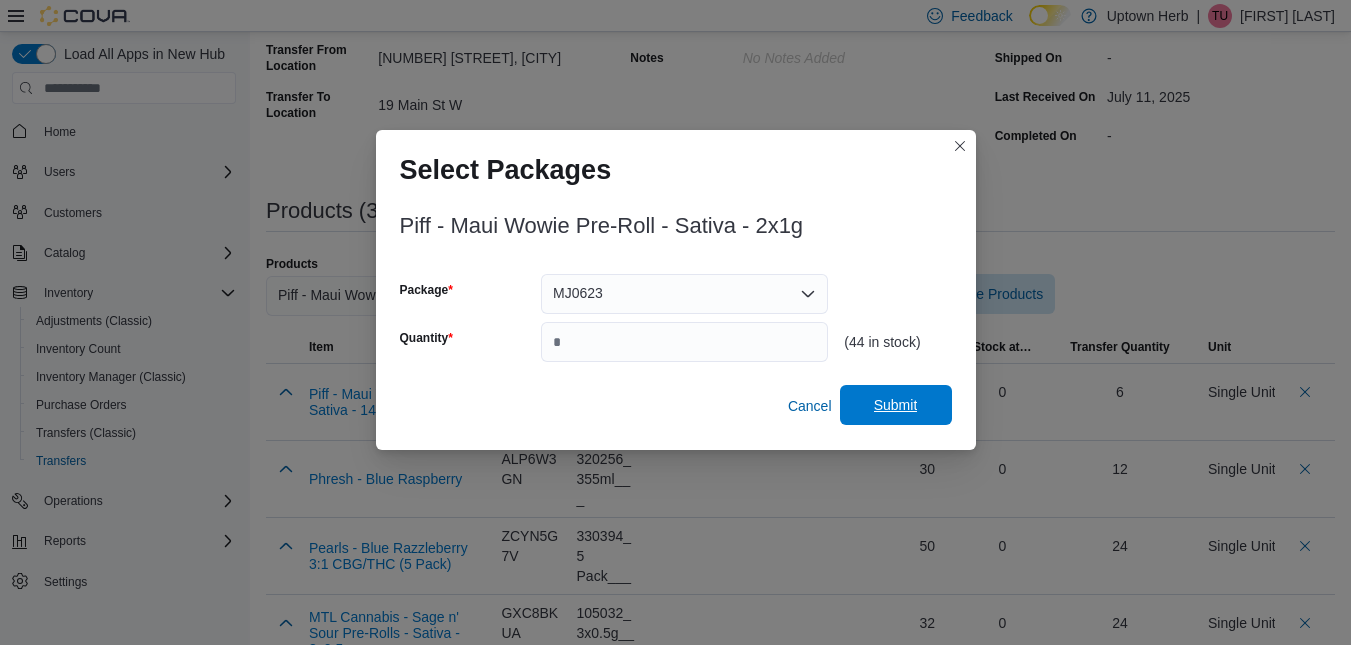 click on "Submit" at bounding box center (896, 405) 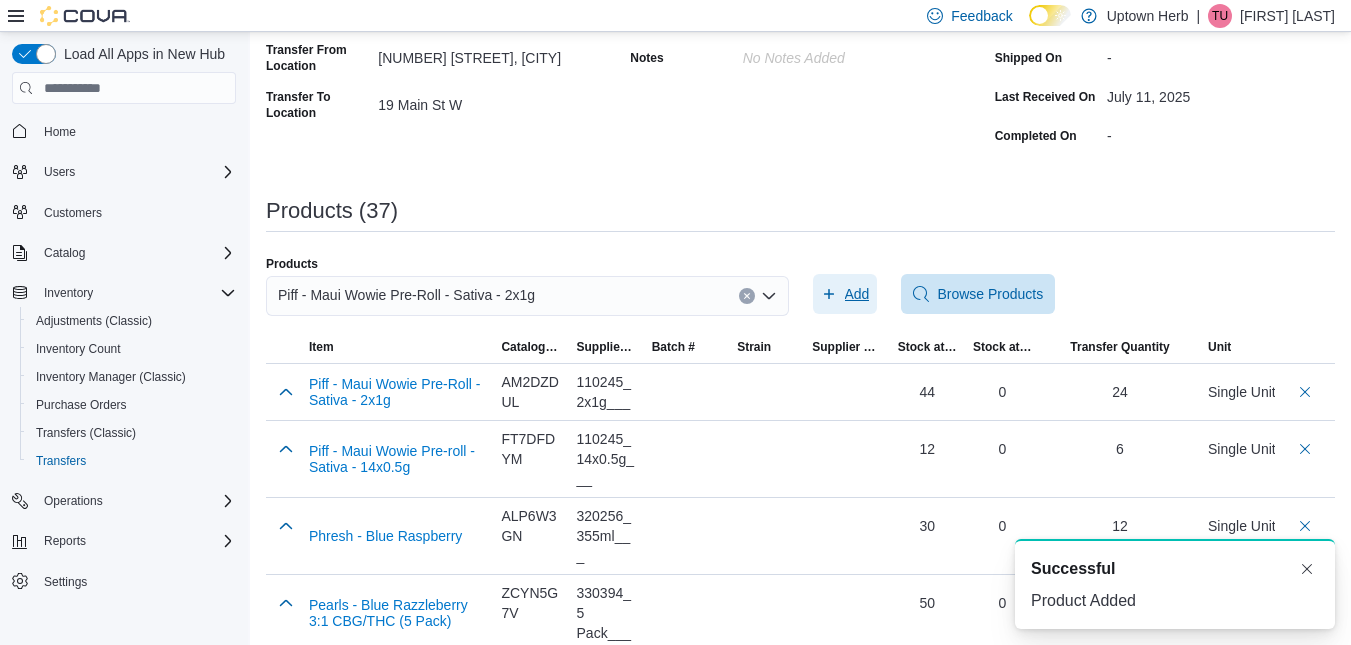 scroll, scrollTop: 0, scrollLeft: 0, axis: both 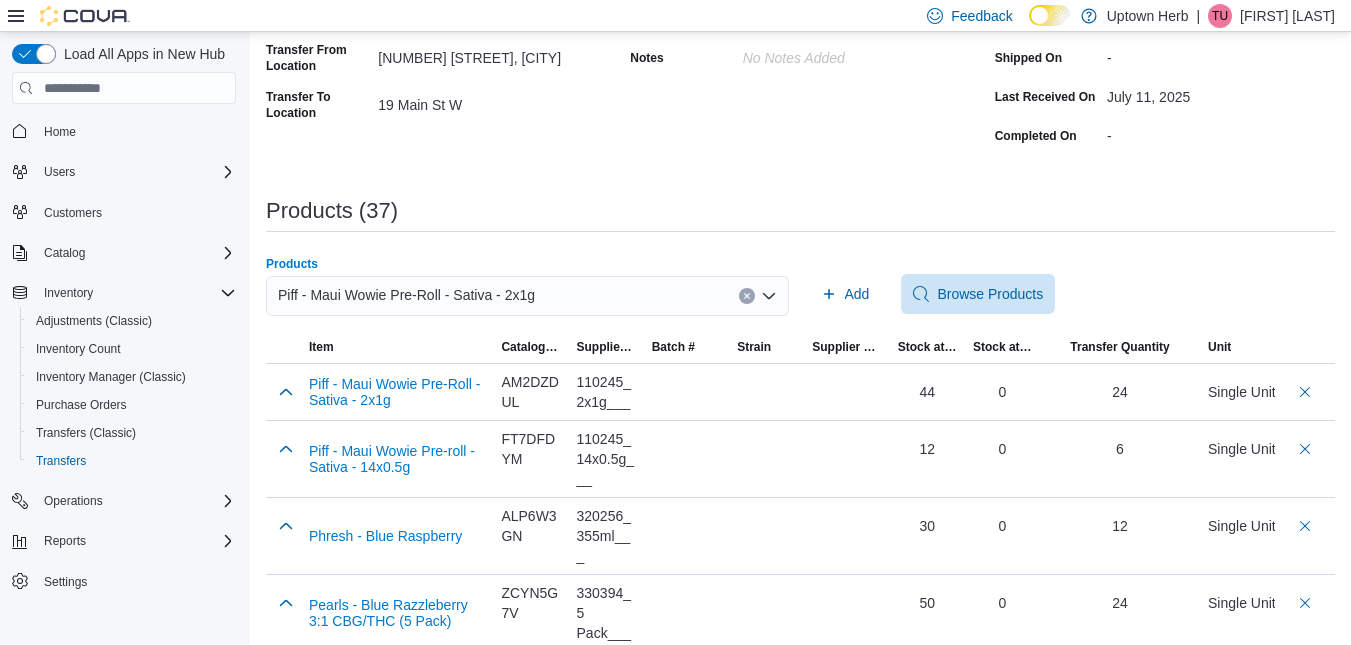 click 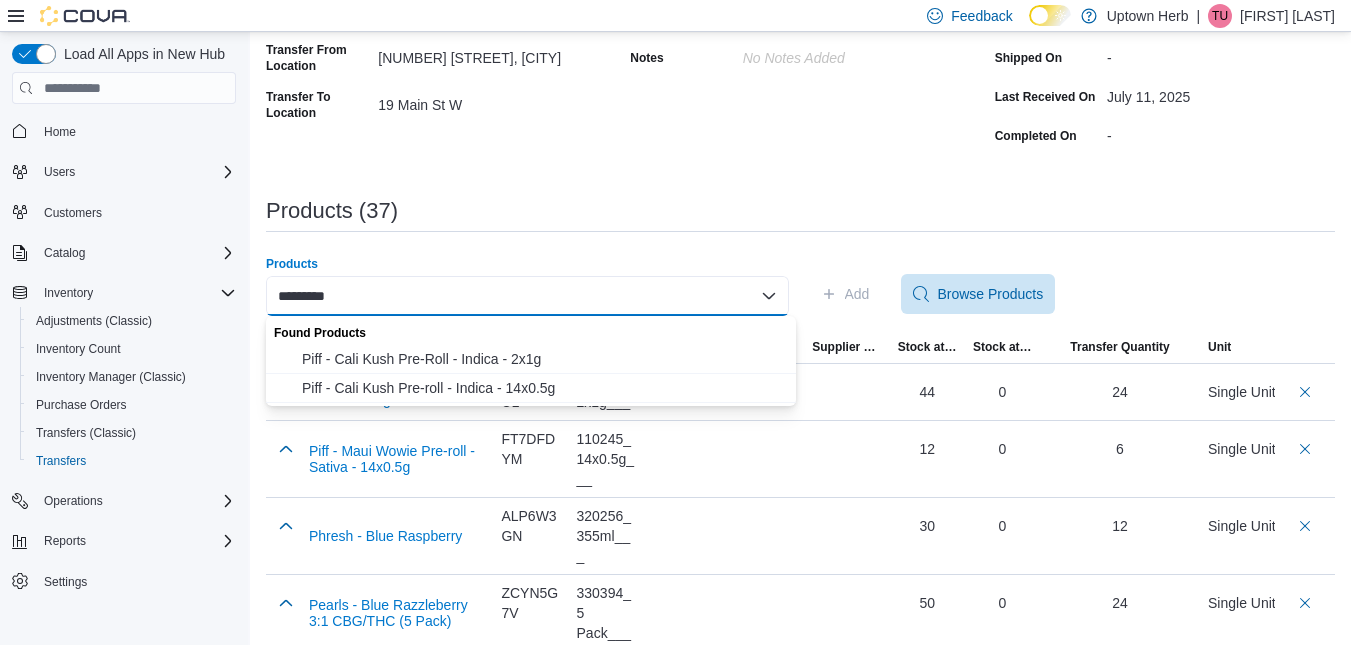 type on "*********" 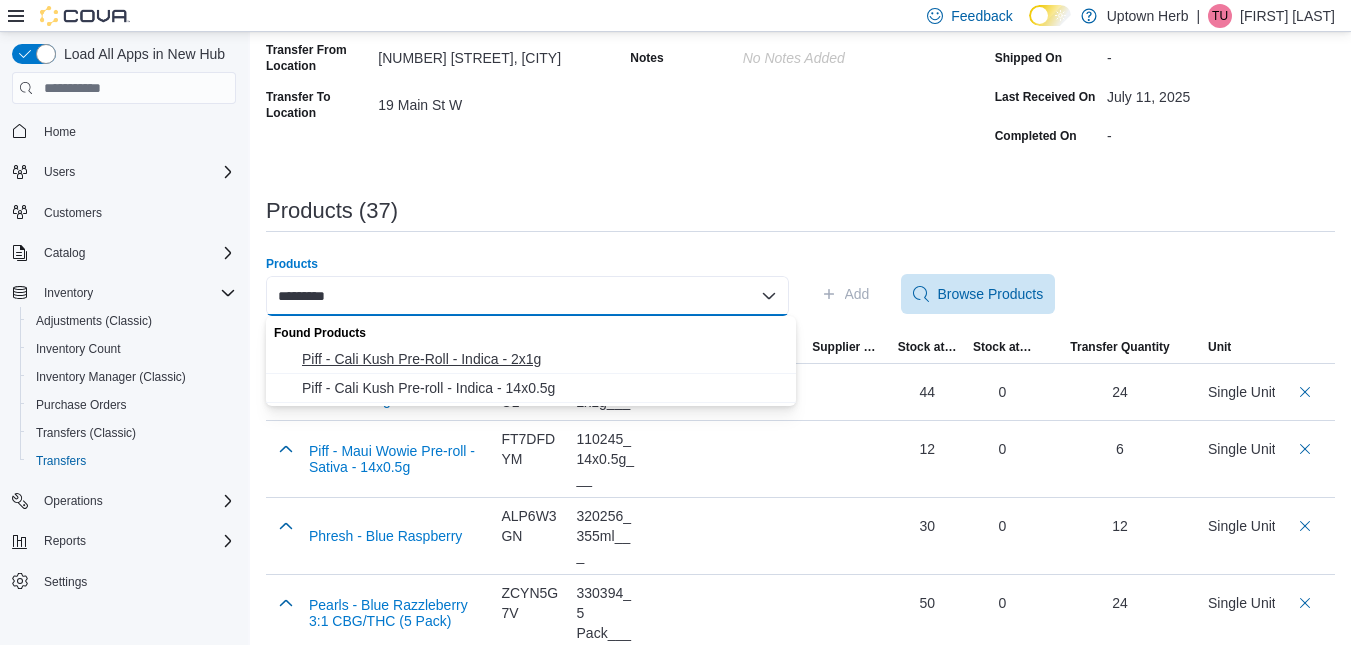 click on "Piff - Cali Kush Pre-Roll - Indica - 2x1g" at bounding box center (543, 359) 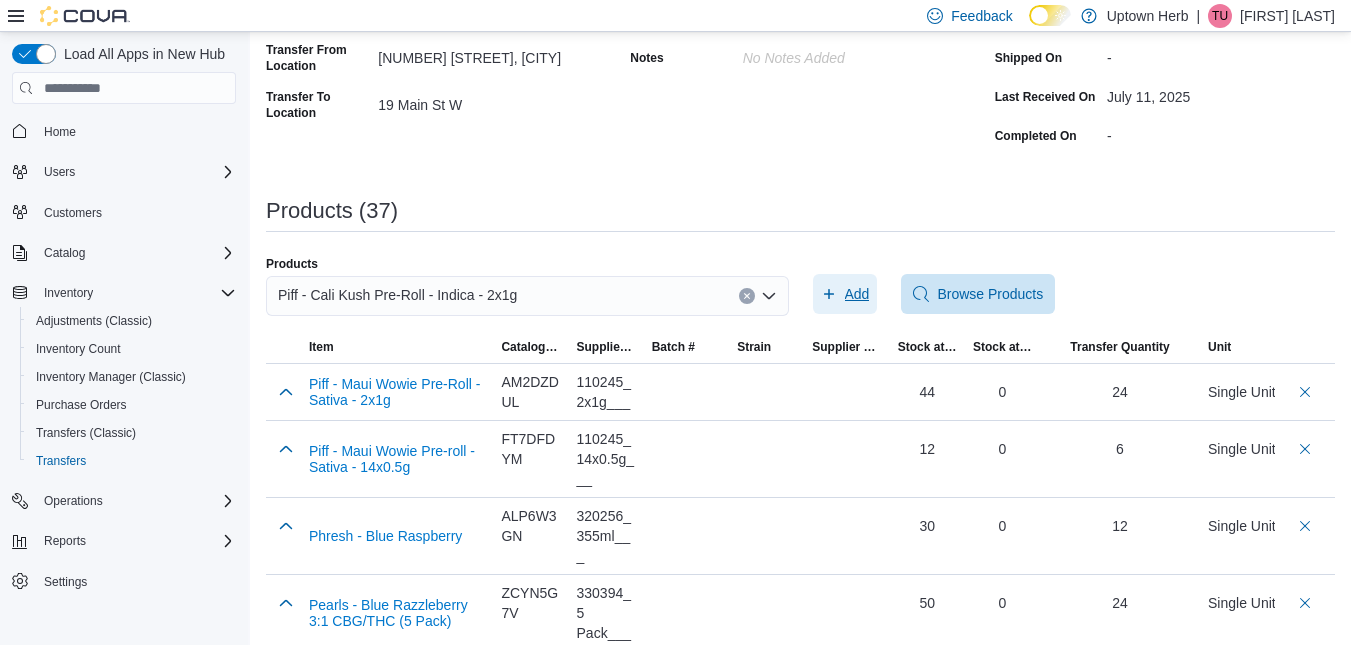 click on "Add" at bounding box center [857, 294] 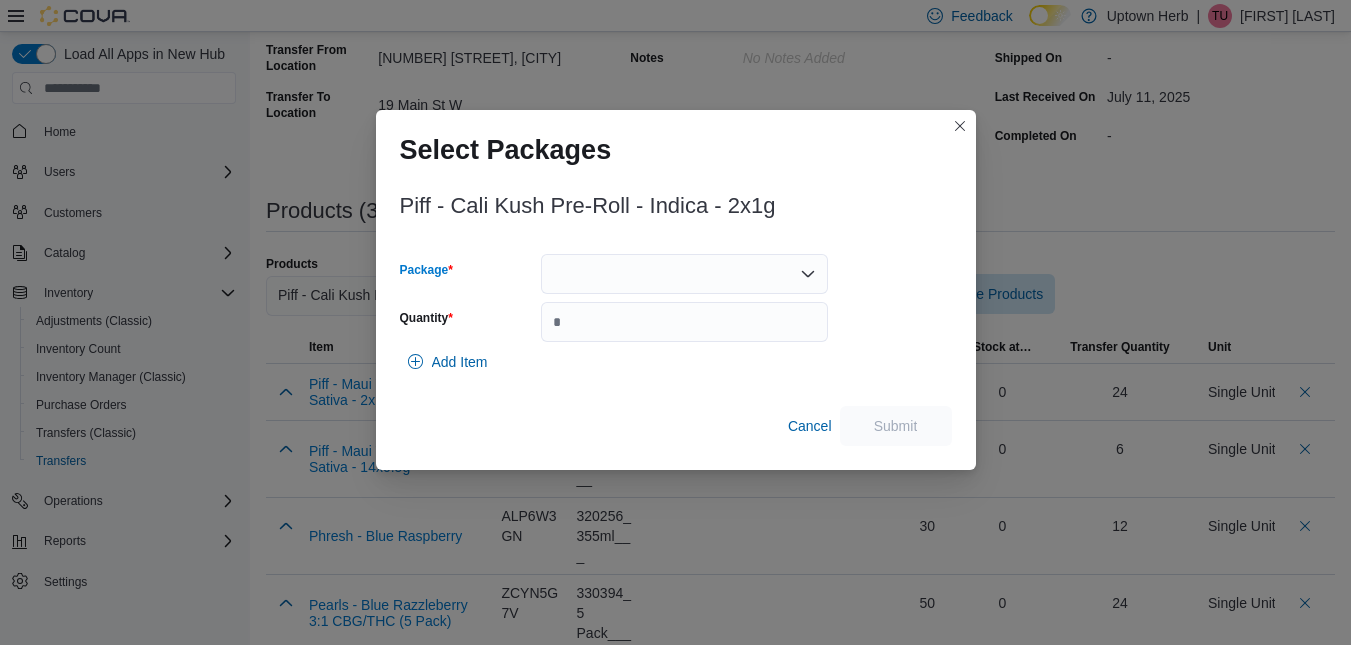 click at bounding box center [684, 274] 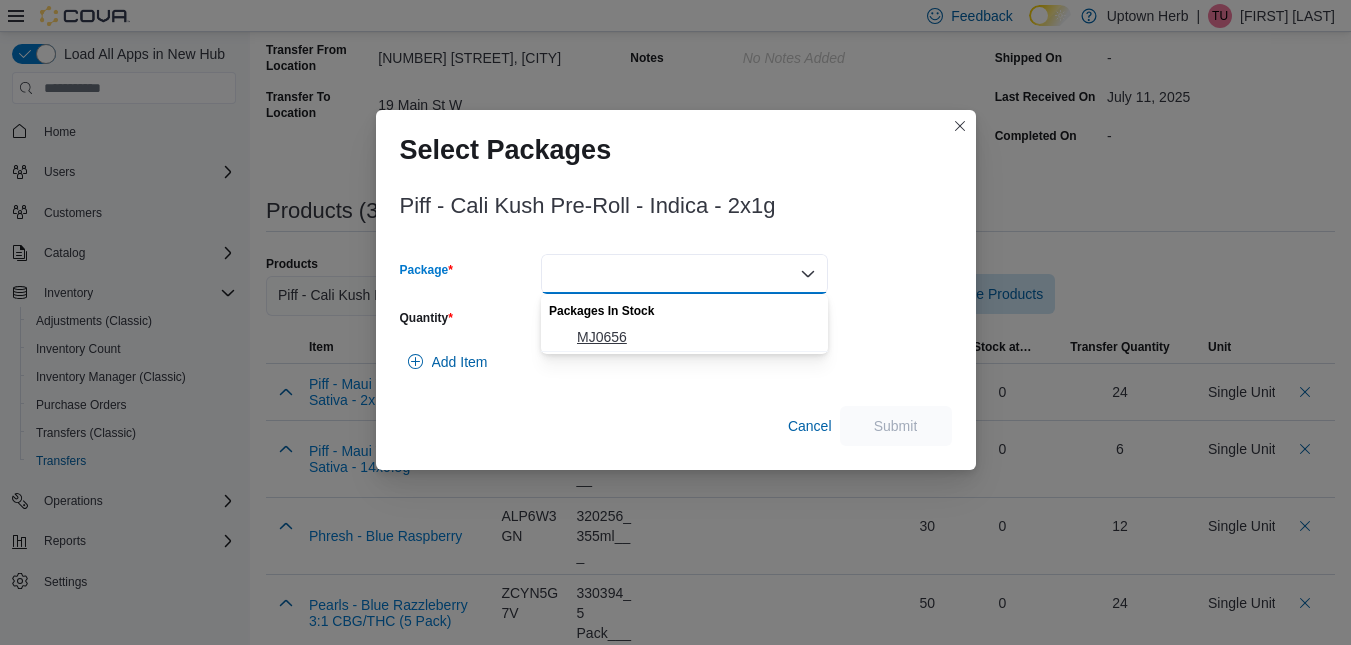 click on "MJ0656" at bounding box center [696, 337] 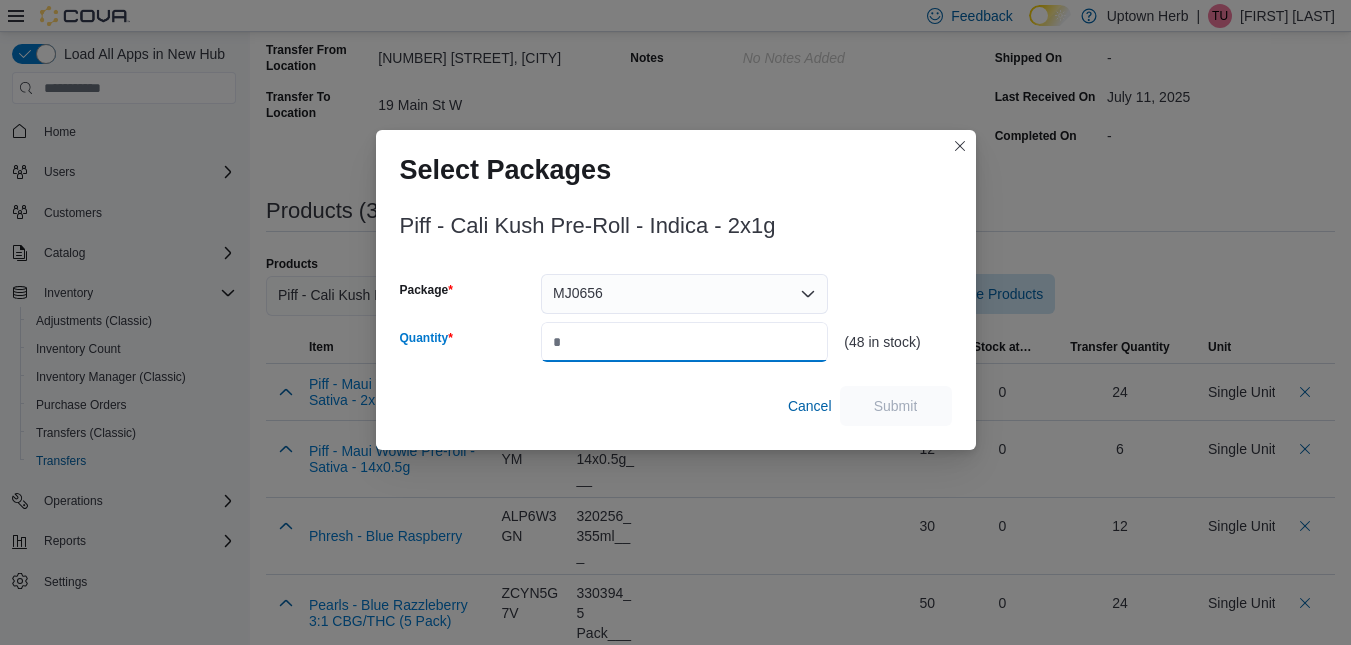 click on "Quantity" at bounding box center [684, 342] 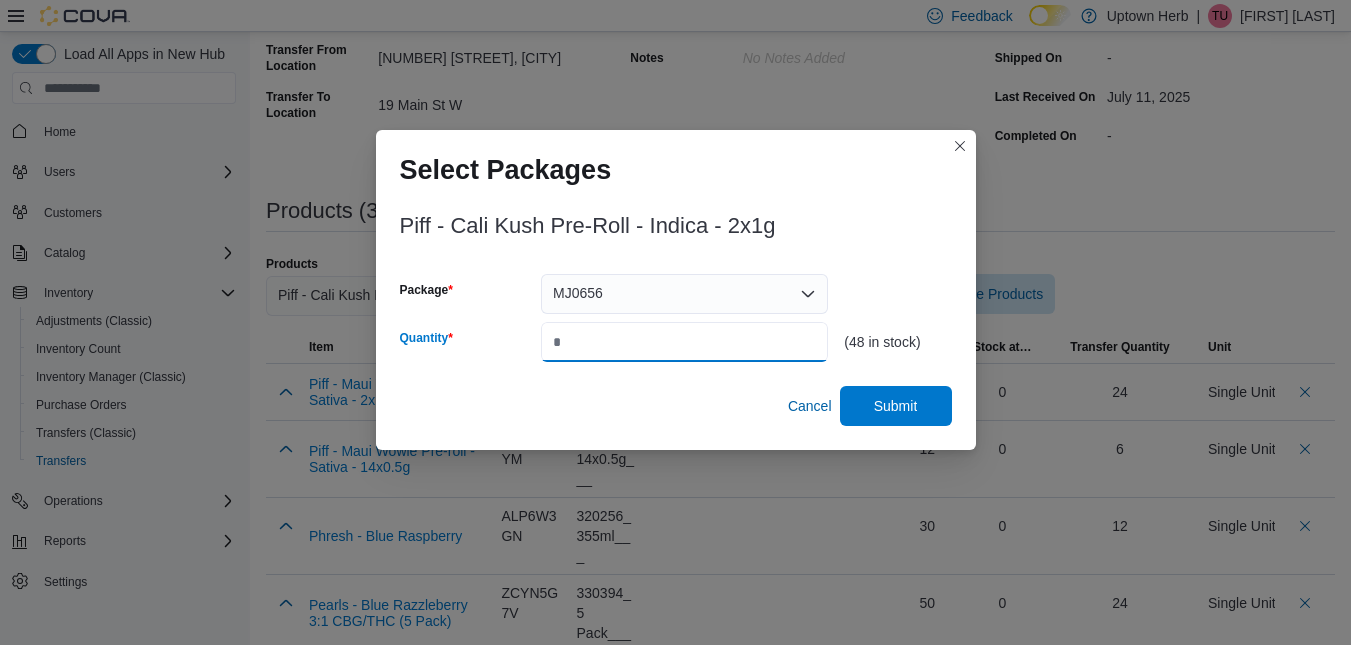 type on "**" 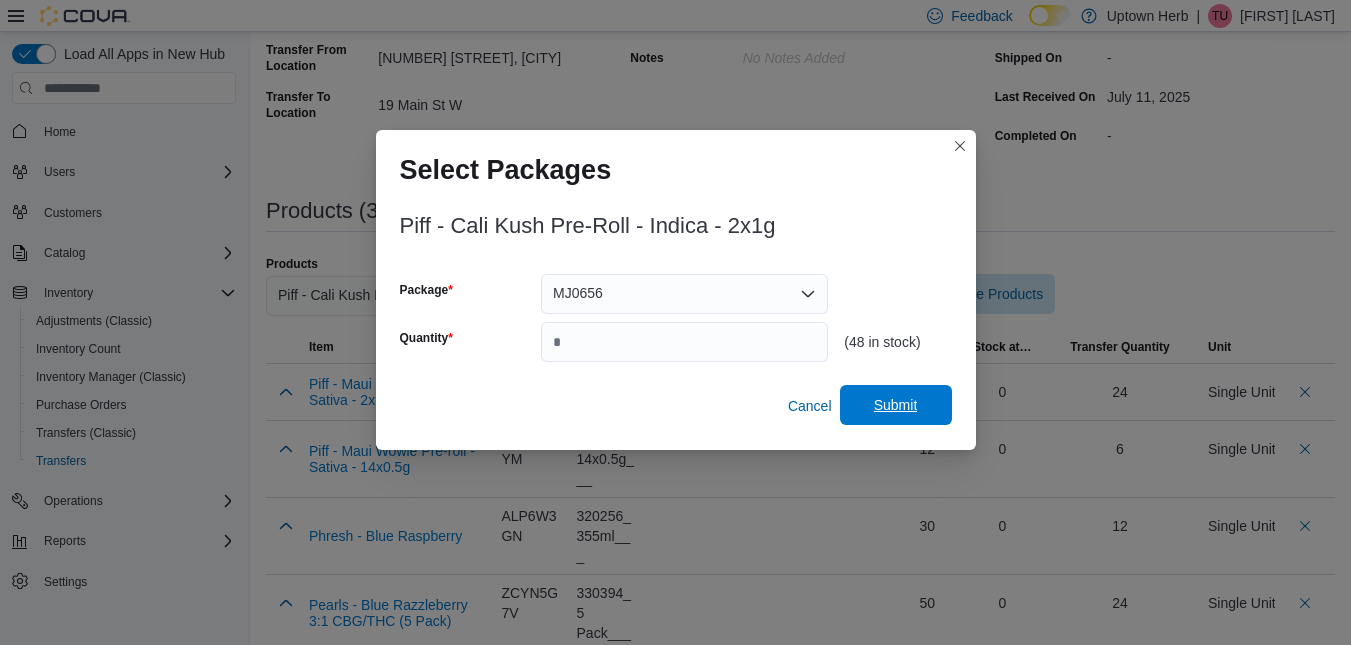 click on "Submit" at bounding box center (896, 405) 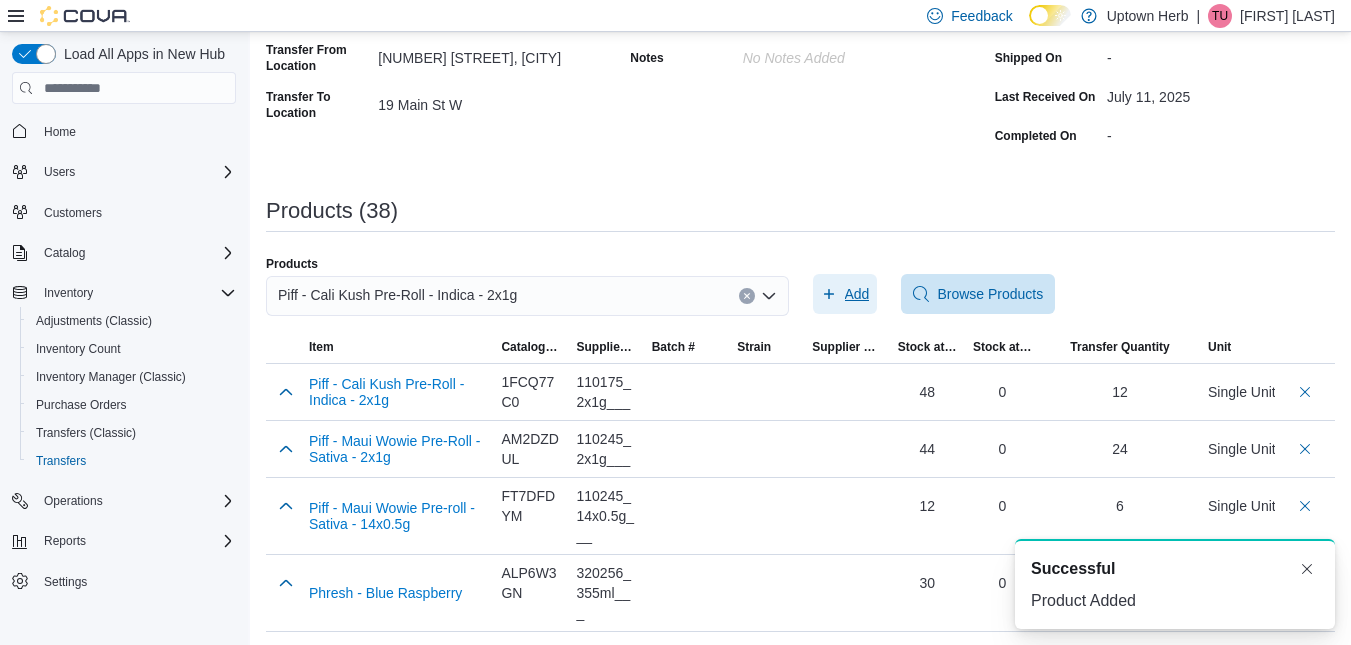 scroll, scrollTop: 0, scrollLeft: 0, axis: both 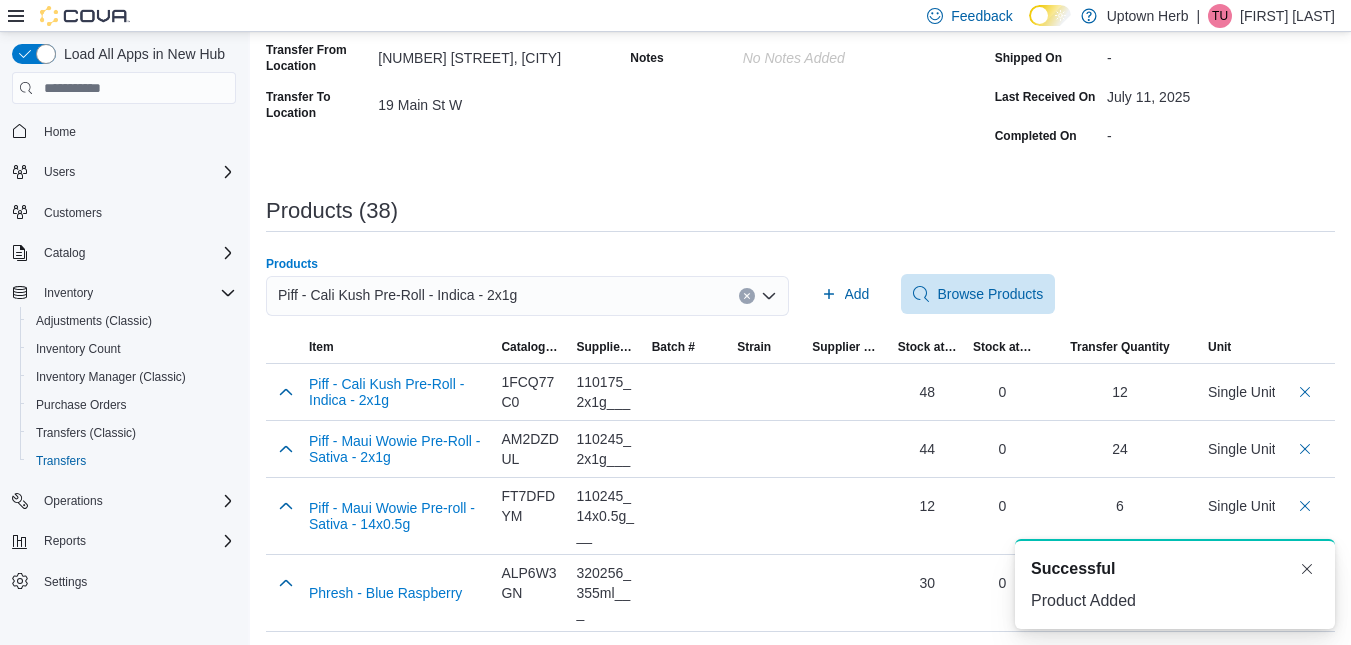 click 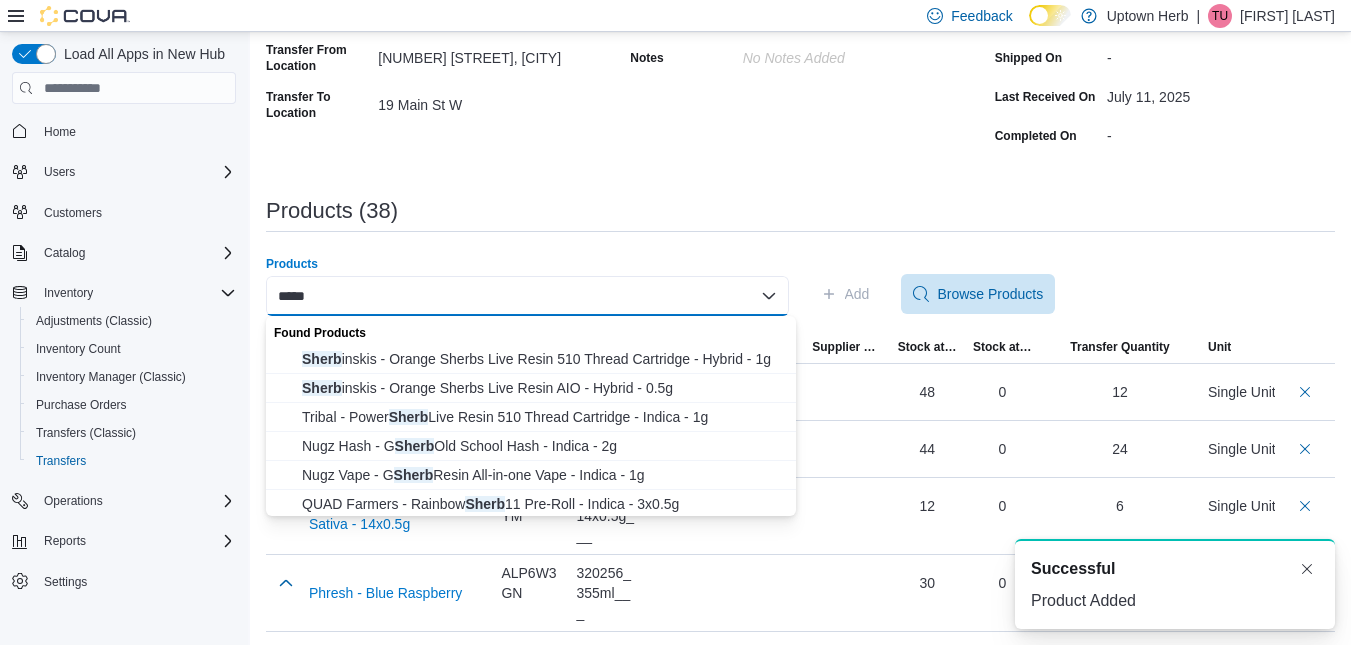 type on "*****" 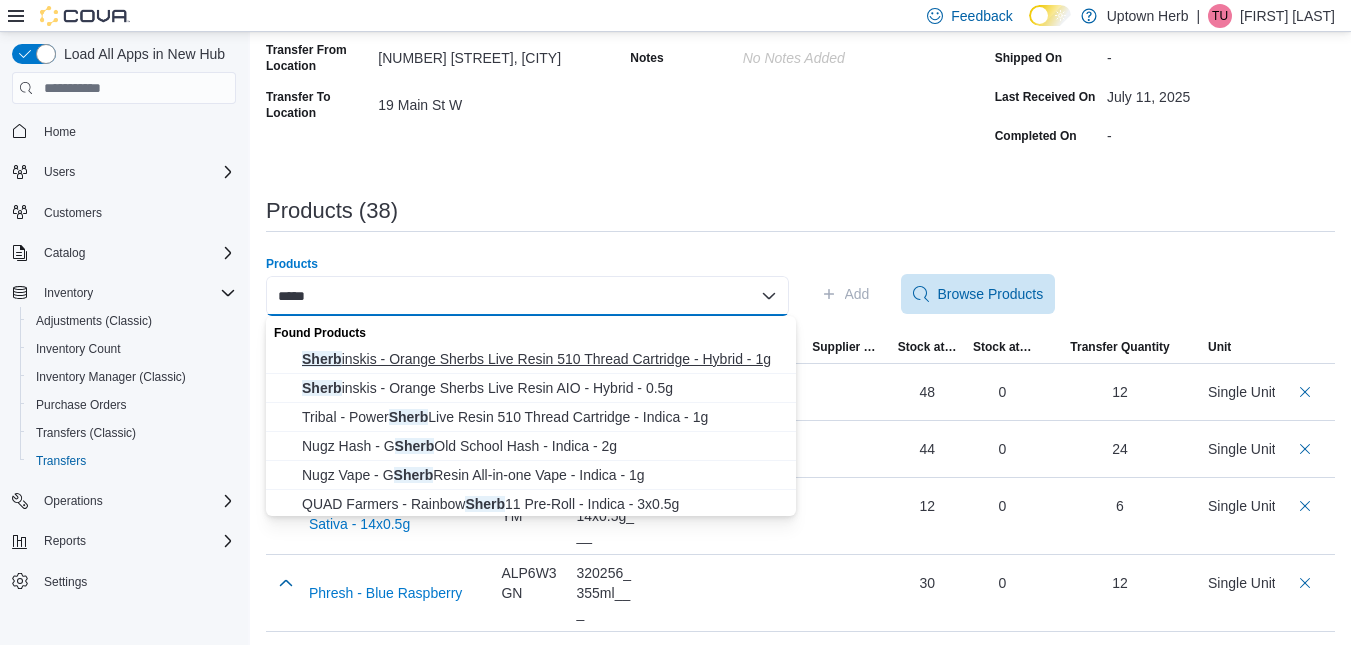 click on "Sherb inskis - Orange Sherbs Live Resin 510 Thread Cartridge - Hybrid - 1g" at bounding box center (543, 359) 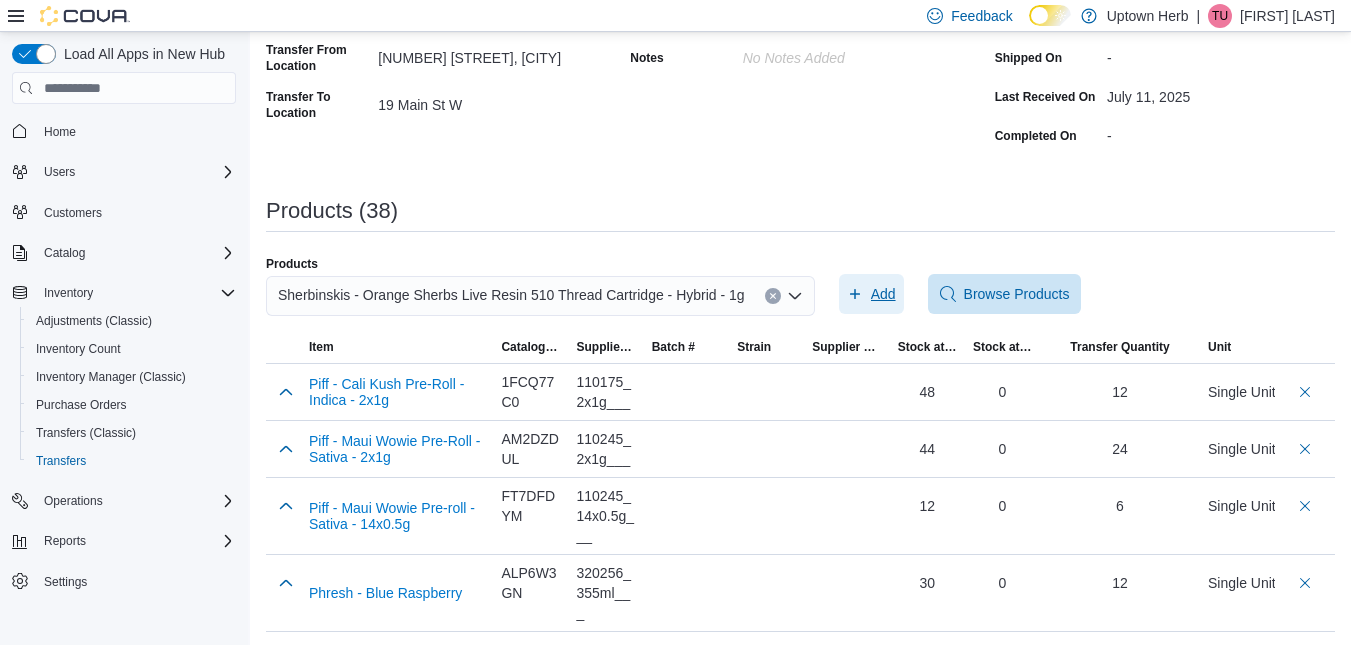 click on "Add" at bounding box center (883, 294) 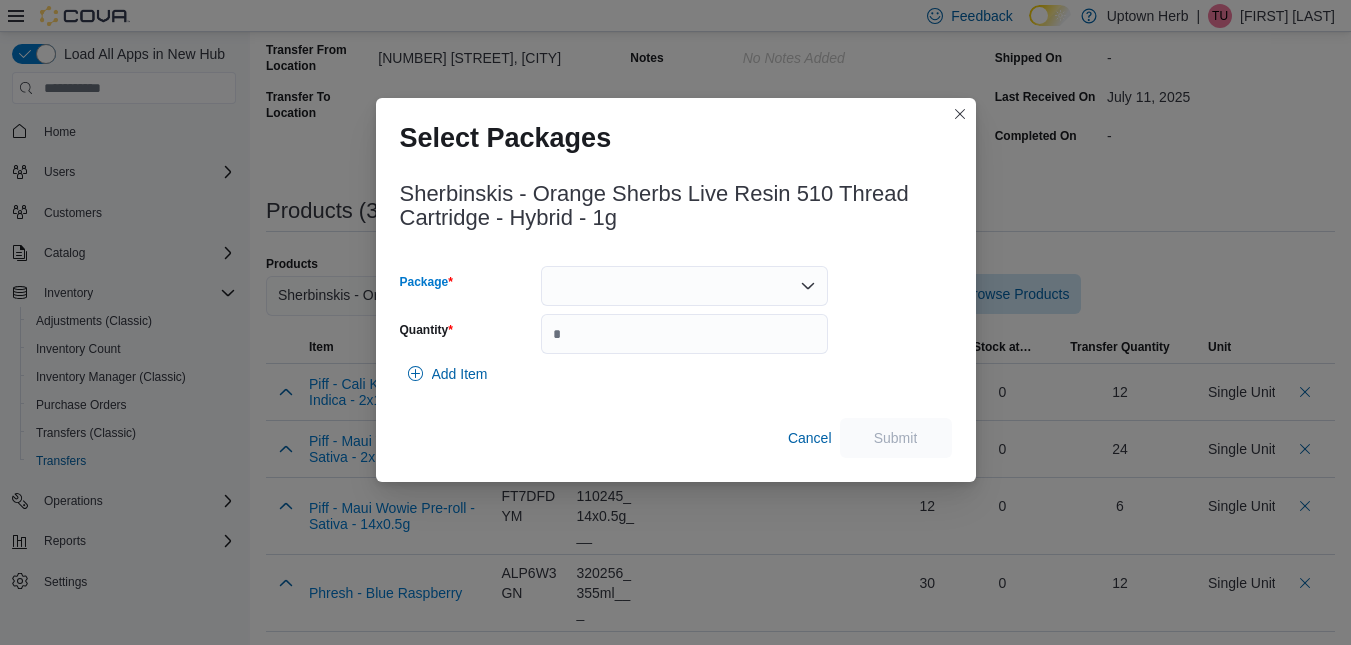 click at bounding box center (684, 286) 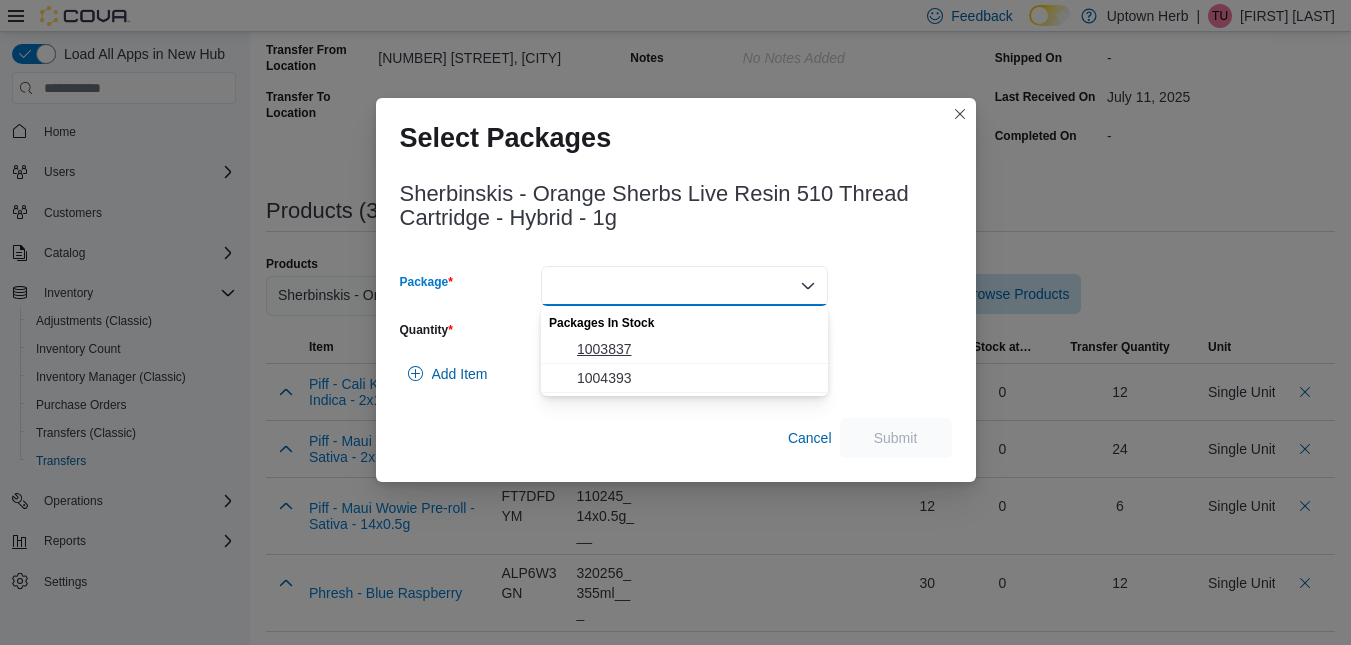 click on "1003837" at bounding box center (696, 349) 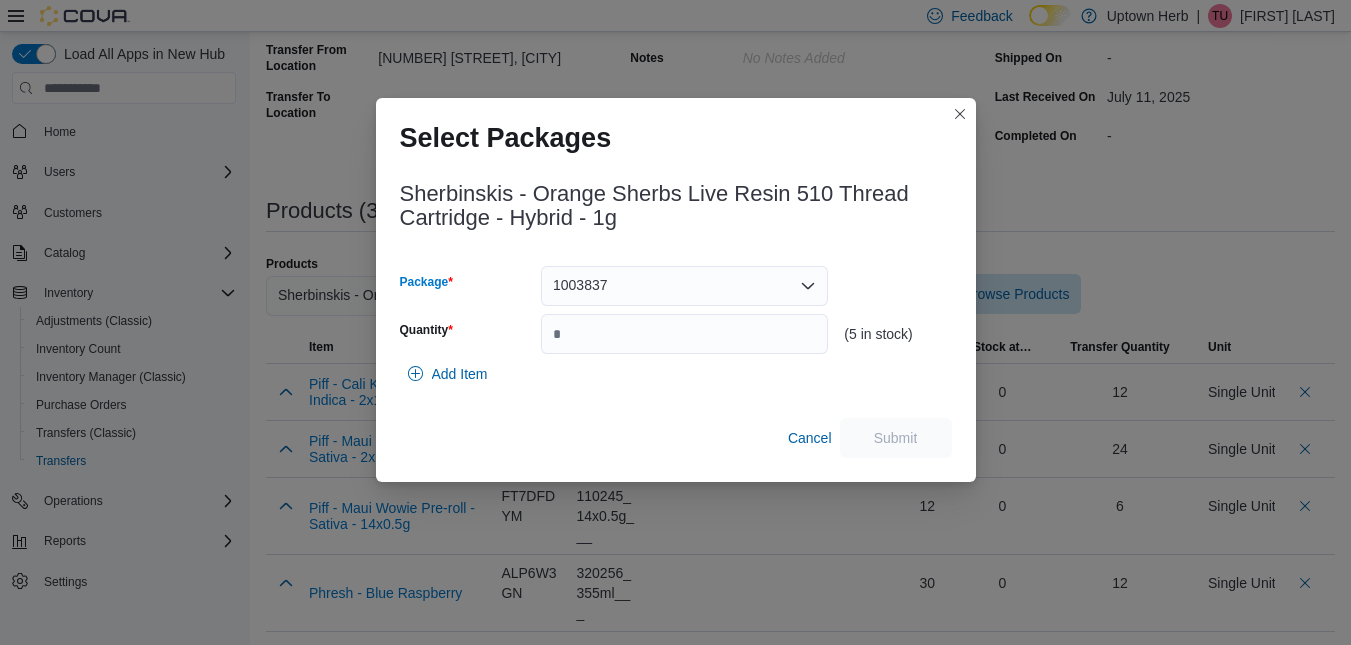 click on "1003837" at bounding box center [684, 286] 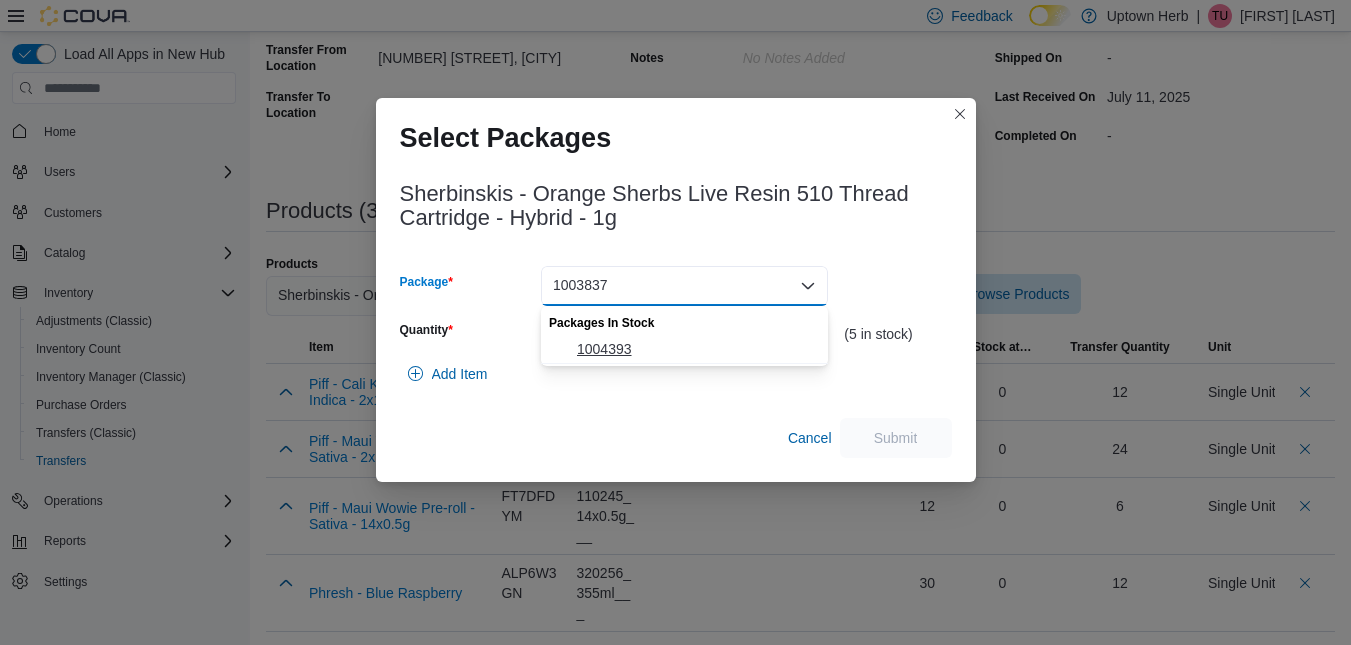 click on "1004393" at bounding box center [696, 349] 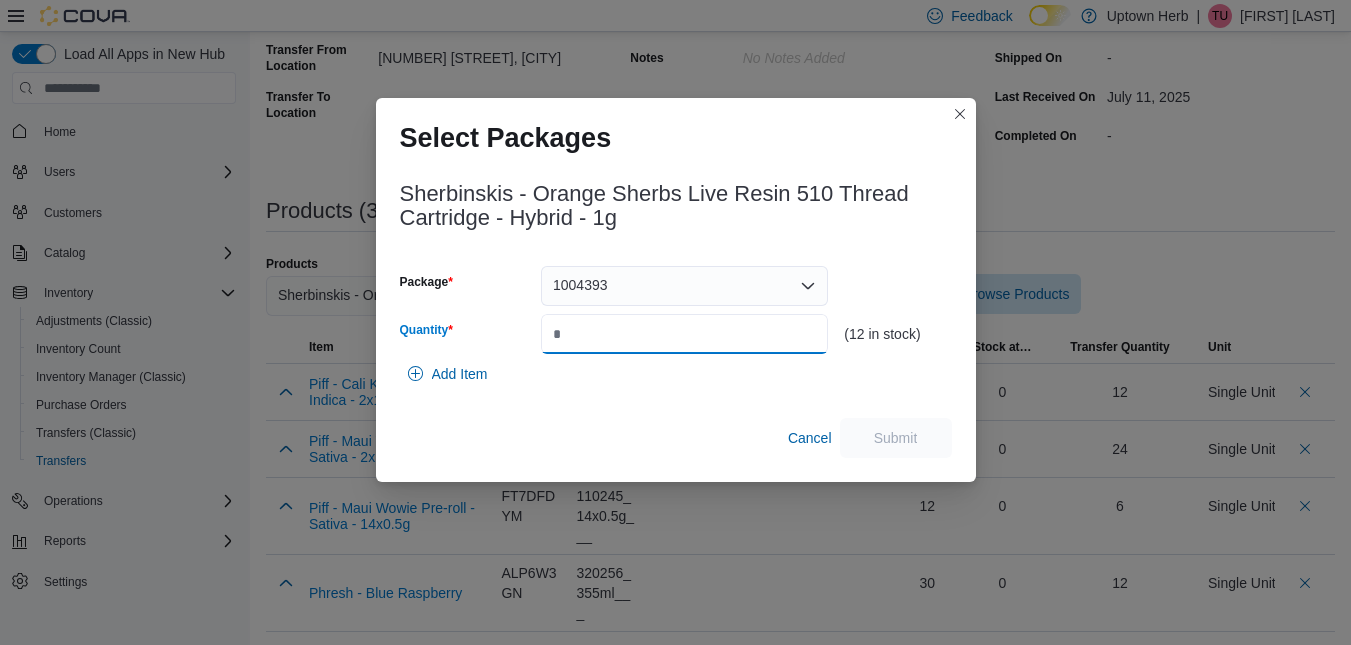 click on "Quantity" at bounding box center [684, 334] 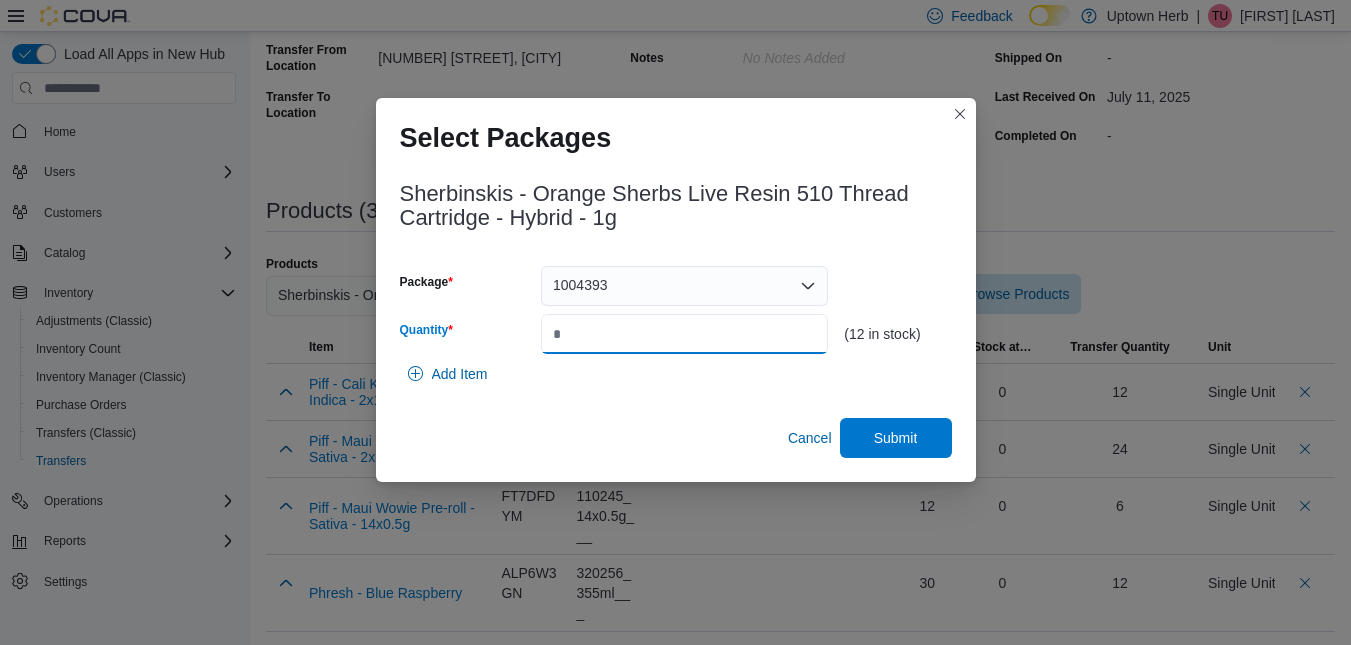 type on "**" 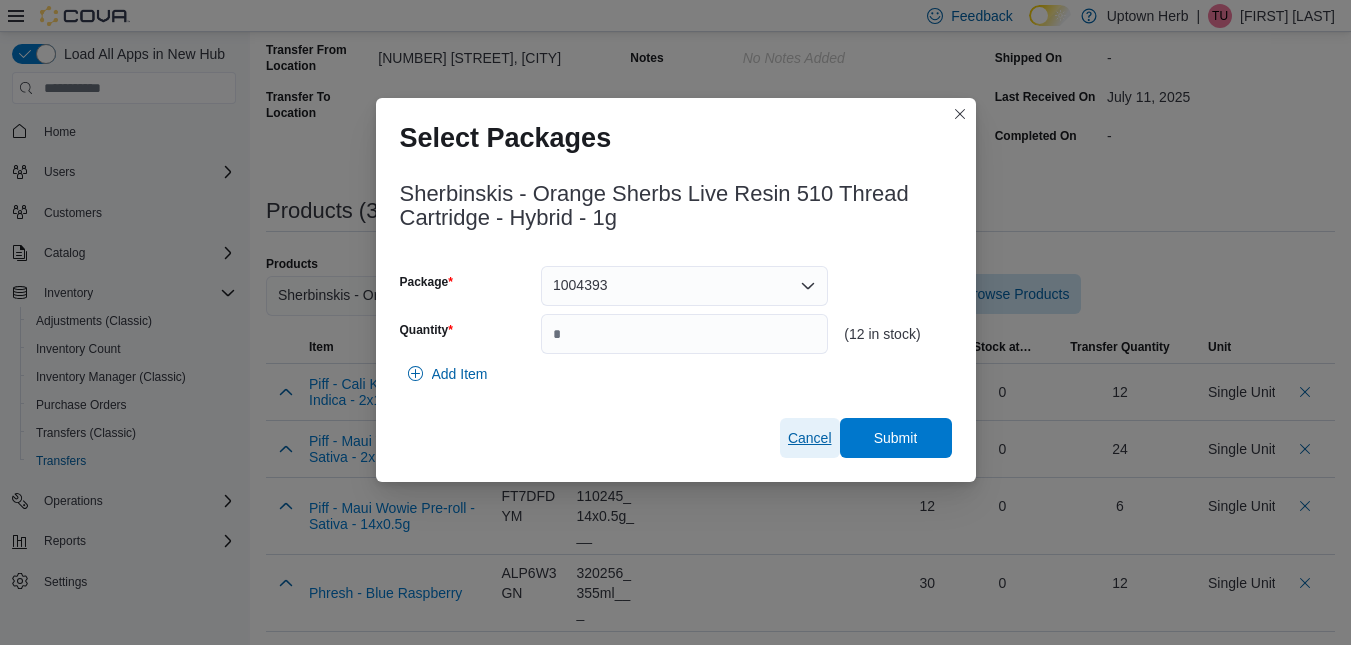 click on "Cancel" at bounding box center [810, 438] 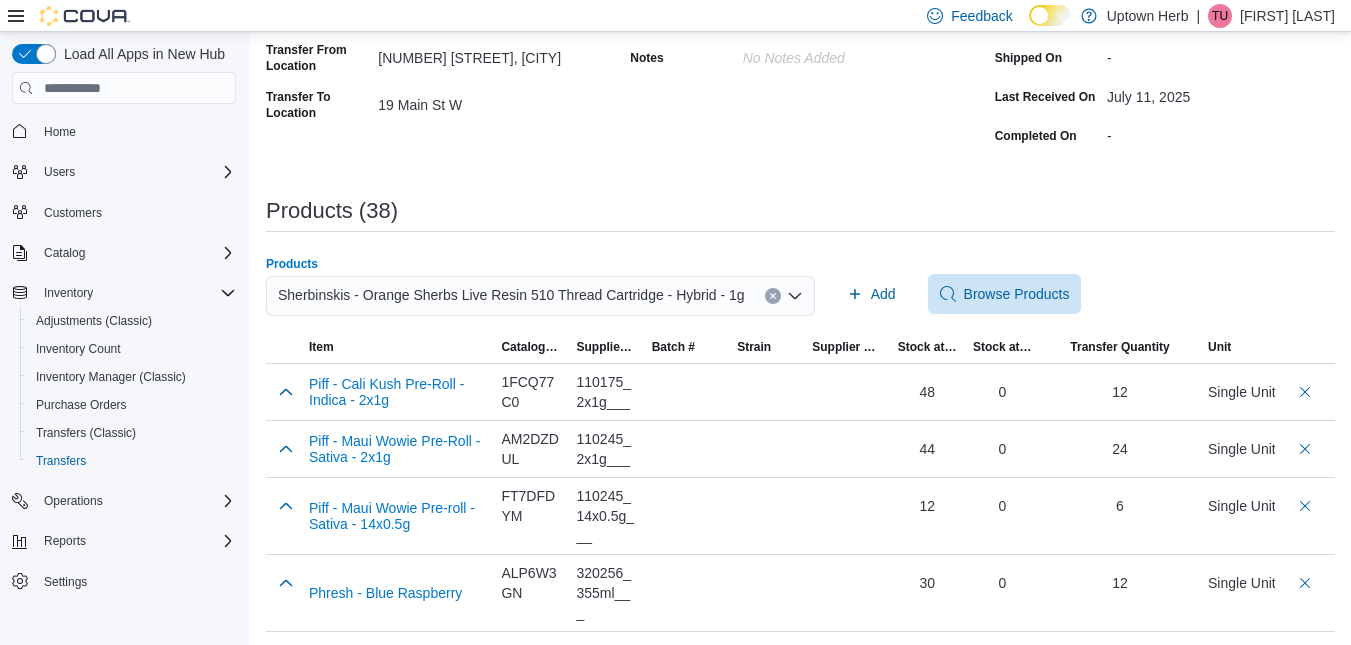 click 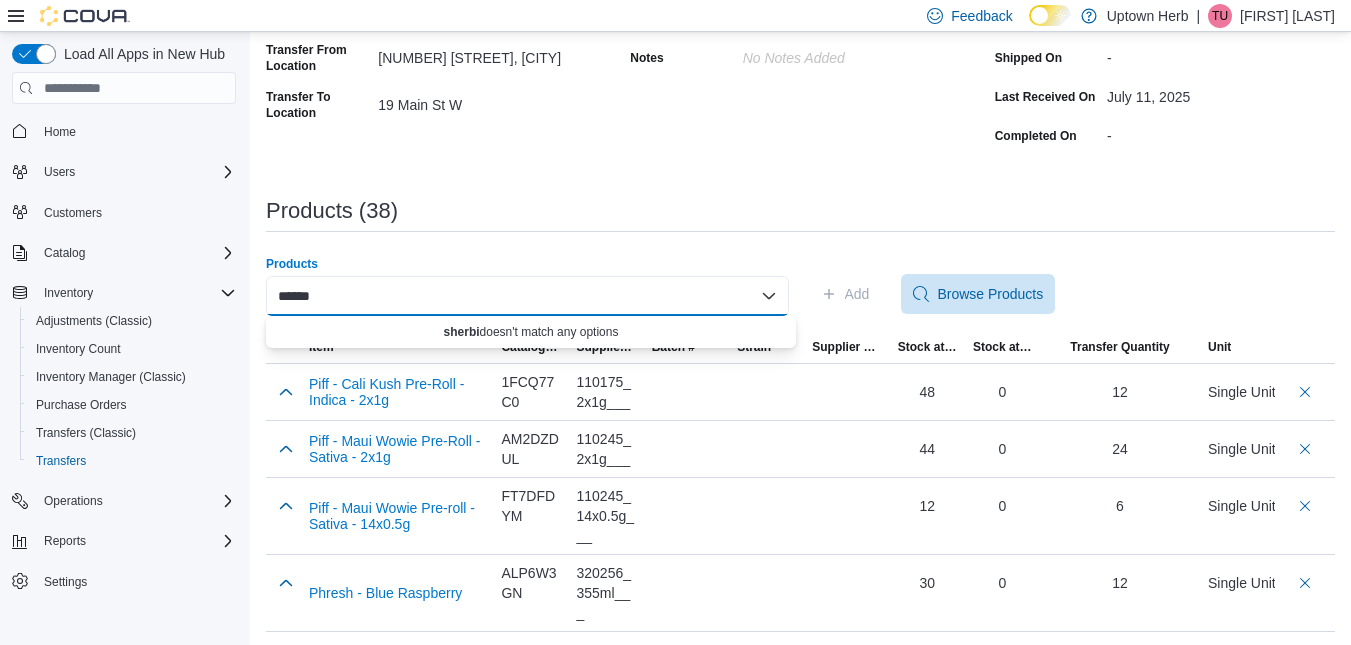 click on "******" at bounding box center (527, 296) 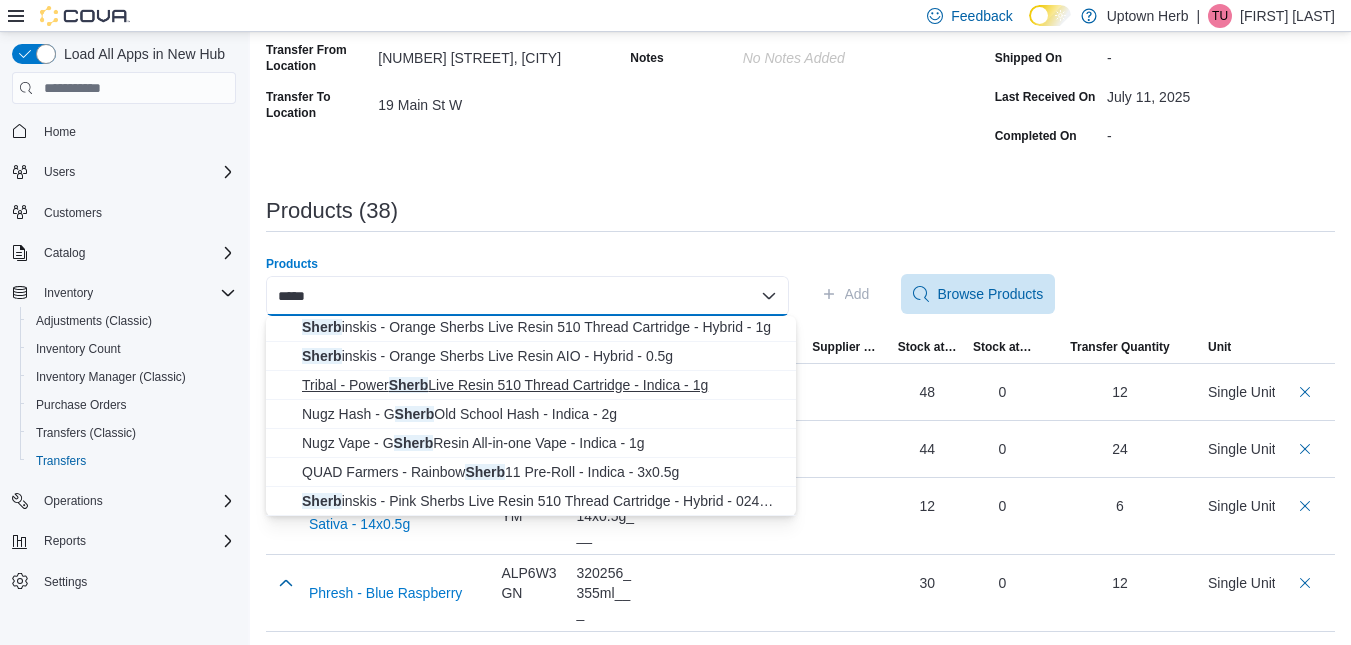 scroll, scrollTop: 0, scrollLeft: 0, axis: both 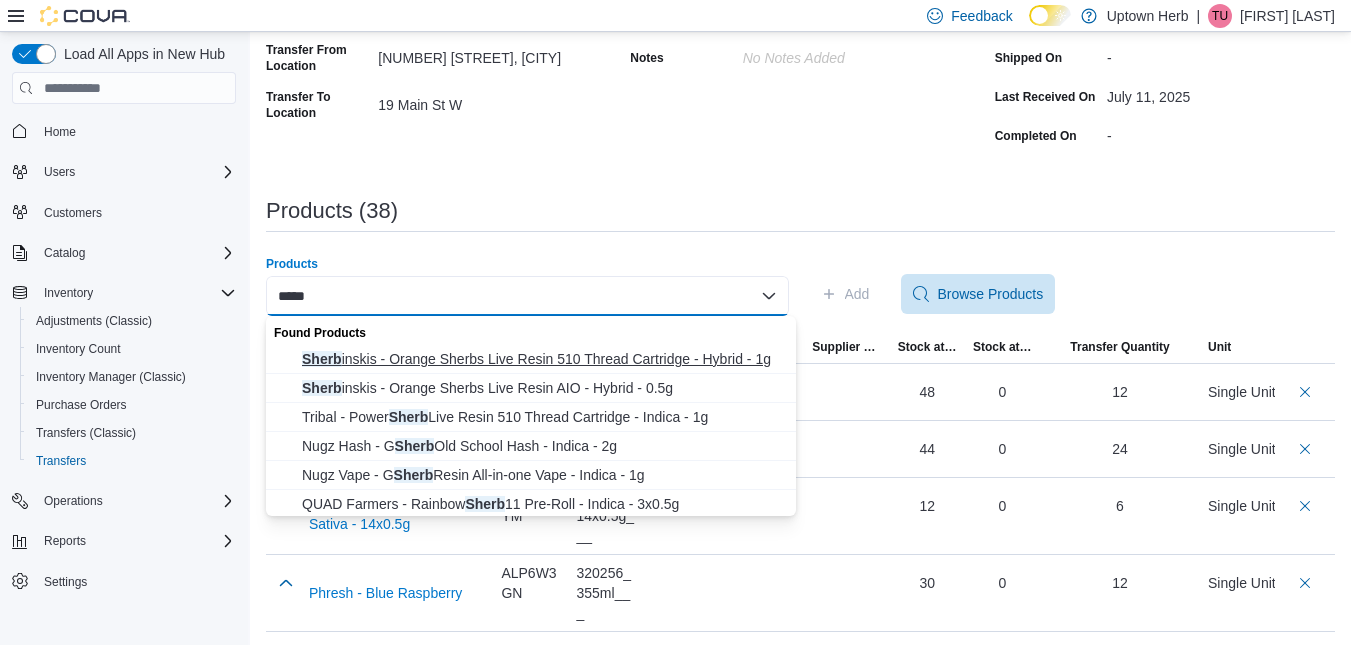 type on "*****" 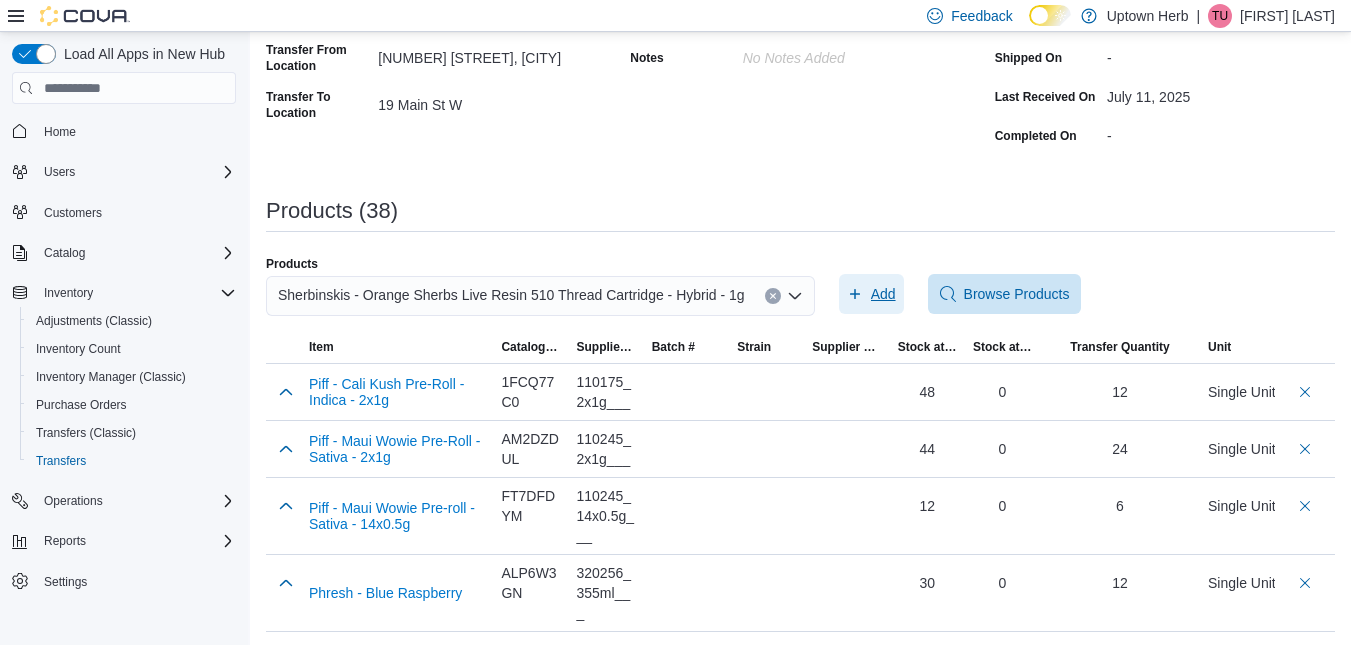 click on "Add" at bounding box center [883, 294] 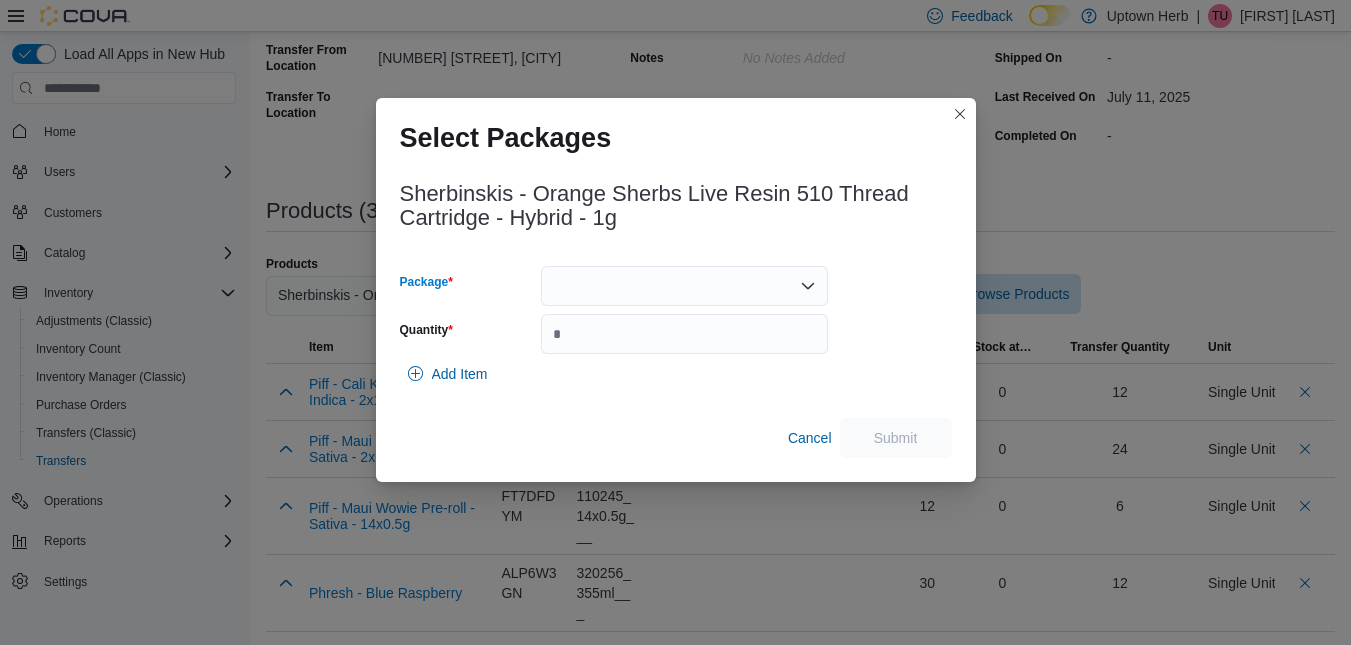 click at bounding box center [684, 286] 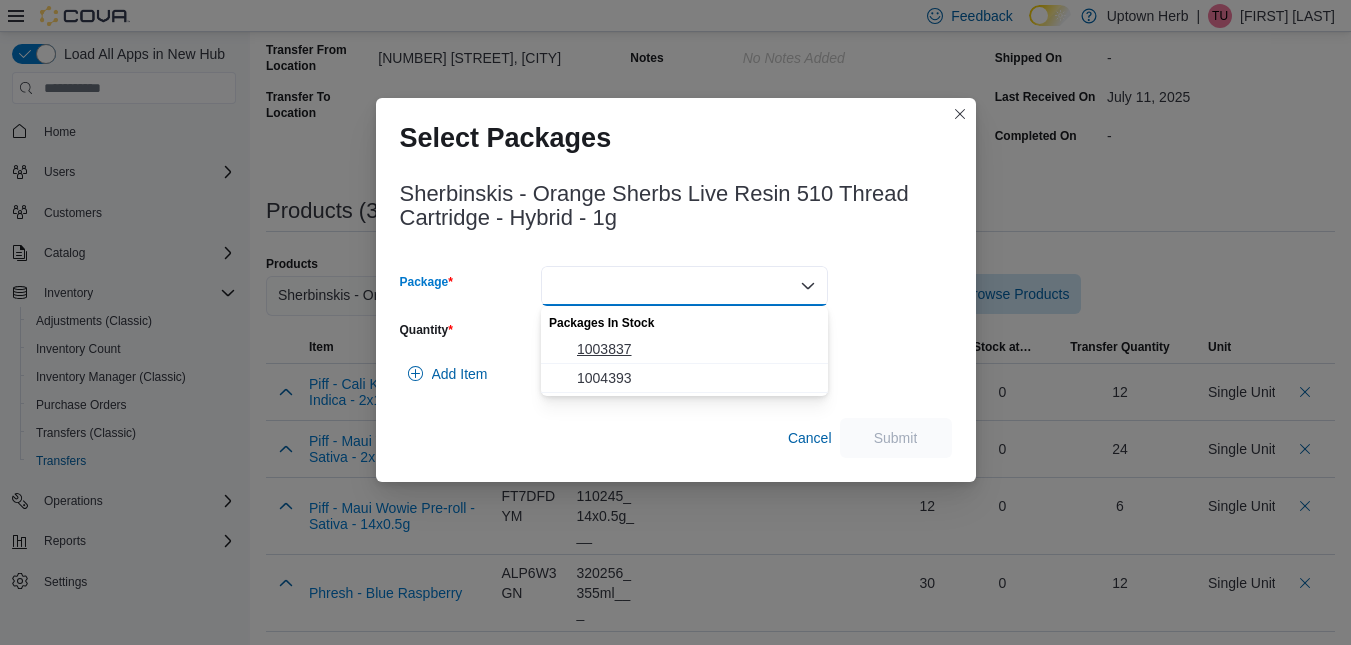 click on "1003837" at bounding box center [684, 349] 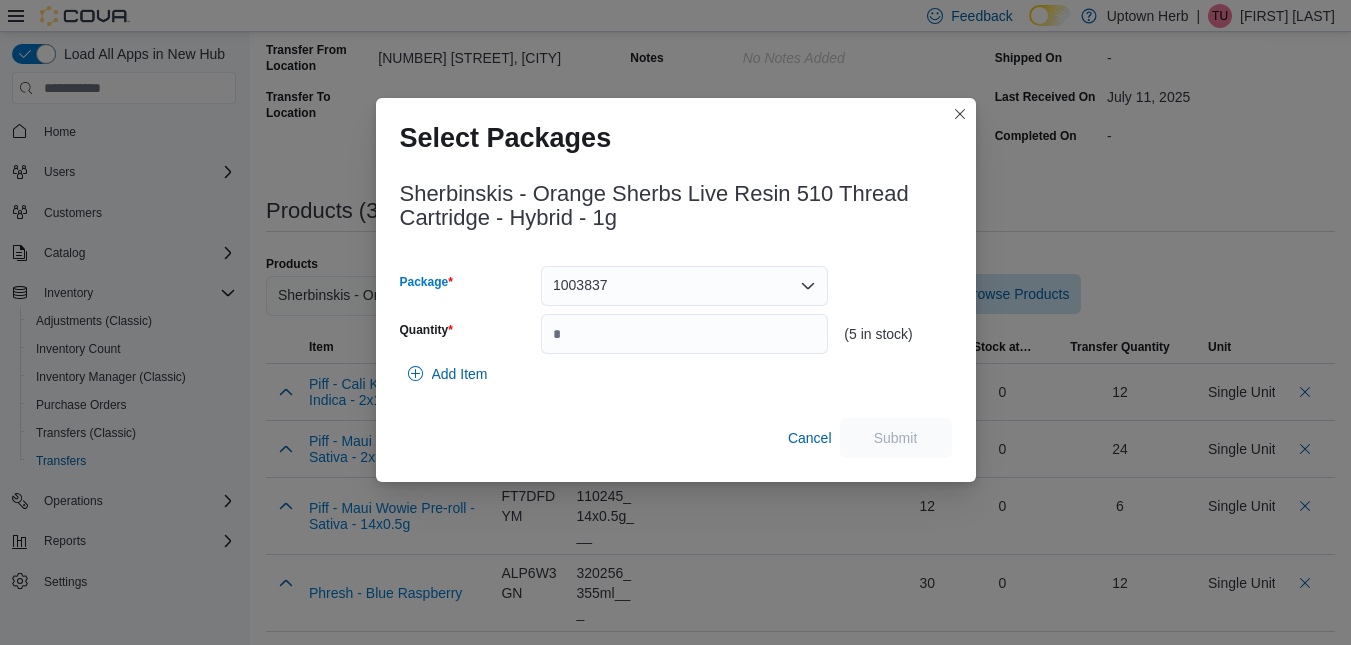 click 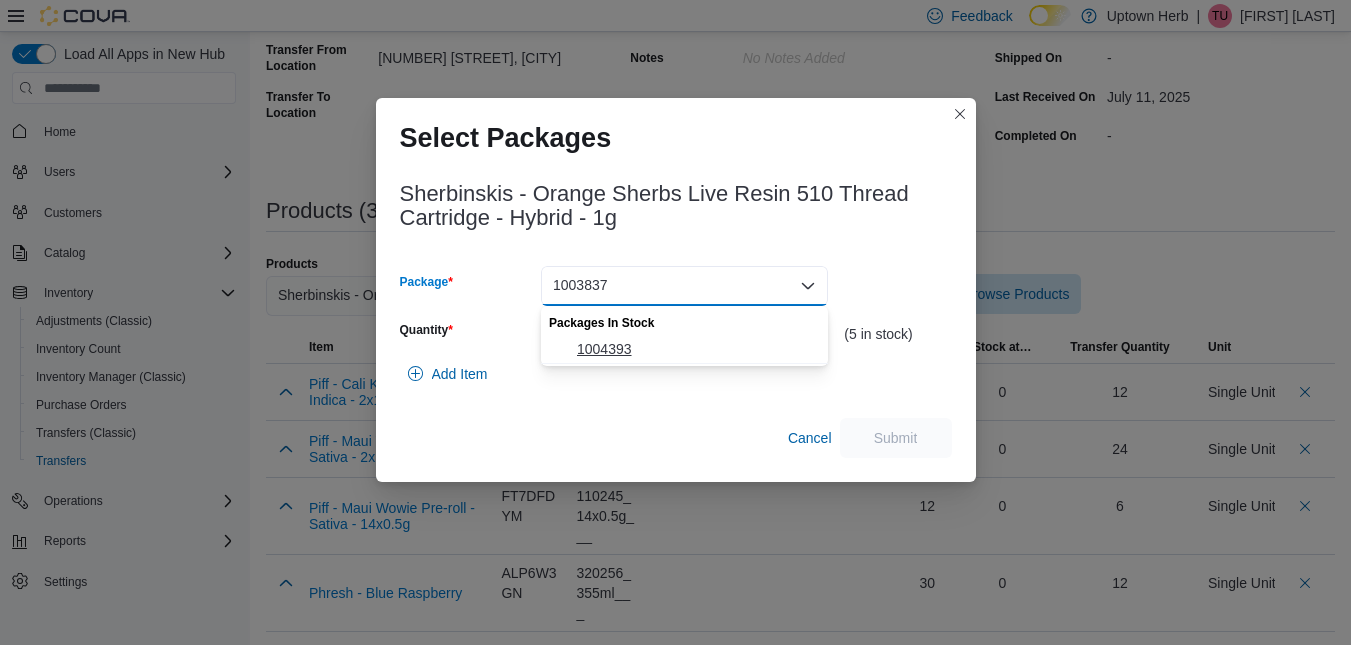 click on "1004393" at bounding box center (696, 349) 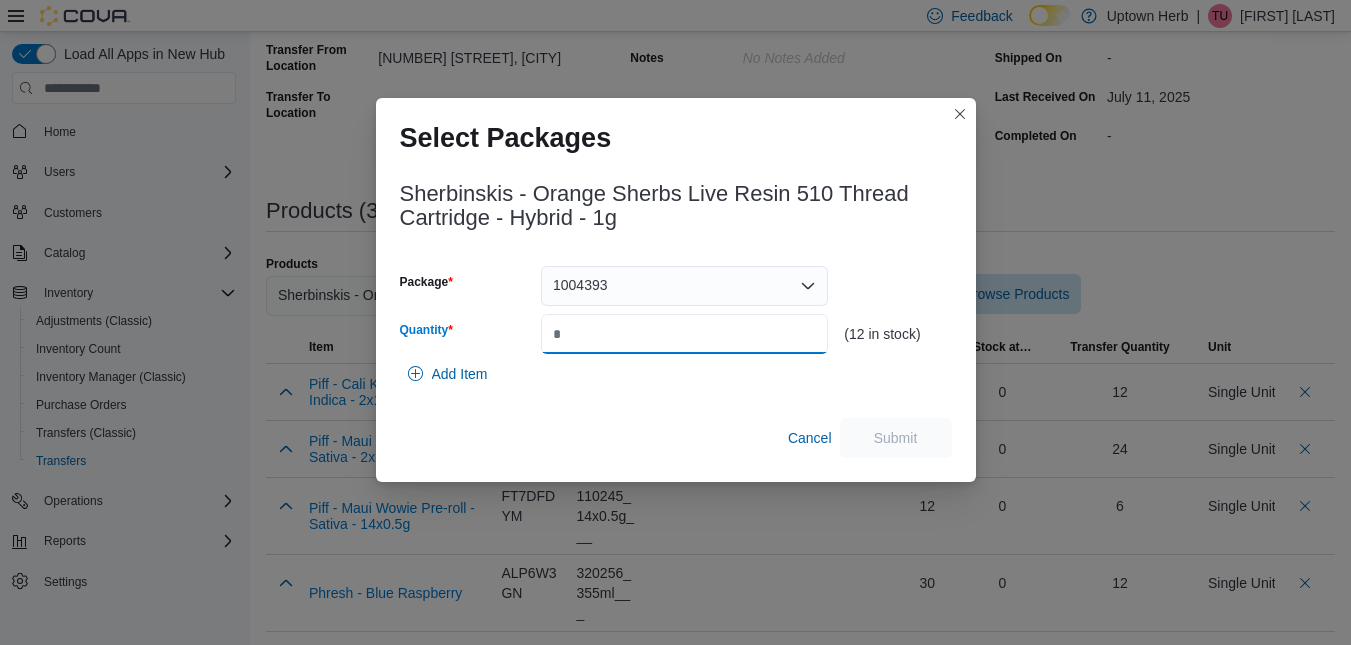 click on "Quantity" at bounding box center [684, 334] 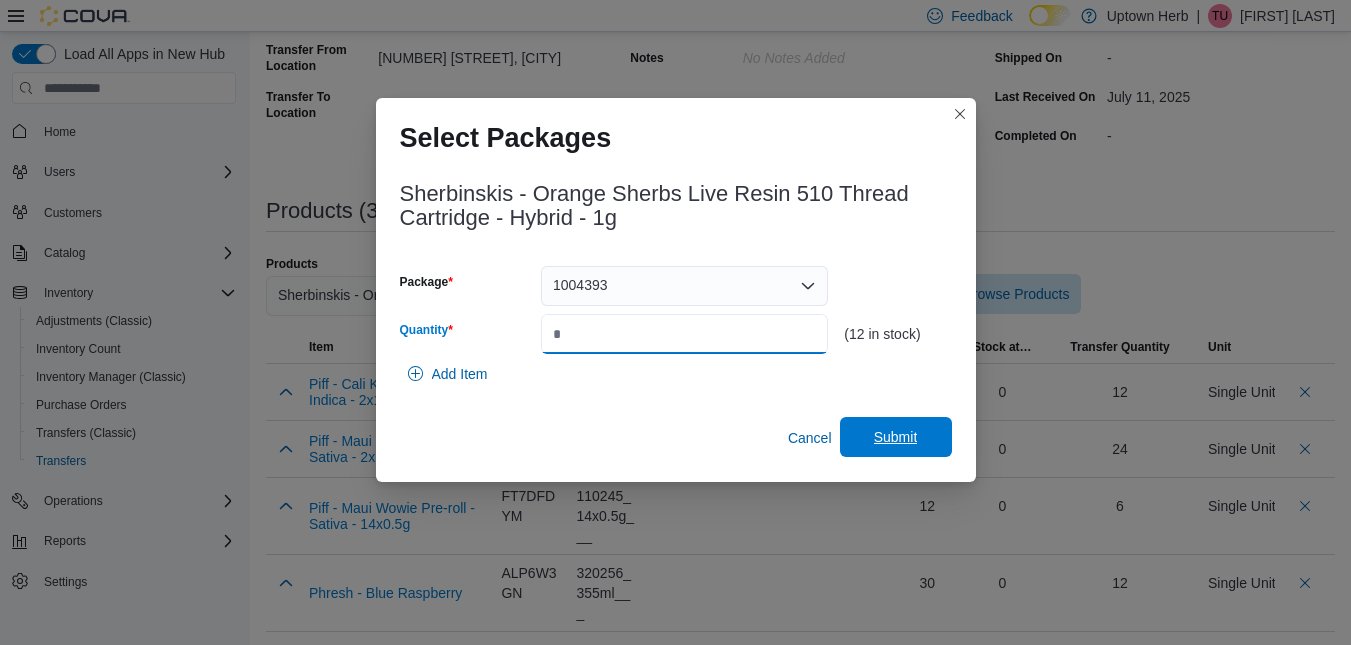 type on "*" 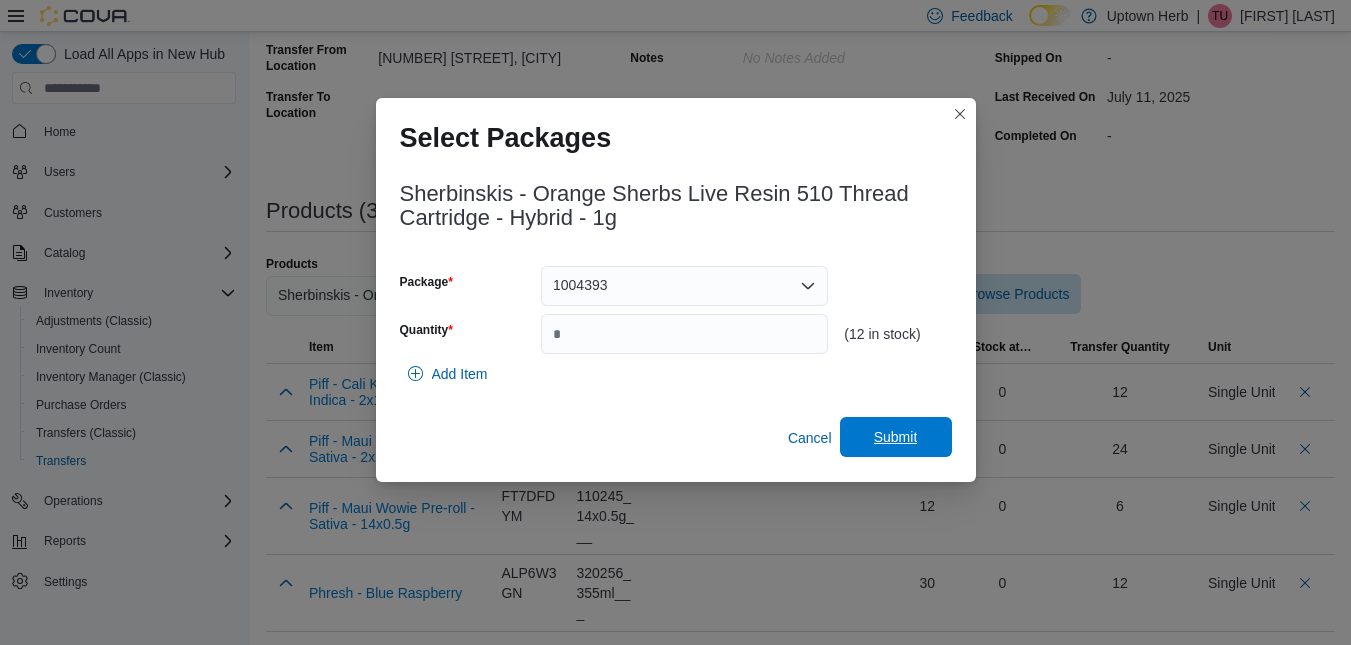 click on "Submit" at bounding box center [896, 437] 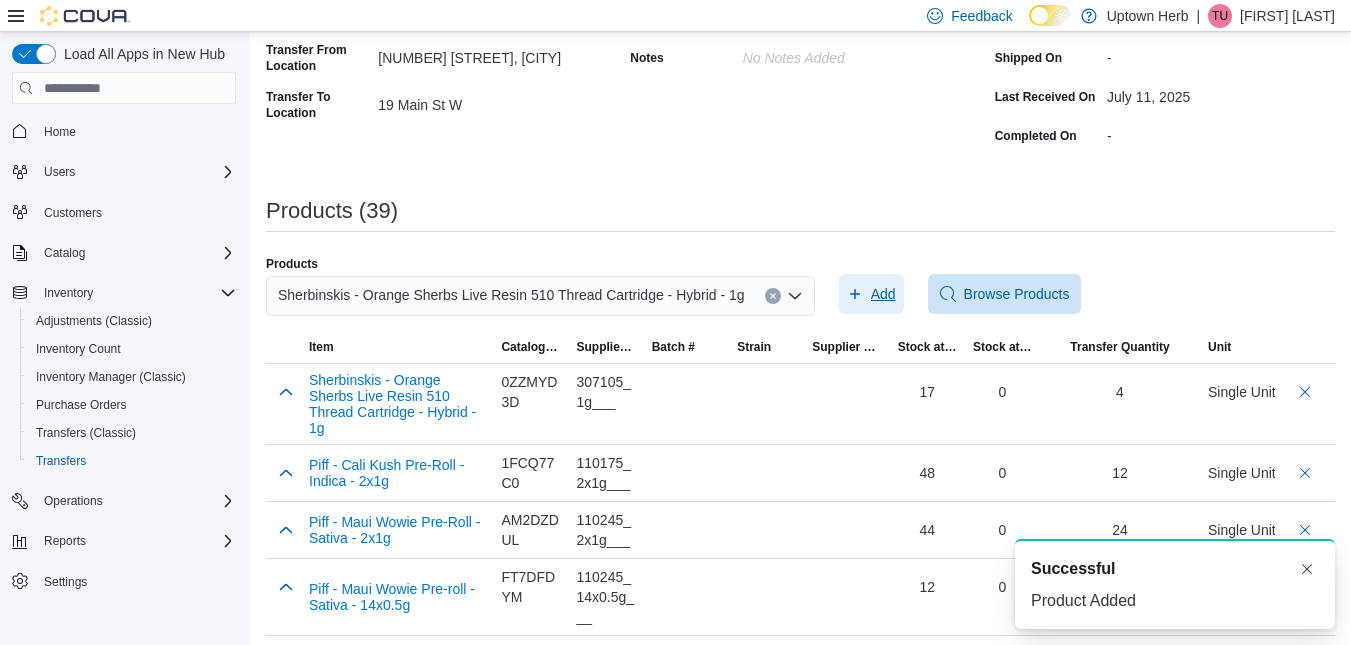 scroll, scrollTop: 0, scrollLeft: 0, axis: both 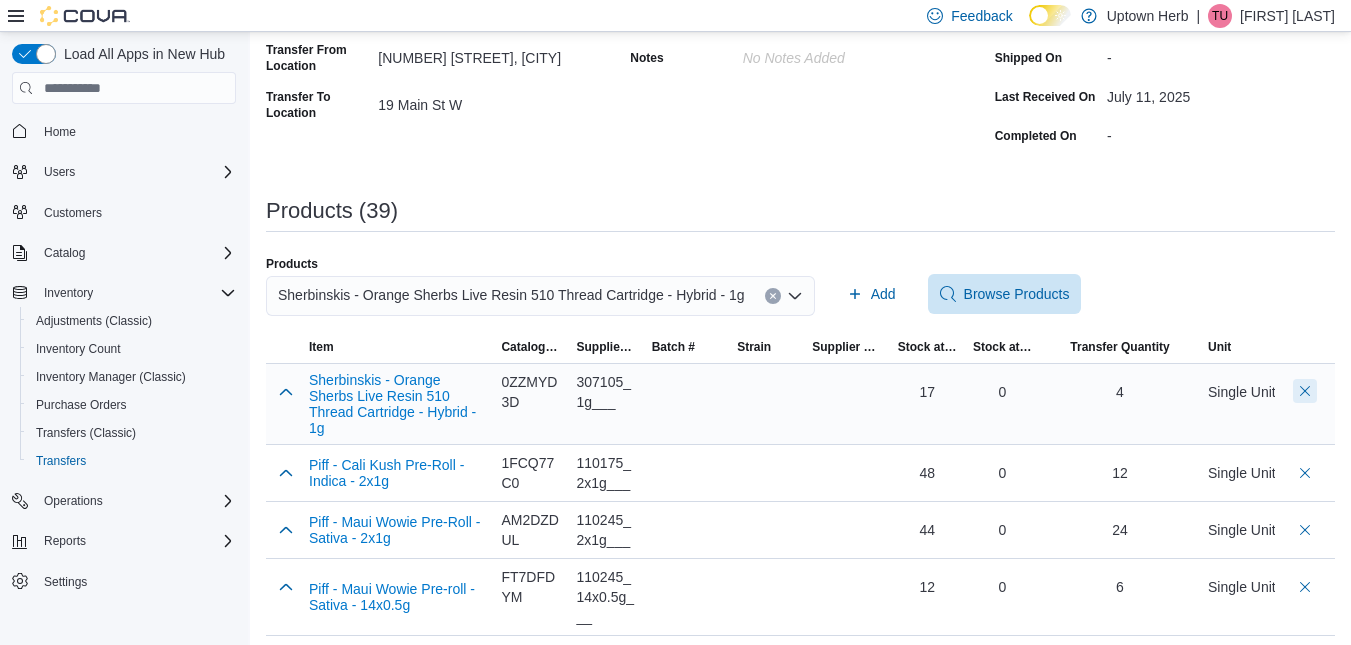 click at bounding box center (1305, 391) 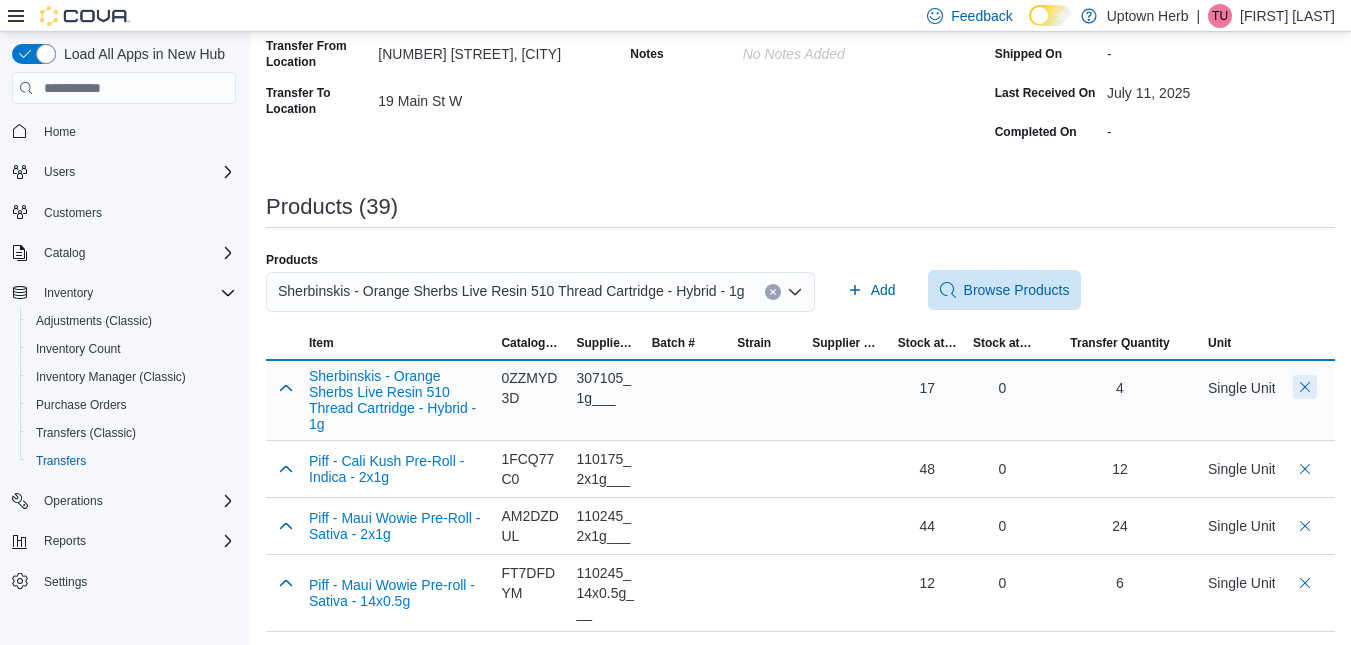 scroll, scrollTop: 218, scrollLeft: 0, axis: vertical 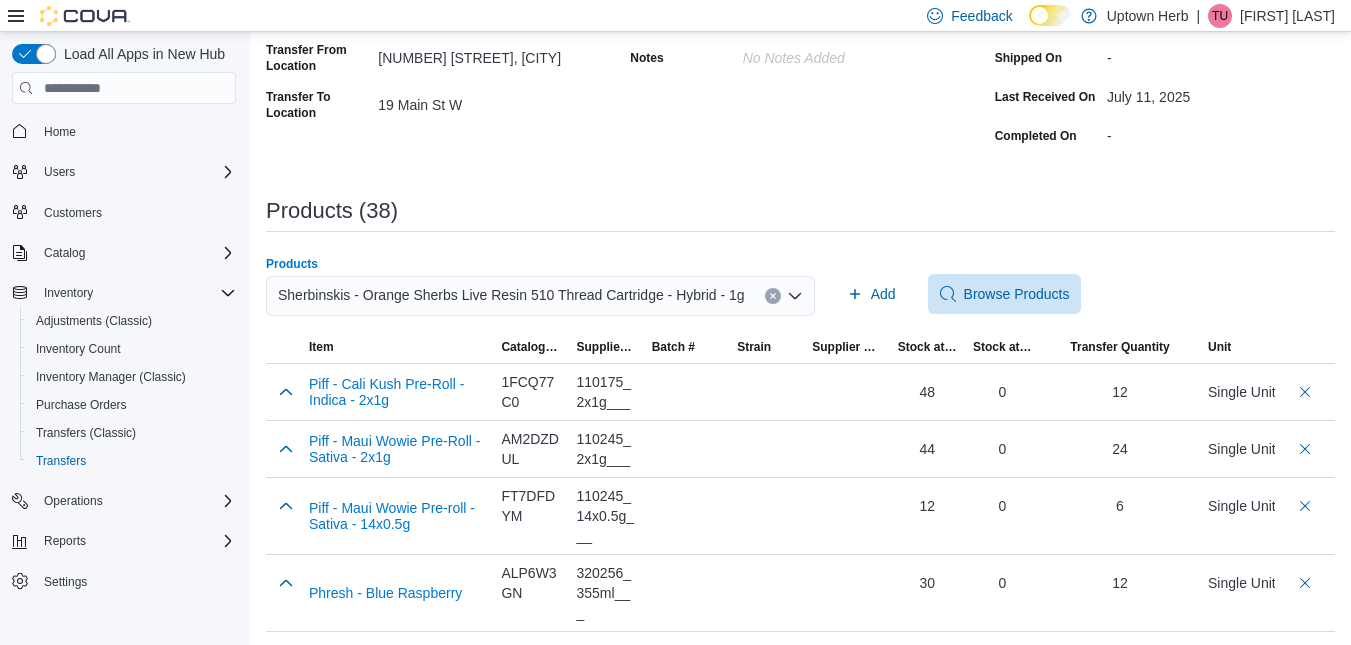 click at bounding box center (773, 296) 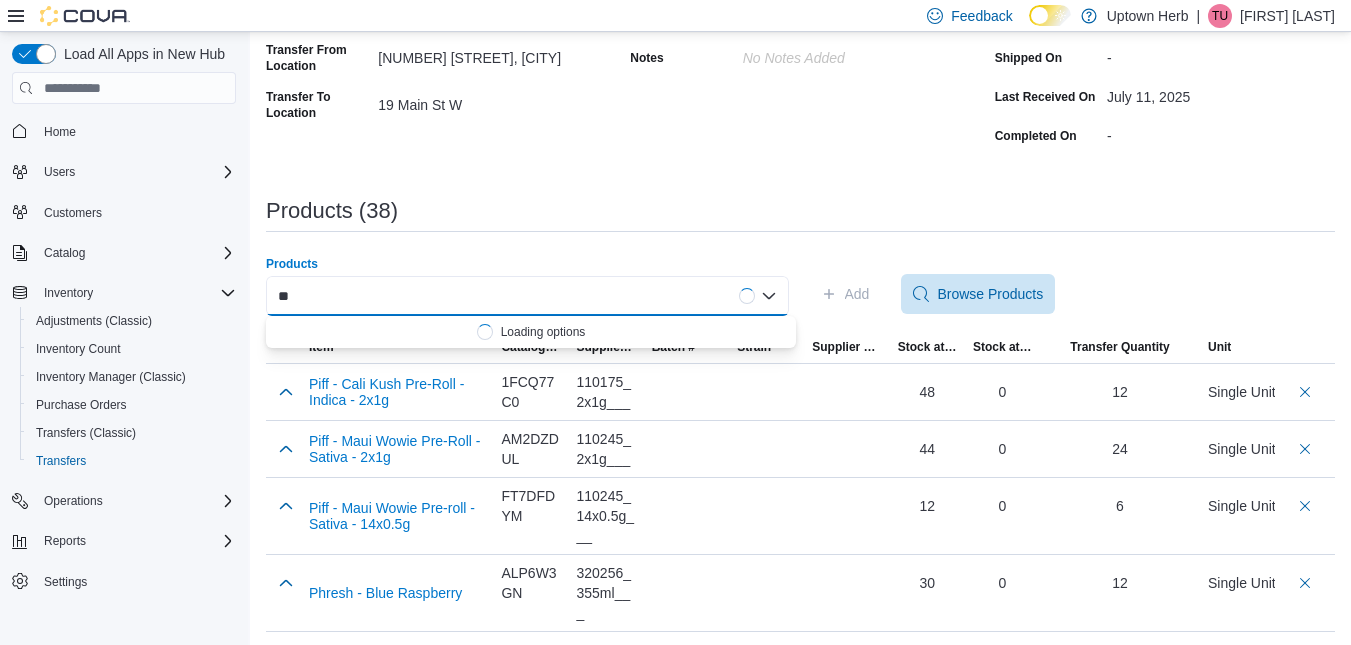 type on "*" 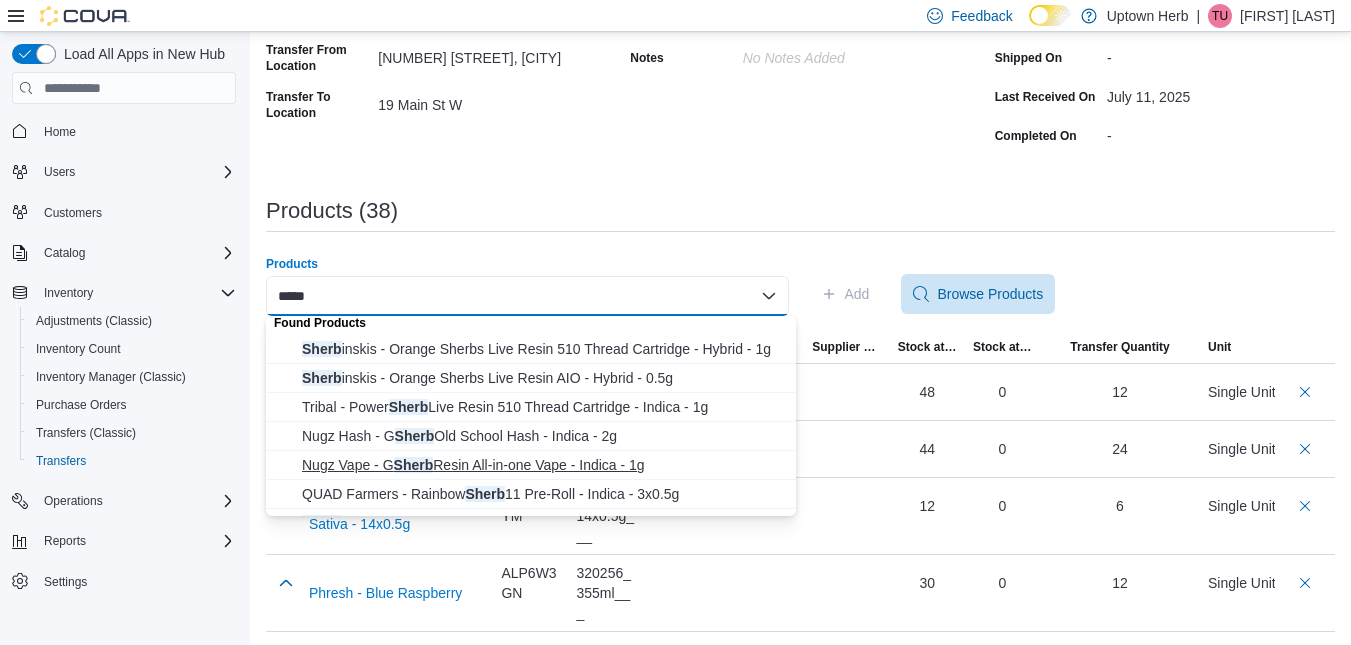 scroll, scrollTop: 0, scrollLeft: 0, axis: both 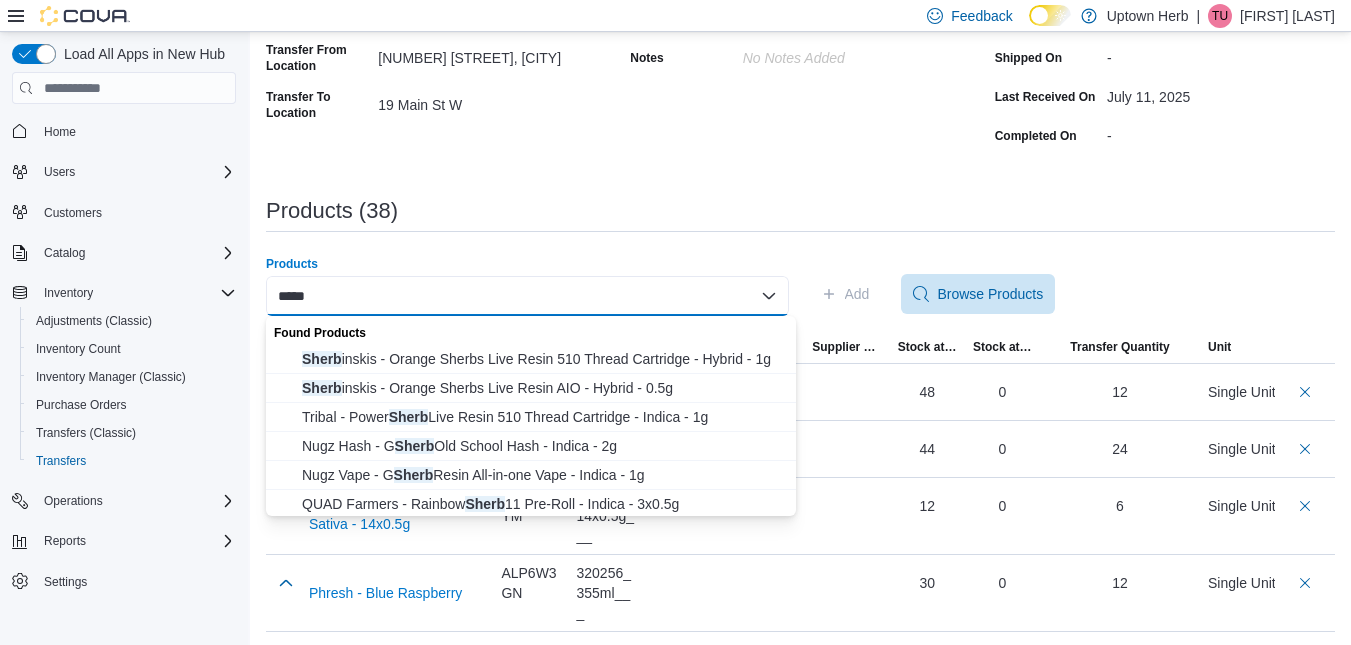 type on "*****" 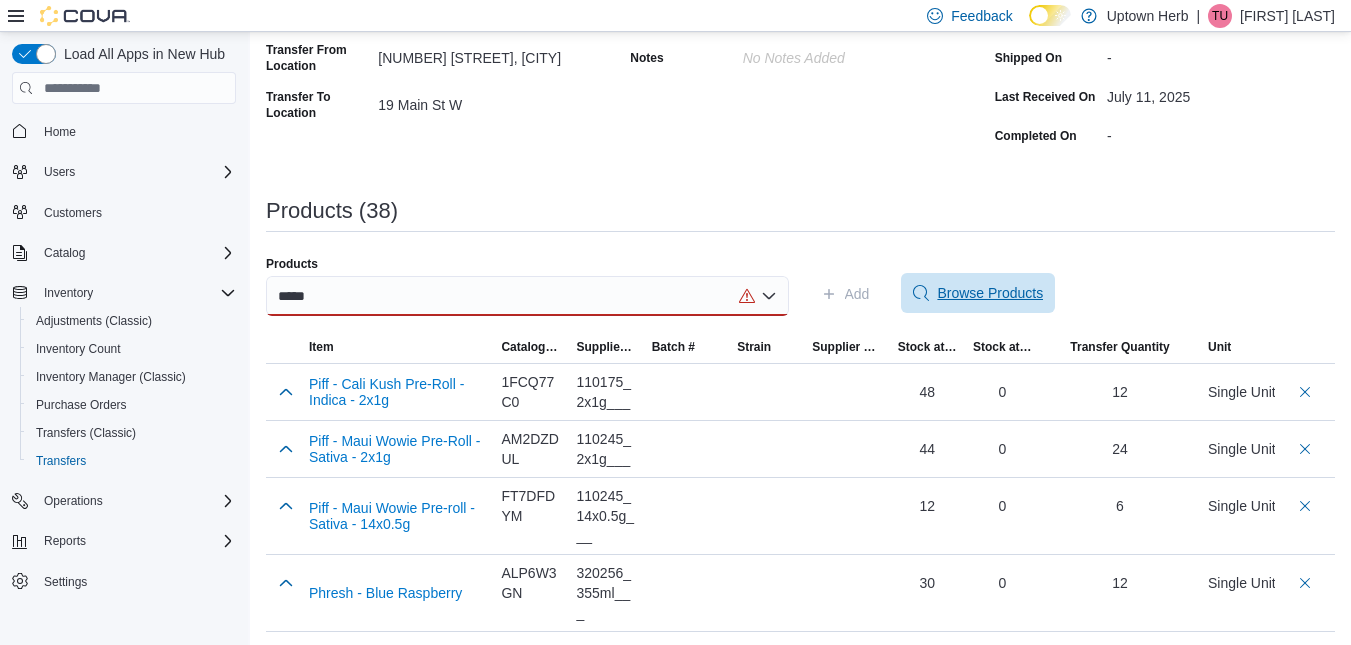 click on "Browse Products" at bounding box center (990, 293) 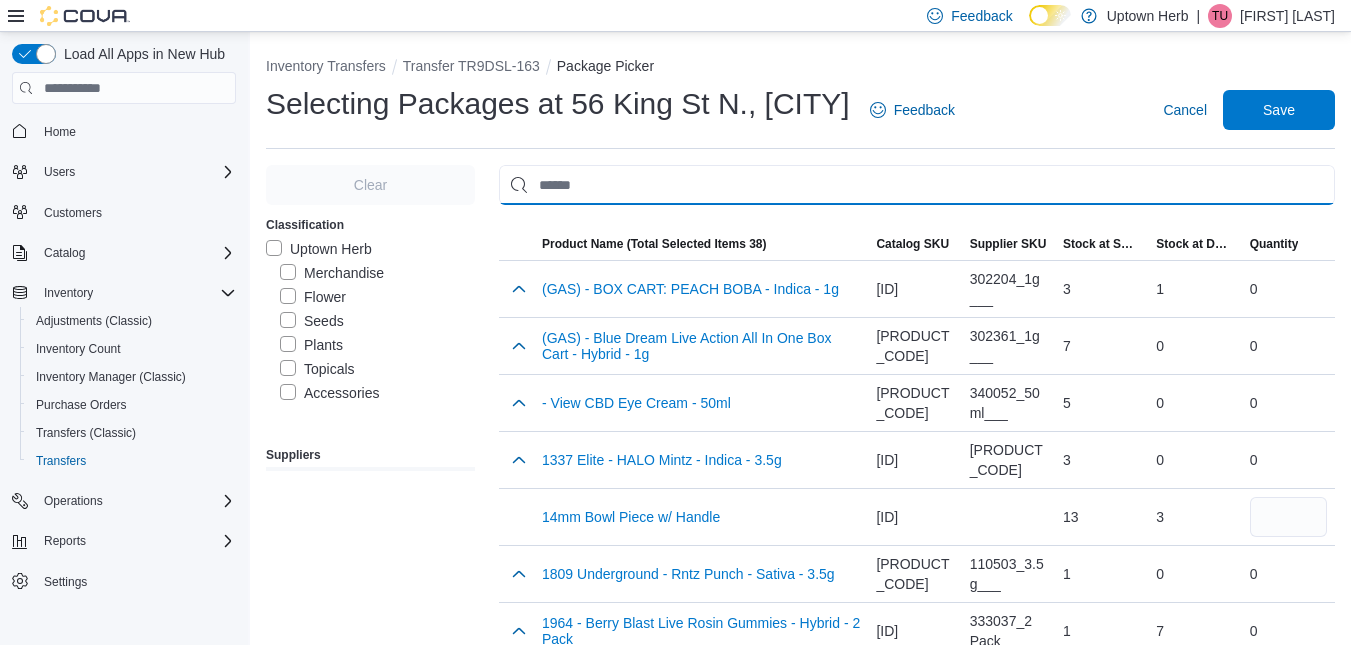 click at bounding box center (917, 185) 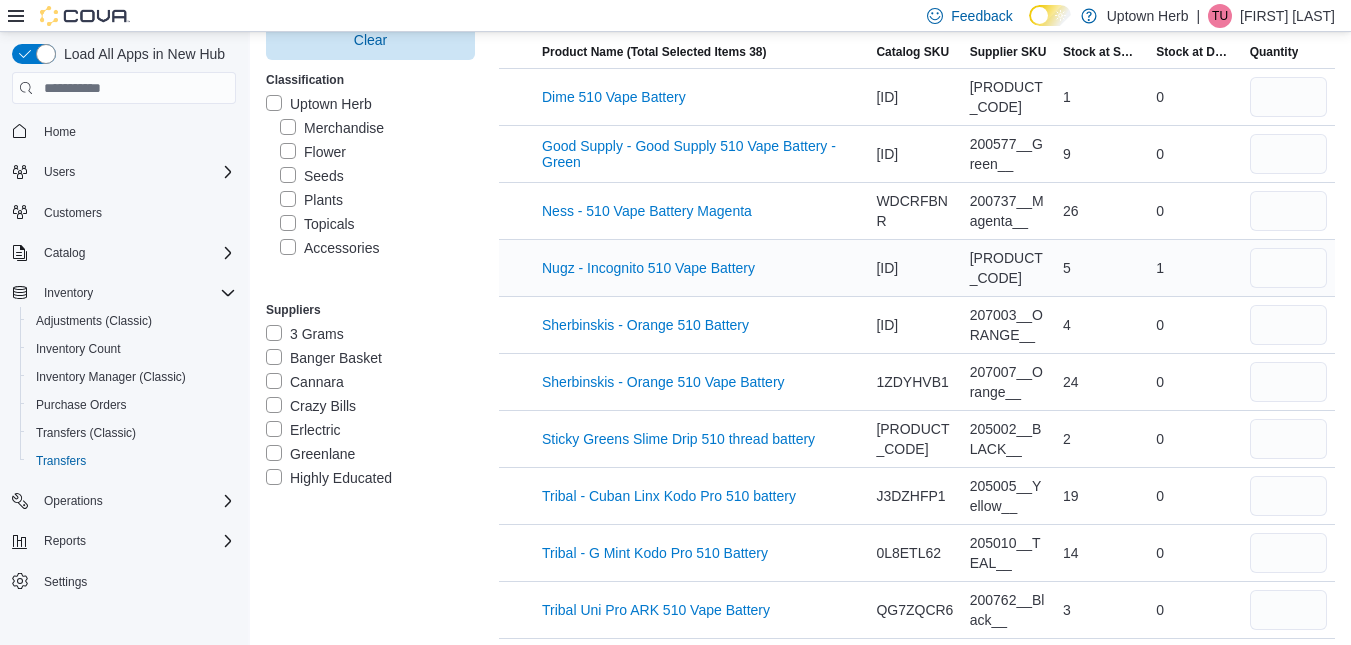 scroll, scrollTop: 193, scrollLeft: 0, axis: vertical 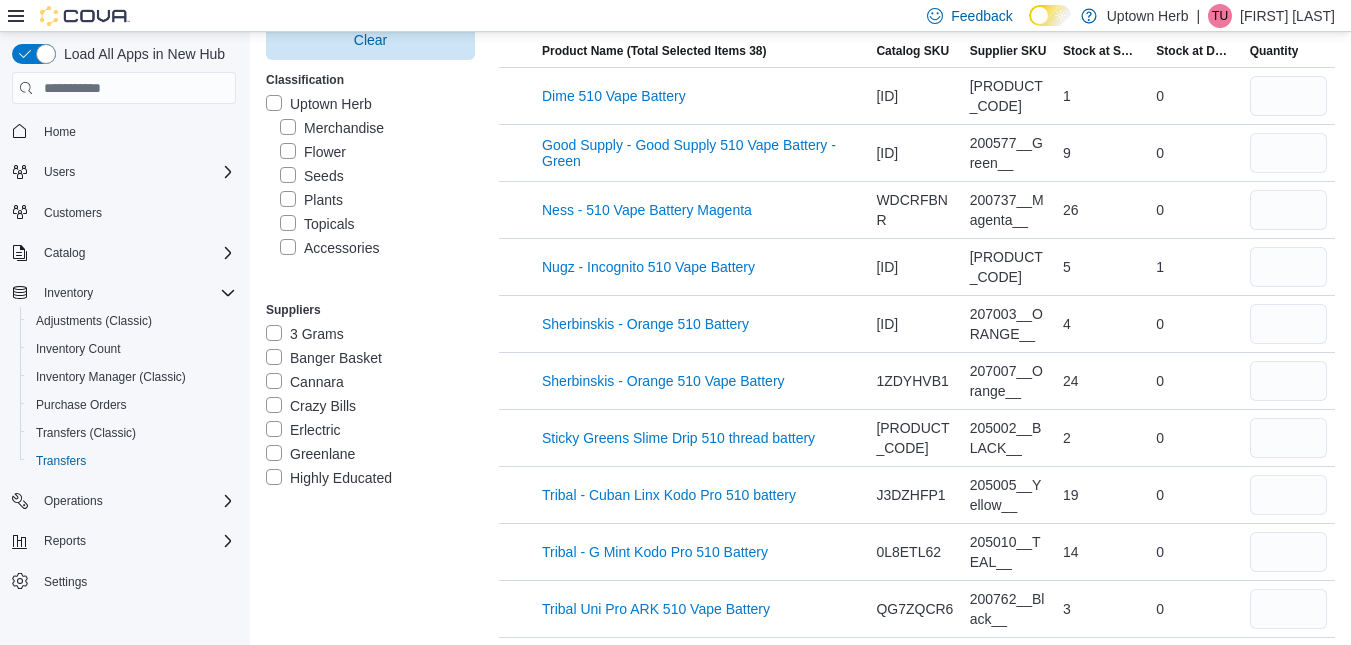 type on "*******" 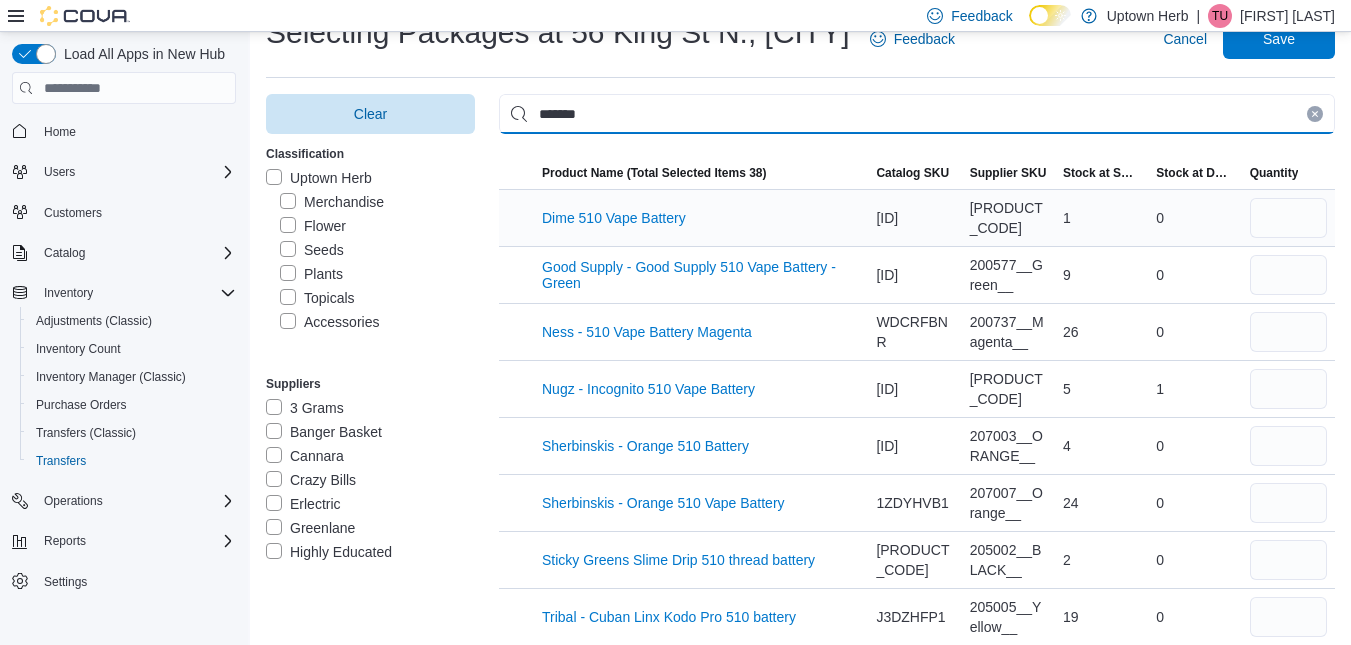 scroll, scrollTop: 0, scrollLeft: 0, axis: both 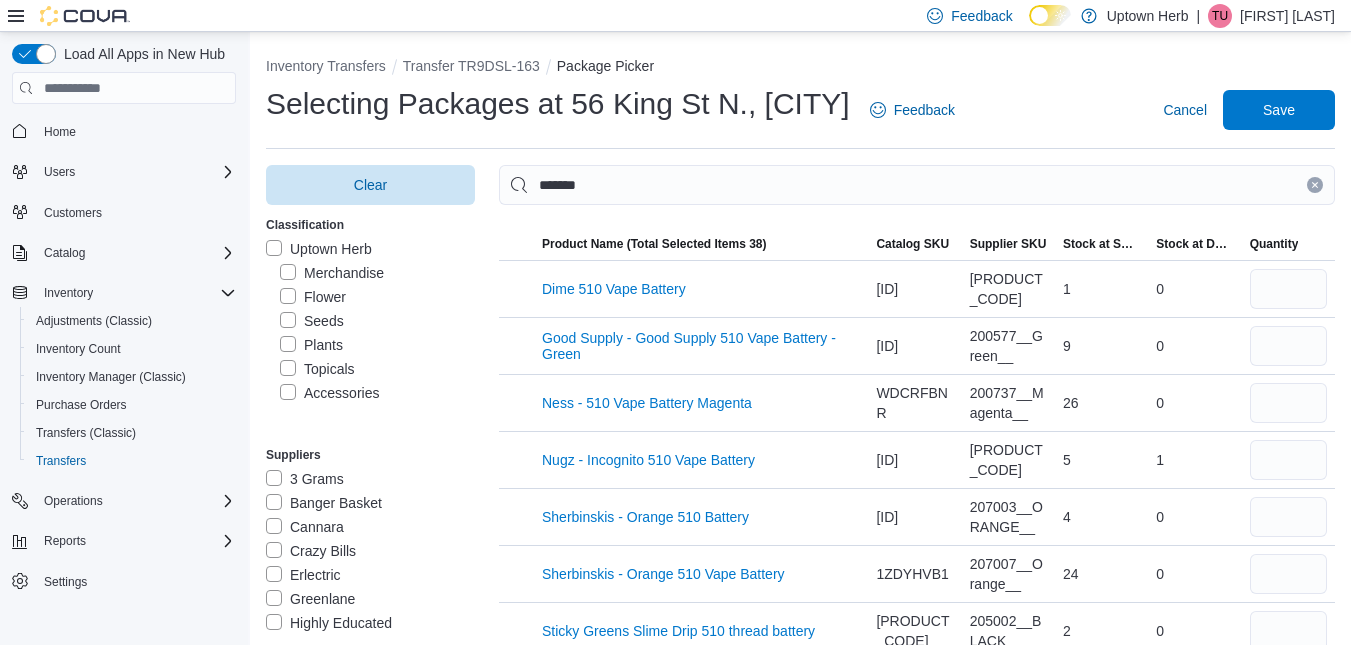 click at bounding box center [1315, 185] 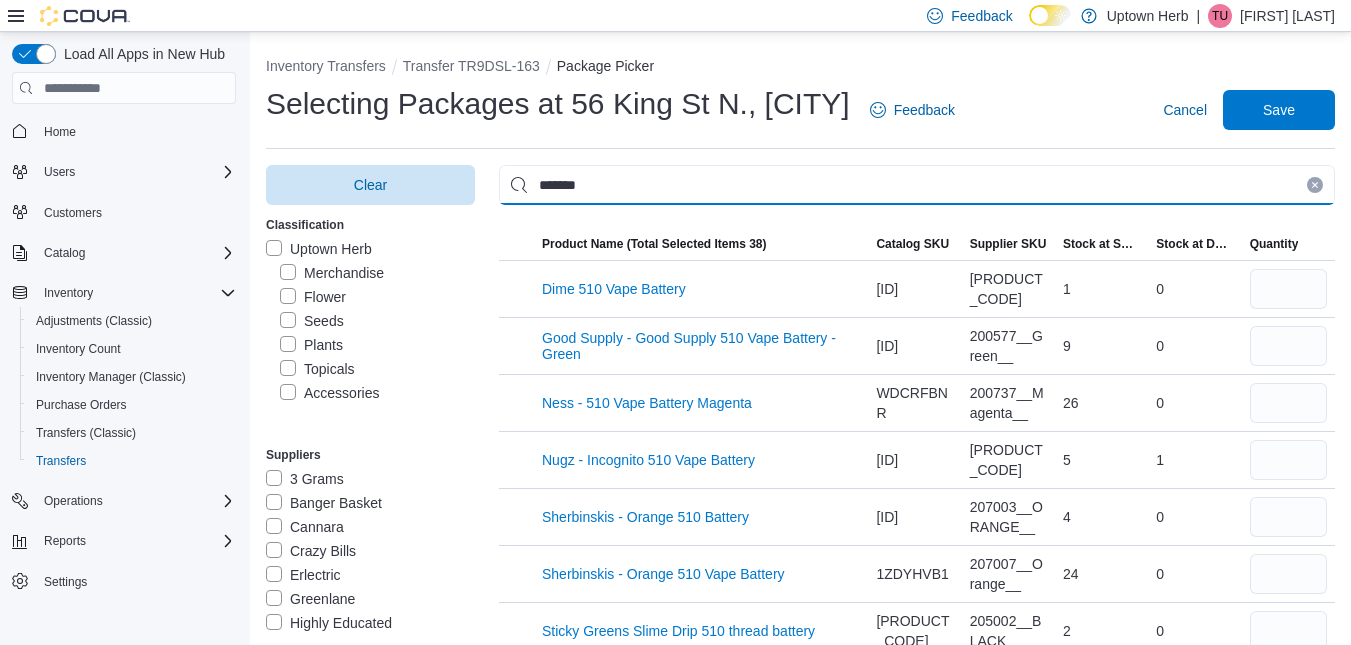 type 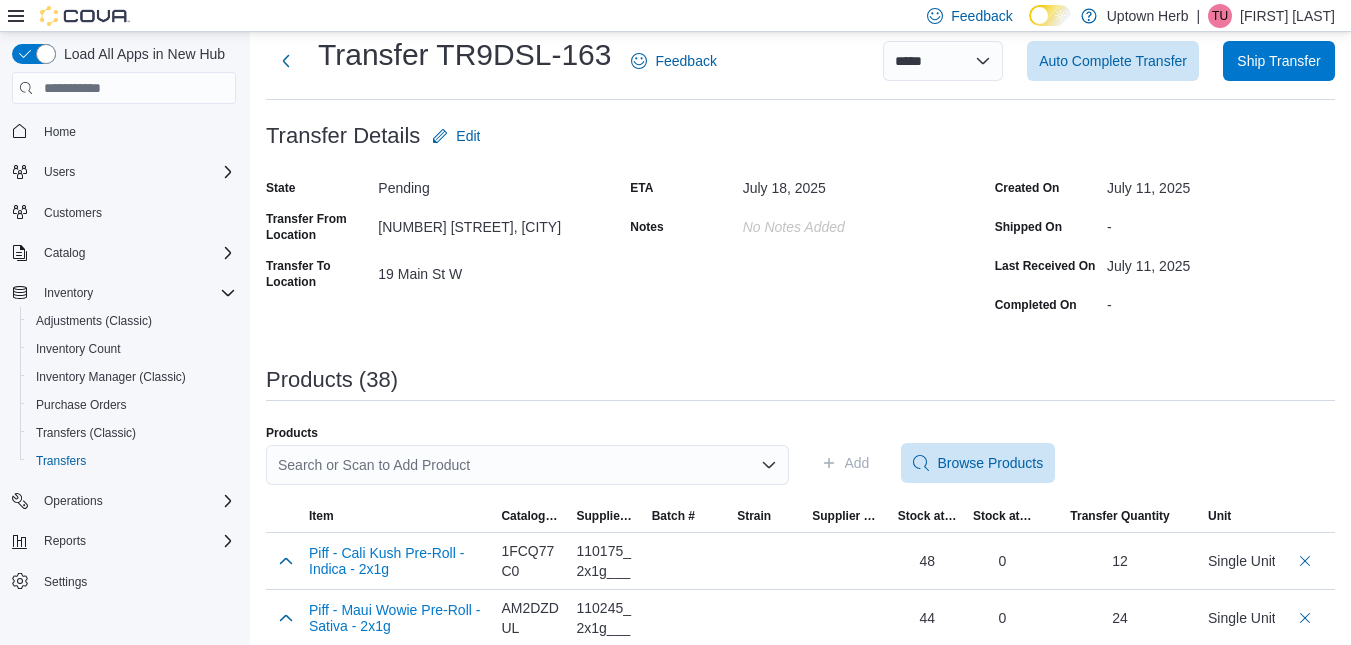 scroll, scrollTop: 54, scrollLeft: 0, axis: vertical 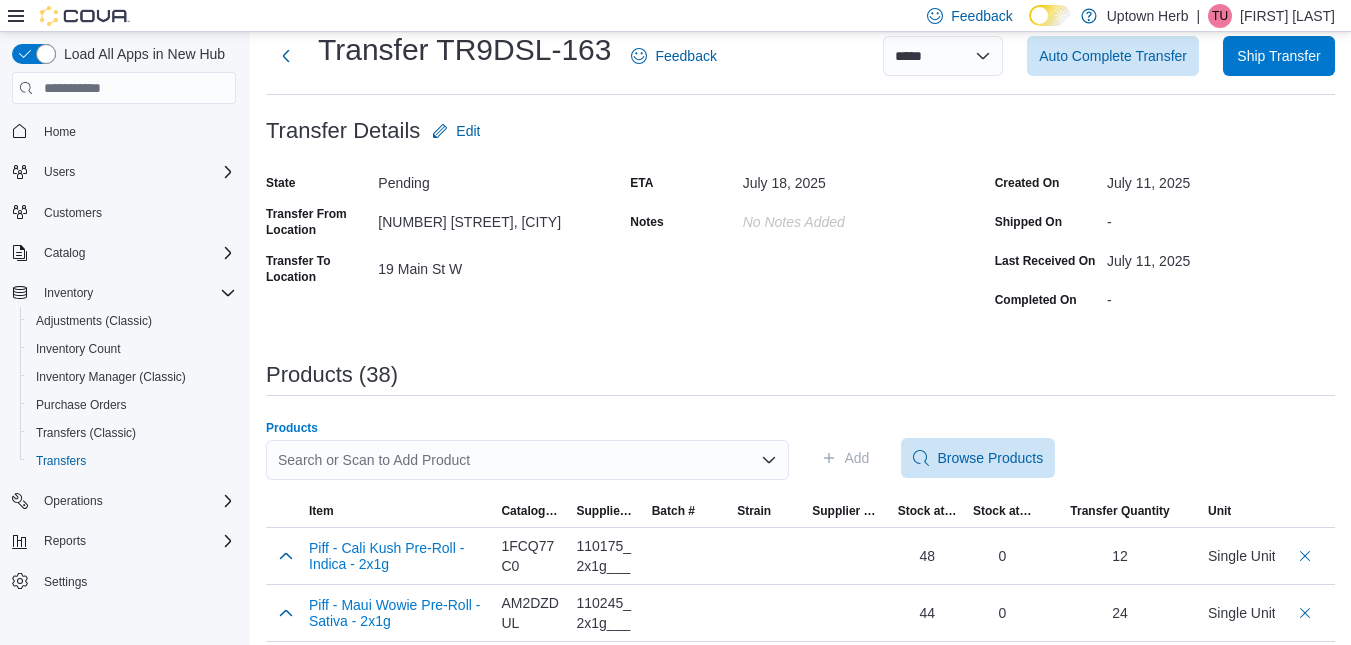 click on "Search or Scan to Add Product" at bounding box center [527, 460] 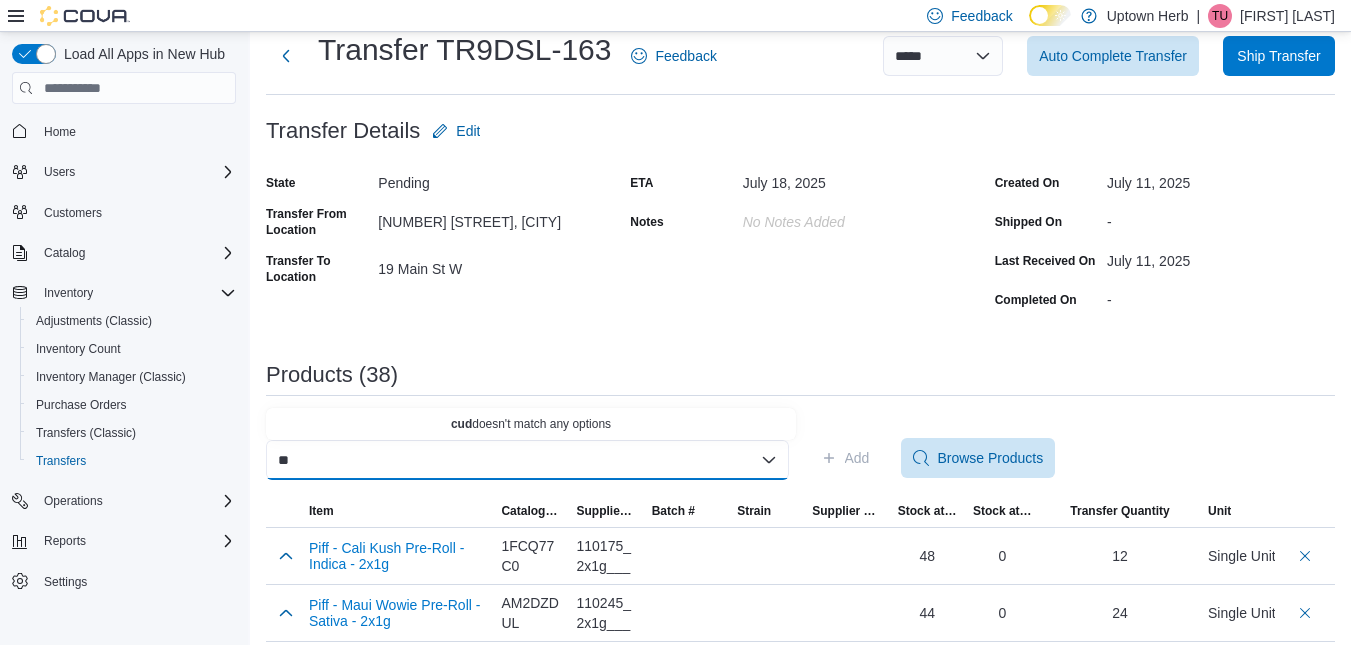 type on "*" 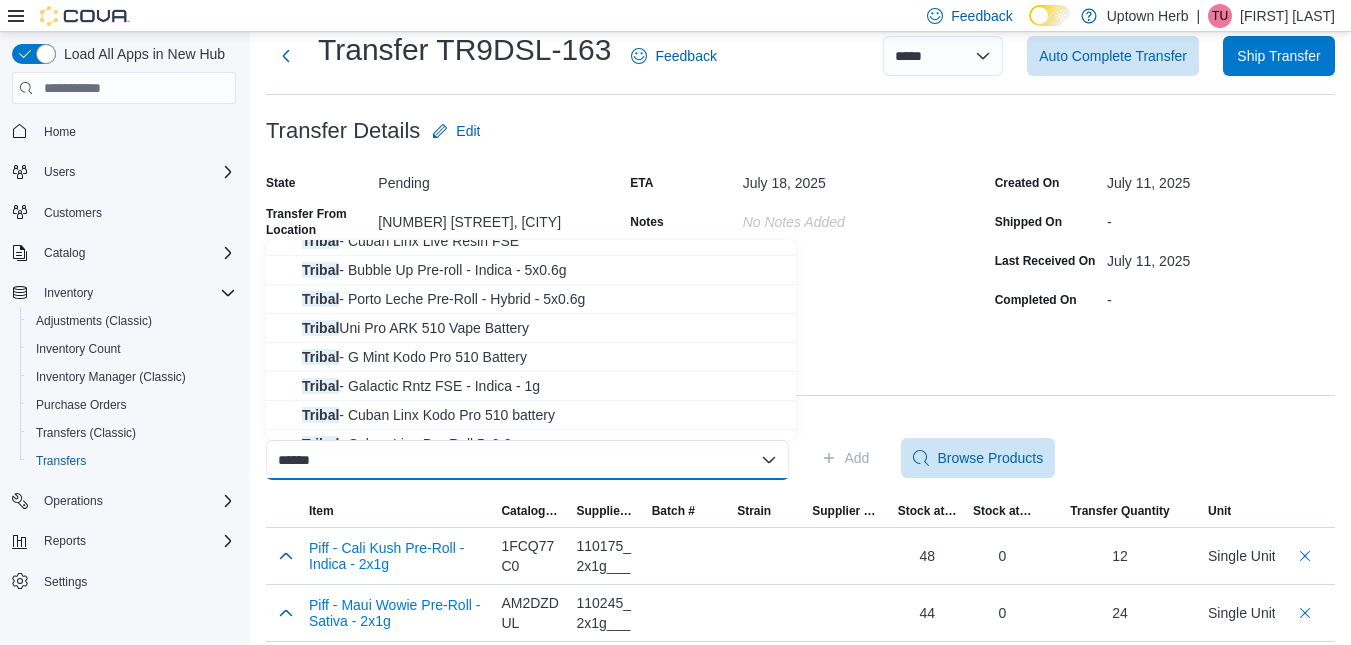 scroll, scrollTop: 188, scrollLeft: 0, axis: vertical 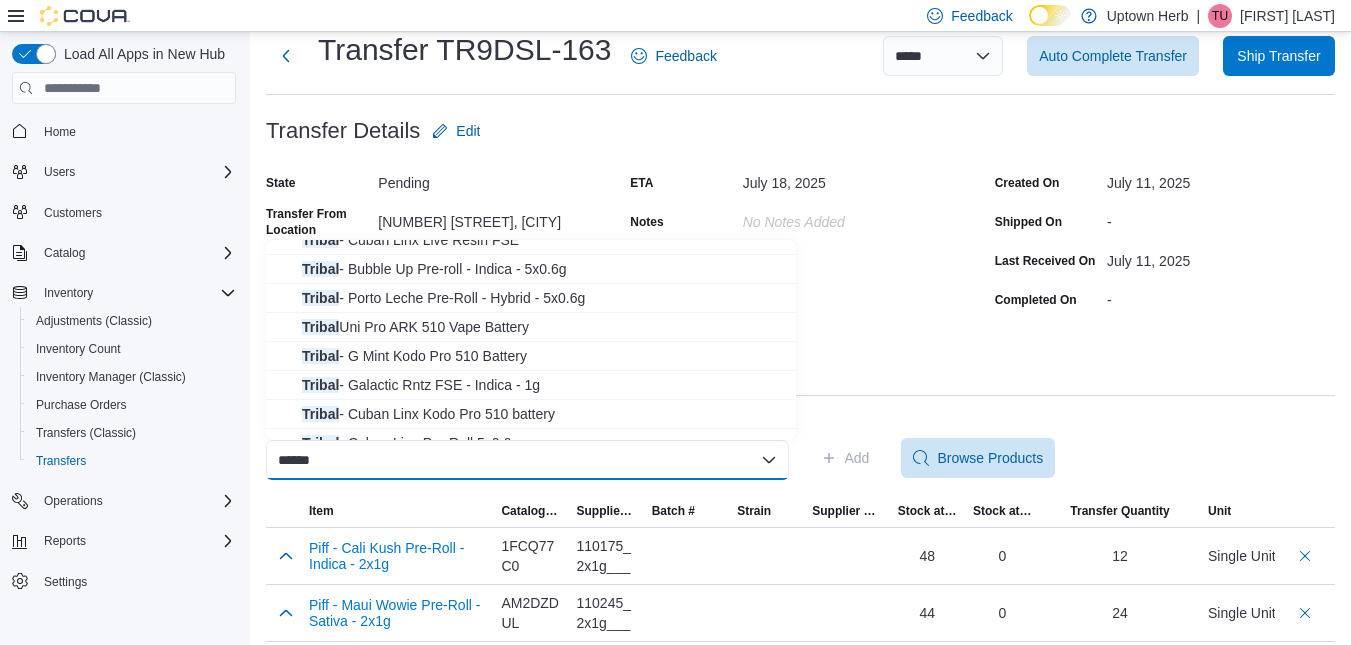 type on "******" 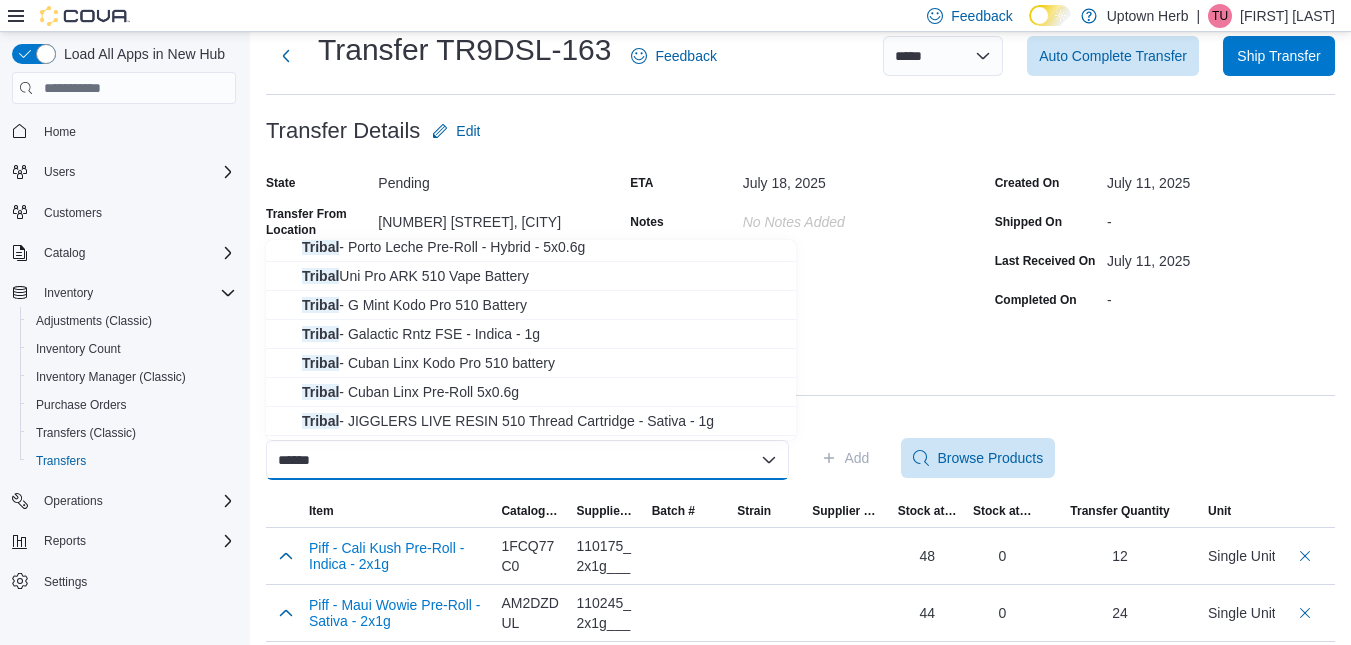 scroll, scrollTop: 250, scrollLeft: 0, axis: vertical 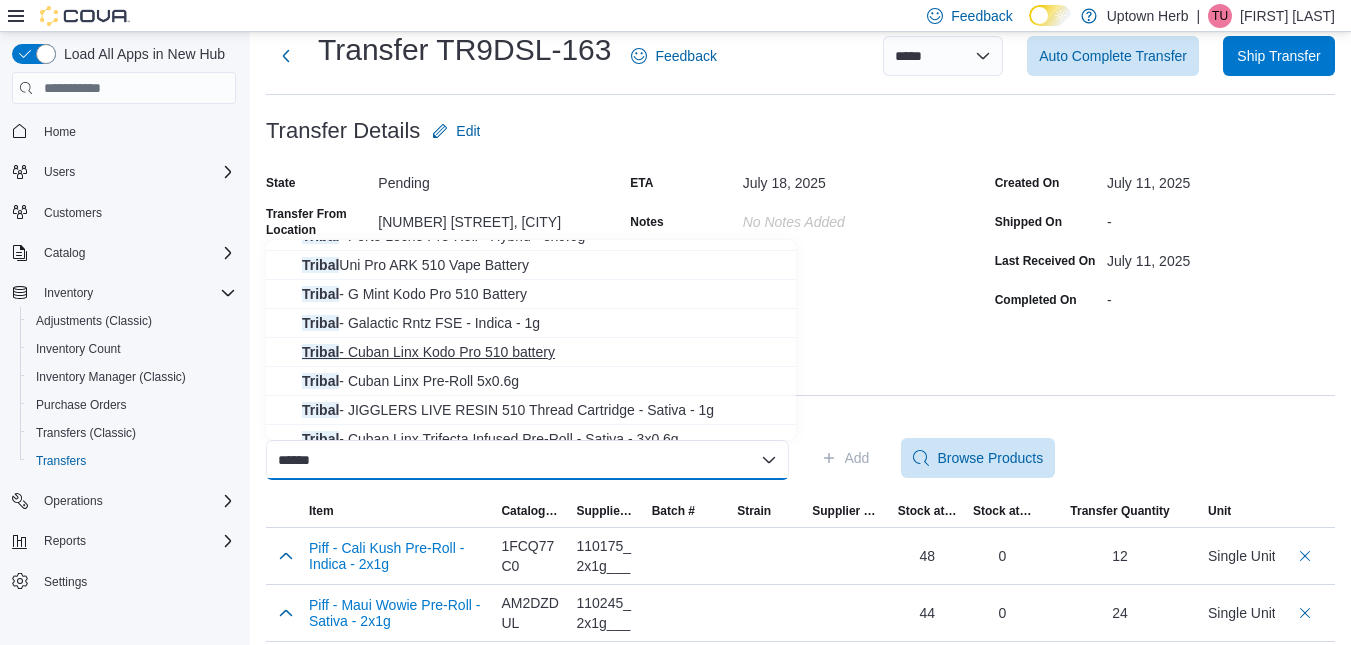 click on "Tribal  - Cuban Linx Kodo Pro 510 battery" at bounding box center (543, 352) 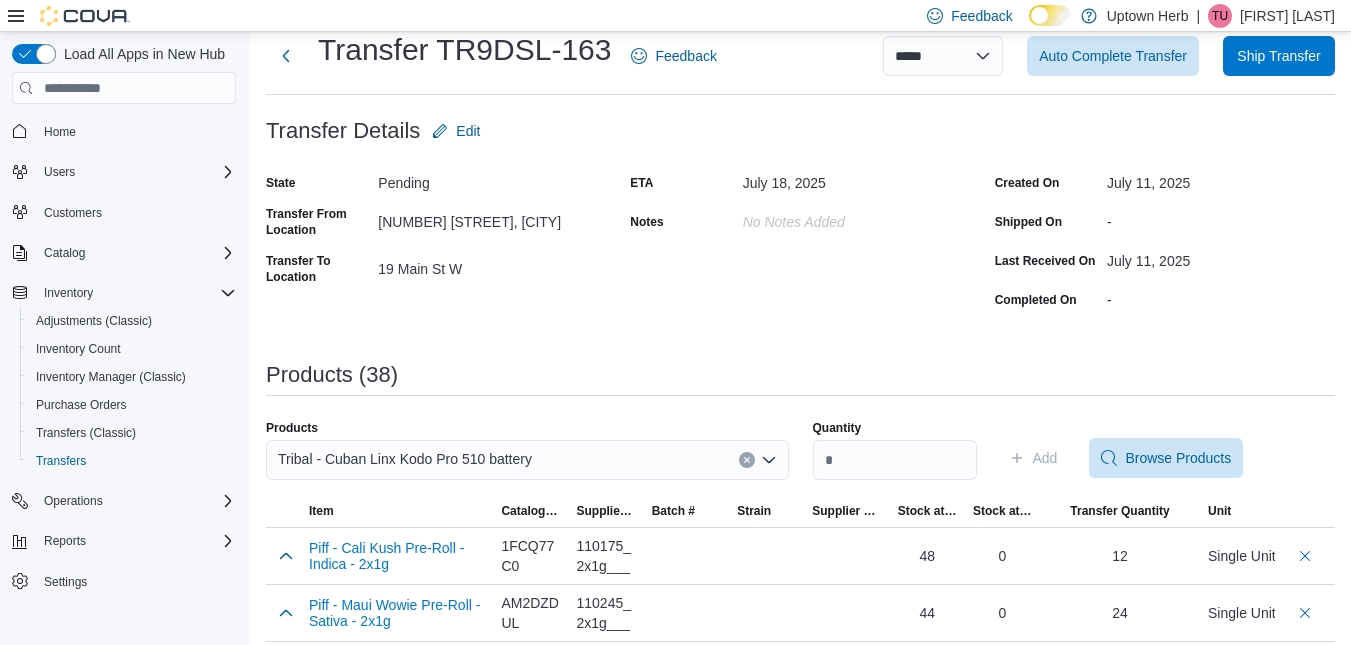click on "Products (38)" at bounding box center [800, 375] 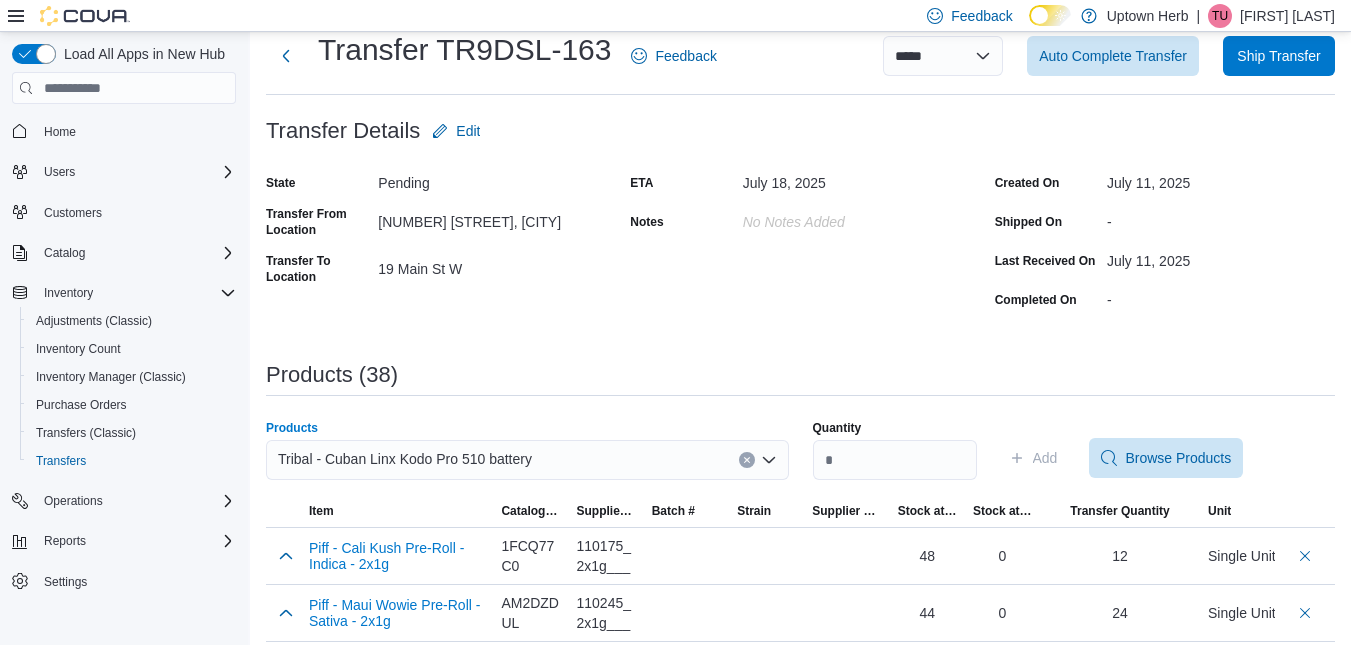 click on "Tribal - Cuban Linx Kodo Pro 510 battery" at bounding box center [527, 460] 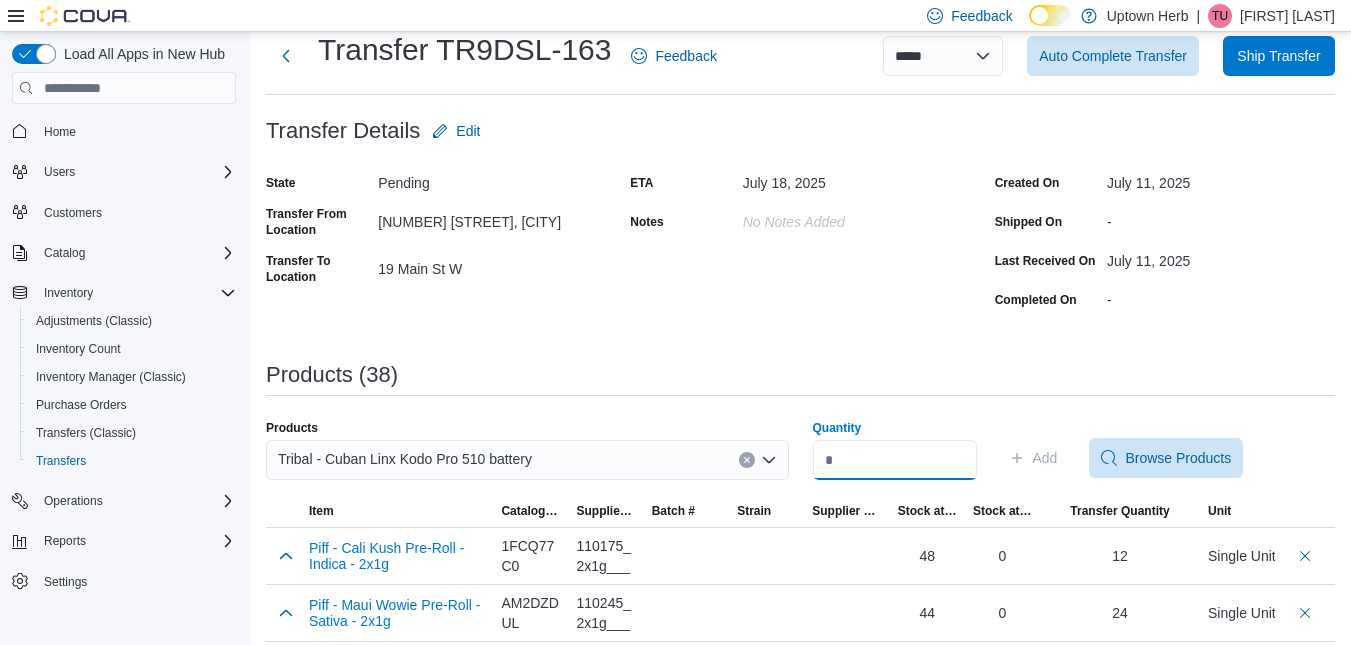 click on "Quantity" at bounding box center (895, 460) 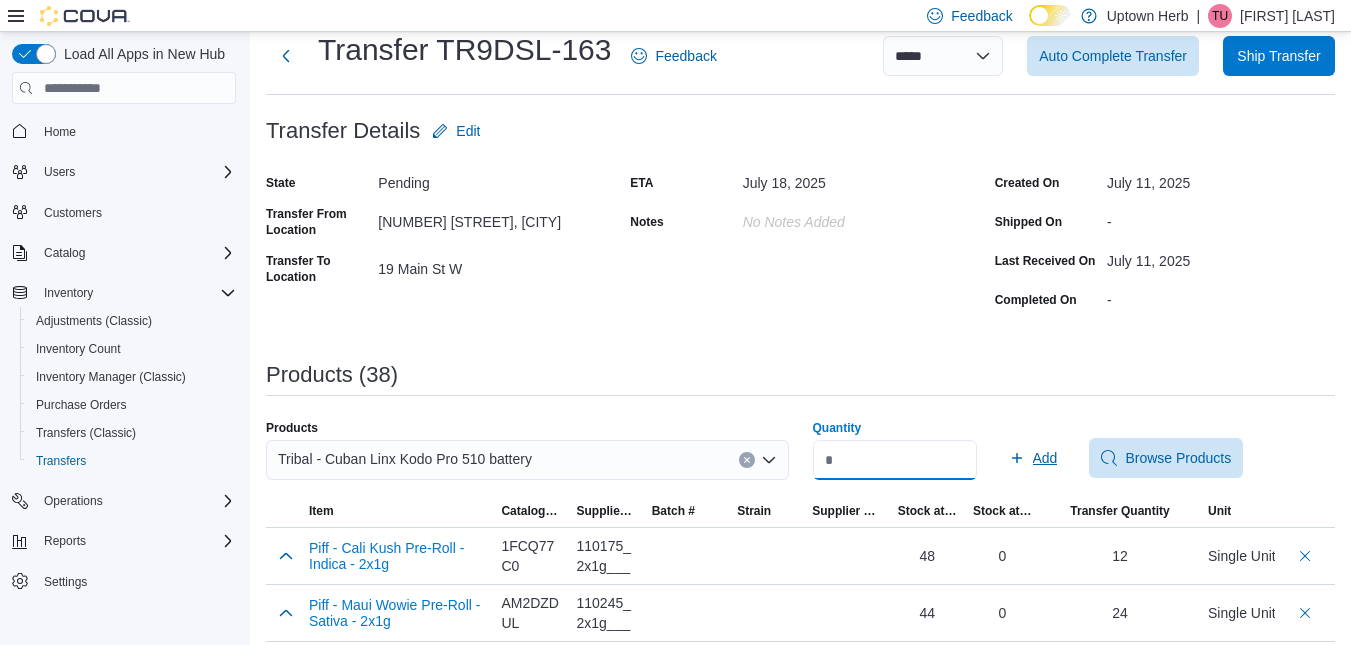 type on "*" 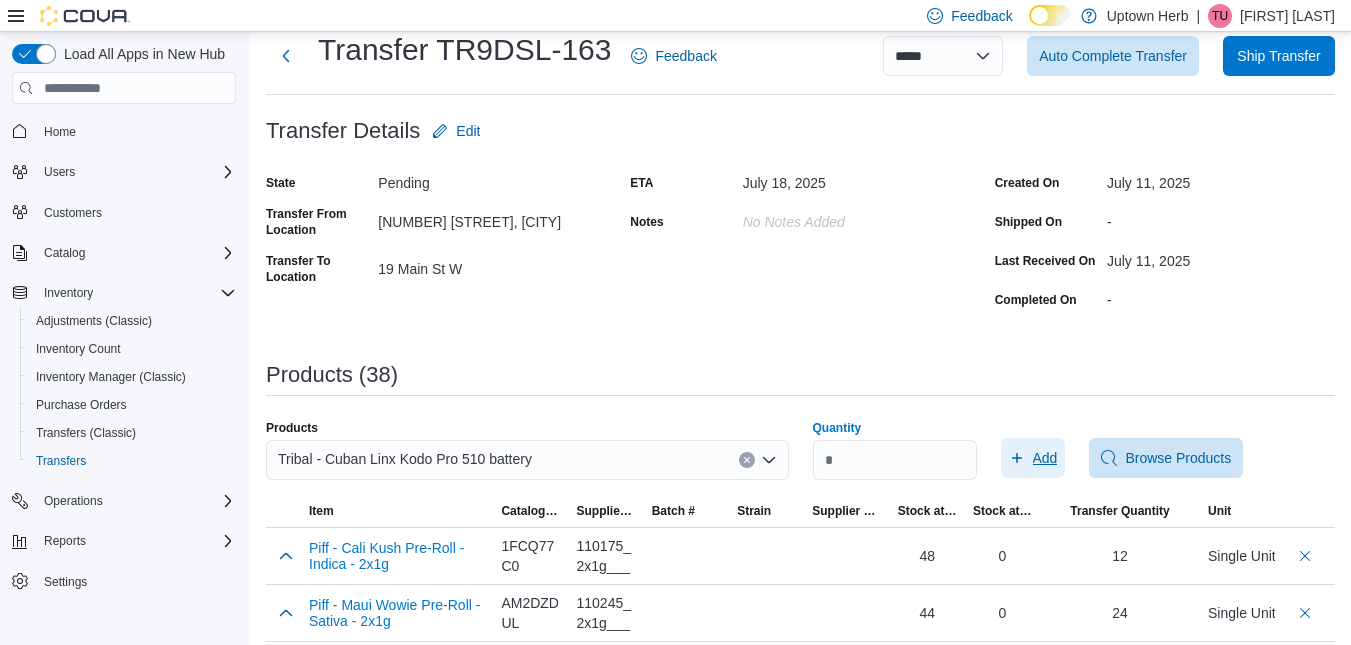 click on "Add" at bounding box center [1045, 458] 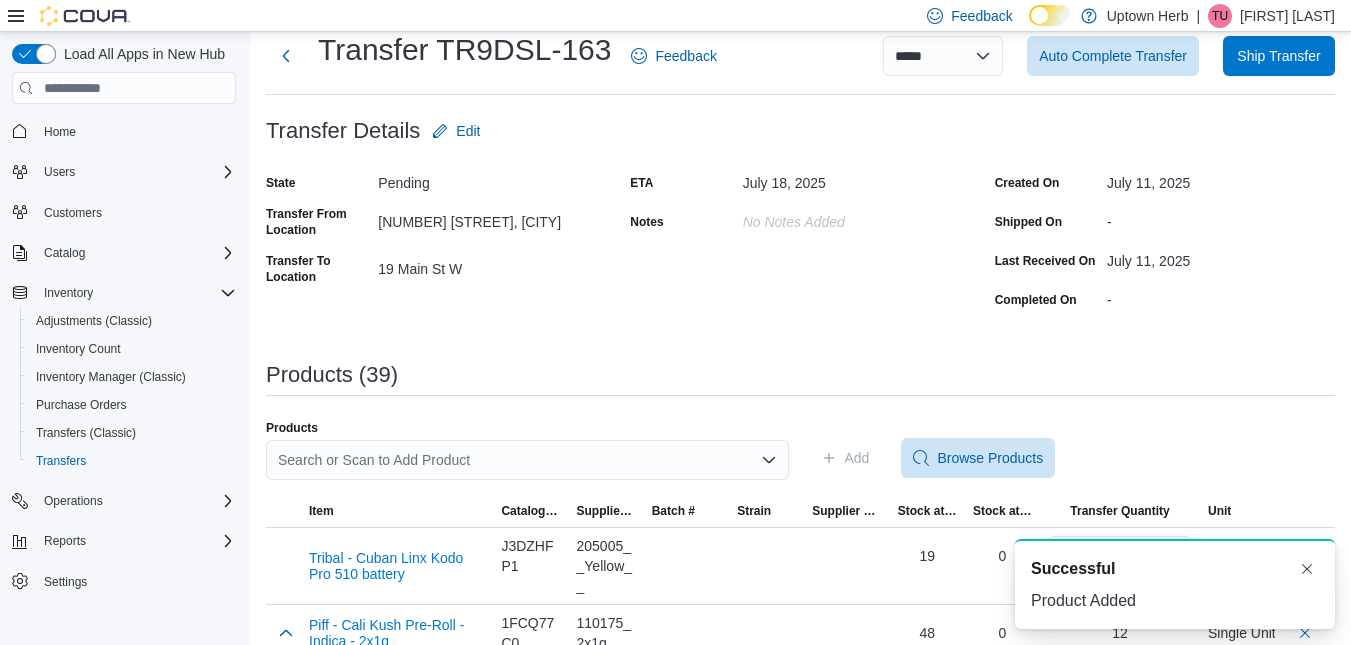 scroll, scrollTop: 0, scrollLeft: 0, axis: both 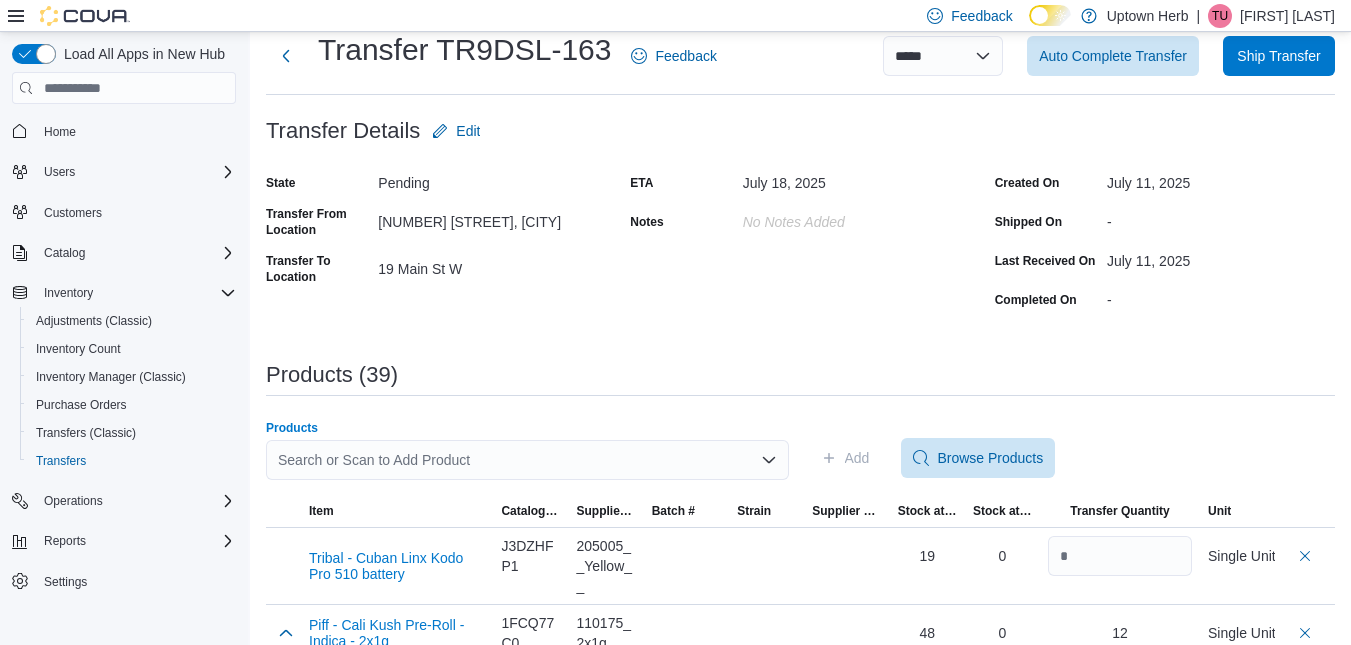 click on "Search or Scan to Add Product" at bounding box center [527, 460] 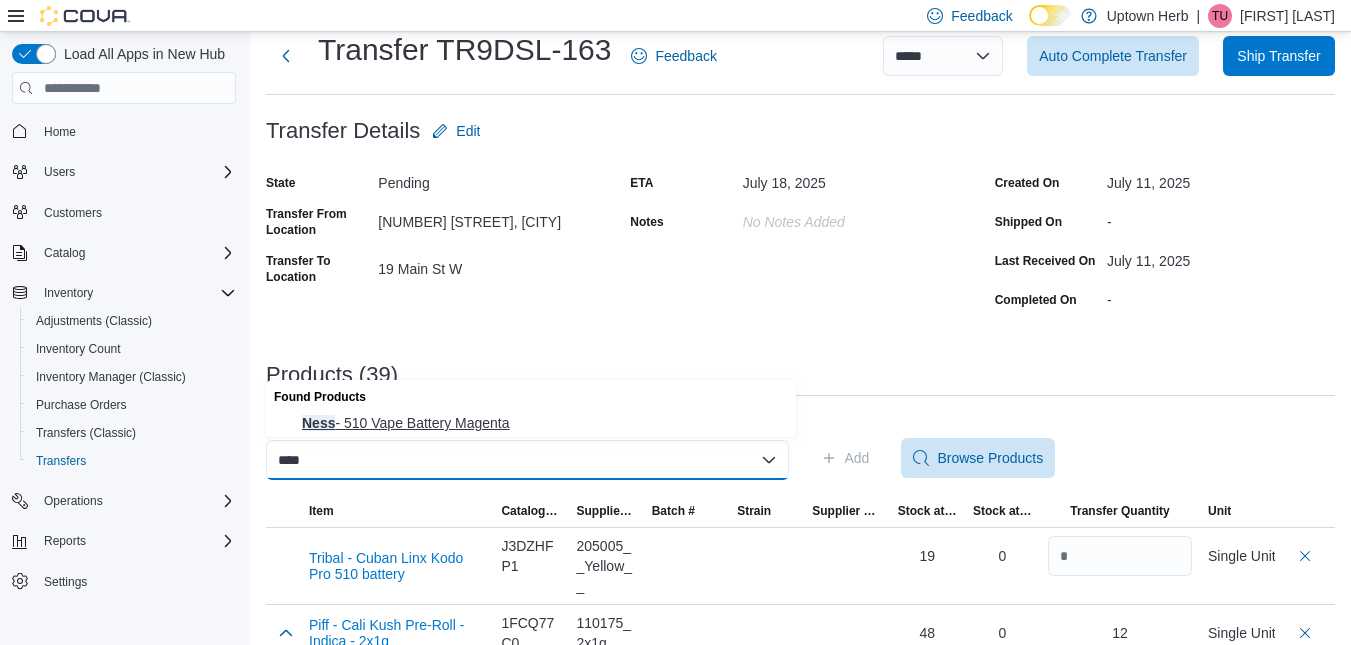 type on "****" 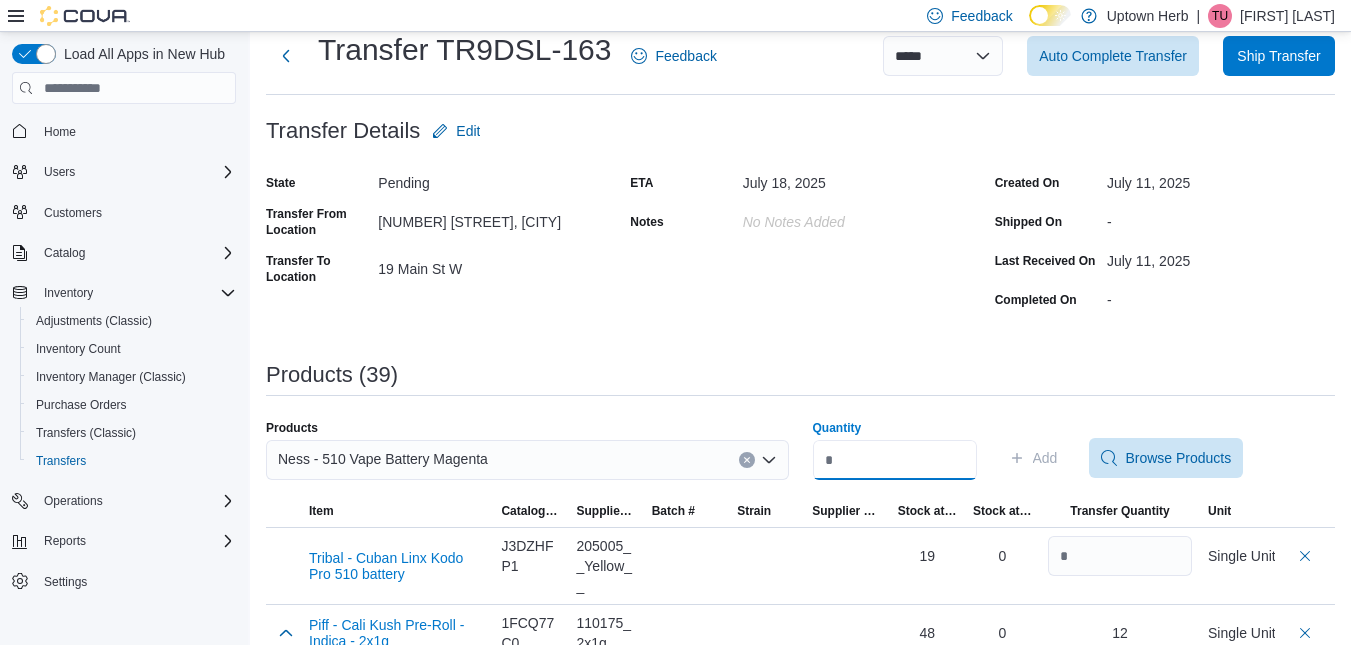 click on "Quantity" at bounding box center [895, 460] 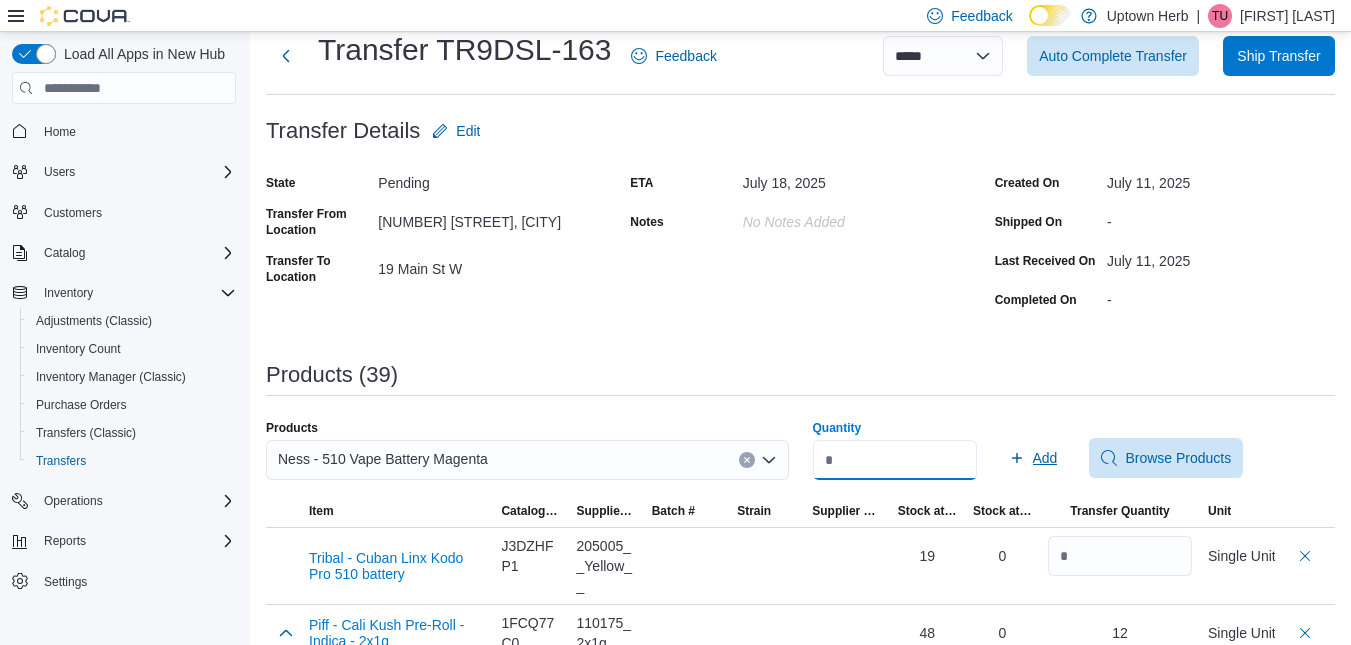 type on "**" 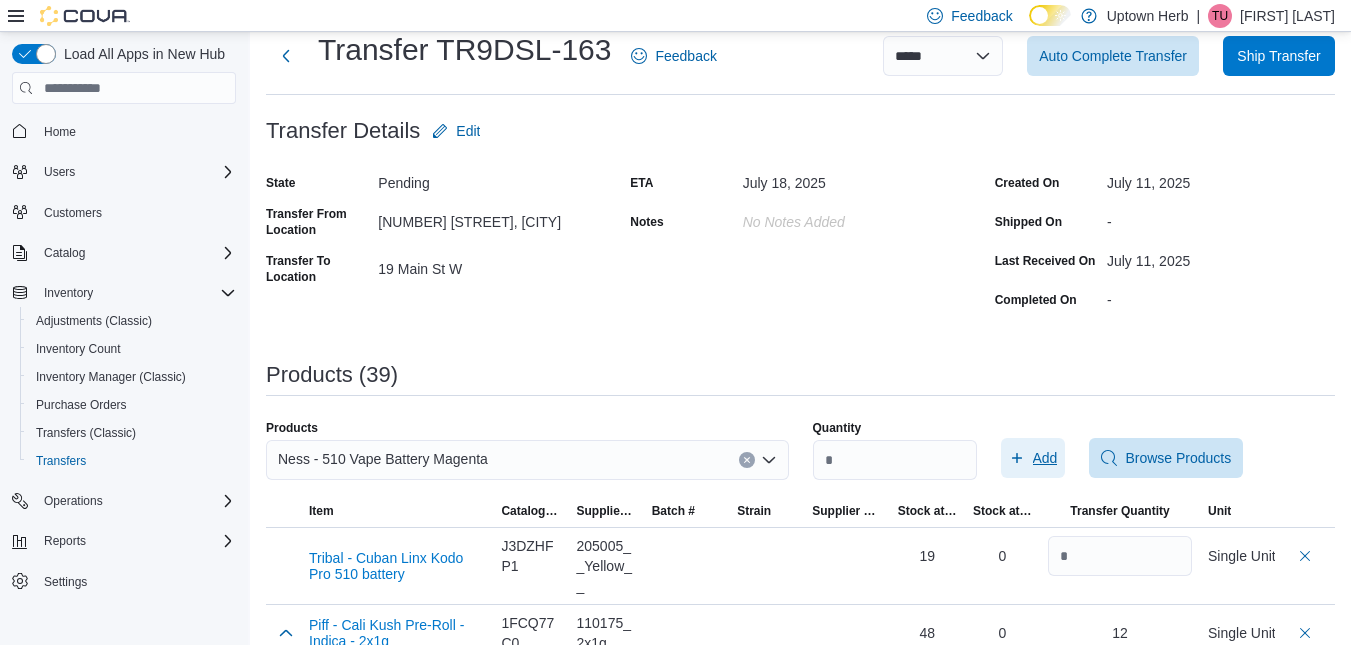 click on "Add" at bounding box center (1045, 458) 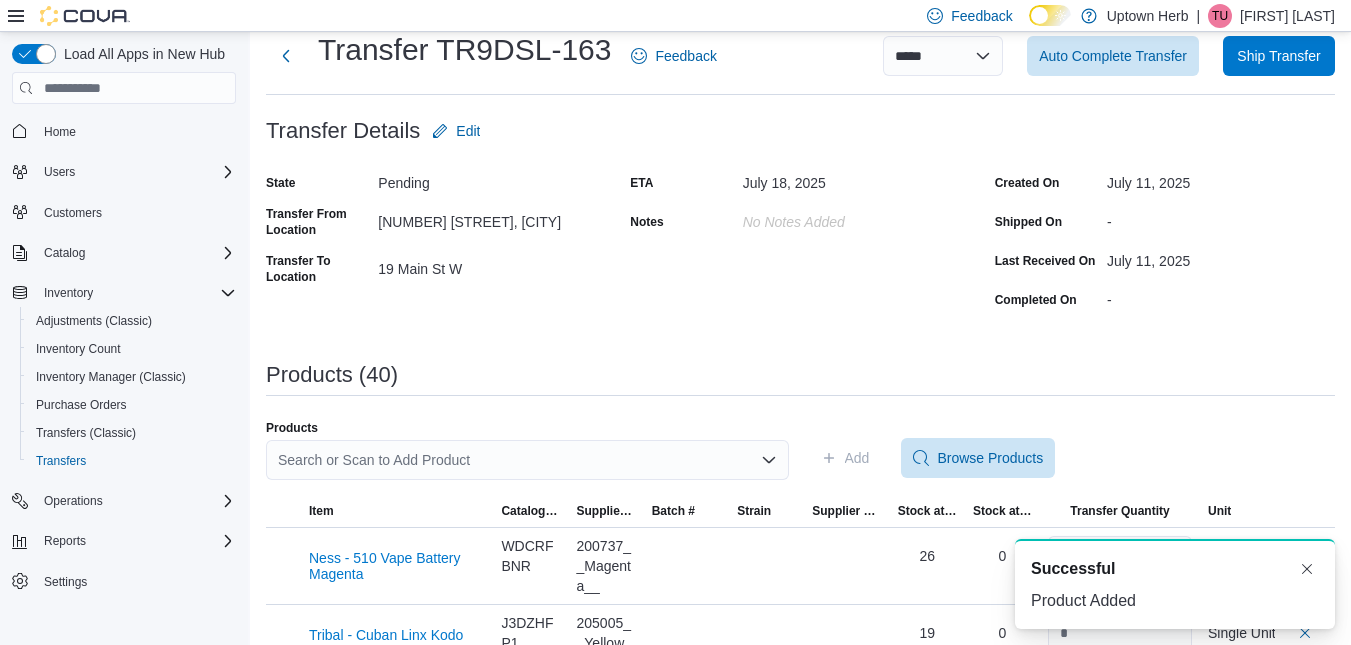 scroll, scrollTop: 0, scrollLeft: 0, axis: both 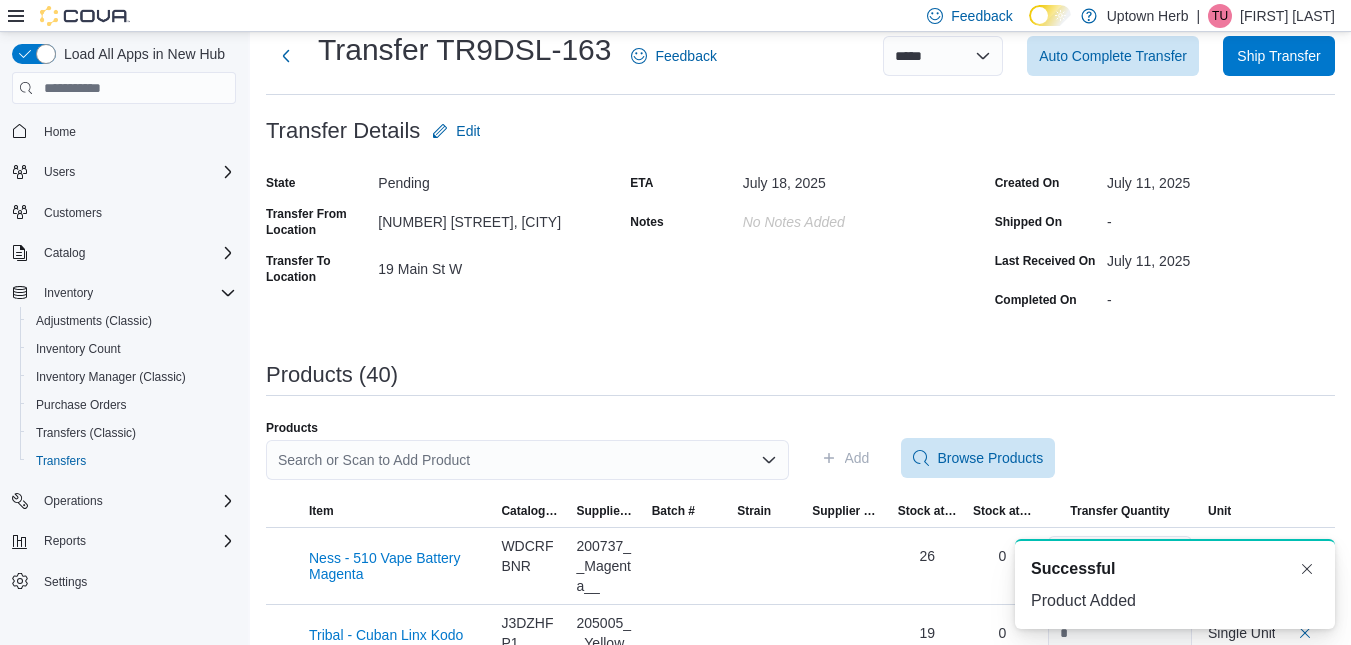 click on "Products (40)" at bounding box center [800, 375] 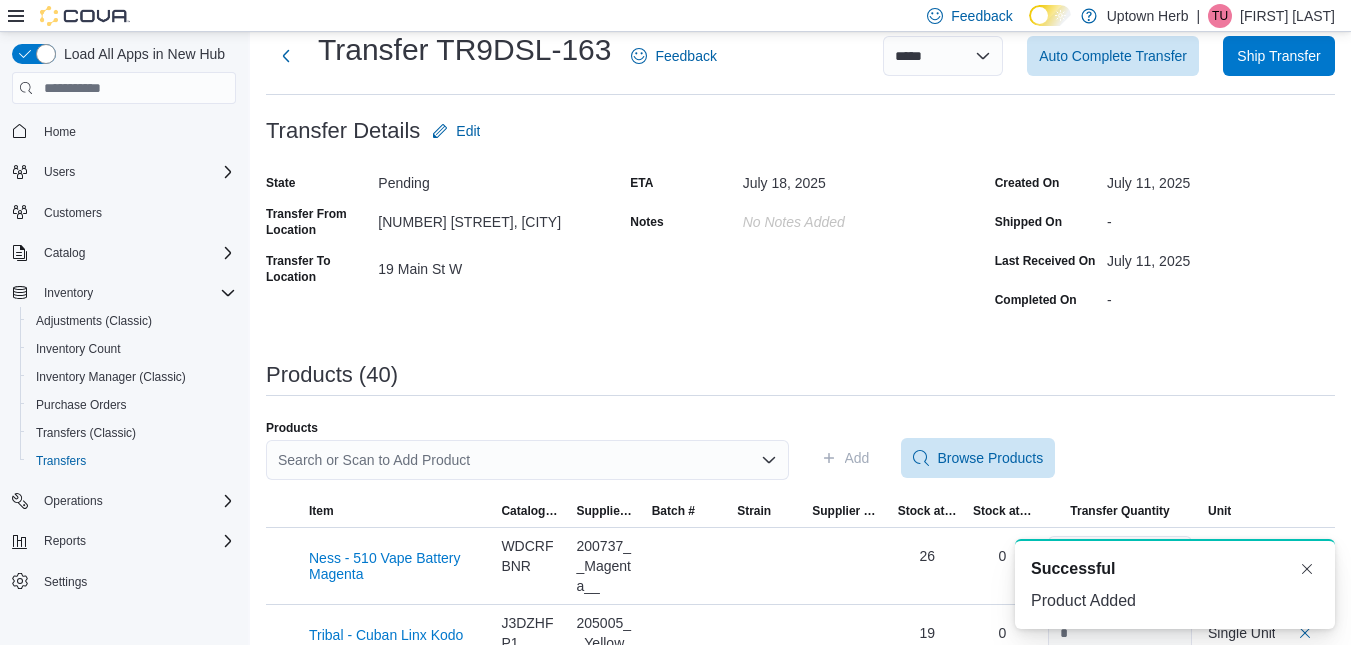 click on "ETA July 18, 2025 Notes No Notes added" at bounding box center (800, 241) 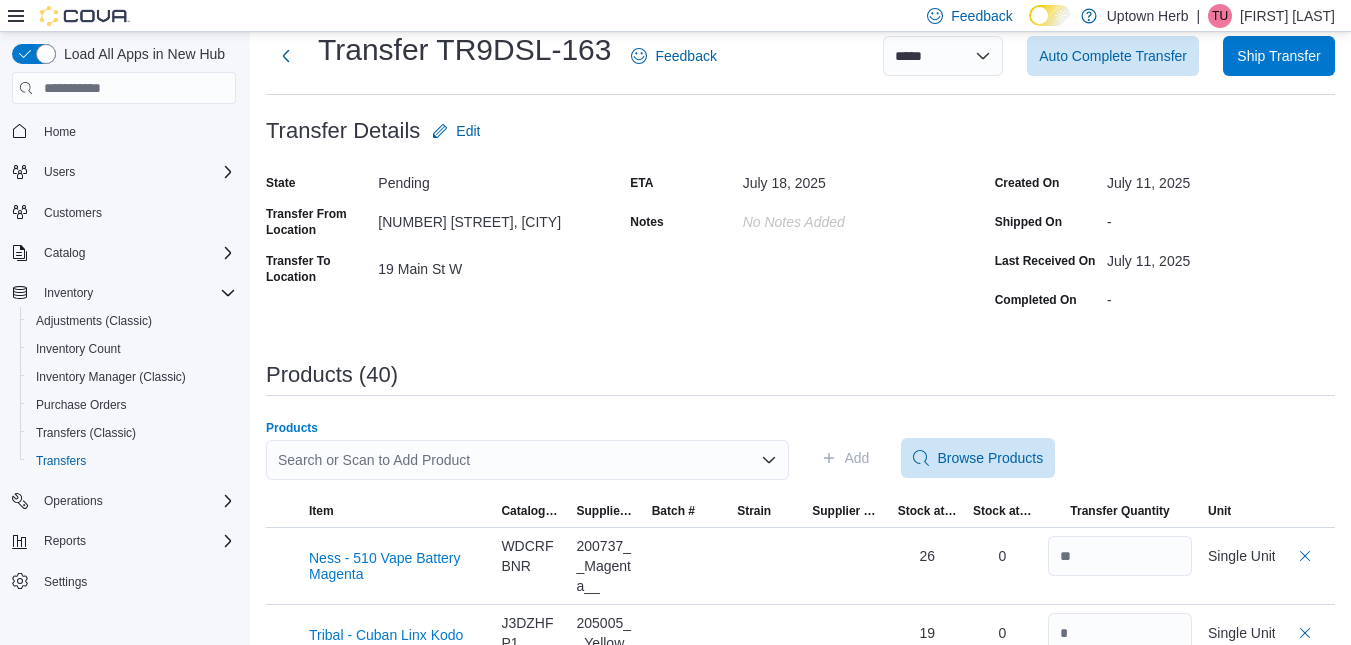click on "Search or Scan to Add Product" at bounding box center (527, 460) 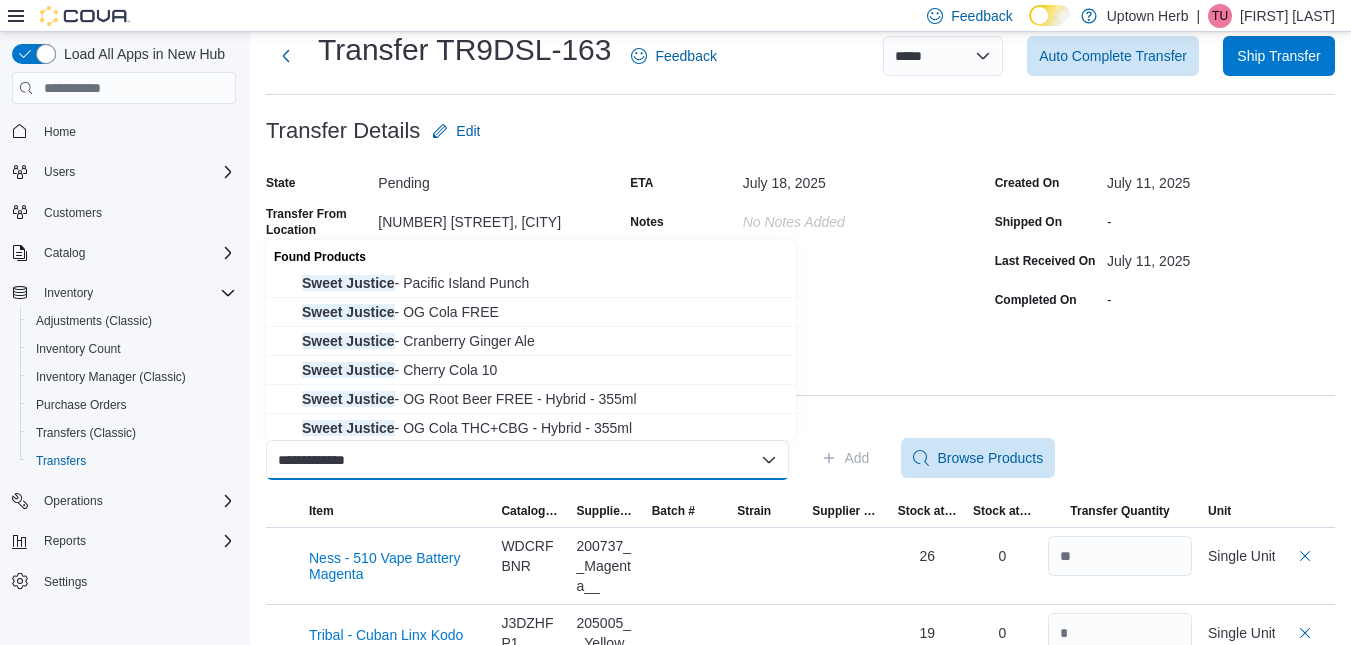 type on "**********" 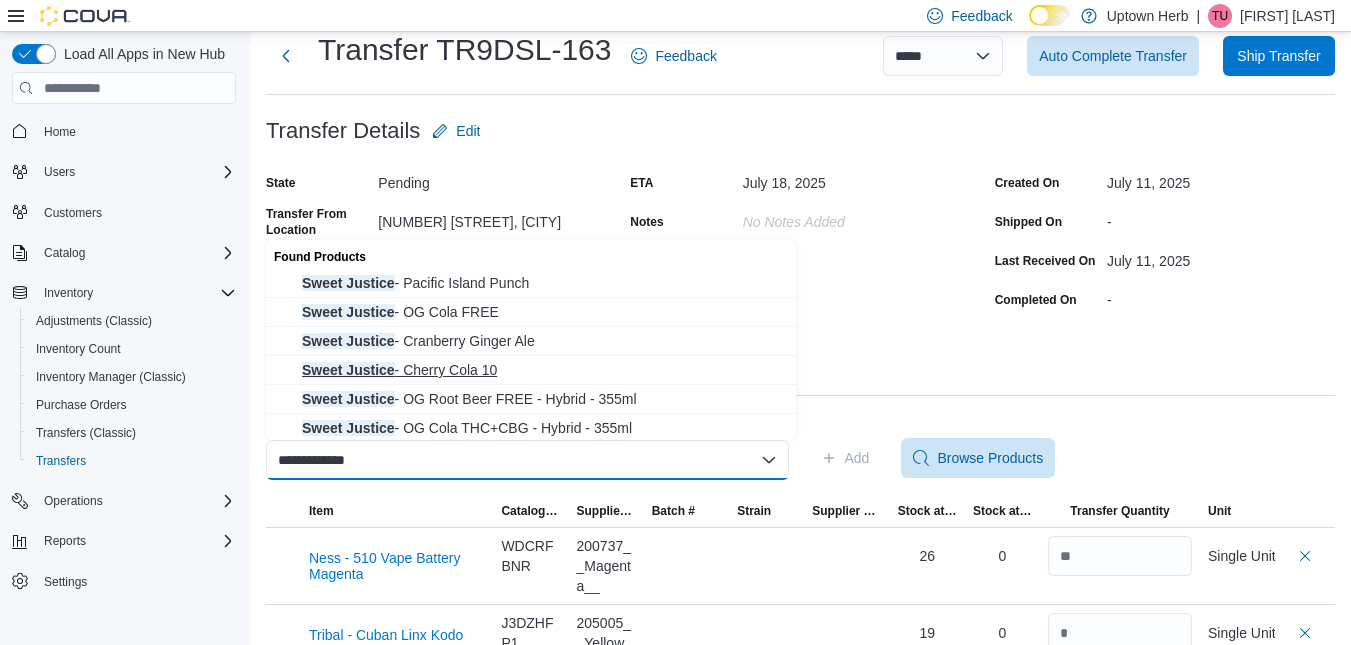 click on "Sweet Justice  - Cherry Cola 10" at bounding box center (543, 370) 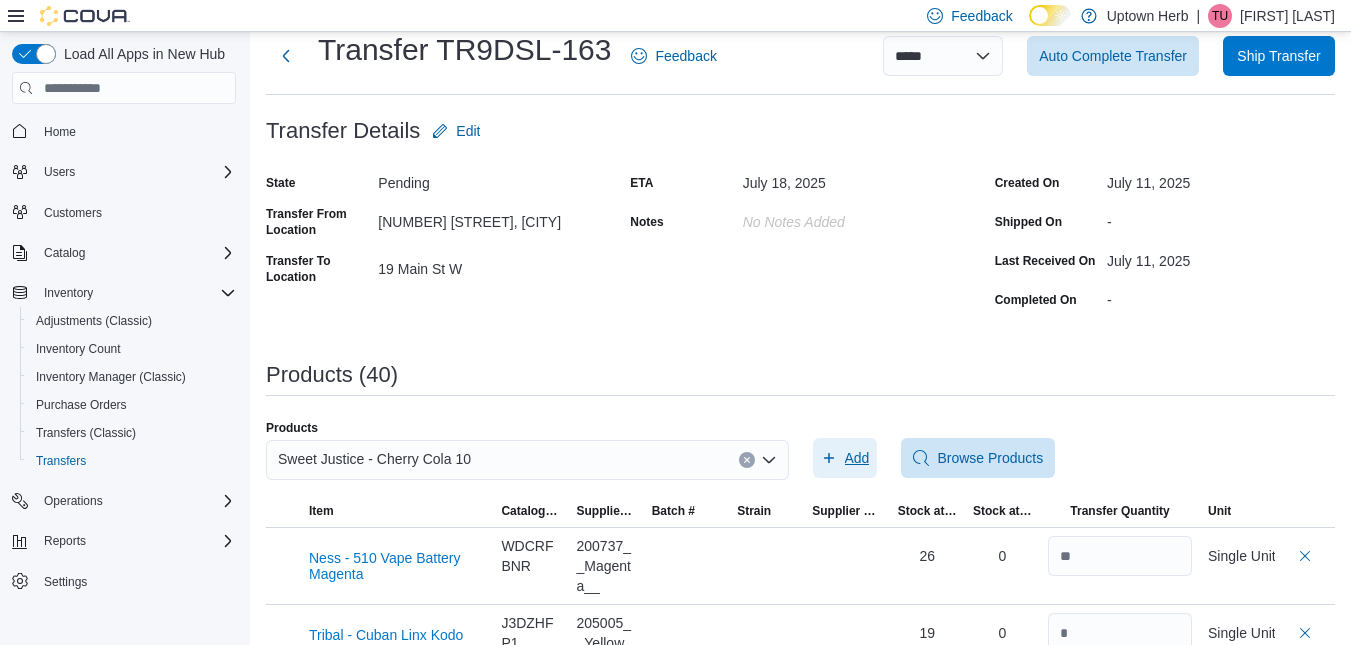 click on "Add" at bounding box center (857, 458) 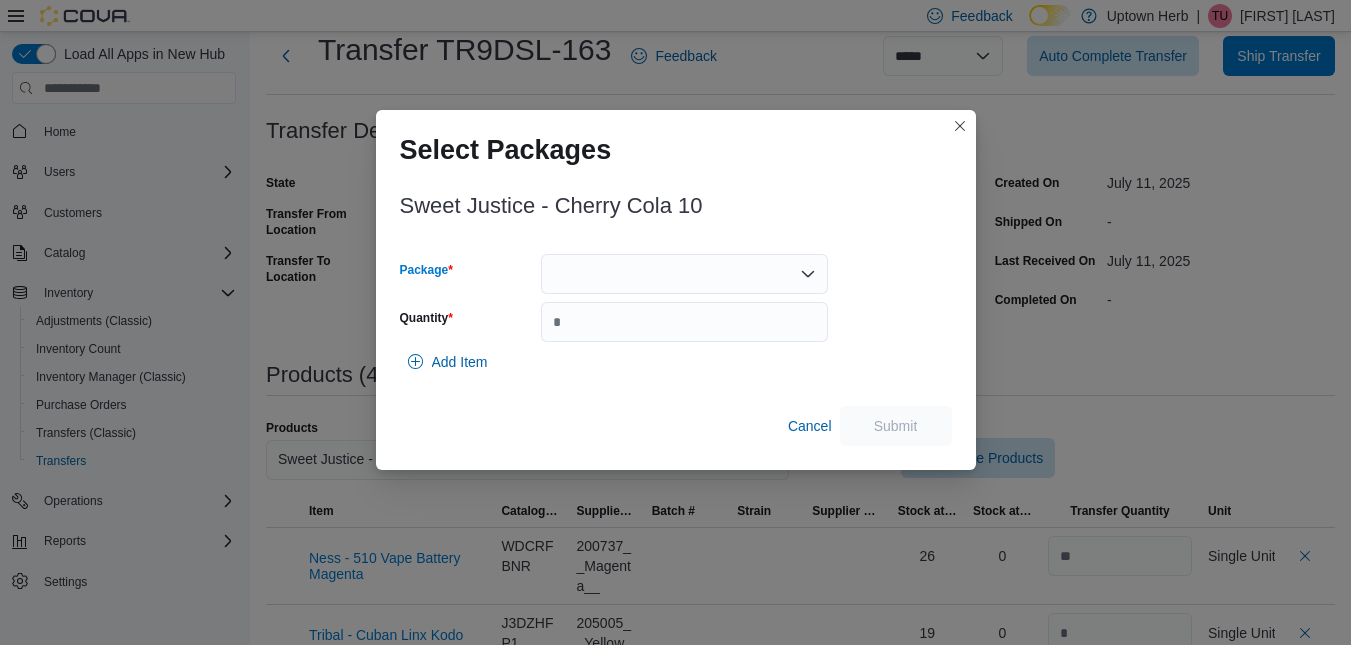 click at bounding box center [684, 274] 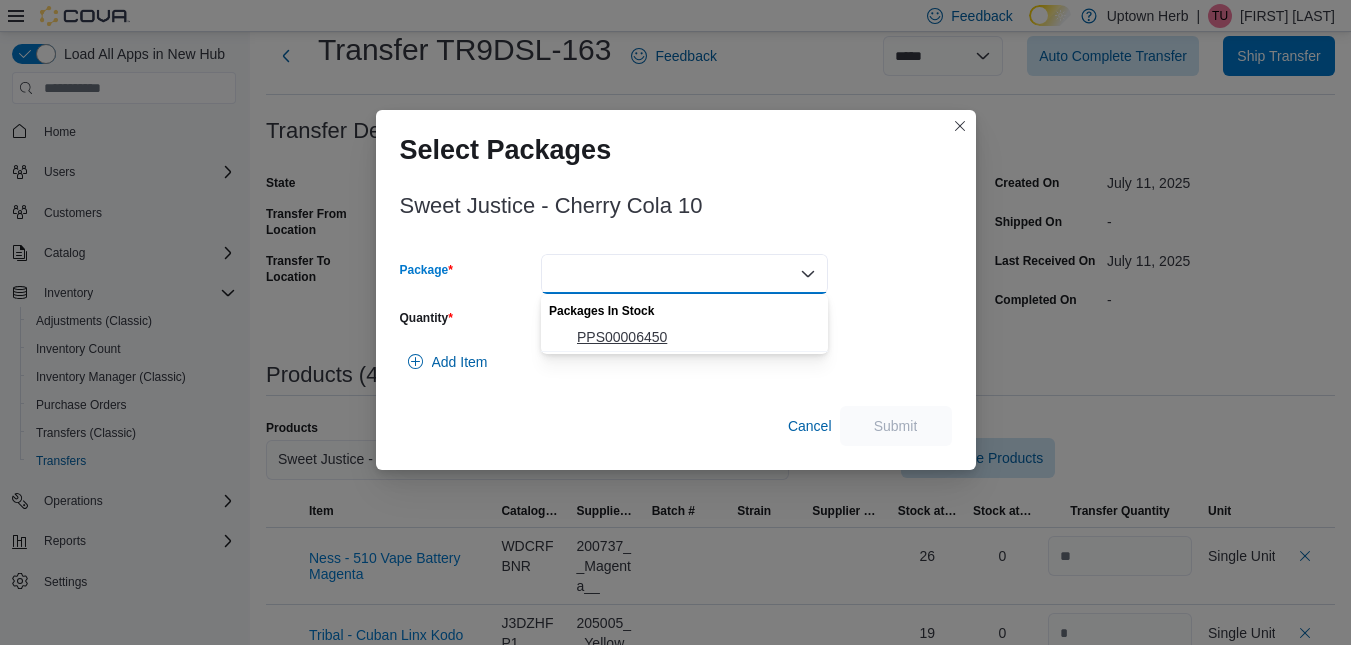 click on "PPS00006450" at bounding box center (696, 337) 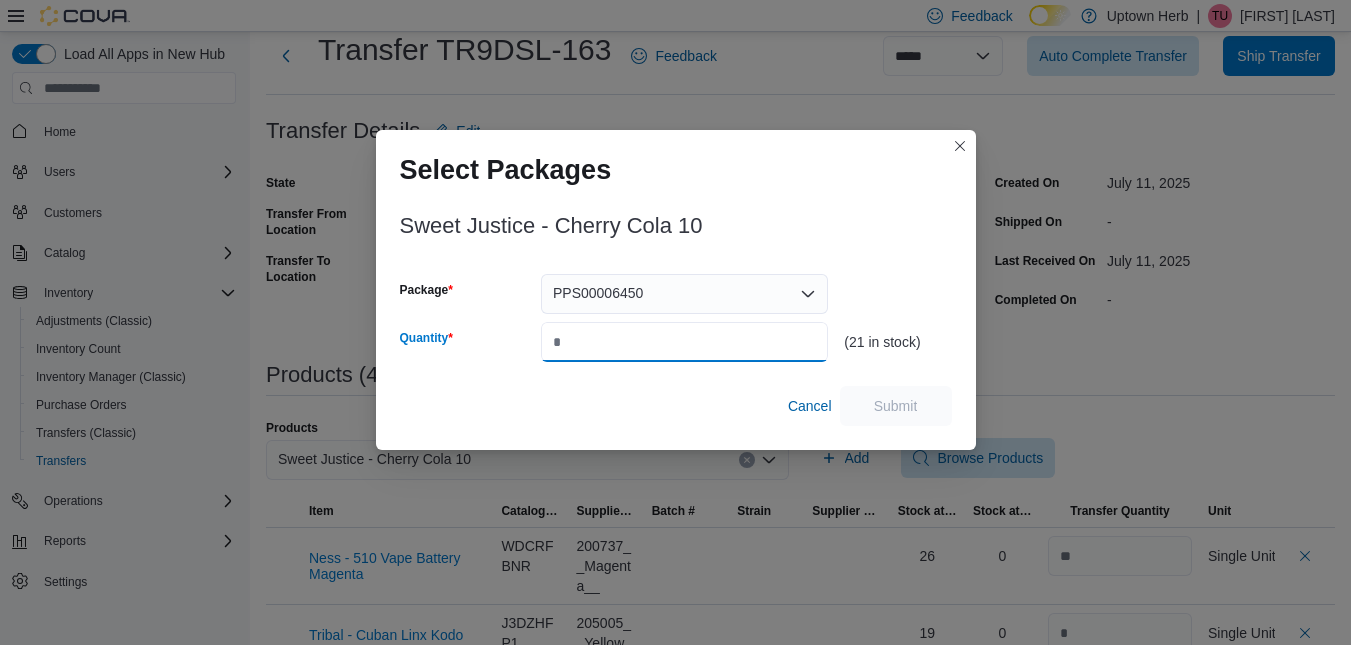 click on "Quantity" at bounding box center (684, 342) 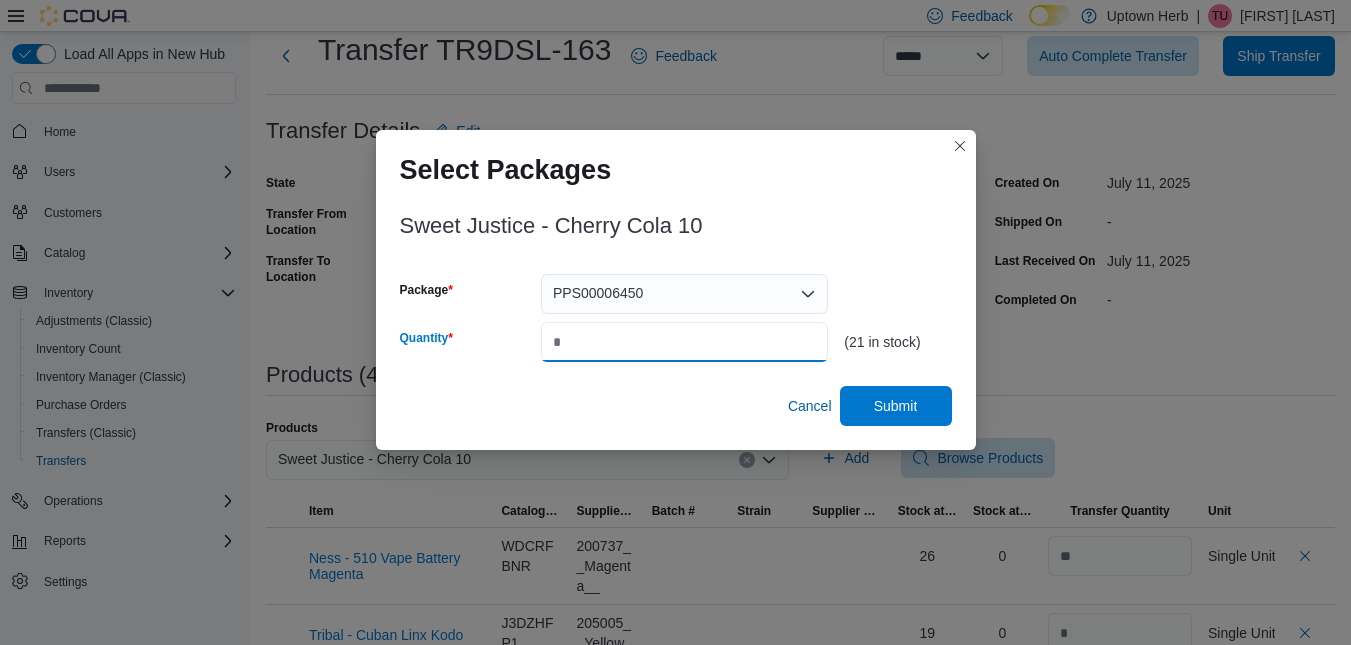 type on "*" 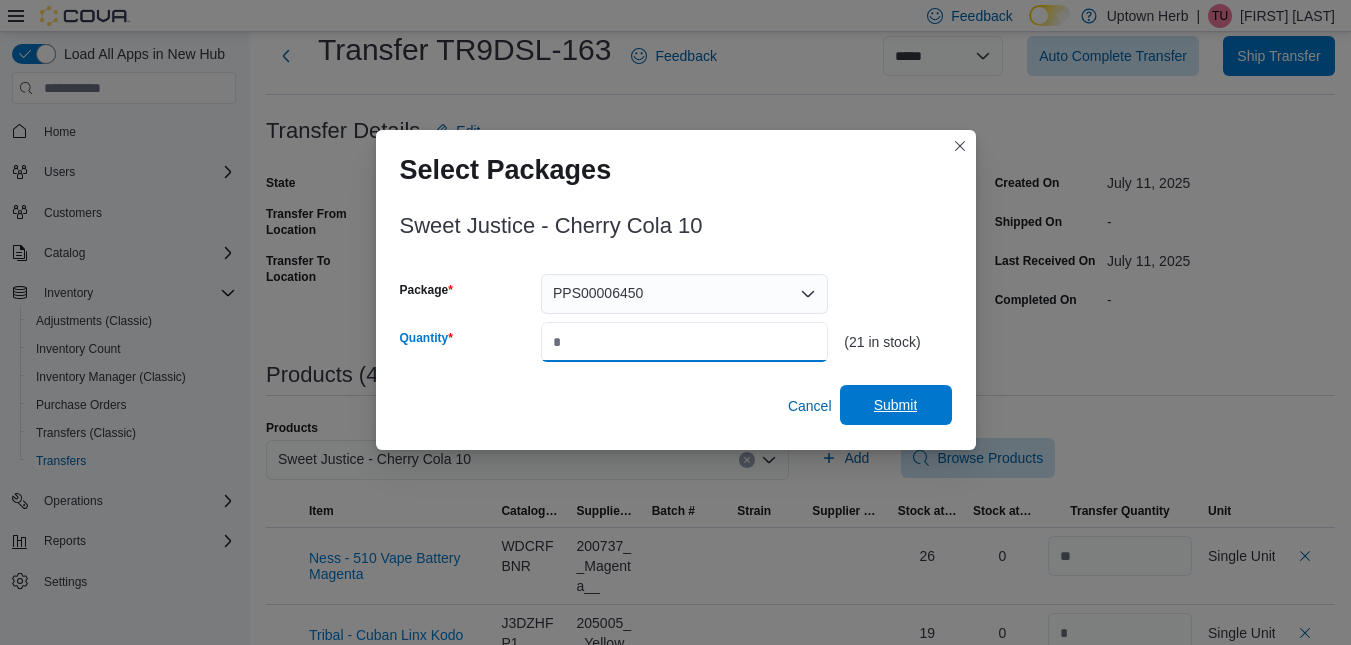 type on "**" 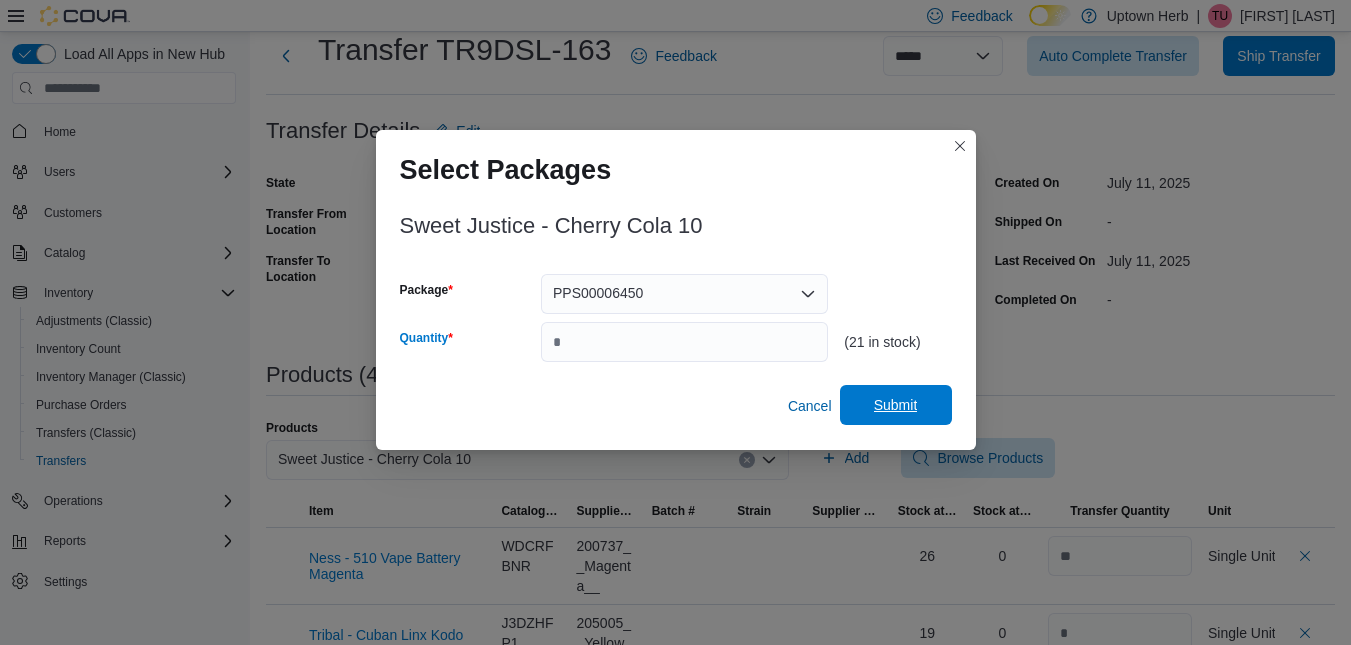 click on "Submit" at bounding box center (896, 405) 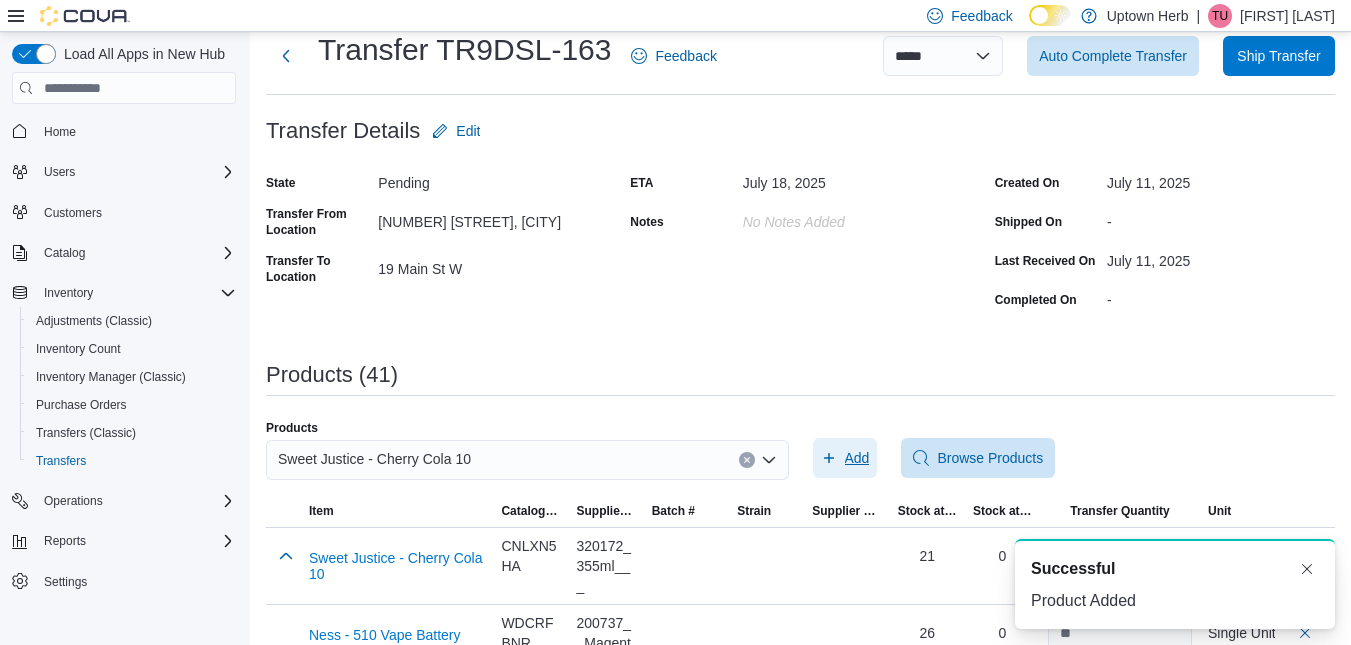 scroll, scrollTop: 0, scrollLeft: 0, axis: both 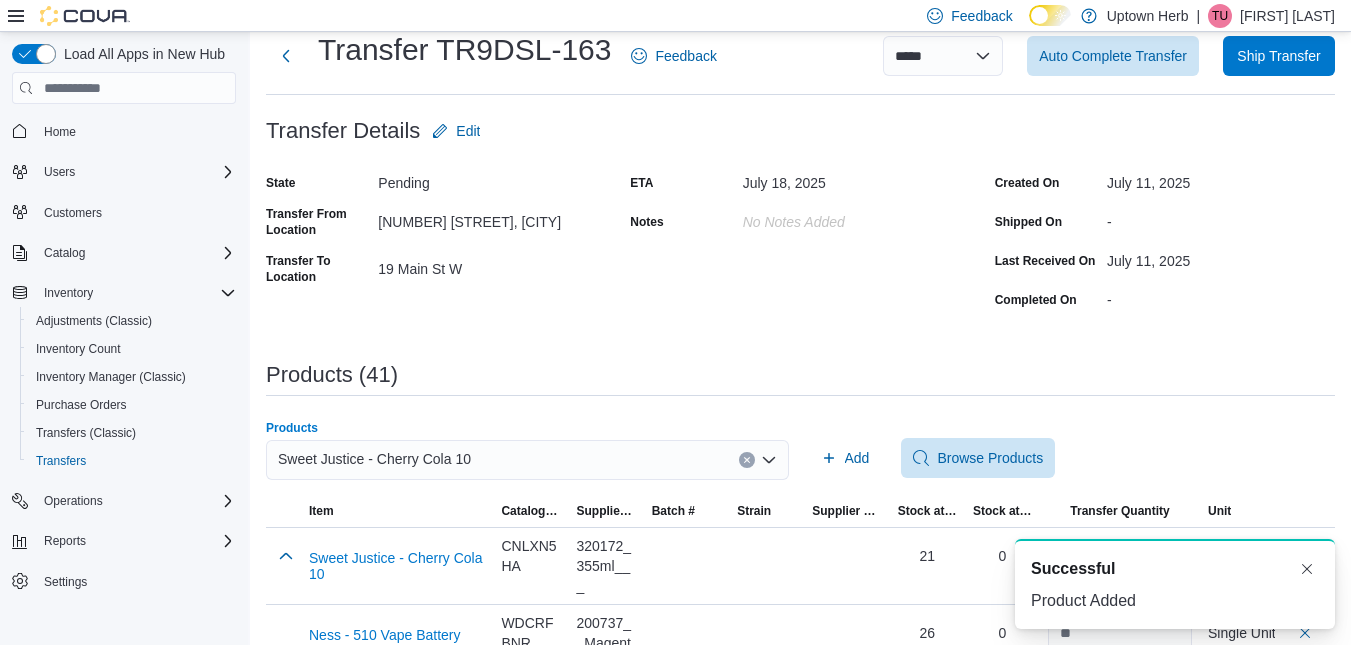 click 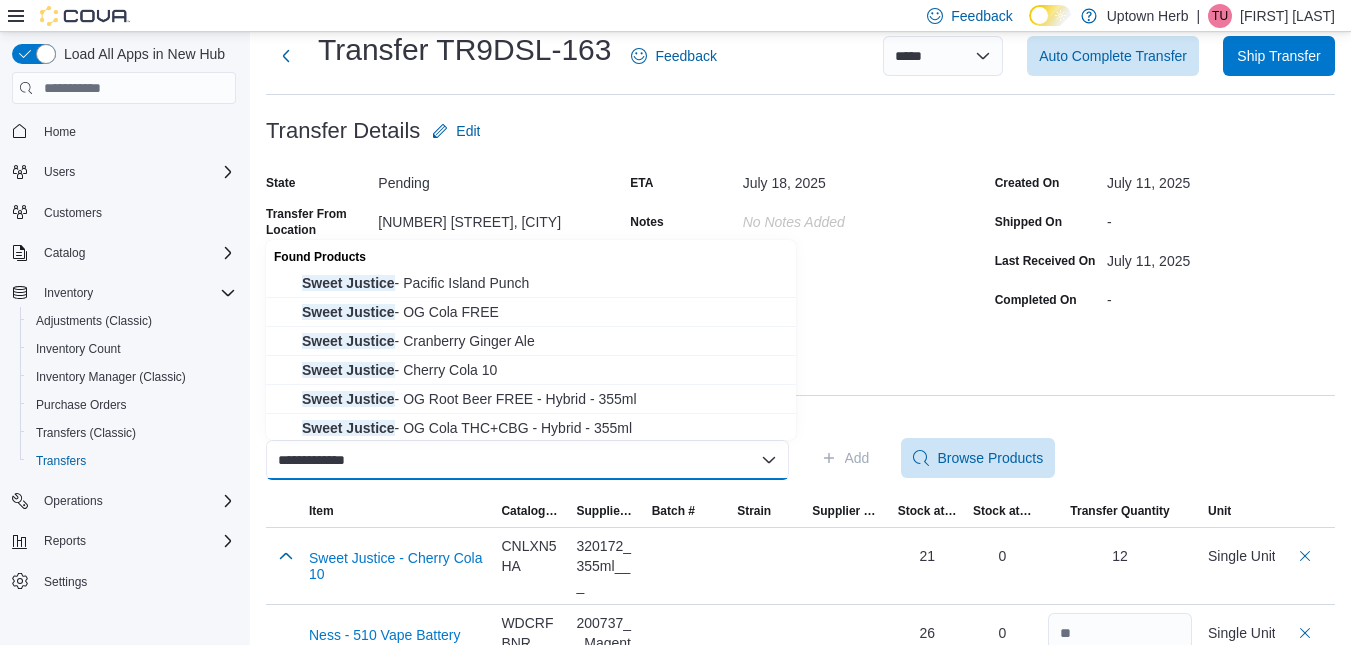type on "**********" 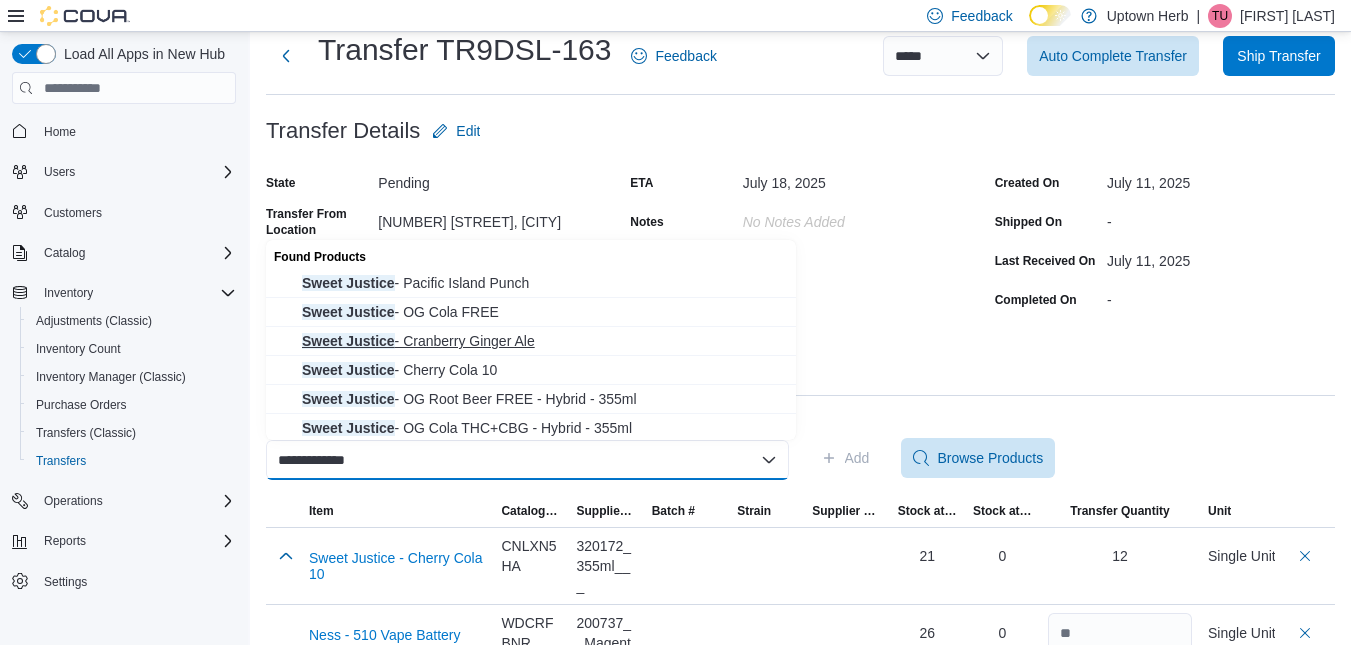 scroll, scrollTop: 3, scrollLeft: 0, axis: vertical 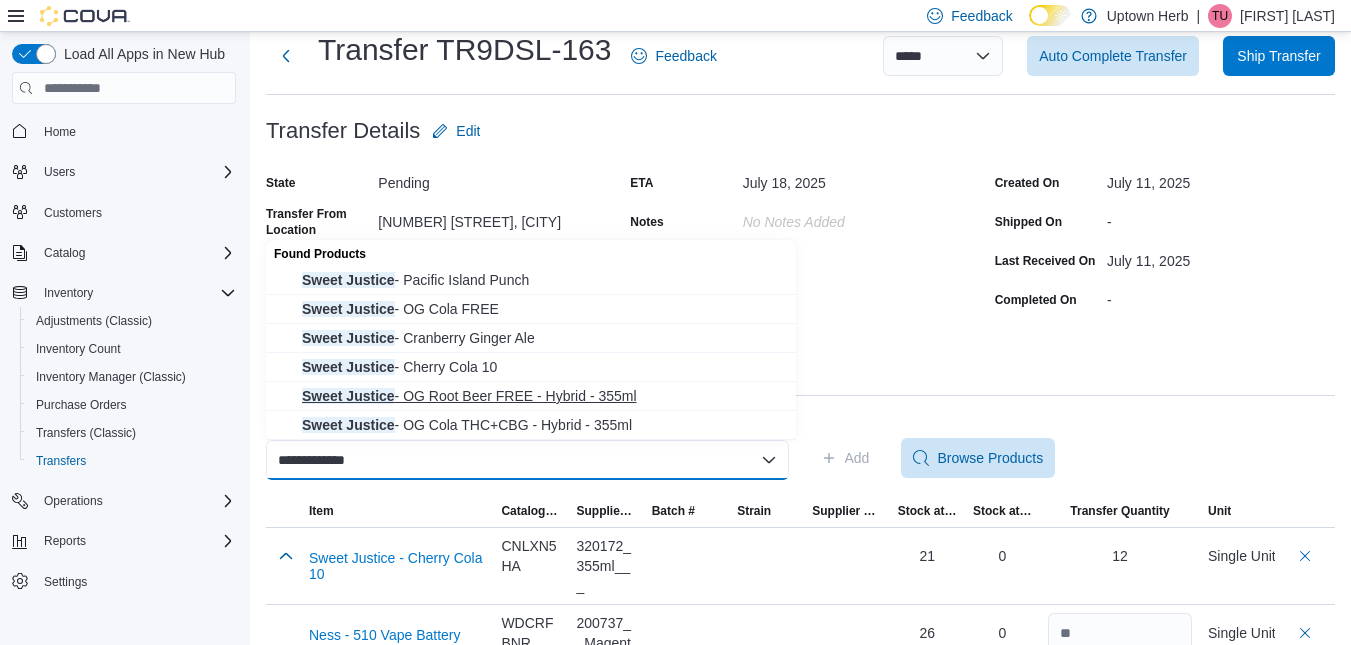 click on "Sweet Justice  - OG Root Beer FREE - Hybrid - 355ml" at bounding box center [543, 396] 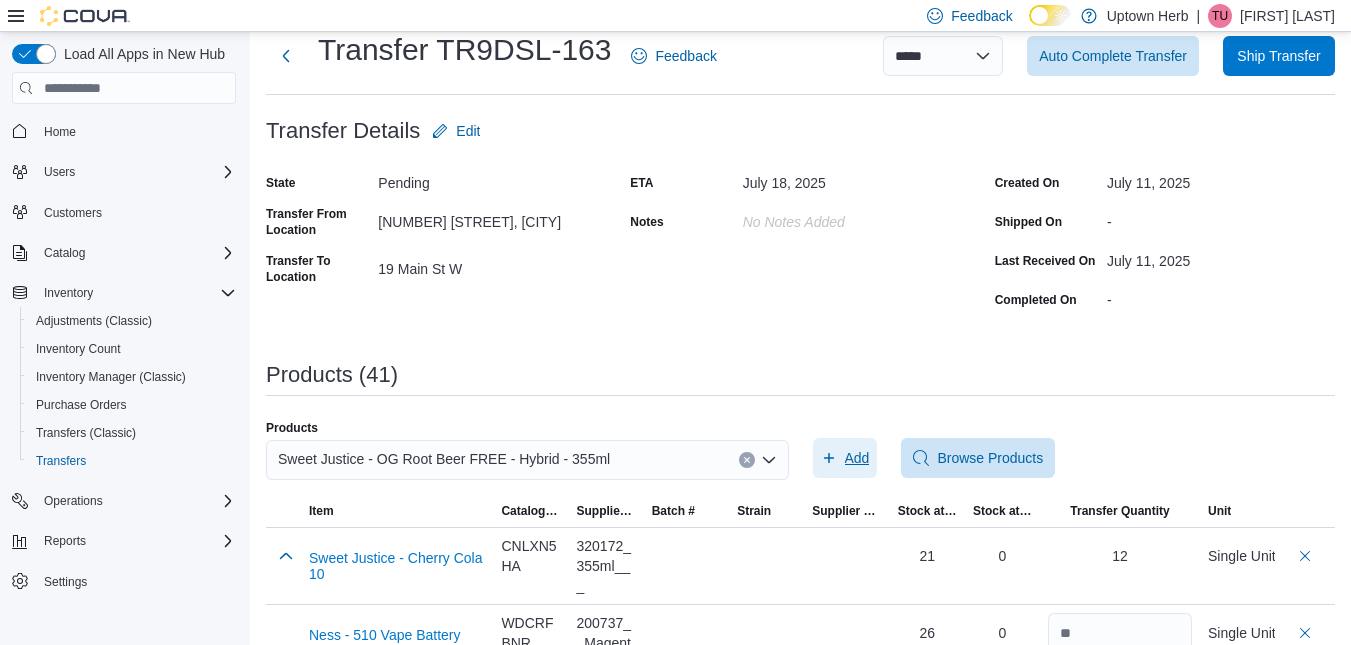 click on "Add" at bounding box center (845, 458) 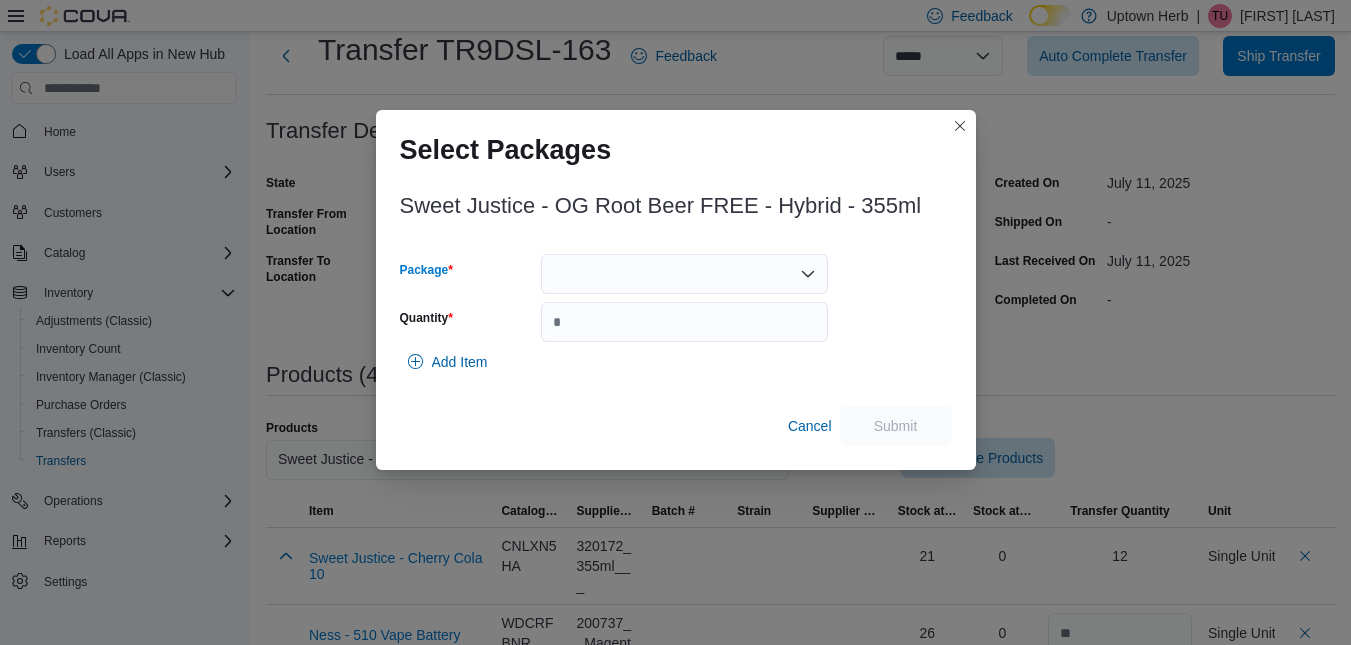 click at bounding box center (684, 274) 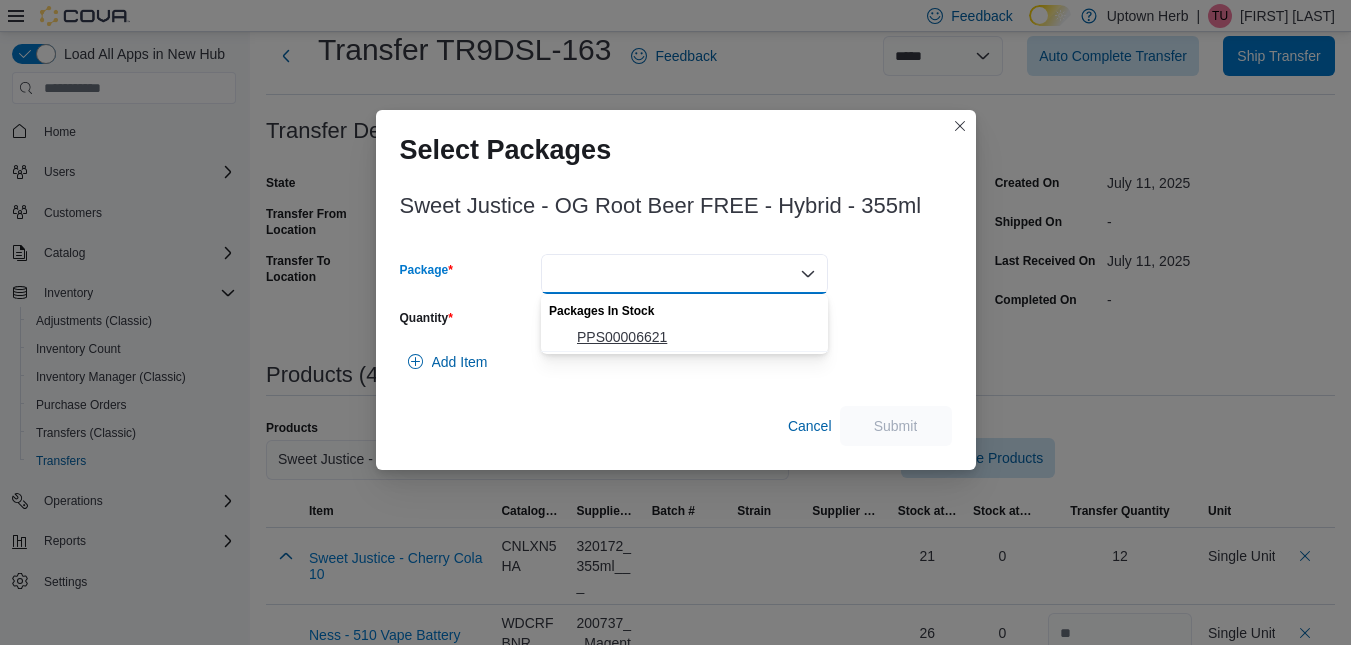 click on "PPS00006621" at bounding box center [696, 337] 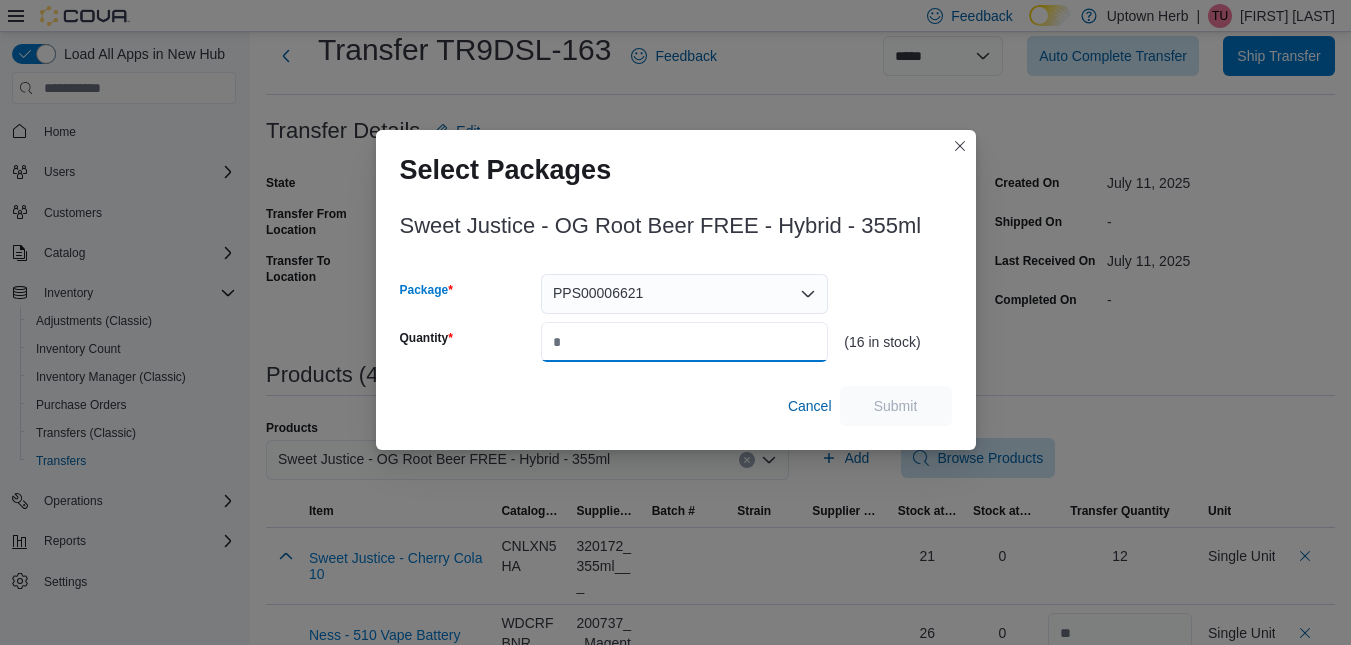 click on "Quantity" at bounding box center (684, 342) 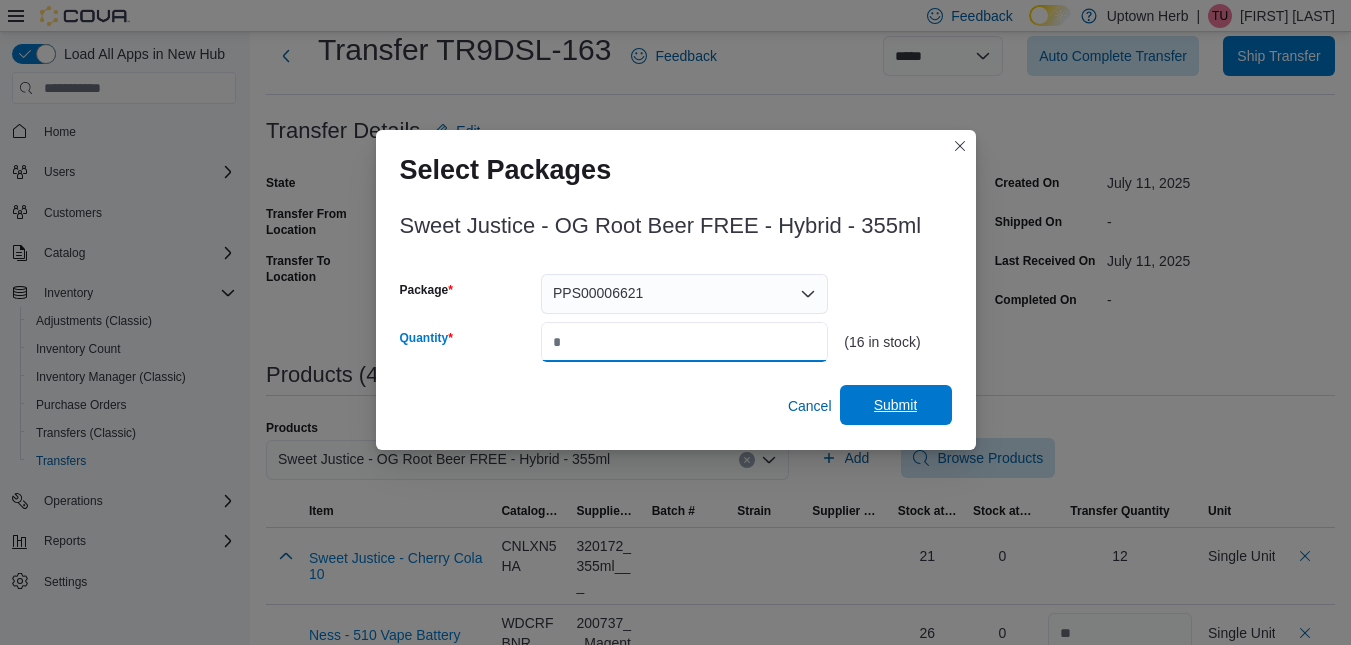 type on "**" 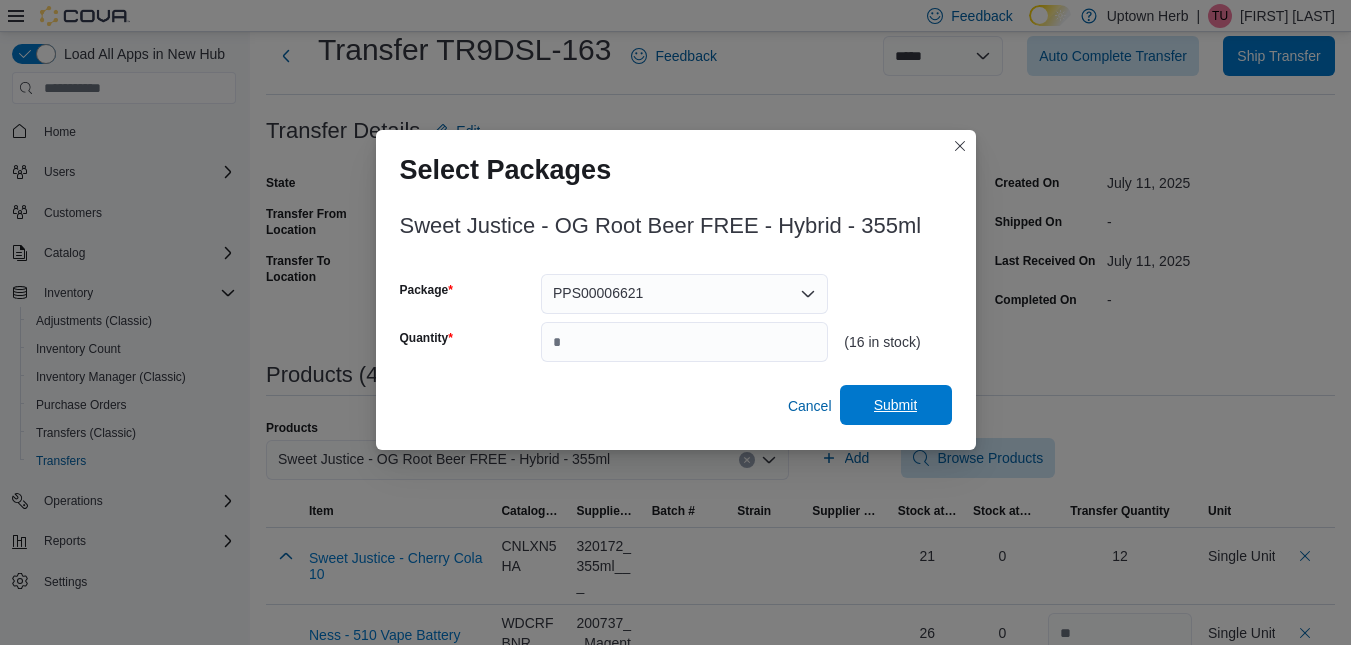 click on "Submit" at bounding box center (896, 405) 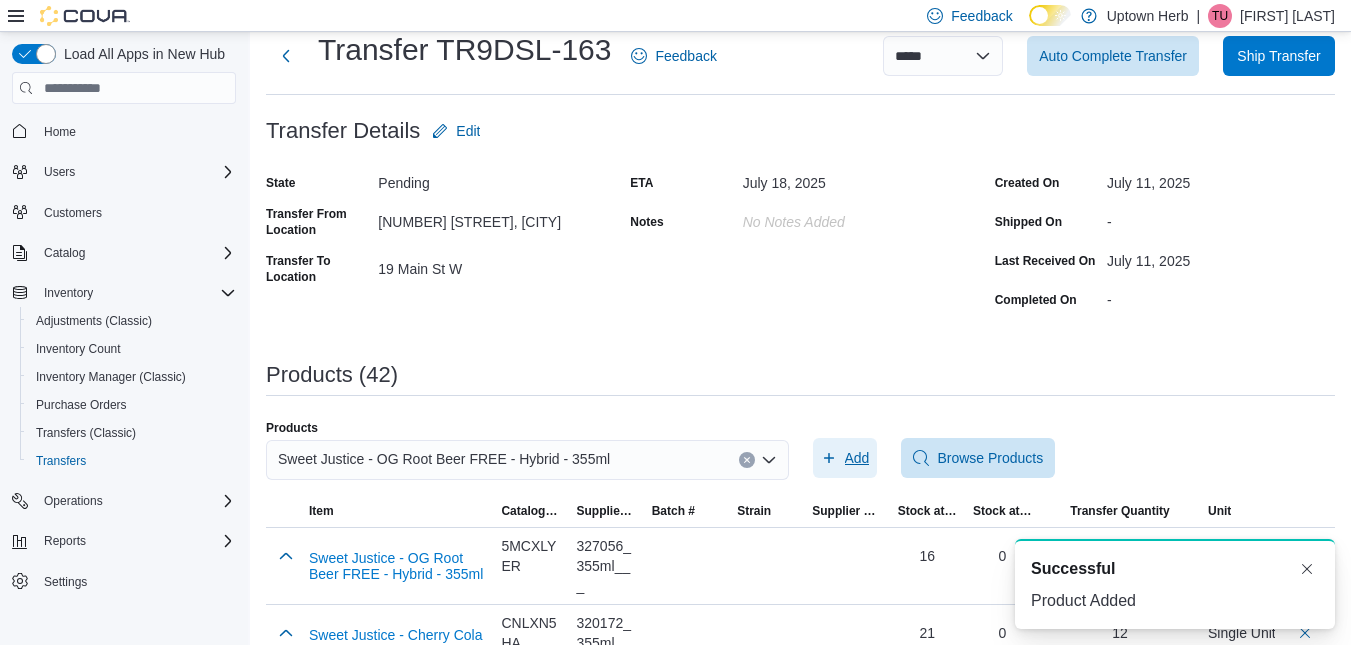 scroll, scrollTop: 0, scrollLeft: 0, axis: both 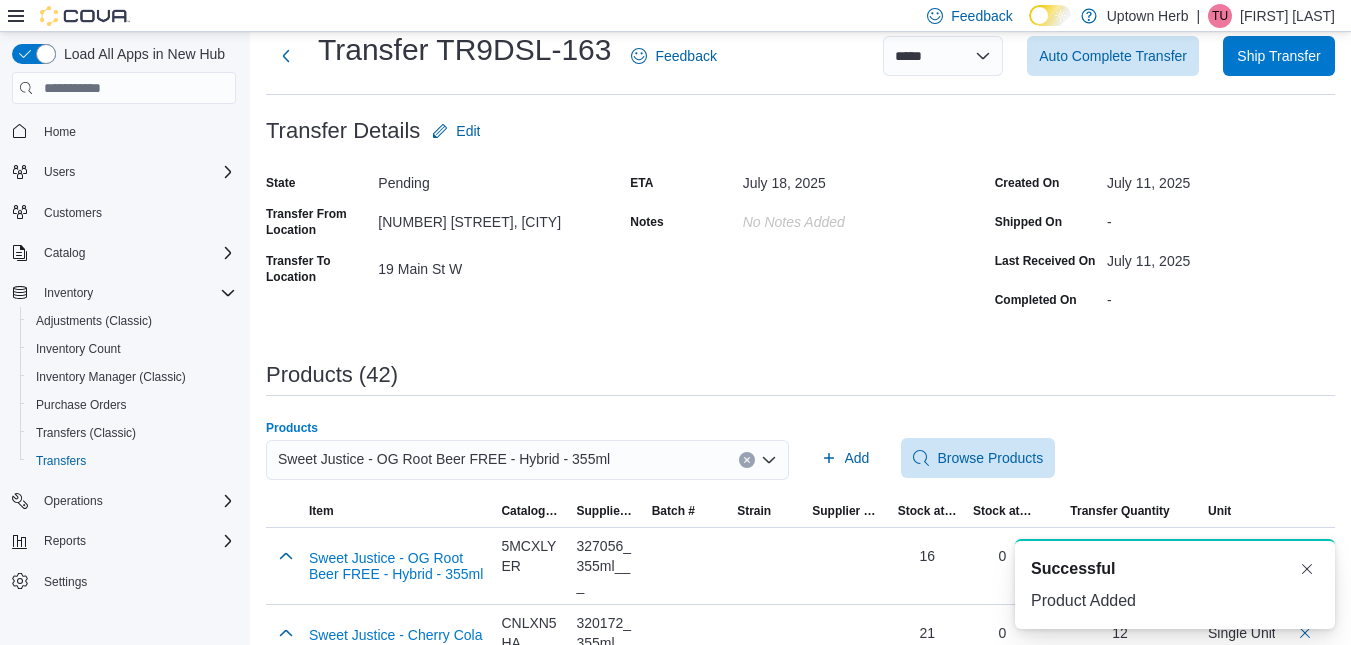 click 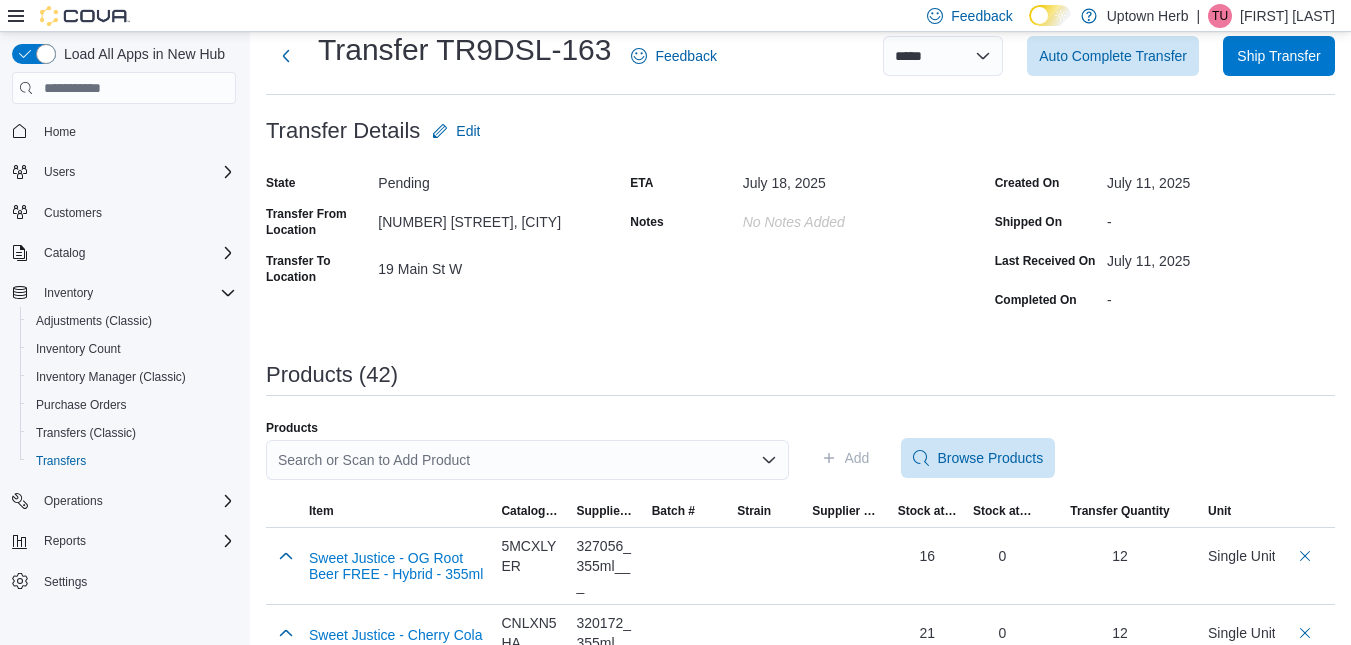 click on "ETA July 18, 2025 Notes No Notes added" at bounding box center (800, 241) 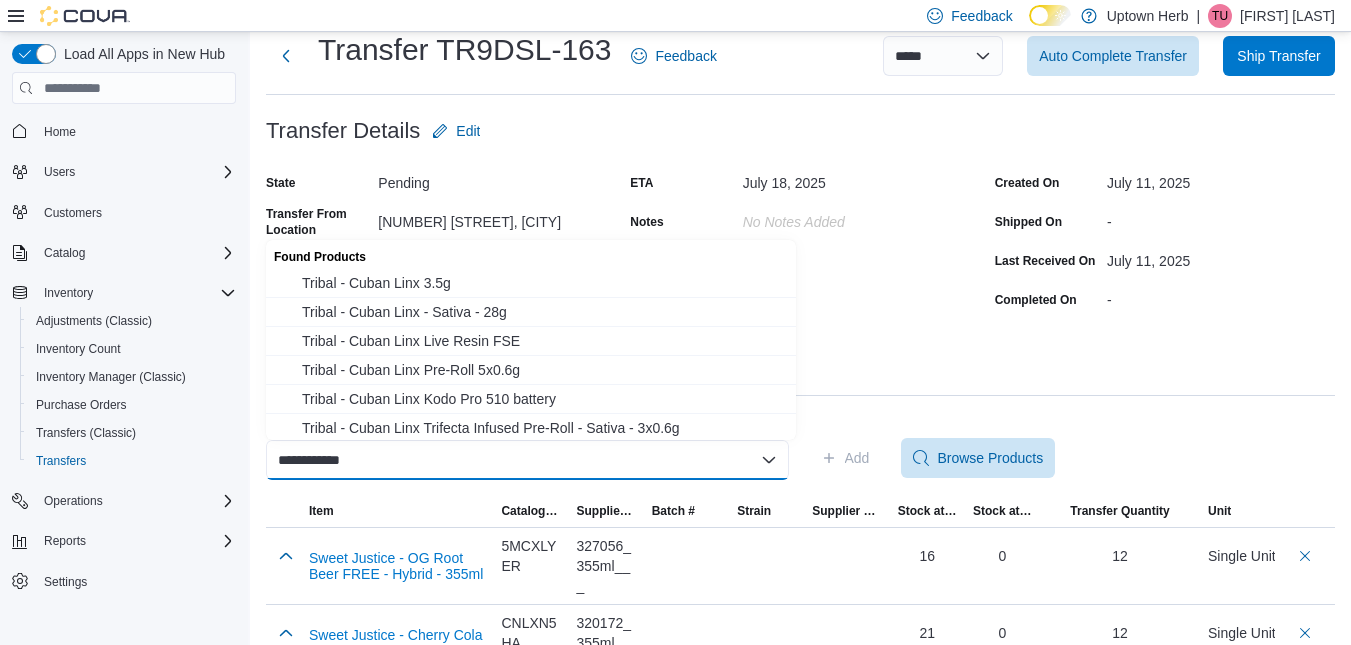 type on "**********" 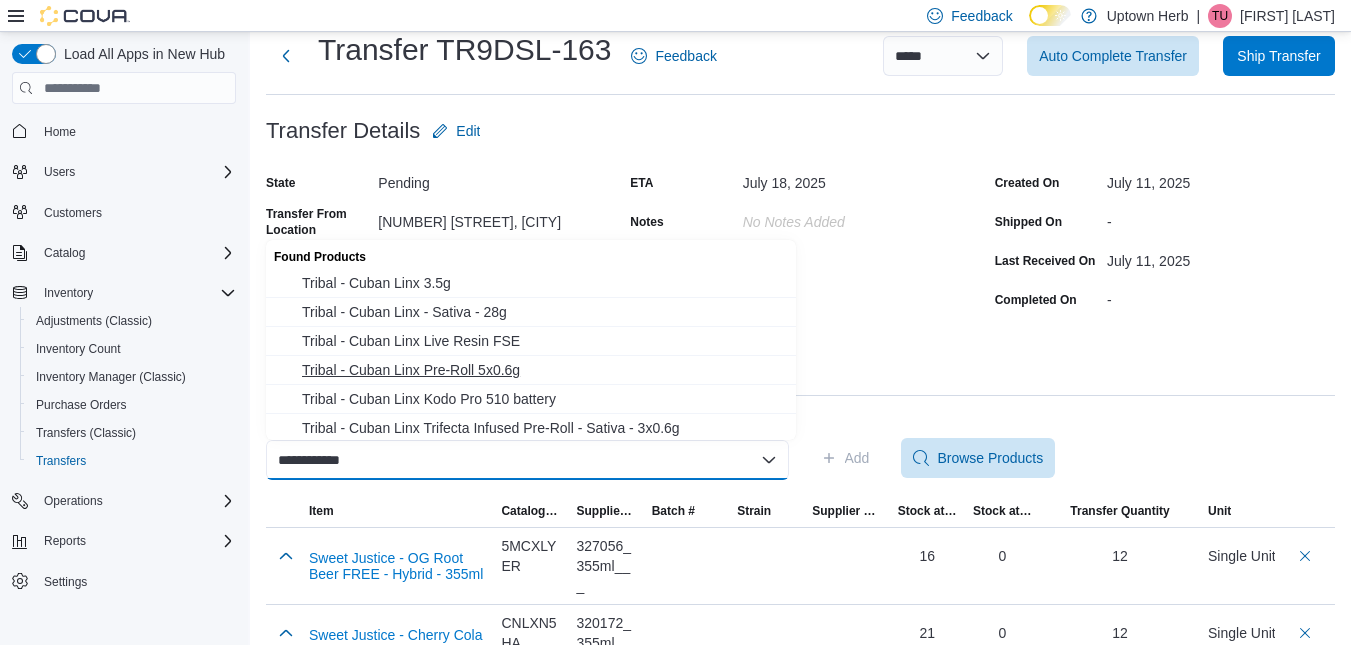 click on "Tribal - Cuban Linx Pre-Roll 5x0.6g" at bounding box center (543, 370) 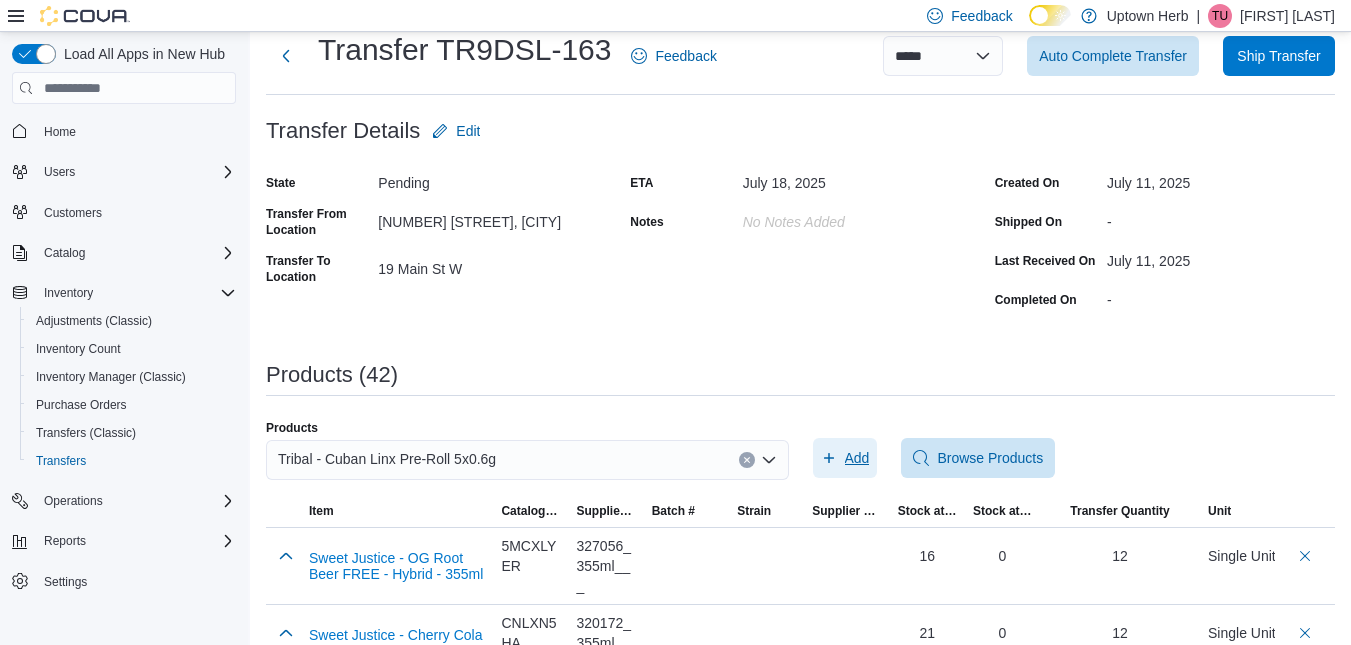 click on "Add" at bounding box center [857, 458] 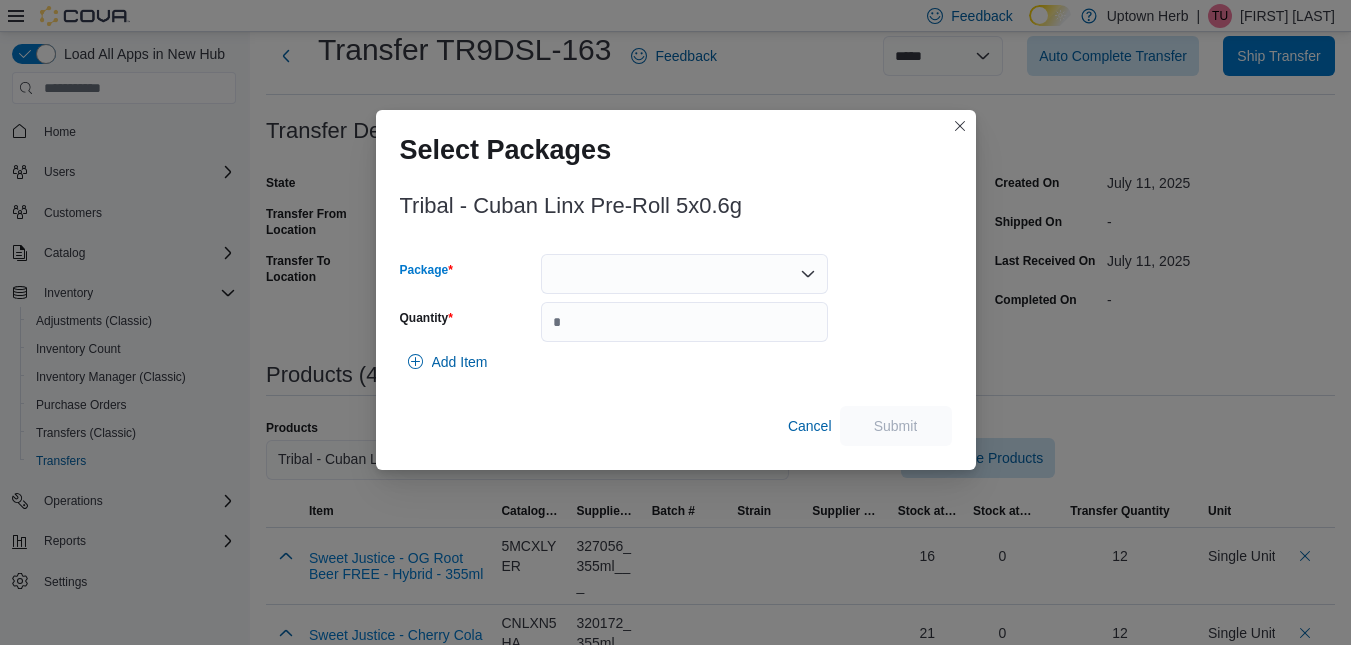 click at bounding box center (684, 274) 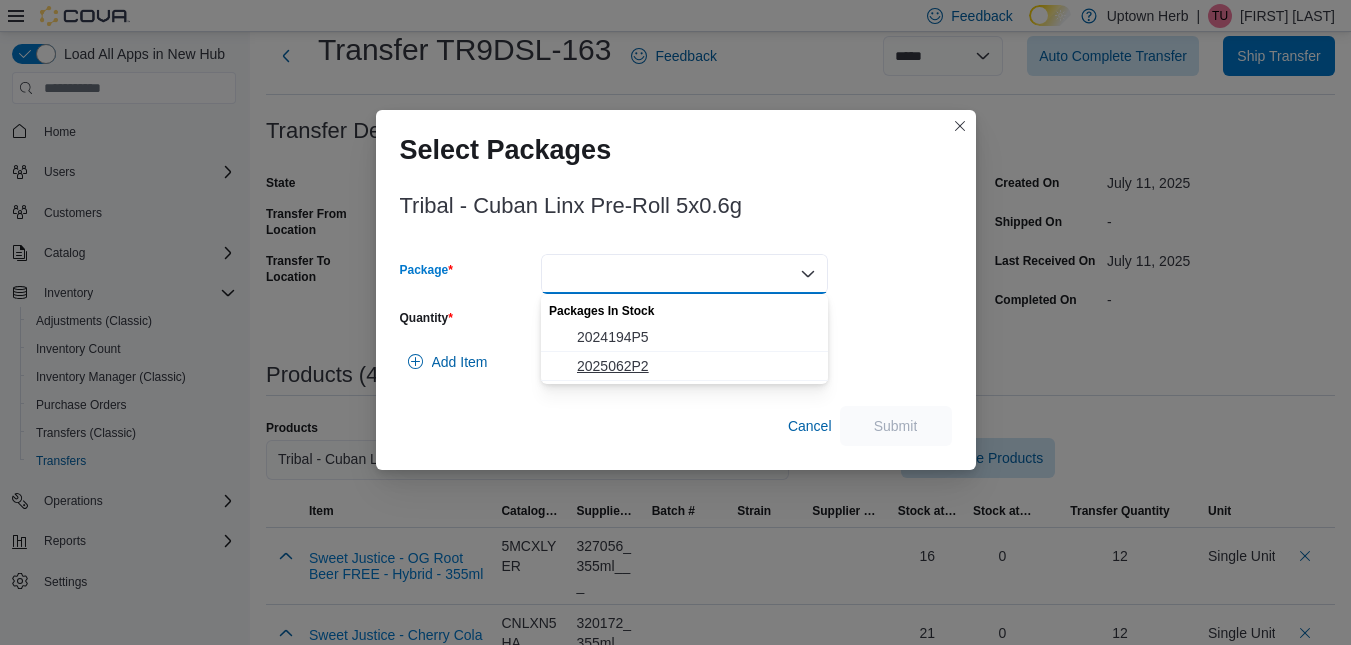 click on "2025062P2" at bounding box center [696, 366] 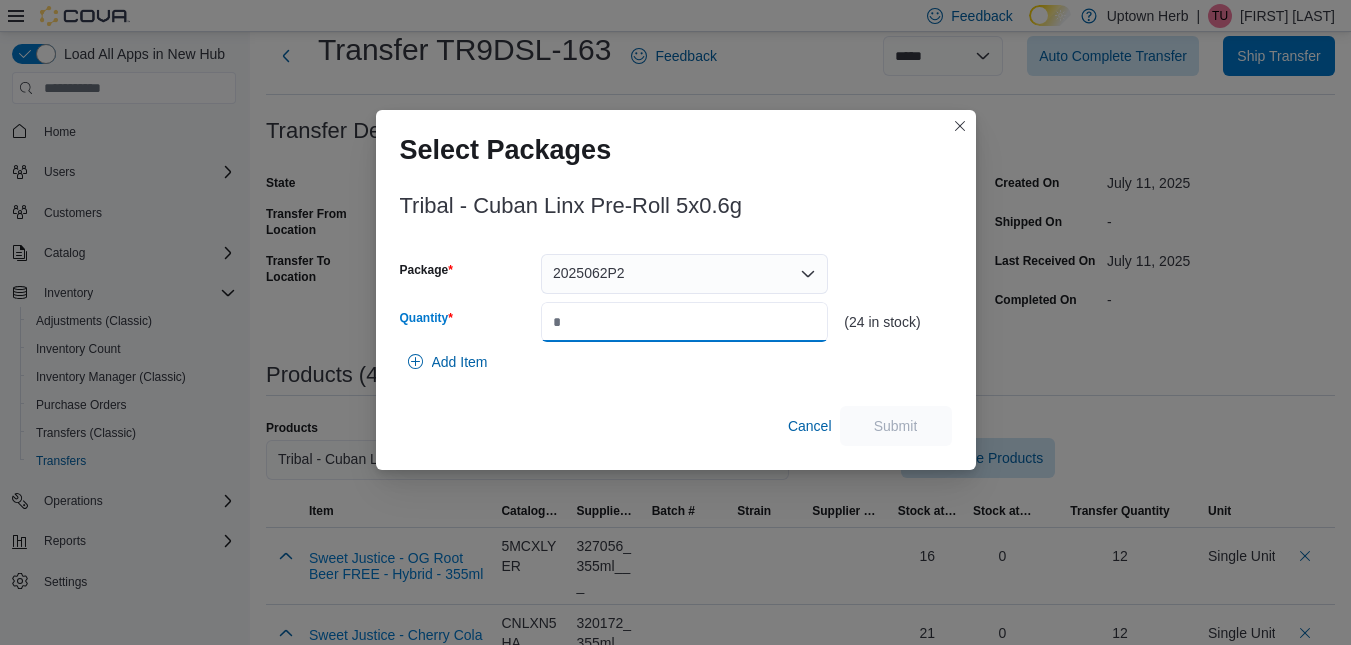 click on "Quantity" at bounding box center [684, 322] 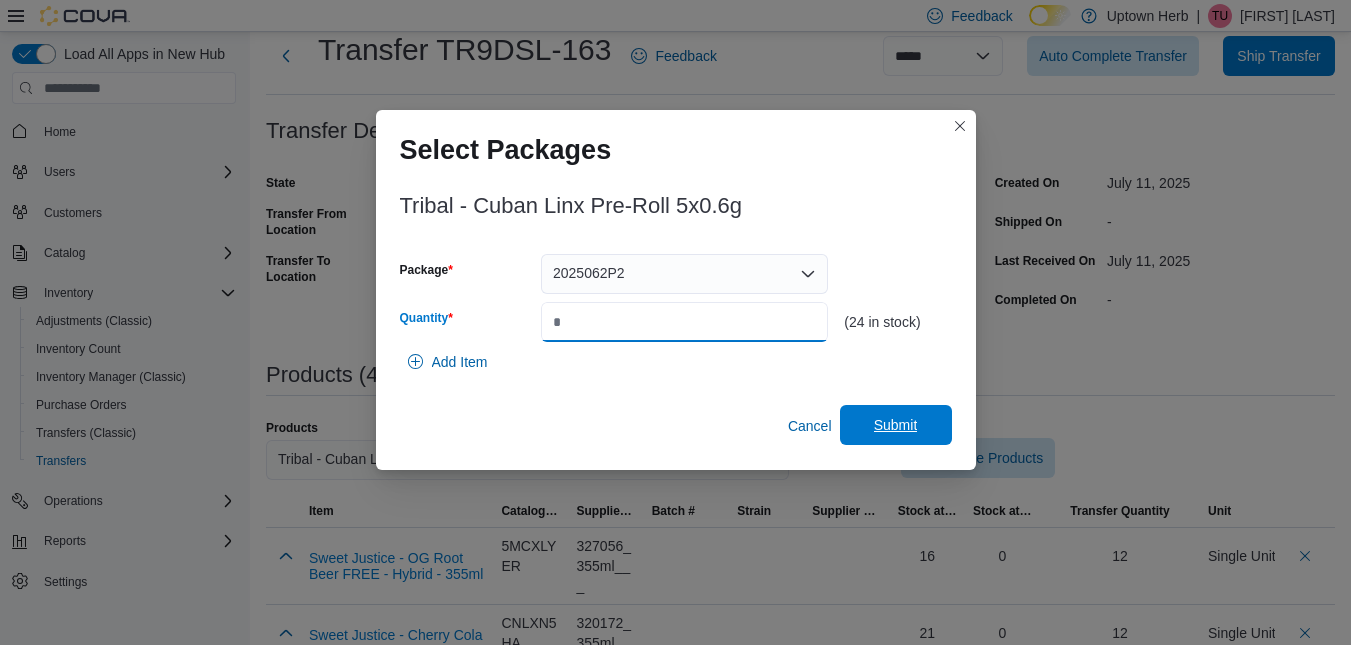 type on "**" 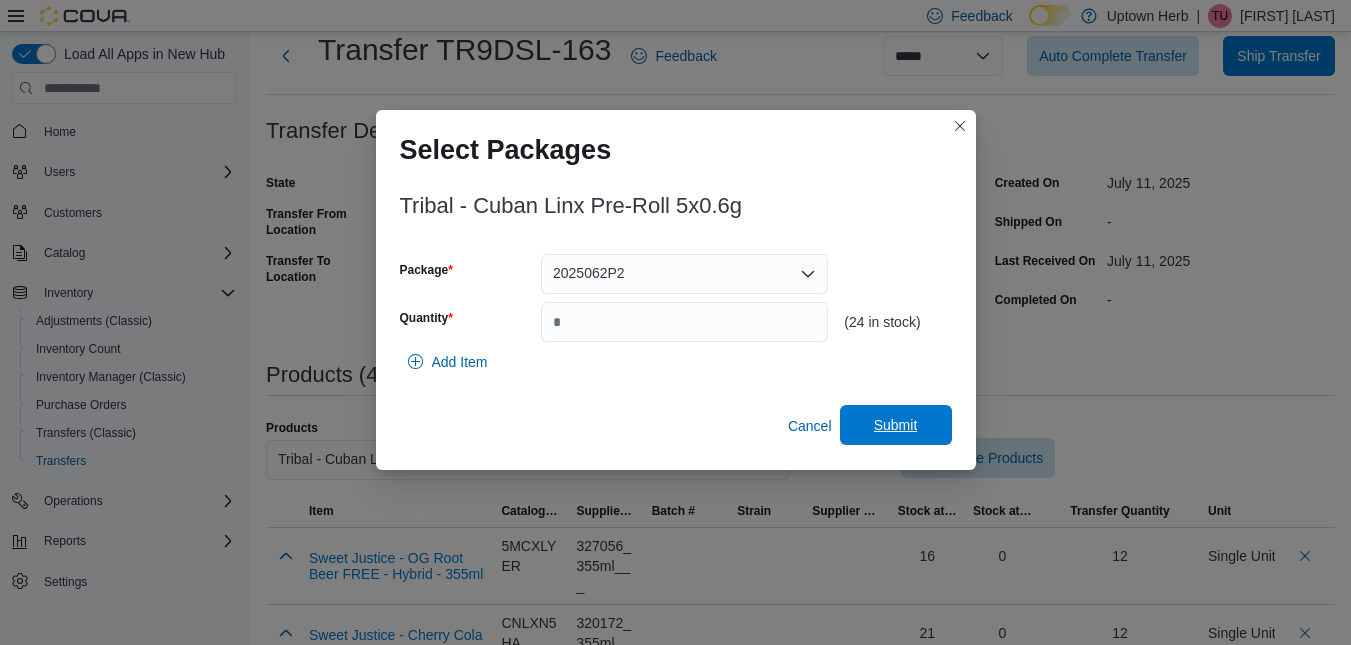click on "Submit" at bounding box center (896, 425) 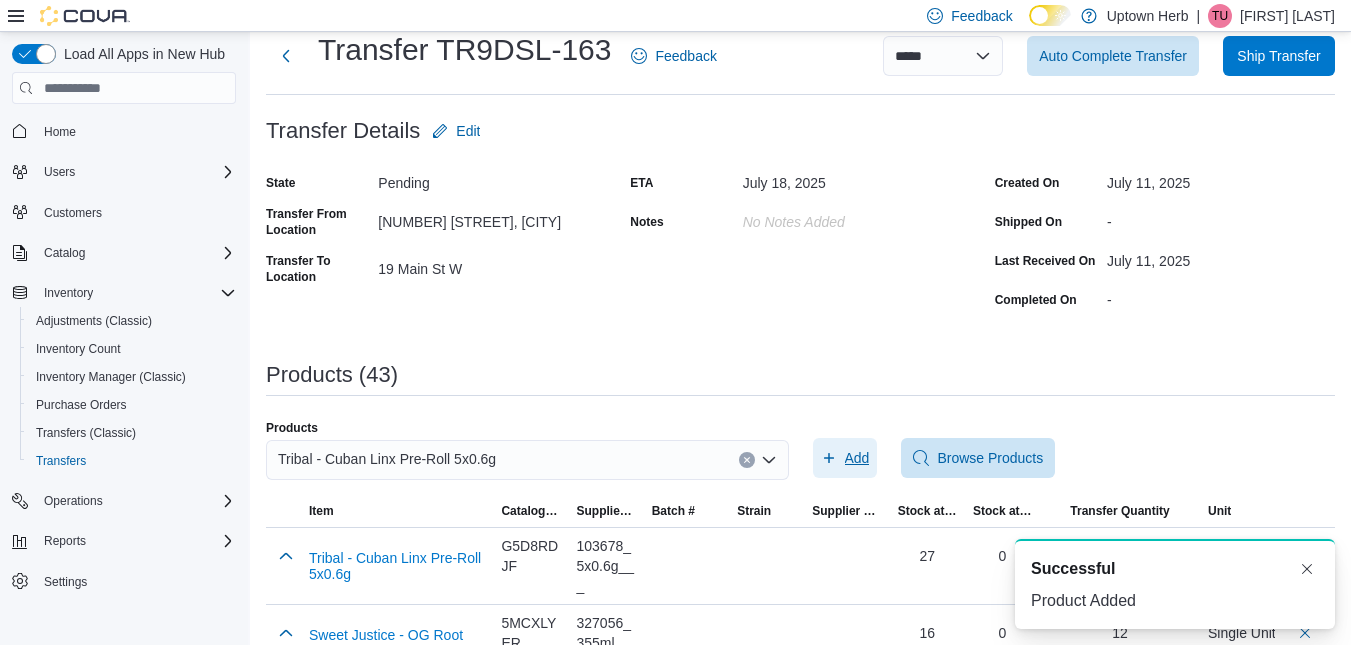 scroll, scrollTop: 0, scrollLeft: 0, axis: both 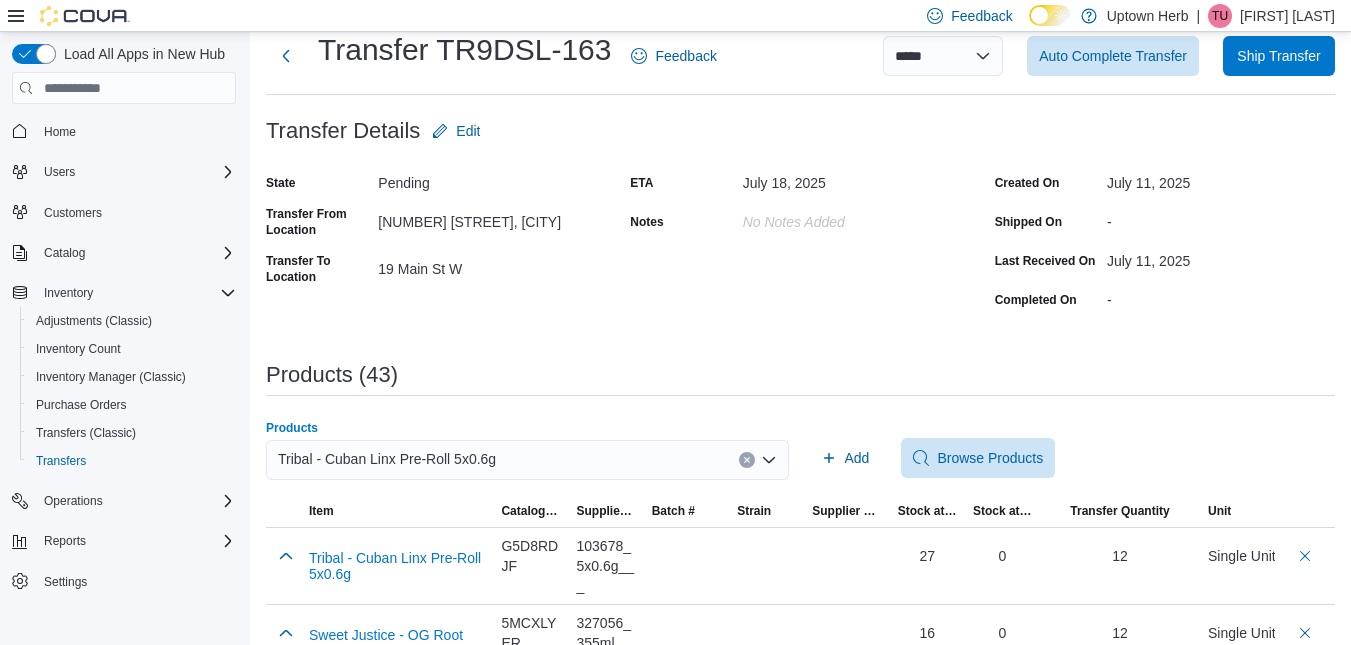 click 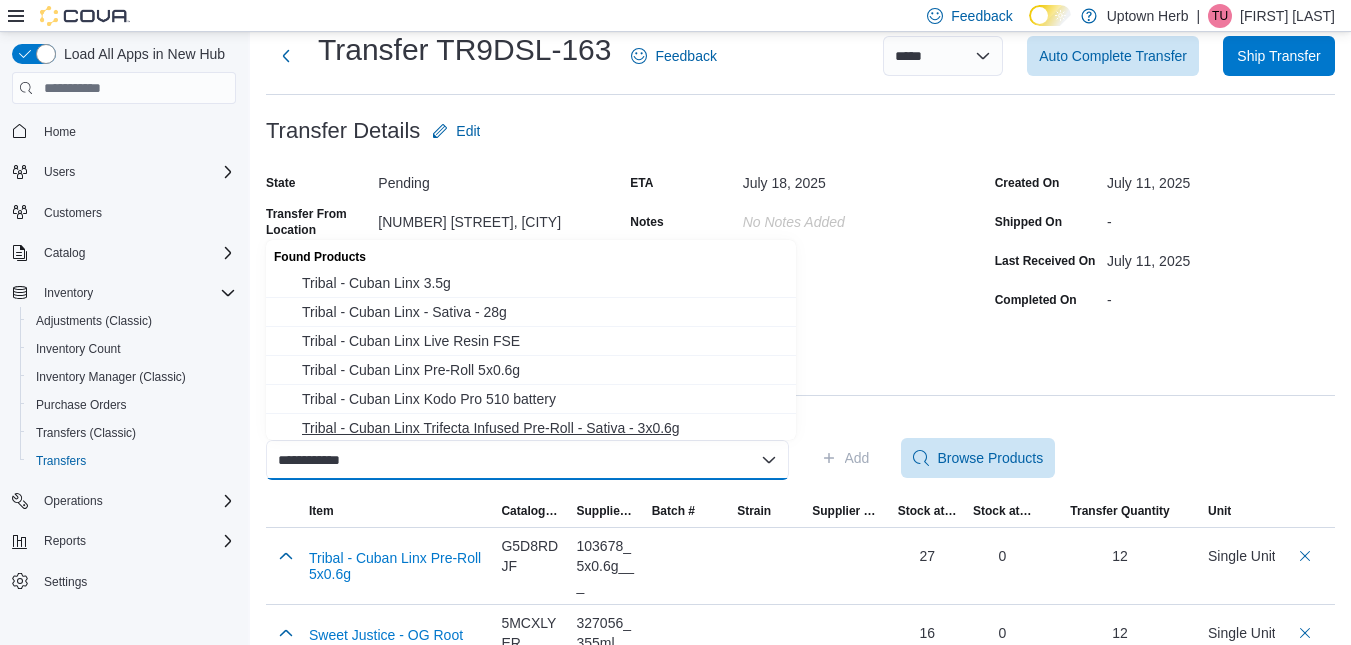 type on "**********" 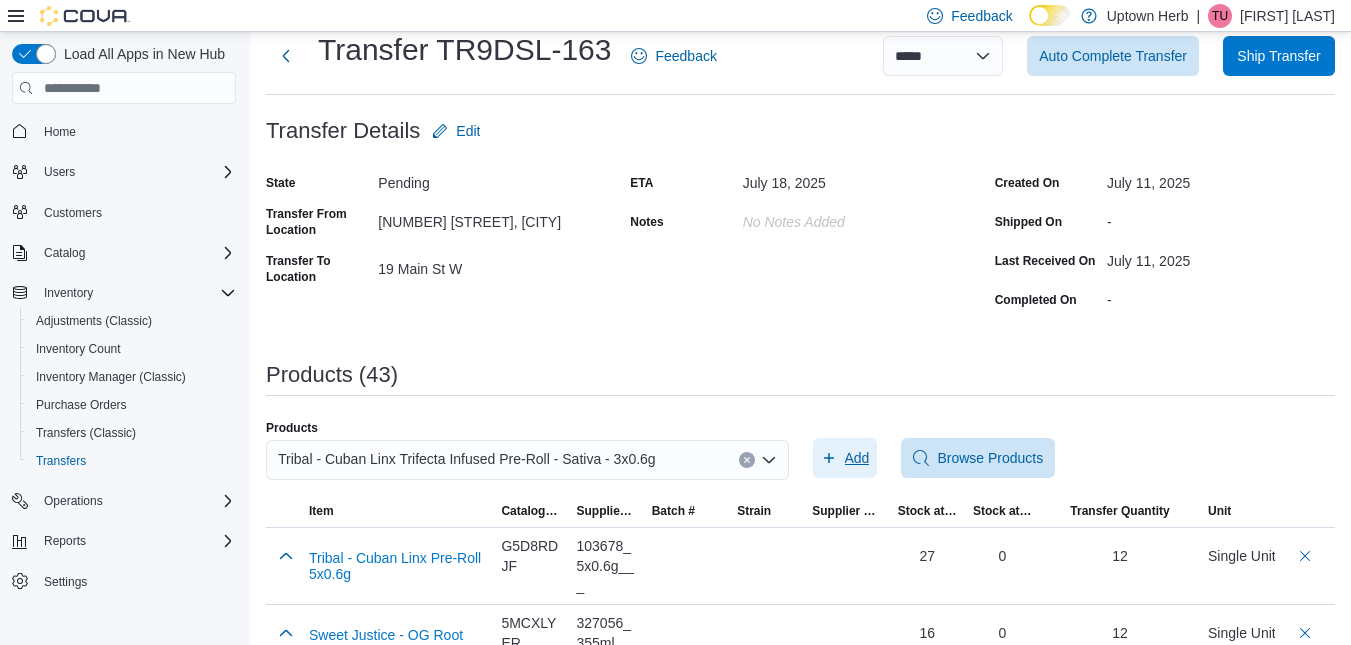 click on "Add" at bounding box center [857, 458] 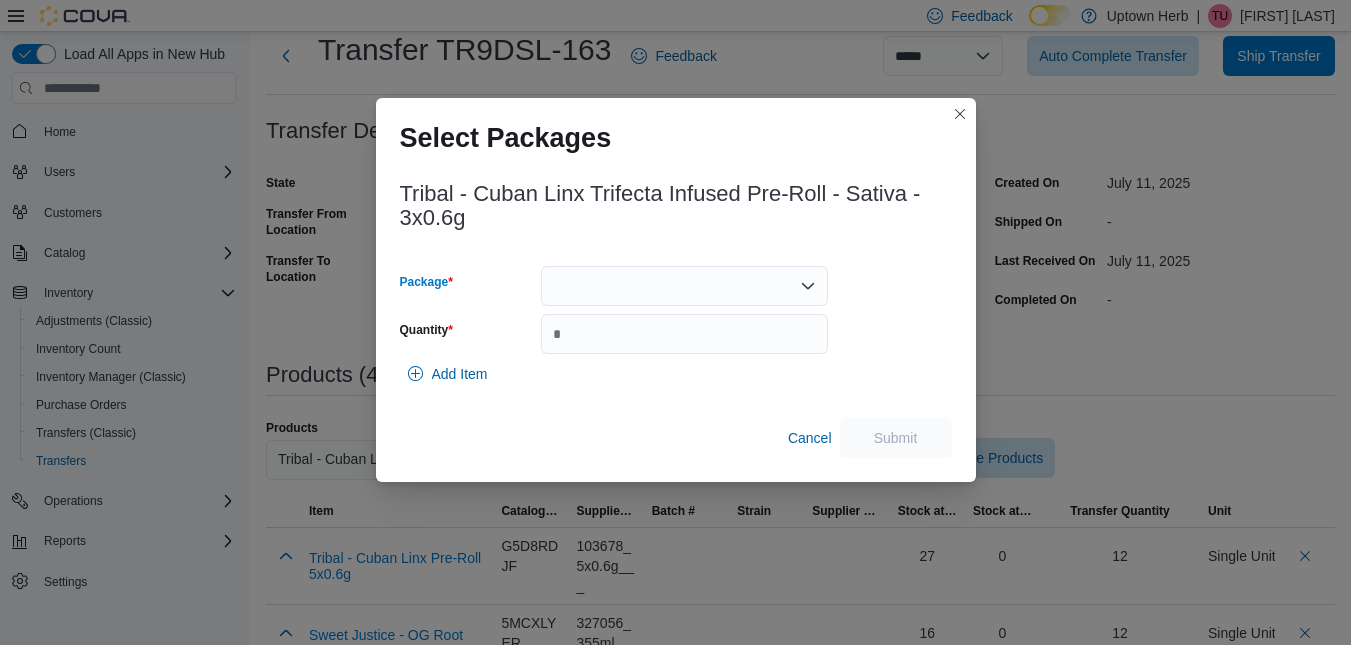 click at bounding box center [684, 286] 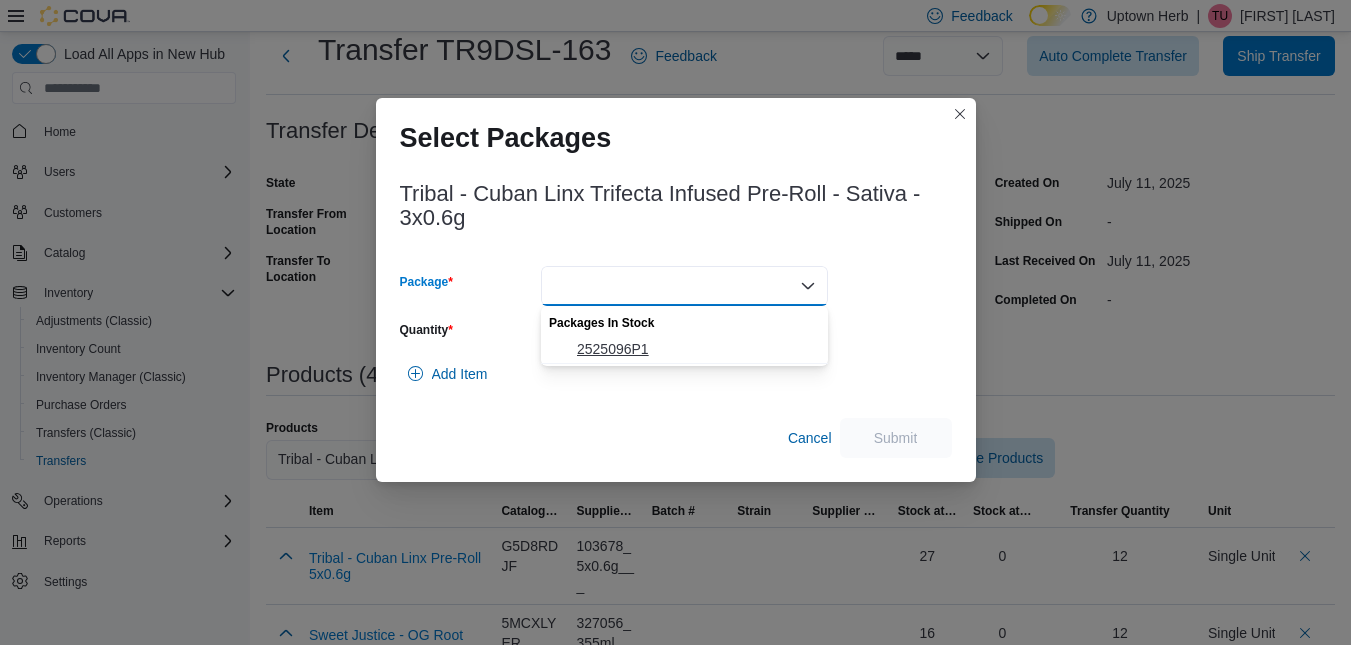 click on "2525096P1" at bounding box center (696, 349) 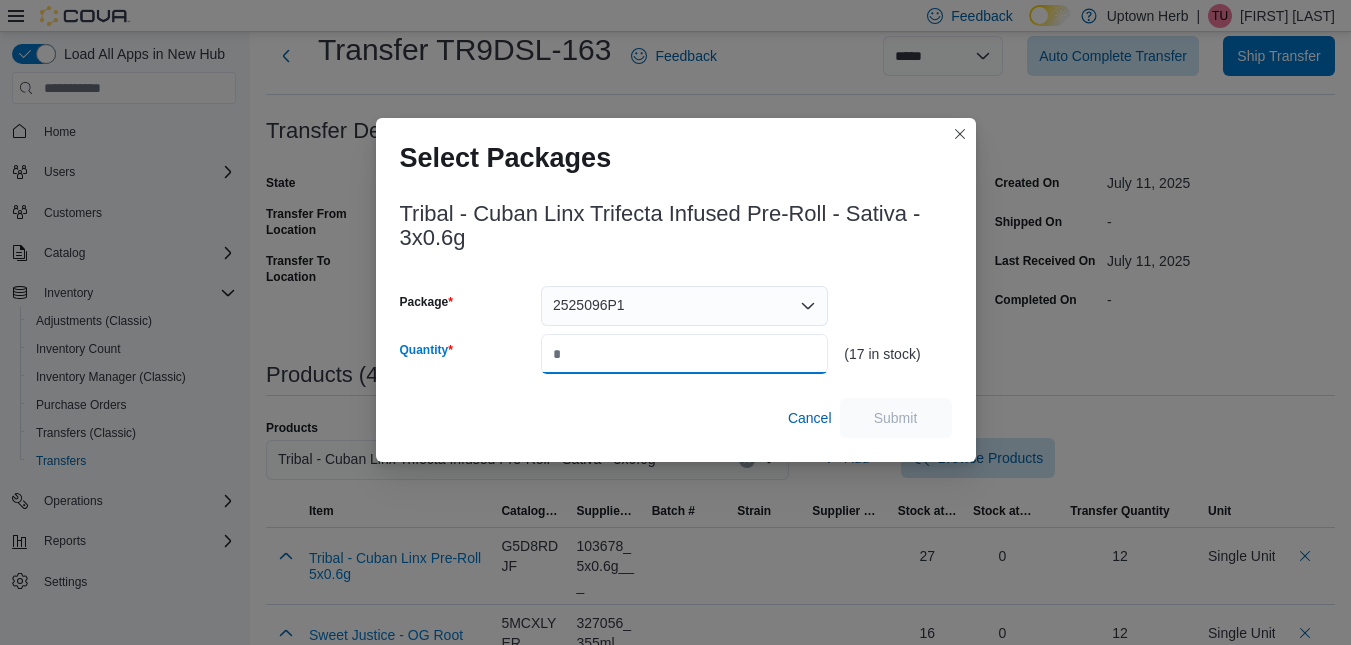 click on "Quantity" at bounding box center (684, 354) 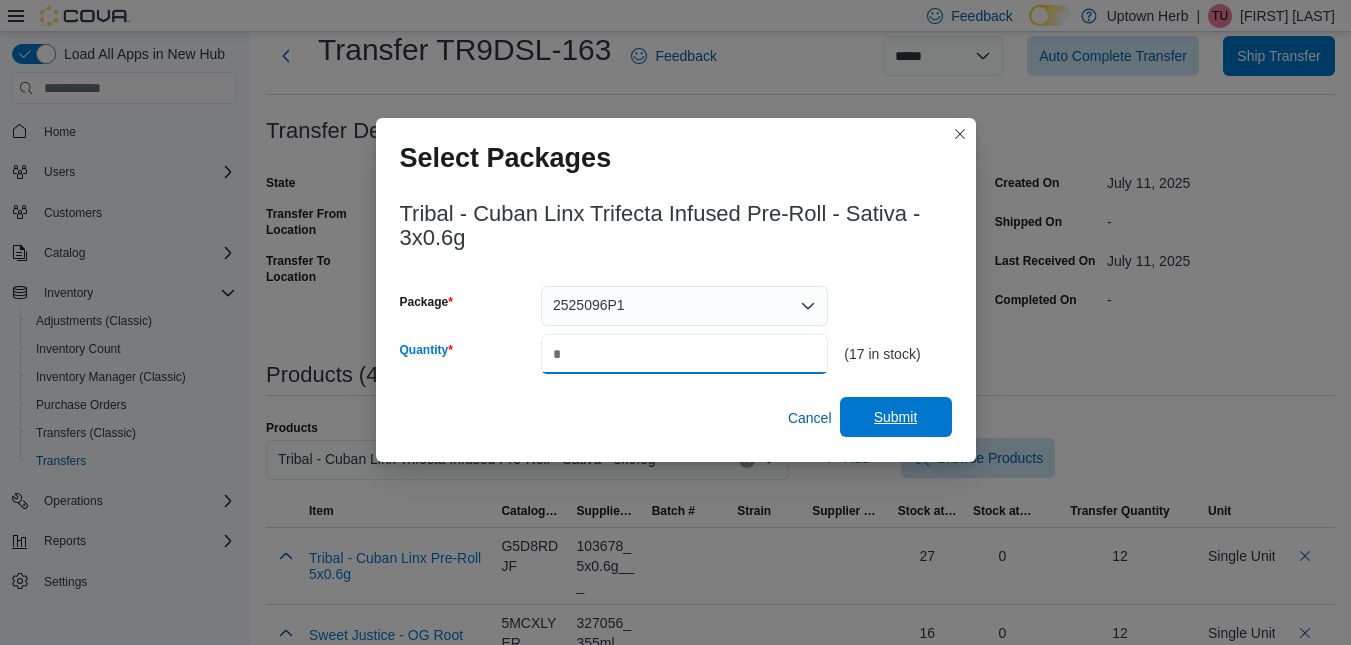 type on "*" 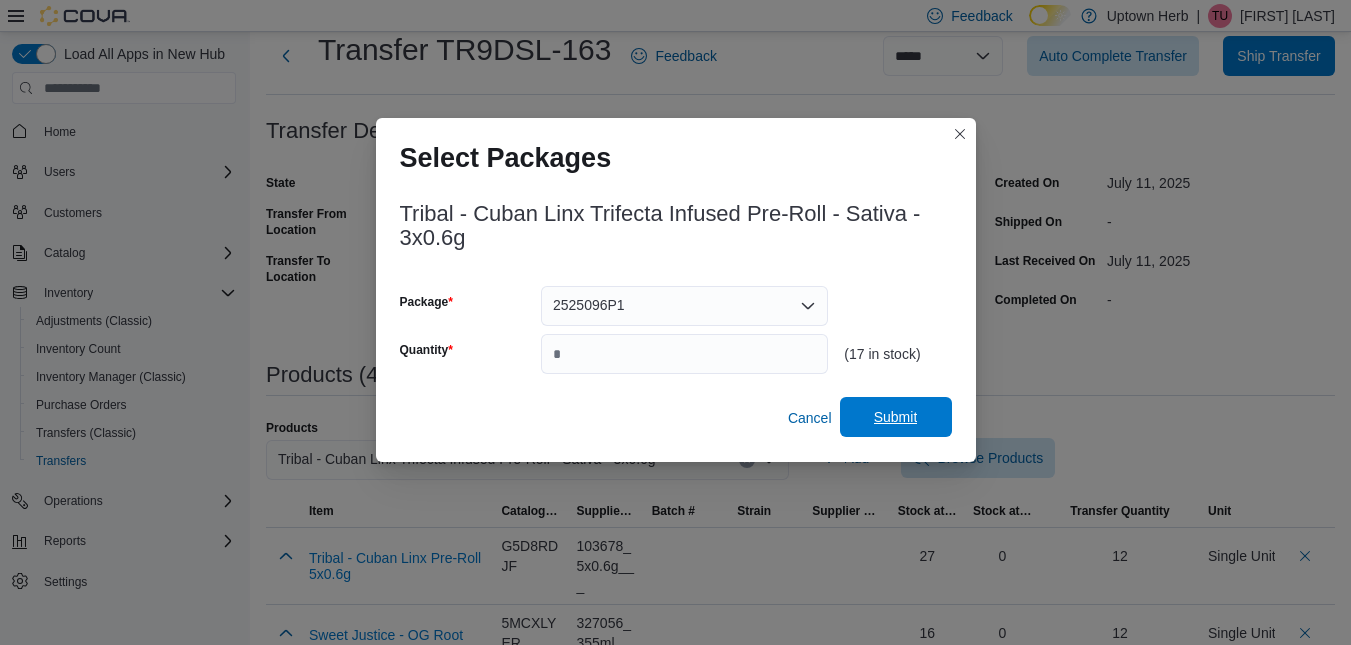 click on "Submit" at bounding box center [896, 417] 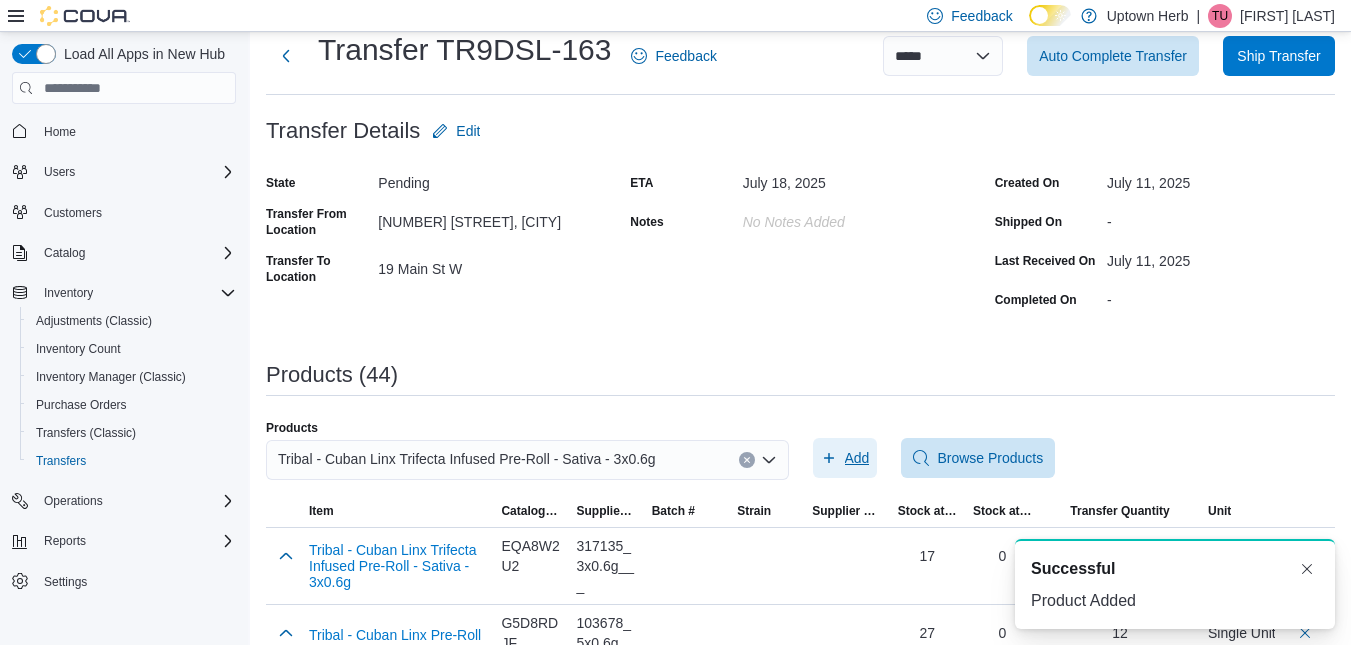 scroll, scrollTop: 0, scrollLeft: 0, axis: both 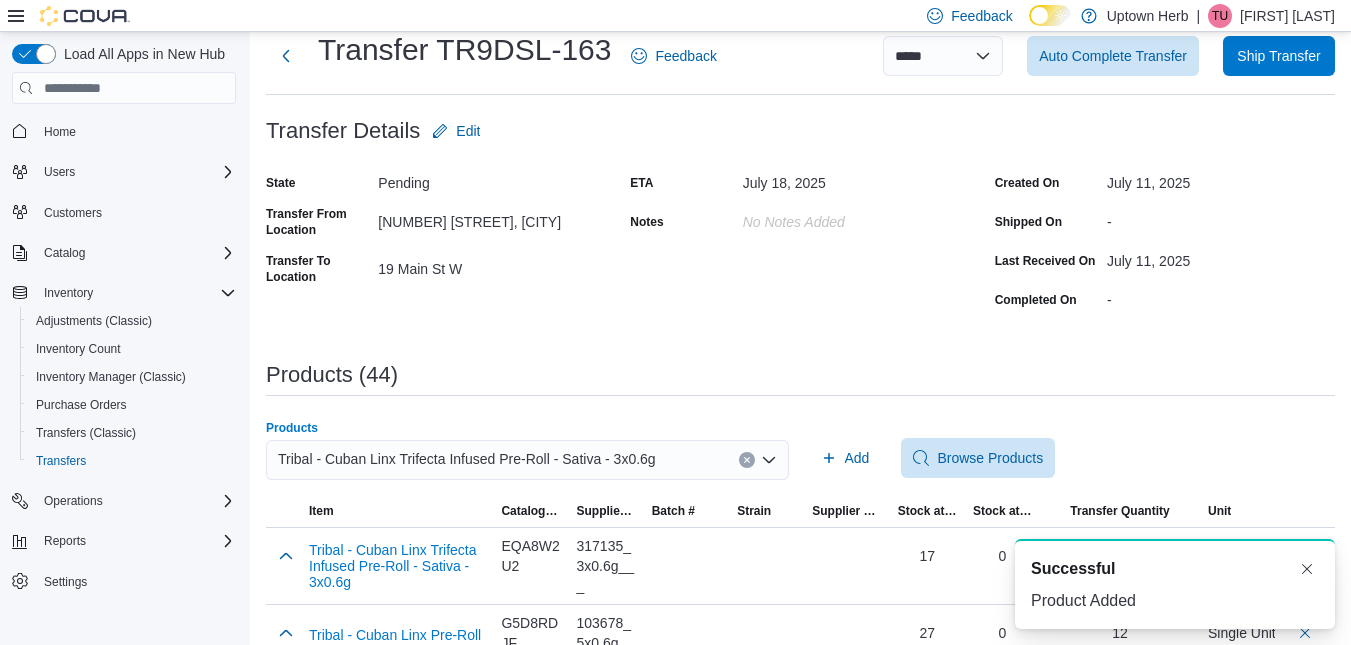 click on "Tribal - Cuban Linx Trifecta Infused Pre-Roll - Sativa - 3x0.6g" at bounding box center (527, 460) 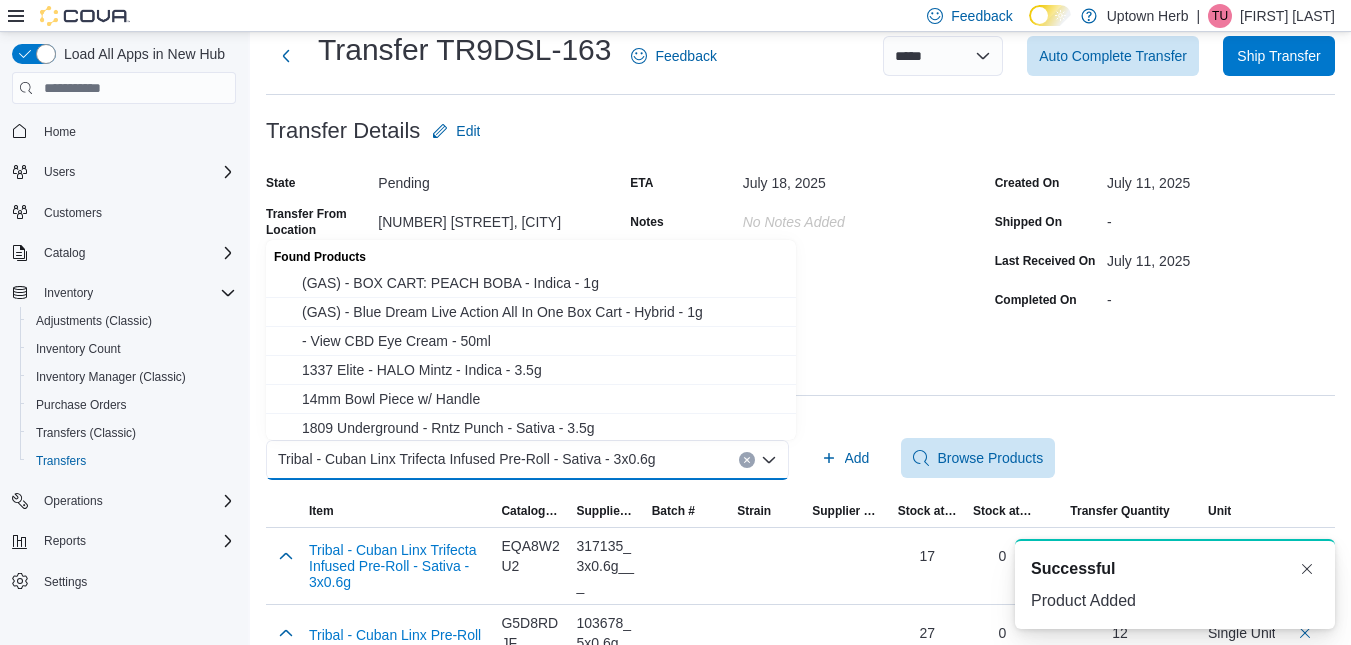 click 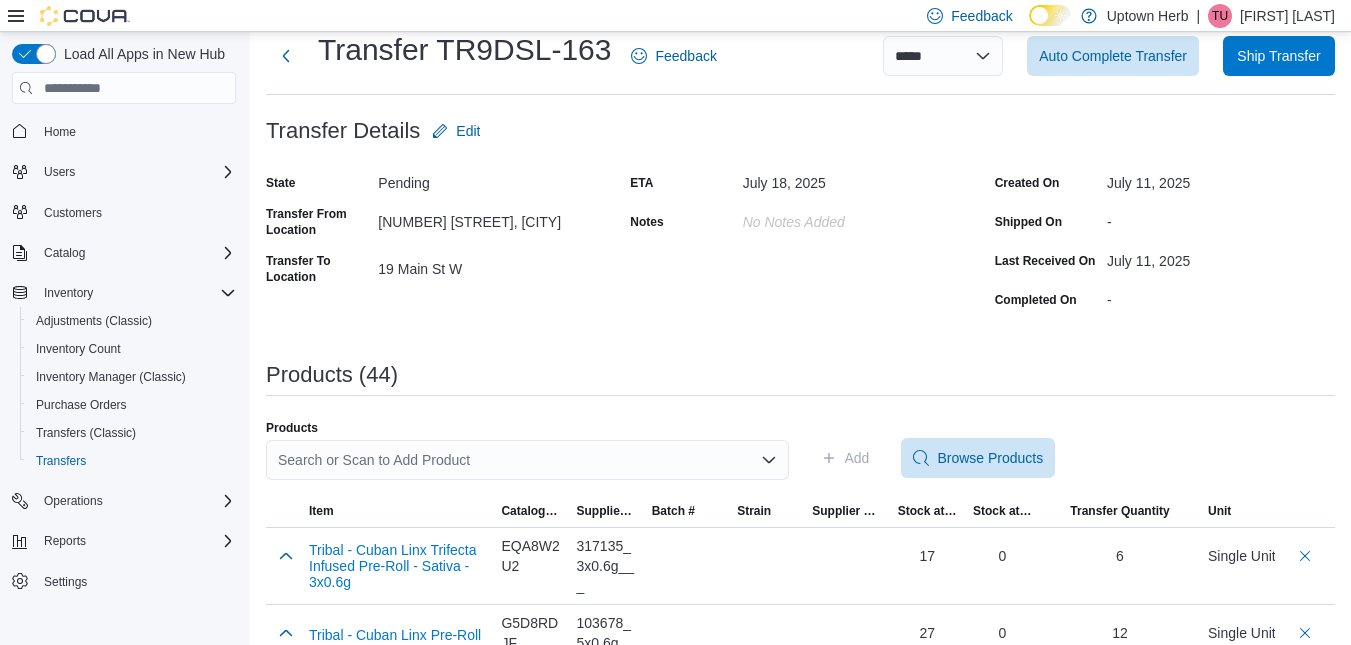 click on "ETA July 18, 2025 Notes No Notes added" at bounding box center (800, 241) 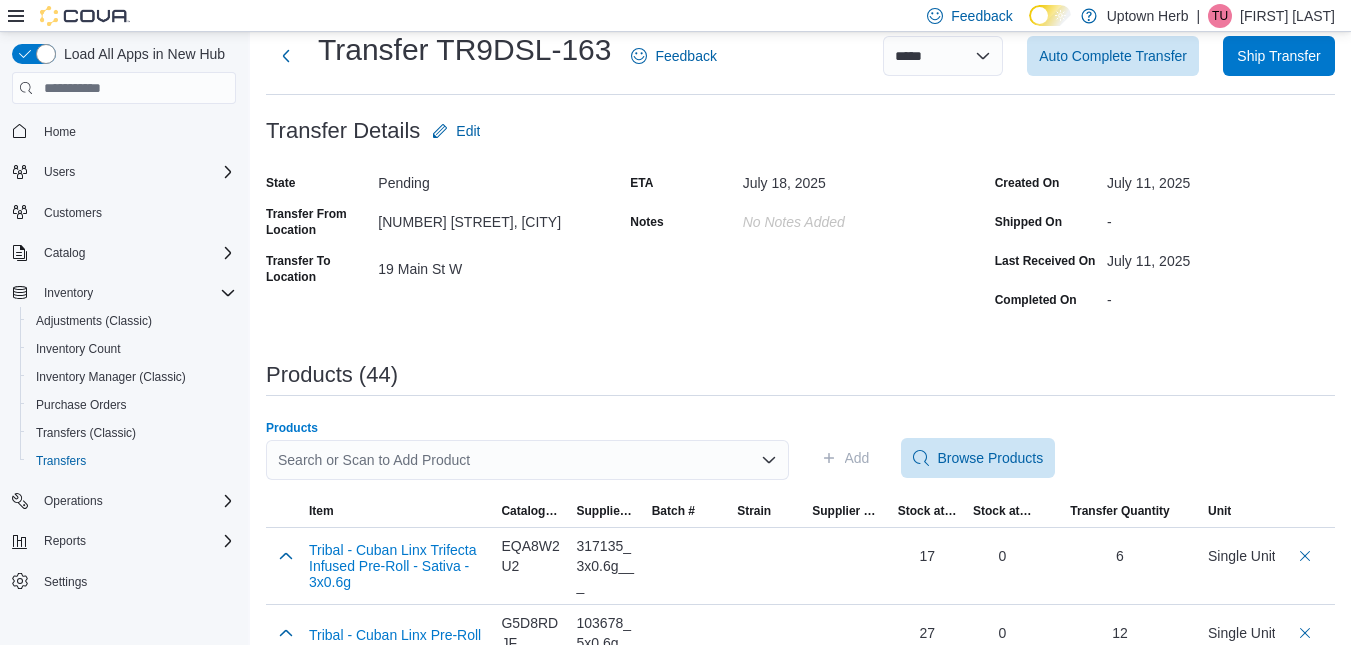 click on "Search or Scan to Add Product" at bounding box center (527, 460) 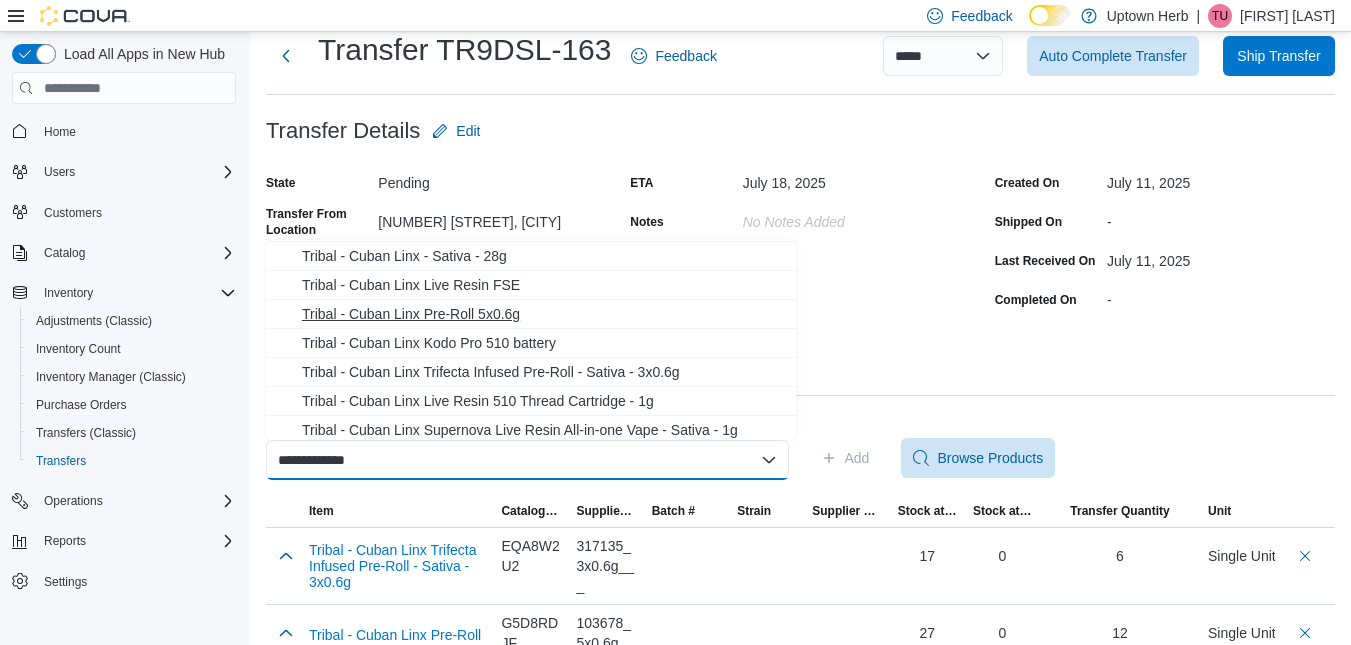 scroll, scrollTop: 61, scrollLeft: 0, axis: vertical 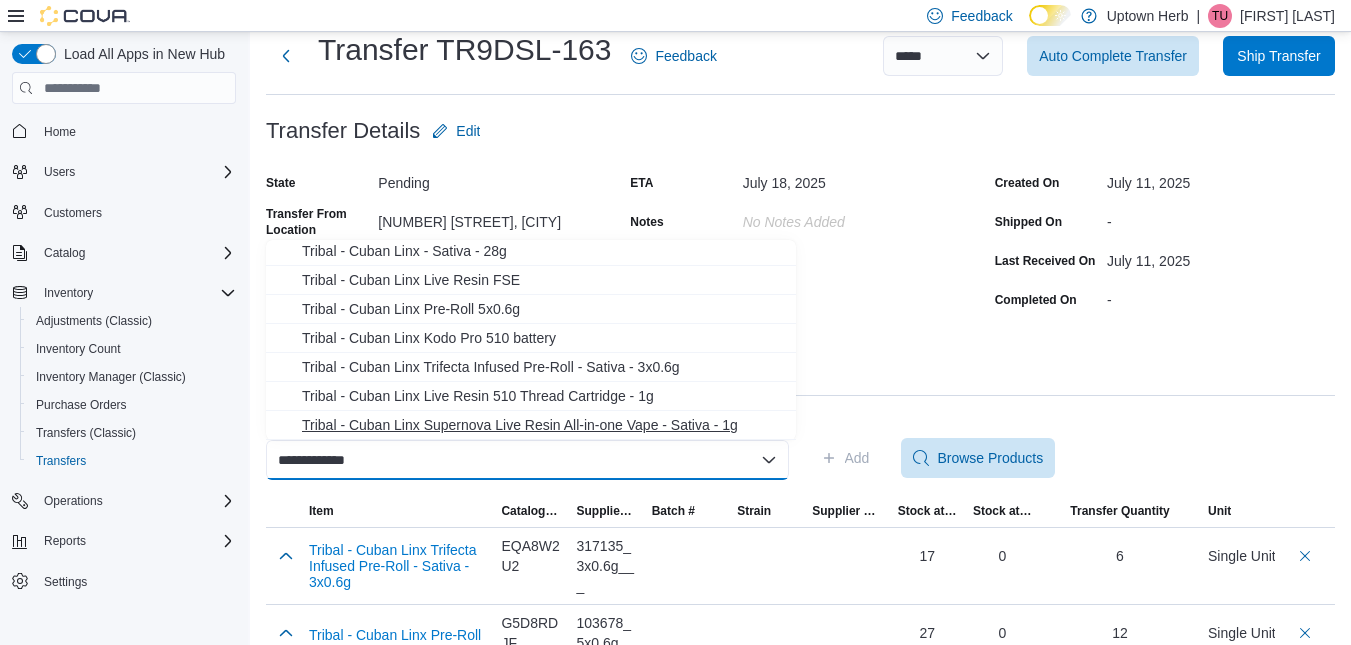 type on "**********" 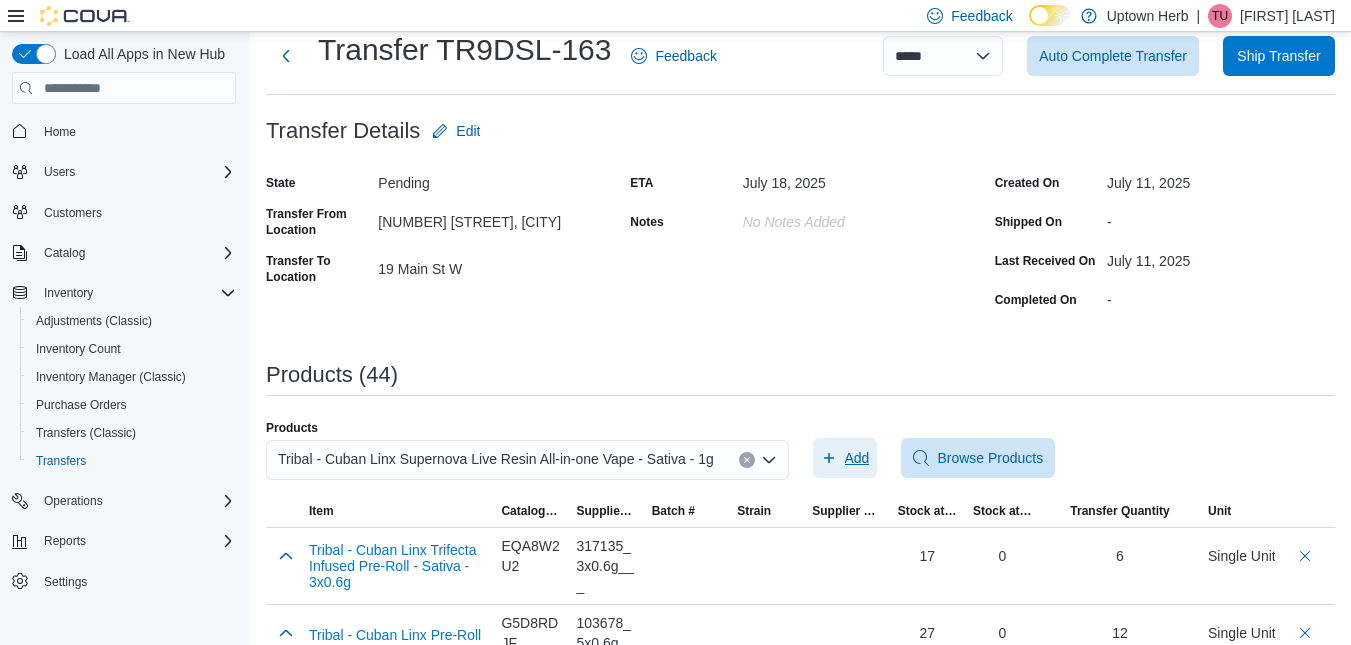 click on "Add" at bounding box center [845, 458] 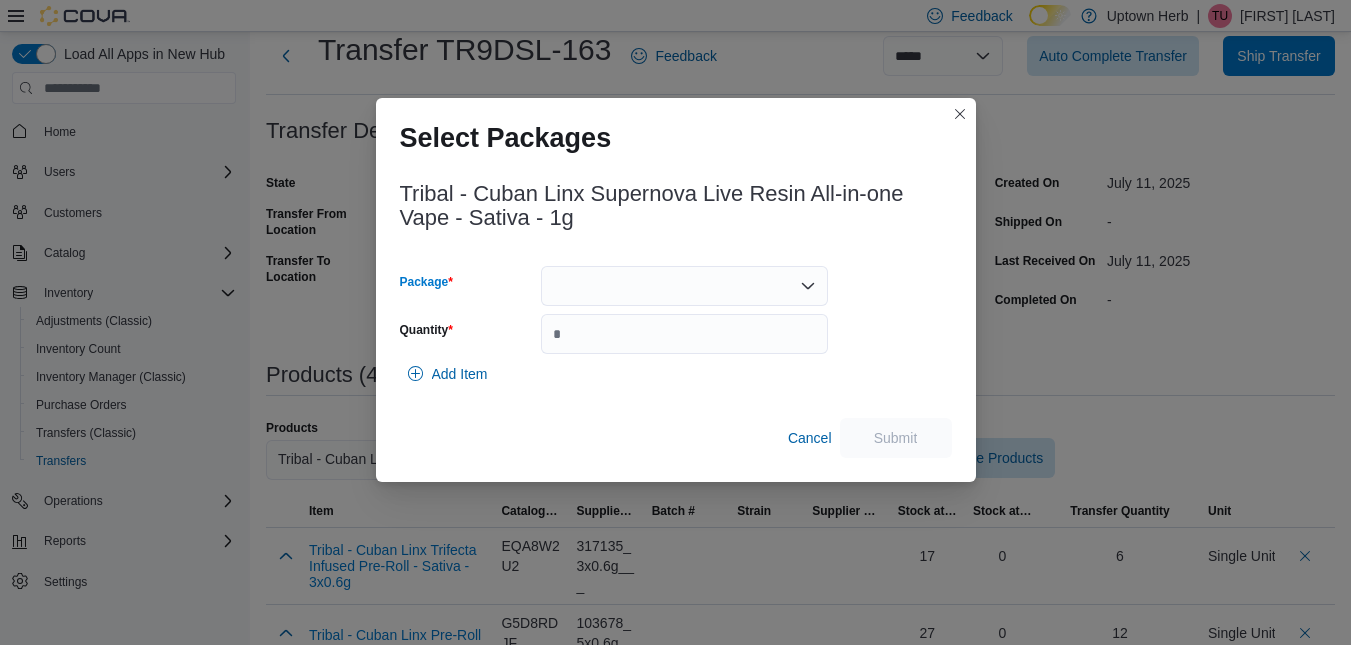 click at bounding box center (684, 286) 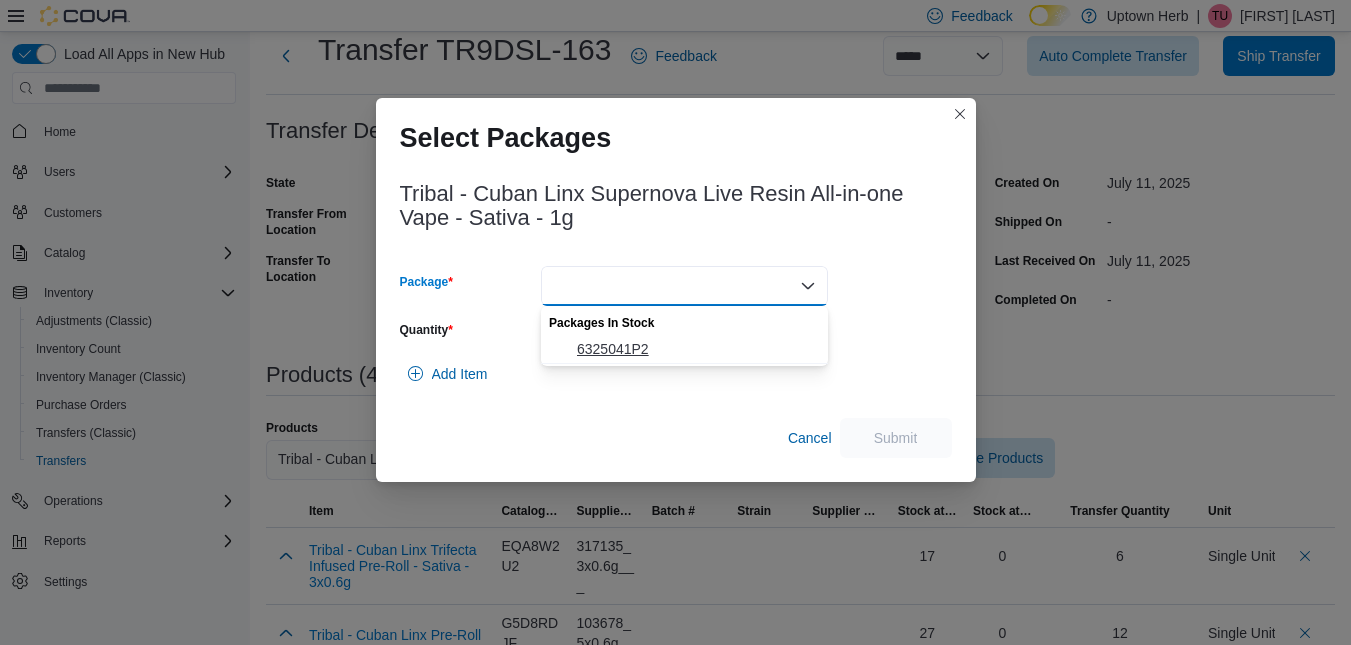 click on "6325041P2" at bounding box center (696, 349) 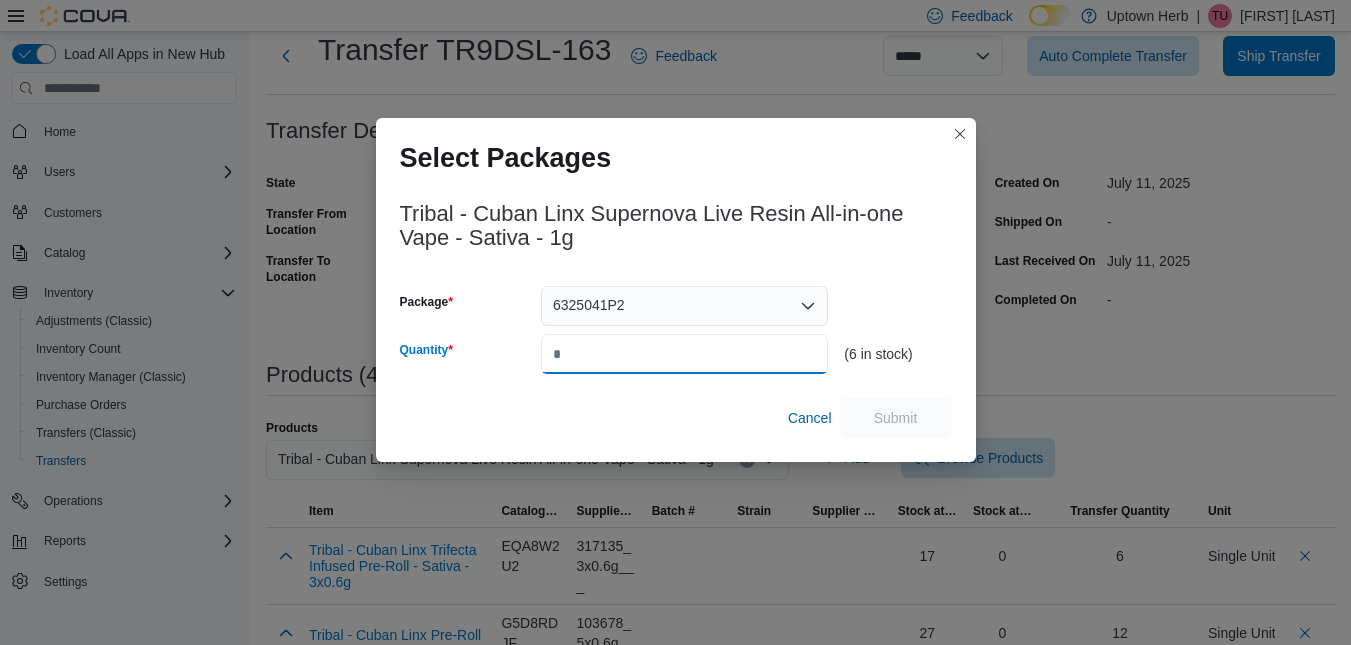 click on "Quantity" at bounding box center (684, 354) 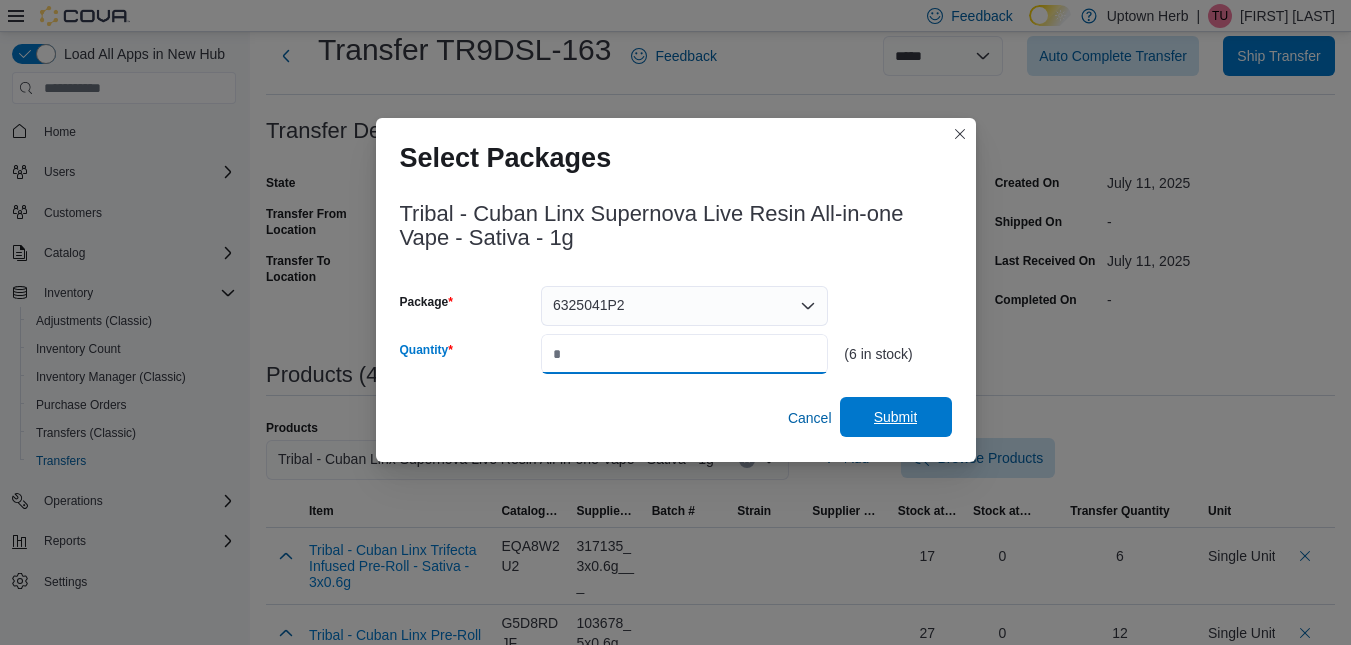 type on "*" 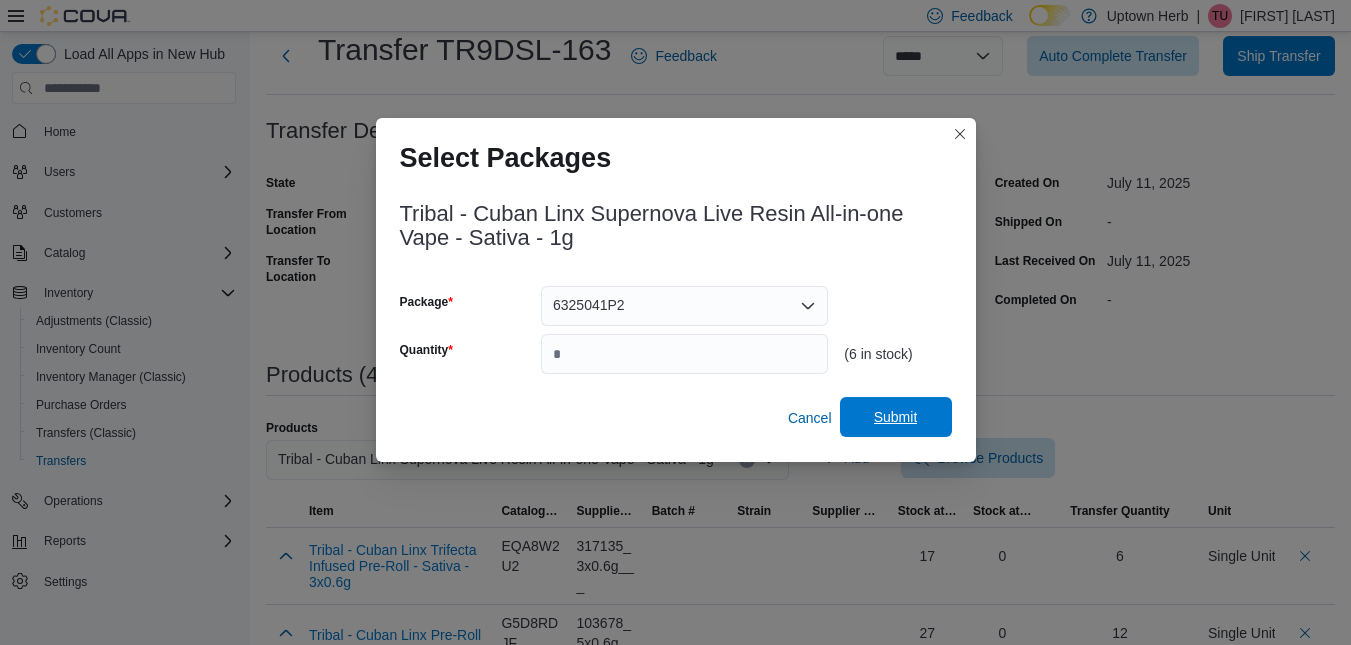 click on "Submit" at bounding box center [896, 417] 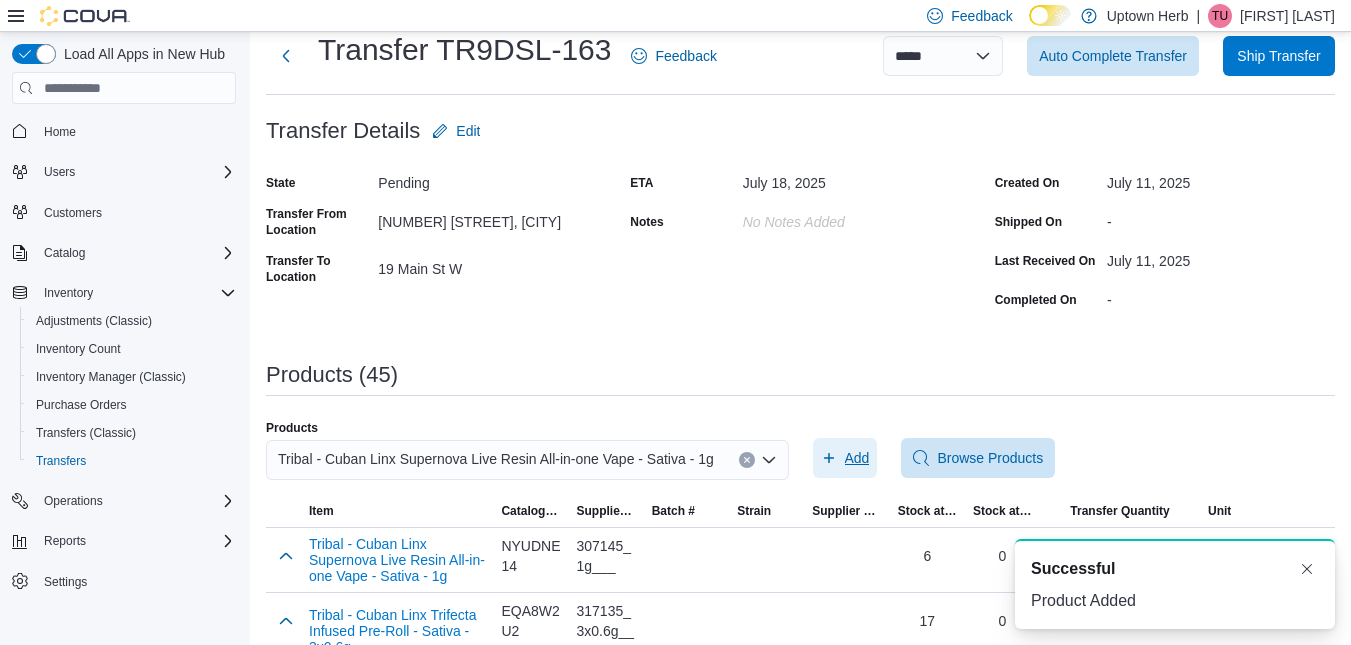 scroll, scrollTop: 0, scrollLeft: 0, axis: both 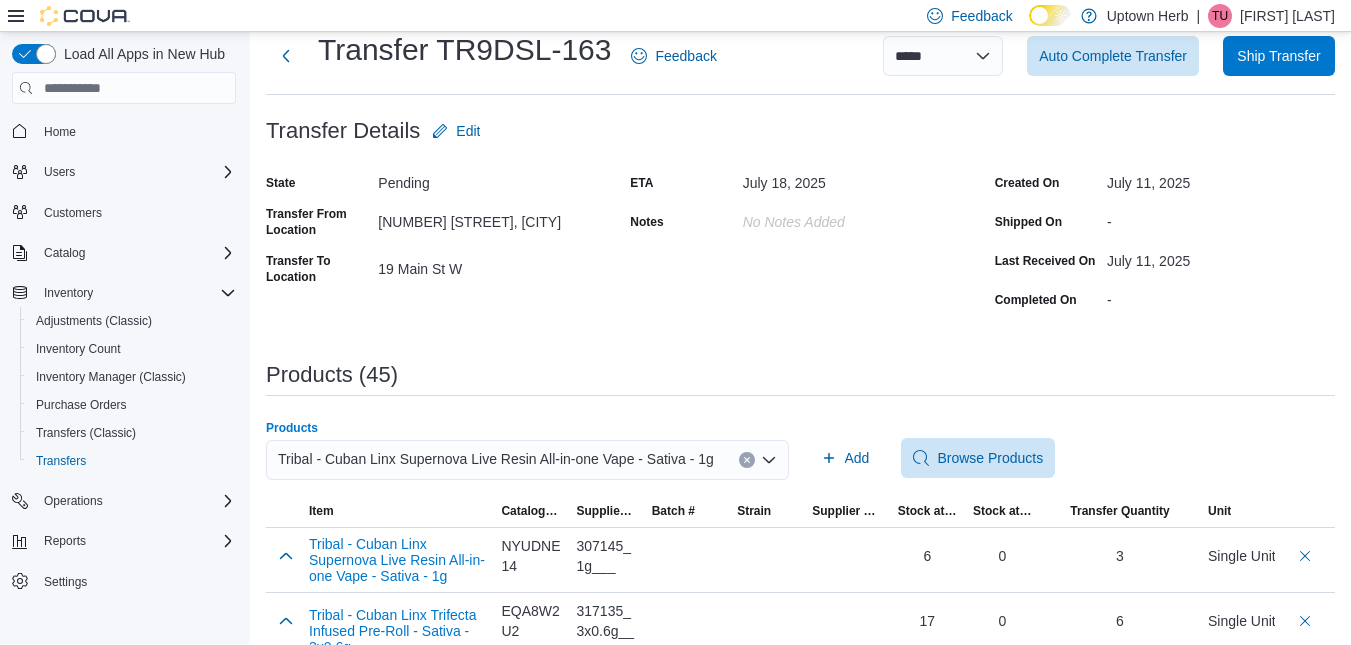 click 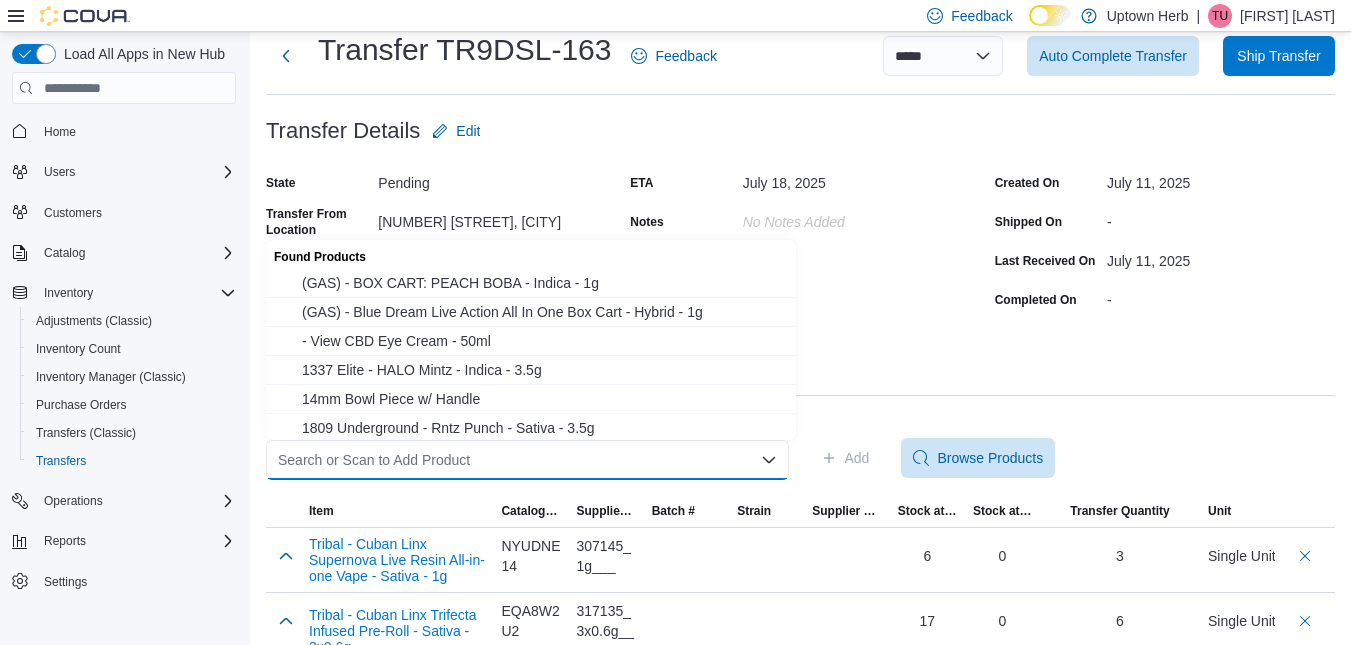 click on "Search or Scan to Add Product" at bounding box center [527, 460] 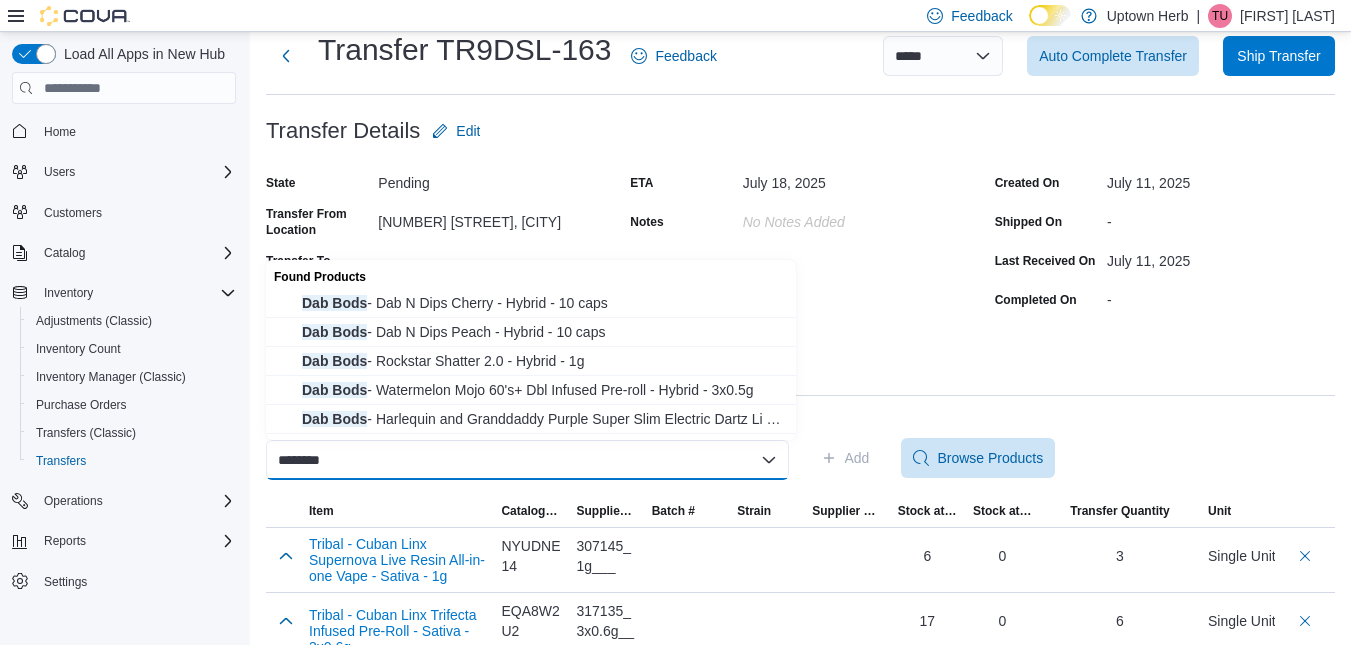 type on "********" 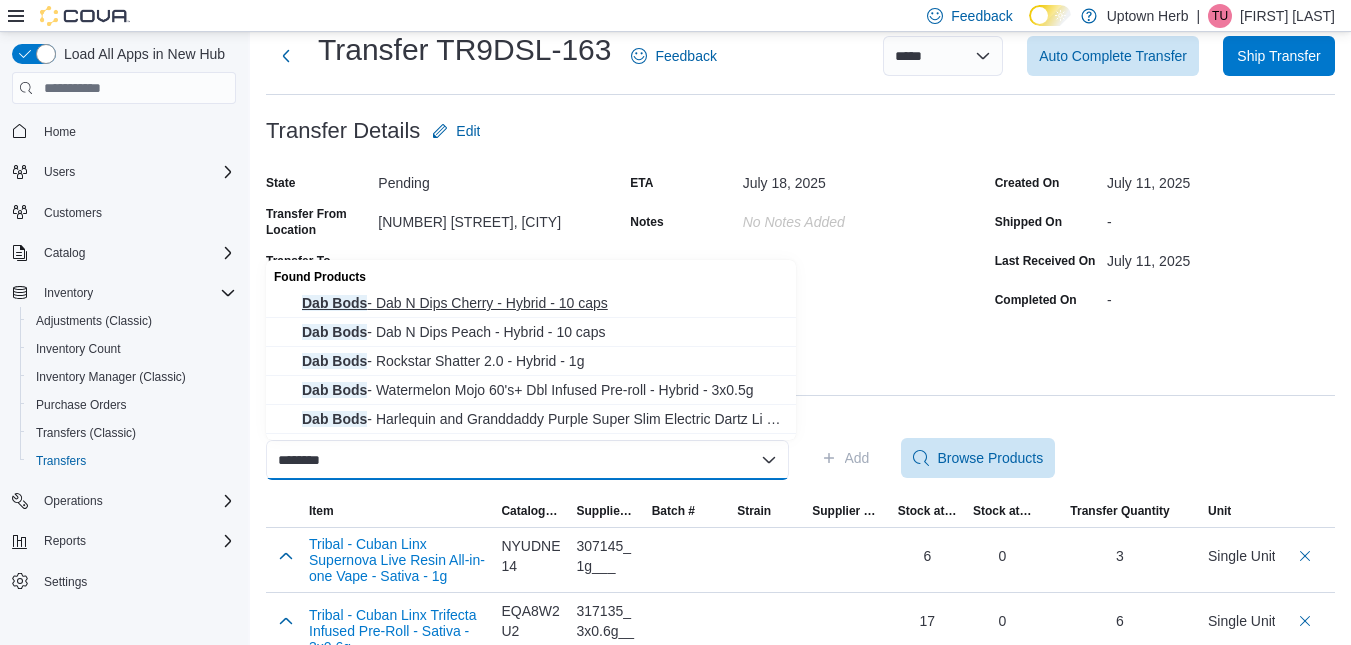 click on "Dab Bods  - Dab N Dips Cherry - Hybrid - 10 caps" at bounding box center (543, 303) 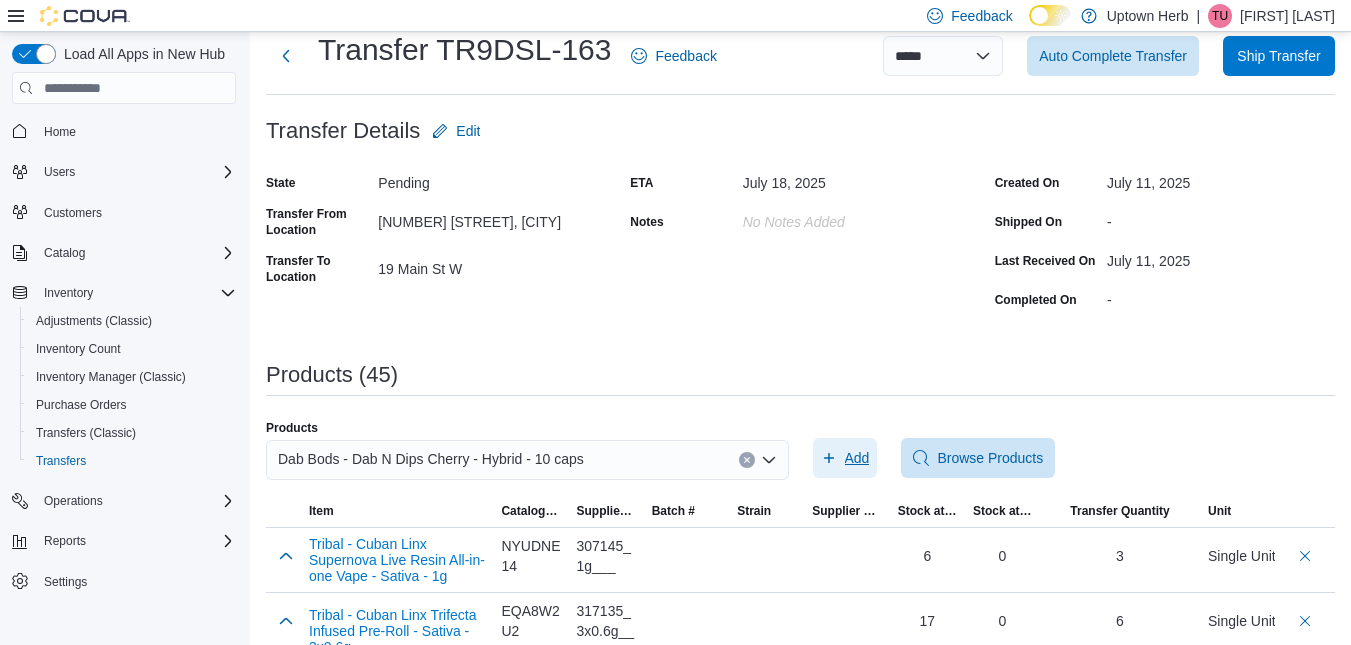 click on "Add" at bounding box center (857, 458) 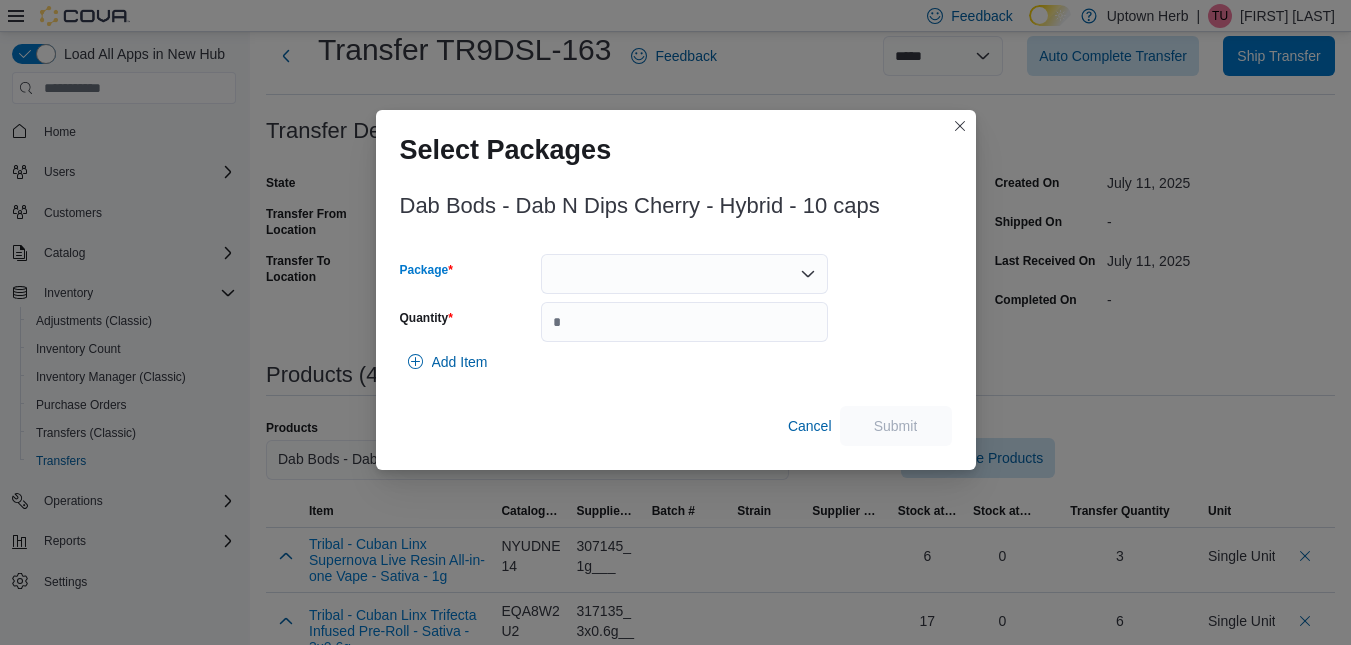 click at bounding box center [684, 274] 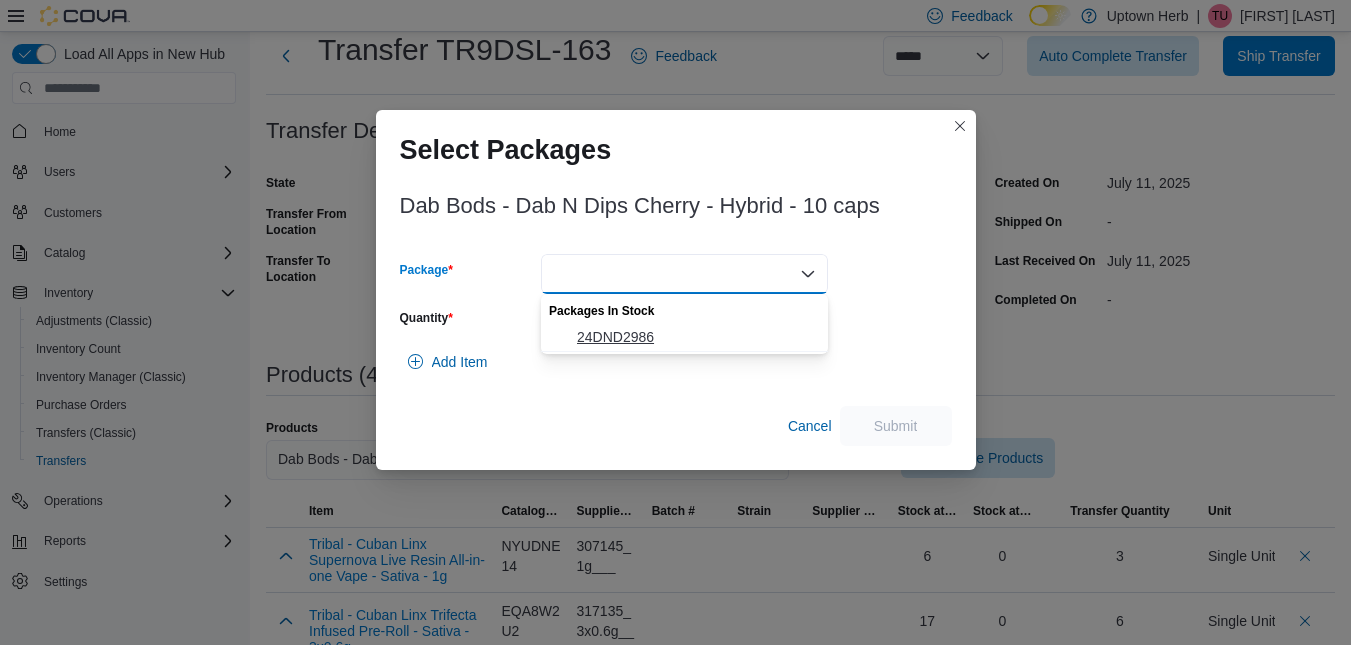 click on "24DND2986" at bounding box center [696, 337] 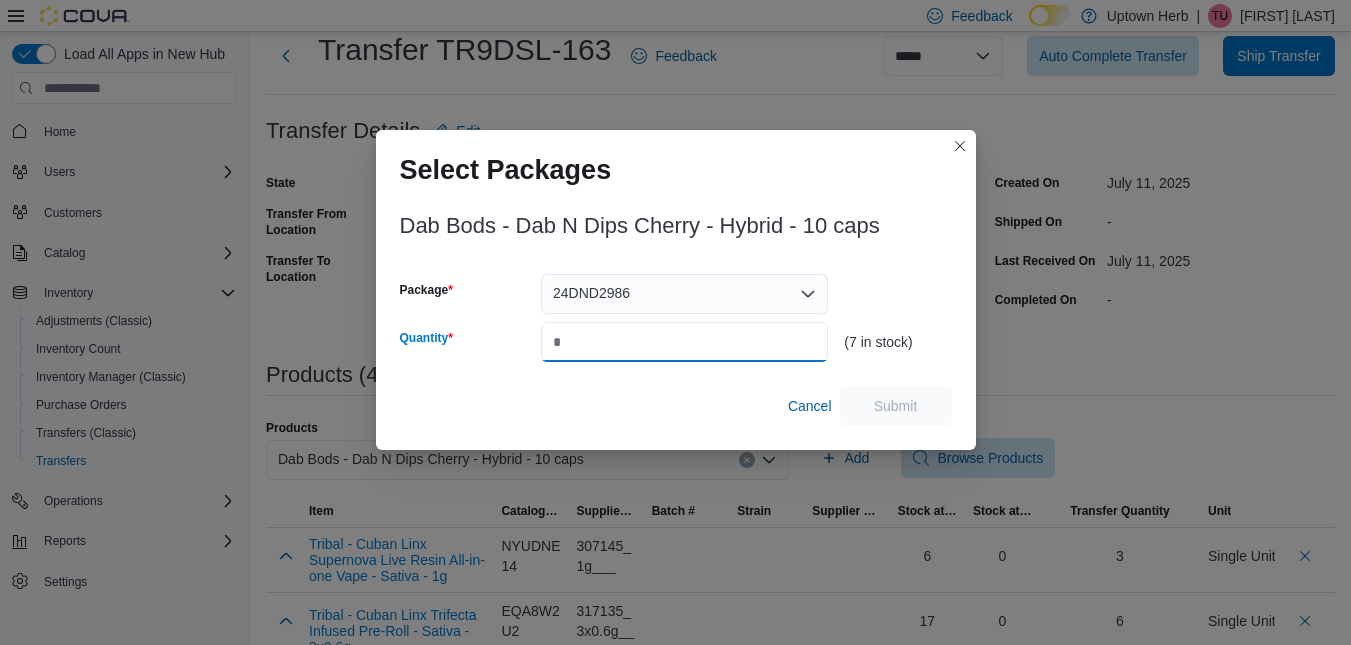 click on "Quantity" at bounding box center (684, 342) 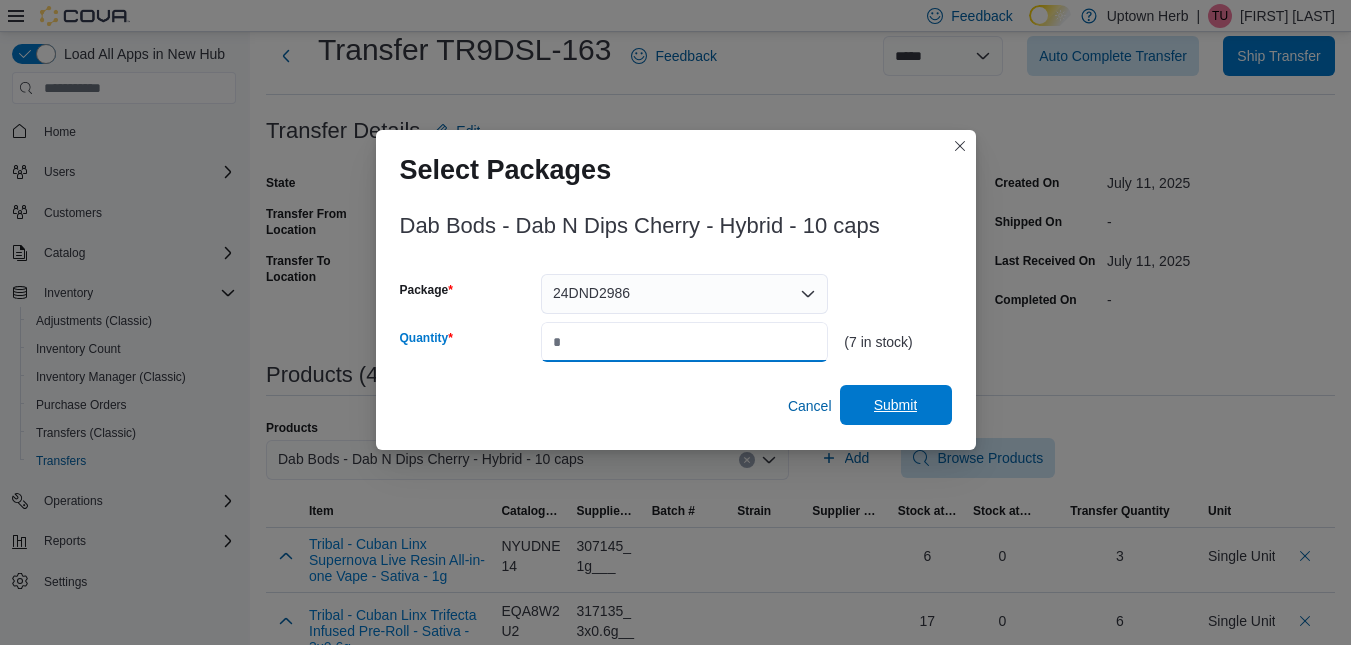 type on "*" 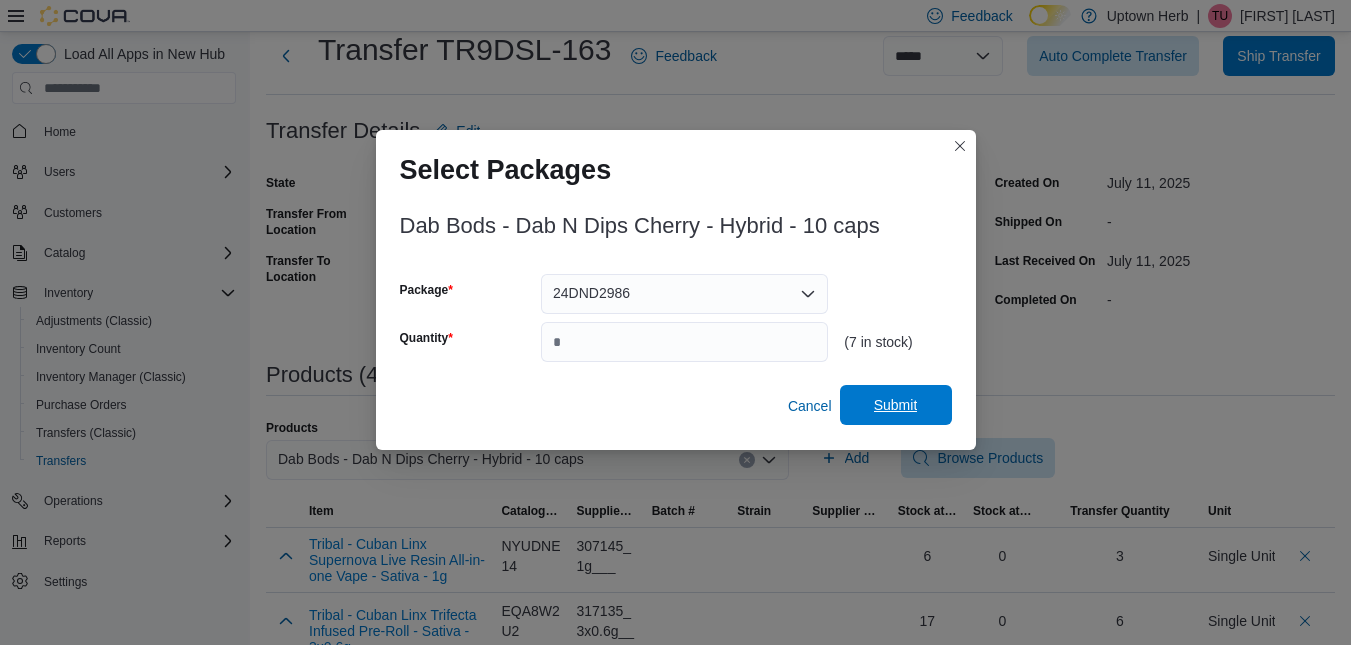 click on "Submit" at bounding box center (896, 405) 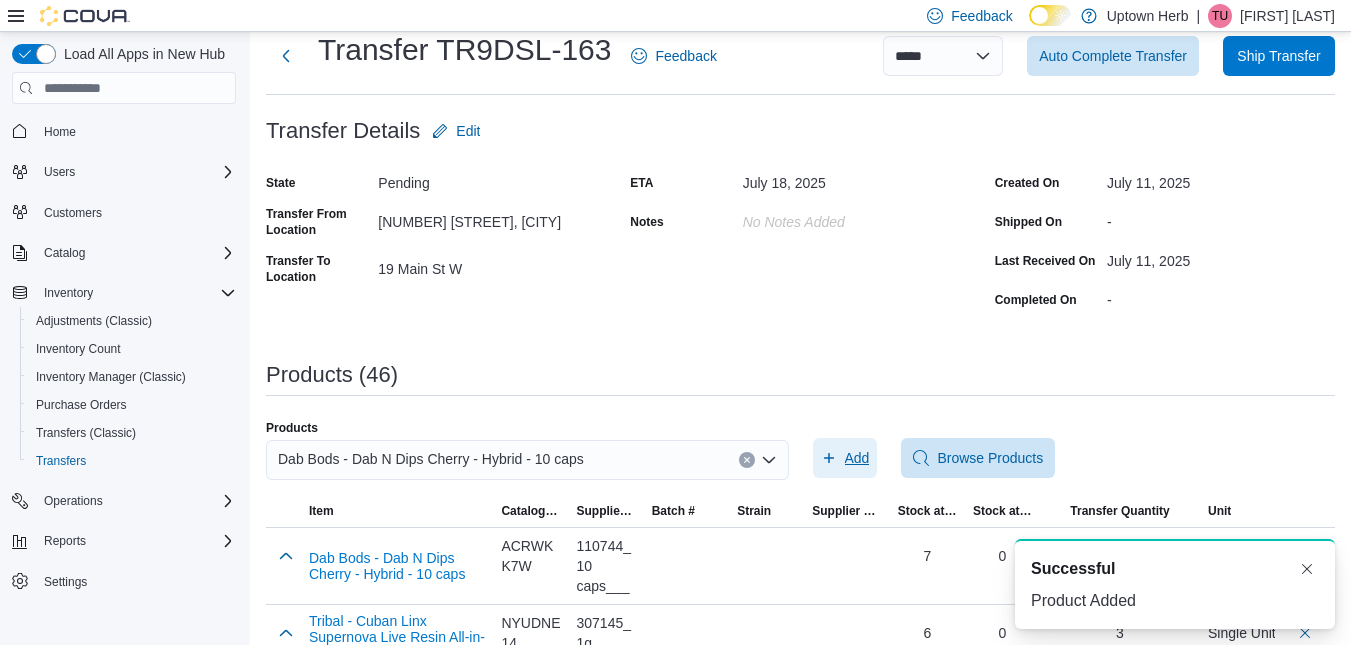 scroll, scrollTop: 0, scrollLeft: 0, axis: both 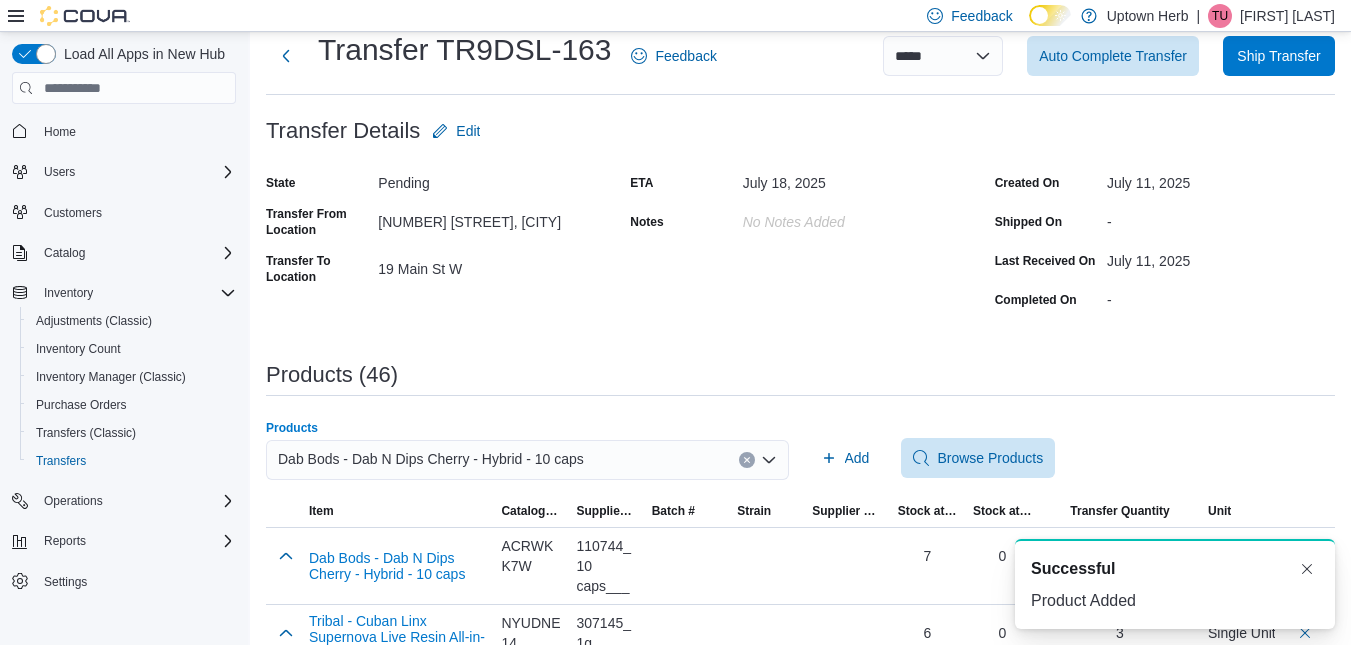 click at bounding box center (747, 460) 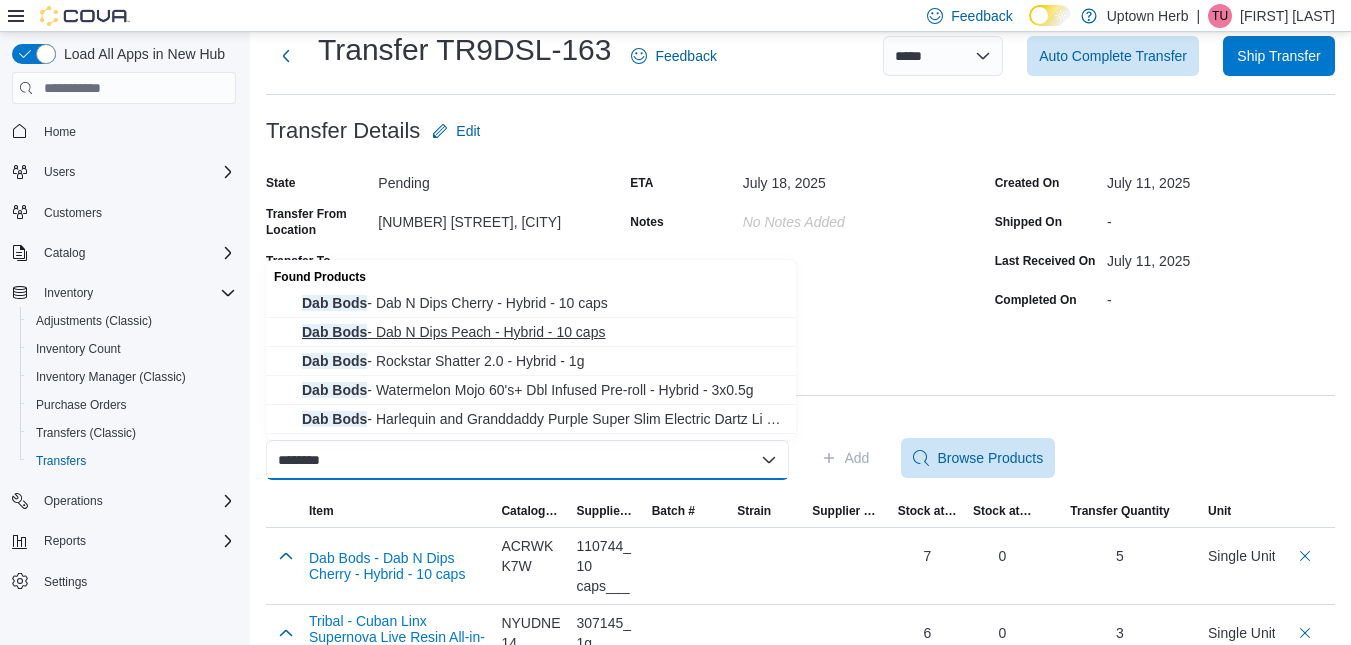 type on "********" 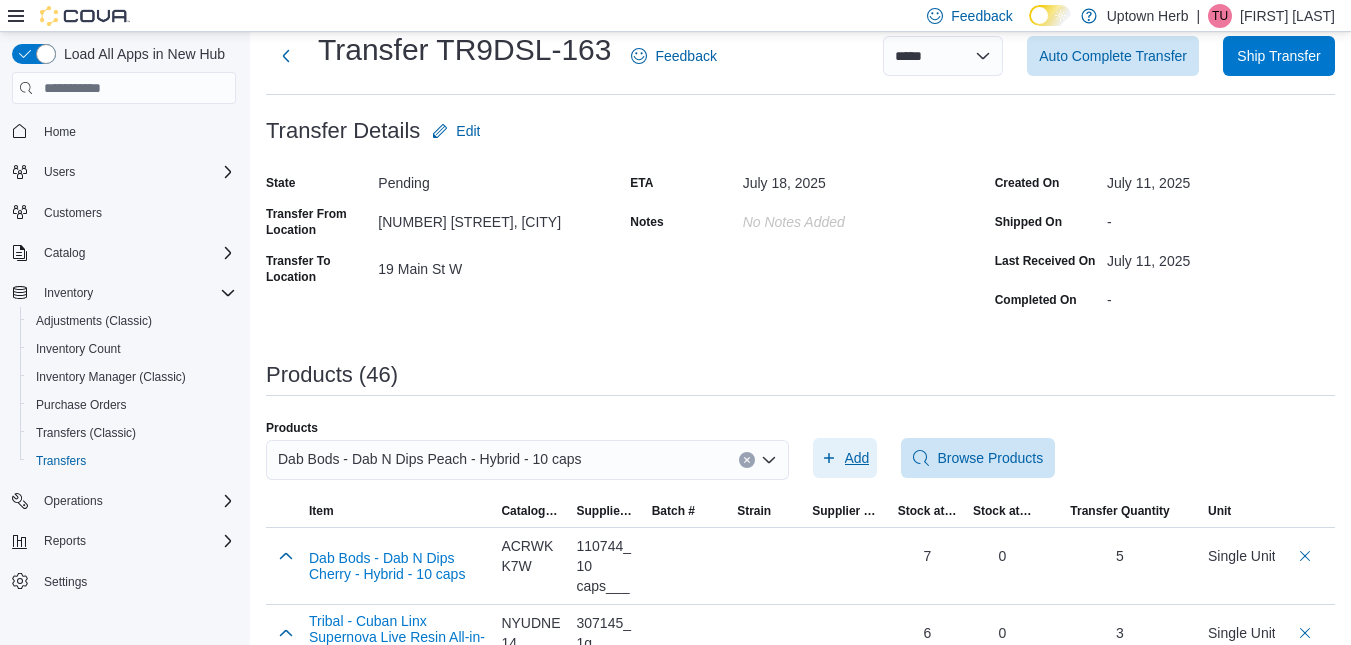 click on "Add" at bounding box center (857, 458) 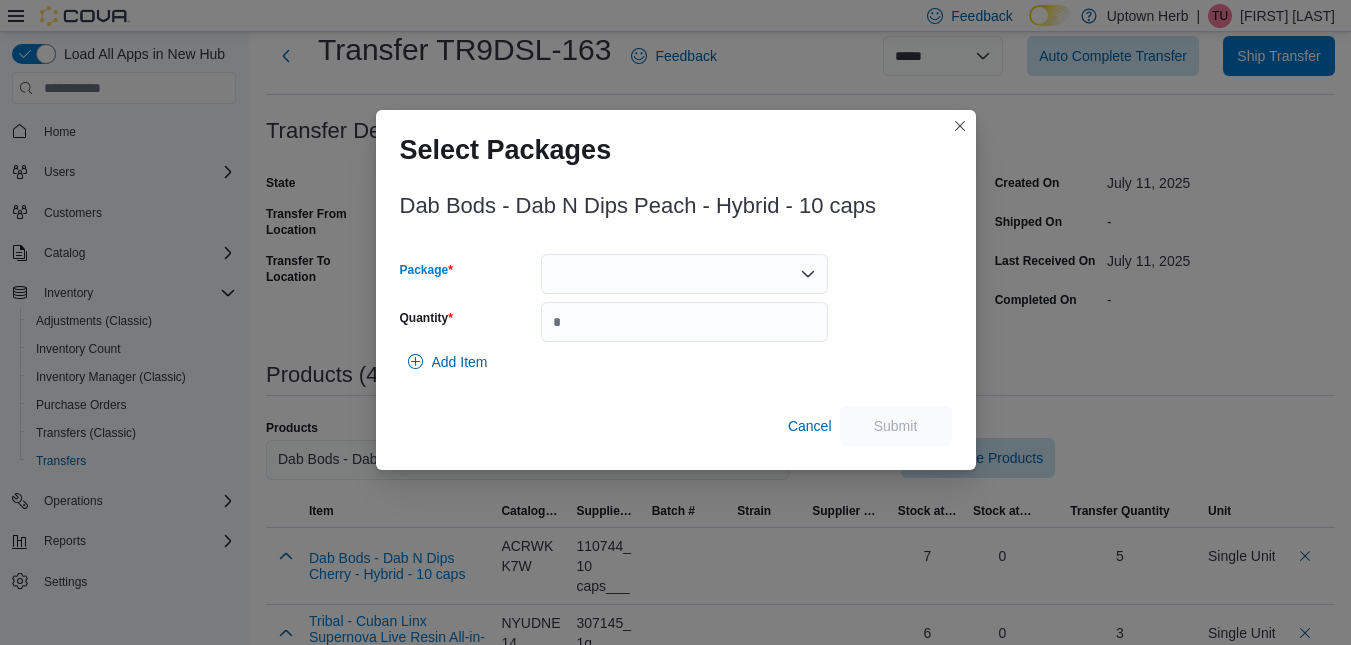 click at bounding box center (684, 274) 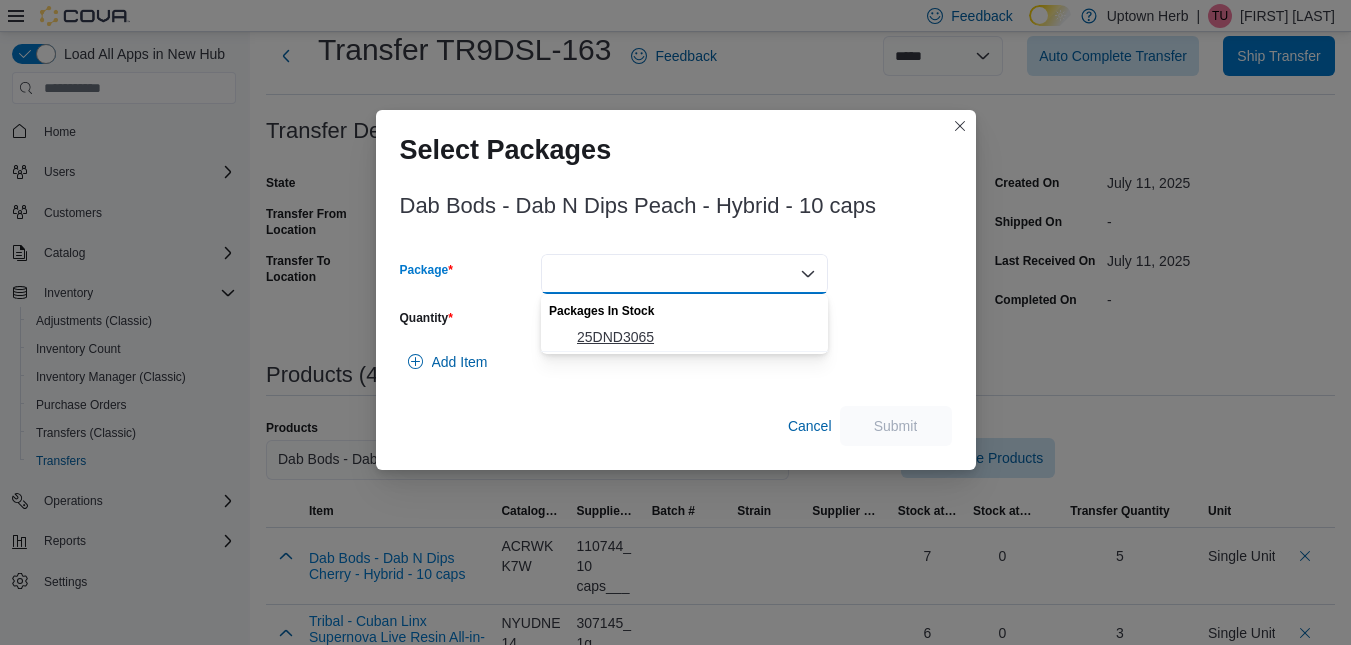 click on "25DND3065" at bounding box center (696, 337) 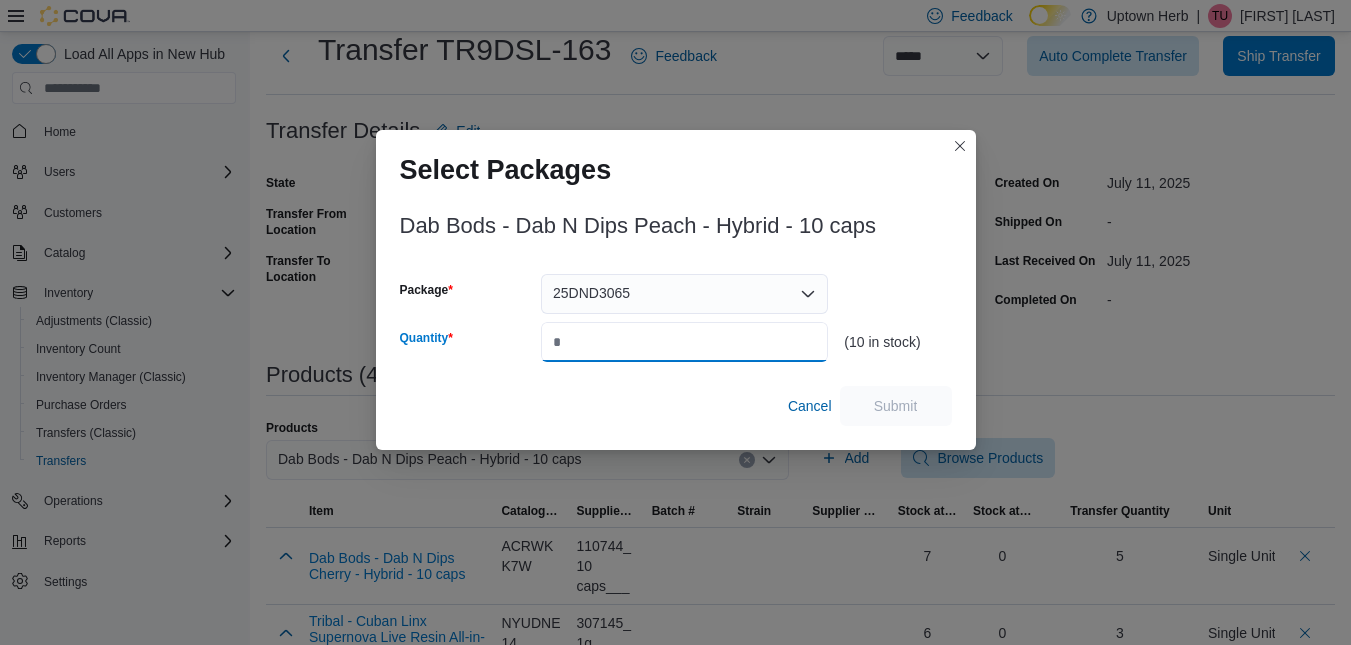 click on "Quantity" at bounding box center [684, 342] 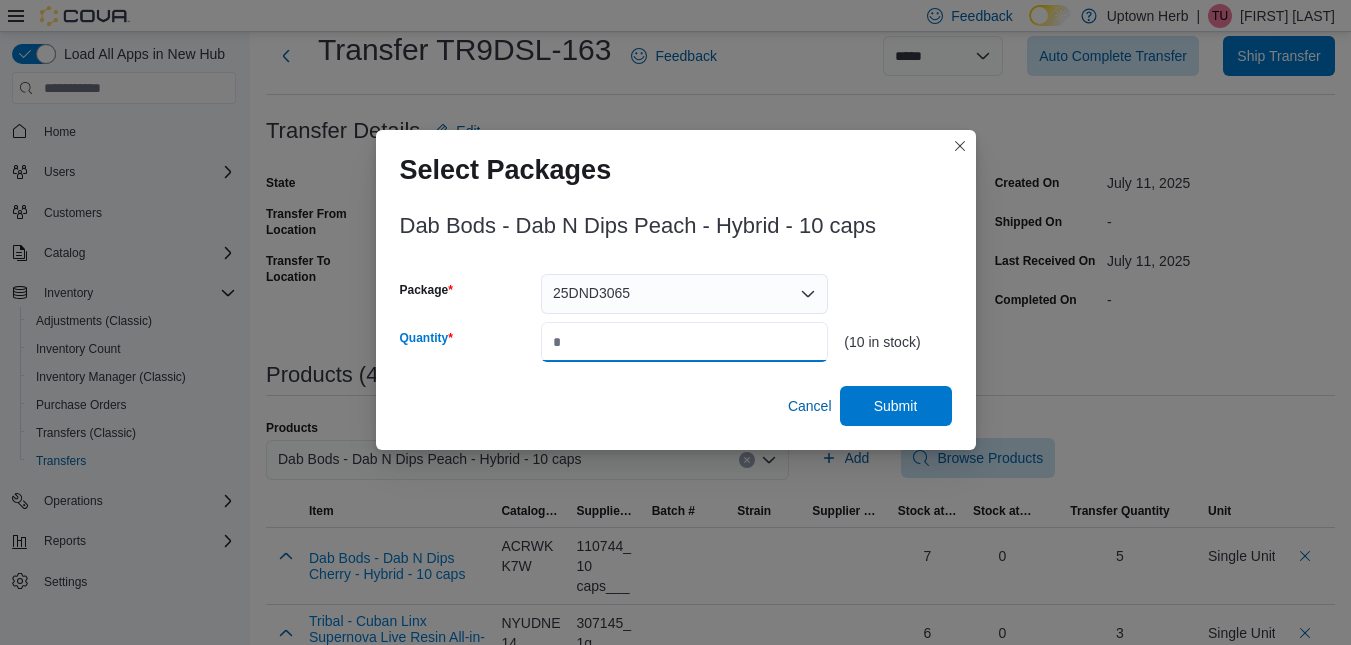 type on "*" 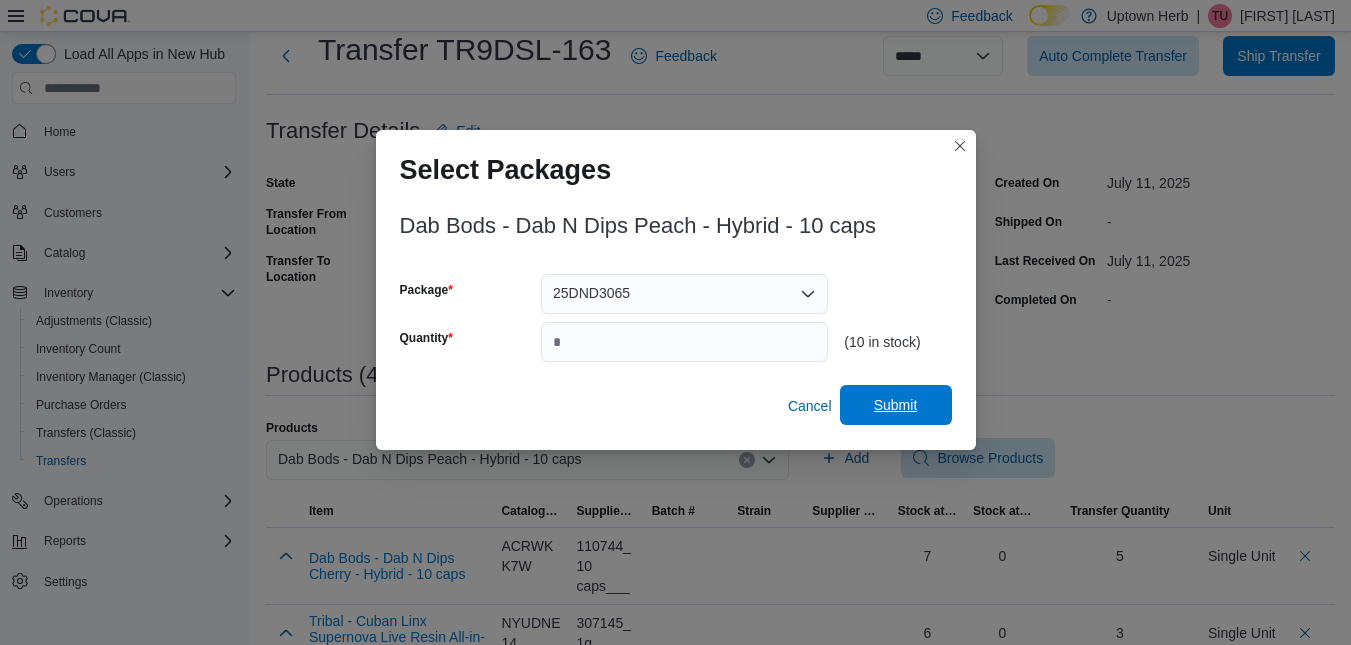 click on "Submit" at bounding box center (896, 405) 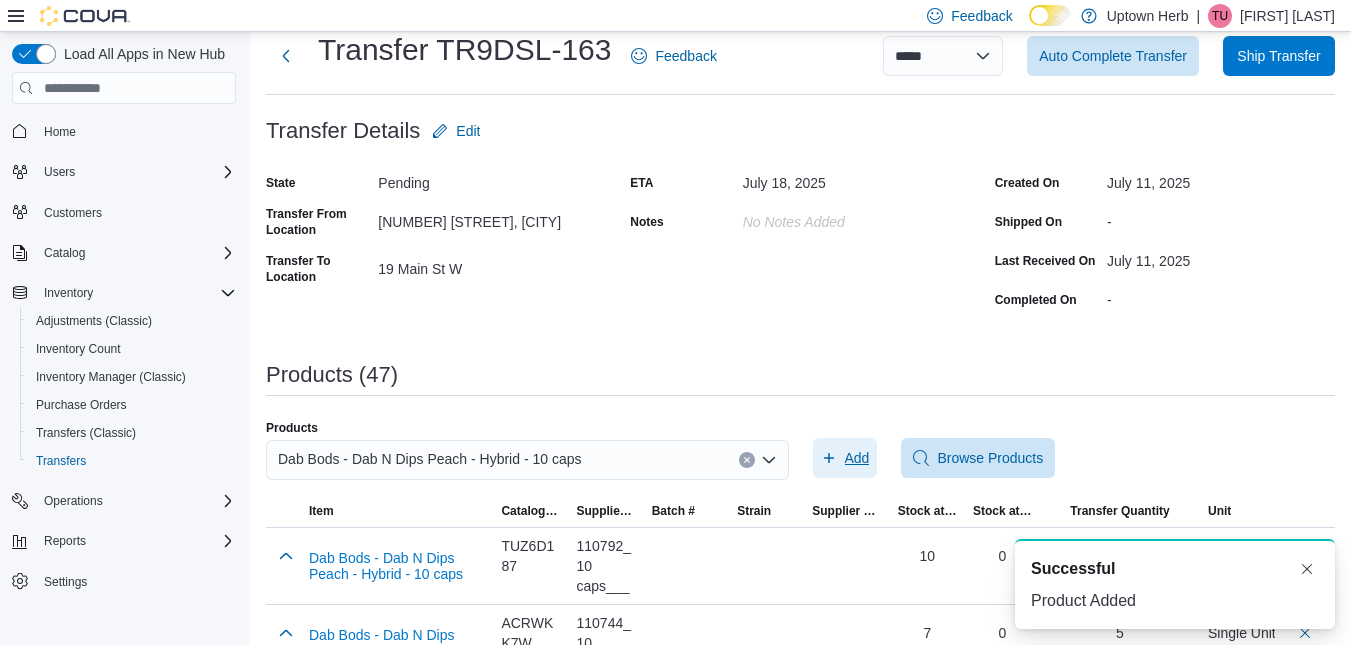 scroll, scrollTop: 0, scrollLeft: 0, axis: both 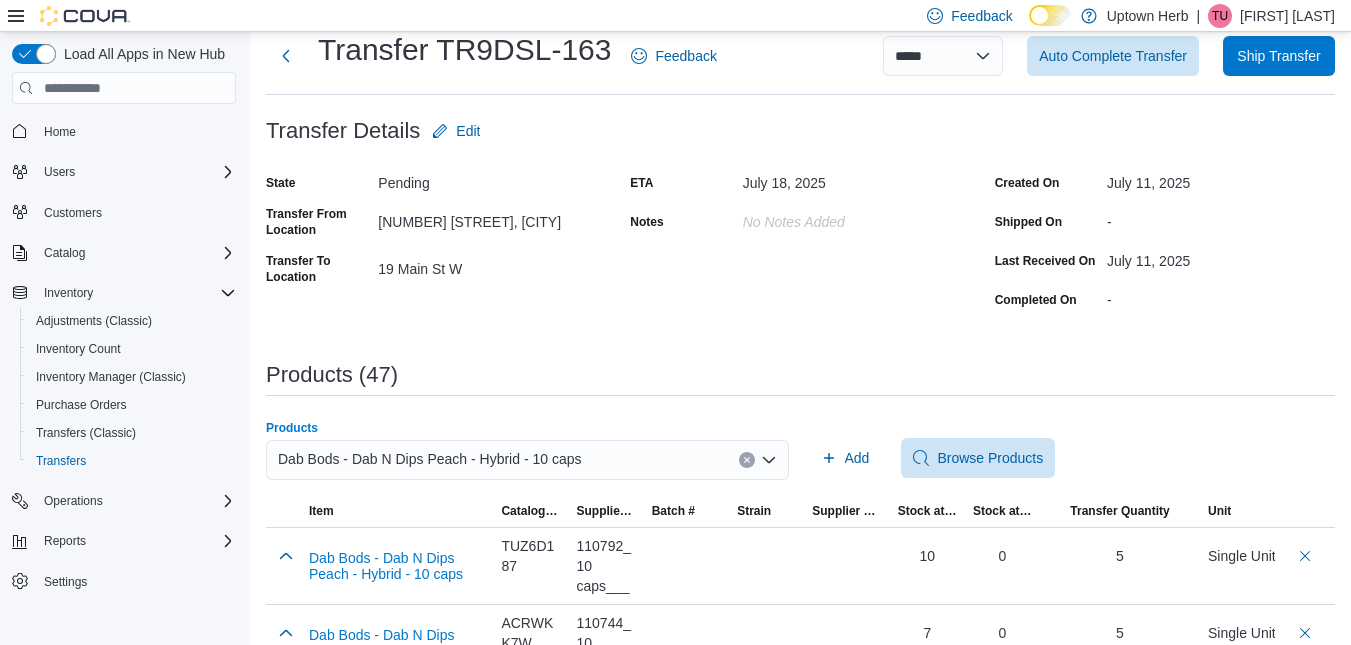 click at bounding box center [747, 460] 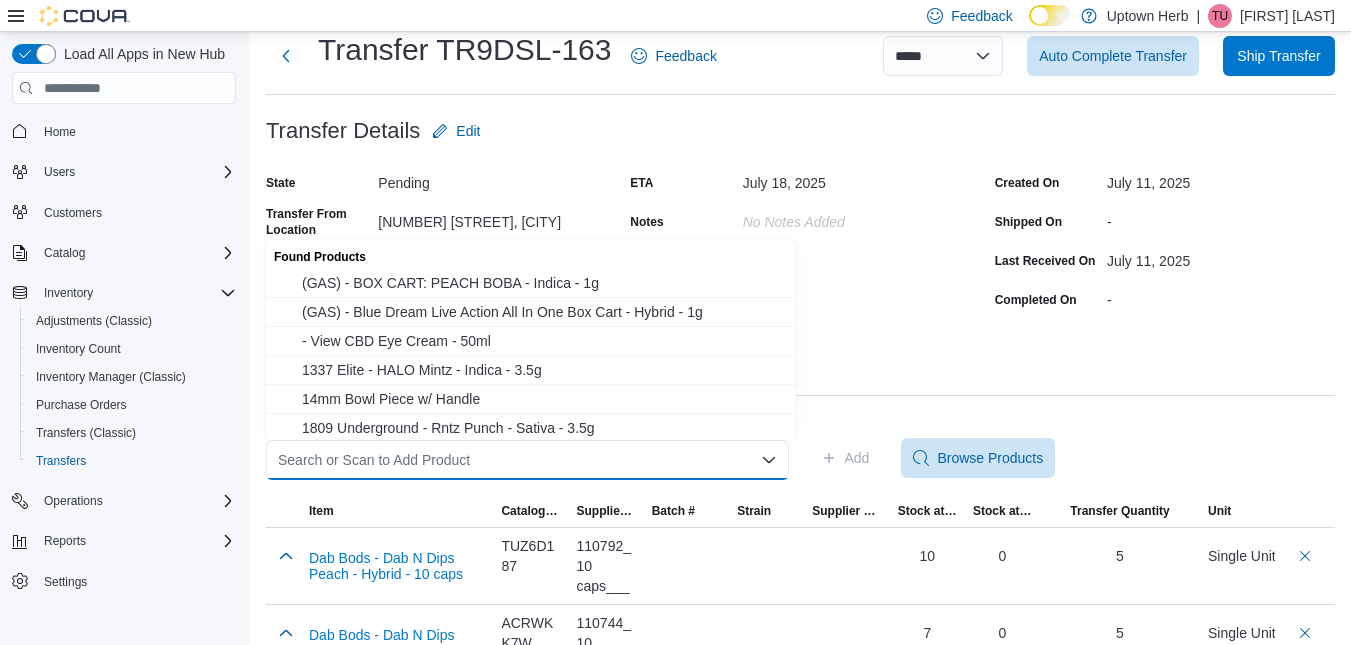 click on "Search or Scan to Add Product" at bounding box center (527, 460) 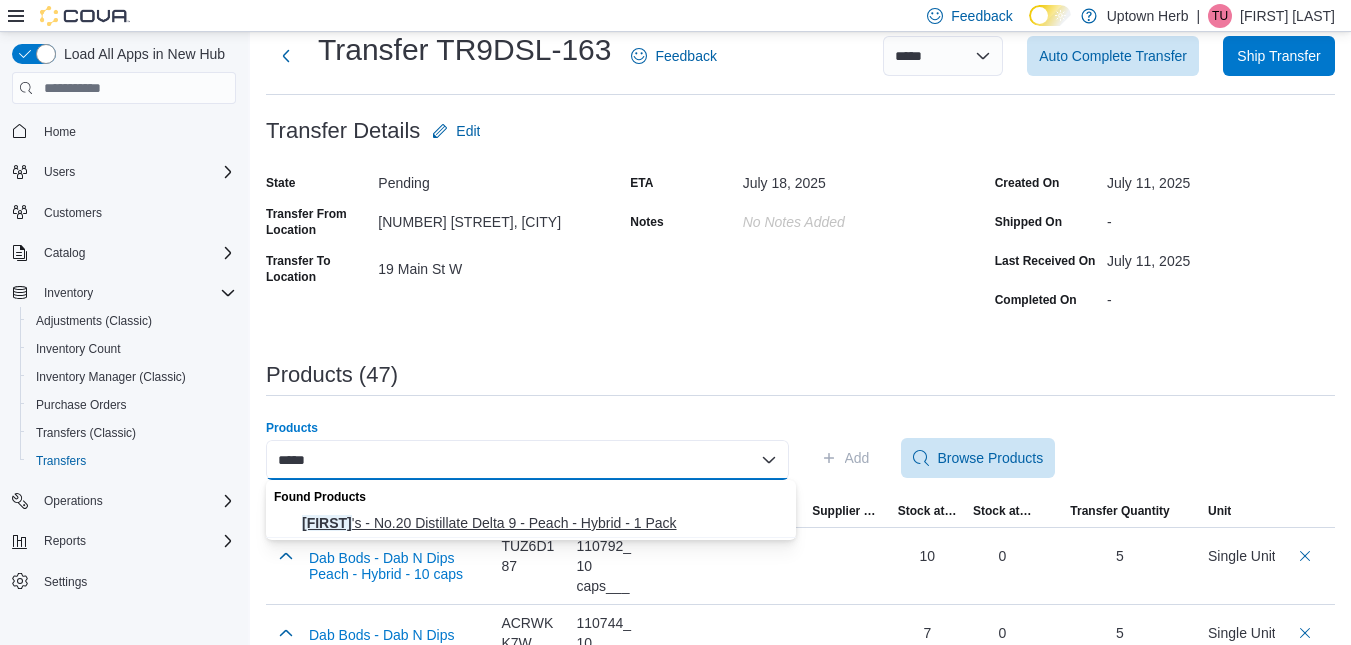 type on "*****" 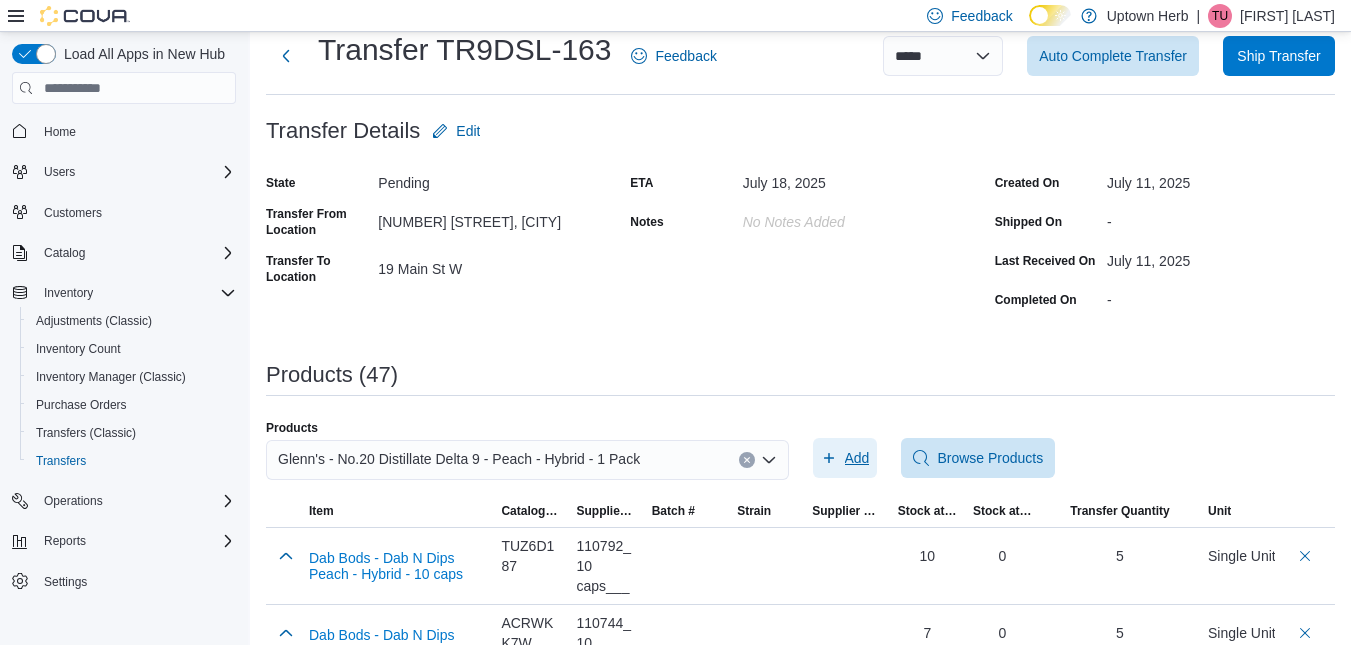 click on "Add" at bounding box center (857, 458) 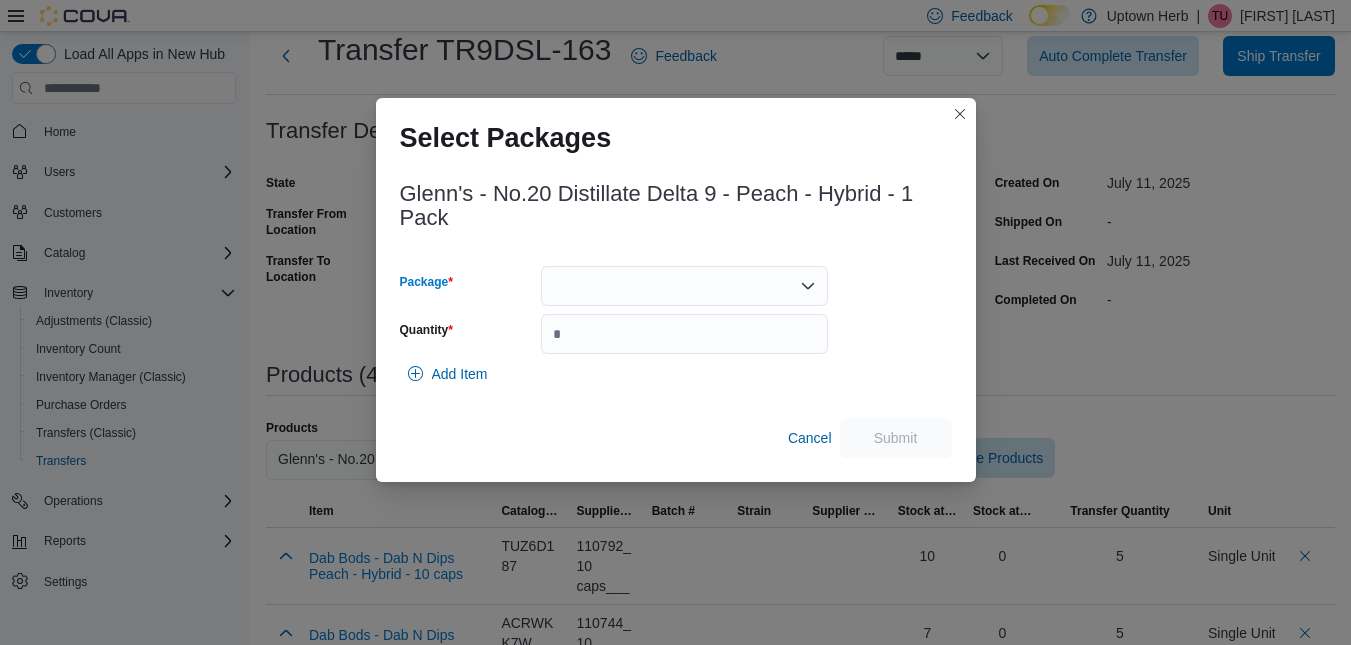 click at bounding box center (684, 286) 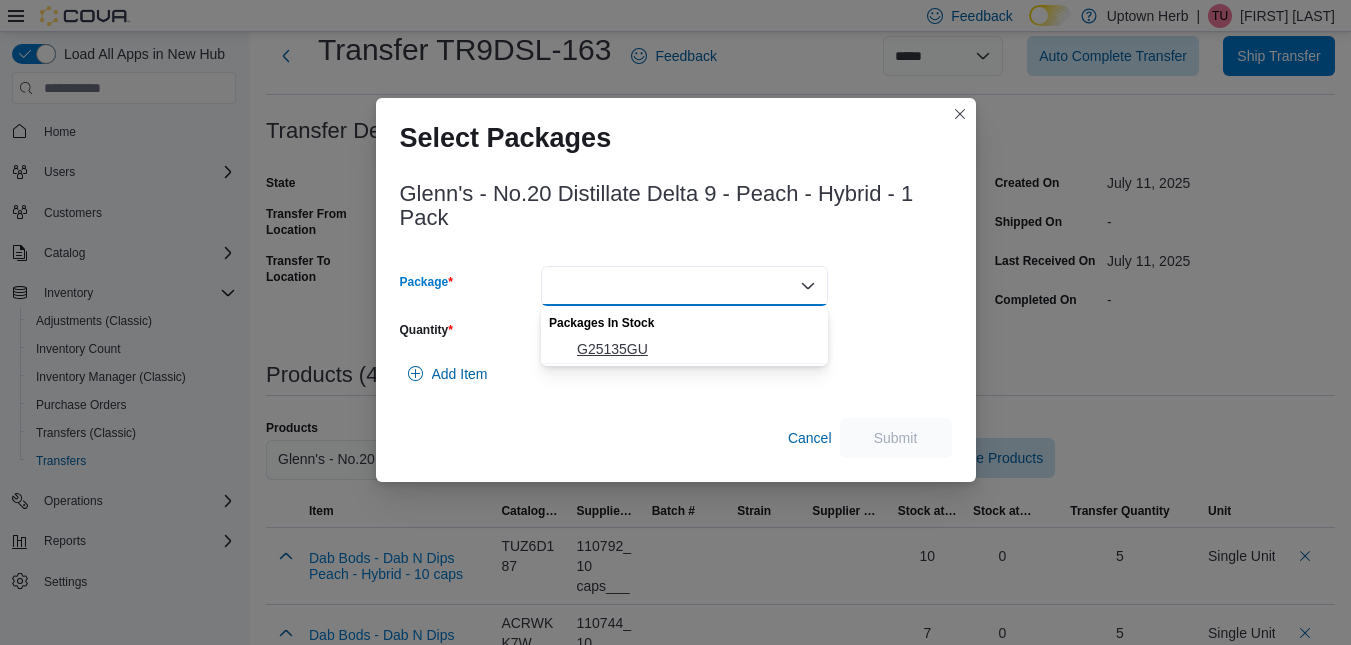 click on "G25135GU" at bounding box center (696, 349) 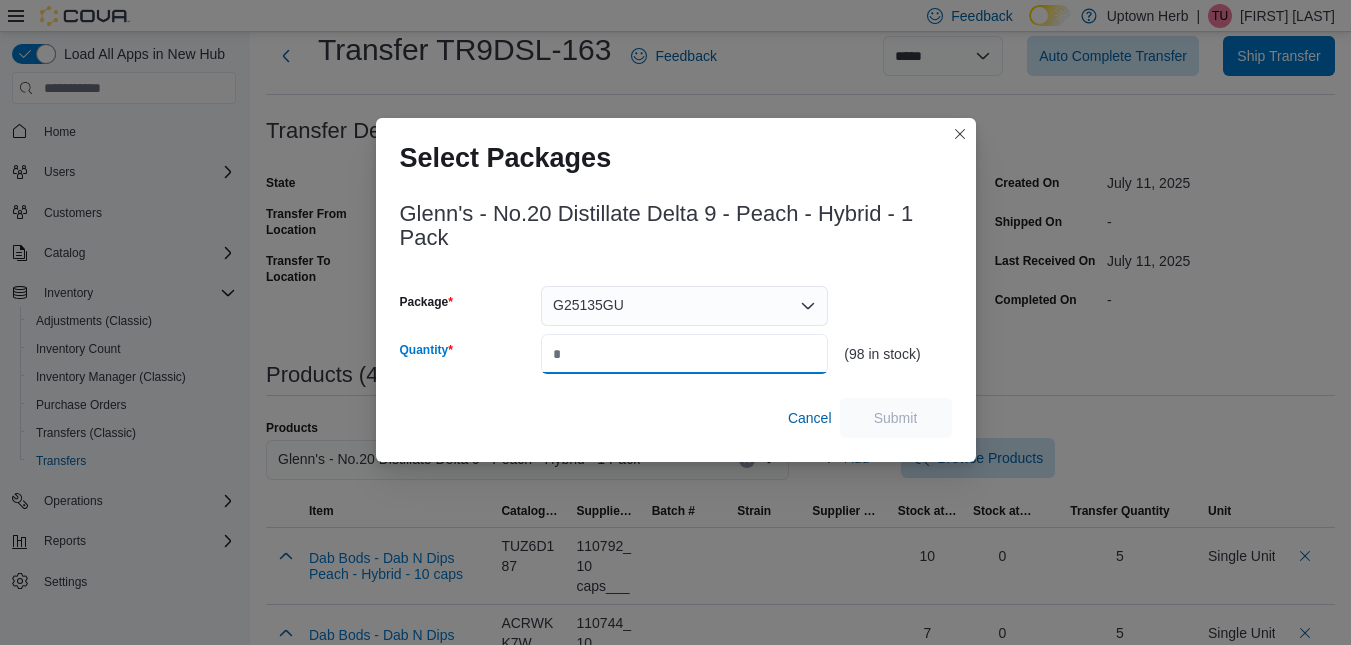 click on "Quantity" at bounding box center [684, 354] 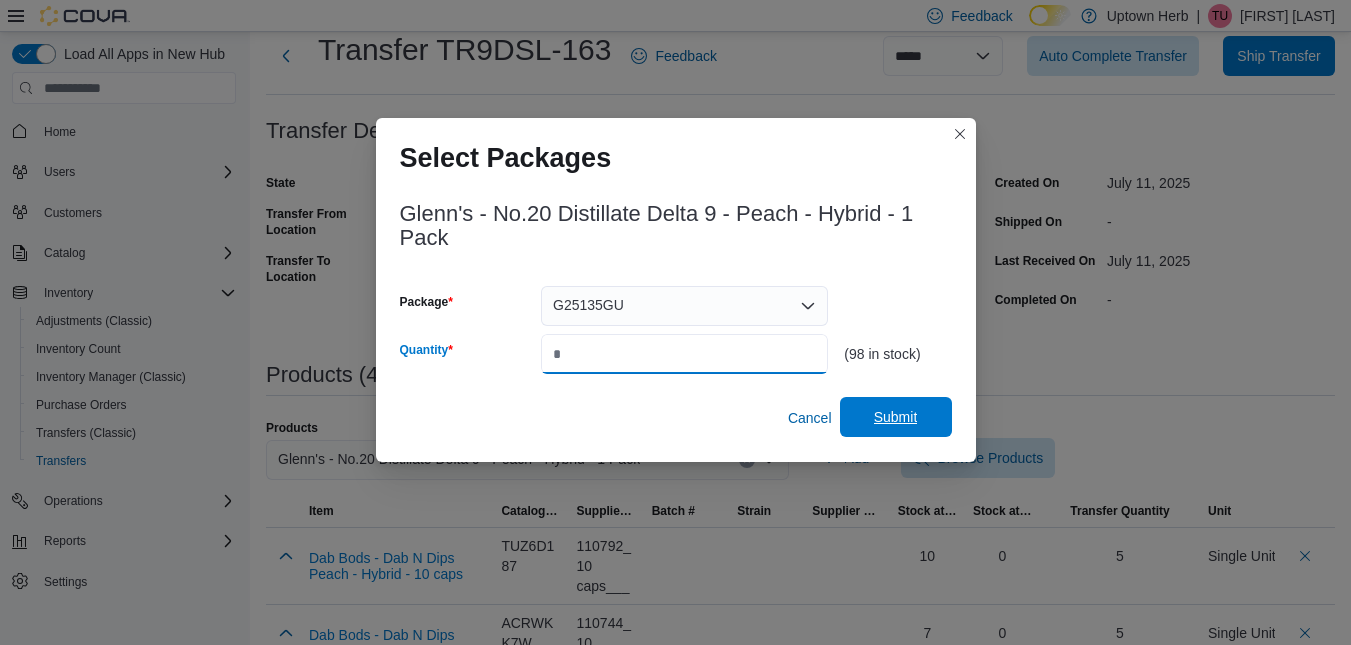 type on "**" 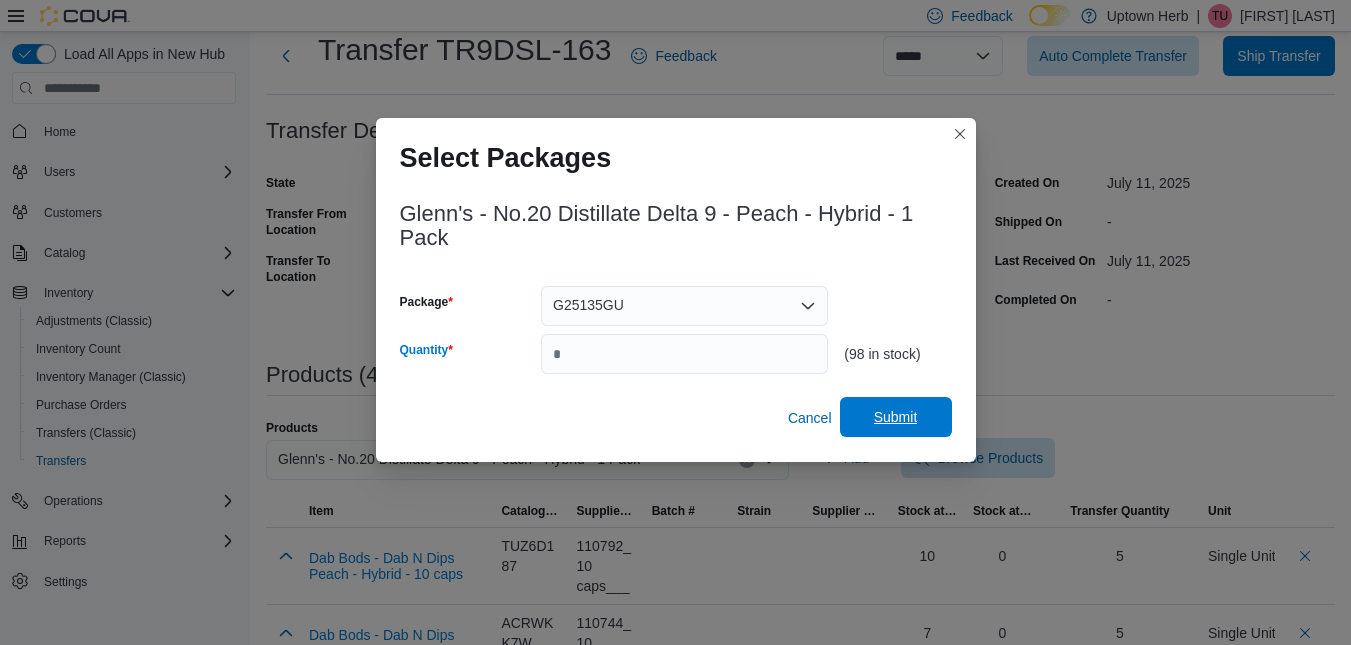 click on "Submit" at bounding box center (896, 417) 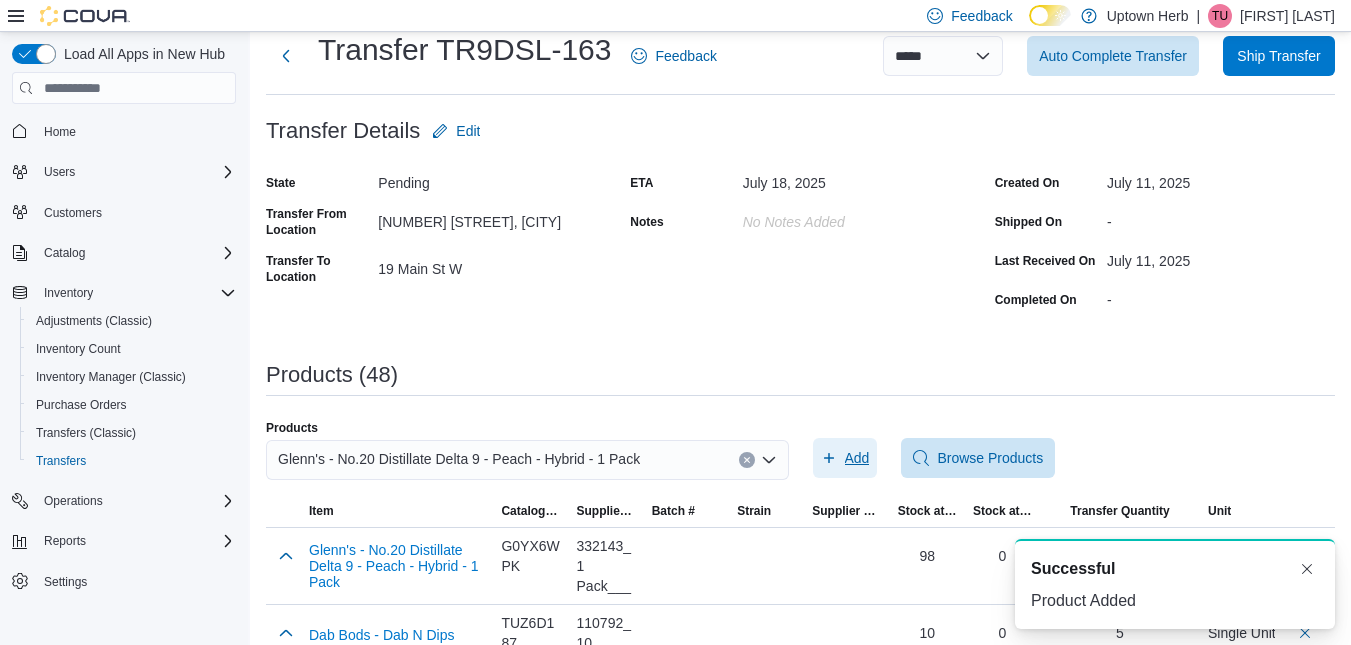 scroll, scrollTop: 0, scrollLeft: 0, axis: both 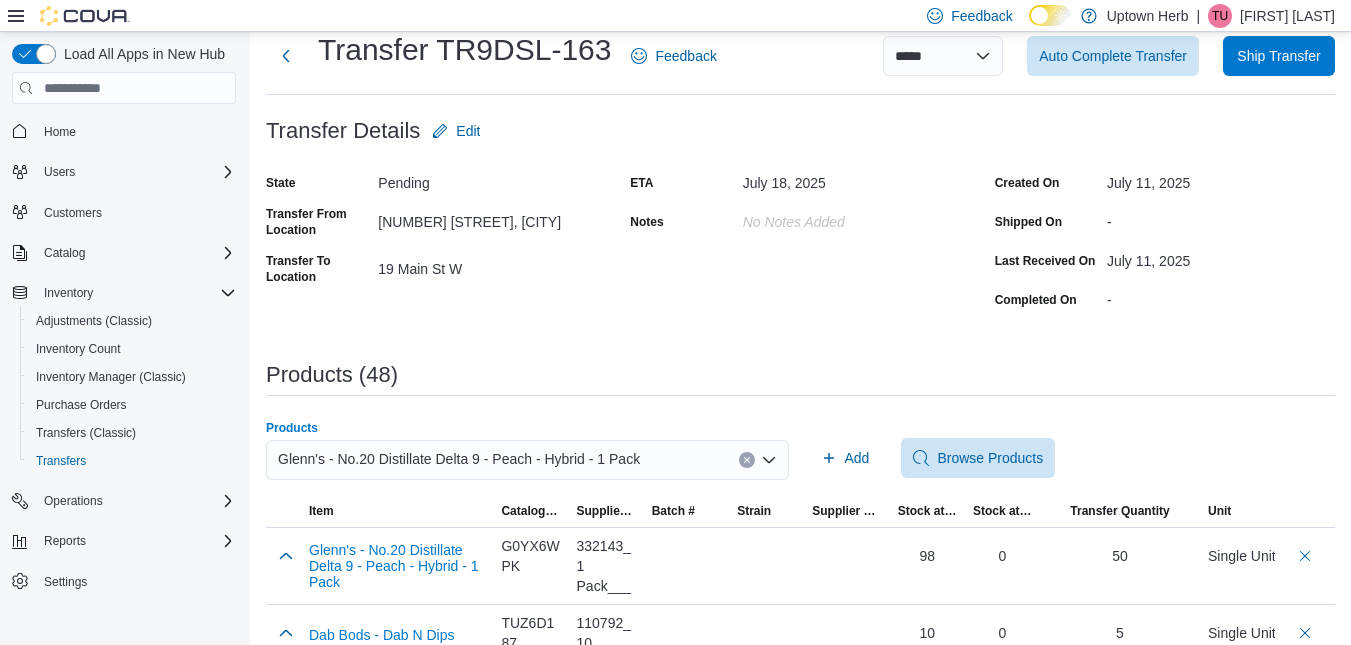 click at bounding box center [747, 460] 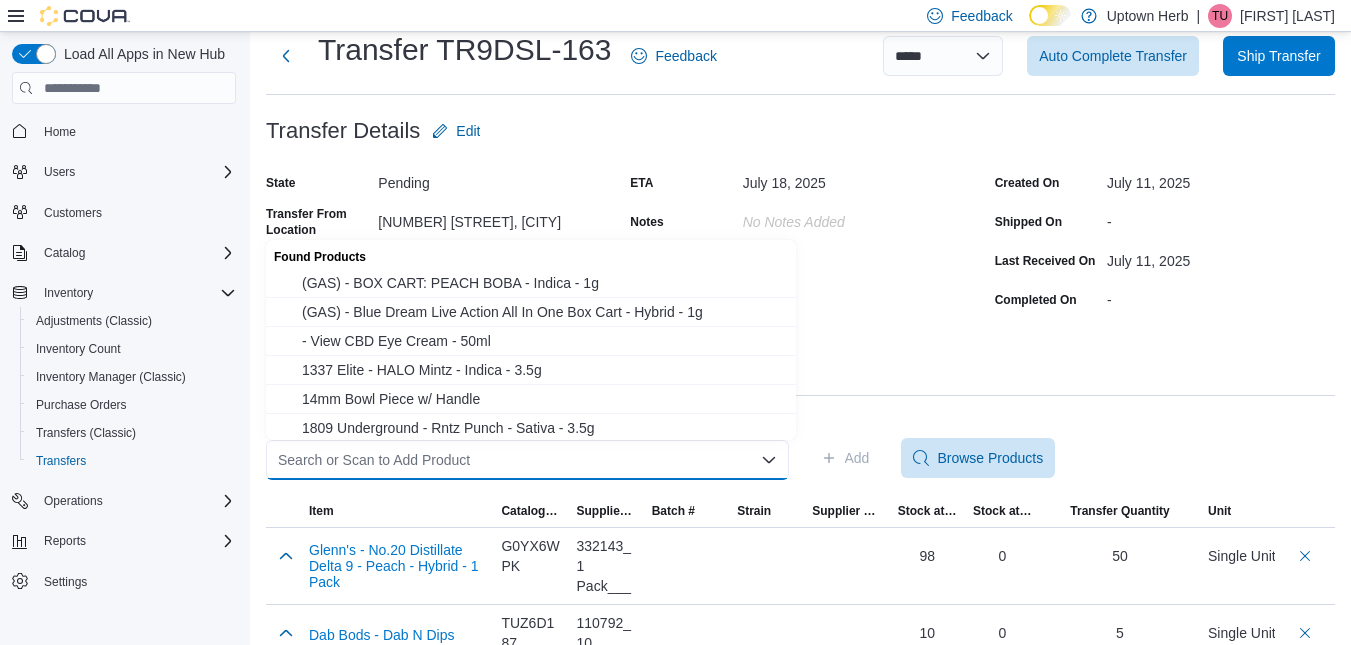 click on "Search or Scan to Add Product" at bounding box center [527, 460] 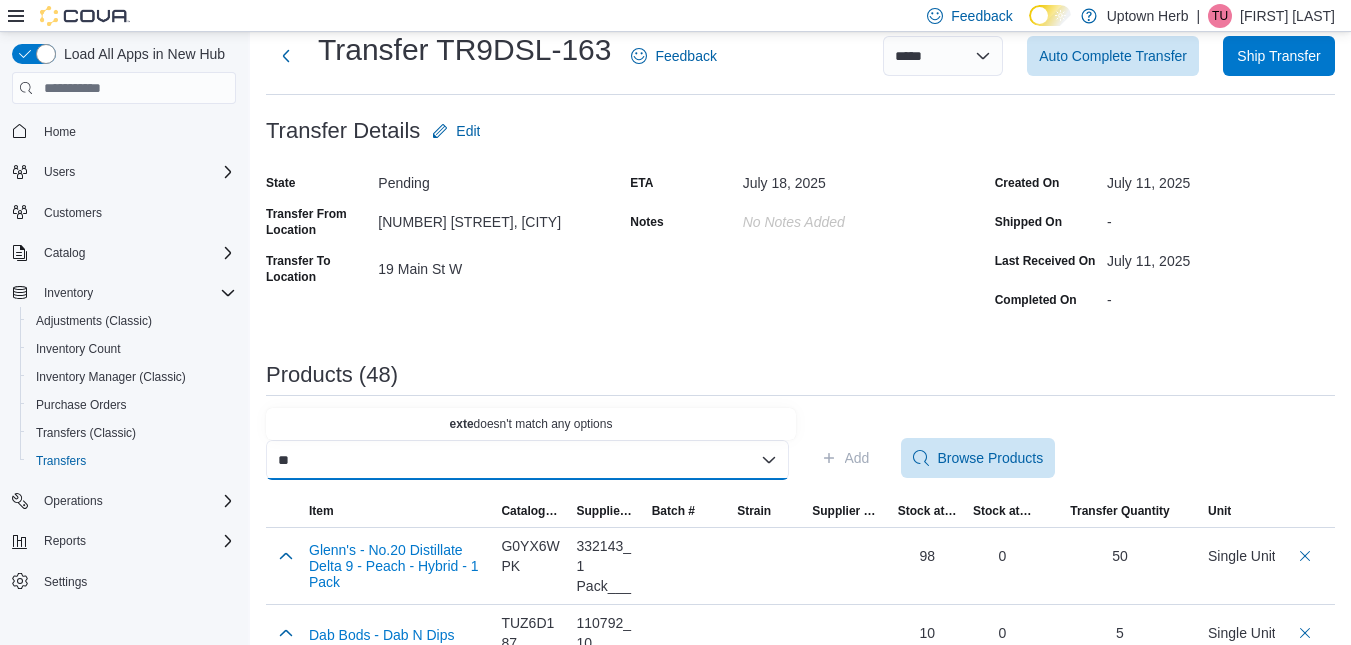 type on "*" 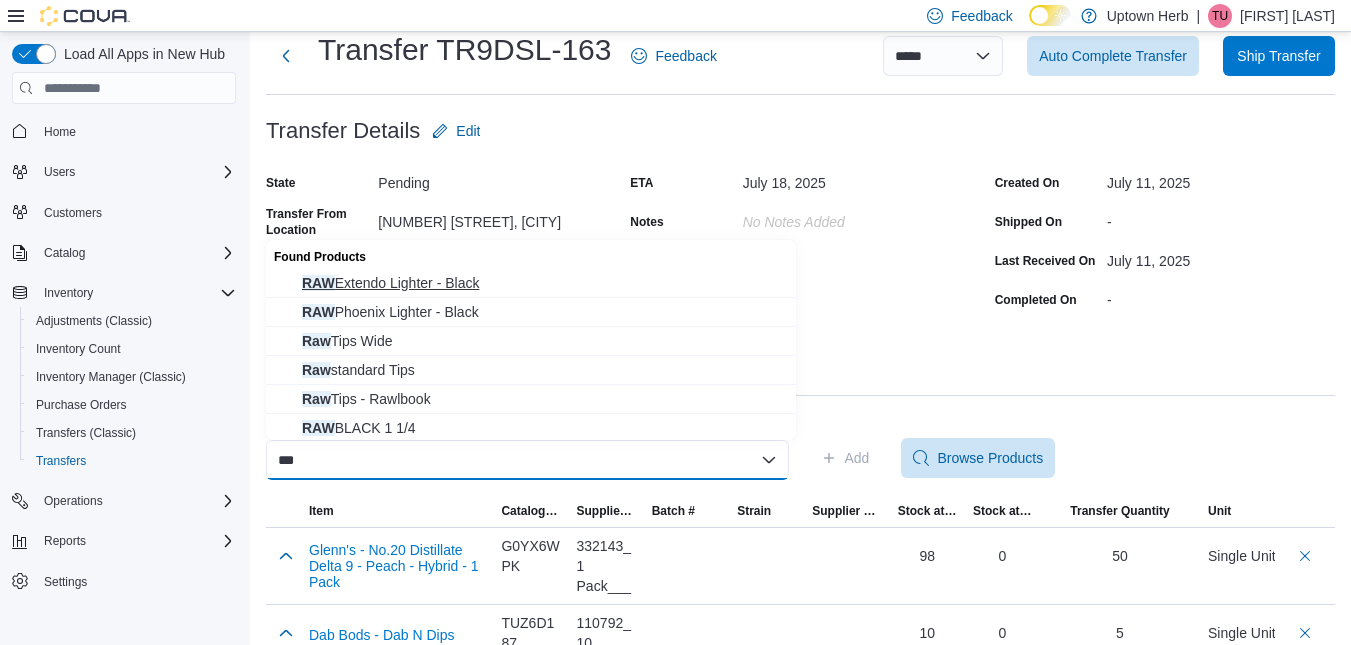 type on "***" 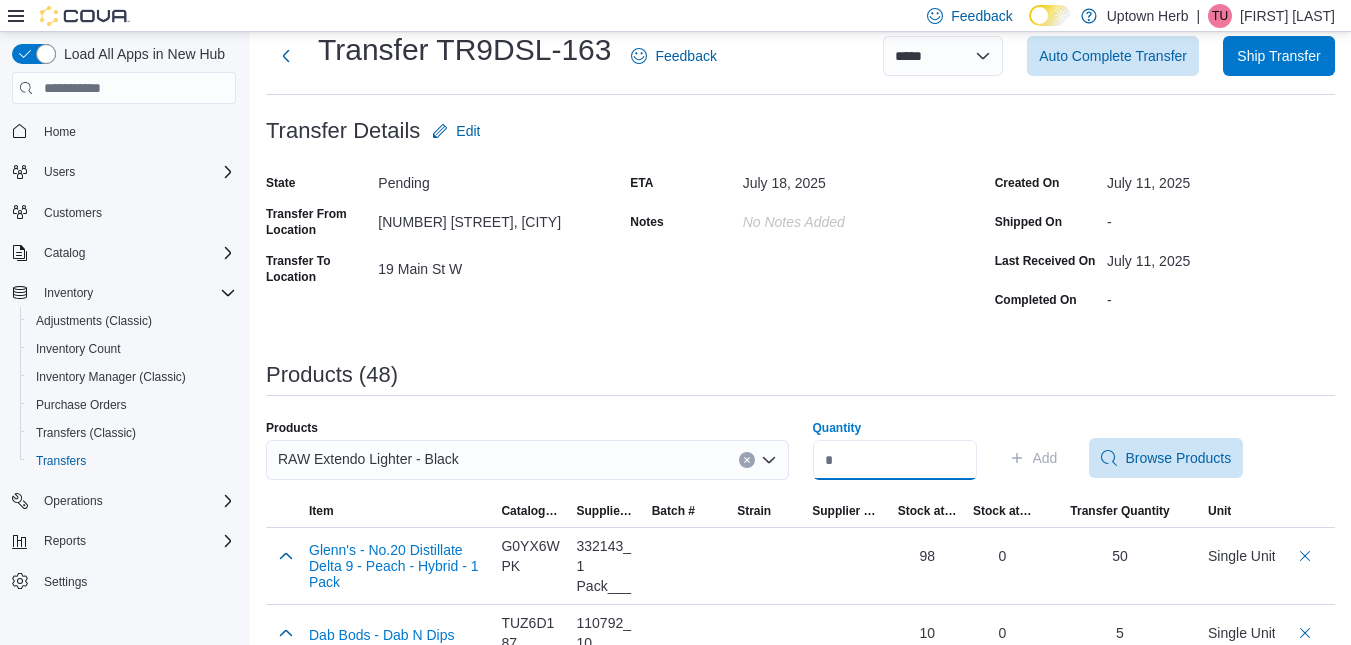 click on "Quantity" at bounding box center (895, 460) 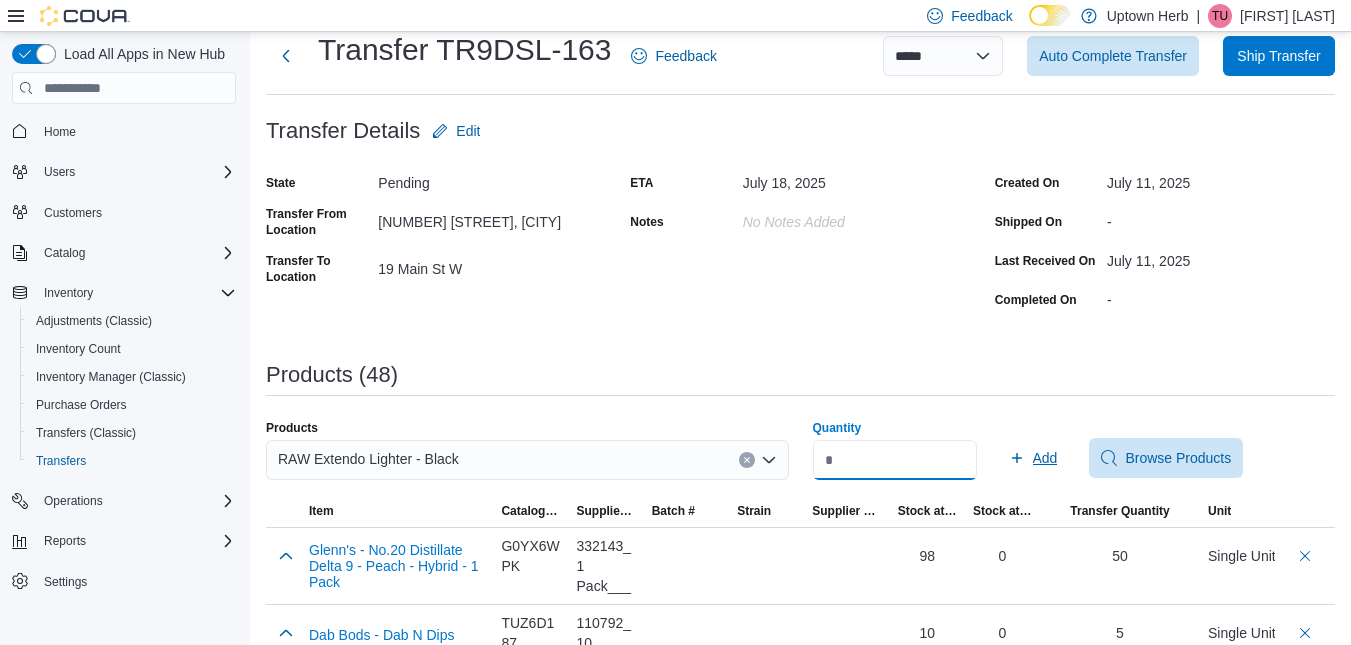 type on "**" 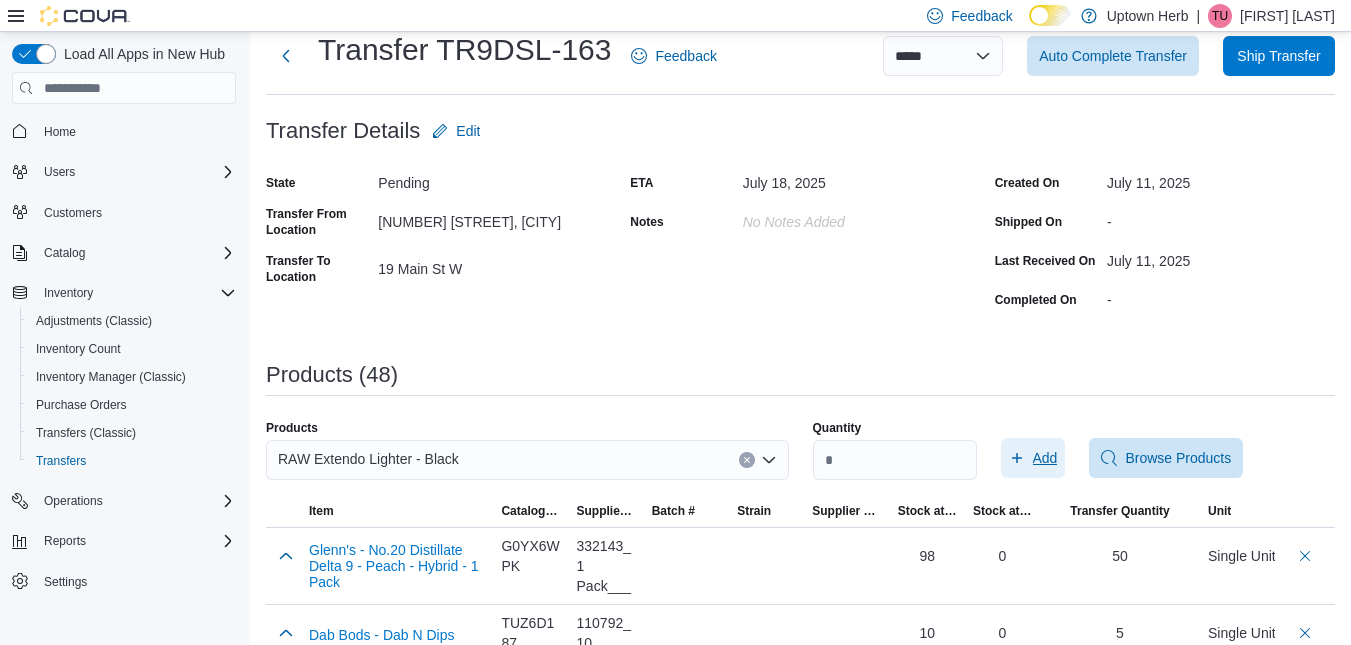 click on "Add" at bounding box center [1045, 458] 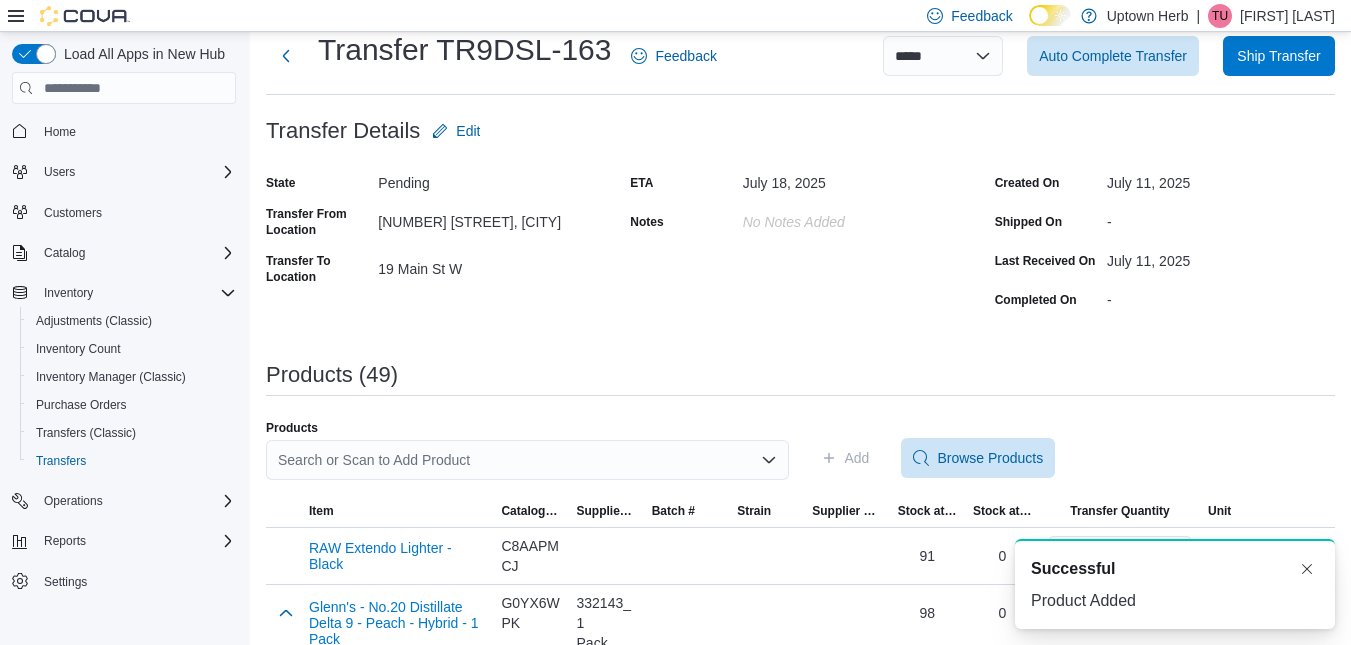 scroll, scrollTop: 0, scrollLeft: 0, axis: both 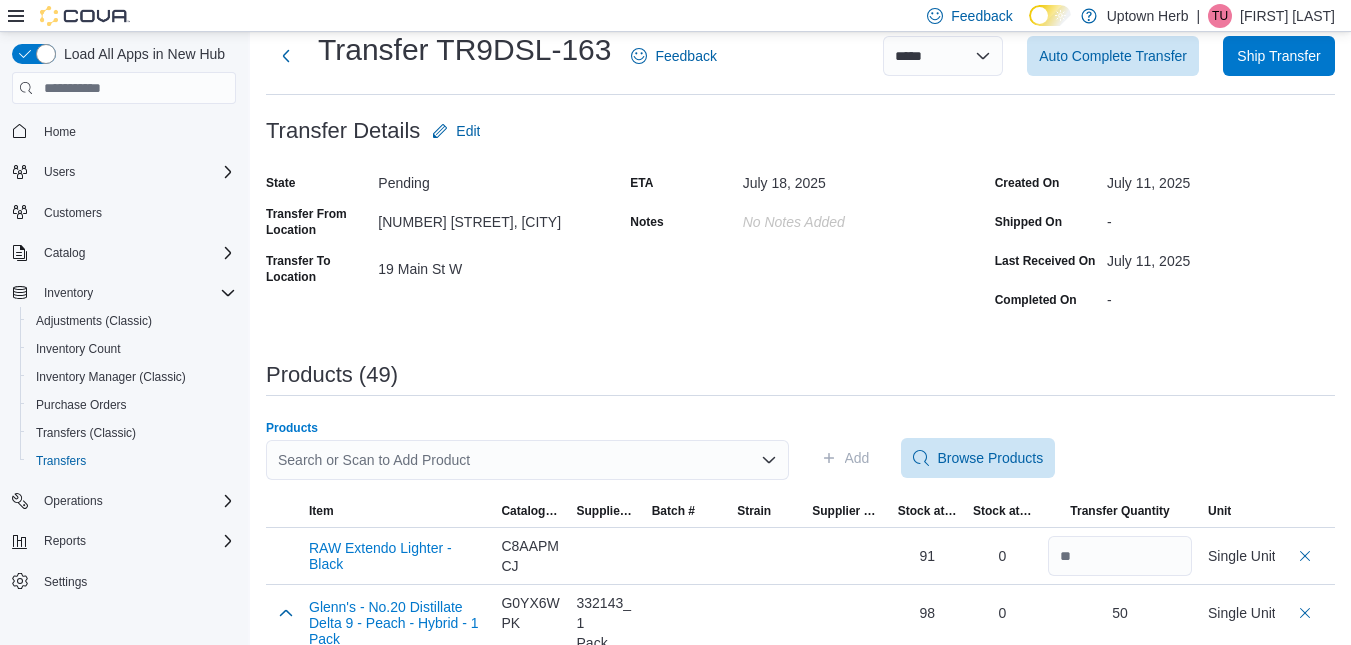 click on "Search or Scan to Add Product" at bounding box center [527, 460] 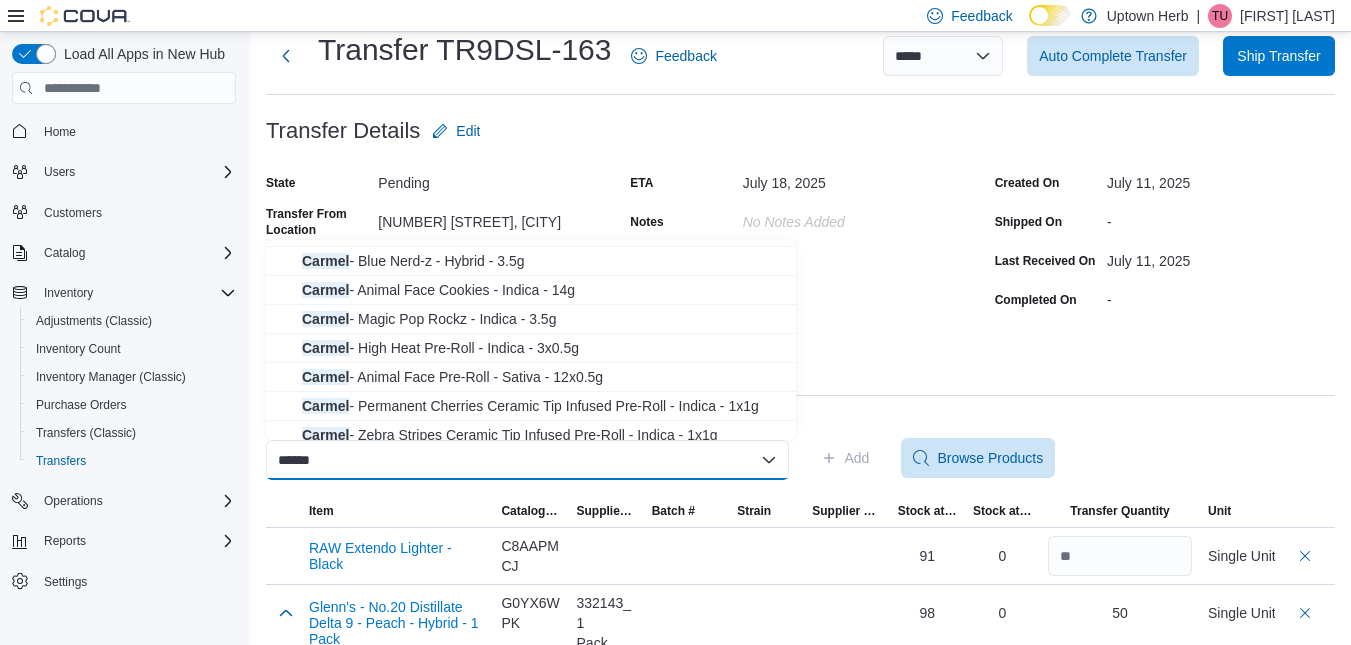 scroll, scrollTop: 168, scrollLeft: 0, axis: vertical 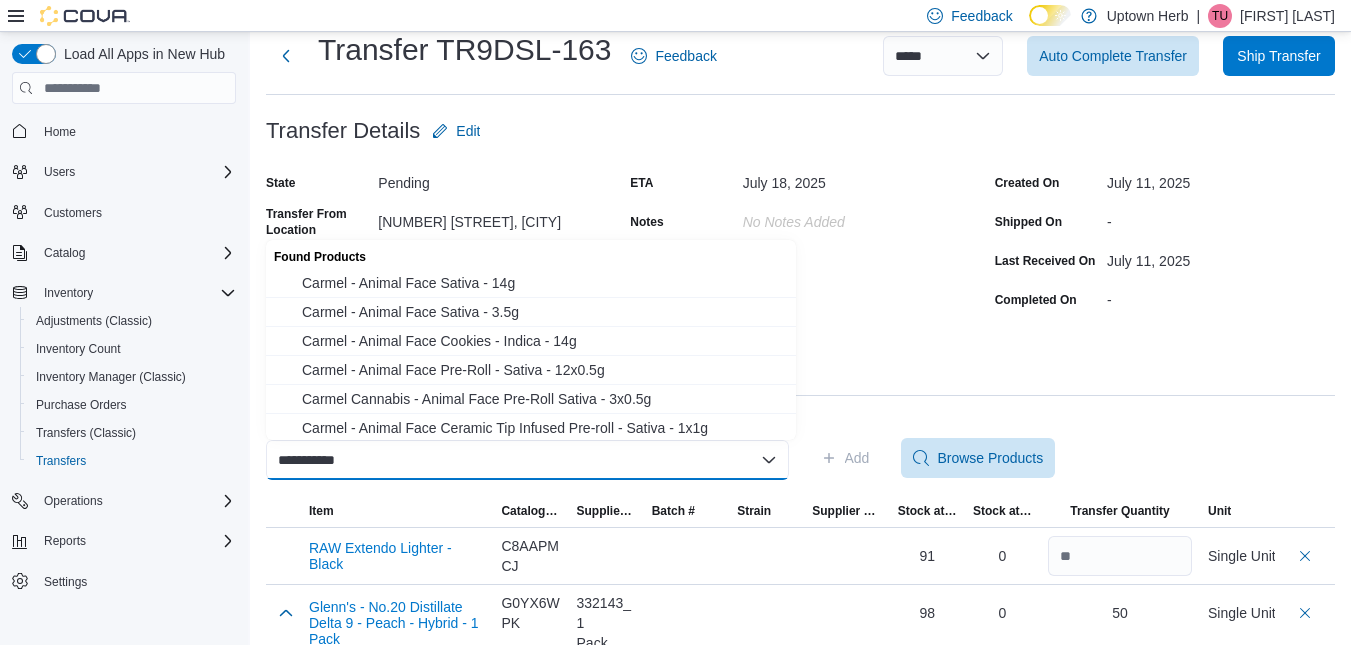 type on "**********" 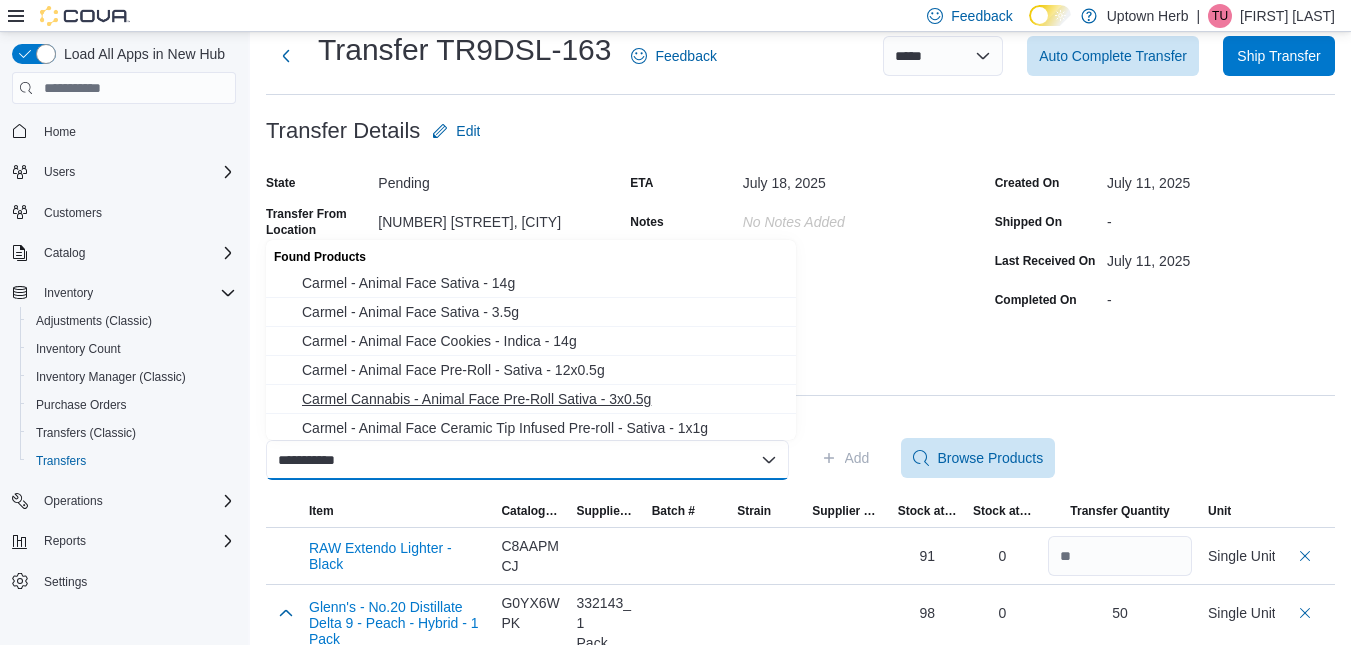 click on "Carmel Cannabis - Animal Face Pre-Roll Sativa - 3x0.5g" at bounding box center (543, 399) 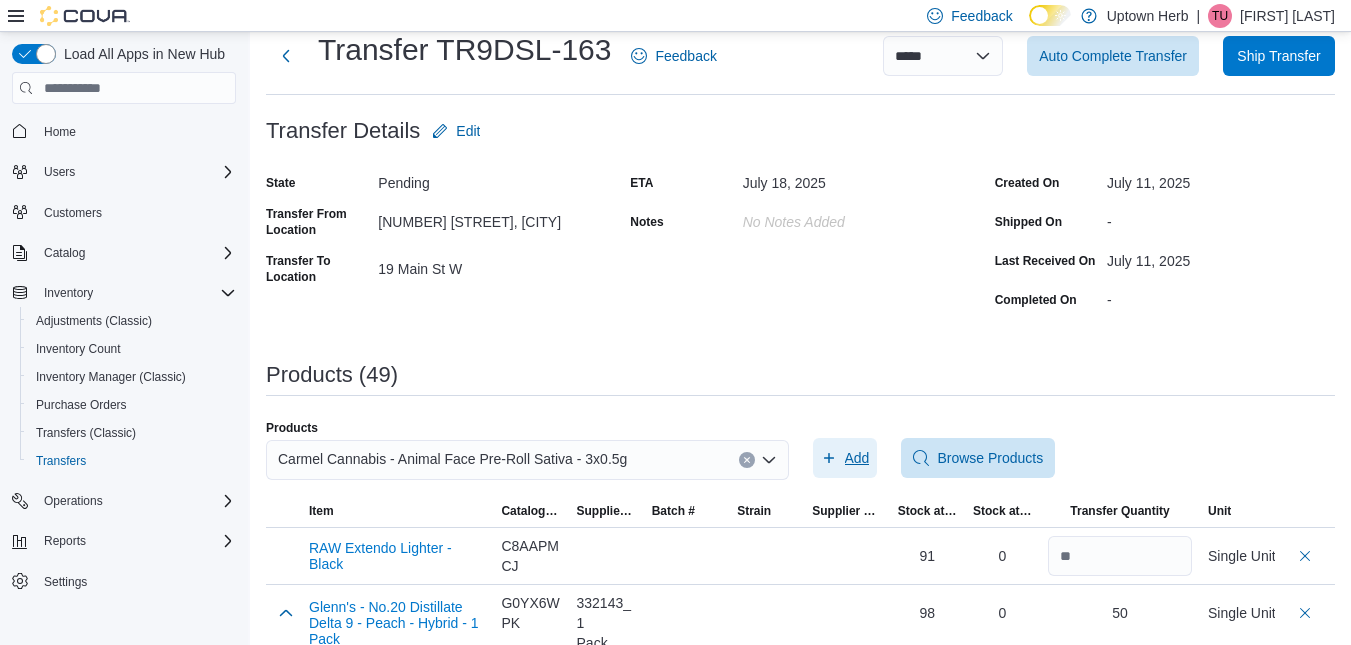 click on "Add" at bounding box center (857, 458) 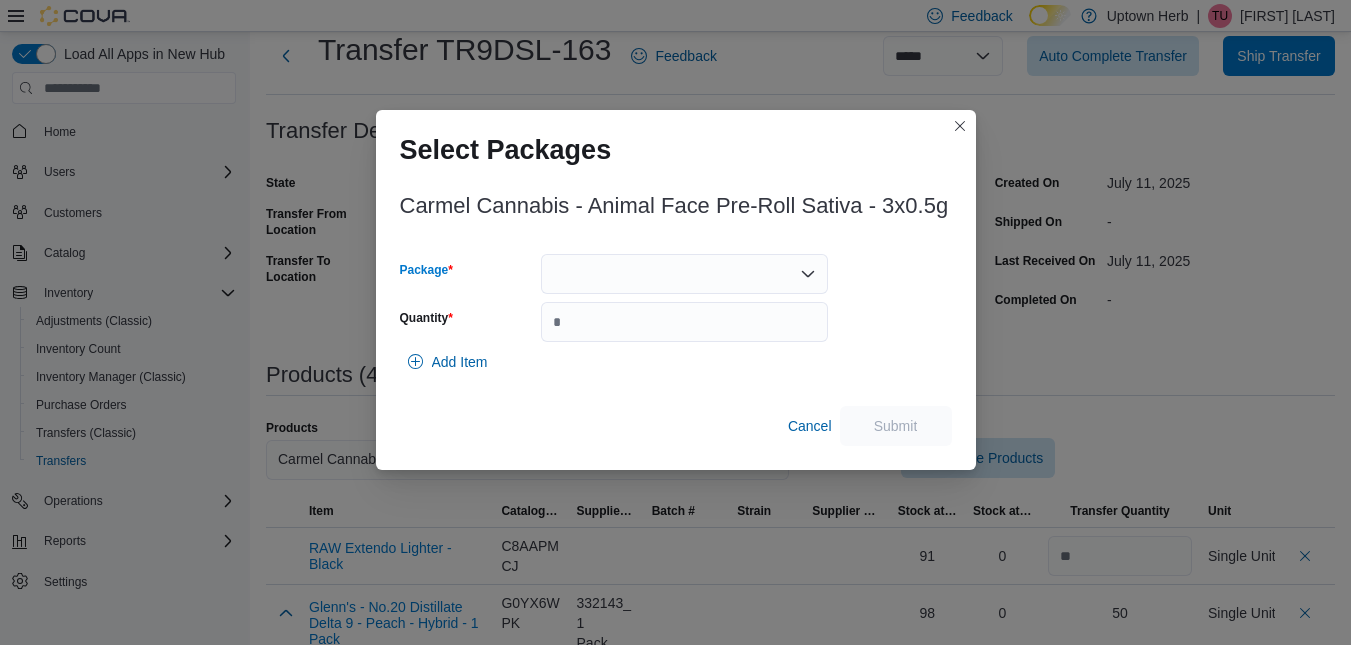 click at bounding box center (684, 274) 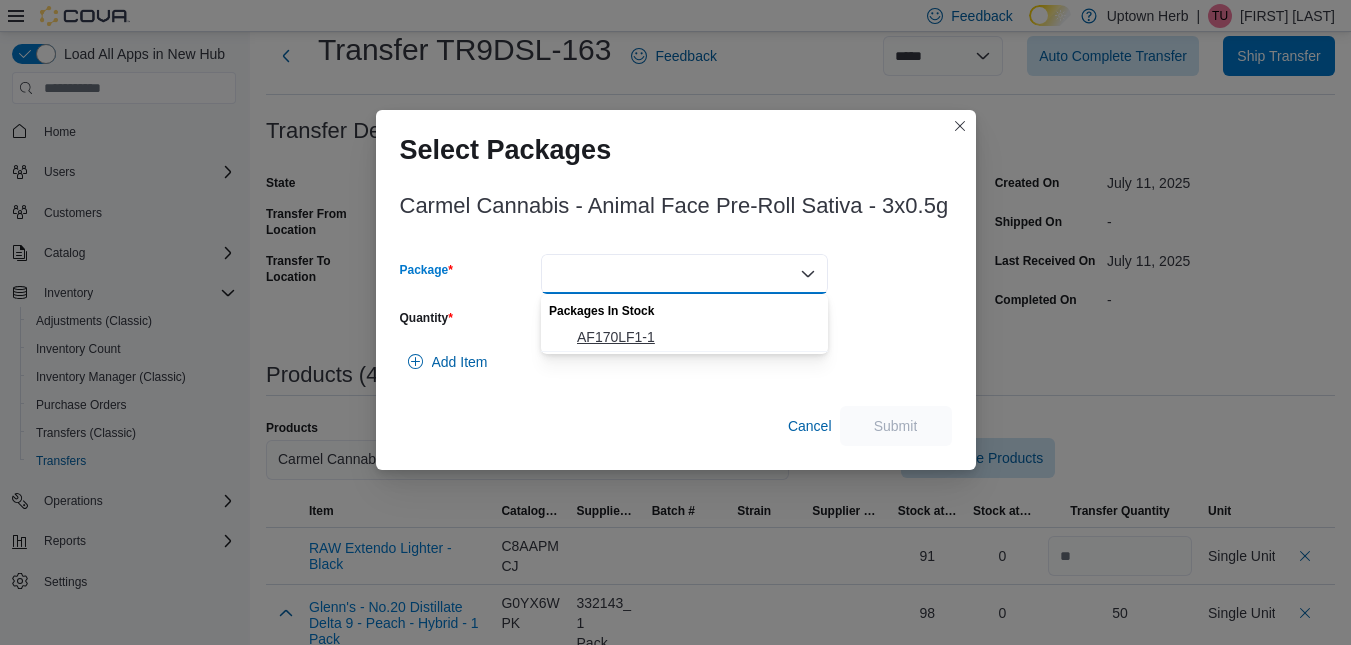 click on "AF170LF1-1" at bounding box center [696, 337] 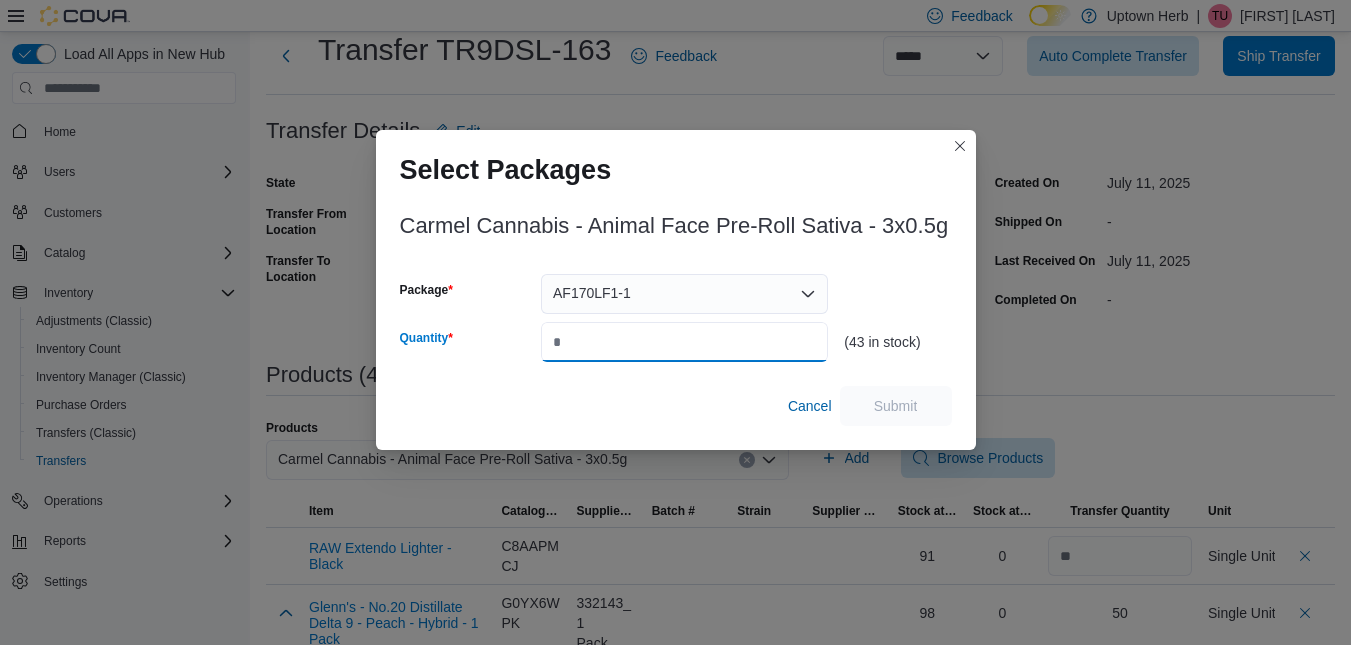 click on "Quantity" at bounding box center [684, 342] 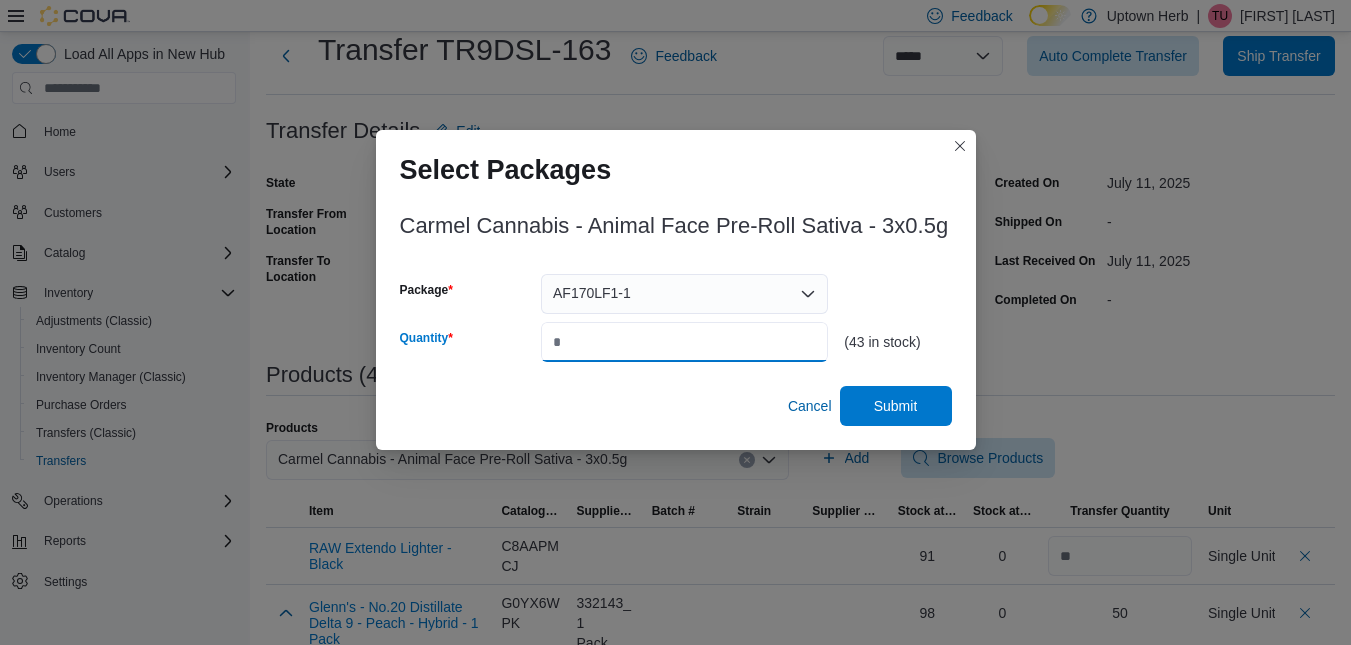 click on "*" at bounding box center [684, 342] 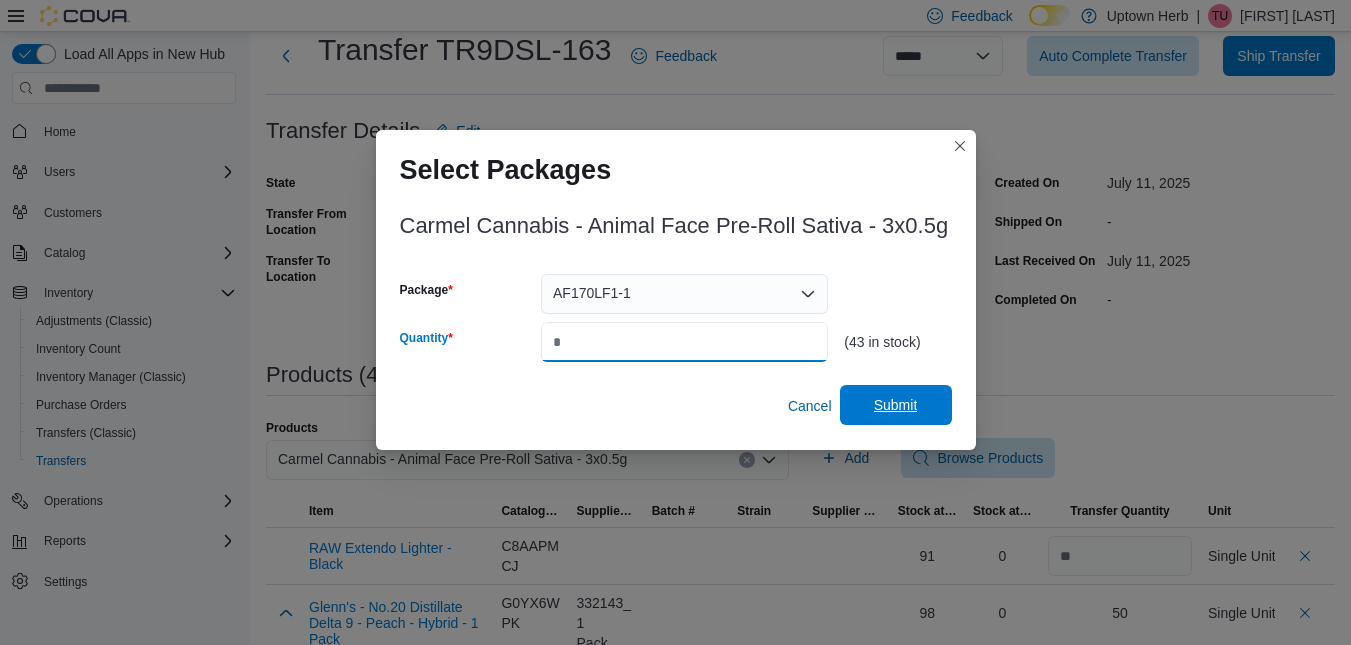 type on "**" 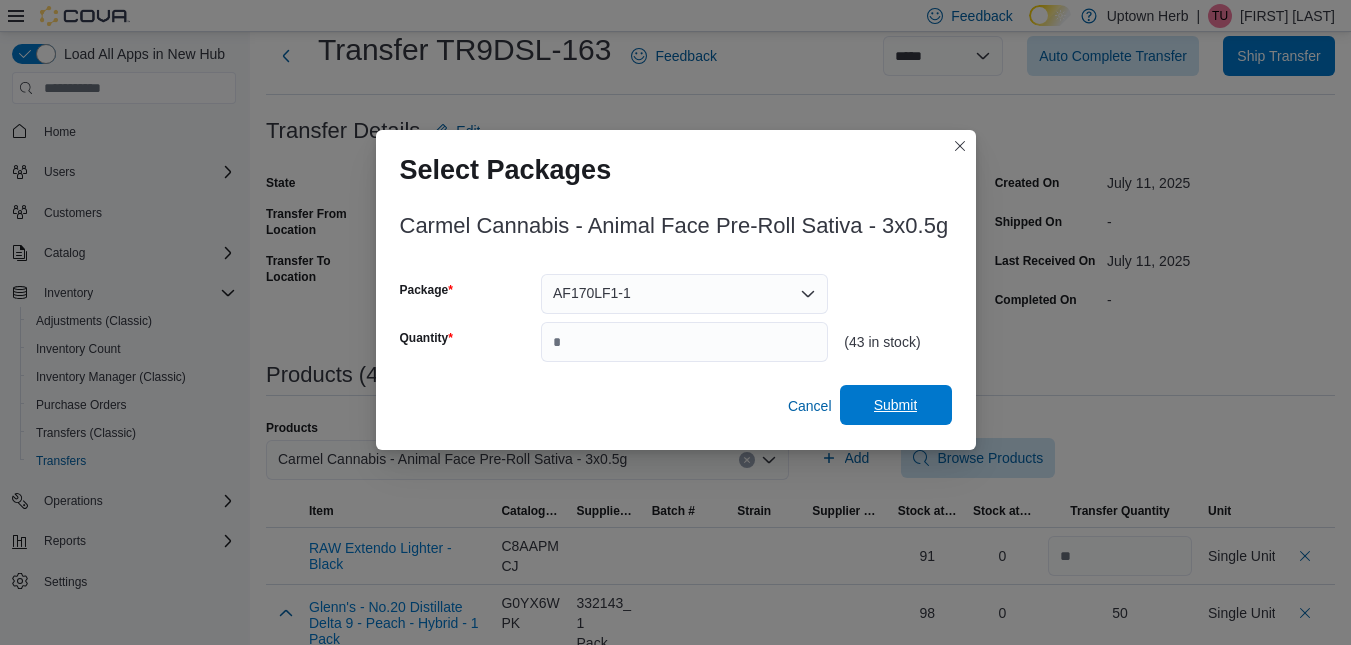 click on "Submit" at bounding box center [896, 405] 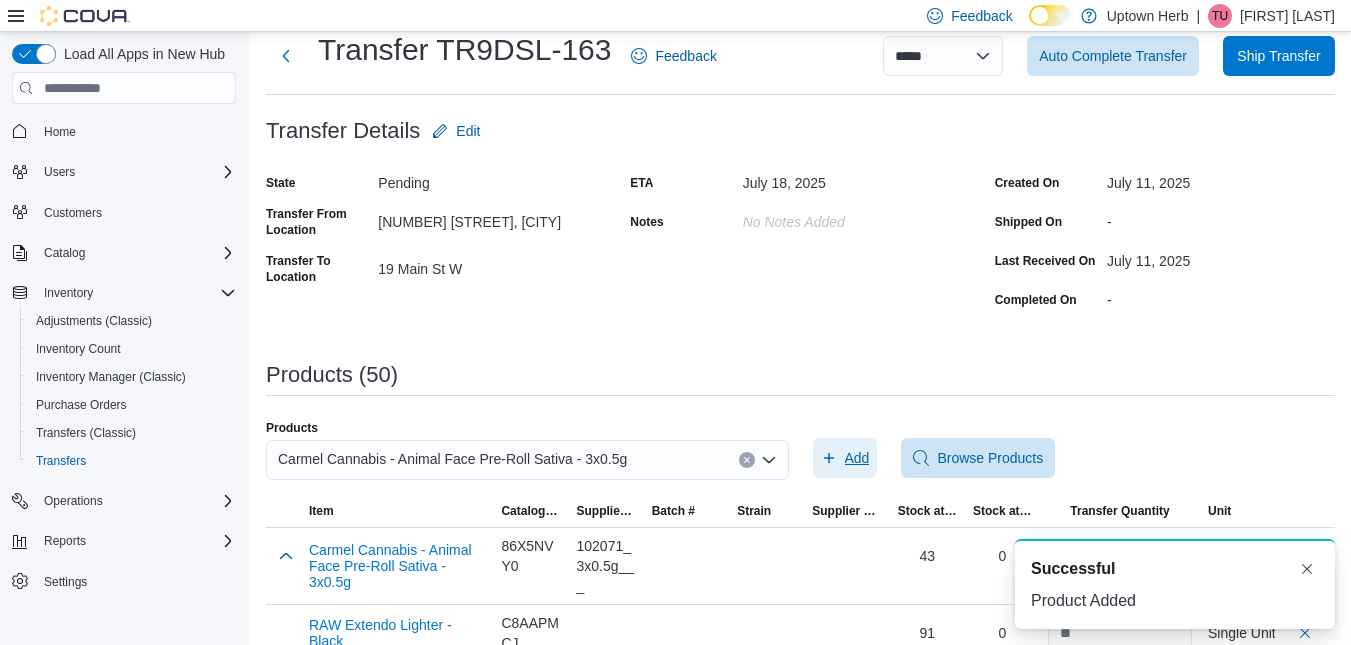 scroll, scrollTop: 0, scrollLeft: 0, axis: both 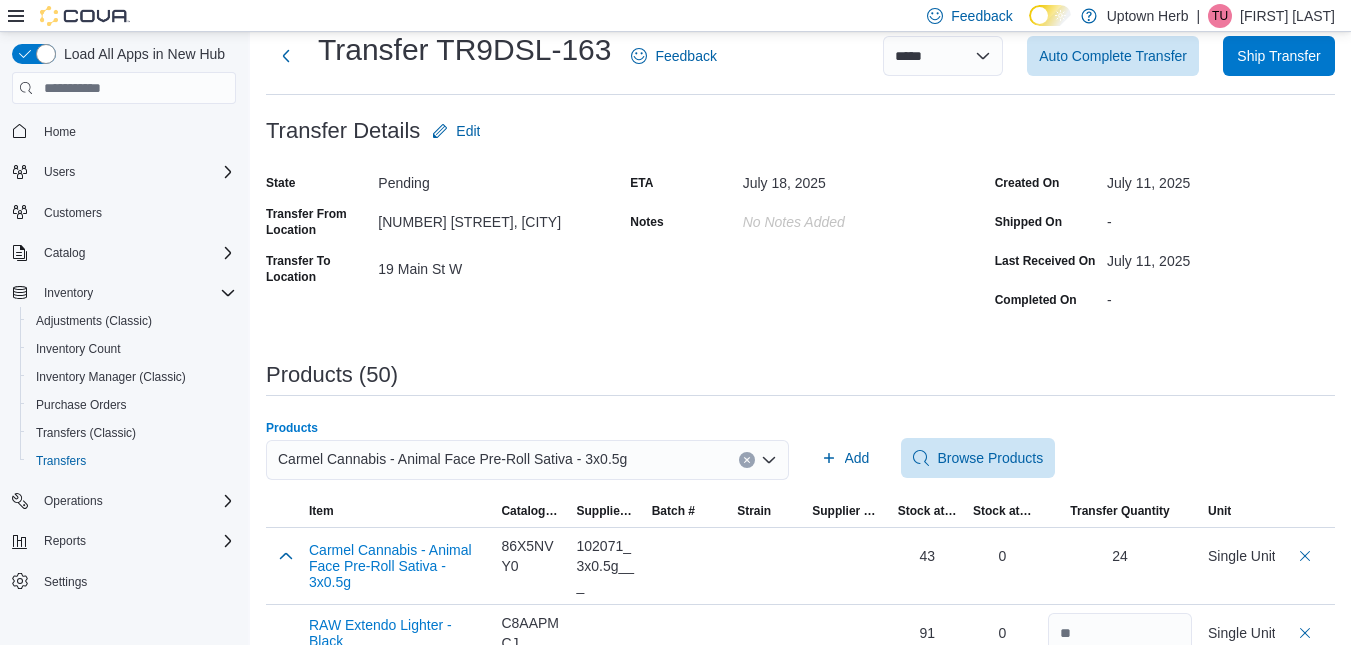 click 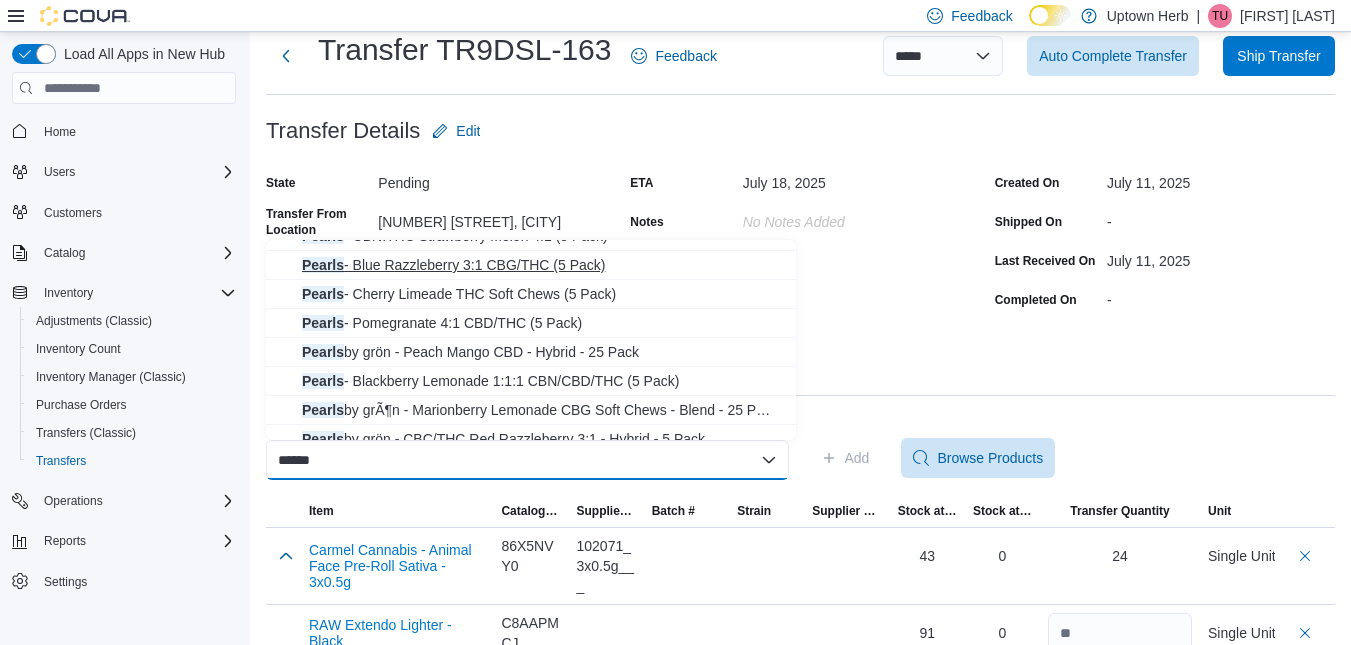 scroll, scrollTop: 90, scrollLeft: 0, axis: vertical 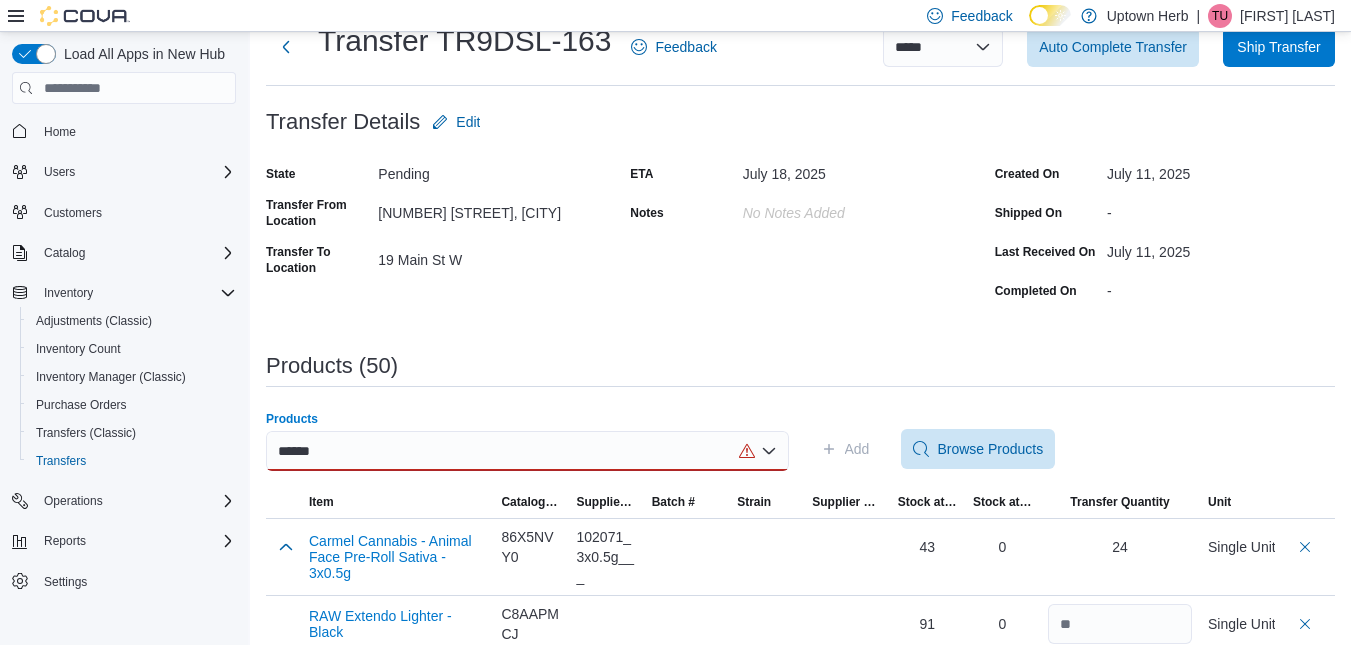 click on "******" at bounding box center [527, 451] 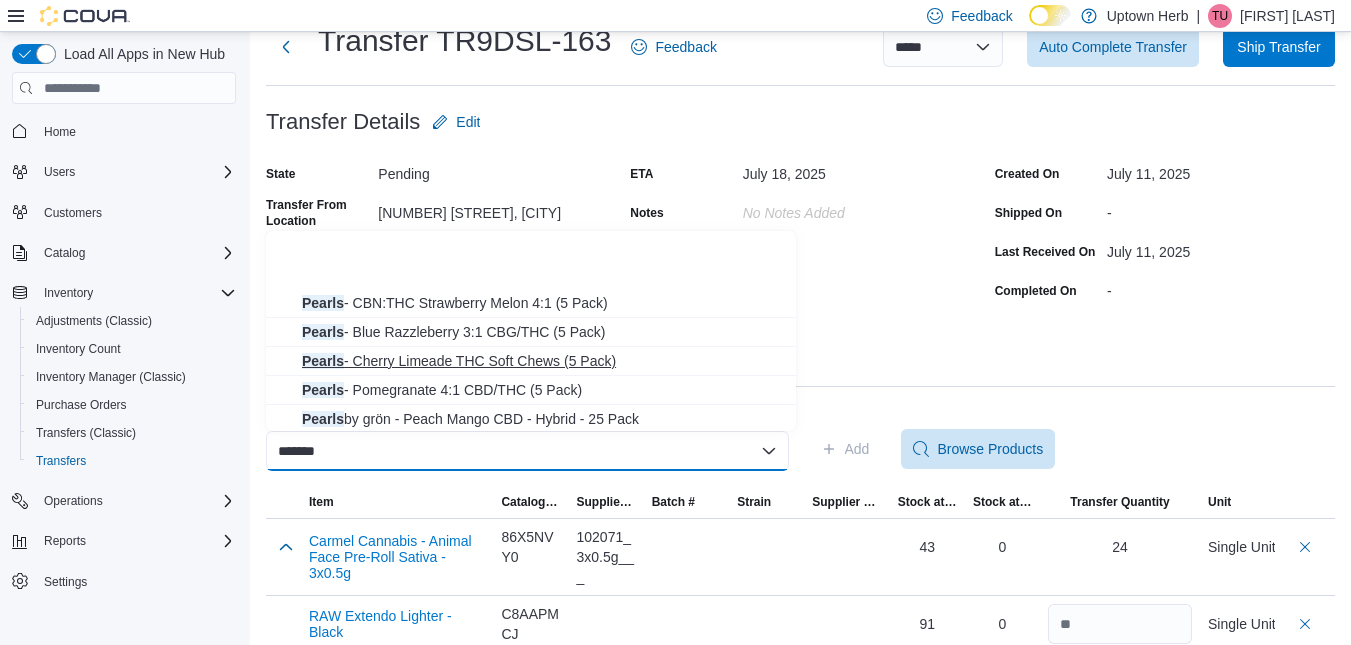 scroll, scrollTop: 90, scrollLeft: 0, axis: vertical 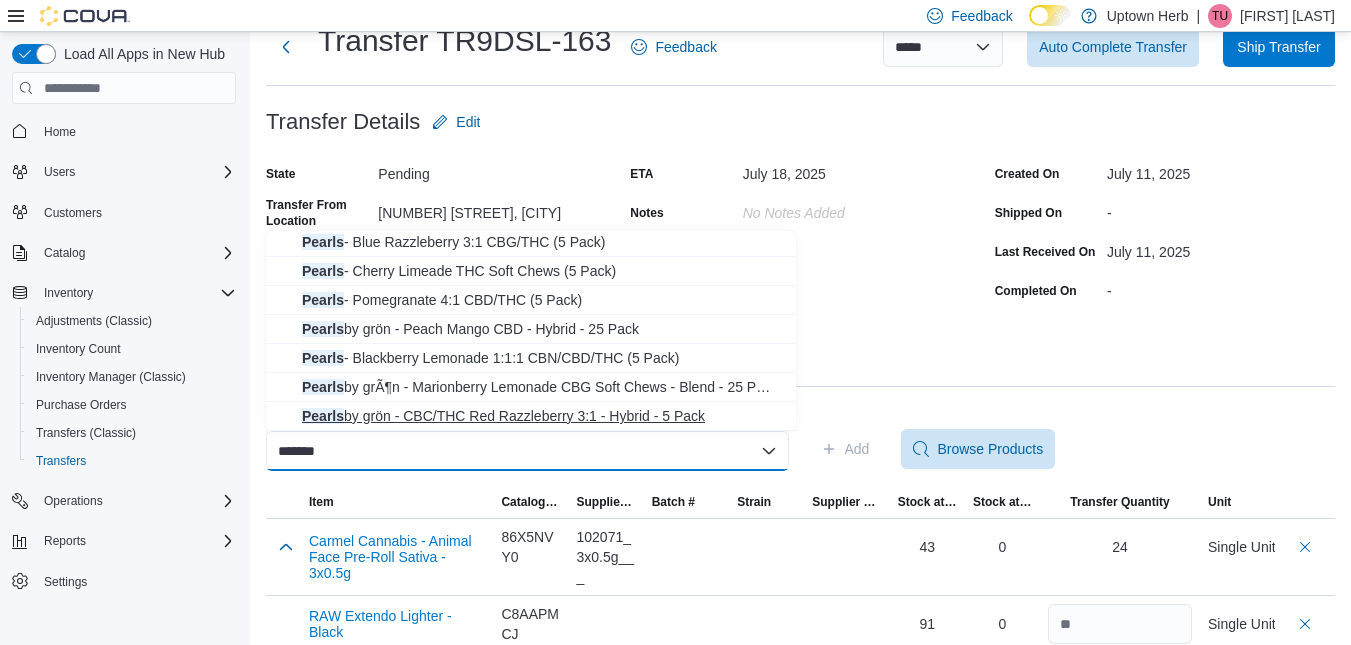type on "******" 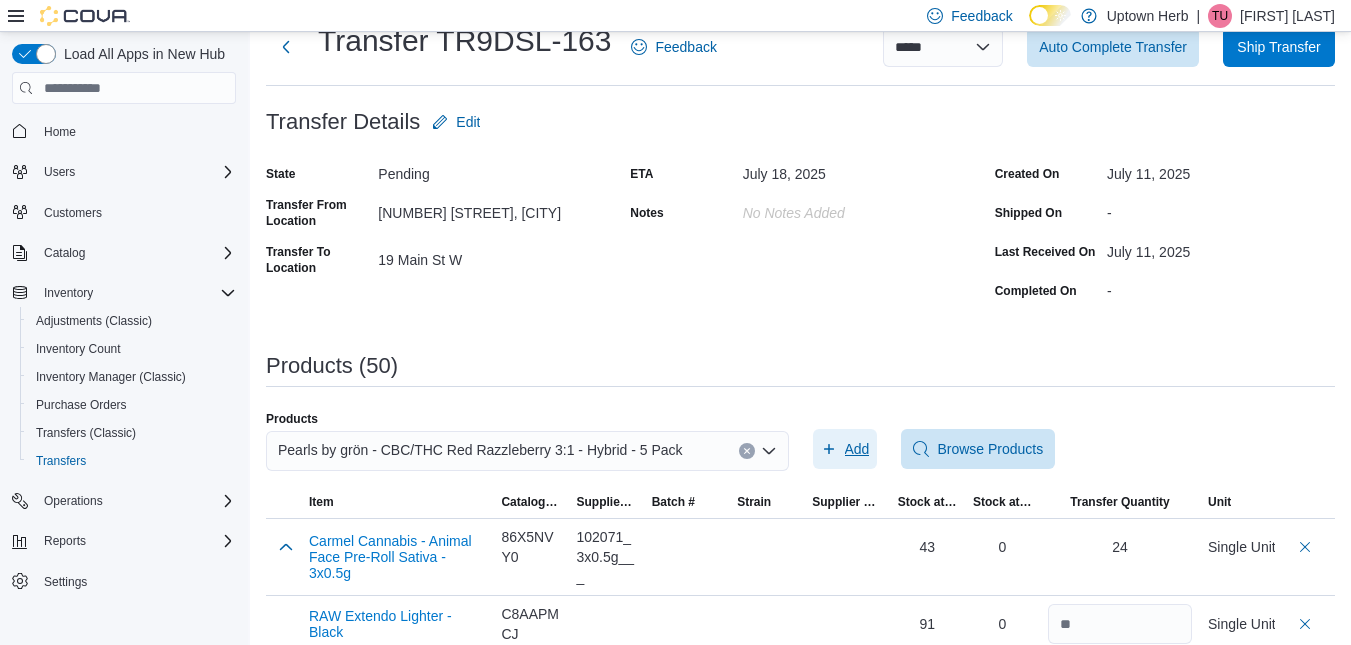 click on "Add" at bounding box center (857, 449) 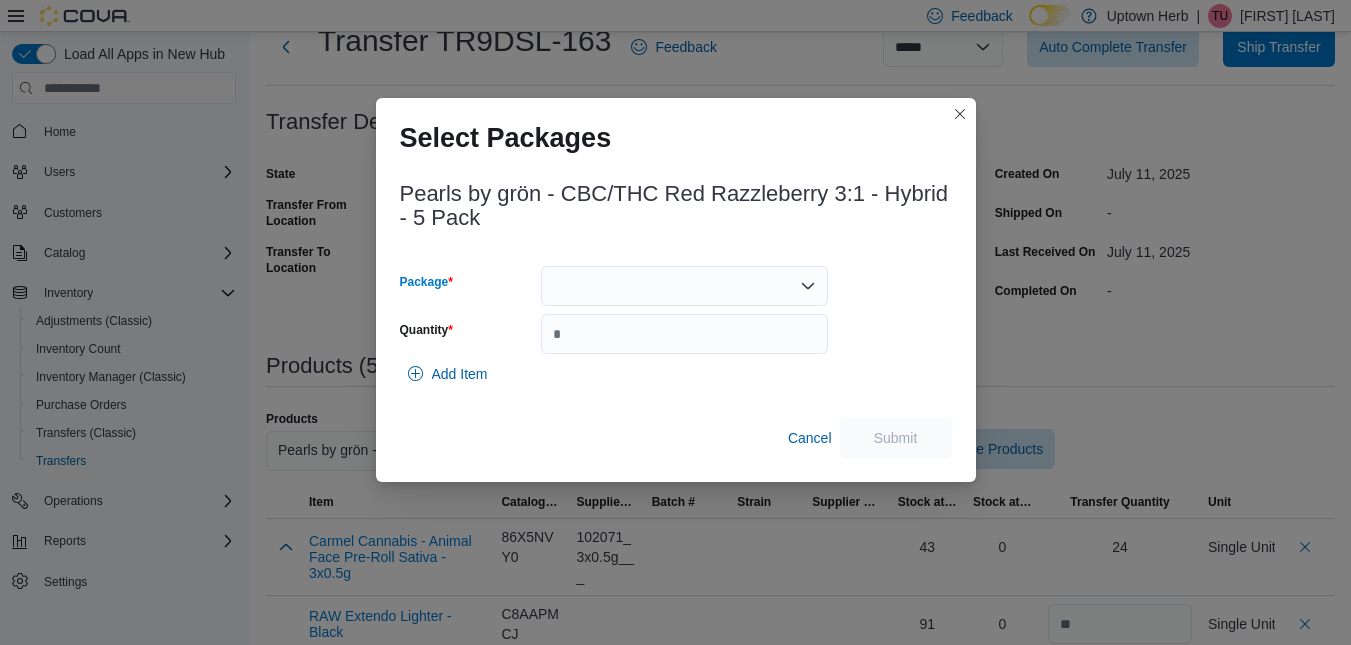 click at bounding box center (684, 286) 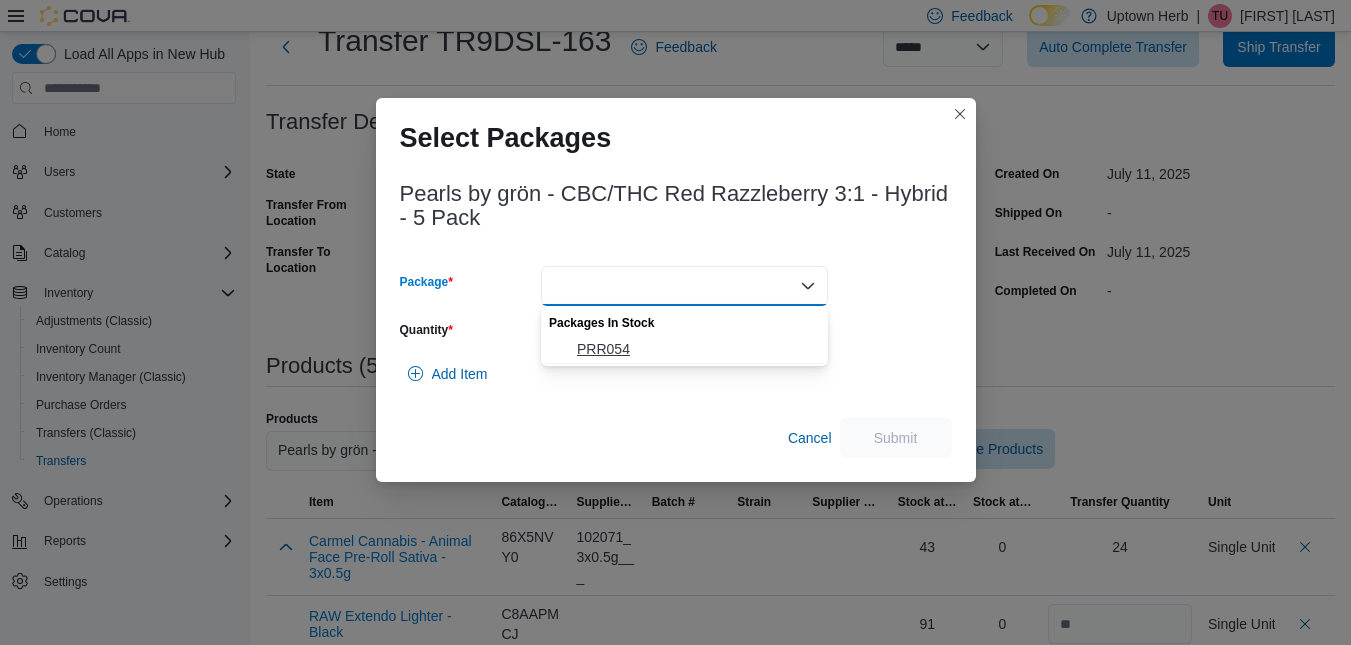 click on "PRR054" at bounding box center [696, 349] 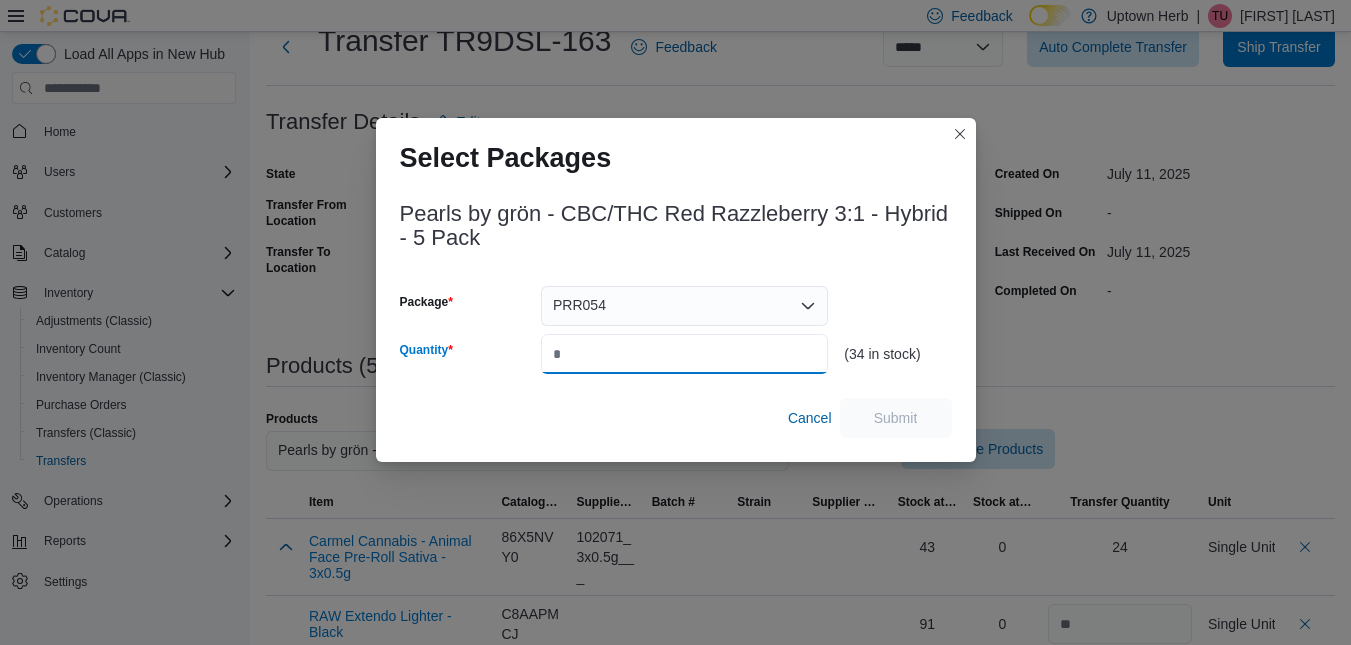 click on "Quantity" at bounding box center [684, 354] 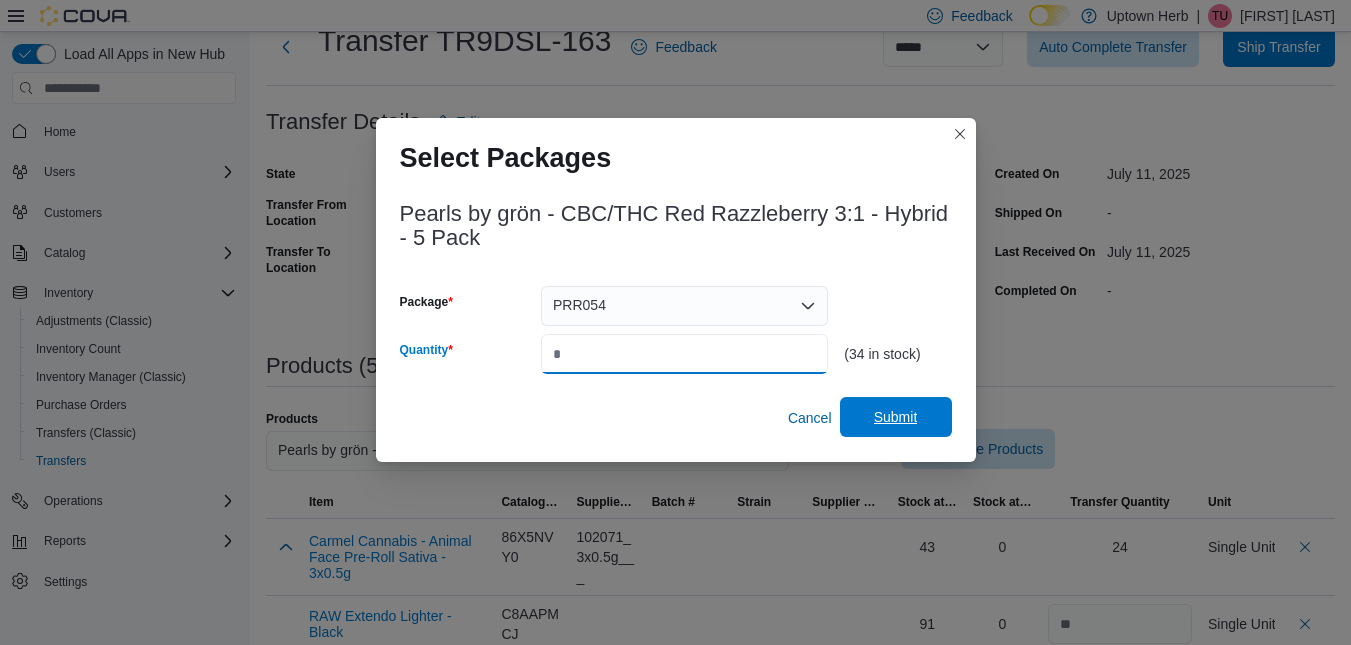 type on "**" 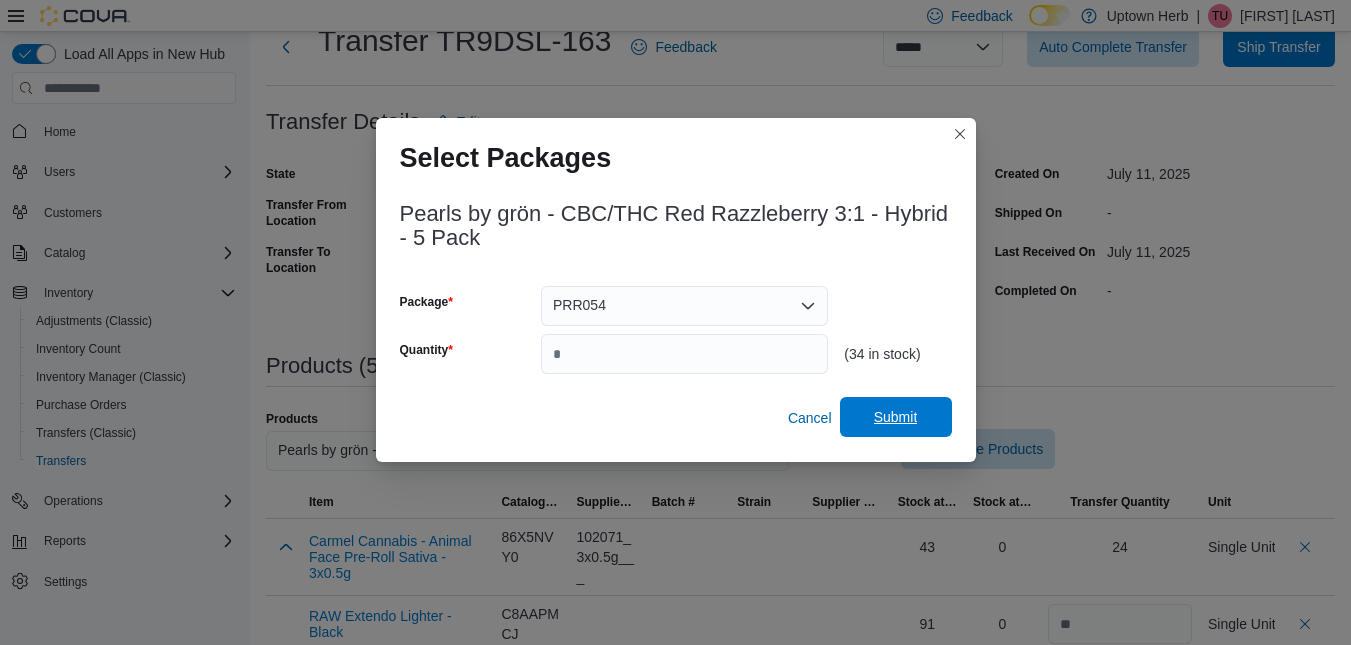 click on "Submit" at bounding box center [896, 417] 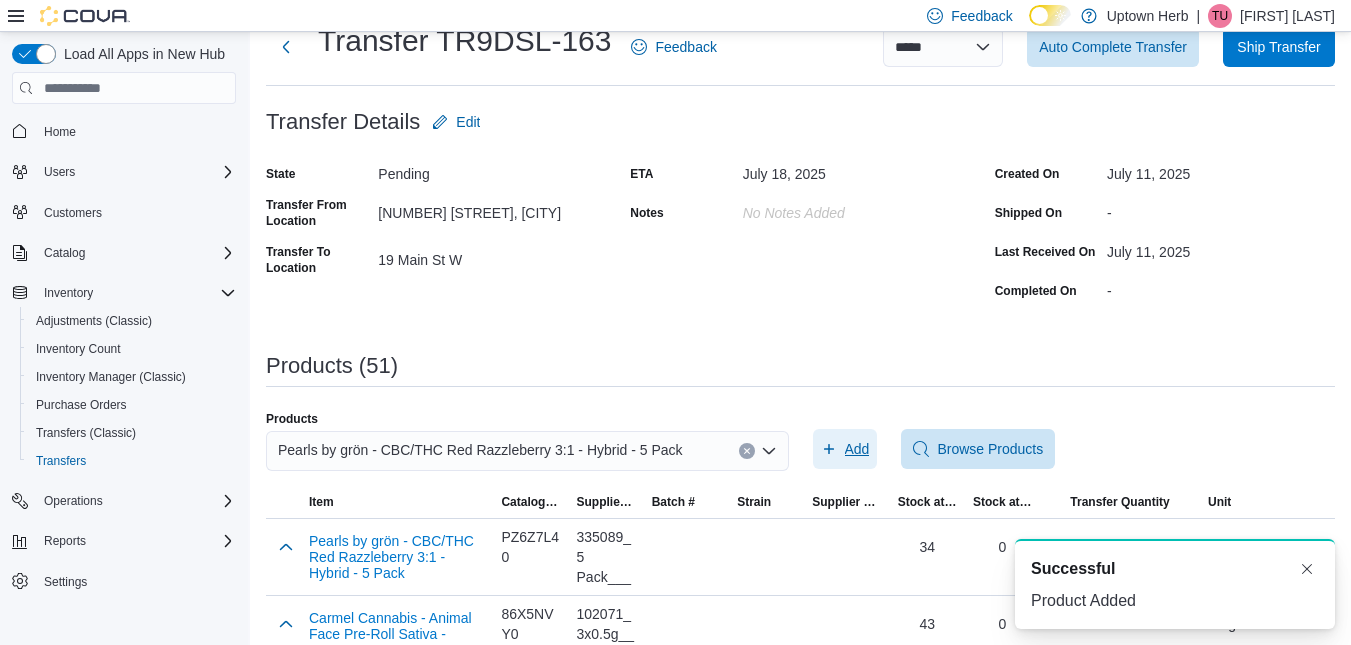 scroll, scrollTop: 0, scrollLeft: 0, axis: both 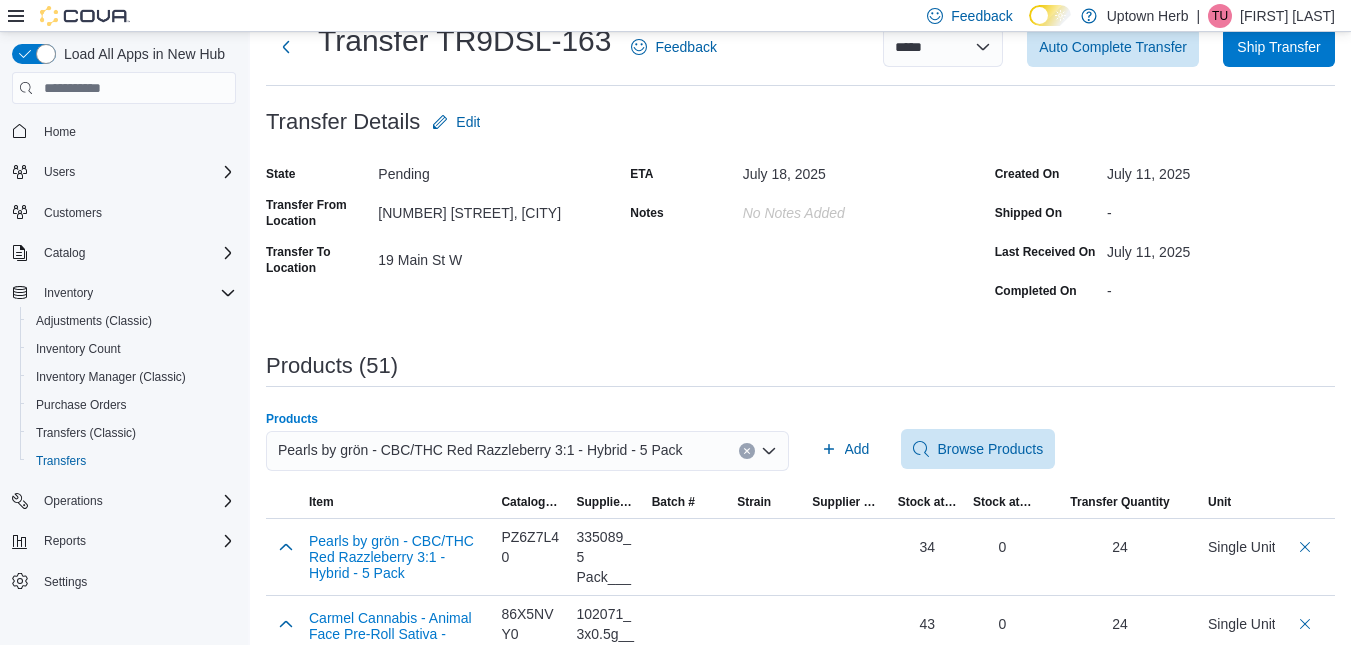 click 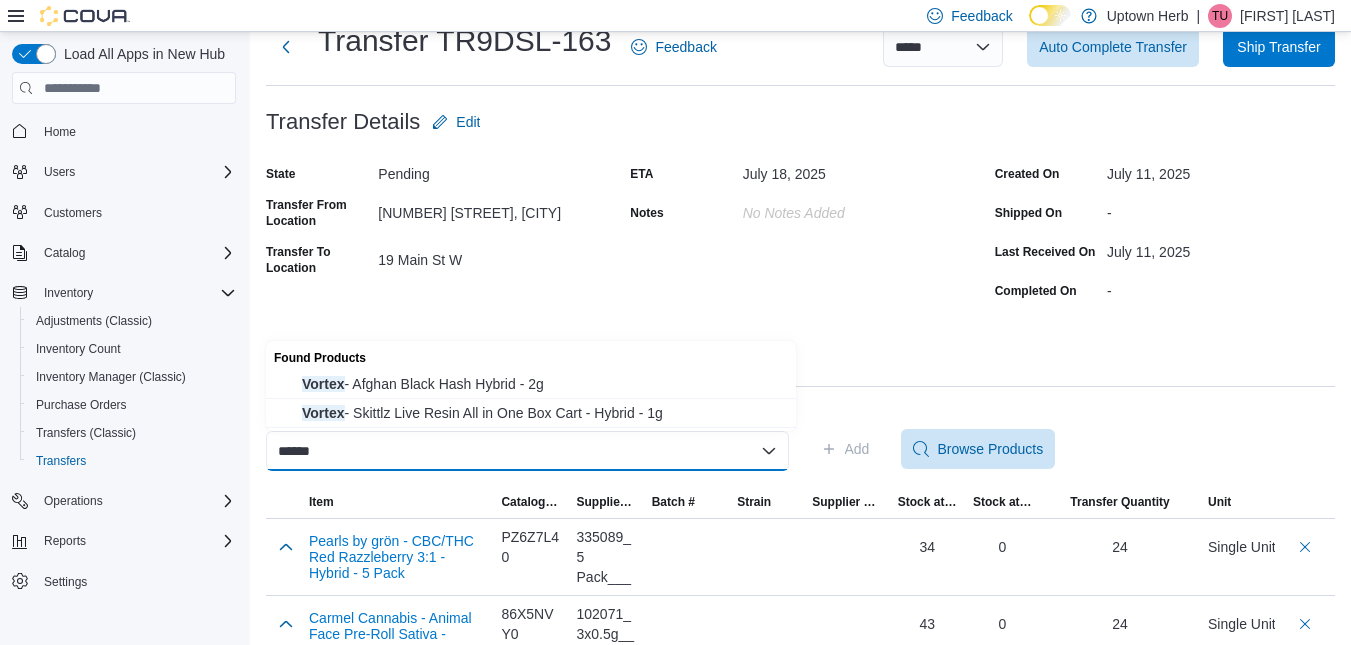 type on "******" 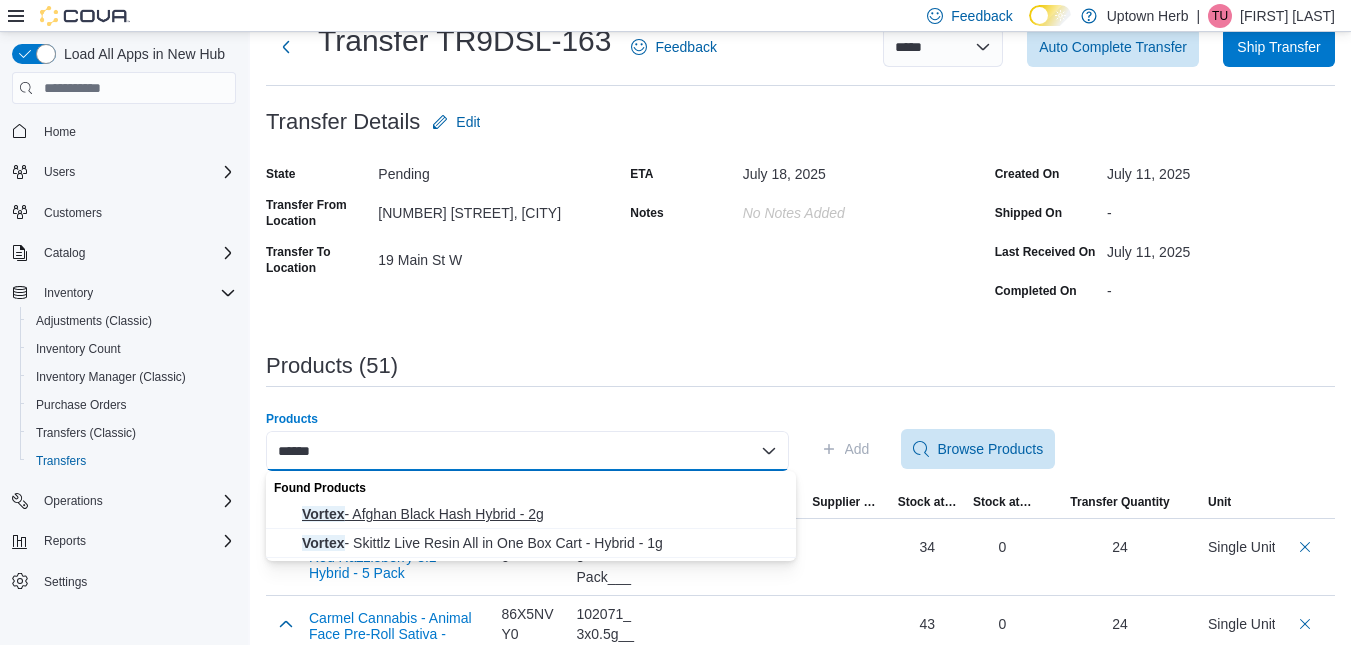 click on "Vortex  - Afghan Black Hash Hybrid - 2g" at bounding box center [543, 514] 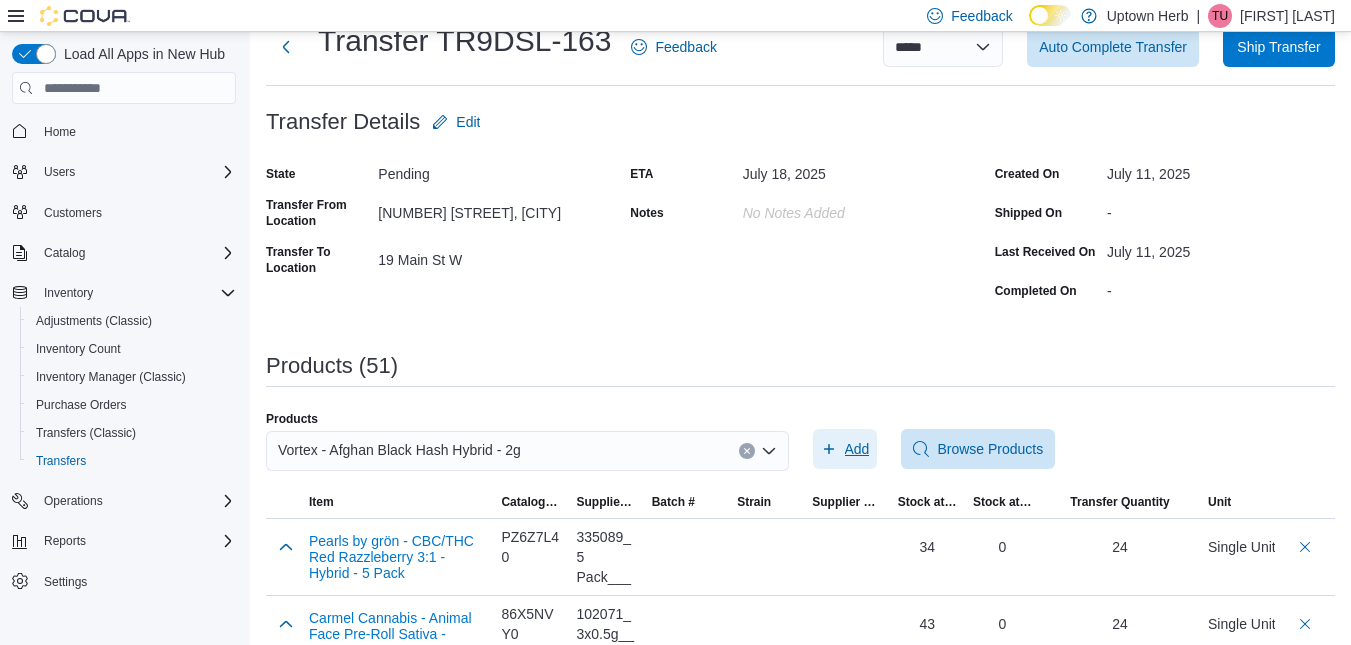 click on "Add" at bounding box center [857, 449] 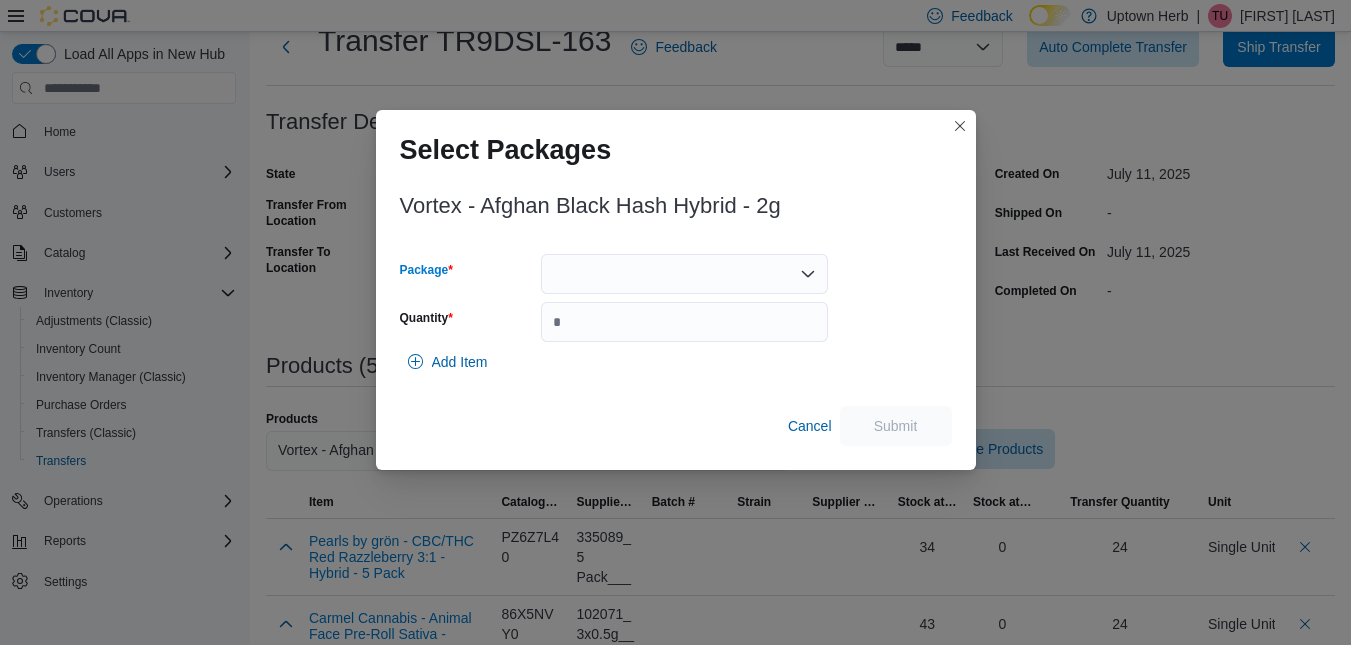 click at bounding box center (684, 274) 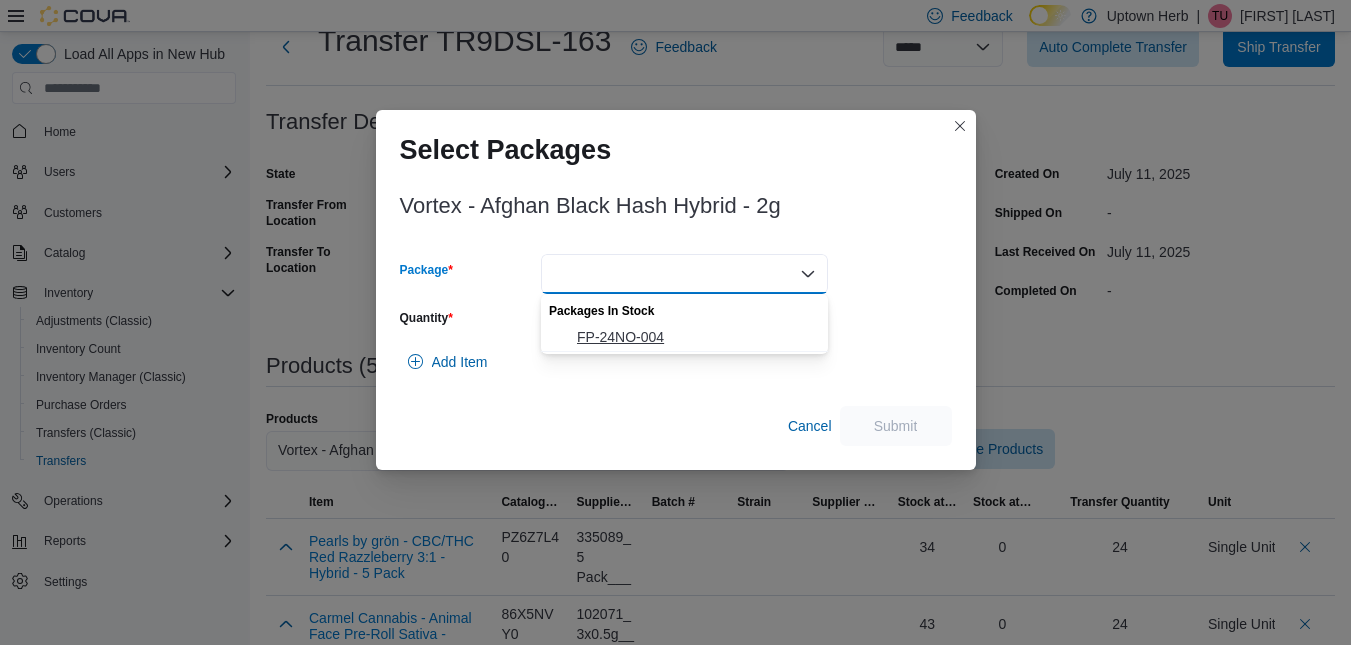 click on "FP-24NO-004" at bounding box center [696, 337] 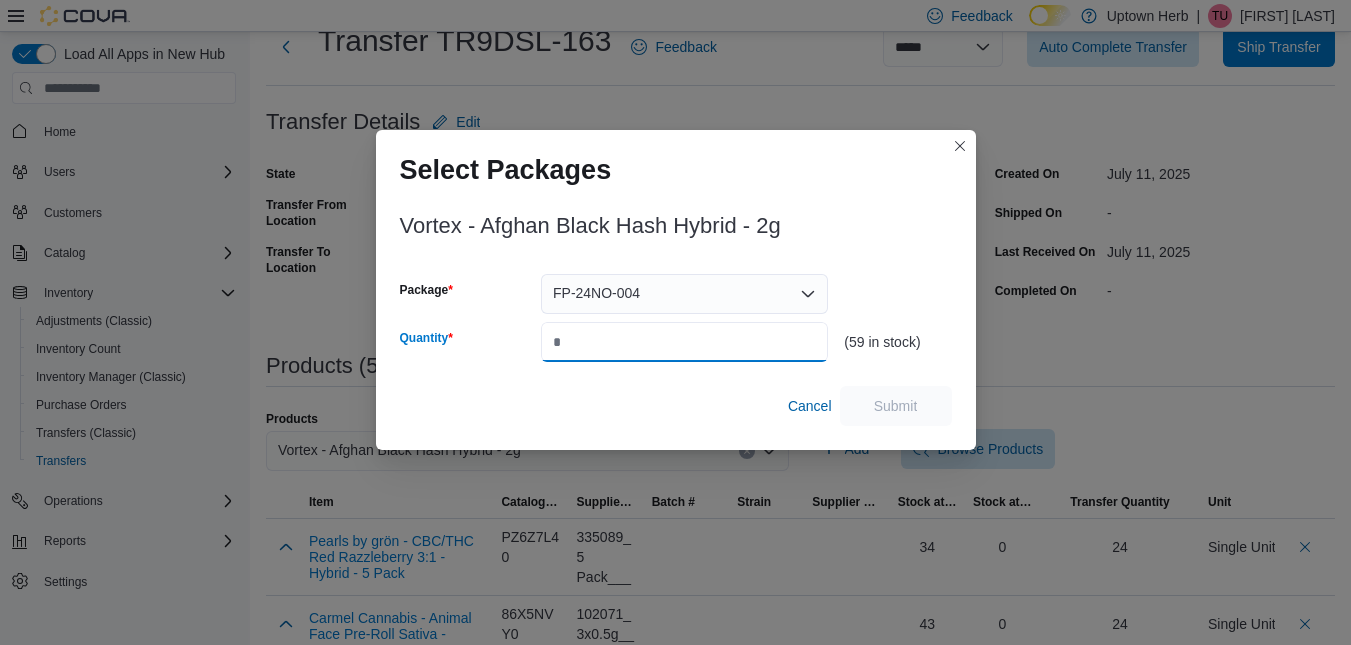 click on "Quantity" at bounding box center (684, 342) 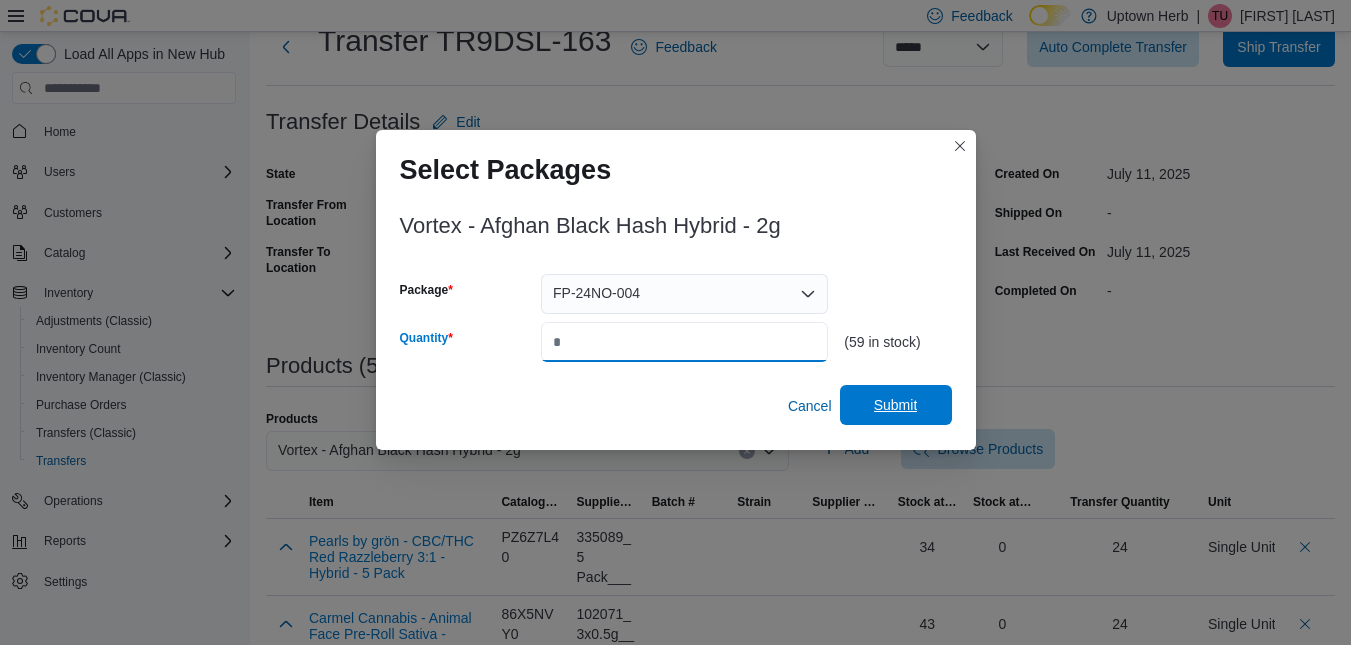 type on "*" 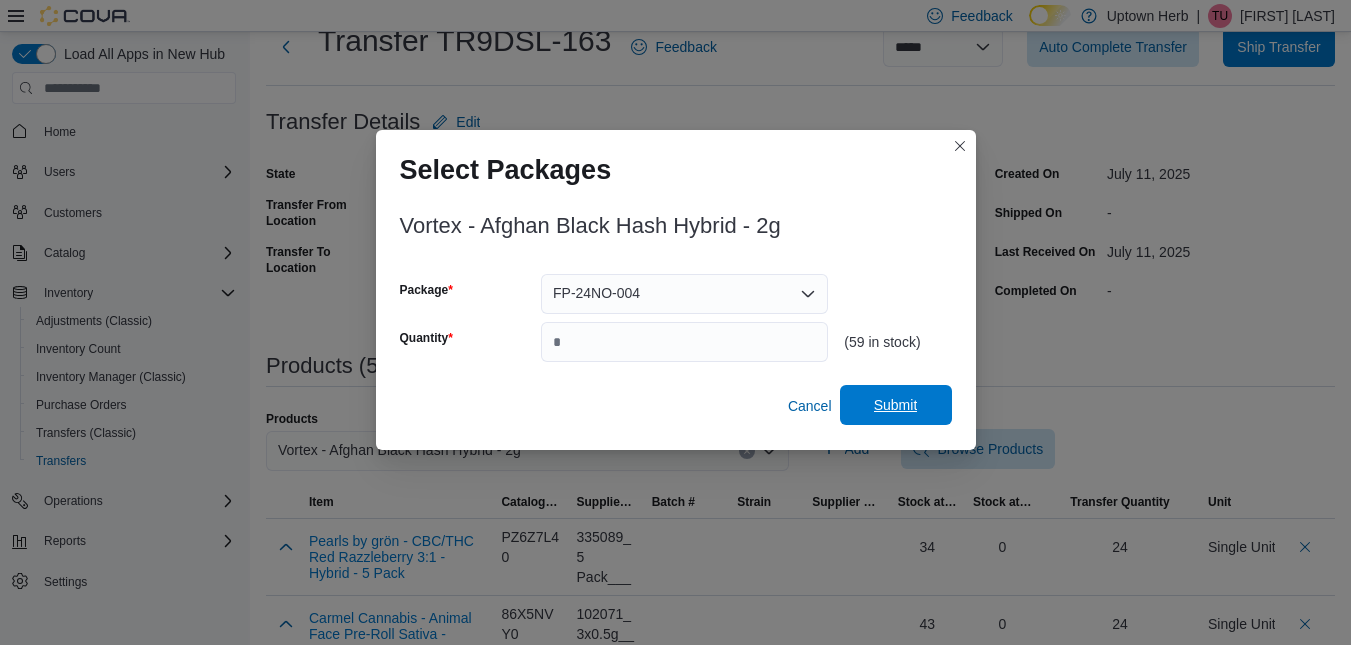 click on "Submit" at bounding box center (896, 405) 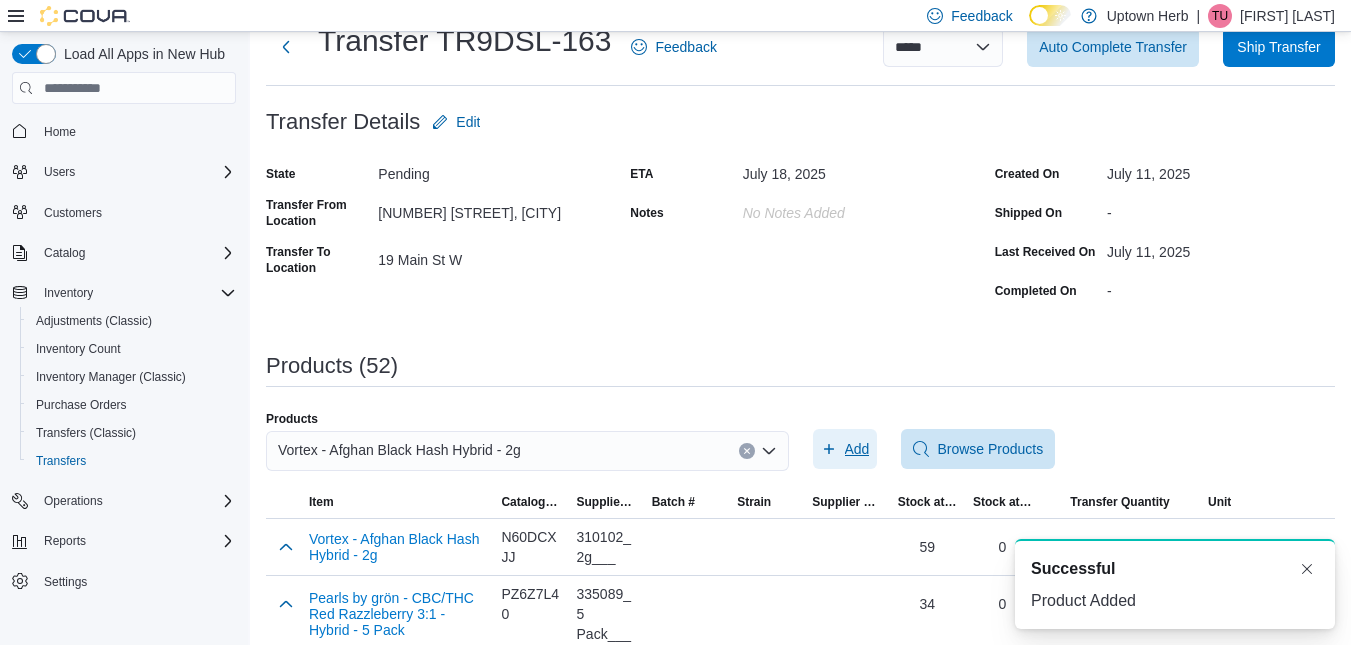 scroll, scrollTop: 0, scrollLeft: 0, axis: both 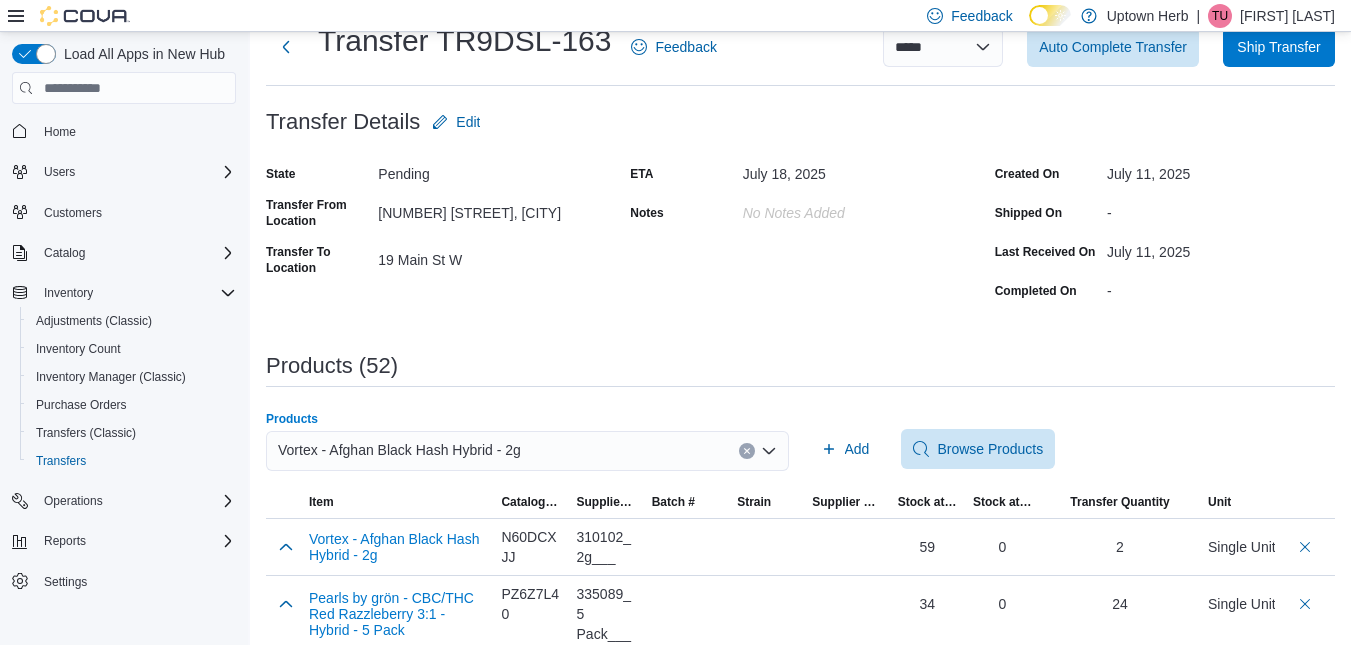 click 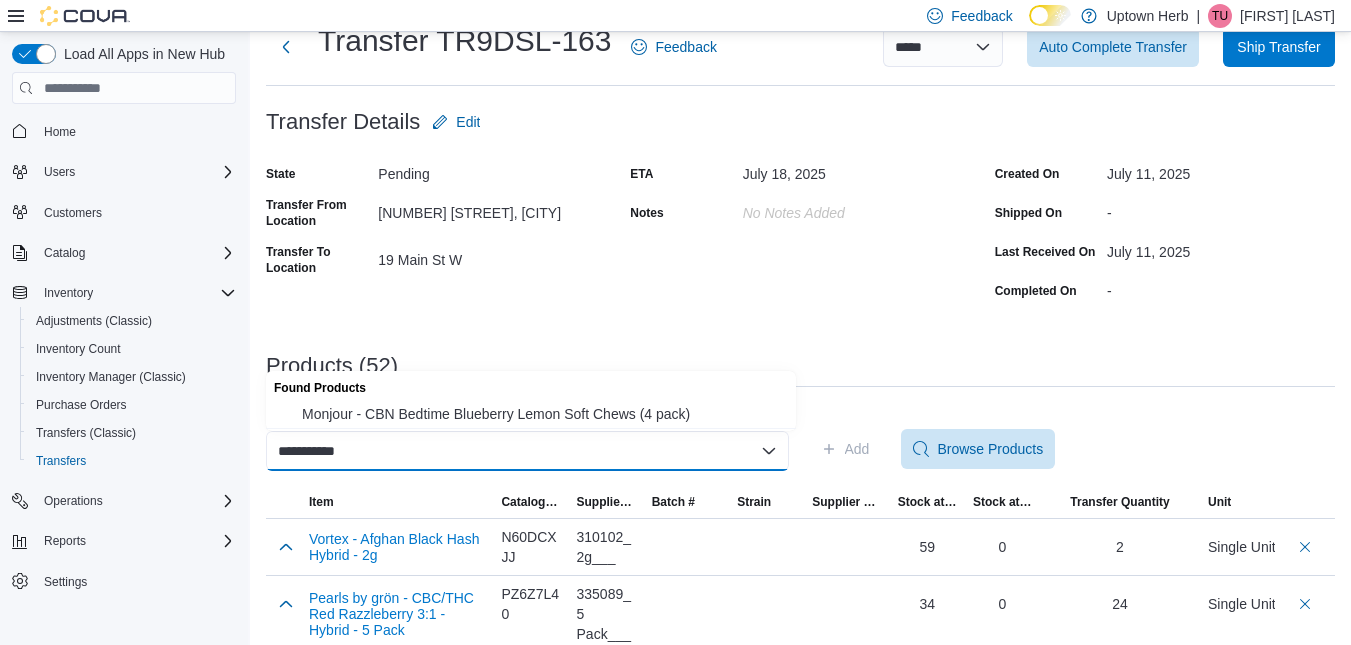 type on "**********" 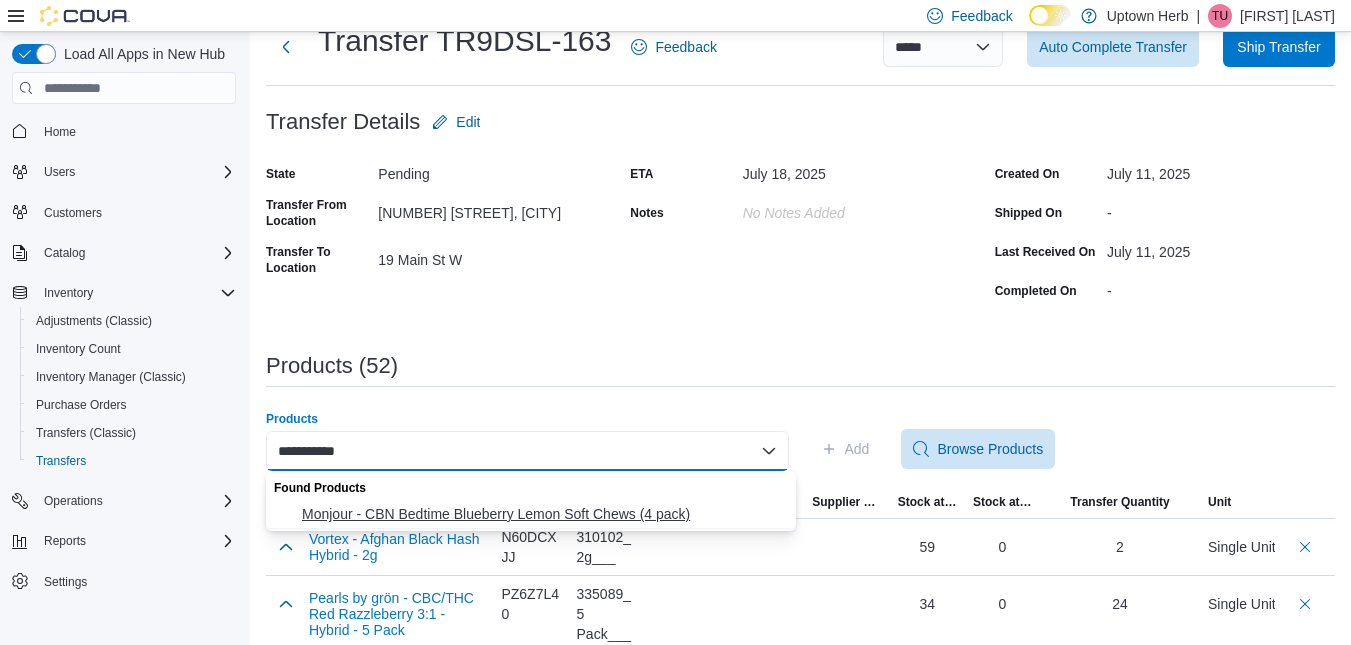 click on "Monjour - CBN Bedtime Blueberry Lemon Soft Chews (4 pack)" at bounding box center [543, 514] 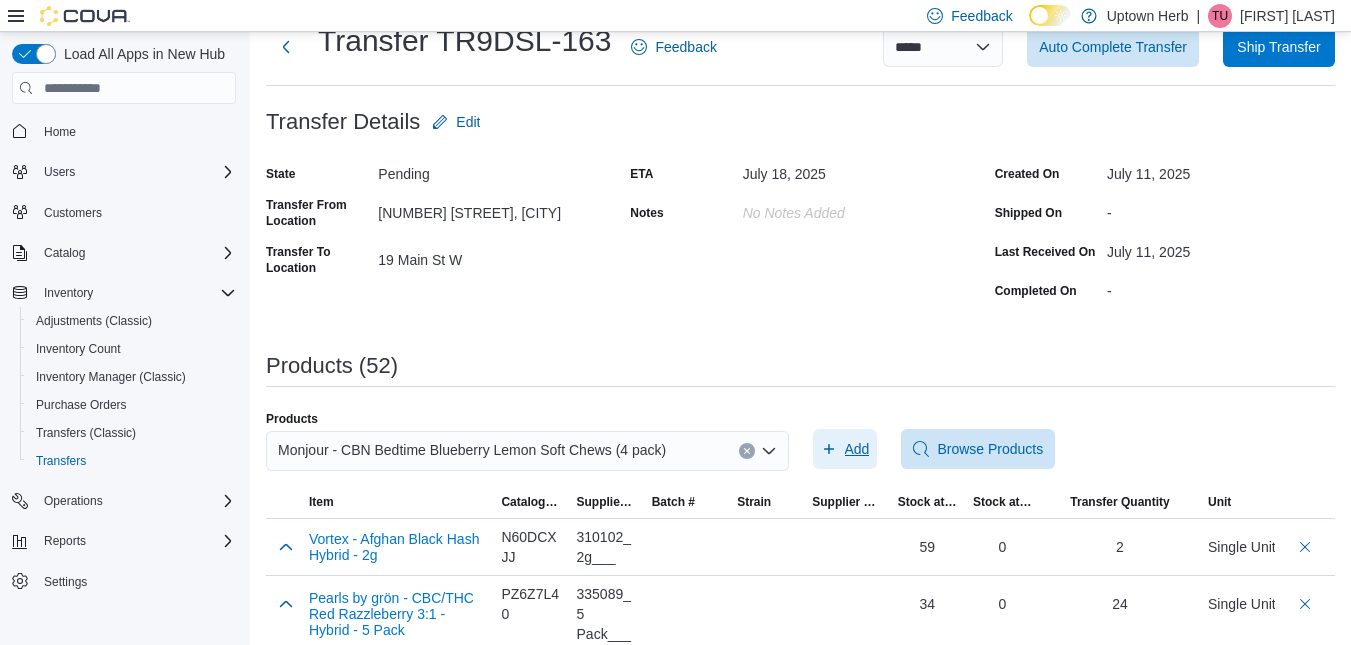 click on "Add" at bounding box center (857, 449) 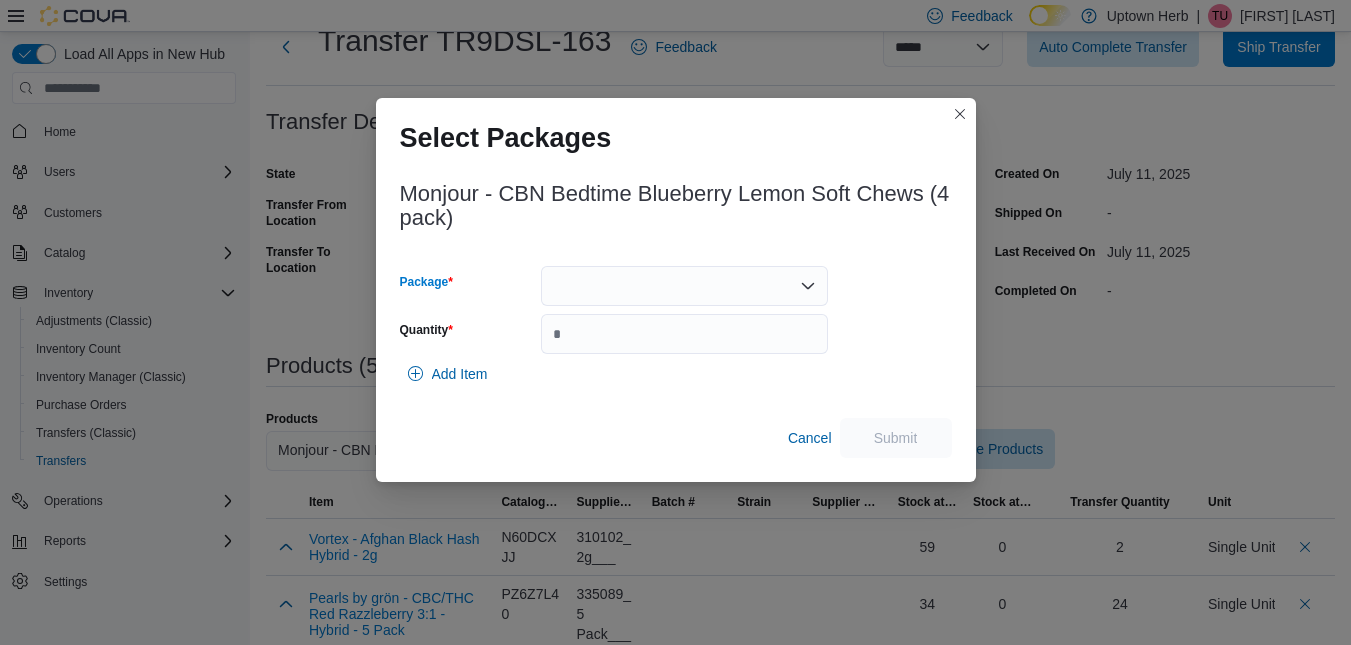 click at bounding box center (684, 286) 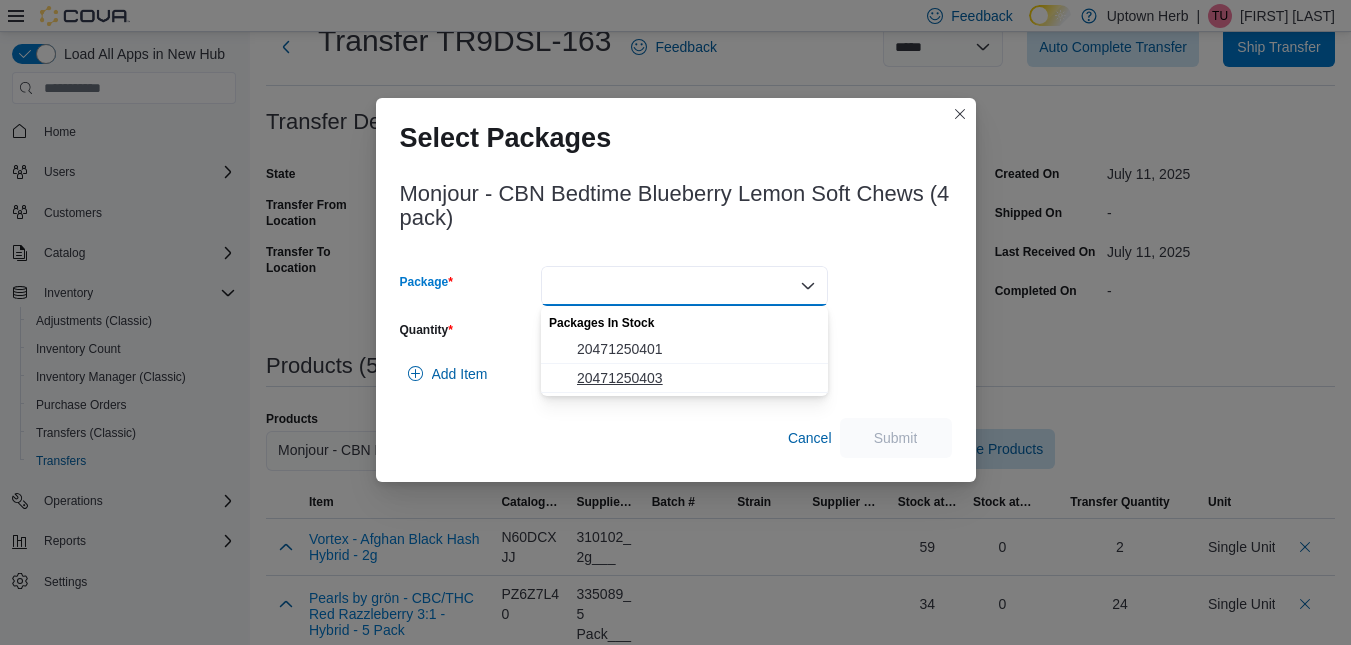 click on "20471250403" at bounding box center [696, 378] 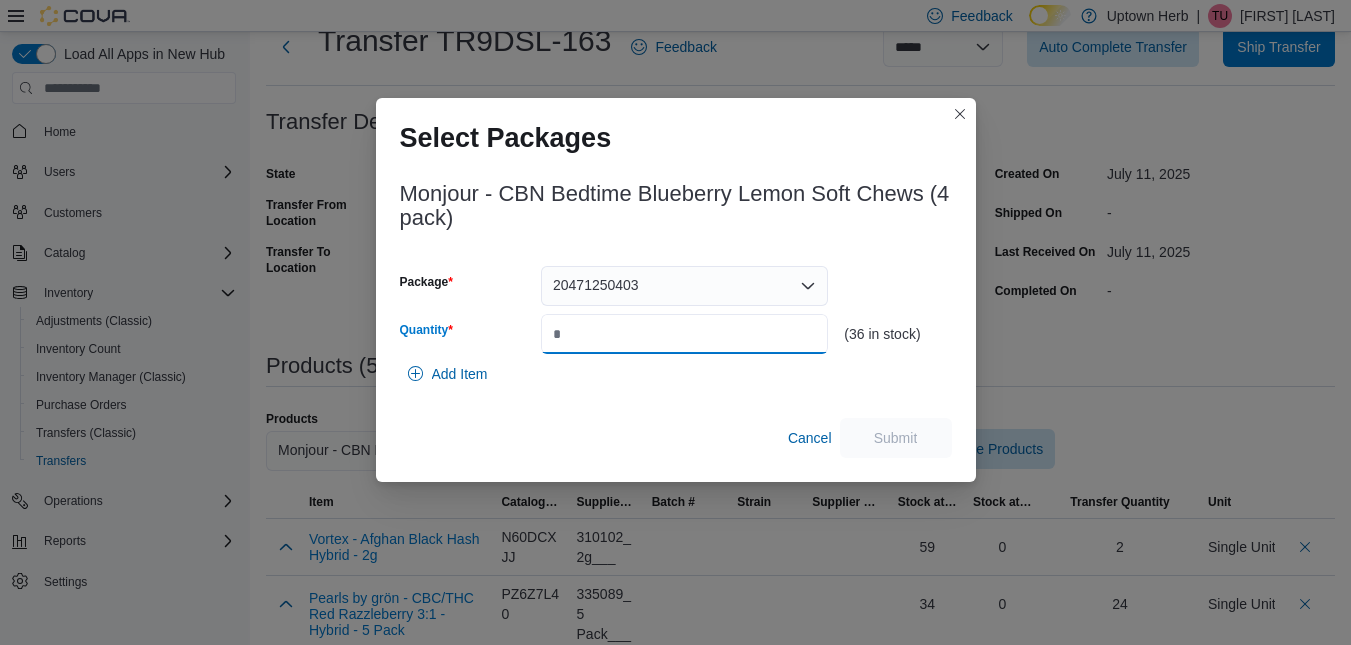 click on "Quantity" at bounding box center (684, 334) 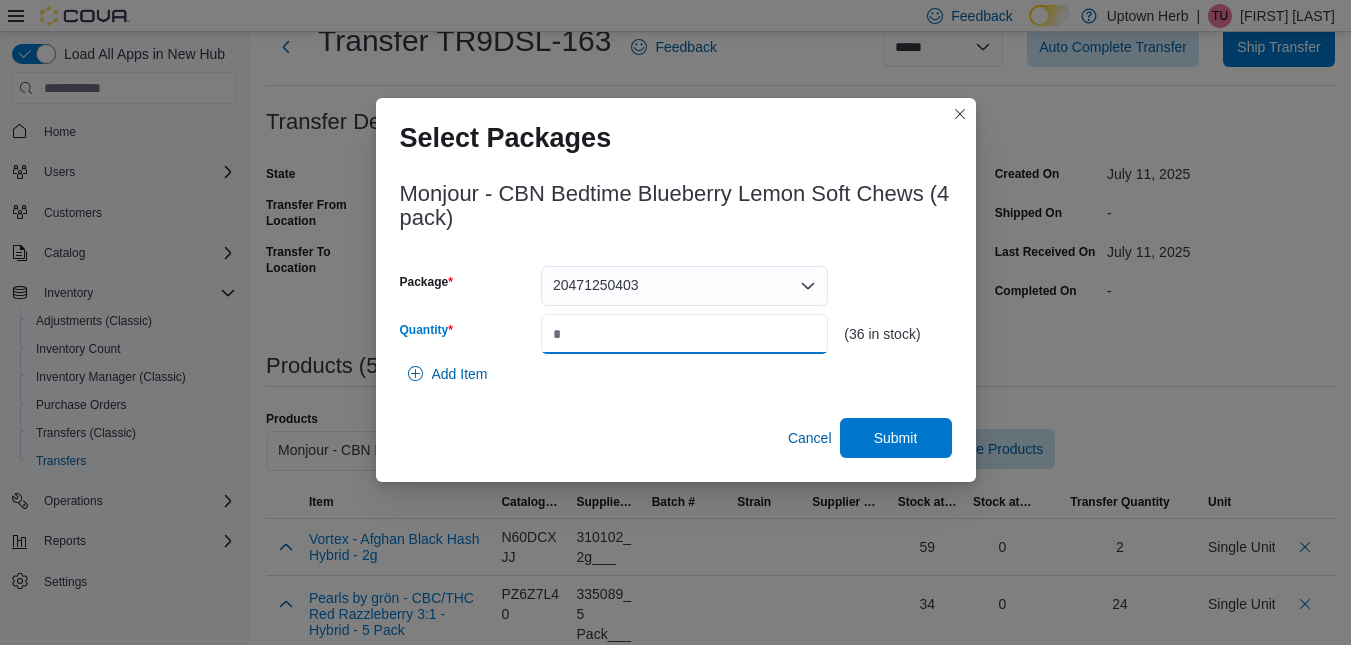 type on "**" 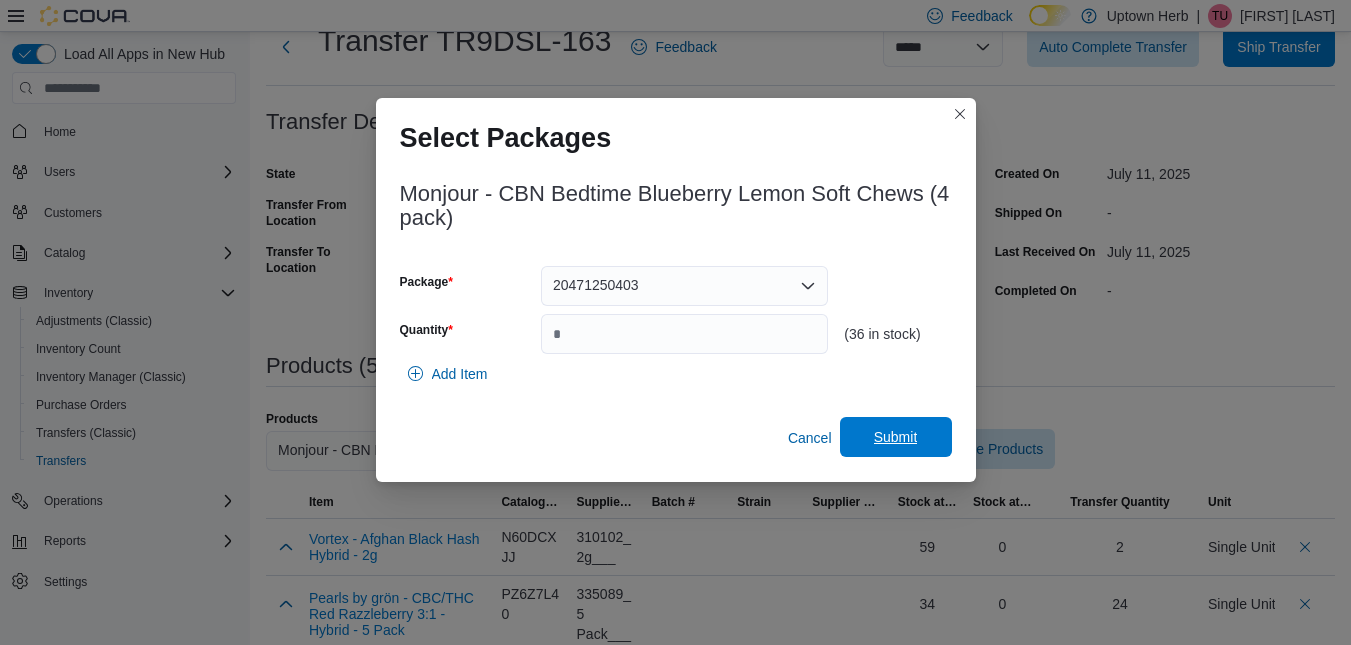 click on "Submit" at bounding box center [896, 437] 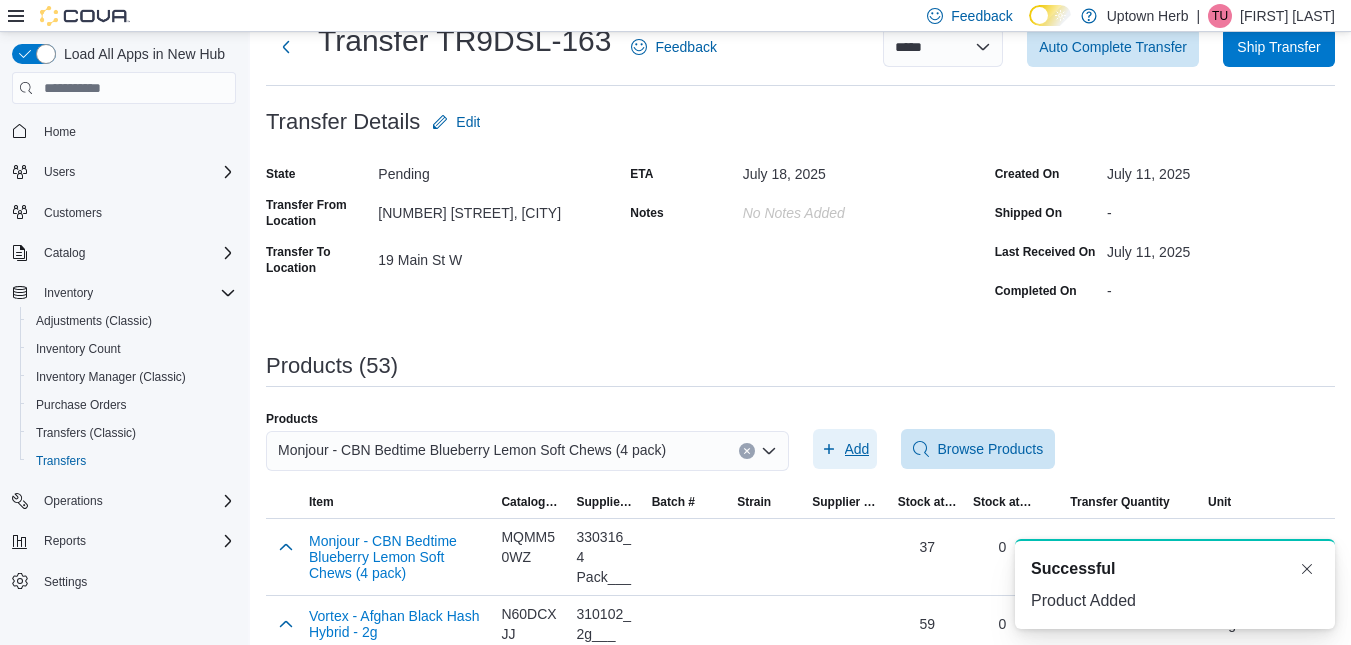 scroll, scrollTop: 0, scrollLeft: 0, axis: both 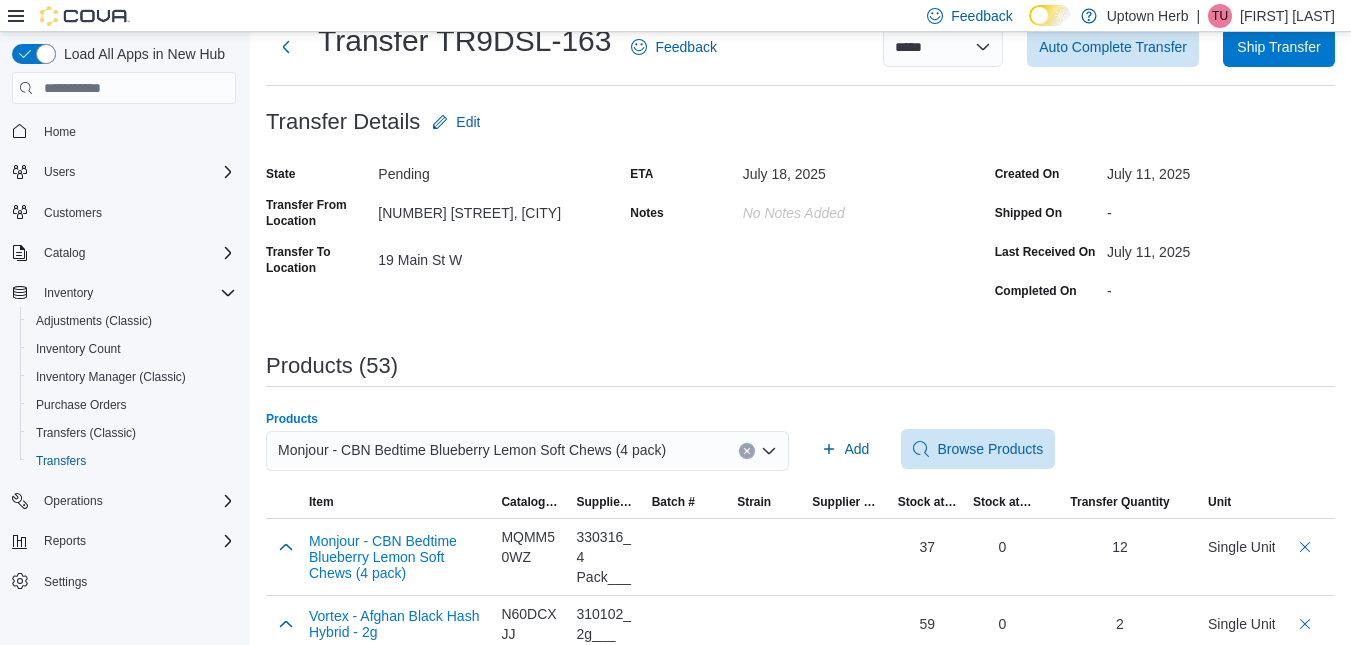 click 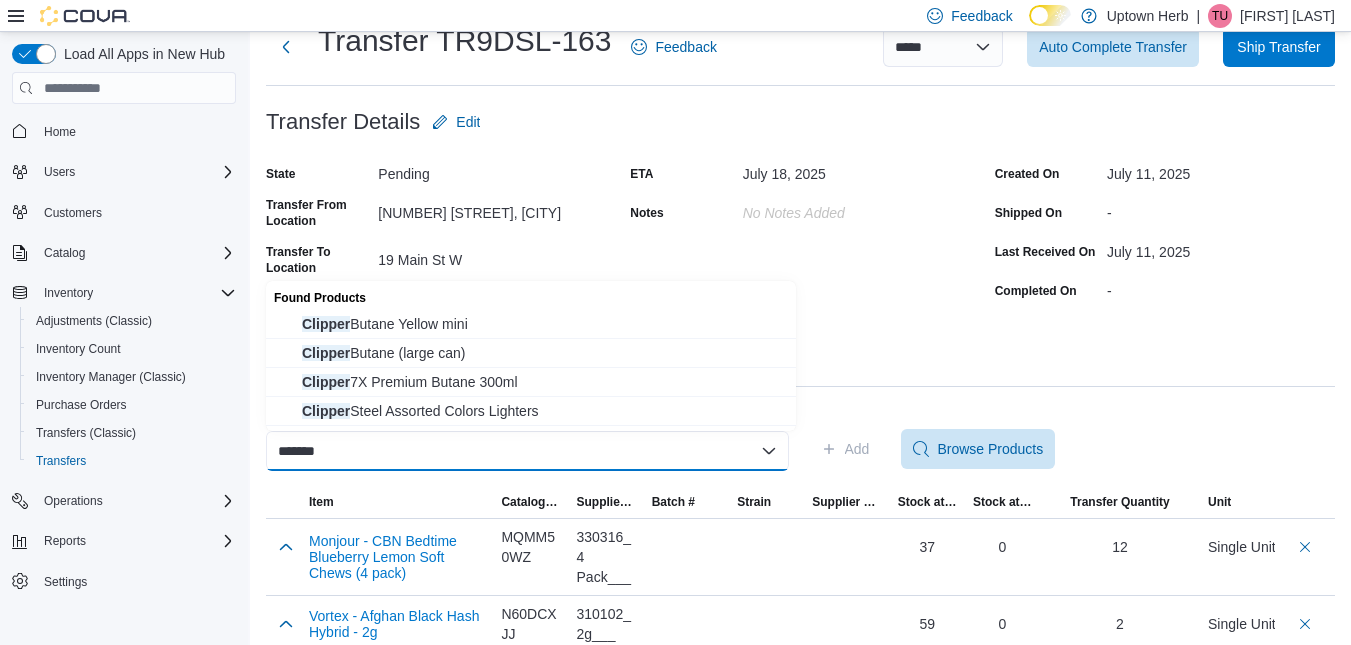 type on "*******" 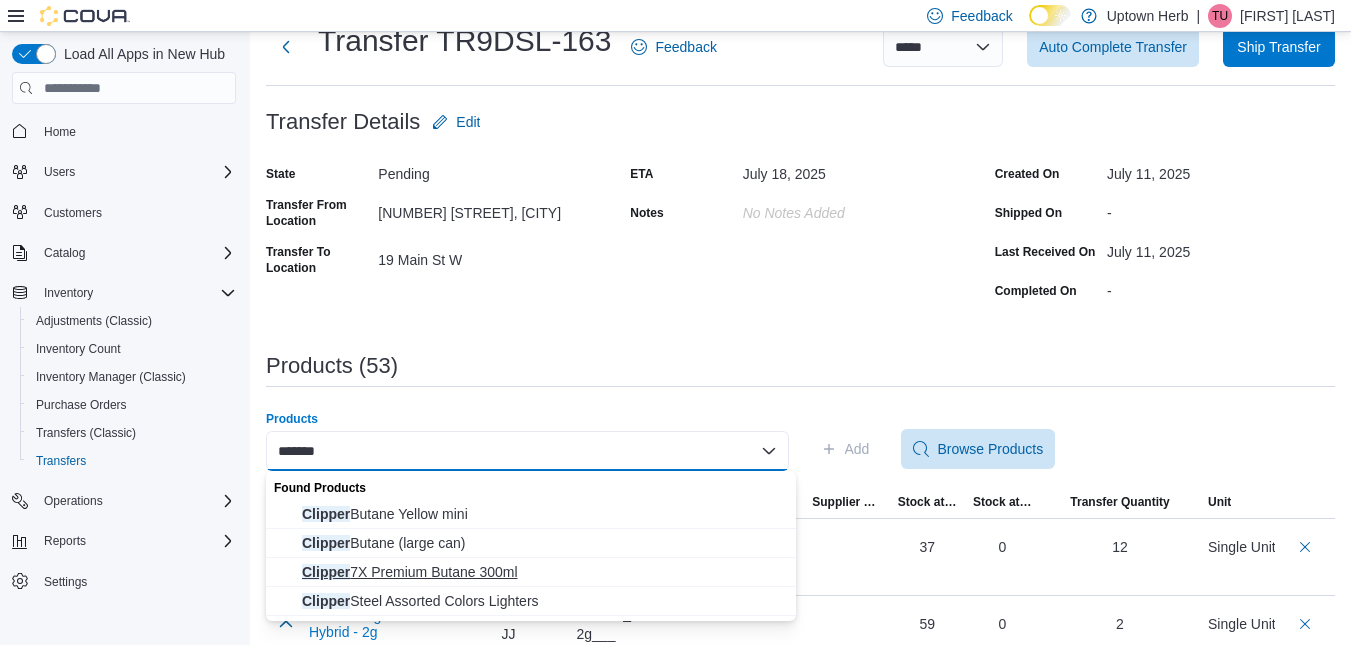 click on "Clipper  7X Premium Butane 300ml" at bounding box center [543, 572] 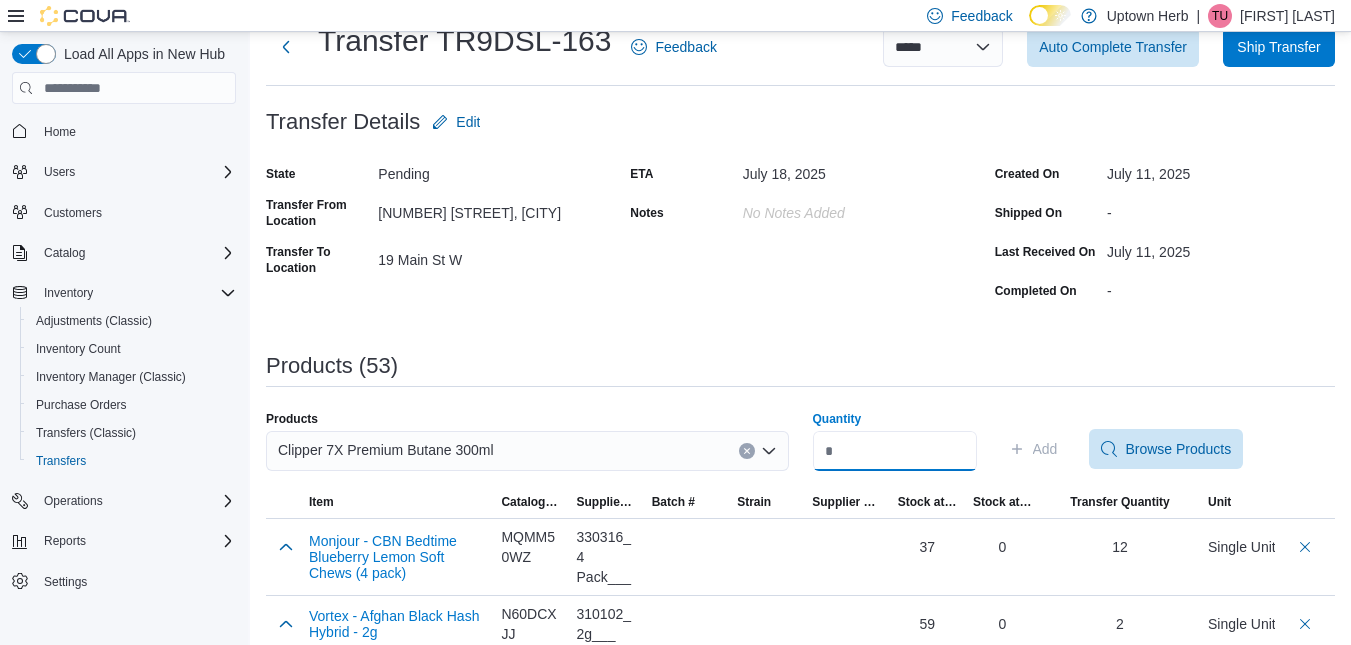 click on "Quantity" at bounding box center (895, 451) 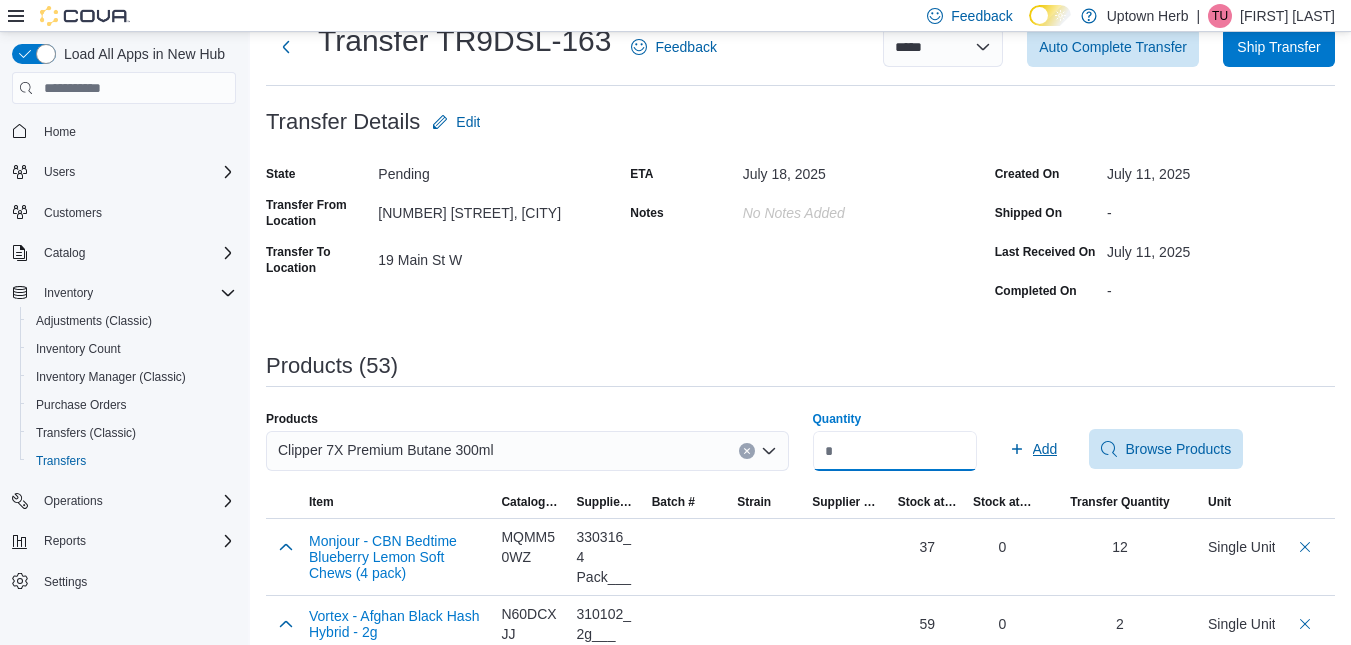 type on "**" 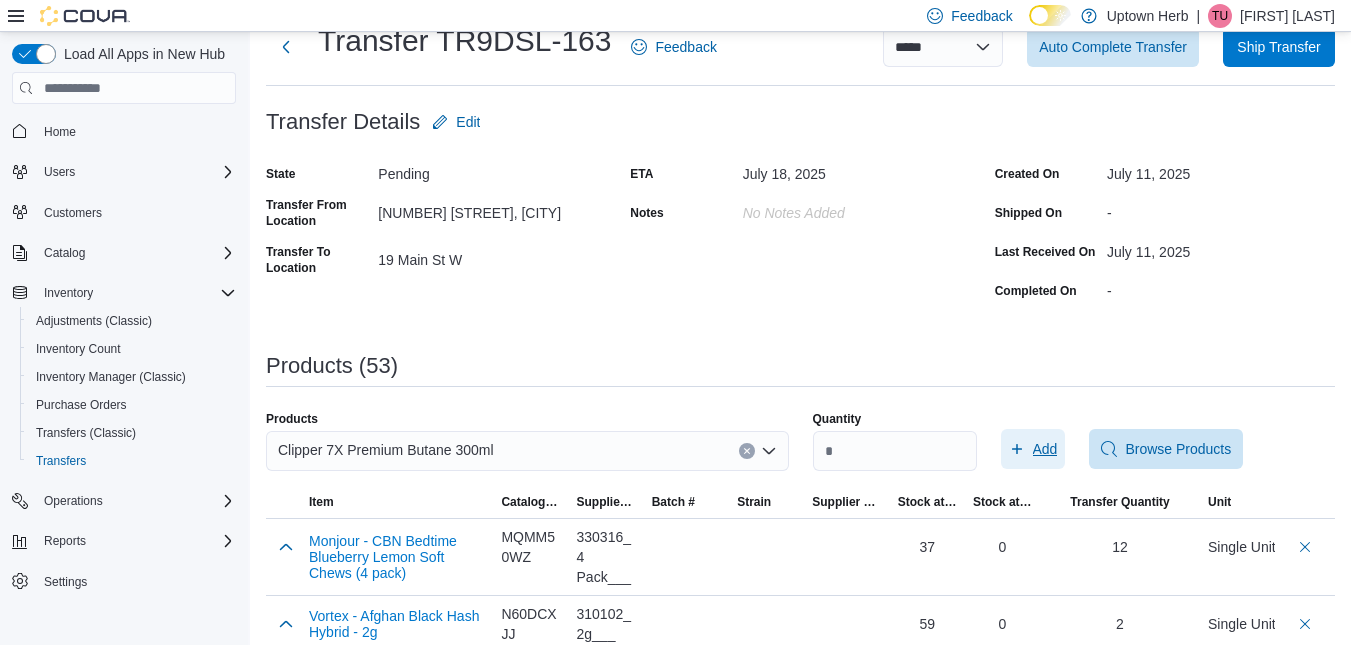 click on "Add" at bounding box center [1045, 449] 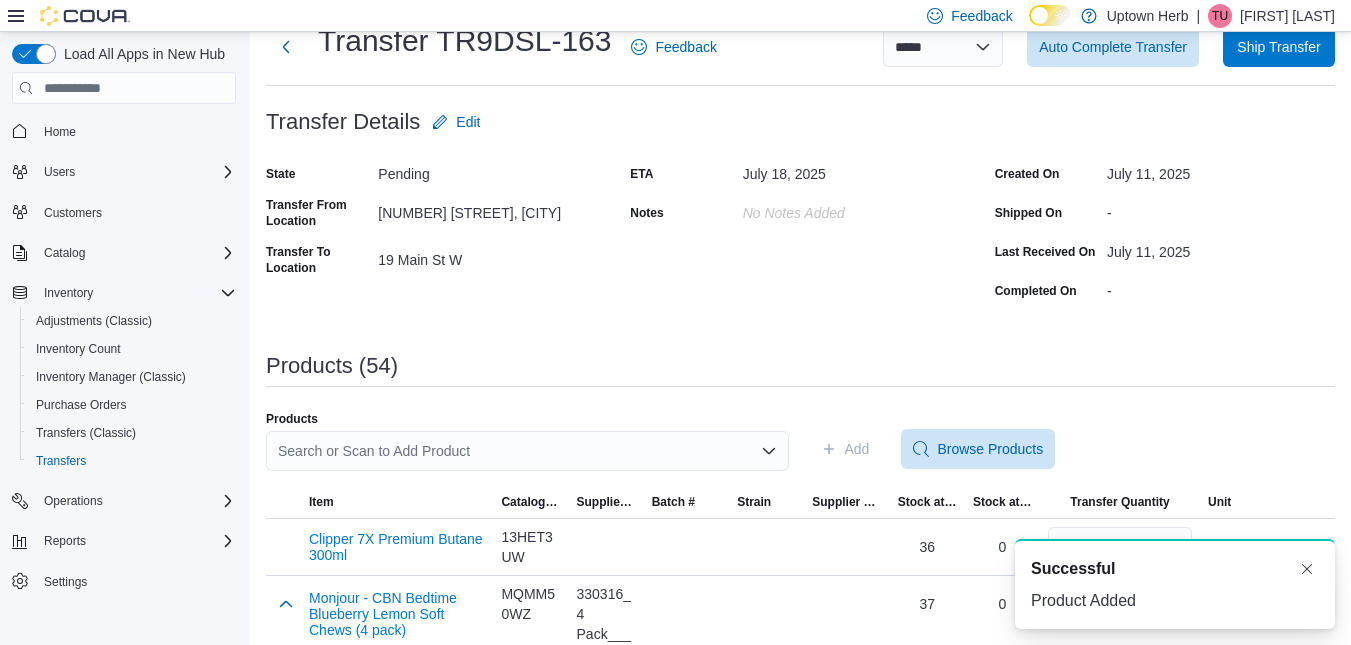 scroll, scrollTop: 0, scrollLeft: 0, axis: both 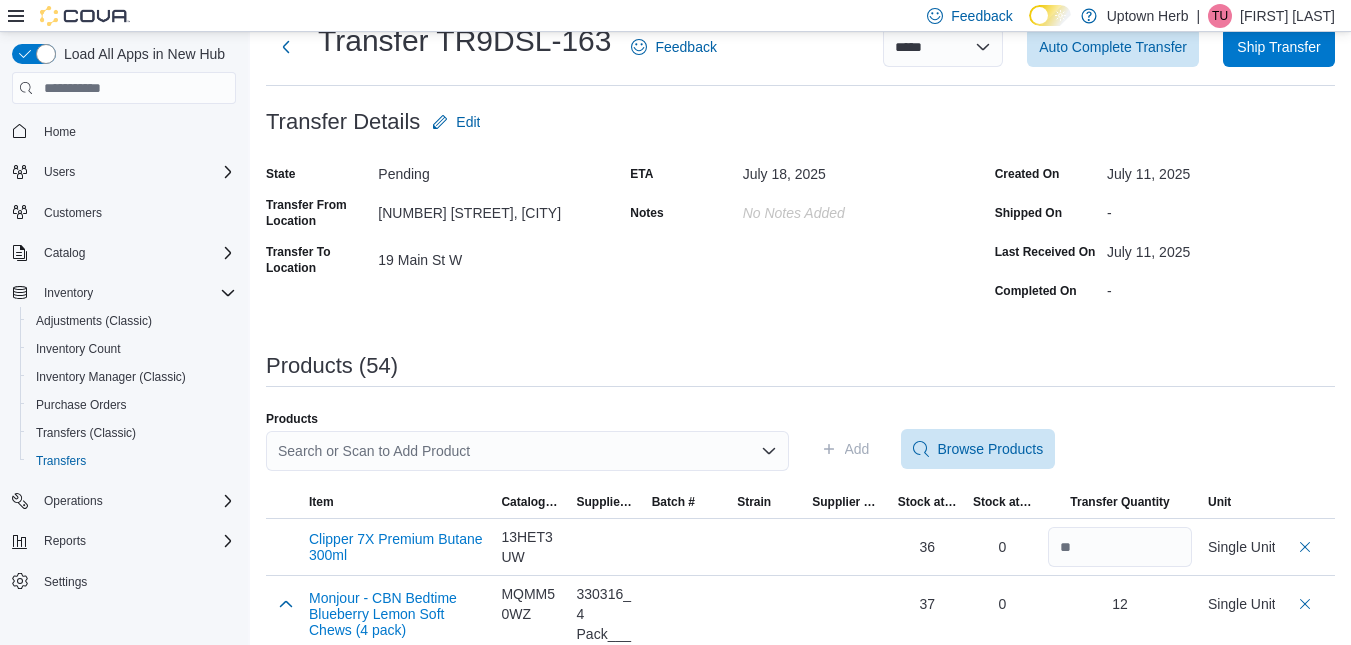 click on "Search or Scan to Add Product" at bounding box center [527, 451] 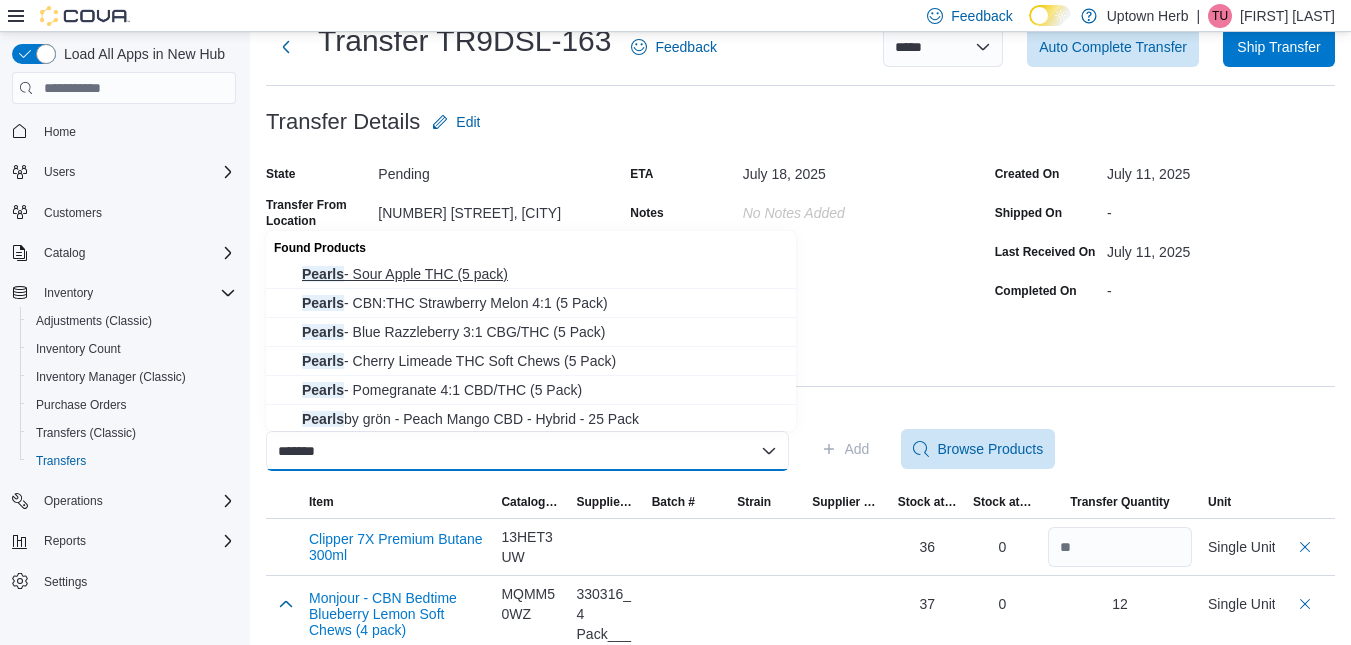 type on "******" 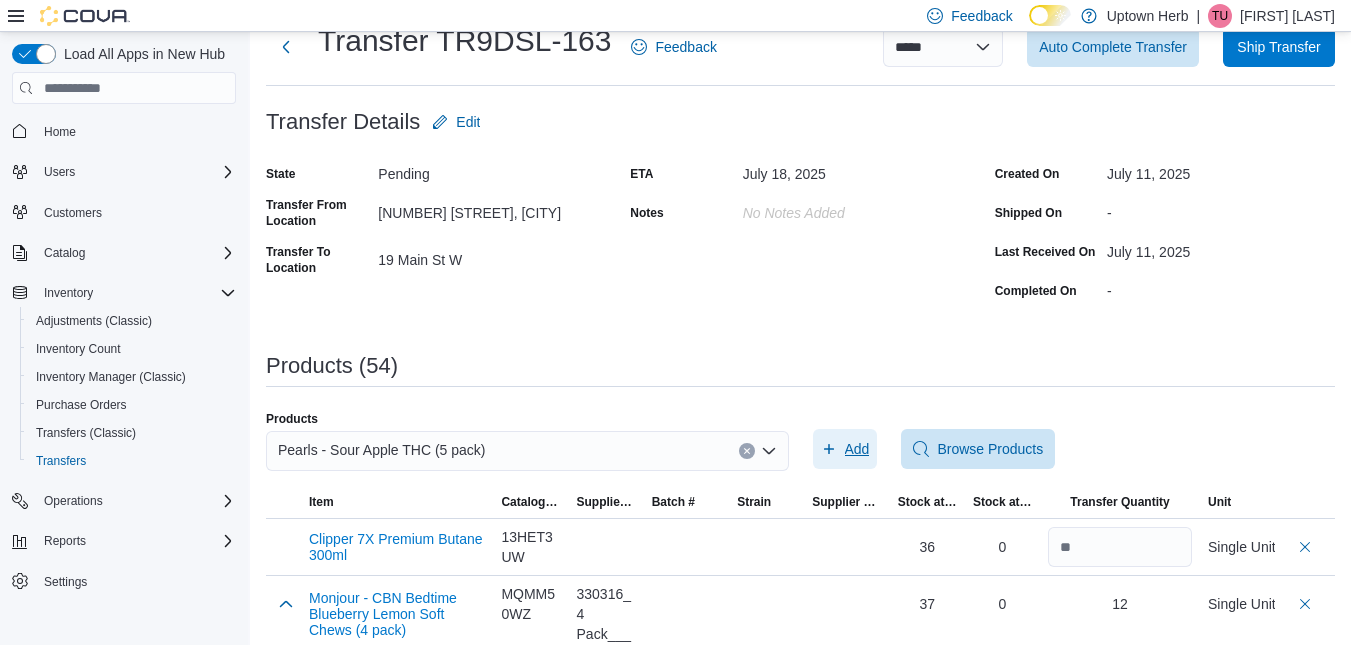 click on "Add" at bounding box center [857, 449] 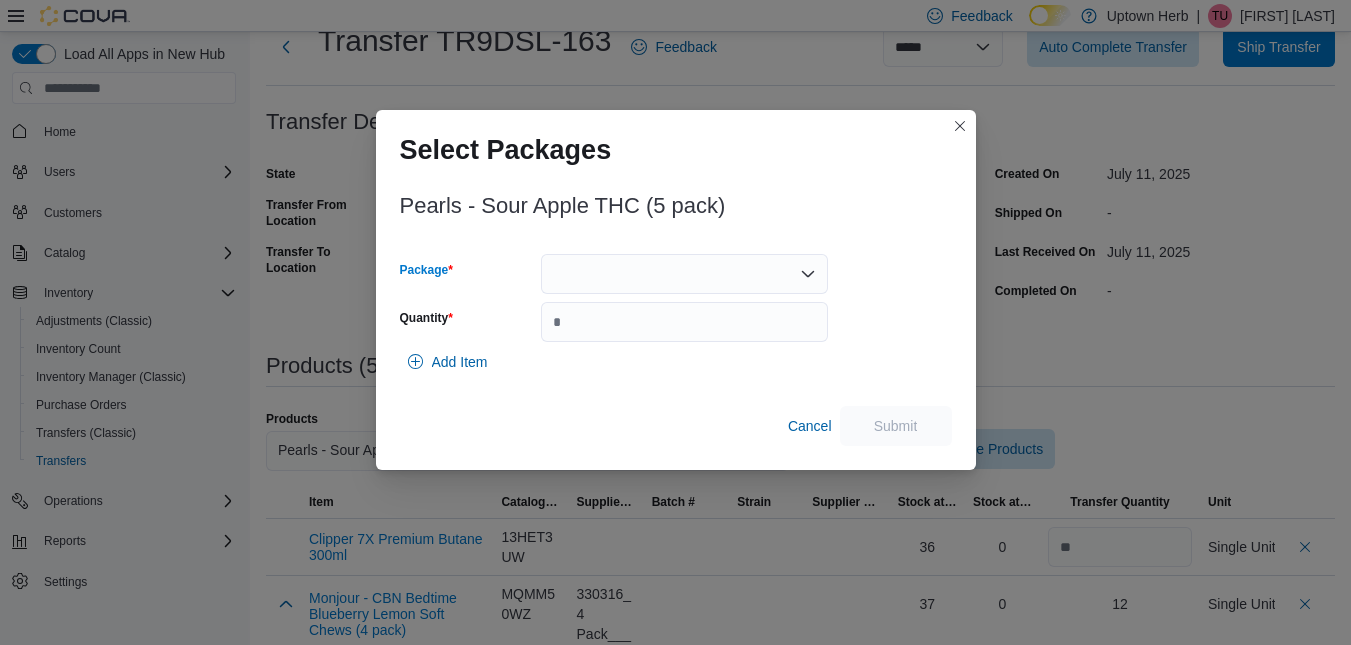 click at bounding box center (684, 274) 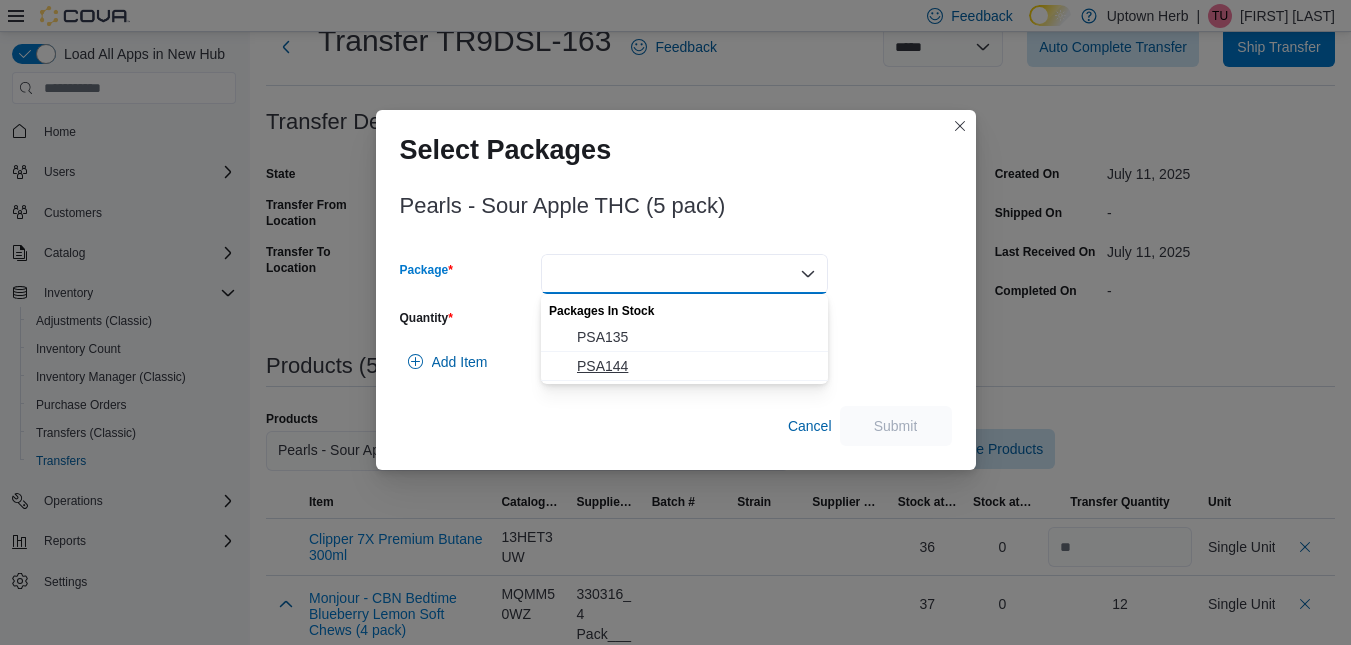 click on "PSA144" at bounding box center [696, 366] 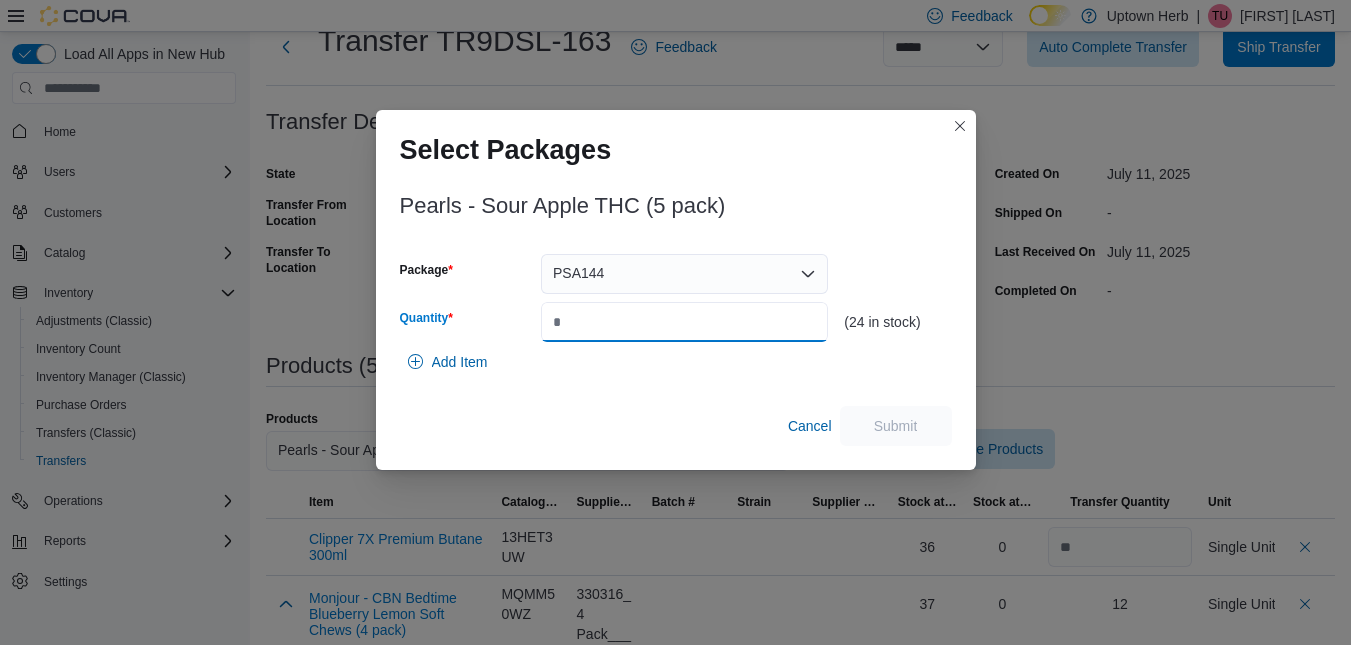click on "Quantity" at bounding box center (684, 322) 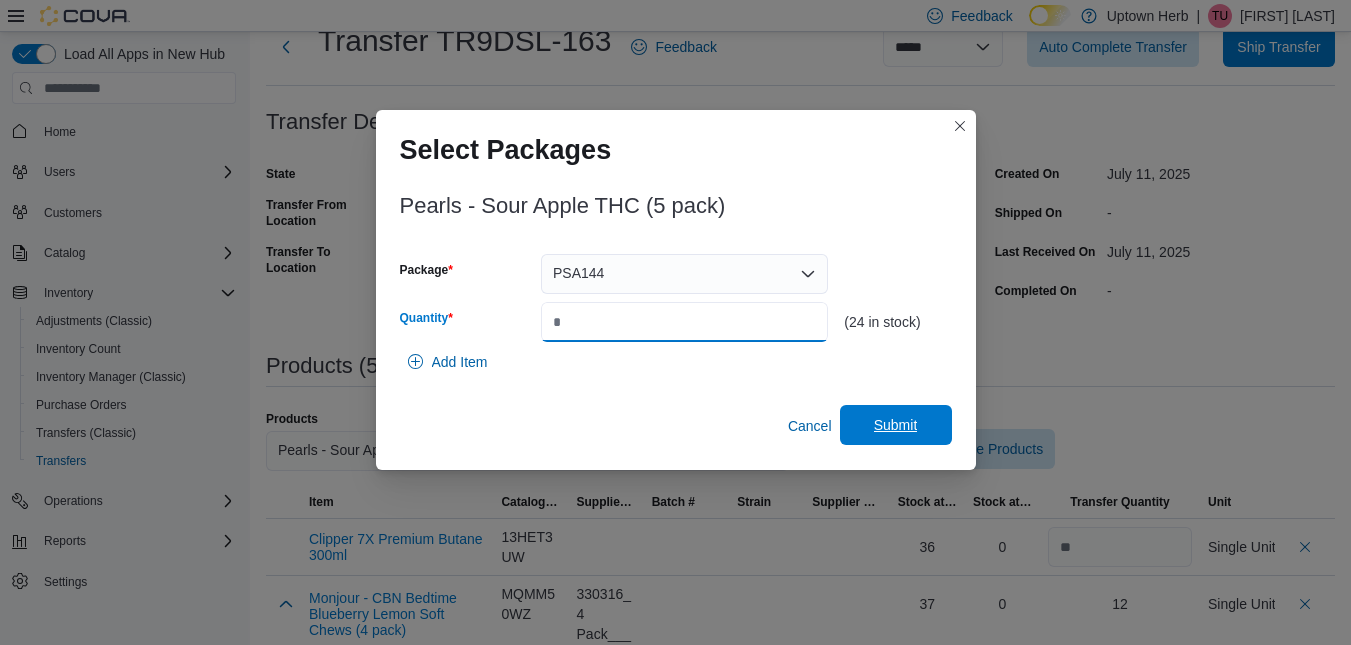 type on "**" 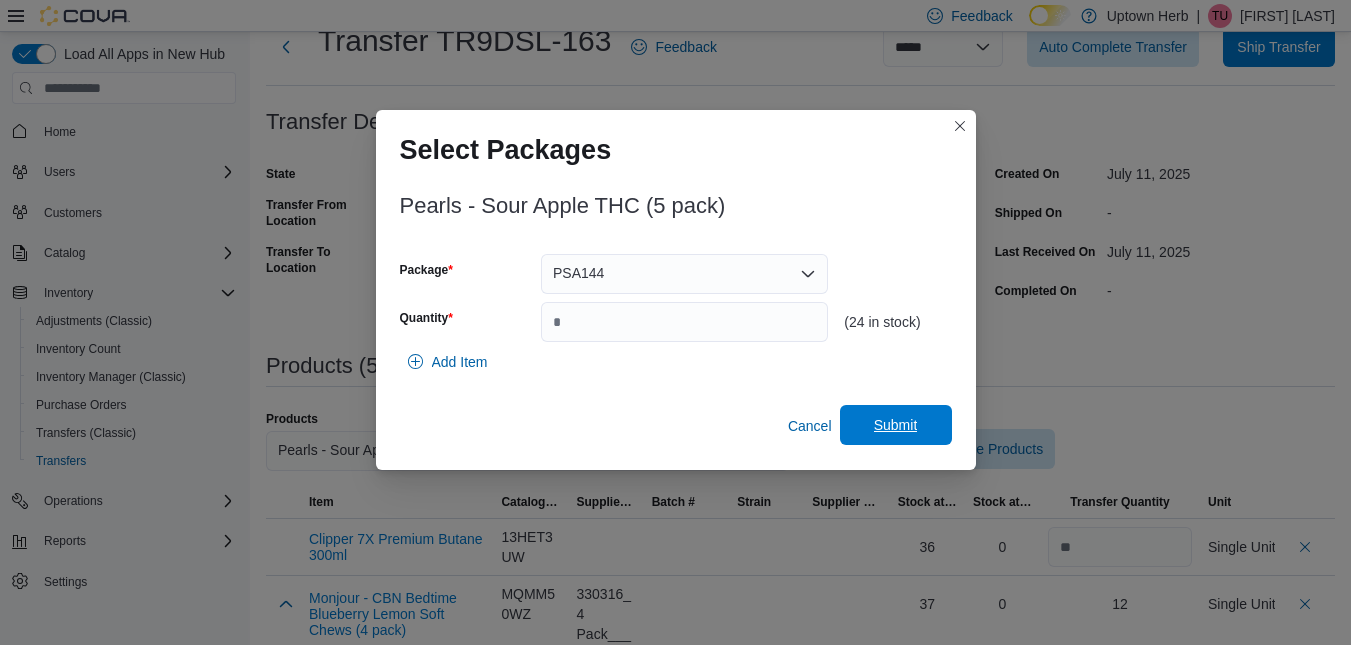 click on "Submit" at bounding box center (896, 425) 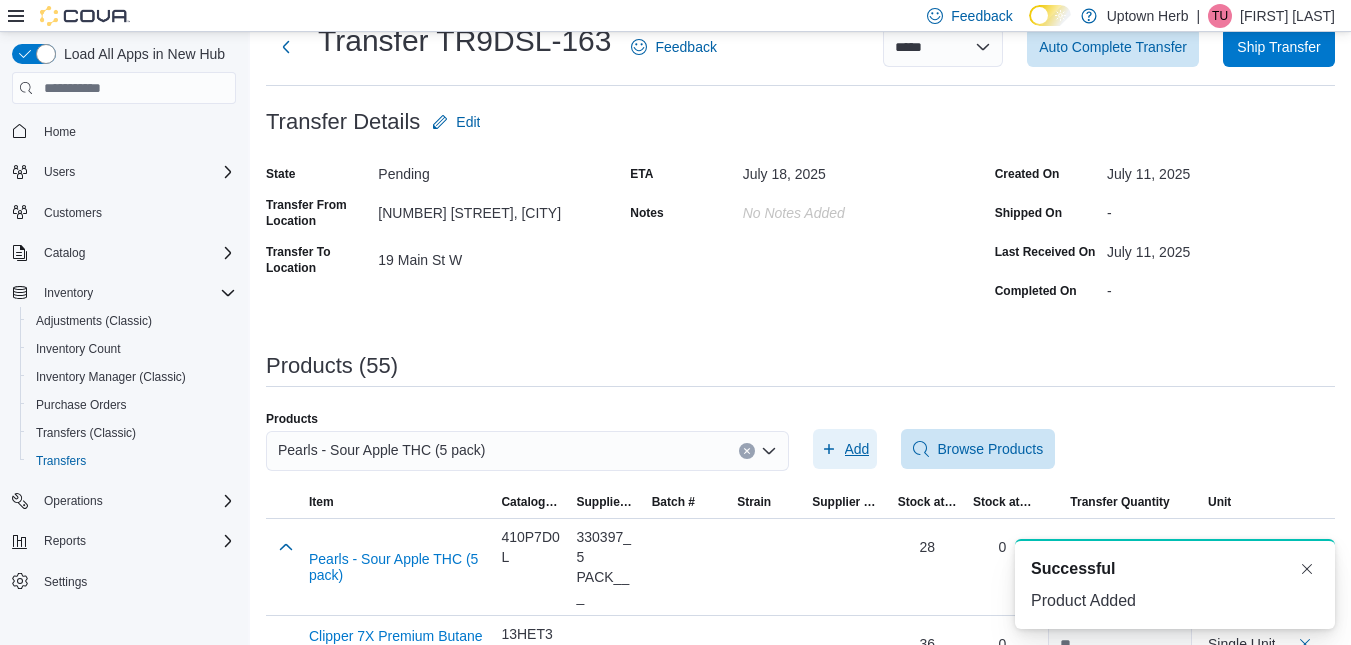 scroll, scrollTop: 0, scrollLeft: 0, axis: both 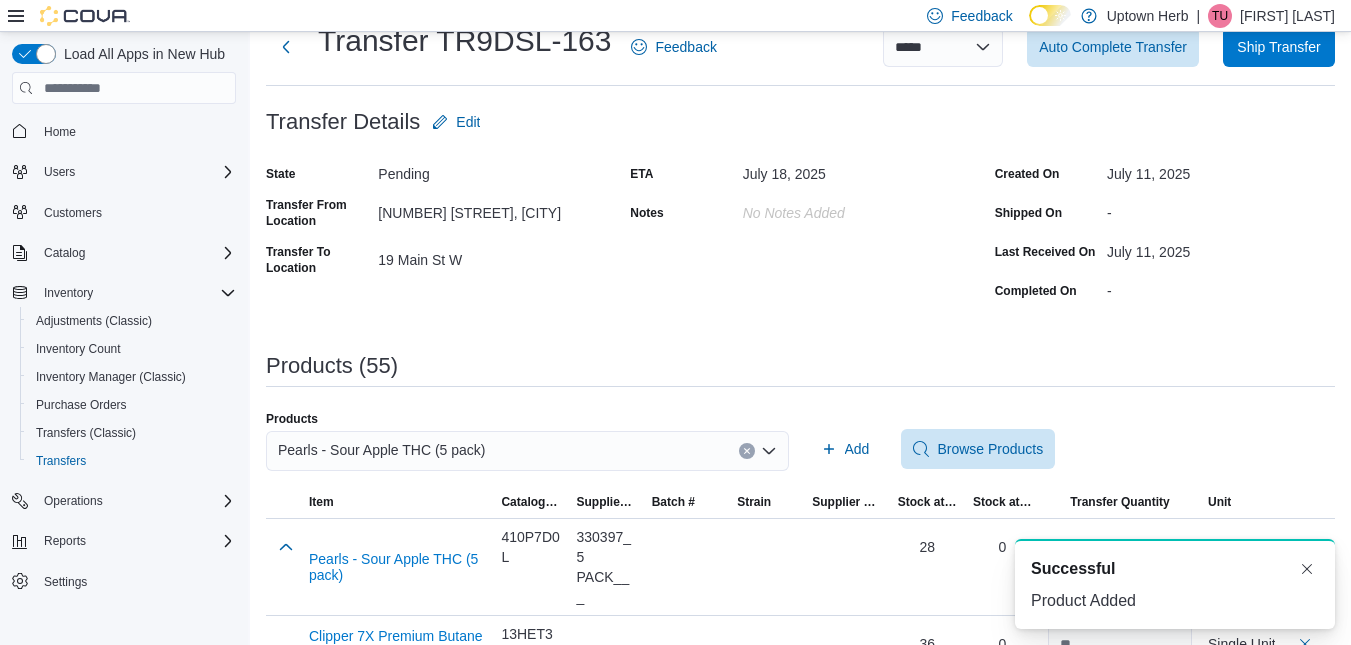 click 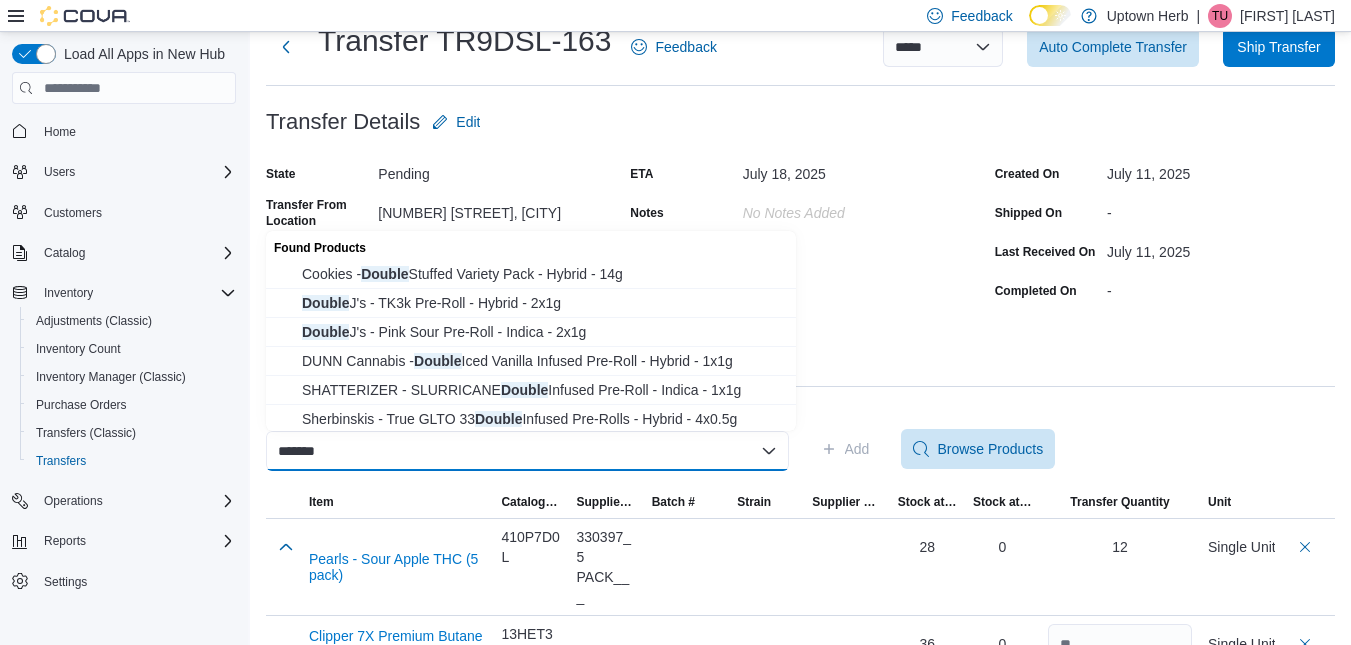 type on "******" 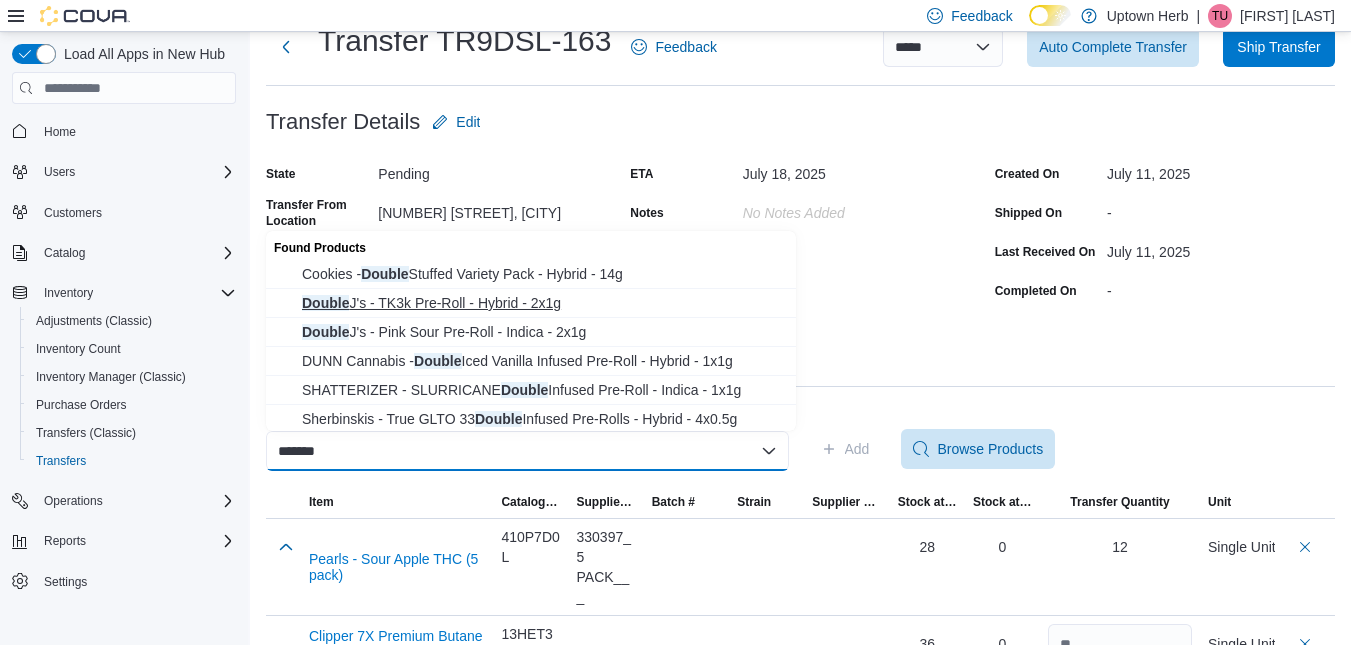 click on "Double  J's - TK3k Pre-Roll - Hybrid - 2x1g" at bounding box center (543, 303) 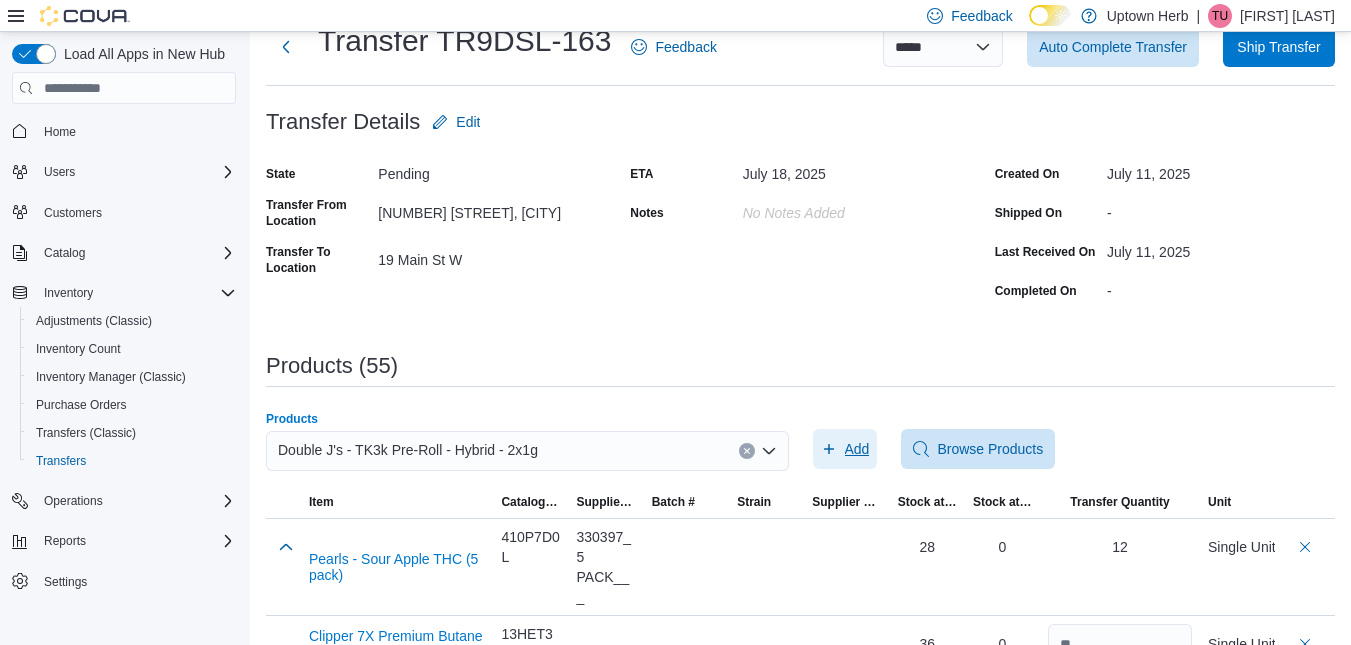 click on "Add" at bounding box center (857, 449) 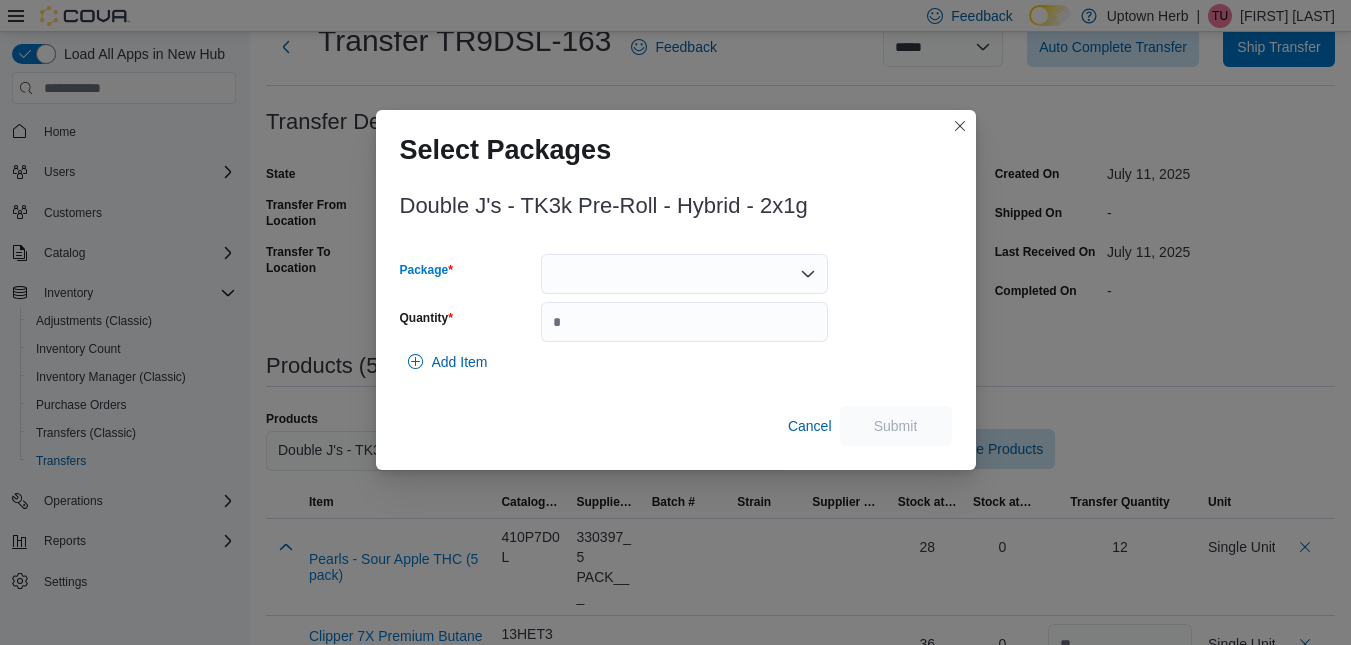 click at bounding box center [684, 274] 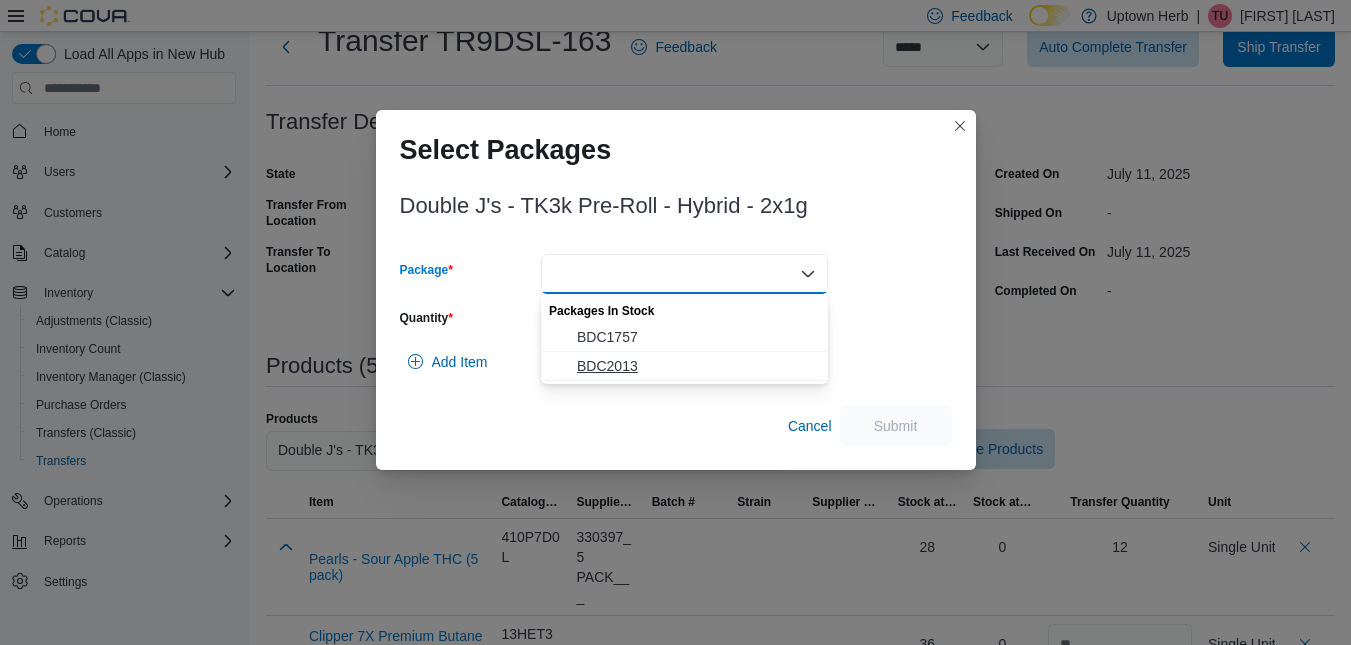 click on "BDC2013" at bounding box center (696, 366) 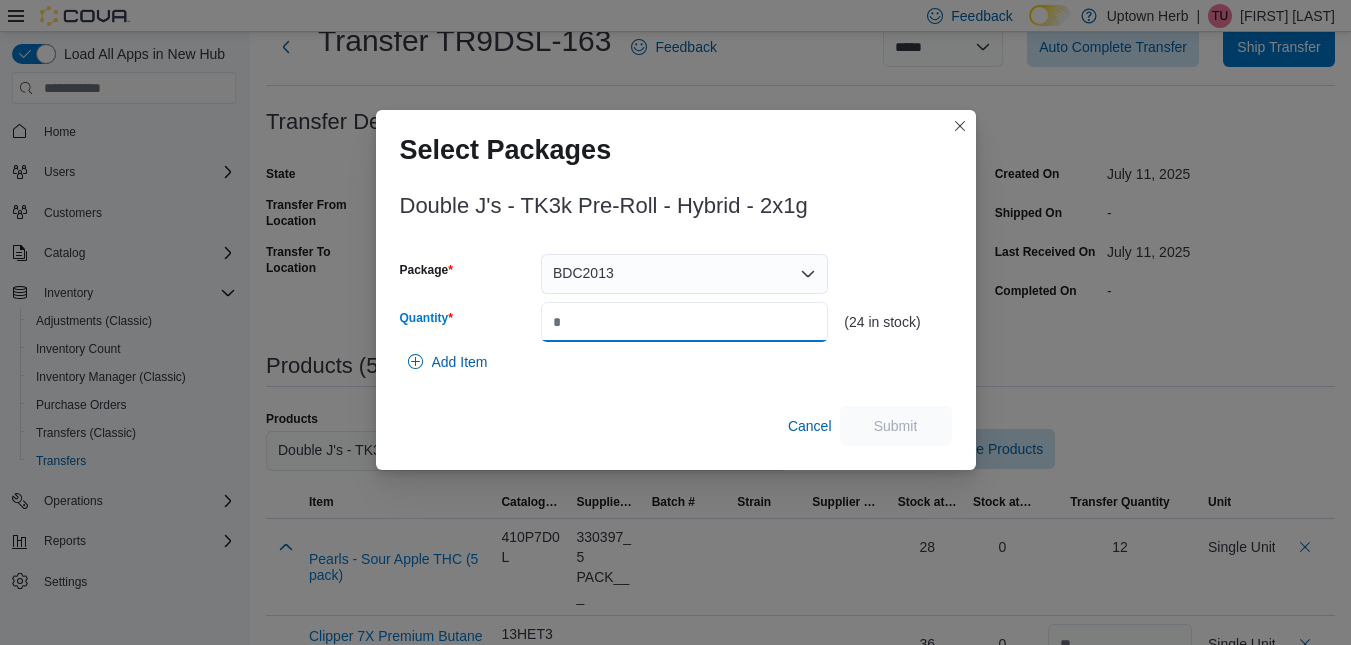 click on "Quantity" at bounding box center [684, 322] 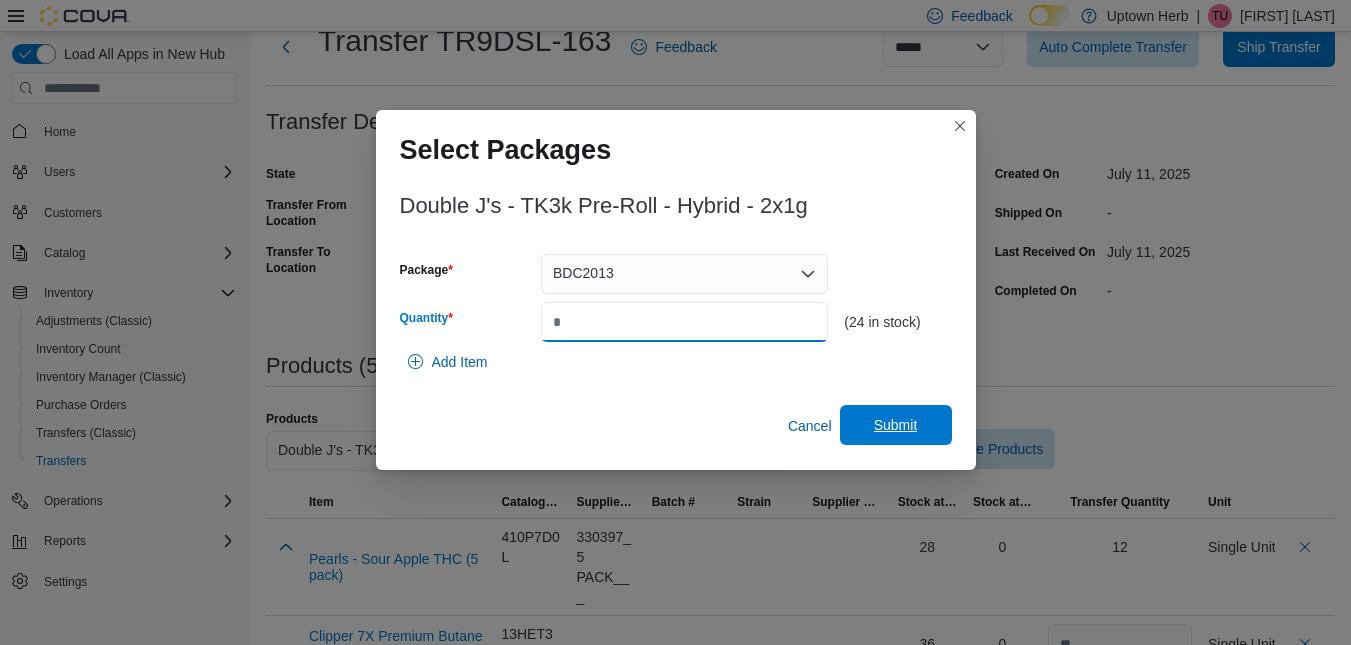 type on "**" 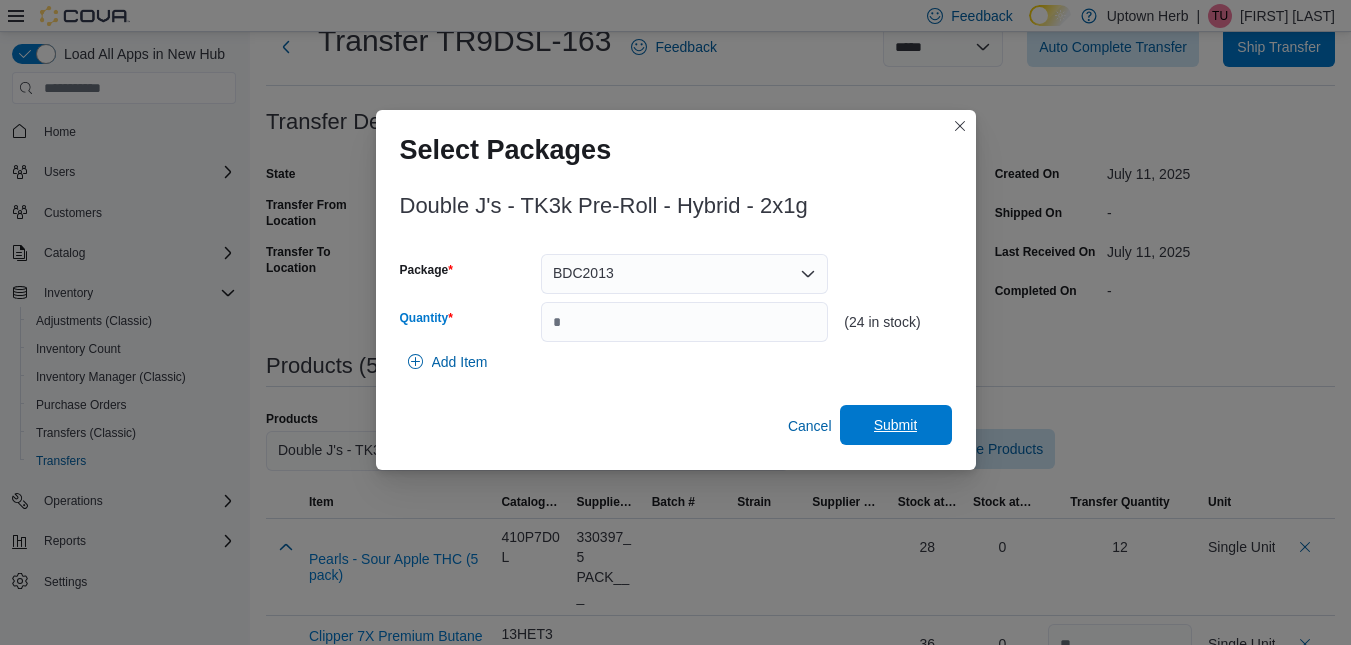 click on "Submit" at bounding box center [896, 425] 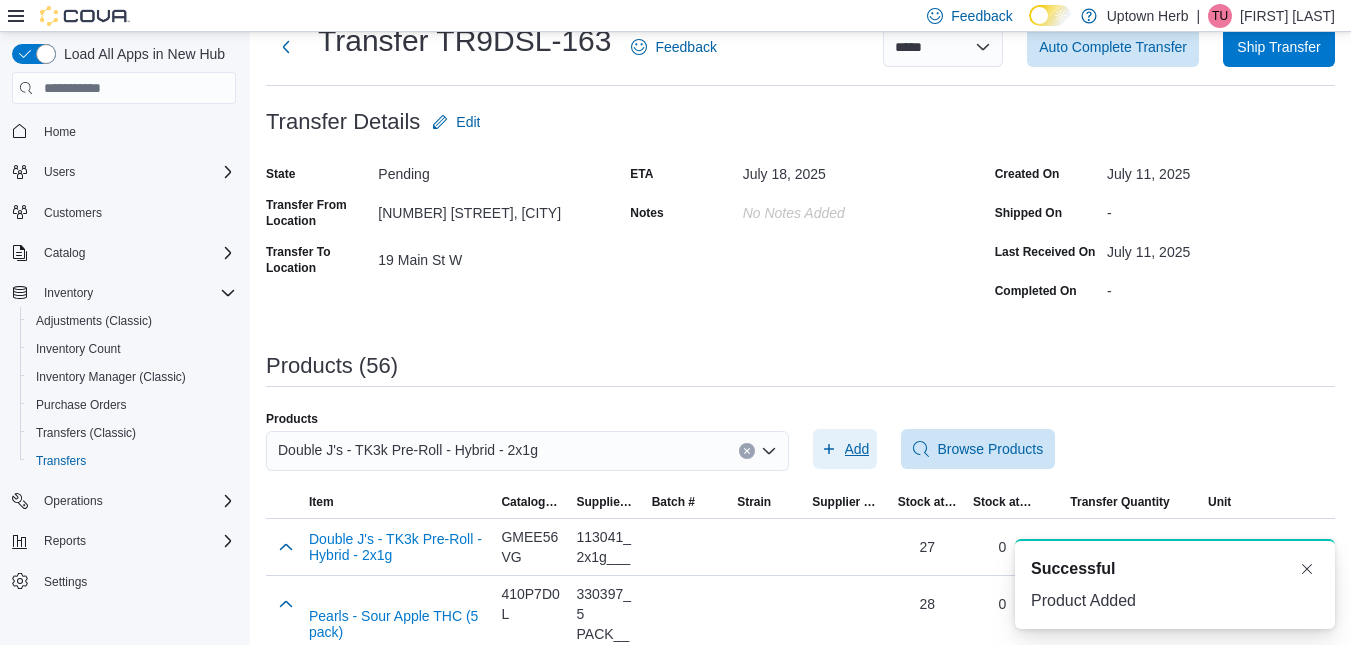 scroll, scrollTop: 0, scrollLeft: 0, axis: both 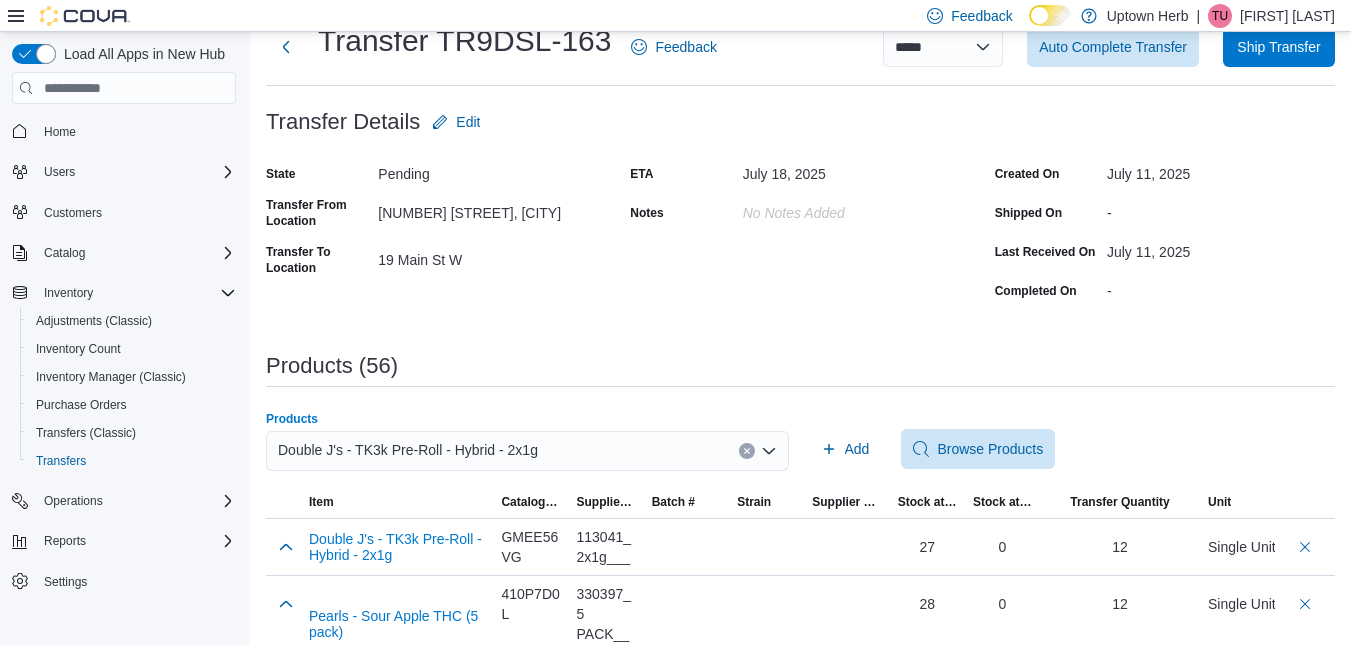 click 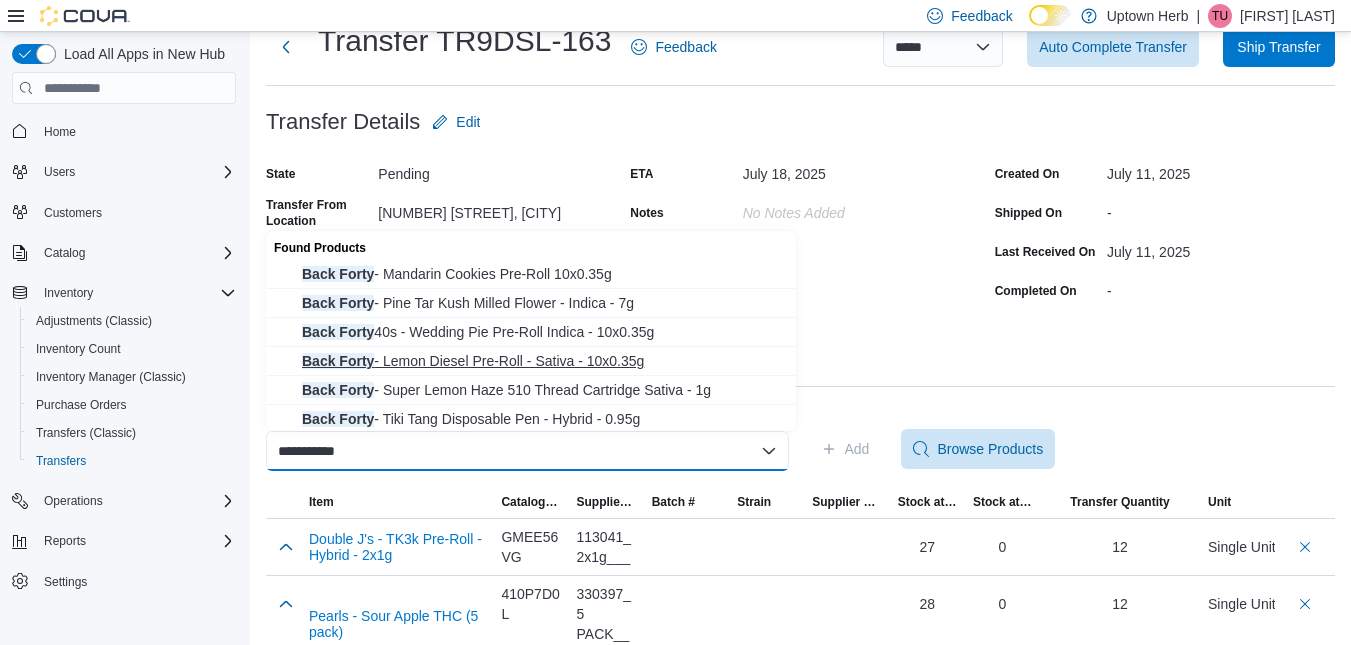type on "**********" 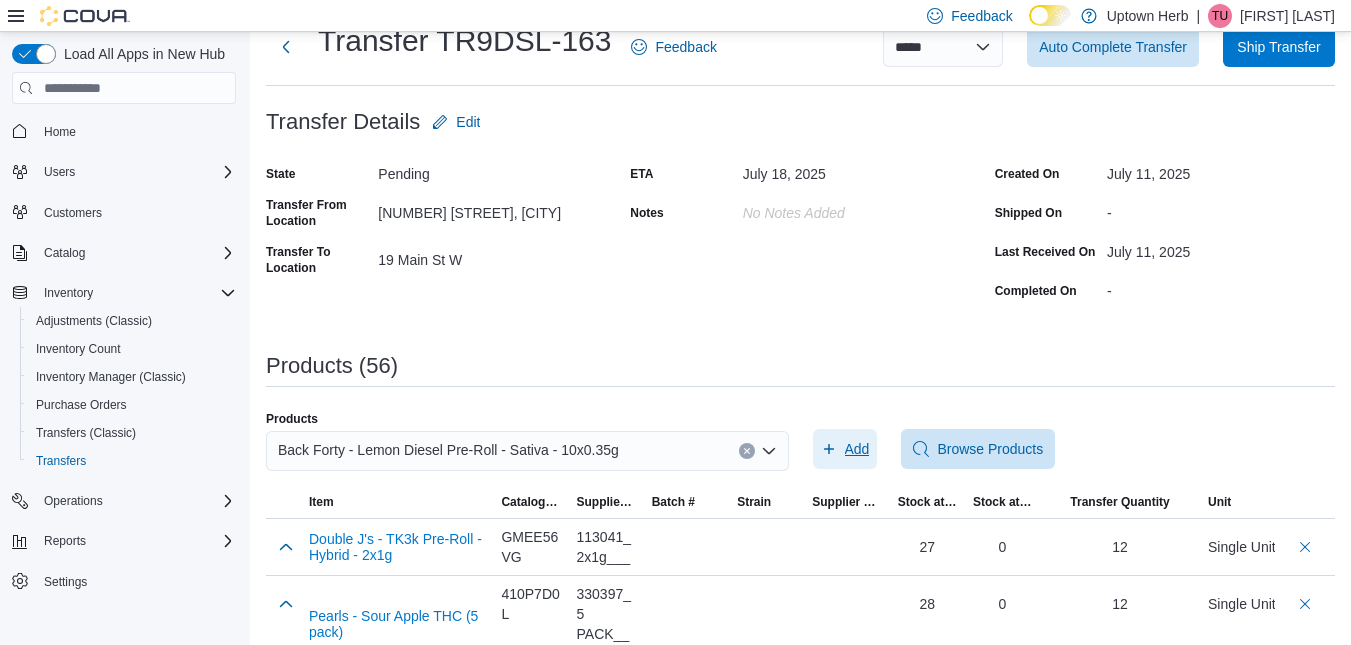 click on "Add" at bounding box center [857, 449] 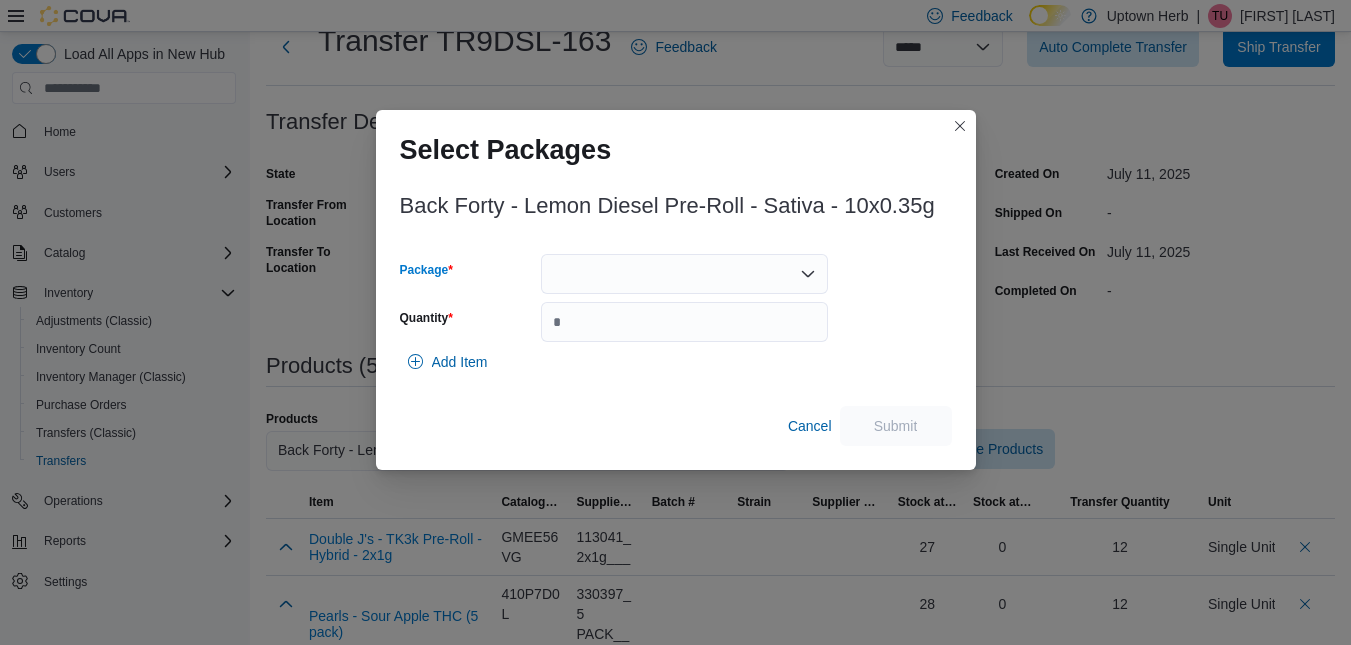 click at bounding box center [684, 274] 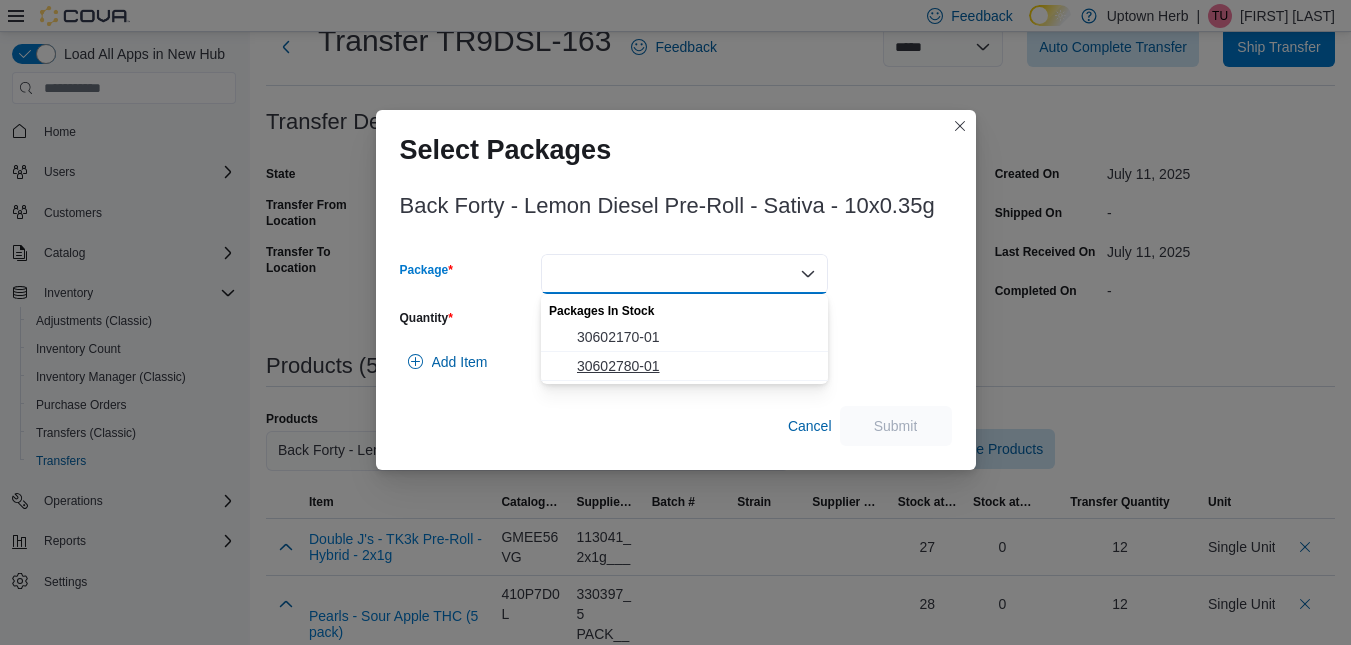 click on "30602780-01" at bounding box center [696, 366] 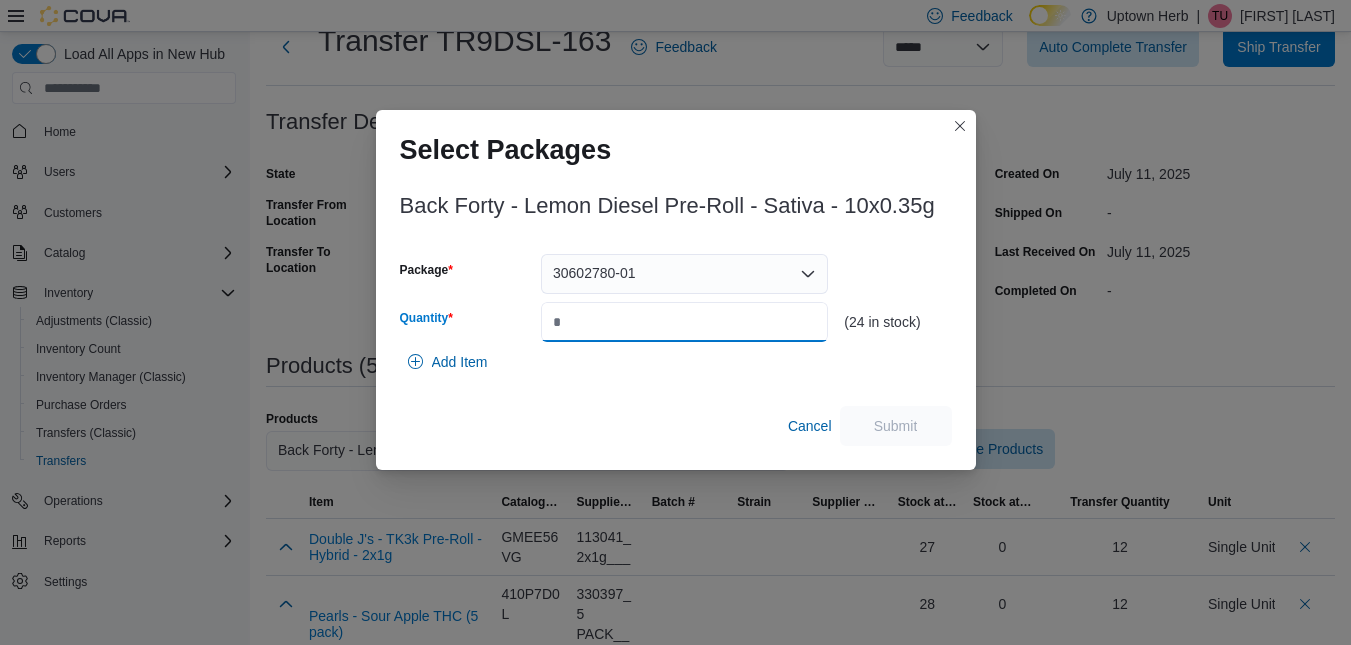 click on "Quantity" at bounding box center (684, 322) 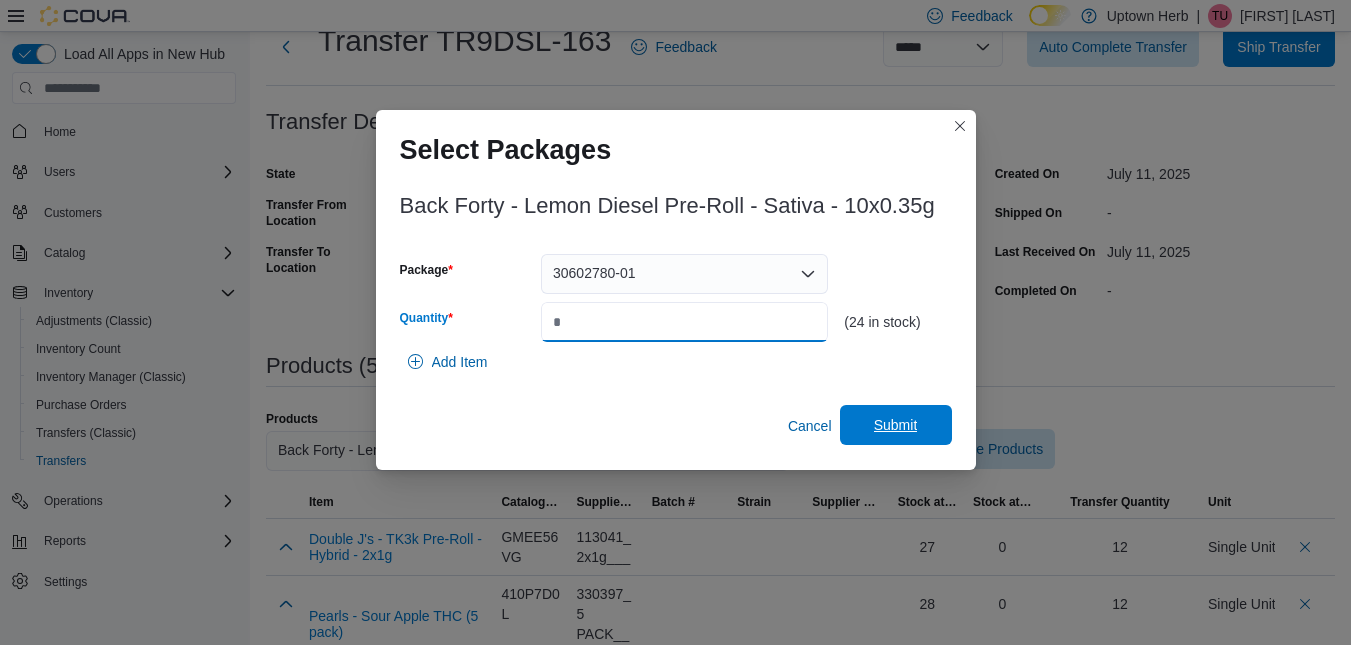 type on "**" 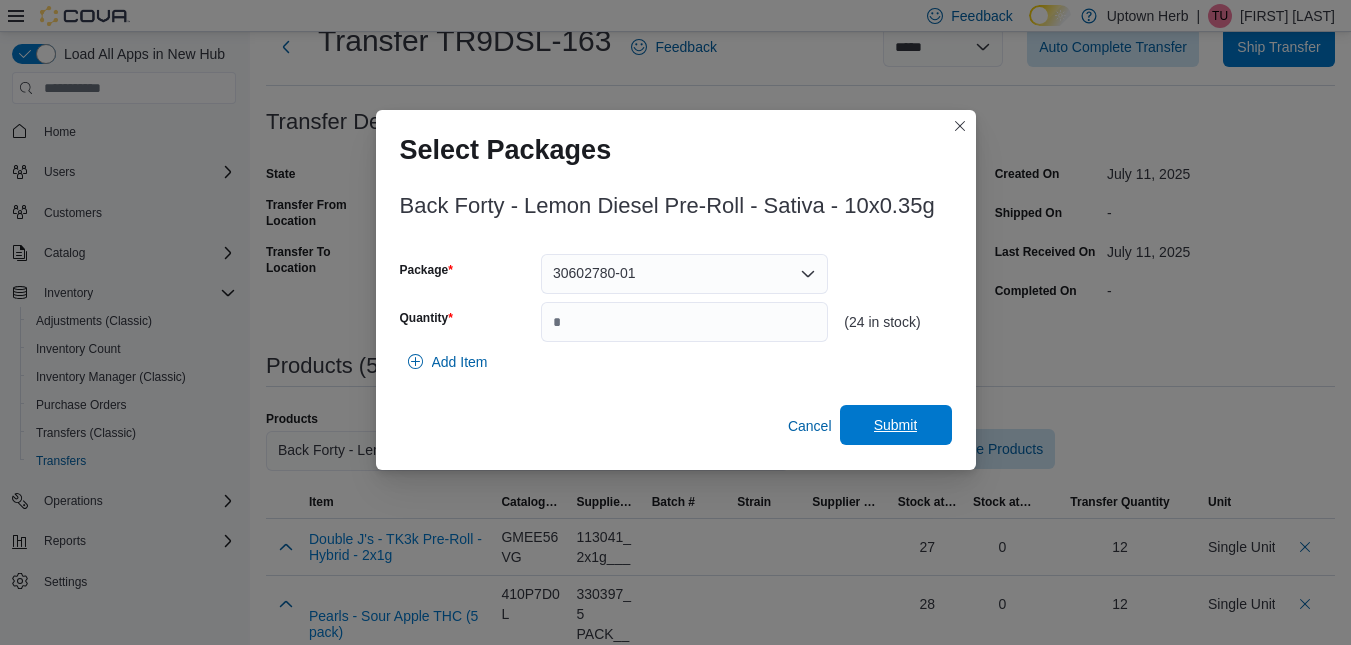 click on "Submit" at bounding box center (896, 425) 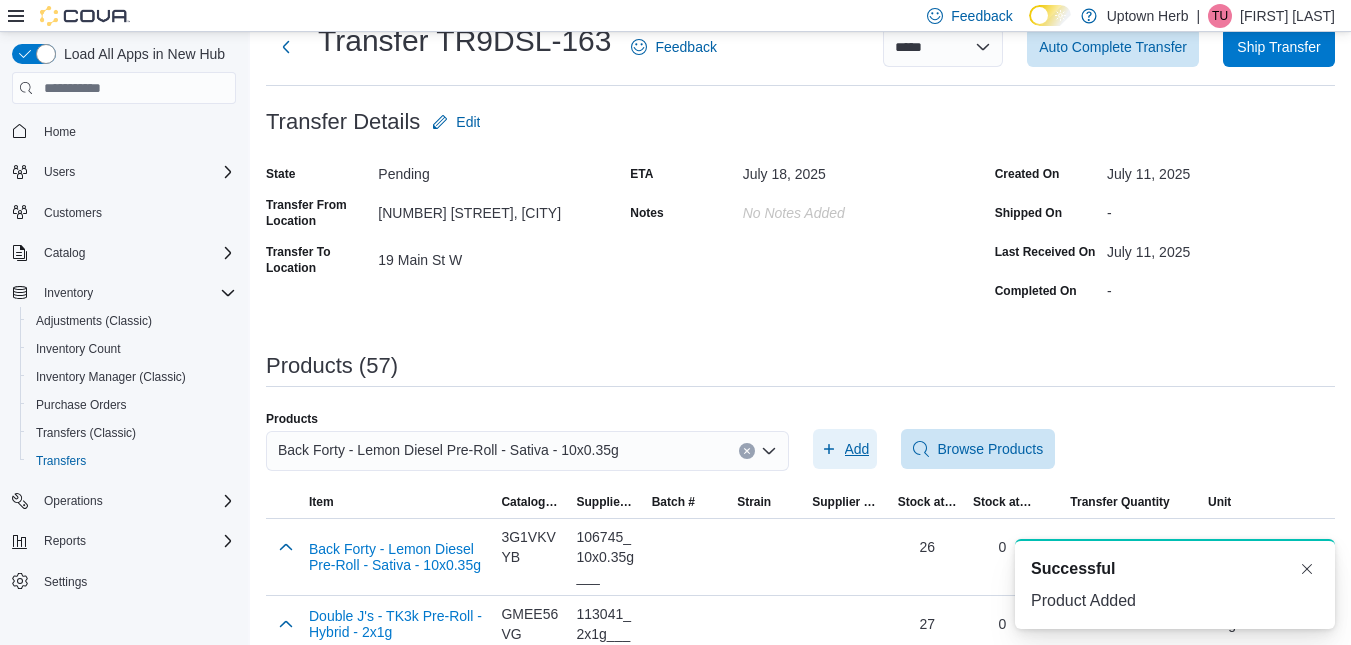 scroll, scrollTop: 0, scrollLeft: 0, axis: both 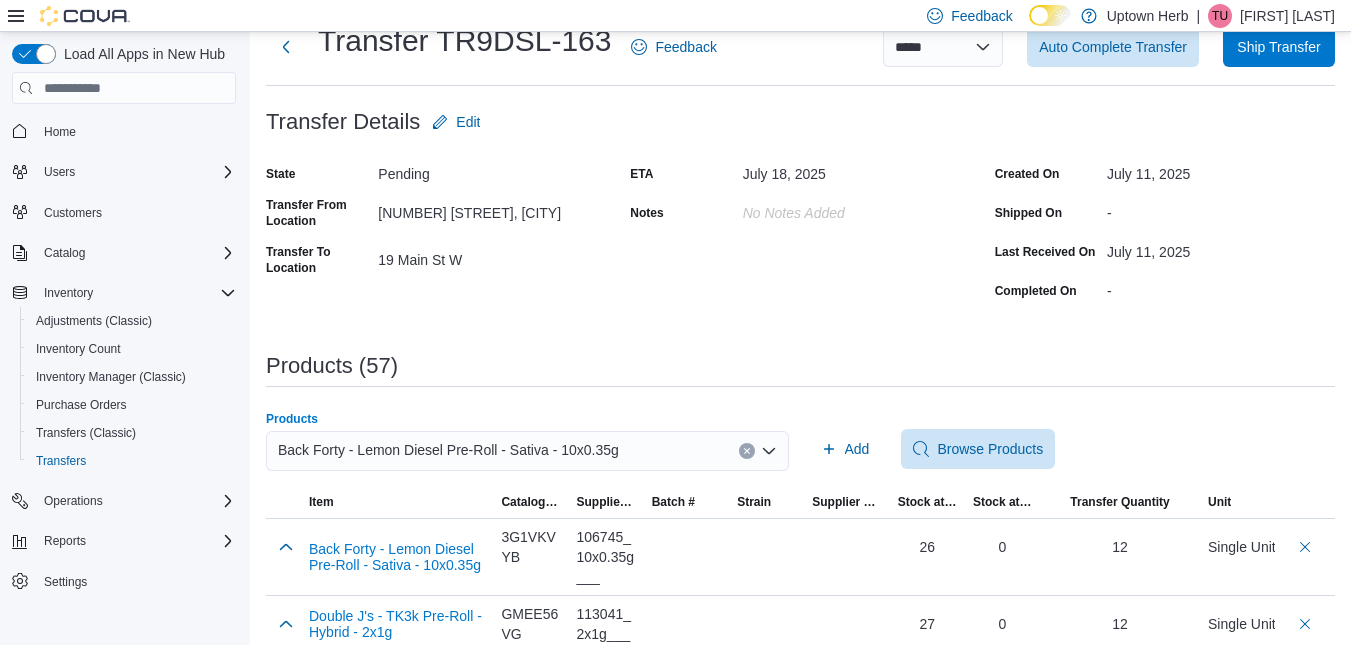 click 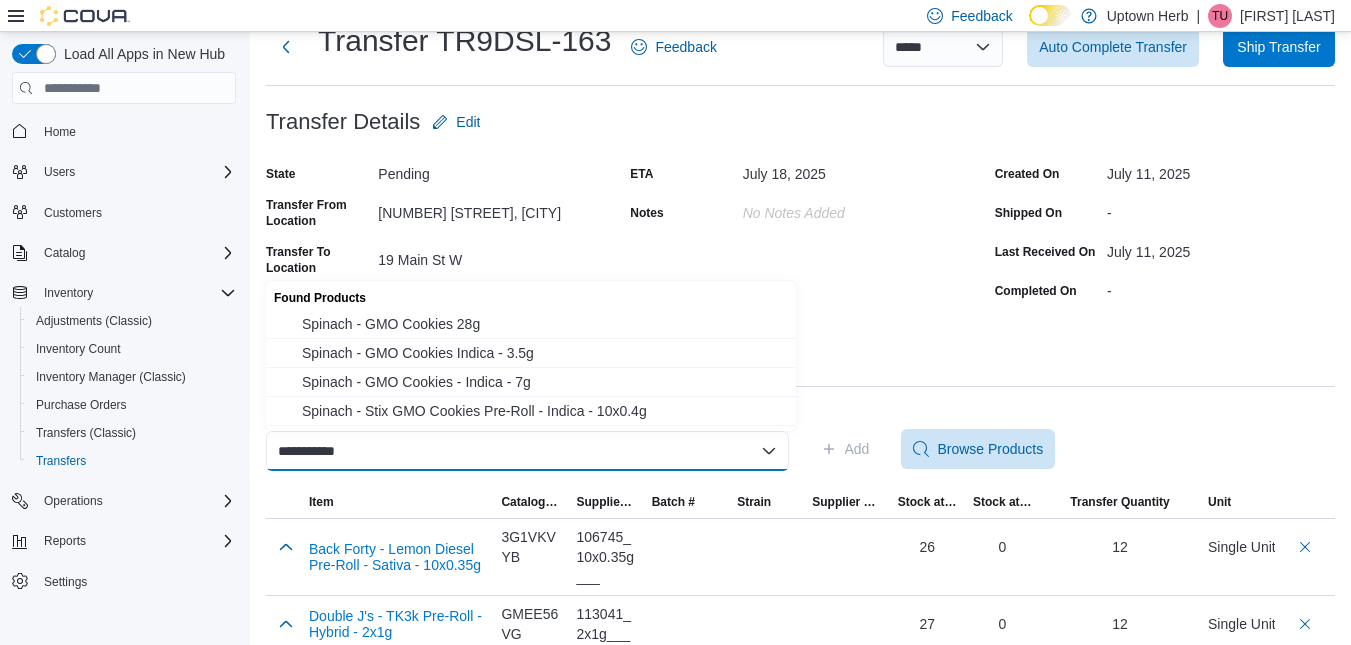 type on "**********" 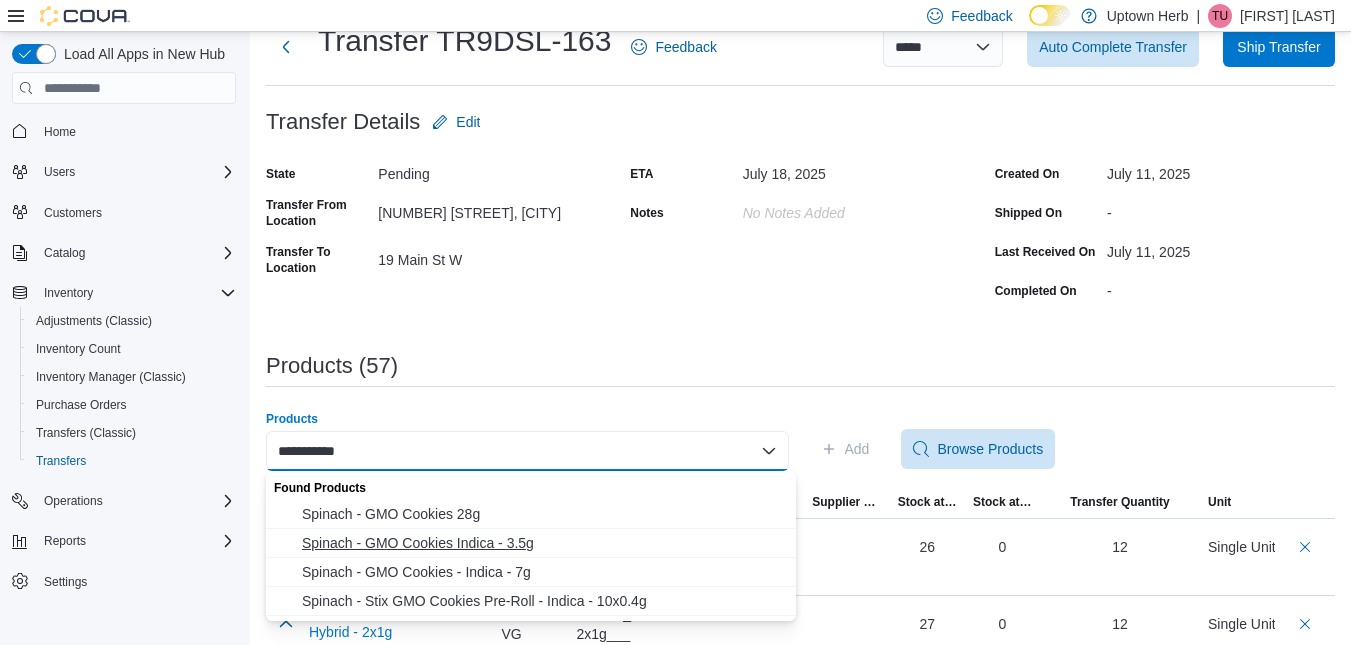 click on "Spinach - GMO Cookies Indica - 3.5g" at bounding box center [543, 543] 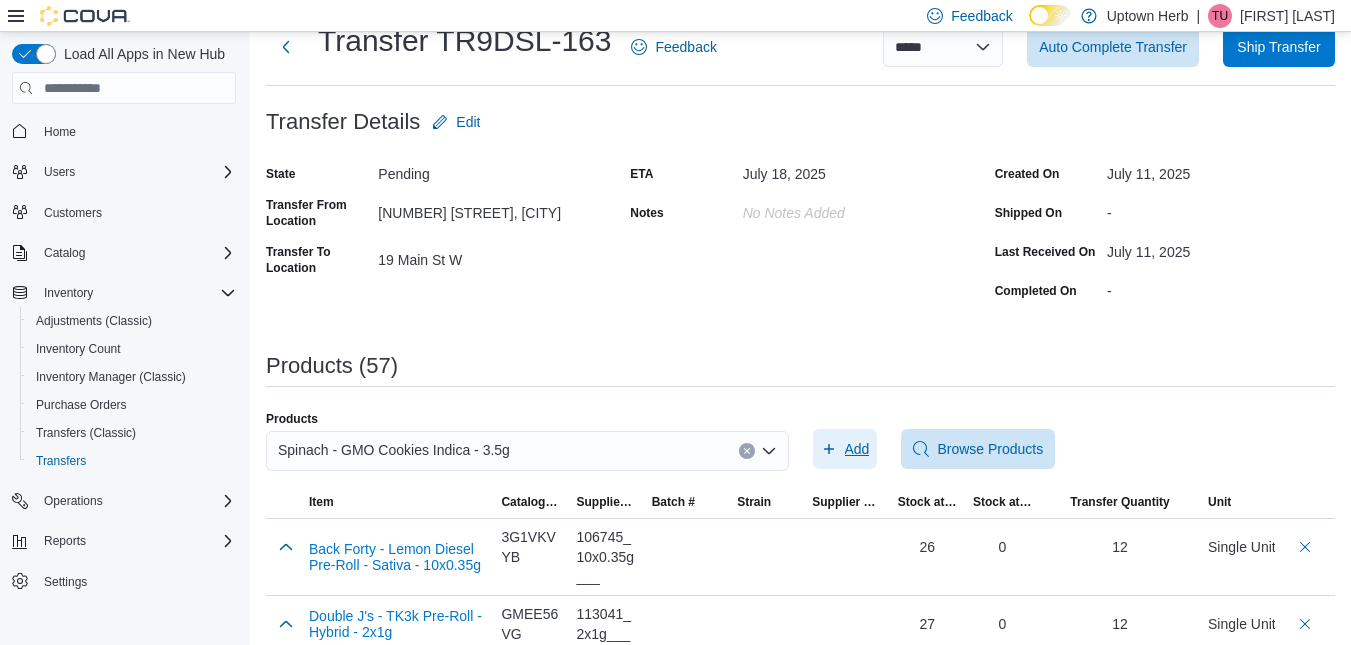 click on "Add" at bounding box center (857, 449) 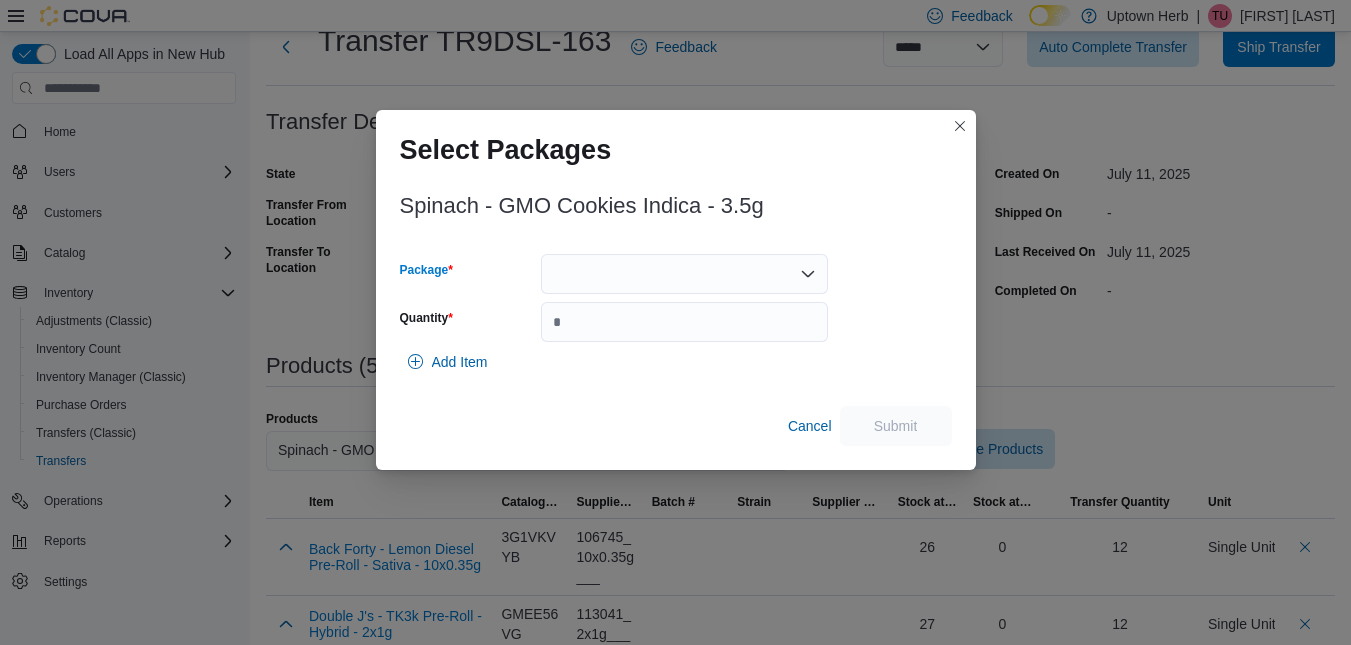 click at bounding box center (684, 274) 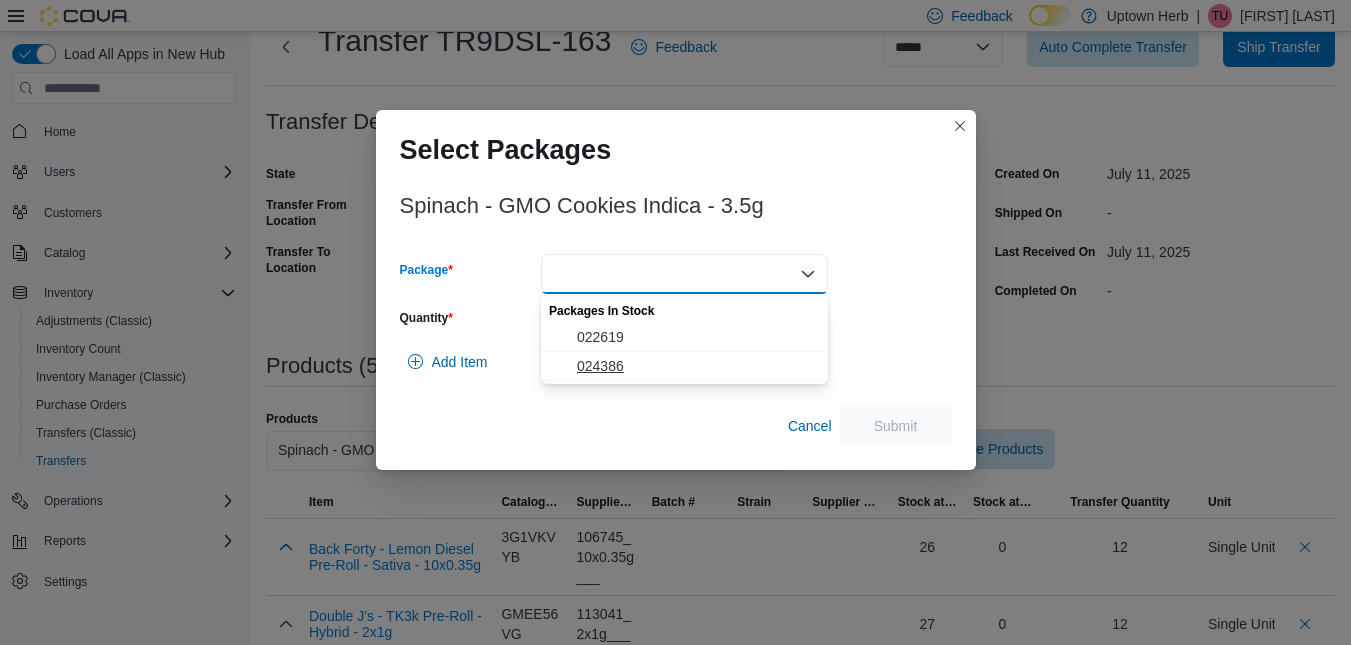 click on "024386" at bounding box center (684, 366) 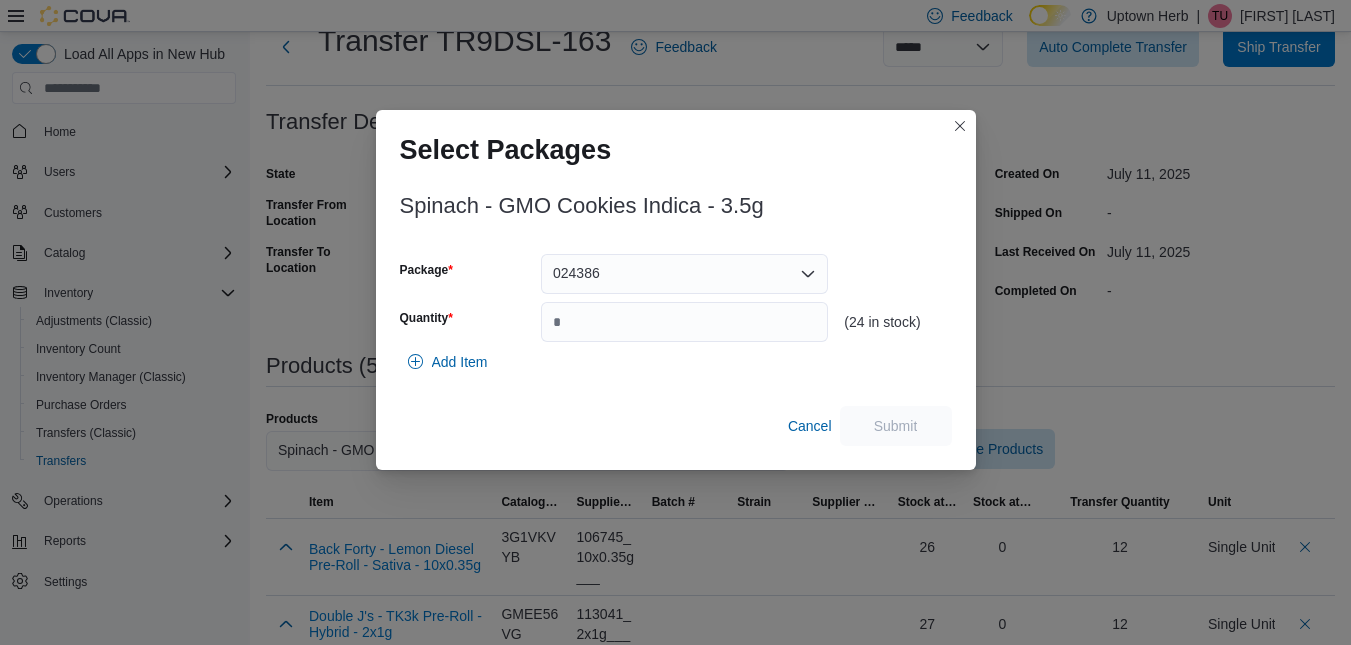 click on "Spinach - GMO Cookies Indica - 3.5g   Package 024386 Quantity (24 in stock) Add Item Cancel Submit" at bounding box center [676, 314] 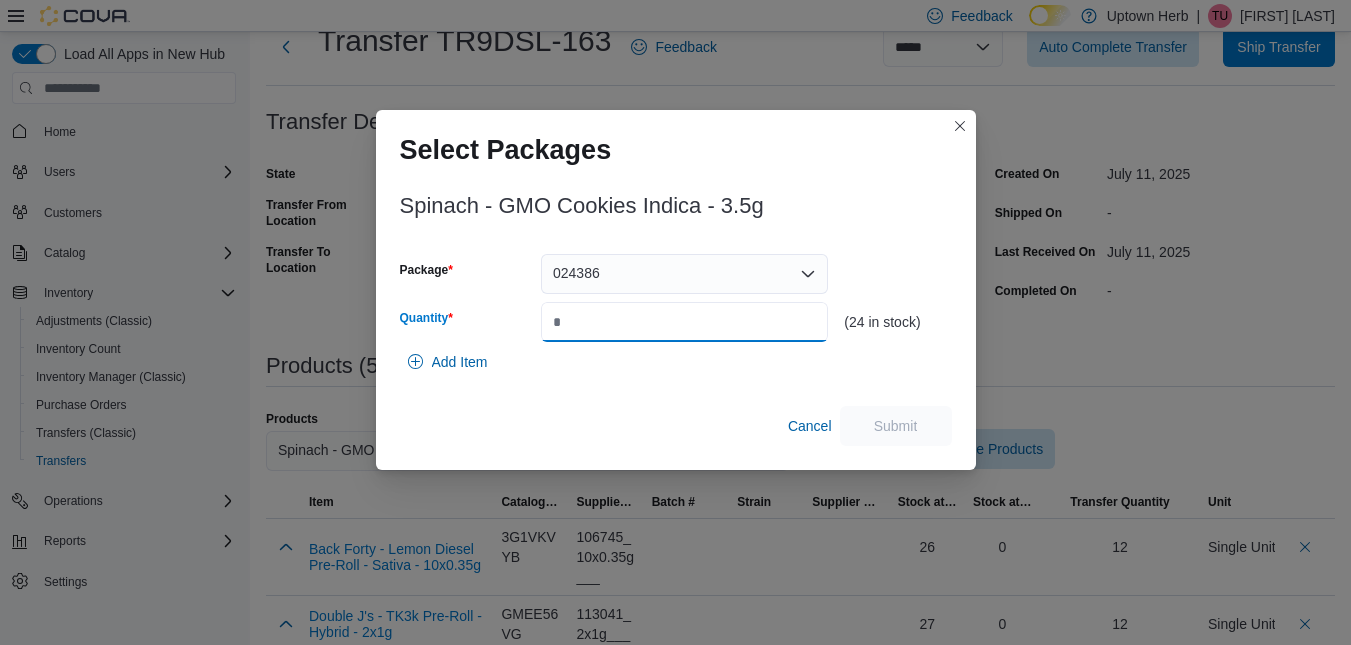 click on "Quantity" at bounding box center (684, 322) 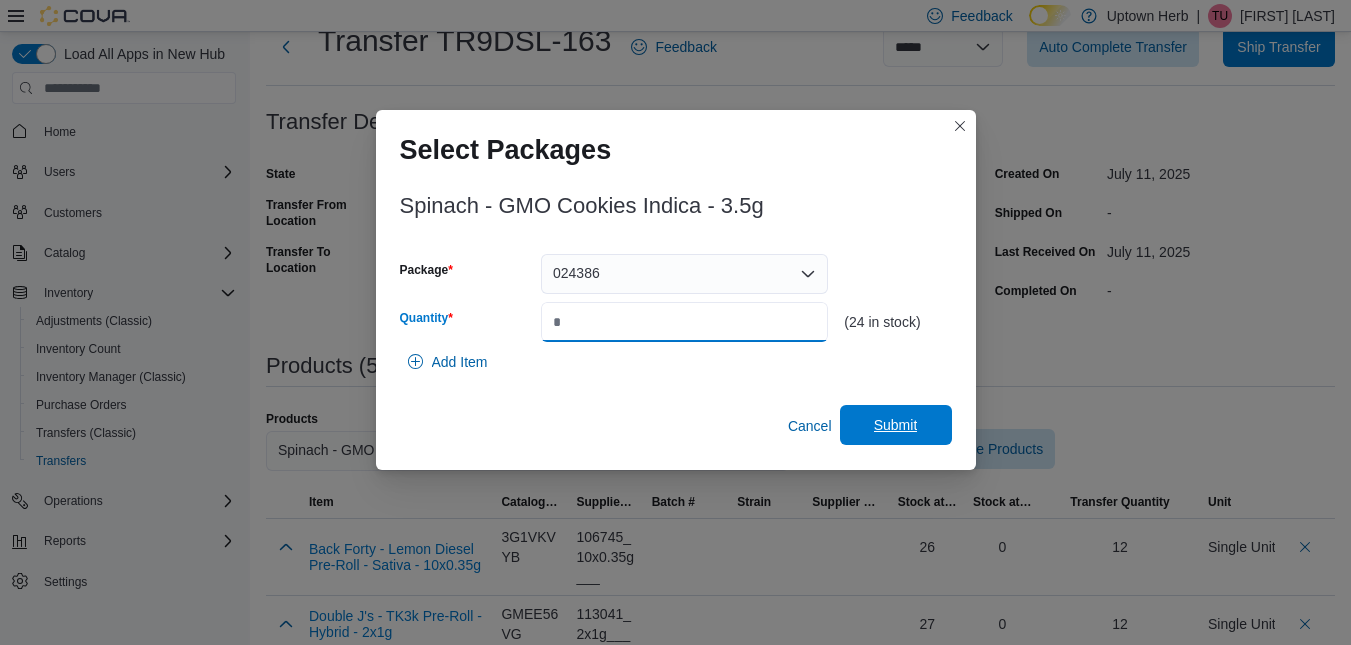 type on "*" 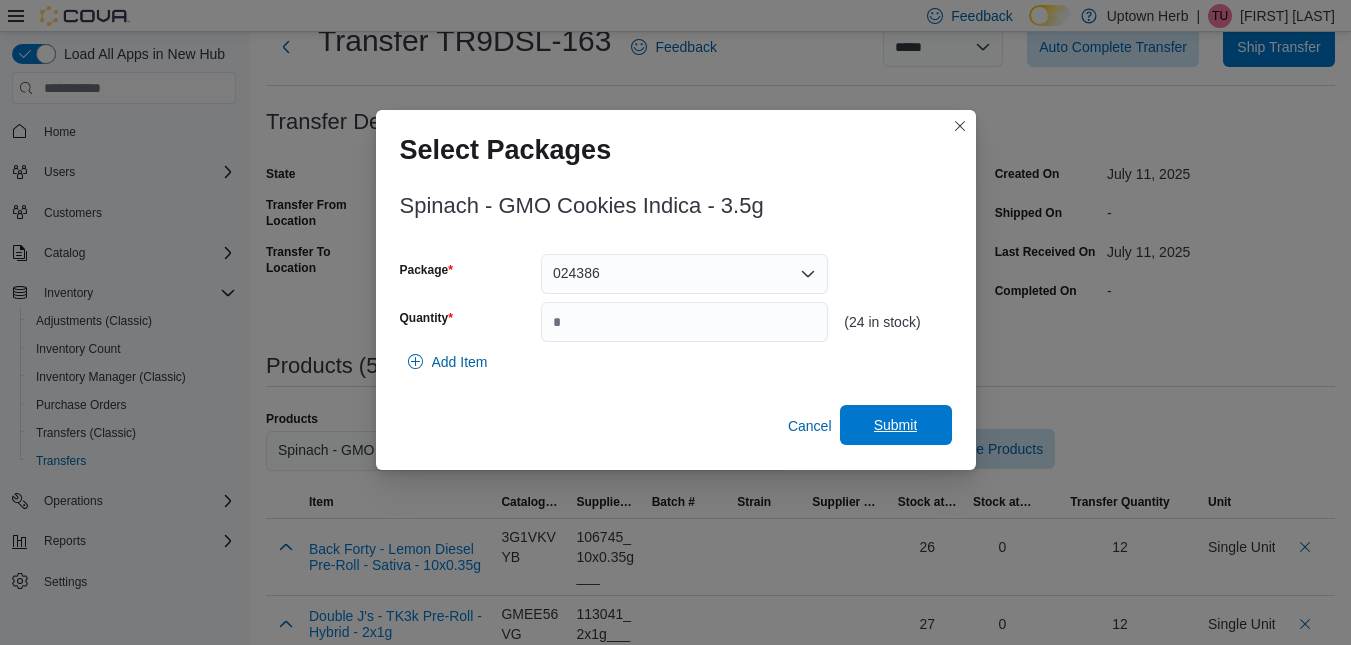 click on "Submit" at bounding box center (896, 425) 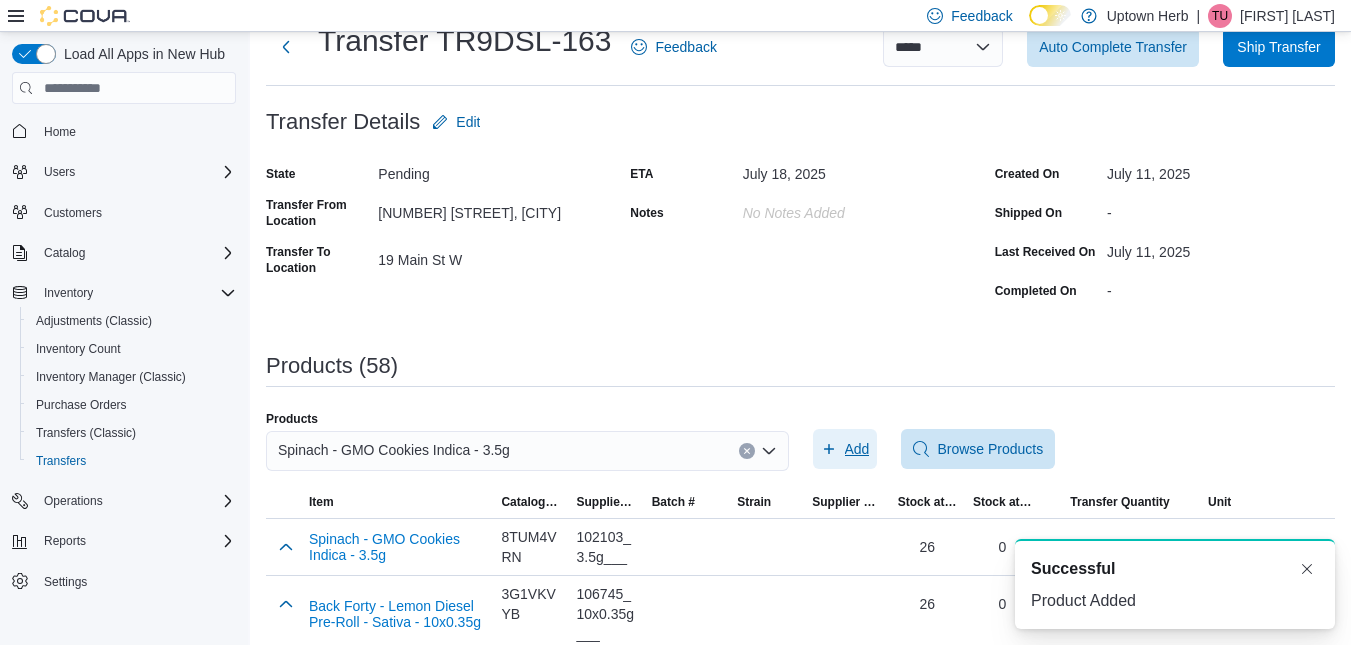 scroll, scrollTop: 0, scrollLeft: 0, axis: both 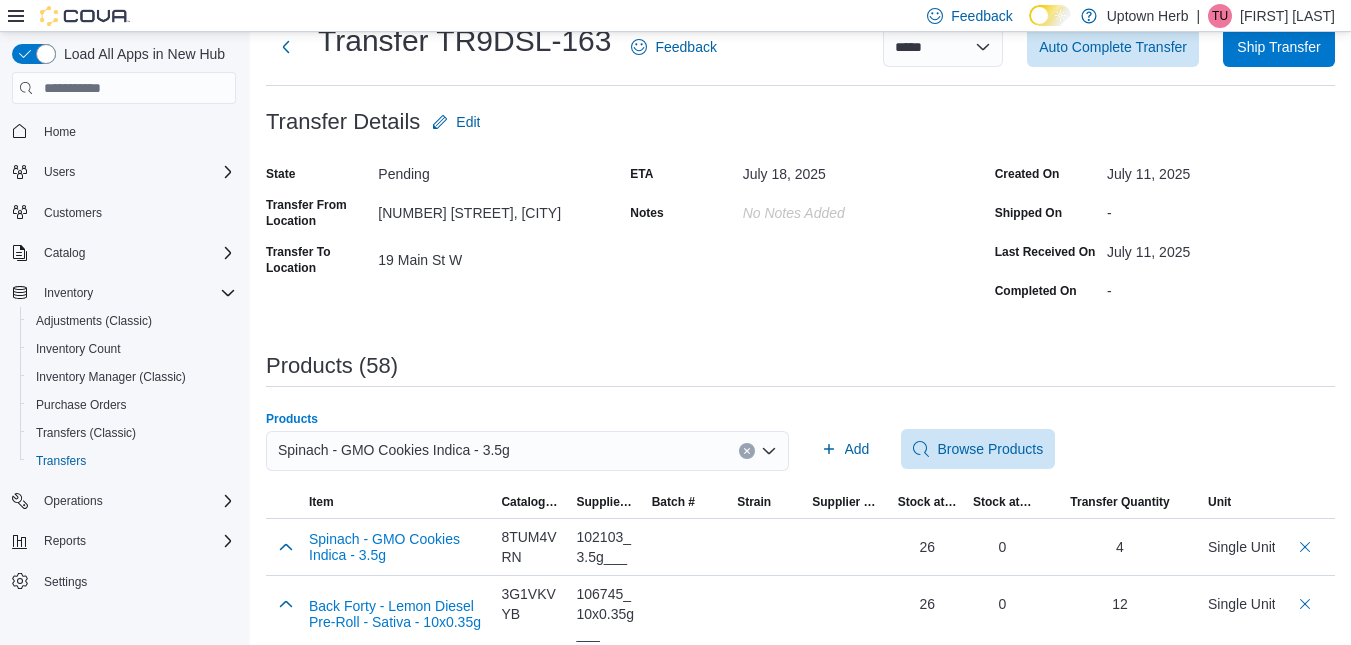 click at bounding box center [747, 451] 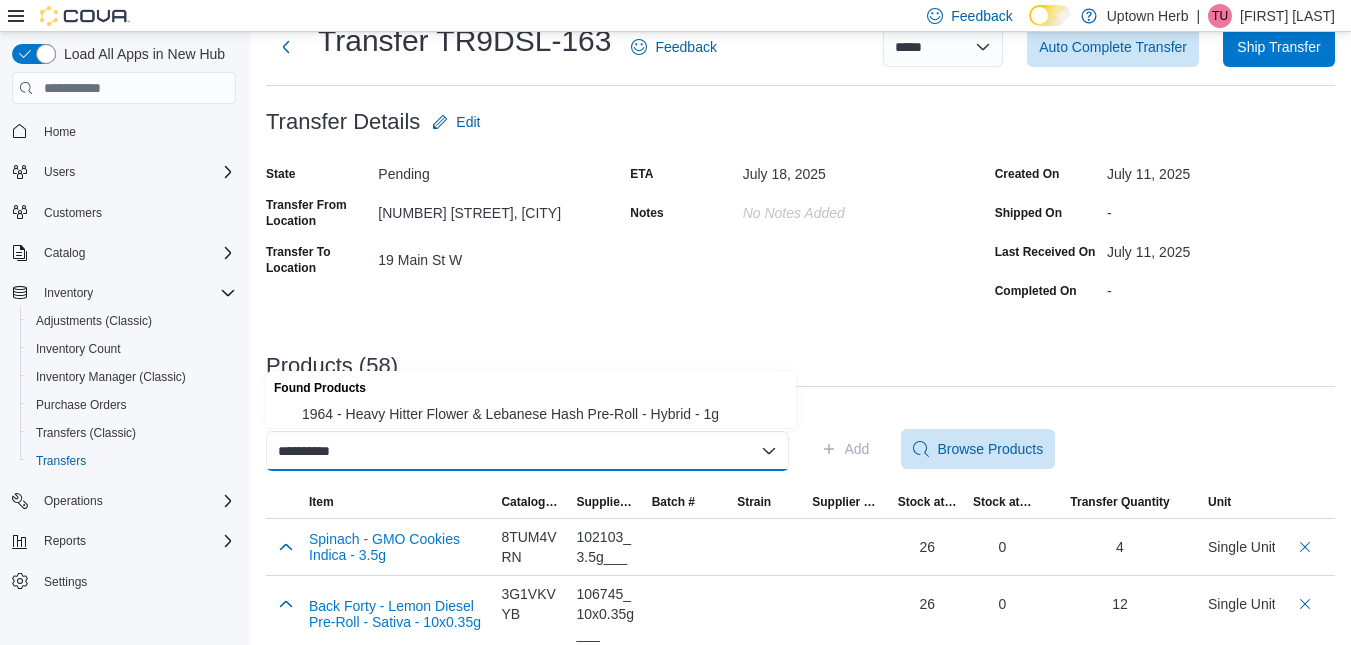 type on "**********" 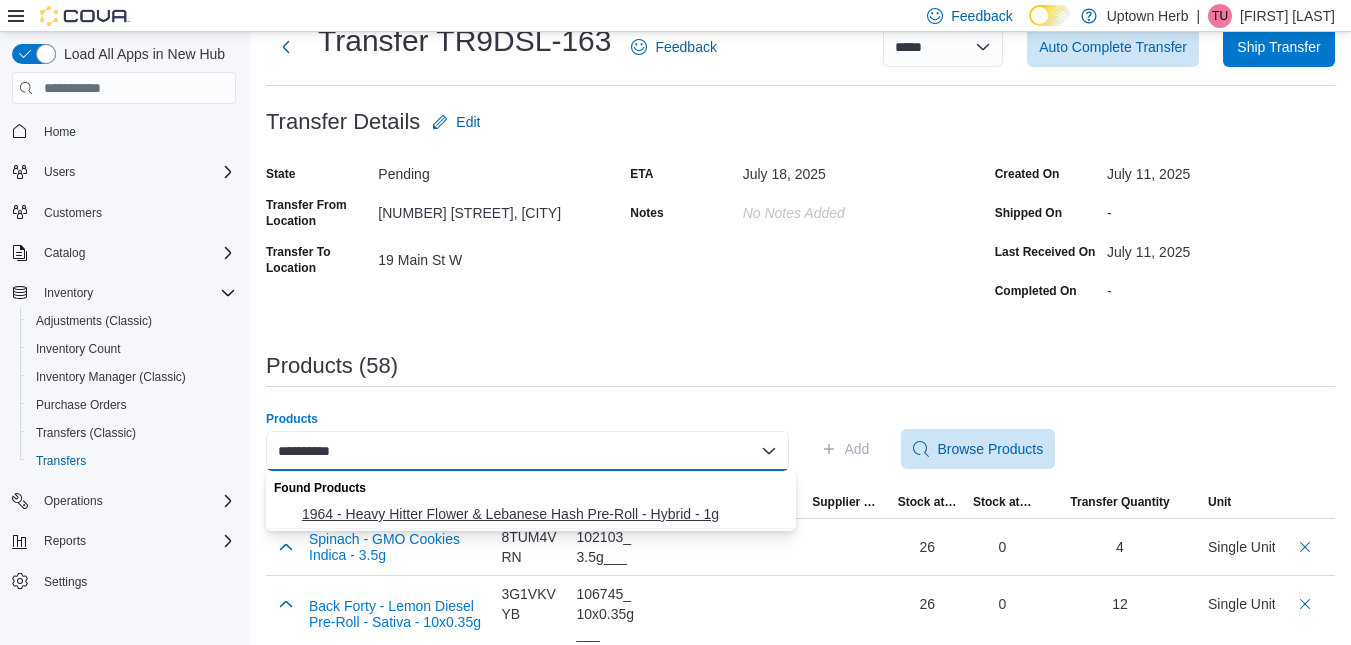 click on "1964 - Heavy Hitter Flower & Lebanese Hash Pre-Roll - Hybrid - 1g" at bounding box center [543, 514] 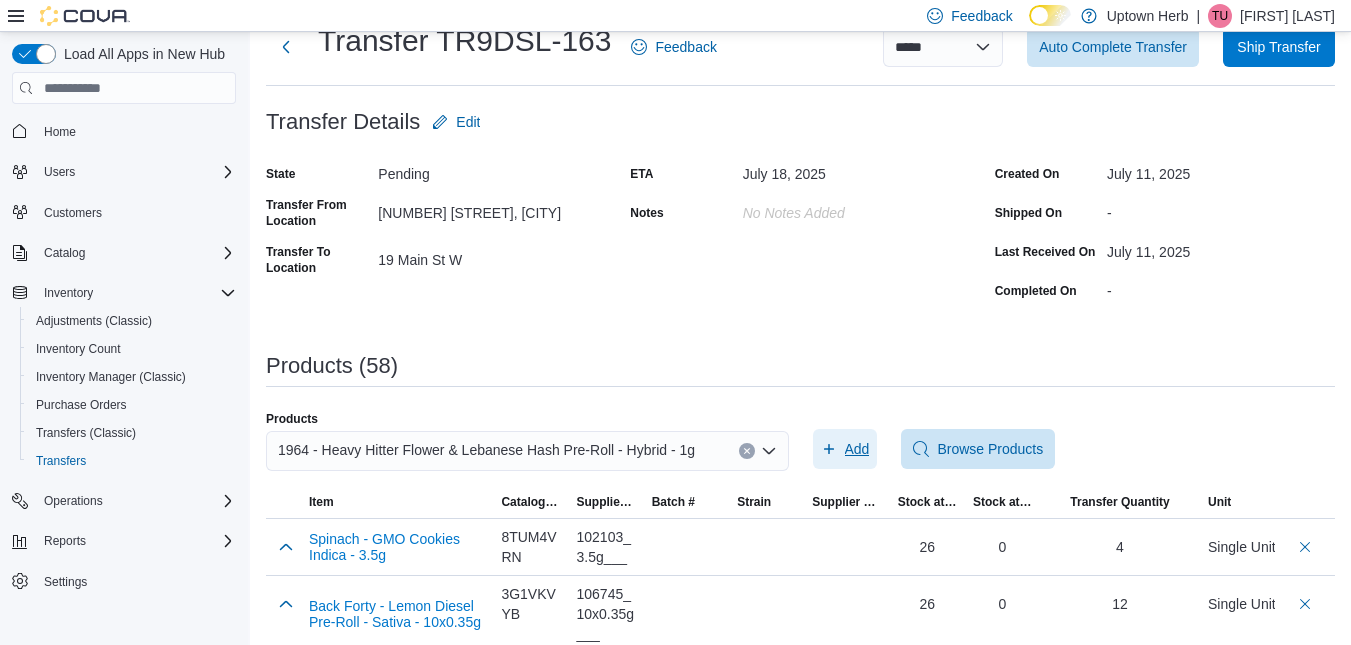 click on "Add" at bounding box center (857, 449) 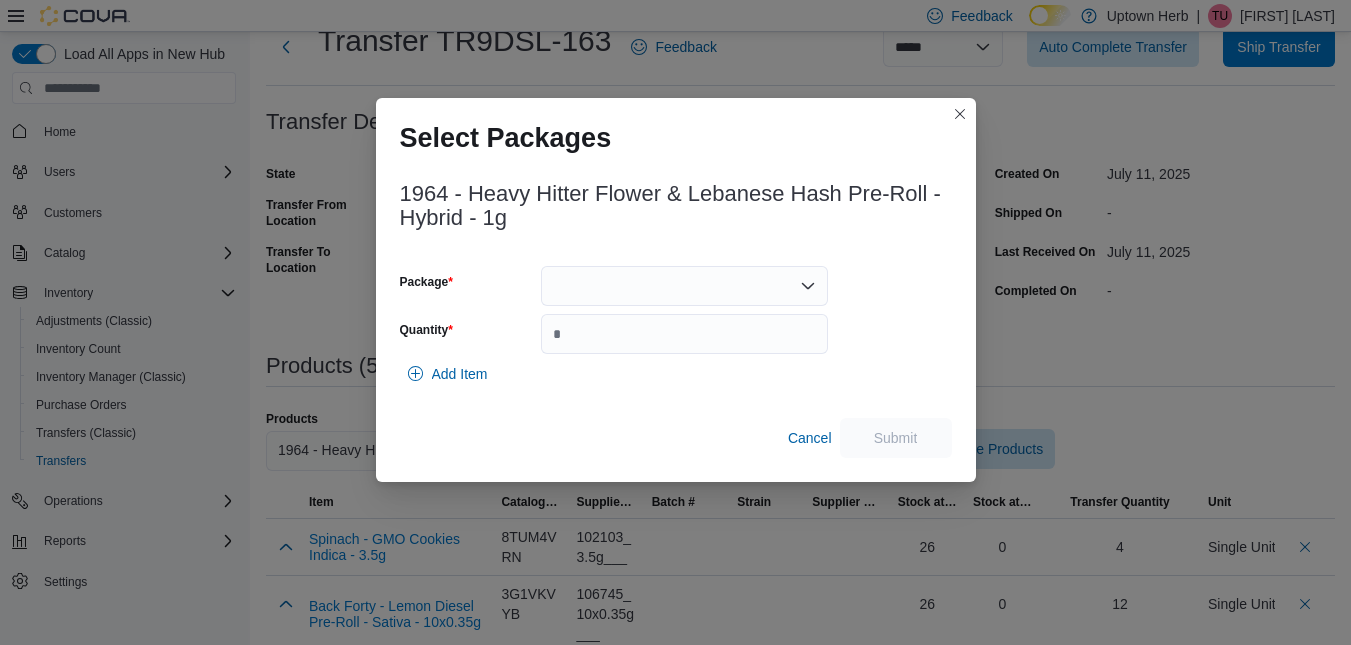 click at bounding box center [684, 286] 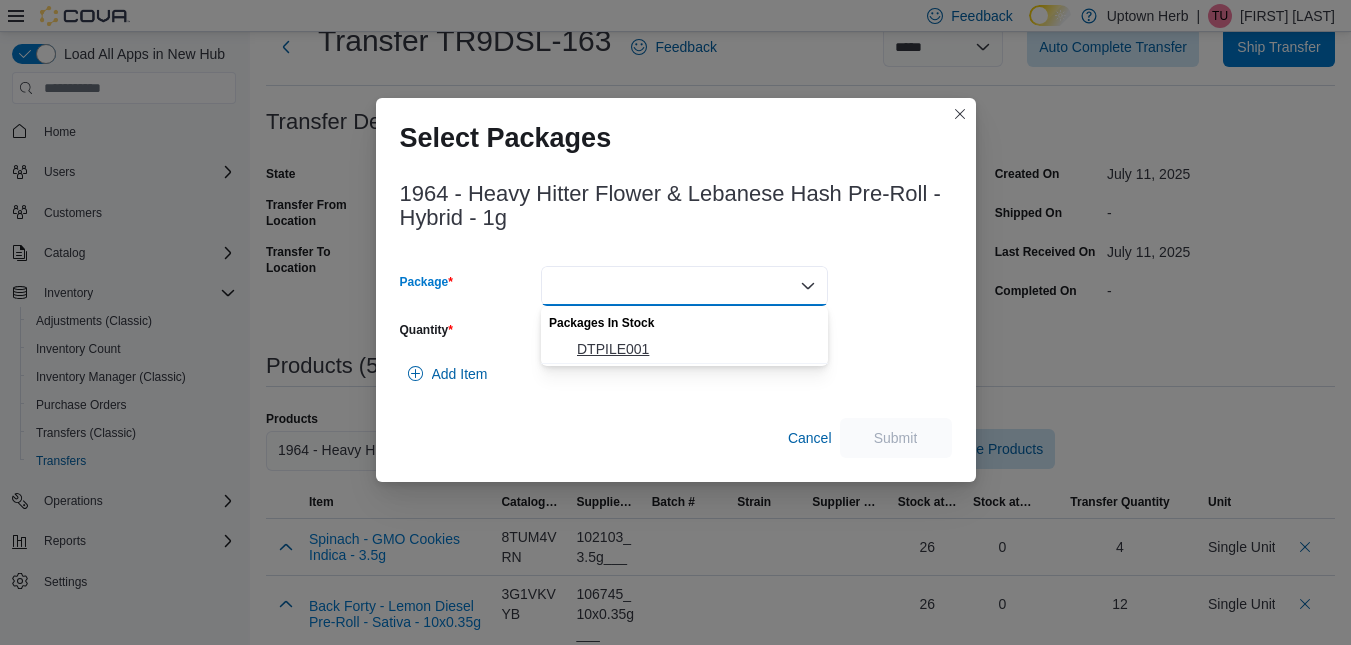 click on "DTPILE001" at bounding box center [696, 349] 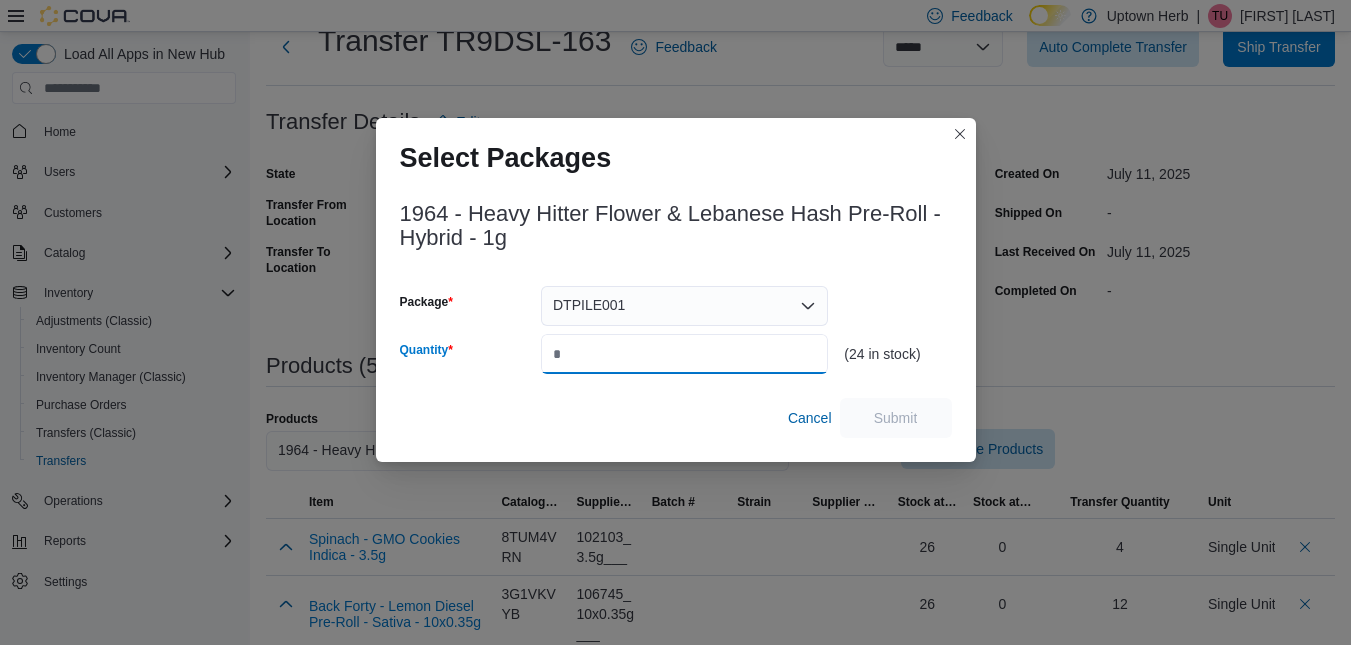 click on "Quantity" at bounding box center (684, 354) 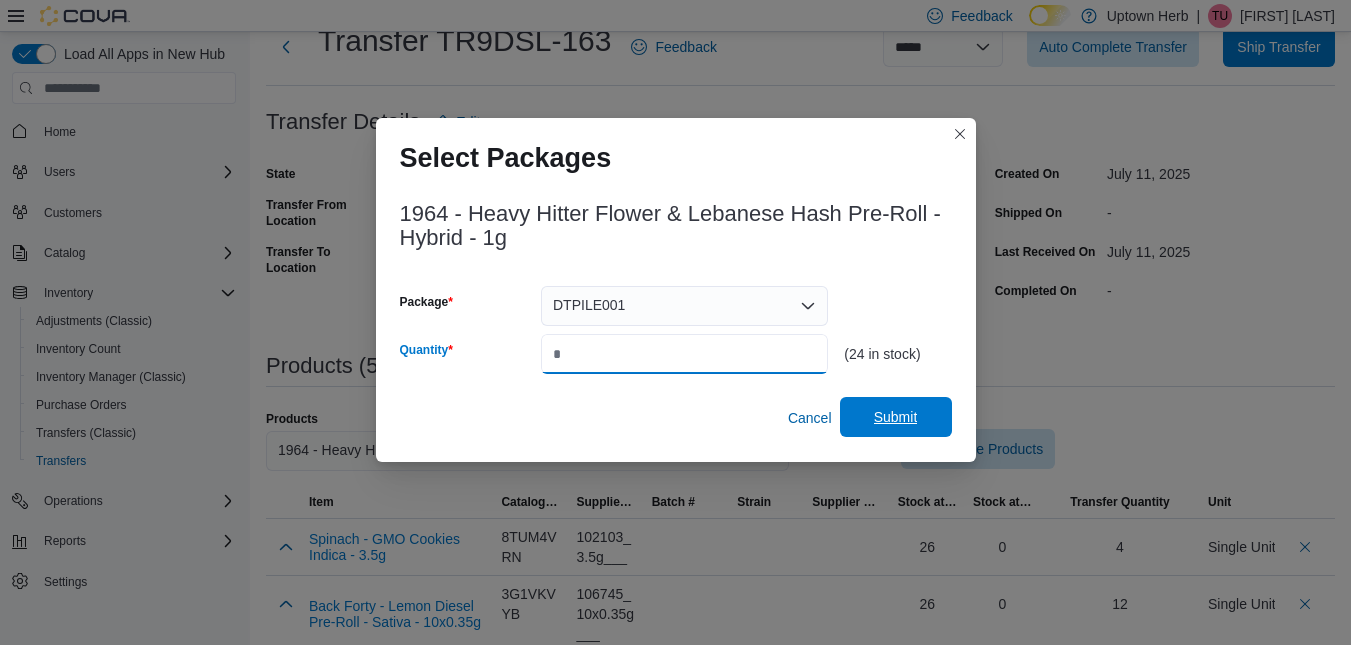 type on "**" 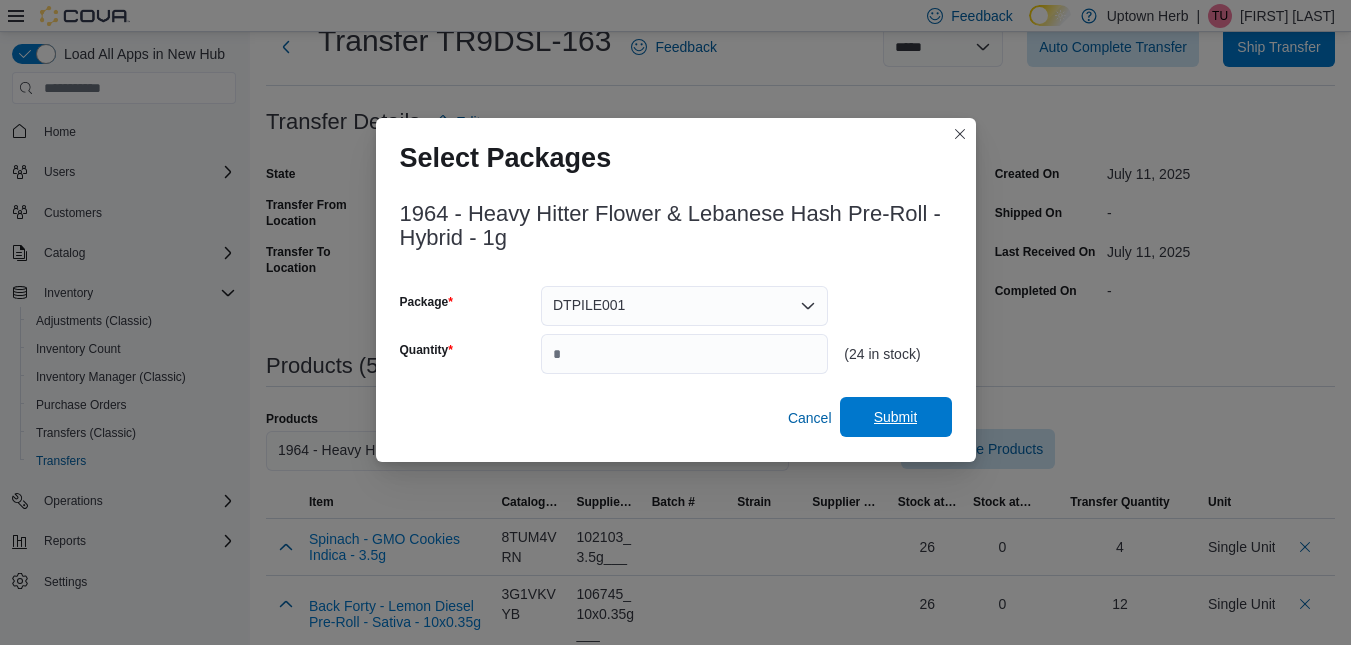 click on "Submit" at bounding box center [896, 417] 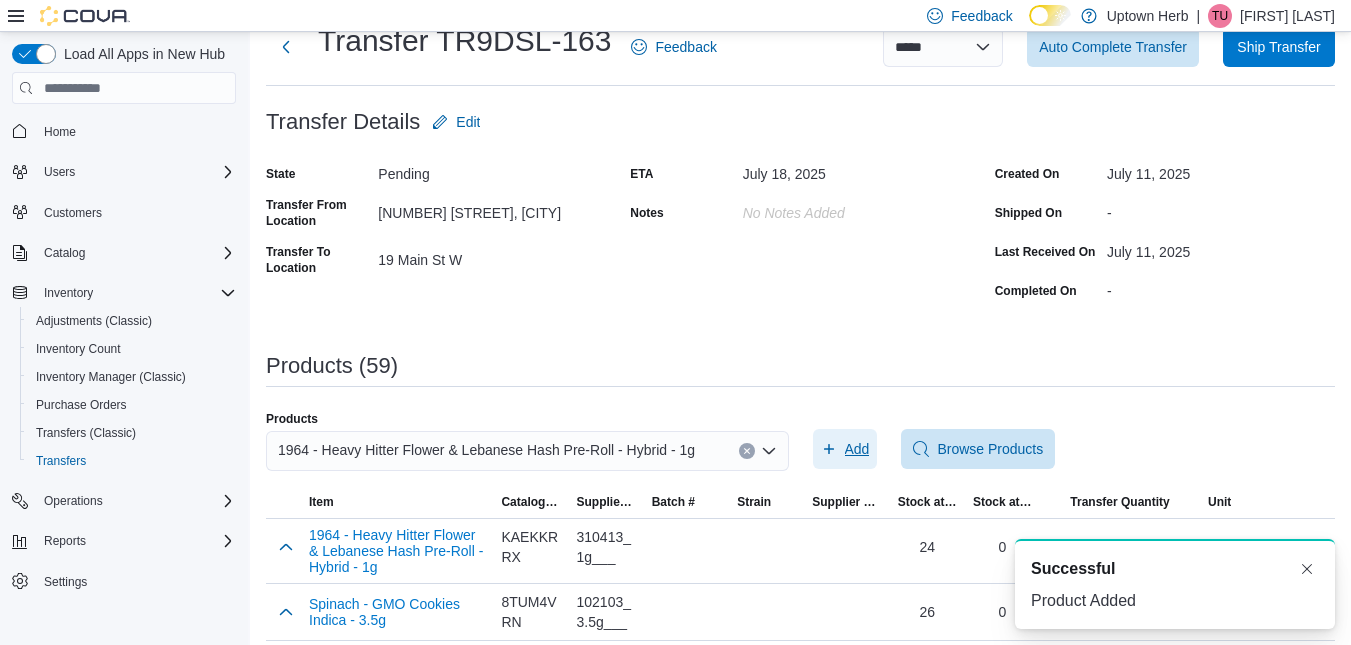 scroll, scrollTop: 0, scrollLeft: 0, axis: both 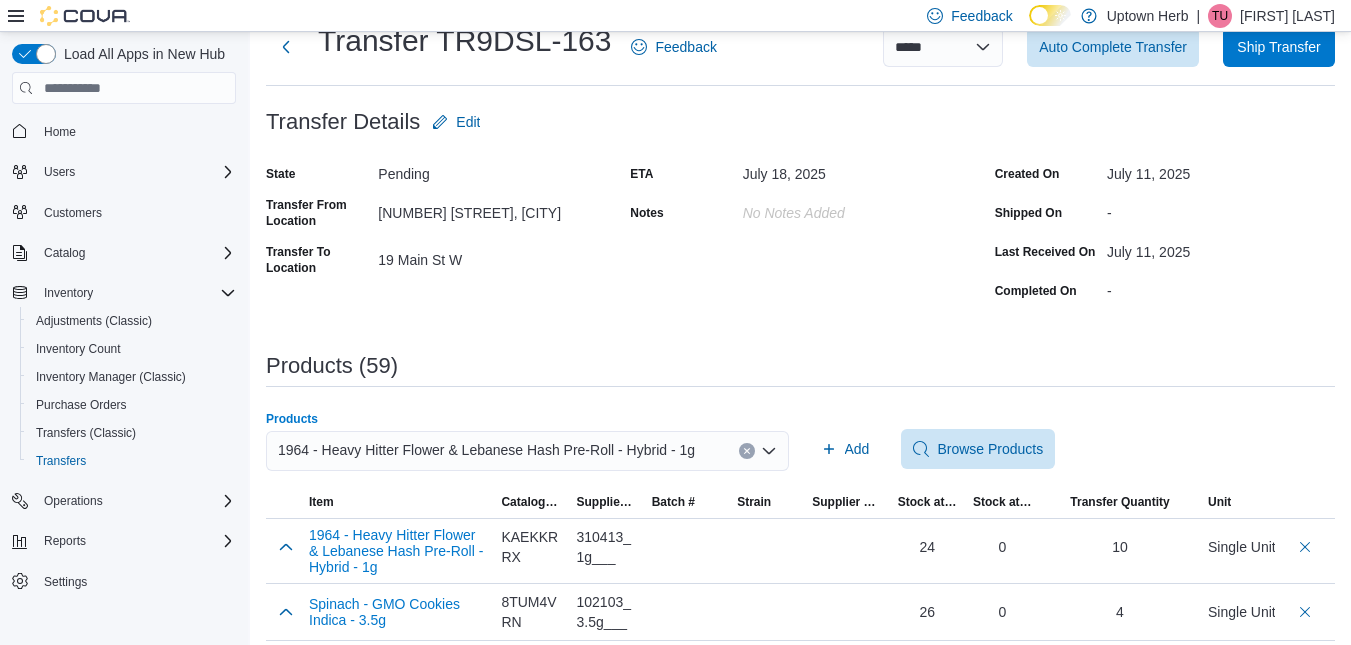click 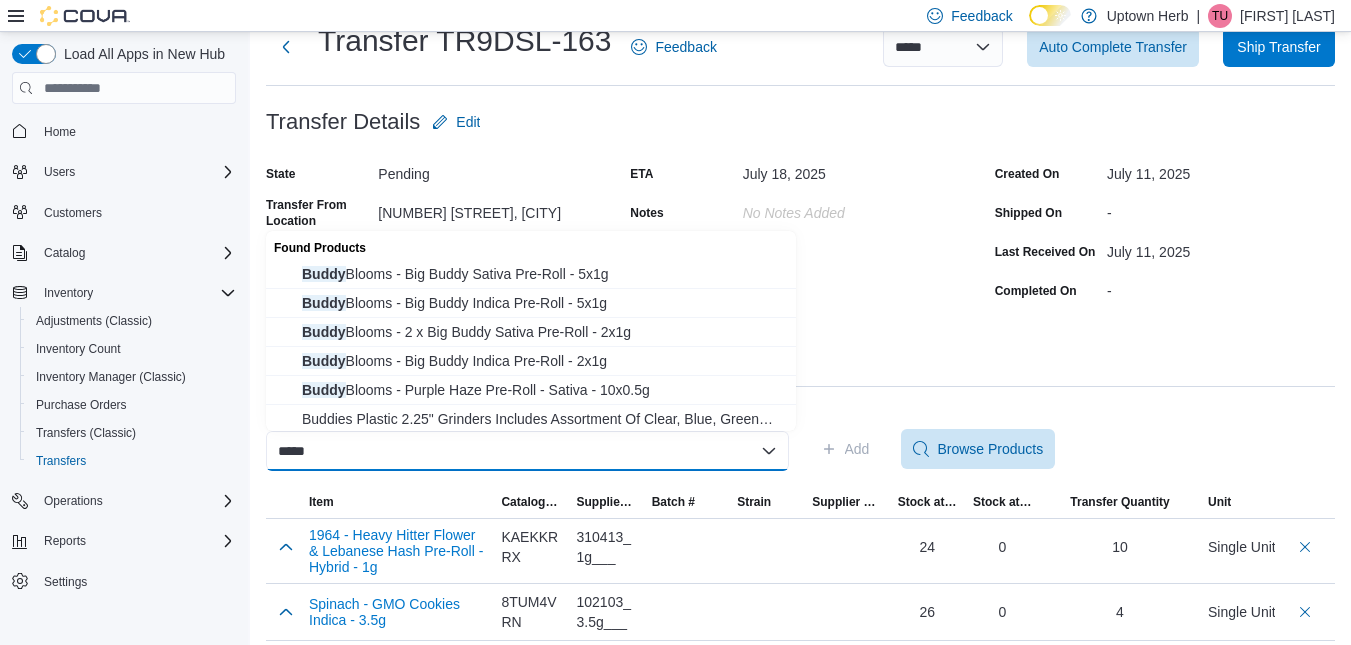 type on "*****" 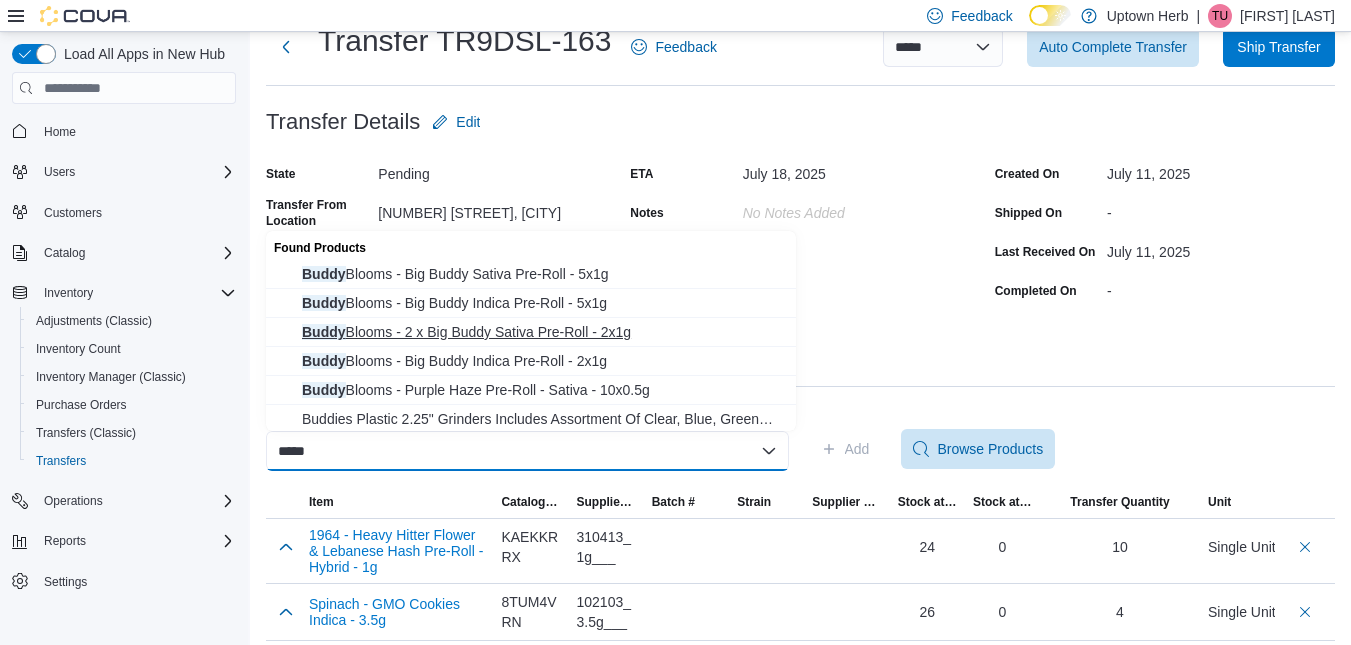 click on "Buddy  Blooms - 2 x Big Buddy Sativa Pre-Roll - 2x1g" at bounding box center [543, 332] 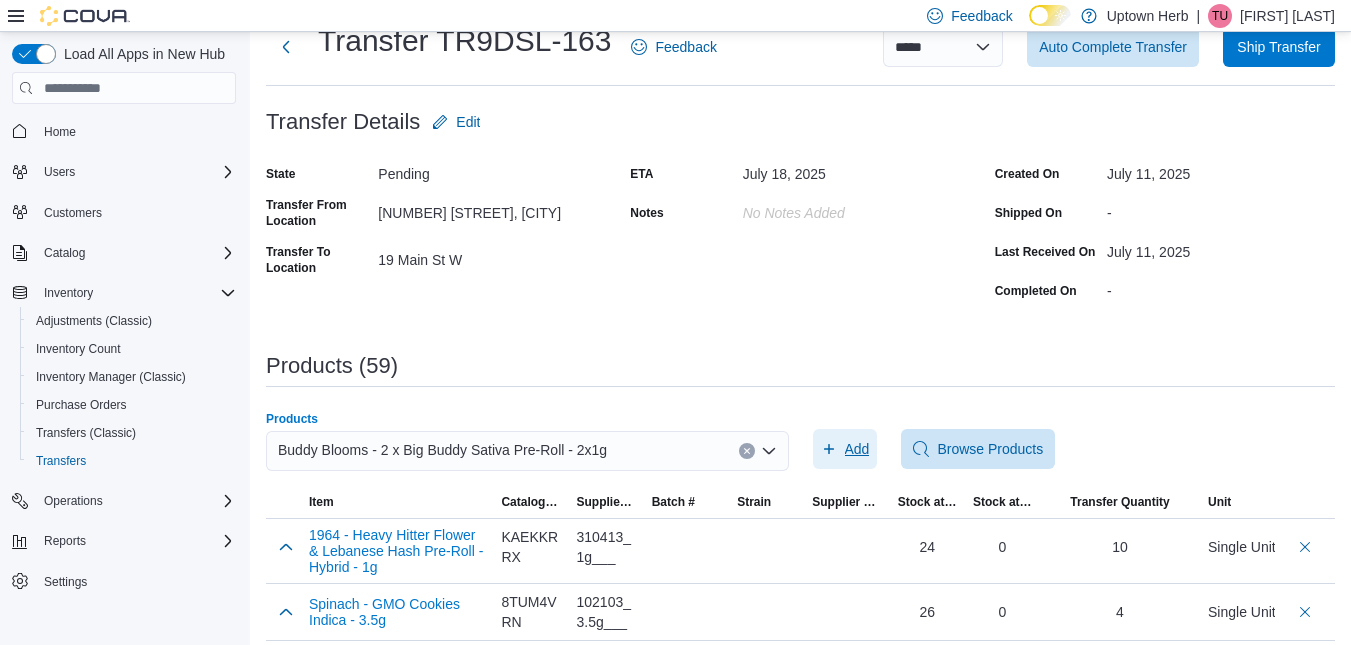 click on "Add" at bounding box center (857, 449) 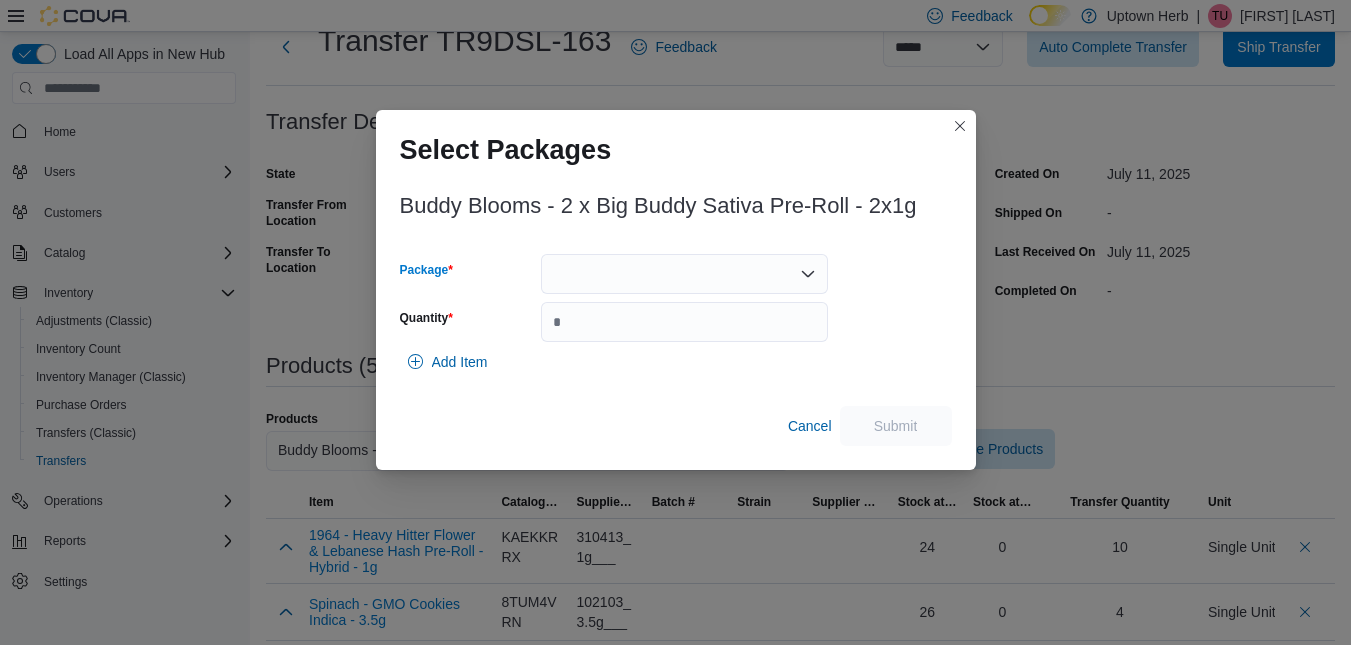 click at bounding box center (684, 274) 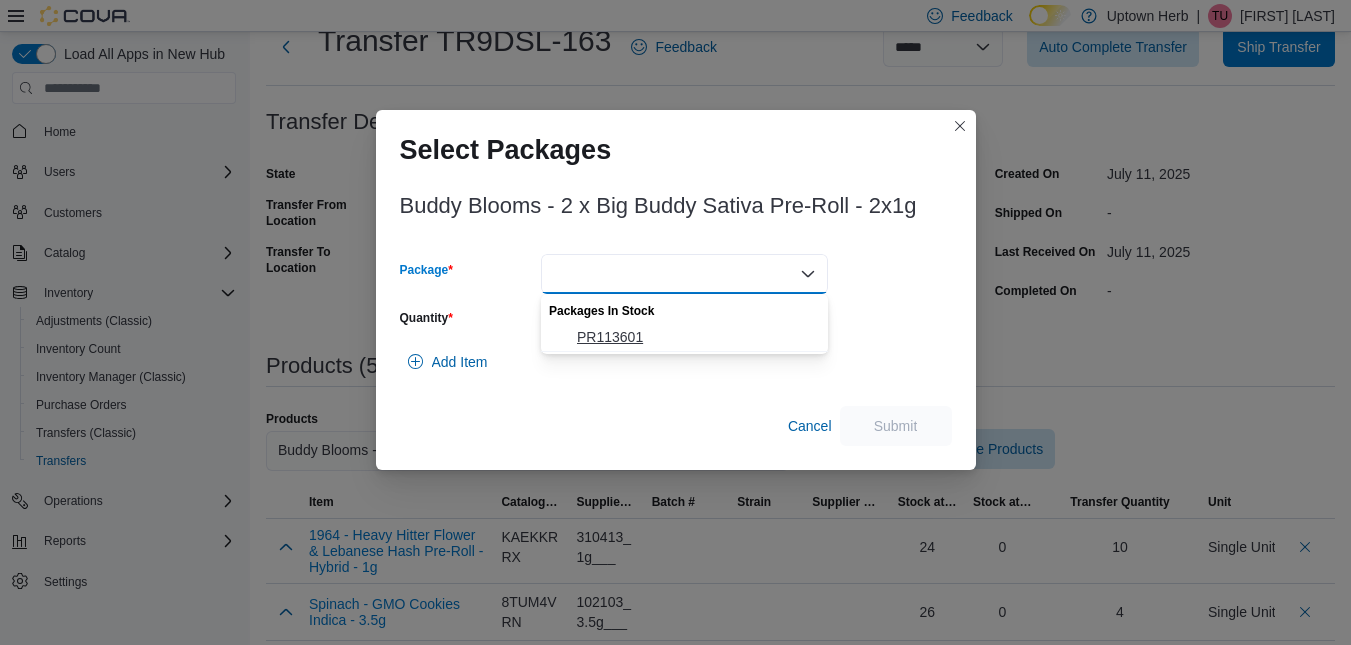 click on "PR113601" at bounding box center [696, 337] 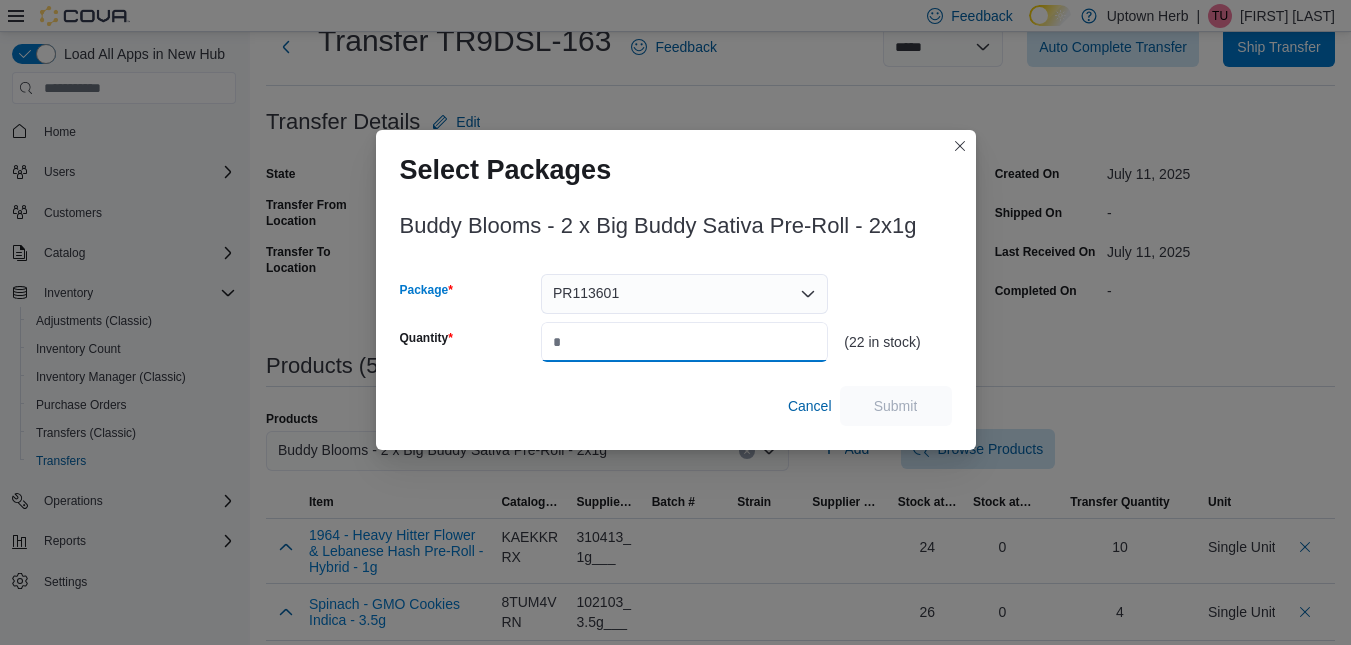 click on "Quantity" at bounding box center [684, 342] 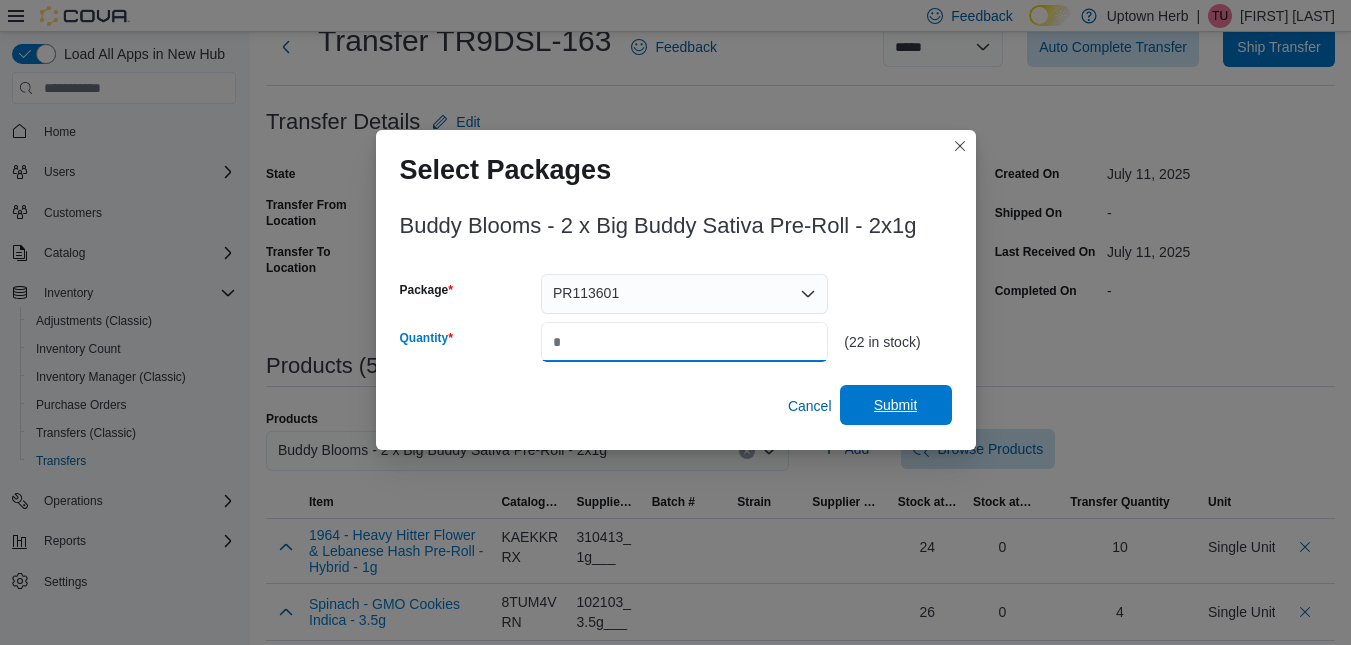 type on "**" 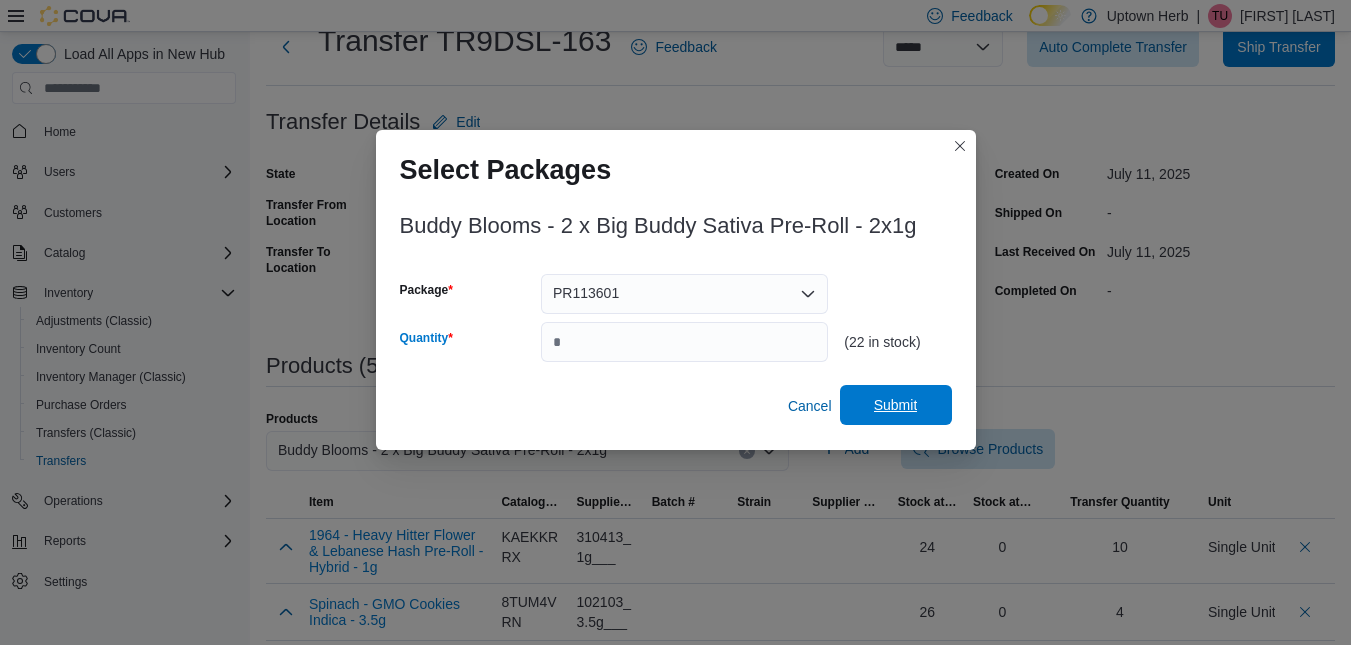 click on "Submit" at bounding box center (896, 405) 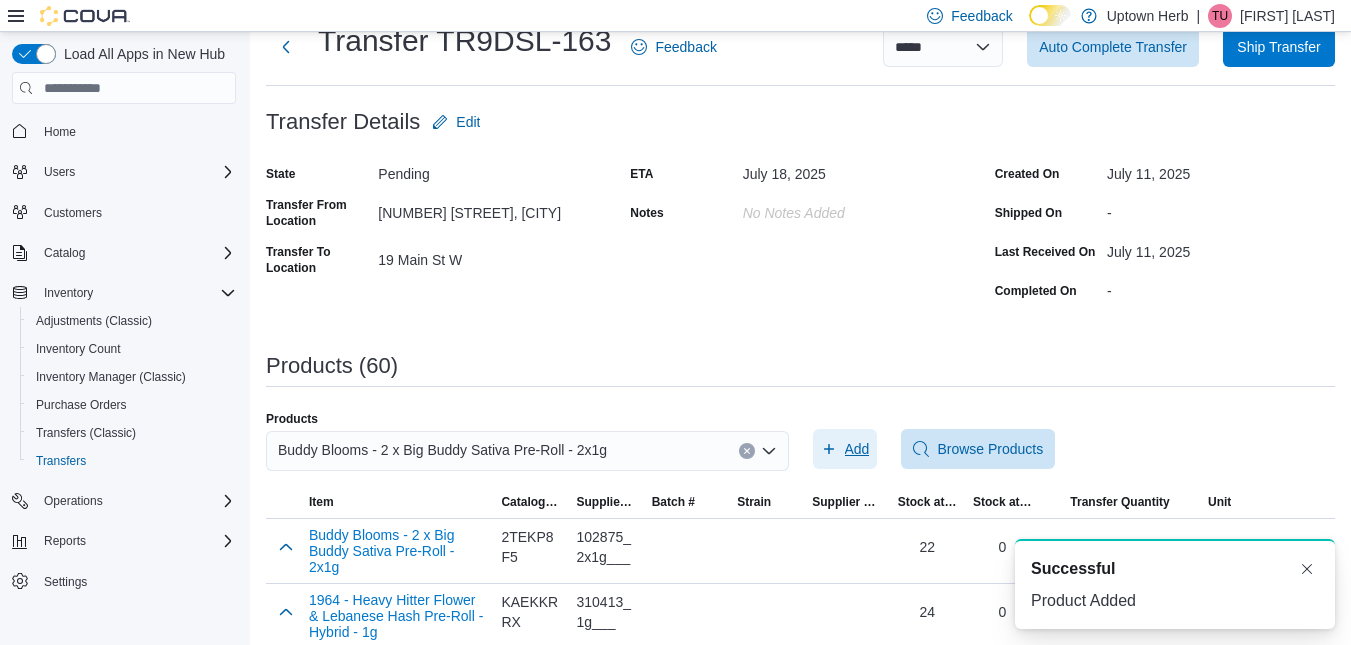 scroll, scrollTop: 0, scrollLeft: 0, axis: both 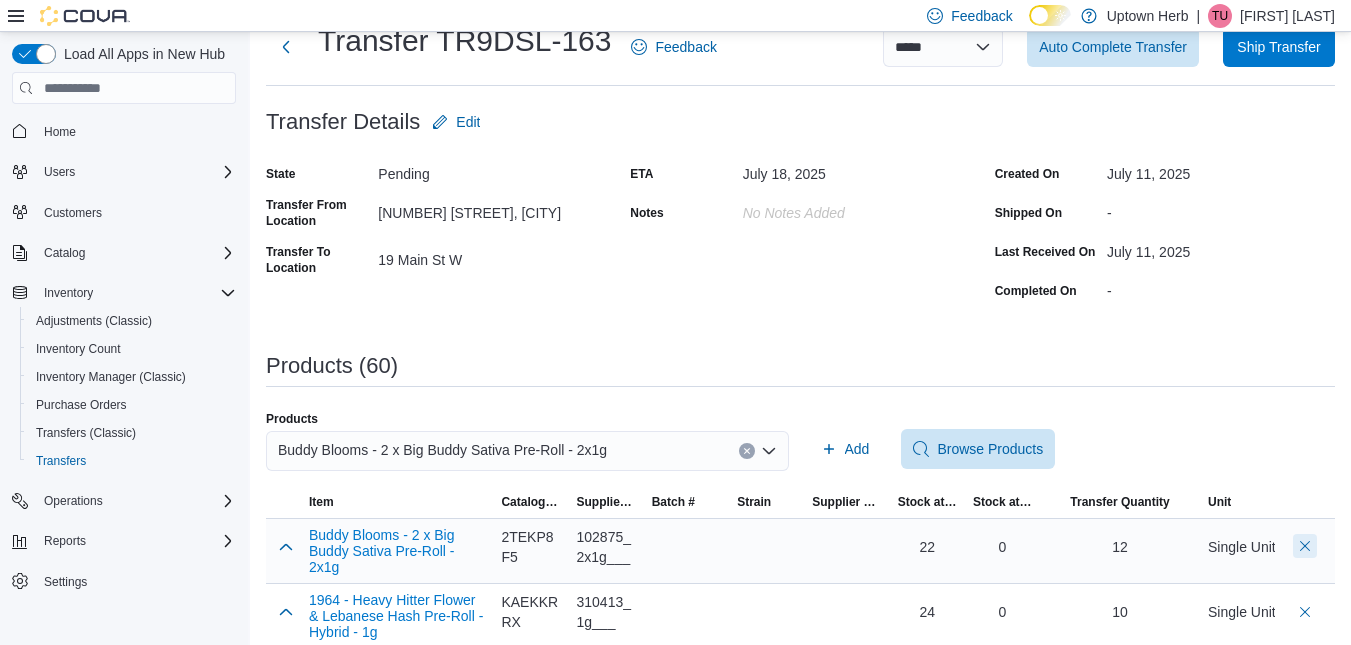 click at bounding box center [1305, 546] 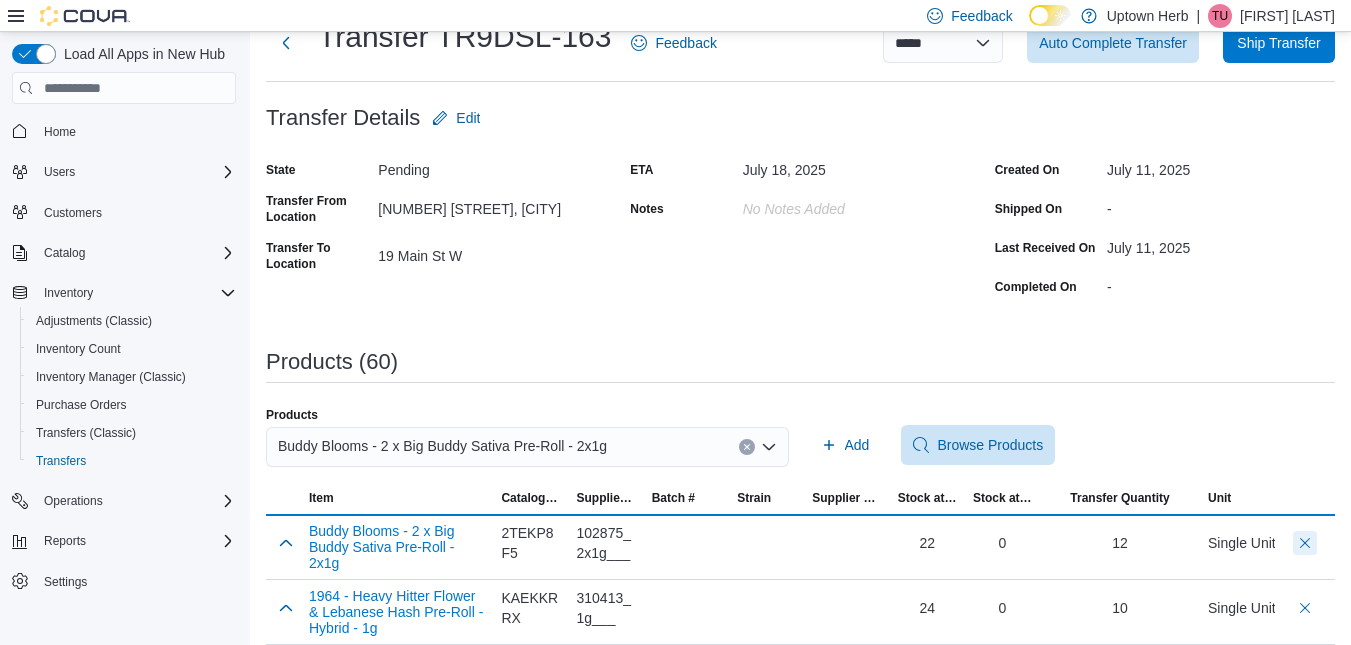 scroll, scrollTop: 63, scrollLeft: 0, axis: vertical 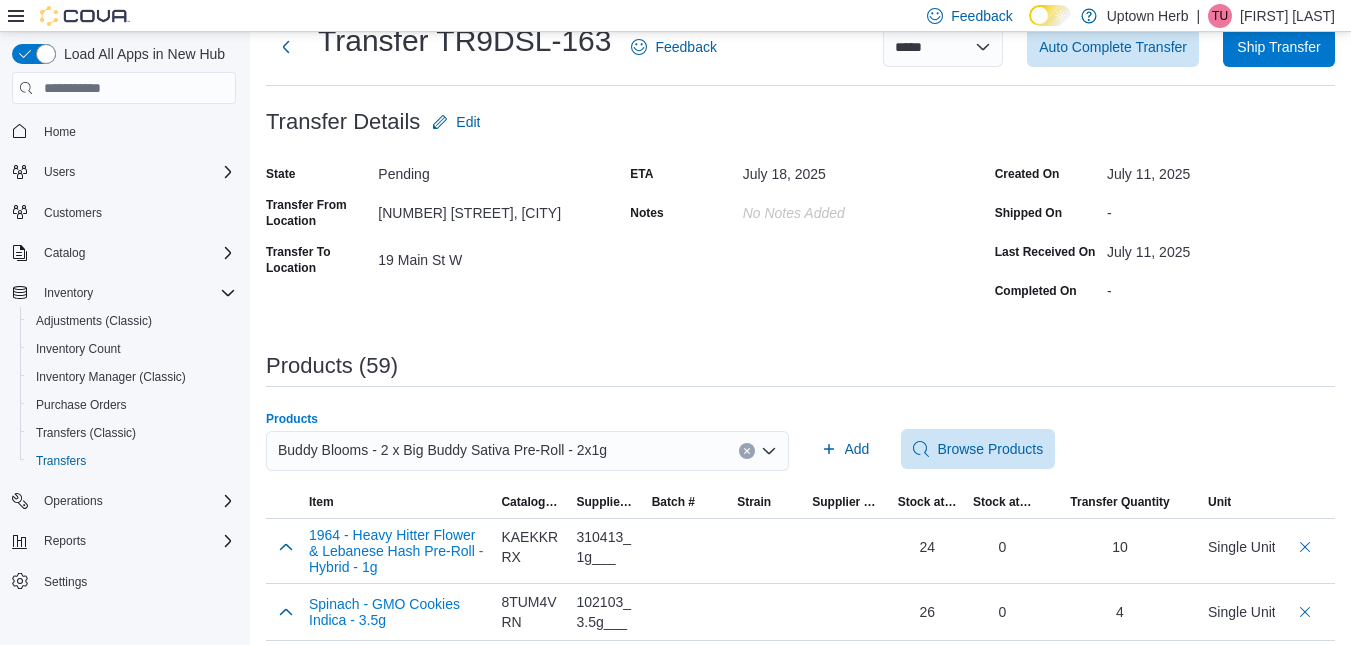 click 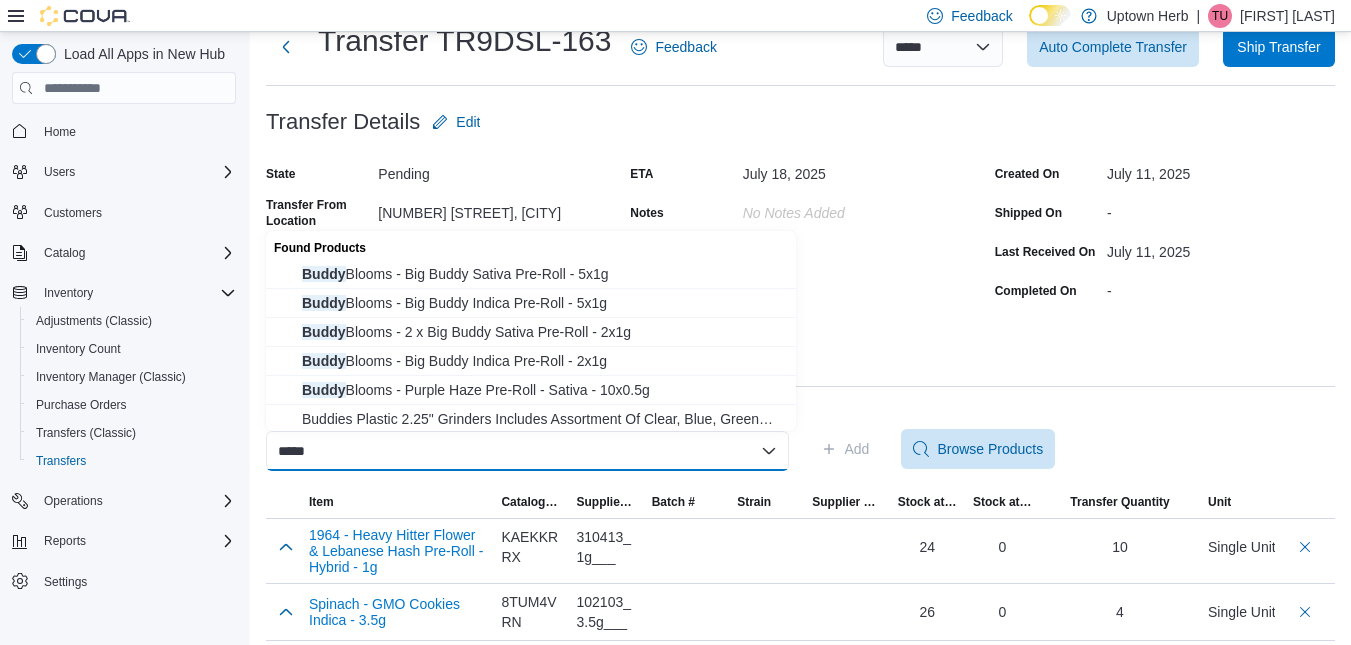 type on "*****" 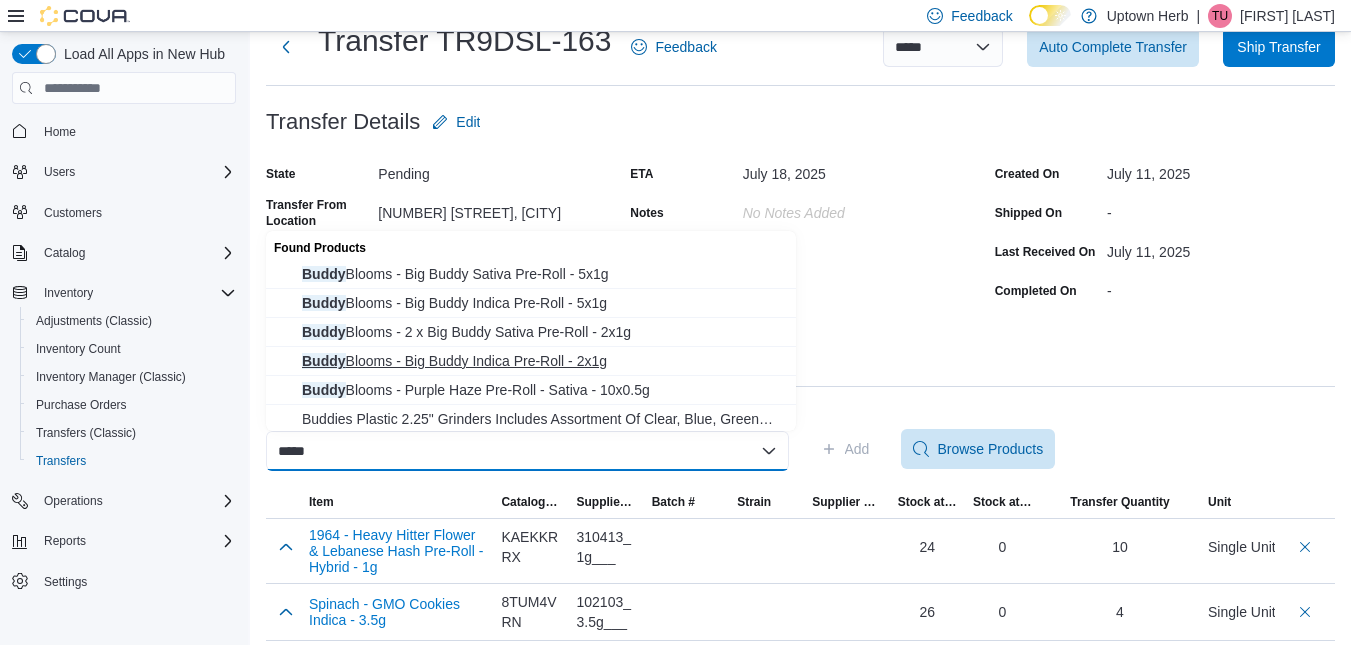 click on "Buddy  Blooms - Big Buddy Indica Pre-Roll - 2x1g" at bounding box center [543, 361] 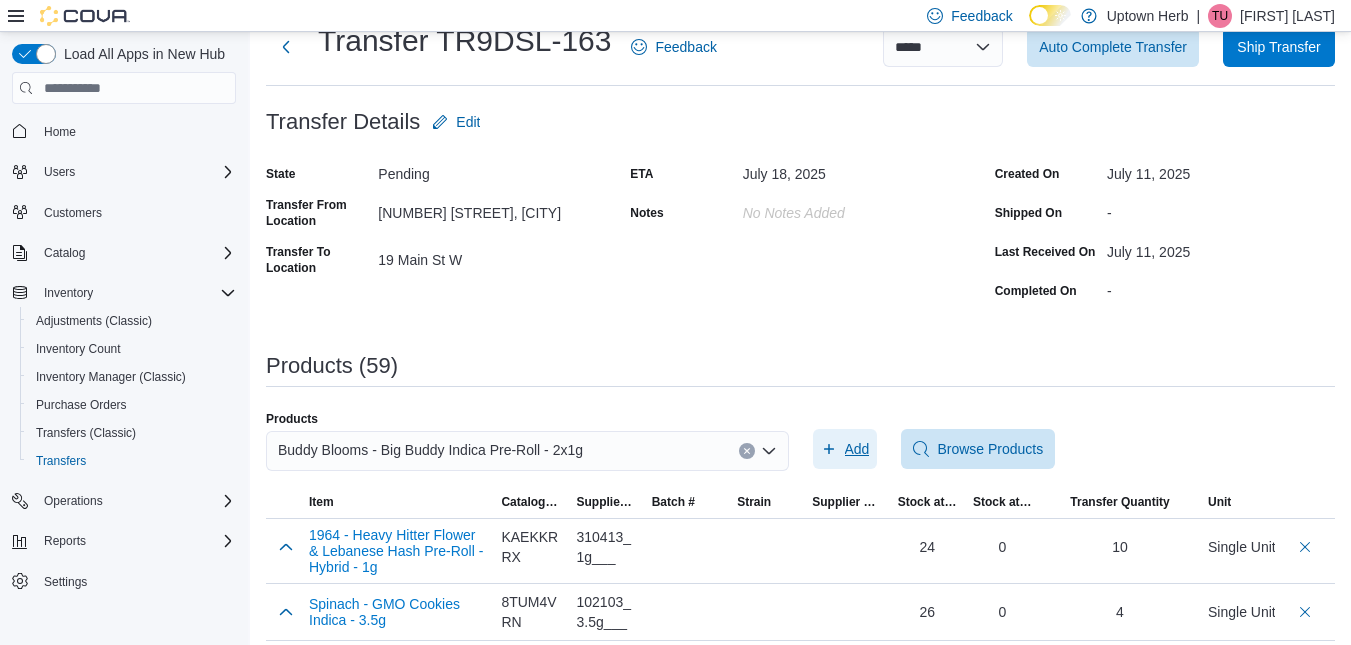 click on "Add" at bounding box center (857, 449) 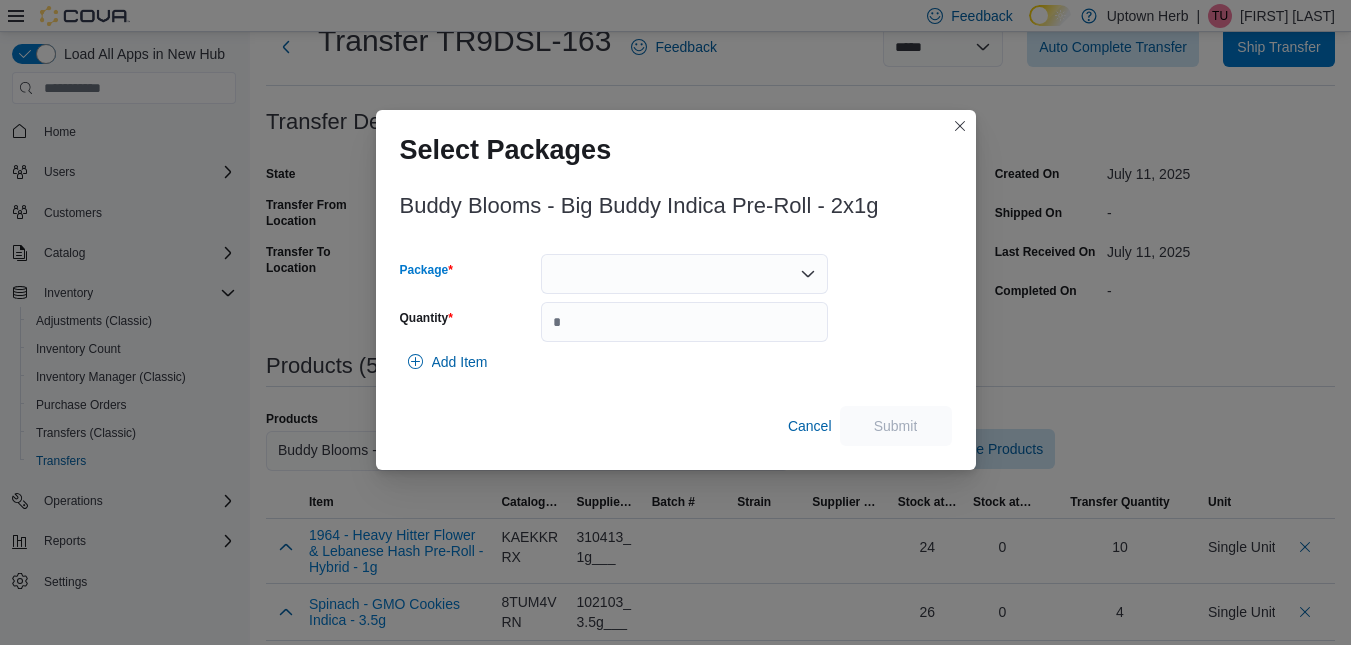 click at bounding box center (684, 274) 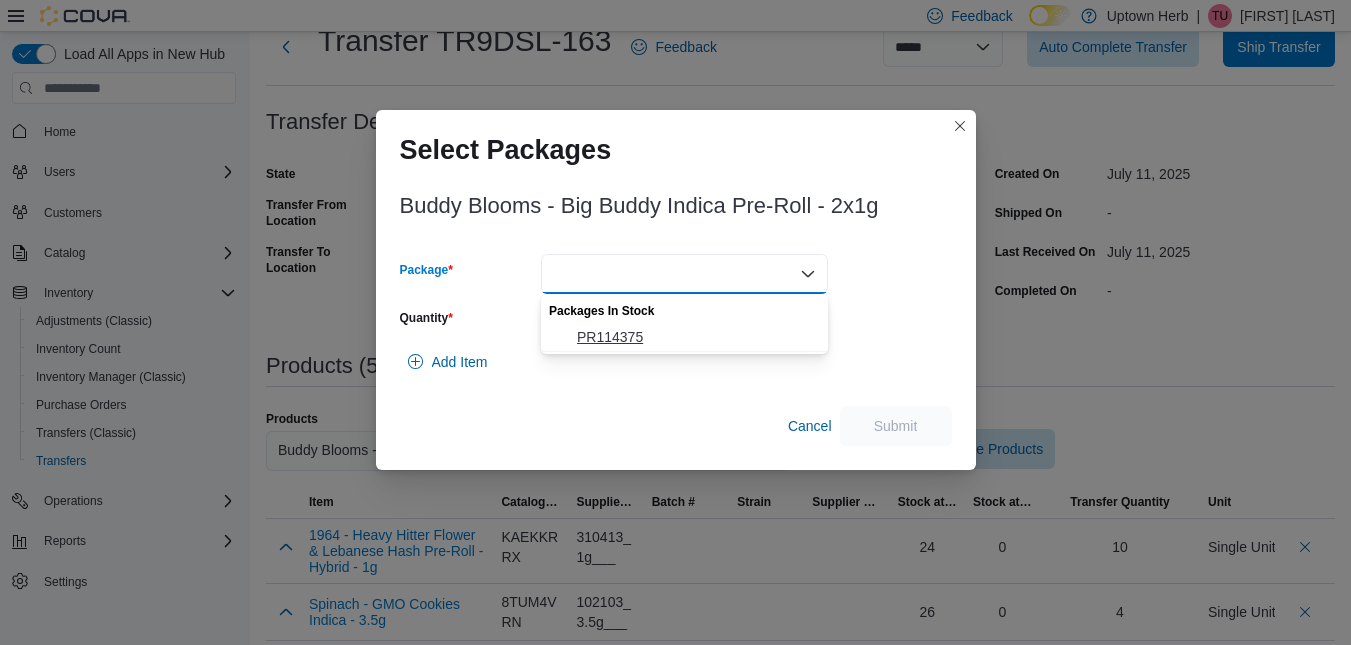 click on "PR114375" at bounding box center [696, 337] 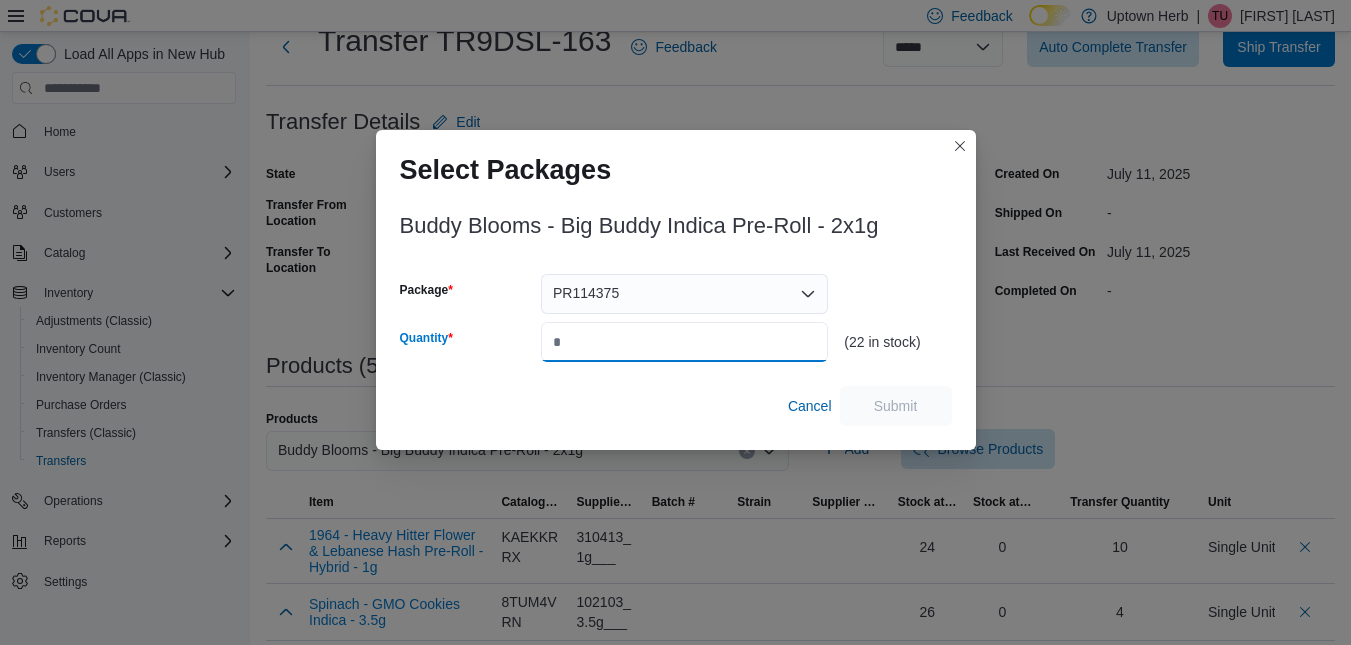 click on "Quantity" at bounding box center [684, 342] 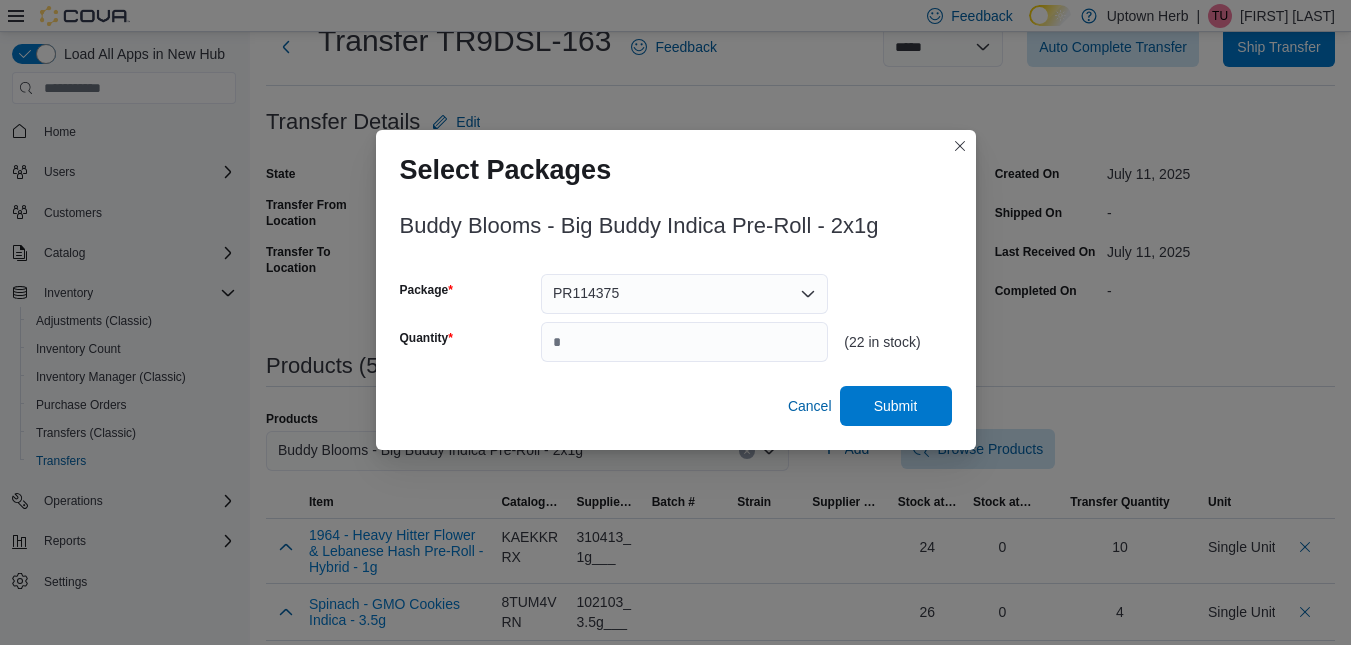 type on "*" 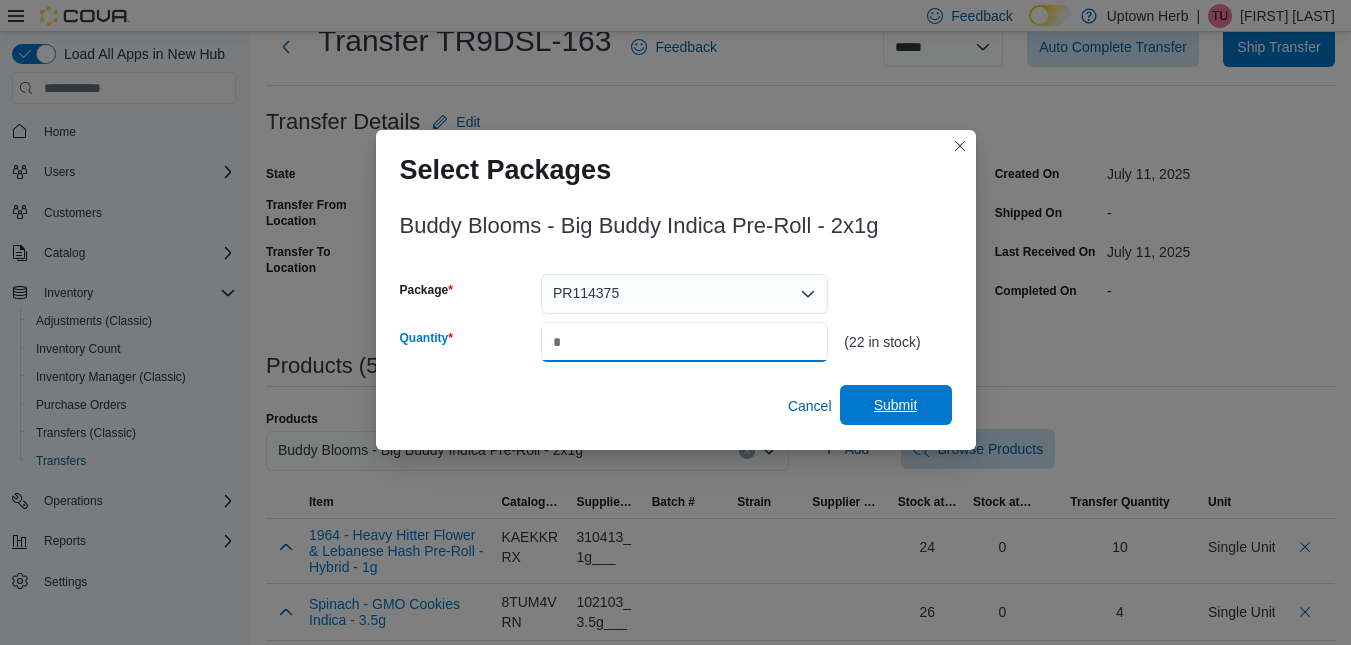 type on "**" 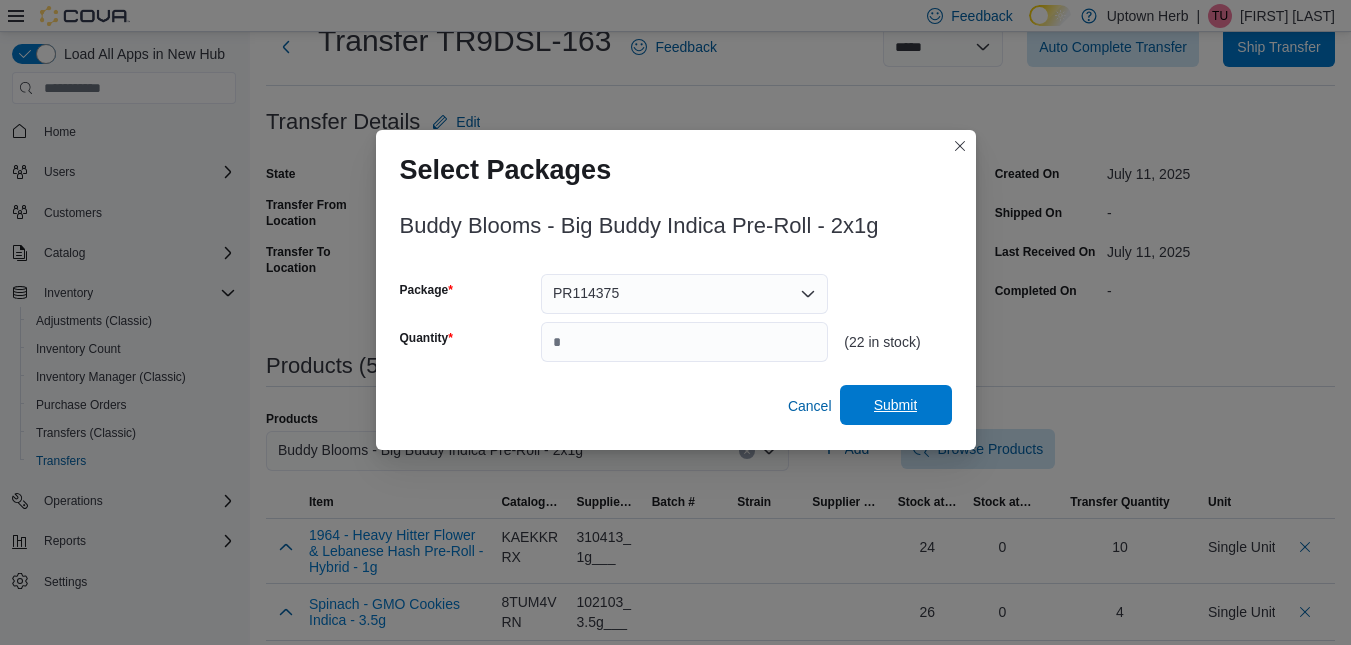 click on "Submit" at bounding box center (896, 405) 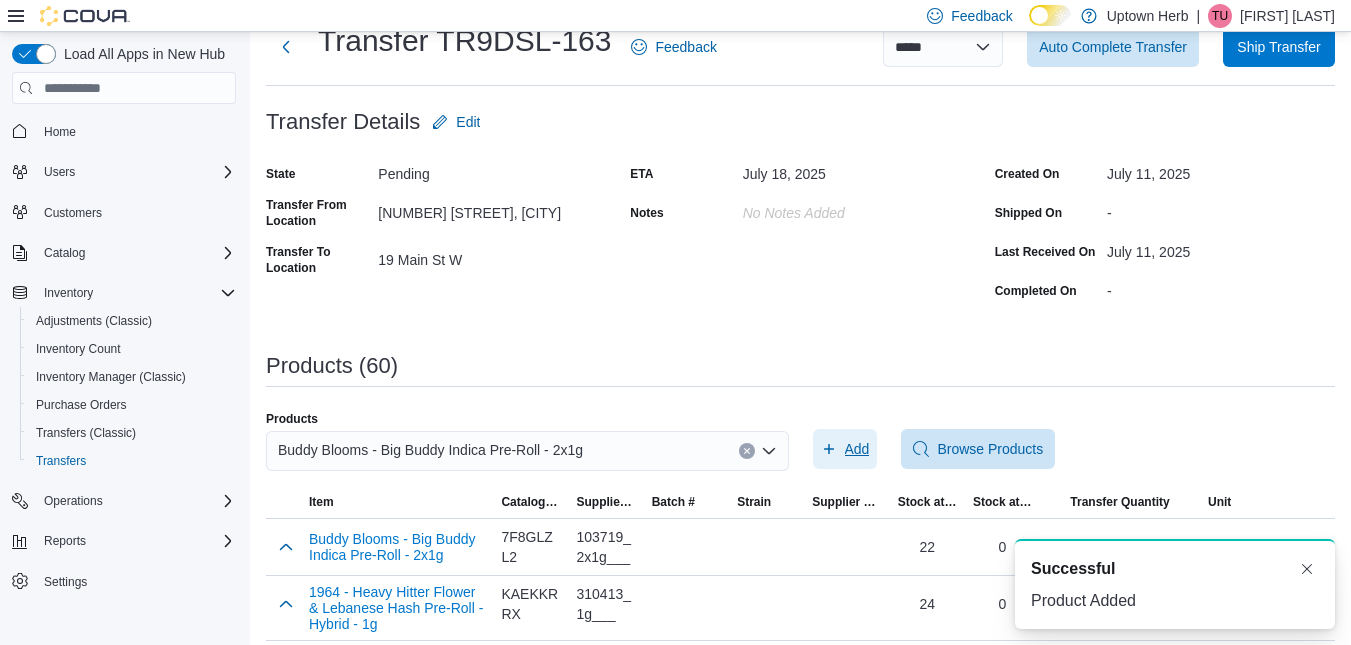 scroll, scrollTop: 0, scrollLeft: 0, axis: both 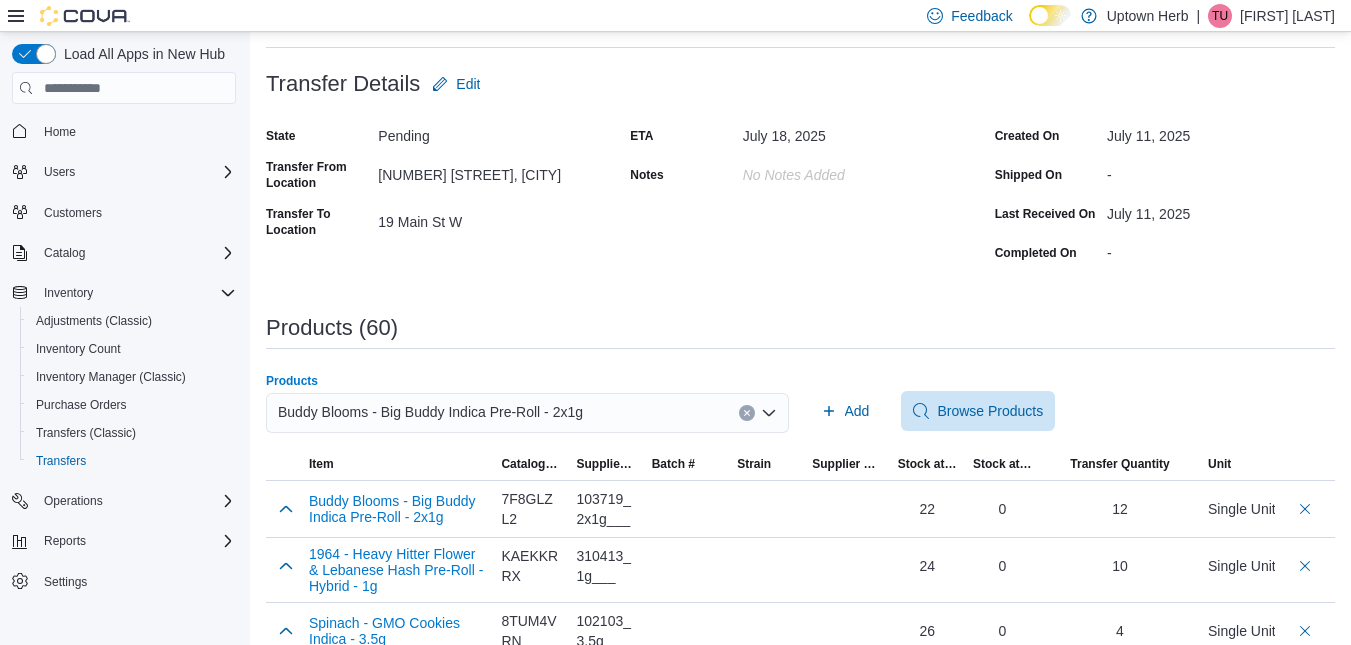 click at bounding box center [747, 413] 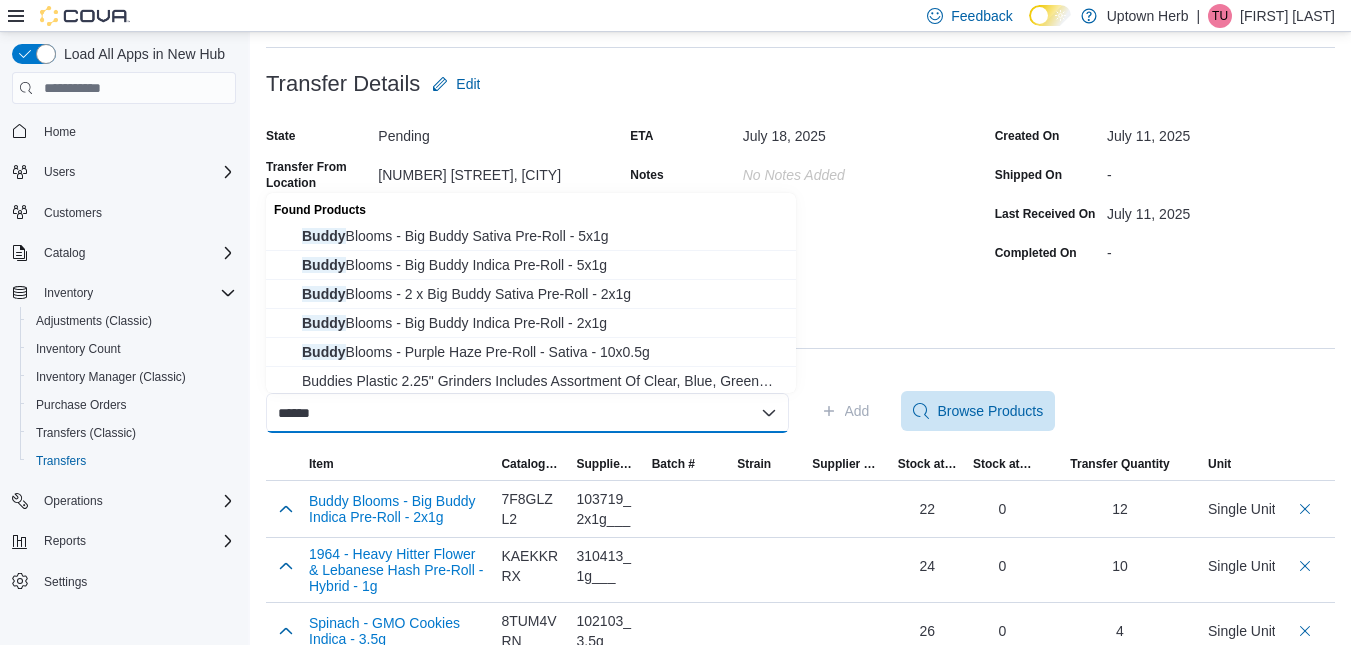 type on "*****" 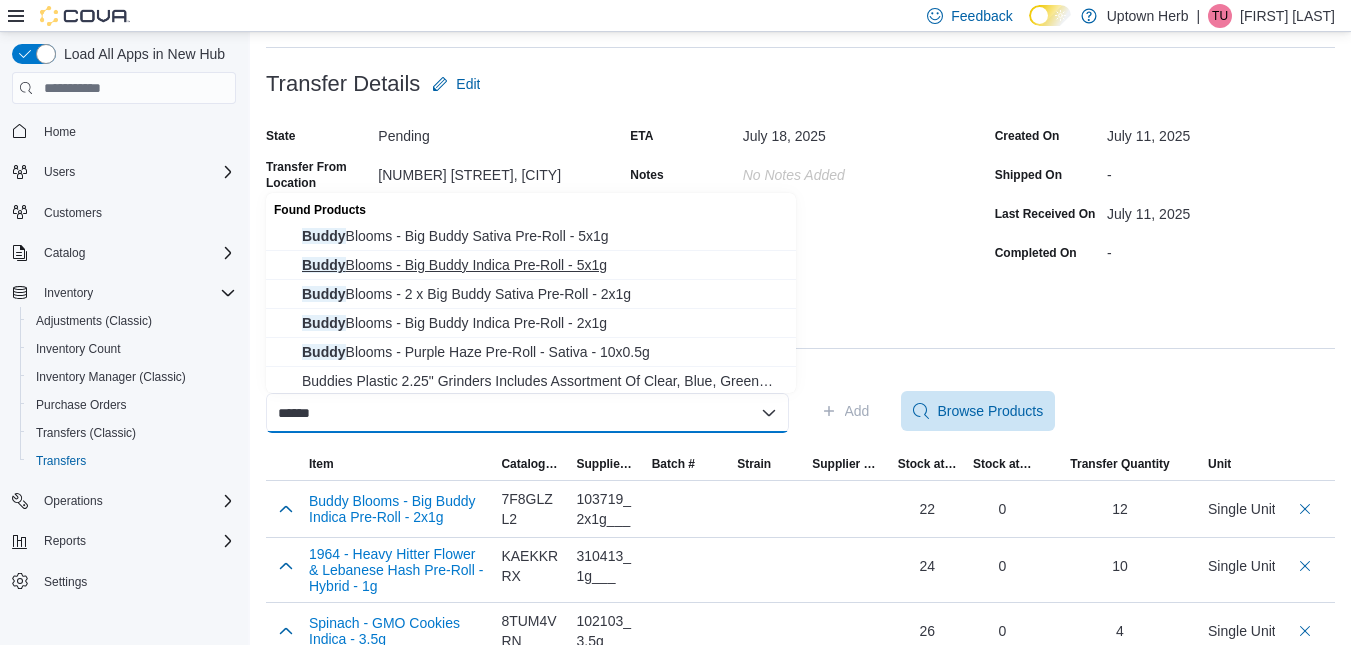 click on "Buddy  Blooms - Big Buddy Indica Pre-Roll - 5x1g" at bounding box center [543, 265] 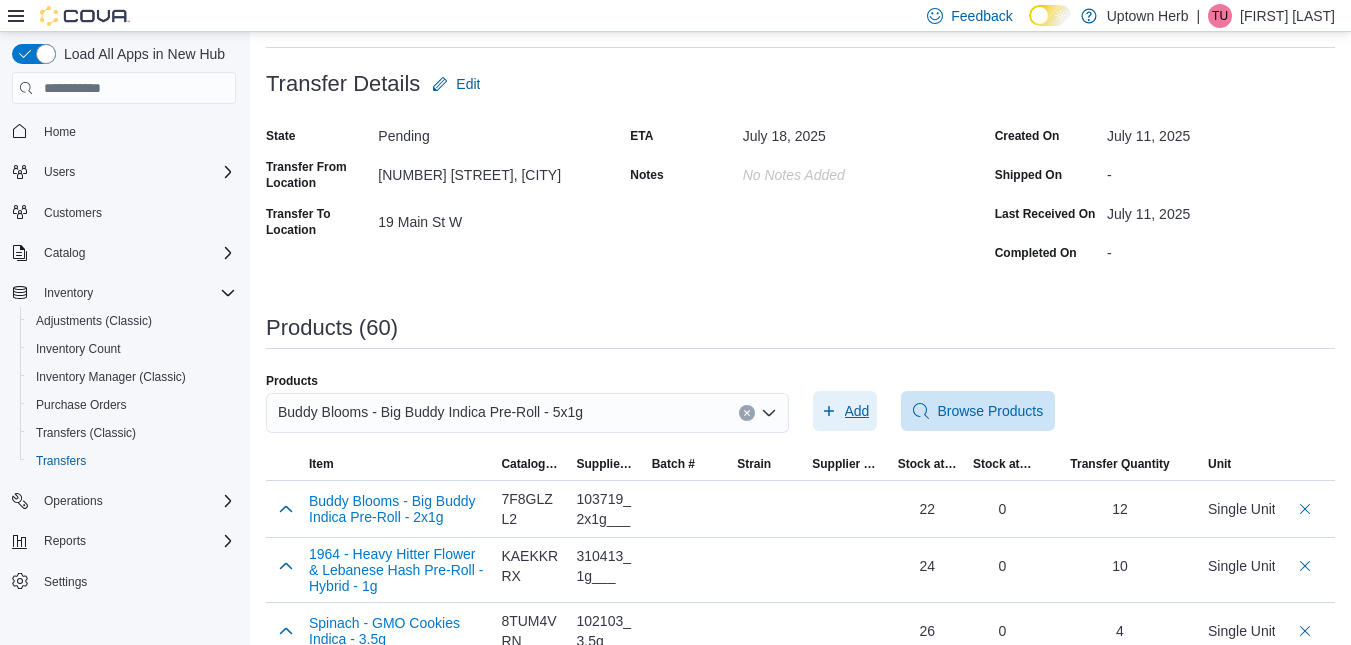 click on "Add" at bounding box center [857, 411] 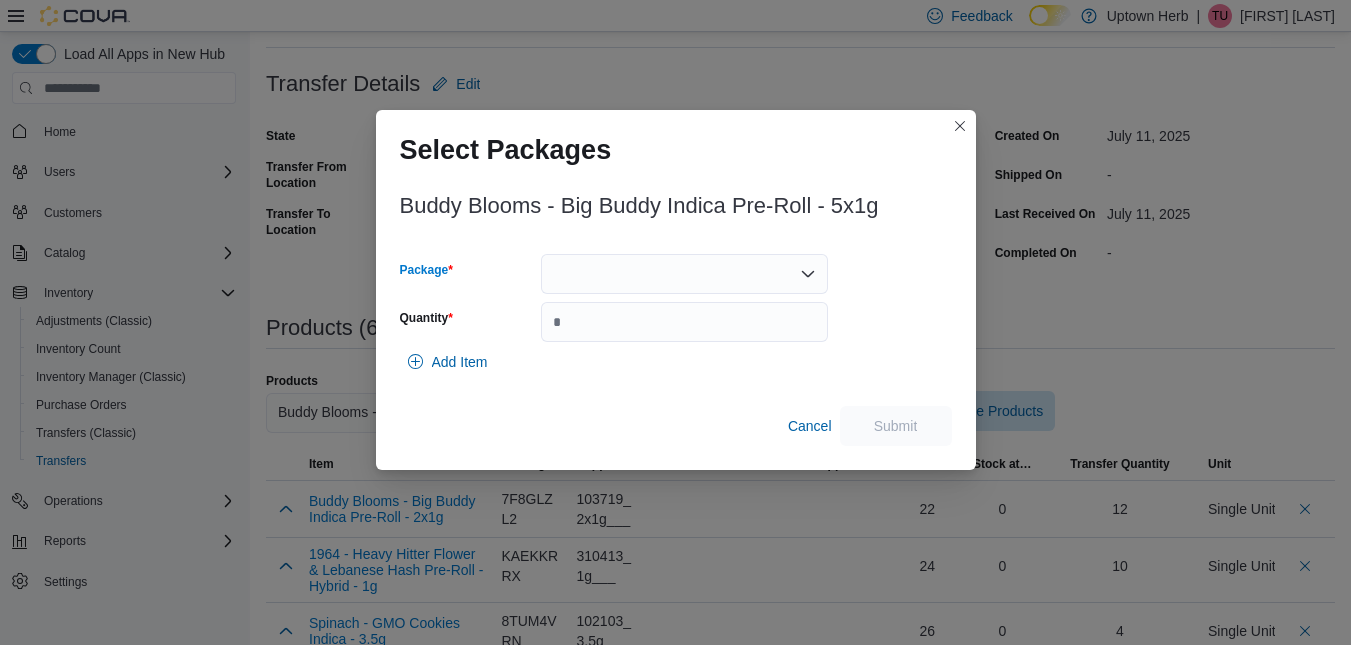 click at bounding box center [684, 274] 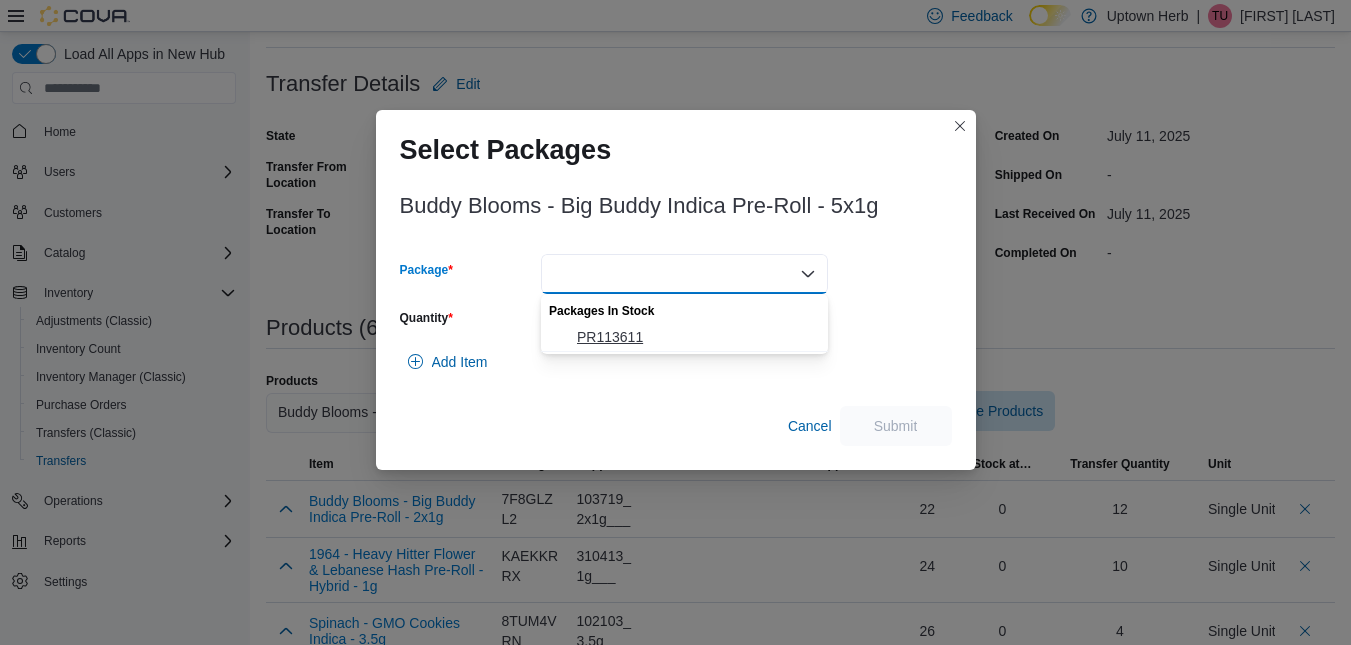 click on "PR113611" at bounding box center (696, 337) 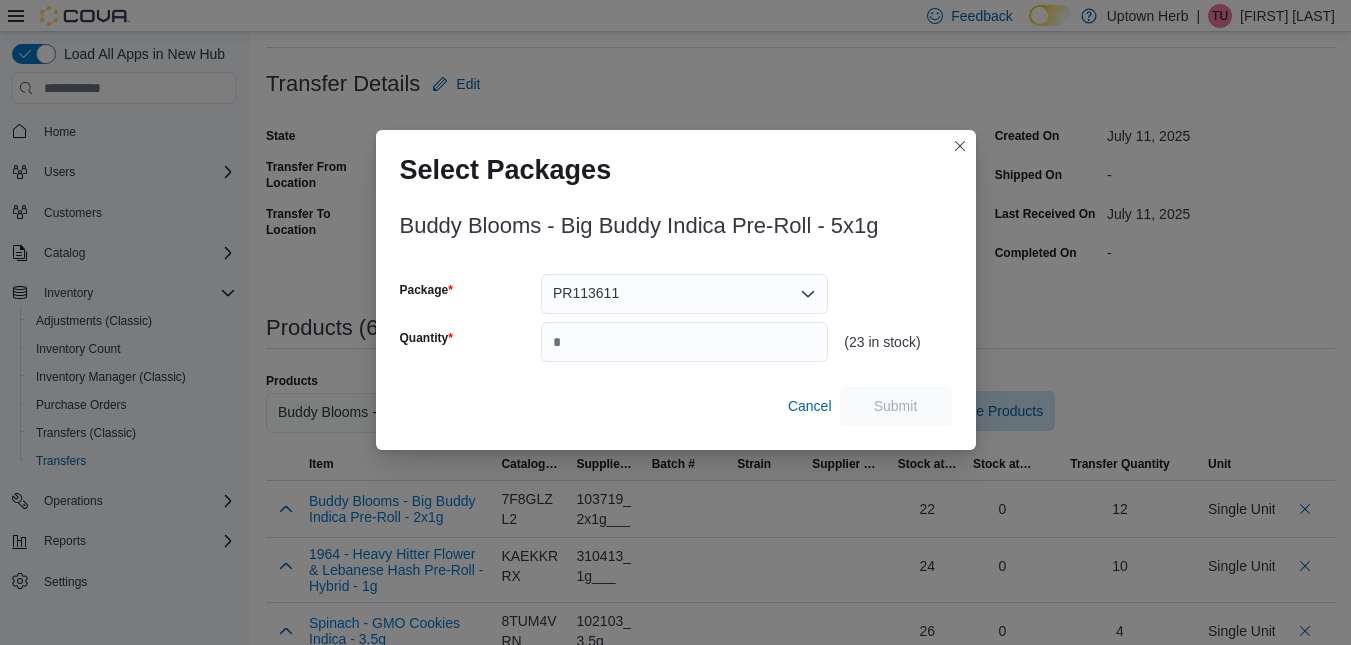 click on "Quantity" at bounding box center (614, 342) 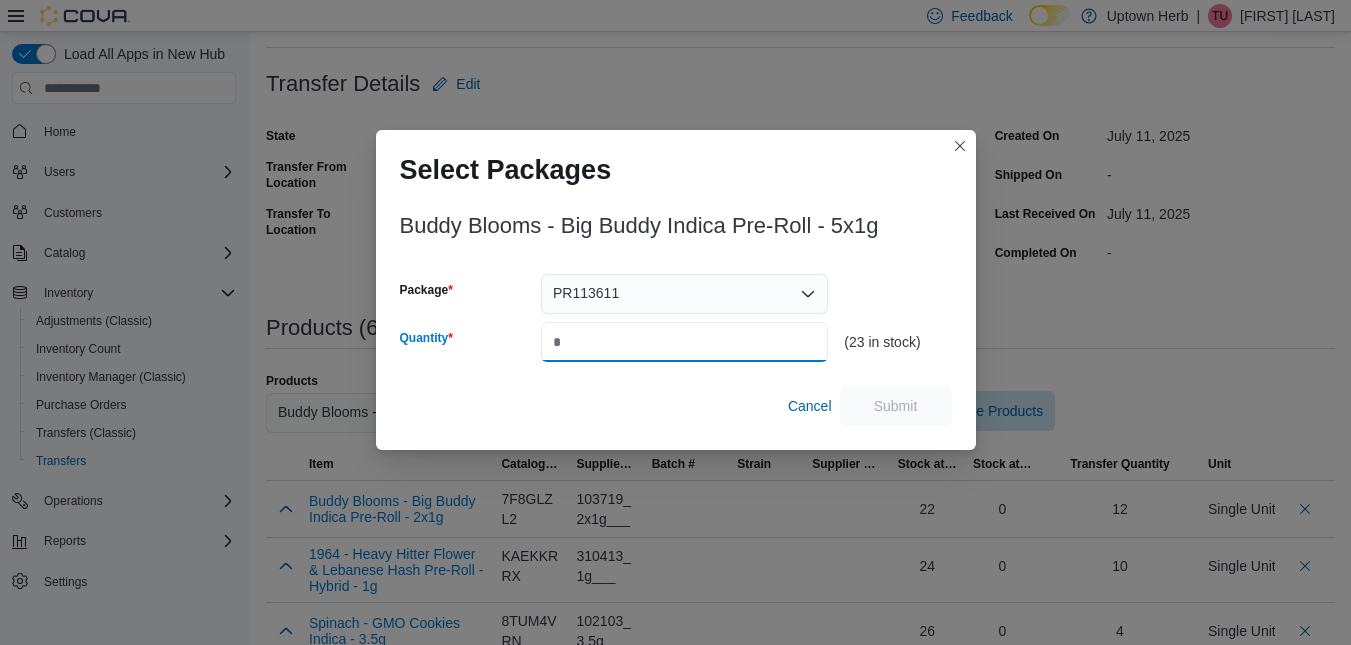 click on "Quantity" at bounding box center [684, 342] 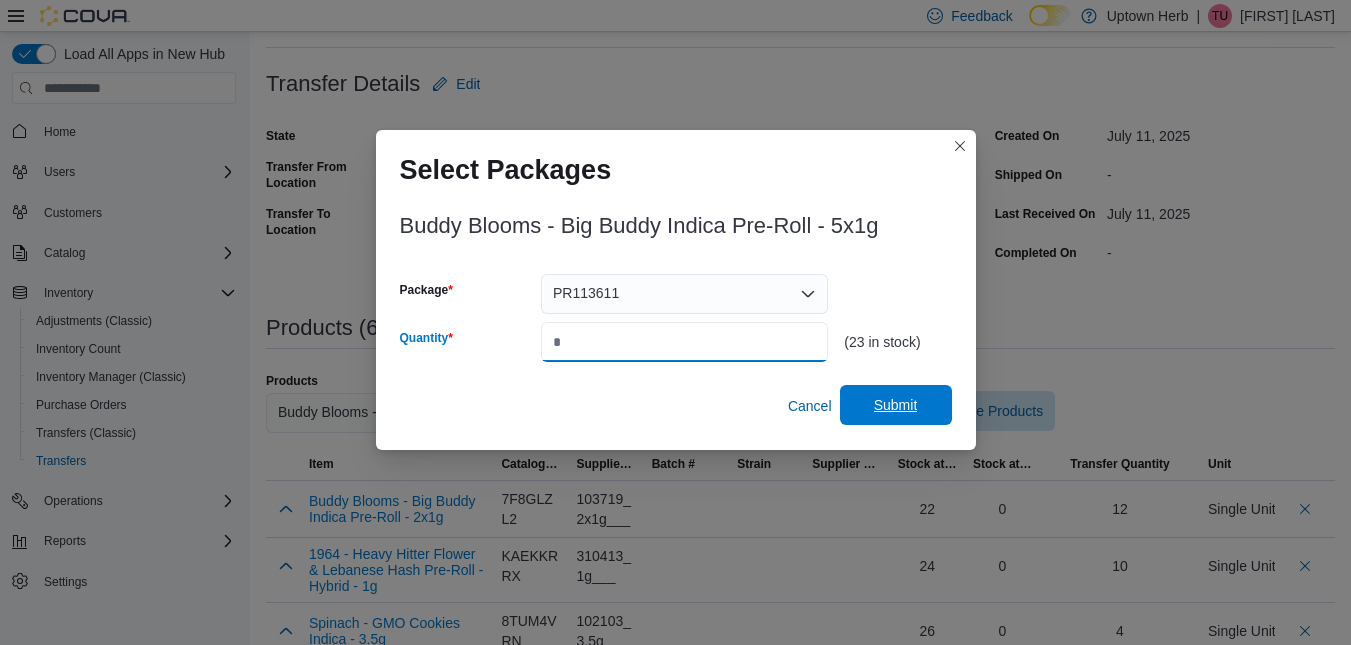 type on "**" 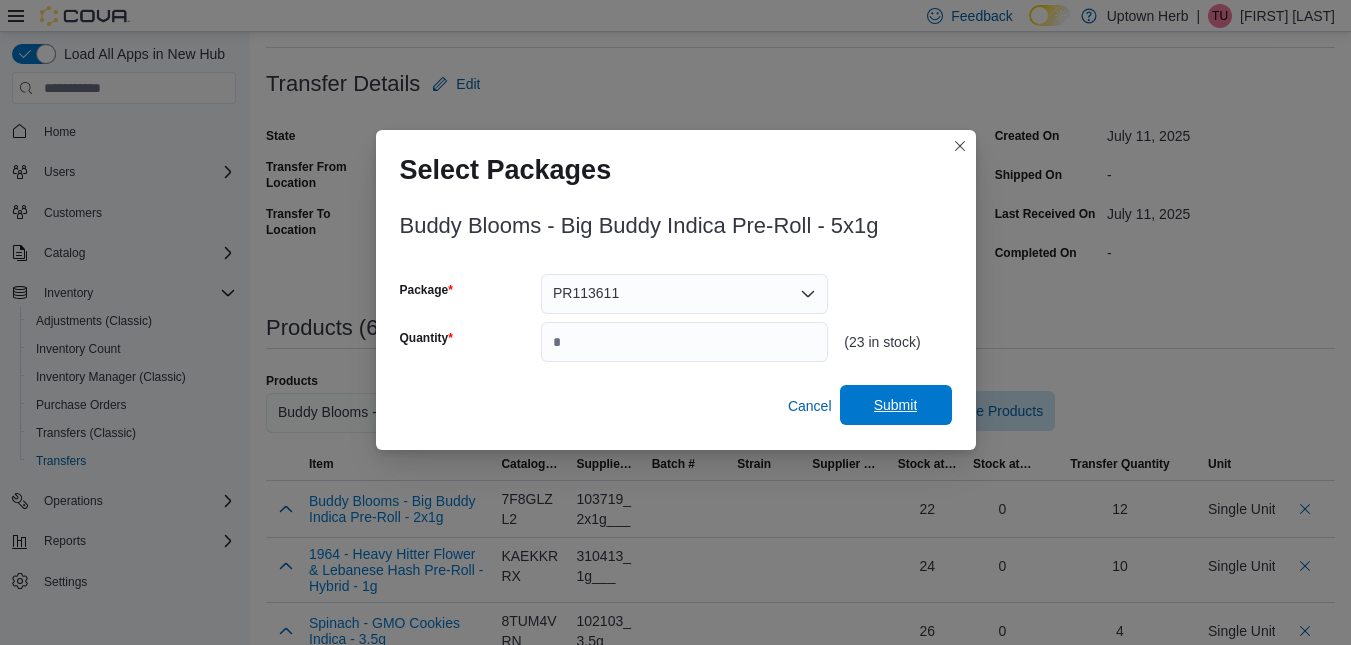 click on "Submit" at bounding box center (896, 405) 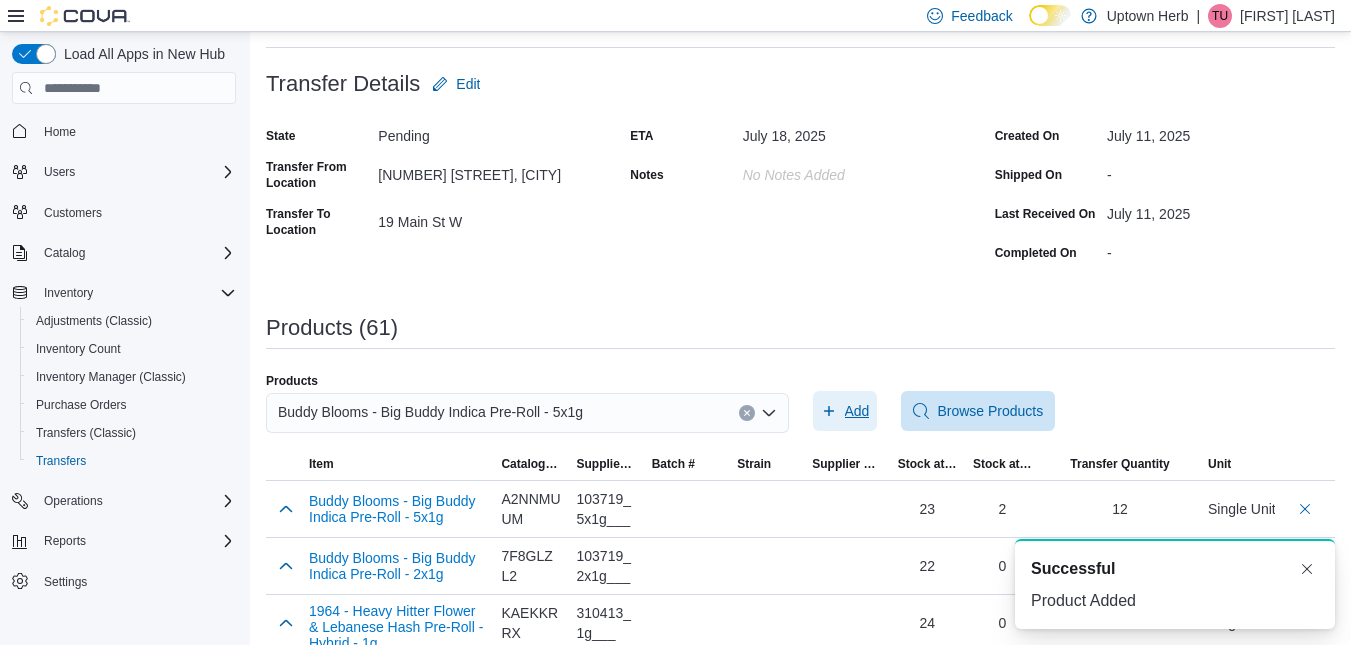 scroll, scrollTop: 0, scrollLeft: 0, axis: both 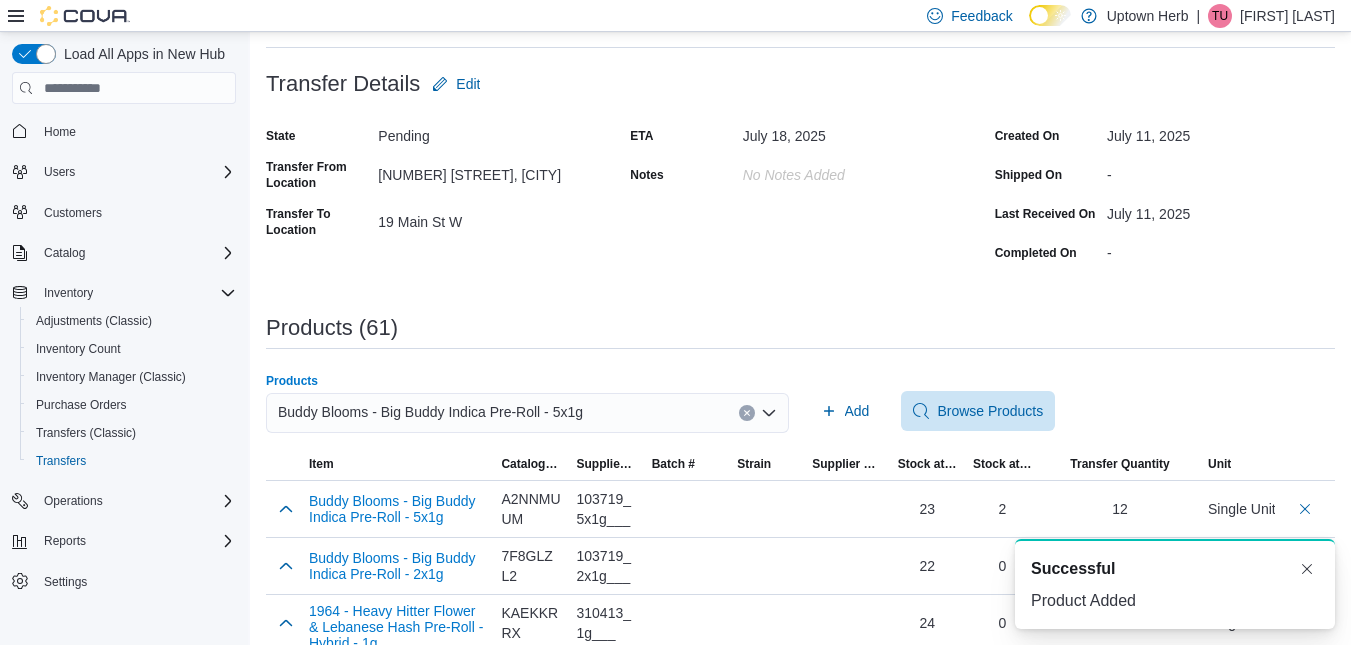 click at bounding box center [747, 413] 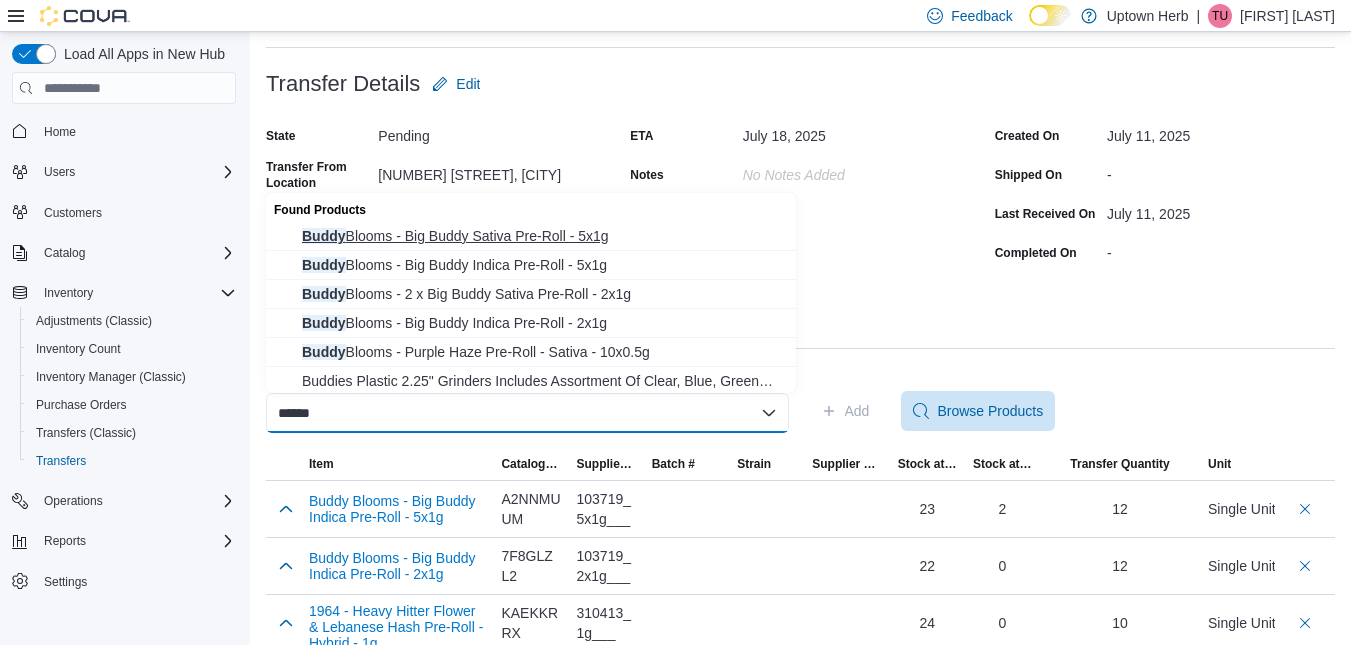 type on "*****" 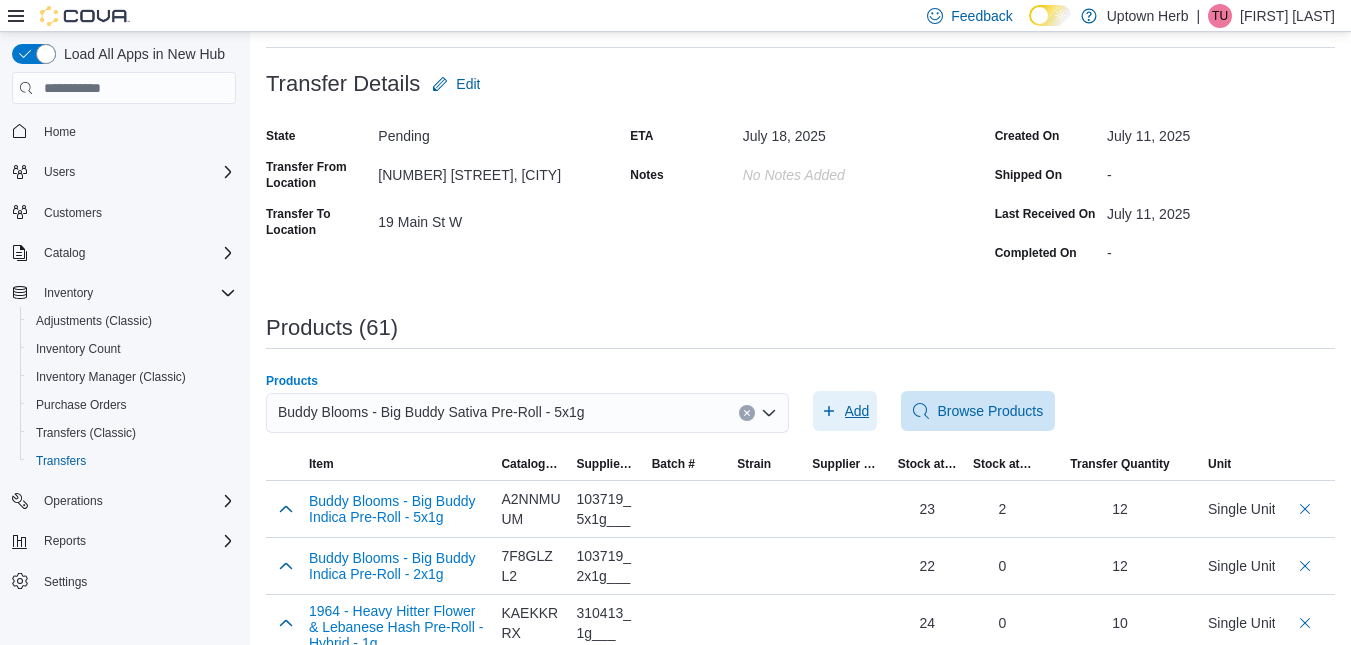 click on "Add" at bounding box center [845, 411] 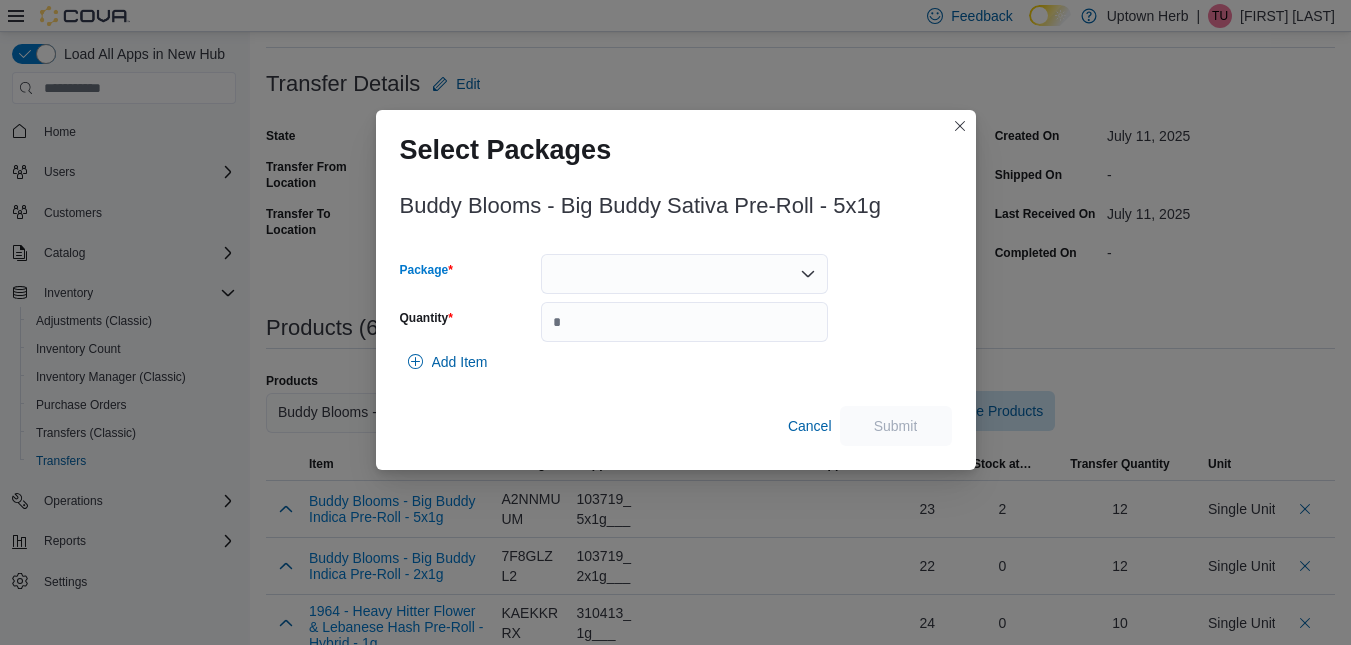 click at bounding box center (684, 274) 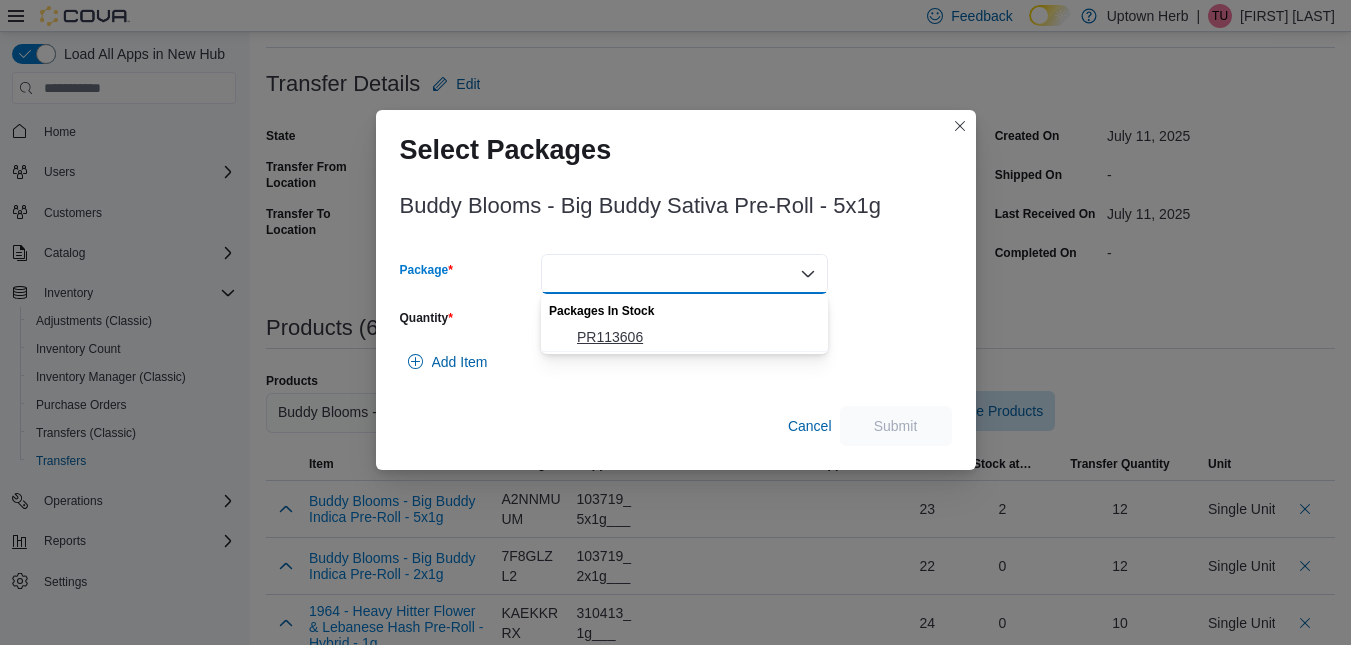 click on "PR113606" at bounding box center (696, 337) 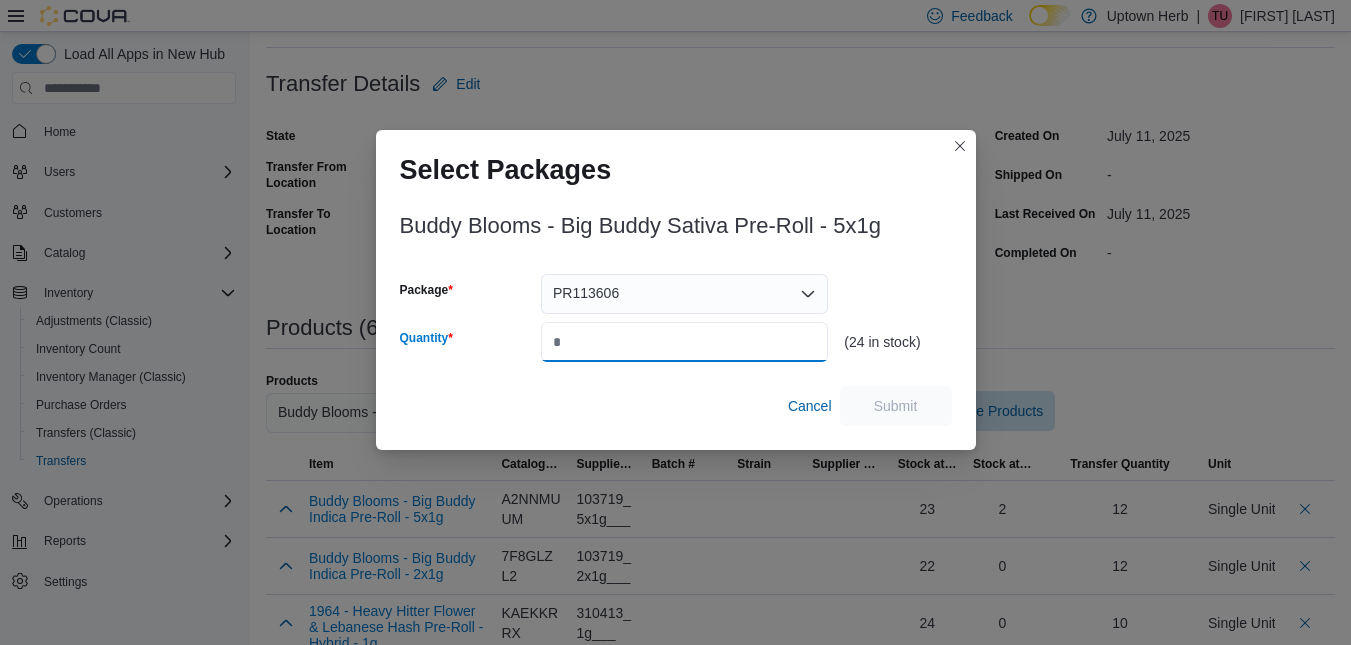 click on "Quantity" at bounding box center (684, 342) 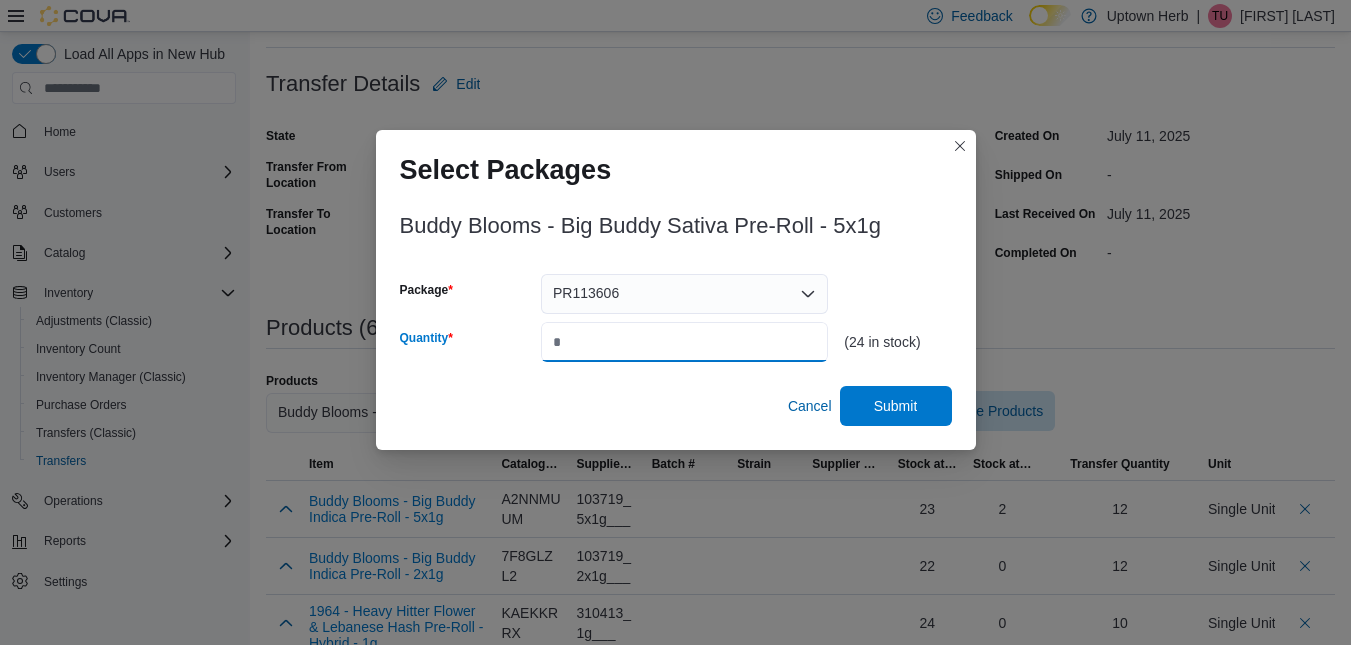 type on "**" 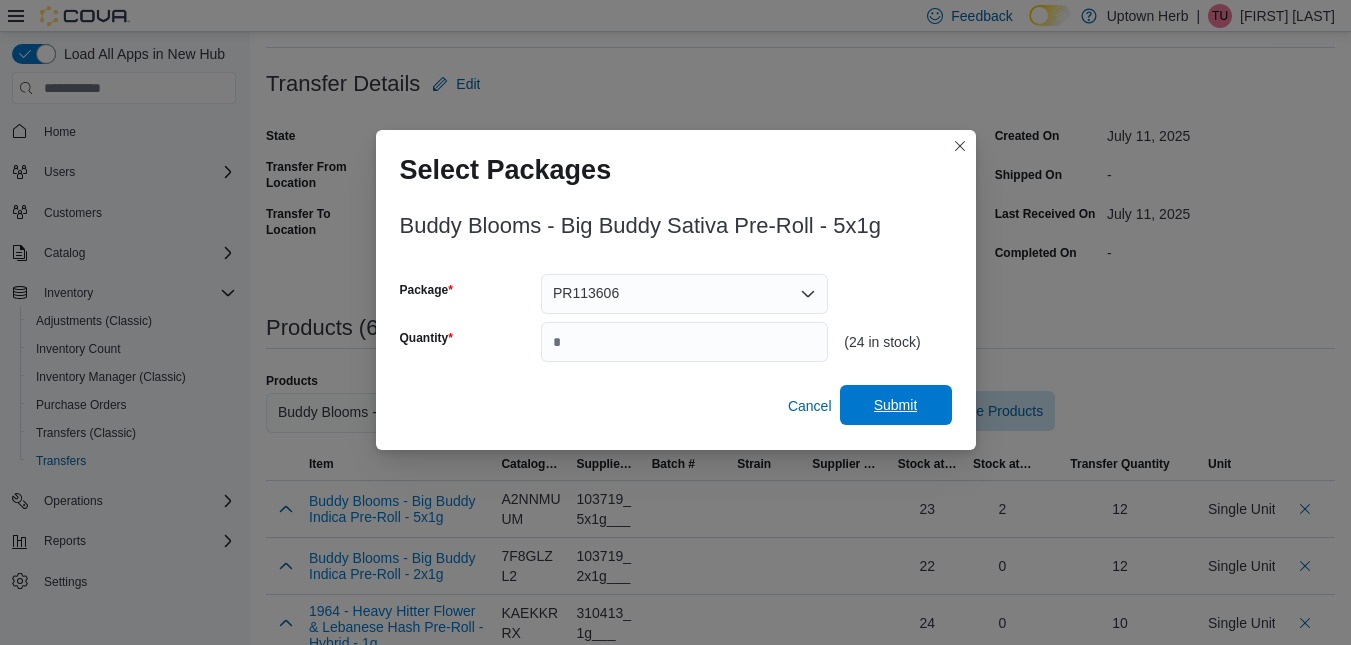 click on "Submit" at bounding box center [896, 405] 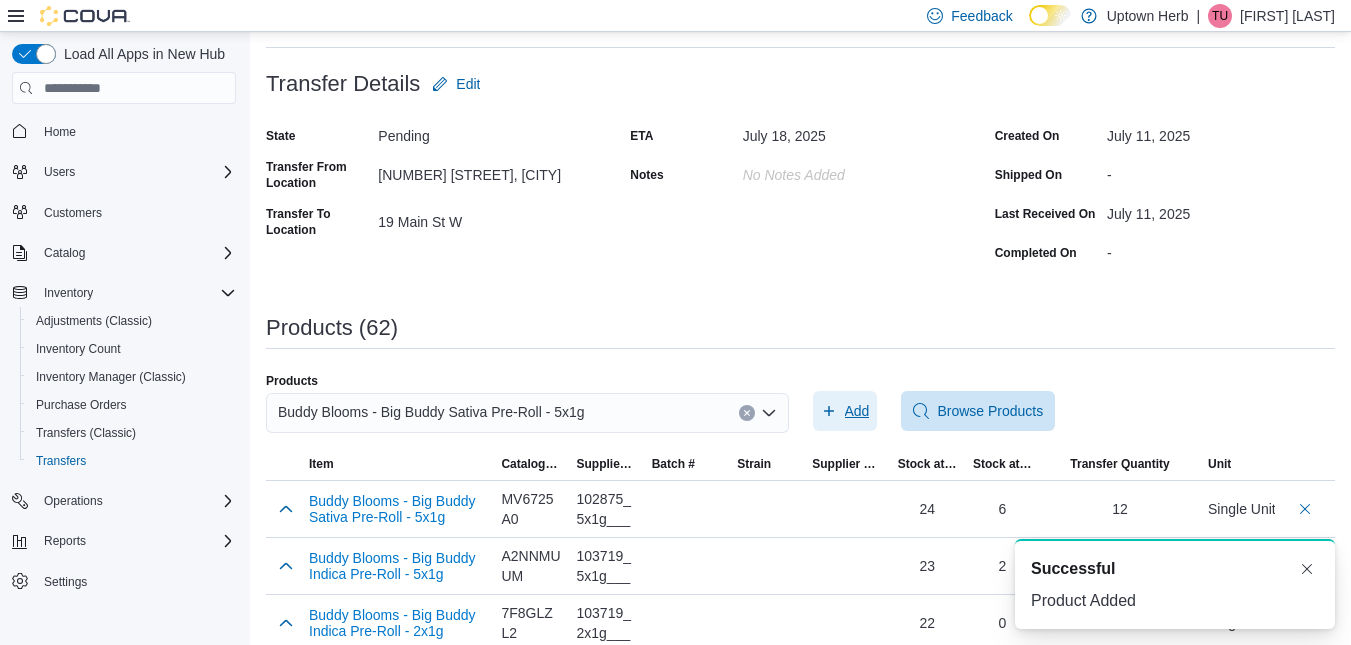 scroll, scrollTop: 0, scrollLeft: 0, axis: both 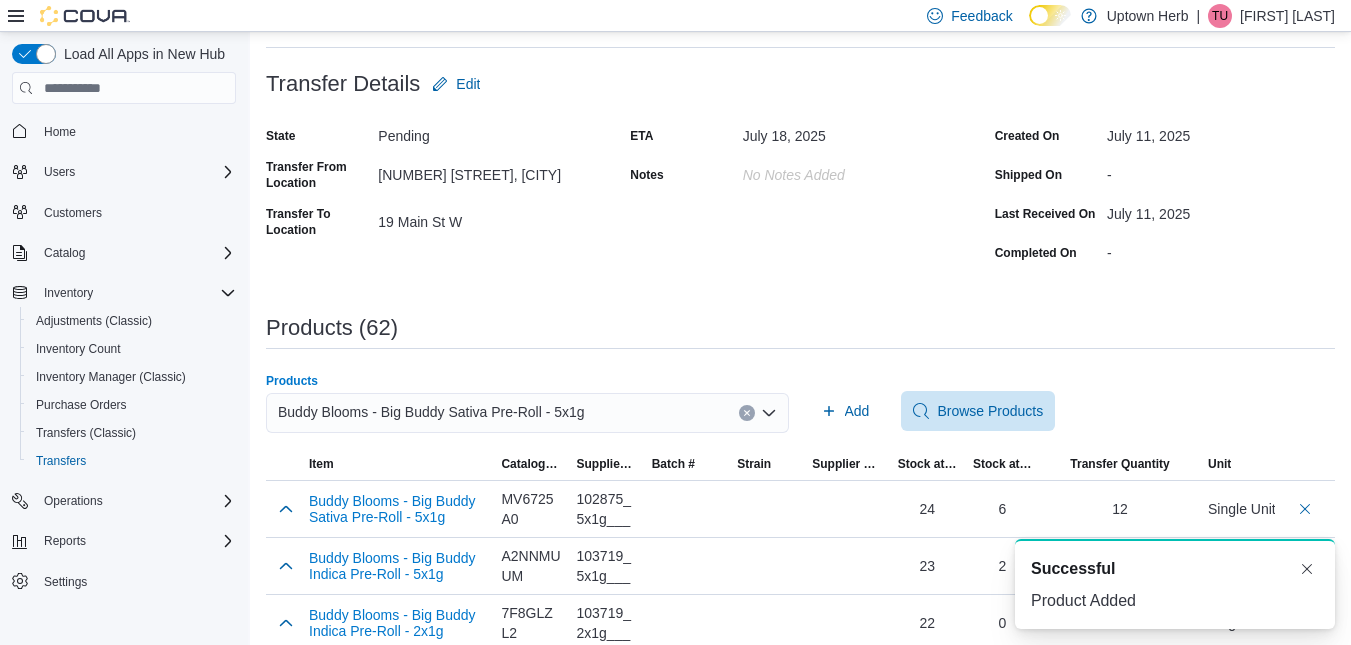 click 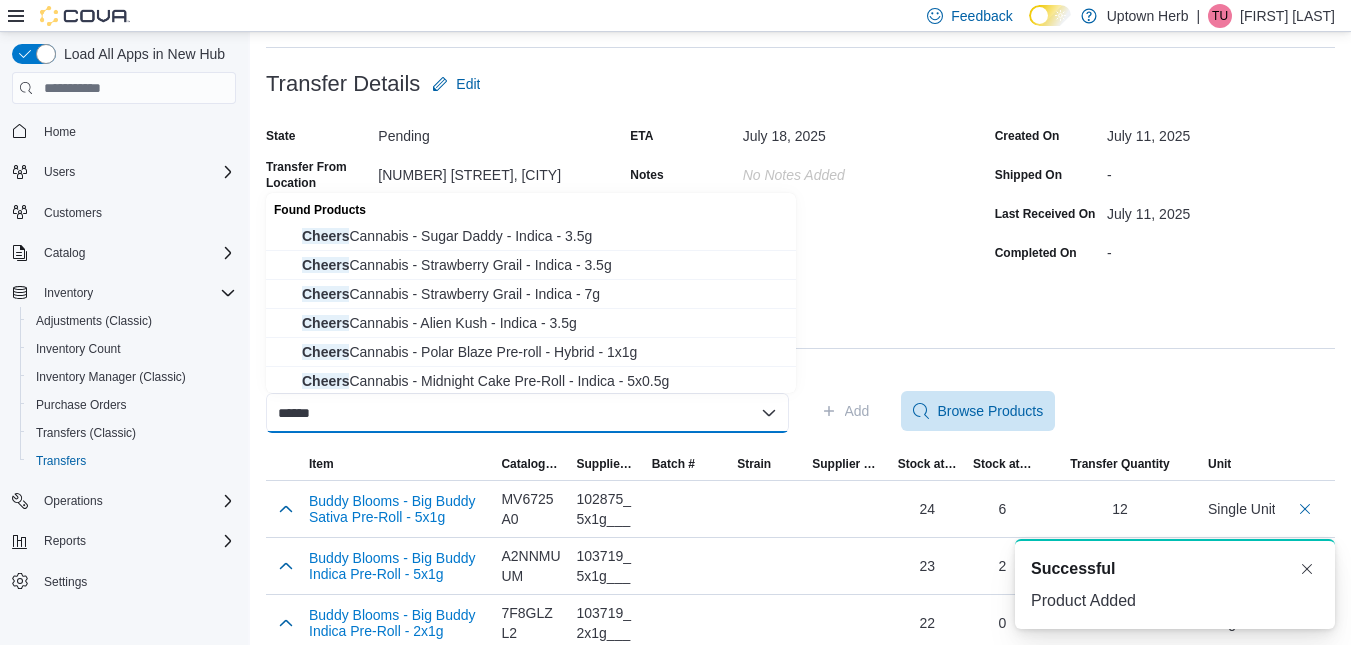 type on "******" 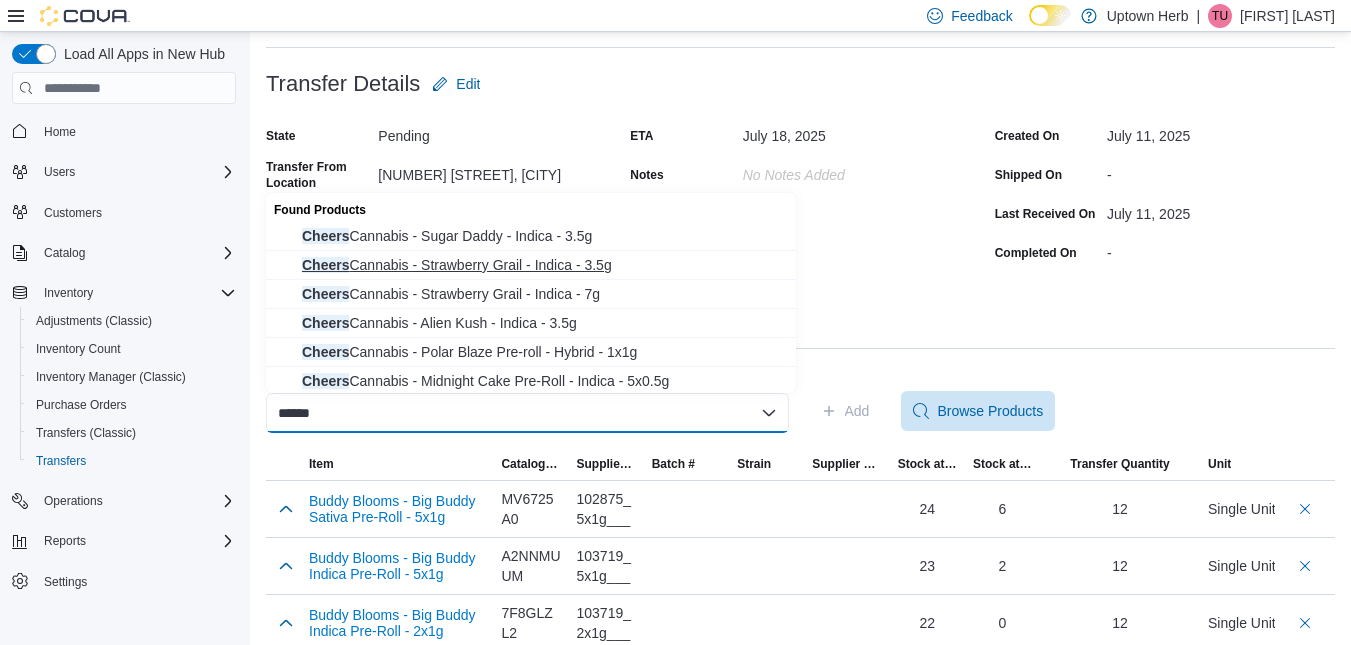 scroll, scrollTop: 32, scrollLeft: 0, axis: vertical 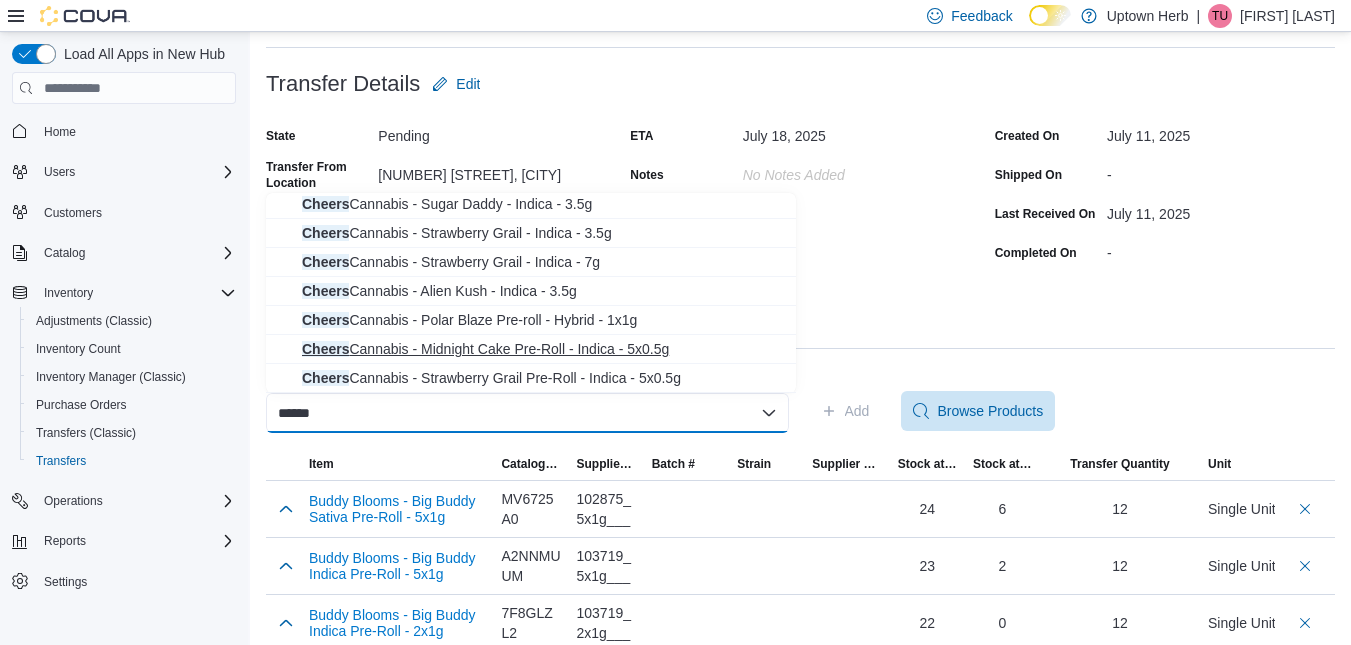 click on "Cheers  Cannabis - Midnight Cake Pre-Roll - Indica - 5x0.5g" at bounding box center [543, 349] 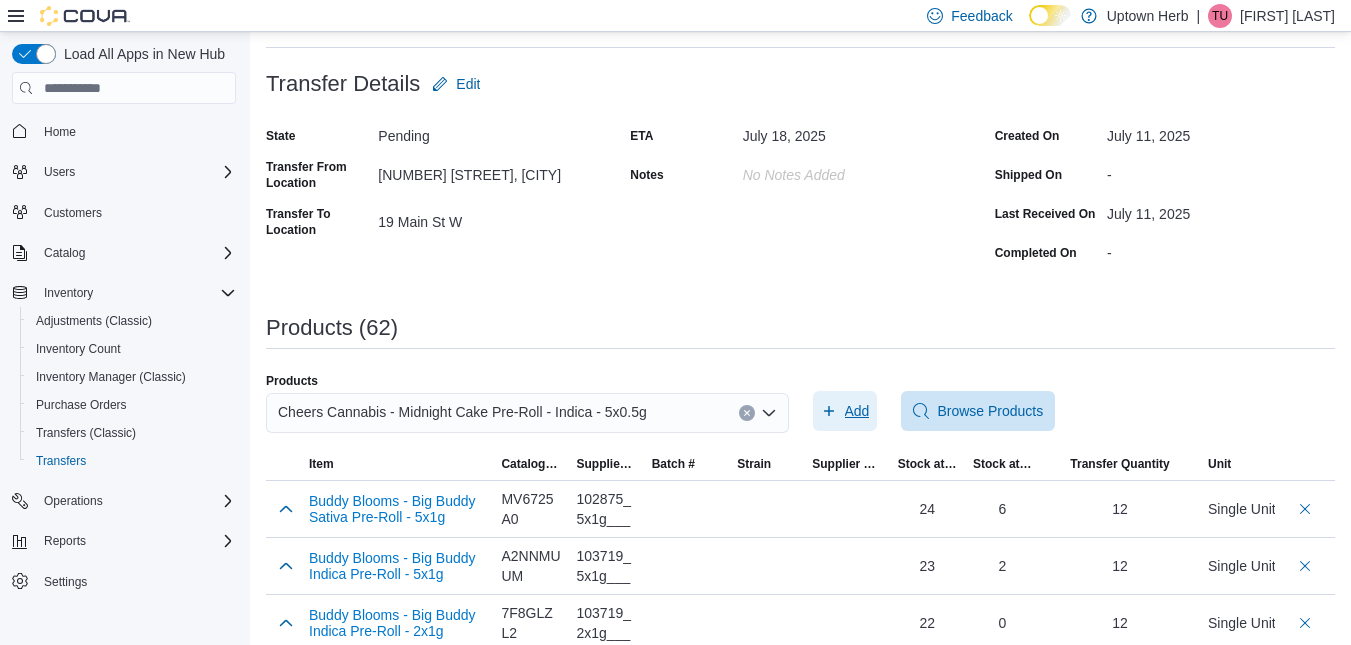 click on "Add" at bounding box center (857, 411) 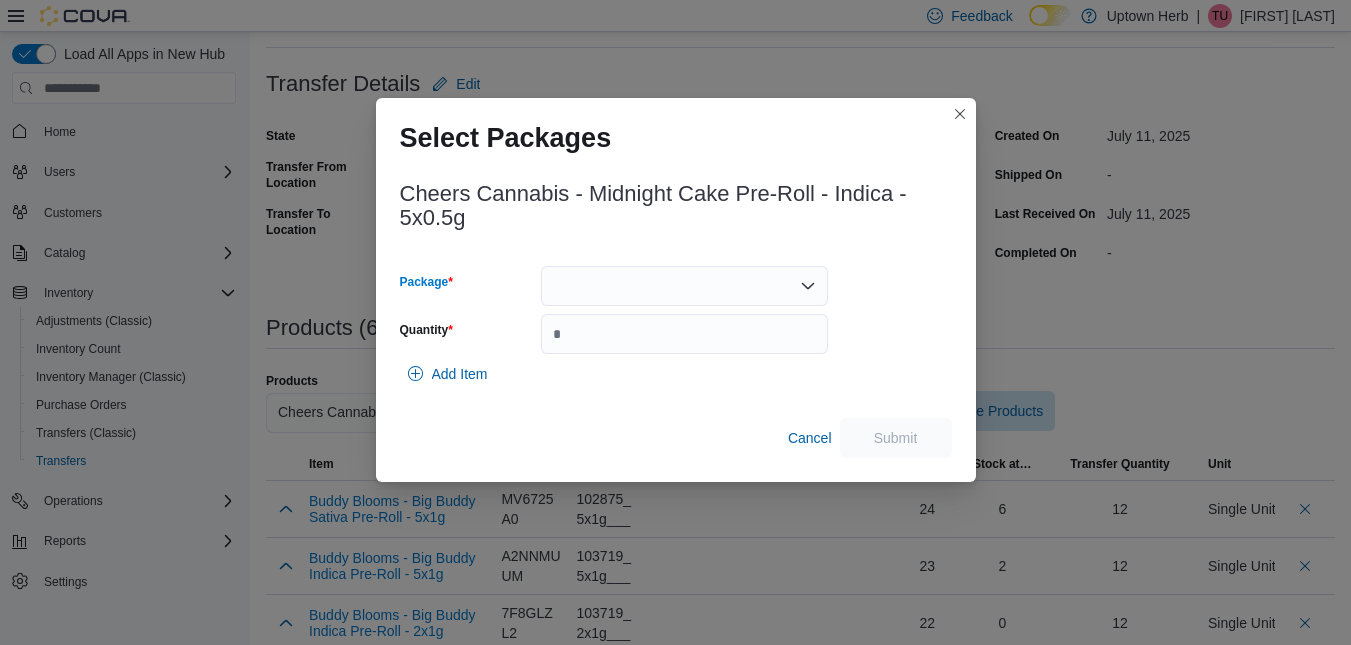 click at bounding box center [684, 286] 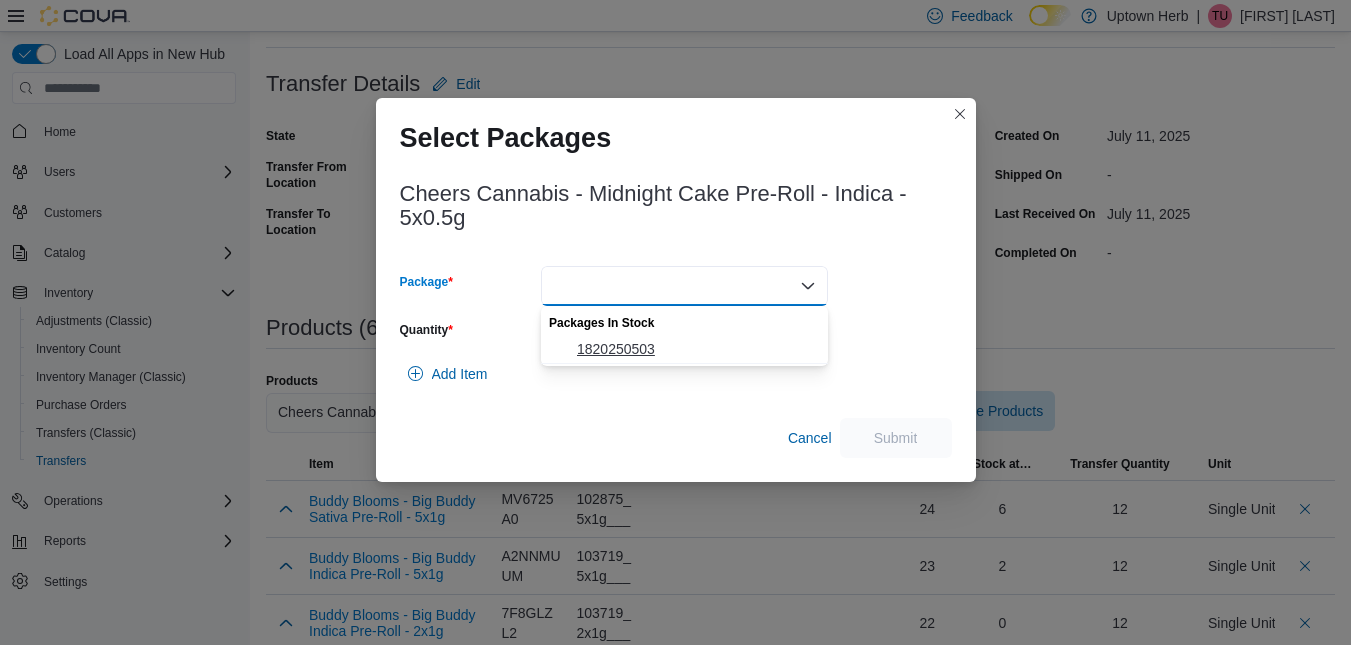 click on "1820250503" at bounding box center [696, 349] 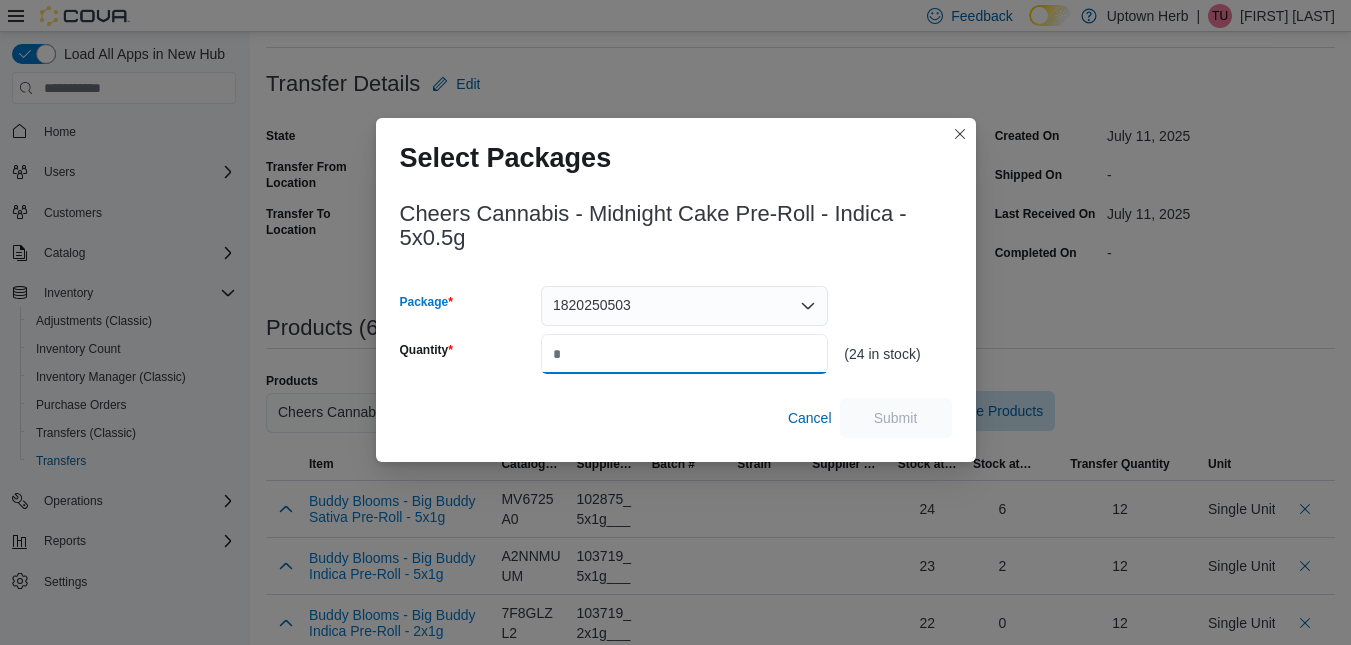 click on "Quantity" at bounding box center (684, 354) 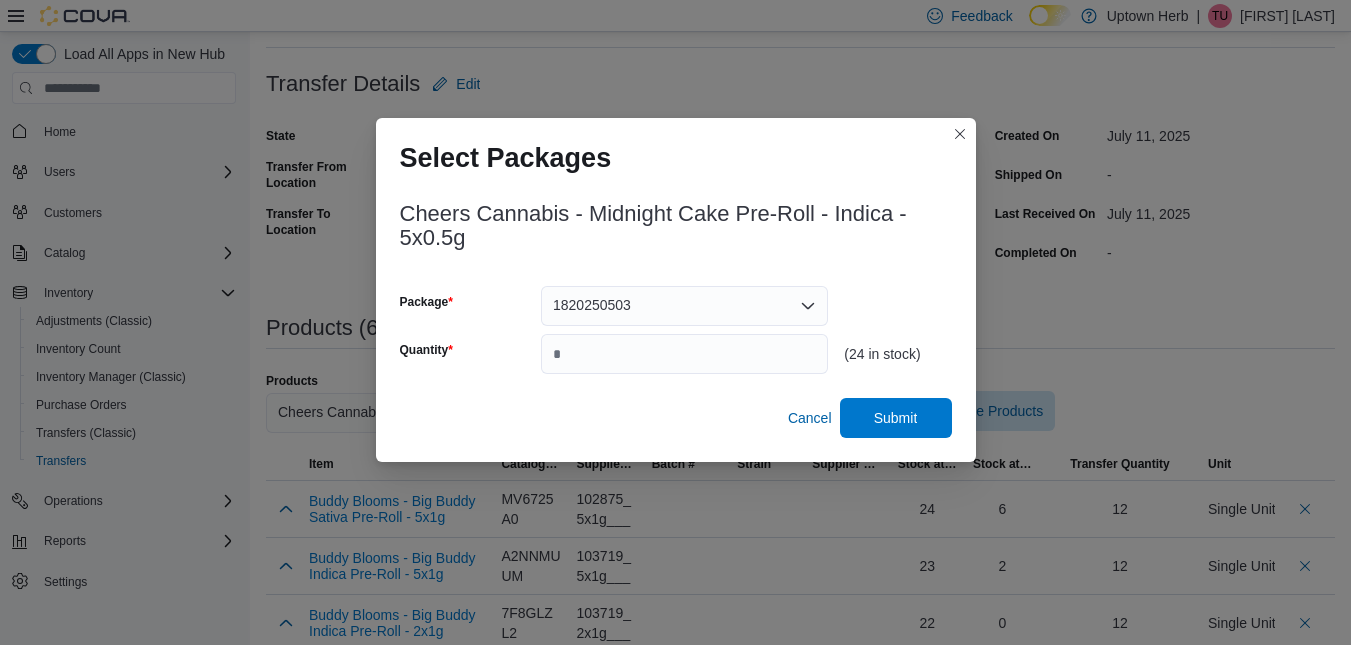 type on "*" 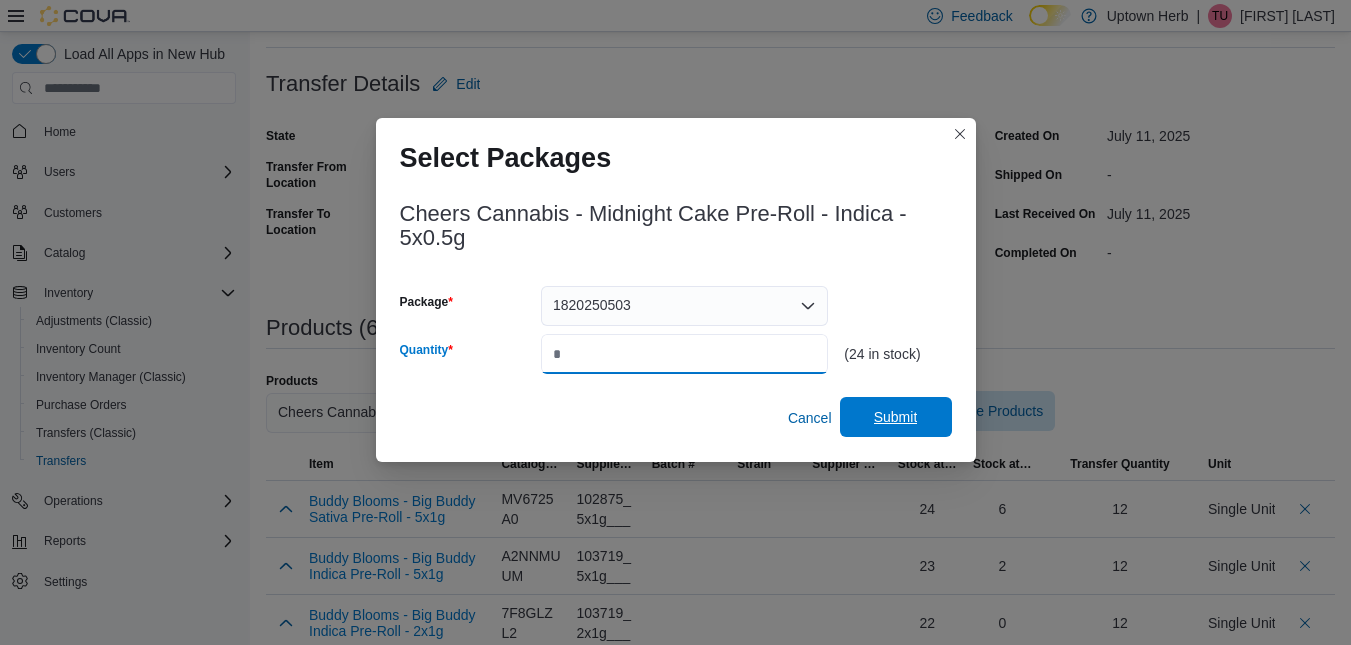 type on "**" 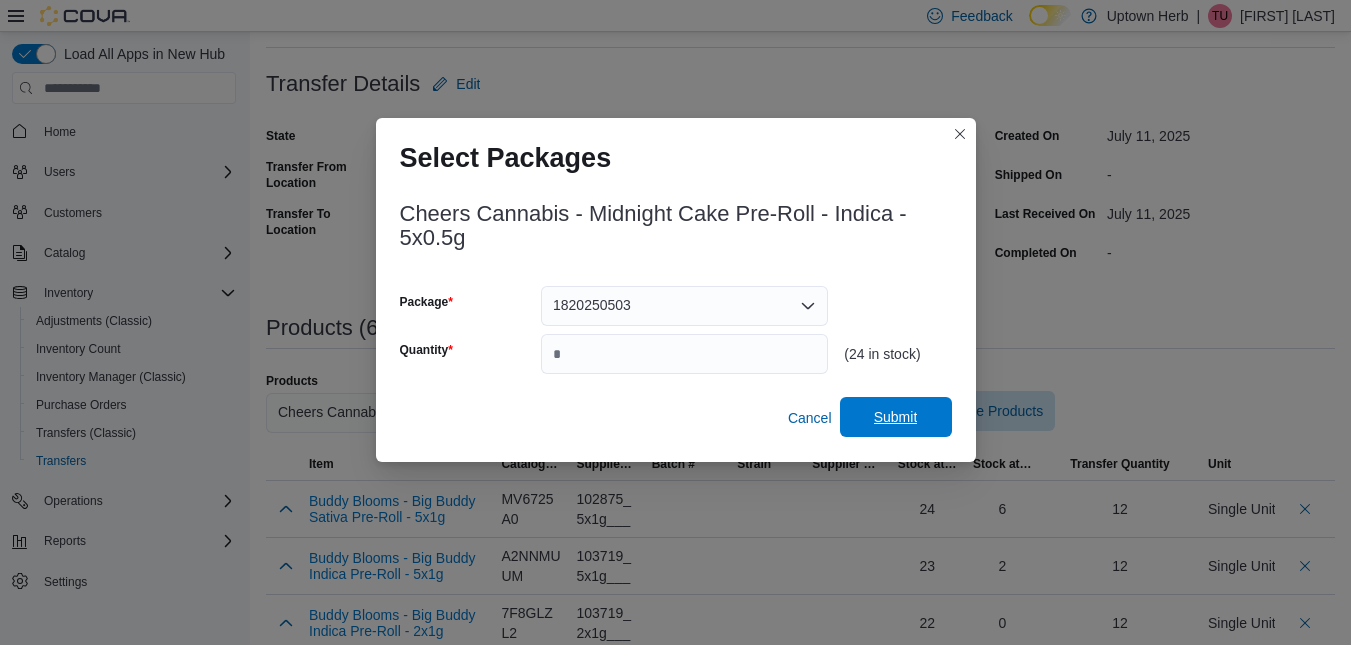 click on "Submit" at bounding box center (896, 417) 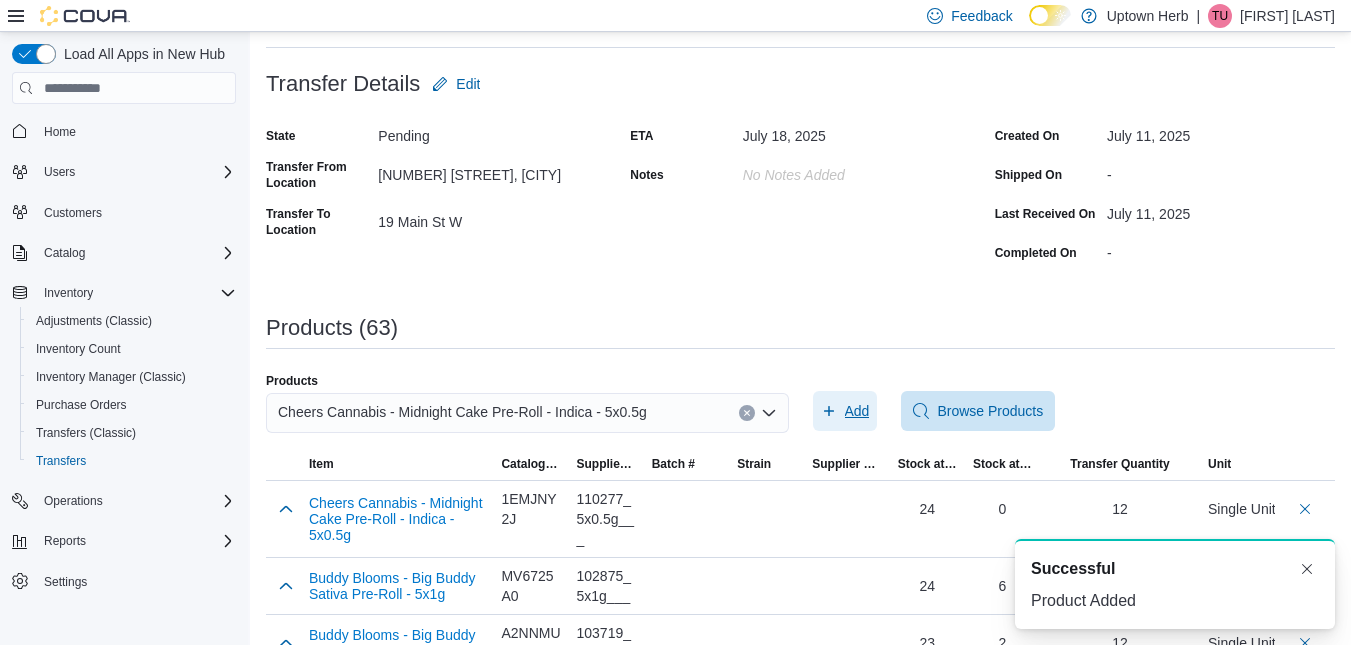 scroll, scrollTop: 0, scrollLeft: 0, axis: both 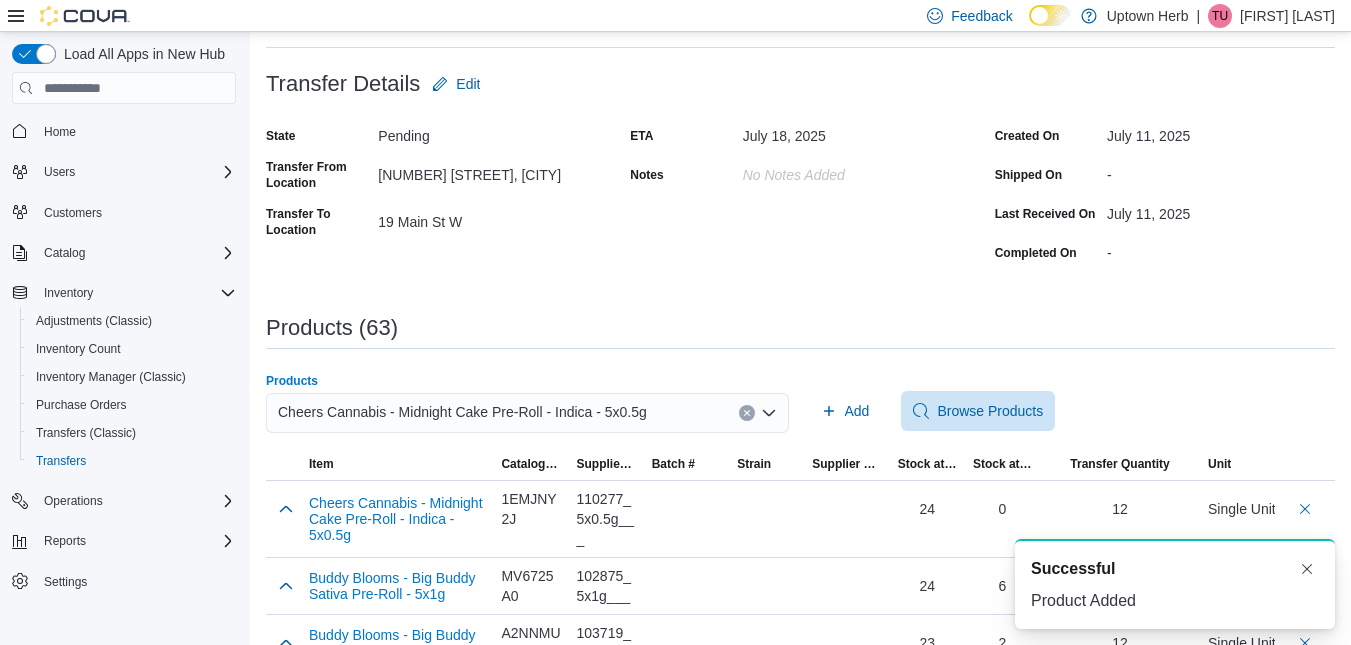 click 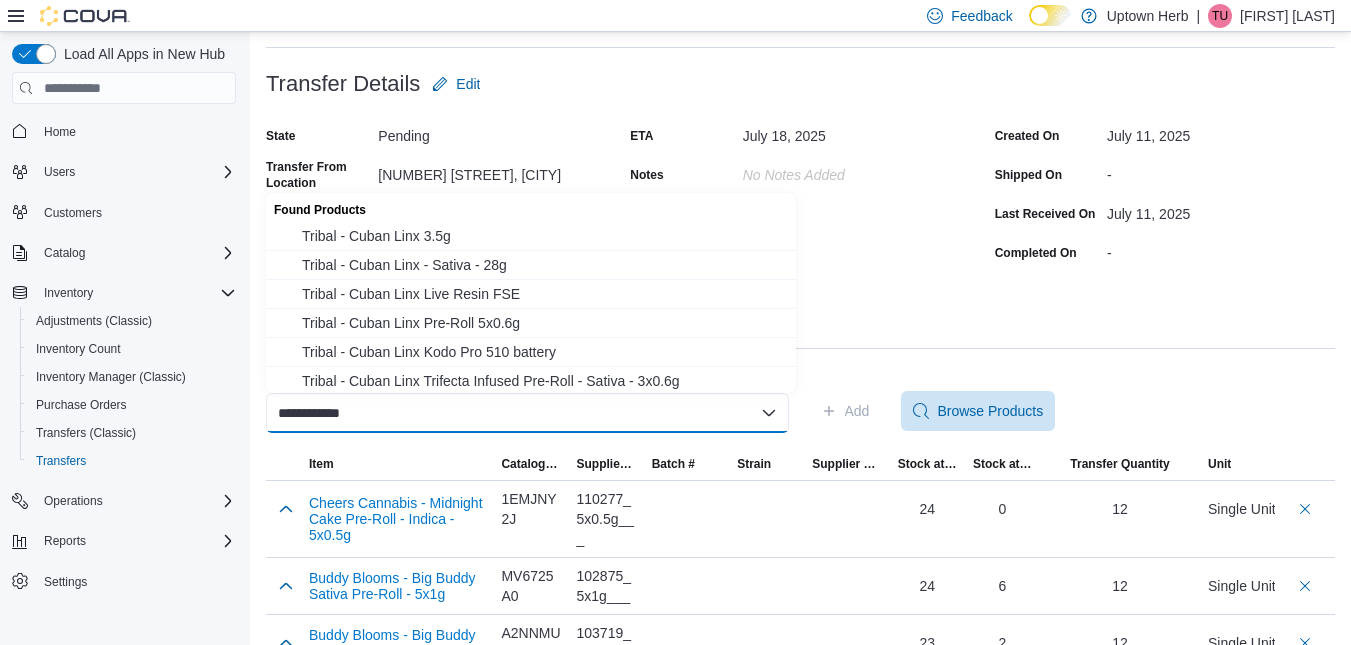 type on "**********" 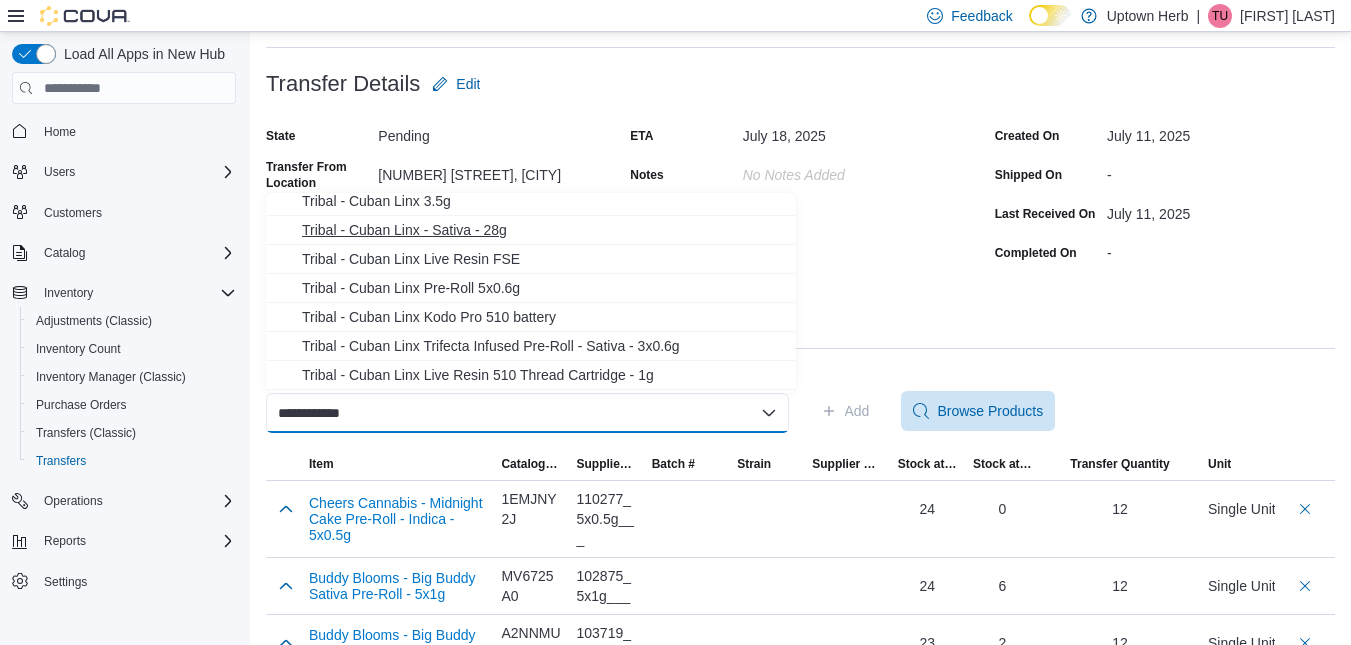 scroll, scrollTop: 61, scrollLeft: 0, axis: vertical 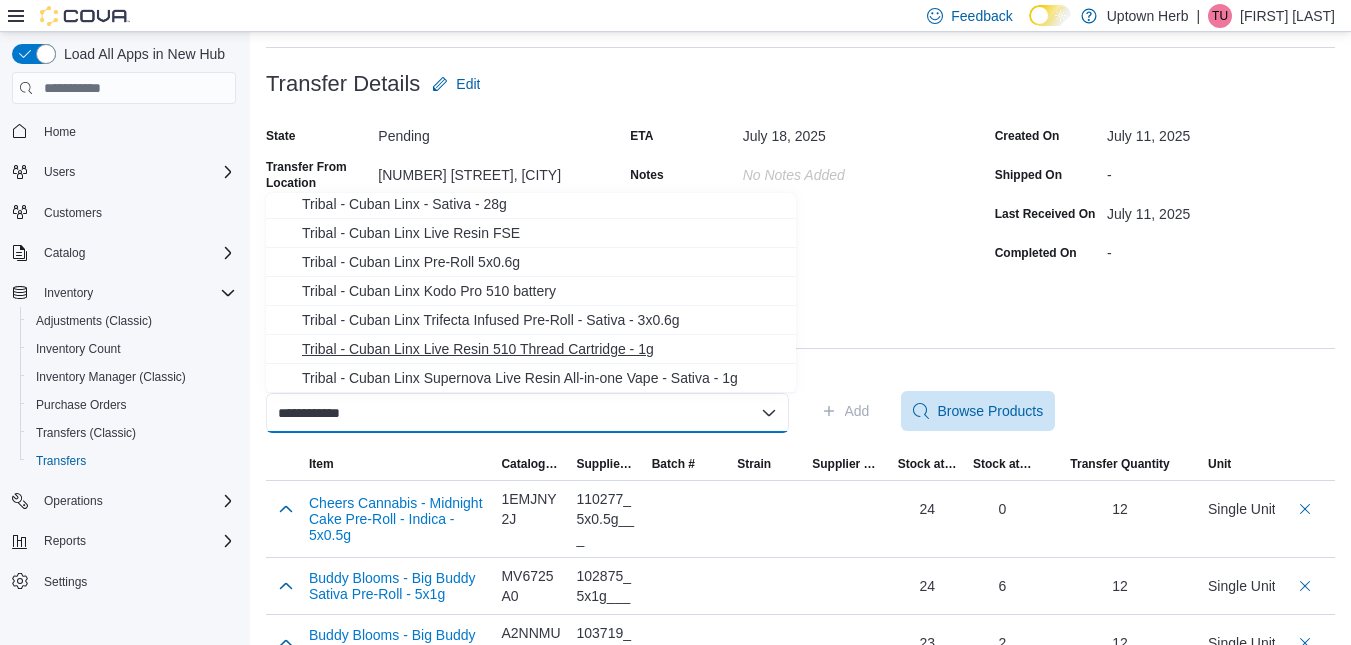 click on "Tribal - Cuban Linx Live Resin 510 Thread Cartridge - 1g" at bounding box center (543, 349) 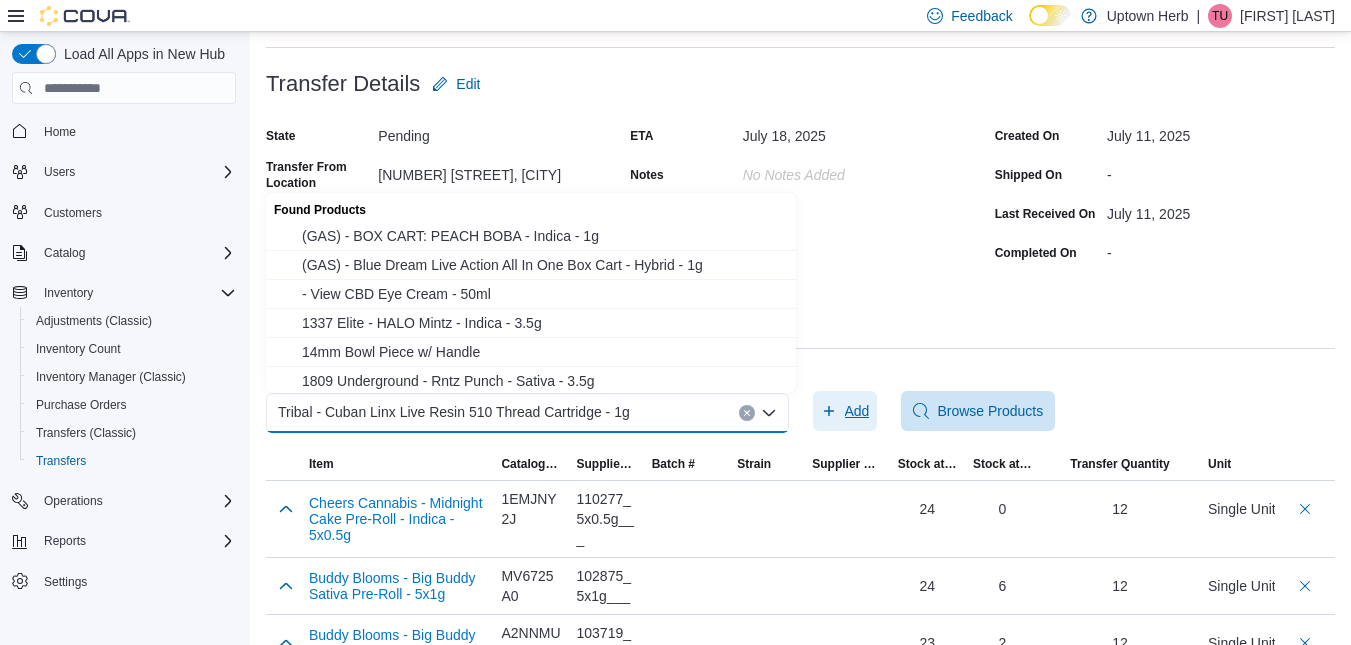 click on "Add" at bounding box center [857, 411] 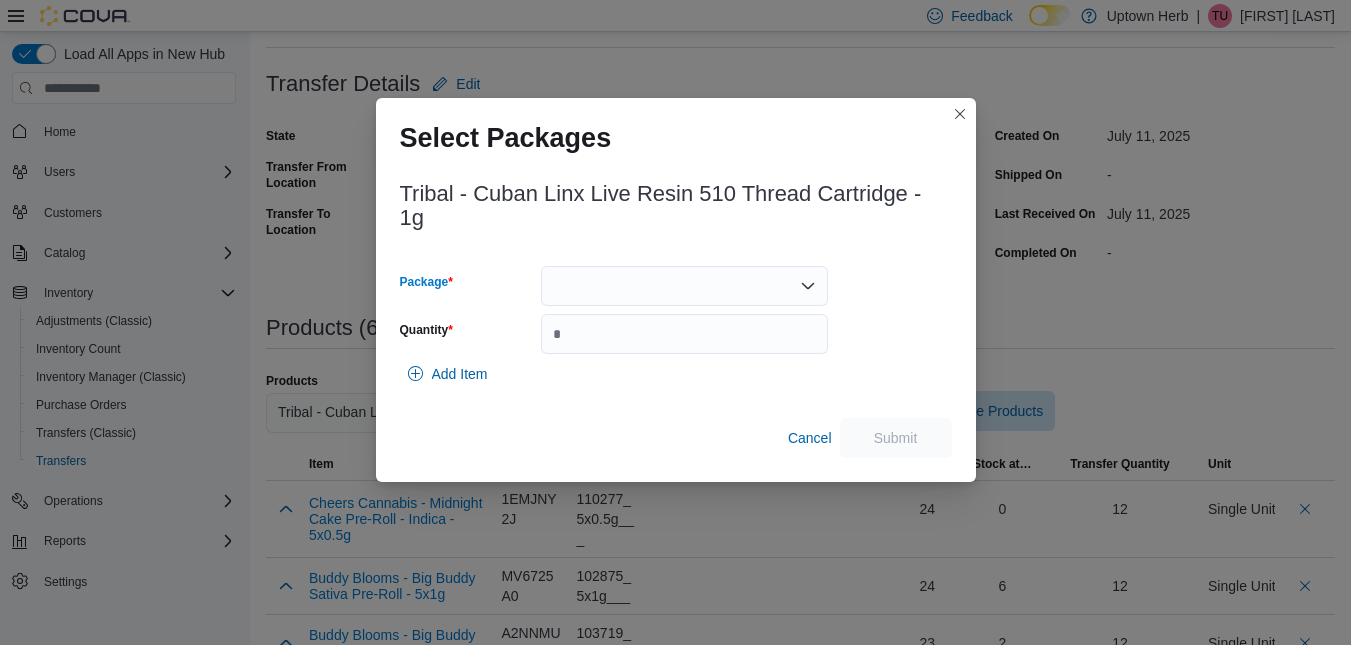 click at bounding box center (684, 286) 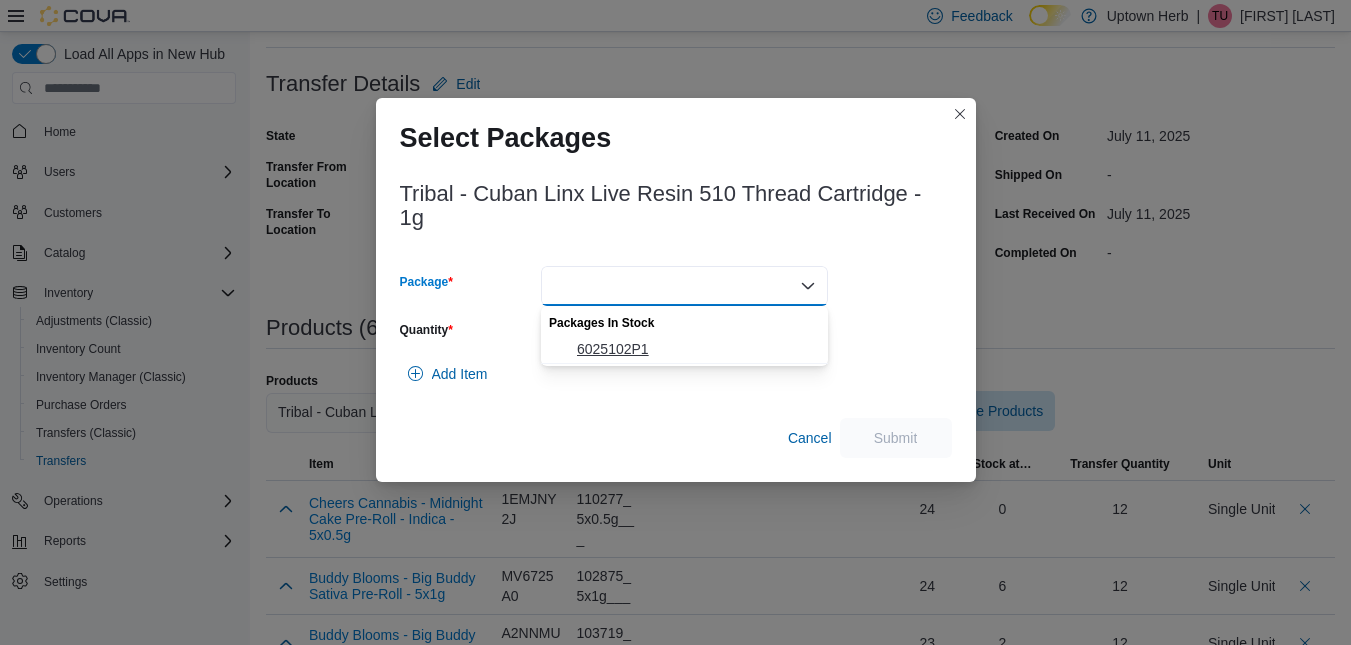 click on "6025102P1" at bounding box center (696, 349) 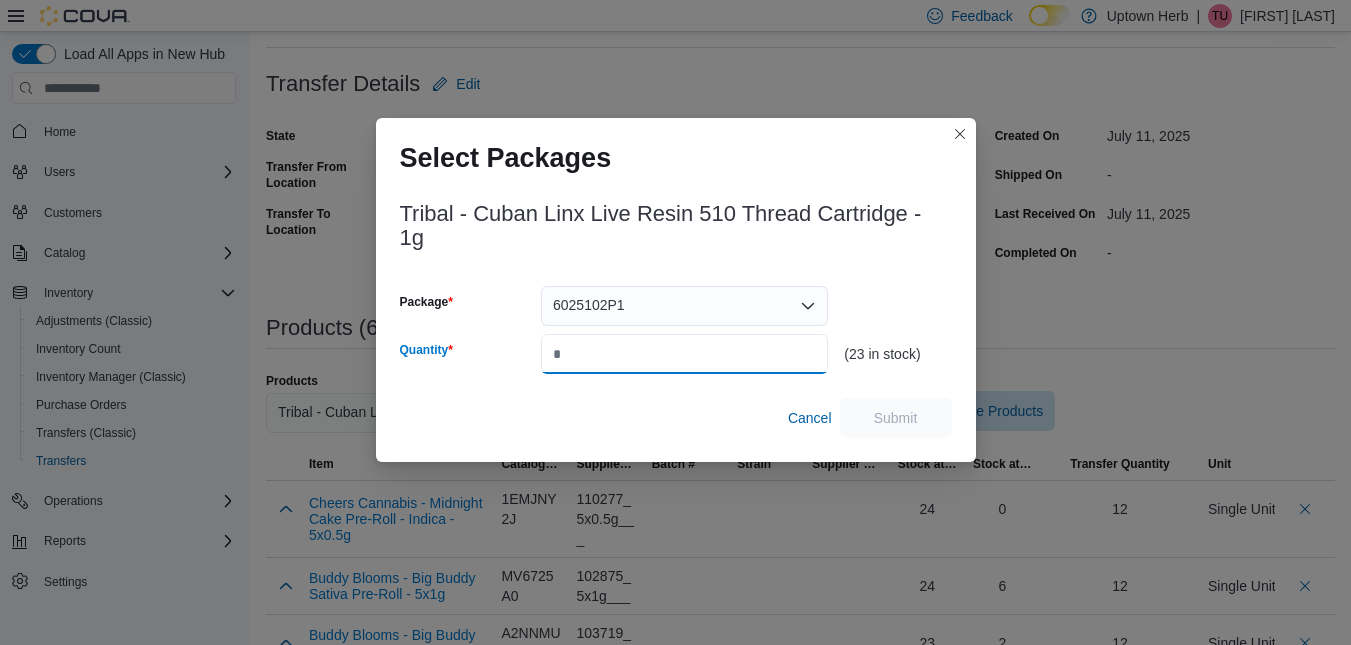 click on "Quantity" at bounding box center (684, 354) 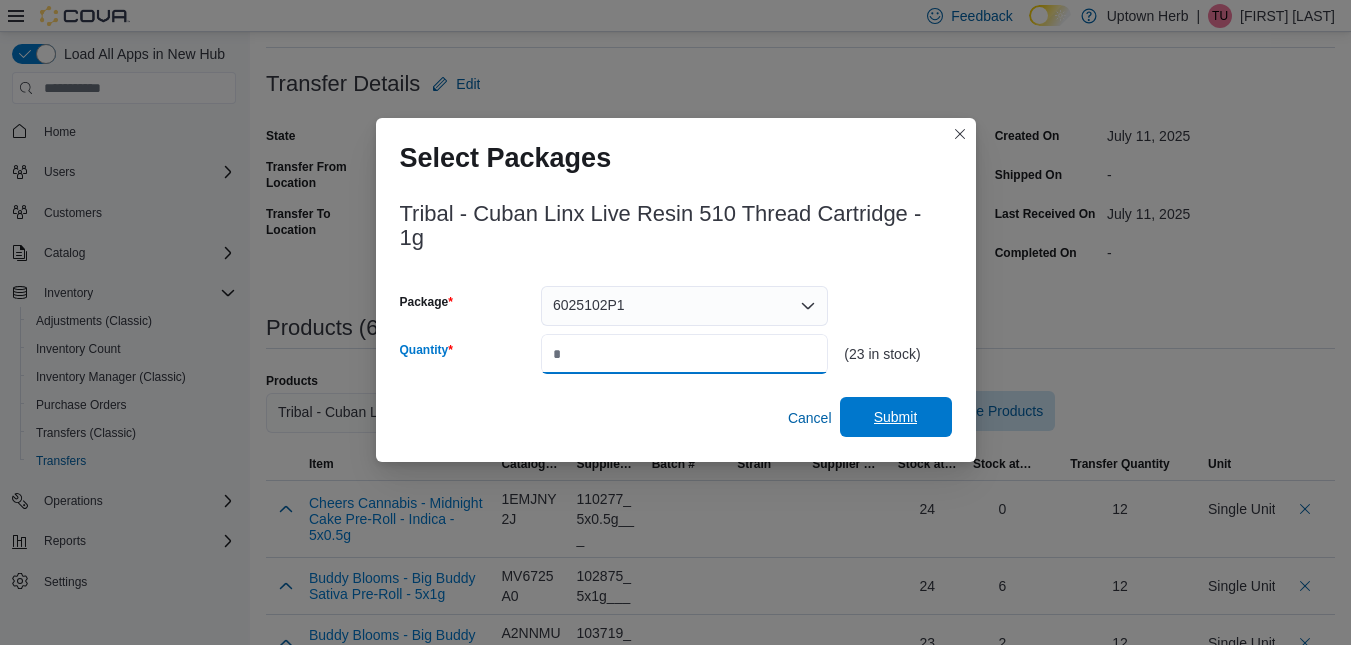 type on "*" 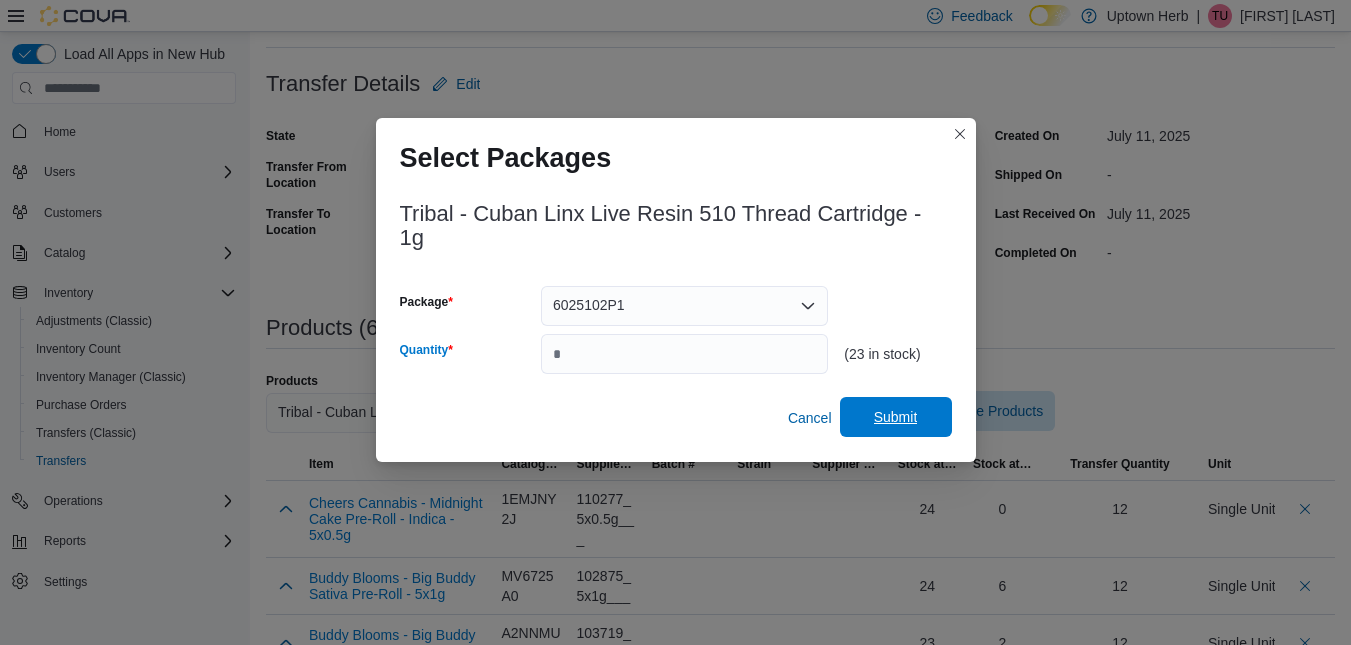 click on "Submit" at bounding box center (896, 417) 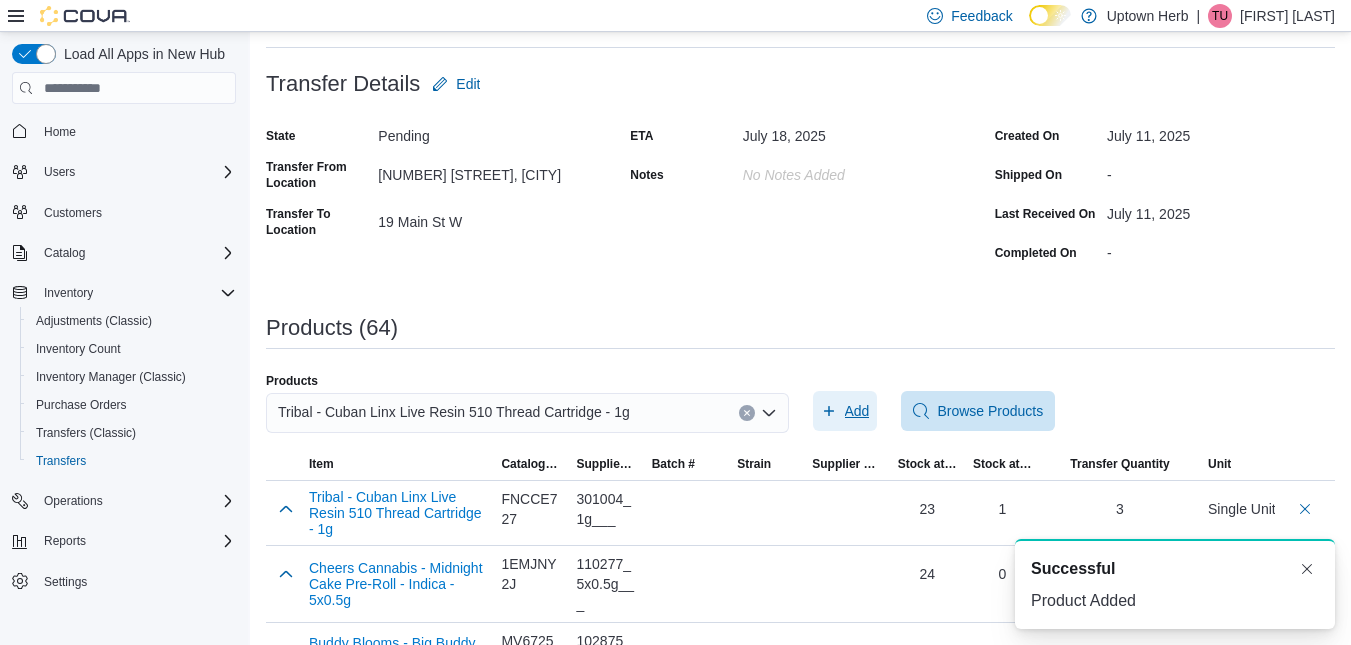 scroll, scrollTop: 0, scrollLeft: 0, axis: both 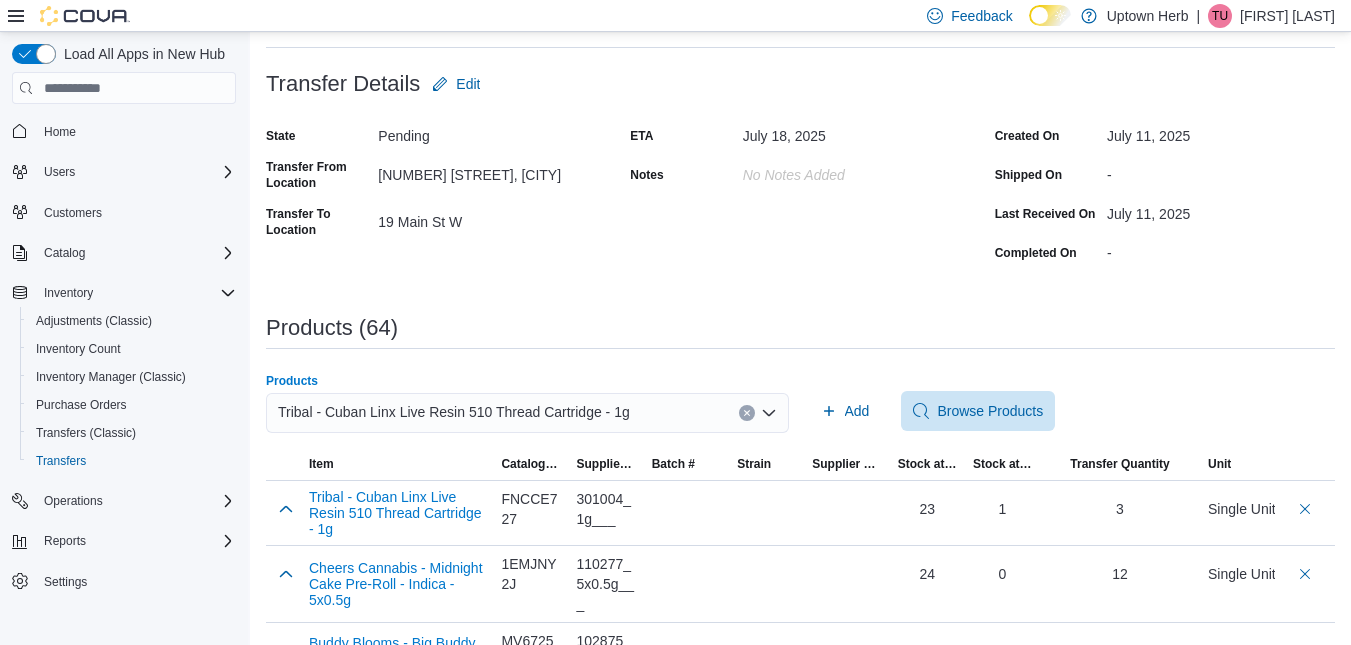 click at bounding box center [747, 413] 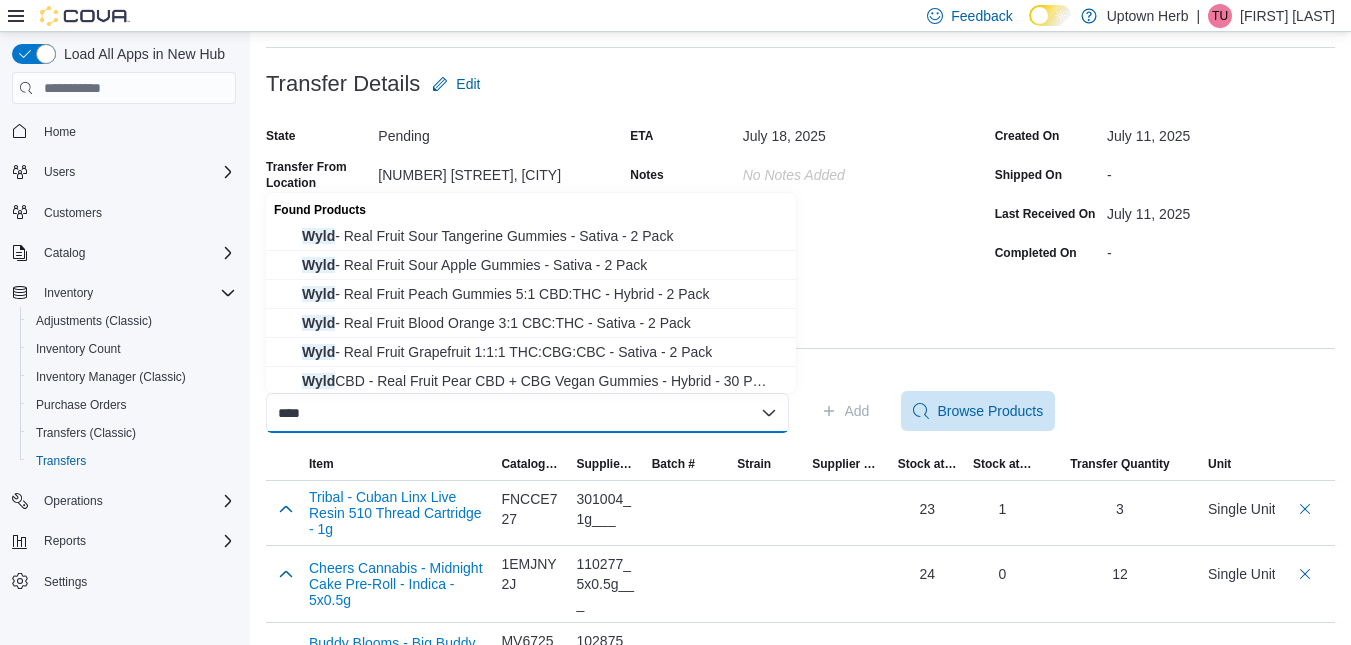 type on "****" 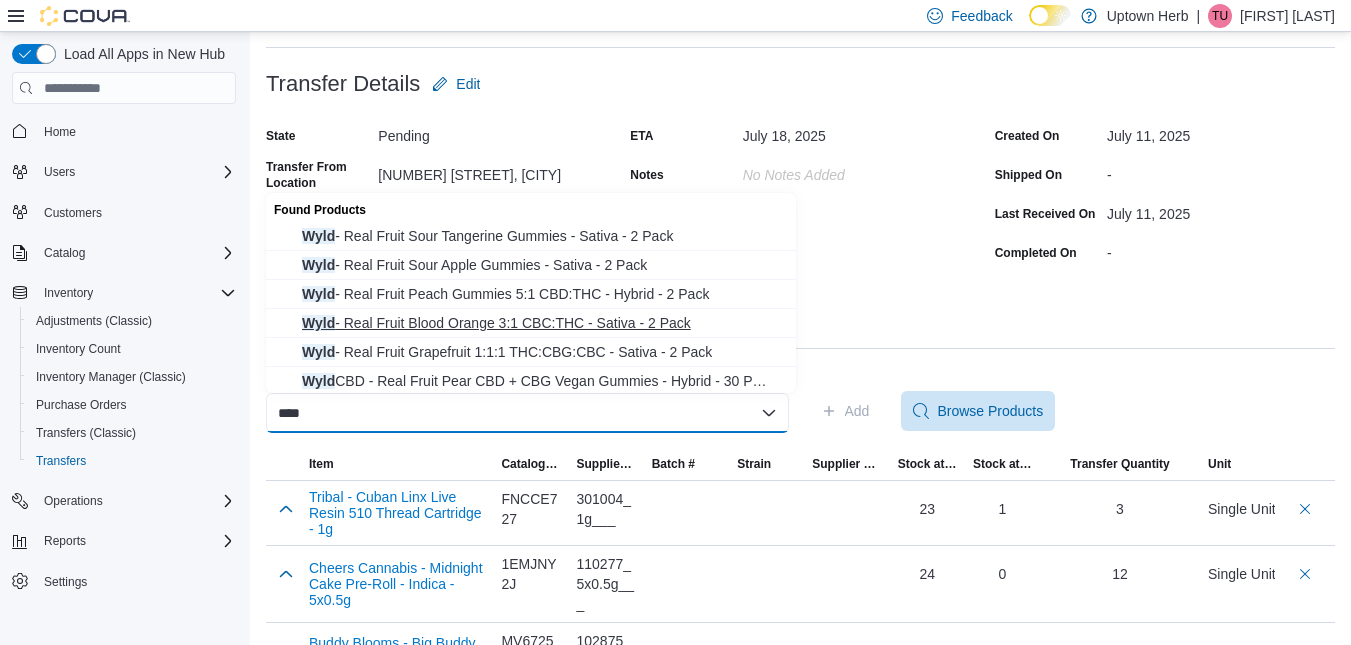click on "Wyld  - Real Fruit Blood Orange 3:1 CBC:THC - Sativa - 2 Pack" at bounding box center [543, 323] 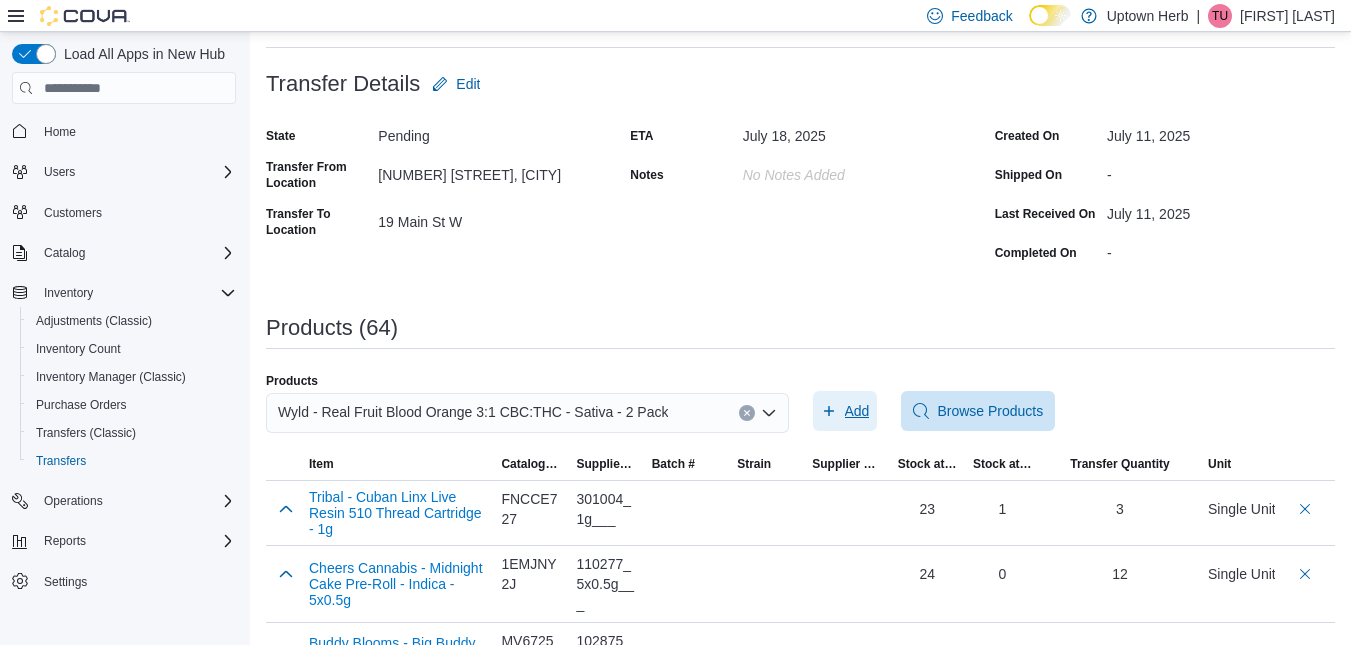 click on "Add" at bounding box center [857, 411] 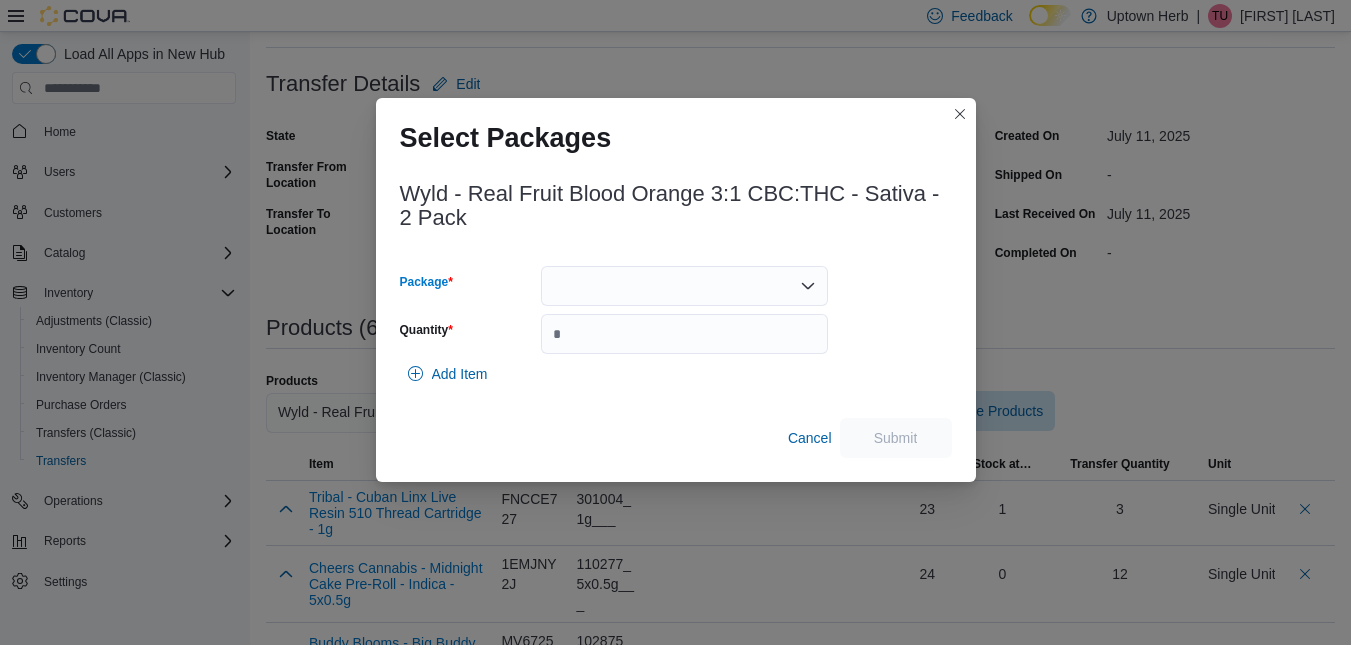 click at bounding box center (684, 286) 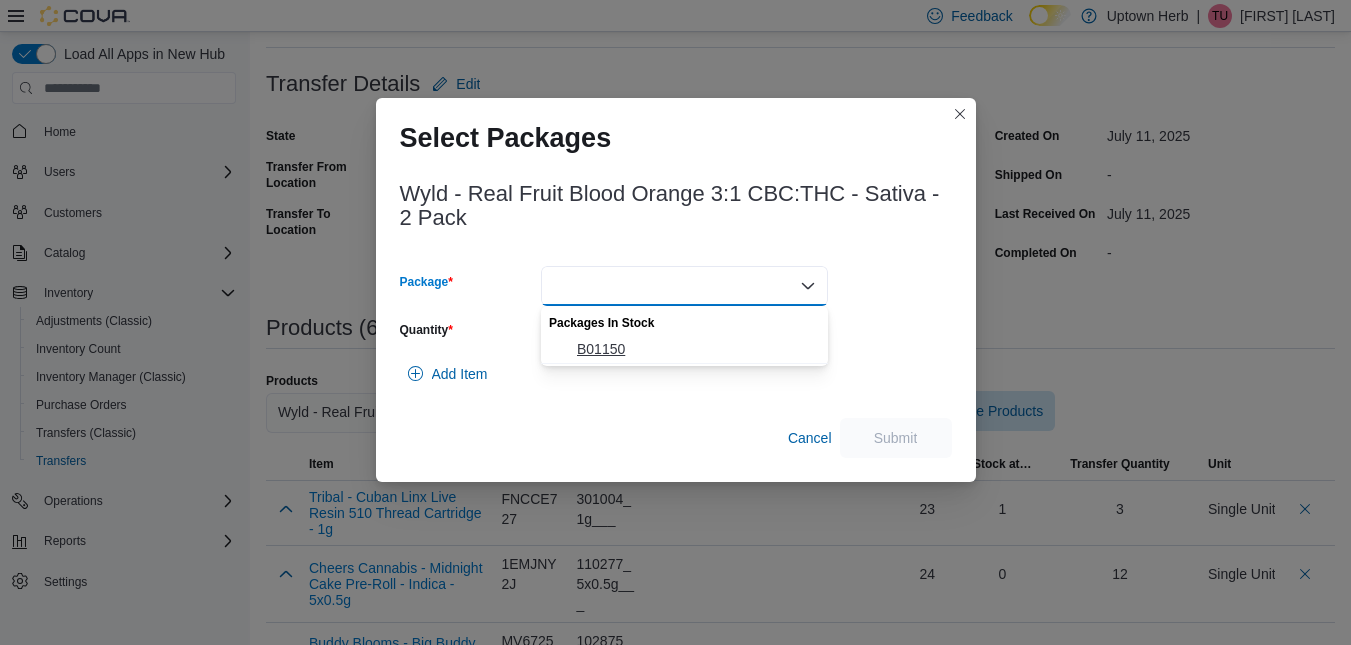 click on "B01150" at bounding box center [696, 349] 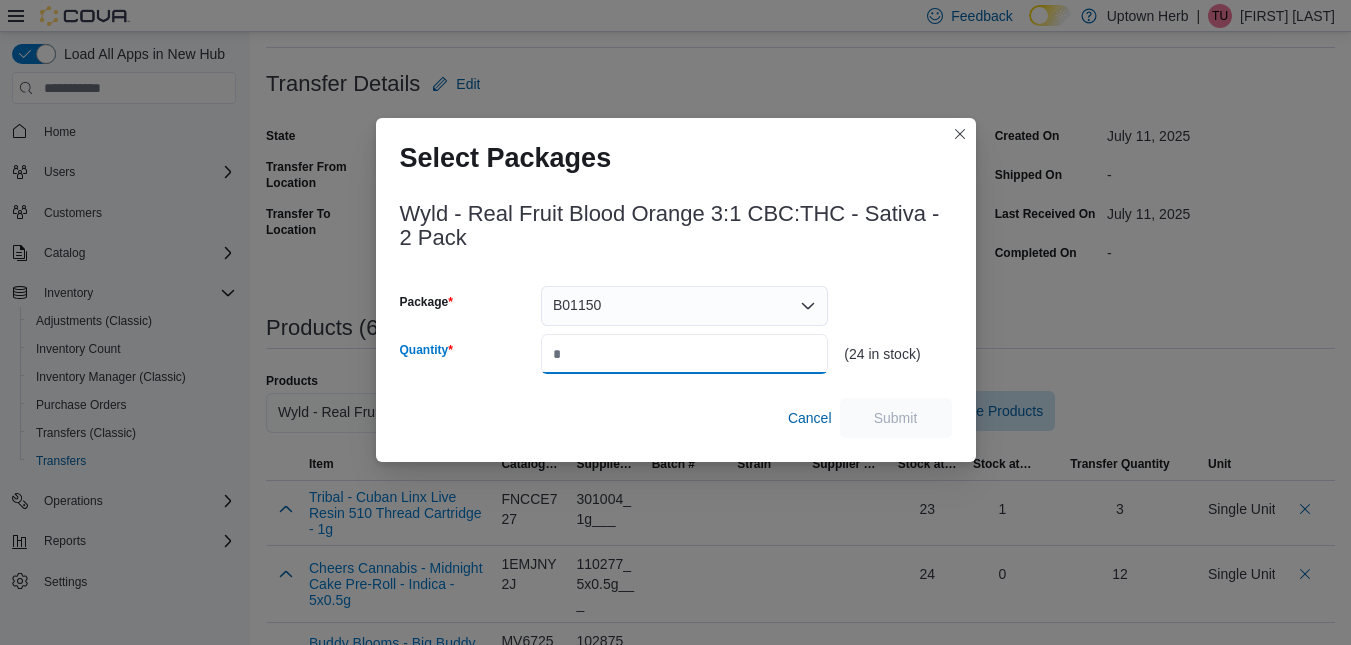 click on "Quantity" at bounding box center (684, 354) 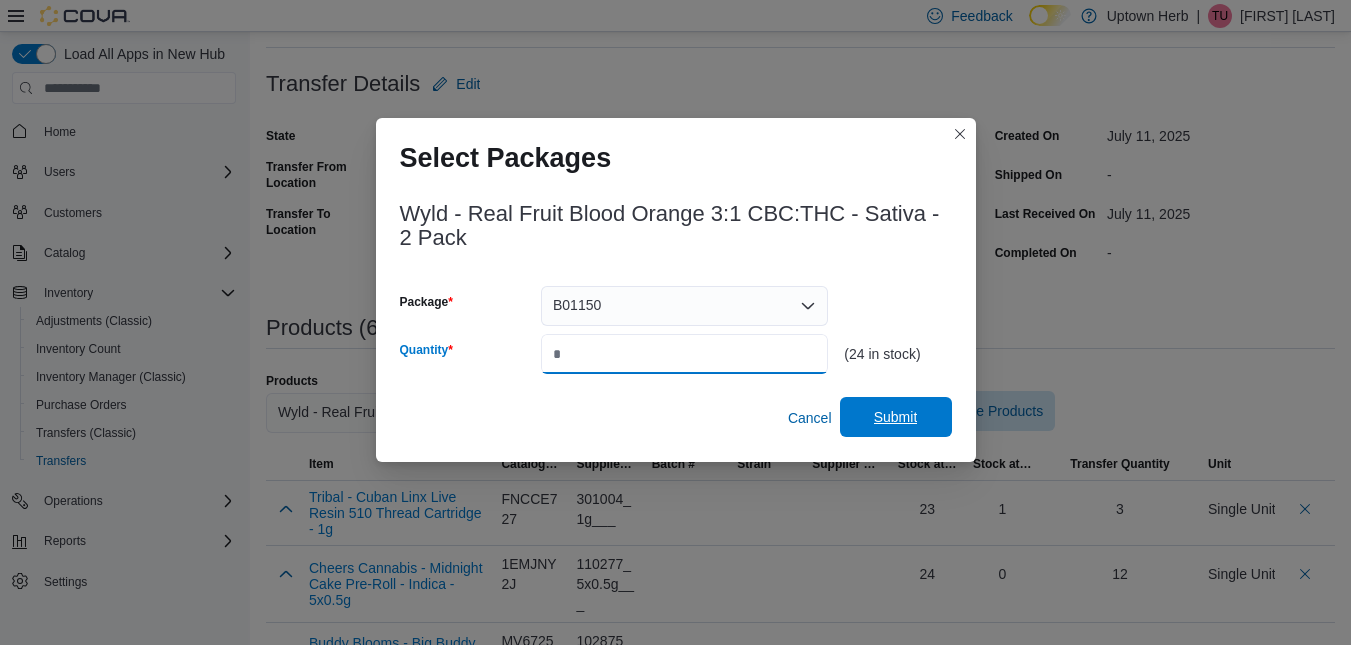 type on "**" 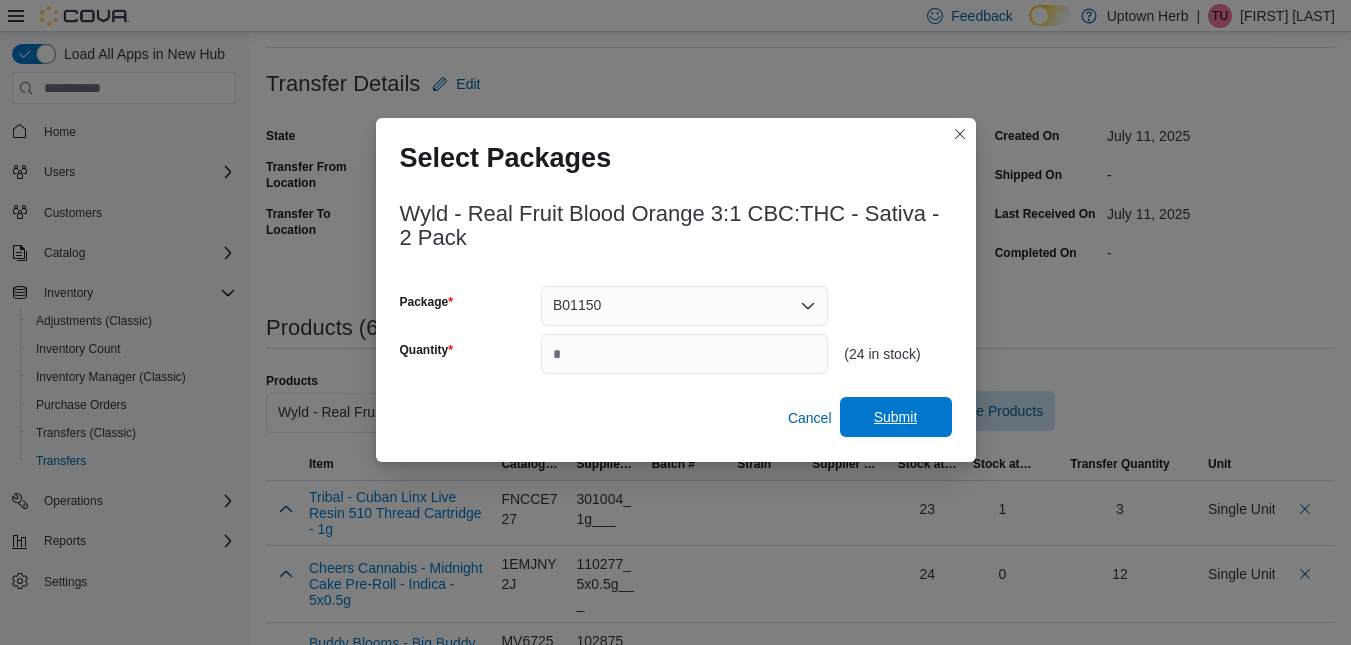 click on "Submit" at bounding box center [896, 417] 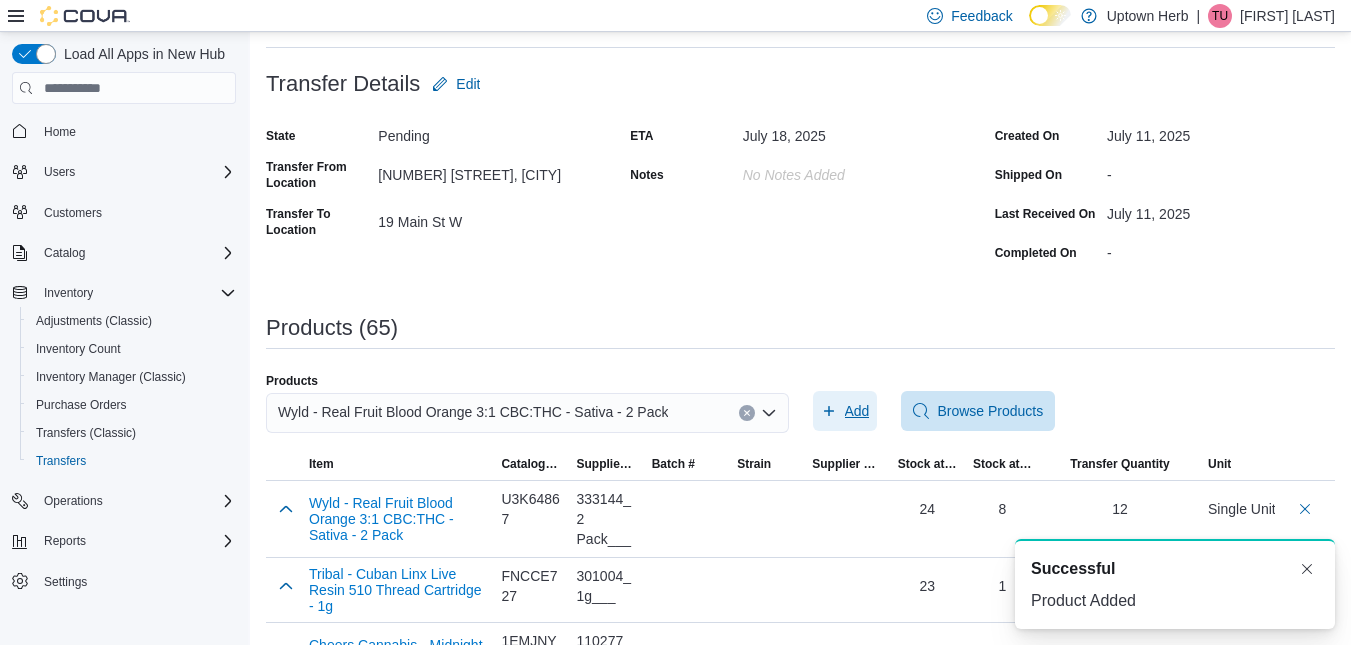 scroll, scrollTop: 0, scrollLeft: 0, axis: both 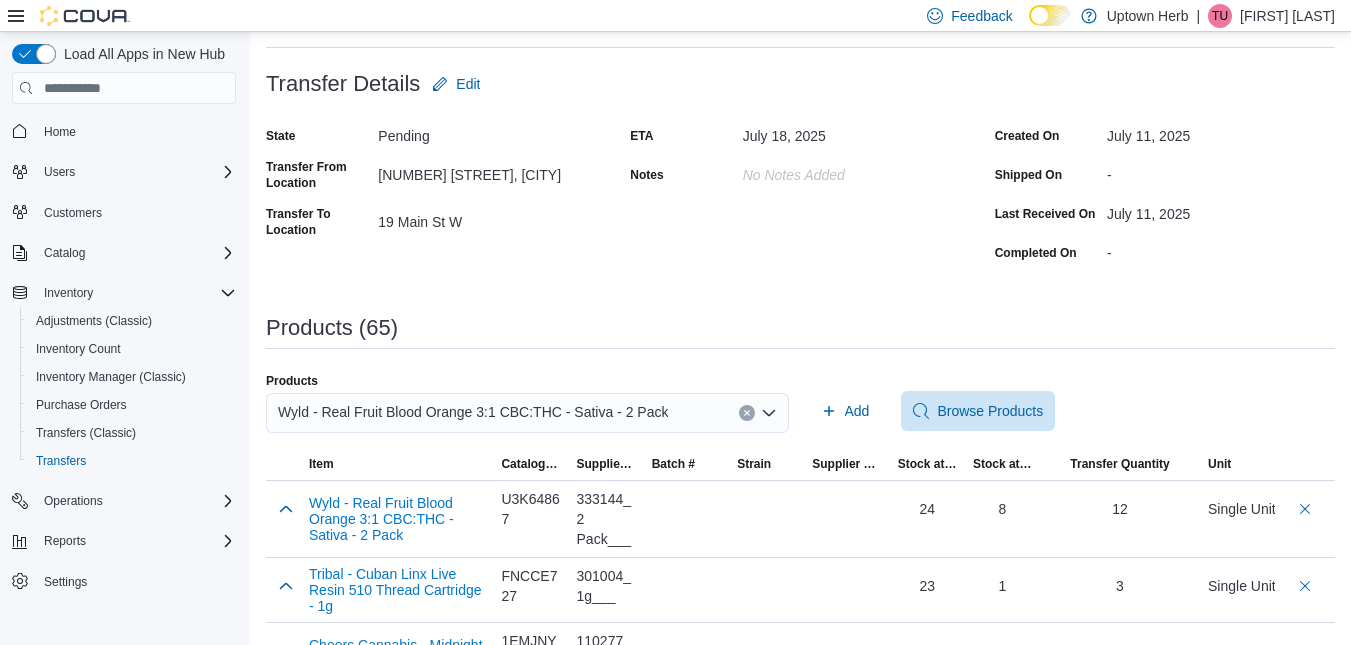 click at bounding box center (747, 413) 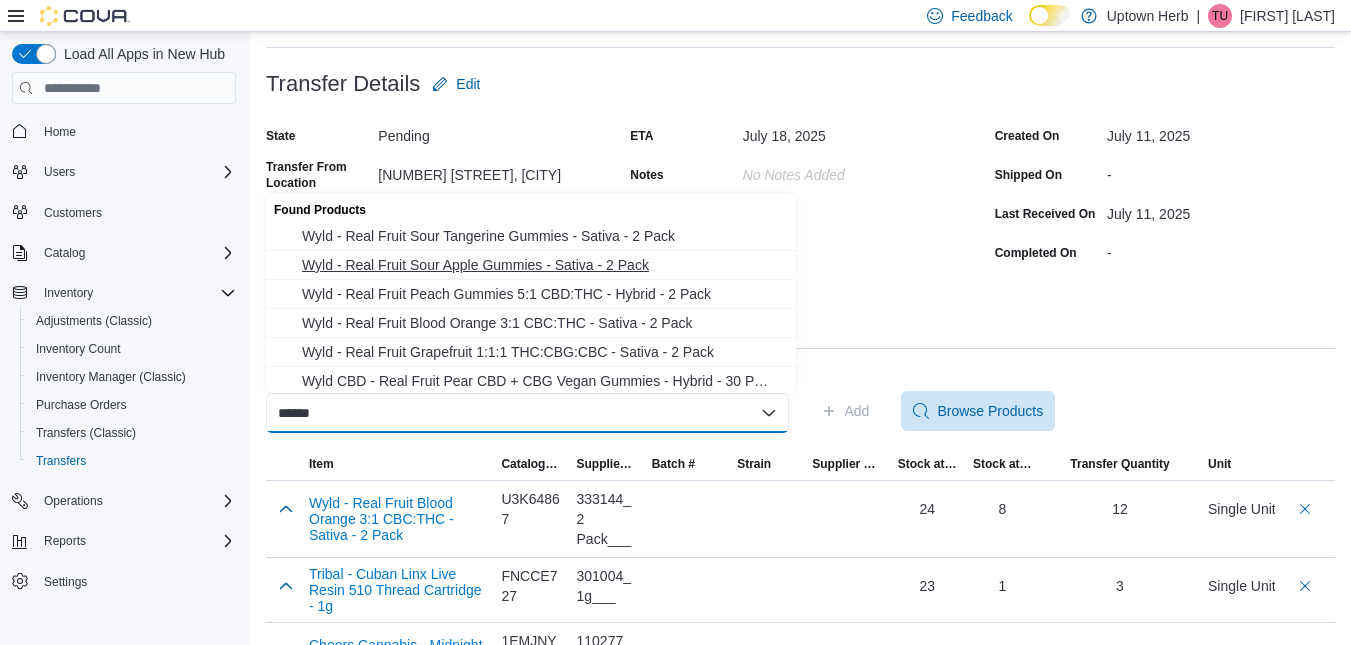 type on "******" 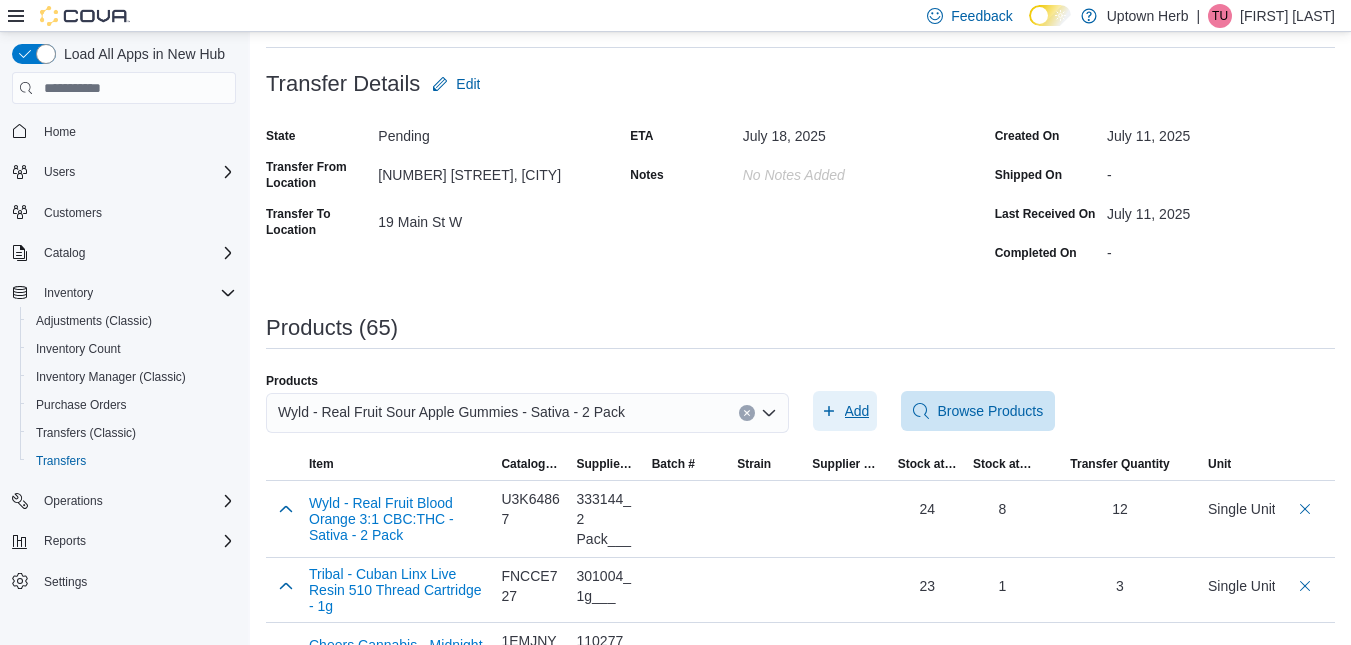 click on "Add" at bounding box center [845, 411] 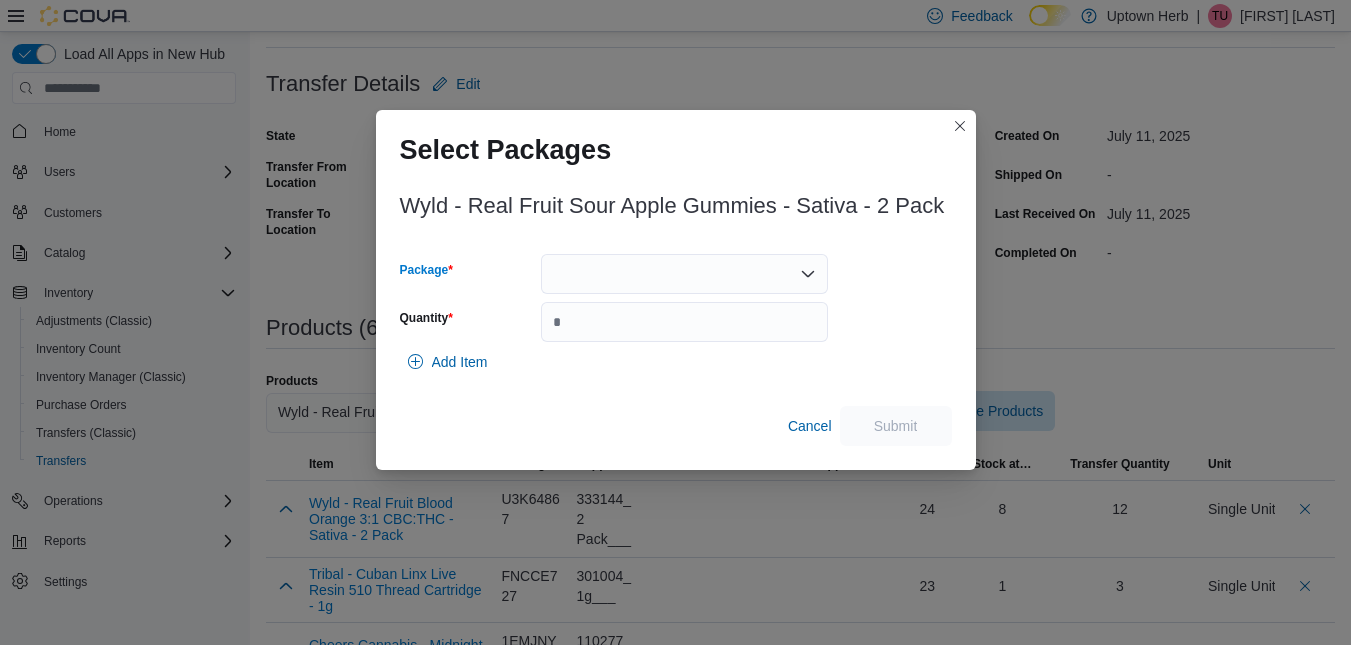 click at bounding box center [684, 274] 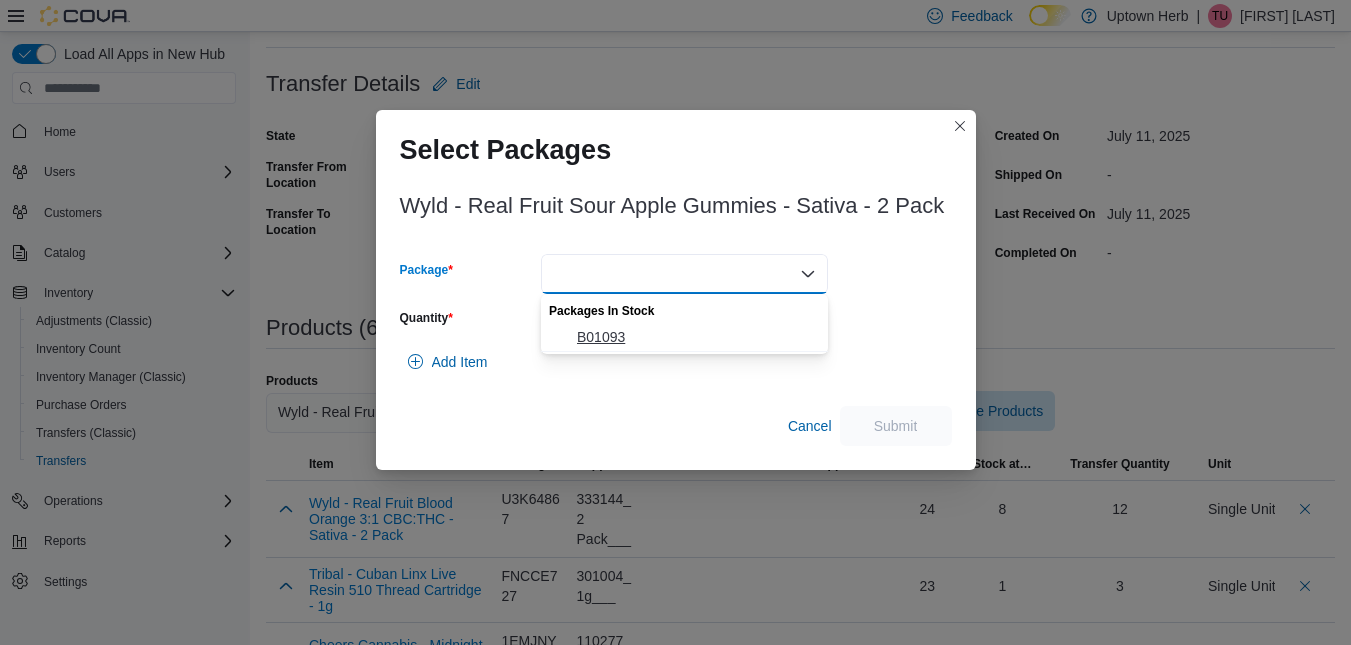 click on "B01093" at bounding box center [696, 337] 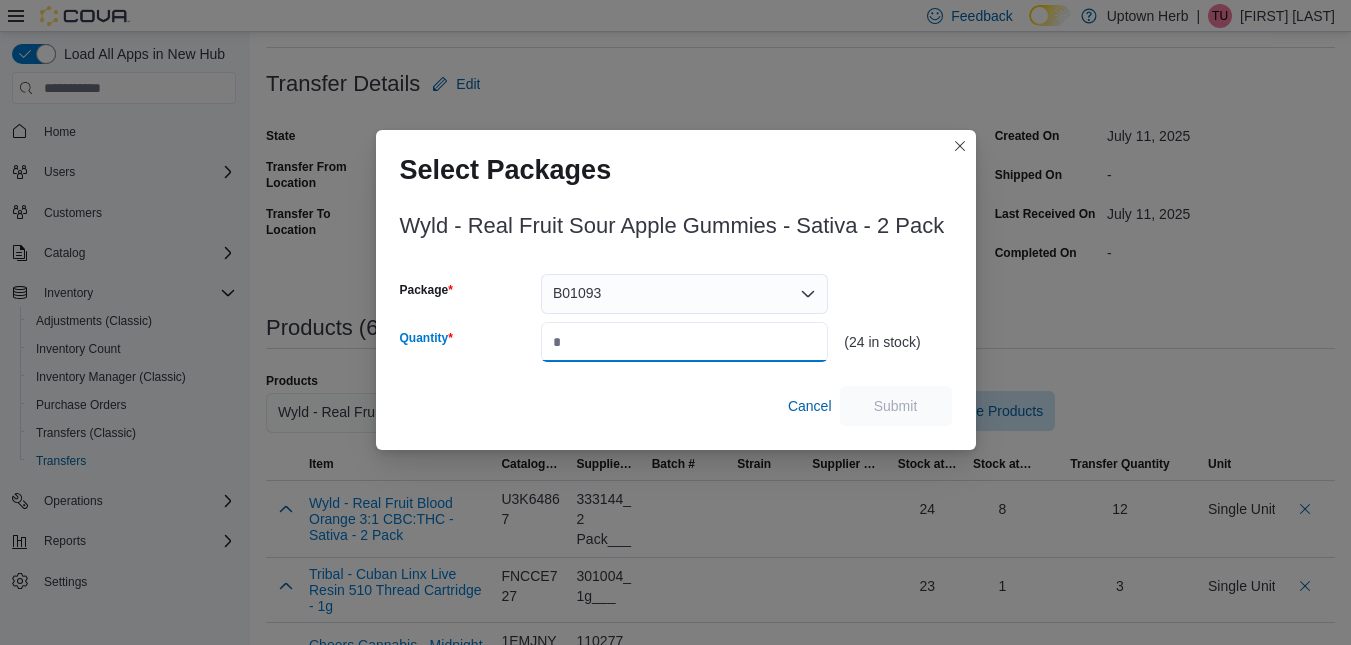 click on "Quantity" at bounding box center [684, 342] 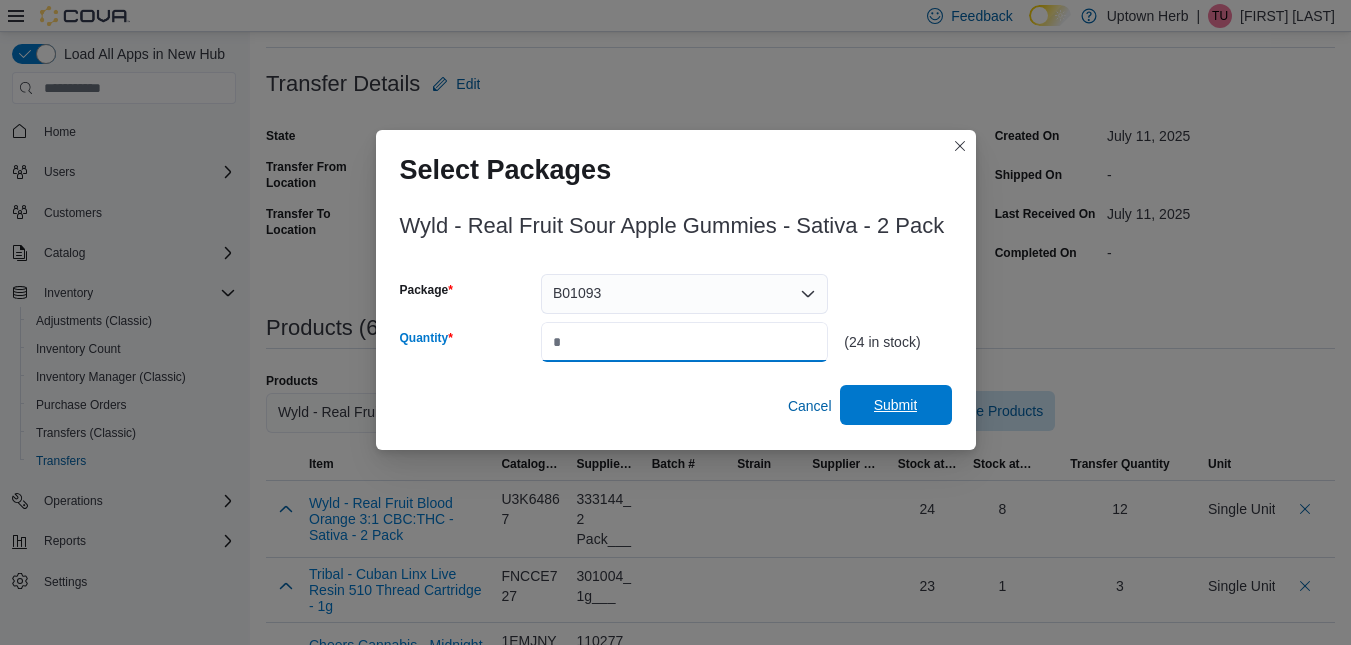 type on "**" 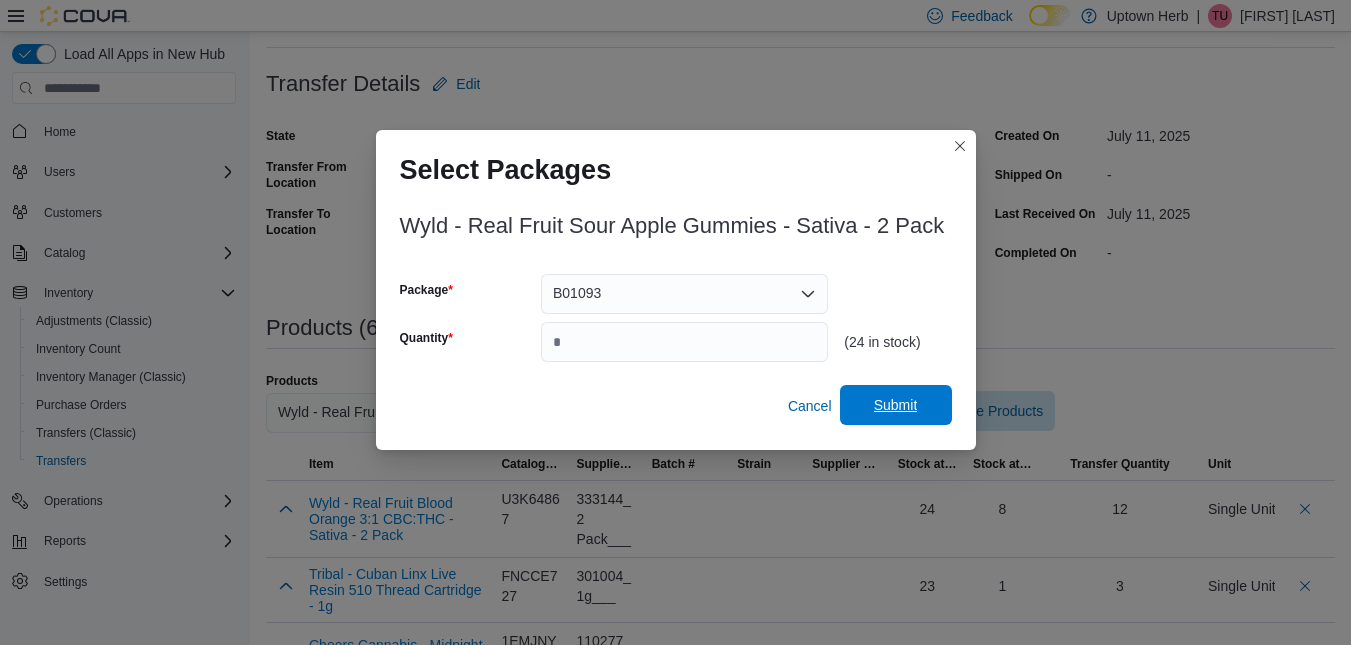 click on "Submit" at bounding box center [896, 405] 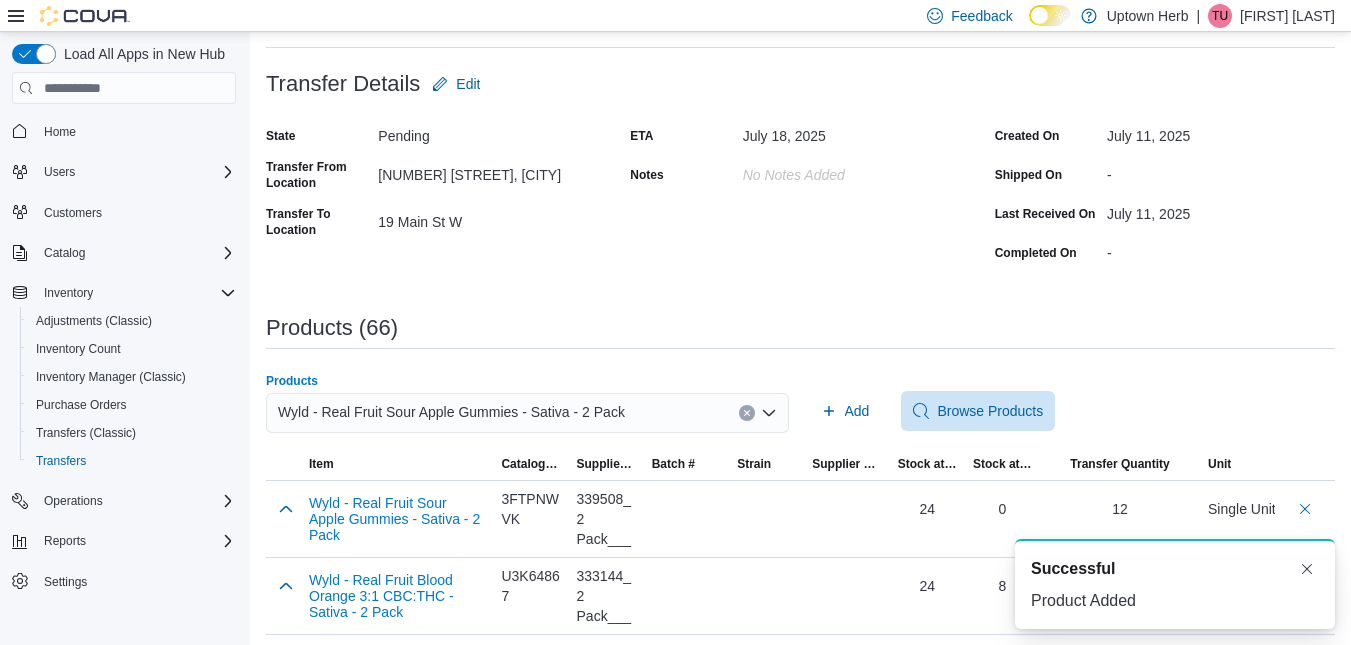 click on "Wyld - Real Fruit Sour Apple Gummies - Sativa - 2 Pack" at bounding box center [527, 413] 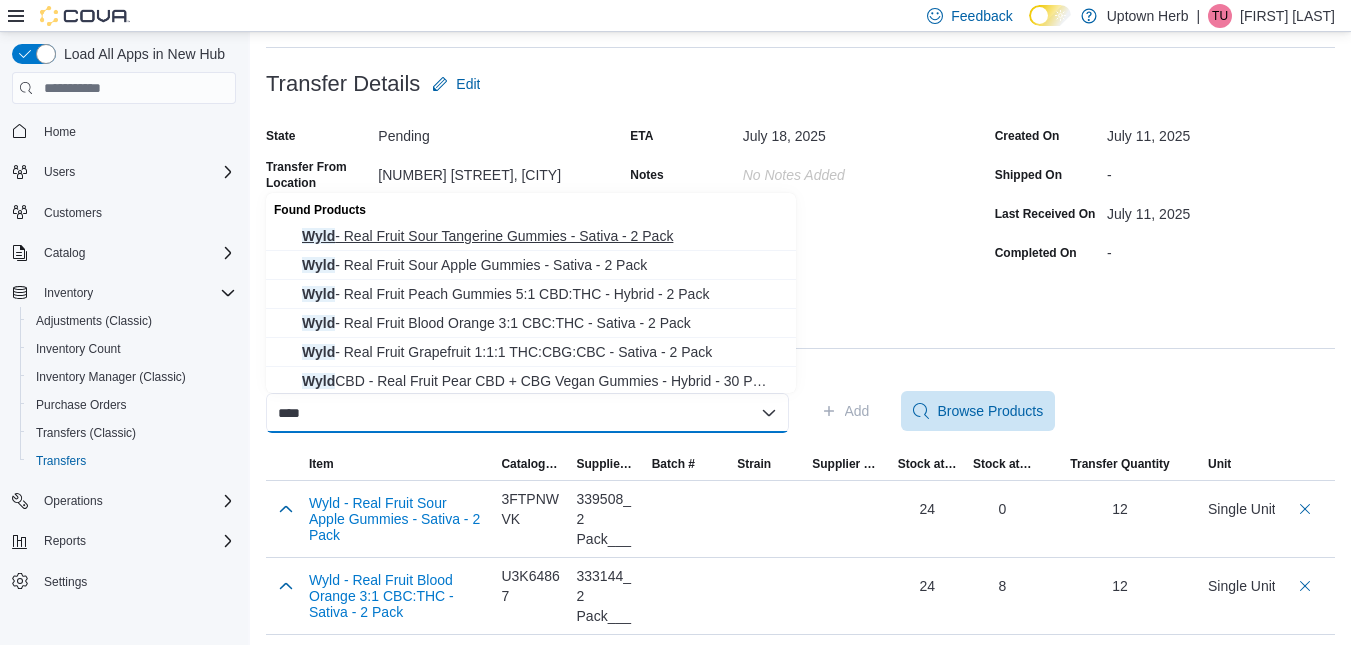 type on "****" 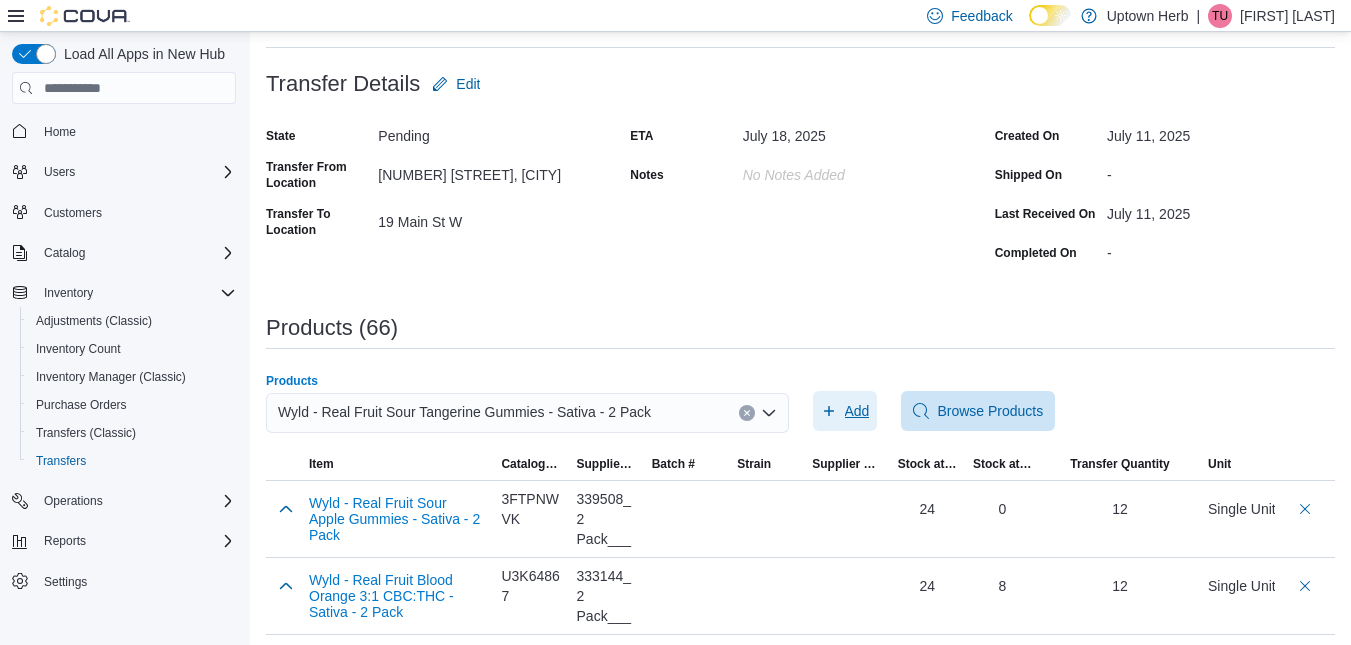 click on "Add" at bounding box center (857, 411) 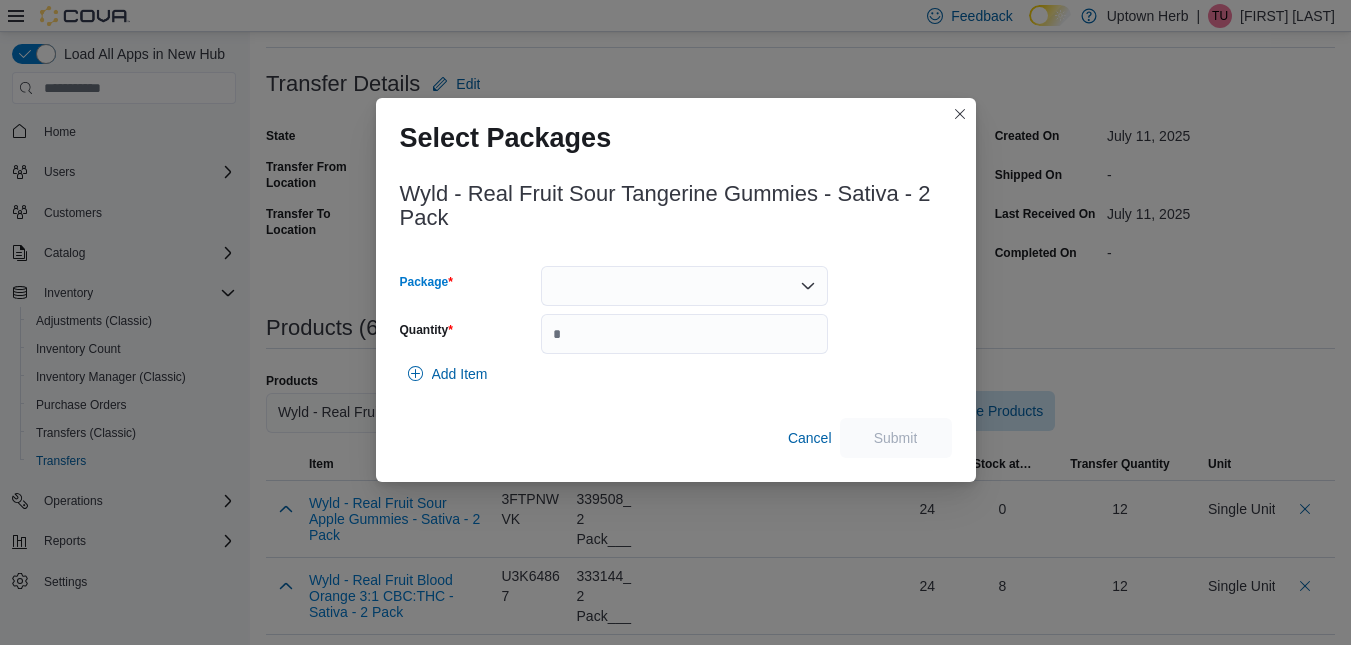 click at bounding box center [684, 286] 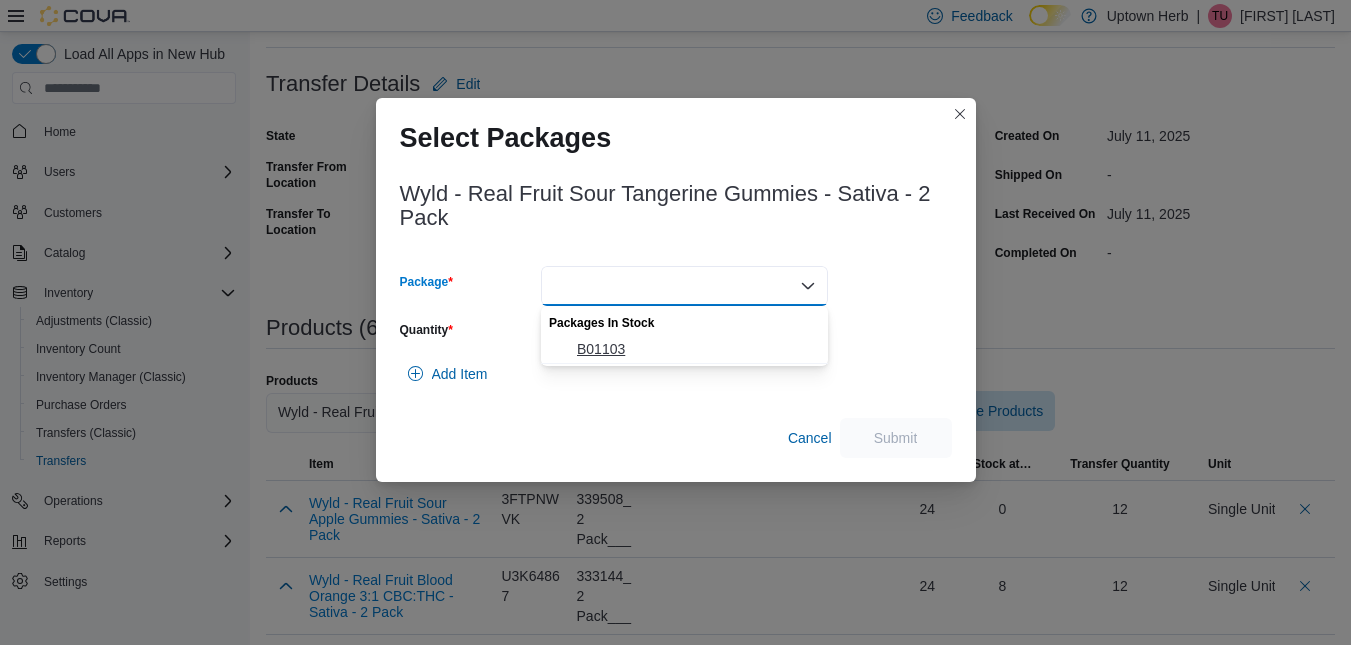 click on "B01103" at bounding box center [696, 349] 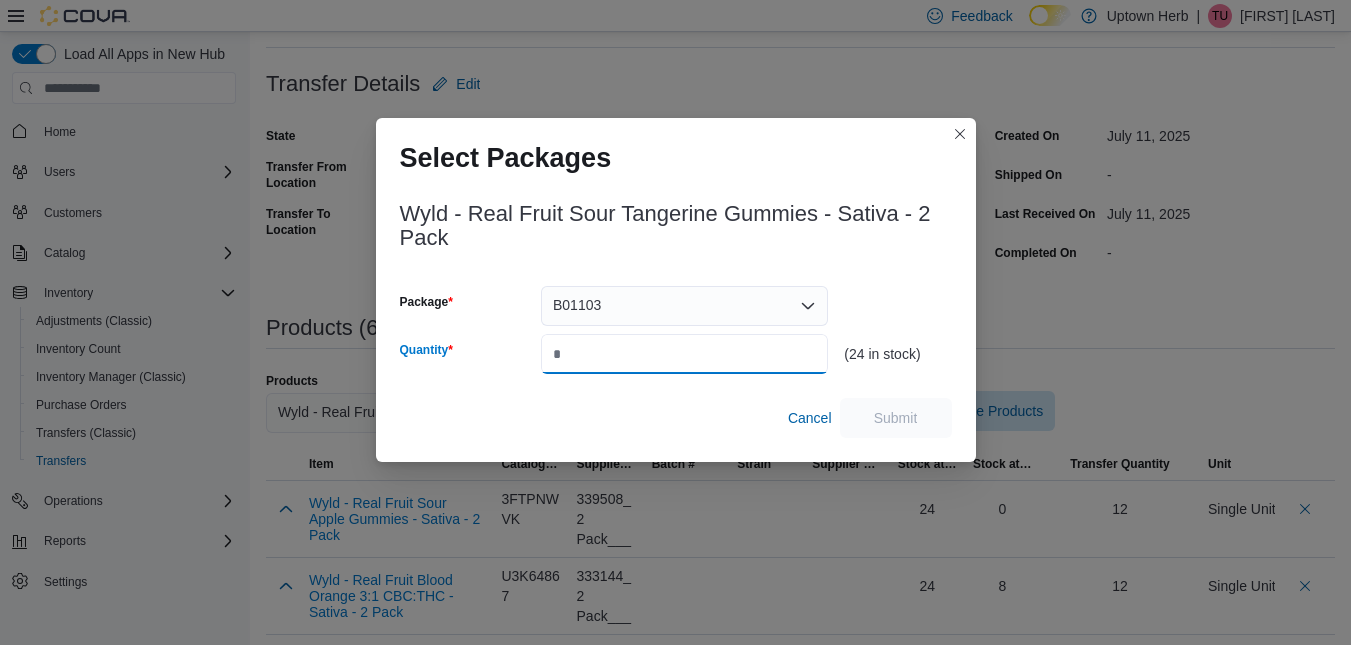 click on "Quantity" at bounding box center (684, 354) 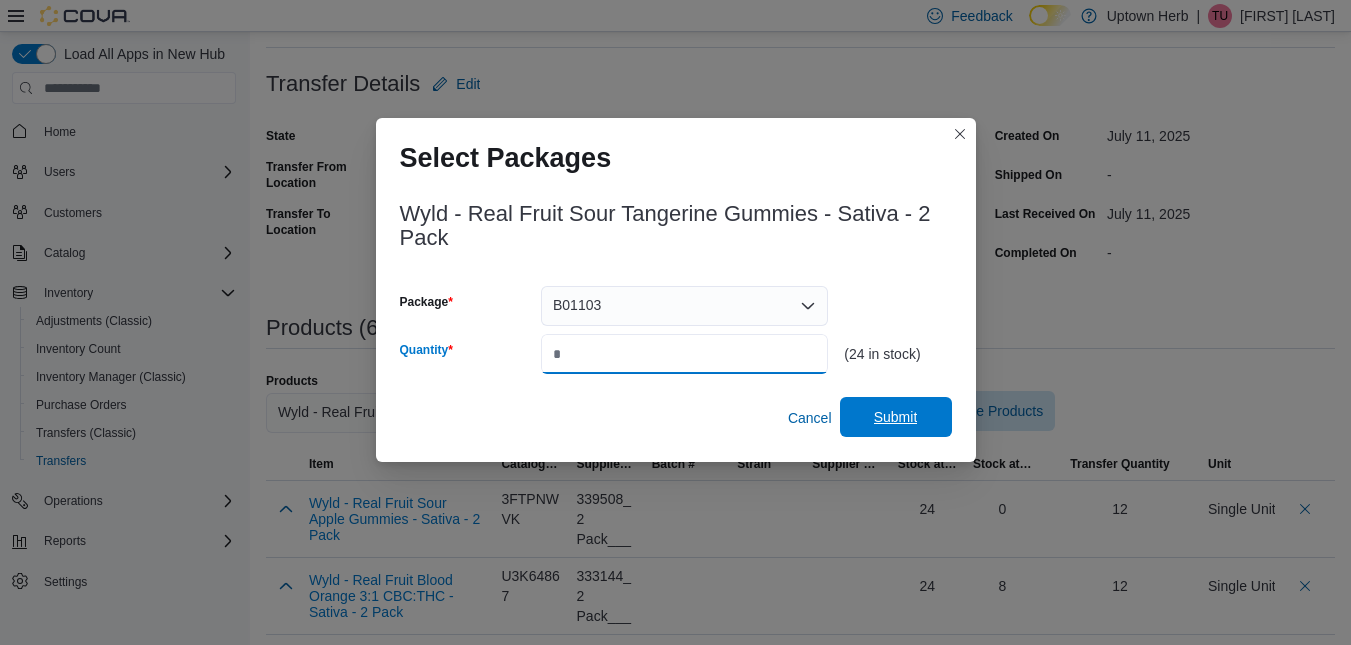 type on "**" 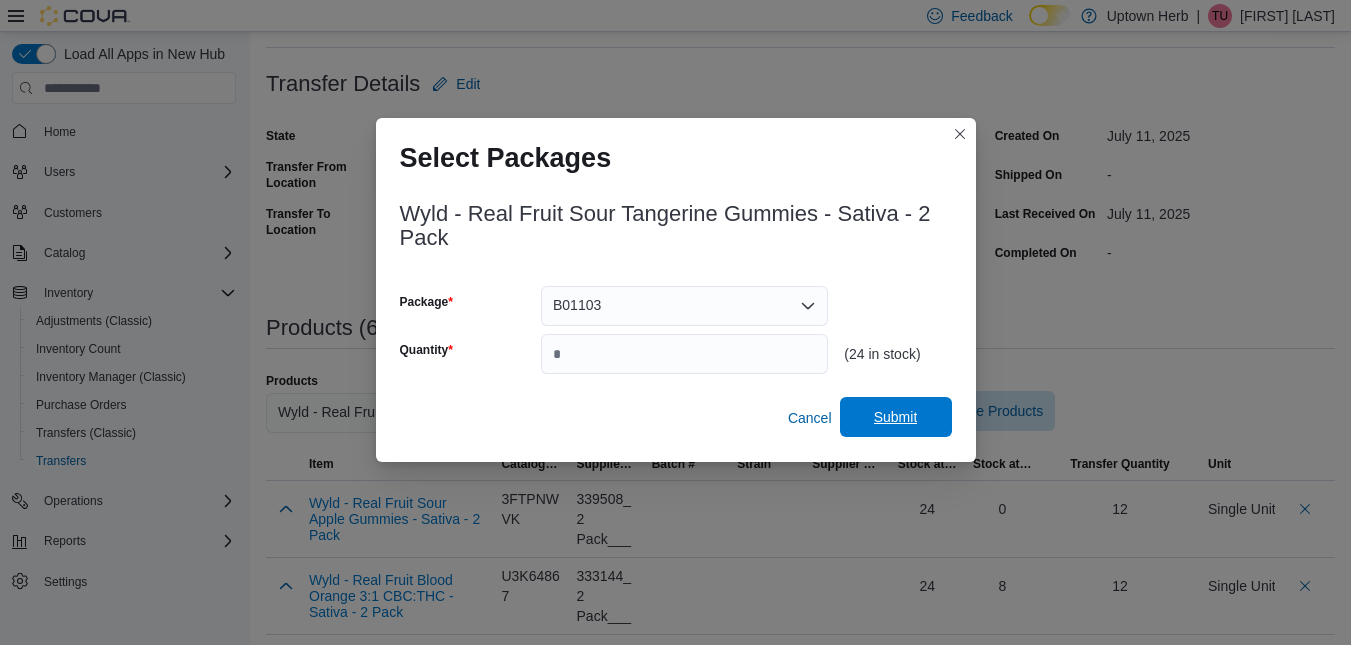 click on "Submit" at bounding box center [896, 417] 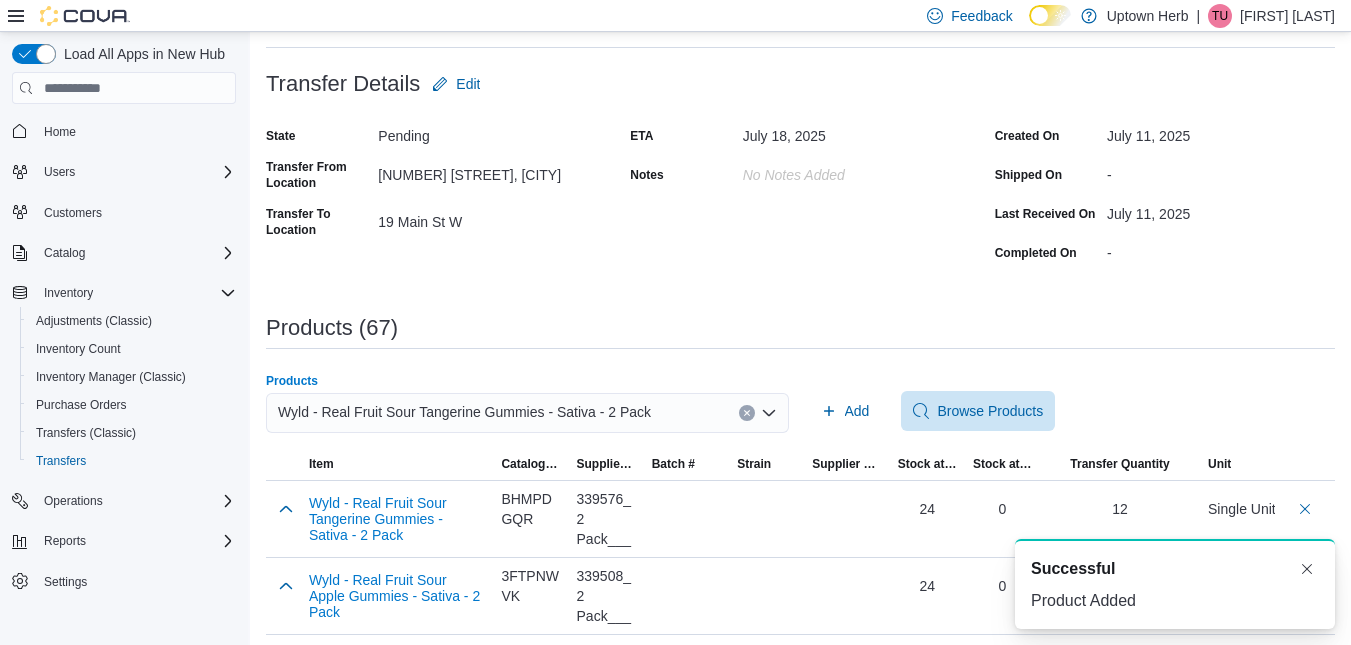 click on "Wyld - Real Fruit Sour Tangerine Gummies - Sativa - 2 Pack" at bounding box center [464, 412] 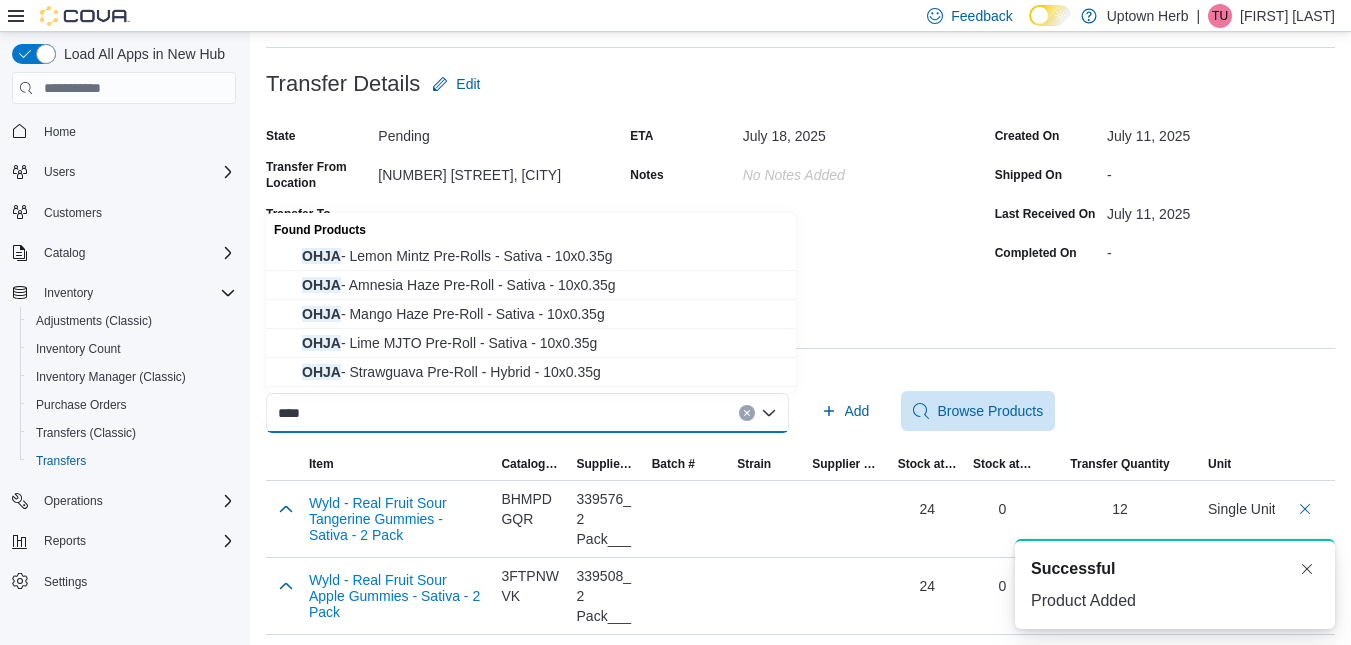 type on "****" 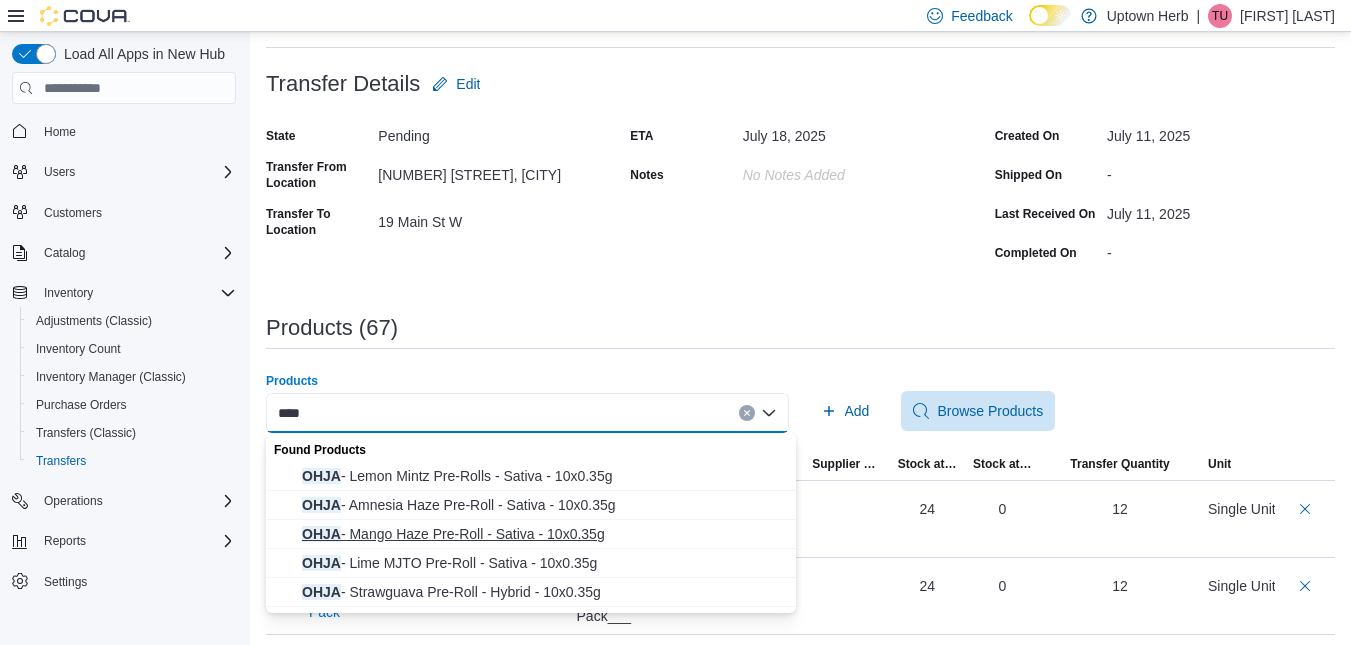 click on "OHJA  - Mango Haze Pre-Roll - Sativa - 10x0.35g" at bounding box center [543, 534] 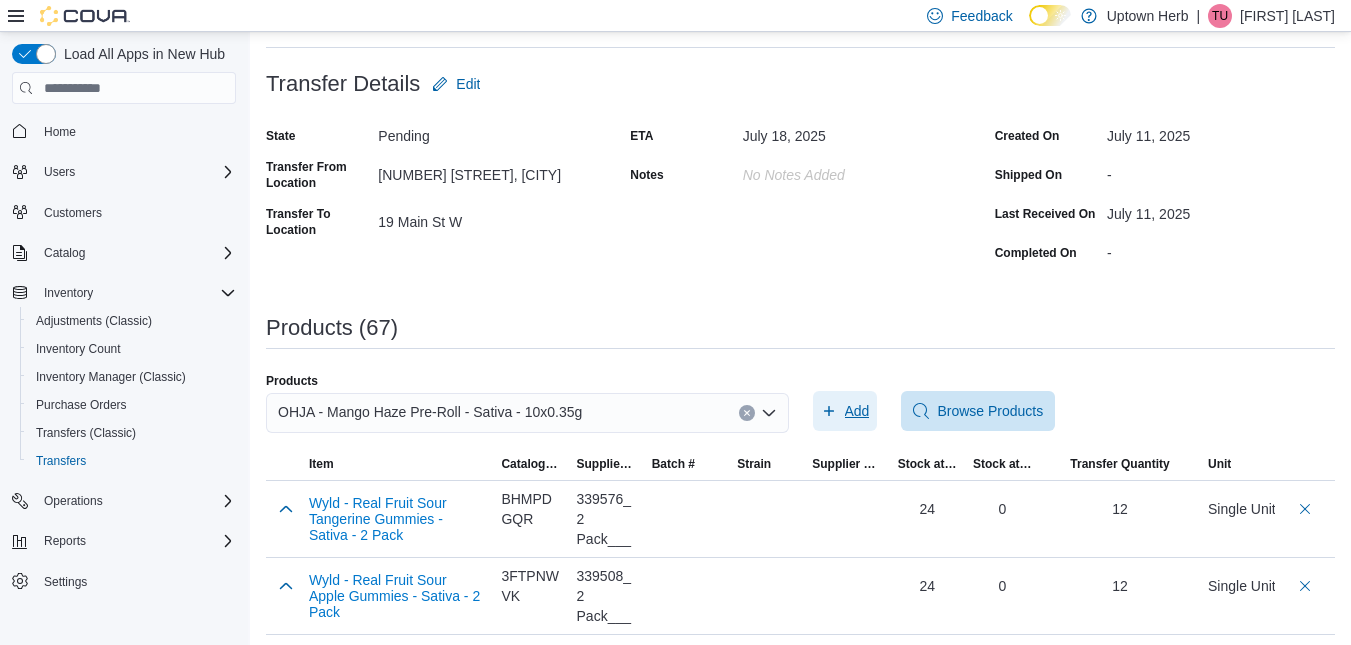 click on "Add" at bounding box center (857, 411) 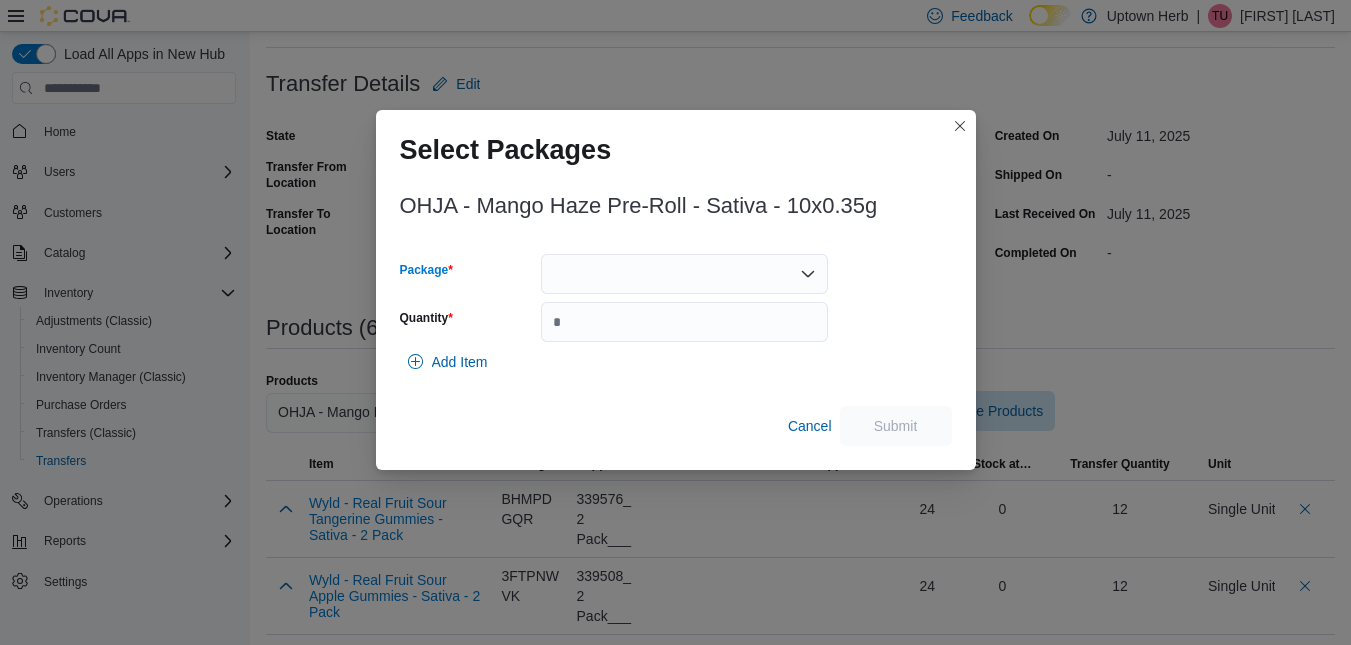 click at bounding box center (684, 274) 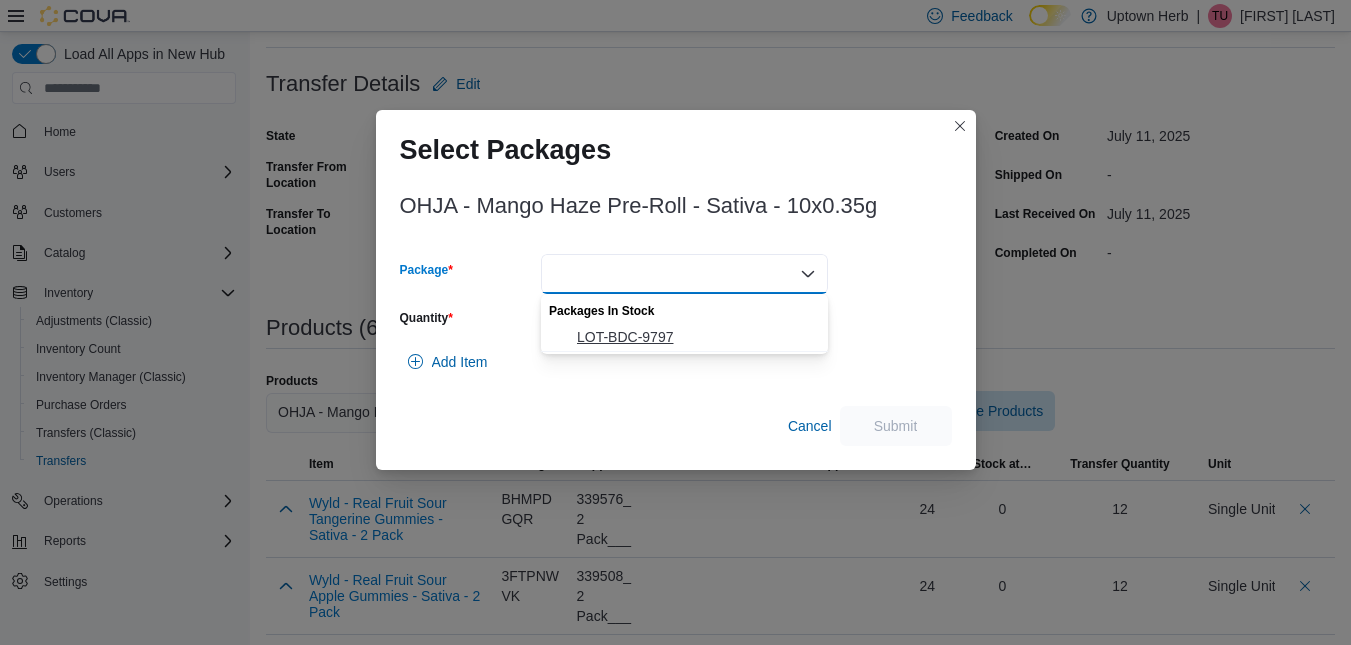click on "LOT-BDC-9797" at bounding box center [696, 337] 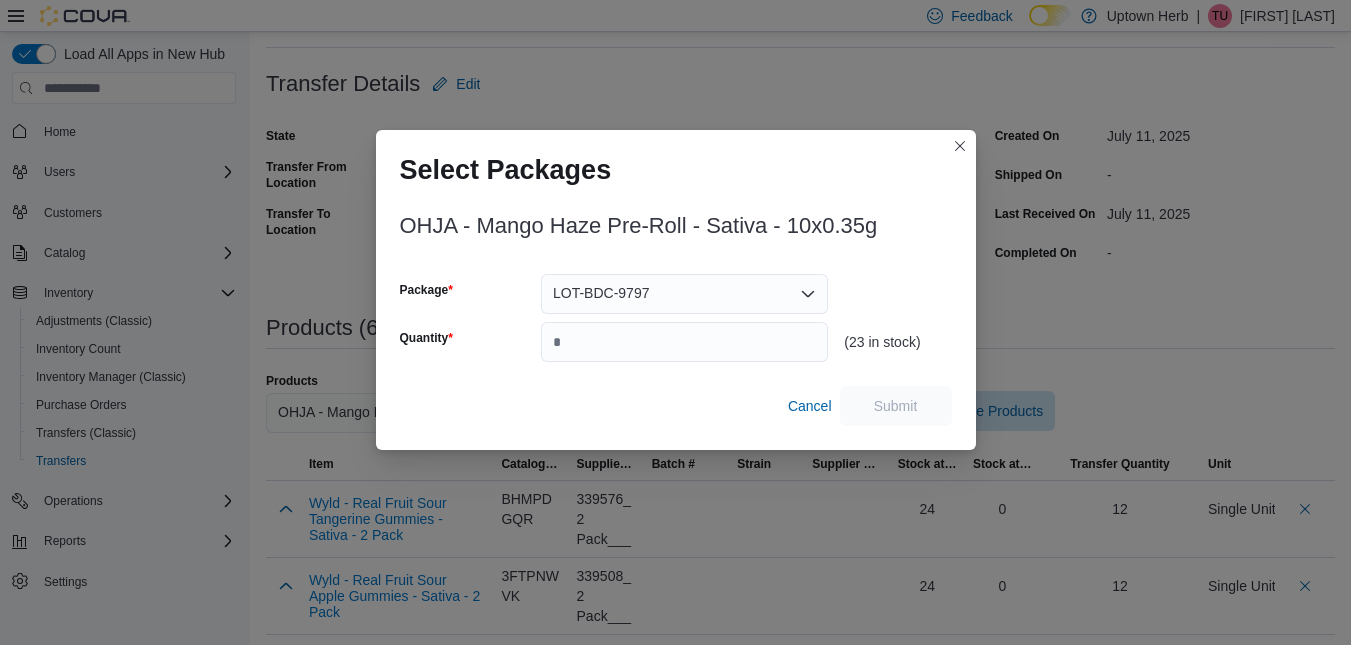 drag, startPoint x: 535, startPoint y: 368, endPoint x: 545, endPoint y: 343, distance: 26.925823 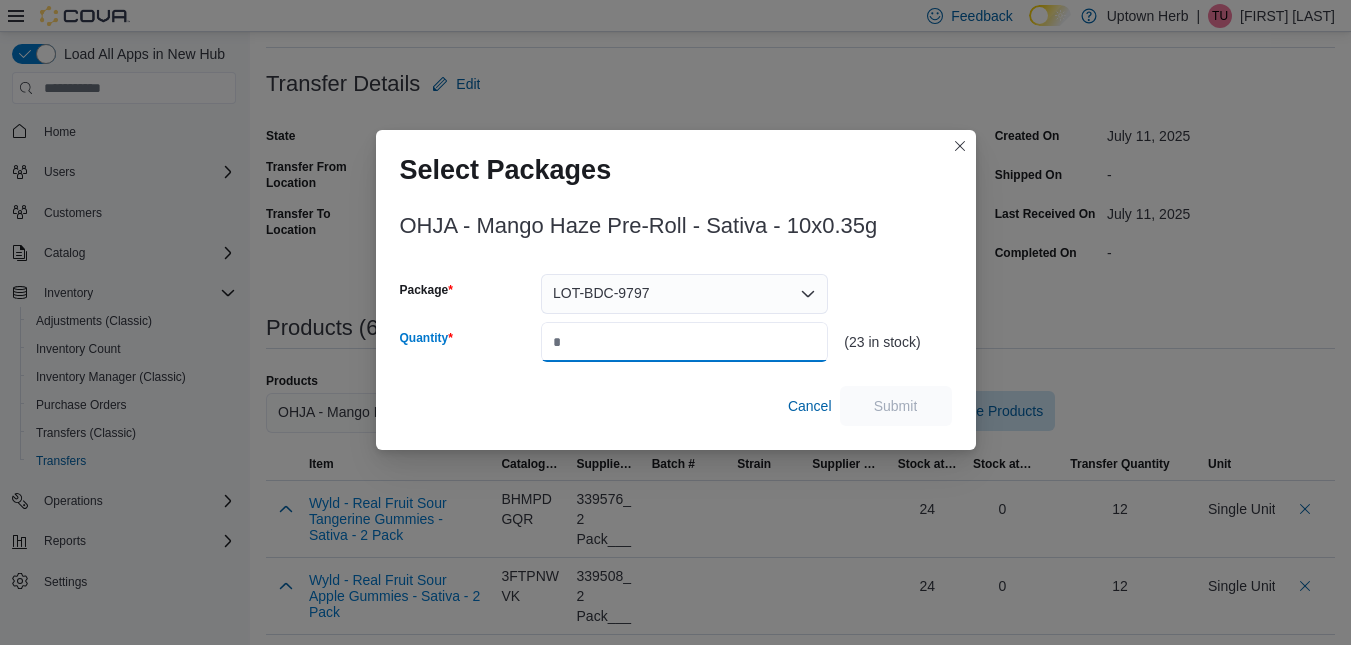 click on "Quantity" at bounding box center (684, 342) 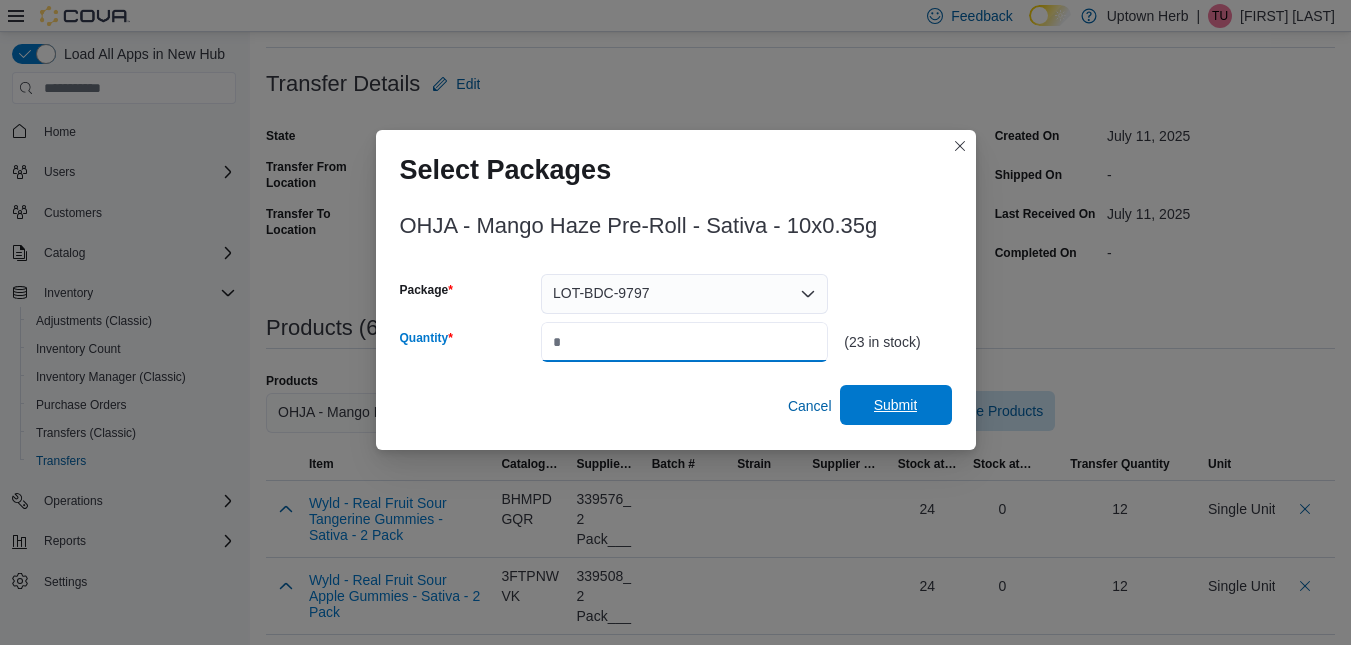 type on "**" 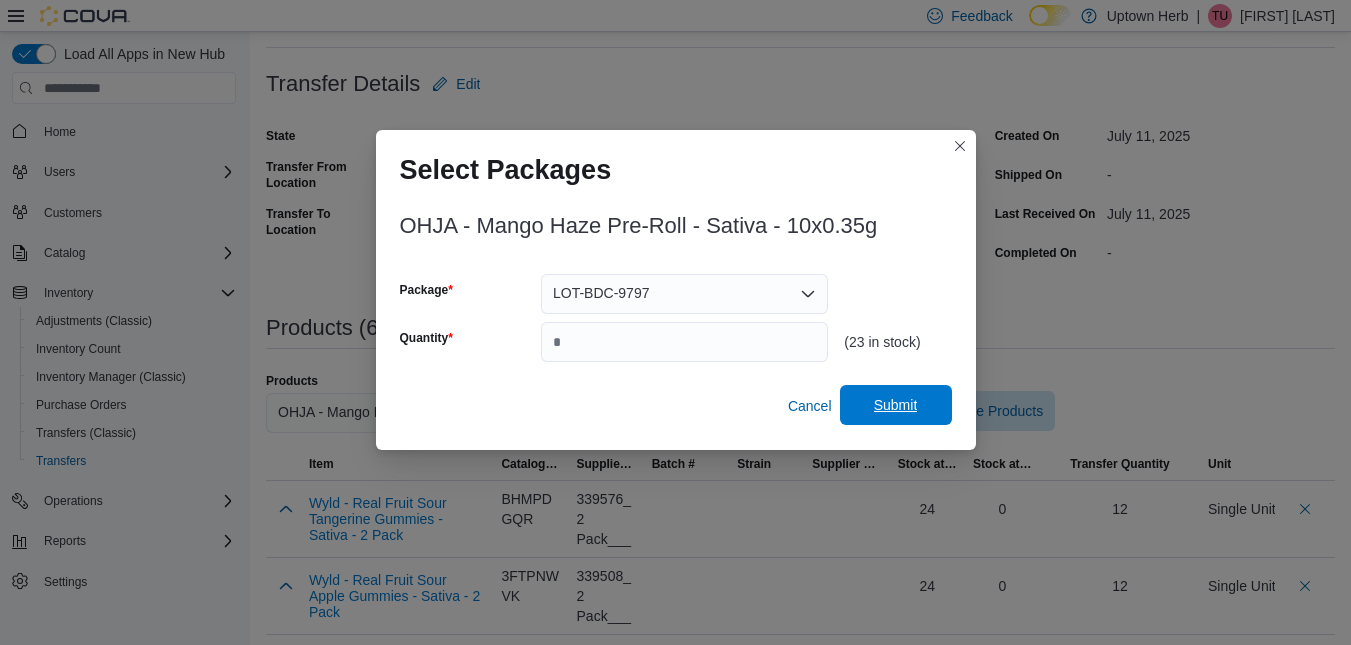 click on "Submit" at bounding box center [896, 405] 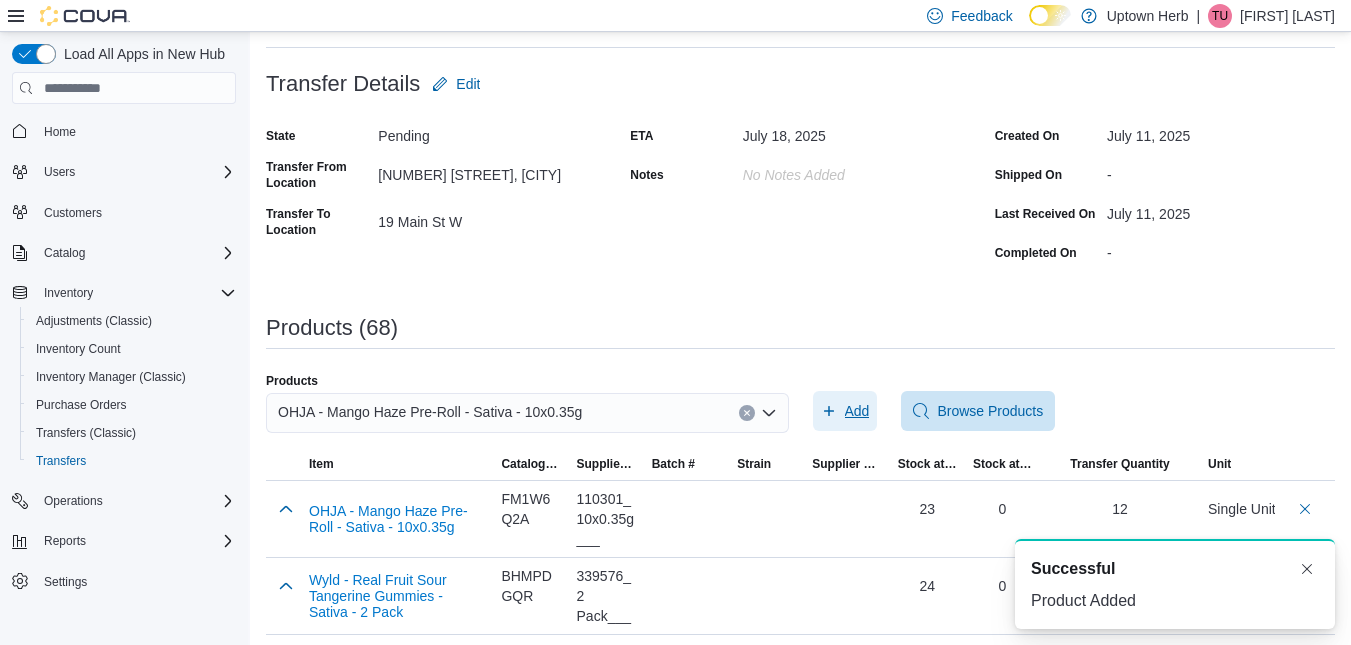 scroll, scrollTop: 0, scrollLeft: 0, axis: both 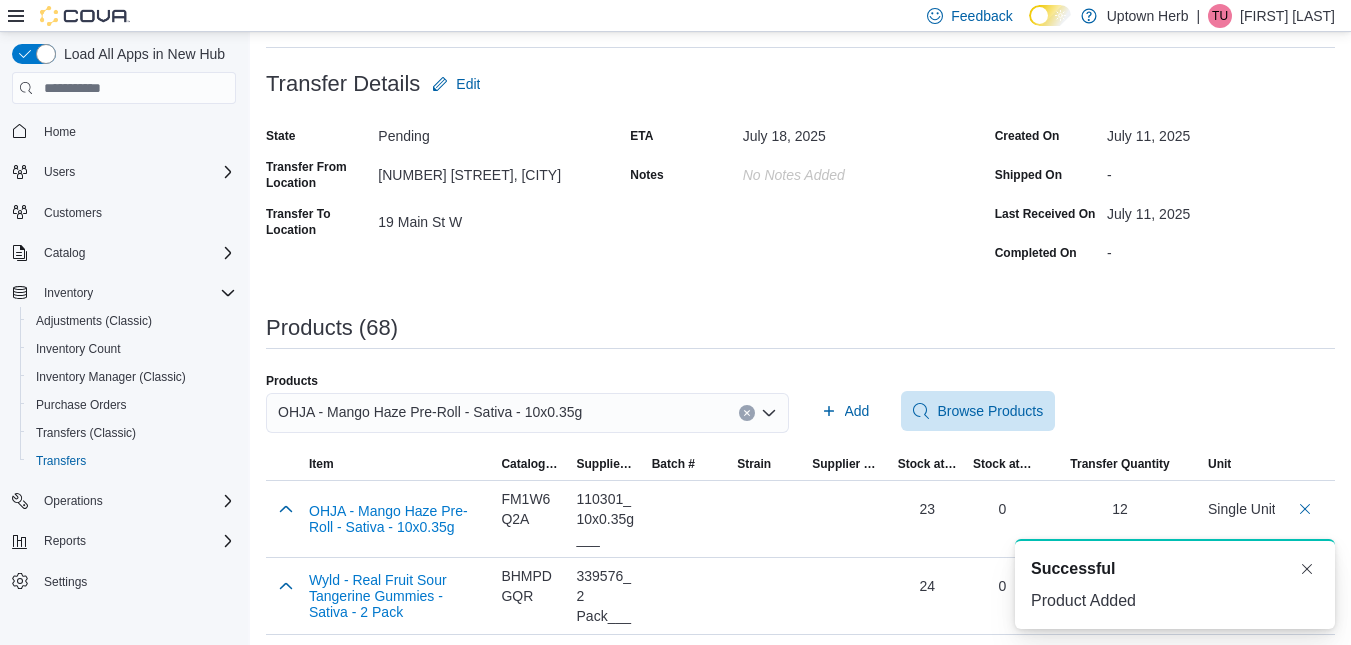 click on "OHJA - Mango Haze Pre-Roll - Sativa - 10x0.35g" at bounding box center (430, 412) 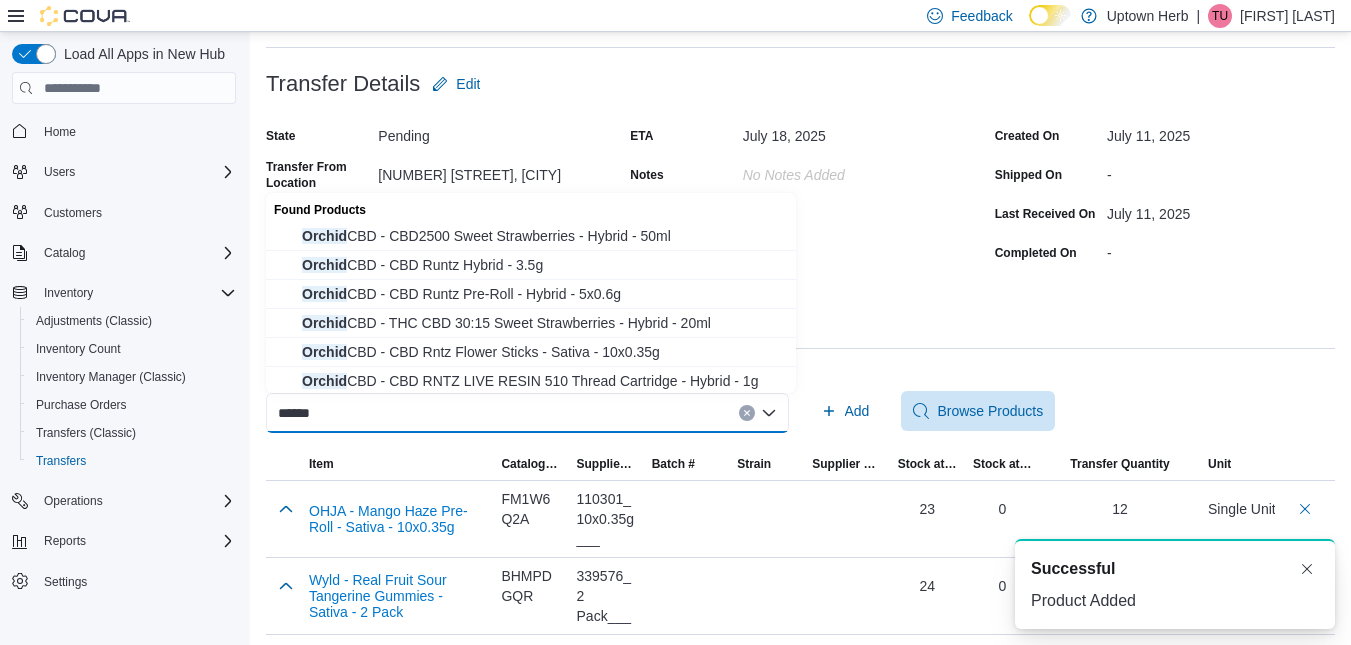 type on "******" 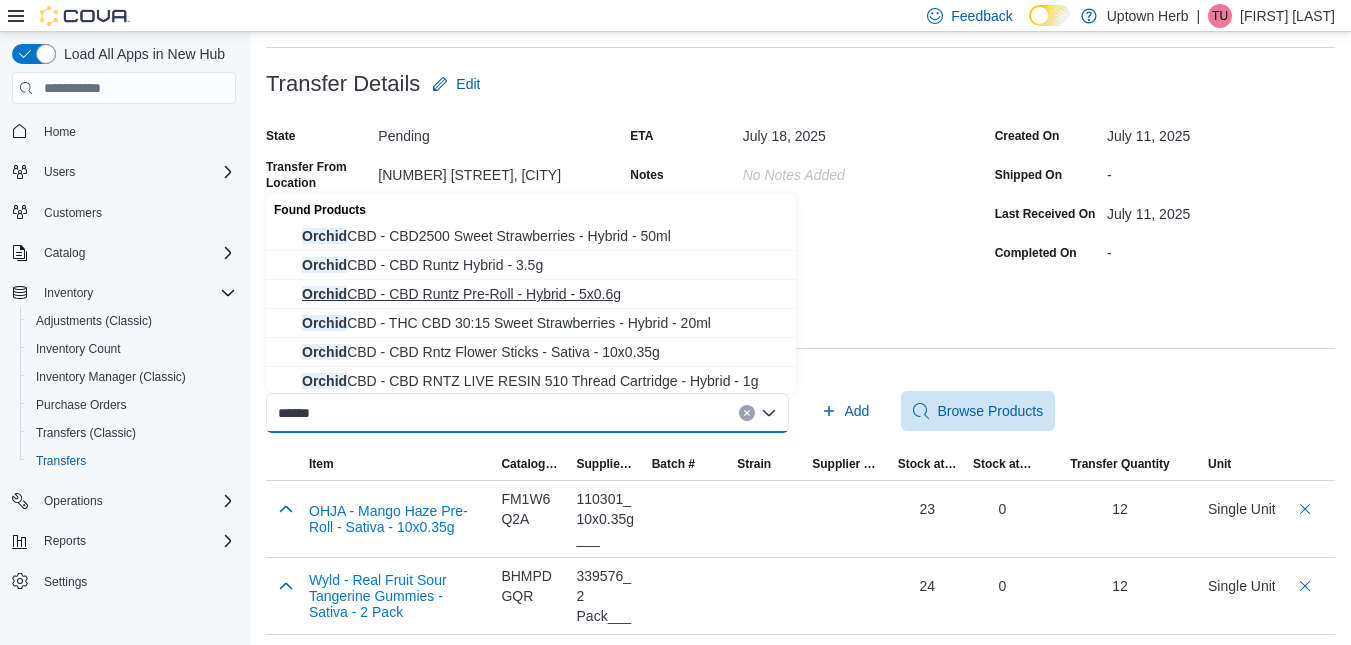 click on "Orchid  CBD - CBD Runtz Pre-Roll - Hybrid - 5x0.6g" at bounding box center (543, 294) 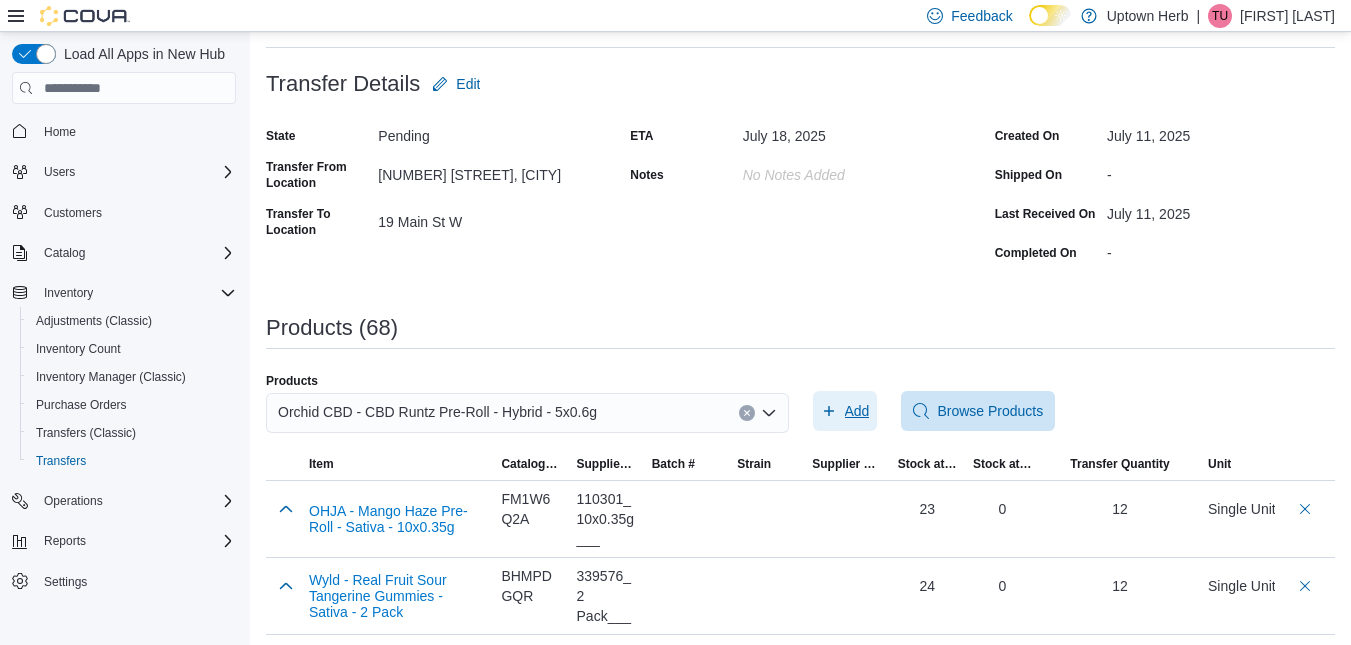 click on "Add" at bounding box center [845, 411] 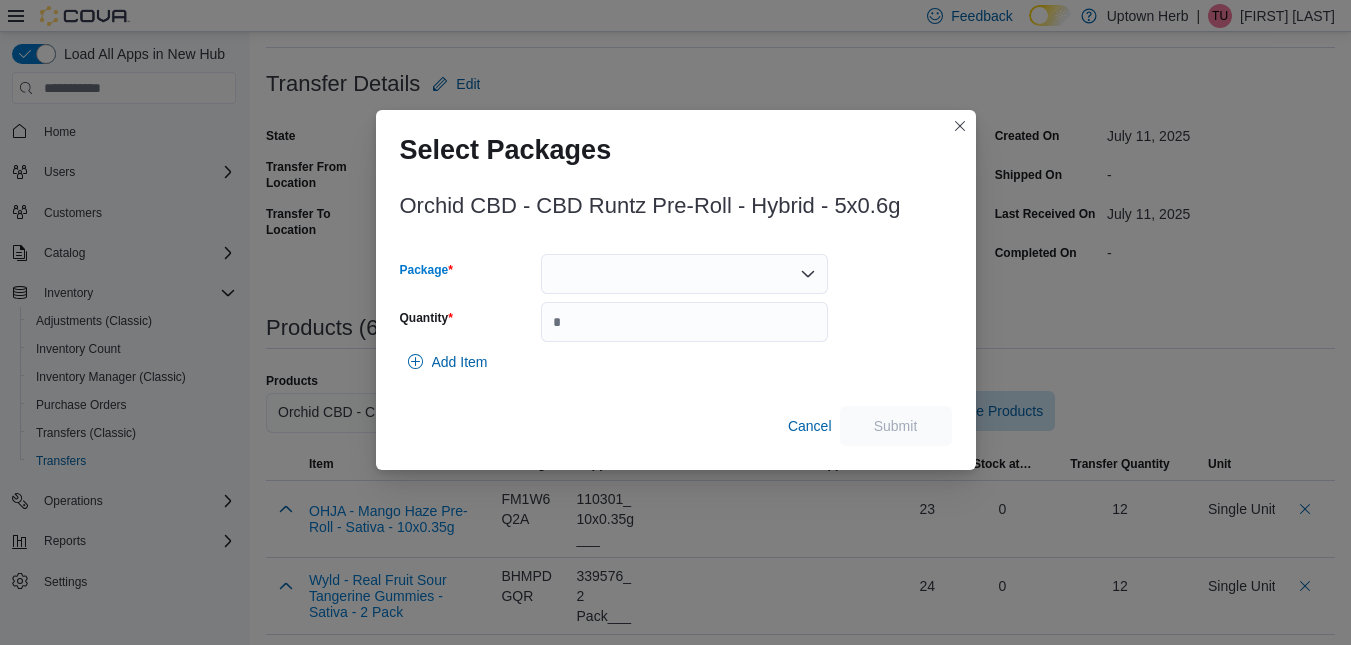 click at bounding box center (684, 274) 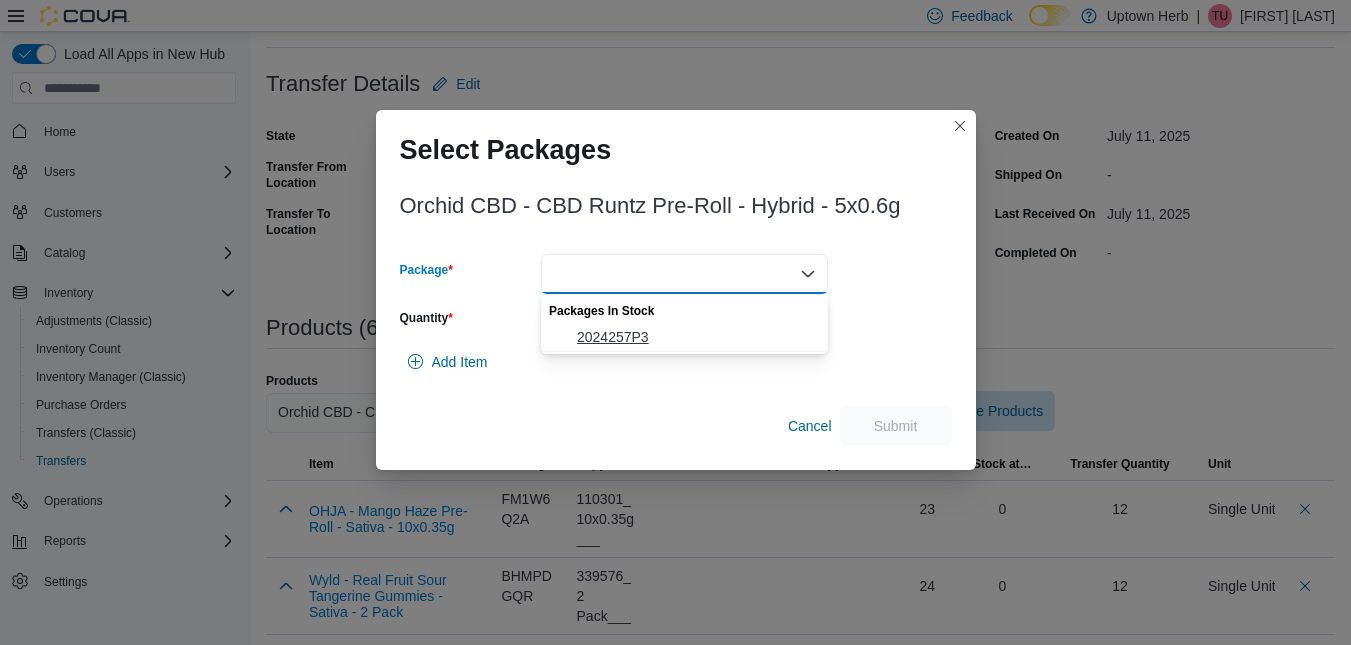 click on "2024257P3" at bounding box center [696, 337] 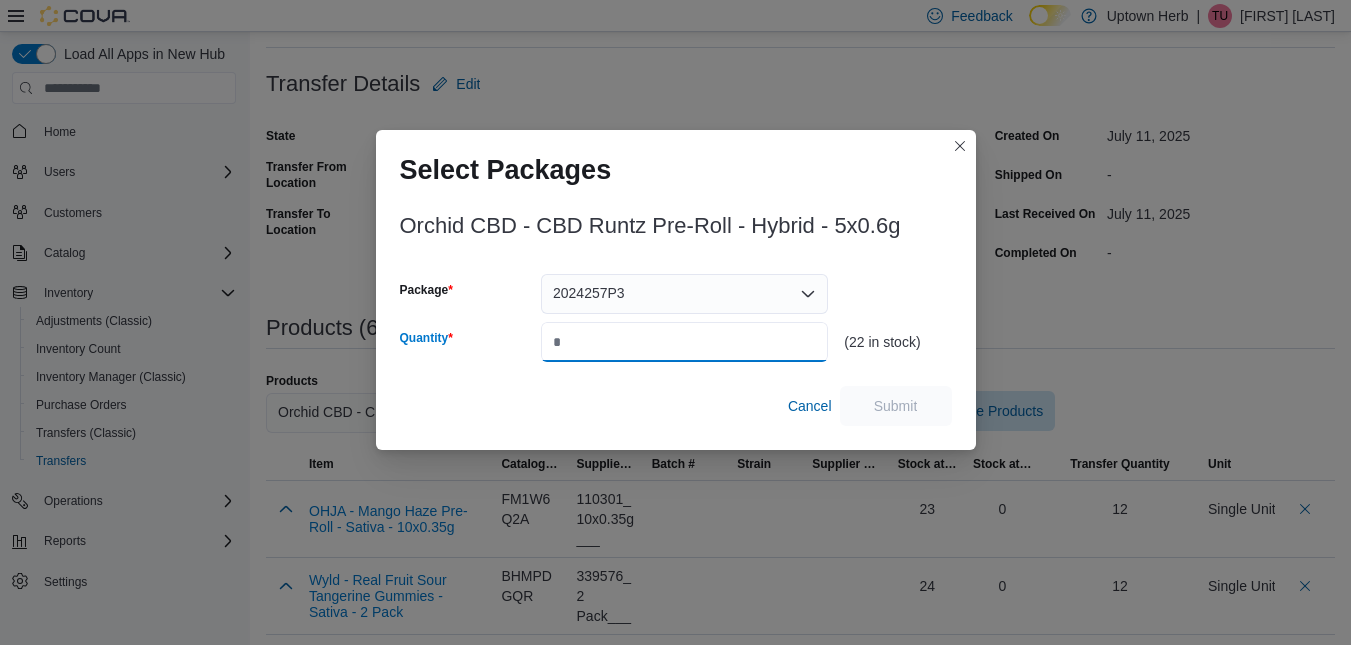 click on "Quantity" at bounding box center (684, 342) 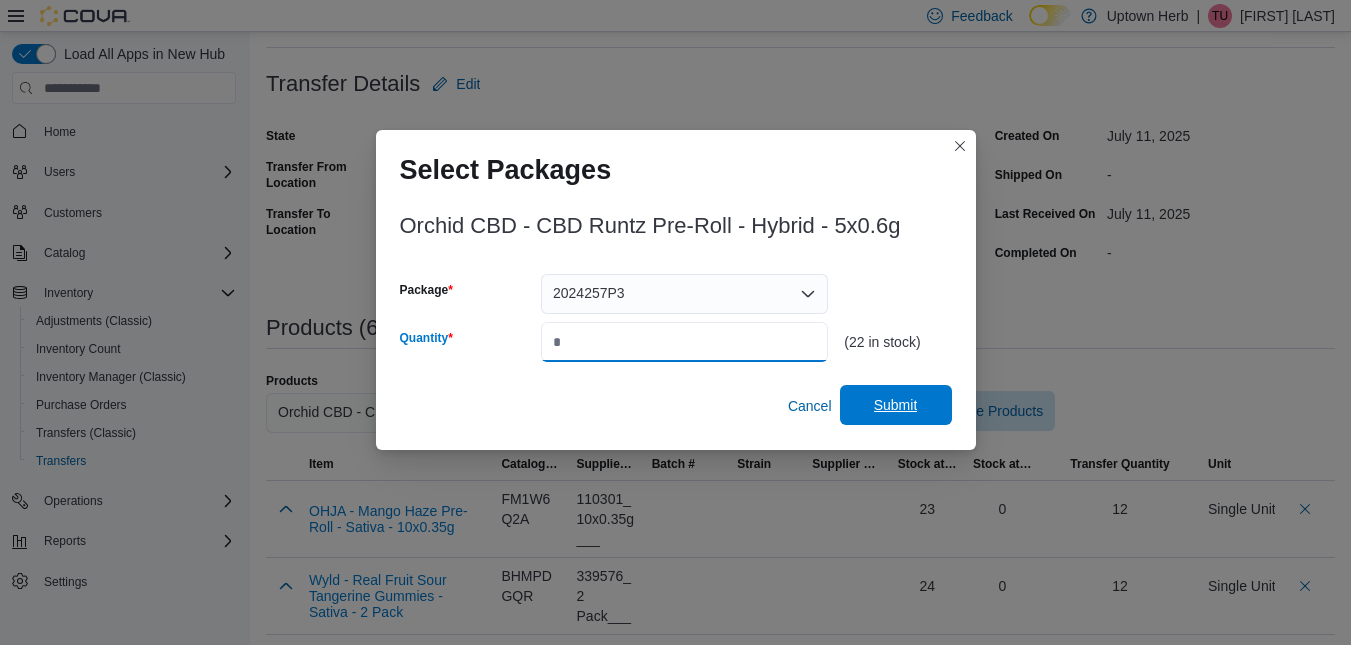 type on "*" 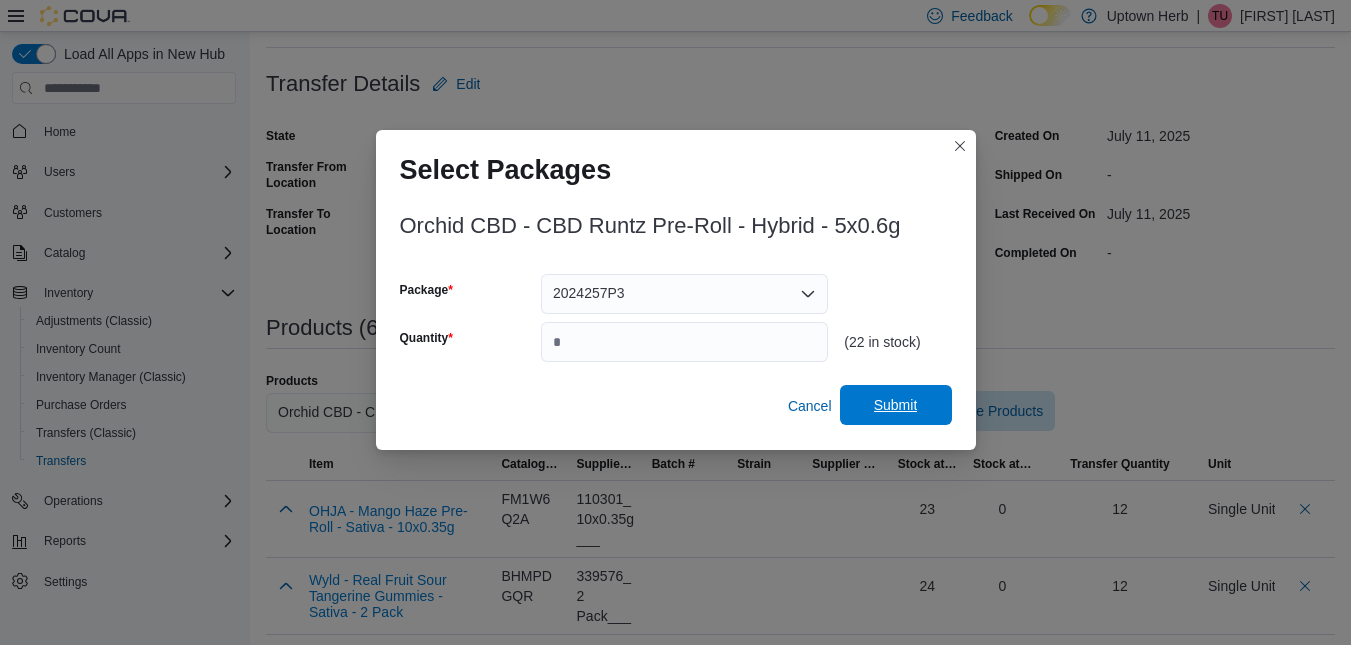 click on "Submit" at bounding box center (896, 405) 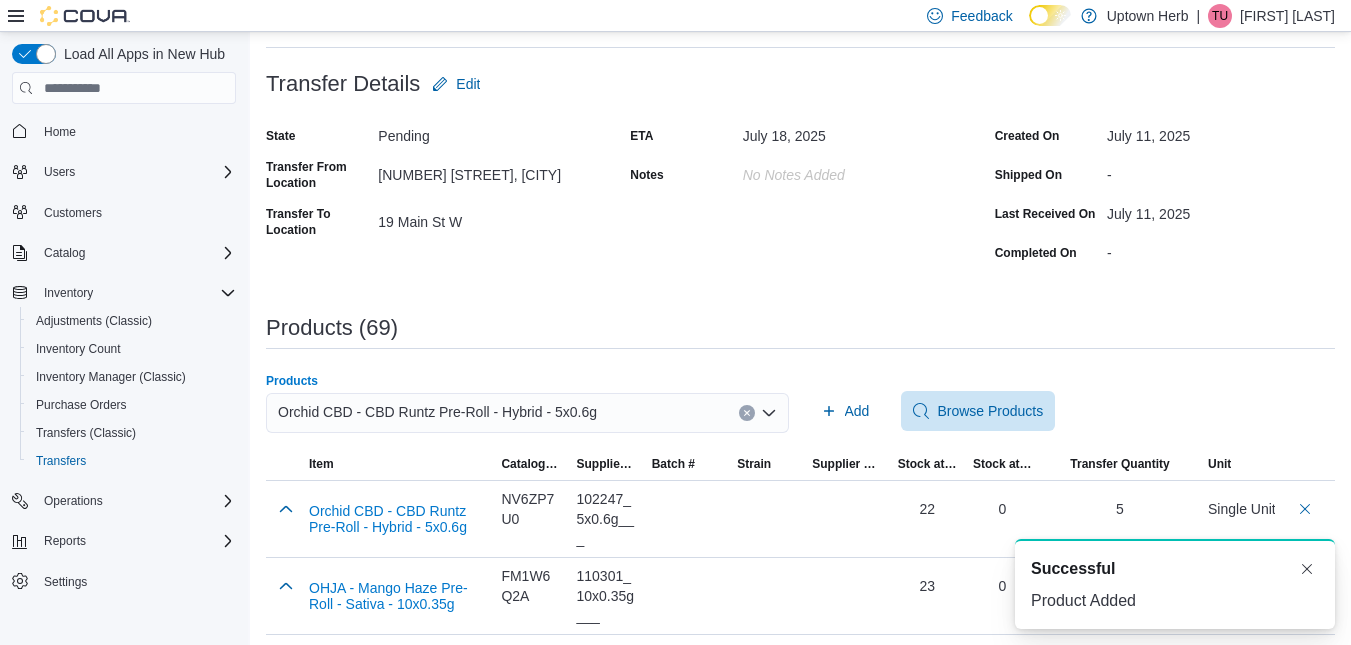 click on "Orchid CBD - CBD Runtz Pre-Roll - Hybrid - 5x0.6g" at bounding box center (437, 412) 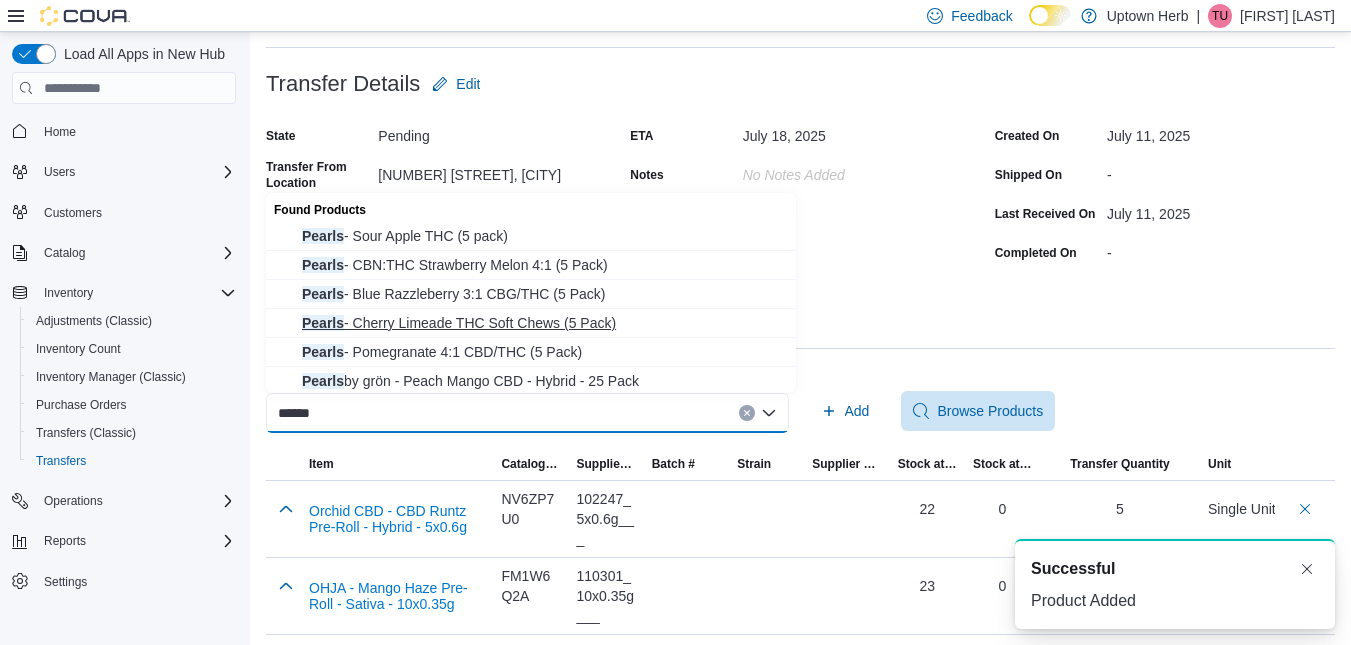type on "******" 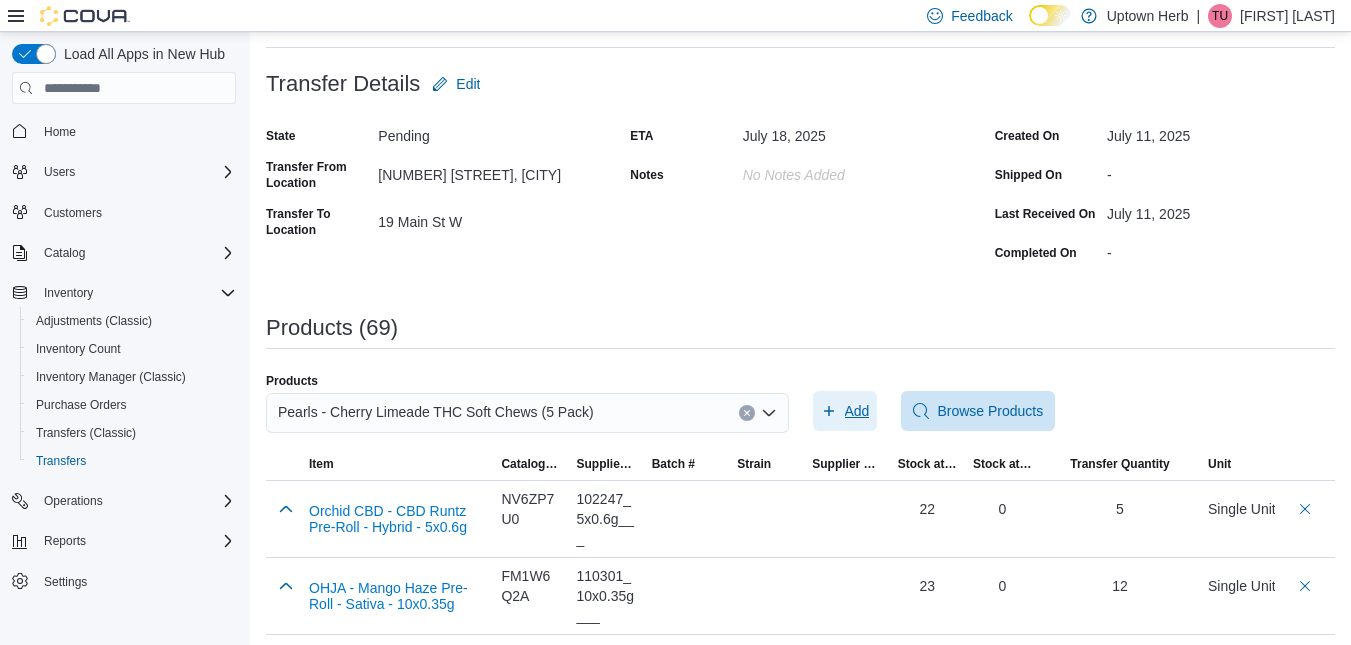 click on "Add" at bounding box center [857, 411] 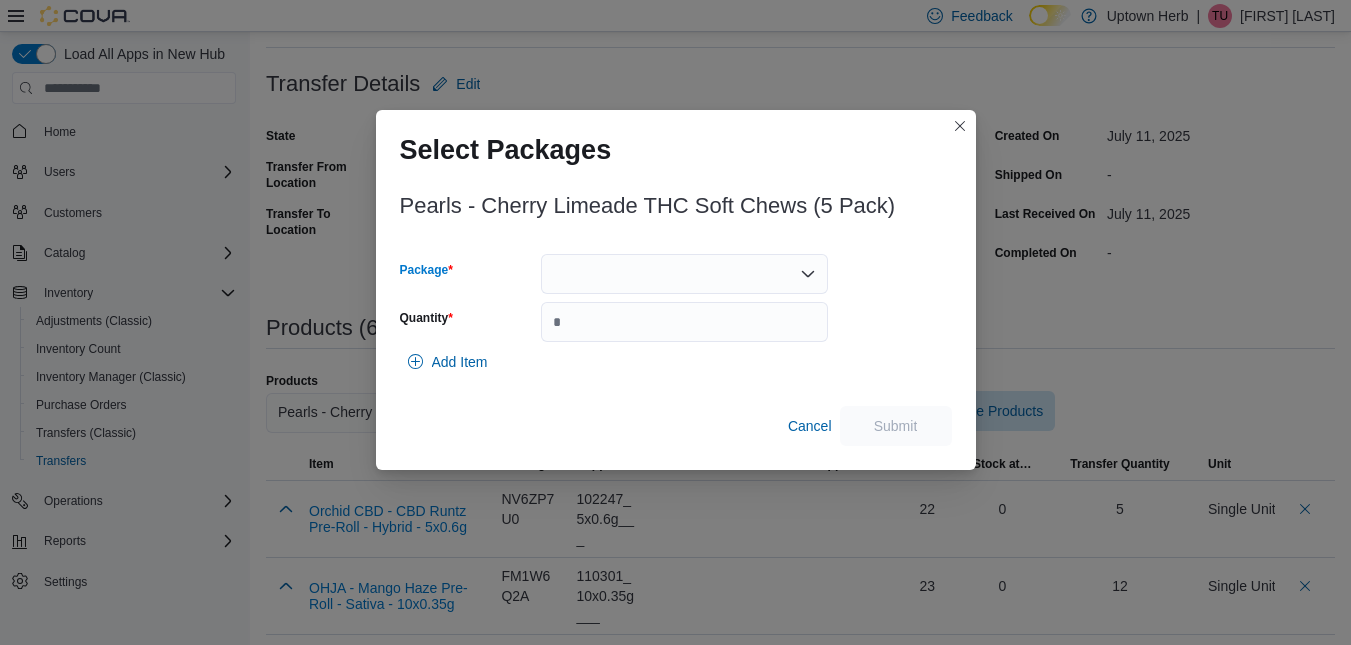 click at bounding box center [684, 274] 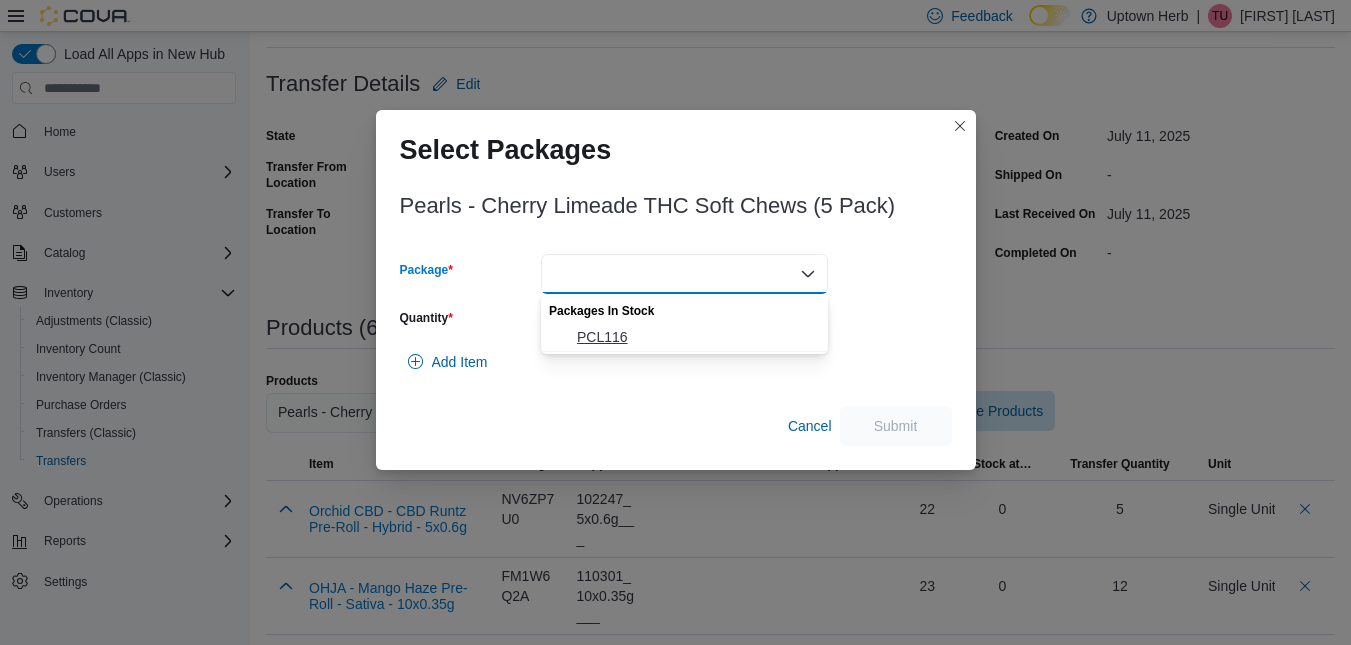 click on "PCL116" at bounding box center [696, 337] 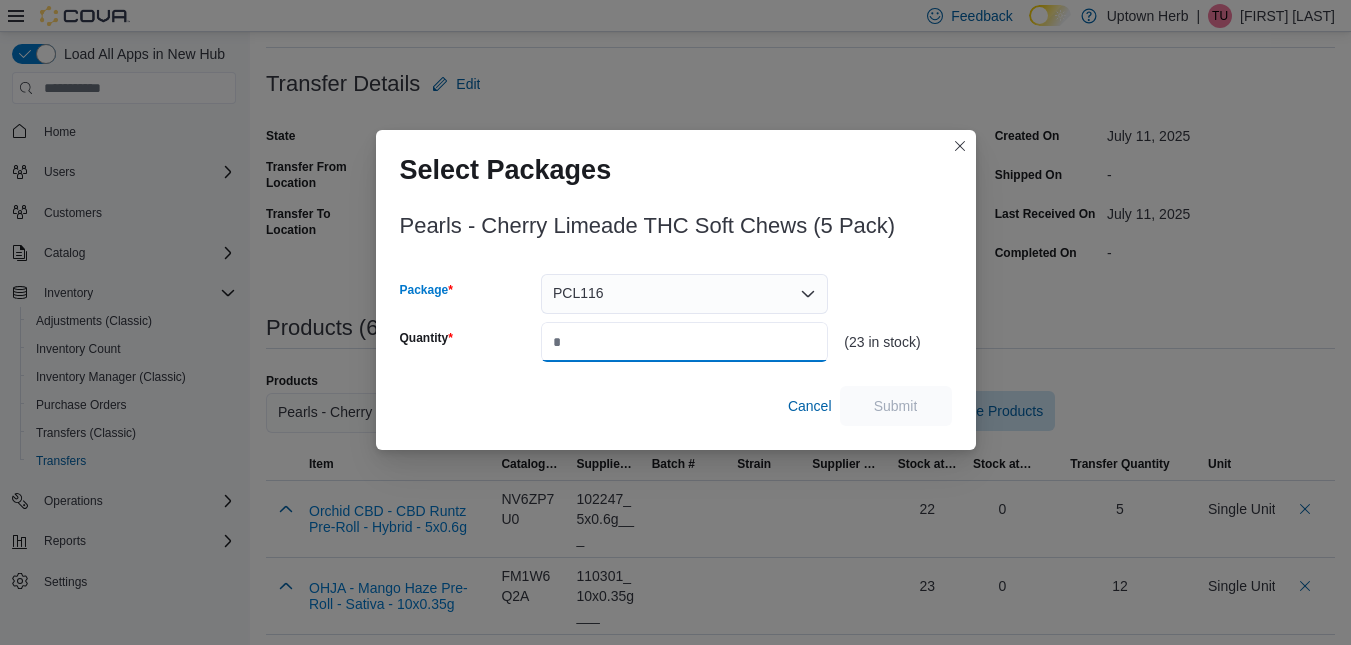 click on "Quantity" at bounding box center (684, 342) 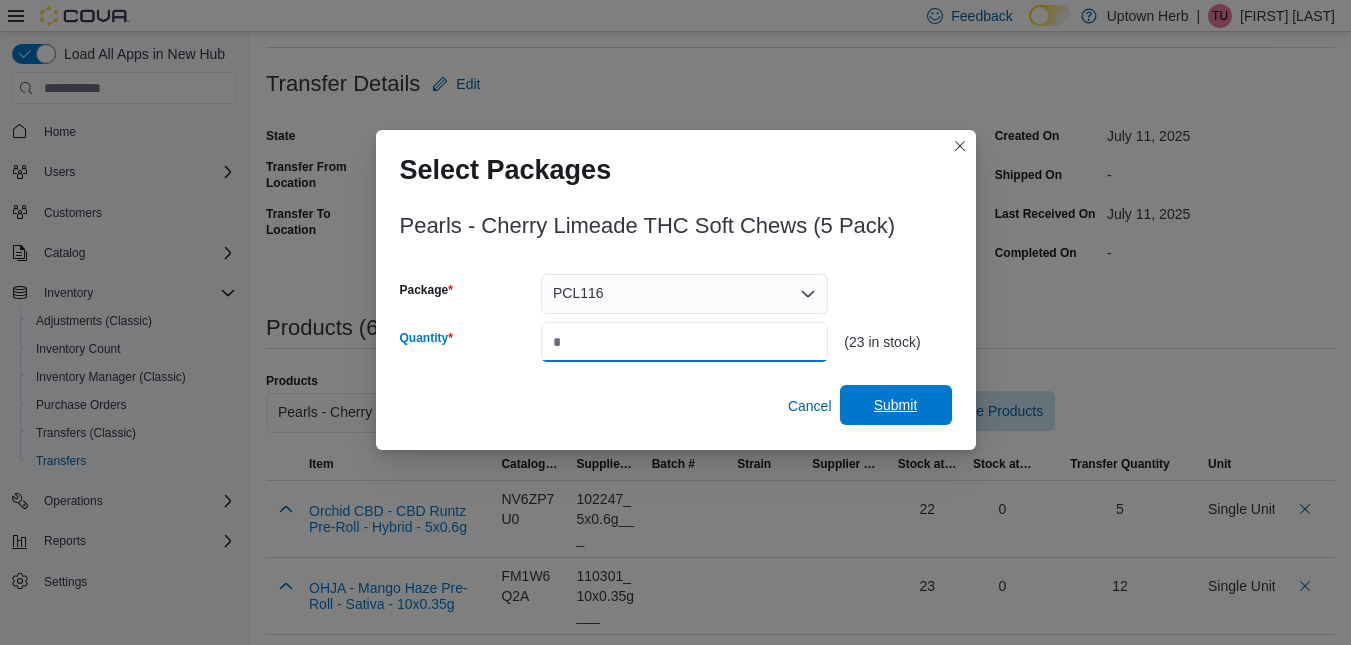 type on "**" 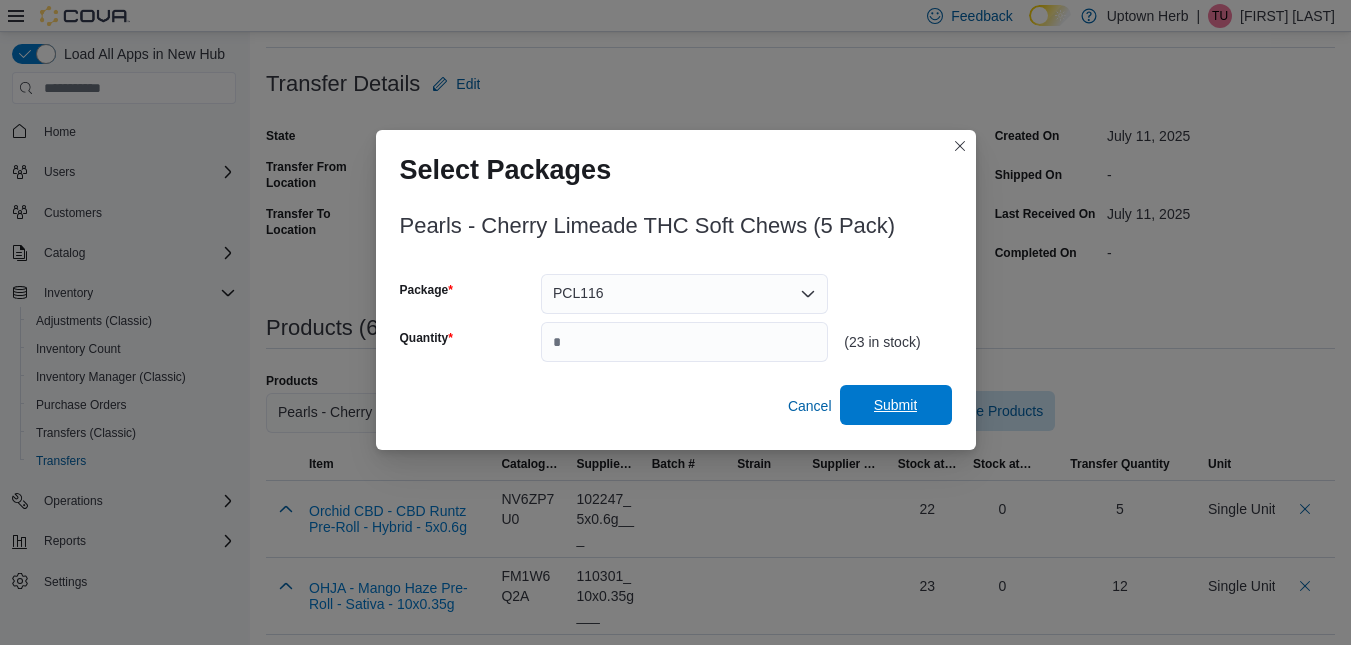 click on "Submit" at bounding box center (896, 405) 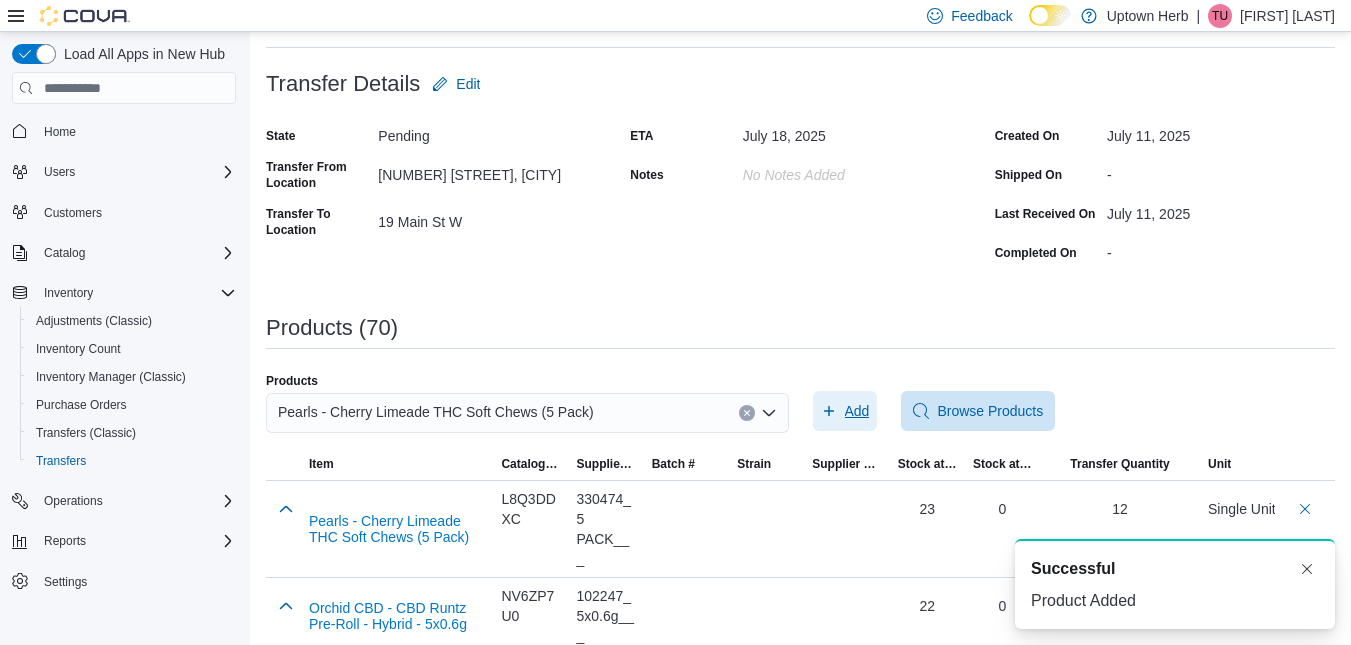 scroll, scrollTop: 0, scrollLeft: 0, axis: both 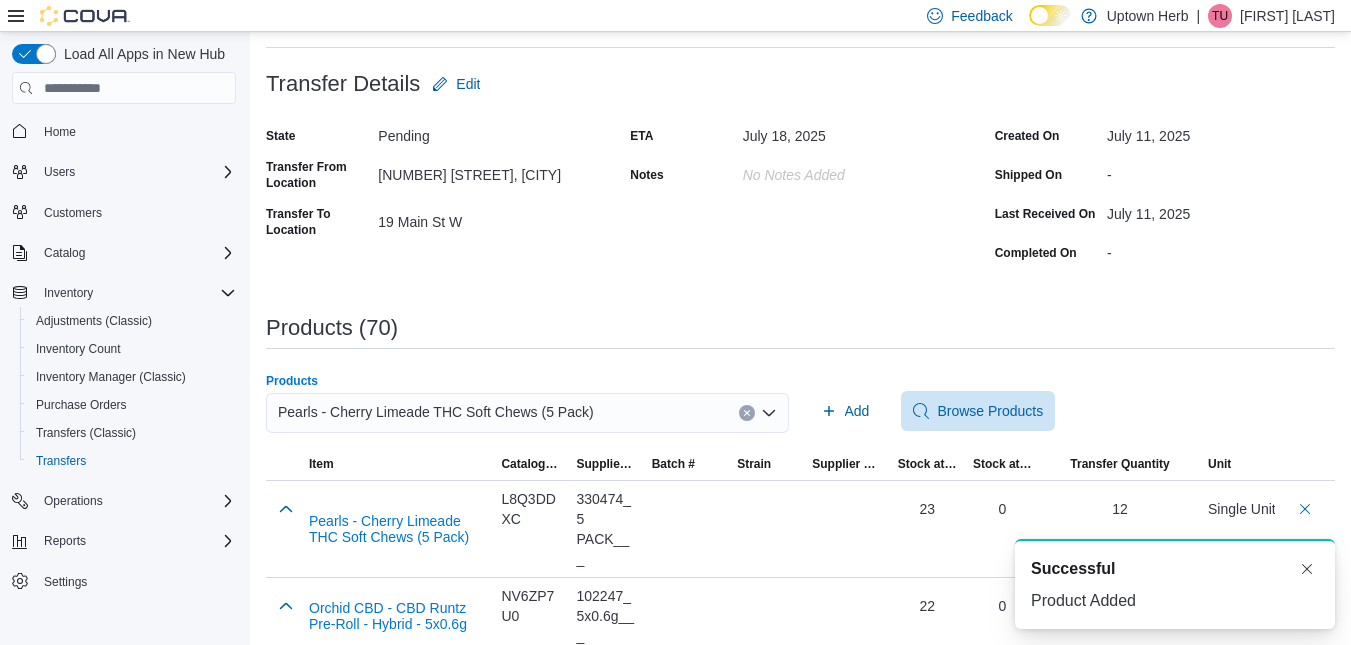 click on "Pearls - Cherry Limeade THC Soft Chews (5 Pack)" at bounding box center [436, 412] 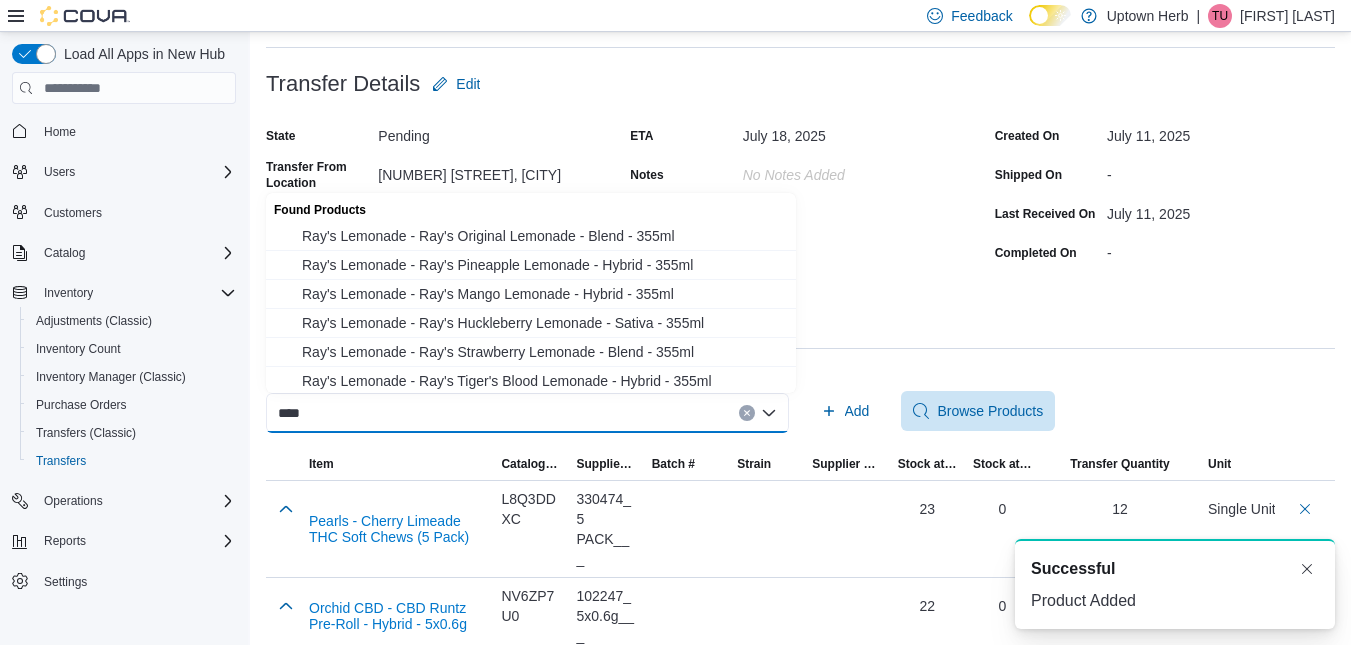 type on "****" 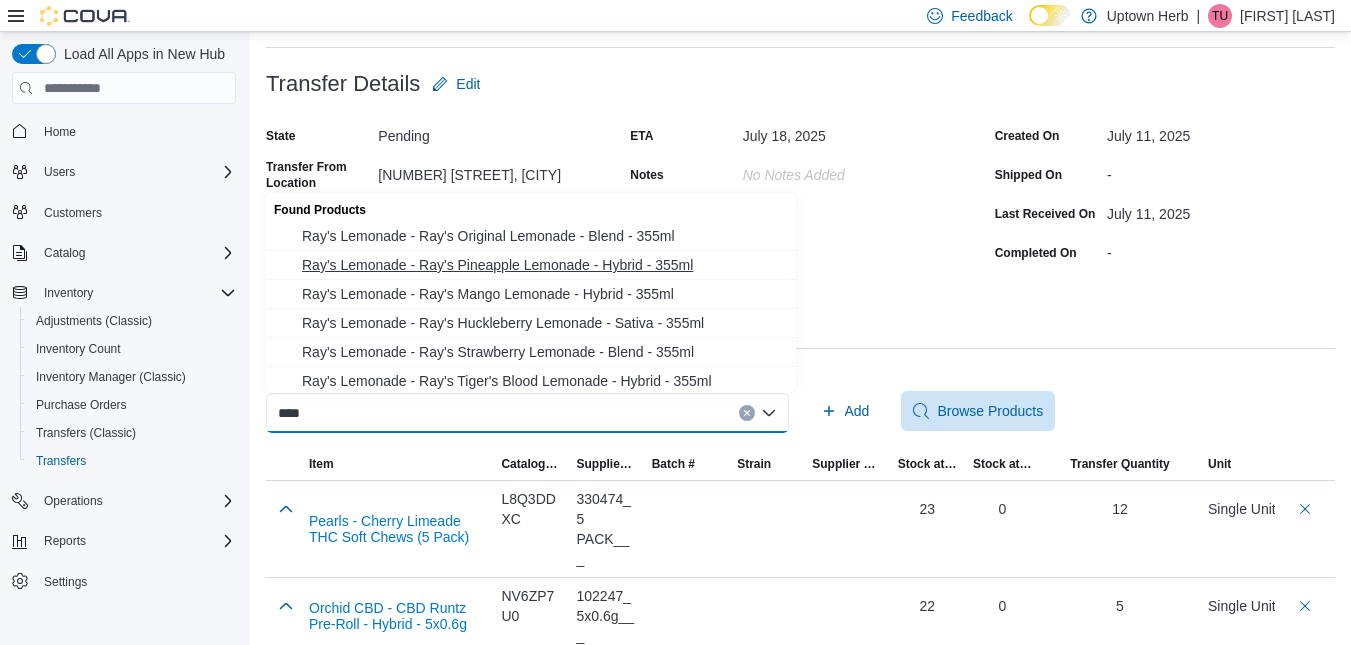 click on "Ray's Lemonade - Ray's Pineapple Lemonade - Hybrid - 355ml" at bounding box center [543, 265] 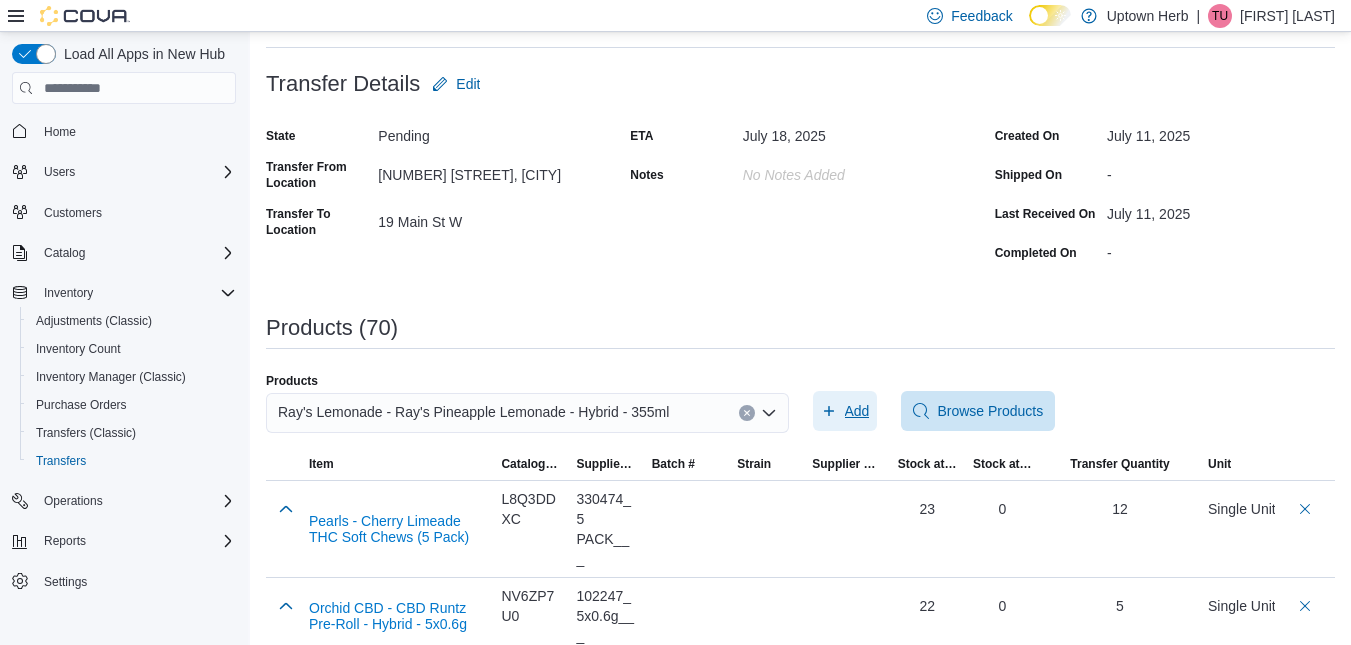 click on "Add" at bounding box center (857, 411) 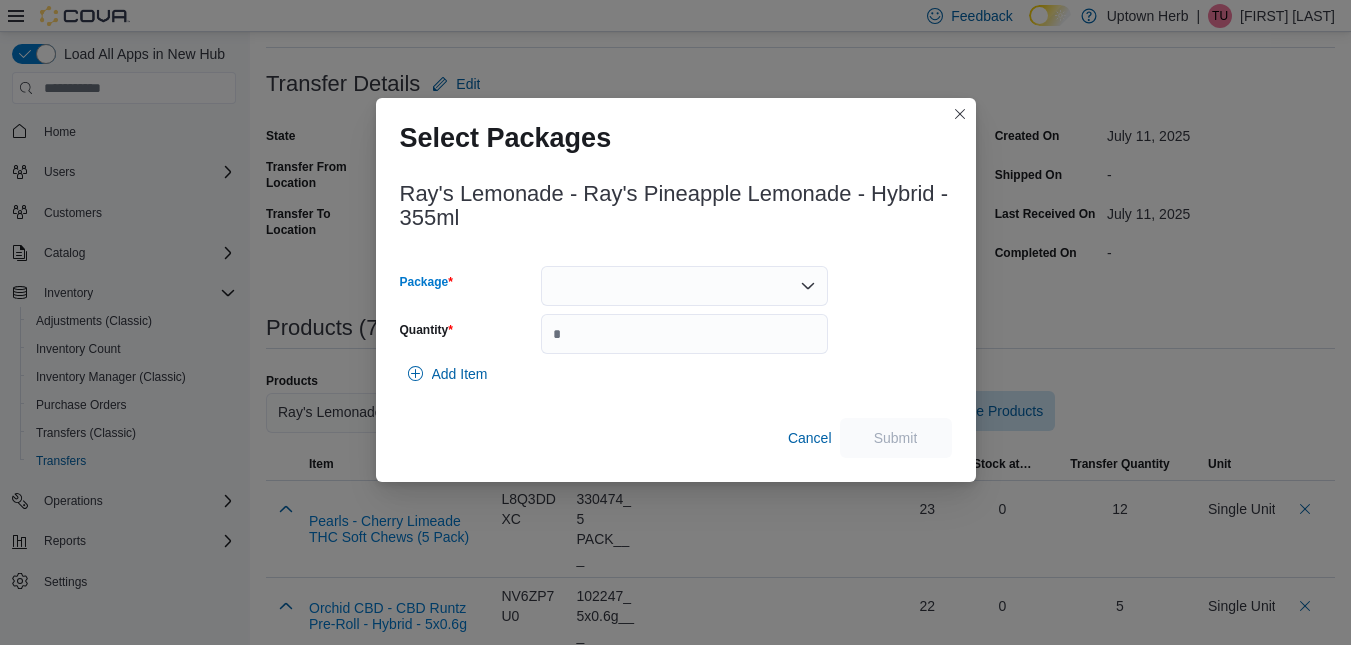 click at bounding box center [684, 286] 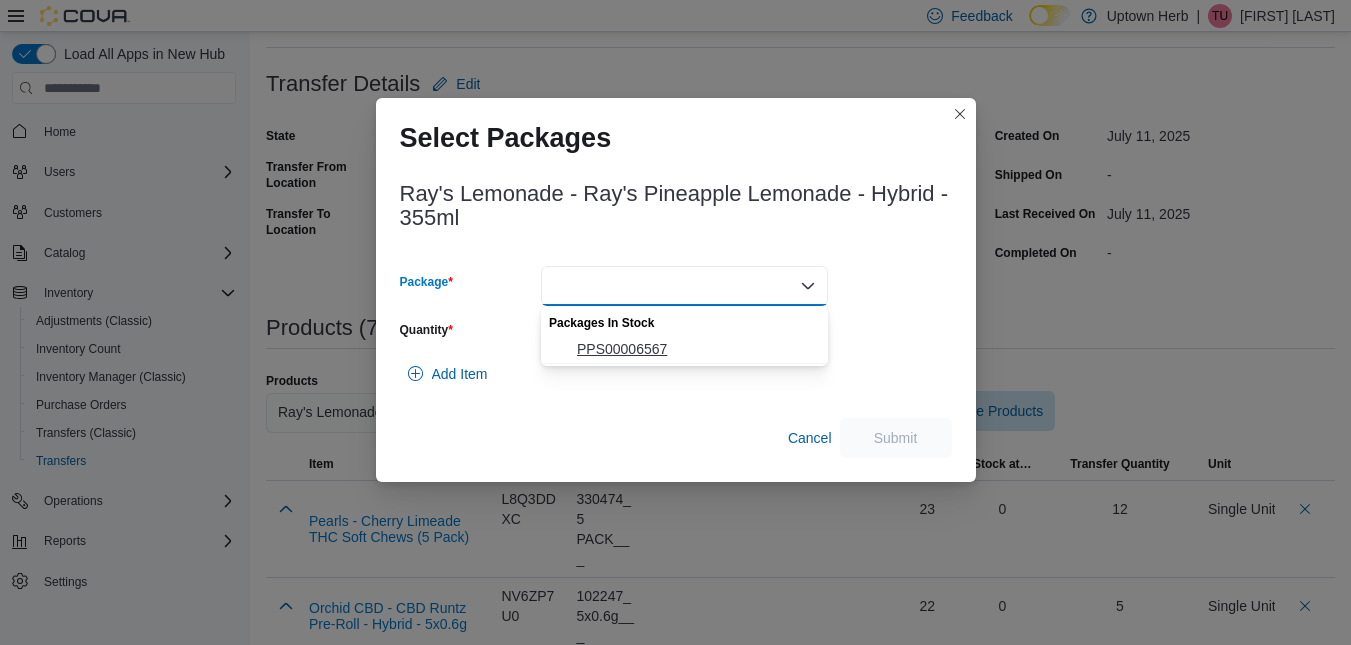 click on "PPS00006567" at bounding box center [696, 349] 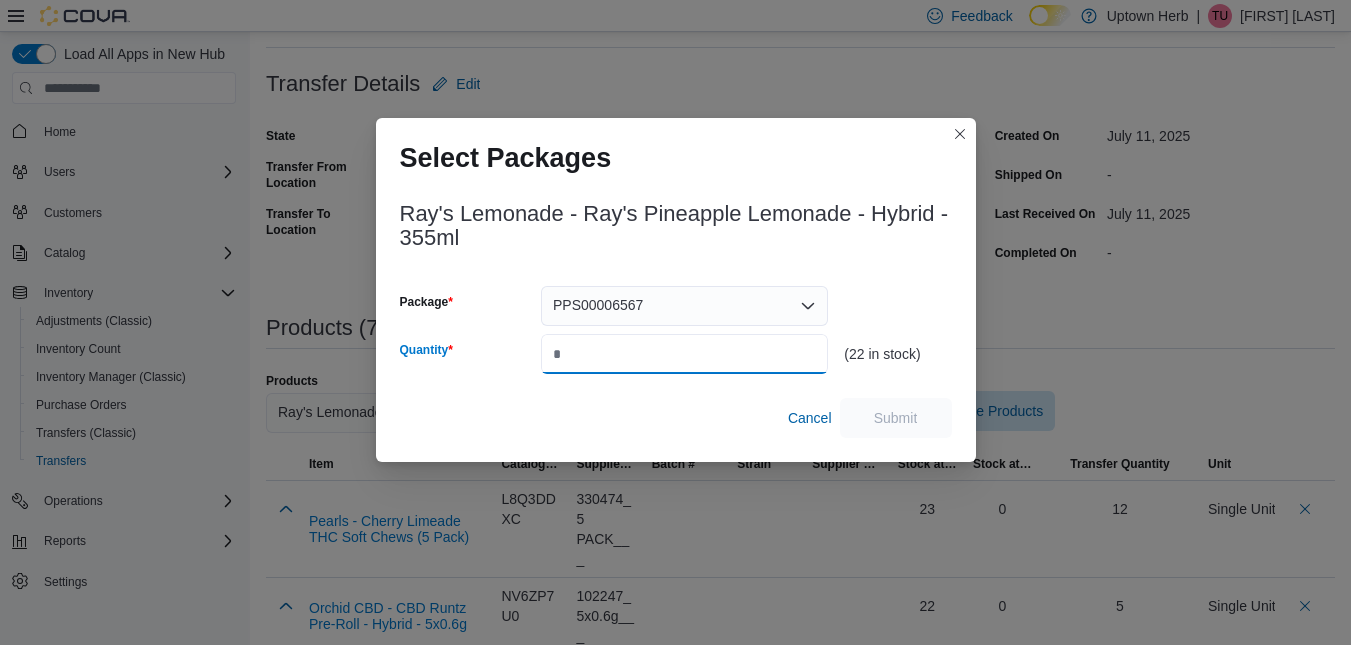 click on "Quantity" at bounding box center [684, 354] 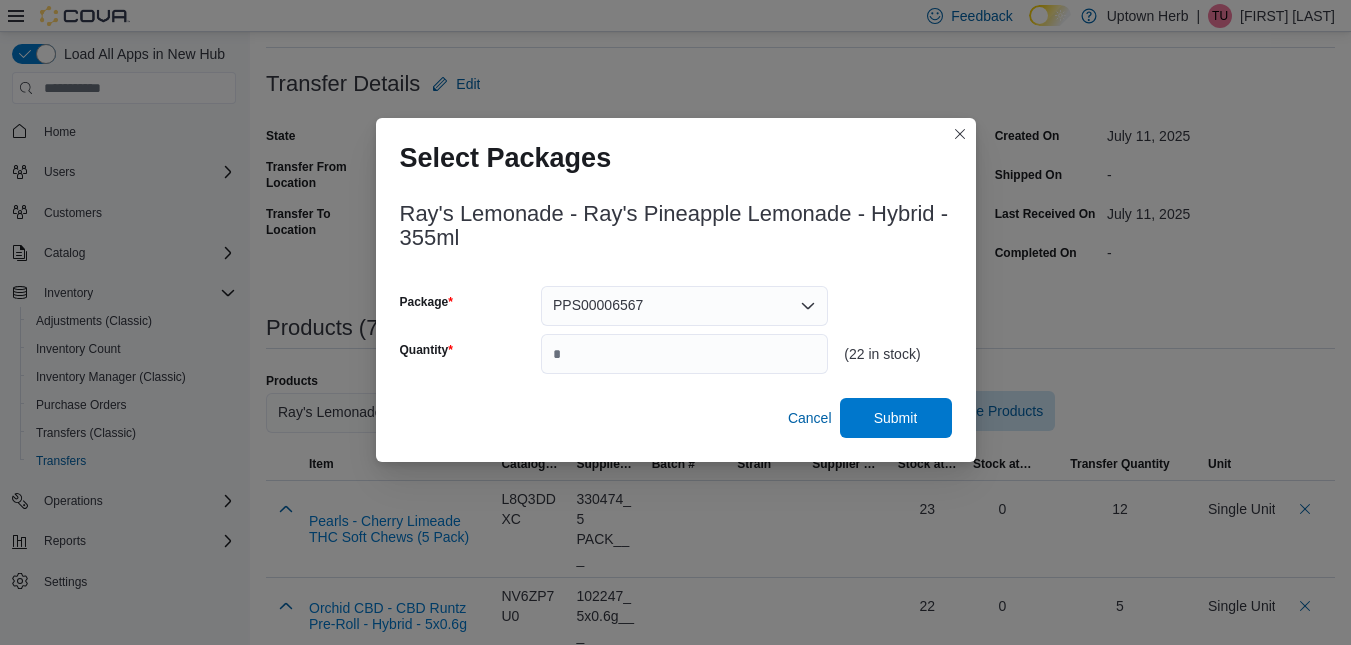 type on "*" 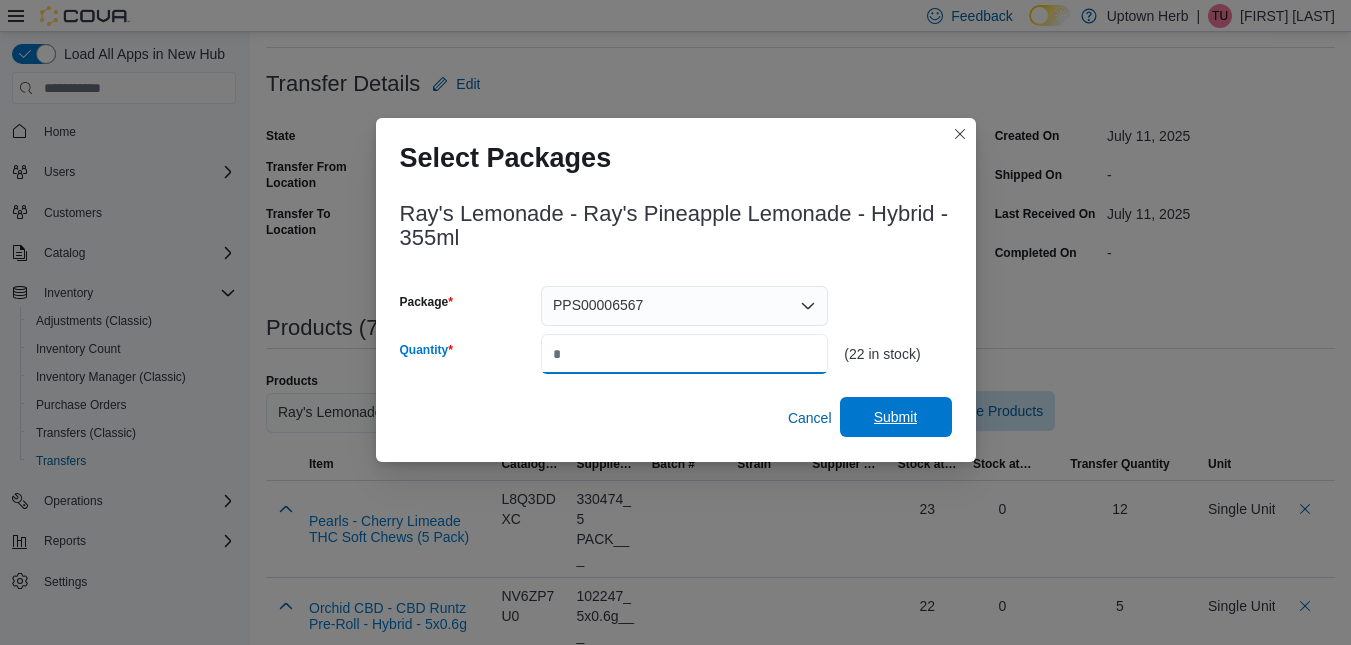 type on "**" 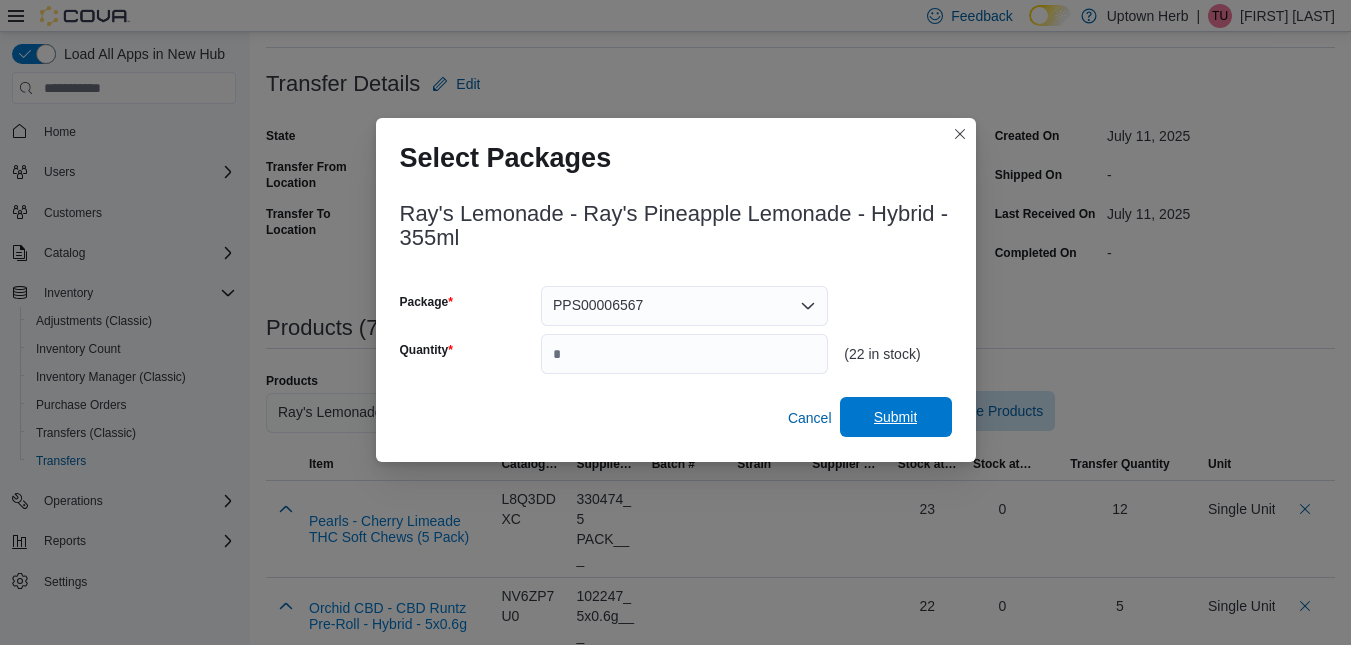 click on "Cancel Submit" at bounding box center [676, 418] 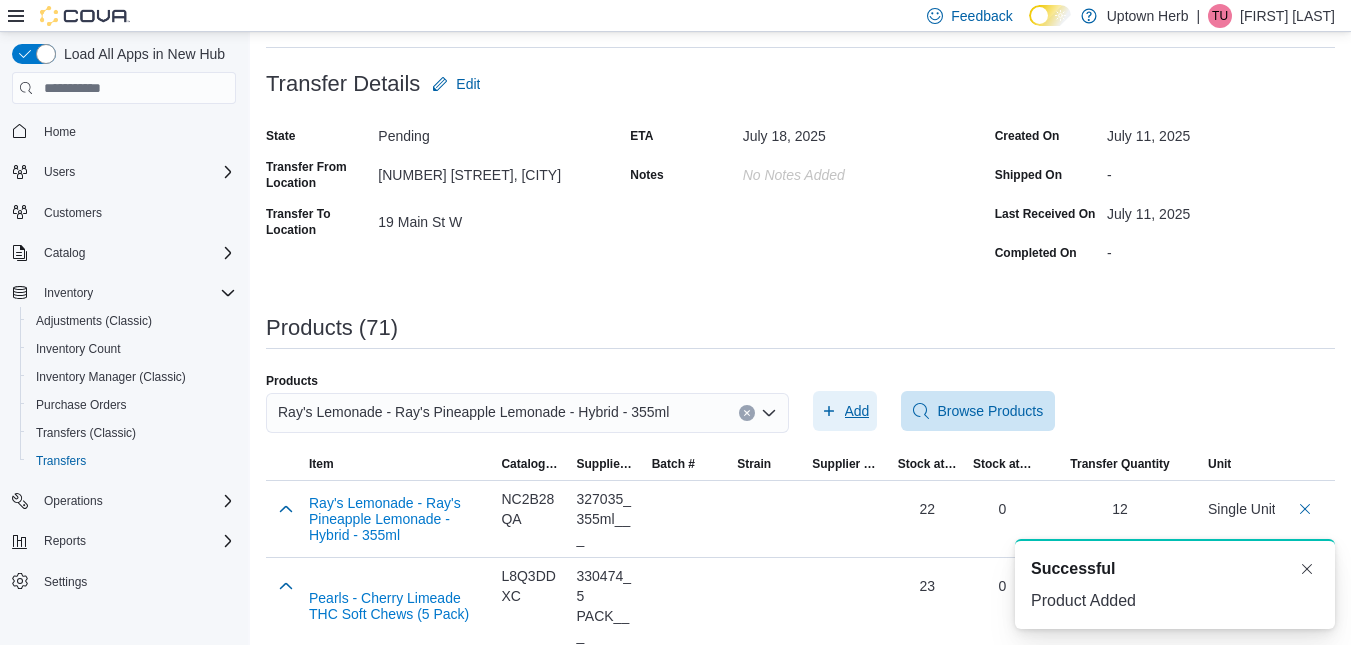 scroll, scrollTop: 0, scrollLeft: 0, axis: both 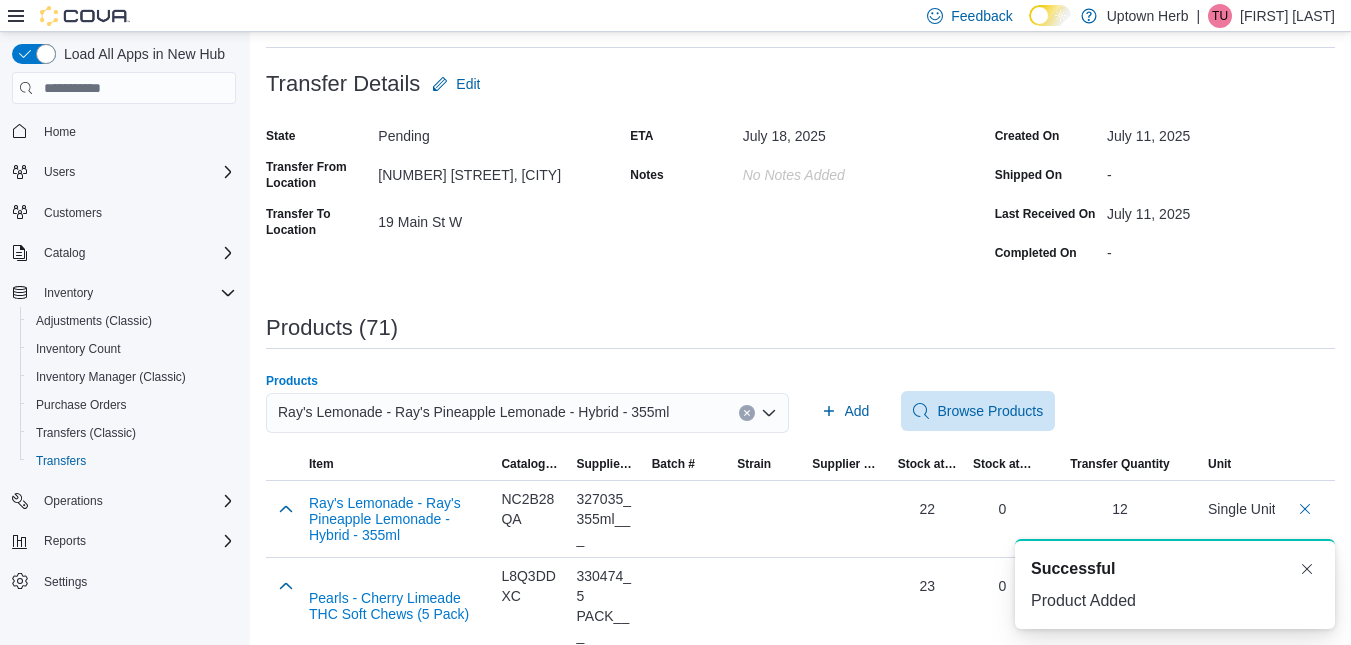 click on "Ray's Lemonade - Ray's Pineapple Lemonade - Hybrid - 355ml" at bounding box center [473, 412] 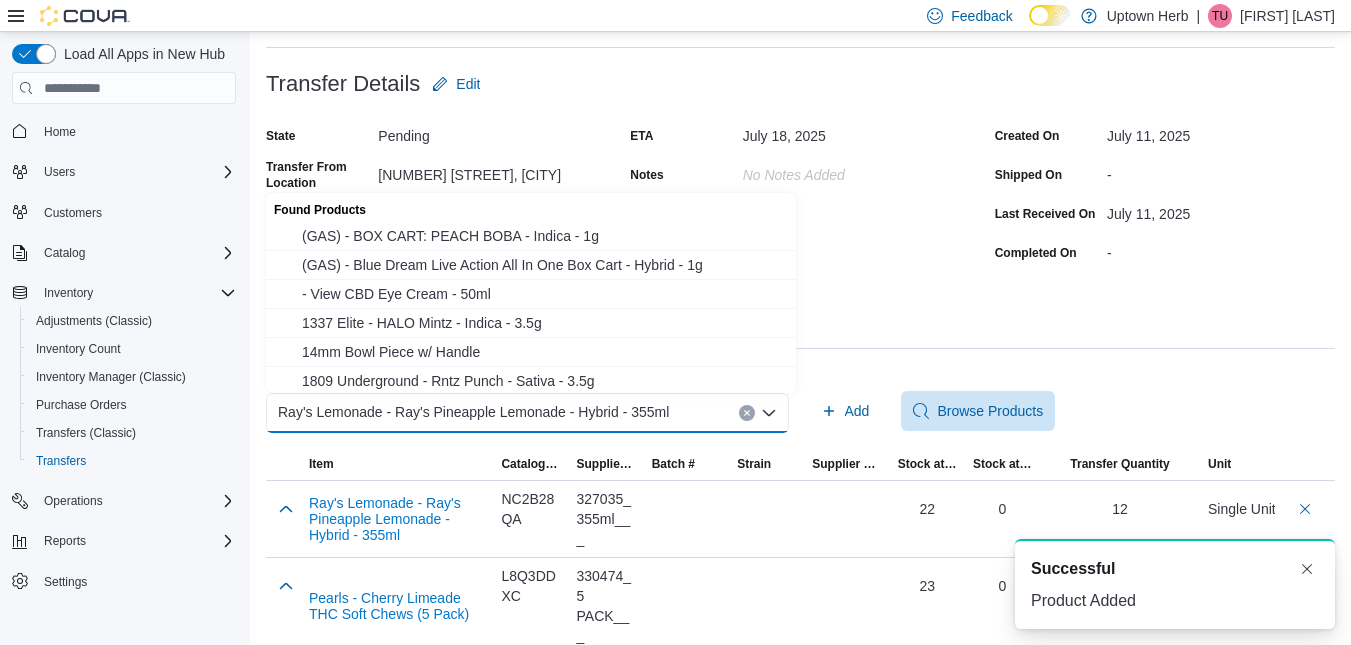 click on "Ray's Lemonade - Ray's Pineapple Lemonade - Hybrid - 355ml" at bounding box center [473, 412] 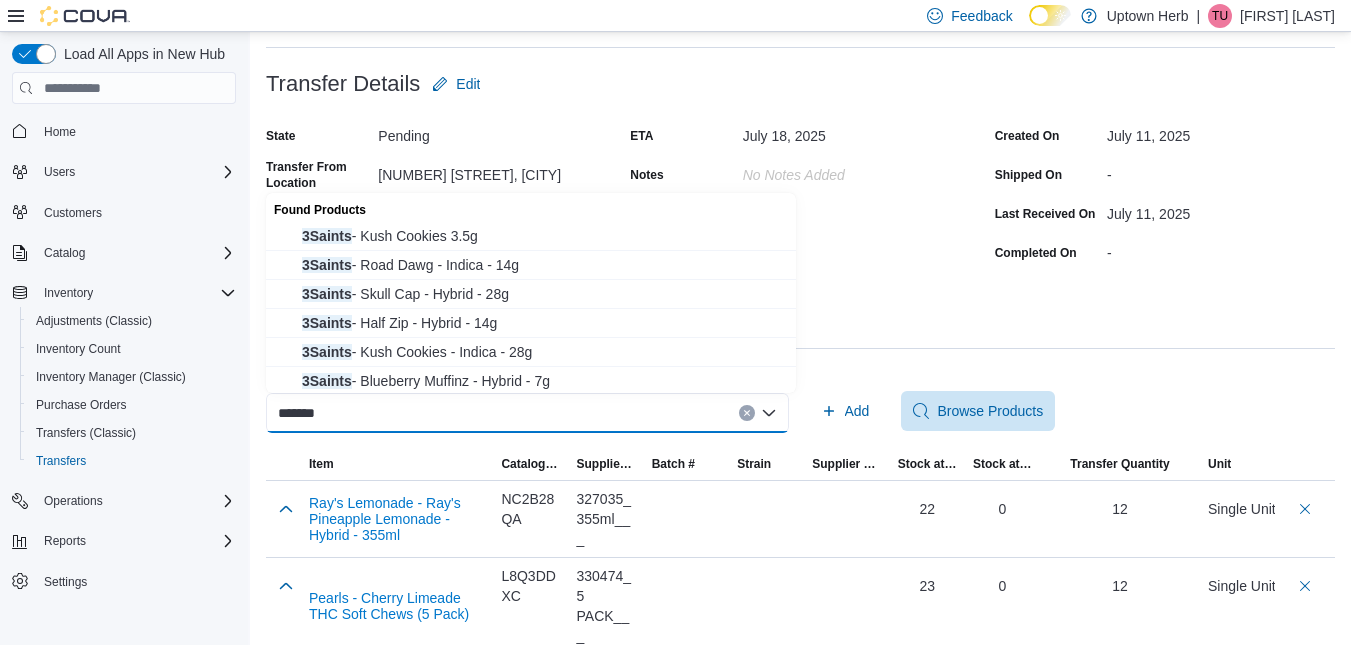 type on "*******" 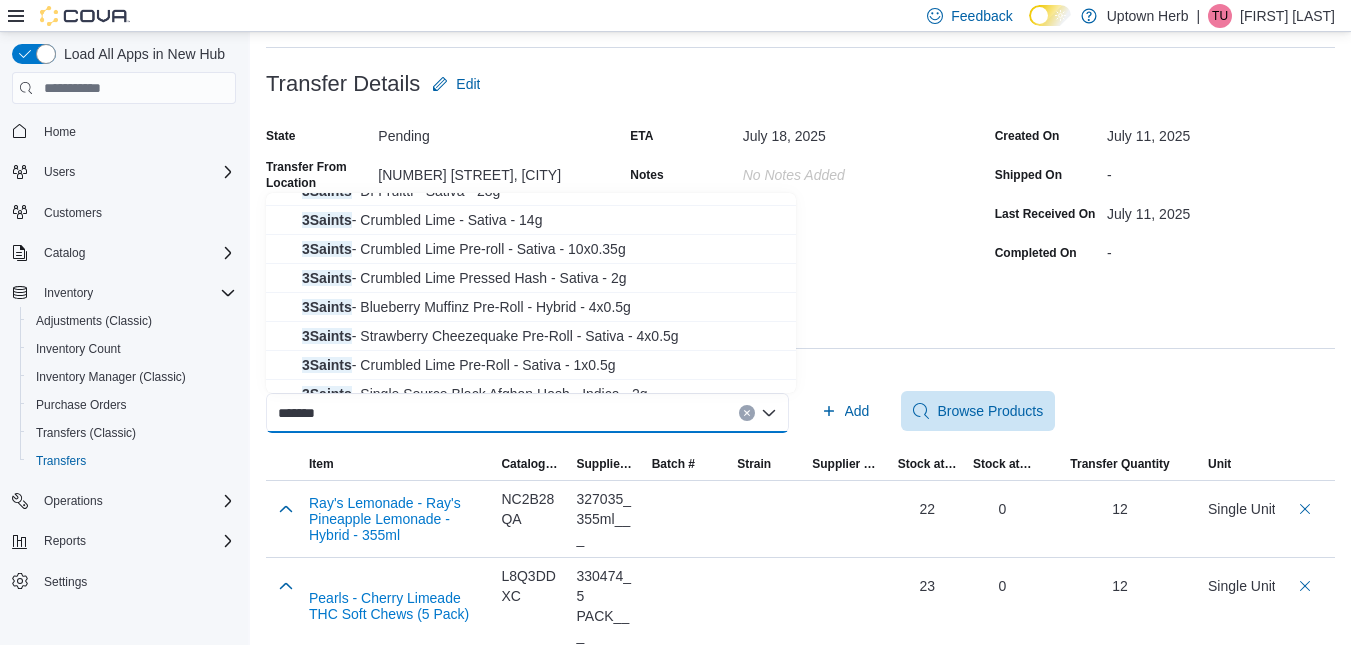 scroll, scrollTop: 278, scrollLeft: 0, axis: vertical 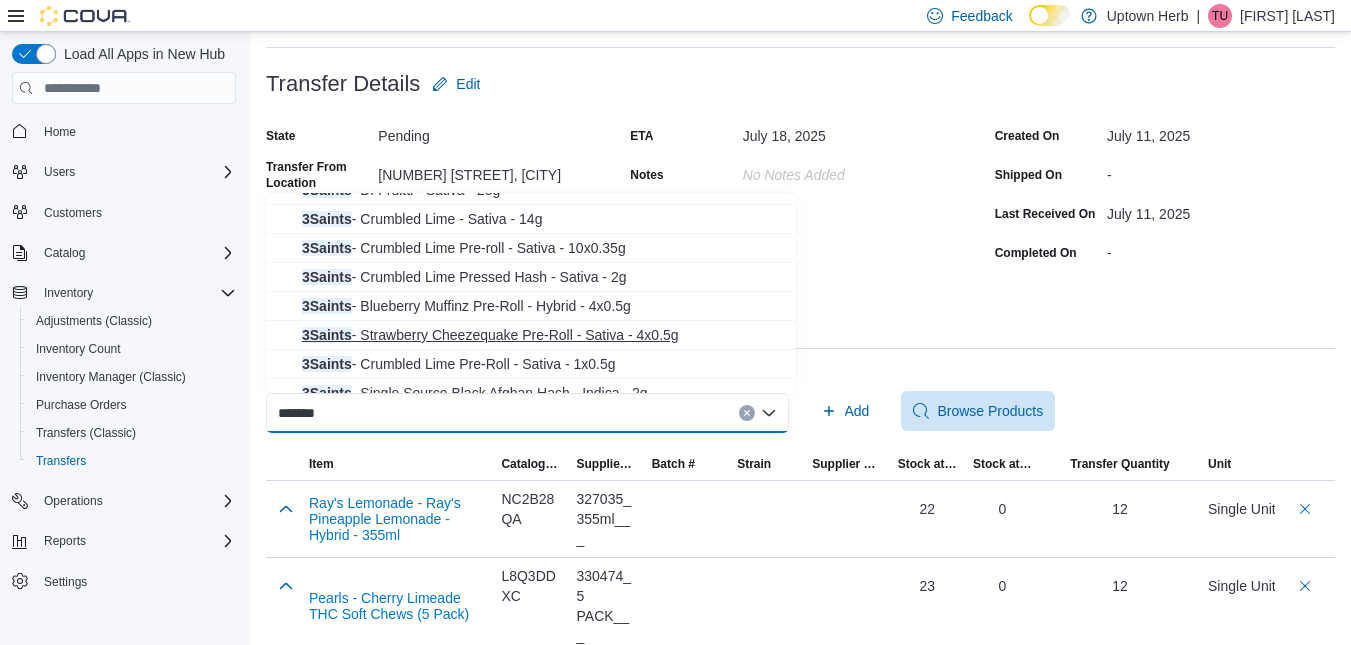 click on "3Saints  - Strawberry Cheezequake Pre-Roll - Sativa - 4x0.5g" at bounding box center (543, 335) 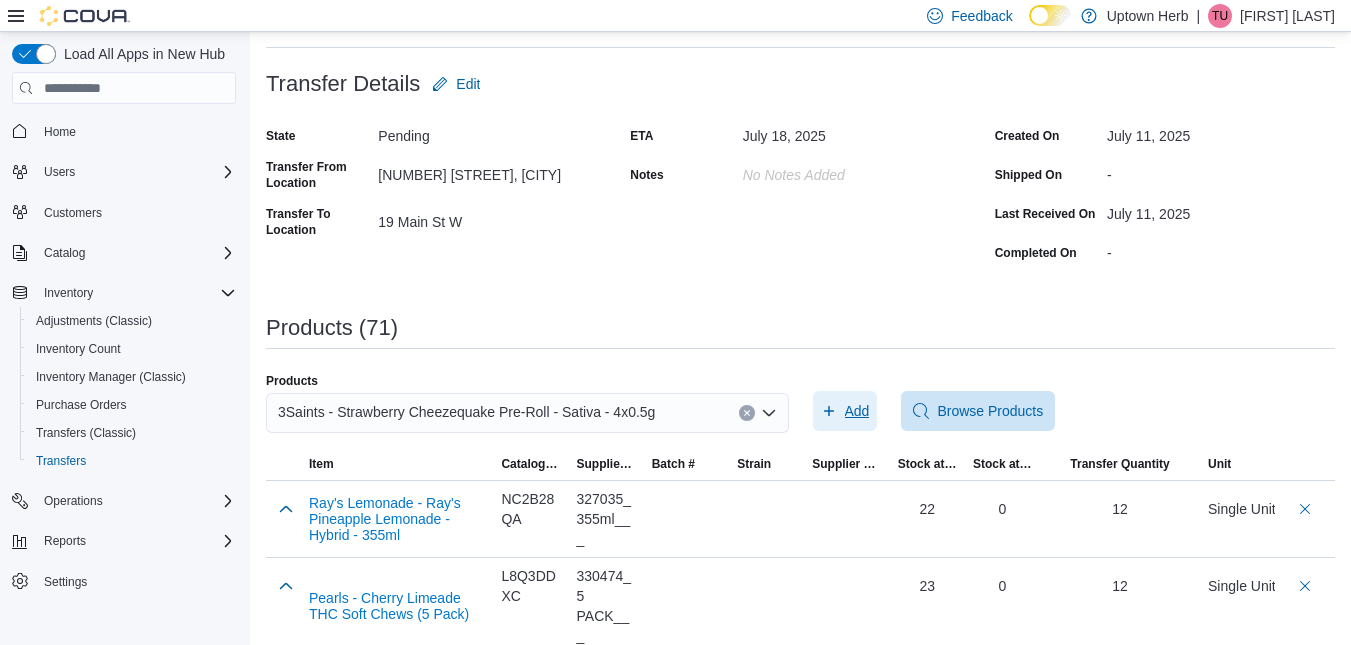 click on "Add" at bounding box center [857, 411] 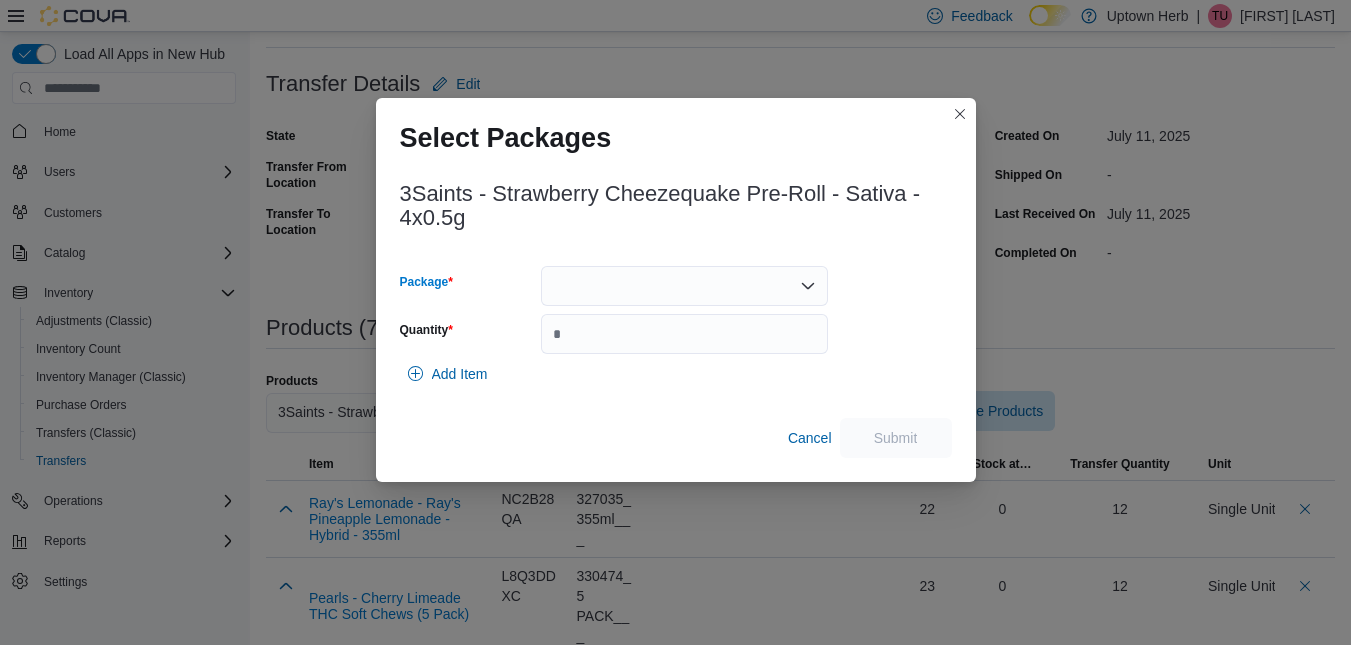click at bounding box center [684, 286] 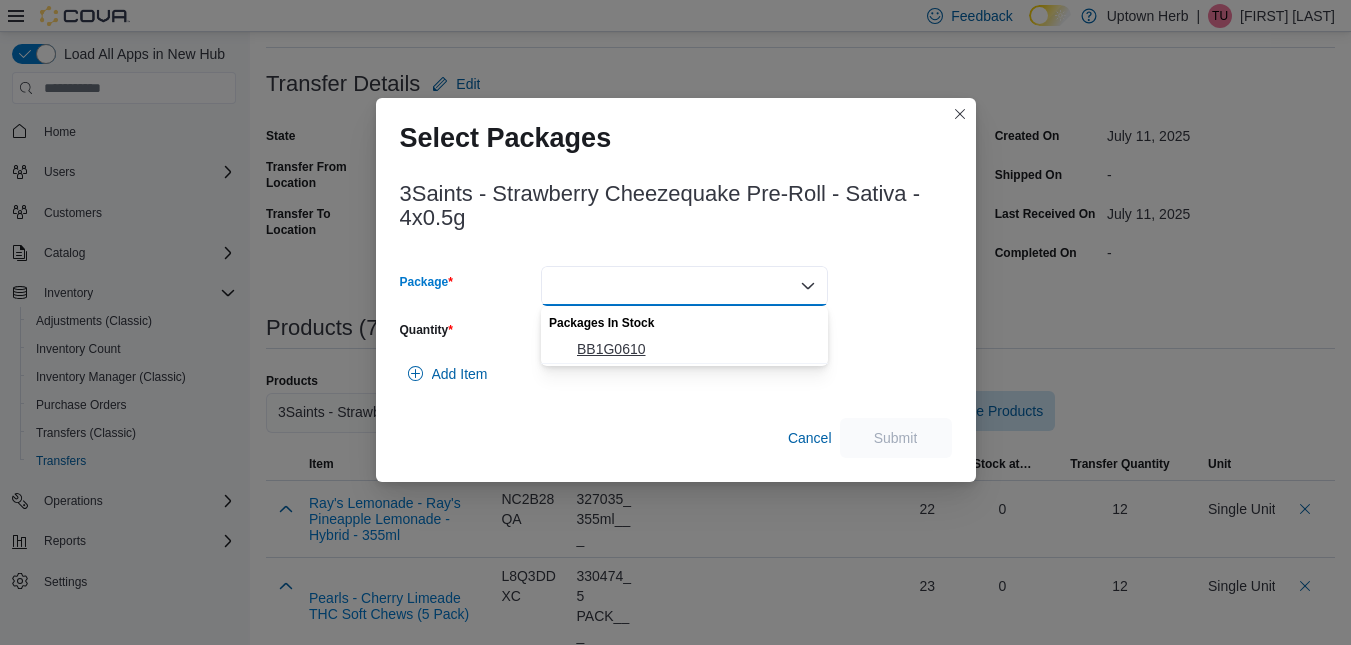 click on "BB1G0610" at bounding box center (696, 349) 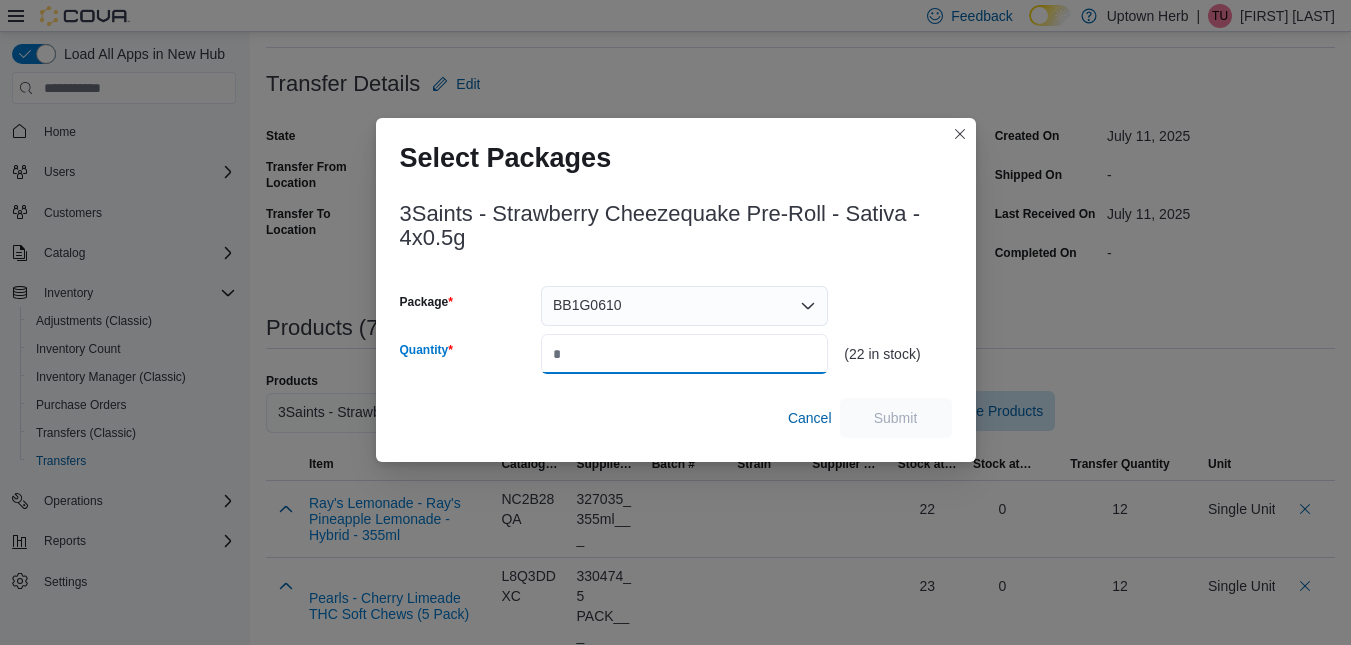 click on "Quantity" at bounding box center [684, 354] 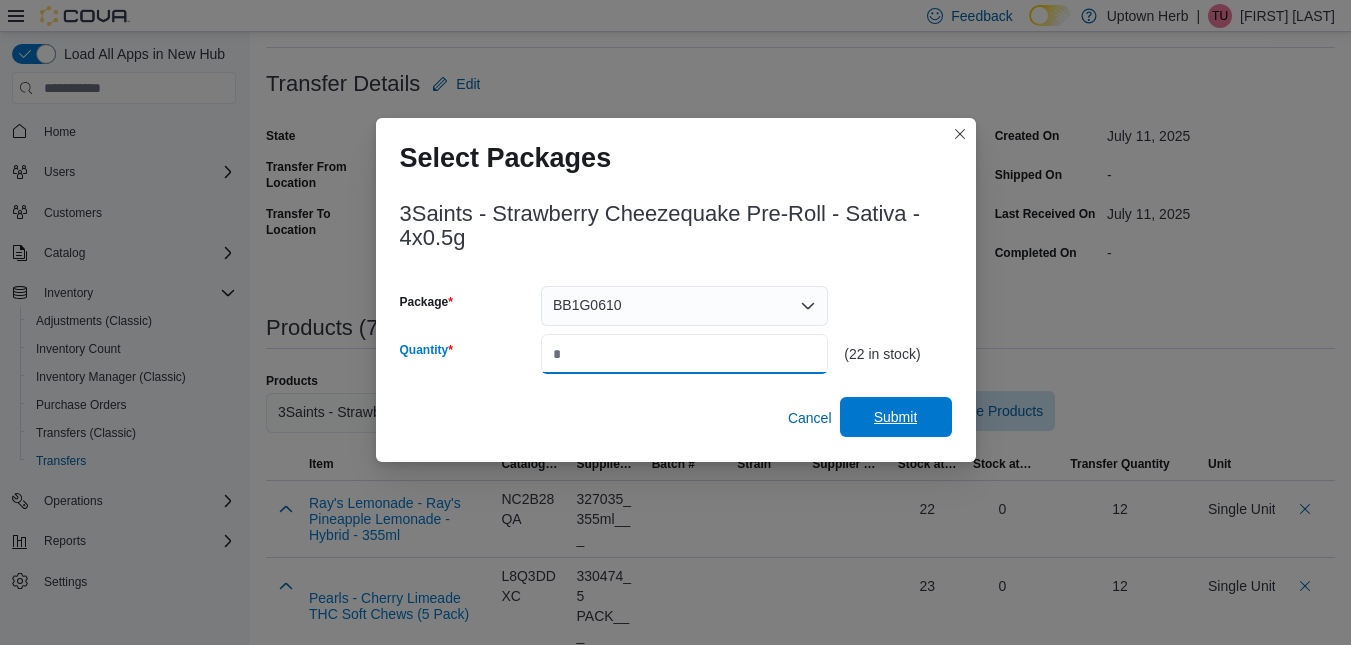 type on "**" 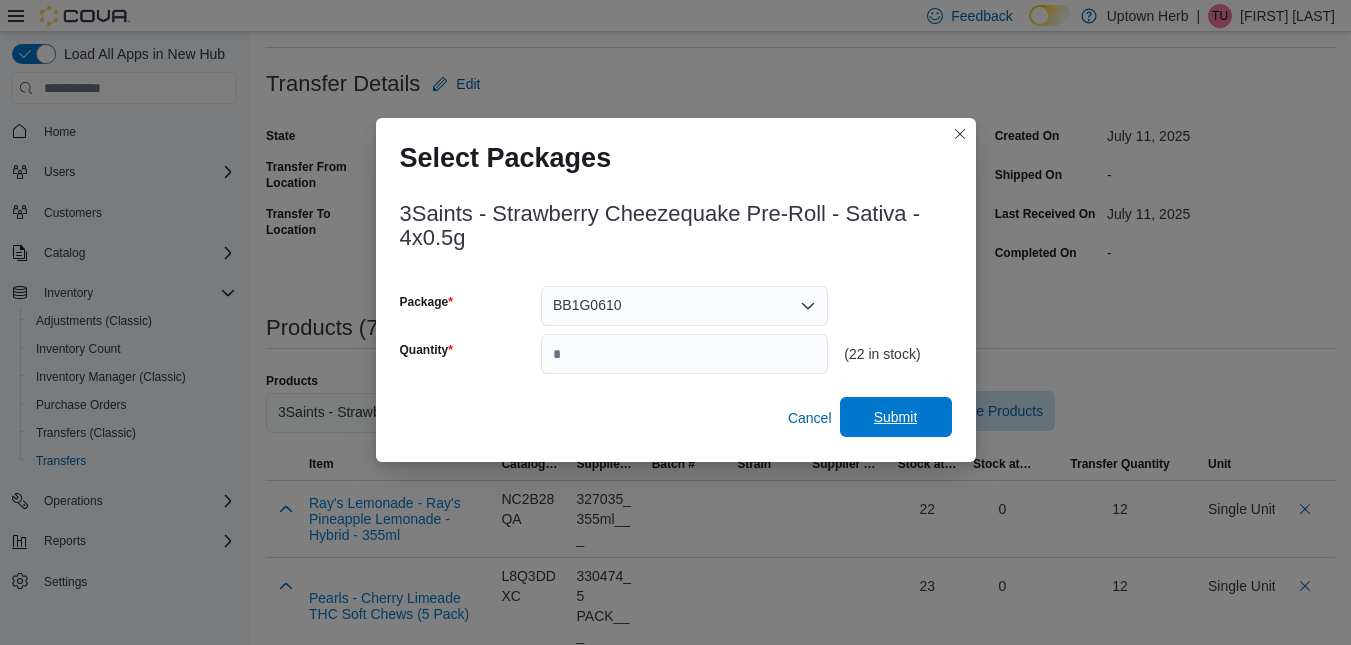 click on "Submit" at bounding box center [896, 417] 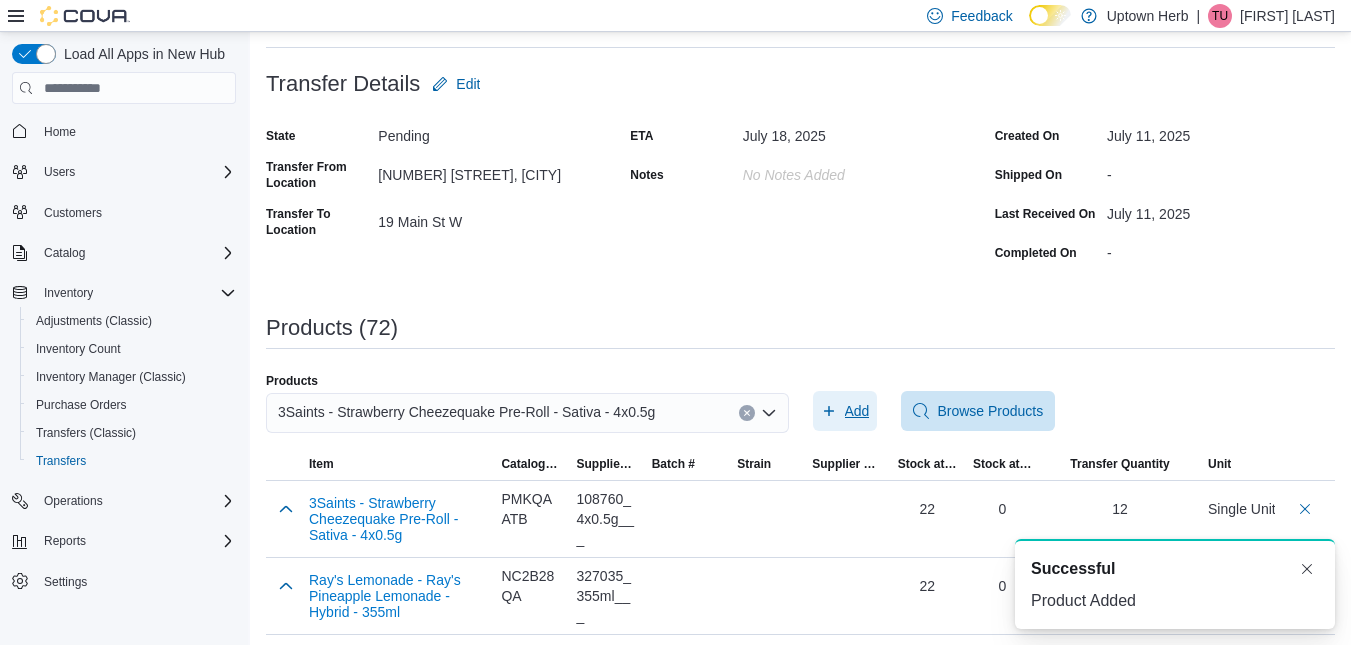 scroll, scrollTop: 0, scrollLeft: 0, axis: both 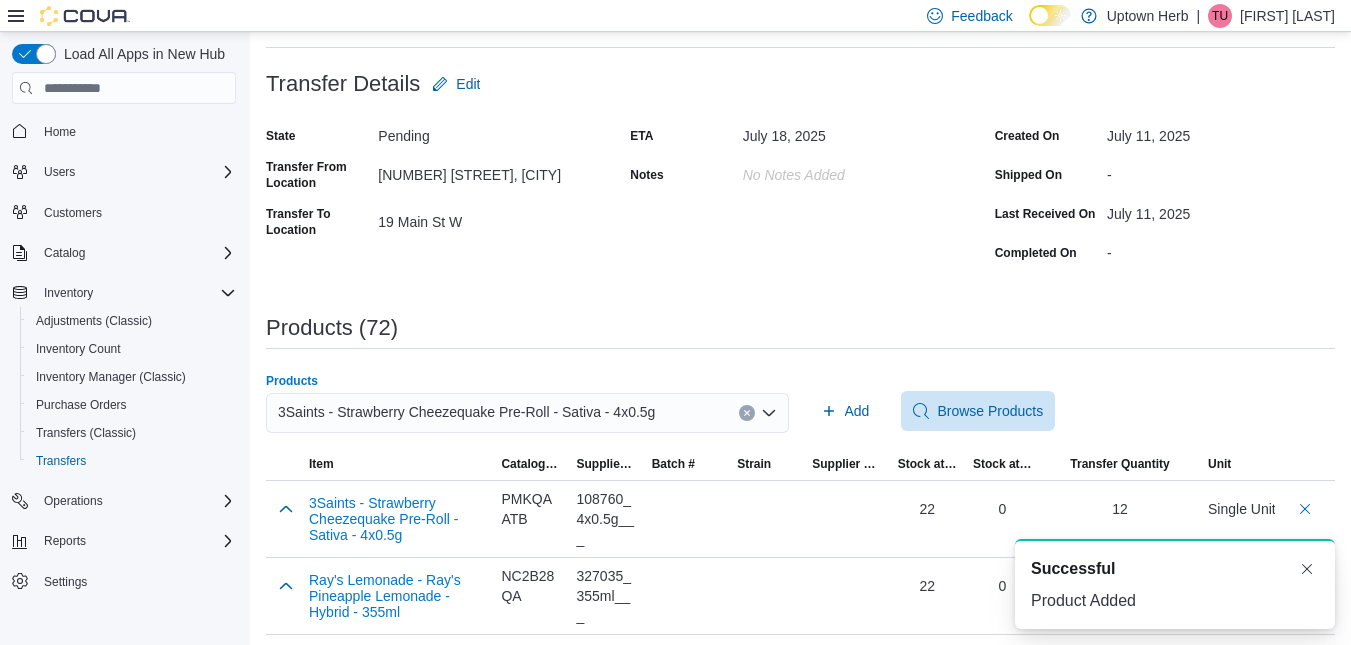 click on "3Saints - Strawberry Cheezequake Pre-Roll - Sativa - 4x0.5g" at bounding box center [466, 412] 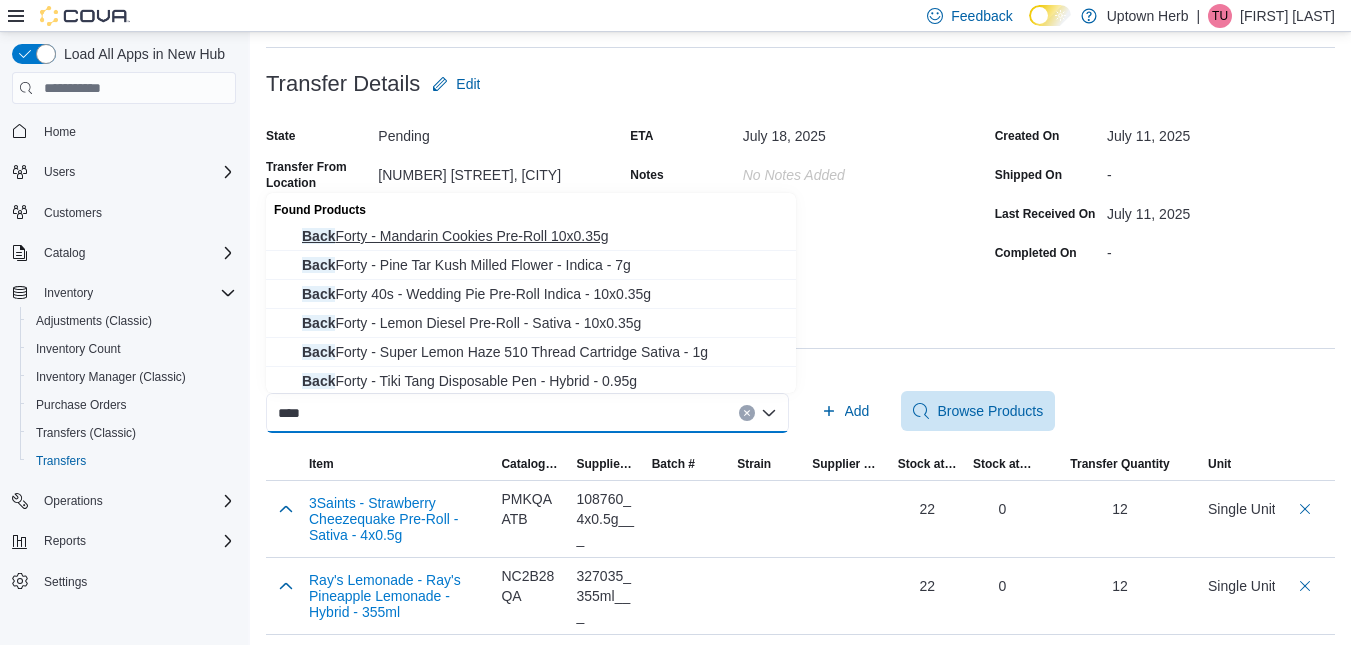 type on "****" 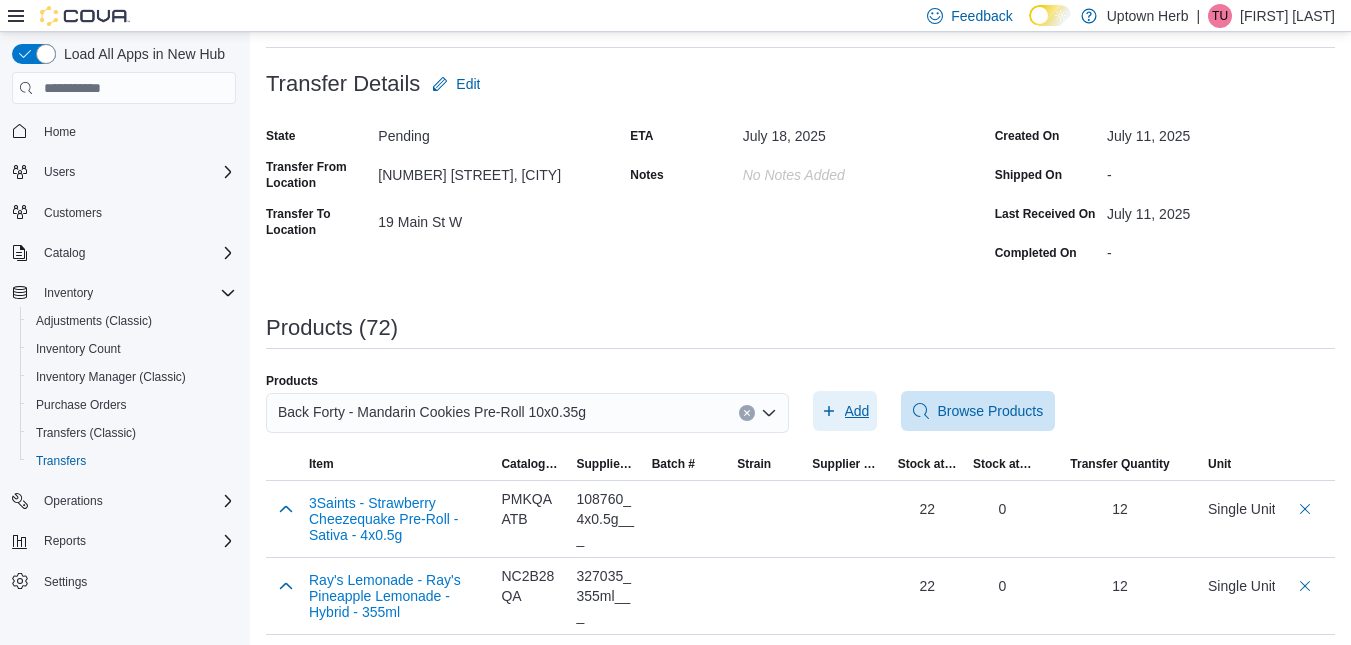click on "Add" at bounding box center [857, 411] 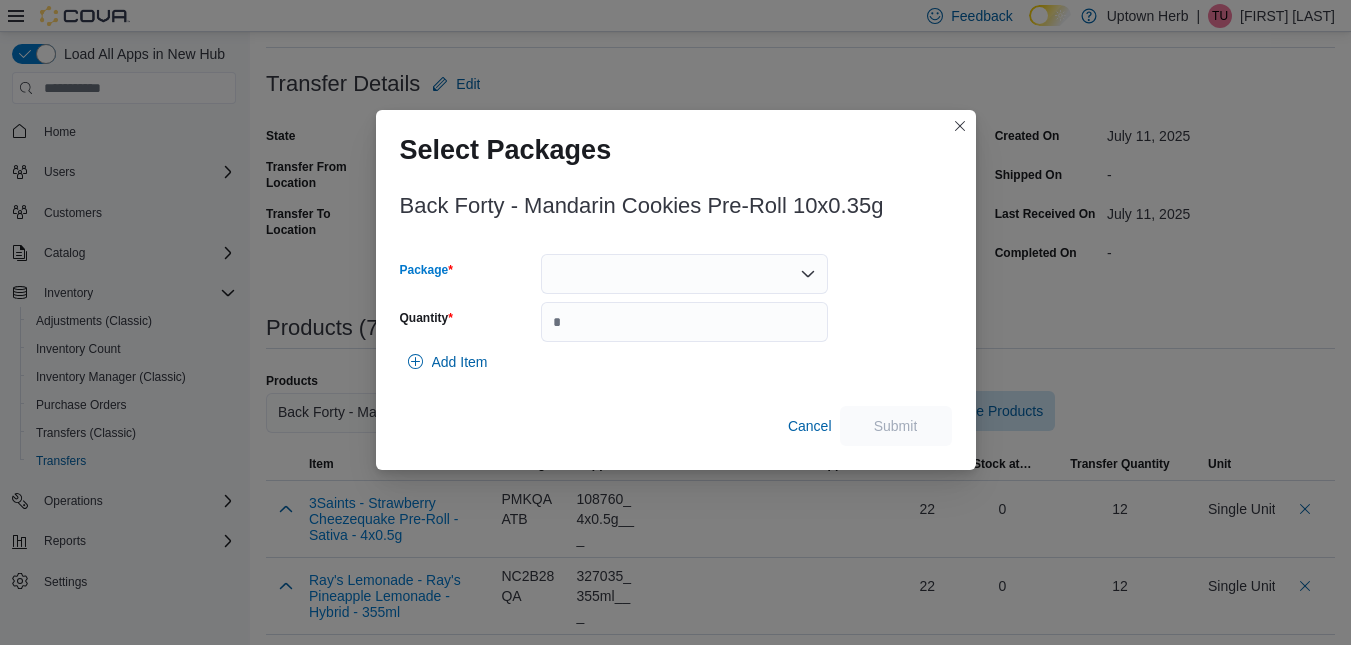click at bounding box center (684, 274) 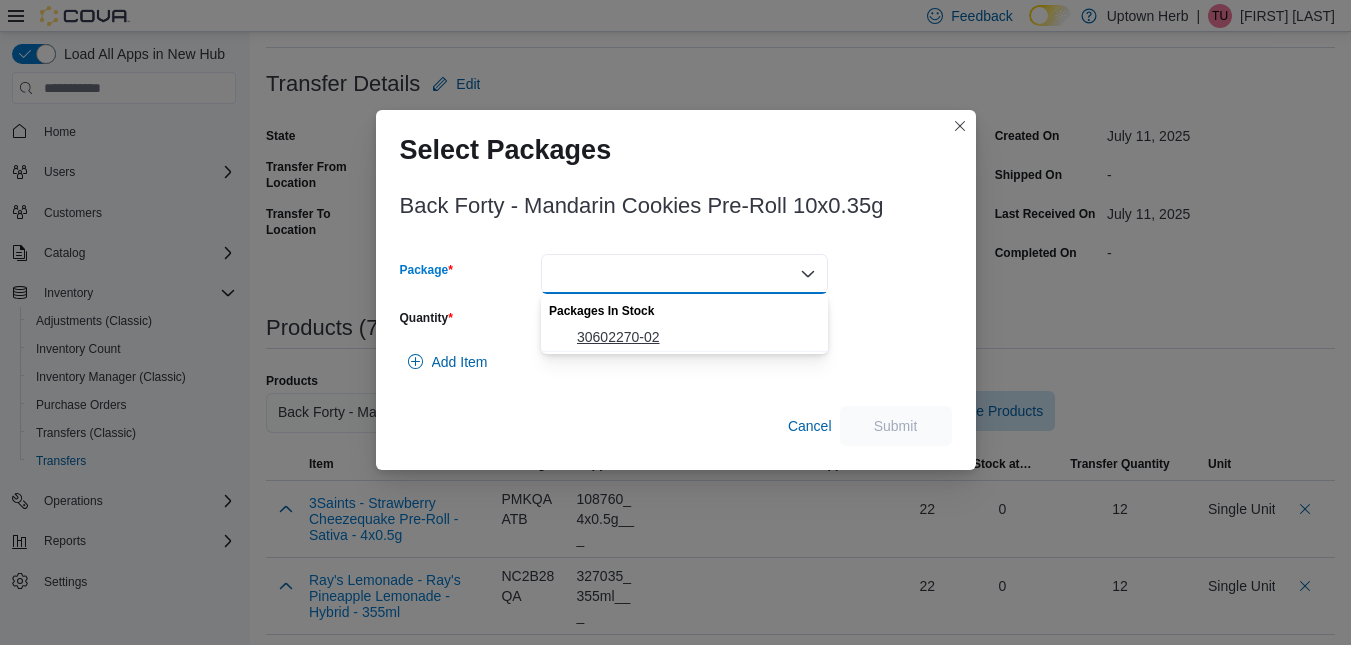 click on "30602270-02" at bounding box center [696, 337] 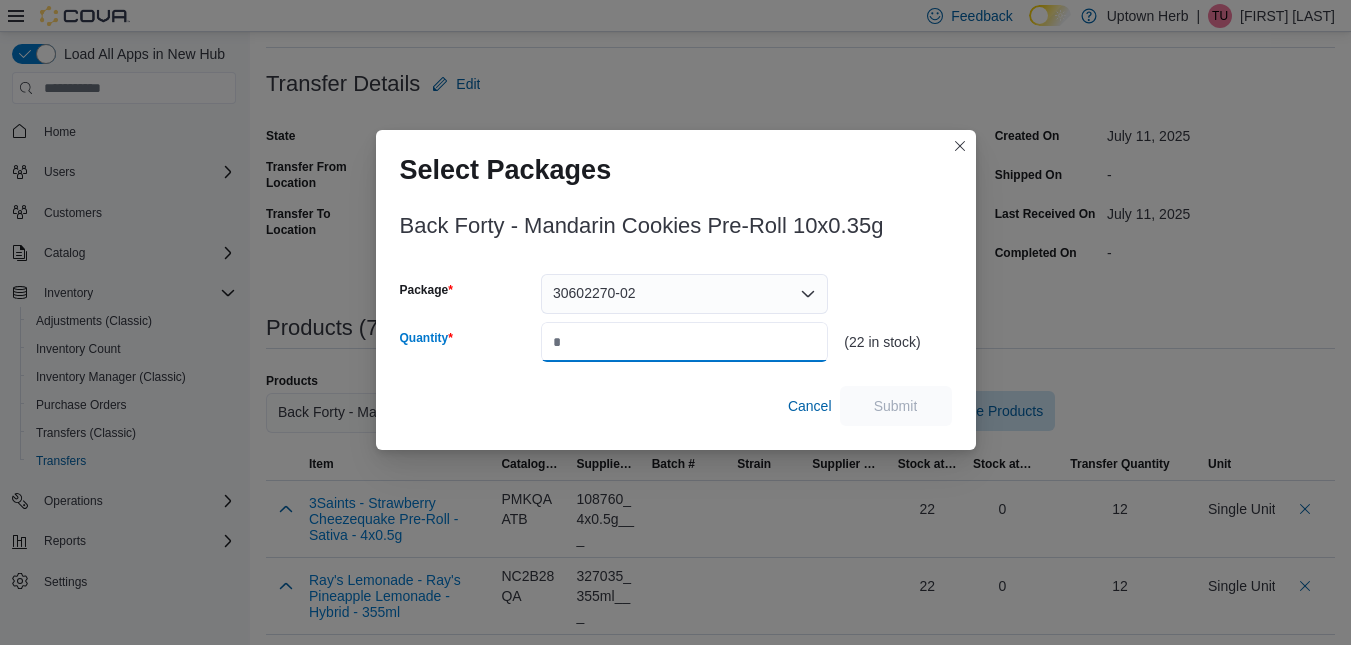 click on "Quantity" at bounding box center [684, 342] 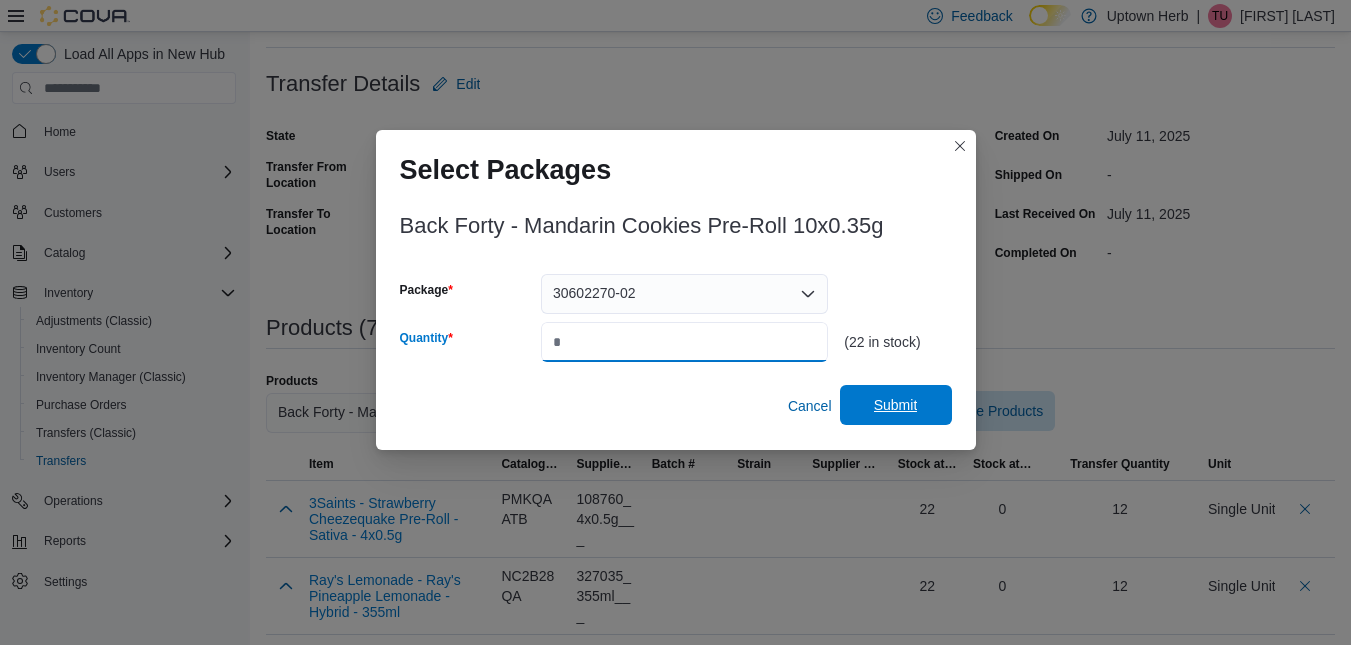 type on "**" 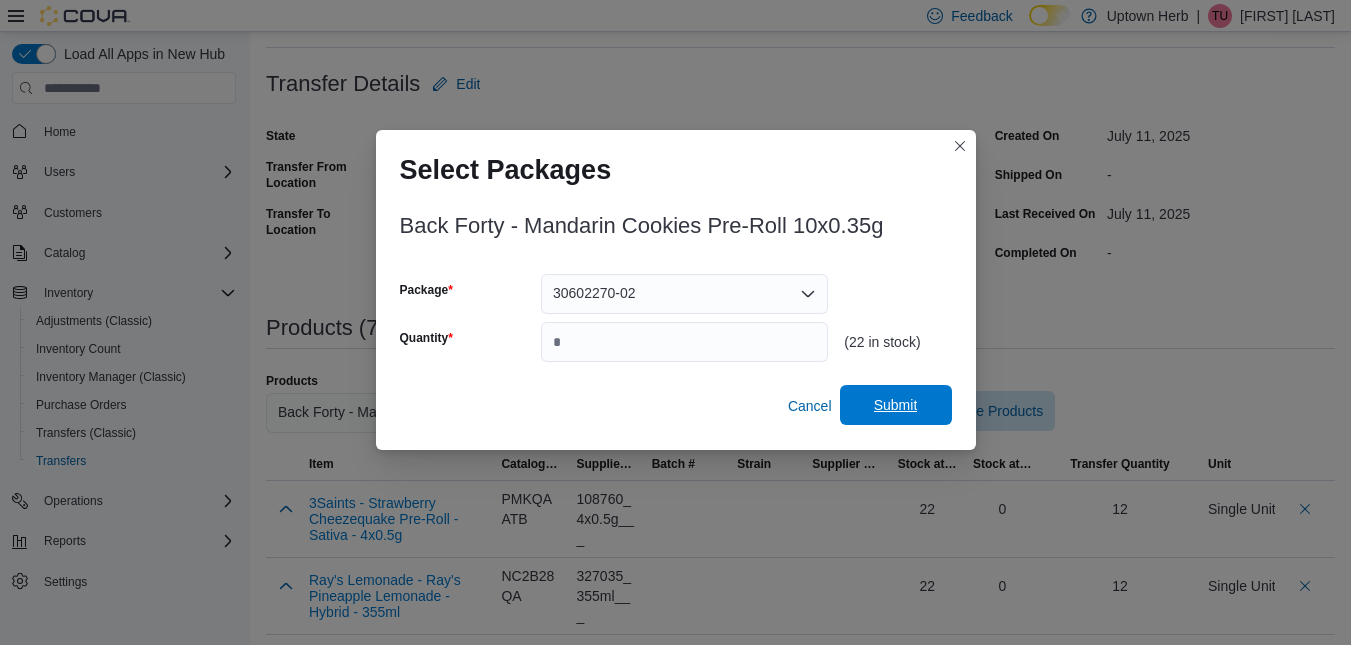 click on "Submit" at bounding box center [896, 405] 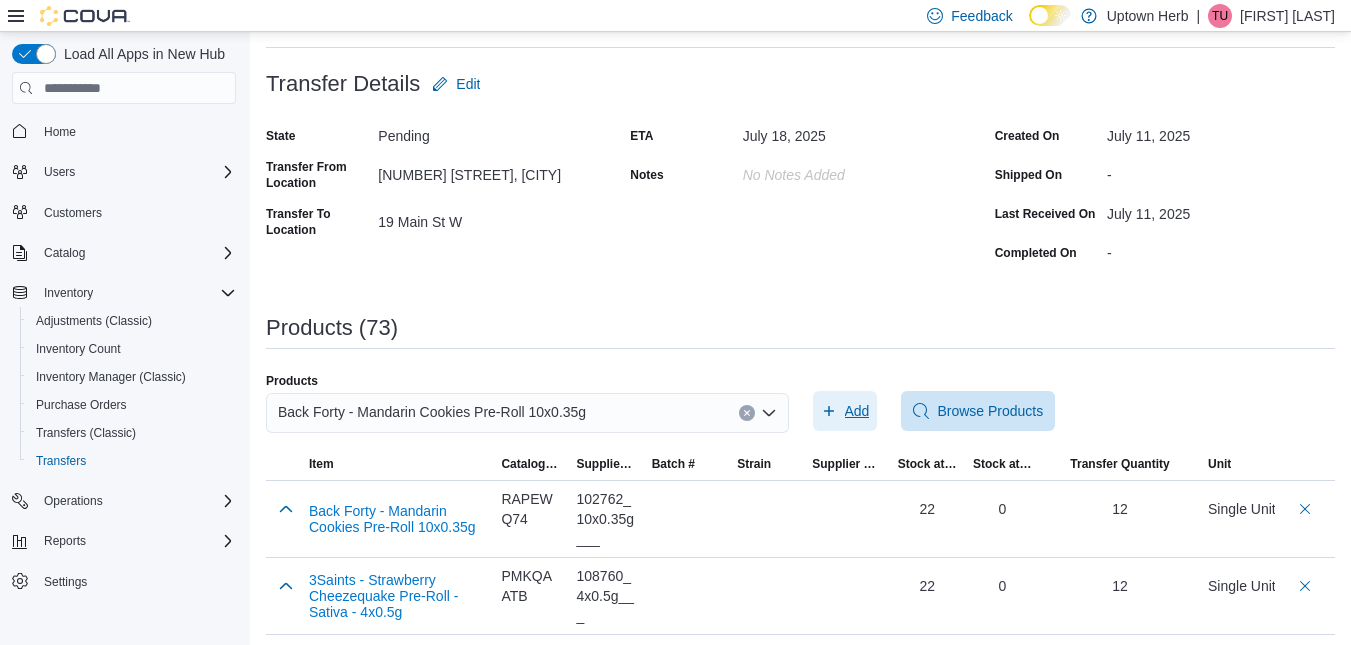 scroll, scrollTop: 0, scrollLeft: 0, axis: both 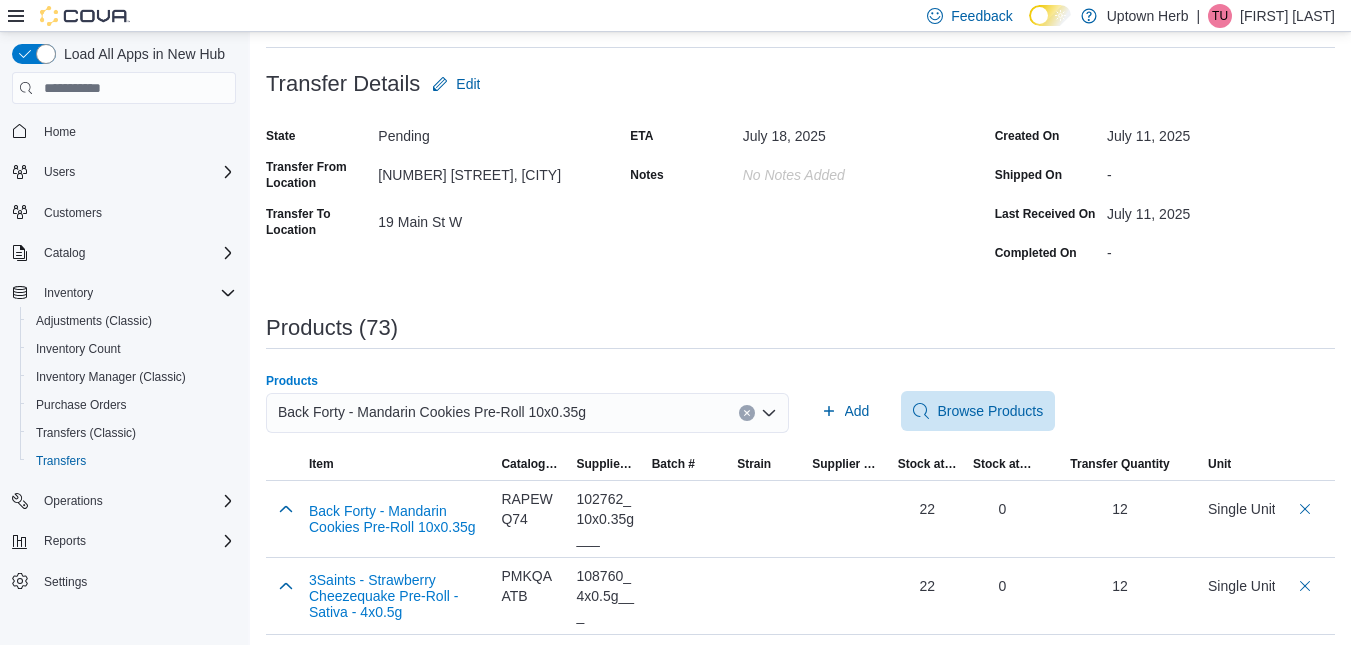 click on "Back Forty - Mandarin Cookies Pre-Roll 10x0.35g" at bounding box center (432, 412) 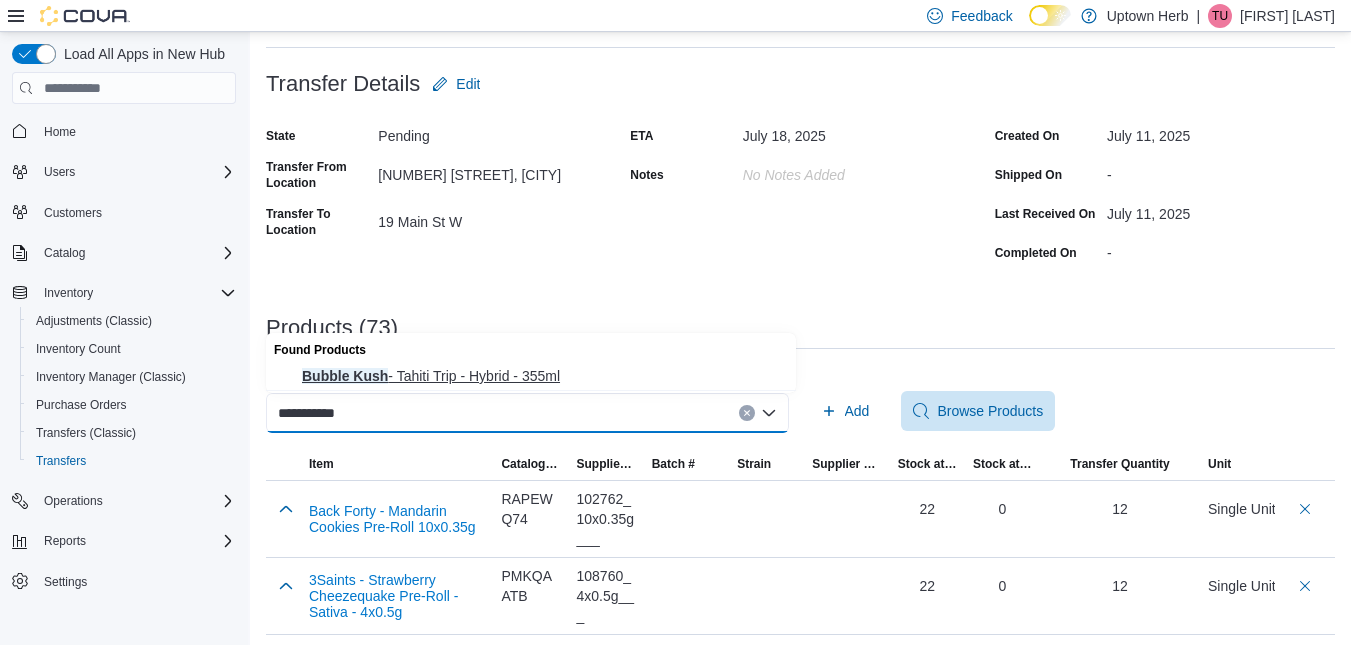 type on "**********" 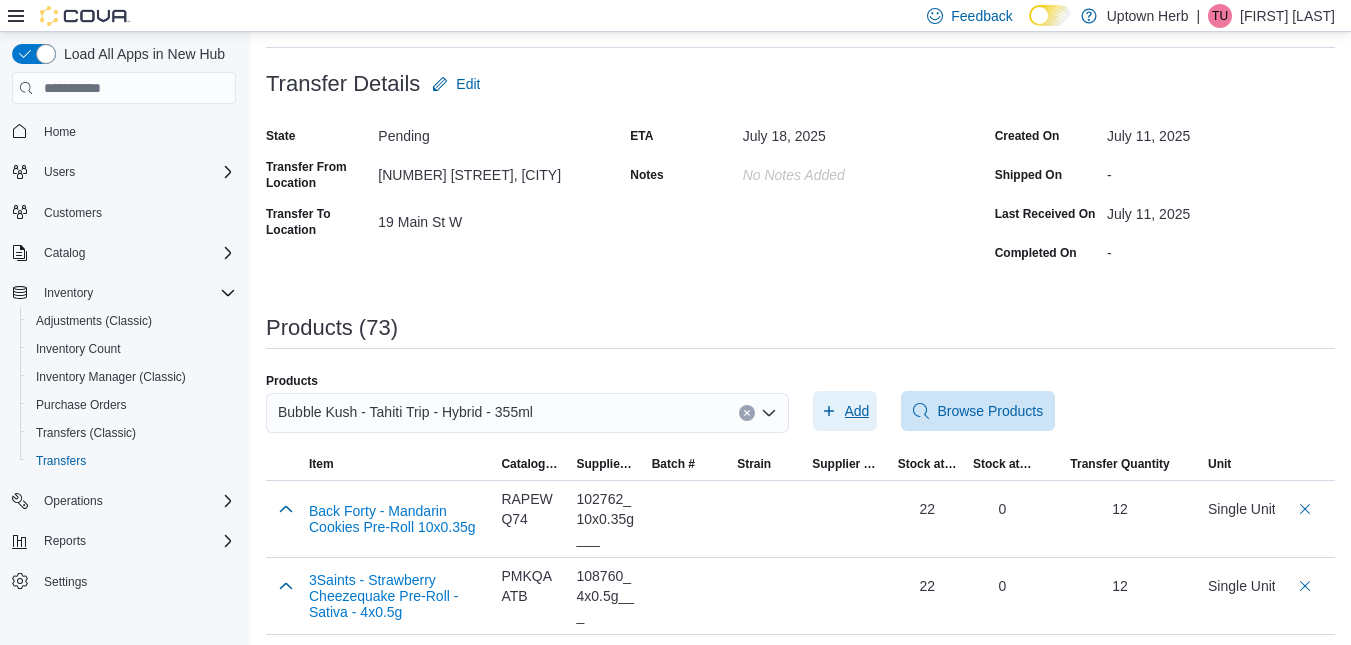 click on "Add" at bounding box center [857, 411] 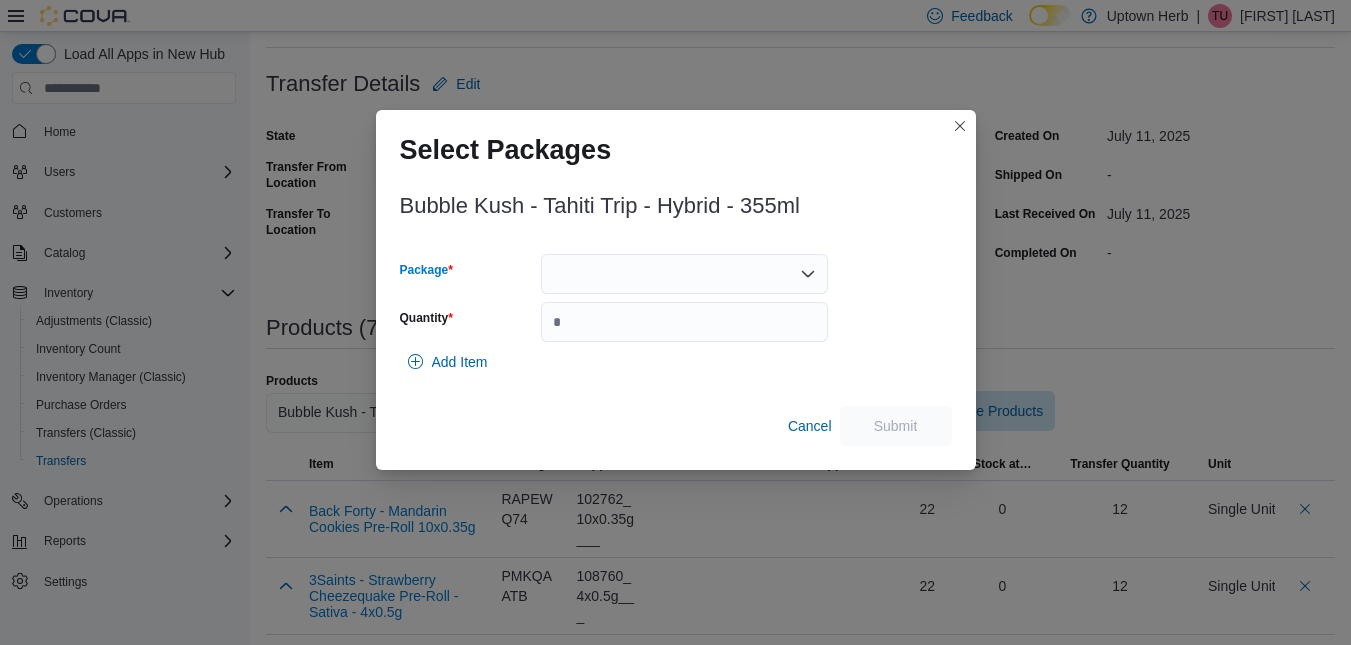 click at bounding box center [684, 274] 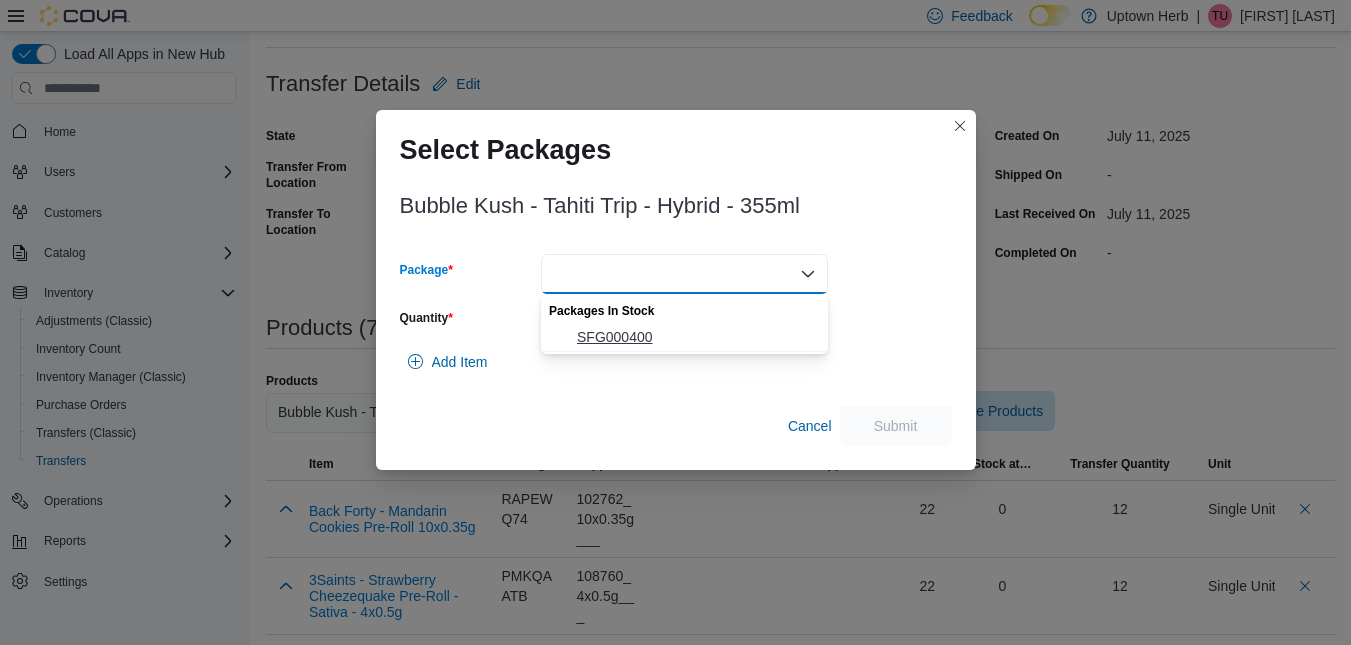 click on "SFG000400" at bounding box center [696, 337] 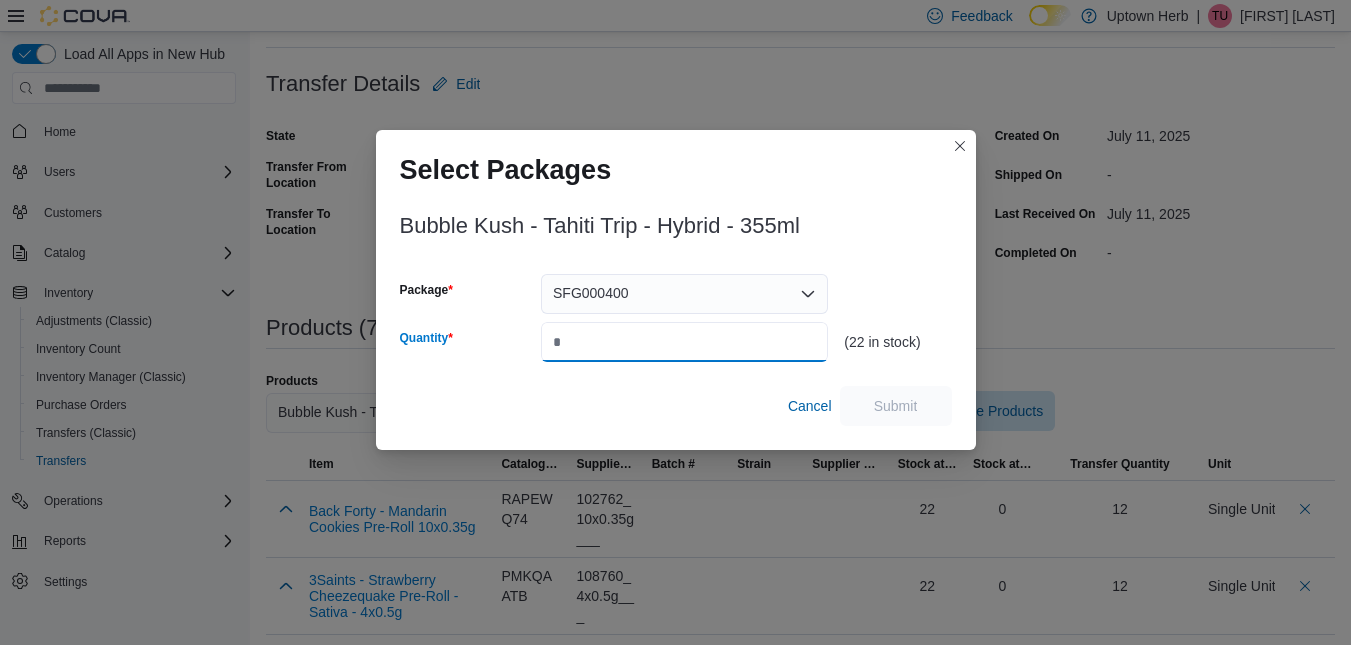 click on "Quantity" at bounding box center [684, 342] 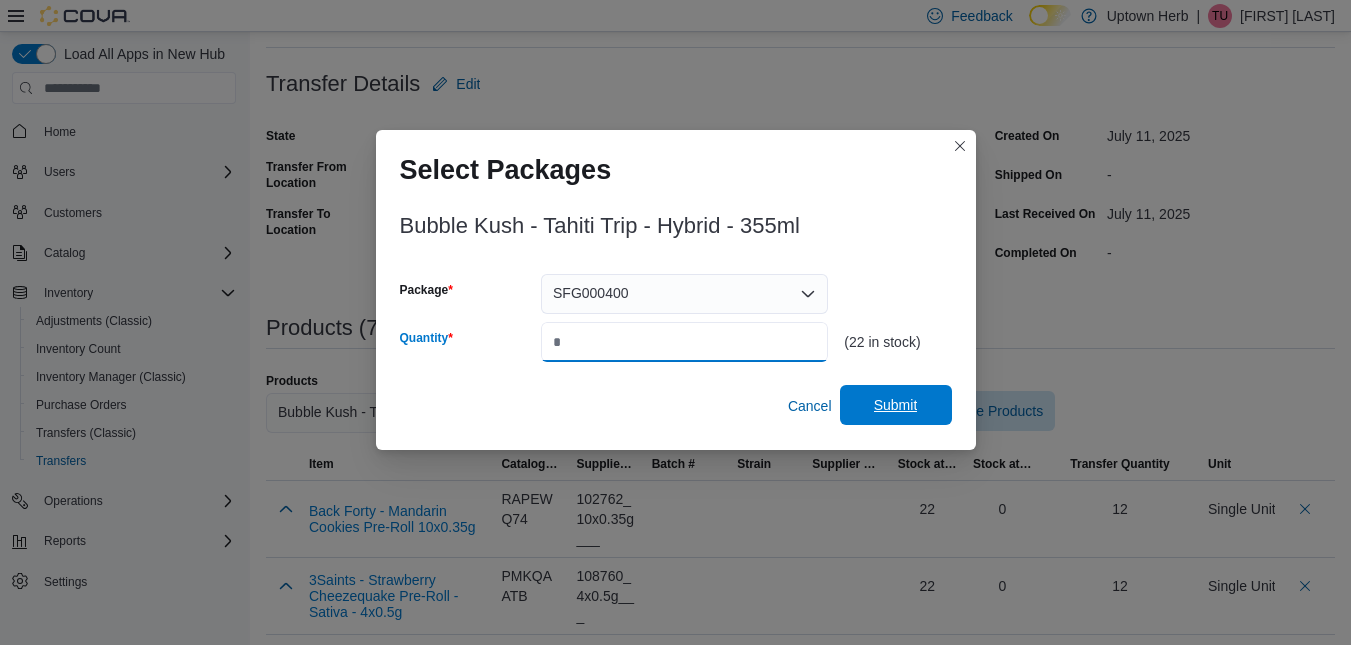 type on "**" 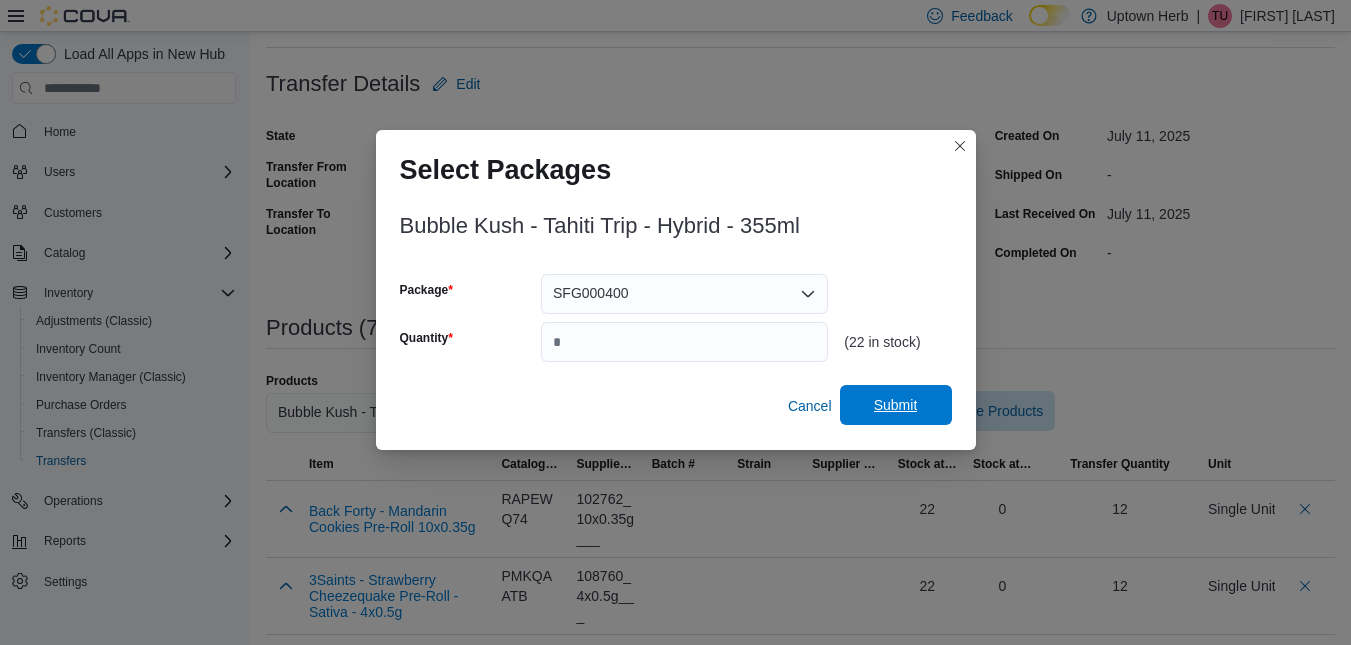 click on "Submit" at bounding box center [896, 405] 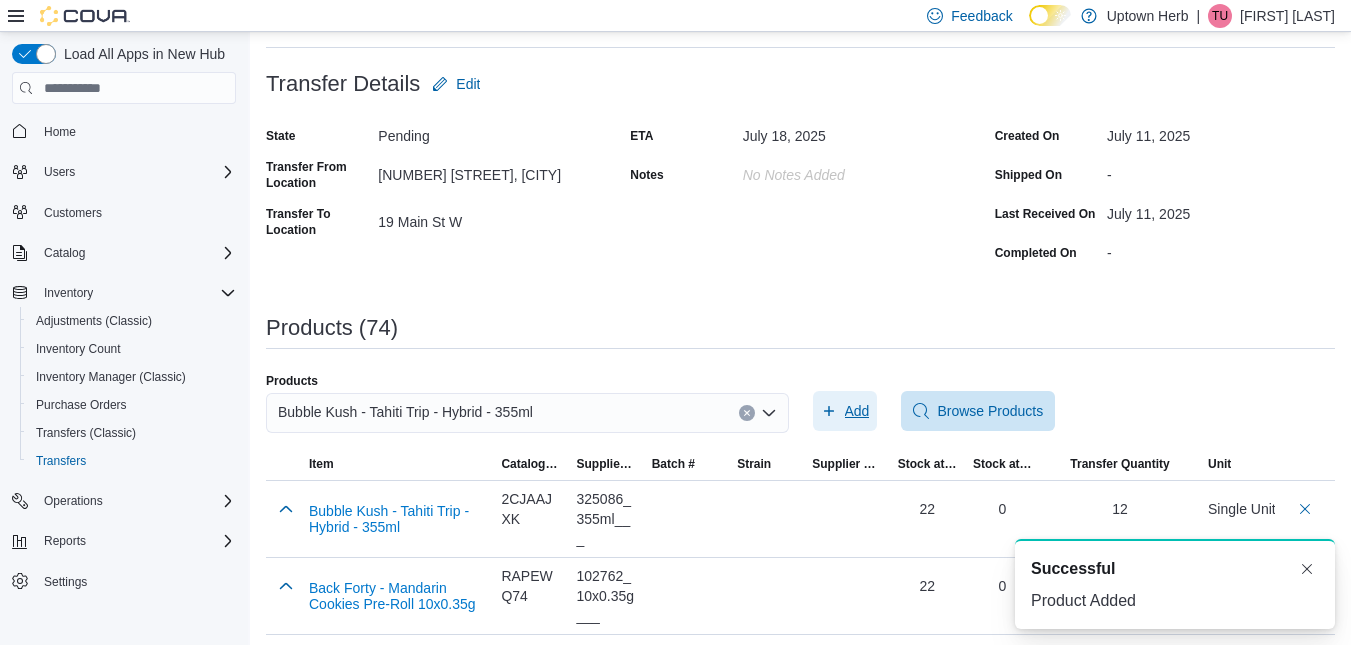 scroll, scrollTop: 0, scrollLeft: 0, axis: both 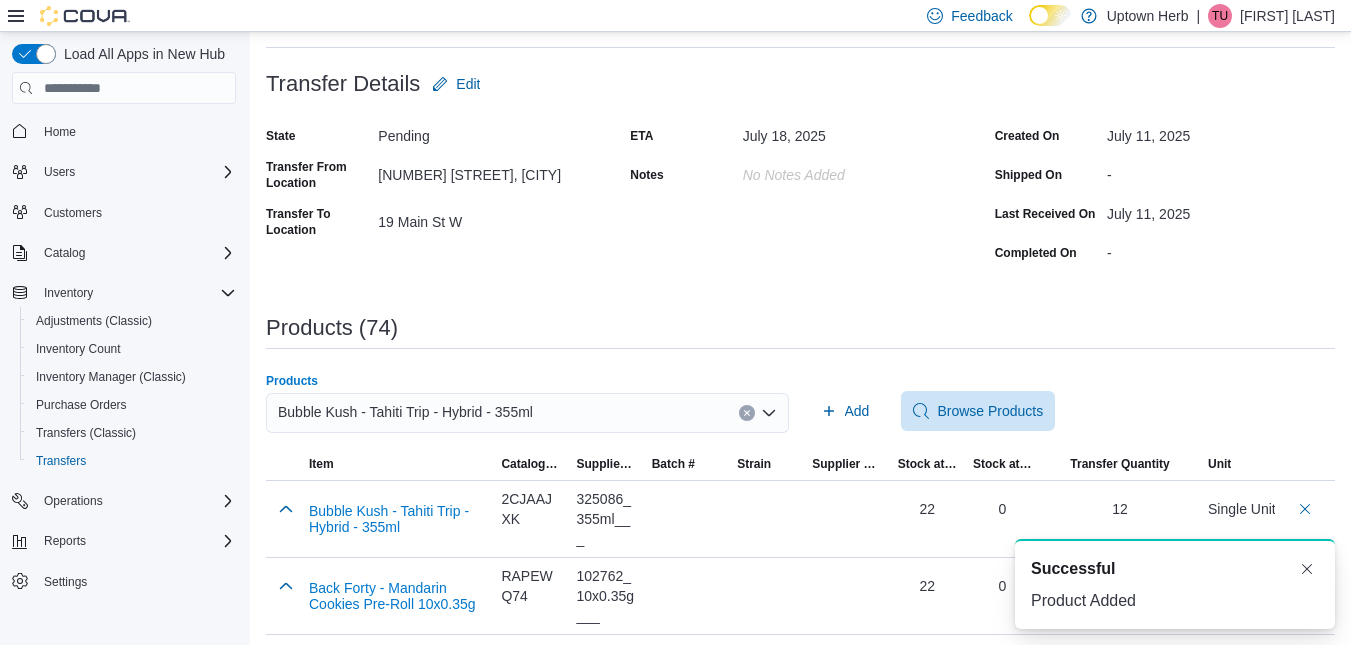 click on "Bubble Kush - Tahiti Trip - Hybrid - 355ml" at bounding box center [527, 413] 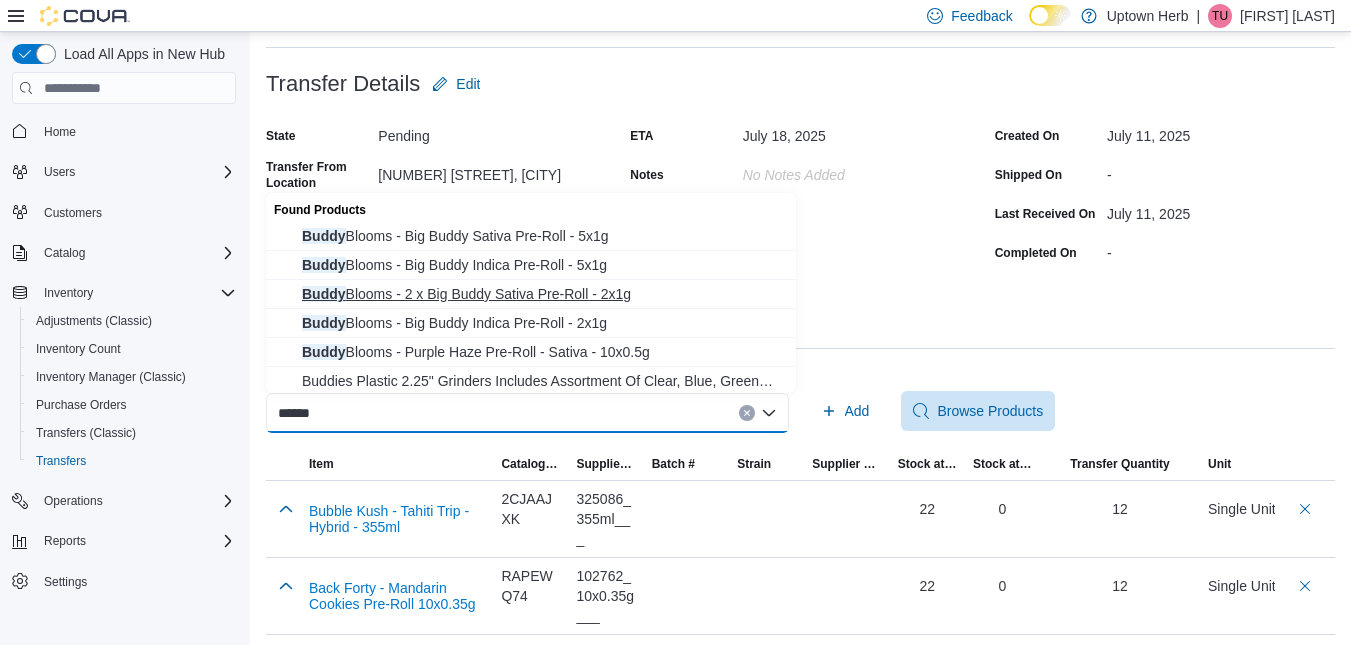 type on "*****" 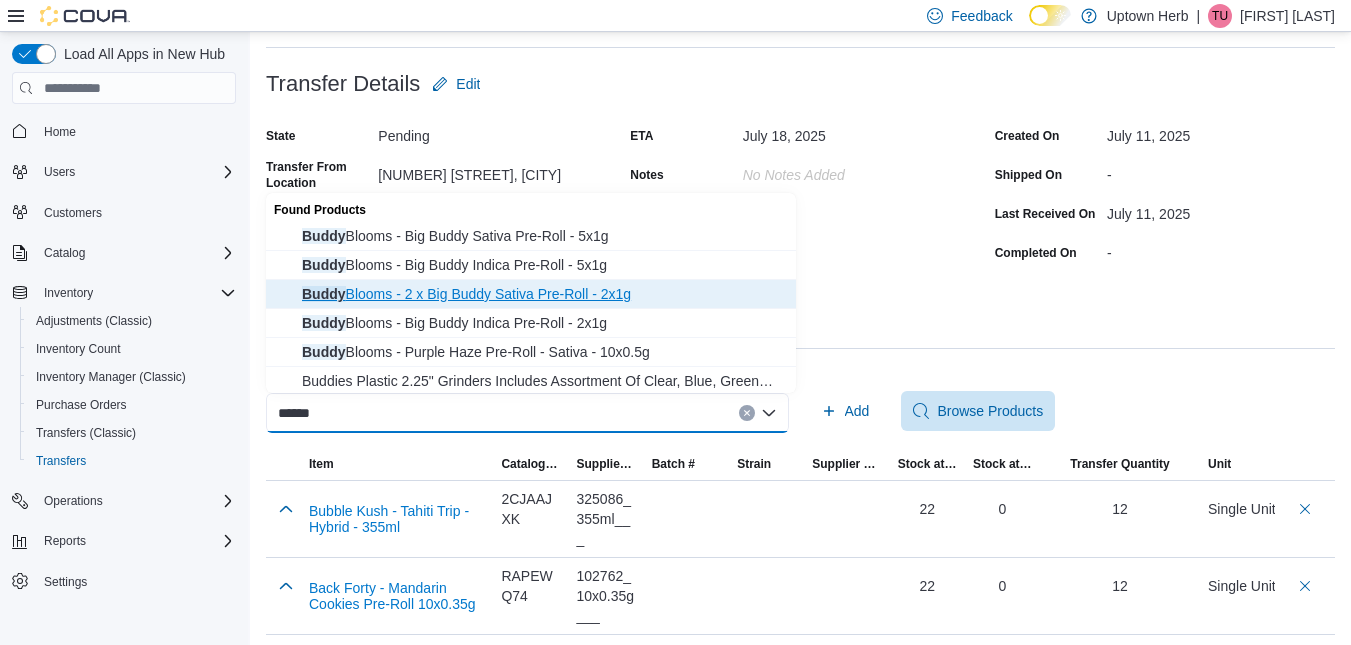 click on "Buddy  Blooms - 2 x Big Buddy Sativa Pre-Roll - 2x1g" at bounding box center [543, 294] 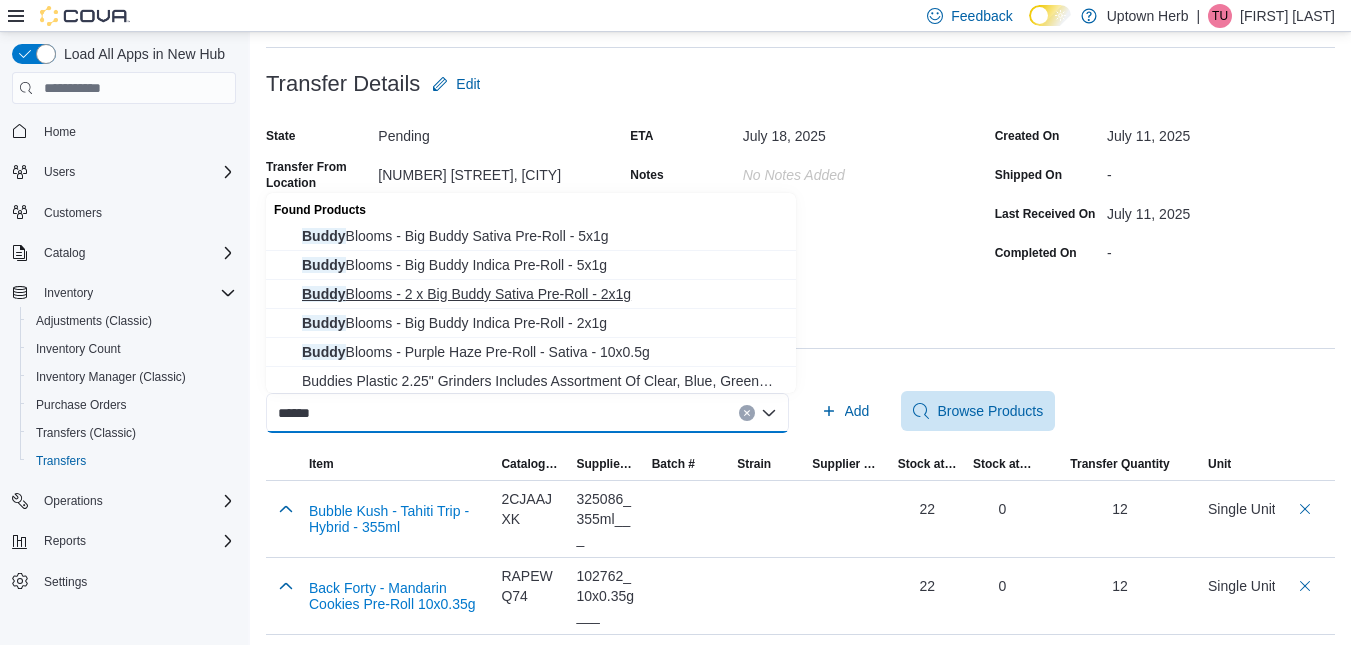 type 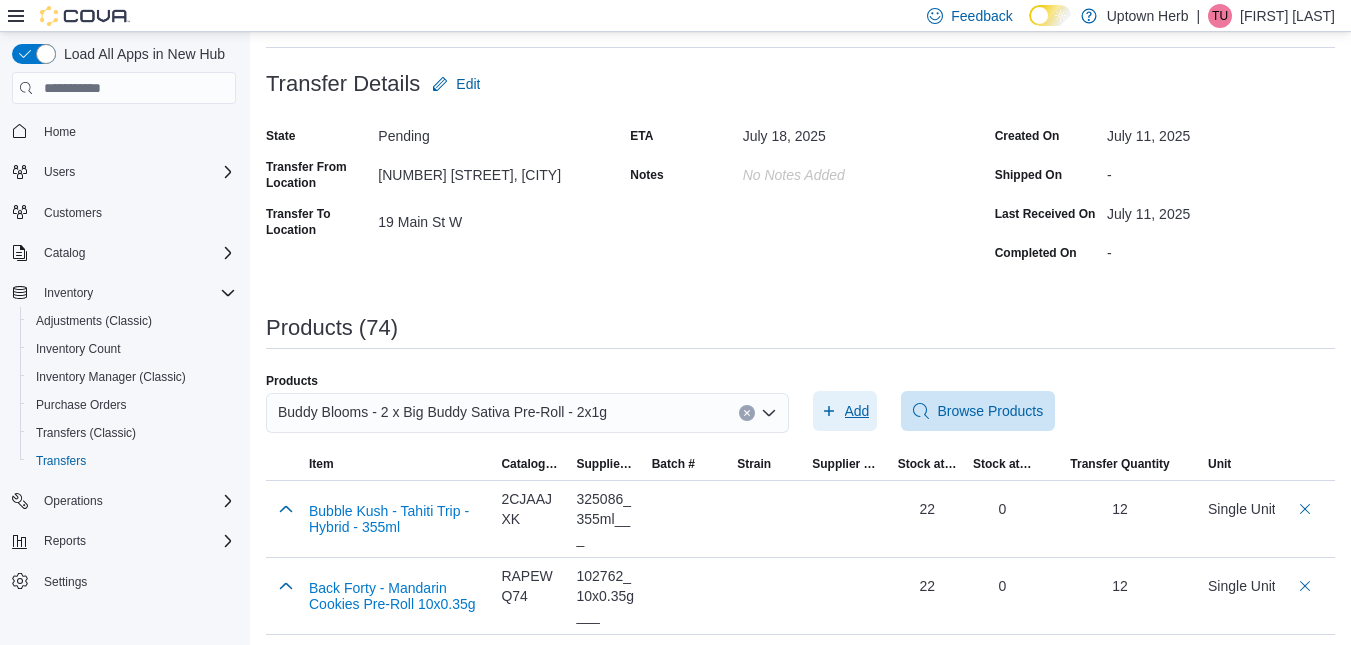 click on "Add" at bounding box center [857, 411] 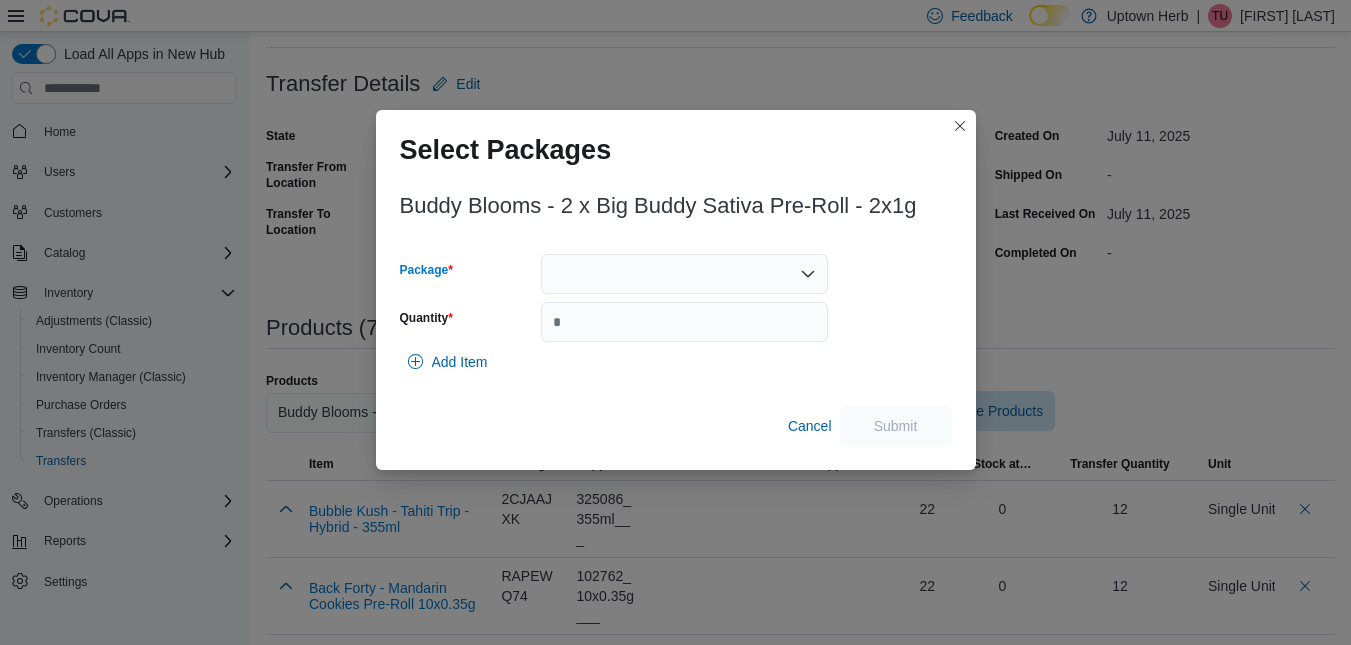 click at bounding box center [684, 274] 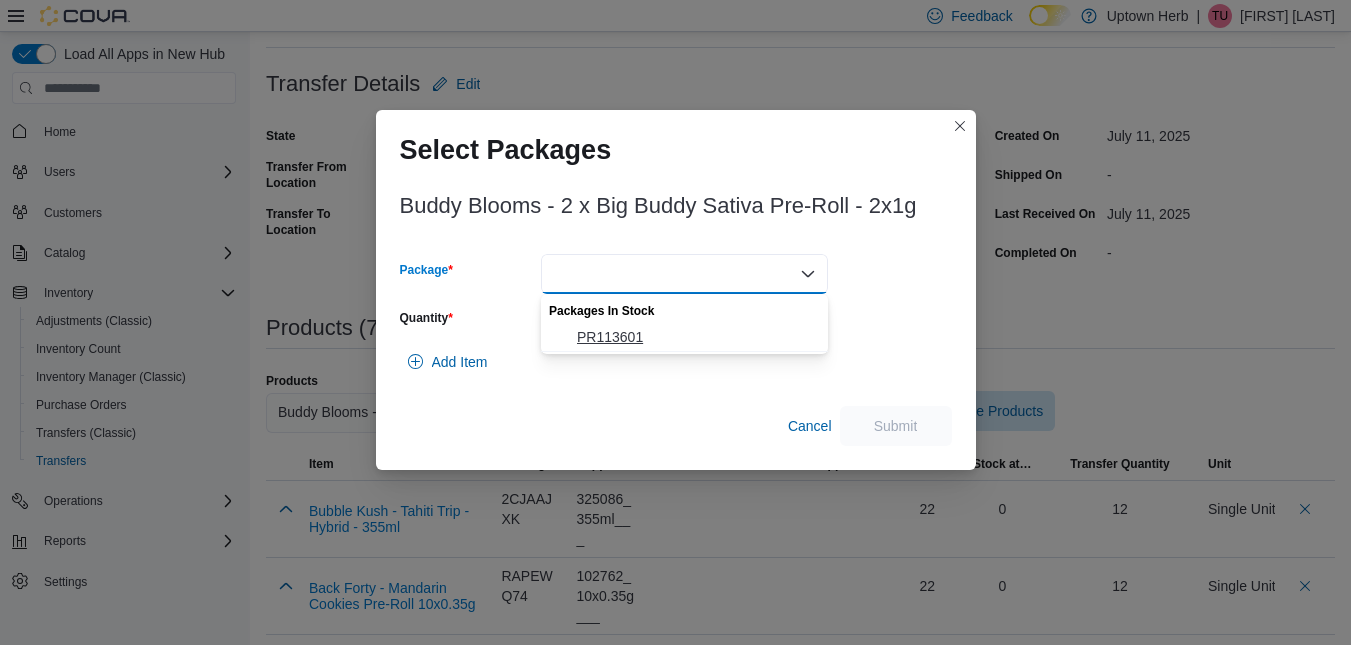 click on "PR113601" at bounding box center [684, 337] 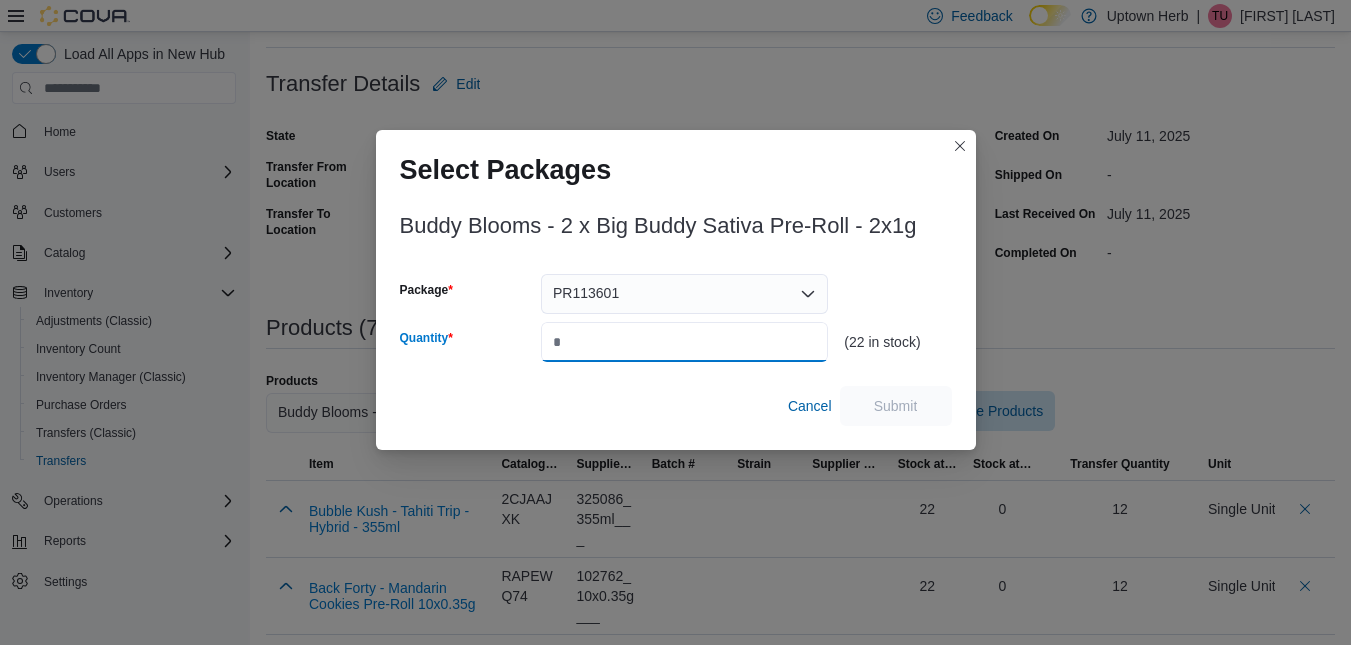 click on "Quantity" at bounding box center (684, 342) 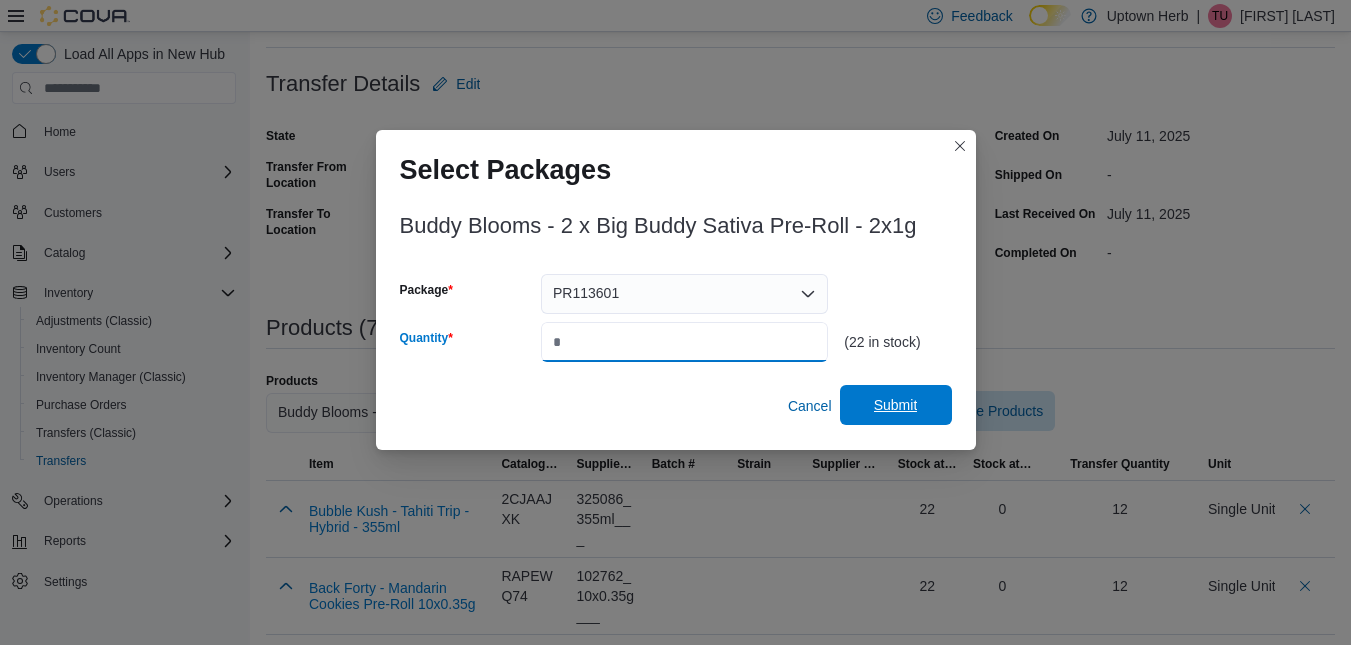 type on "**" 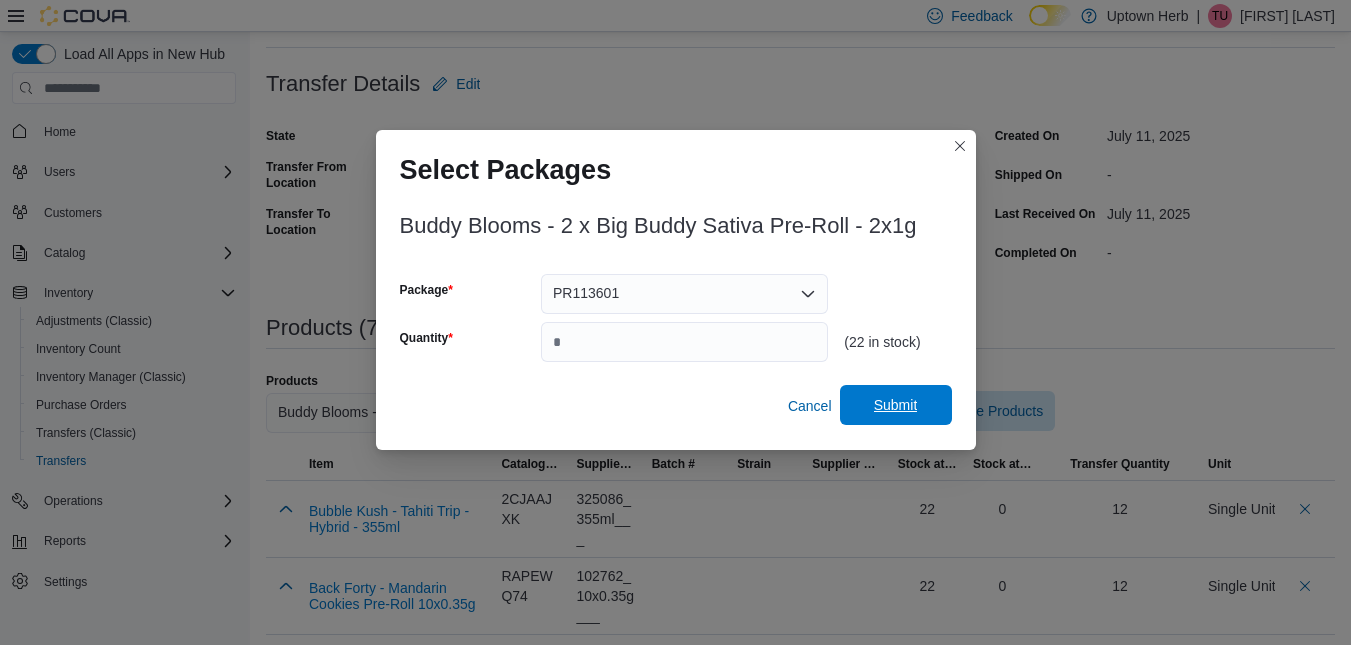 click on "Submit" at bounding box center (896, 405) 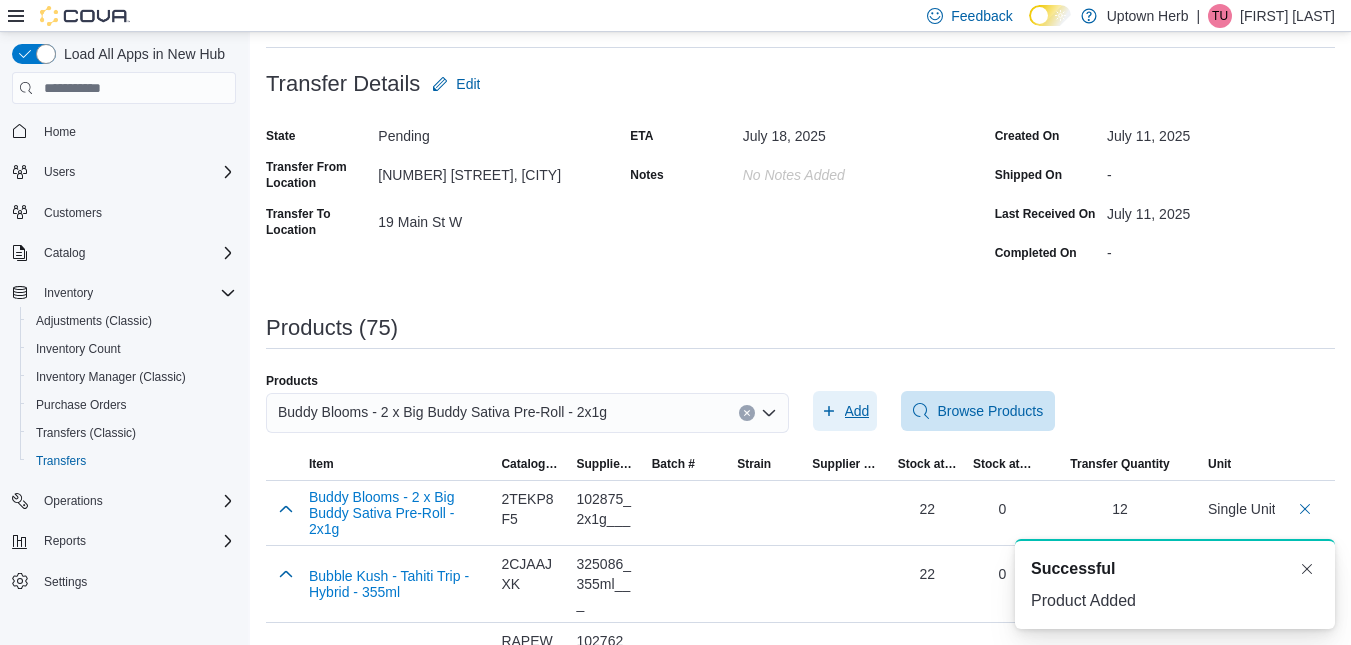 scroll, scrollTop: 0, scrollLeft: 0, axis: both 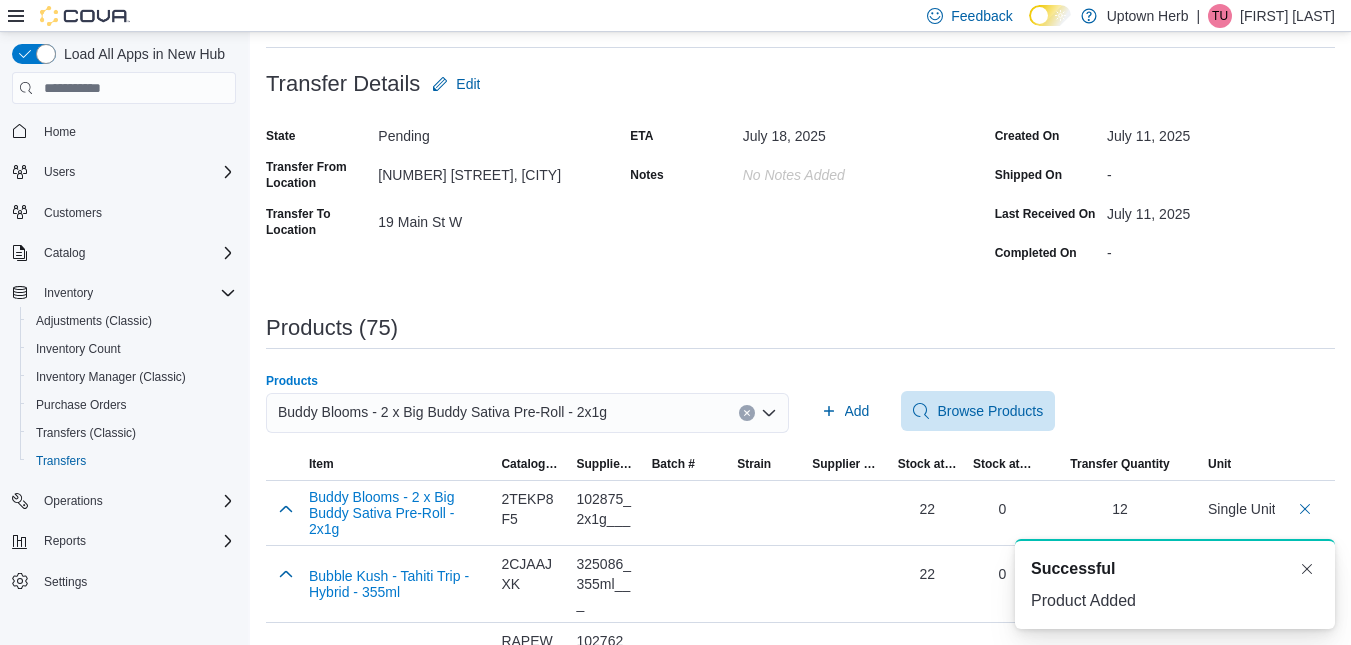 click on "Buddy Blooms - 2 x Big Buddy Sativa Pre-Roll - 2x1g" at bounding box center [527, 413] 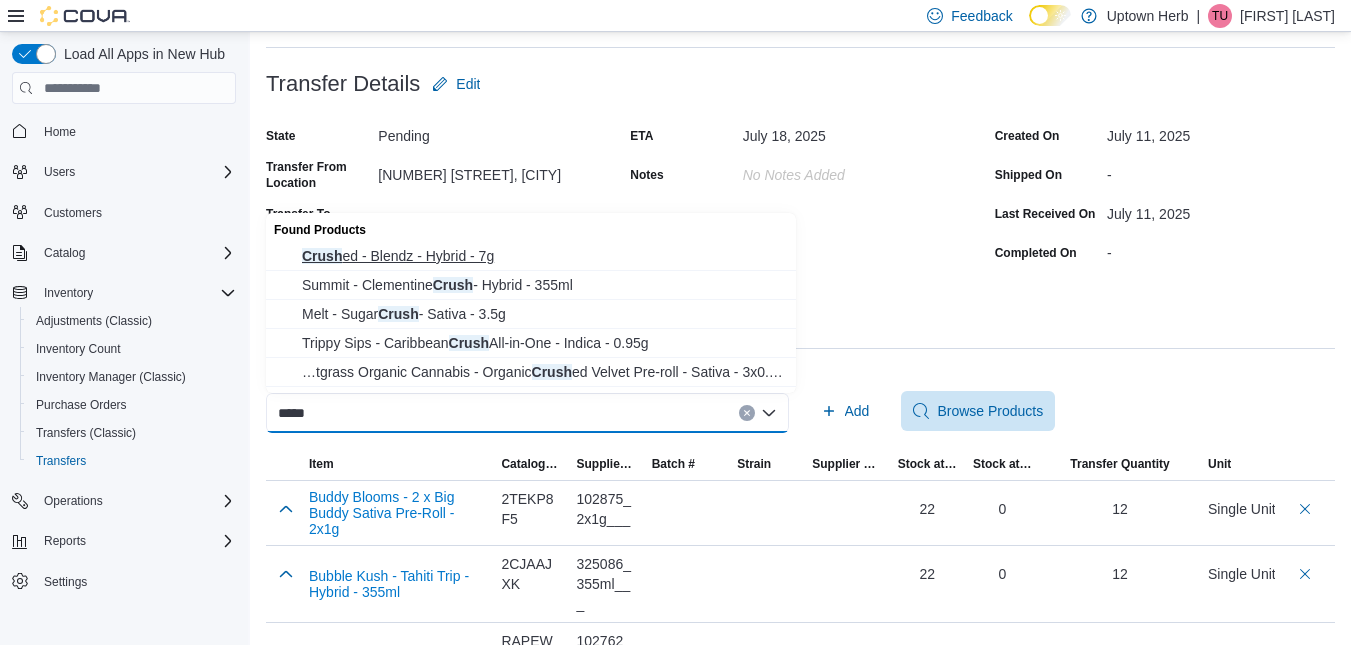 type on "*****" 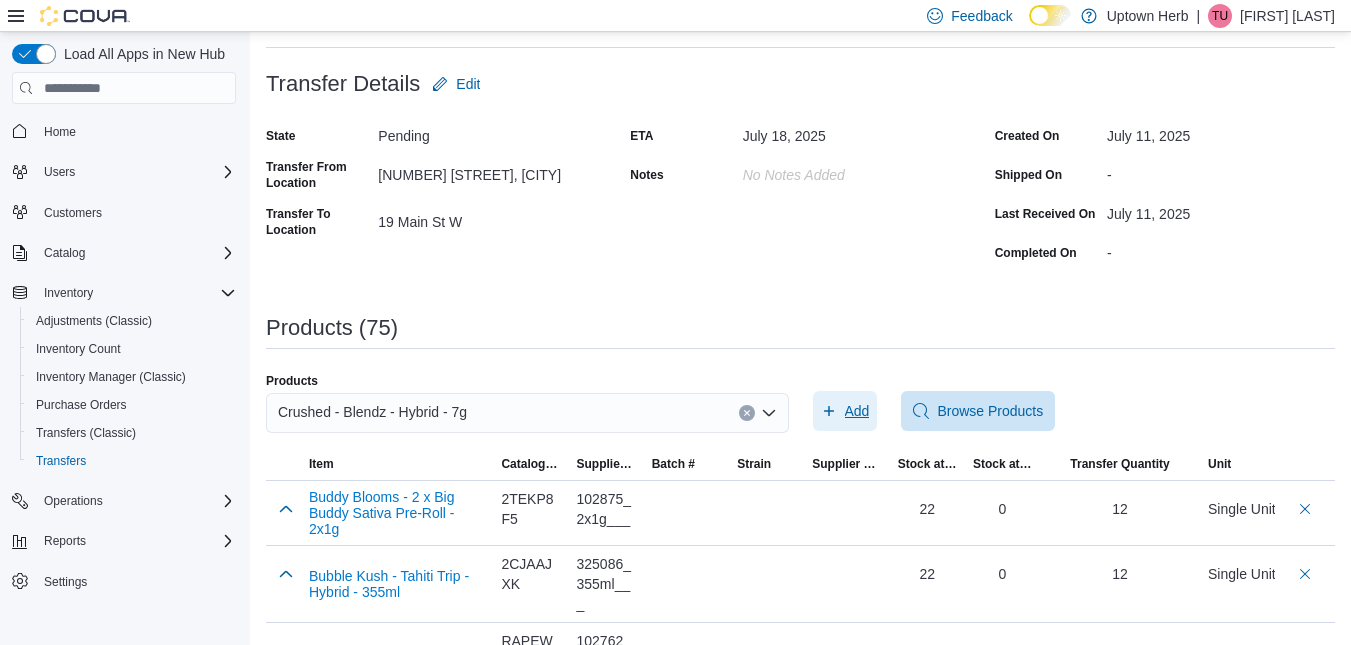 click on "Add" at bounding box center (845, 411) 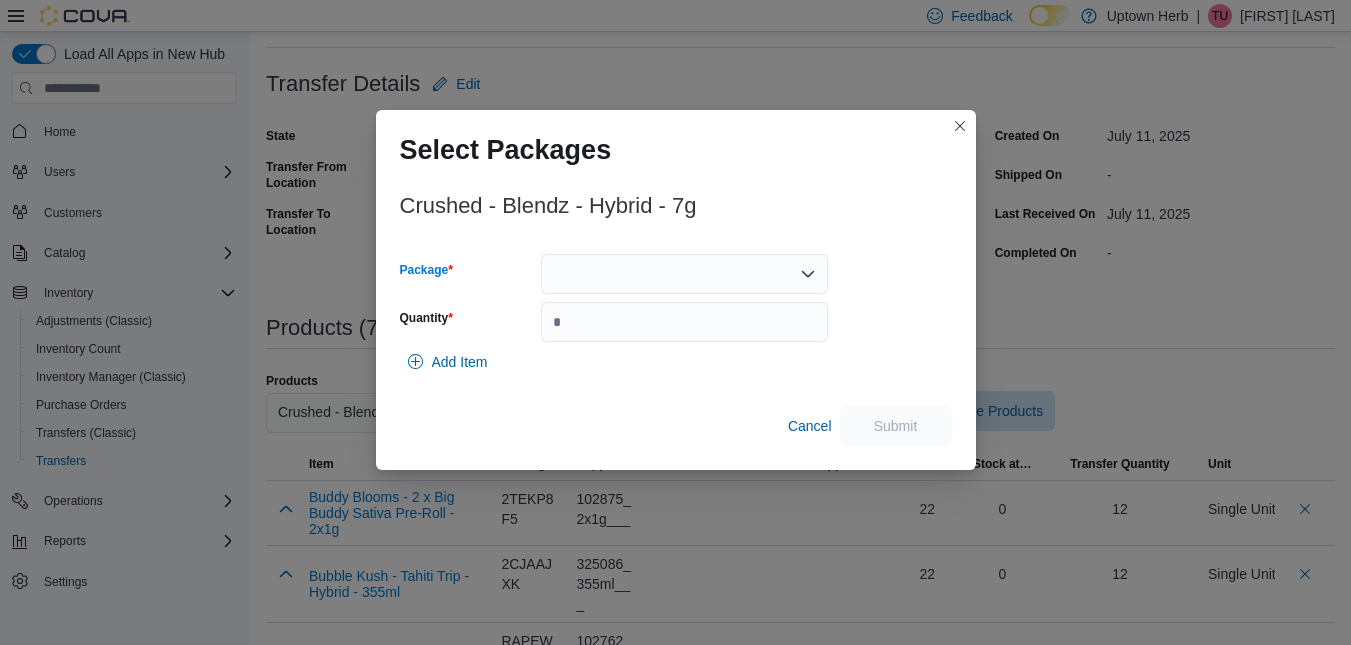 click at bounding box center (684, 274) 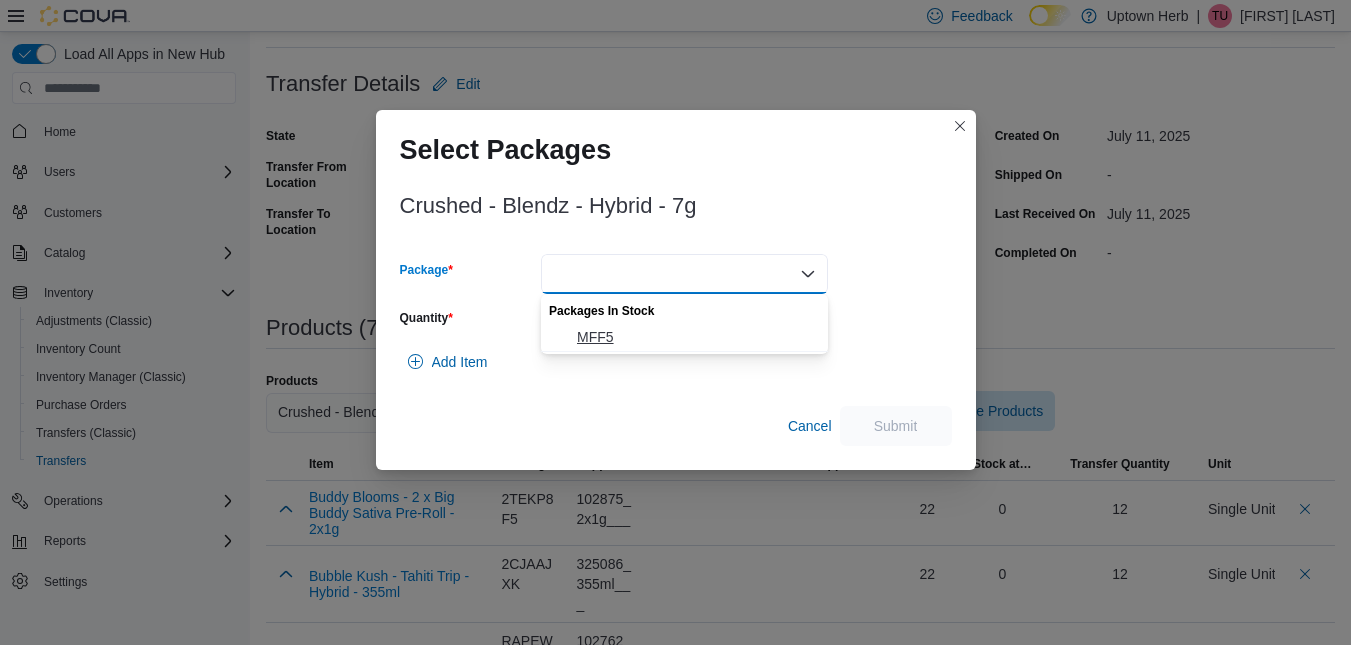 click on "MFF5" at bounding box center (696, 337) 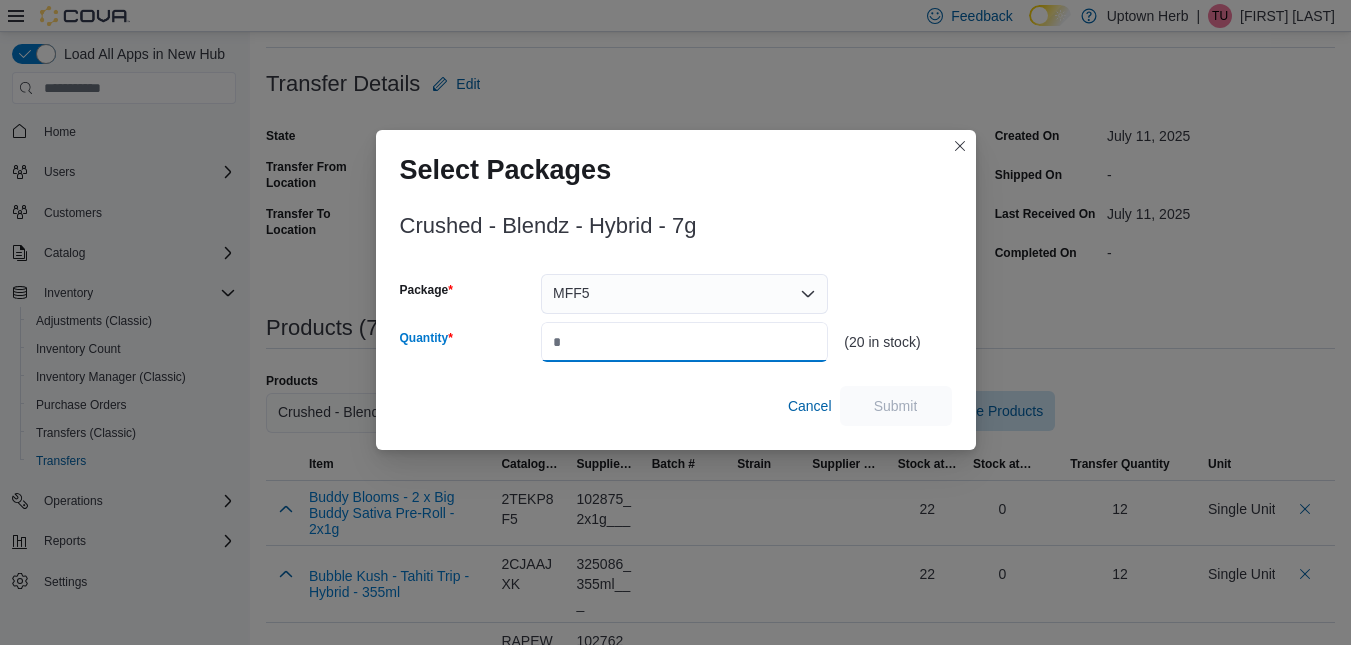 click on "Quantity" at bounding box center (684, 342) 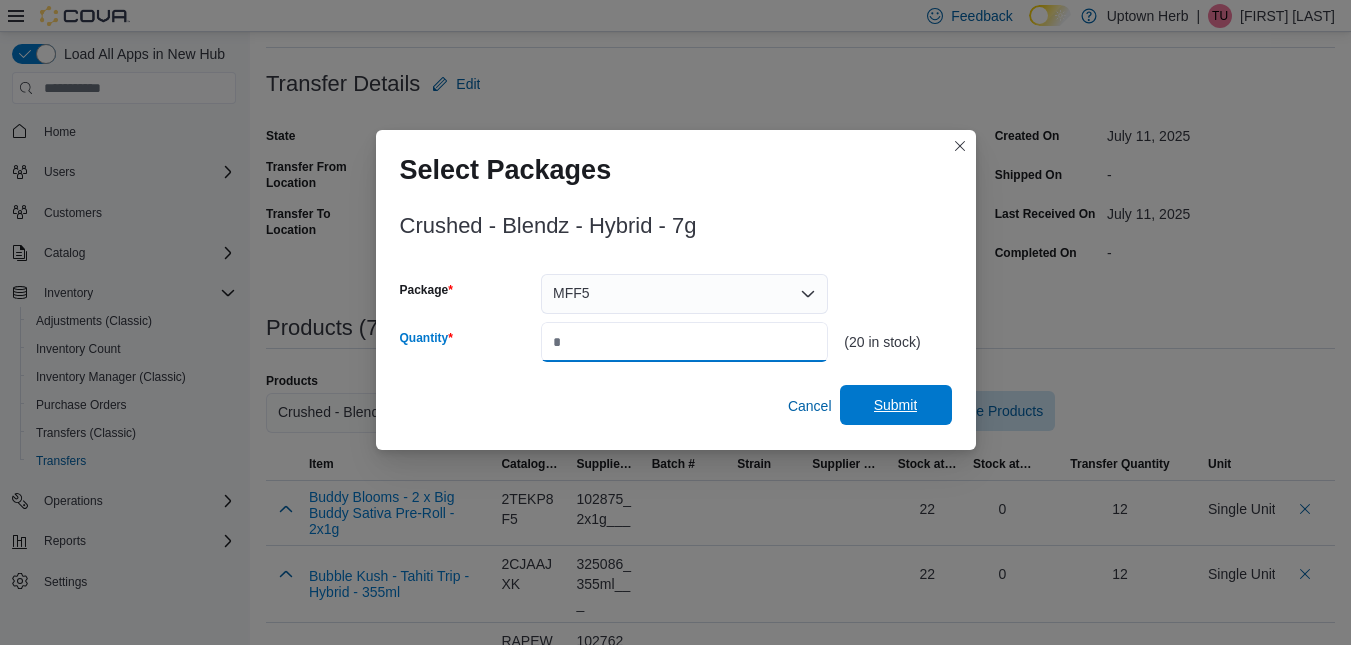 type on "*" 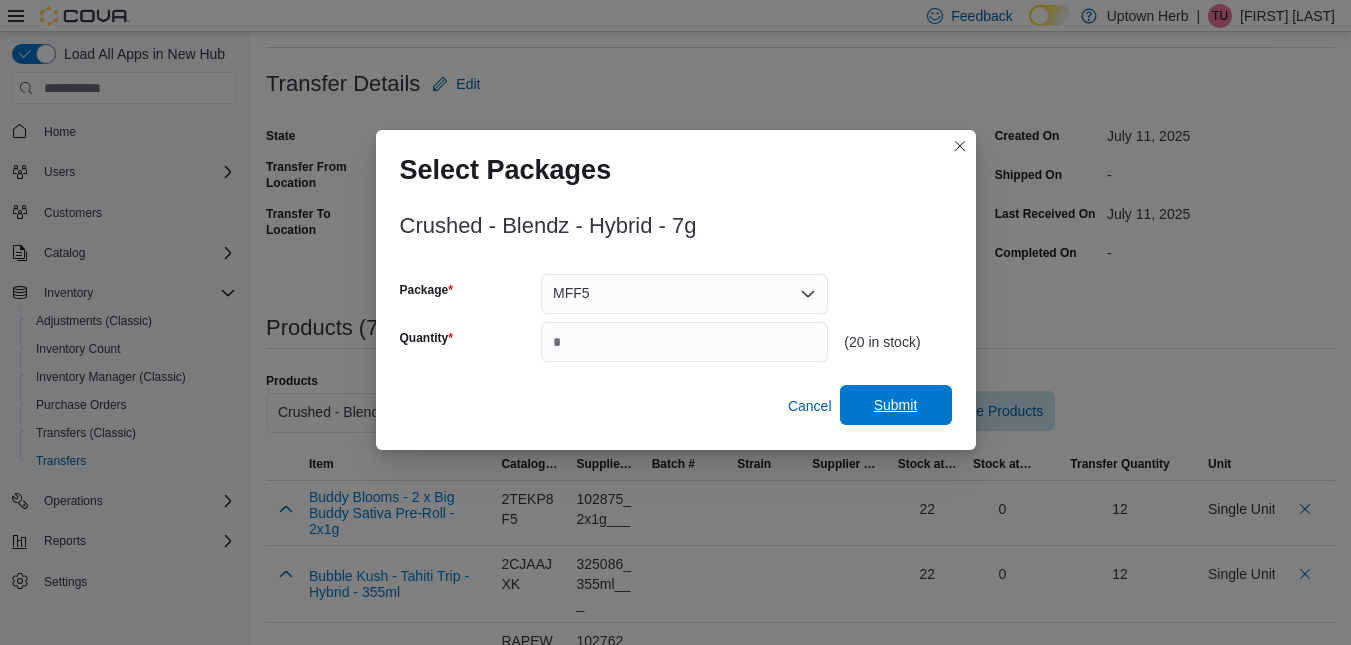 click on "Submit" at bounding box center (896, 405) 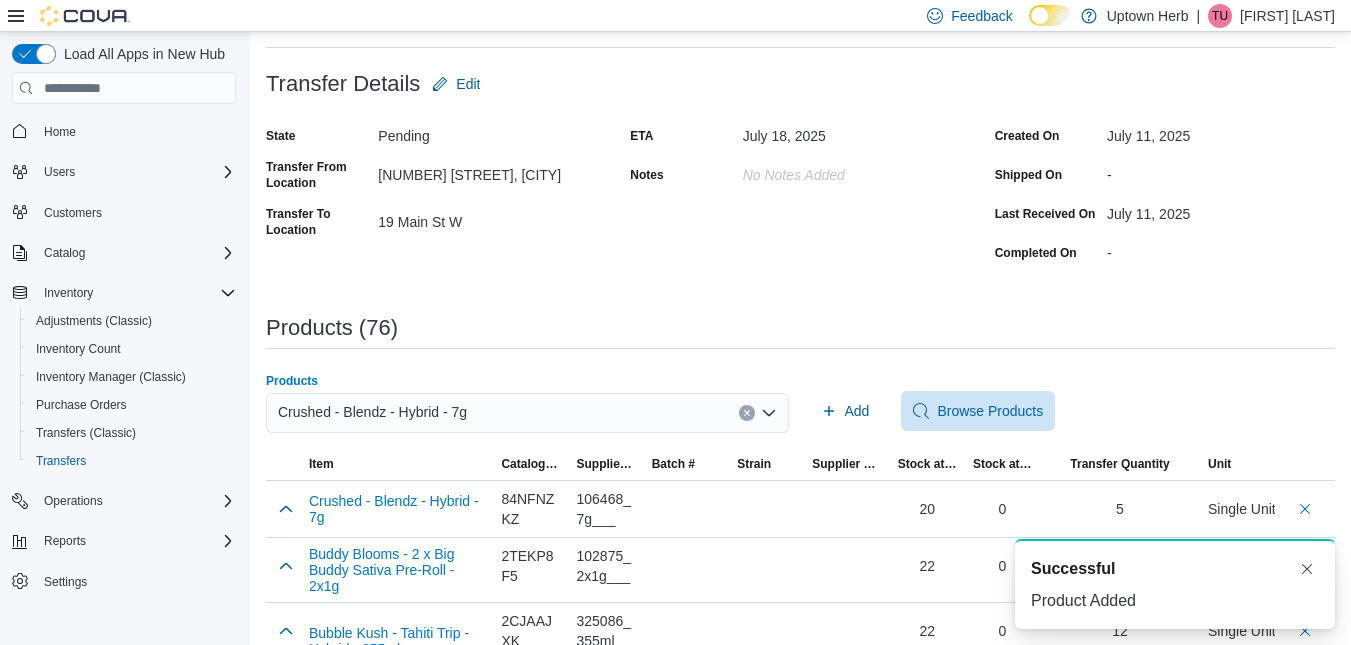 click on "Crushed - Blendz - Hybrid - 7g" at bounding box center [372, 412] 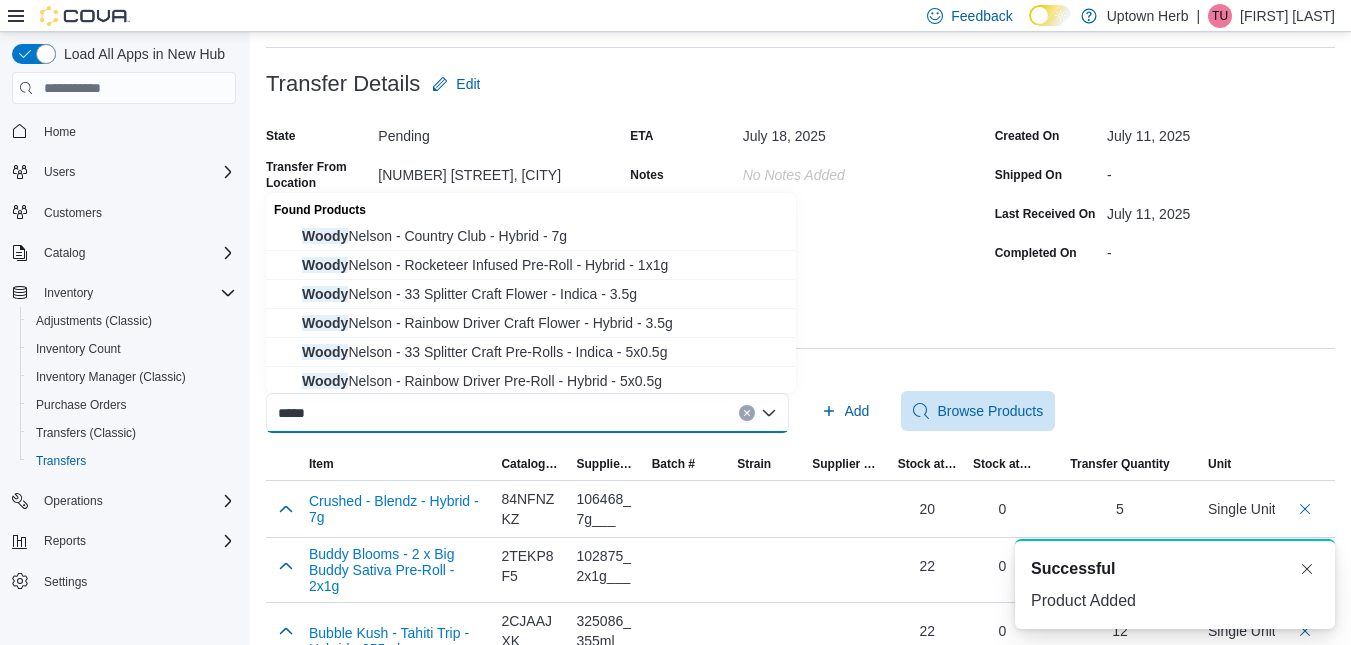 type on "*****" 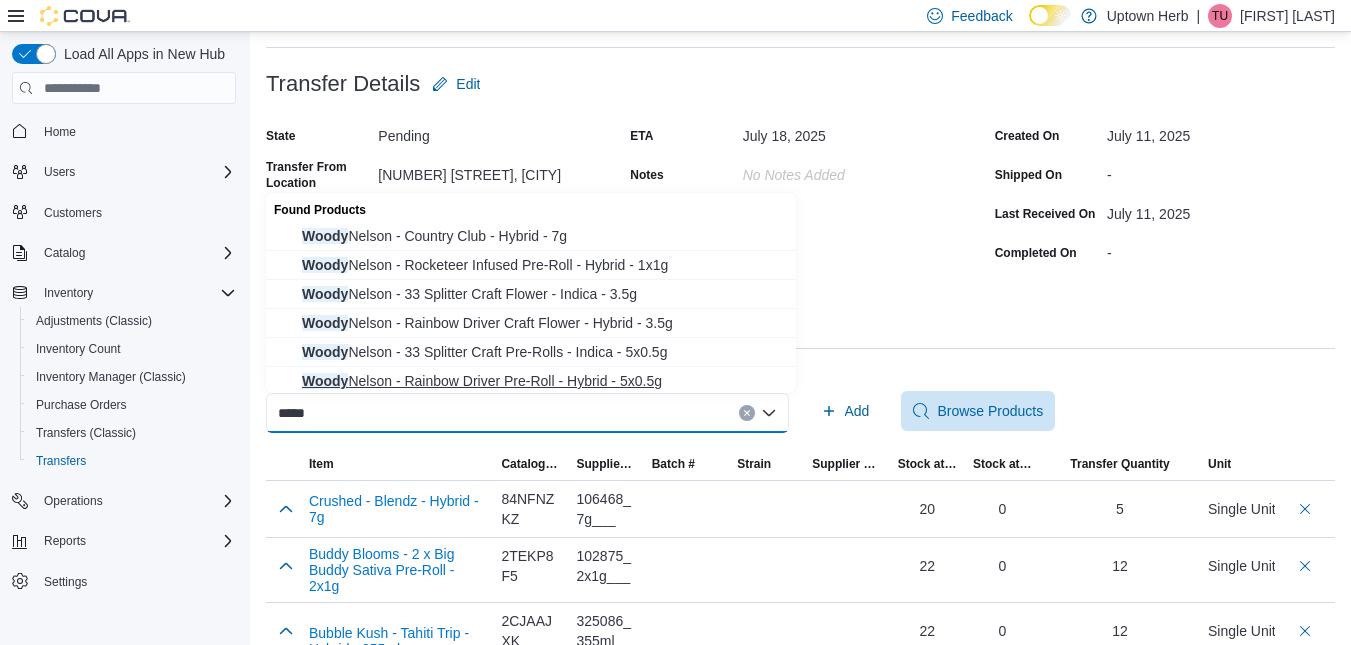click on "Woody  Nelson - Rainbow Driver Pre-Roll - Hybrid - 5x0.5g" at bounding box center [543, 381] 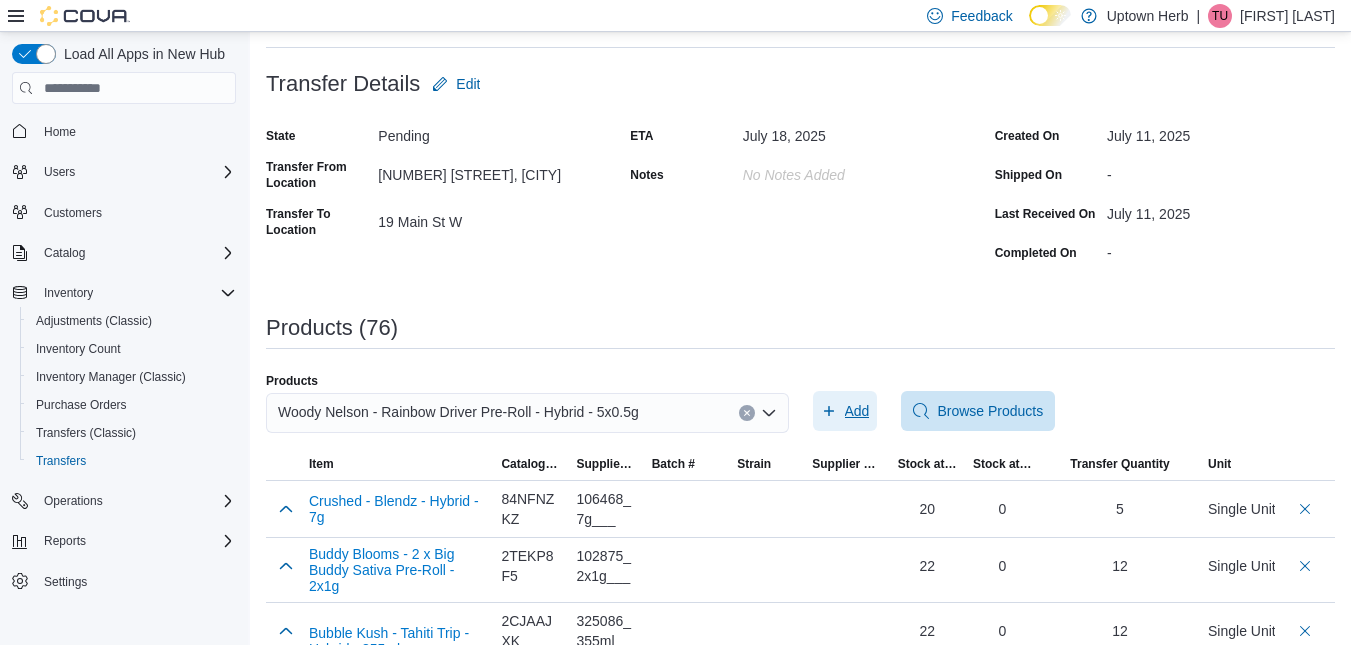 click on "Add" at bounding box center (857, 411) 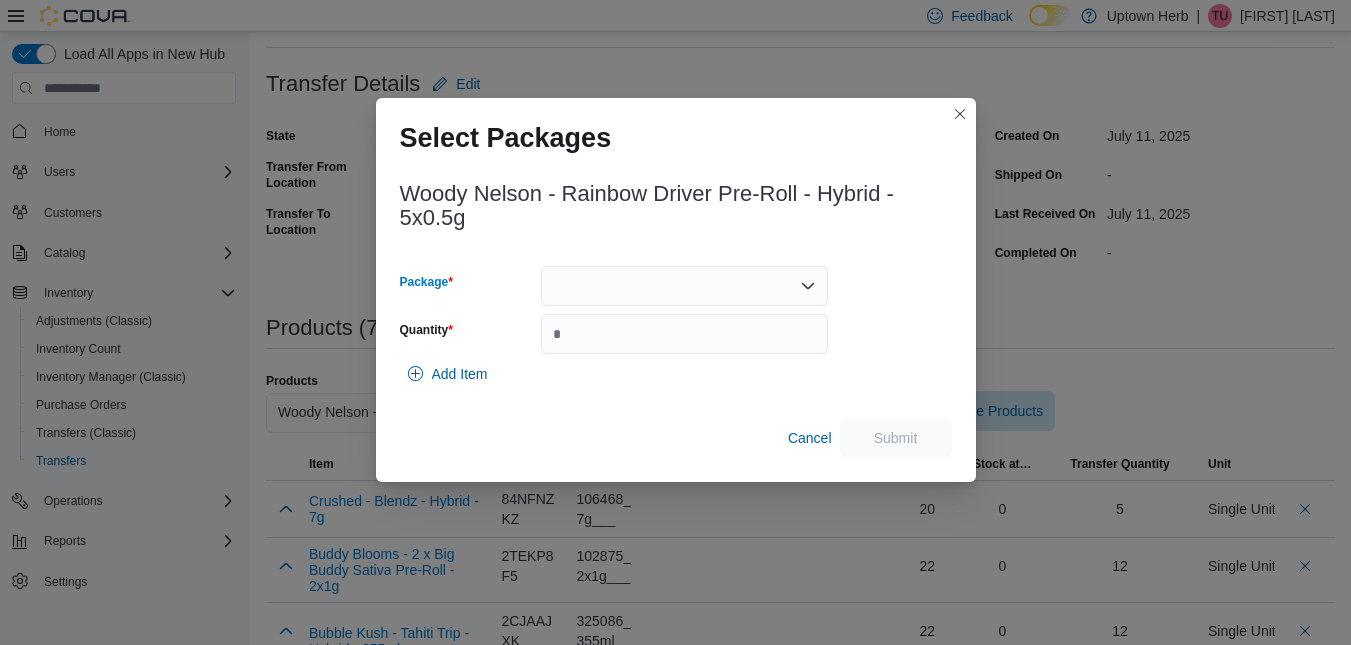 click at bounding box center (684, 286) 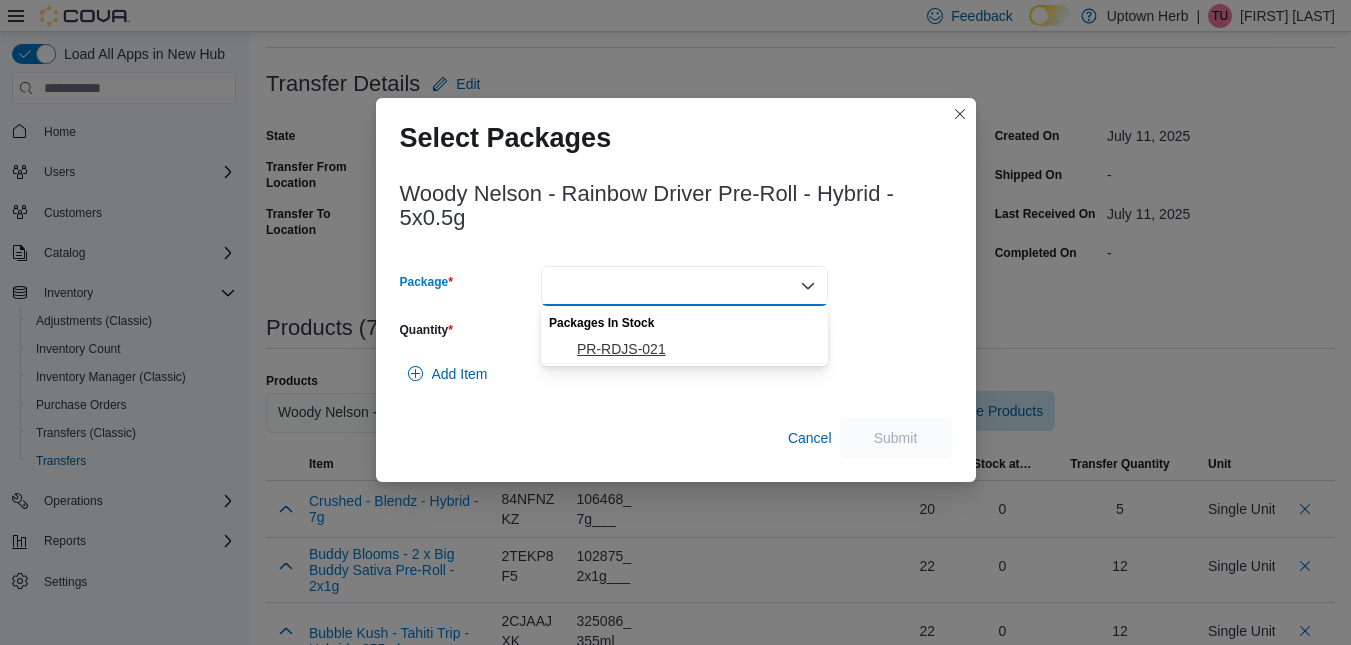 click on "PR-RDJS-021" at bounding box center (684, 349) 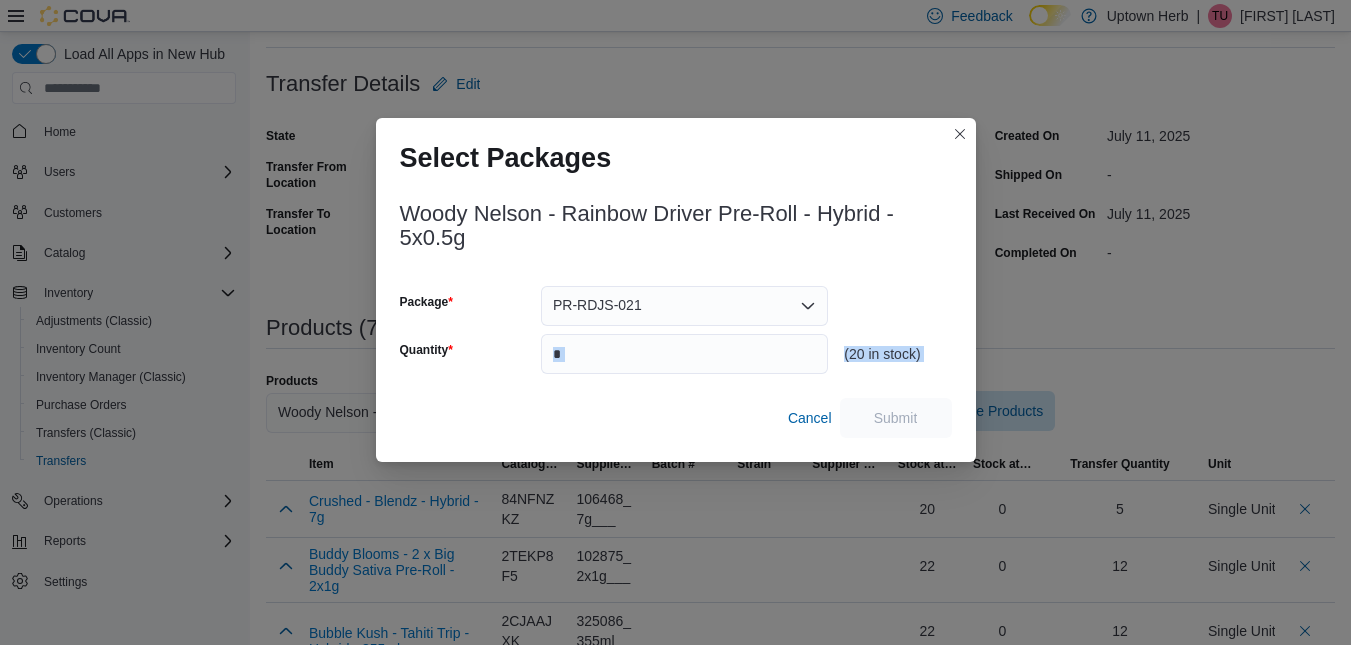 drag, startPoint x: 544, startPoint y: 402, endPoint x: 586, endPoint y: 350, distance: 66.8431 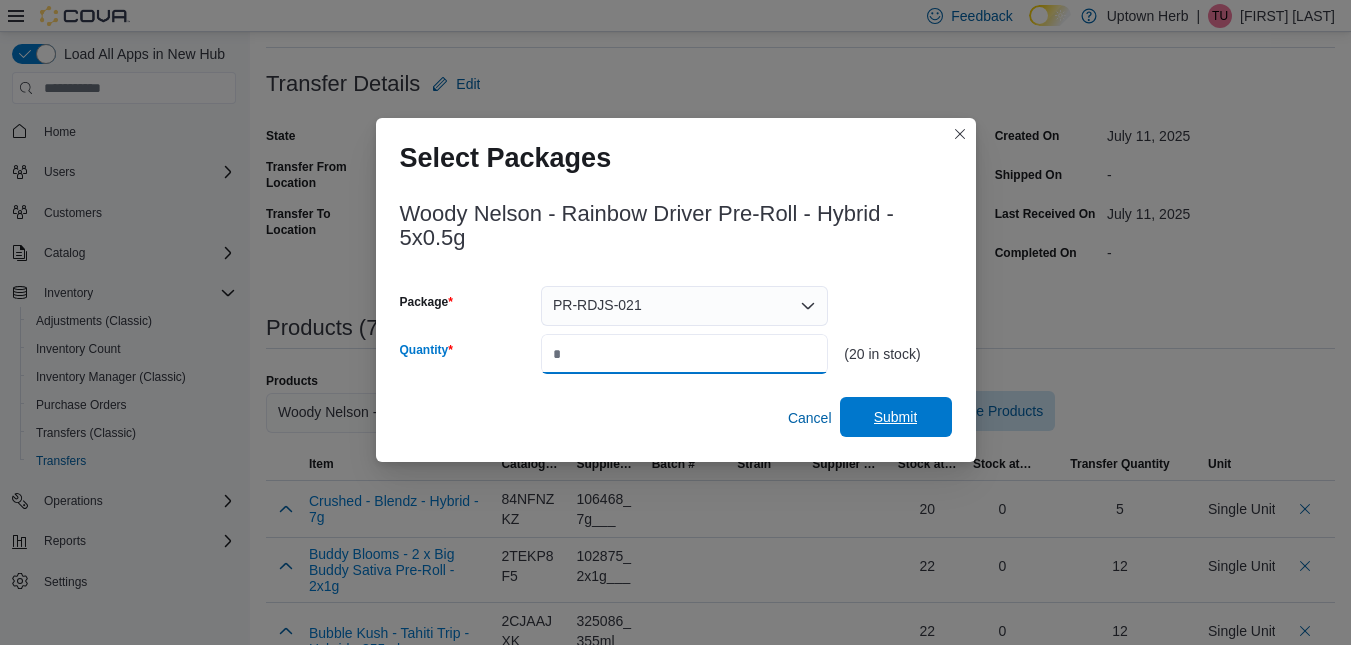 type on "**" 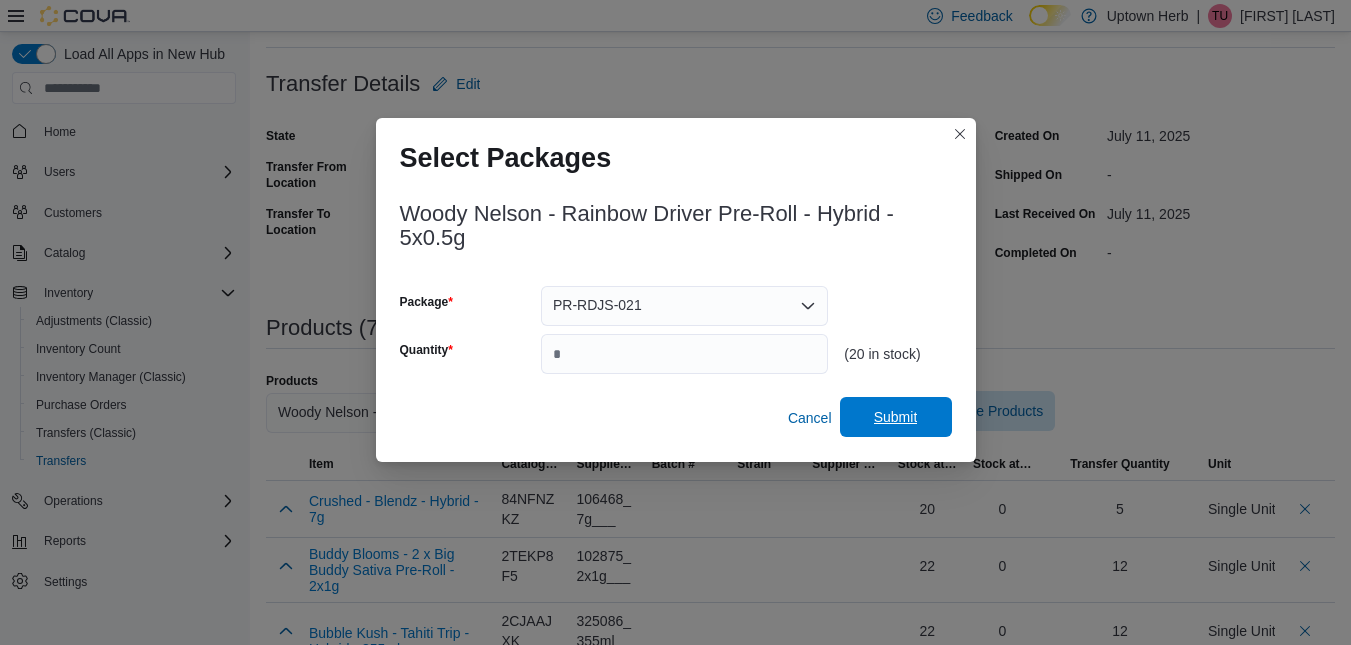 click on "Submit" at bounding box center [896, 417] 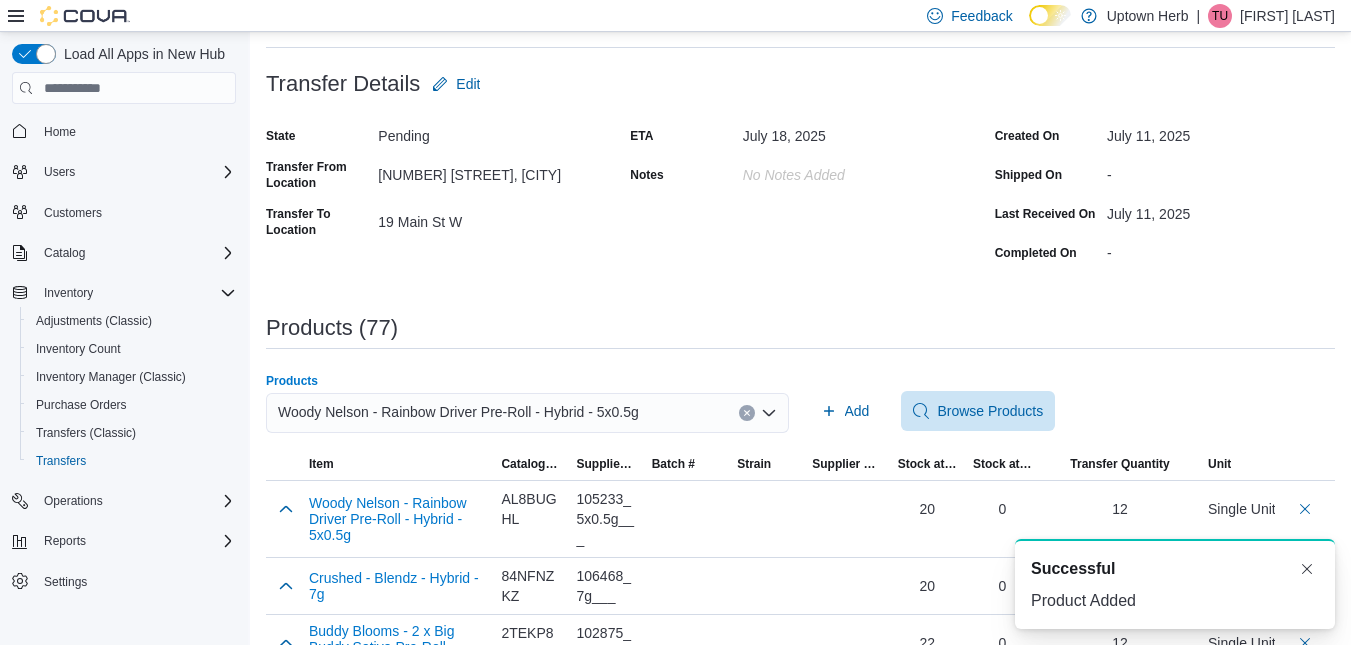 click on "Woody Nelson - Rainbow Driver Pre-Roll - Hybrid - 5x0.5g" at bounding box center (458, 412) 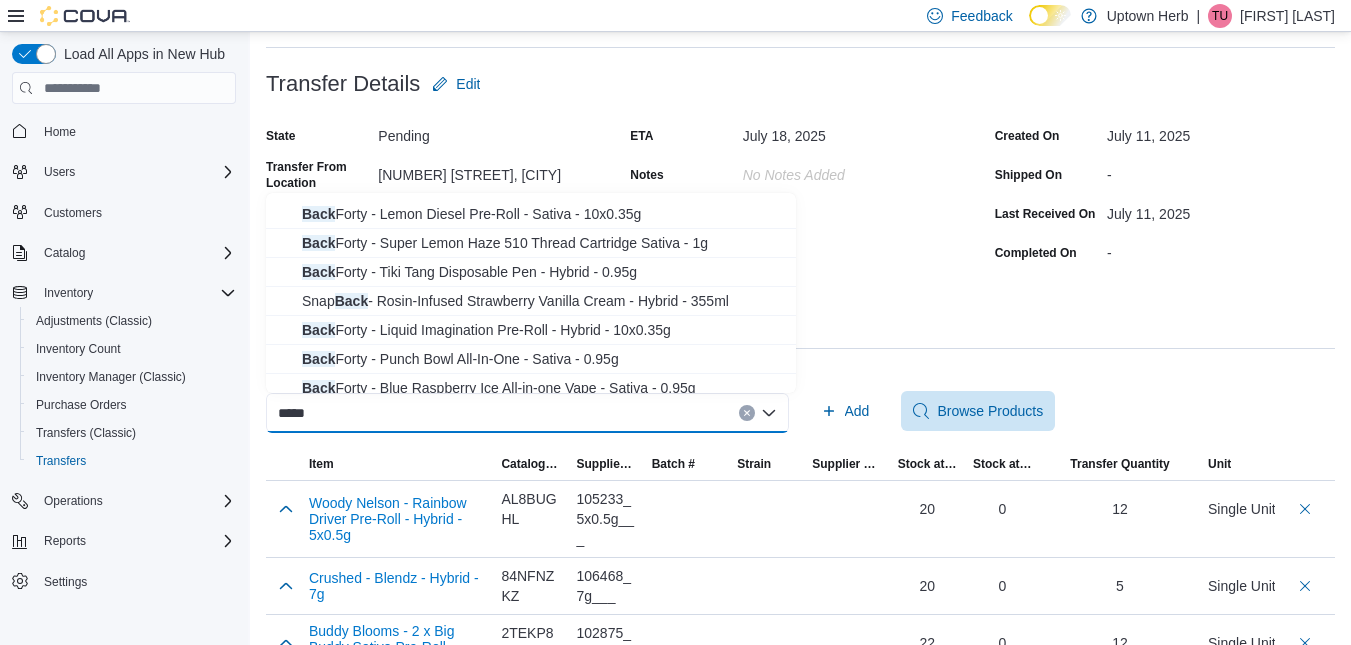 scroll, scrollTop: 206, scrollLeft: 0, axis: vertical 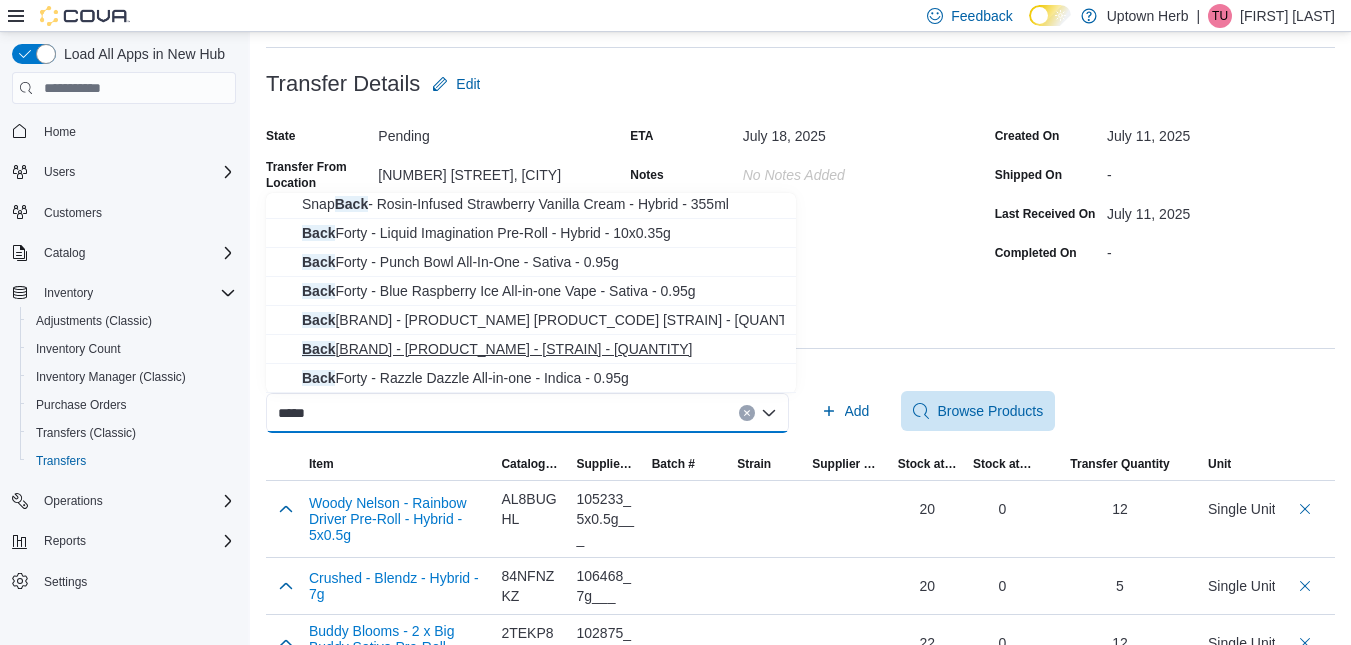 type on "****" 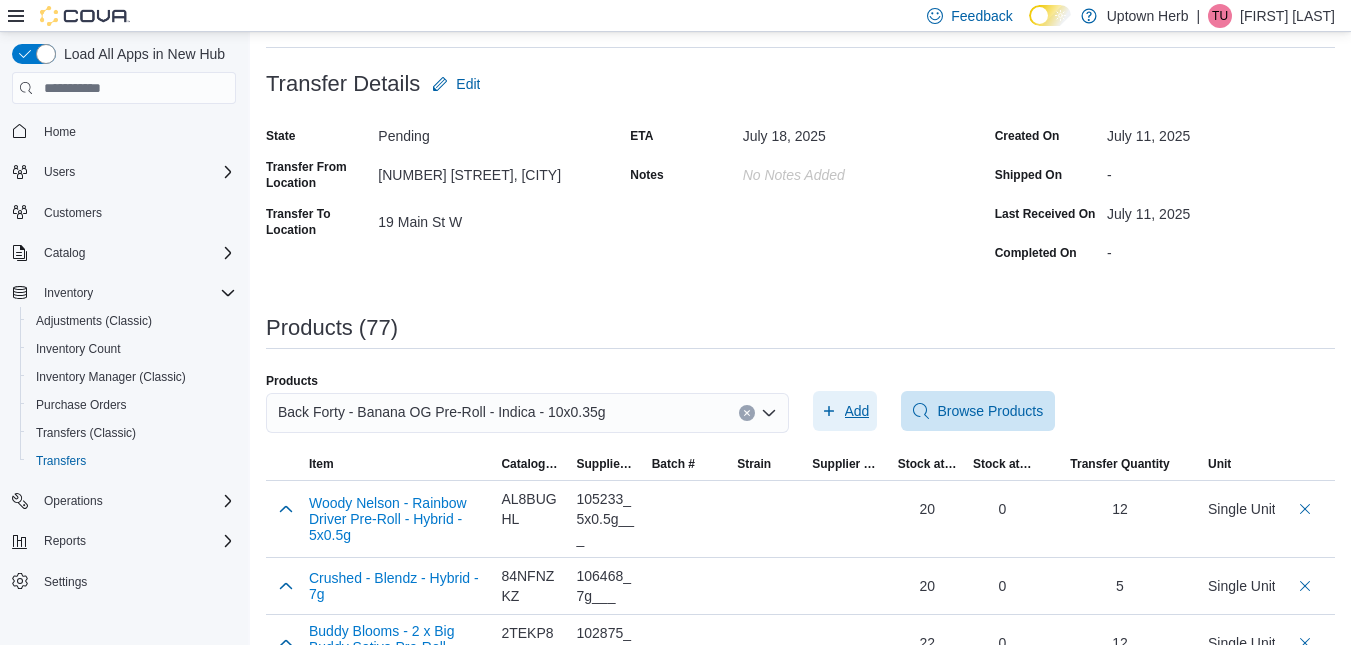 click on "Add" at bounding box center (857, 411) 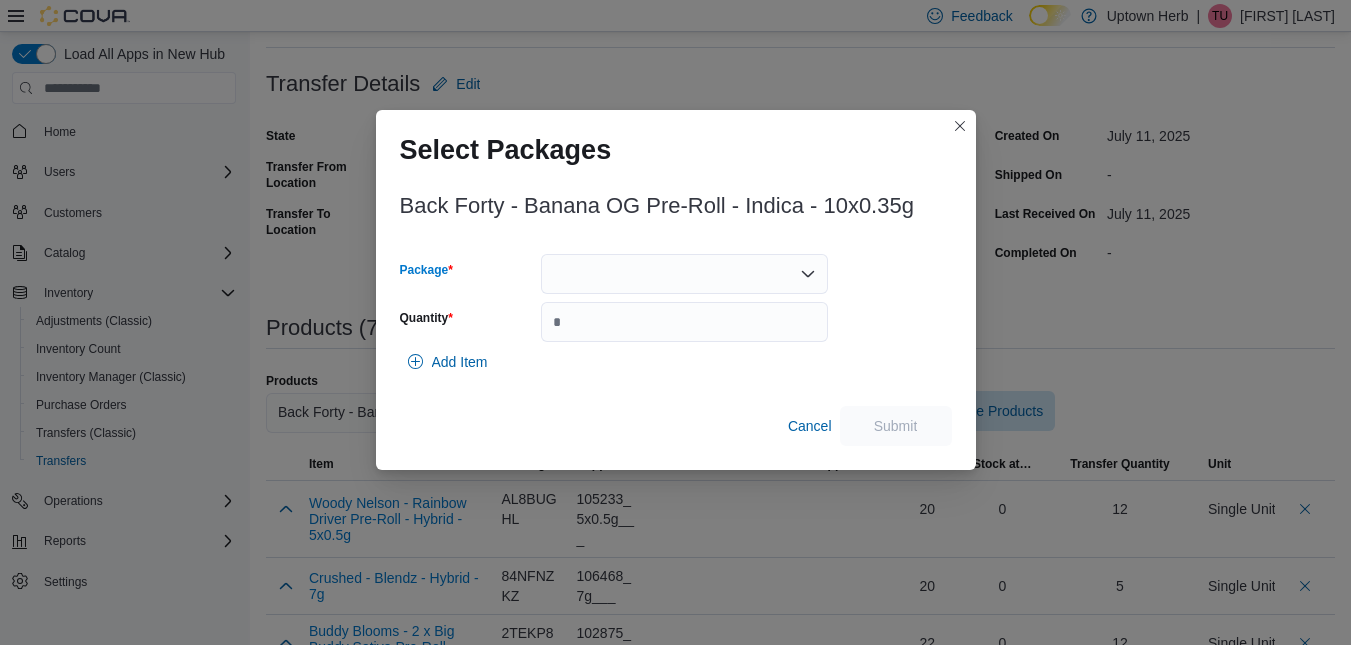 click at bounding box center (684, 274) 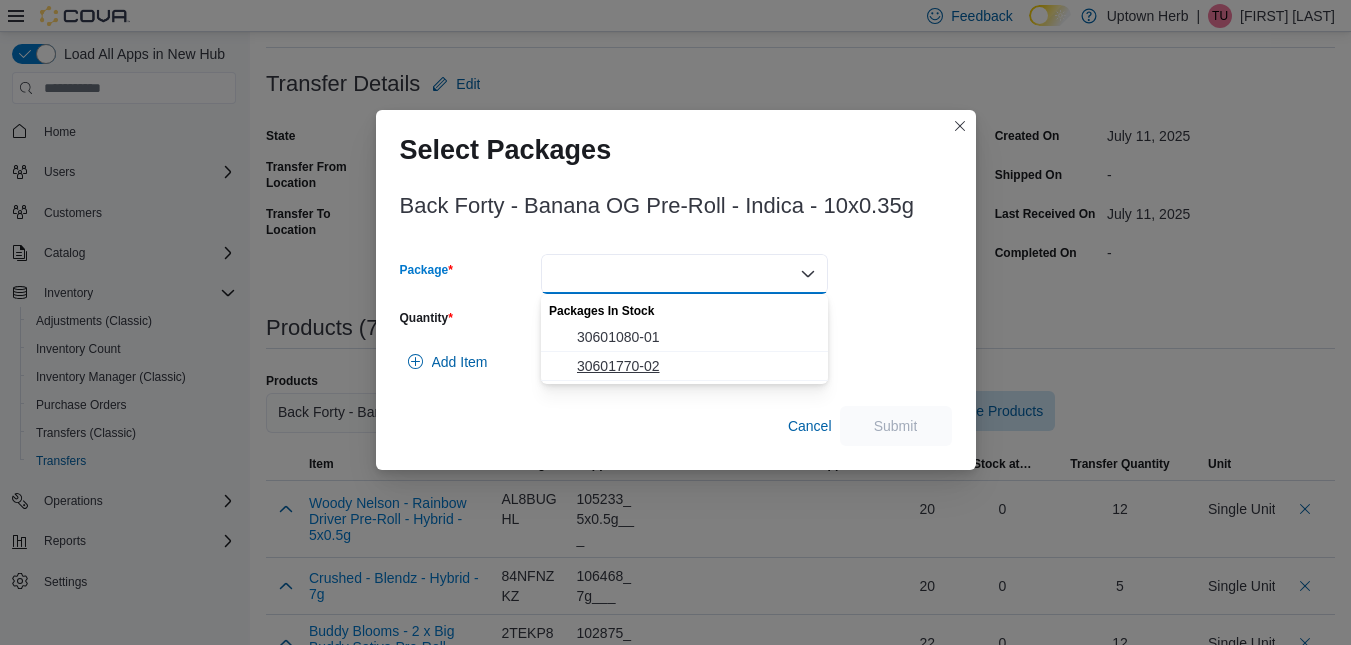 click on "30601770-02" at bounding box center (696, 366) 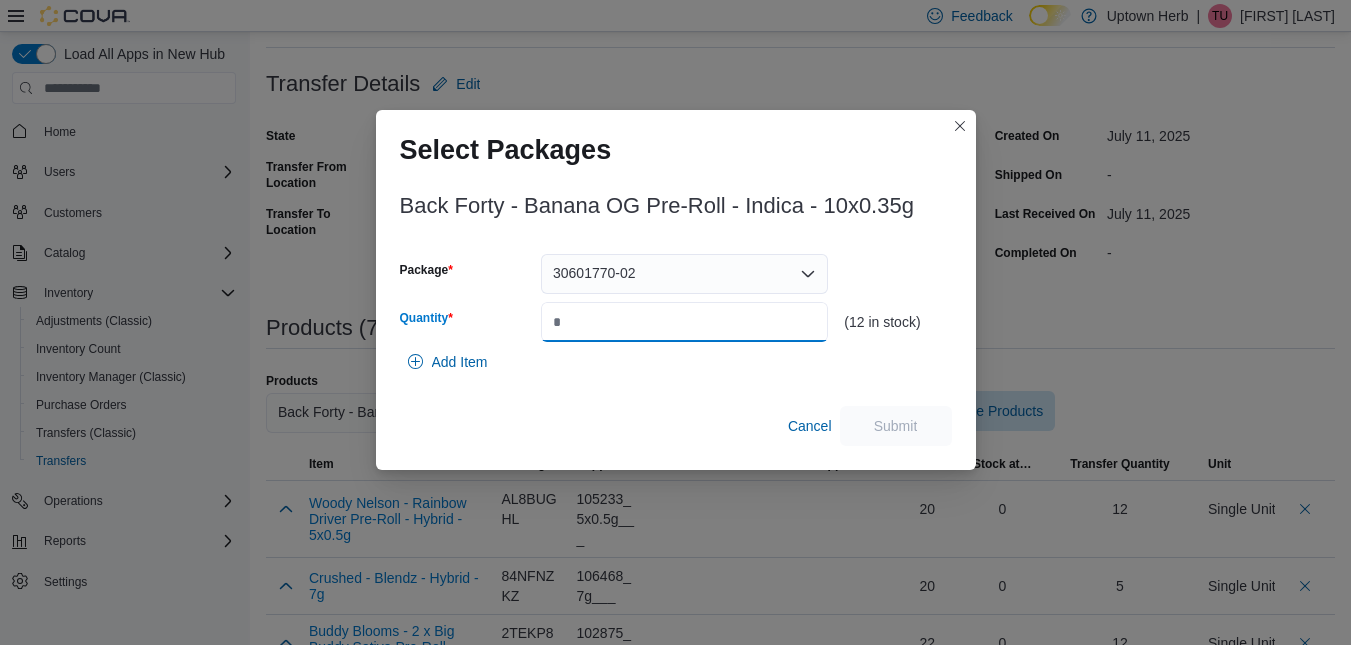 click on "Quantity" at bounding box center (684, 322) 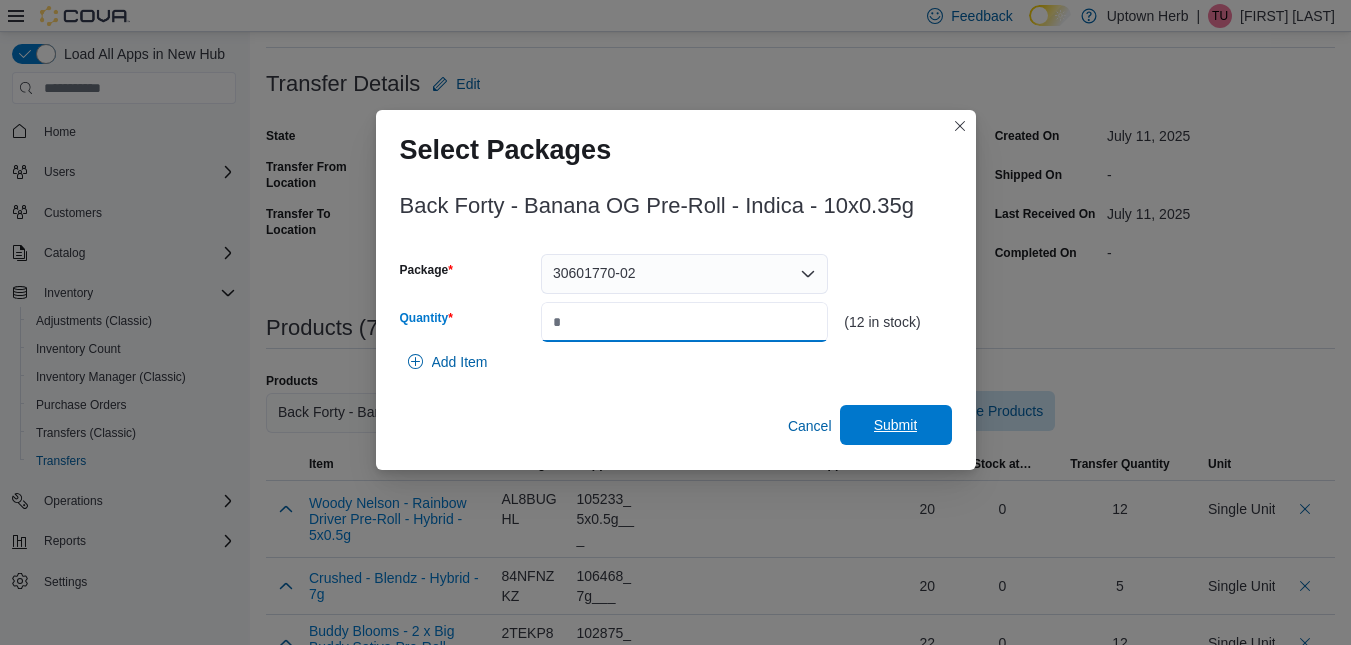 type on "**" 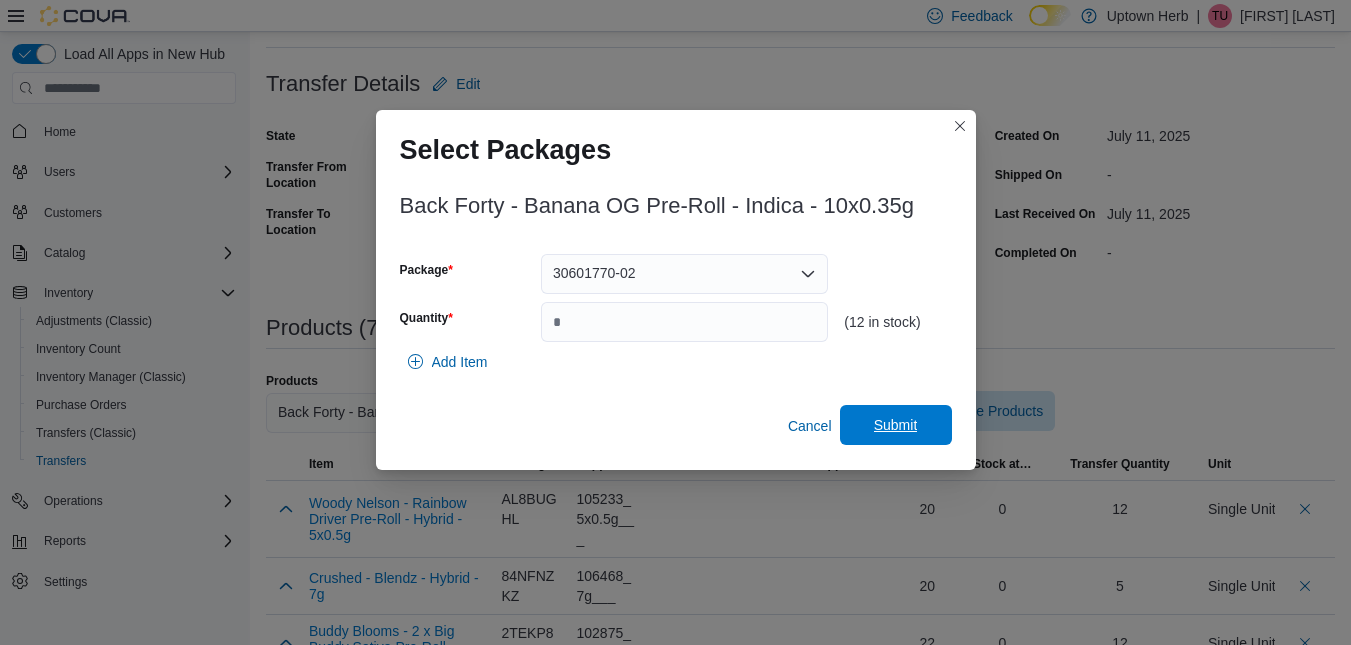 click on "Submit" at bounding box center [896, 425] 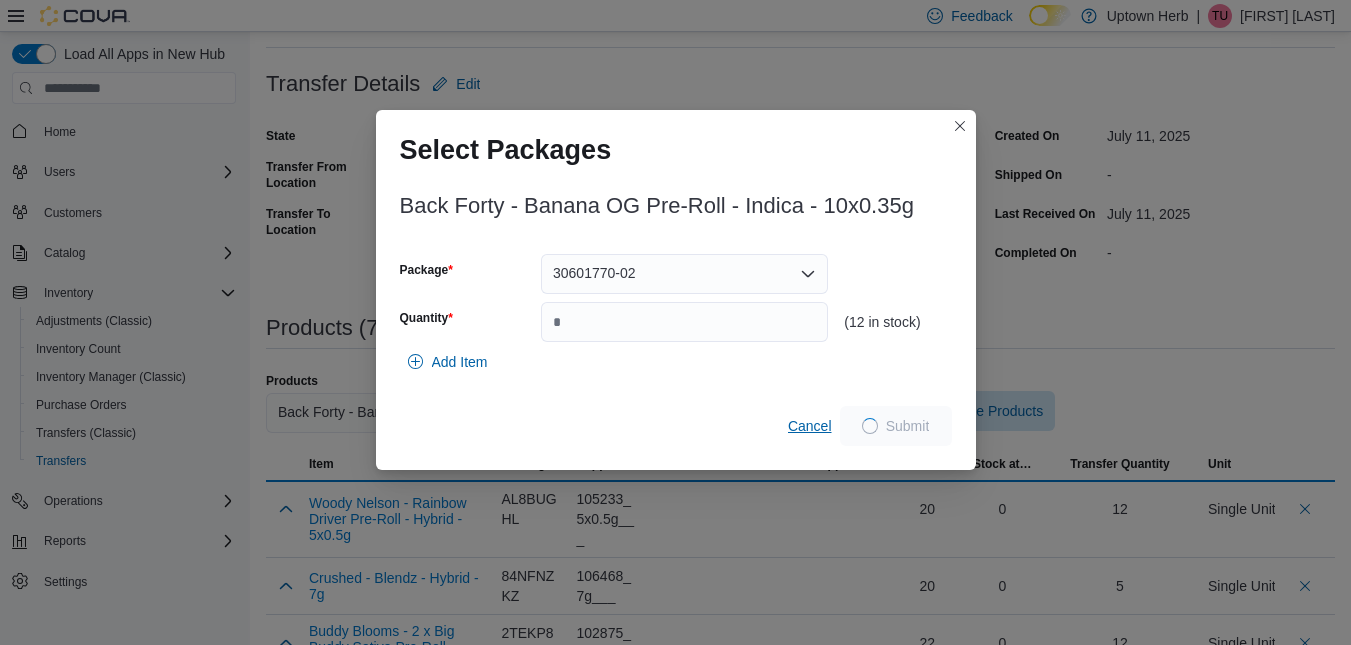 click on "Cancel Submit" at bounding box center [676, 426] 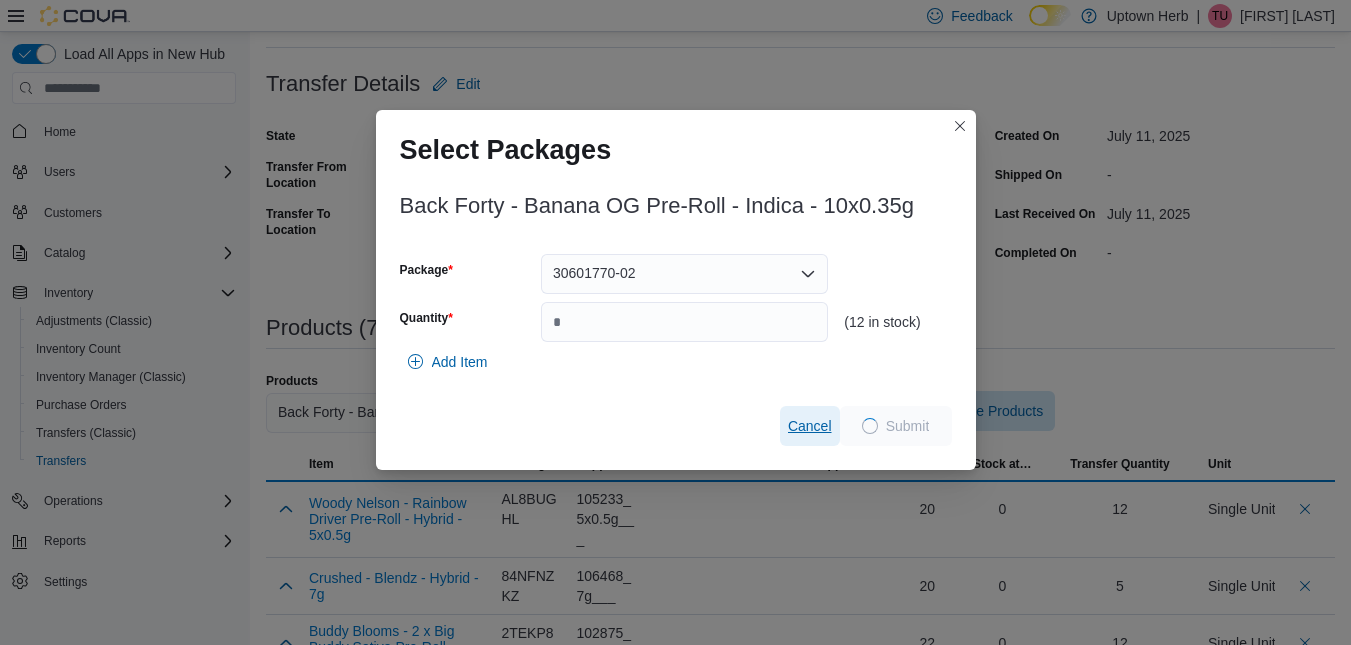 click on "Cancel" at bounding box center (810, 426) 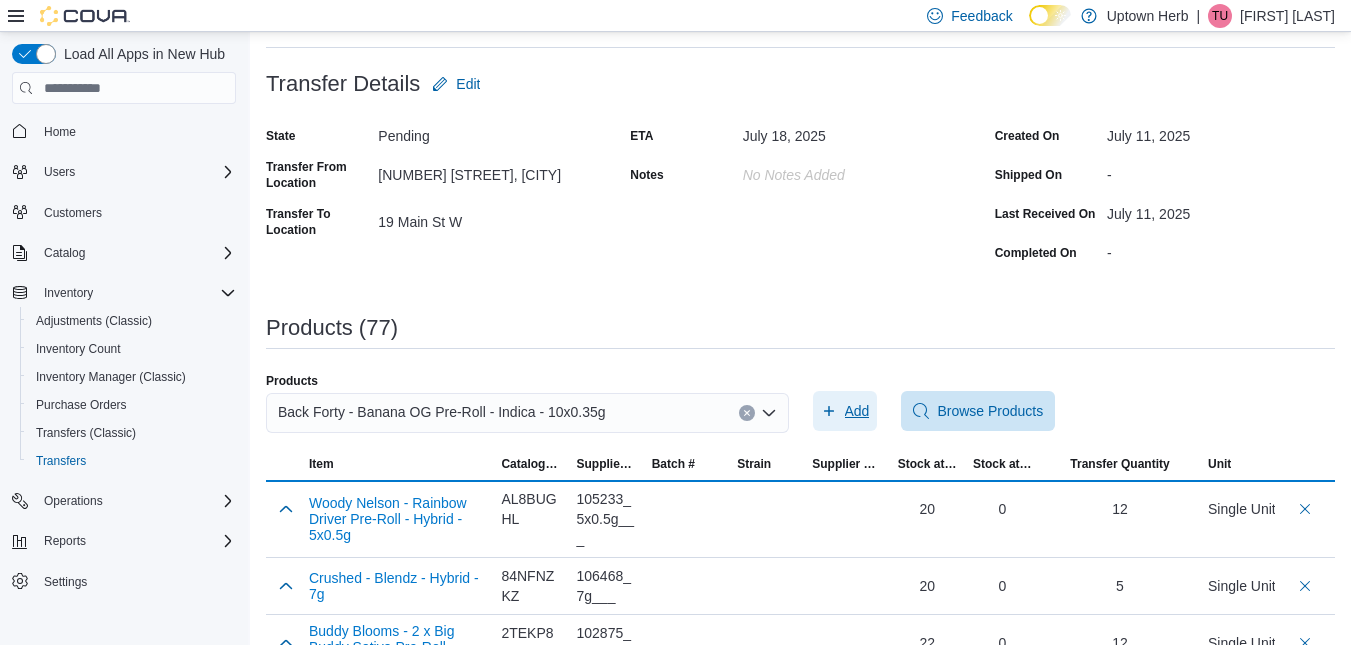 click on "Add" at bounding box center (857, 411) 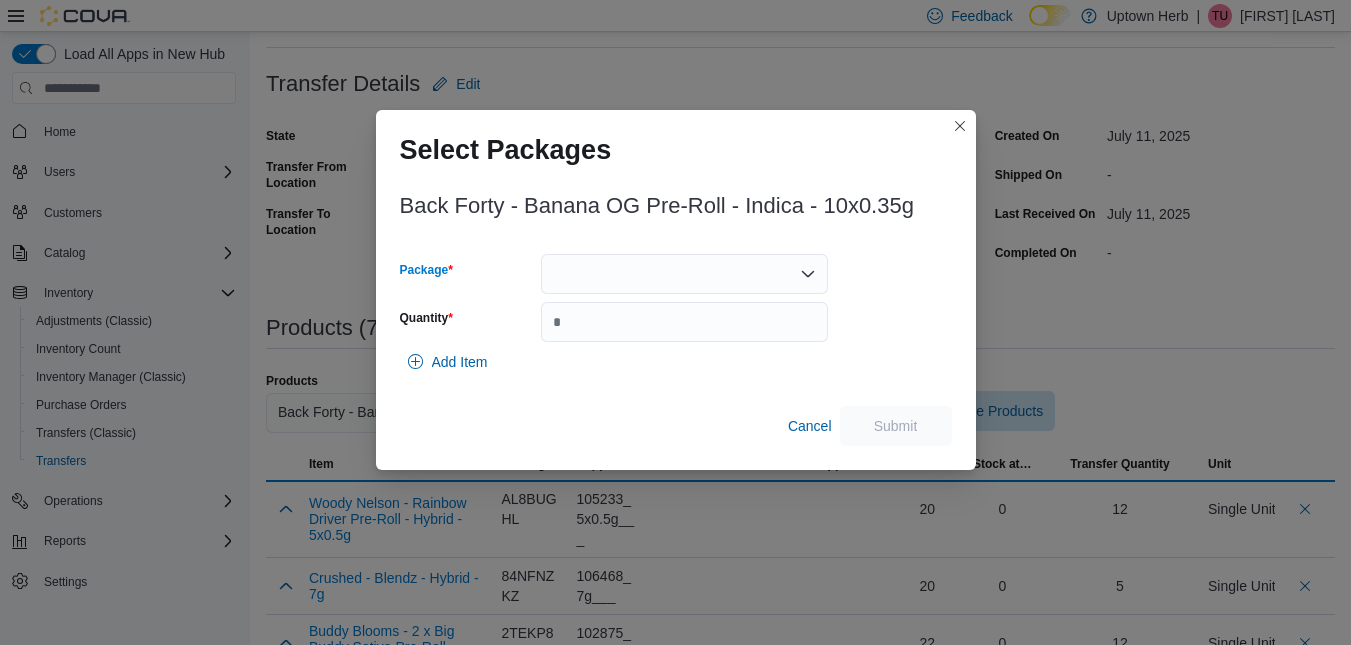 click at bounding box center [684, 274] 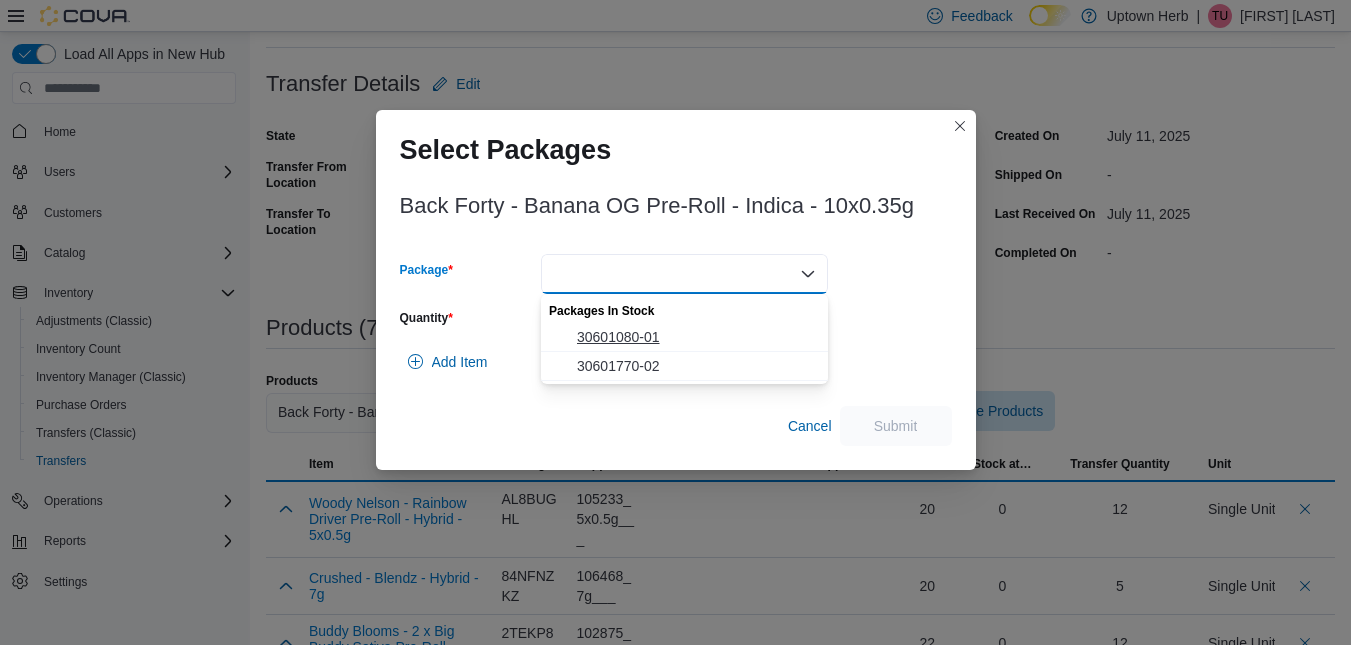 click on "30601080-01" at bounding box center (696, 337) 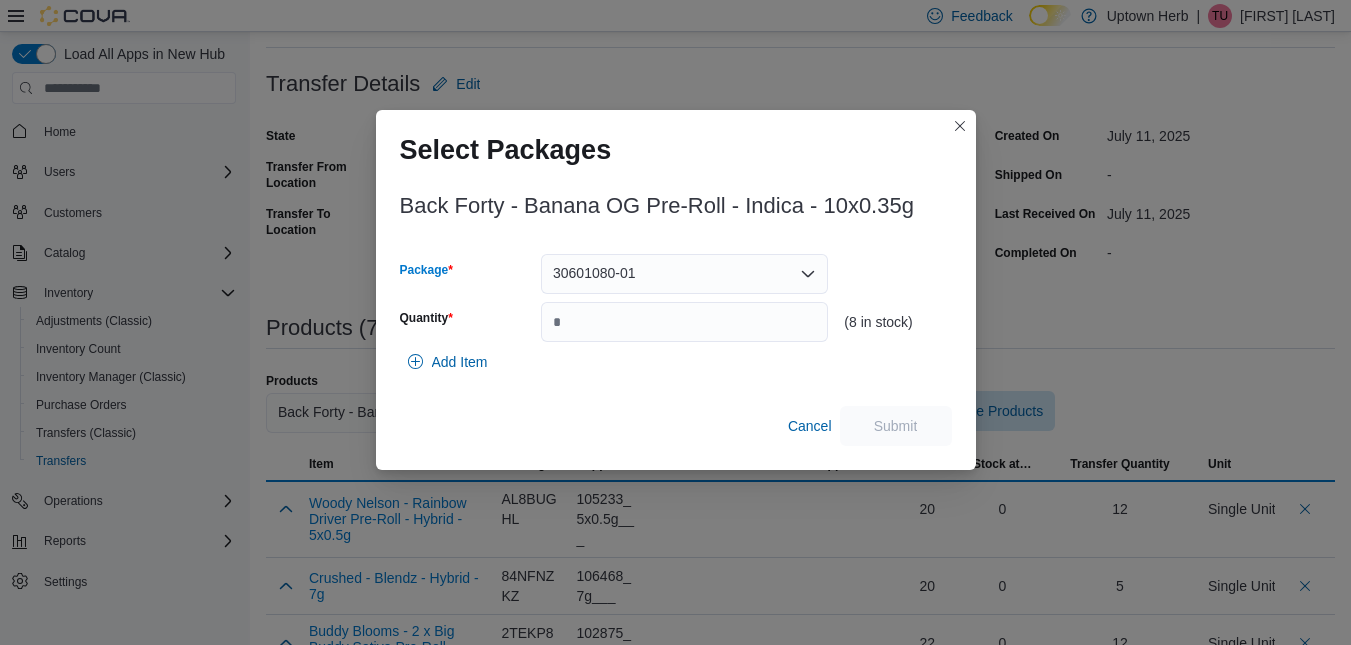 click on "30601080-01" at bounding box center [594, 273] 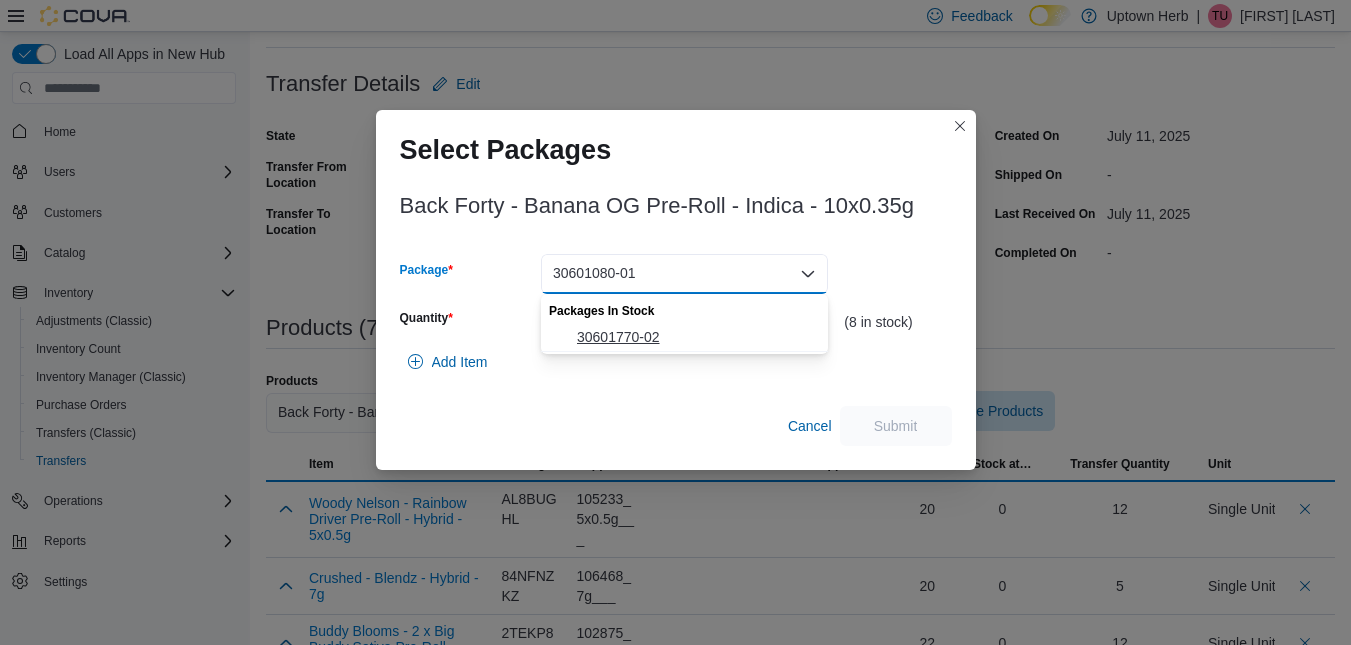 click on "30601770-02" at bounding box center [696, 337] 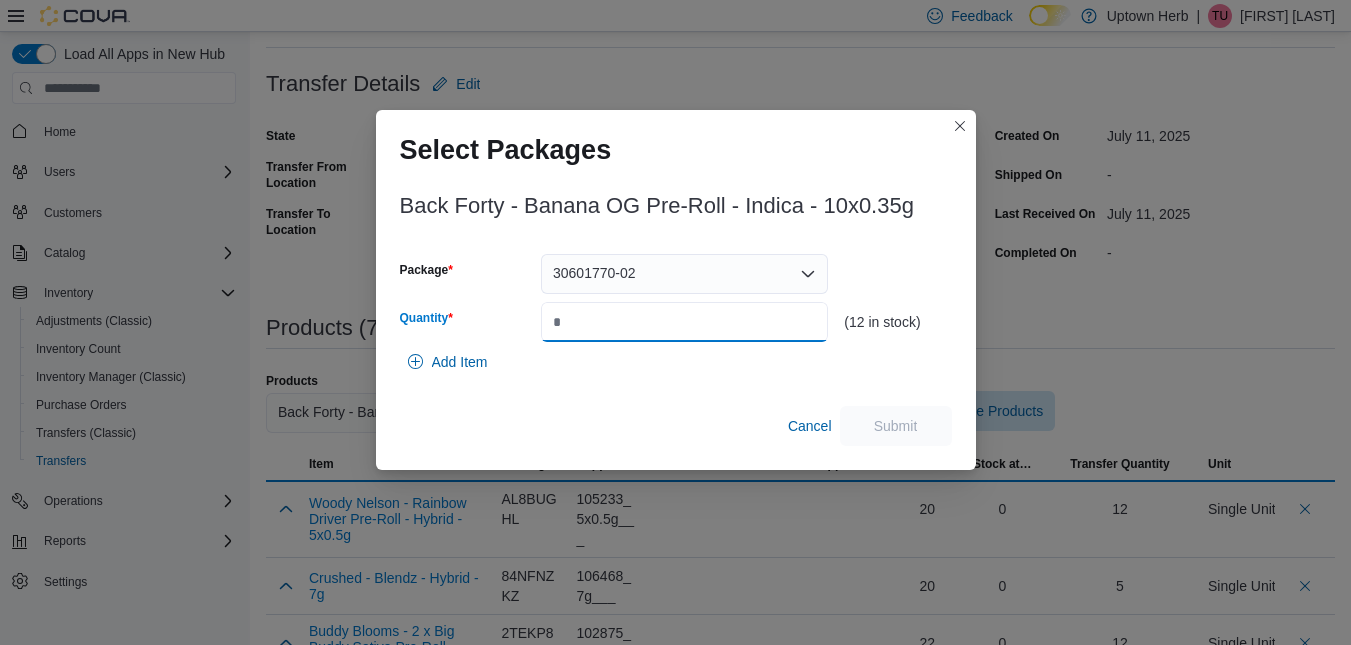 click on "Quantity" at bounding box center [684, 322] 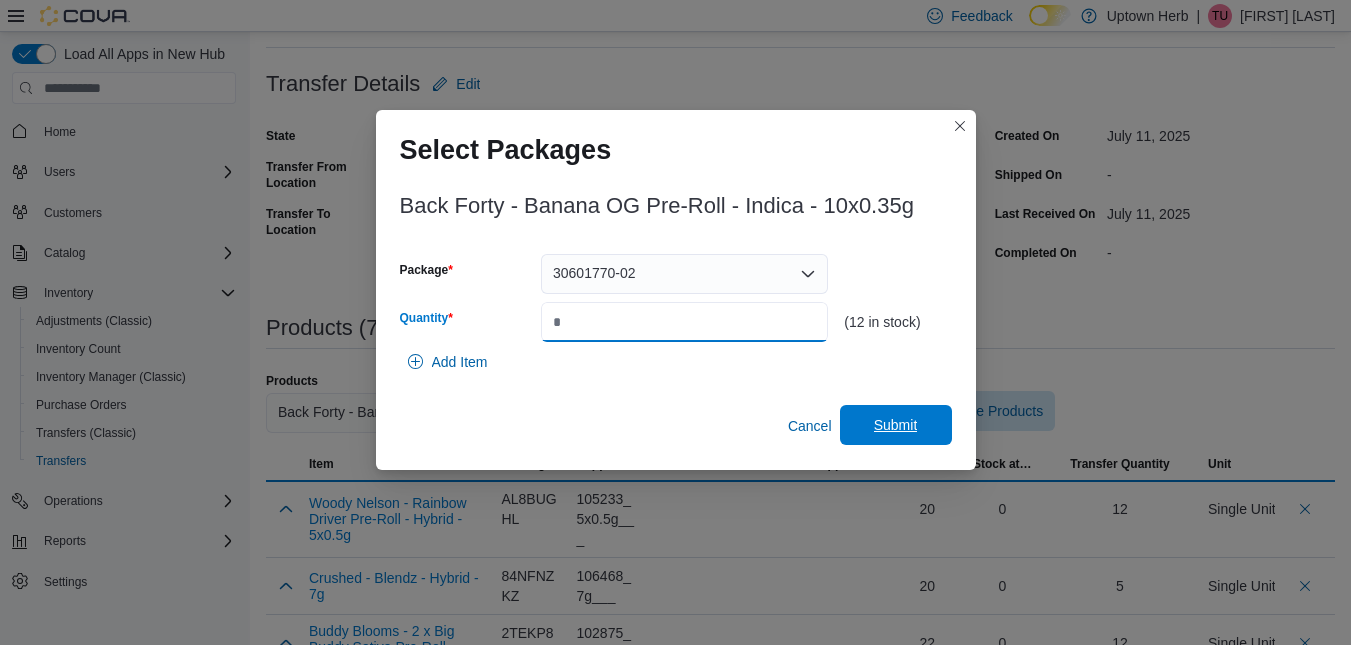 type on "**" 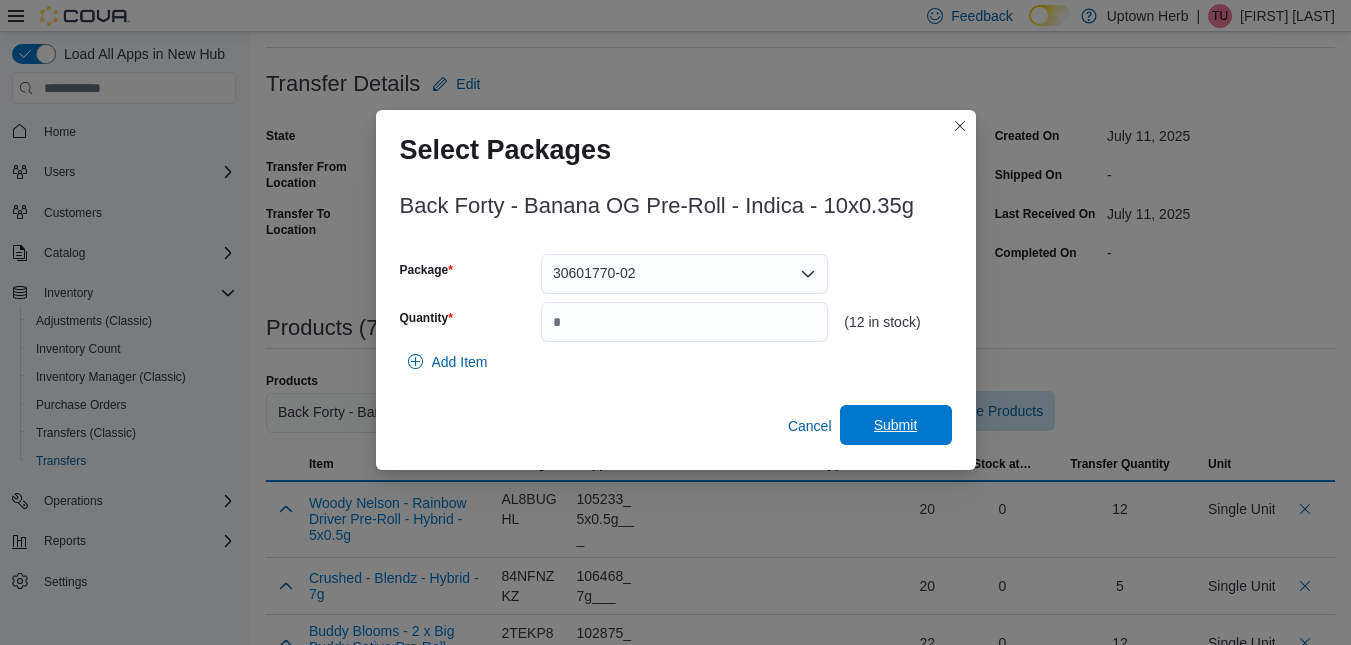 click on "Submit" at bounding box center [896, 425] 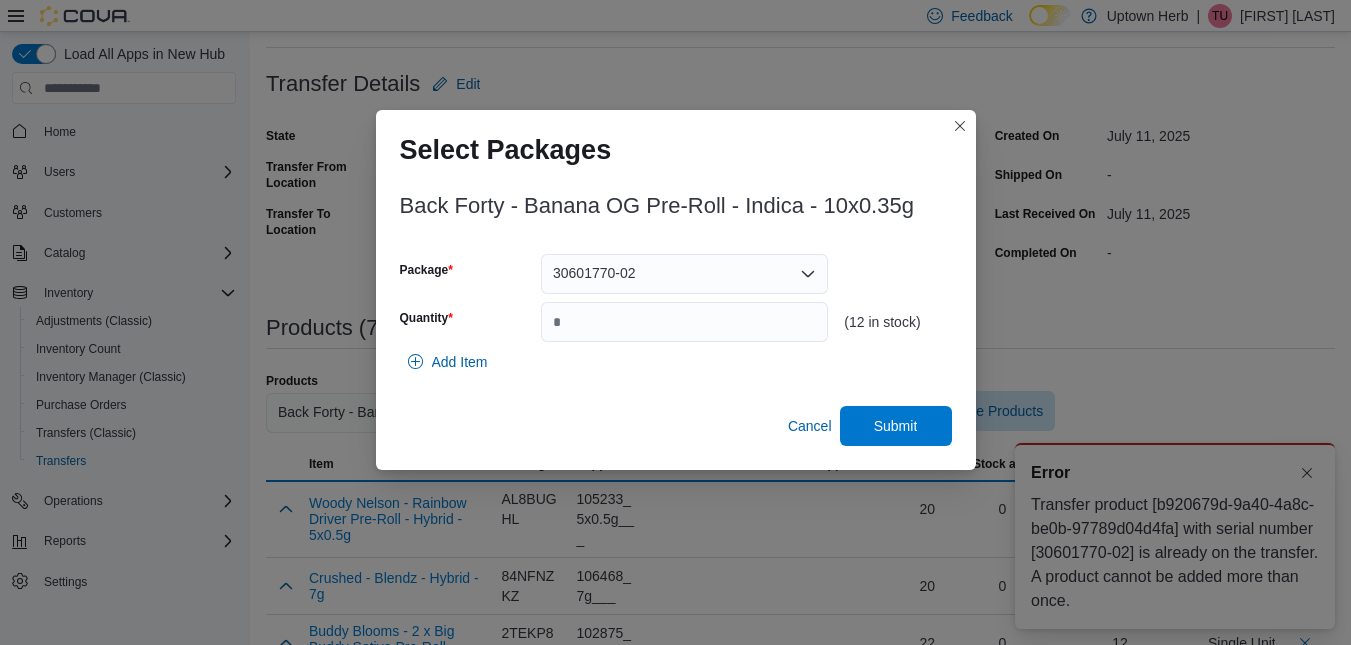 click on "Select Packages Back Forty - Banana OG Pre-Roll - Indica - 10x0.35g   Package 30601770-02 Quantity ** (12 in stock) Add Item Cancel Submit" at bounding box center (675, 322) 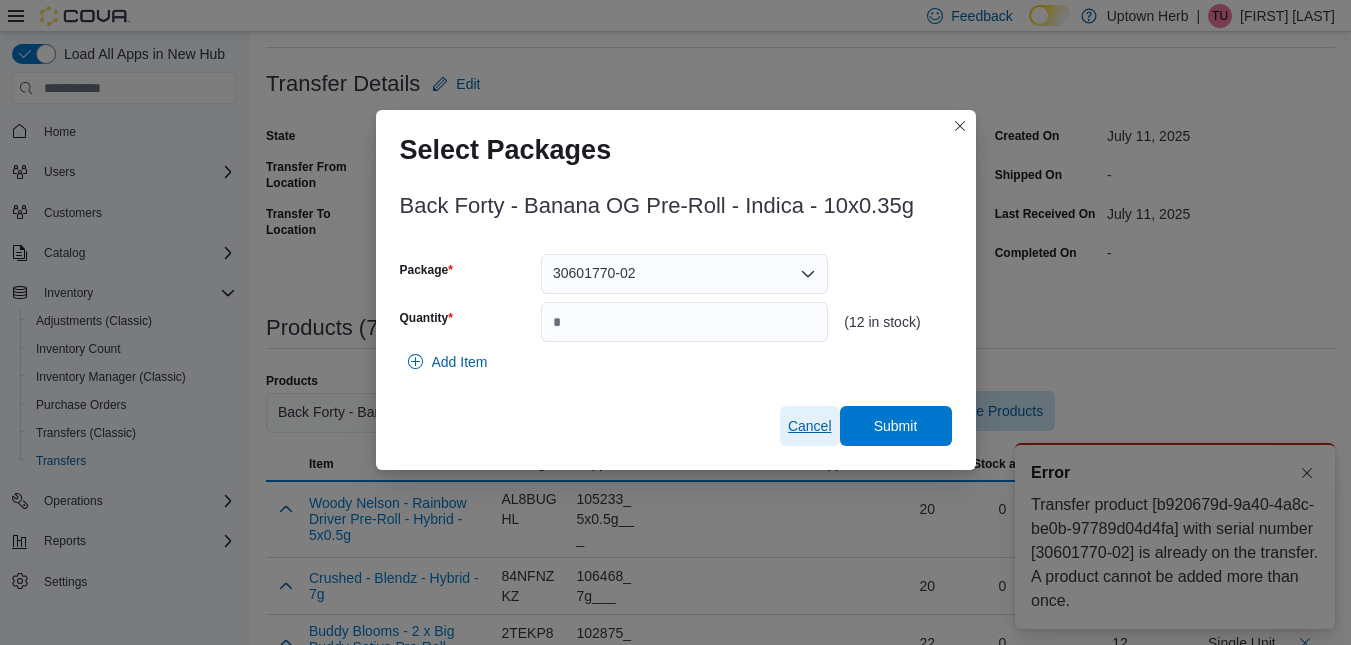click on "Cancel" at bounding box center [810, 426] 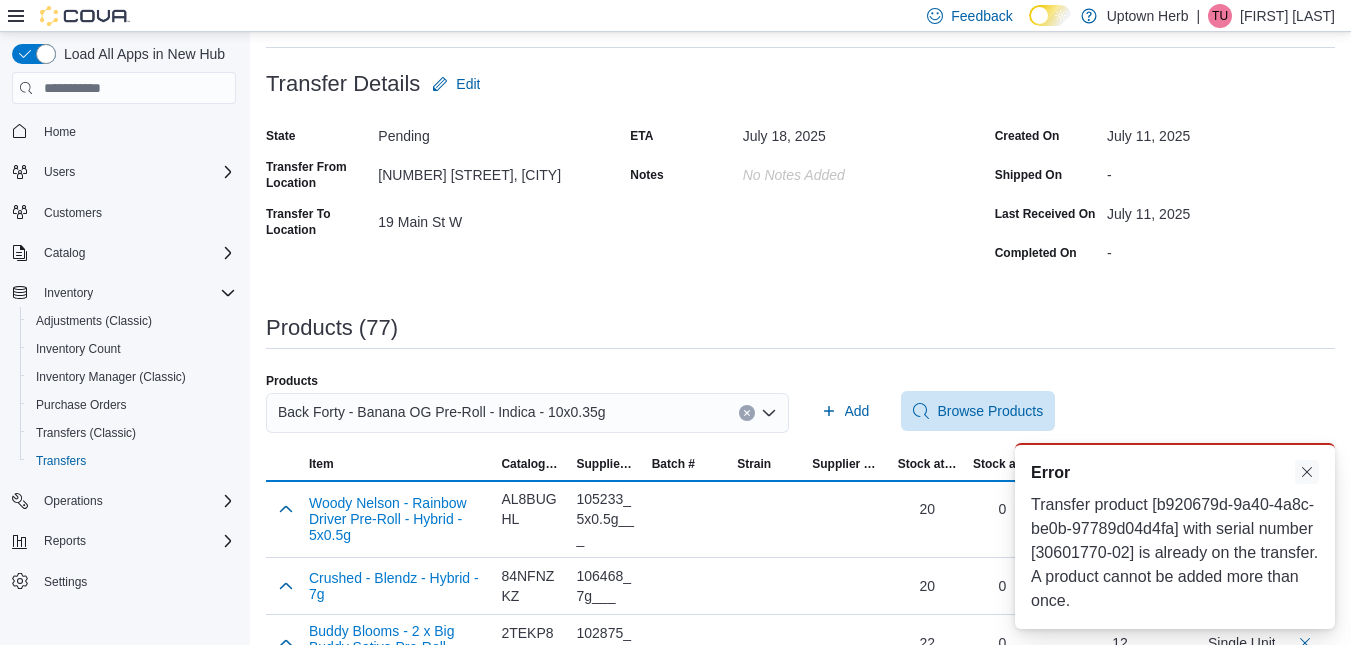 click at bounding box center [1307, 472] 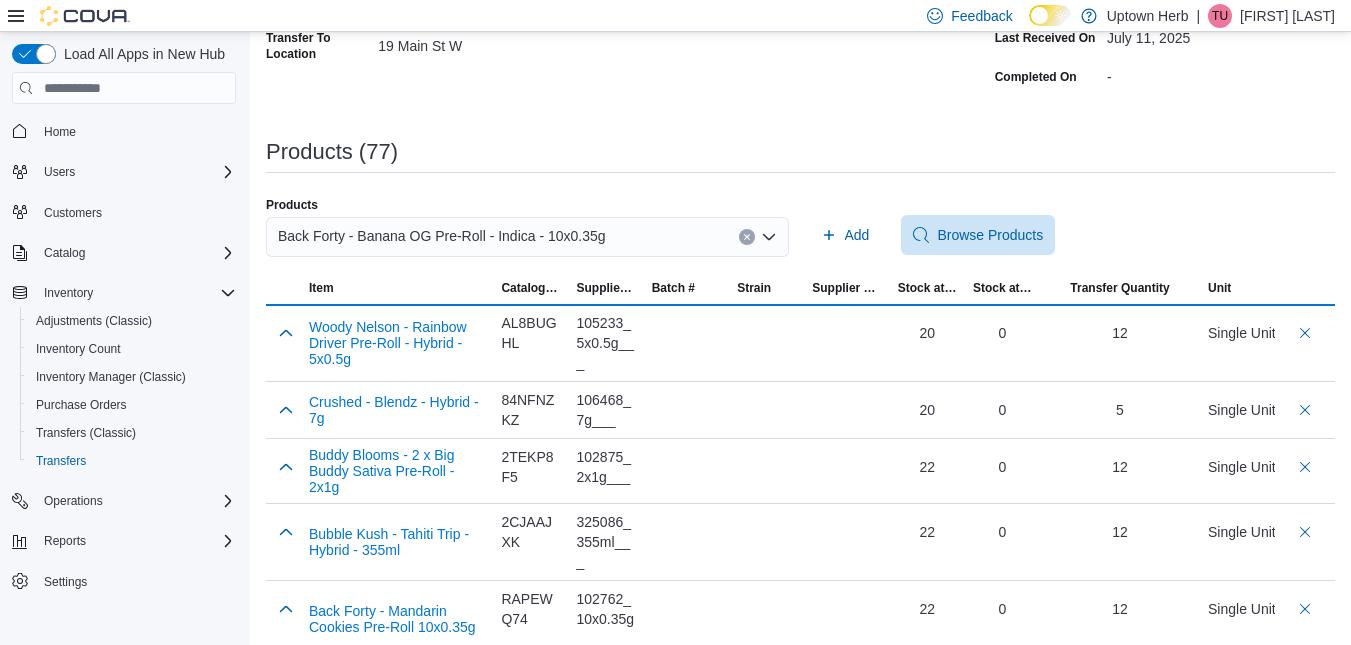scroll, scrollTop: 0, scrollLeft: 0, axis: both 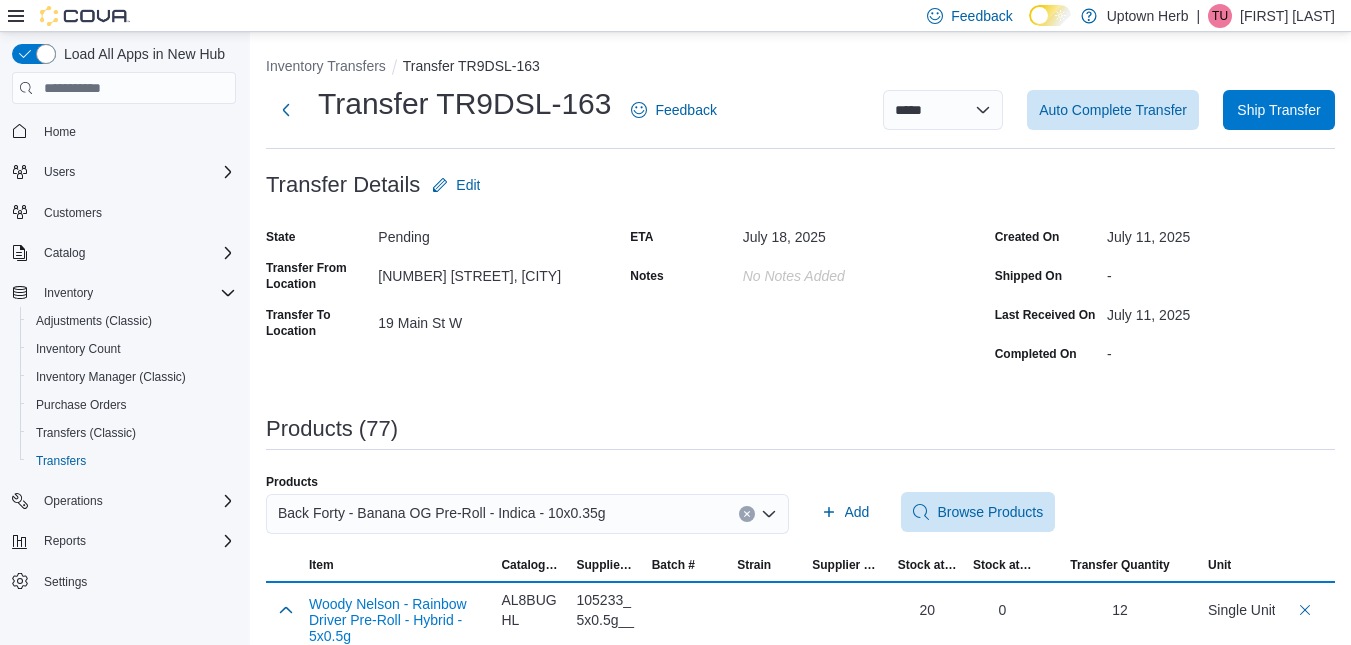 click 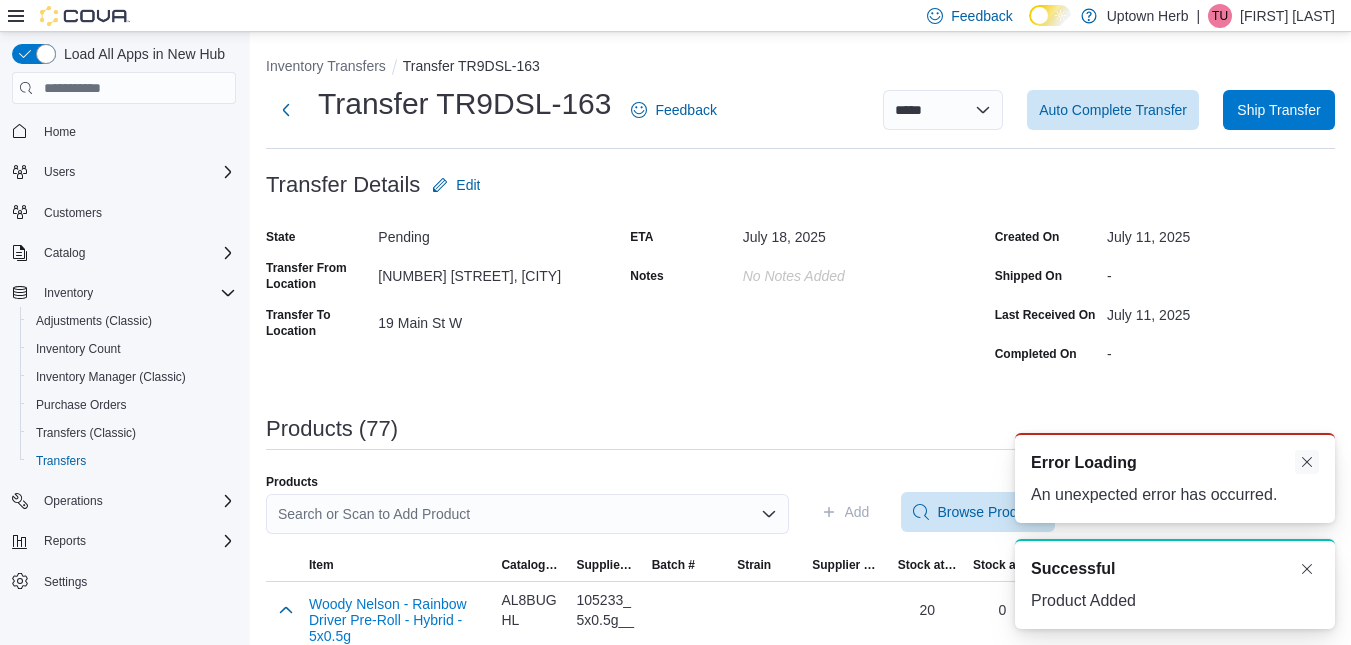 click at bounding box center (1307, 462) 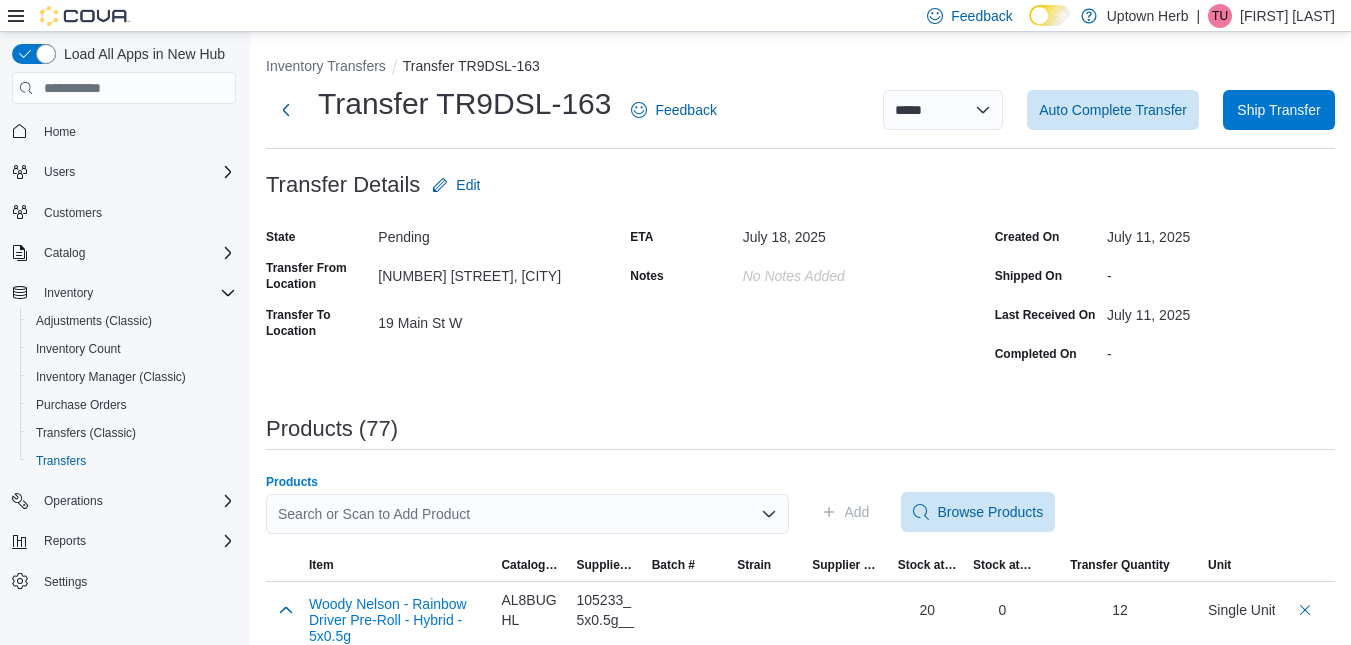 click on "Search or Scan to Add Product" at bounding box center (527, 514) 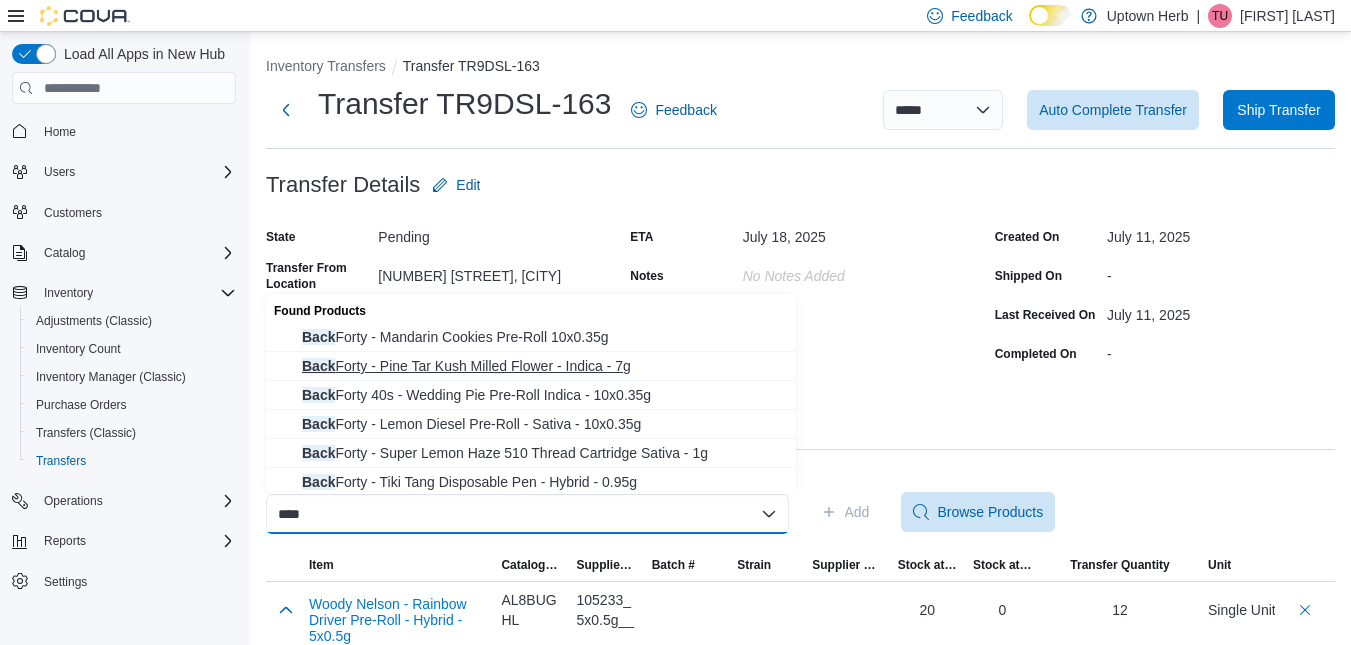 scroll, scrollTop: 206, scrollLeft: 0, axis: vertical 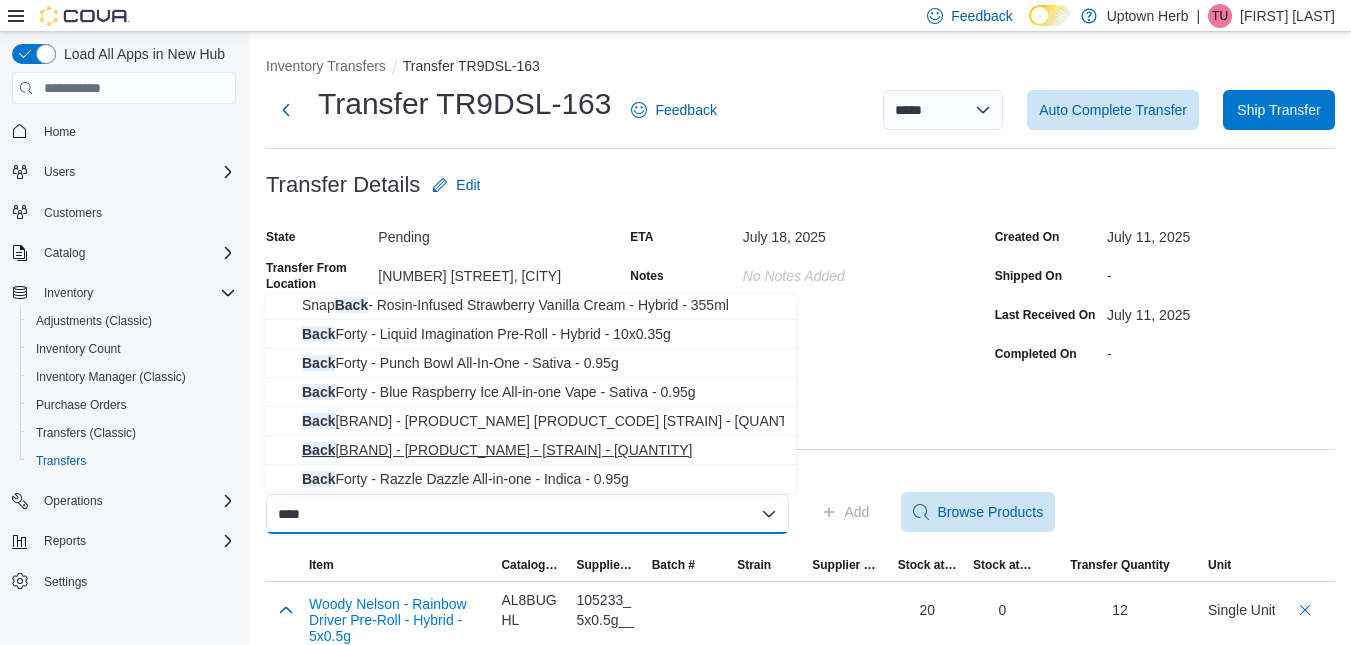 type on "****" 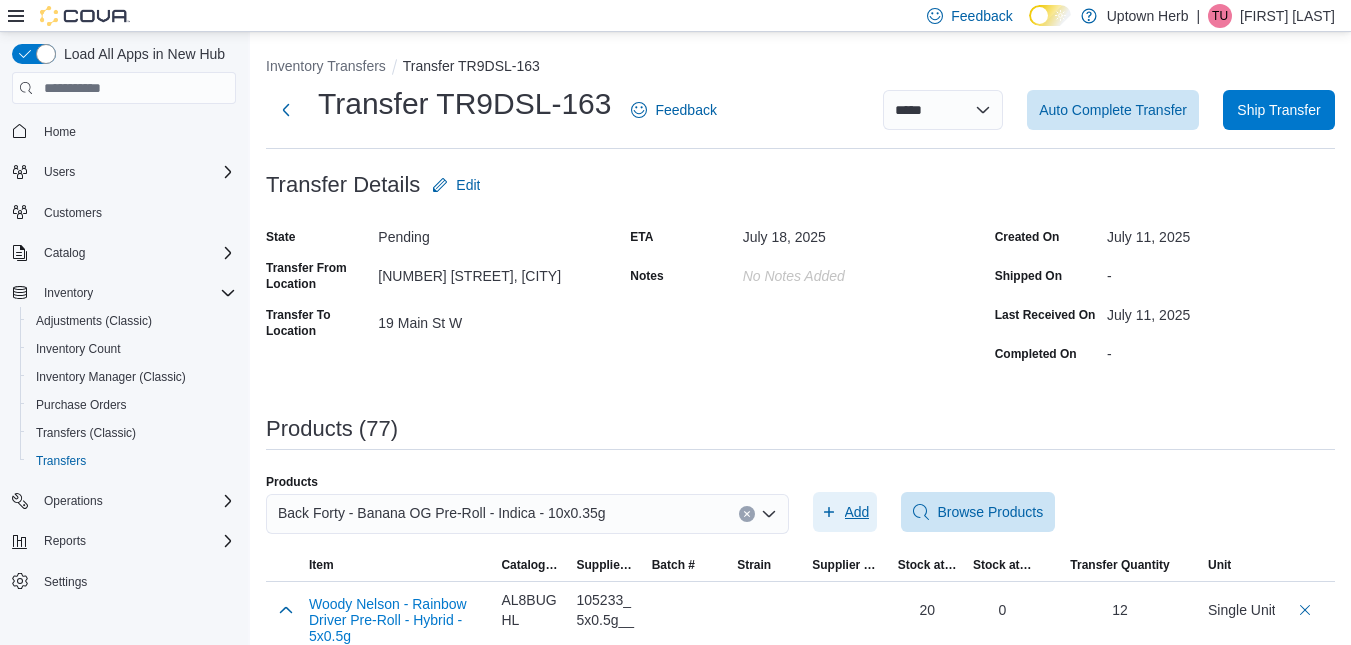 click on "Add" at bounding box center (845, 512) 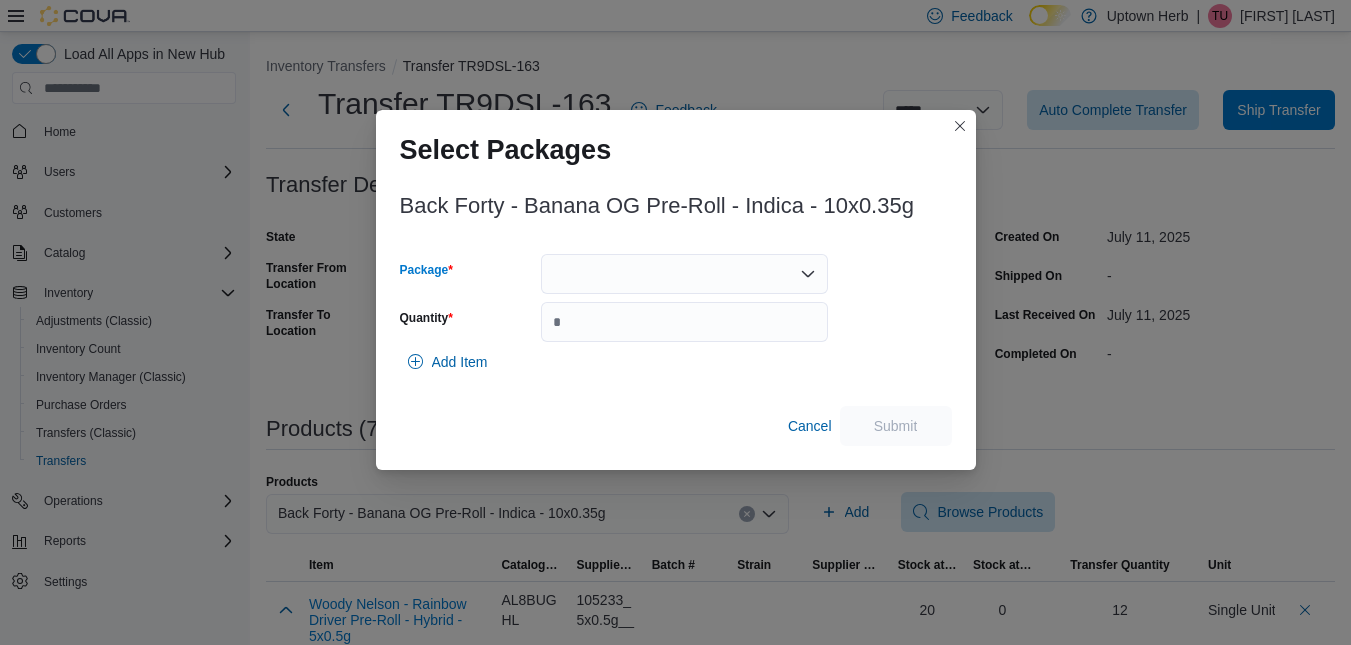 click at bounding box center [684, 274] 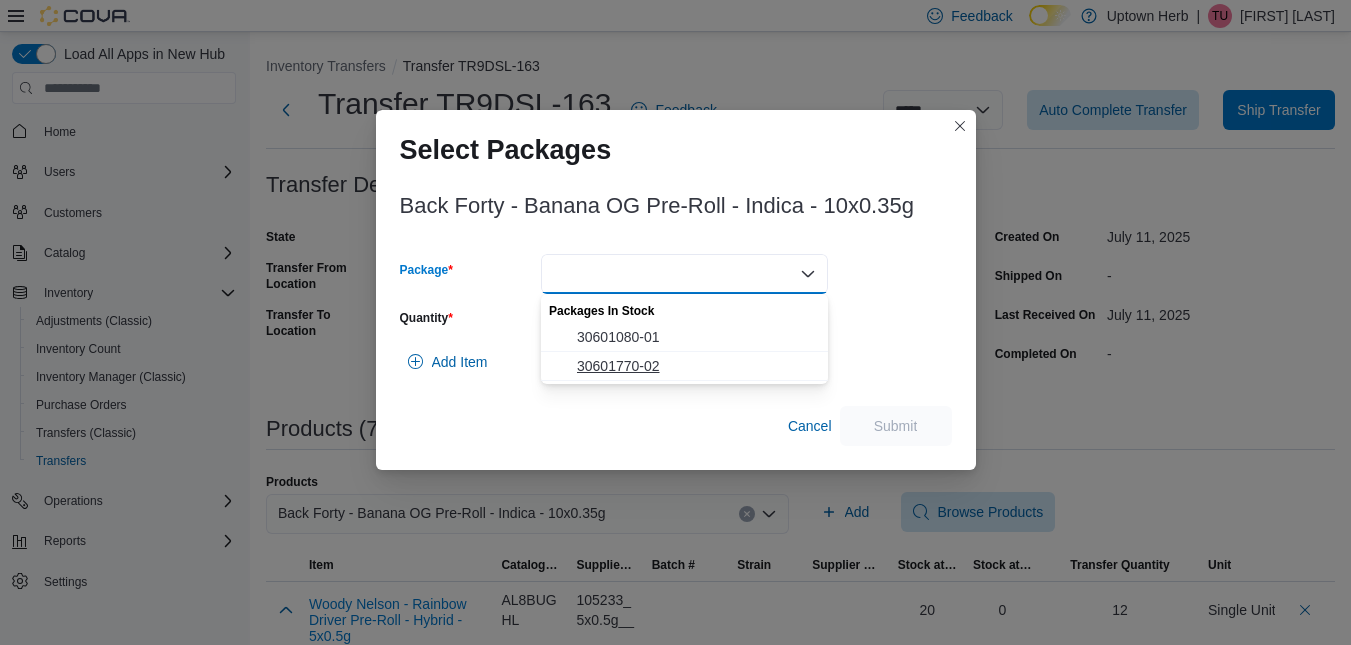 click on "30601770-02" at bounding box center (696, 366) 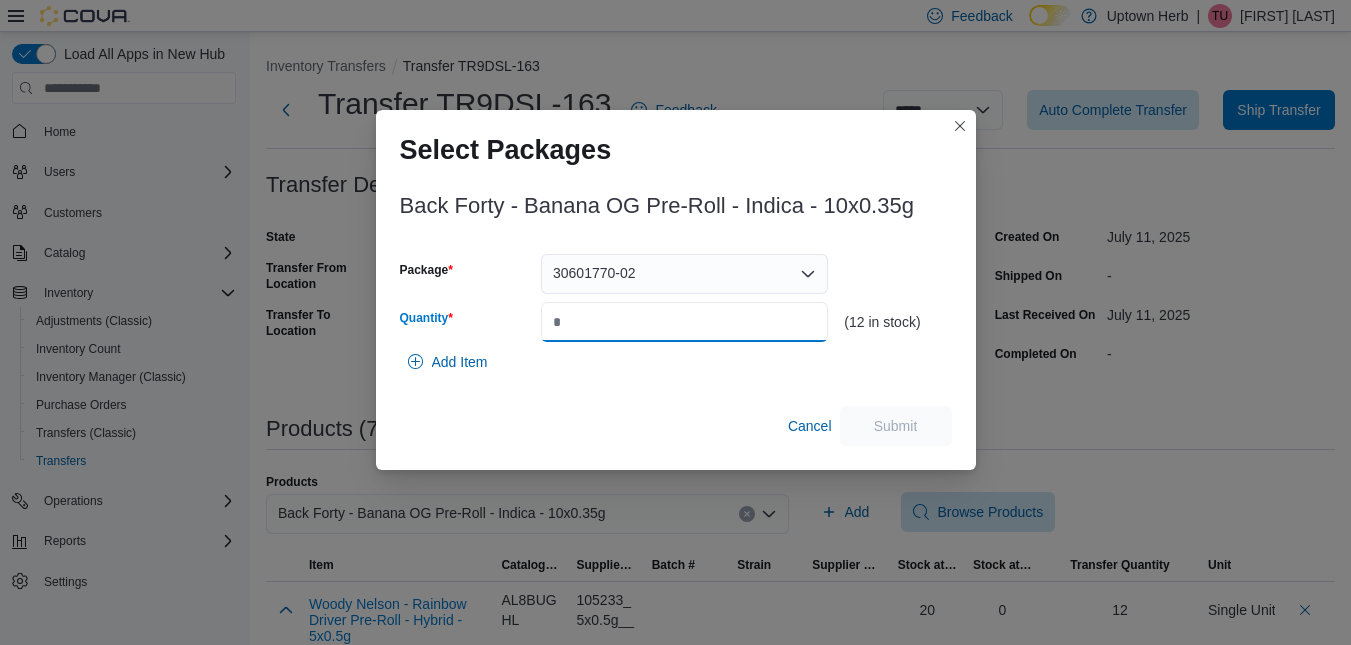 click on "Quantity" at bounding box center [684, 322] 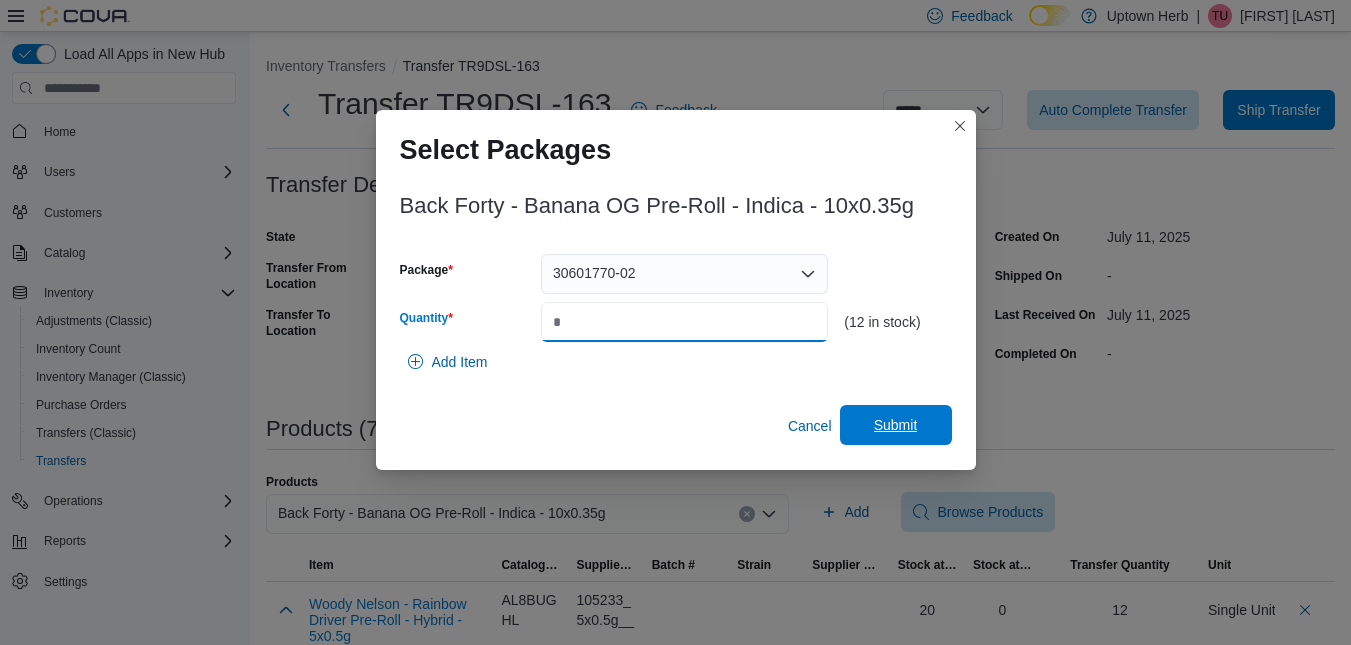 type on "**" 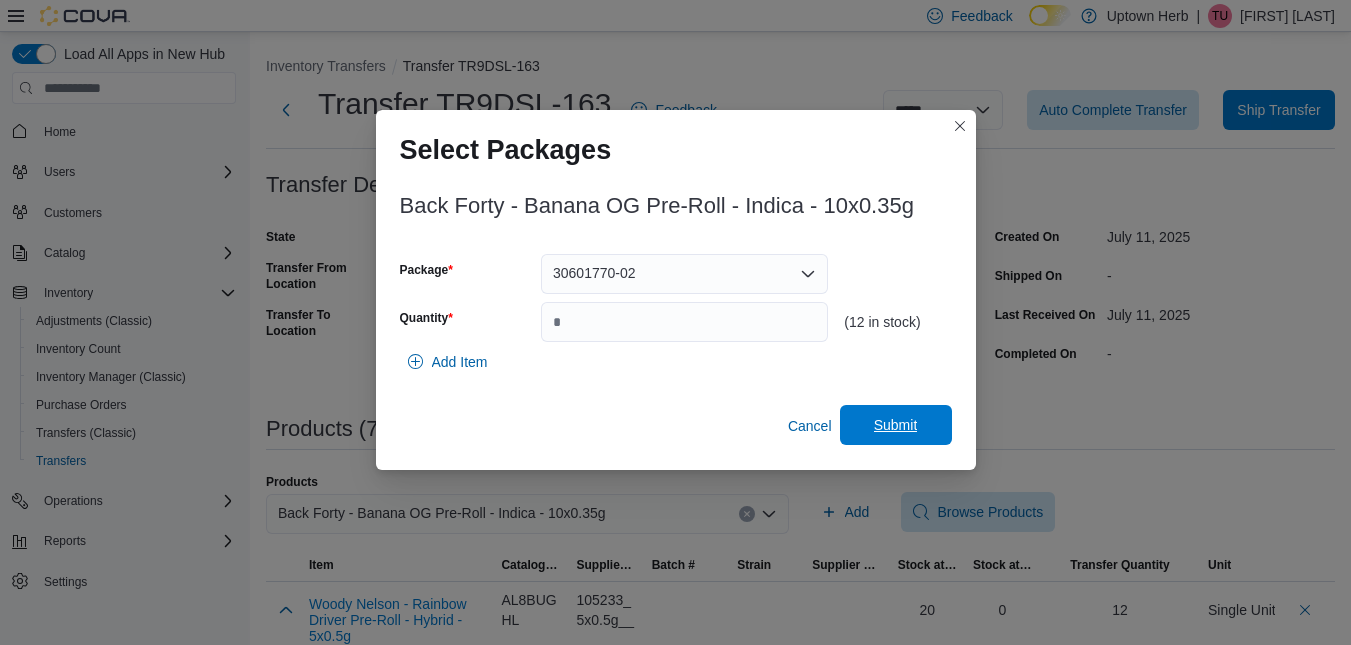 click on "Submit" at bounding box center [896, 425] 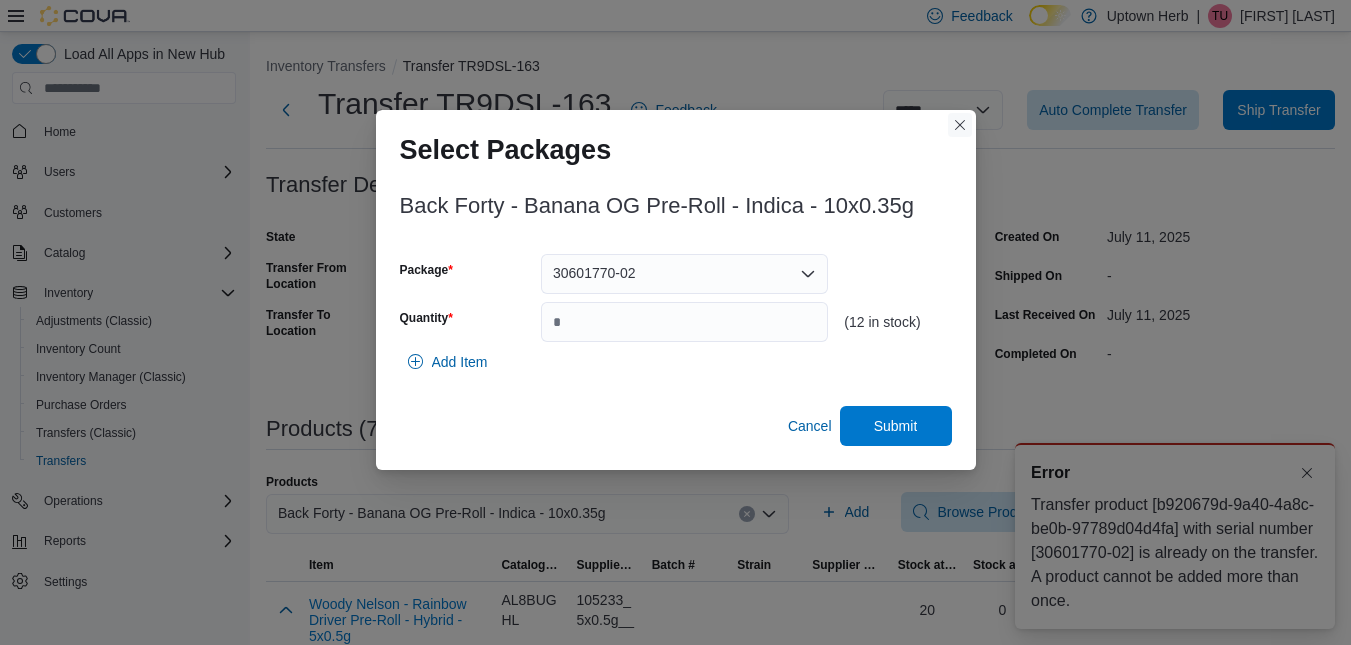 click at bounding box center [960, 125] 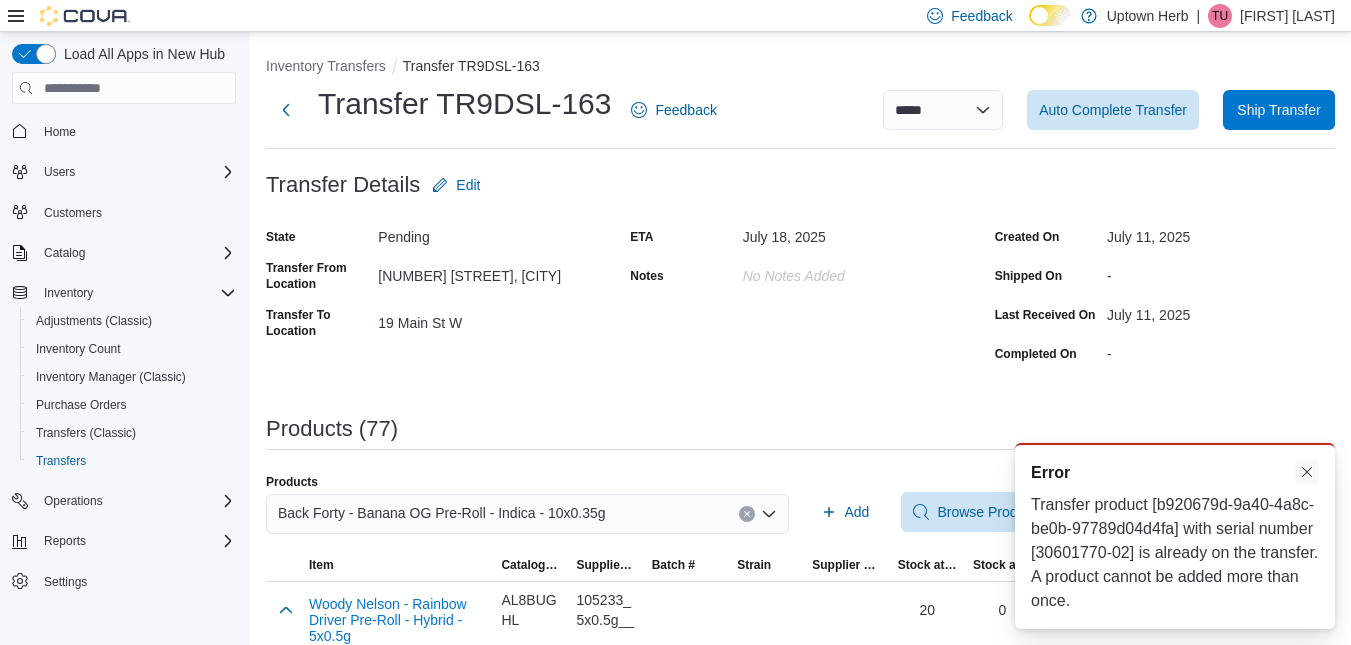 click at bounding box center (1307, 472) 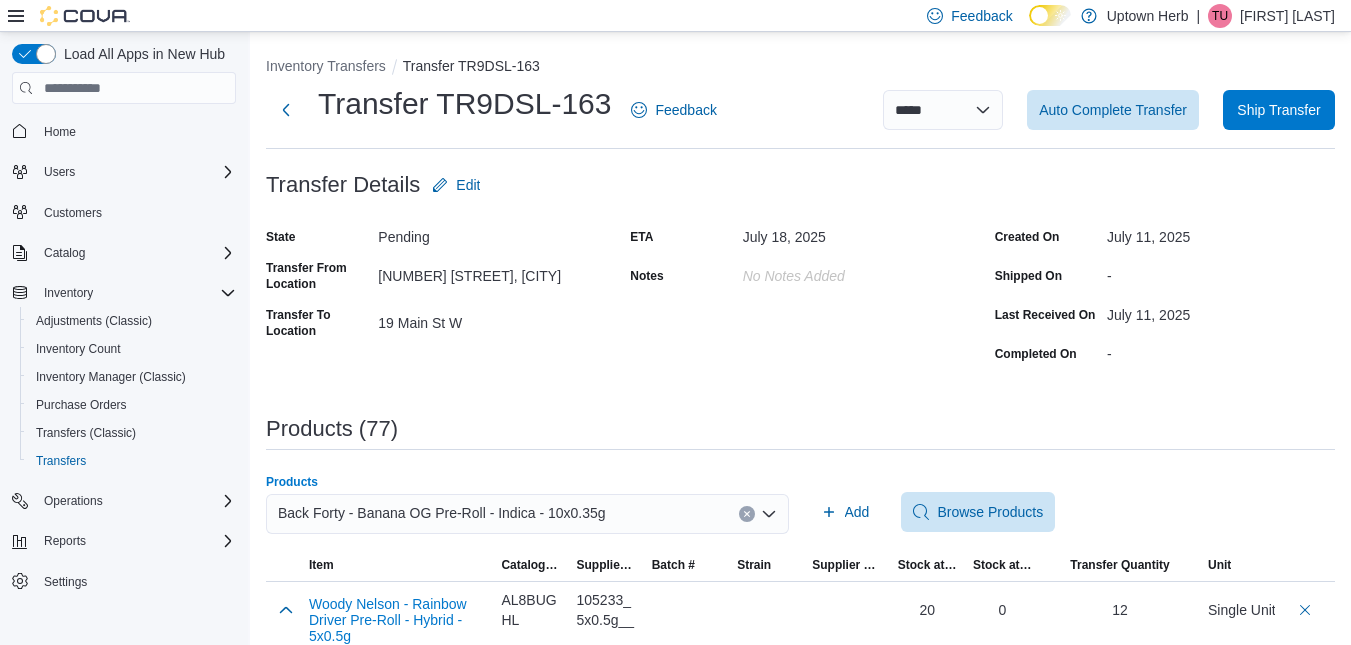 click on "Back Forty - Banana OG Pre-Roll - Indica - 10x0.35g" at bounding box center [527, 514] 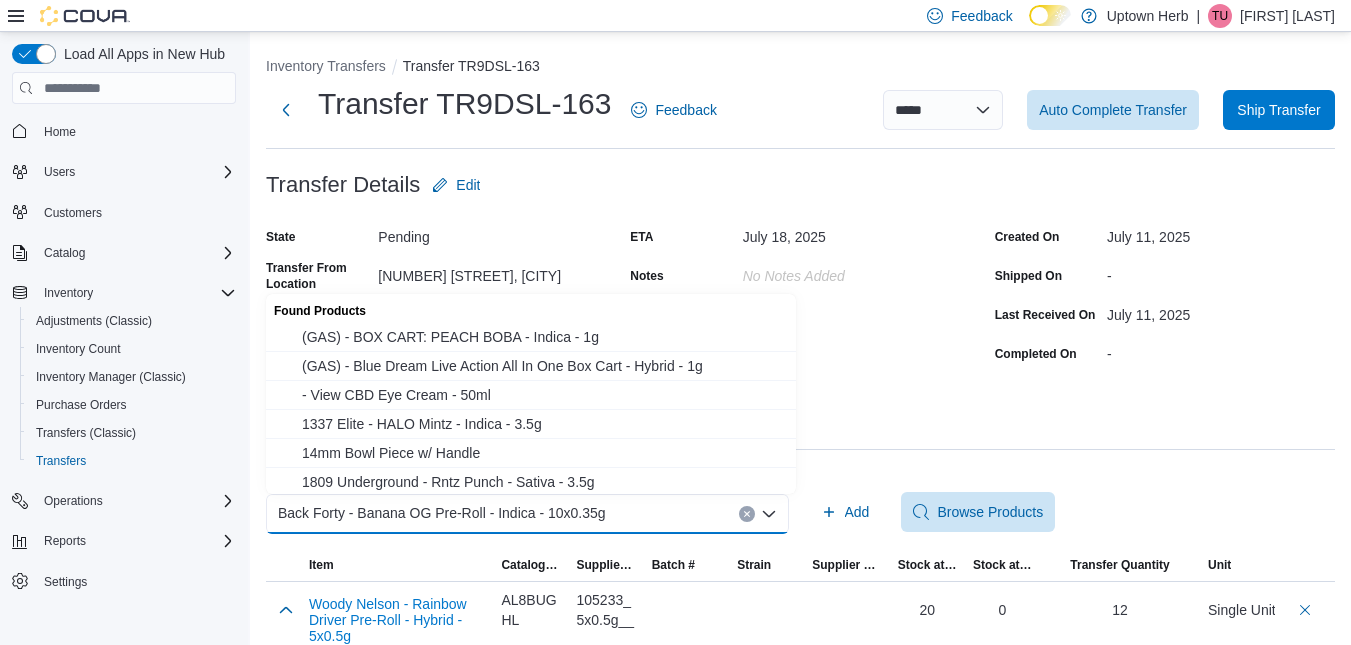 click at bounding box center [747, 514] 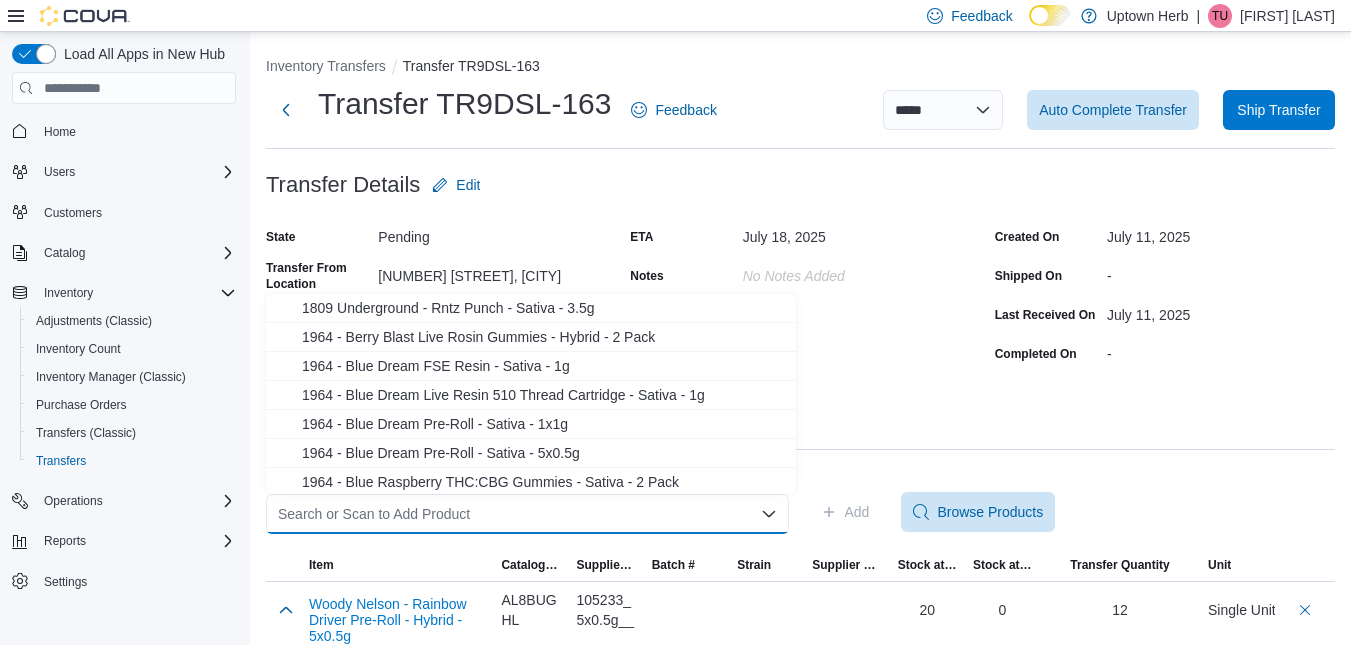 scroll, scrollTop: 174, scrollLeft: 0, axis: vertical 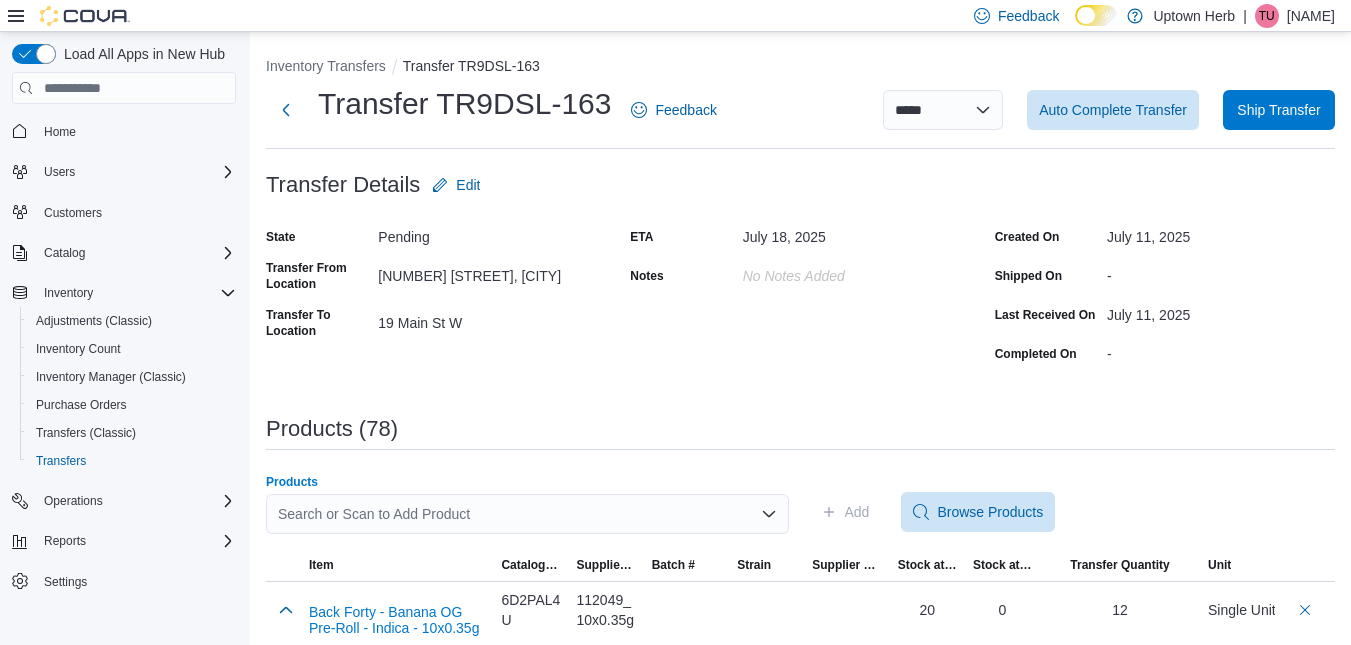 click on "Search or Scan to Add Product" at bounding box center (527, 514) 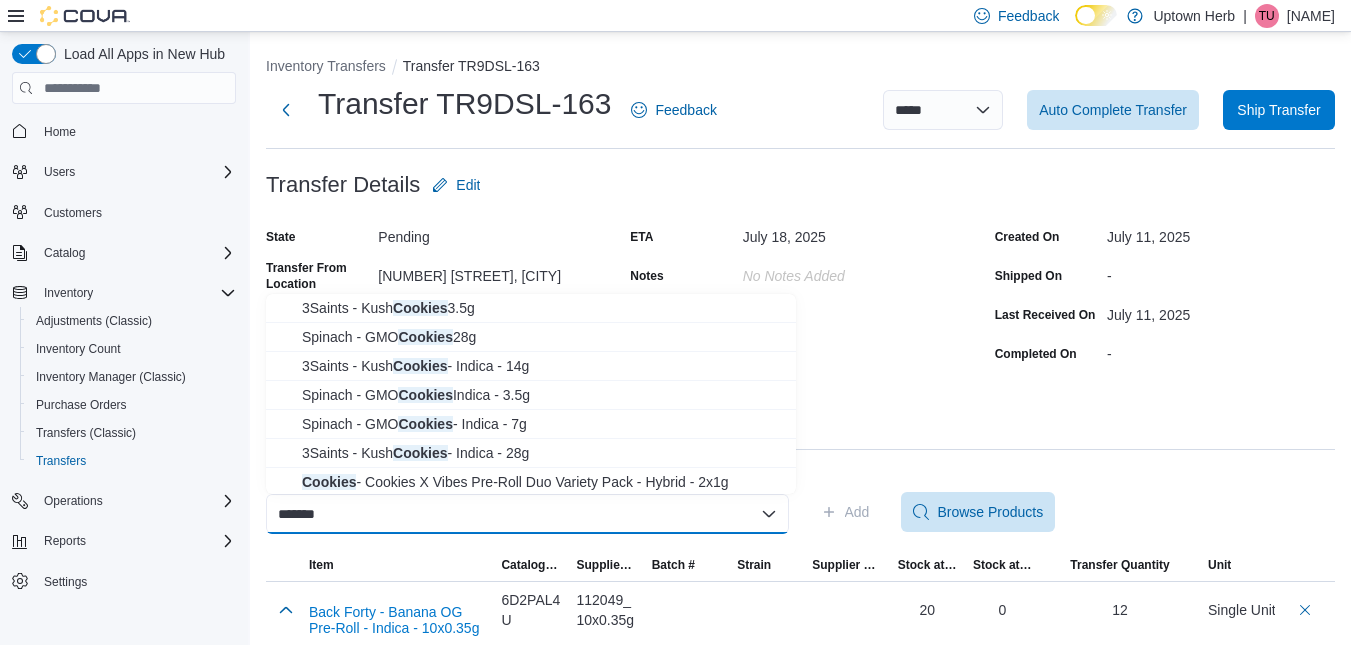 scroll, scrollTop: 0, scrollLeft: 0, axis: both 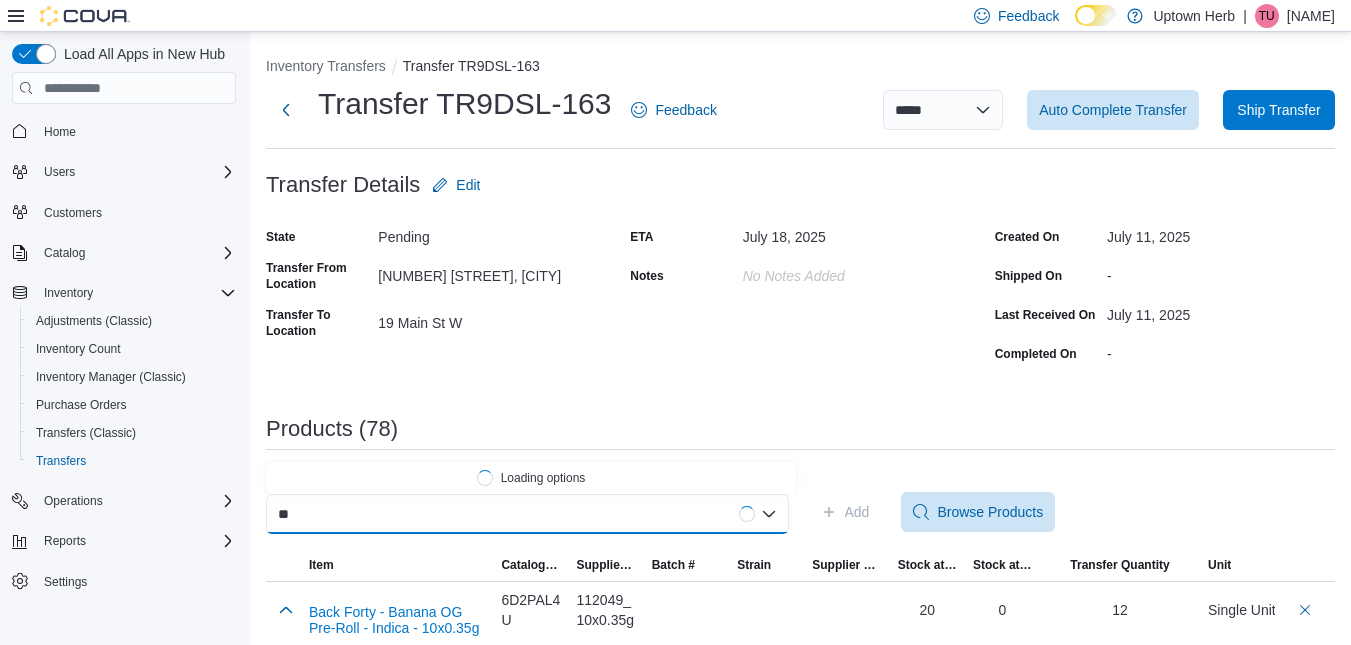 type on "*" 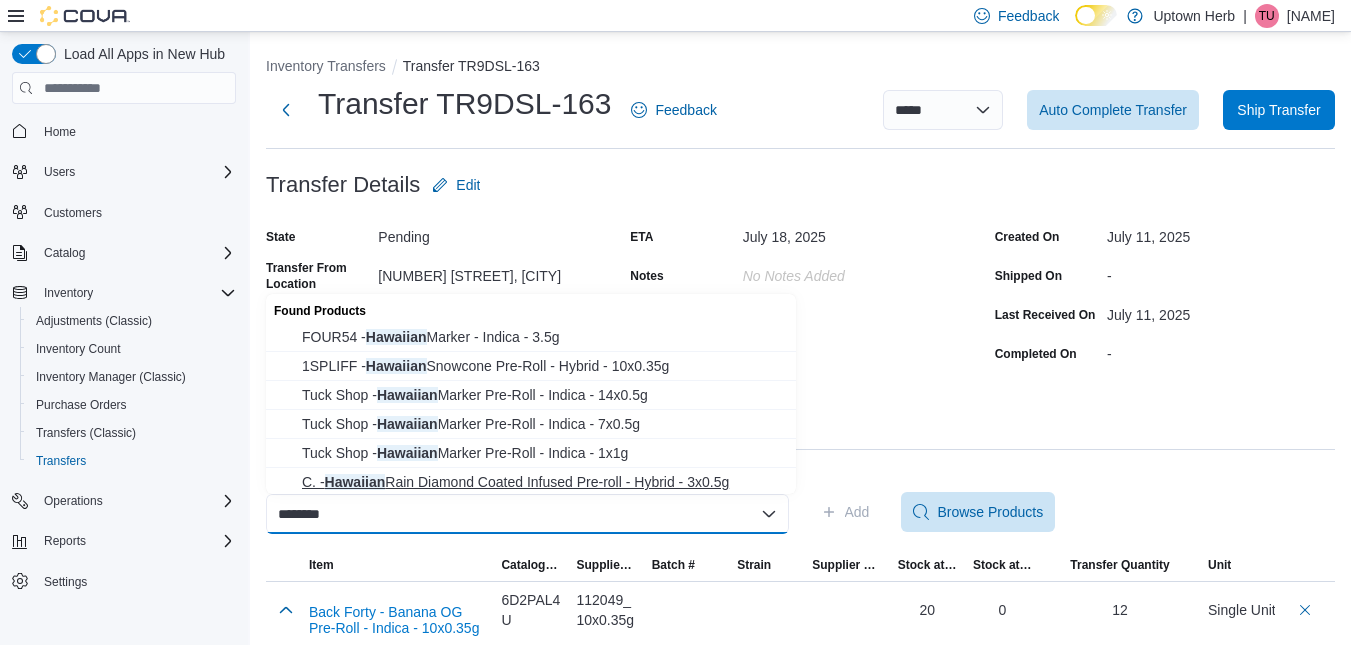 type on "********" 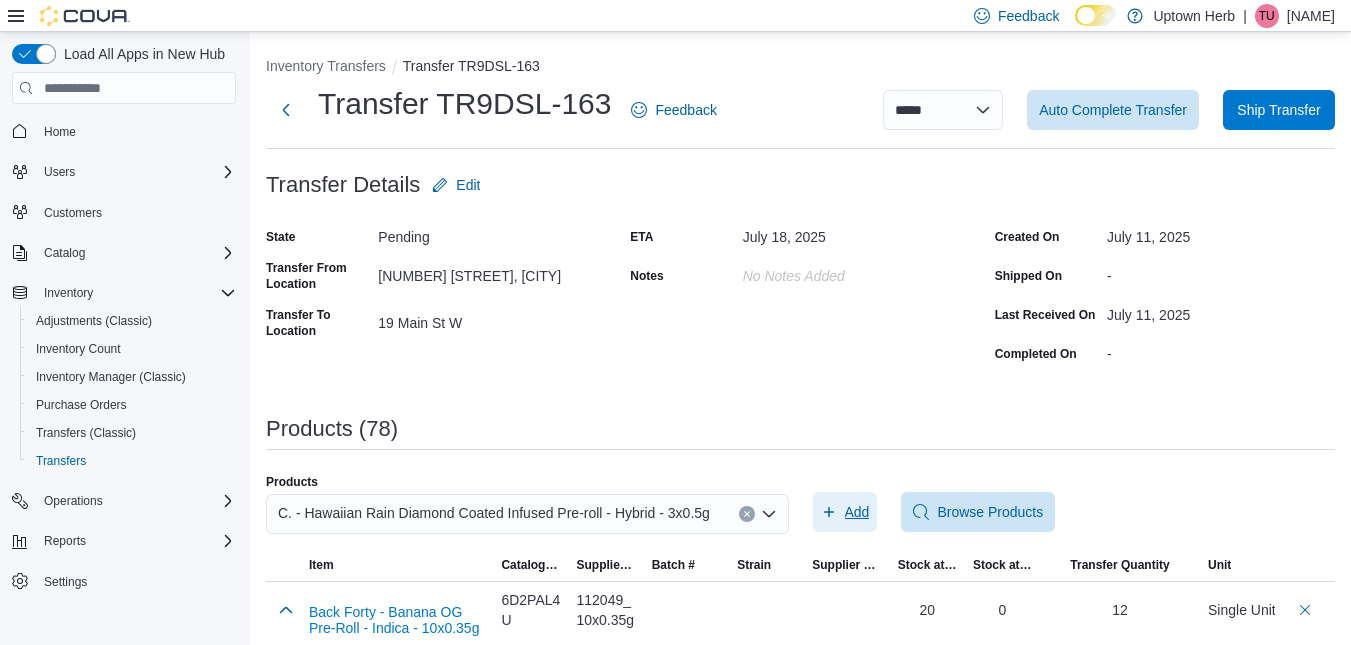 click on "Add" at bounding box center (857, 512) 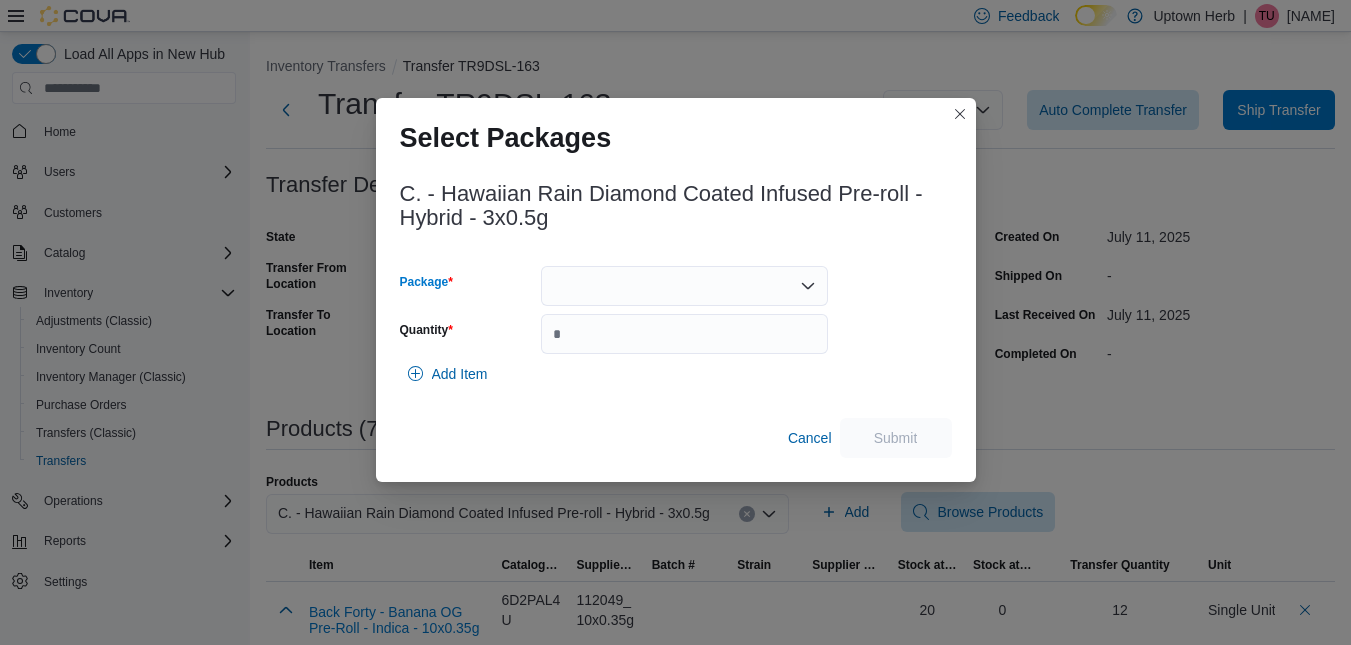 click at bounding box center (684, 286) 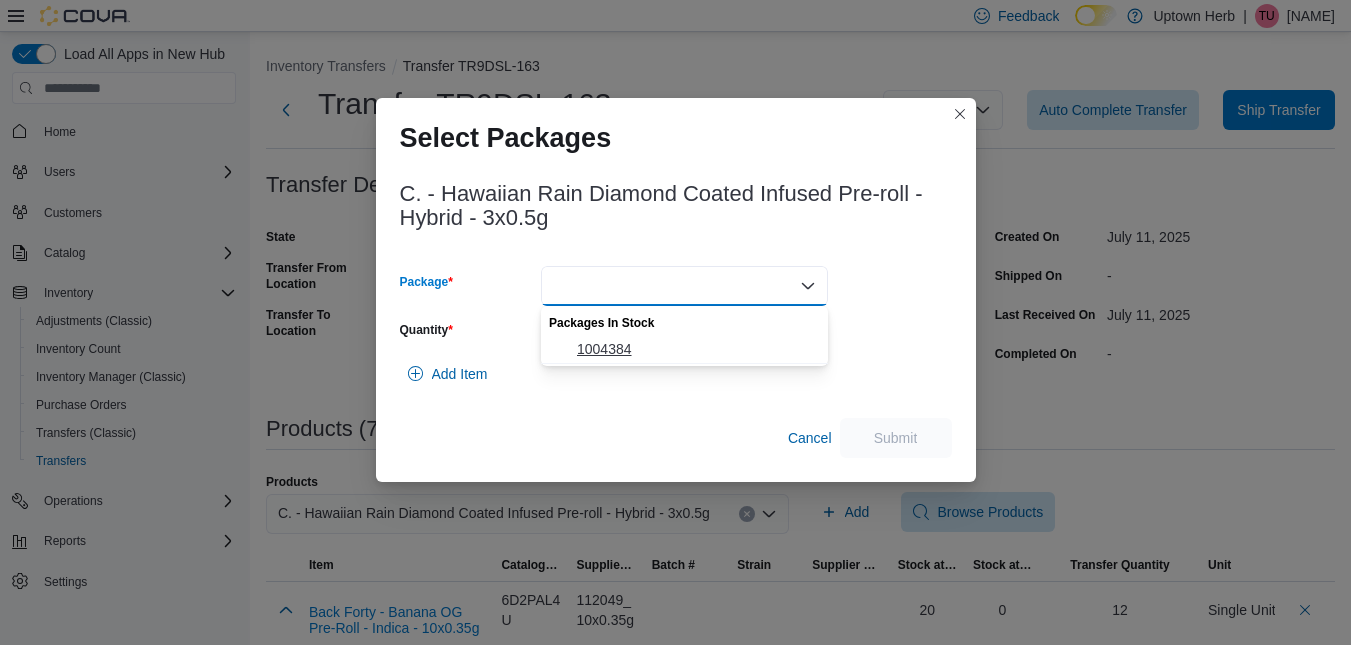 click on "1004384" at bounding box center [696, 349] 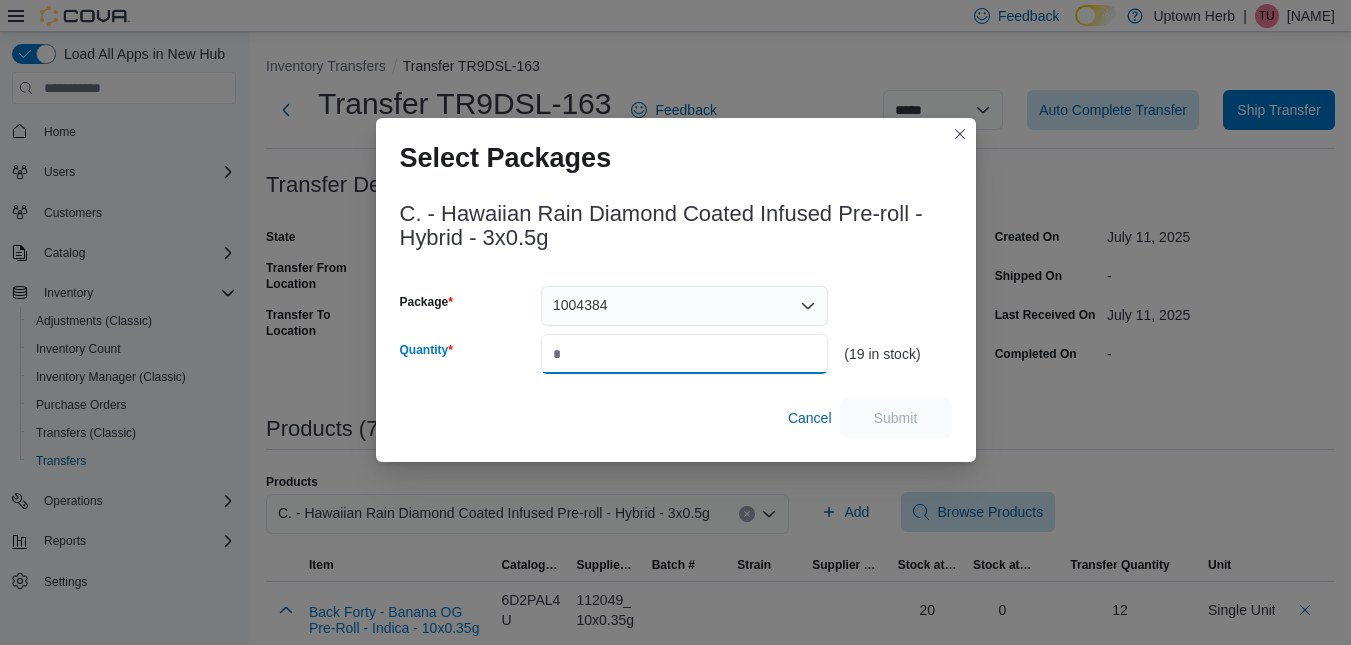 click on "Quantity" at bounding box center (684, 354) 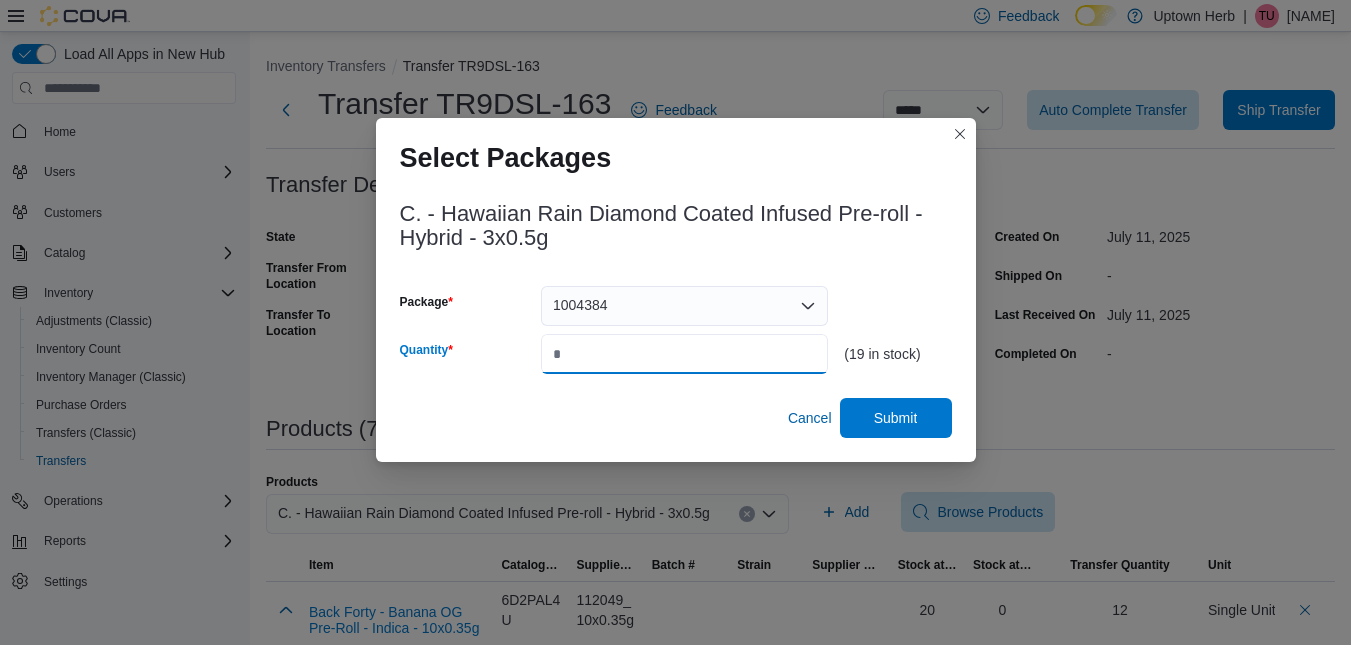 type on "**" 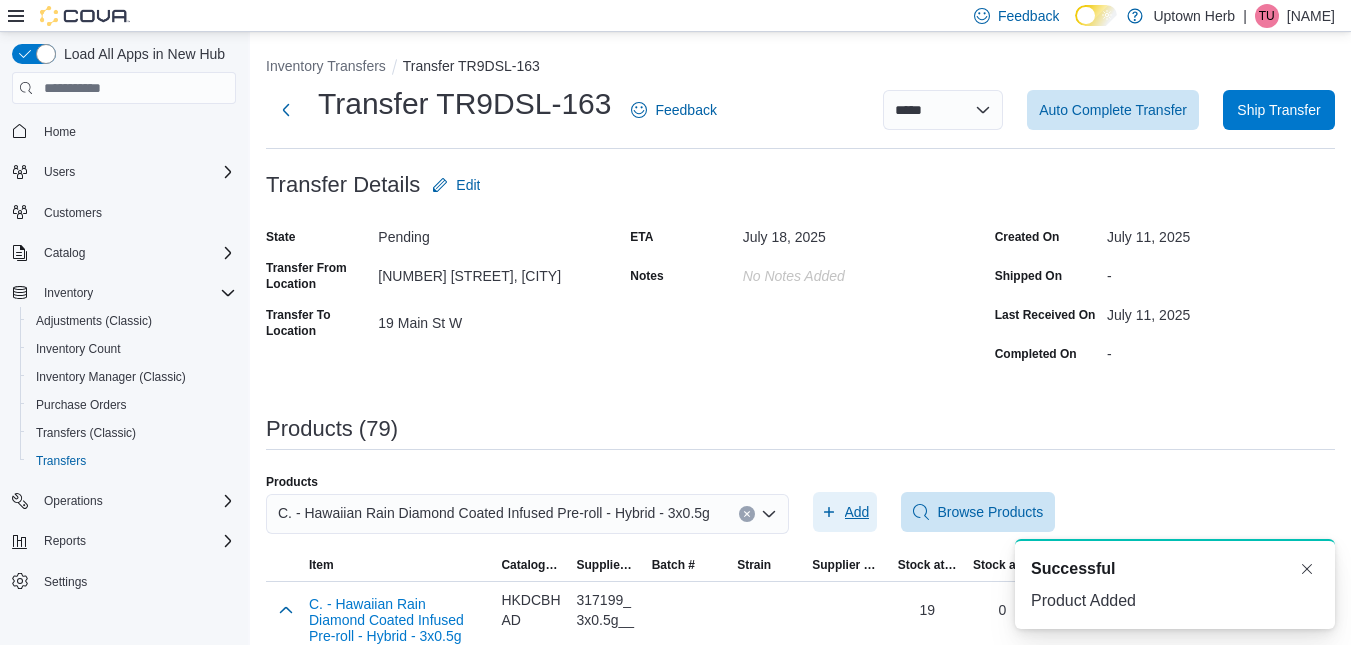 scroll, scrollTop: 0, scrollLeft: 0, axis: both 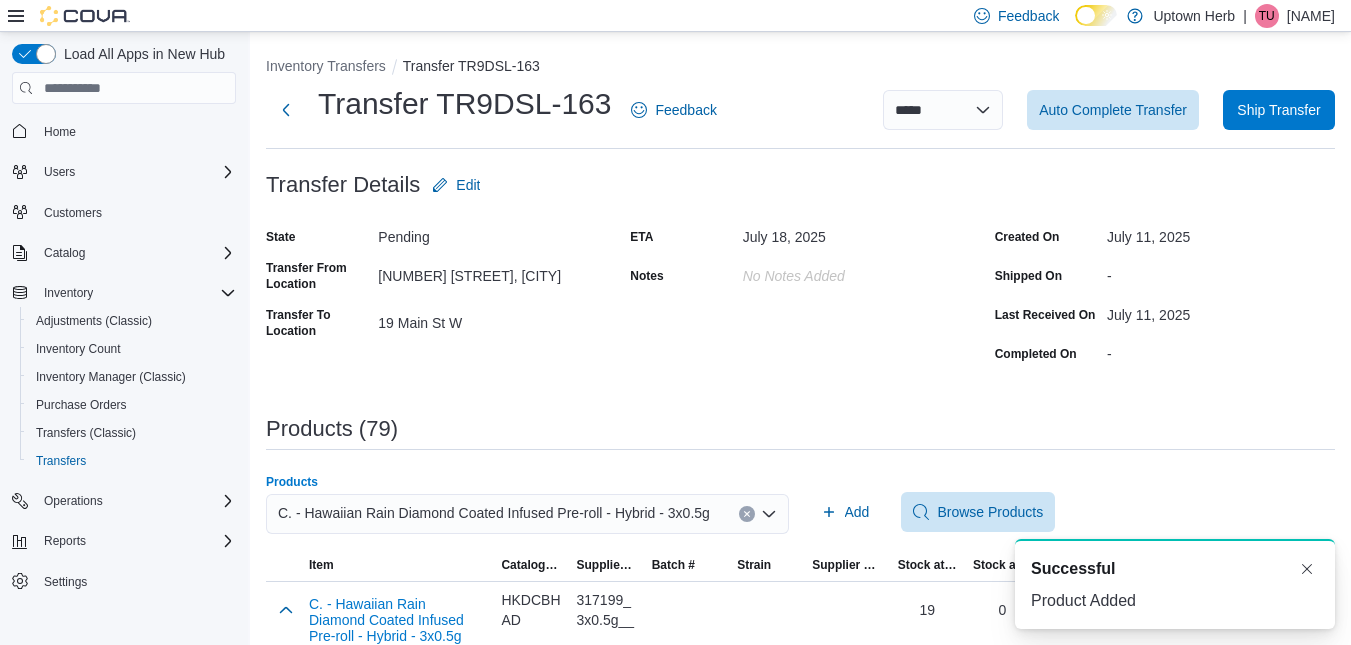 click on "C. - Hawaiian Rain Diamond Coated Infused Pre-roll - Hybrid - 3x0.5g" at bounding box center (494, 513) 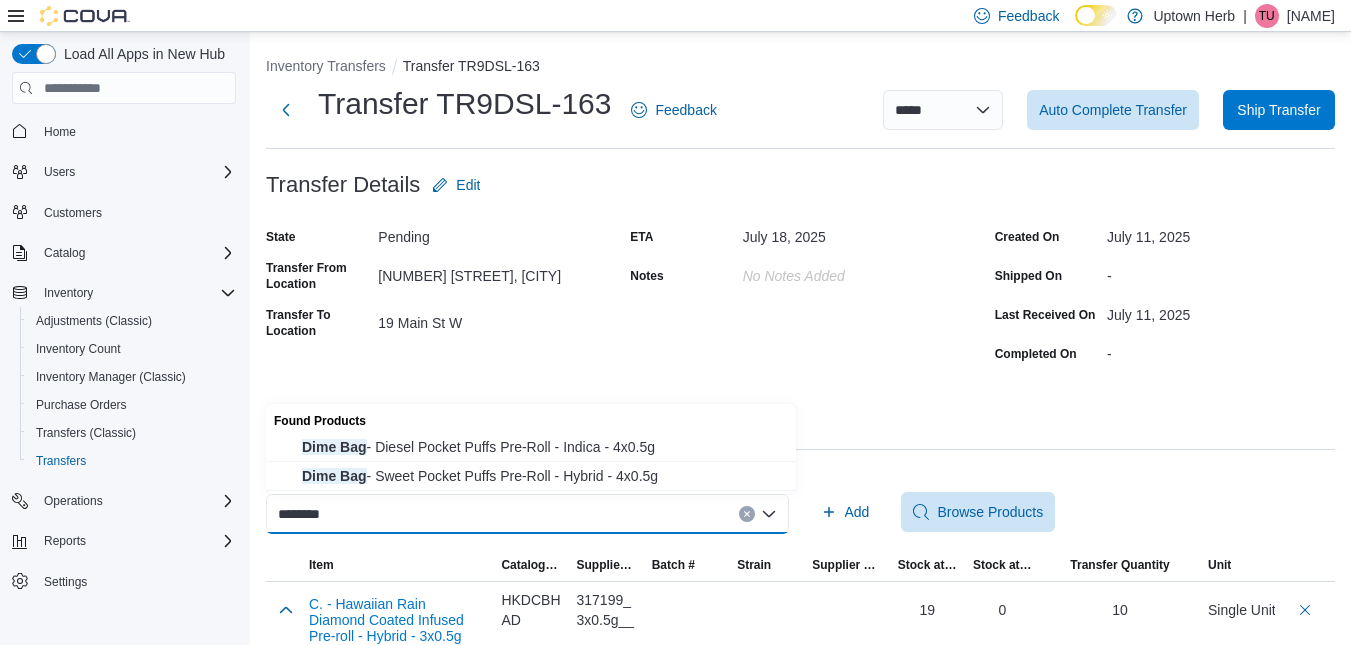 type on "********" 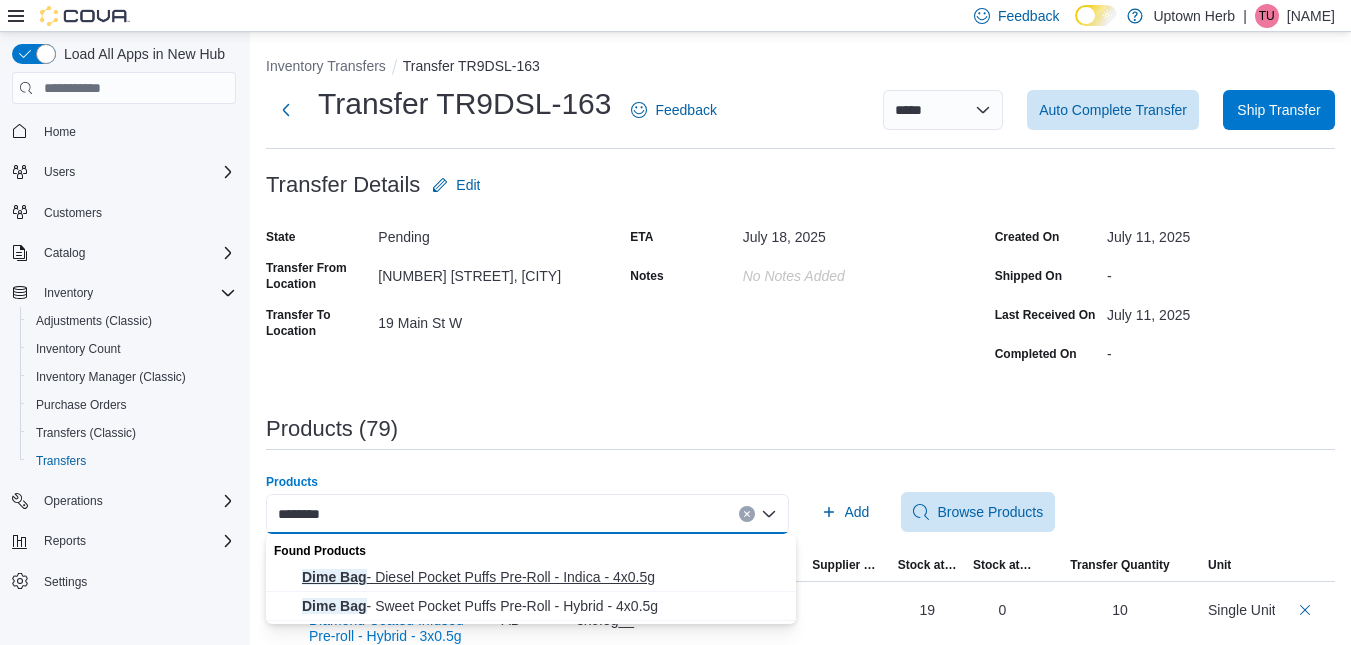 click on "Dime Bag  - Diesel Pocket Puffs Pre-Roll - Indica - 4x0.5g" at bounding box center [543, 577] 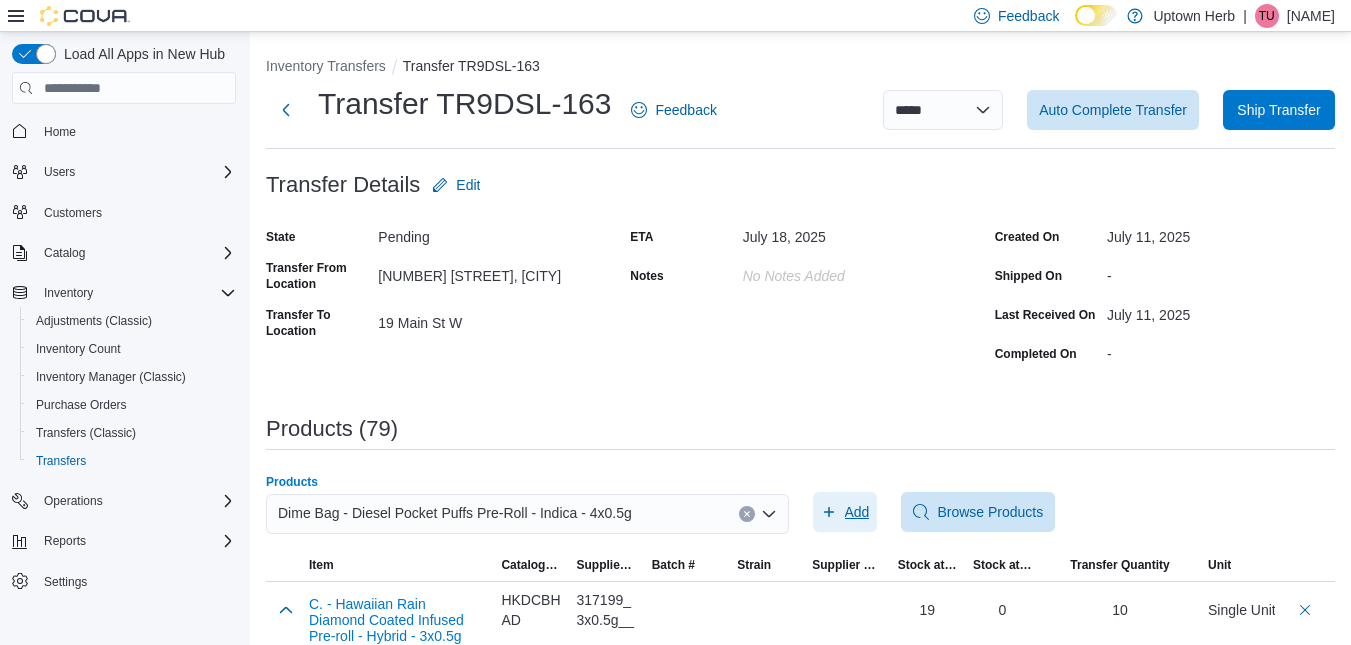 click on "Add" at bounding box center [857, 512] 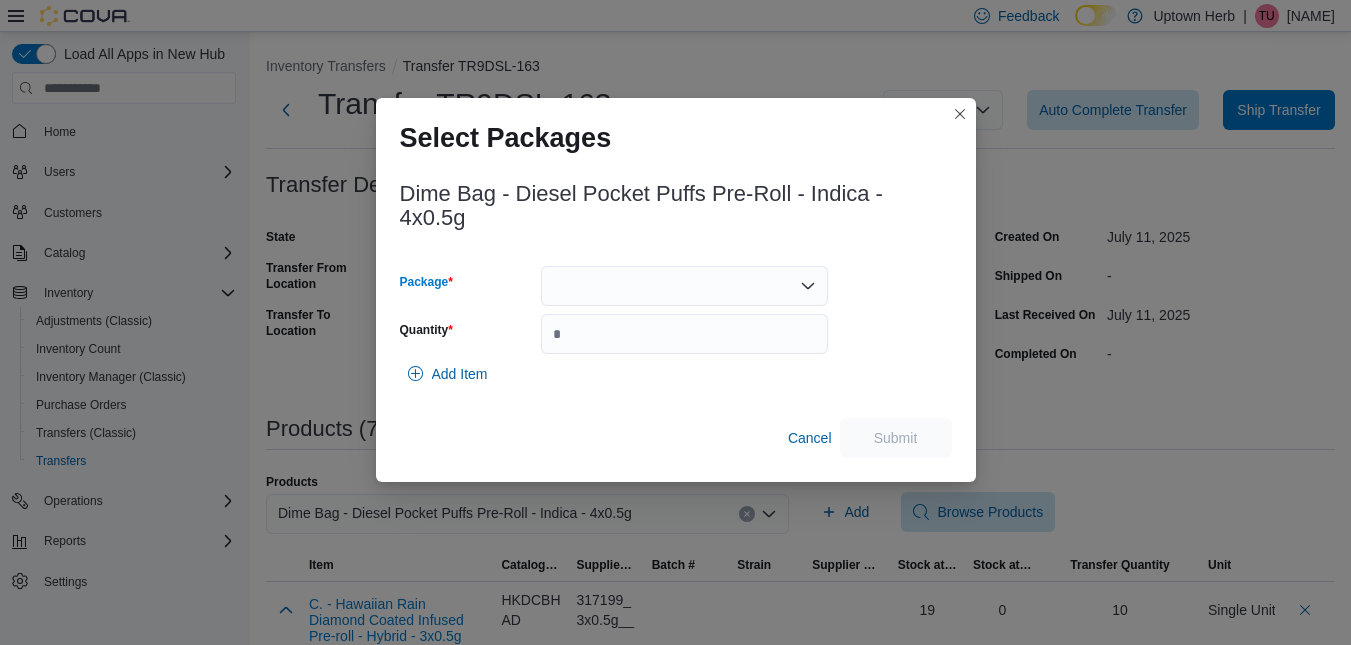 click at bounding box center (684, 286) 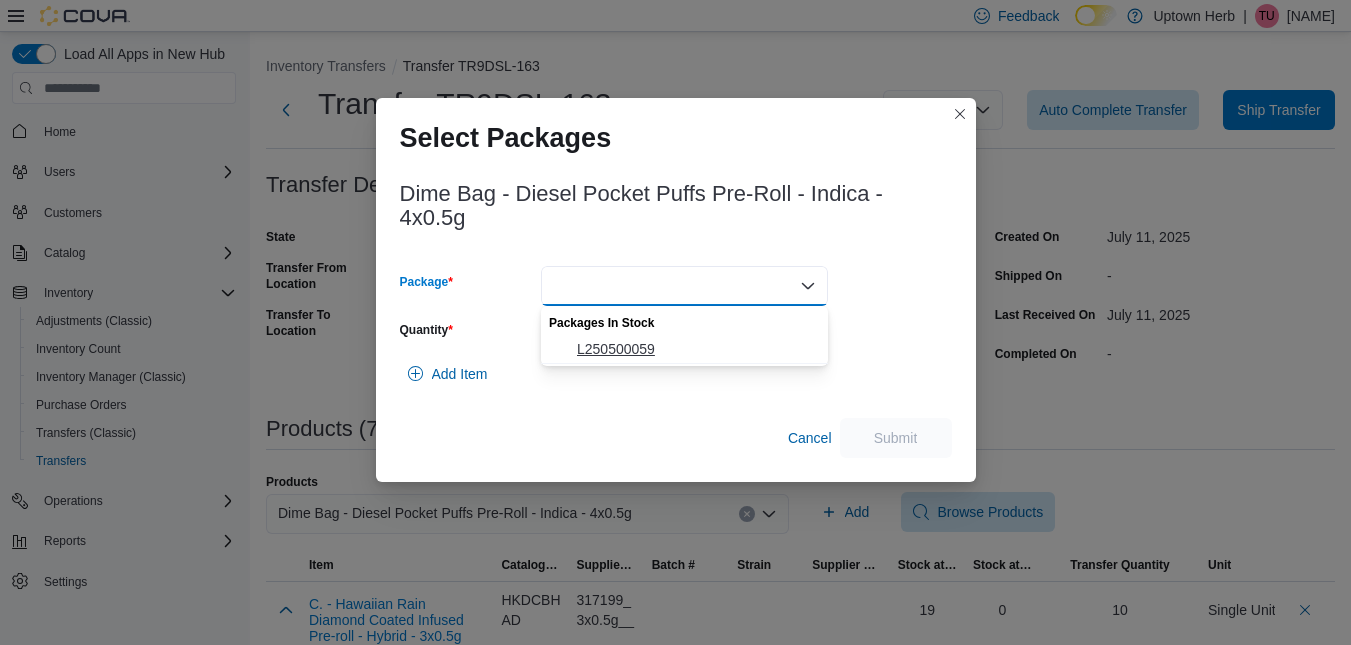 click on "L250500059" at bounding box center (696, 349) 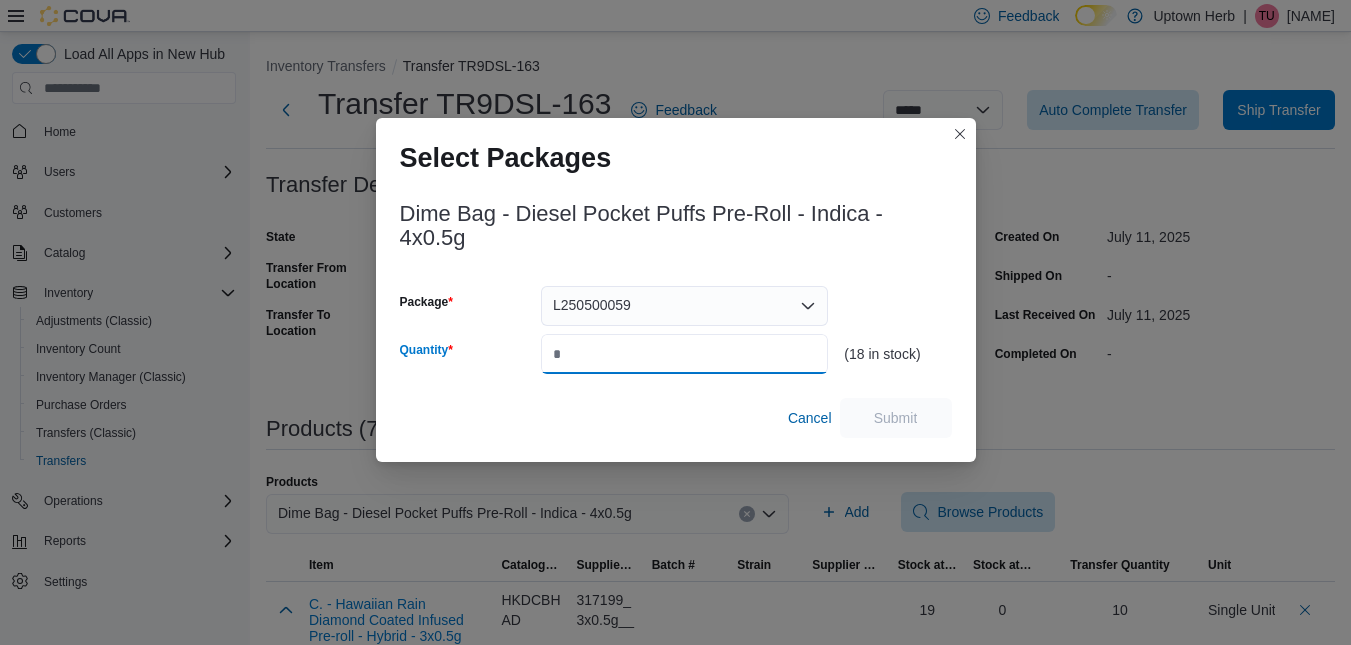 click on "Quantity" at bounding box center [684, 354] 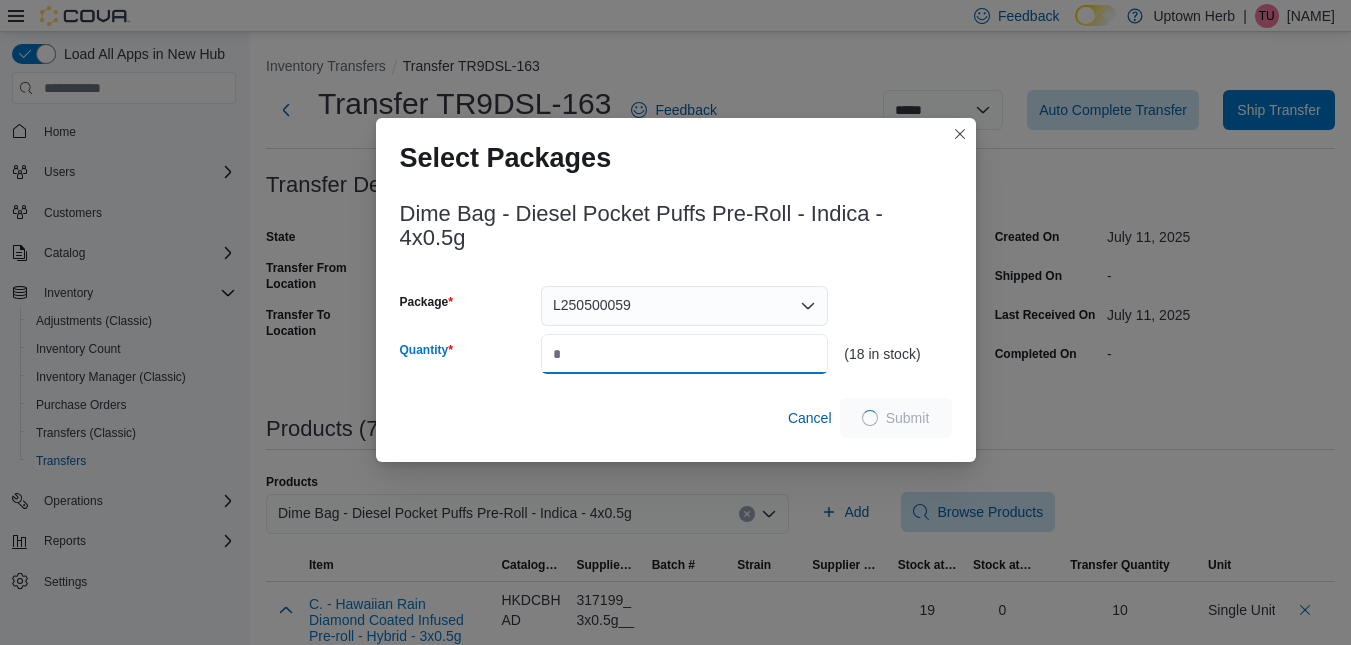 type on "**" 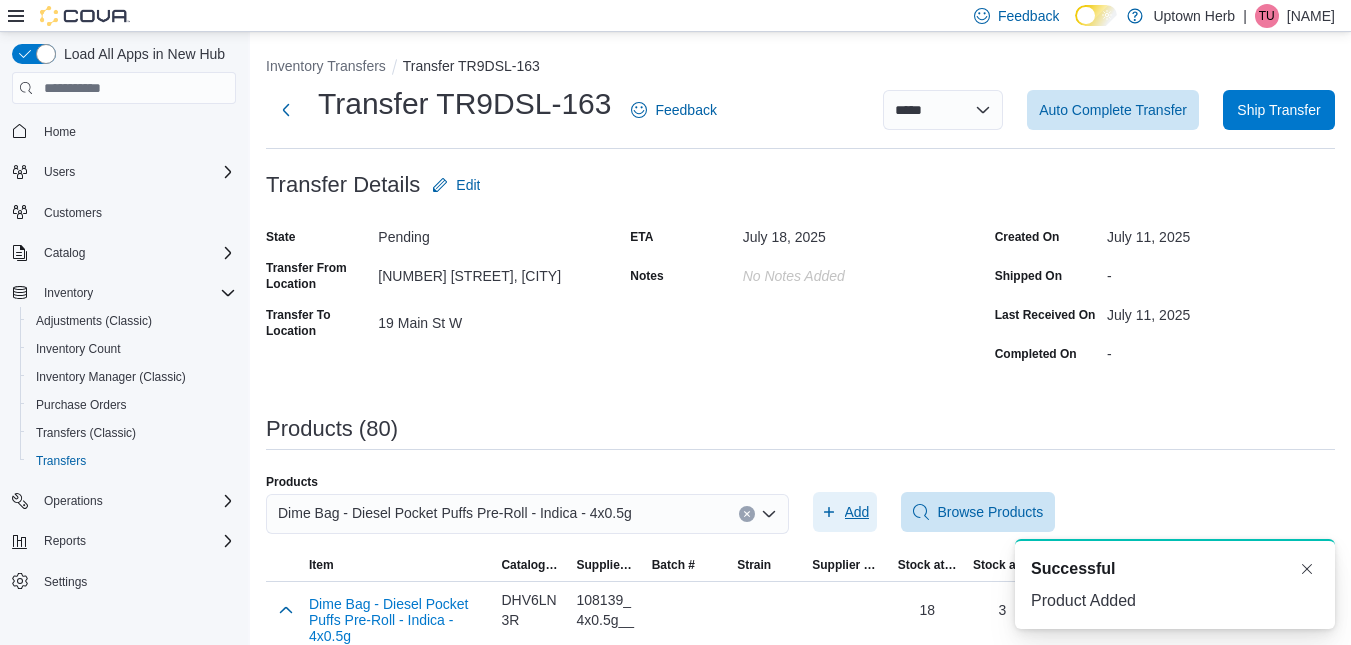 scroll, scrollTop: 0, scrollLeft: 0, axis: both 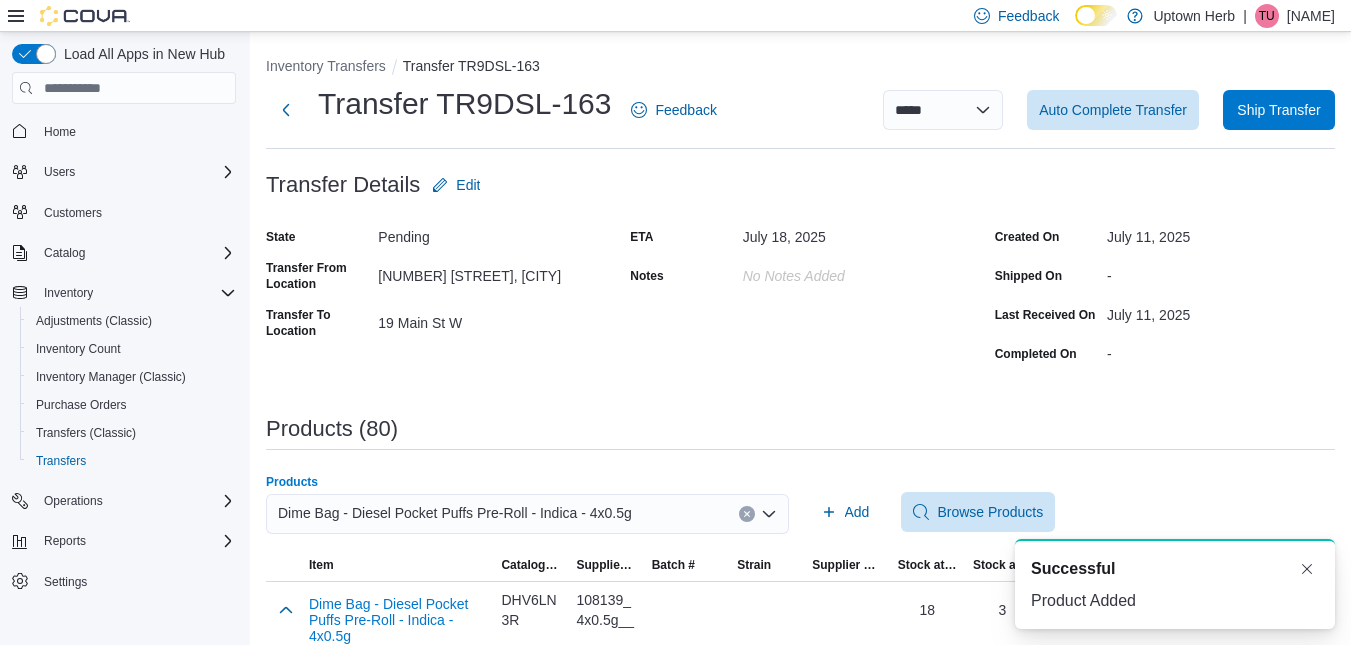 click on "Dime Bag - Diesel Pocket Puffs Pre-Roll - Indica - 4x0.5g" at bounding box center [455, 513] 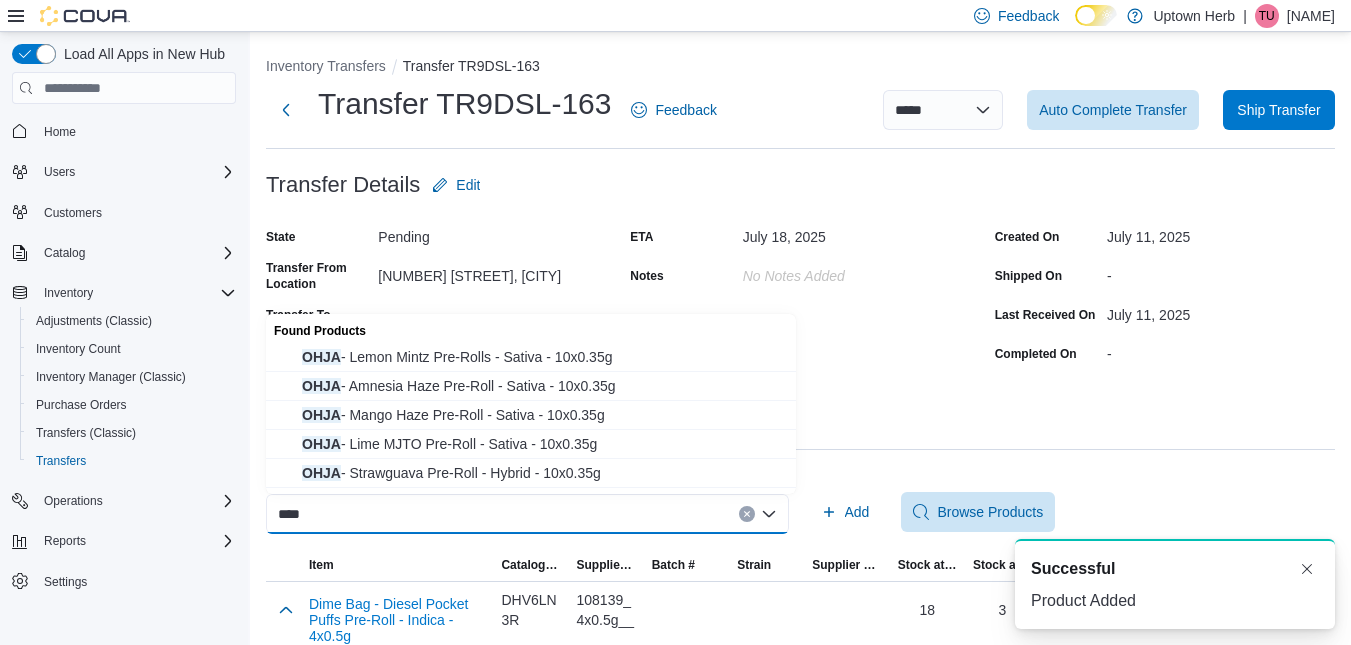 type on "****" 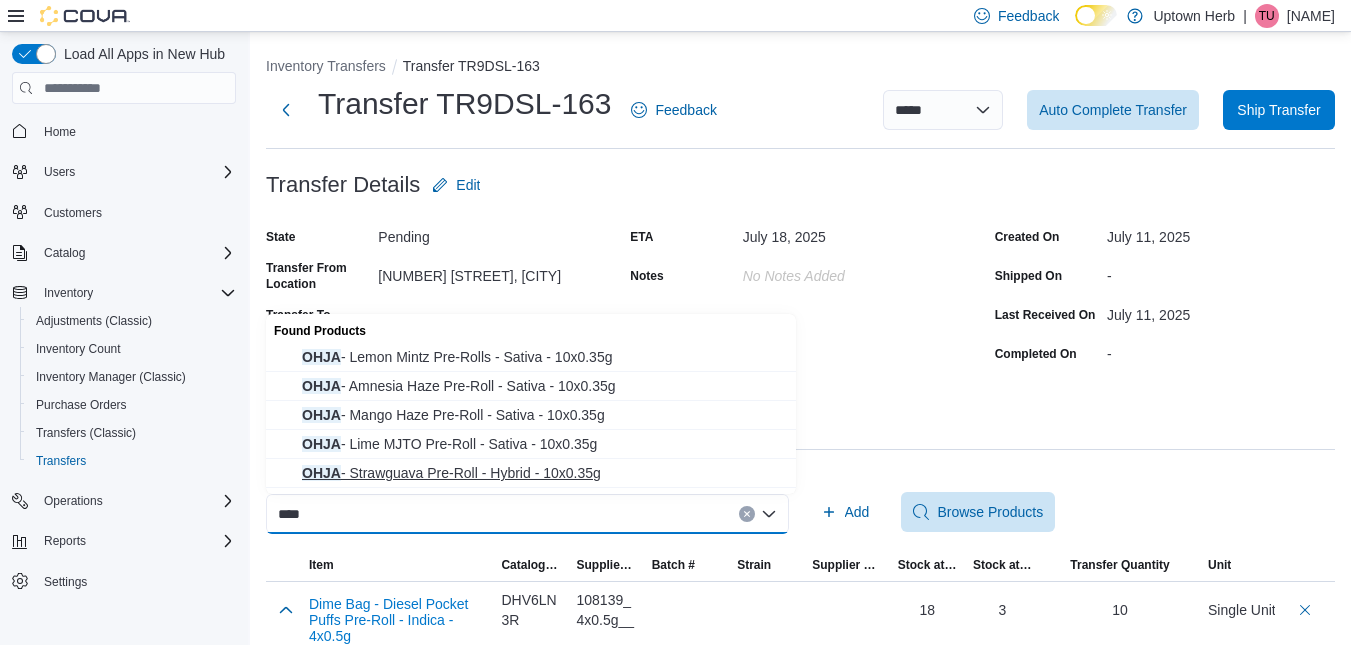 click on "OHJA  - Strawguava Pre-Roll - Hybrid - 10x0.35g" at bounding box center [543, 473] 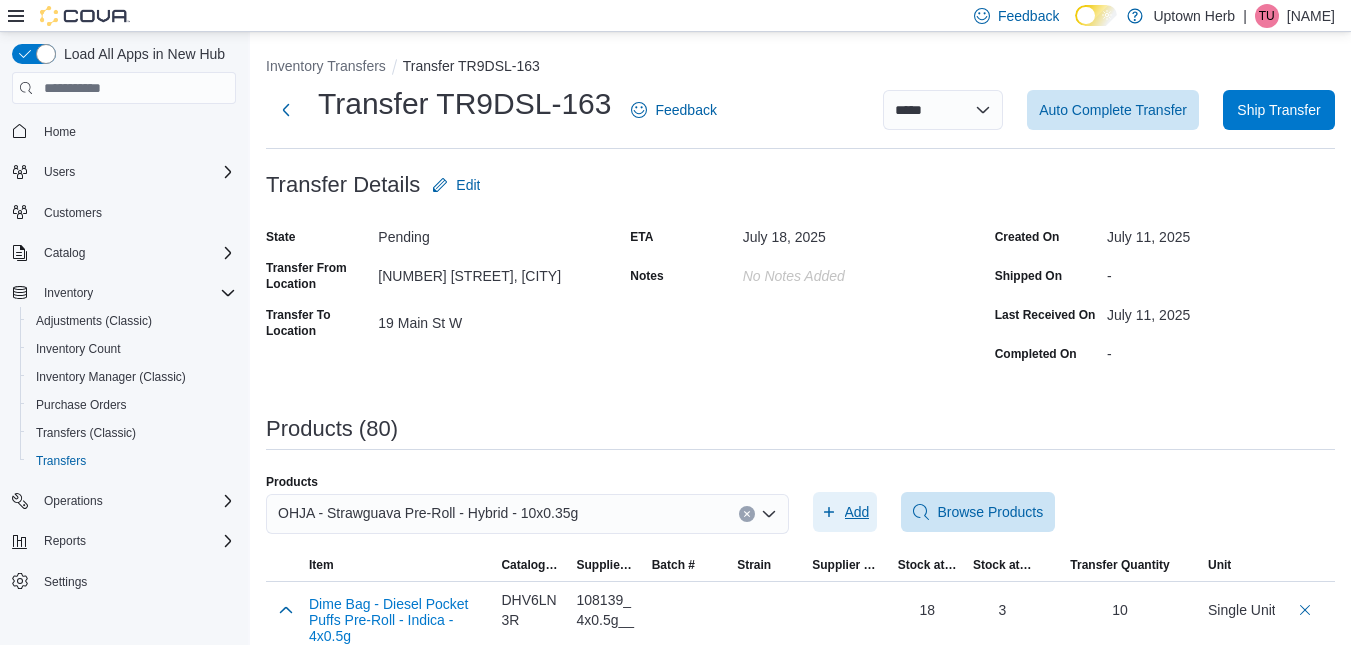 click on "Add" at bounding box center (845, 512) 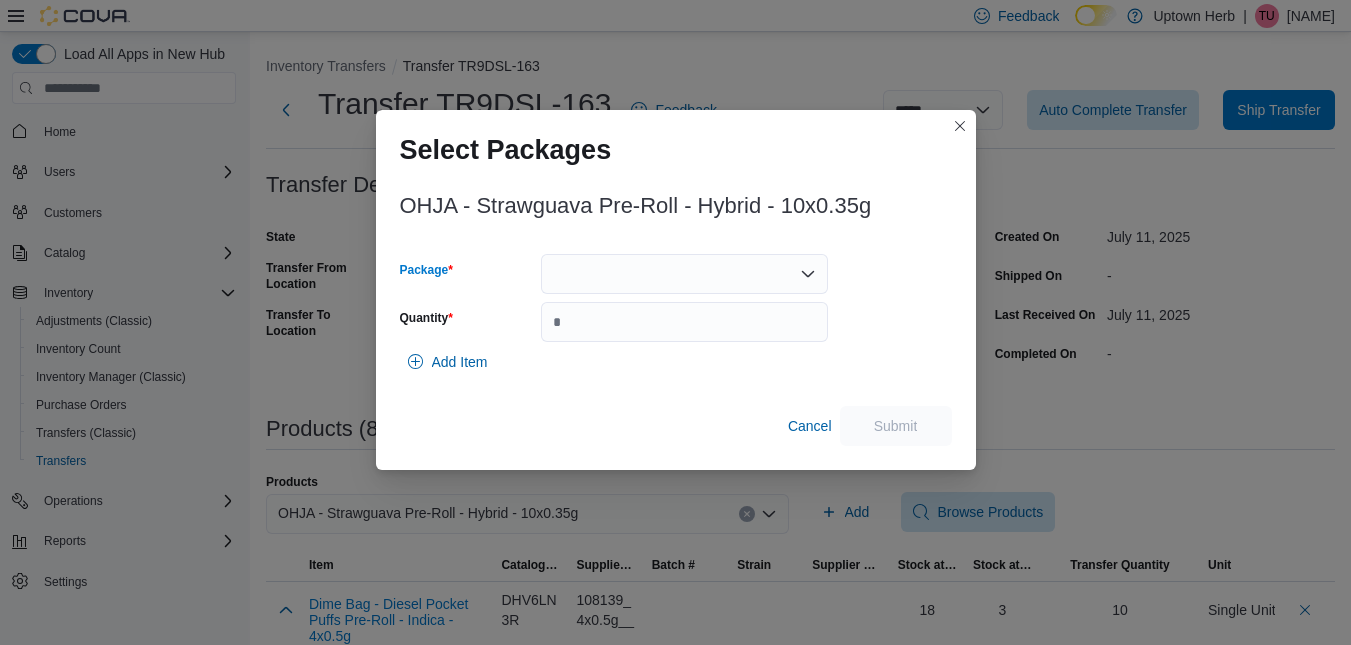 click at bounding box center [684, 274] 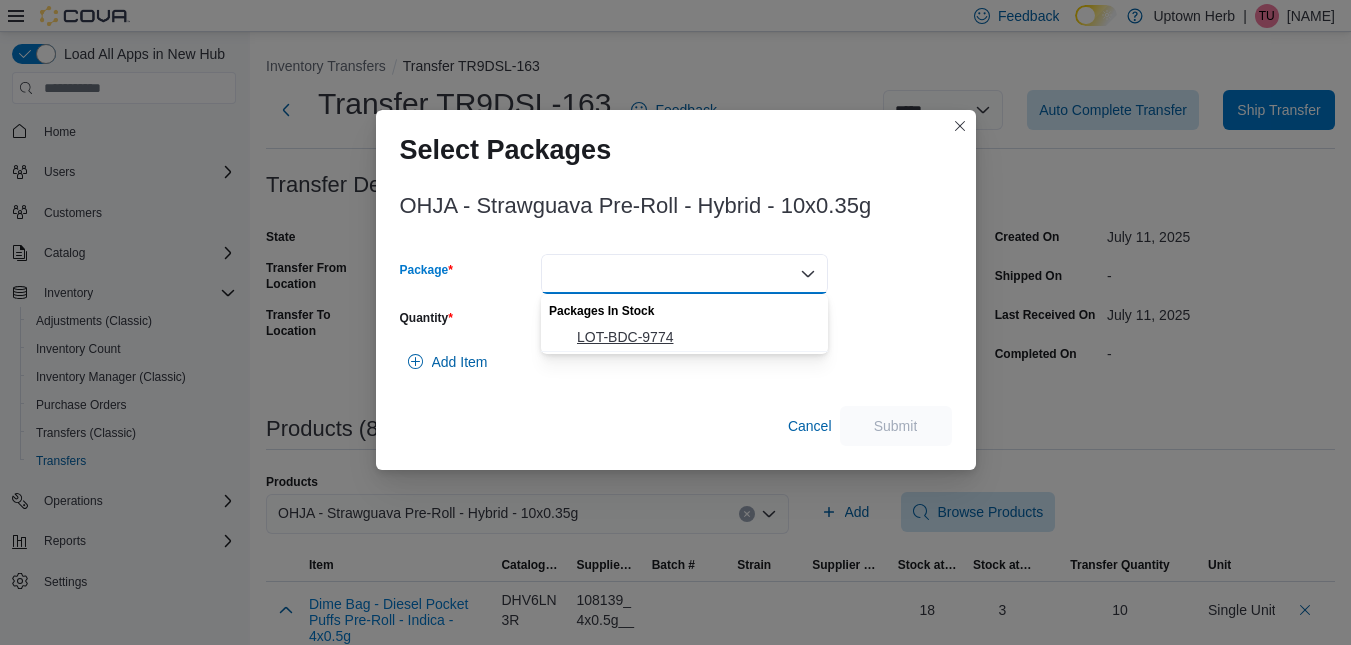 click on "LOT-BDC-9774" at bounding box center (696, 337) 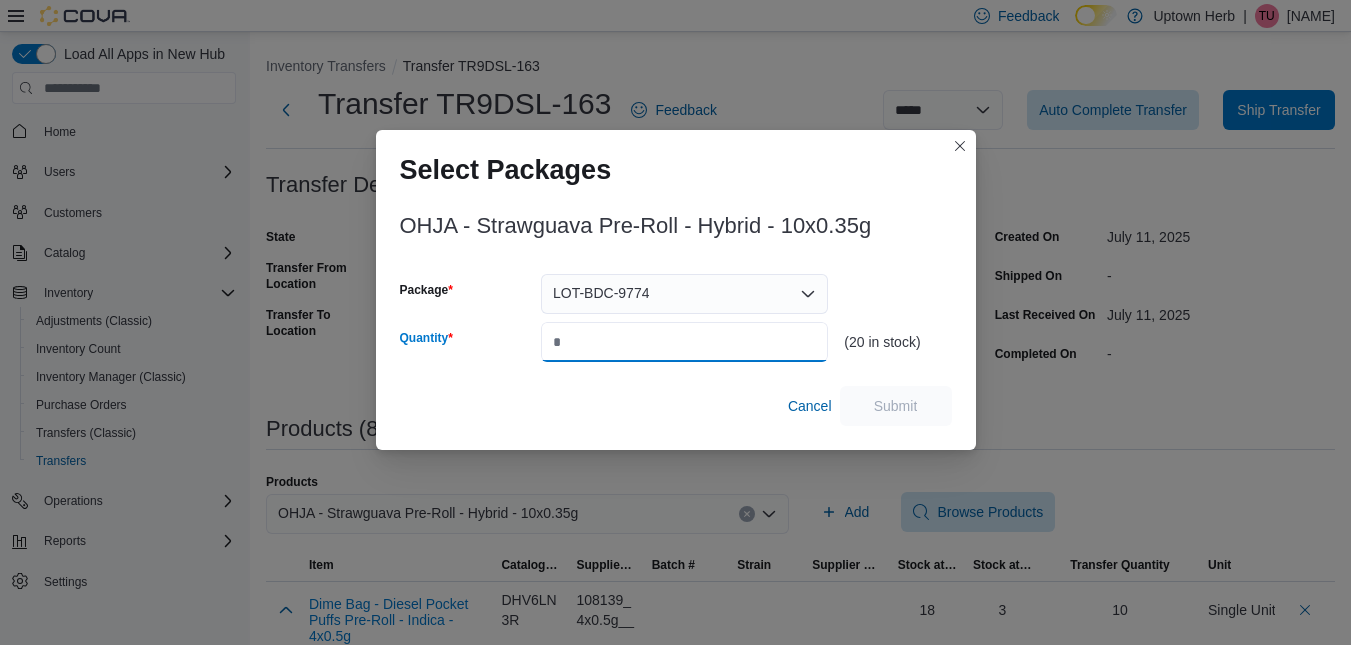 click on "Quantity" at bounding box center [684, 342] 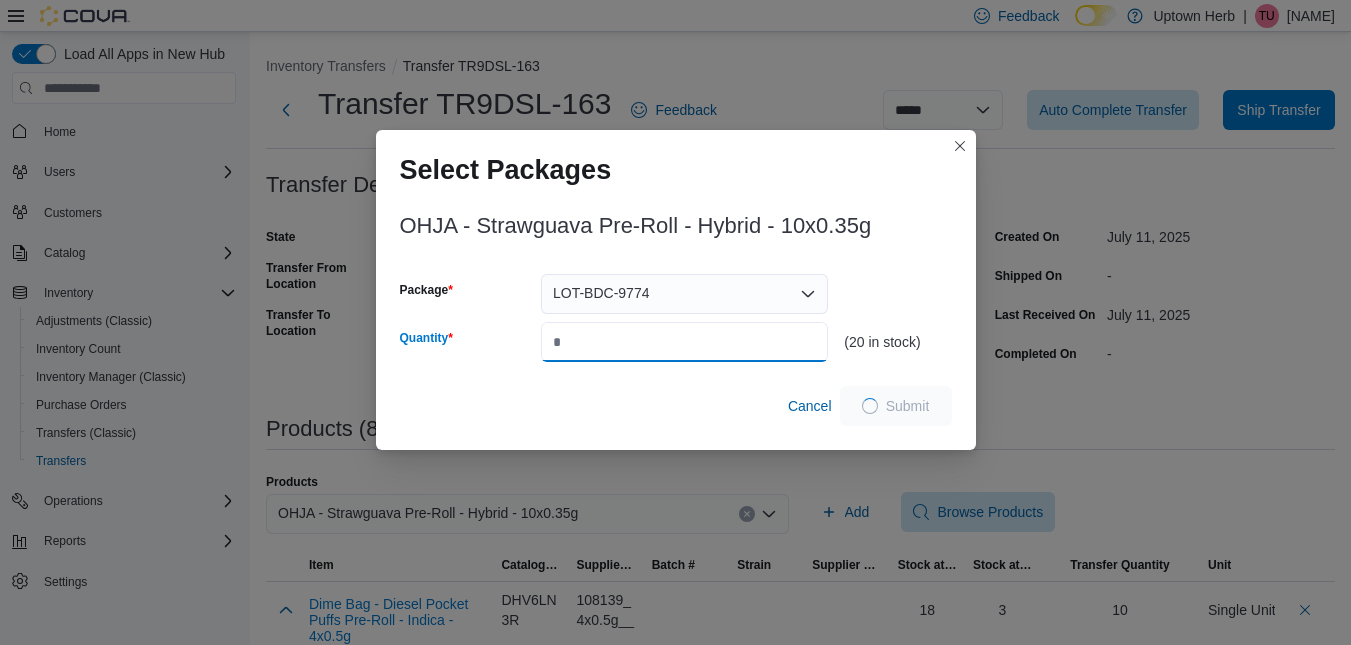 type on "**" 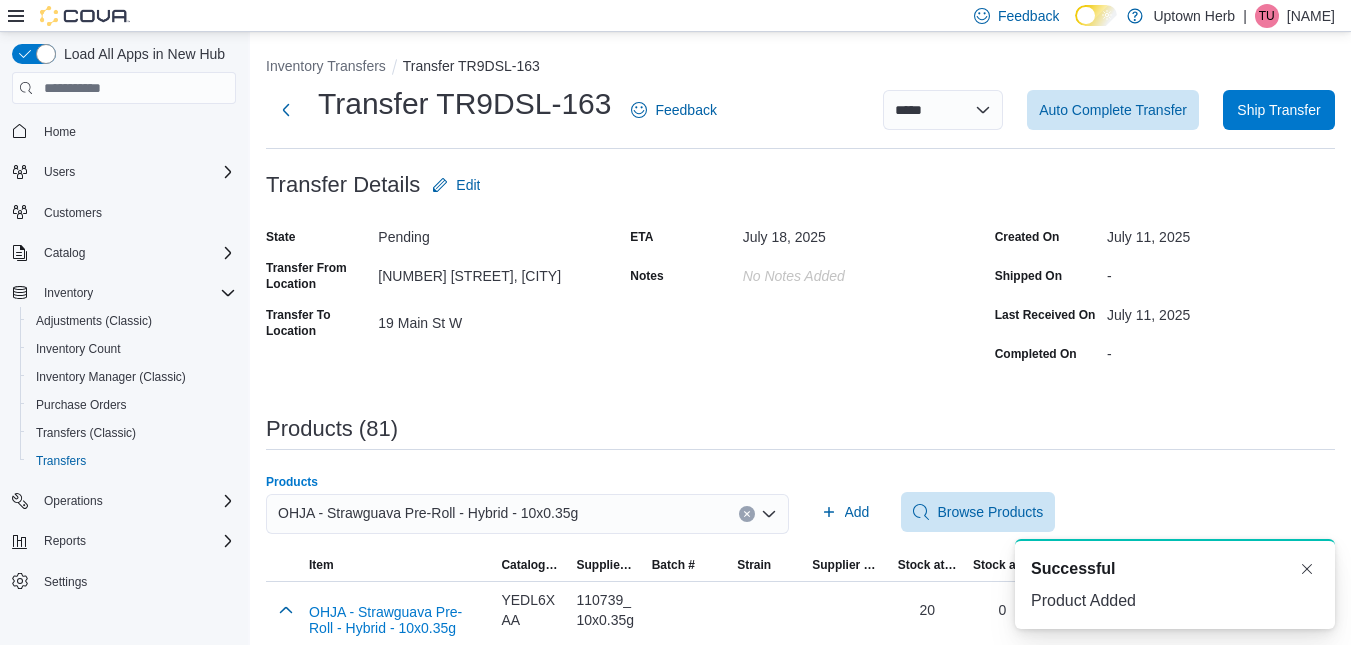 click on "OHJA - Strawguava Pre-Roll - Hybrid - 10x0.35g" at bounding box center (428, 513) 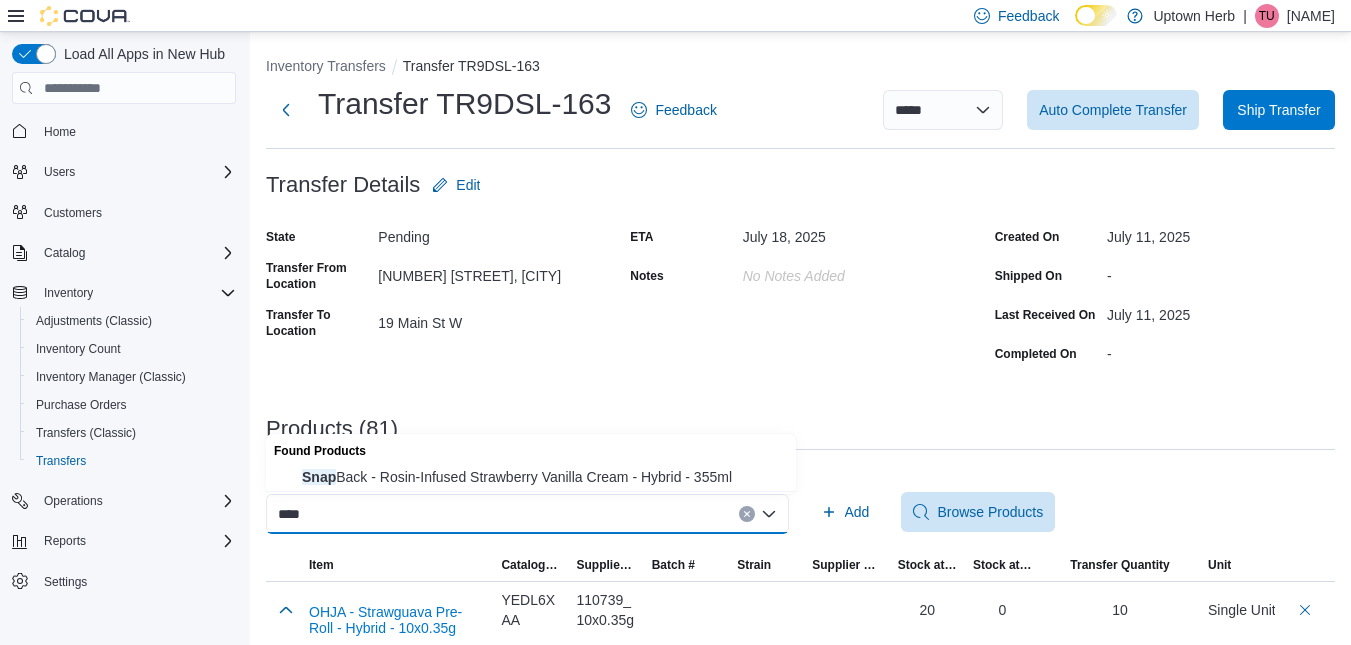 type on "****" 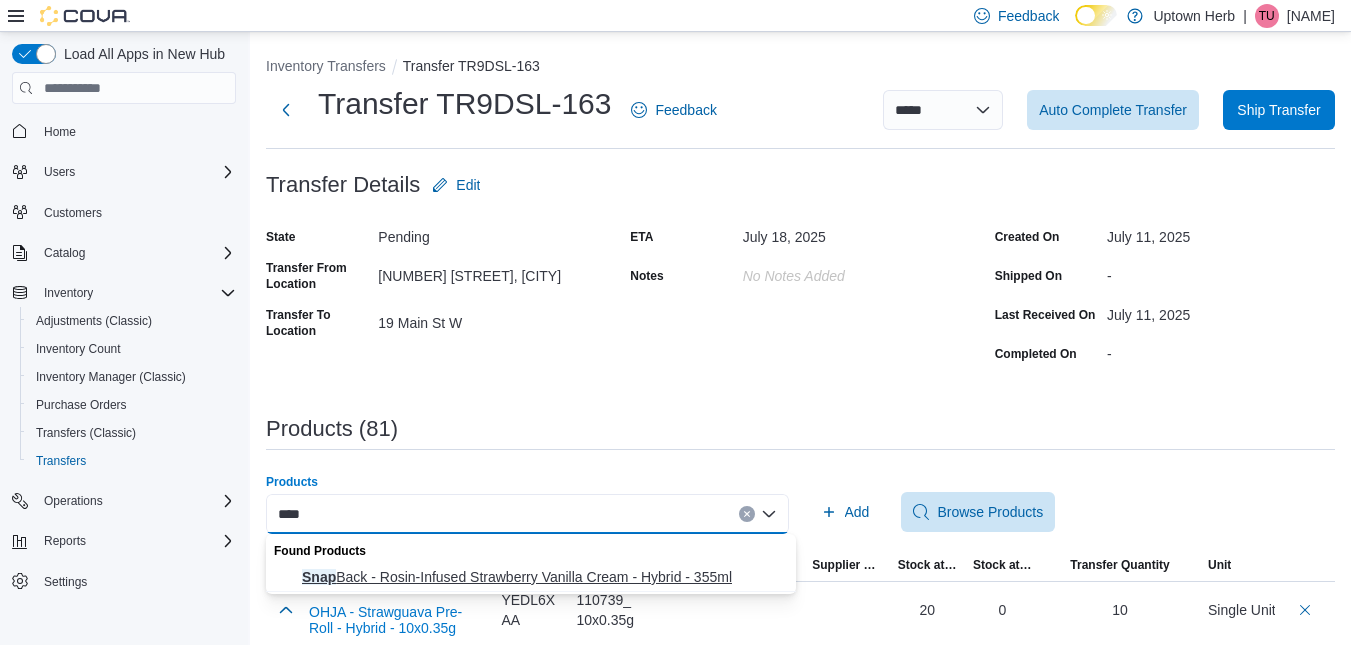click on "Snap  Back - Rosin-Infused Strawberry Vanilla Cream - Hybrid - 355ml" at bounding box center (531, 577) 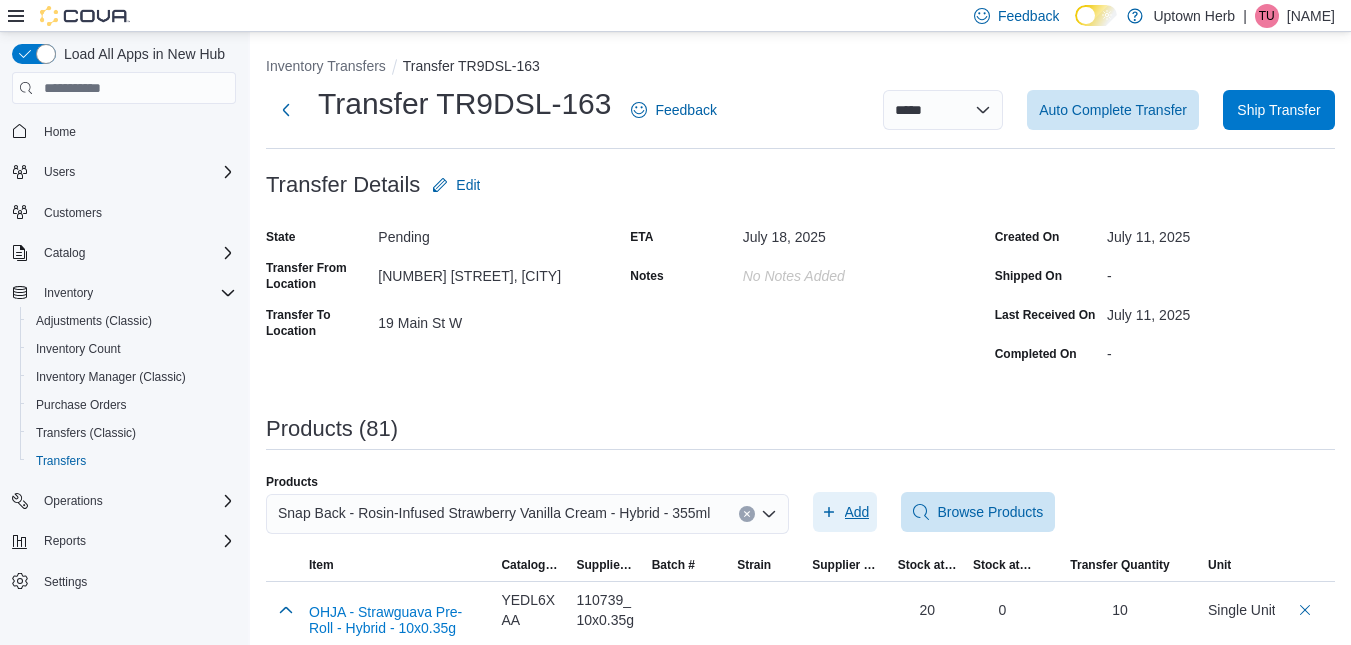 click on "Add" at bounding box center [845, 512] 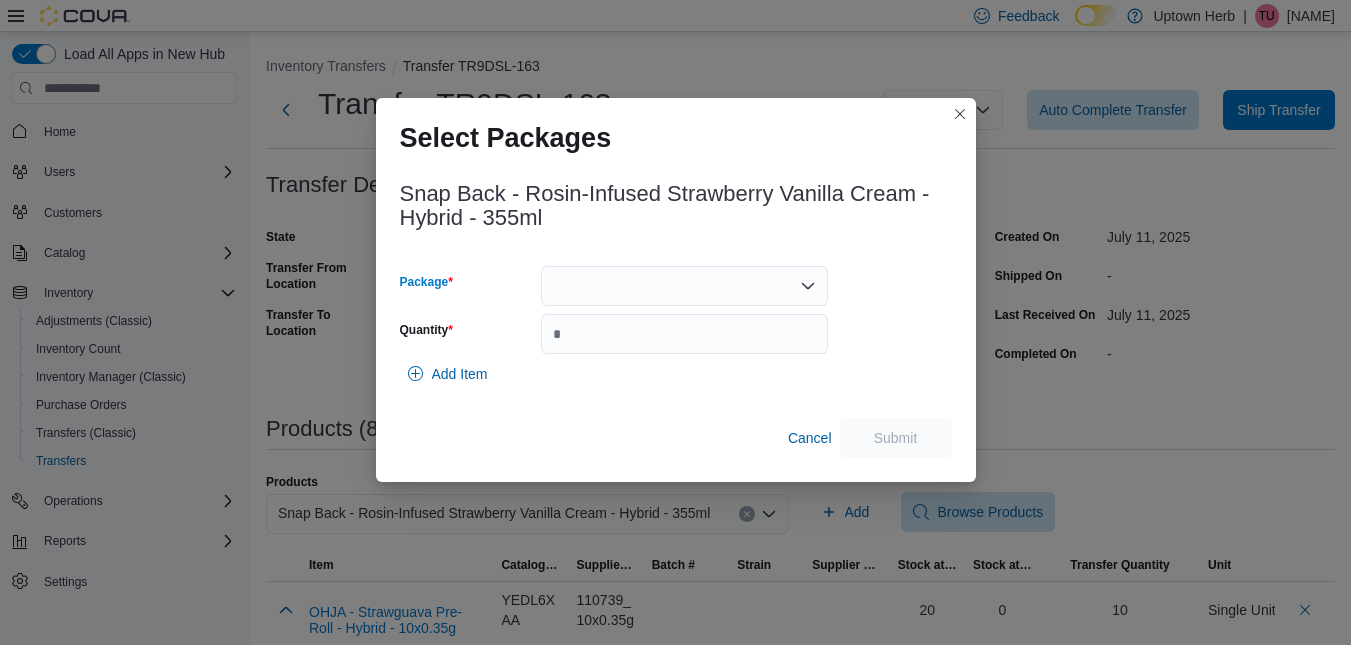 click at bounding box center (684, 286) 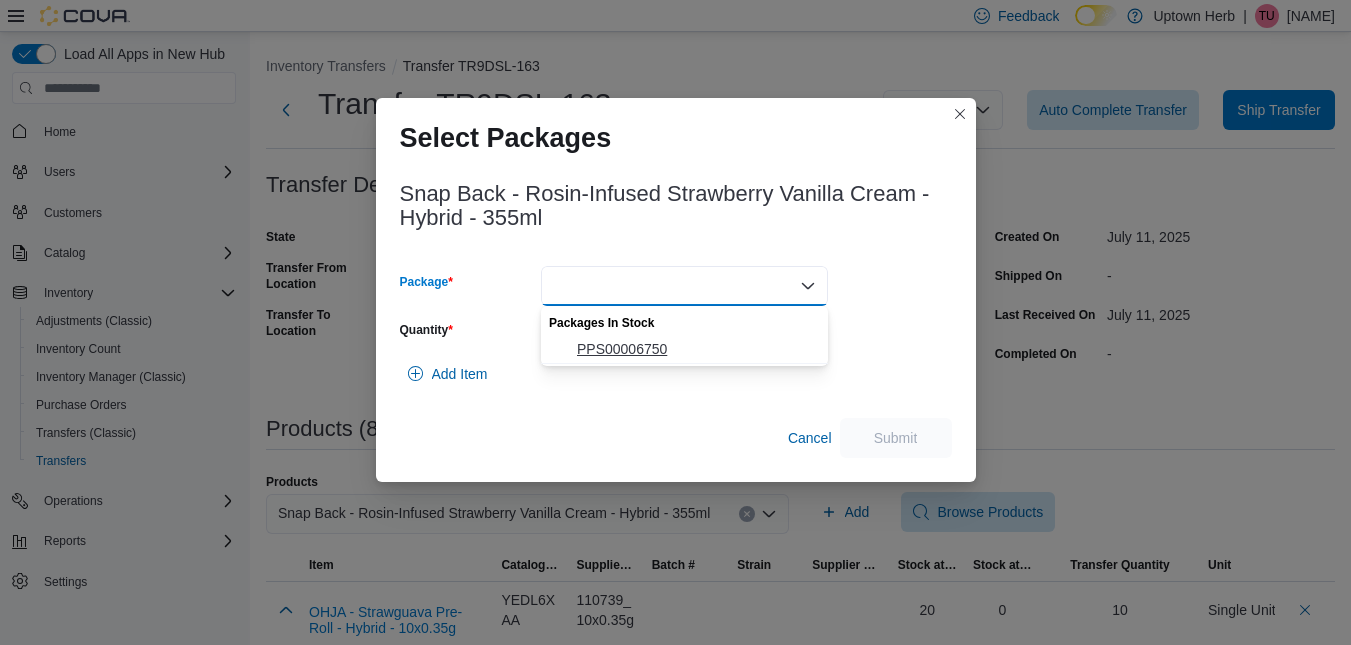 click on "PPS00006750" at bounding box center [696, 349] 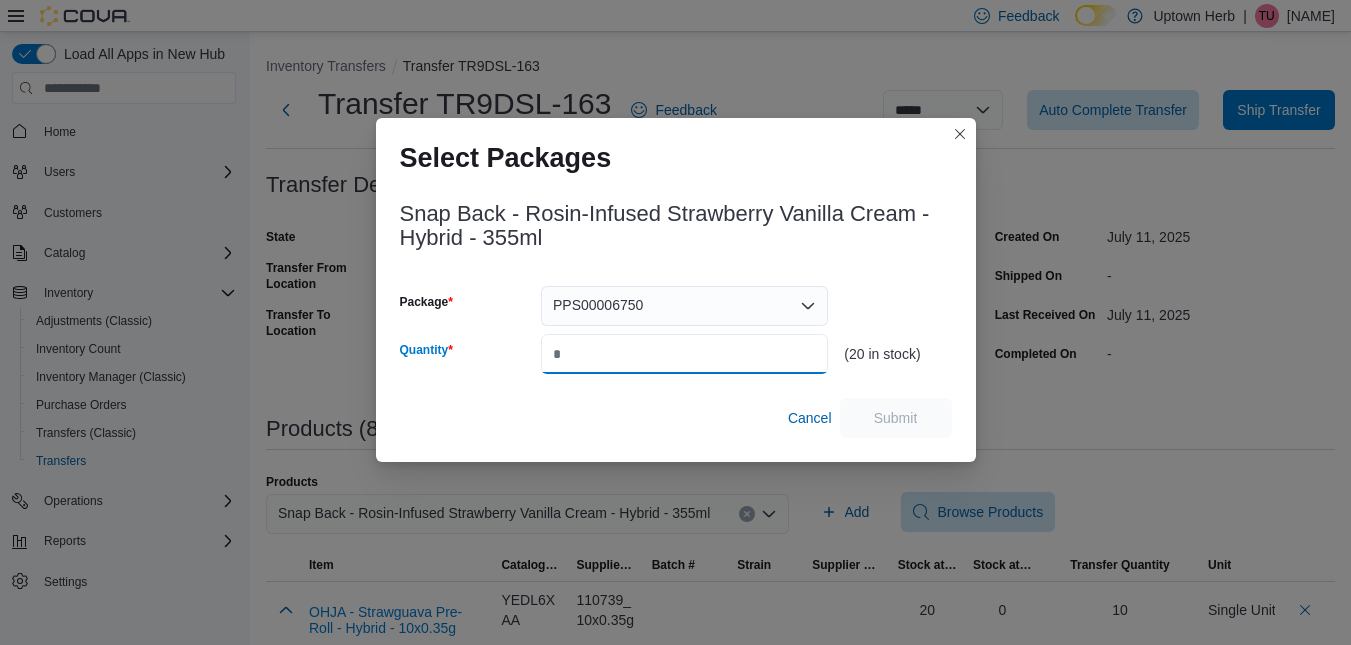 click on "Quantity" at bounding box center (684, 354) 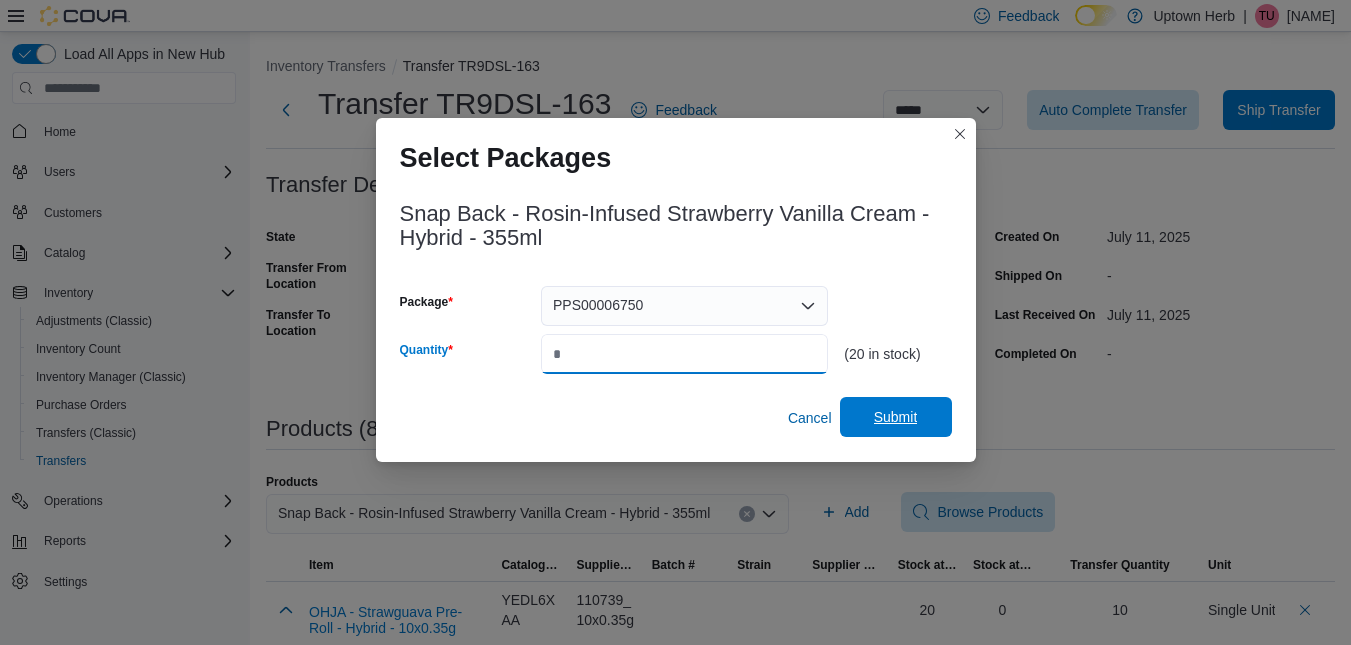 type on "**" 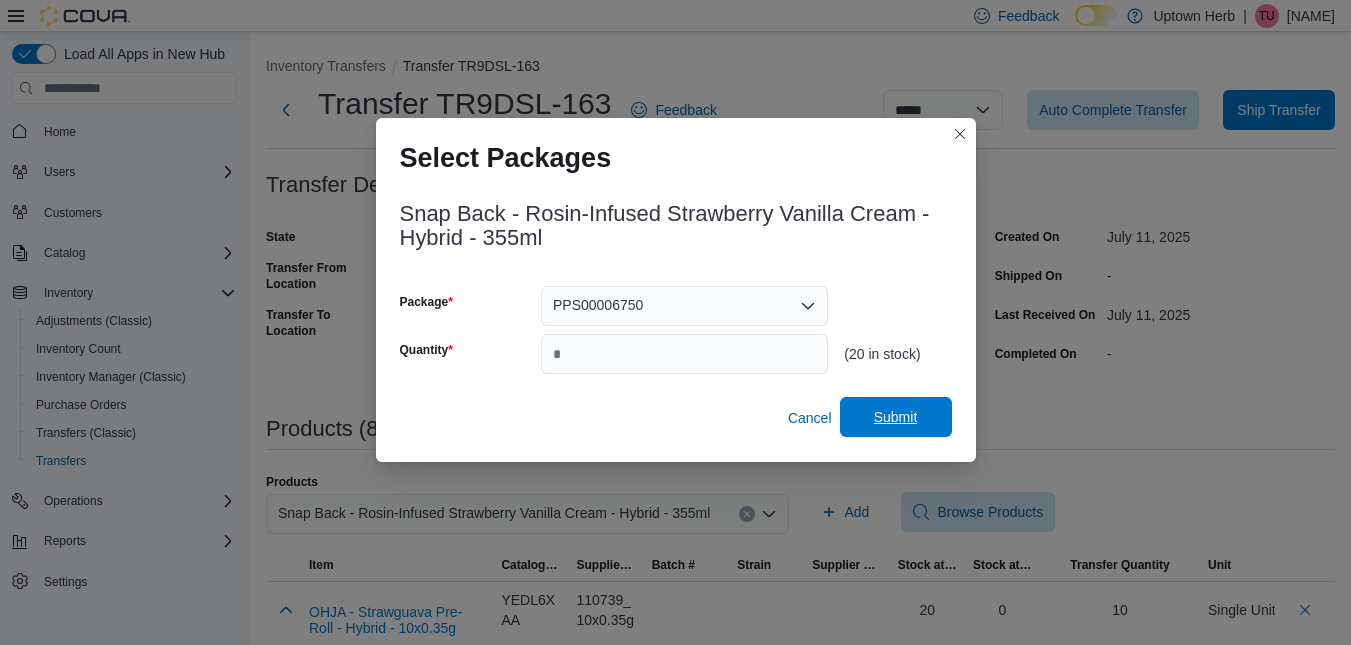 click on "Submit" at bounding box center [896, 417] 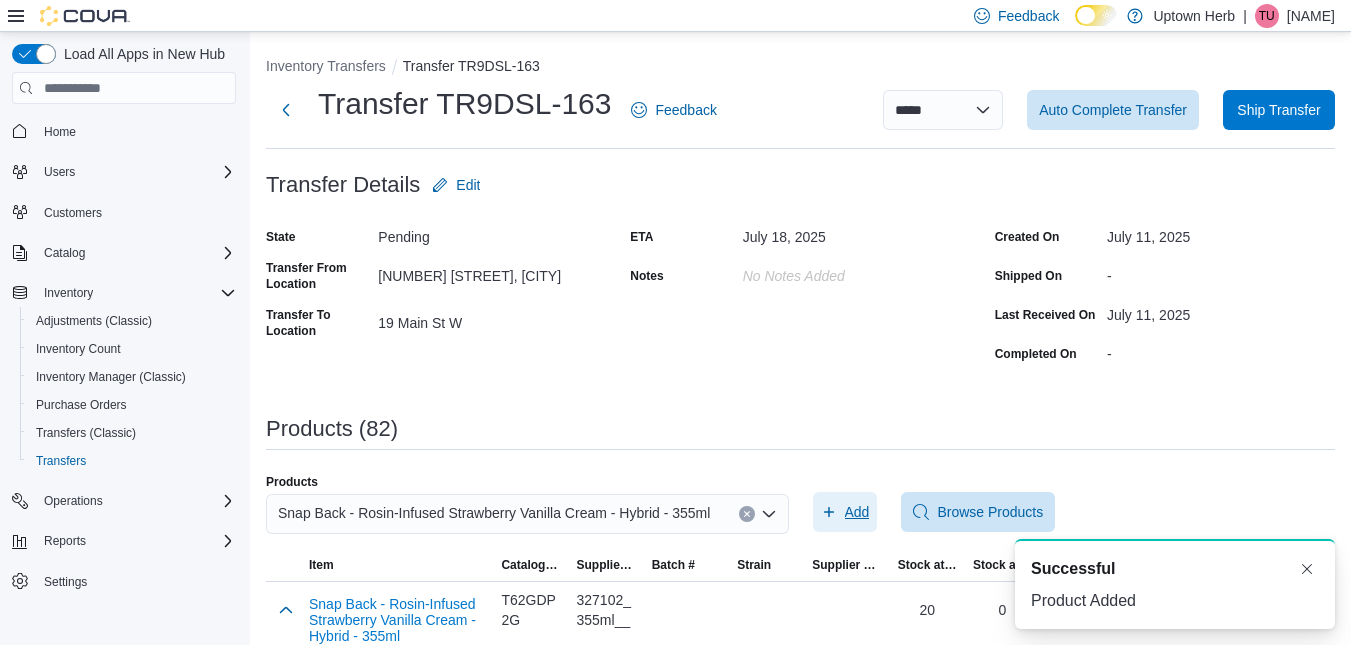 scroll, scrollTop: 0, scrollLeft: 0, axis: both 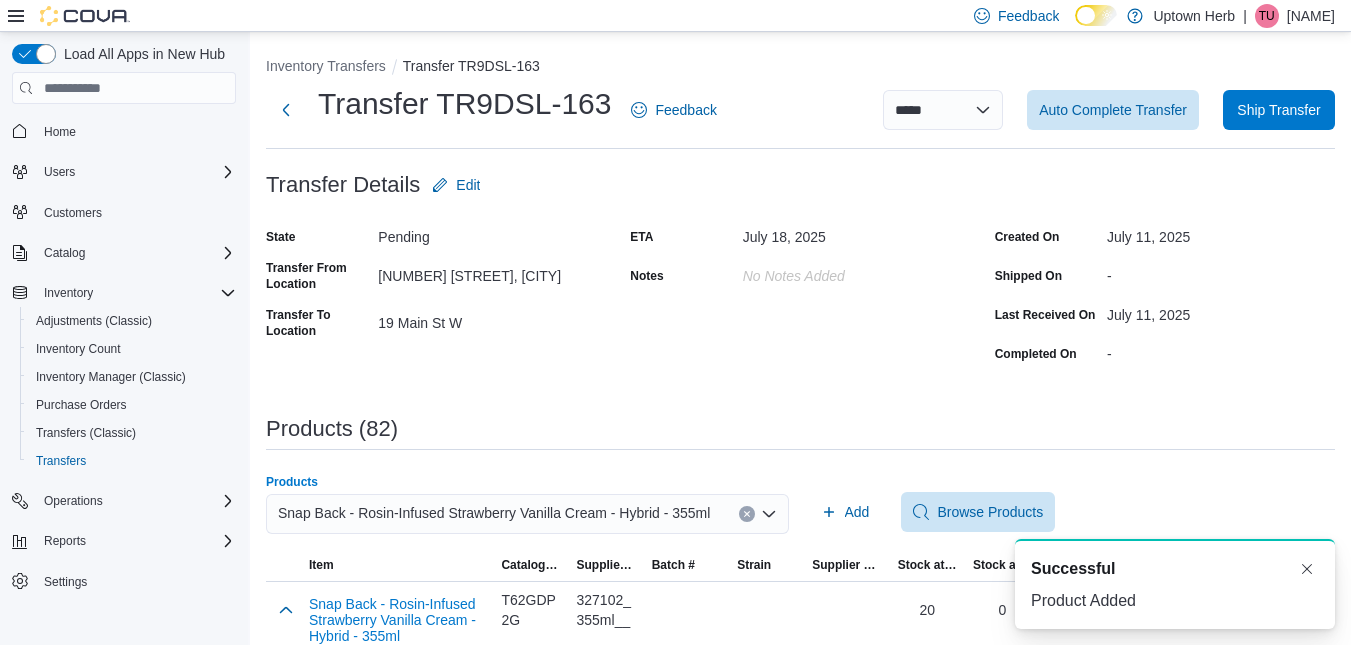 click at bounding box center [747, 514] 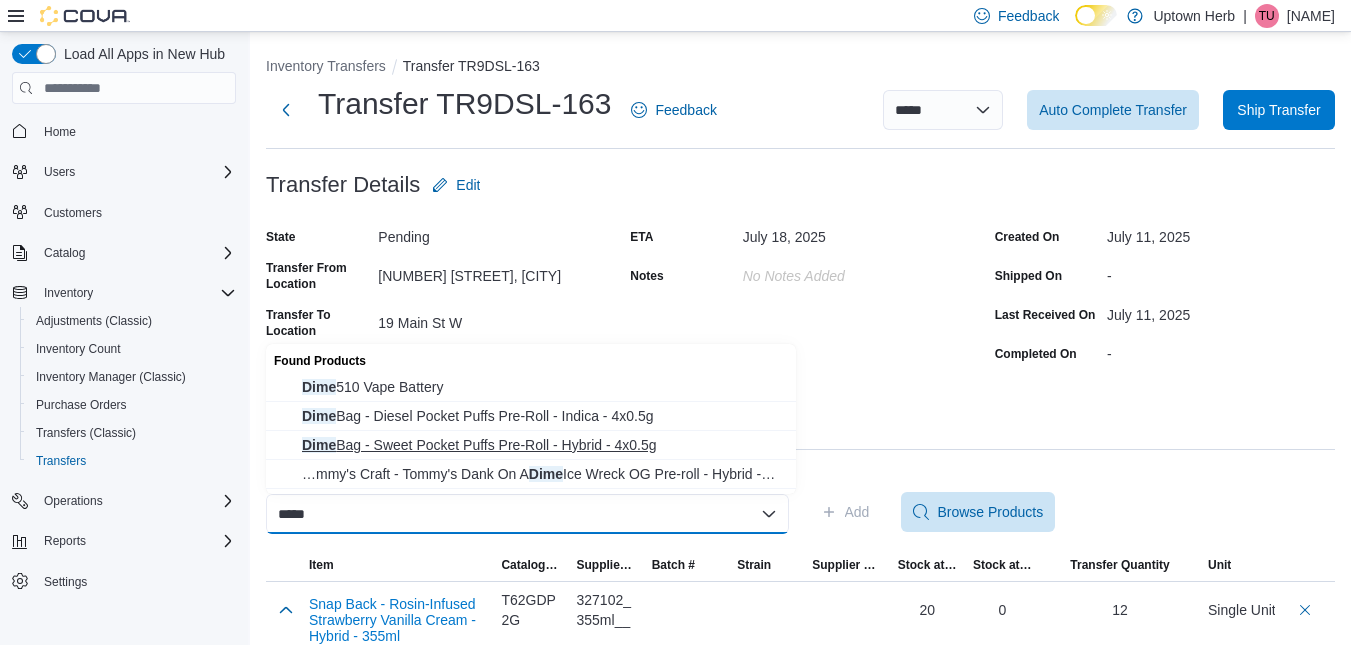 type on "****" 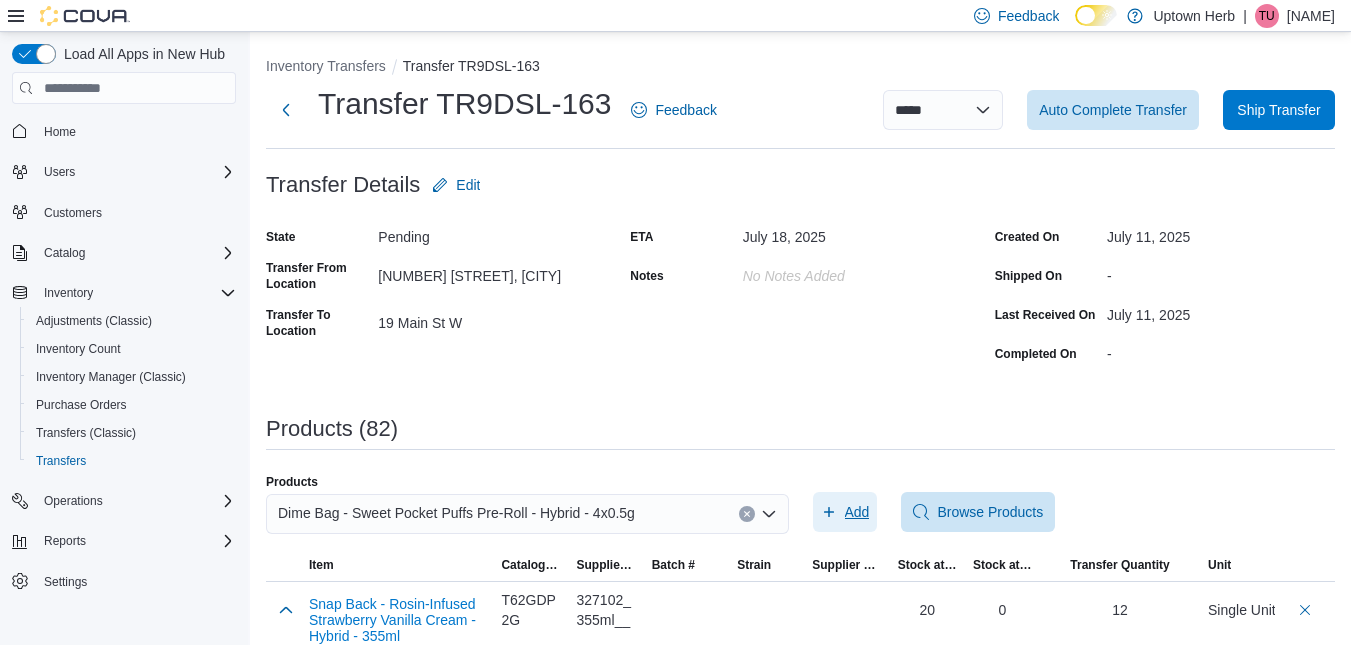 click on "Add" at bounding box center (845, 512) 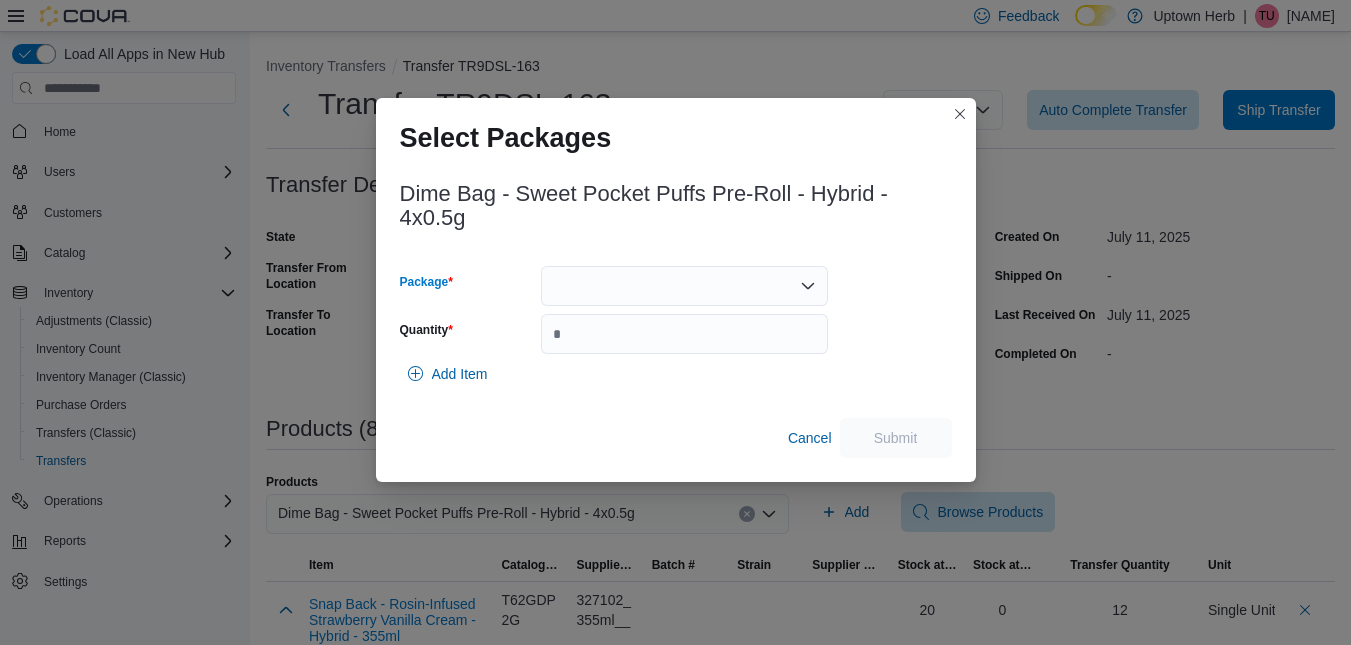click at bounding box center [684, 286] 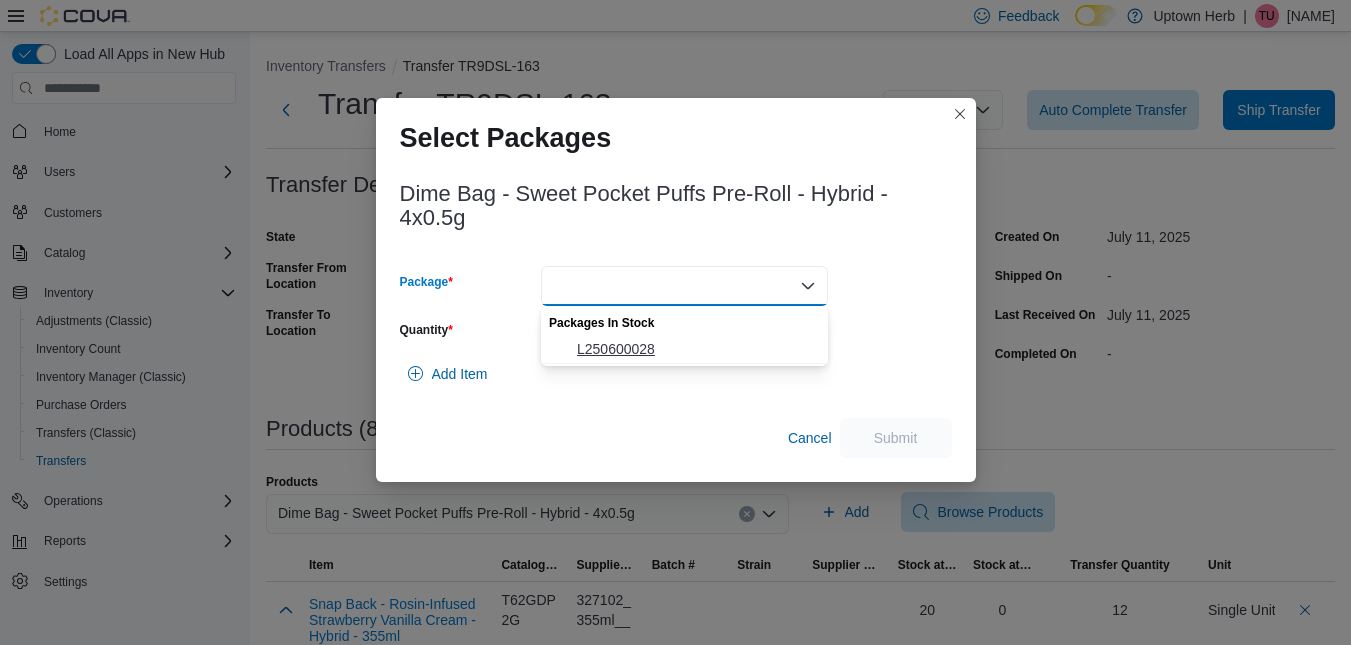 click on "L250600028" at bounding box center (696, 349) 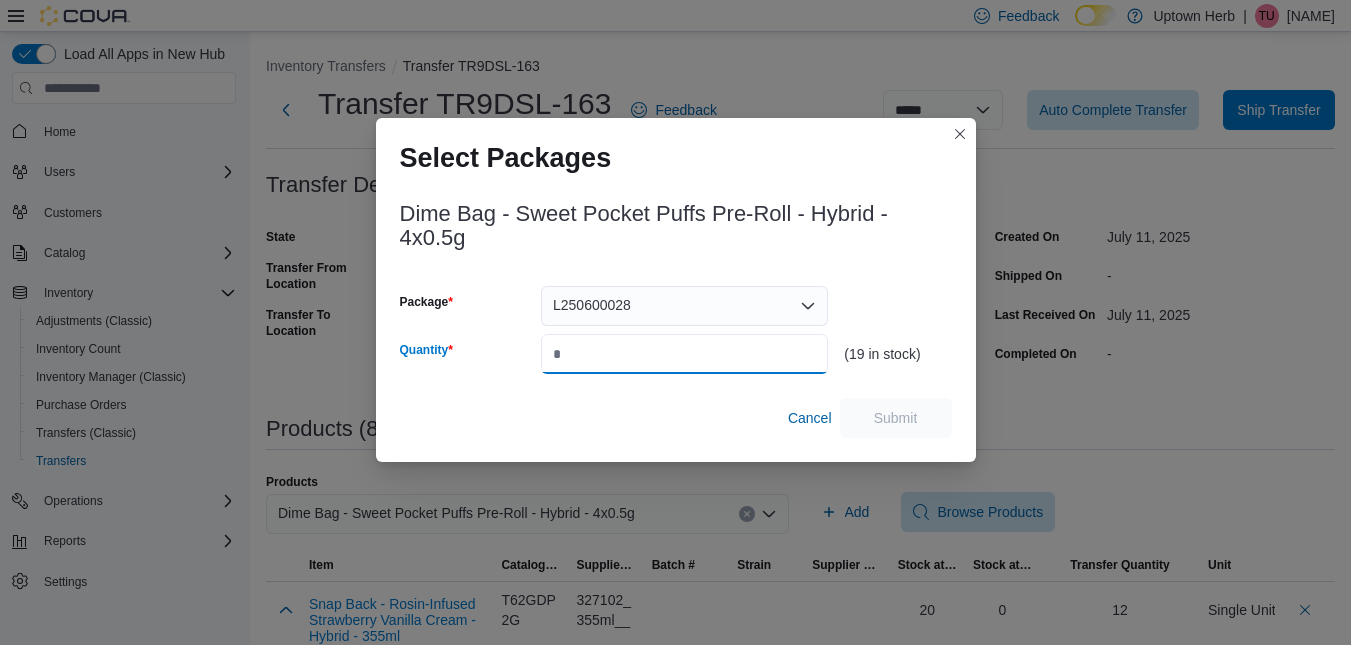 click on "Quantity" at bounding box center [684, 354] 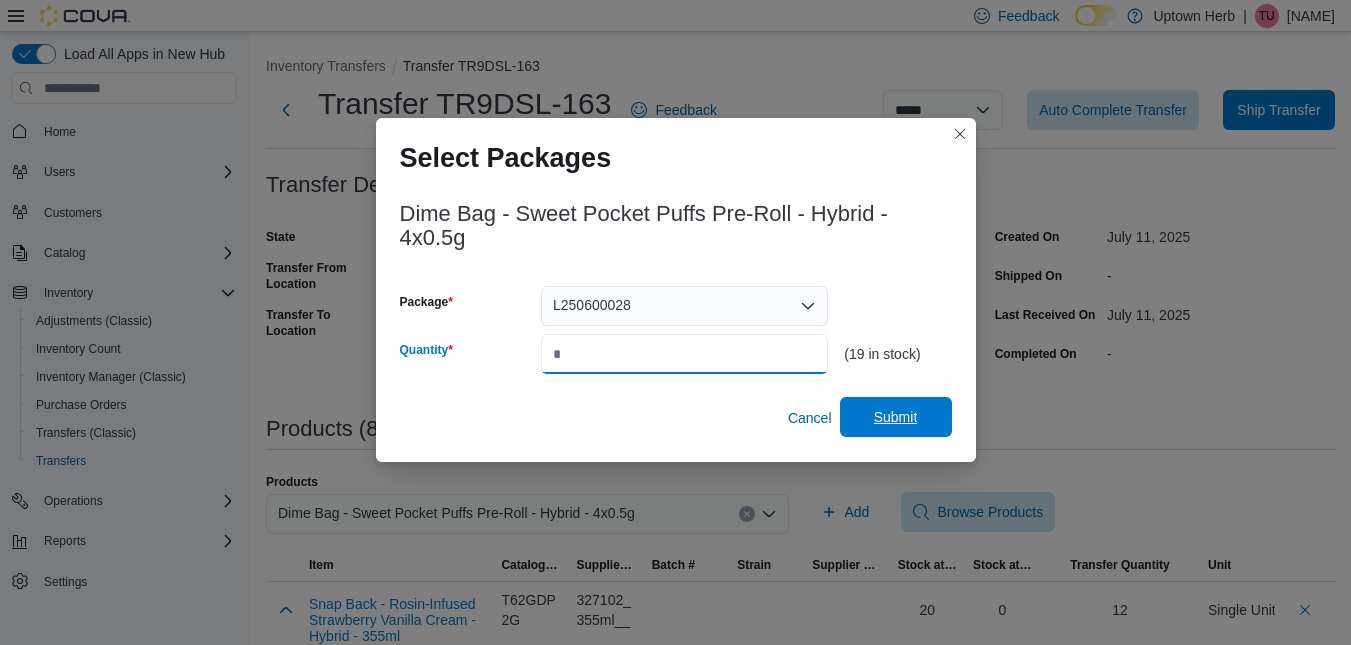 type on "**" 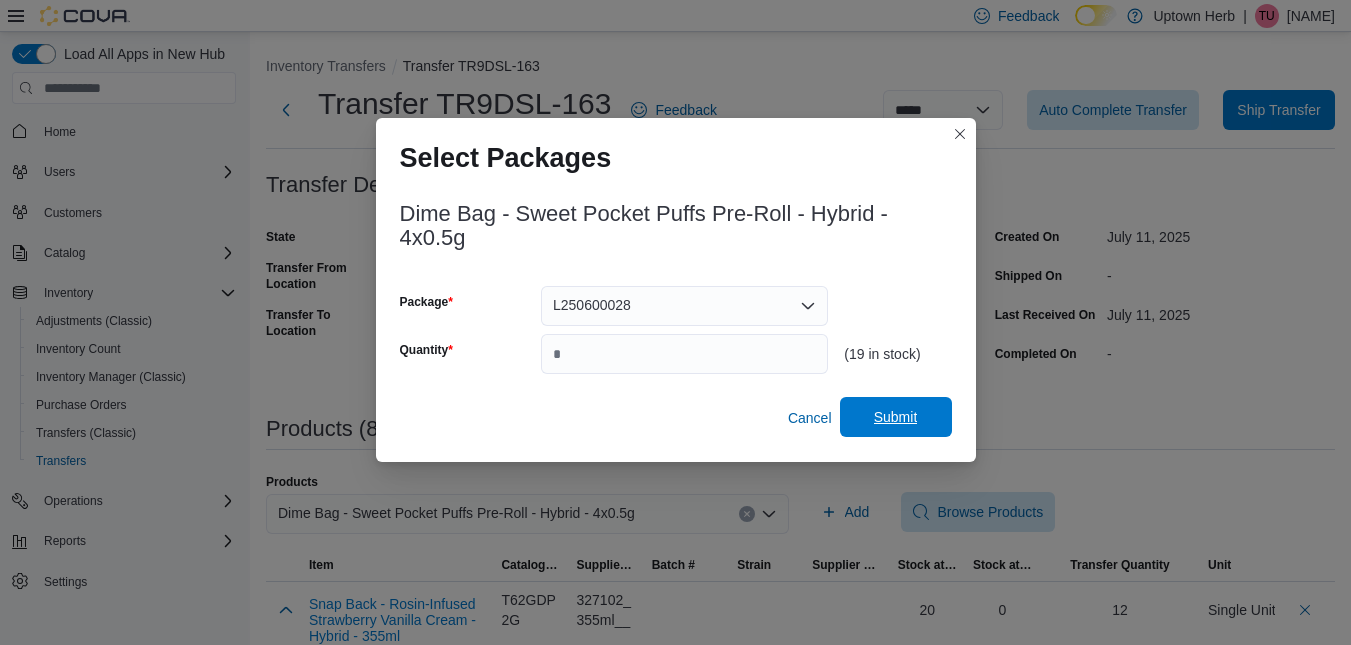 click on "Submit" at bounding box center (896, 417) 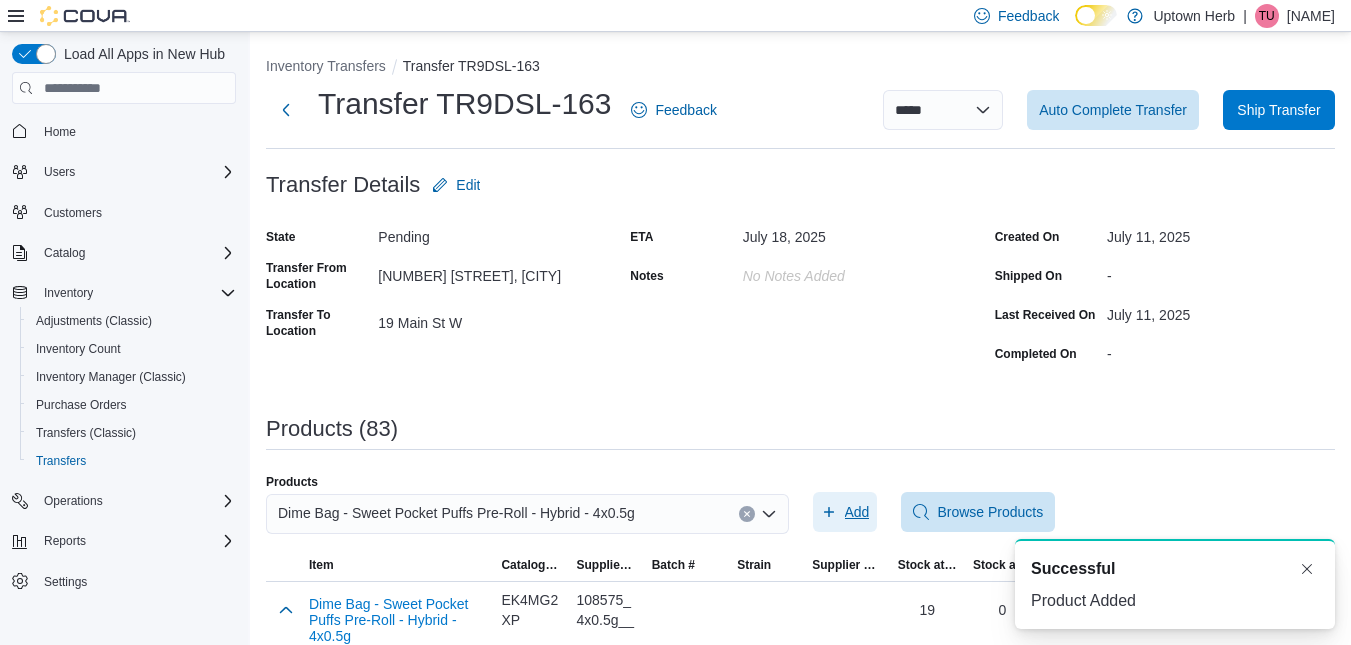scroll, scrollTop: 0, scrollLeft: 0, axis: both 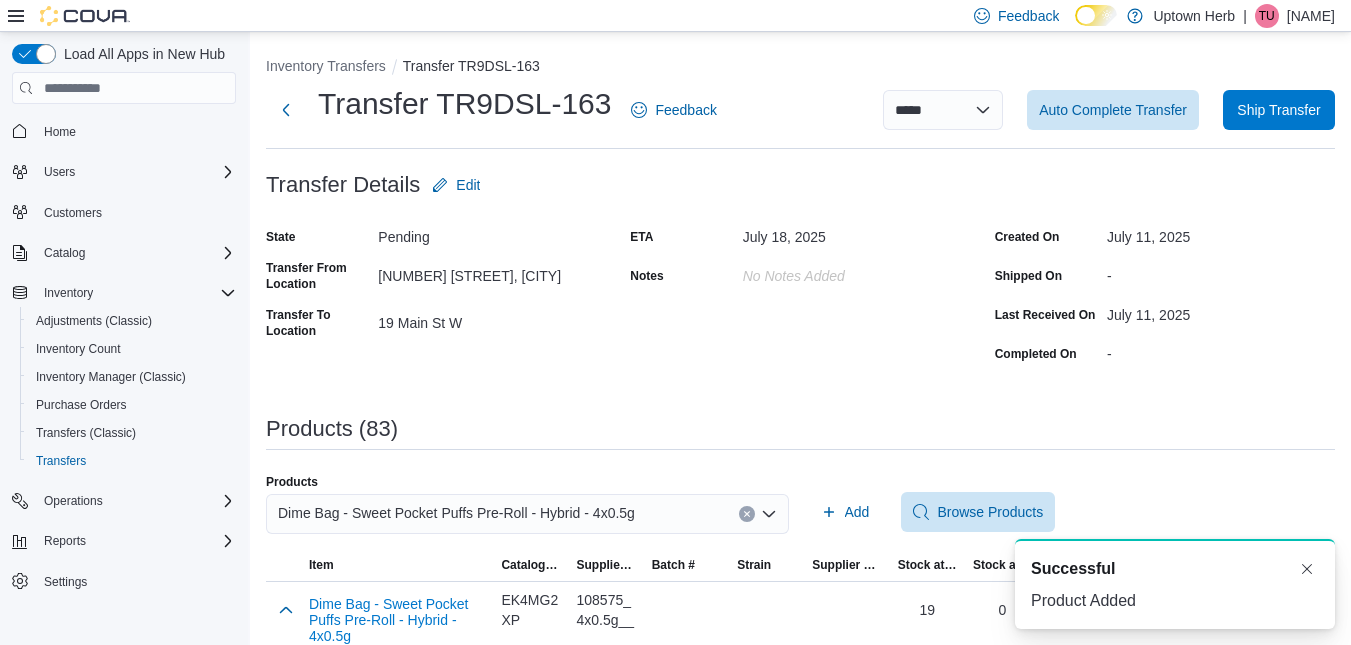 click on "Dime Bag - Sweet Pocket Puffs Pre-Roll - Hybrid - 4x0.5g" at bounding box center [456, 513] 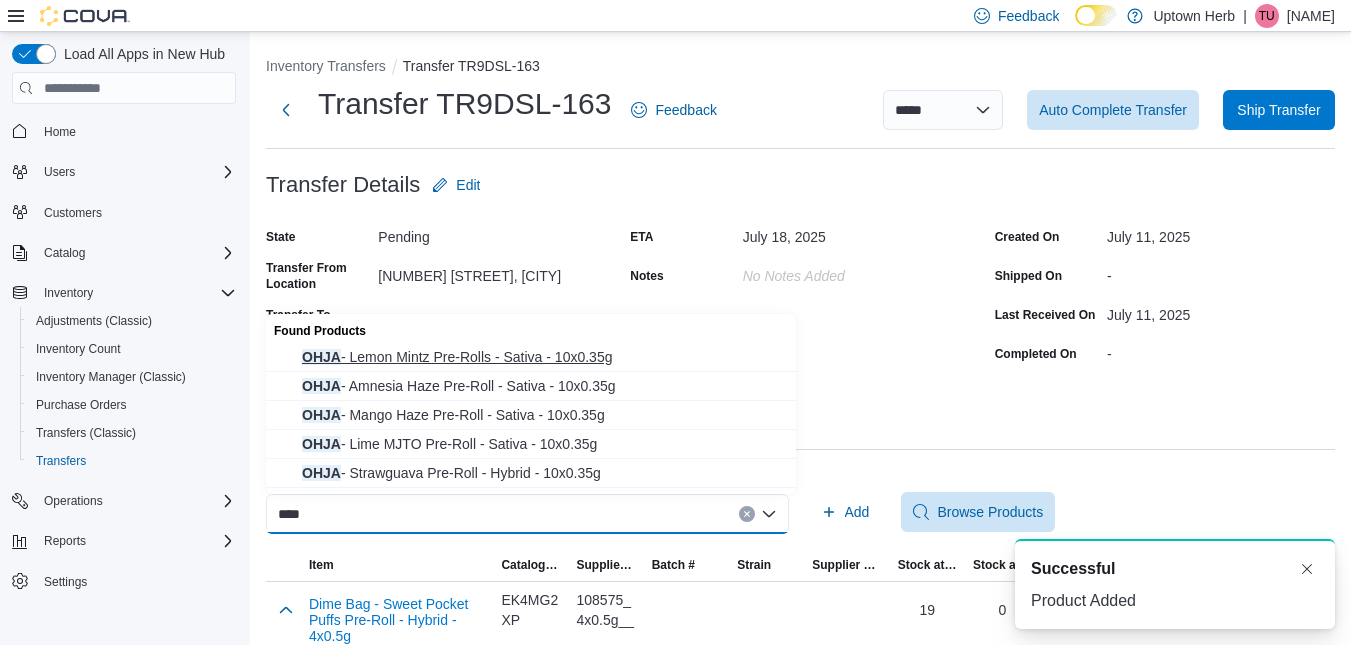 type on "****" 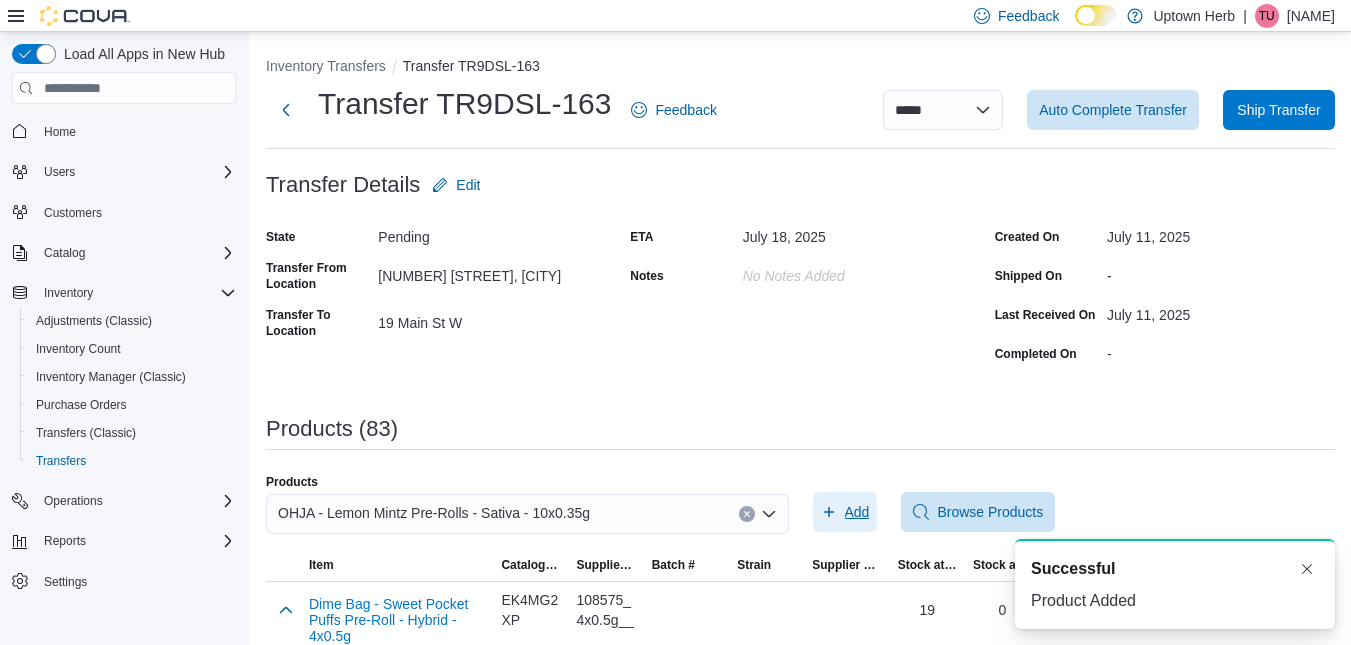 click on "Add" at bounding box center (857, 512) 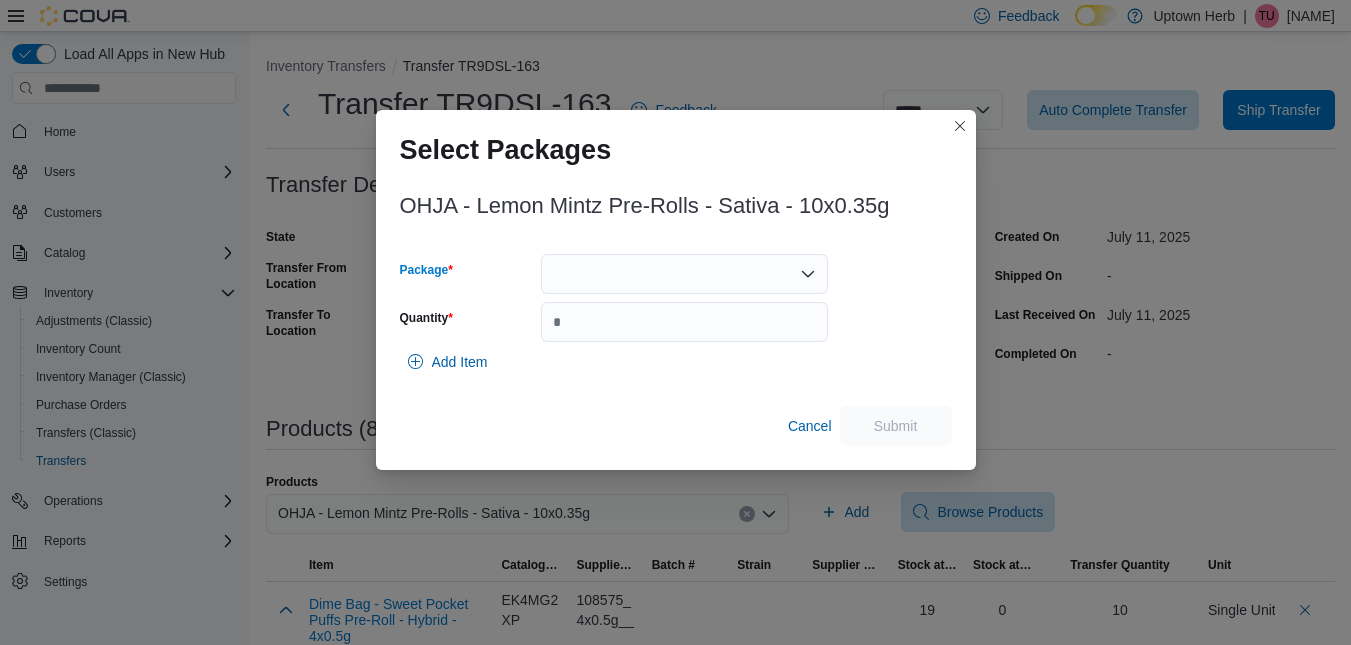 click at bounding box center (684, 274) 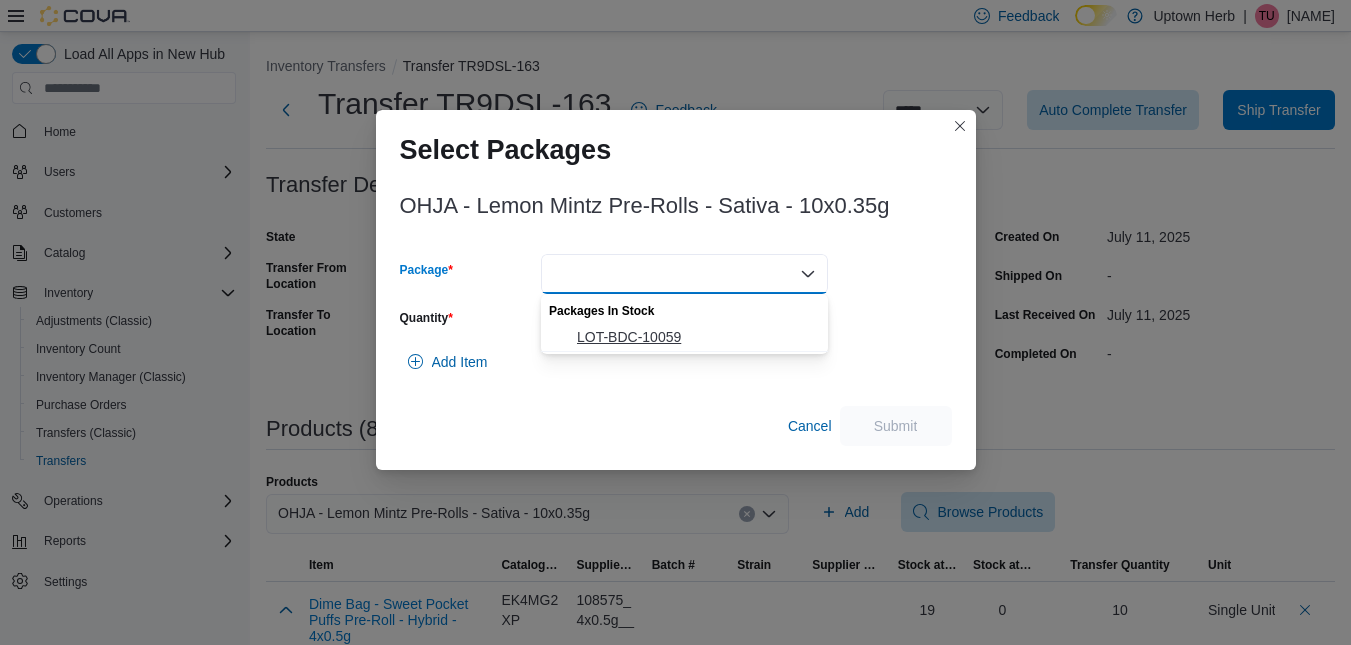 click on "LOT-BDC-10059" at bounding box center [696, 337] 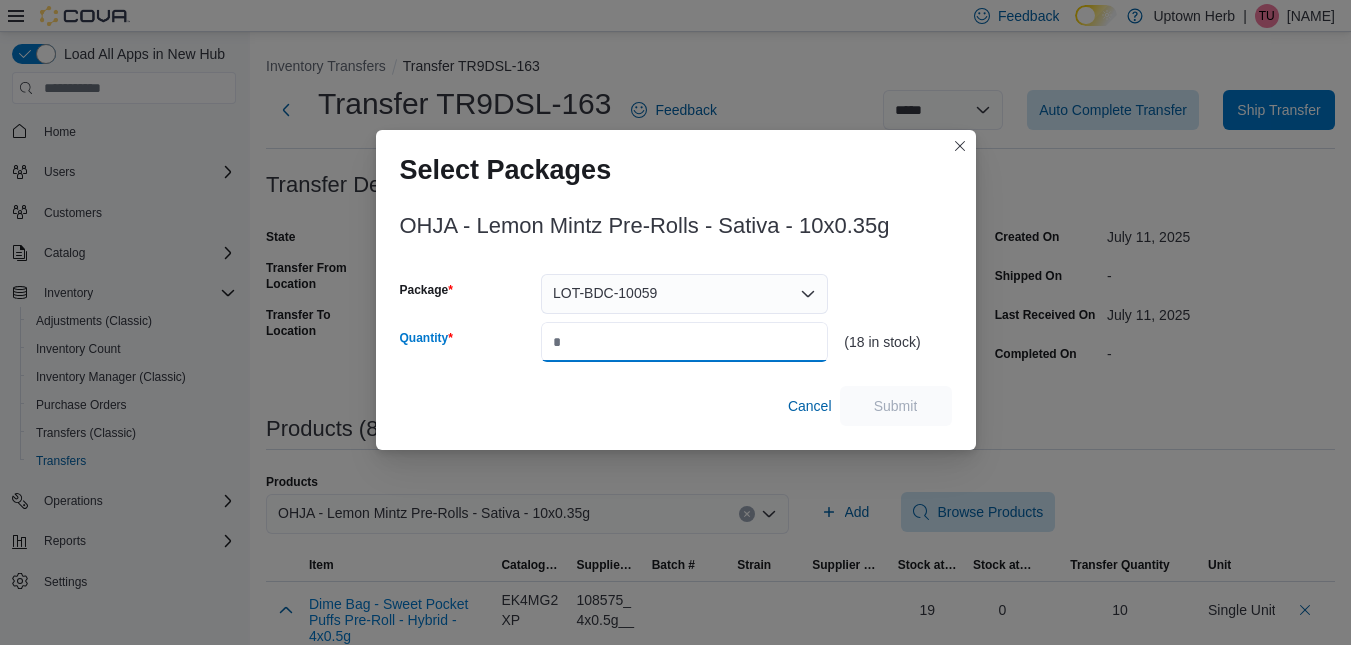 click on "Quantity" at bounding box center (684, 342) 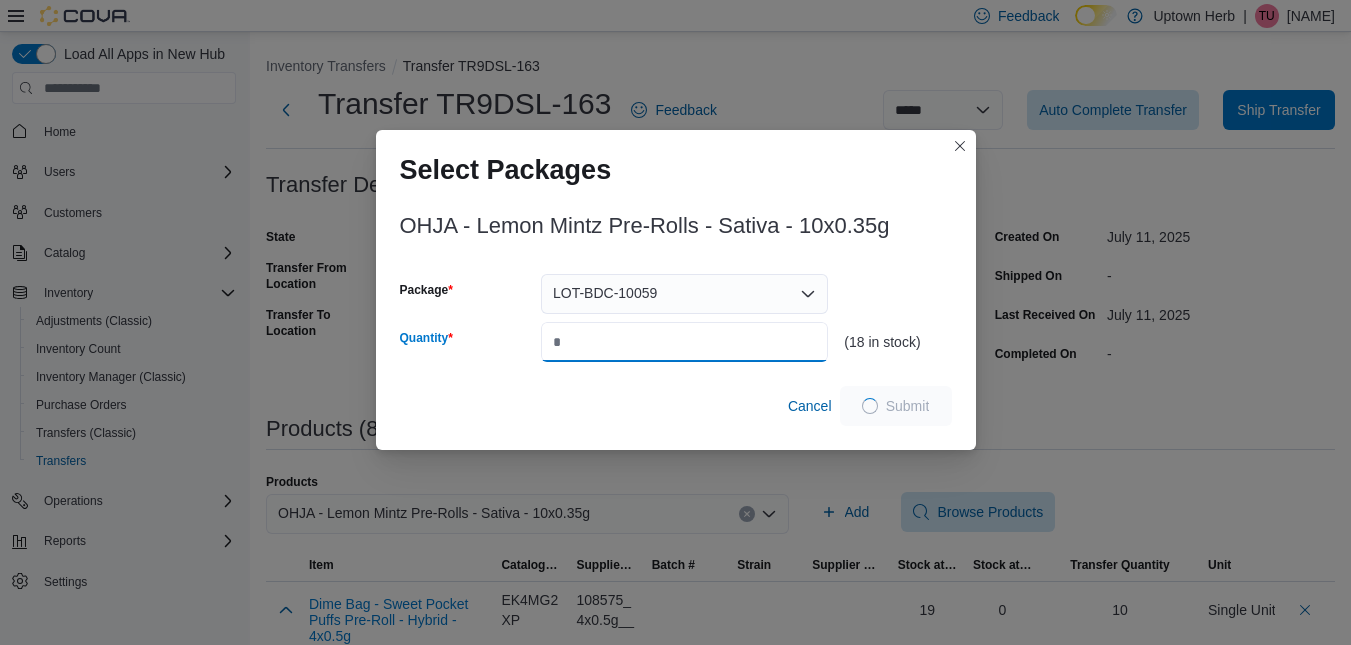 type on "*" 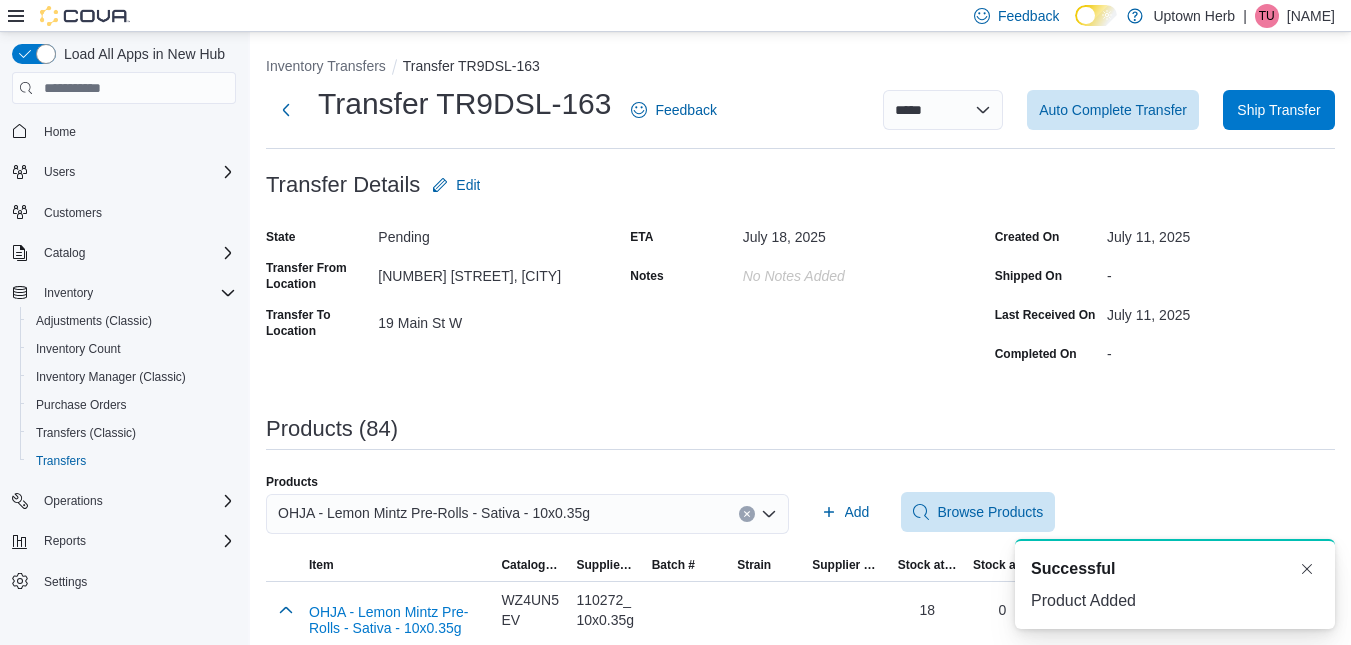 click on "OHJA - Lemon Mintz Pre-Rolls - Sativa - 10x0.35g" at bounding box center (434, 513) 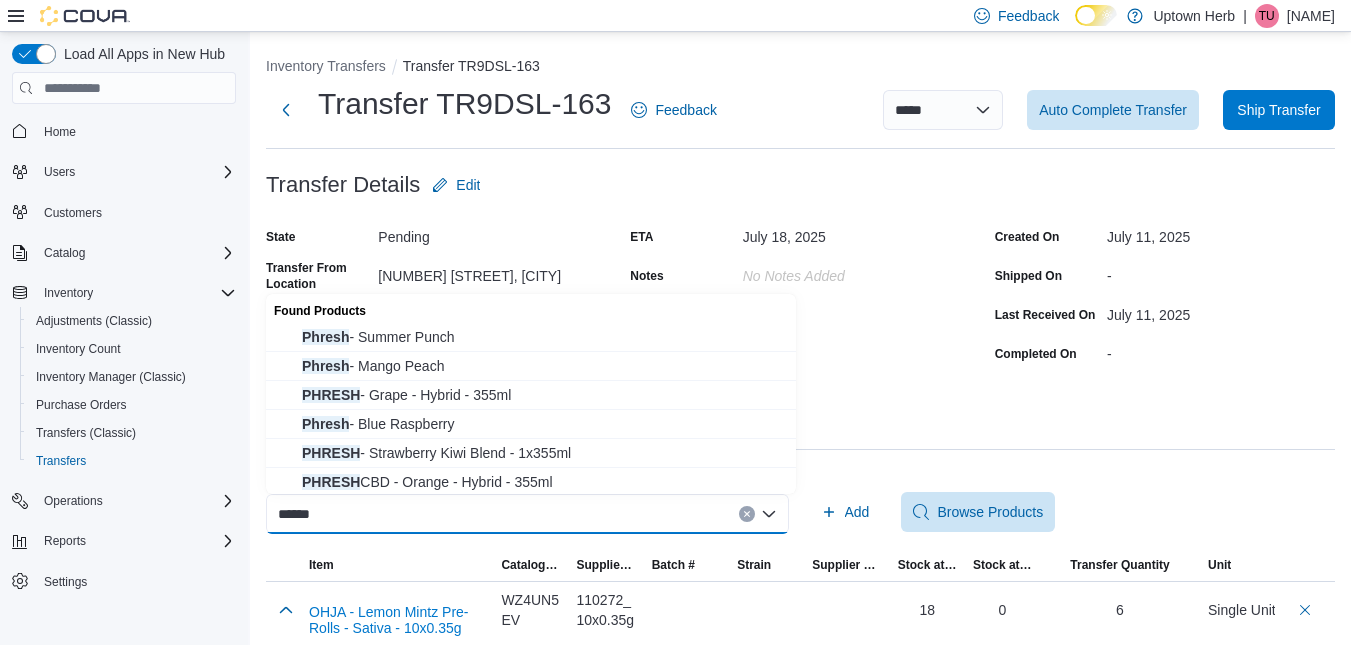 type on "******" 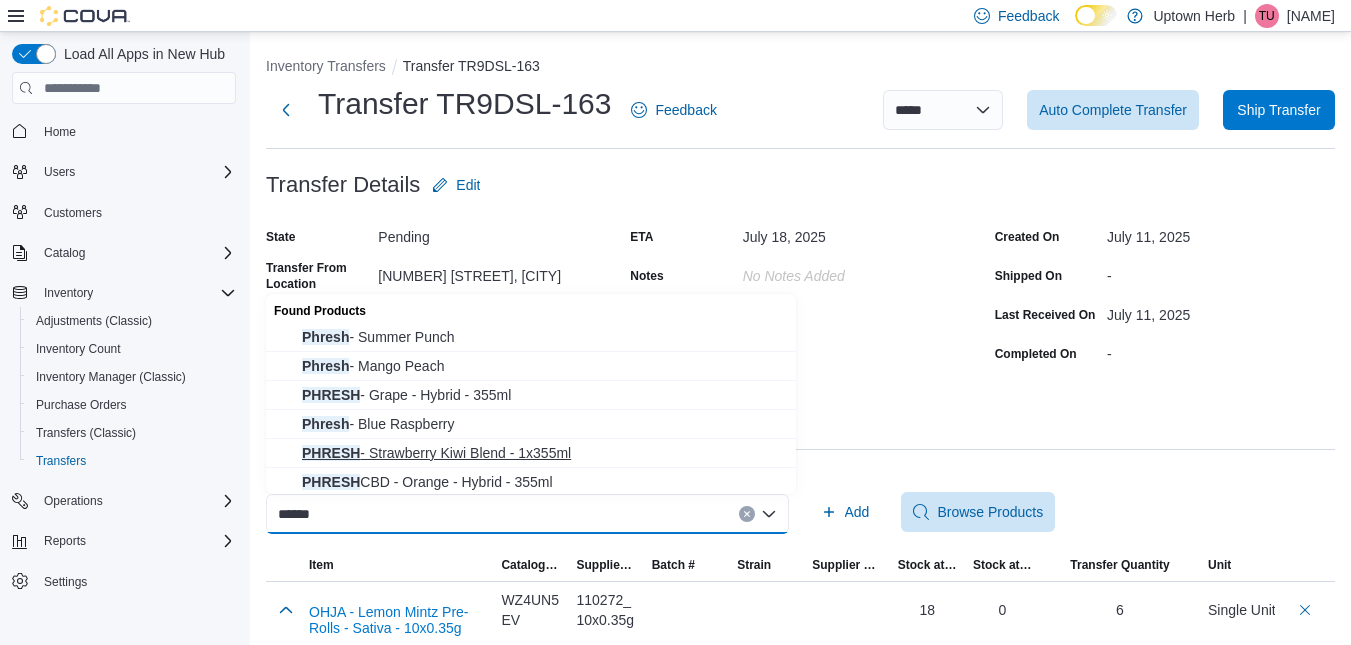 click on "PHRESH  - Strawberry Kiwi Blend - 1x355ml" at bounding box center [543, 453] 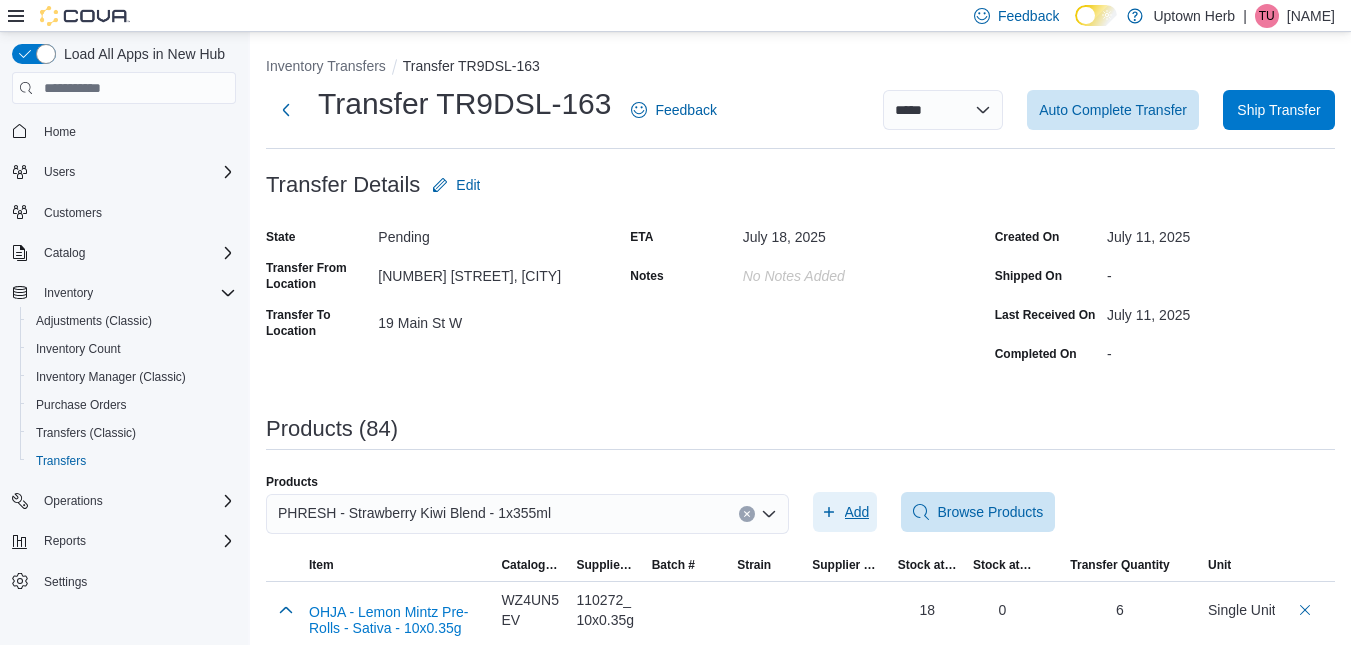 click on "Add" at bounding box center [857, 512] 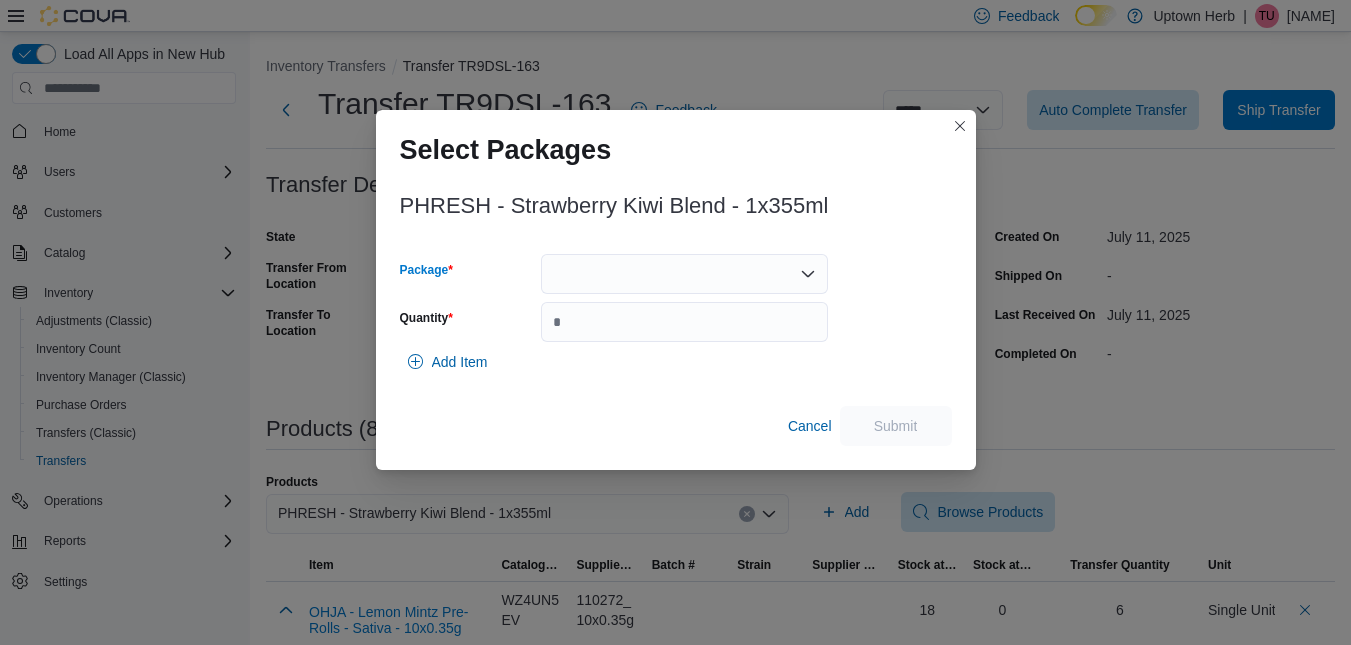 click at bounding box center (684, 274) 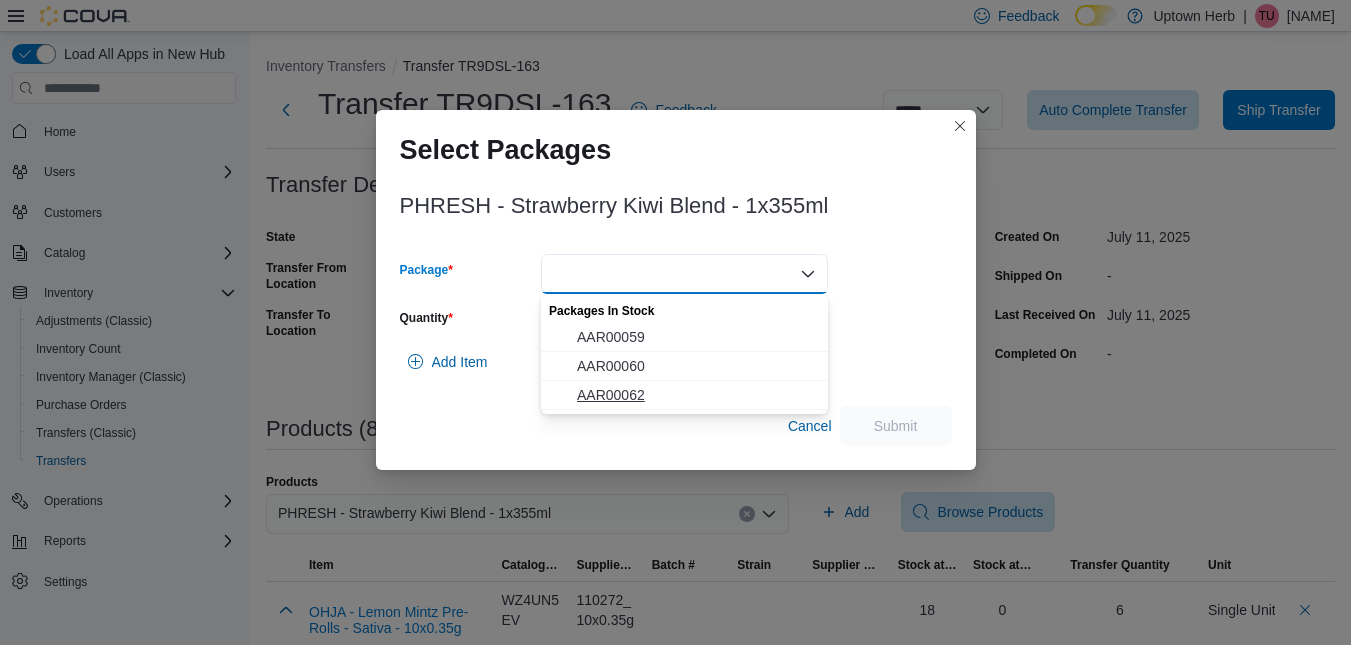 click on "AAR00062" at bounding box center [696, 395] 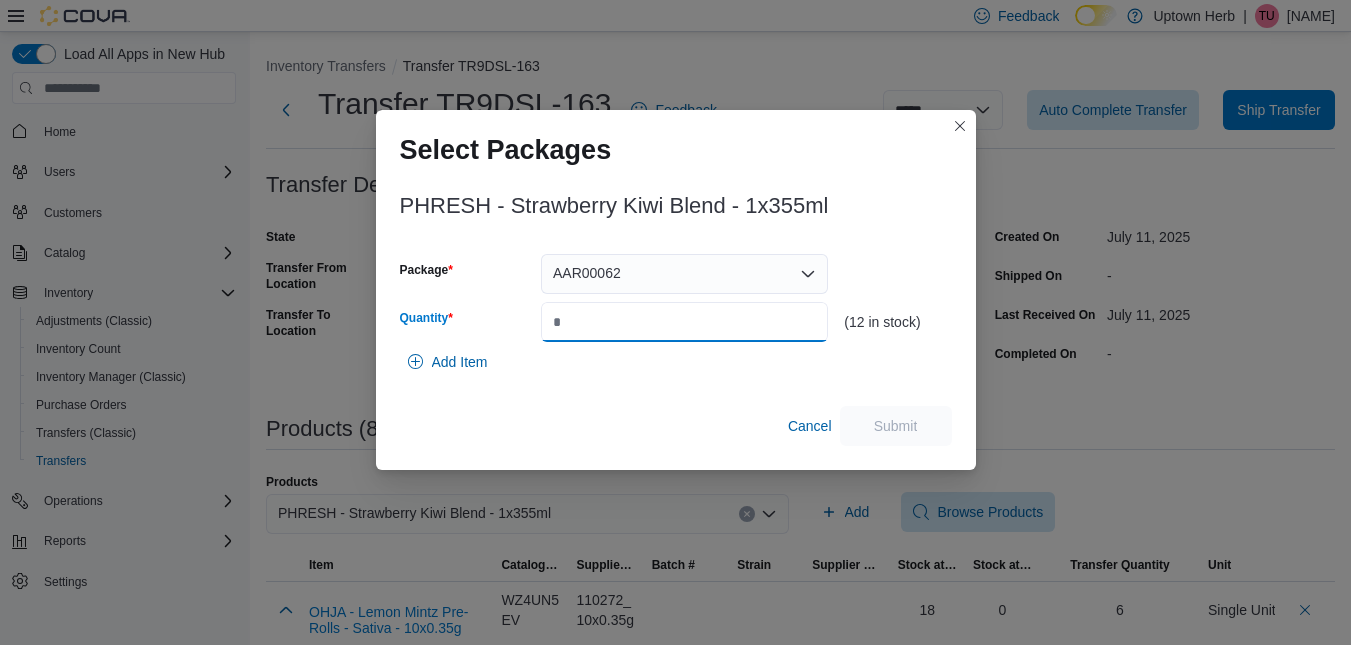 click on "Quantity" at bounding box center [684, 322] 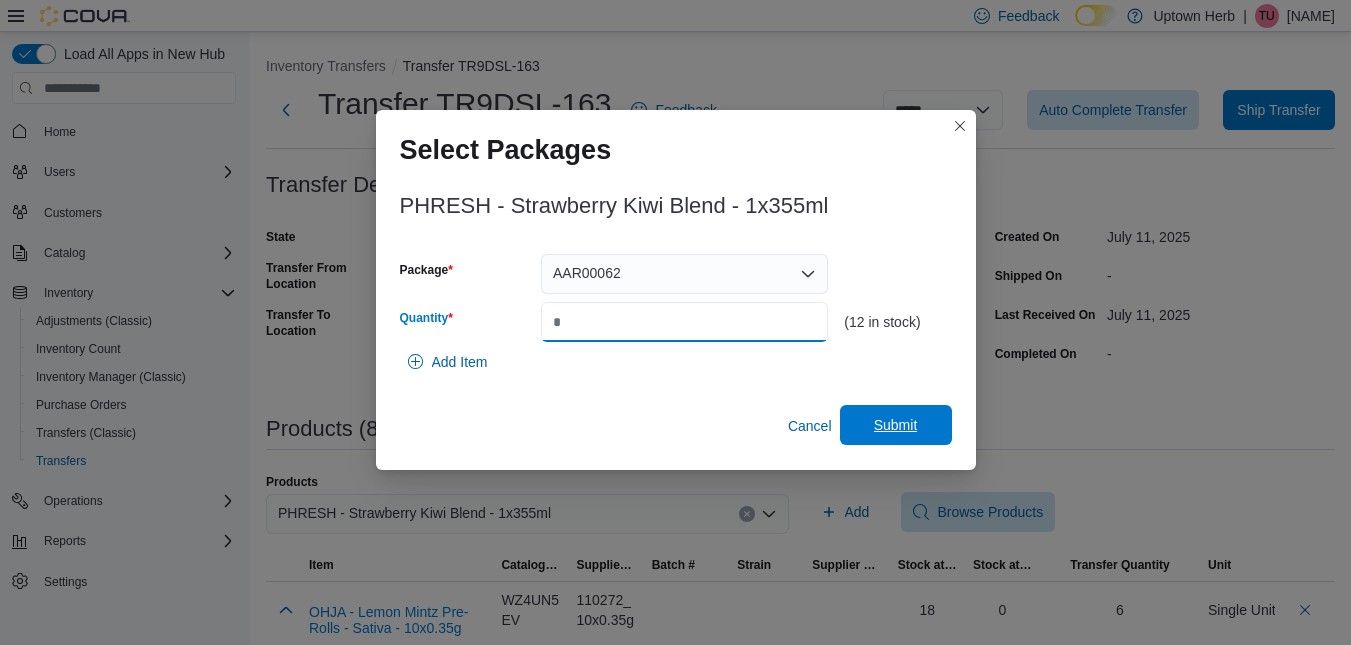 type on "**" 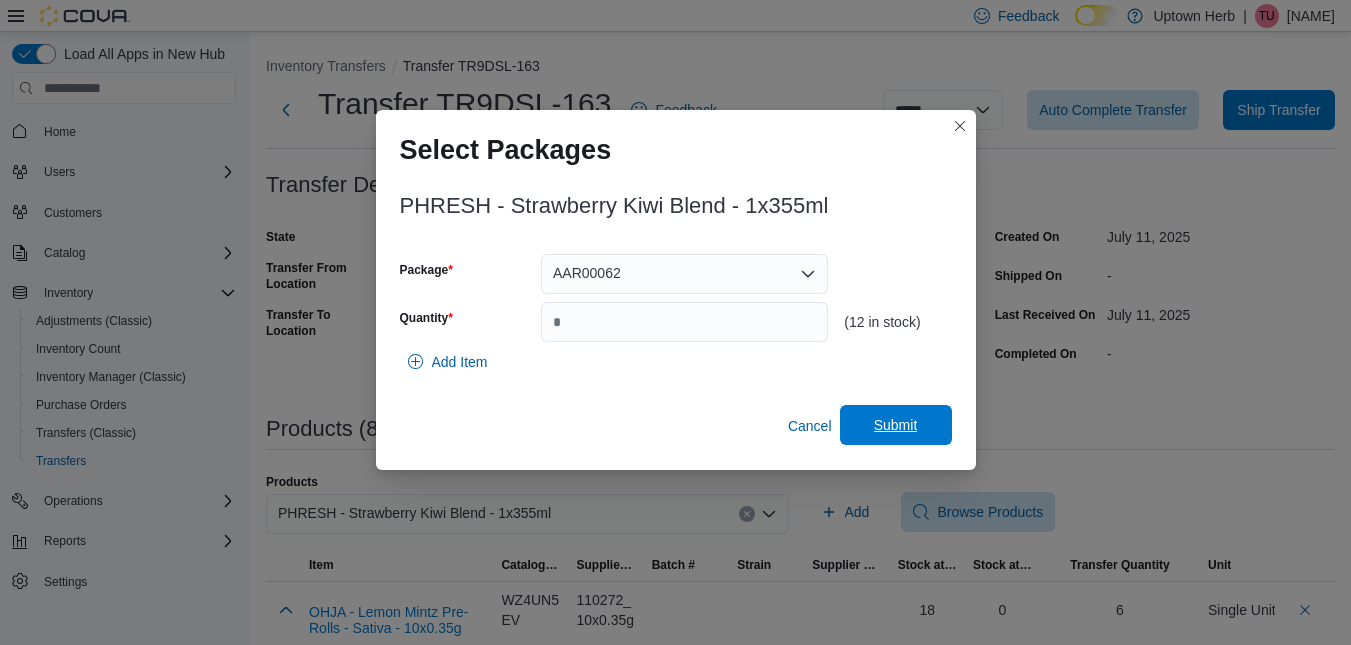 click on "Submit" at bounding box center (896, 425) 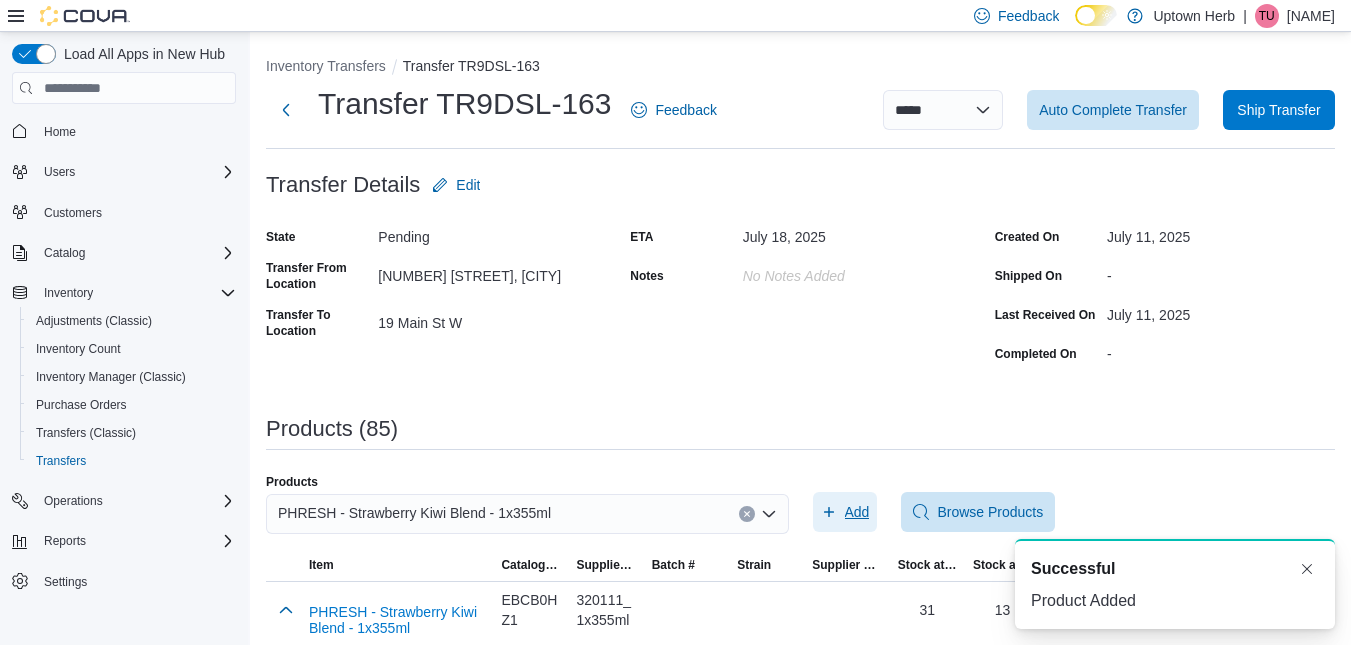 scroll, scrollTop: 0, scrollLeft: 0, axis: both 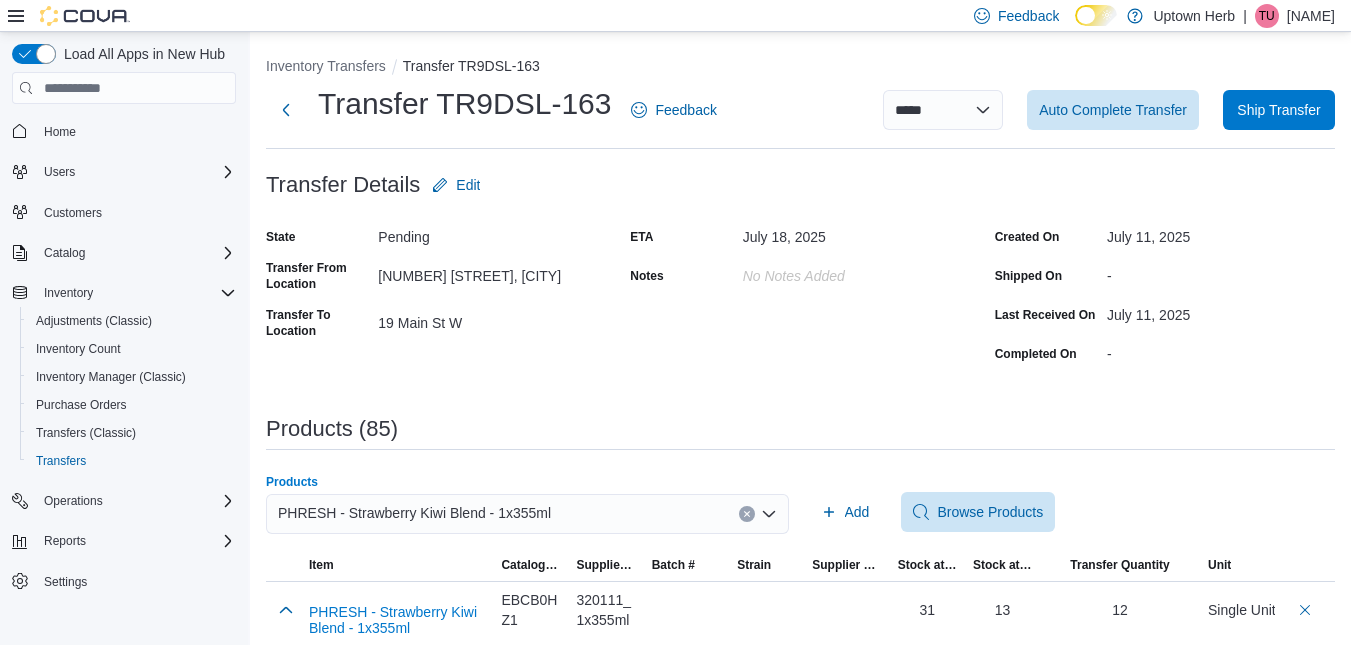 click on "PHRESH - Strawberry Kiwi Blend - 1x355ml" at bounding box center (527, 514) 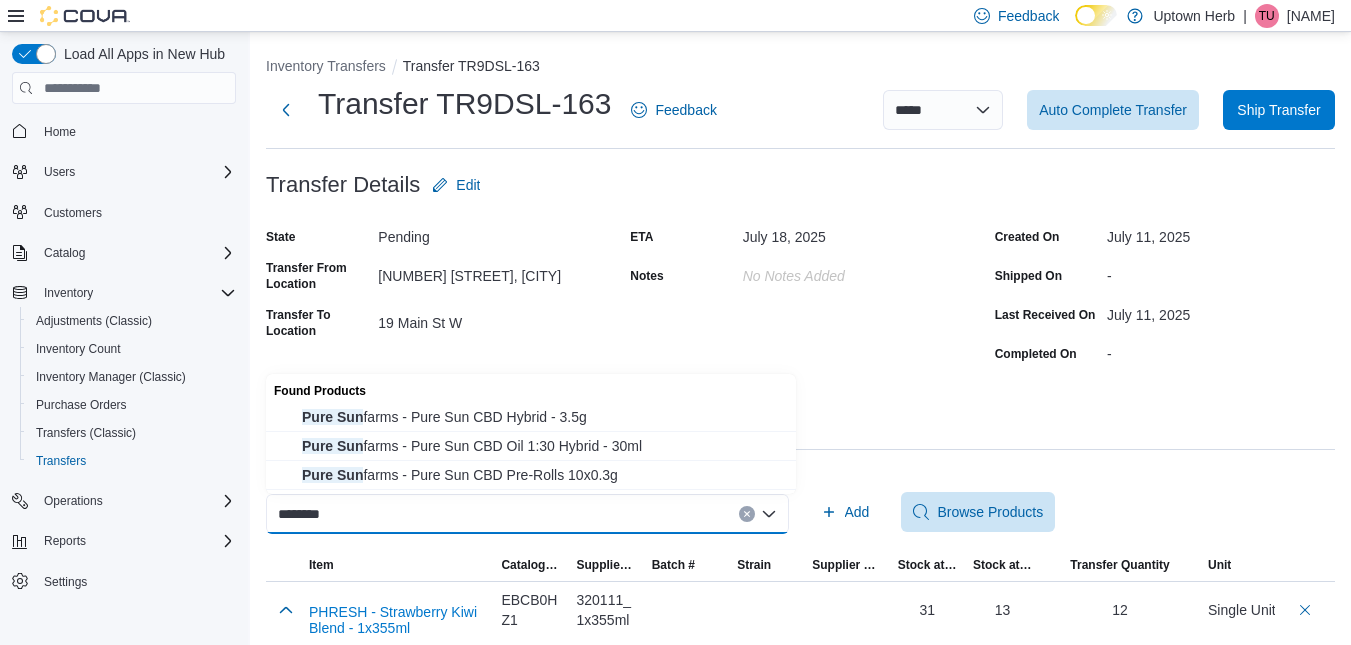 type on "********" 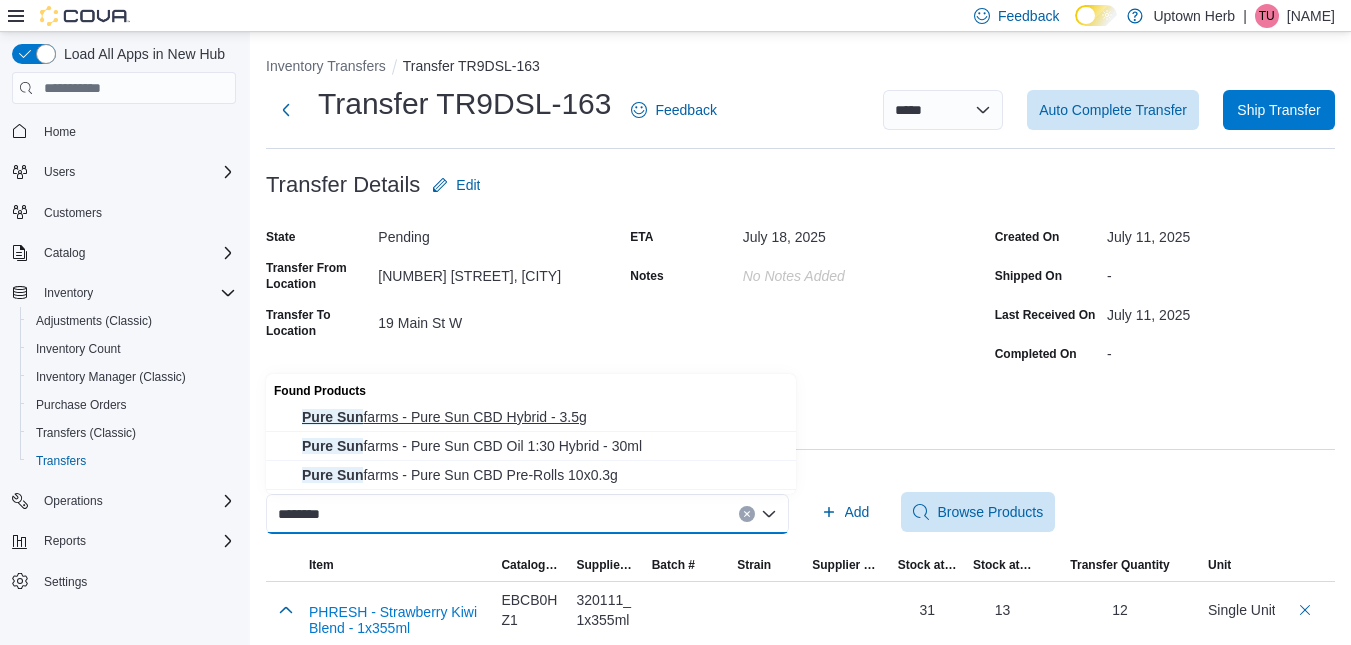 click on "Pure Sun farms - Pure Sun CBD Hybrid - 3.5g" at bounding box center [531, 417] 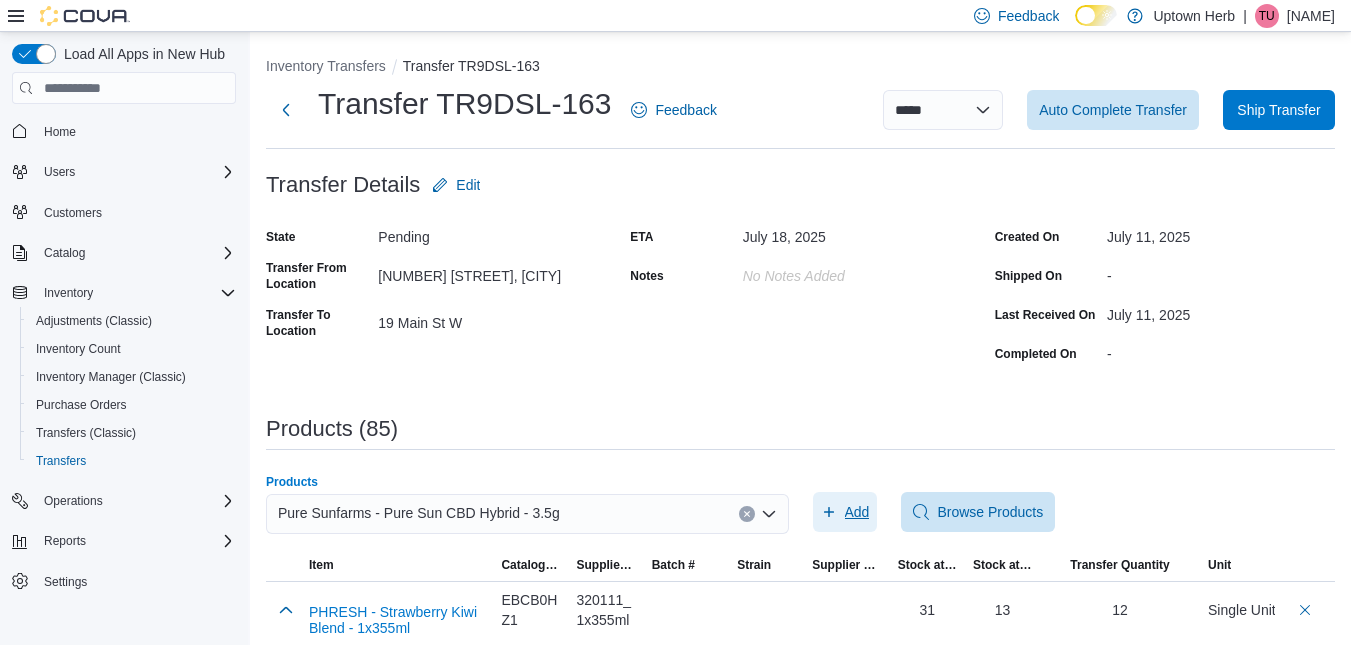click on "Add" at bounding box center (857, 512) 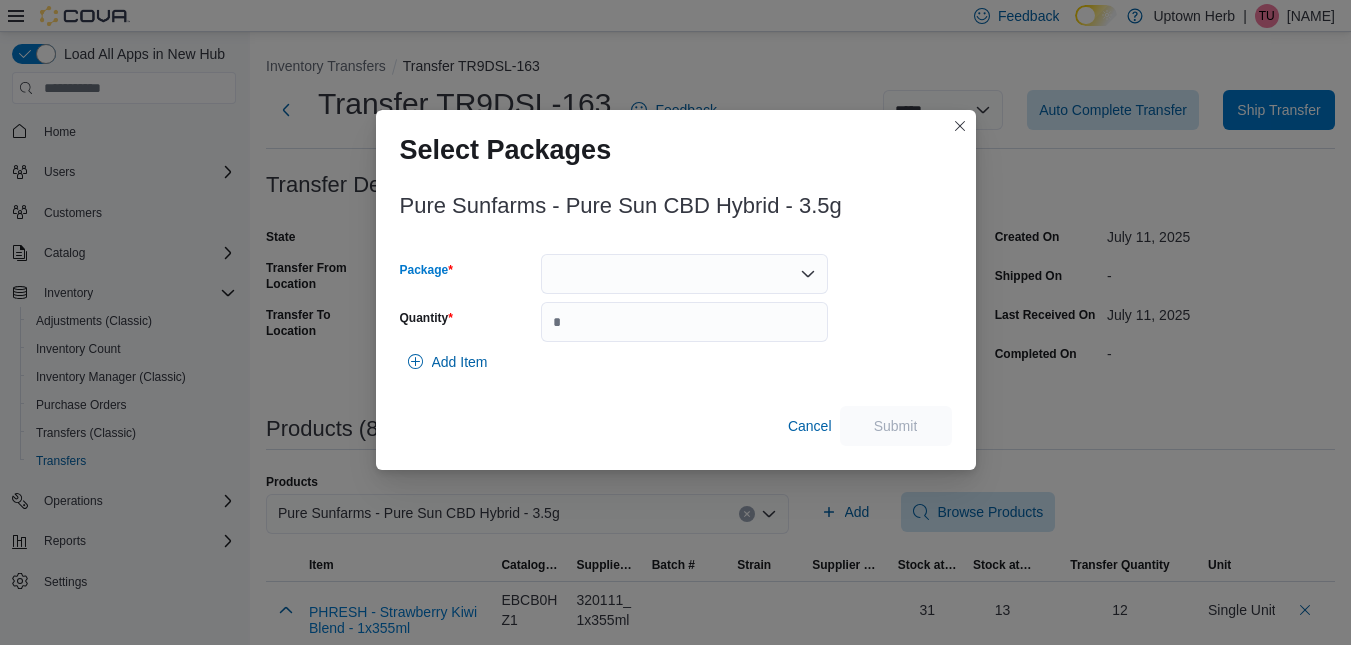 click at bounding box center [684, 274] 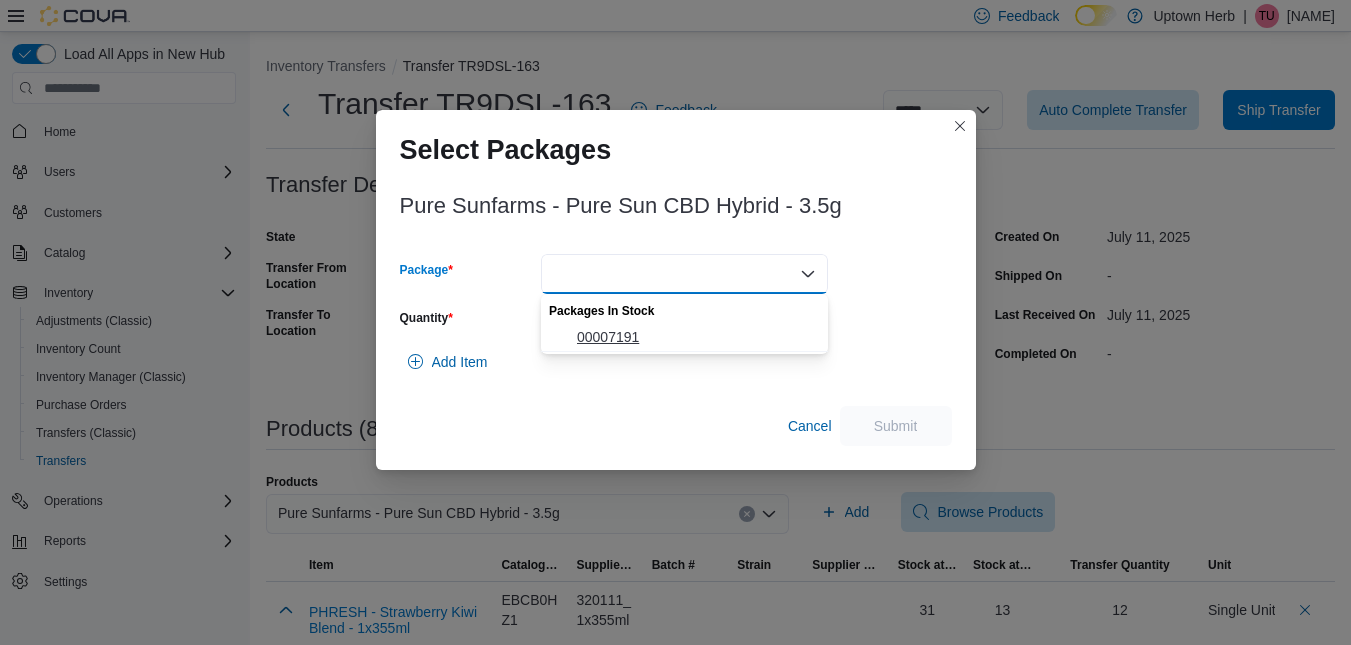 click on "00007191" at bounding box center [696, 337] 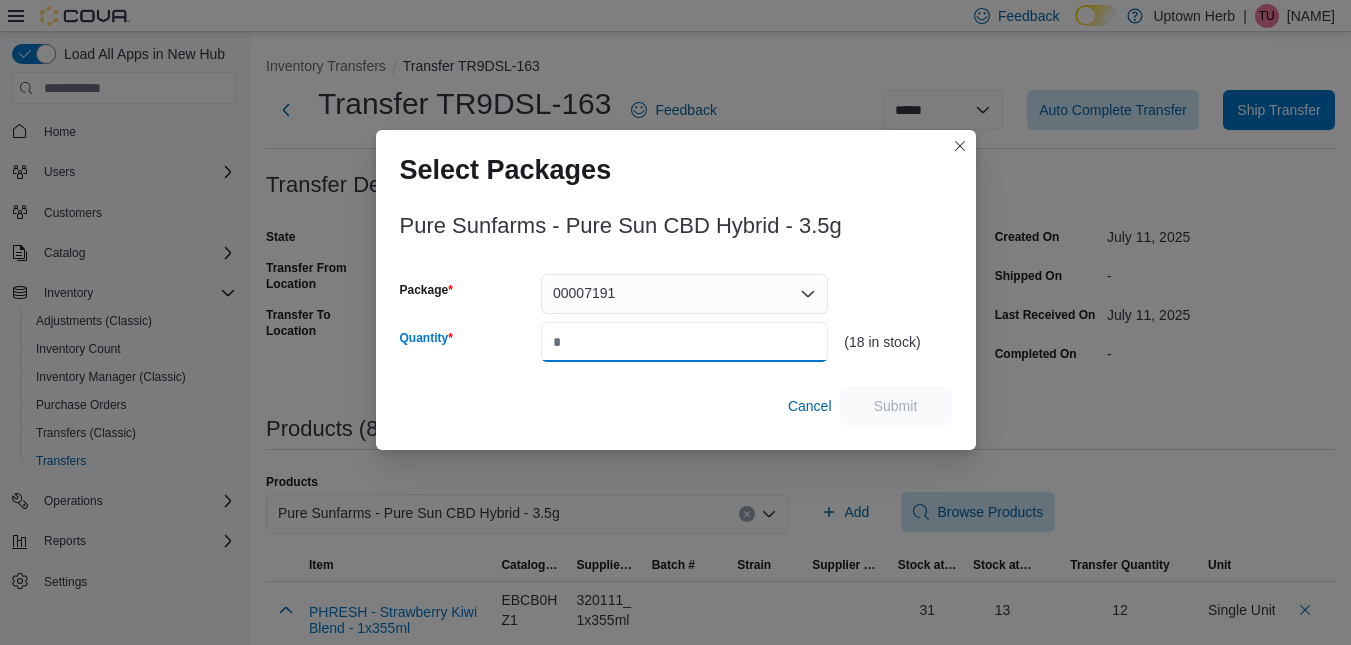 click on "Quantity" at bounding box center [684, 342] 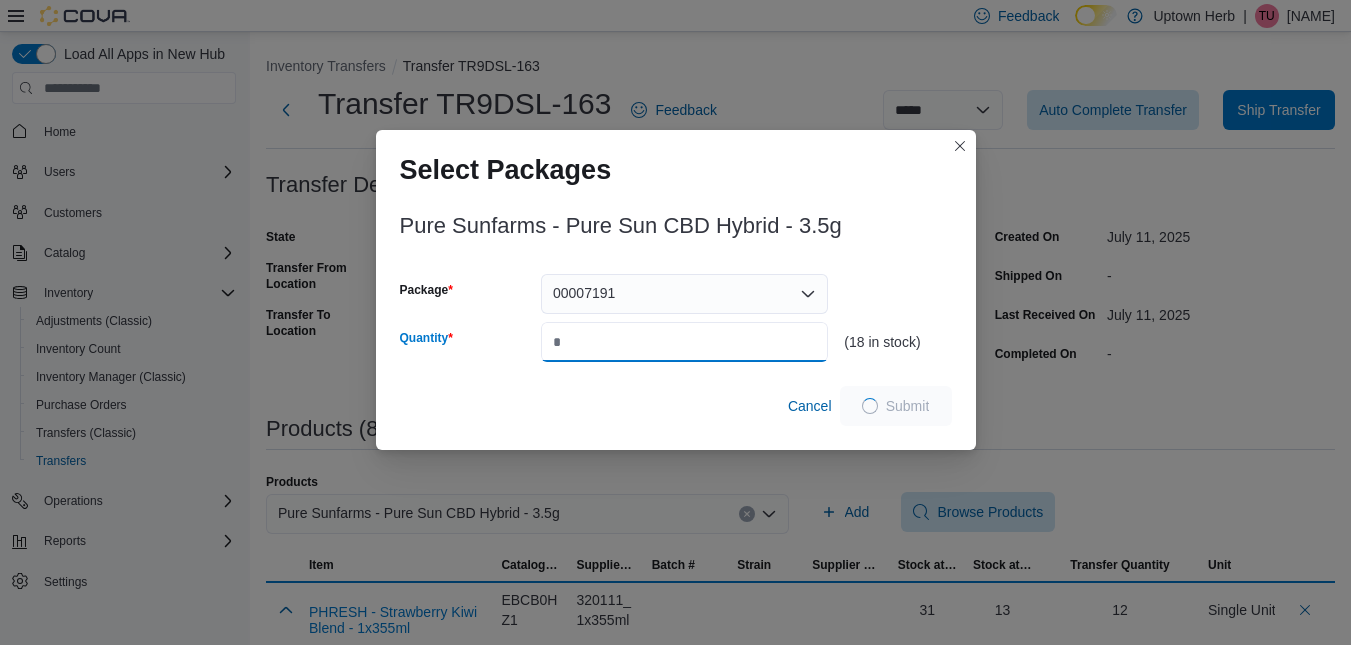 type on "*" 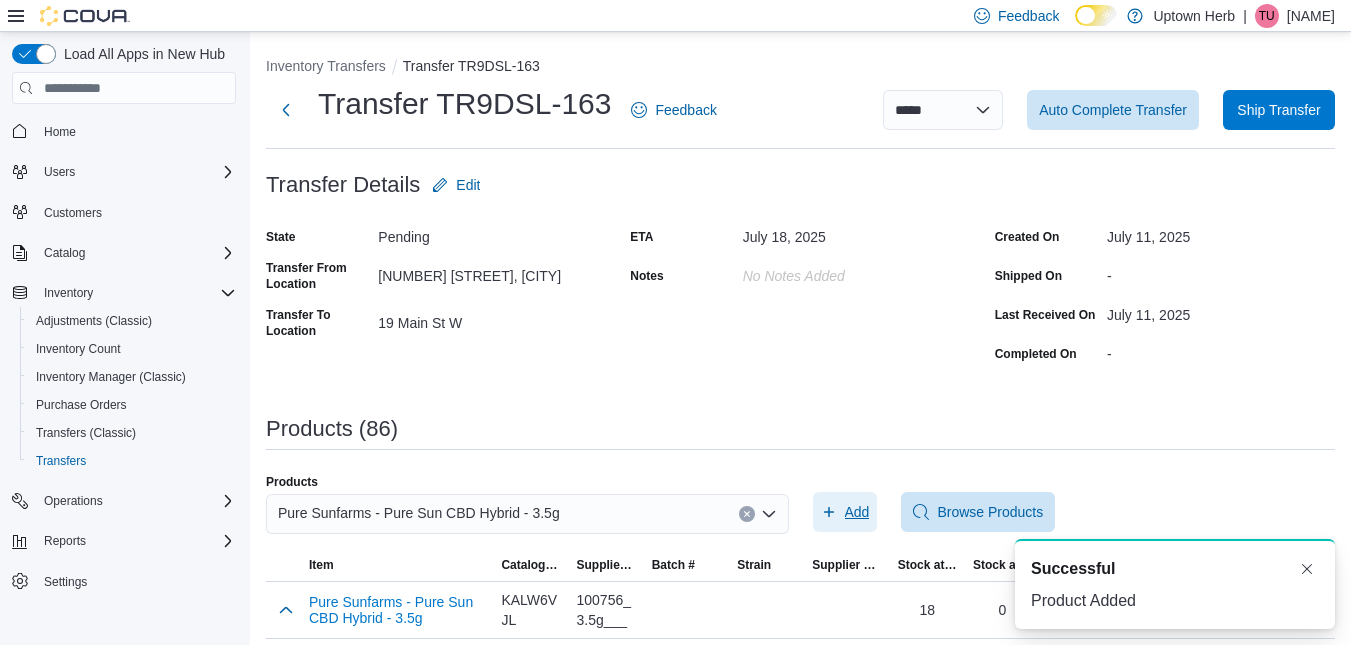 scroll, scrollTop: 0, scrollLeft: 0, axis: both 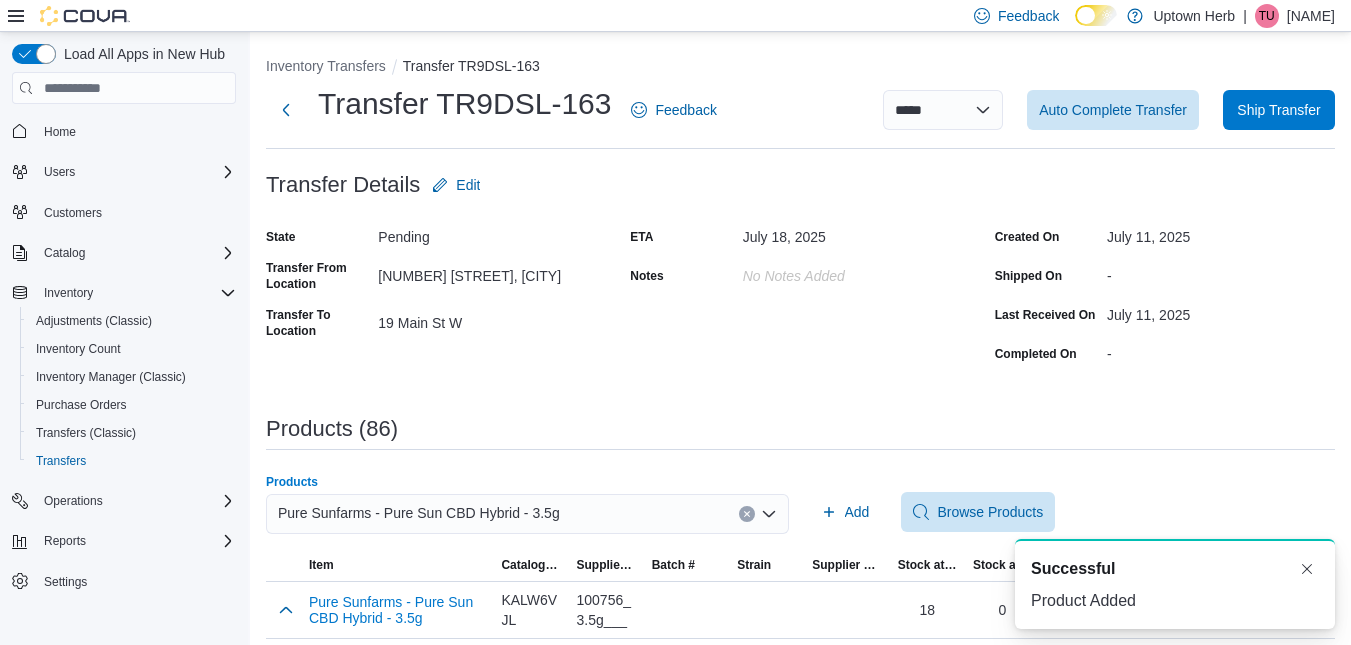 click on "Pure Sunfarms - Pure Sun CBD Hybrid - 3.5g" at bounding box center [419, 513] 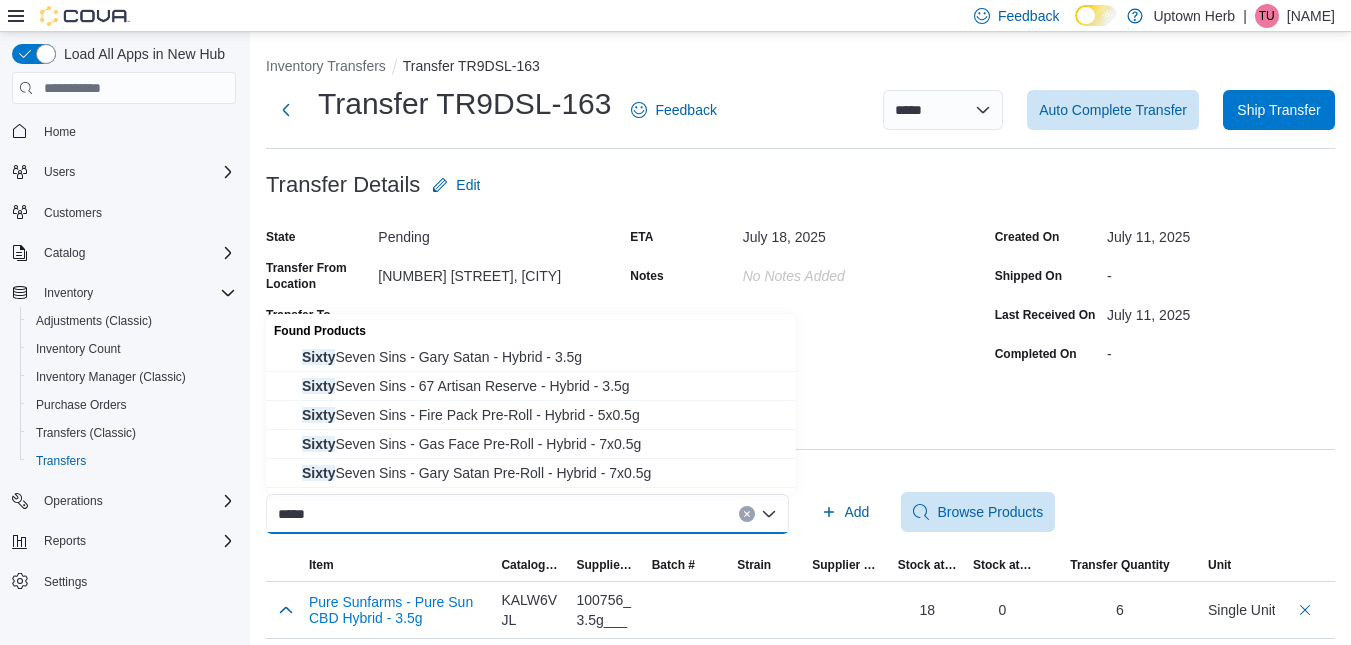 type on "*****" 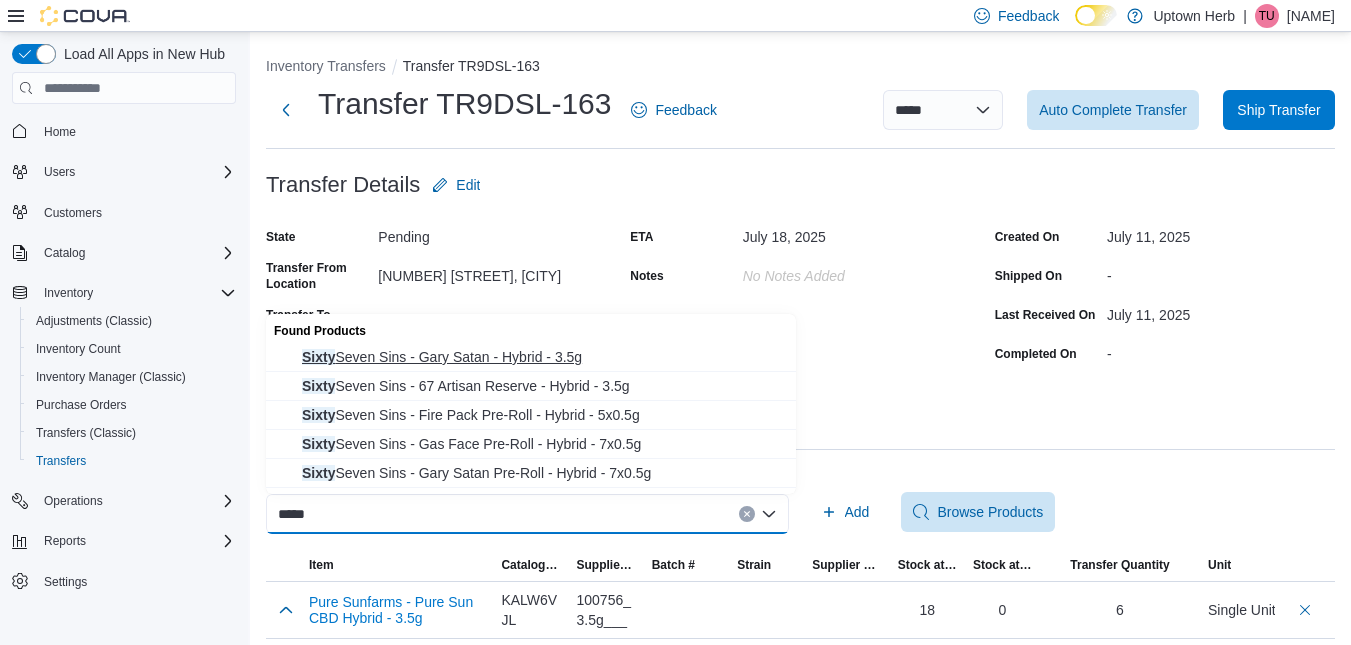 click on "Sixty  Seven Sins - Gary Satan - Hybrid - 3.5g" at bounding box center [543, 357] 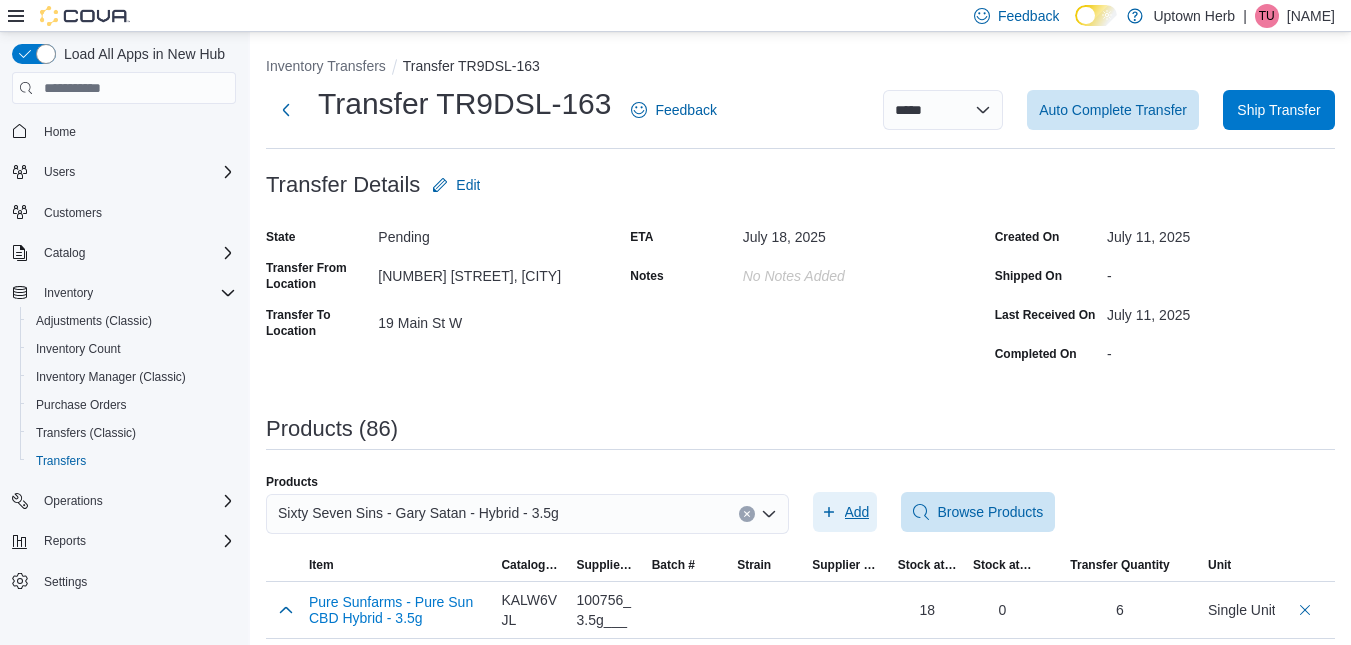 click on "Add" at bounding box center (857, 512) 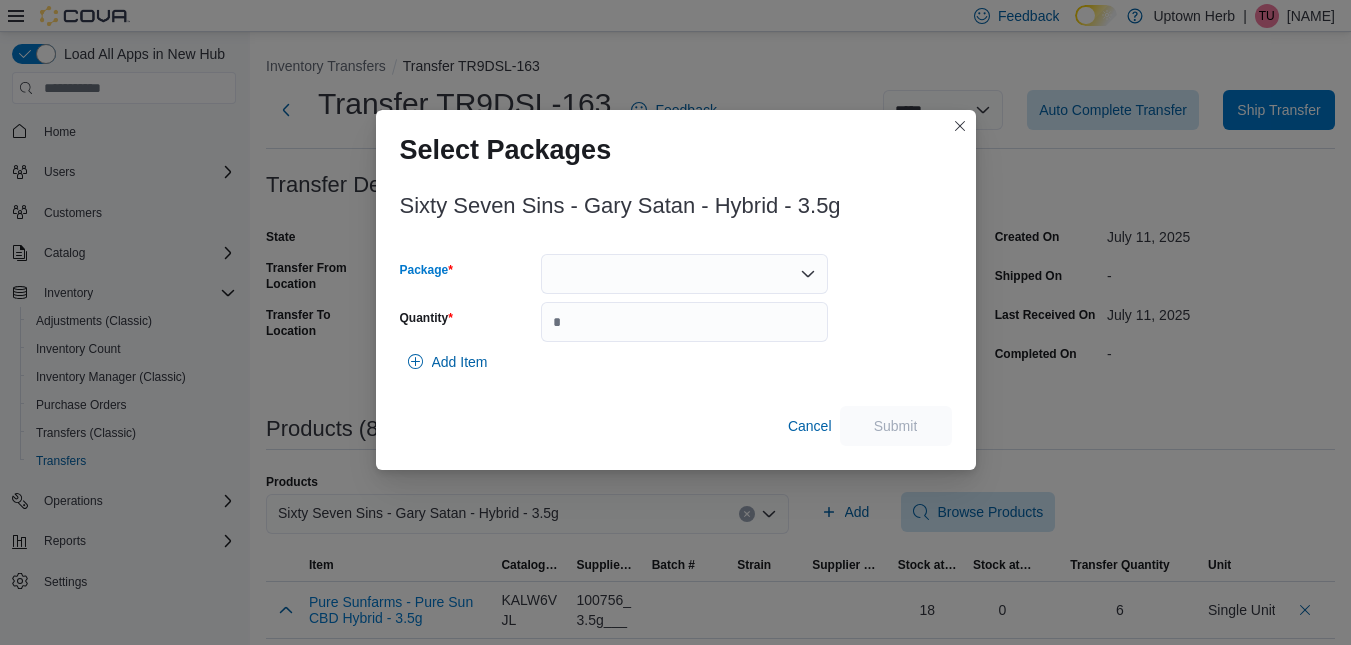 click at bounding box center [684, 274] 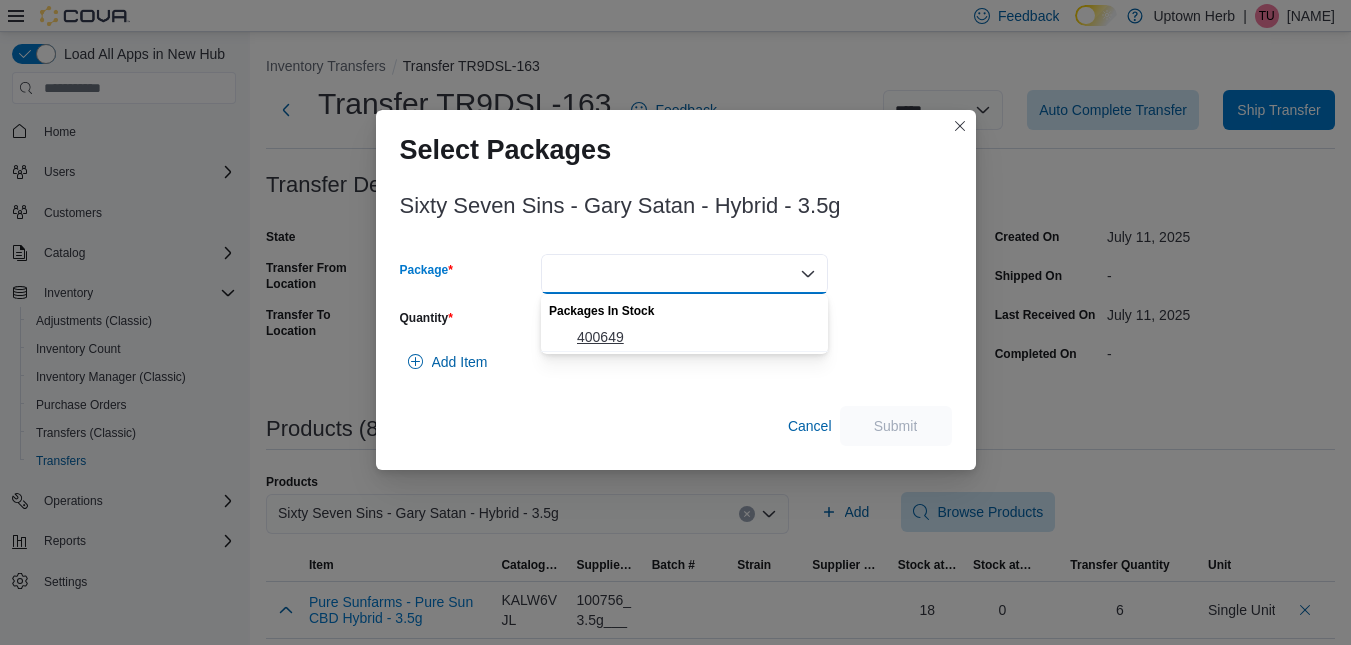 click on "400649" at bounding box center (696, 337) 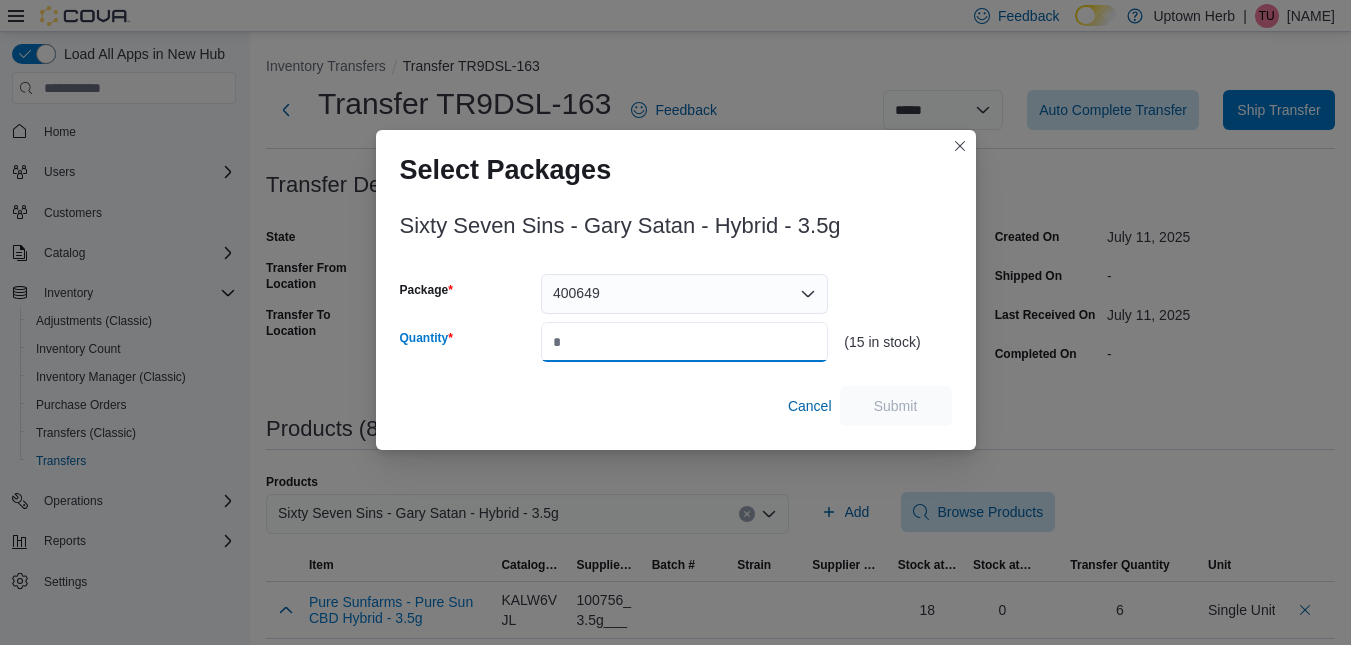 click on "Quantity" at bounding box center (684, 342) 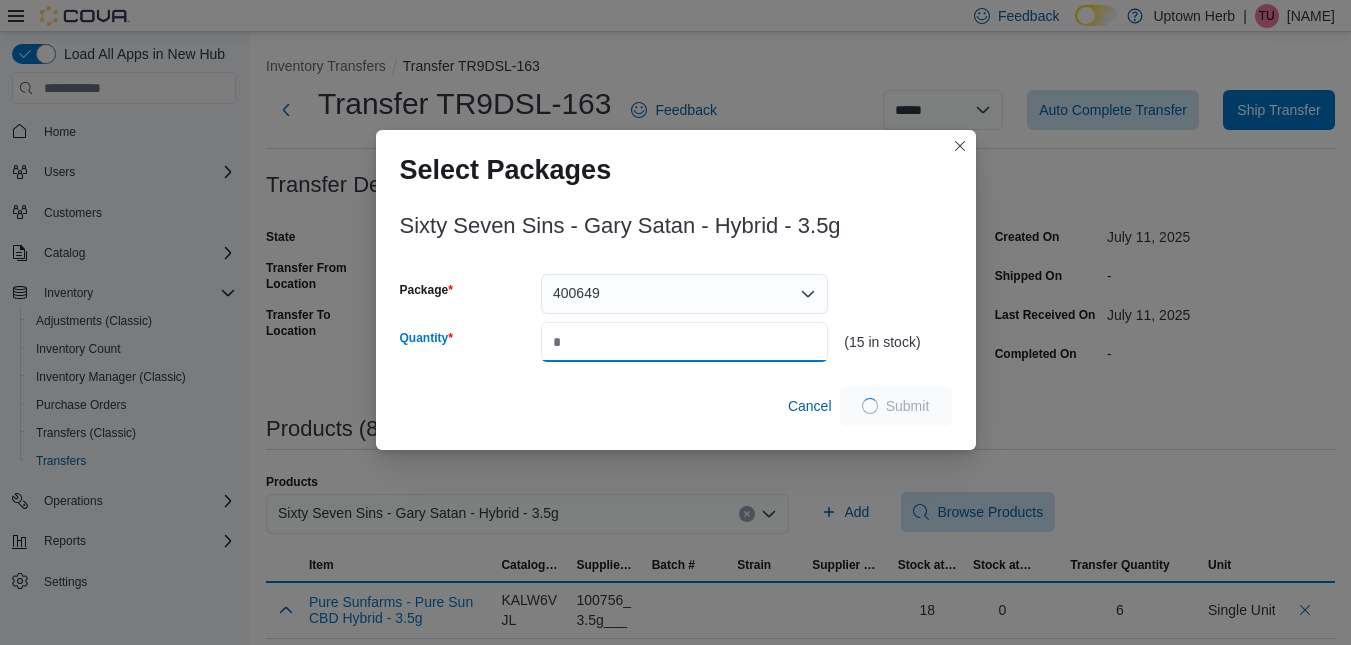 type on "*" 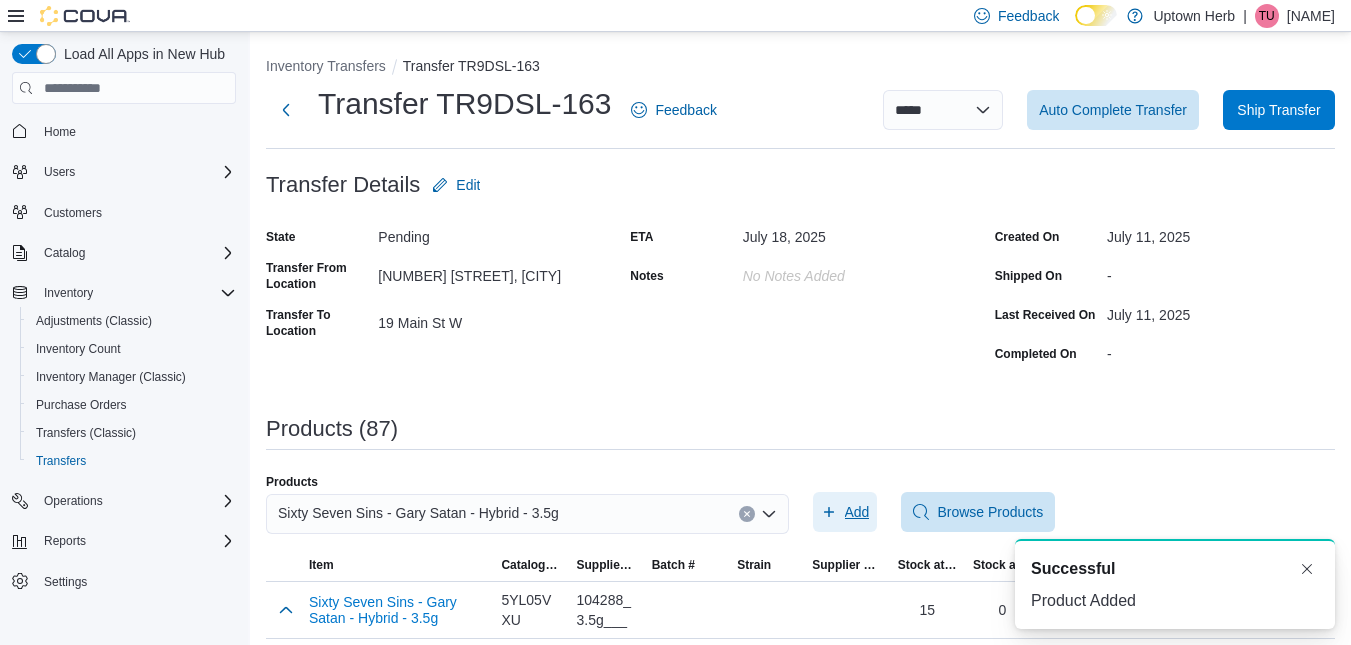 scroll, scrollTop: 0, scrollLeft: 0, axis: both 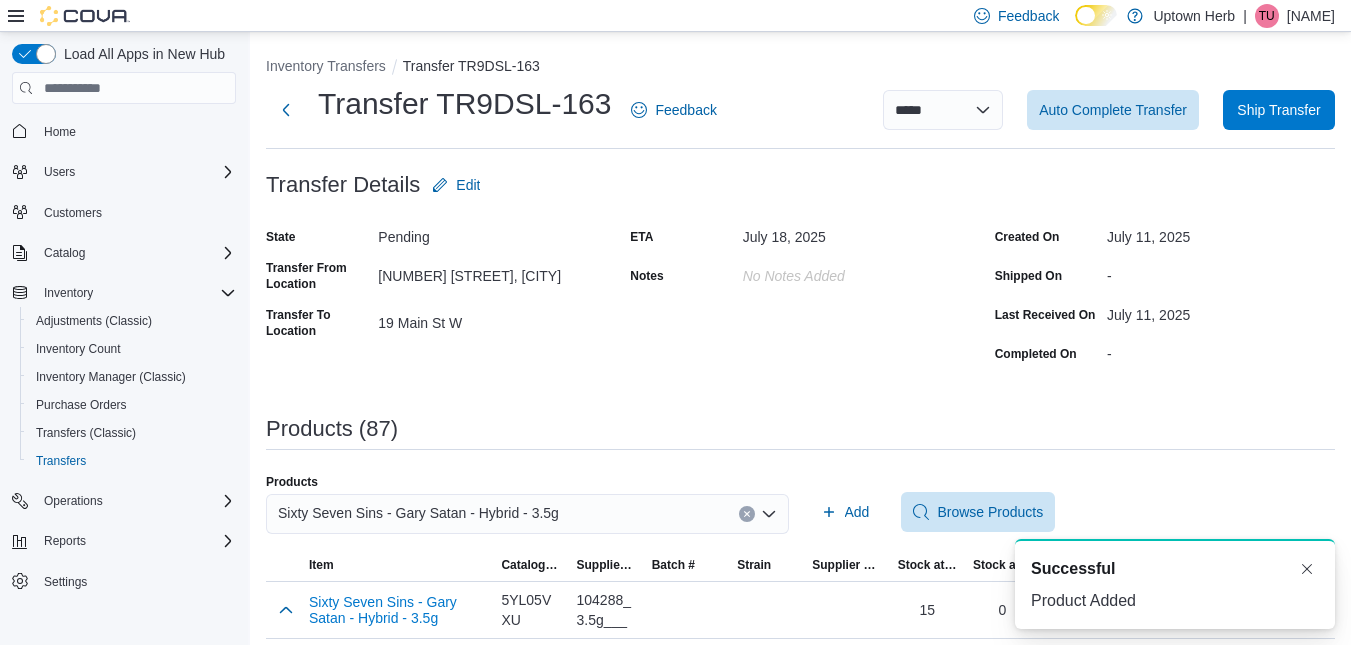 click on "Sixty Seven Sins - Gary Satan - Hybrid - 3.5g" at bounding box center (418, 513) 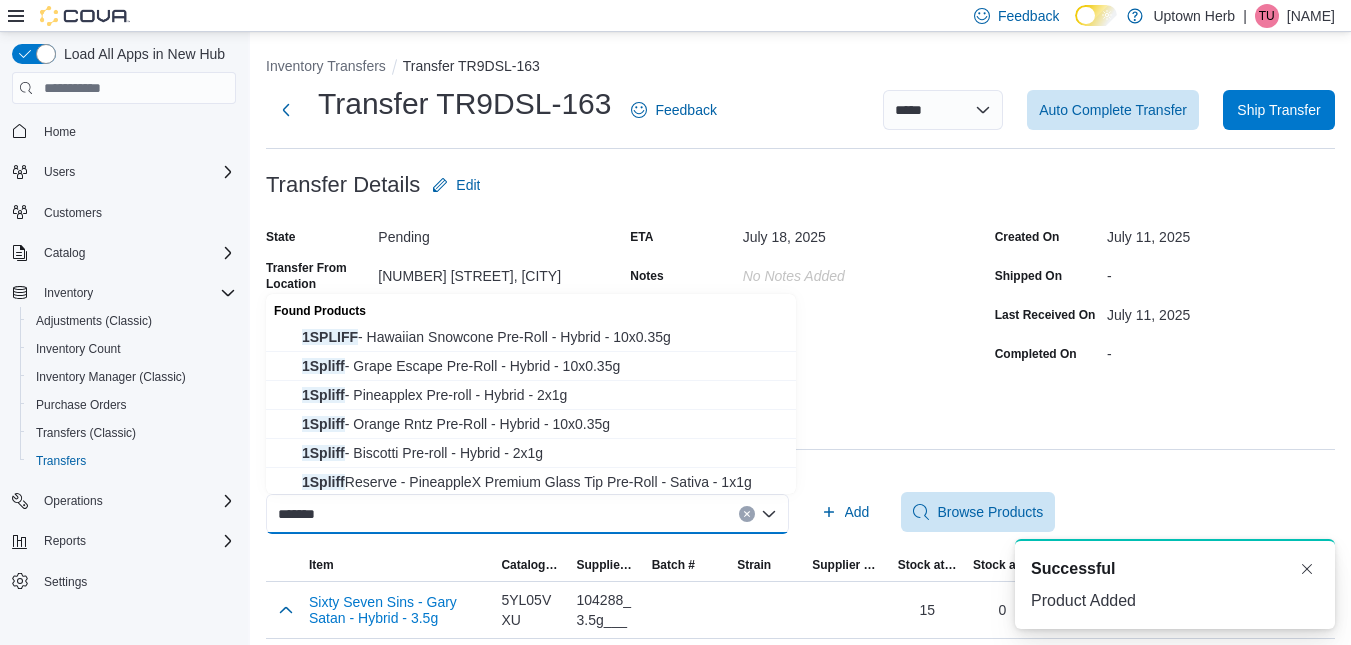 type on "*******" 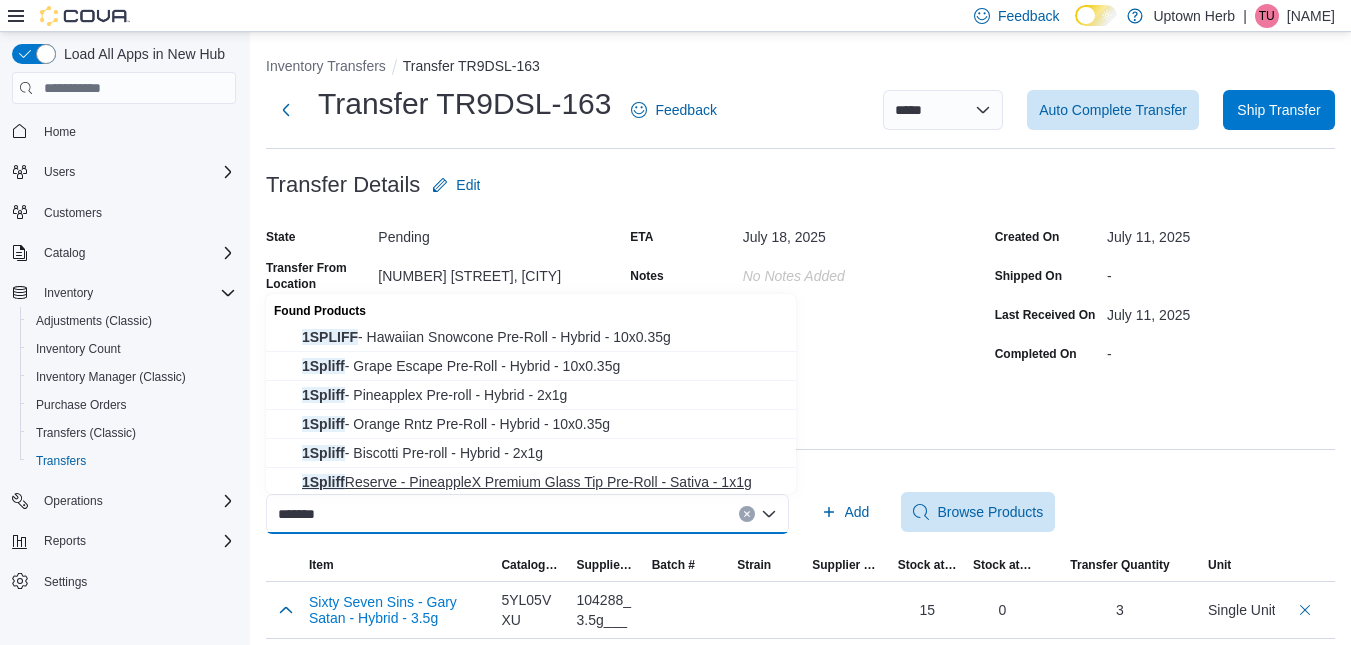 click on "1Spliff  Reserve - PineappleX Premium Glass Tip Pre-Roll - Sativa - 1x1g" at bounding box center (543, 482) 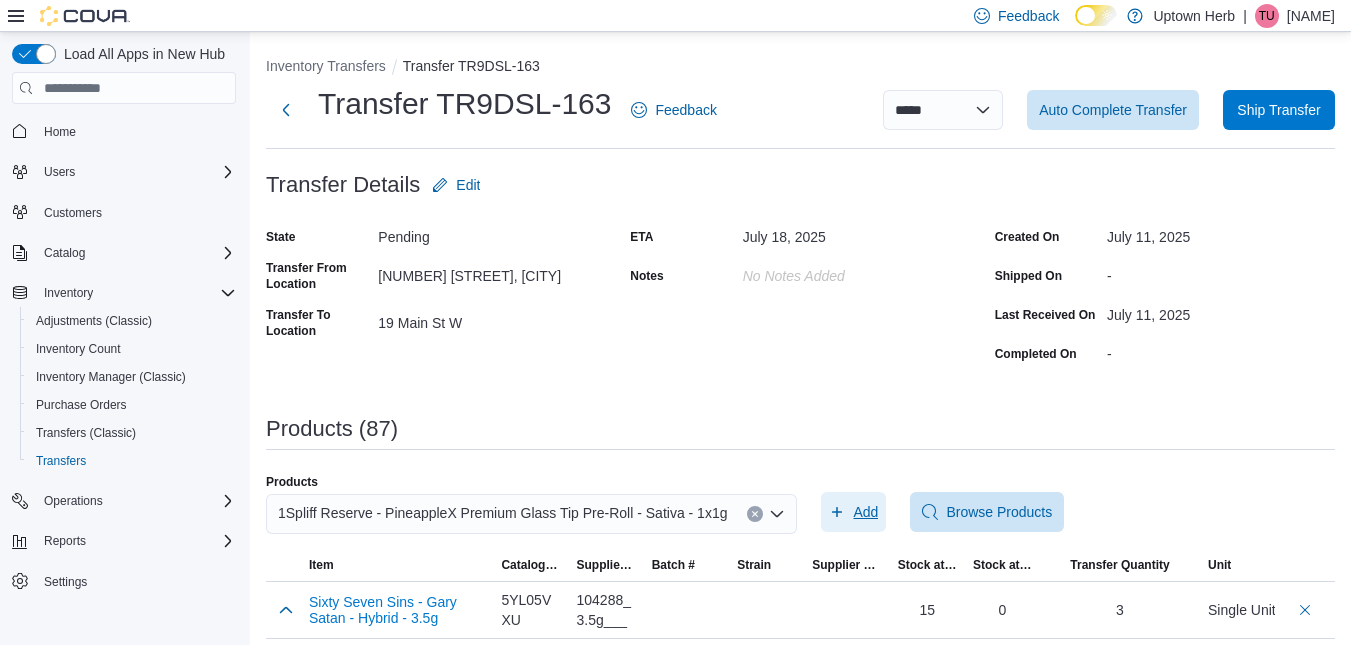 click on "Add" at bounding box center [853, 512] 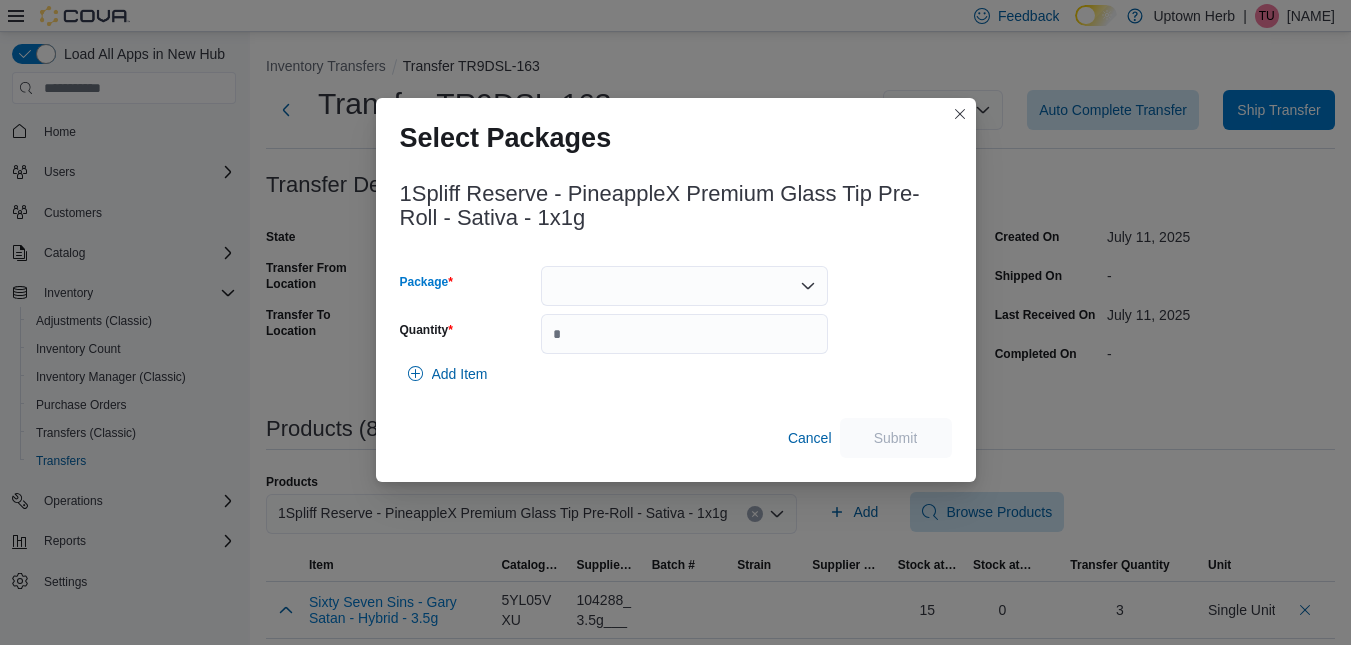 click at bounding box center [684, 286] 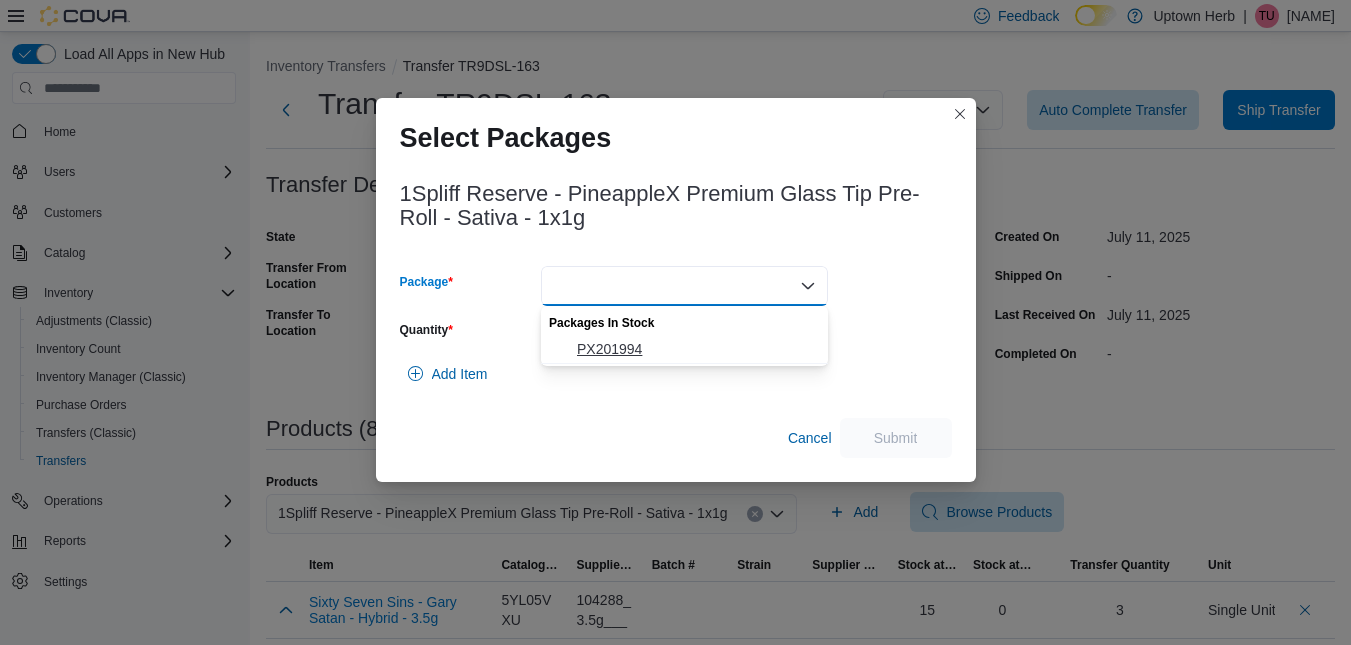 click on "PX201994" at bounding box center (696, 349) 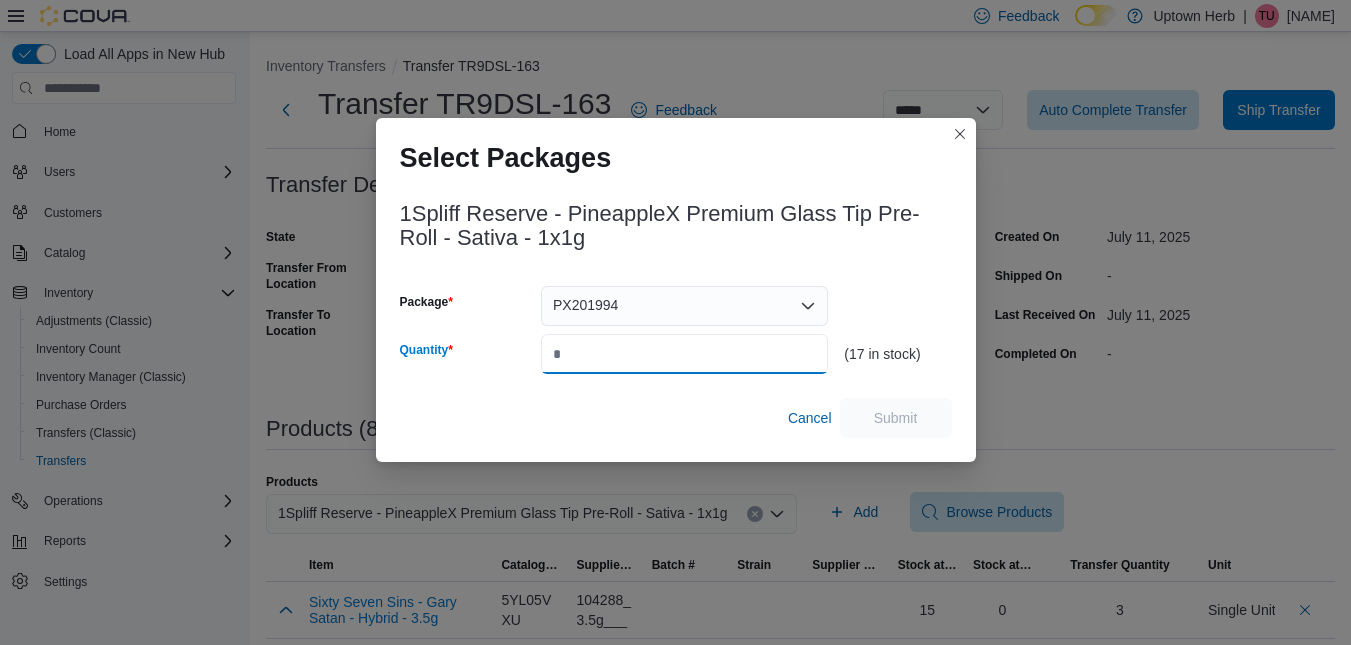 click on "Quantity" at bounding box center [684, 354] 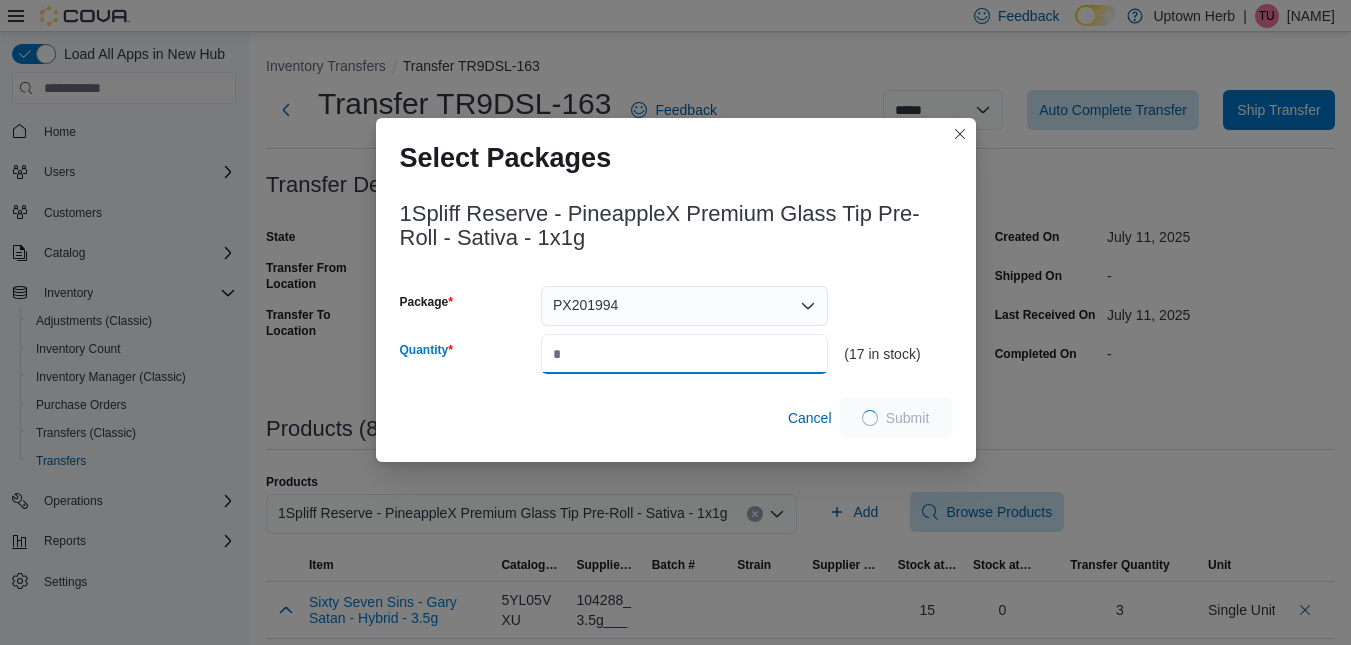 type on "*" 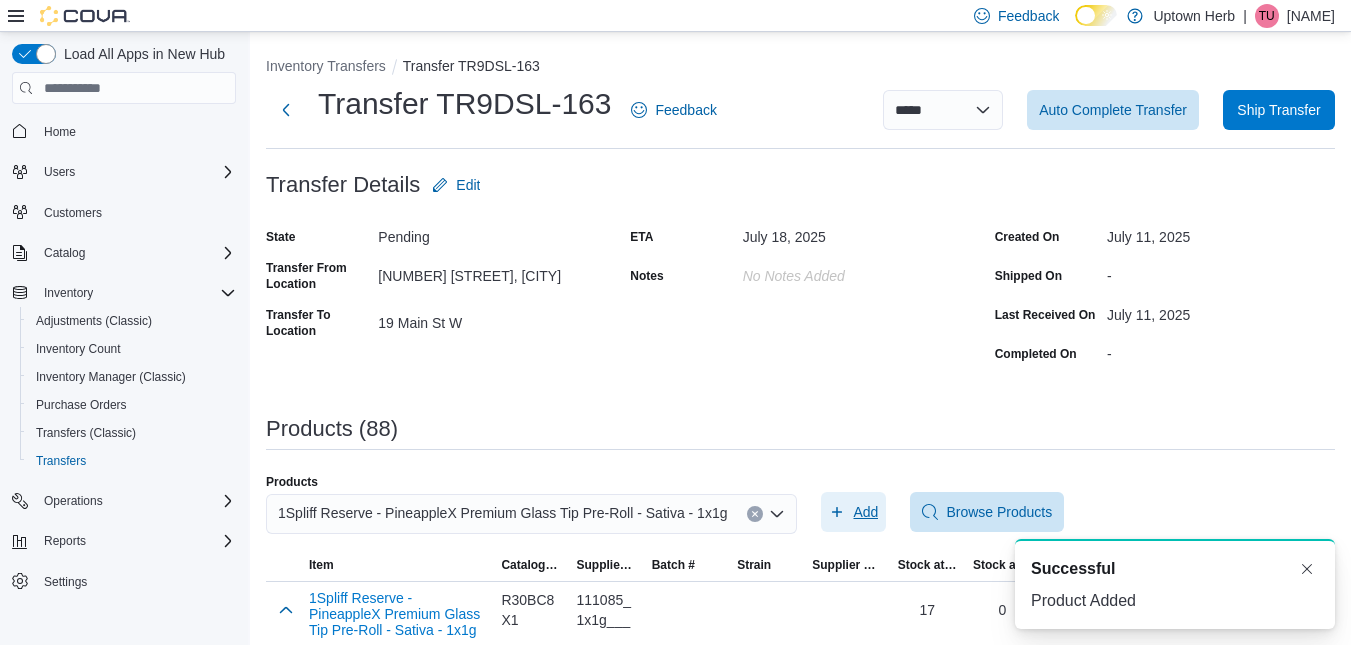 scroll, scrollTop: 0, scrollLeft: 0, axis: both 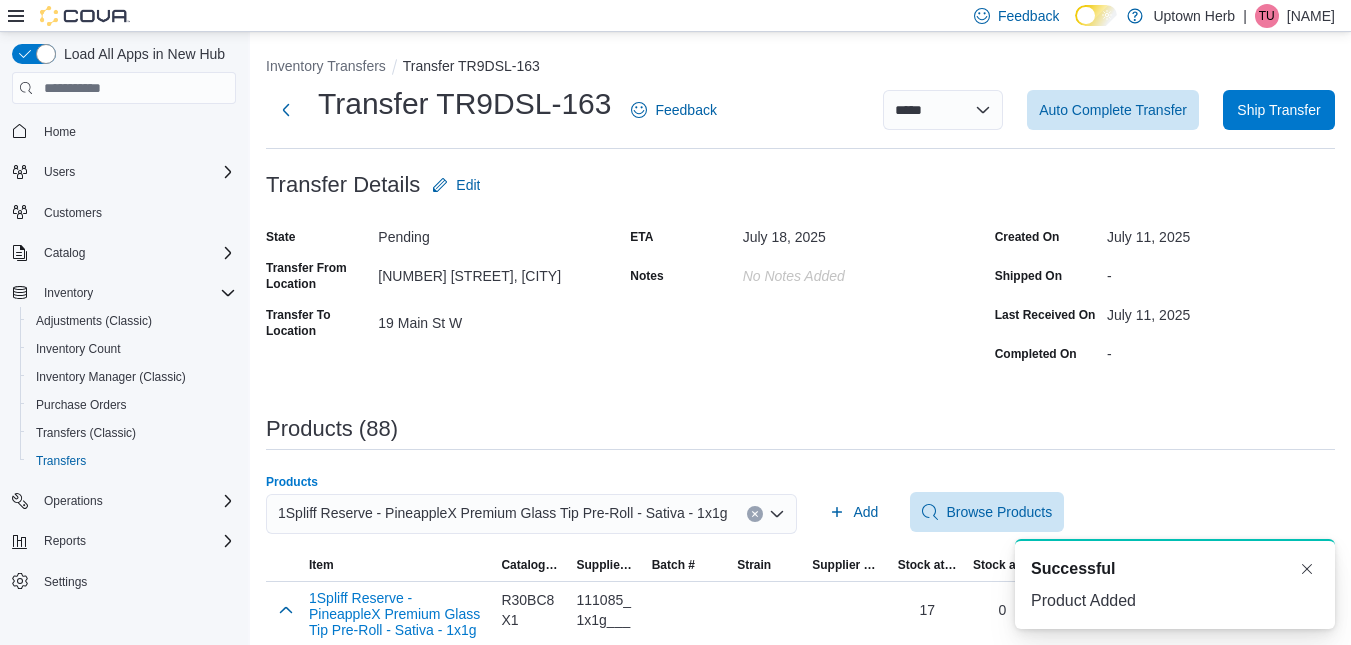 click on "1Spliff Reserve - PineappleX Premium Glass Tip Pre-Roll - Sativa - 1x1g" at bounding box center [502, 513] 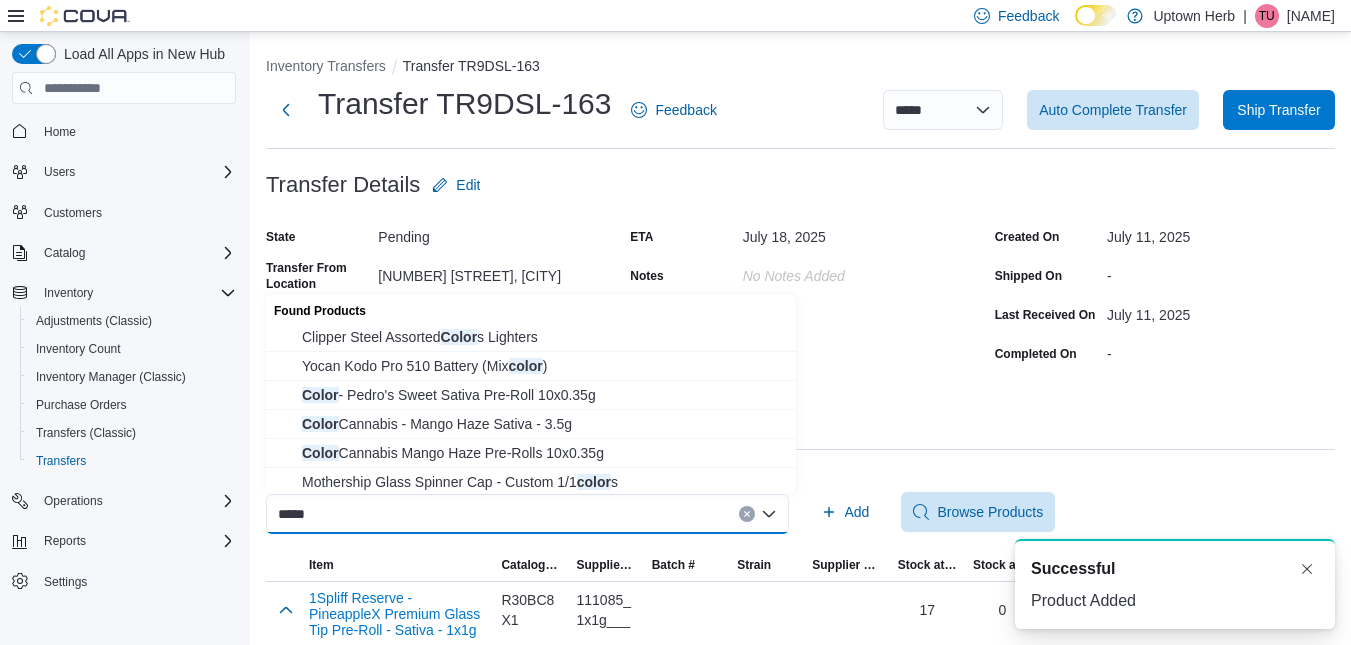type on "*****" 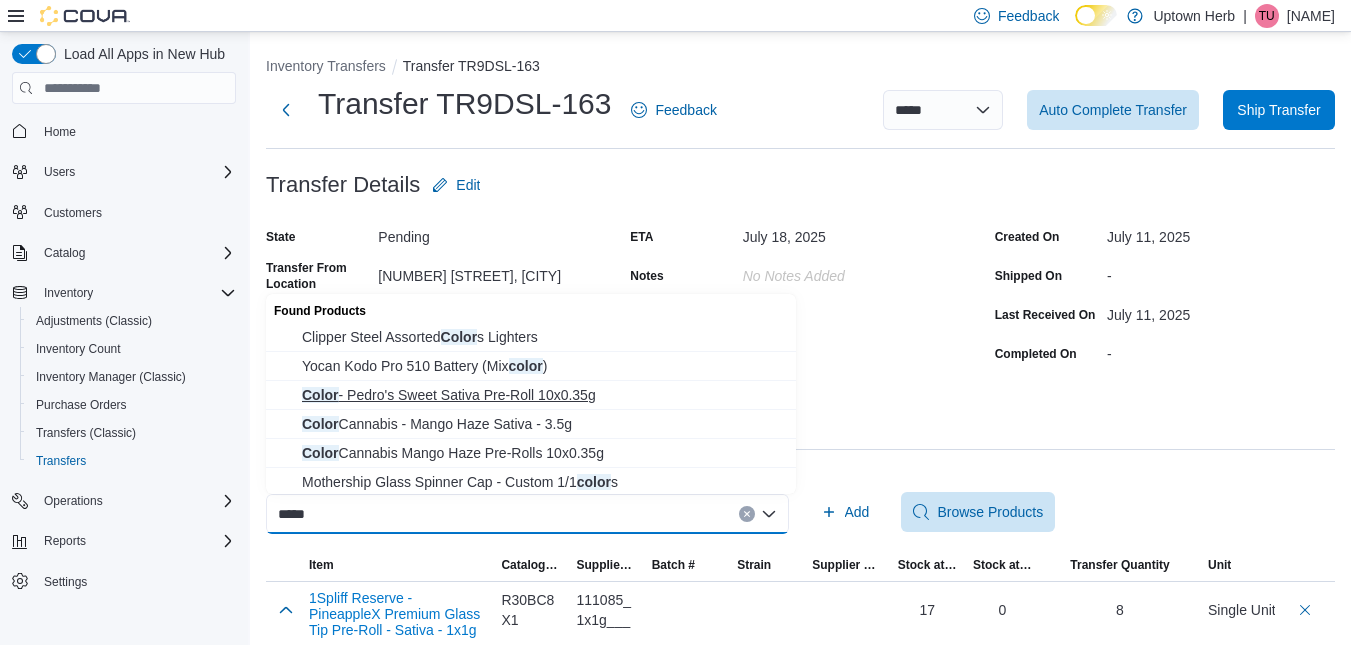 click on "Color  - Pedro's Sweet Sativa Pre-Roll 10x0.35g" at bounding box center (543, 395) 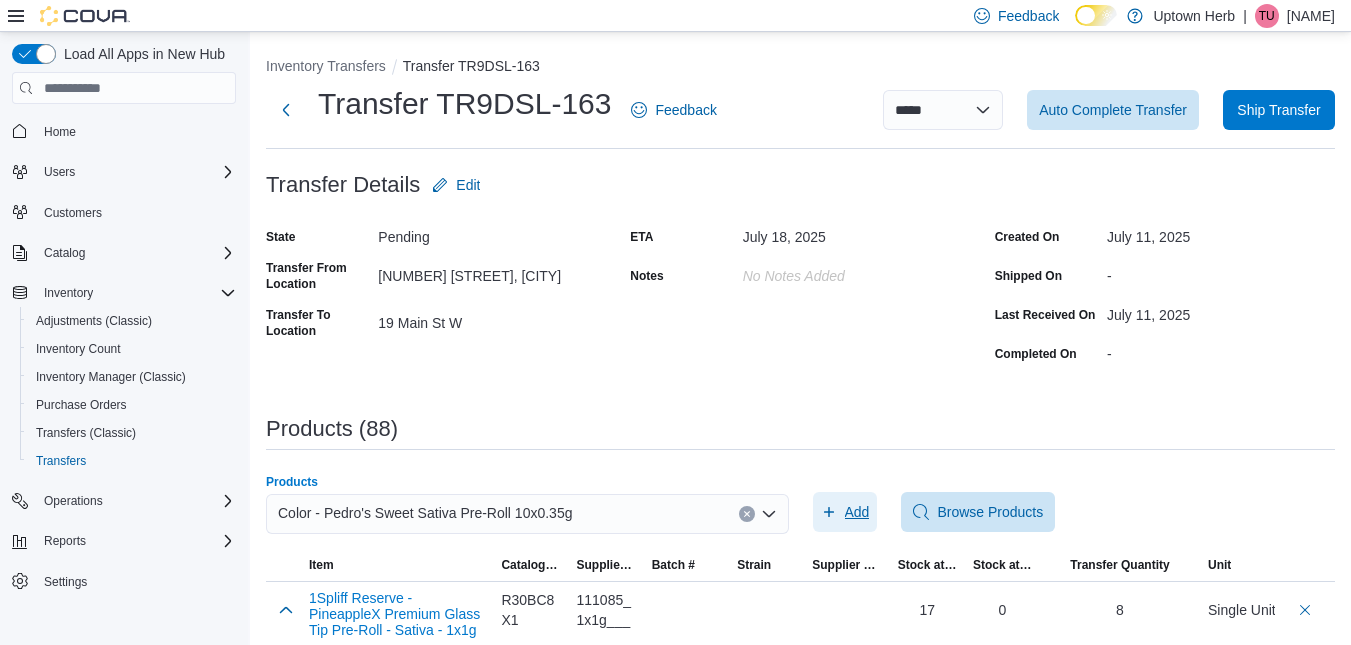 click on "Add" at bounding box center [857, 512] 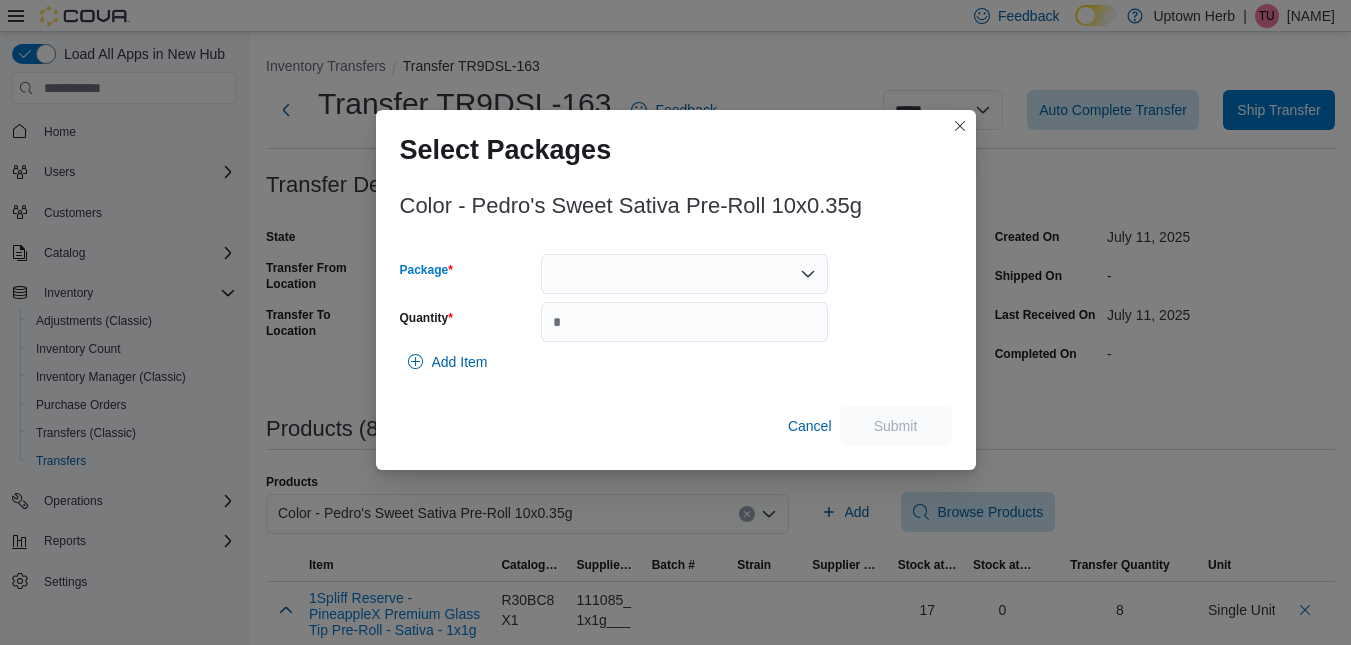 click at bounding box center (684, 274) 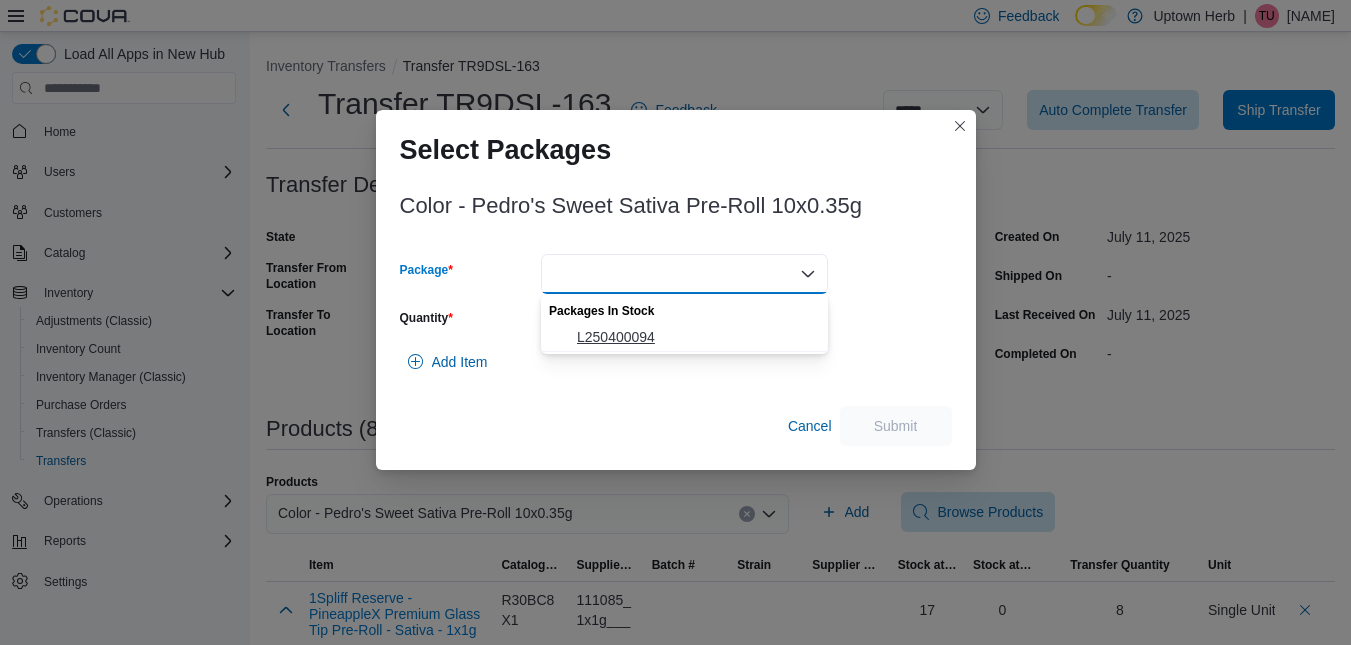 click on "L250400094" at bounding box center [696, 337] 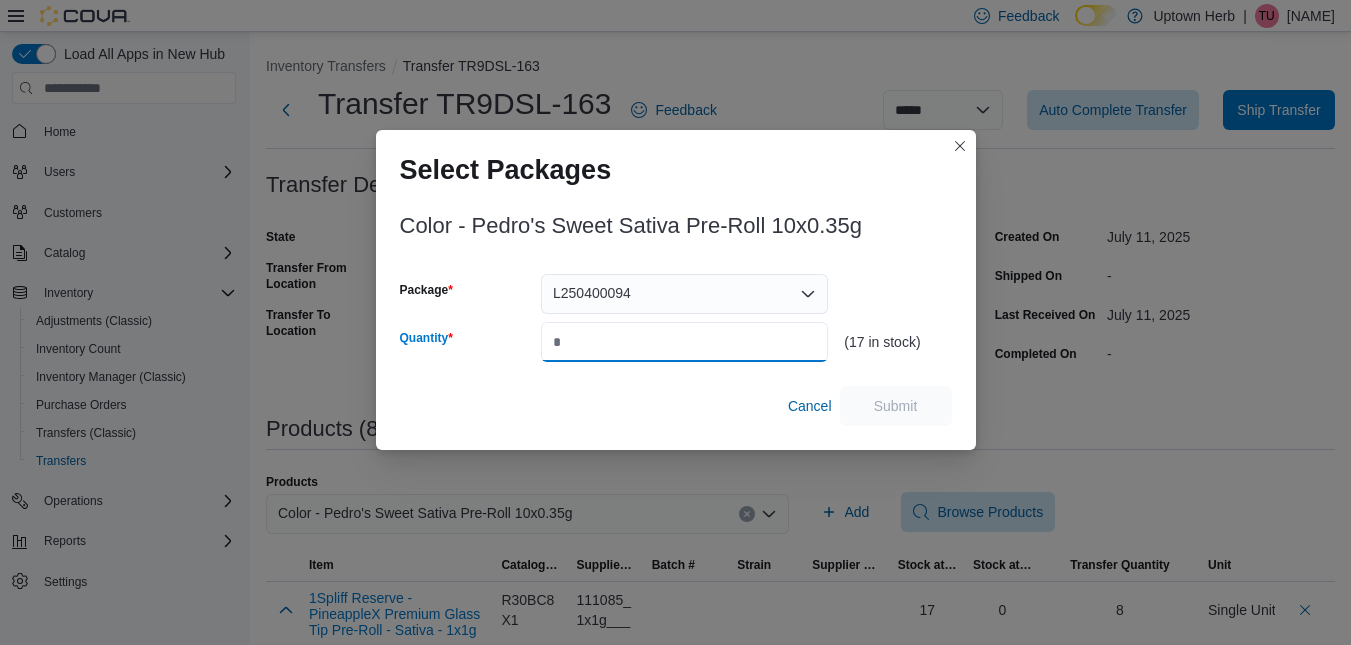 click on "Quantity" at bounding box center (684, 342) 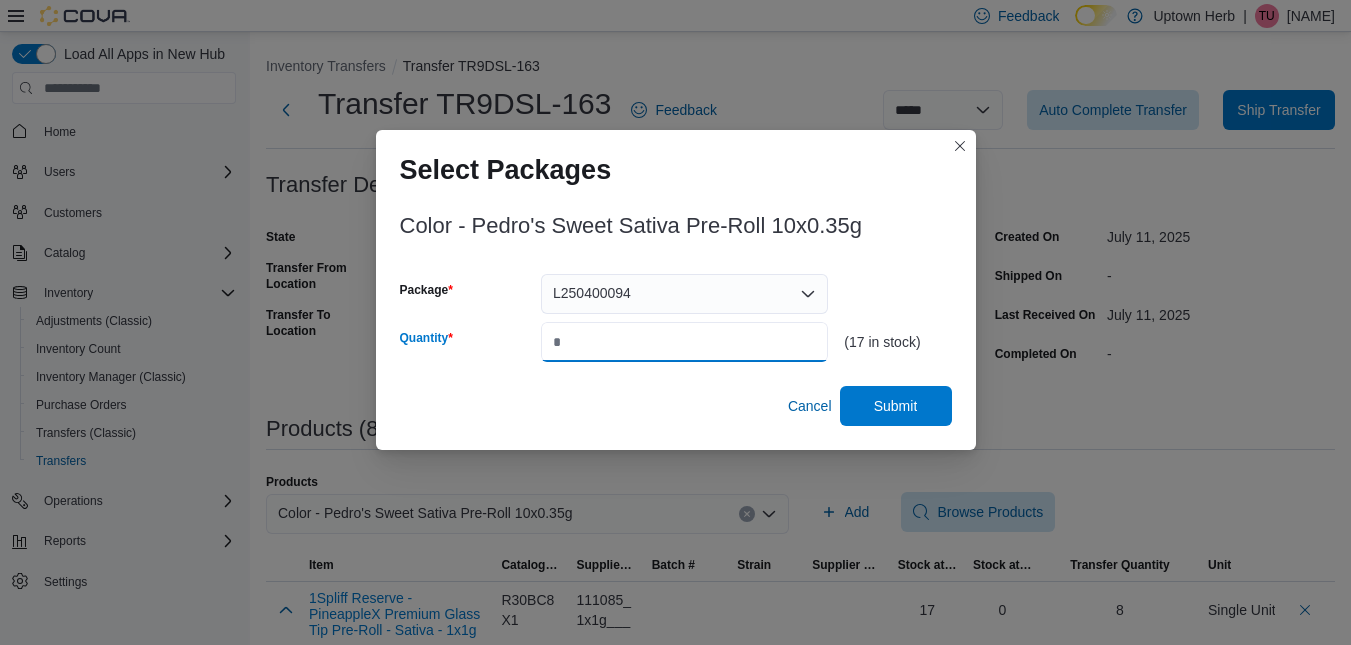 type on "*" 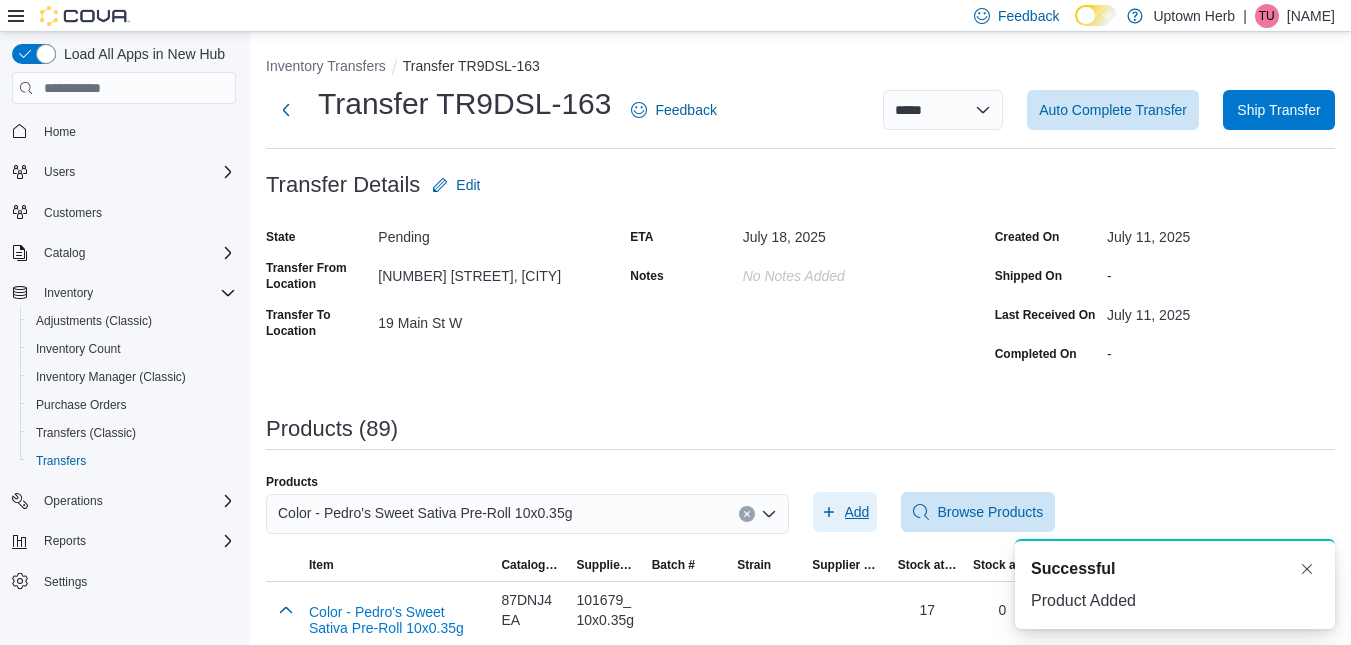 scroll, scrollTop: 0, scrollLeft: 0, axis: both 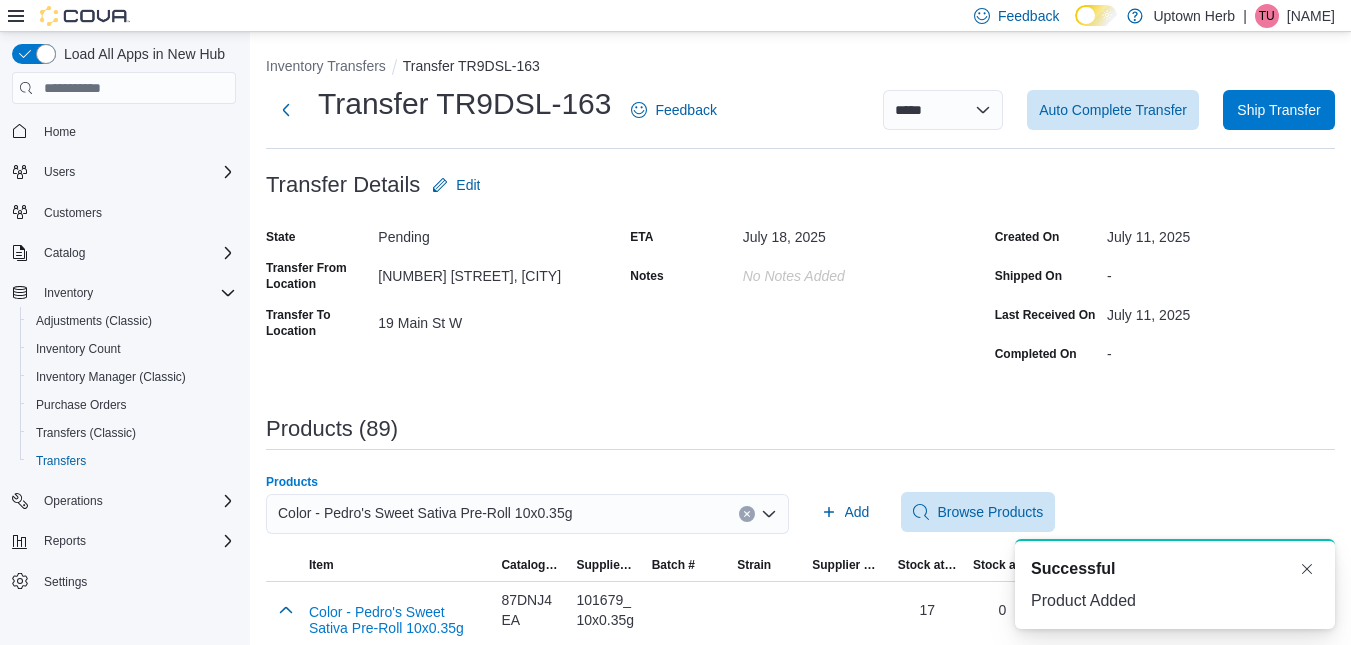 click on "Color - Pedro's Sweet Sativa Pre-Roll 10x0.35g" at bounding box center (527, 514) 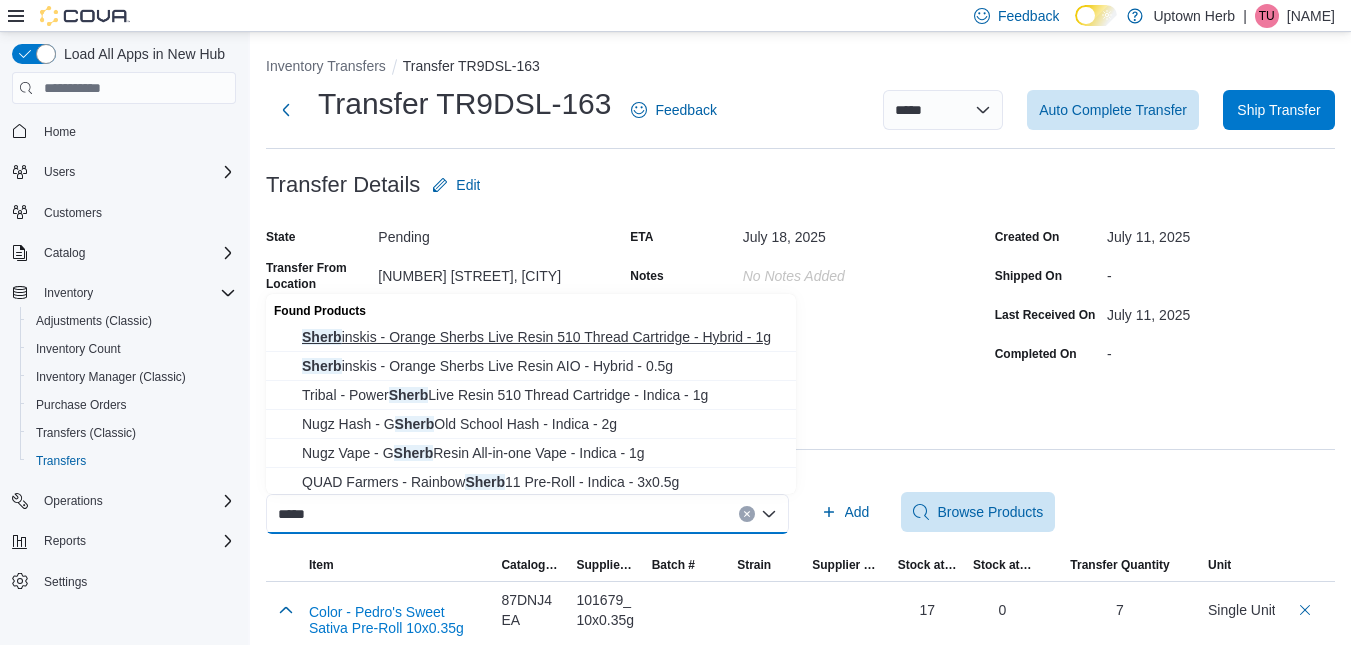 type on "*****" 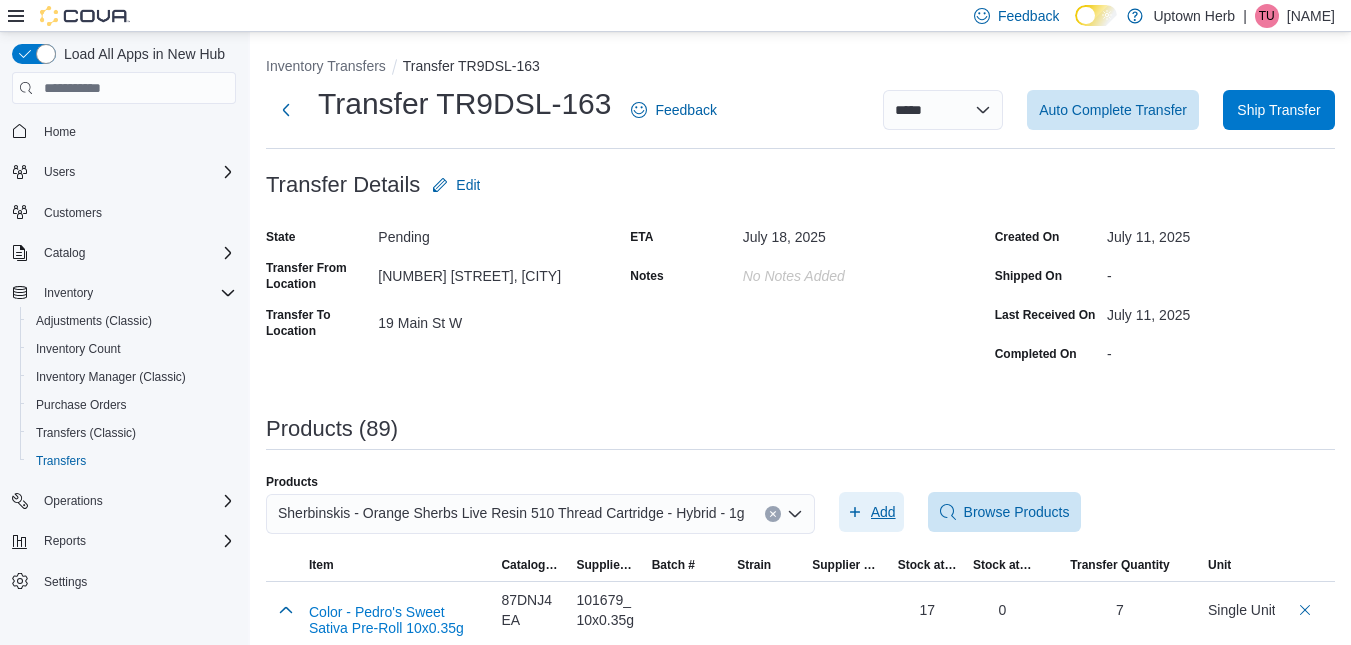 click on "Add" at bounding box center (883, 512) 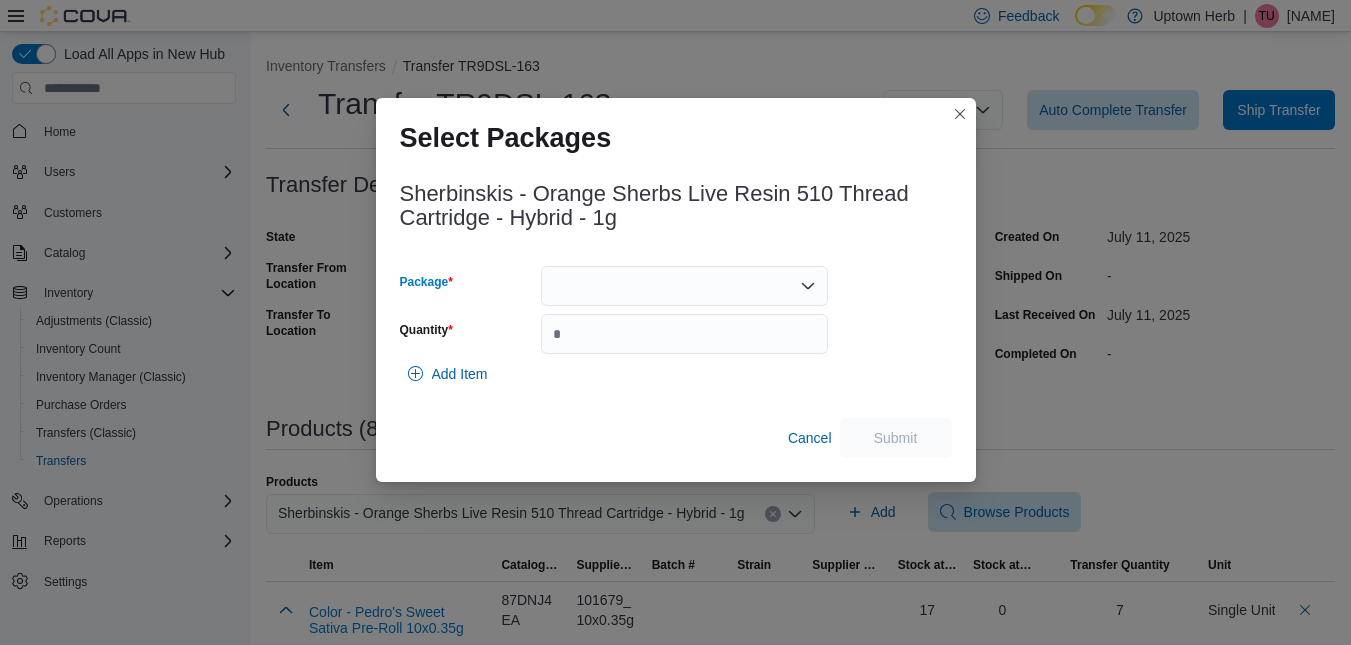 click at bounding box center [684, 286] 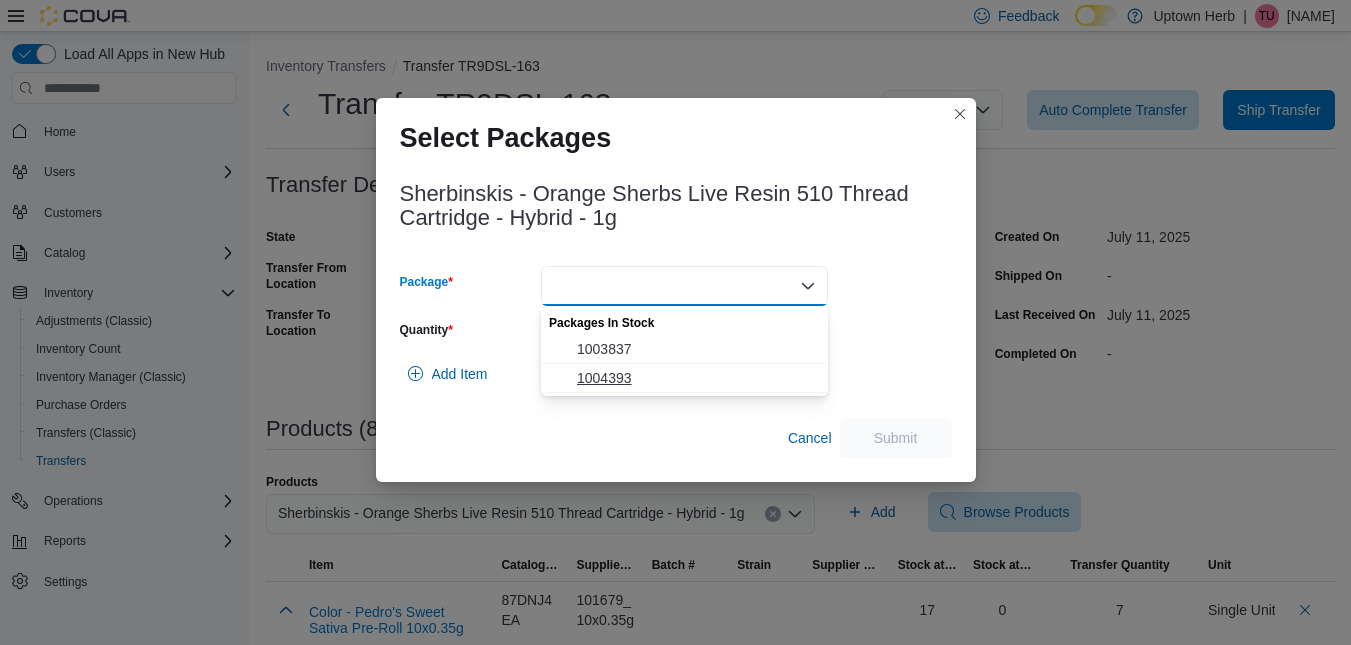 click on "1004393" at bounding box center (696, 378) 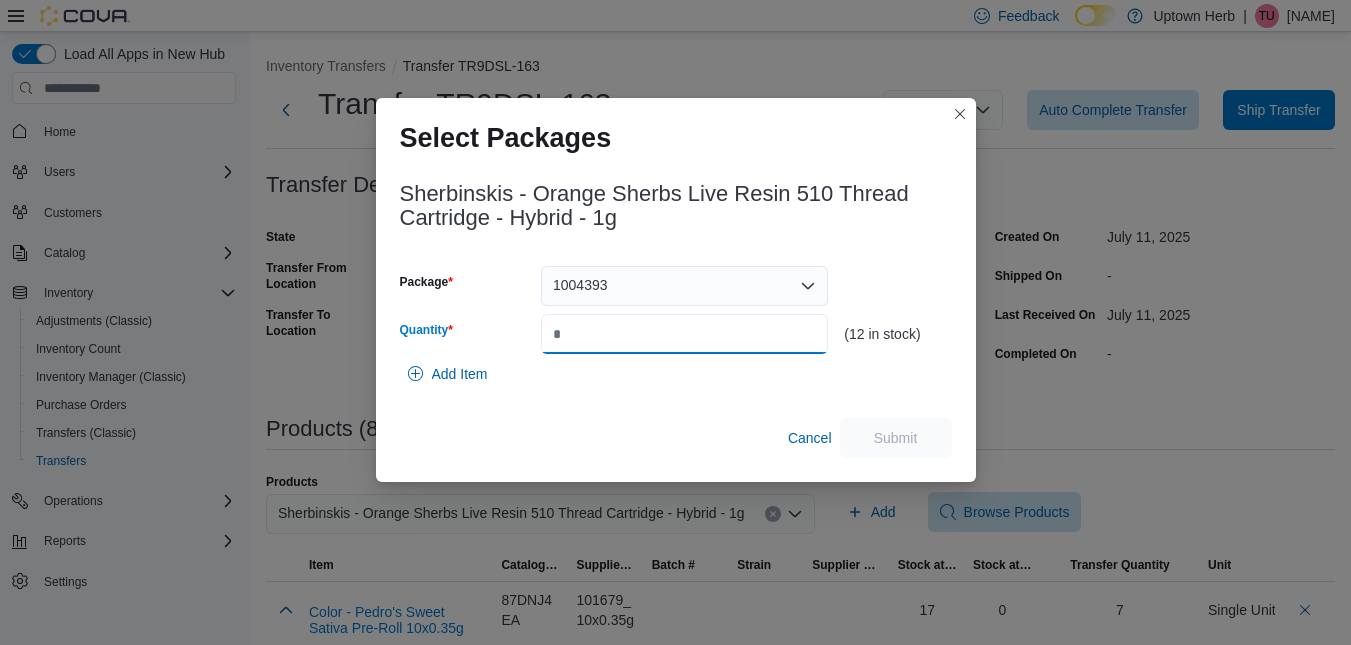 click on "Quantity" at bounding box center [684, 334] 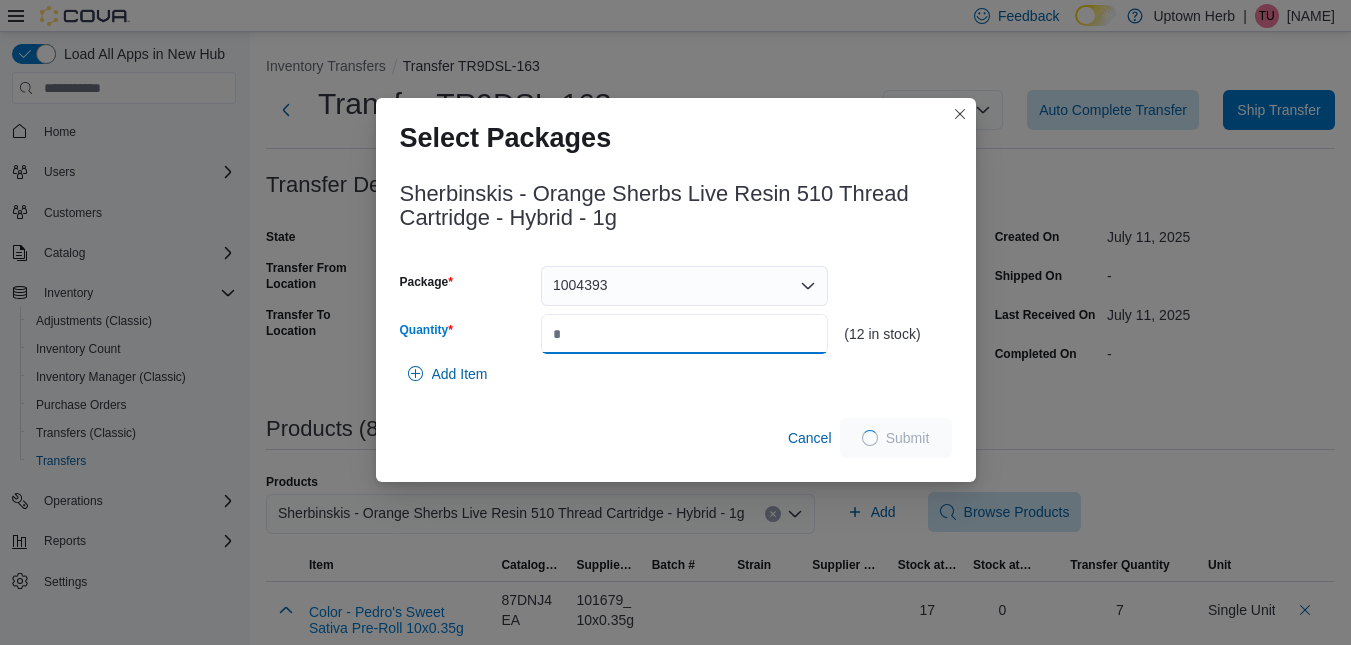 type on "*" 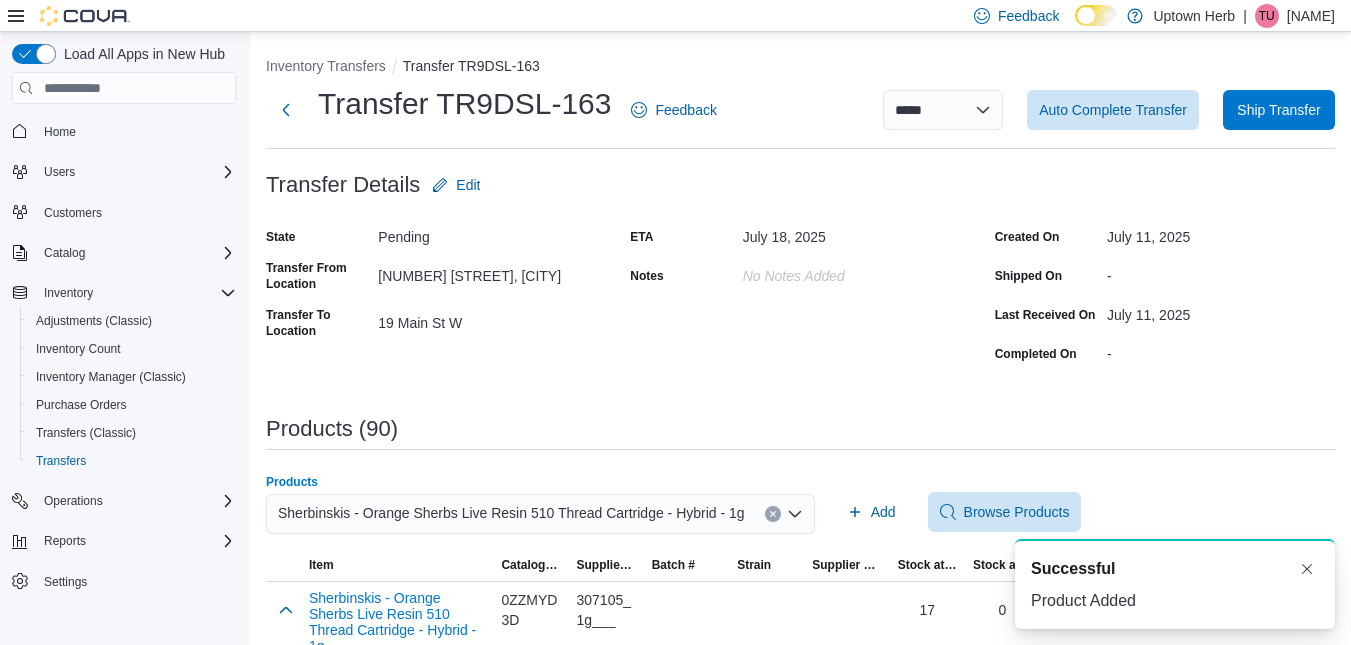 click on "Sherbinskis - Orange Sherbs Live Resin 510 Thread Cartridge - Hybrid - 1g" at bounding box center [511, 513] 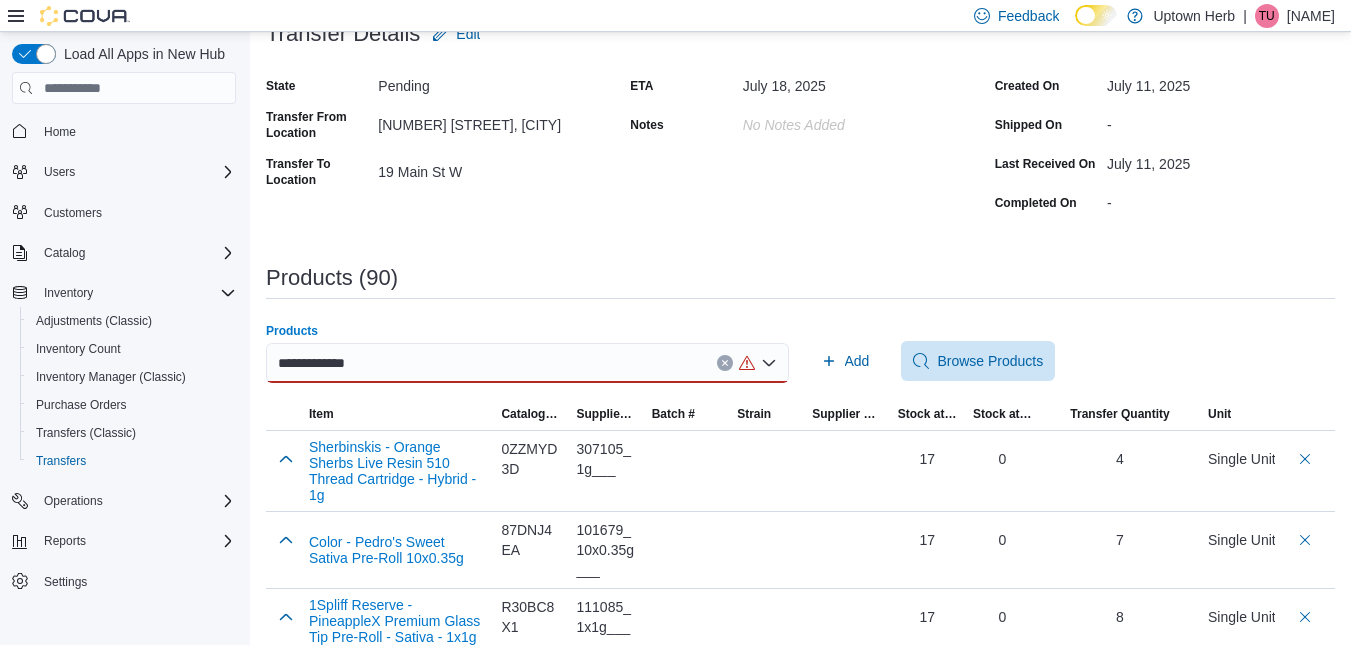 scroll, scrollTop: 152, scrollLeft: 0, axis: vertical 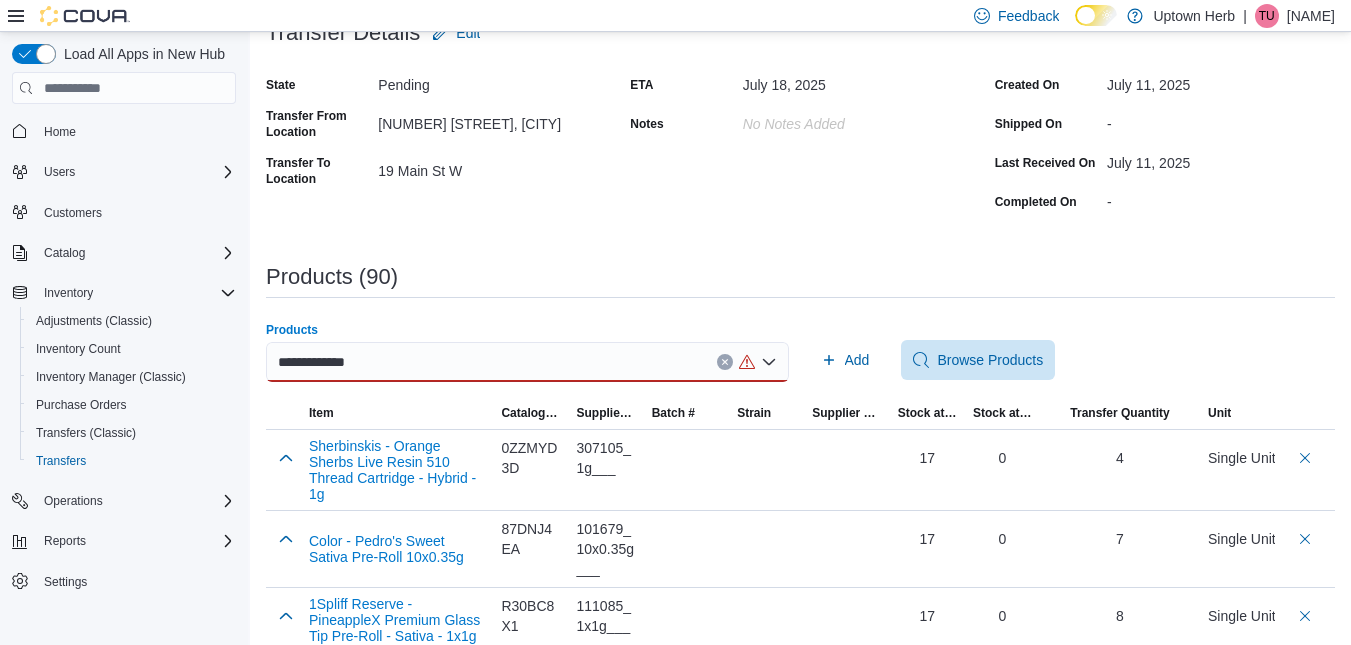 type on "**********" 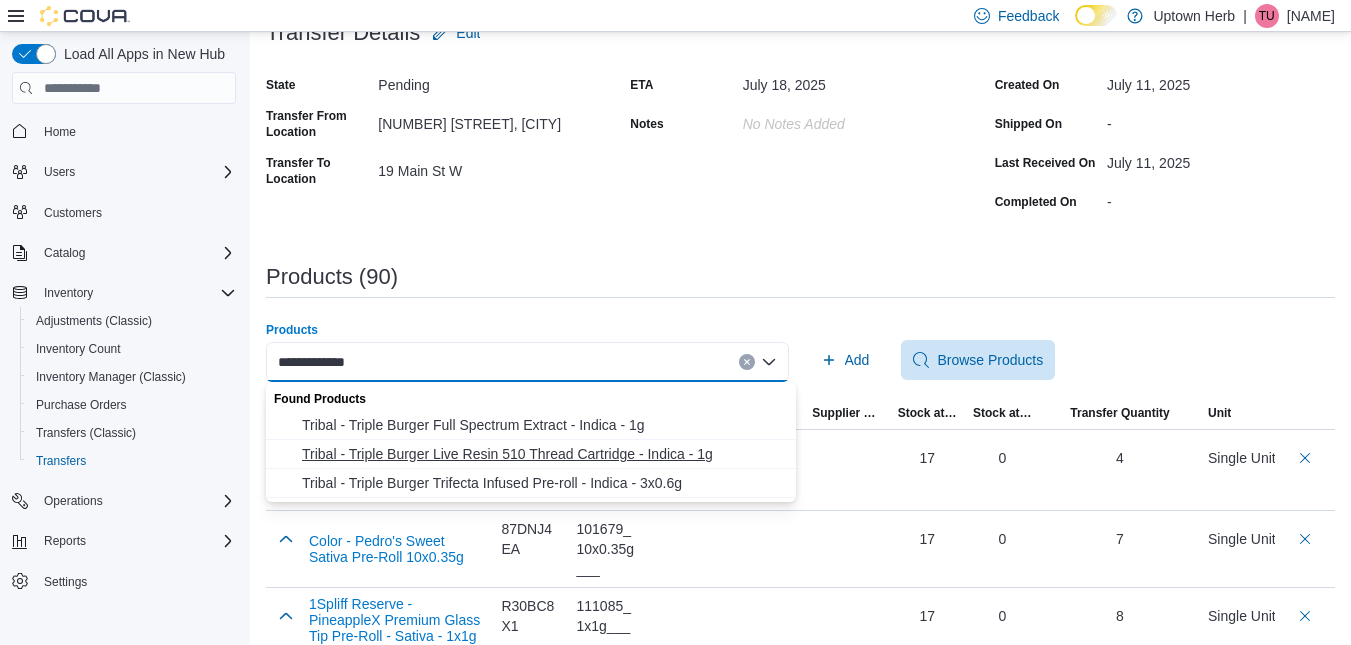click on "Tribal - Triple Burger Live Resin 510 Thread Cartridge - Indica - 1g" at bounding box center [543, 454] 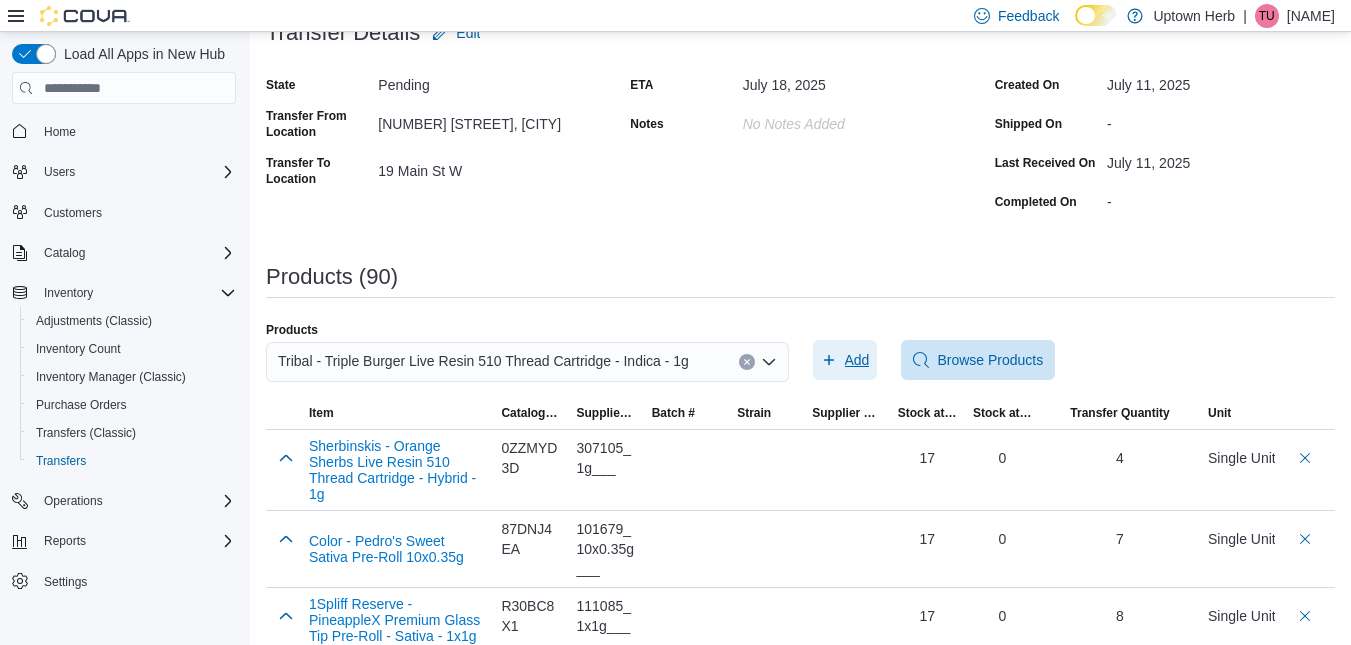 click on "Add" at bounding box center [845, 360] 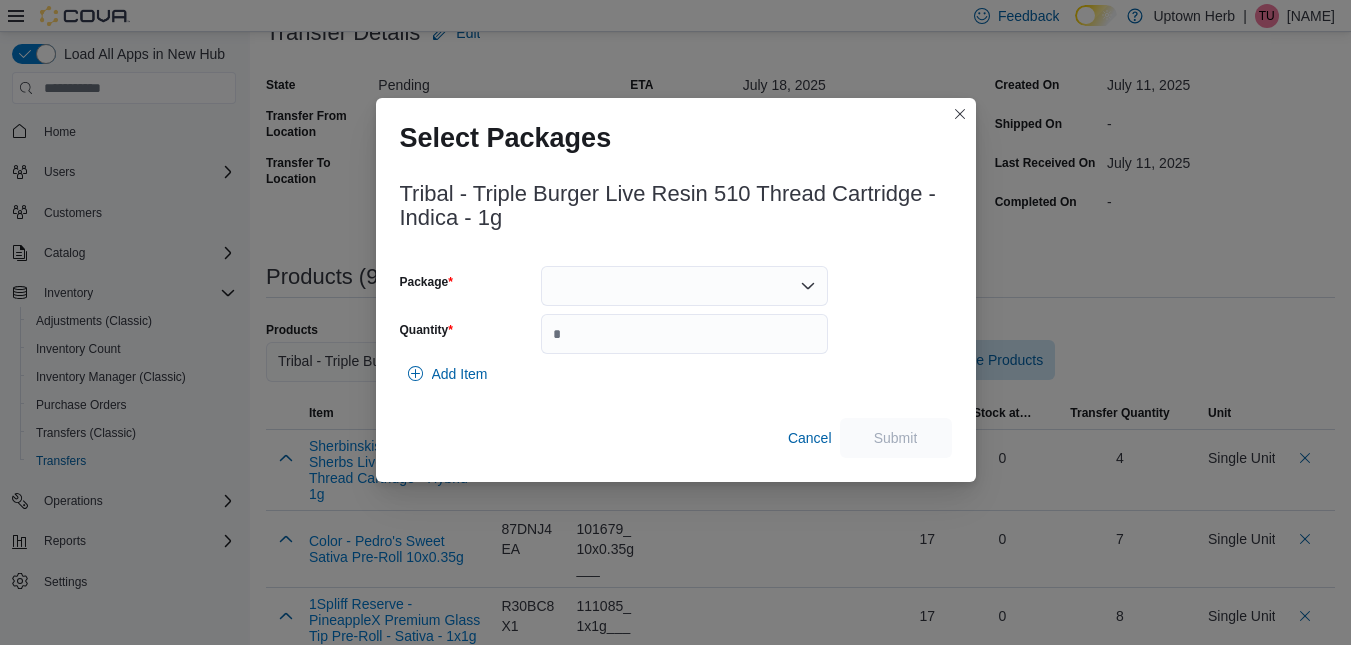 click at bounding box center [684, 286] 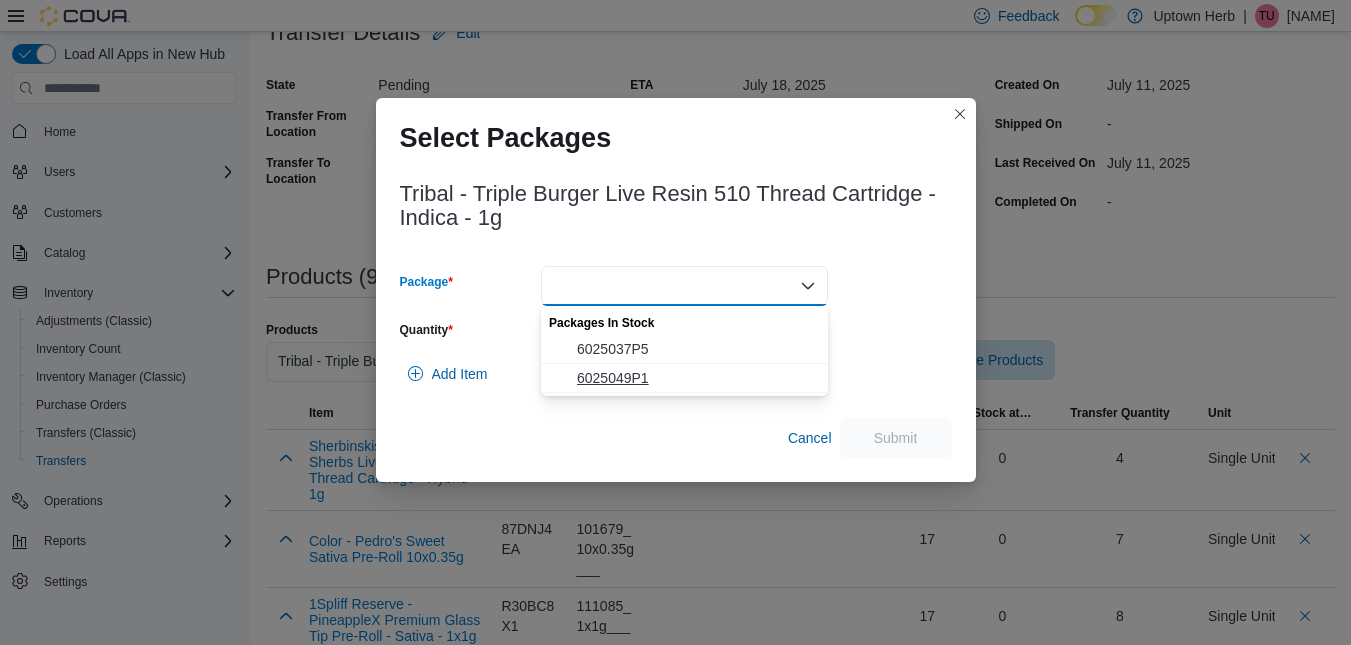 click on "6025049P1" at bounding box center (696, 378) 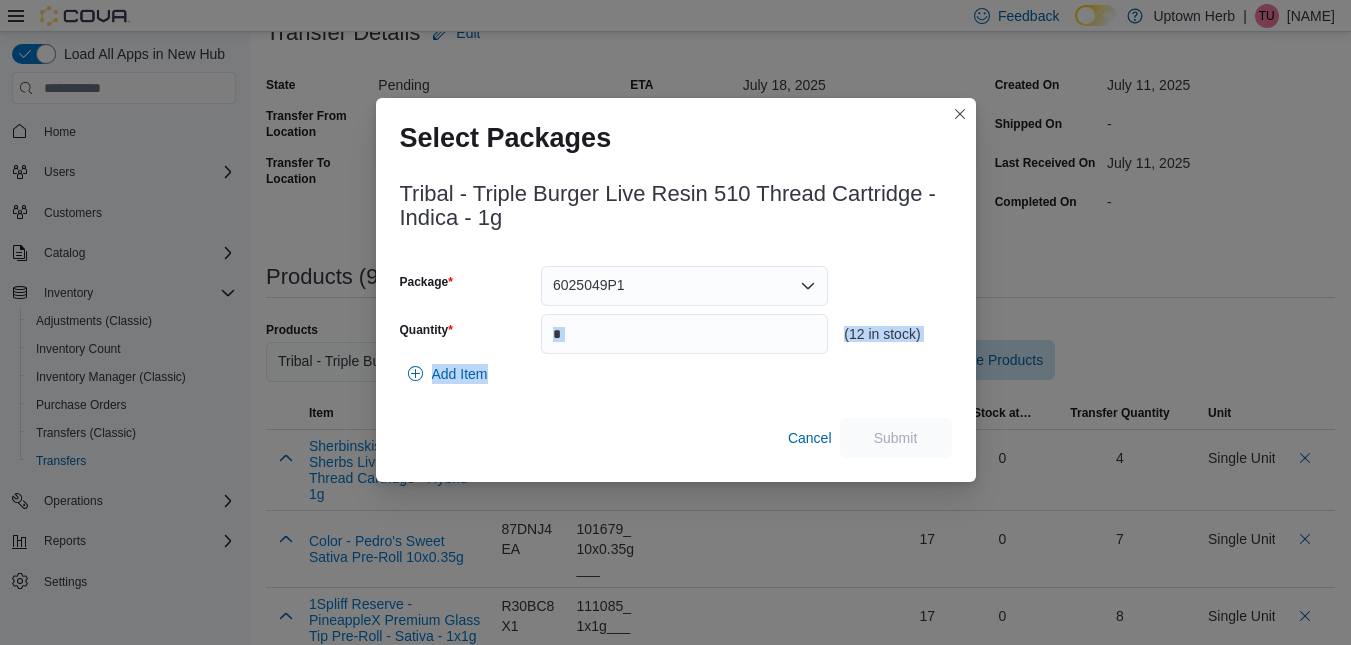 drag, startPoint x: 558, startPoint y: 421, endPoint x: 594, endPoint y: 324, distance: 103.46497 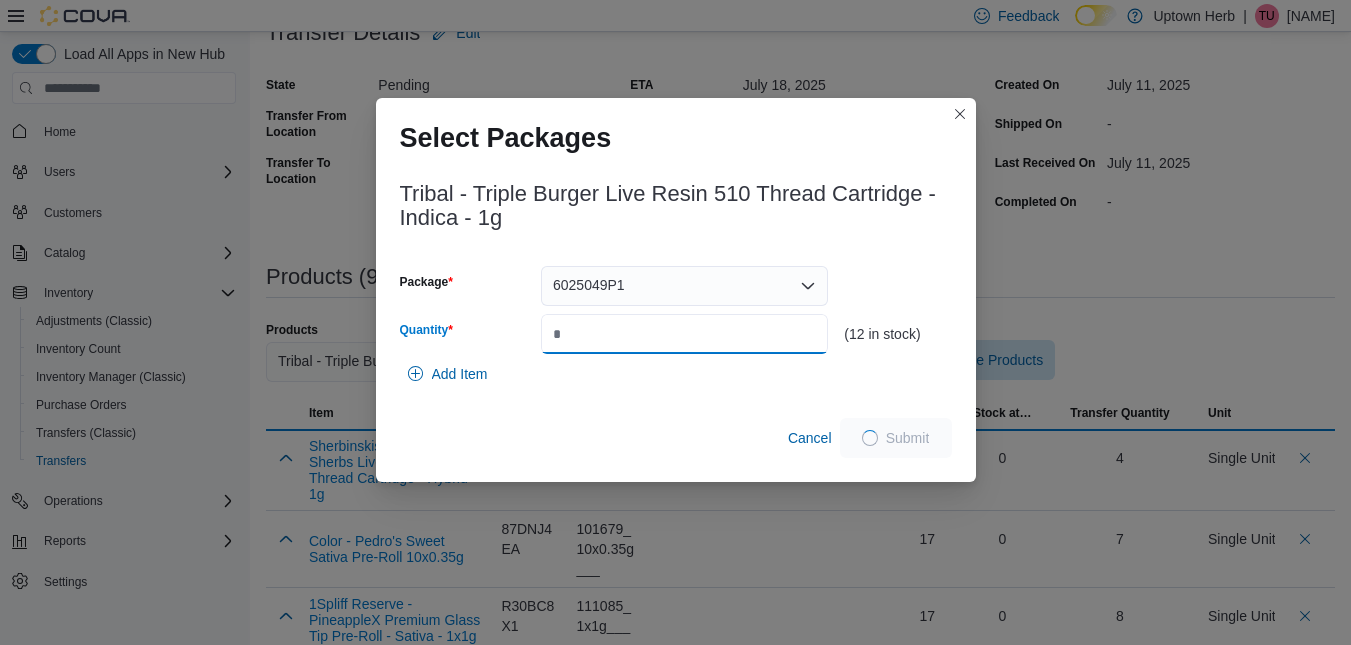 type on "*" 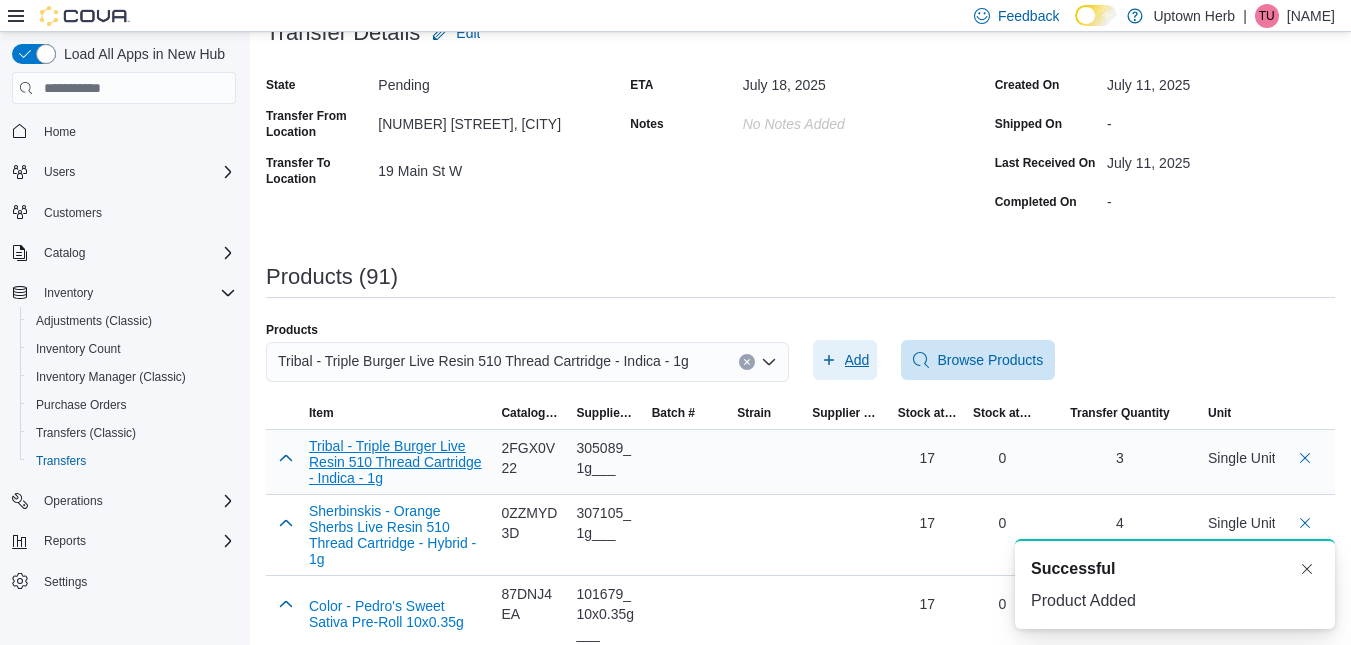 scroll, scrollTop: 0, scrollLeft: 0, axis: both 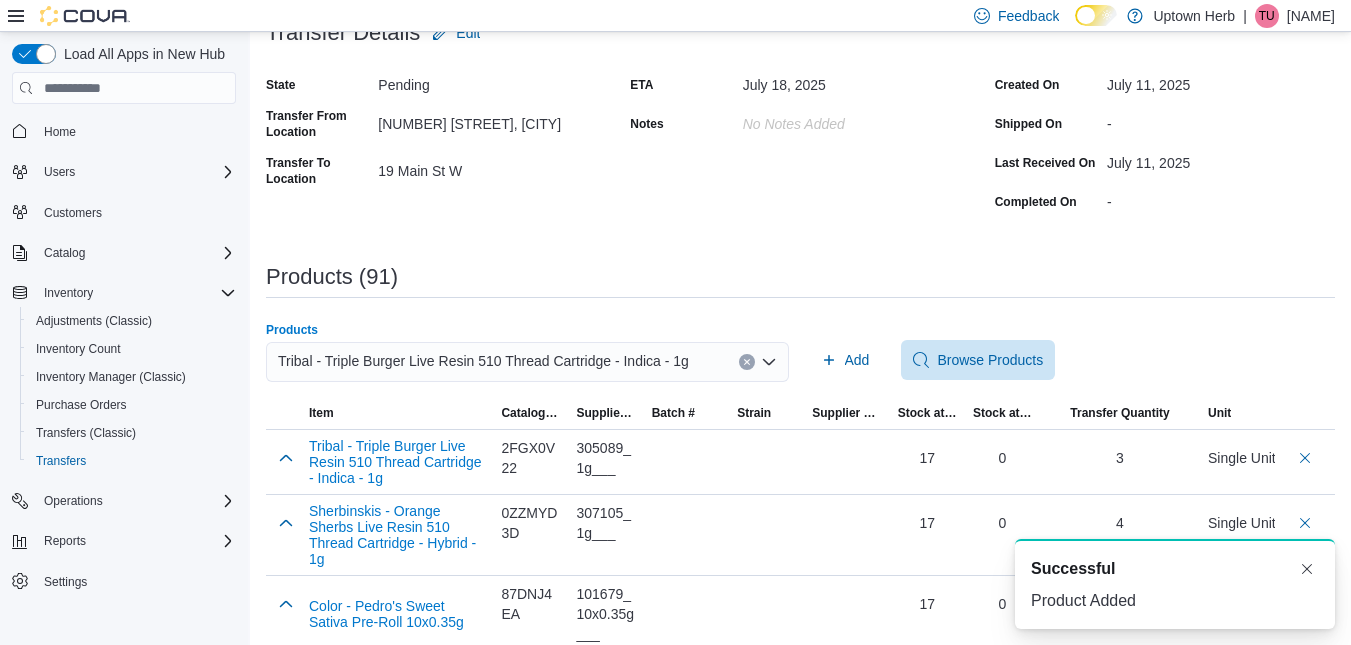click on "Tribal - Triple Burger Live Resin 510 Thread Cartridge - Indica - 1g" at bounding box center (483, 361) 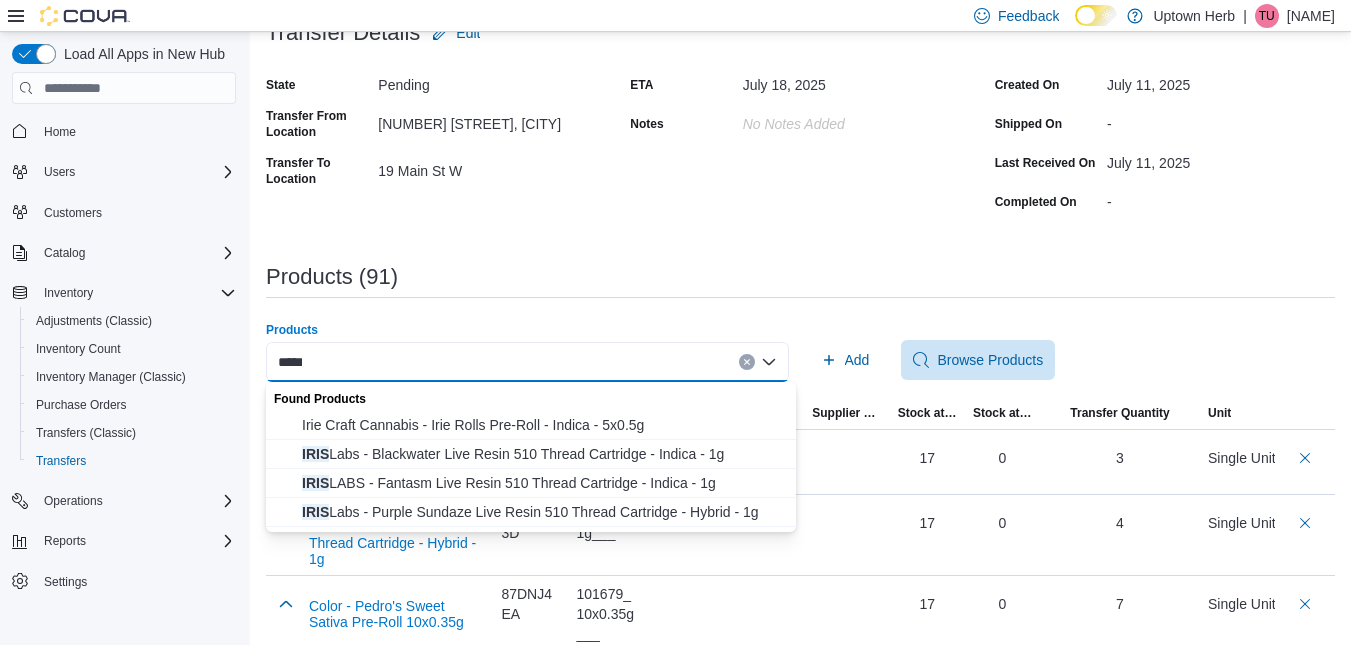 type on "****" 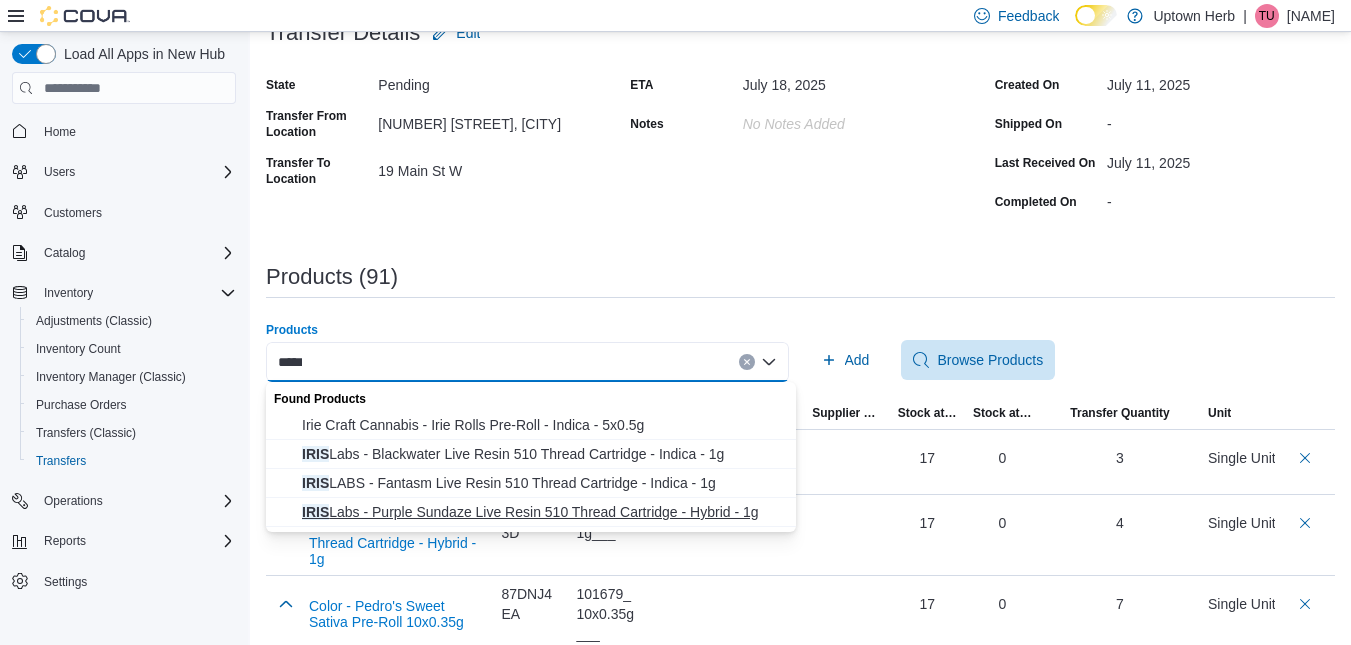 click on "IRIS  Labs - Purple Sundaze Live Resin 510 Thread Cartridge - Hybrid - 1g" at bounding box center (543, 512) 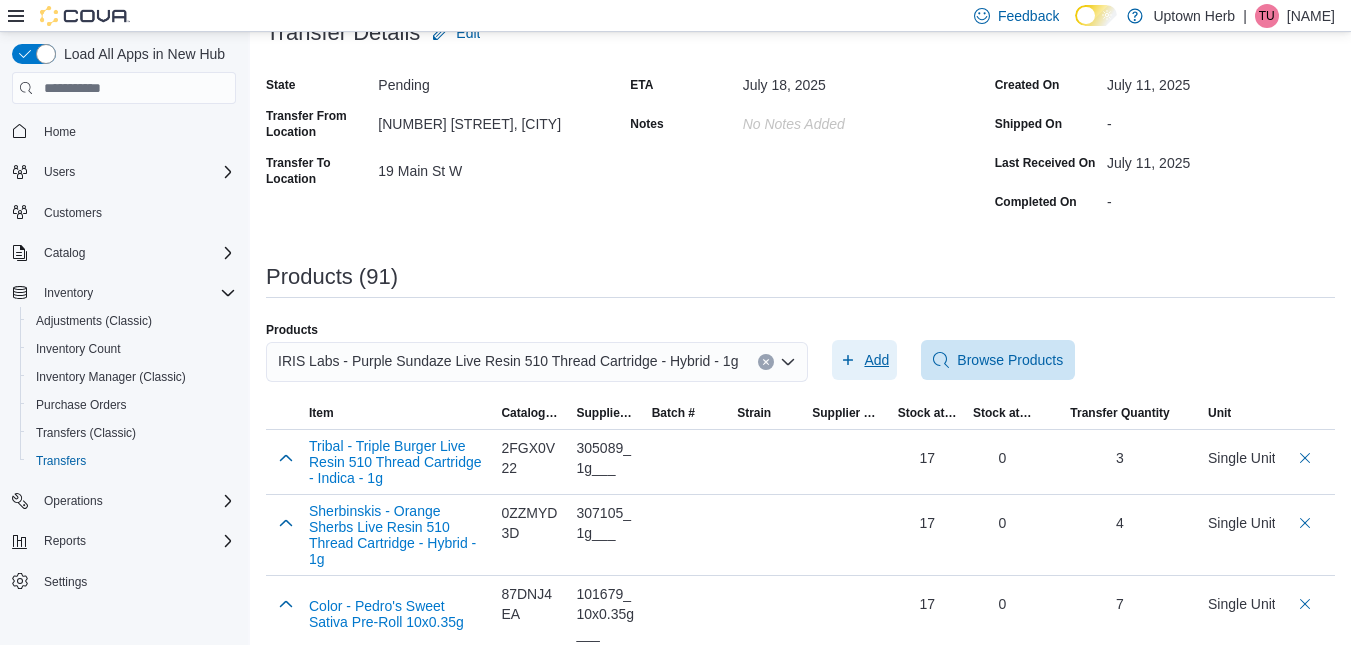 click on "Add" at bounding box center (864, 360) 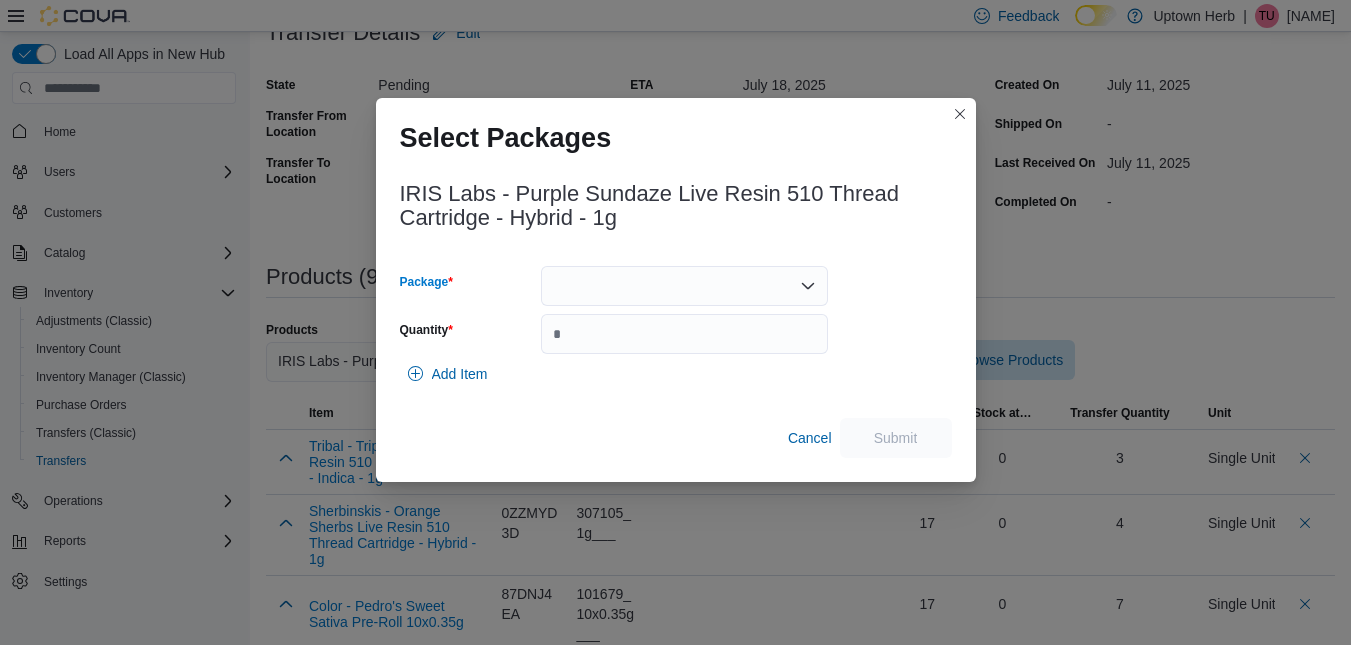 click at bounding box center (684, 286) 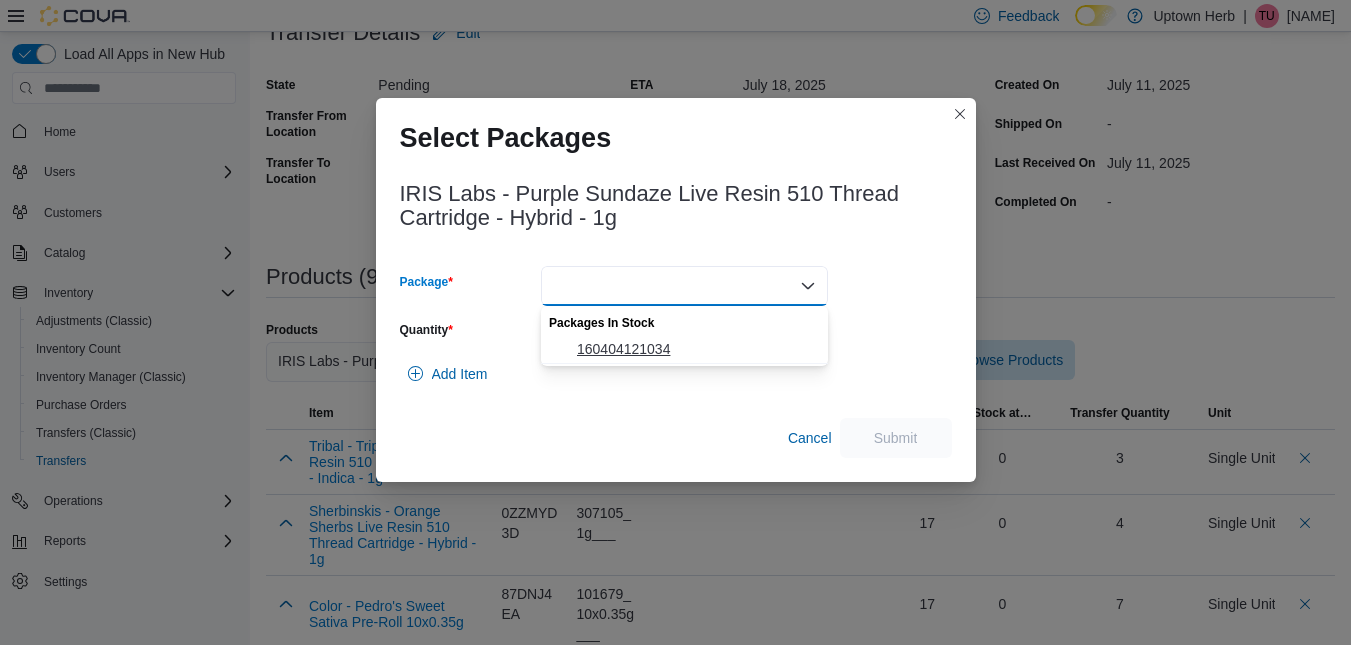 click on "160404121034" at bounding box center [696, 349] 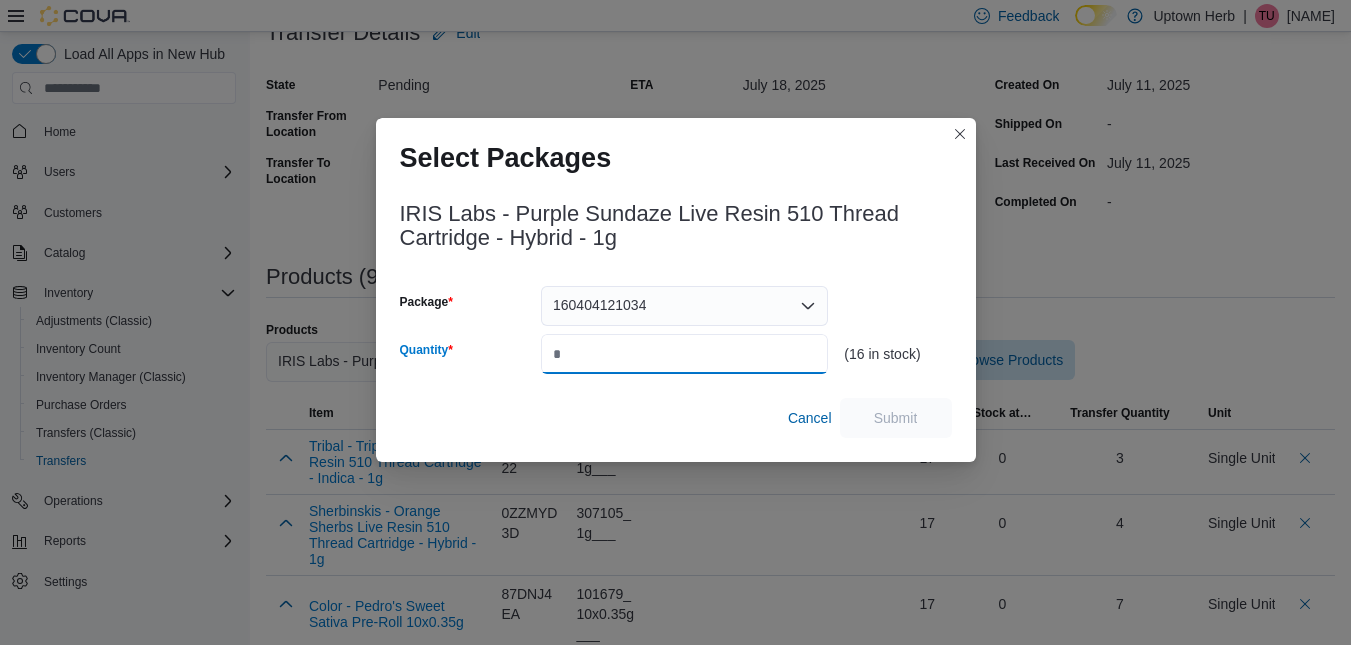 click on "Quantity" at bounding box center [684, 354] 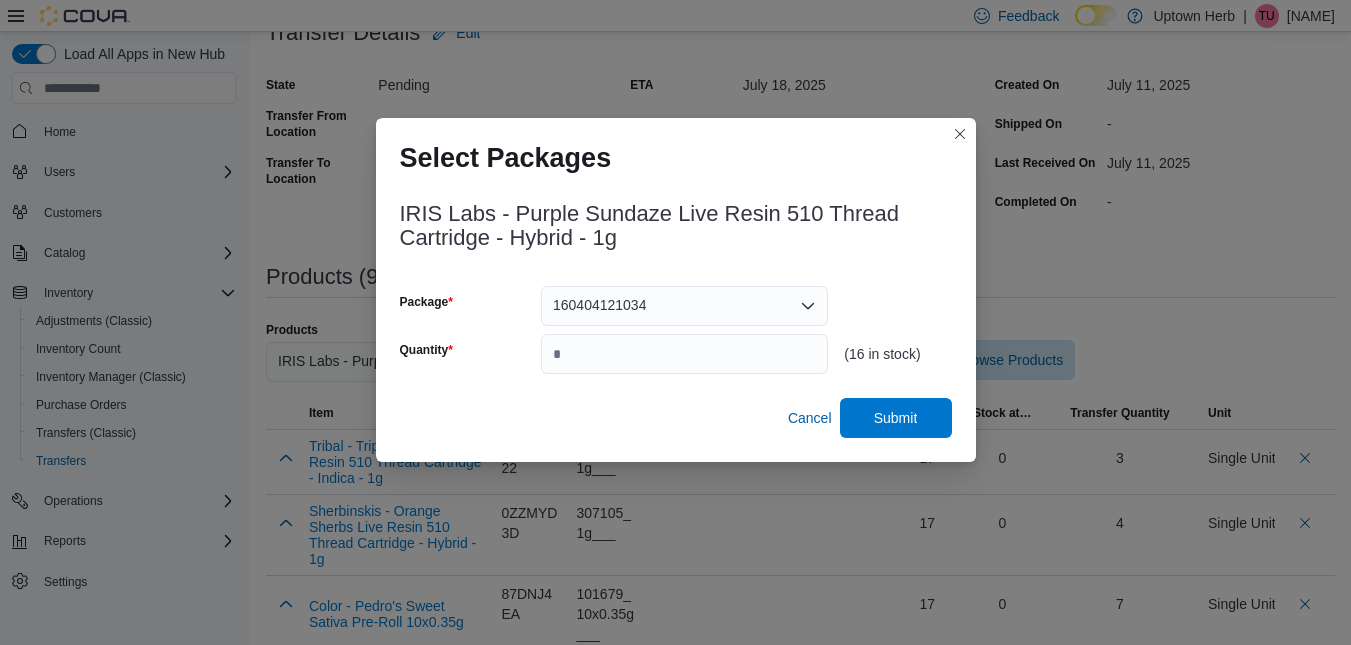 type on "*" 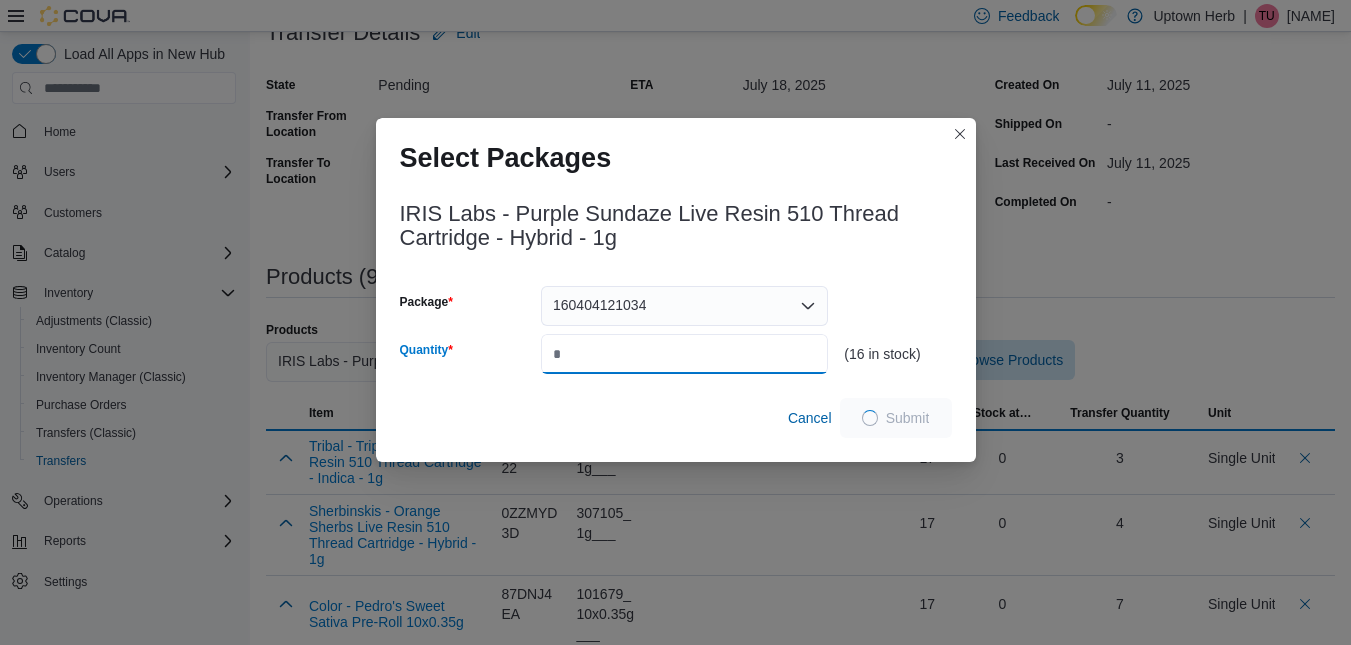 type on "*" 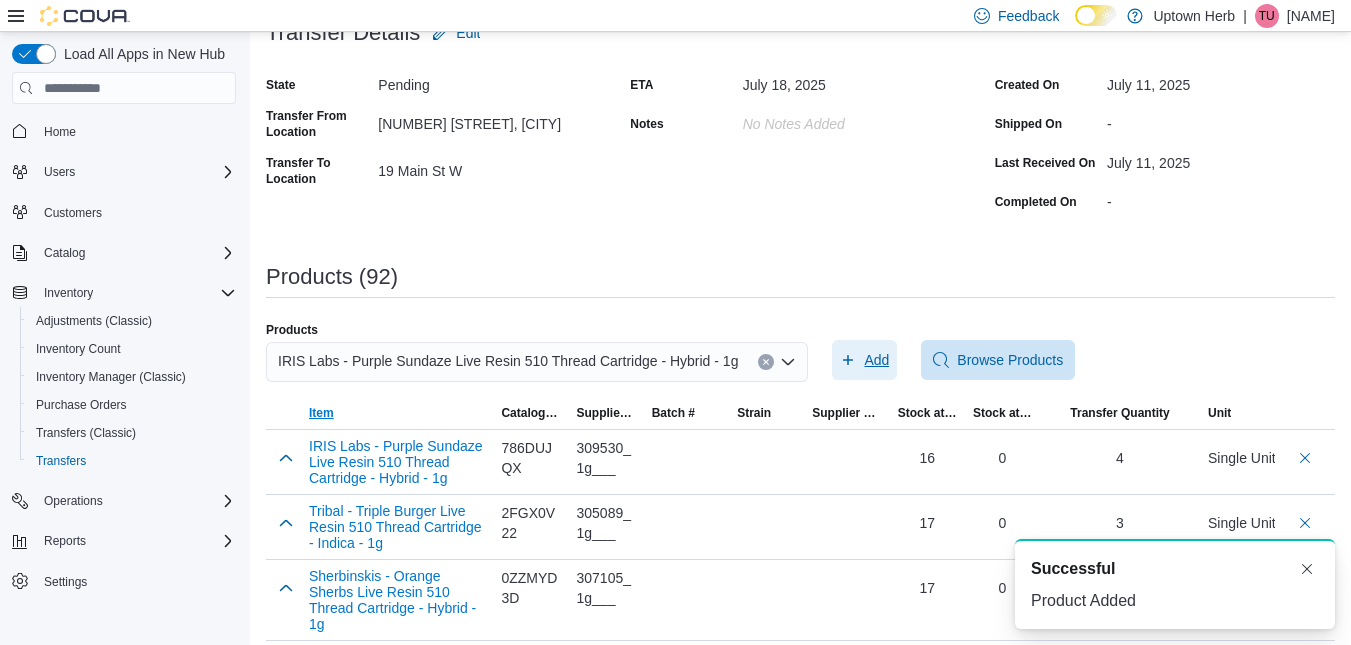 scroll, scrollTop: 0, scrollLeft: 0, axis: both 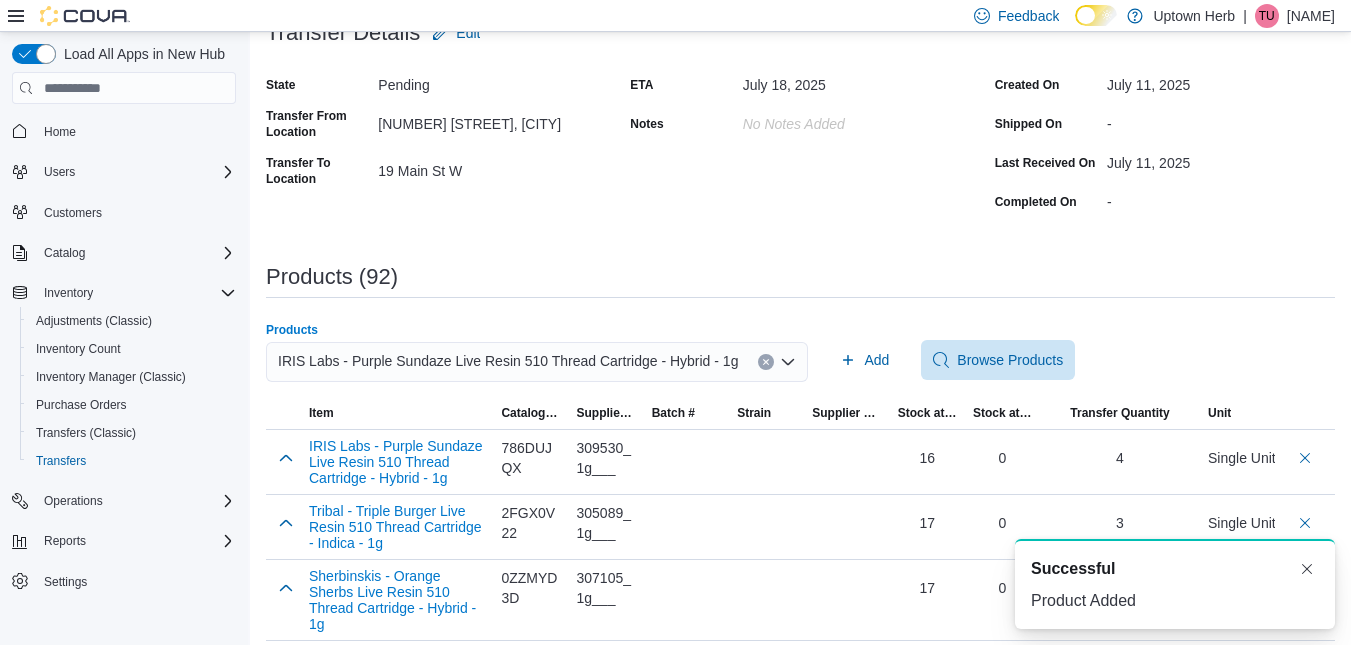 click on "IRIS Labs - Purple Sundaze Live Resin 510 Thread Cartridge - Hybrid - 1g" at bounding box center (508, 361) 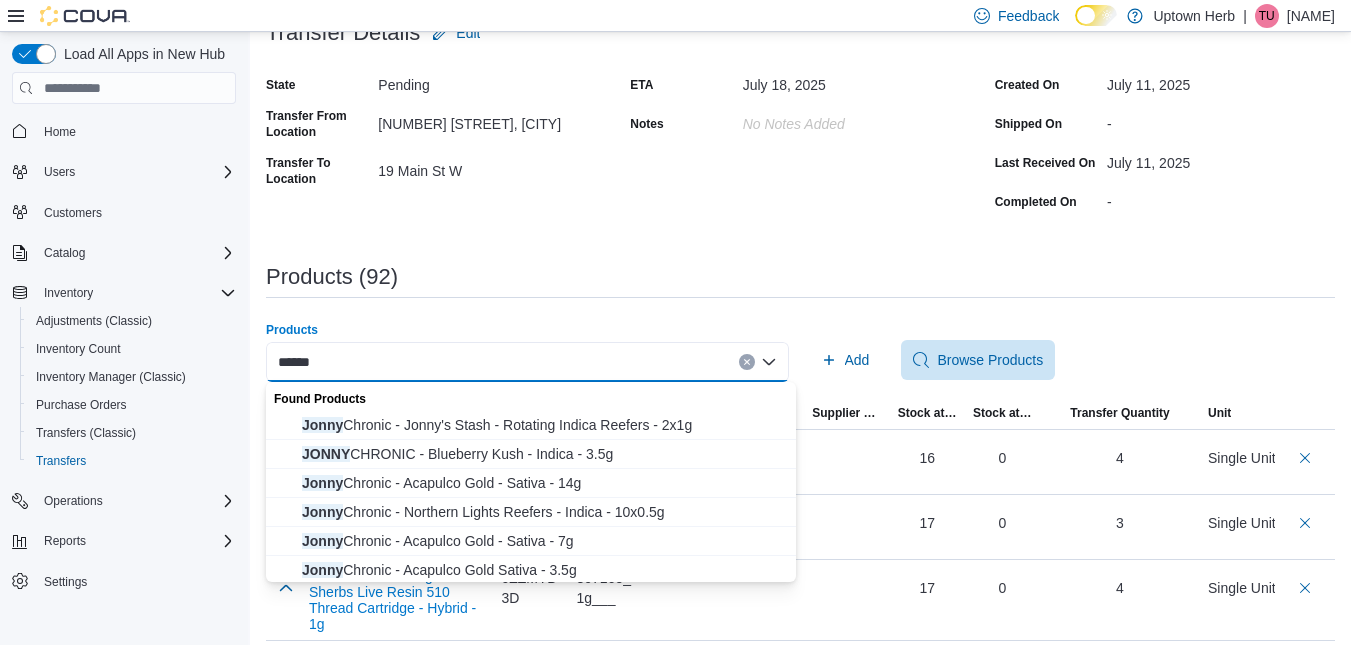 type on "*****" 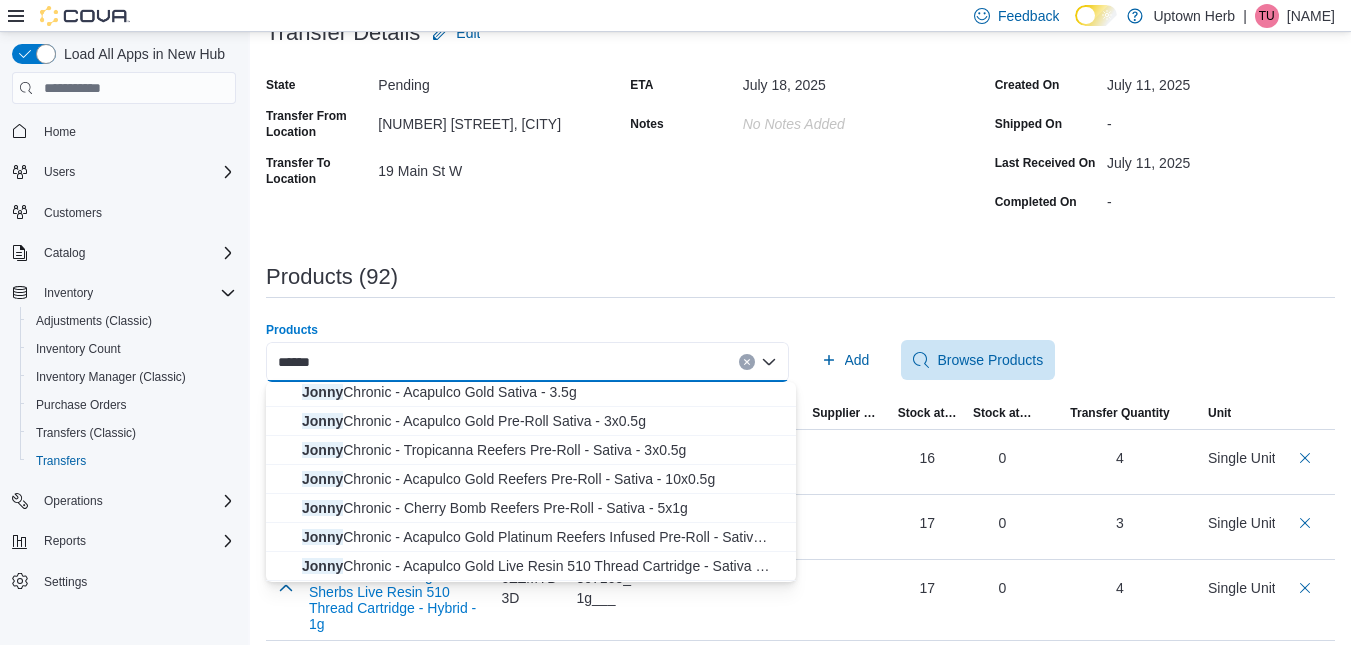 scroll, scrollTop: 179, scrollLeft: 0, axis: vertical 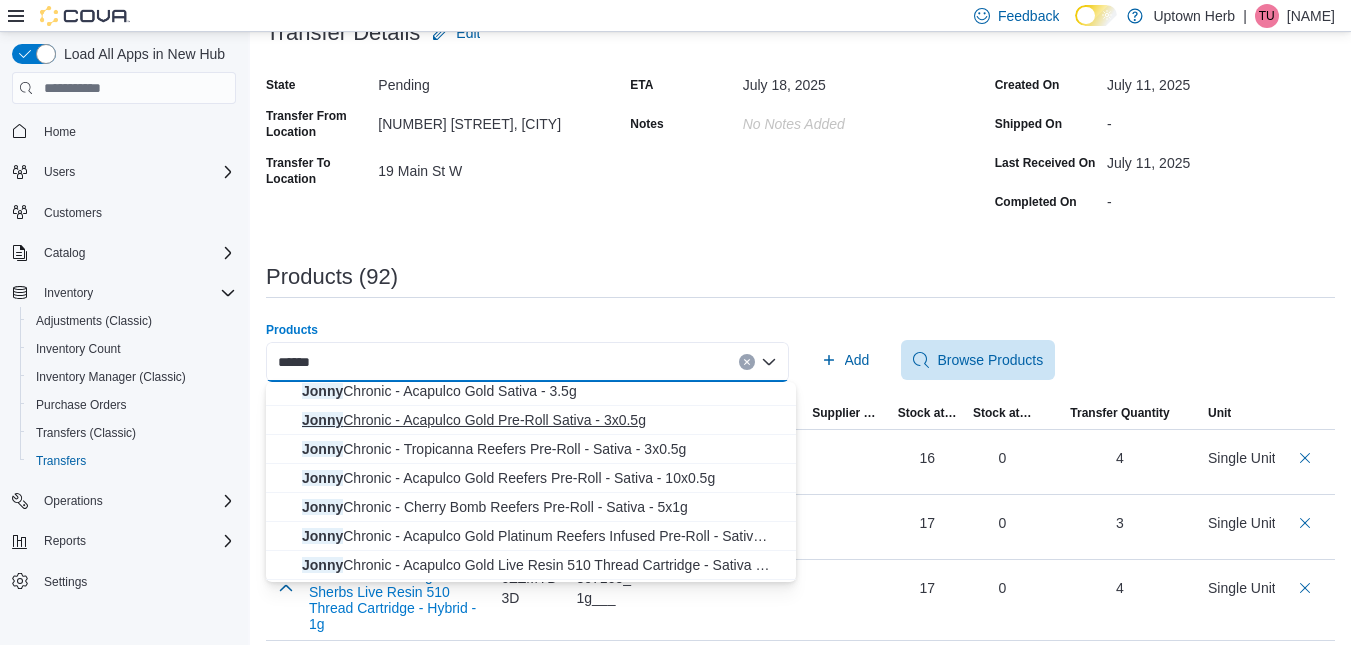 click on "Jonny  Chronic - Acapulco Gold Pre-Roll Sativa - 3x0.5g" at bounding box center (543, 420) 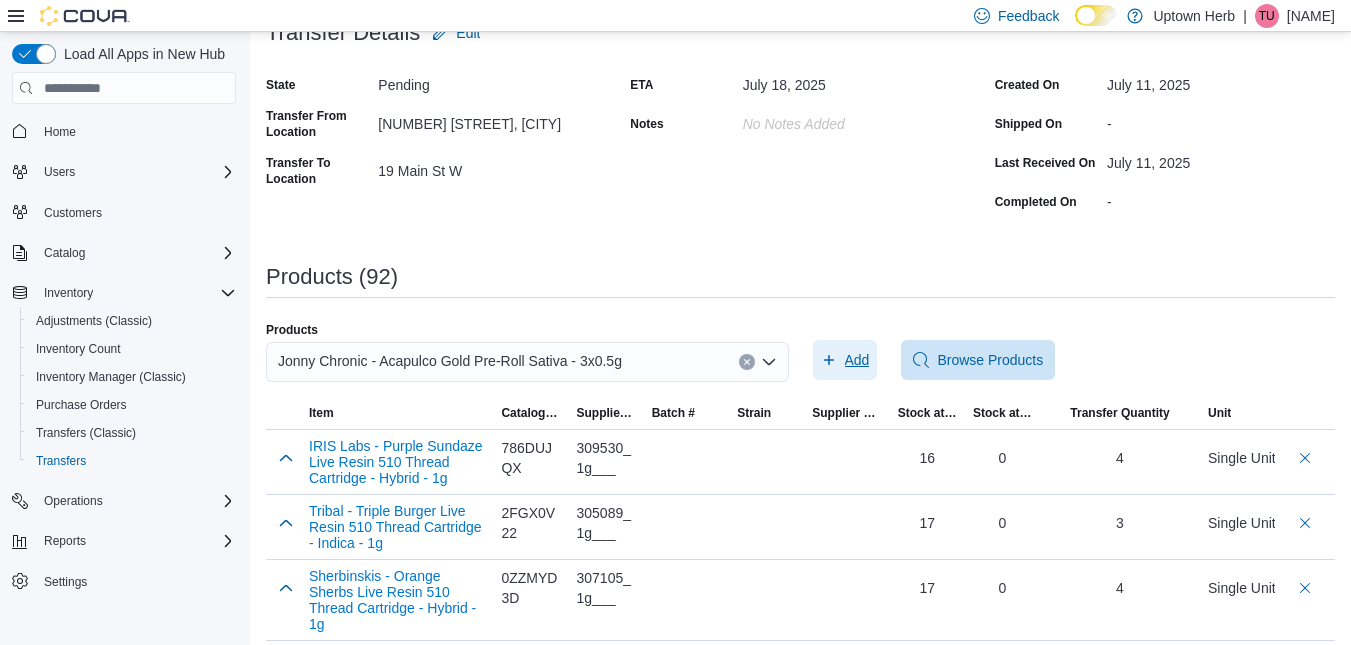 click on "Add" at bounding box center [857, 360] 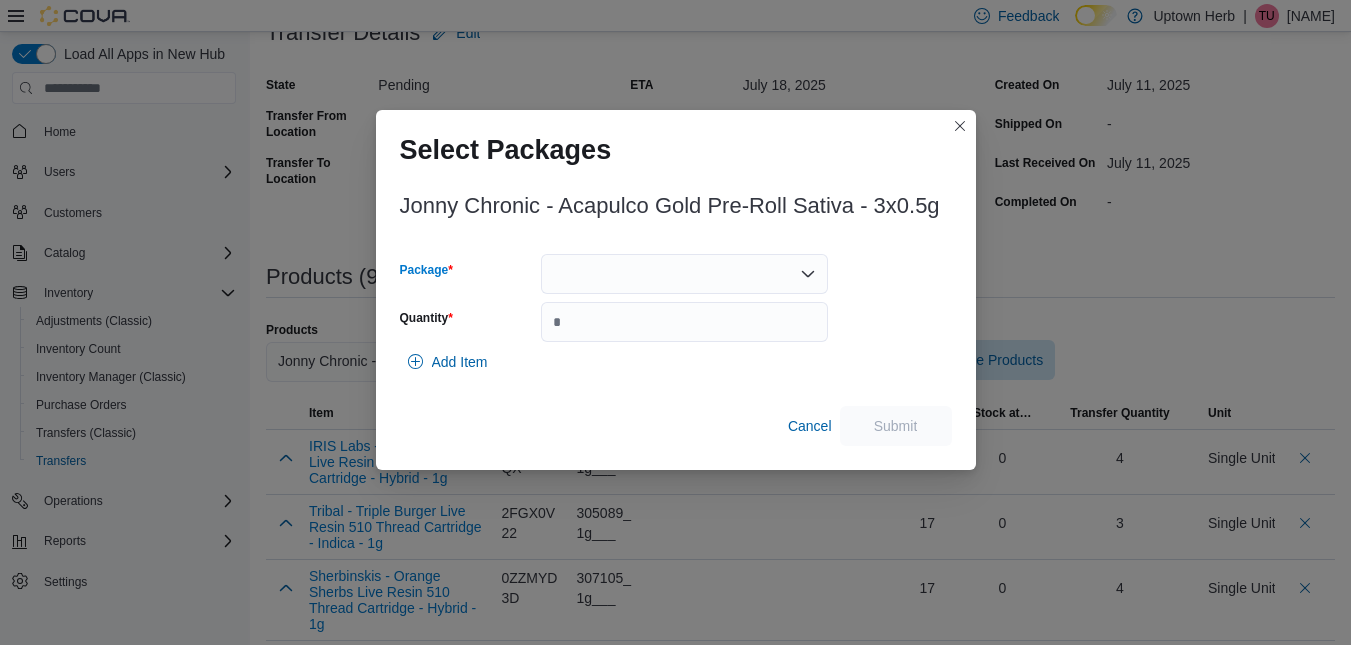 click at bounding box center (684, 274) 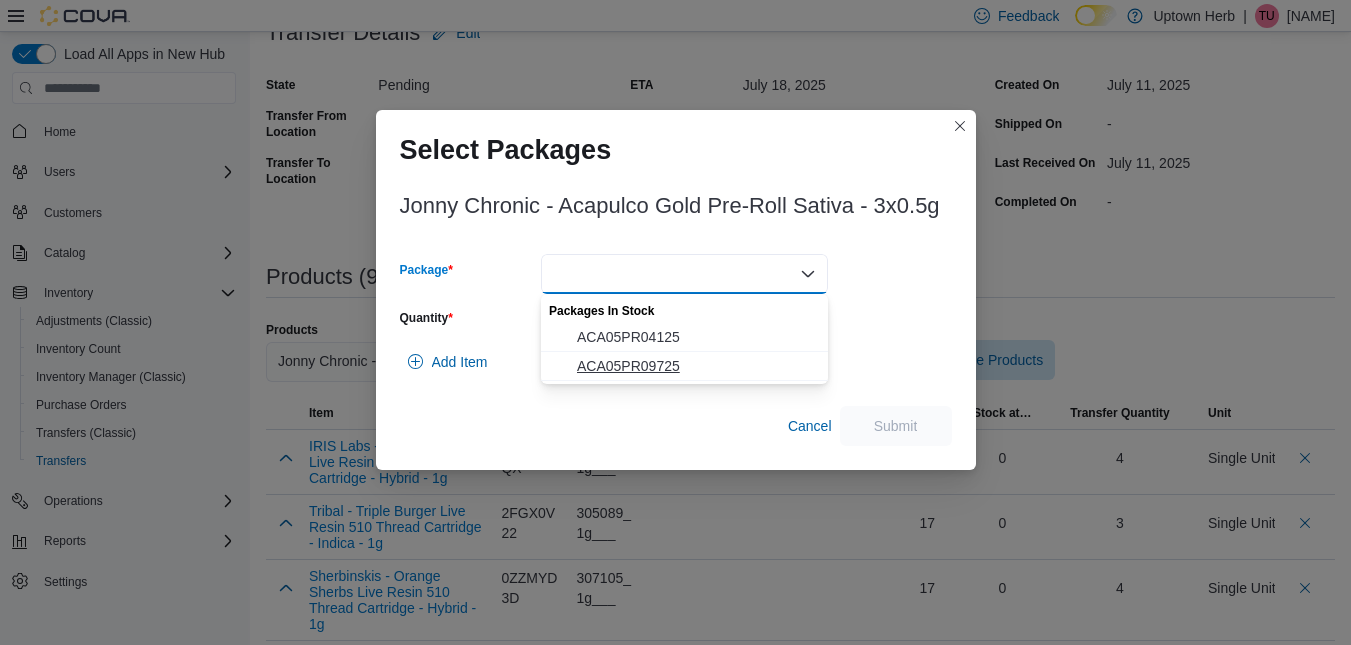 click on "ACA05PR09725" at bounding box center (696, 366) 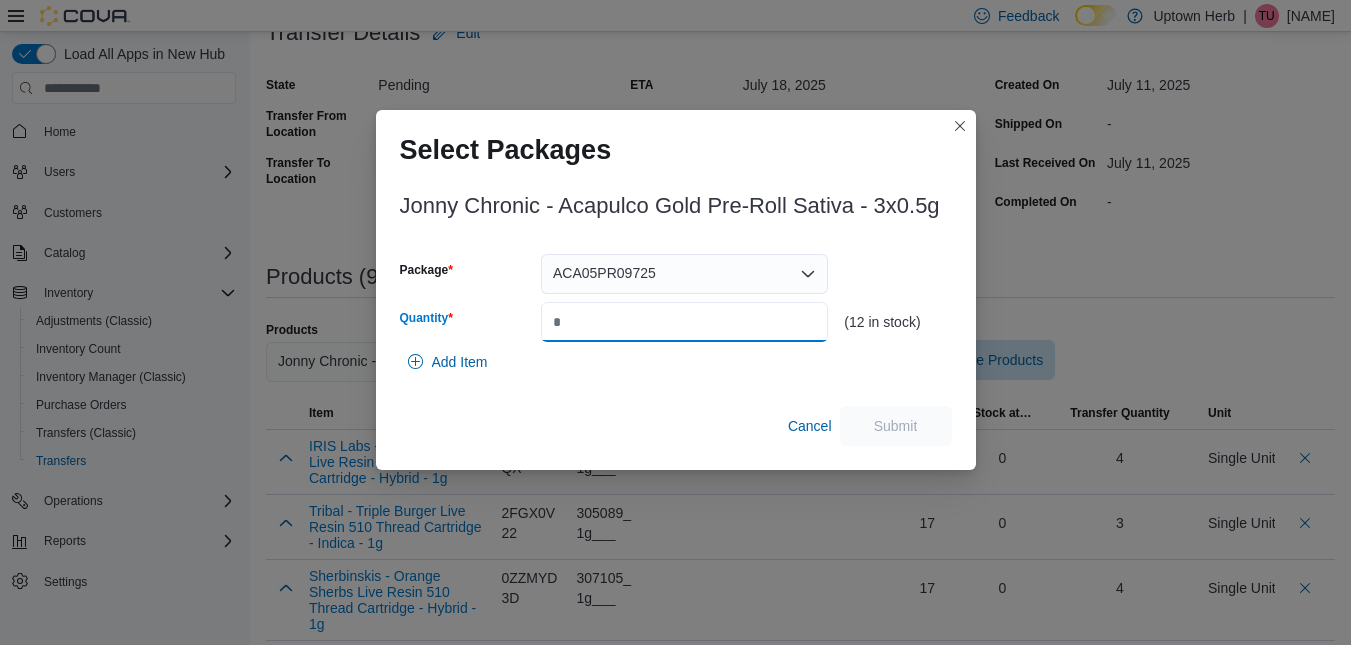 click on "Quantity" at bounding box center (684, 322) 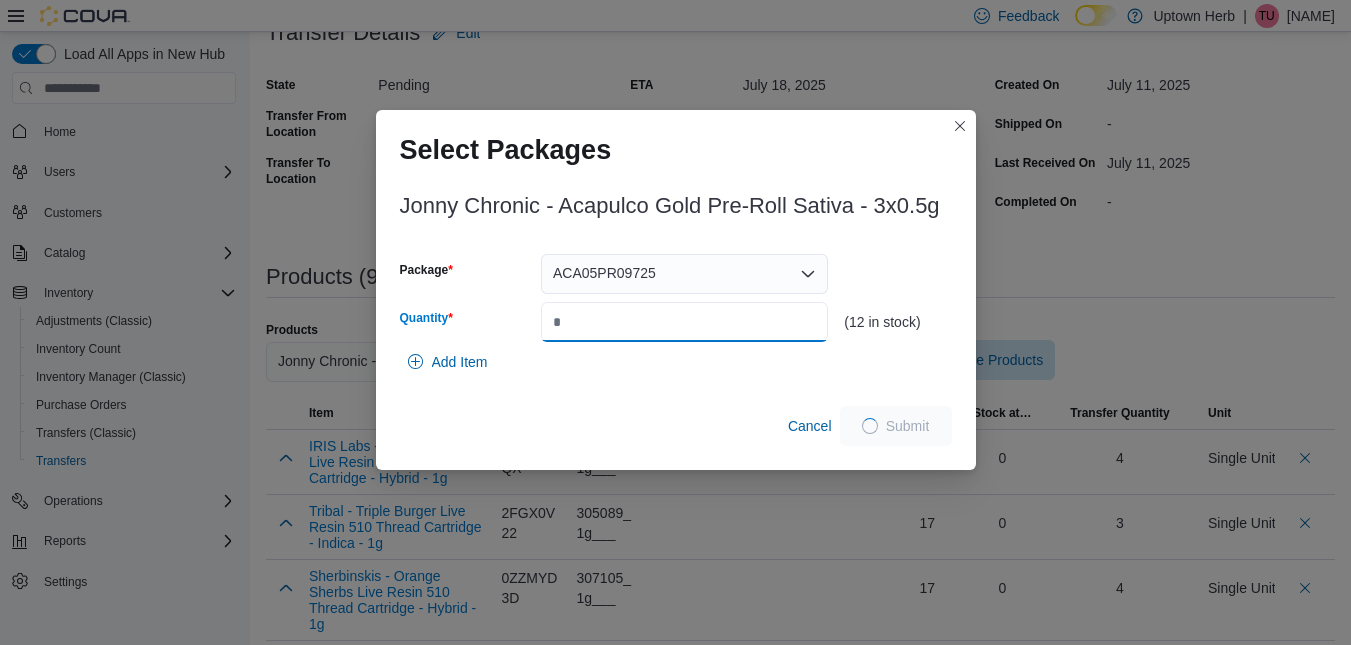 type on "*" 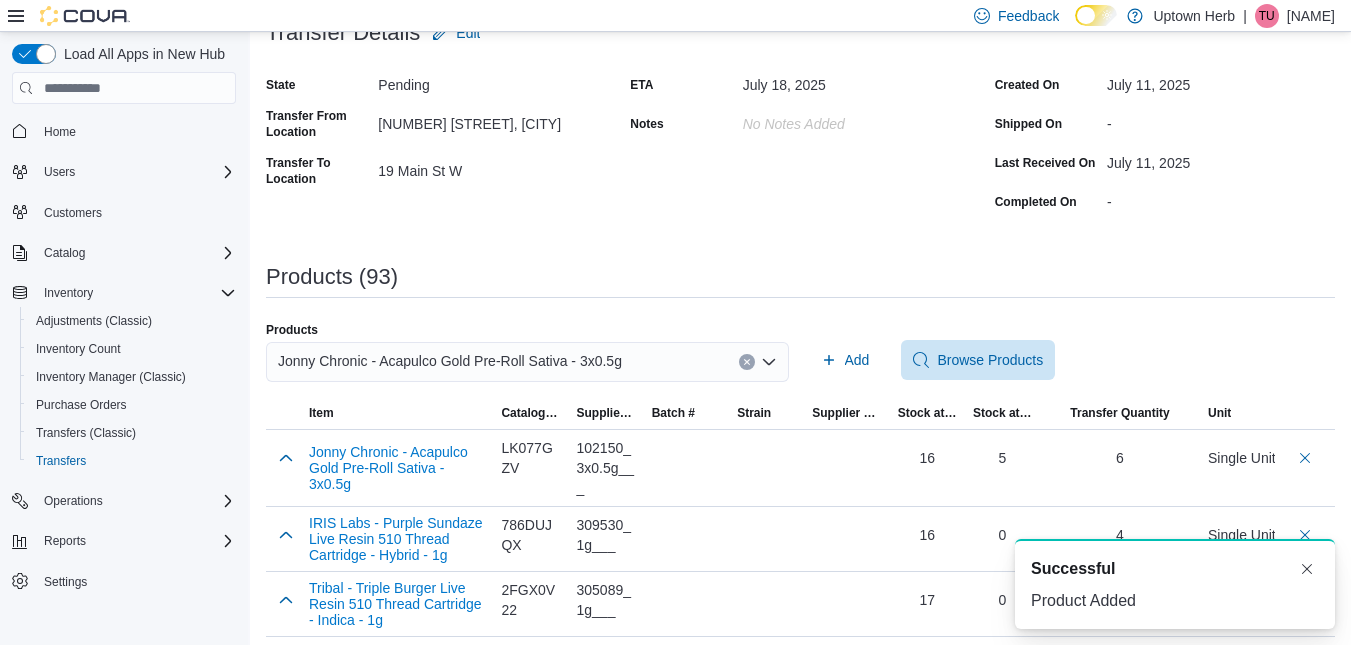 click on "Jonny Chronic - Acapulco Gold Pre-Roll Sativa - 3x0.5g" at bounding box center (450, 361) 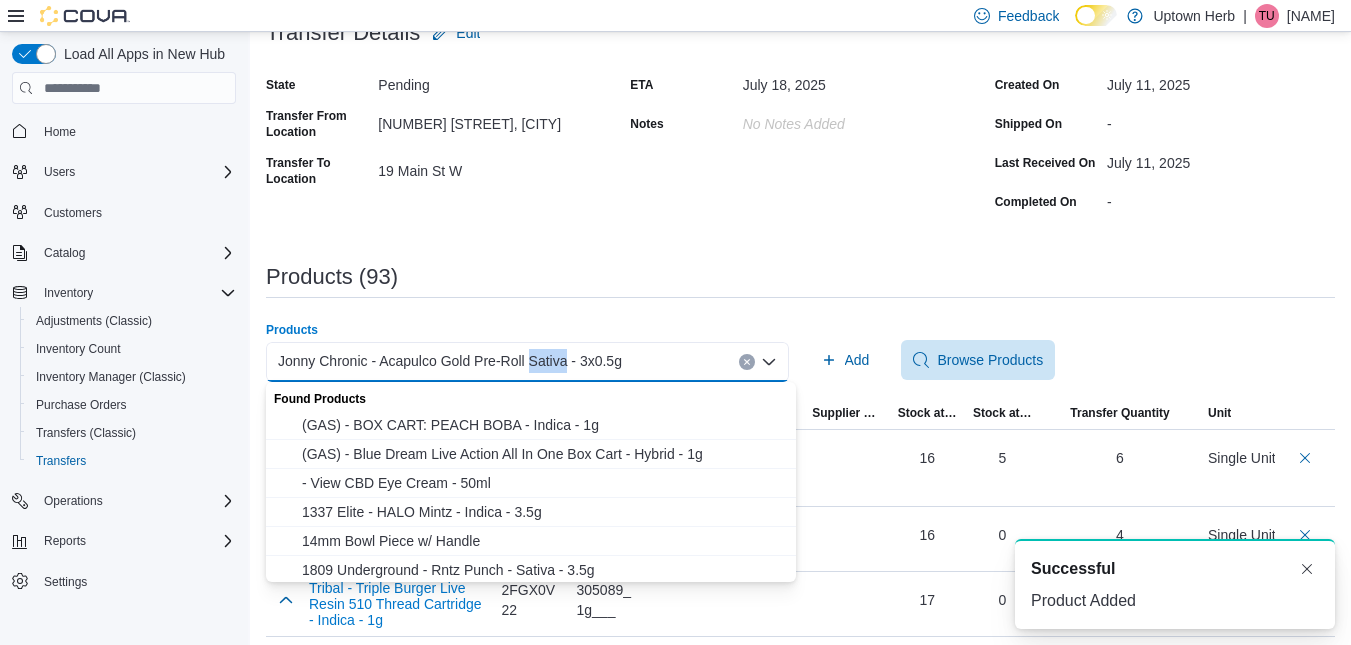 click on "Jonny Chronic - Acapulco Gold Pre-Roll Sativa - 3x0.5g" at bounding box center (450, 361) 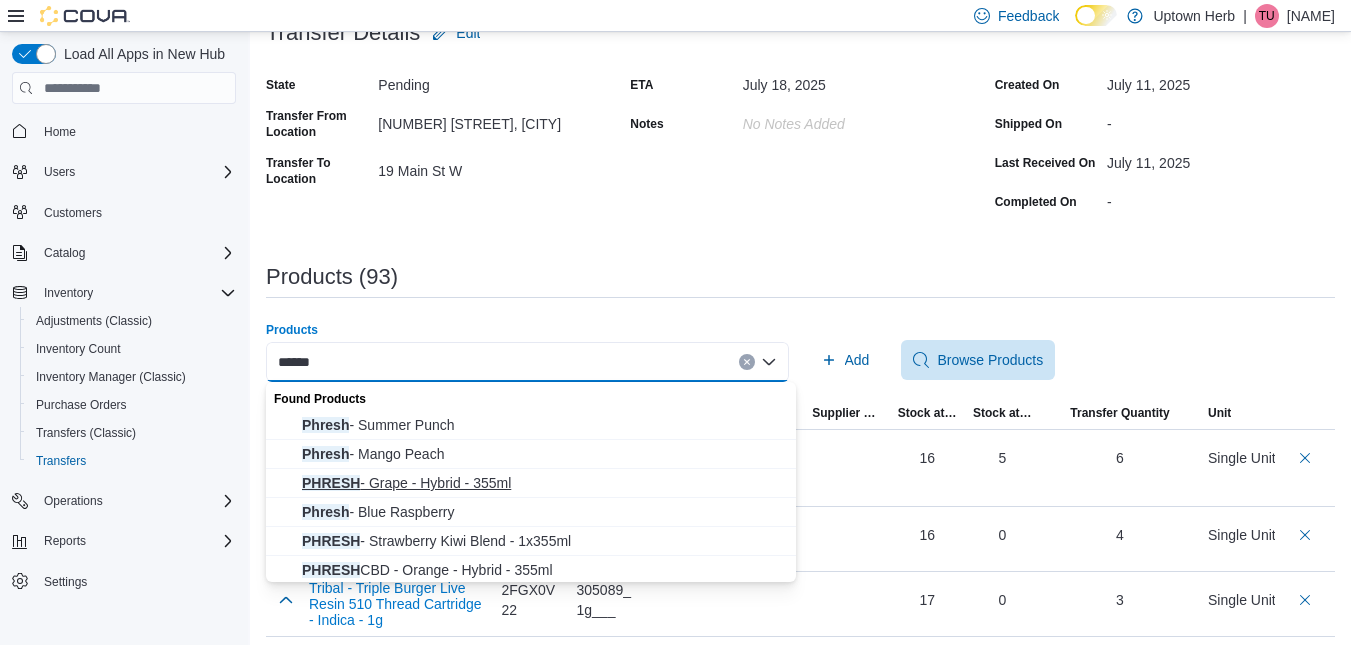 type on "******" 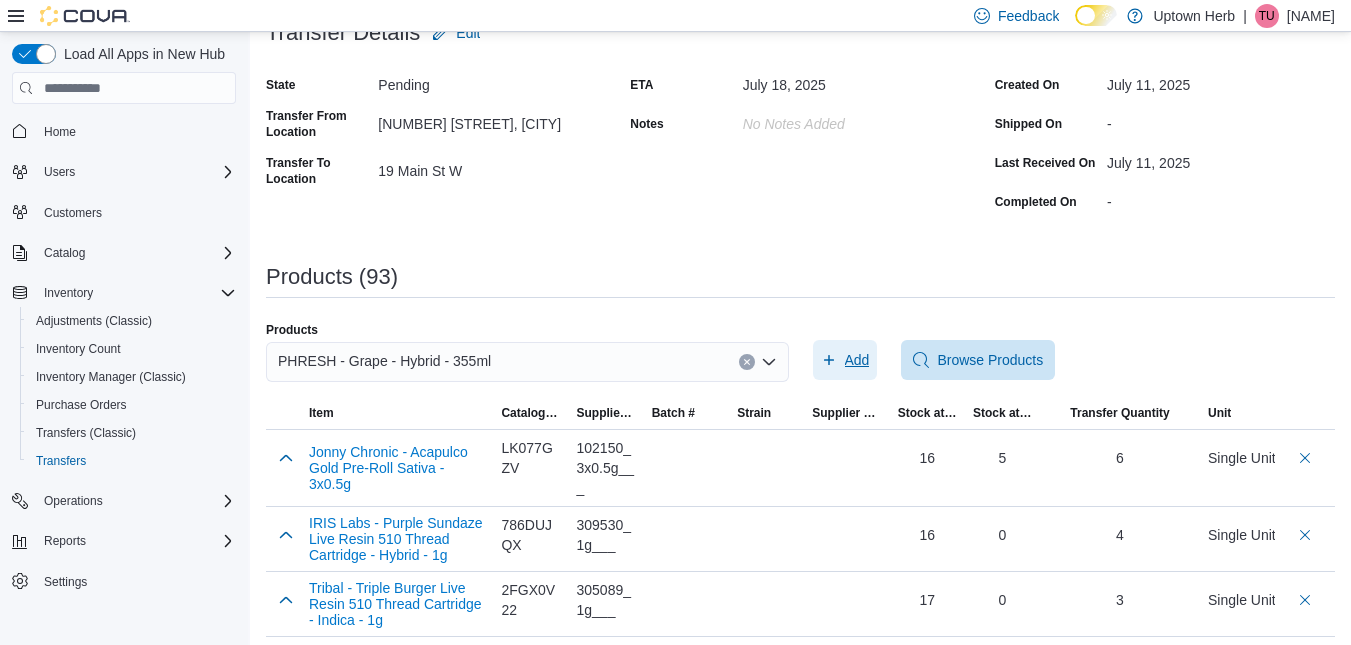 click on "Add" at bounding box center [857, 360] 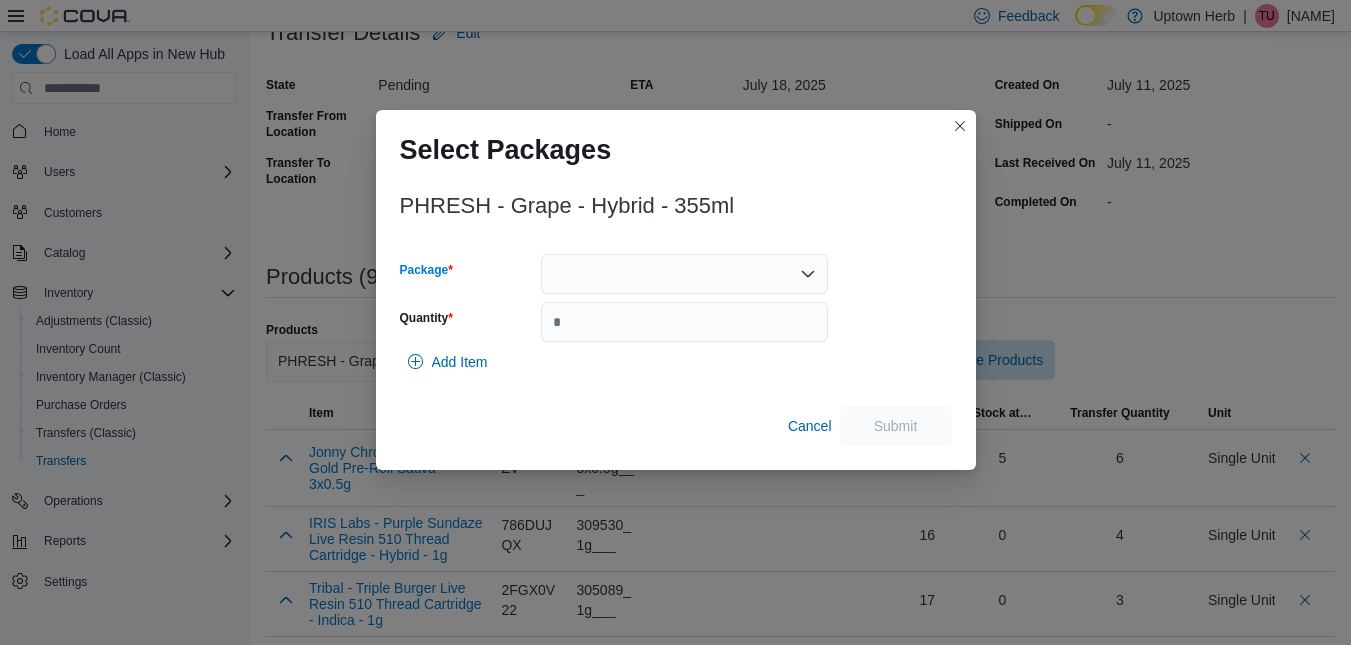 click at bounding box center [684, 274] 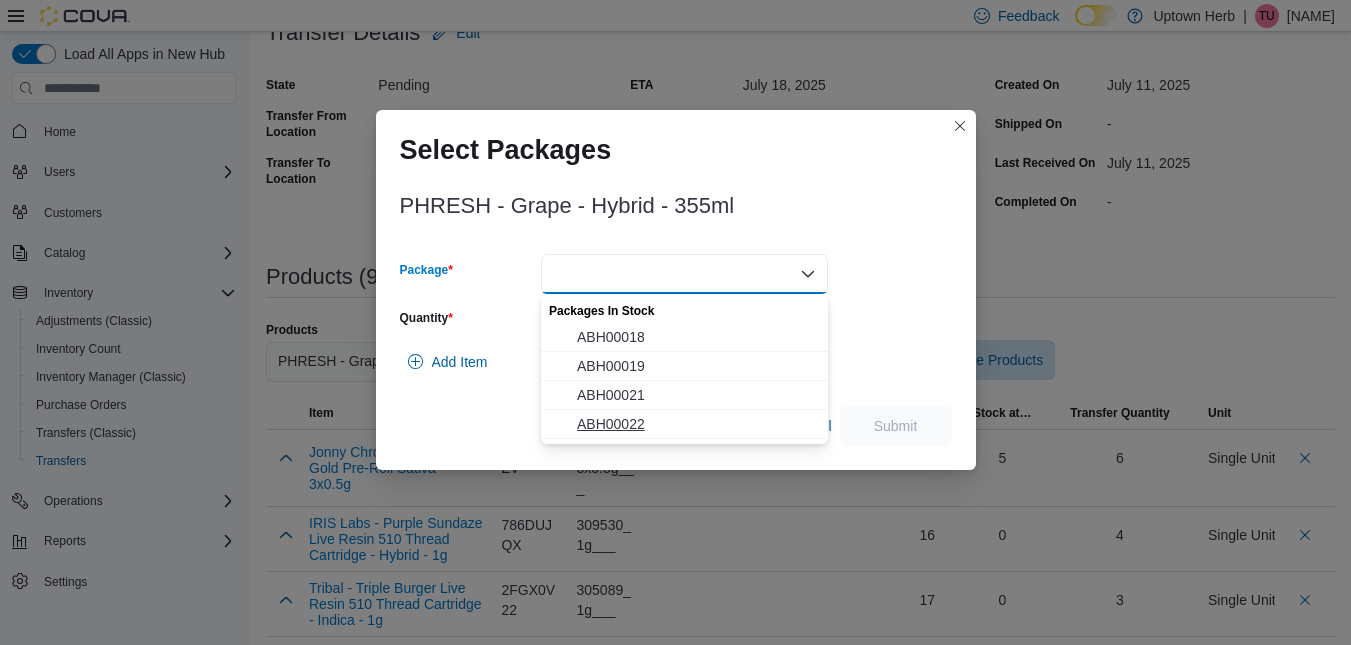 click on "ABH00022" at bounding box center (696, 424) 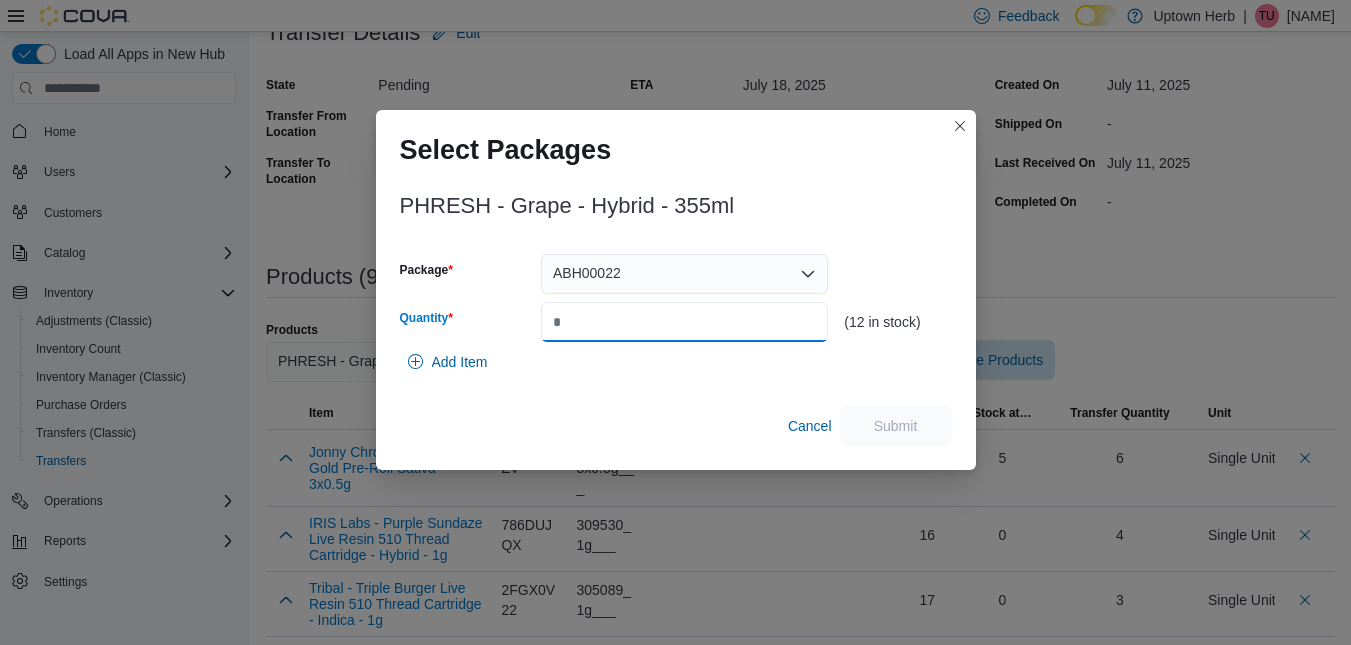 click on "Quantity" at bounding box center [684, 322] 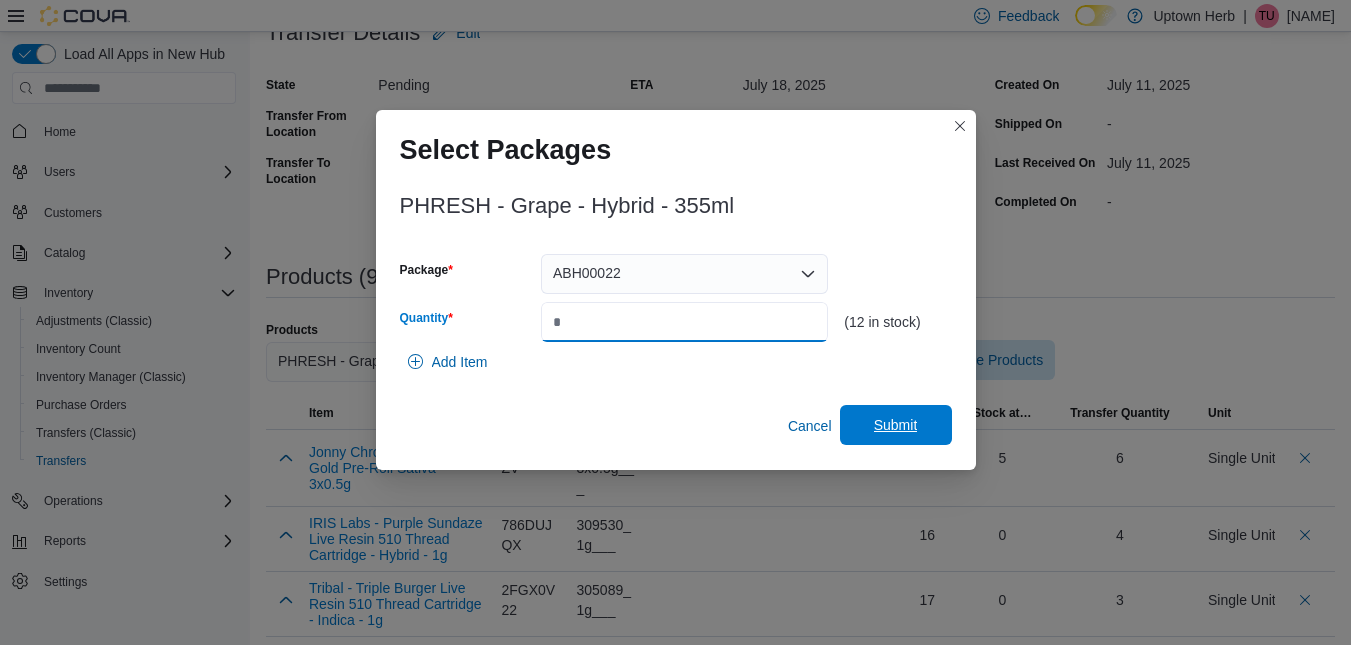 type on "**" 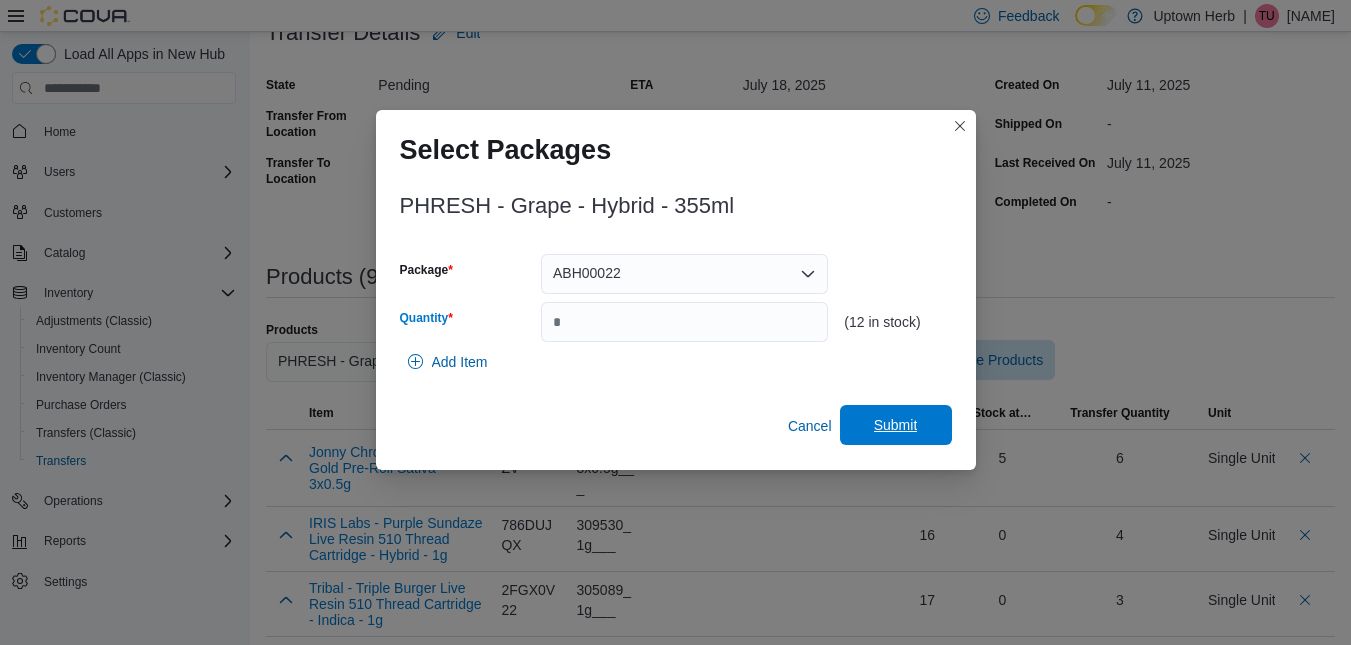 click on "Submit" at bounding box center (896, 425) 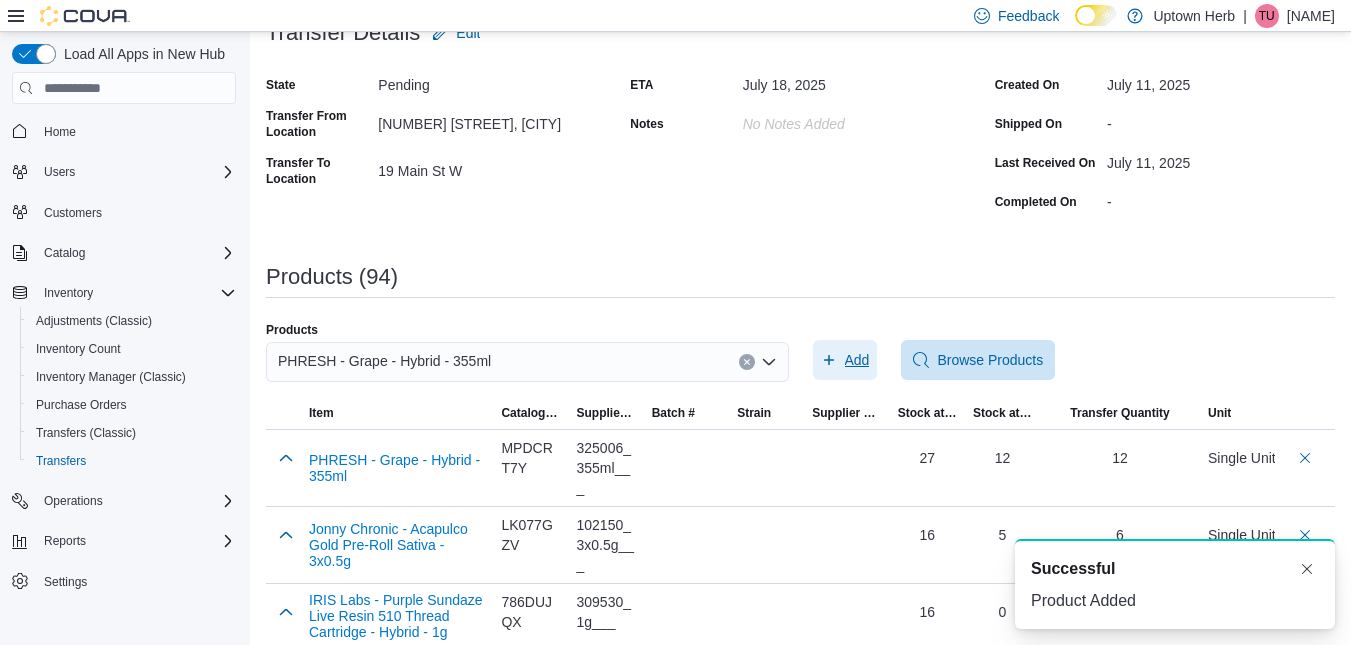 scroll, scrollTop: 0, scrollLeft: 0, axis: both 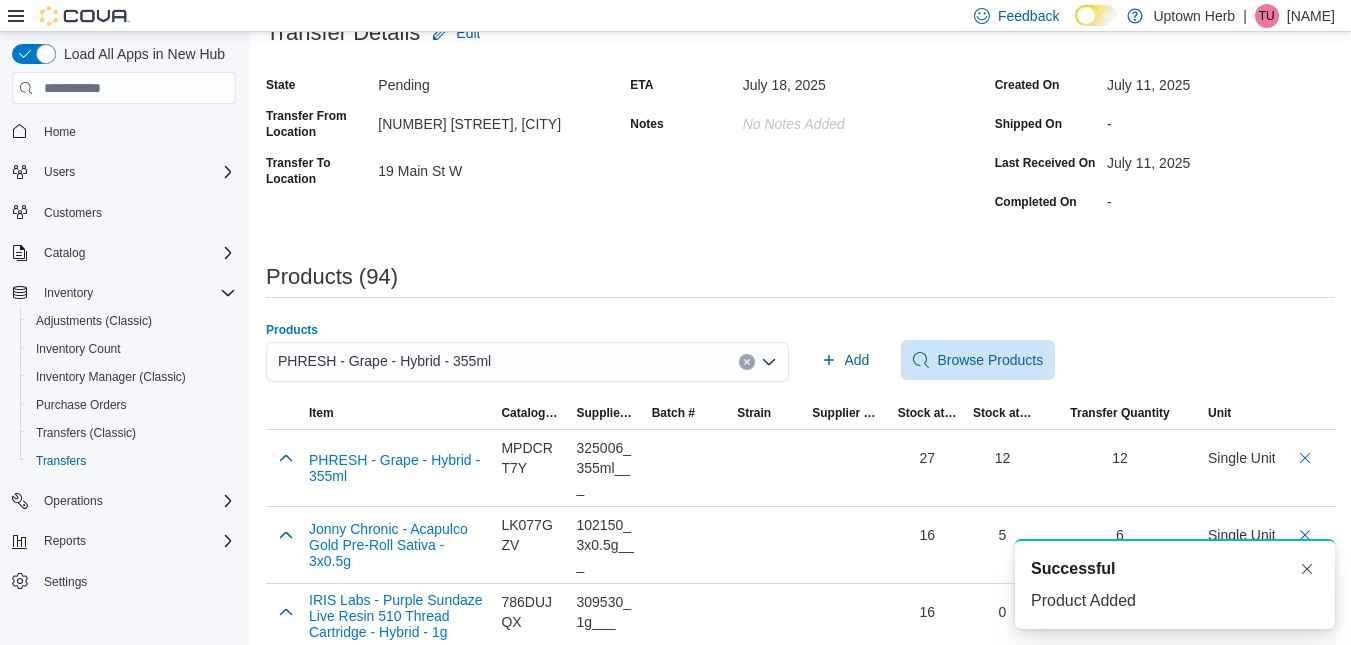 click on "PHRESH - Grape - Hybrid - 355ml" at bounding box center [384, 361] 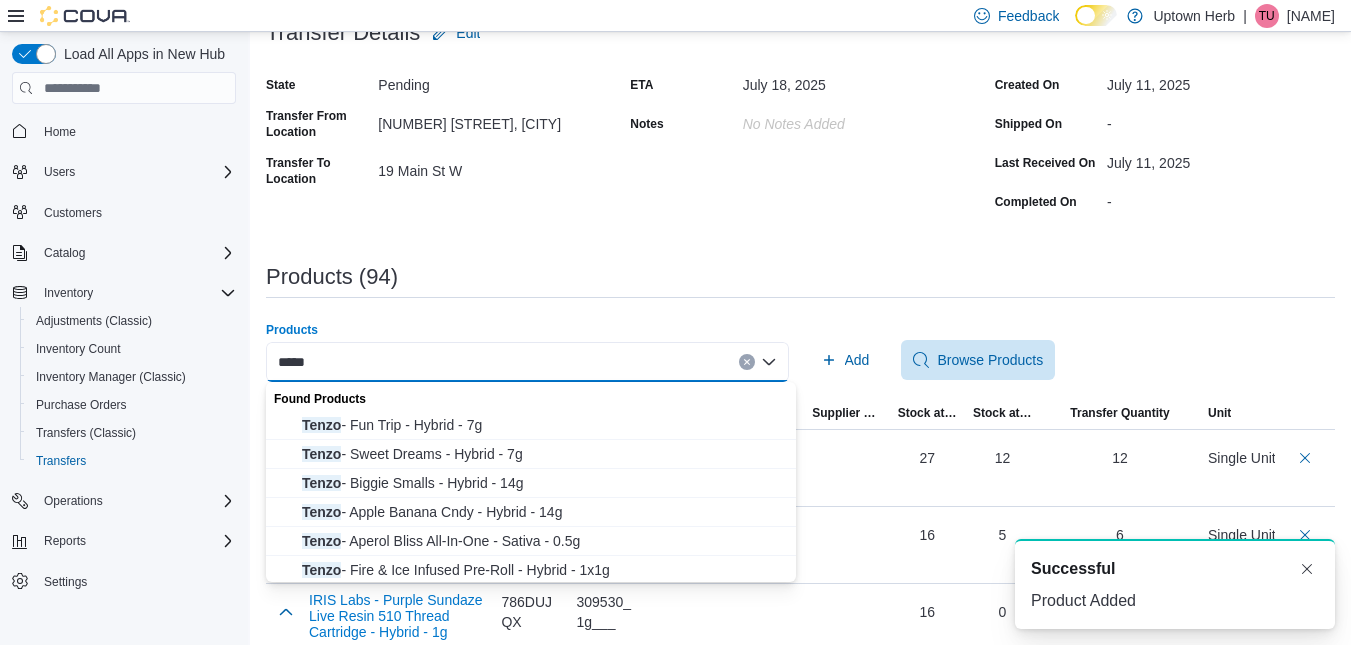 type on "*****" 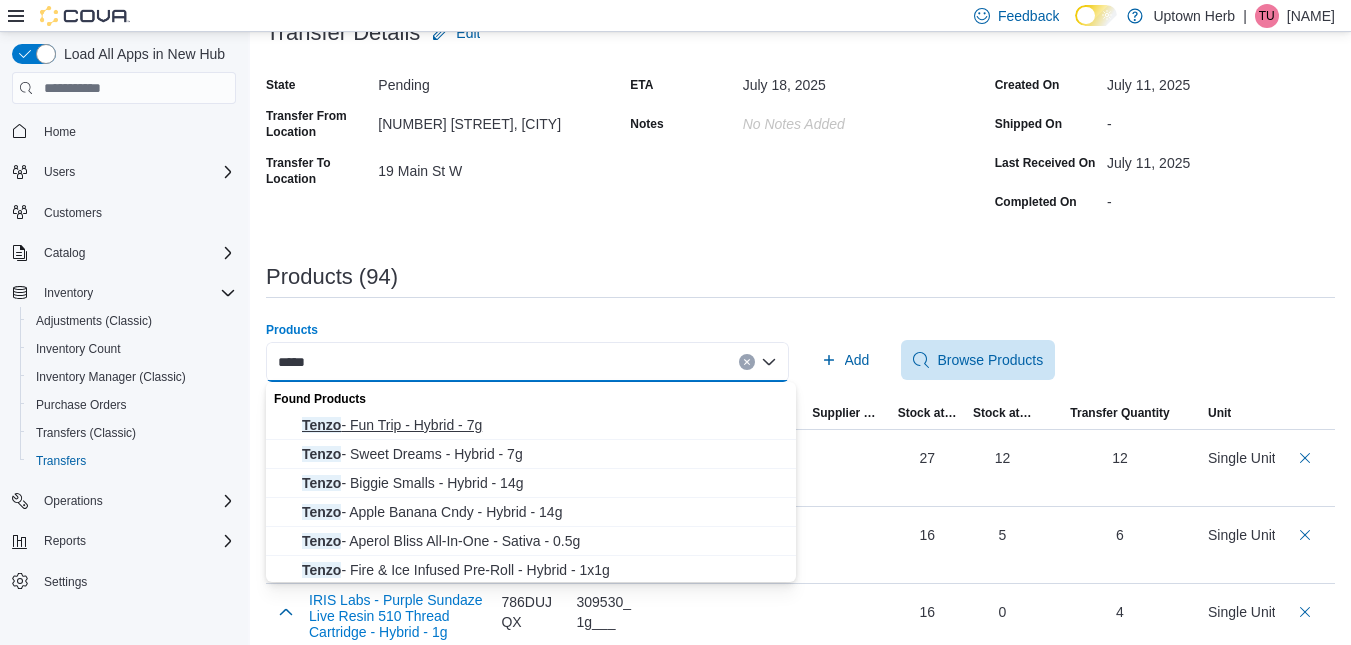 click on "Tenzo  - Fun Trip - Hybrid - 7g" at bounding box center (543, 425) 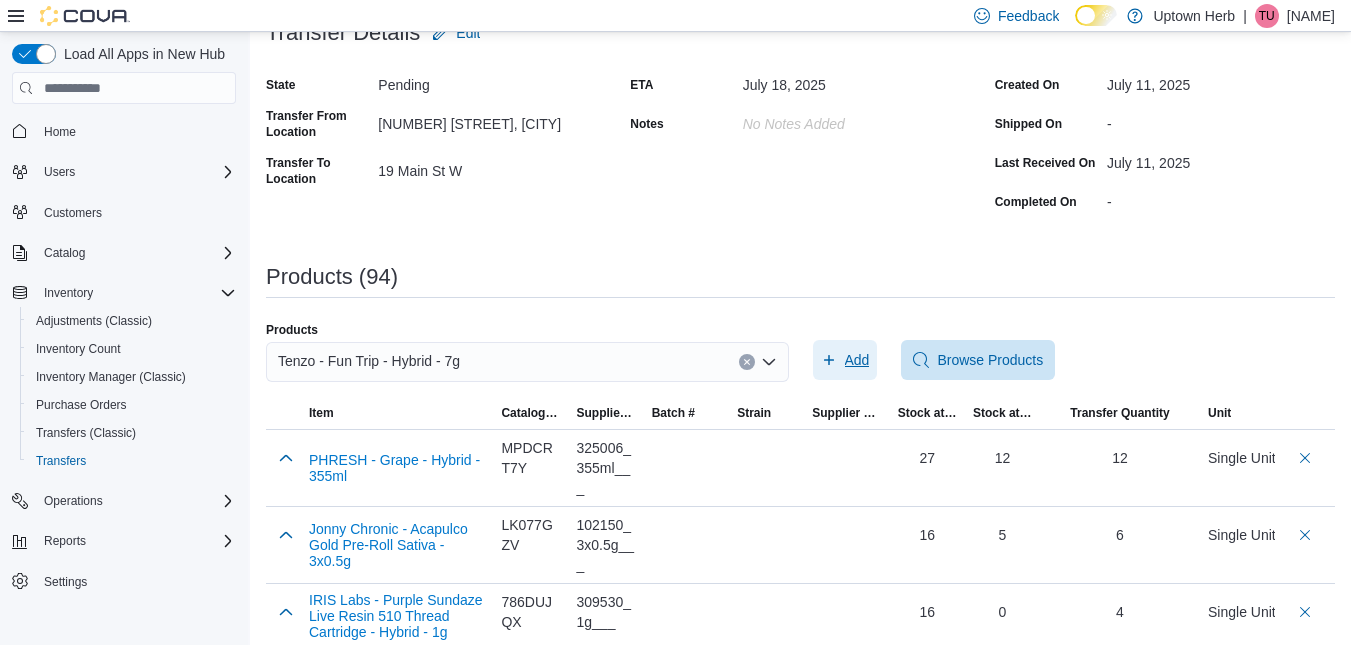 click on "Add" at bounding box center (857, 360) 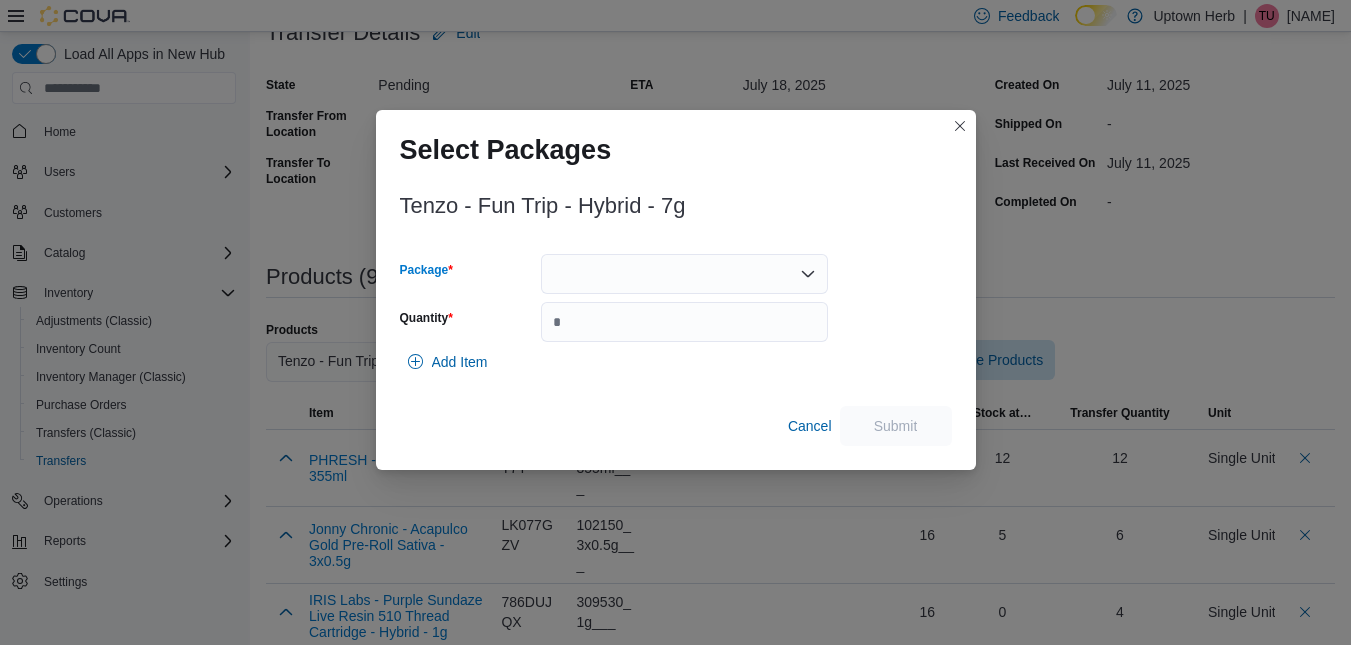 click at bounding box center (684, 274) 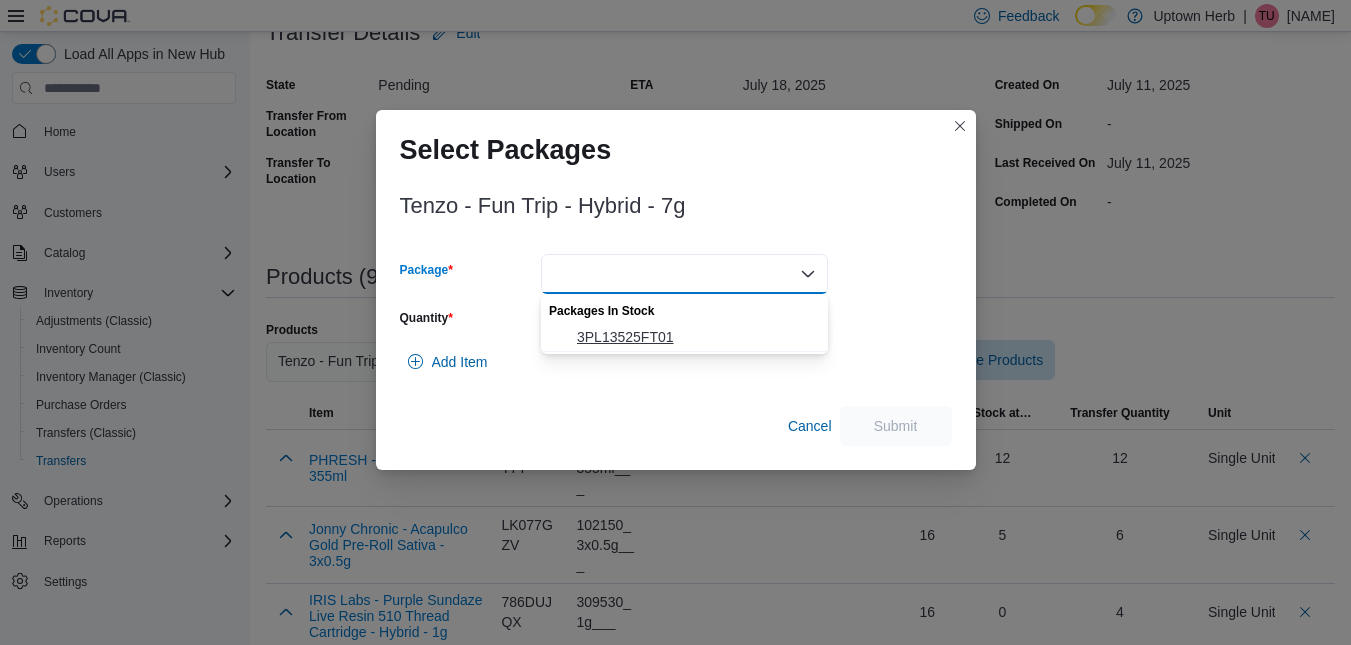 click on "3PL13525FT01" at bounding box center [696, 337] 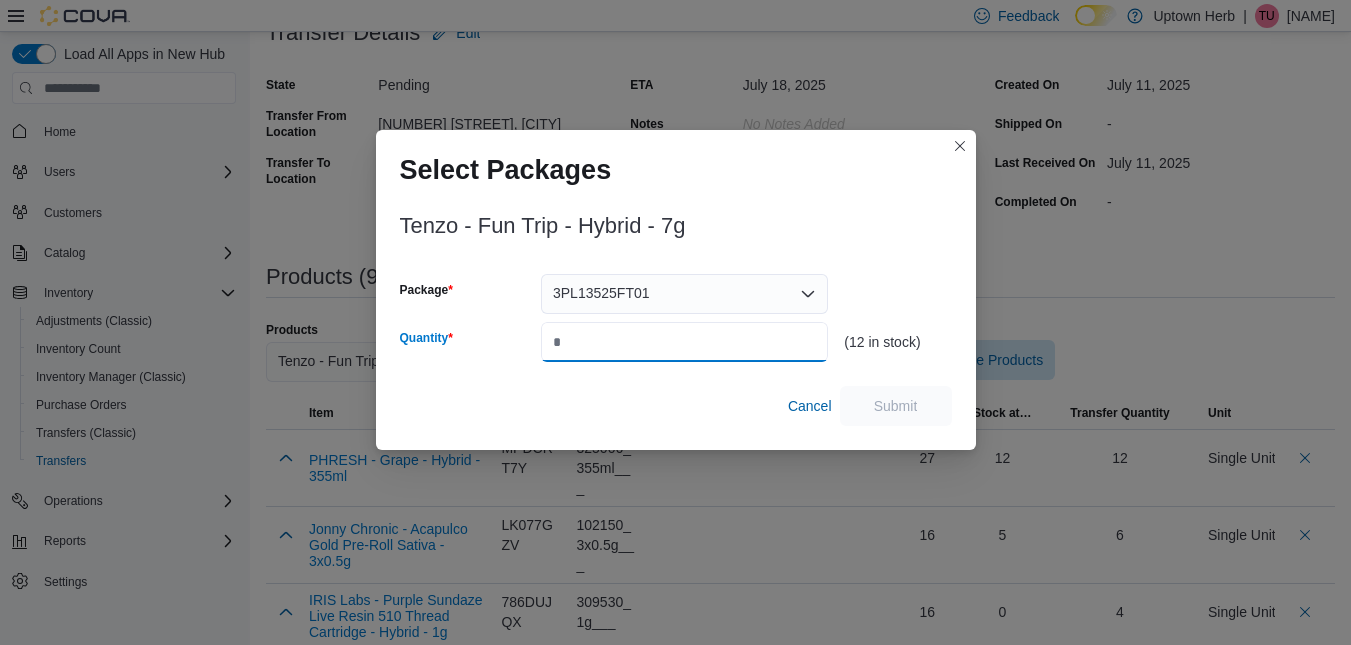 click on "Quantity" at bounding box center (684, 342) 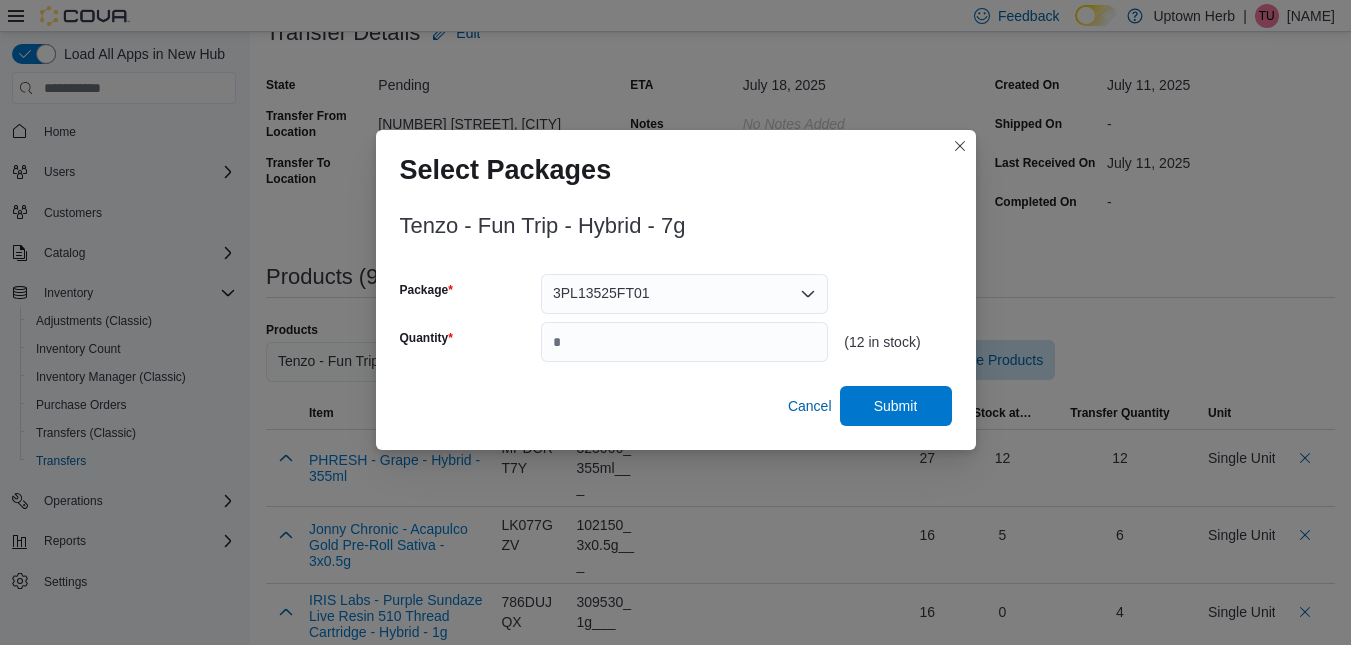 type on "*" 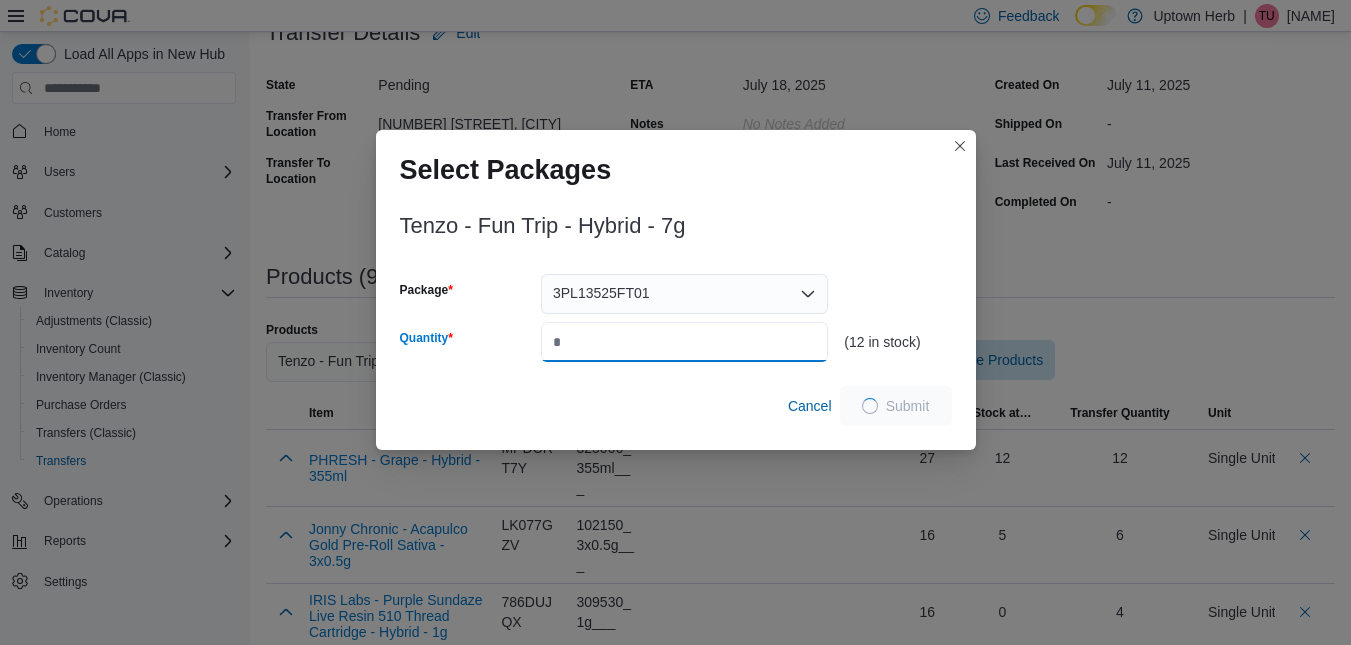 type on "*" 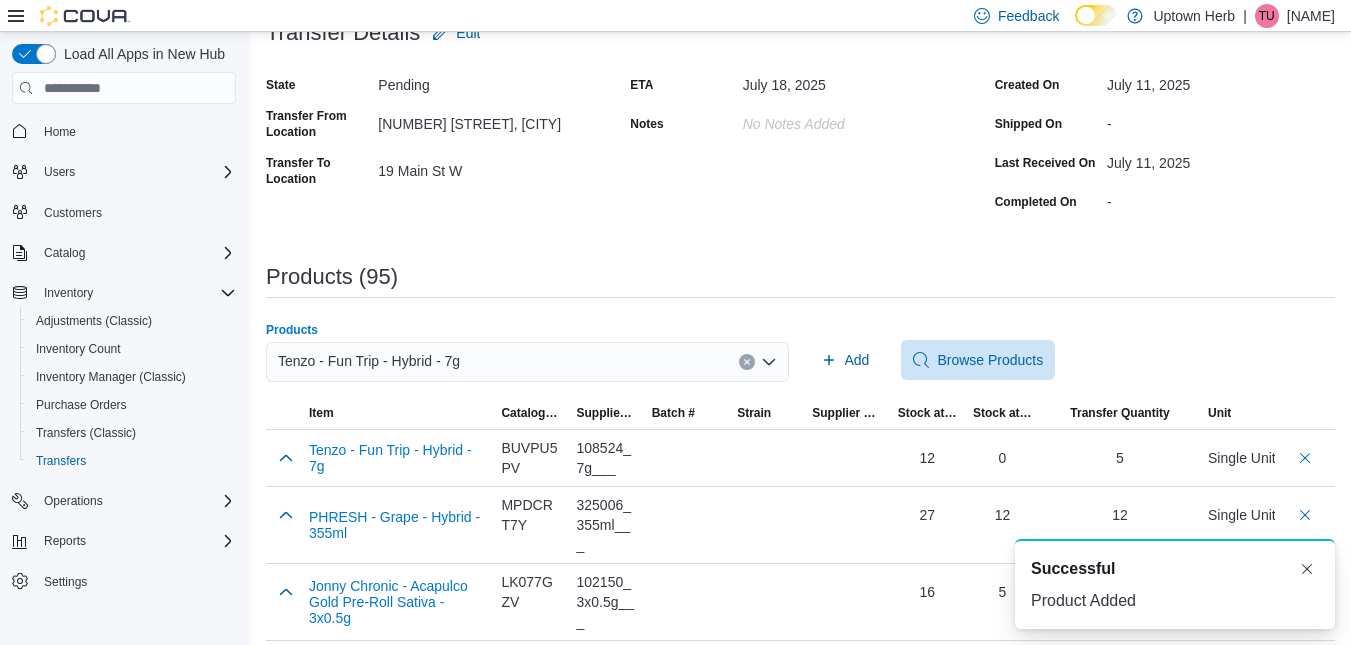 click on "Tenzo - Fun Trip - Hybrid - 7g" at bounding box center [369, 361] 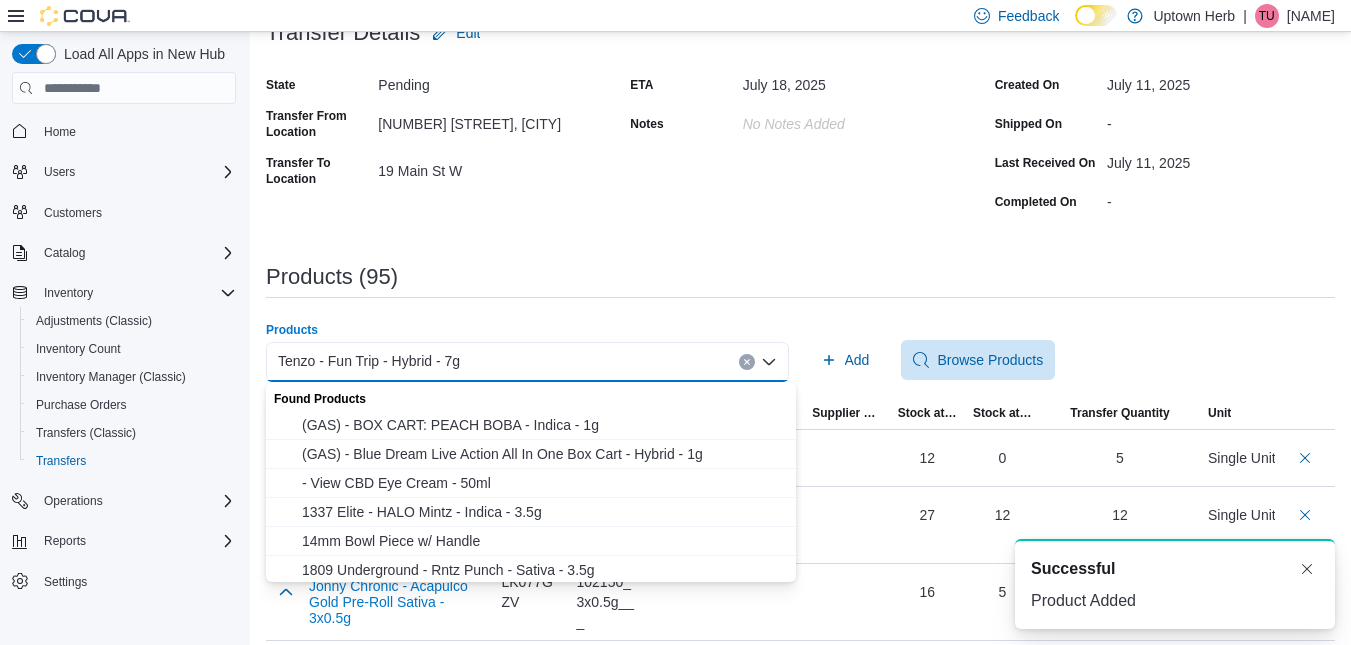click on "Tenzo - Fun Trip - Hybrid - 7g" at bounding box center (369, 361) 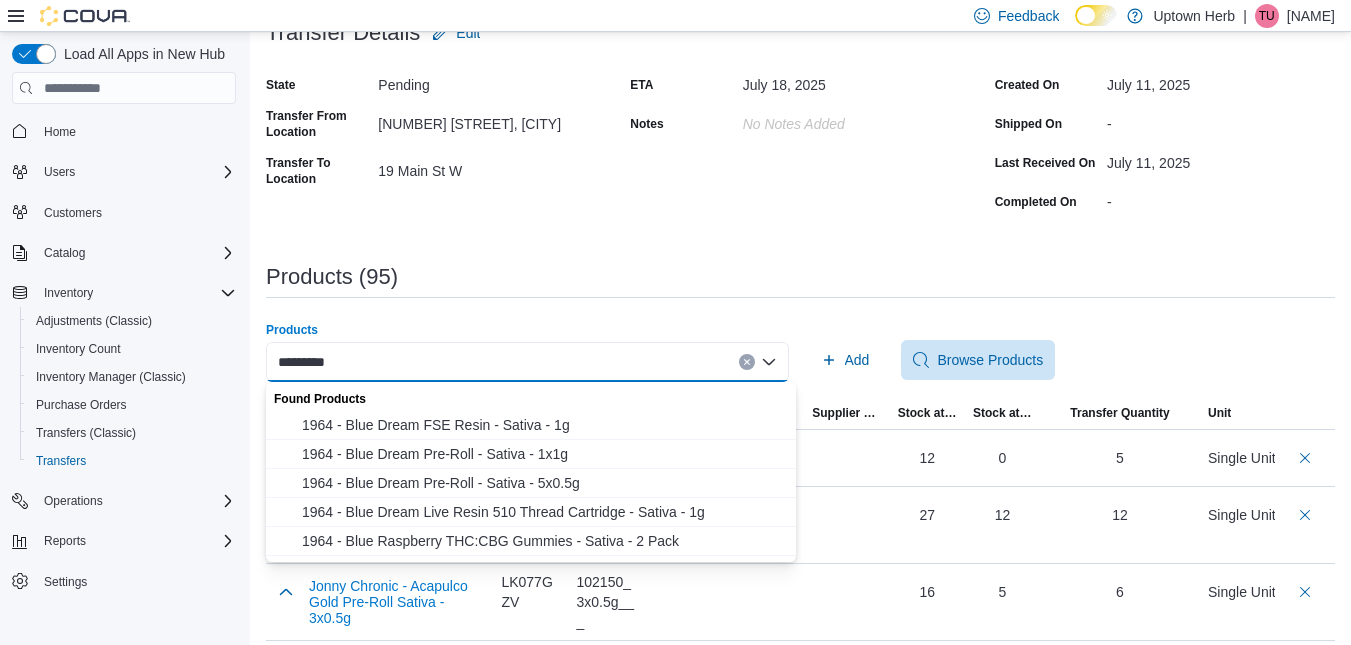 type on "*********" 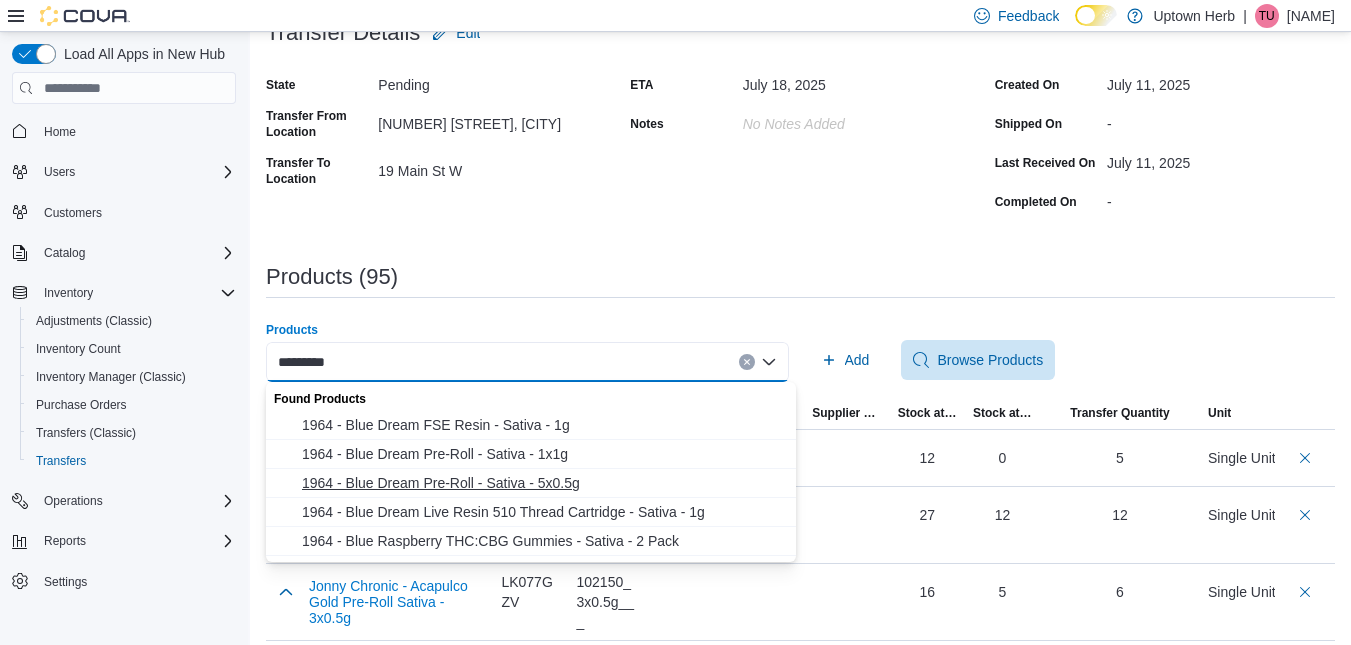 click on "1964 - Blue Dream Pre-Roll - Sativa - 5x0.5g" at bounding box center [543, 483] 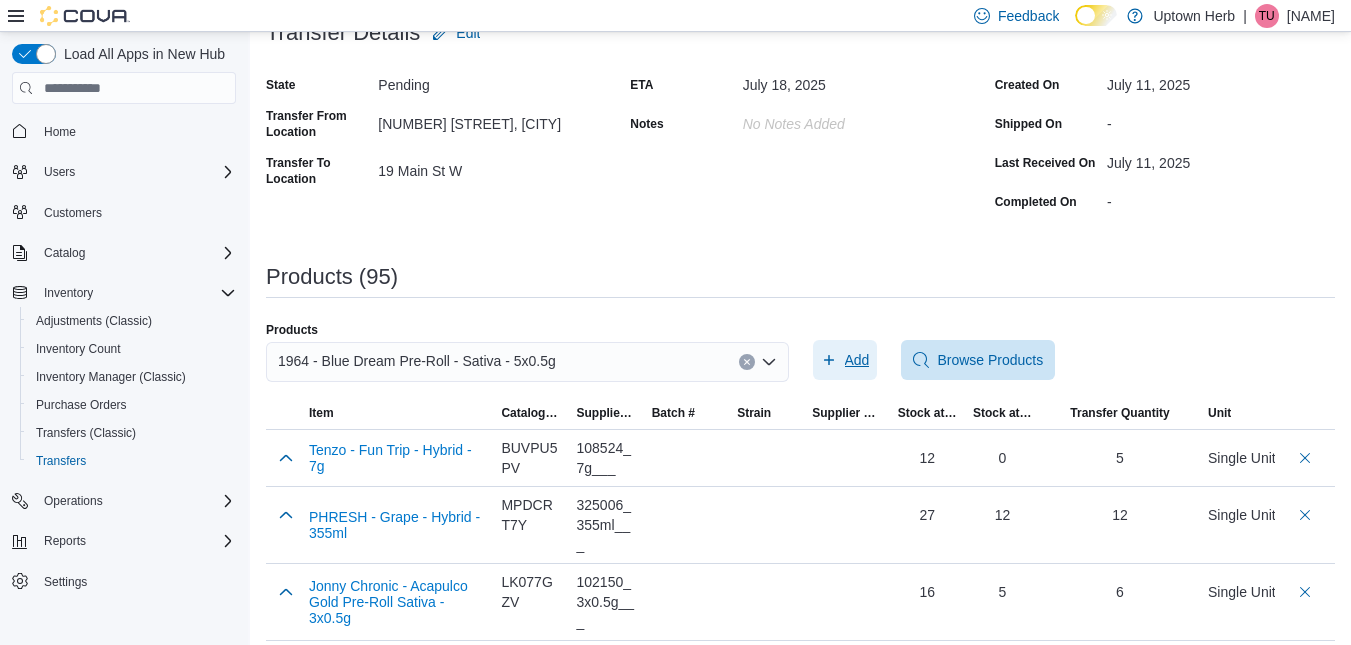 click on "Add" at bounding box center [845, 360] 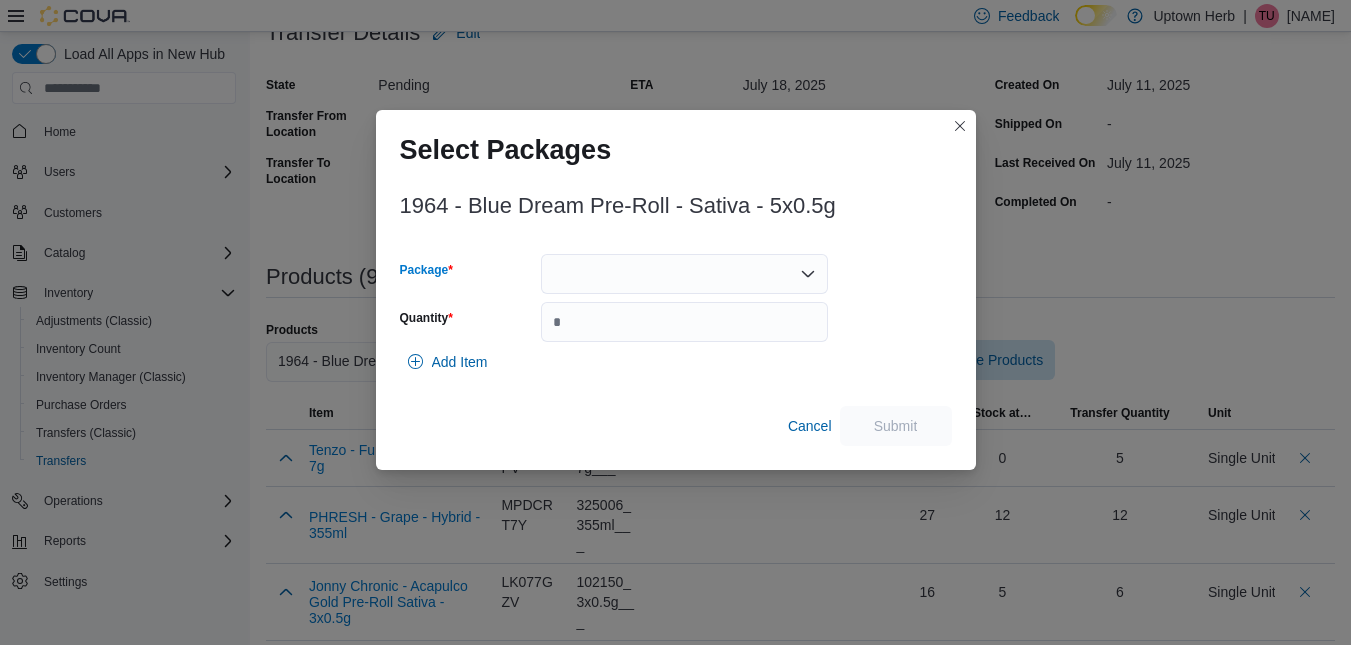 click at bounding box center (684, 274) 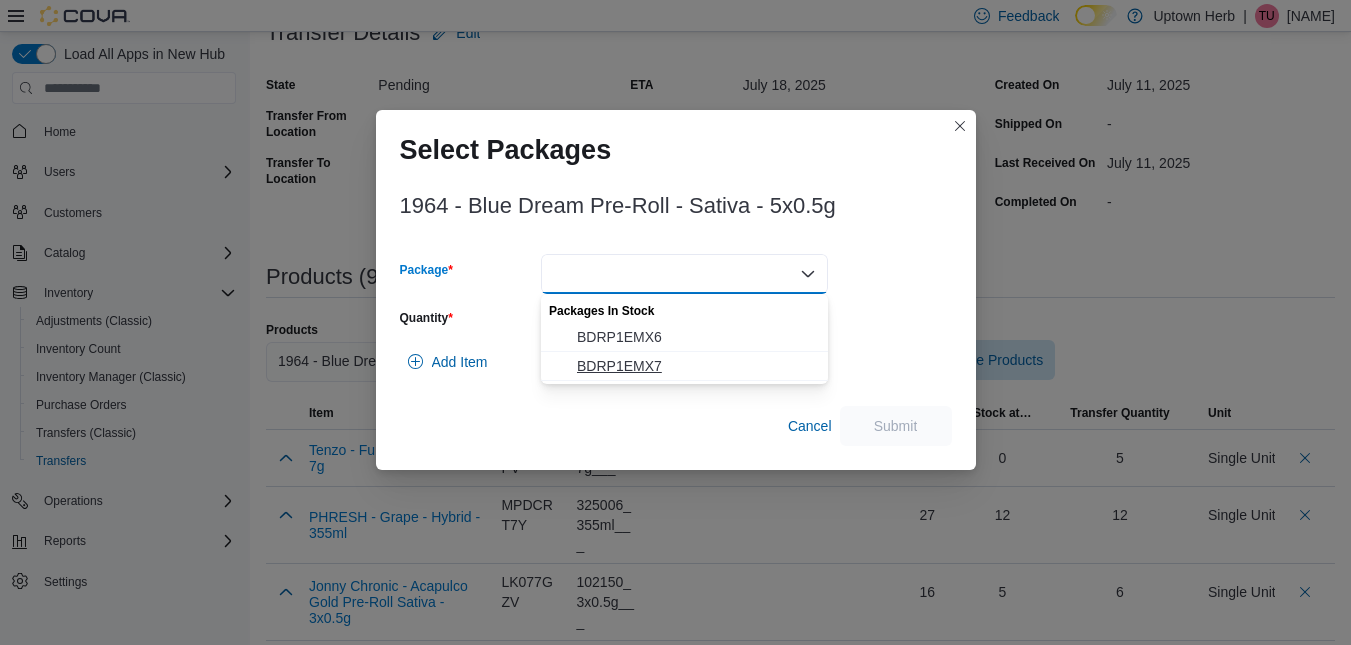 click on "BDRP1EMX7" at bounding box center [696, 366] 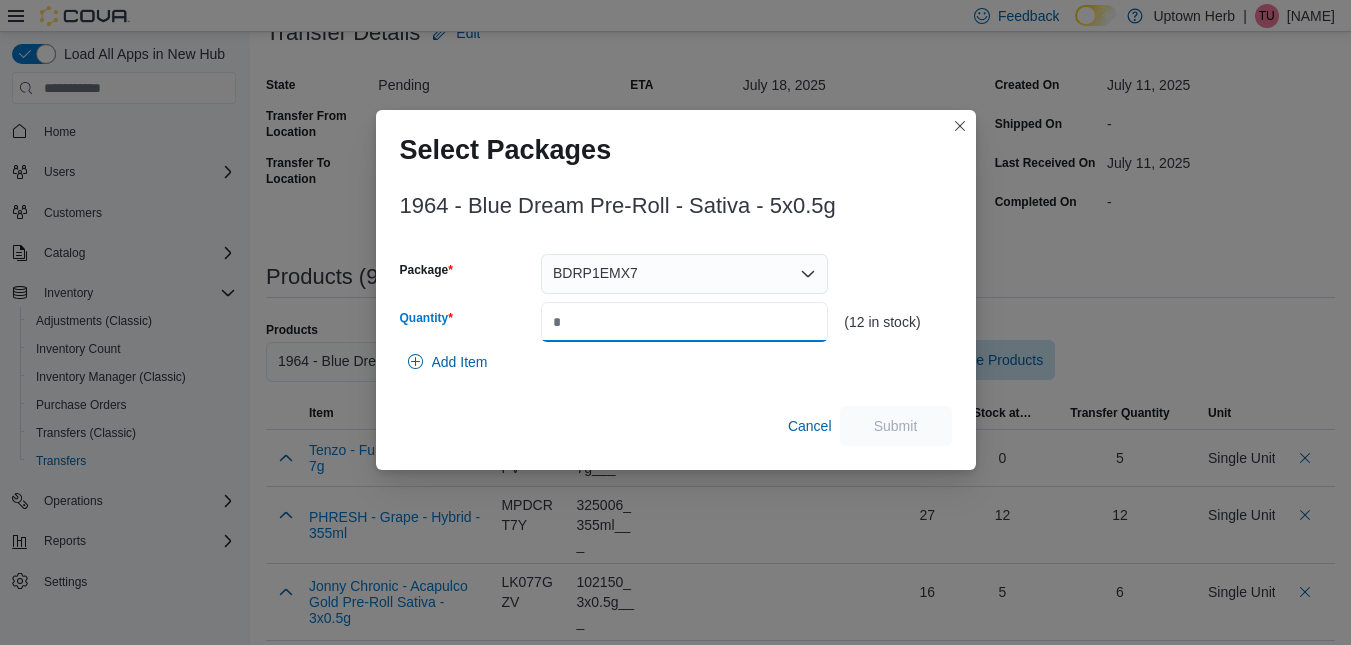 click on "Quantity" at bounding box center [684, 322] 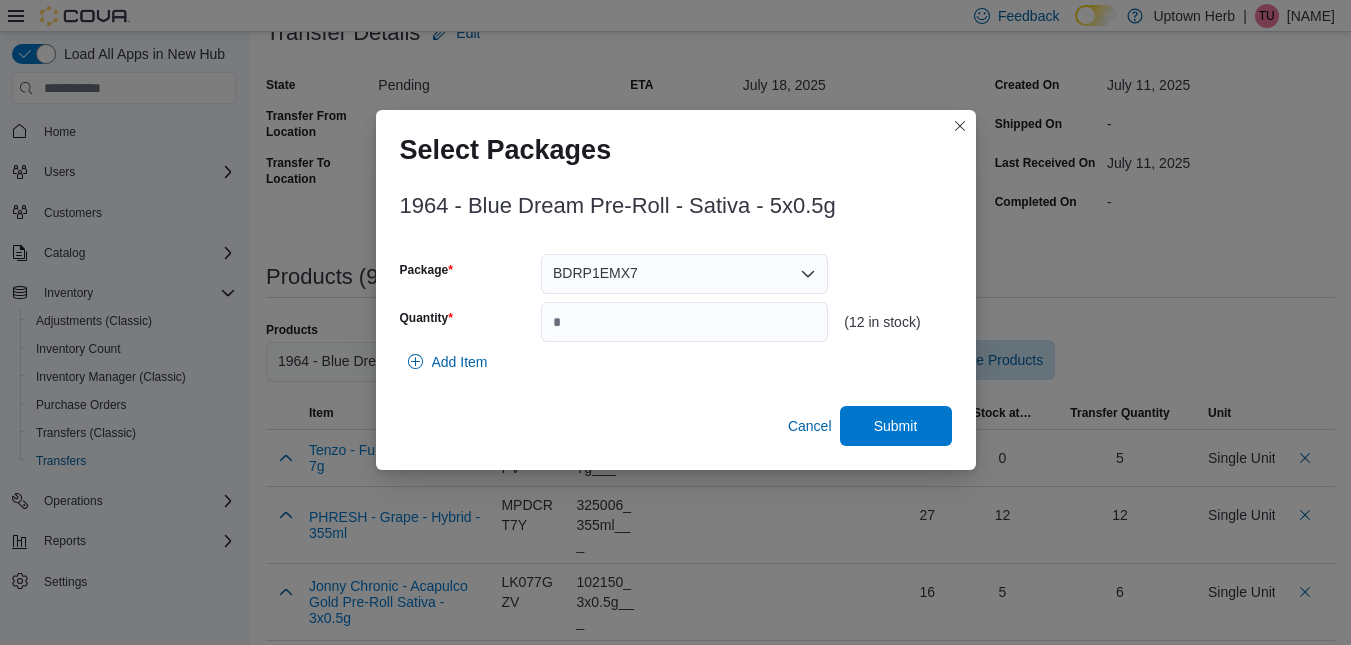 type on "*" 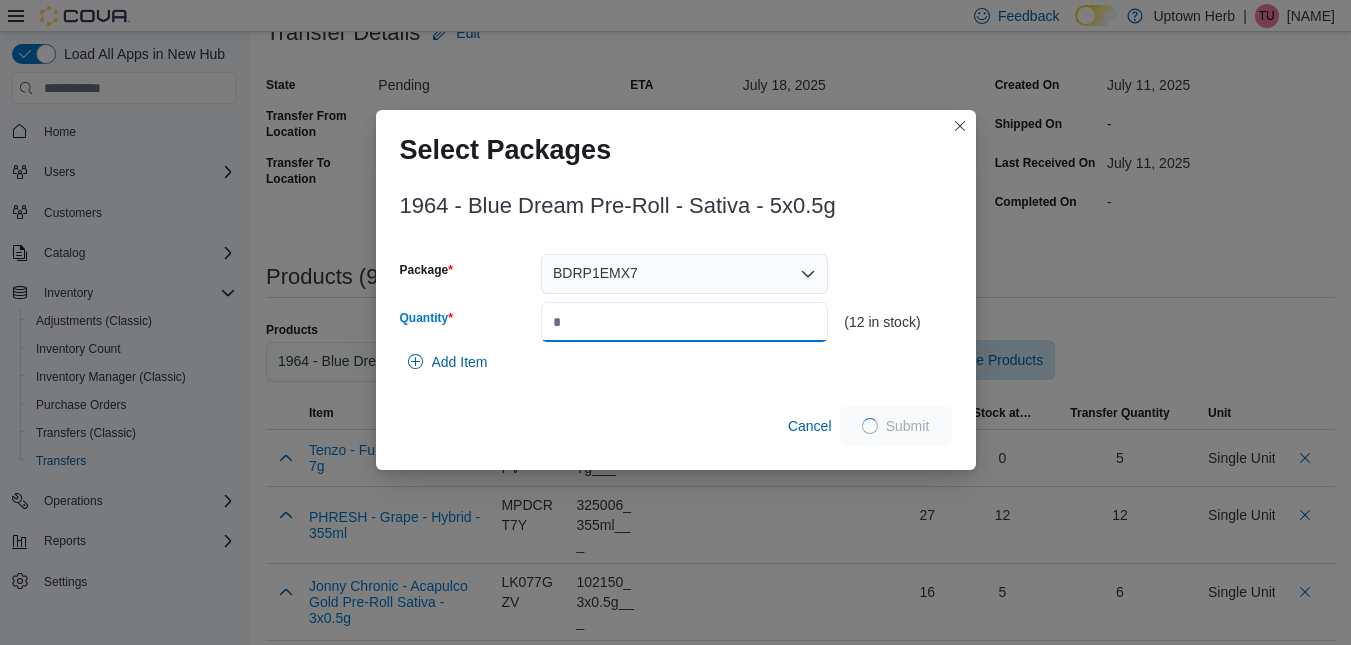 type on "*" 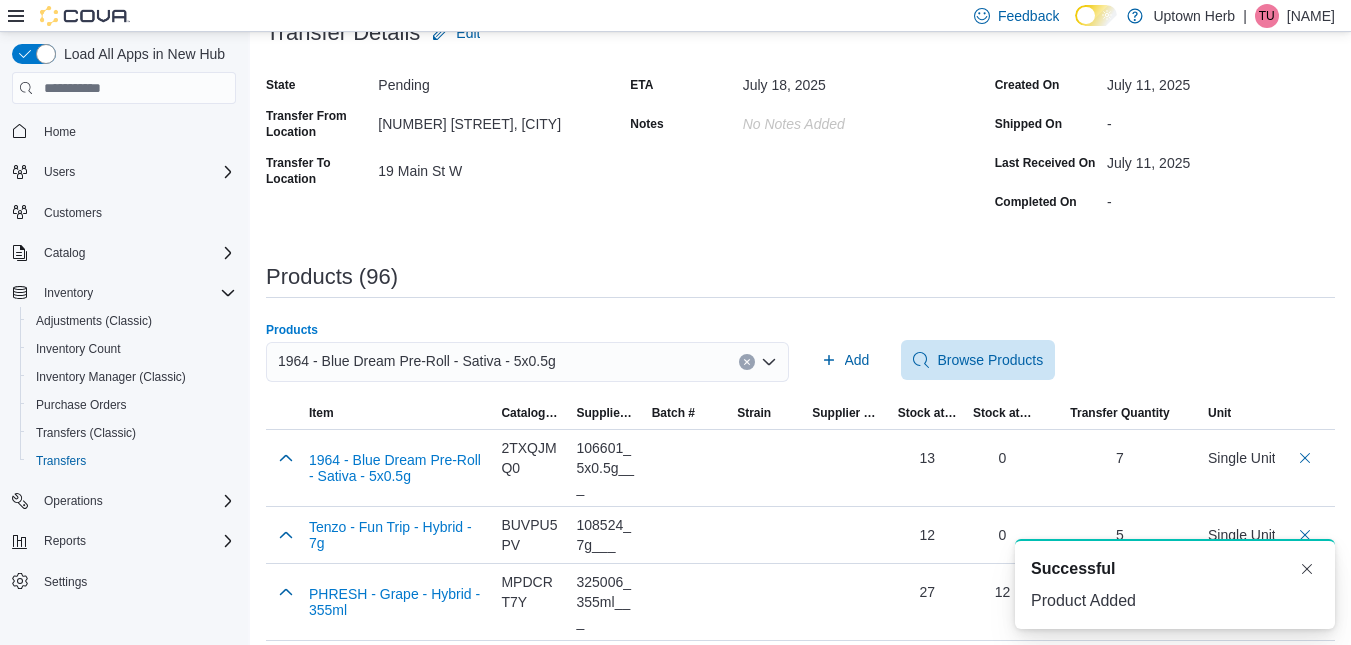 click on "1964 - Blue Dream Pre-Roll - Sativa - 5x0.5g" at bounding box center (417, 361) 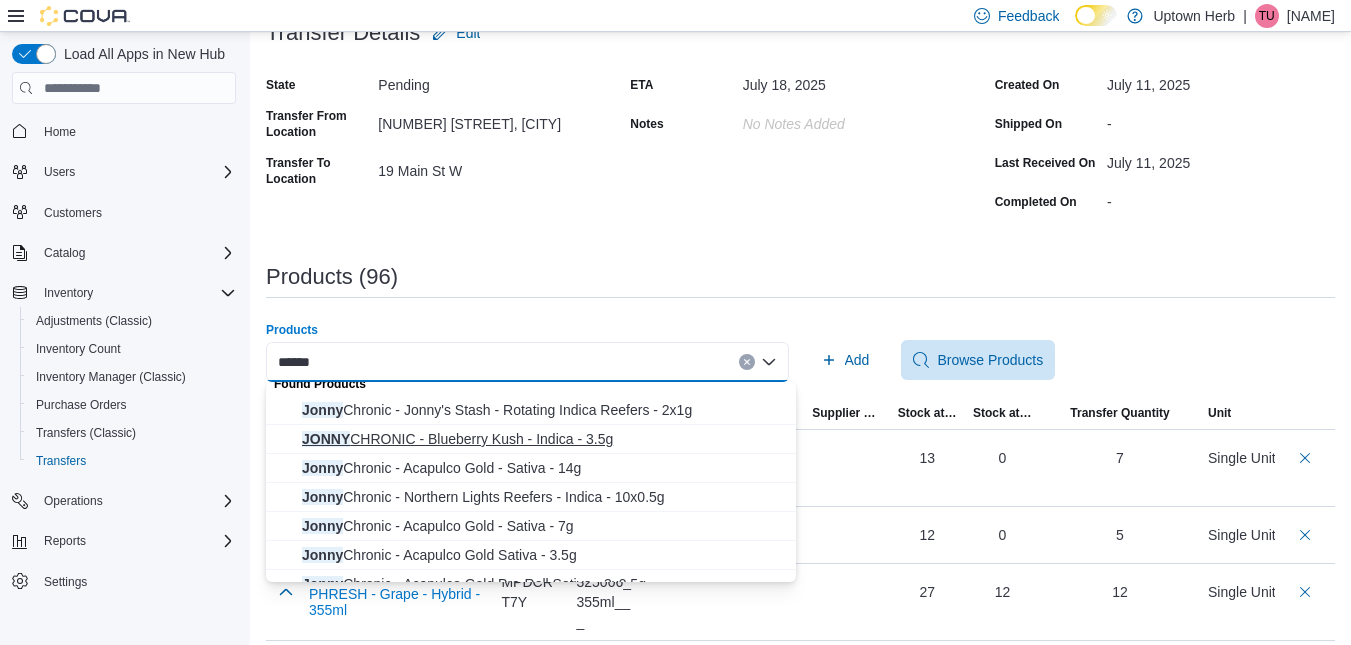 scroll, scrollTop: 16, scrollLeft: 0, axis: vertical 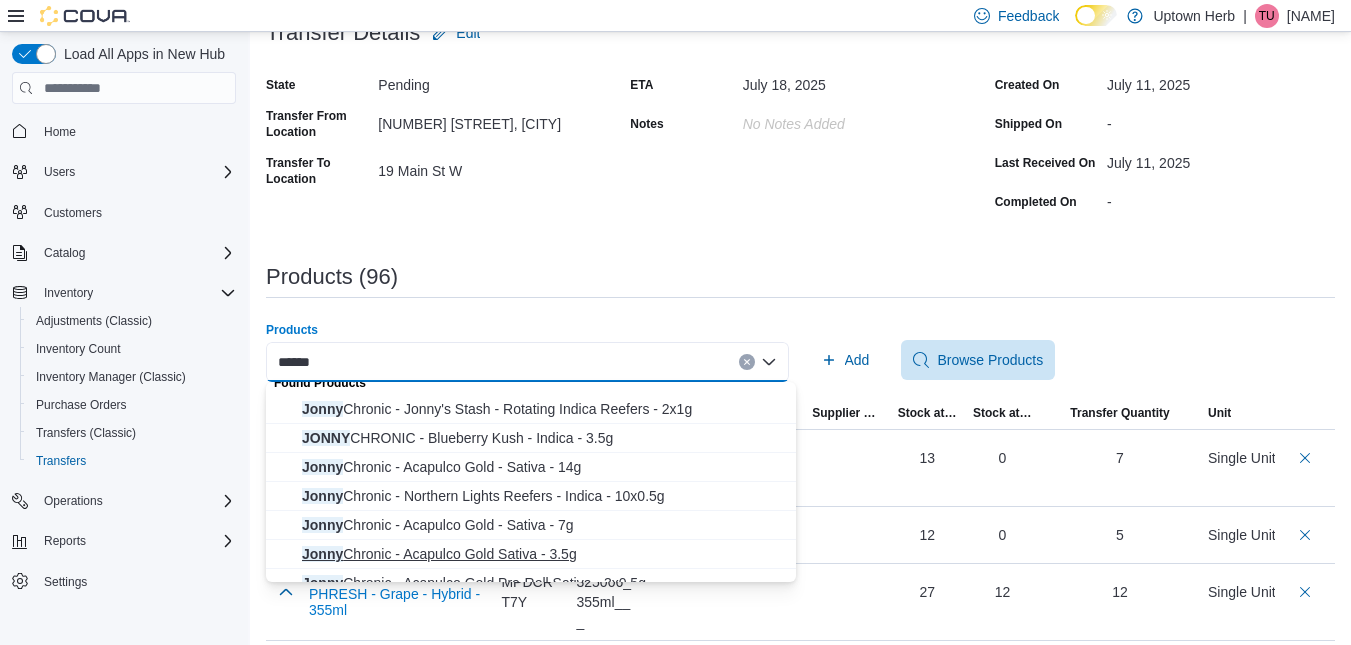 type on "*****" 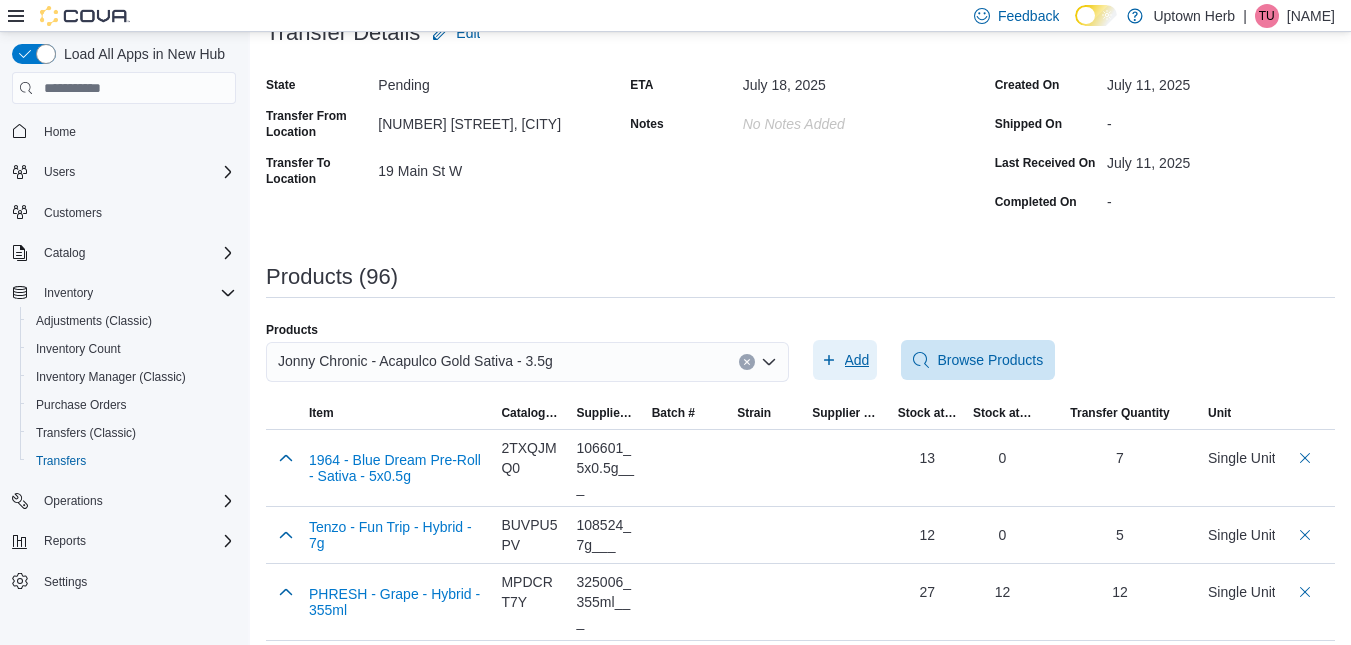 click on "Add" at bounding box center (857, 360) 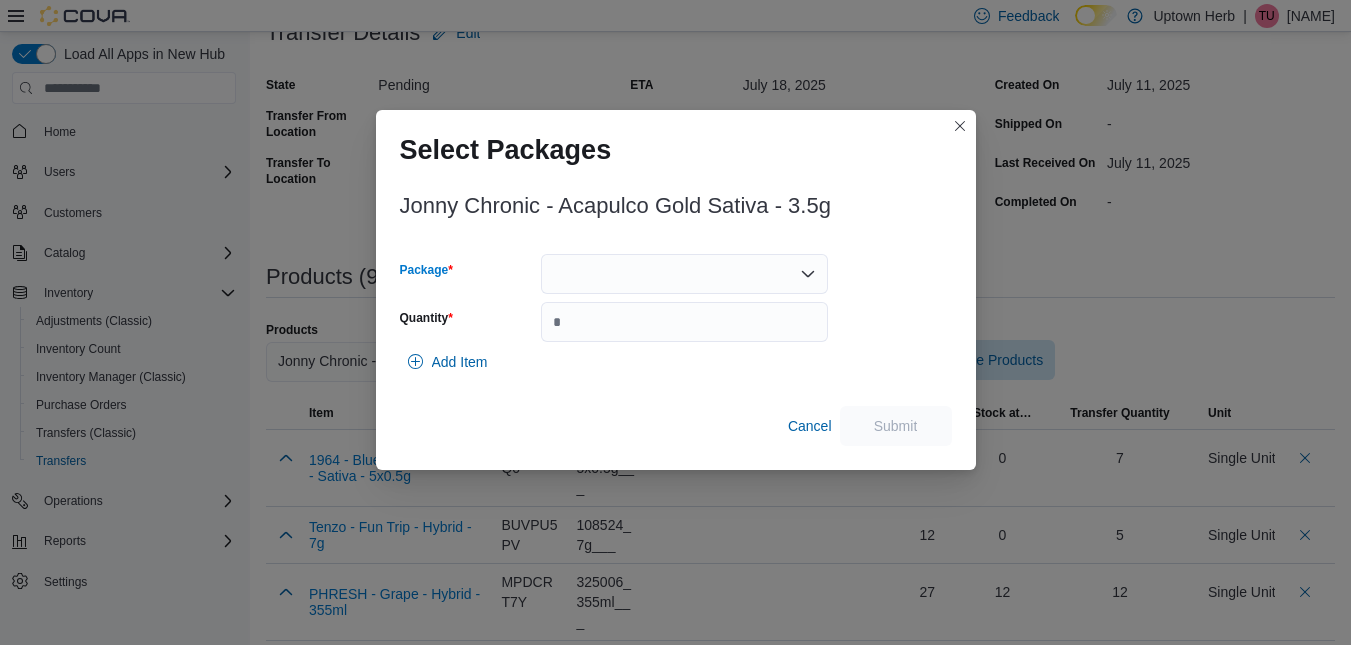click at bounding box center [684, 274] 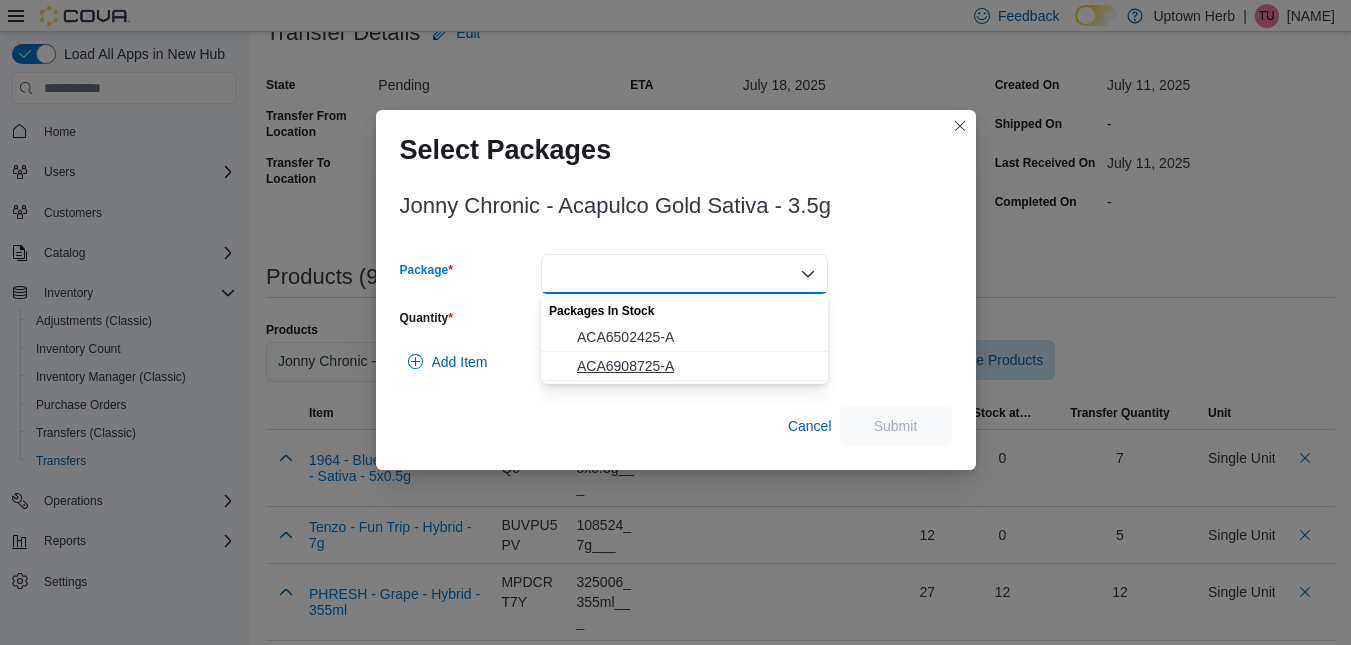 click on "ACA6908725-A" at bounding box center [684, 366] 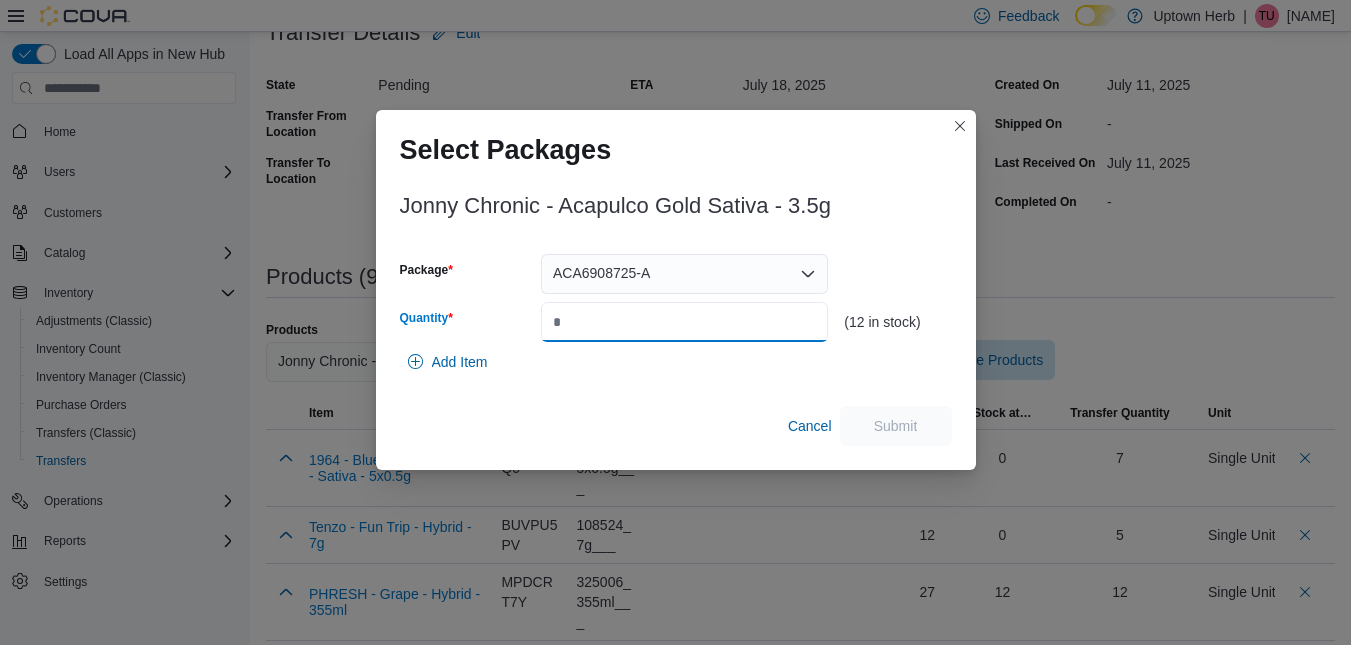 click on "Quantity" at bounding box center (684, 322) 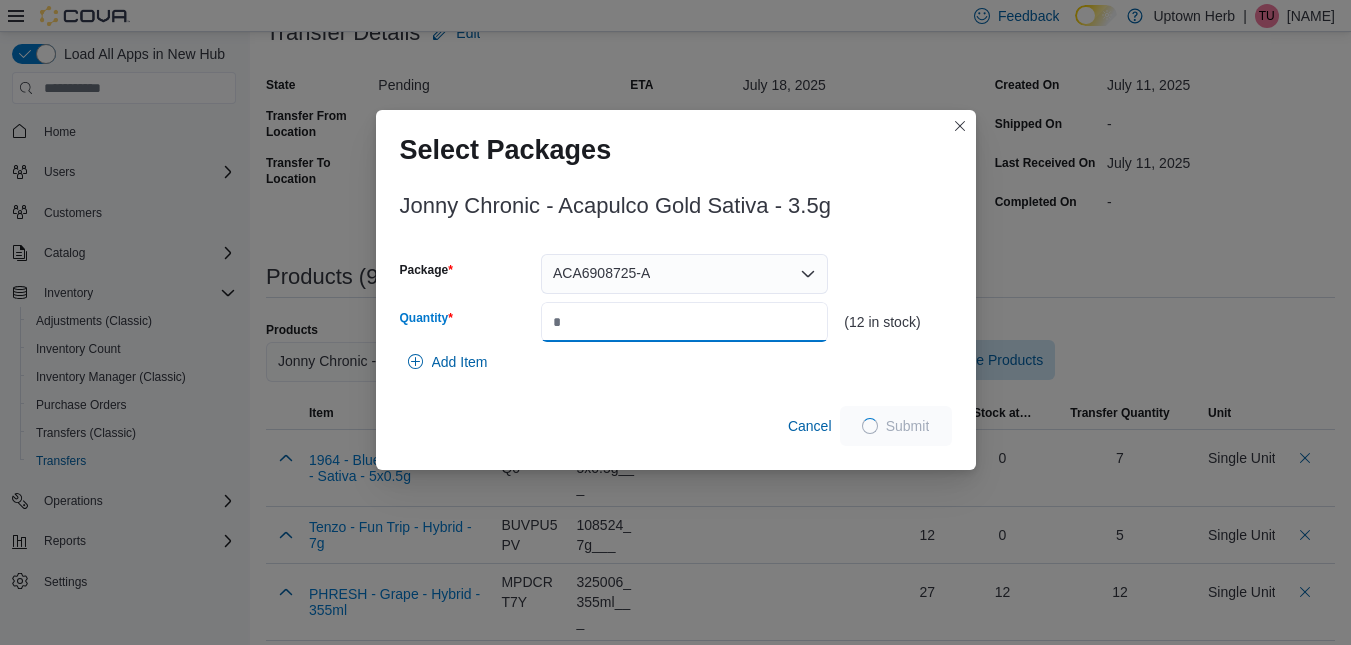 type on "*" 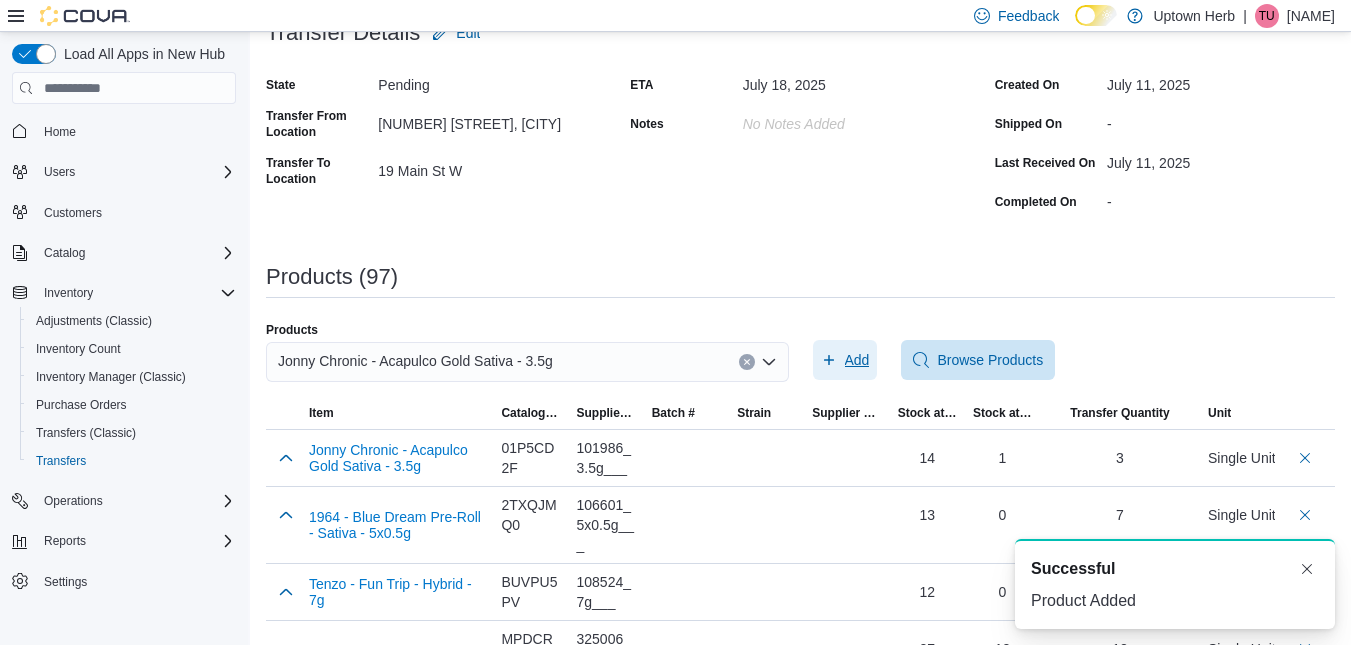 scroll, scrollTop: 0, scrollLeft: 0, axis: both 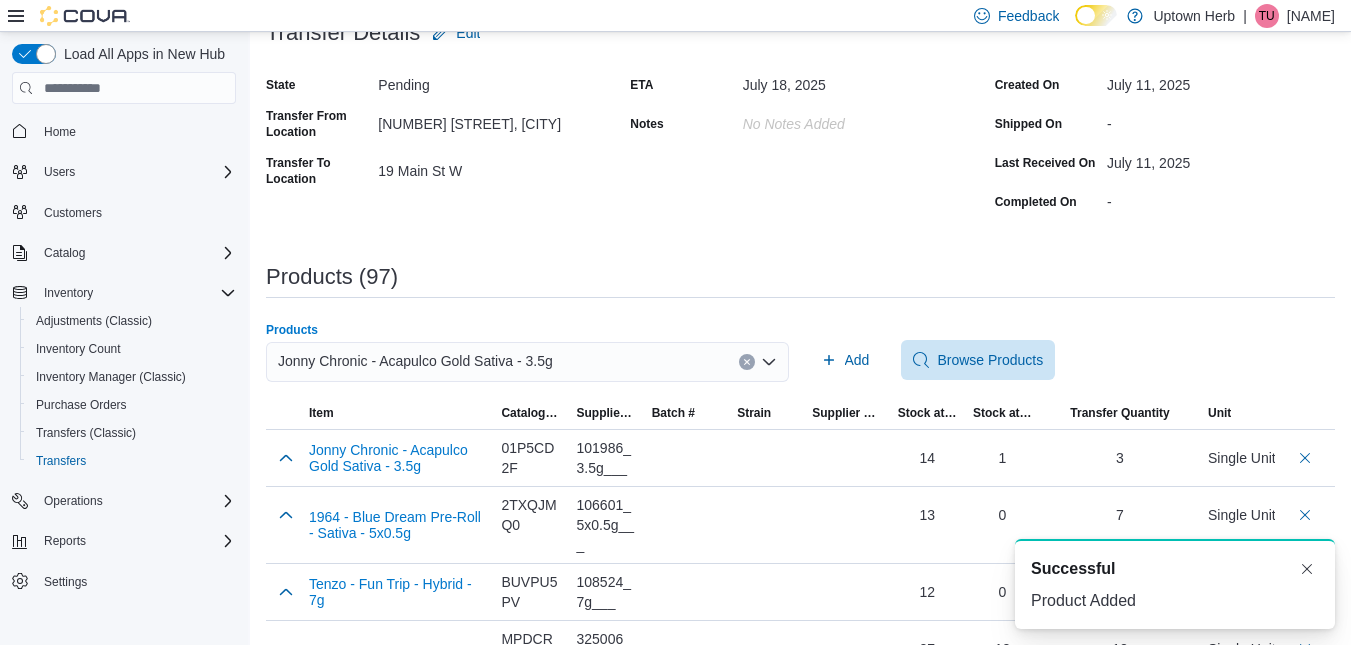 drag, startPoint x: 422, startPoint y: 373, endPoint x: 419, endPoint y: 361, distance: 12.369317 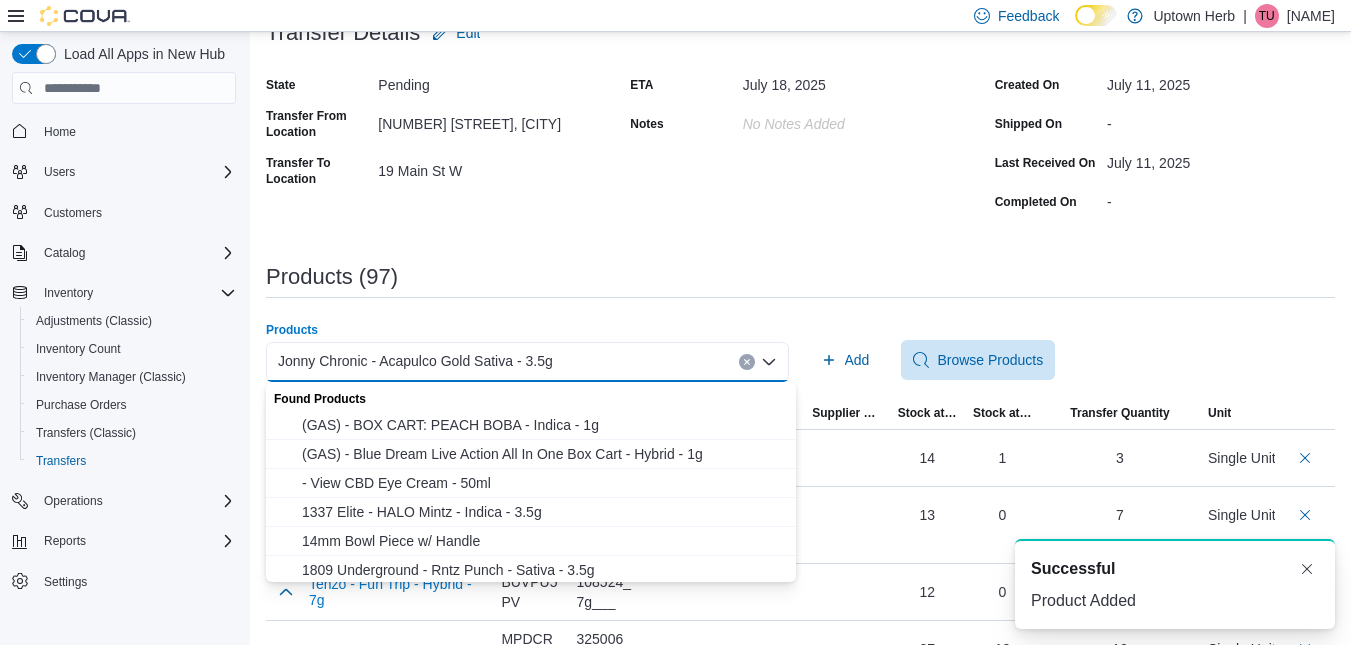 click on "Jonny Chronic - Acapulco Gold Sativa - 3.5g" at bounding box center (415, 361) 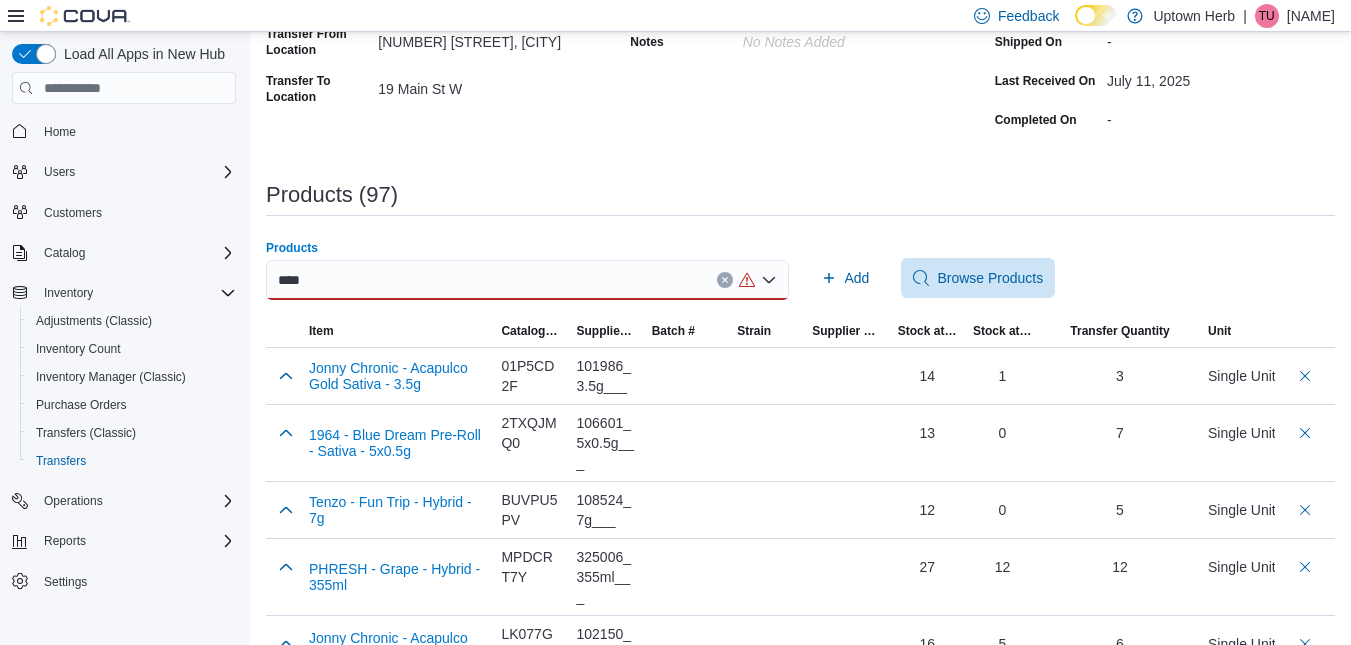 scroll, scrollTop: 205, scrollLeft: 0, axis: vertical 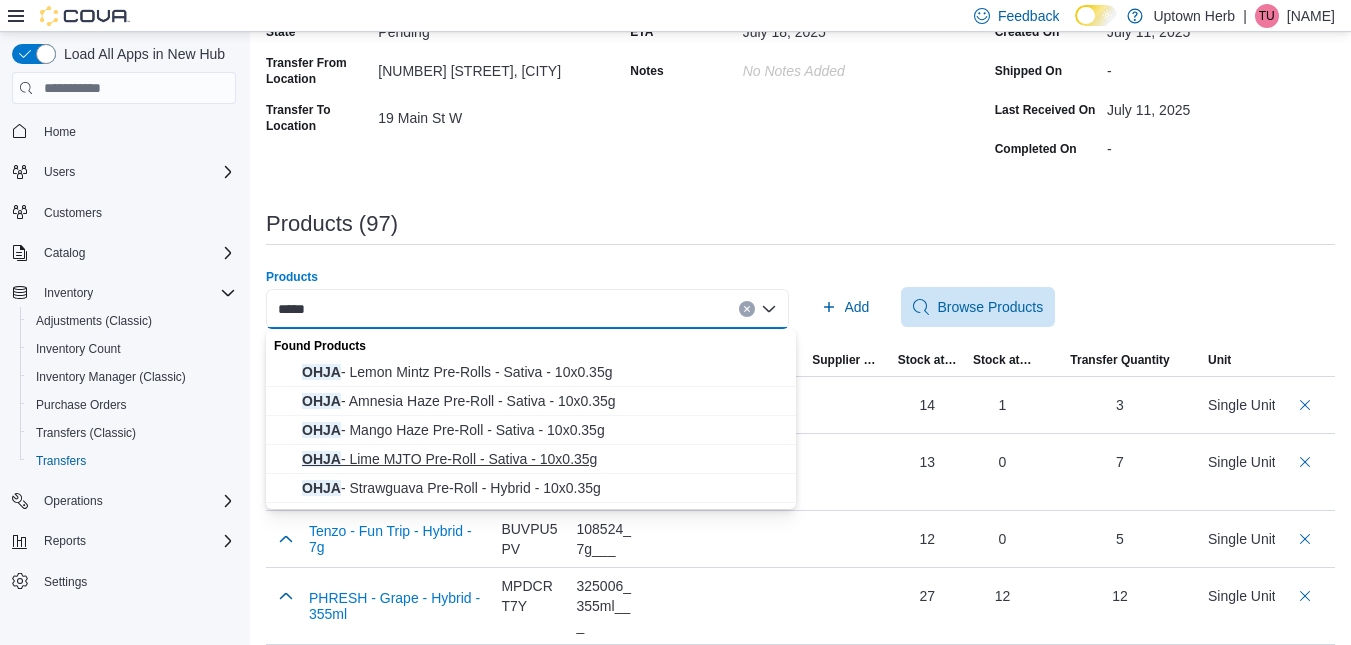 type on "****" 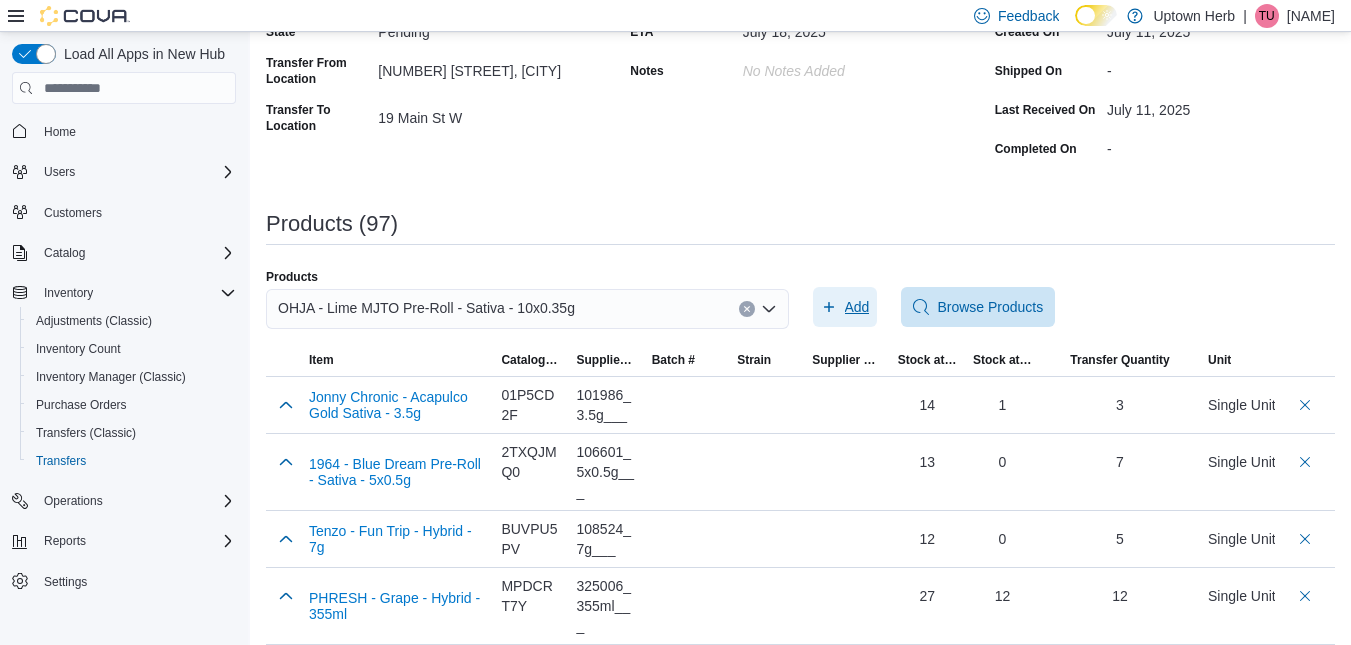 click on "Add" at bounding box center (845, 307) 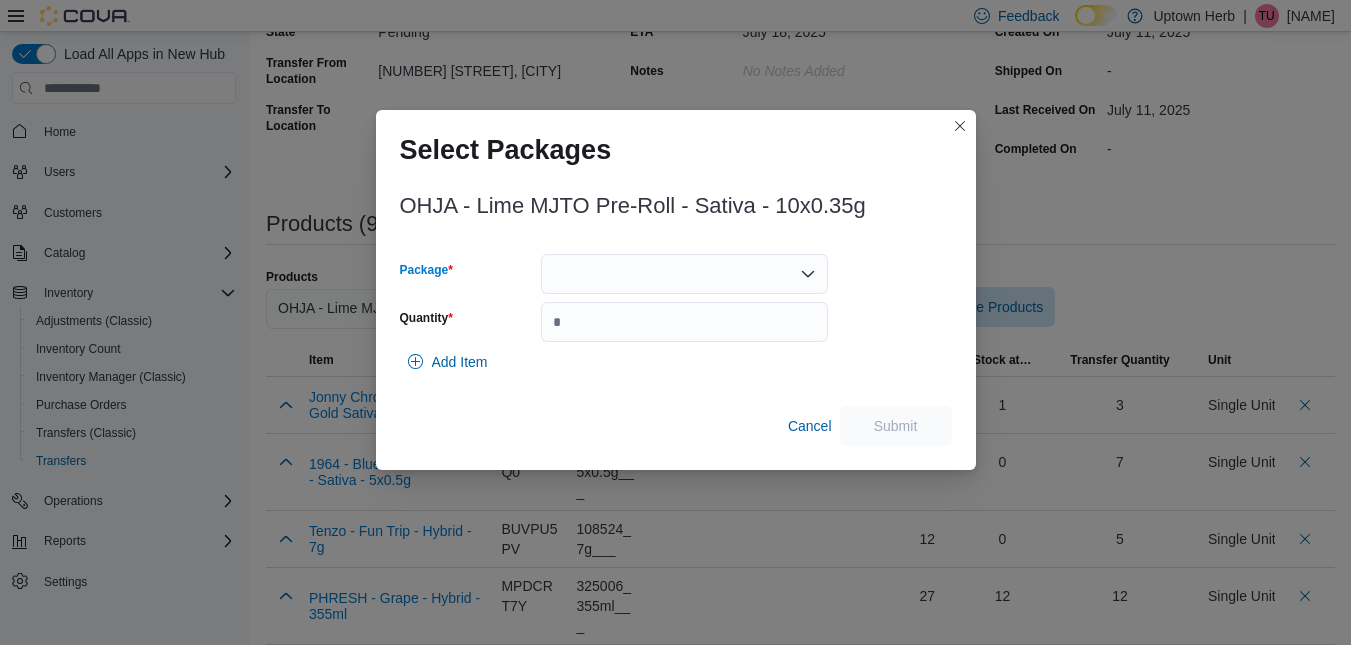 click at bounding box center [684, 274] 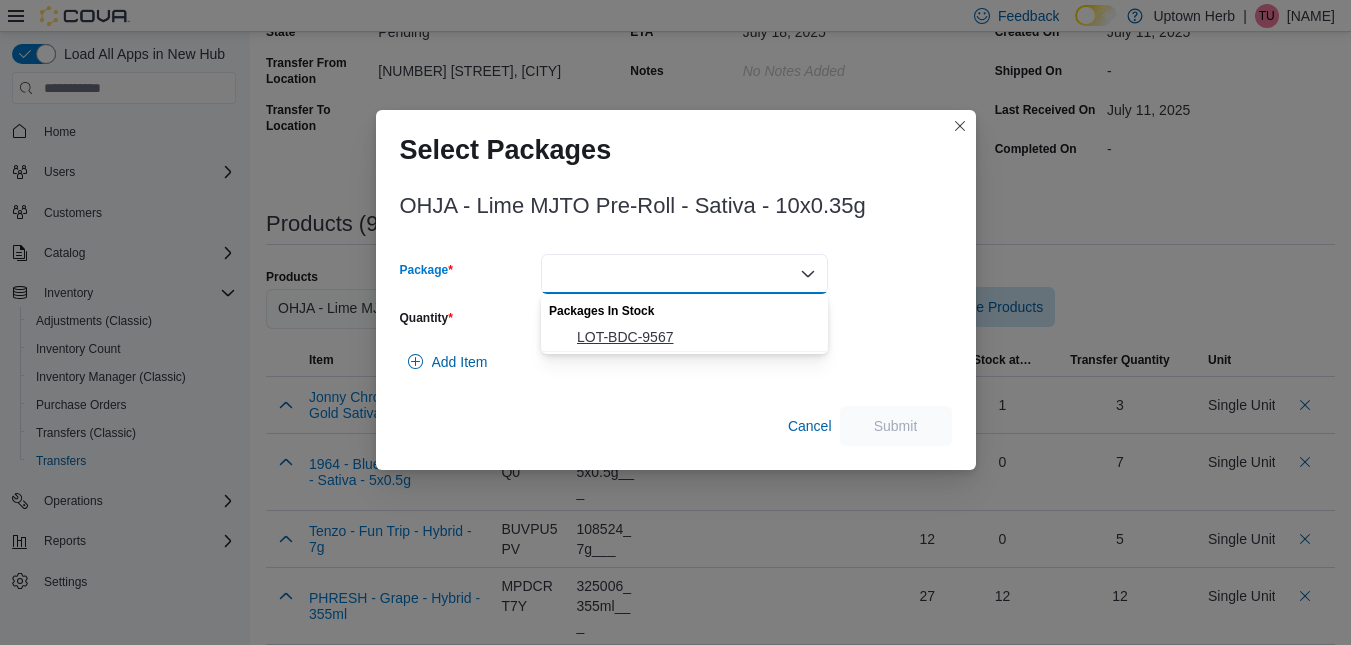 click on "LOT-BDC-9567" at bounding box center (696, 337) 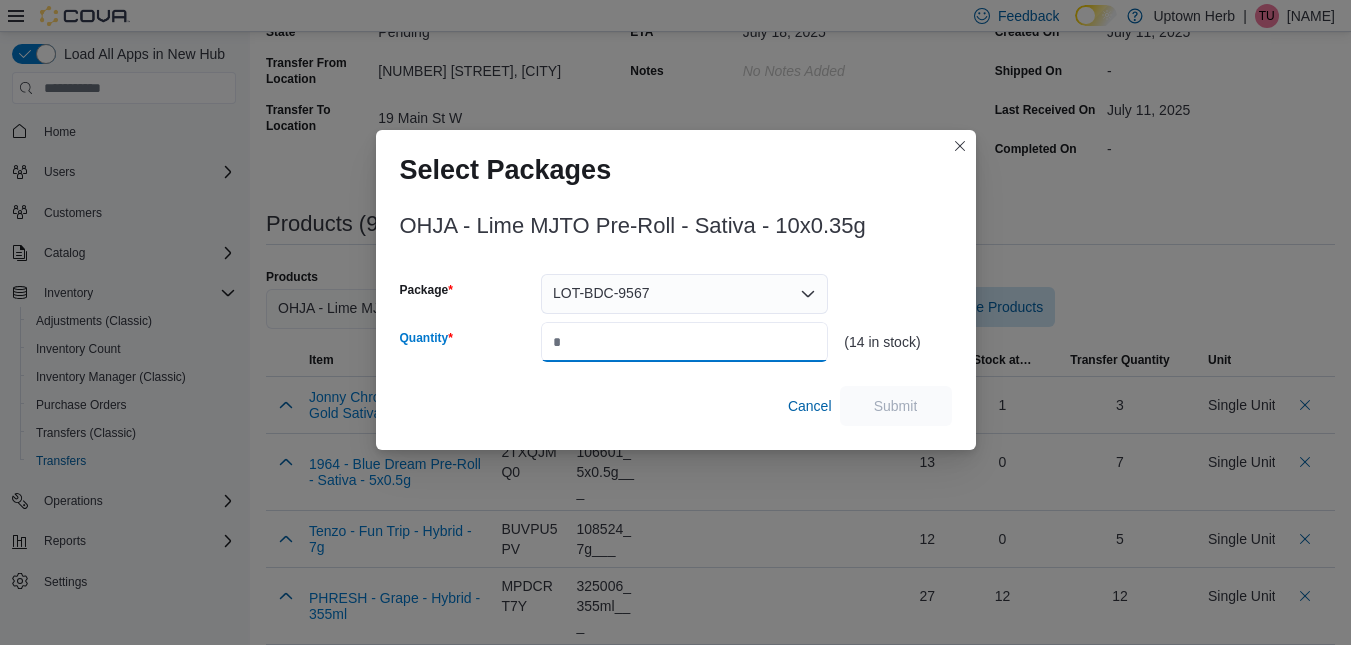 click on "Quantity" at bounding box center [684, 342] 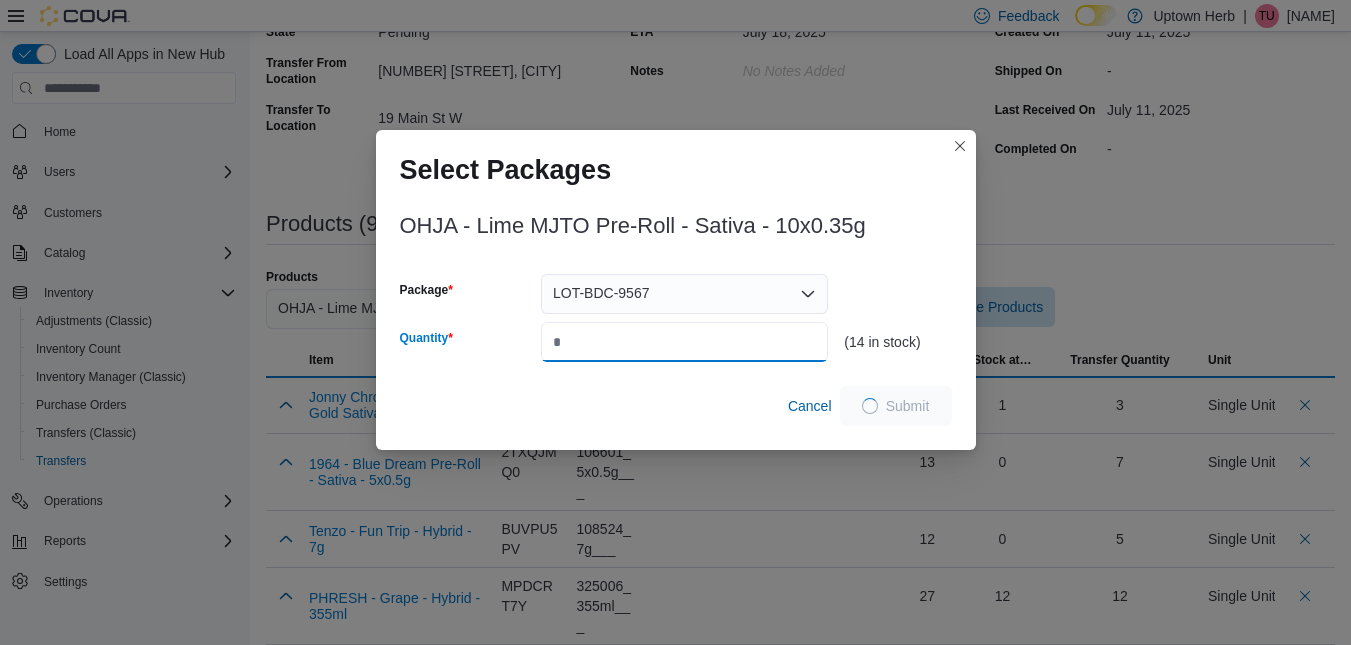 type on "*" 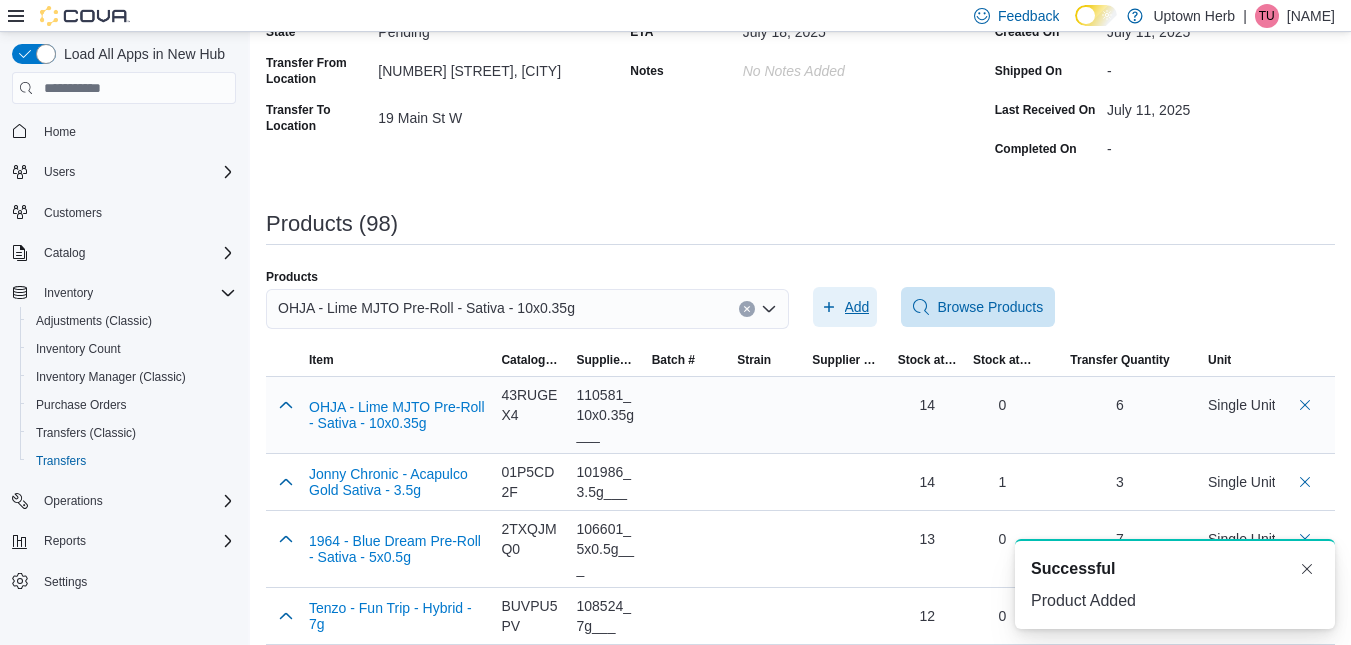 scroll, scrollTop: 0, scrollLeft: 0, axis: both 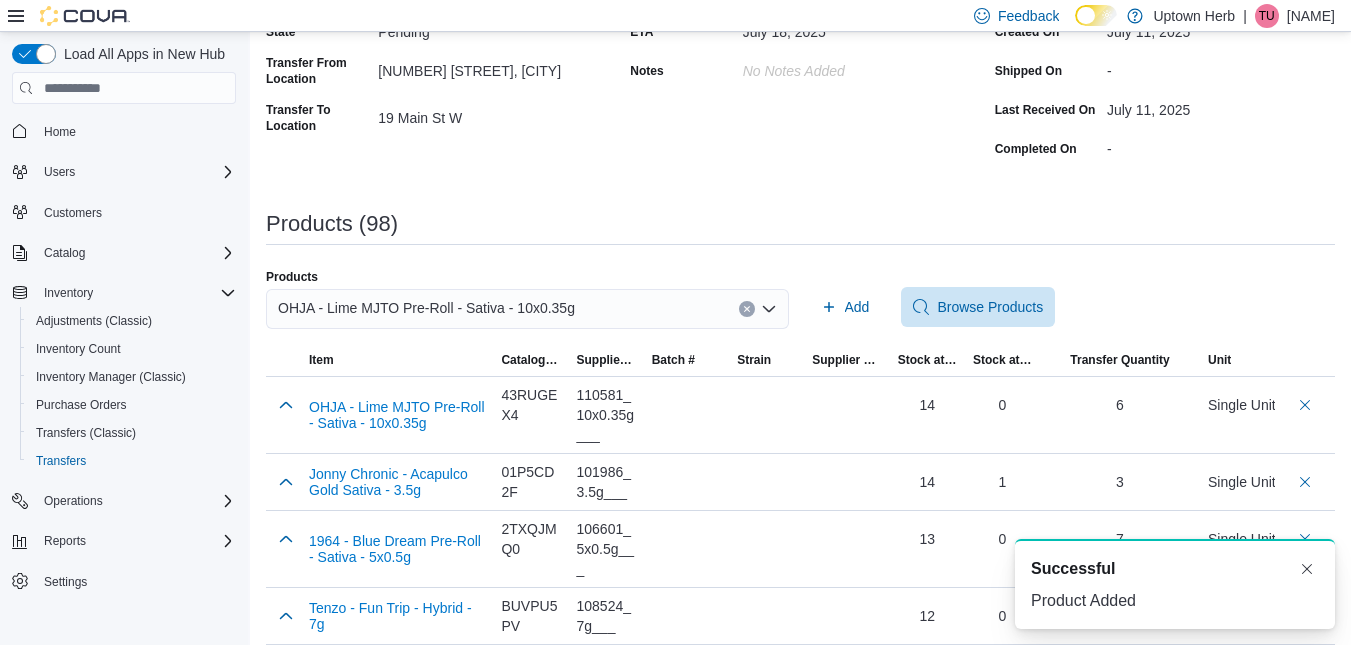 click on "OHJA - Lime MJTO Pre-Roll - Sativa - 10x0.35g" at bounding box center (527, 309) 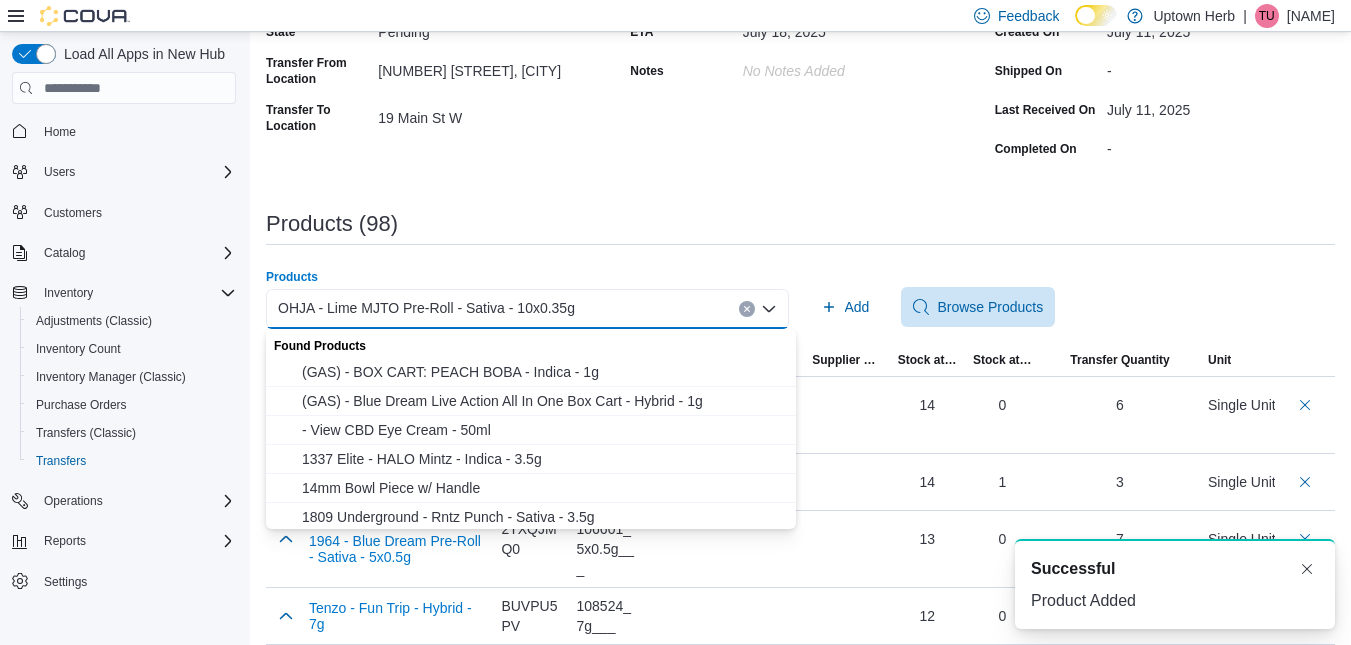 click on "OHJA - Lime MJTO Pre-Roll - Sativa - 10x0.35g" at bounding box center (426, 308) 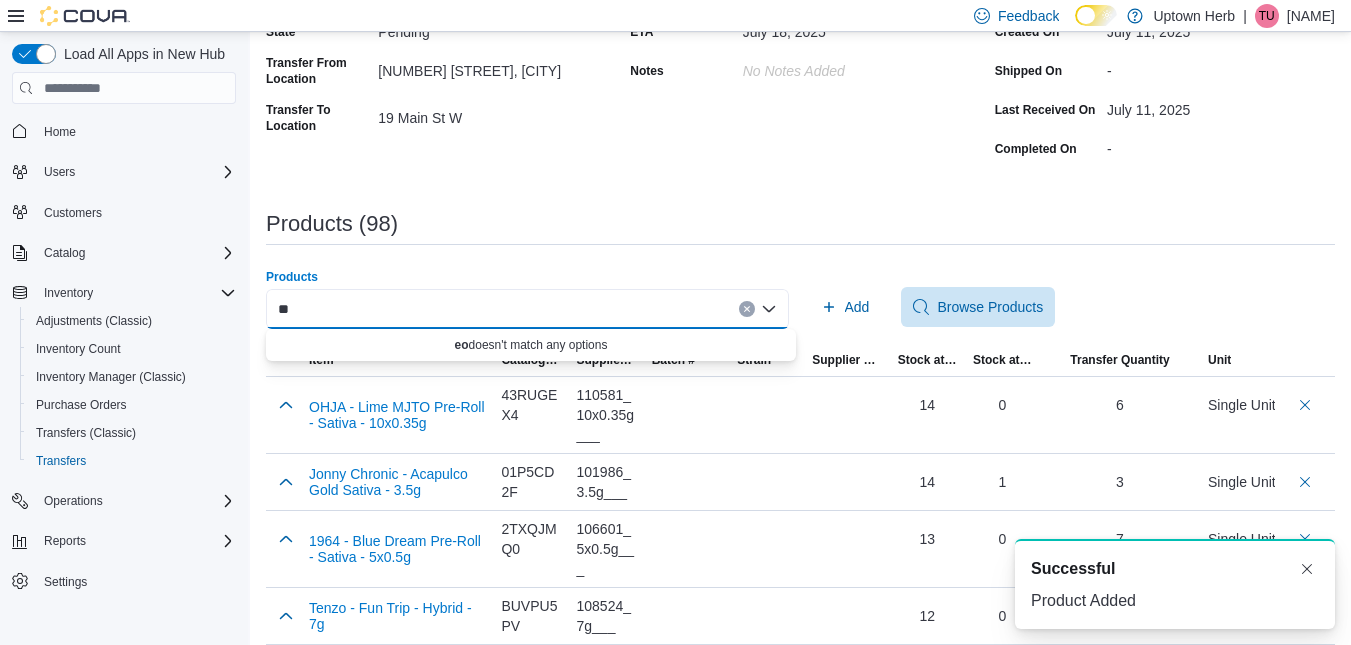type on "*" 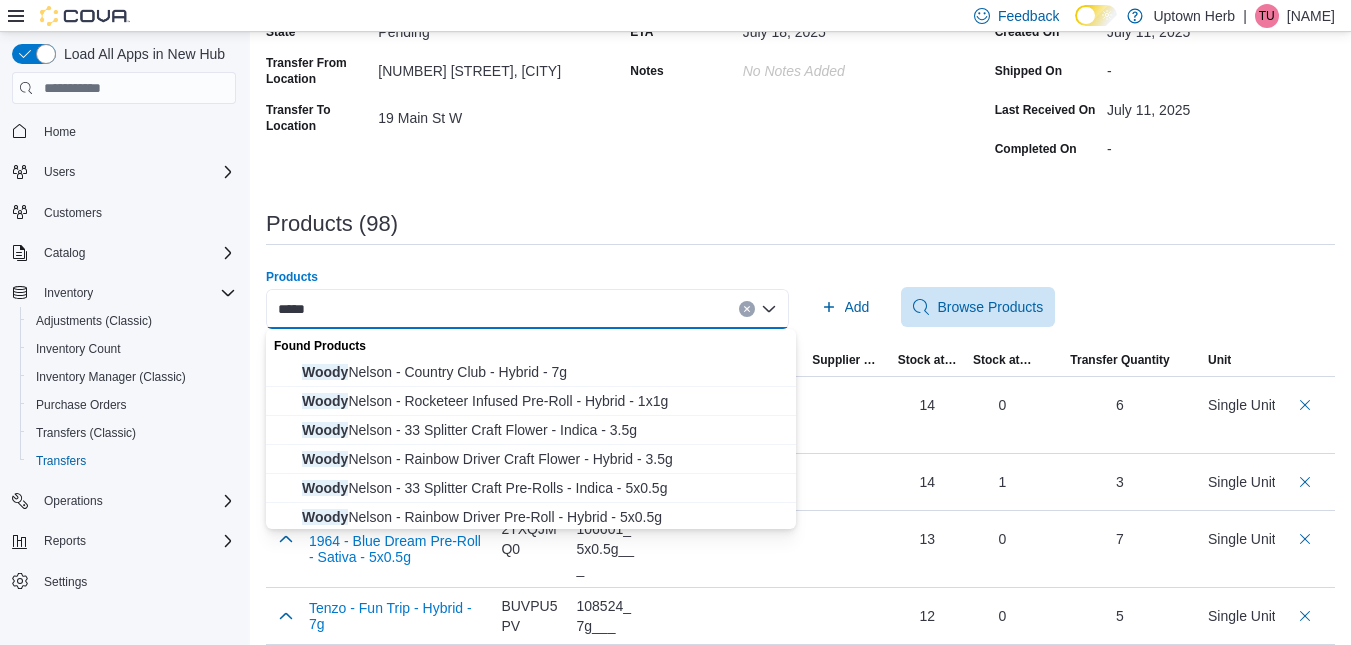 type on "*****" 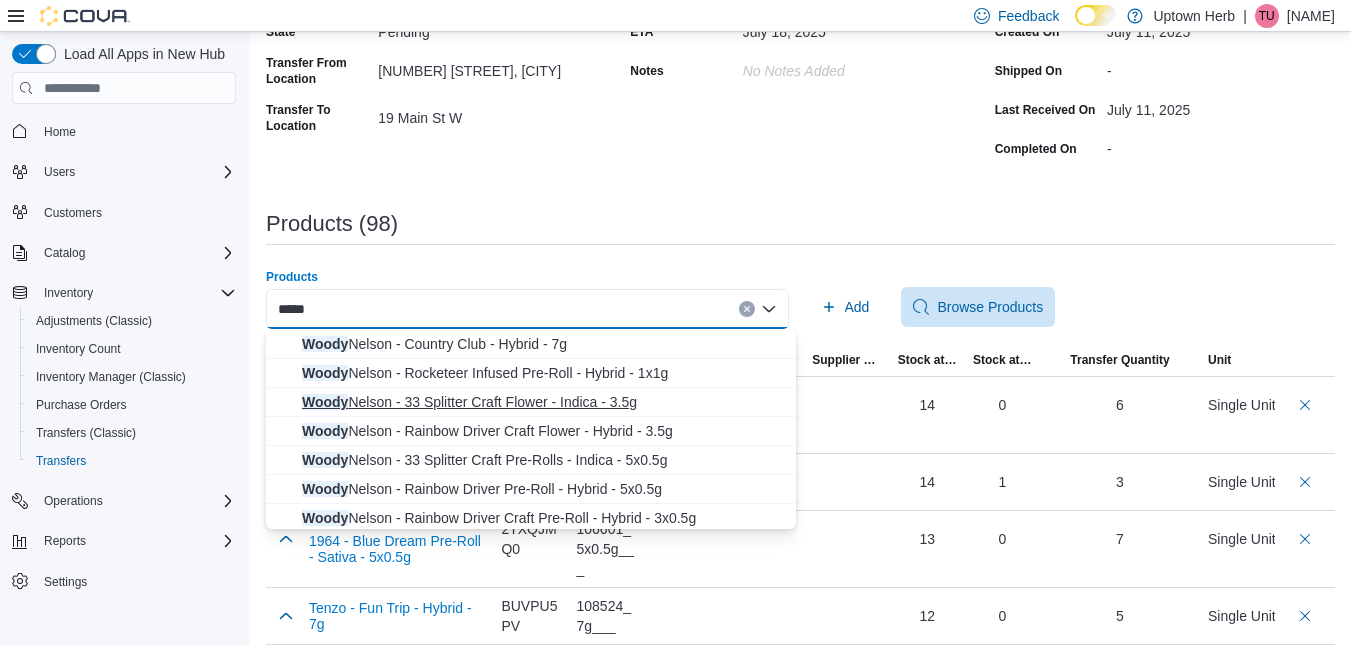 scroll, scrollTop: 61, scrollLeft: 0, axis: vertical 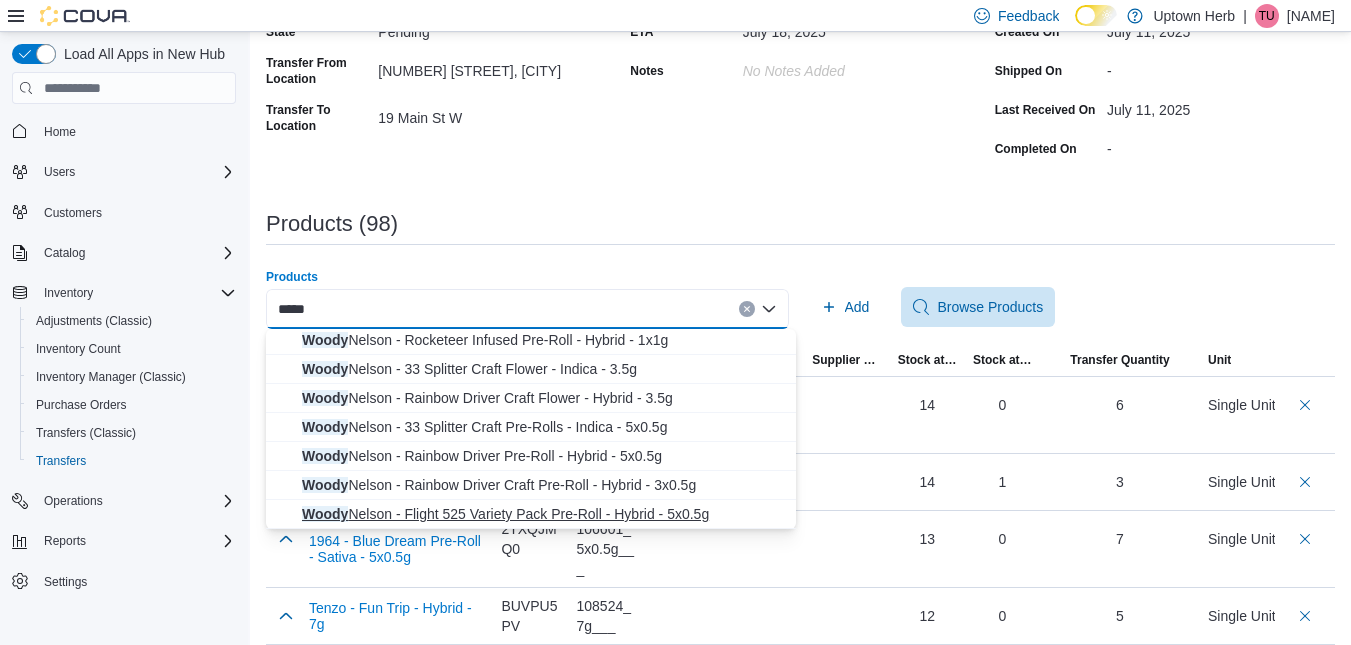 click on "Woody  Nelson - Flight 525 Variety Pack Pre-Roll - Hybrid - 5x0.5g" at bounding box center (543, 514) 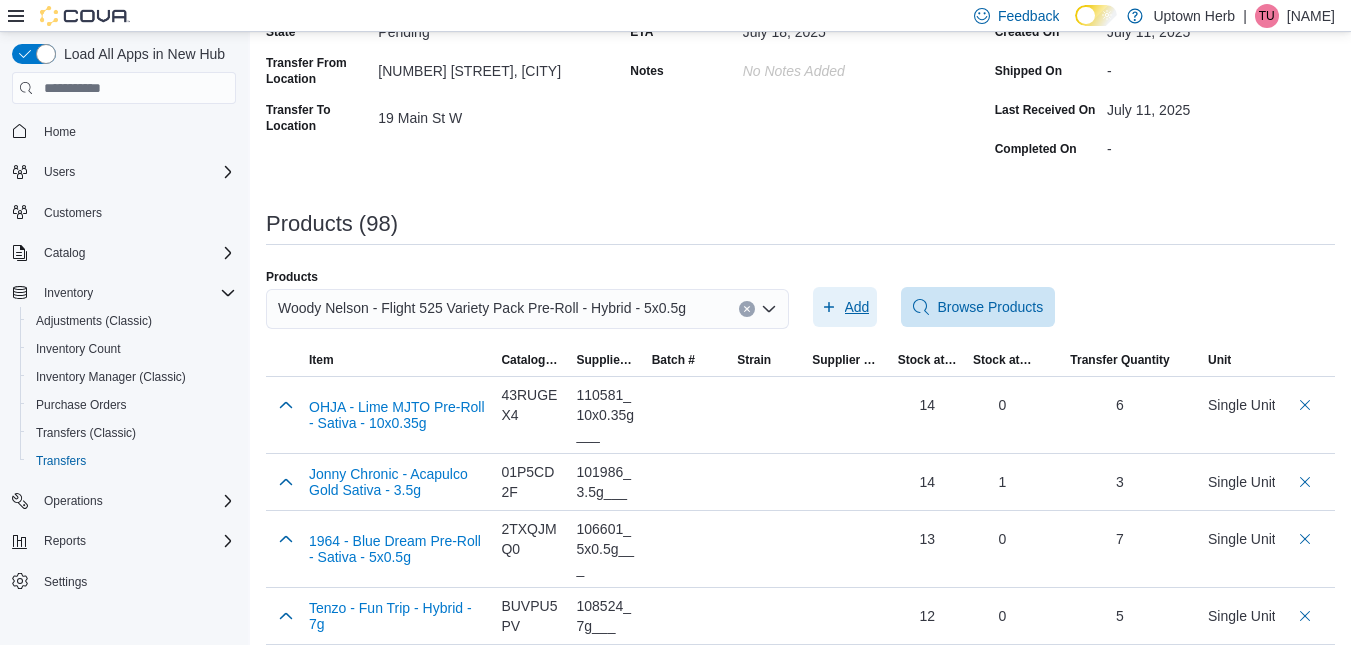 click on "Add" at bounding box center [857, 307] 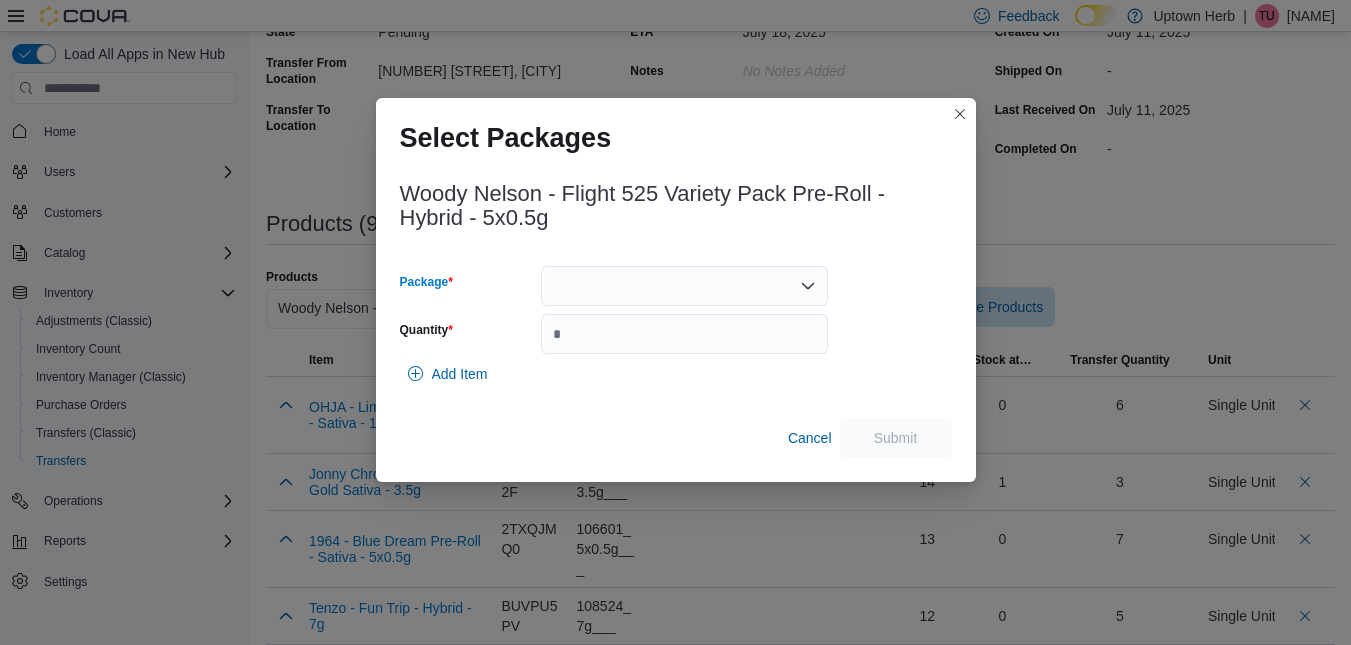 click at bounding box center [684, 286] 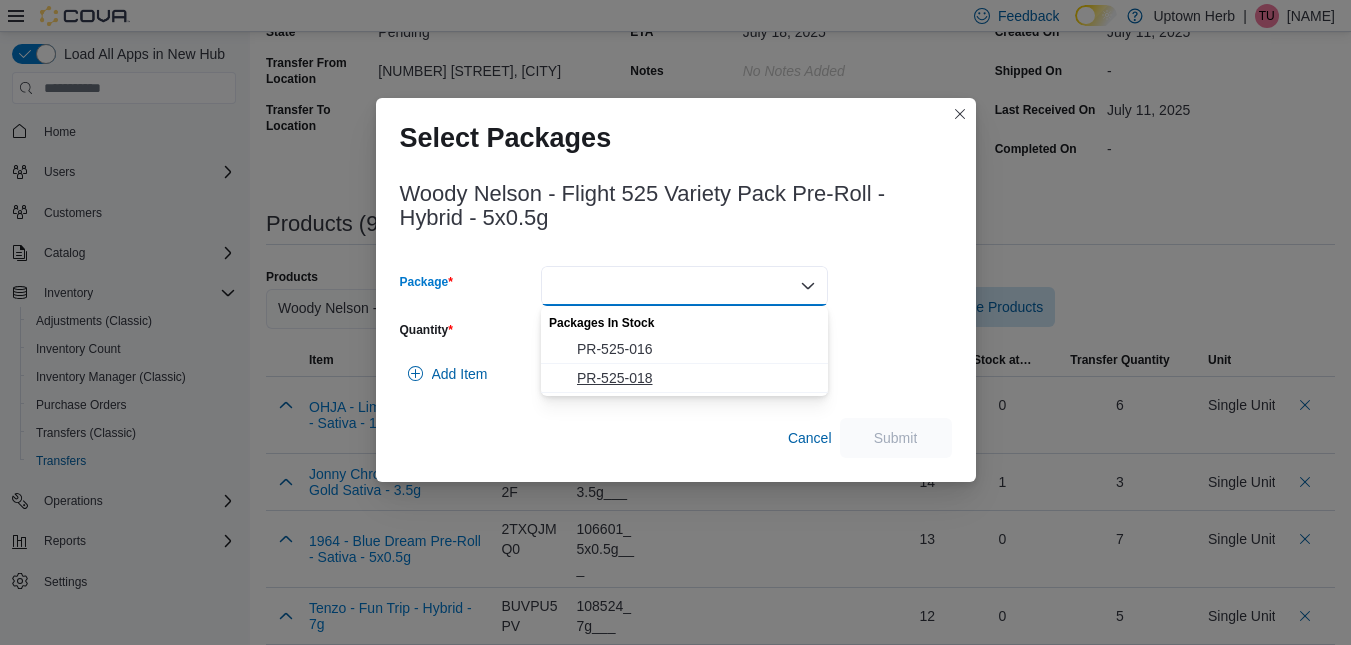 click on "PR-525-018" at bounding box center (696, 378) 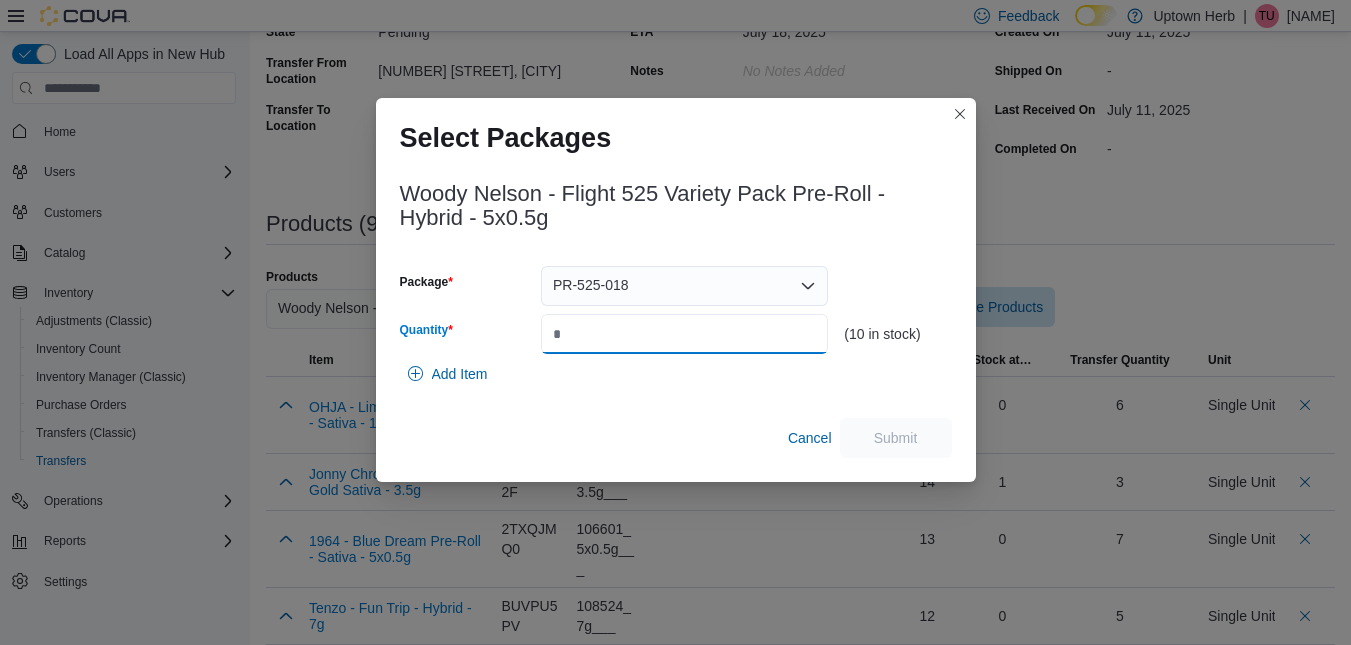 click on "Quantity" at bounding box center [684, 334] 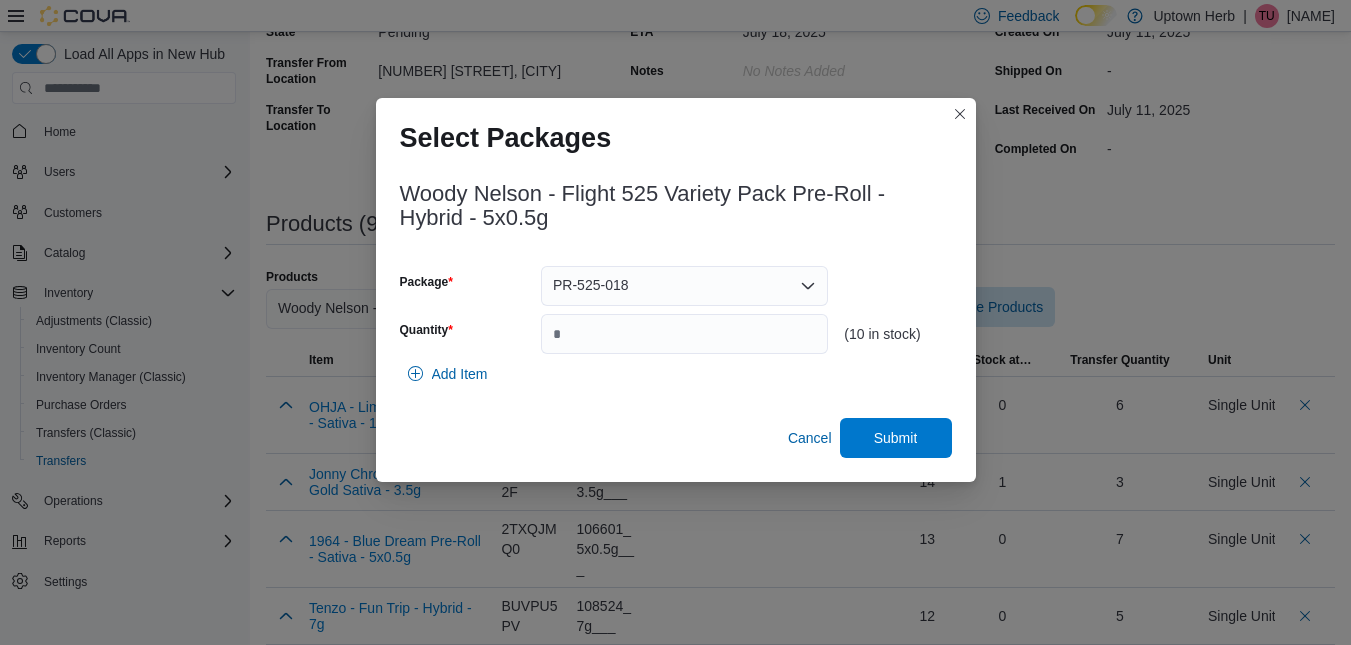 type on "*" 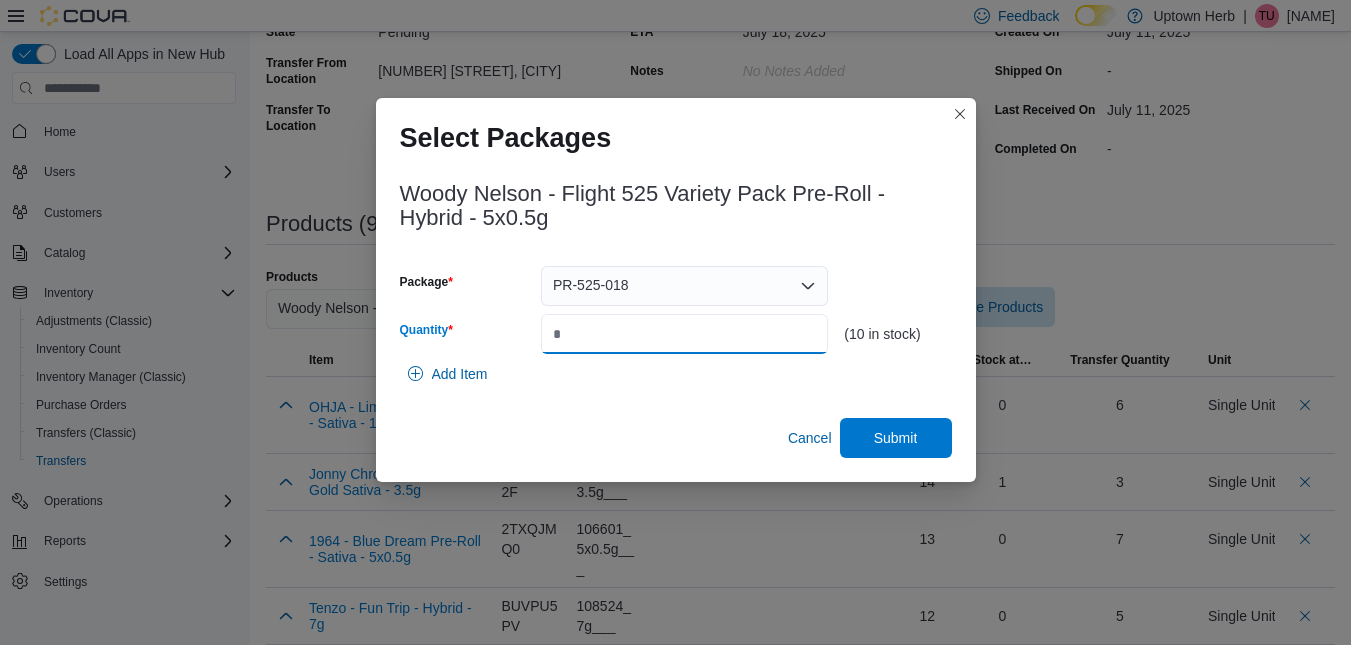 type on "*" 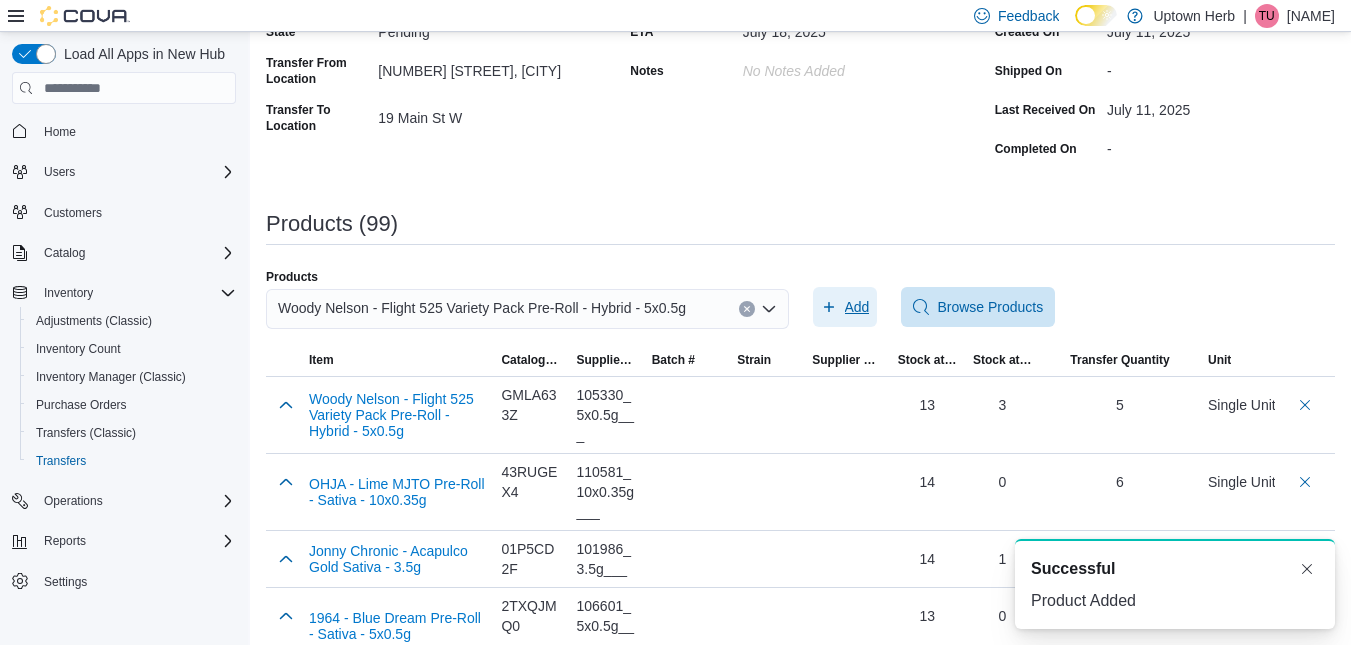 scroll, scrollTop: 0, scrollLeft: 0, axis: both 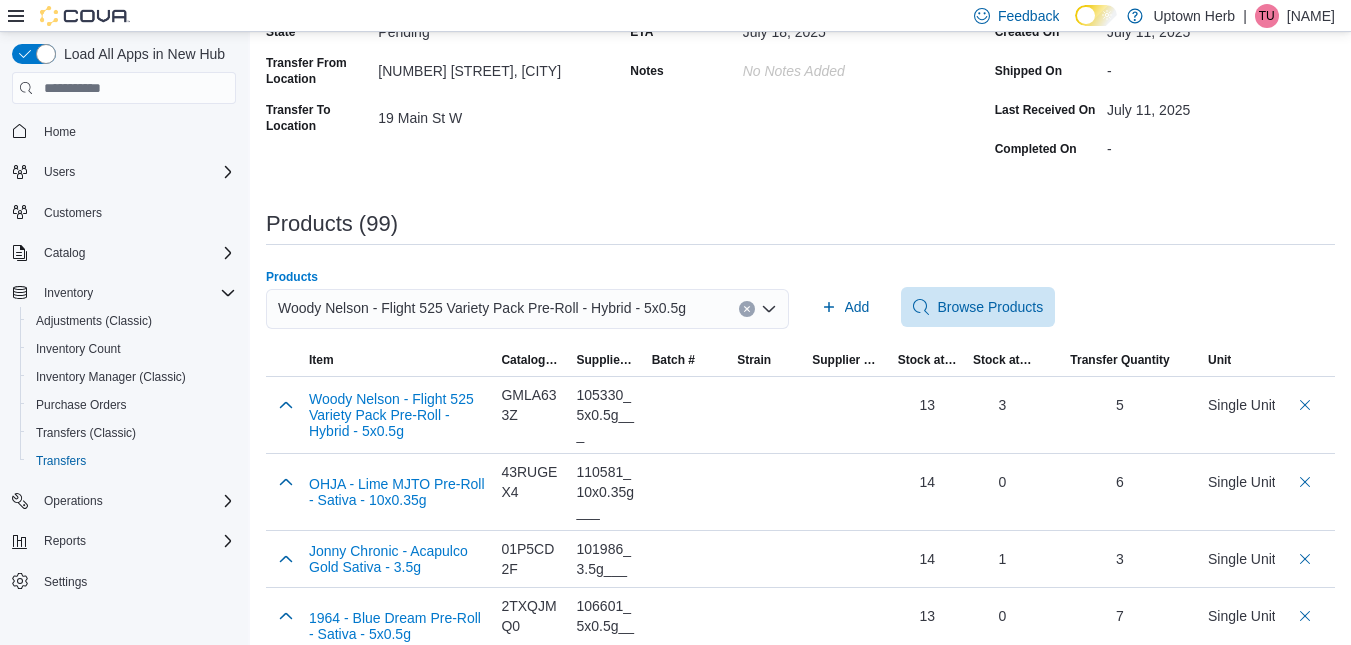click on "Woody Nelson - Flight 525 Variety Pack Pre-Roll - Hybrid - 5x0.5g" at bounding box center (482, 308) 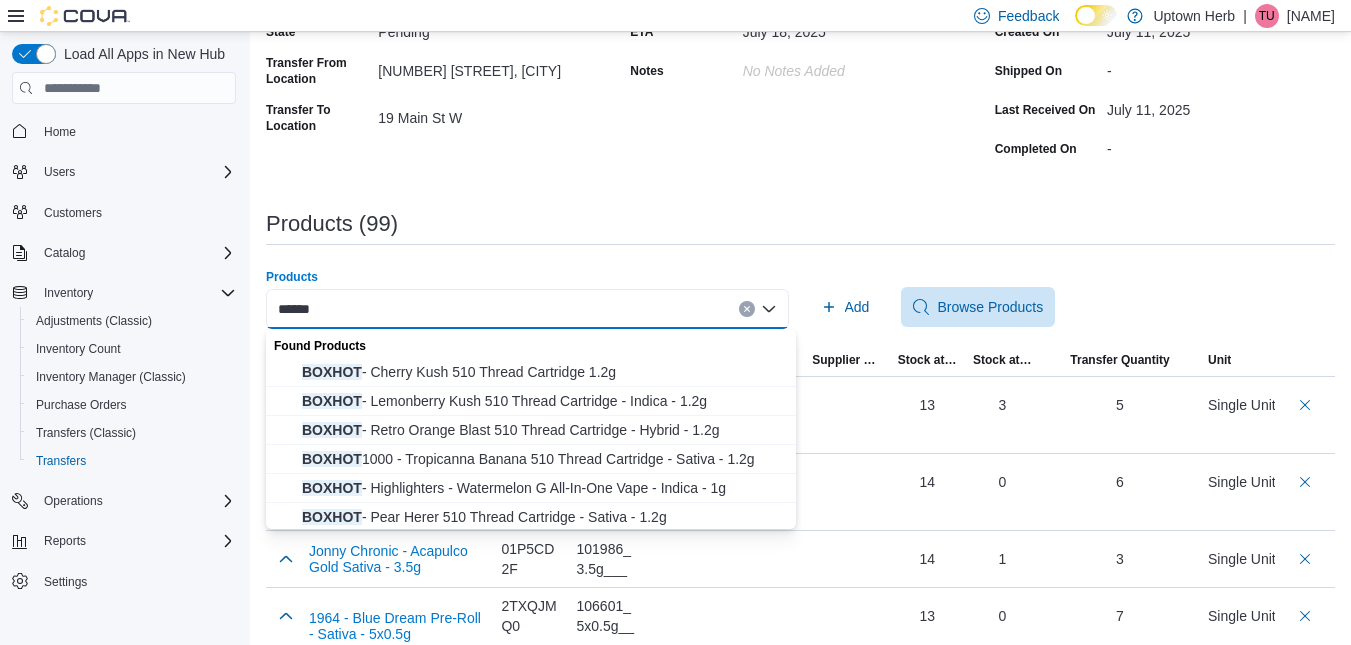 type on "******" 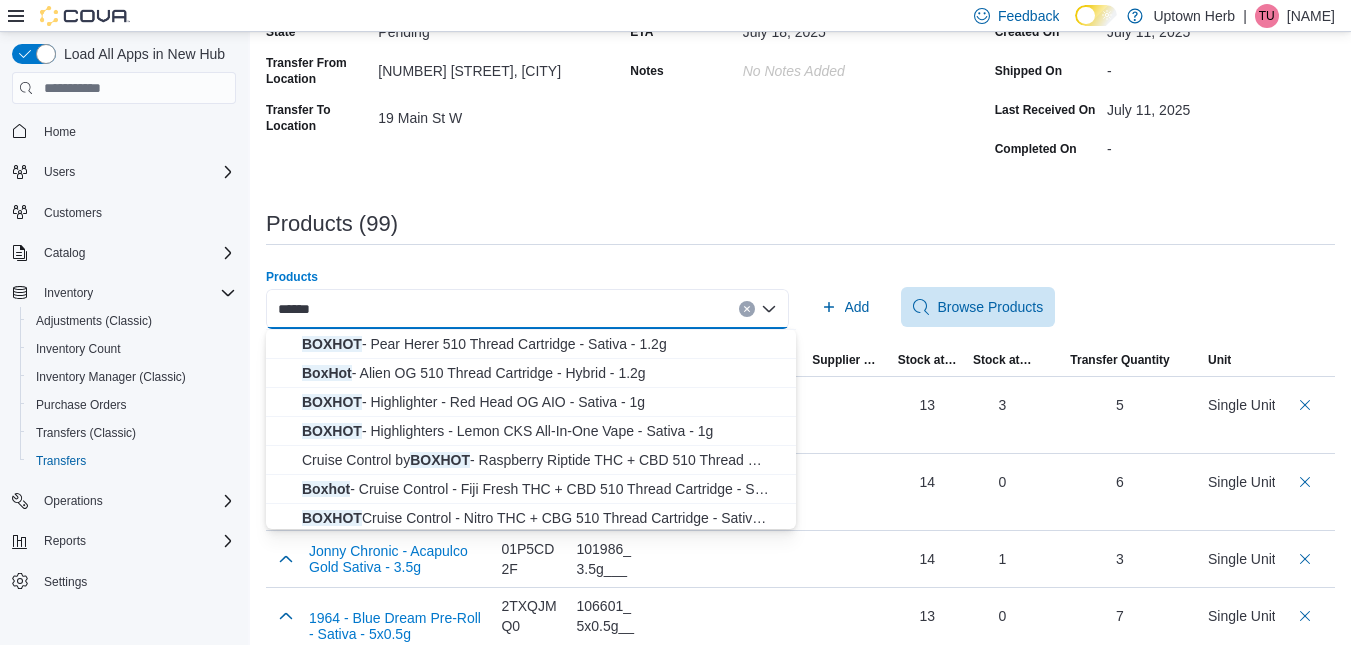 scroll, scrollTop: 177, scrollLeft: 0, axis: vertical 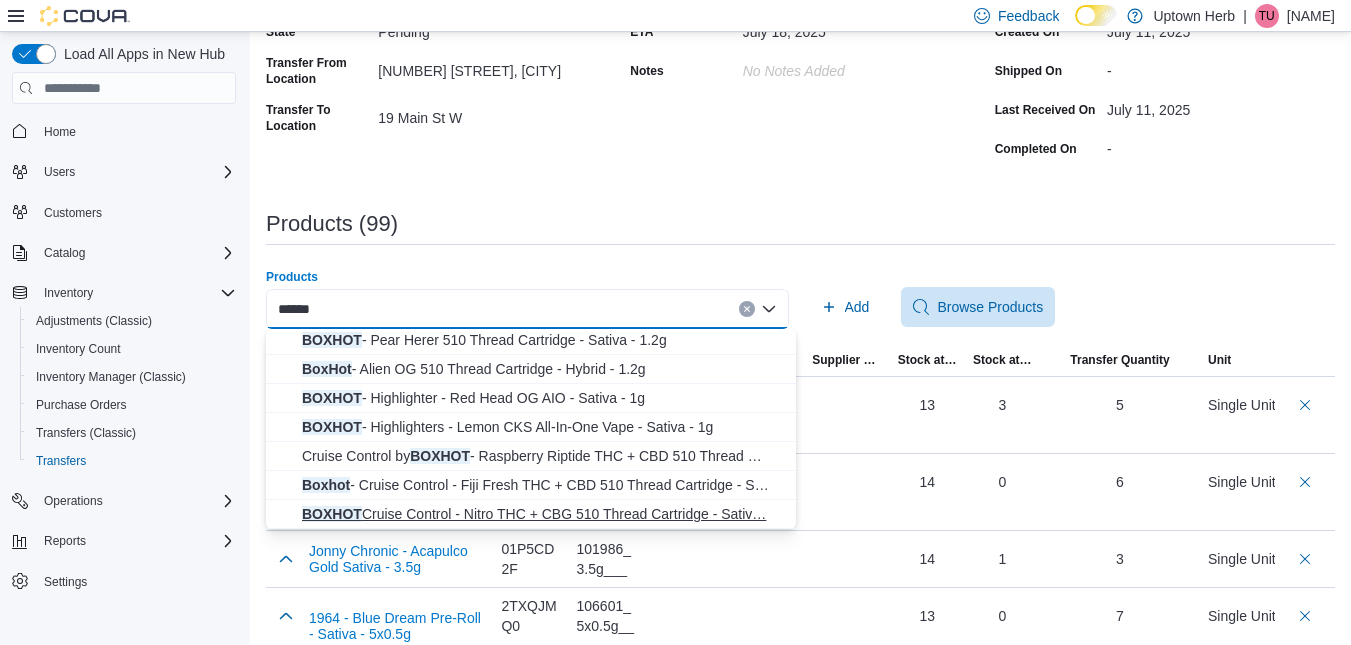 click on "BOXHOT  Cruise Control - Nitro THC + CBG 510 Thread Cartridge - Sativ… BOXHOT Cruise Control - Nitro THC + CBG 510 Thread Cartridge - Sativa - 2g" at bounding box center (543, 514) 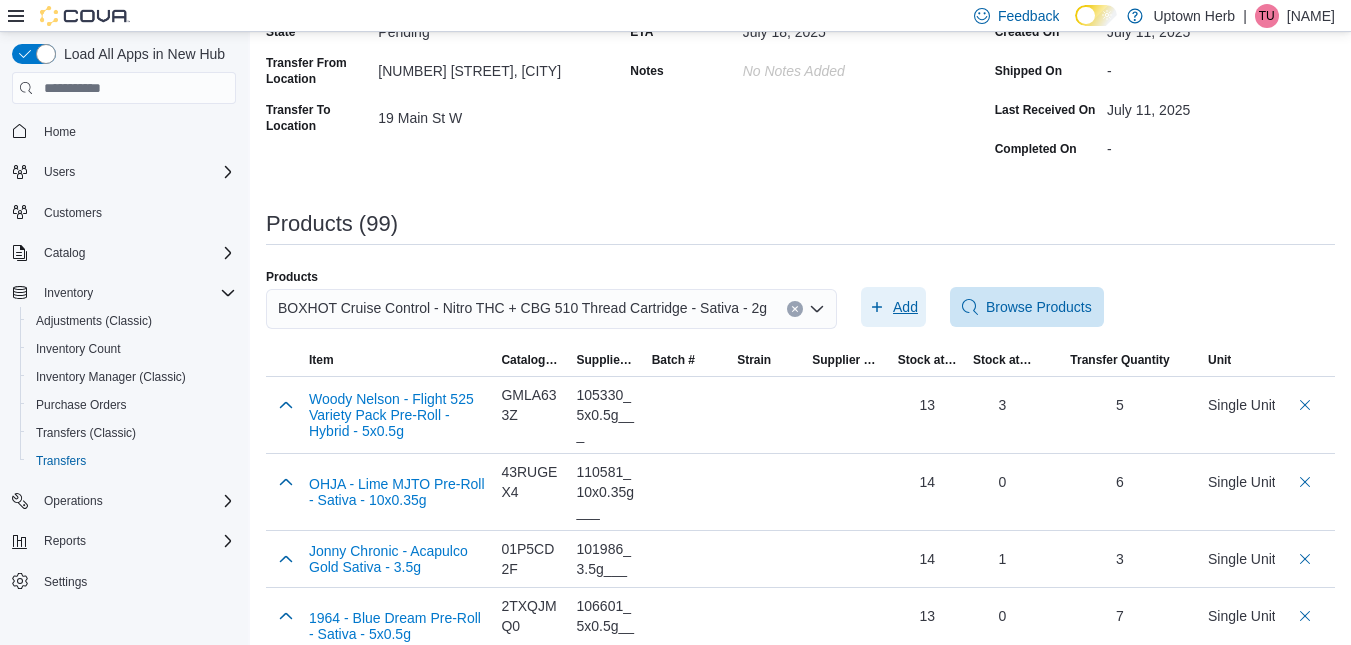 click on "Add" at bounding box center (905, 307) 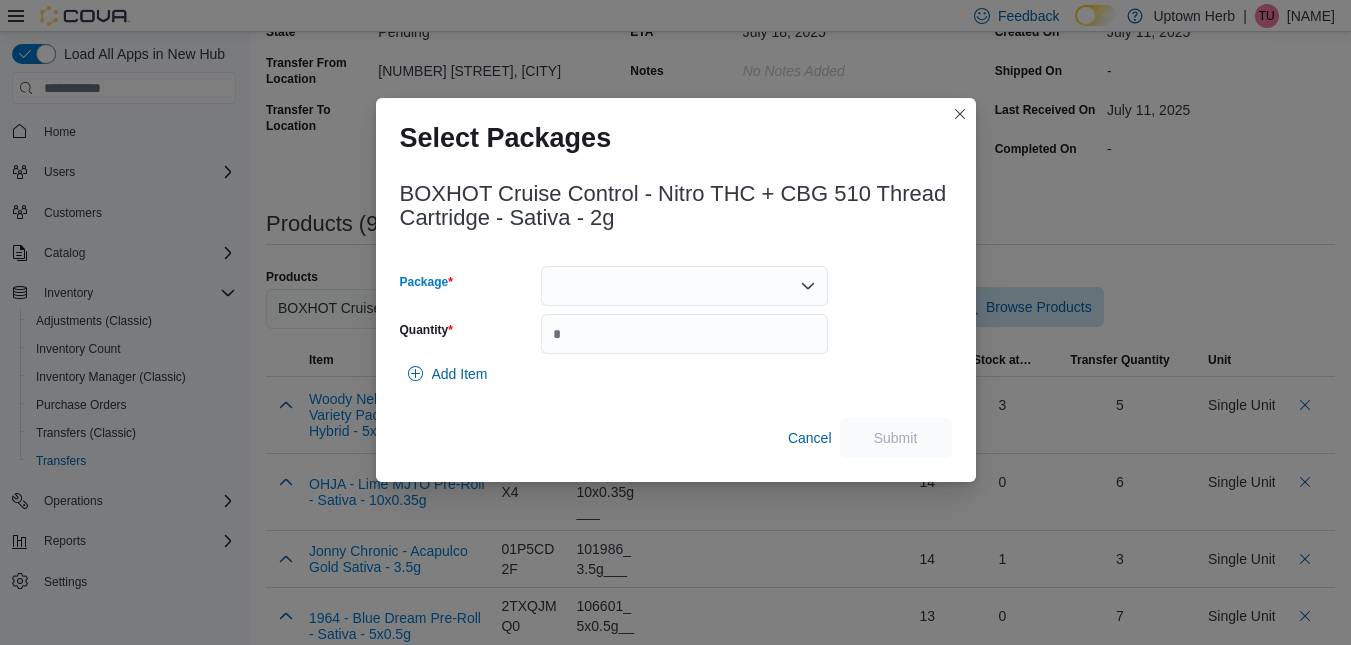 click at bounding box center (684, 286) 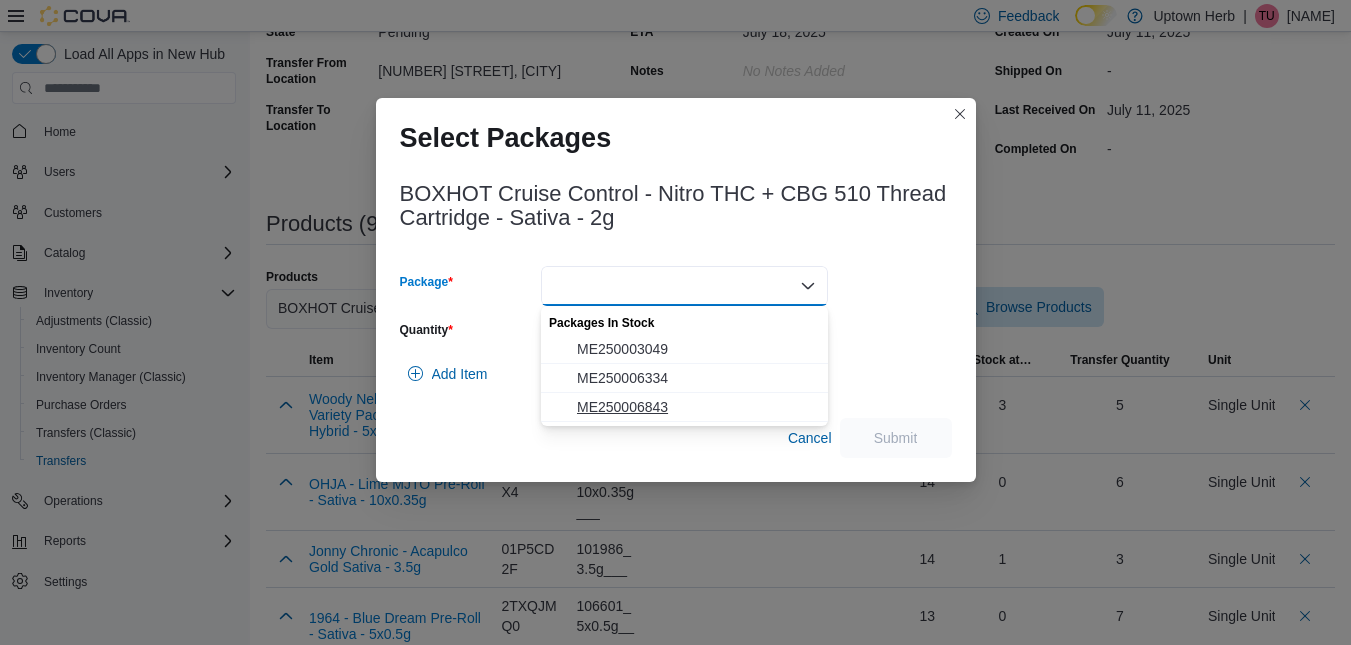 click on "ME250006843" at bounding box center (696, 407) 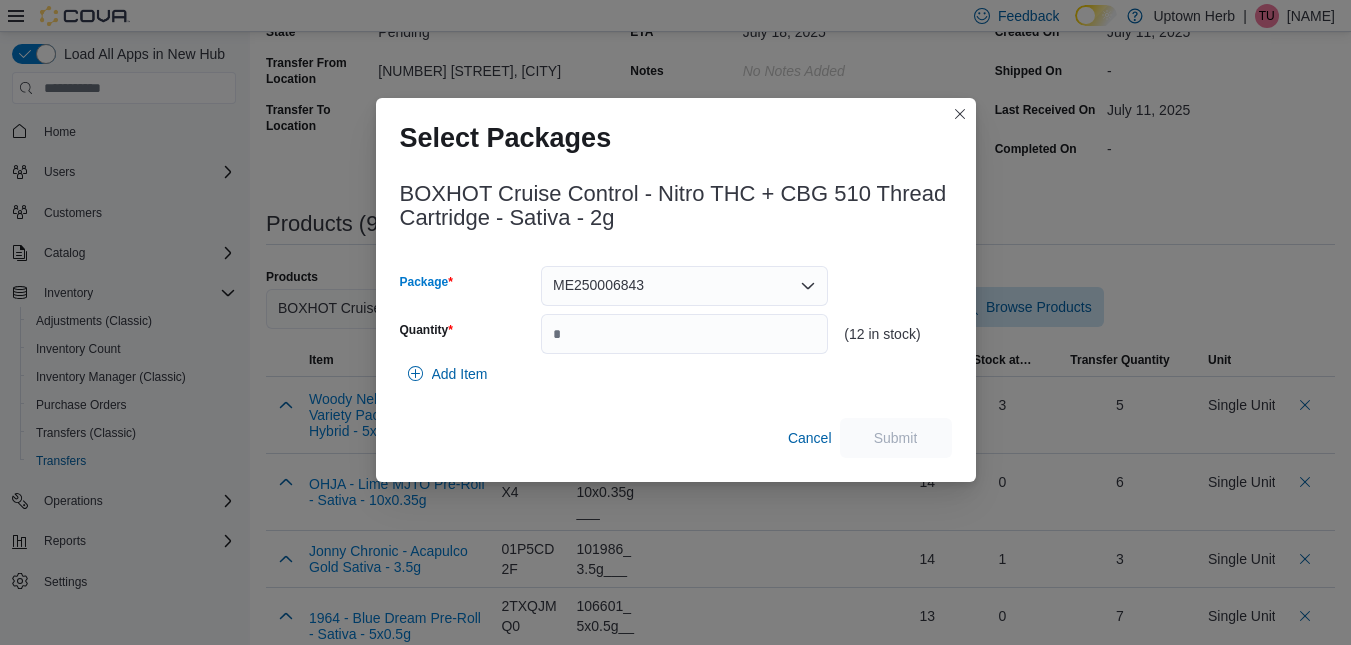 click on "ME250006843" at bounding box center [684, 286] 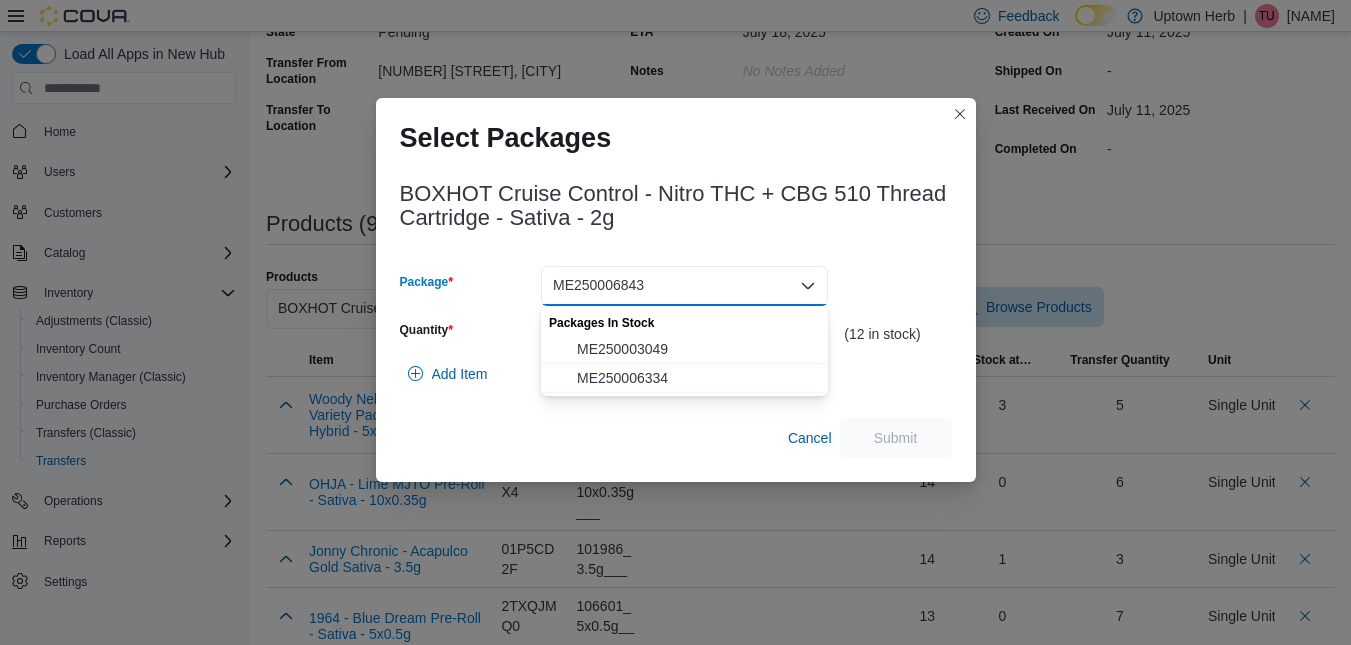 click on "ME250006843" at bounding box center [684, 286] 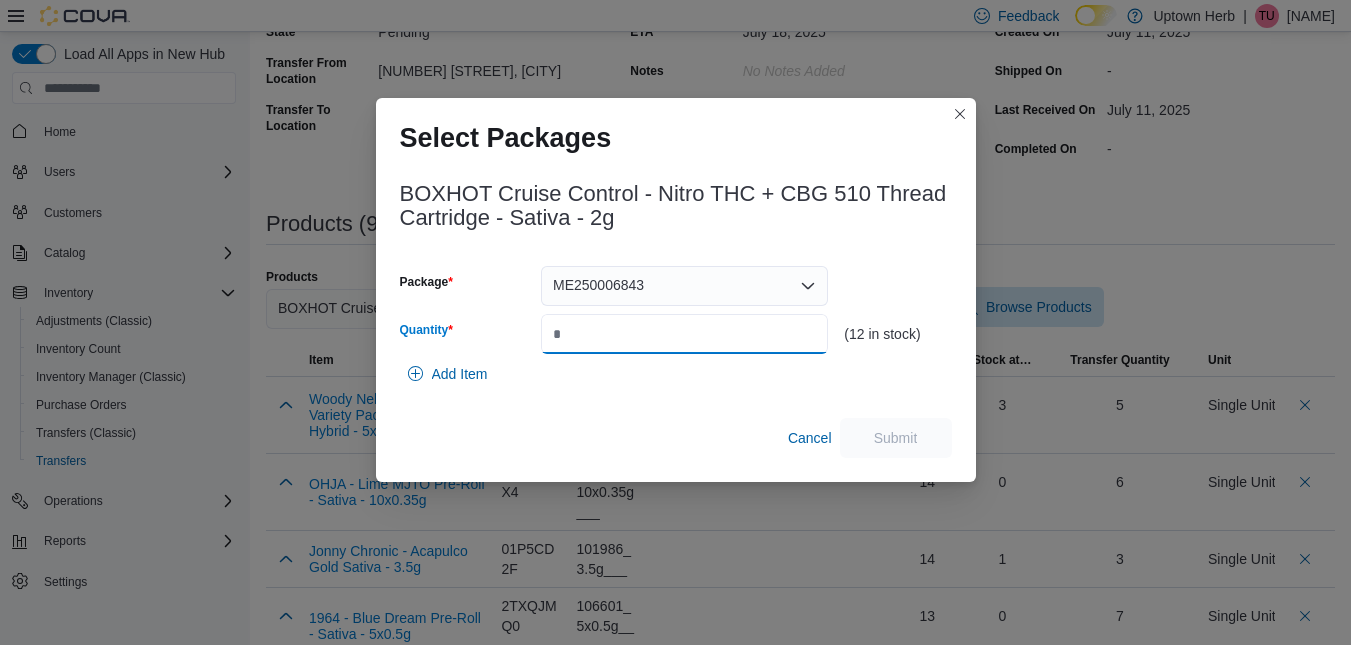 click on "Quantity" at bounding box center [684, 334] 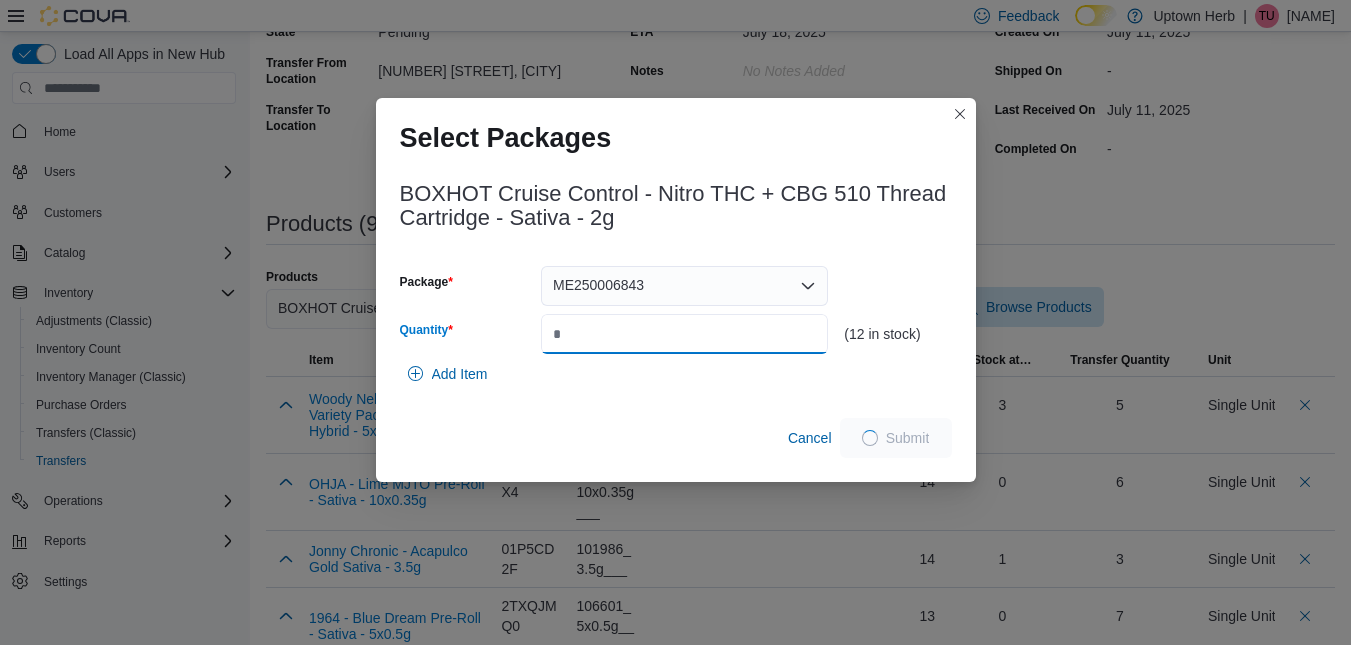 type on "*" 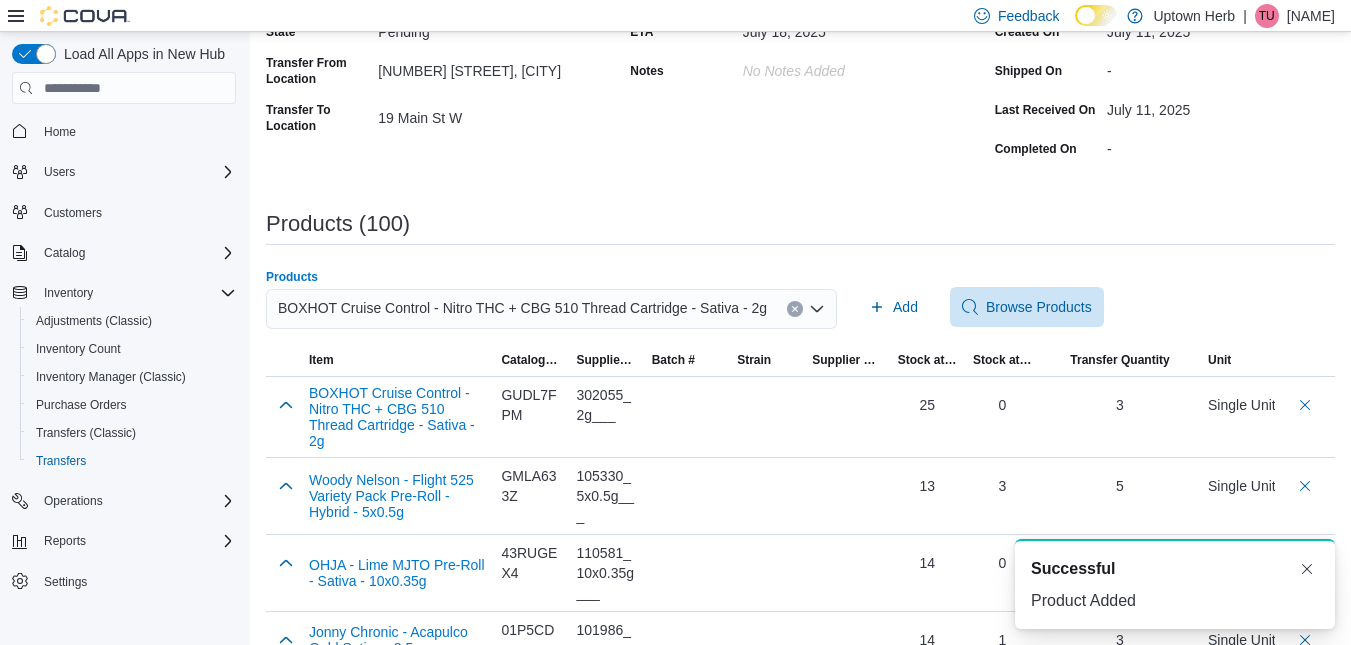 click on "BOXHOT Cruise Control - Nitro THC + CBG 510 Thread Cartridge - Sativa - 2g" at bounding box center [522, 308] 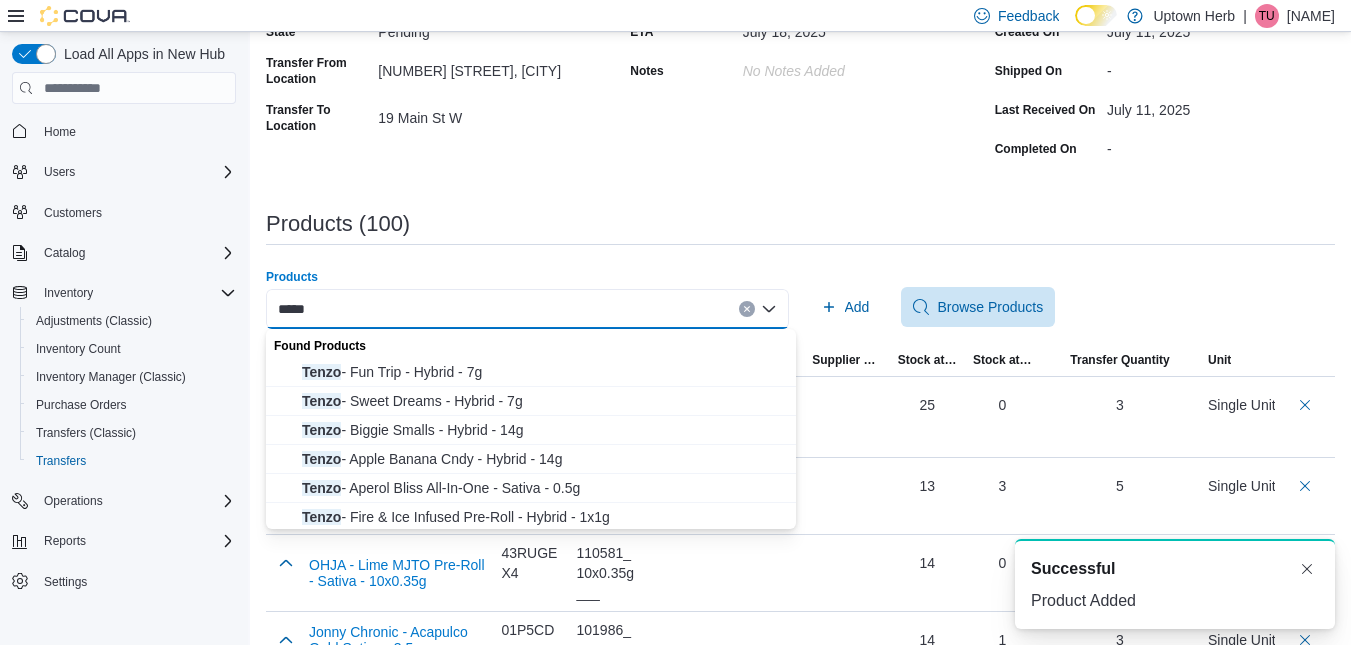 type on "*****" 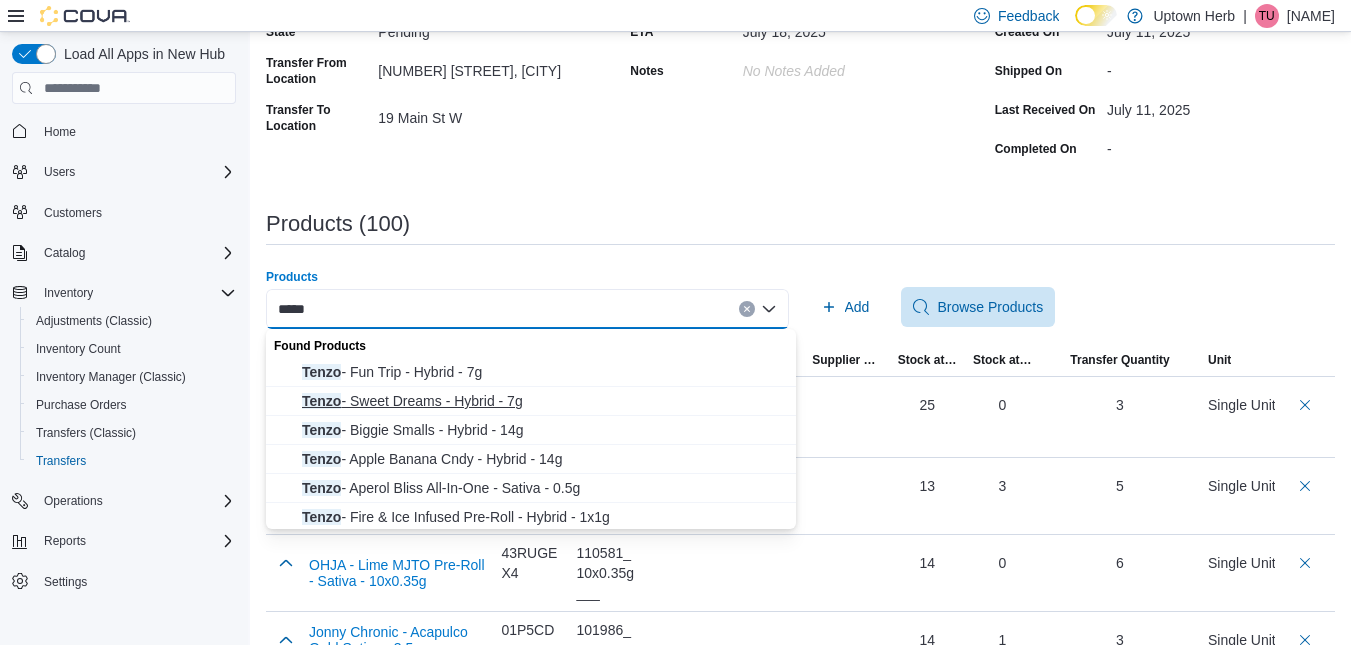 click on "Tenzo  - Sweet Dreams - Hybrid - 7g" at bounding box center [543, 401] 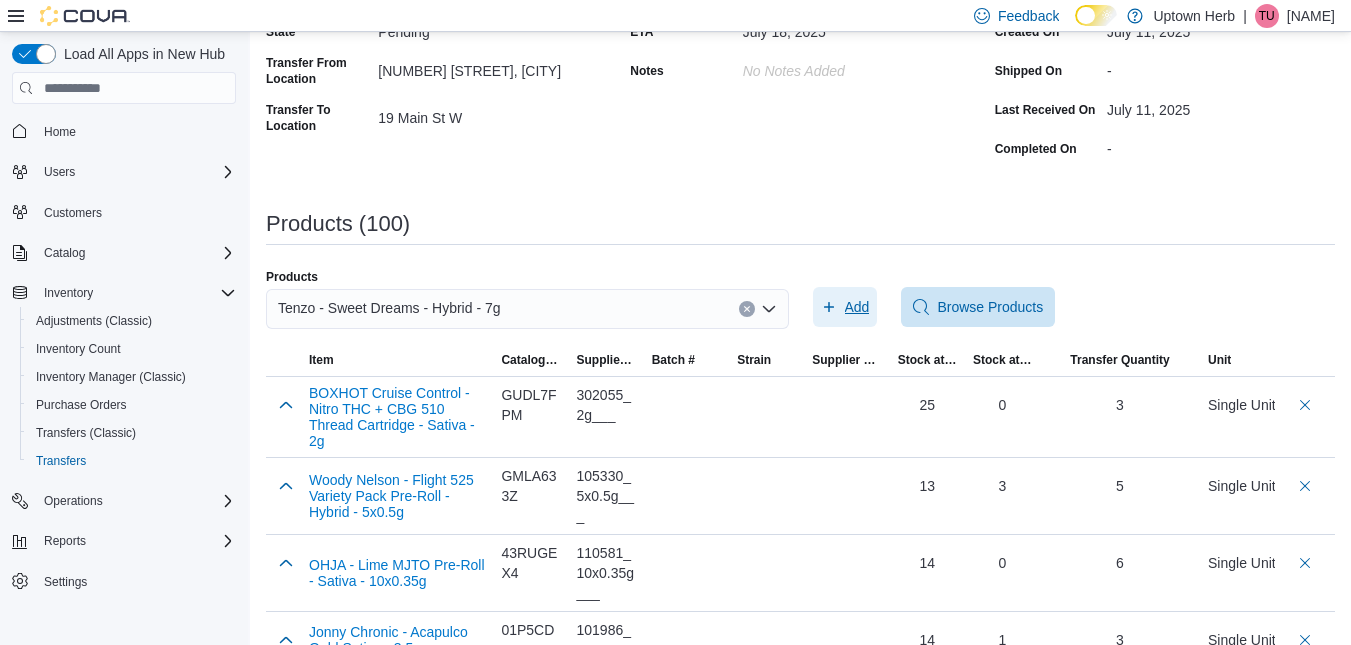 click on "Add" at bounding box center (857, 307) 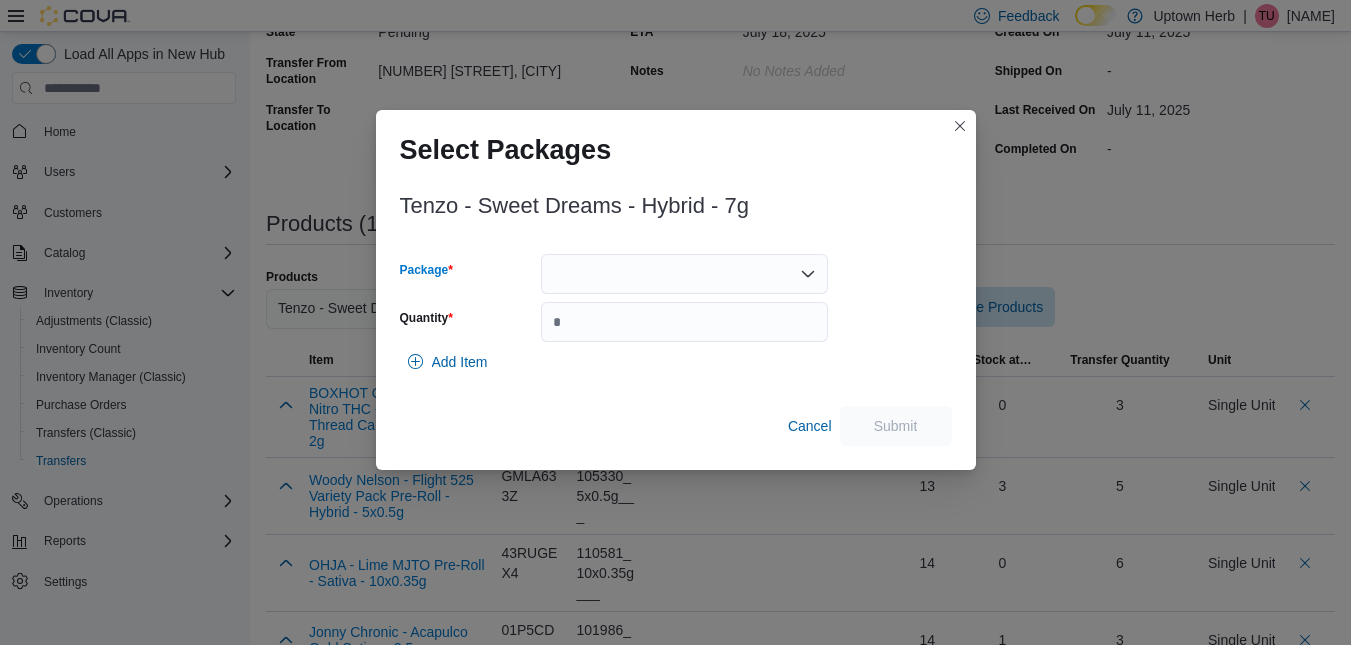 click at bounding box center (684, 274) 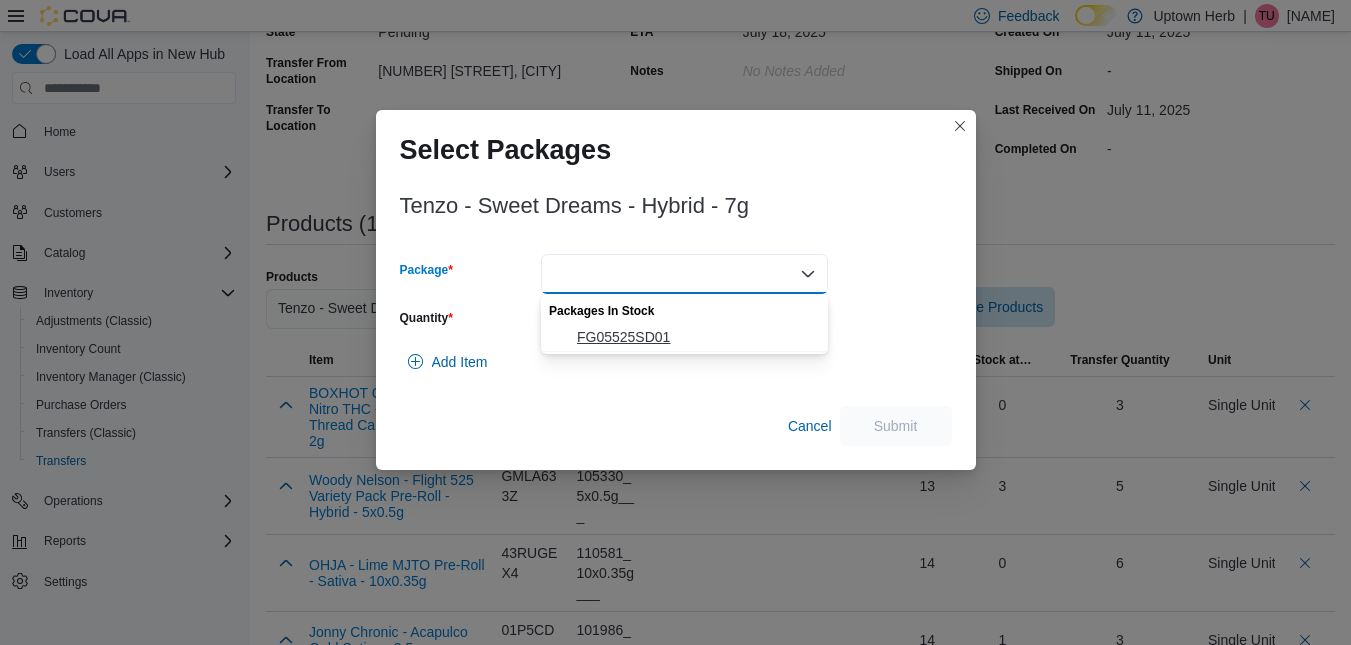 click on "FG05525SD01" at bounding box center [696, 337] 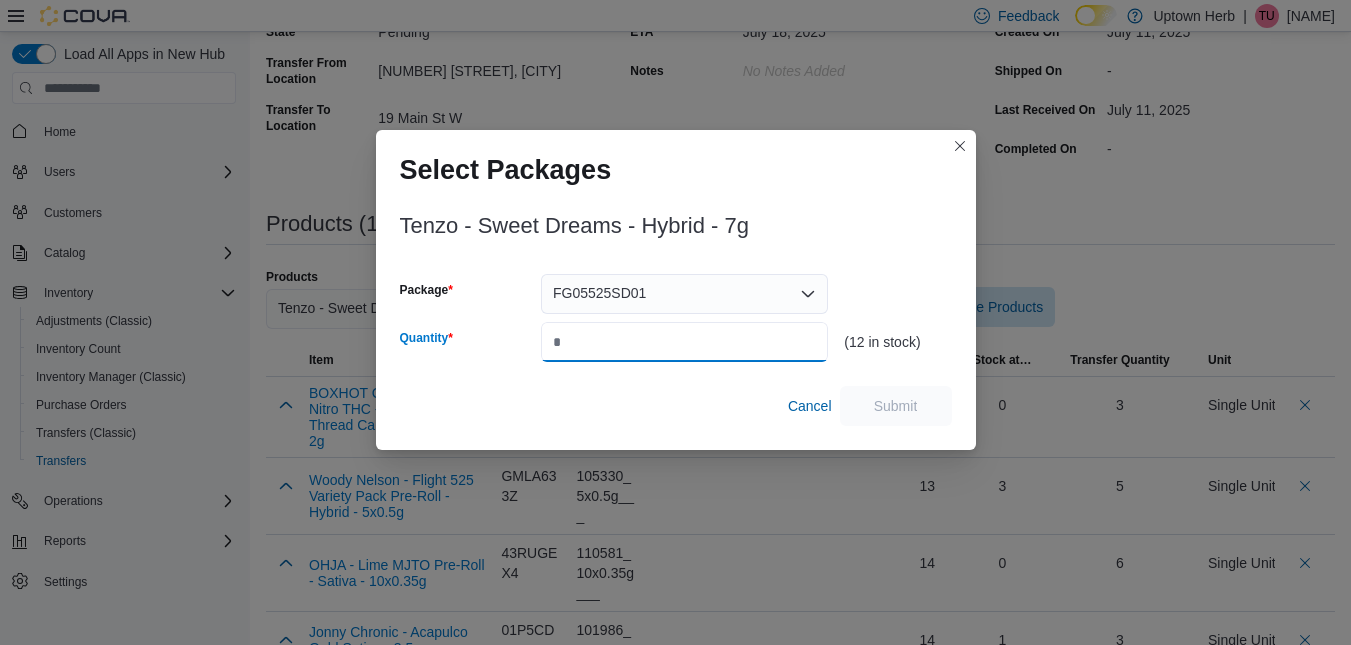 click on "Quantity" at bounding box center (684, 342) 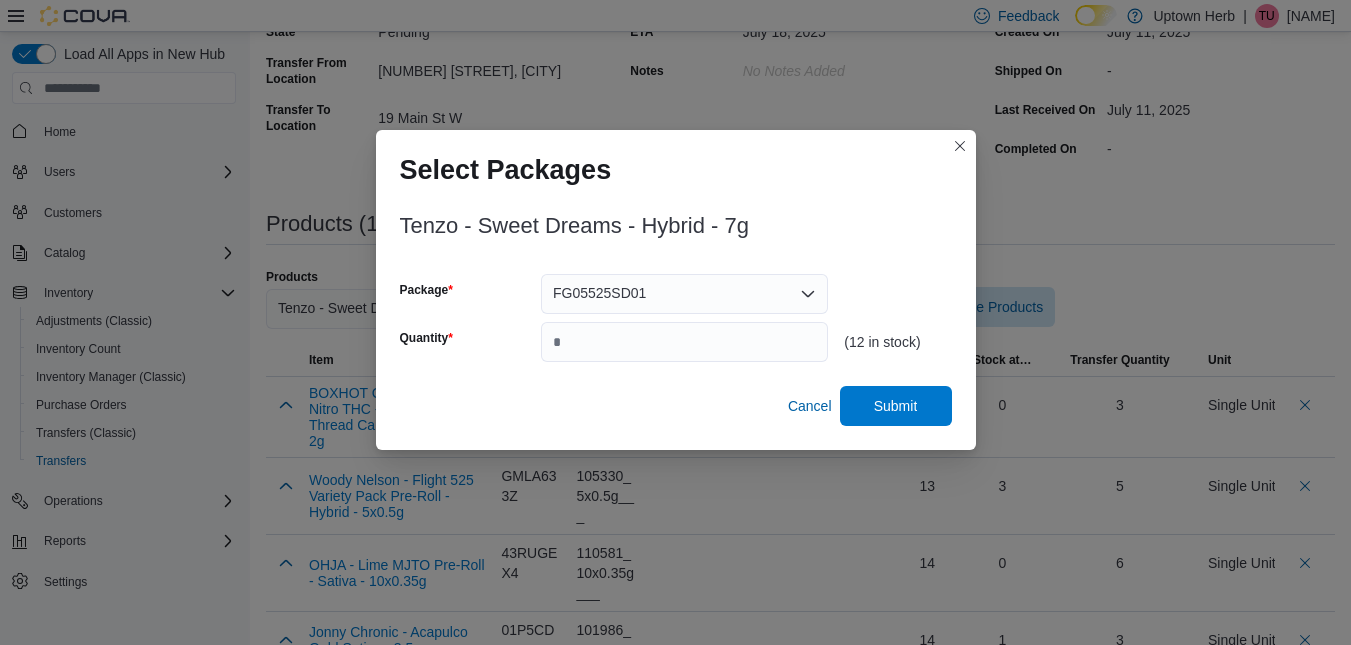 type on "*" 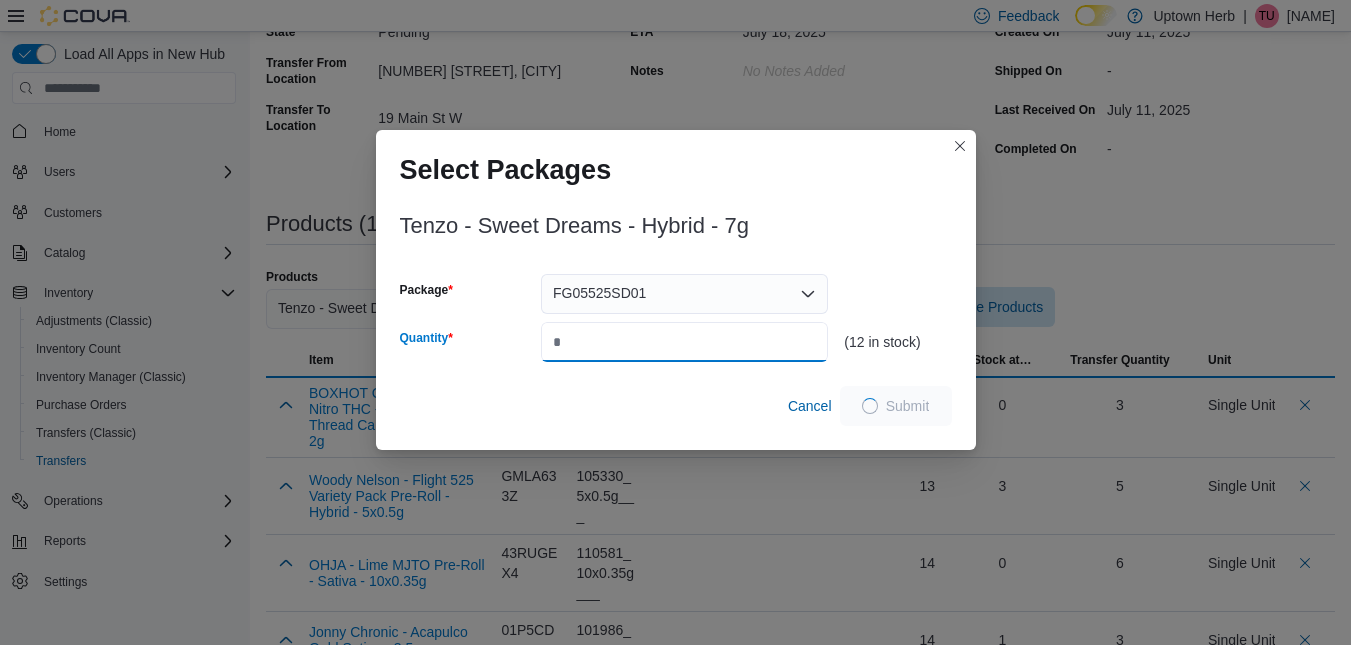 type on "*" 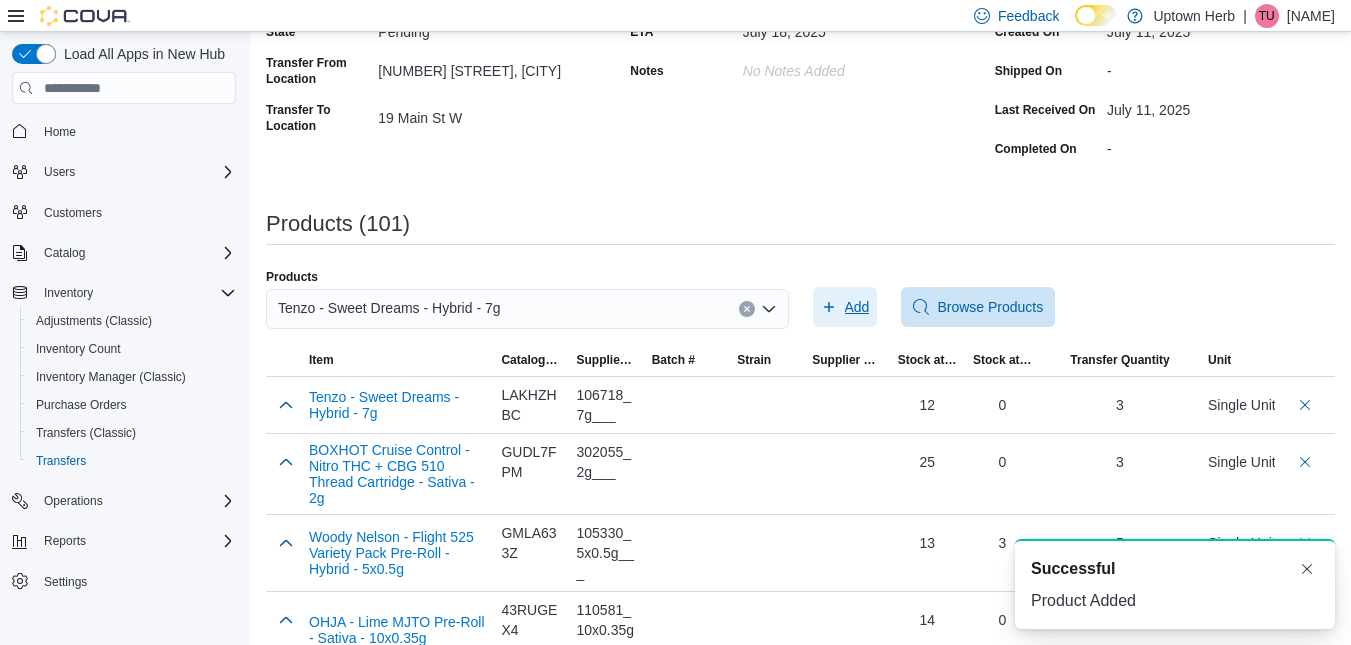 scroll, scrollTop: 0, scrollLeft: 0, axis: both 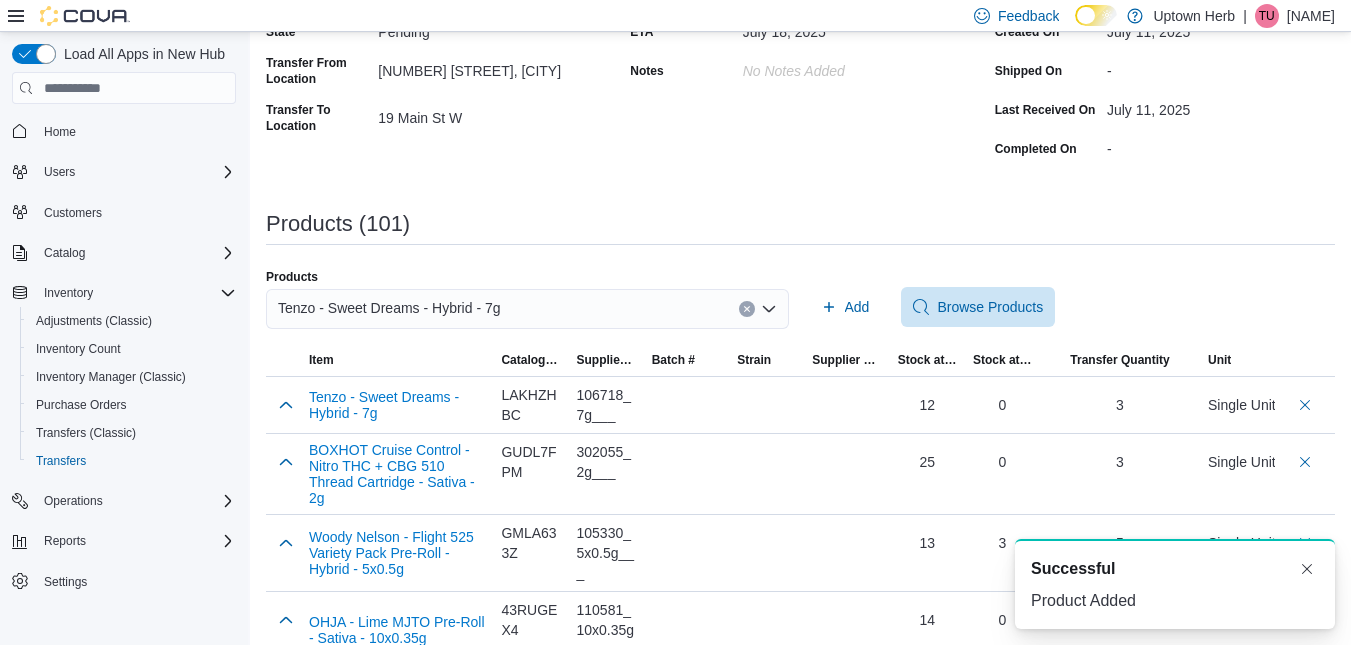 click on "Tenzo - Sweet Dreams - Hybrid - 7g" at bounding box center (389, 308) 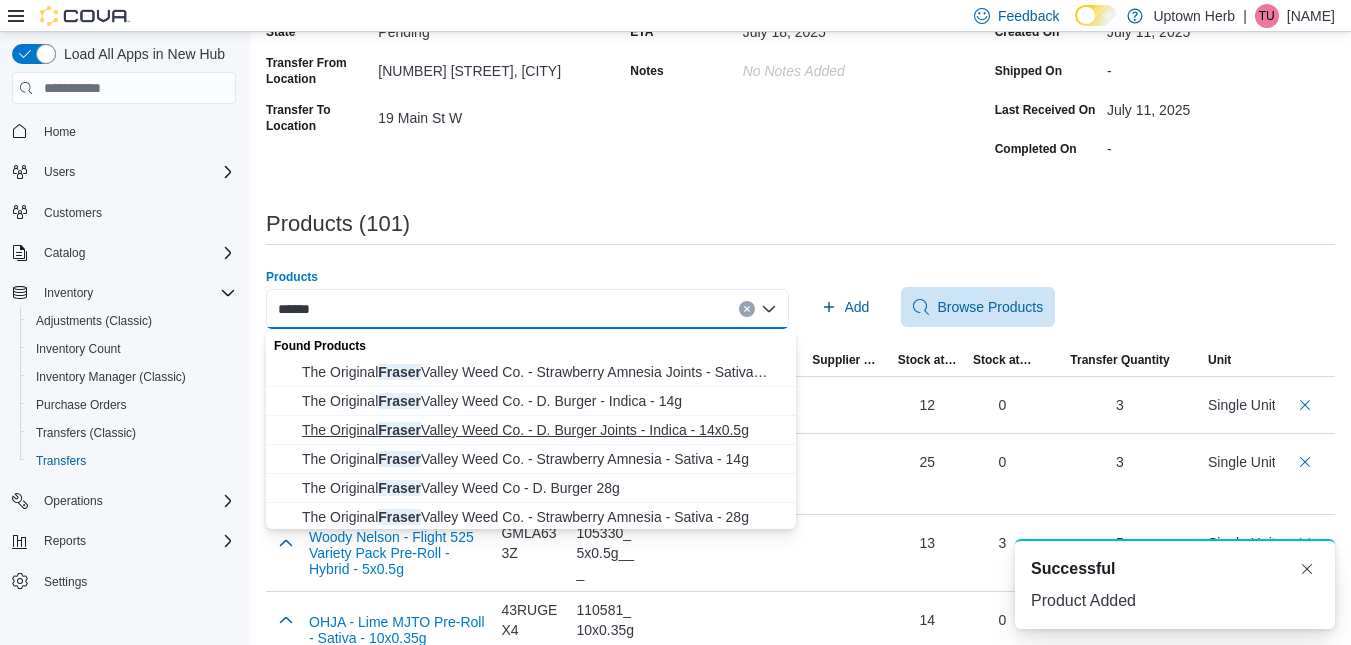 type on "******" 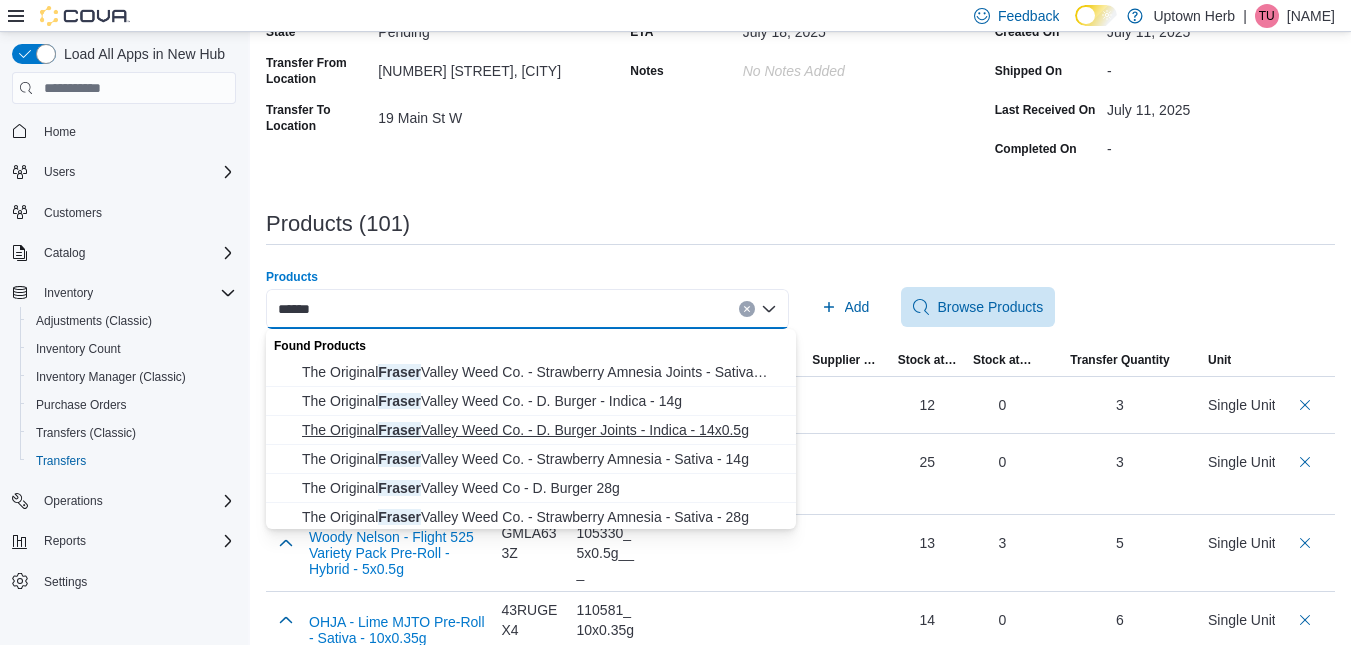 click on "The Original  Fraser  Valley Weed Co. - D. Burger Joints - Indica - 14x0.5g" at bounding box center [543, 430] 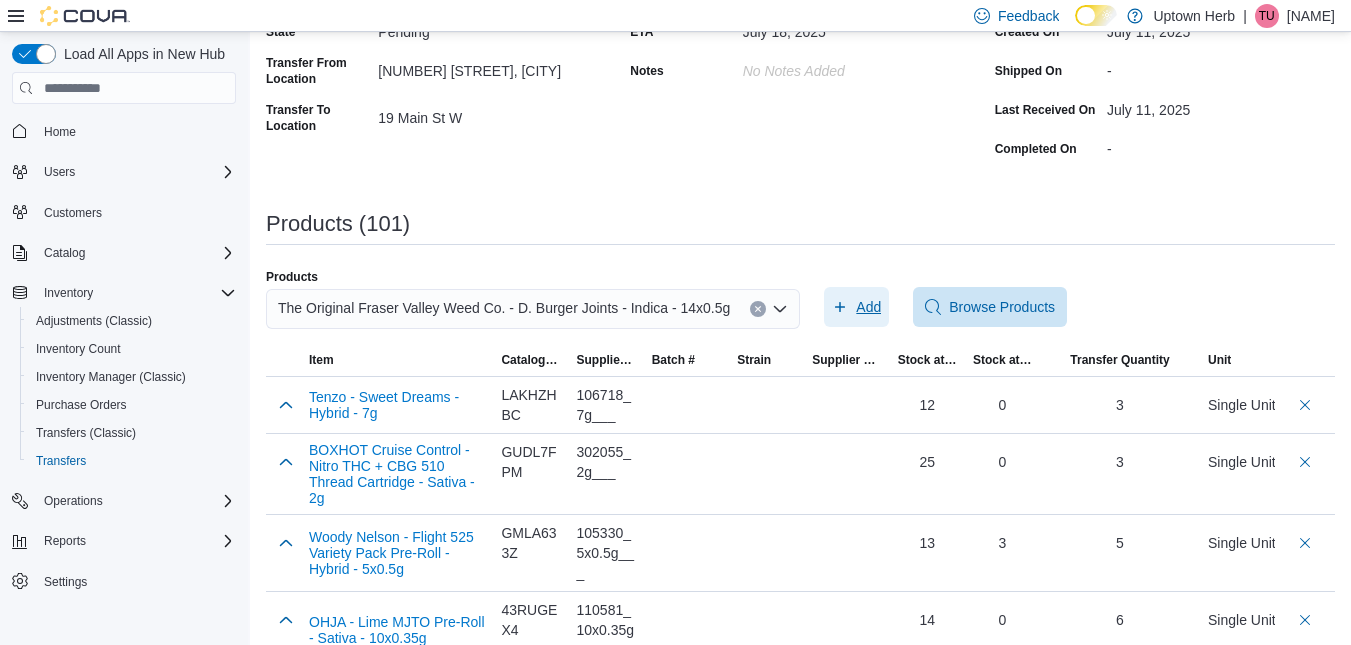 click on "Add" at bounding box center [868, 307] 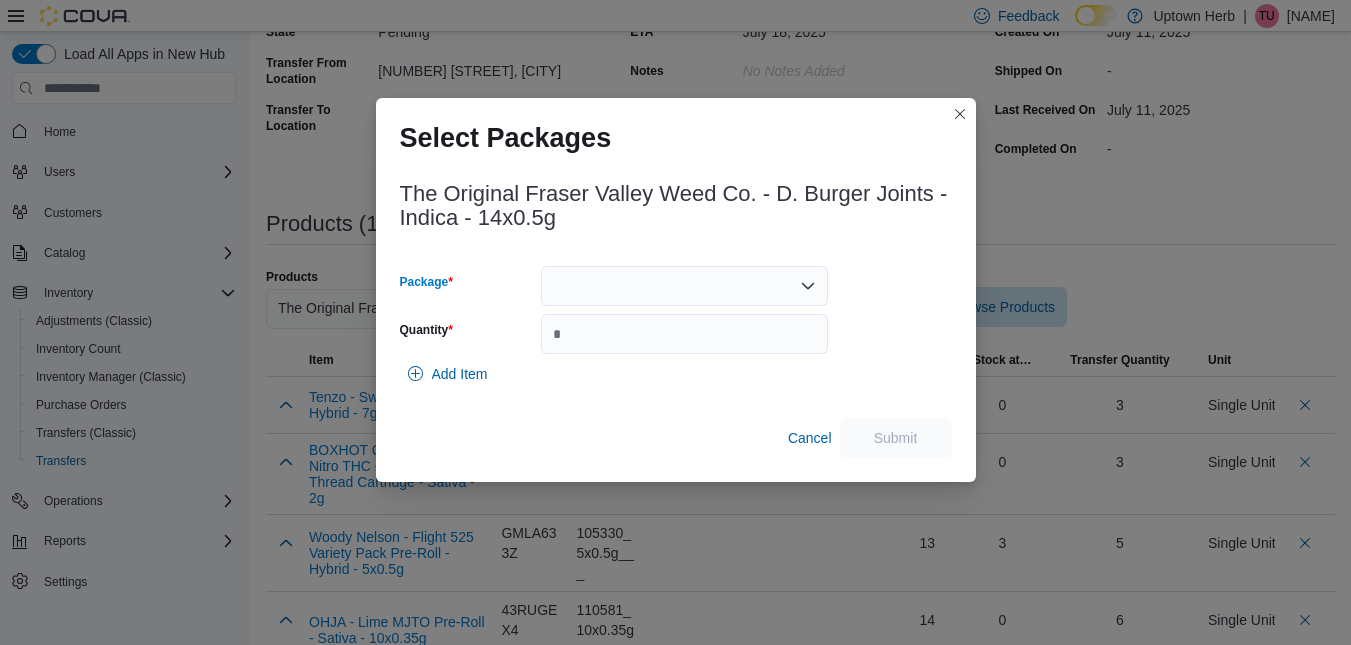 click at bounding box center [684, 286] 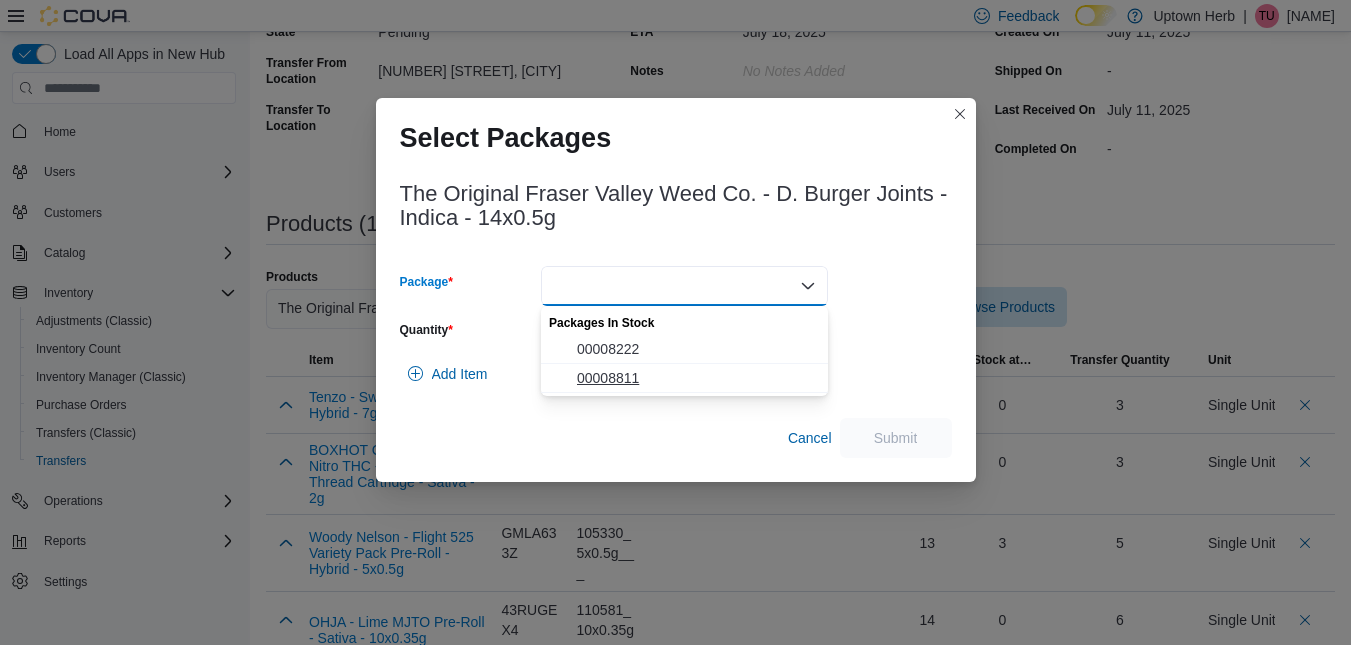 click on "00008811" at bounding box center (684, 378) 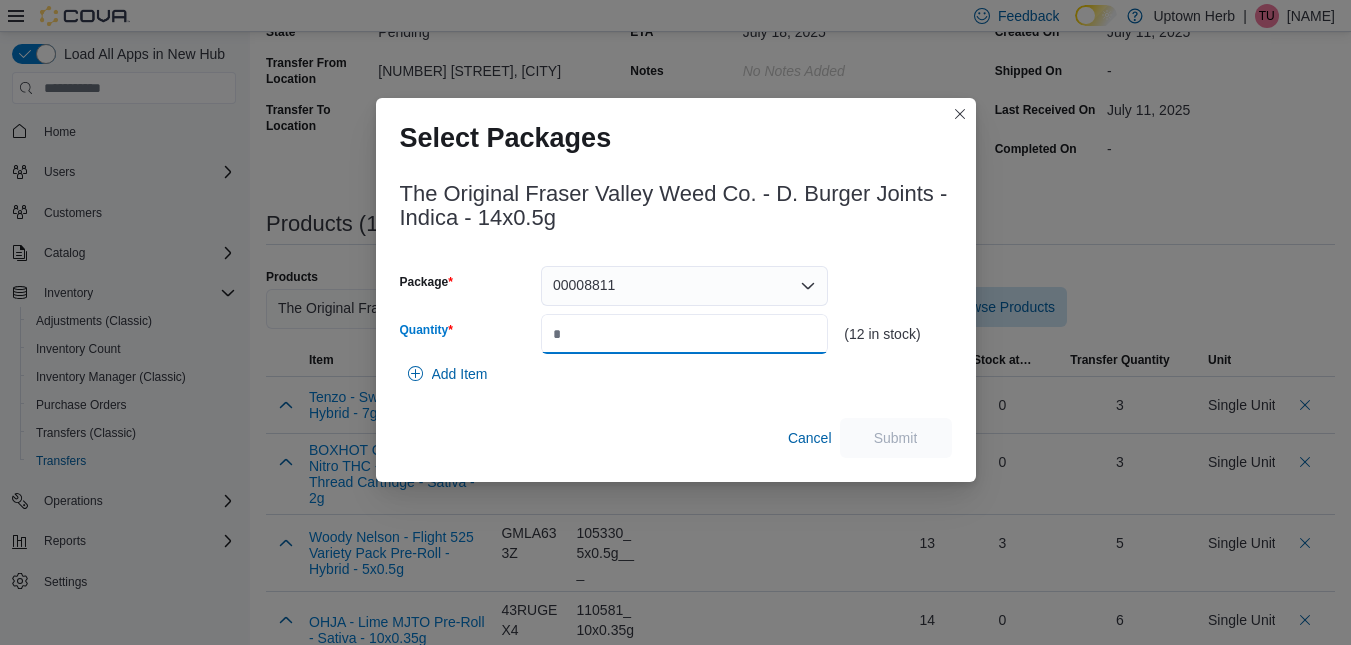 click on "Quantity" at bounding box center [684, 334] 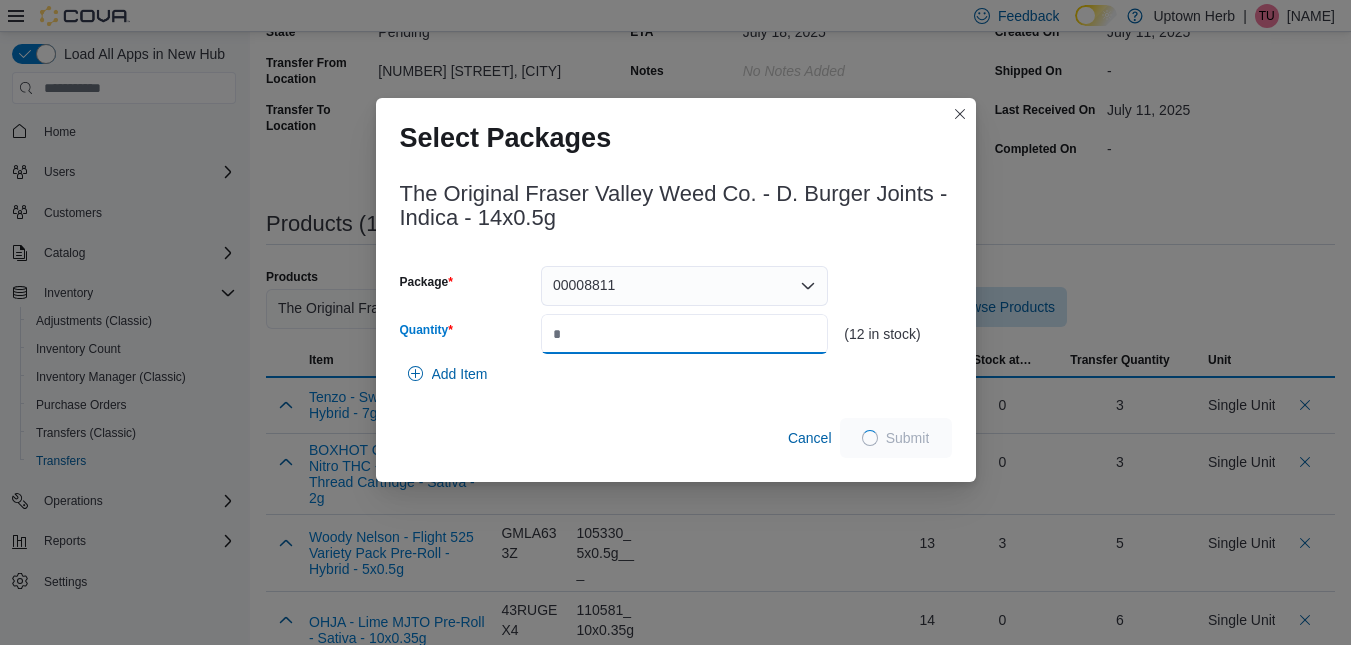 type on "*" 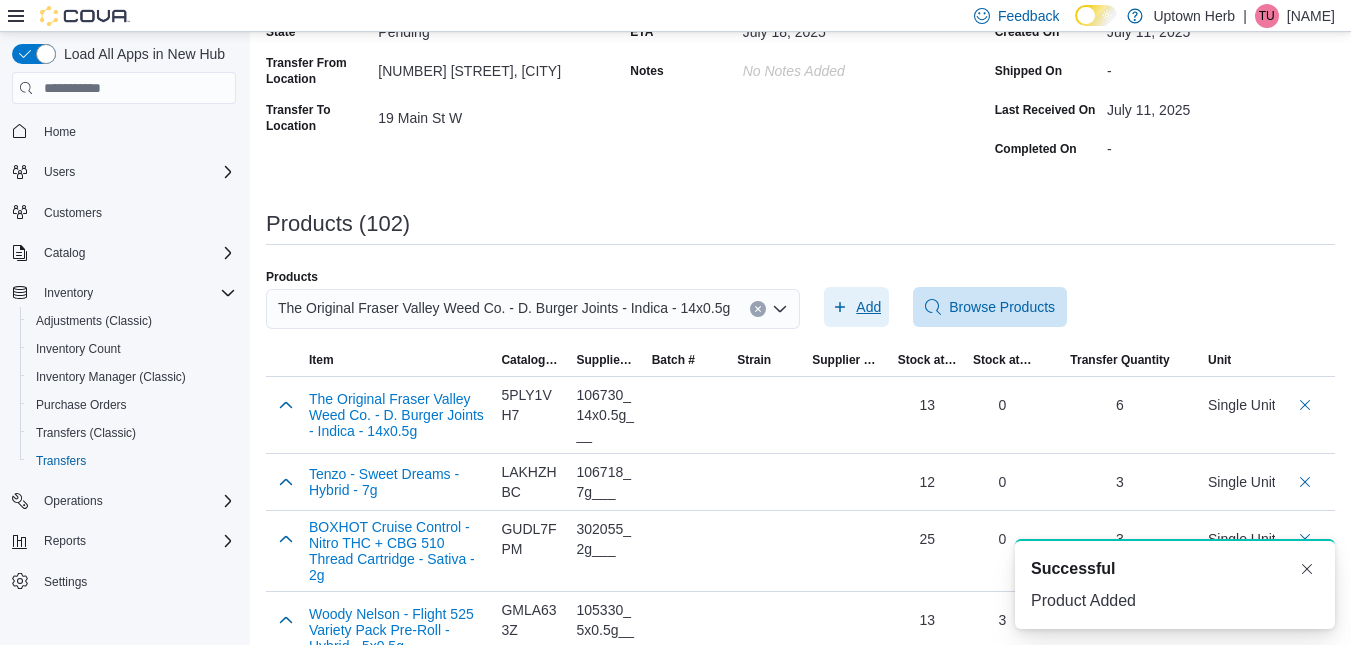 scroll, scrollTop: 0, scrollLeft: 0, axis: both 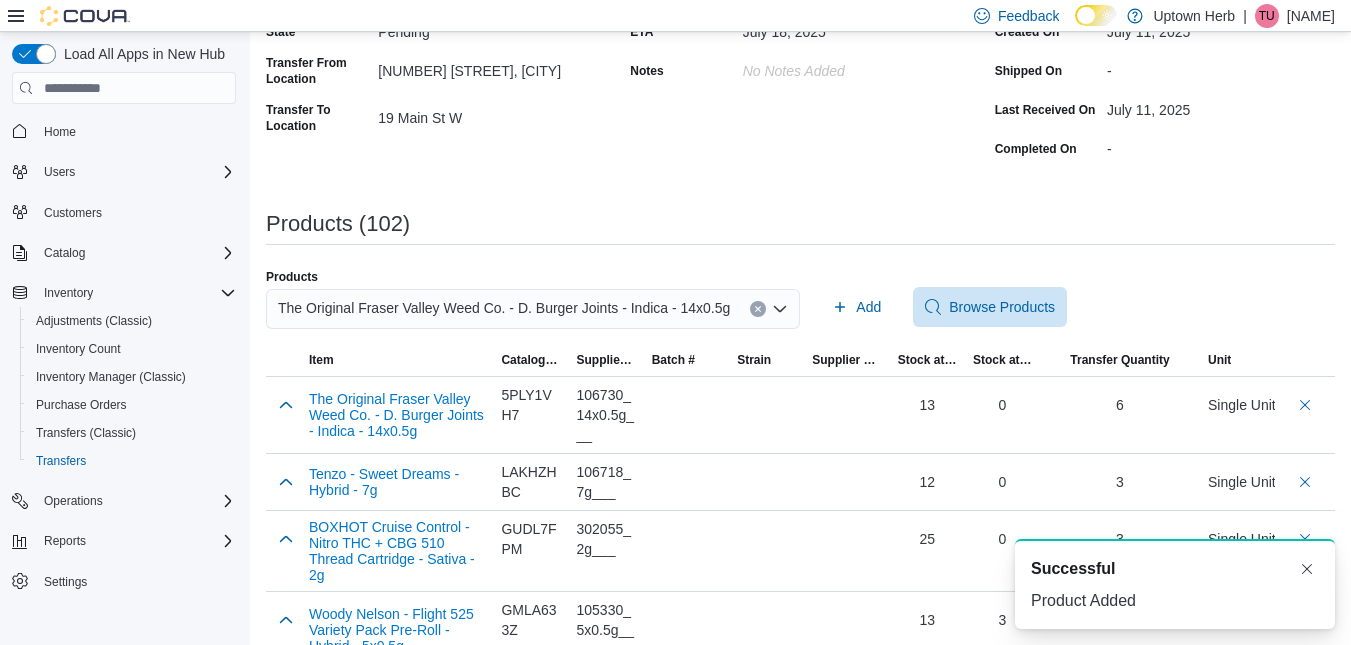 click on "The Original Fraser Valley Weed Co. - D. Burger Joints - Indica - 14x0.5g" at bounding box center [533, 309] 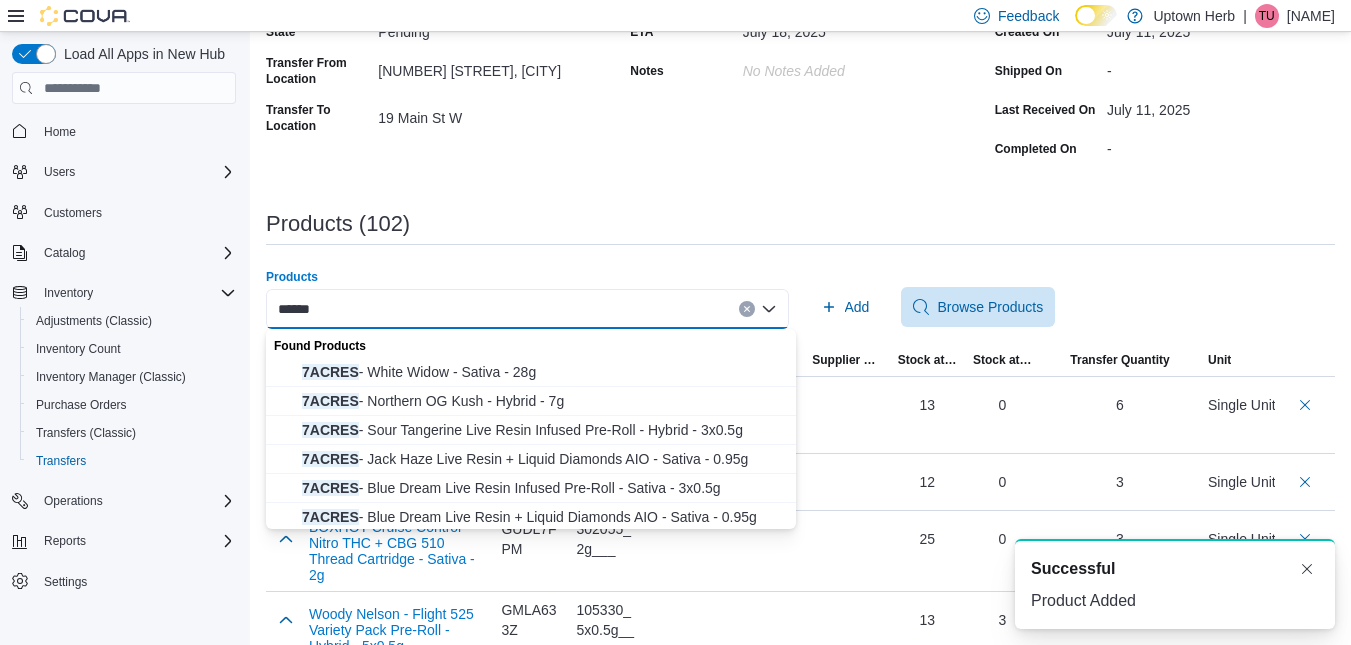 type on "******" 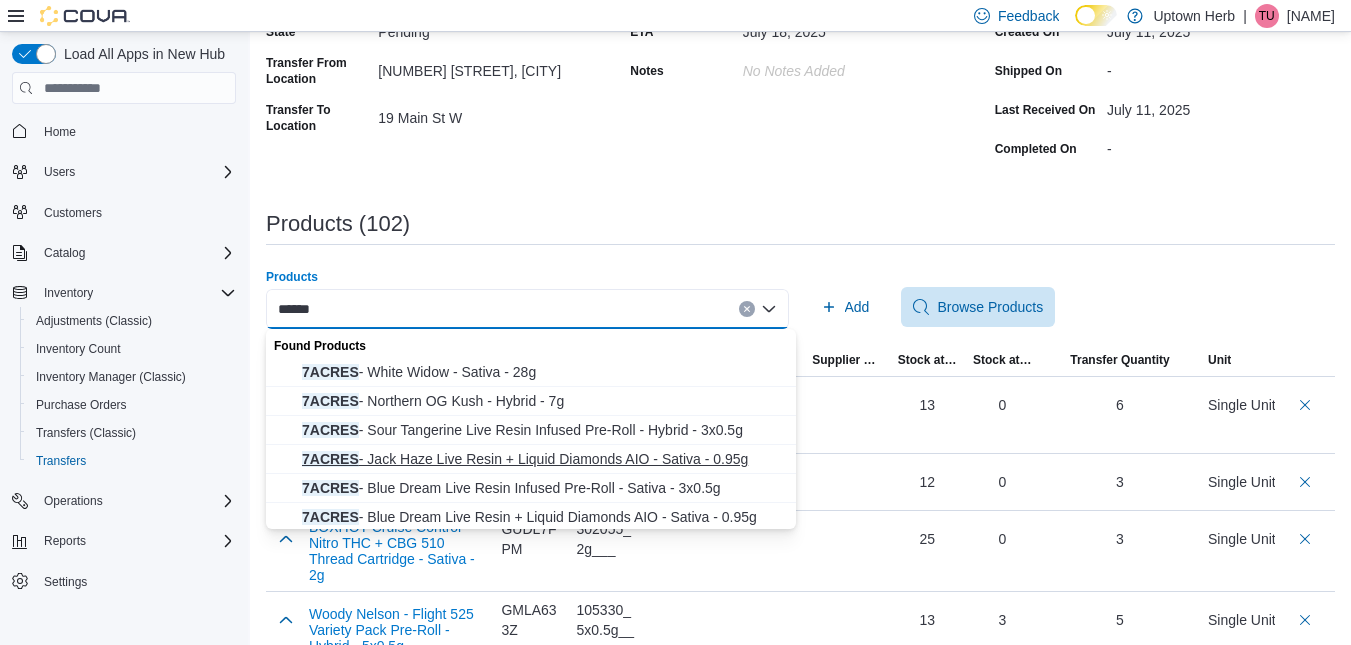 scroll, scrollTop: 3, scrollLeft: 0, axis: vertical 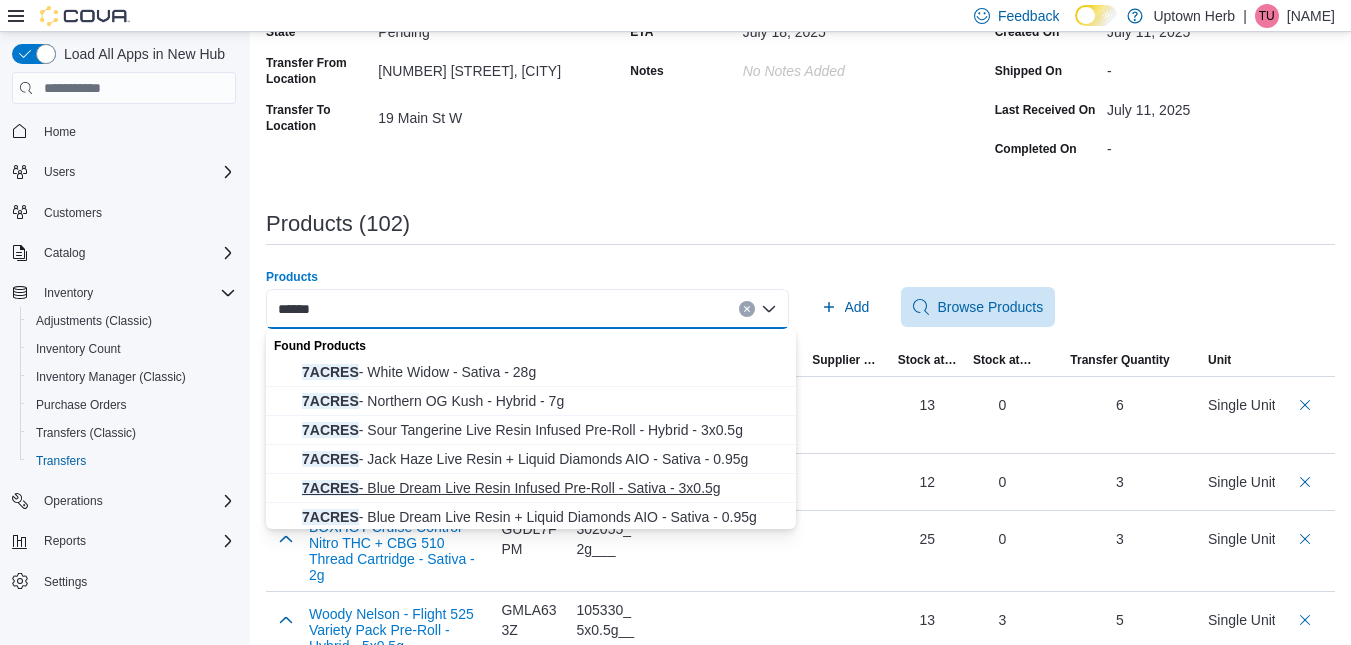 click on "7ACRES  - Blue Dream Live Resin Infused Pre-Roll - Sativa - 3x0.5g" at bounding box center (543, 488) 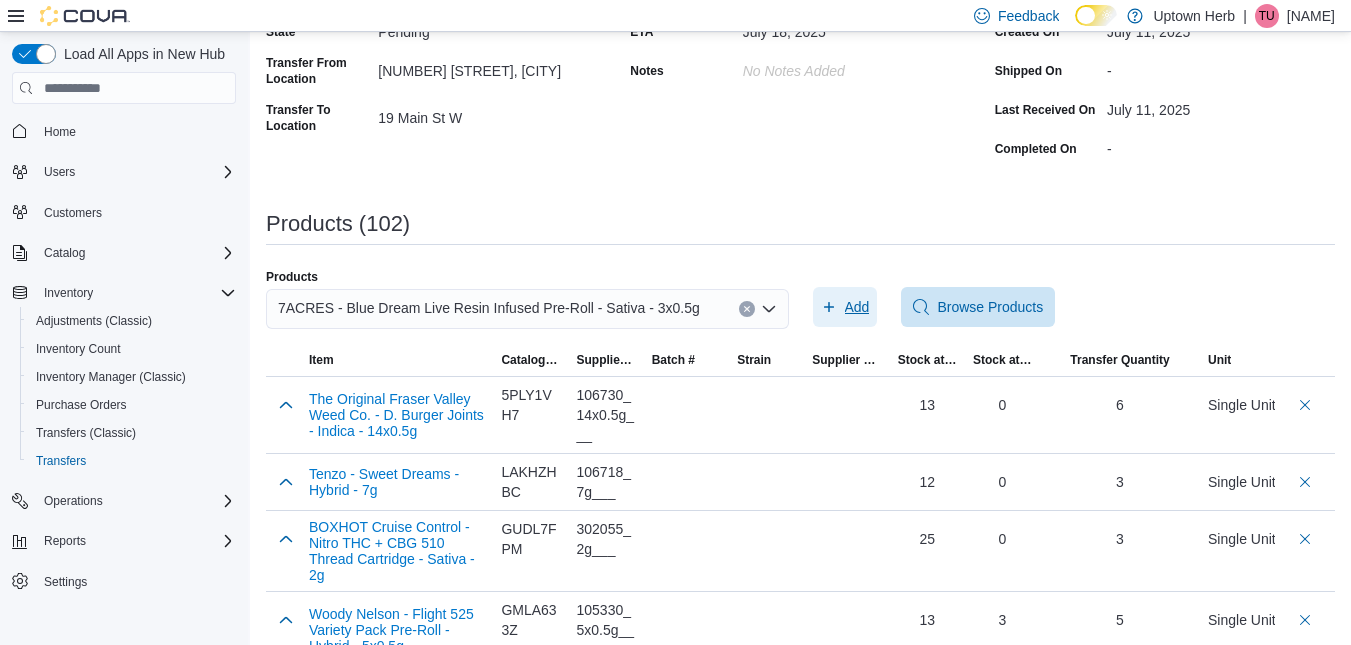 click on "Add" at bounding box center [857, 307] 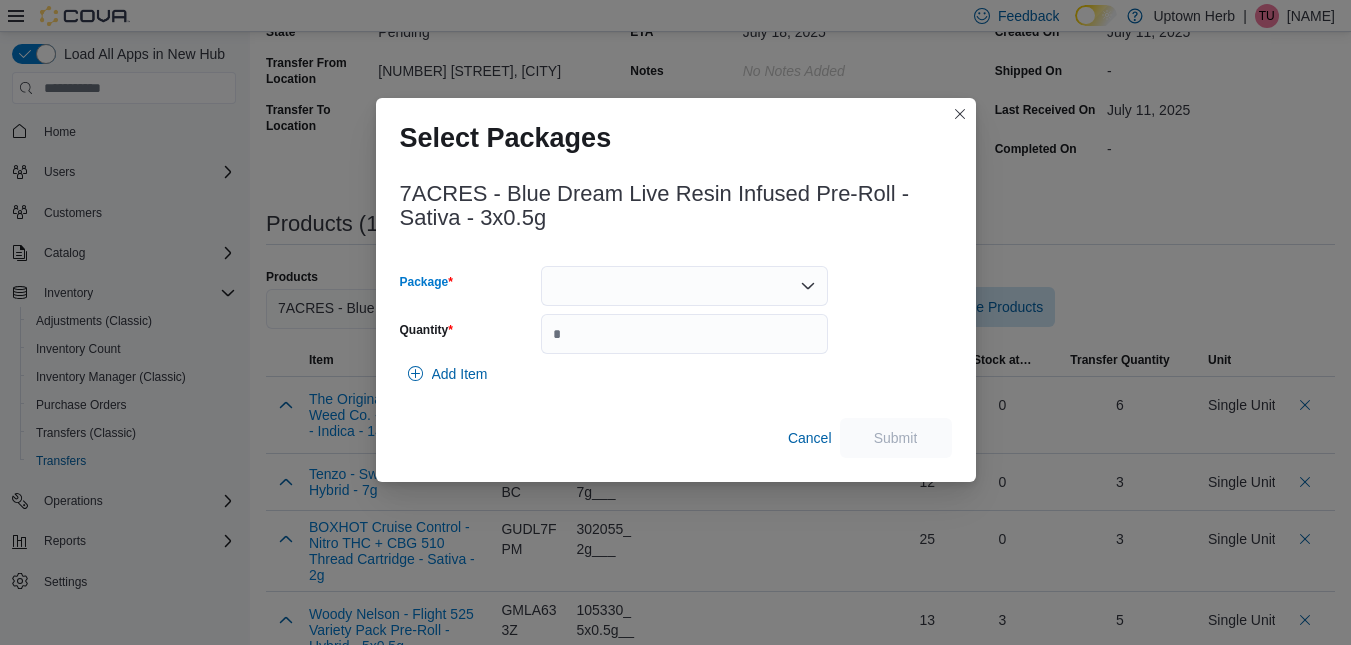click at bounding box center (684, 286) 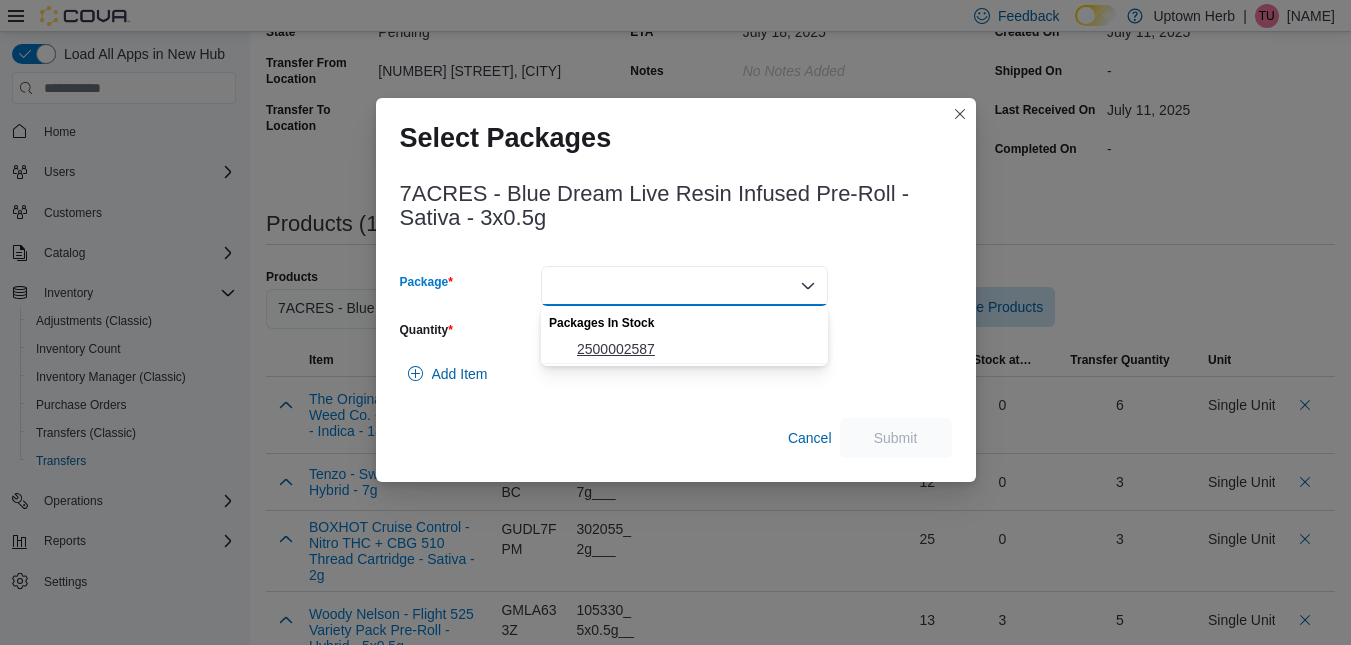 click on "2500002587" at bounding box center [696, 349] 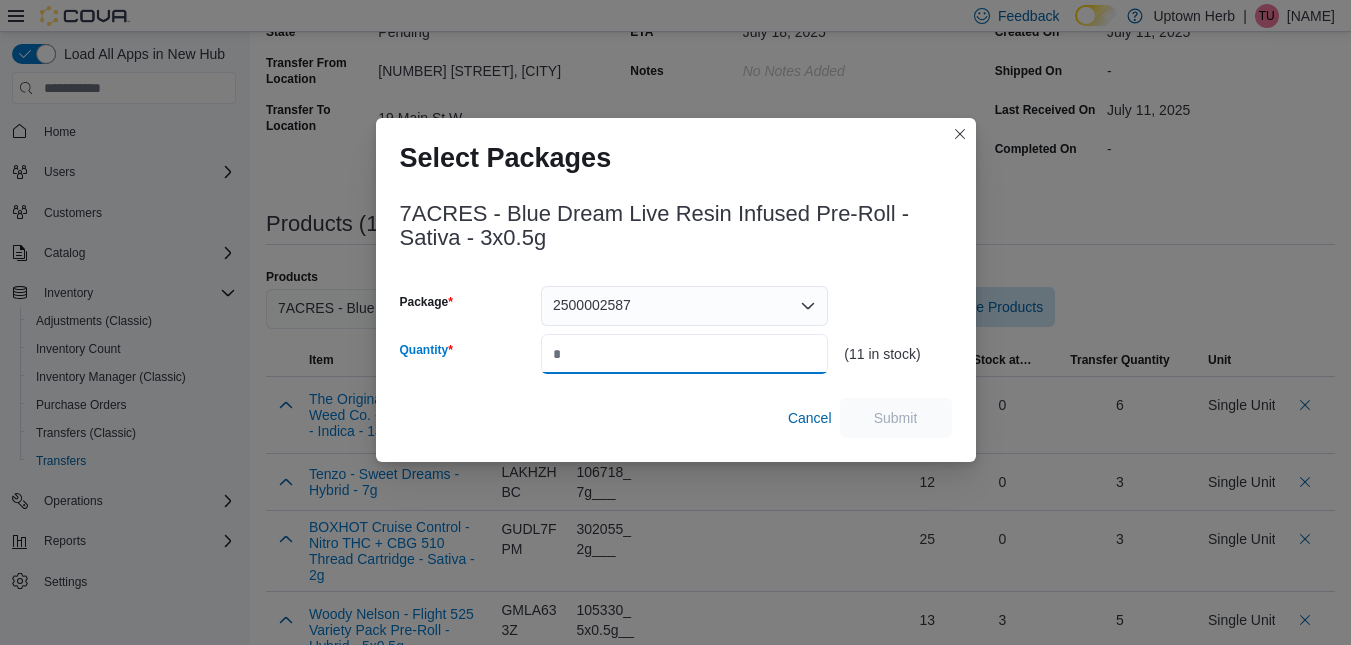 click on "Quantity" at bounding box center [684, 354] 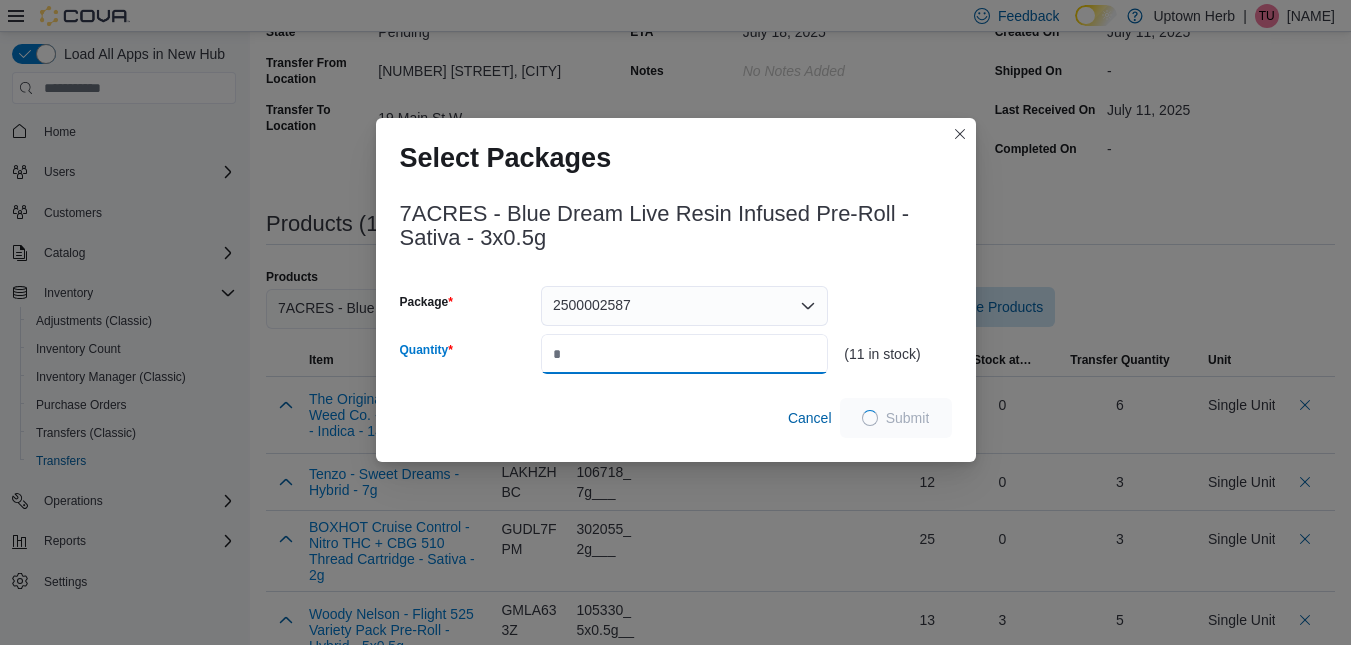 type on "*" 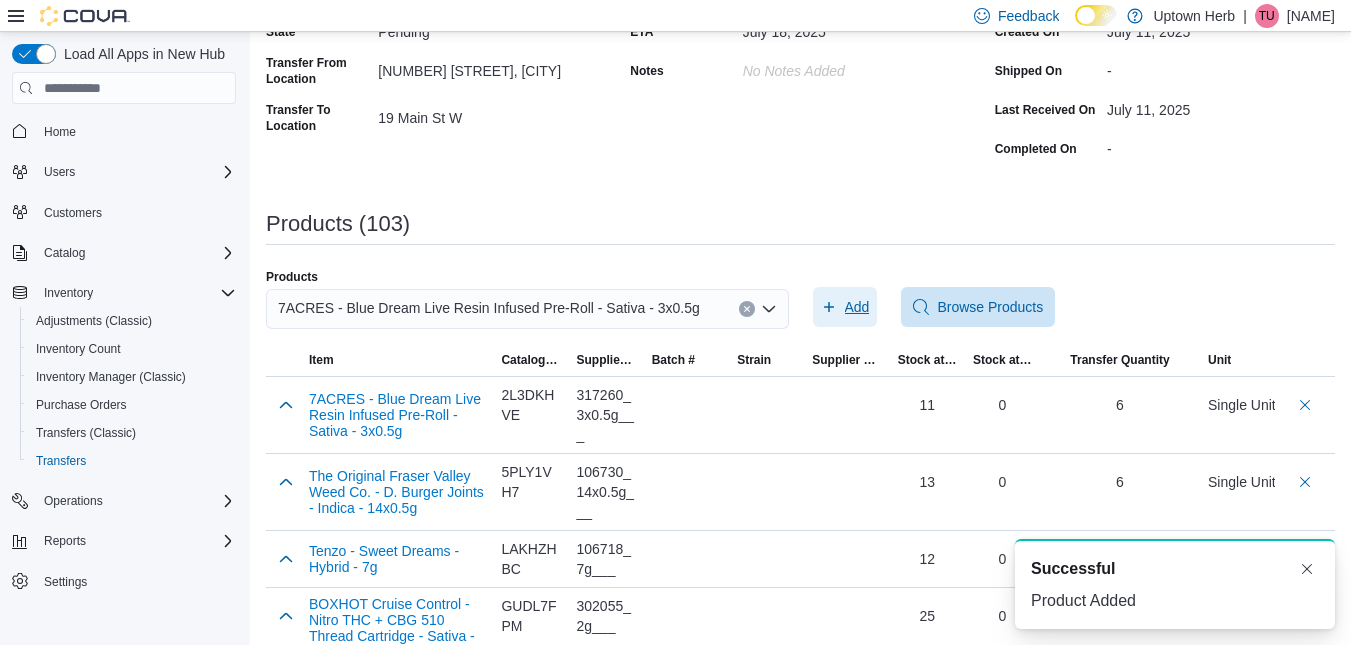 scroll, scrollTop: 0, scrollLeft: 0, axis: both 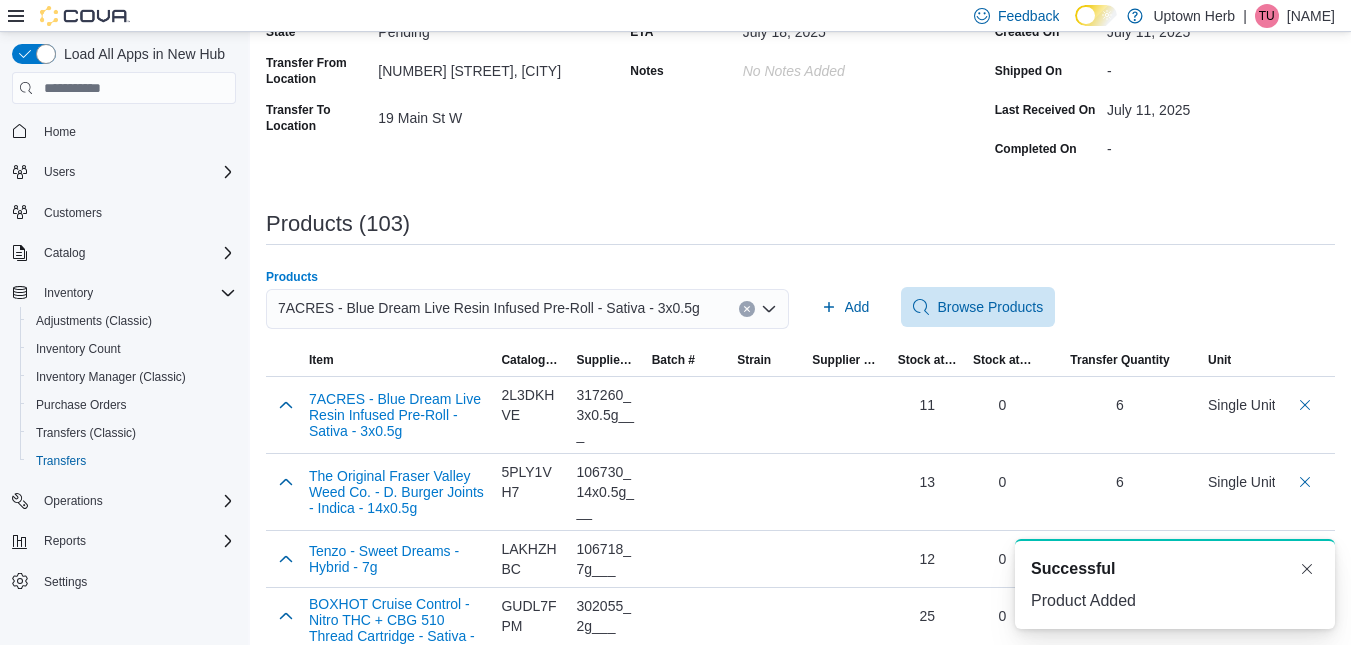 click on "7ACRES - Blue Dream Live Resin Infused Pre-Roll - Sativa - 3x0.5g" at bounding box center (489, 308) 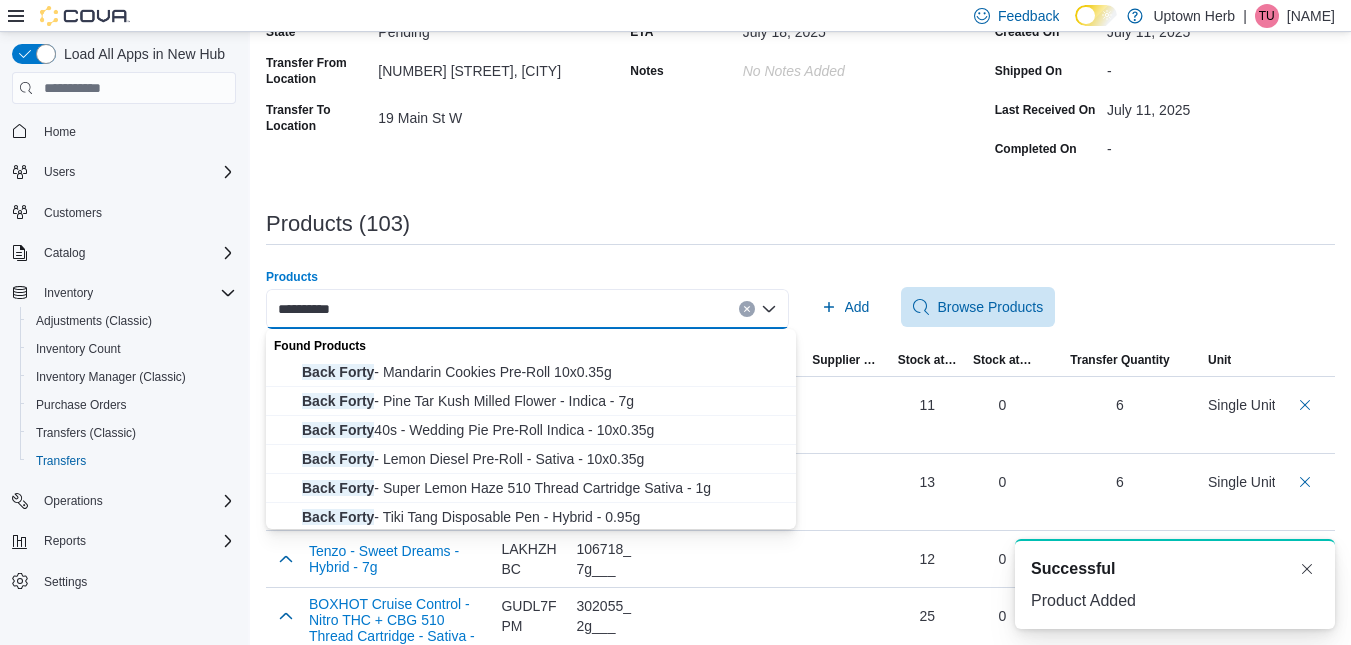 type on "**********" 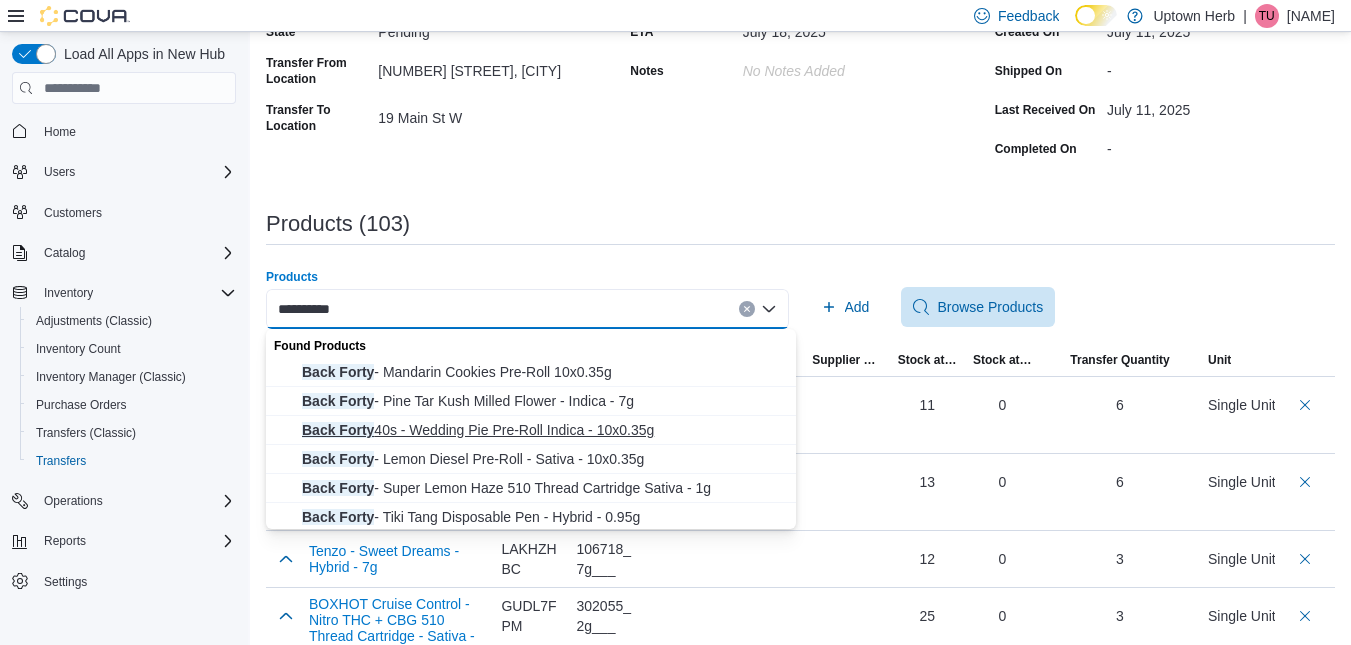 click on "Back Forty  40s - Wedding Pie Pre-Roll Indica - 10x0.35g" at bounding box center [543, 430] 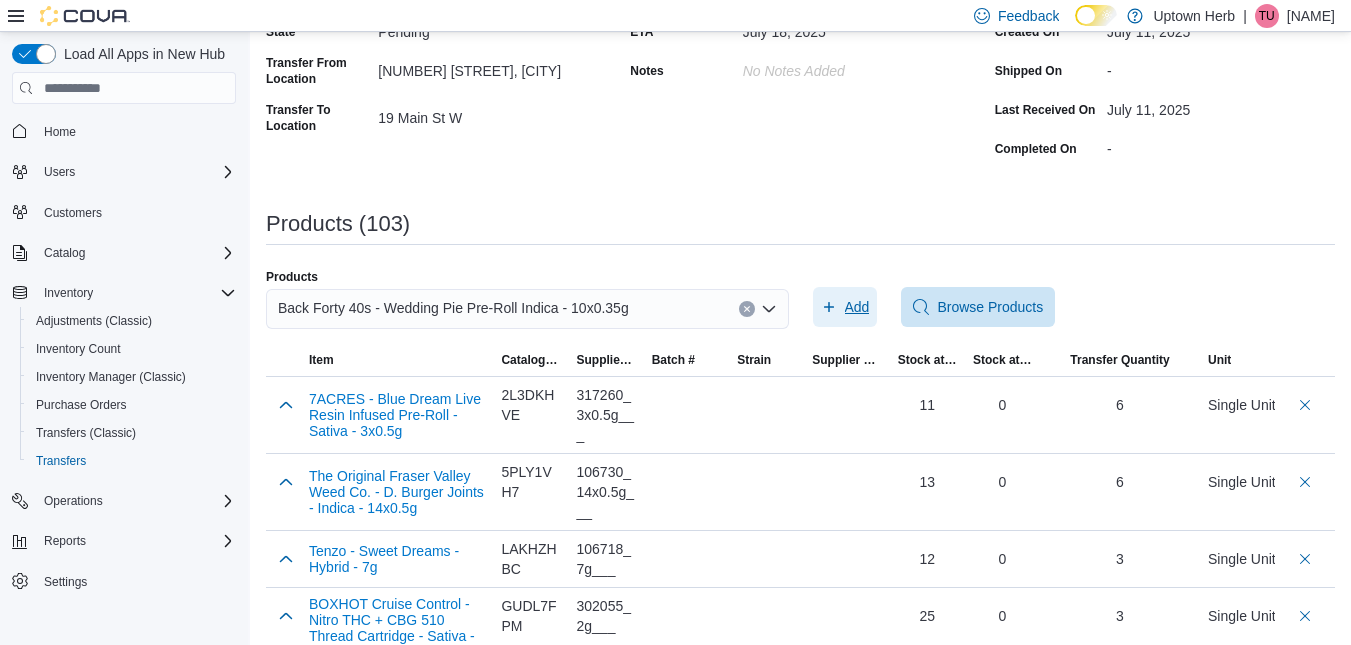 click on "Add" at bounding box center (857, 307) 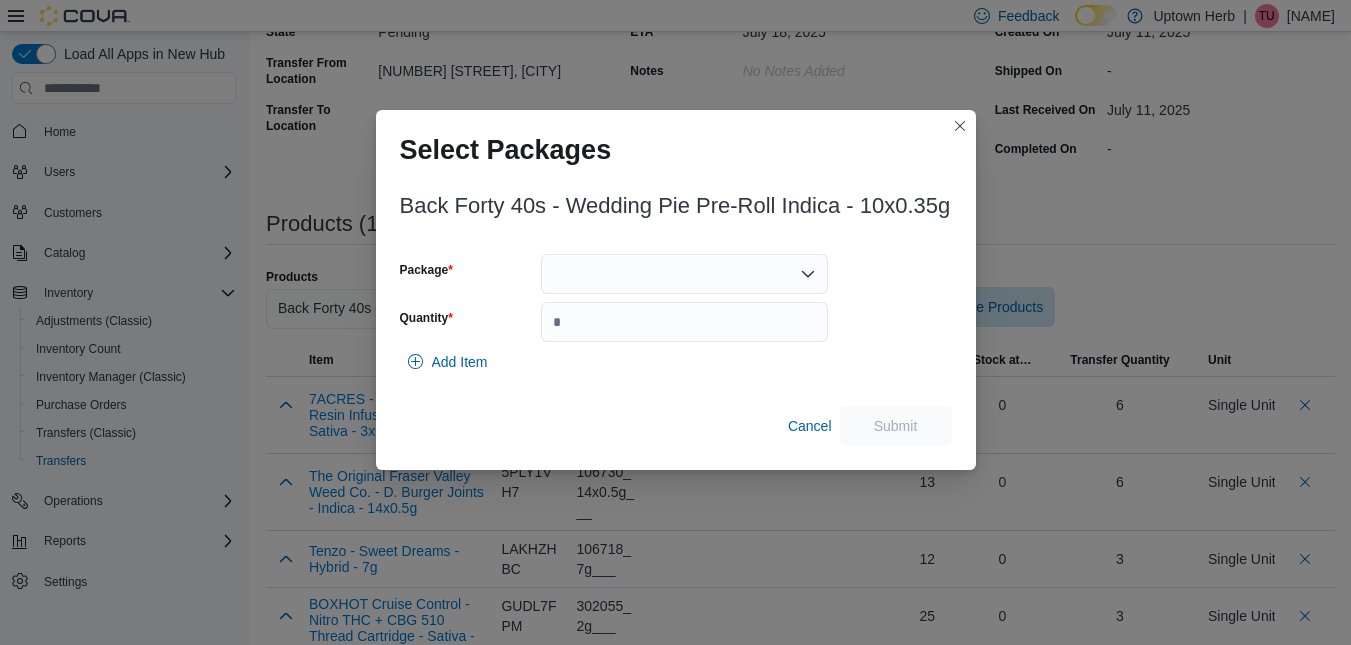 click at bounding box center [684, 274] 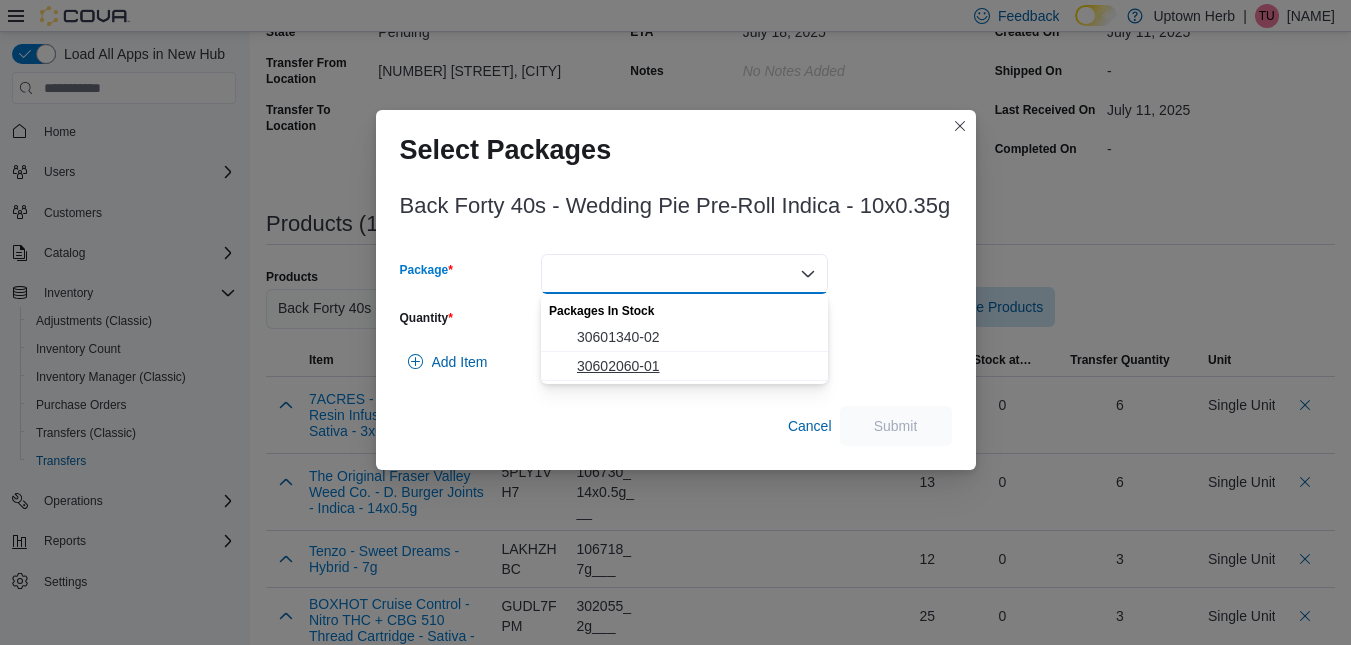 click 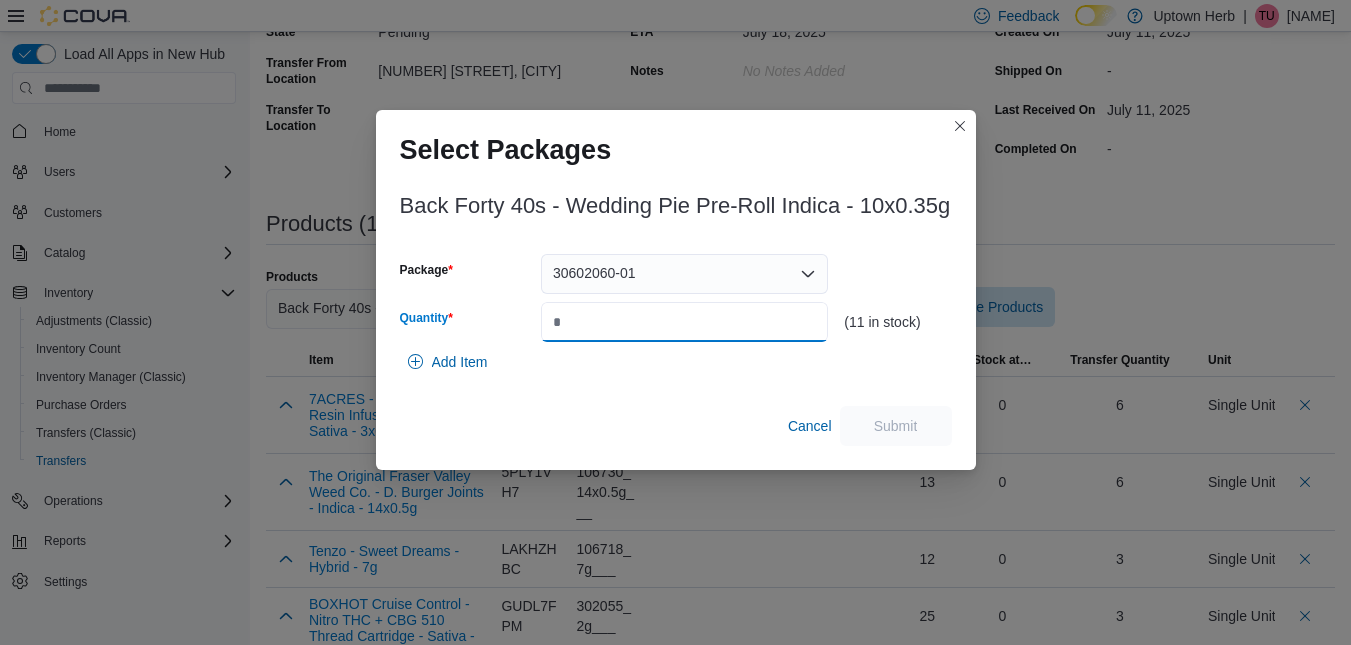 click on "Quantity" at bounding box center (684, 322) 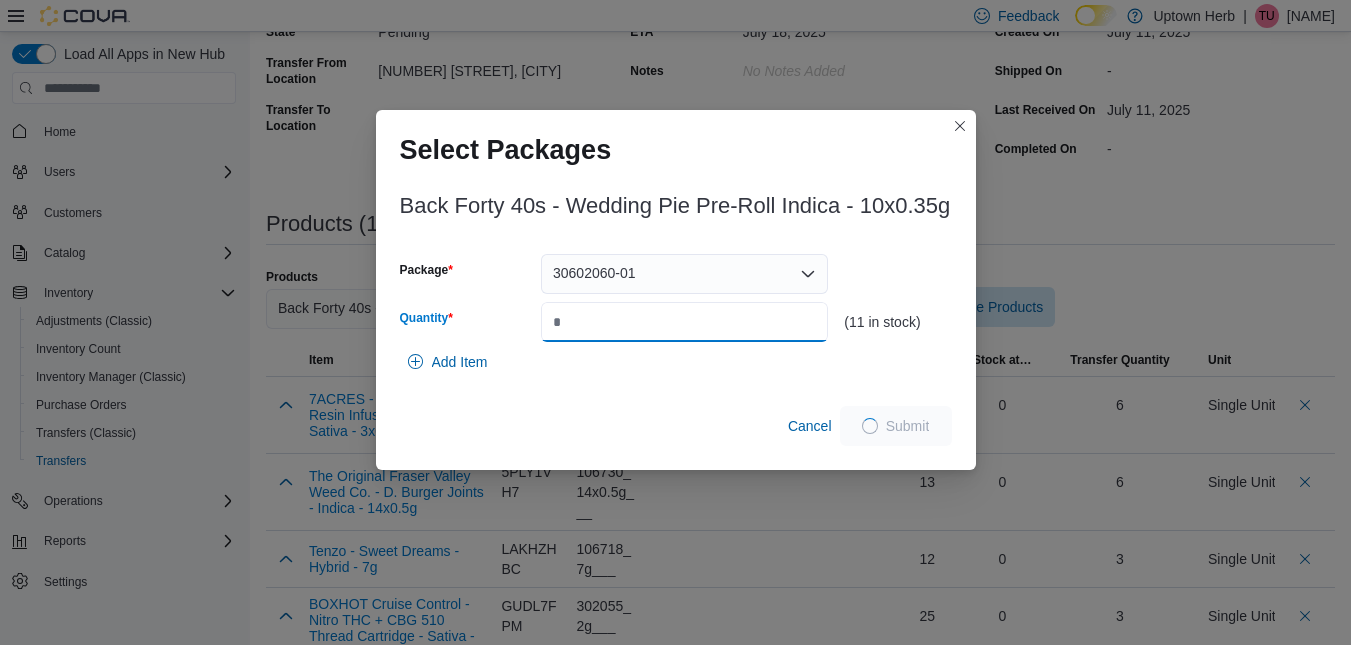 type on "*" 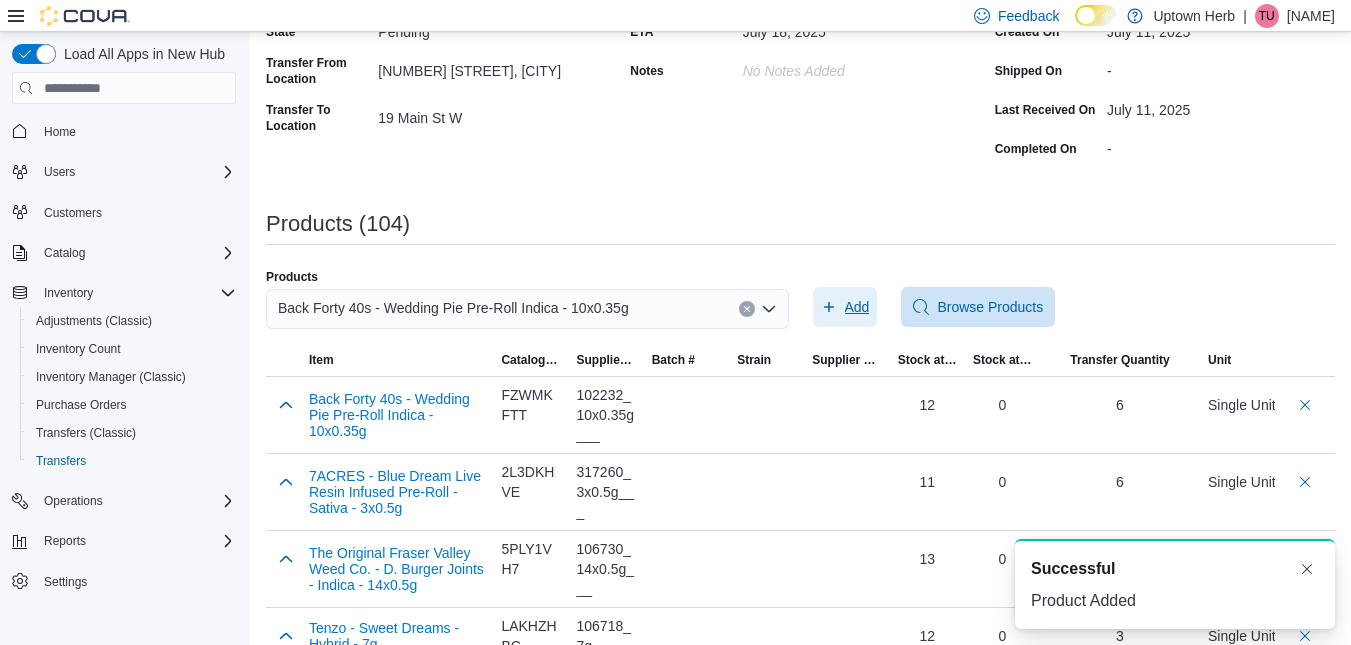 scroll, scrollTop: 0, scrollLeft: 0, axis: both 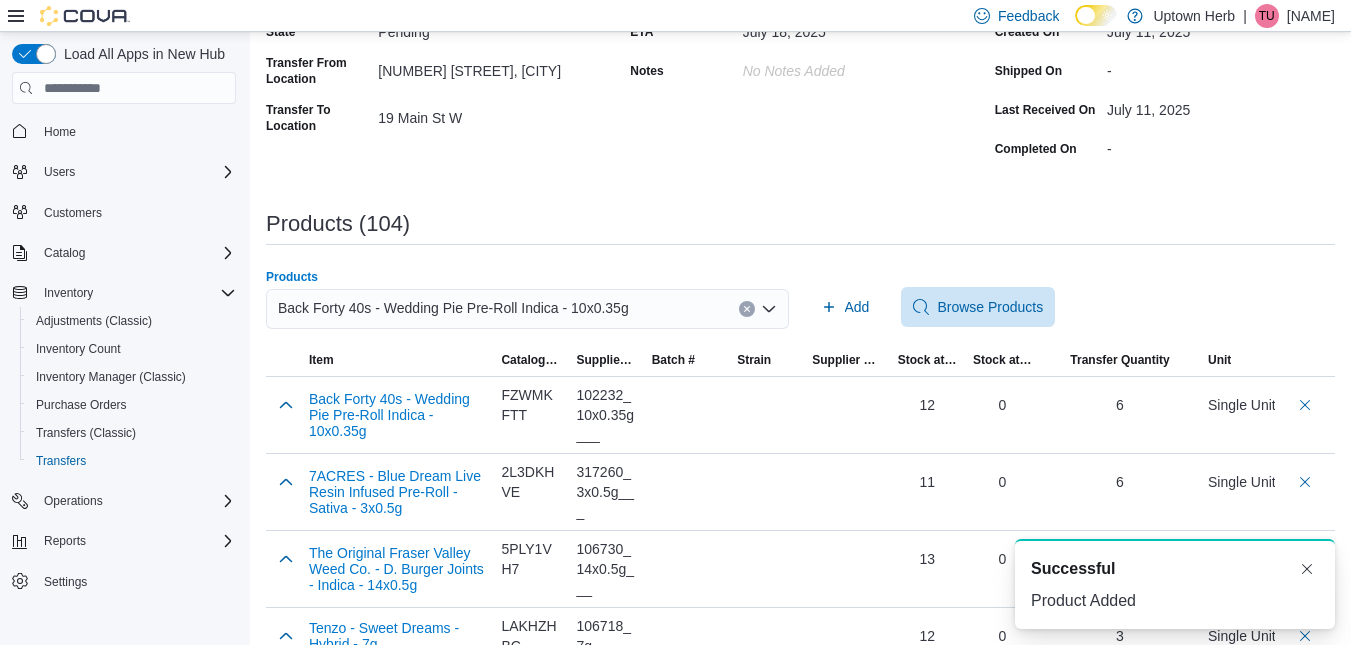 click on "Back Forty 40s - Wedding Pie Pre-Roll Indica - 10x0.35g" at bounding box center (453, 308) 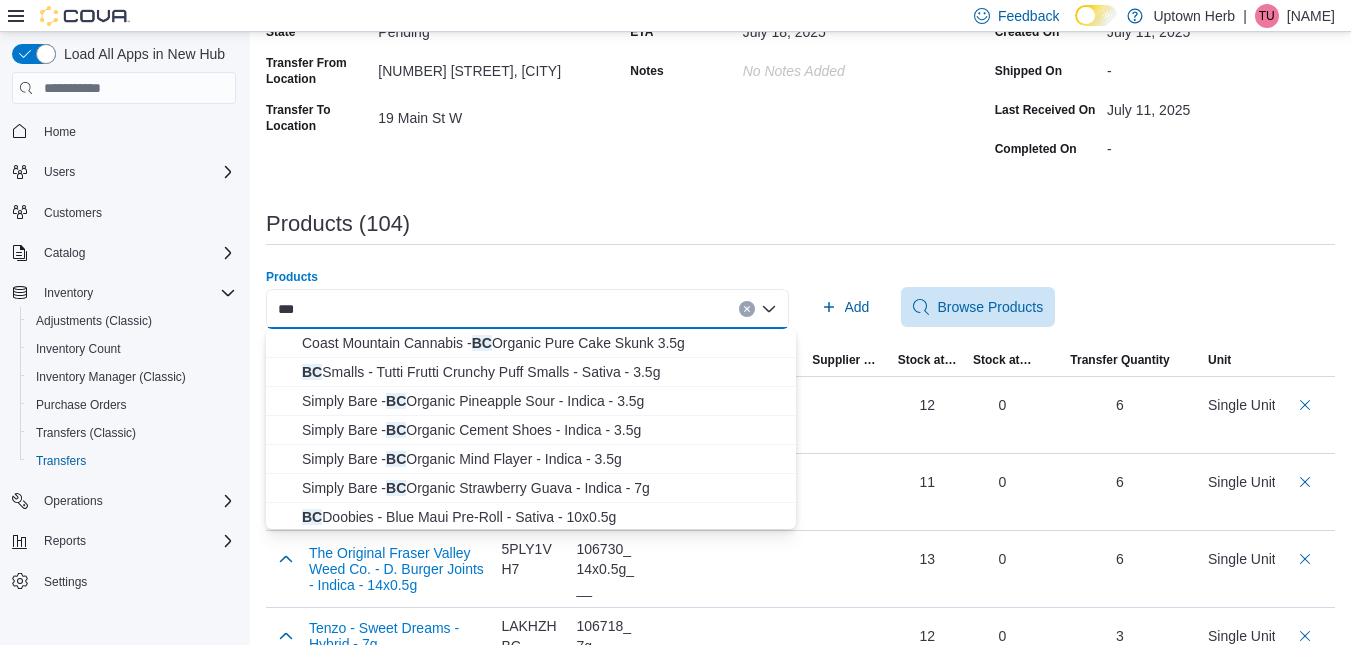 scroll, scrollTop: 525, scrollLeft: 0, axis: vertical 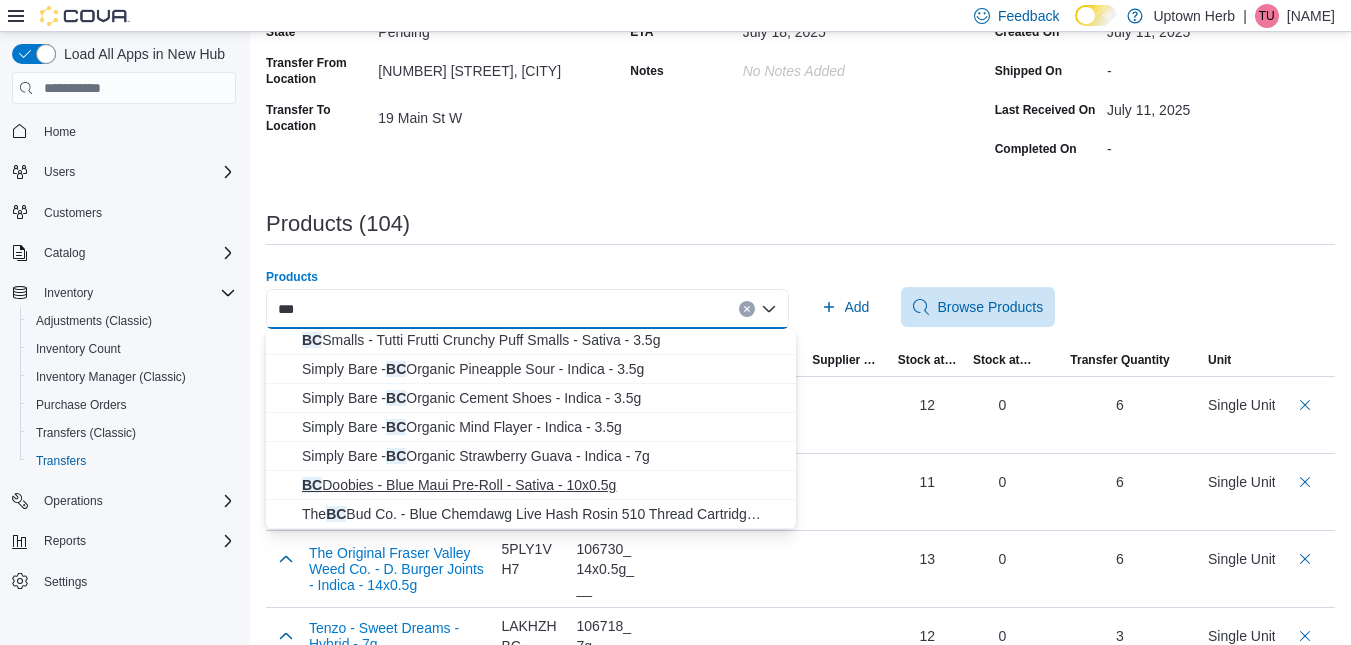 type on "**" 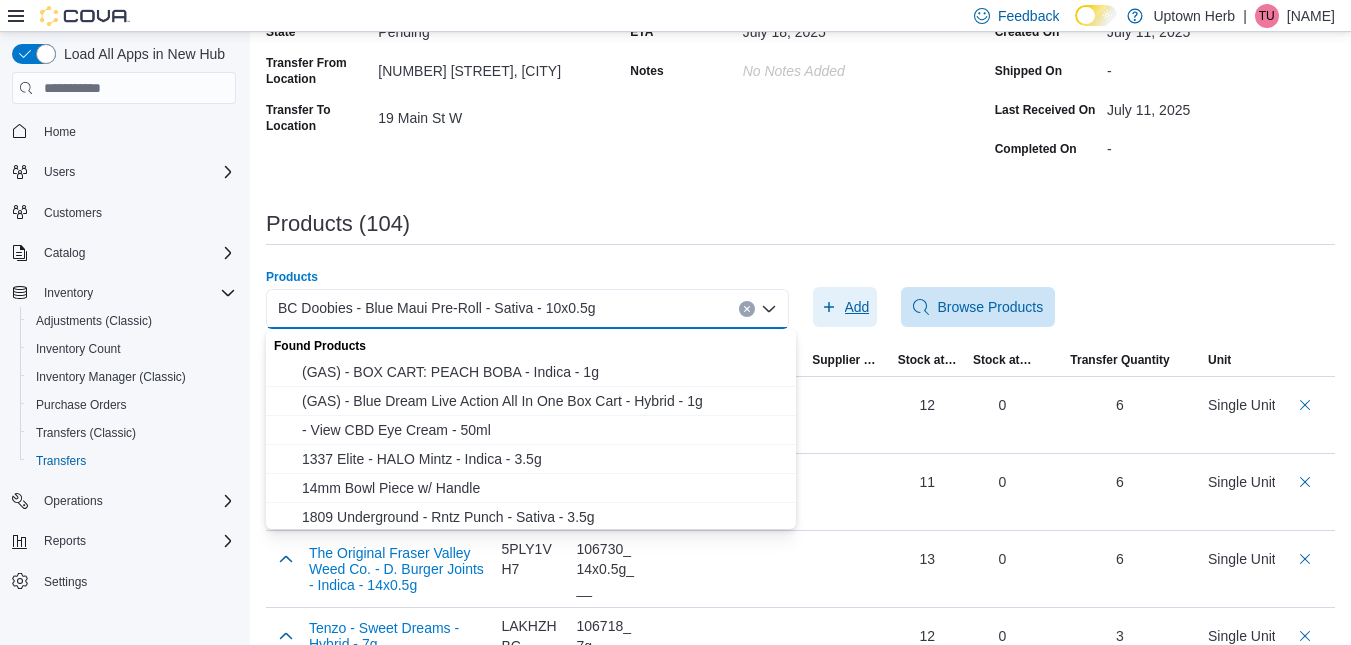 click on "Add" at bounding box center [857, 307] 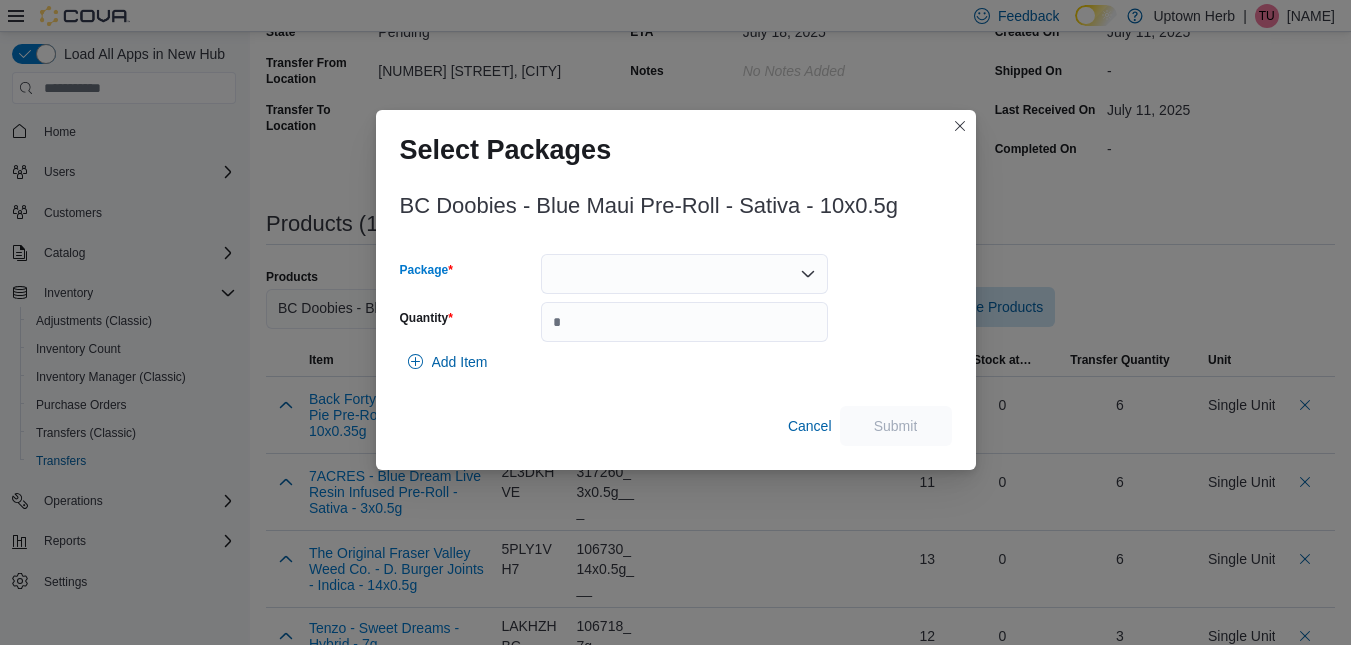 click at bounding box center [684, 274] 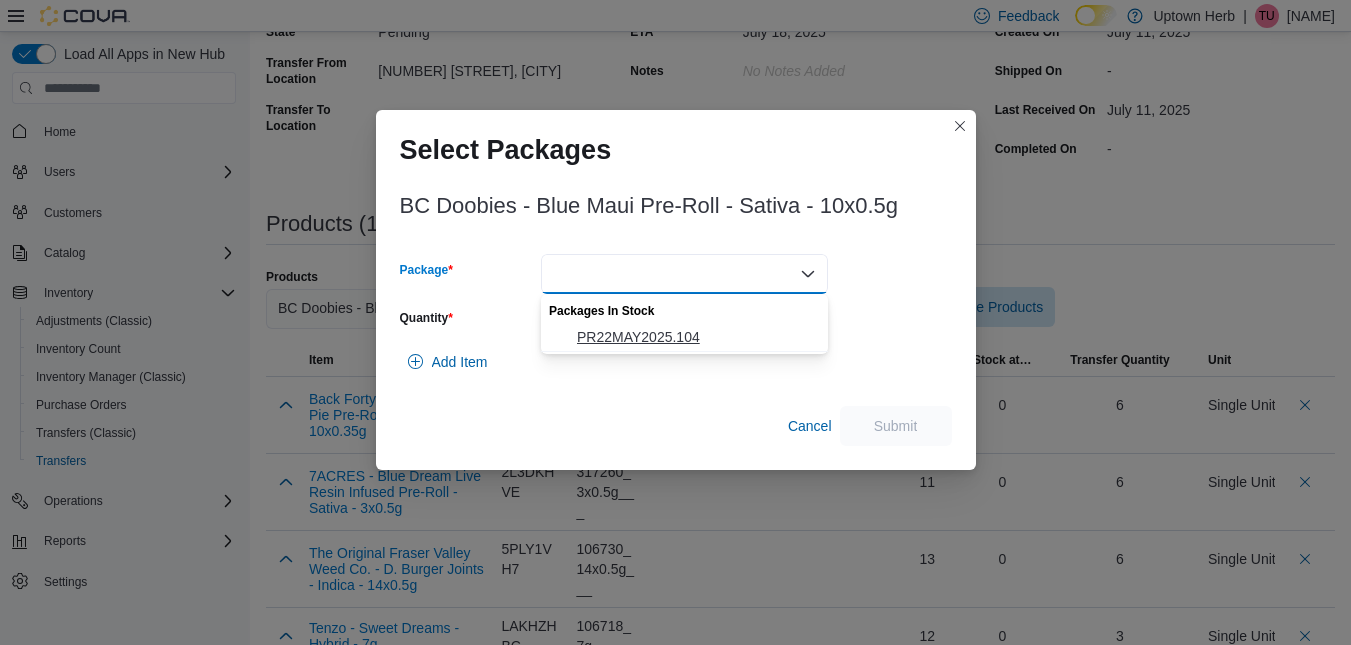 click on "PR22MAY2025.104" at bounding box center [696, 337] 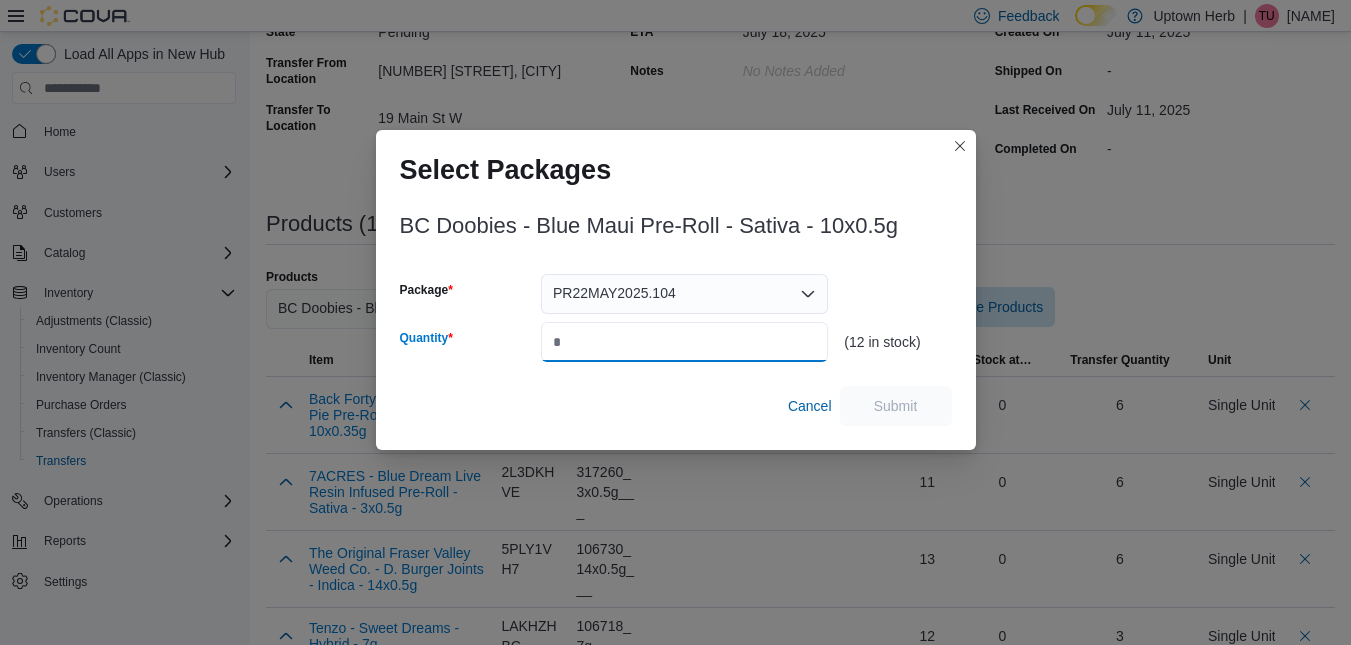 click on "Quantity" at bounding box center (684, 342) 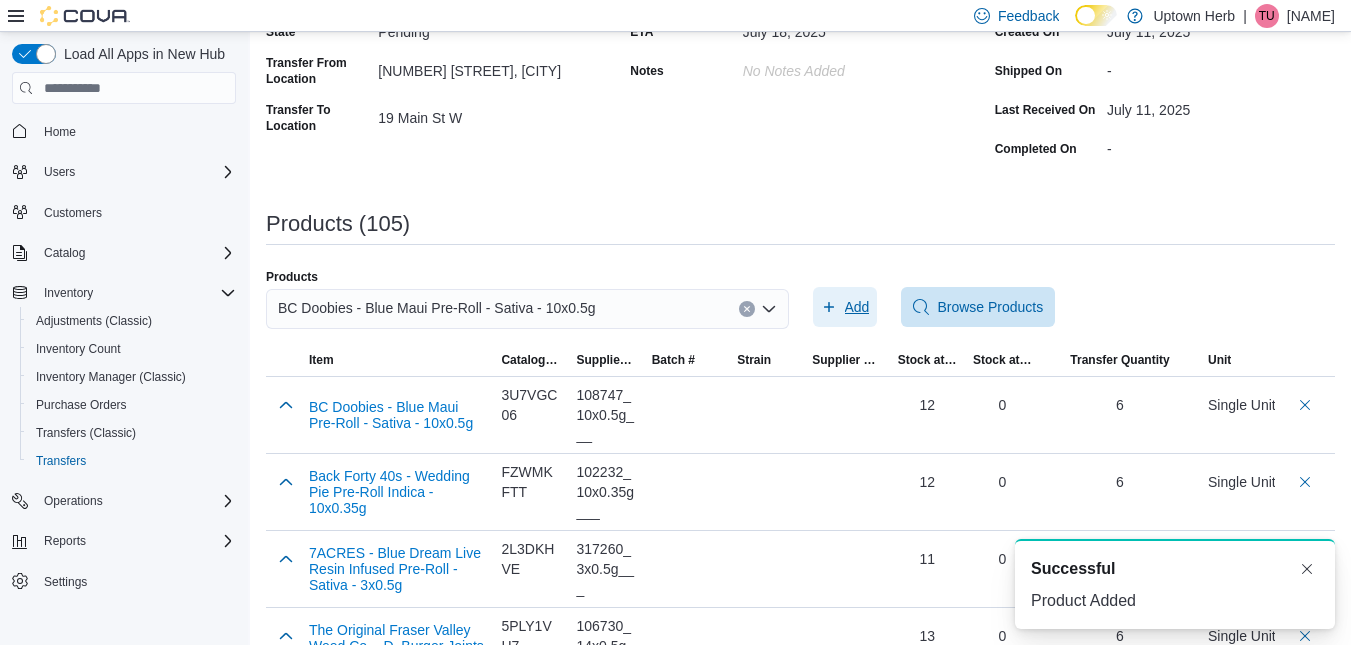 scroll, scrollTop: 0, scrollLeft: 0, axis: both 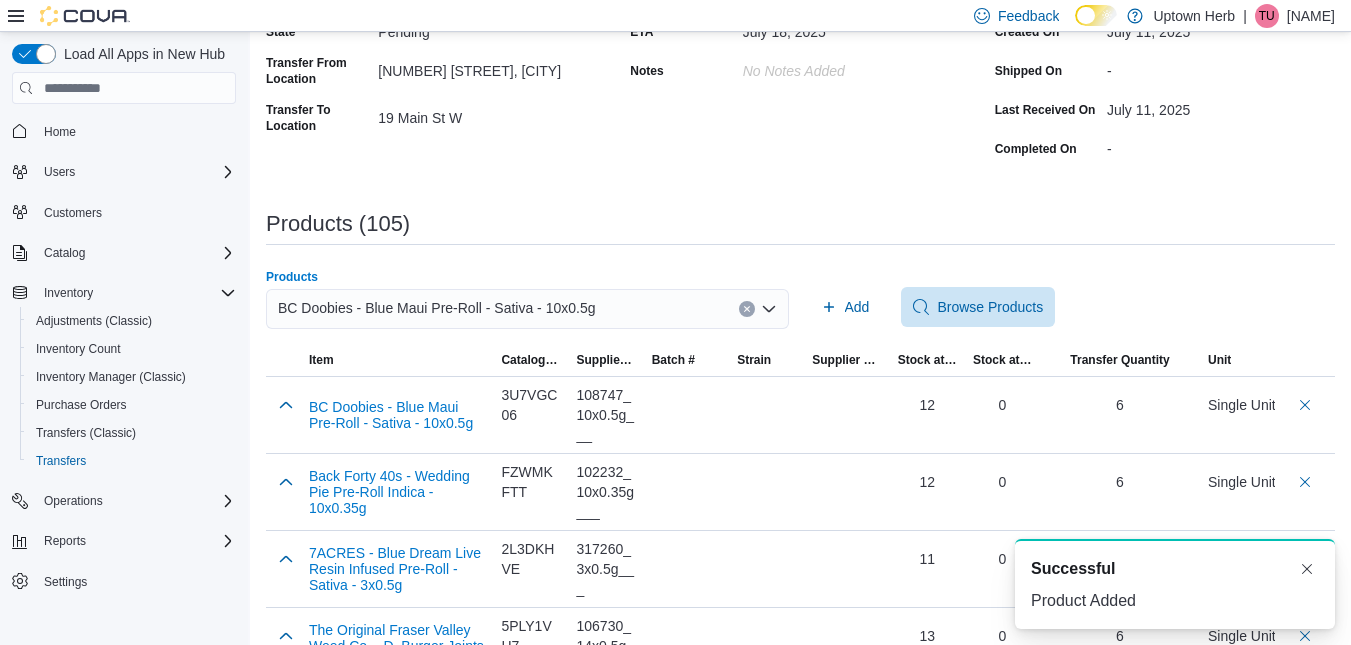 click on "BC Doobies - Blue Maui Pre-Roll - Sativa - 10x0.5g" at bounding box center (436, 308) 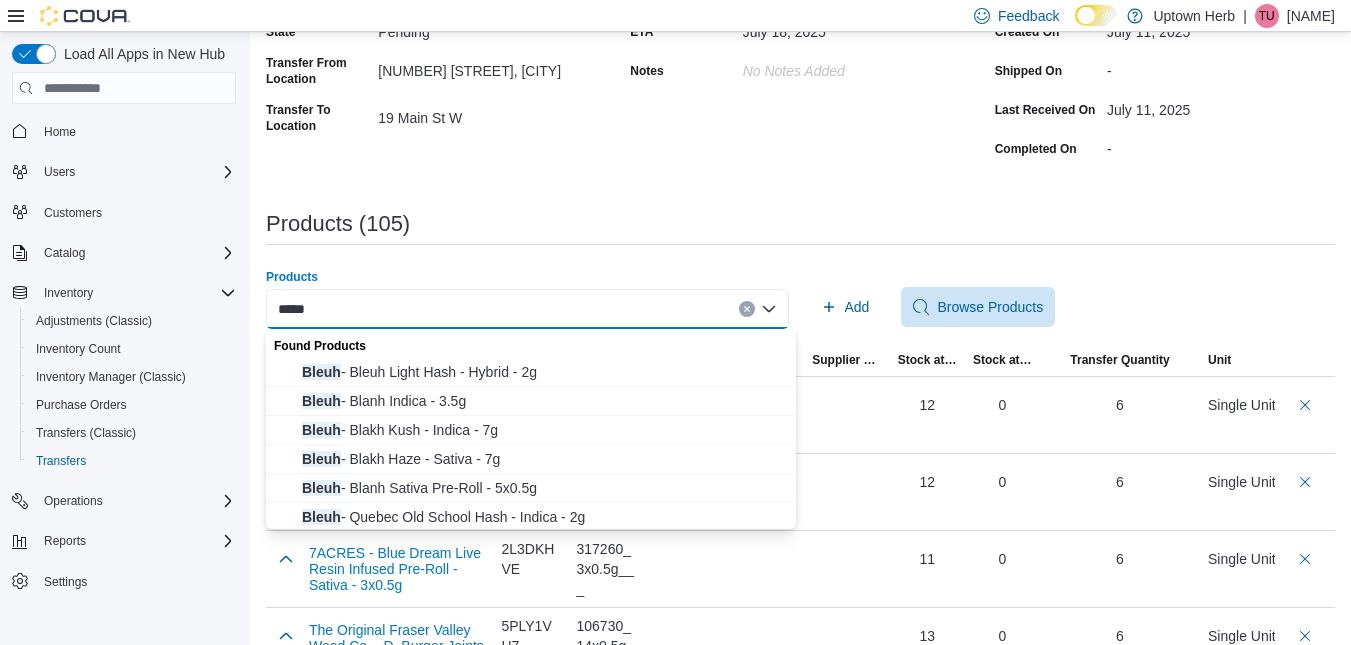 type on "*****" 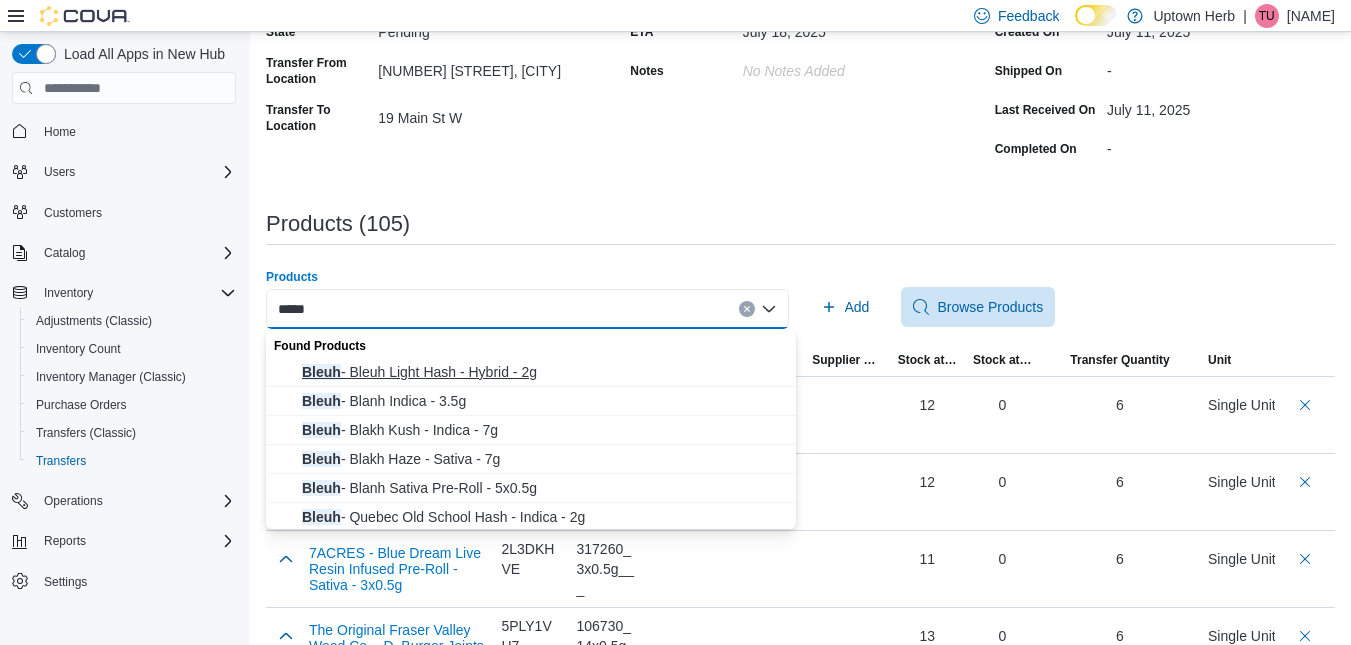 click on "Bleuh  - Bleuh Light Hash - Hybrid - 2g" at bounding box center [543, 372] 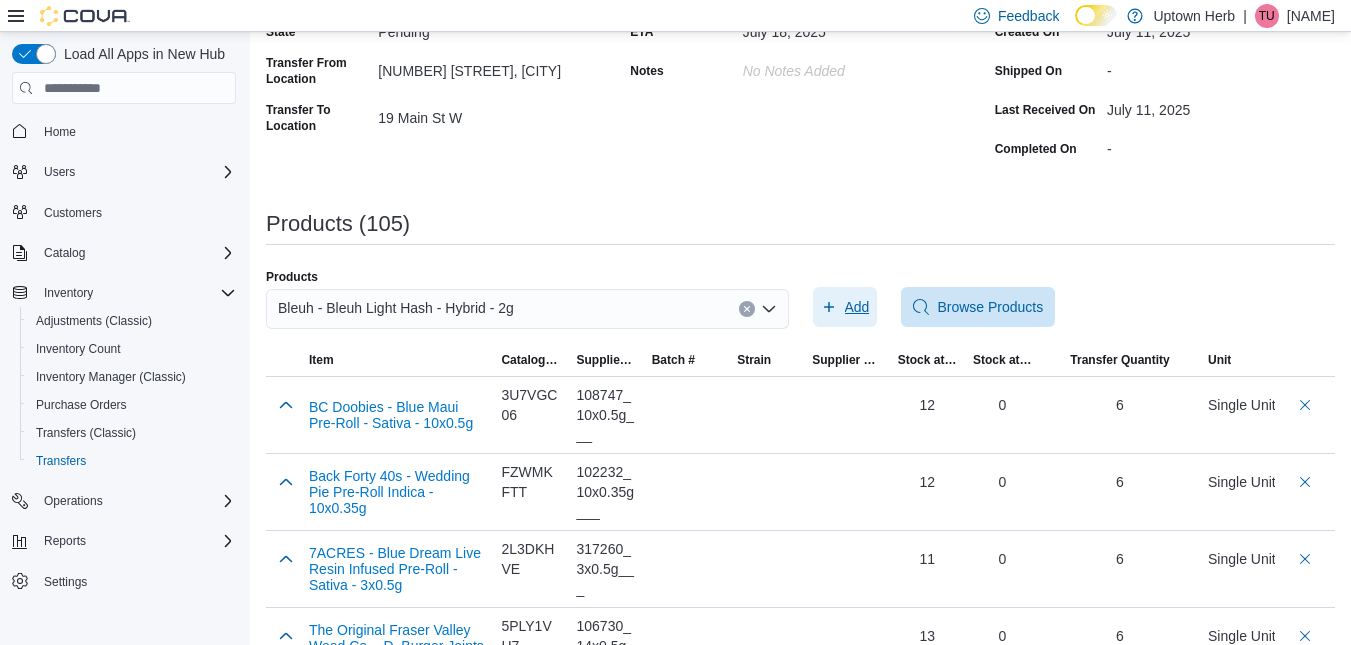 click on "Add" at bounding box center [857, 307] 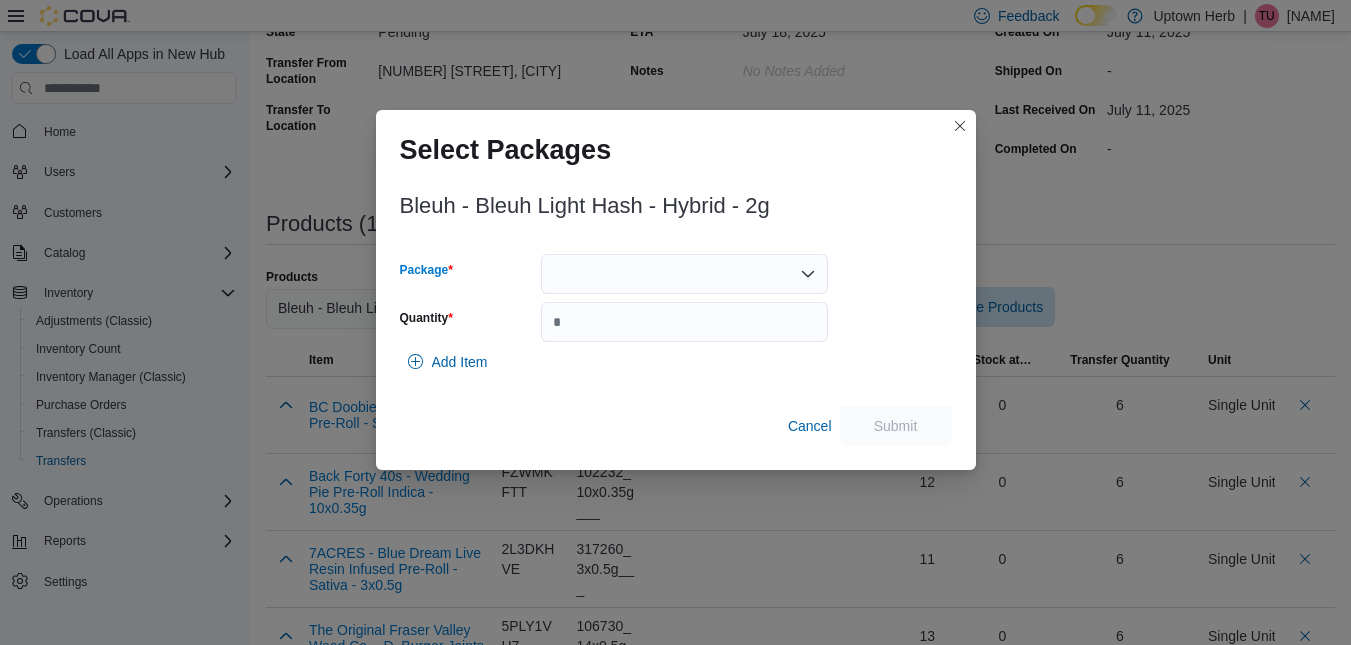 click at bounding box center (684, 274) 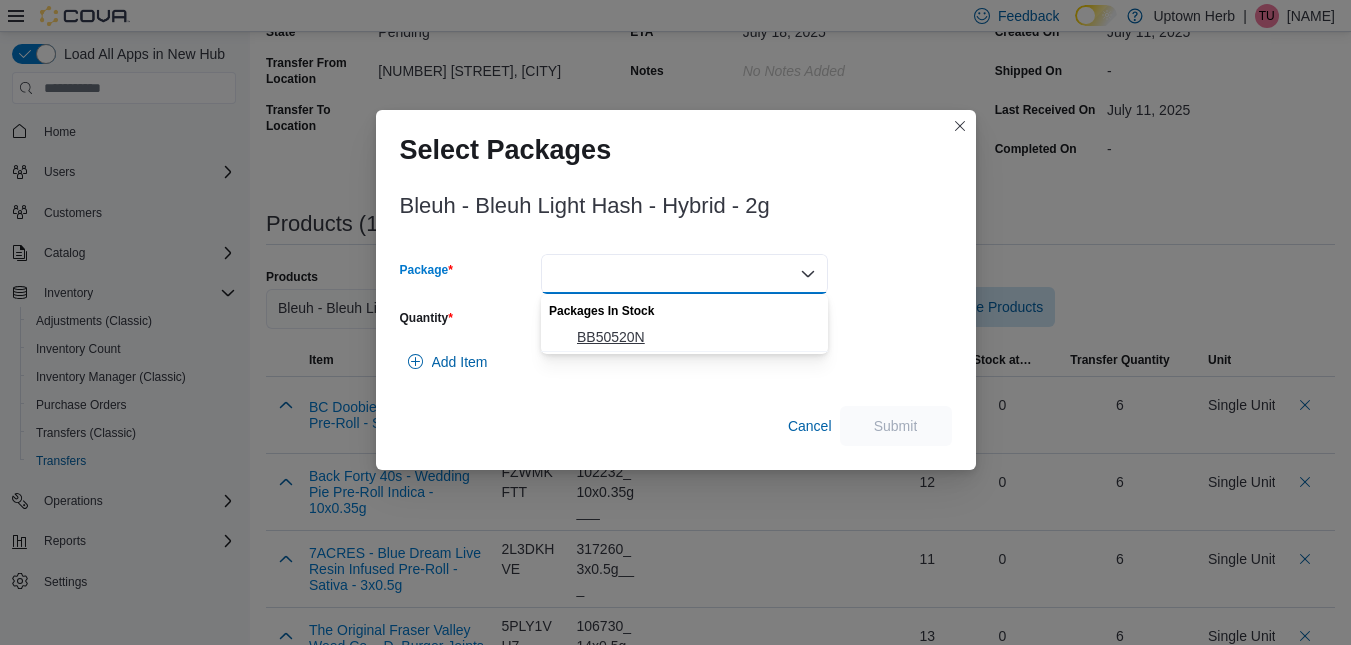click on "BB50520N" at bounding box center [696, 337] 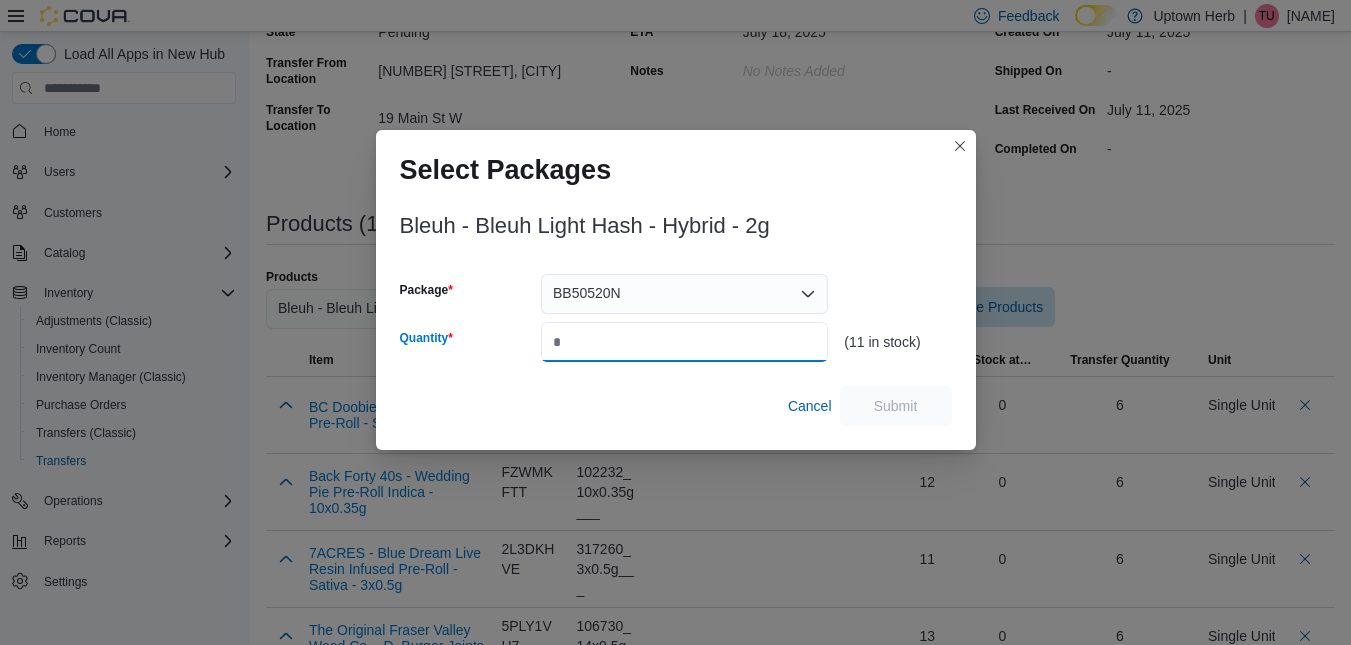 click on "Quantity" at bounding box center [684, 342] 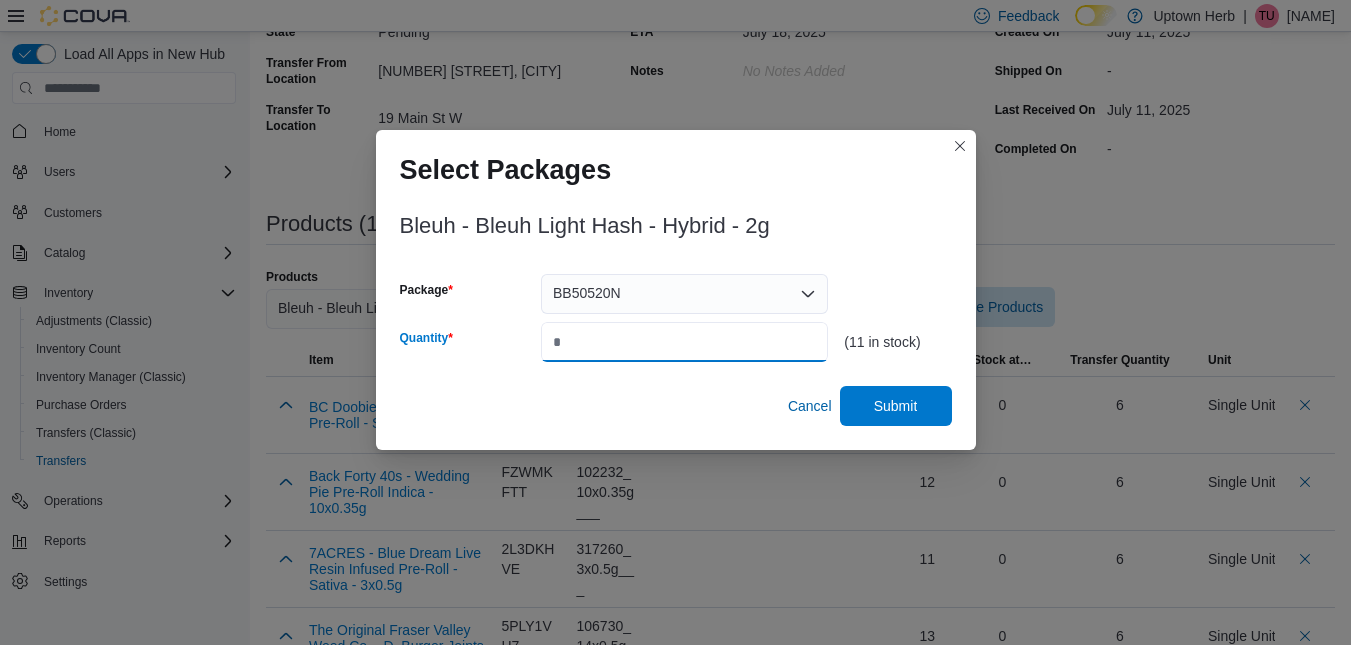 click on "*" at bounding box center (684, 342) 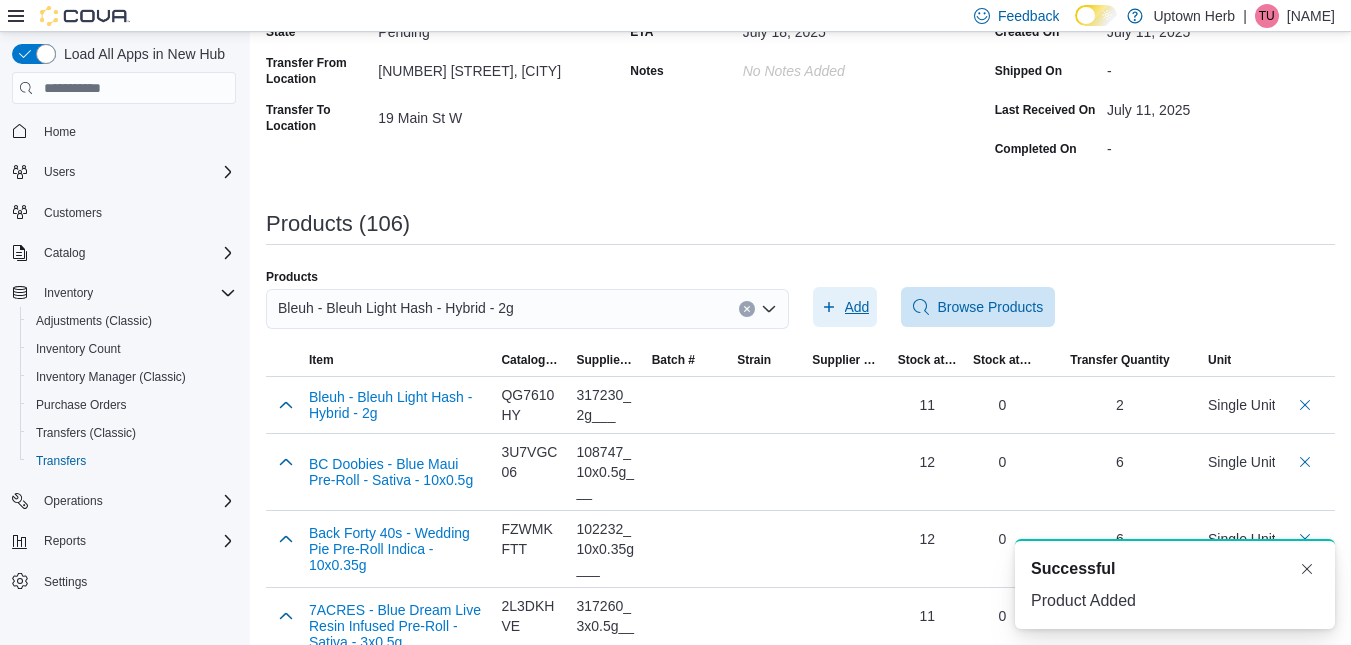 scroll, scrollTop: 0, scrollLeft: 0, axis: both 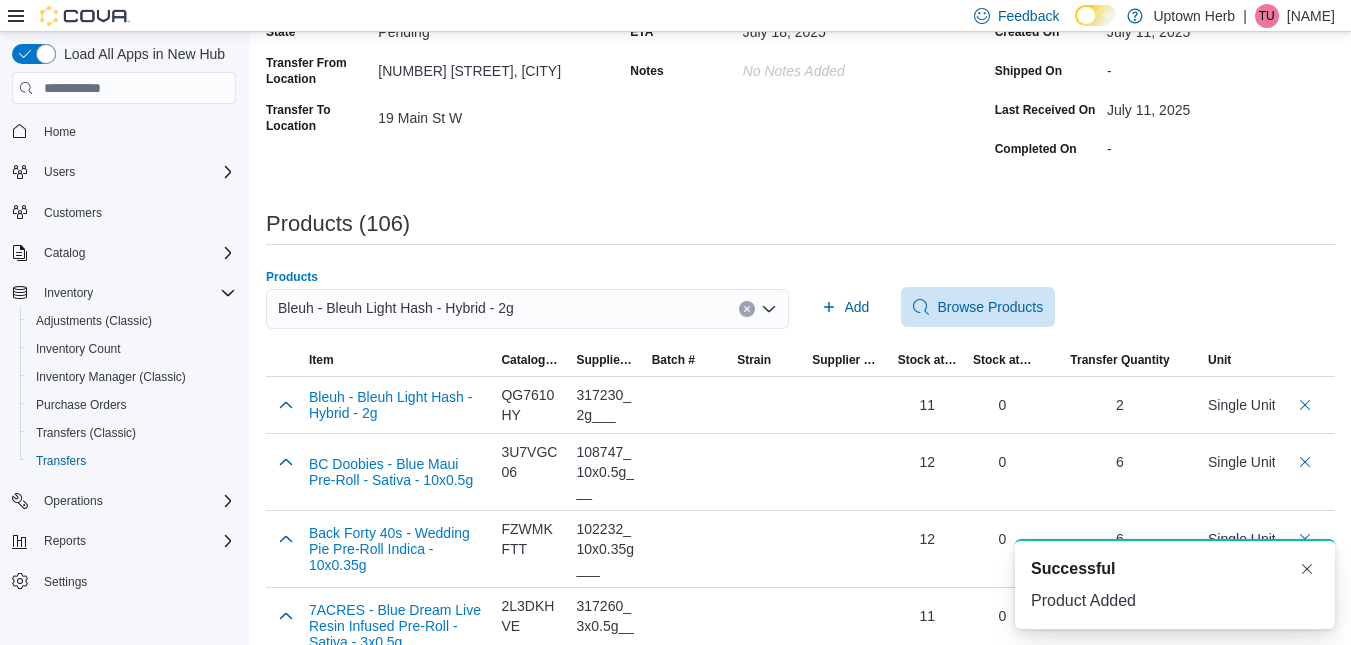 click on "Bleuh - Bleuh Light Hash - Hybrid - 2g" at bounding box center (396, 308) 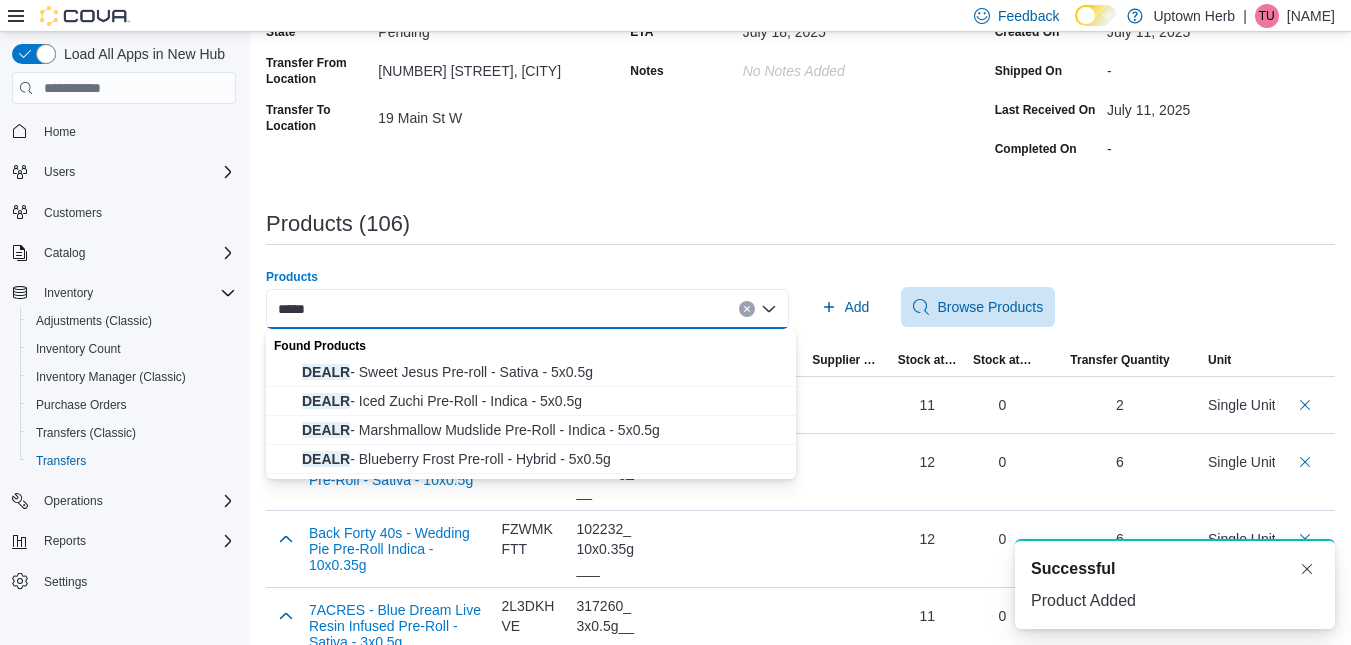 type on "*****" 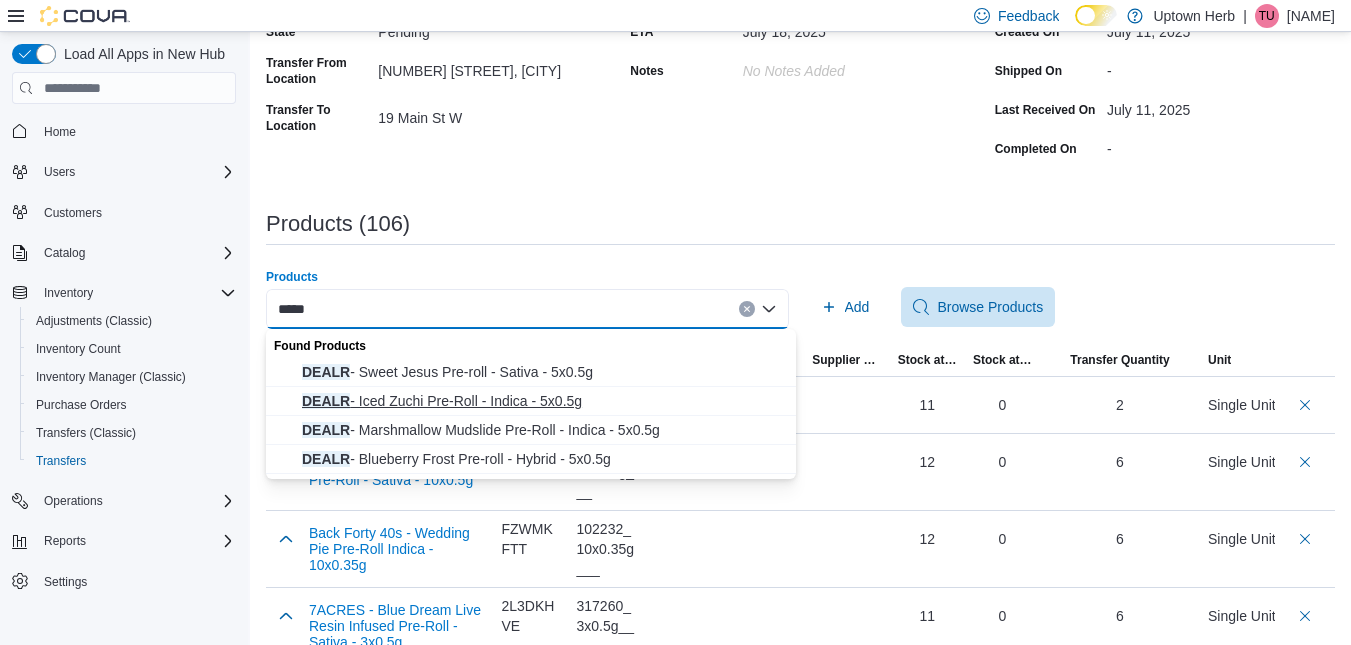 click on "DEALR  - Iced Zuchi Pre-Roll - Indica - 5x0.5g" at bounding box center [543, 401] 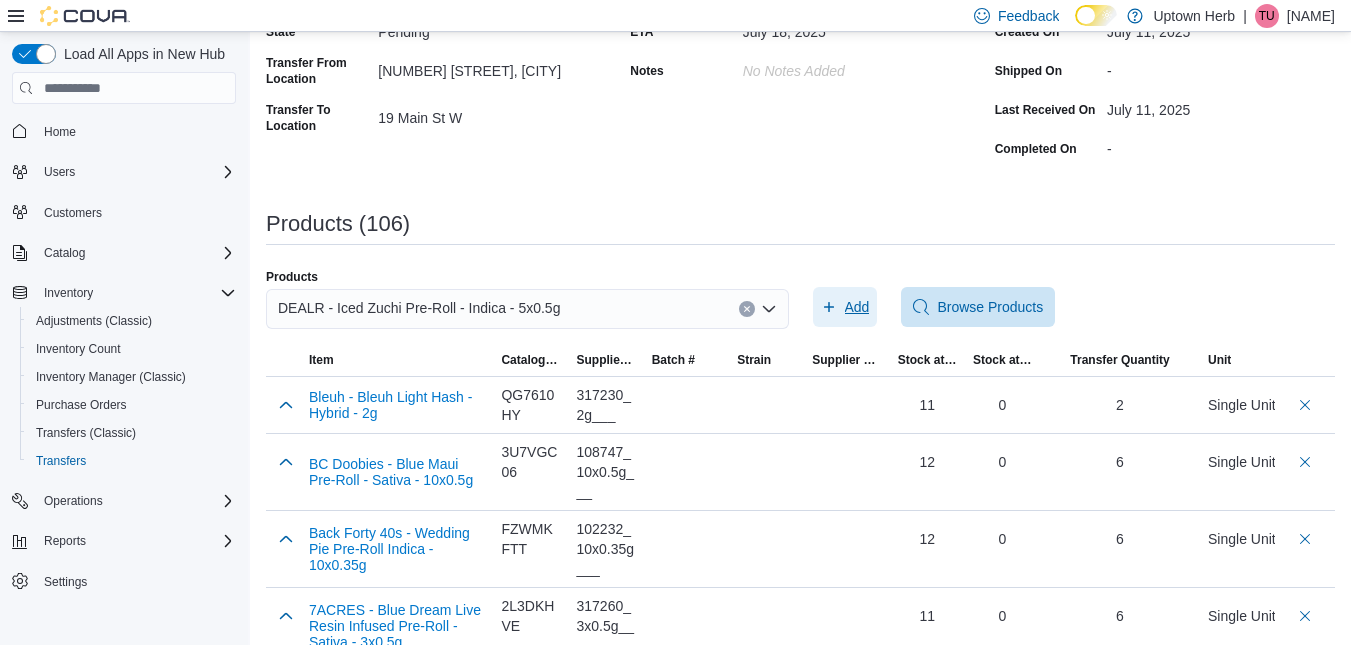 click on "Add" at bounding box center [857, 307] 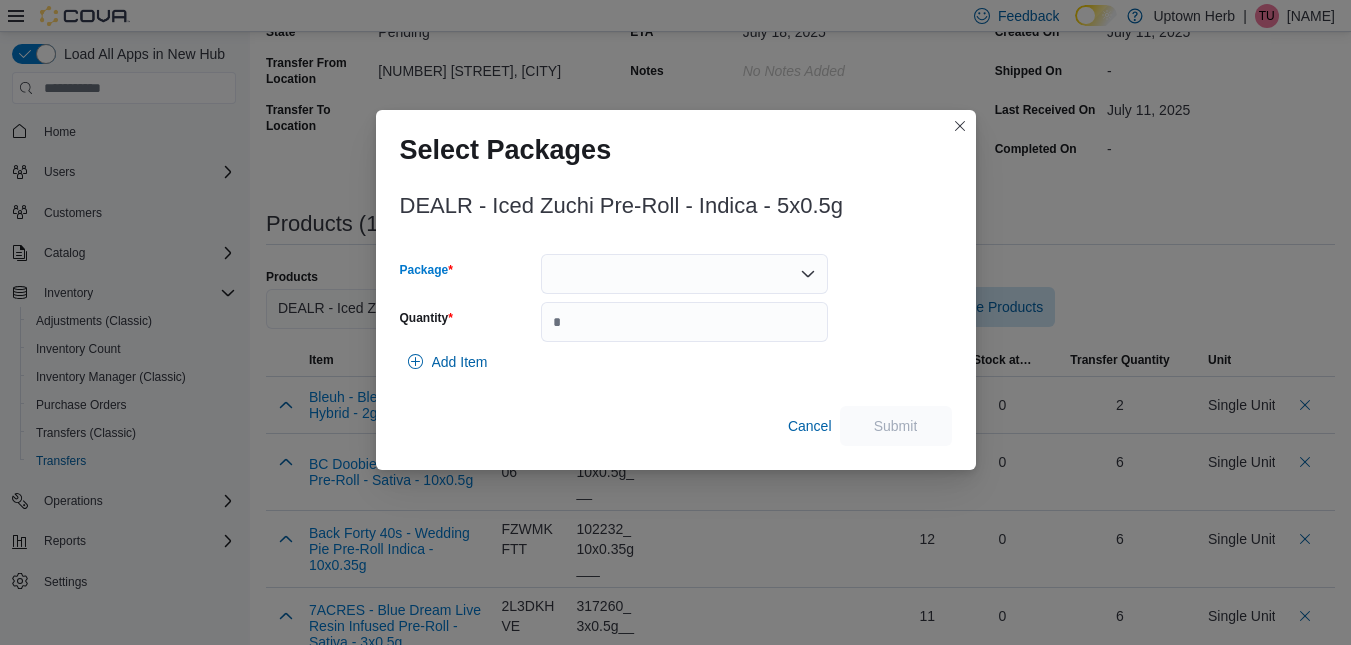 click at bounding box center [684, 274] 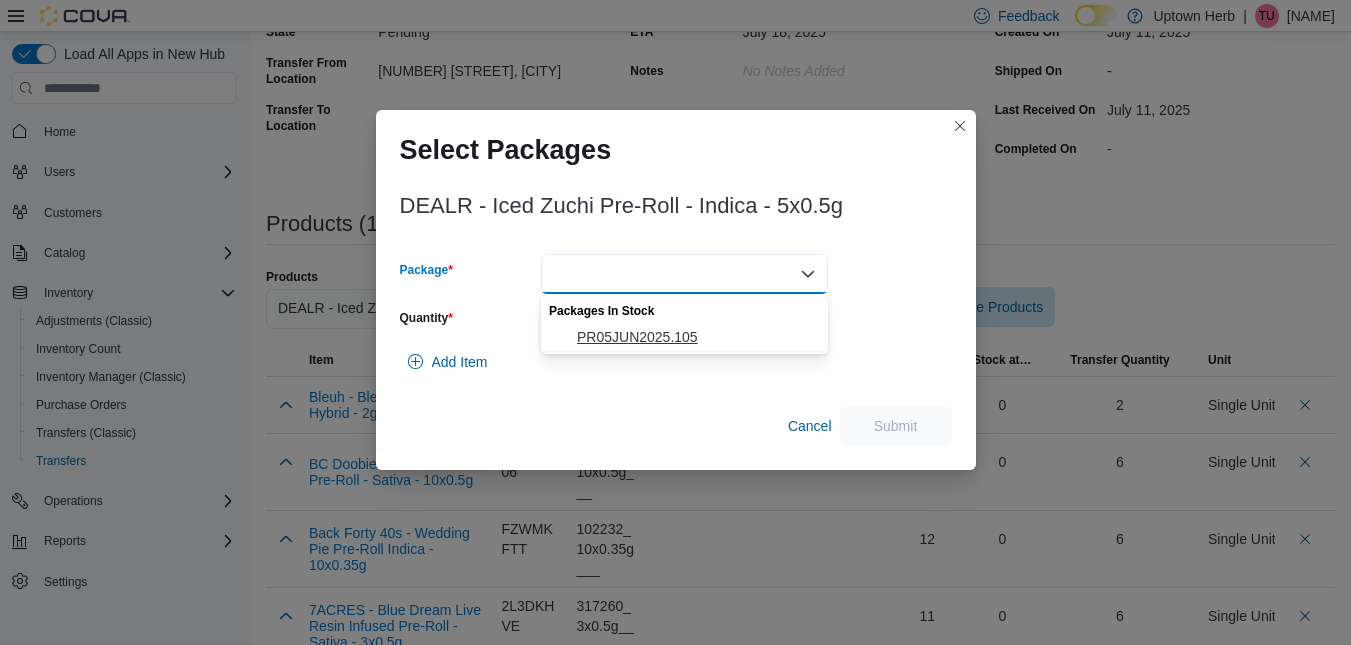 click on "PR05JUN2025.105" at bounding box center [696, 337] 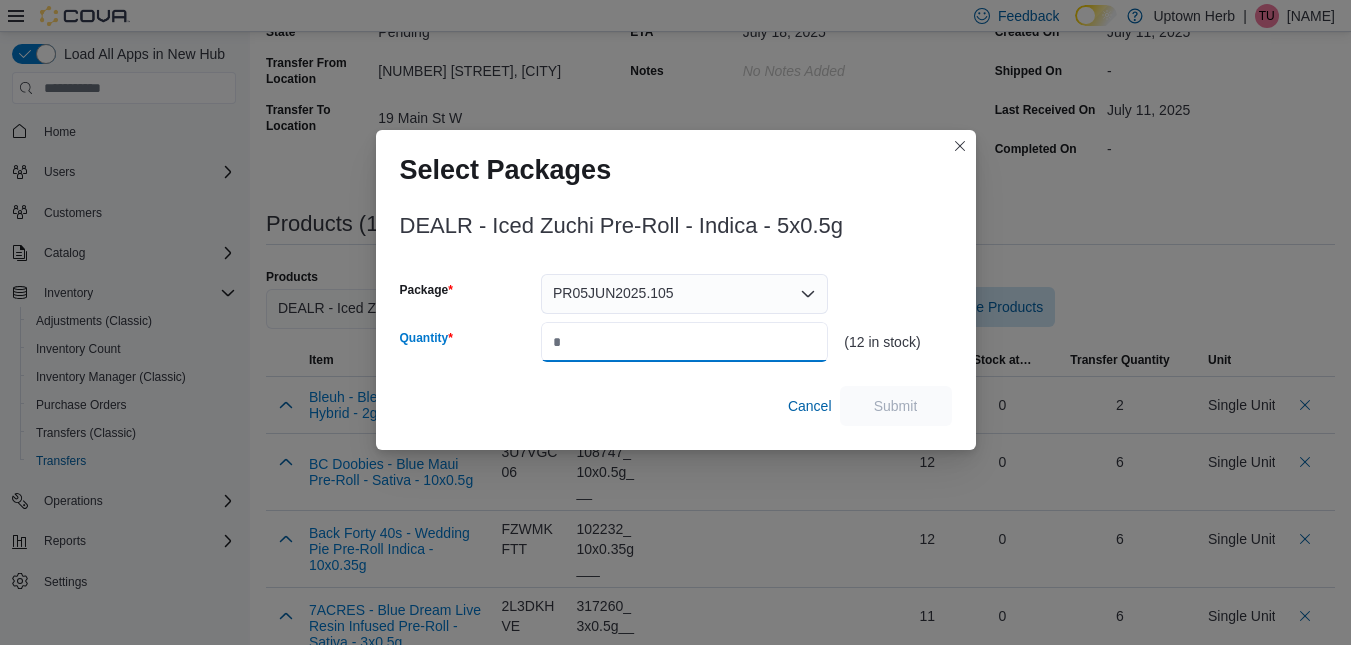 click on "Quantity" at bounding box center [684, 342] 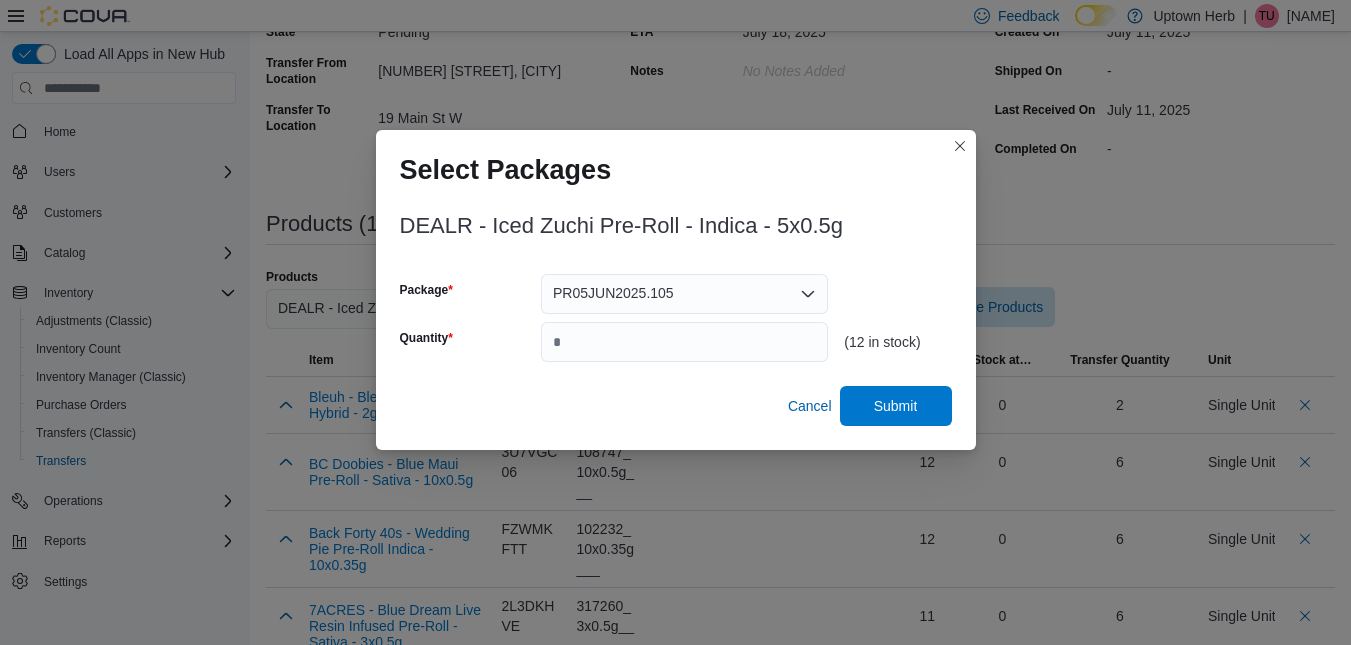 type on "*" 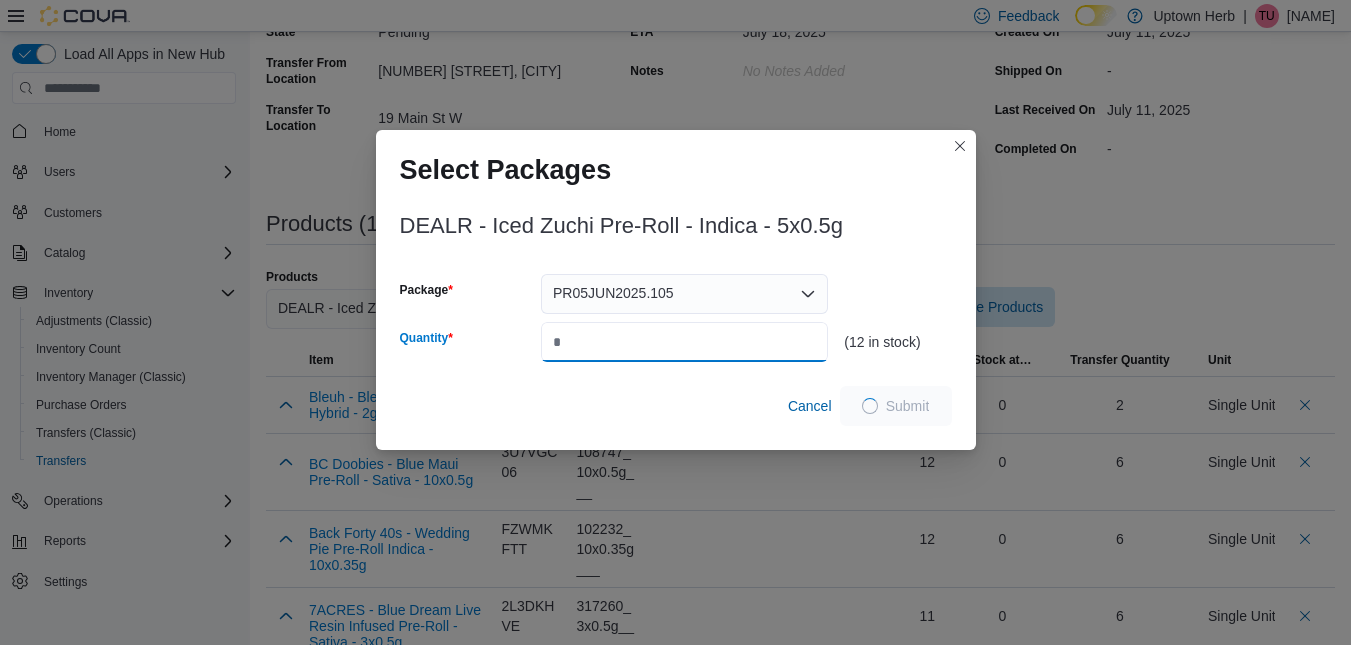 type on "*" 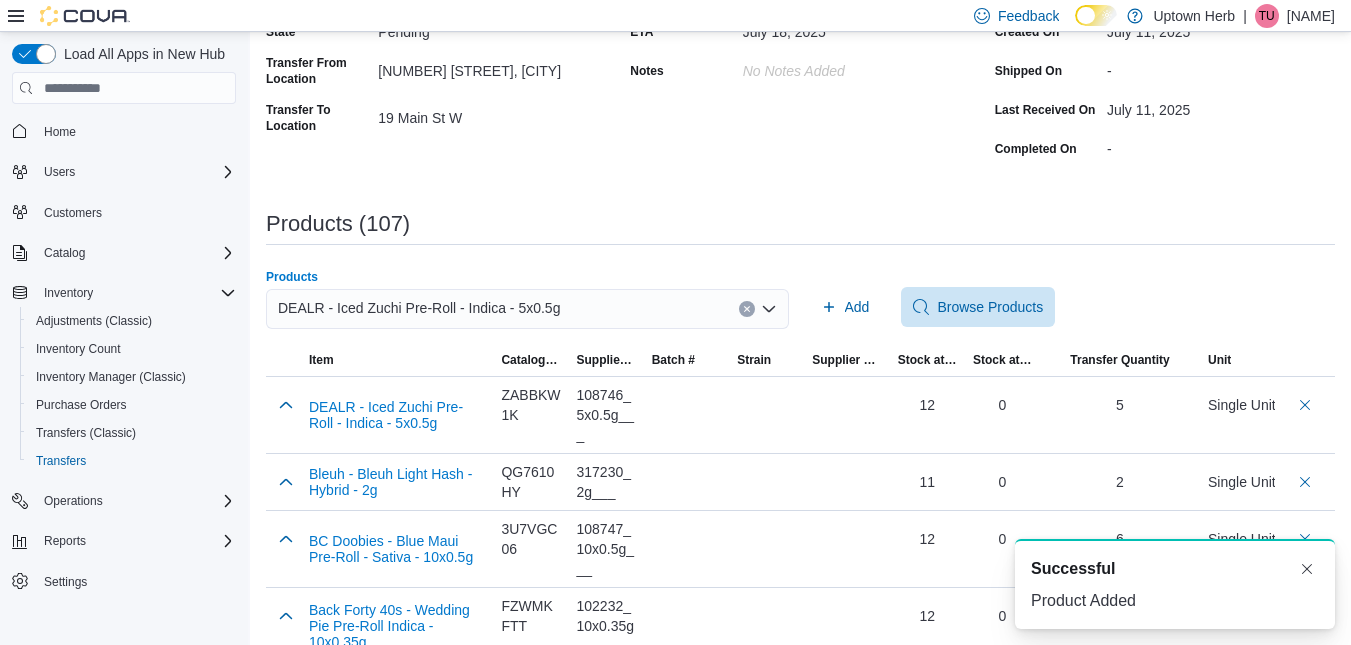 click on "DEALR - Iced Zuchi Pre-Roll - Indica - 5x0.5g" at bounding box center (419, 308) 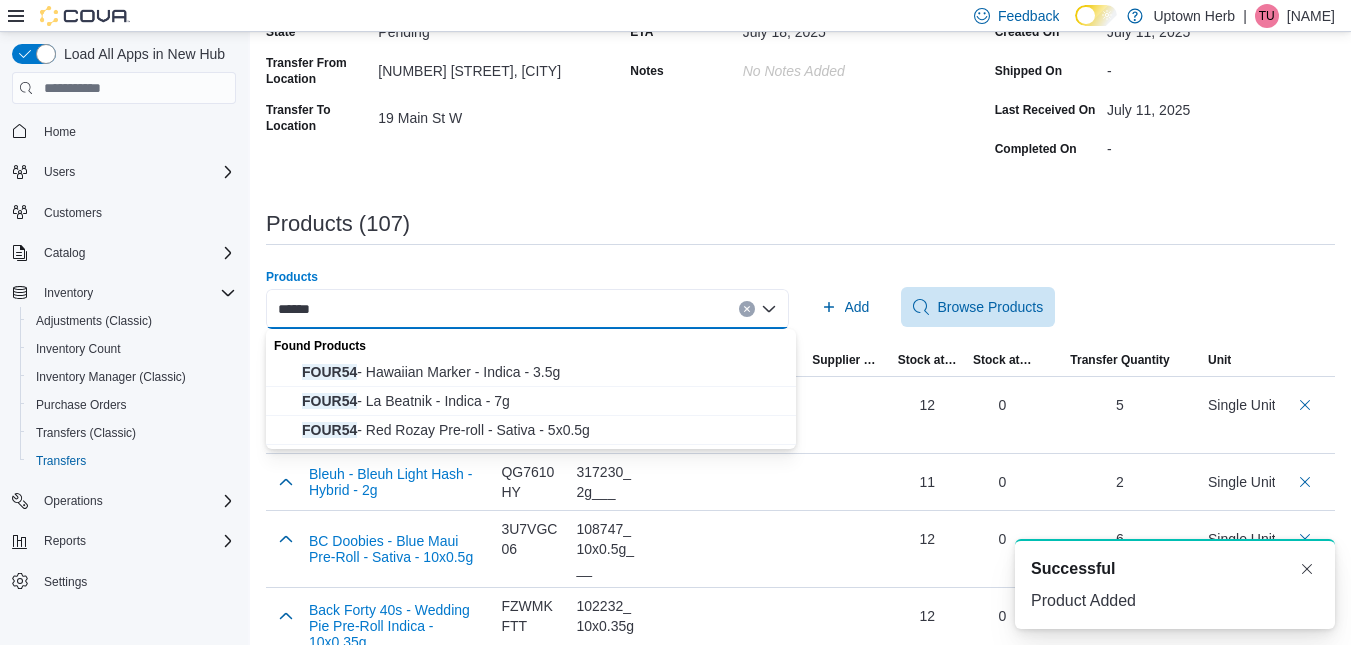 type on "******" 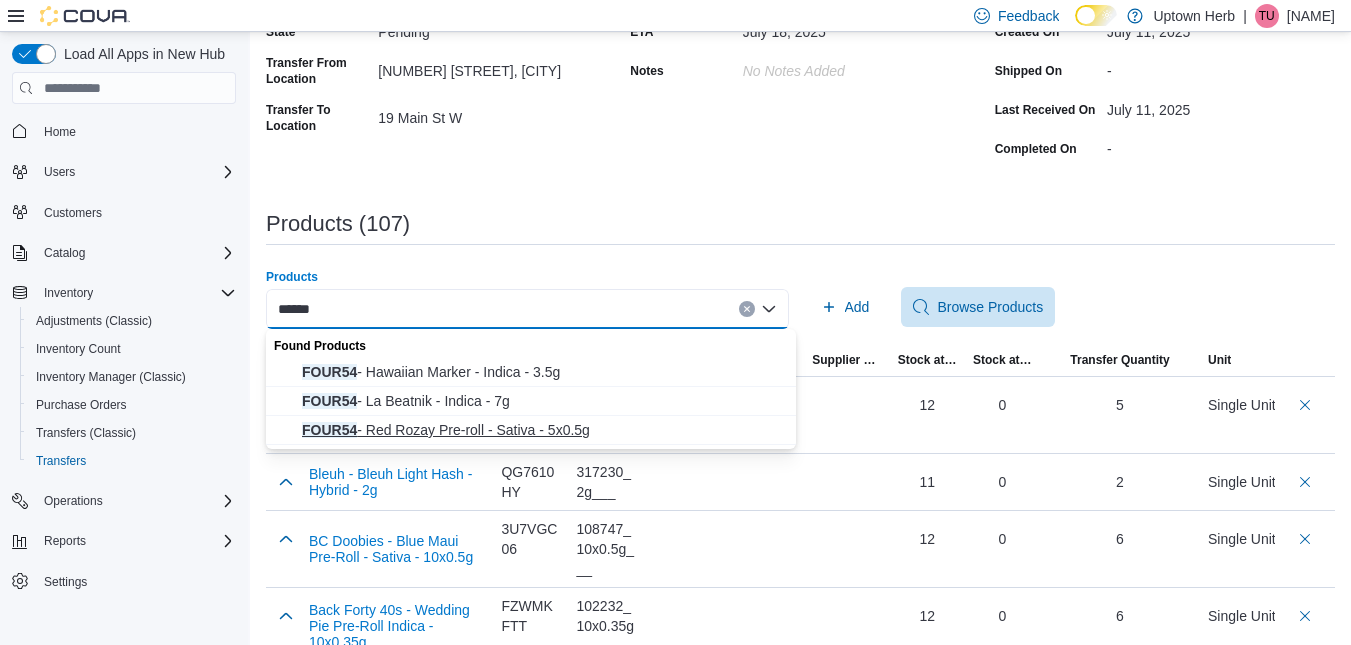 click on "FOUR54  - Red Rozay Pre-roll - Sativa - 5x0.5g" at bounding box center [543, 430] 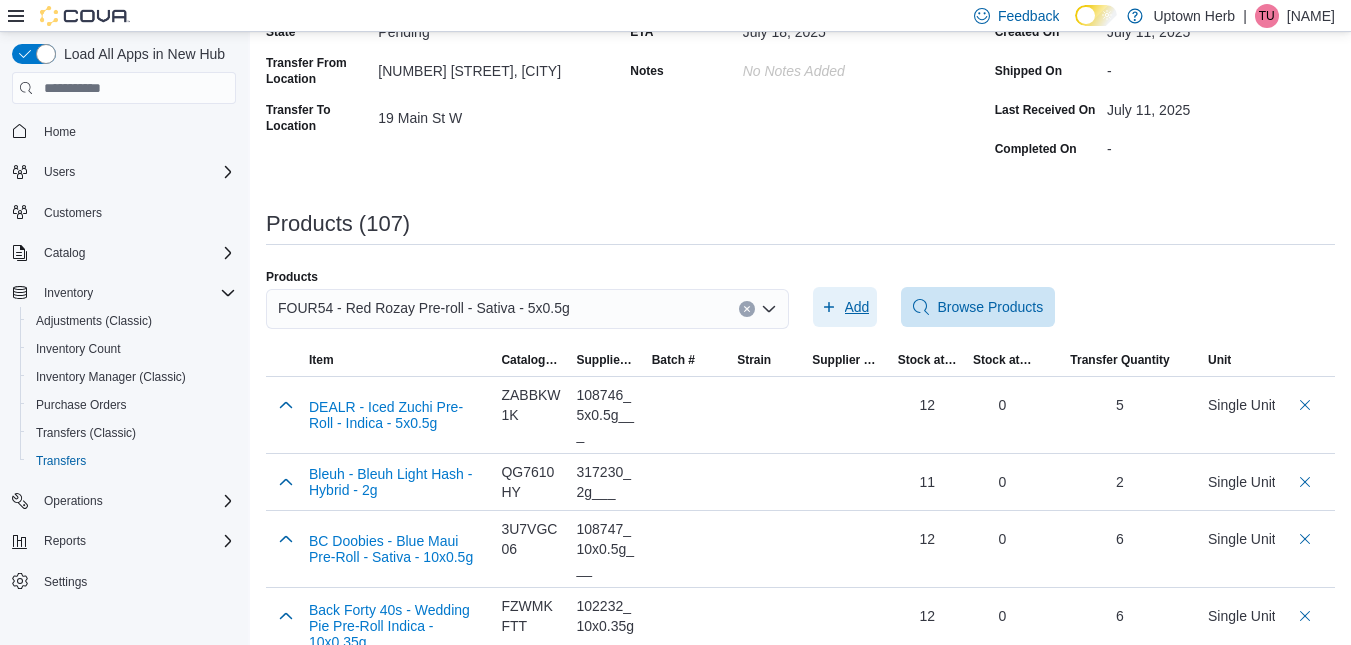 click on "Add" at bounding box center [857, 307] 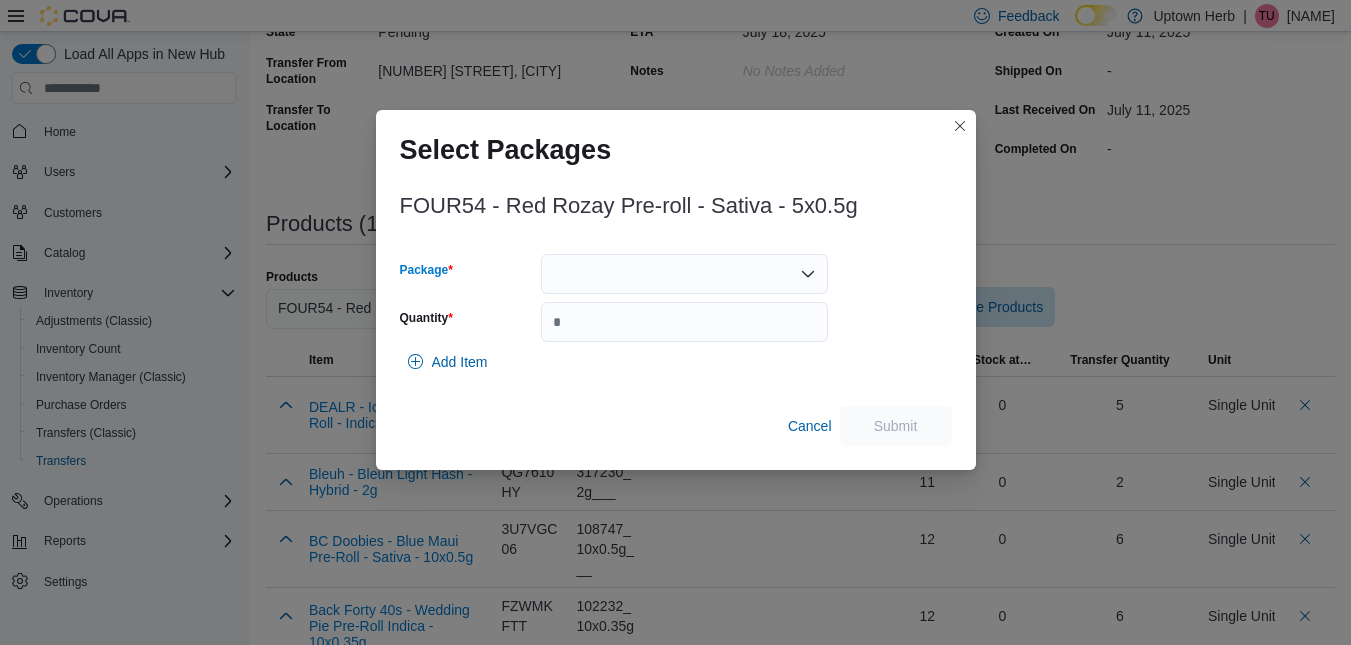 click at bounding box center (684, 274) 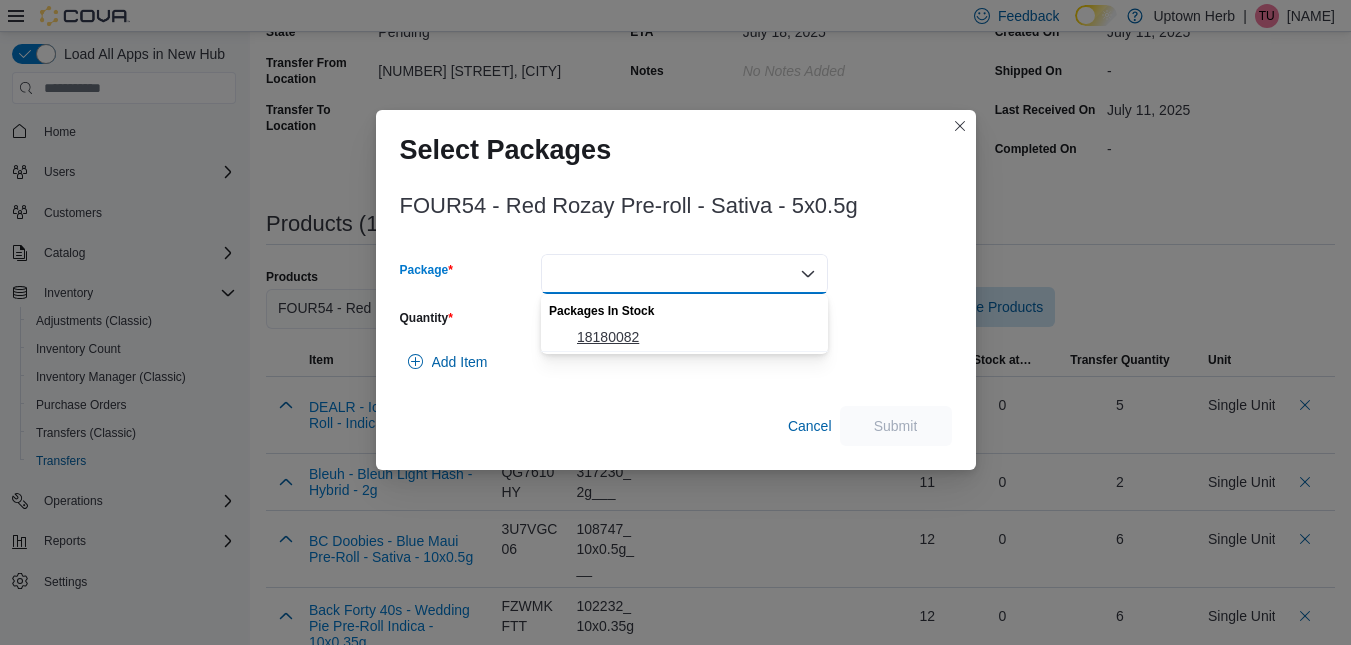 click on "18180082" at bounding box center [696, 337] 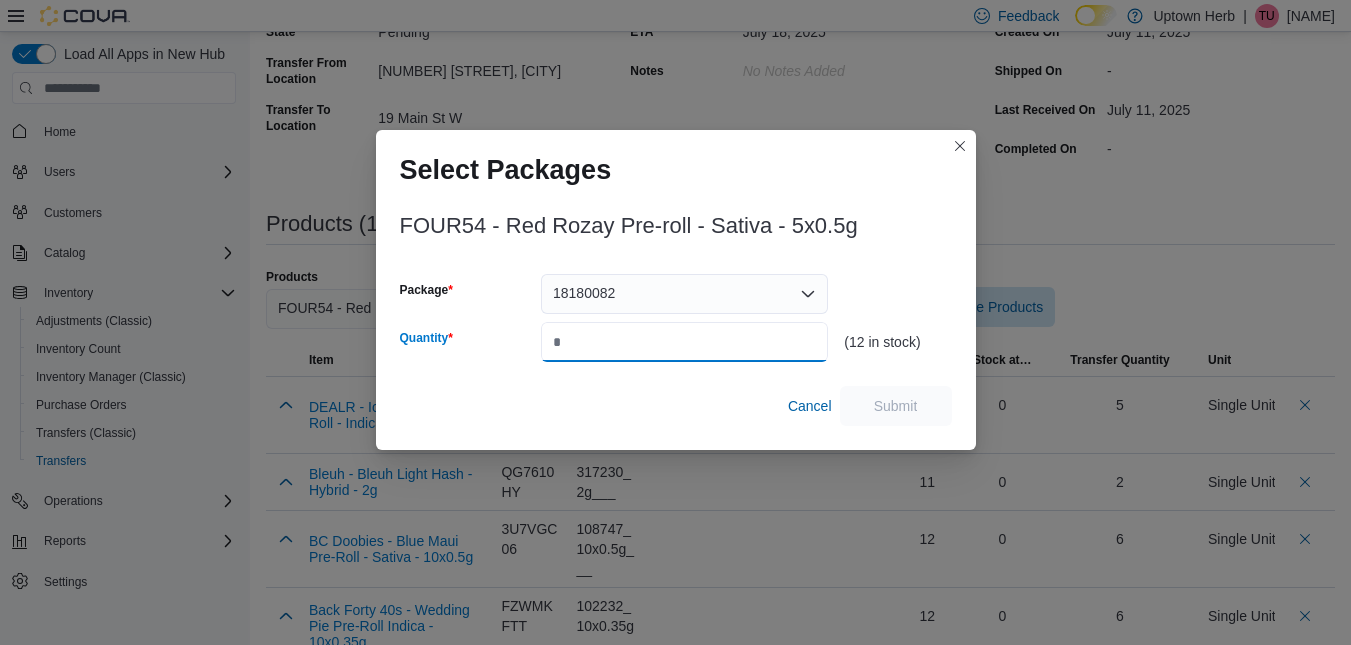 click on "Quantity" at bounding box center (684, 342) 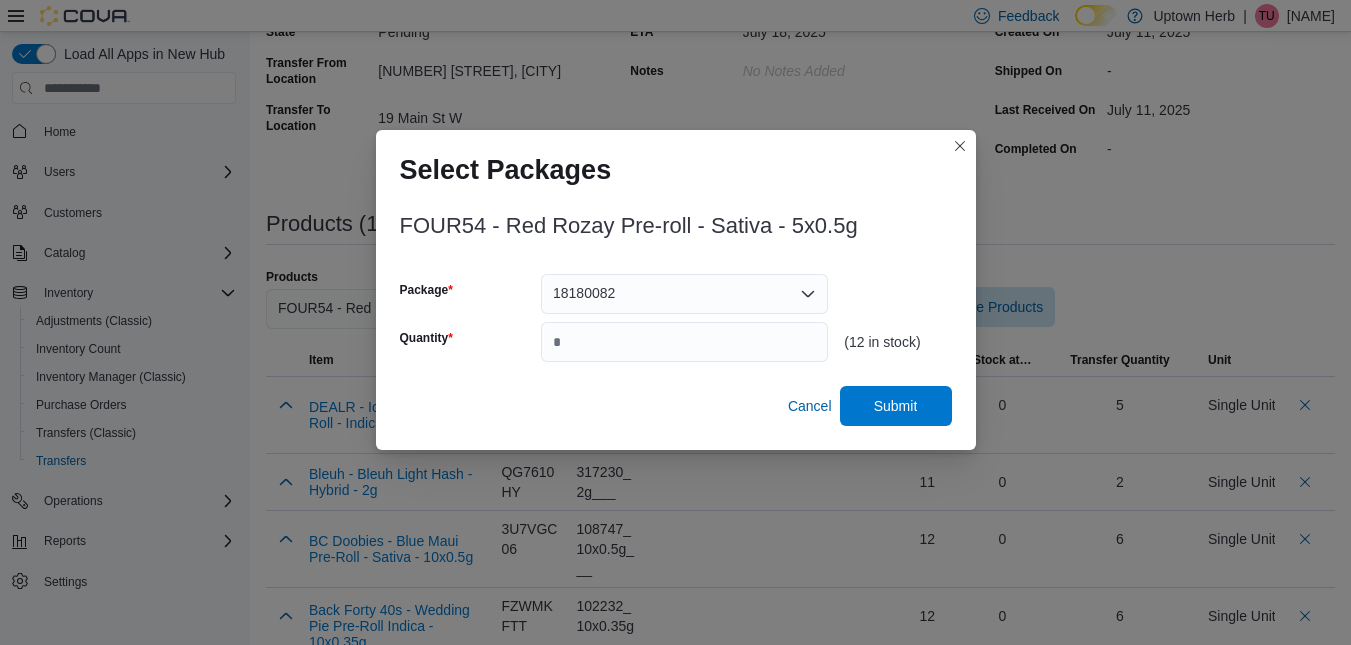type on "*" 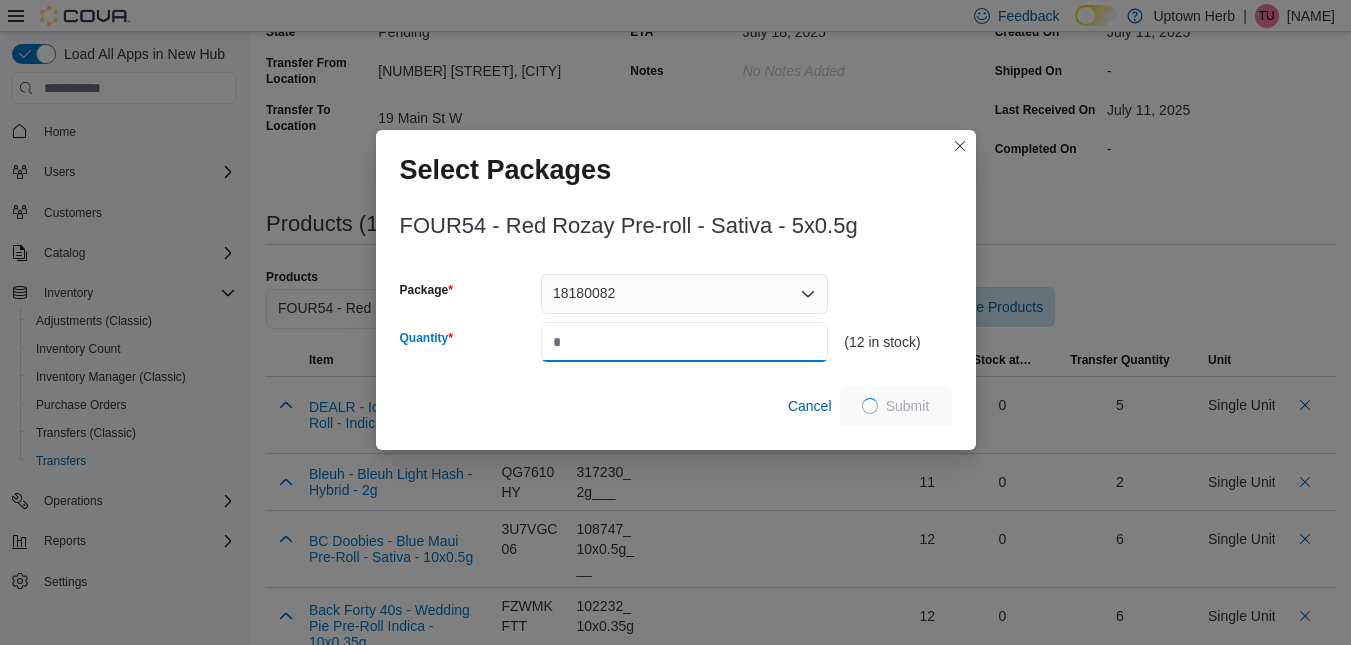 type on "*" 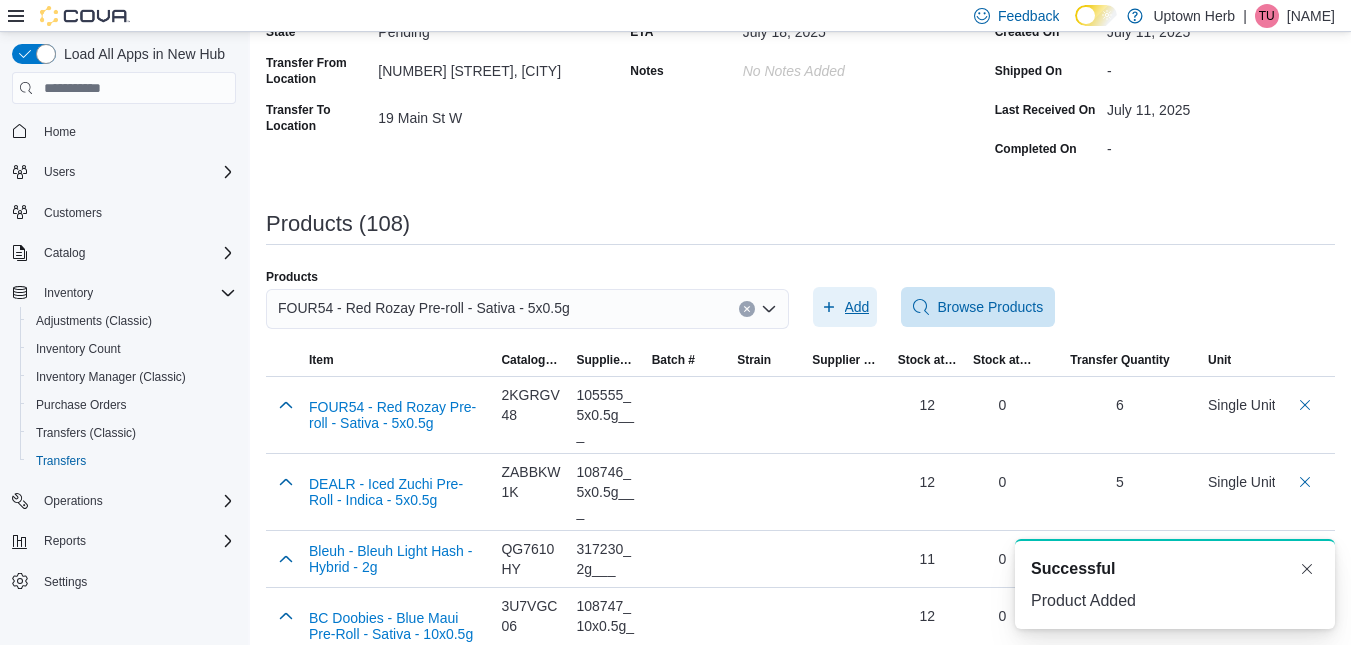 scroll, scrollTop: 0, scrollLeft: 0, axis: both 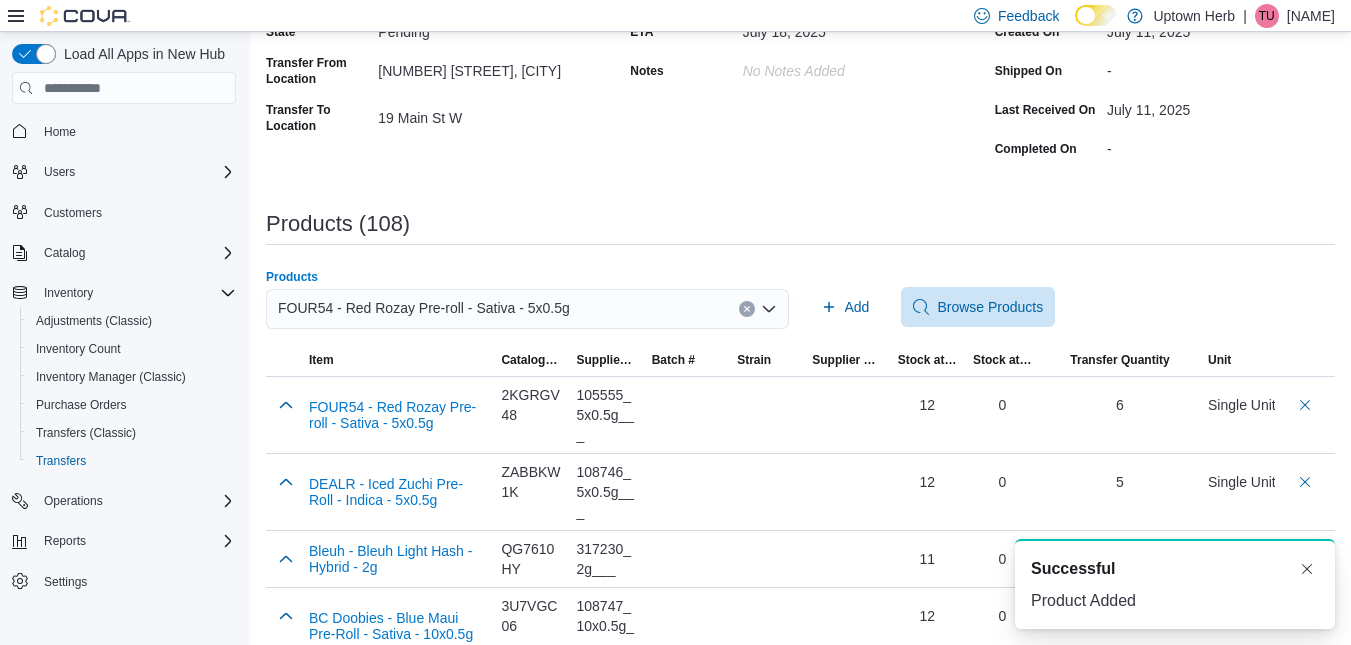 click on "FOUR54 - Red Rozay Pre-roll - Sativa - 5x0.5g" at bounding box center (424, 308) 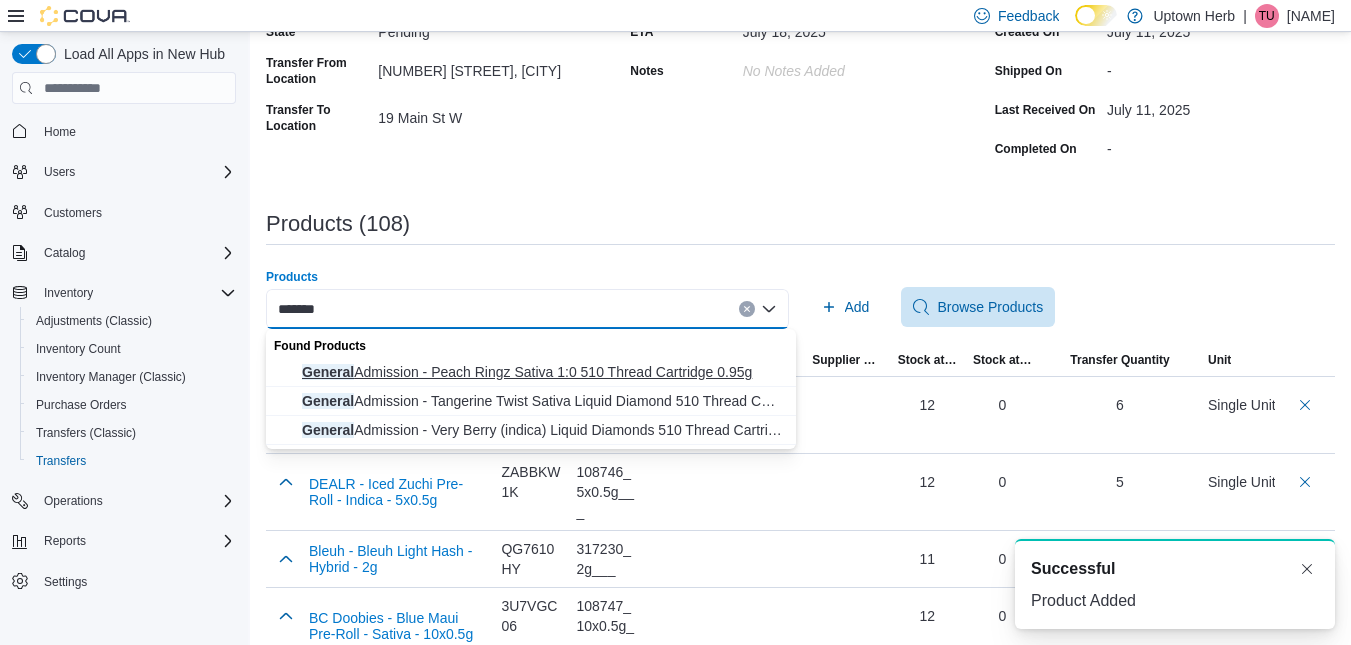 type on "*******" 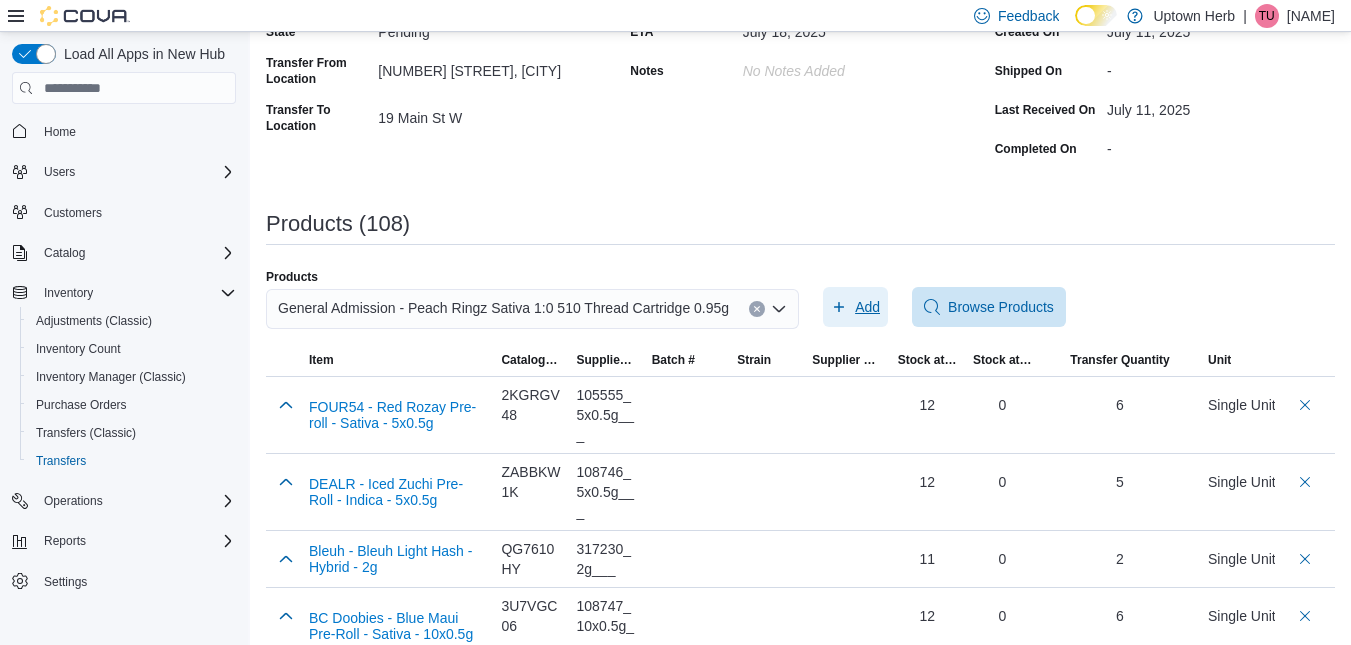 click on "Add" at bounding box center [855, 307] 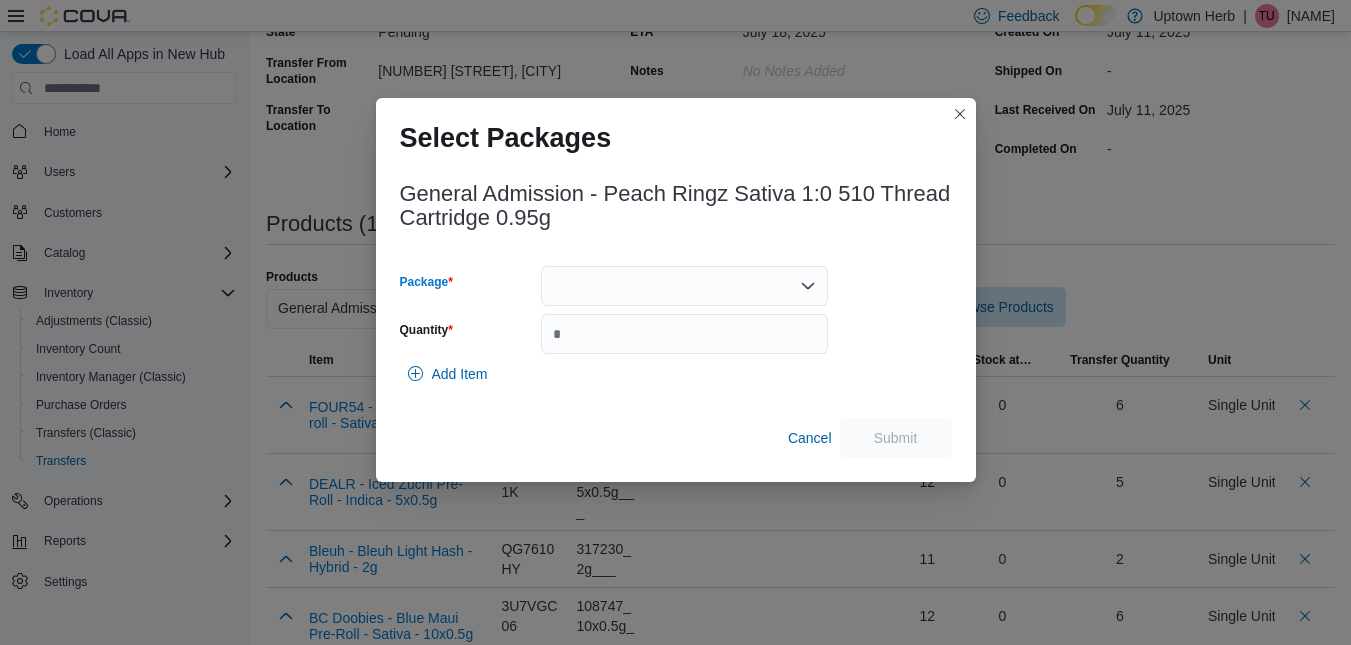 click at bounding box center (684, 286) 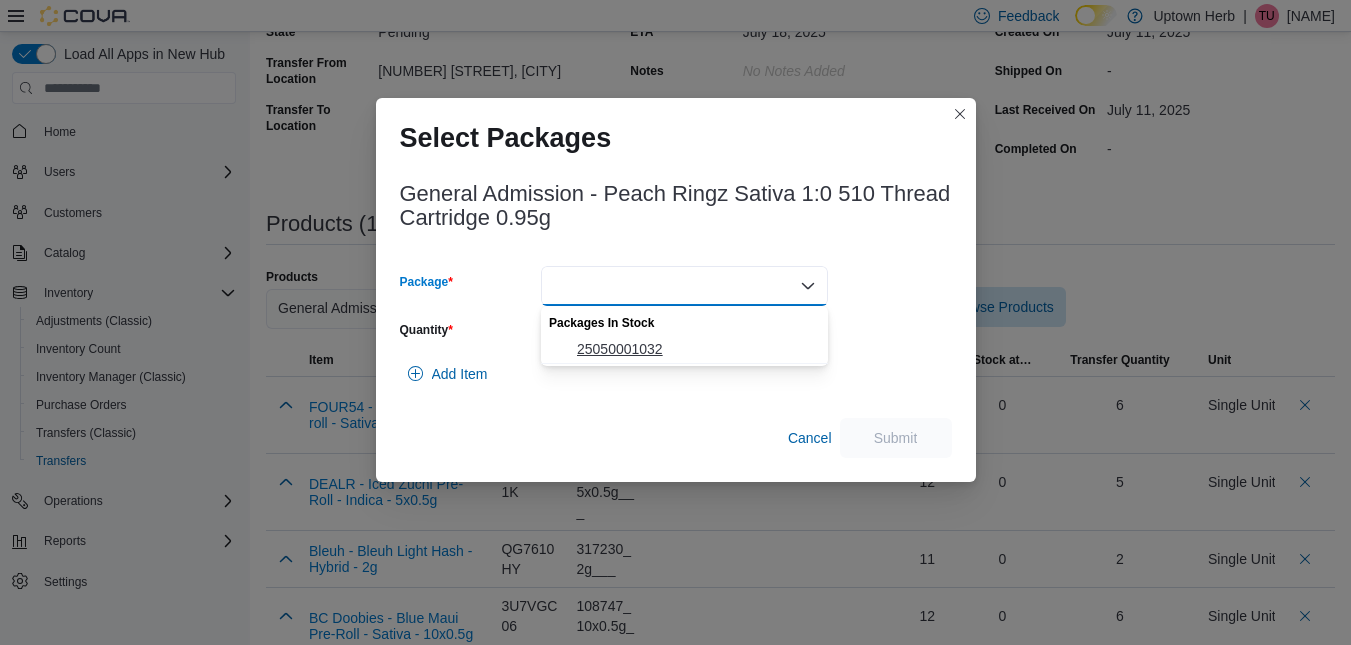 click on "25050001032" at bounding box center (696, 349) 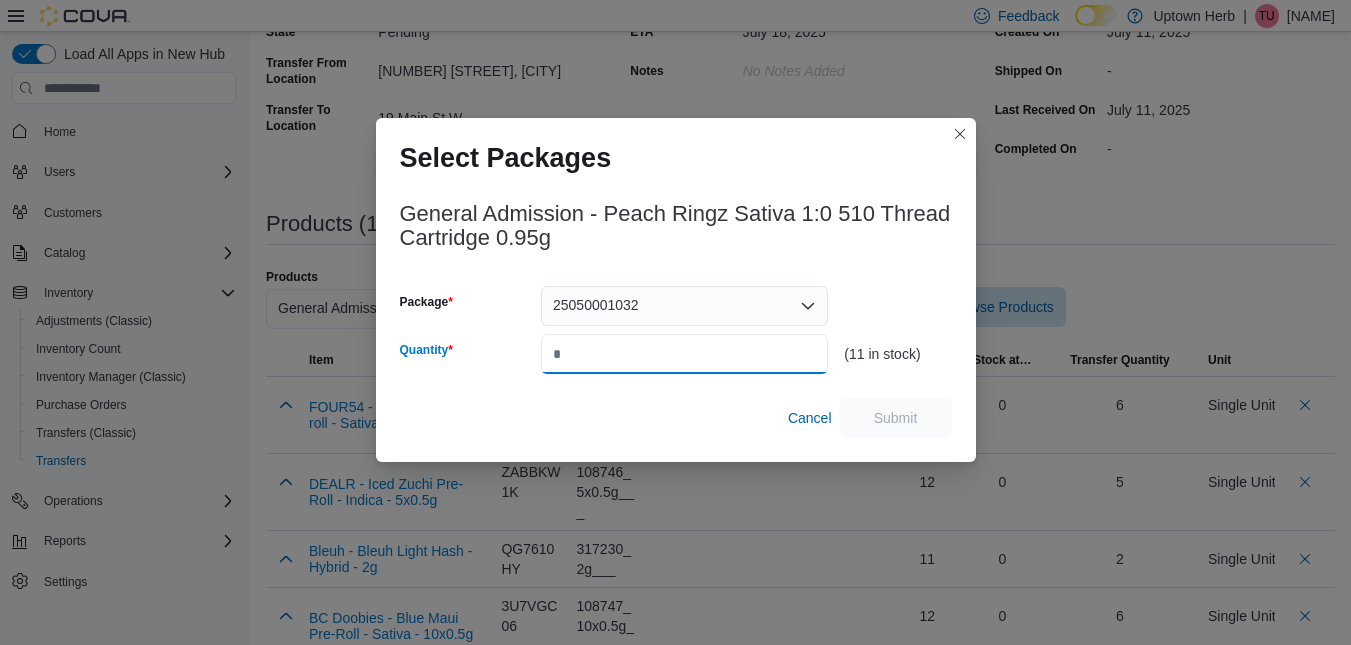 click on "Quantity" at bounding box center [684, 354] 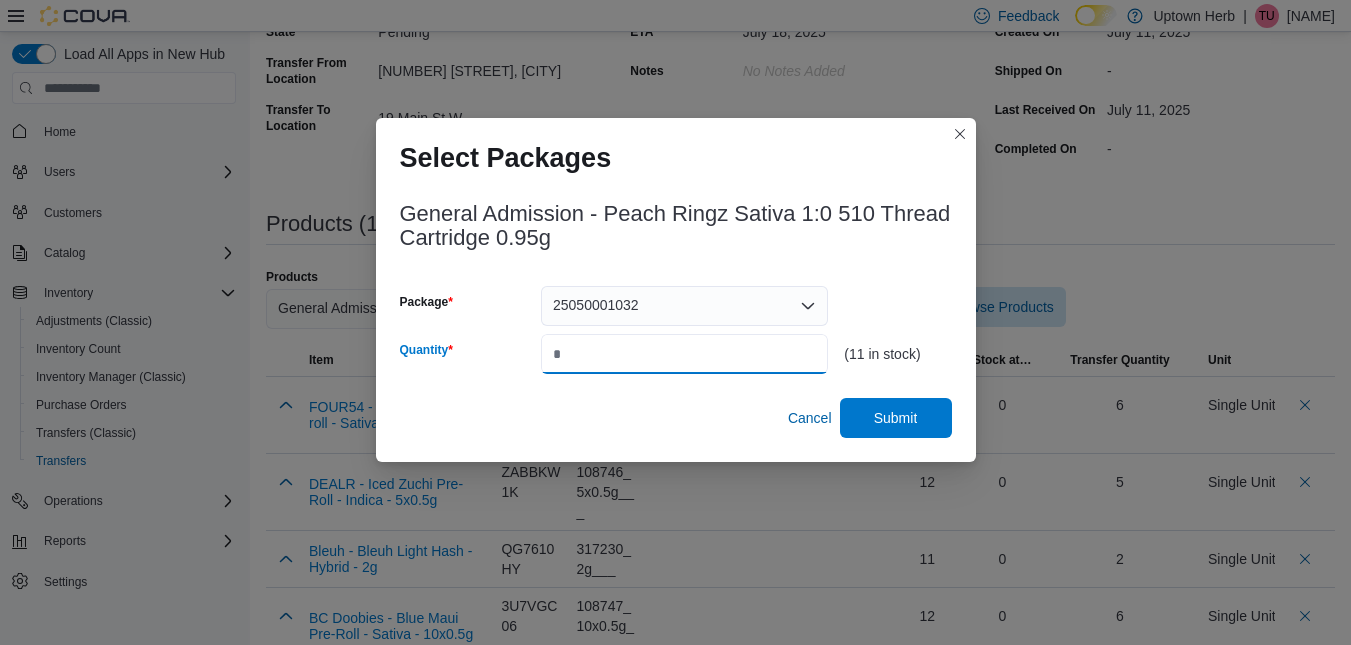 type on "*" 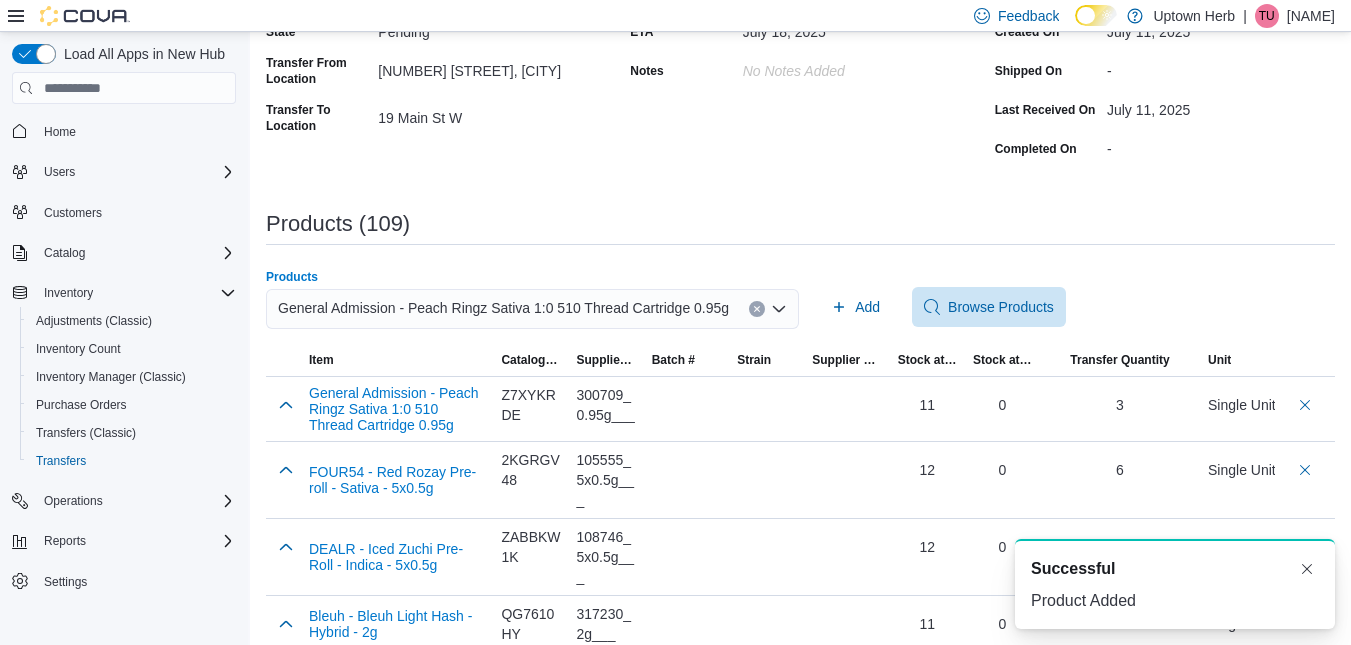 click on "General Admission - Peach Ringz Sativa 1:0 510 Thread Cartridge 0.95g" at bounding box center [503, 308] 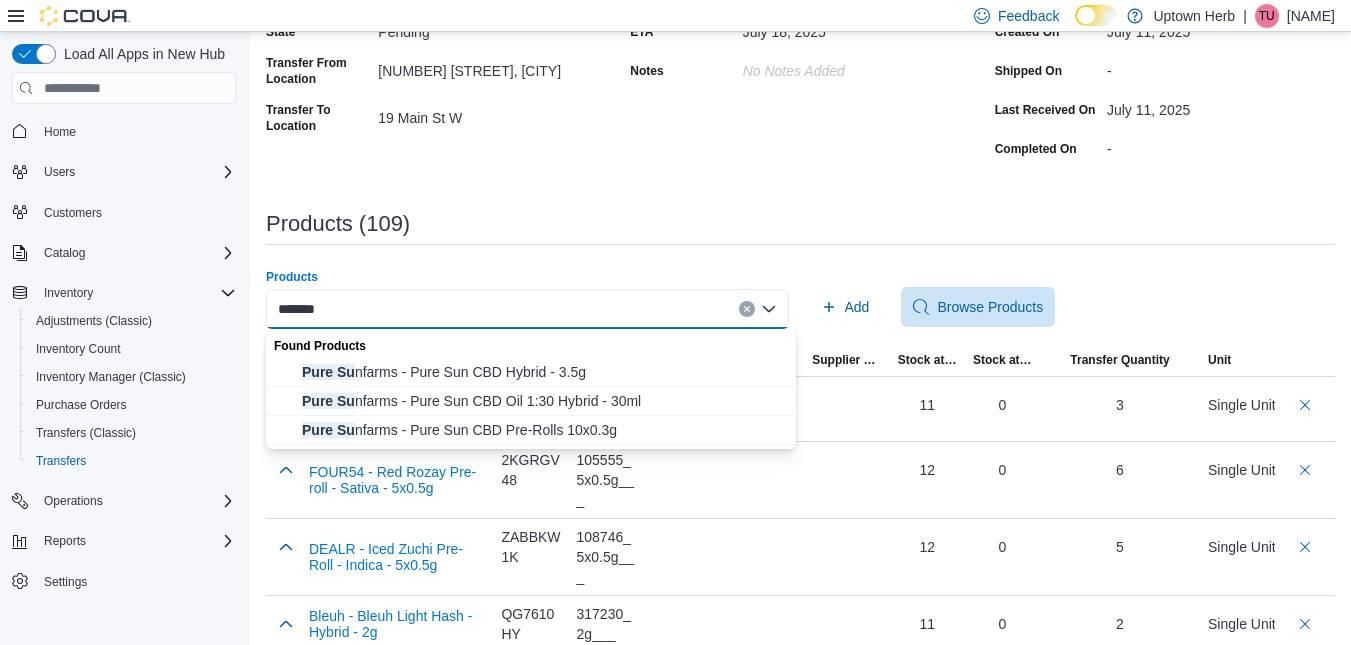 type on "*******" 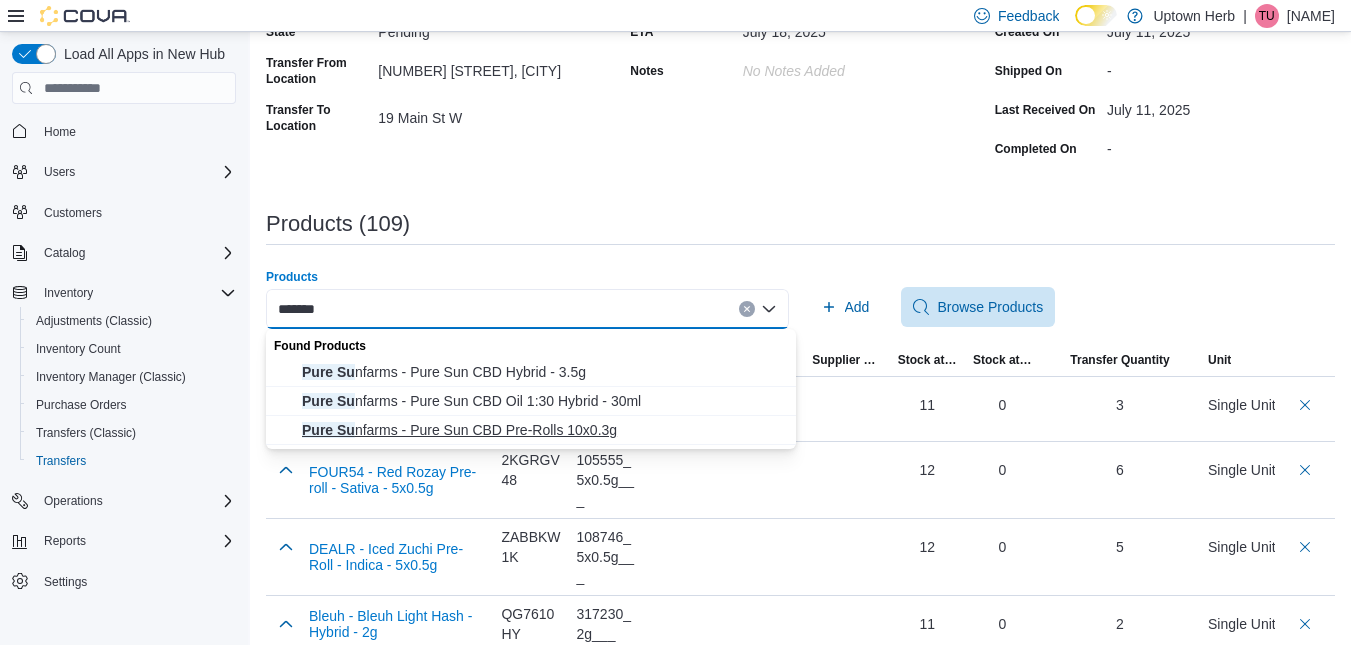 click on "Pure Su nfarms - Pure Sun CBD Pre-Rolls 10x0.3g" at bounding box center (543, 430) 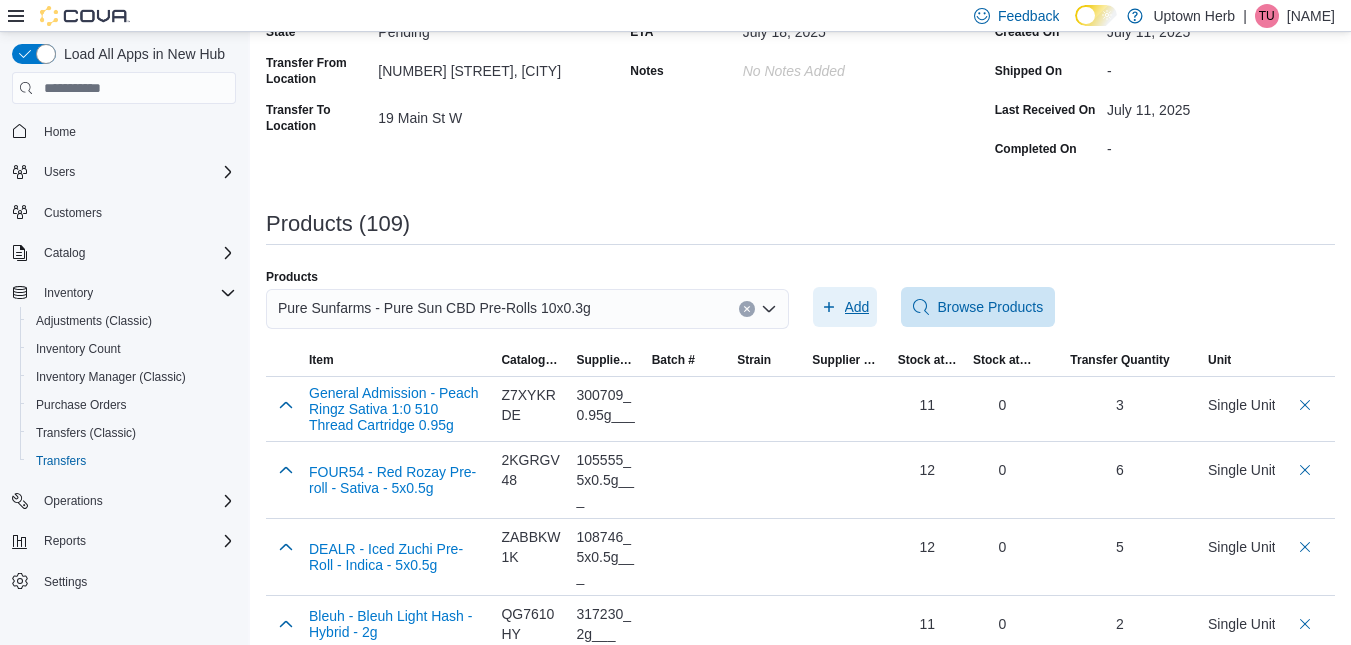 click on "Add" at bounding box center [857, 307] 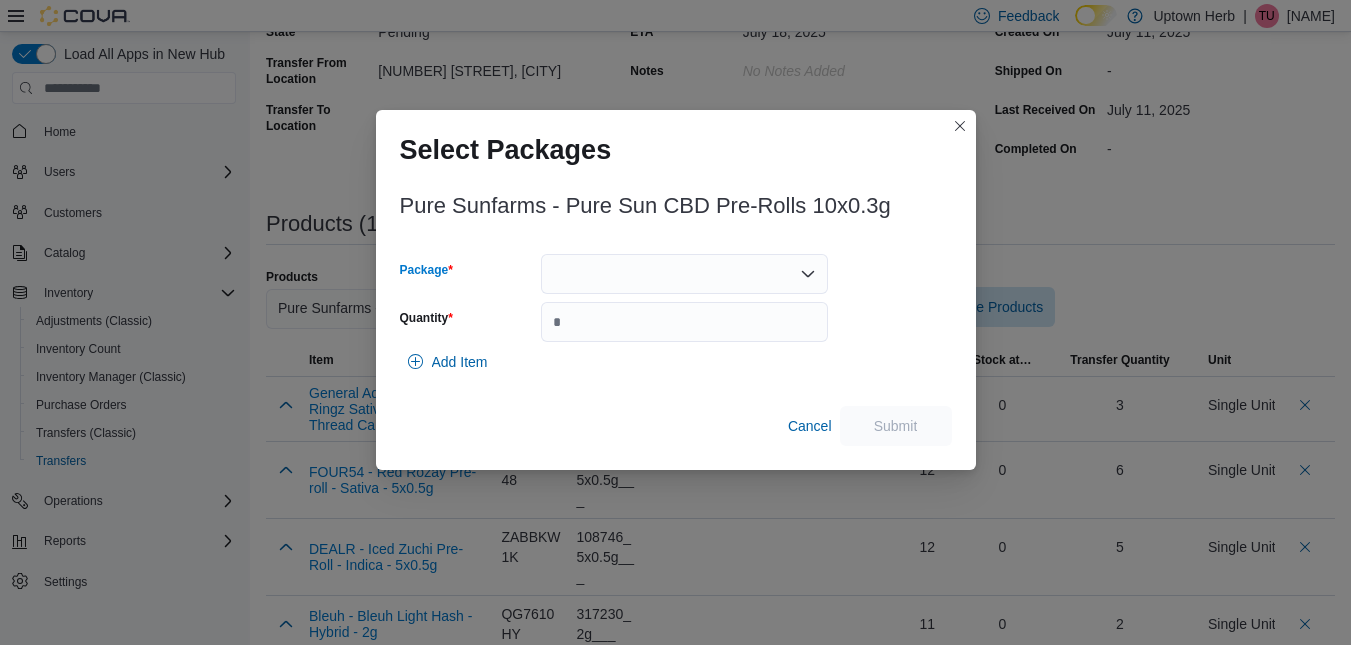 click at bounding box center [684, 274] 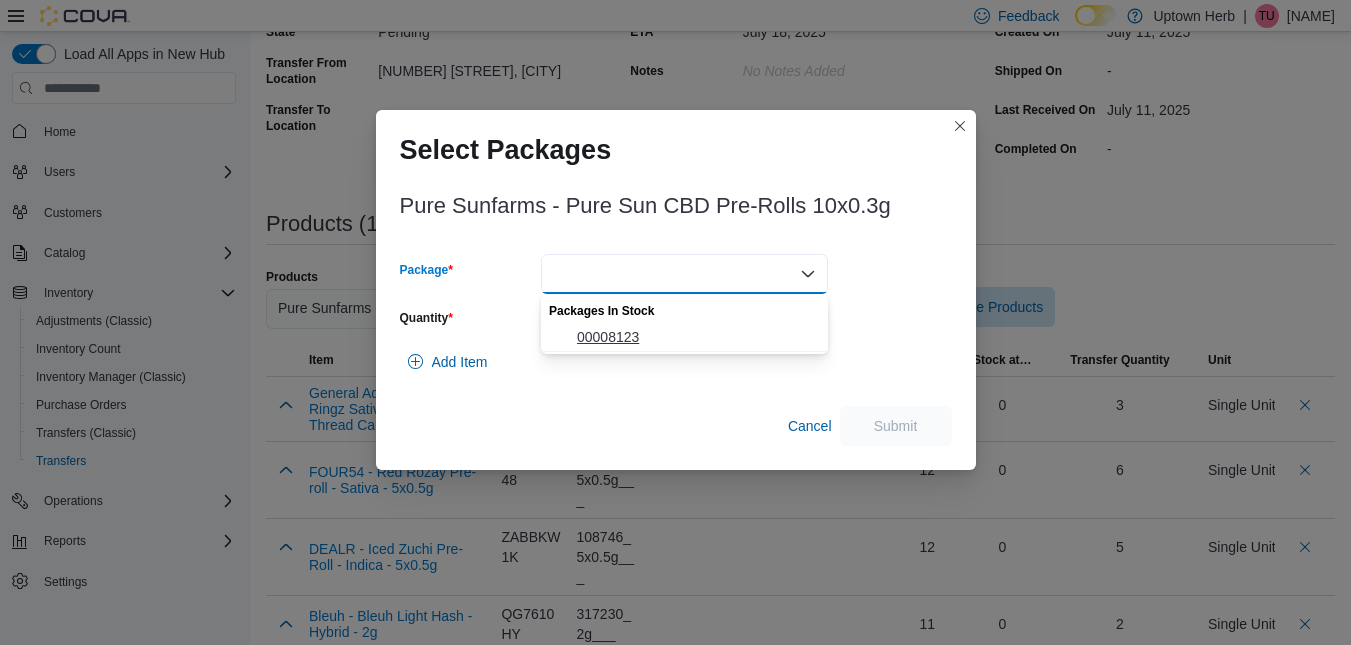 click on "00008123" at bounding box center (696, 337) 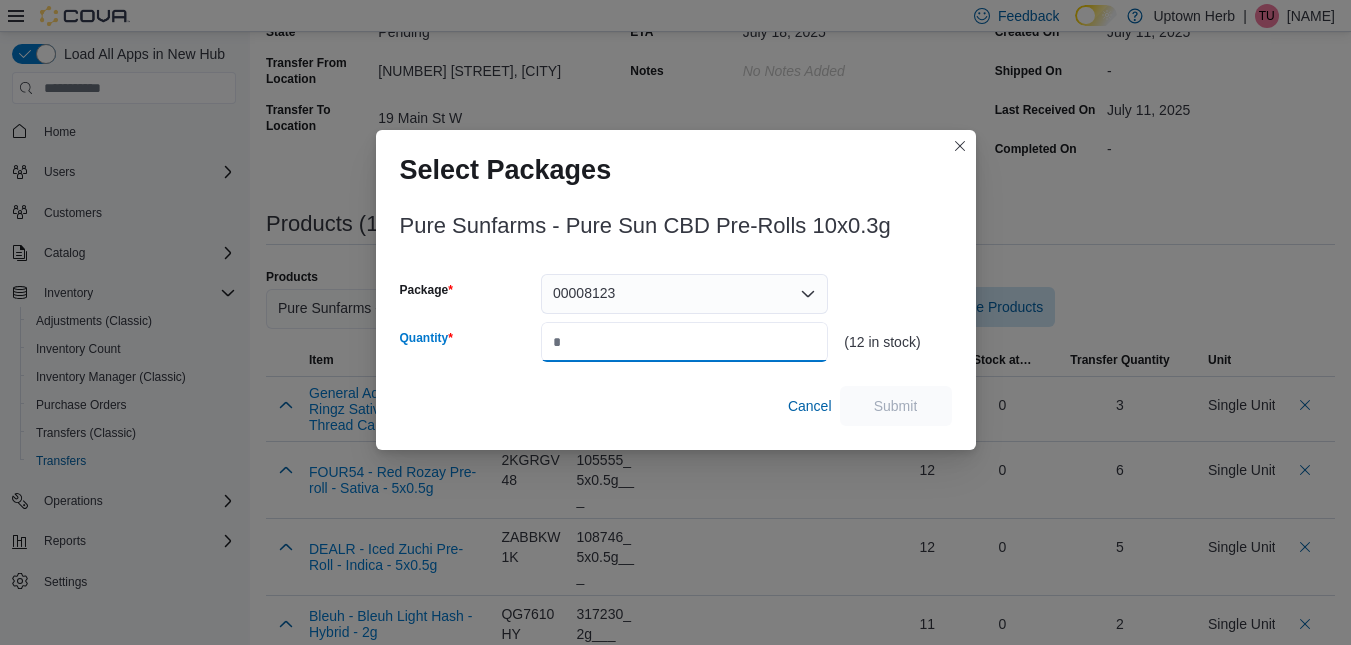 click on "Quantity" at bounding box center [684, 342] 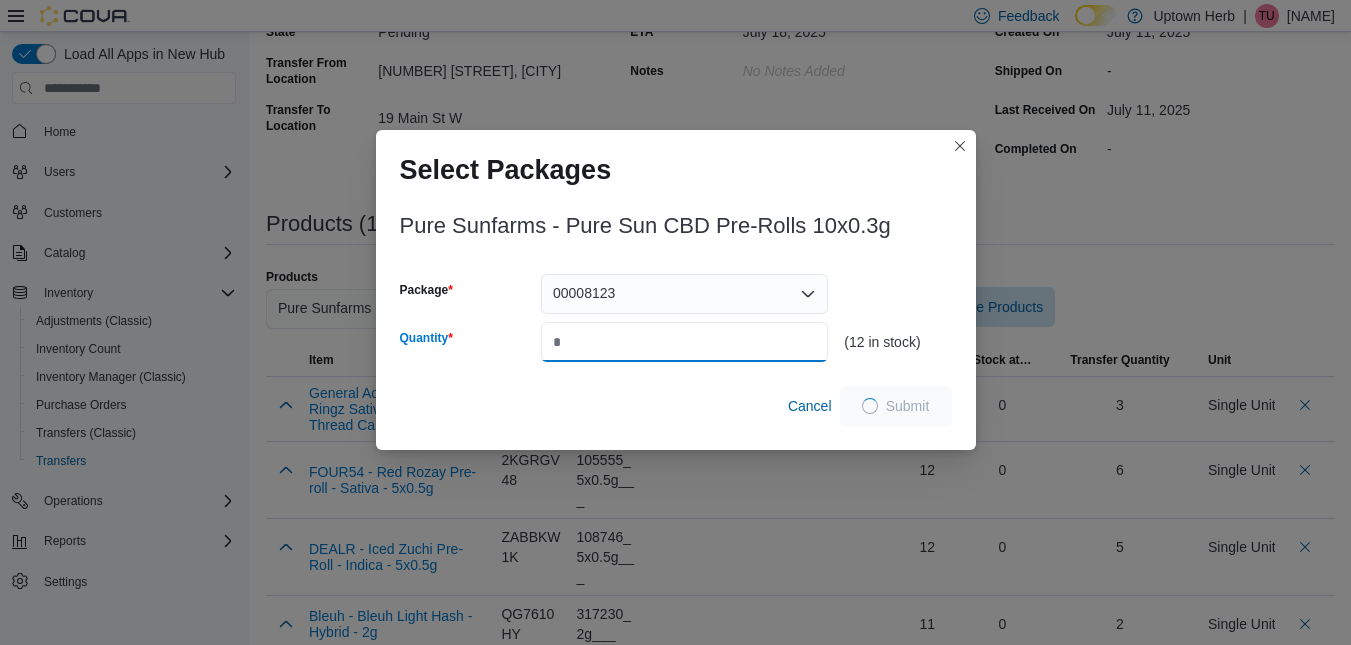 type on "*" 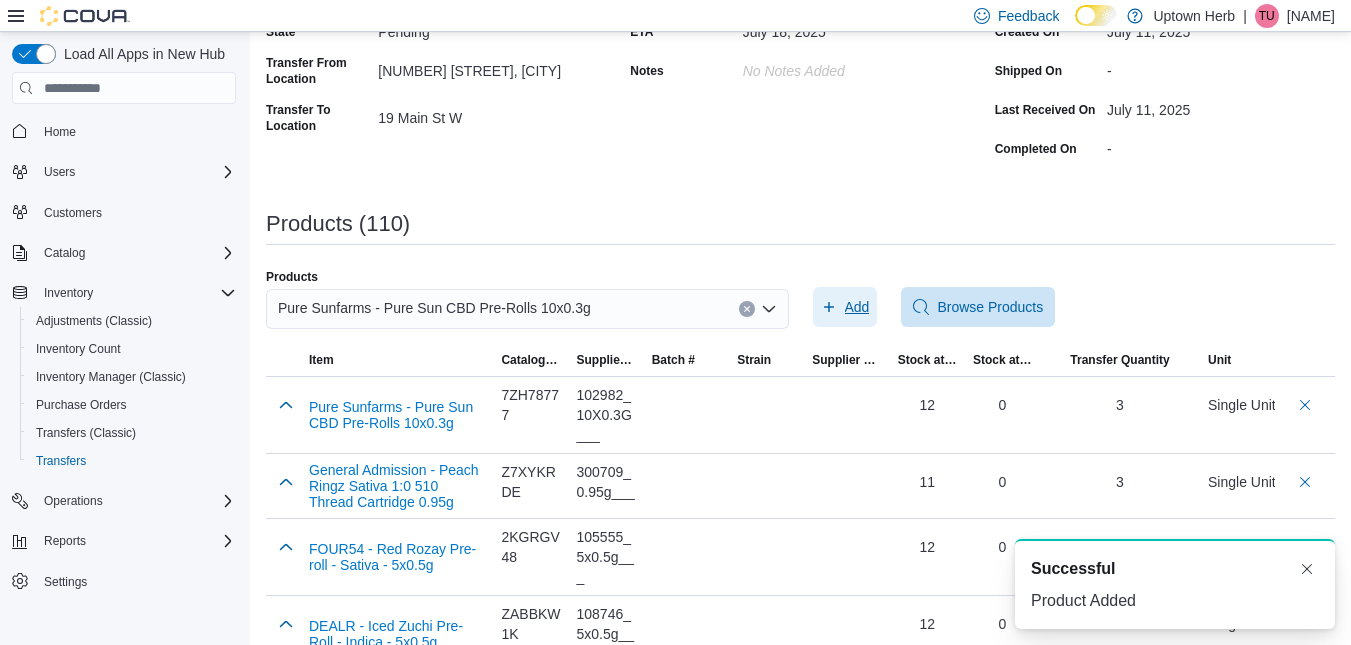 scroll, scrollTop: 0, scrollLeft: 0, axis: both 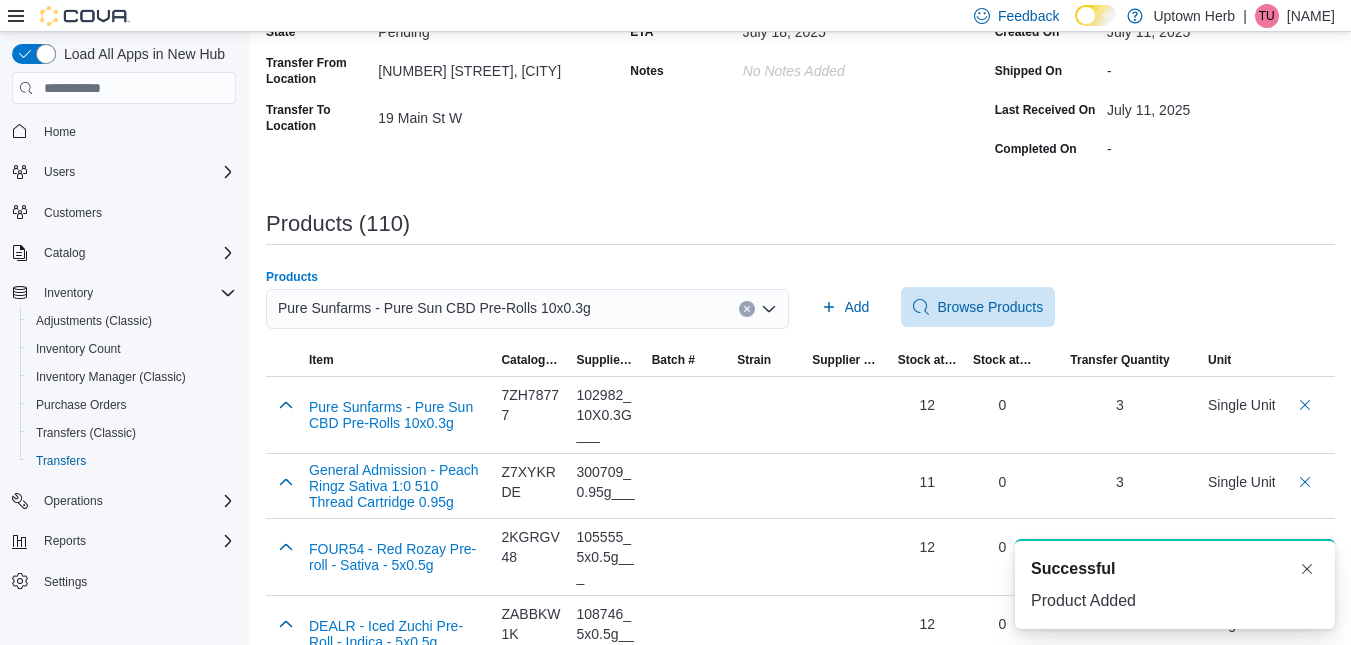 click on "Pure Sunfarms - Pure Sun CBD Pre-Rolls 10x0.3g" at bounding box center (434, 308) 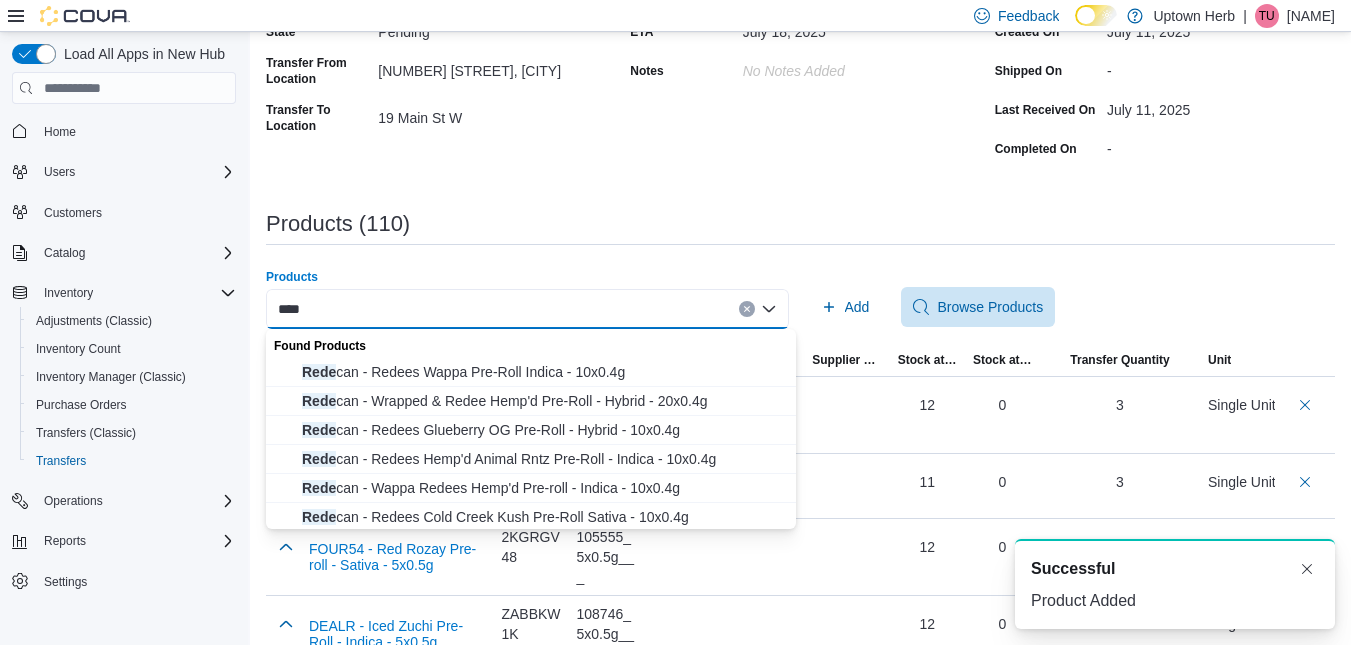 type on "****" 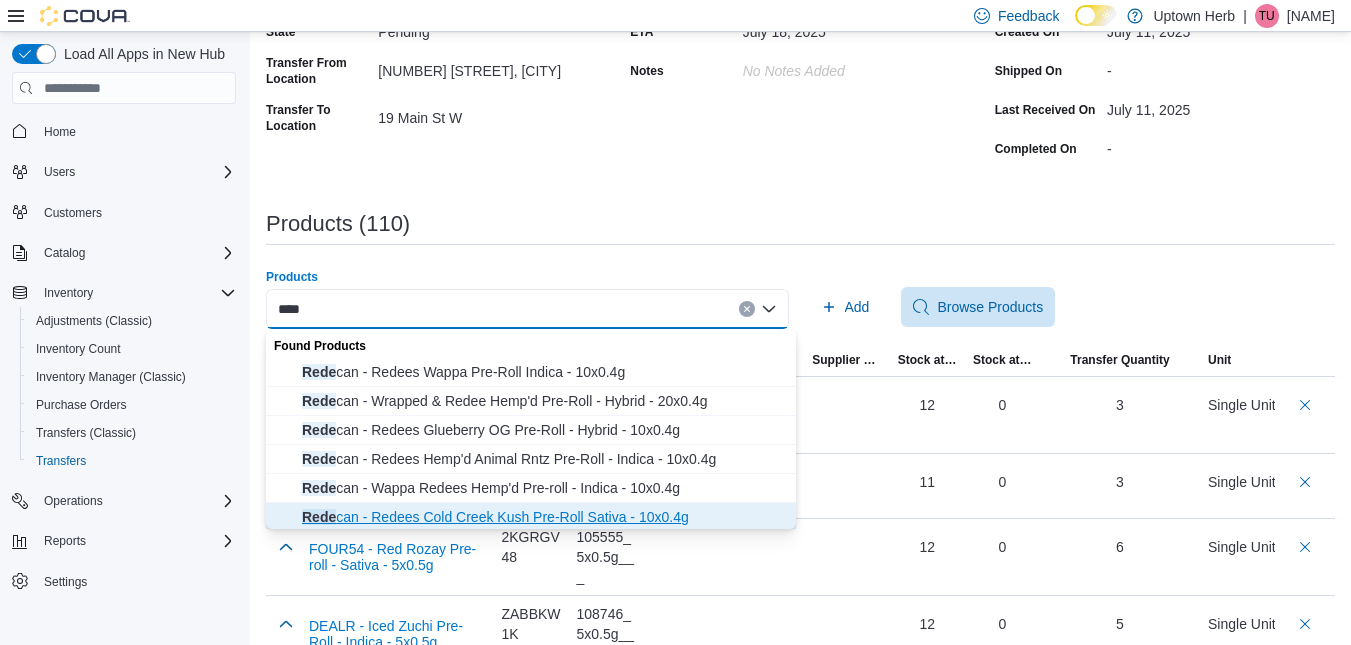 click on "Rede can - Redees Cold Creek Kush Pre-Roll Sativa - 10x0.4g" at bounding box center (543, 517) 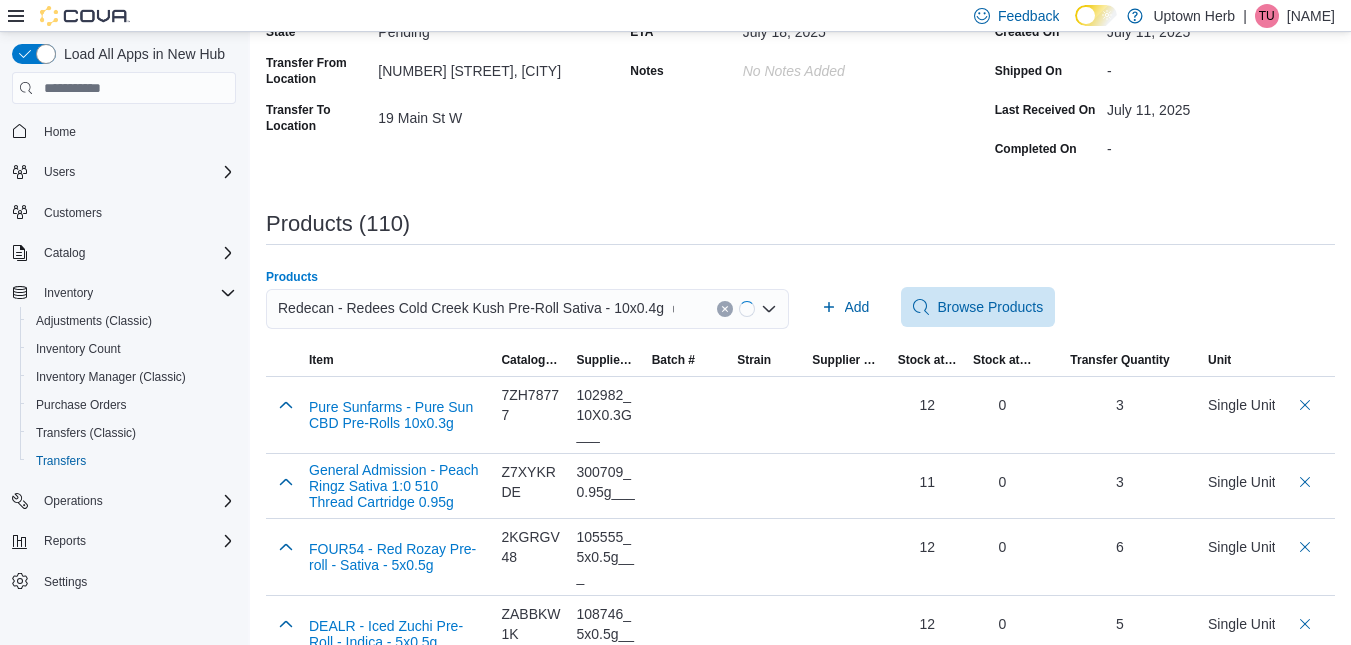 type 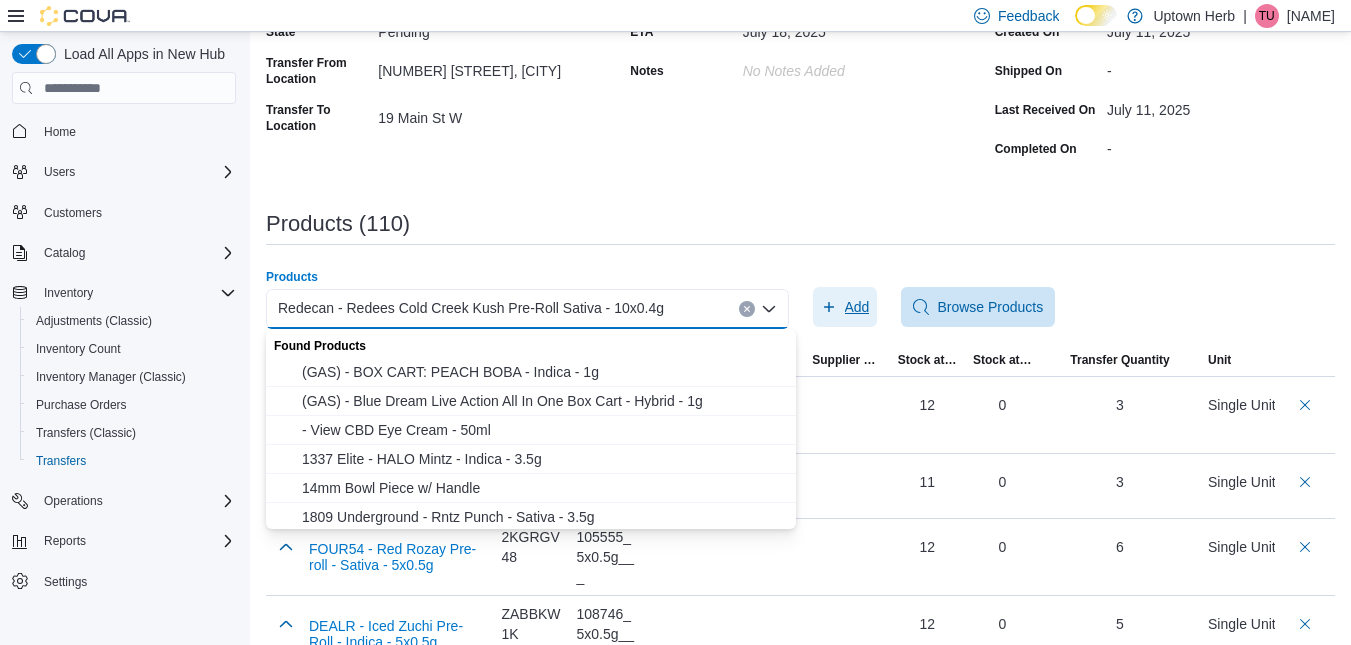 click on "Add" at bounding box center [857, 307] 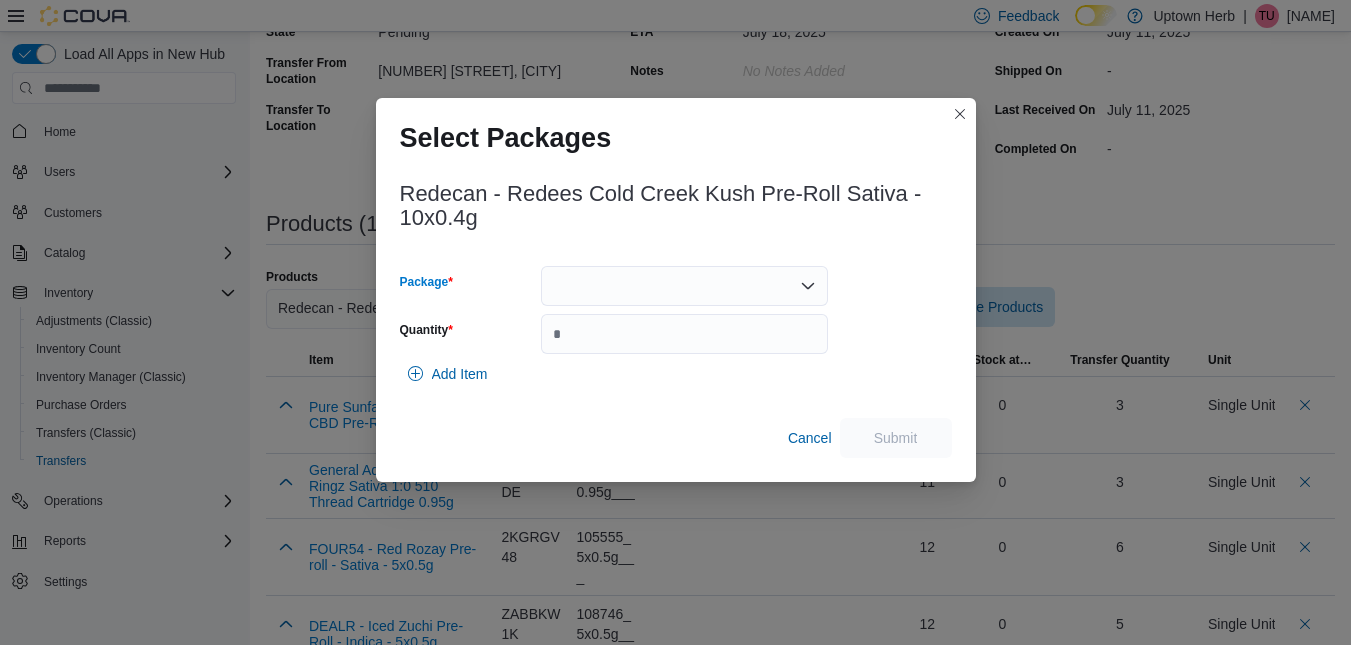 click at bounding box center [684, 286] 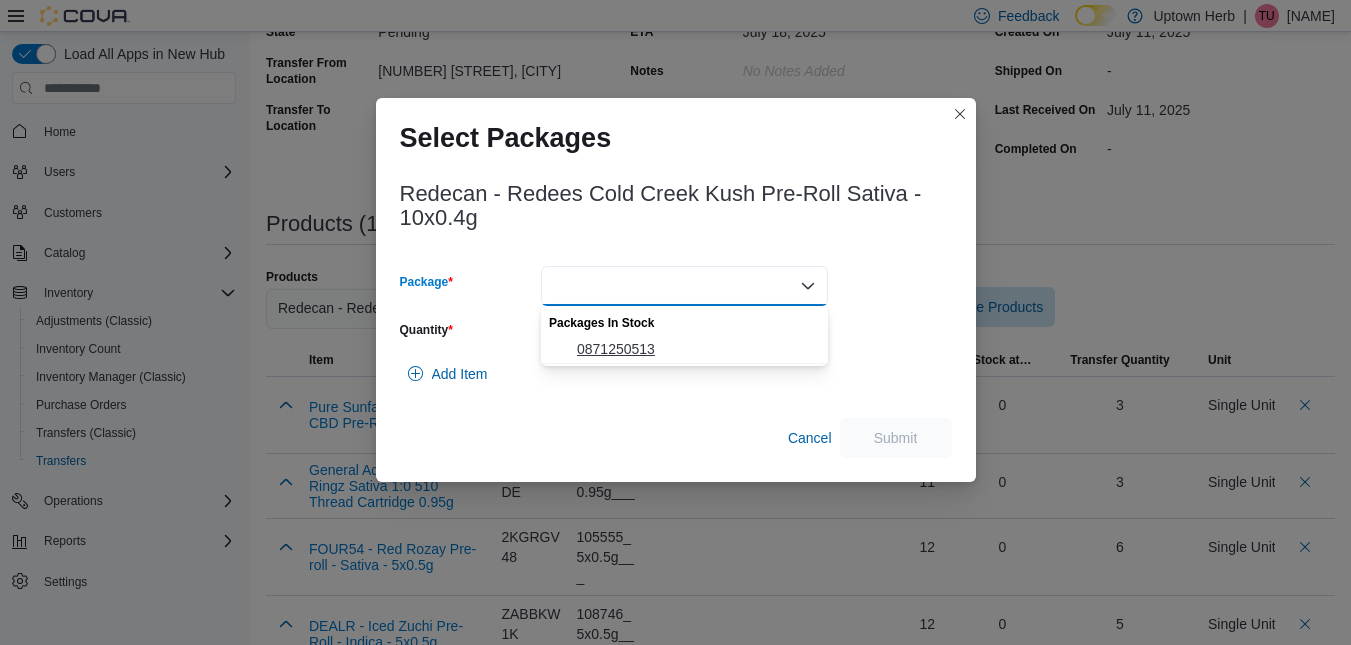 click on "0871250513" at bounding box center (684, 349) 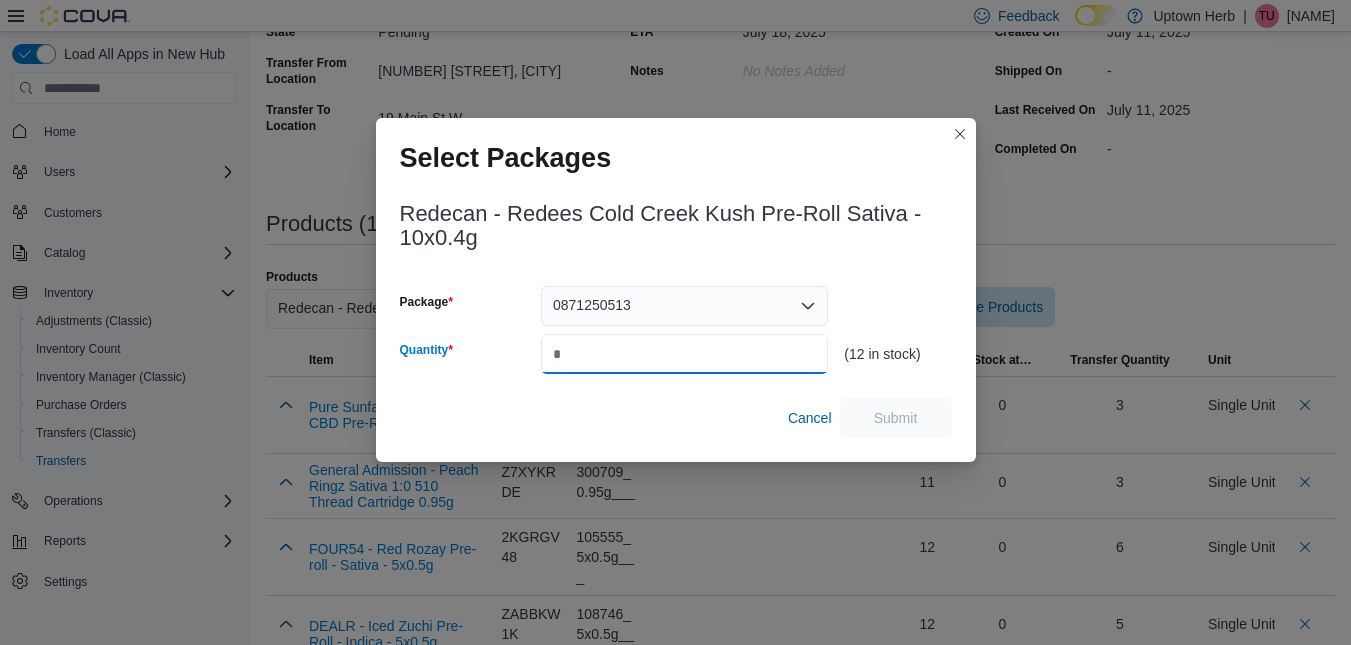 click on "Quantity" at bounding box center (684, 354) 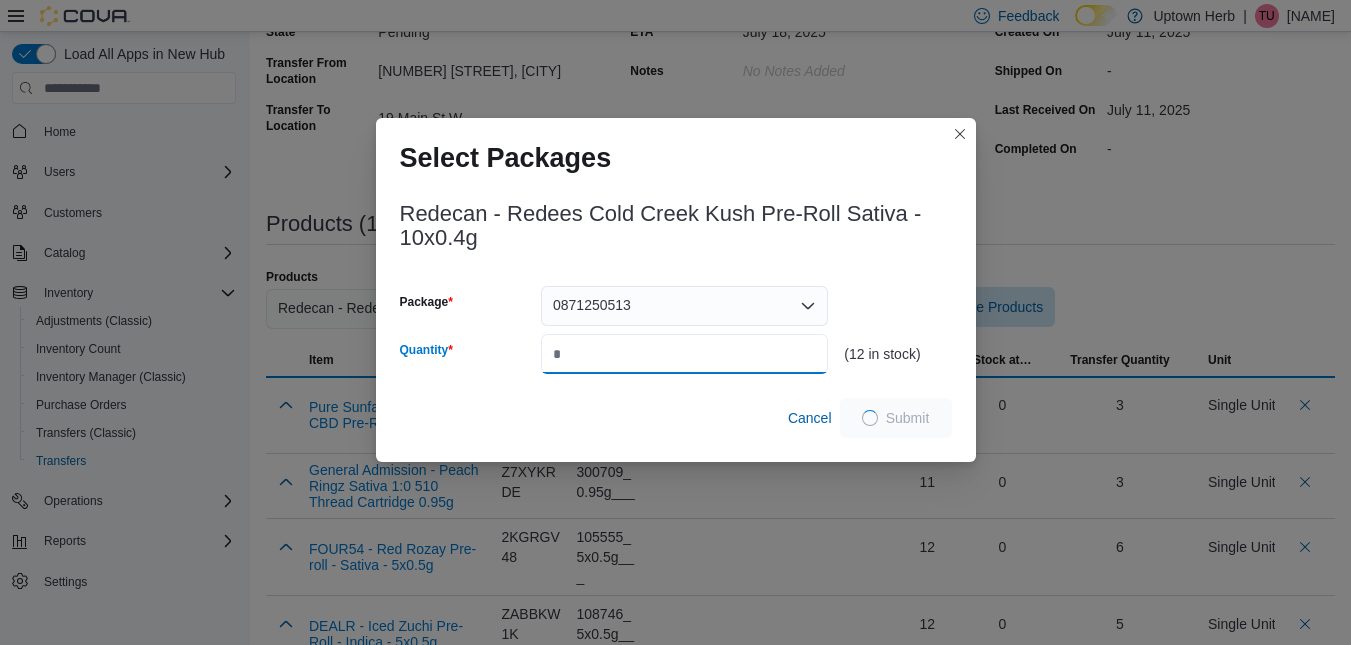 type on "*" 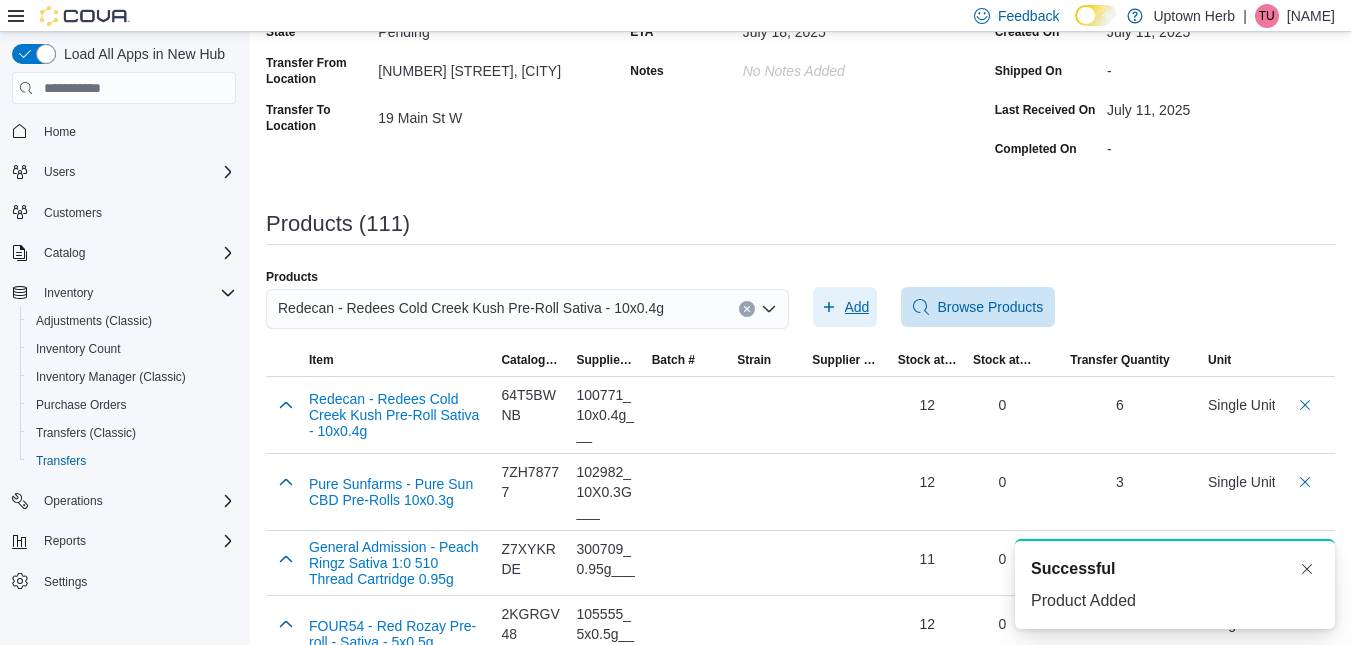scroll, scrollTop: 0, scrollLeft: 0, axis: both 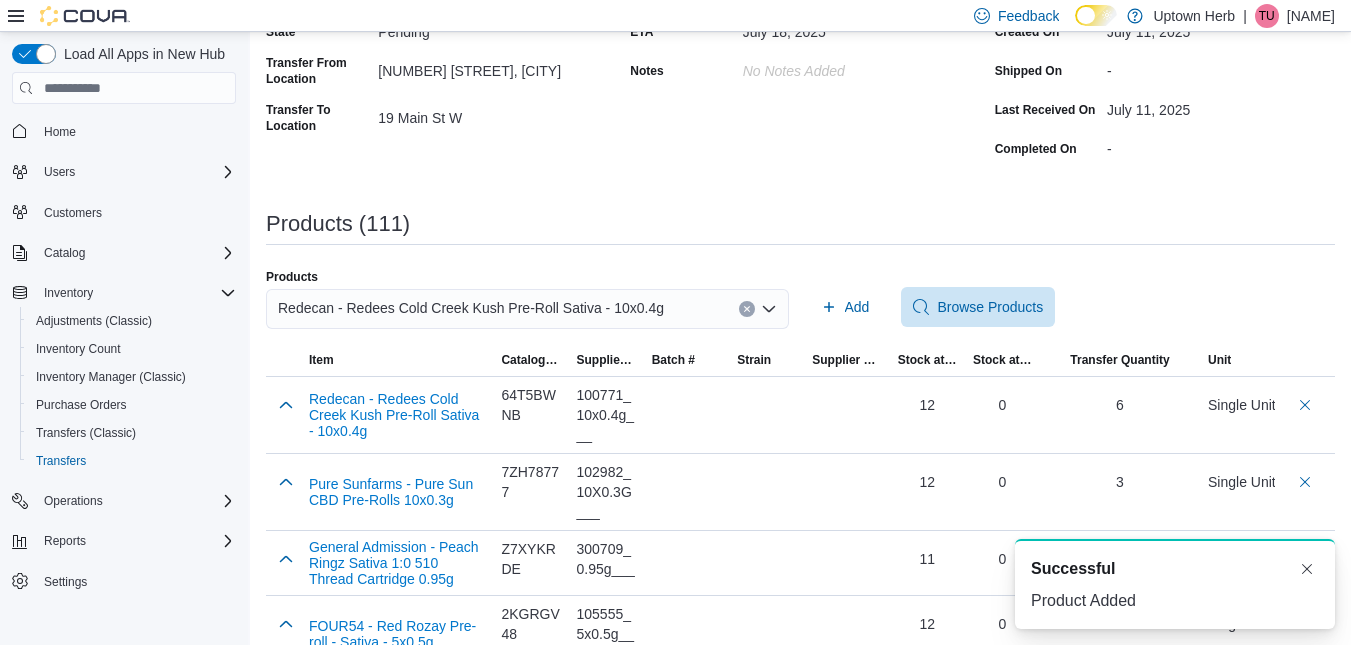 click on "Redecan - Redees Cold Creek Kush Pre-Roll Sativa - 10x0.4g" at bounding box center [471, 308] 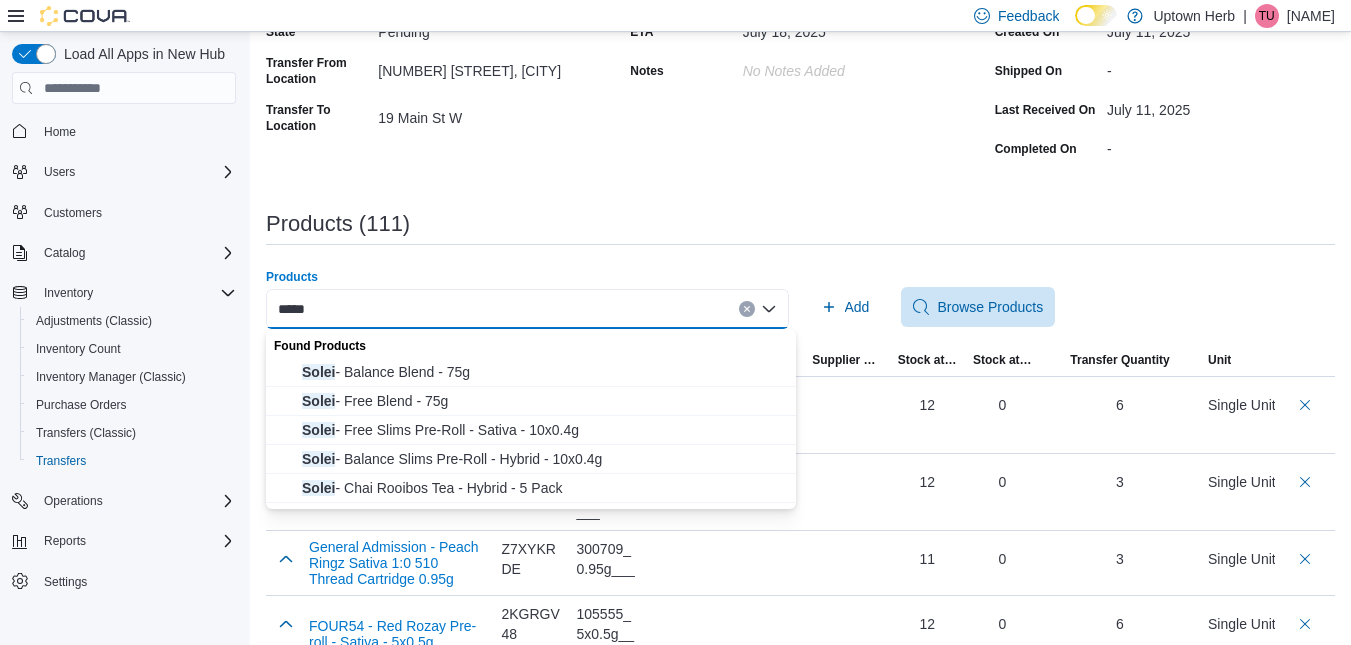 type on "*****" 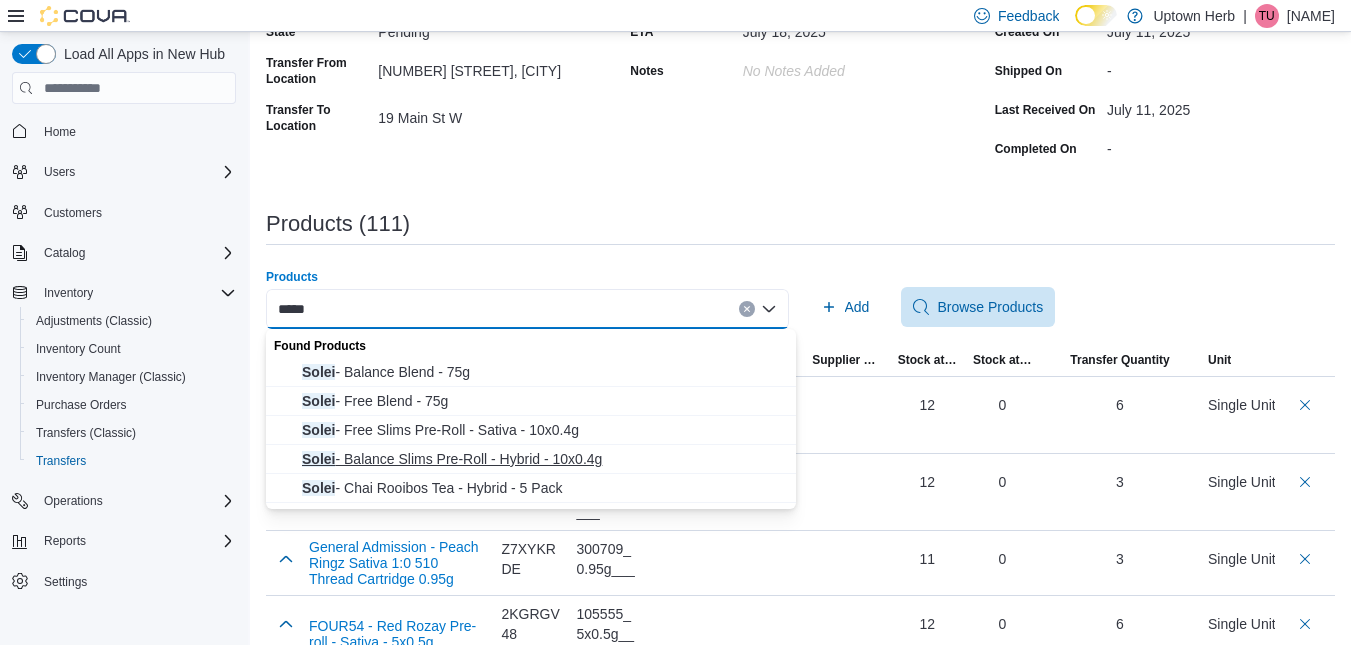 click on "Solei  - Balance Slims Pre-Roll - Hybrid - 10x0.4g" at bounding box center [543, 459] 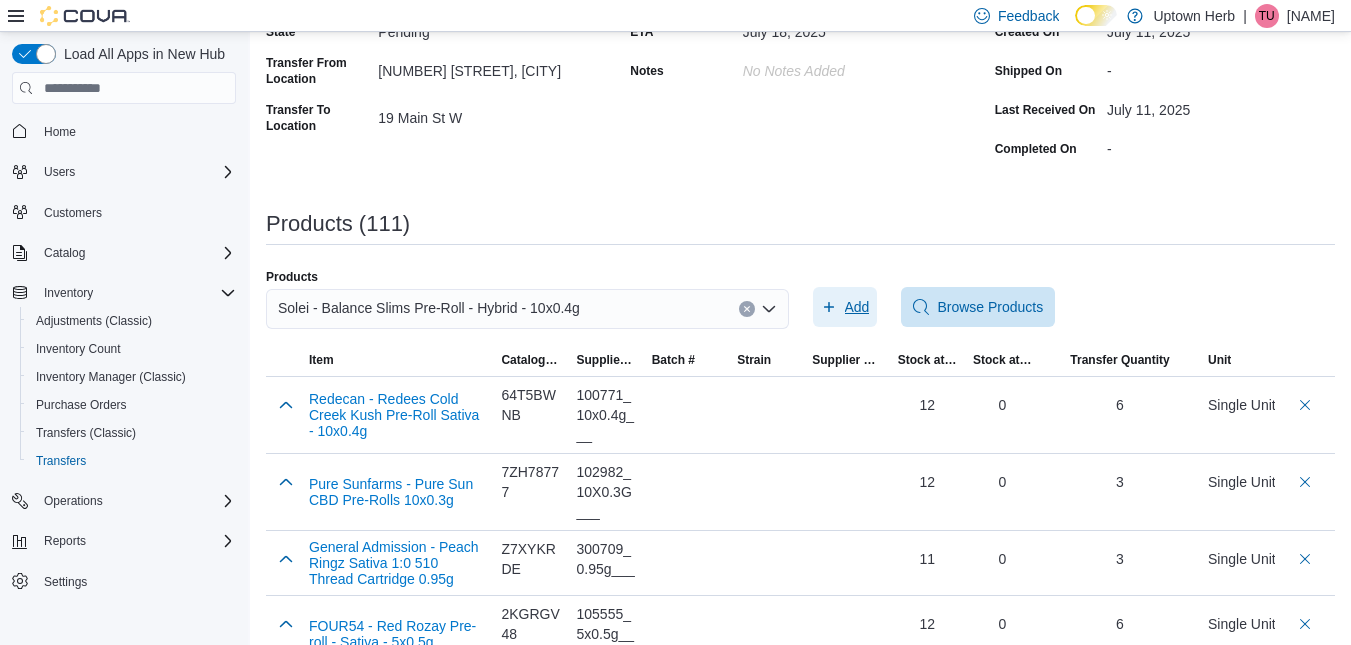 click on "Add" at bounding box center [857, 307] 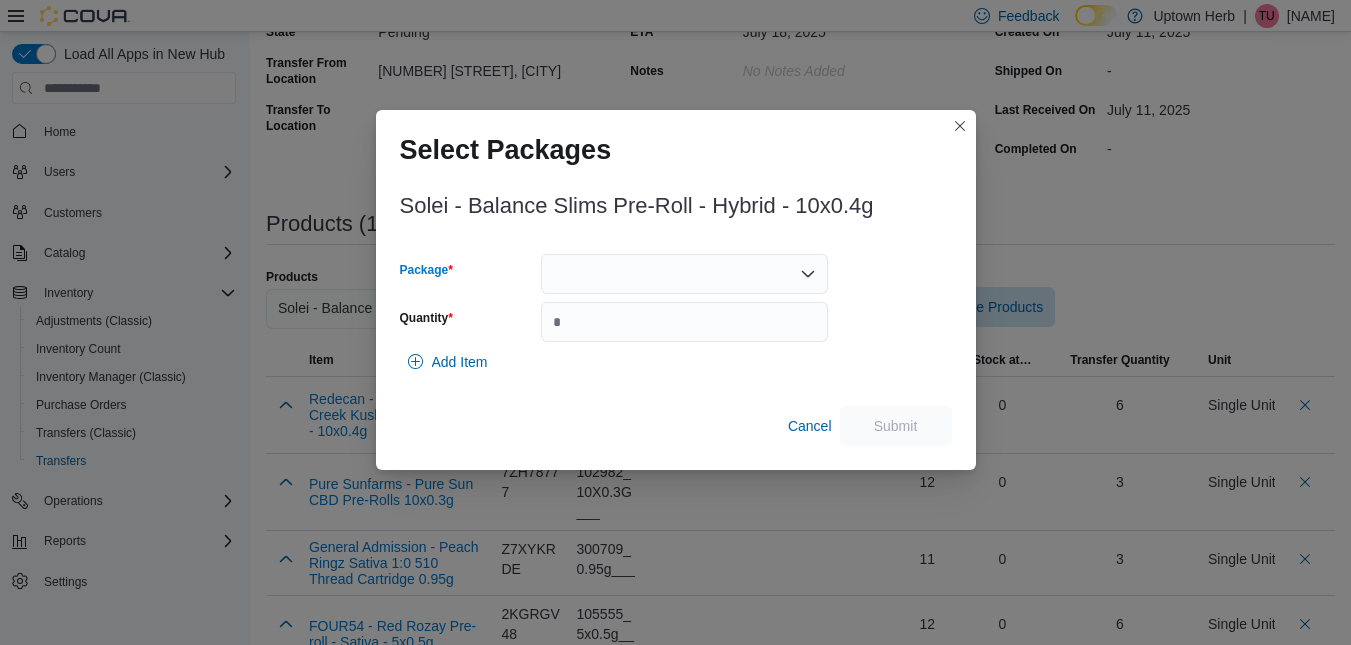 click at bounding box center (684, 274) 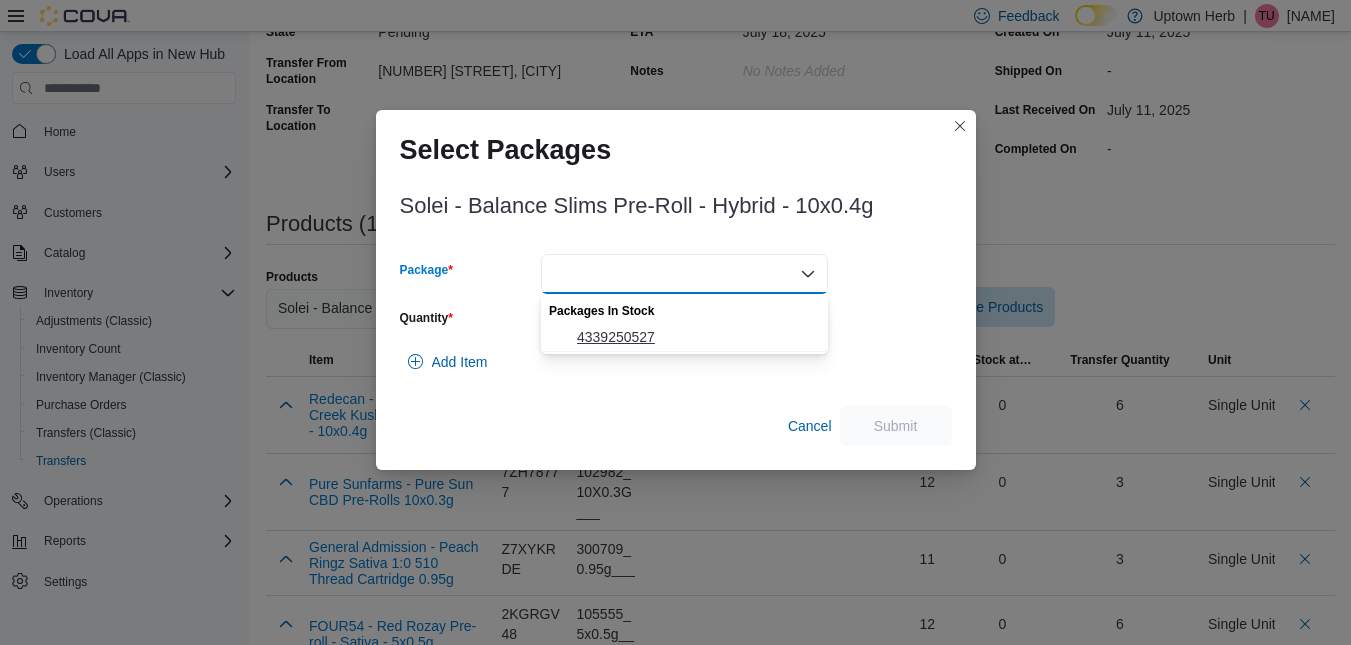 click on "4339250527" at bounding box center [684, 337] 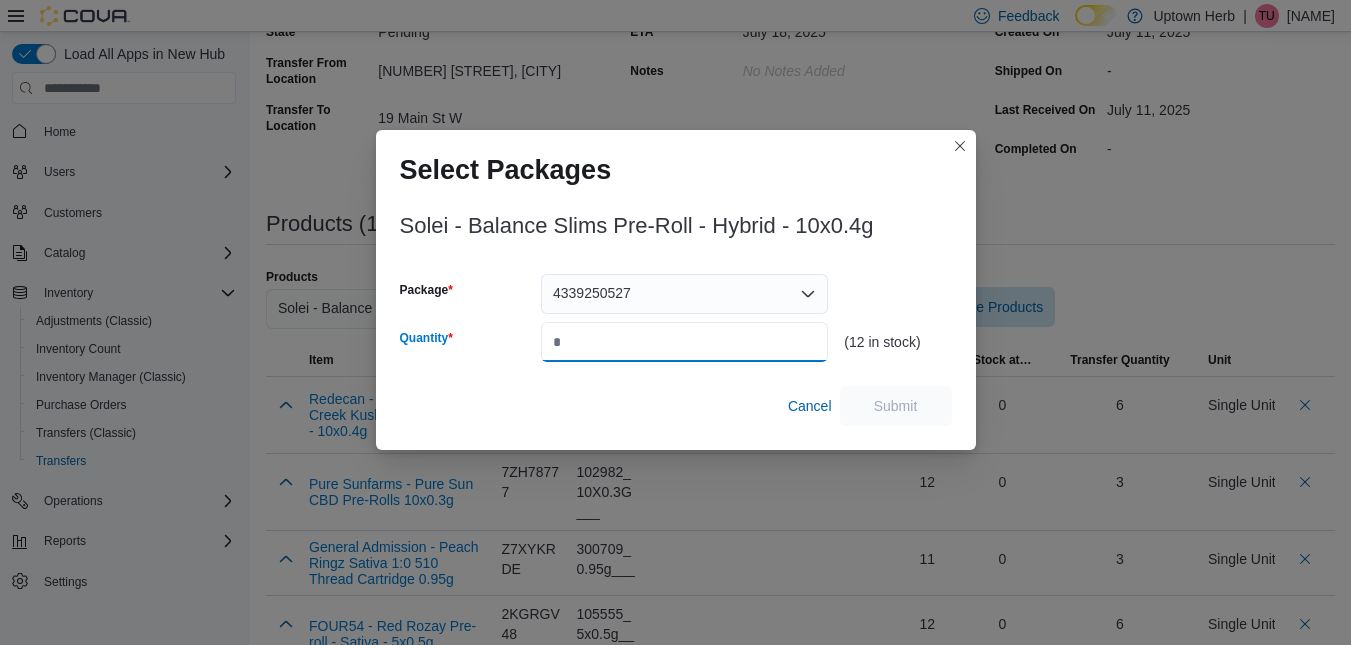 click on "Quantity" at bounding box center (684, 342) 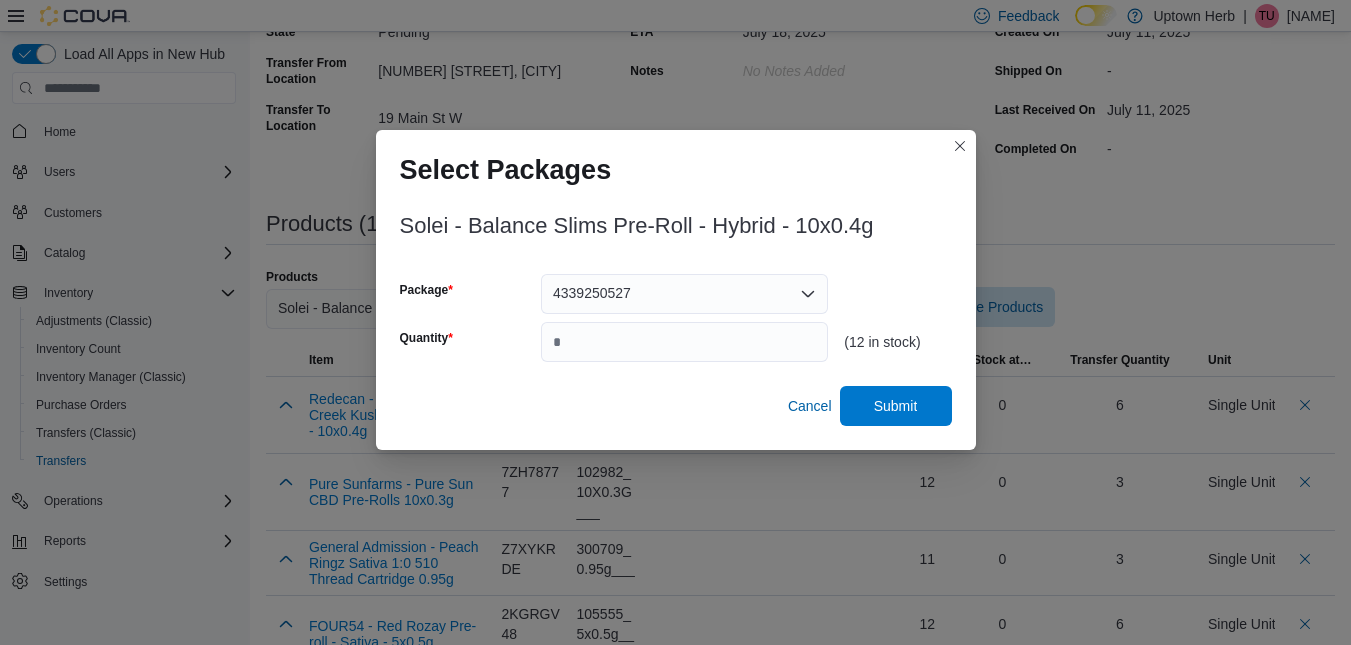 type on "*" 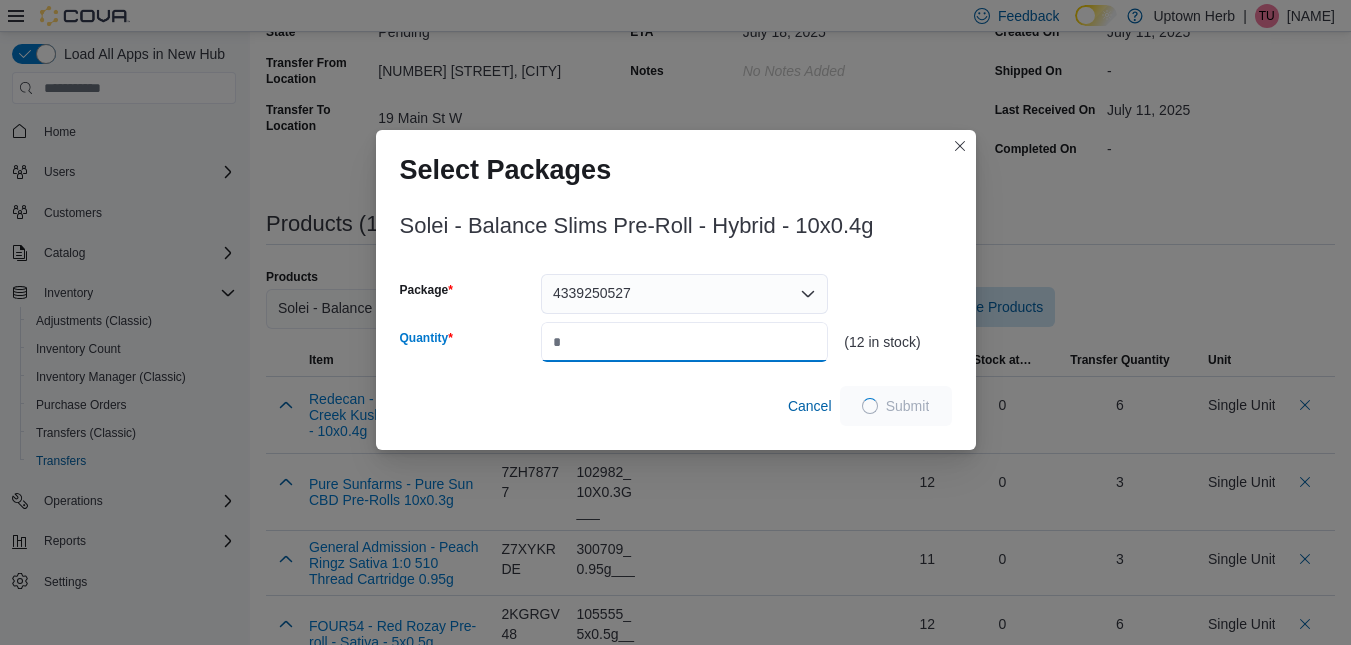 type on "*" 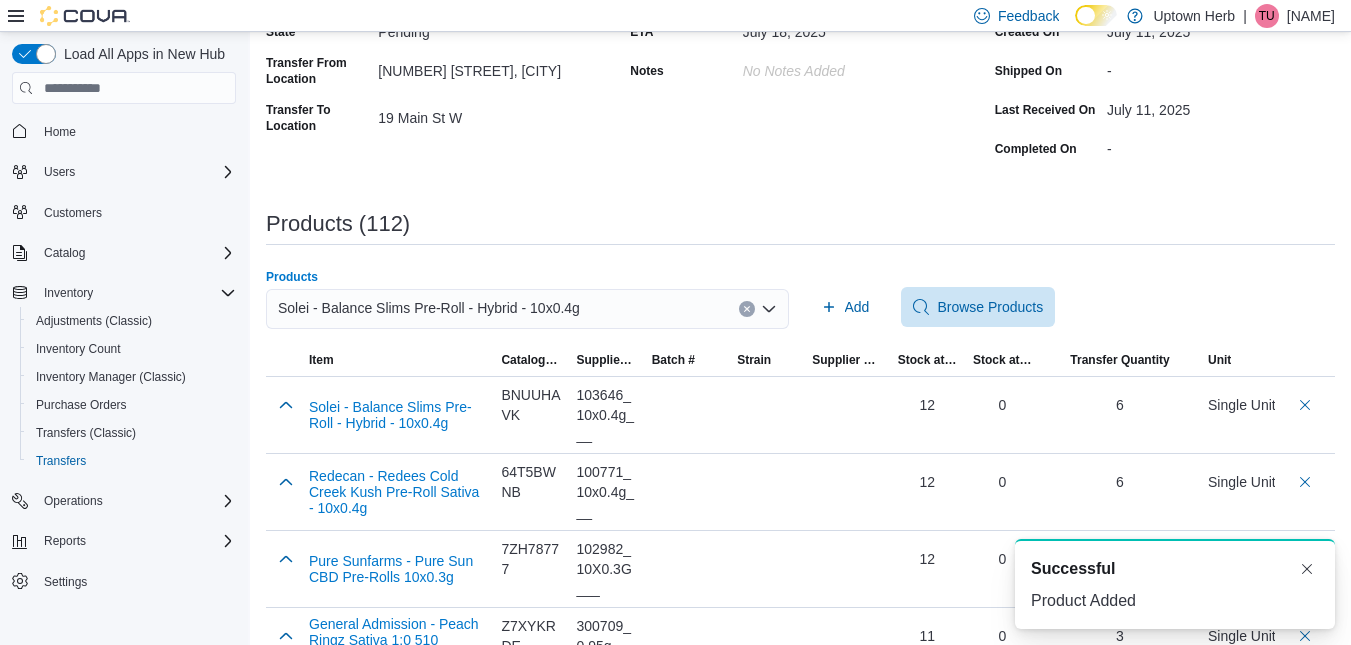 click on "Solei - Balance Slims Pre-Roll - Hybrid - 10x0.4g" at bounding box center (429, 308) 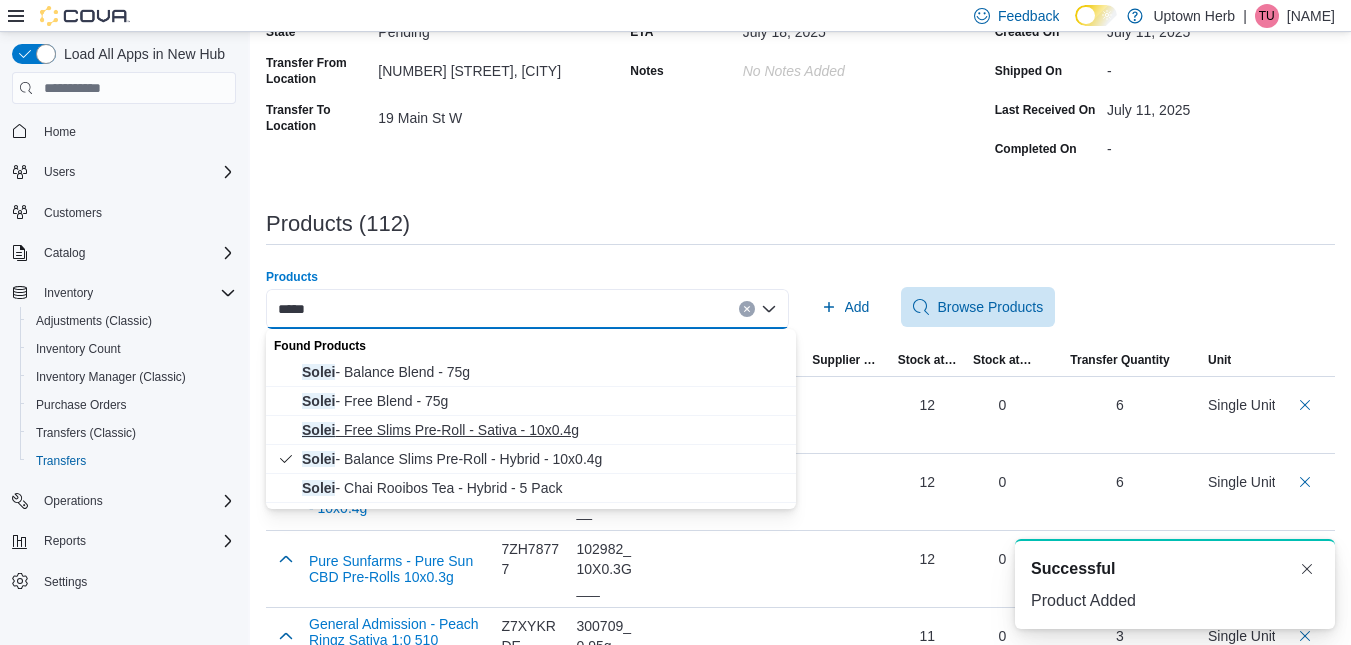 type on "*****" 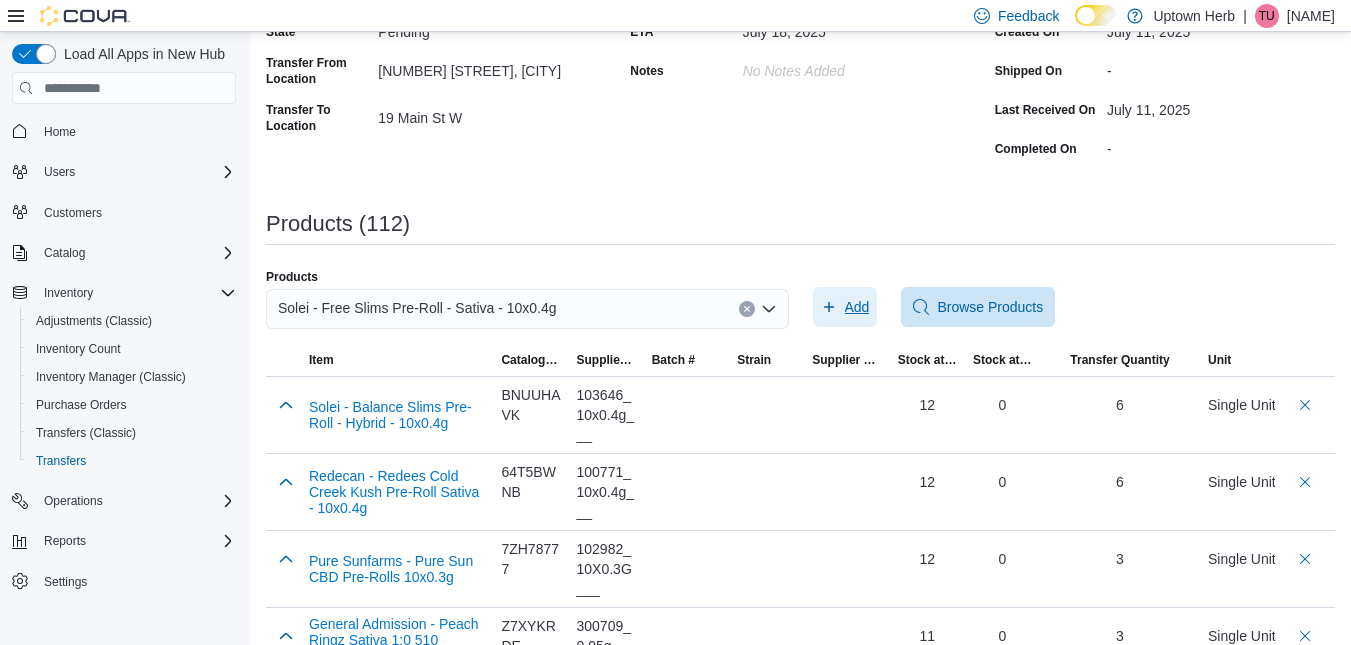 click on "Add" at bounding box center (857, 307) 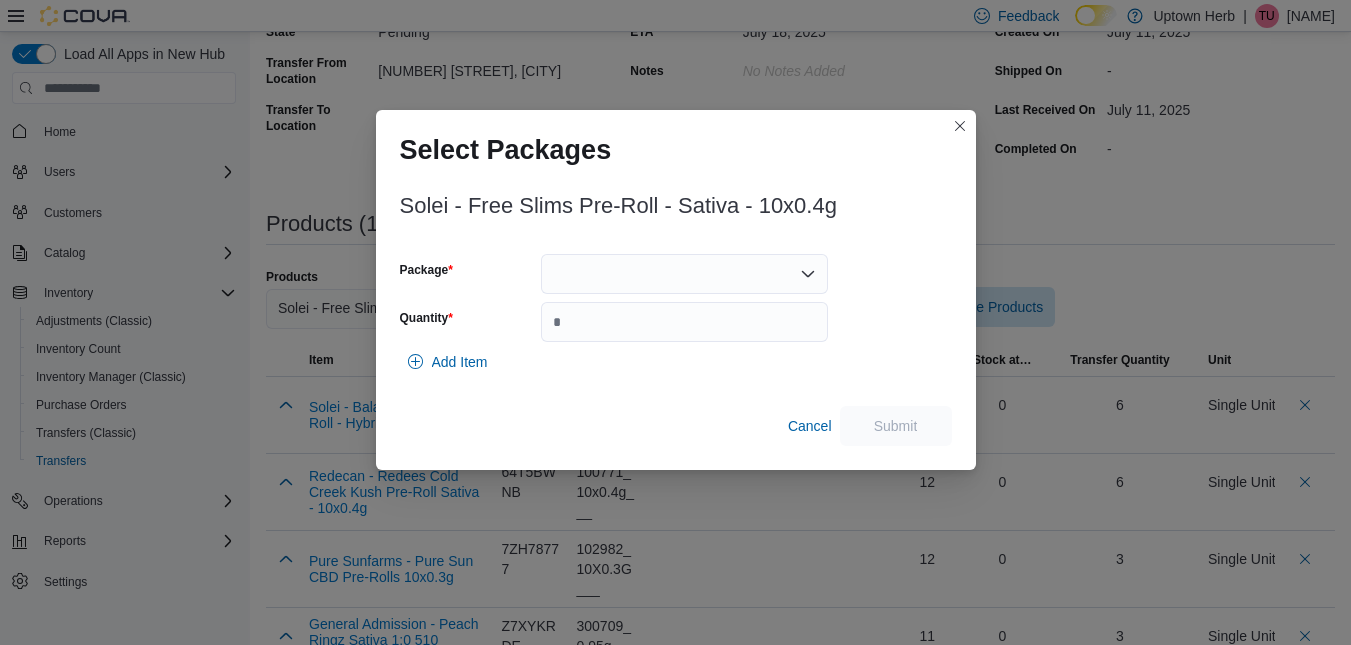 click at bounding box center (684, 274) 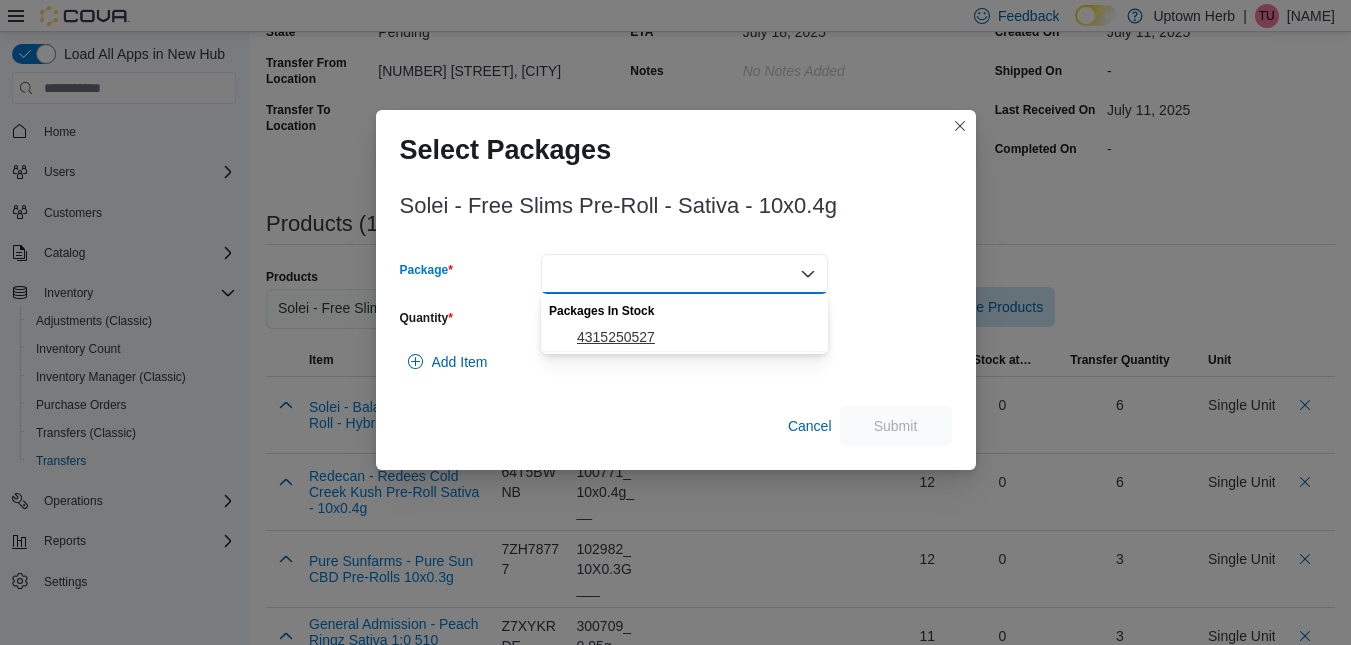 click on "4315250527" at bounding box center (696, 337) 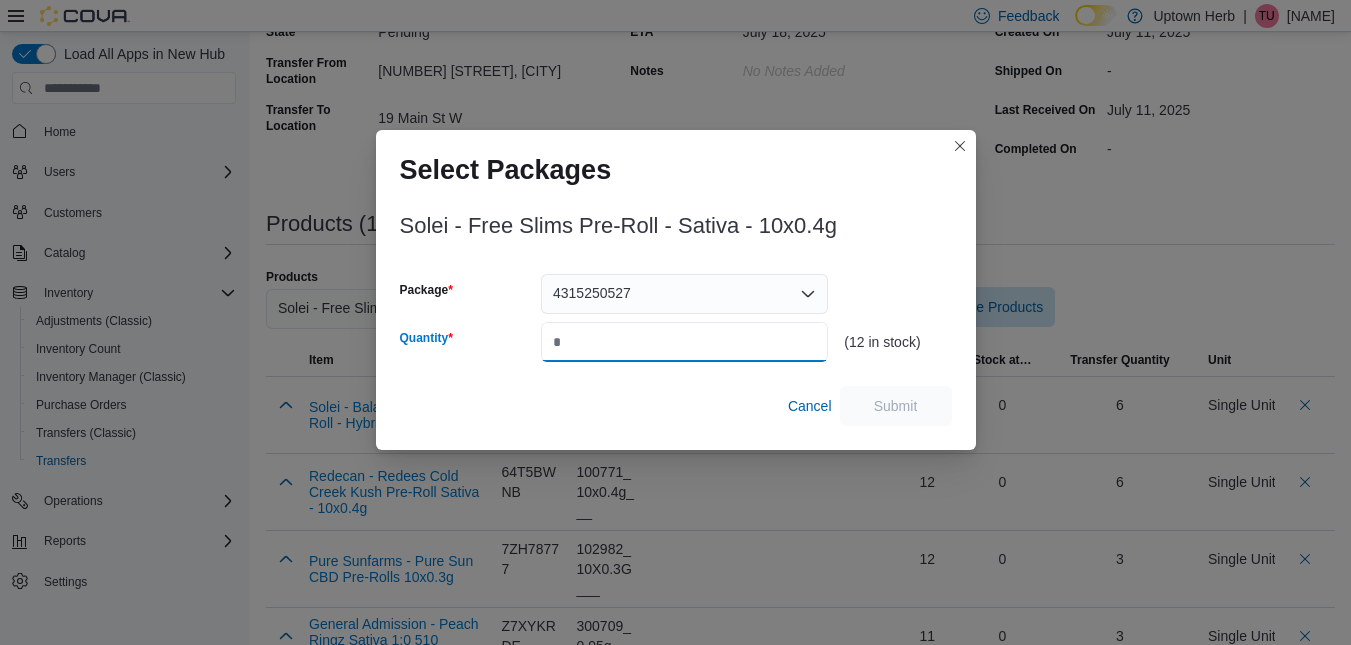 click on "Quantity" at bounding box center [684, 342] 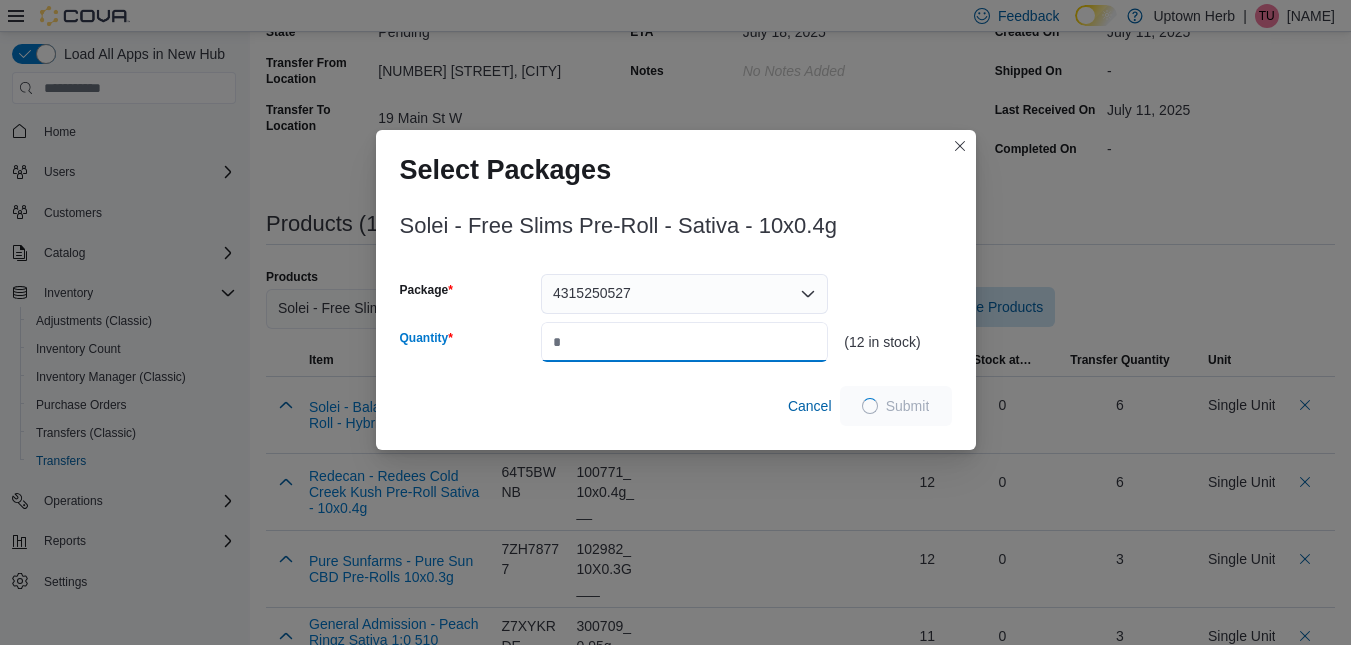 type on "*" 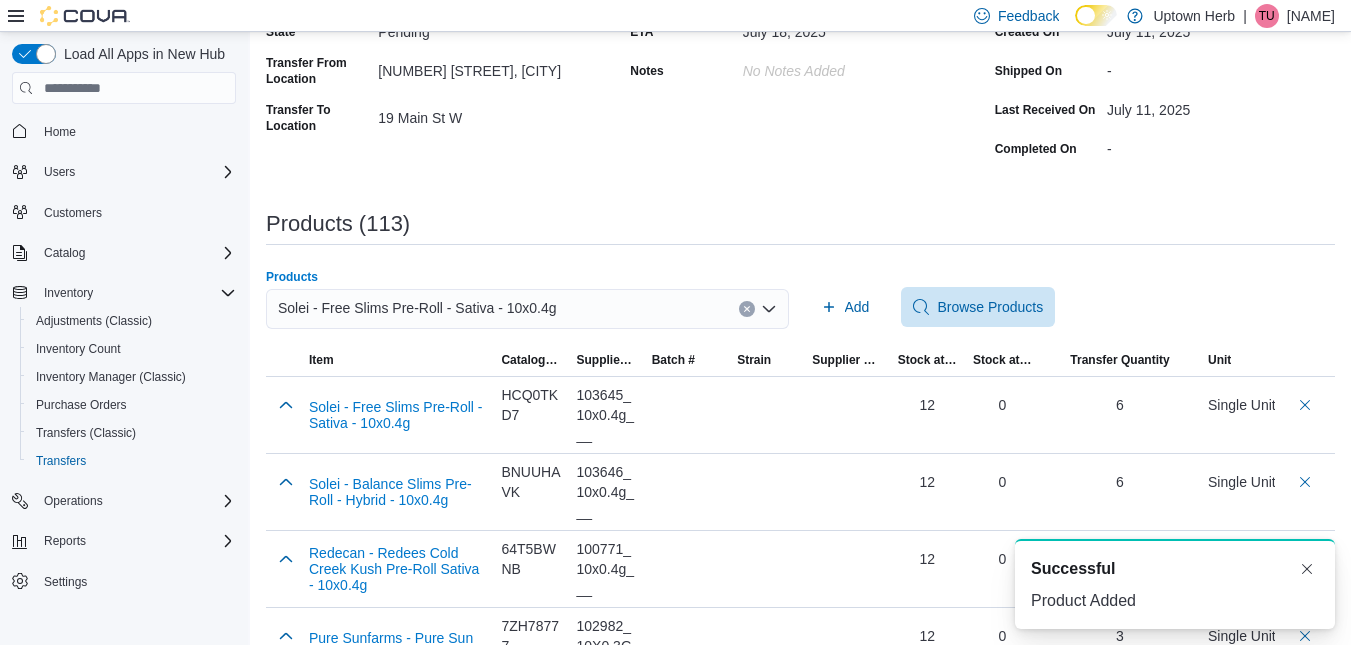 click on "Solei - Free Slims Pre-Roll - Sativa - 10x0.4g" at bounding box center [417, 308] 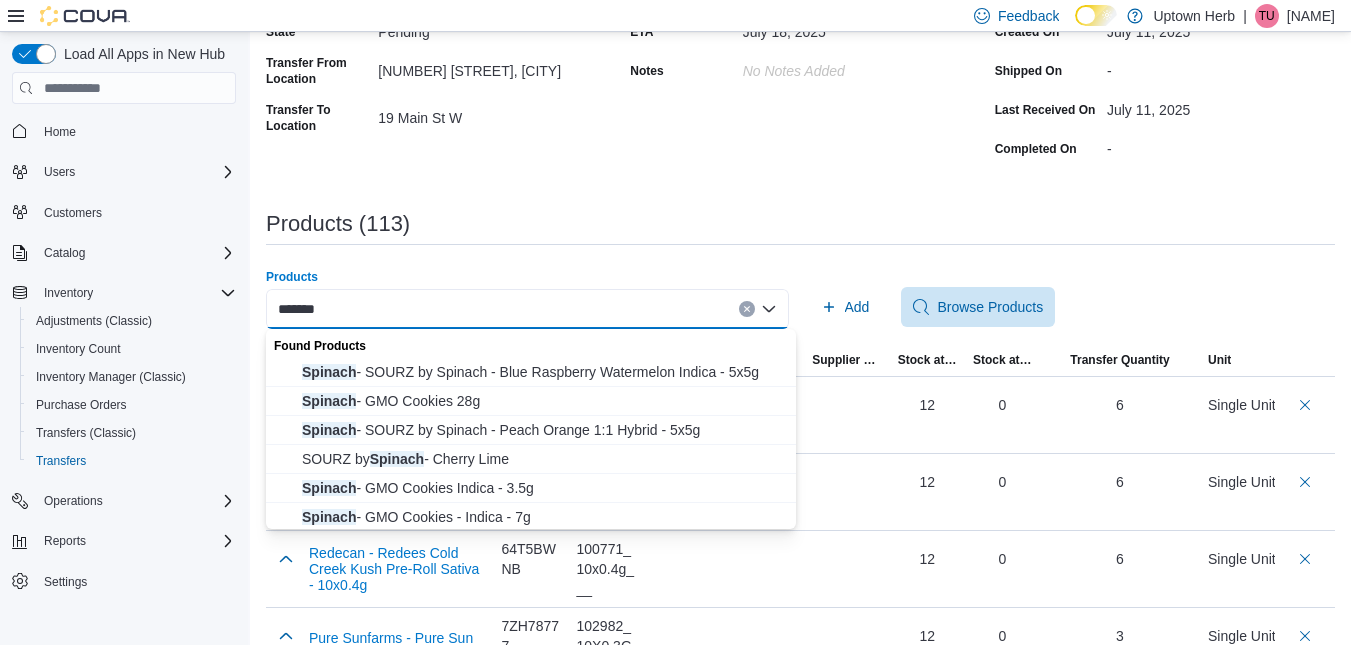 type on "*******" 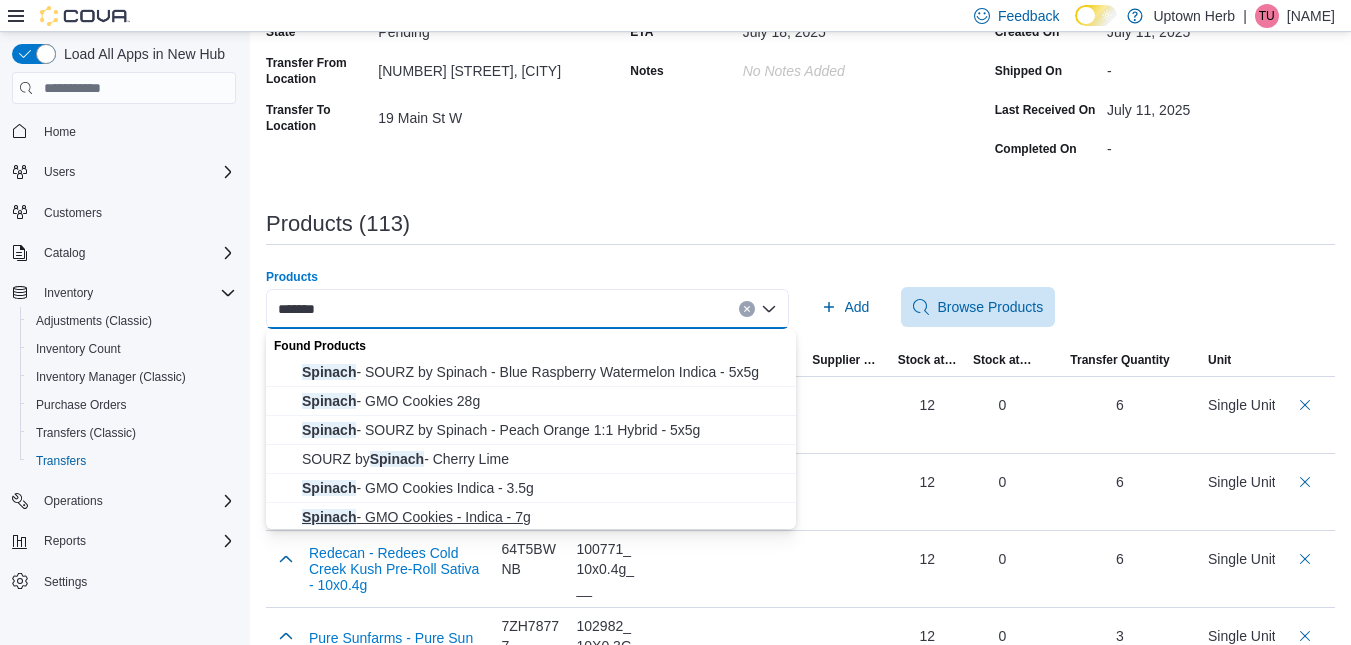 click on "Spinach  - GMO Cookies - Indica - 7g" at bounding box center [543, 517] 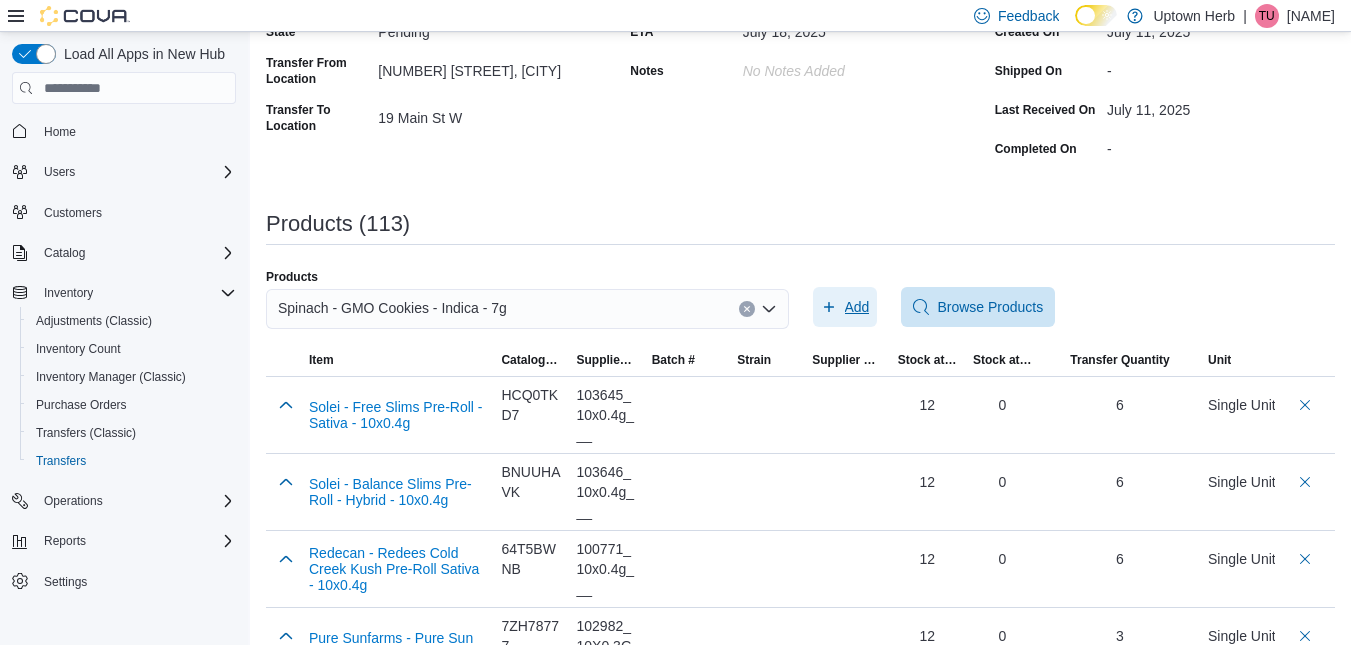 click on "Add" at bounding box center (857, 307) 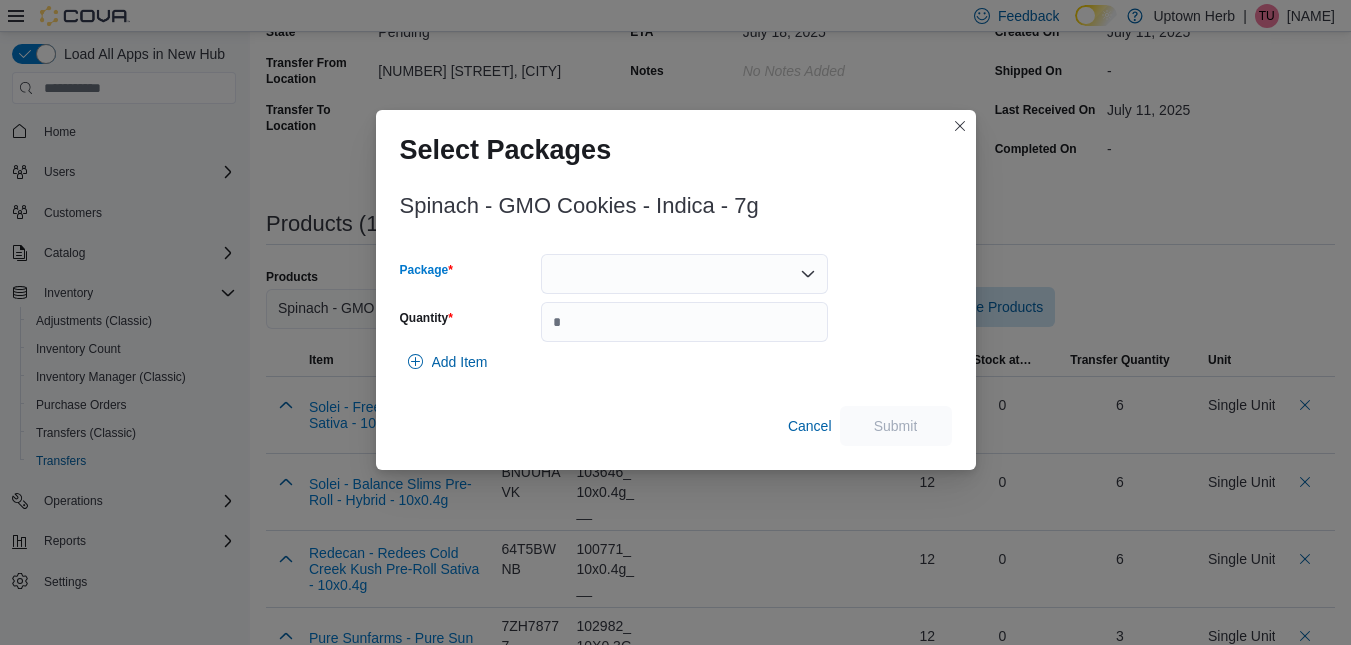click at bounding box center [684, 274] 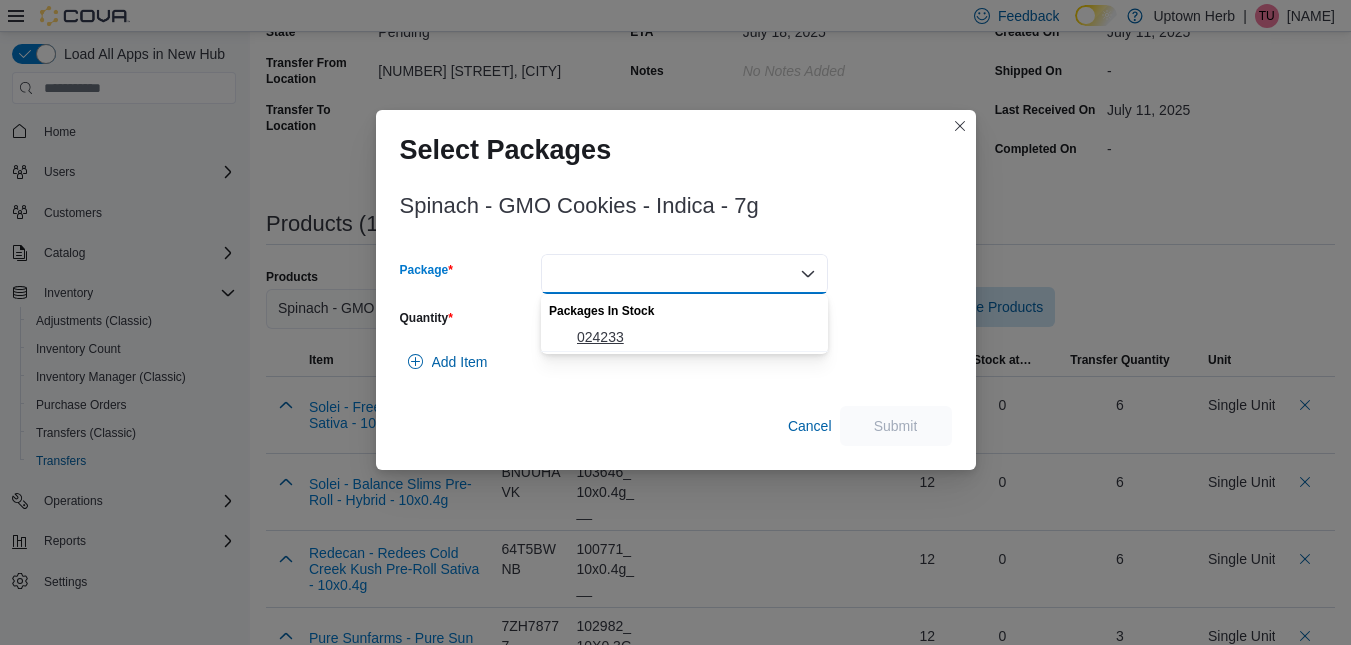 click on "024233" at bounding box center (696, 337) 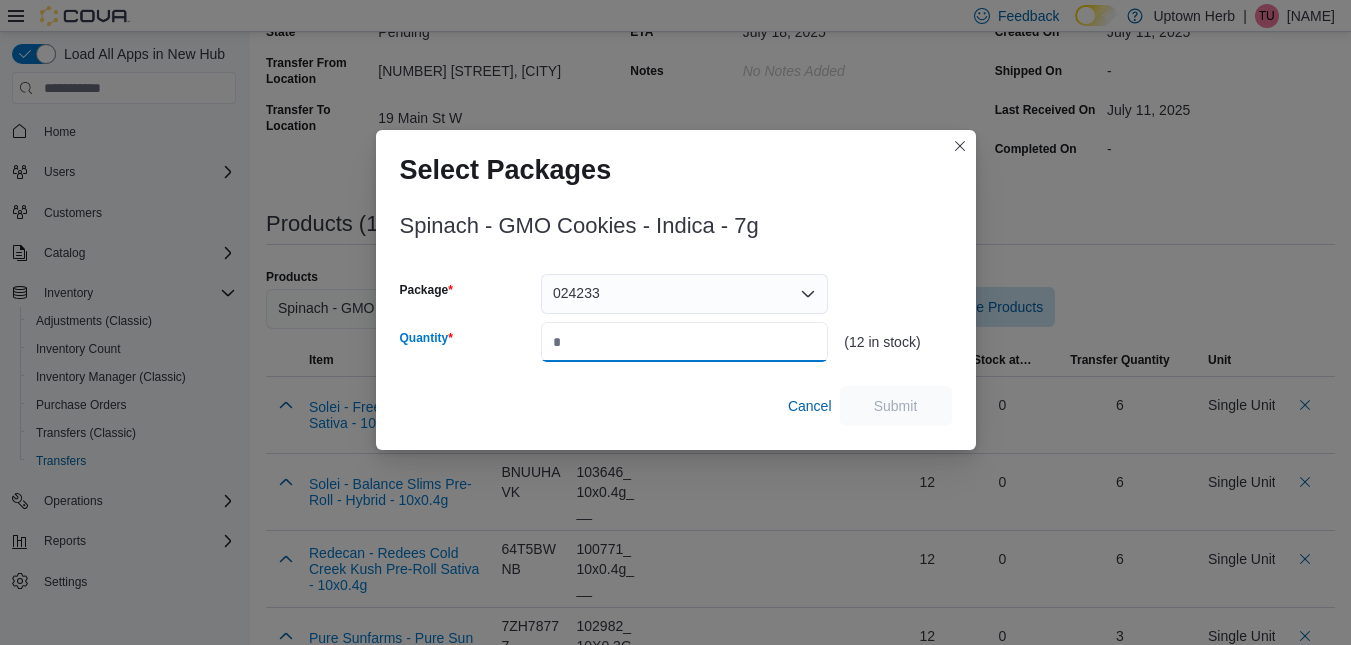 click on "Quantity" at bounding box center (684, 342) 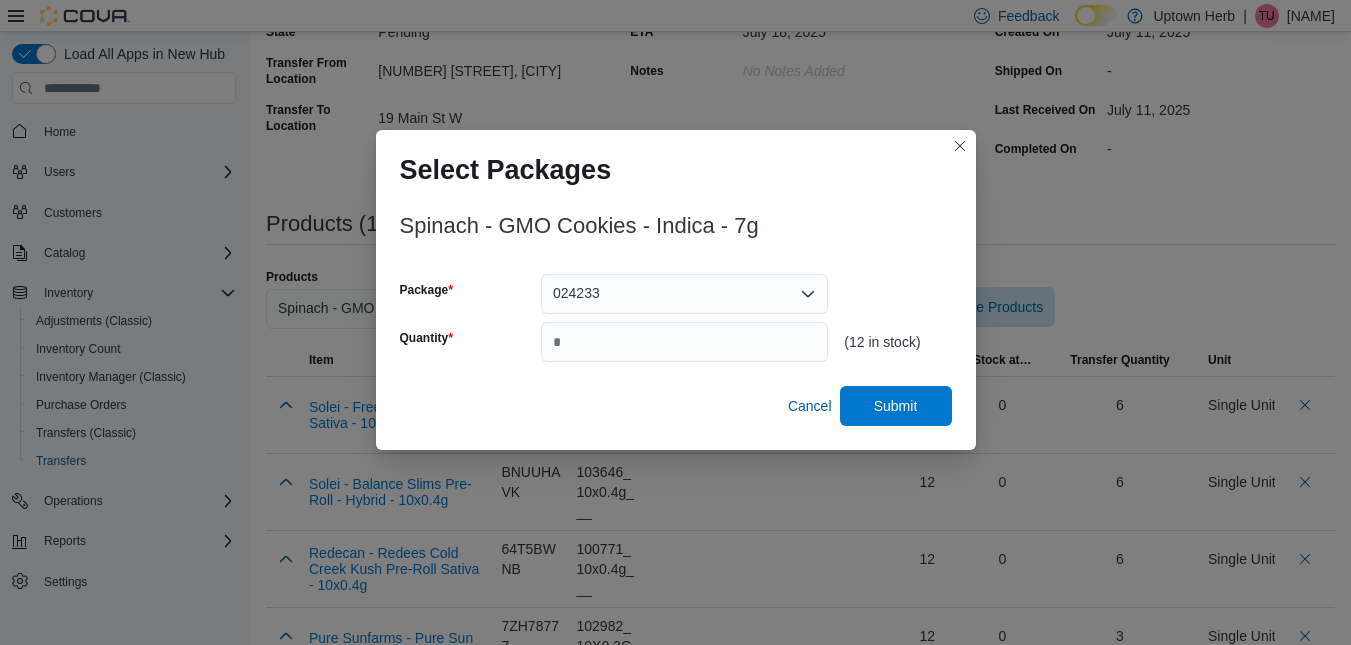 type on "*" 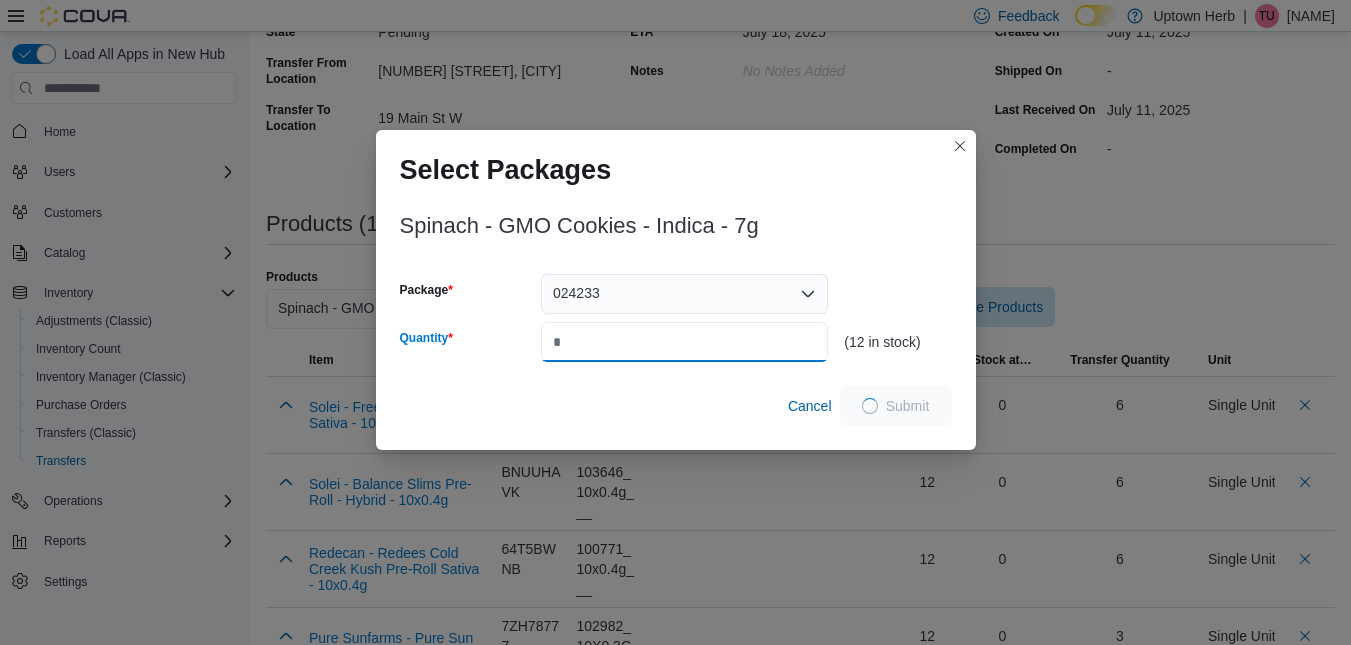 type on "*" 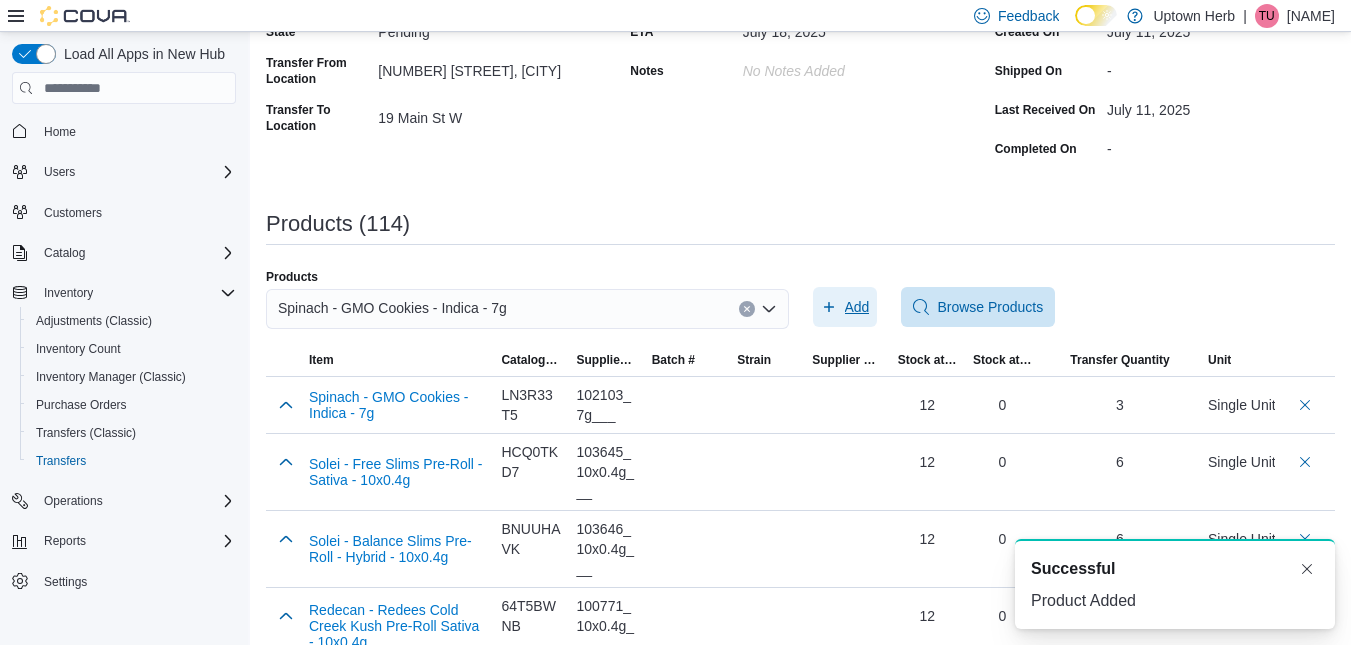 scroll, scrollTop: 0, scrollLeft: 0, axis: both 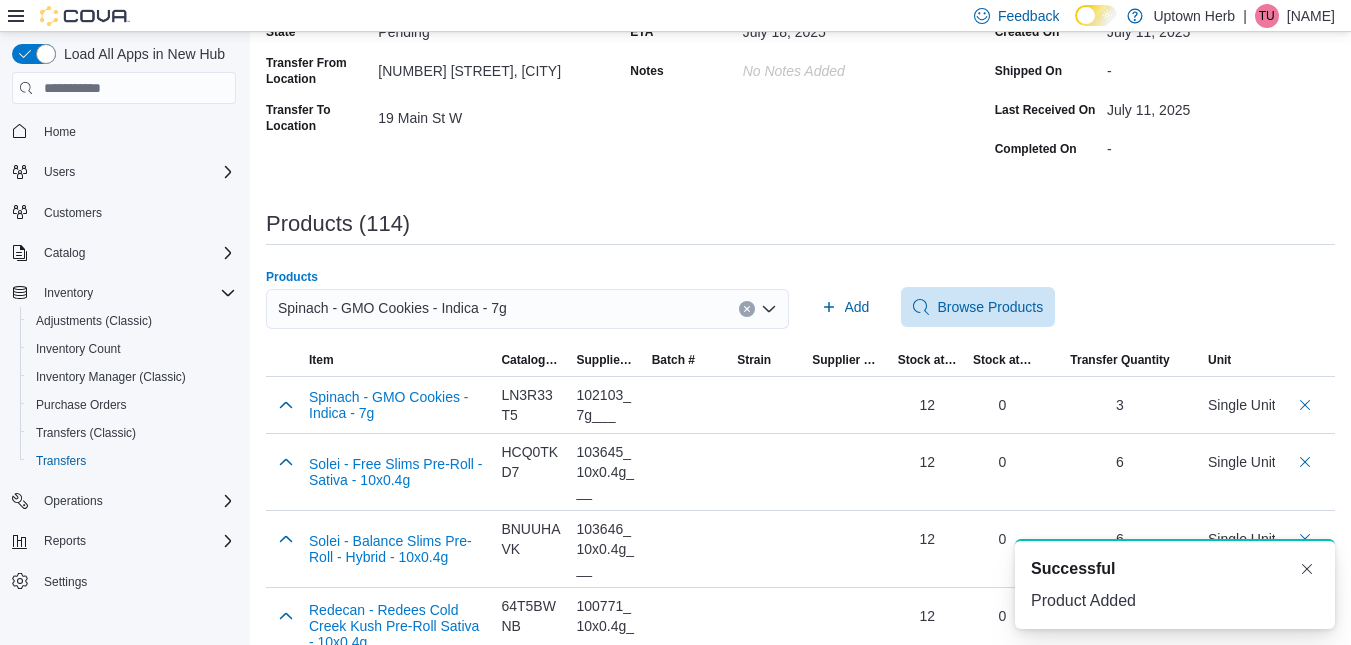 click on "Spinach - GMO Cookies - Indica - 7g" at bounding box center [392, 308] 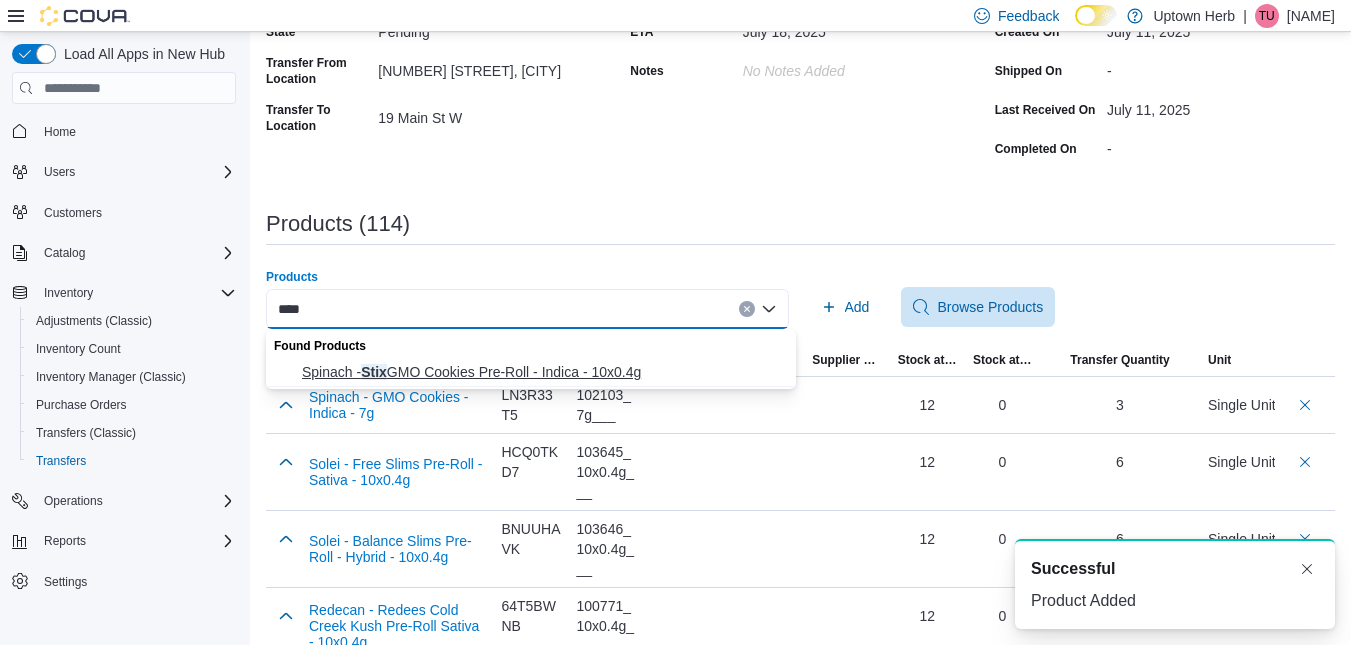 type on "****" 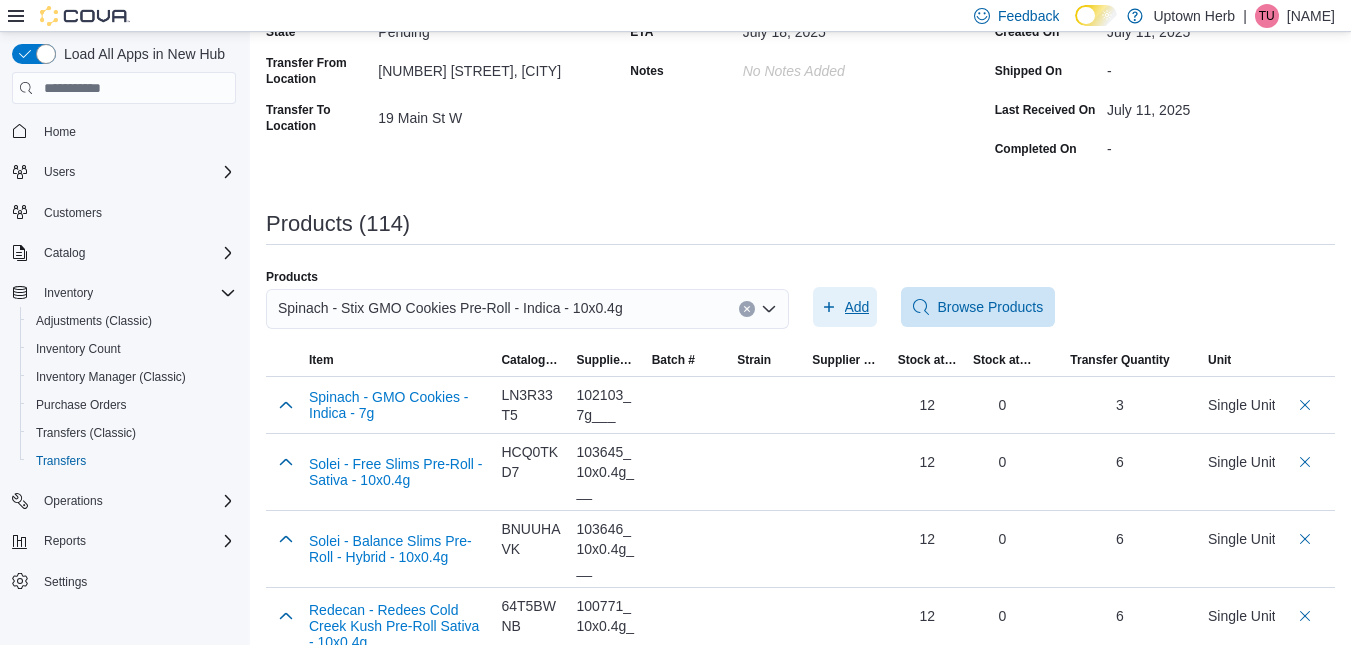 click on "Add" at bounding box center (857, 307) 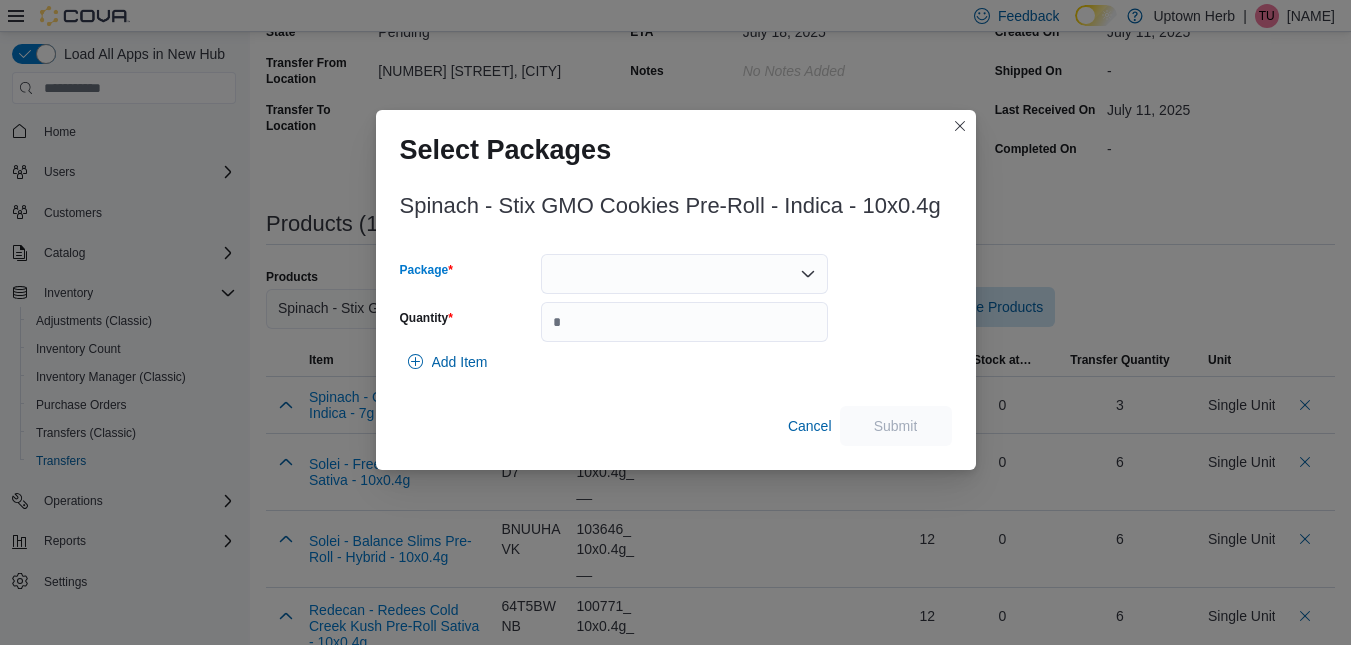 click at bounding box center (684, 274) 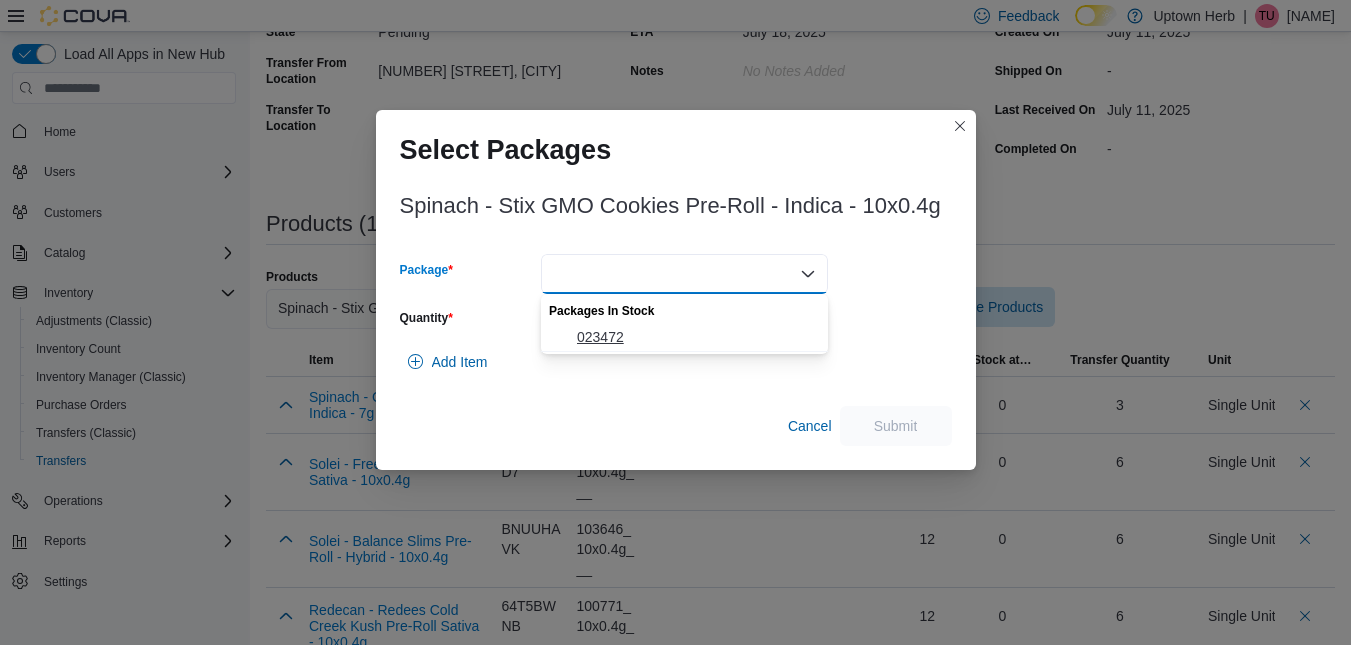 click on "023472" at bounding box center [696, 337] 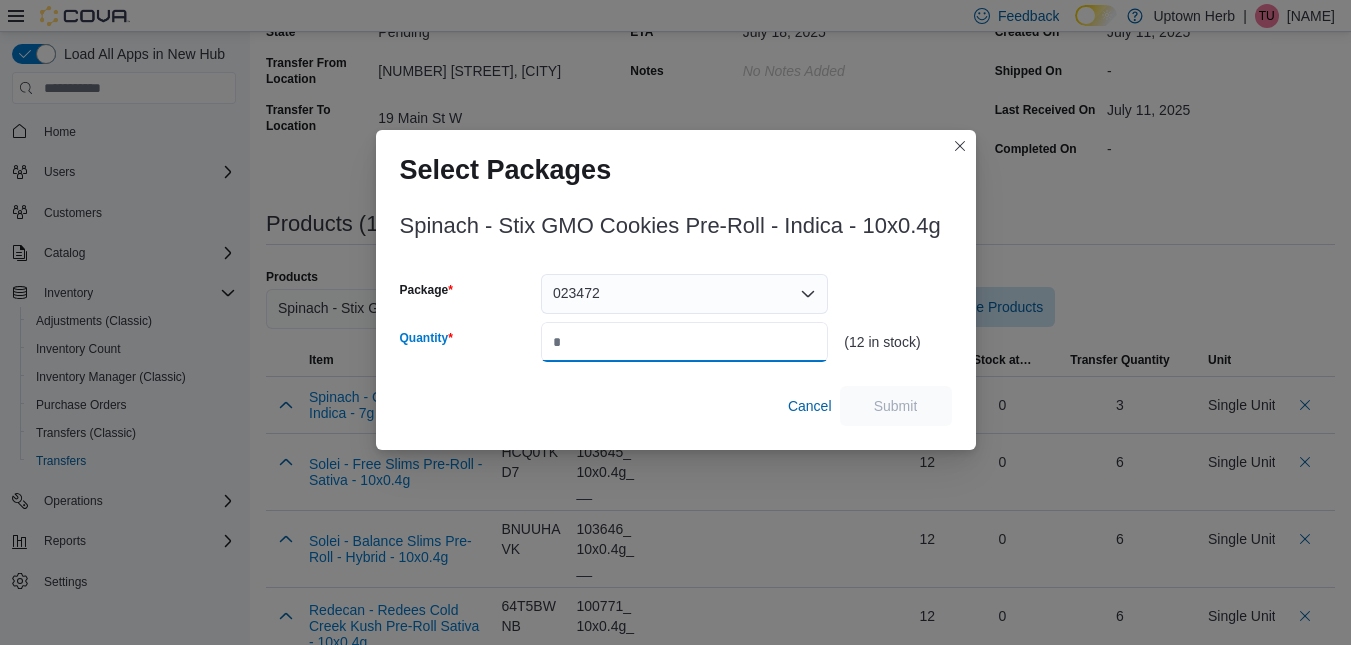 click on "Quantity" at bounding box center [684, 342] 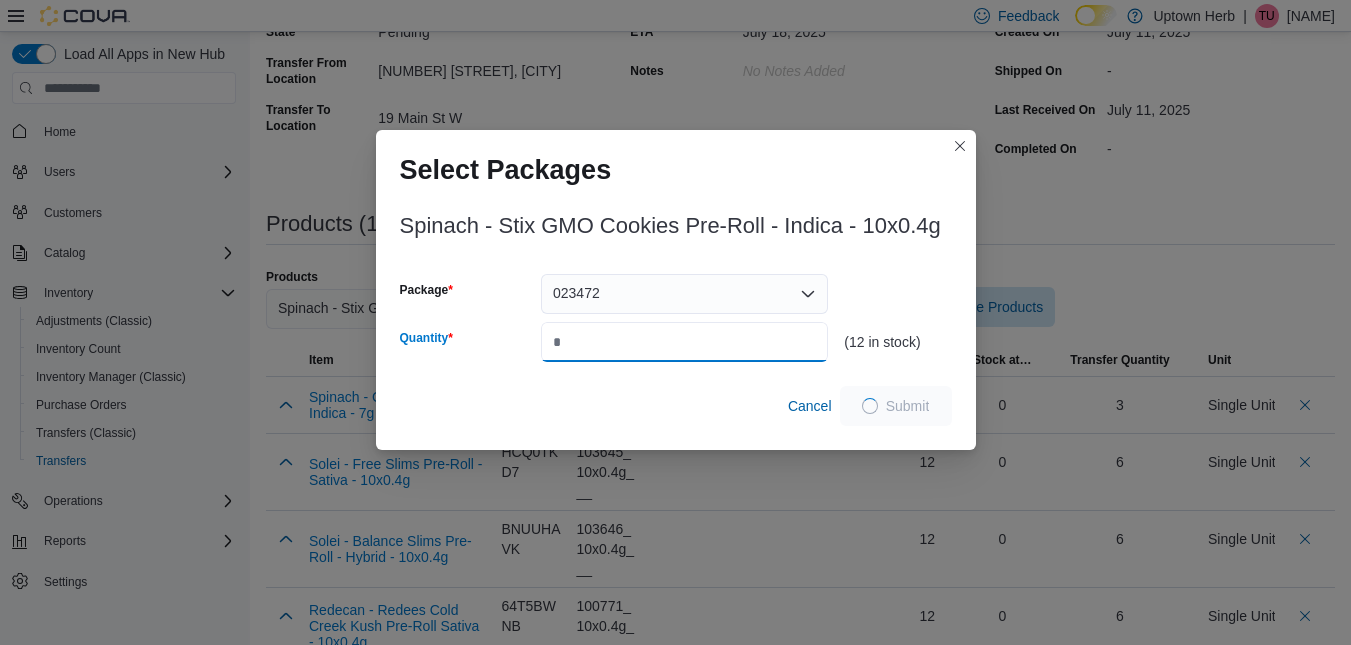 type on "*" 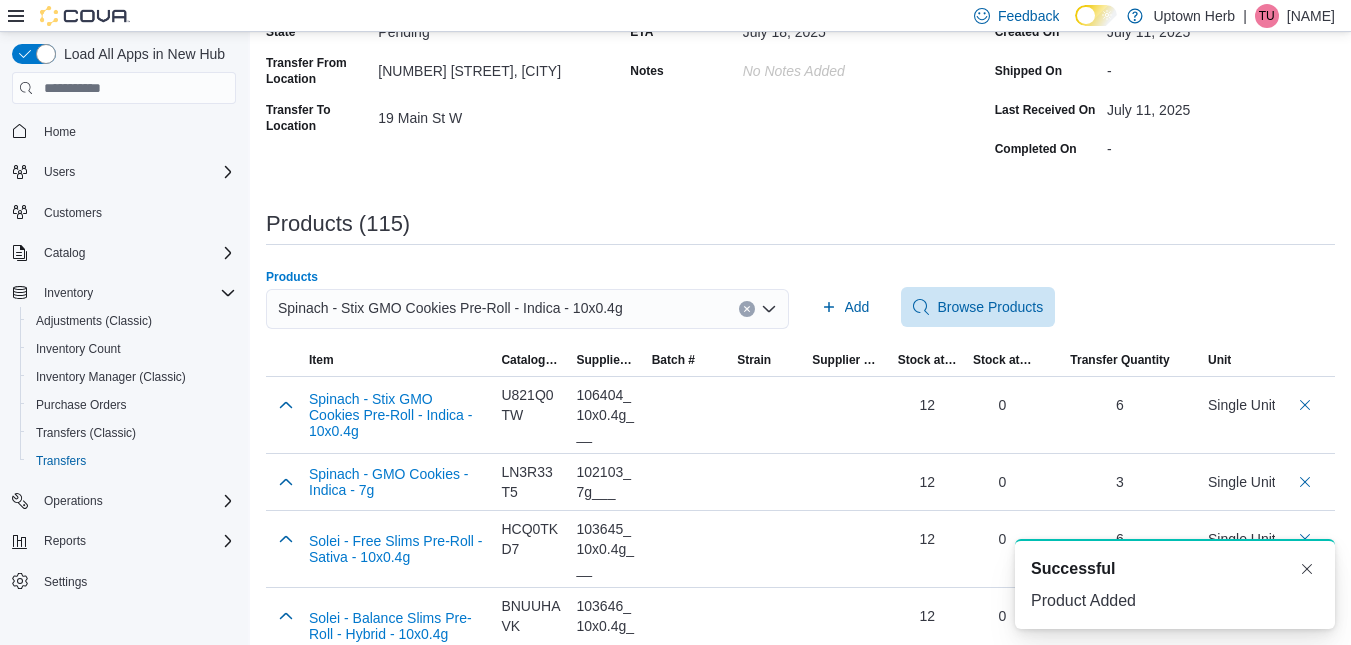 click on "Spinach - Stix GMO Cookies Pre-Roll - Indica - 10x0.4g" at bounding box center (450, 308) 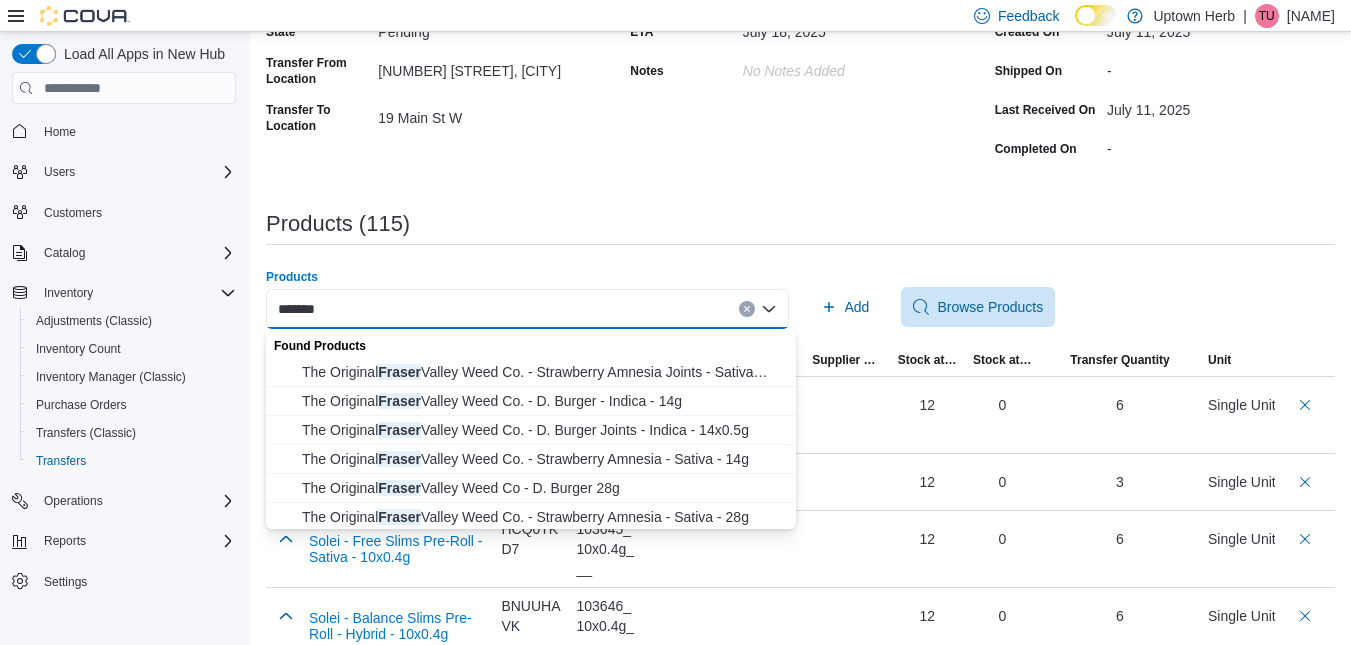 type on "******" 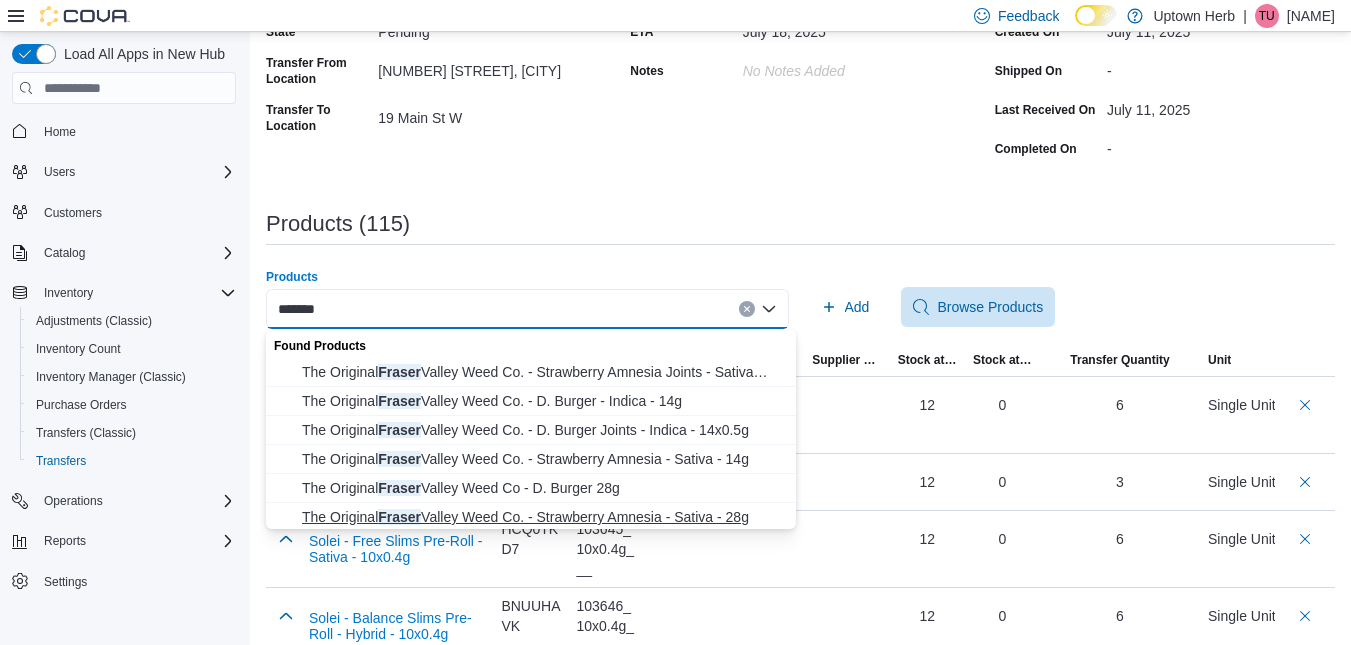 click on "The Original  Fraser  Valley Weed Co. - Strawberry Amnesia - Sativa - 28g" at bounding box center (543, 517) 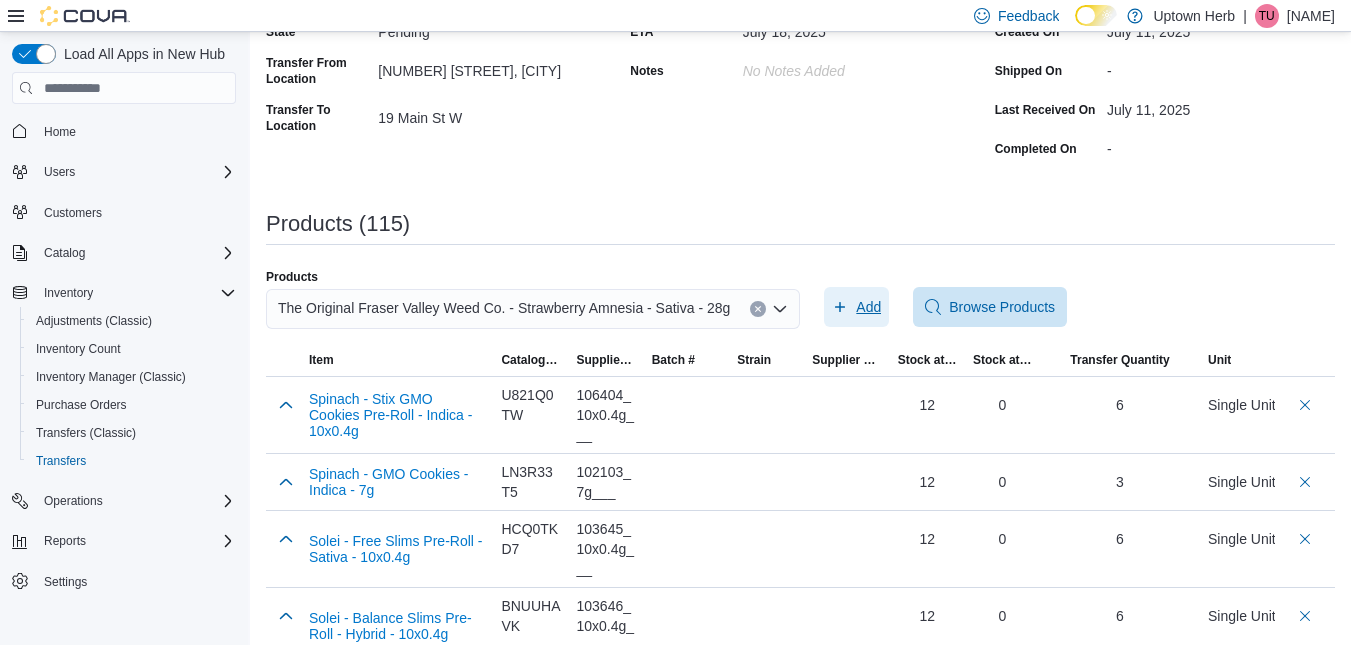 click on "Add" at bounding box center (868, 307) 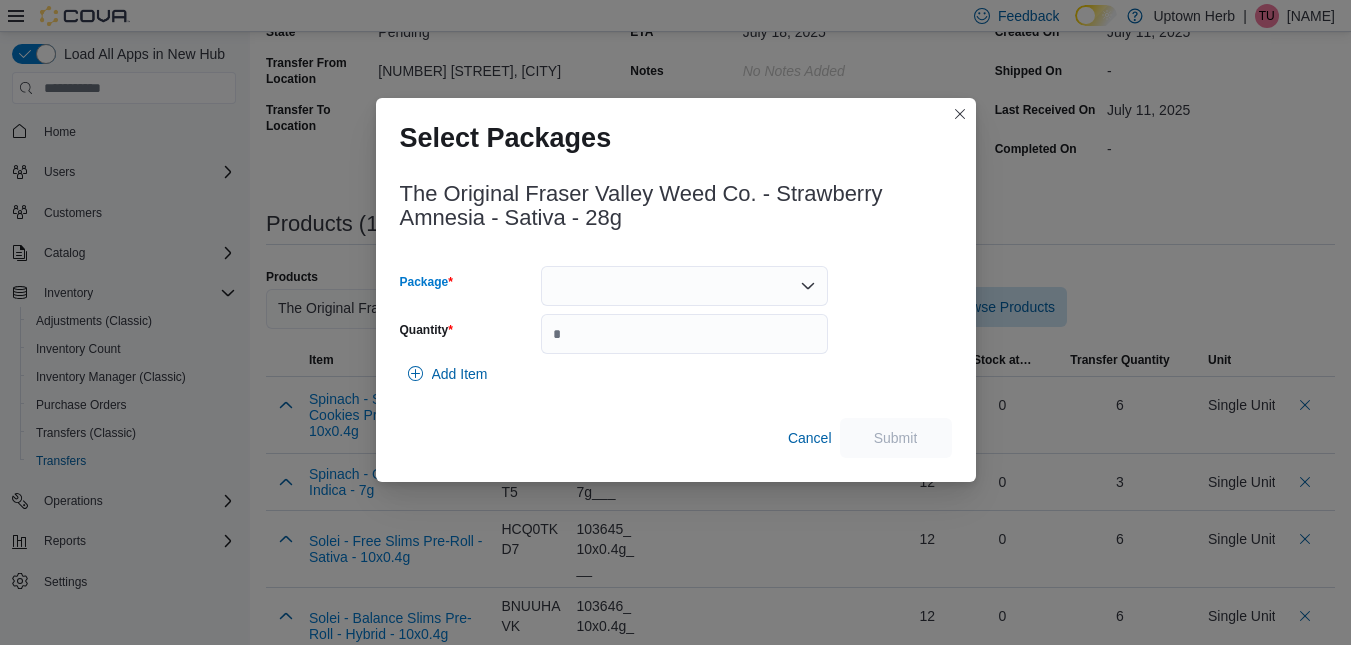 click at bounding box center [684, 286] 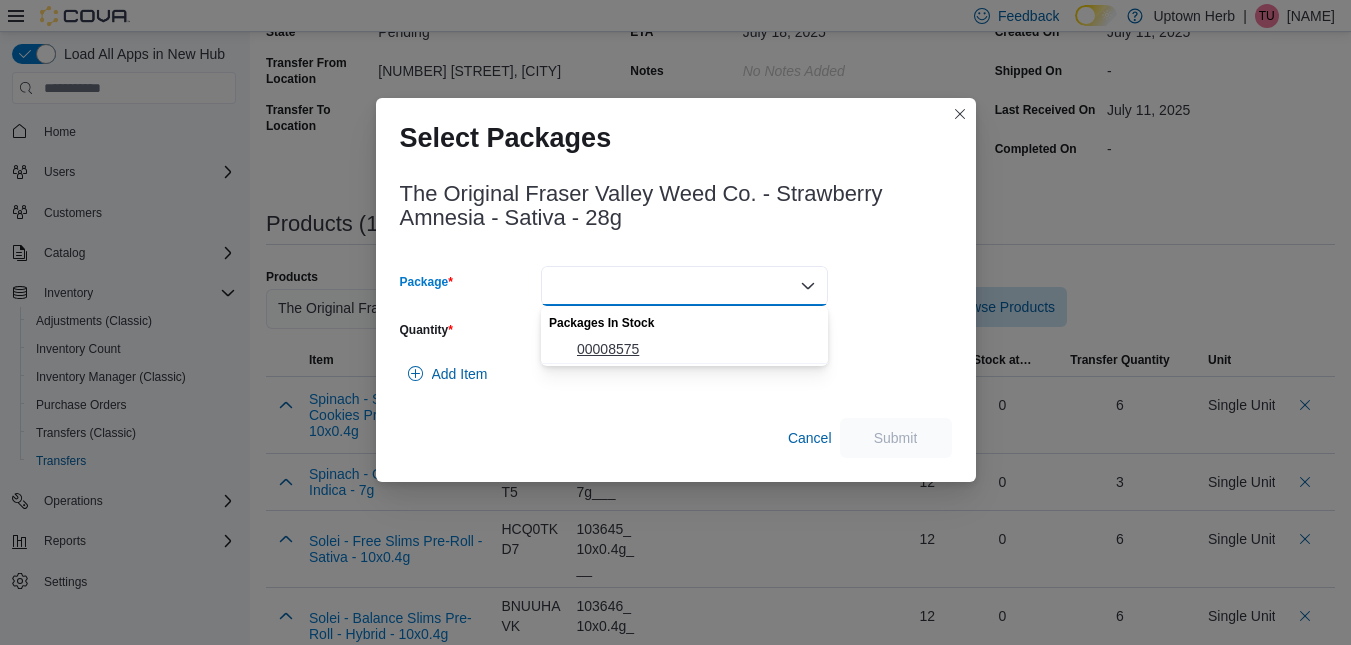 click on "00008575" at bounding box center [696, 349] 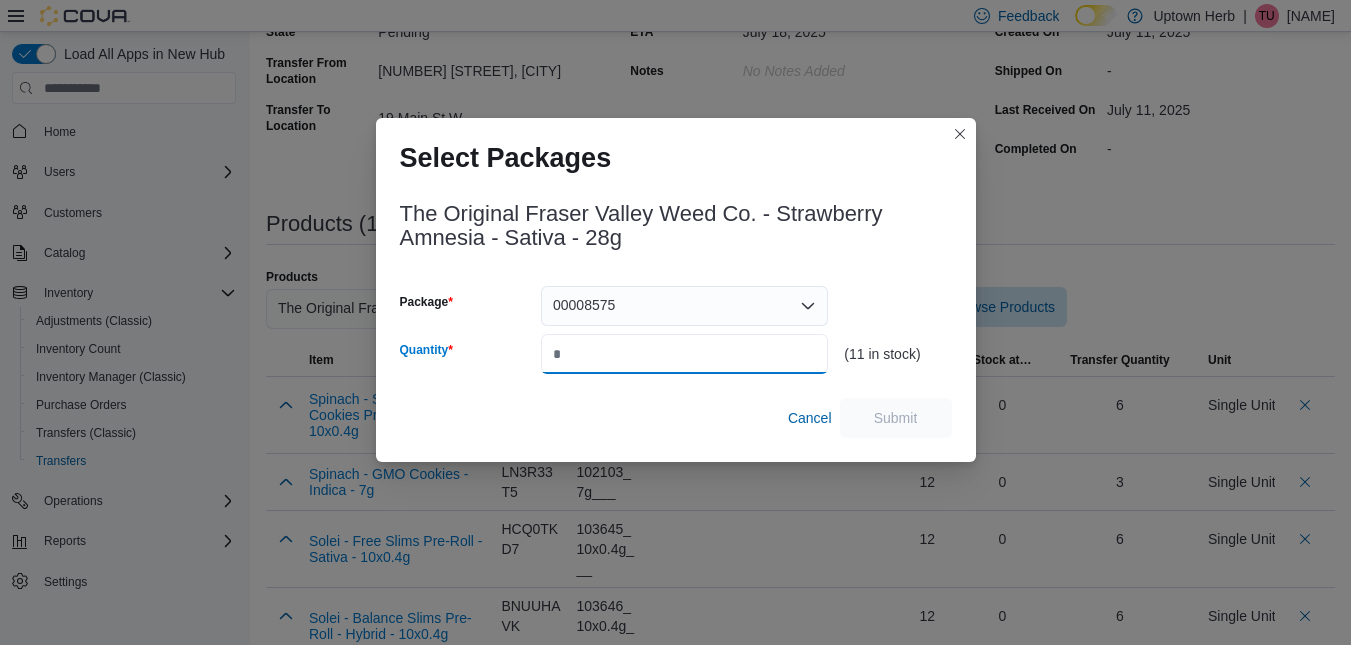 click on "Quantity" at bounding box center [684, 354] 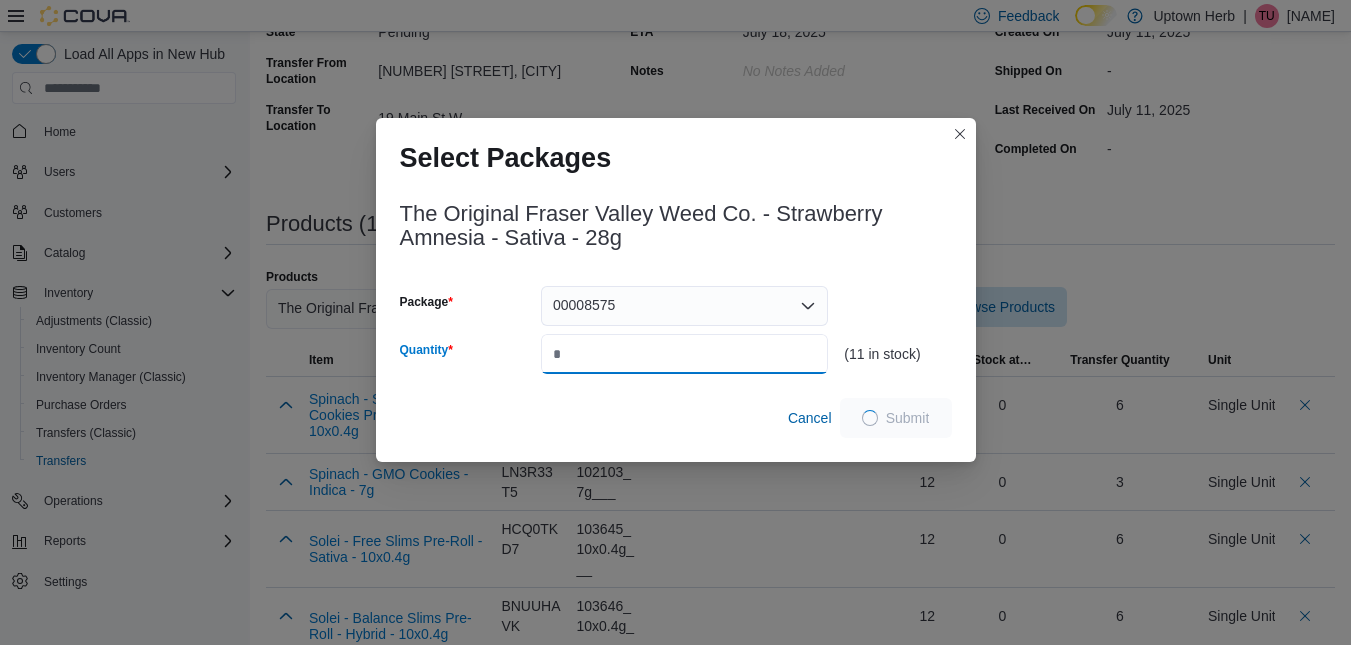 type on "*" 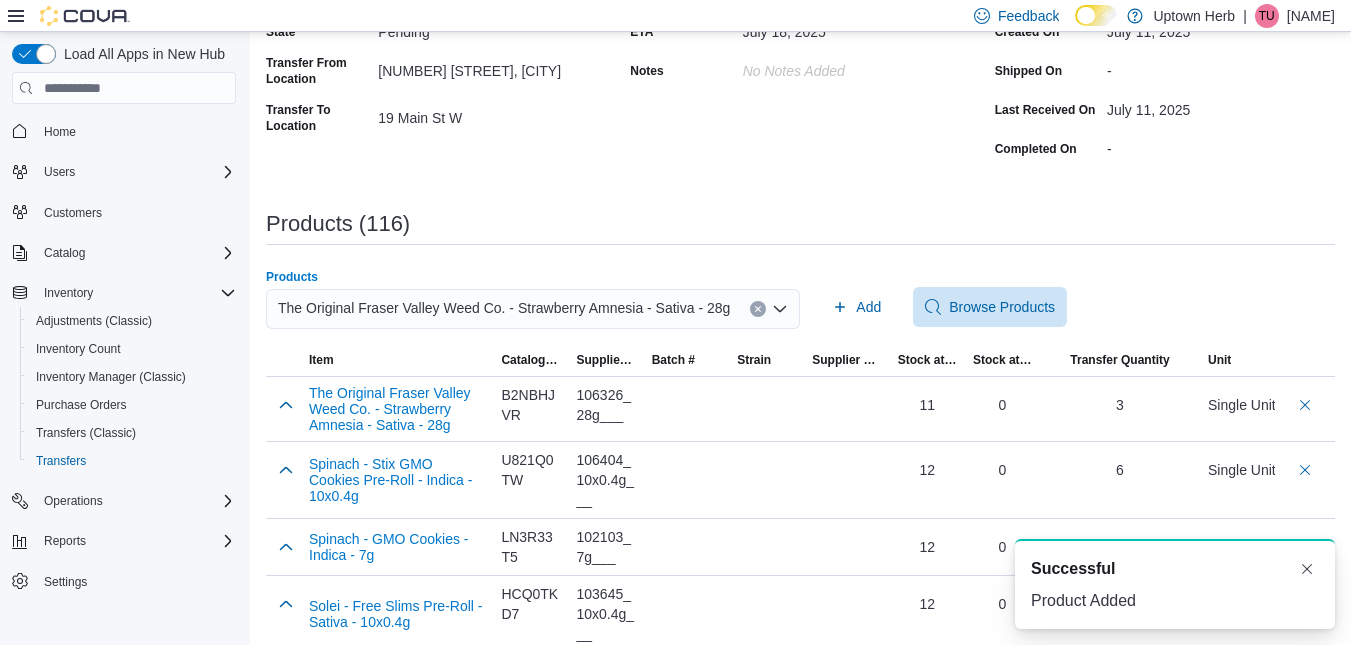 click on "The Original Fraser Valley Weed Co. - Strawberry Amnesia - Sativa - 28g" at bounding box center [504, 308] 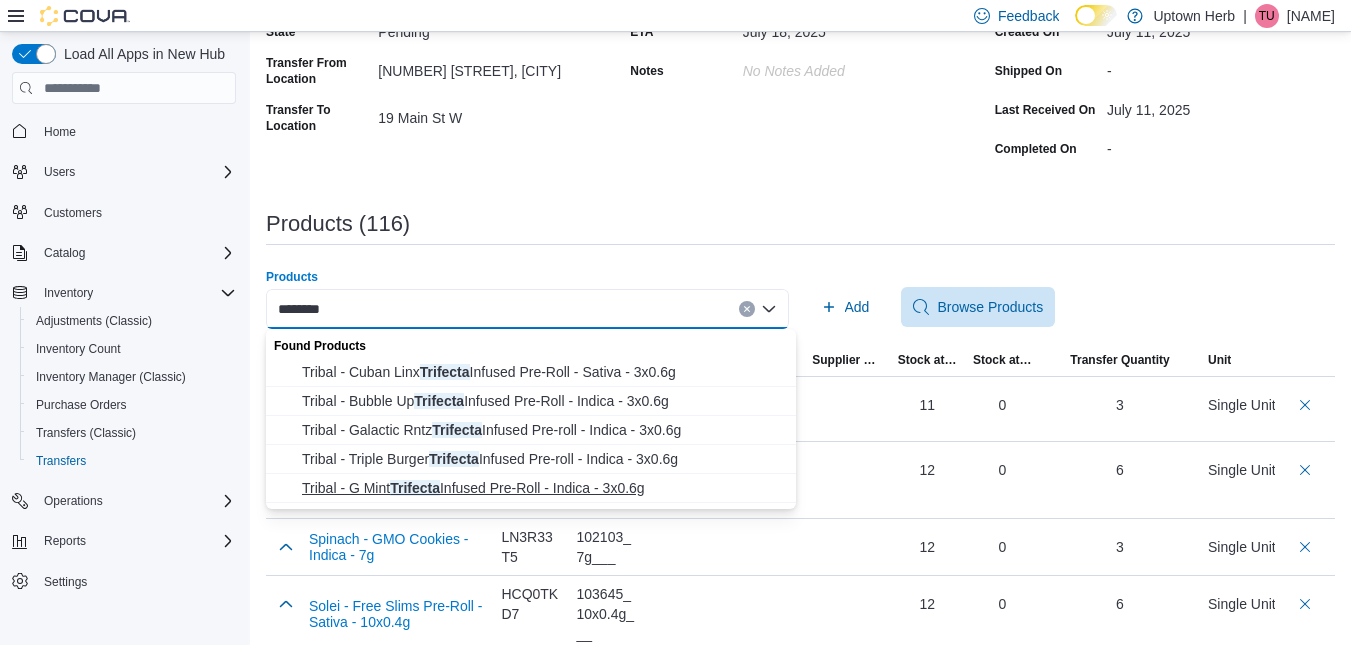 type on "********" 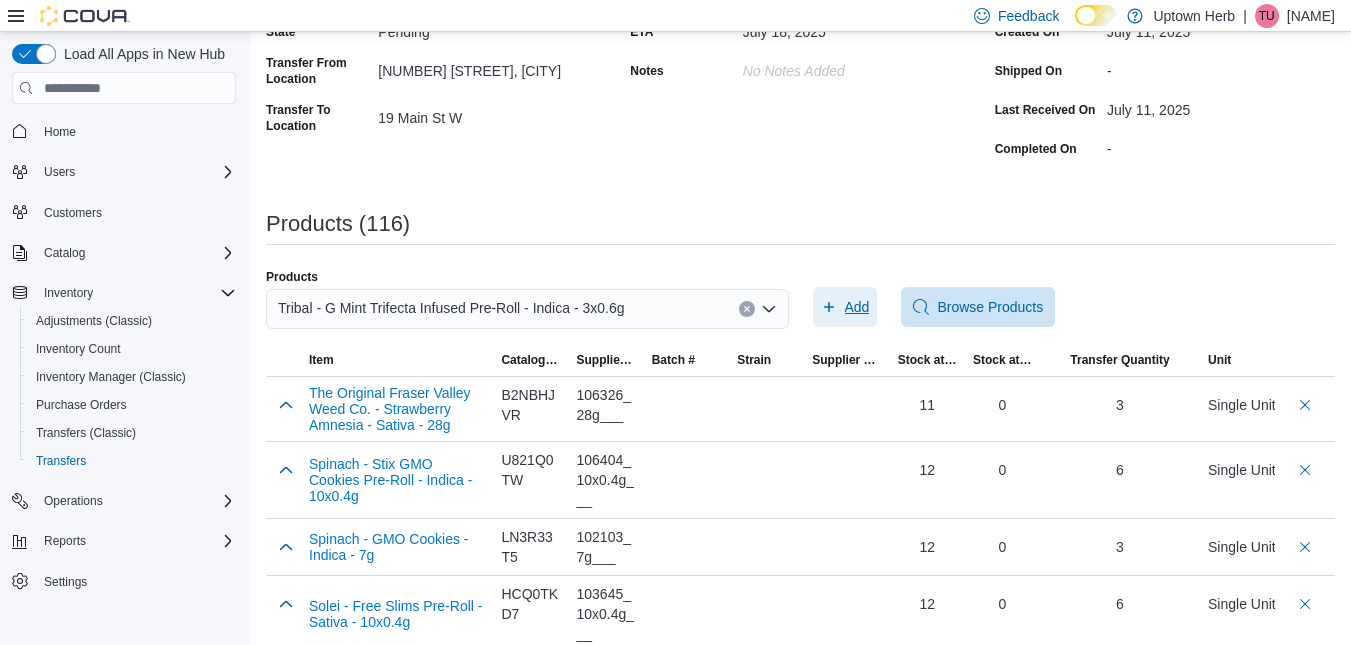 click on "Add" at bounding box center (857, 307) 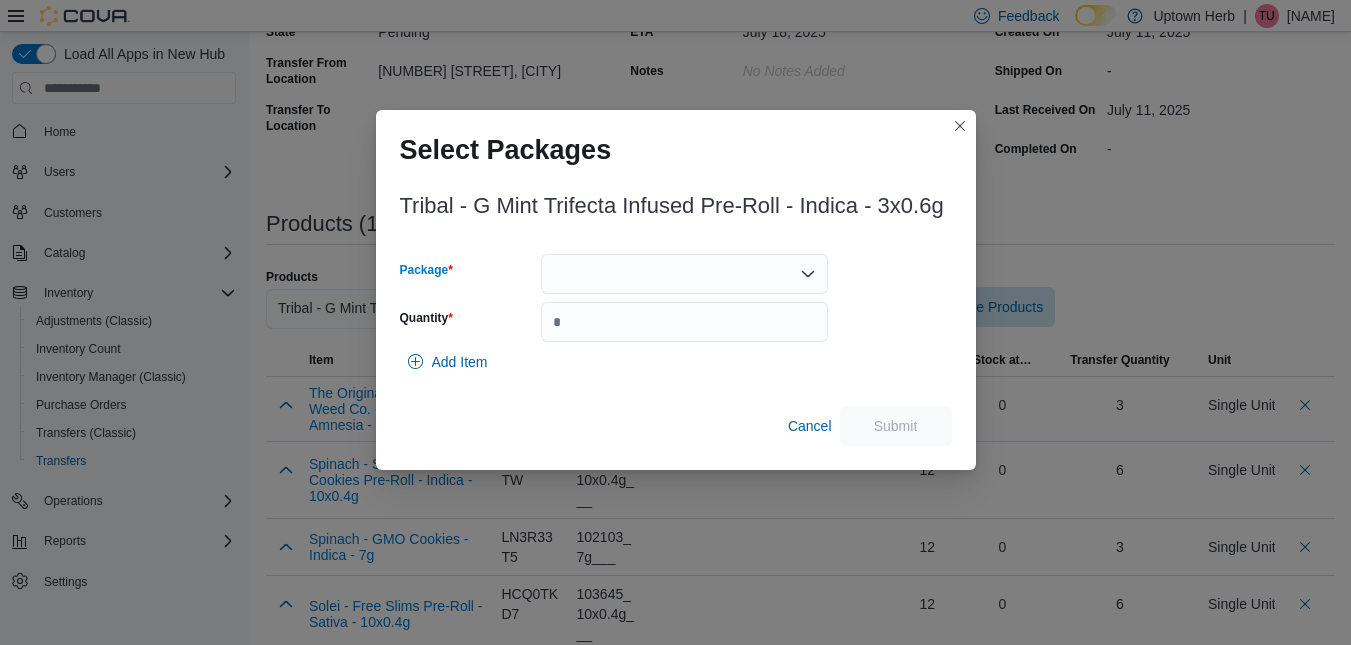 click at bounding box center (684, 274) 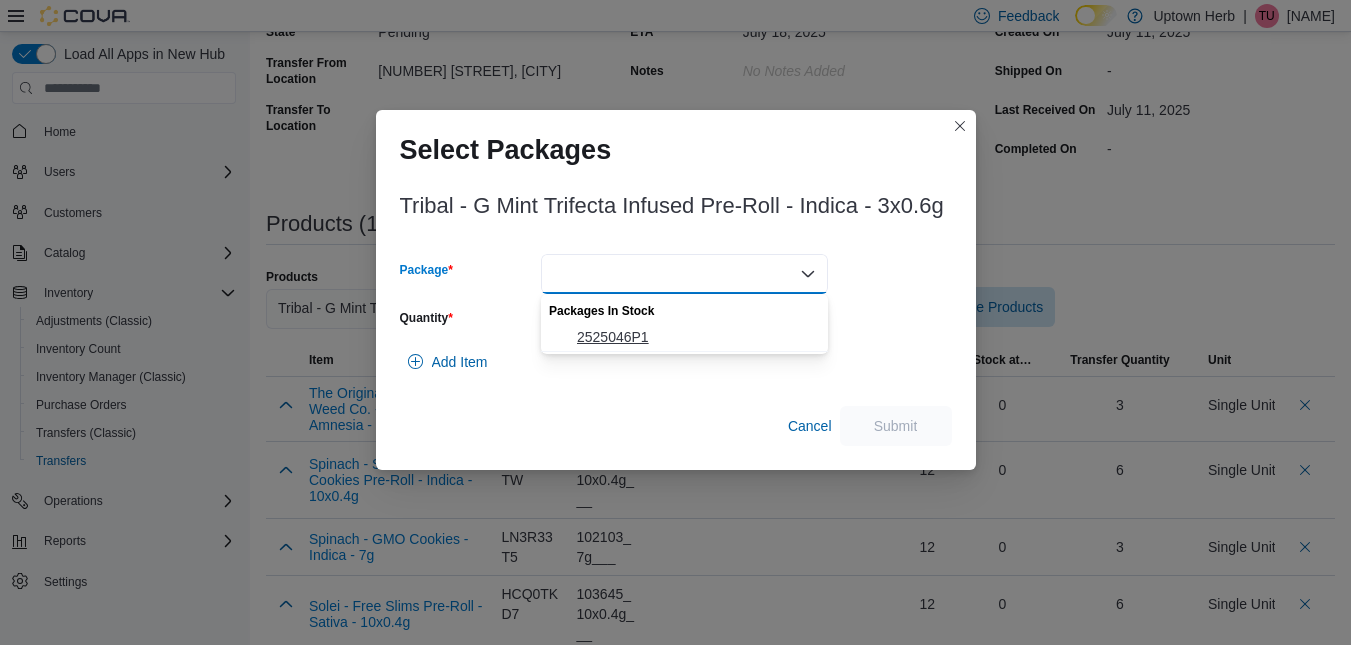 click on "2525046P1" at bounding box center (696, 337) 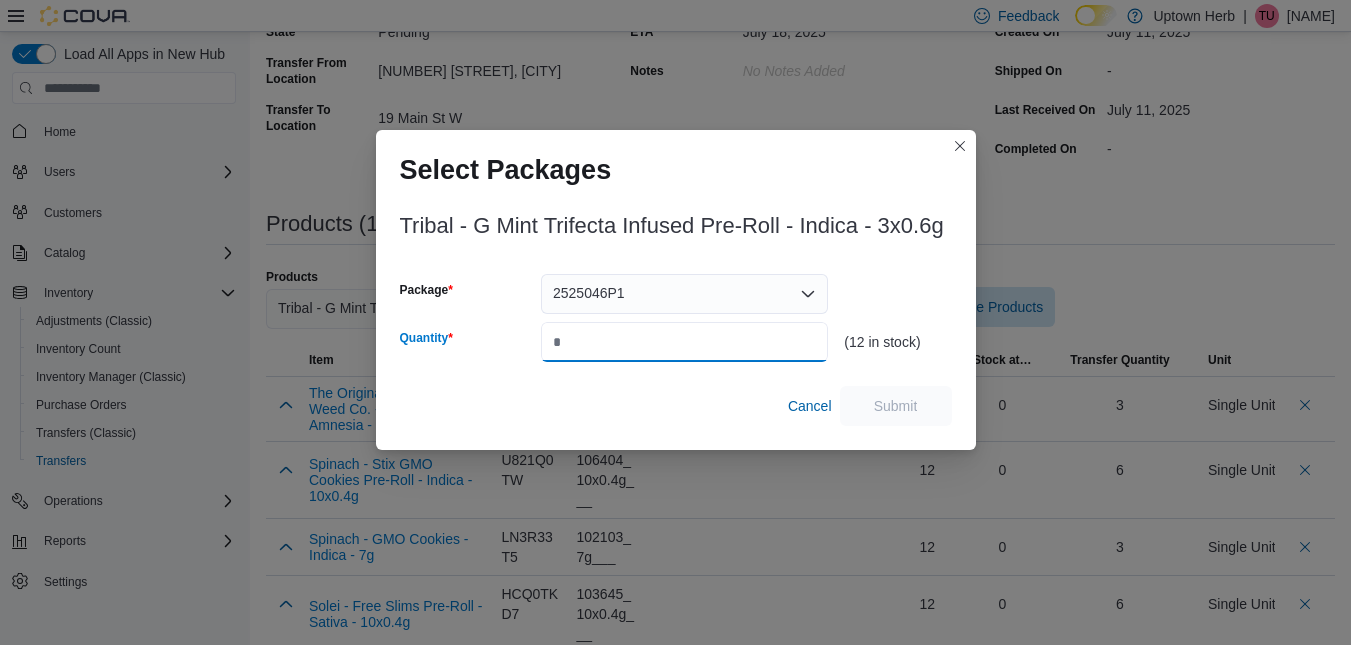 click on "Quantity" at bounding box center [684, 342] 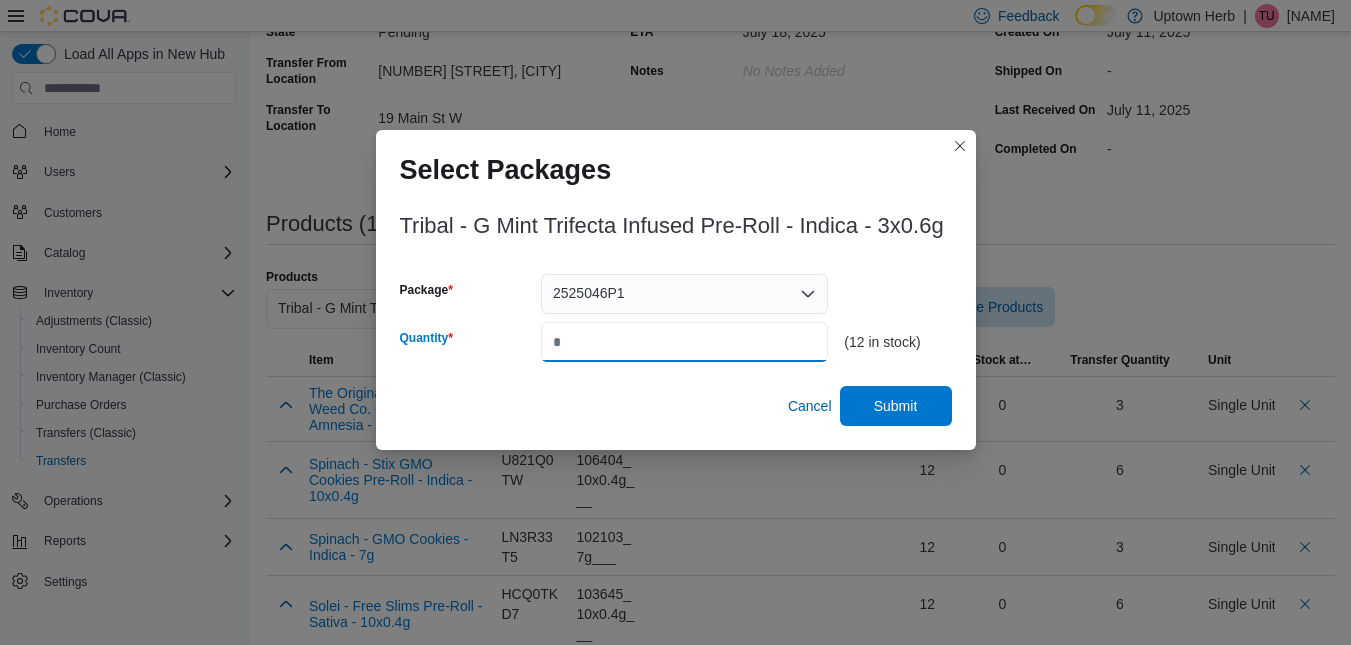 type on "*" 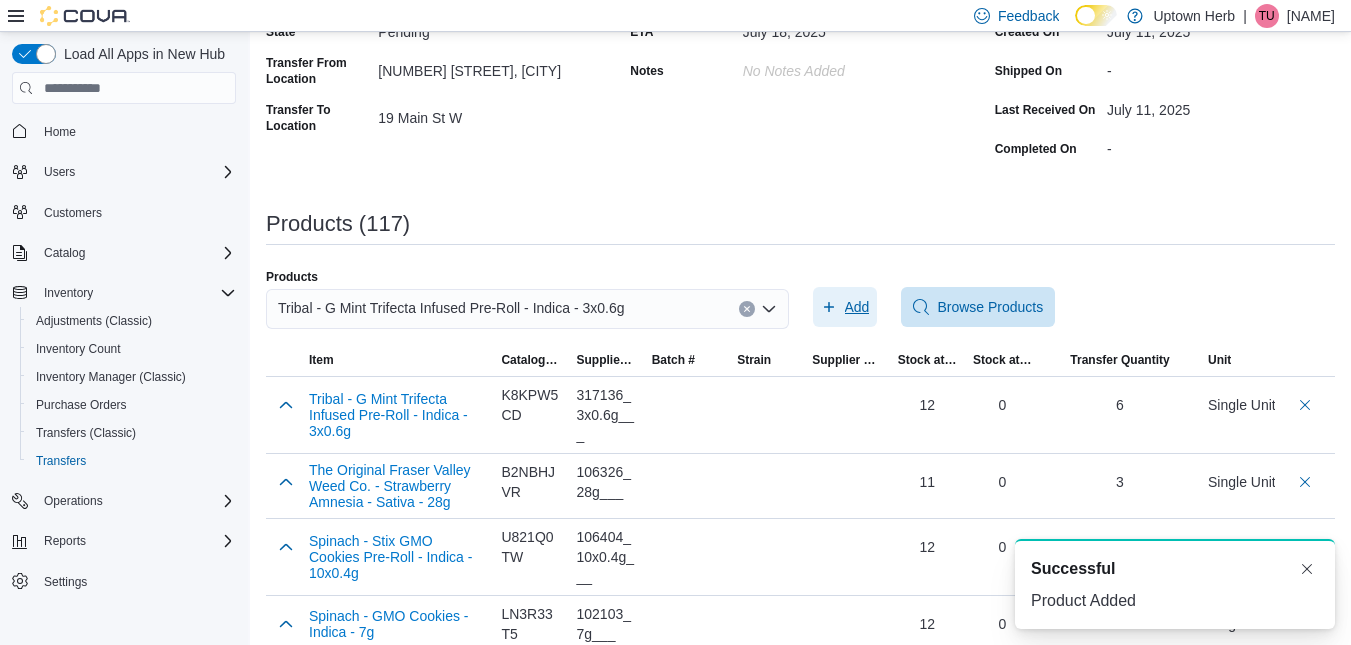 scroll, scrollTop: 0, scrollLeft: 0, axis: both 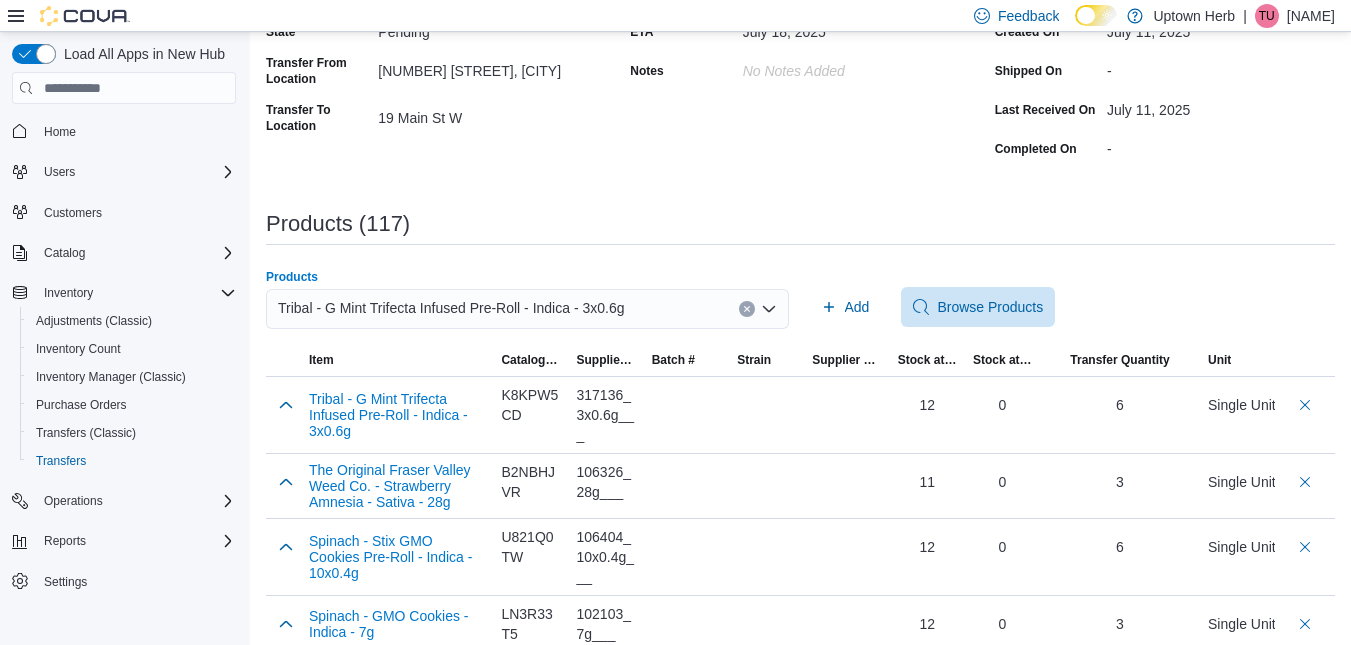 click on "Tribal - G Mint Trifecta Infused Pre-Roll - Indica - 3x0.6g" at bounding box center [451, 308] 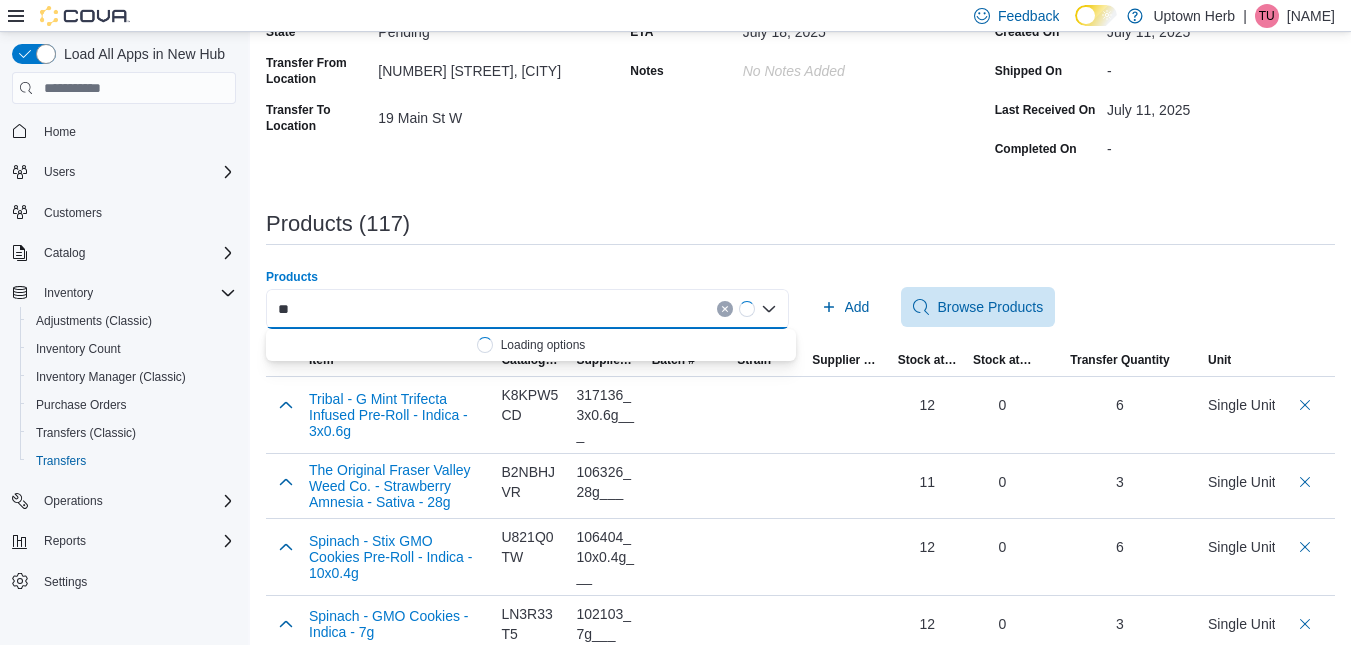 type on "*" 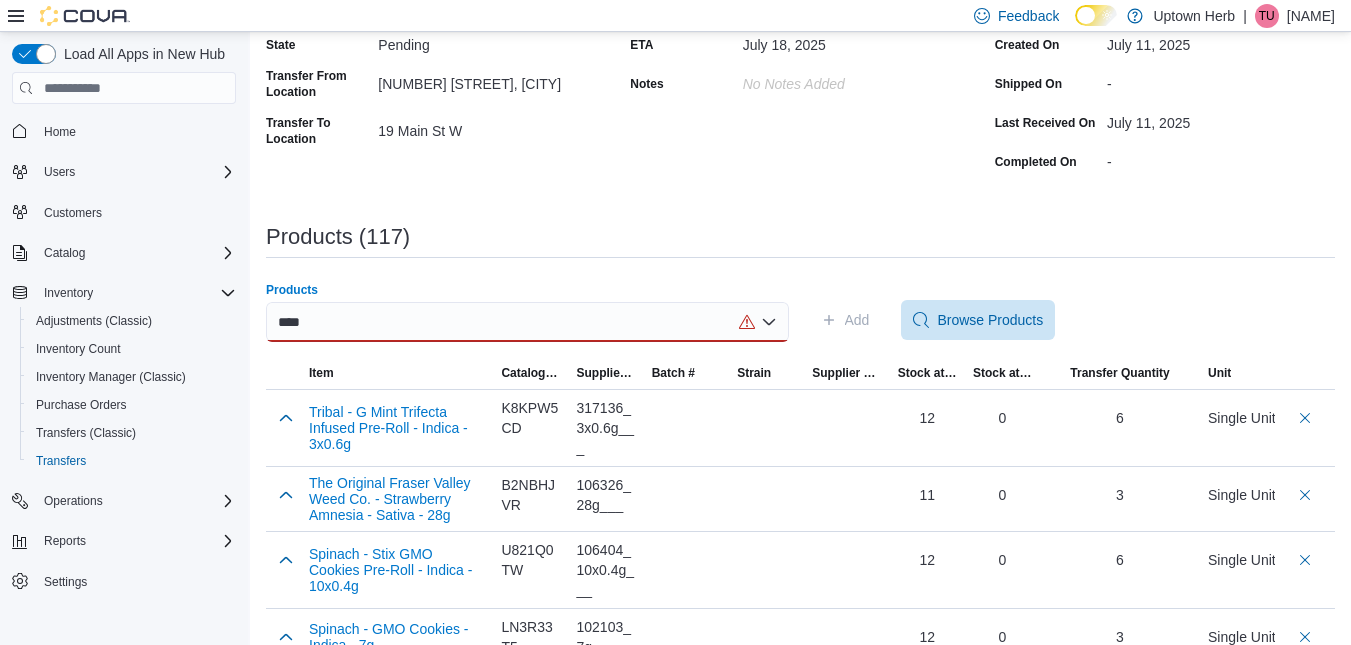 scroll, scrollTop: 184, scrollLeft: 0, axis: vertical 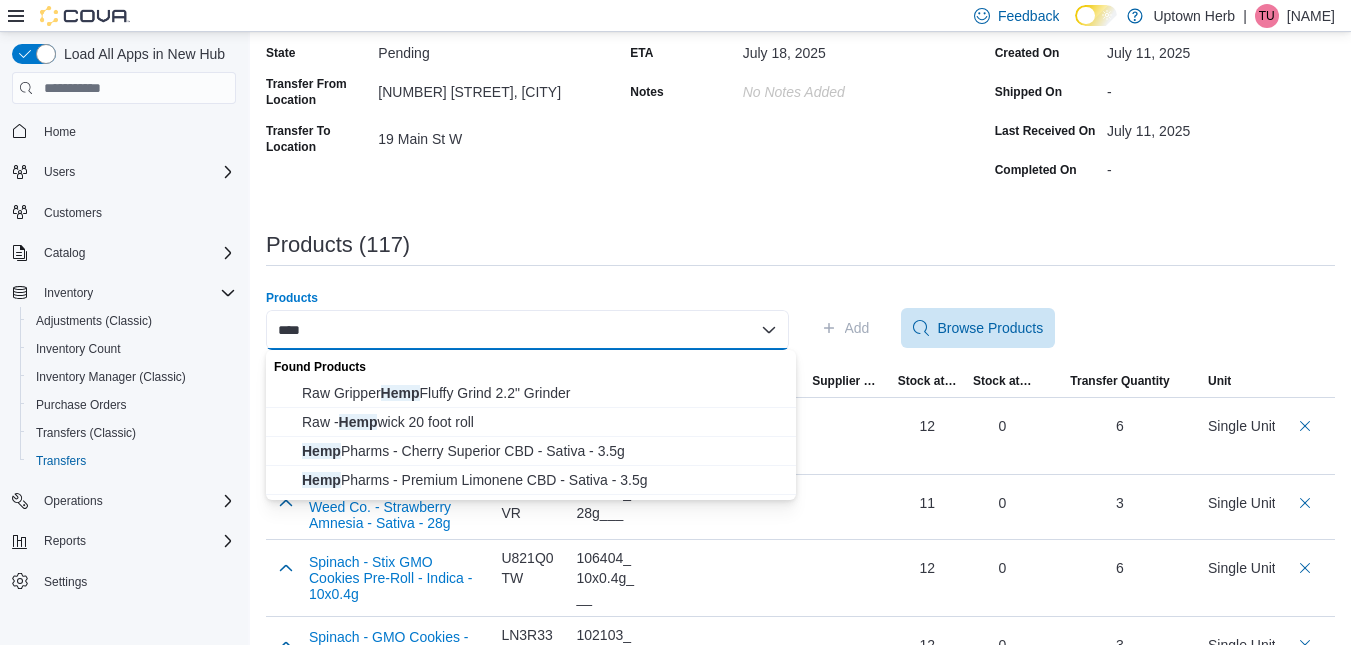 click on "****" at bounding box center (527, 330) 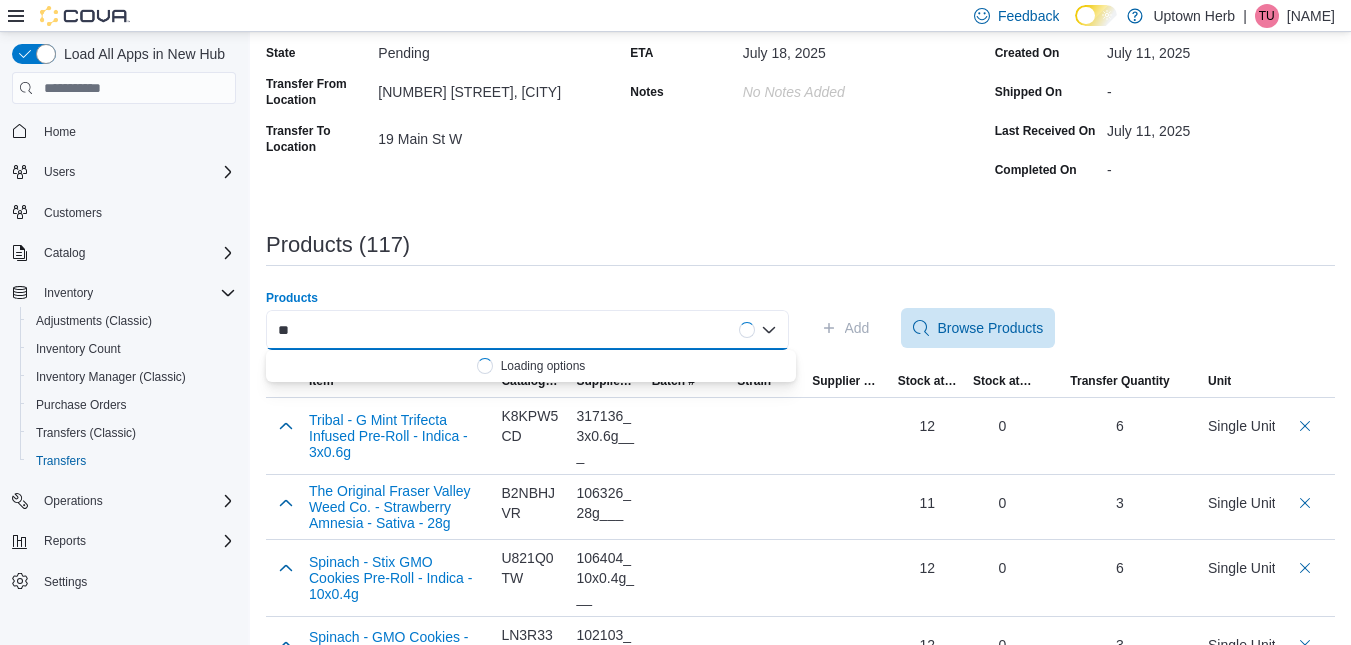 type on "*" 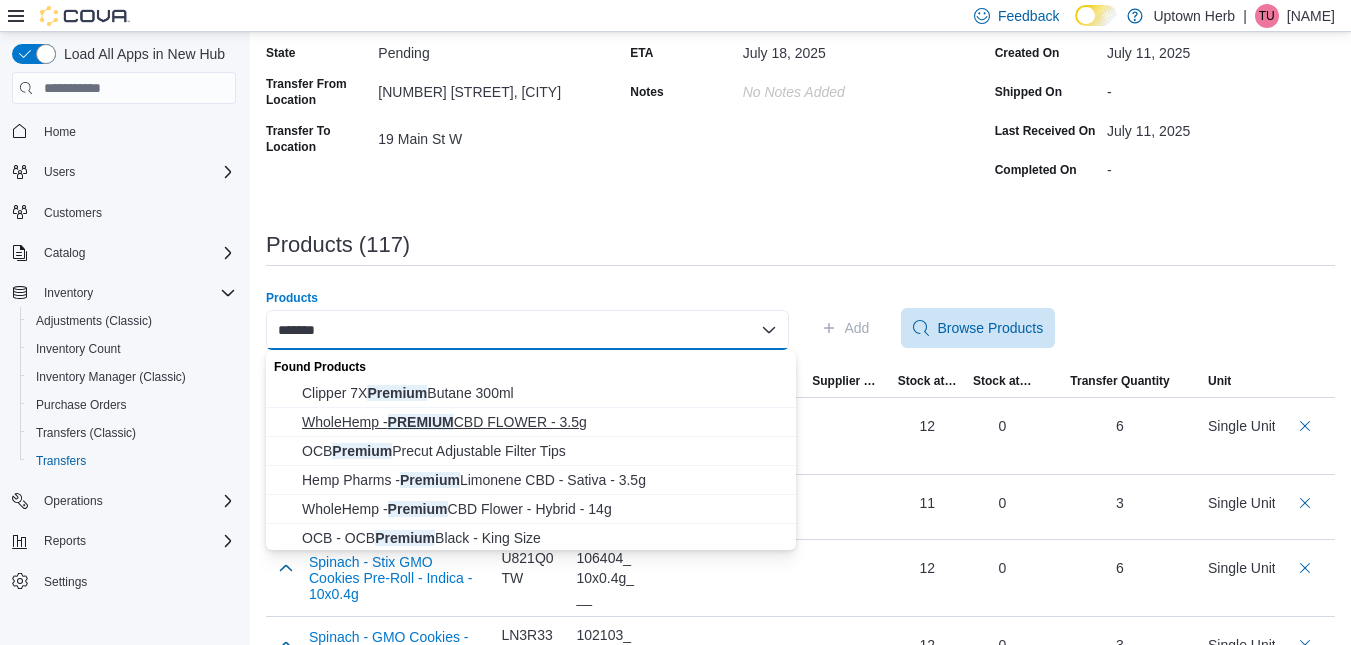 type on "*******" 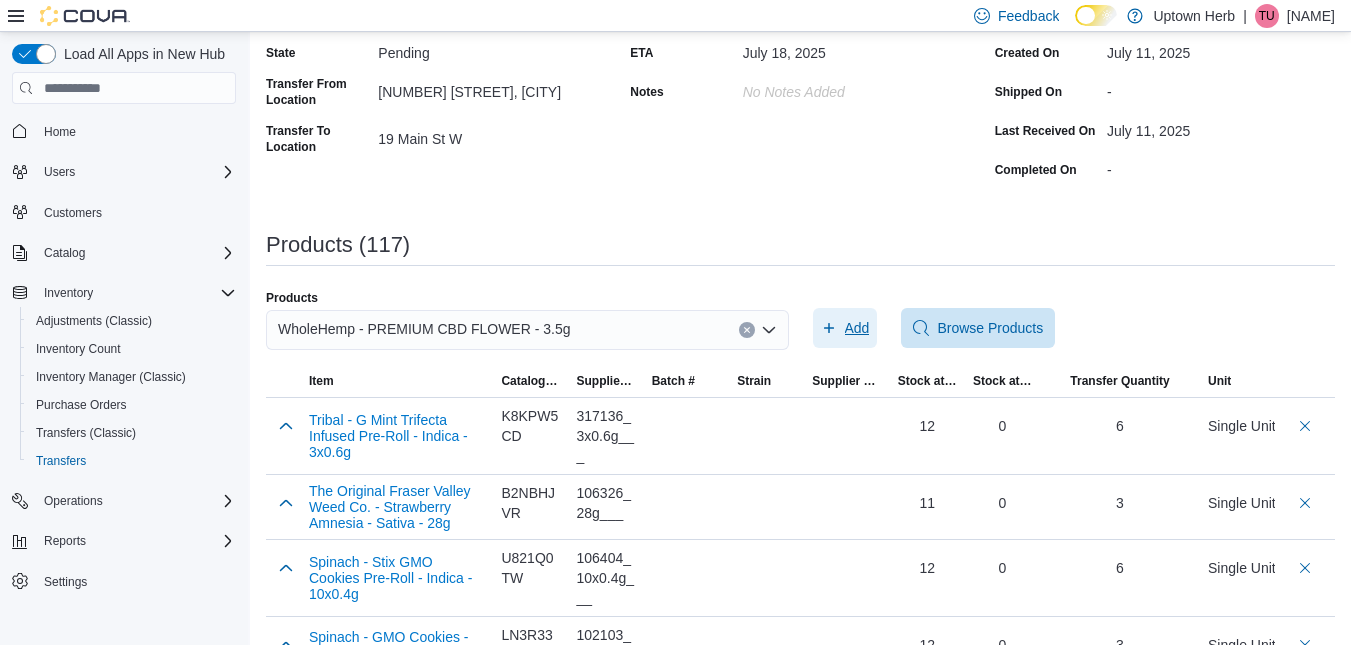 click on "Add" at bounding box center (845, 328) 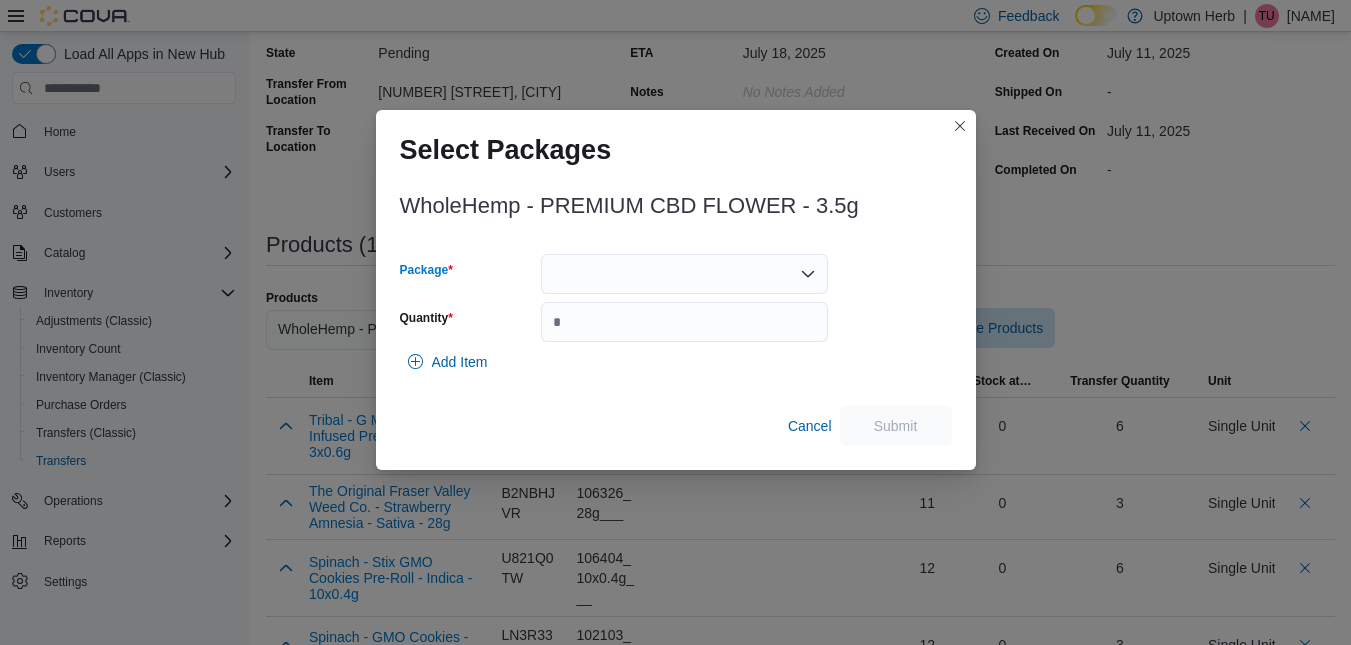 click at bounding box center (684, 274) 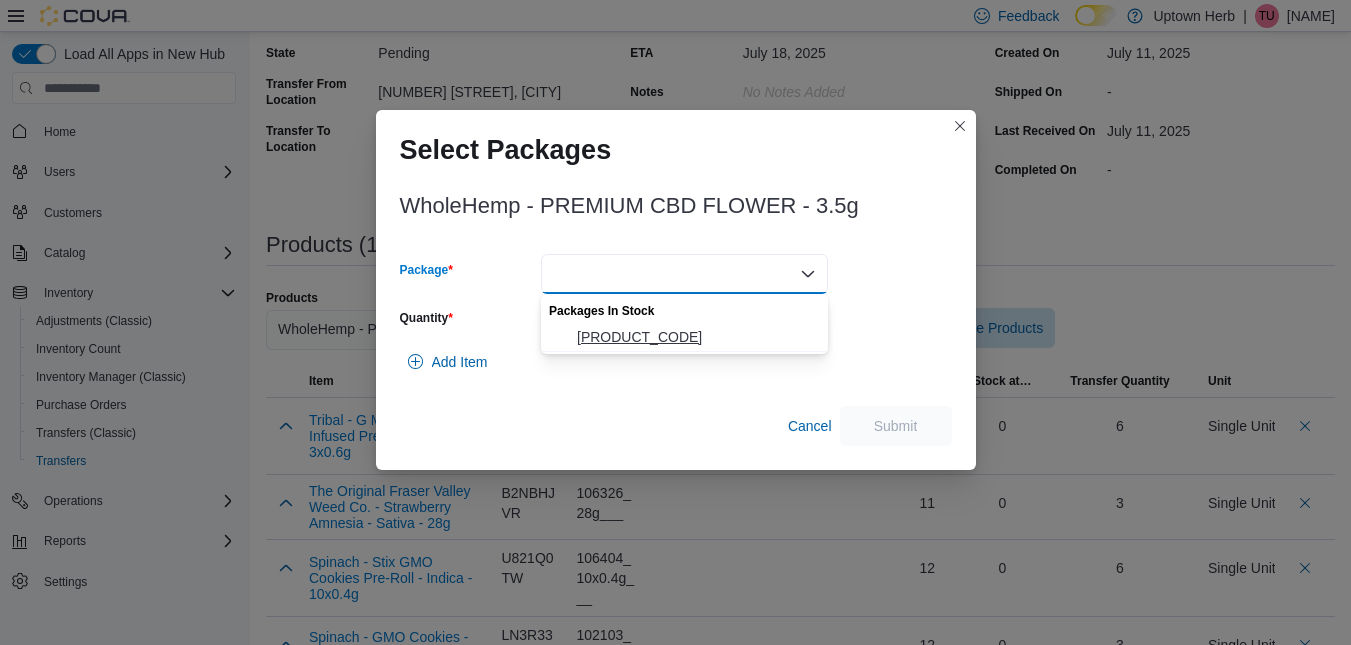 click on "D2324FFC55" at bounding box center (696, 337) 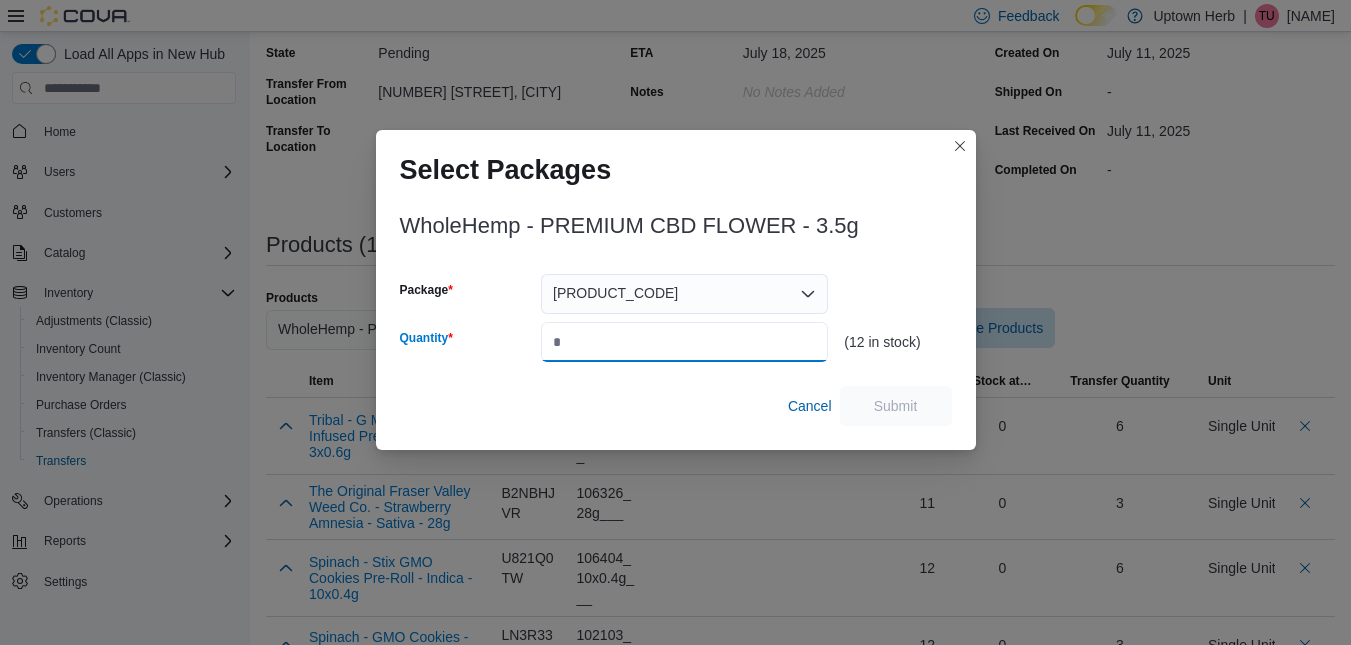 click on "Quantity" at bounding box center [684, 342] 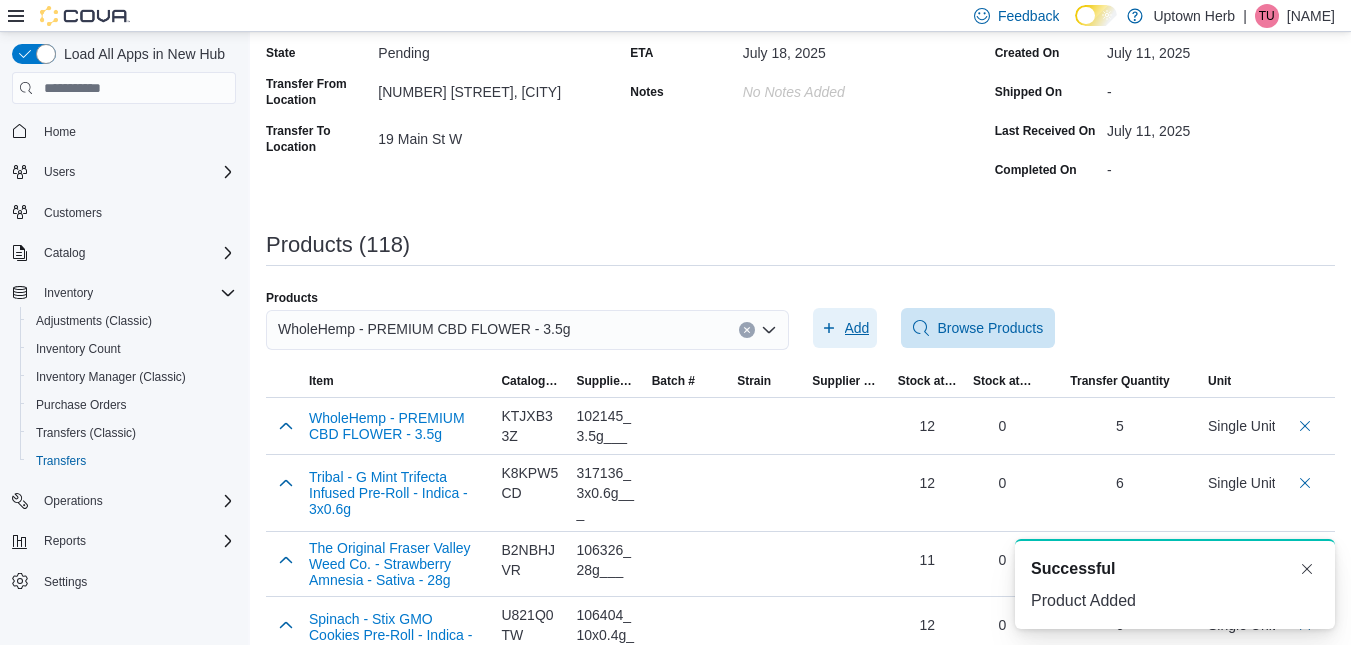 scroll, scrollTop: 0, scrollLeft: 0, axis: both 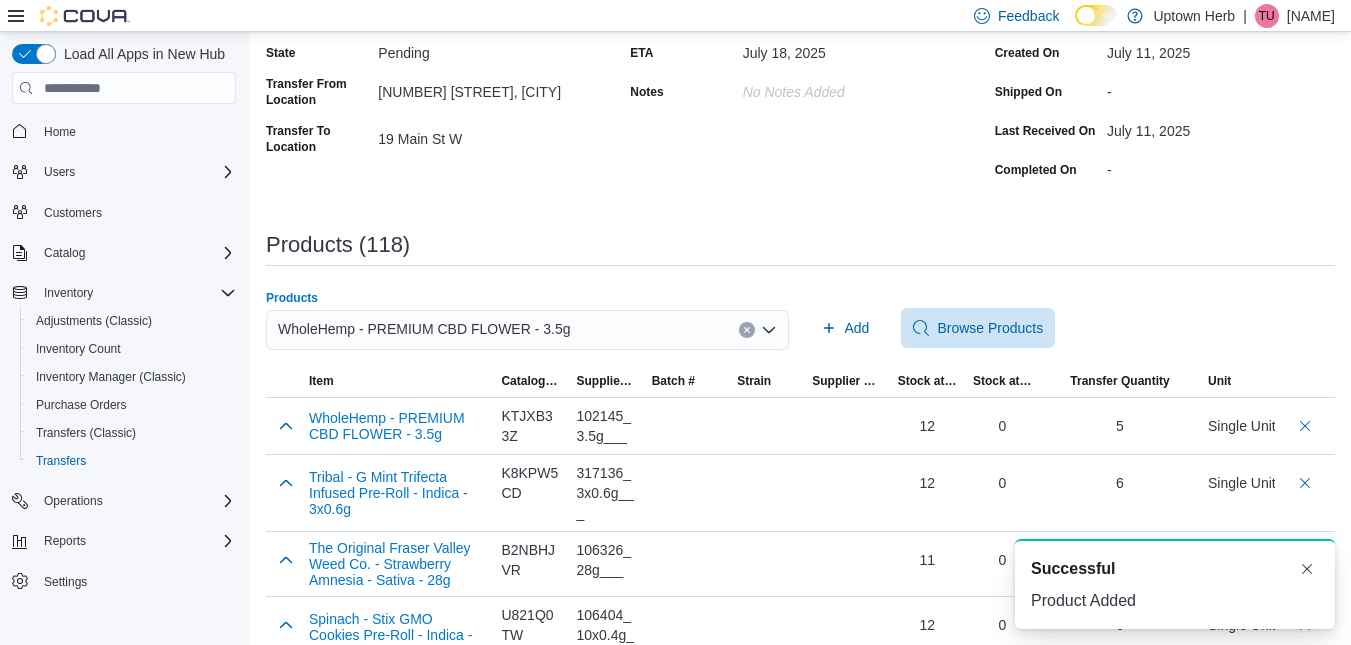 click on "WholeHemp - PREMIUM CBD FLOWER - 3.5g" at bounding box center [424, 329] 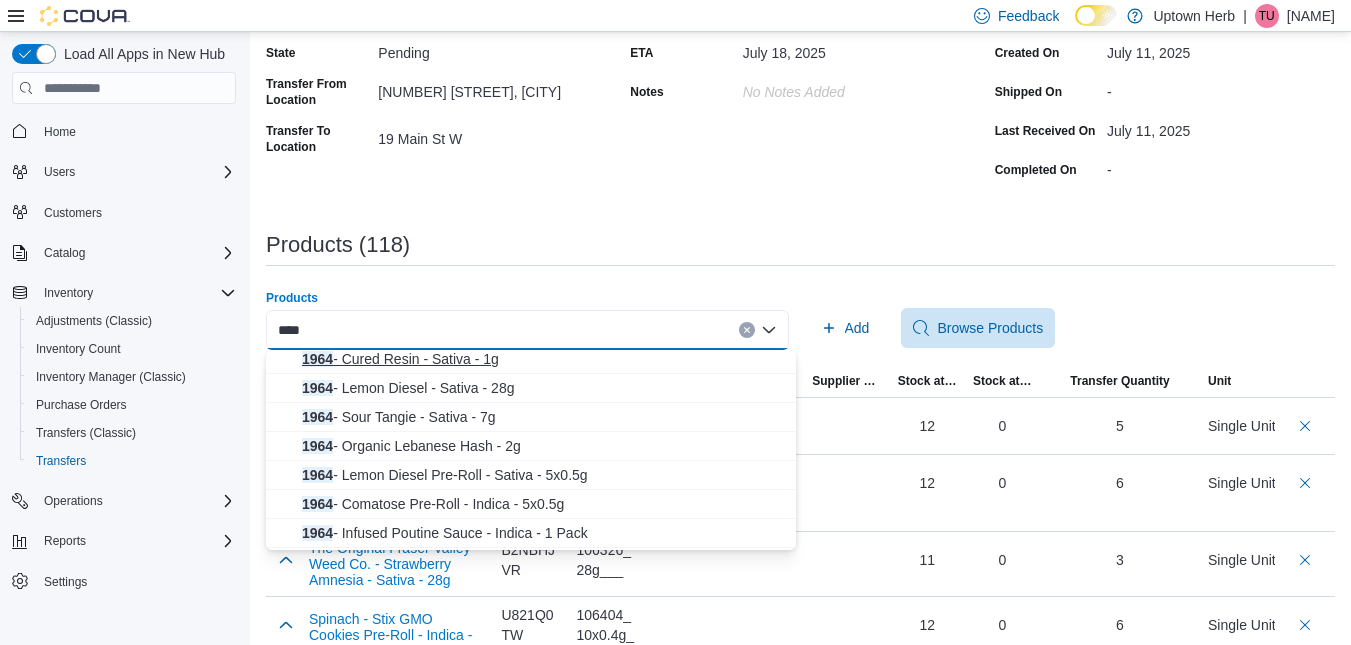 scroll, scrollTop: 122, scrollLeft: 0, axis: vertical 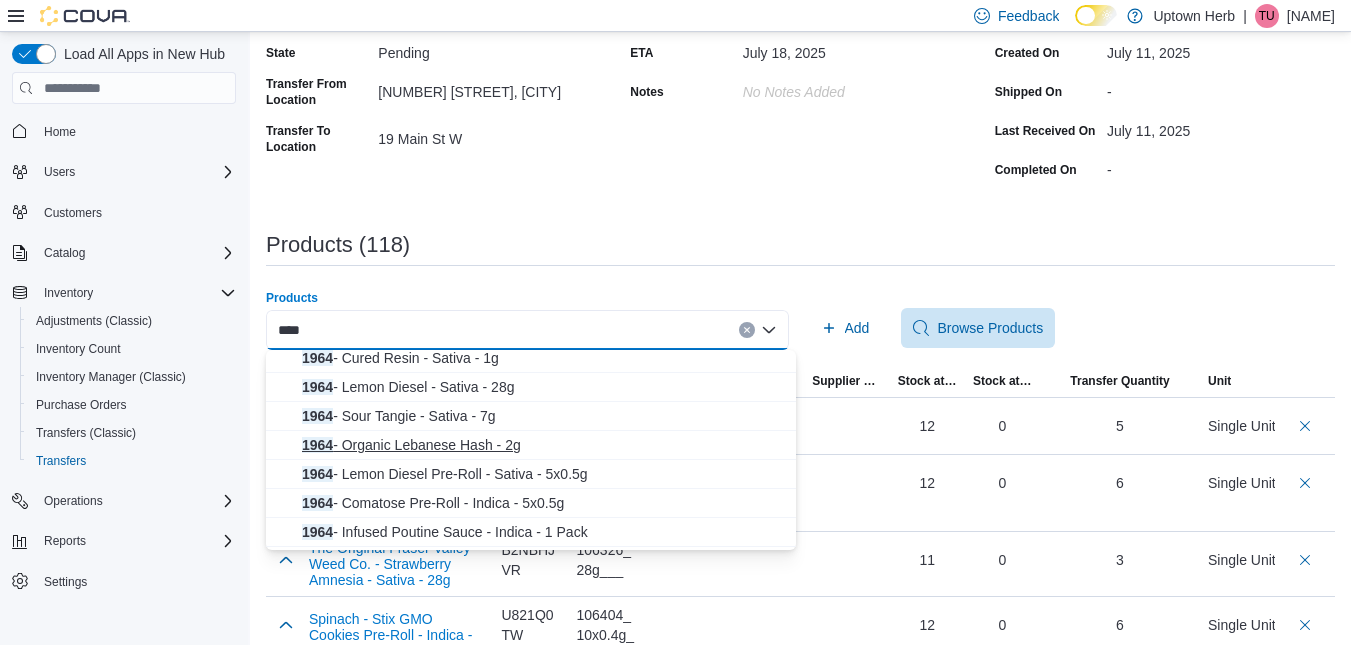 type on "****" 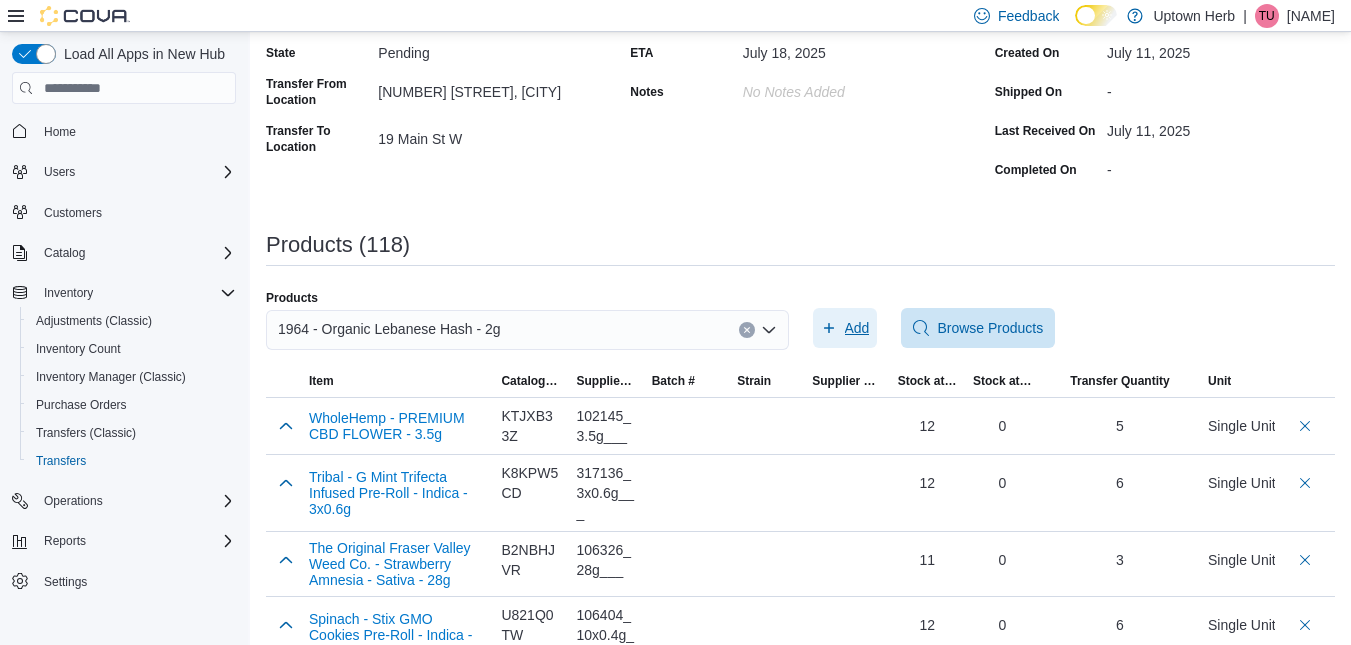 click on "Add" at bounding box center (857, 328) 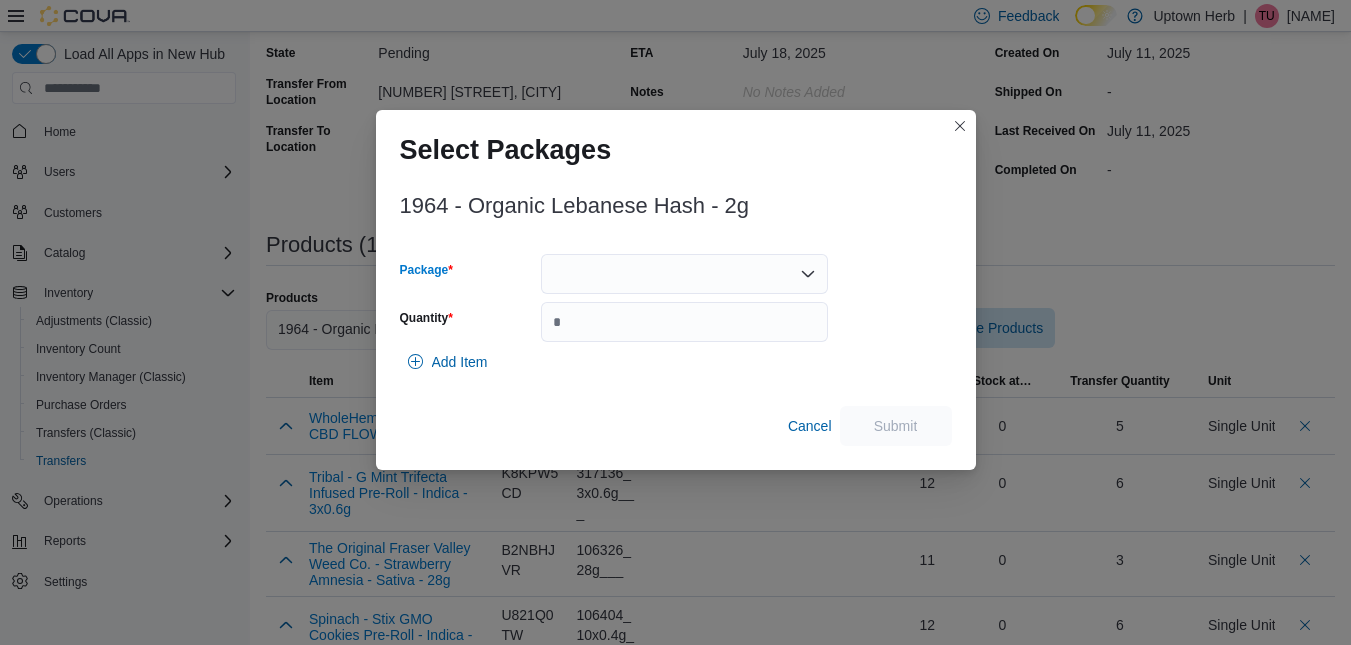 click at bounding box center [684, 274] 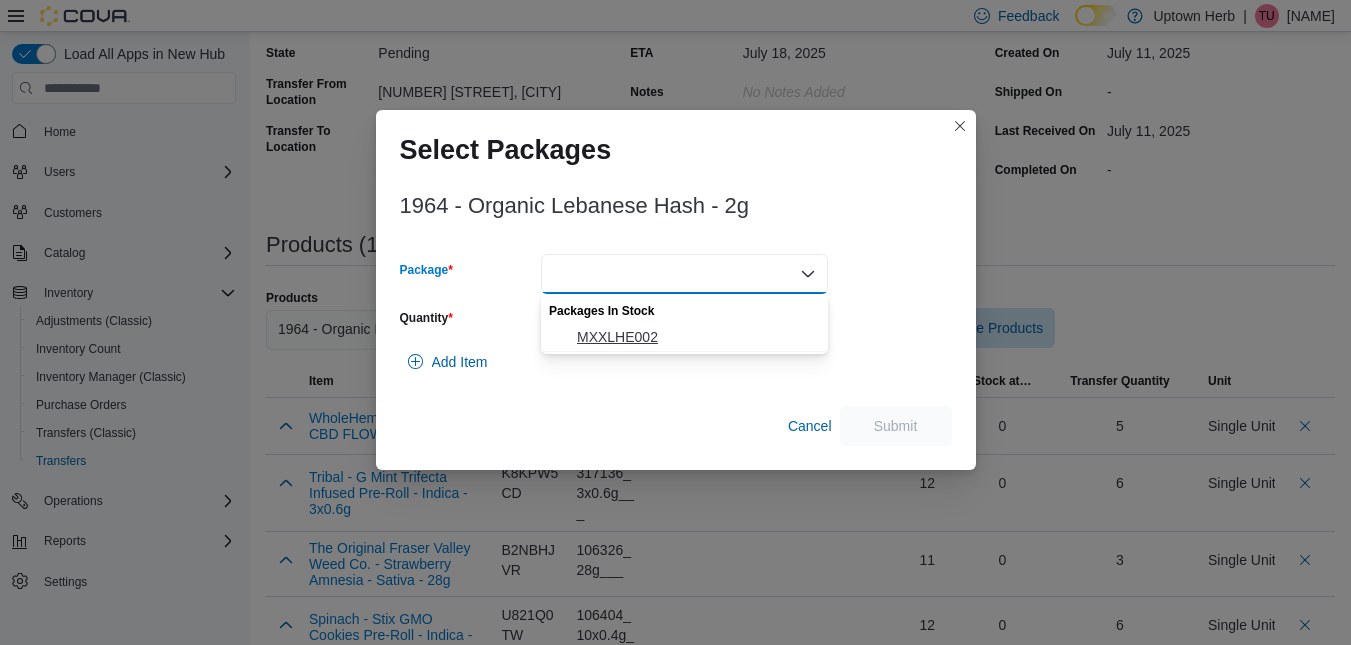 click on "MXXLHE002" at bounding box center [696, 337] 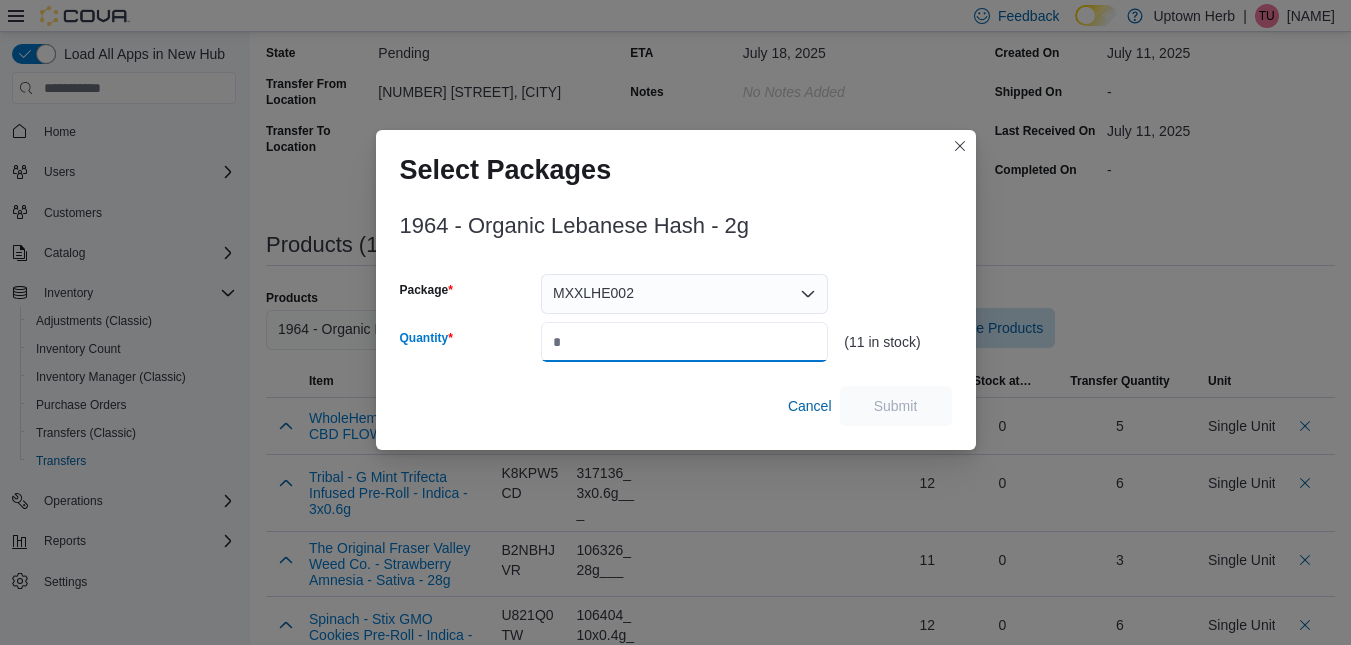 click on "Quantity" at bounding box center (684, 342) 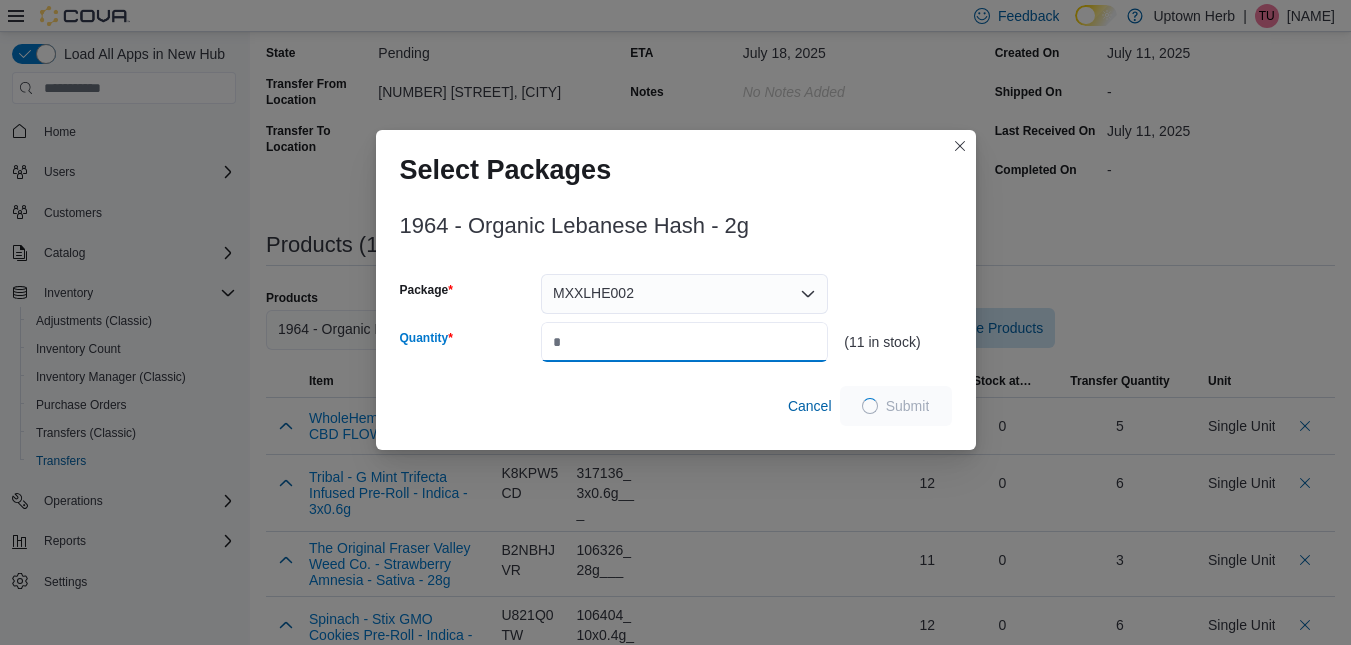 type on "*" 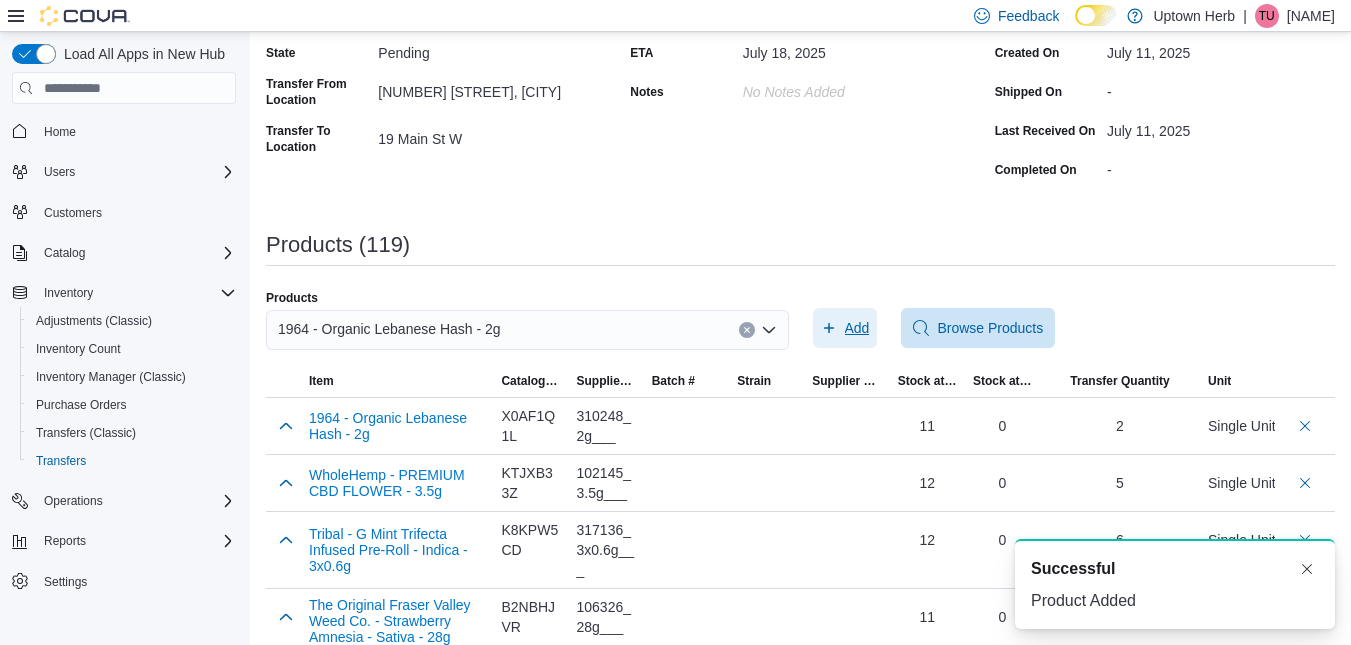 scroll, scrollTop: 0, scrollLeft: 0, axis: both 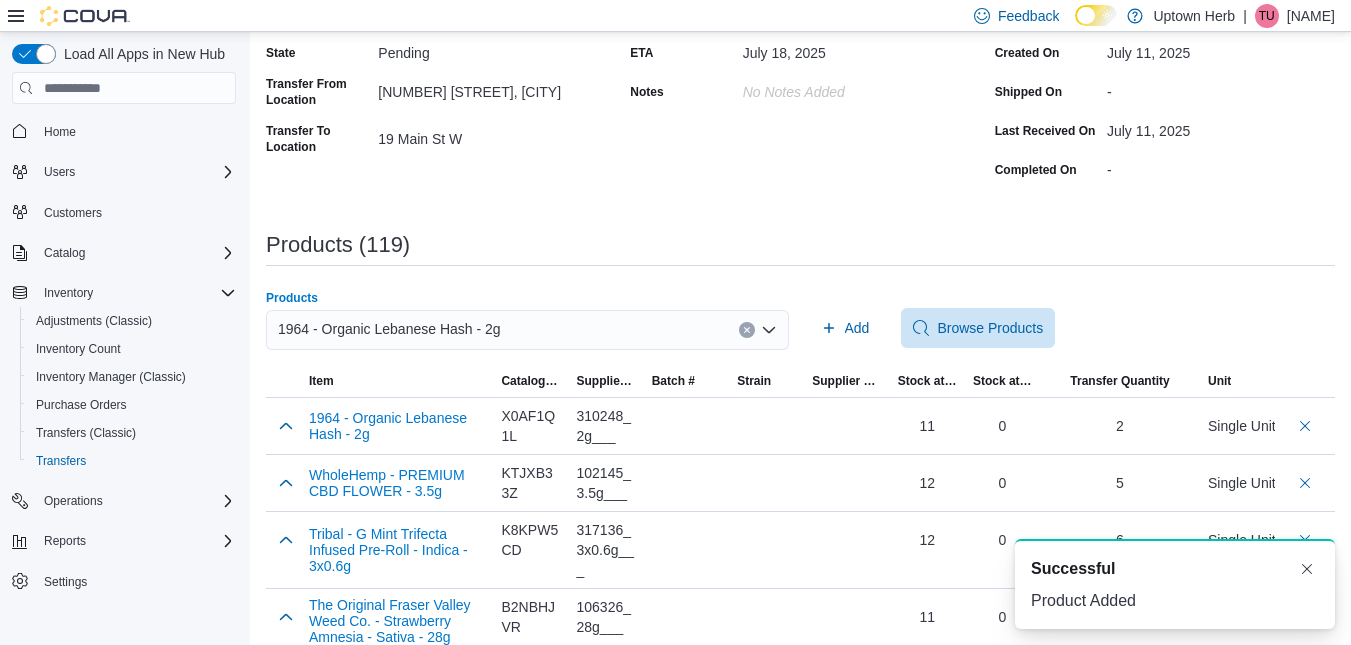 click on "1964 - Organic Lebanese Hash - 2g" at bounding box center [389, 329] 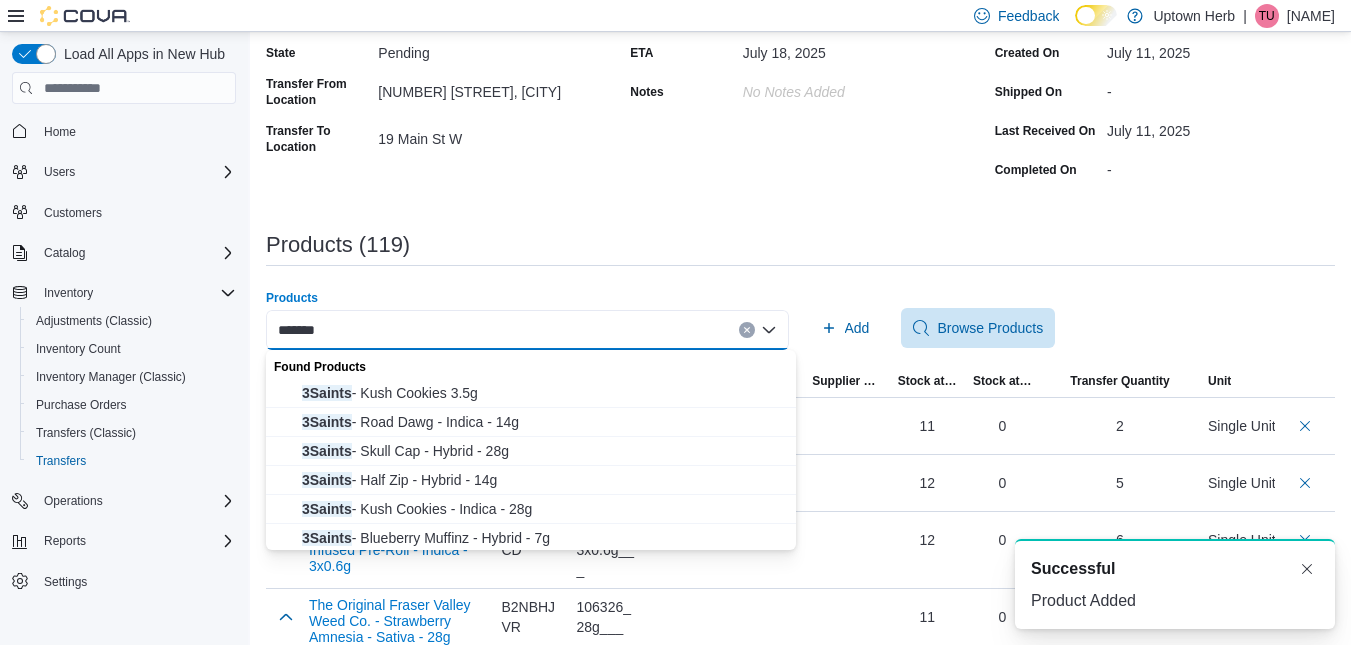 type on "*******" 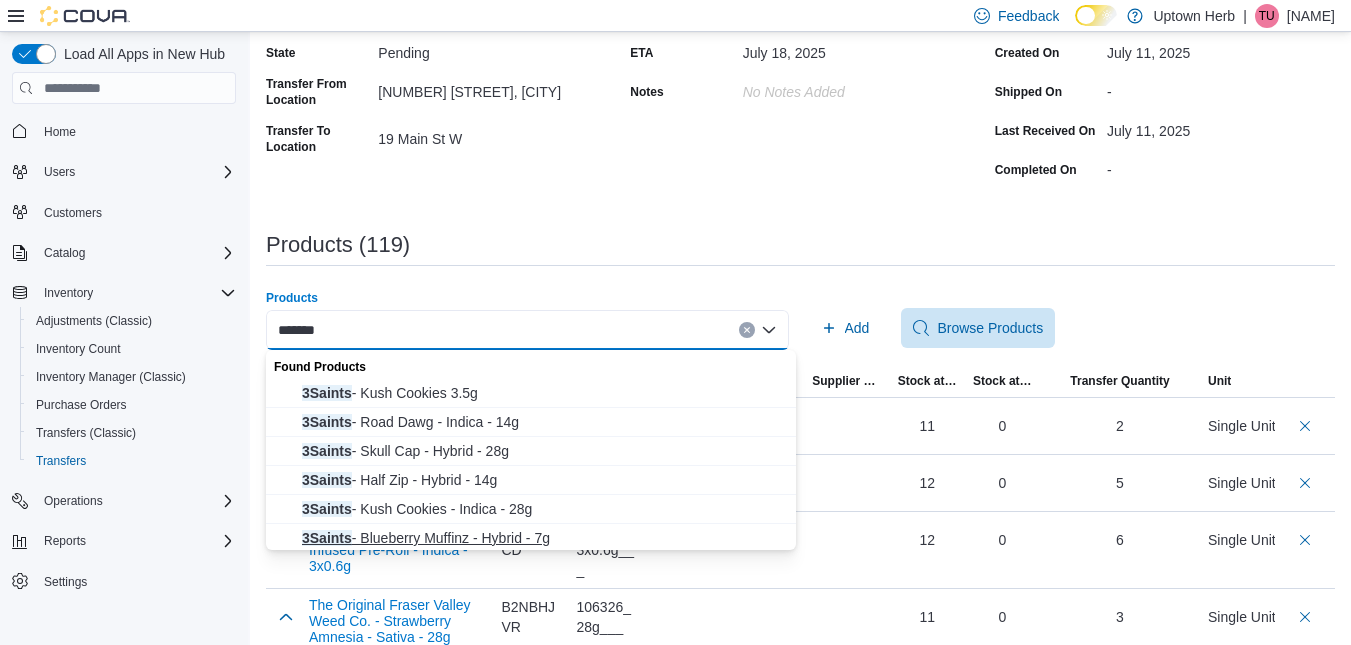 click on "3Saints  - Blueberry Muffinz - Hybrid - 7g" at bounding box center [543, 538] 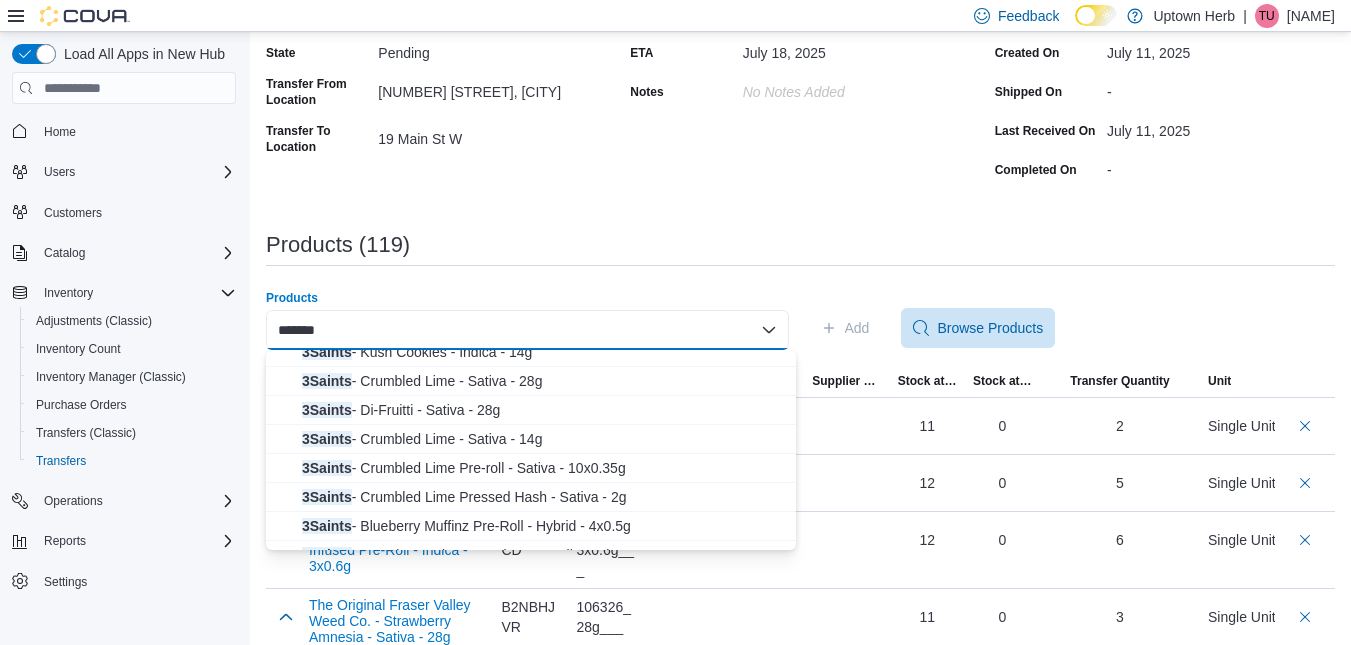 scroll, scrollTop: 218, scrollLeft: 0, axis: vertical 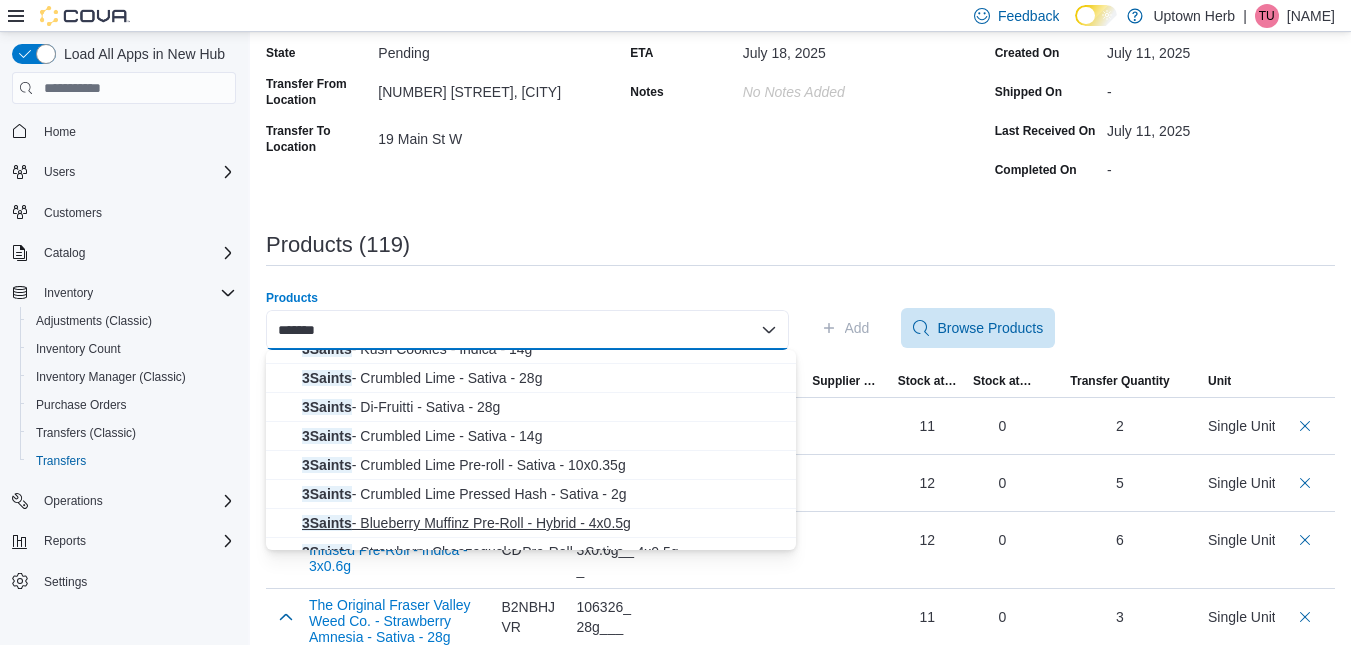 type on "*******" 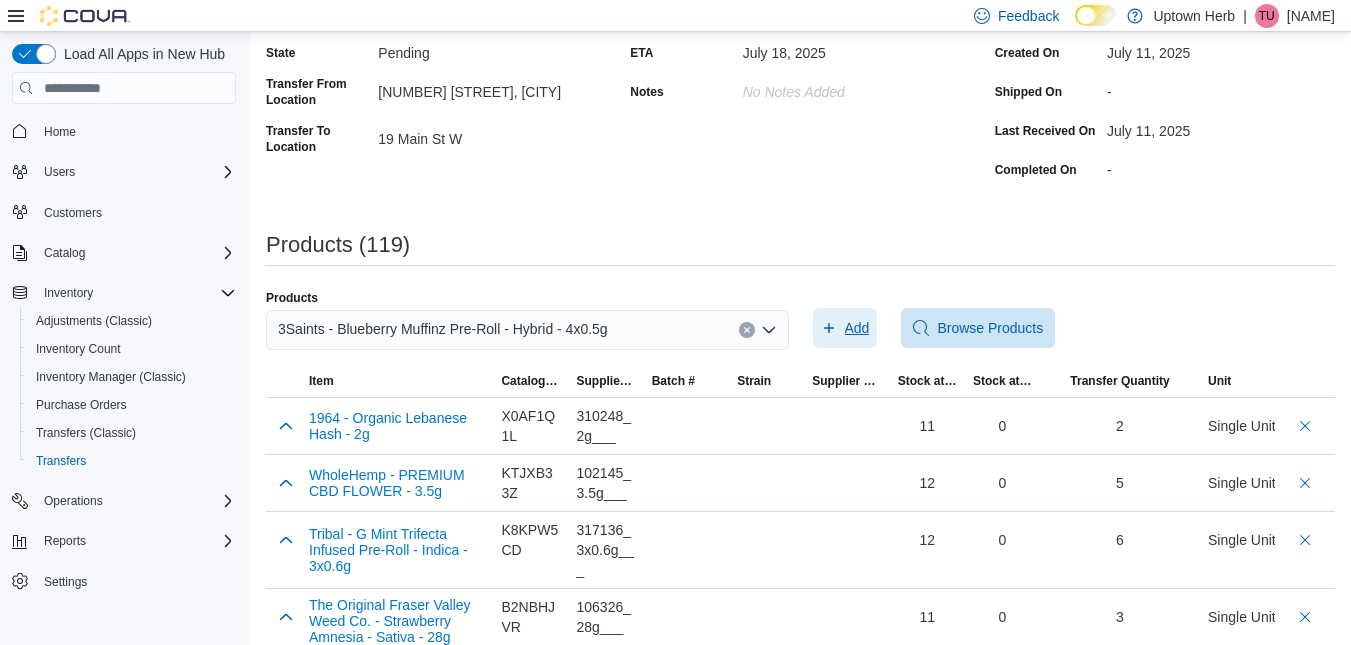 click on "Add" at bounding box center (857, 328) 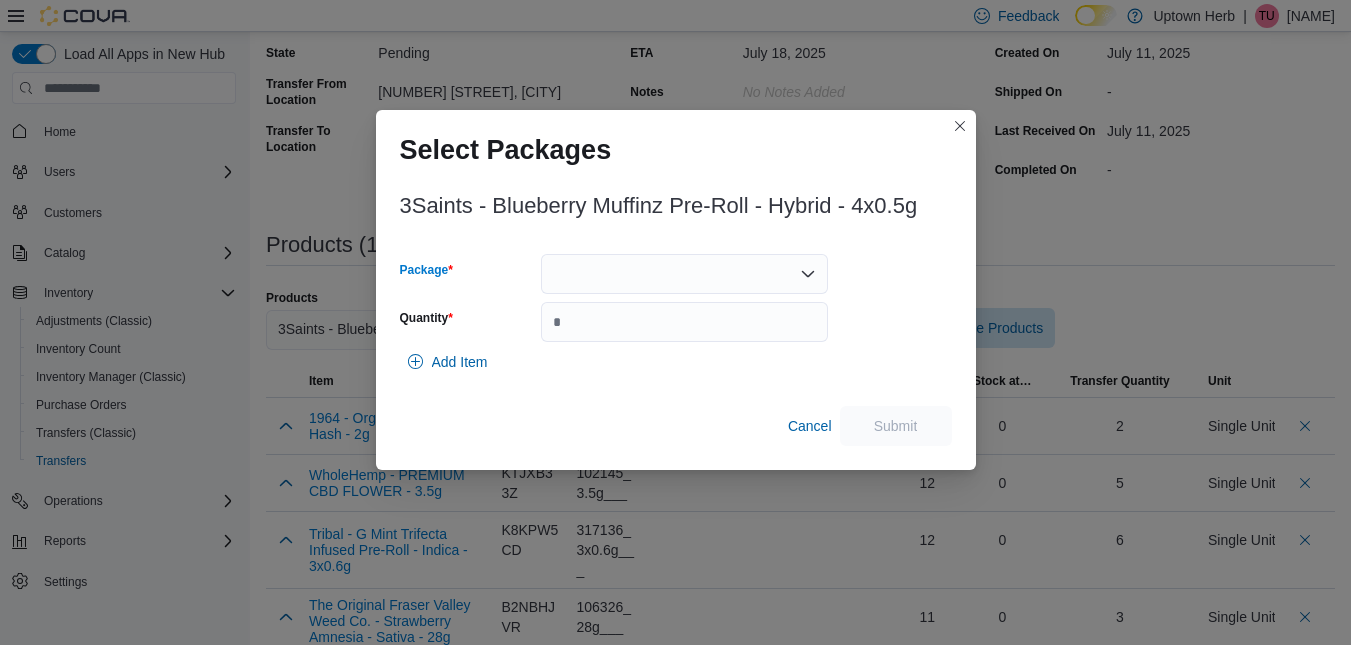 click at bounding box center (684, 274) 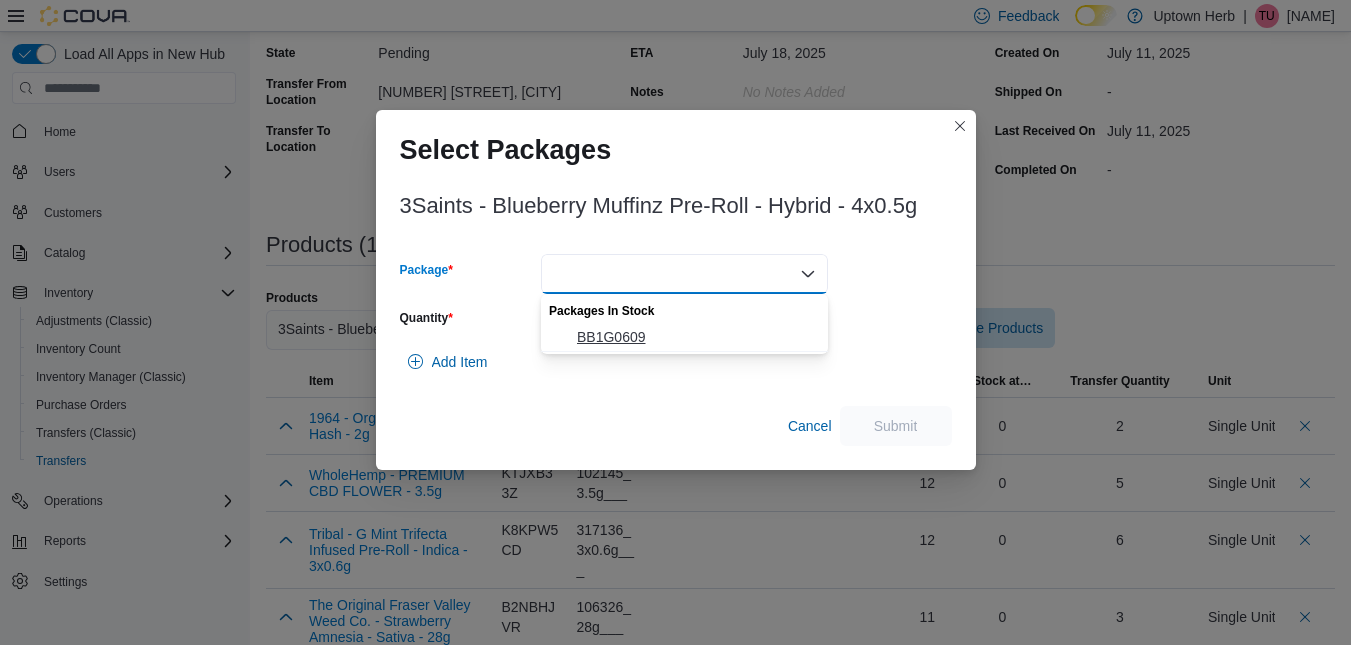 click on "BB1G0609" at bounding box center (696, 337) 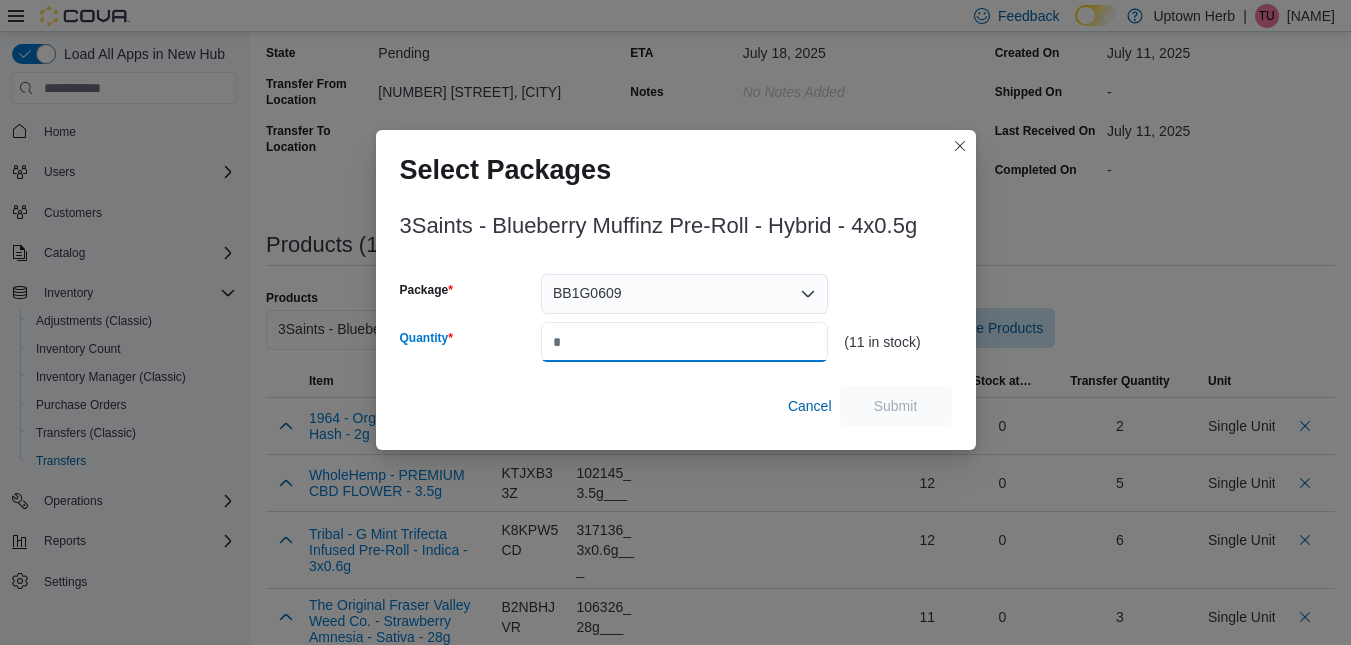 click on "Quantity" at bounding box center [684, 342] 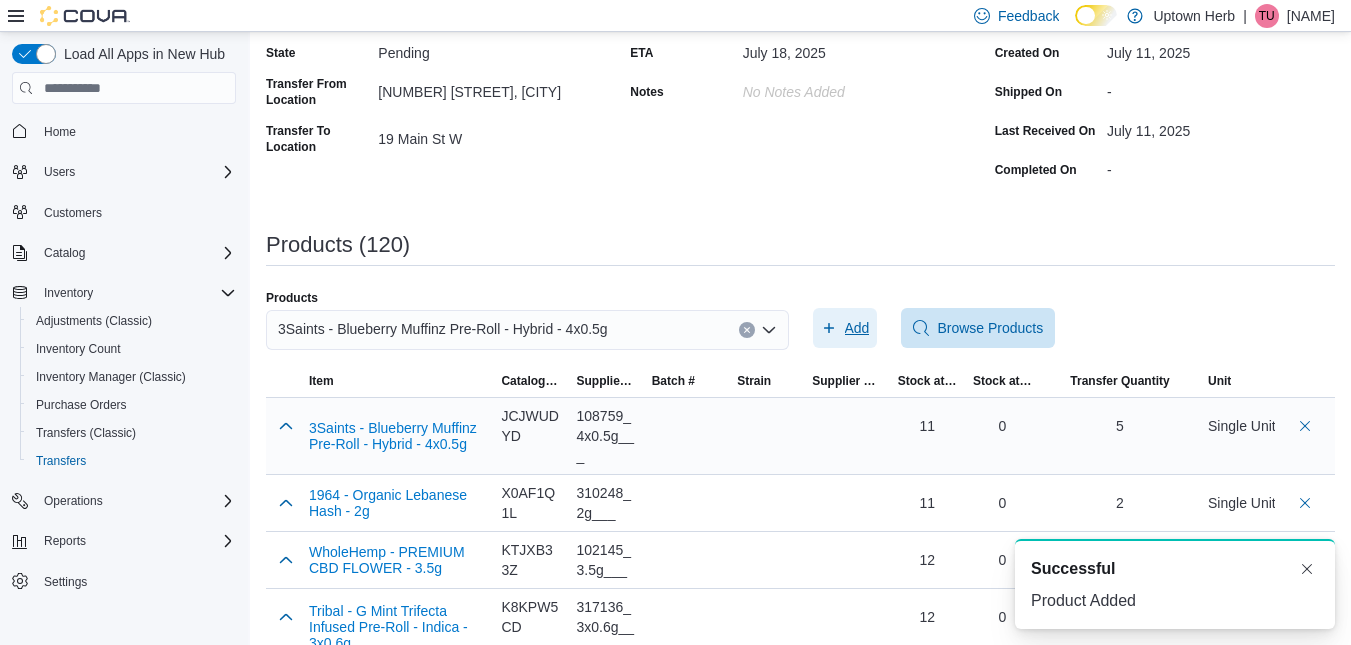 scroll, scrollTop: 0, scrollLeft: 0, axis: both 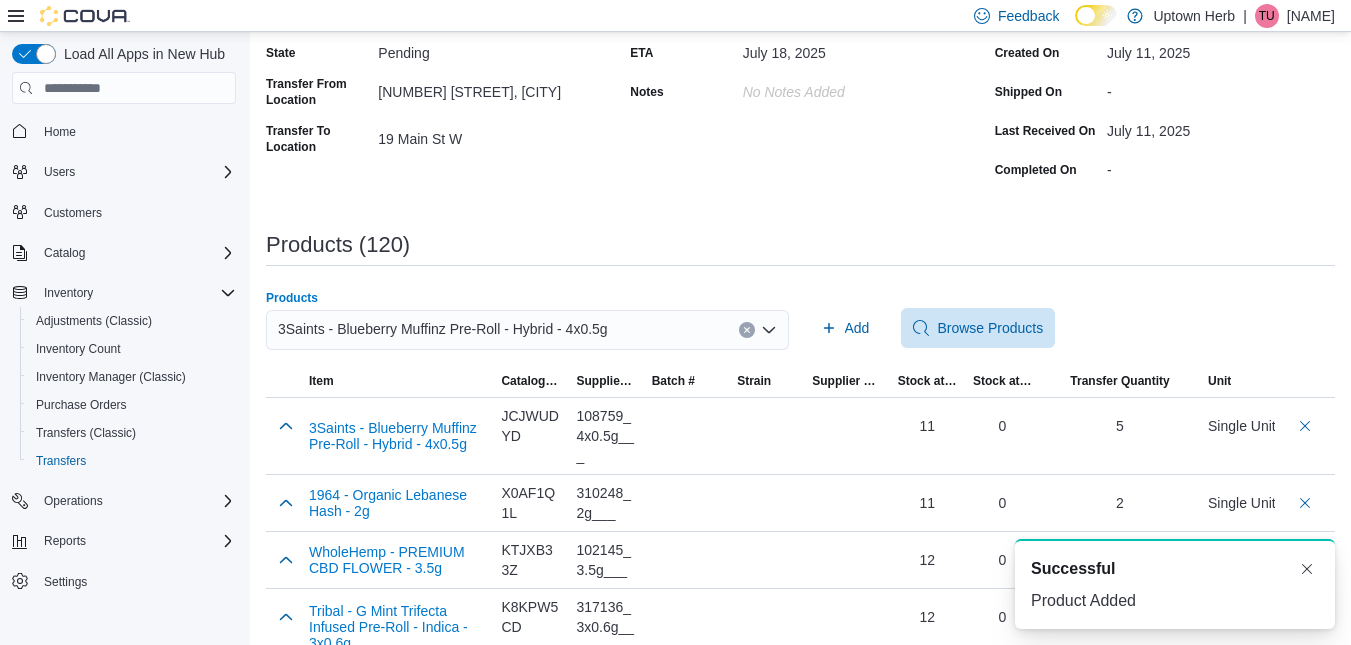 click on "3Saints - Blueberry Muffinz Pre-Roll - Hybrid - 4x0.5g" at bounding box center [443, 329] 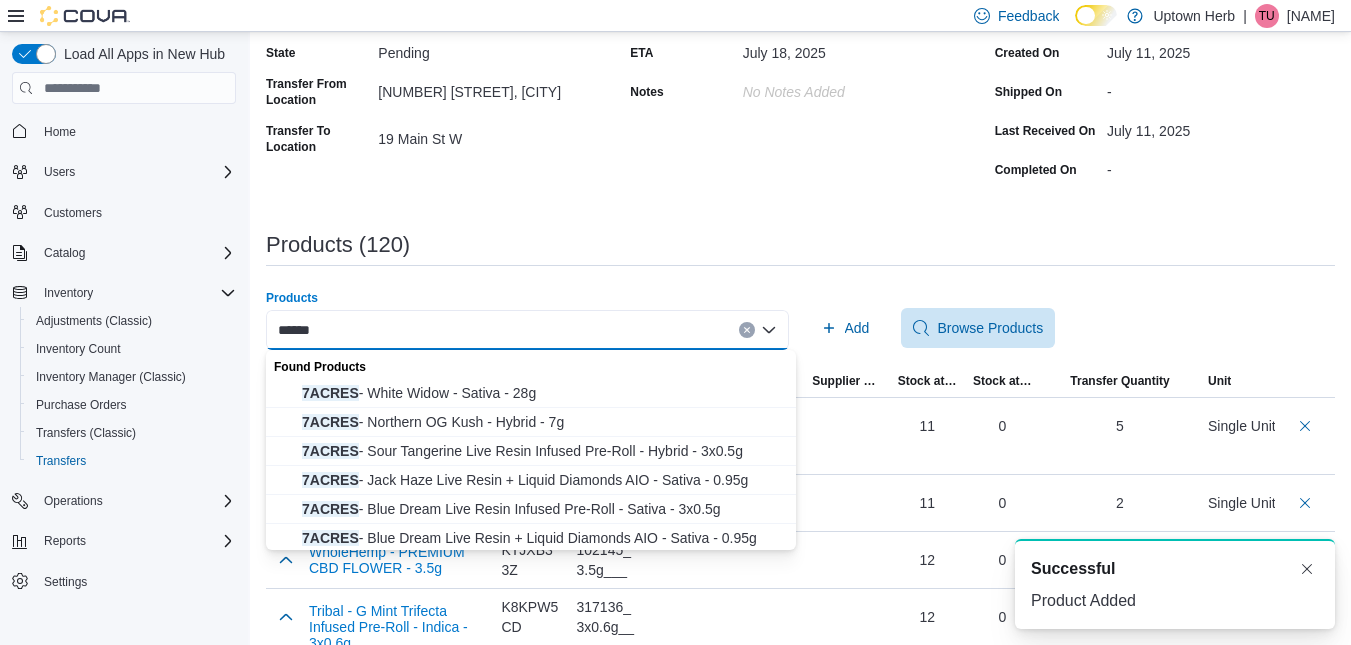 type on "******" 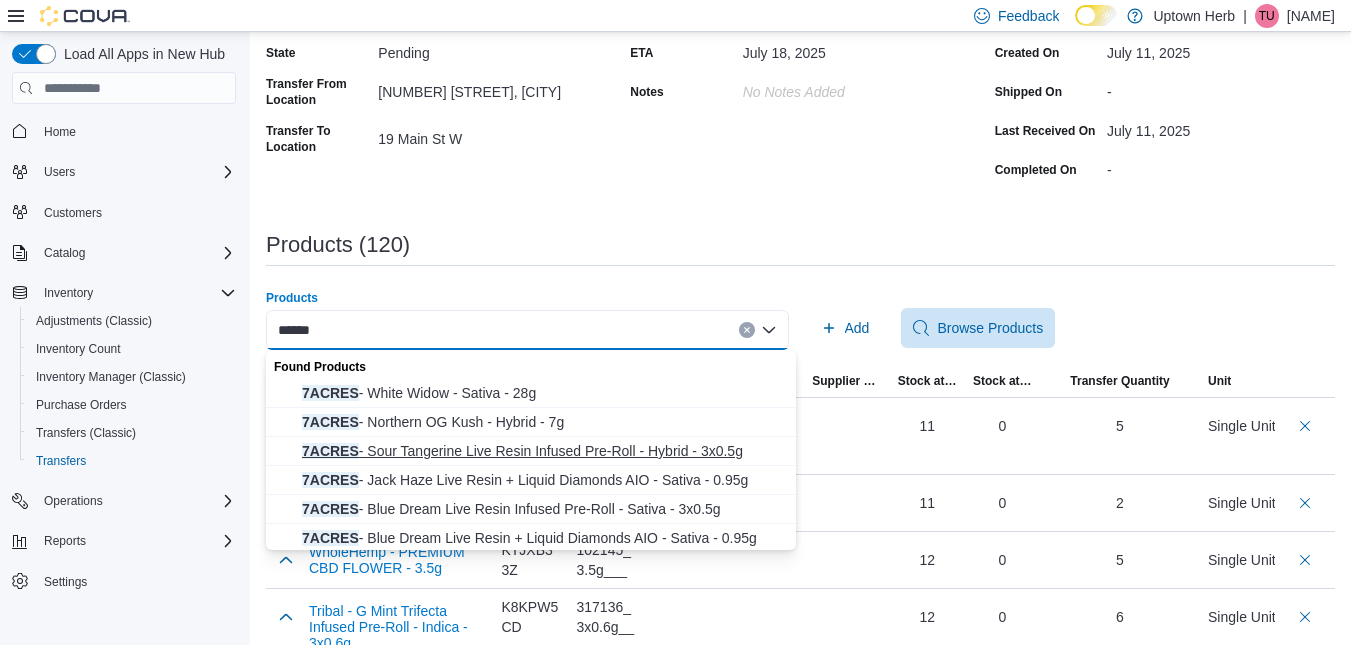 click on "7ACRES  - Sour Tangerine Live Resin Infused Pre-Roll - Hybrid - 3x0.5g" at bounding box center (543, 451) 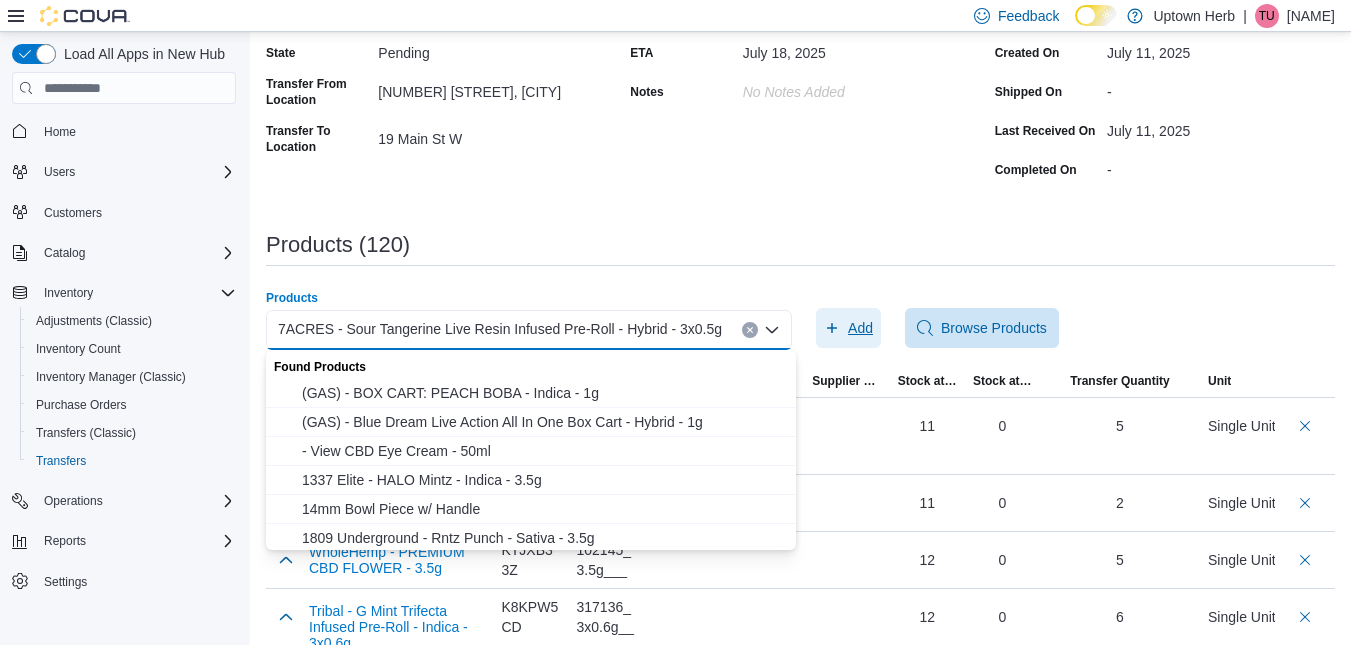 click on "Add" at bounding box center [848, 328] 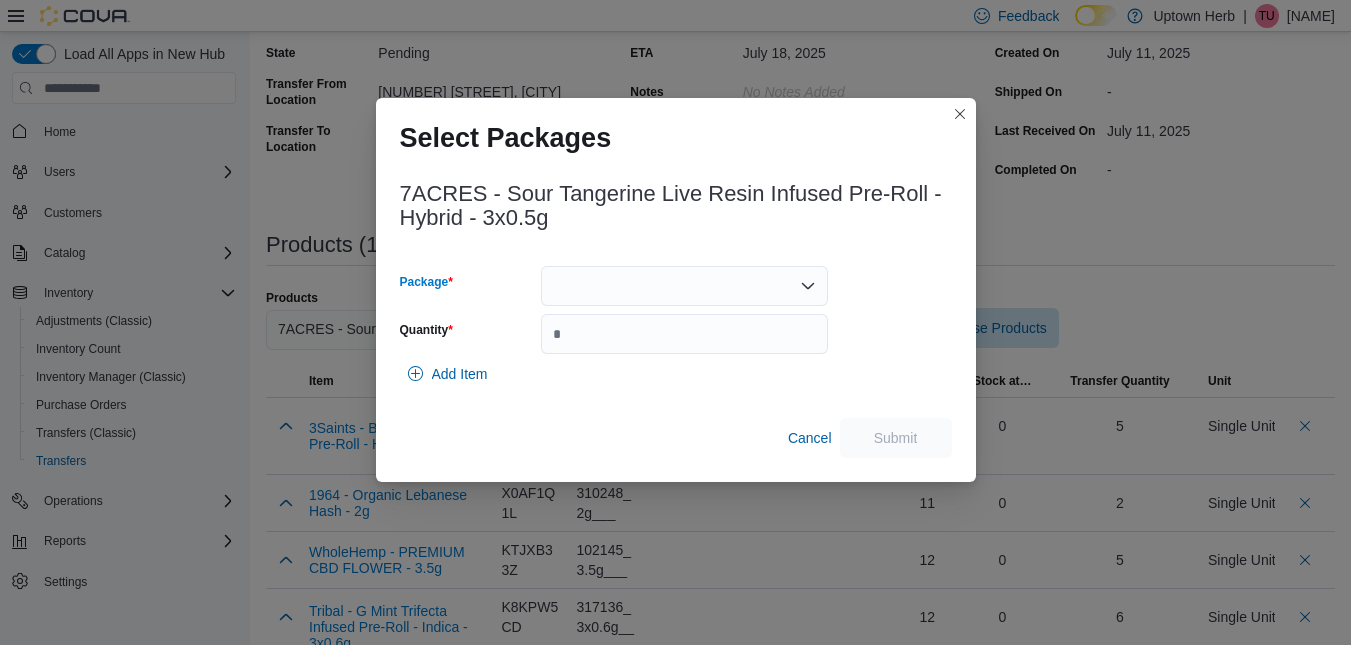 click at bounding box center (684, 286) 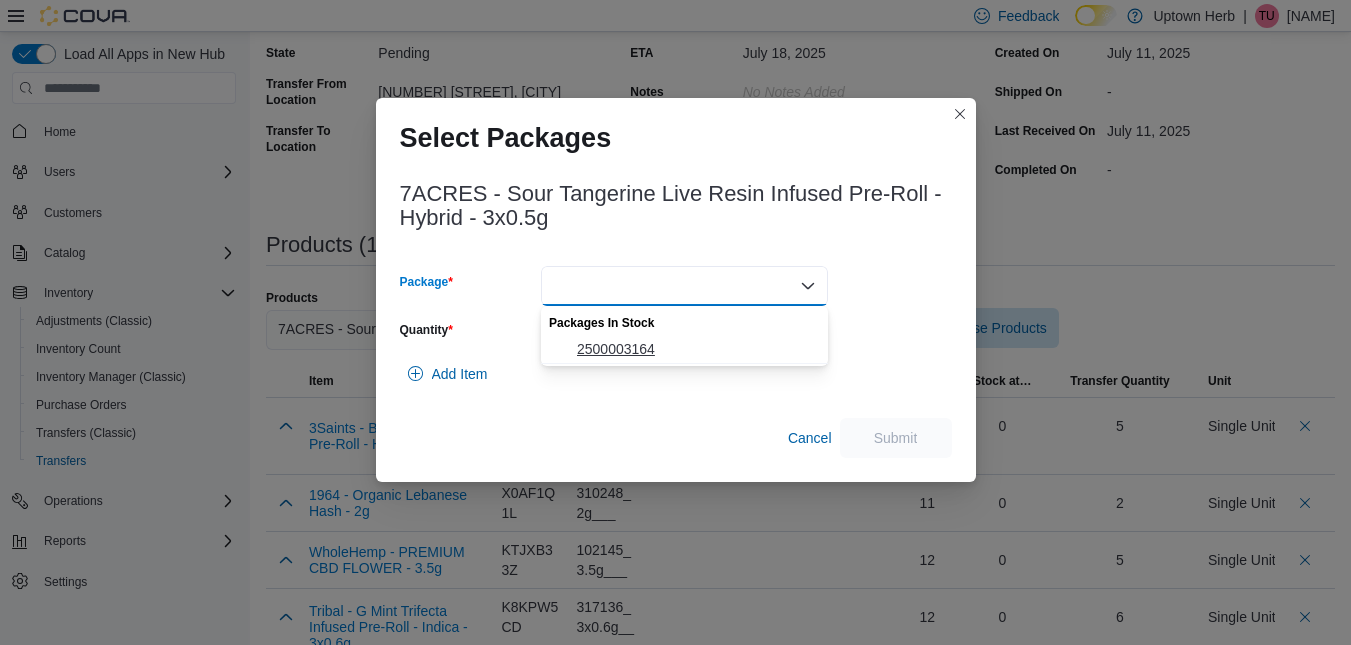 click on "2500003164" at bounding box center (696, 349) 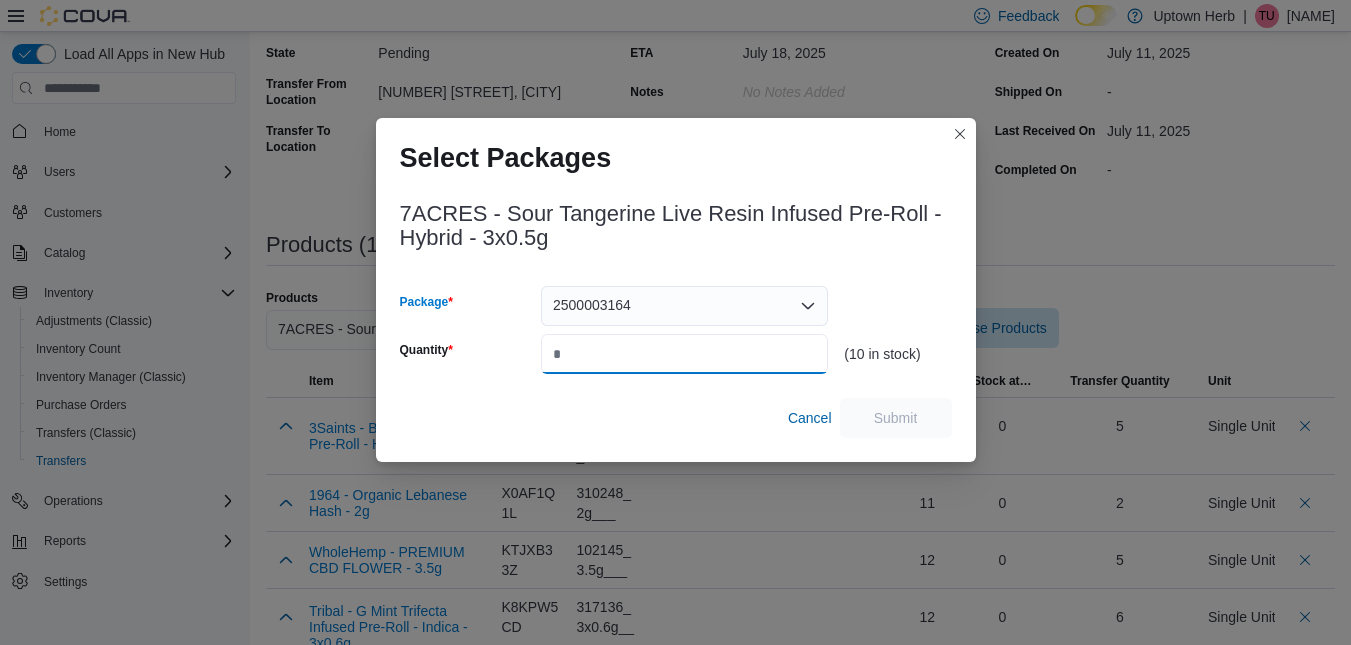 click on "Quantity" at bounding box center (684, 354) 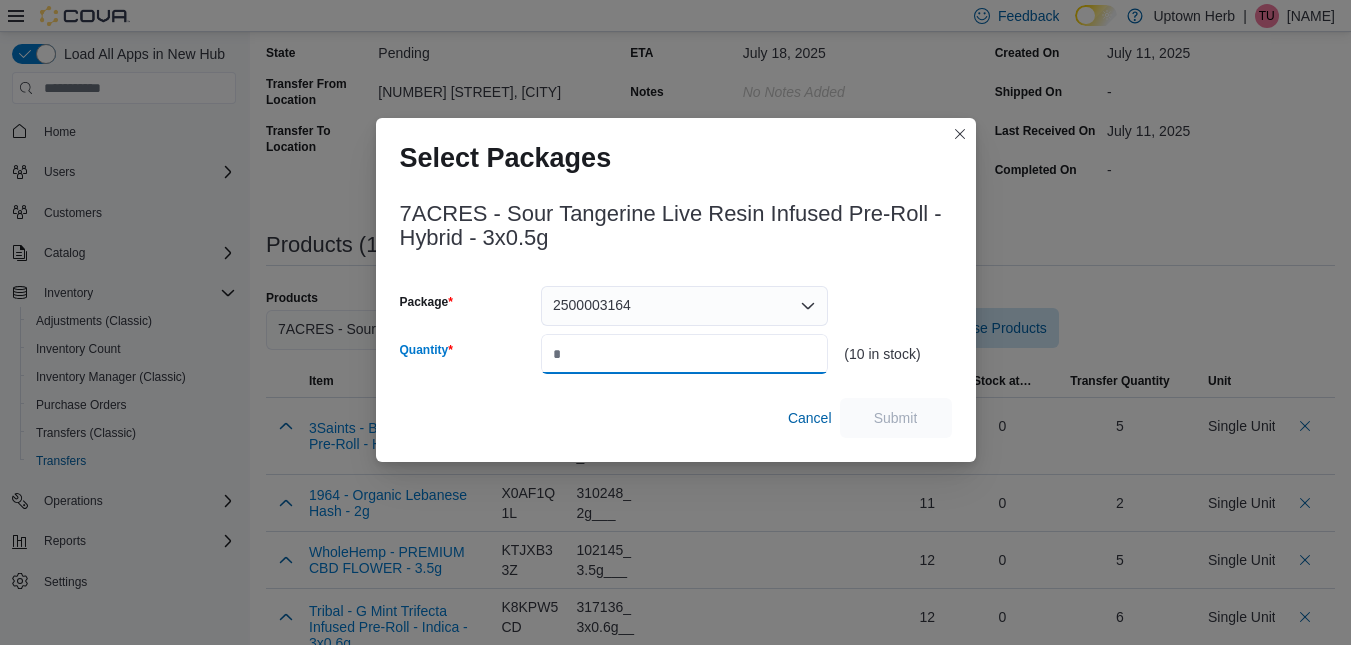 type on "*" 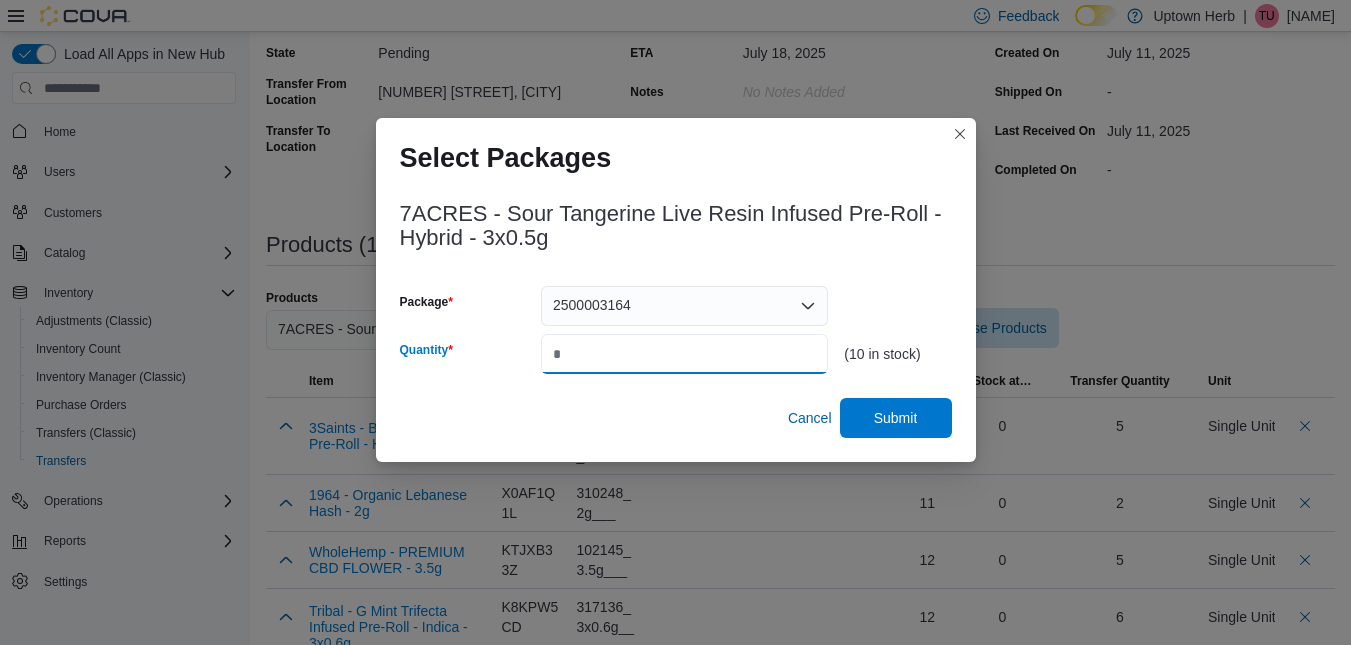 type on "*" 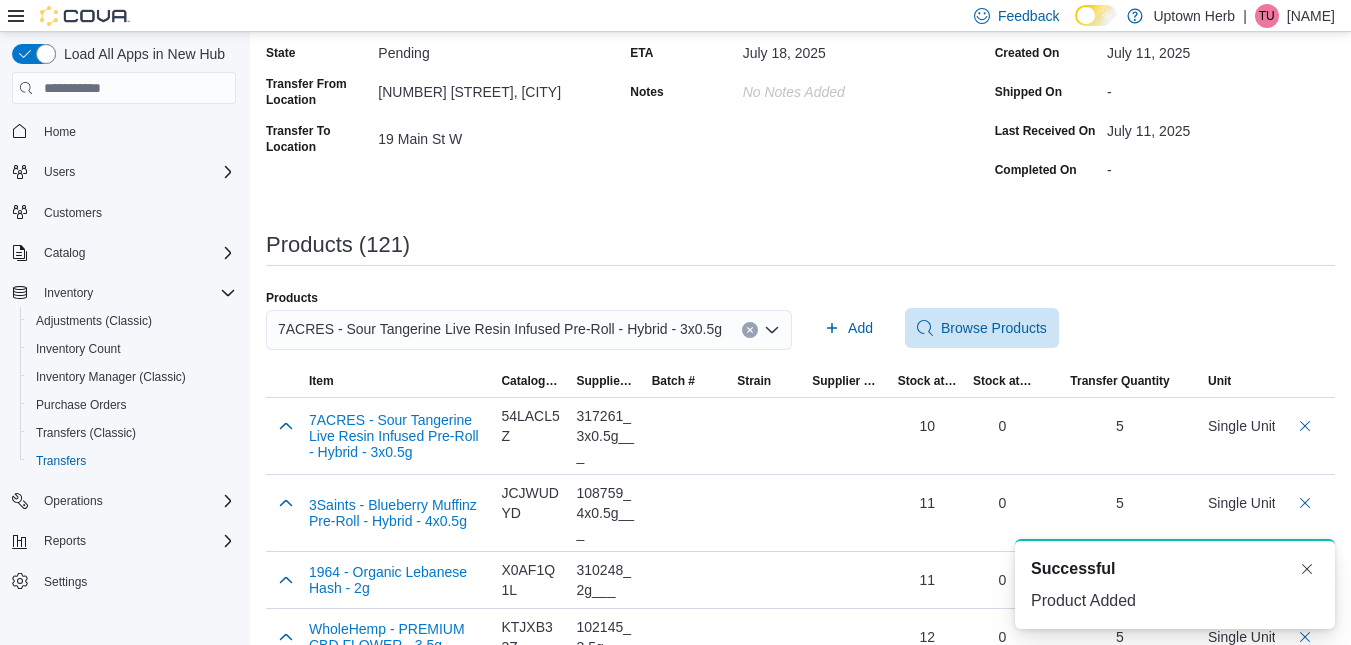 click on "7ACRES - Sour Tangerine Live Resin Infused Pre-Roll - Hybrid - 3x0.5g" at bounding box center (500, 329) 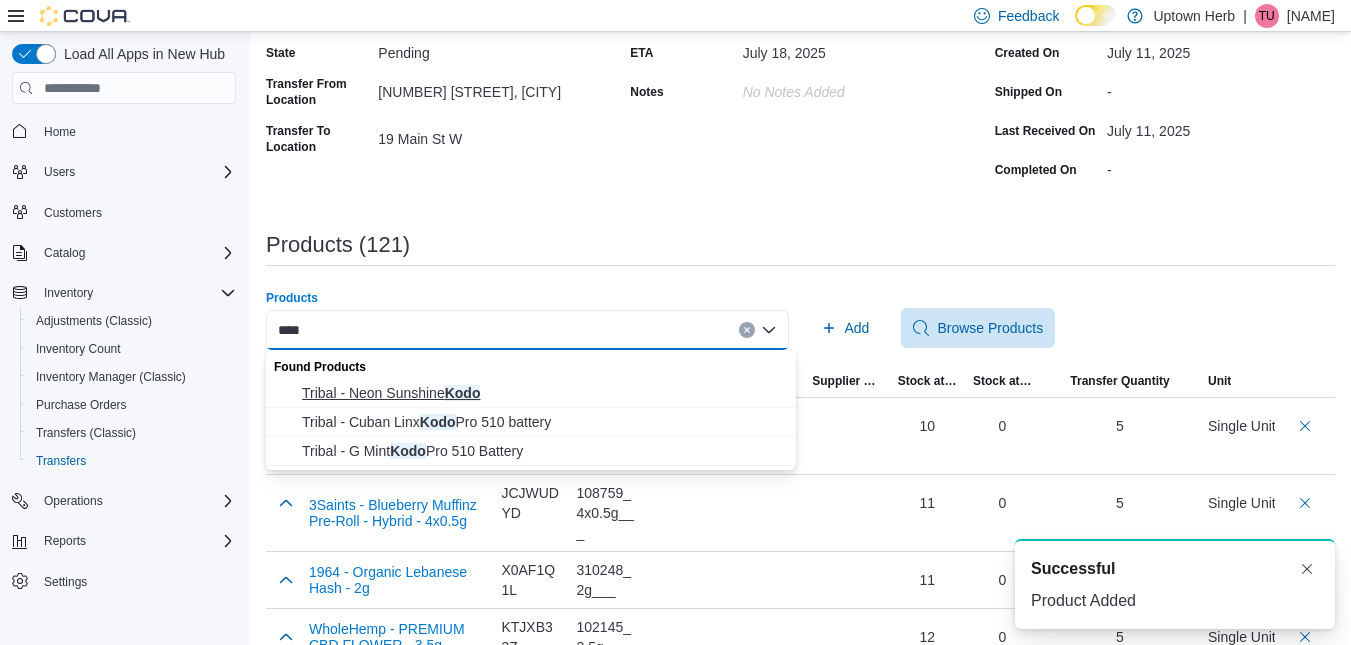 type on "****" 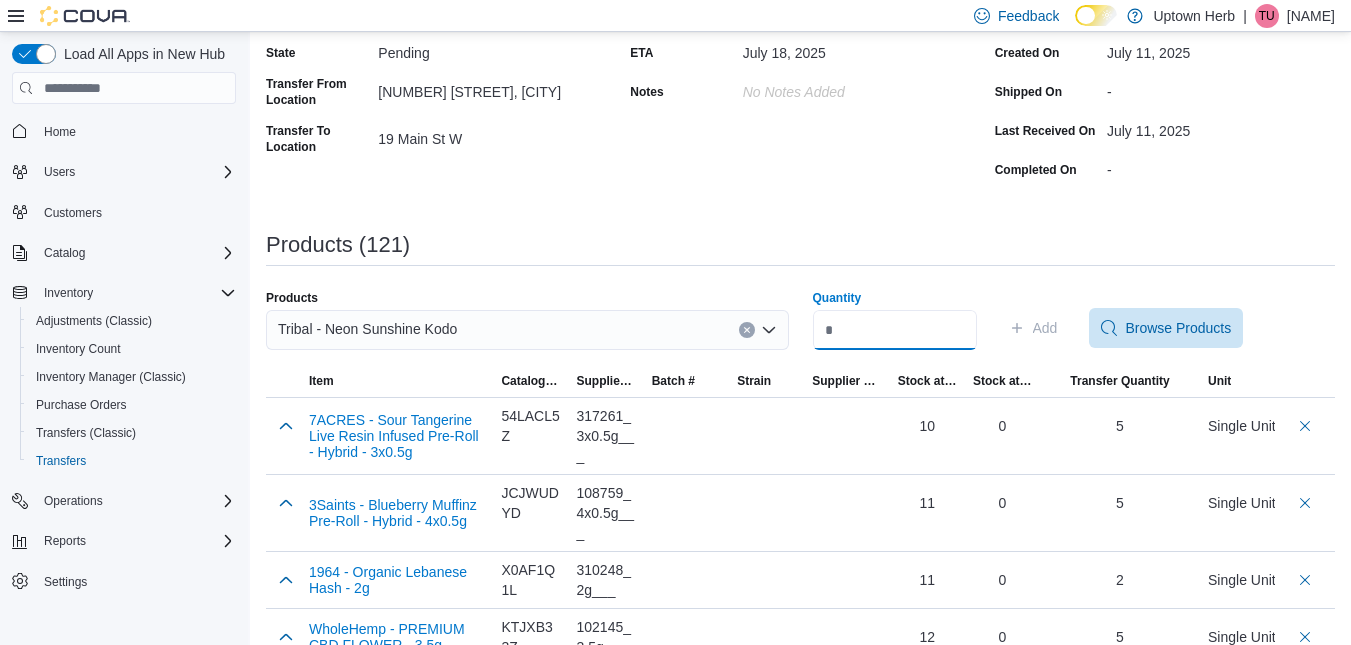 click on "Quantity" at bounding box center [895, 330] 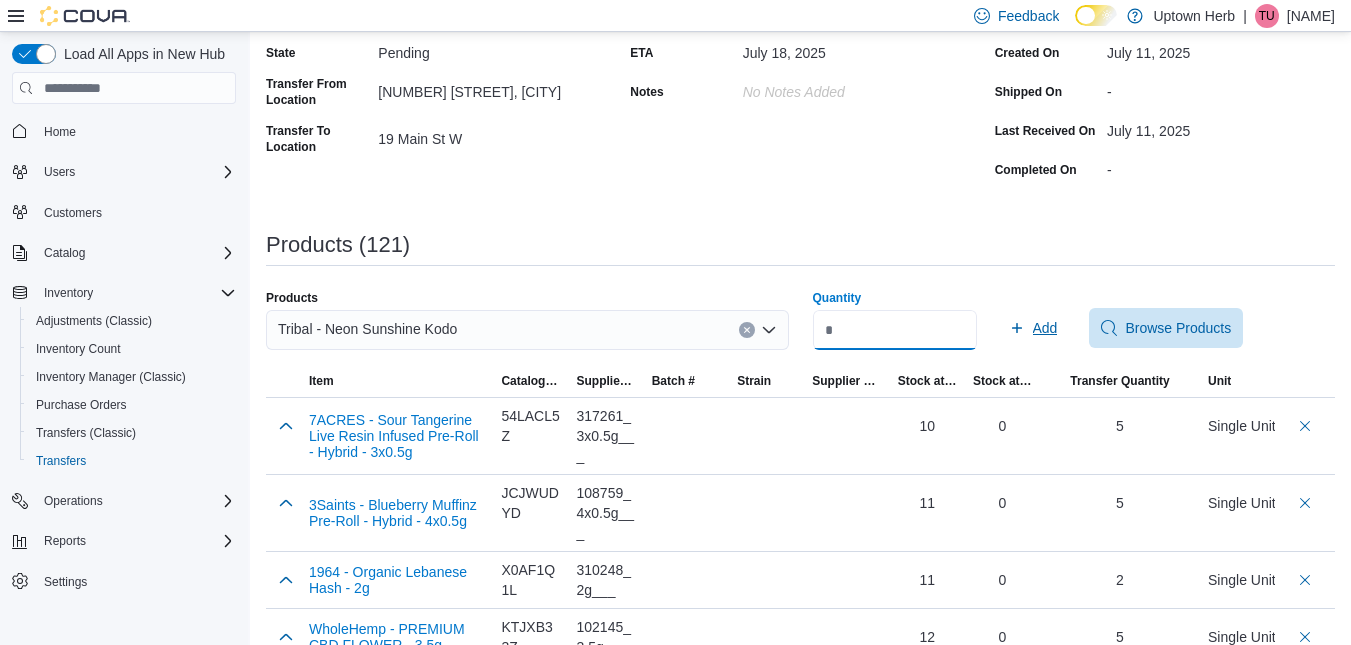 type on "*" 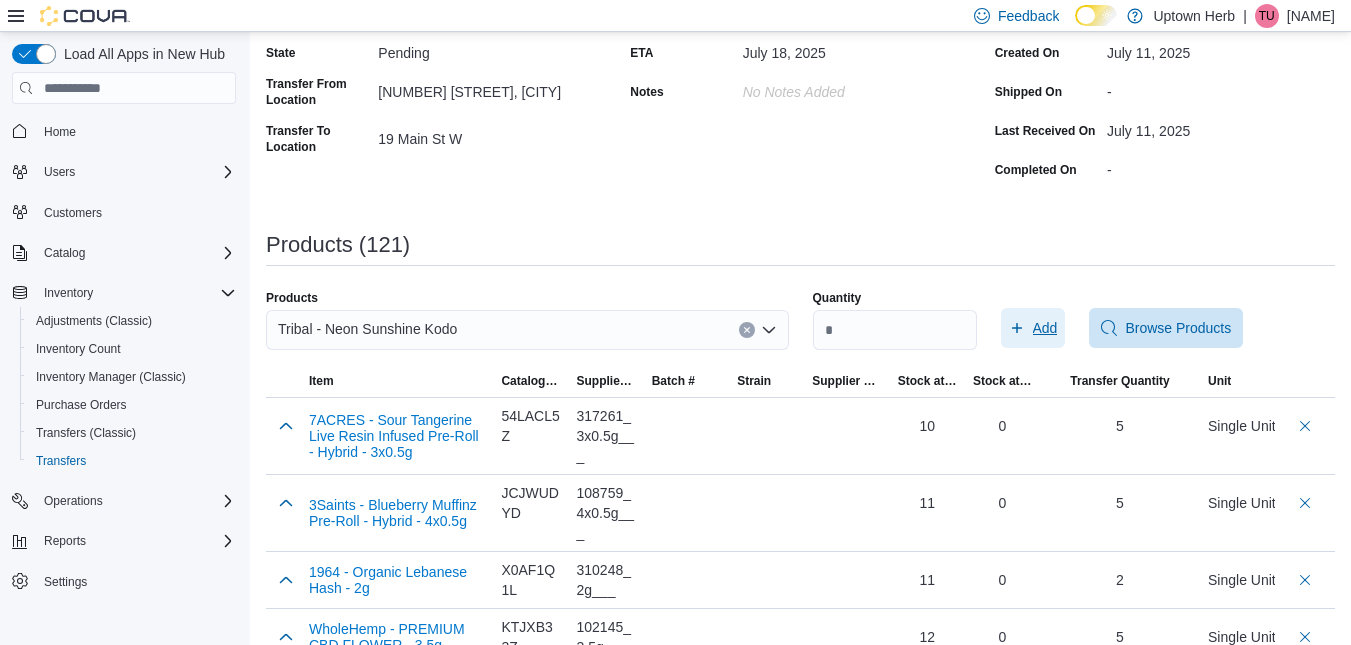 click on "Add" at bounding box center [1033, 328] 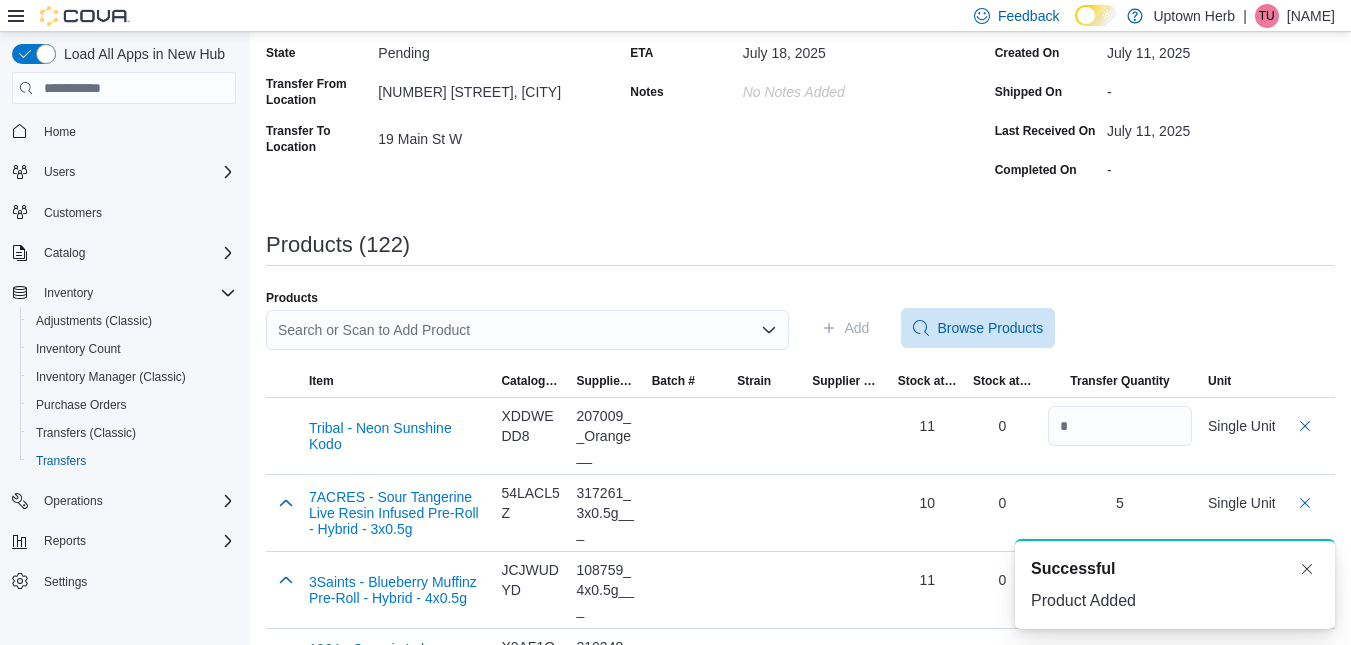 scroll, scrollTop: 0, scrollLeft: 0, axis: both 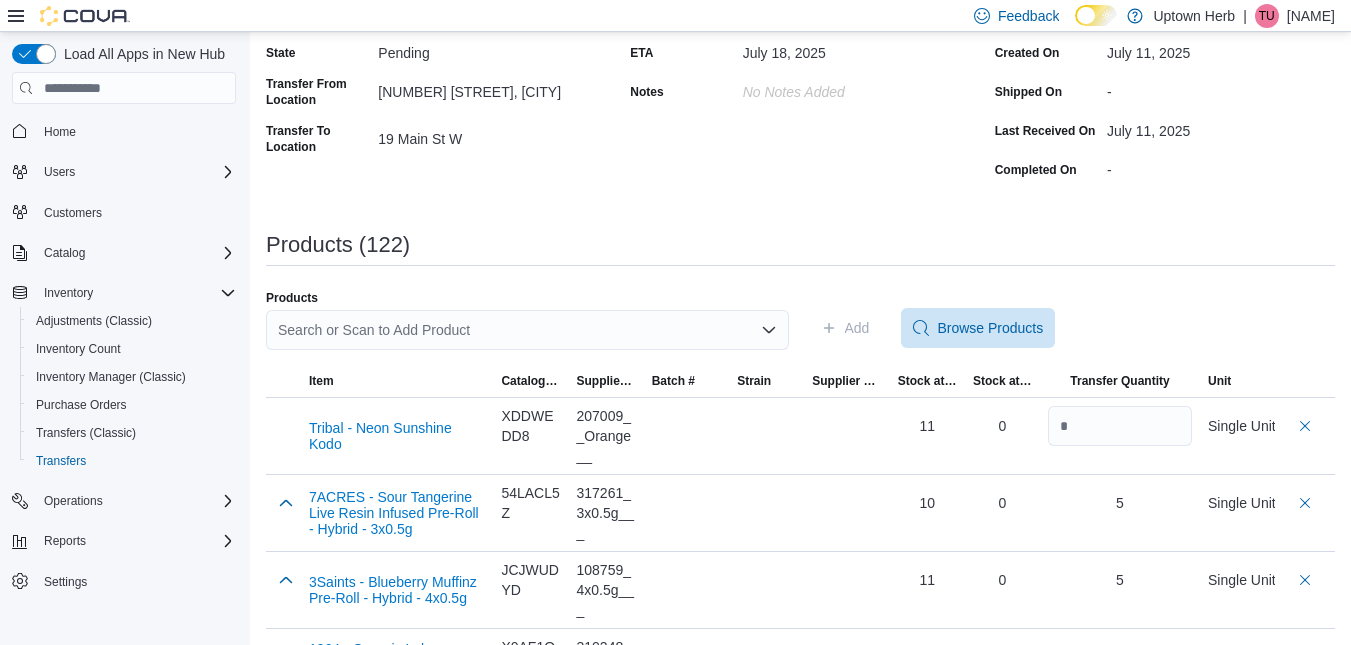 click on "Search or Scan to Add Product" at bounding box center [527, 330] 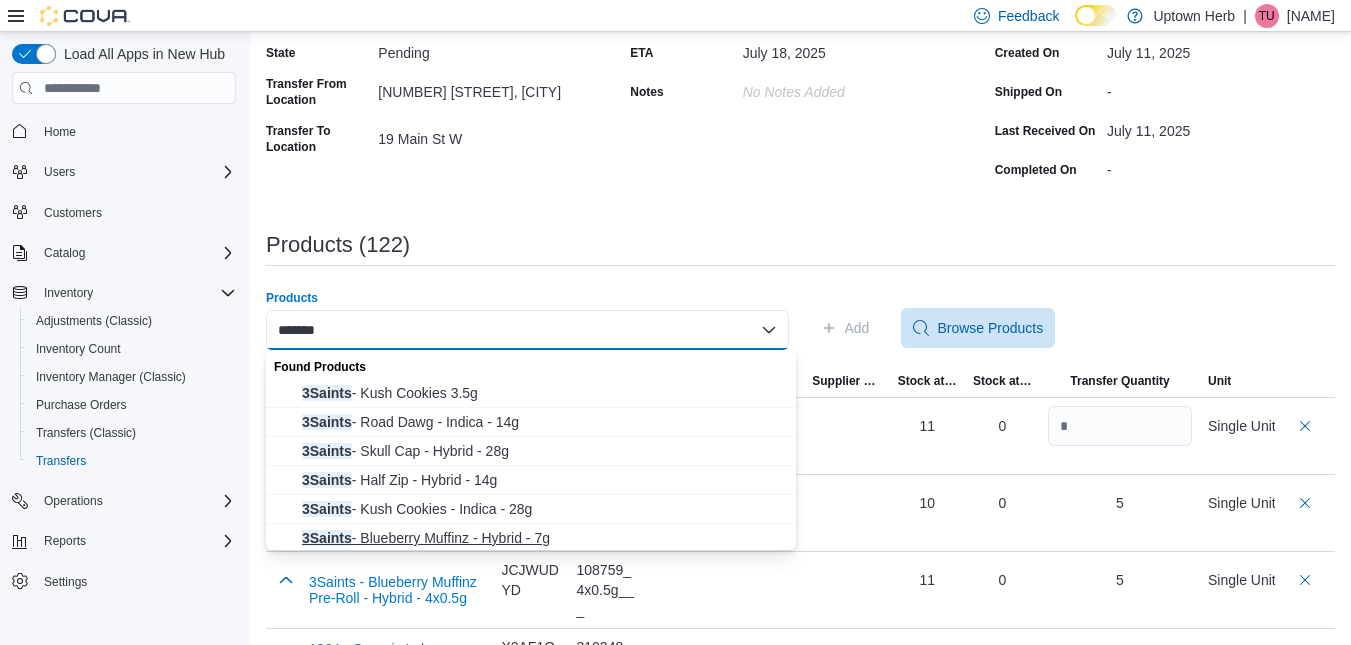 type on "*******" 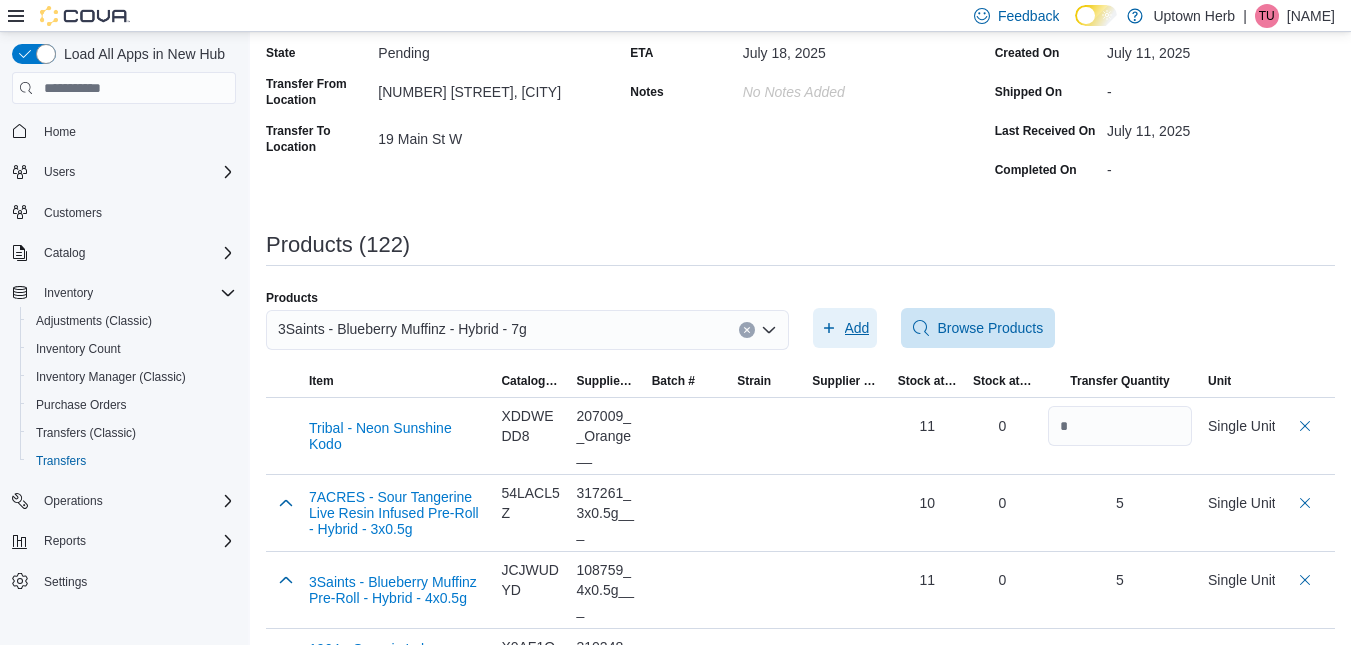 click on "Add" at bounding box center (857, 328) 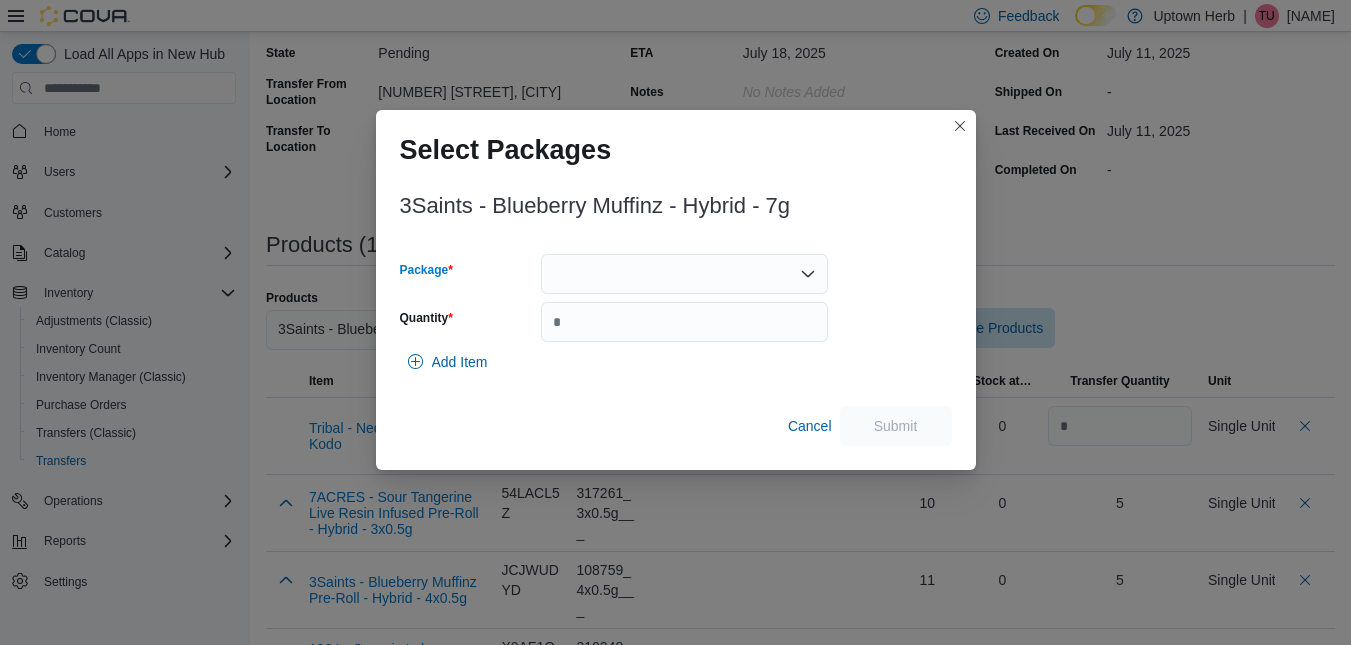 click at bounding box center [684, 274] 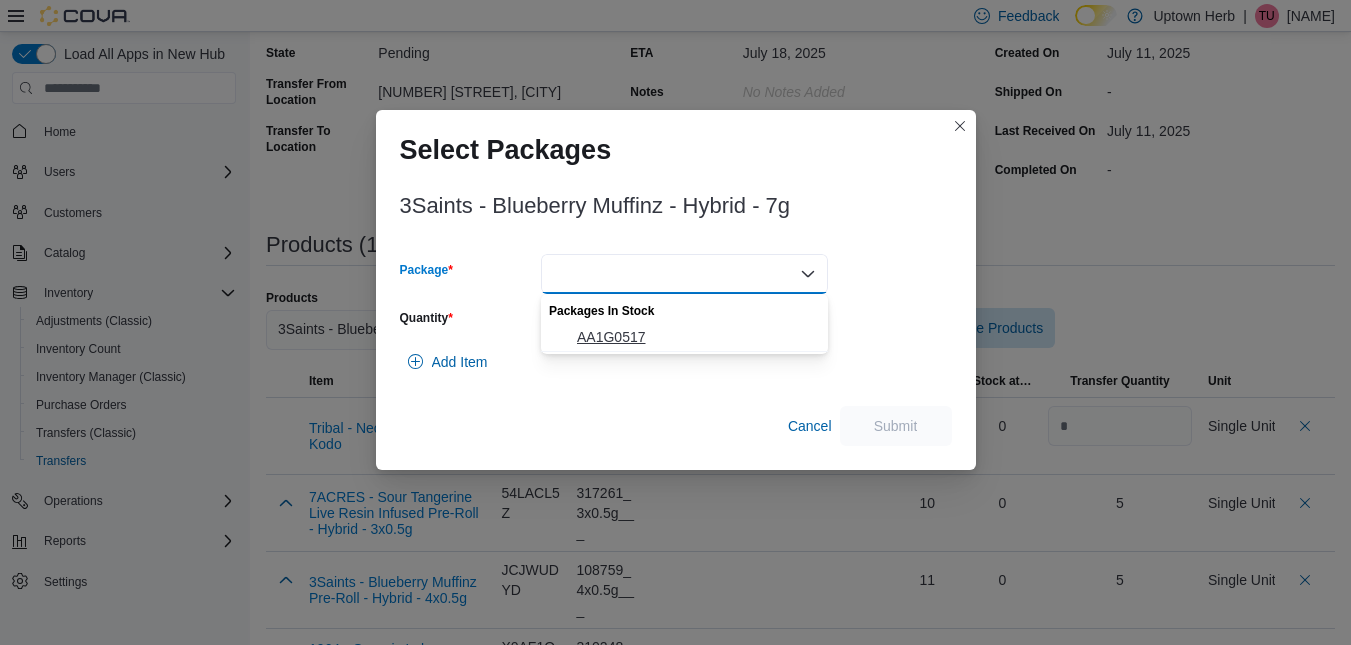 click on "AA1G0517" at bounding box center [696, 337] 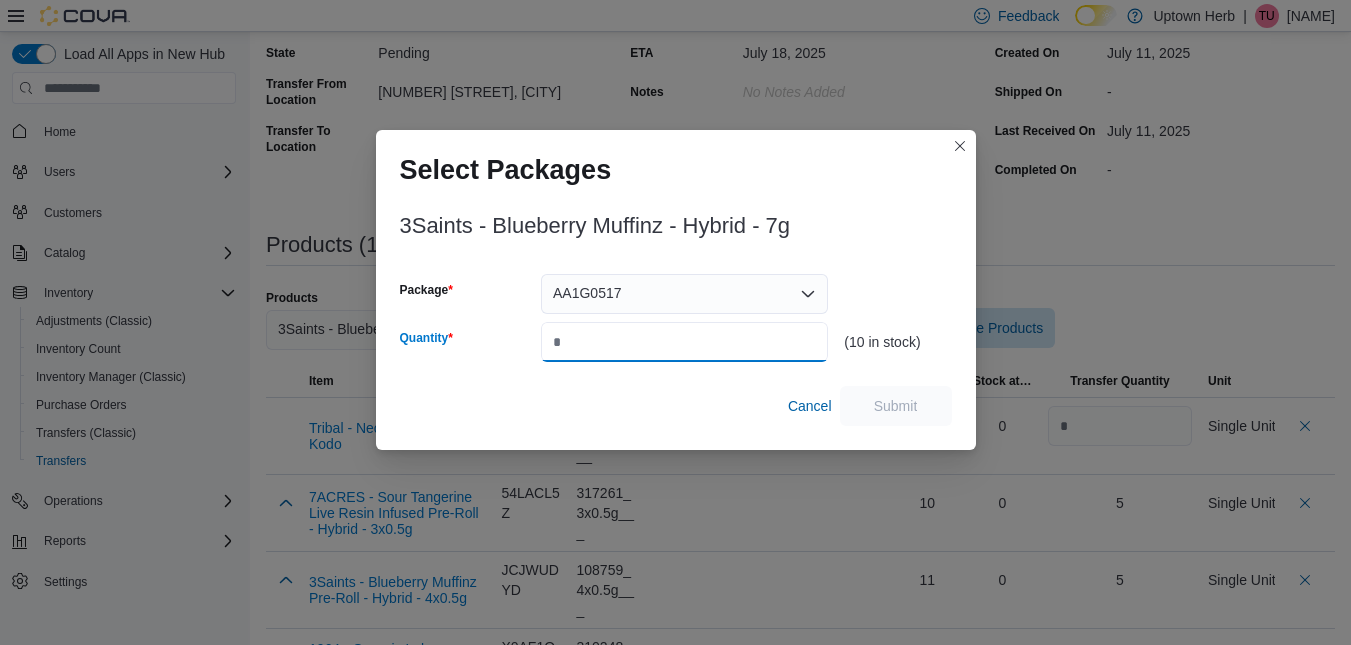 click on "Quantity" at bounding box center [684, 342] 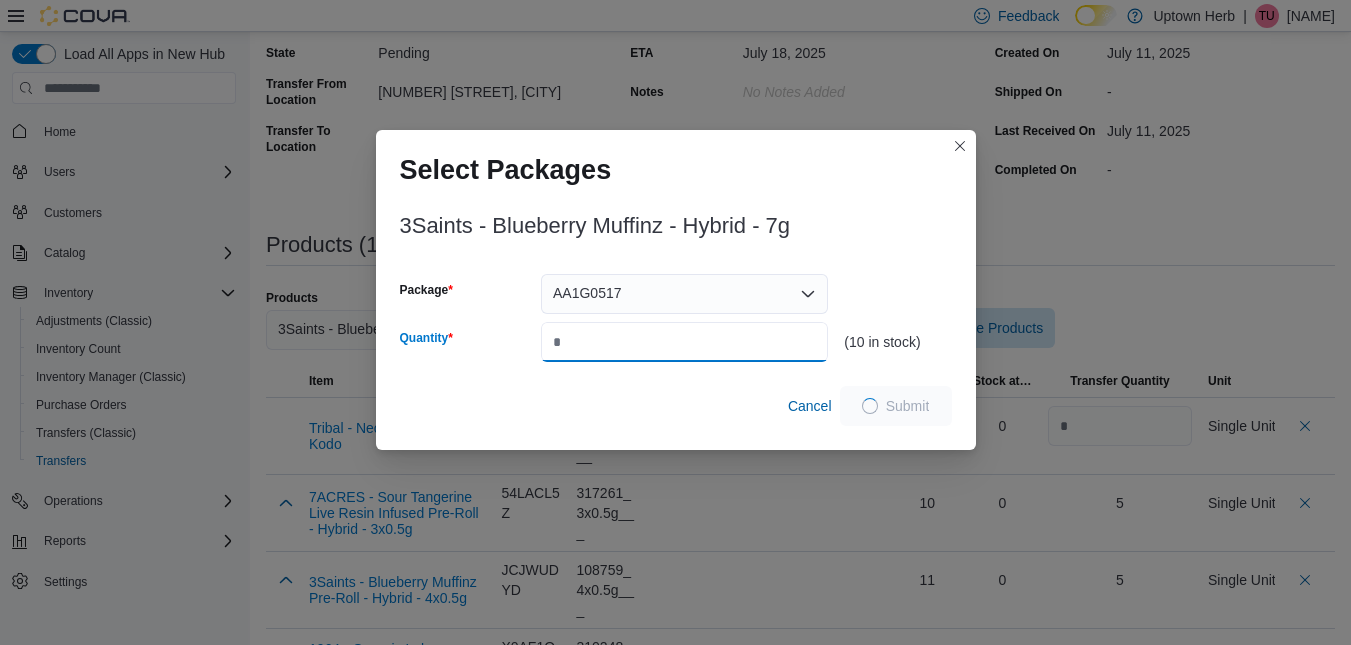 type on "*" 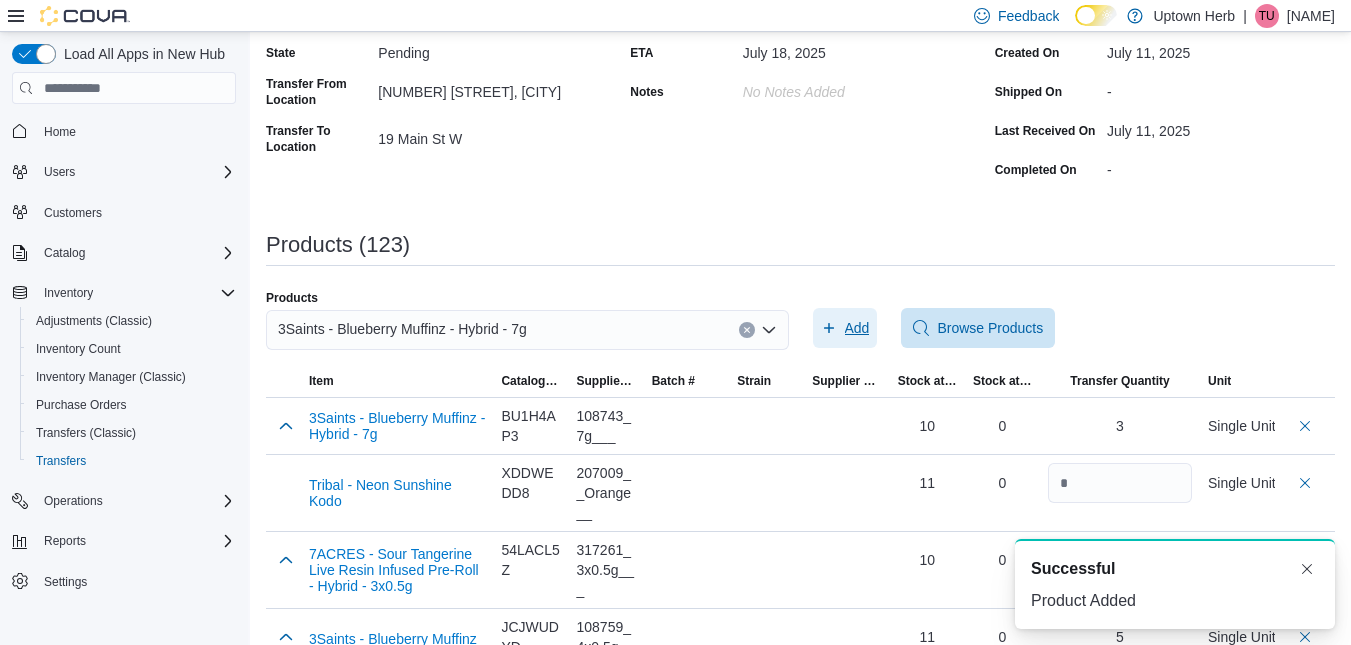 scroll, scrollTop: 0, scrollLeft: 0, axis: both 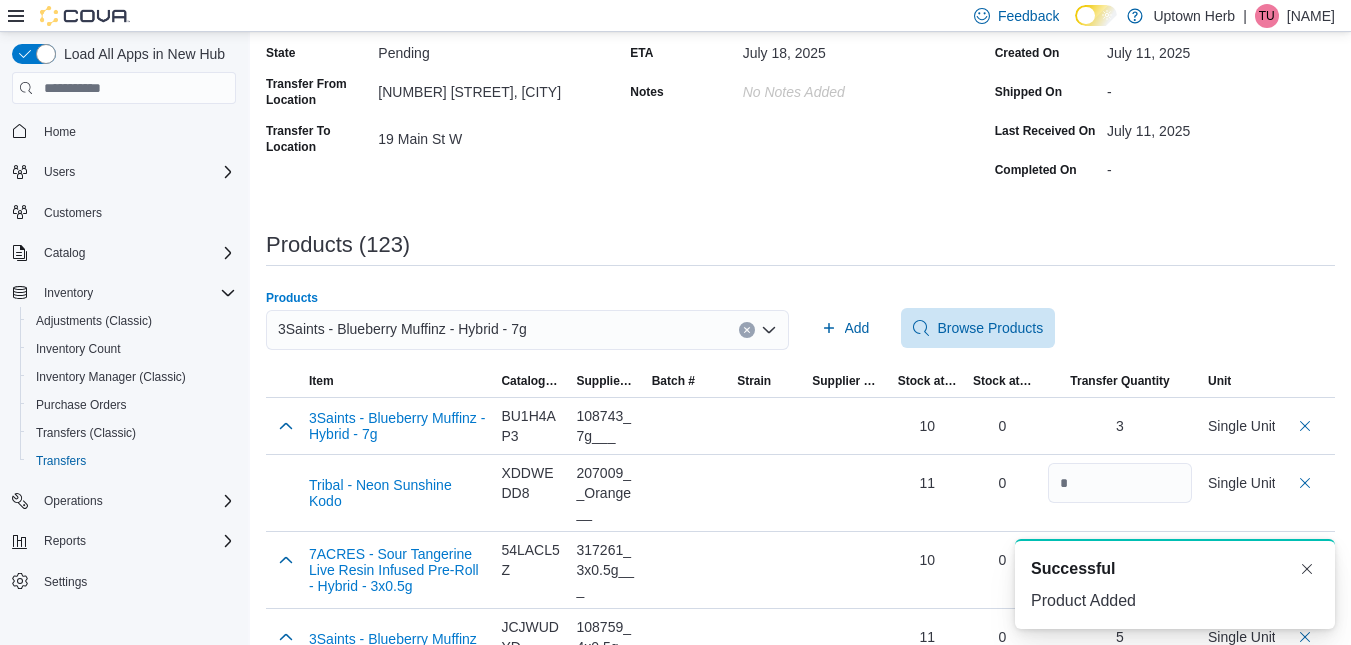 click on "3Saints - Blueberry Muffinz - Hybrid - 7g" at bounding box center [402, 329] 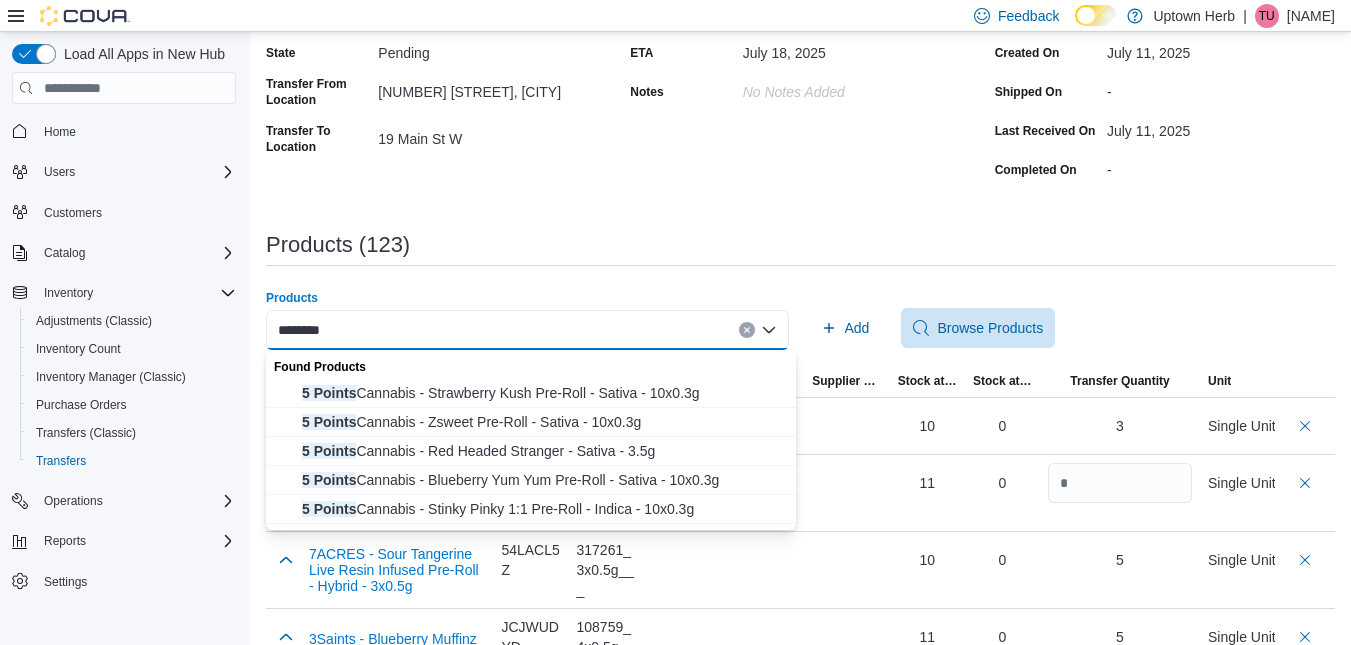 type on "********" 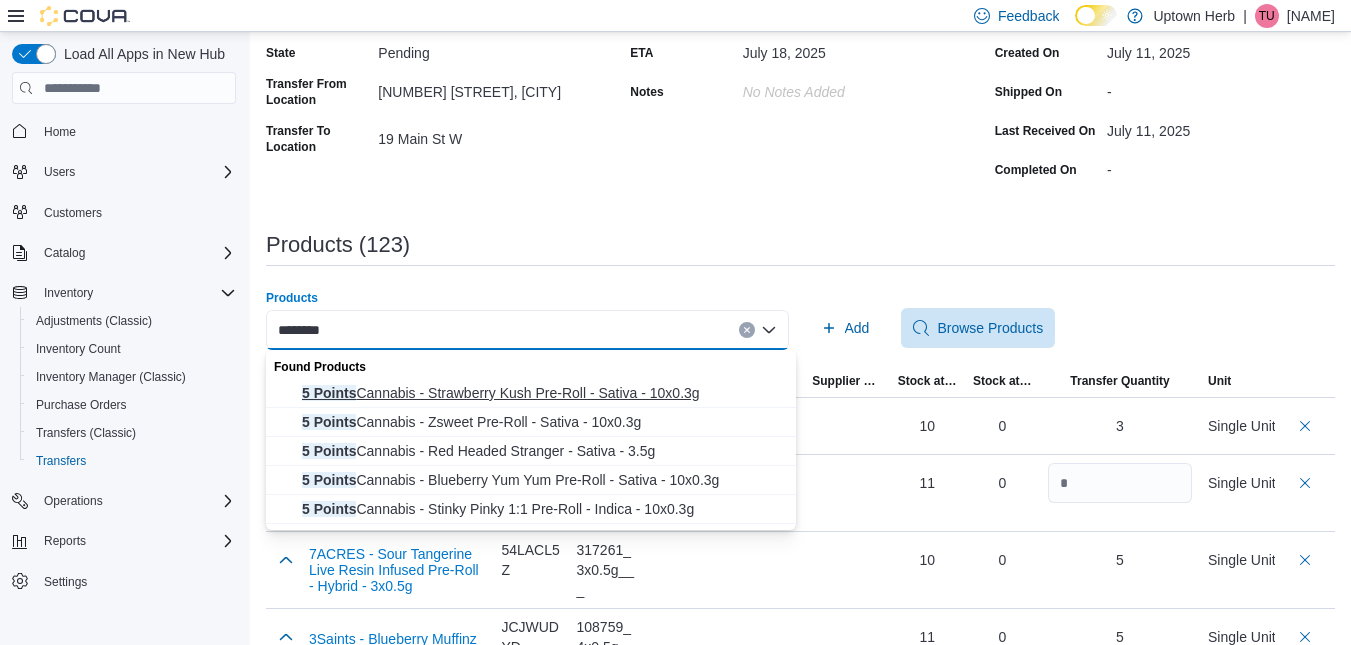 click on "5 Points  Cannabis - Strawberry Kush Pre-Roll - Sativa - 10x0.3g" at bounding box center (543, 393) 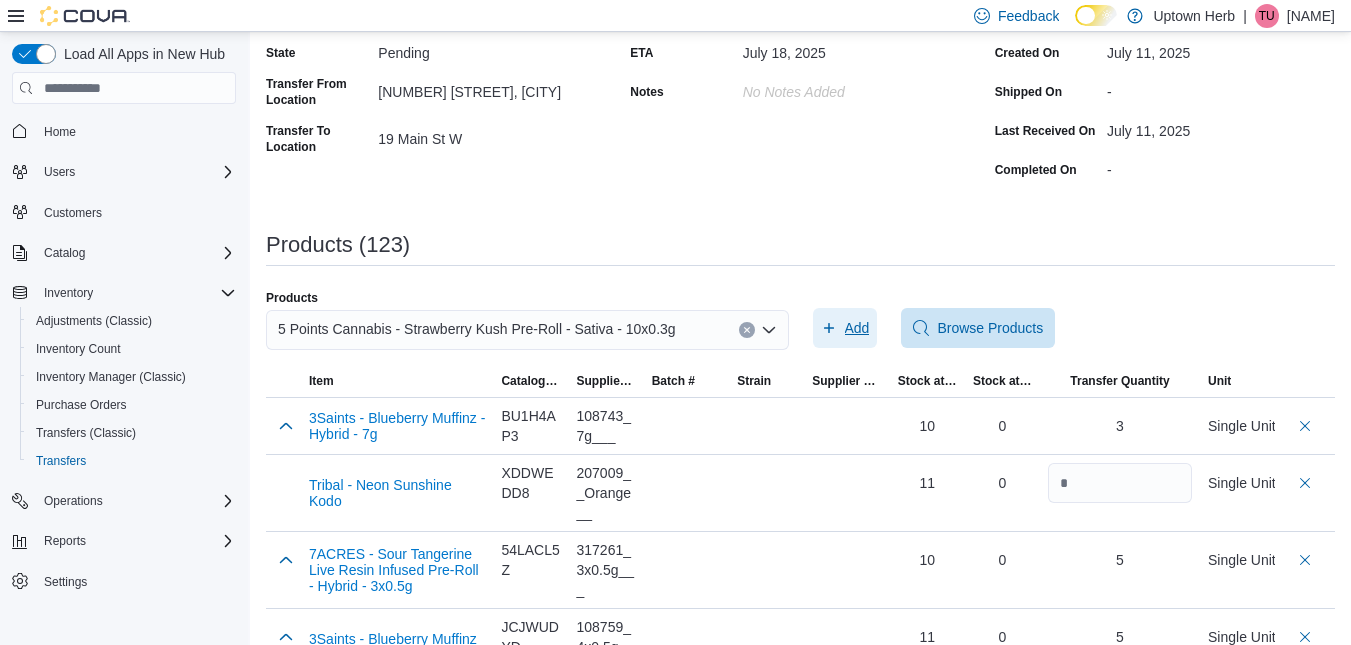 click on "Add" at bounding box center (845, 328) 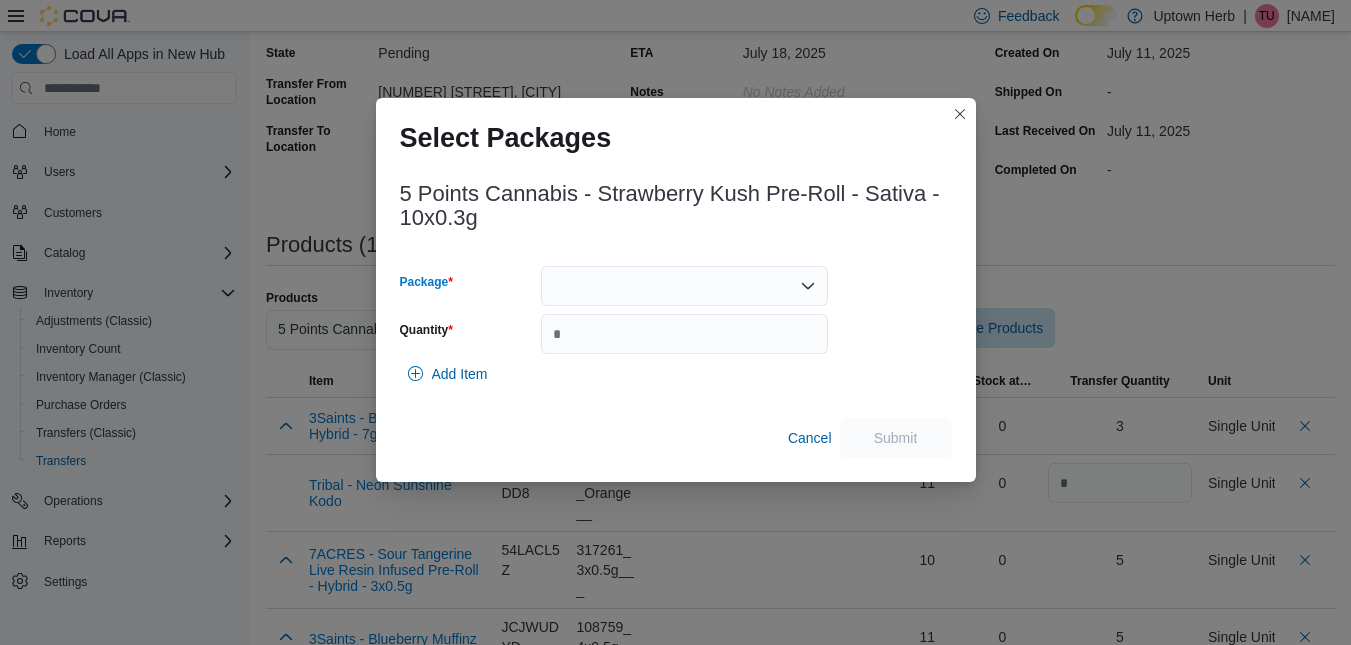click at bounding box center (684, 286) 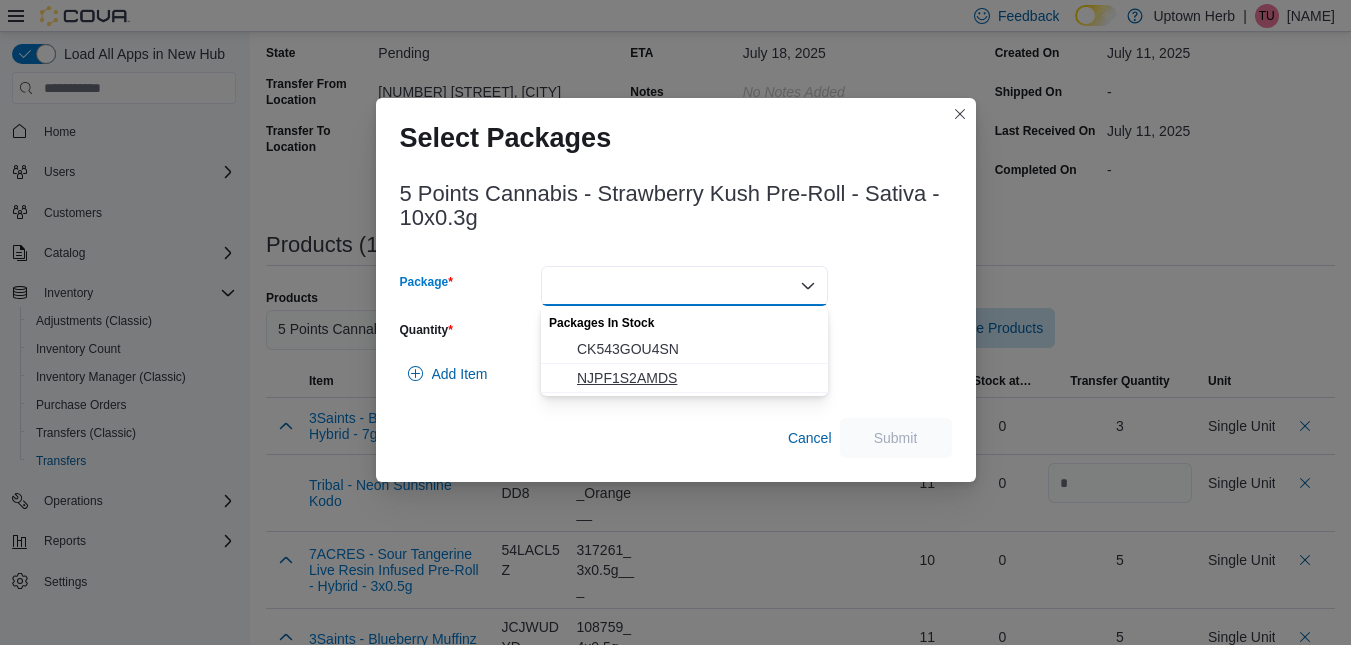 click on "NJPF1S2AMDS" at bounding box center [696, 378] 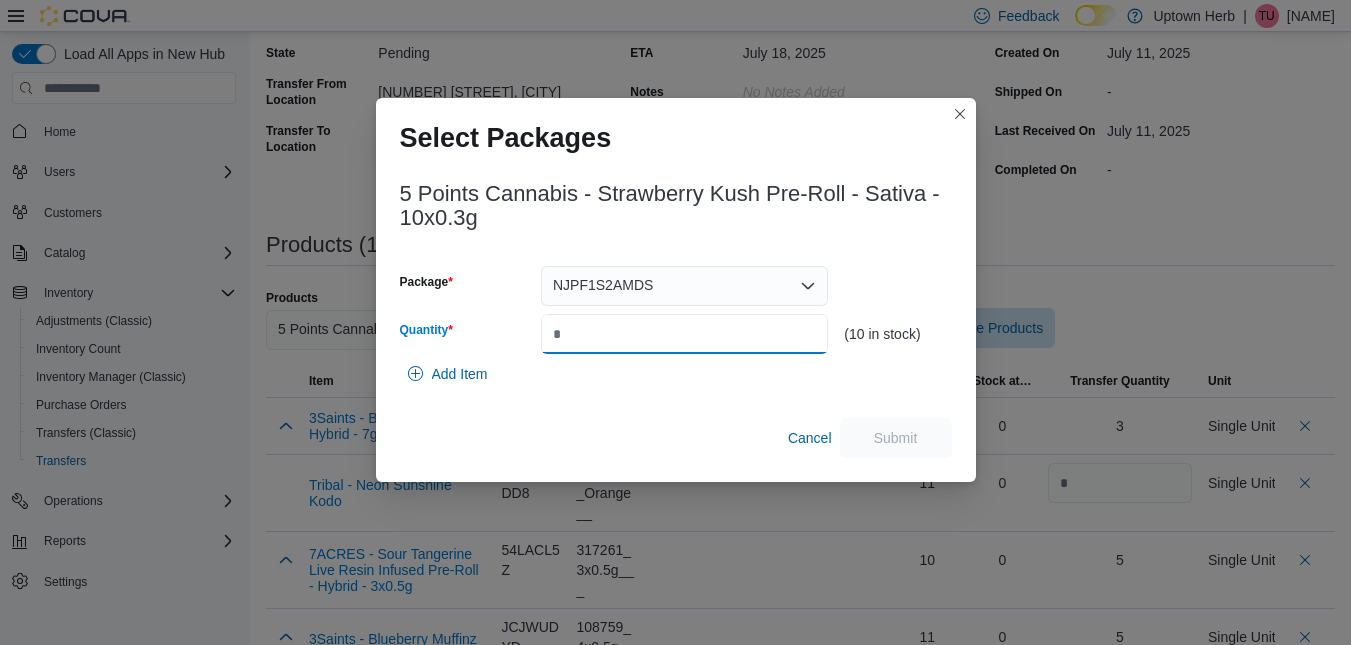 click on "Quantity" at bounding box center (684, 334) 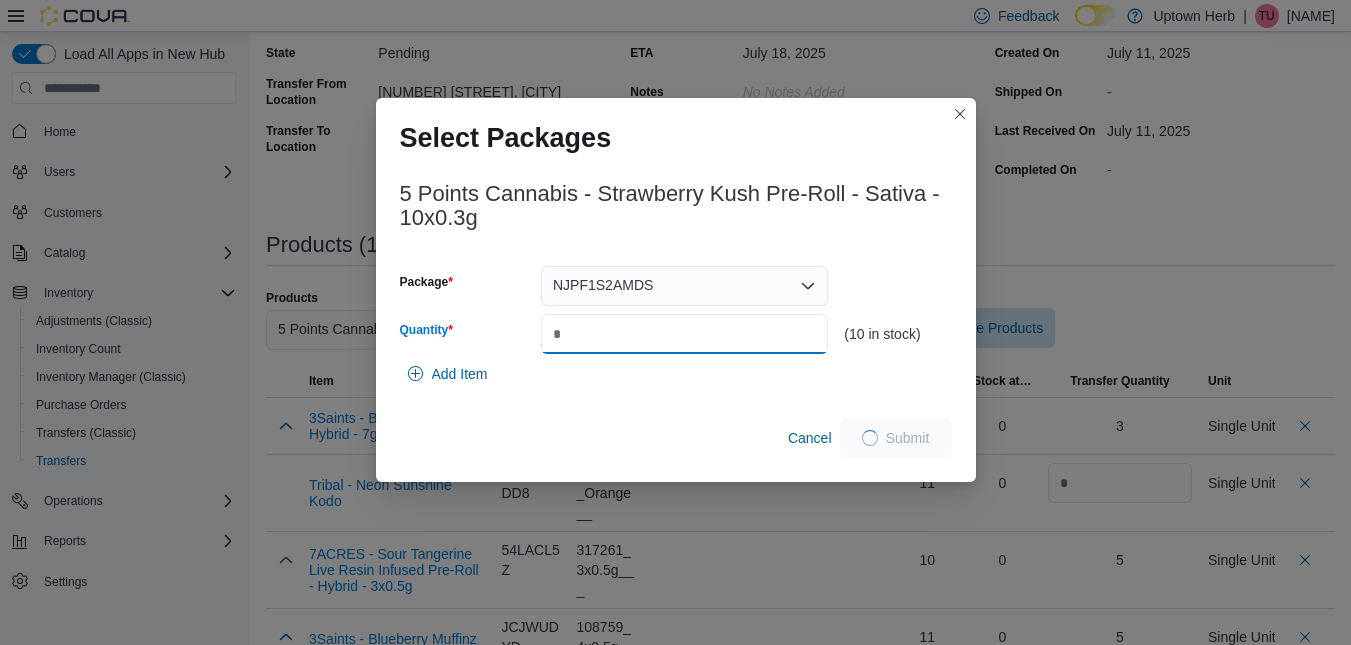 type on "*" 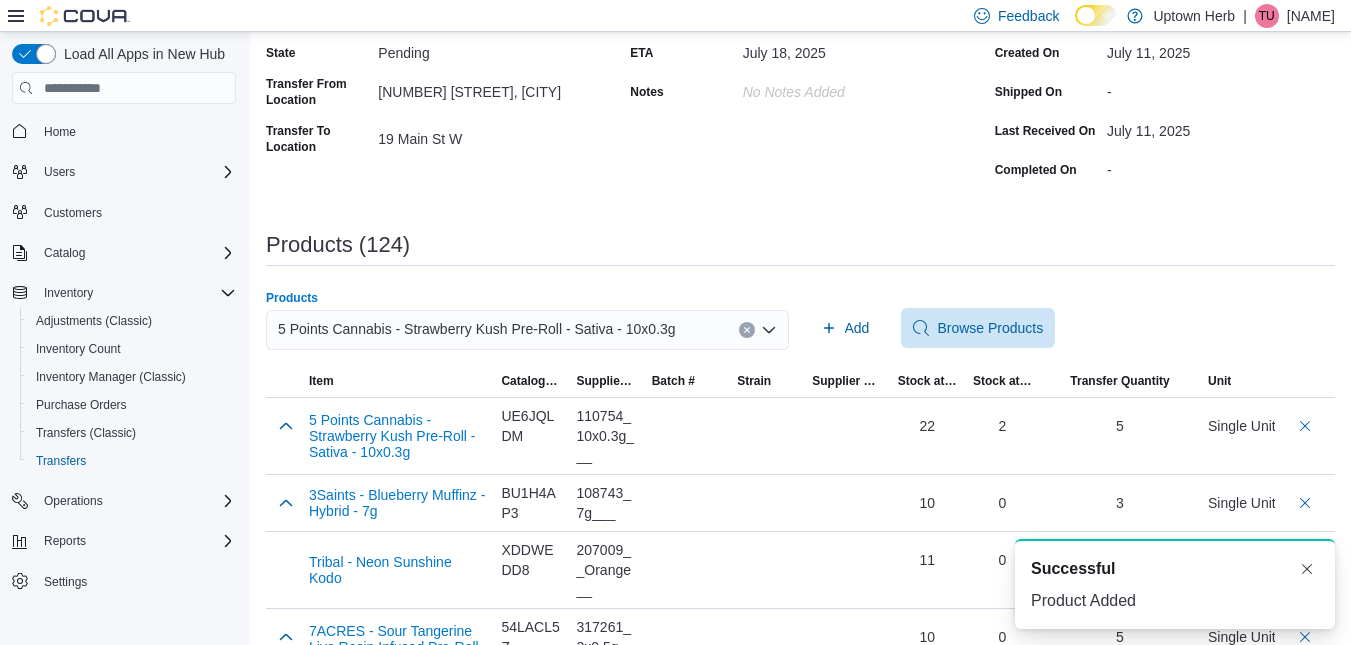 click on "5 Points Cannabis - Strawberry Kush Pre-Roll - Sativa - 10x0.3g" at bounding box center (477, 329) 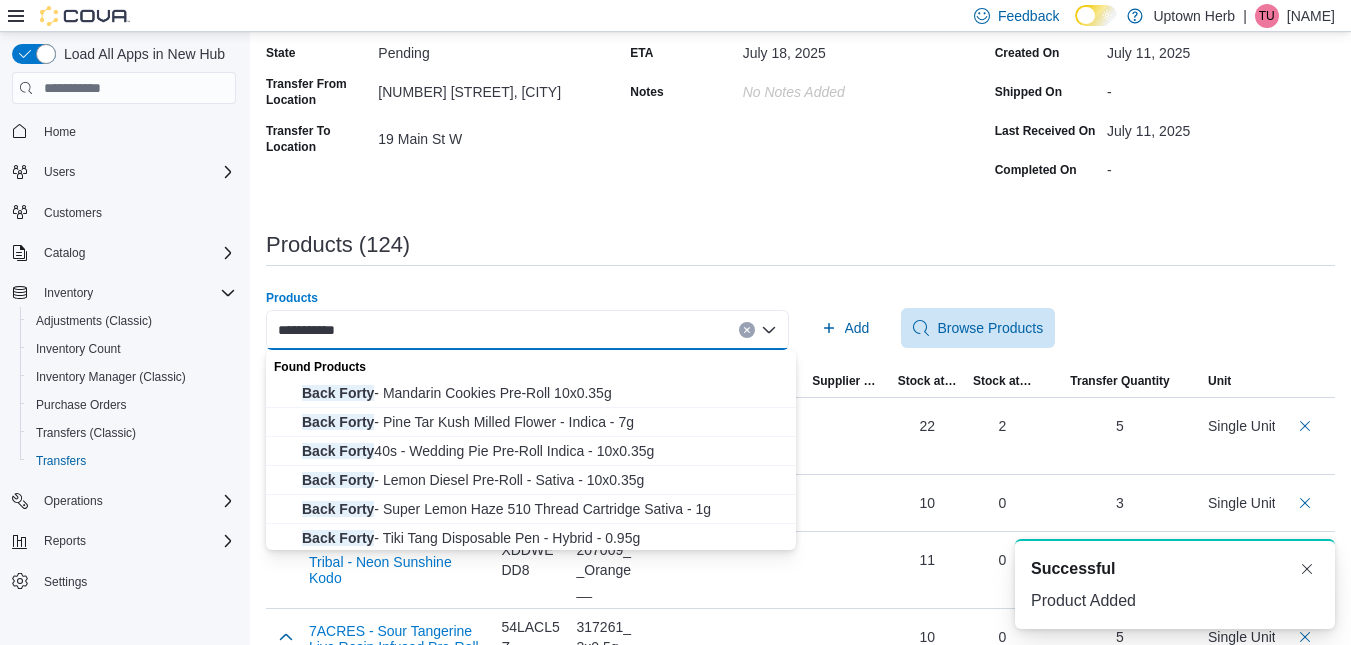 type on "**********" 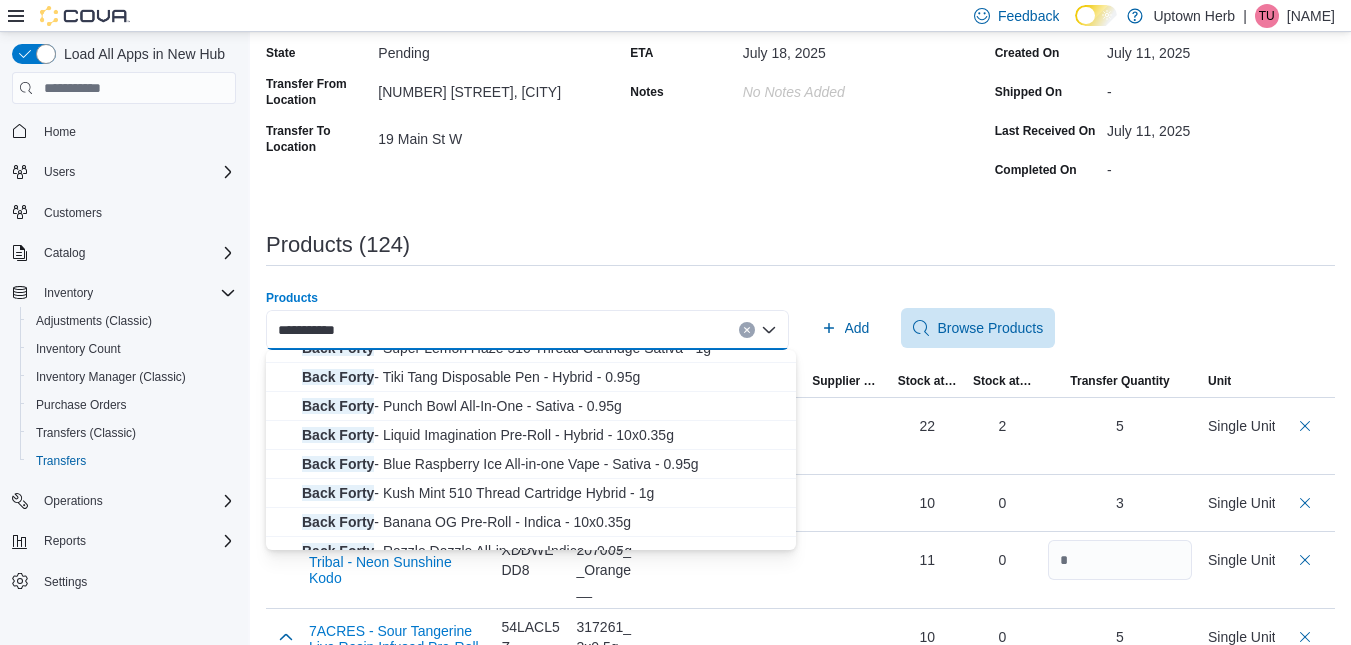 scroll, scrollTop: 163, scrollLeft: 0, axis: vertical 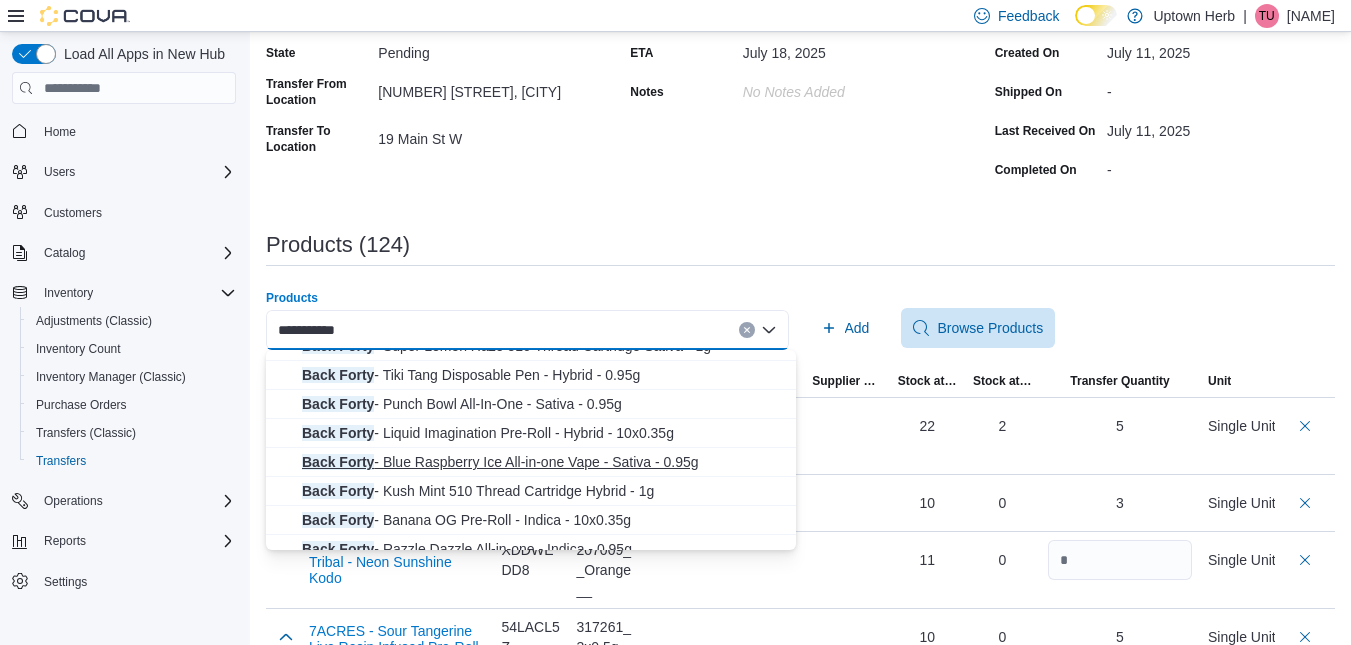 click on "Back Forty  - Blue Raspberry Ice All-in-one Vape - Sativa - 0.95g" at bounding box center (543, 462) 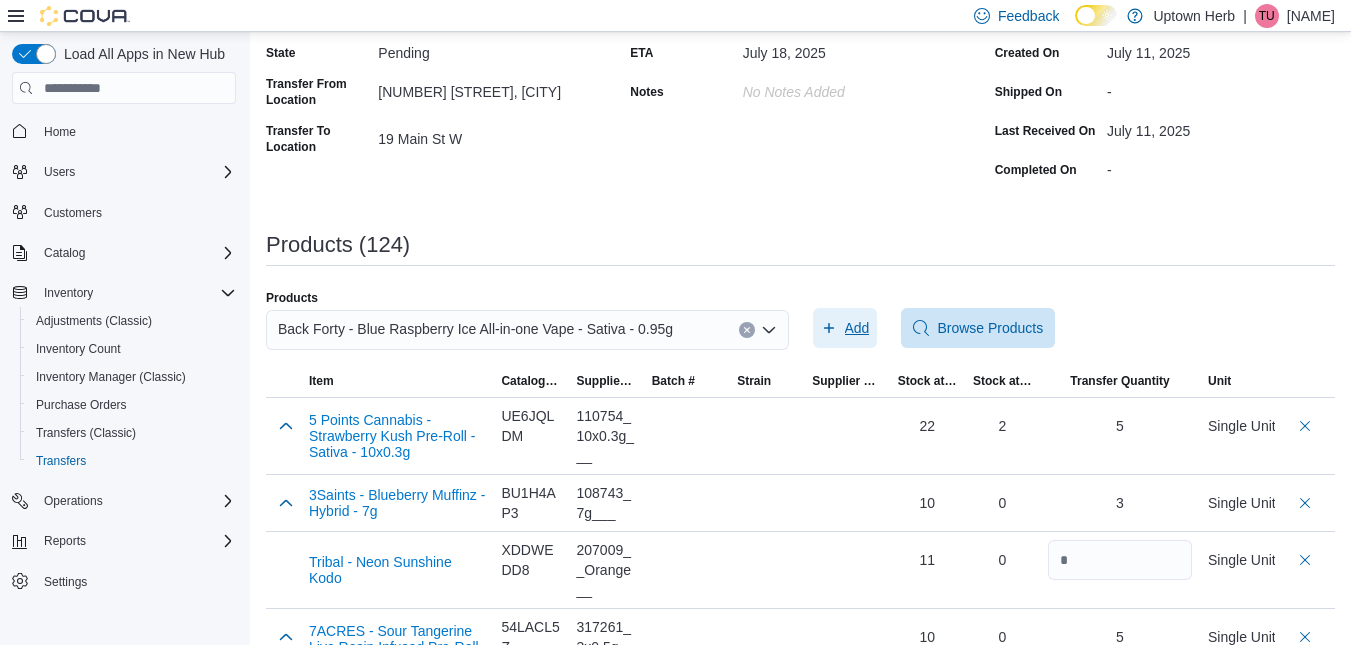 click on "Add" at bounding box center (857, 328) 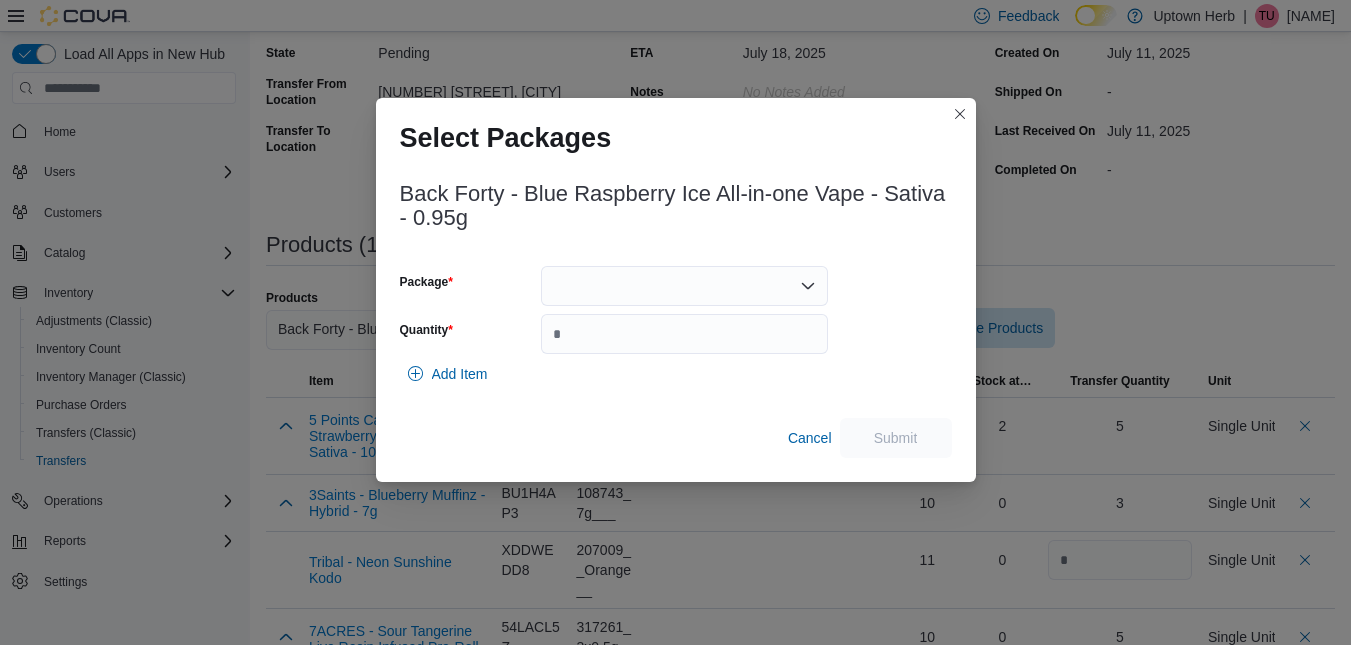 click at bounding box center [684, 286] 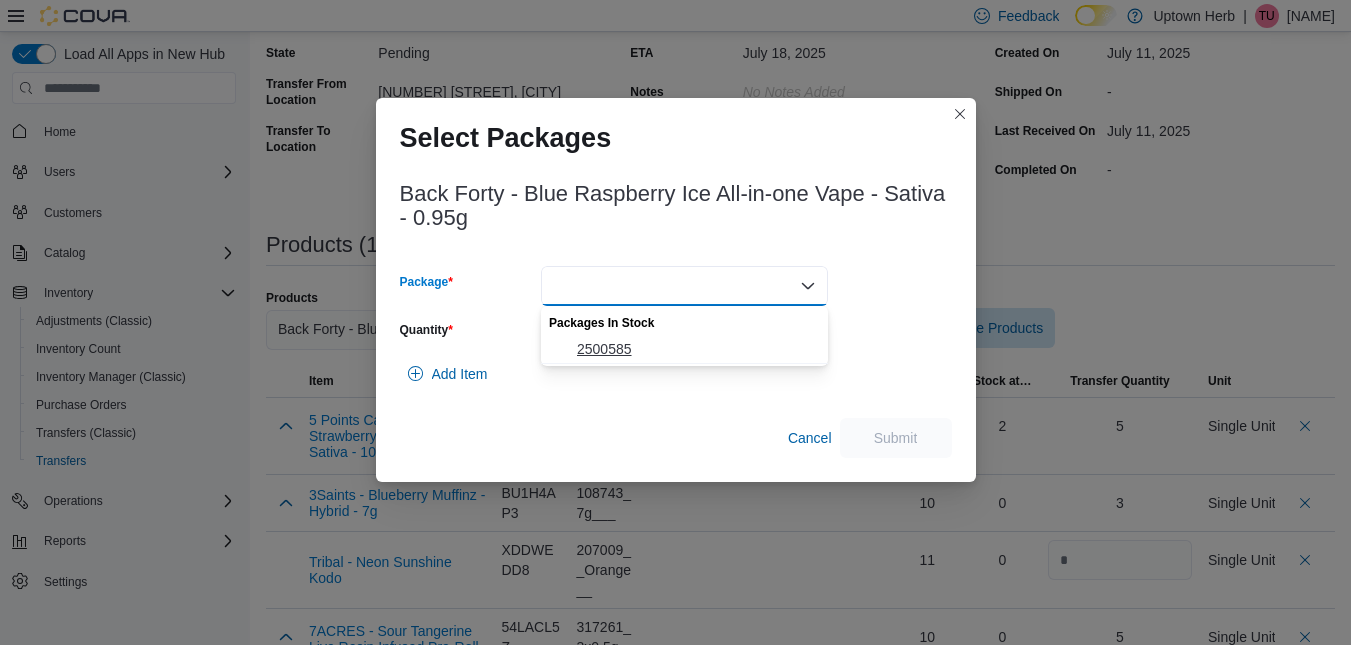 click on "2500585" at bounding box center (696, 349) 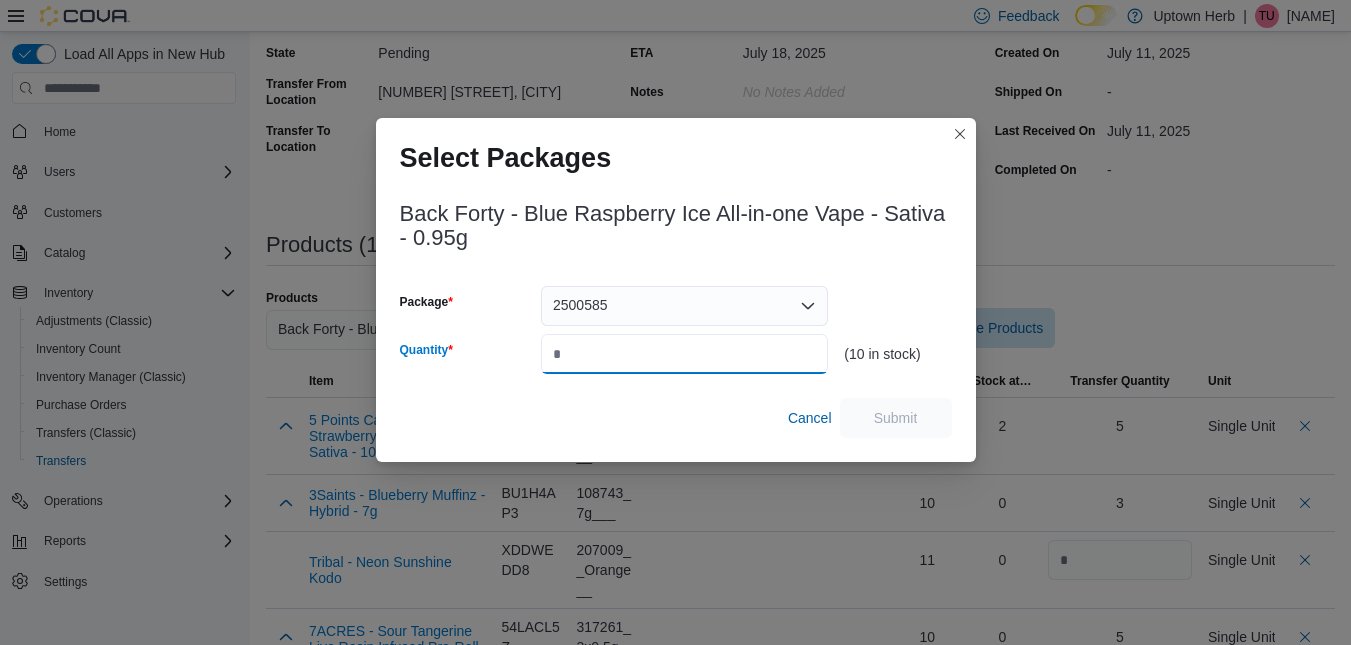 click on "Quantity" at bounding box center (684, 354) 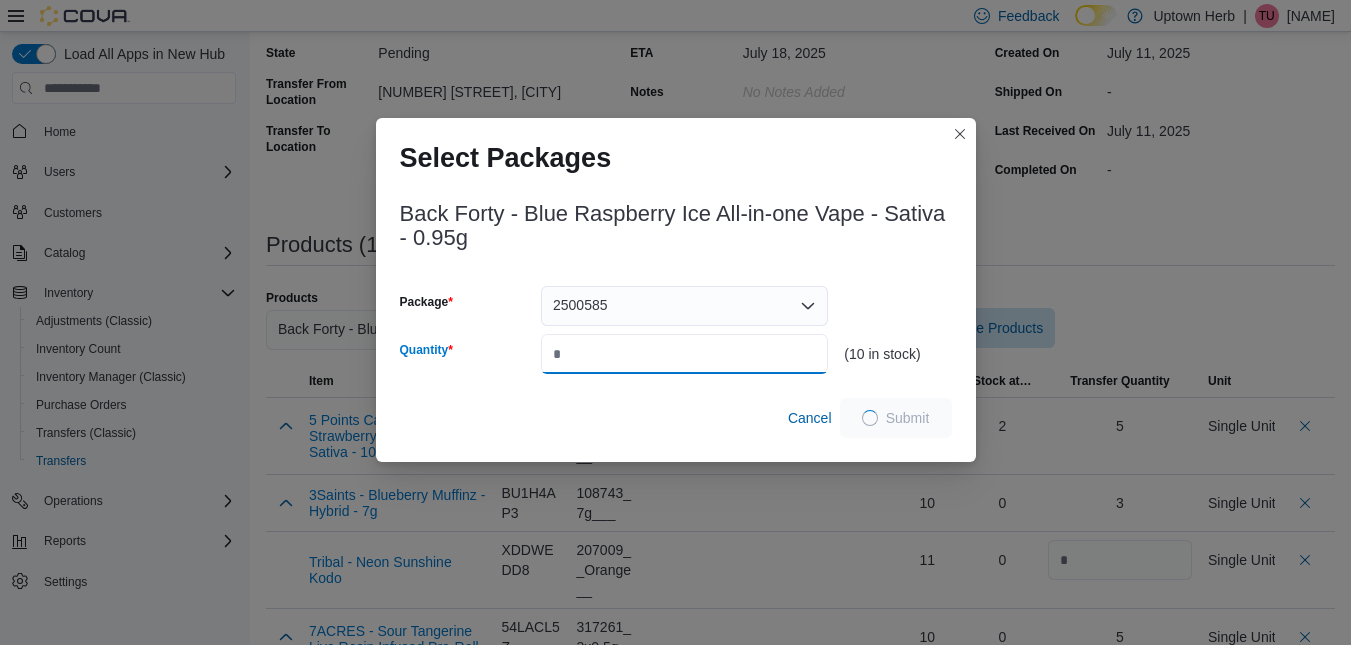 type on "*" 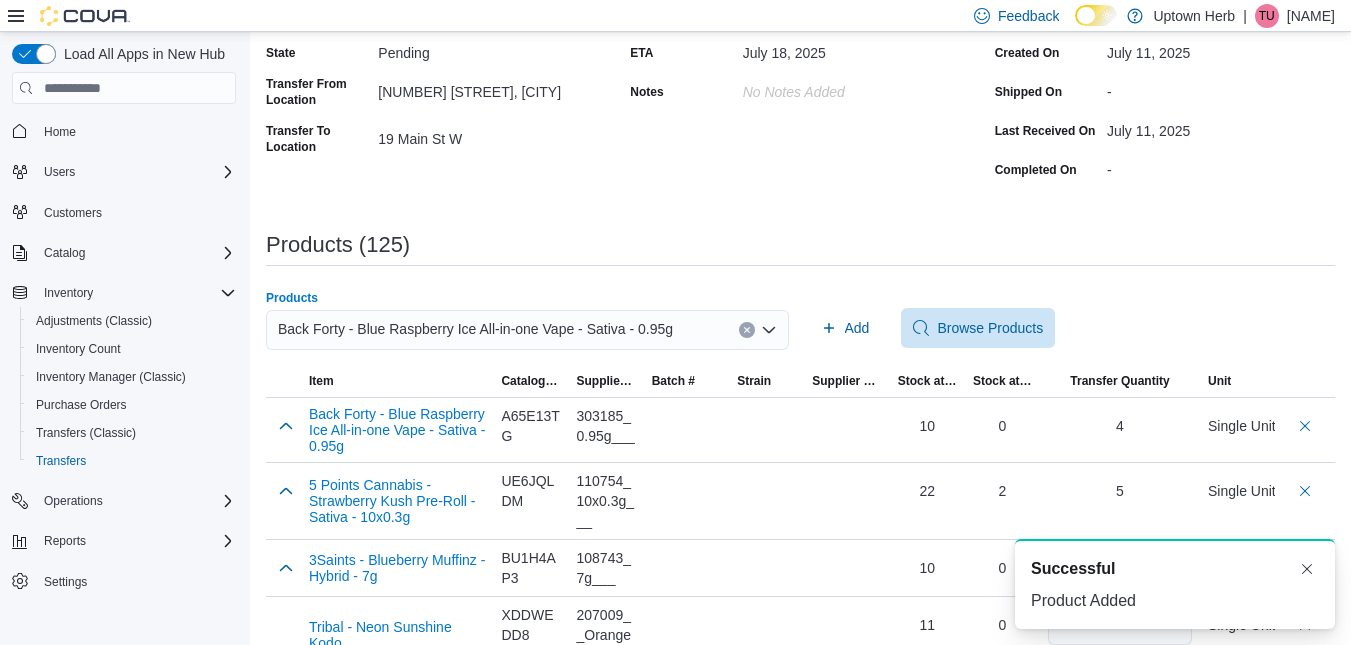 scroll, scrollTop: 0, scrollLeft: 0, axis: both 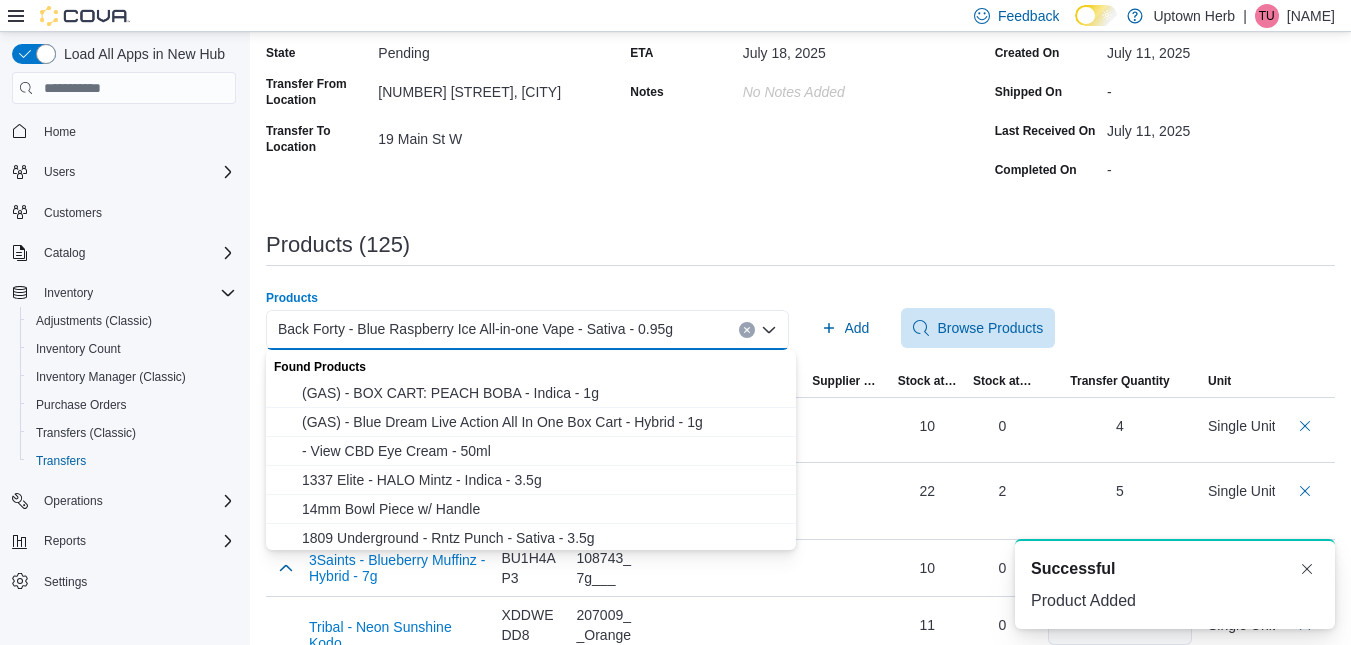 click on "Back Forty - Blue Raspberry Ice All-in-one Vape - Sativa - 0.95g" at bounding box center (475, 329) 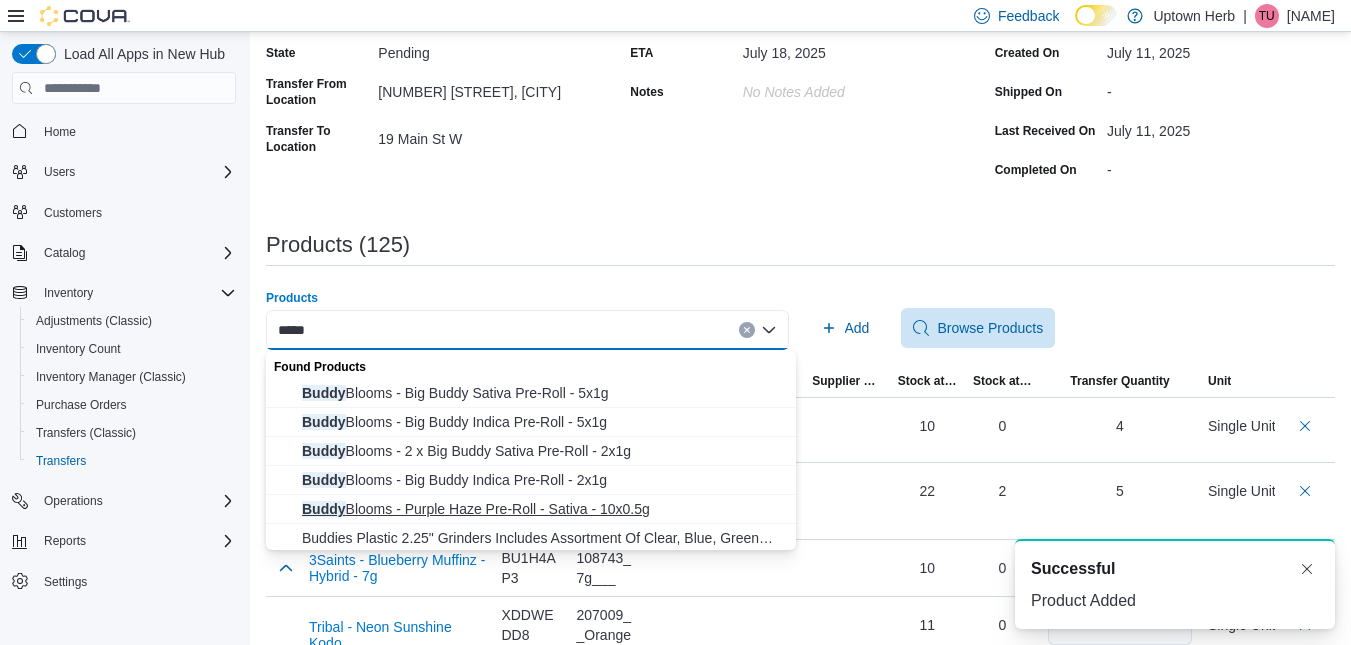 type on "*****" 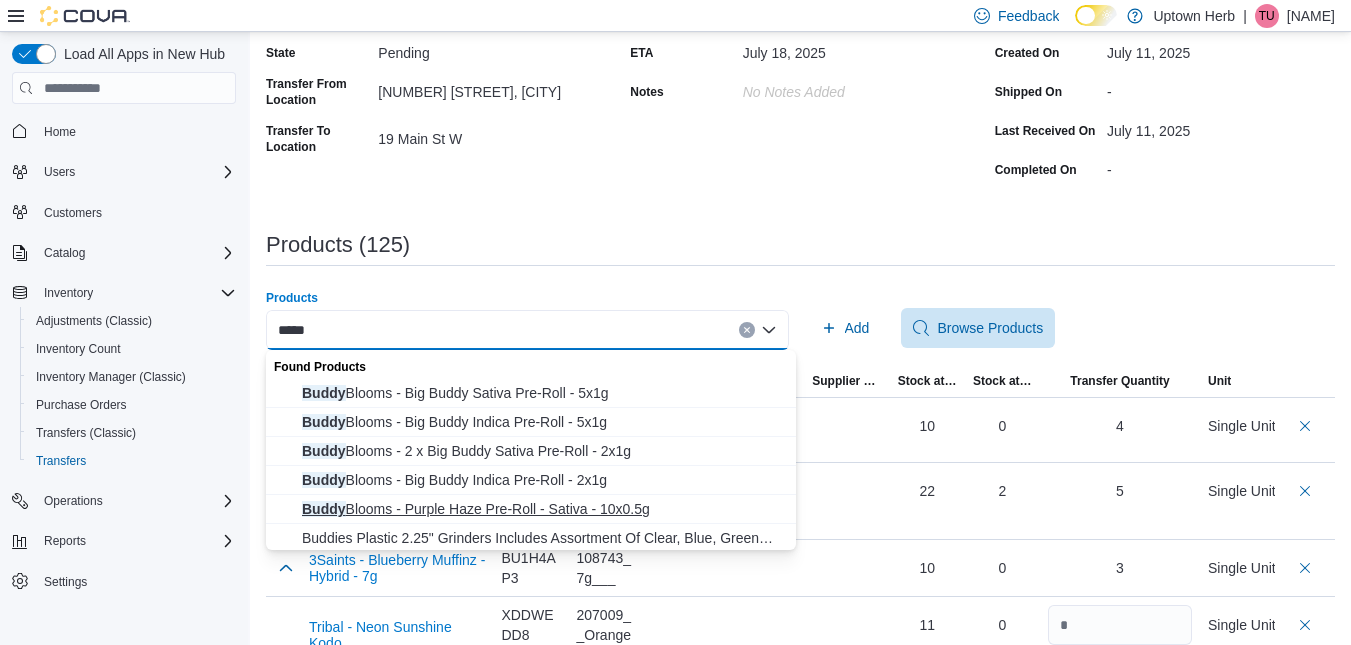 click on "Buddy  Blooms - Purple Haze Pre-Roll - Sativa - 10x0.5g" at bounding box center (543, 509) 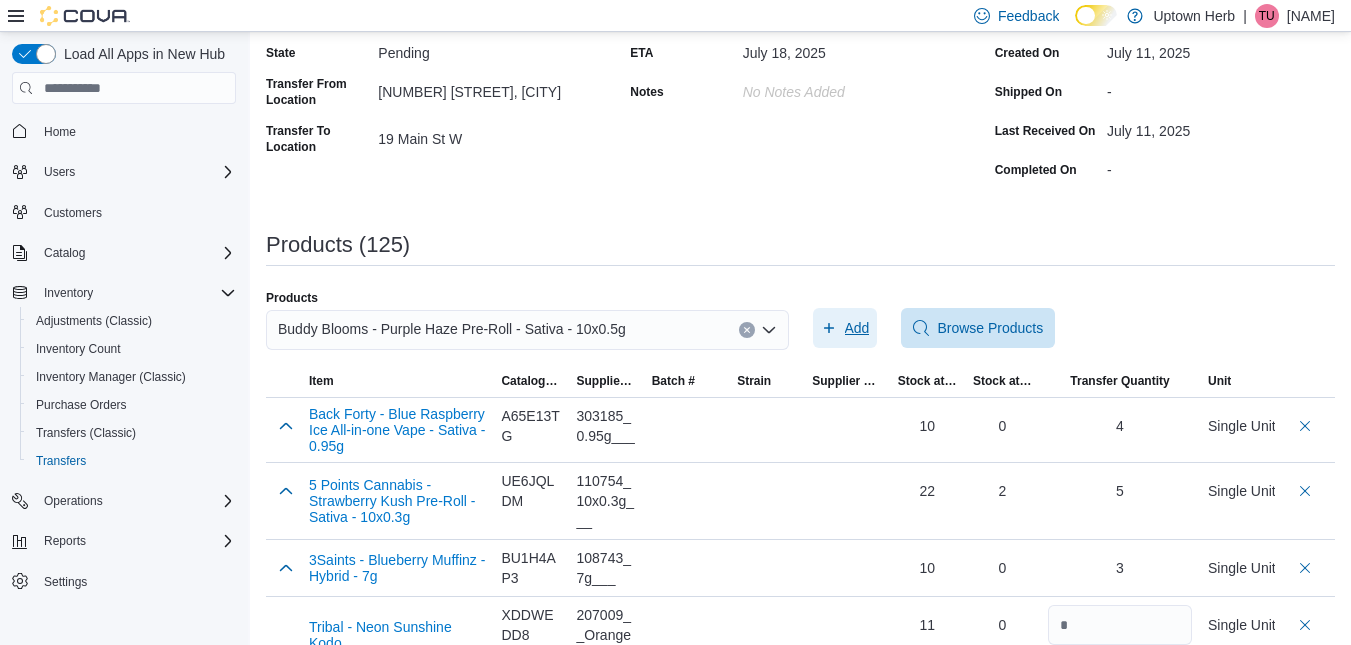 click on "Add" at bounding box center [857, 328] 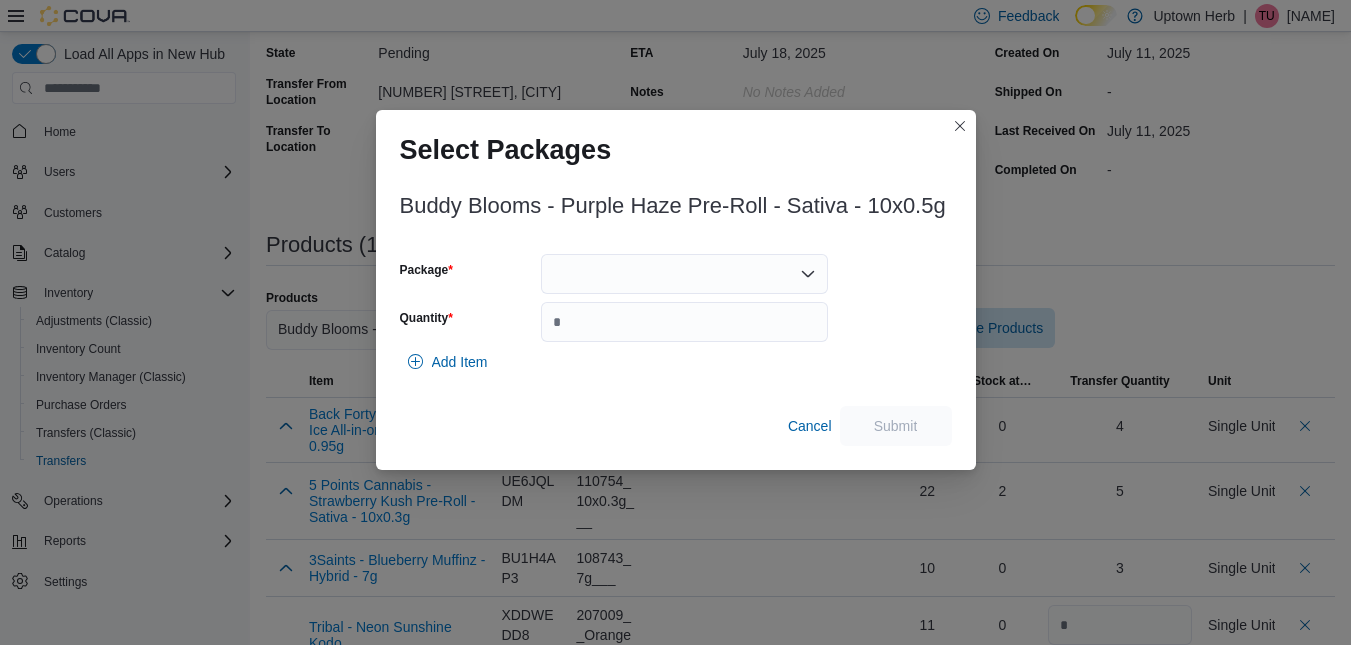 click at bounding box center [684, 274] 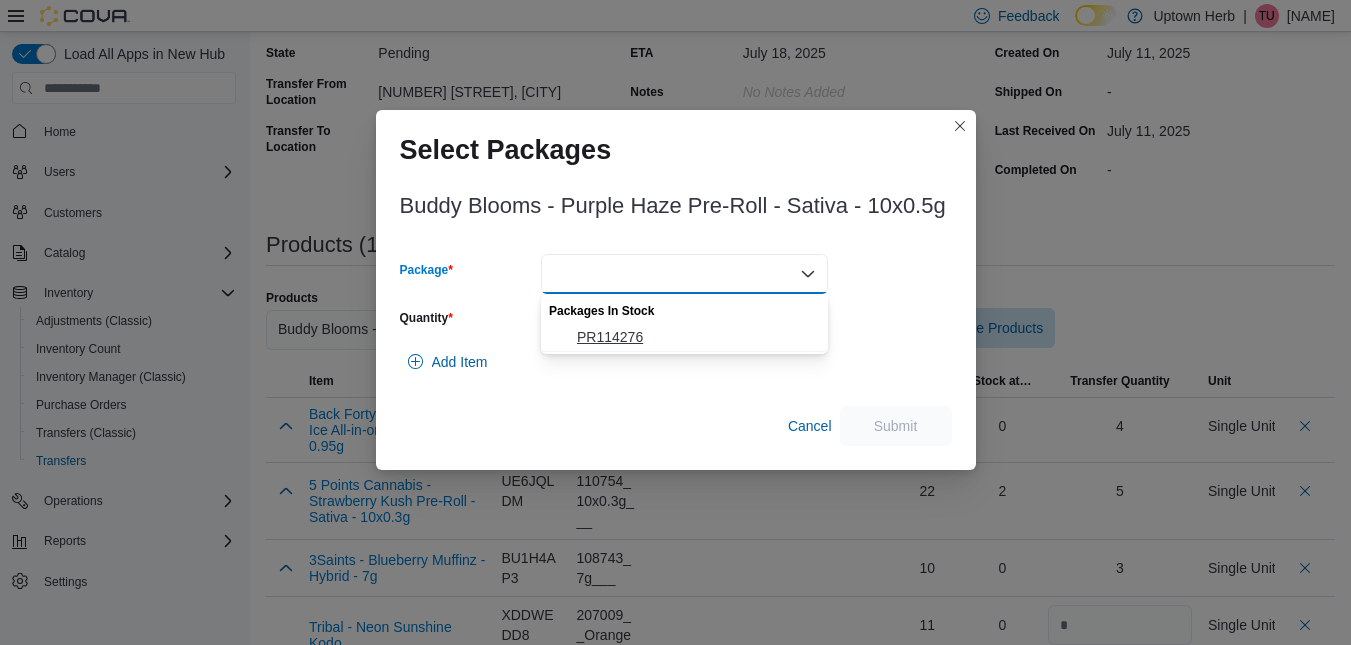 click on "PR114276" at bounding box center [696, 337] 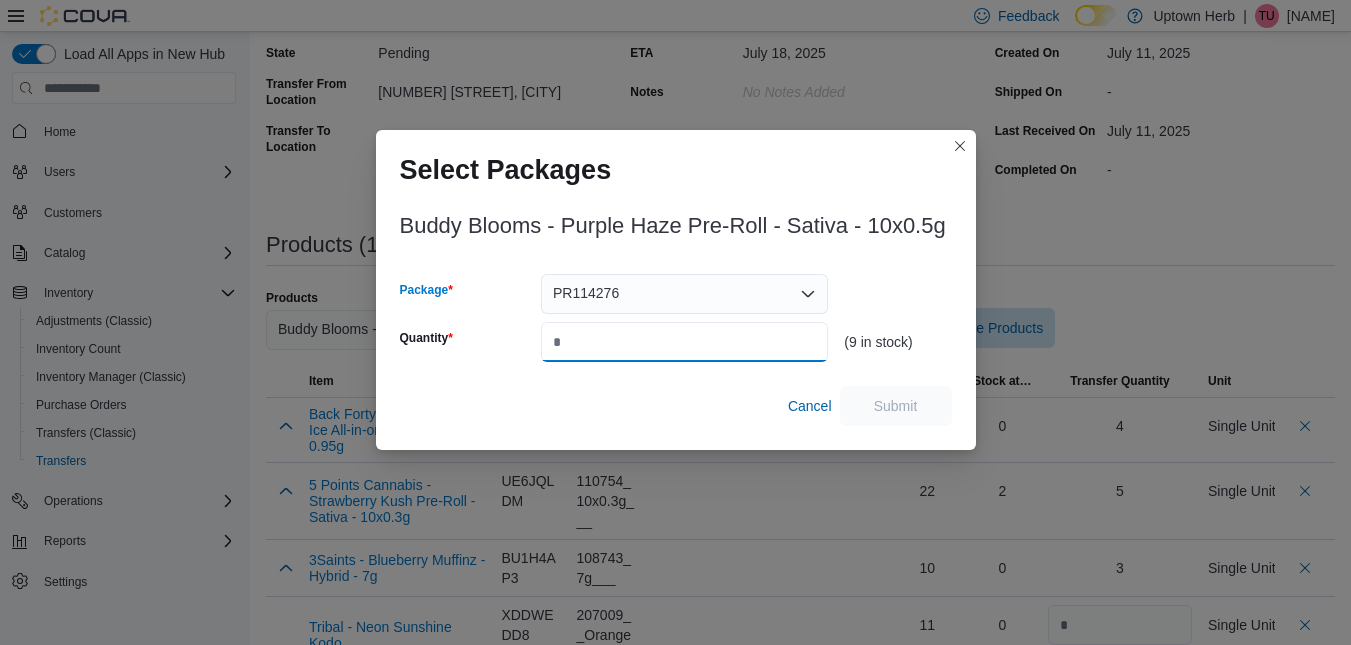 click on "Quantity" at bounding box center (684, 342) 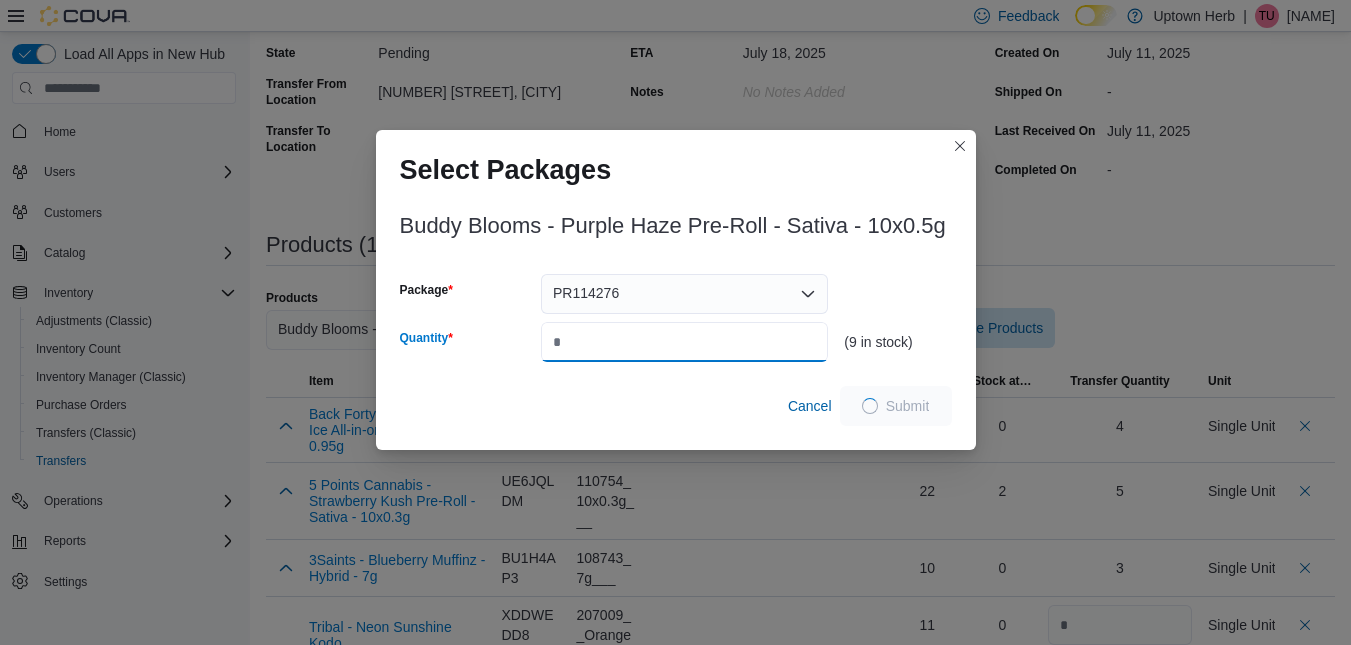 type on "*" 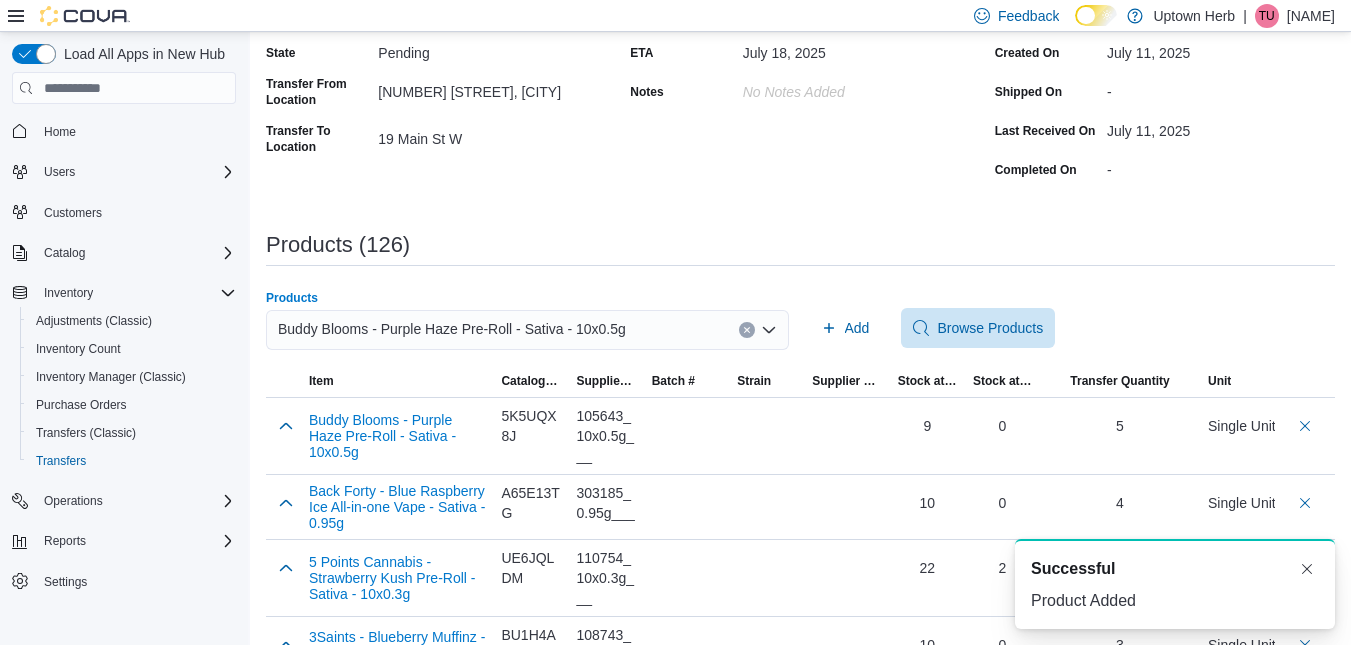 click on "Buddy Blooms - Purple Haze Pre-Roll - Sativa - 10x0.5g" at bounding box center (452, 329) 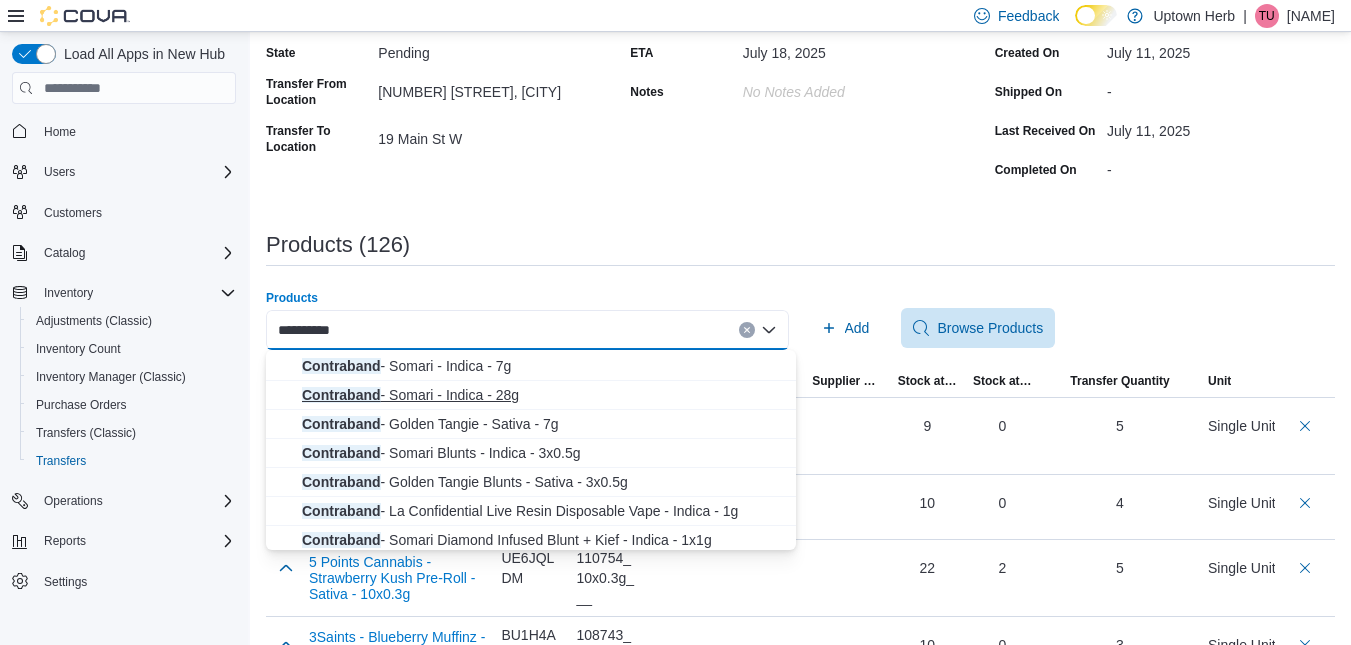 scroll, scrollTop: 32, scrollLeft: 0, axis: vertical 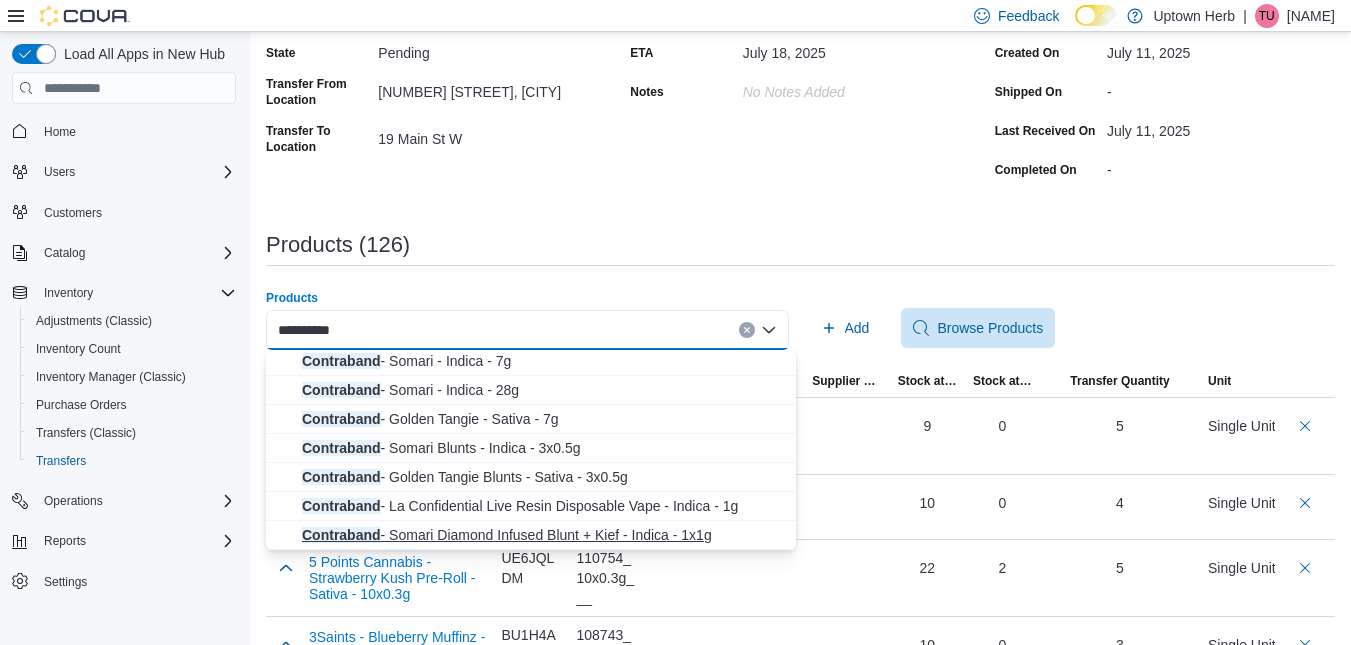 type on "**********" 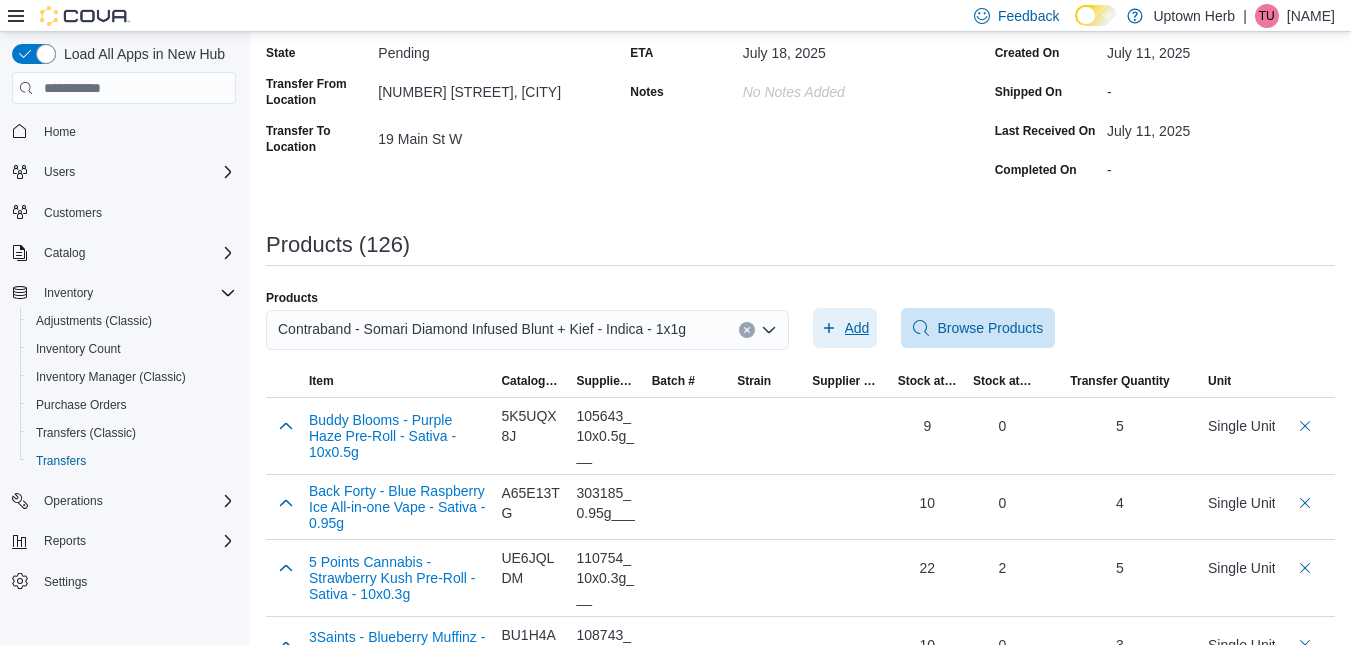 click on "Add" at bounding box center [857, 328] 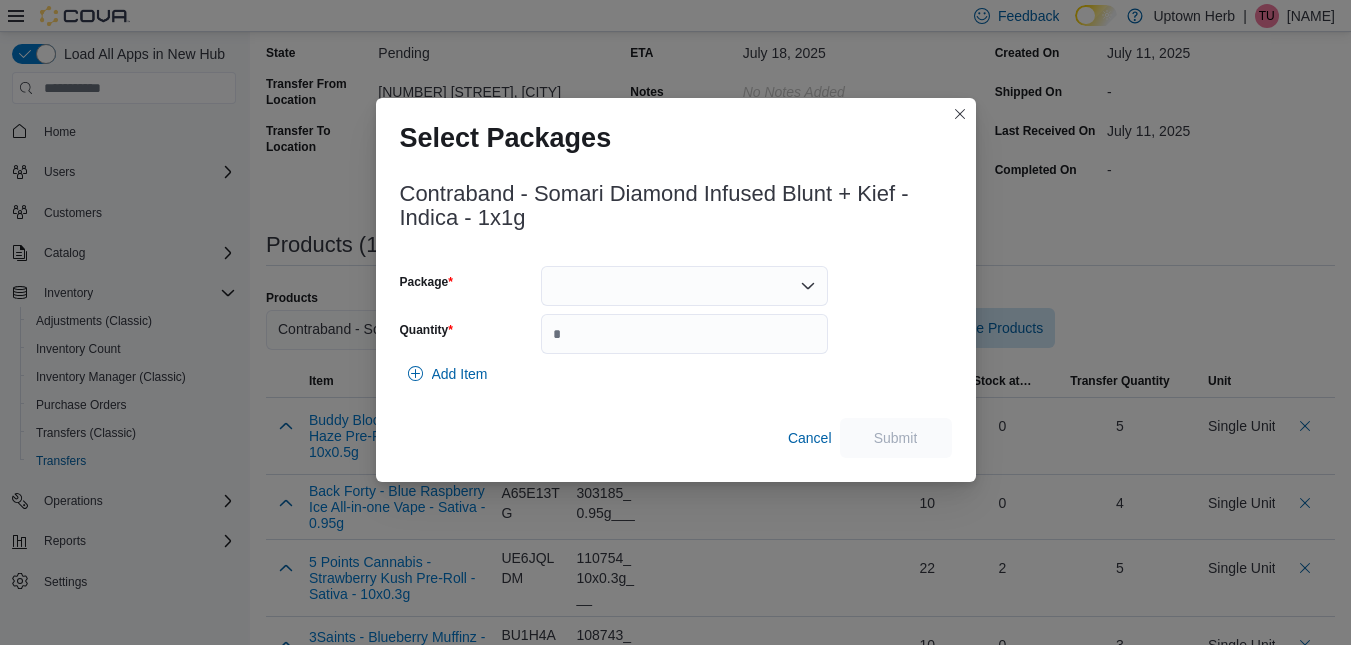 click at bounding box center [684, 286] 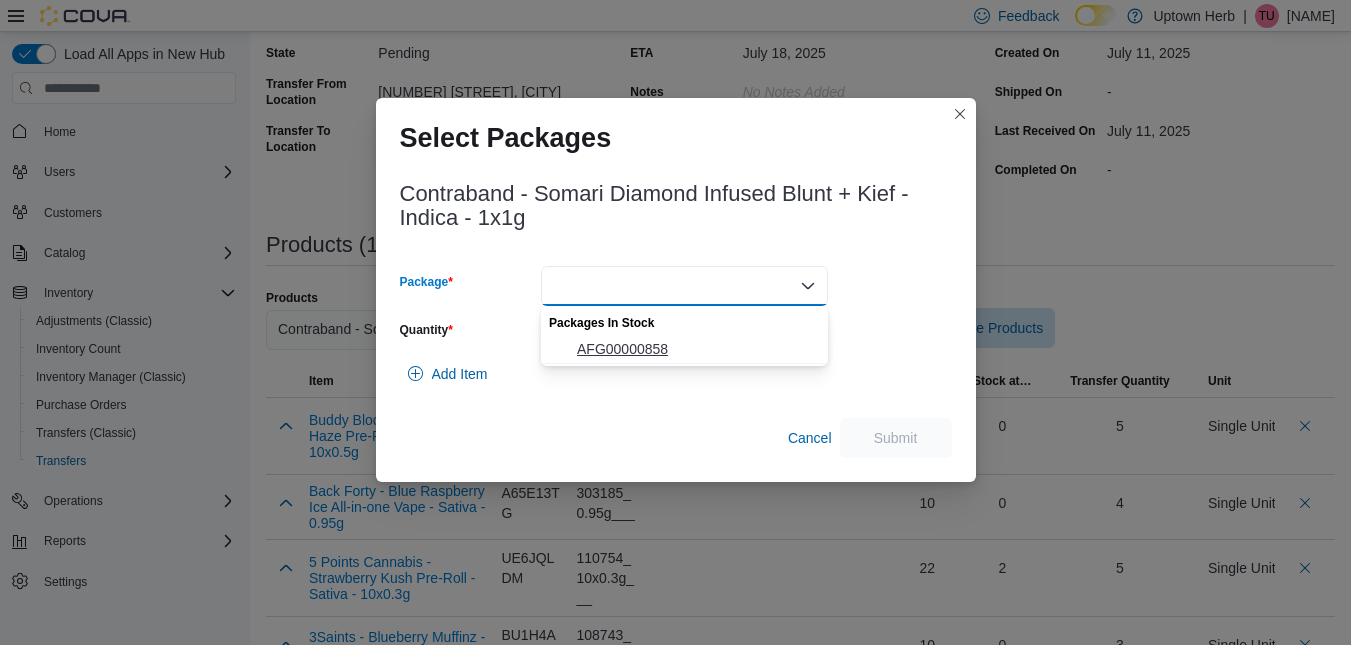 click on "AFG00000858" at bounding box center [696, 349] 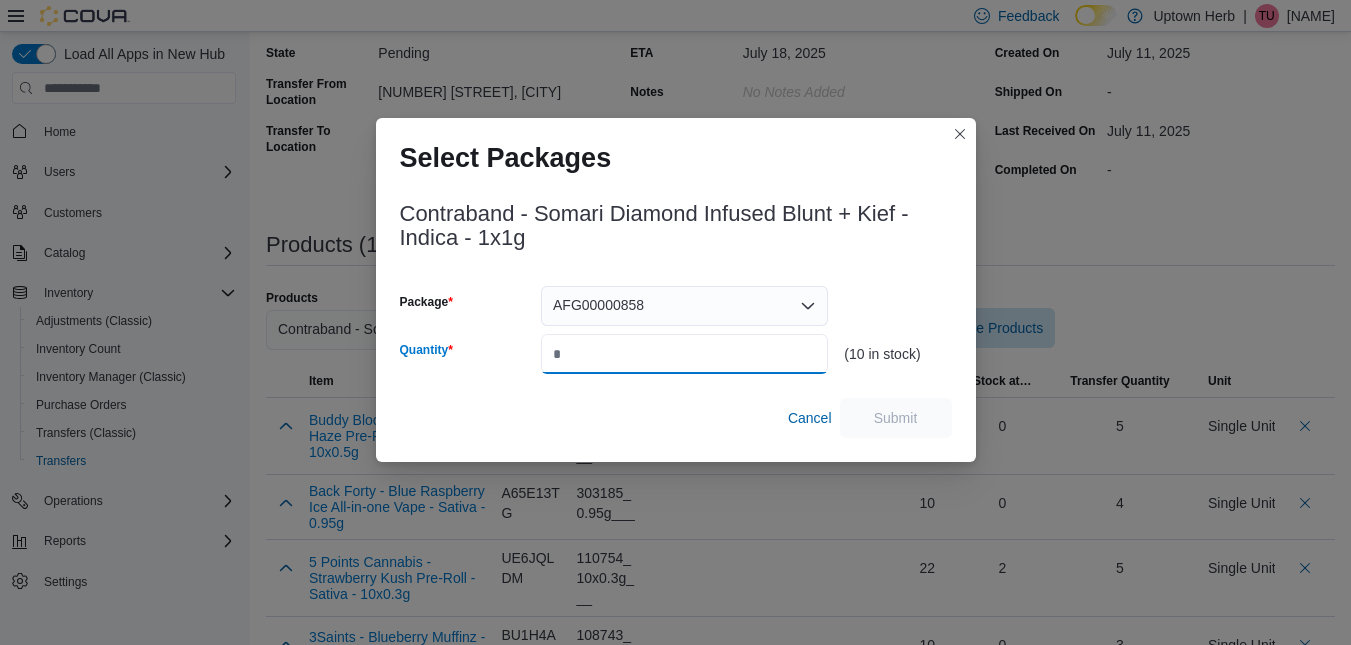 click on "Quantity" at bounding box center [684, 354] 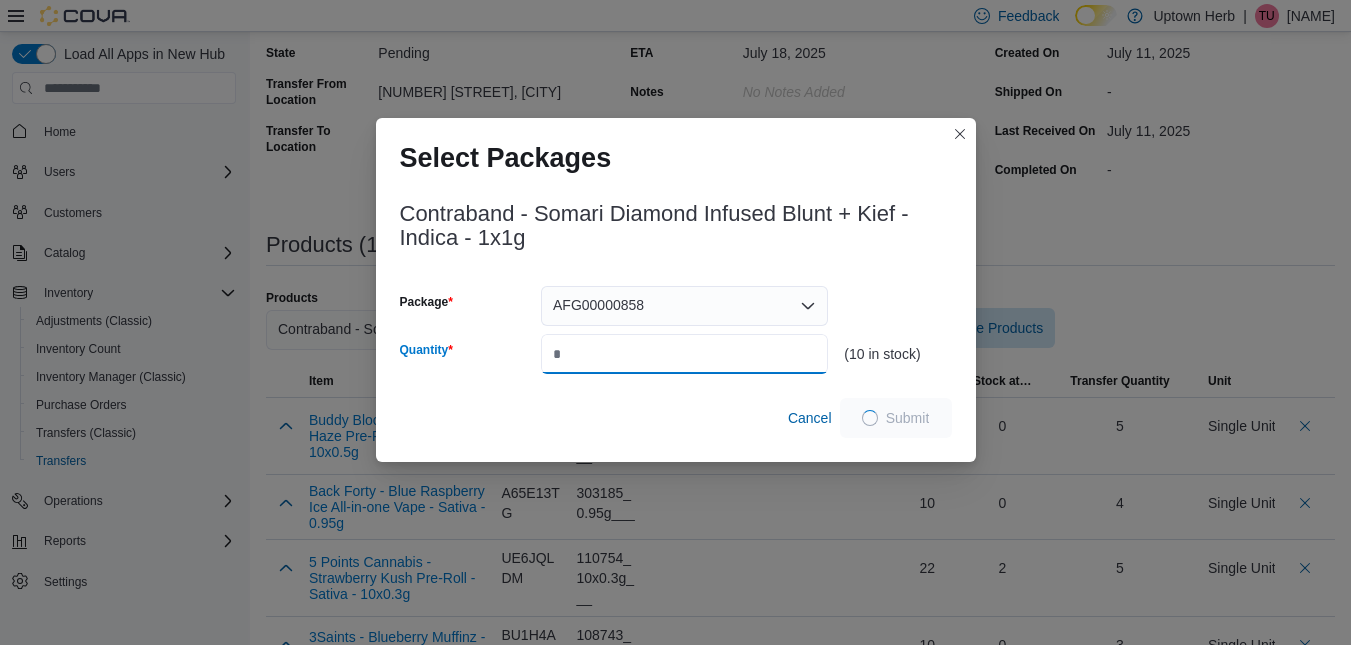 type on "*" 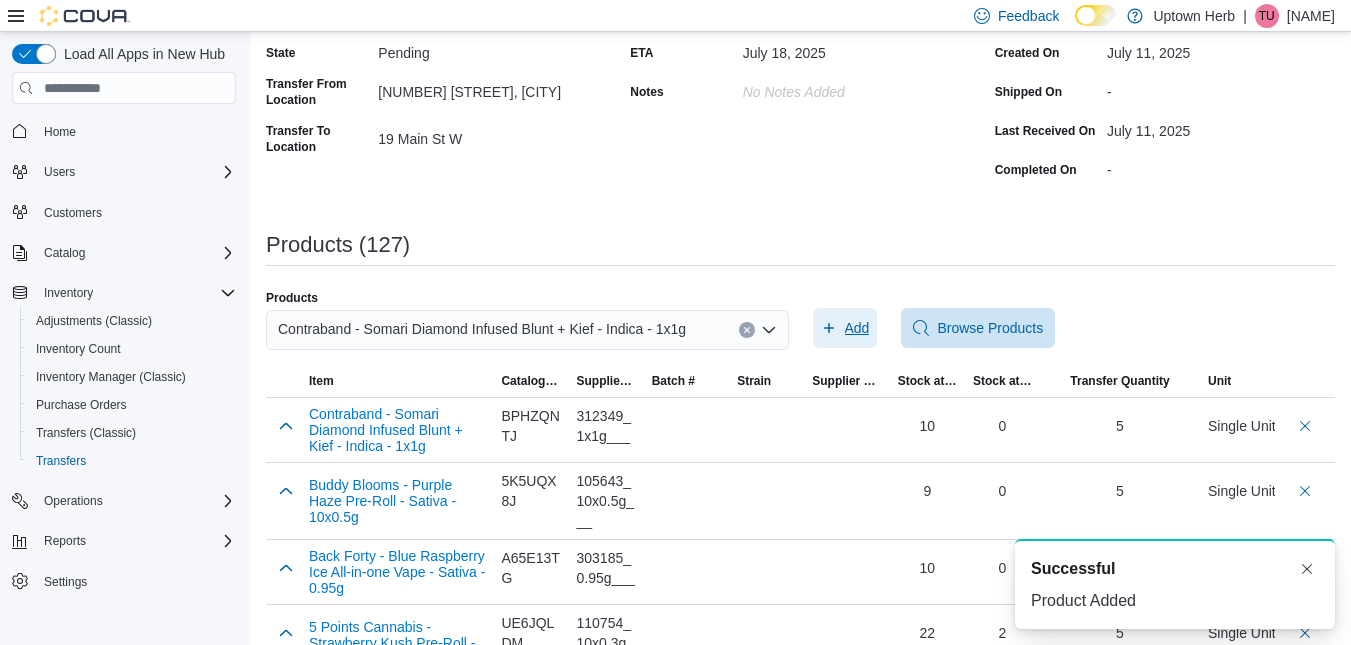 scroll, scrollTop: 0, scrollLeft: 0, axis: both 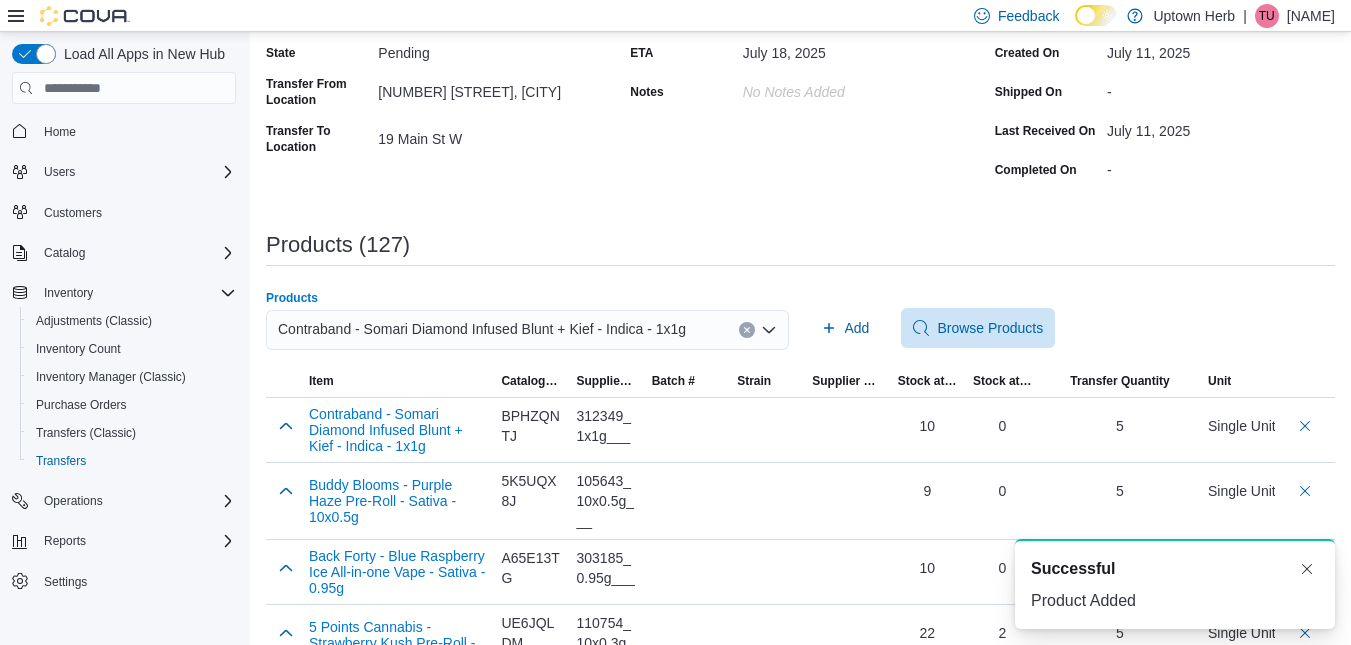 click on "Contraband - Somari Diamond Infused Blunt + Kief - Indica - 1x1g" at bounding box center [482, 329] 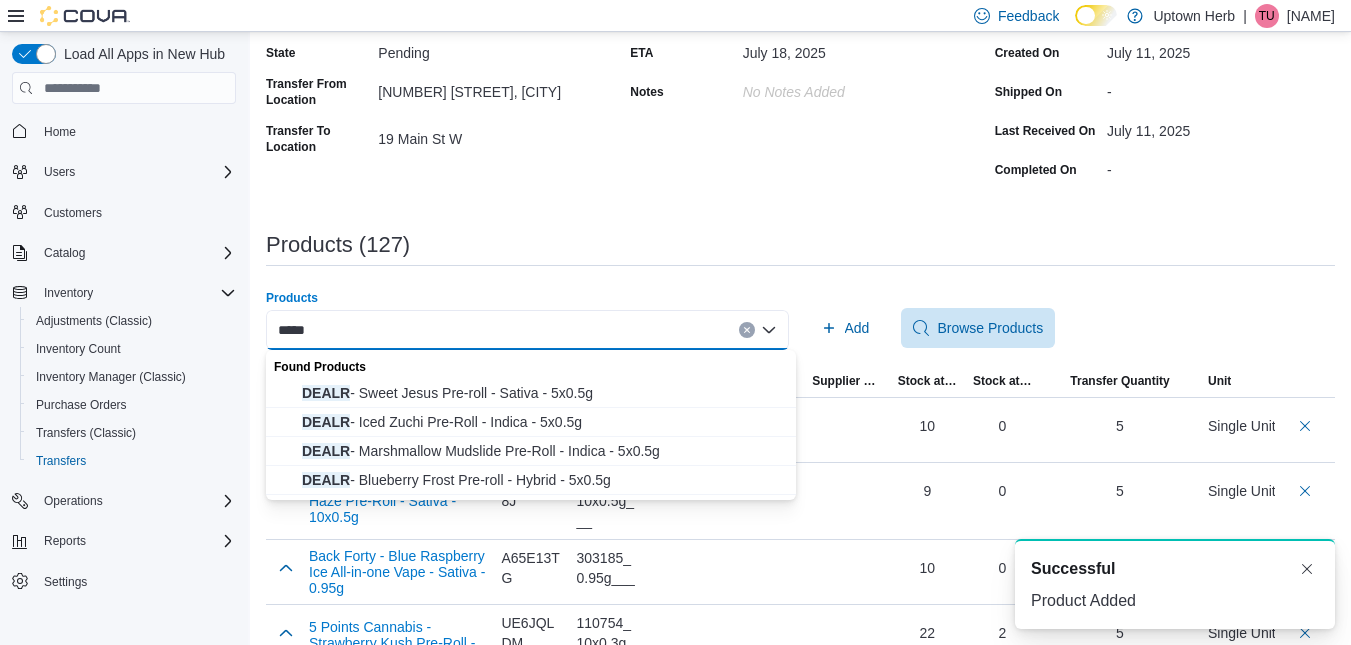 type on "*****" 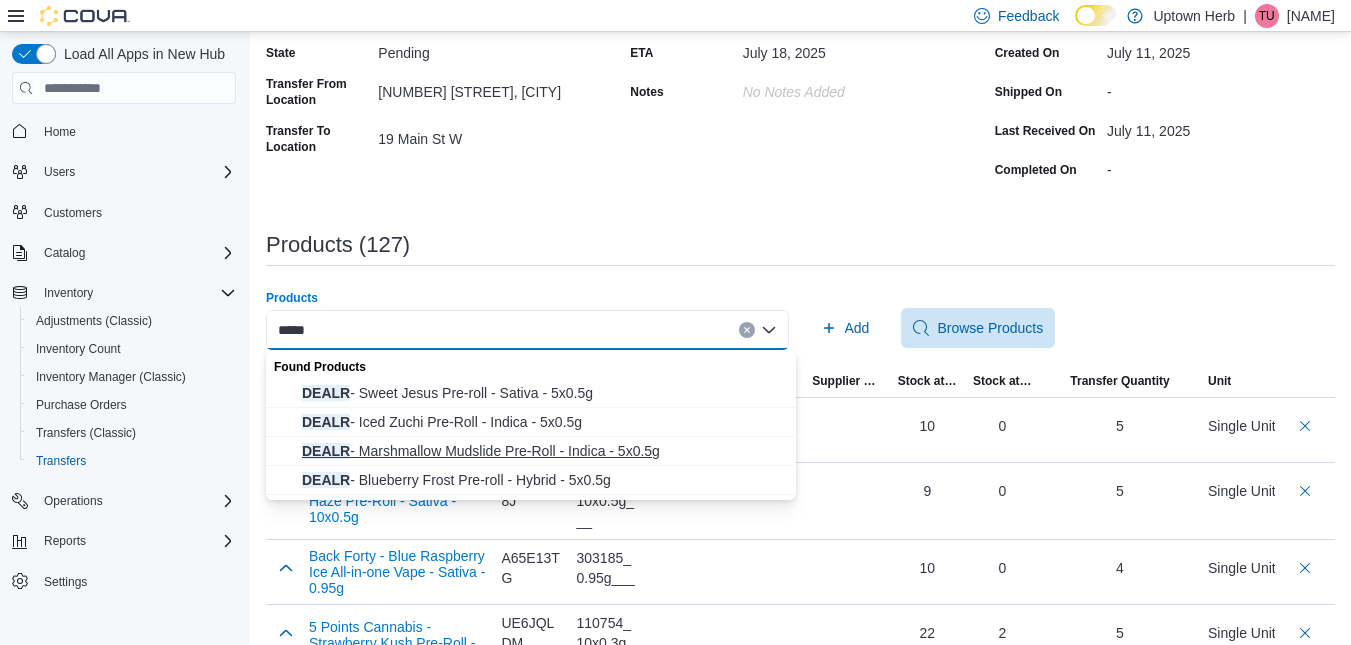 click on "DEALR  - Marshmallow Mudslide Pre-Roll - Indica - 5x0.5g" at bounding box center (543, 451) 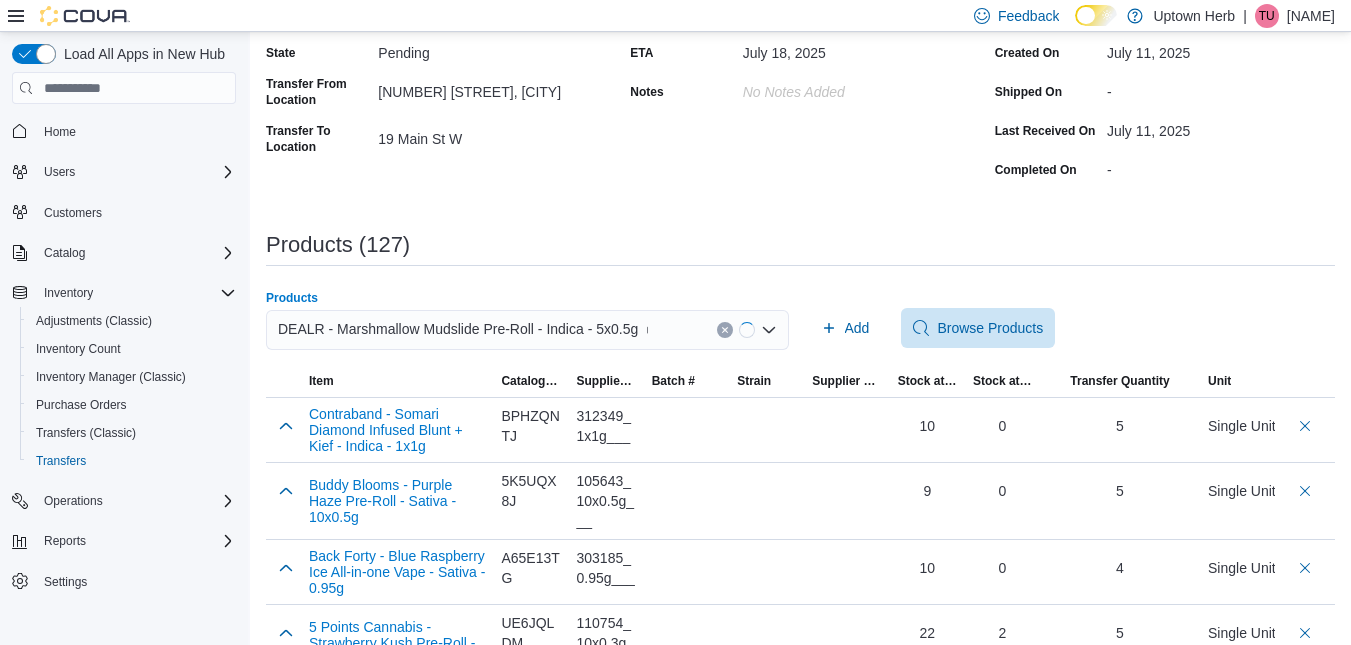 type 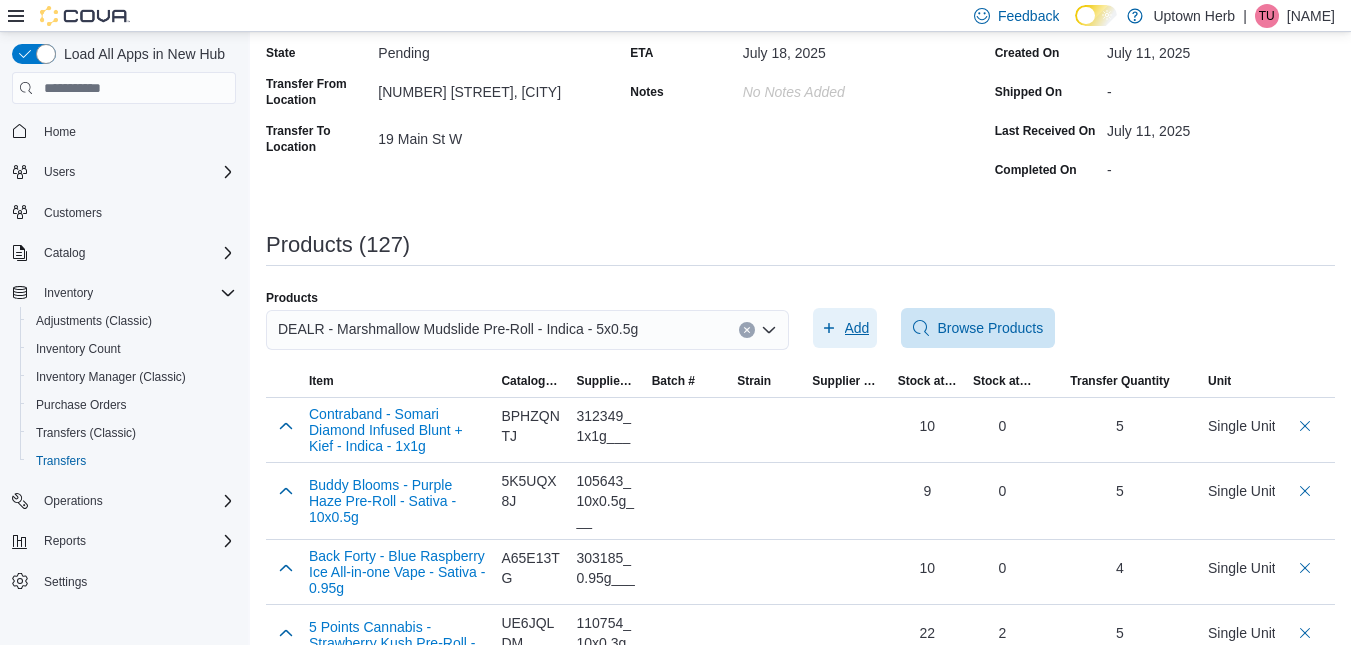 click on "Add" at bounding box center (857, 328) 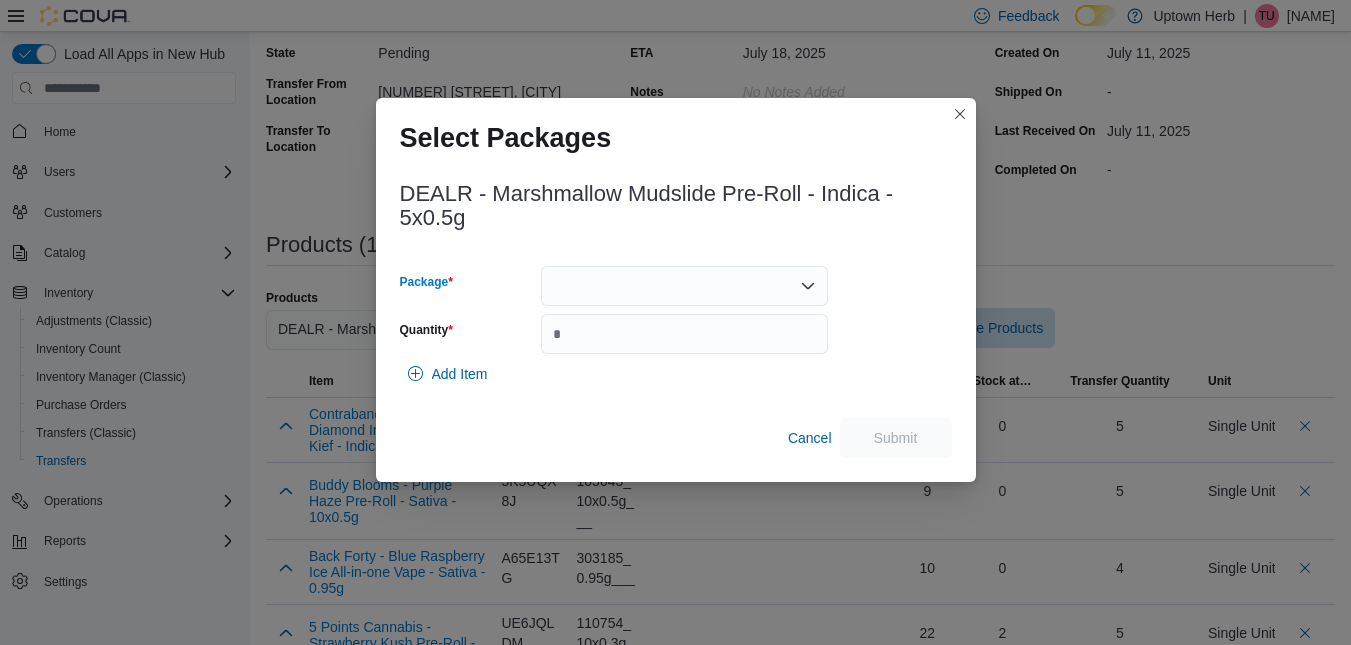 click at bounding box center [684, 286] 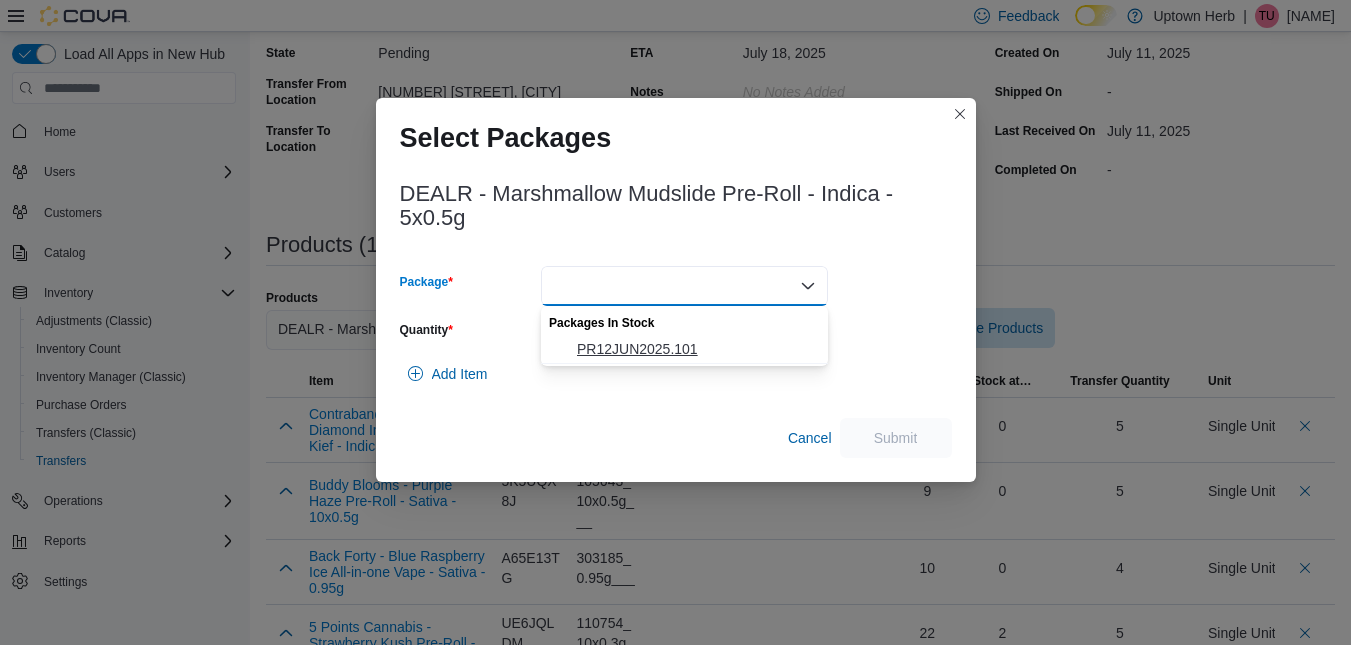 click on "PR12JUN2025.101" at bounding box center (696, 349) 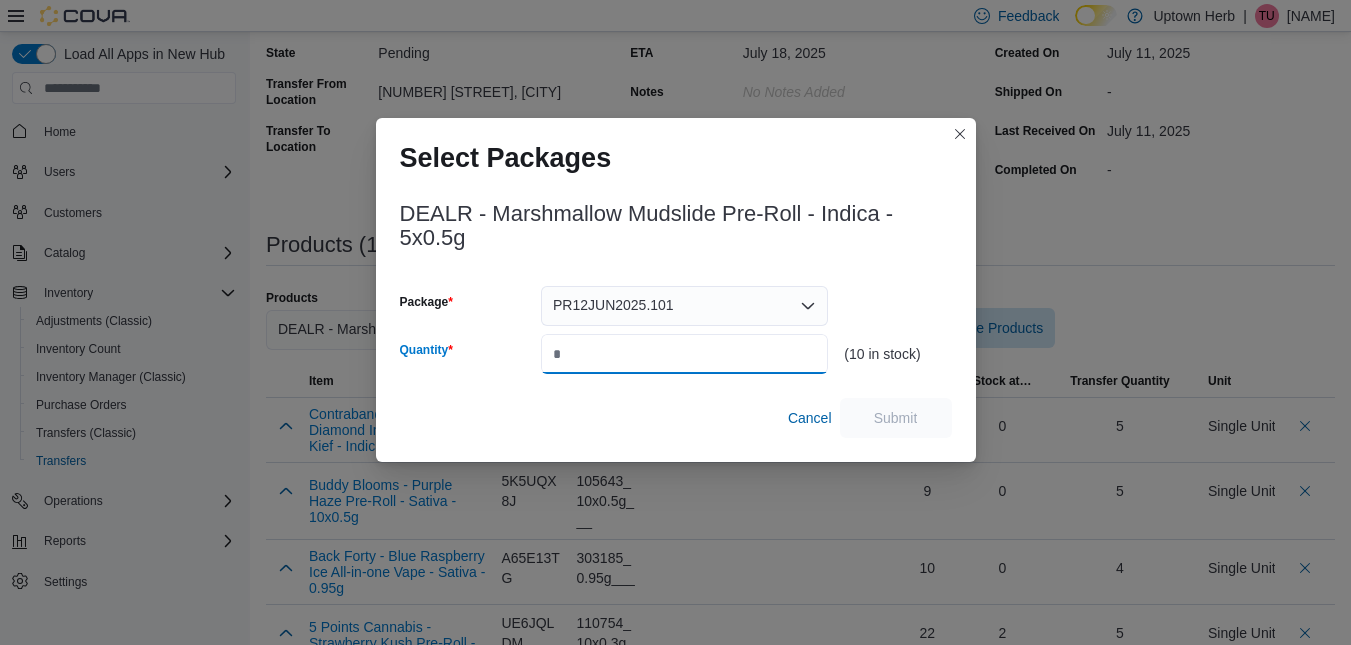 click on "Quantity" at bounding box center (684, 354) 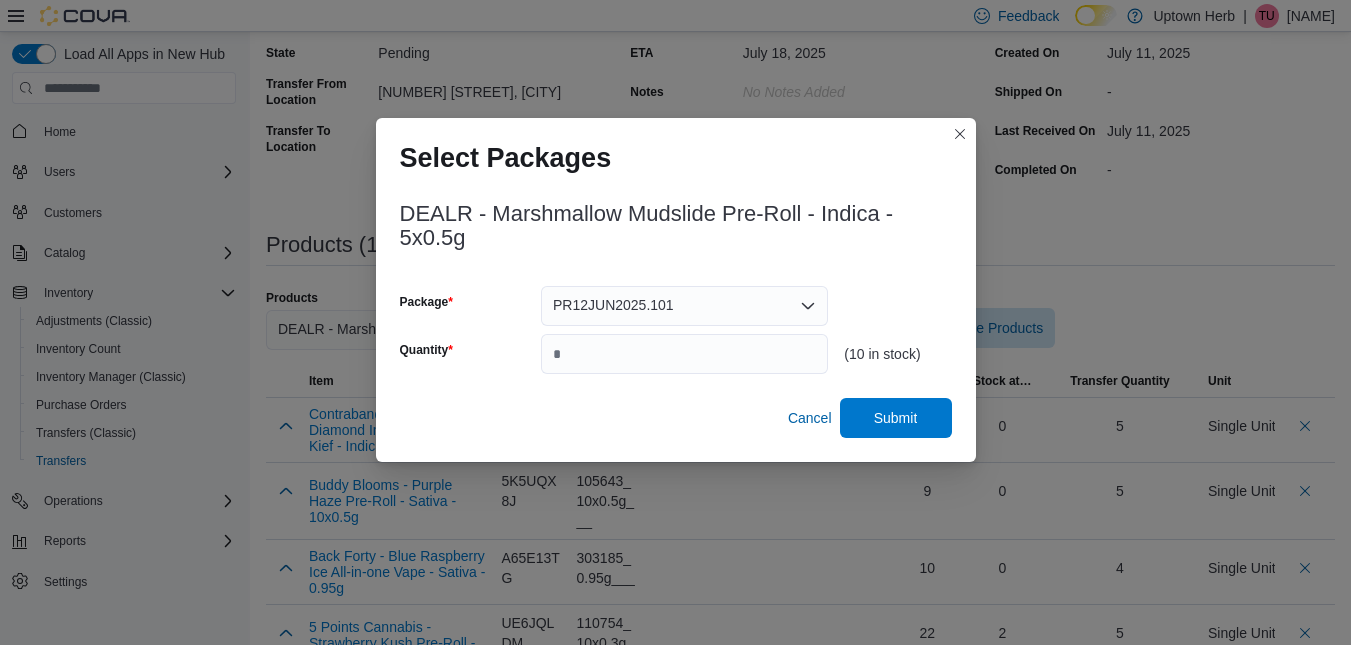 type on "*" 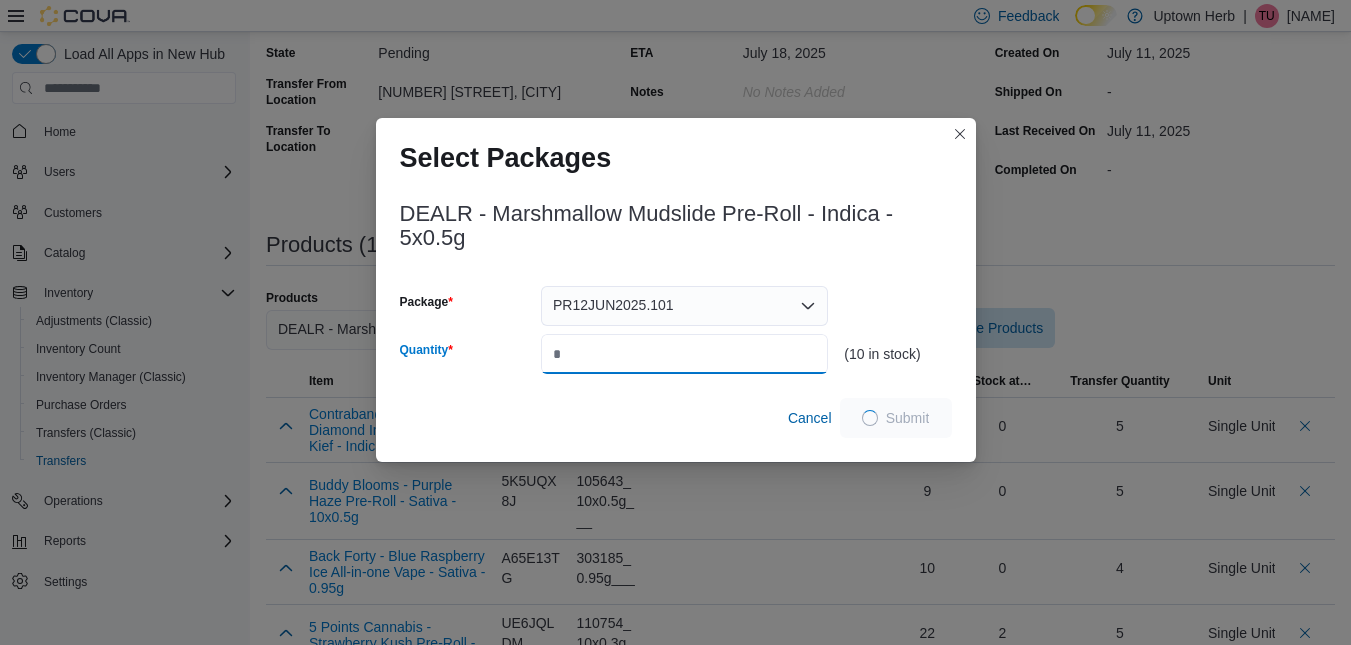 type on "*" 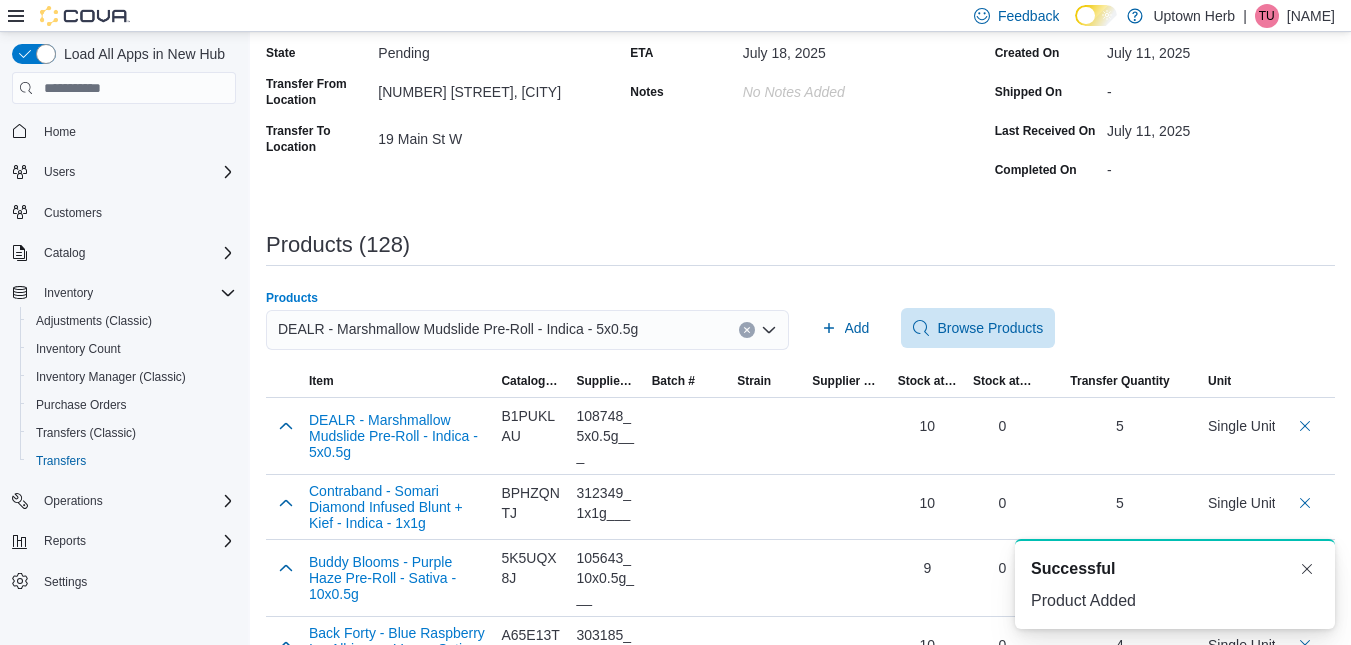 click on "DEALR - Marshmallow Mudslide Pre-Roll - Indica - 5x0.5g" at bounding box center [458, 329] 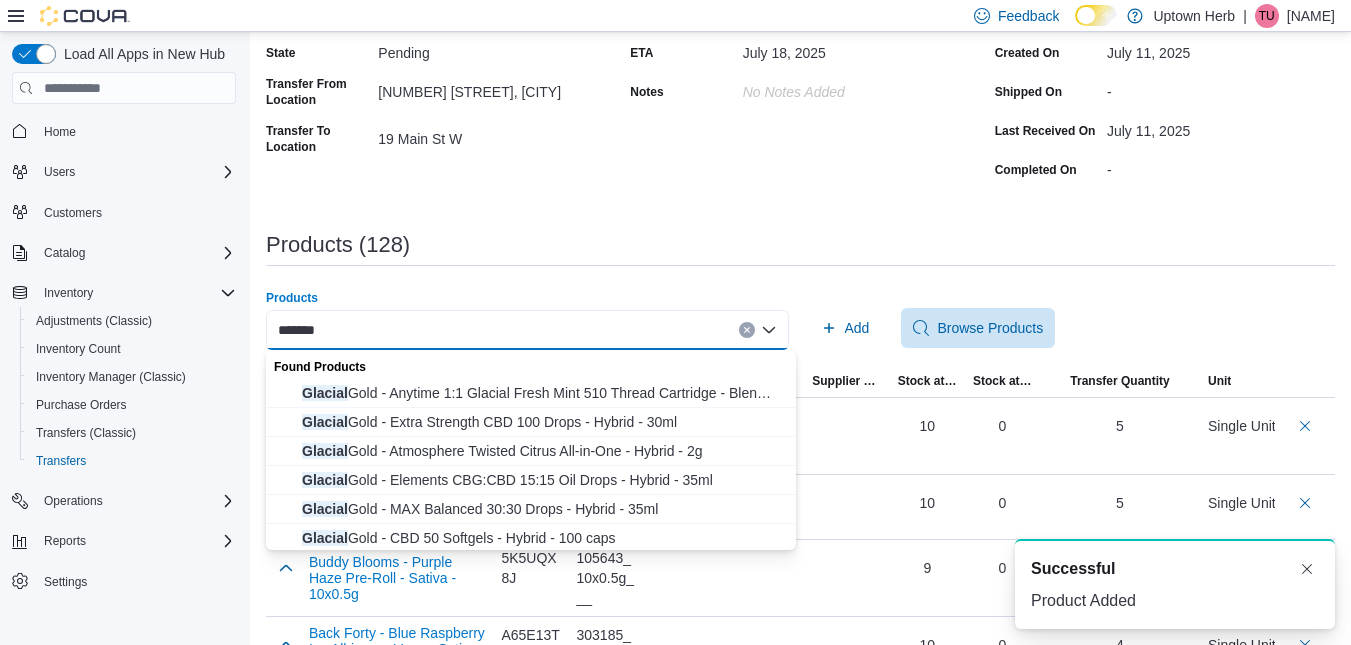 type on "*******" 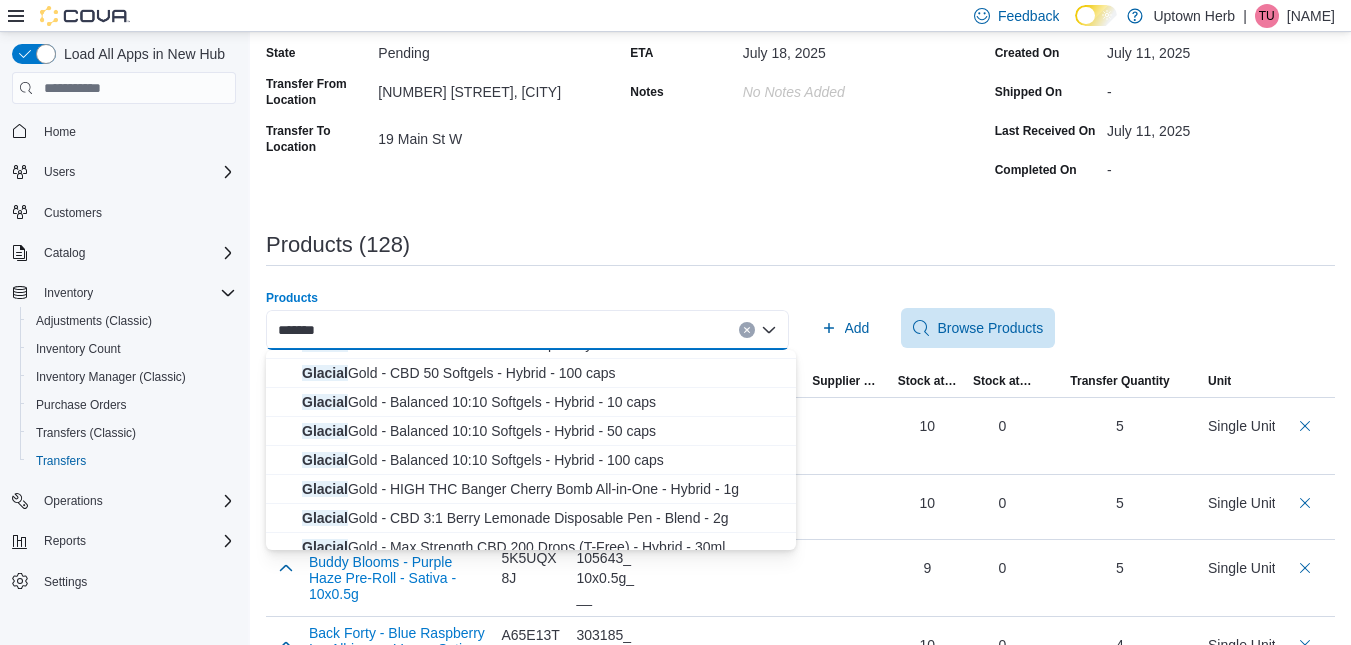 scroll, scrollTop: 177, scrollLeft: 0, axis: vertical 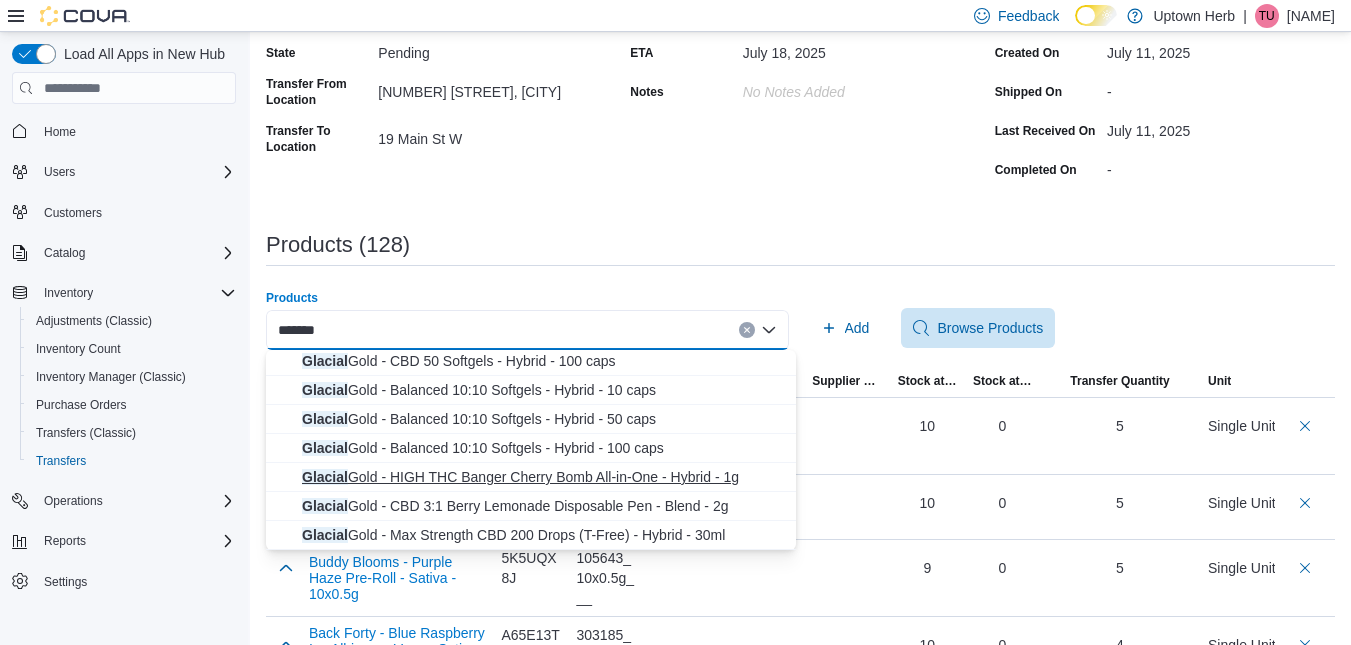click on "Glacial  Gold - HIGH THC Banger Cherry Bomb All-in-One - Hybrid - 1g" at bounding box center (543, 477) 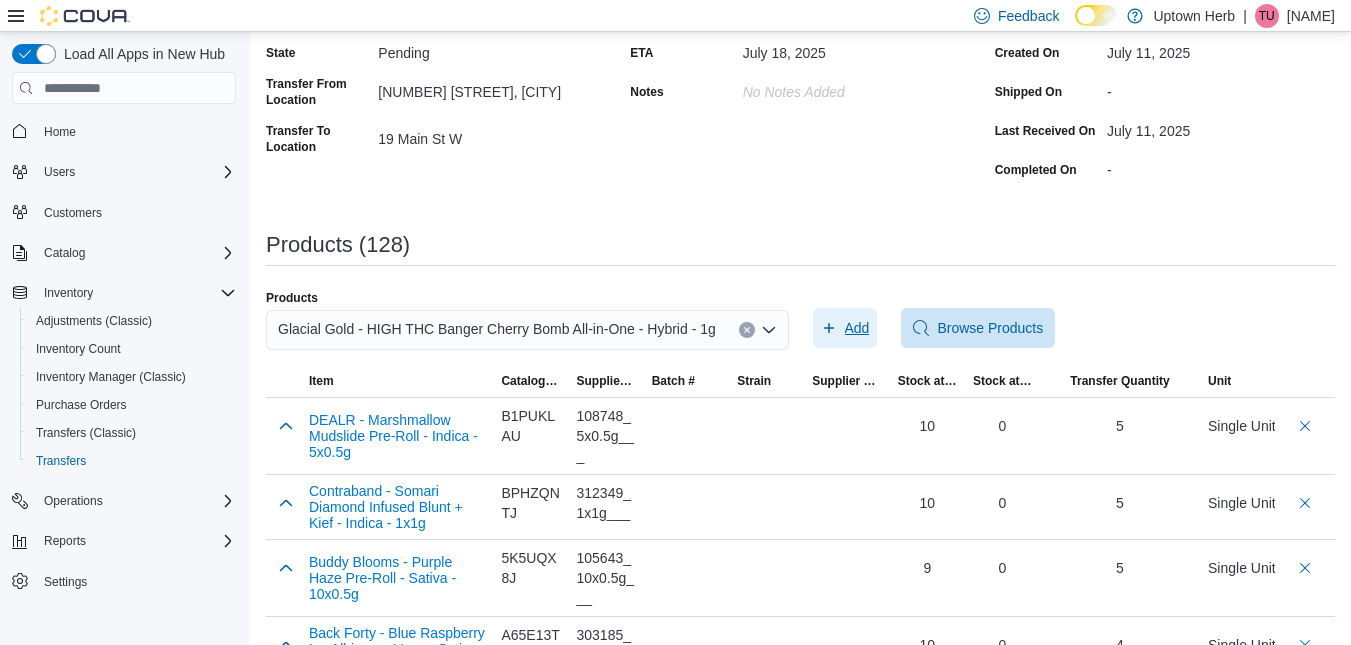 click on "Add" at bounding box center (857, 328) 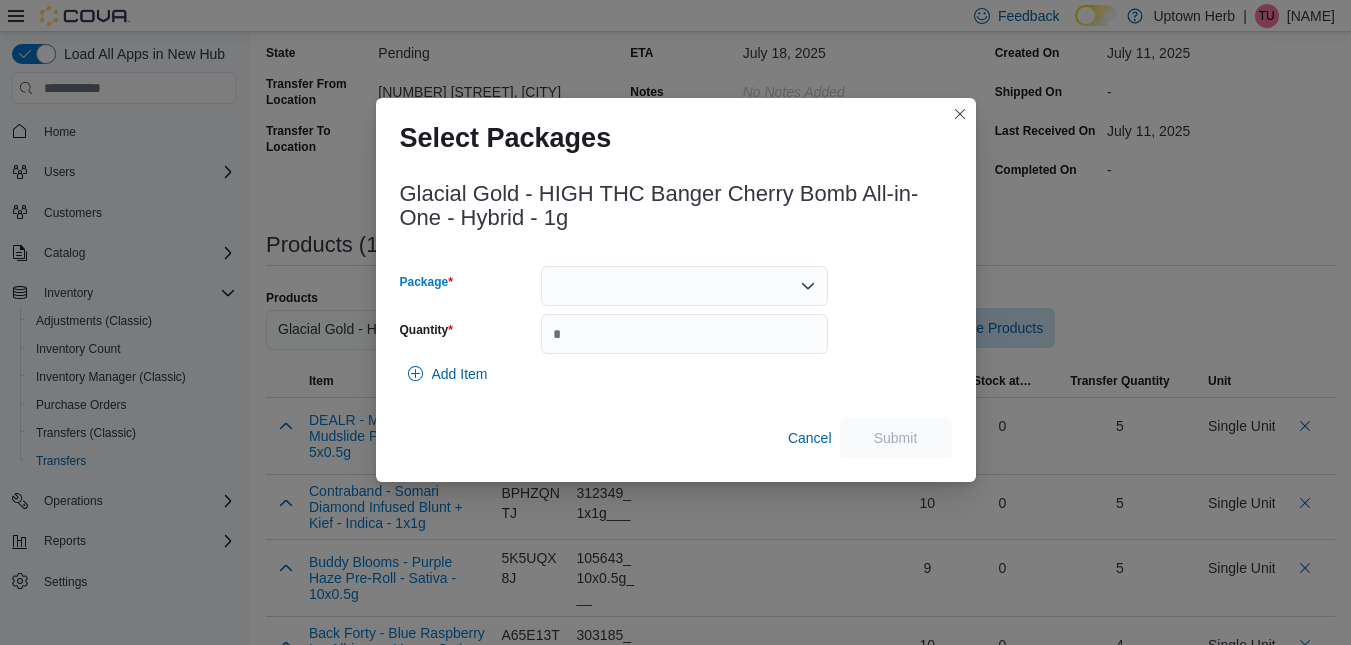 click at bounding box center [684, 286] 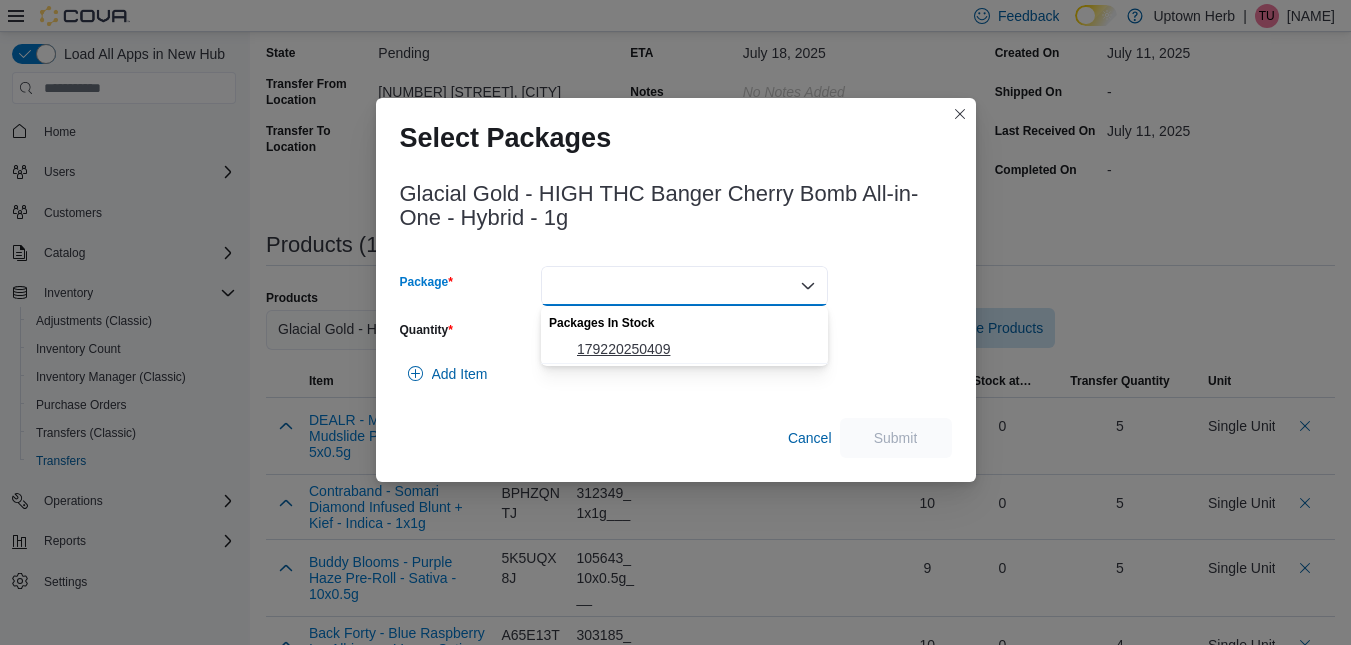 click on "179220250409" at bounding box center (684, 349) 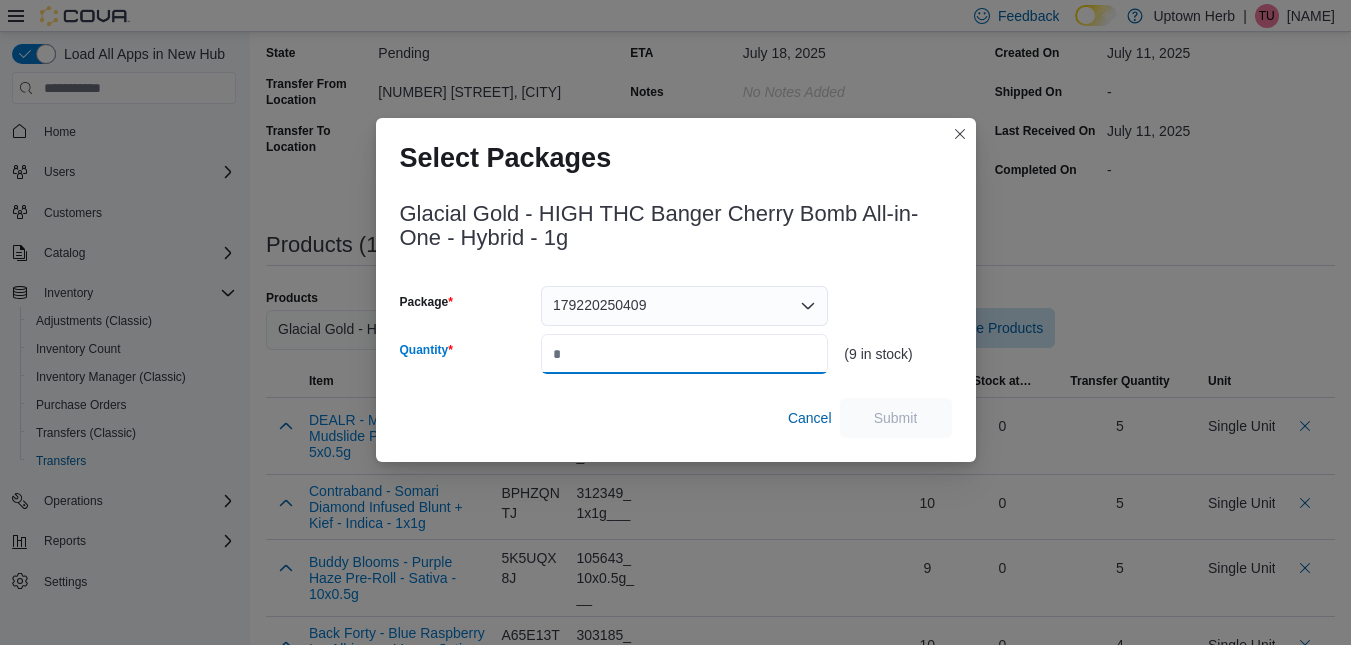 click on "Quantity" at bounding box center (684, 354) 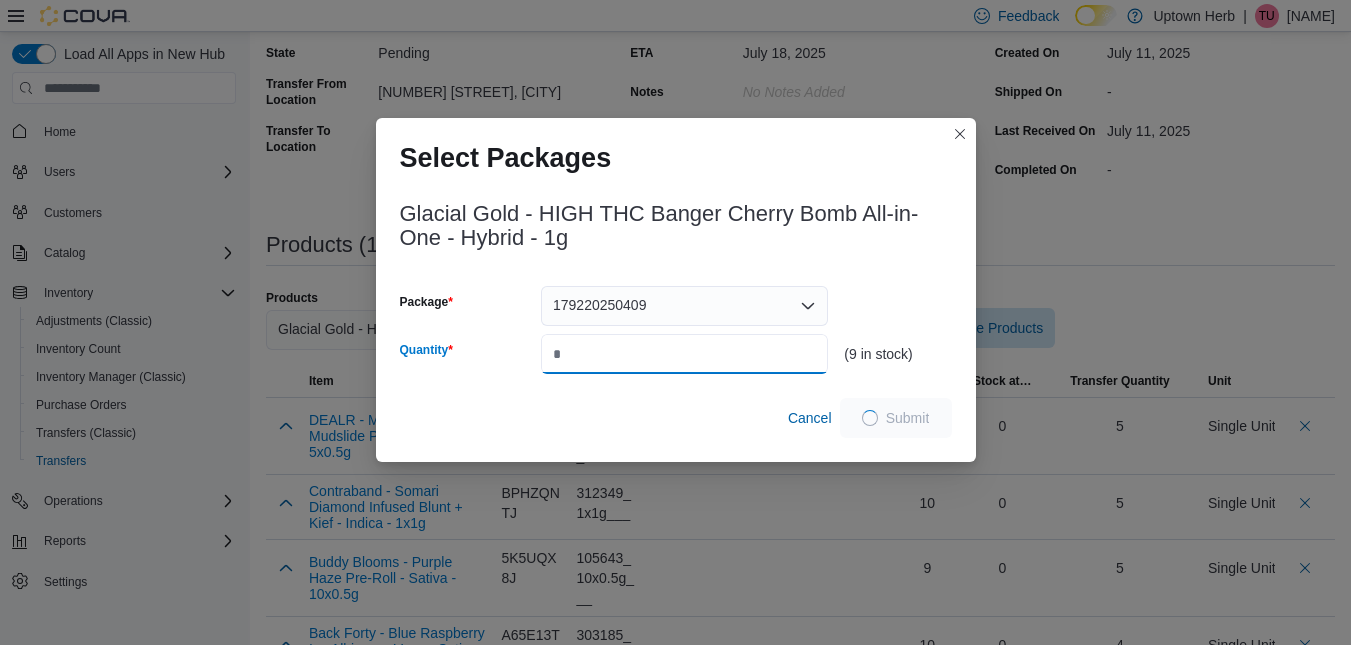 type on "*" 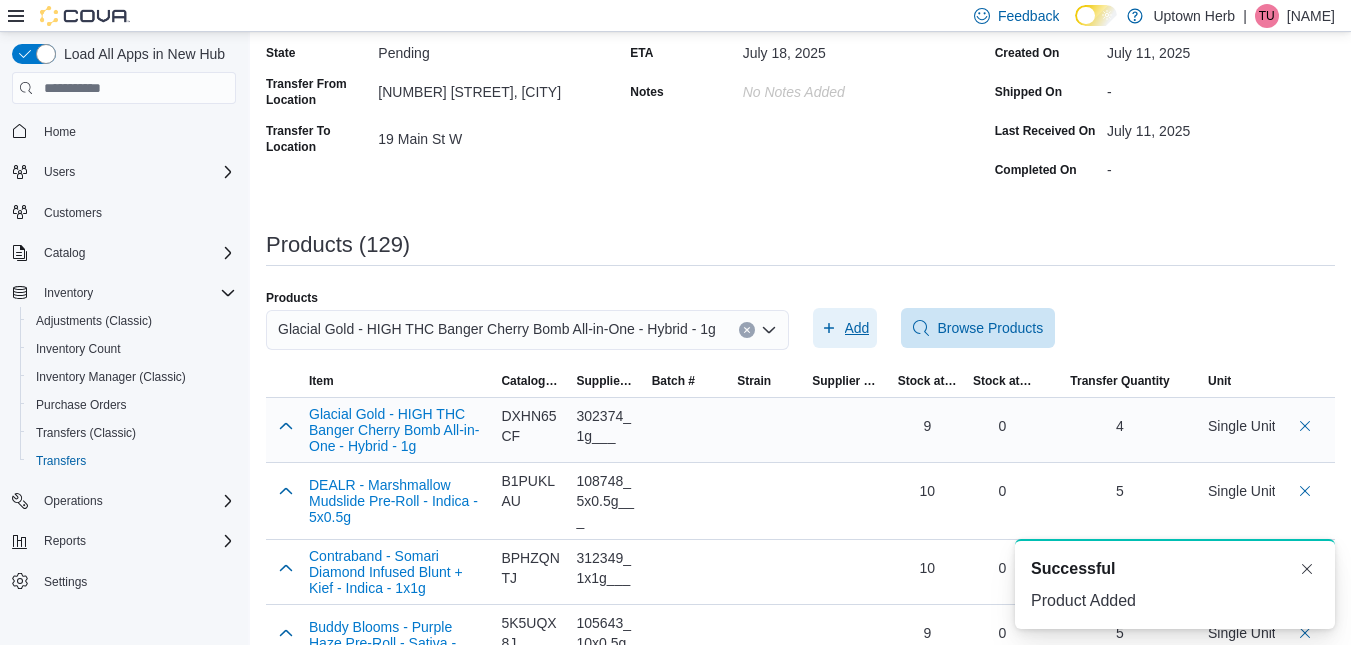 scroll, scrollTop: 0, scrollLeft: 0, axis: both 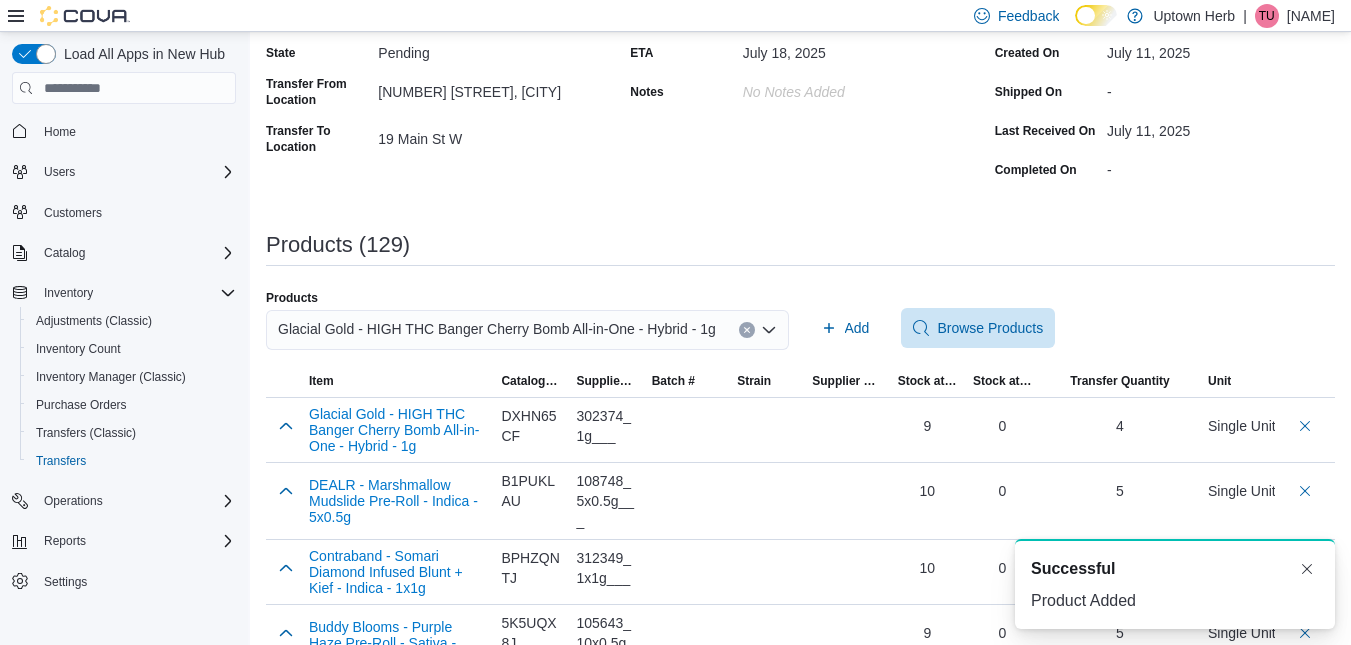 click on "Glacial Gold - HIGH THC Banger Cherry Bomb All-in-One - Hybrid - 1g" at bounding box center (497, 329) 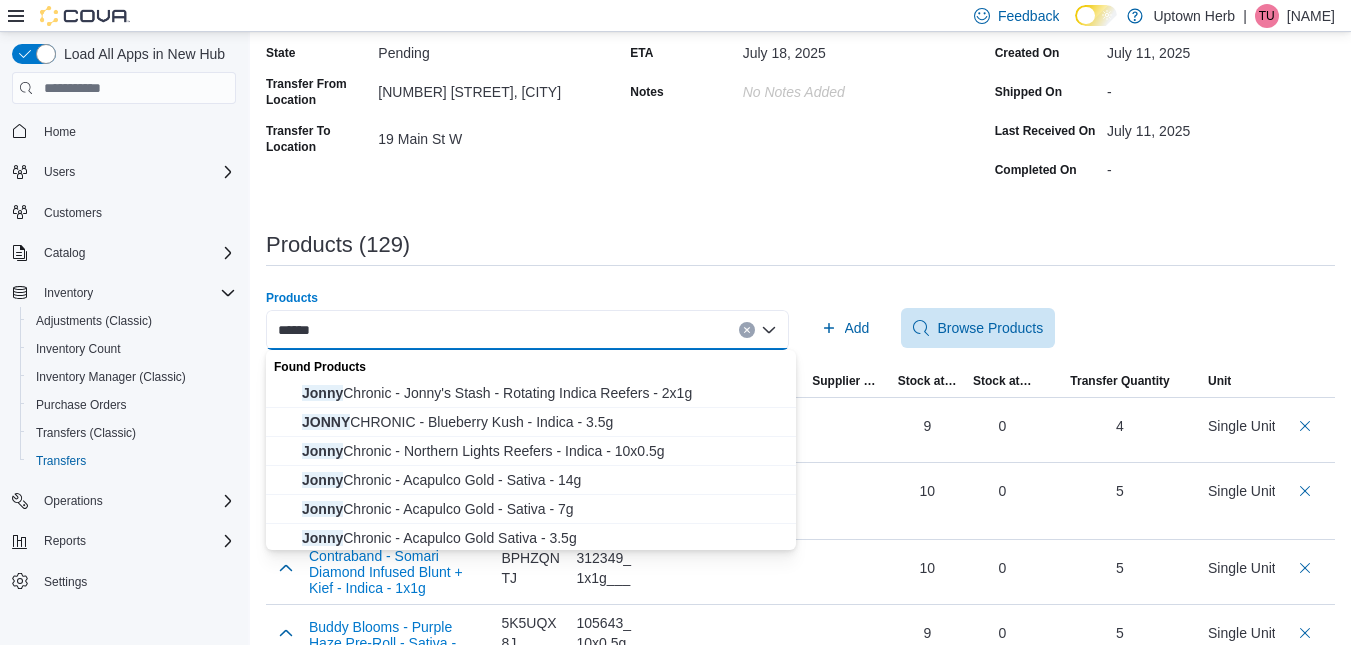 type on "*****" 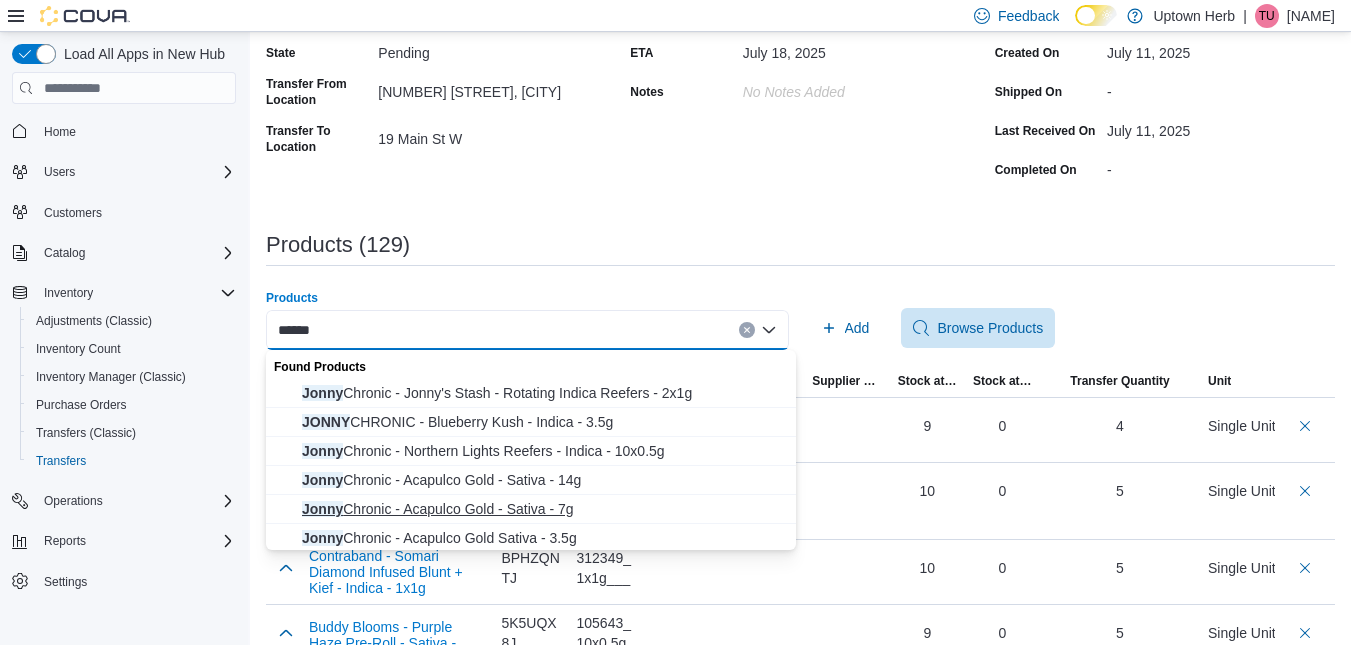 click on "Jonny  Chronic - Acapulco Gold - Sativa - 7g" at bounding box center [543, 509] 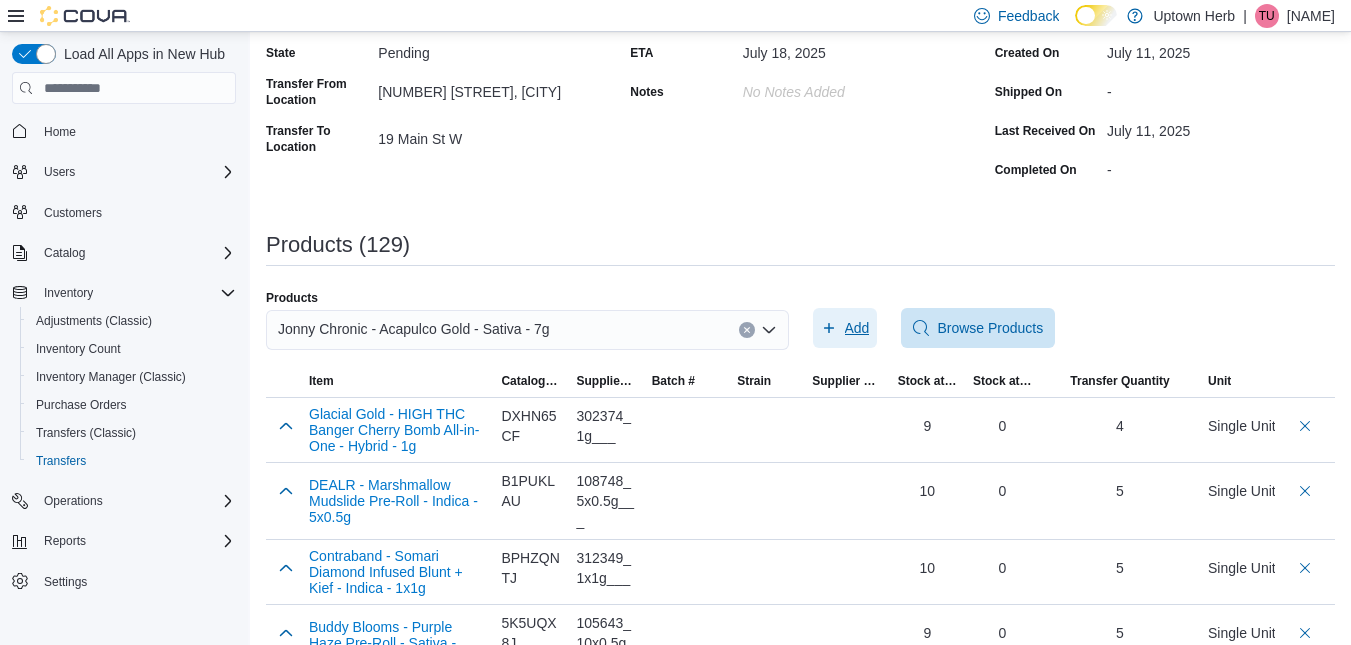 click on "Add" at bounding box center [857, 328] 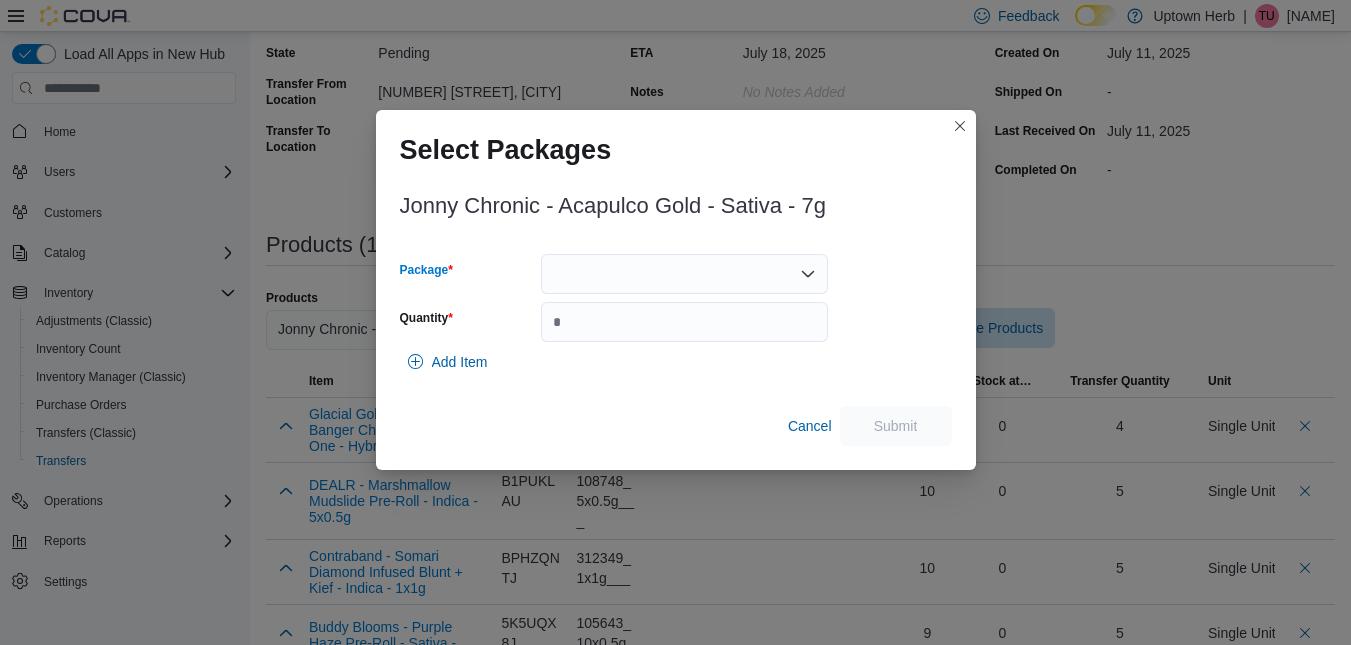 click at bounding box center (684, 274) 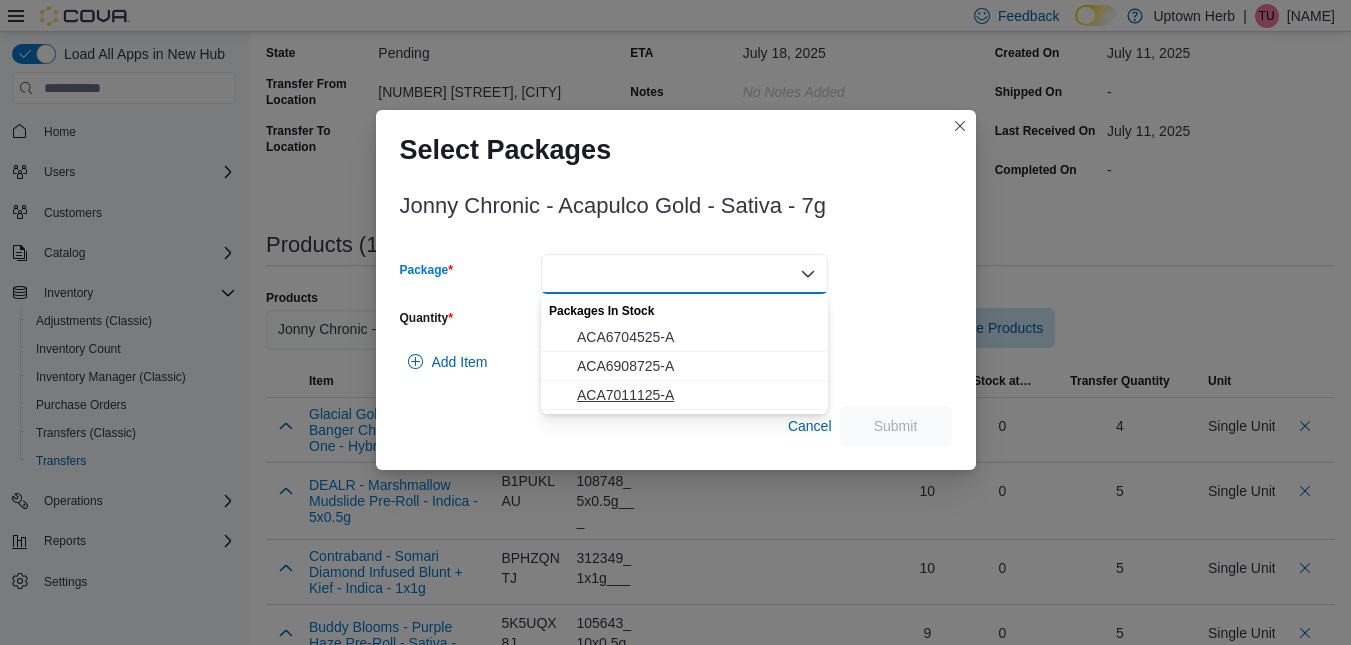 click on "ACA7011125-A" at bounding box center (696, 395) 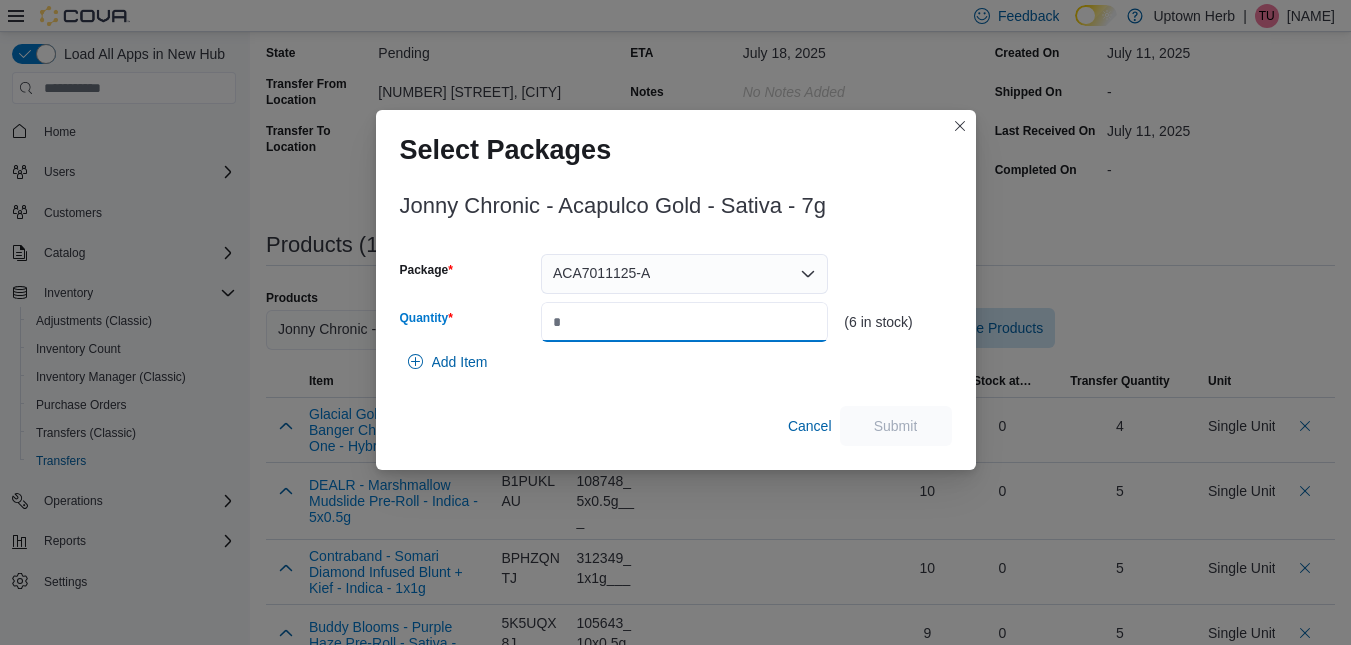 click on "Quantity" at bounding box center (684, 322) 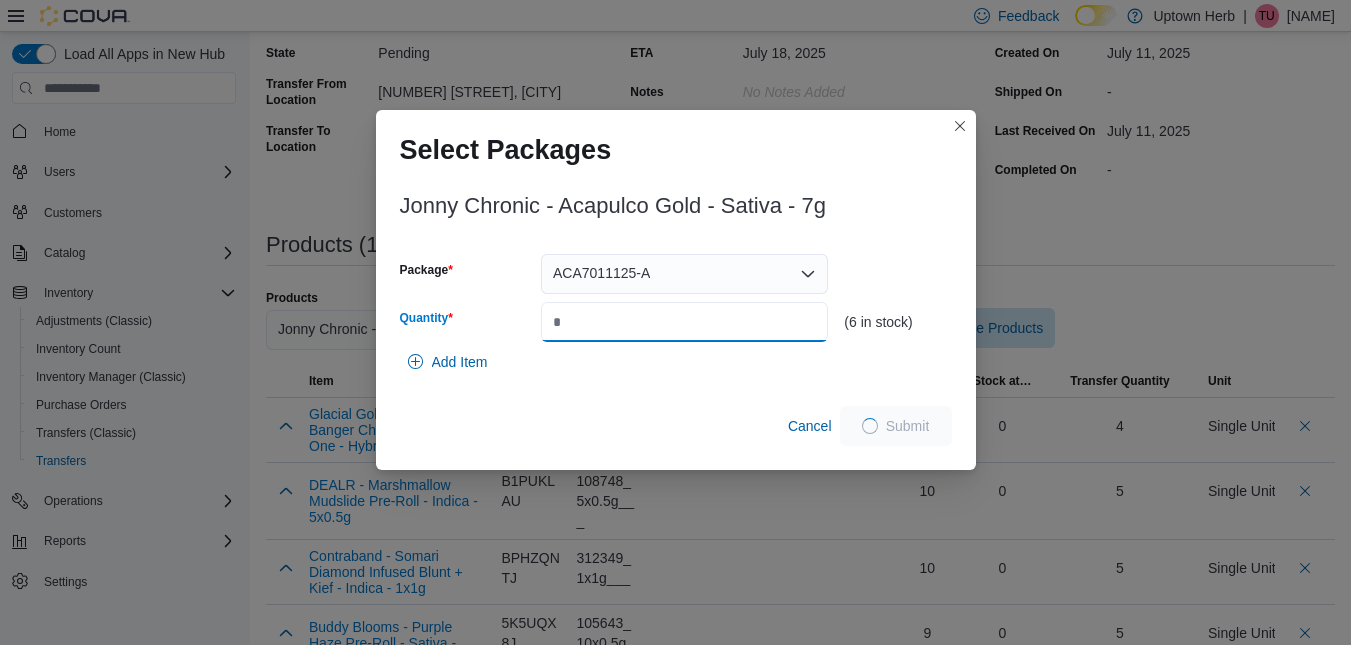 type on "*" 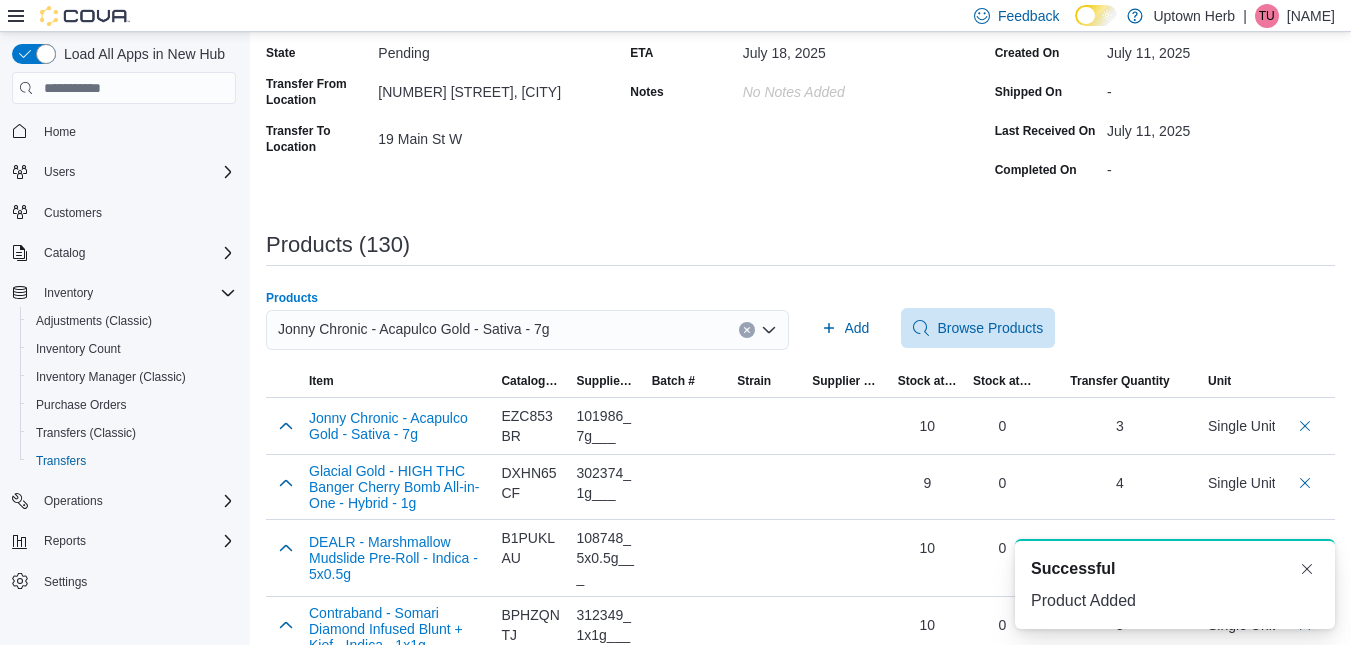 click on "Jonny Chronic - Acapulco Gold - Sativa - 7g" at bounding box center [414, 329] 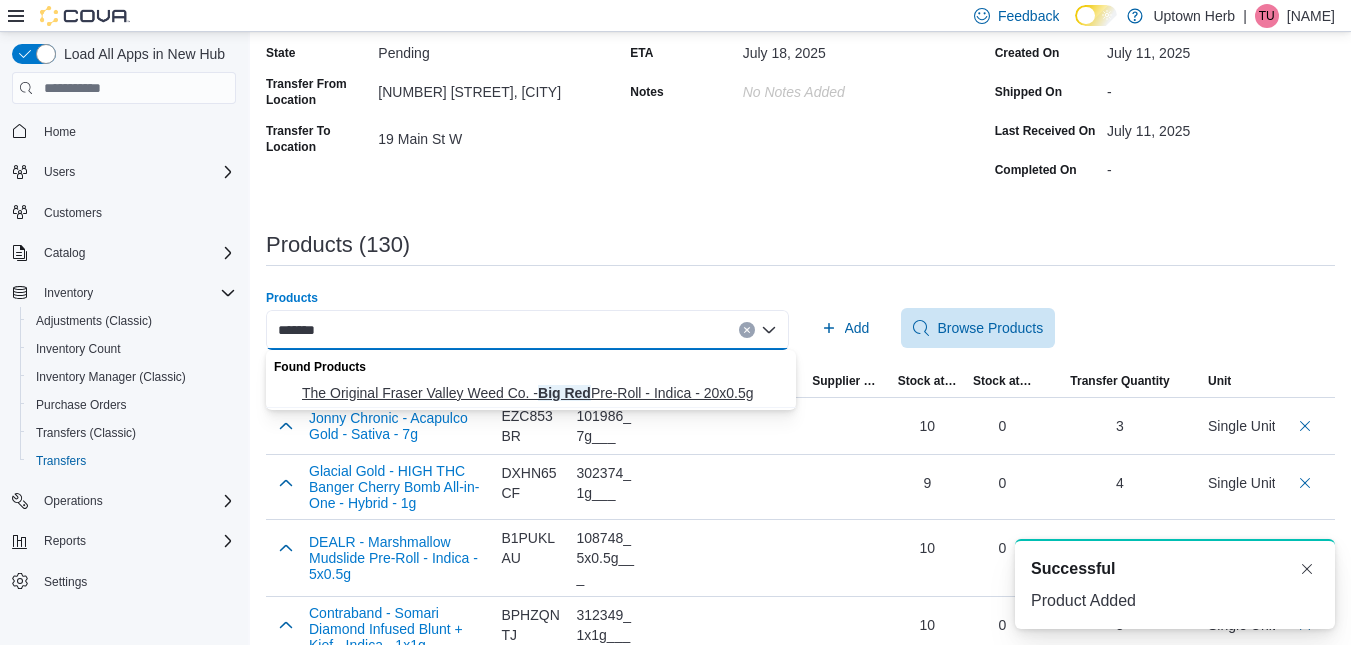 type on "*******" 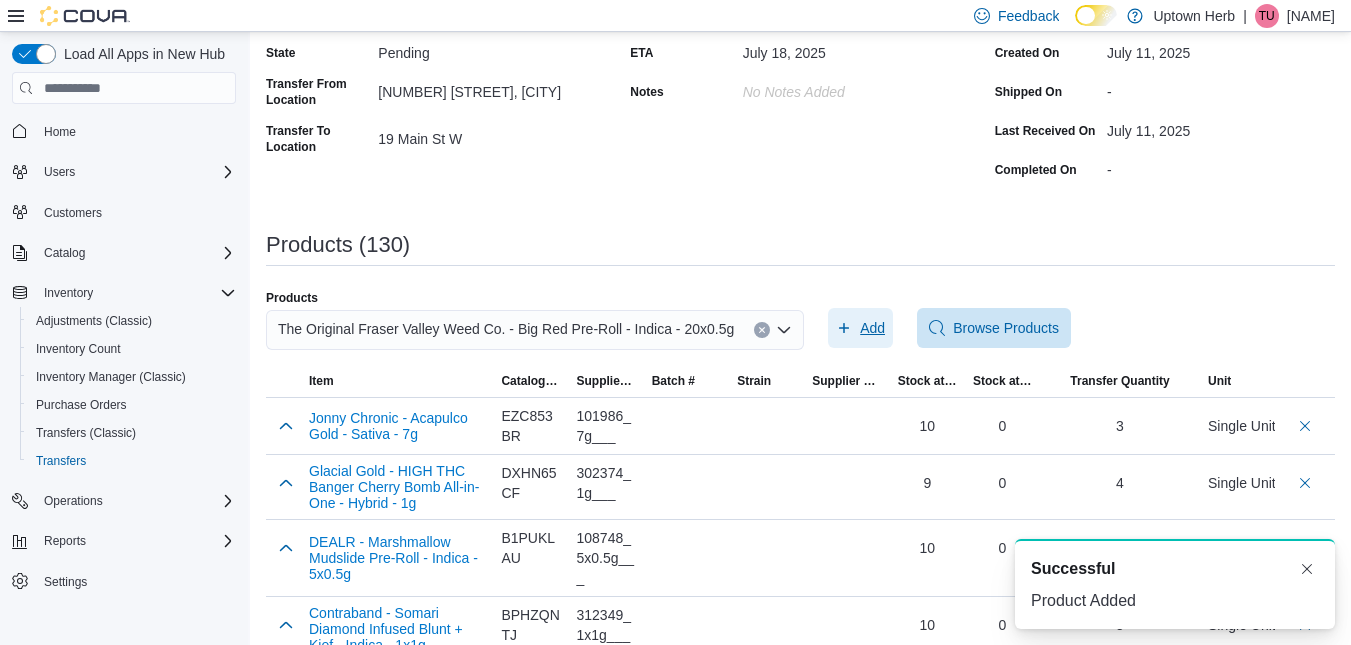 click on "Add" at bounding box center (872, 328) 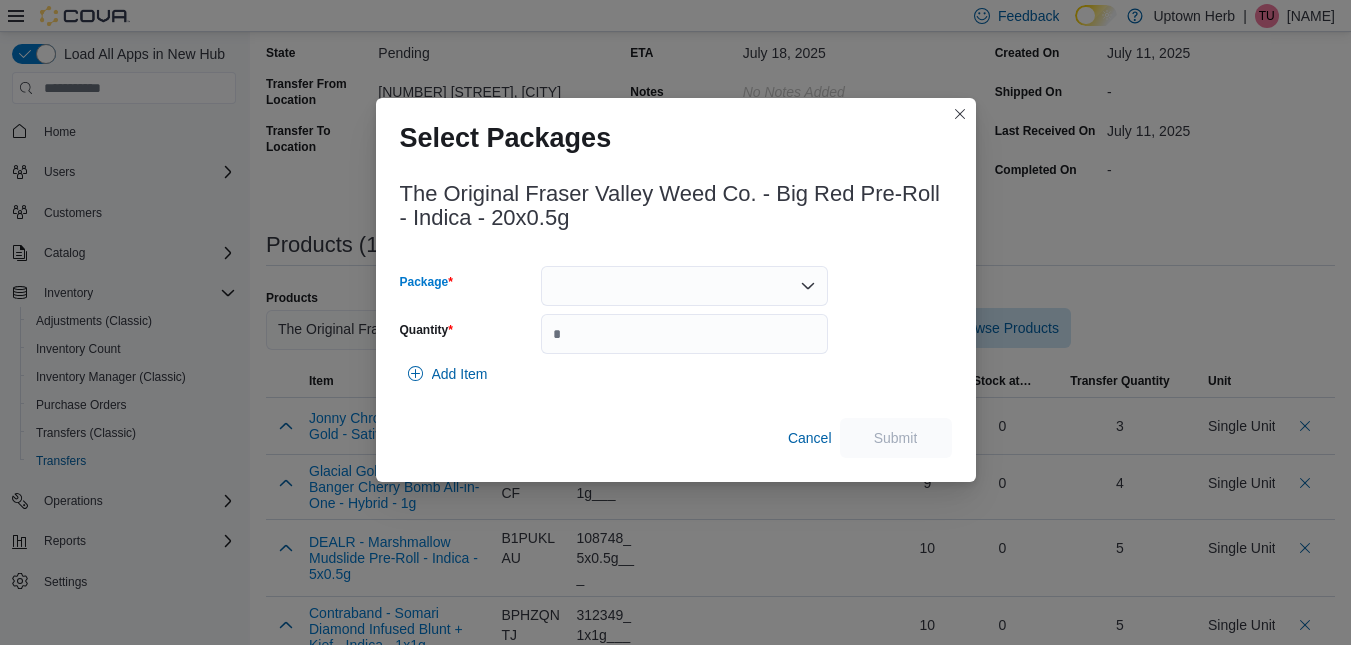 click at bounding box center (684, 286) 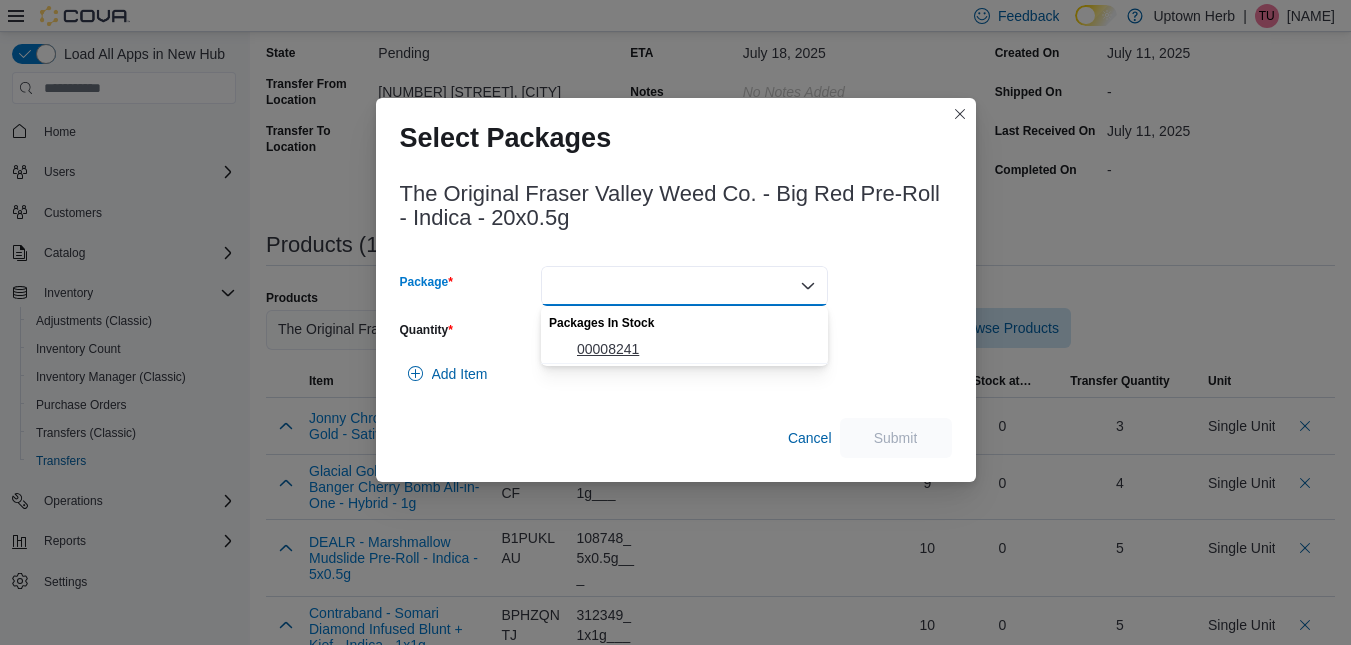 click on "00008241" at bounding box center (696, 349) 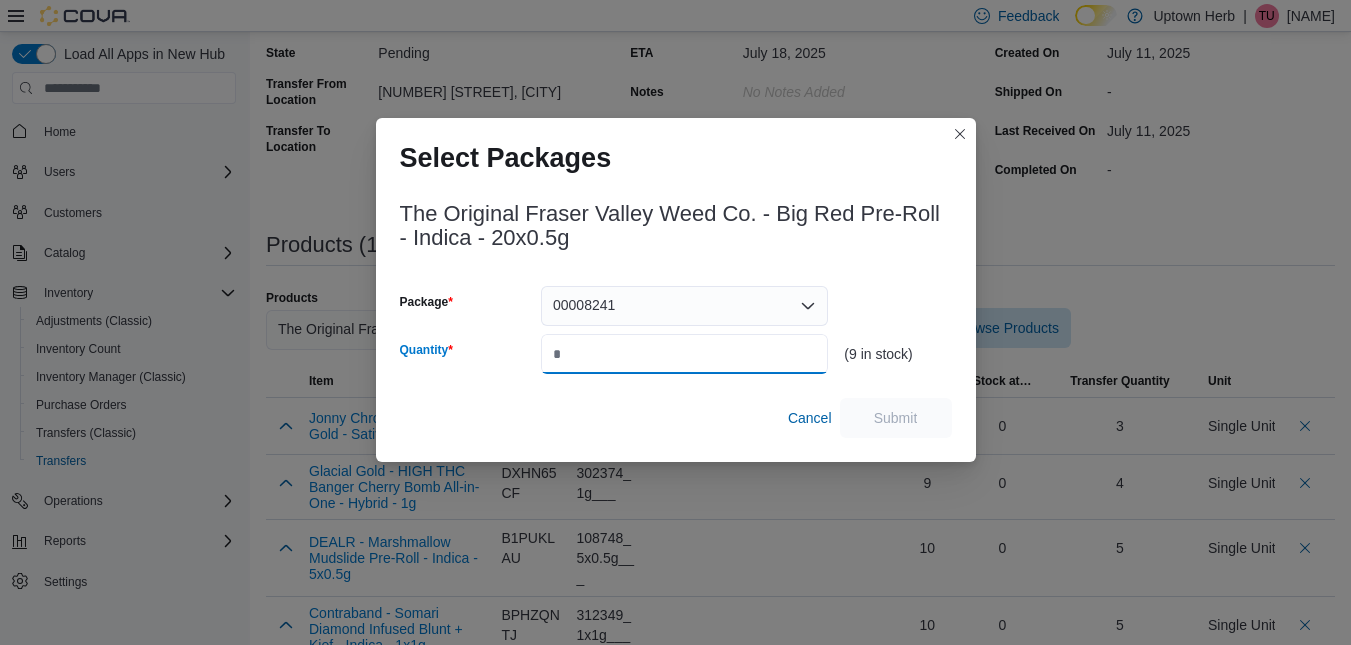 click on "Quantity" at bounding box center [684, 354] 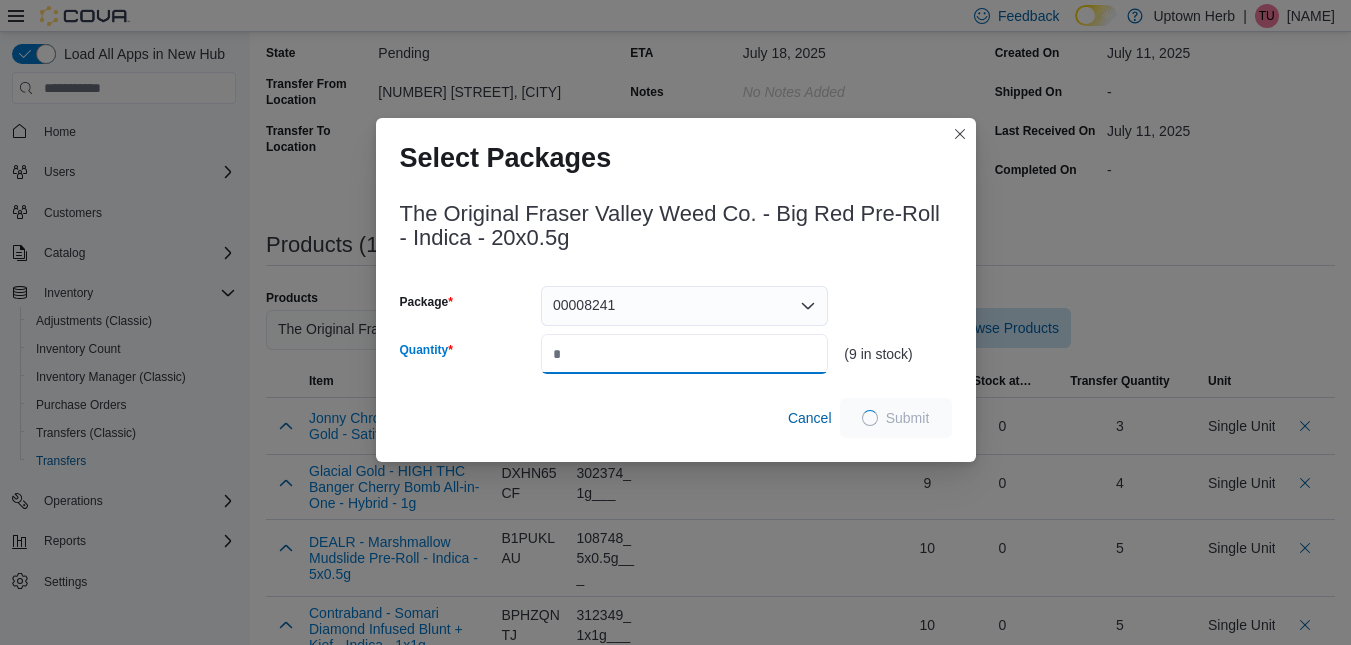 type on "*" 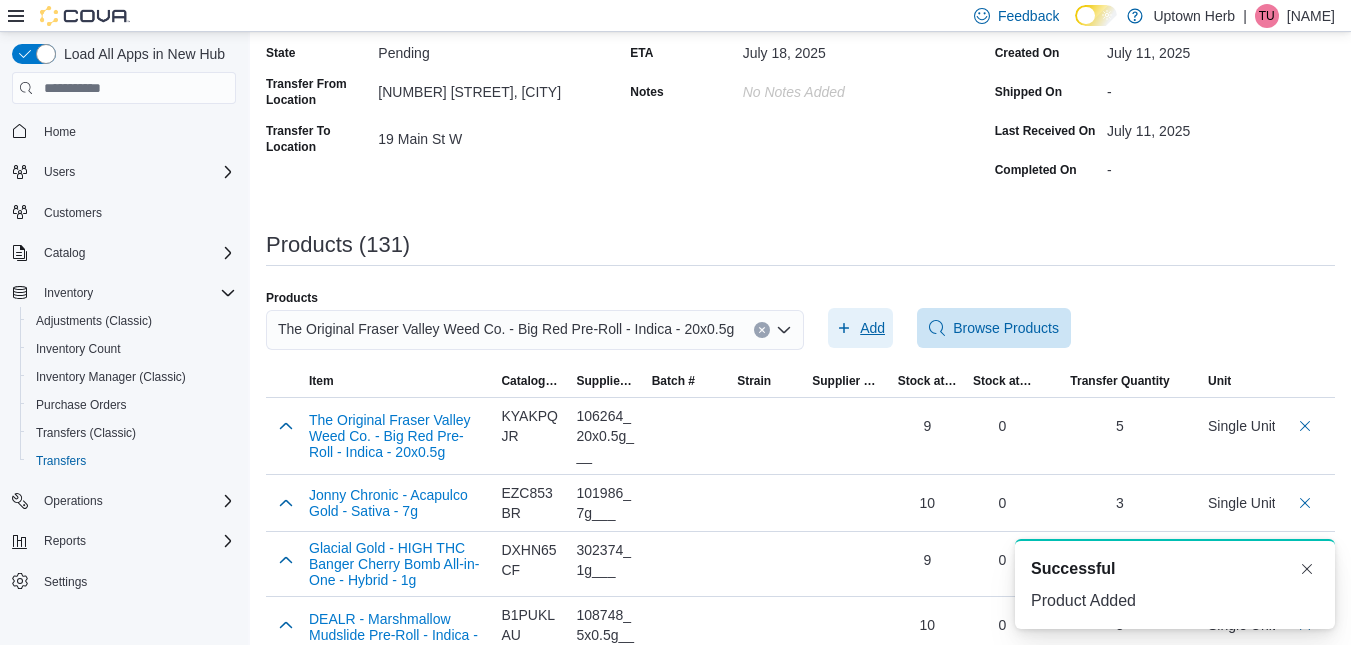 scroll, scrollTop: 0, scrollLeft: 0, axis: both 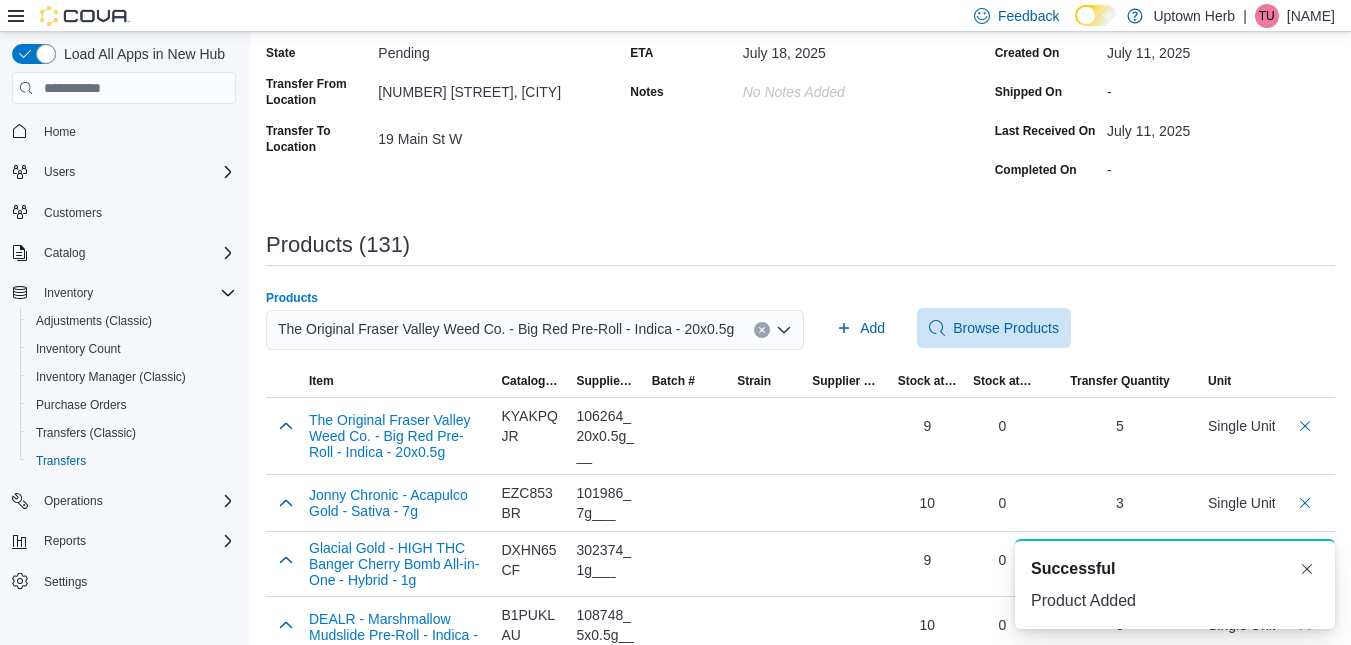 click on "The Original Fraser Valley Weed Co. - Big Red Pre-Roll - Indica - 20x0.5g" at bounding box center (506, 329) 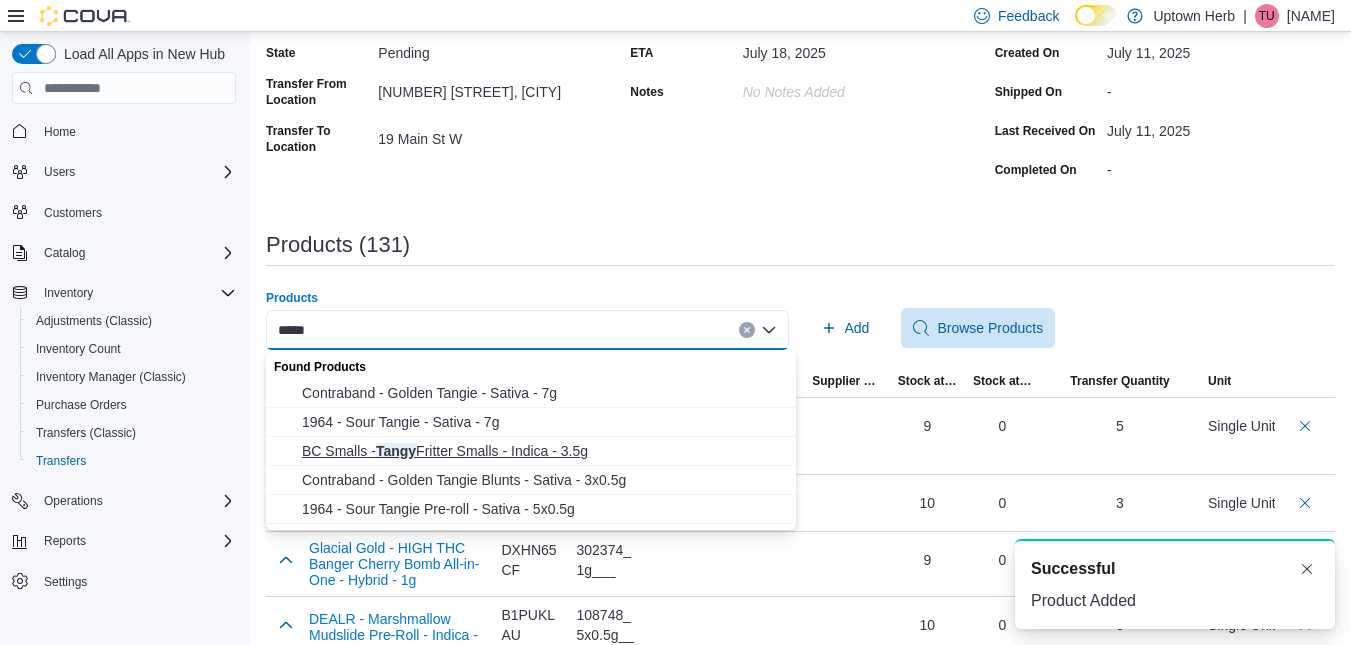 type on "*****" 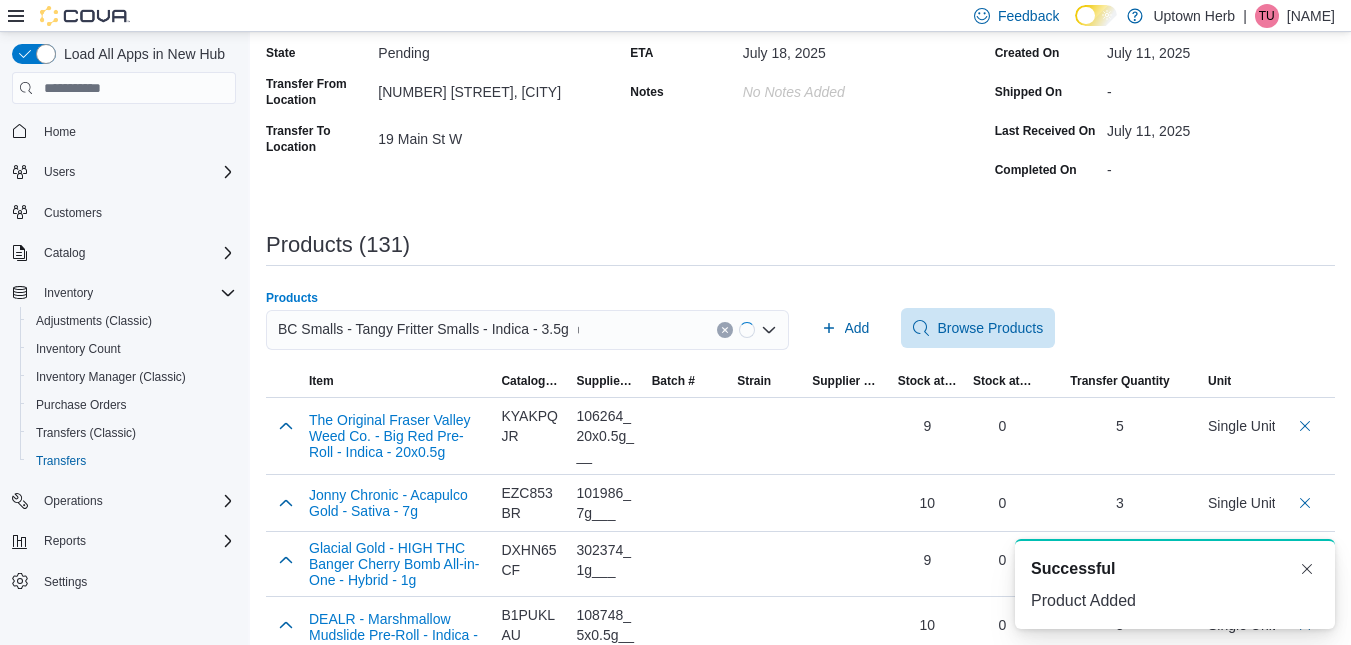 type 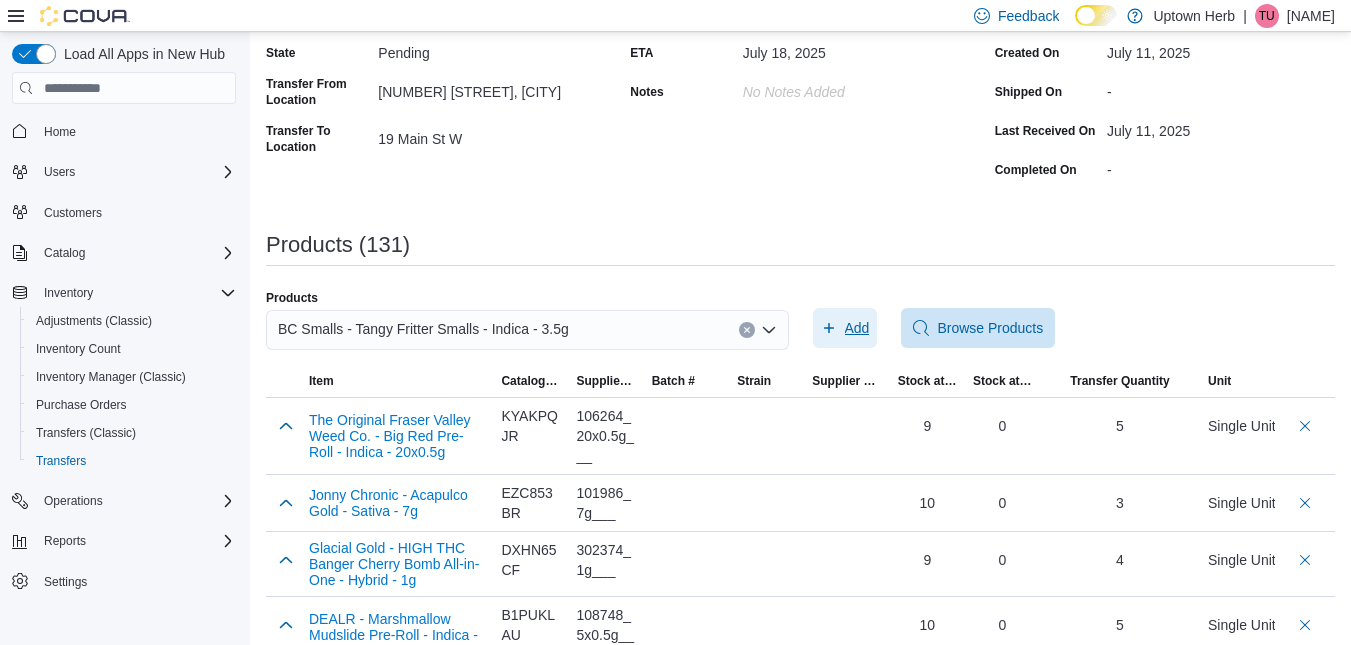 click on "Add" at bounding box center [857, 328] 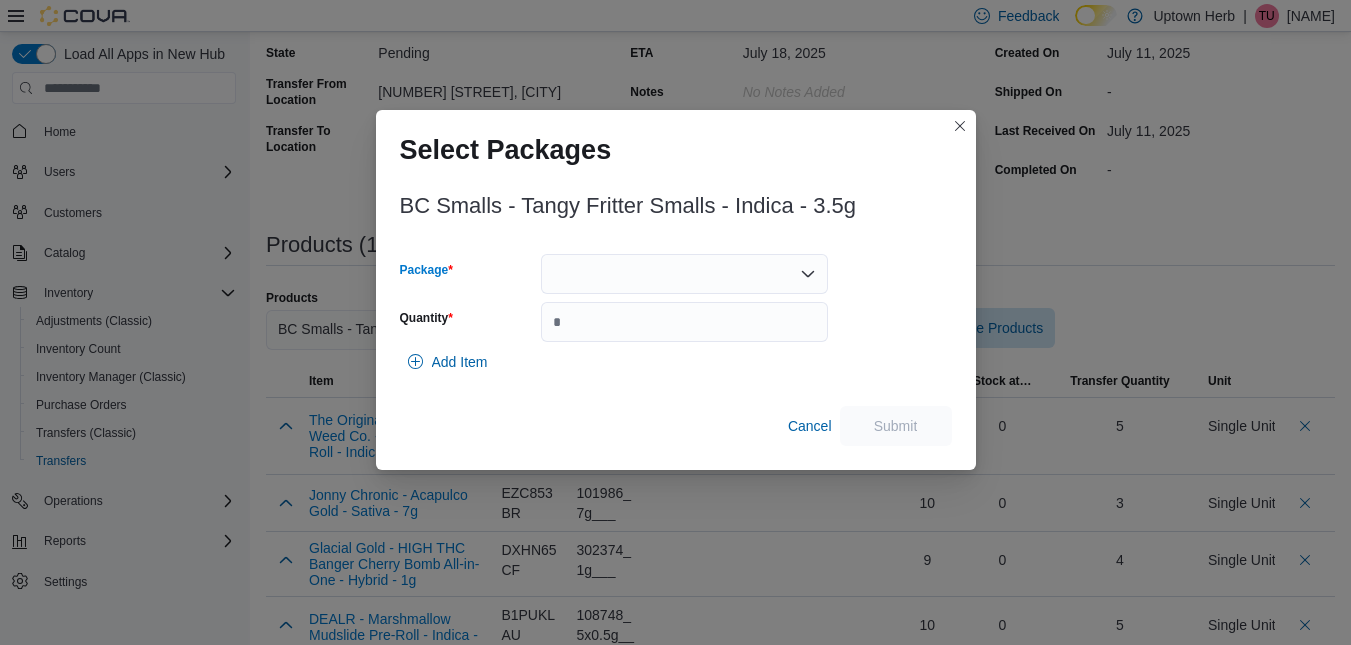 click at bounding box center (684, 274) 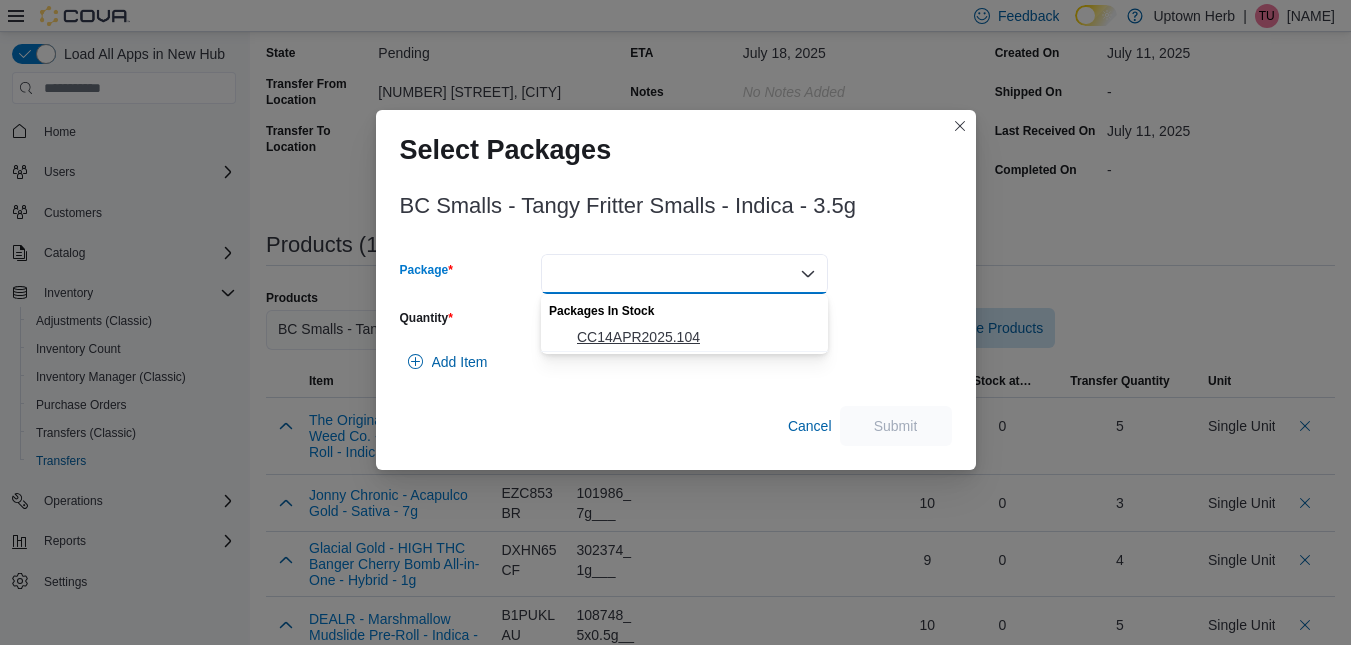 click on "CC14APR2025.104" at bounding box center [696, 337] 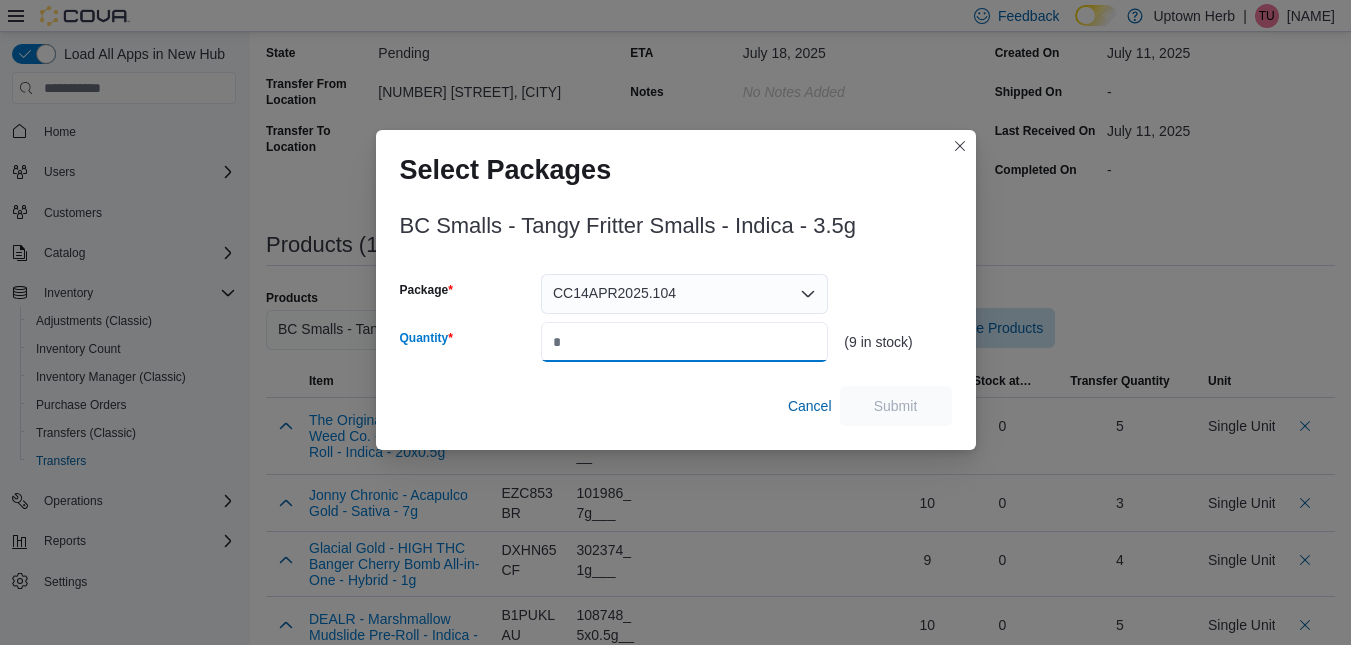 click on "Quantity" at bounding box center [684, 342] 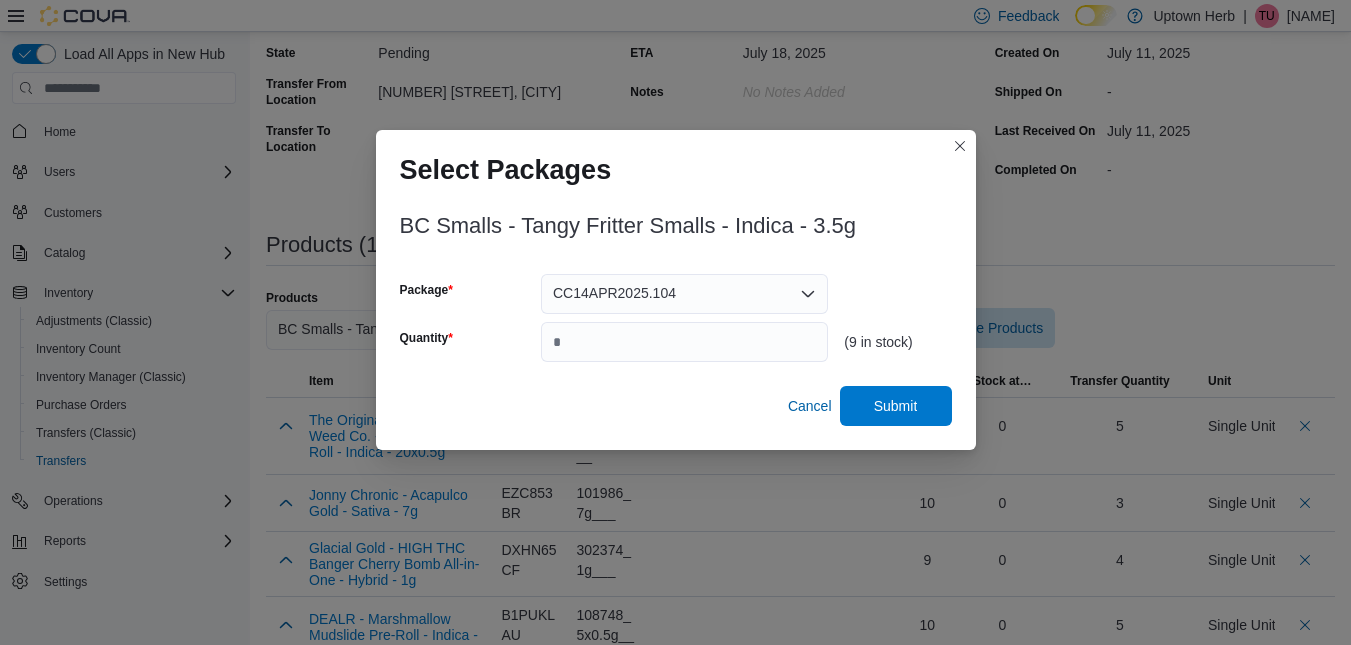 type on "*" 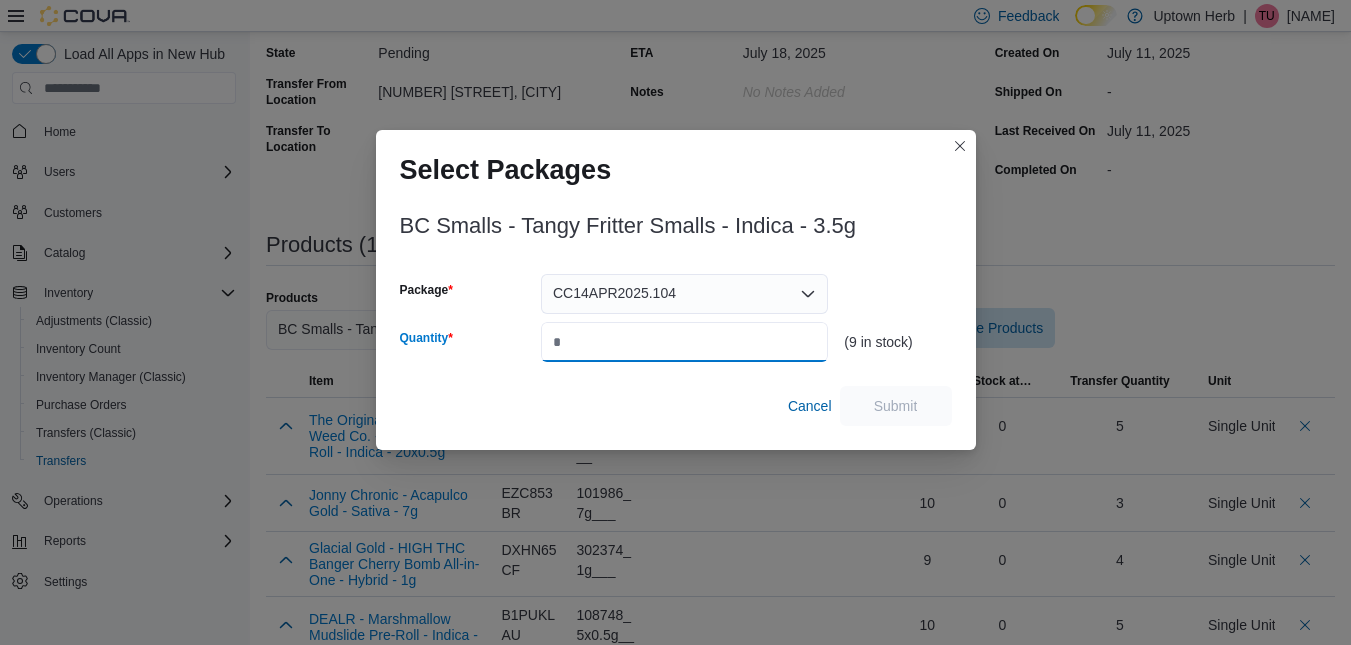 type on "*" 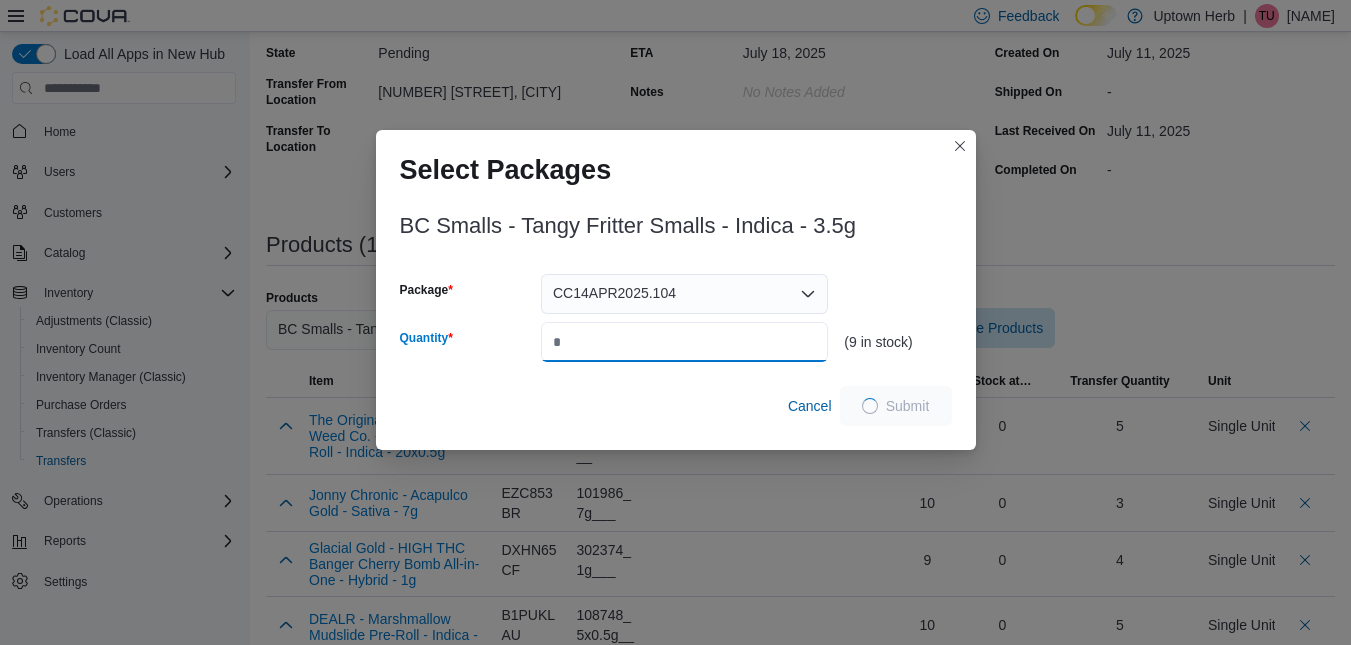 type on "*" 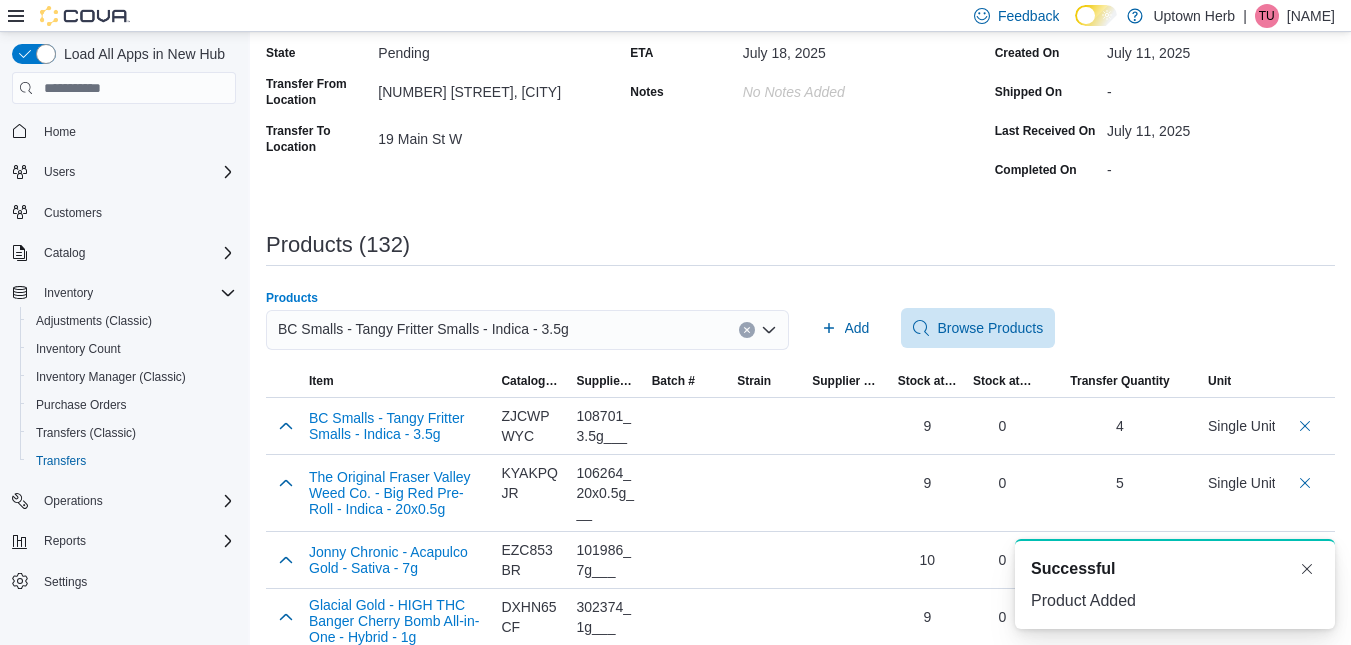 click on "BC Smalls - Tangy Fritter Smalls - Indica - 3.5g" at bounding box center [423, 329] 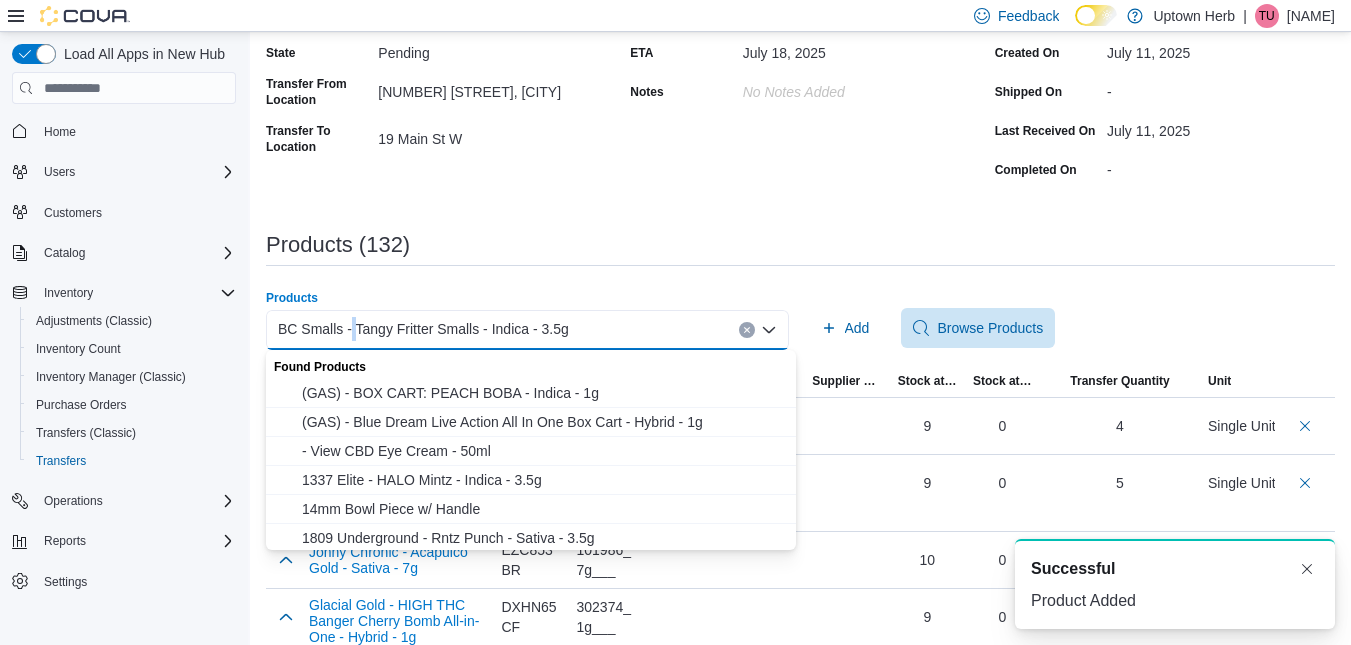 click on "BC Smalls - Tangy Fritter Smalls - Indica - 3.5g" at bounding box center [423, 329] 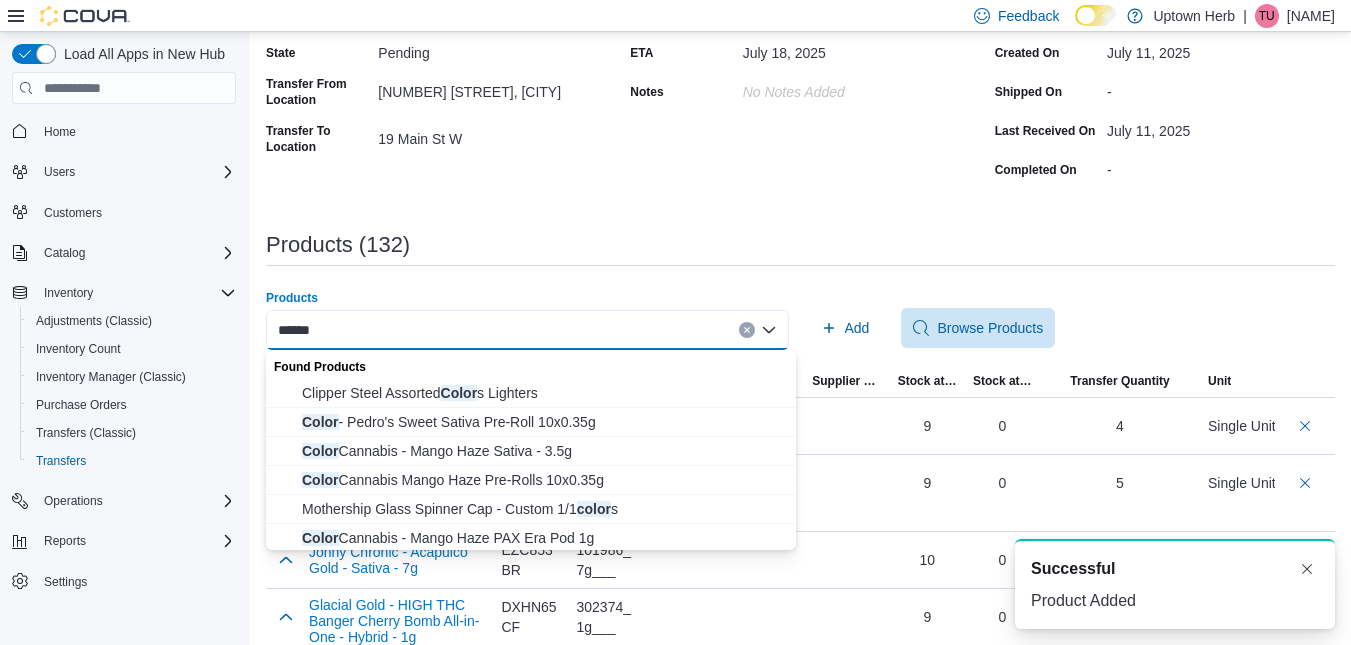 type on "*****" 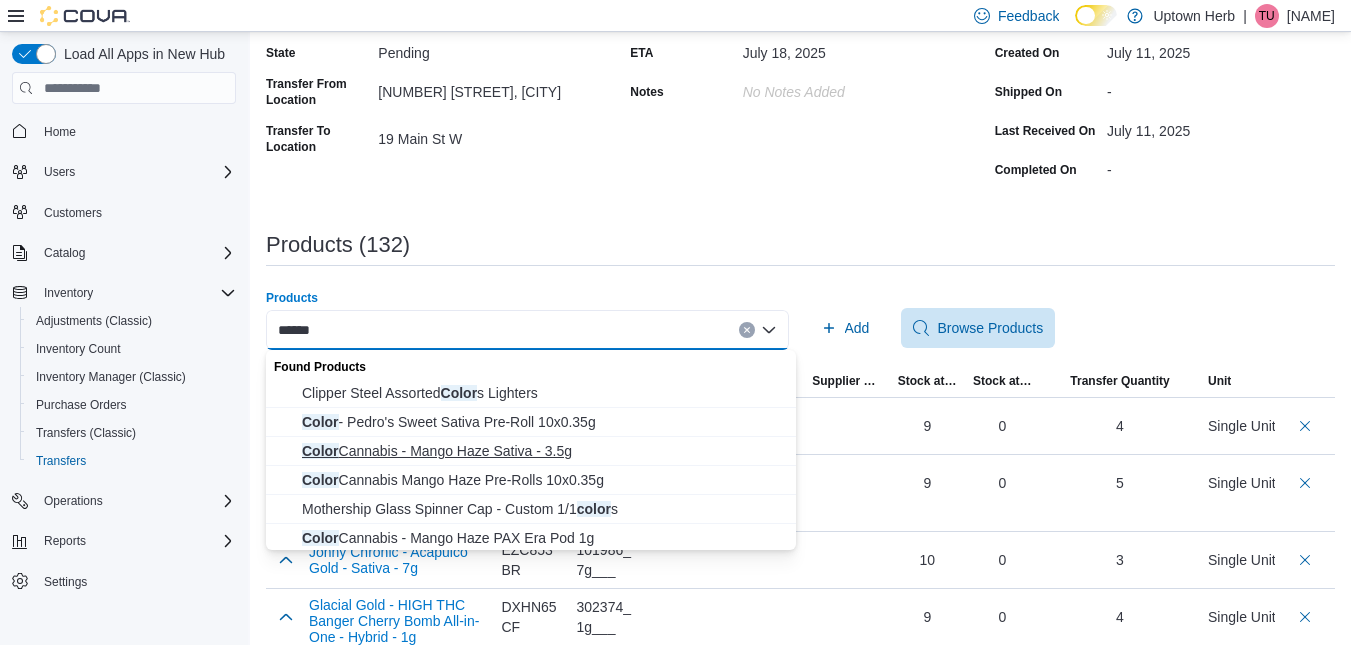 click on "Color  Cannabis - Mango Haze Sativa - 3.5g" at bounding box center (543, 451) 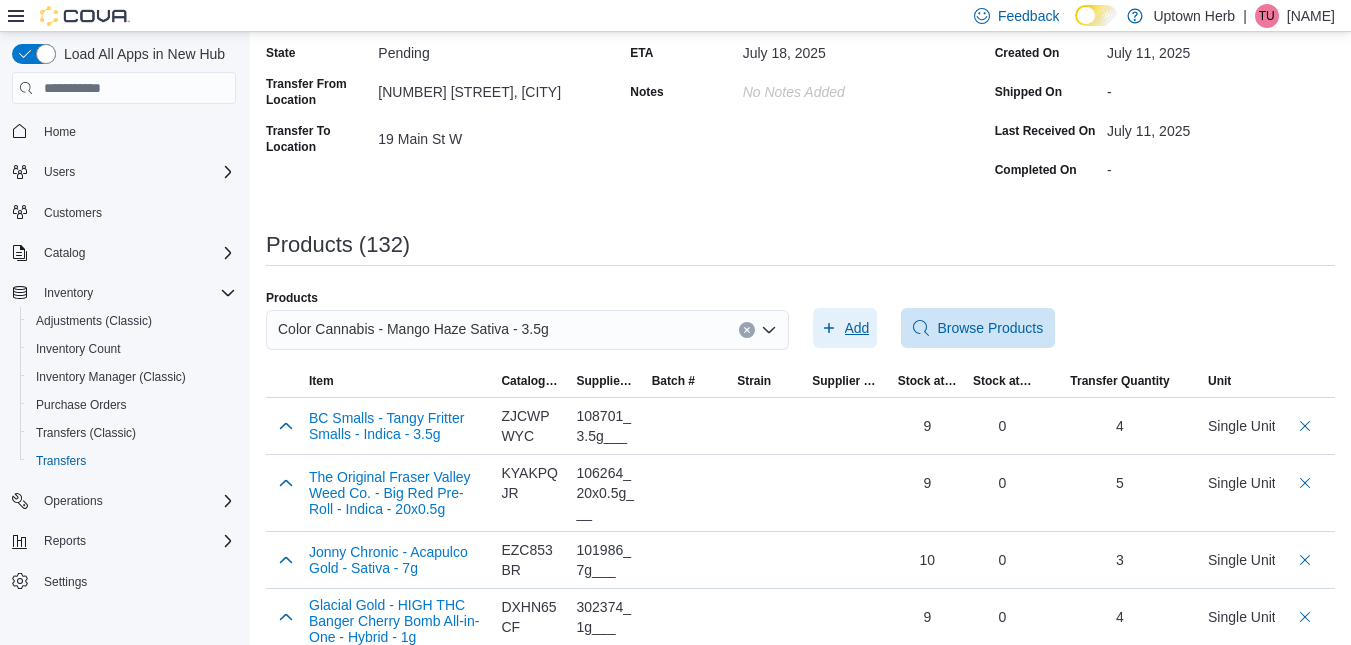 click on "Add" at bounding box center (857, 328) 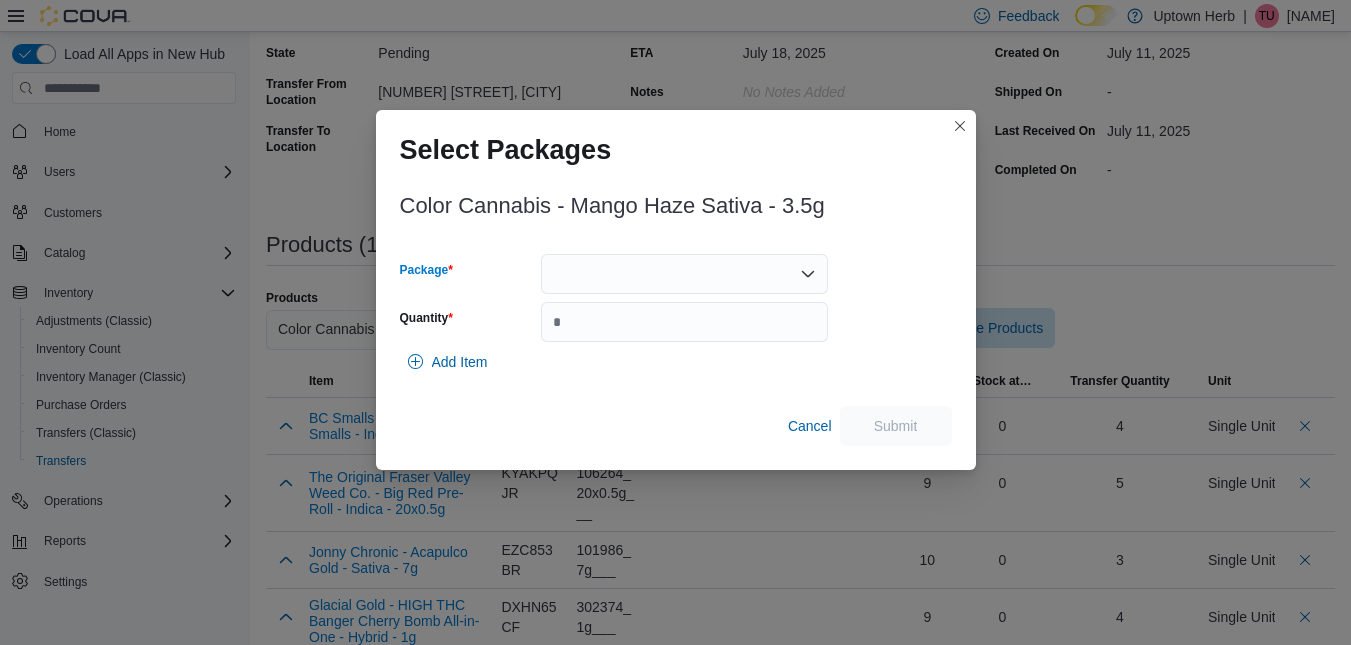 click at bounding box center [684, 274] 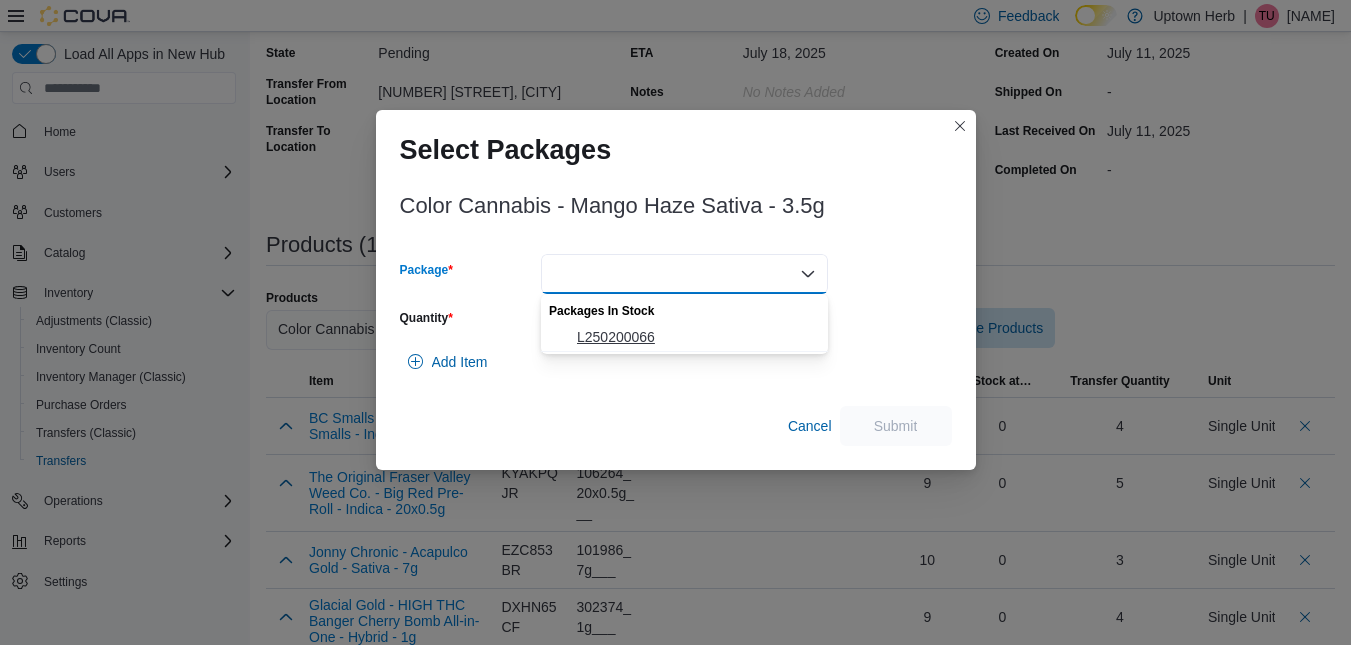 click on "L250200066" at bounding box center (696, 337) 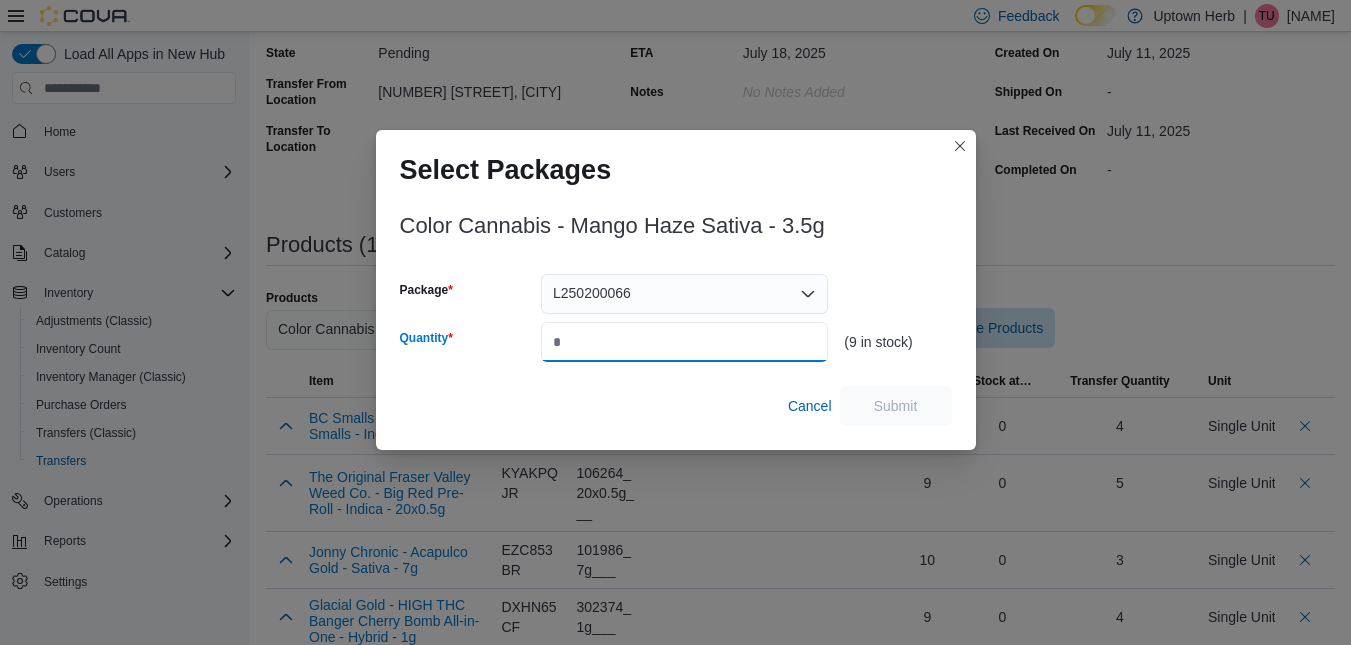 click on "Quantity" at bounding box center (684, 342) 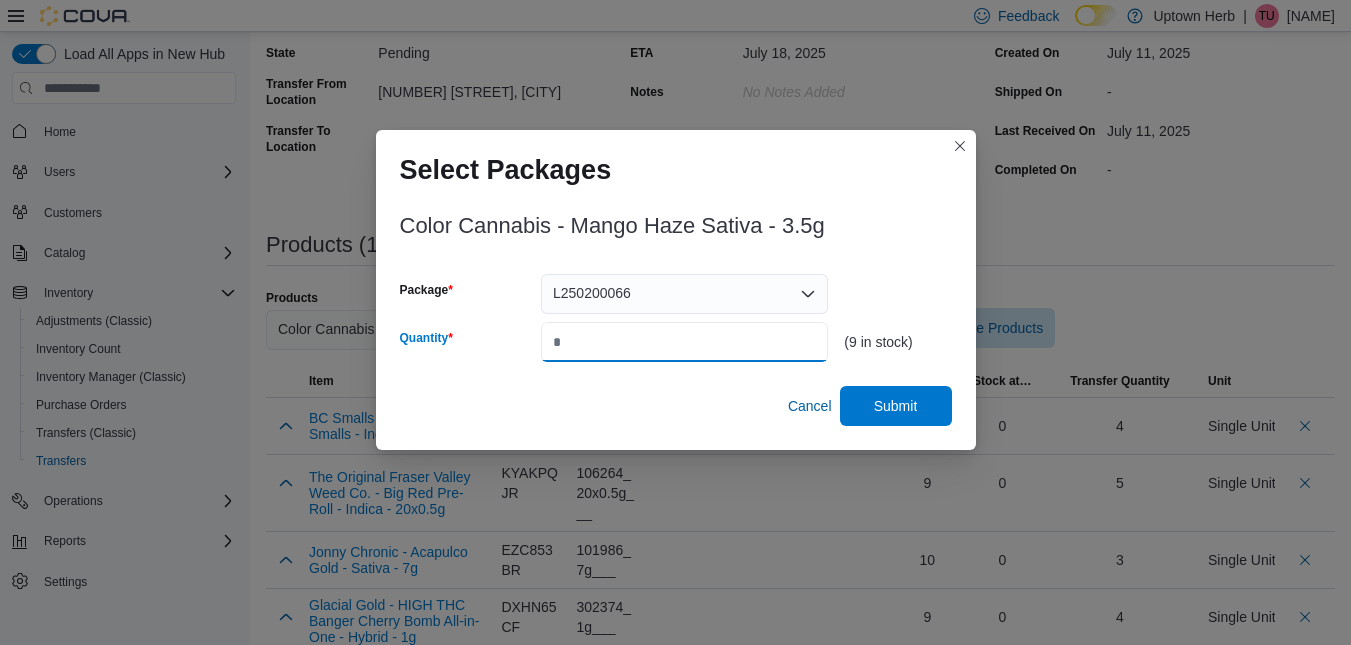 type on "*" 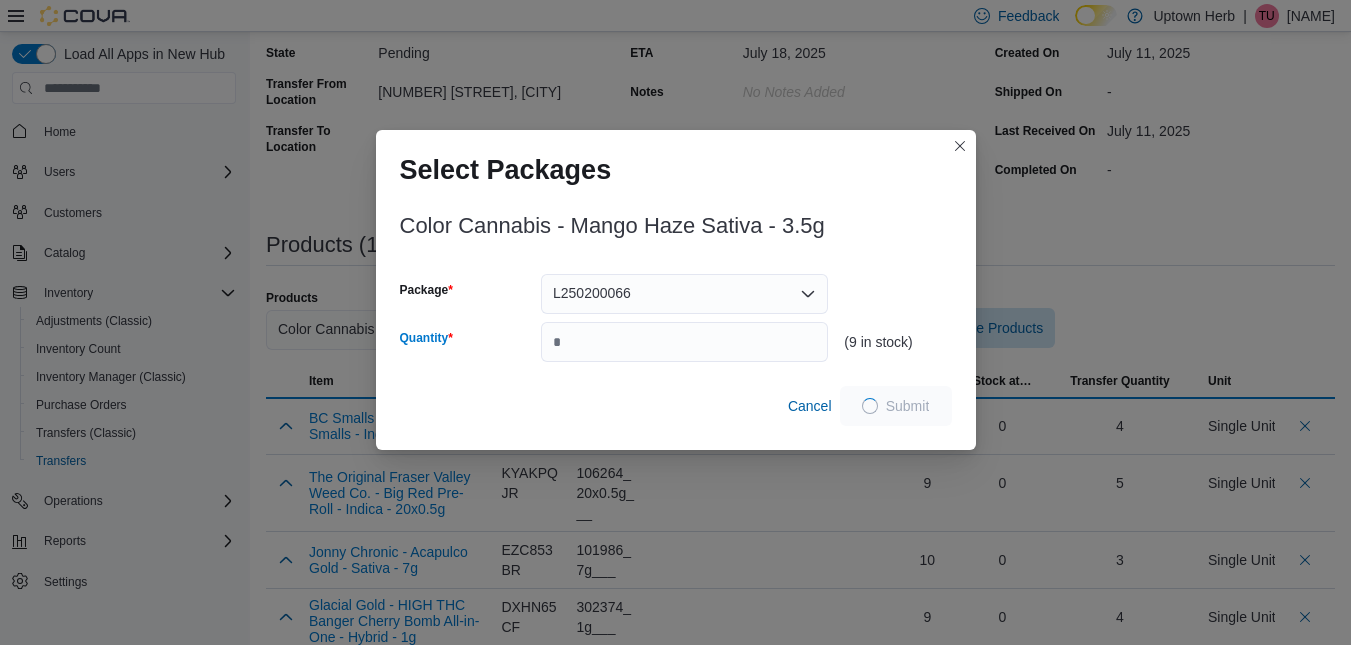 click on "Color Cannabis - Mango Haze Sativa - 3.5g" at bounding box center [413, 329] 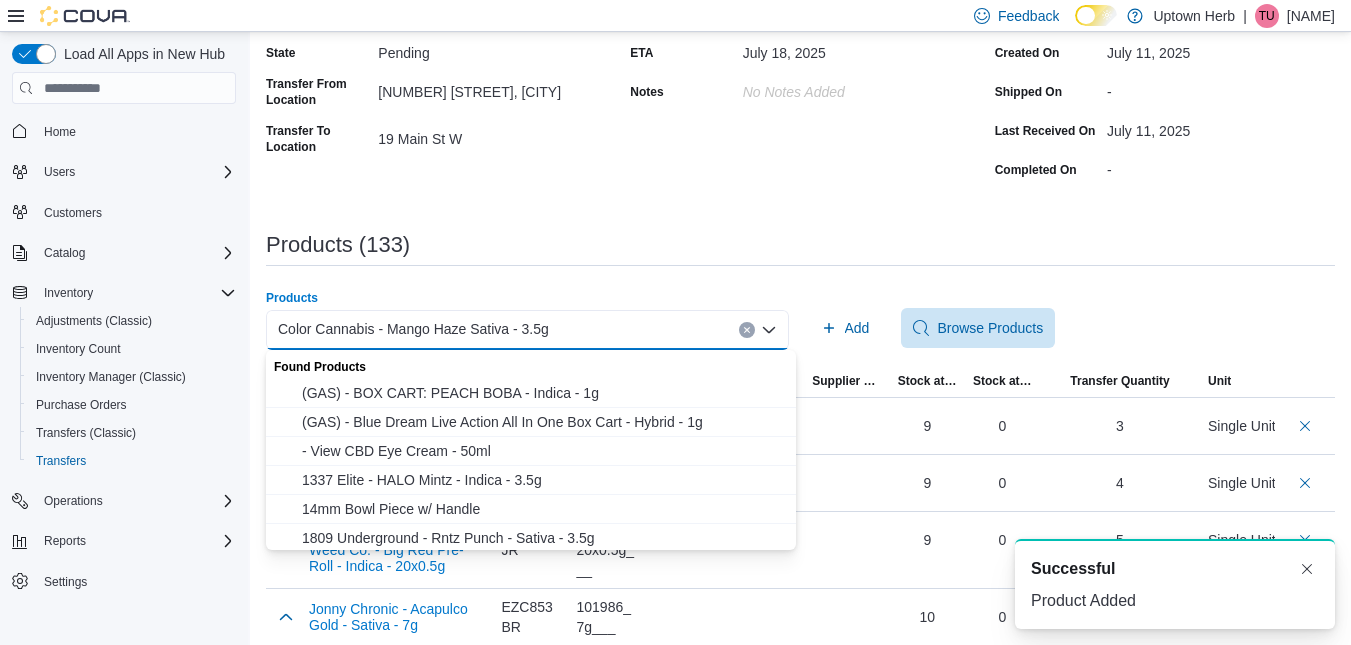 scroll, scrollTop: 0, scrollLeft: 0, axis: both 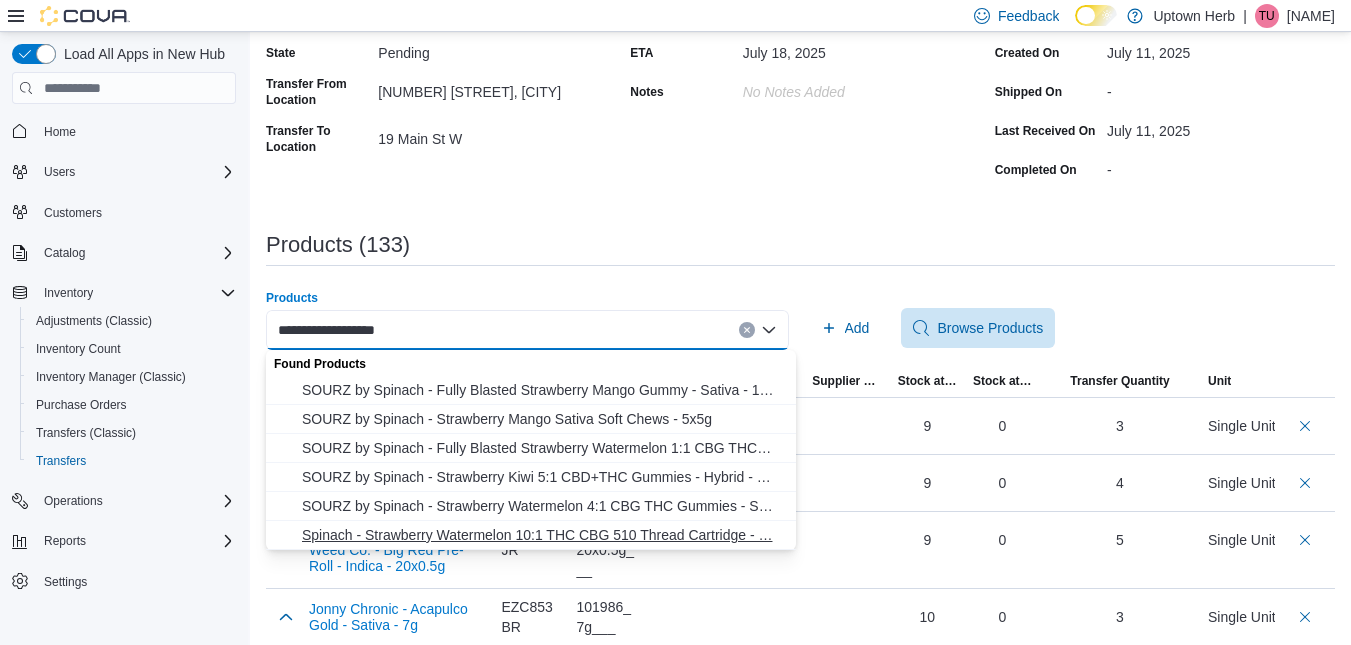 type on "**********" 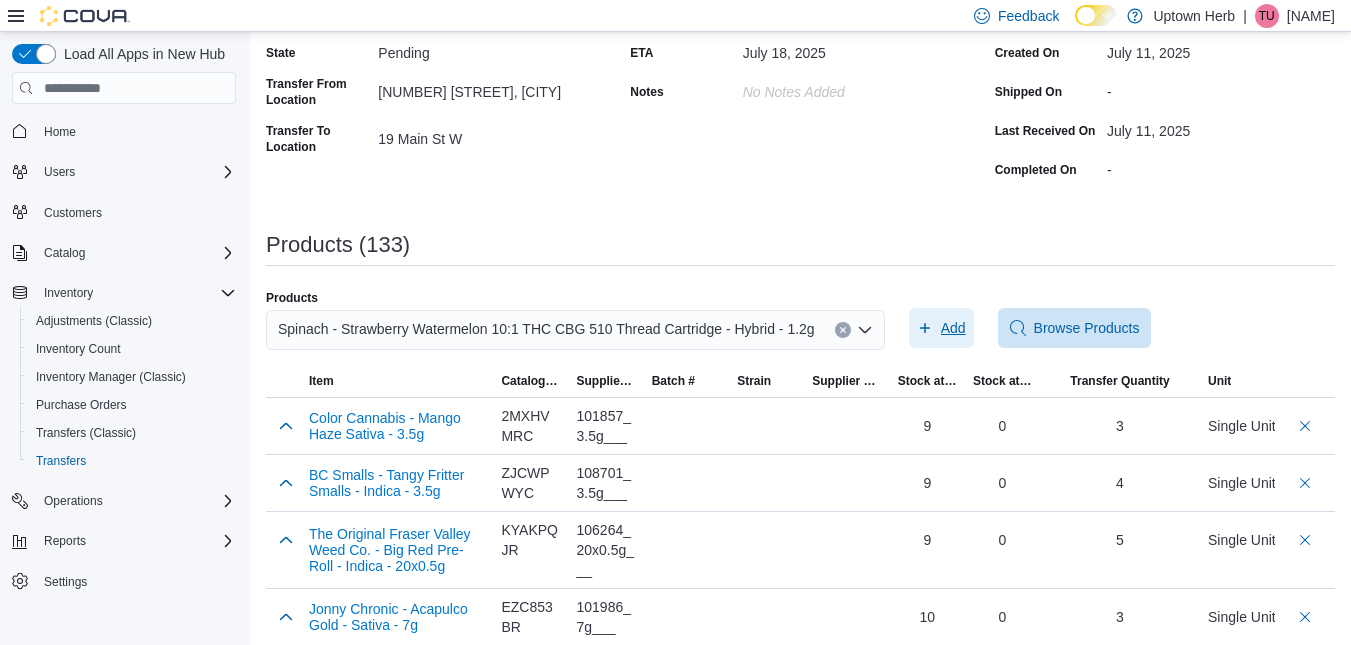 click on "Add" at bounding box center (941, 328) 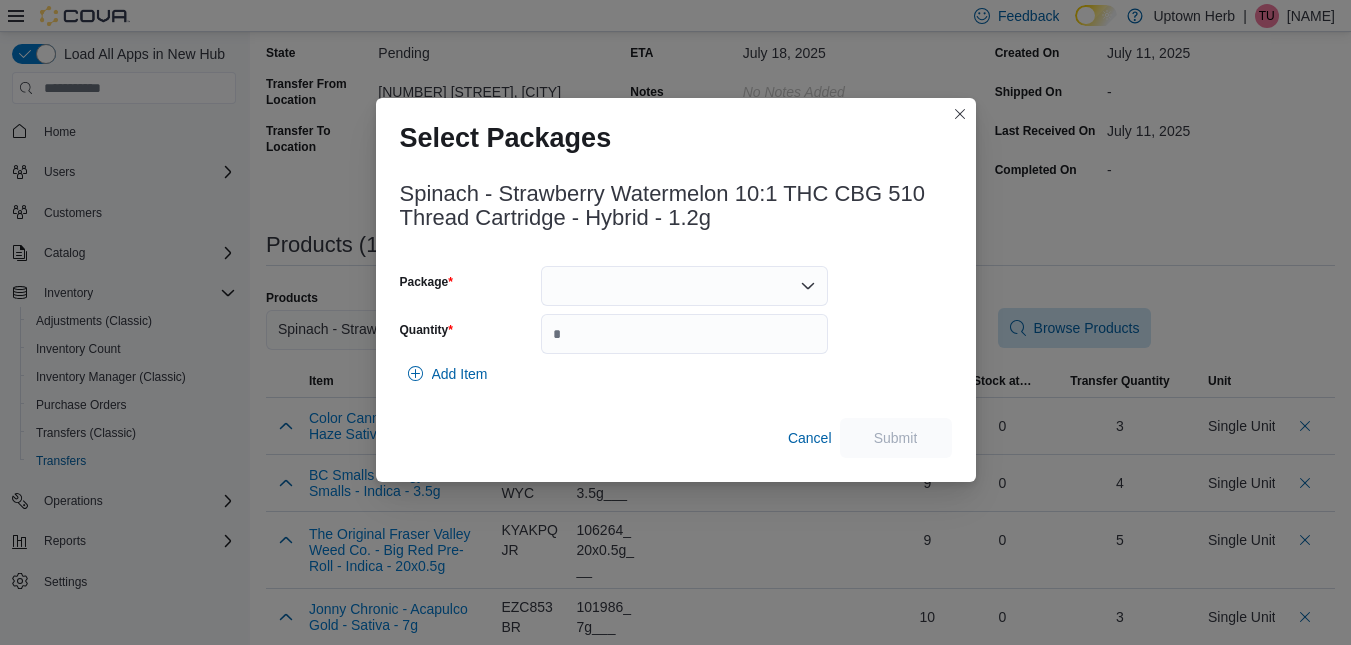 click on "Spinach - Strawberry Watermelon 10:1 THC CBG 510 Thread Cartridge - Hybrid - 1.2g   Package Quantity Add Item Cancel Submit" at bounding box center [676, 314] 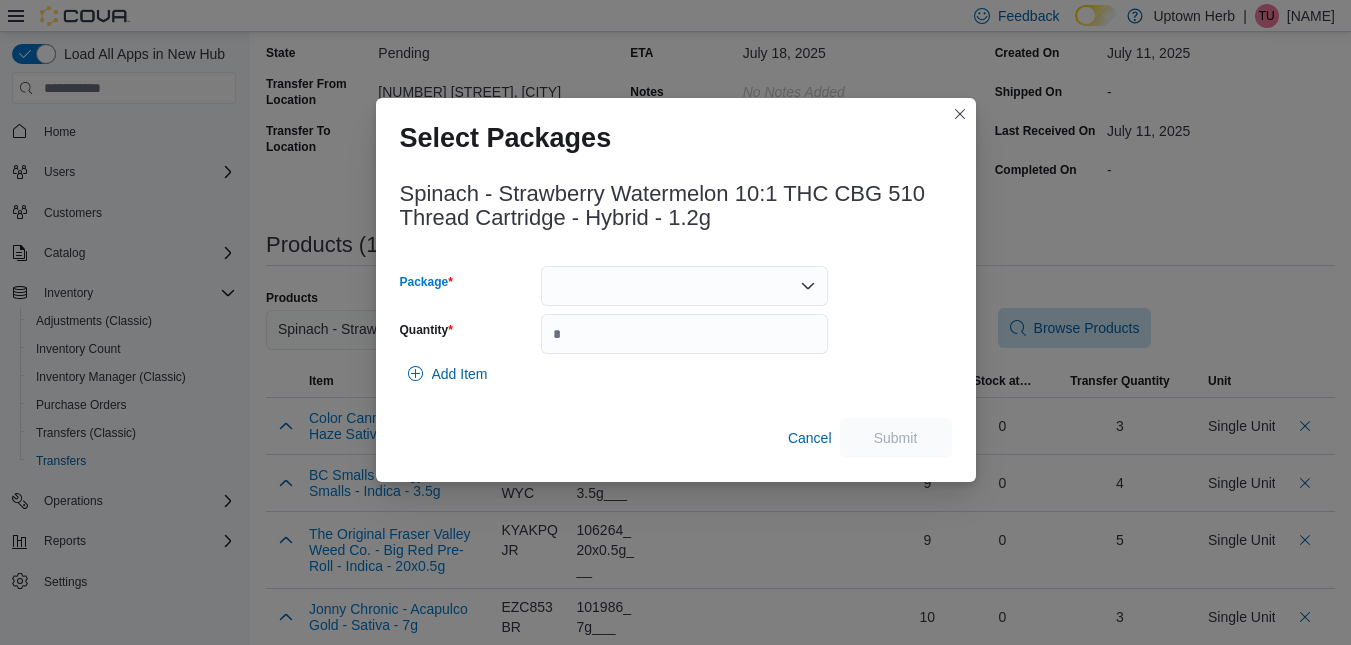 drag, startPoint x: 628, startPoint y: 273, endPoint x: 581, endPoint y: 284, distance: 48.270073 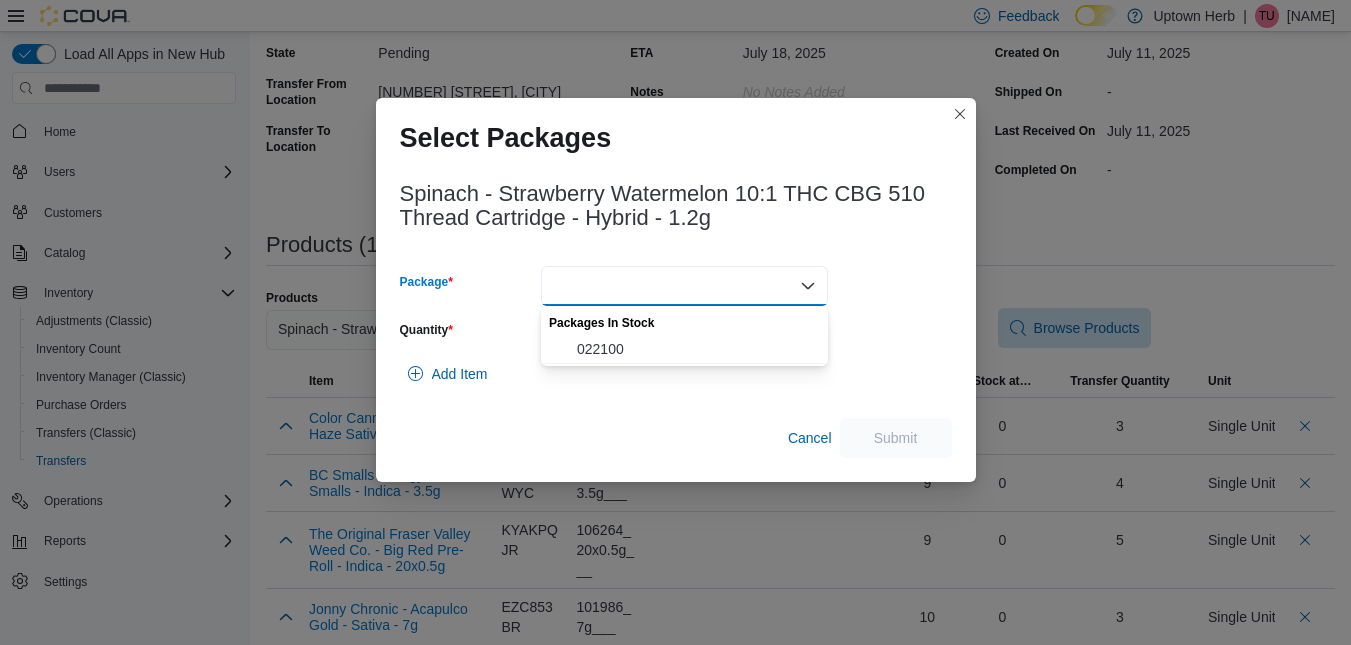 click at bounding box center [684, 286] 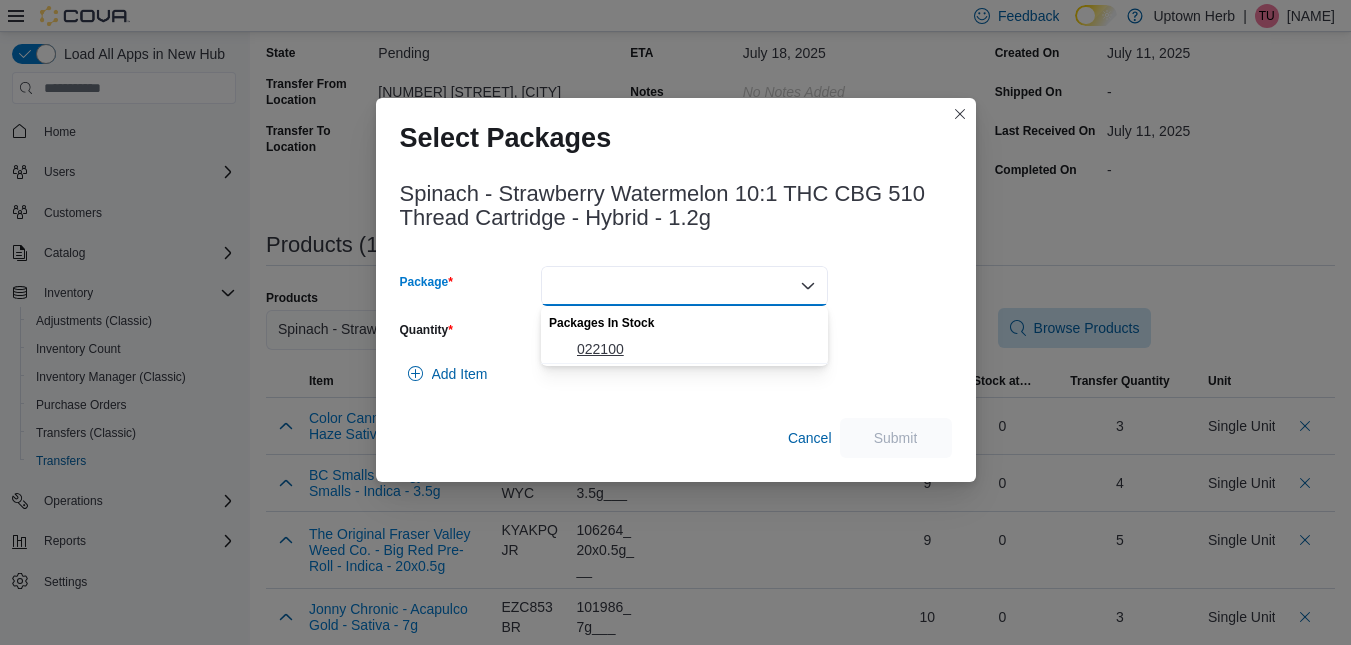 click on "022100" at bounding box center [696, 349] 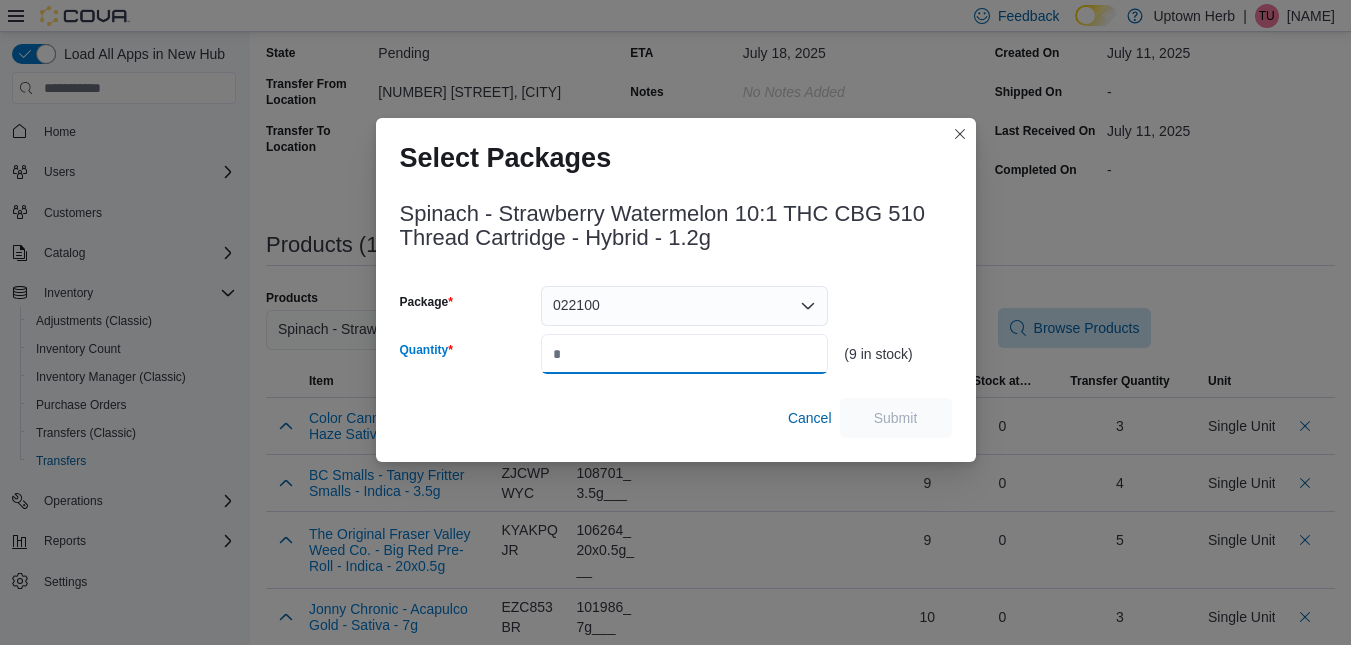 click on "Quantity" at bounding box center (684, 354) 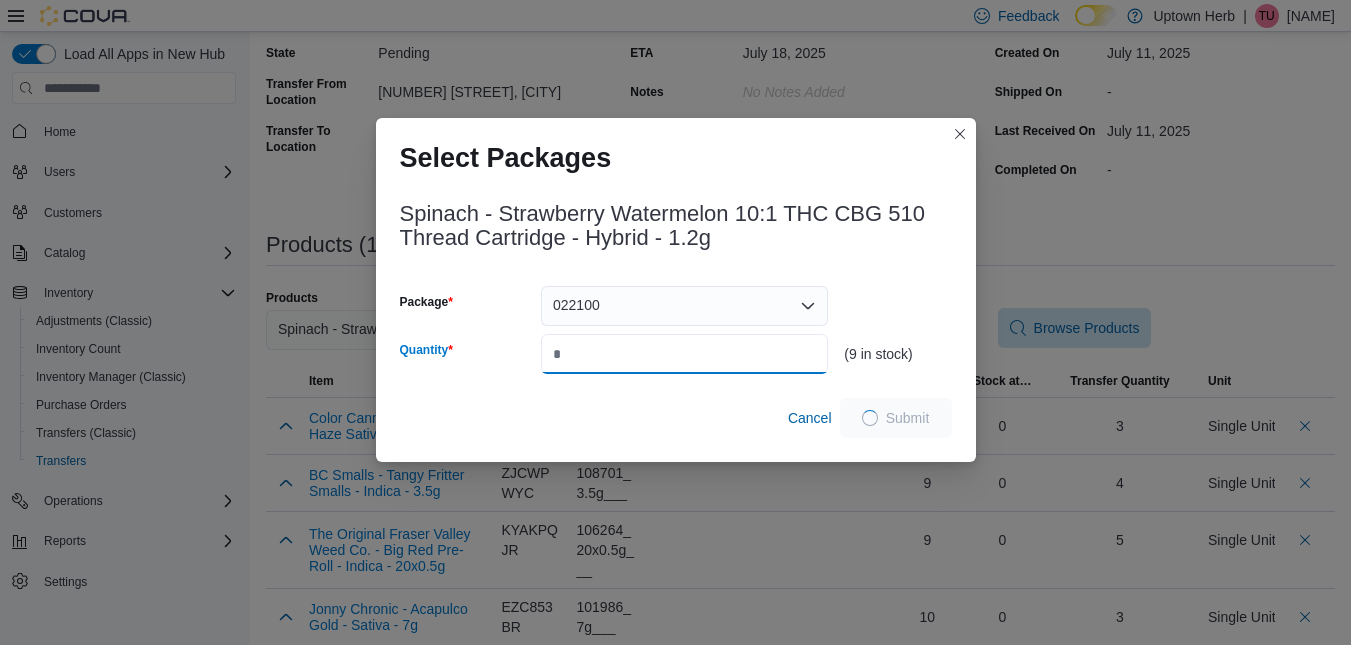 type on "*" 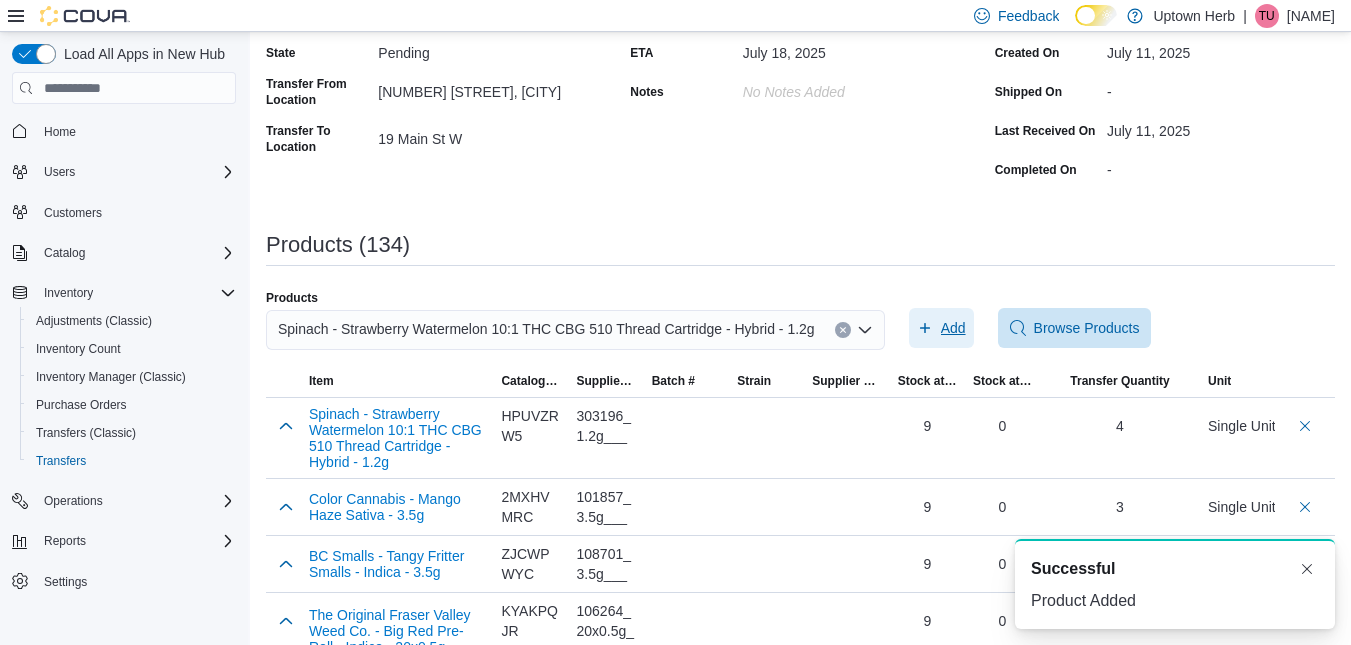 scroll, scrollTop: 0, scrollLeft: 0, axis: both 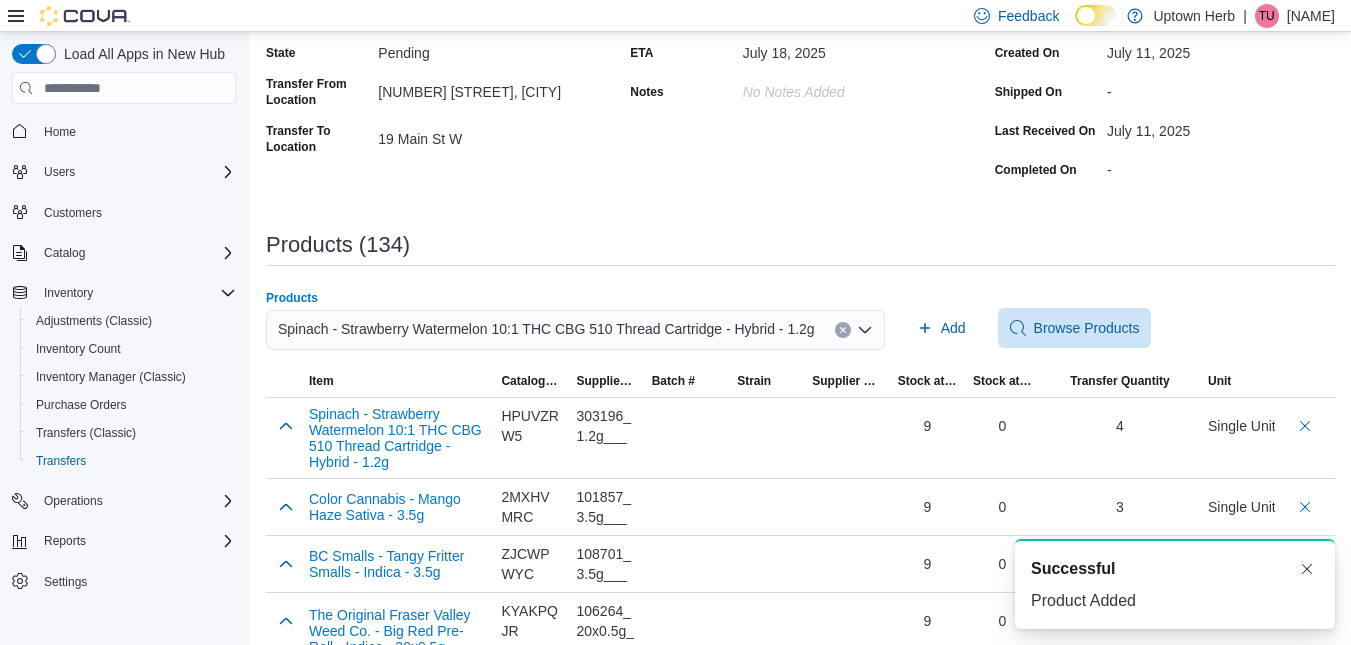click on "Spinach - Strawberry Watermelon 10:1 THC CBG 510 Thread Cartridge - Hybrid - 1.2g" at bounding box center [546, 329] 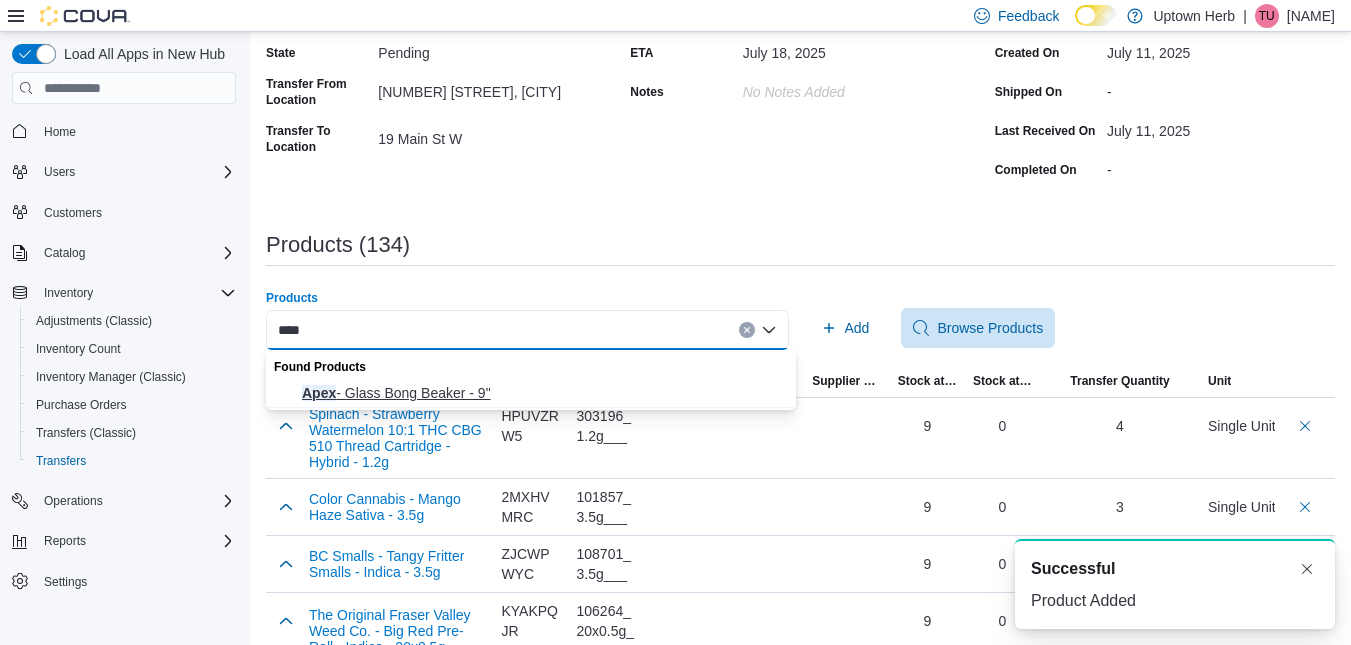 type on "****" 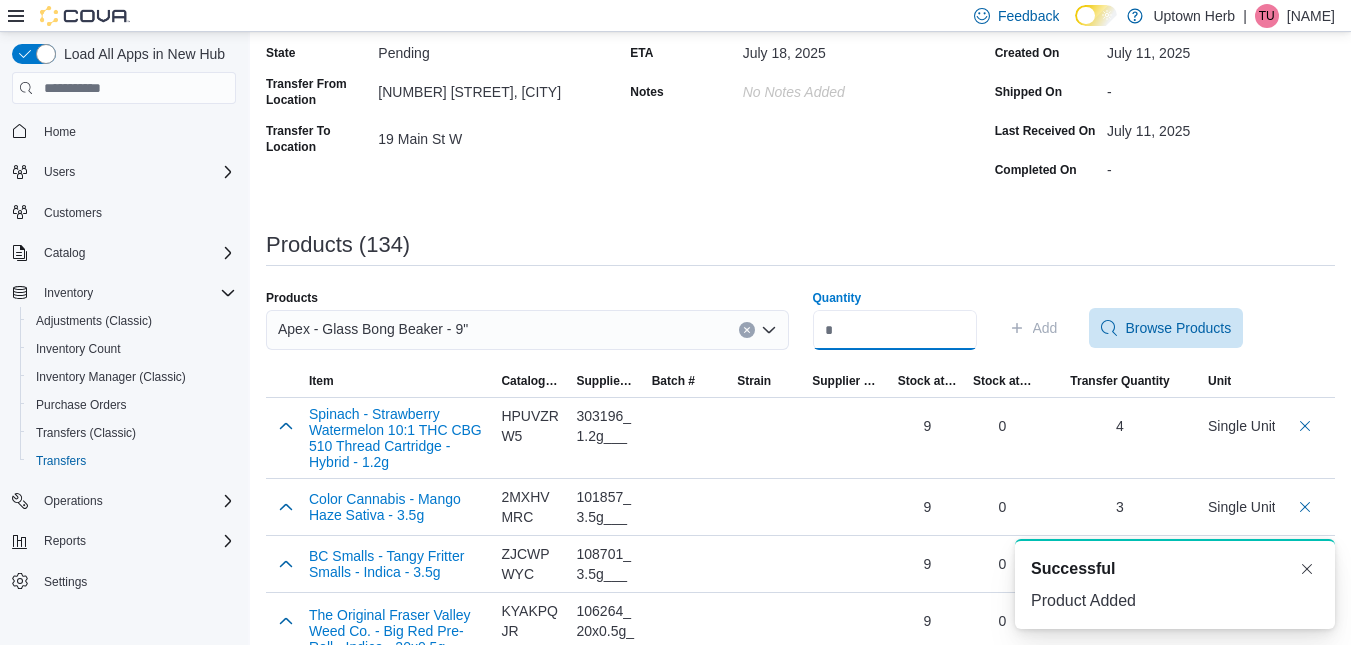 click on "Quantity" at bounding box center (895, 330) 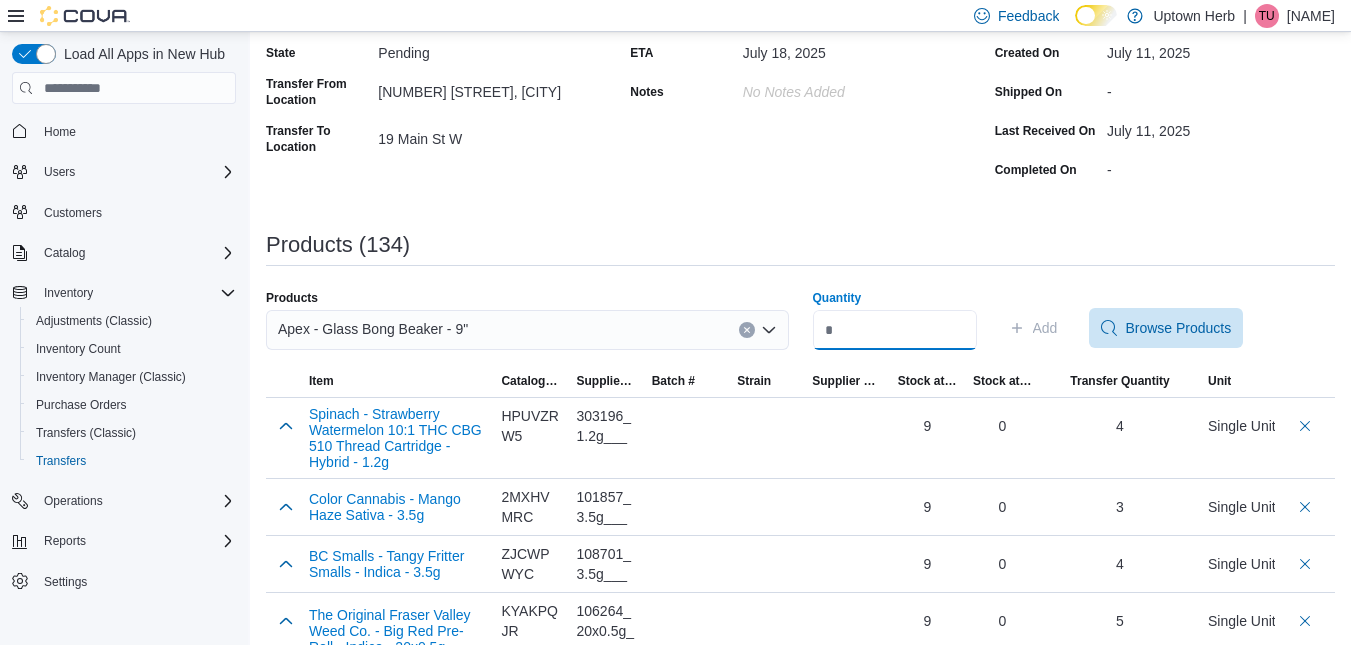 type on "*" 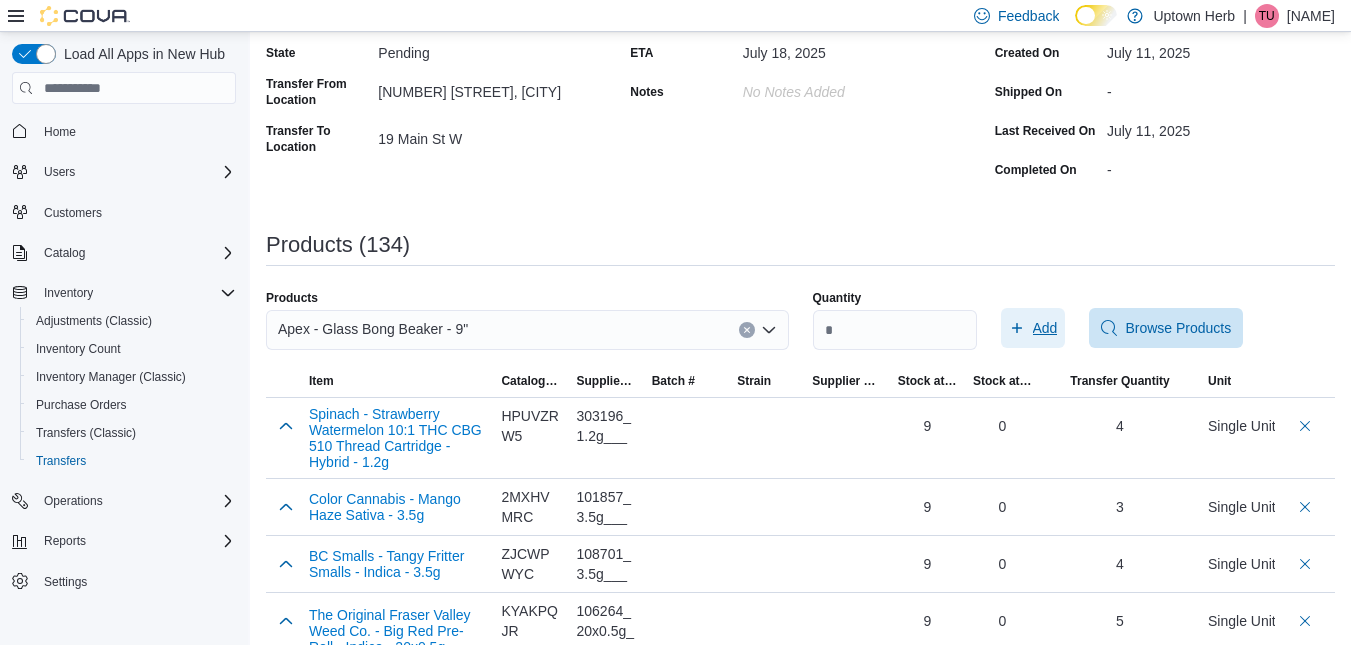 click on "Add" at bounding box center (1045, 328) 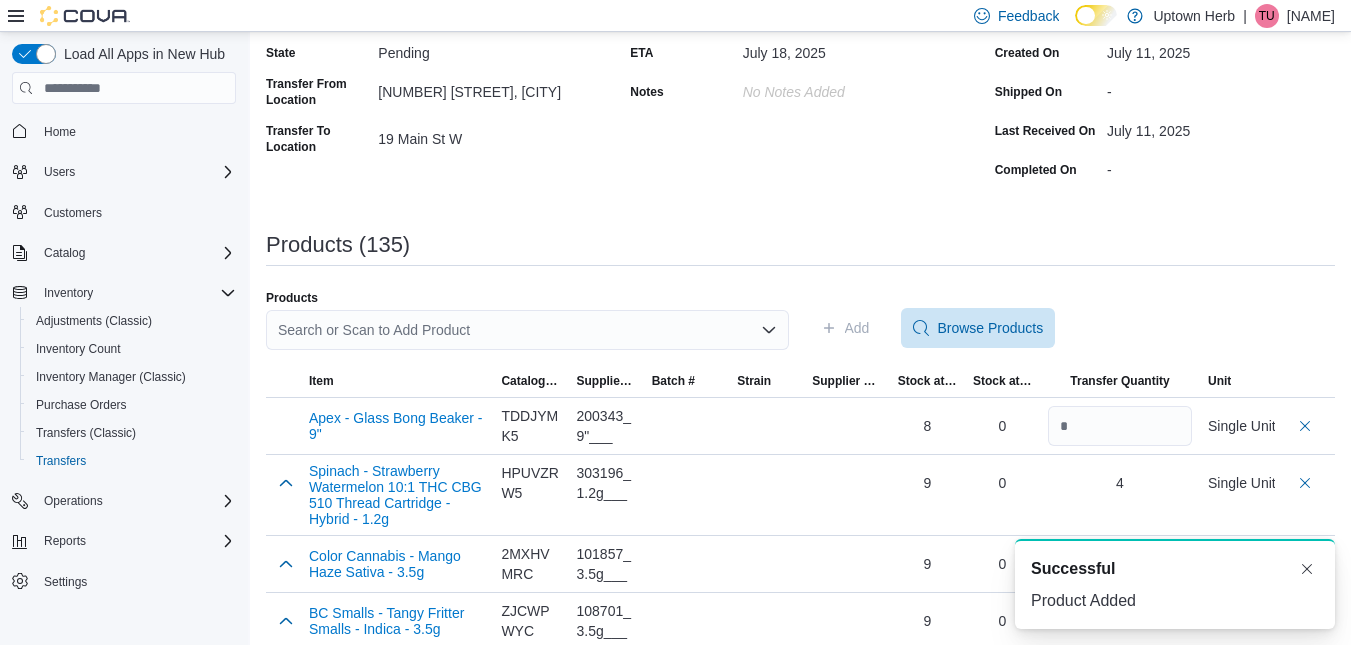 click on "Search or Scan to Add Product" at bounding box center [527, 330] 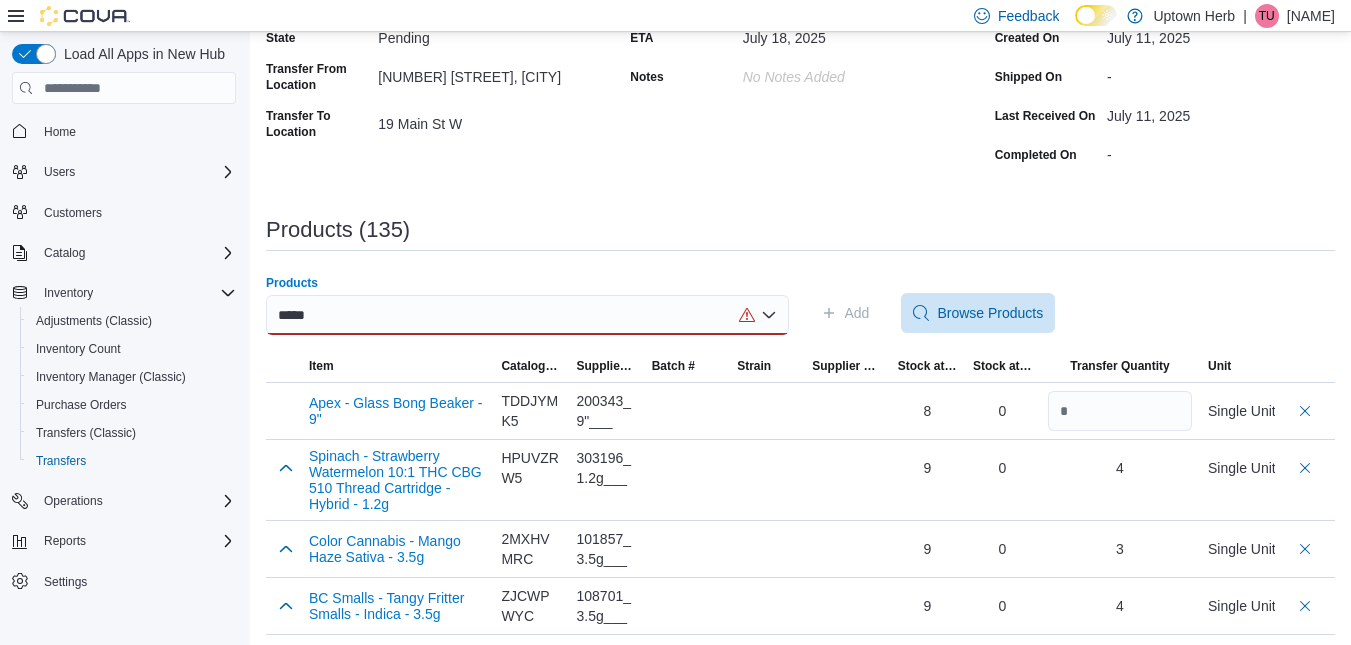 scroll, scrollTop: 200, scrollLeft: 0, axis: vertical 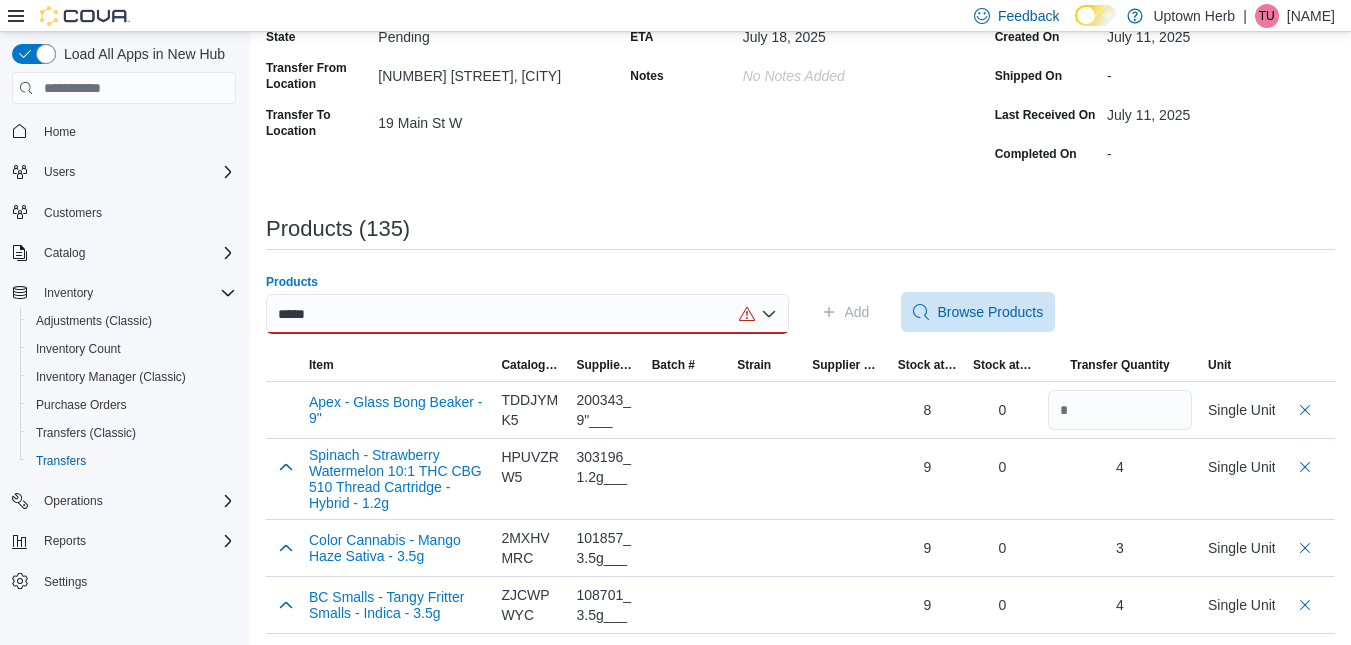 type on "****" 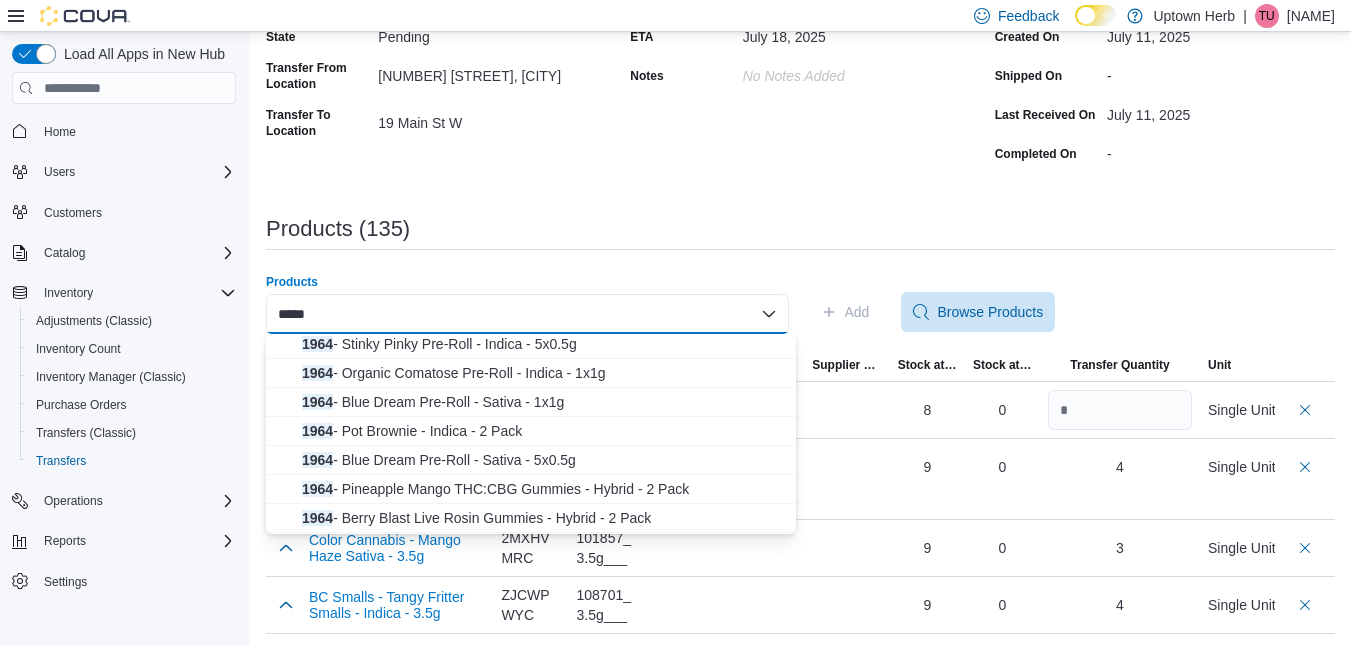 scroll, scrollTop: 382, scrollLeft: 0, axis: vertical 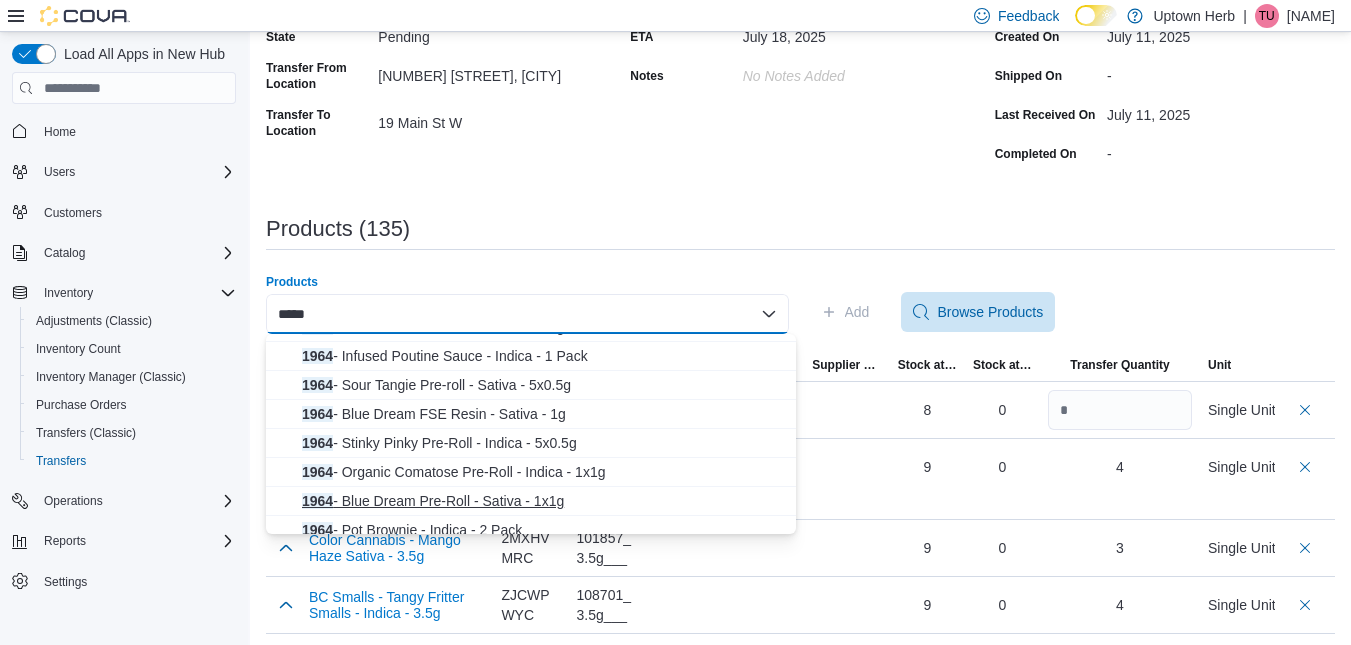 click on "1964  - Blue Dream Pre-Roll - Sativa - 1x1g" at bounding box center (543, 501) 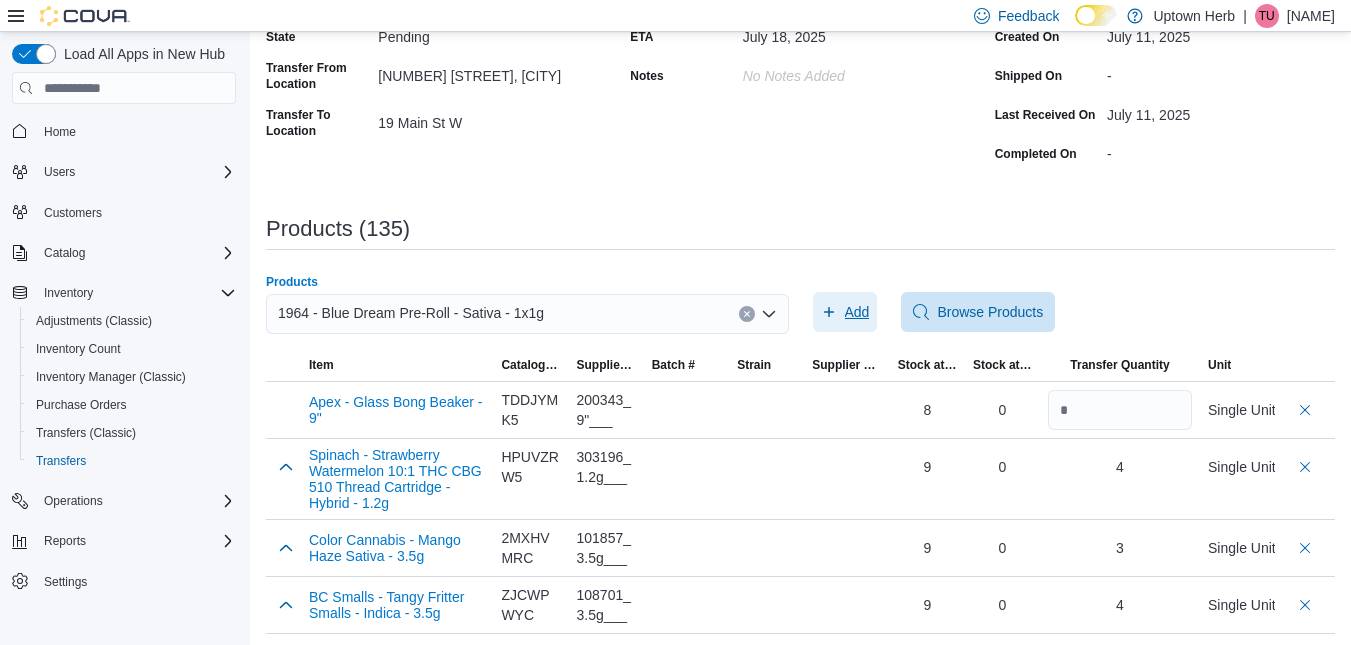 click on "Add" at bounding box center (857, 312) 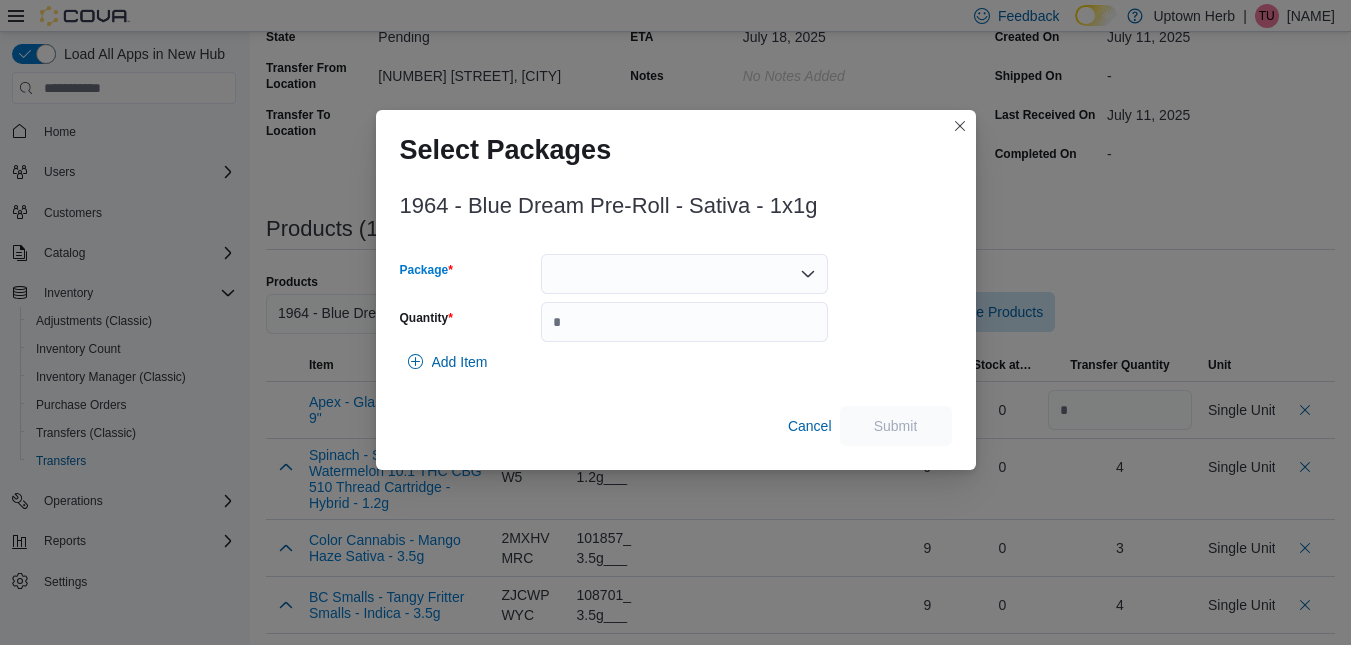 click at bounding box center (684, 274) 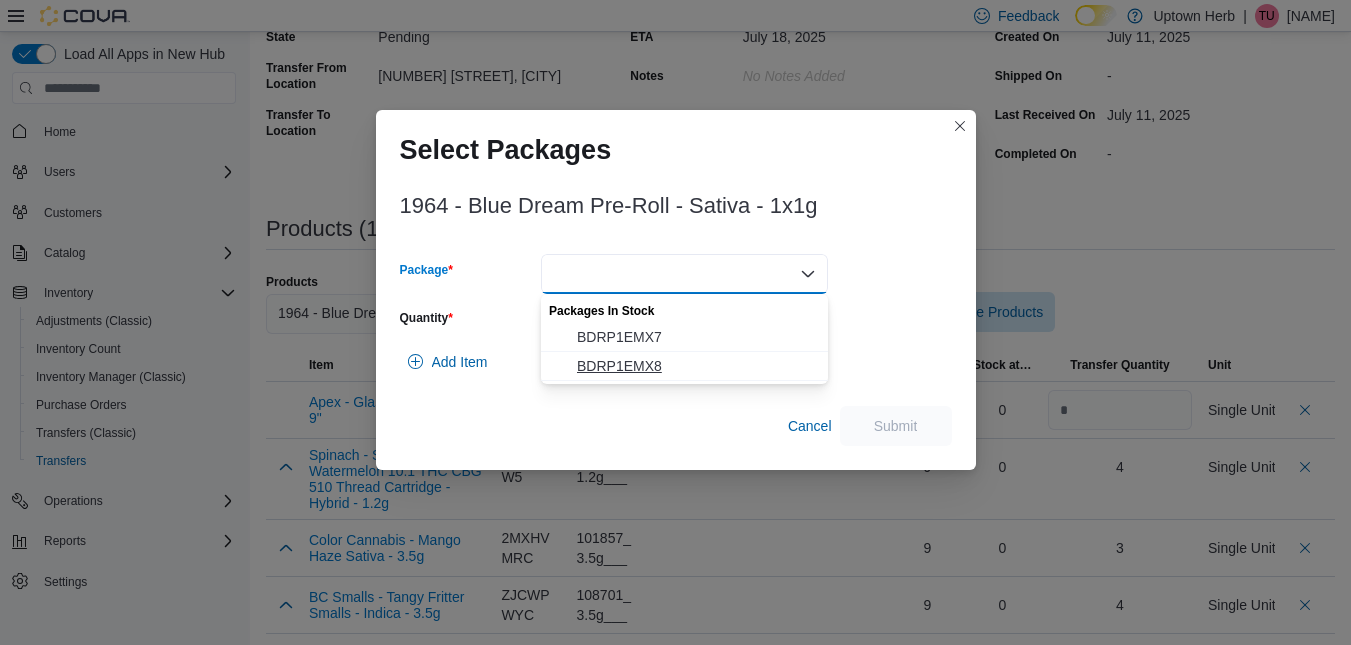 click on "BDRP1EMX8" at bounding box center [684, 366] 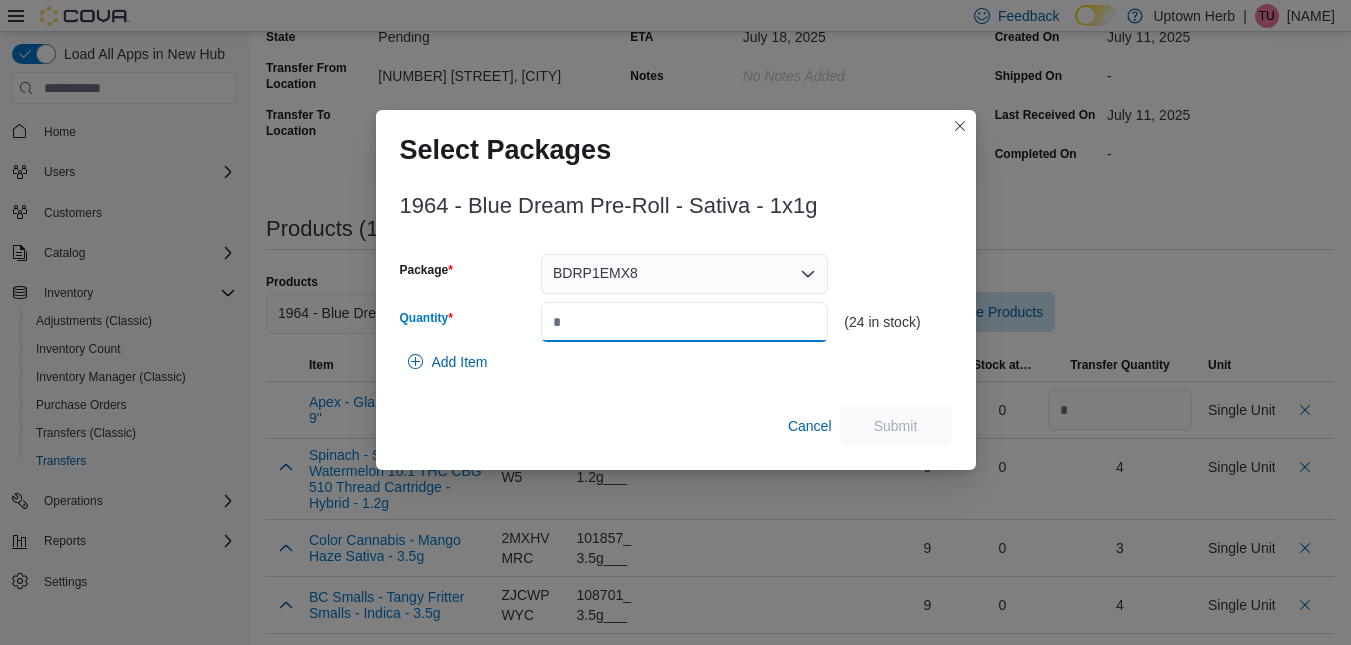 click on "Quantity" at bounding box center [684, 322] 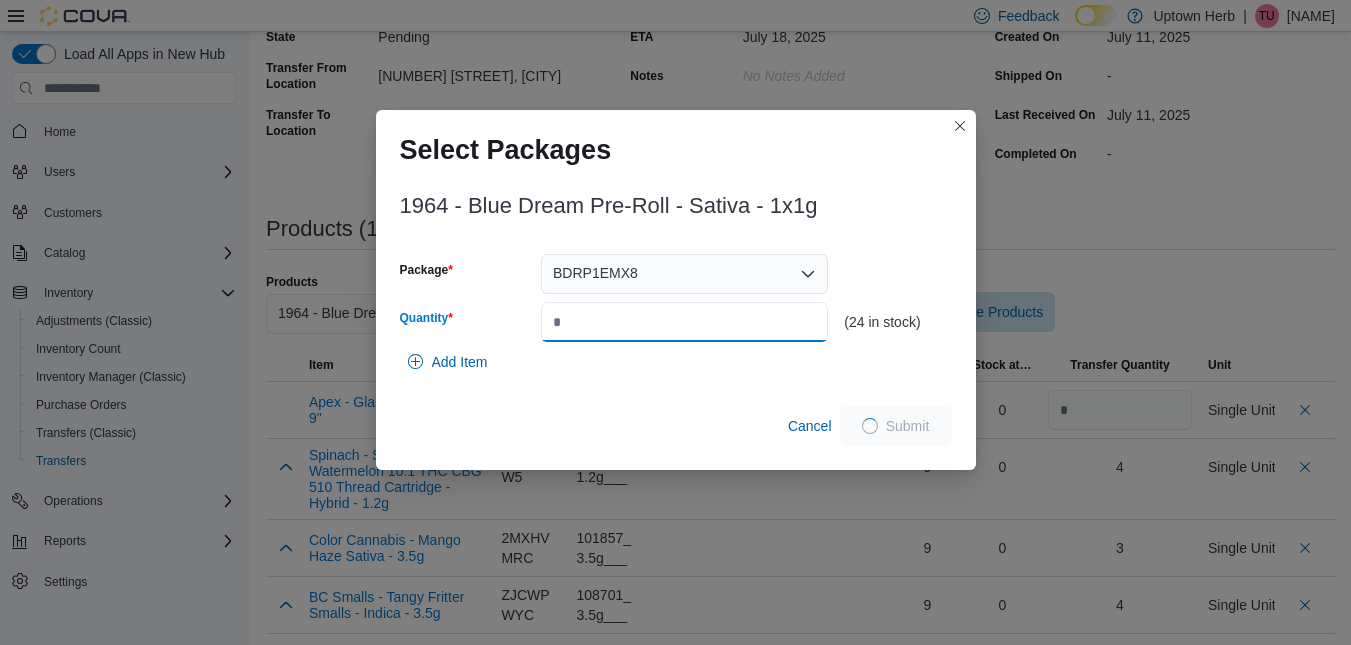 type on "*" 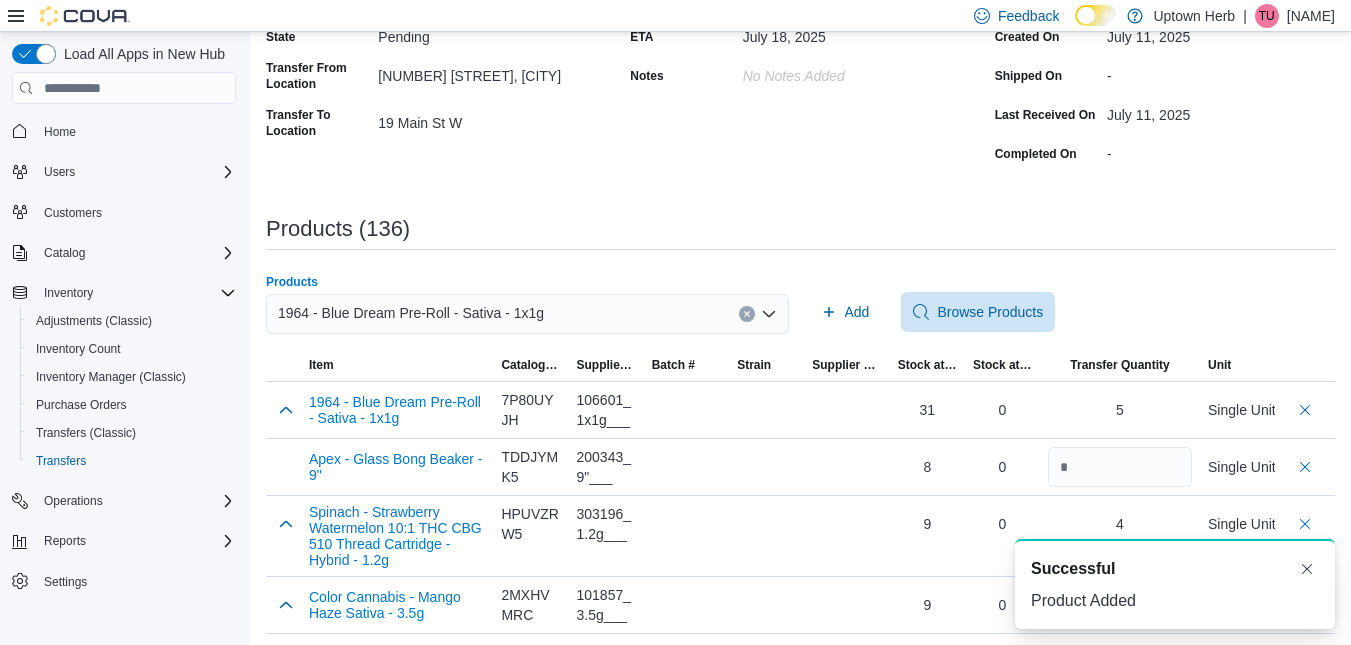 click on "1964 - Blue Dream Pre-Roll - Sativa - 1x1g" at bounding box center (411, 313) 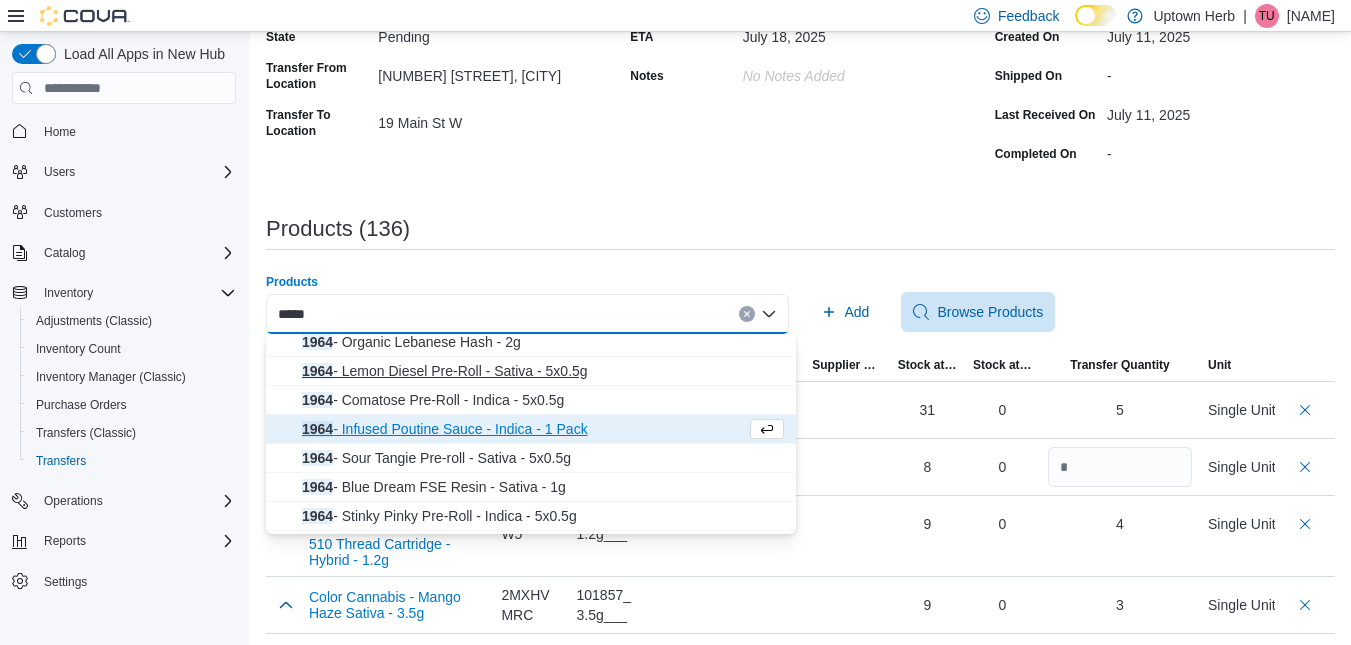 scroll, scrollTop: 210, scrollLeft: 0, axis: vertical 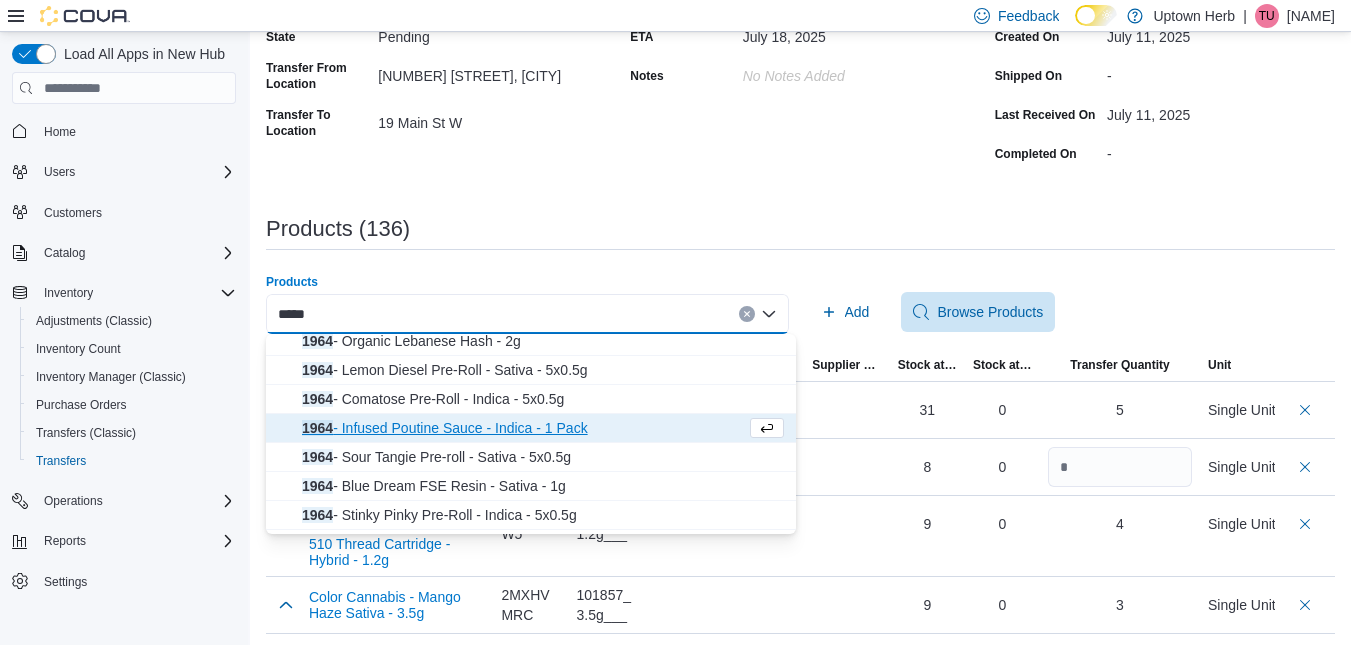 type on "****" 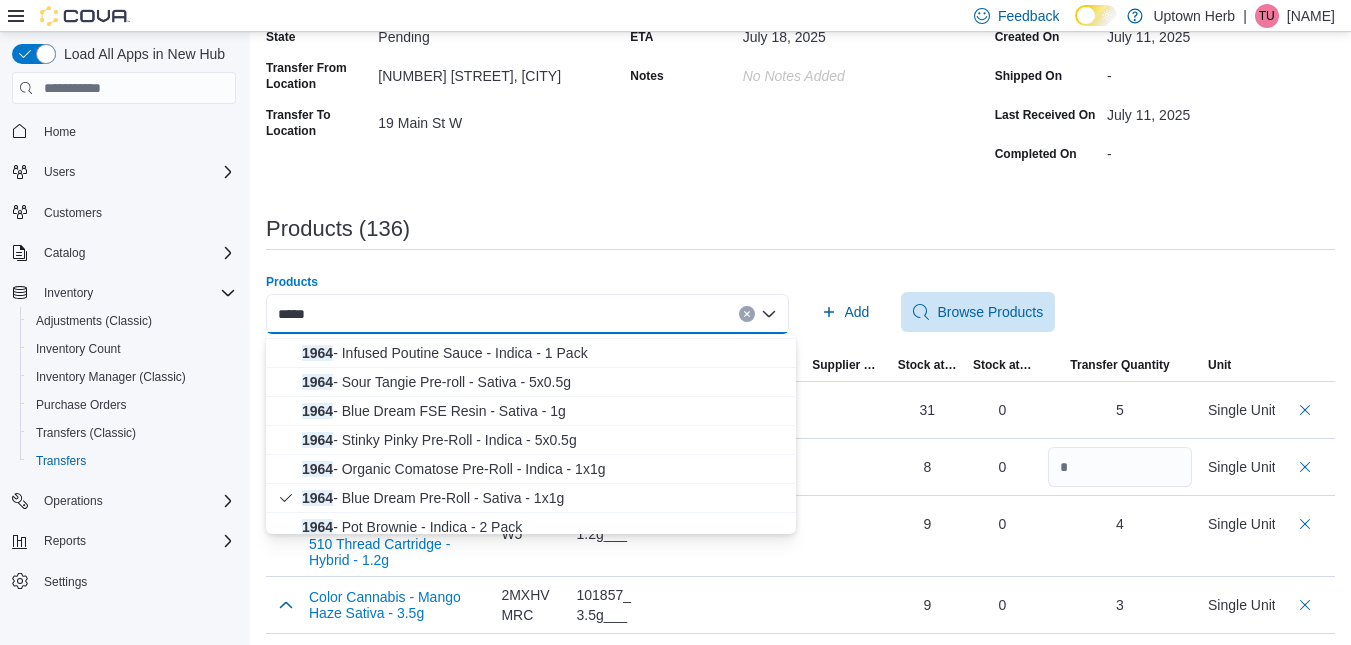 scroll, scrollTop: 286, scrollLeft: 0, axis: vertical 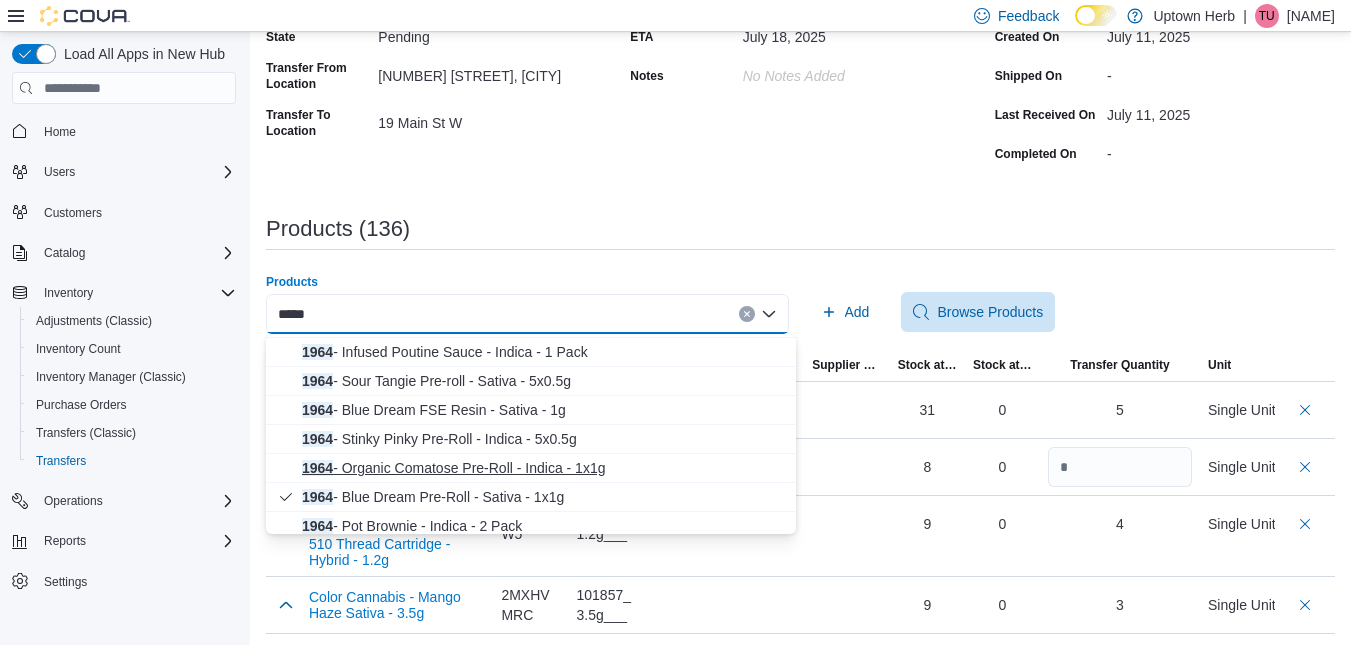click on "1964  - Organic Comatose Pre-Roll - Indica - 1x1g" at bounding box center (543, 468) 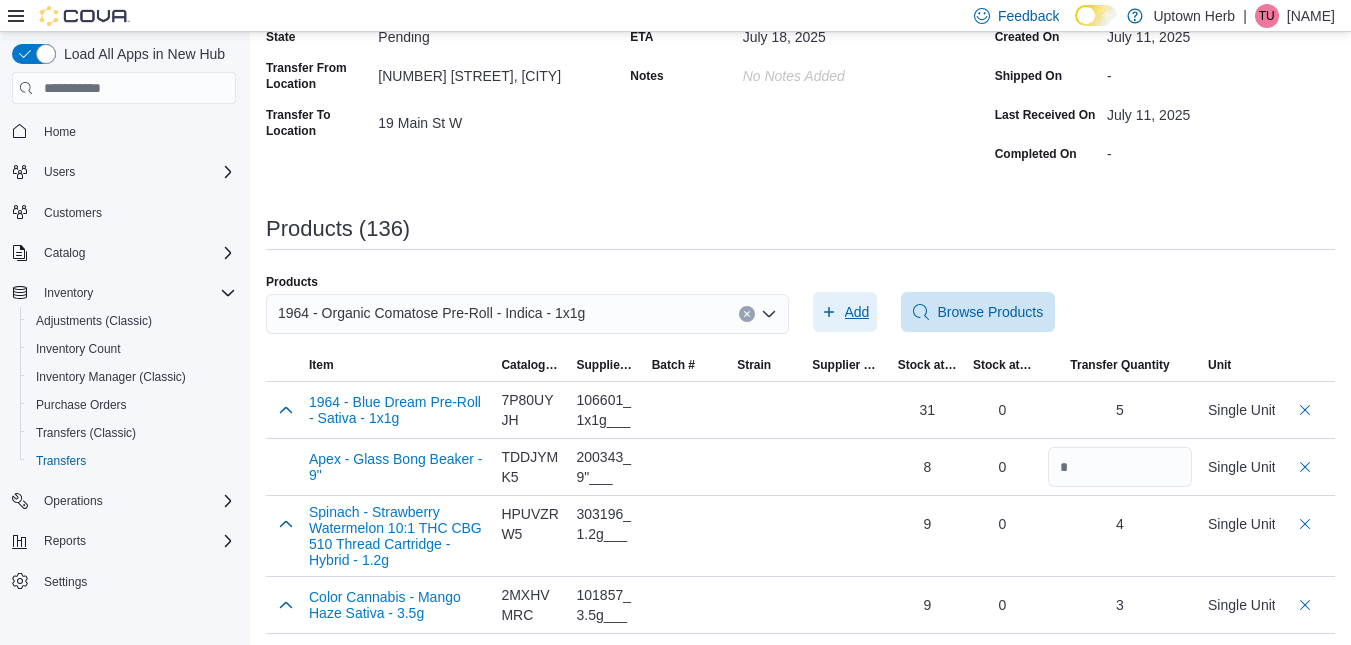click on "Add" at bounding box center [857, 312] 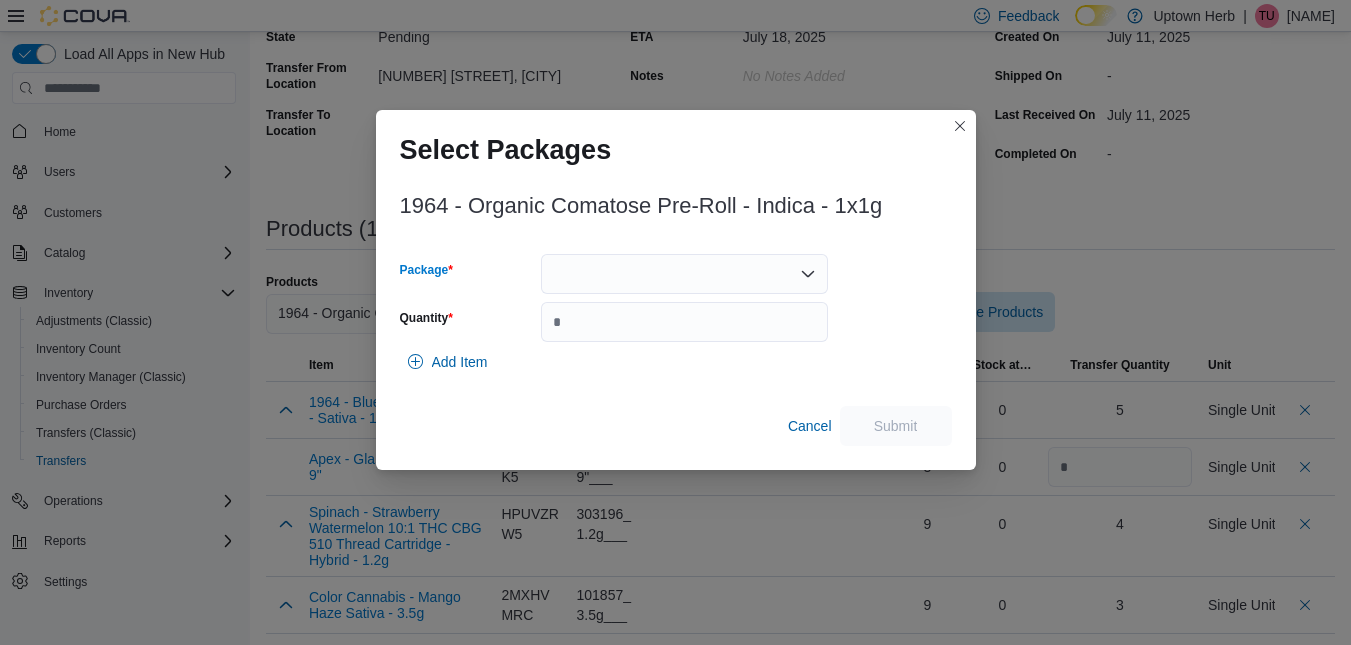 click at bounding box center (684, 274) 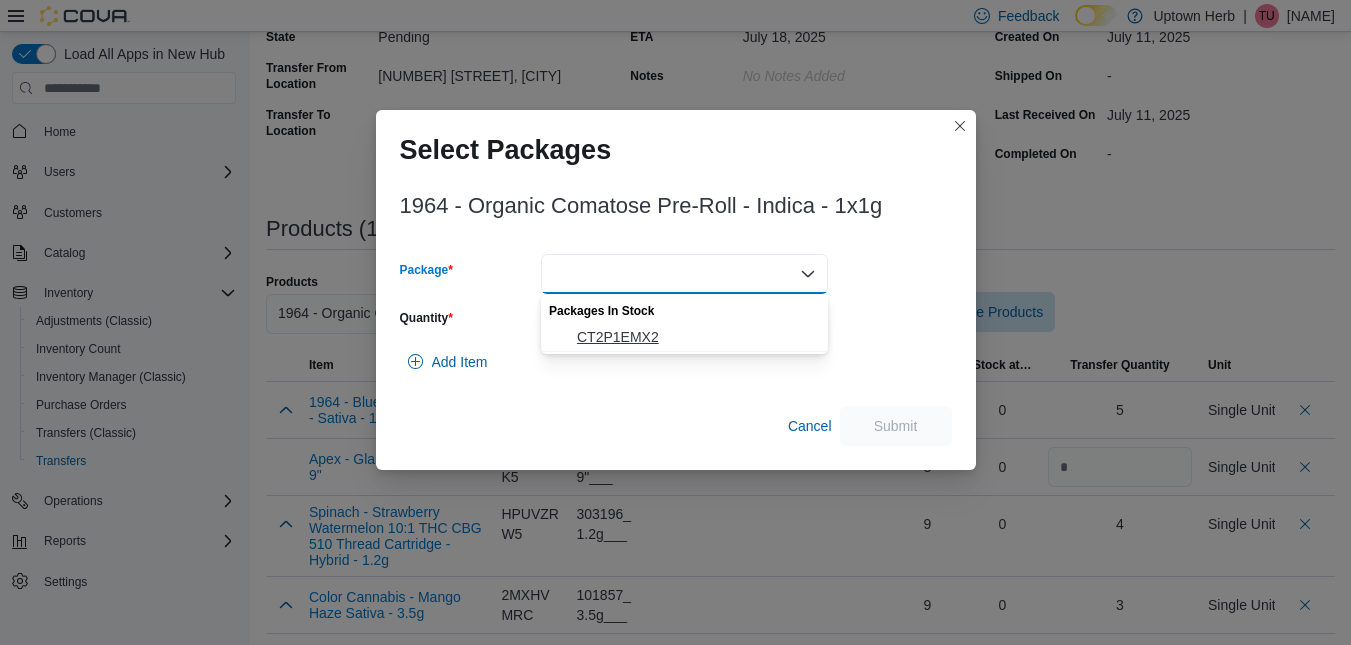 click on "CT2P1EMX2" at bounding box center [696, 337] 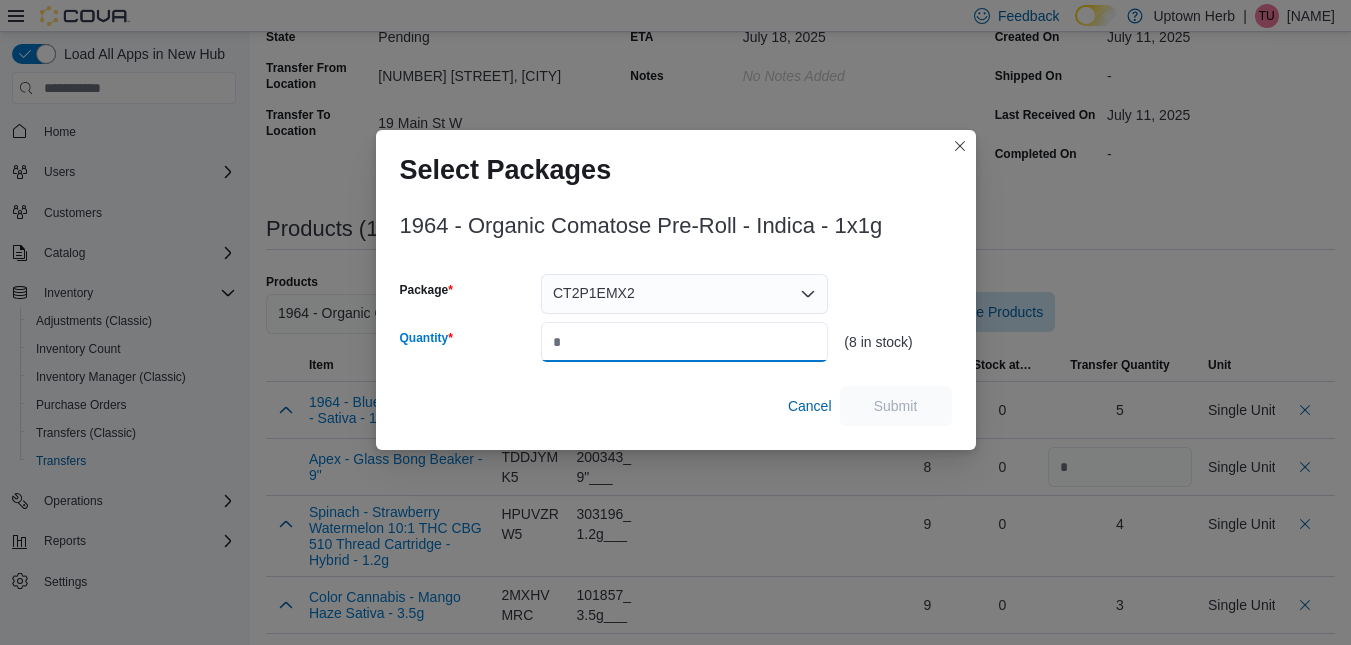 click on "Quantity" at bounding box center (684, 342) 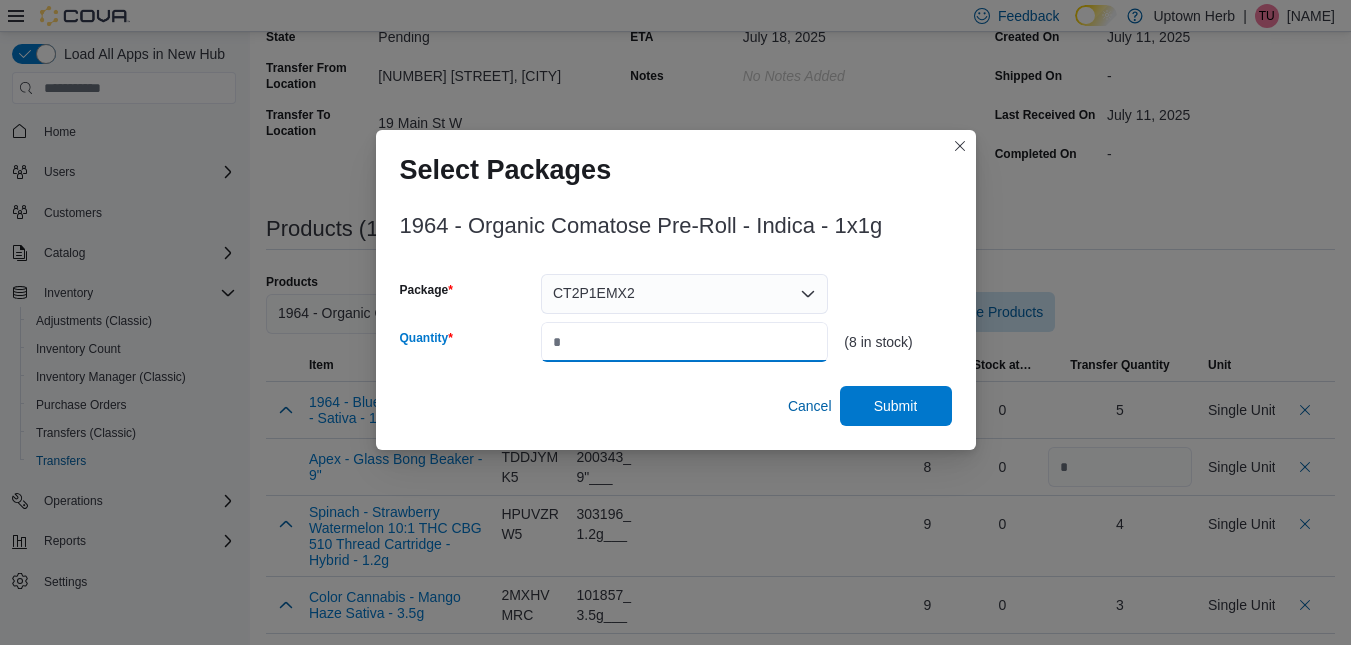 type on "*" 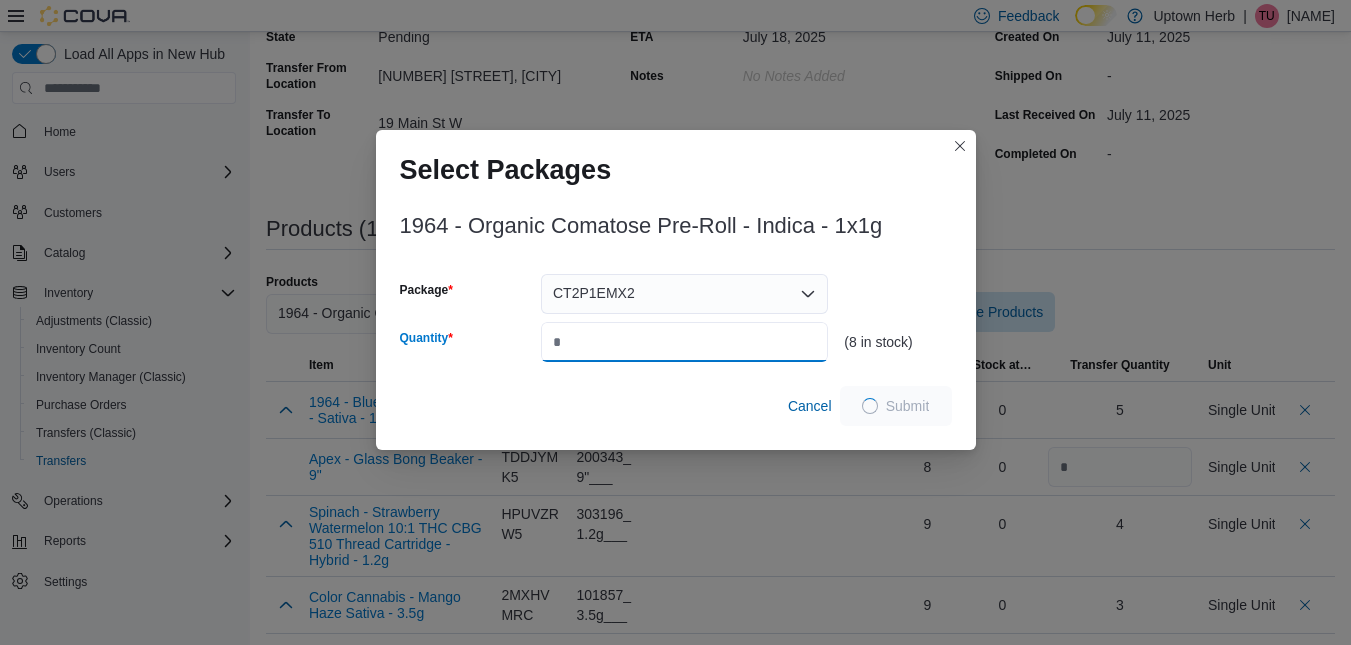 type on "*" 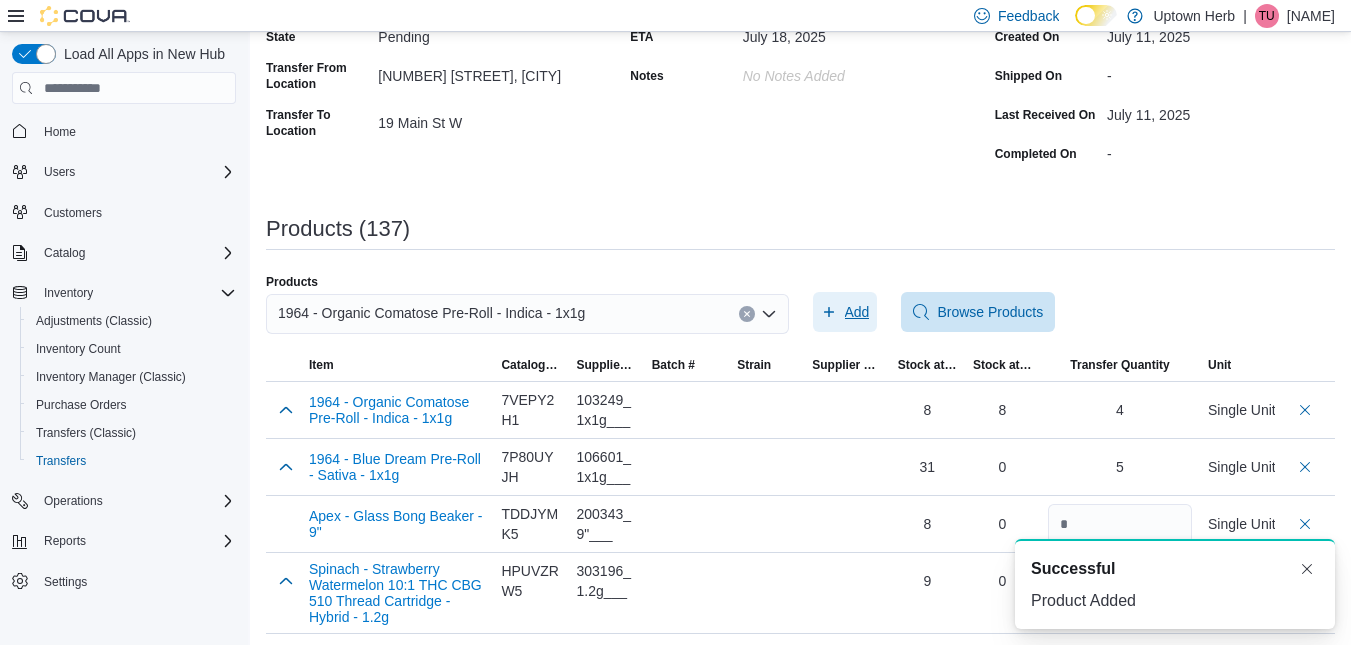 scroll, scrollTop: 0, scrollLeft: 0, axis: both 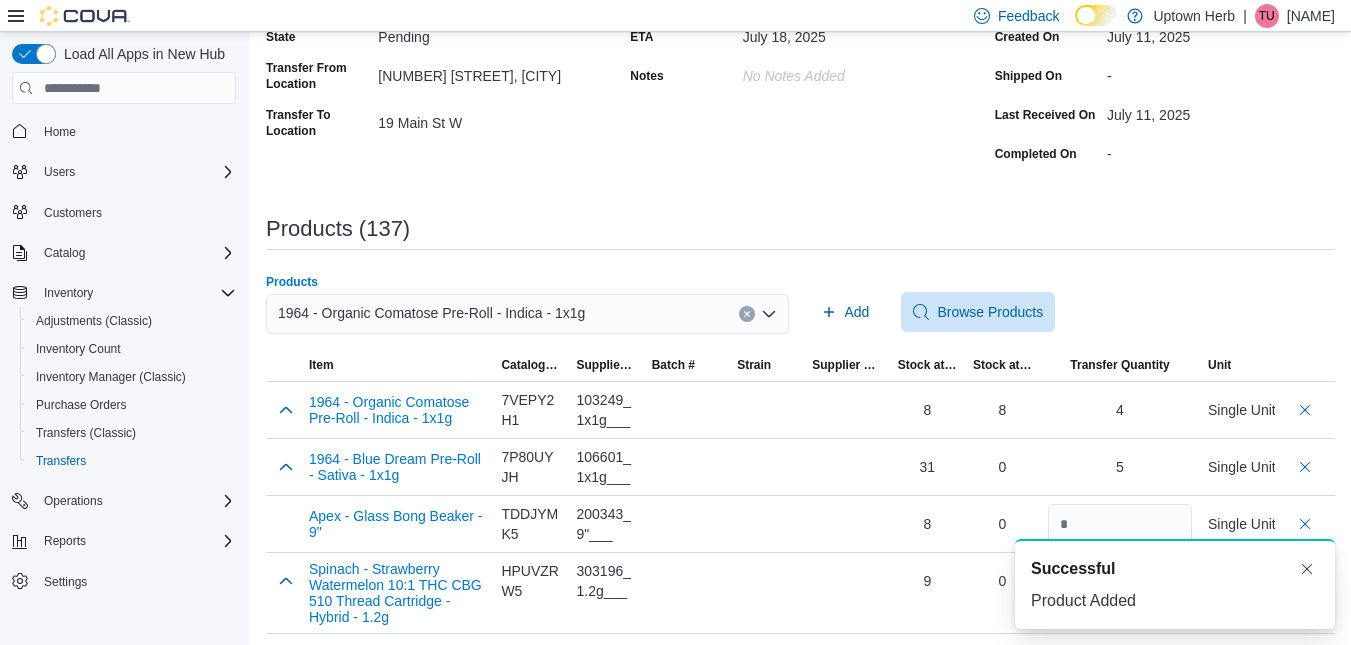 click on "1964 - Organic Comatose Pre-Roll - Indica - 1x1g" at bounding box center (431, 313) 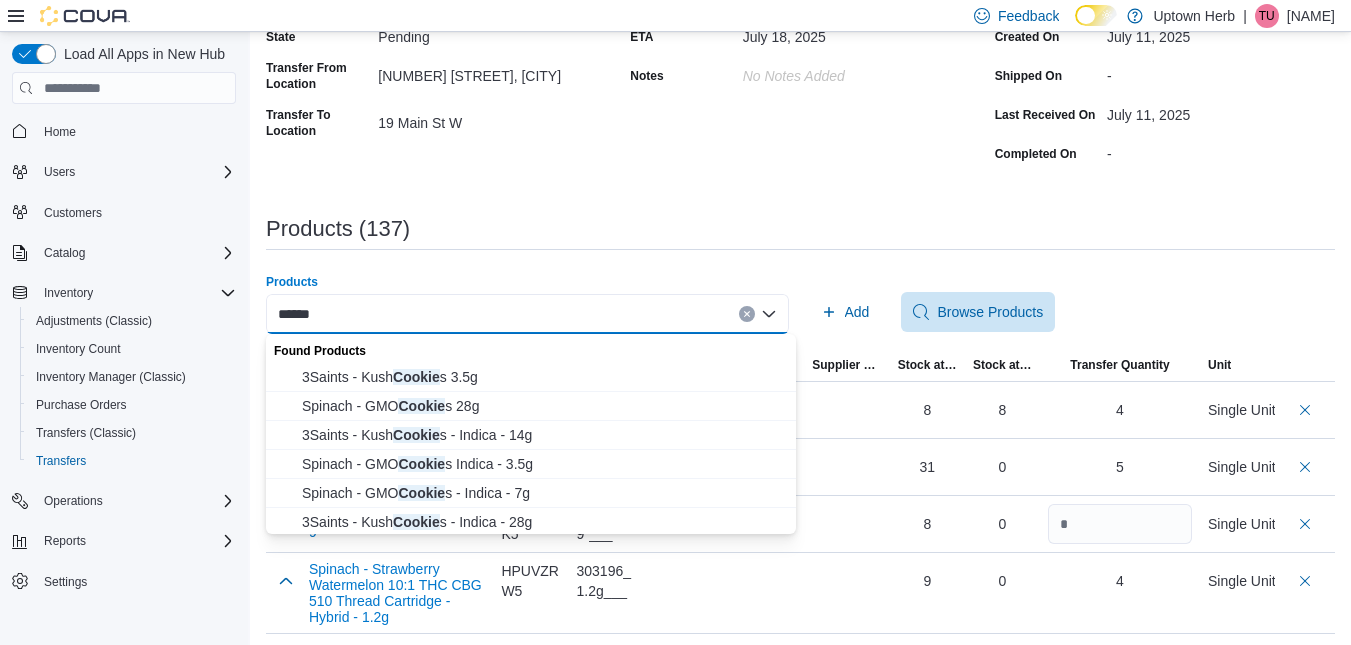 type on "******" 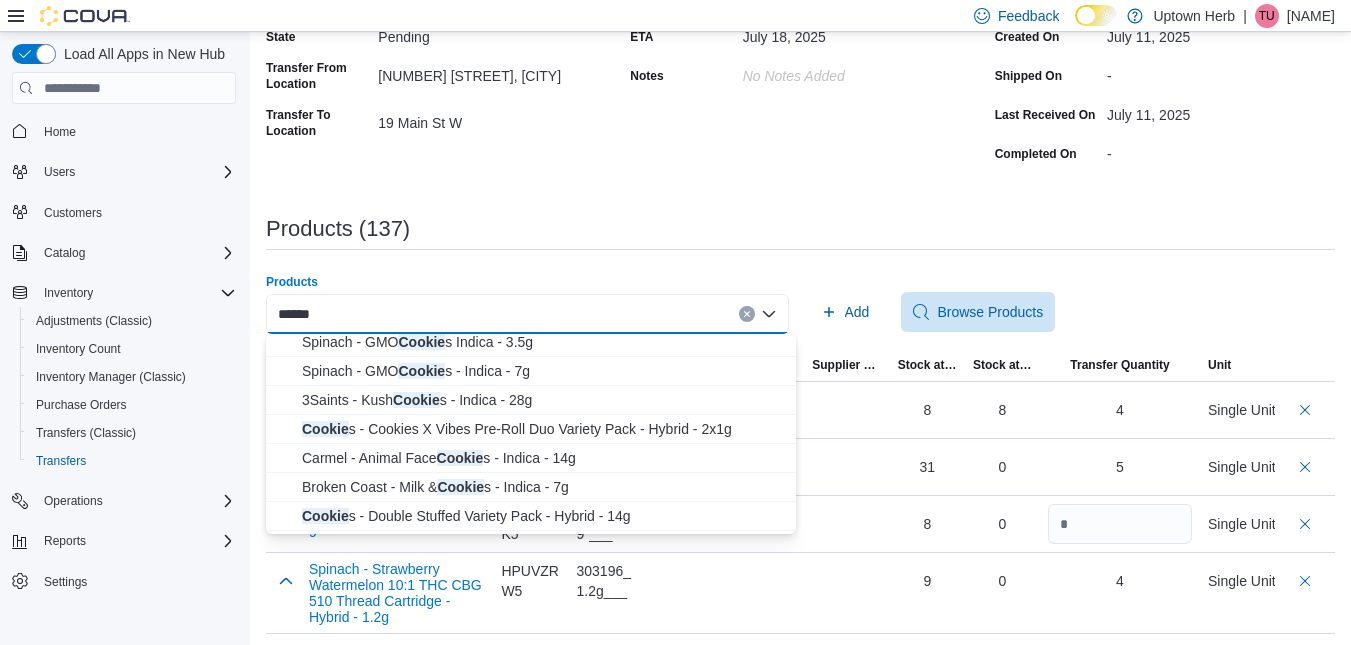 scroll, scrollTop: 134, scrollLeft: 0, axis: vertical 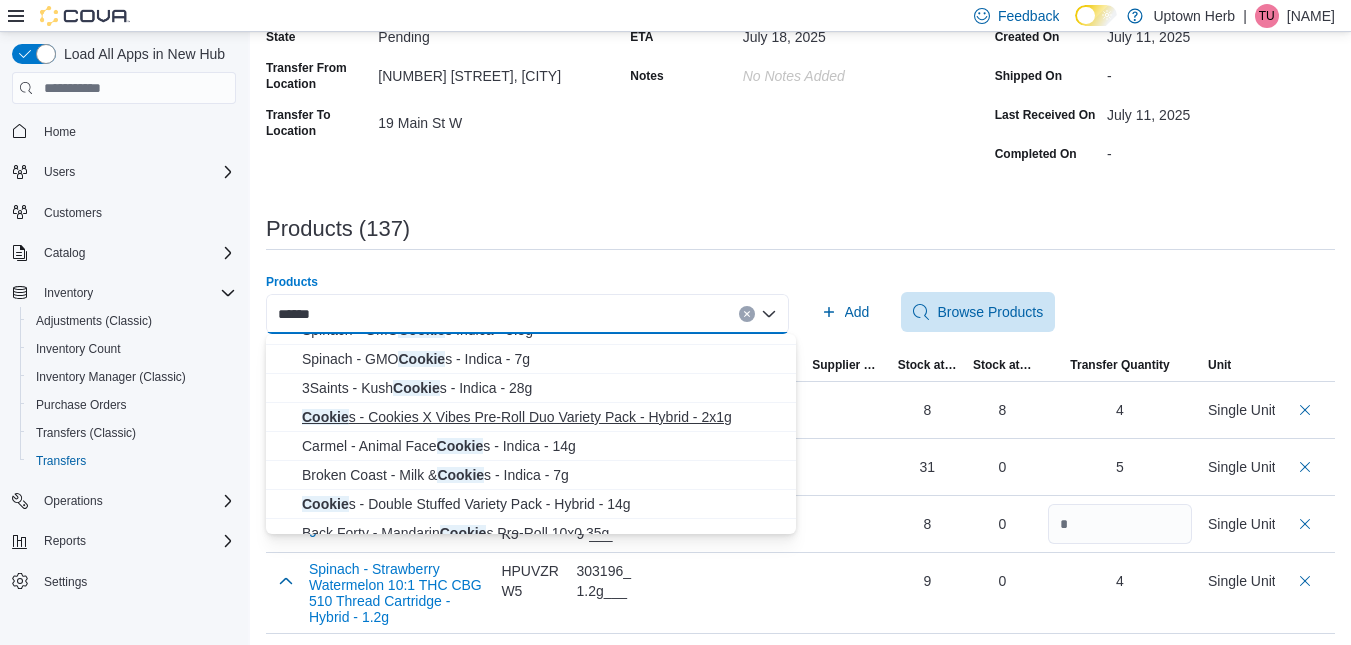 click on "Cookie s - Cookies X Vibes Pre-Roll Duo Variety Pack - Hybrid - 2x1g" at bounding box center (543, 417) 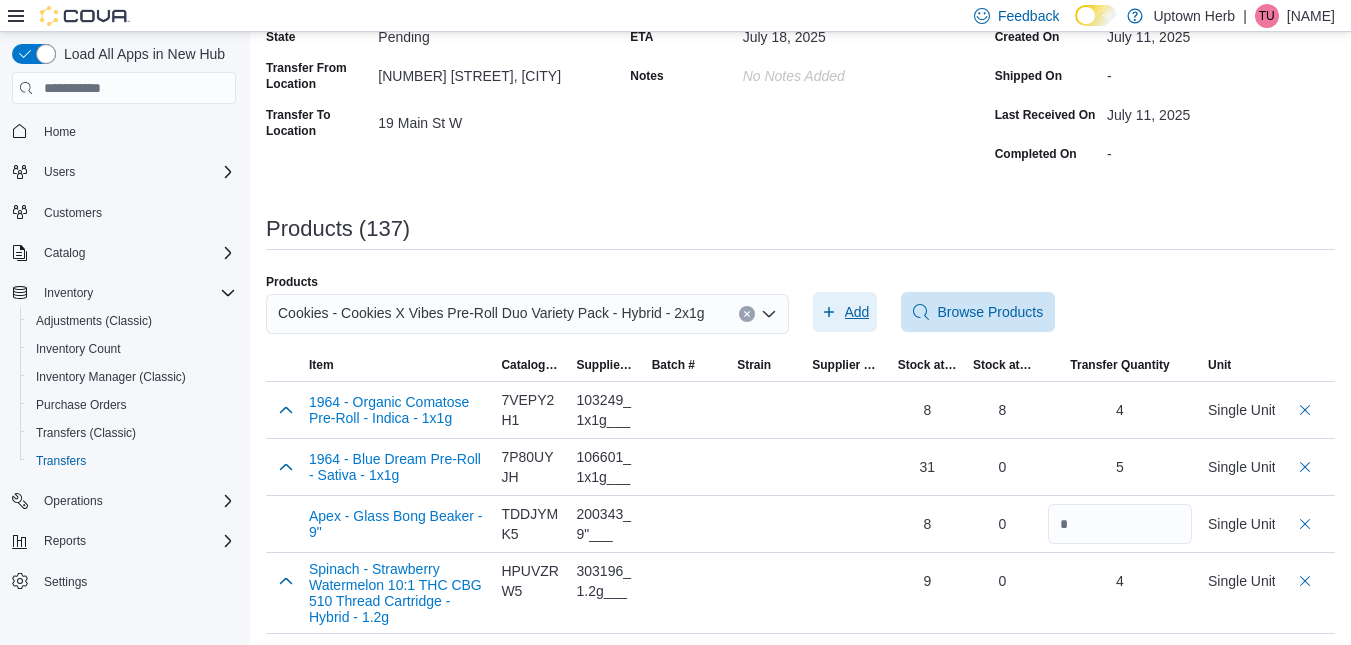 click on "Add" at bounding box center [857, 312] 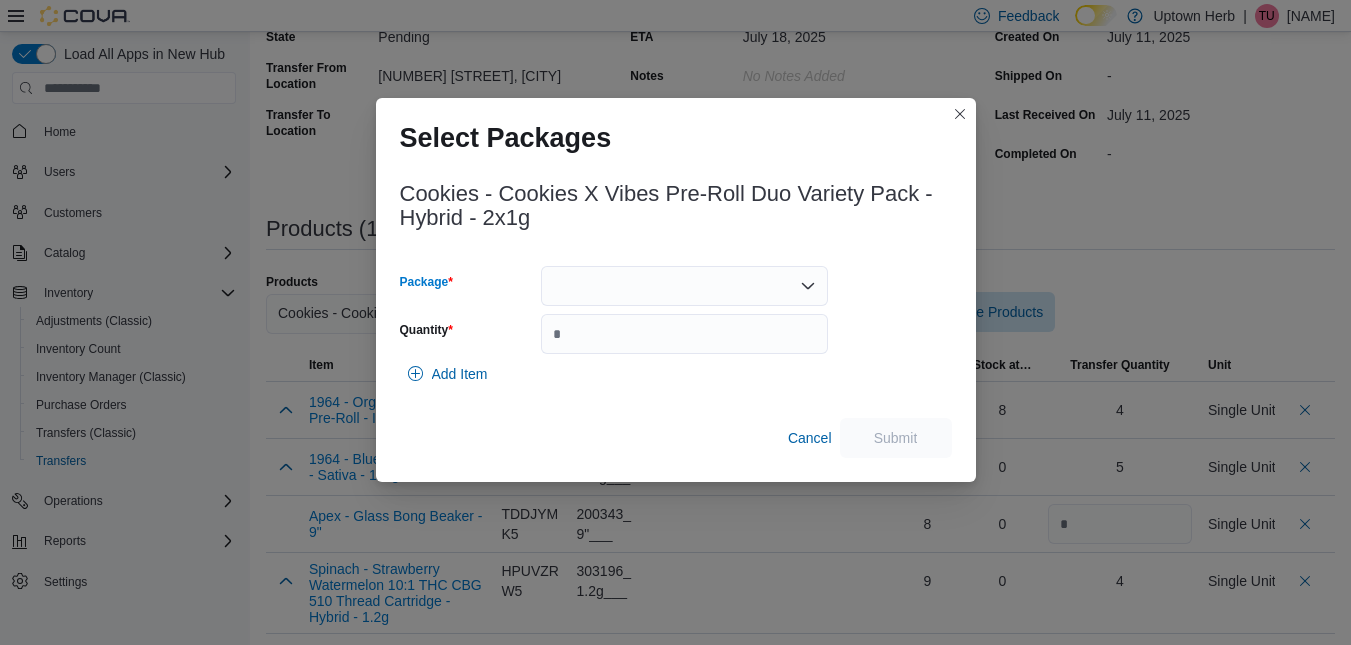 click at bounding box center (684, 286) 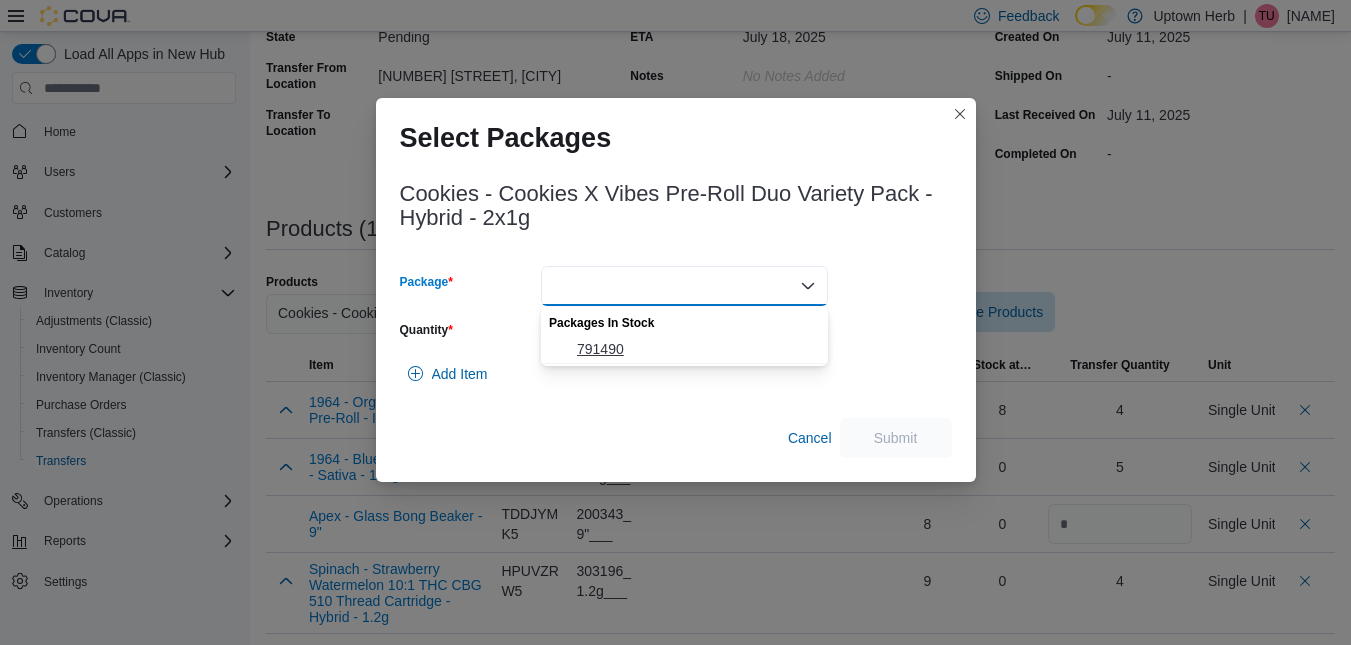 click on "791490" at bounding box center (696, 349) 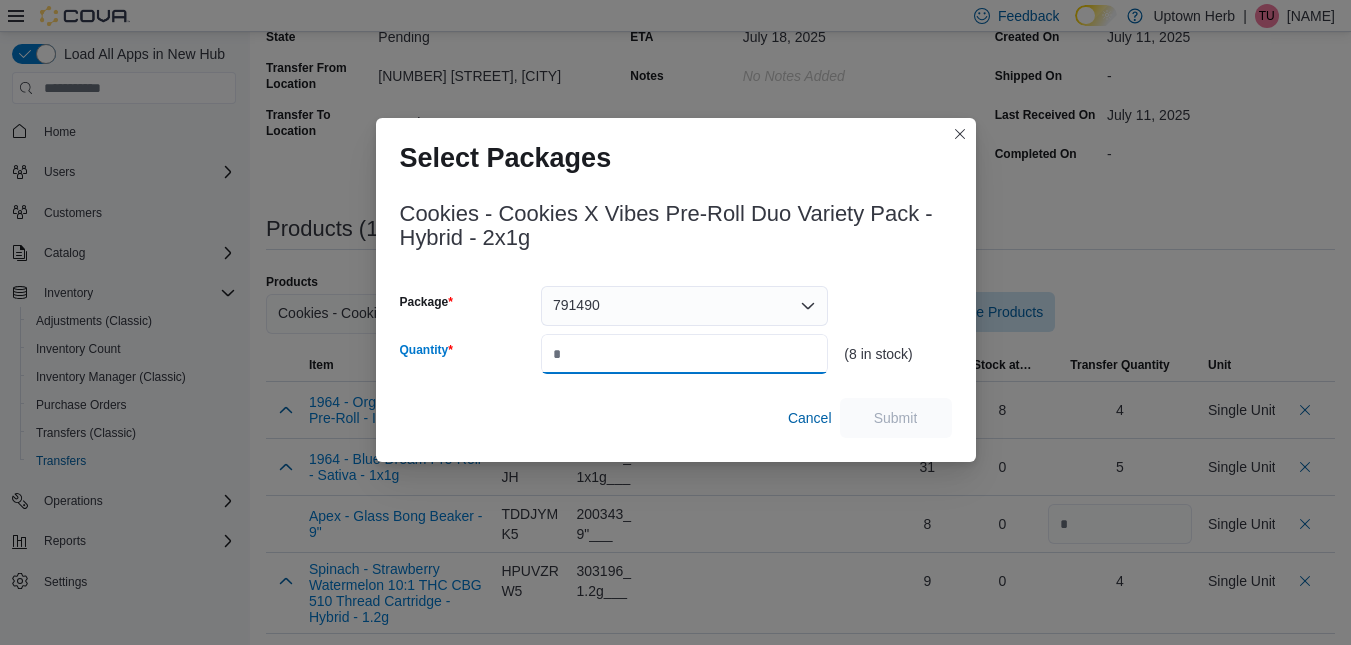 click on "Quantity" at bounding box center (684, 354) 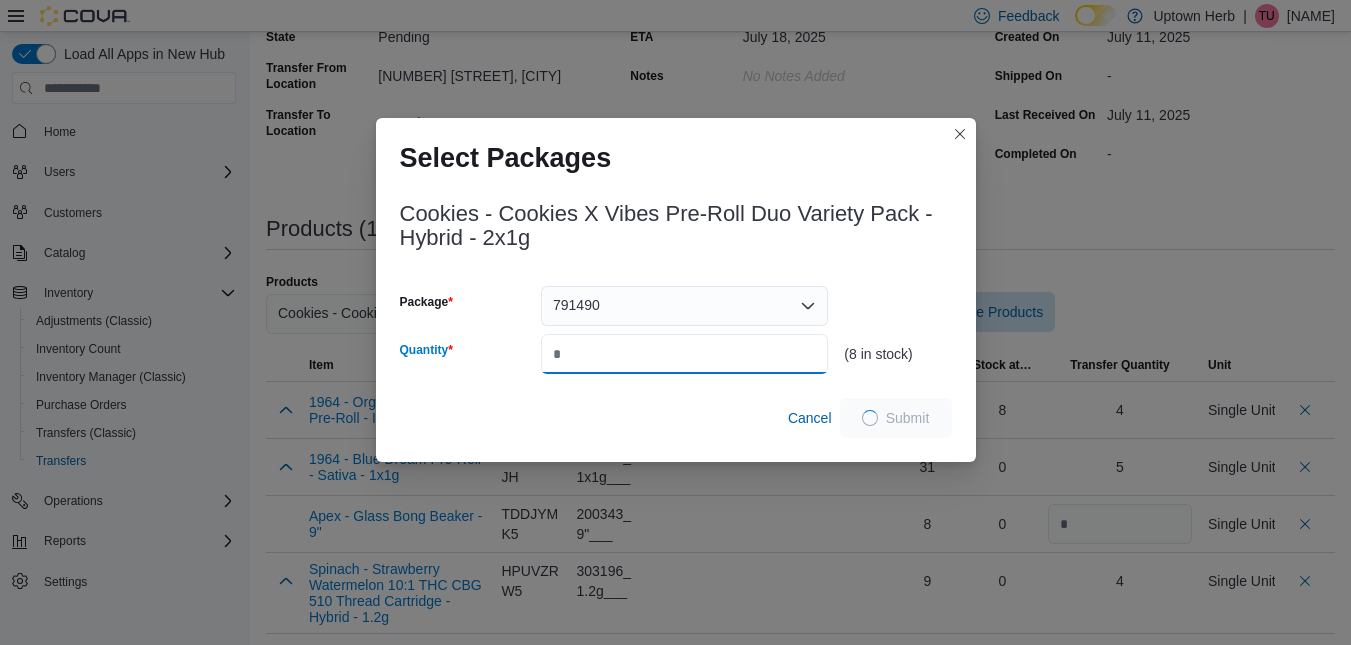 type 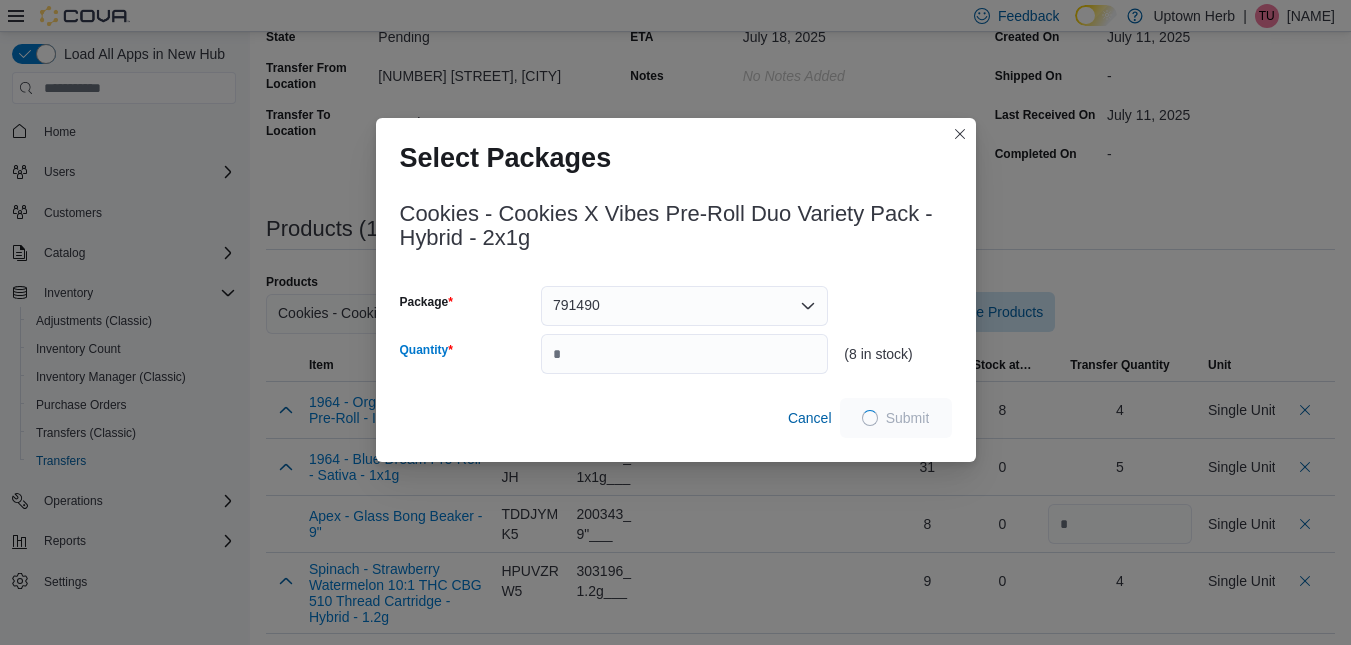 click on "Select Packages Cookies - Cookies X Vibes Pre-Roll Duo Variety Pack - Hybrid - 2x1g   Package 791490 Quantity * (8 in stock) Cancel Submit" at bounding box center [675, 322] 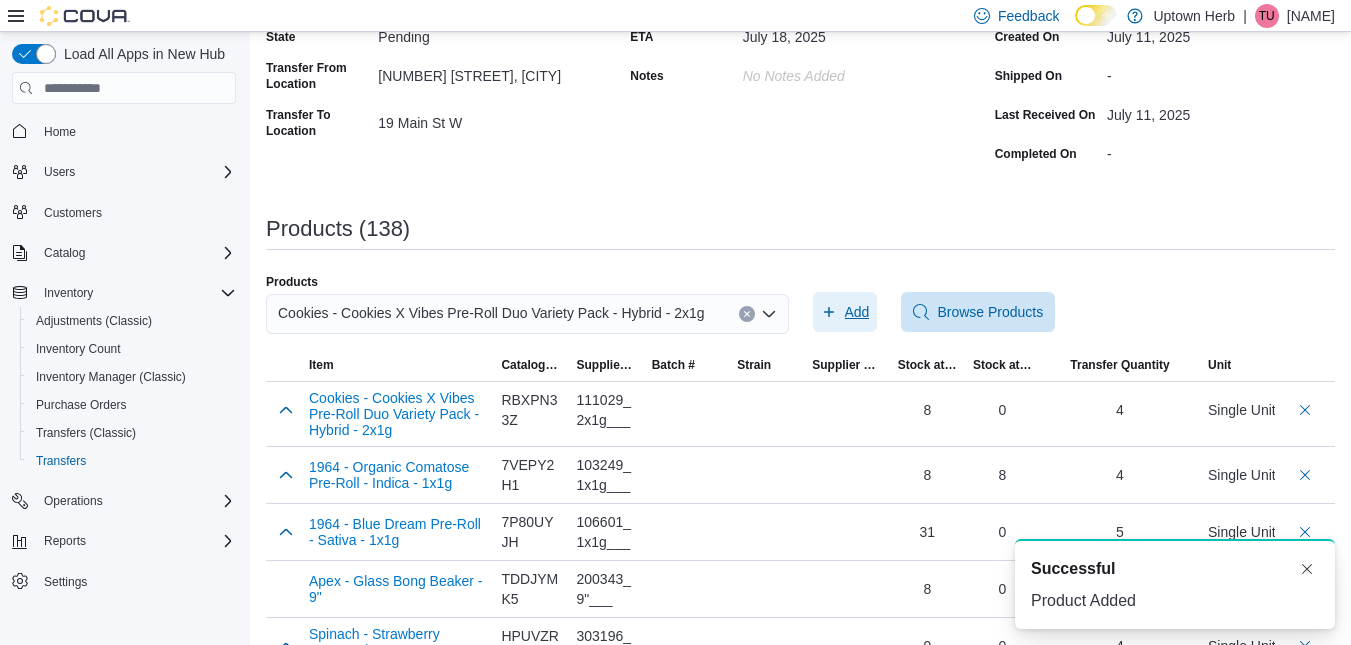 scroll, scrollTop: 0, scrollLeft: 0, axis: both 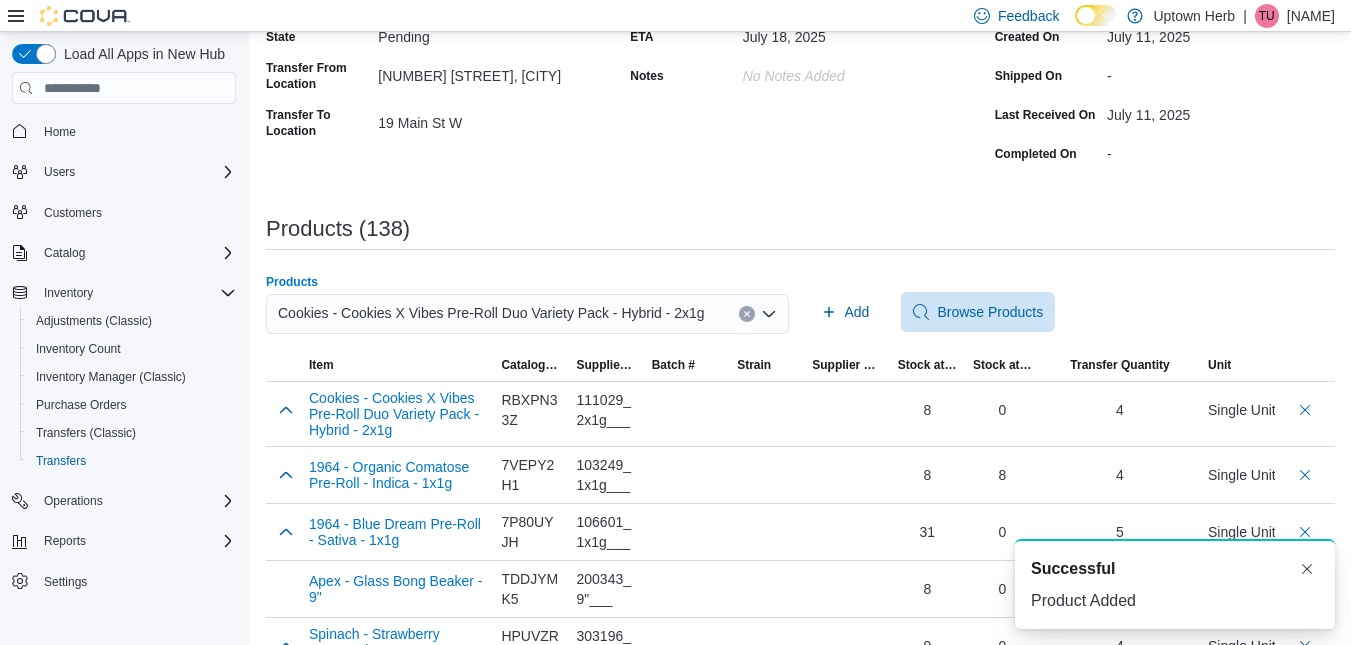 click on "Cookies - Cookies X Vibes Pre-Roll Duo Variety Pack - Hybrid - 2x1g" at bounding box center [491, 313] 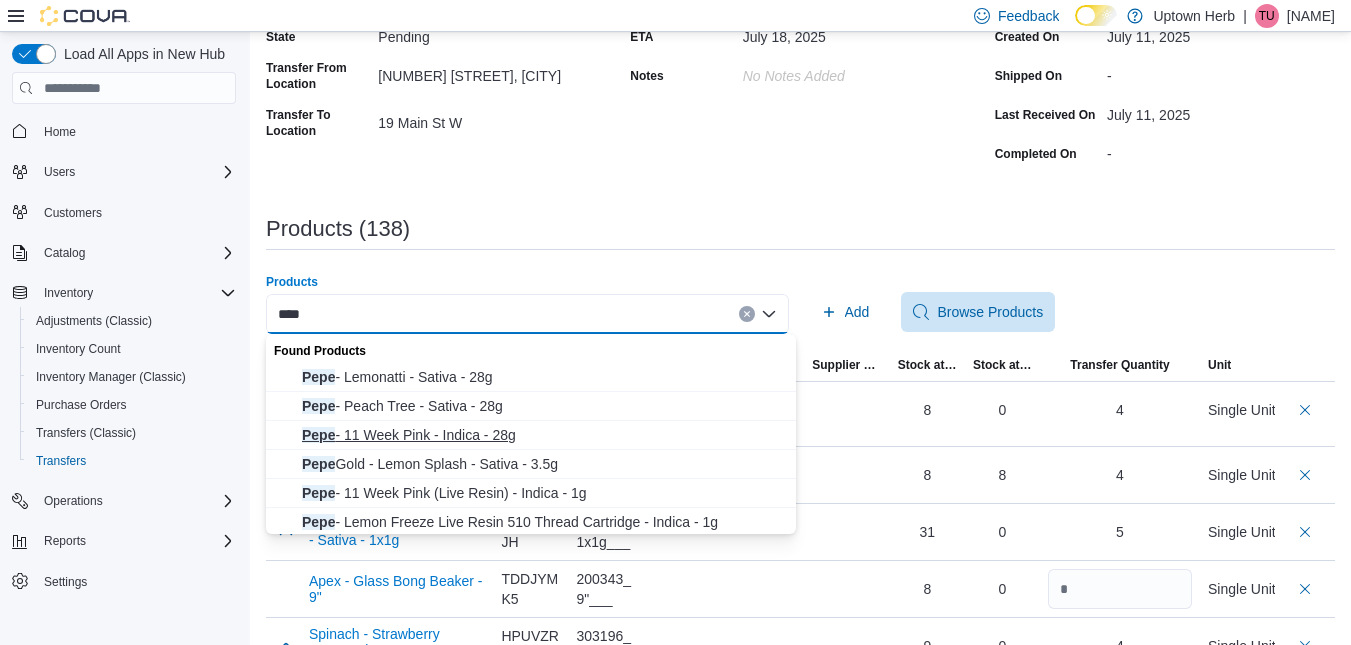 click on "Pepe  - 11 Week Pink - Indica - 28g" at bounding box center (543, 435) 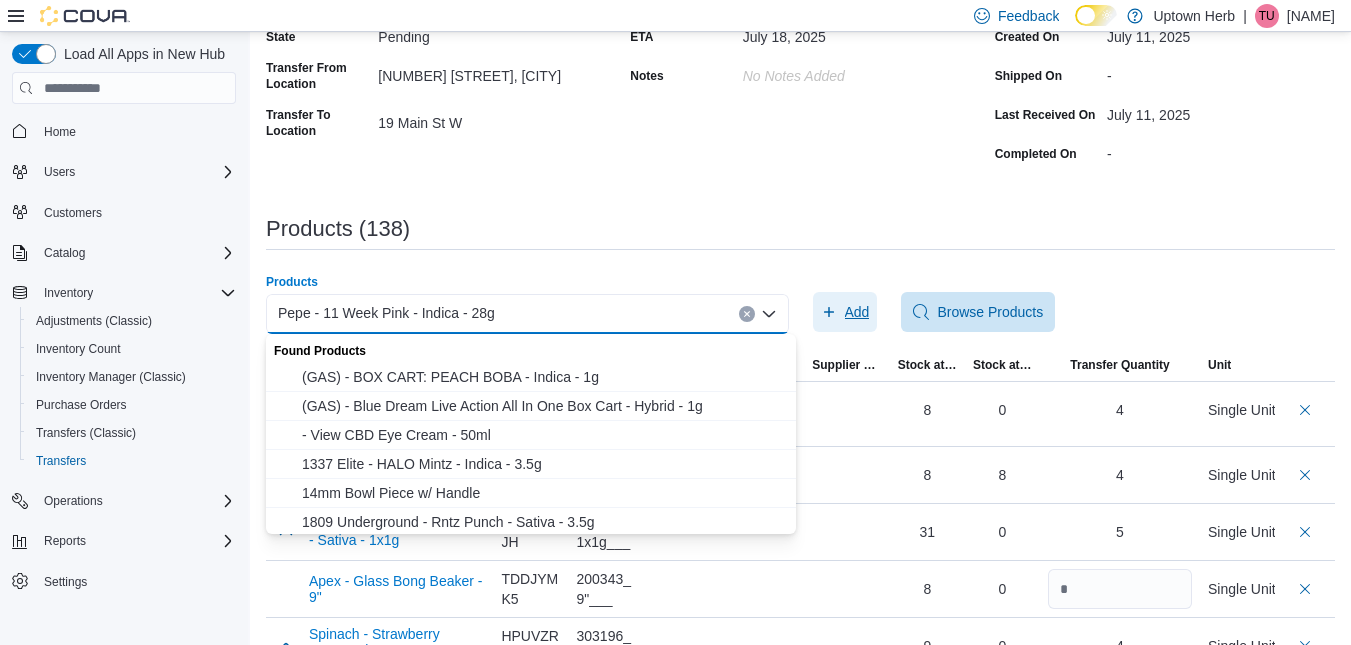 click on "Add" at bounding box center (857, 312) 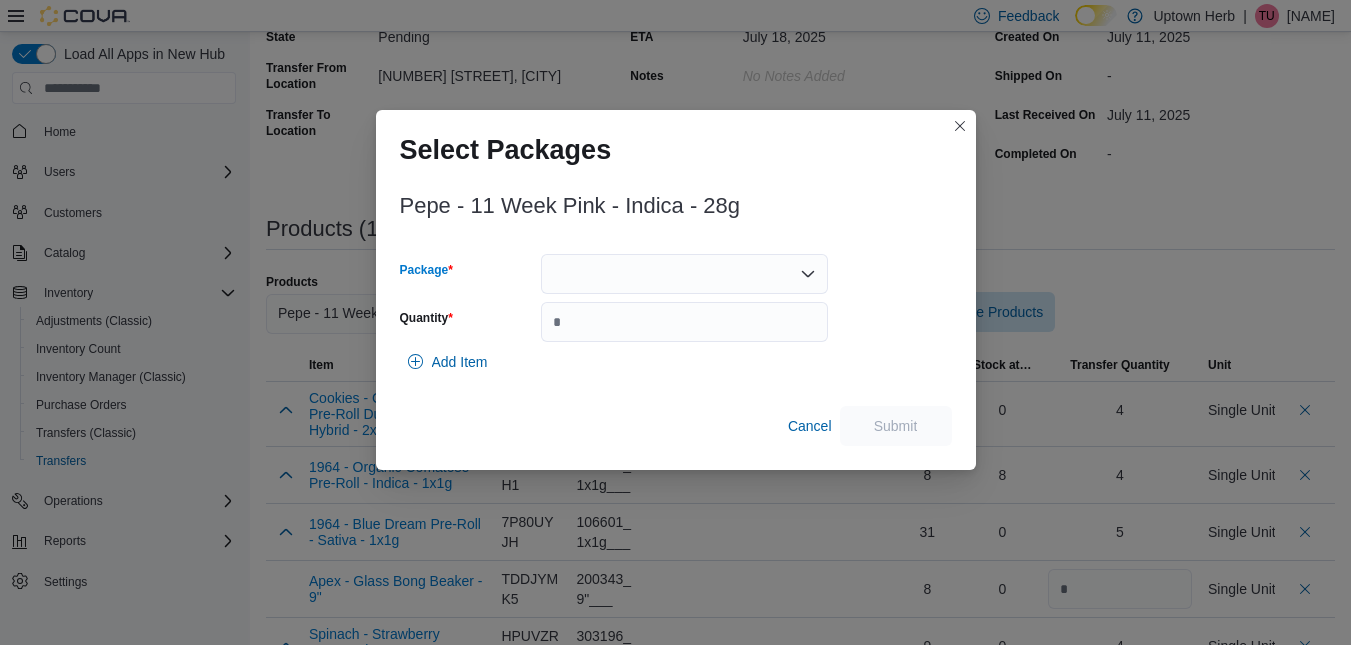 click at bounding box center [684, 274] 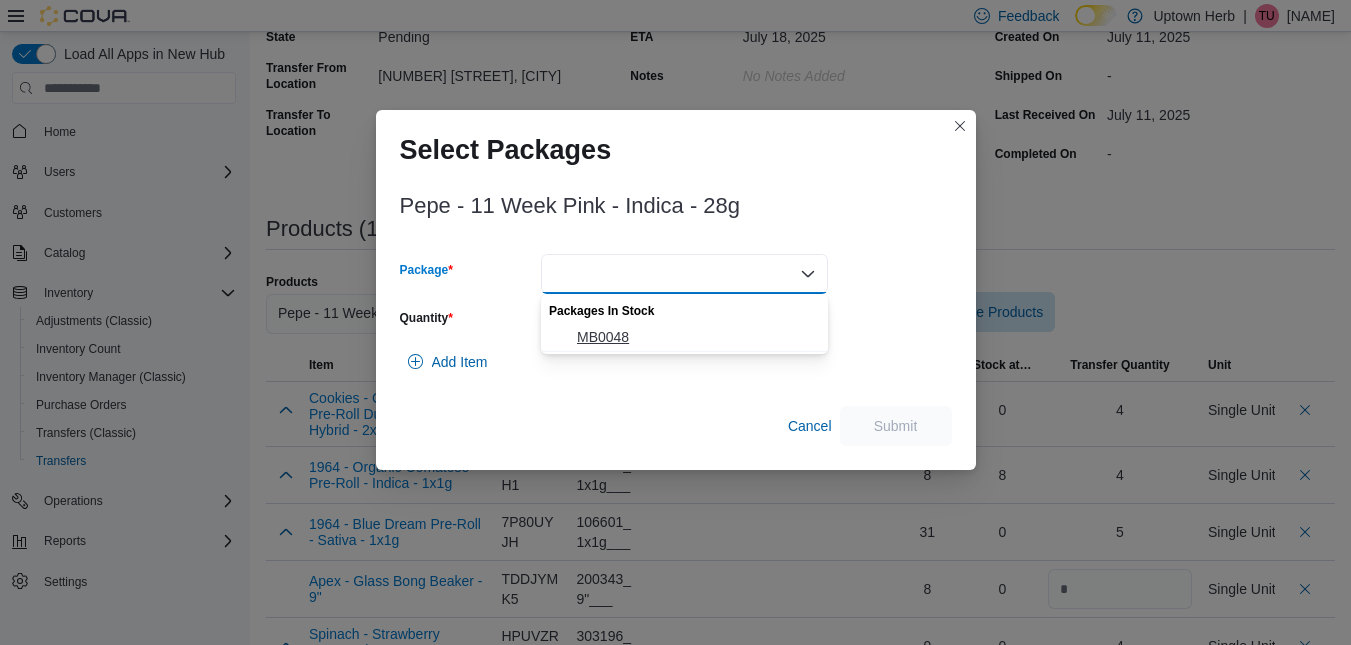 click on "MB0048" at bounding box center (696, 337) 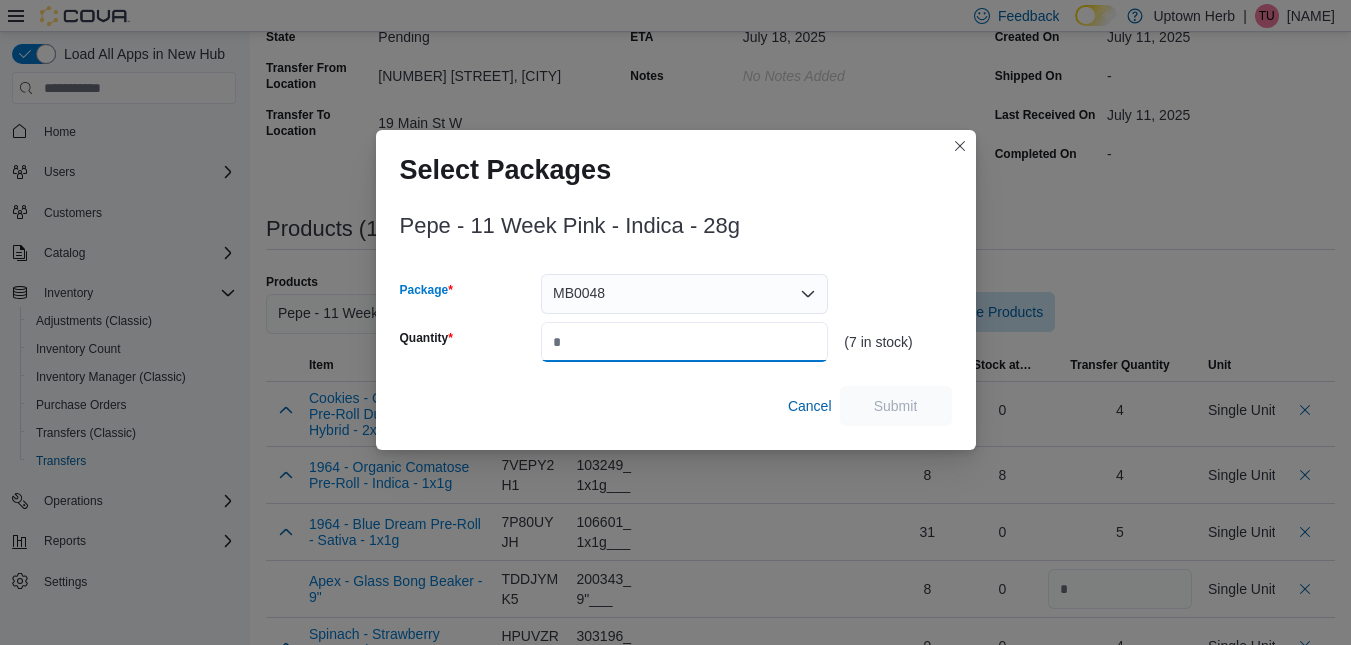 click on "Quantity" at bounding box center (684, 342) 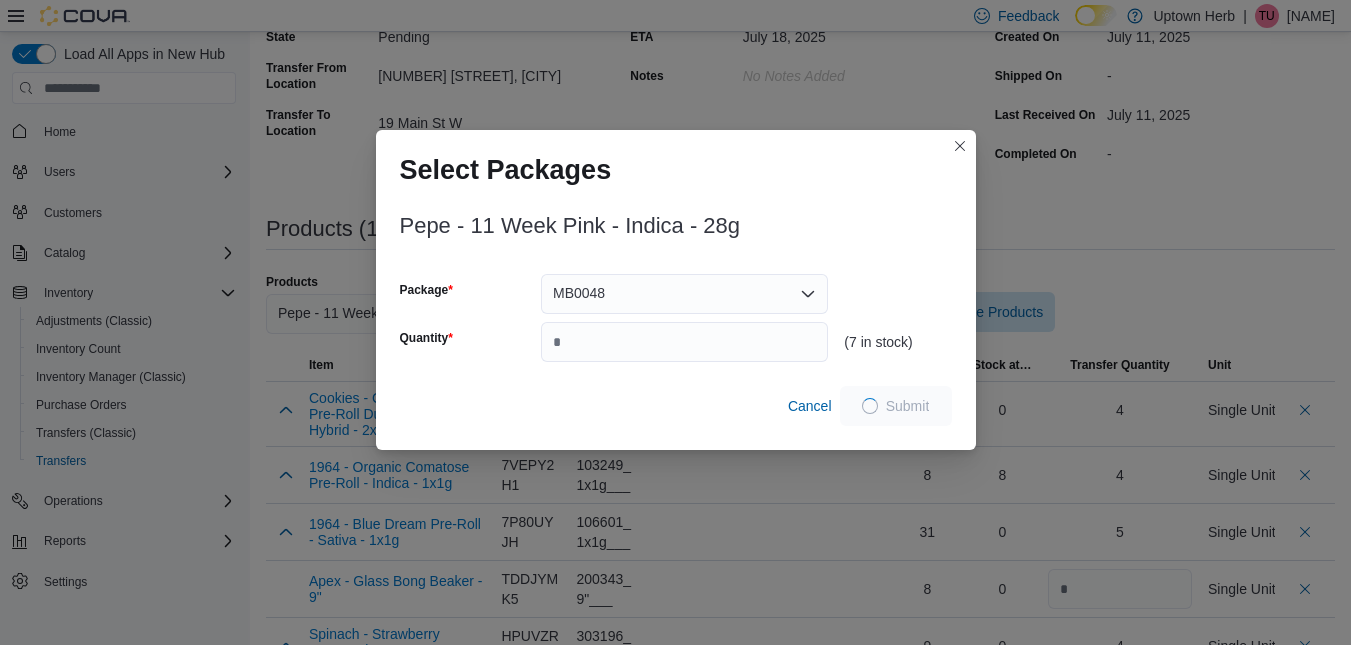 click on "Select Packages Pepe - 11 Week Pink - Indica - 28g   Package MB0048 Quantity * (7 in stock) Cancel Submit" at bounding box center [675, 322] 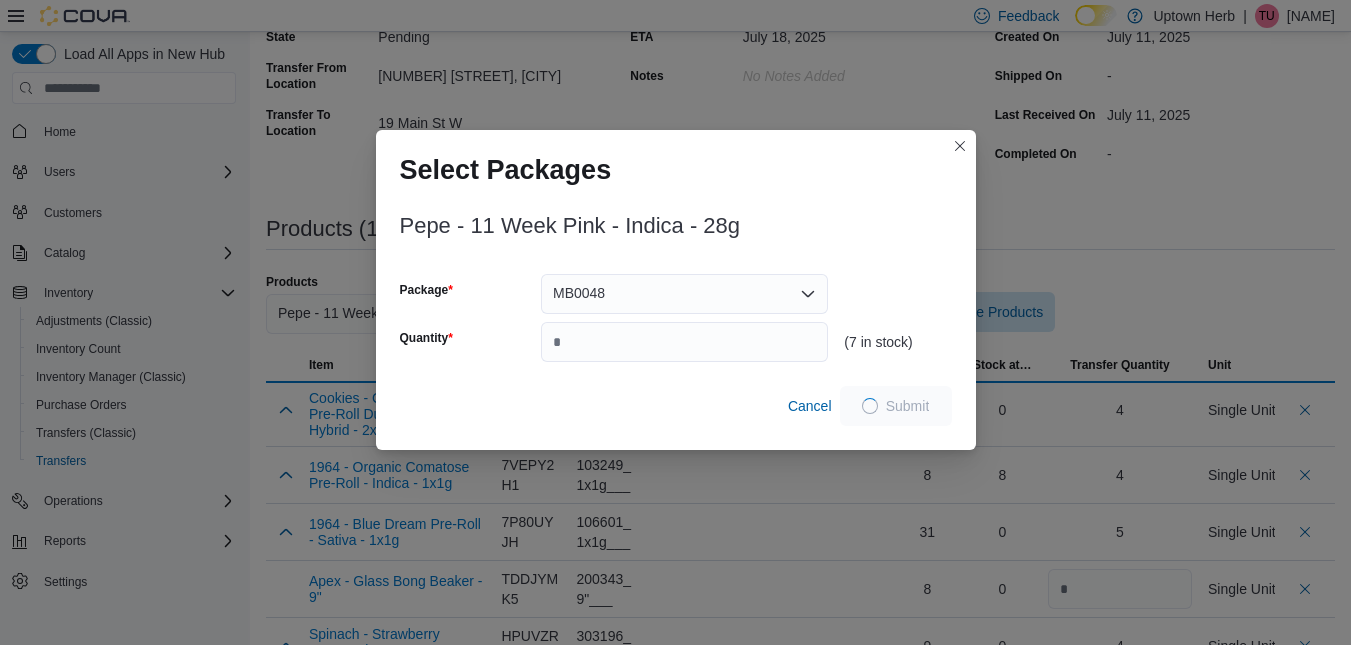 click on "Pepe - 11 Week Pink - Indica - 28g" at bounding box center (386, 313) 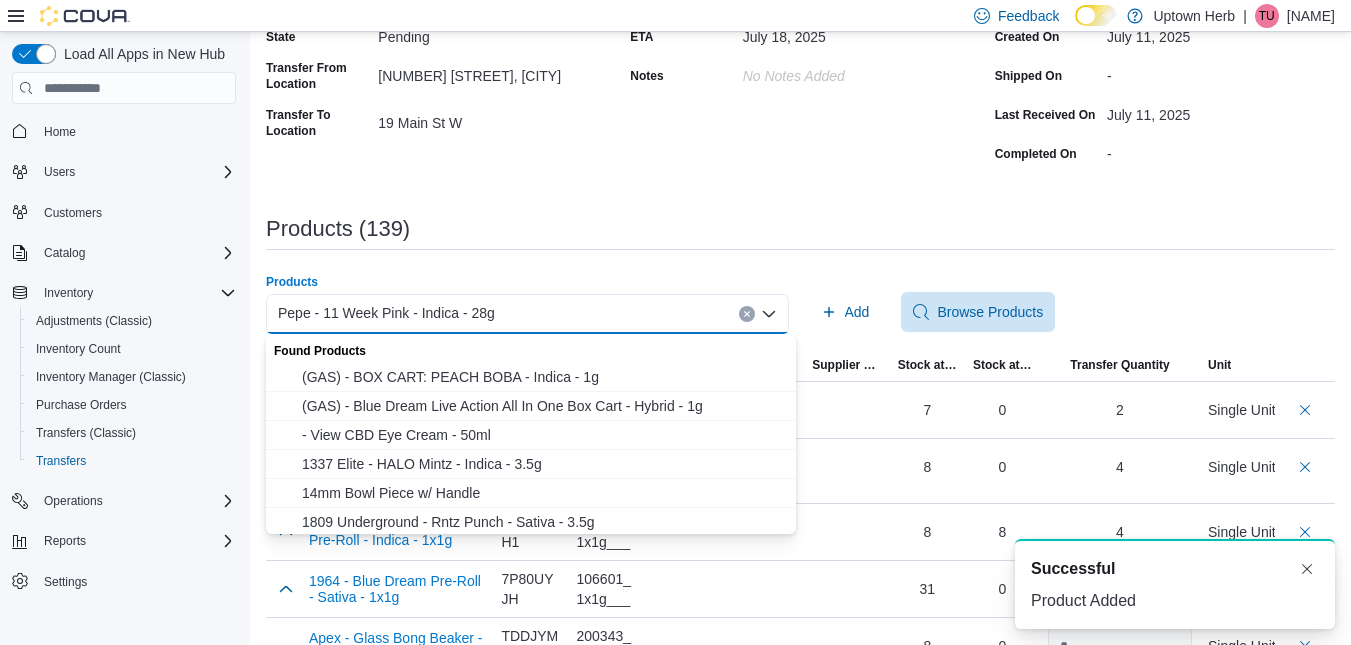 scroll, scrollTop: 0, scrollLeft: 0, axis: both 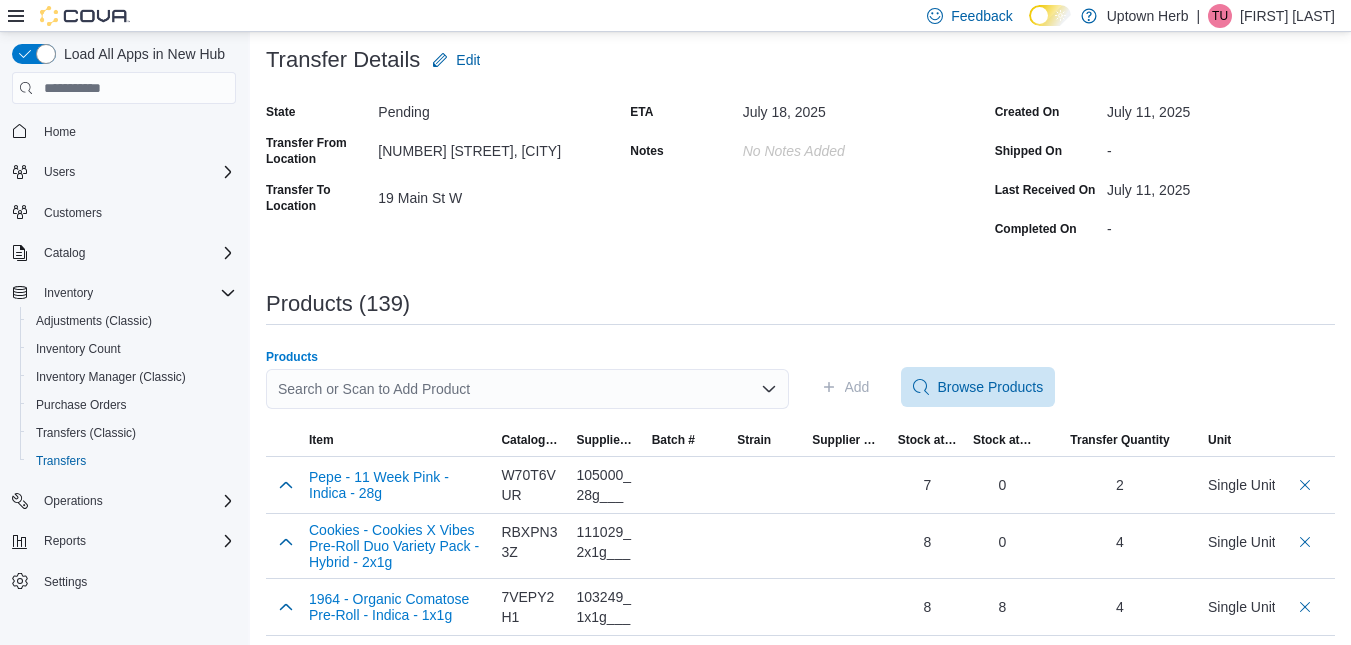 click on "Search or Scan to Add Product" at bounding box center (527, 389) 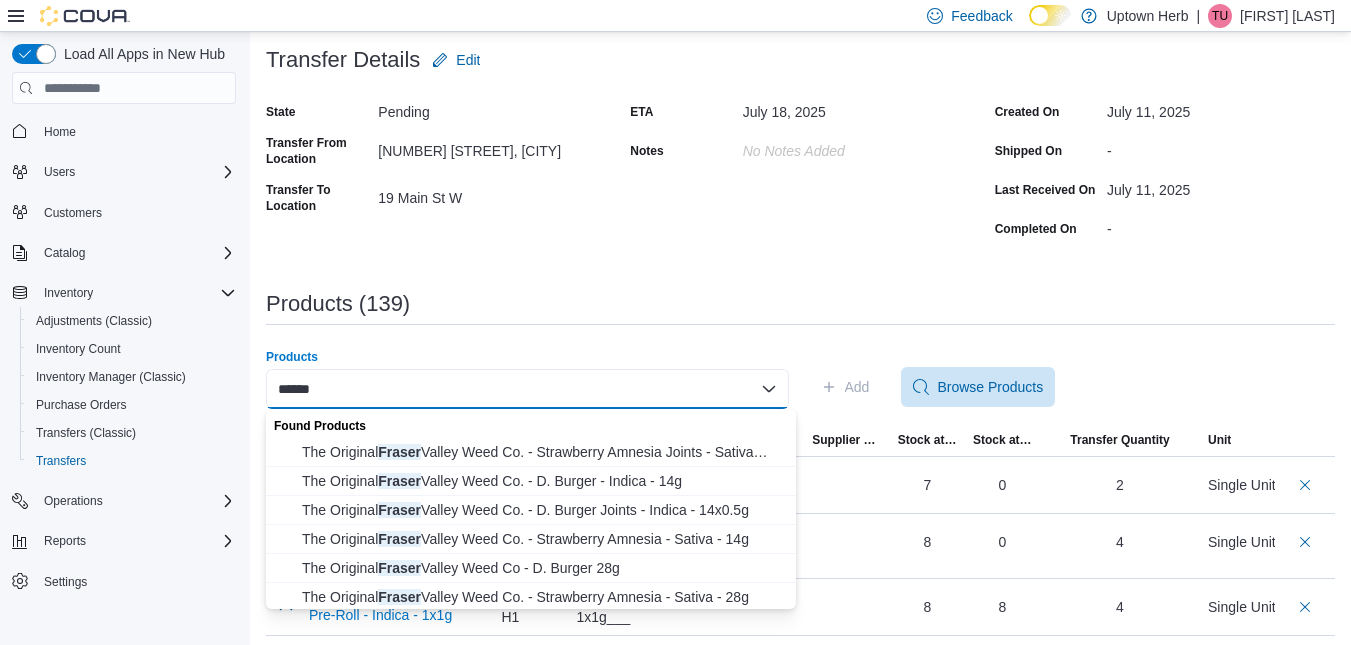 type on "******" 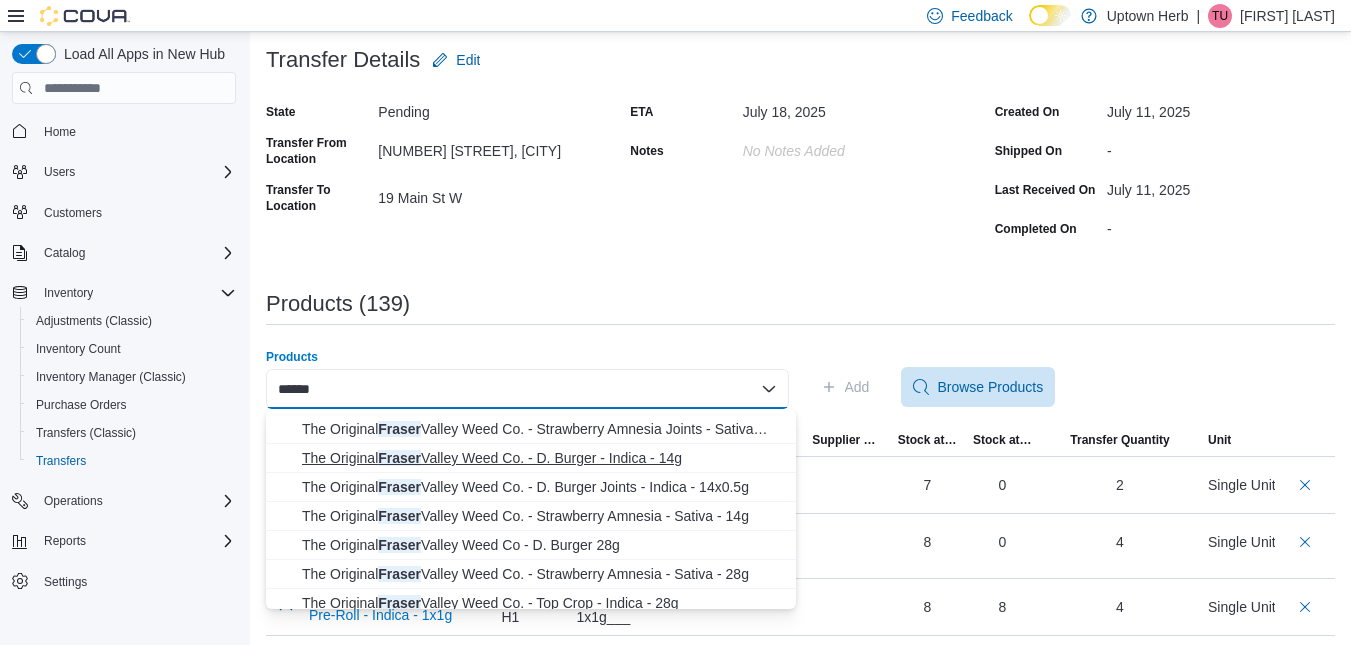scroll, scrollTop: 24, scrollLeft: 0, axis: vertical 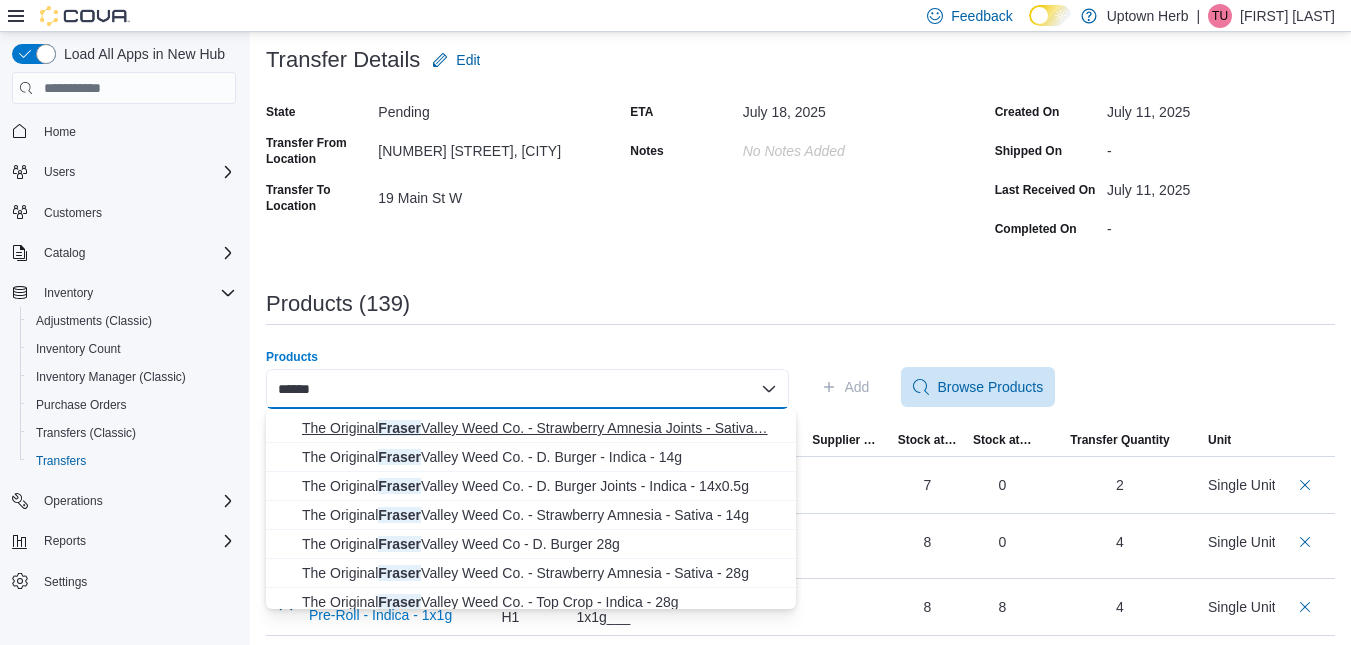 click on "The Original  Fraser  Valley Weed Co. - Strawberry Amnesia Joints - Sativa… The Original Fraser Valley Weed Co. - Strawberry Amnesia Joints - Sativa - 14x0.5g" at bounding box center [543, 428] 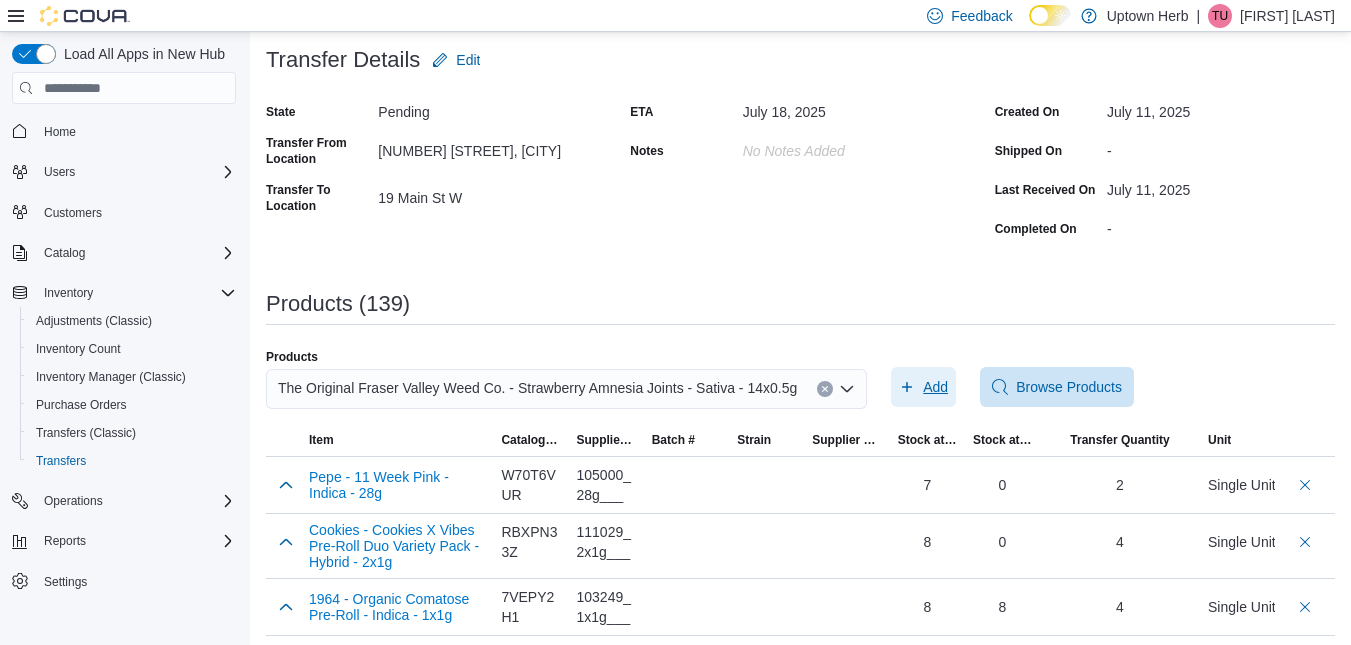click on "Add" at bounding box center [935, 387] 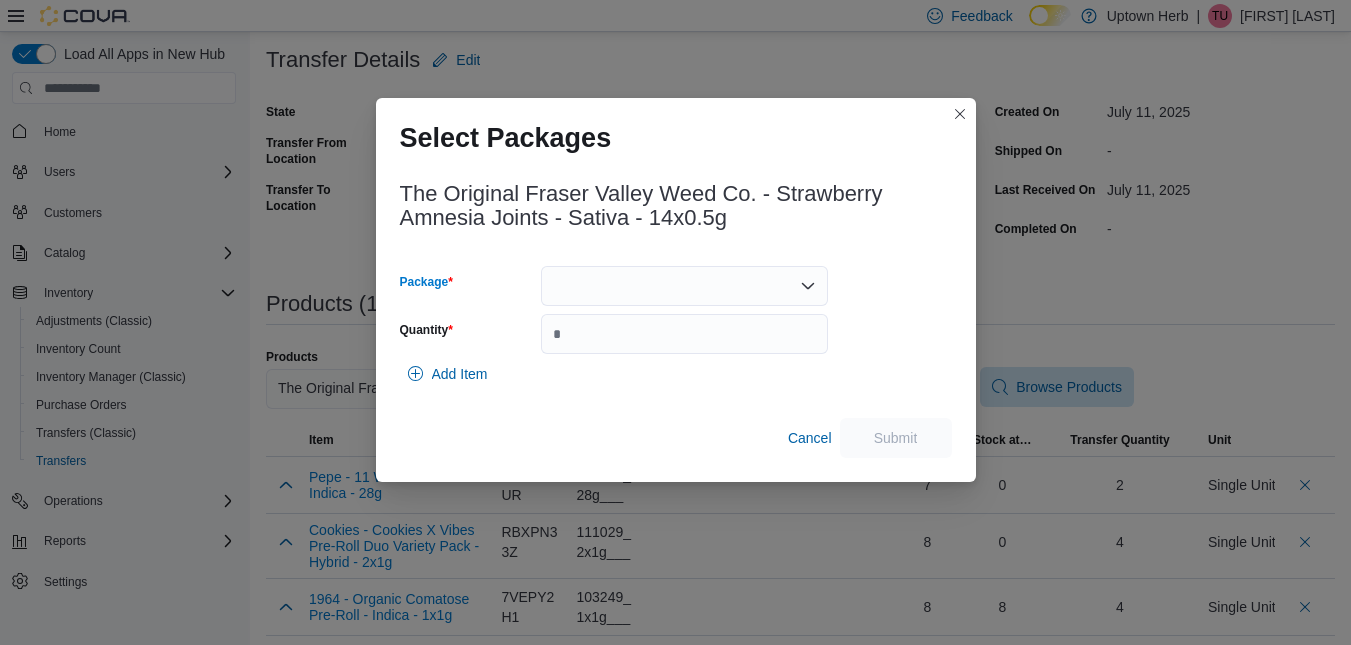 click at bounding box center [684, 286] 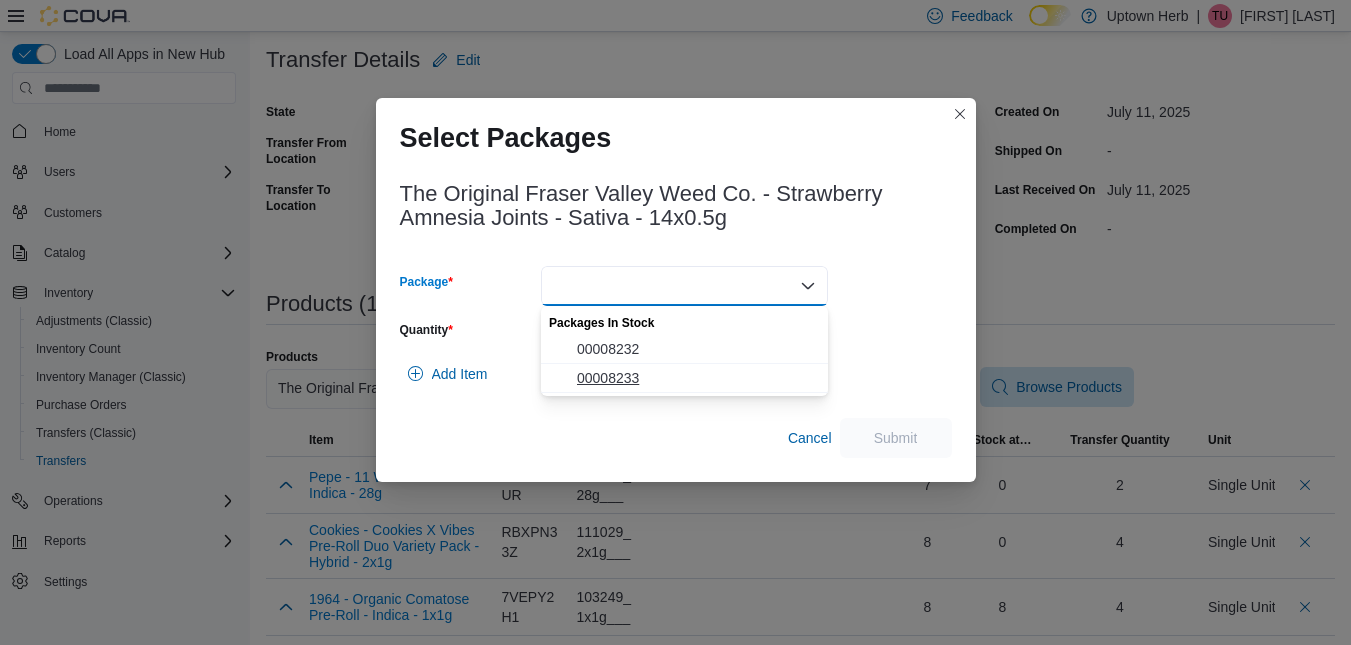 click on "00008233" at bounding box center (696, 378) 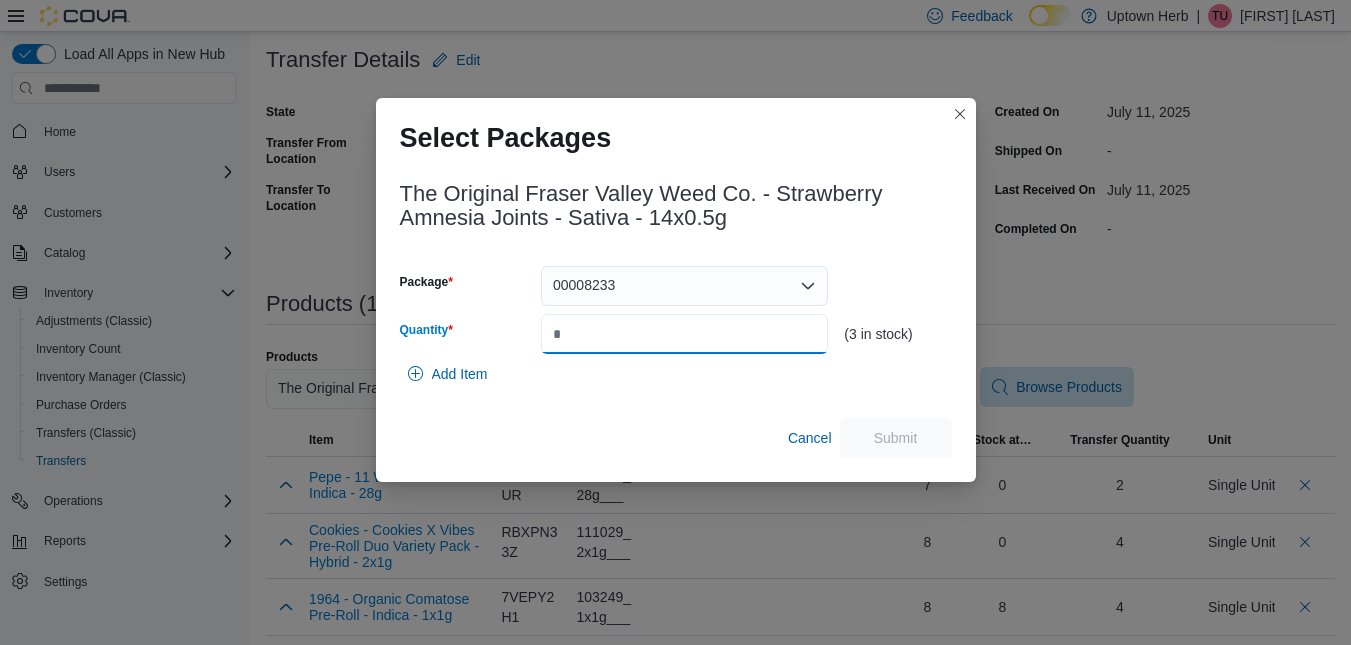 click on "Quantity" at bounding box center [684, 334] 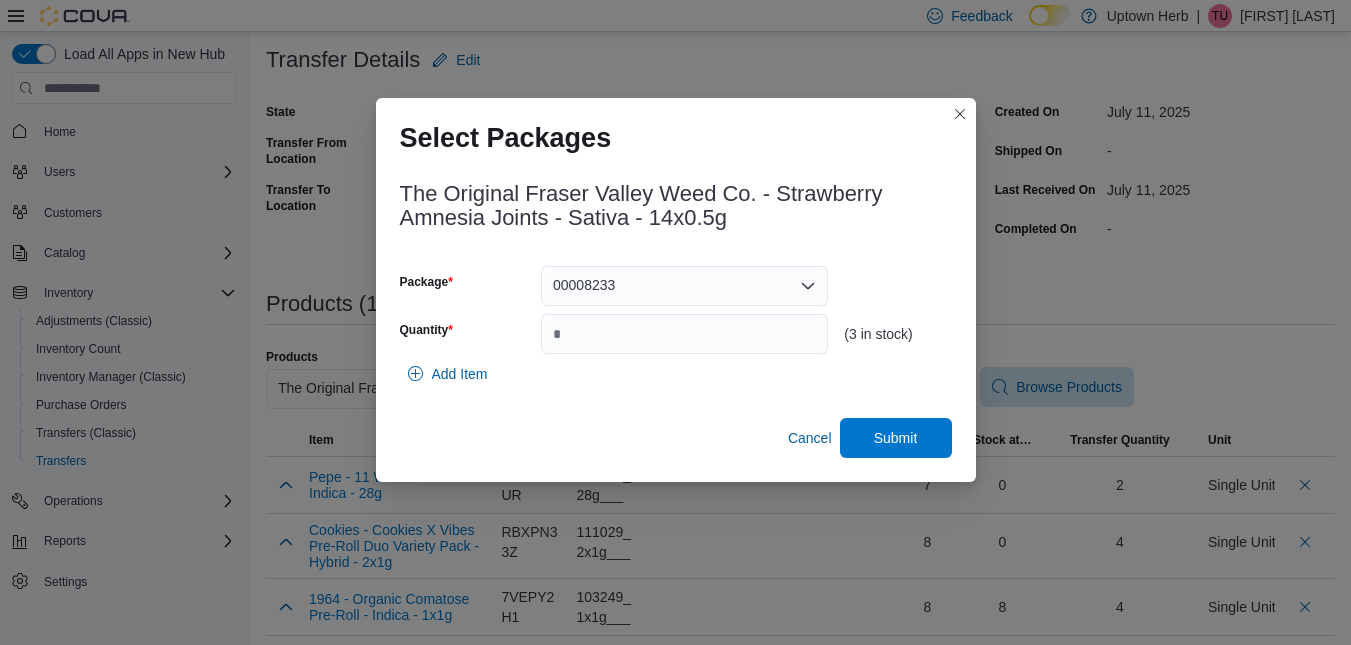 type on "*" 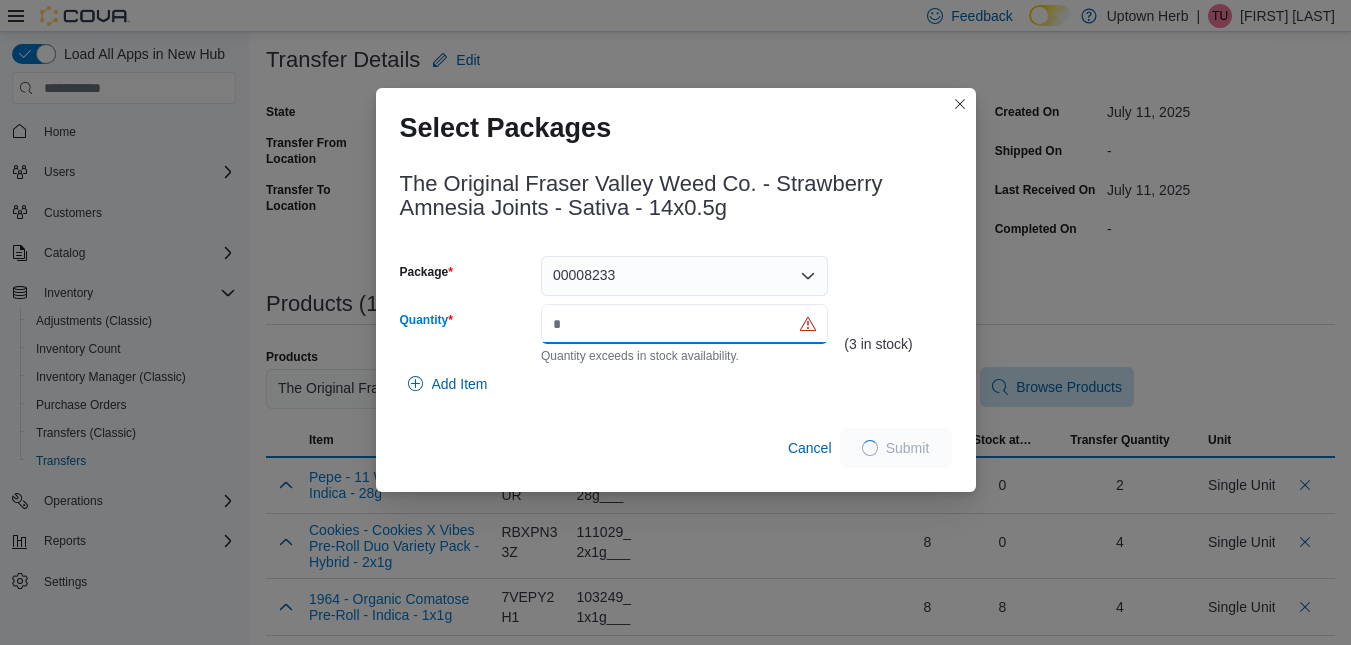 type on "*" 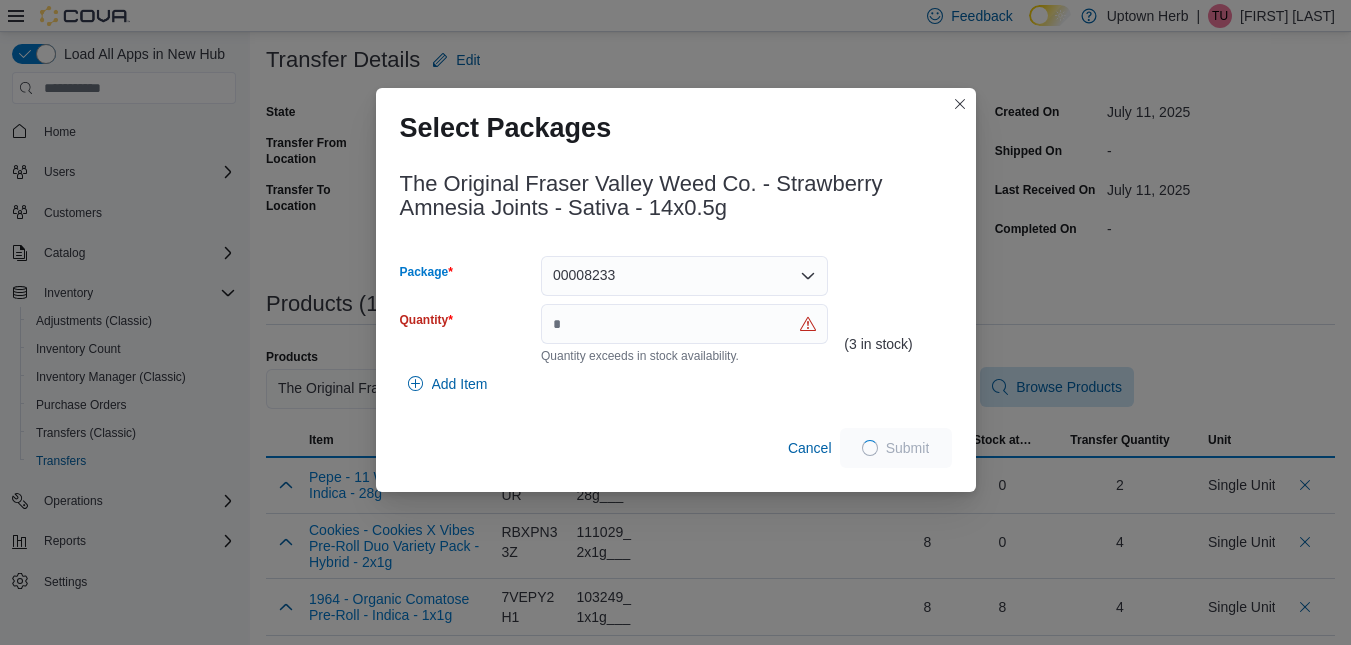click on "00008233" at bounding box center (684, 276) 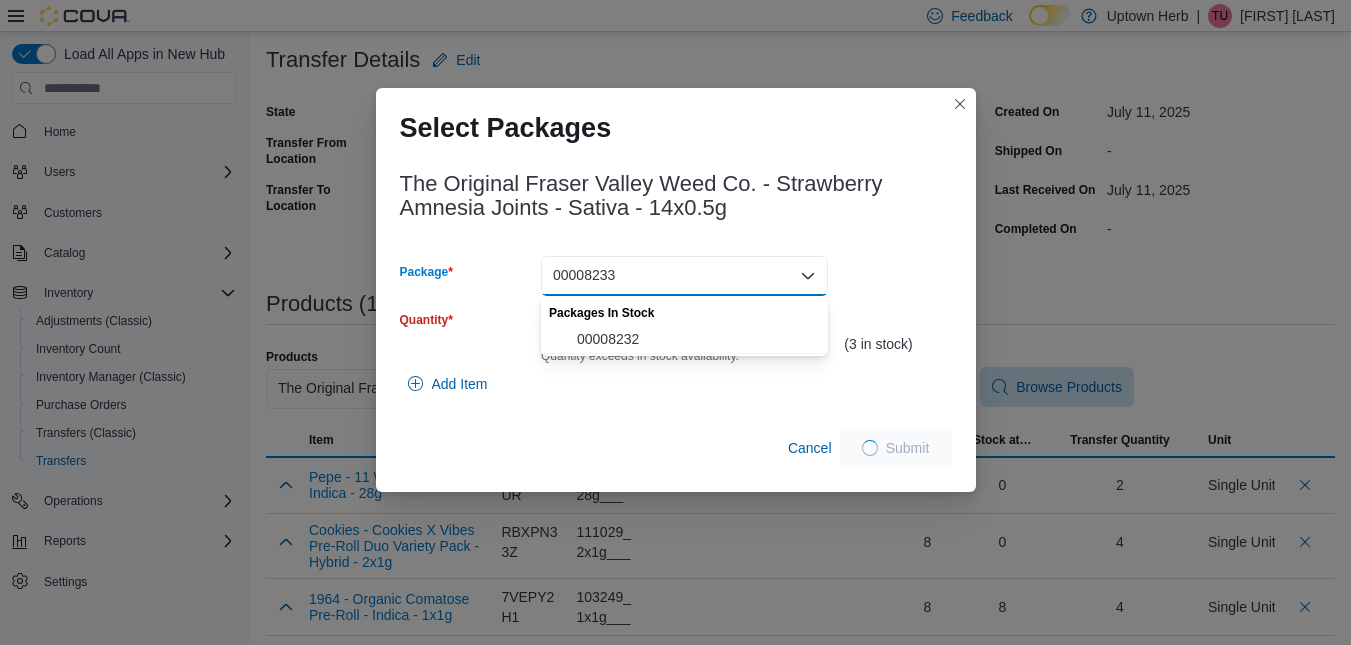 click on "**********" at bounding box center [800, 5101] 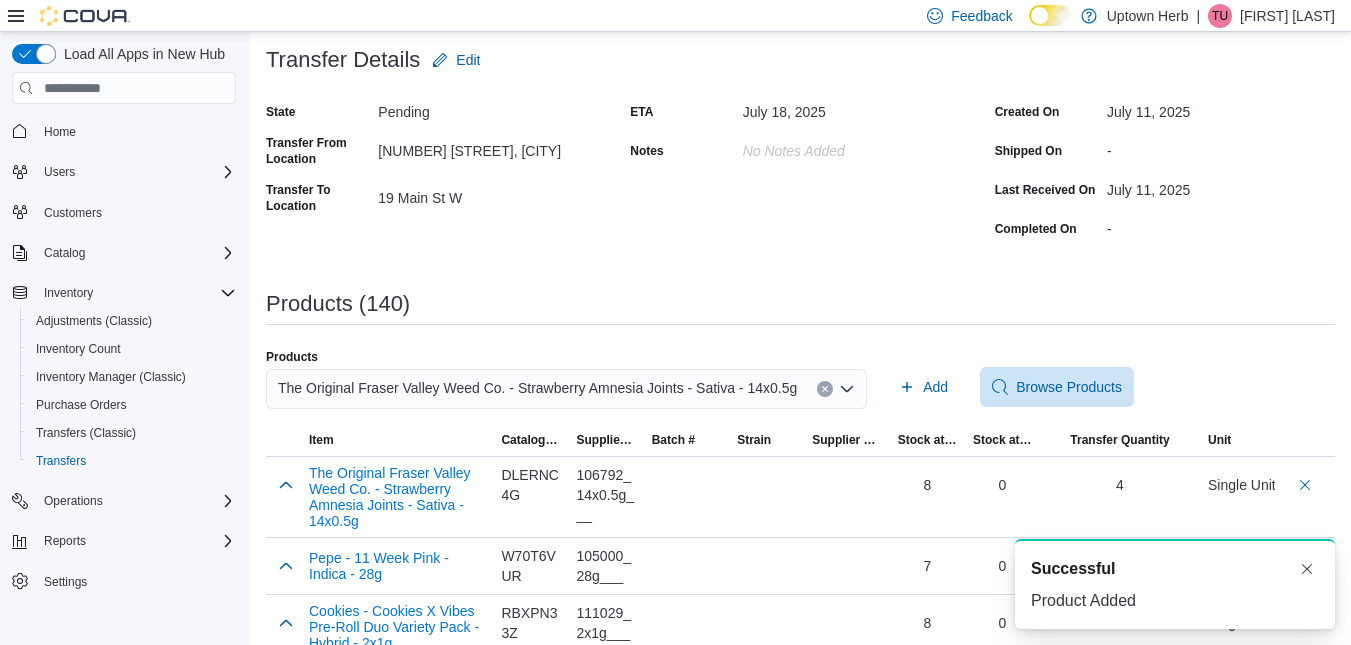 scroll, scrollTop: 0, scrollLeft: 0, axis: both 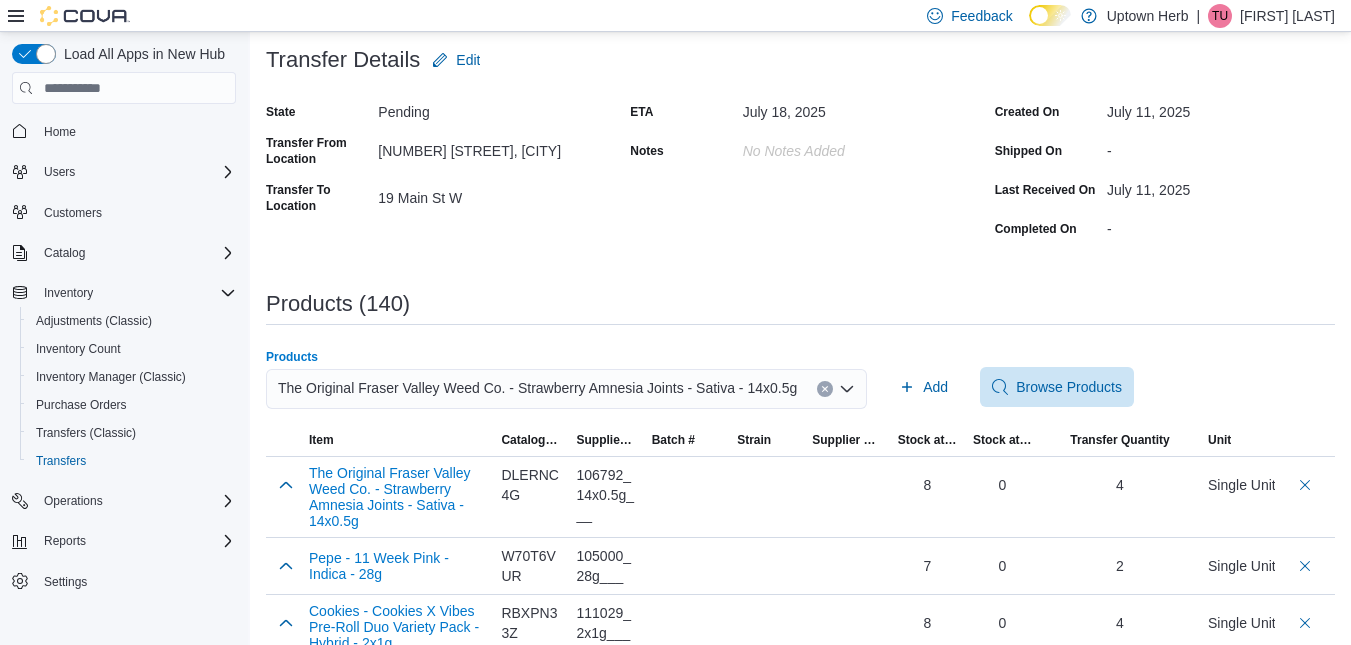 click on "The Original Fraser Valley Weed Co. - Strawberry Amnesia Joints - Sativa - 14x0.5g" at bounding box center [537, 388] 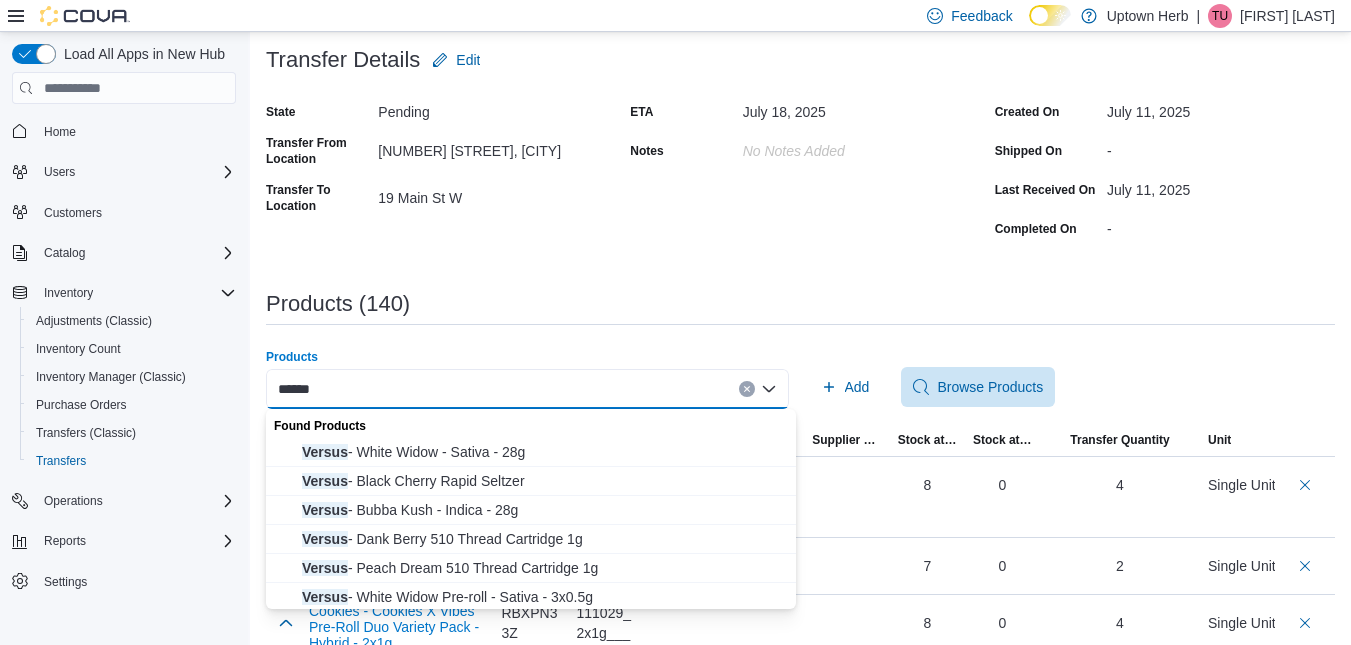 type on "******" 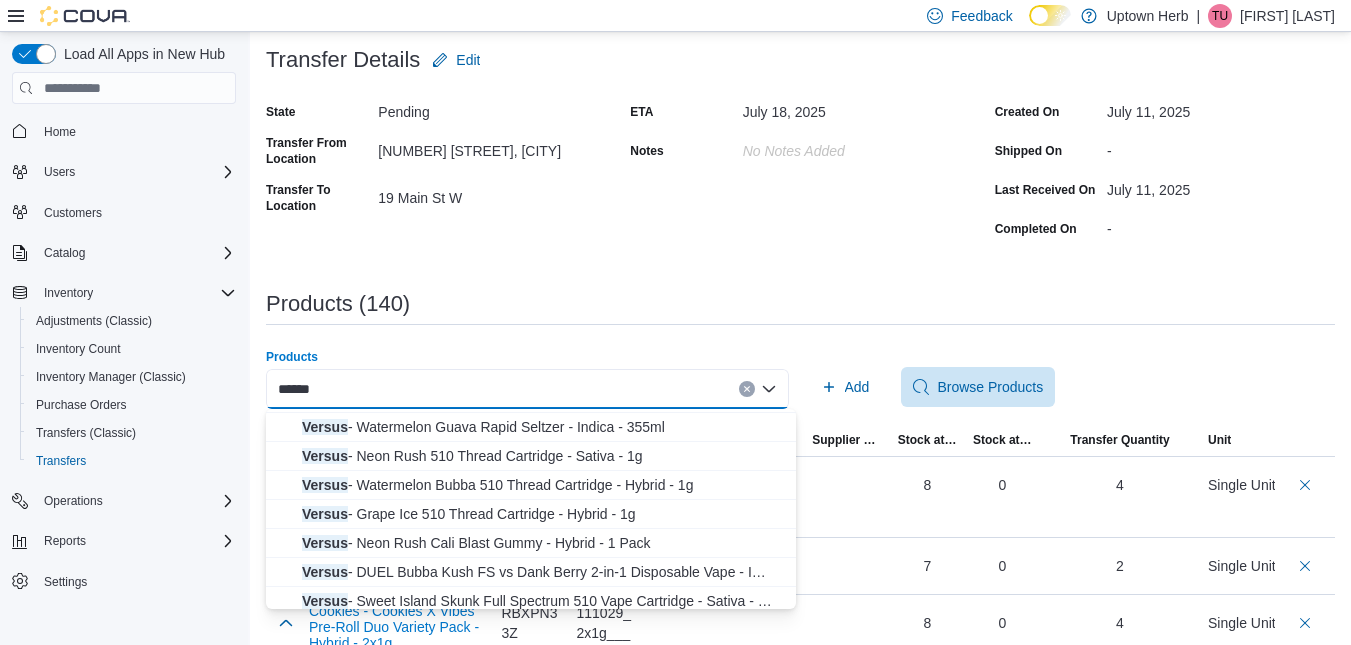 scroll, scrollTop: 322, scrollLeft: 0, axis: vertical 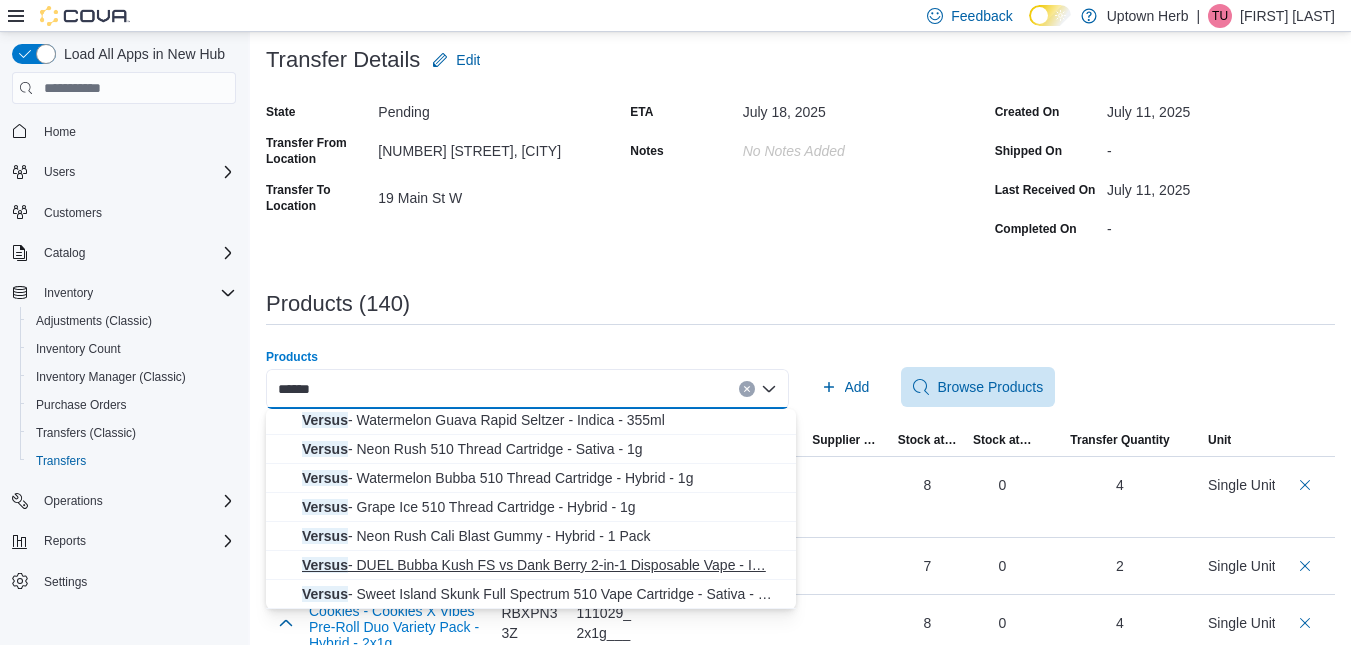 click on "Versus  - DUEL Bubba Kush FS vs Dank Berry 2-in-1 Disposable Vape - I… Versus - DUEL Bubba Kush FS vs Dank Berry 2-in-1 Disposable Vape - Indica - 1g" at bounding box center (543, 565) 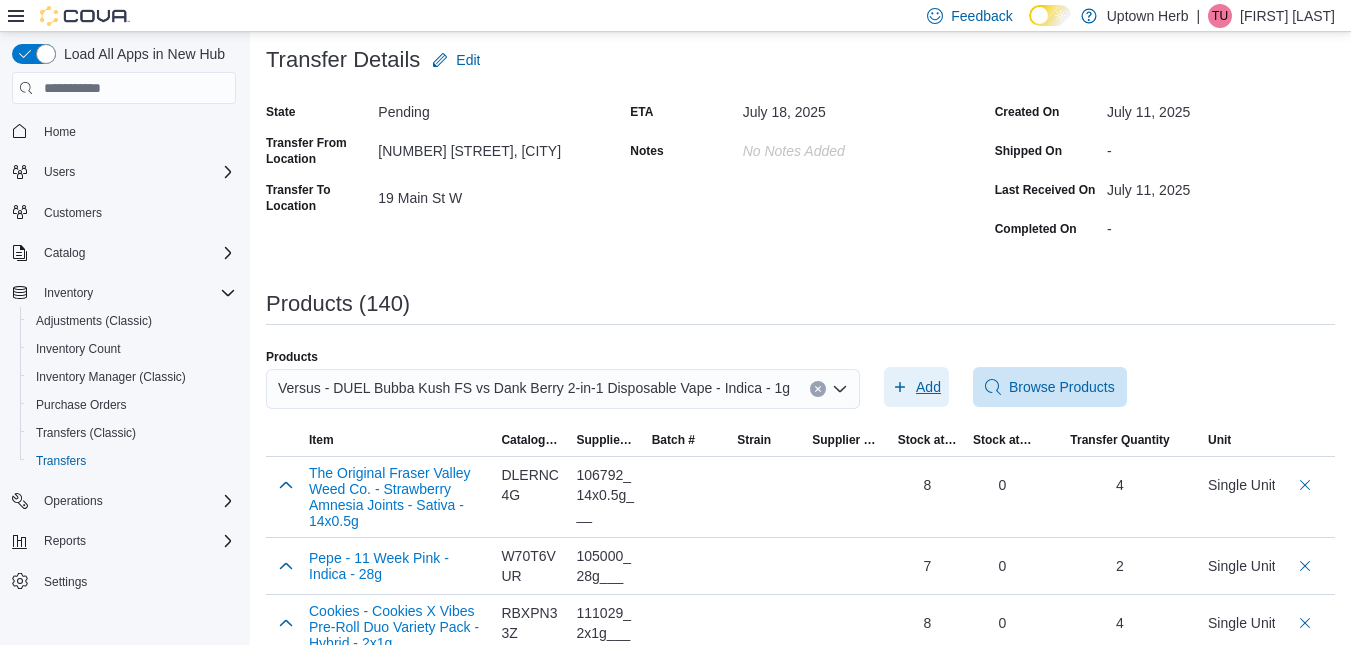 click on "Add" at bounding box center (928, 387) 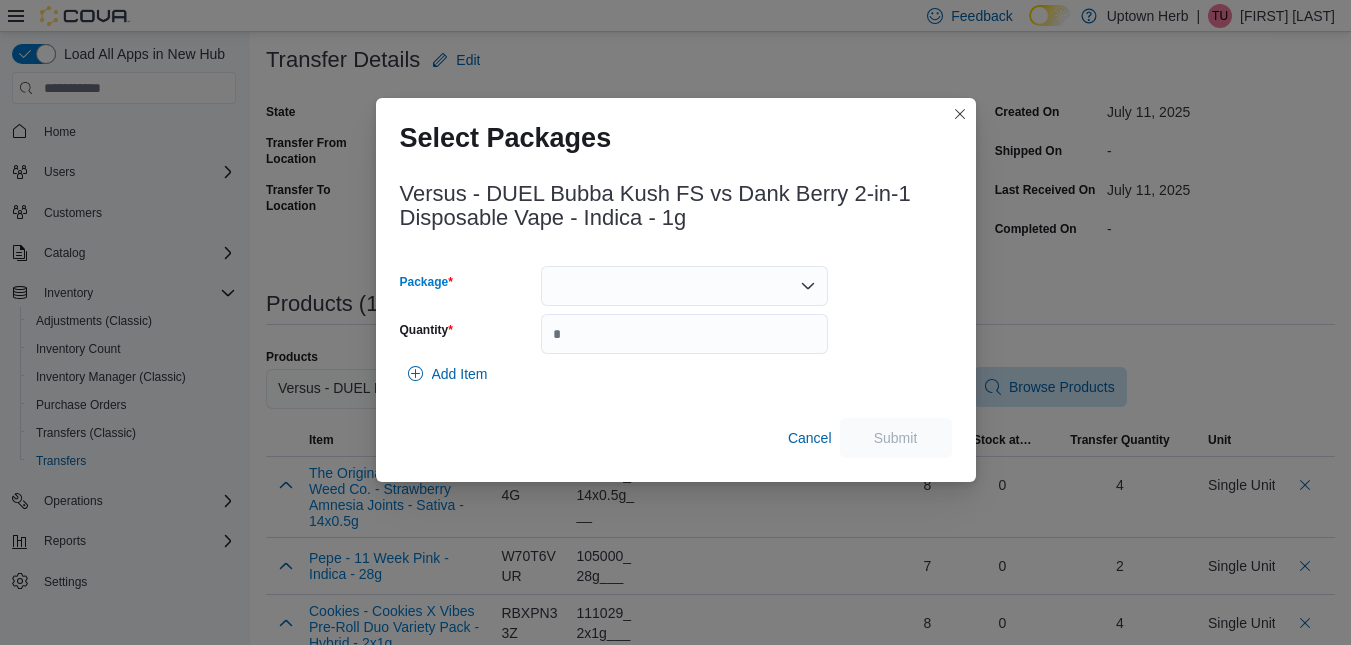 click at bounding box center (684, 286) 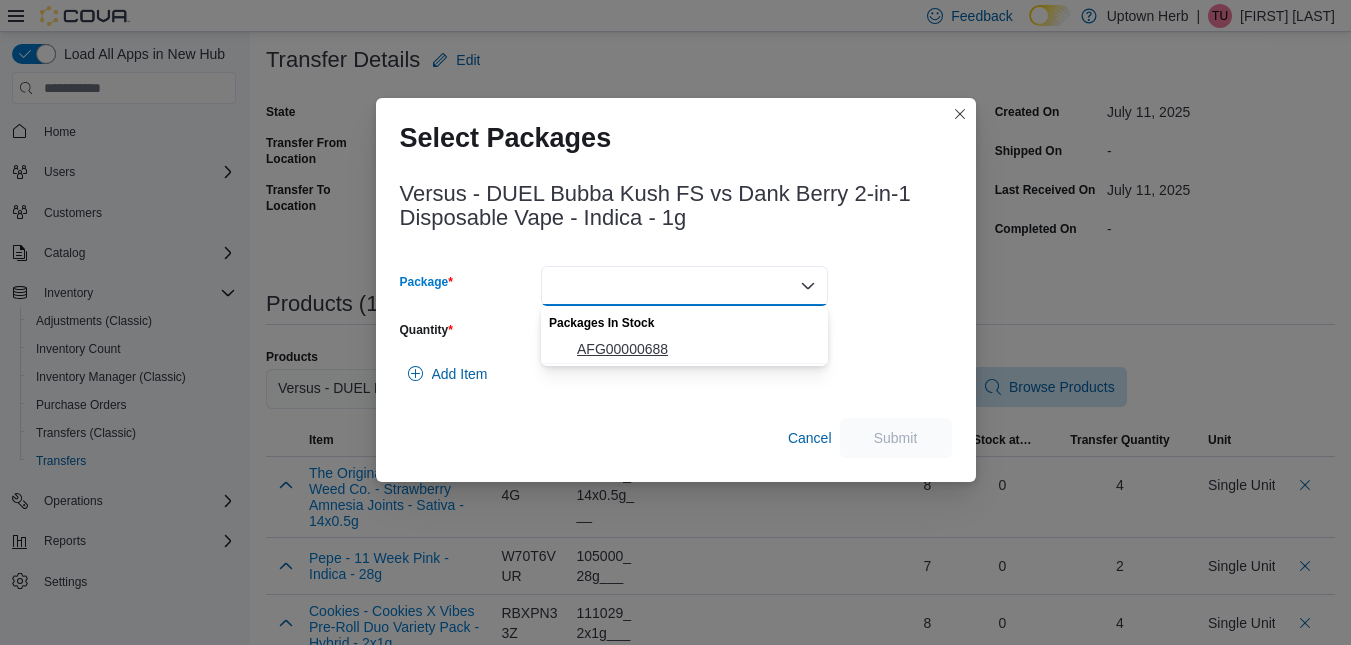 click on "AFG00000688" at bounding box center (696, 349) 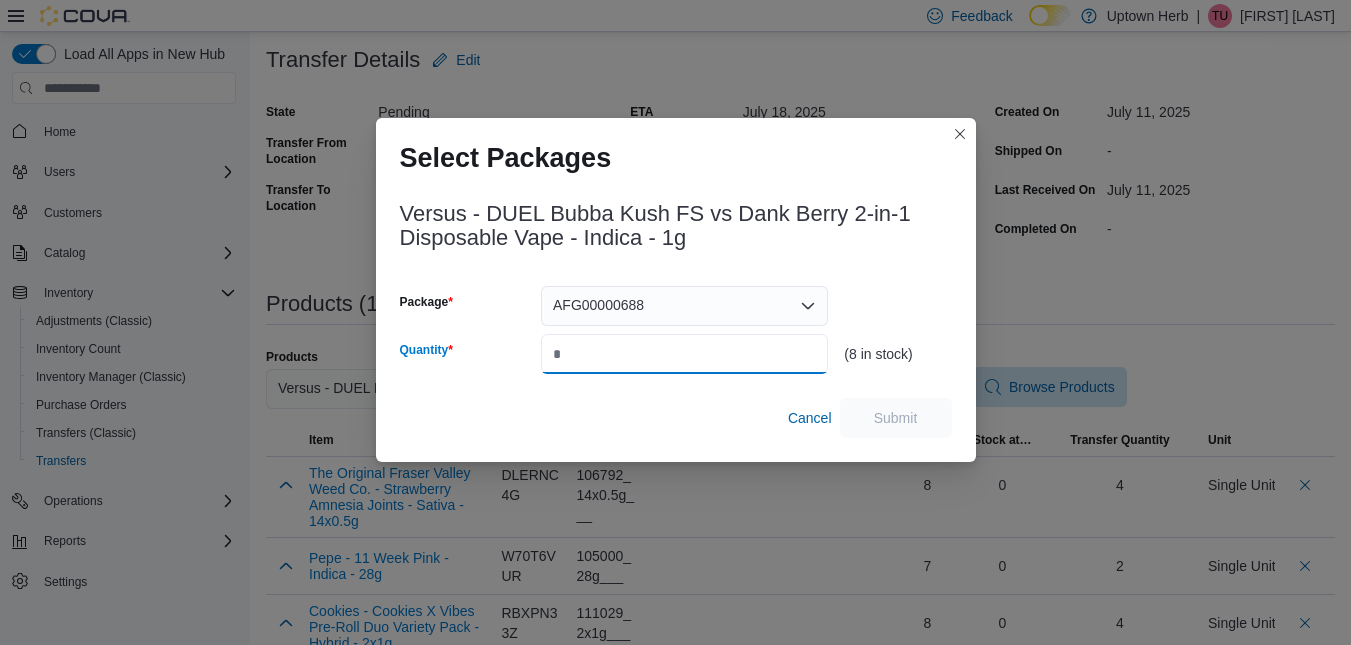 click on "Quantity" at bounding box center [684, 354] 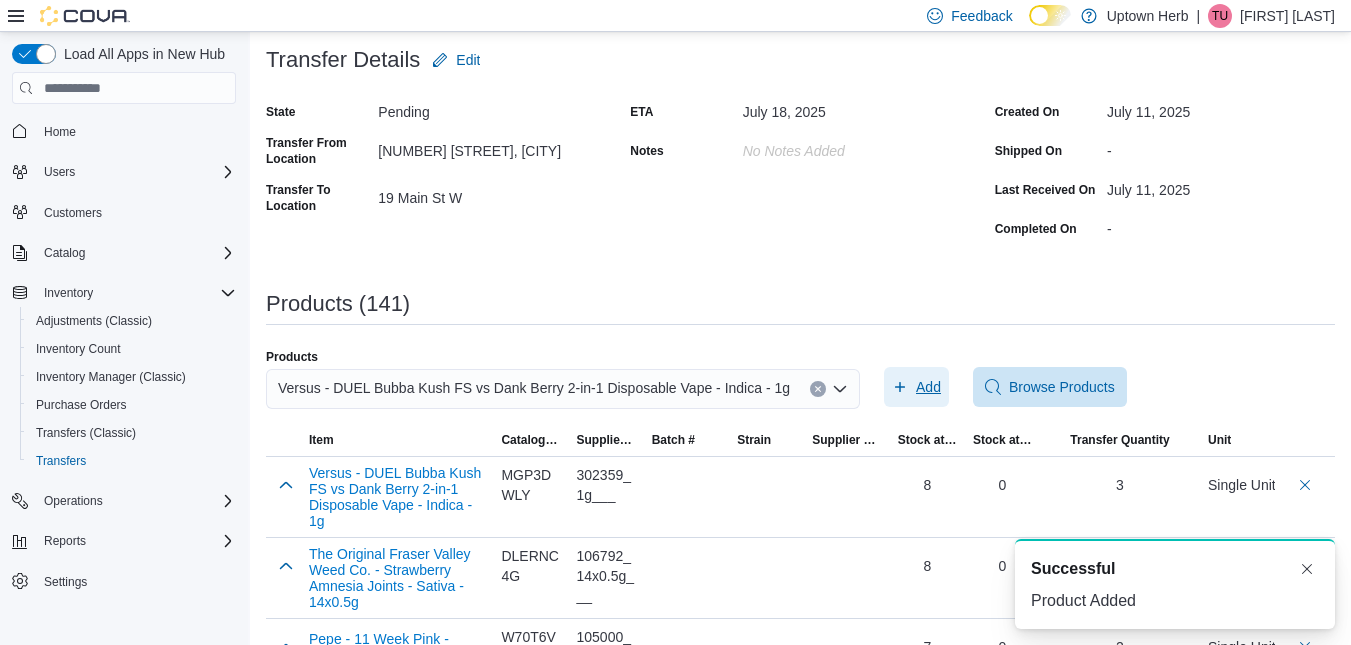 scroll, scrollTop: 0, scrollLeft: 0, axis: both 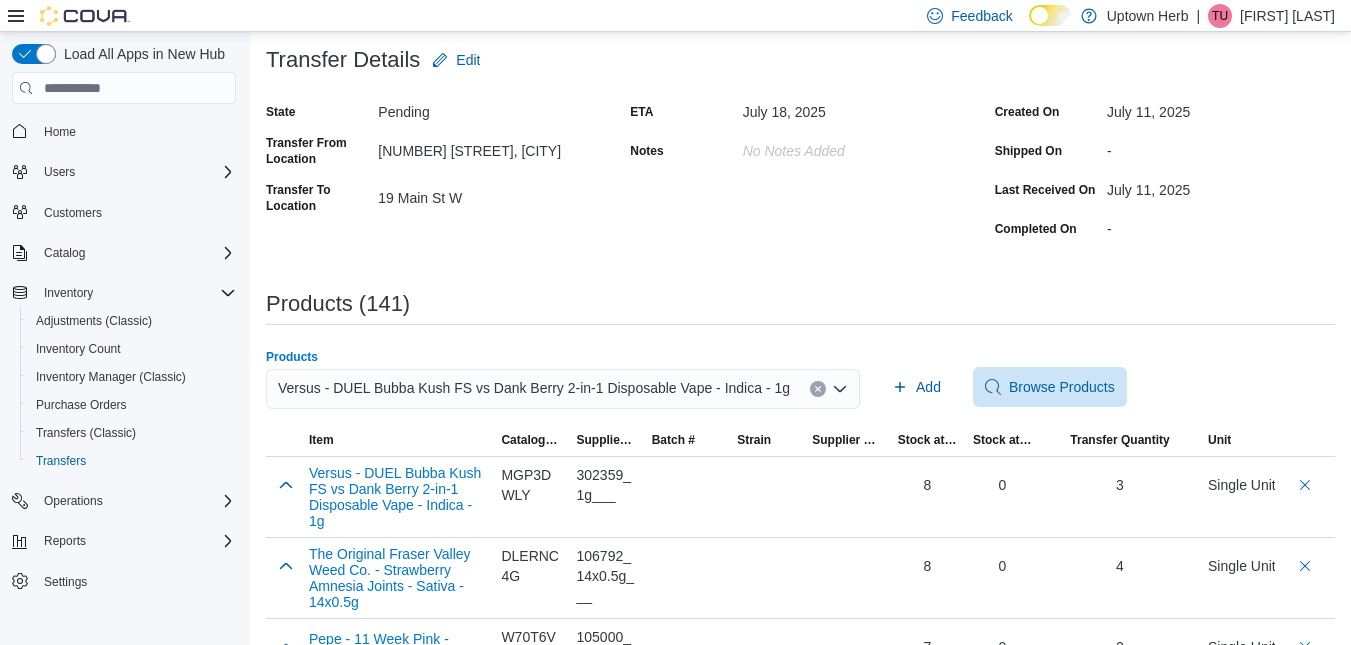 click on "Versus - DUEL Bubba Kush FS vs Dank Berry 2-in-1 Disposable Vape - Indica - 1g" at bounding box center (534, 388) 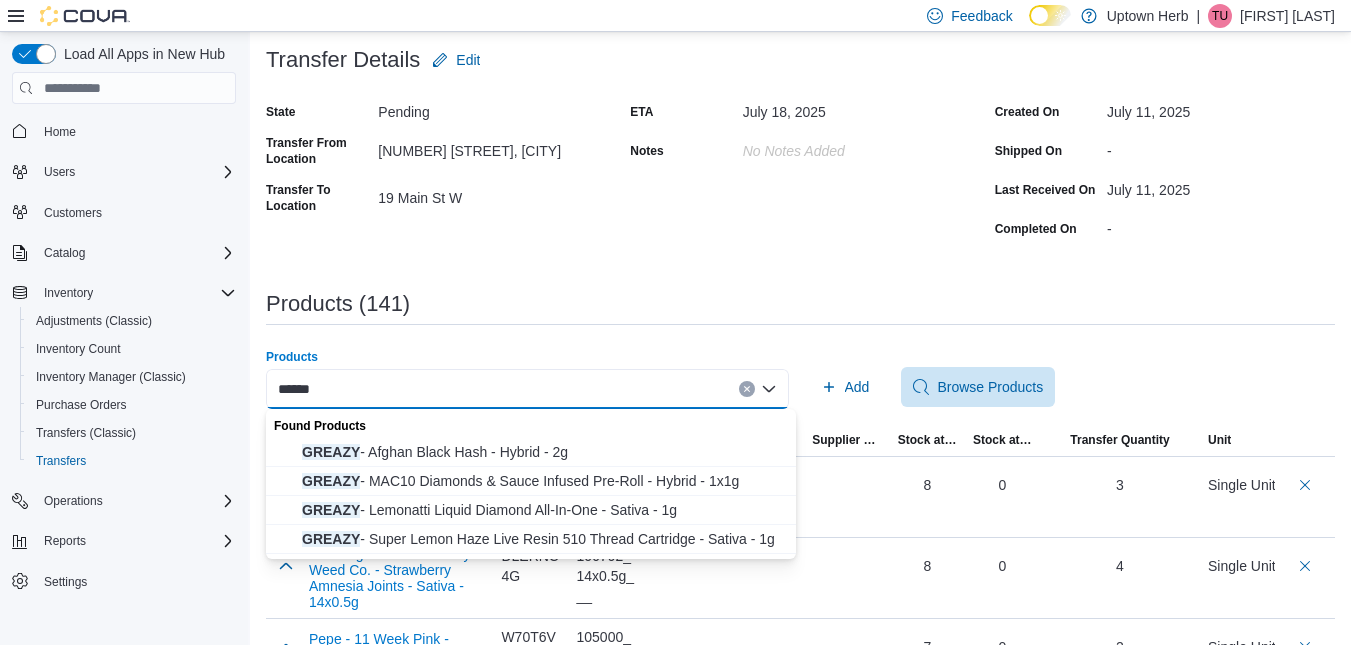 type on "******" 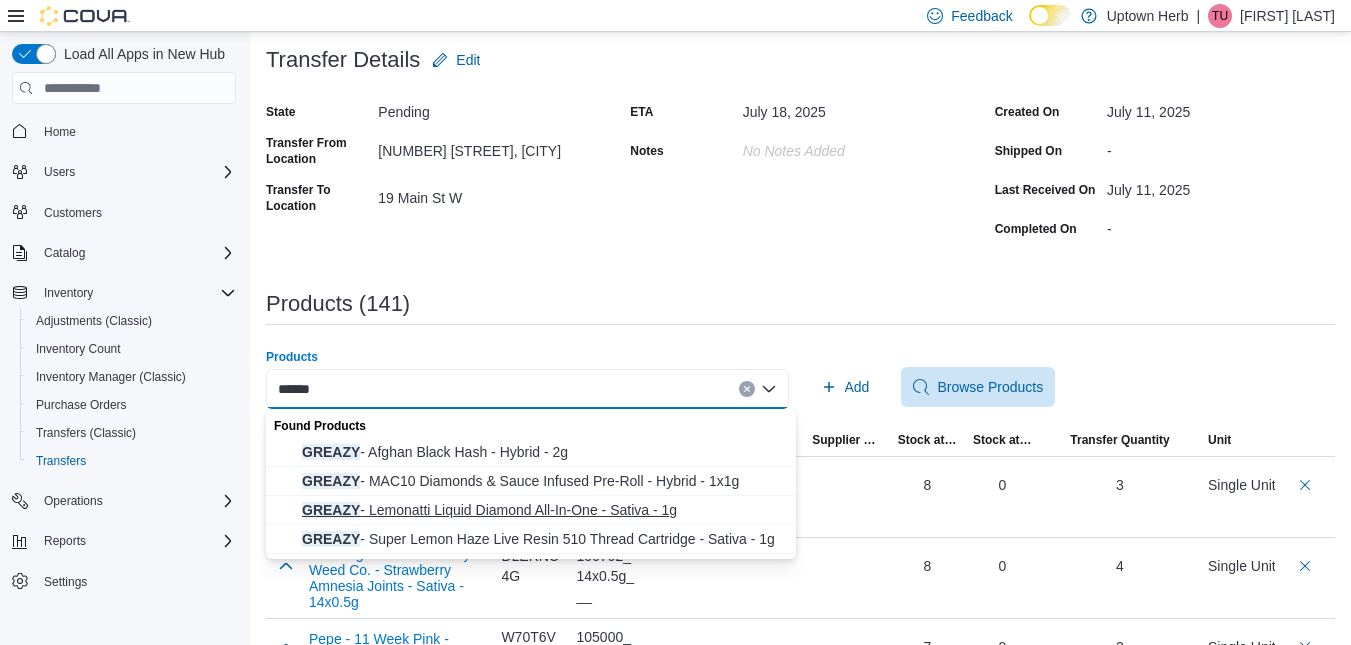 click on "GREAZY  - Lemonatti Liquid Diamond All-In-One - Sativa - 1g" at bounding box center (543, 510) 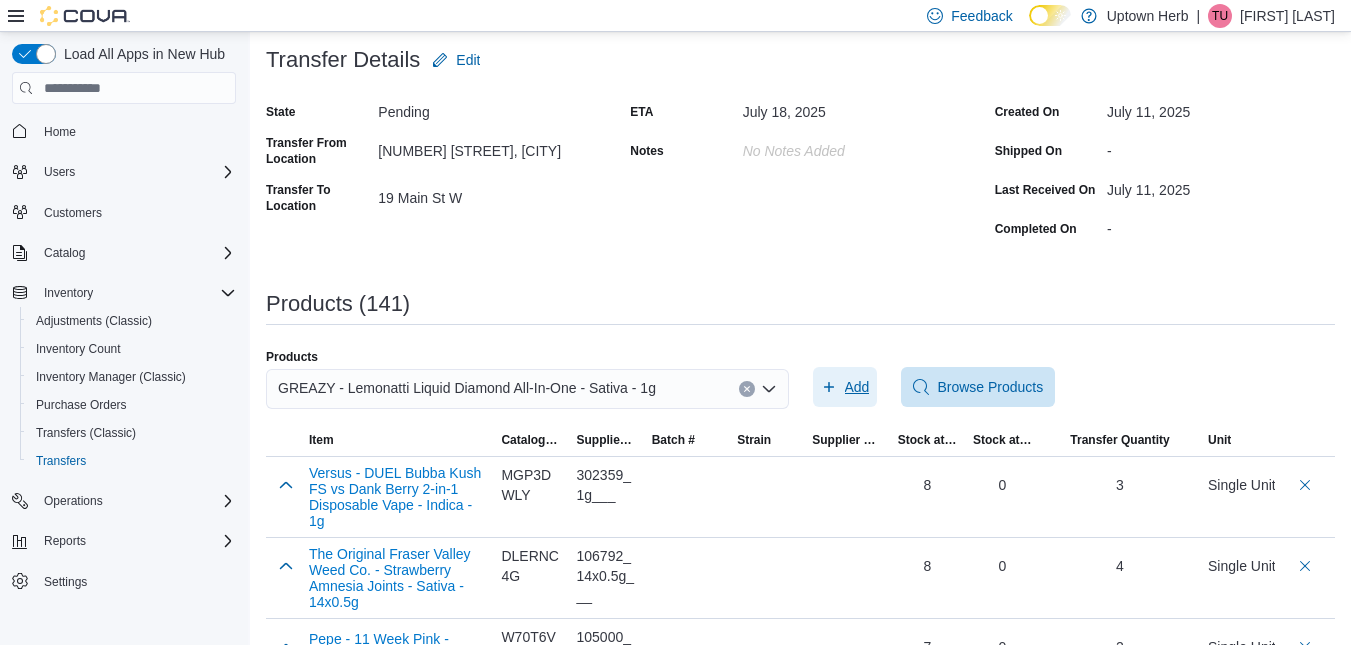 click on "Add" at bounding box center [857, 387] 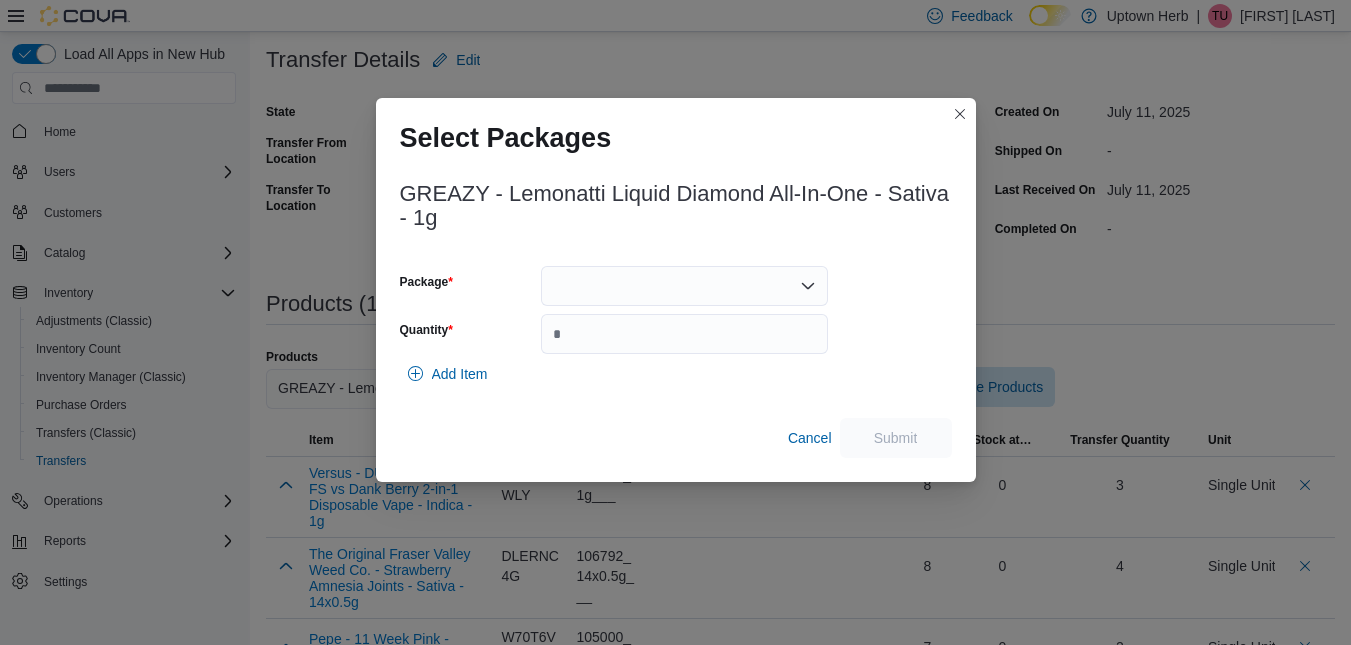 click at bounding box center (684, 286) 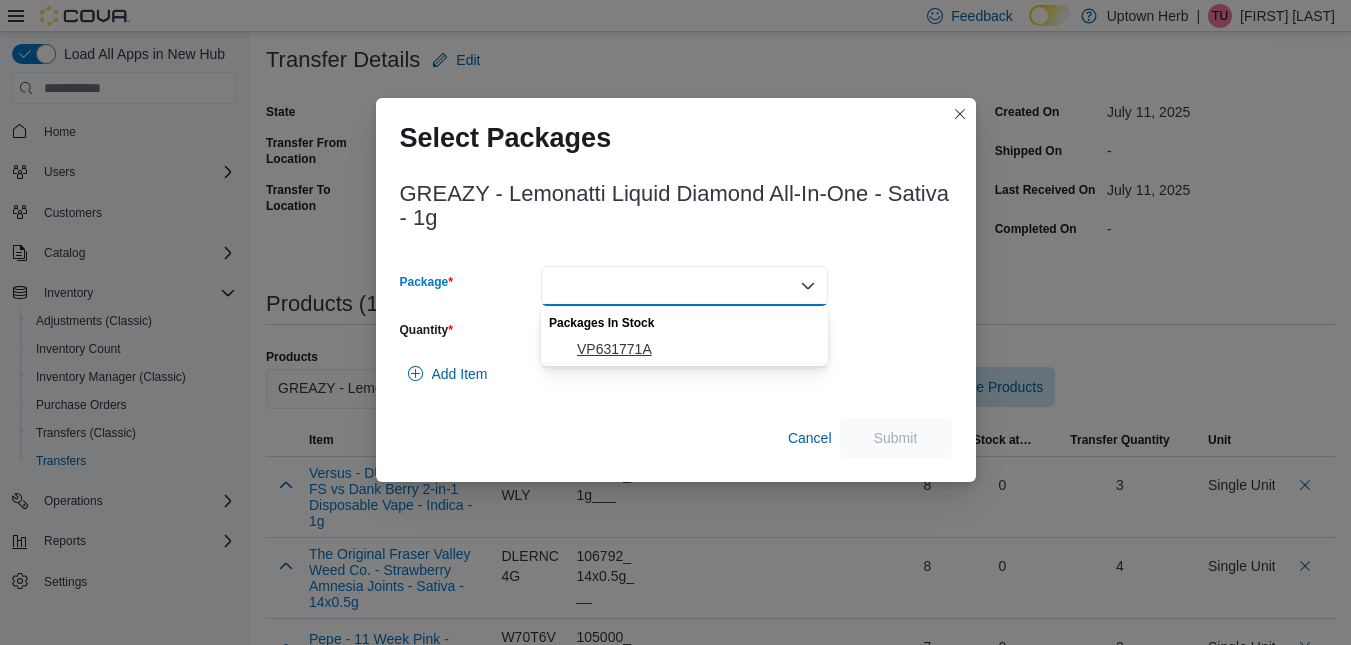 click on "VP631771A" at bounding box center [696, 349] 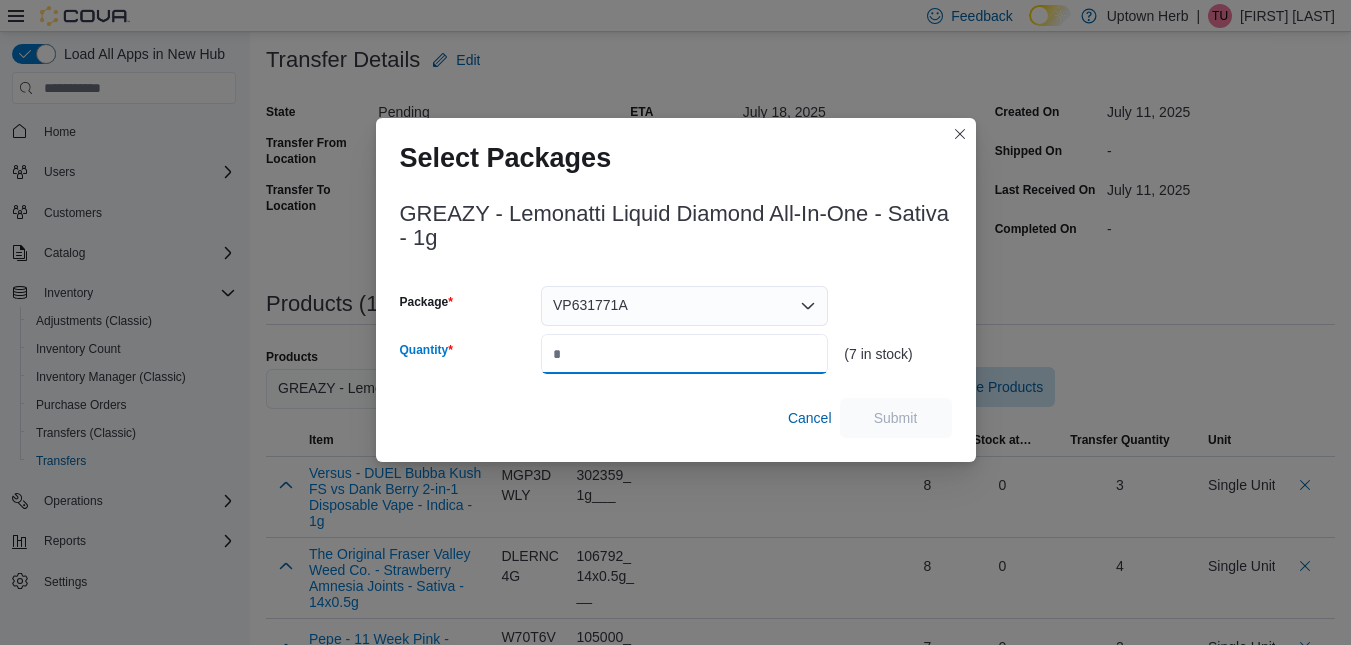 click on "Quantity" at bounding box center [684, 354] 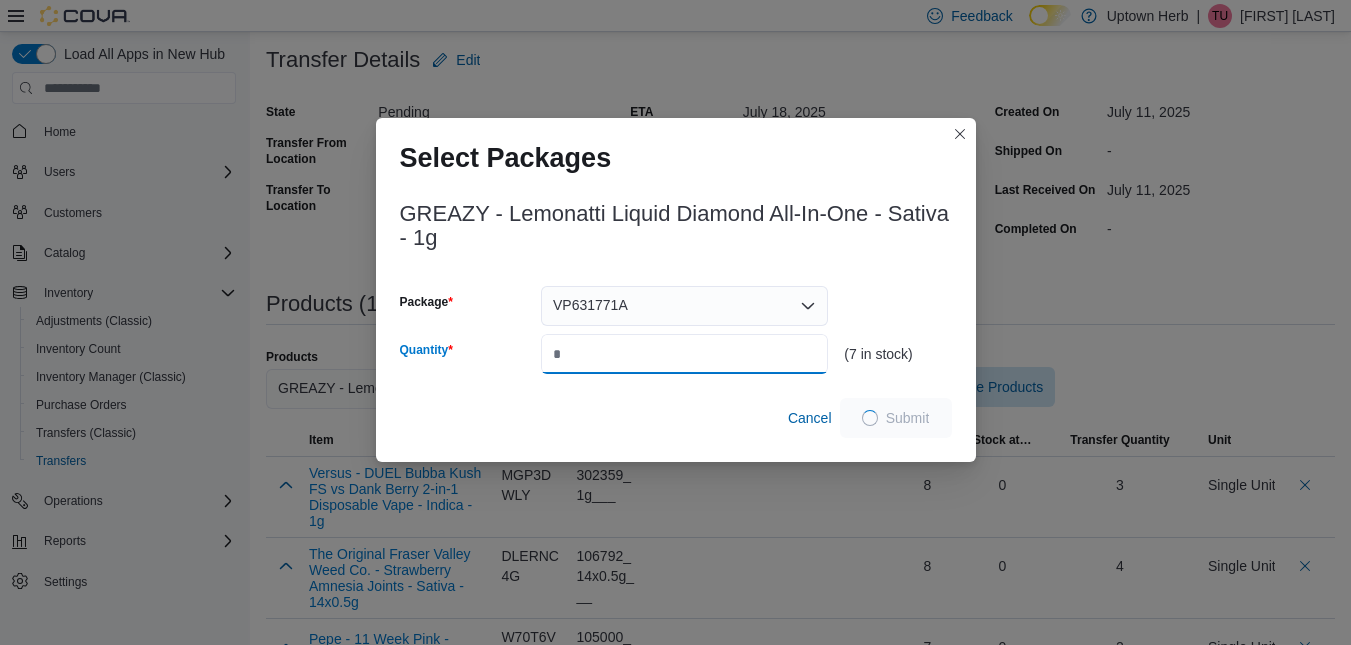 type on "*" 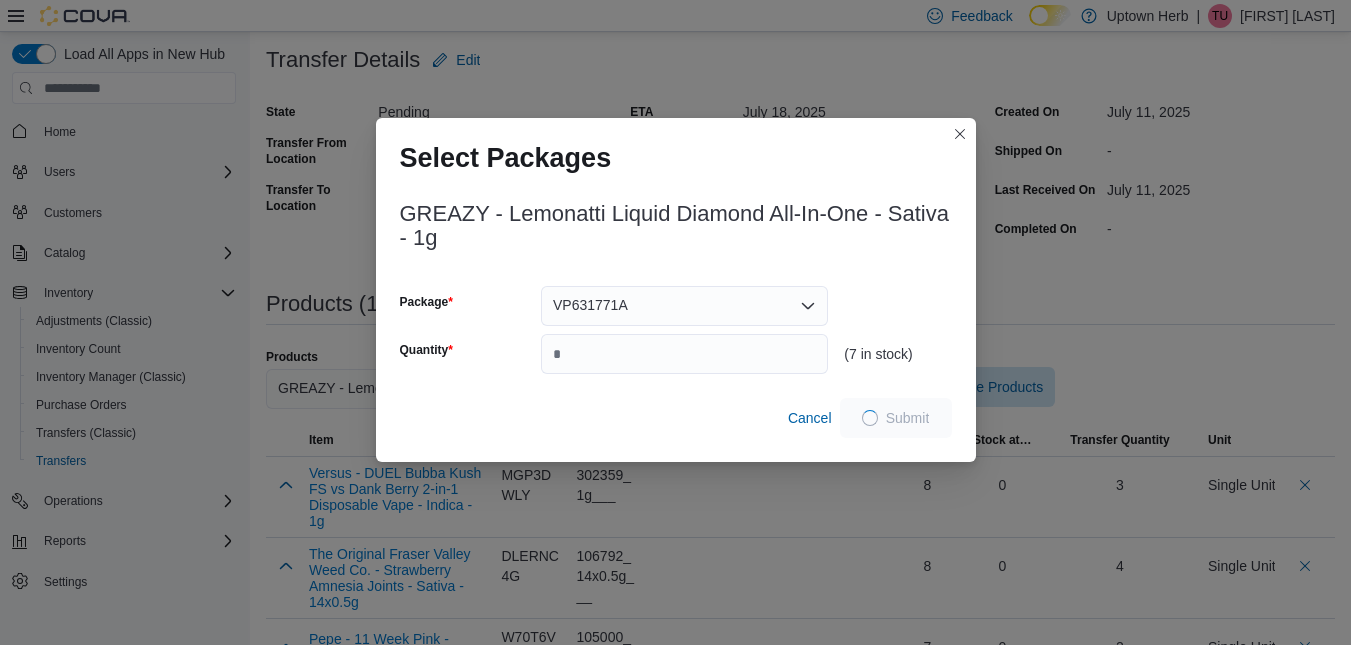click on "Select Packages GREAZY - Lemonatti Liquid Diamond All-In-One - Sativa - 1g   Package VP631771A Quantity * (7 in stock) Cancel Submit" at bounding box center (675, 322) 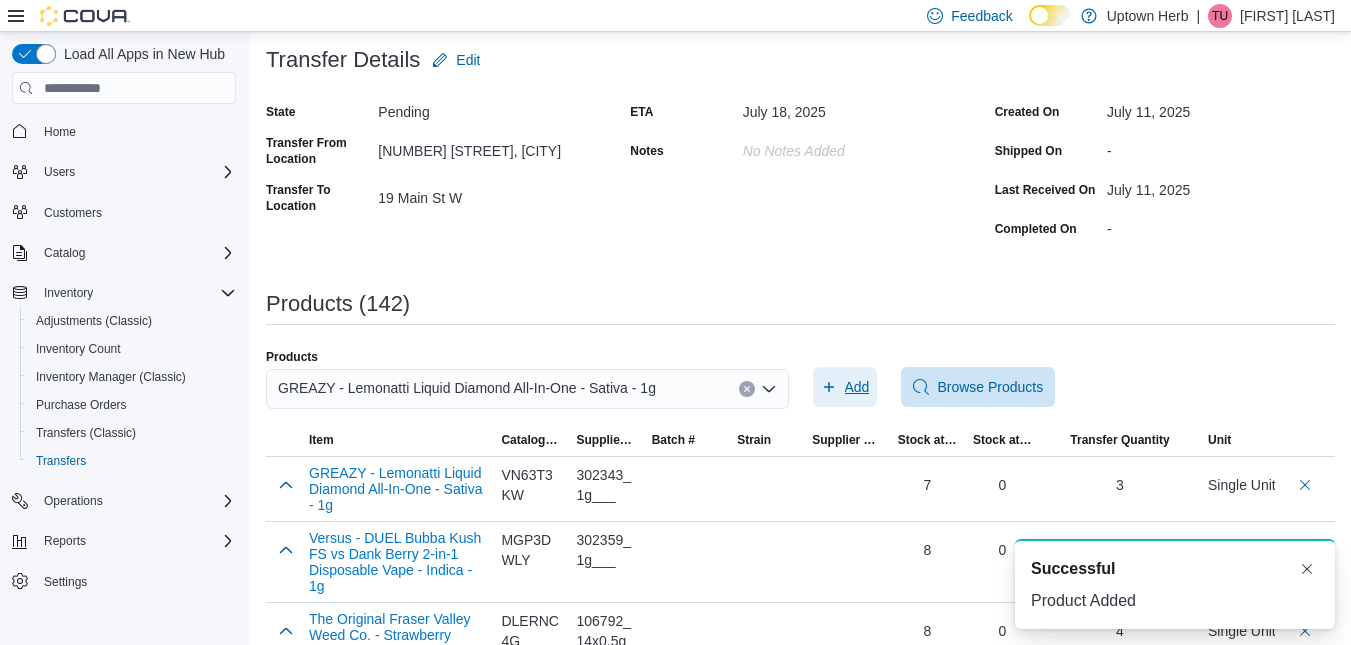 scroll, scrollTop: 0, scrollLeft: 0, axis: both 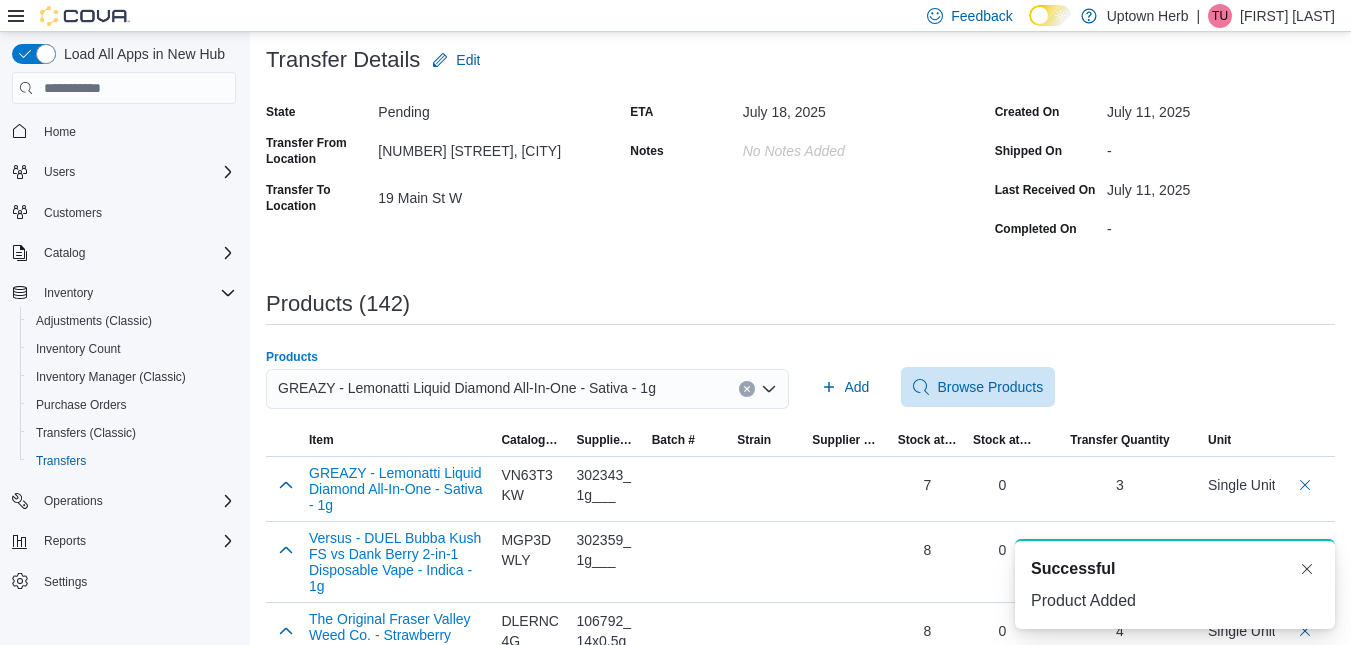 click on "GREAZY - Lemonatti Liquid Diamond All-In-One - Sativa - 1g" at bounding box center [467, 388] 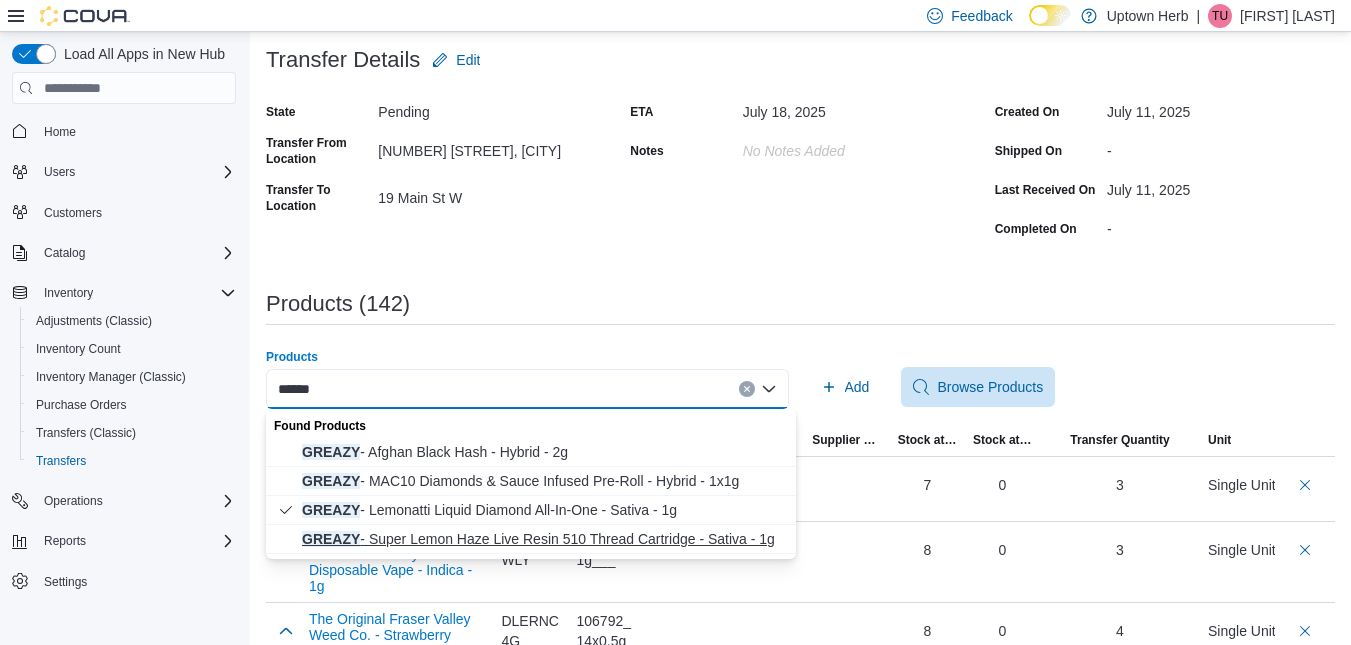 type on "******" 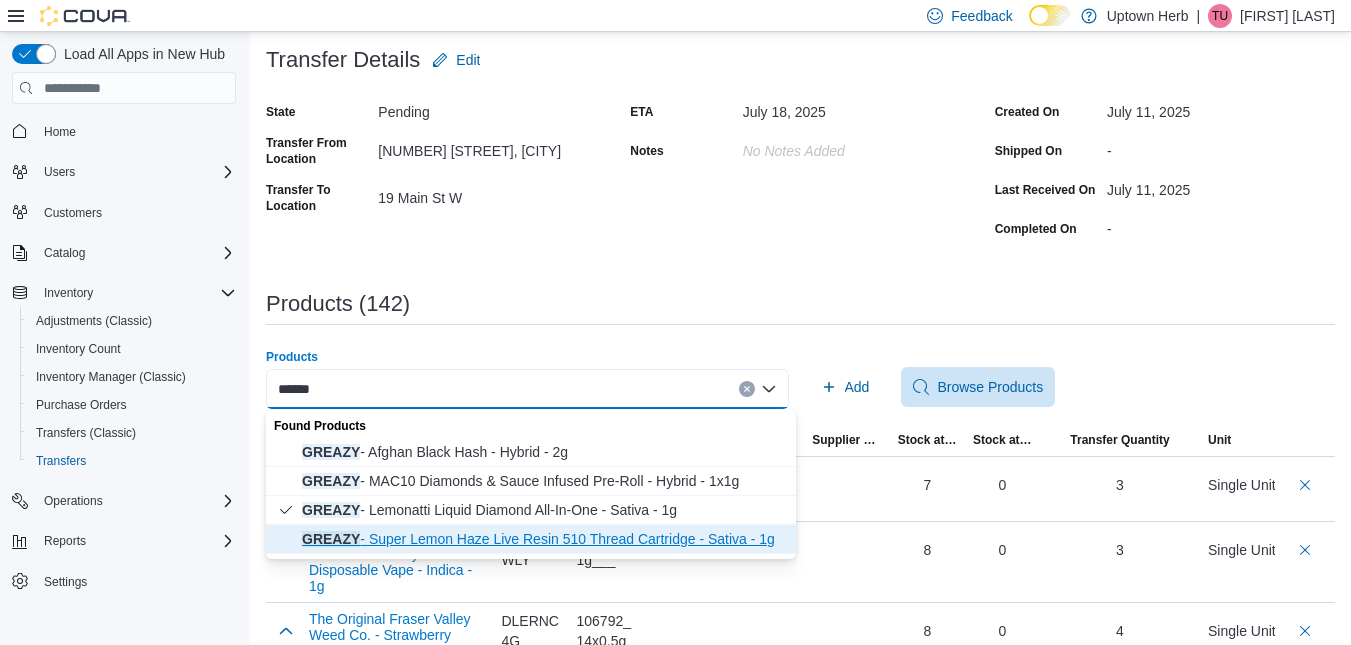 click on "GREAZY  - Super Lemon Haze Live Resin 510 Thread Cartridge - Sativa - 1g" at bounding box center [543, 539] 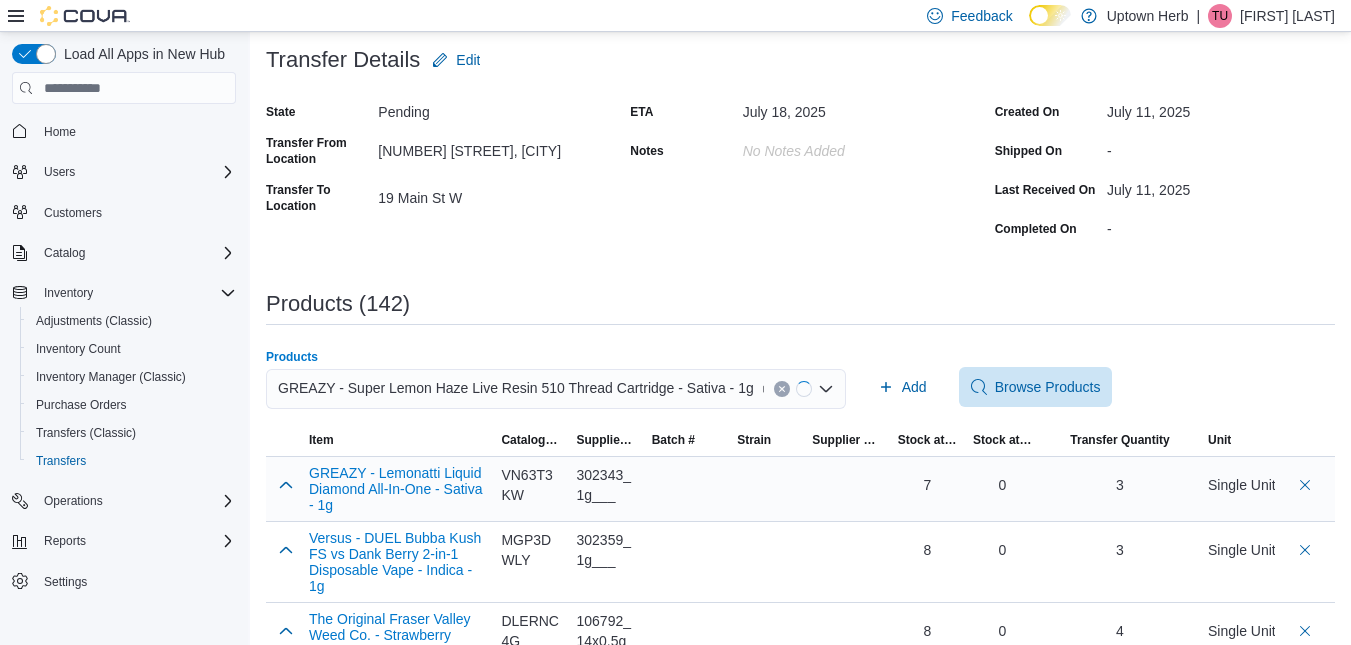 type 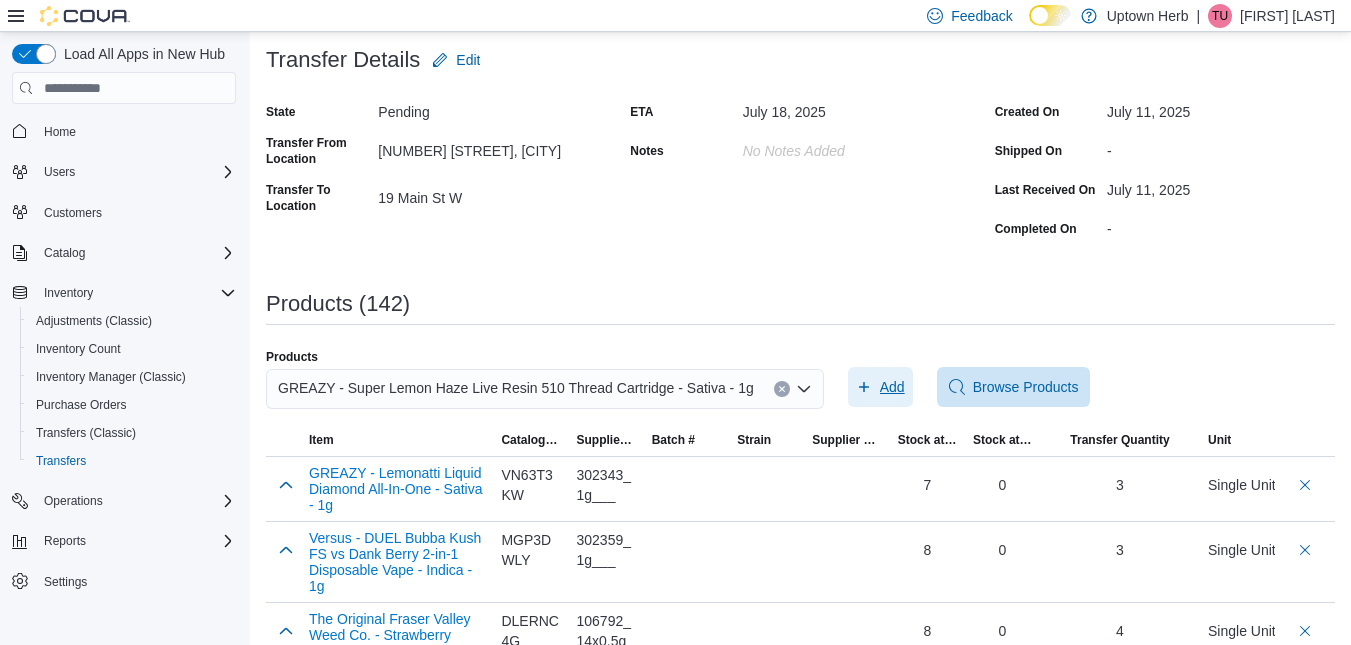 click on "Add" at bounding box center [892, 387] 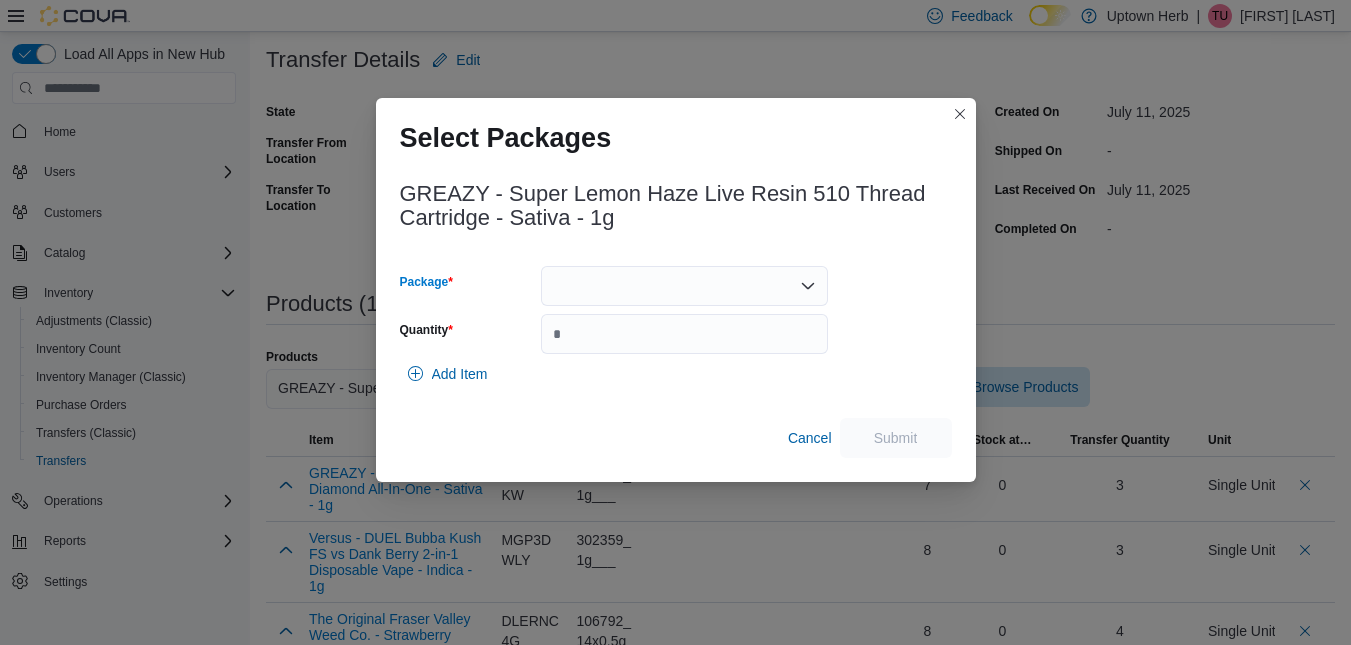 click at bounding box center (684, 286) 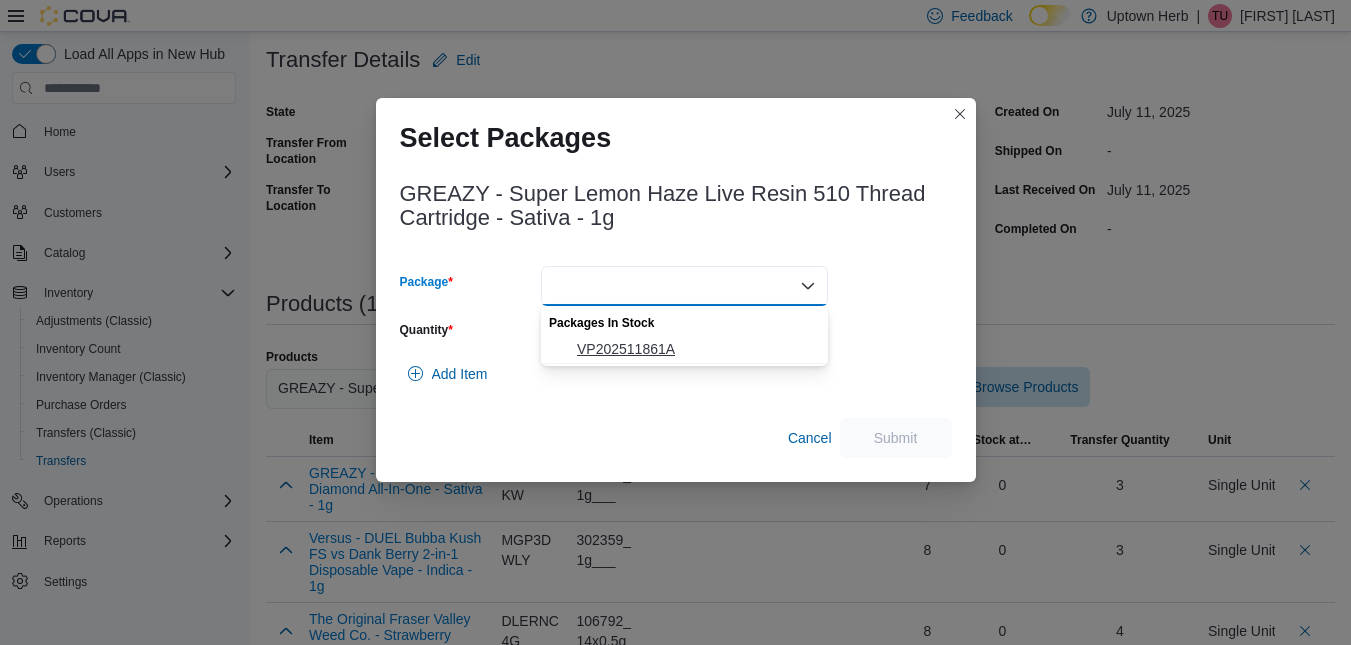 click on "VP202511861A" at bounding box center [696, 349] 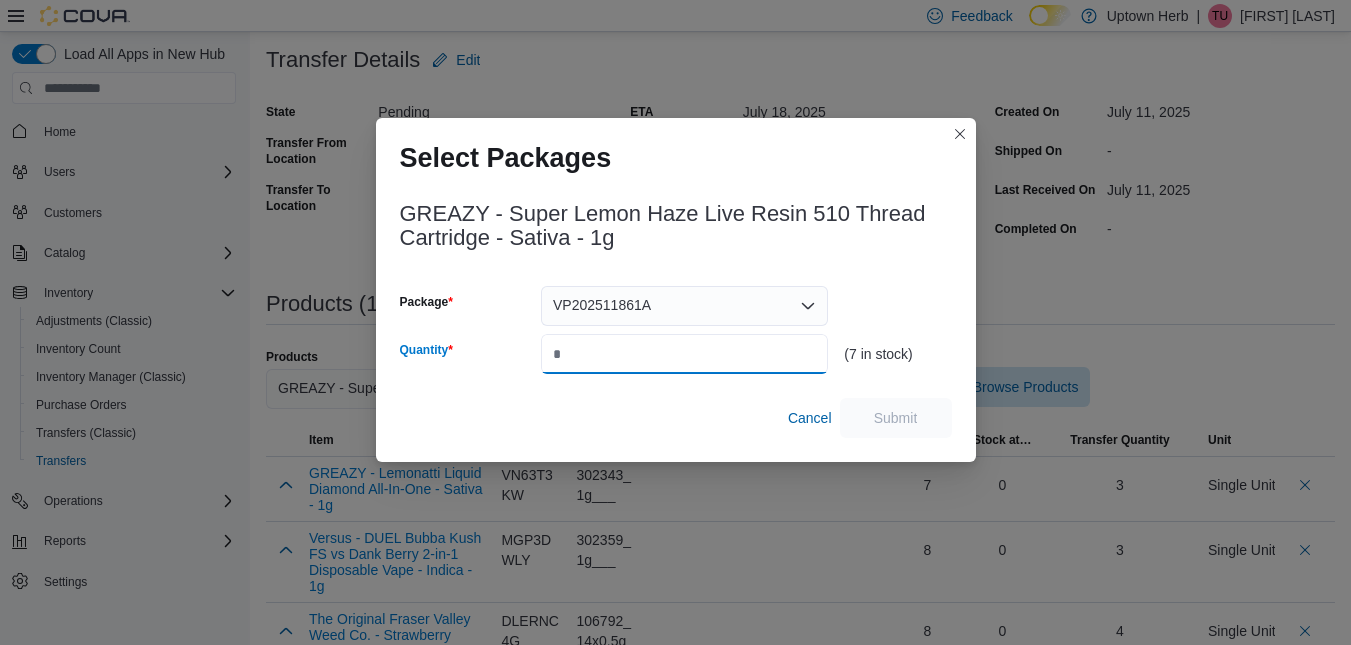 click on "Quantity" at bounding box center [684, 354] 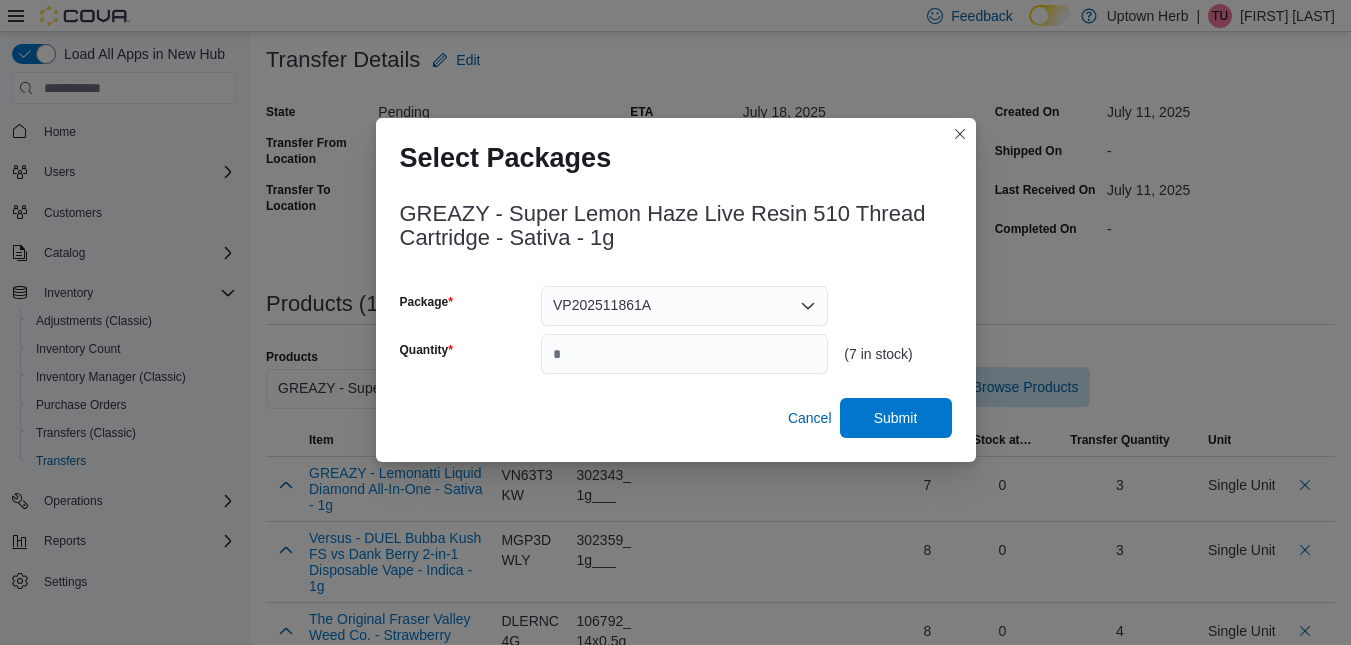 type on "*" 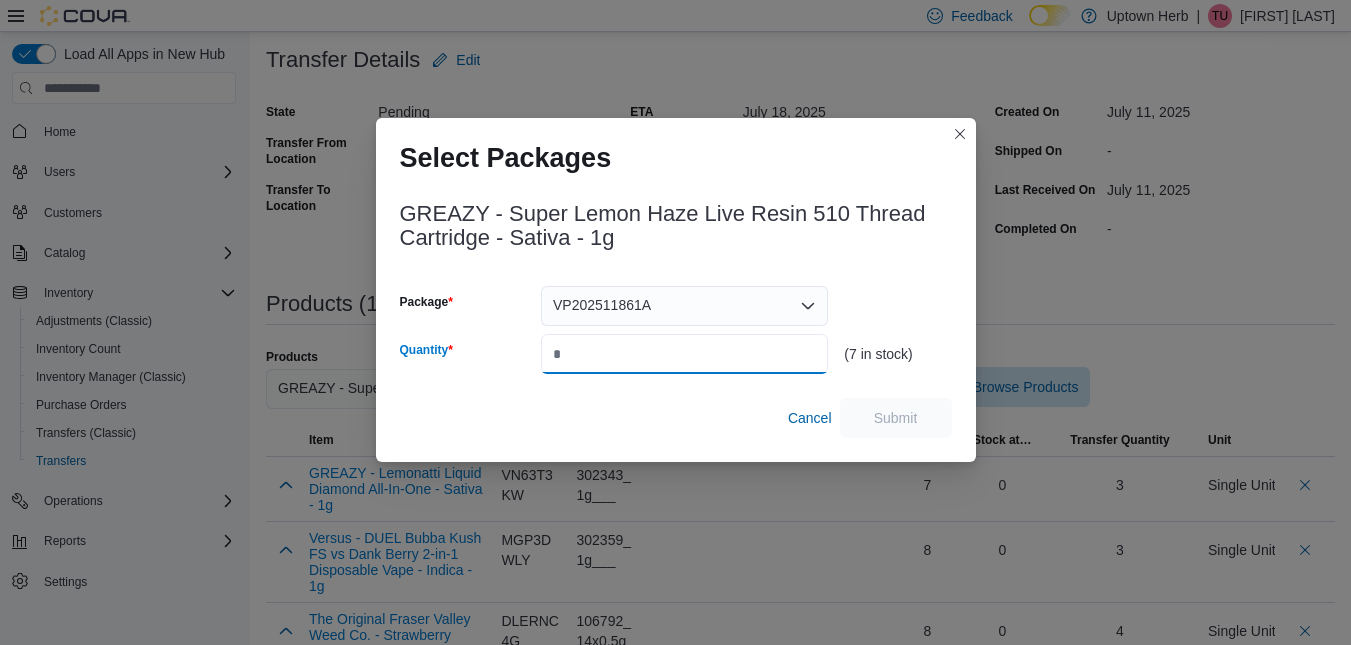type on "*" 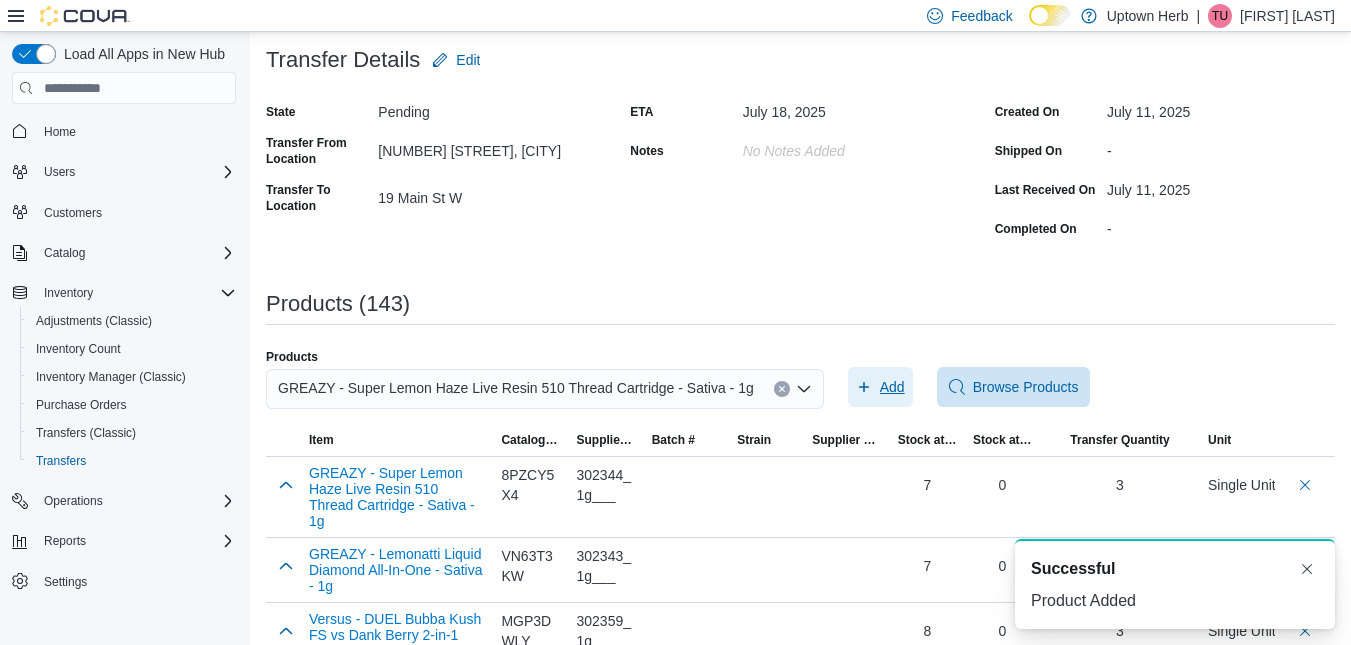 scroll, scrollTop: 0, scrollLeft: 0, axis: both 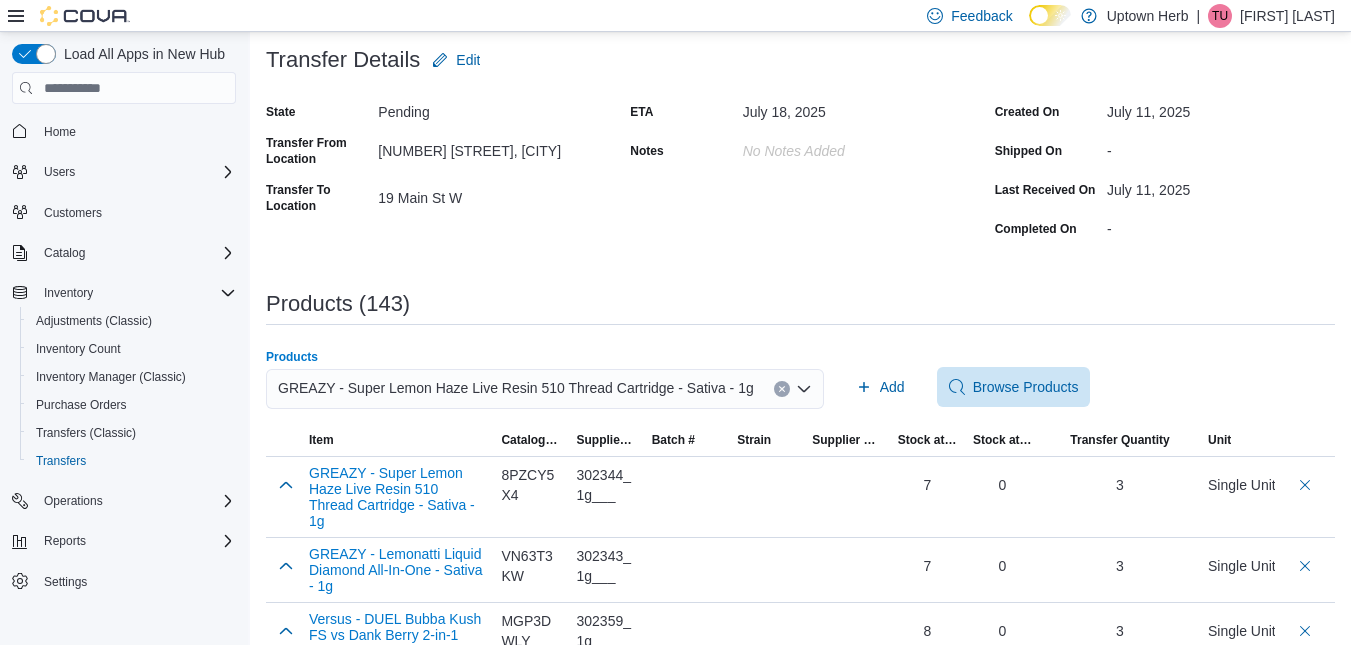 click on "GREAZY - Super Lemon Haze Live Resin 510 Thread Cartridge - Sativa - 1g" at bounding box center [516, 388] 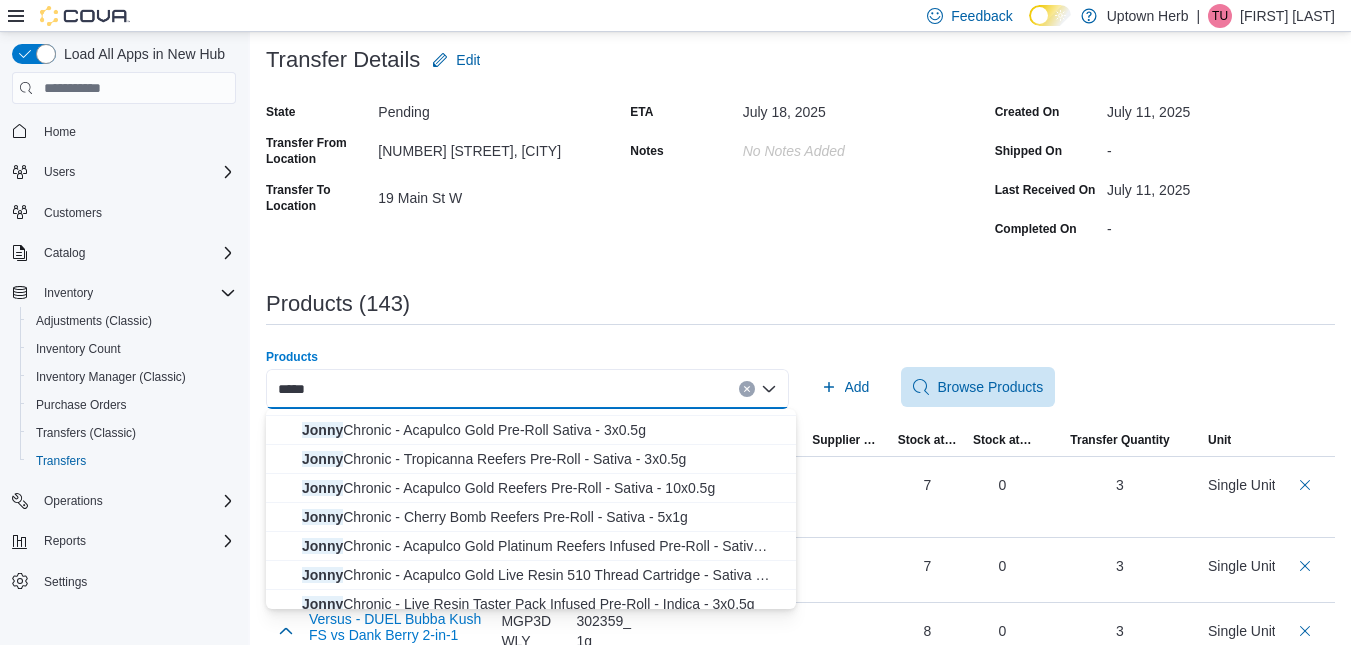 scroll, scrollTop: 206, scrollLeft: 0, axis: vertical 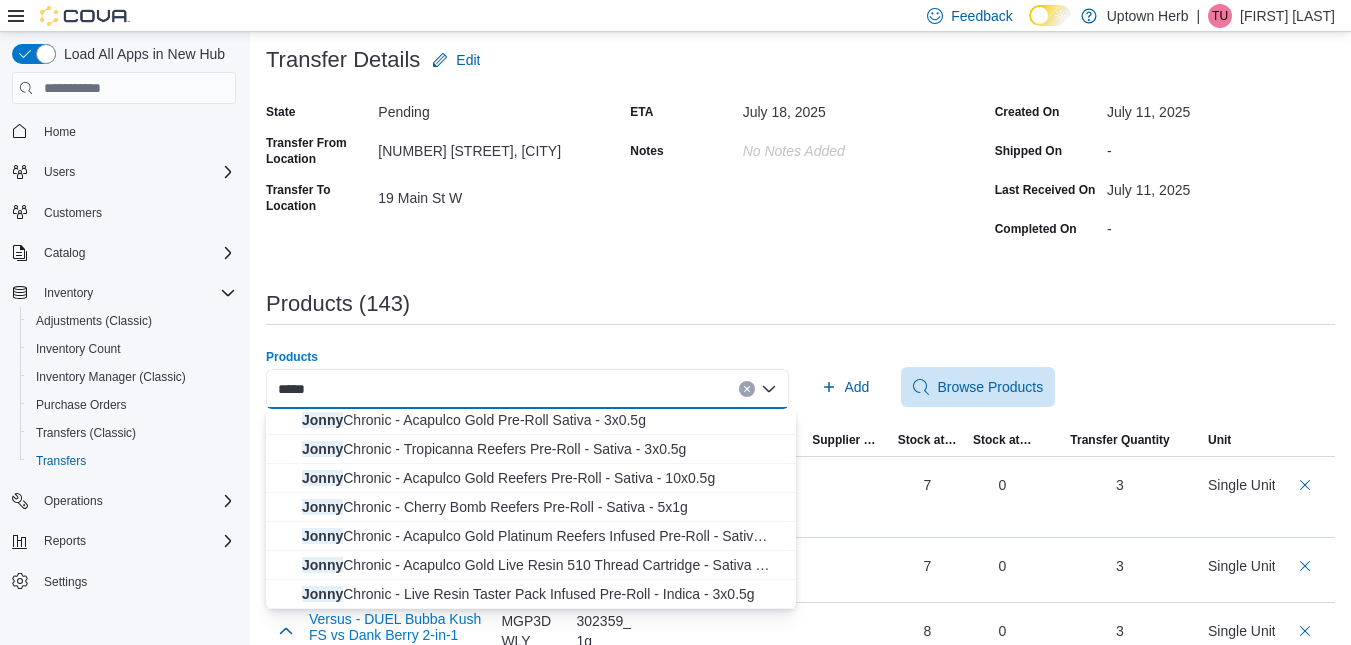 type on "*****" 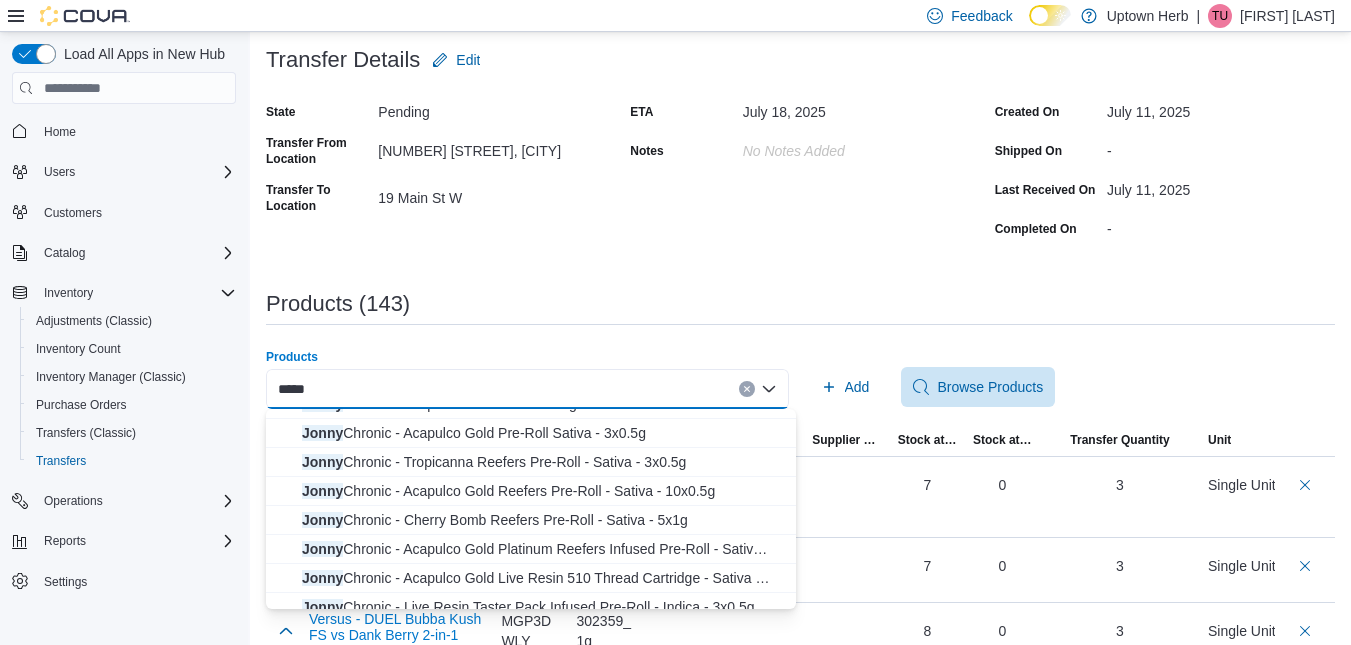 scroll, scrollTop: 200, scrollLeft: 0, axis: vertical 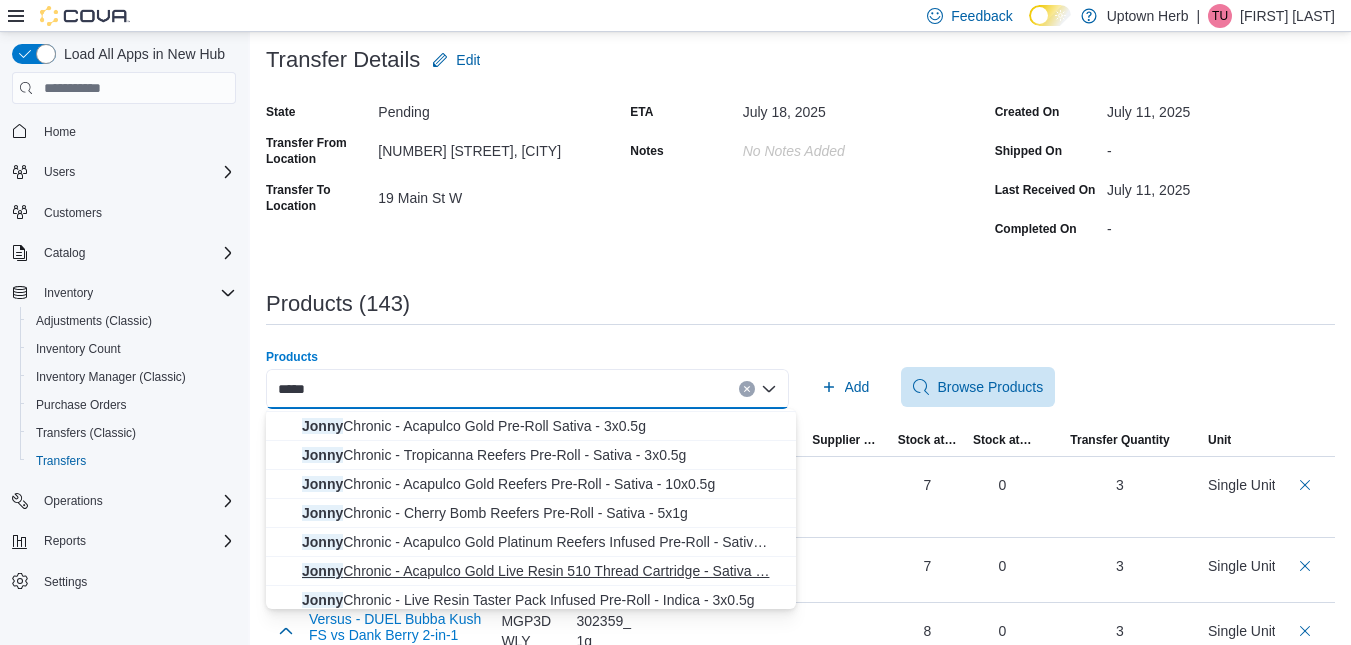 click on "Jonny  Chronic - Acapulco Gold Live Resin 510 Thread Cartridge - Sativa … Jonny Chronic - Acapulco Gold Live Resin 510 Thread Cartridge - Sativa - 1g" at bounding box center [543, 571] 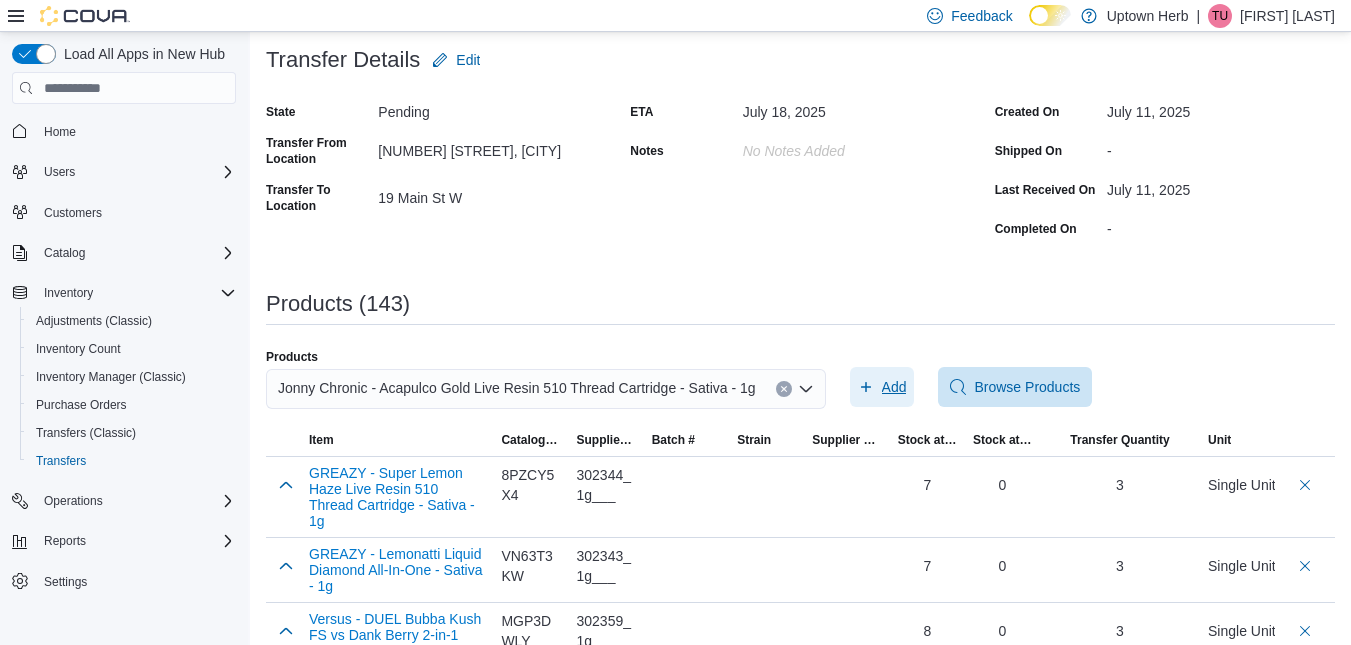 click on "Add" at bounding box center (894, 387) 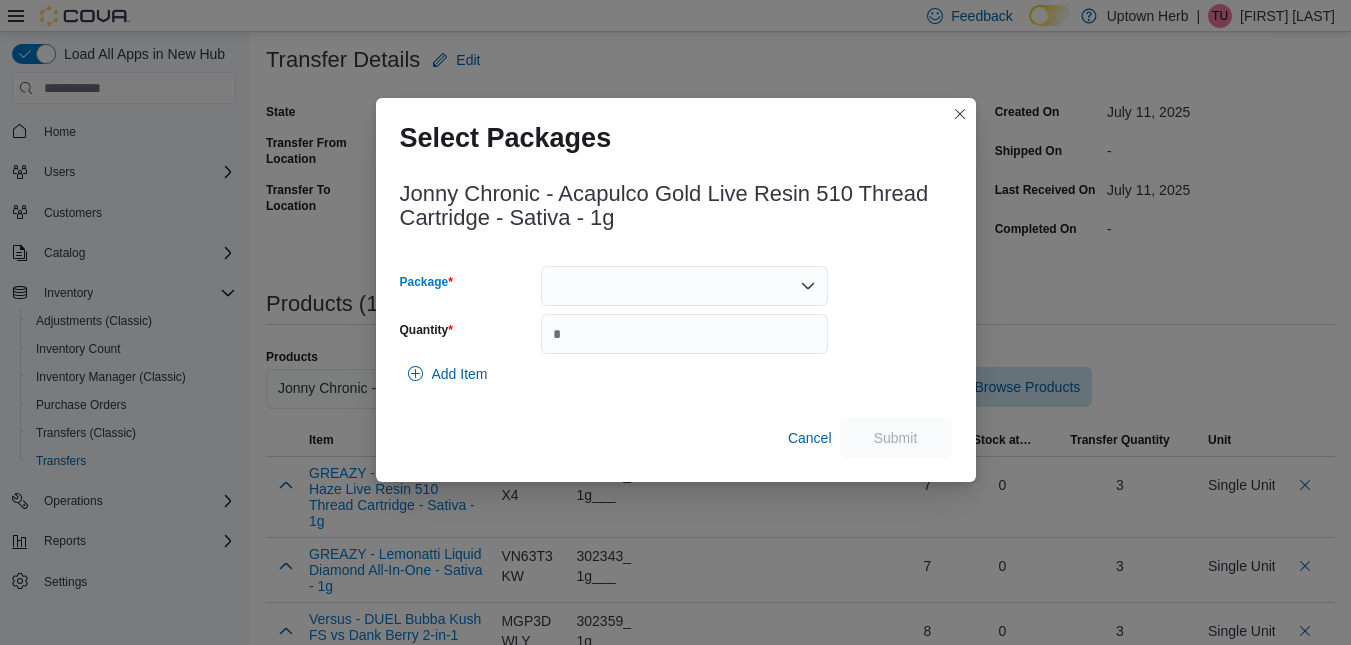 click at bounding box center [684, 286] 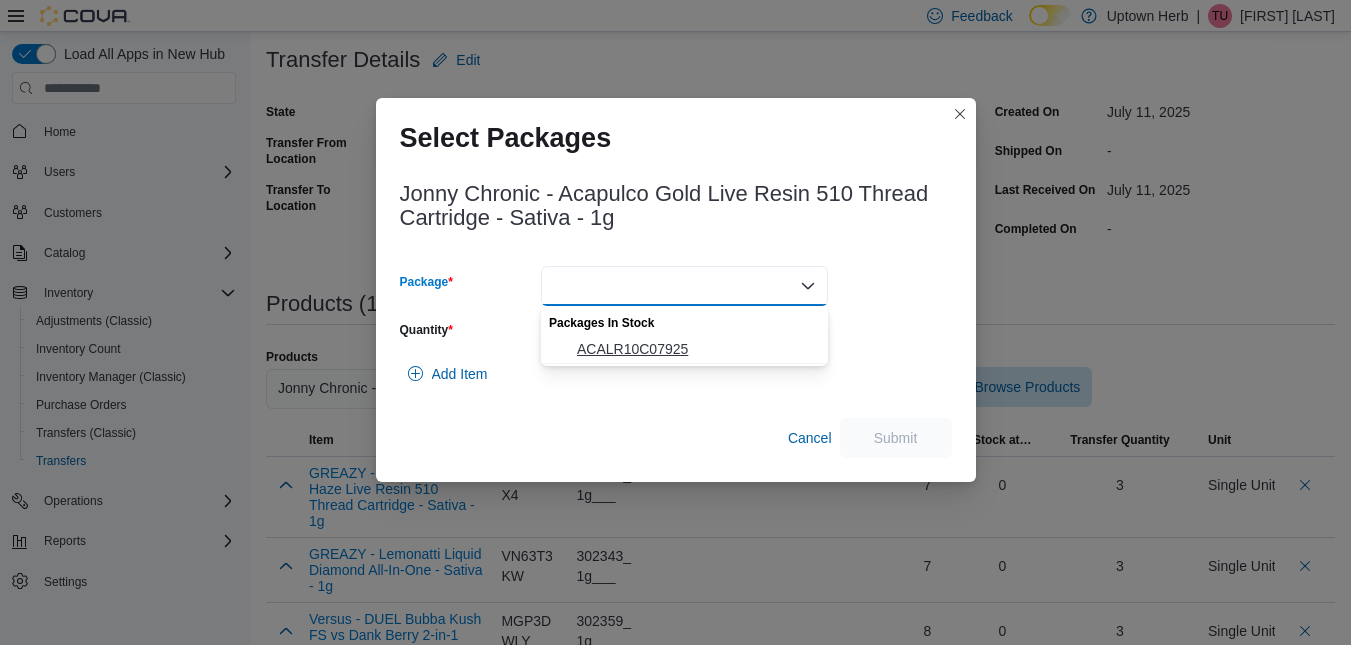 click on "ACALR10C07925" at bounding box center [696, 349] 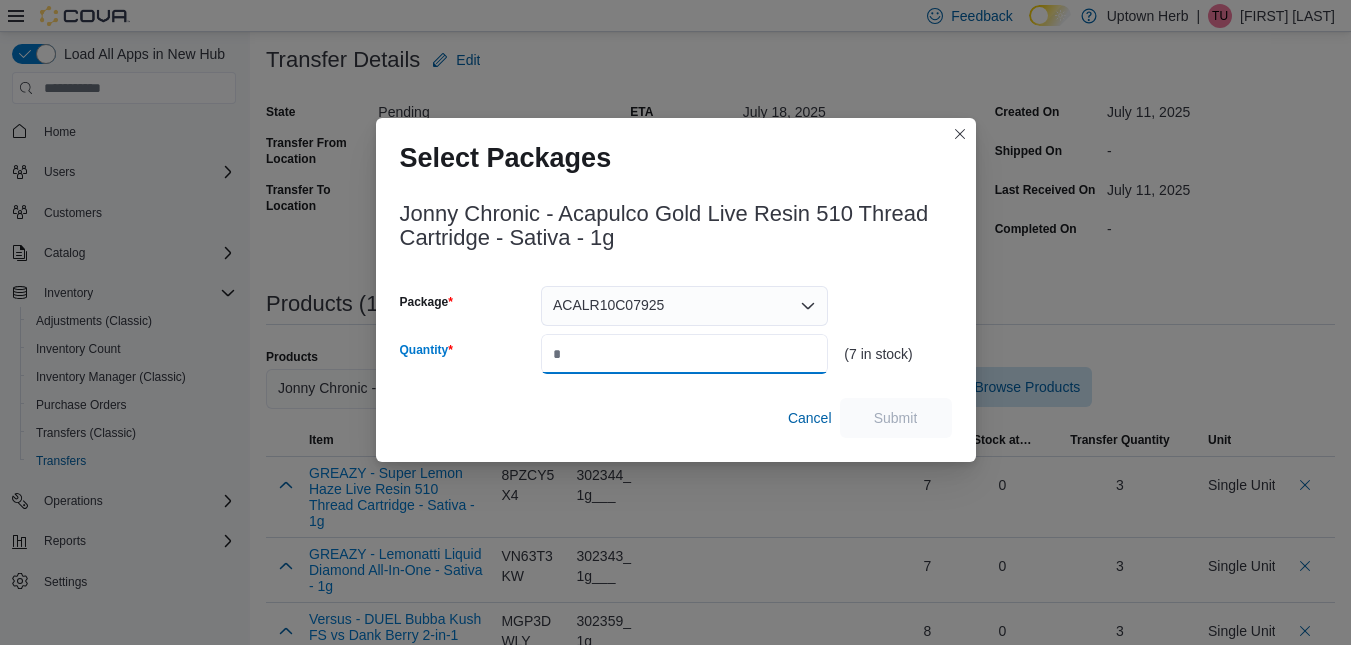 click on "Quantity" at bounding box center (684, 354) 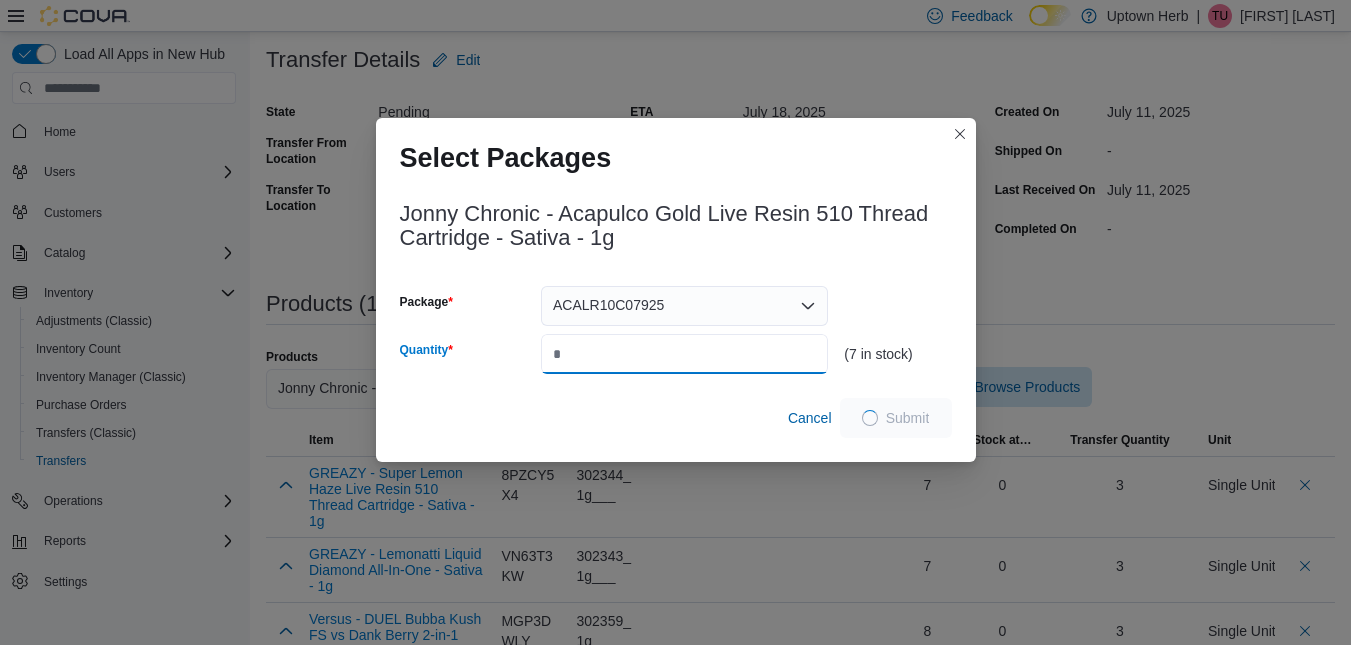 type on "*" 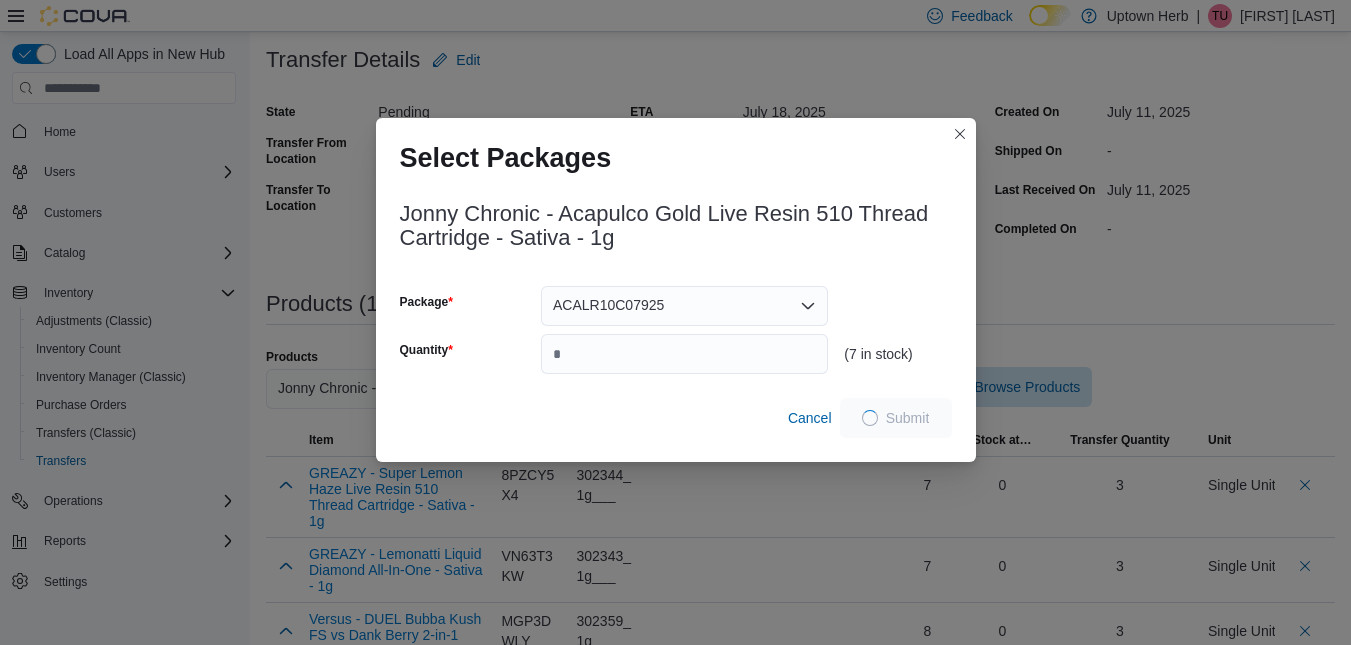 click on "Select Packages Jonny Chronic - Acapulco Gold Live Resin 510 Thread Cartridge - Sativa - 1g   Package ACALR10C07925 Quantity * (7 in stock) Cancel Submit" at bounding box center [675, 322] 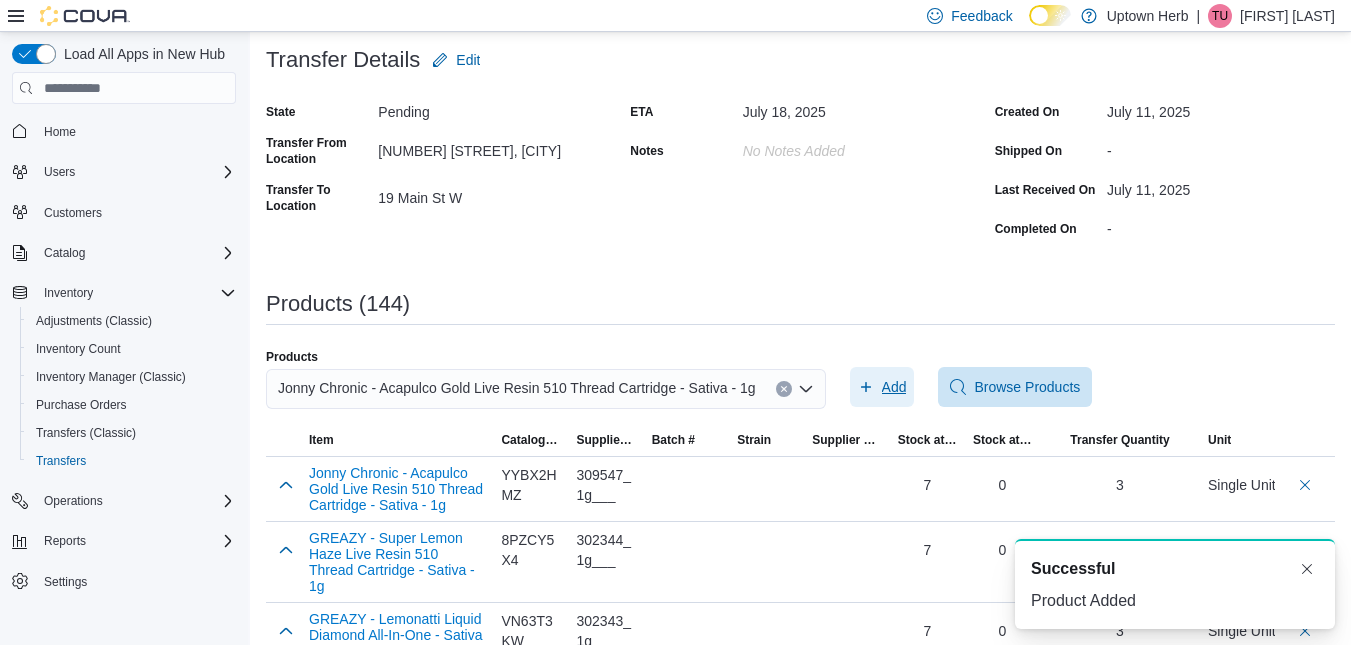 scroll, scrollTop: 0, scrollLeft: 0, axis: both 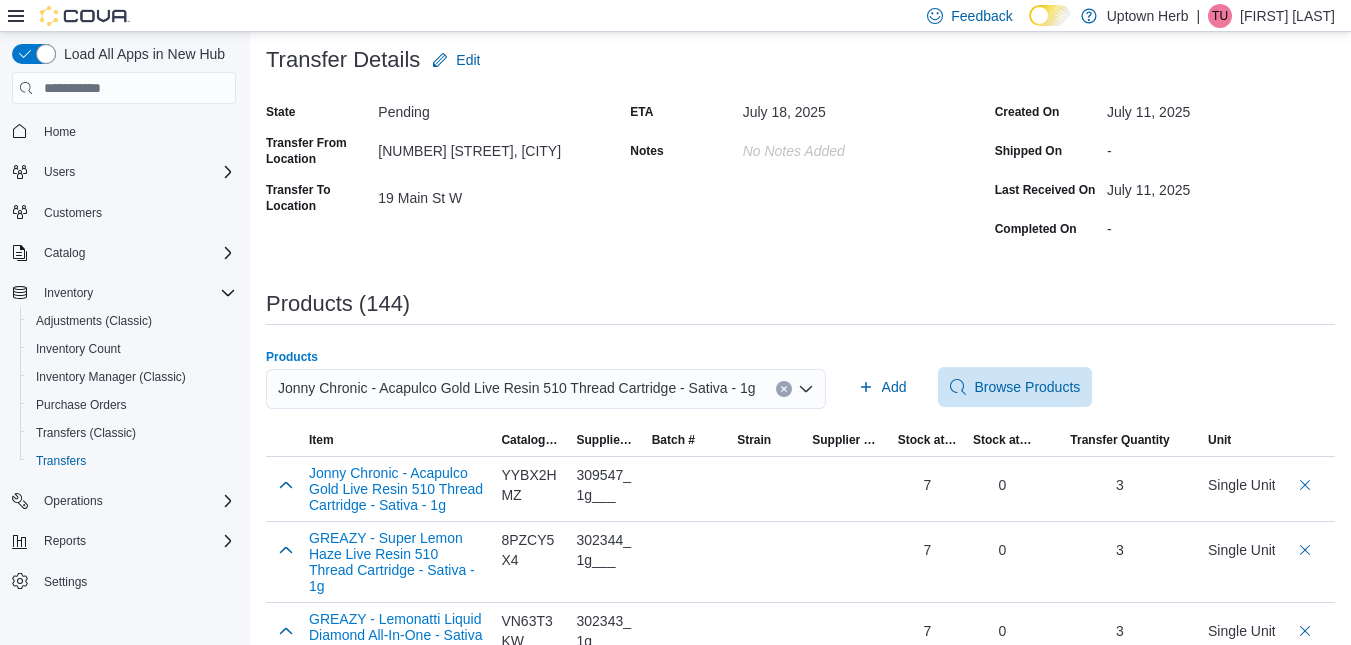 click on "Jonny Chronic - Acapulco Gold Live Resin 510 Thread Cartridge - Sativa - 1g" at bounding box center (517, 388) 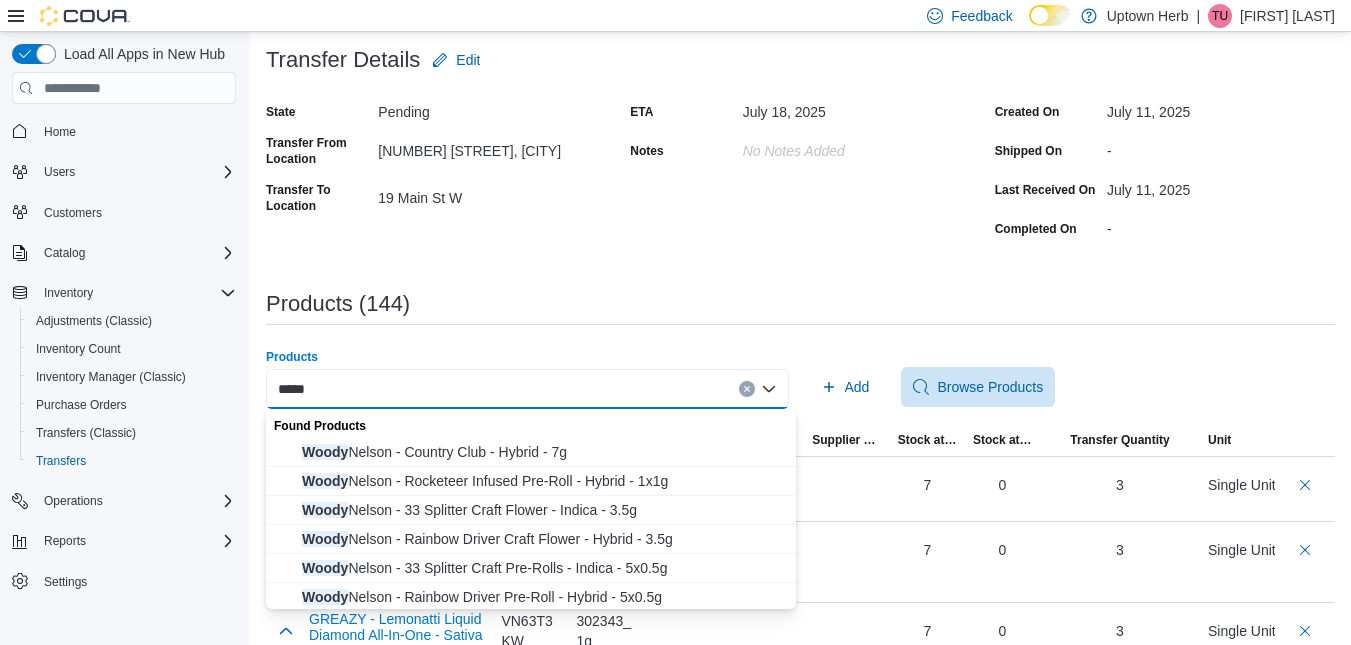 type on "*****" 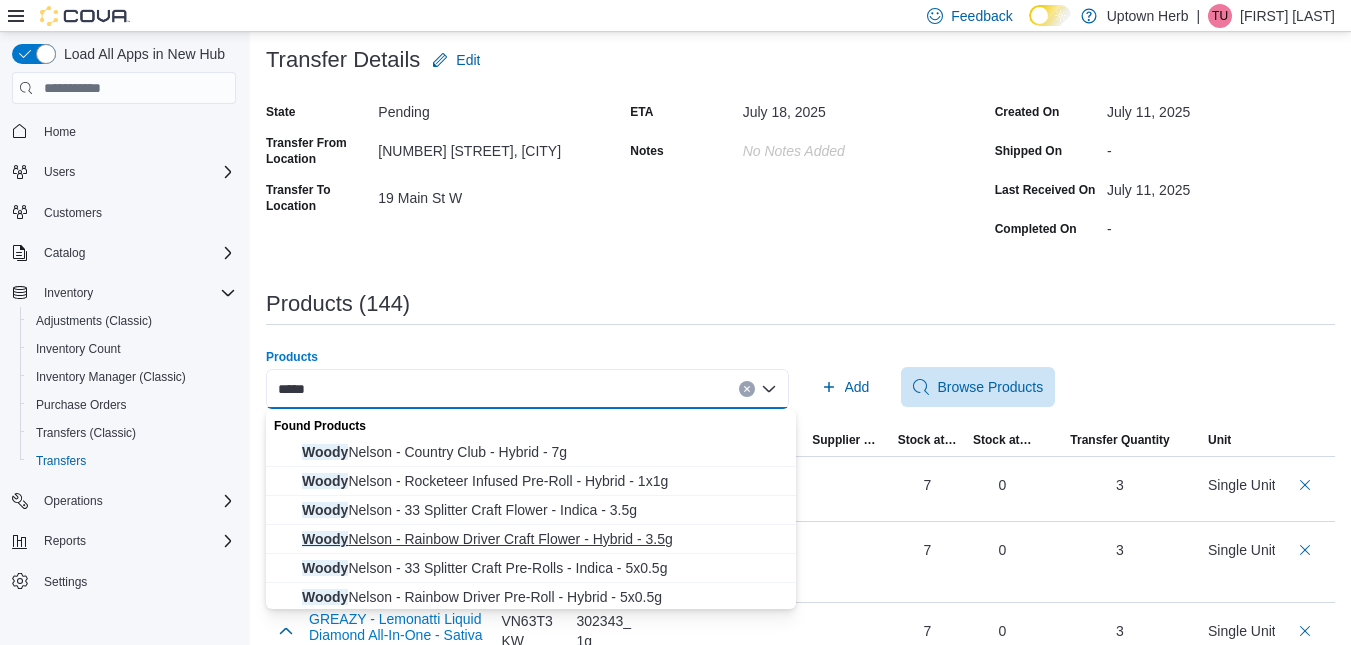click on "Woody  Nelson - Rainbow Driver Craft Flower - Hybrid - 3.5g" at bounding box center [543, 539] 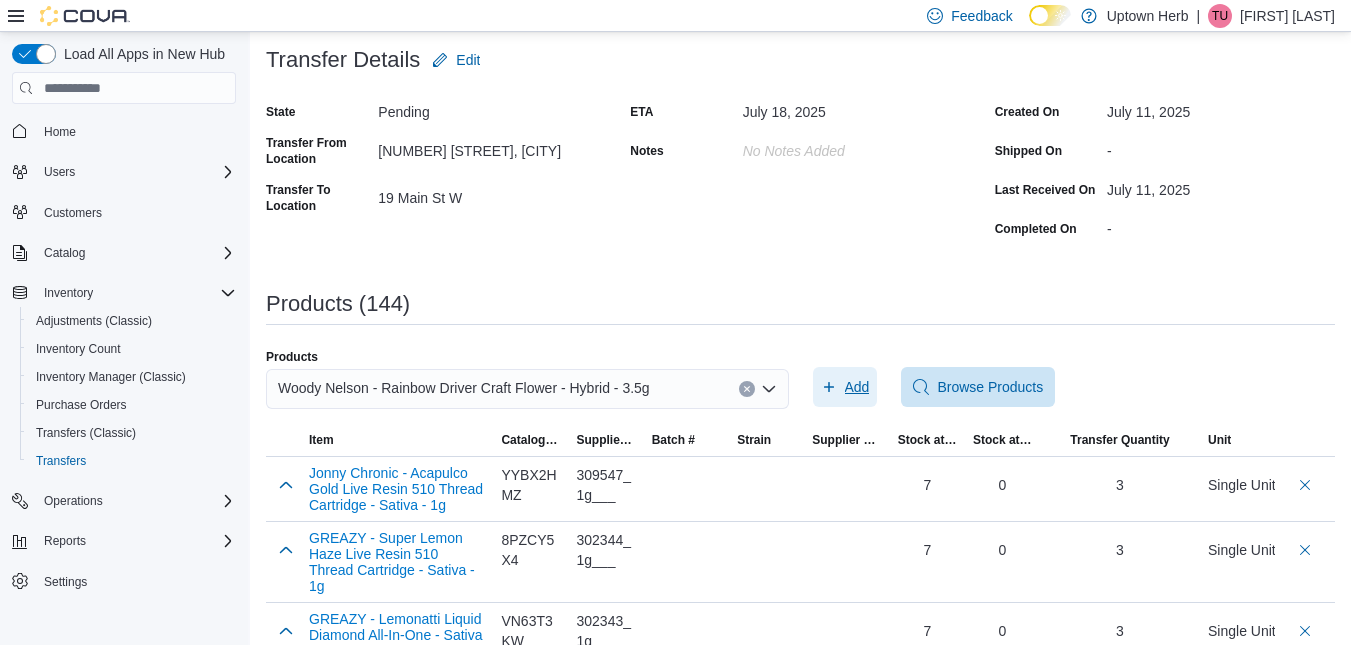 click on "Add" at bounding box center [857, 387] 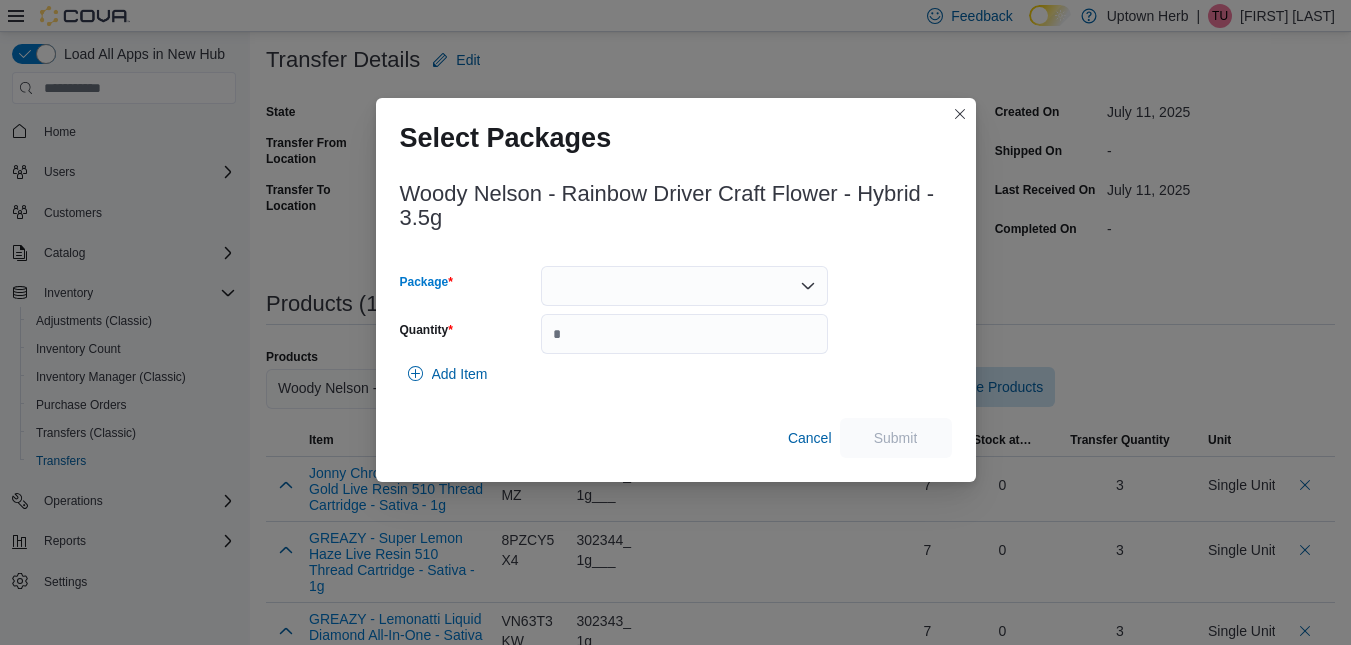 click at bounding box center (684, 286) 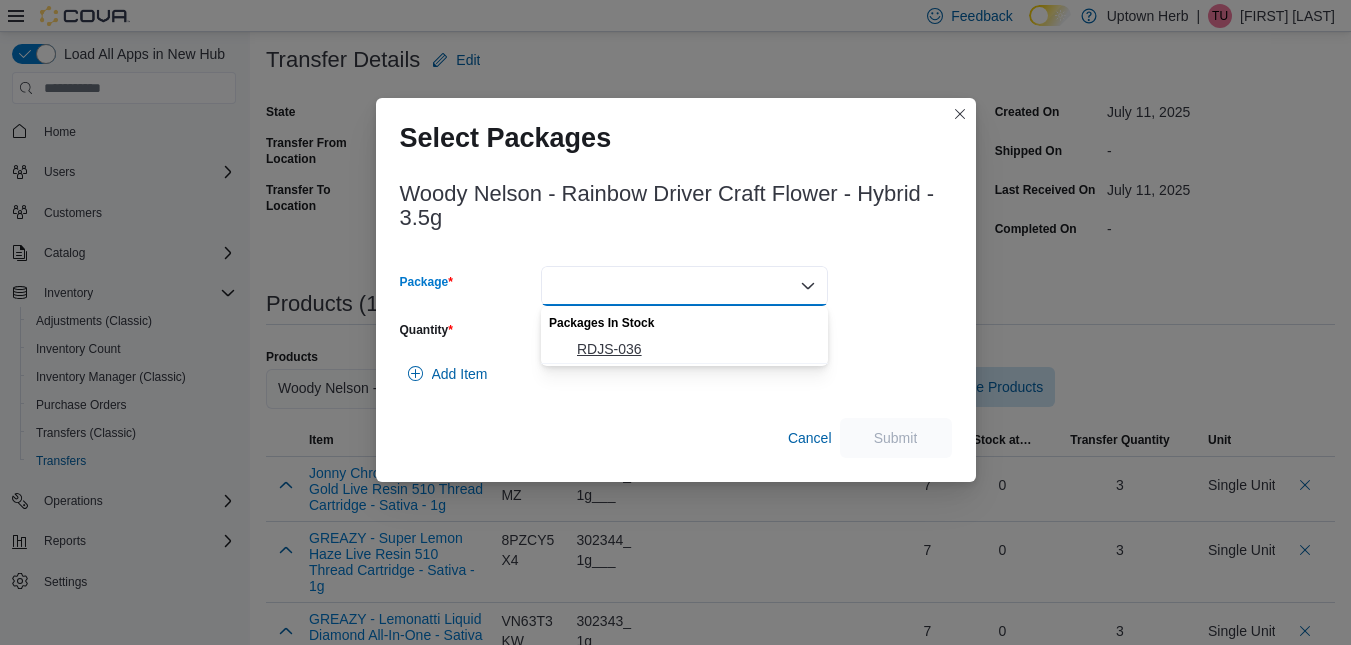 click on "RDJS-036" at bounding box center [696, 349] 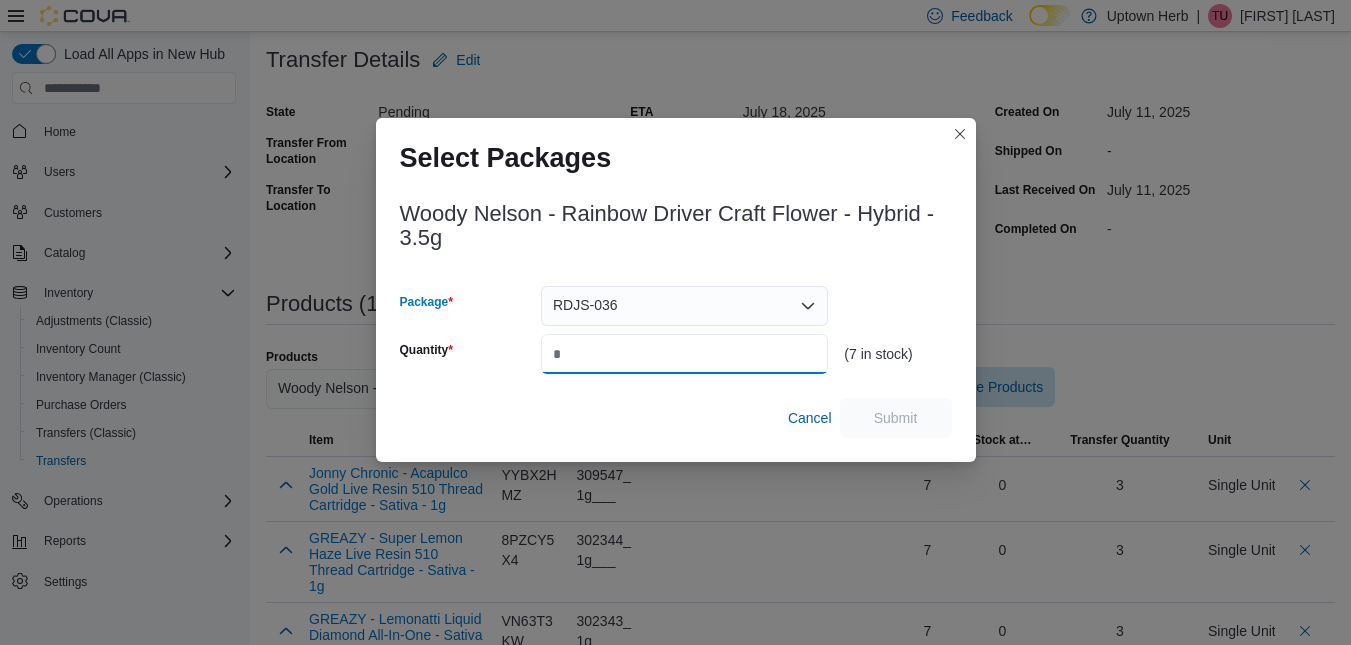 click on "Quantity" at bounding box center (684, 354) 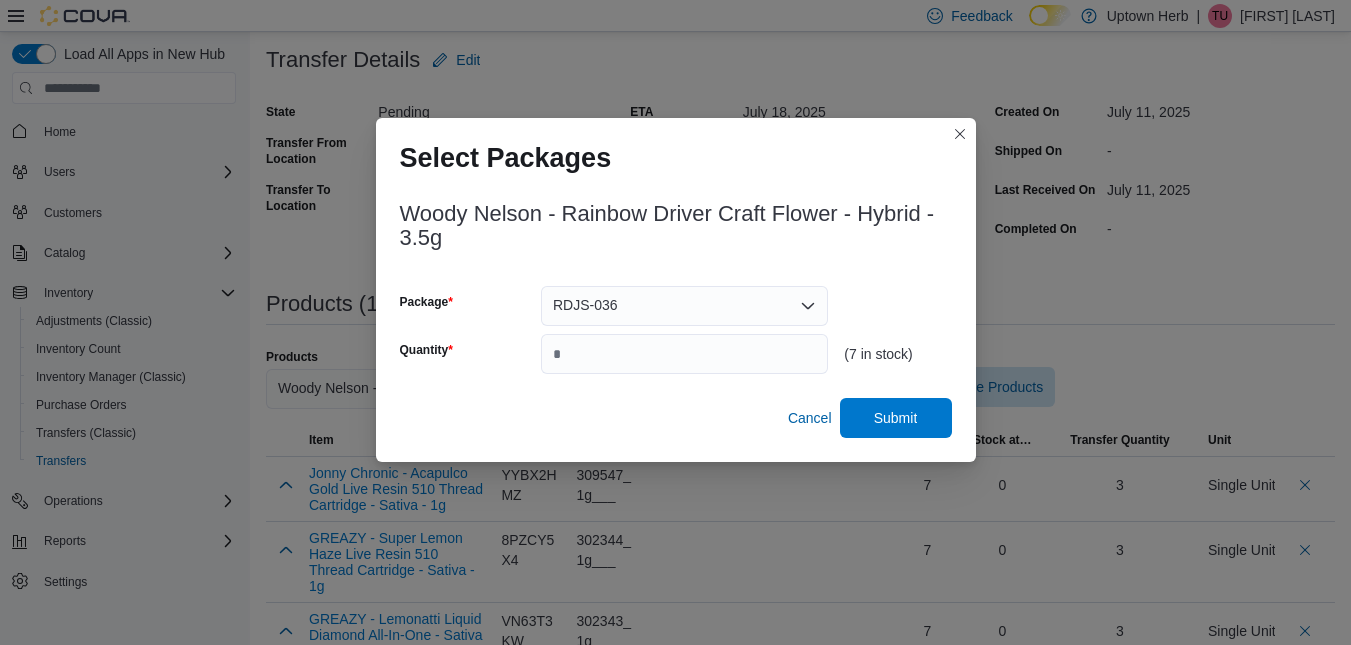 type on "*" 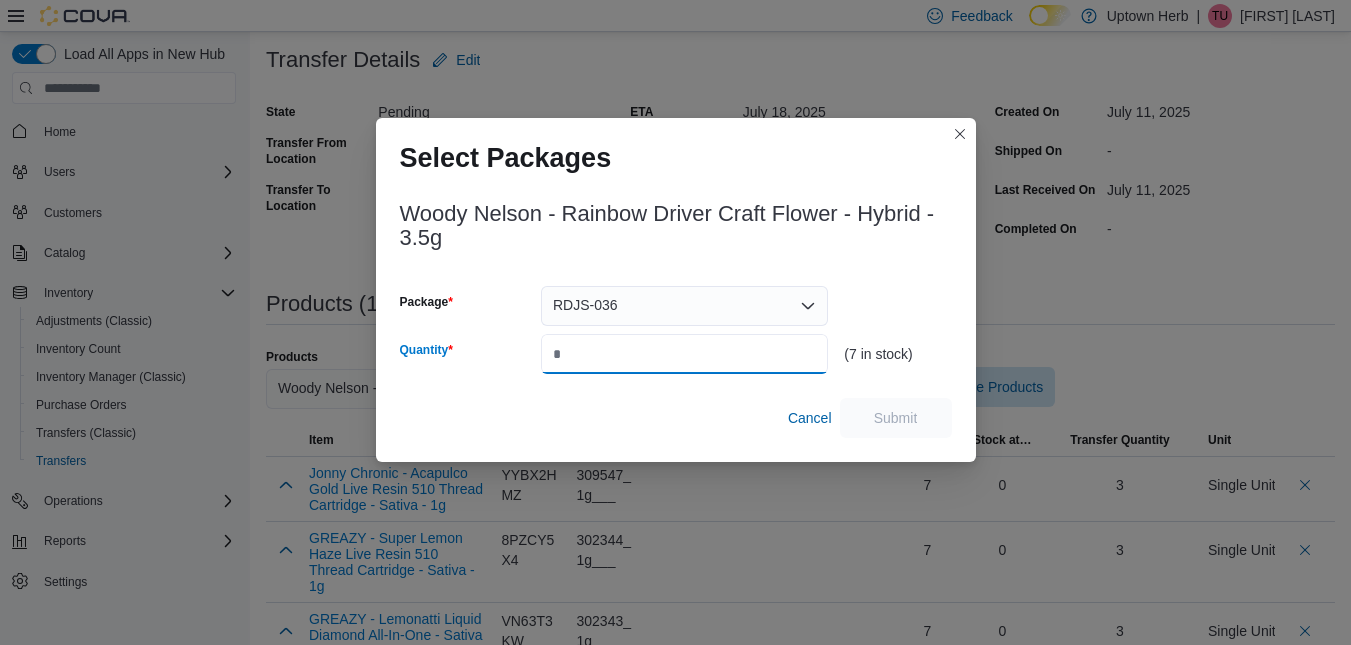 type on "*" 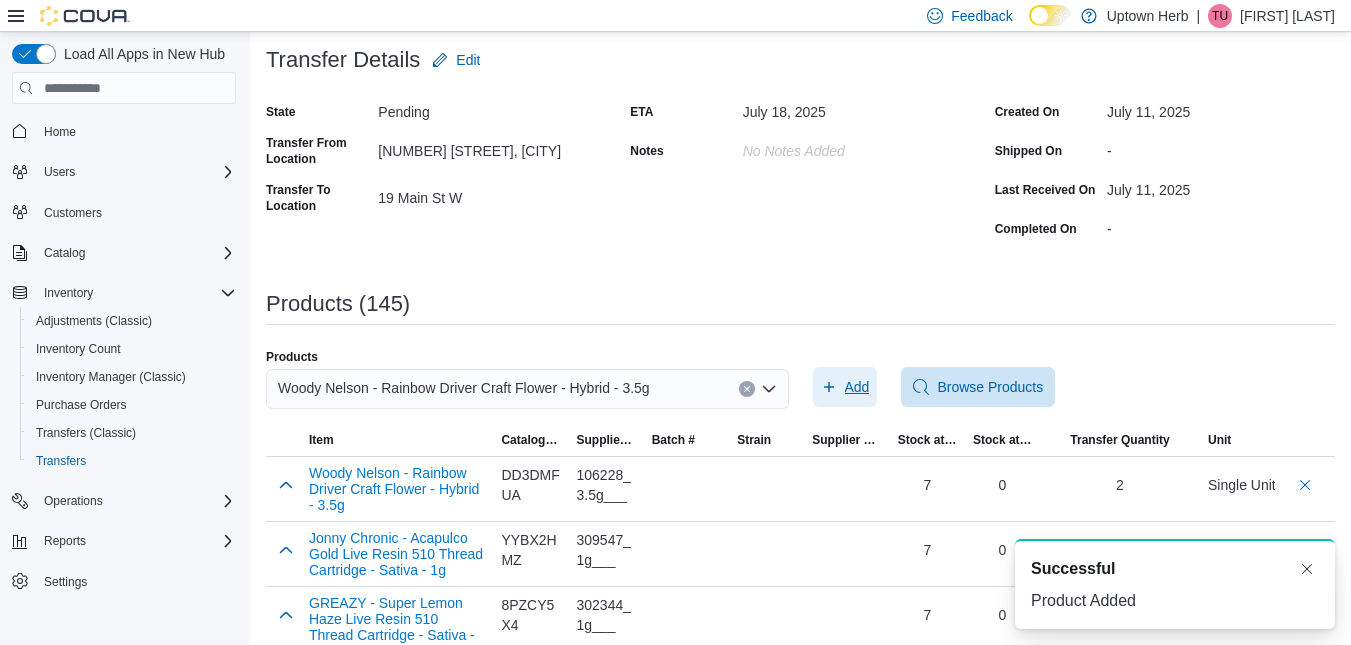scroll, scrollTop: 0, scrollLeft: 0, axis: both 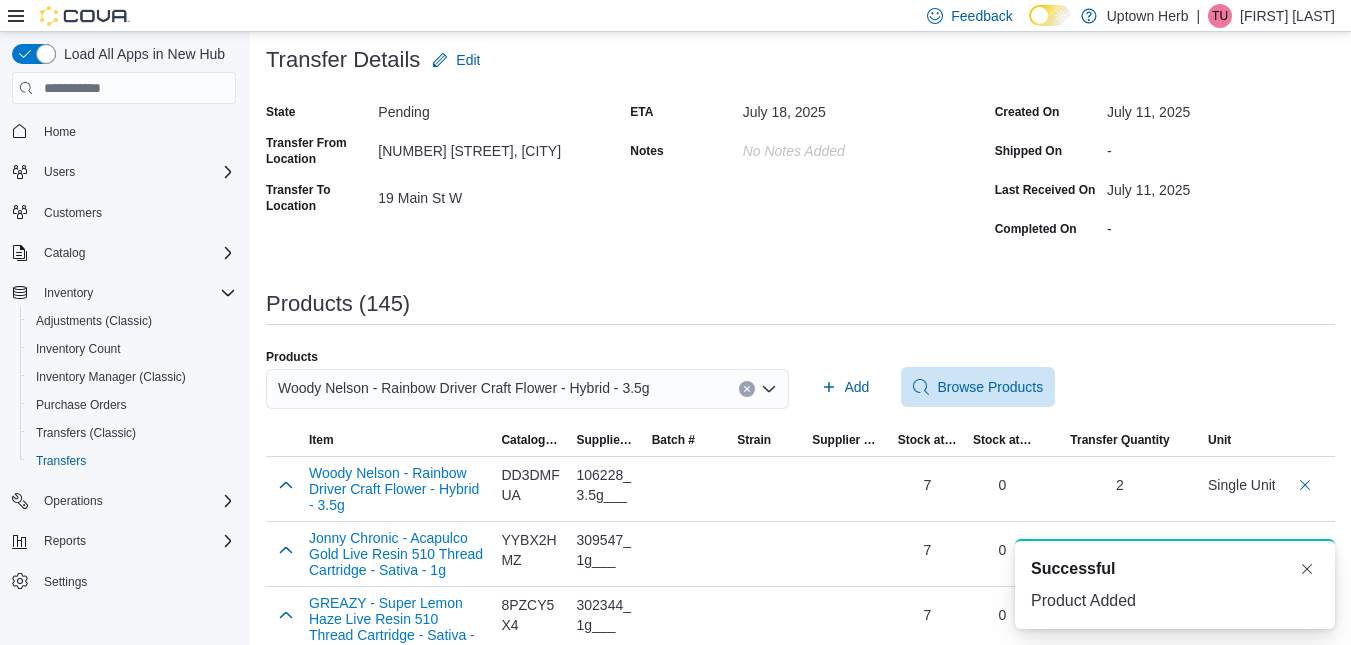 click on "Woody Nelson - Rainbow Driver Craft Flower - Hybrid - 3.5g" at bounding box center (464, 388) 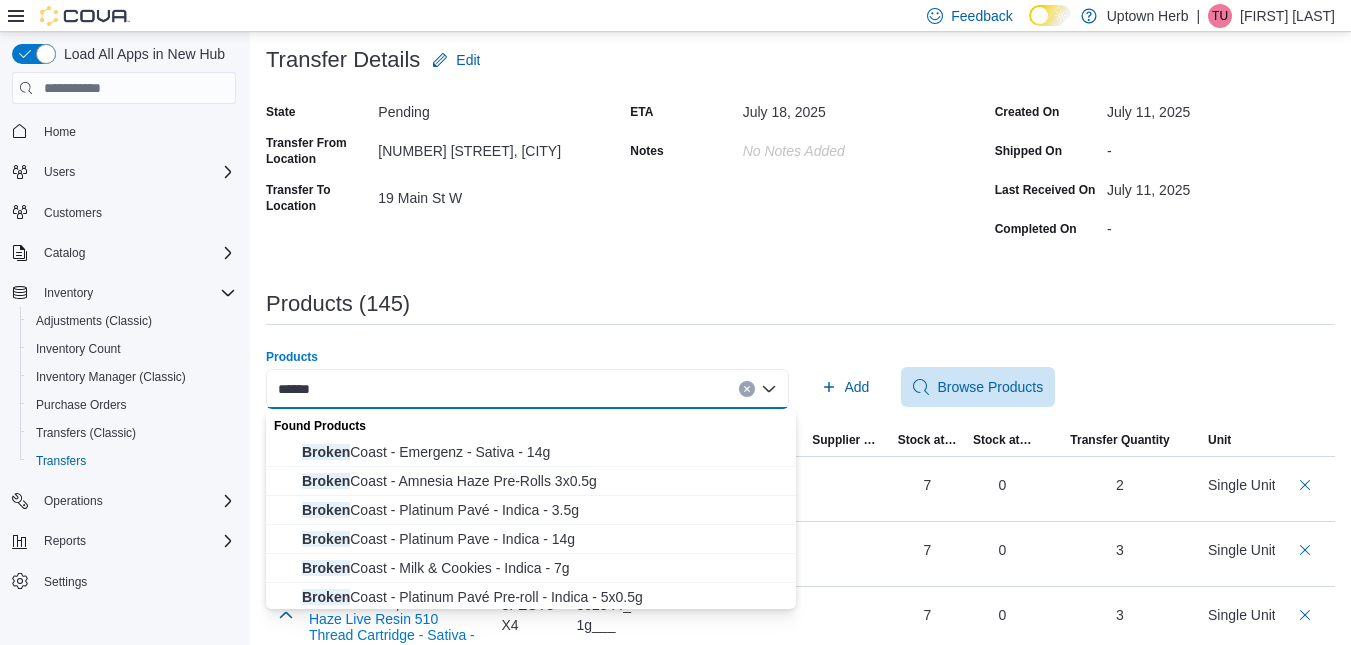 type on "******" 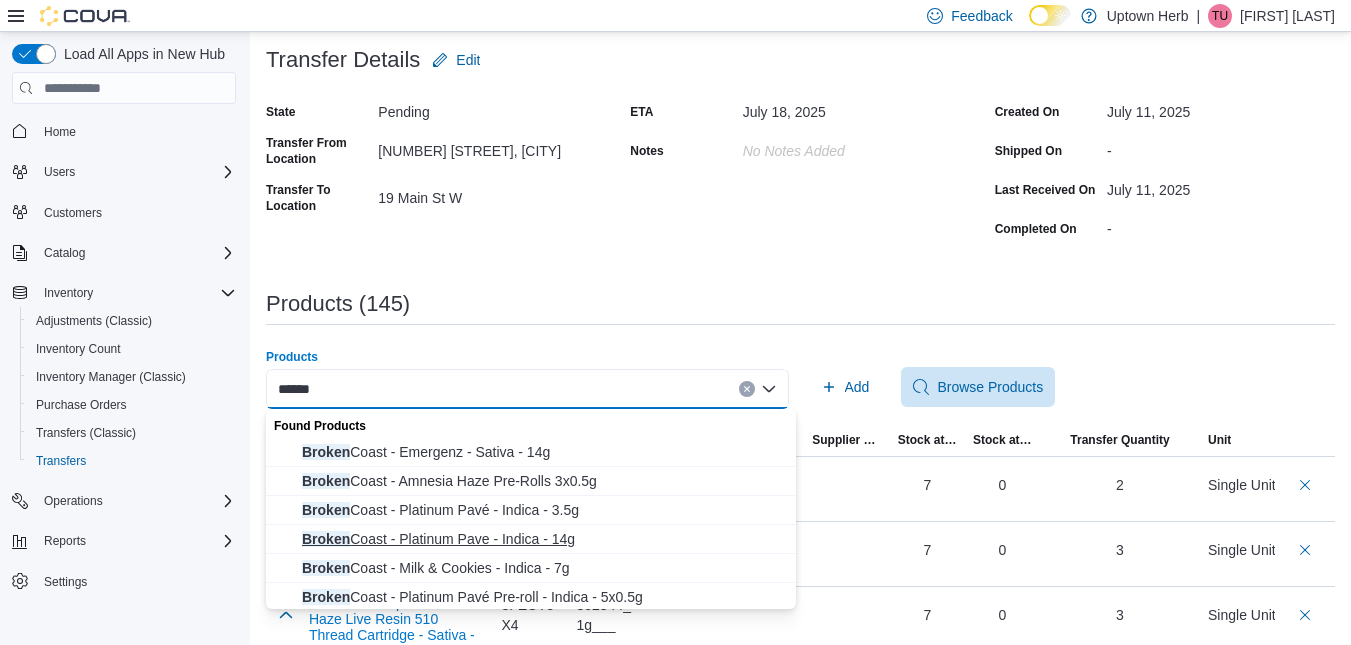 scroll, scrollTop: 3, scrollLeft: 0, axis: vertical 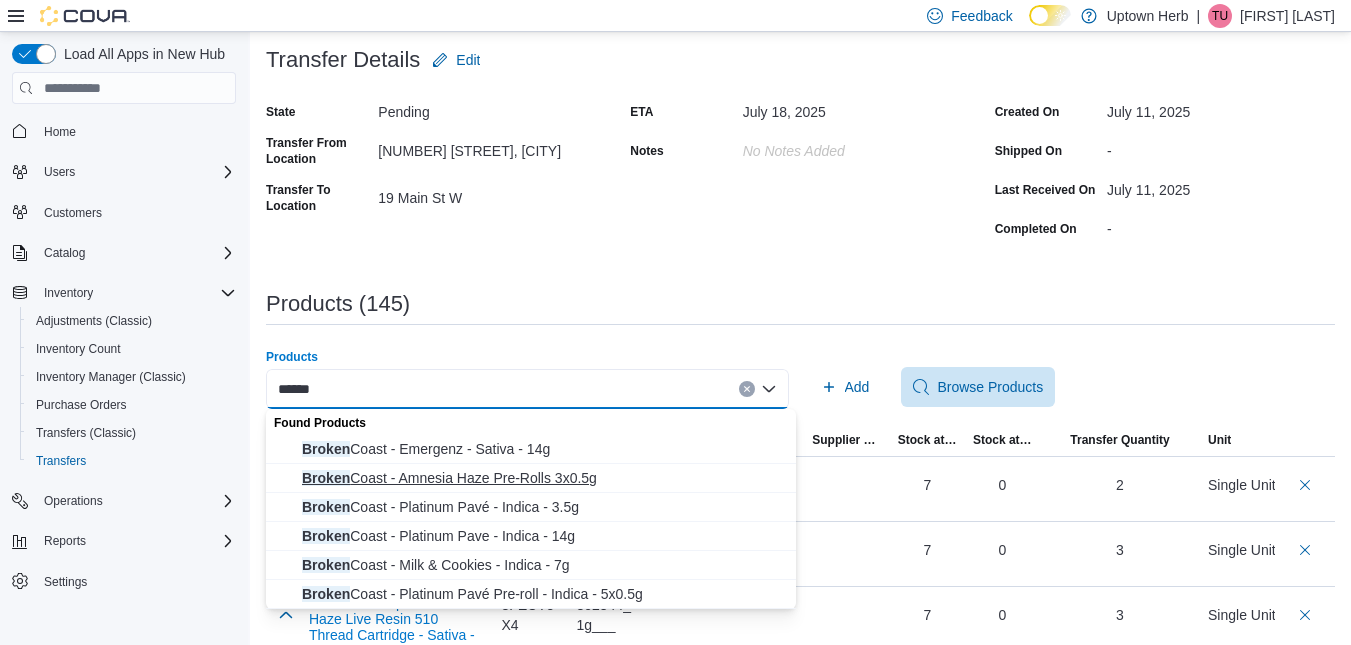 click on "Broken  Coast - Amnesia Haze Pre-Rolls 3x0.5g" at bounding box center (543, 478) 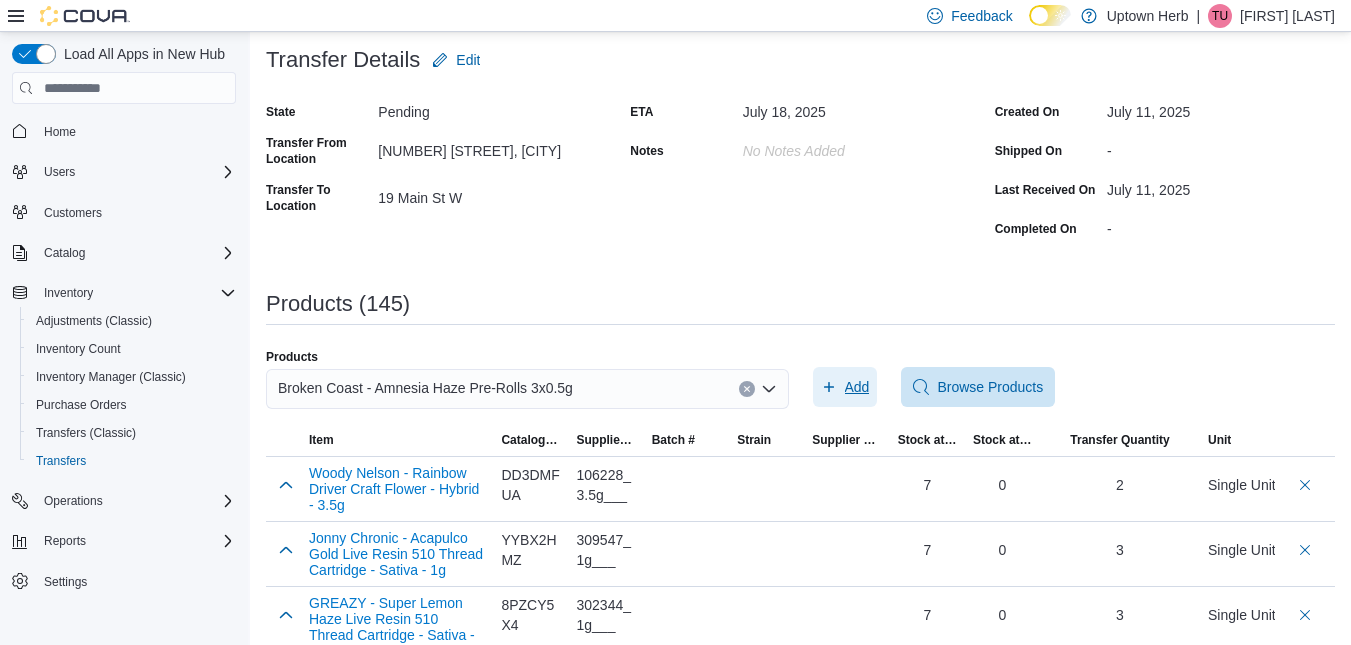 click on "Add" at bounding box center (857, 387) 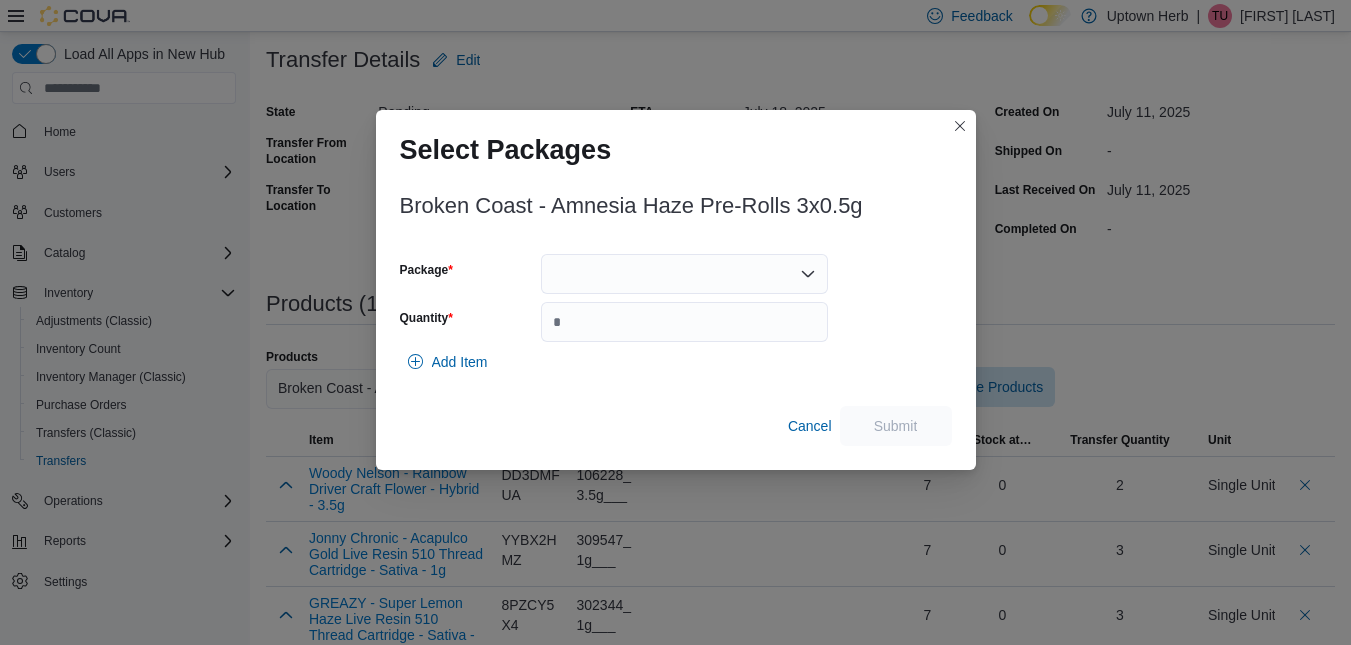 click at bounding box center [684, 274] 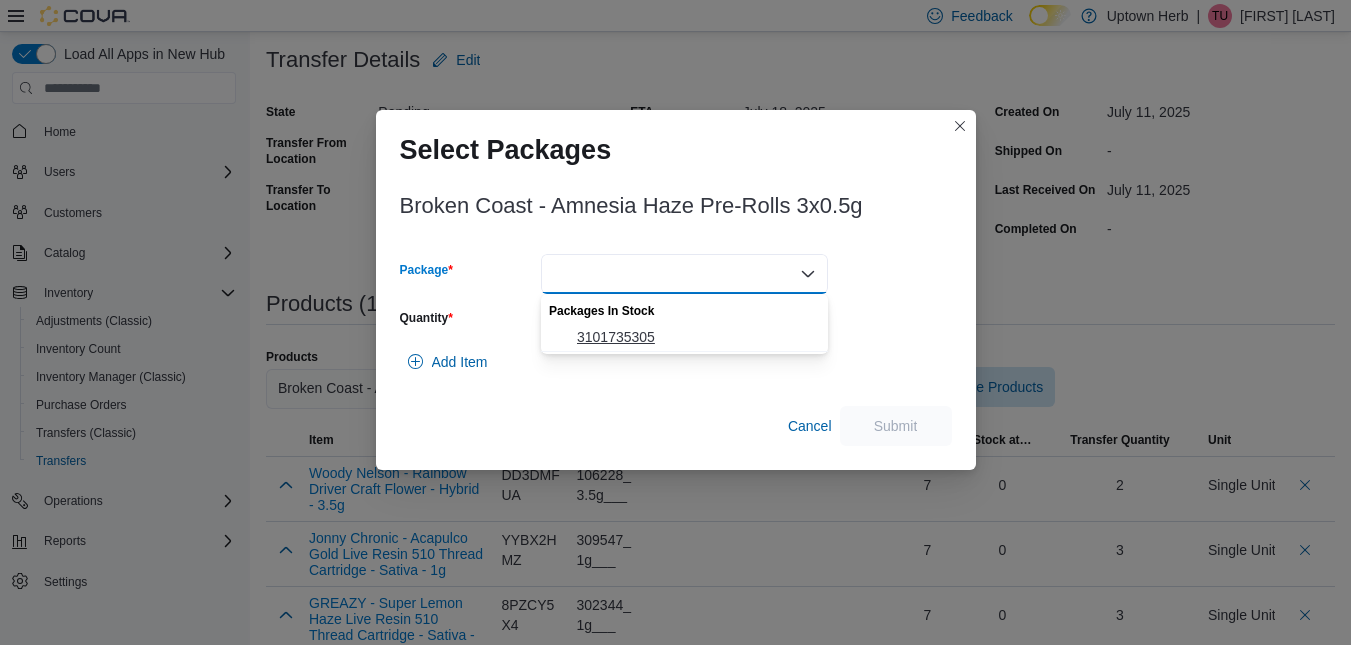 click on "3101735305" at bounding box center [684, 337] 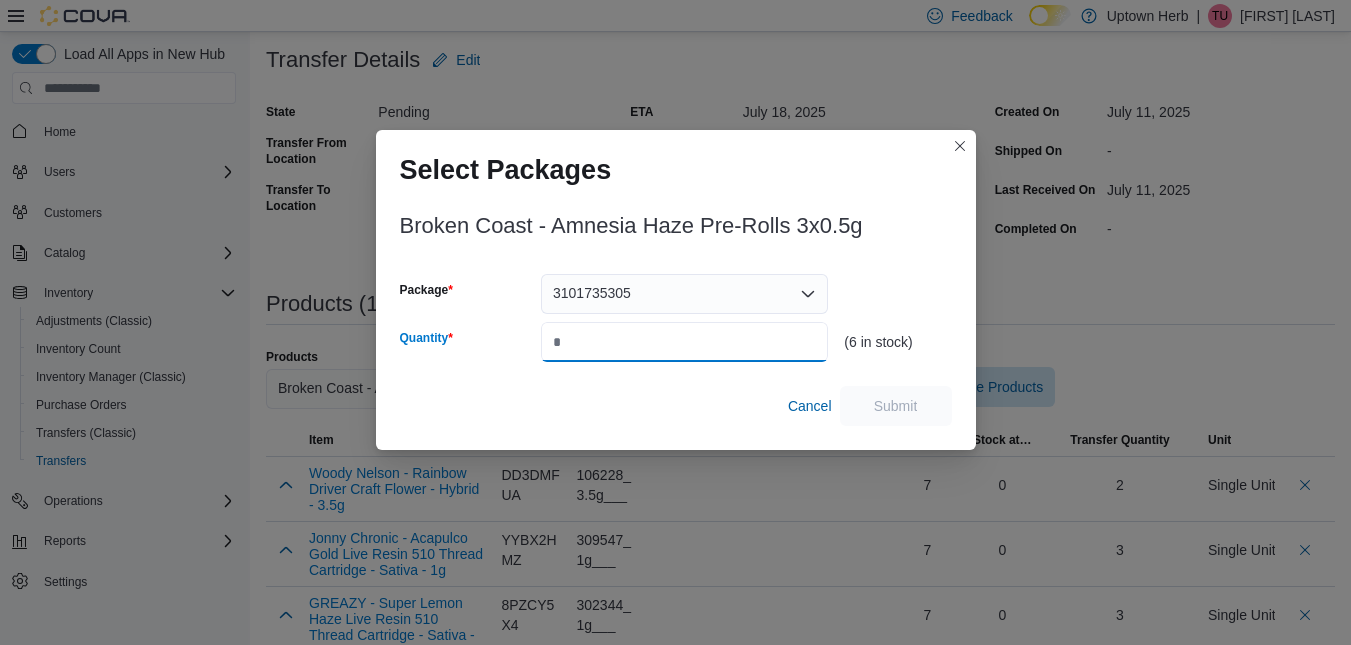 click on "Quantity" at bounding box center (684, 342) 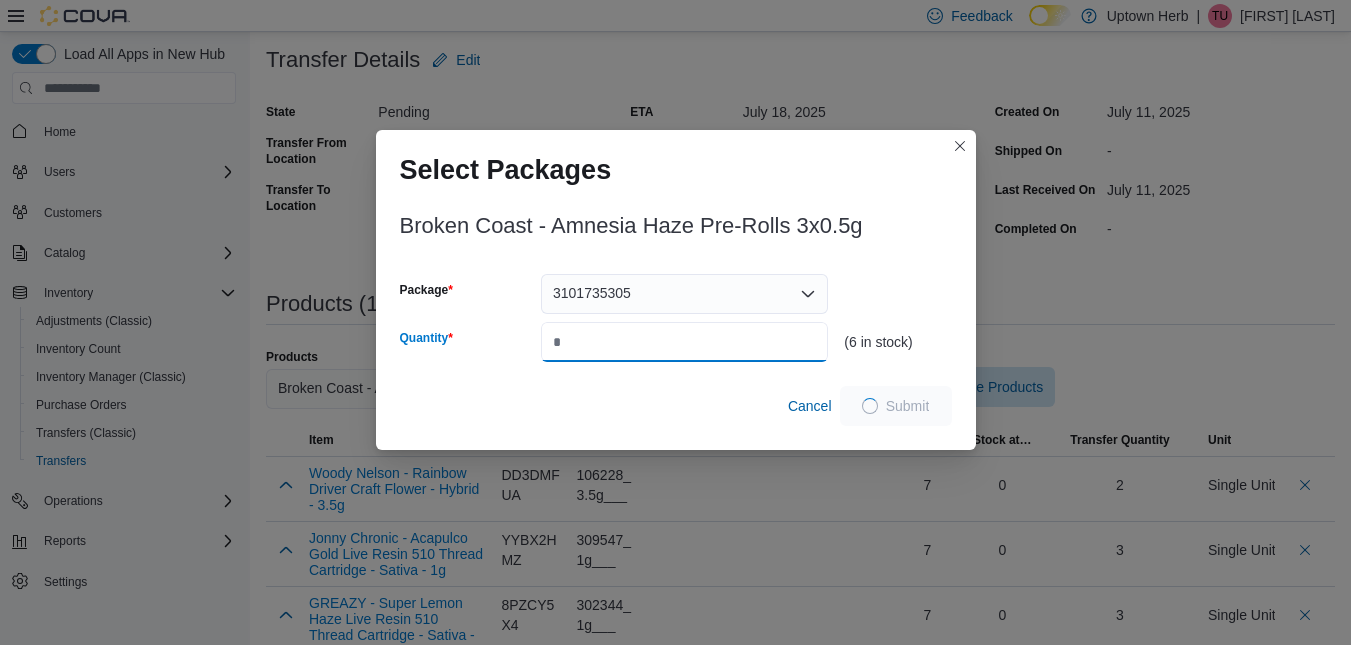 type on "*" 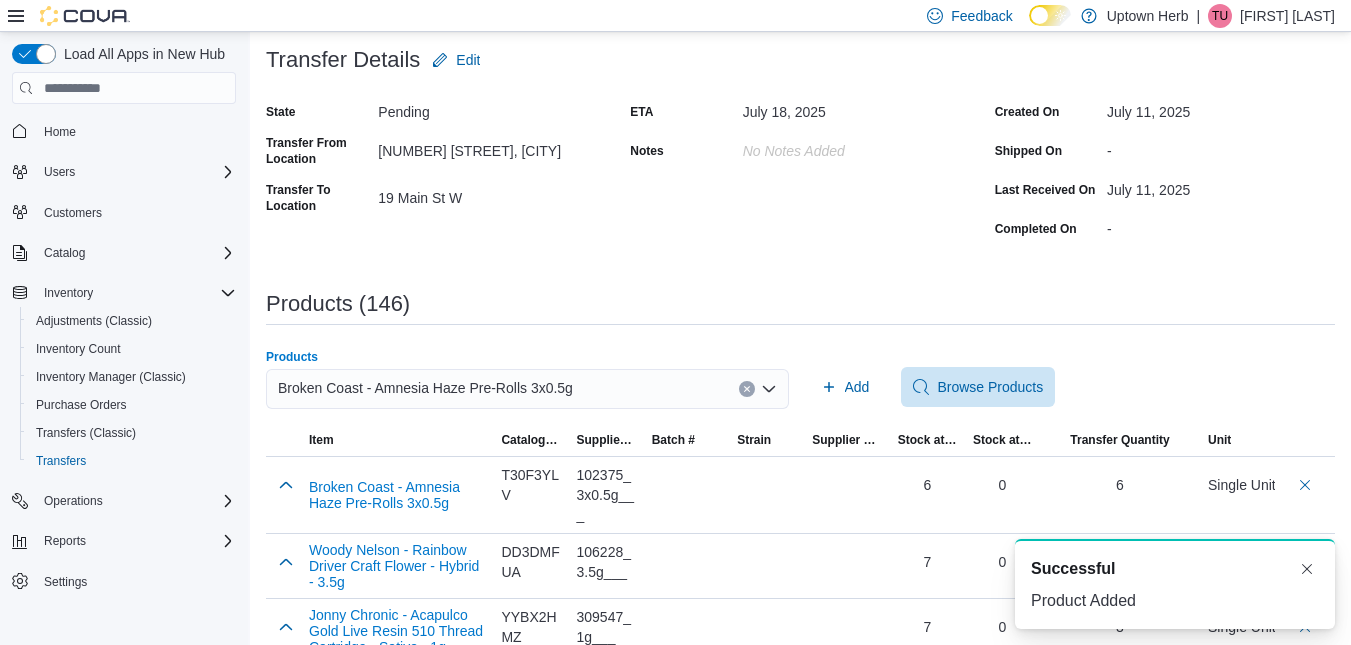click on "Broken Coast - Amnesia Haze Pre-Rolls 3x0.5g" at bounding box center (425, 388) 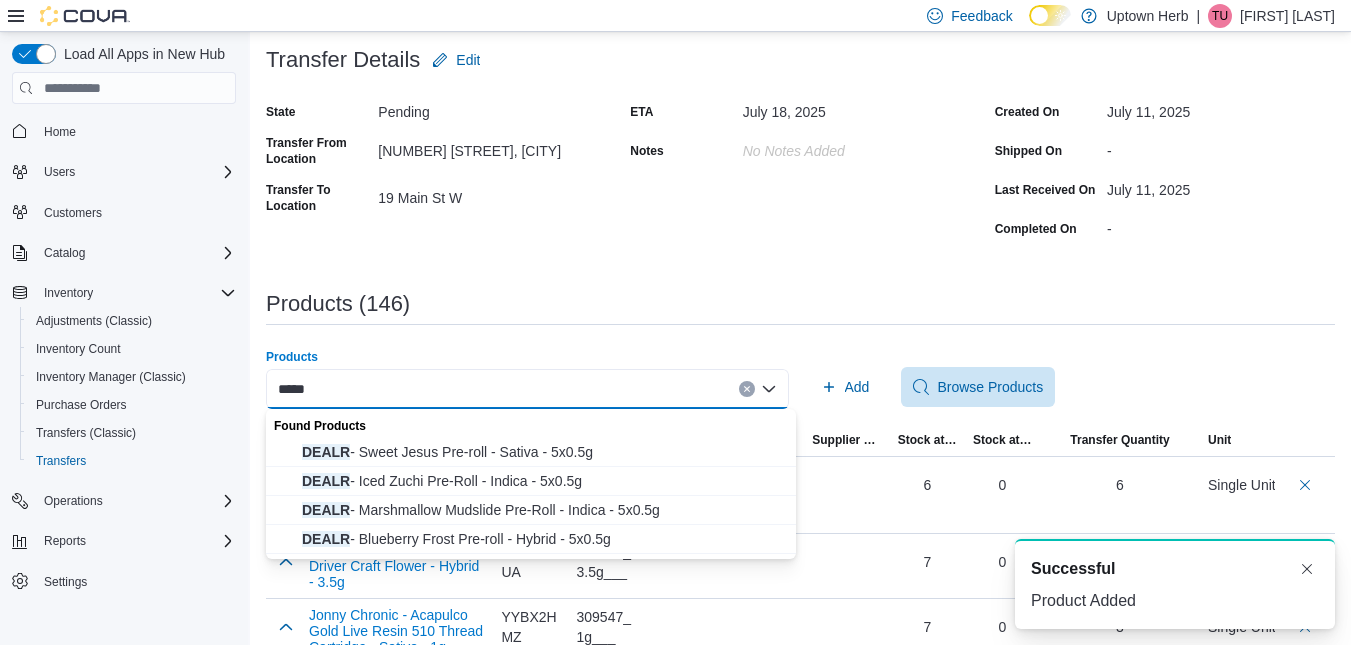 type on "*****" 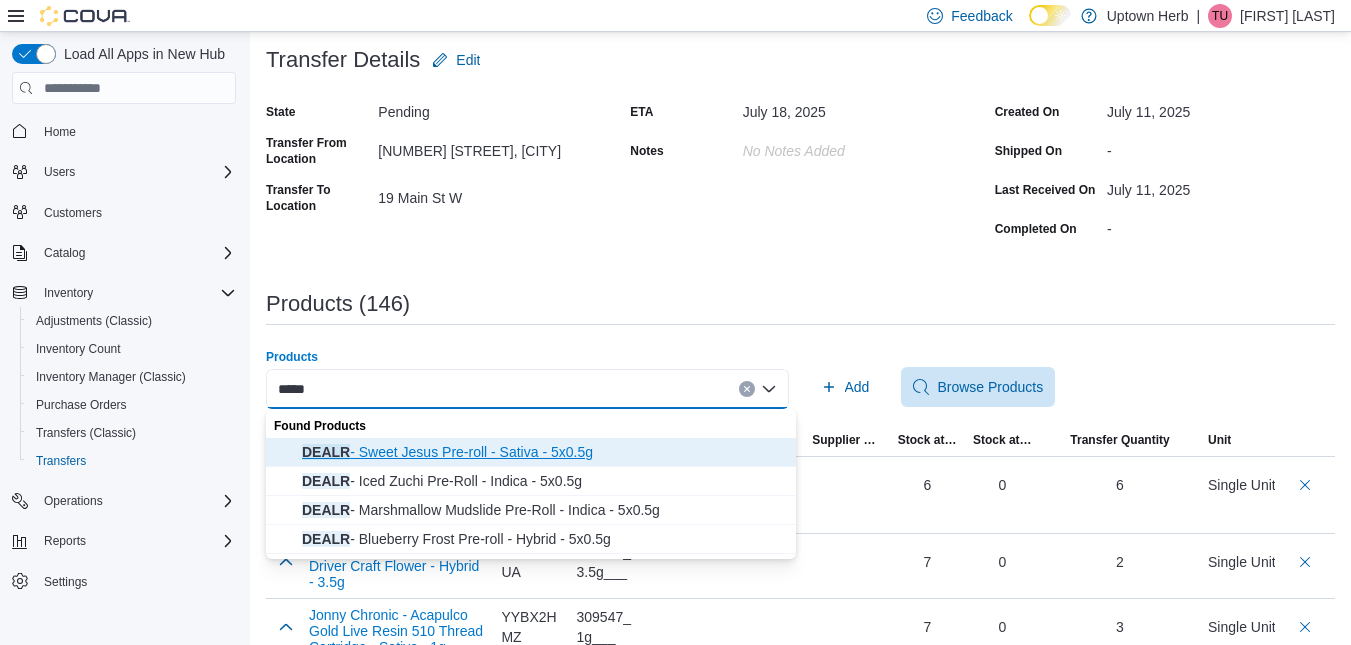 click on "DEALR  - Sweet Jesus Pre-roll - Sativa - 5x0.5g" at bounding box center (543, 452) 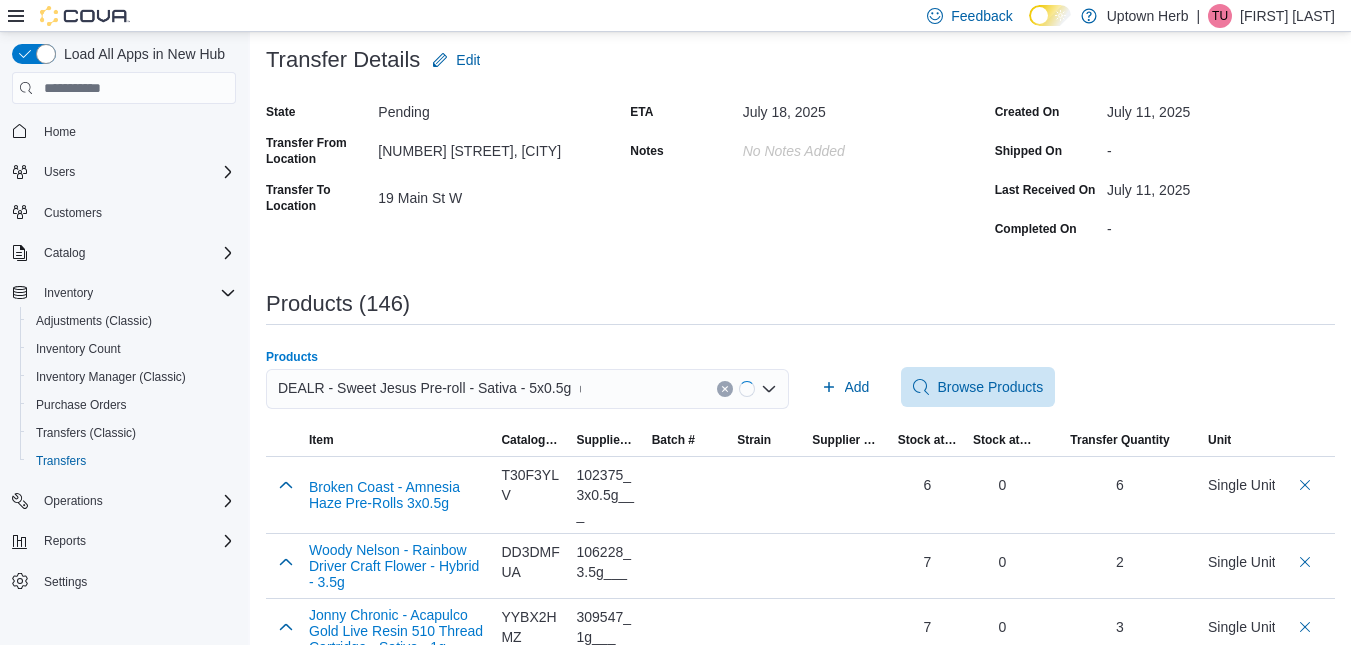 type 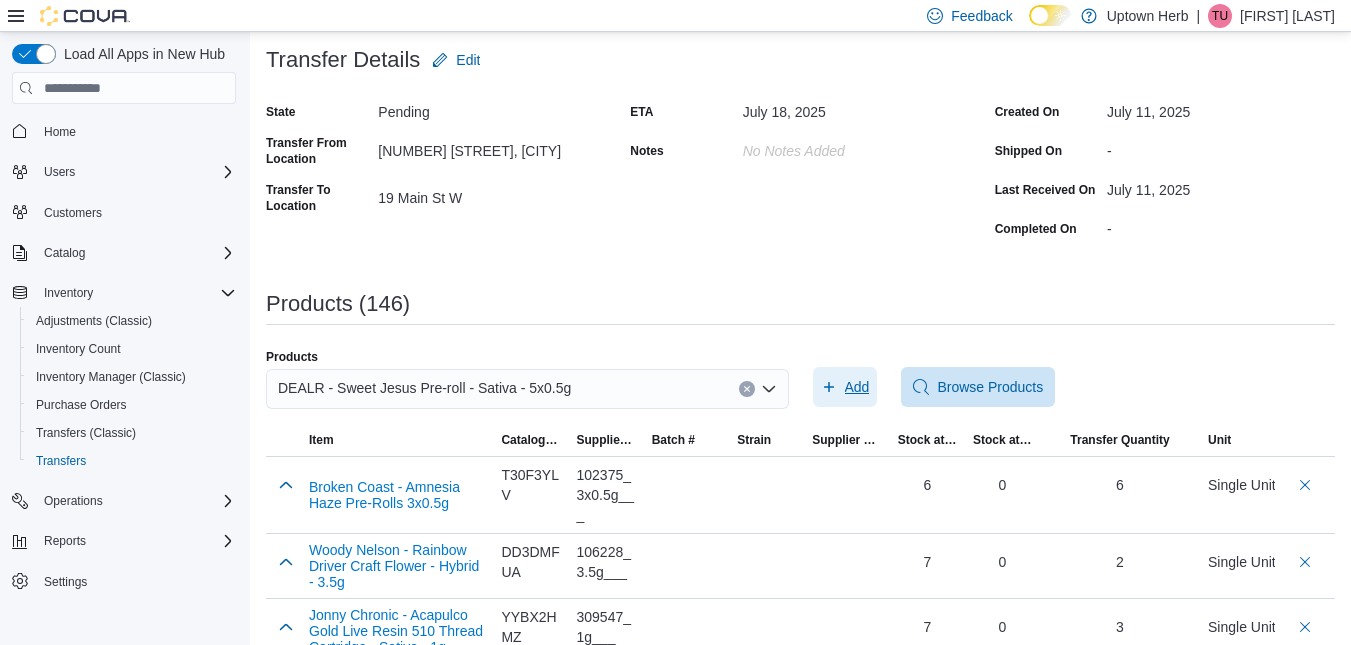 click on "Add" at bounding box center (857, 387) 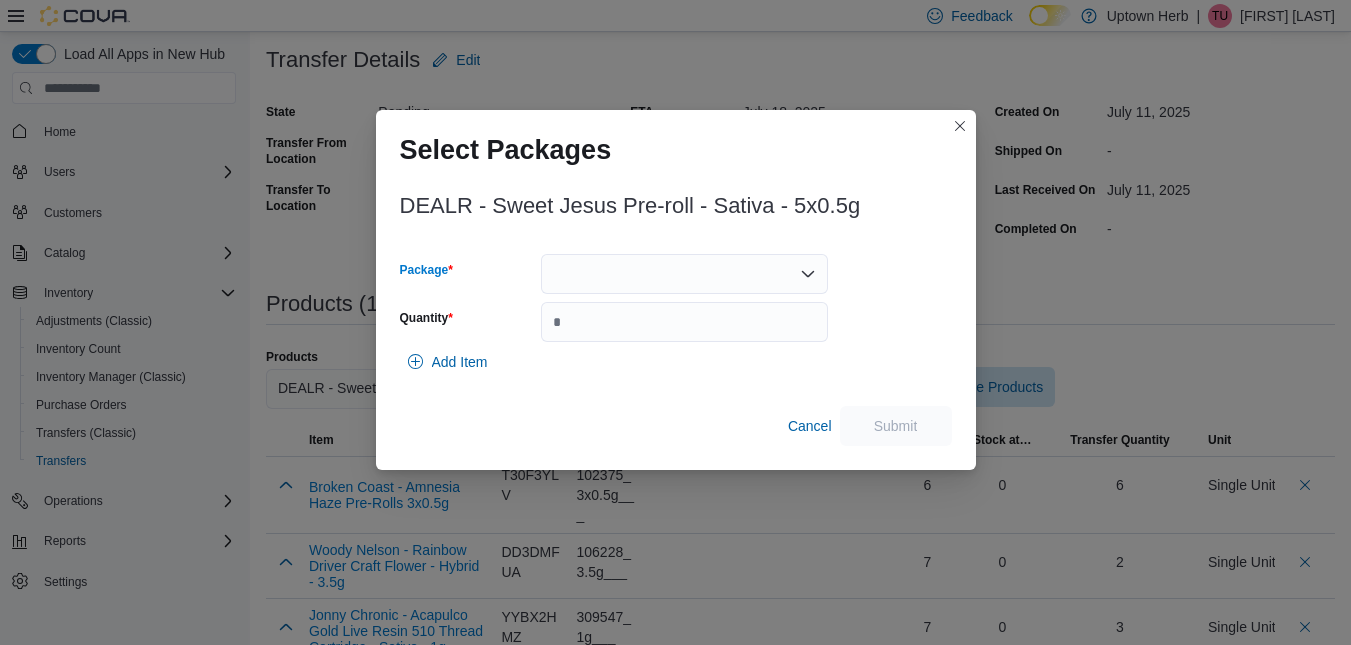 click at bounding box center (684, 274) 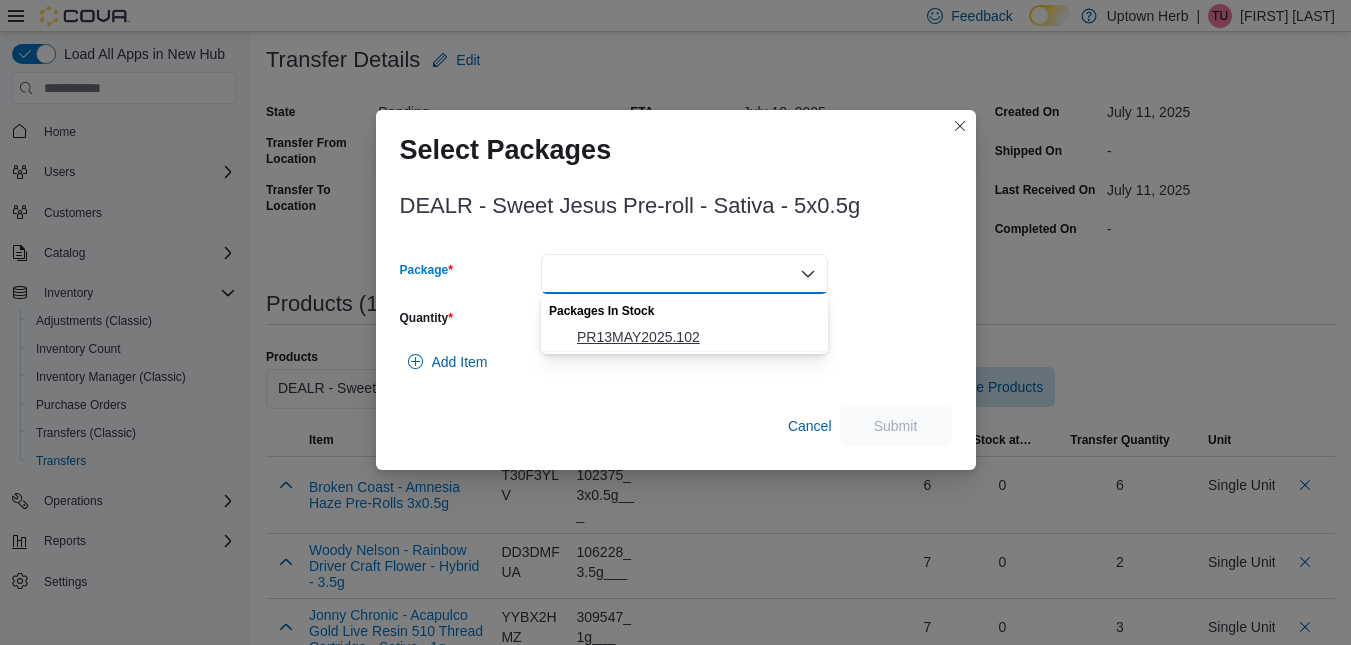 click on "PR13MAY2025.102" at bounding box center (696, 337) 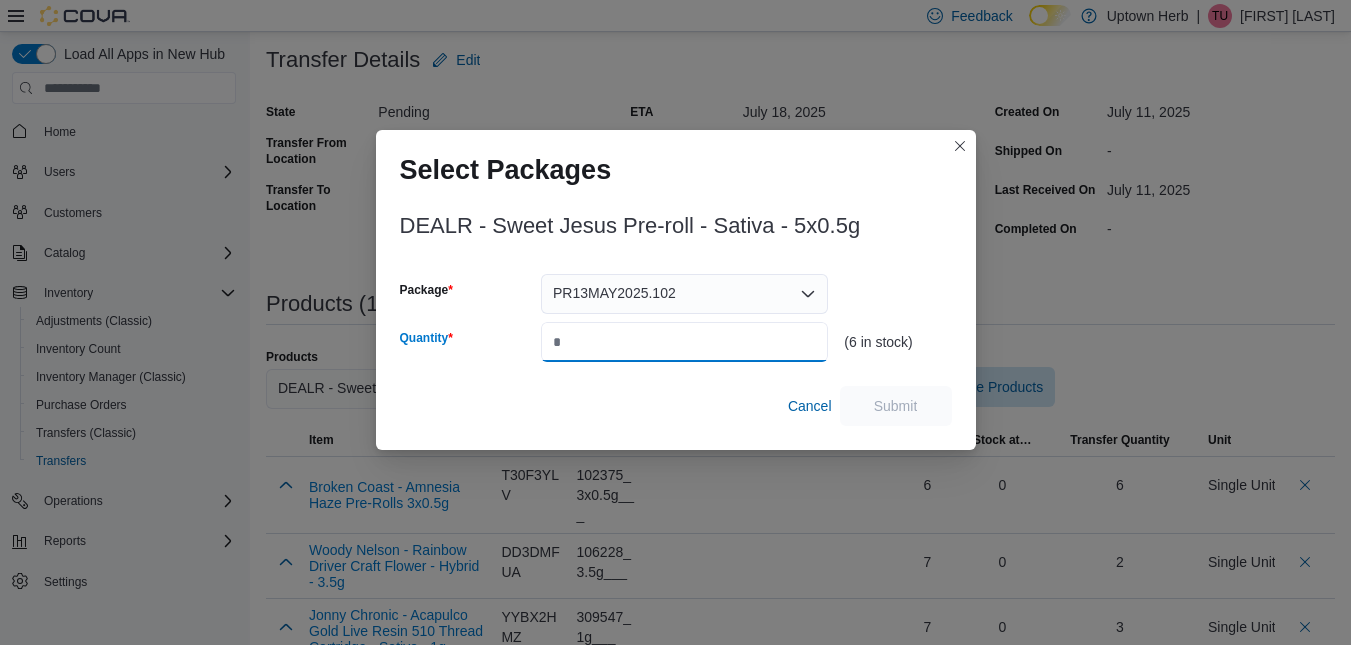 click on "Quantity" at bounding box center (684, 342) 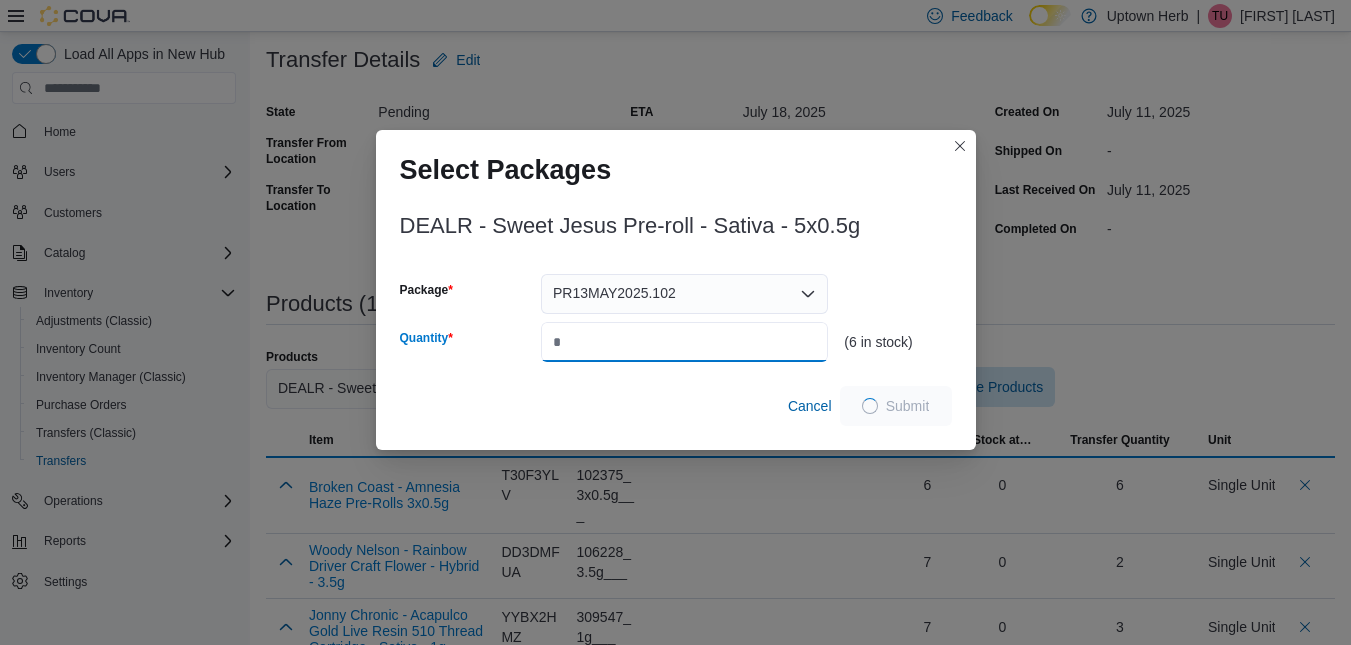 type on "*" 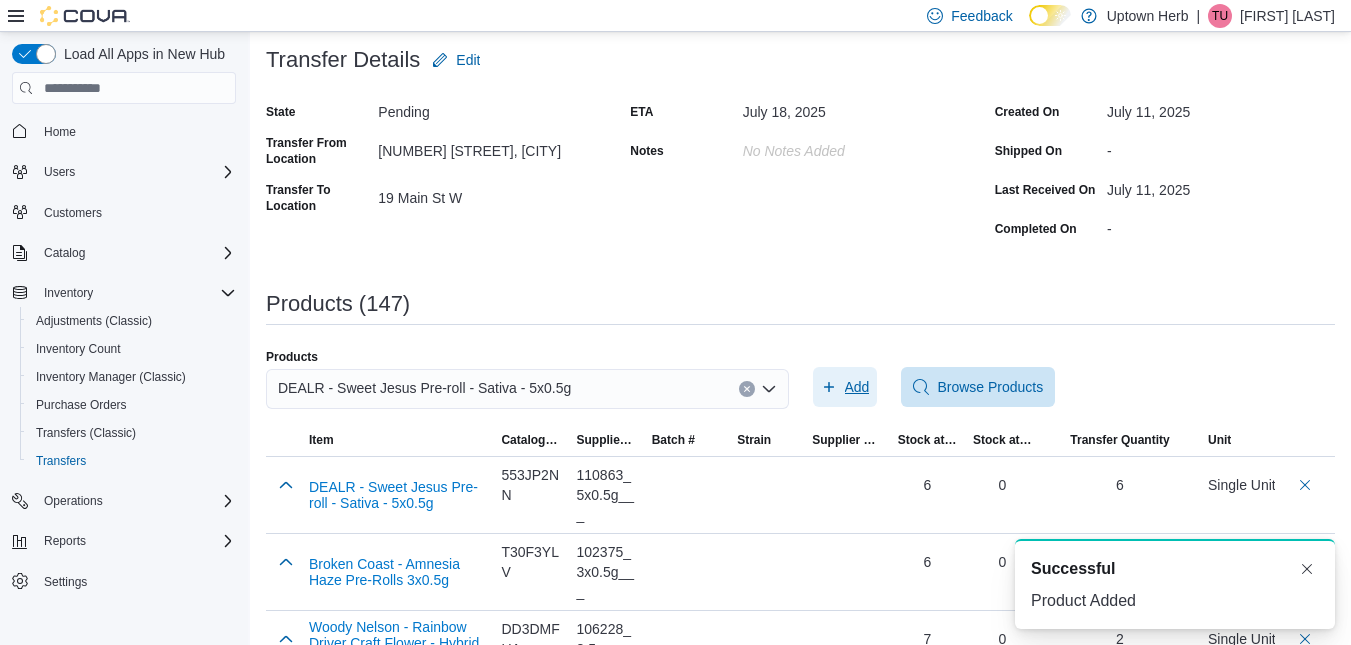 scroll, scrollTop: 0, scrollLeft: 0, axis: both 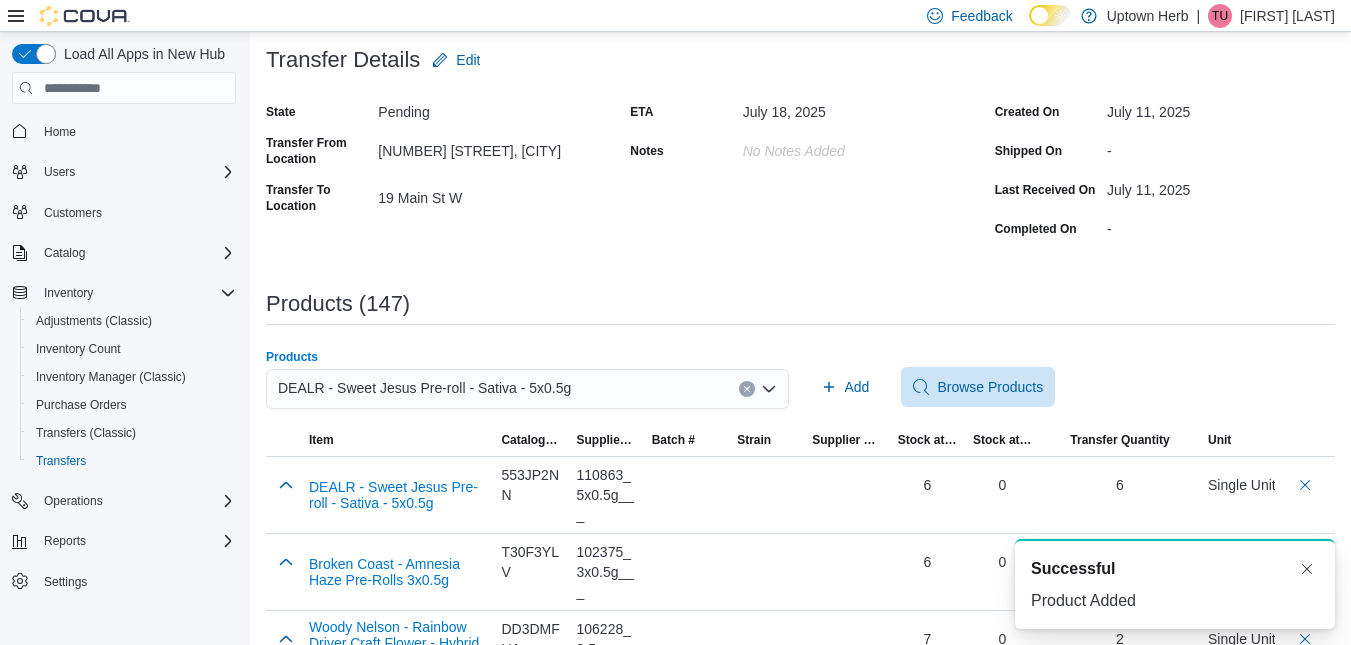 click on "DEALR - Sweet Jesus Pre-roll - Sativa - 5x0.5g" at bounding box center [424, 388] 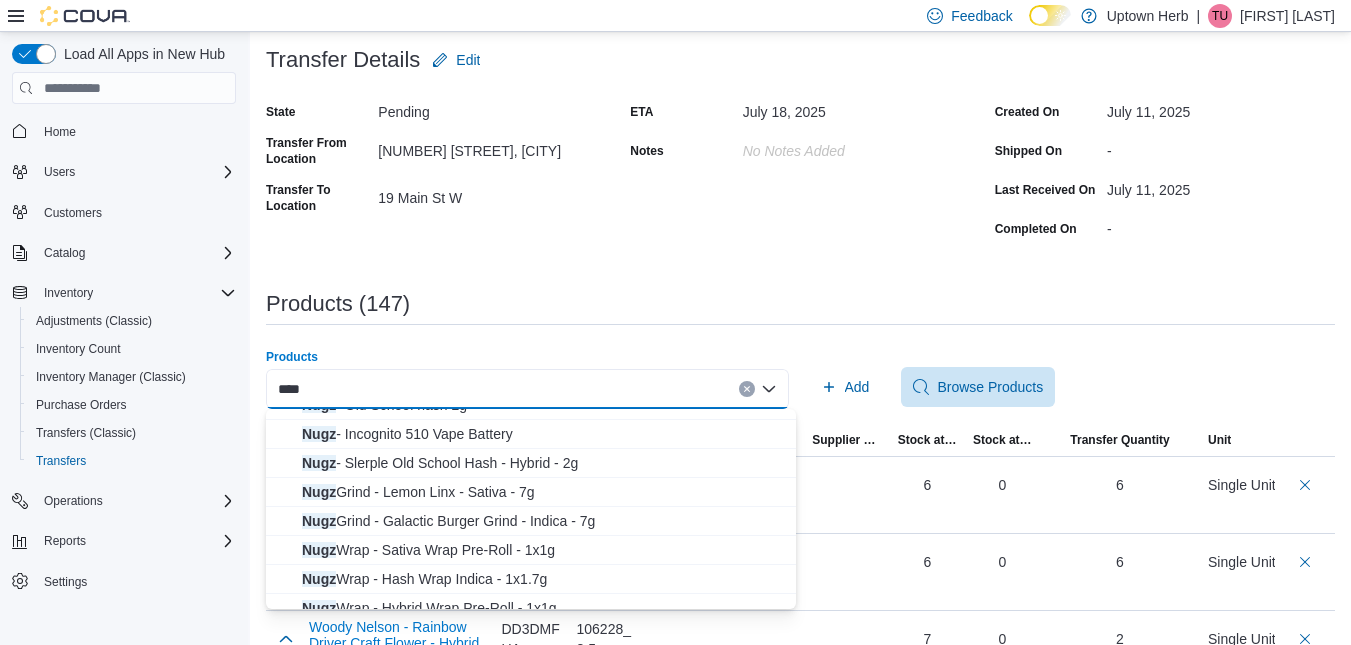 scroll, scrollTop: 138, scrollLeft: 0, axis: vertical 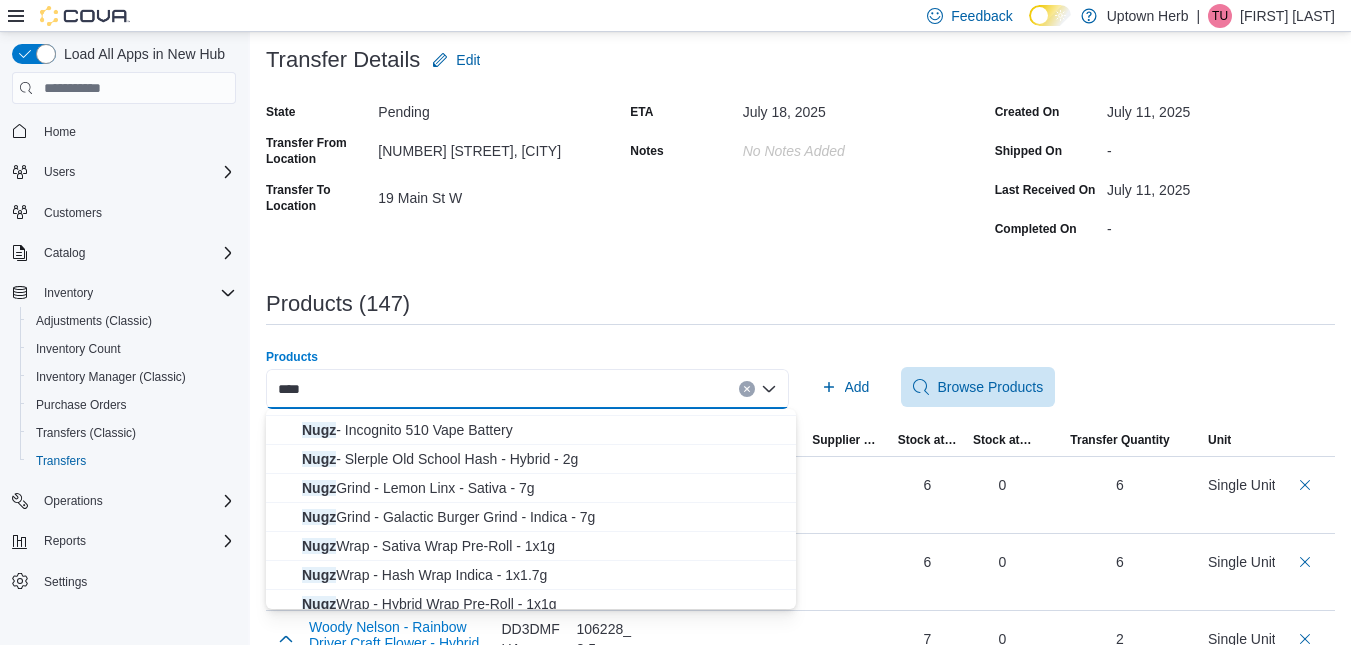 type on "****" 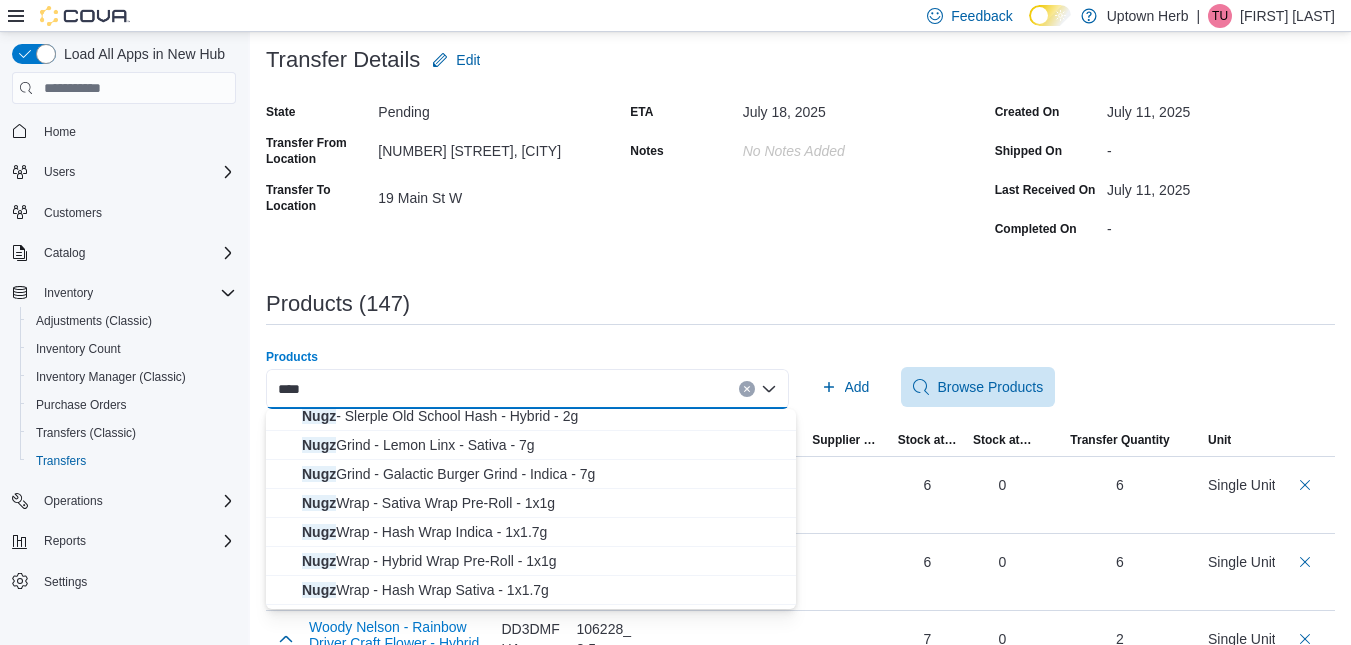 scroll, scrollTop: 182, scrollLeft: 0, axis: vertical 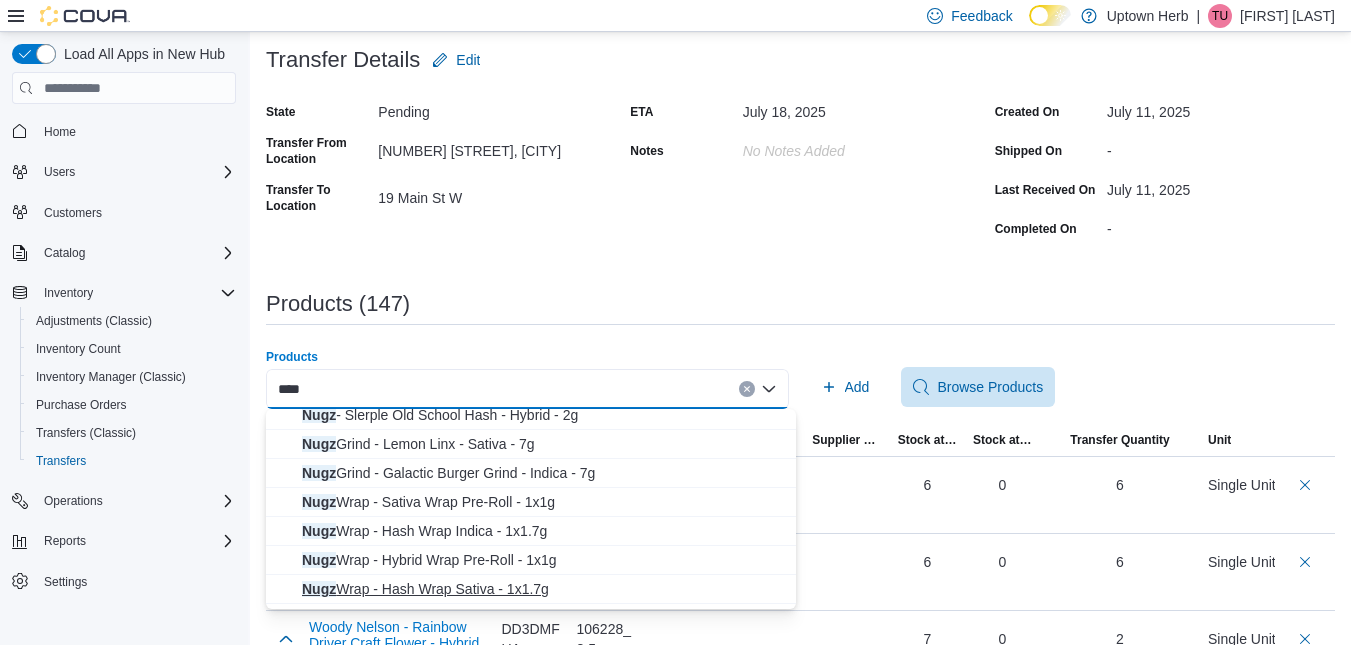 click on "Nugz  Wrap - Hash Wrap Sativa - 1x1.7g" at bounding box center (543, 589) 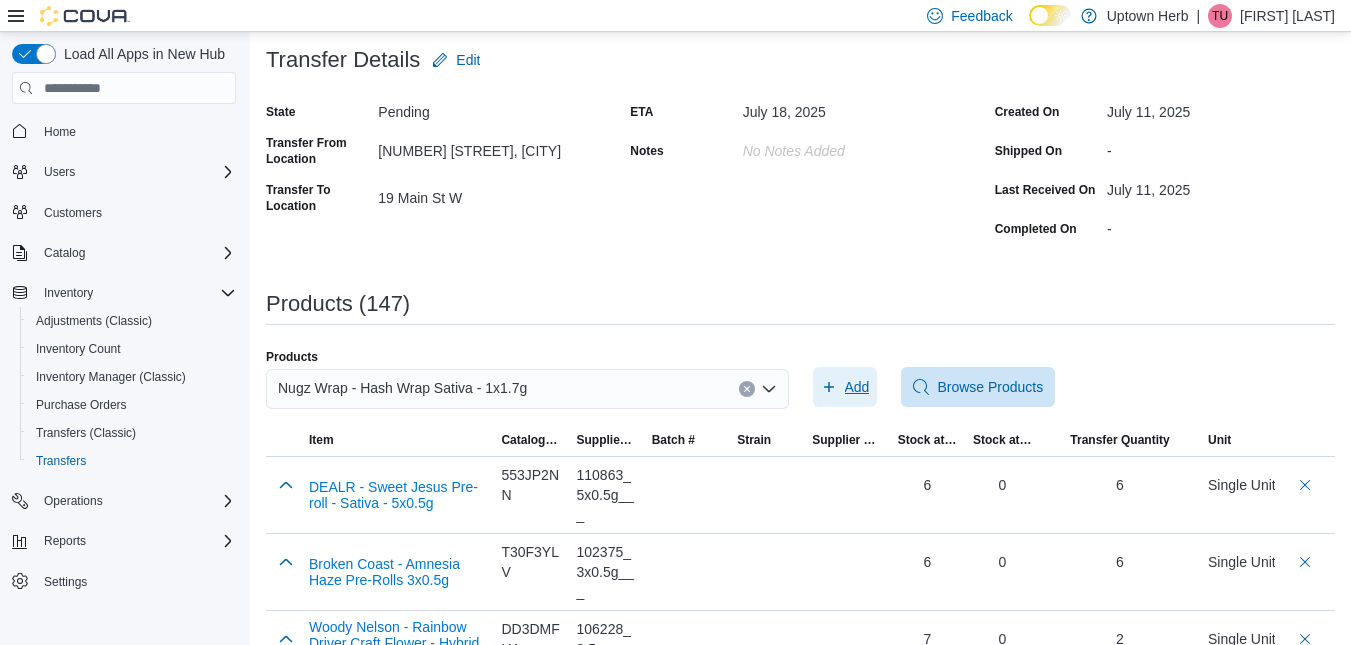 click on "Add" at bounding box center [857, 387] 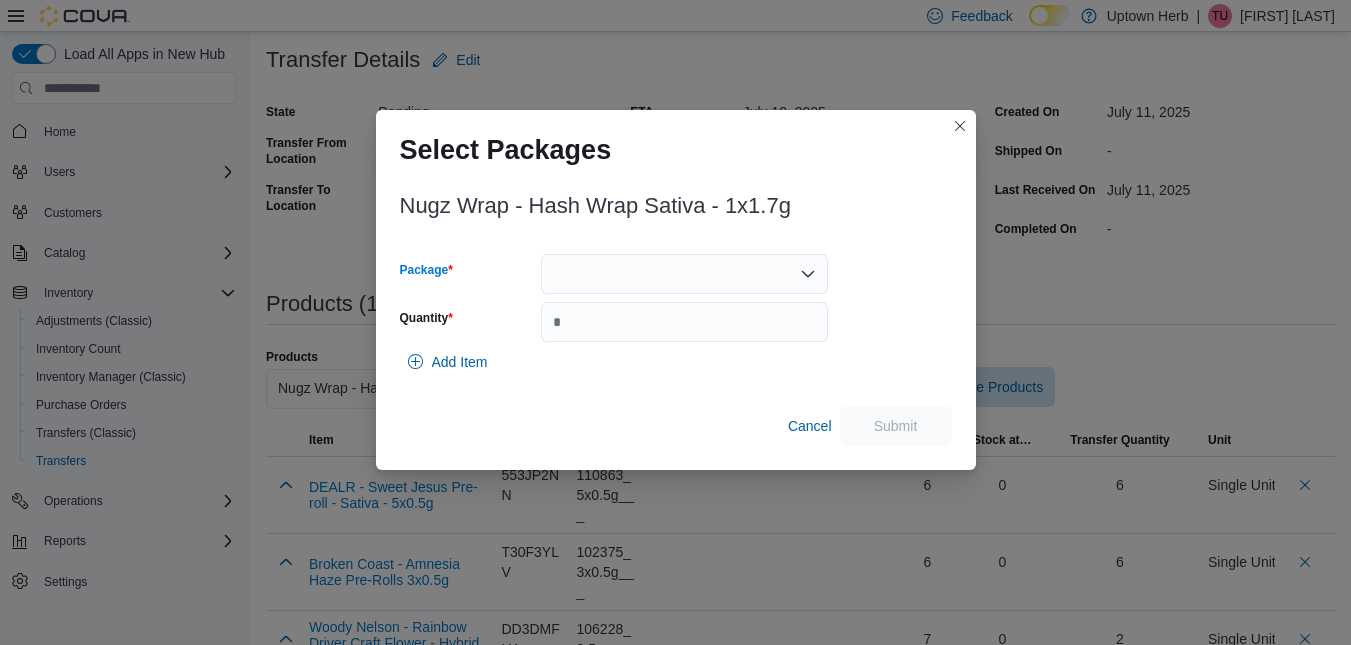 click at bounding box center [684, 274] 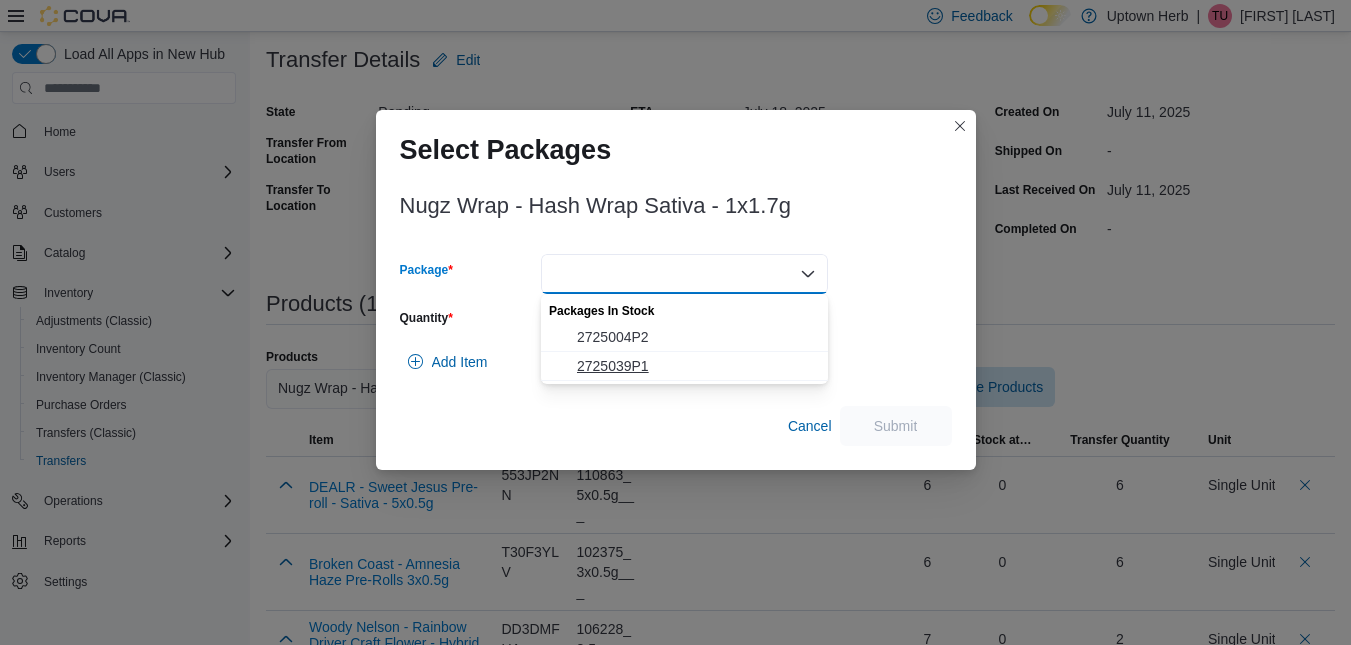 click on "2725039P1" at bounding box center [696, 366] 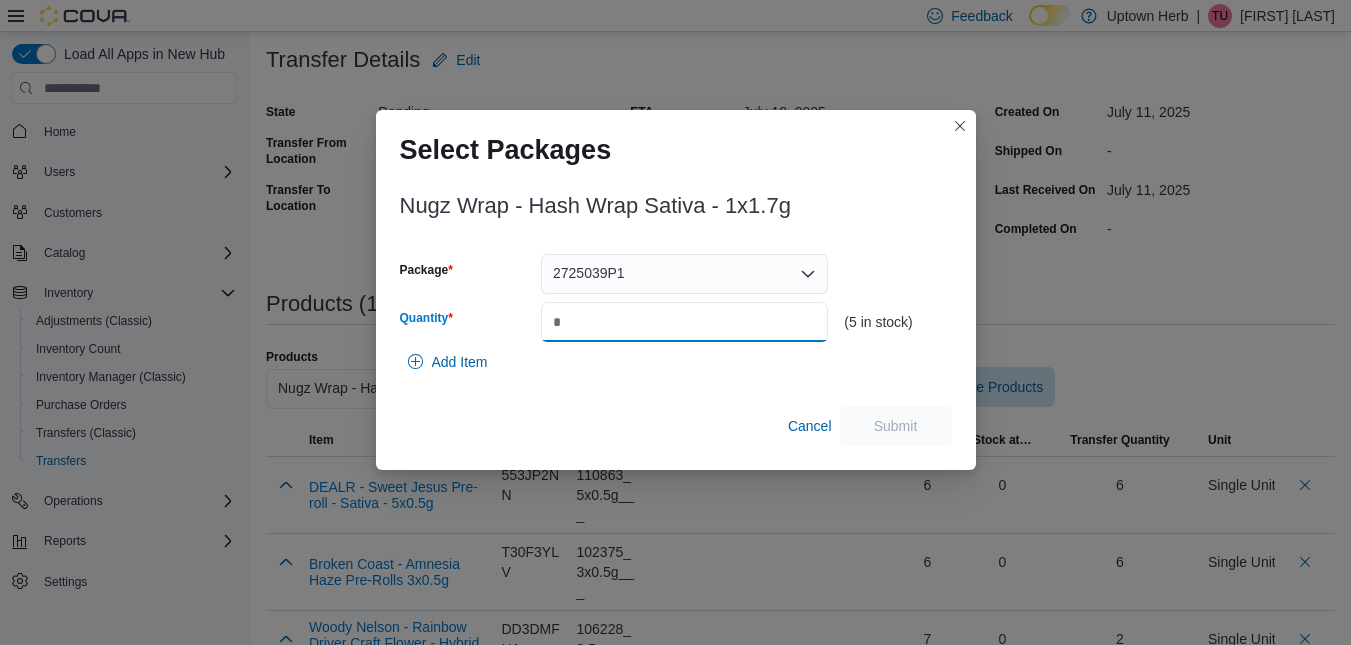 click on "Quantity" at bounding box center [684, 322] 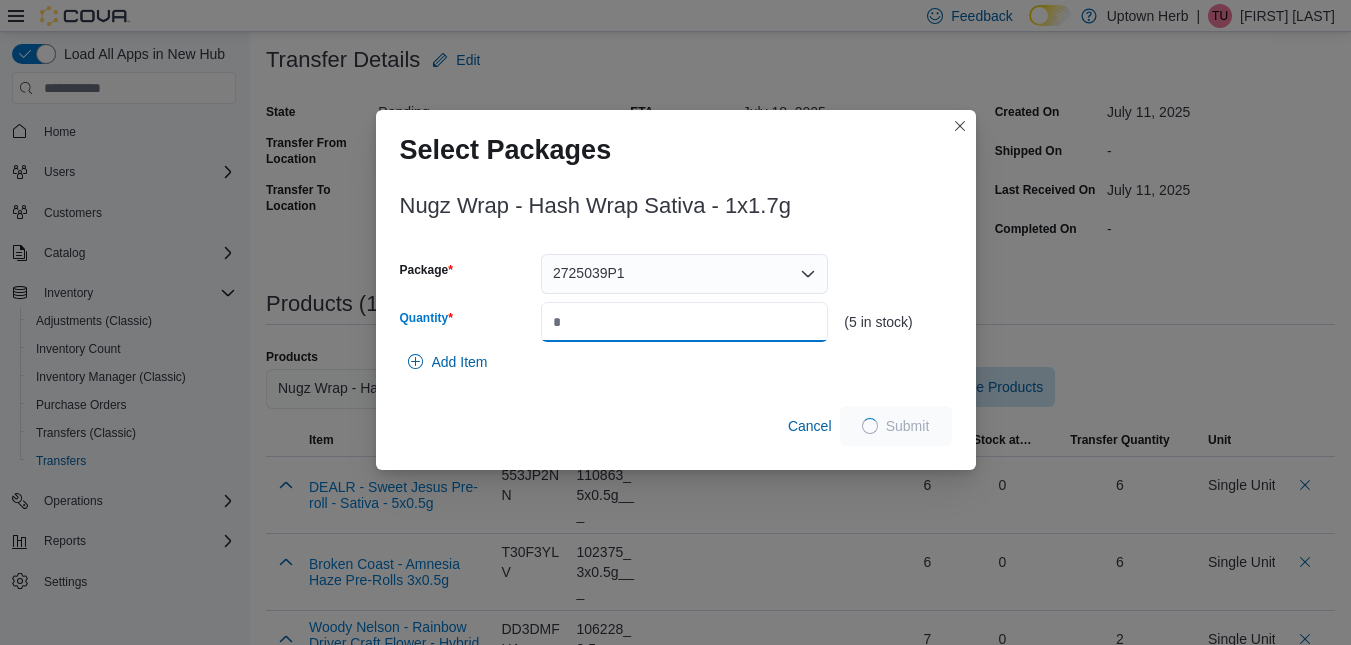 type on "*" 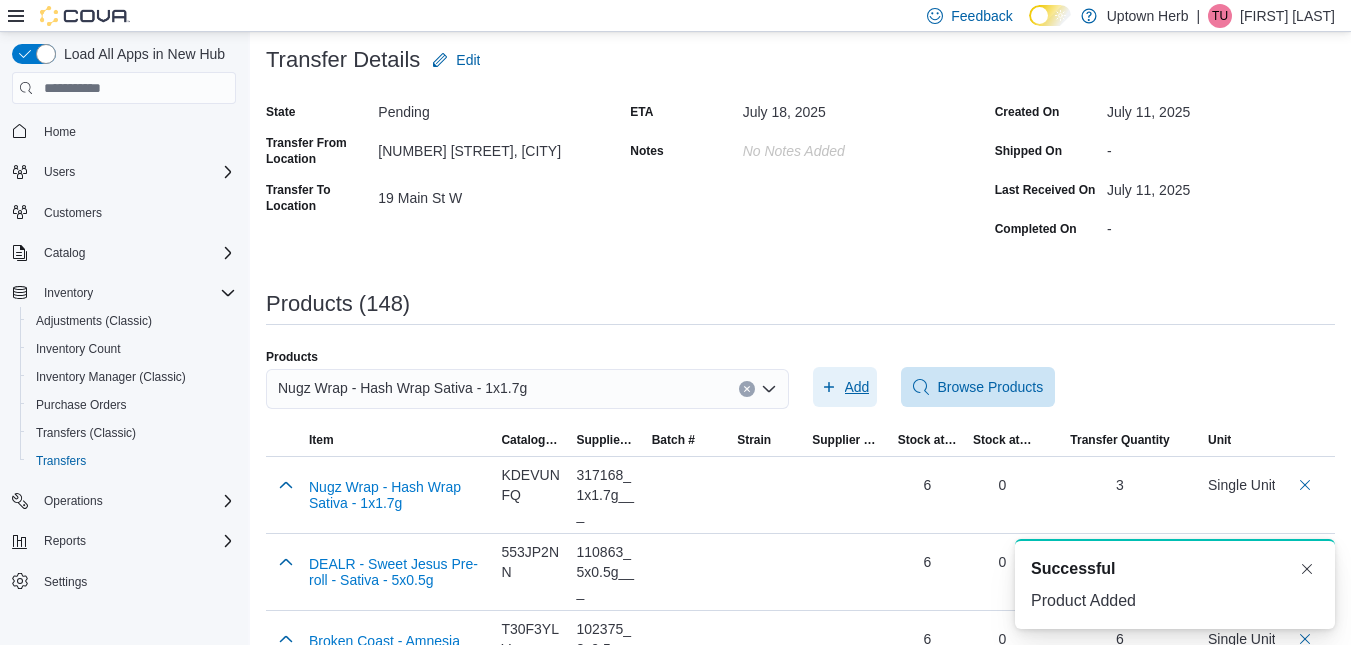 scroll, scrollTop: 0, scrollLeft: 0, axis: both 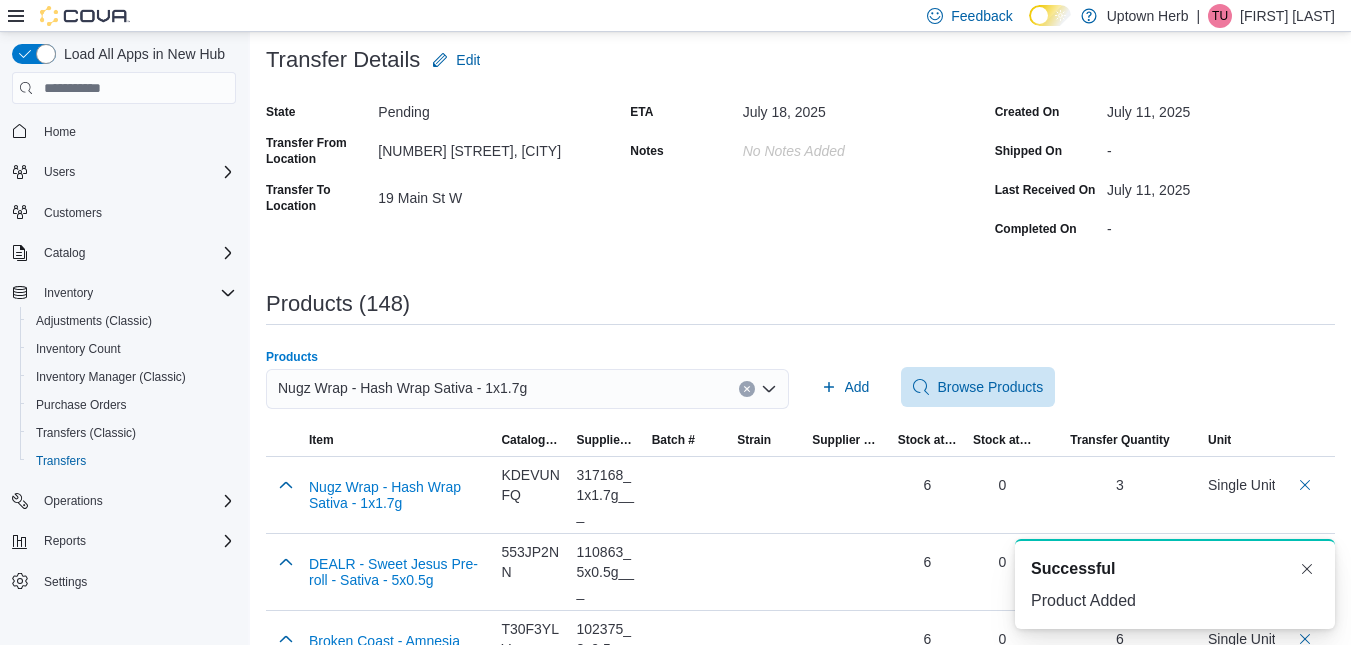 click on "Nugz Wrap - Hash Wrap Sativa - 1x1.7g" at bounding box center [402, 388] 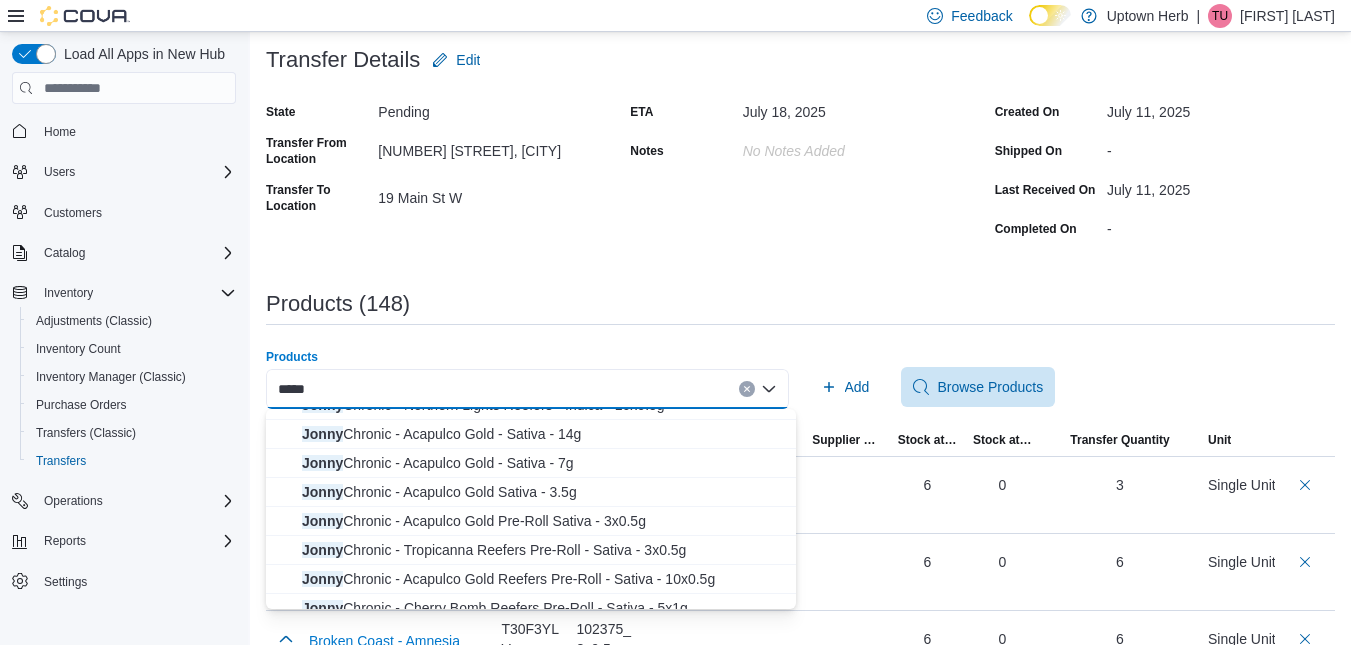 scroll, scrollTop: 128, scrollLeft: 0, axis: vertical 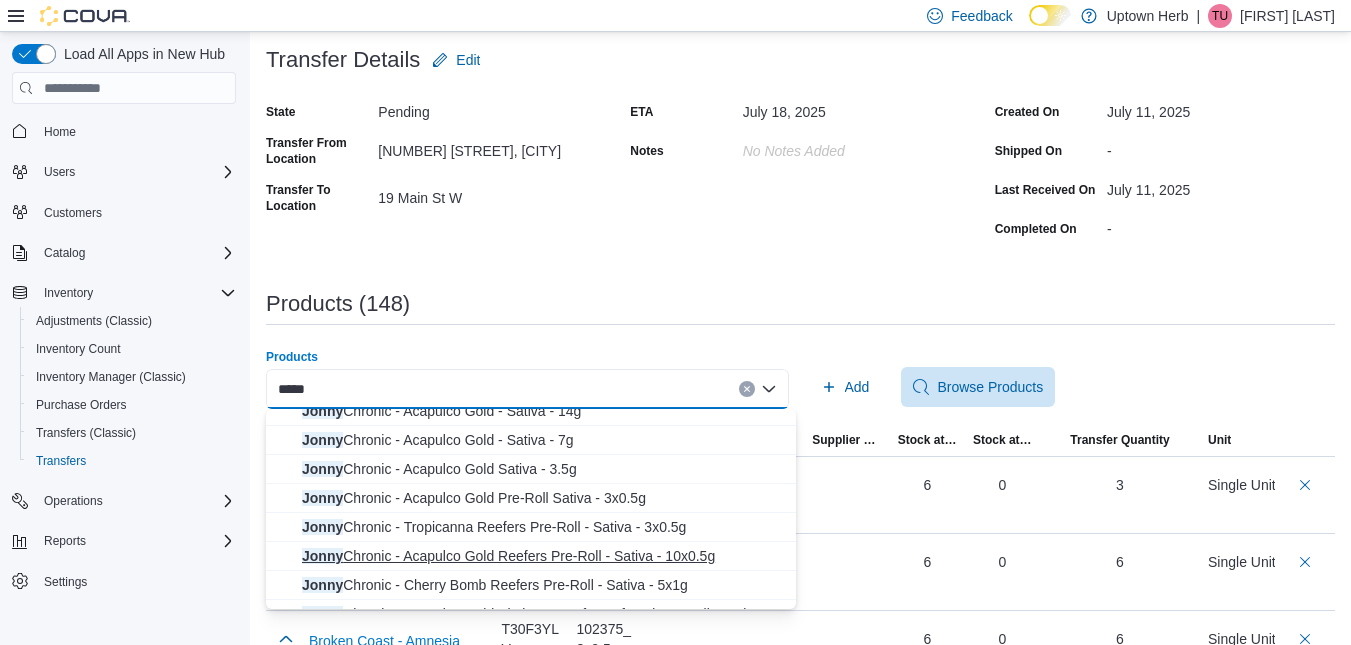 type on "*****" 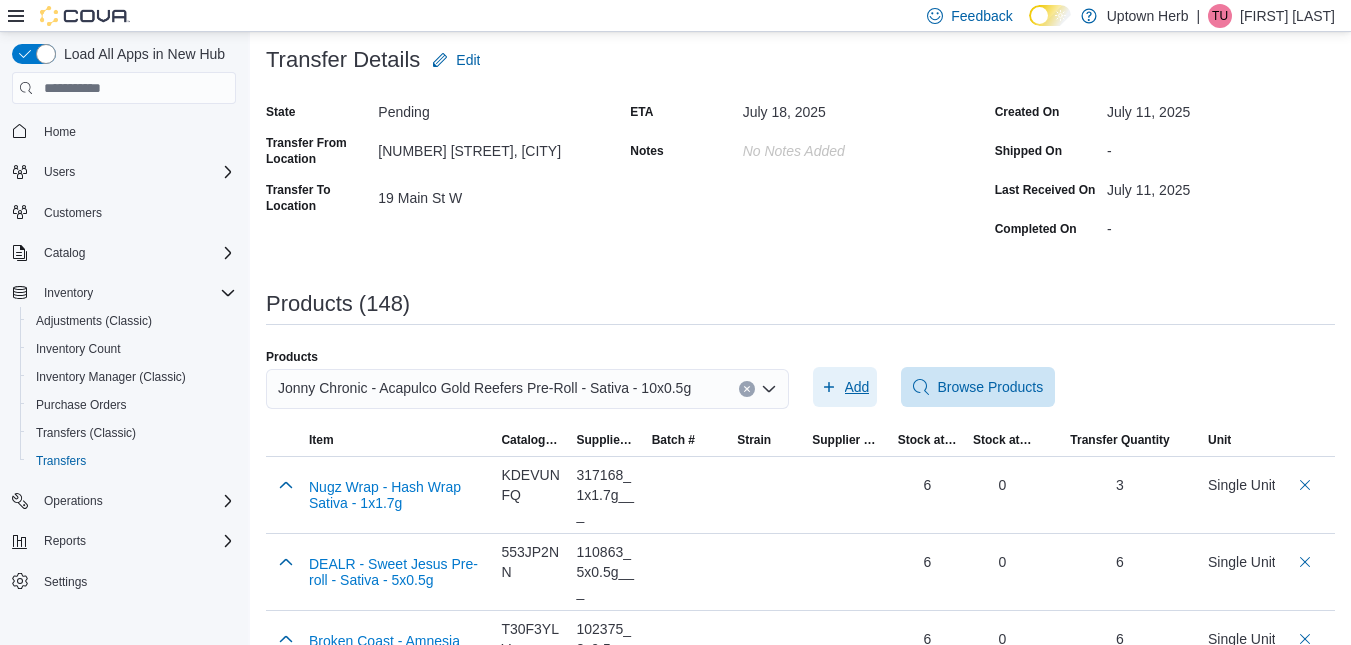 click on "Add" at bounding box center [857, 387] 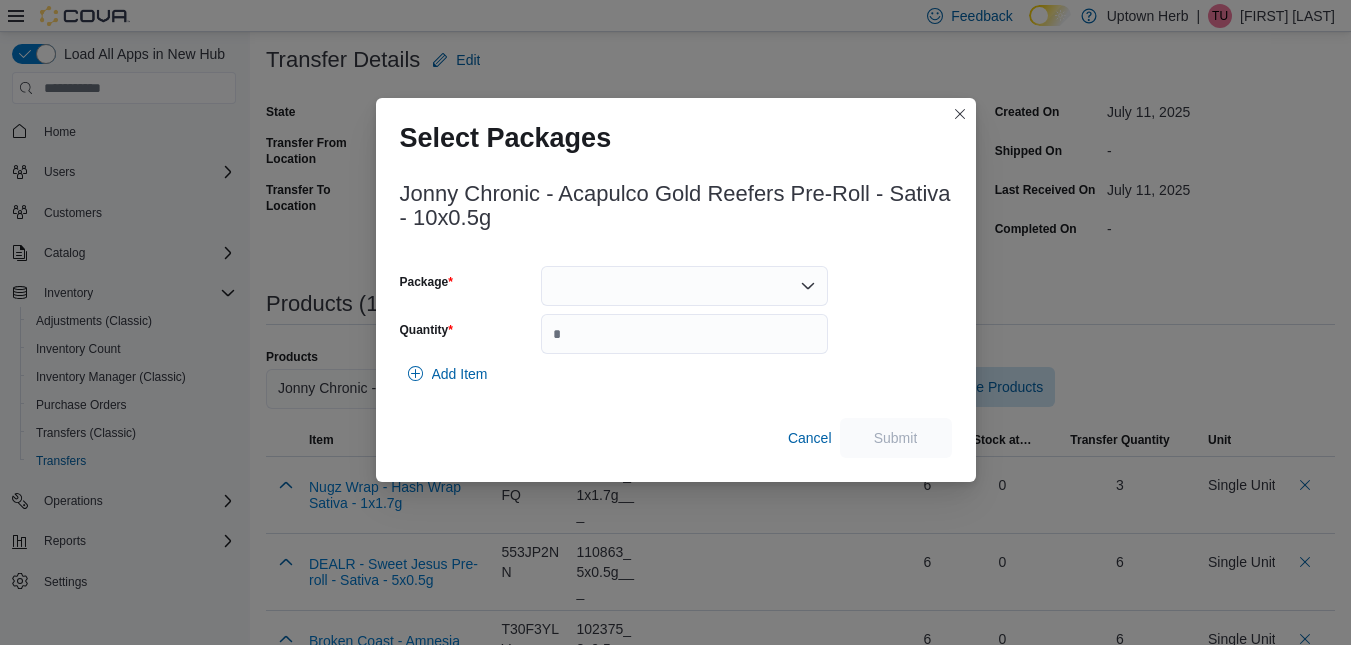 click at bounding box center (684, 286) 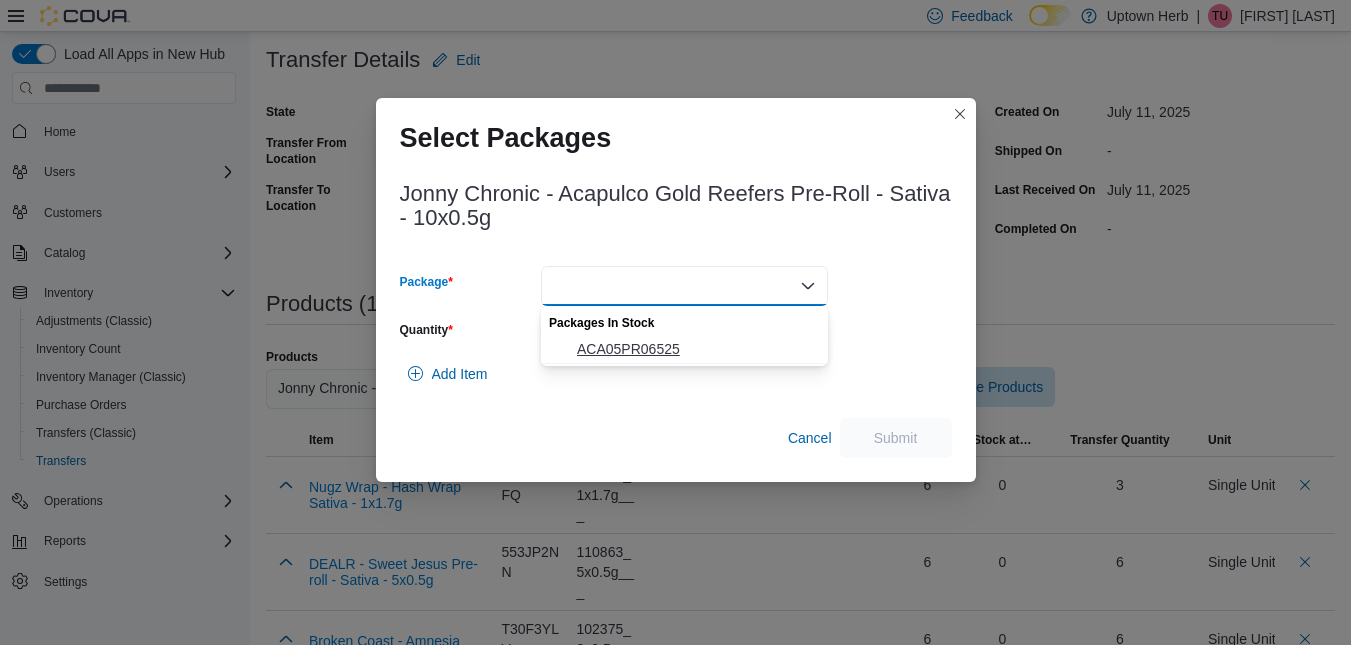 click on "ACA05PR06525" at bounding box center (696, 349) 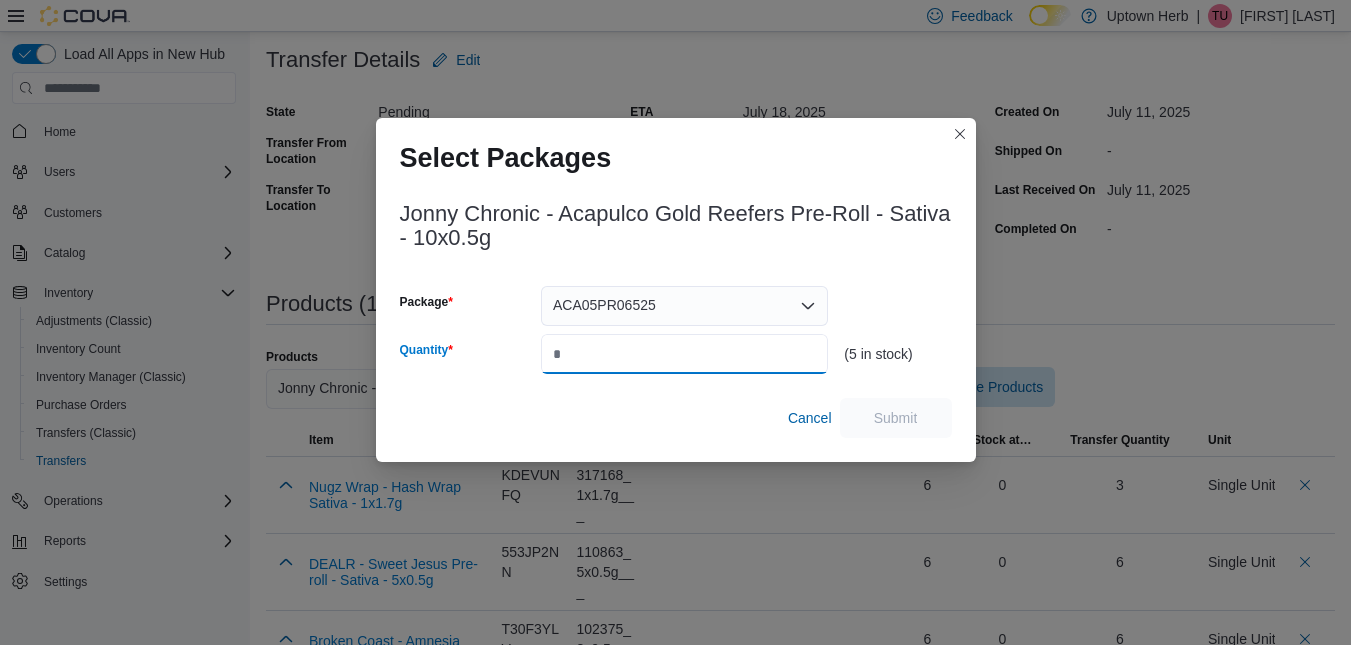click on "Quantity" at bounding box center (684, 354) 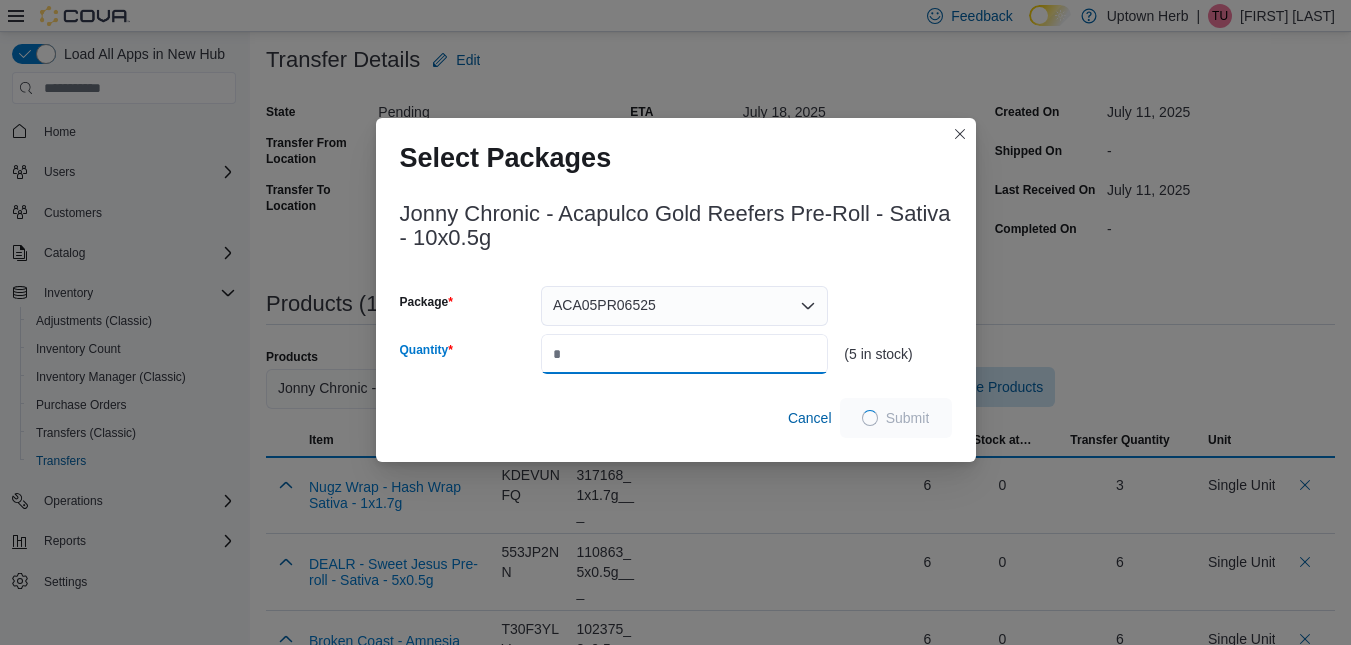 type on "*" 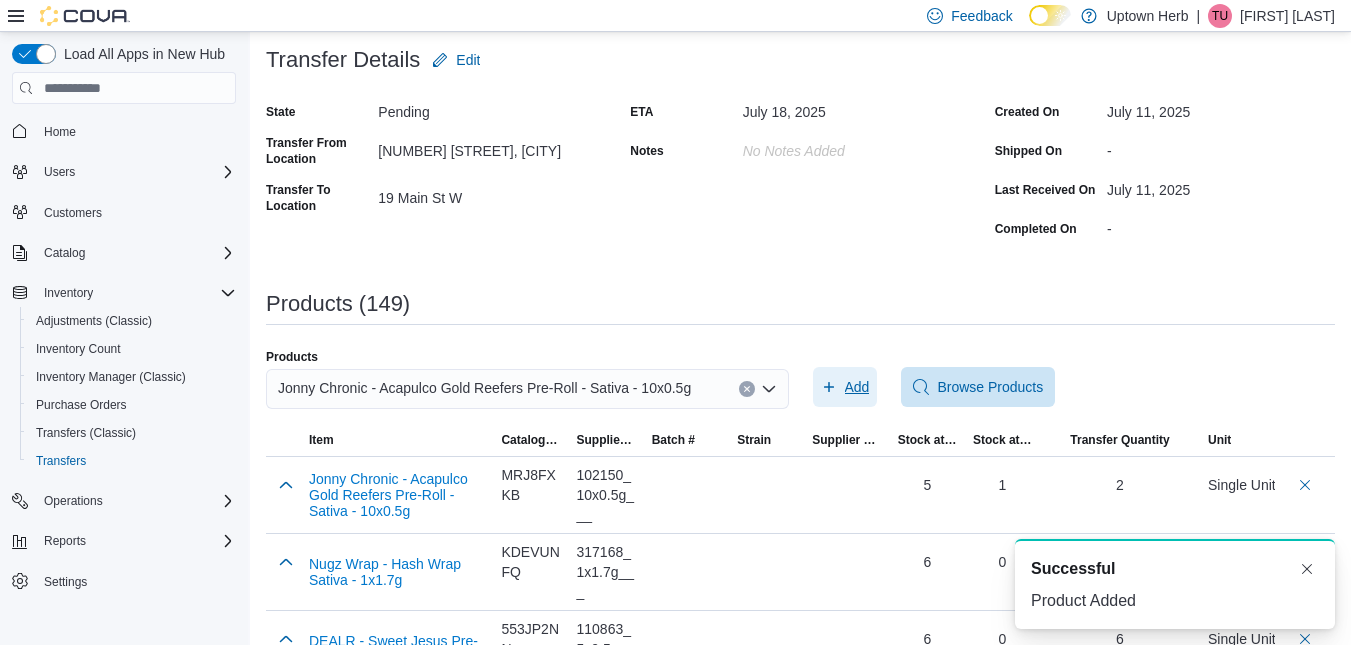 scroll, scrollTop: 0, scrollLeft: 0, axis: both 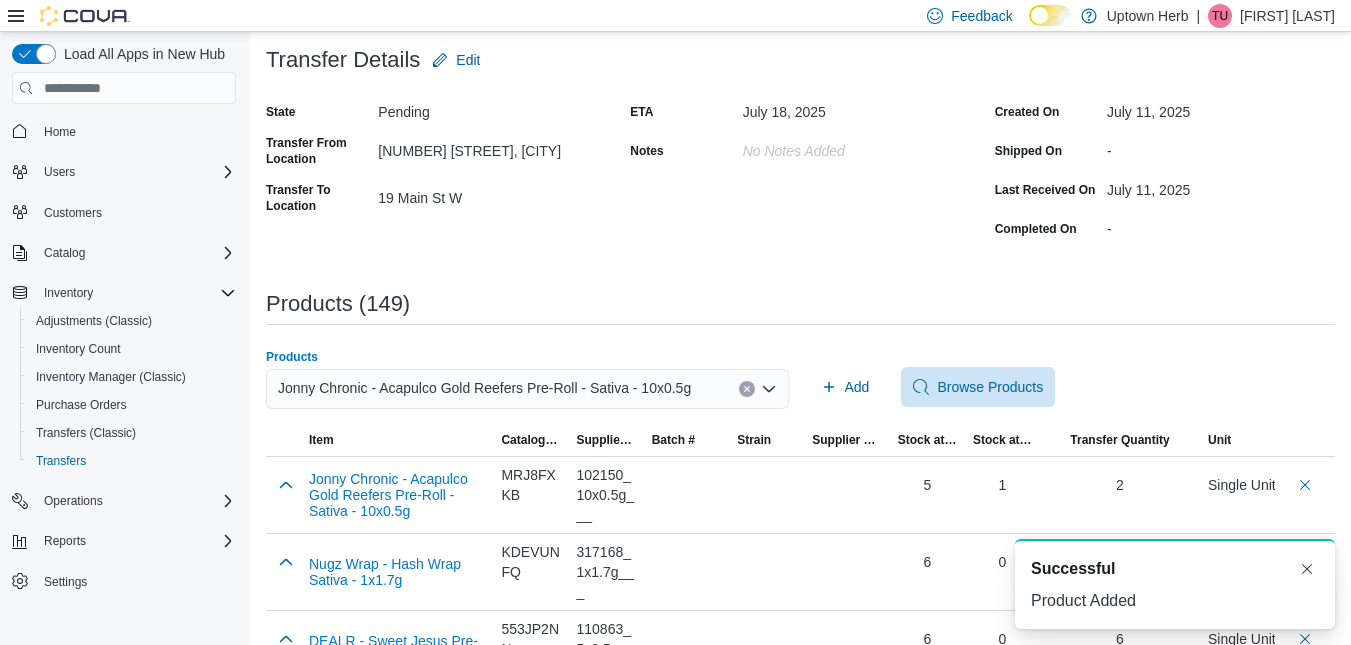 click on "Jonny Chronic - Acapulco Gold Reefers Pre-Roll - Sativa - 10x0.5g" at bounding box center (484, 388) 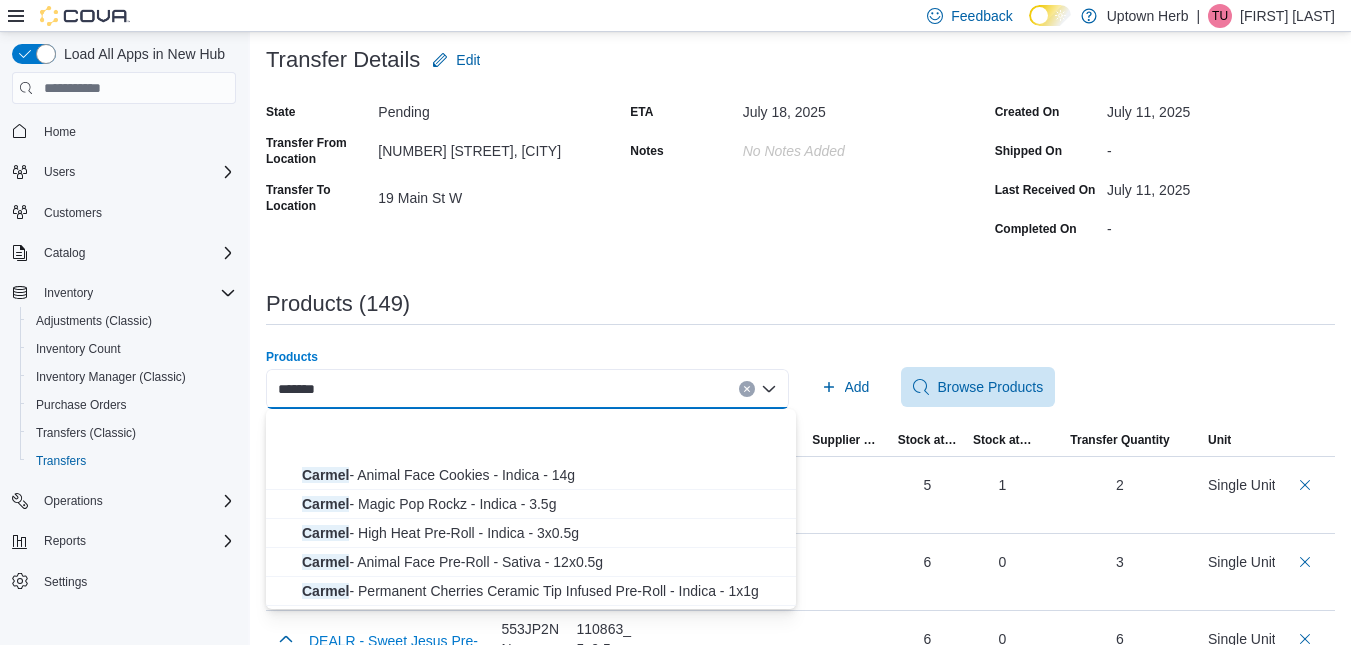 scroll, scrollTop: 236, scrollLeft: 0, axis: vertical 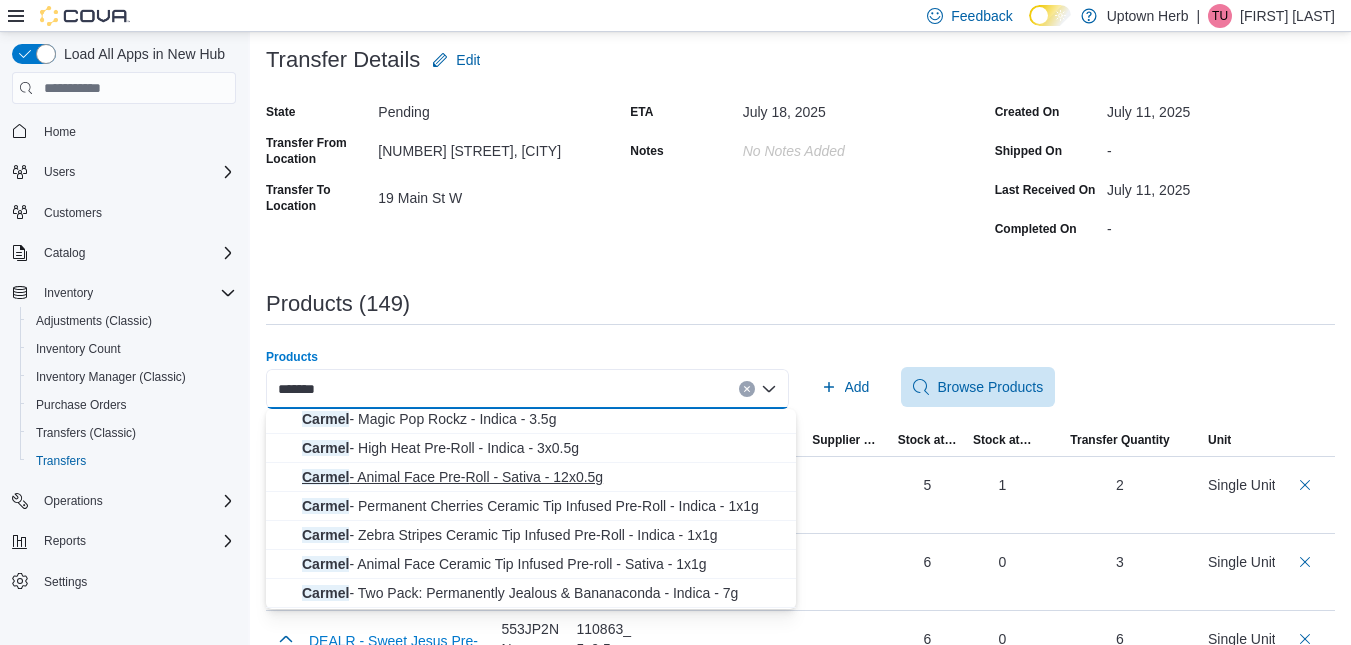 type on "******" 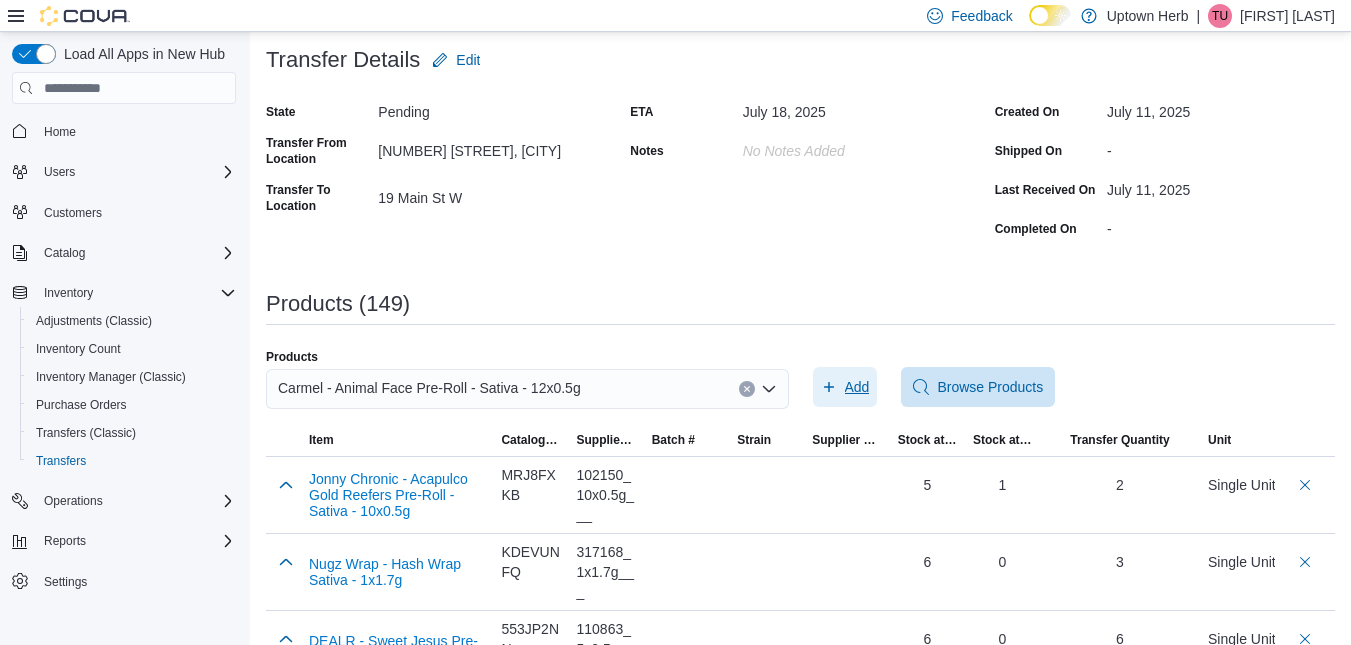 click on "Add" at bounding box center (857, 387) 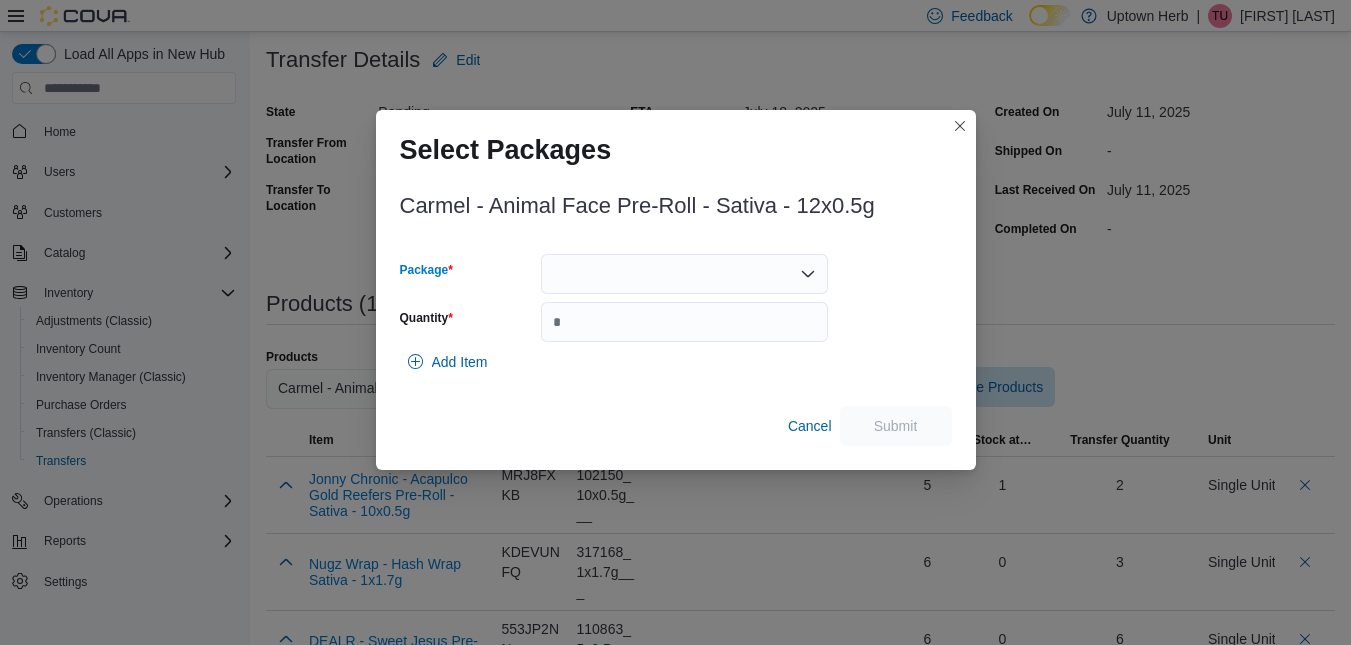 click at bounding box center (684, 274) 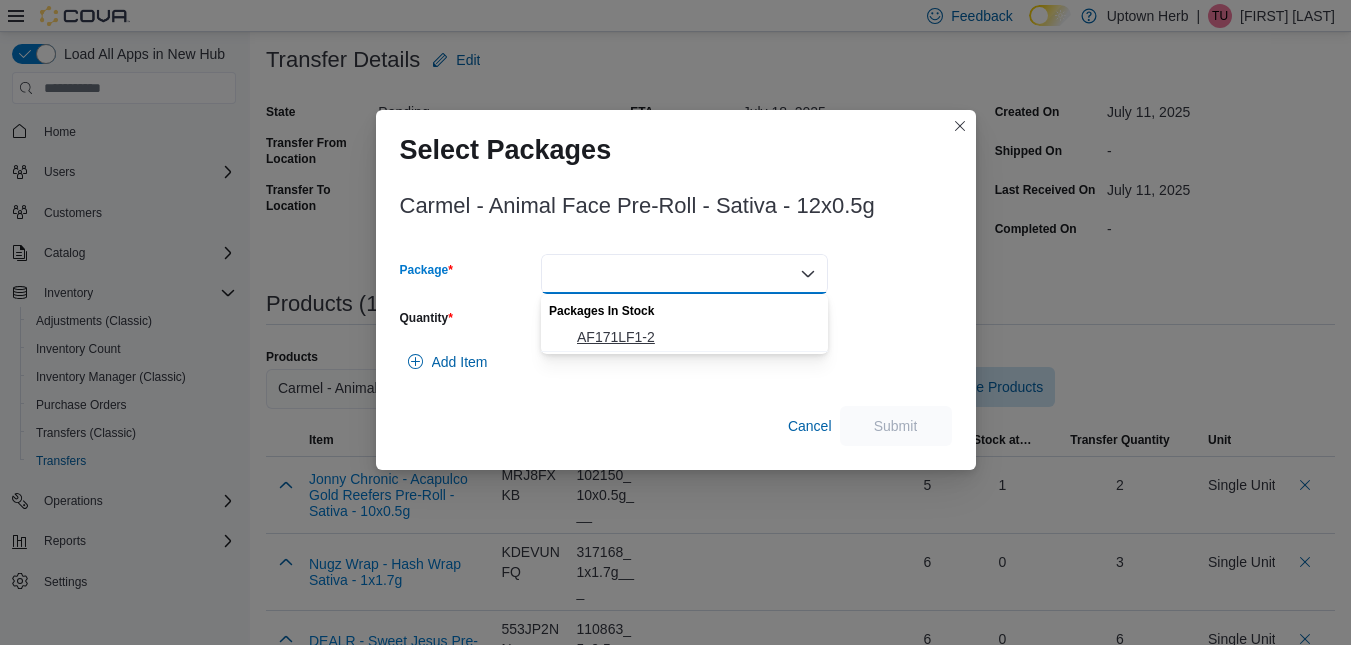 click on "AF171LF1-2" at bounding box center (696, 337) 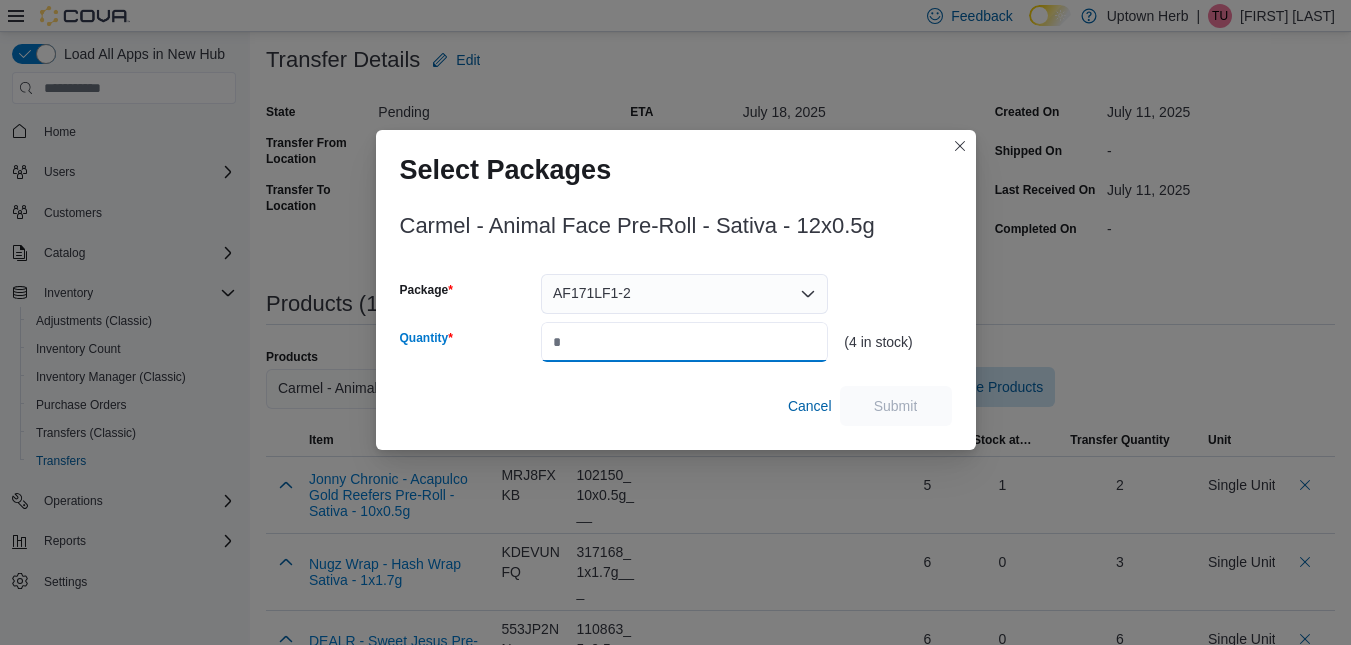 click on "Quantity" at bounding box center (684, 342) 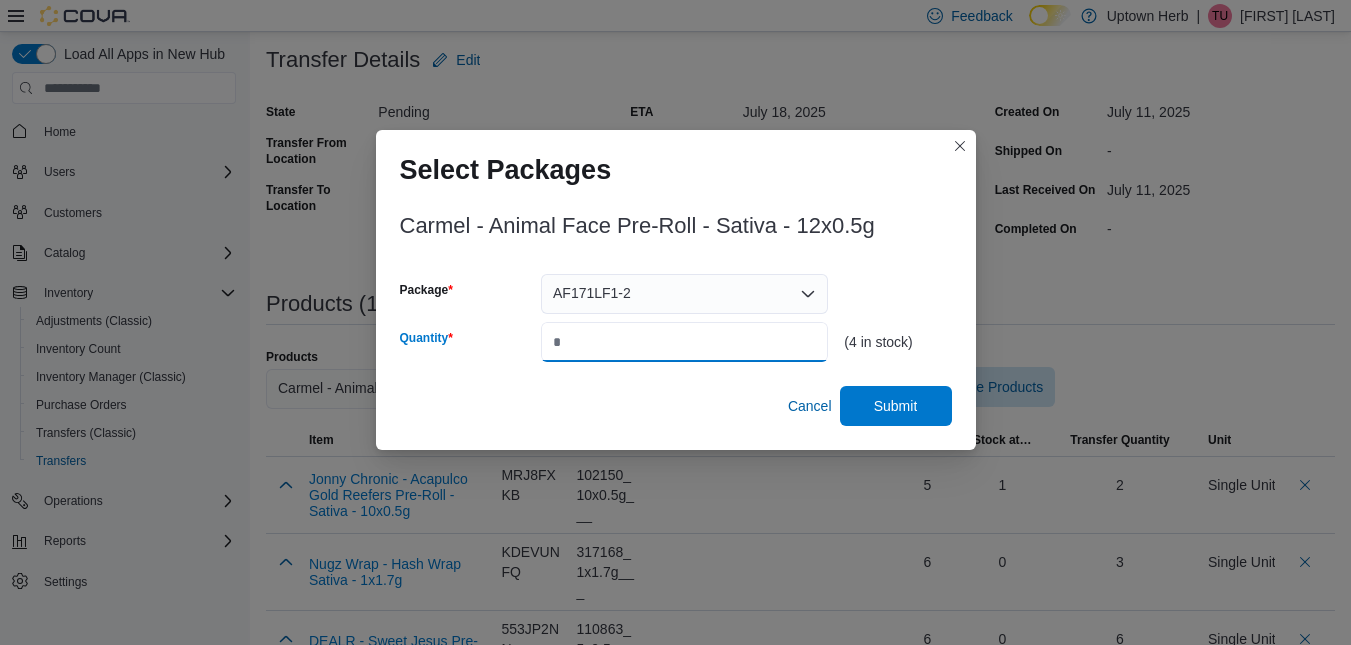 type on "*" 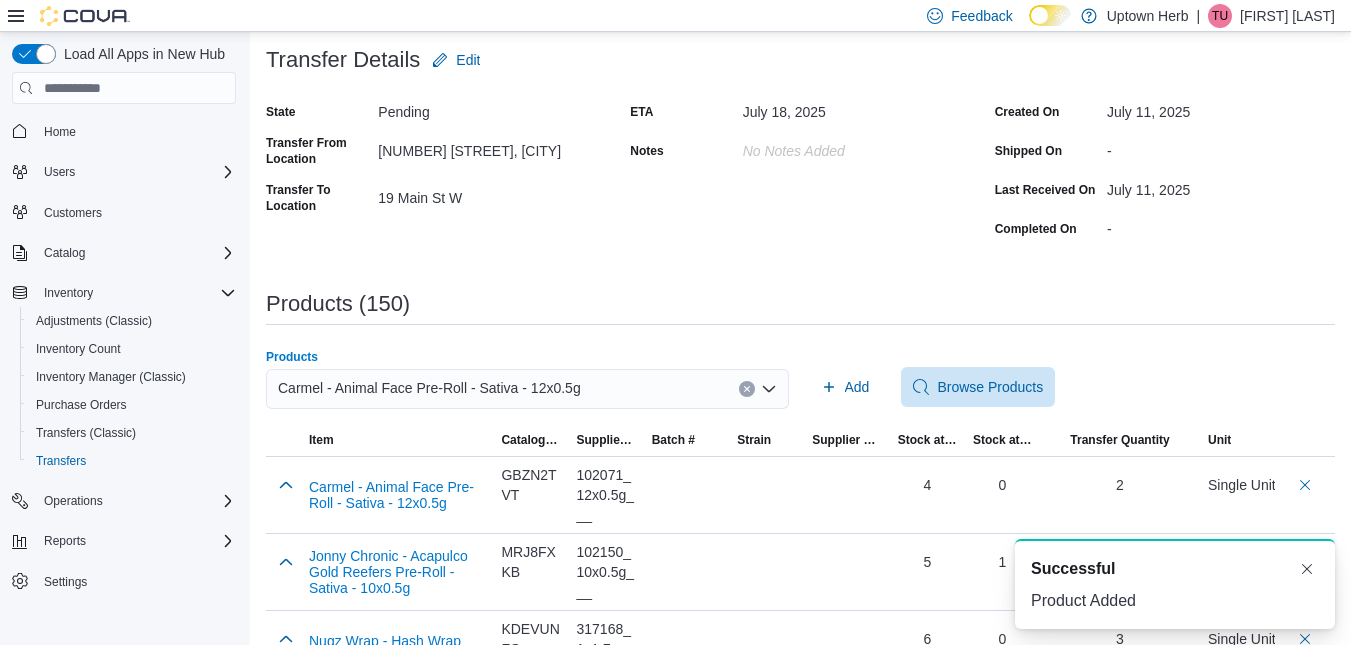click on "Carmel - Animal Face Pre-Roll - Sativa - 12x0.5g" at bounding box center (429, 388) 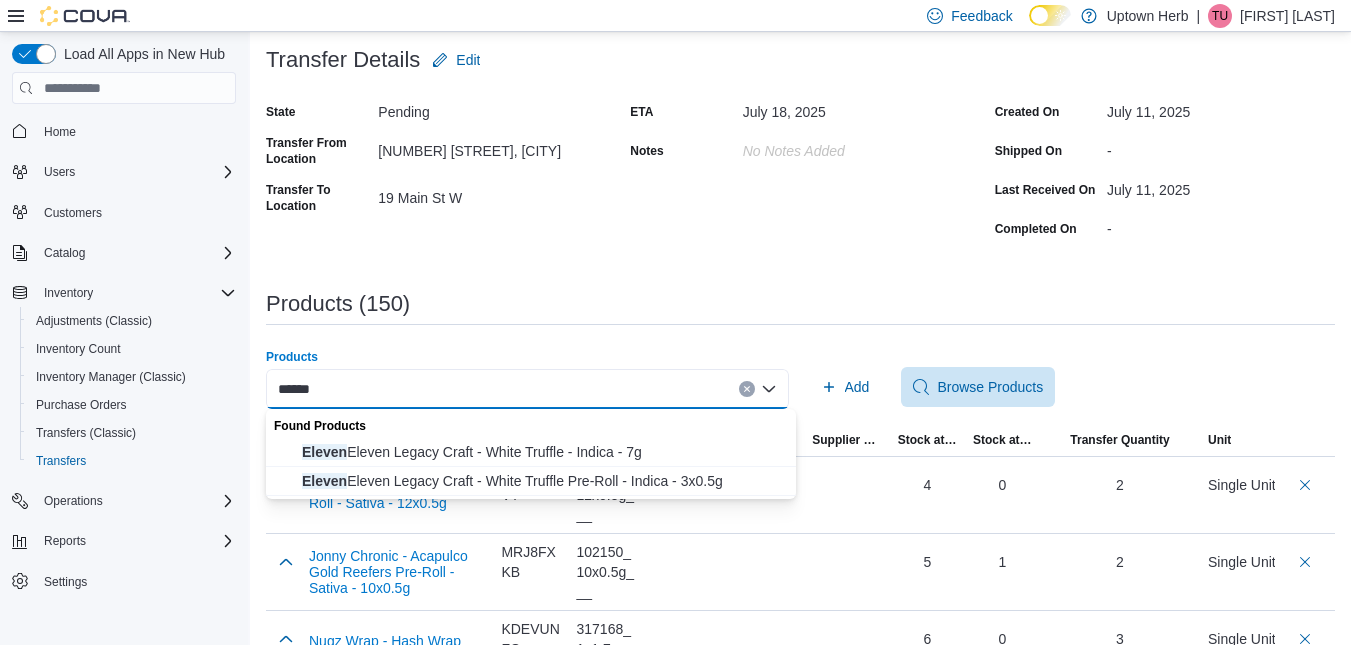 type on "******" 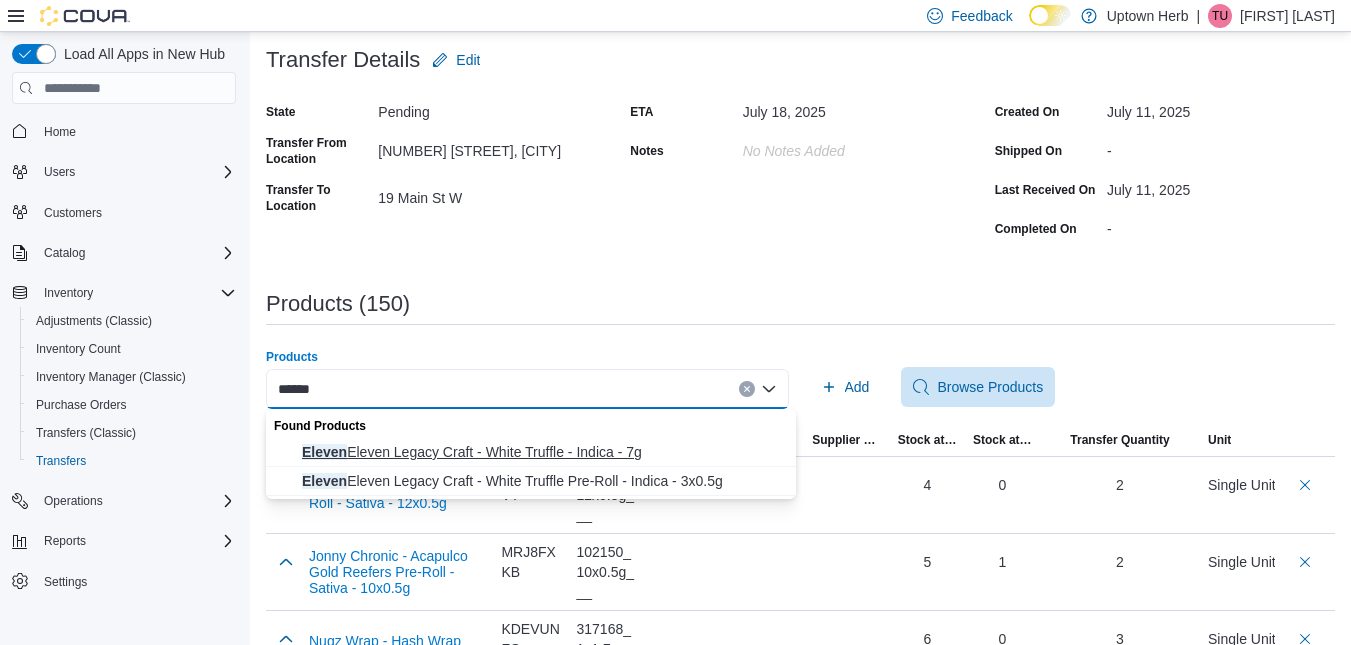 click on "Eleven  Eleven Legacy Craft - White Truffle - Indica - 7g" at bounding box center [543, 452] 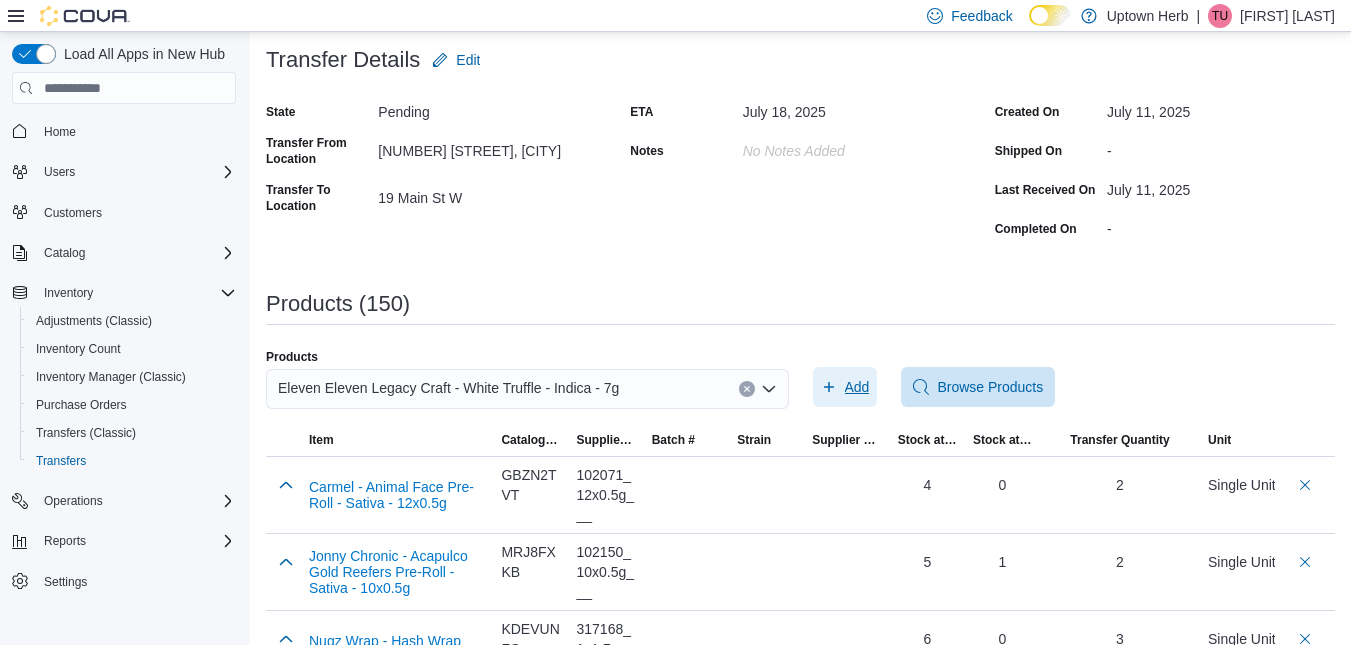 click on "Add" at bounding box center (845, 387) 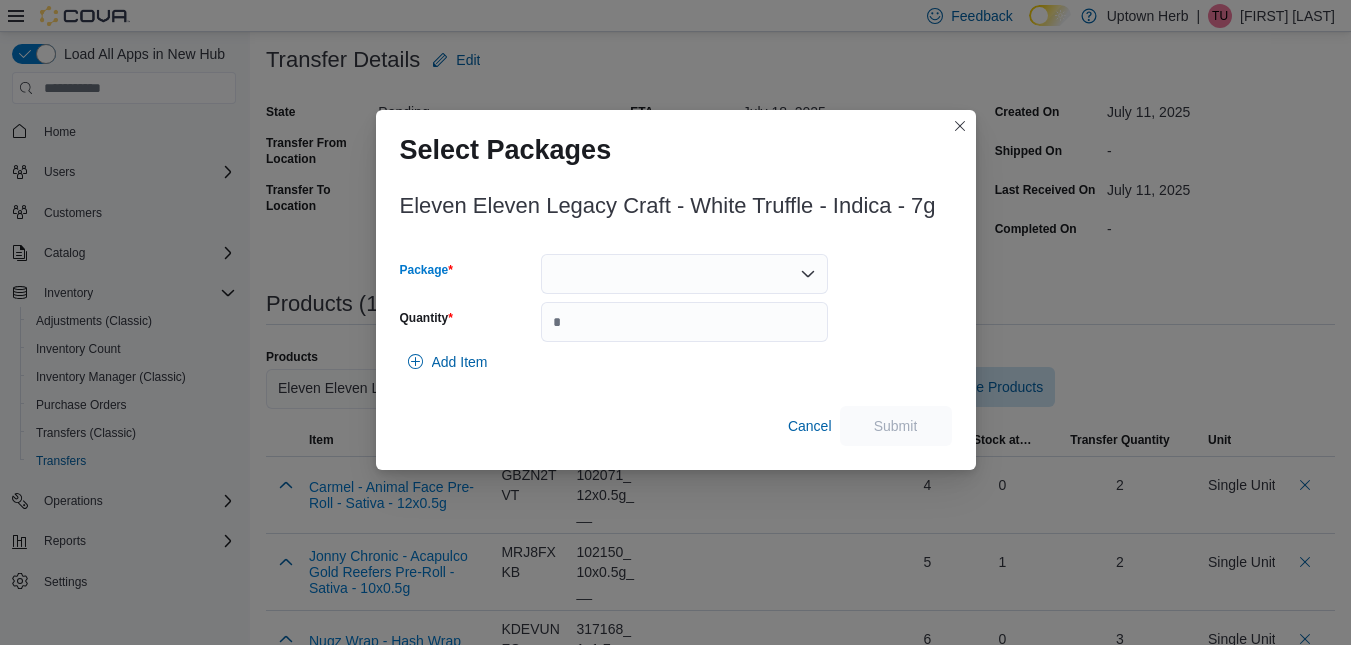 click at bounding box center [684, 274] 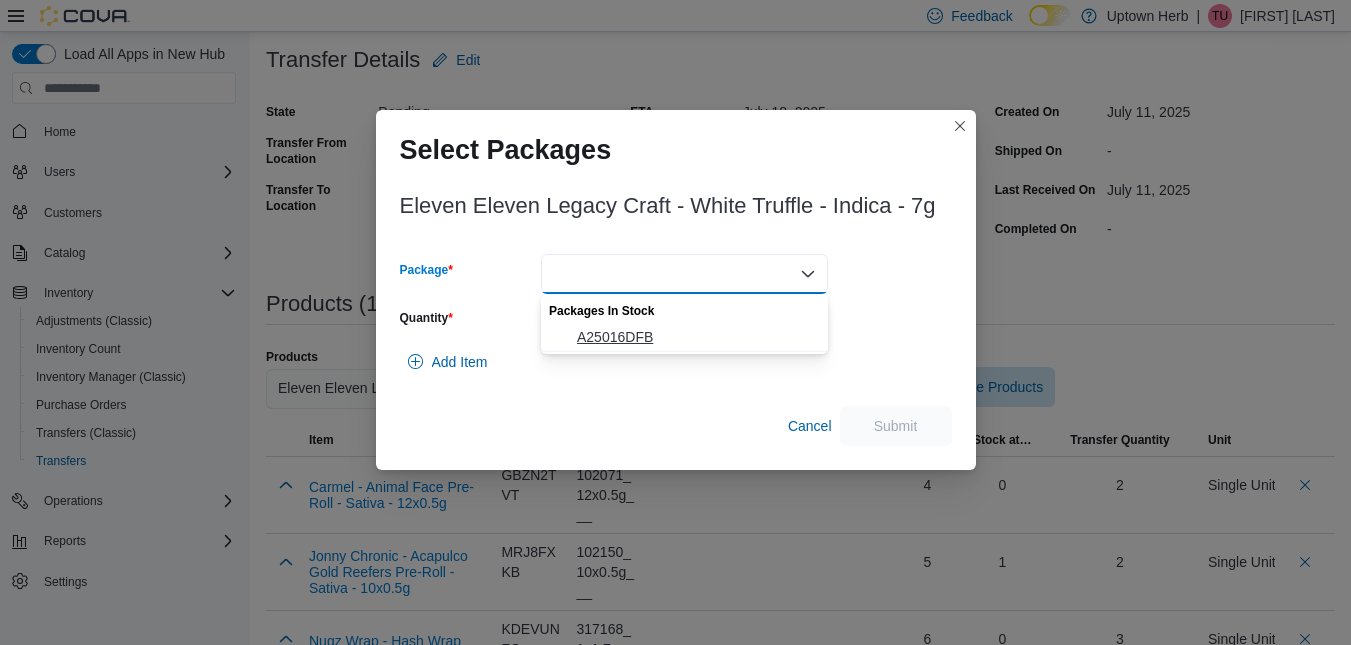click on "A25016DFB" at bounding box center [696, 337] 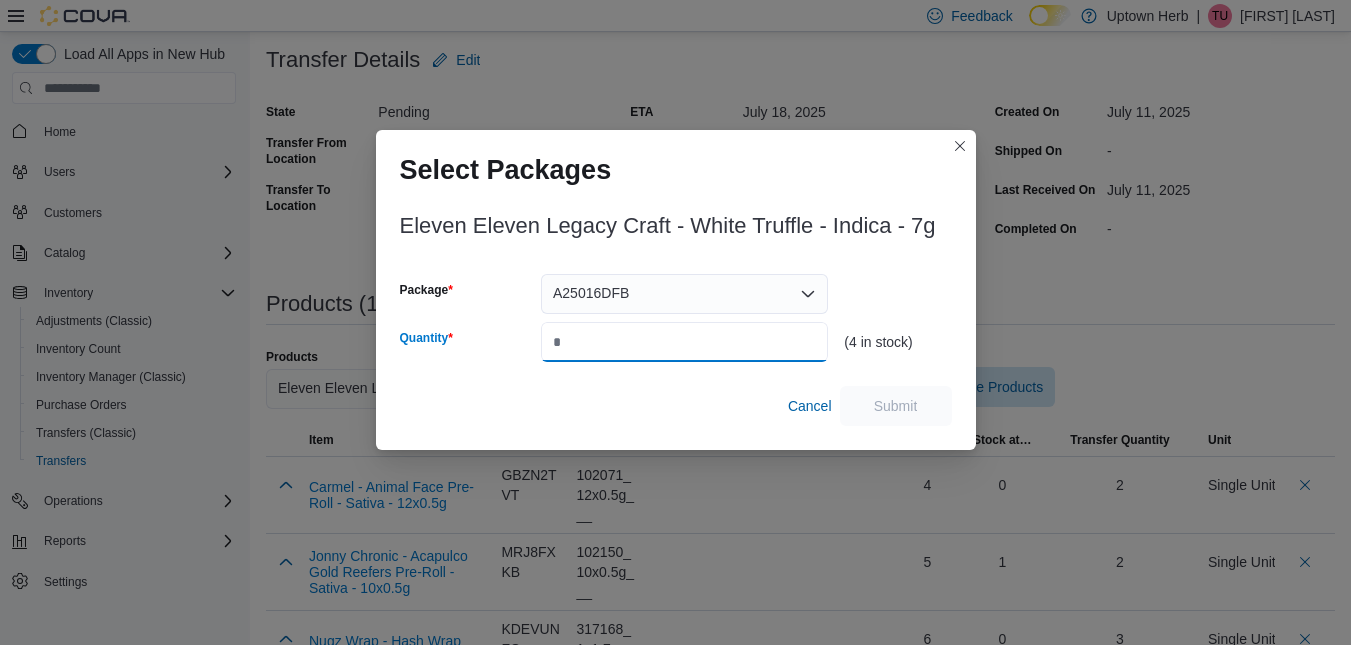 click on "Quantity" at bounding box center [684, 342] 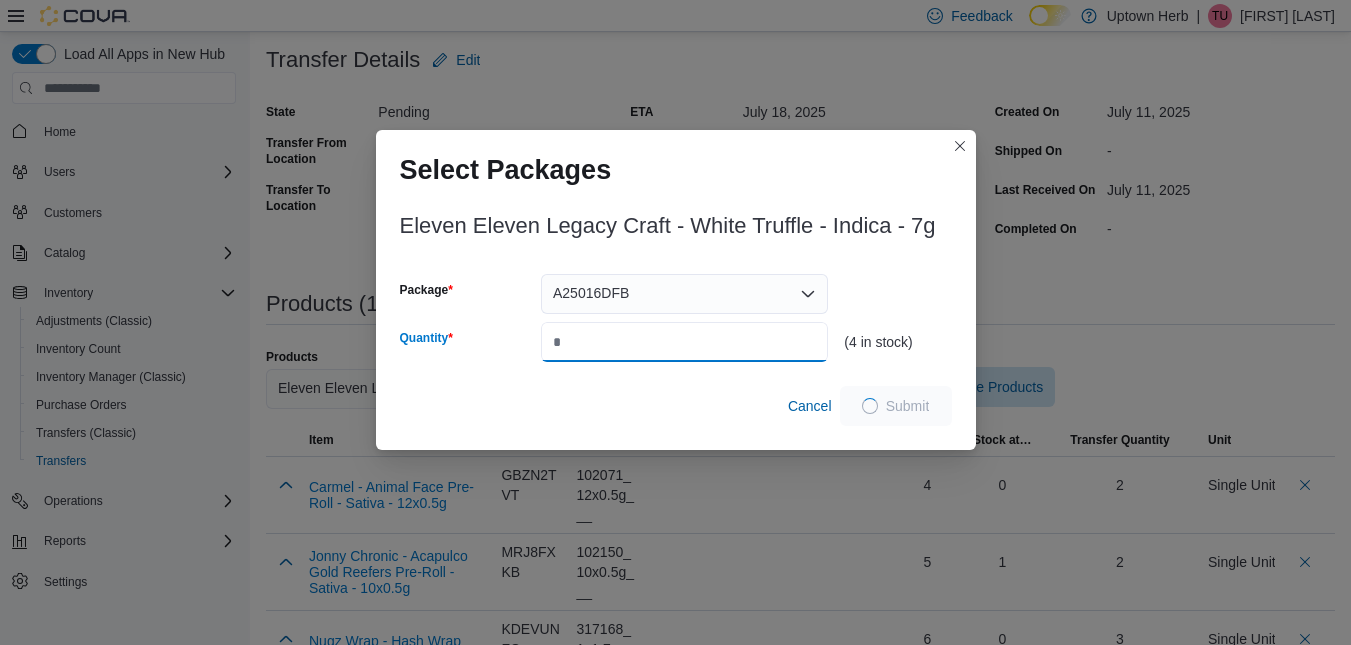 type on "*" 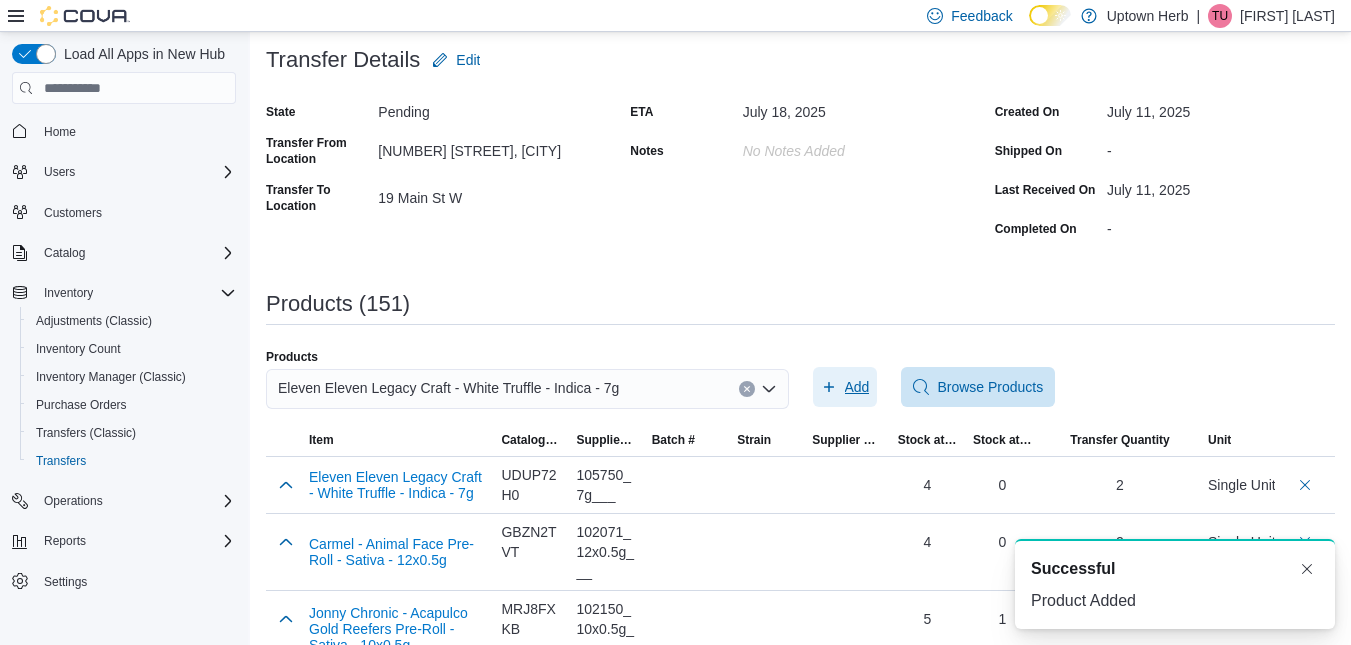 scroll, scrollTop: 0, scrollLeft: 0, axis: both 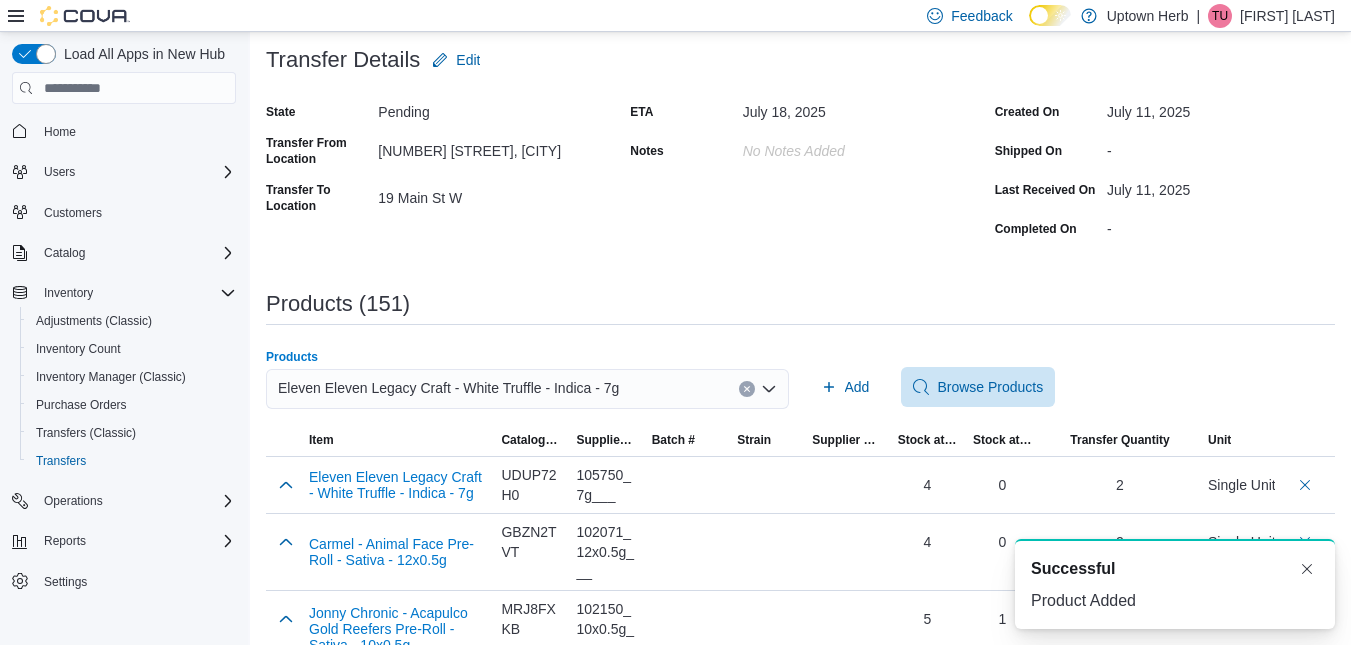 click on "Eleven Eleven Legacy Craft - White Truffle - Indica - 7g" at bounding box center [448, 388] 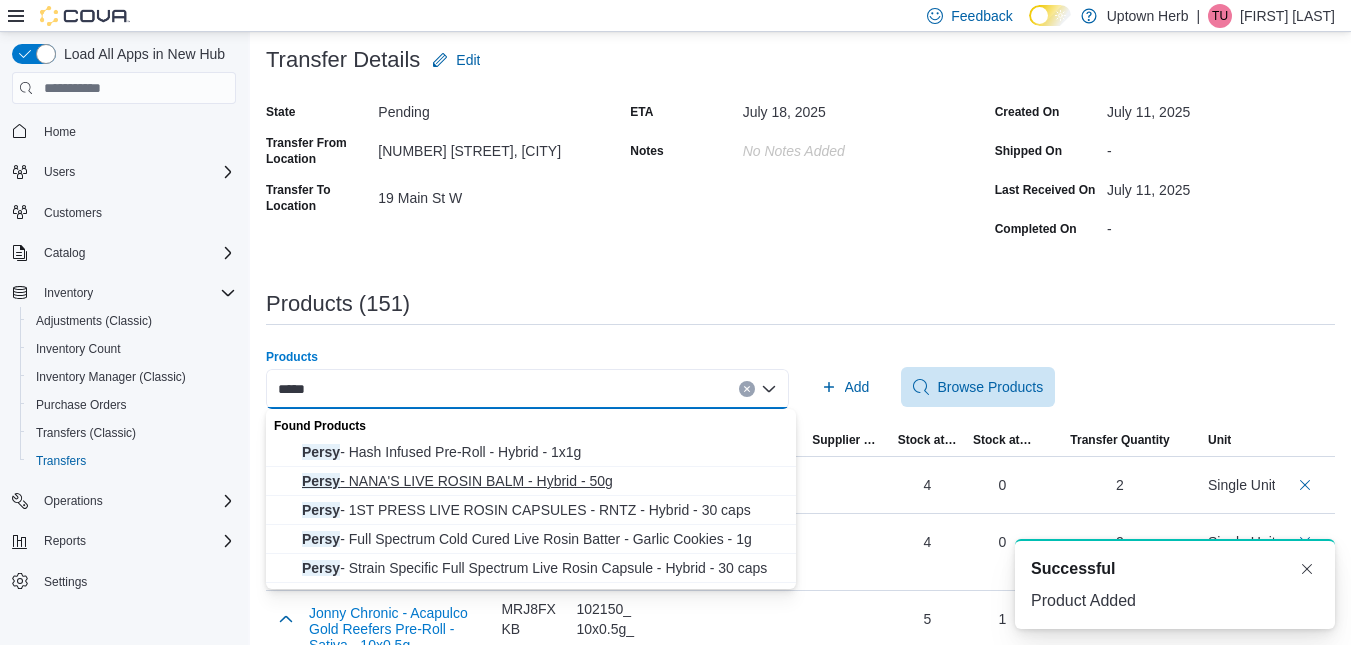 type on "*****" 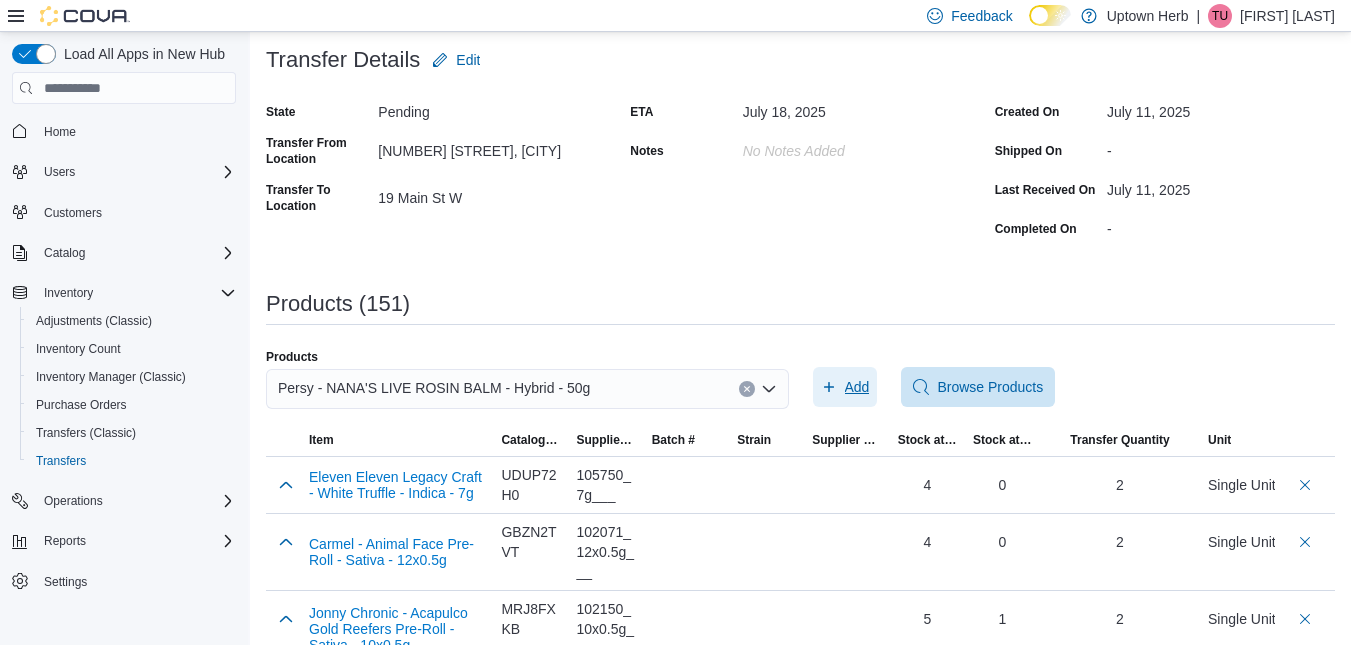 click on "Add" at bounding box center [857, 387] 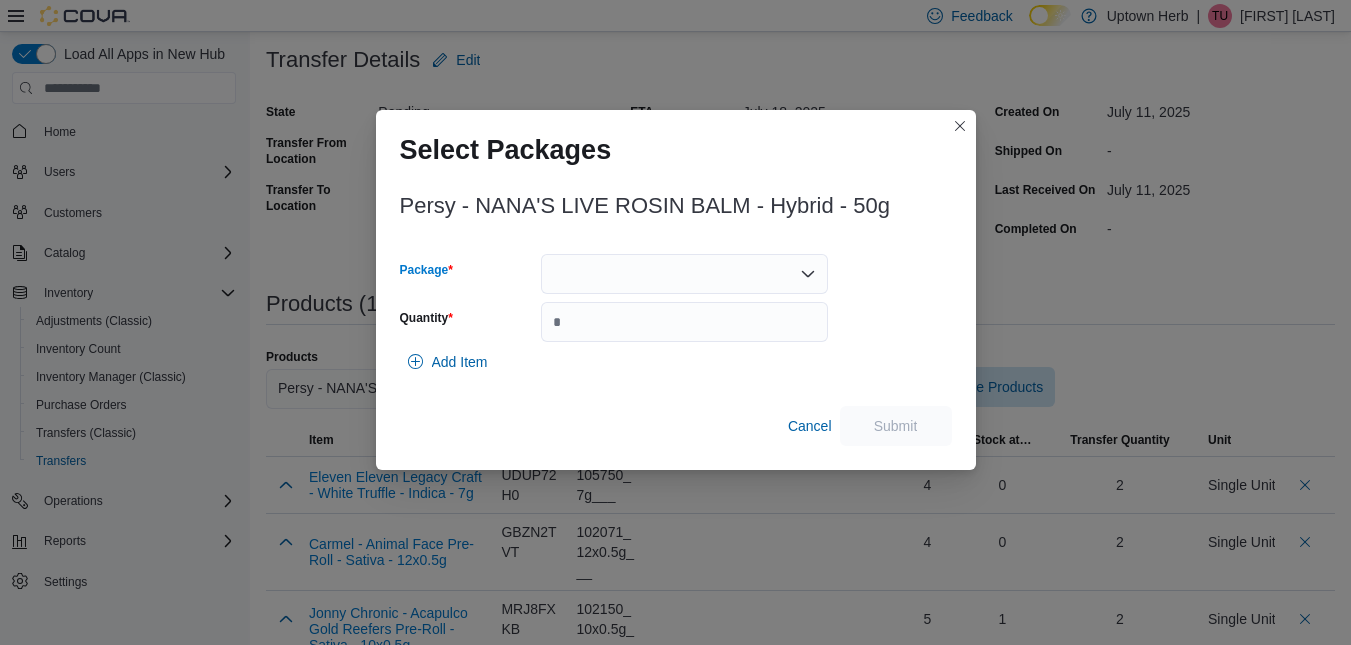 click at bounding box center (684, 274) 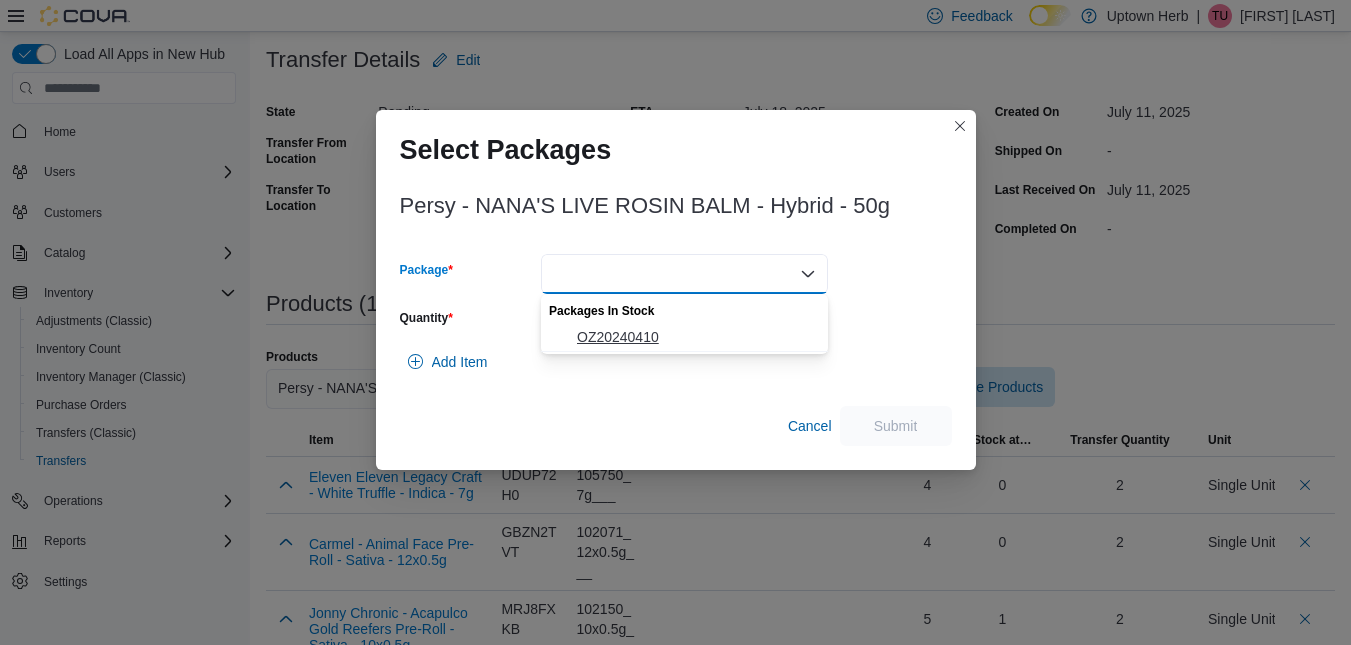 click on "OZ20240410" at bounding box center (696, 337) 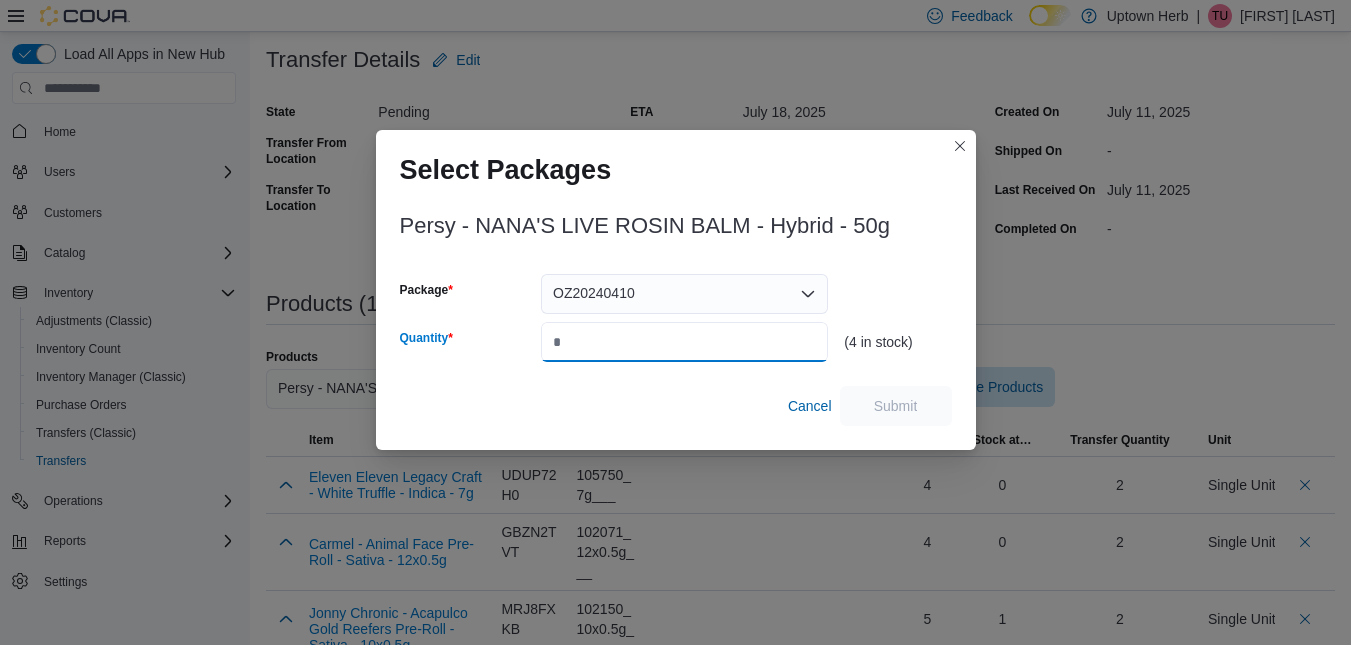 click on "Quantity" at bounding box center (684, 342) 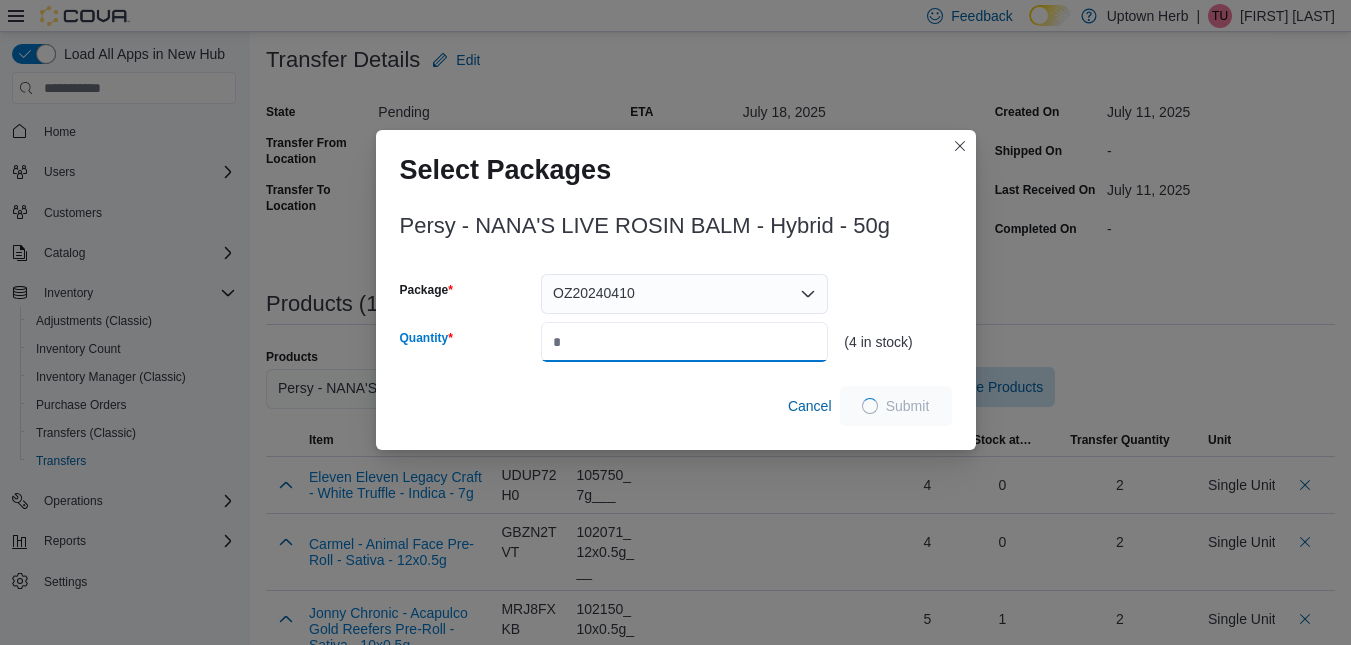 type on "*" 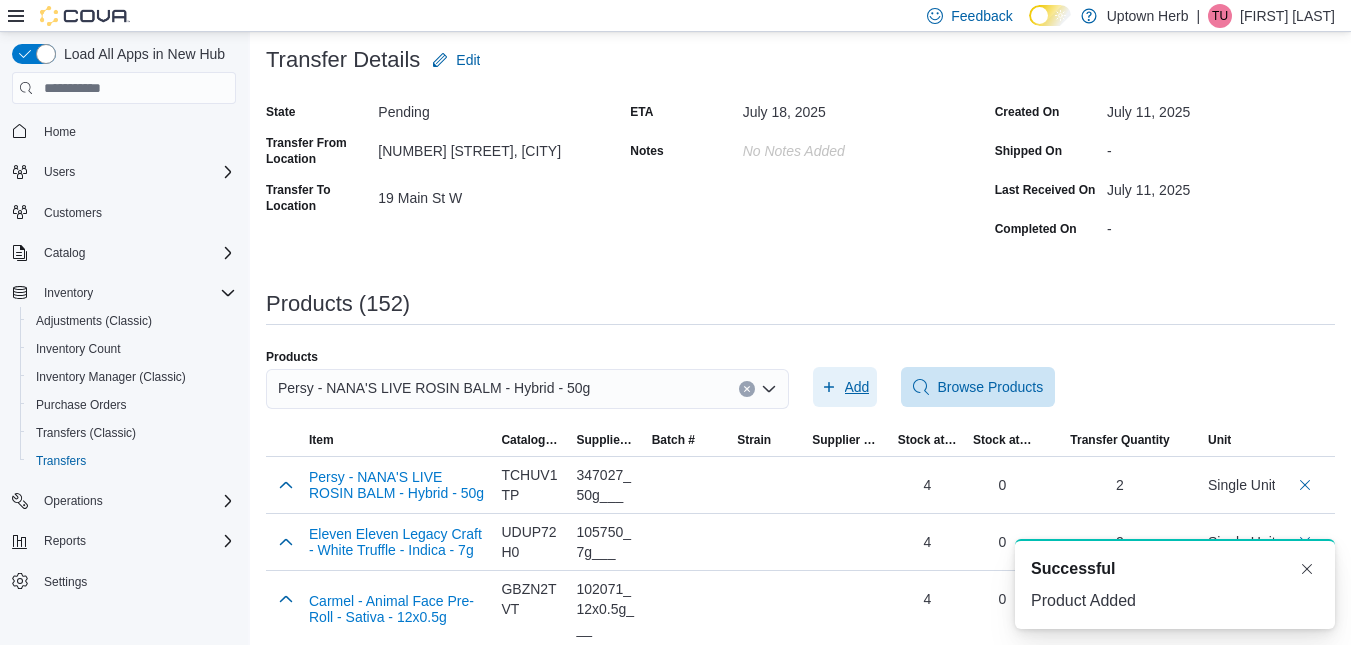 scroll, scrollTop: 0, scrollLeft: 0, axis: both 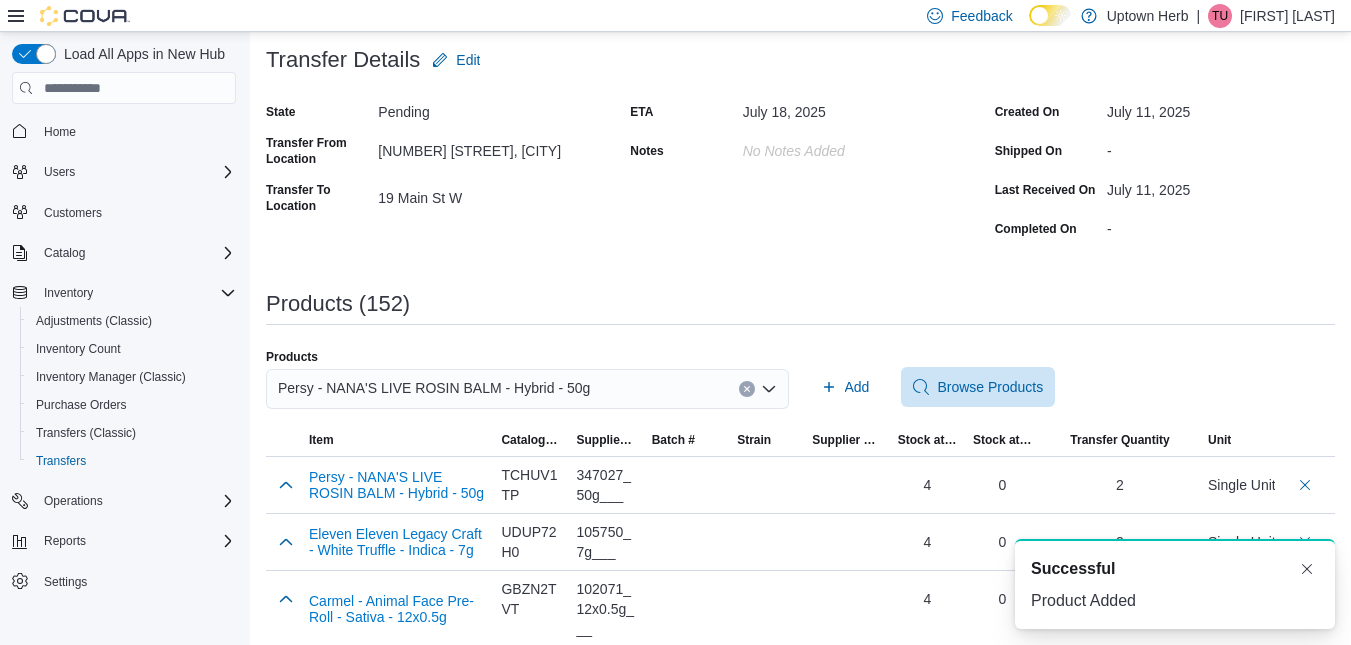click on "Persy - NANA'S LIVE ROSIN BALM - Hybrid - 50g" at bounding box center [434, 388] 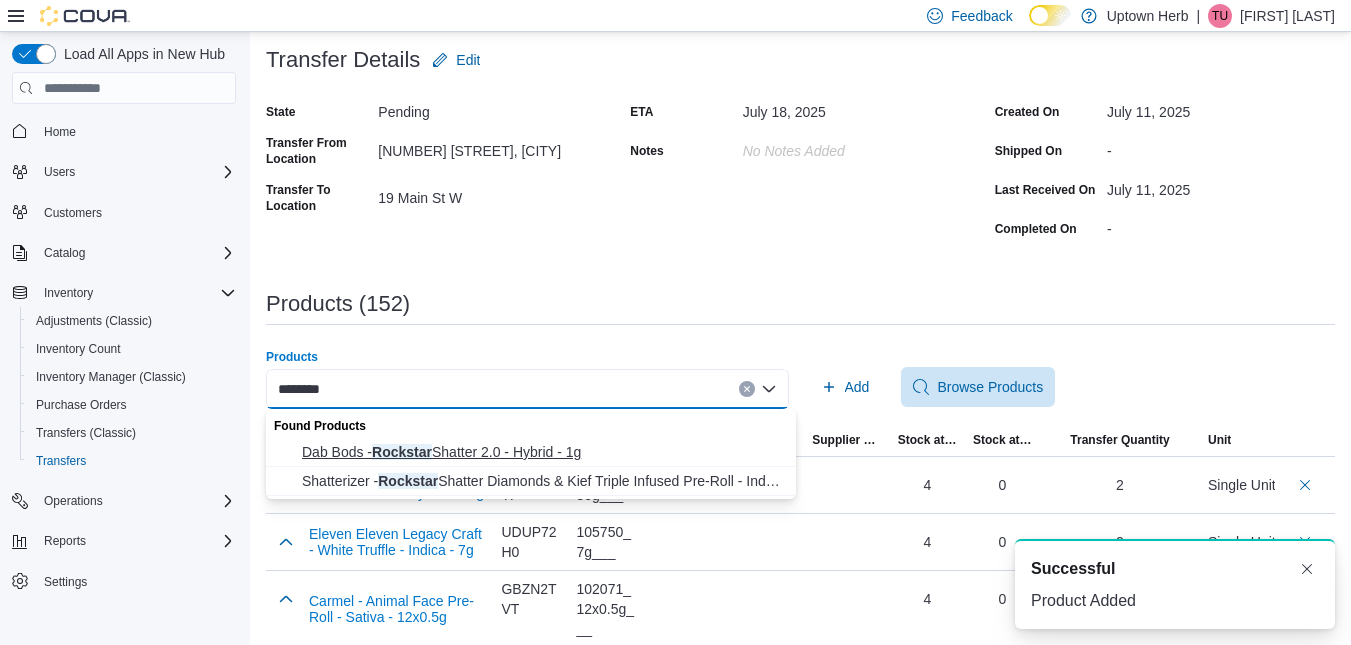 type on "********" 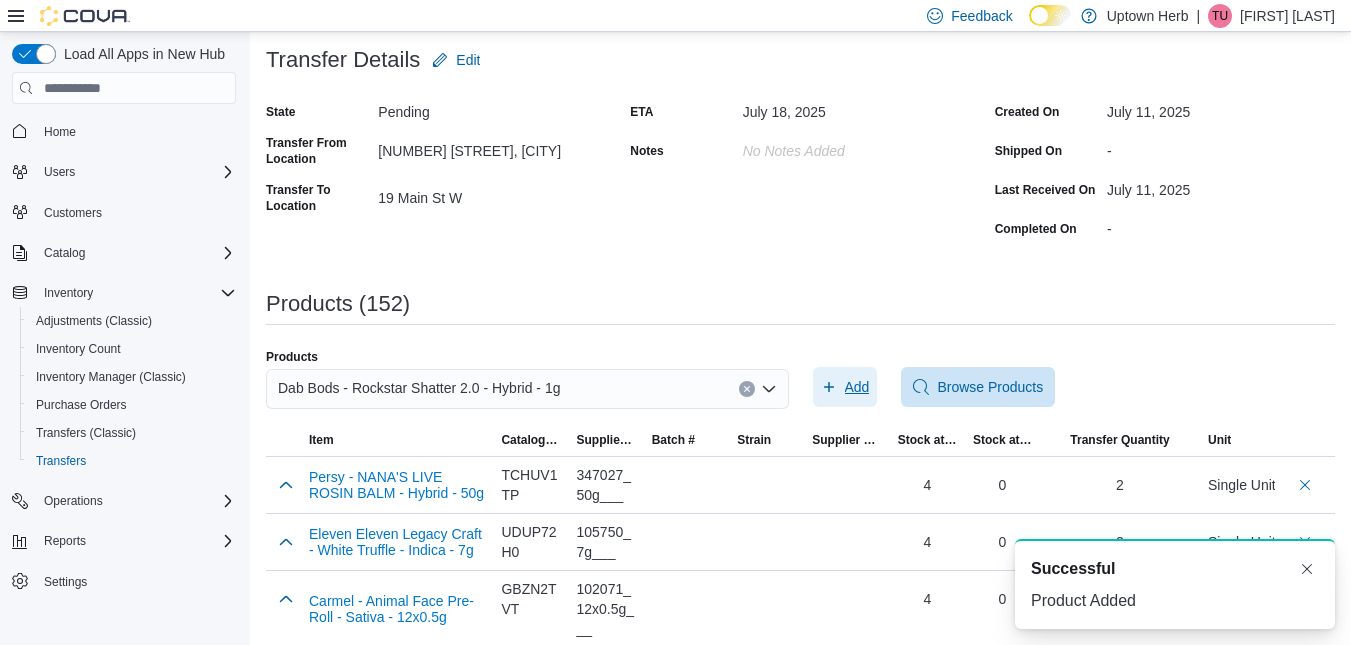 click on "Add" at bounding box center (857, 387) 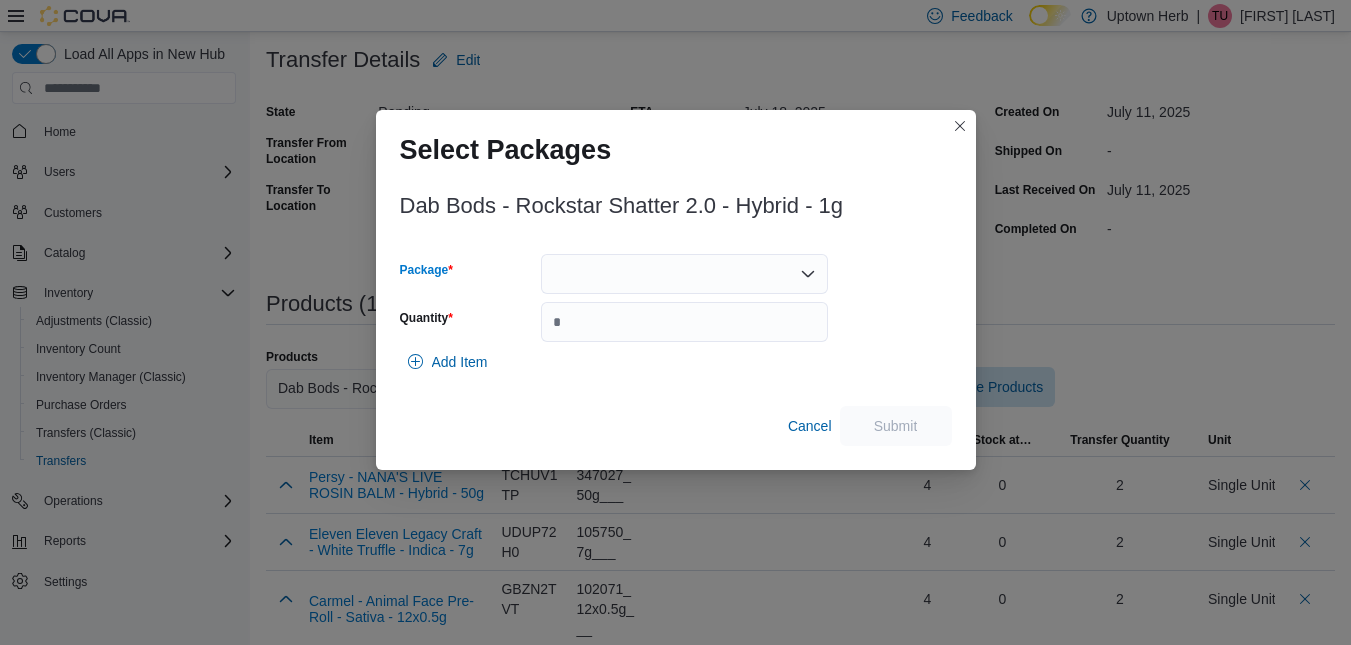 click at bounding box center [684, 274] 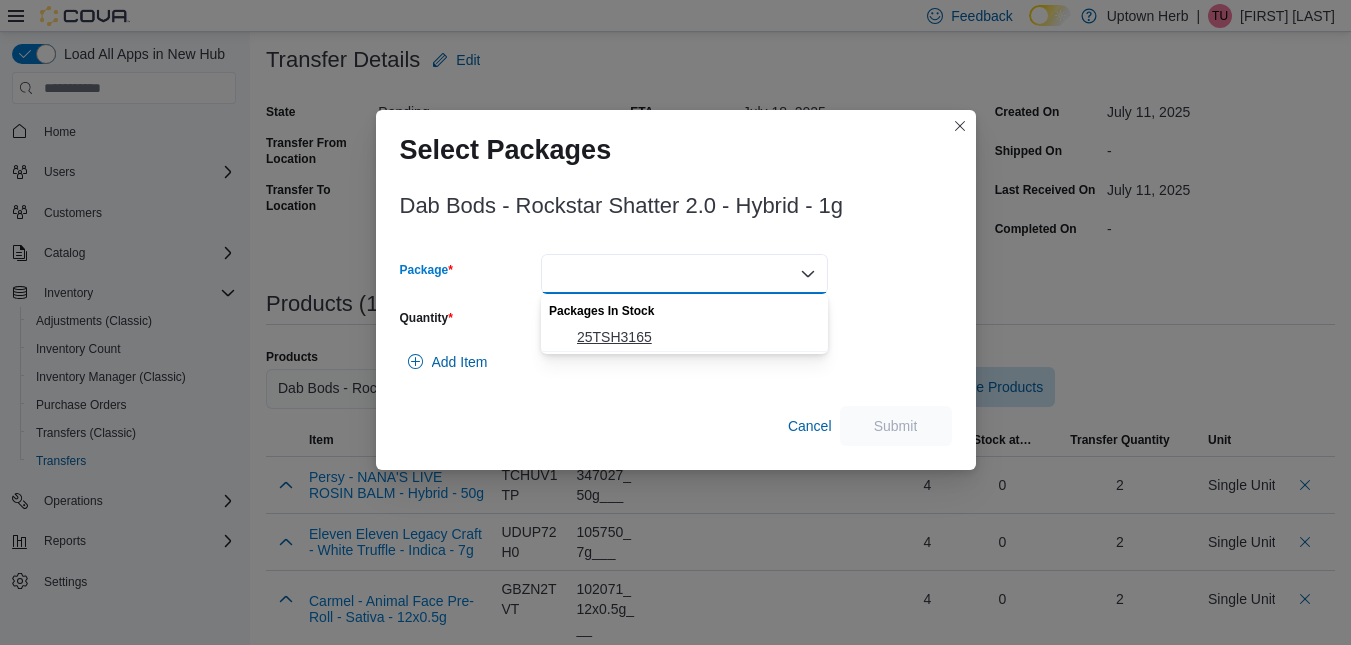 click on "25TSH3165" at bounding box center [696, 337] 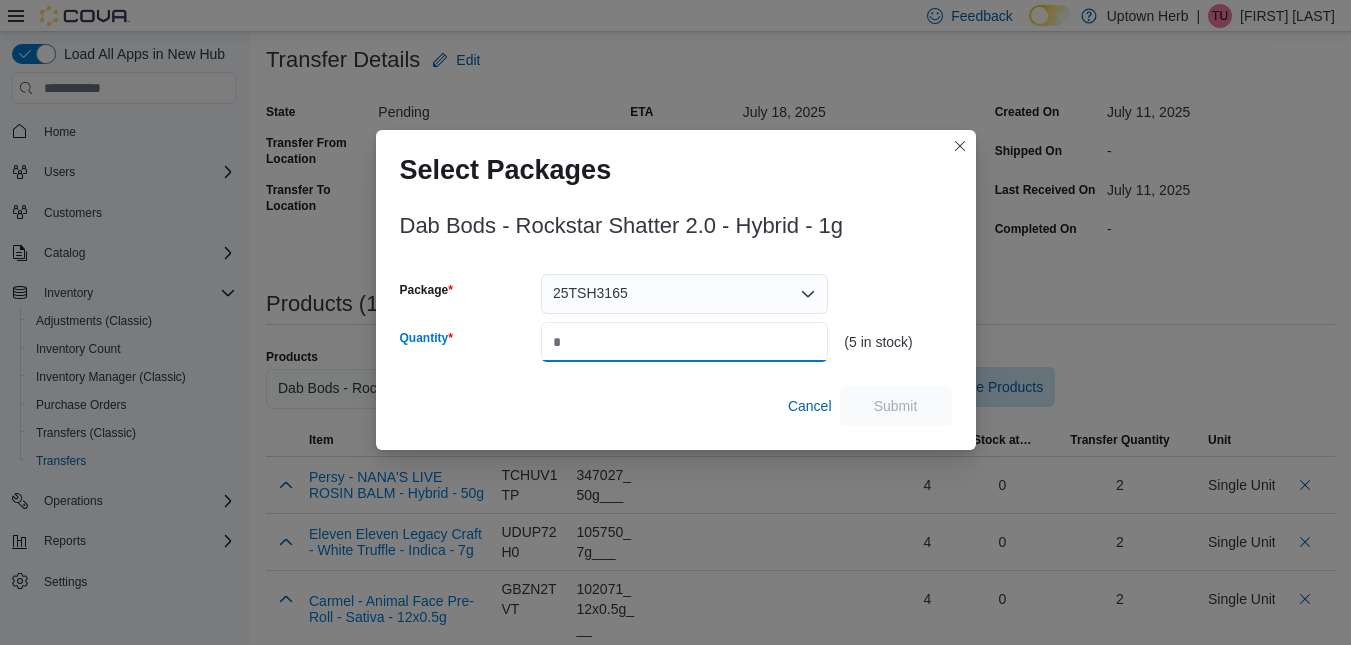 click on "Quantity" at bounding box center [684, 342] 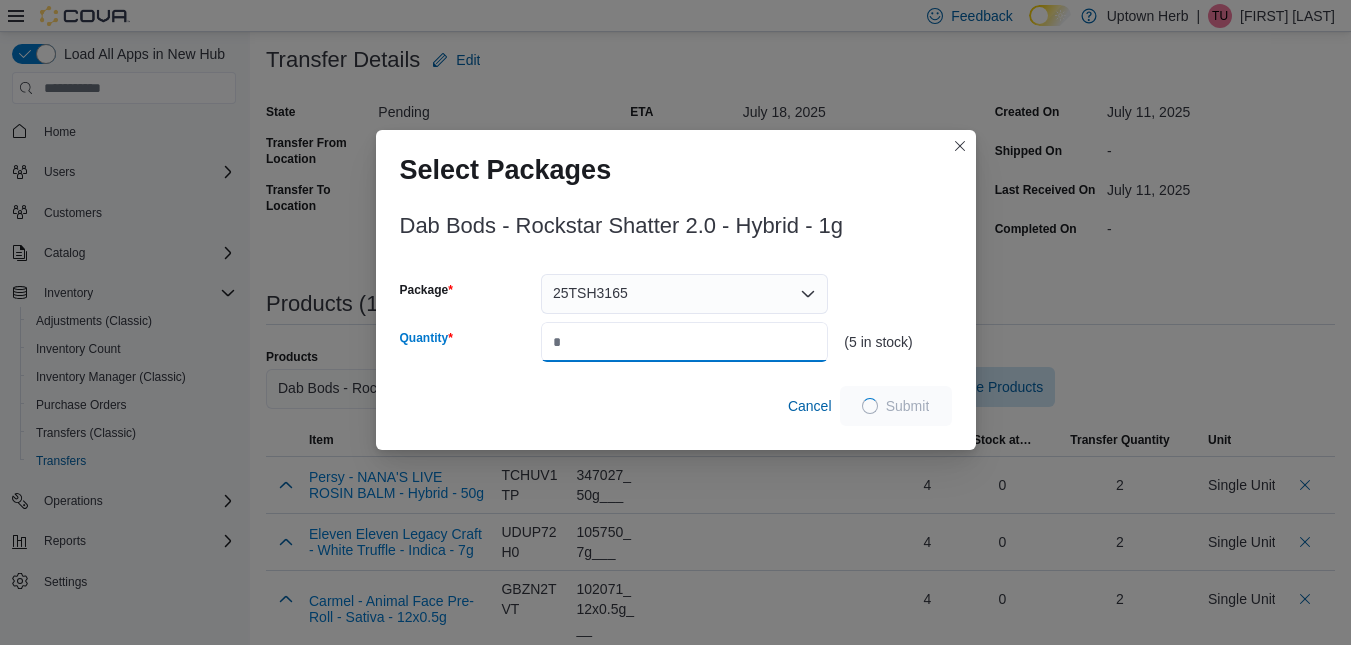type on "*" 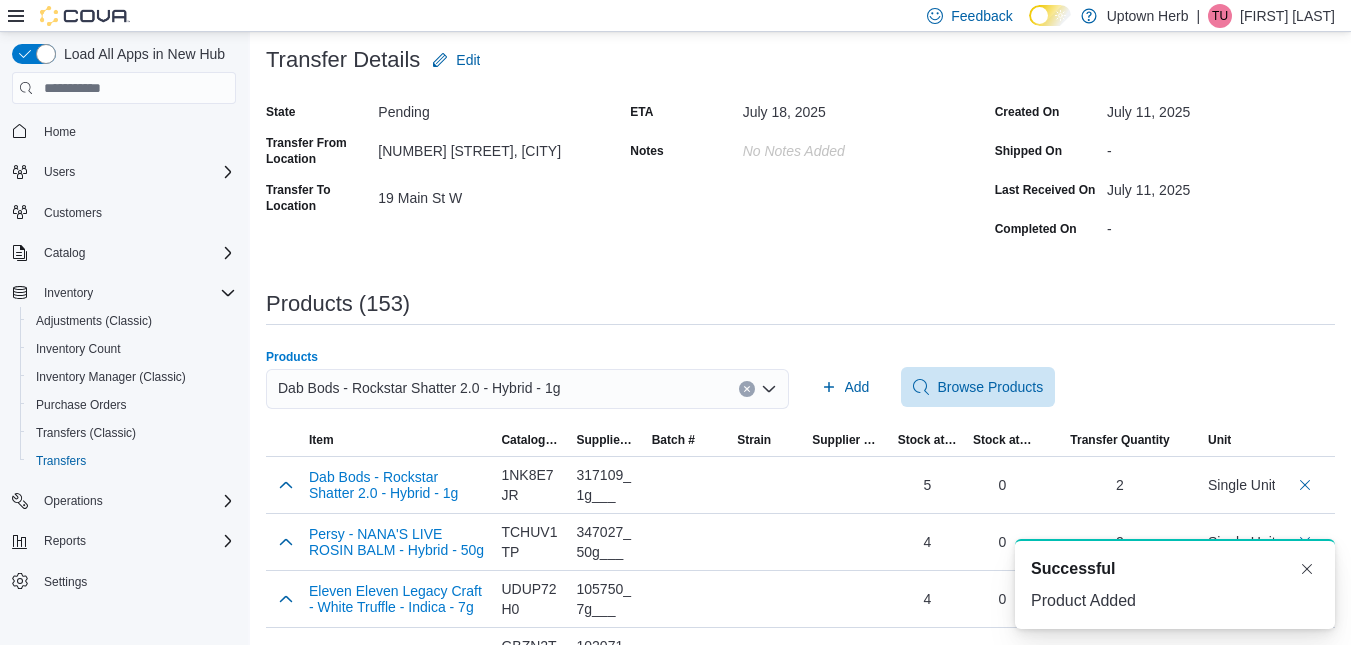 click on "Dab Bods - Rockstar Shatter 2.0 - Hybrid - 1g" at bounding box center (419, 388) 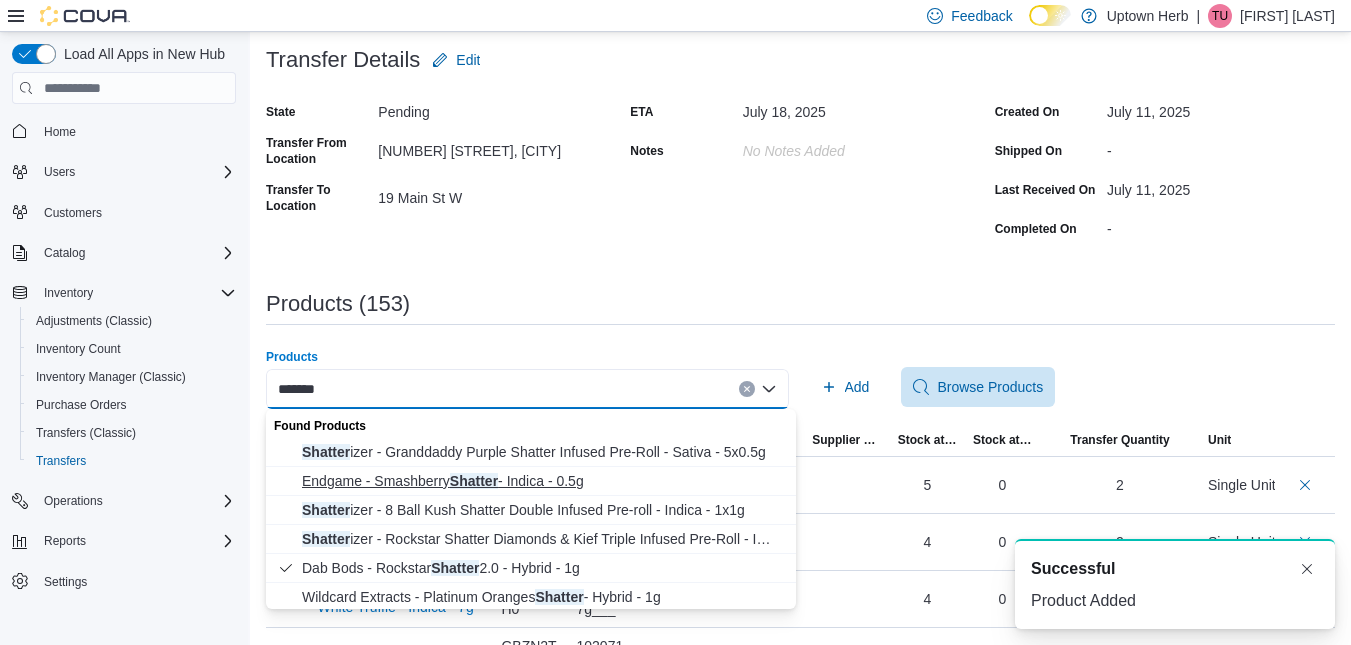 type on "*******" 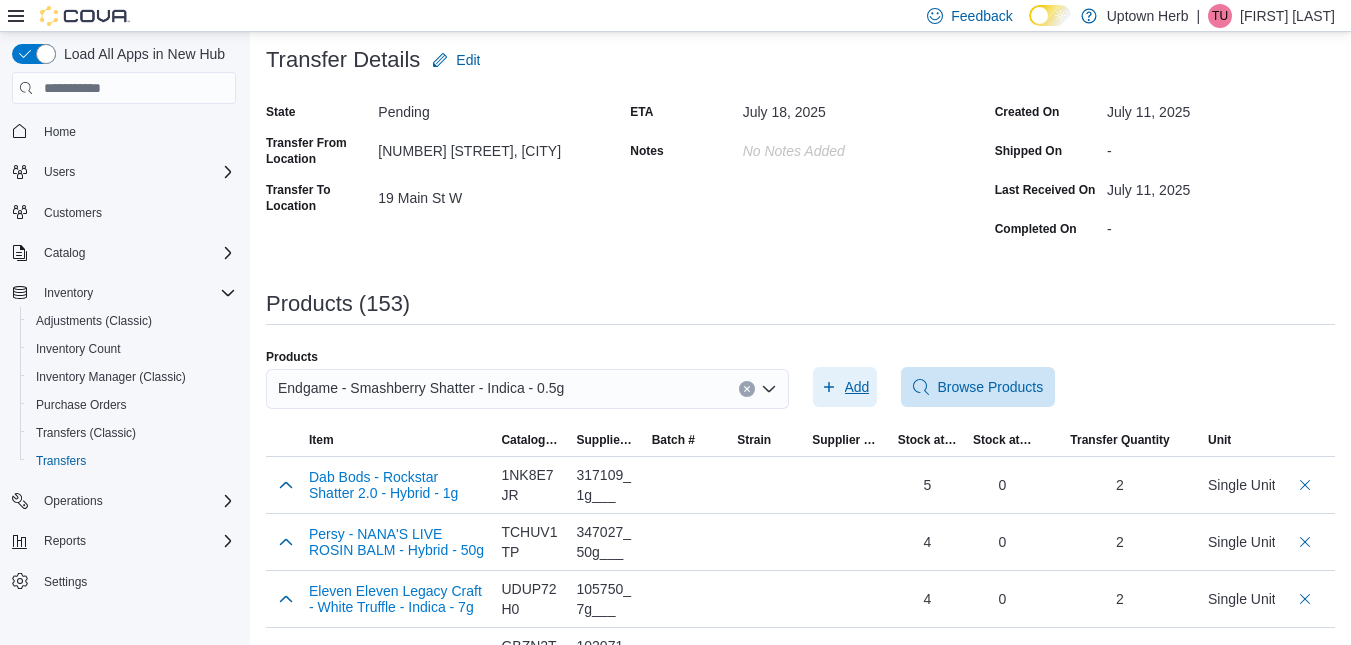 click on "Add" at bounding box center (857, 387) 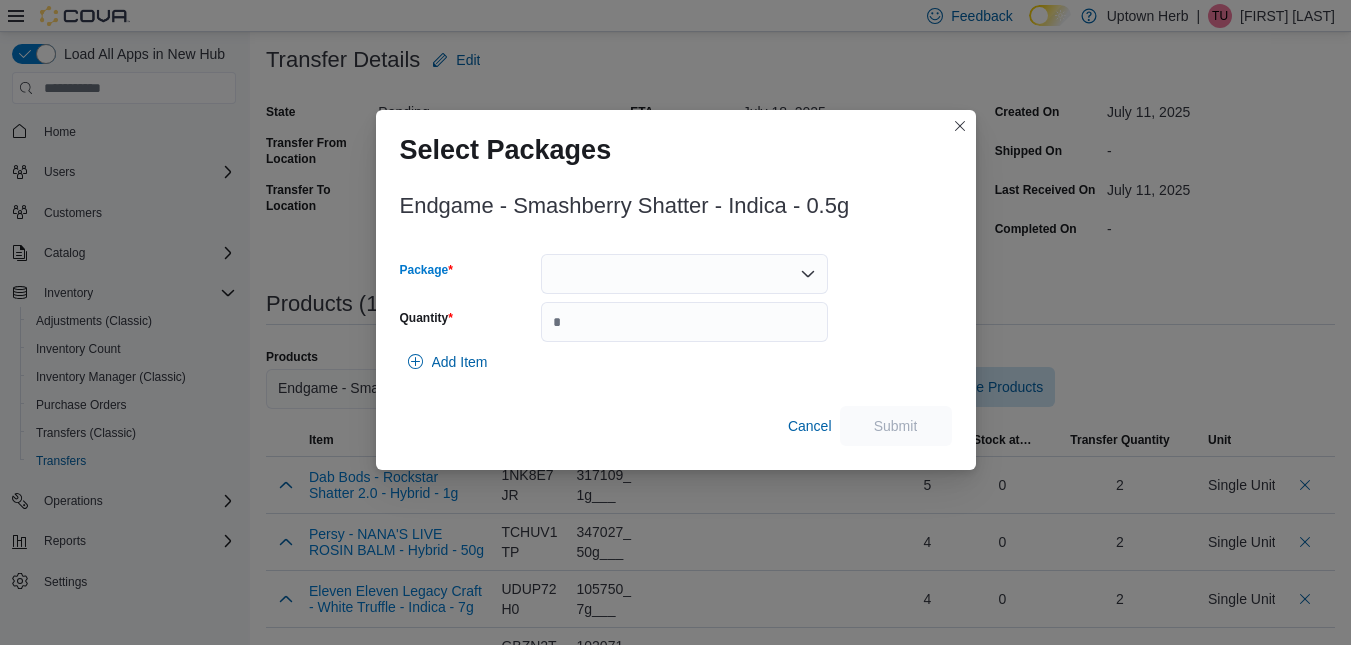 click at bounding box center [684, 274] 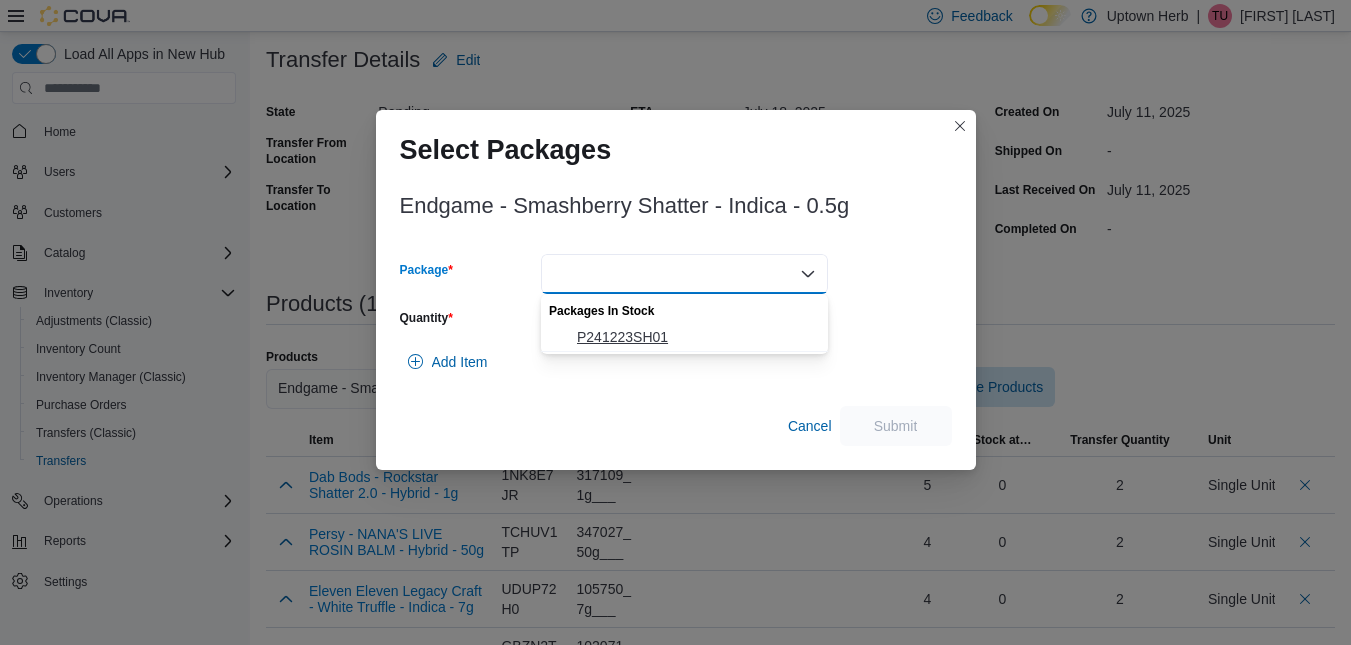 click on "P241223SH01" at bounding box center (696, 337) 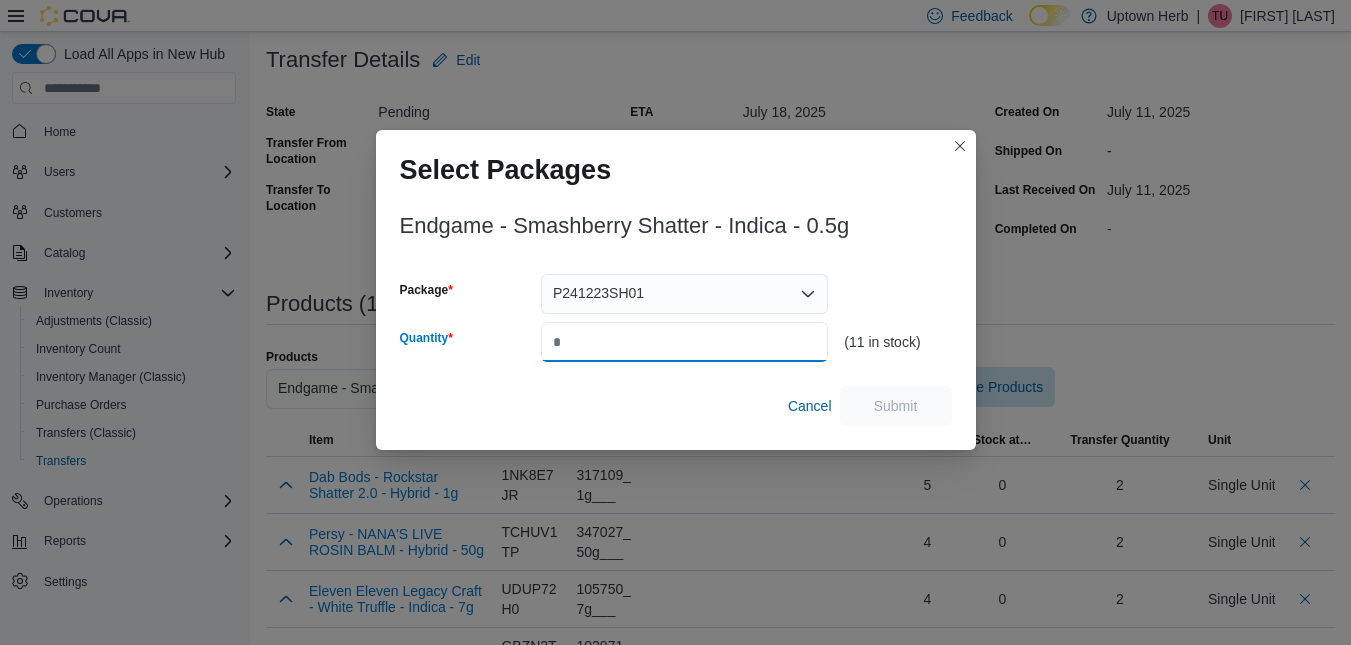 click on "Quantity" at bounding box center [684, 342] 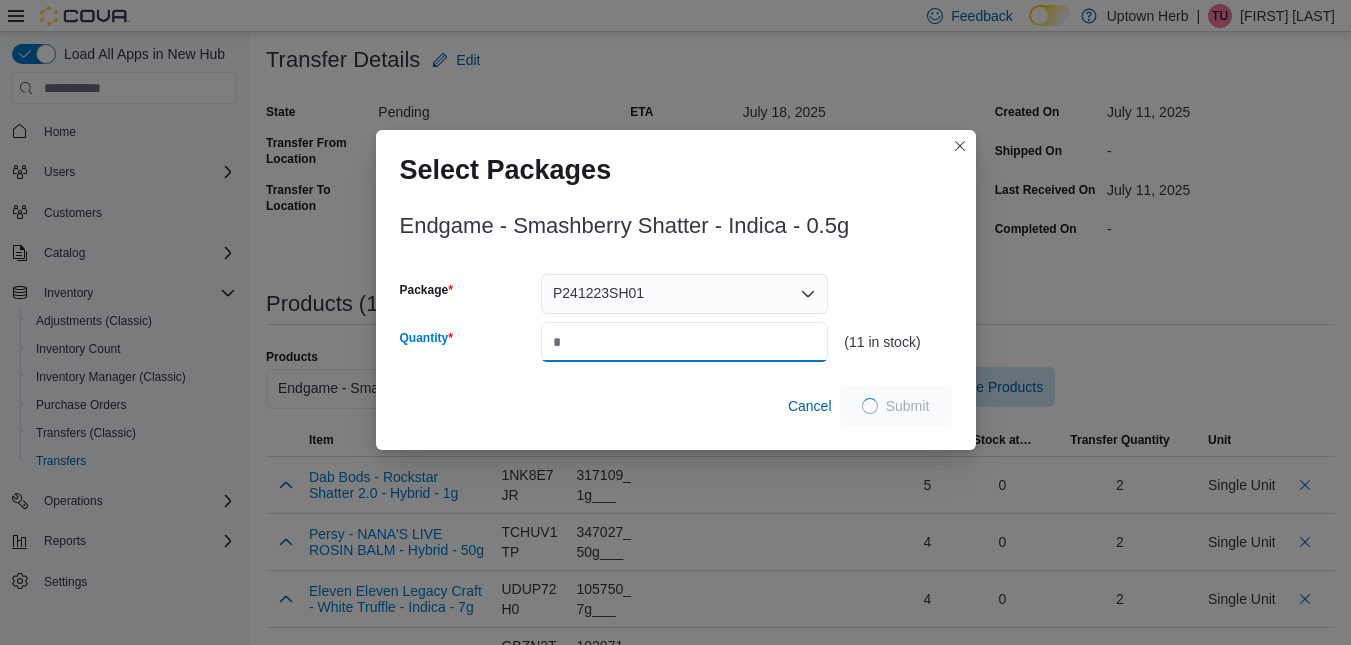 type on "*" 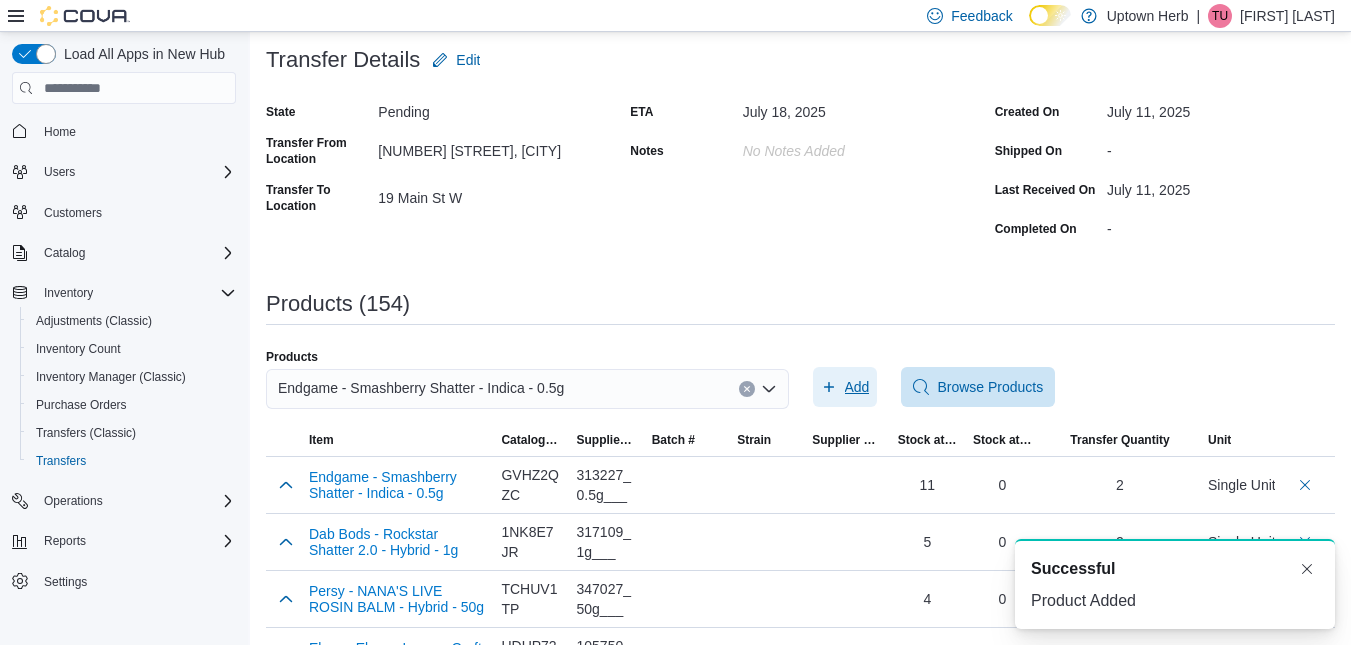 scroll, scrollTop: 0, scrollLeft: 0, axis: both 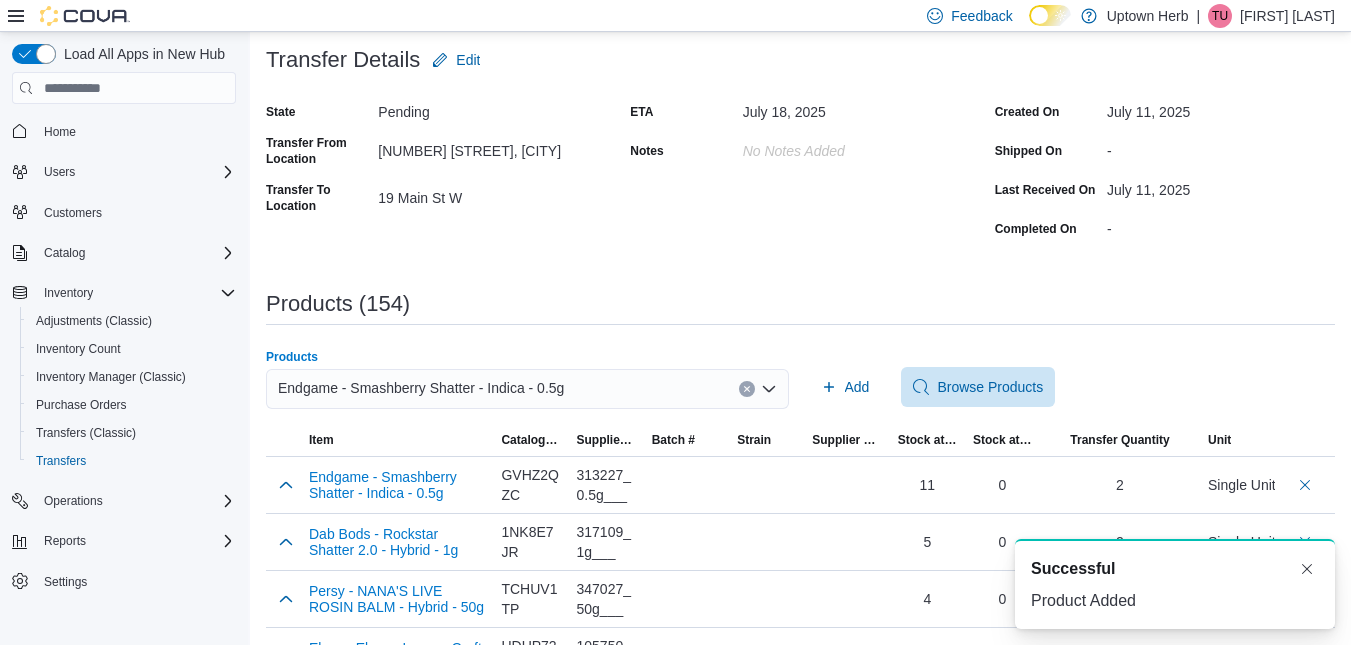 click on "Endgame - Smashberry Shatter - Indica - 0.5g" at bounding box center (421, 388) 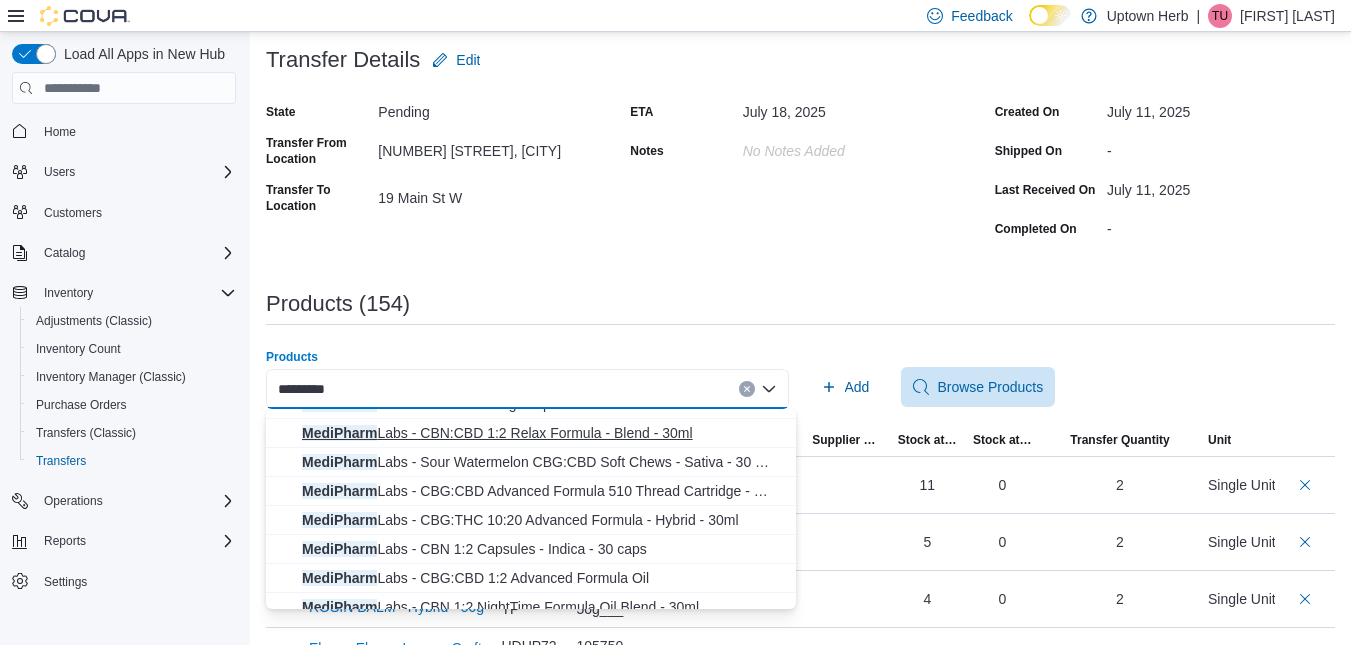 scroll, scrollTop: 90, scrollLeft: 0, axis: vertical 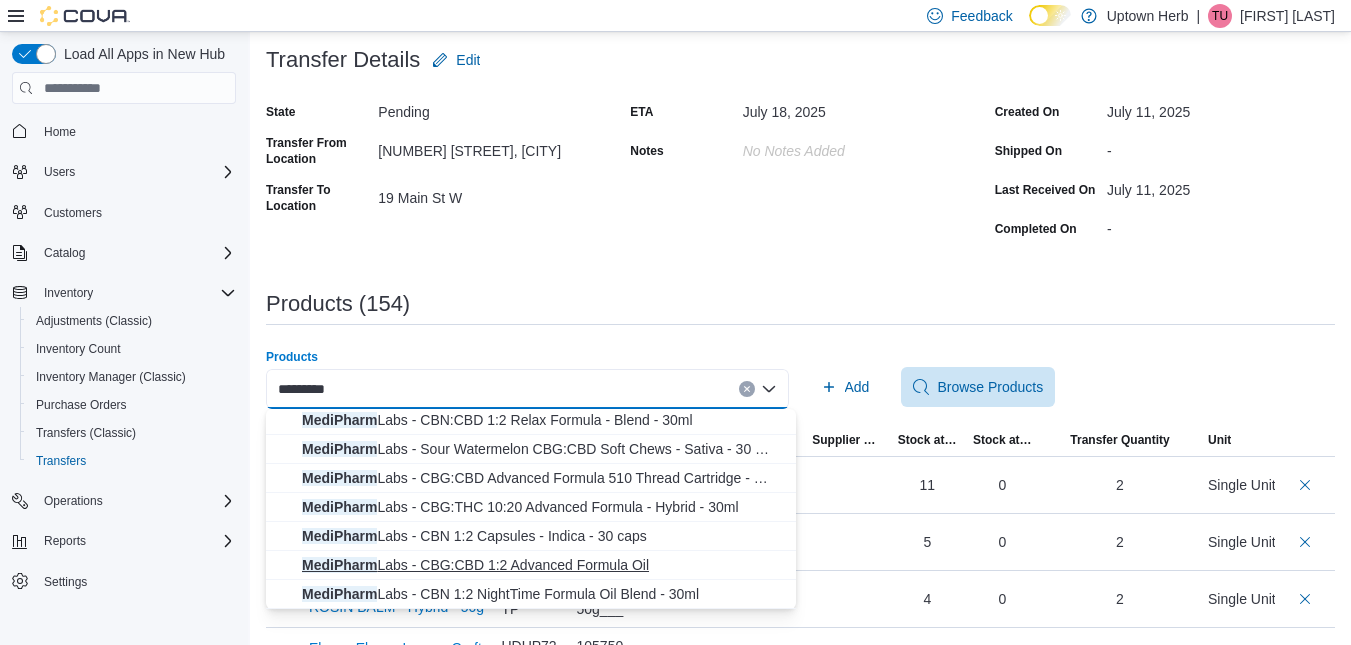 type on "*********" 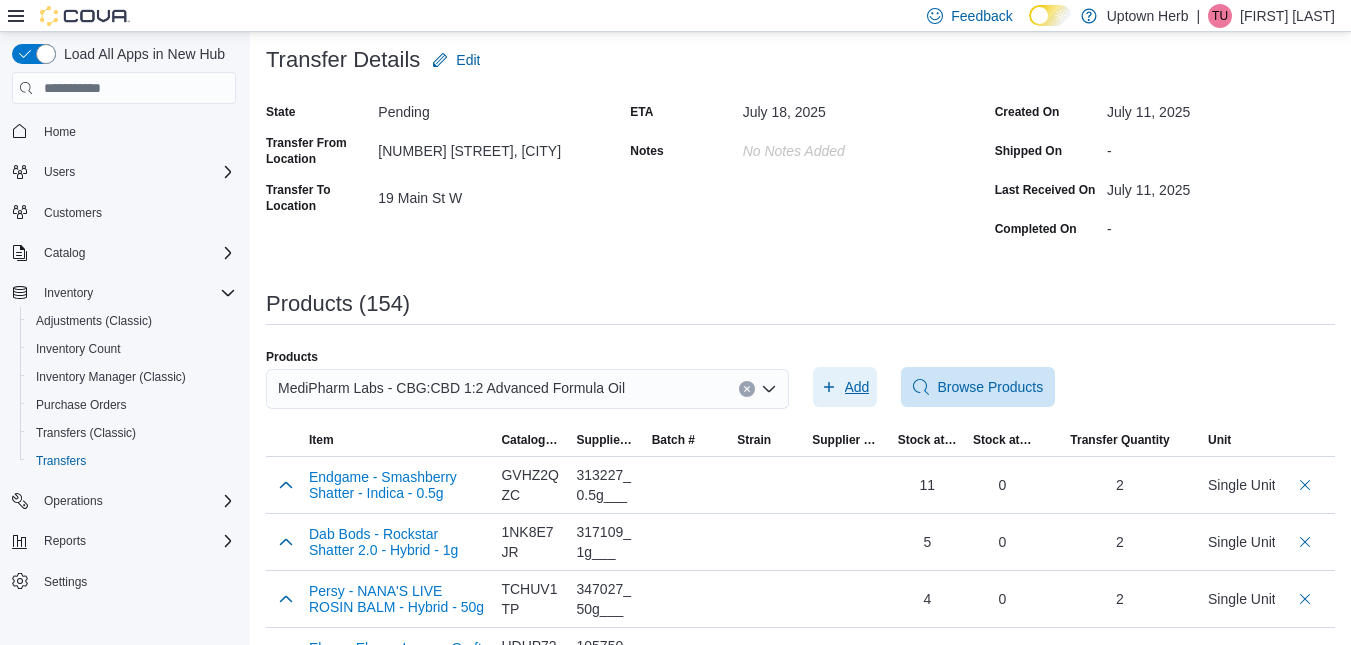 click on "Add" at bounding box center [857, 387] 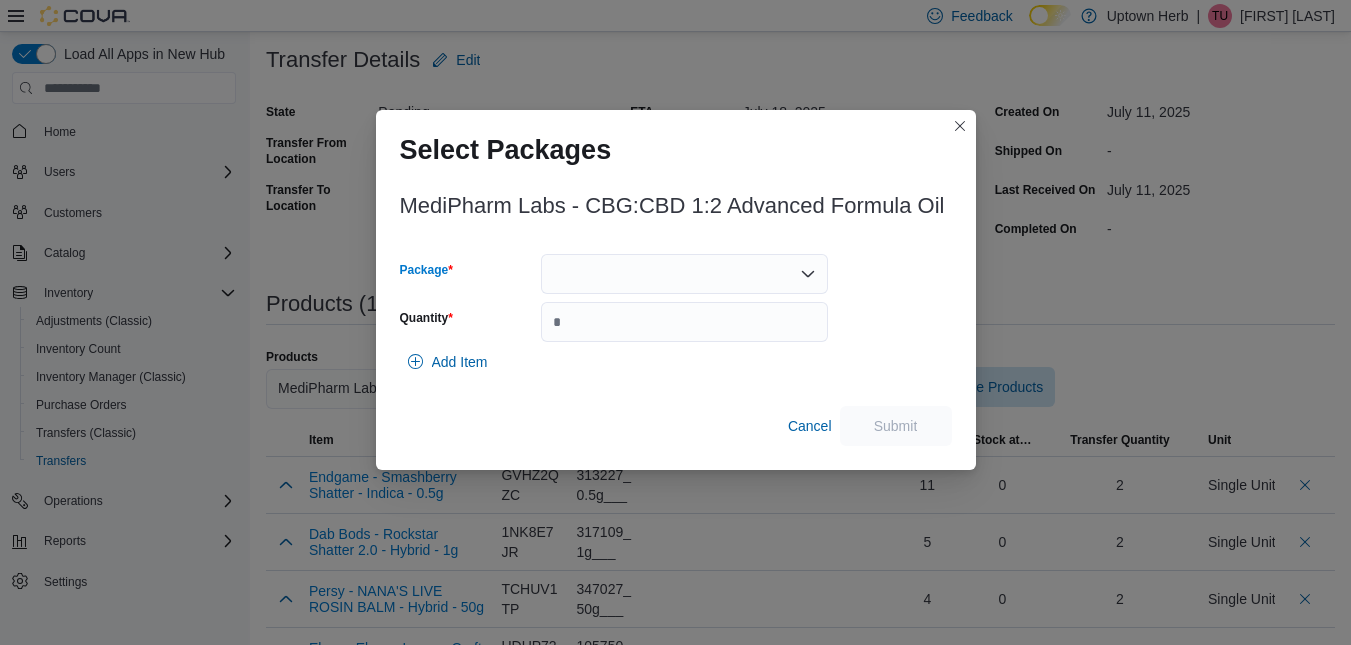 click at bounding box center (684, 274) 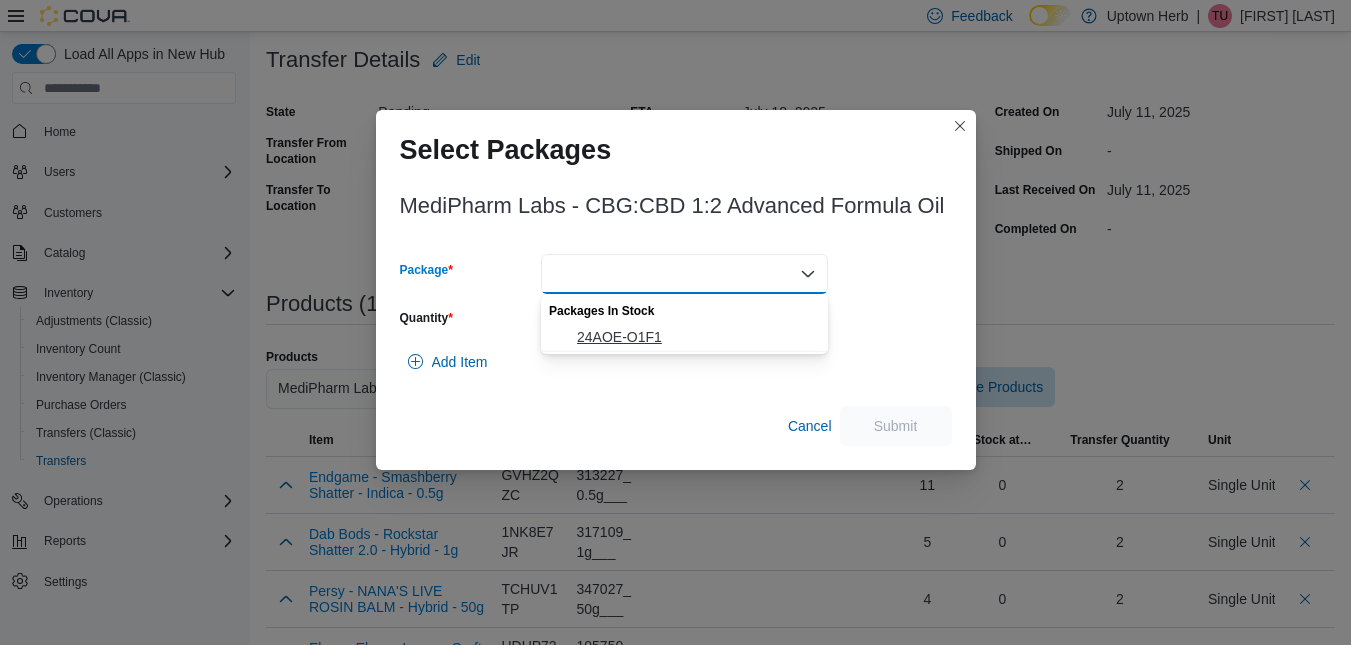 click on "24AOE-O1F1" at bounding box center (696, 337) 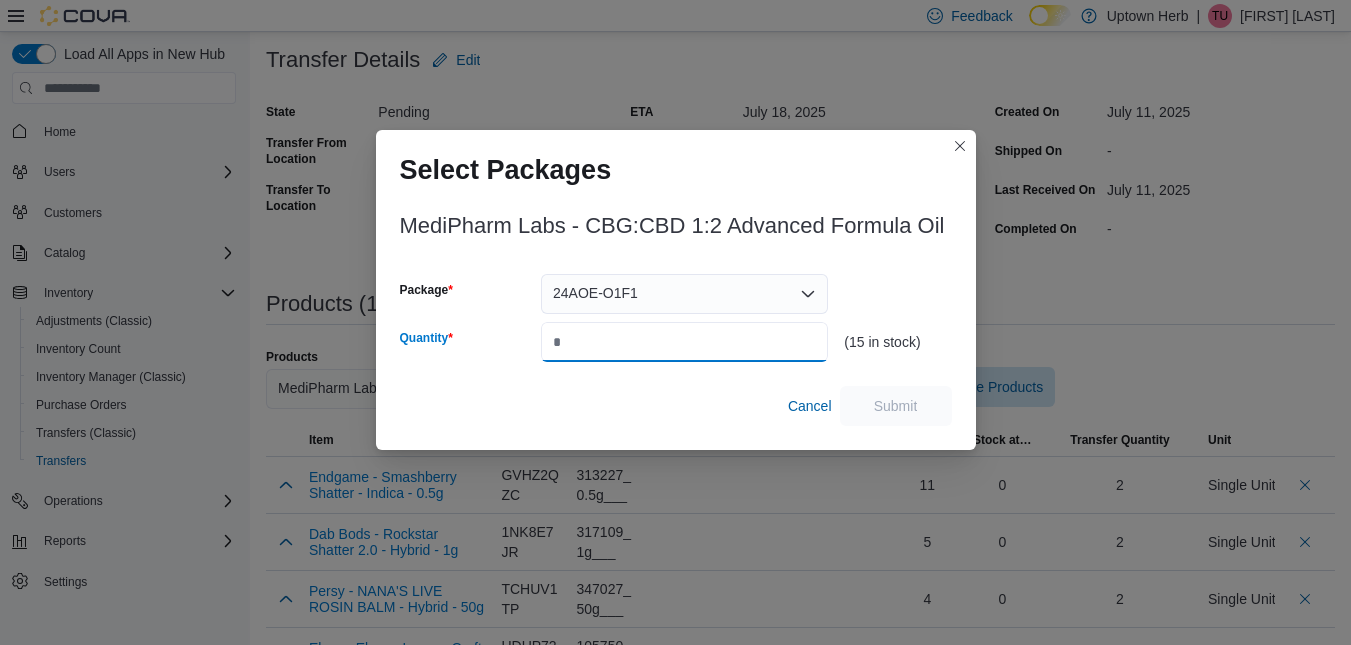 click on "Quantity" at bounding box center [684, 342] 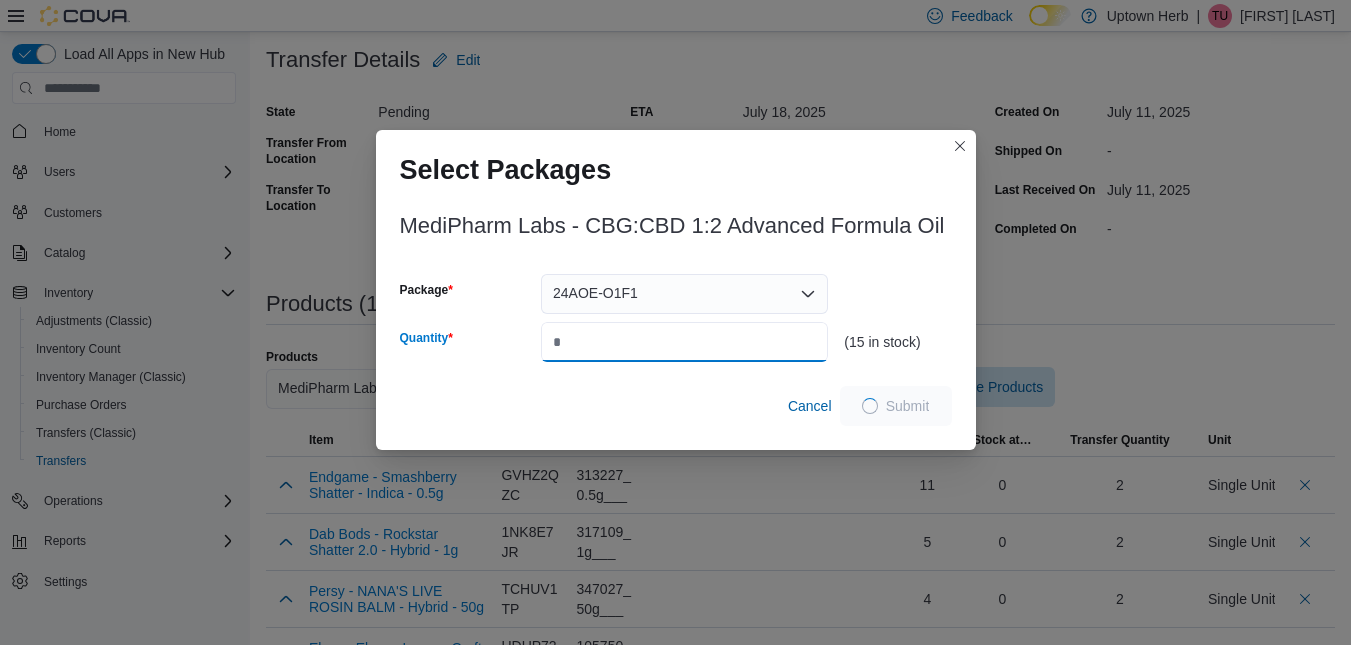 type on "*" 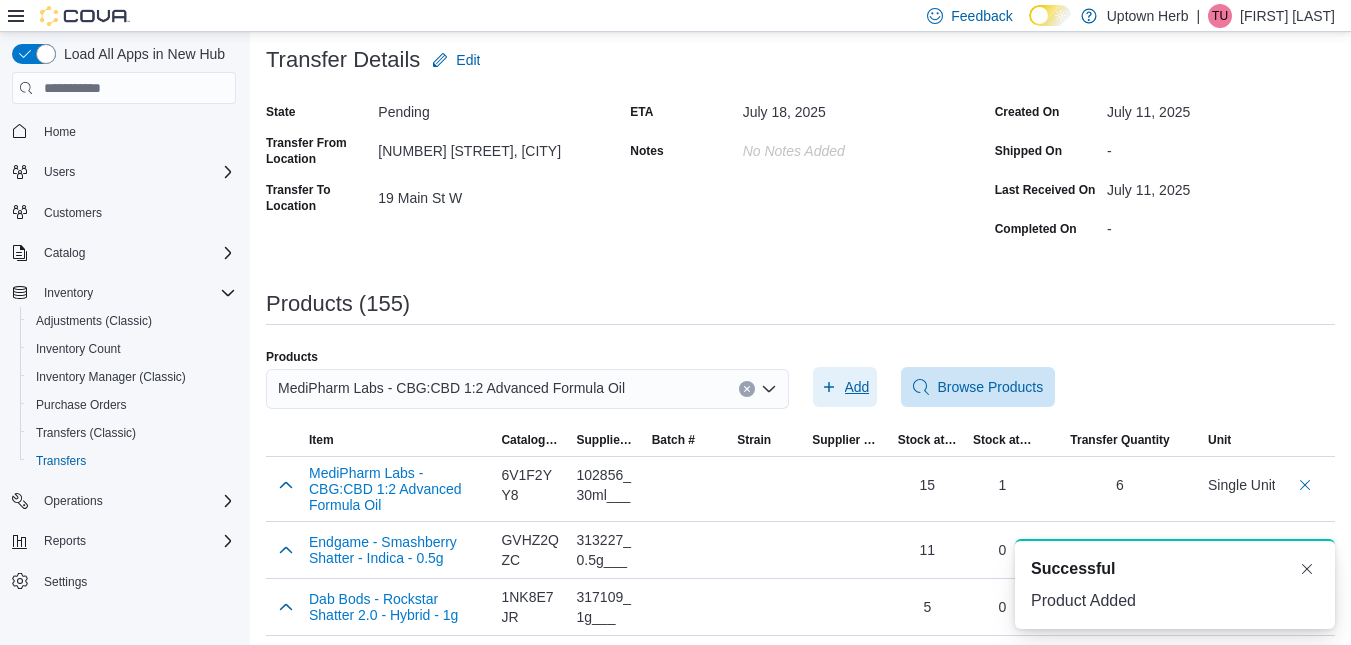 scroll, scrollTop: 0, scrollLeft: 0, axis: both 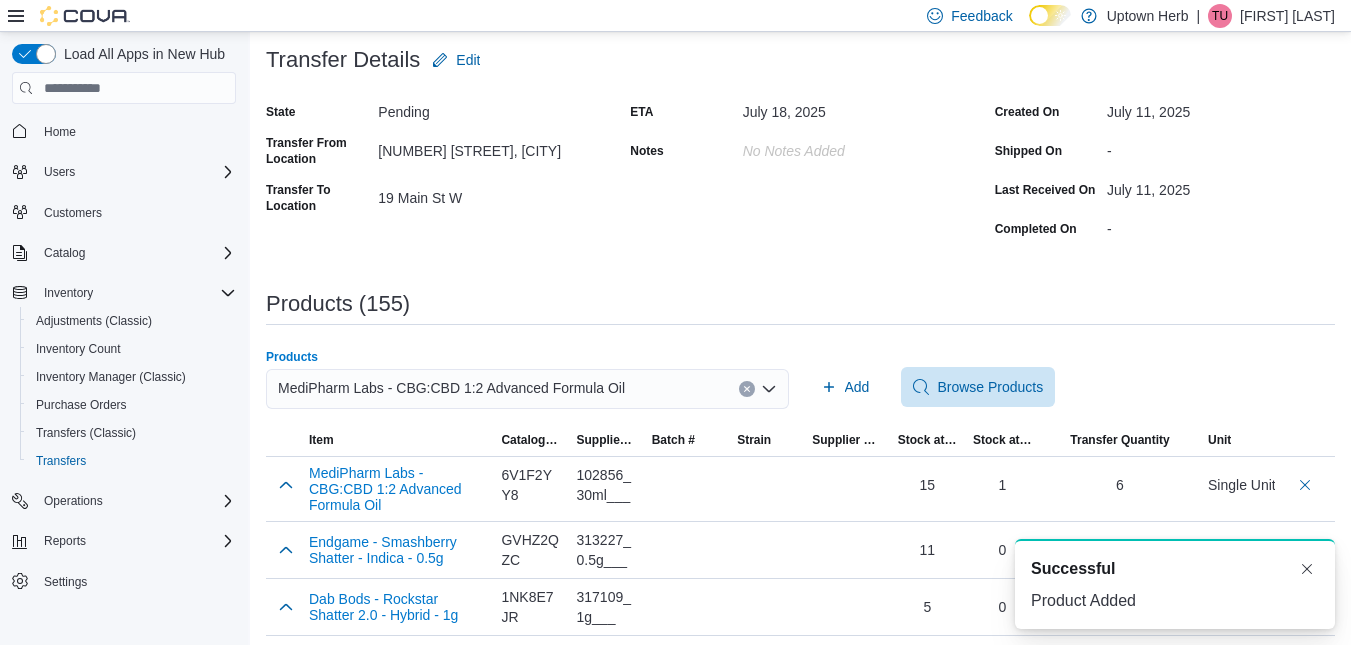 click on "MediPharm Labs - CBG:CBD 1:2 Advanced Formula Oil" at bounding box center [451, 388] 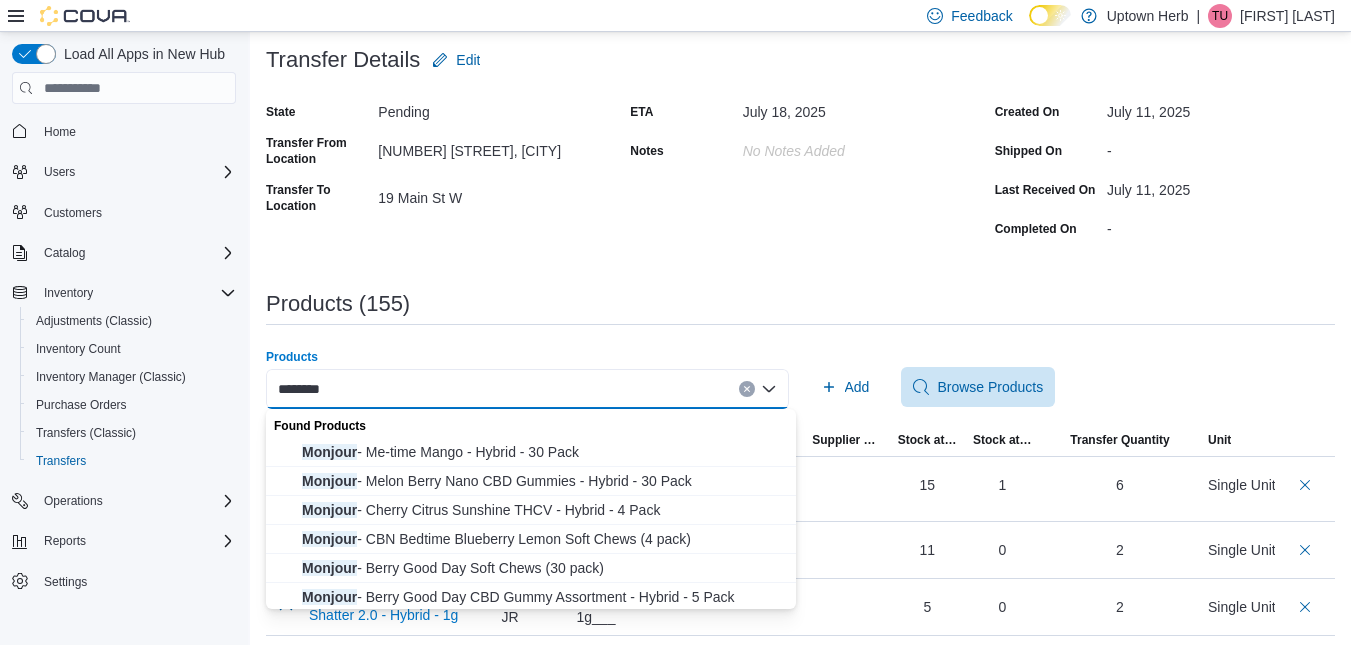 type on "*******" 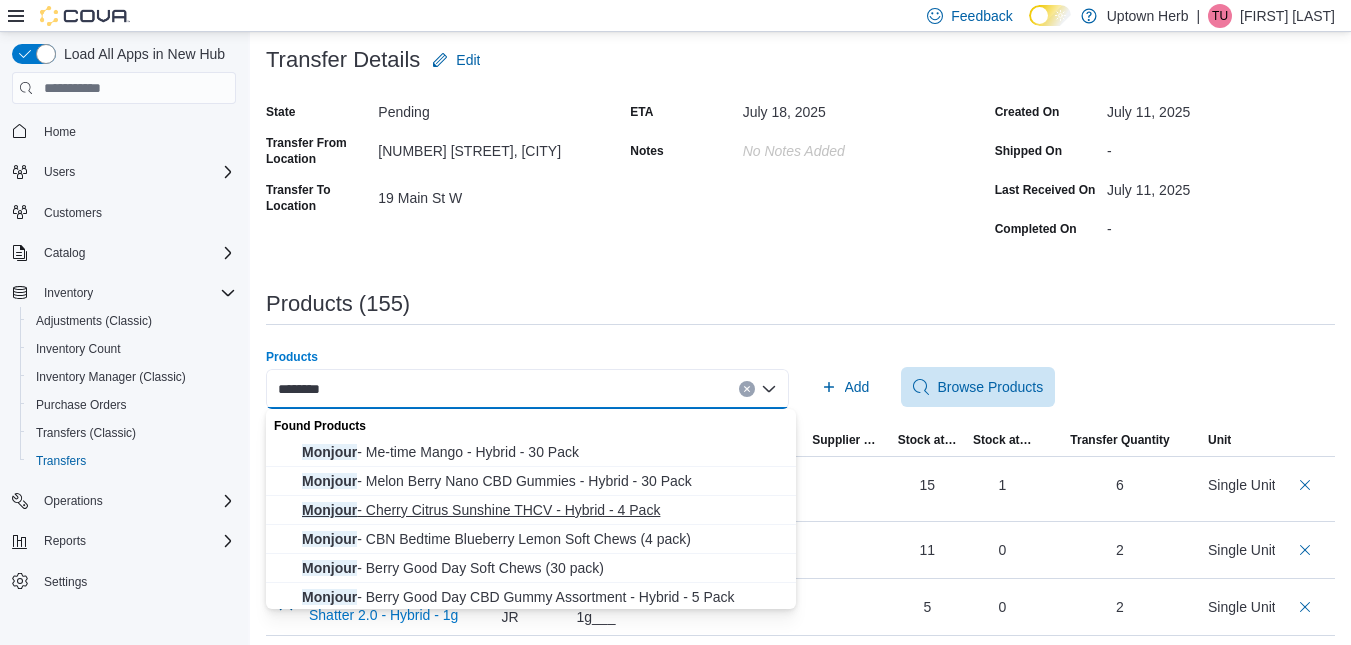 scroll, scrollTop: 61, scrollLeft: 0, axis: vertical 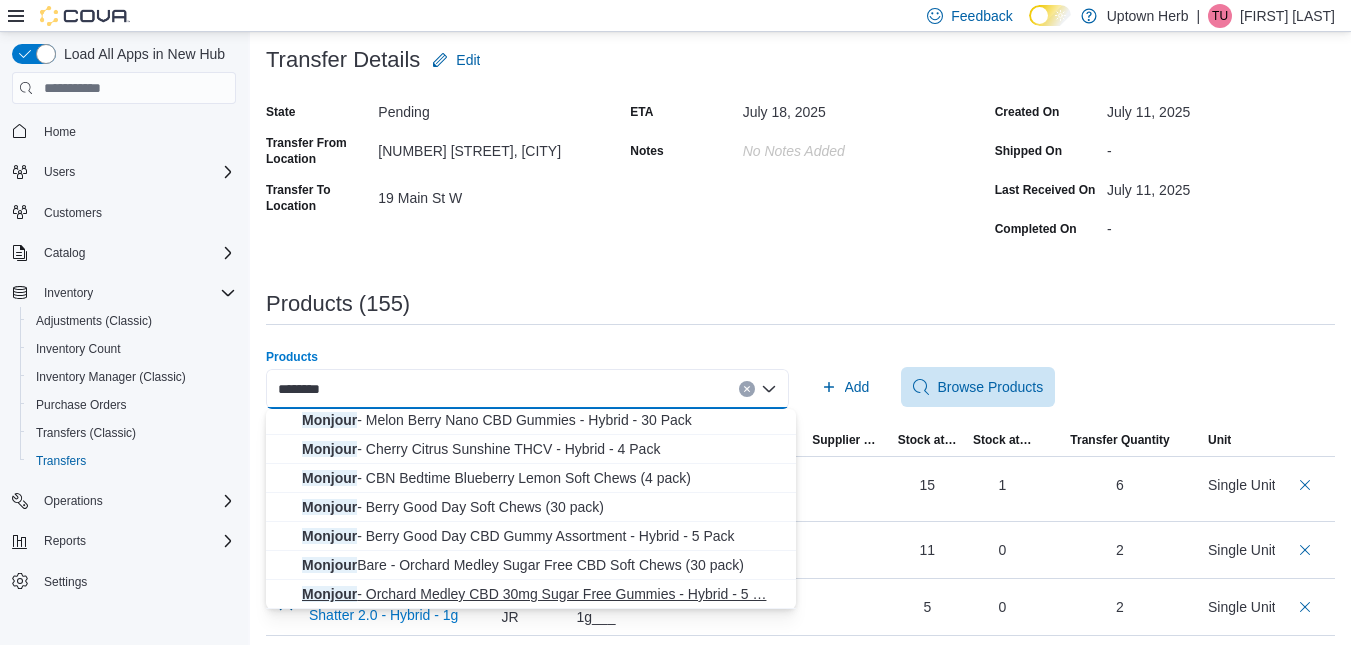 click on "Monjour  - Orchard Medley CBD 30mg Sugar Free Gummies - Hybrid - 5 … Monjour - Orchard Medley CBD 30mg Sugar Free Gummies - Hybrid - 5 Pack" at bounding box center (543, 594) 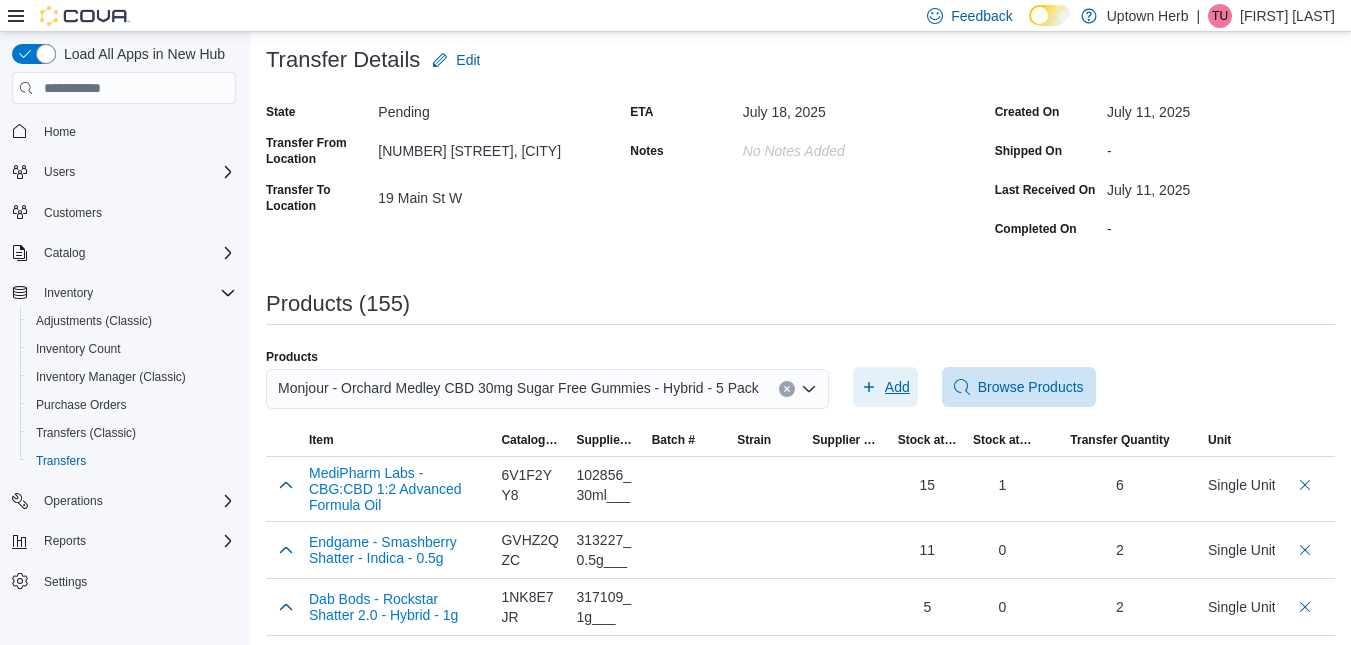 click on "Add" at bounding box center (897, 387) 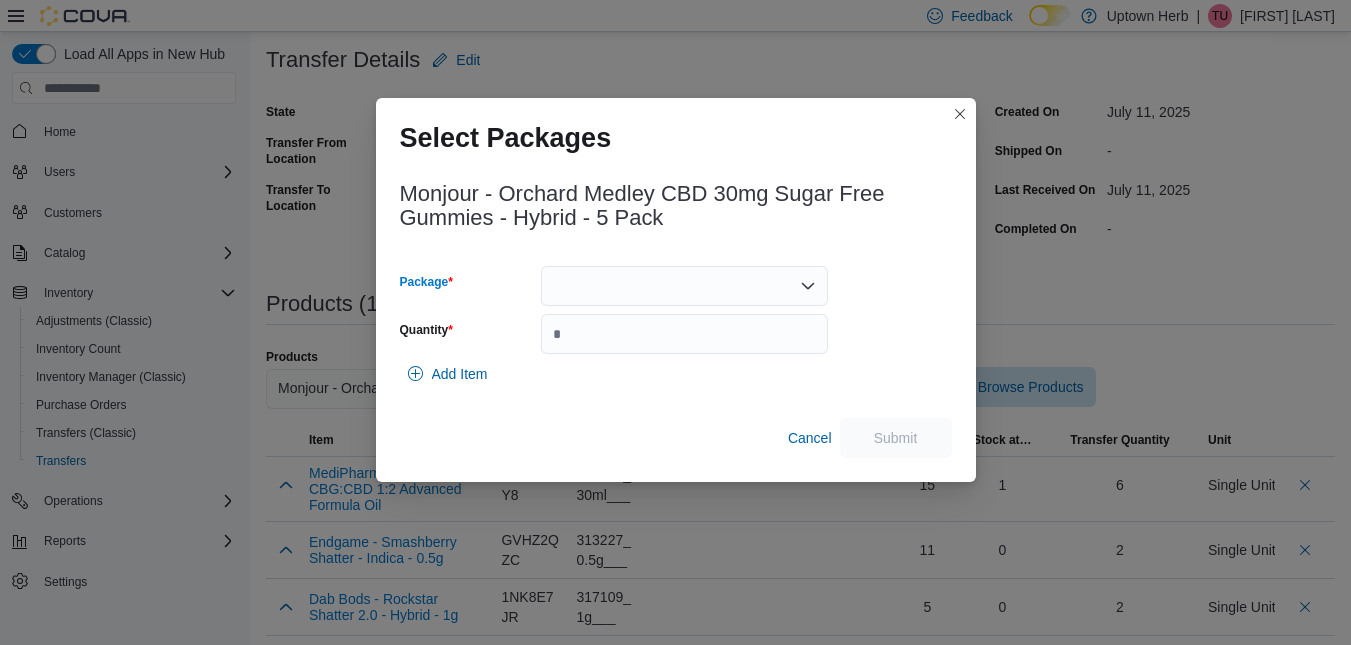 click at bounding box center (684, 286) 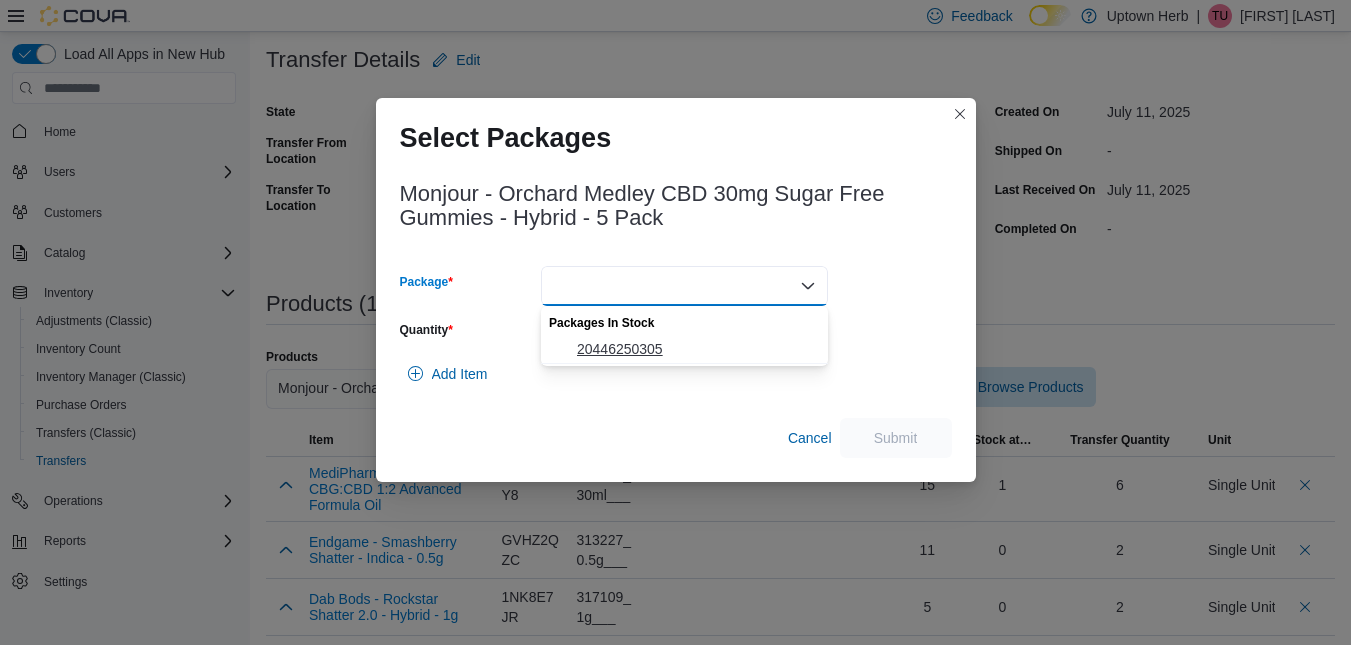 click on "20446250305" at bounding box center (696, 349) 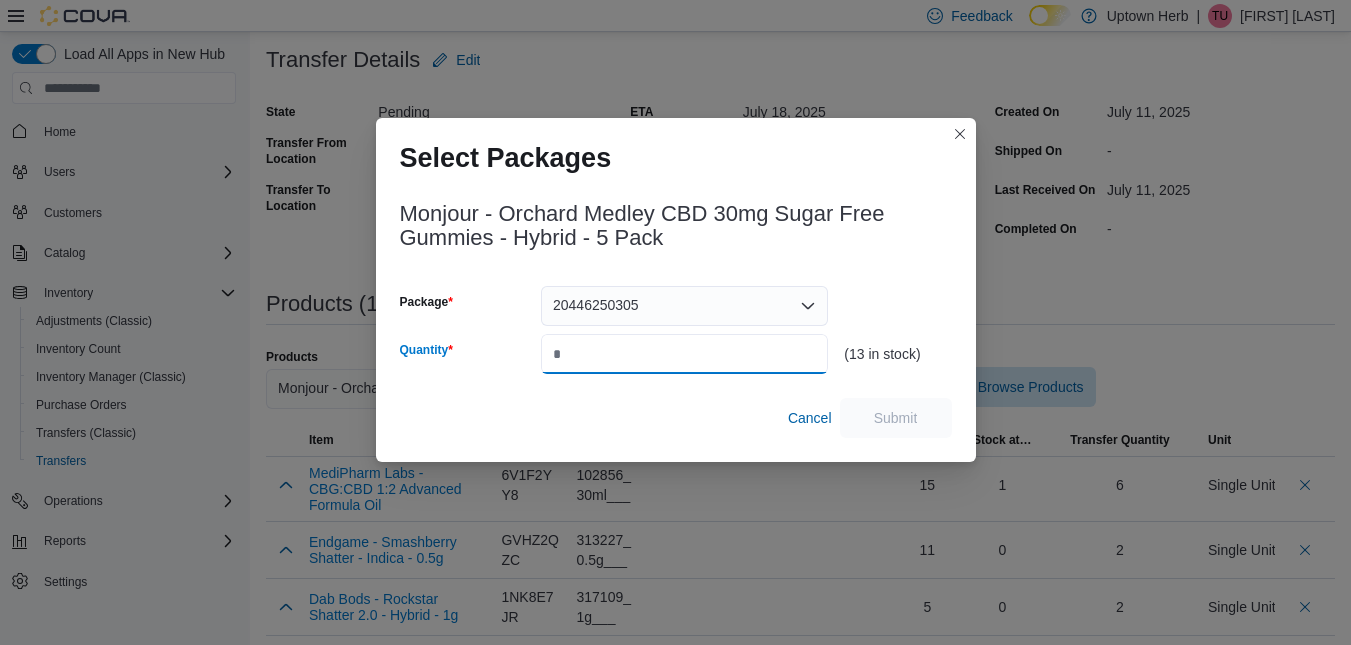 click on "Quantity" at bounding box center (684, 354) 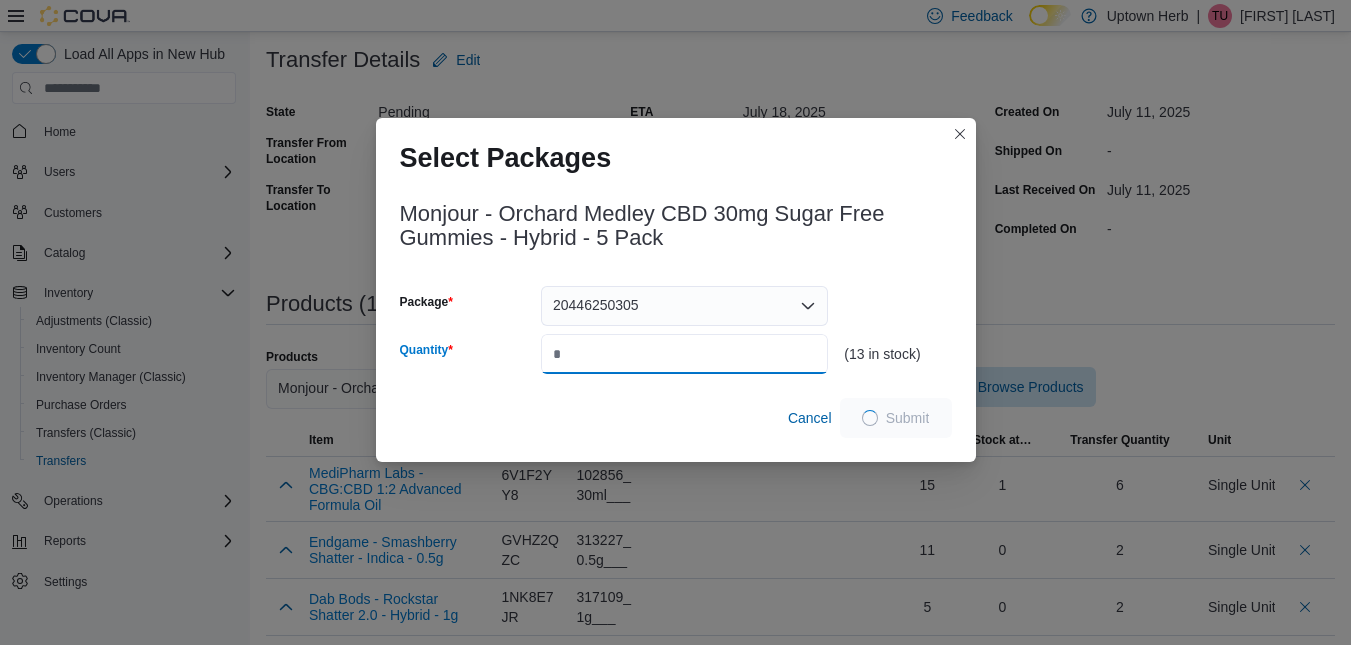 type on "*" 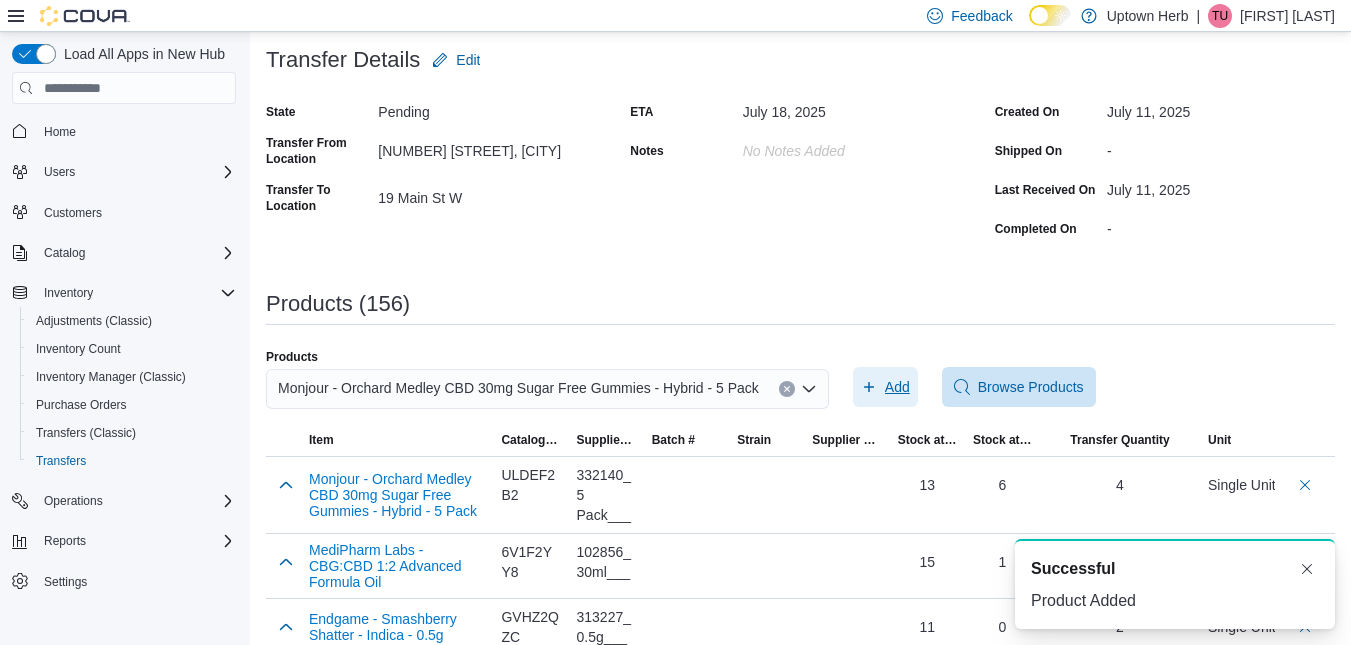 scroll, scrollTop: 0, scrollLeft: 0, axis: both 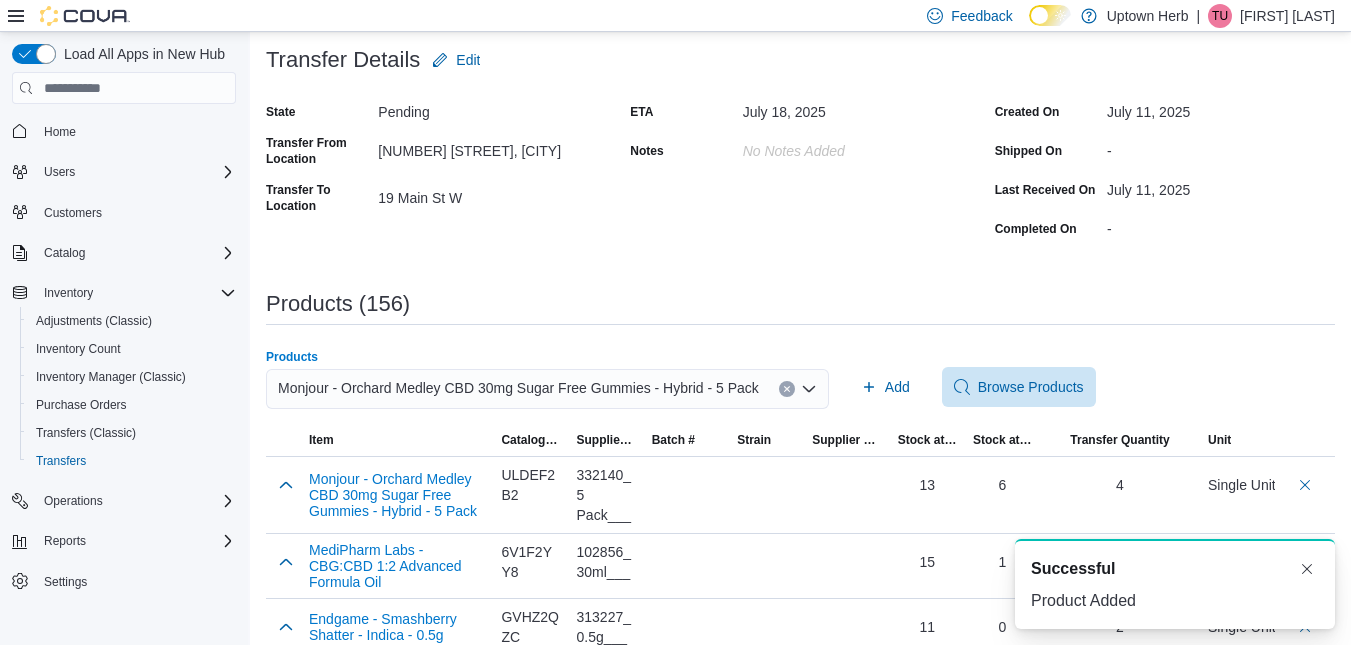 click on "Monjour - Orchard Medley CBD 30mg Sugar Free Gummies - Hybrid - 5 Pack" at bounding box center (518, 388) 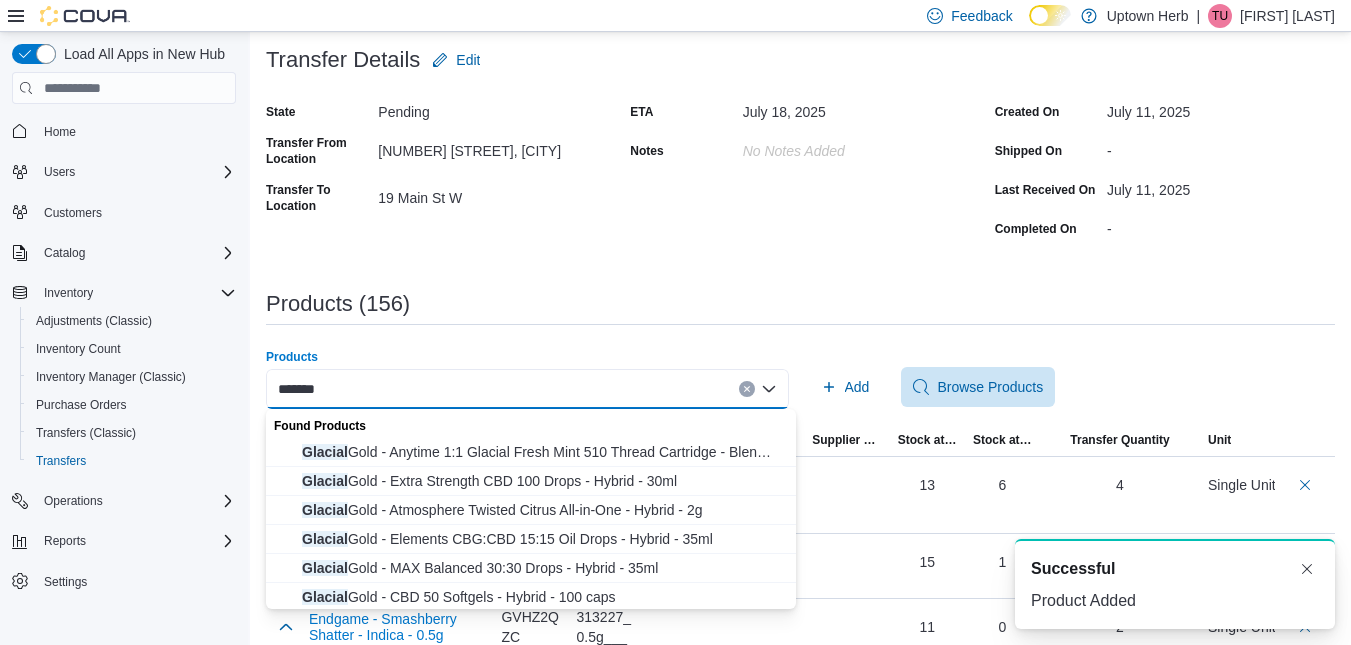 type on "*******" 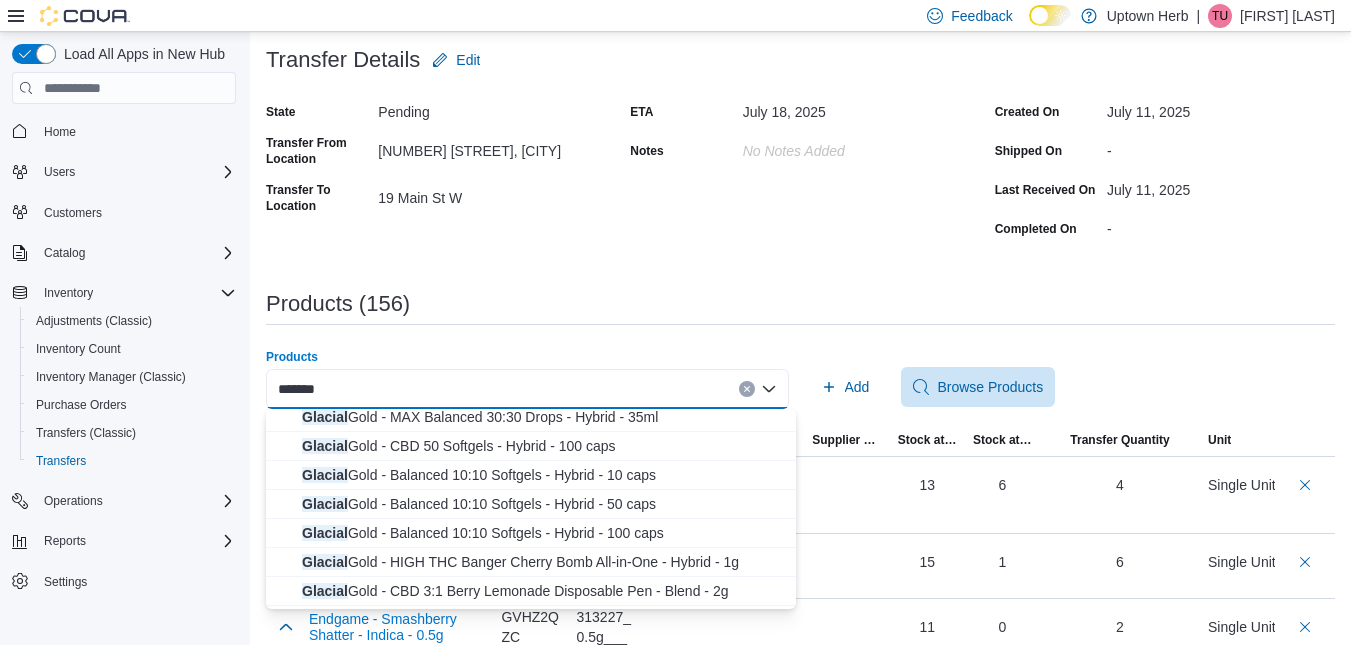 scroll, scrollTop: 177, scrollLeft: 0, axis: vertical 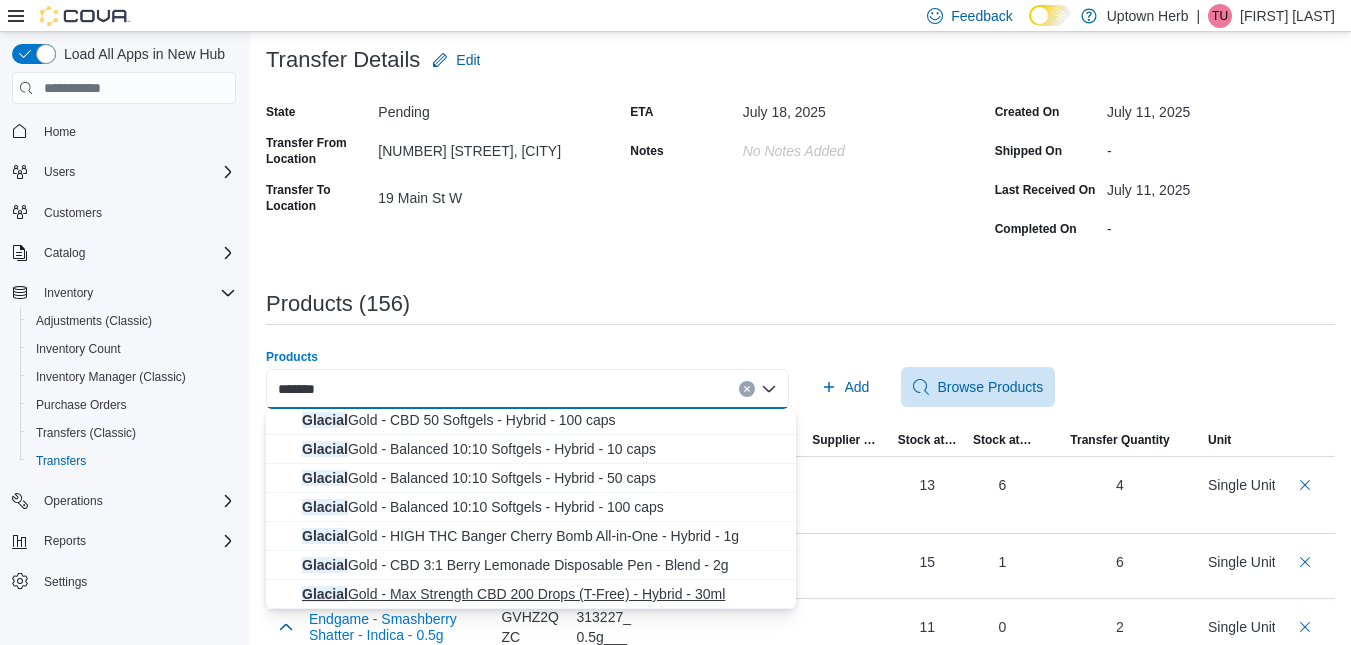 click on "Glacial  Gold - Max Strength CBD 200 Drops (T-Free) - Hybrid - 30ml" at bounding box center [543, 594] 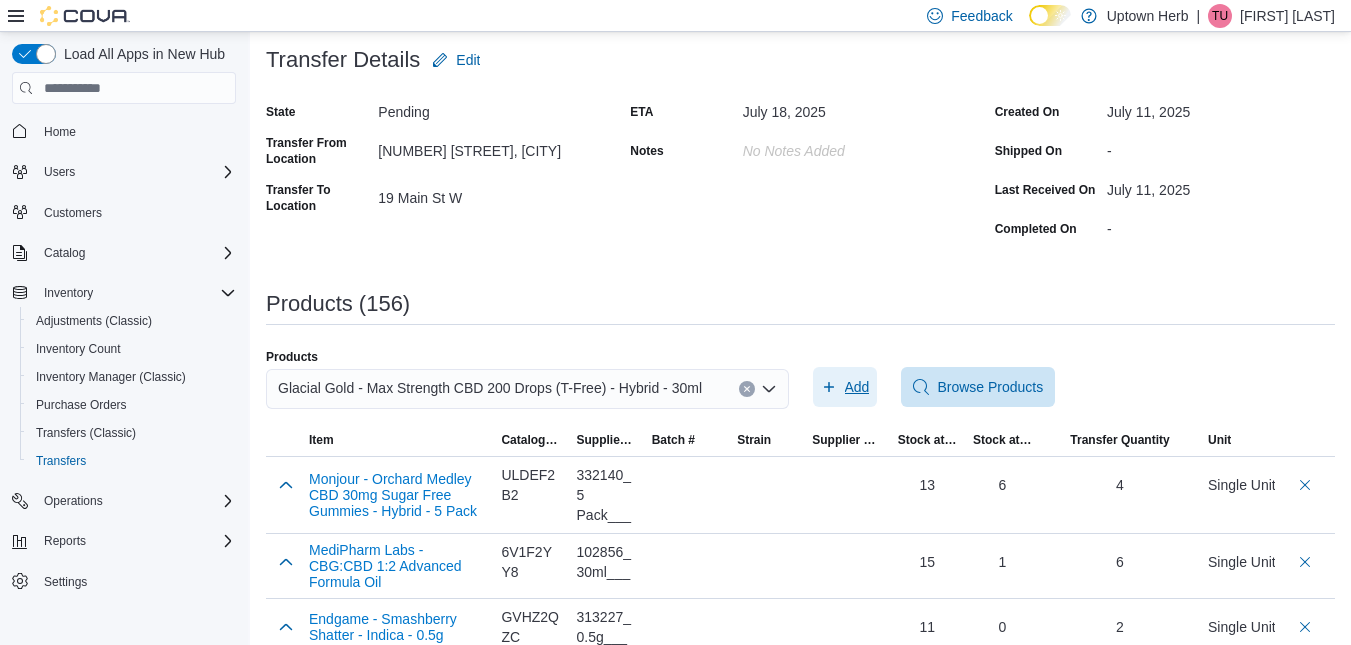 click on "Add" at bounding box center [857, 387] 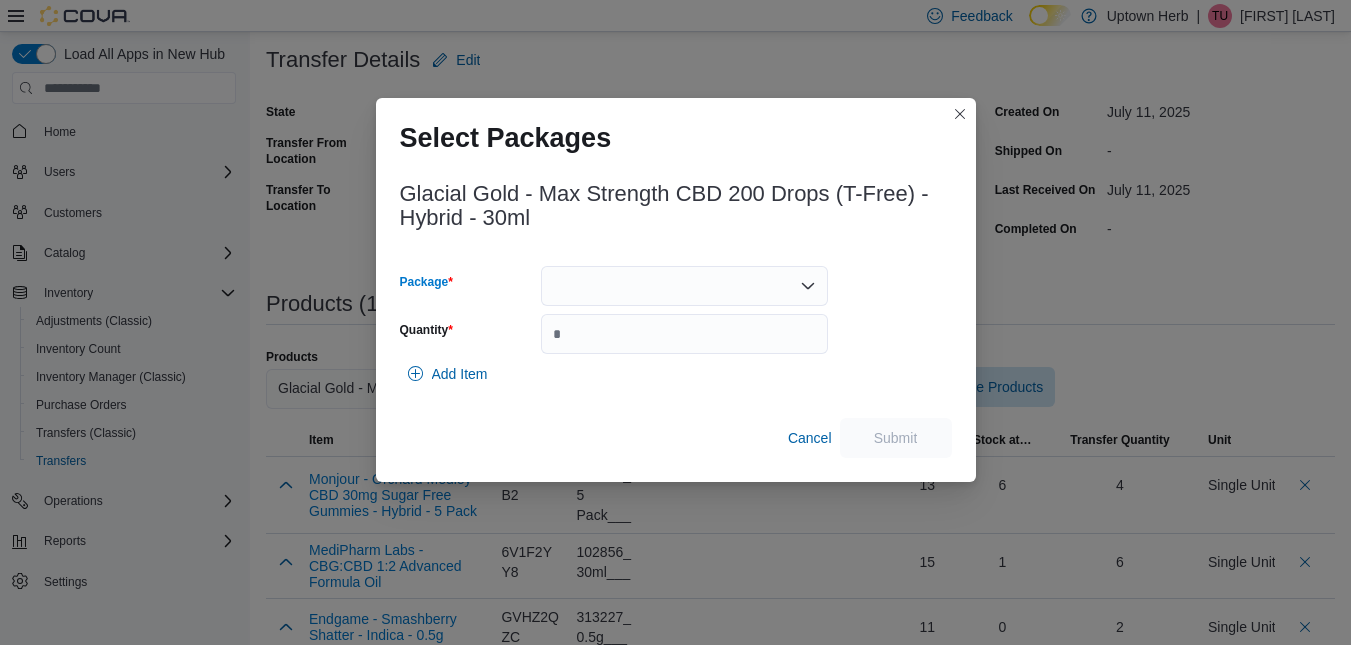 click at bounding box center (684, 286) 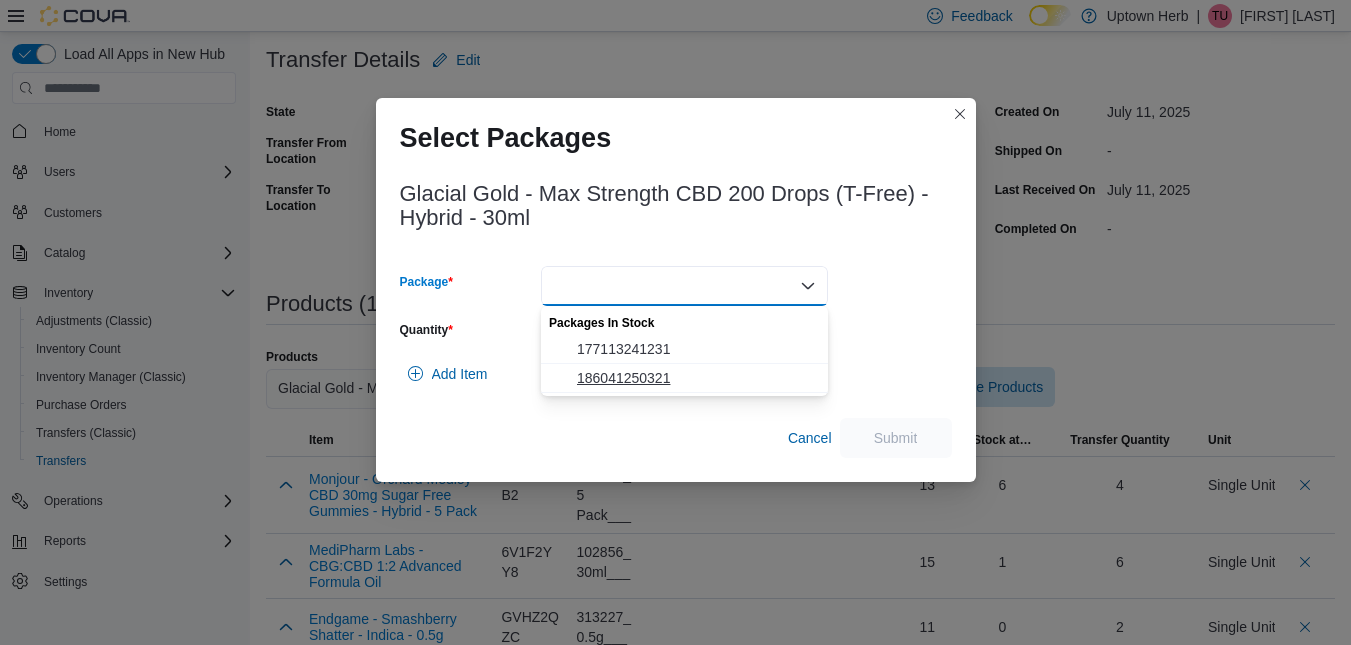 click on "186041250321" at bounding box center [696, 378] 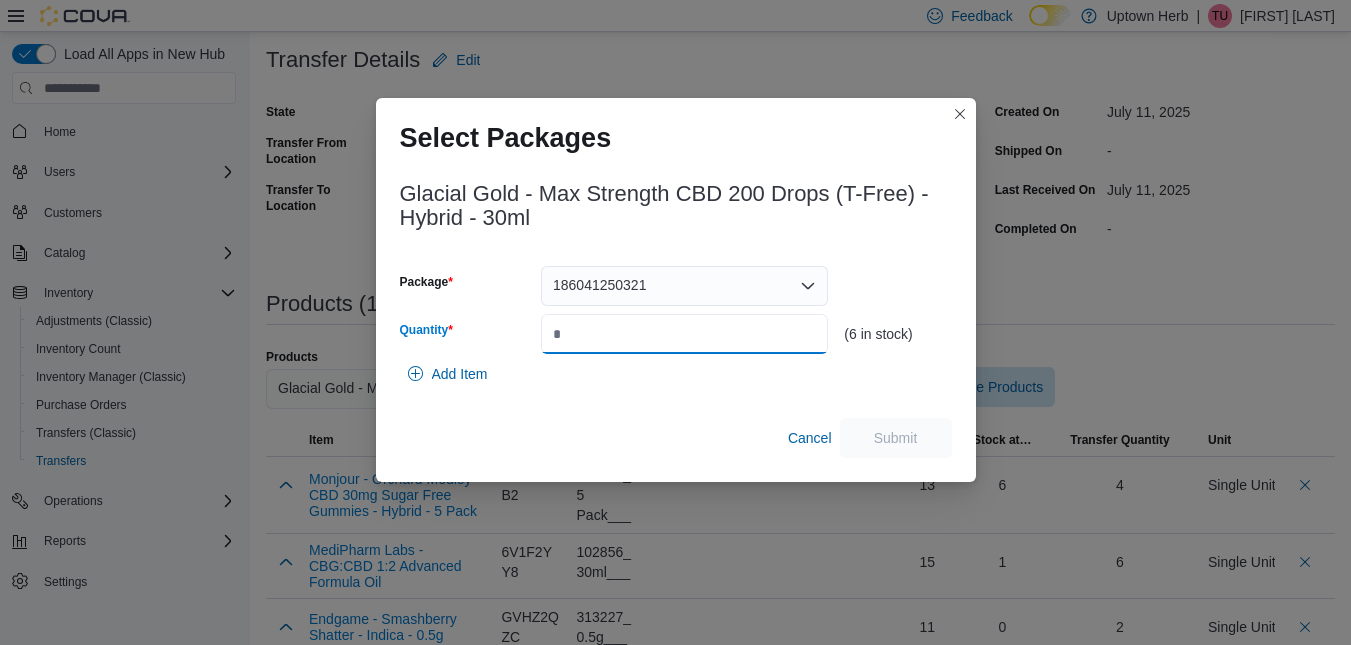 click on "Quantity" at bounding box center (684, 334) 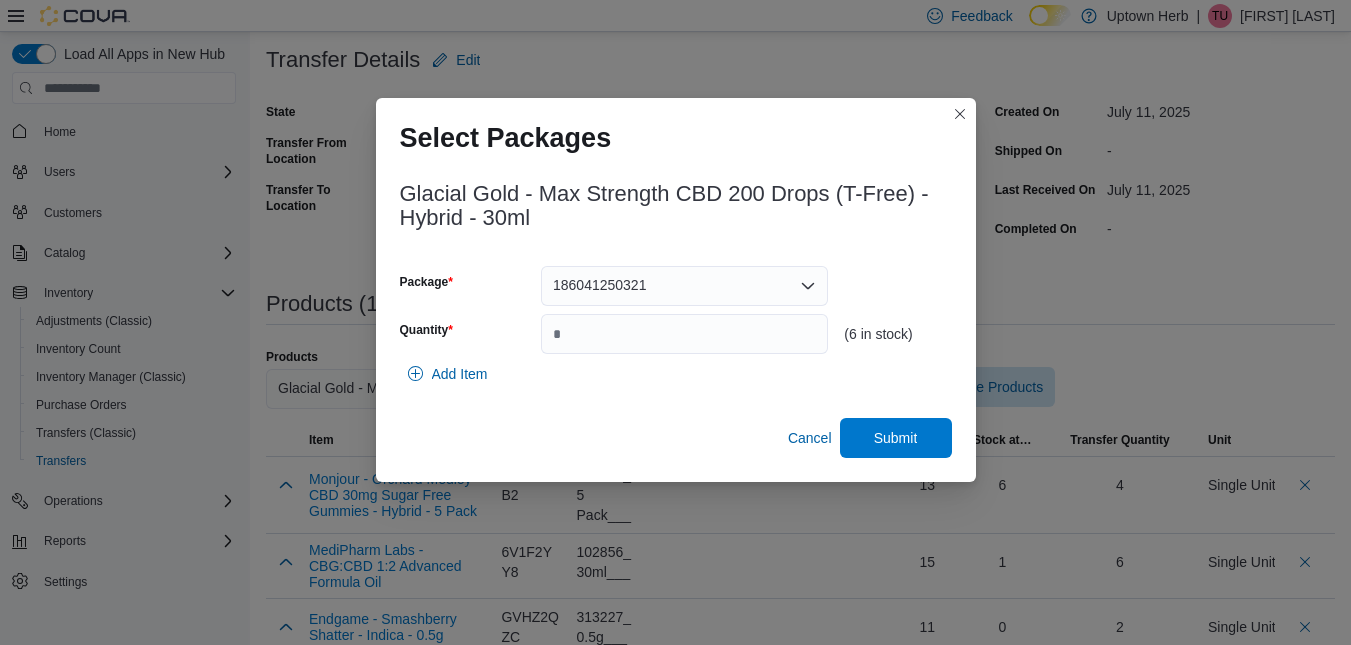 type on "*" 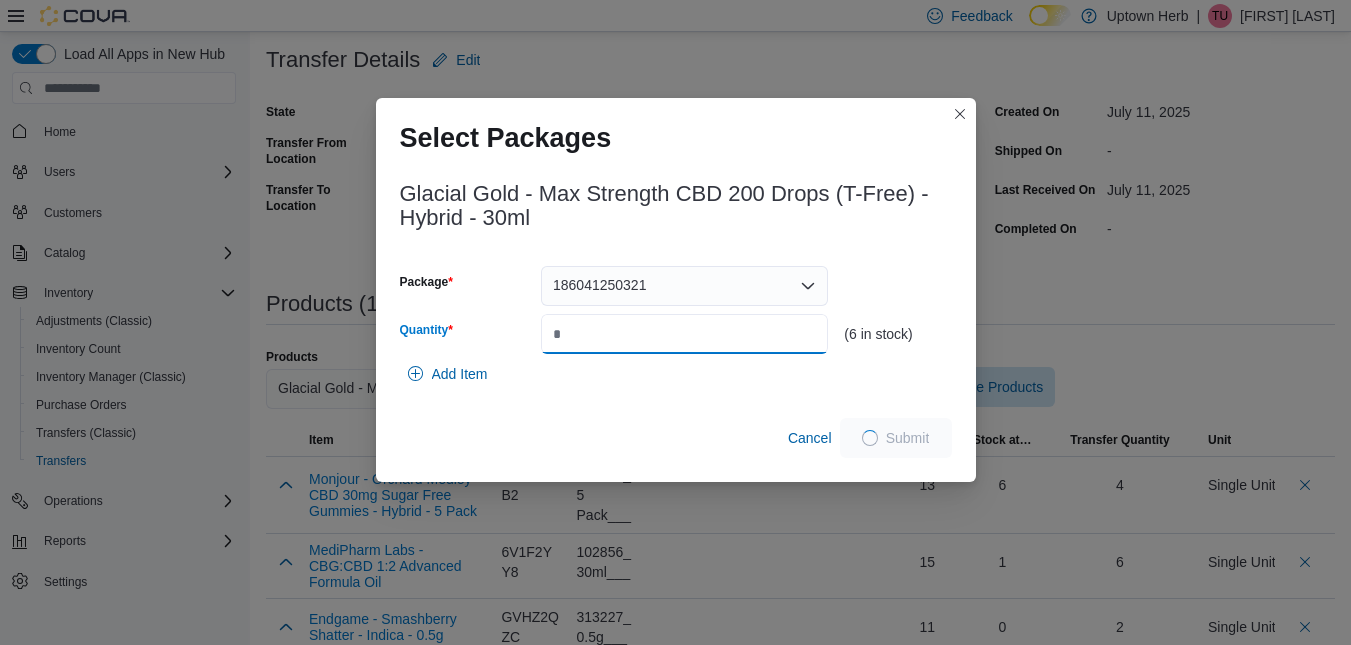 type on "*" 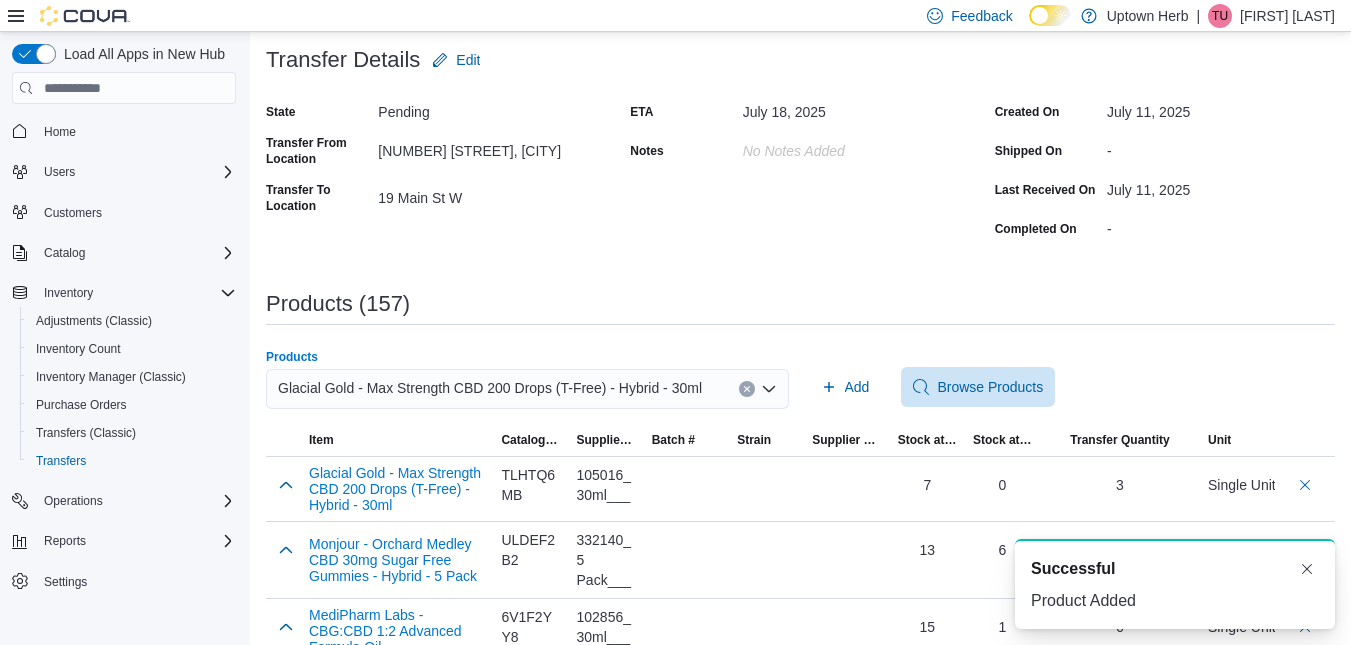 click on "Glacial Gold - Max Strength CBD 200 Drops (T-Free) - Hybrid - 30ml" at bounding box center (490, 388) 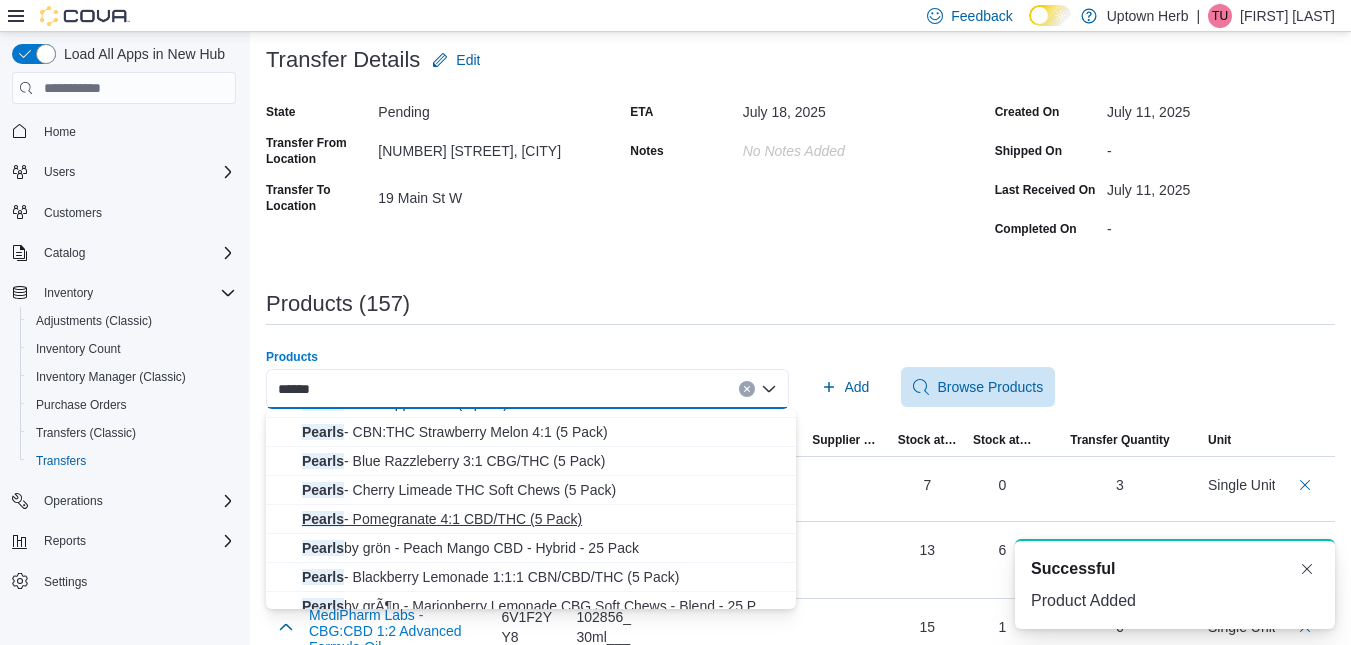 scroll, scrollTop: 50, scrollLeft: 0, axis: vertical 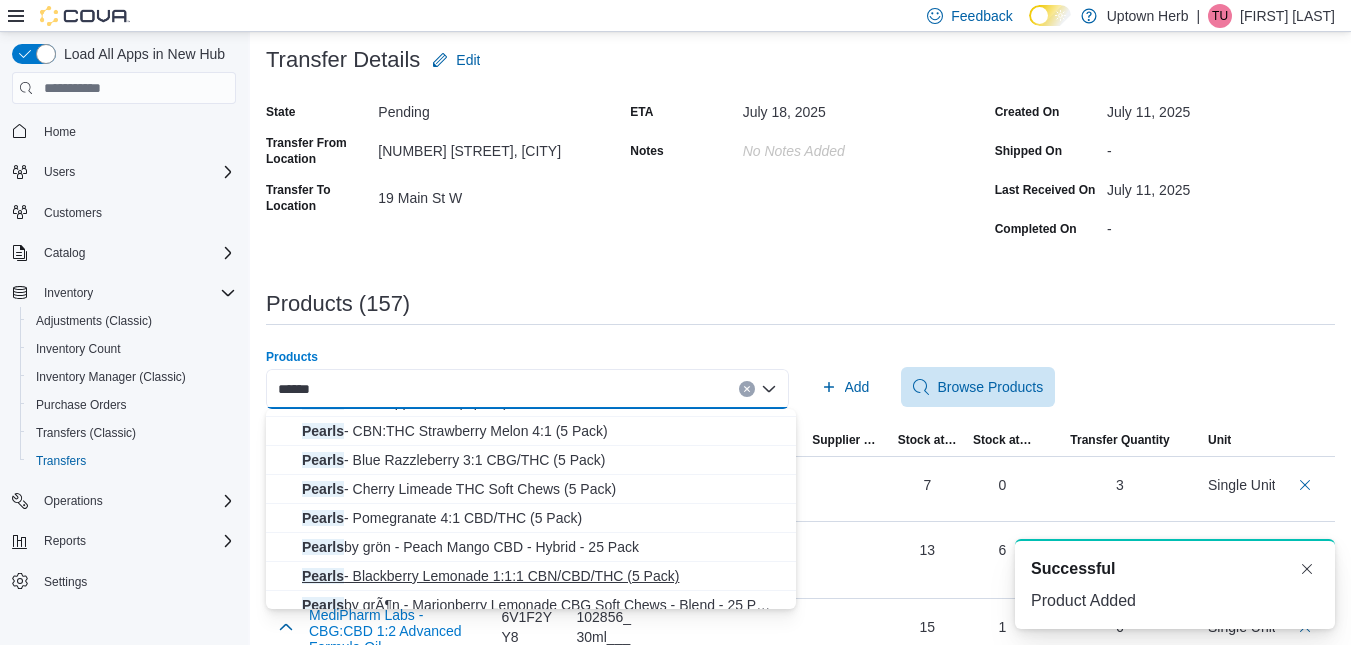 type on "******" 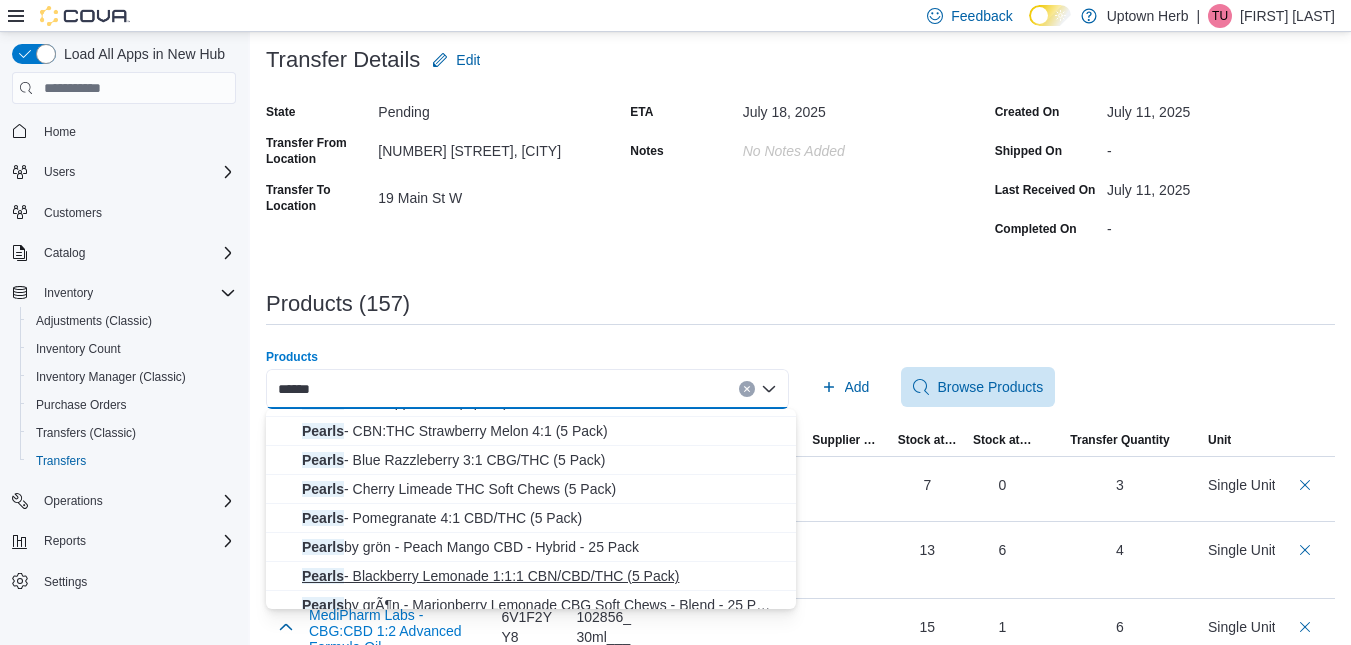 click on "Pearls  - Blackberry Lemonade 1:1:1 CBN/CBD/THC (5 Pack)" at bounding box center (543, 576) 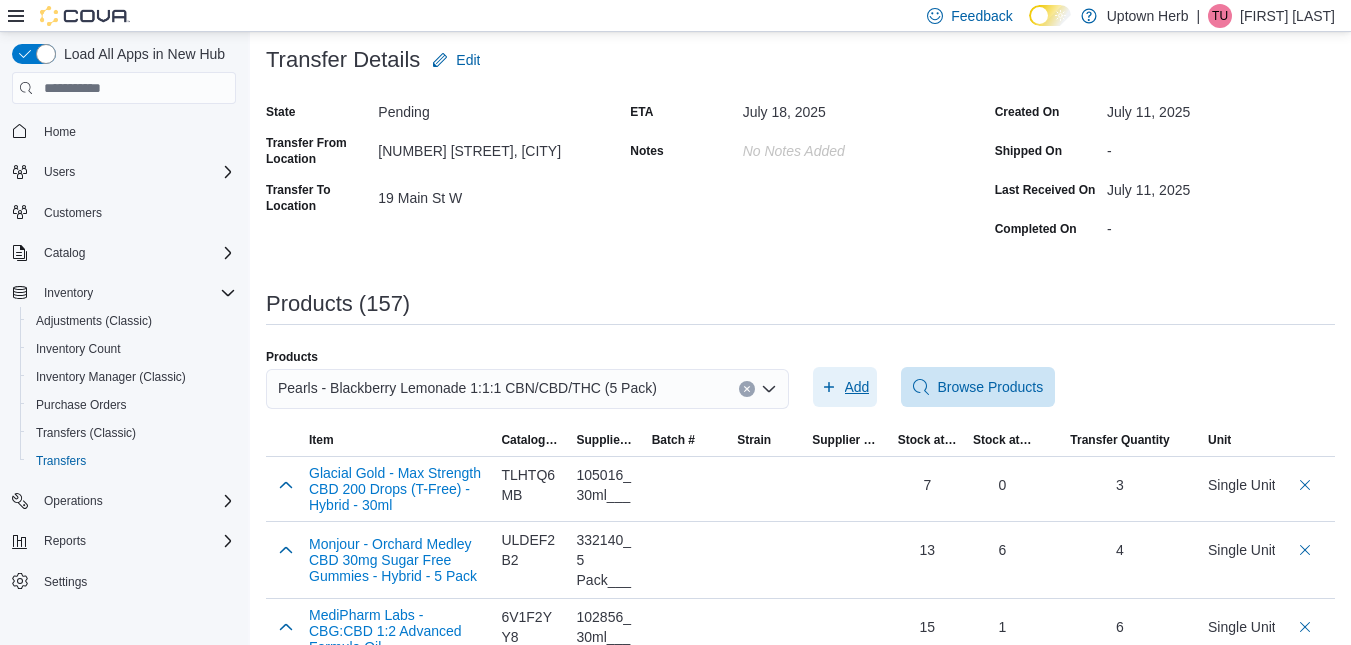 click on "Add" at bounding box center (857, 387) 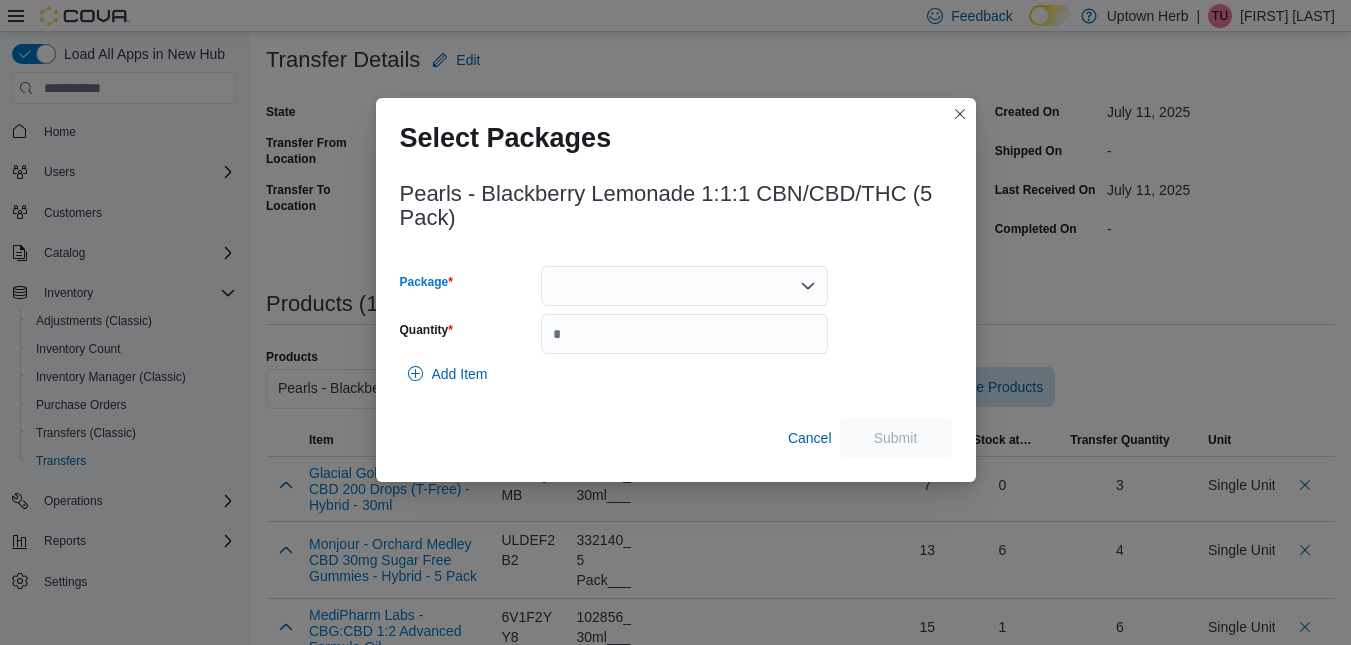 click at bounding box center (684, 286) 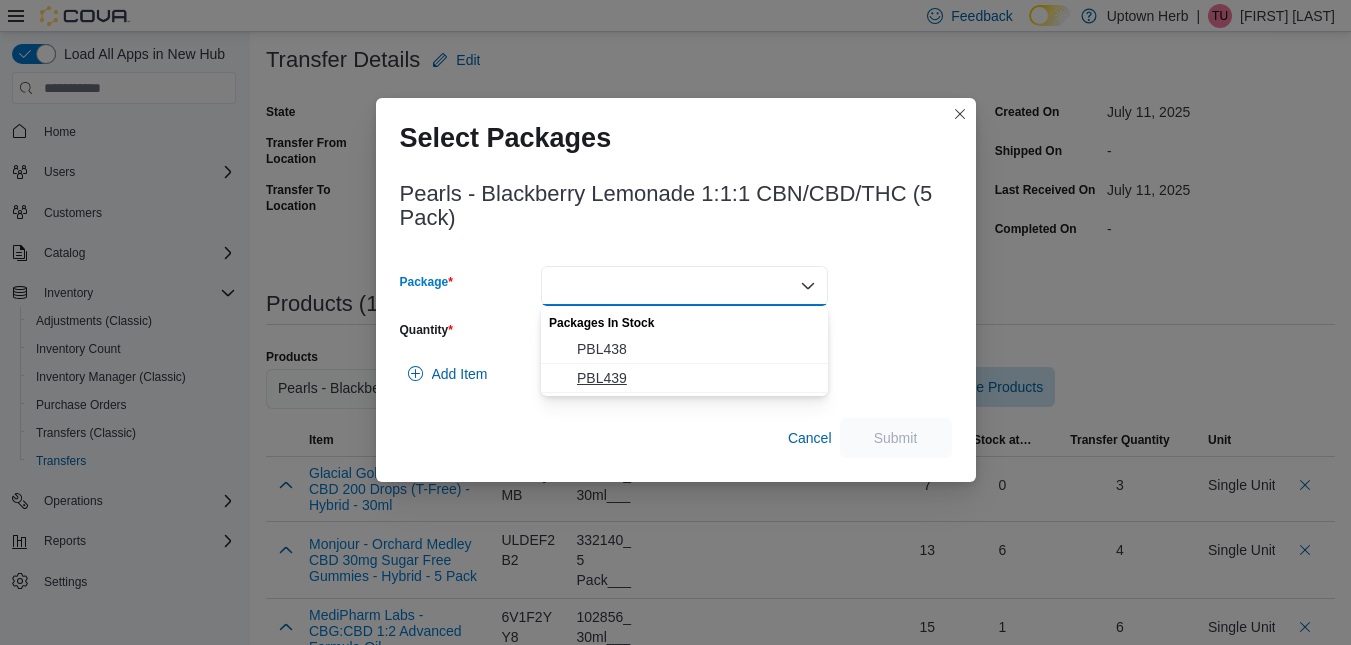 click on "PBL439" at bounding box center [696, 378] 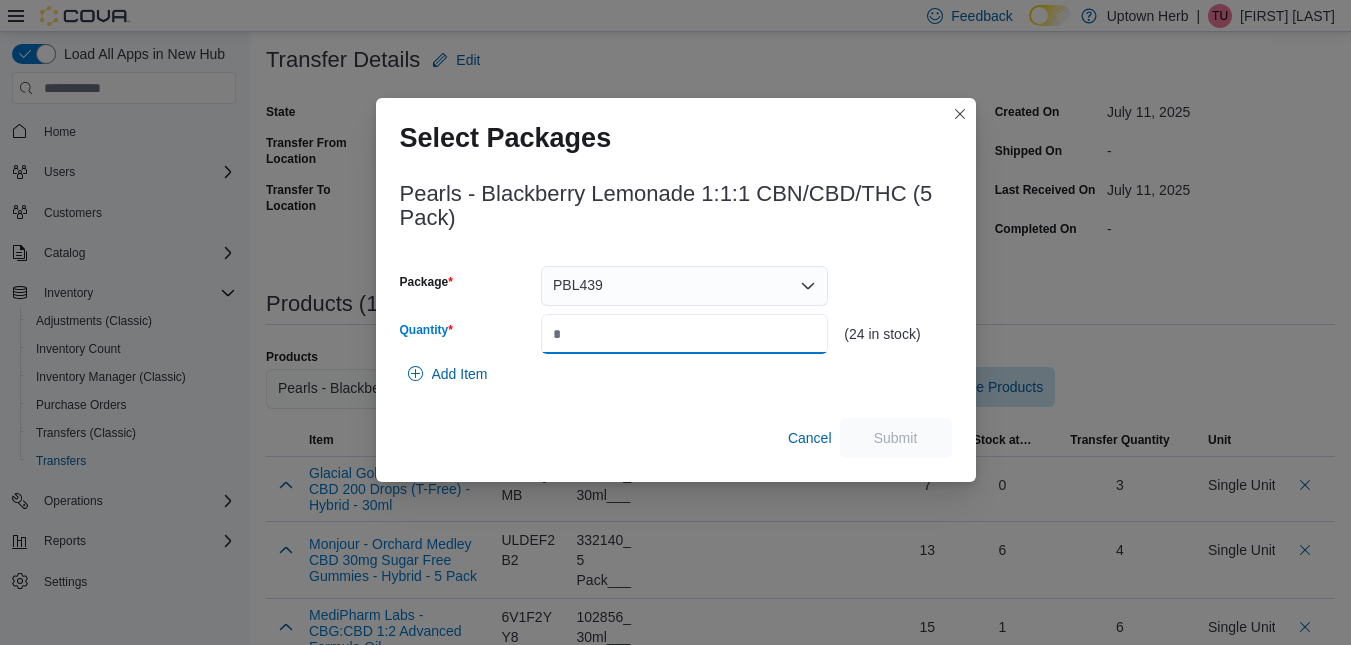 click on "Quantity" at bounding box center (684, 334) 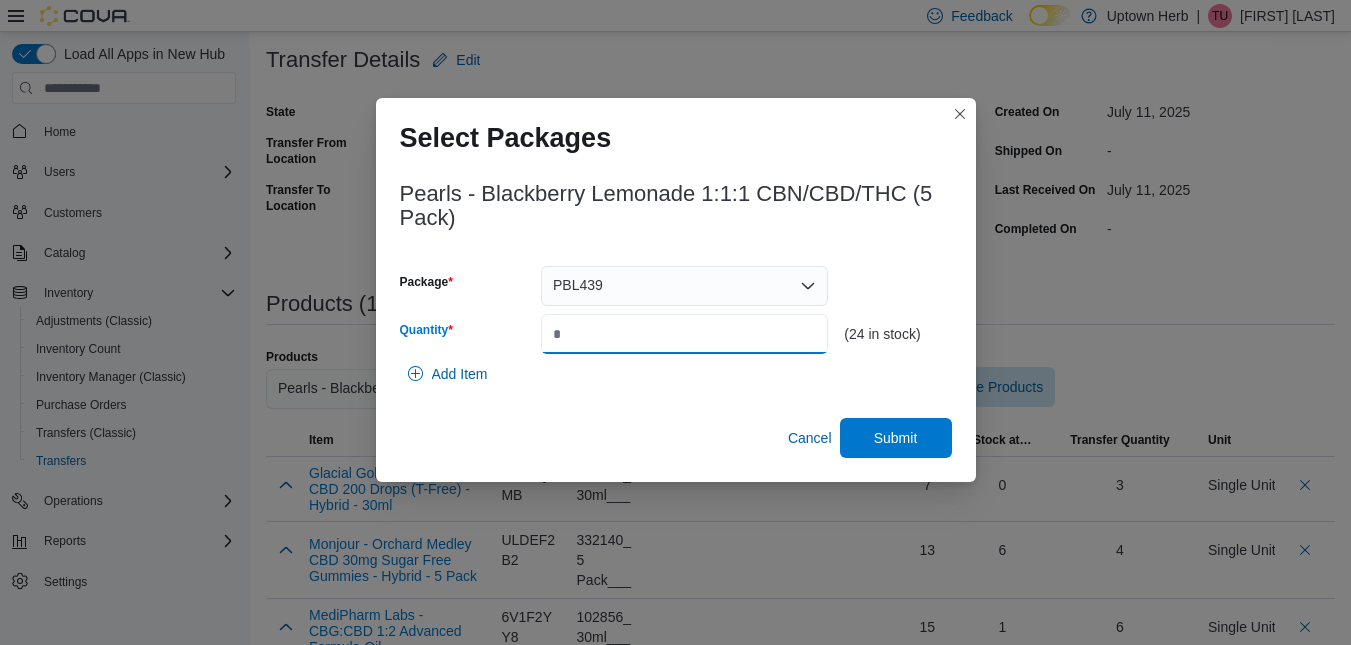 type on "**" 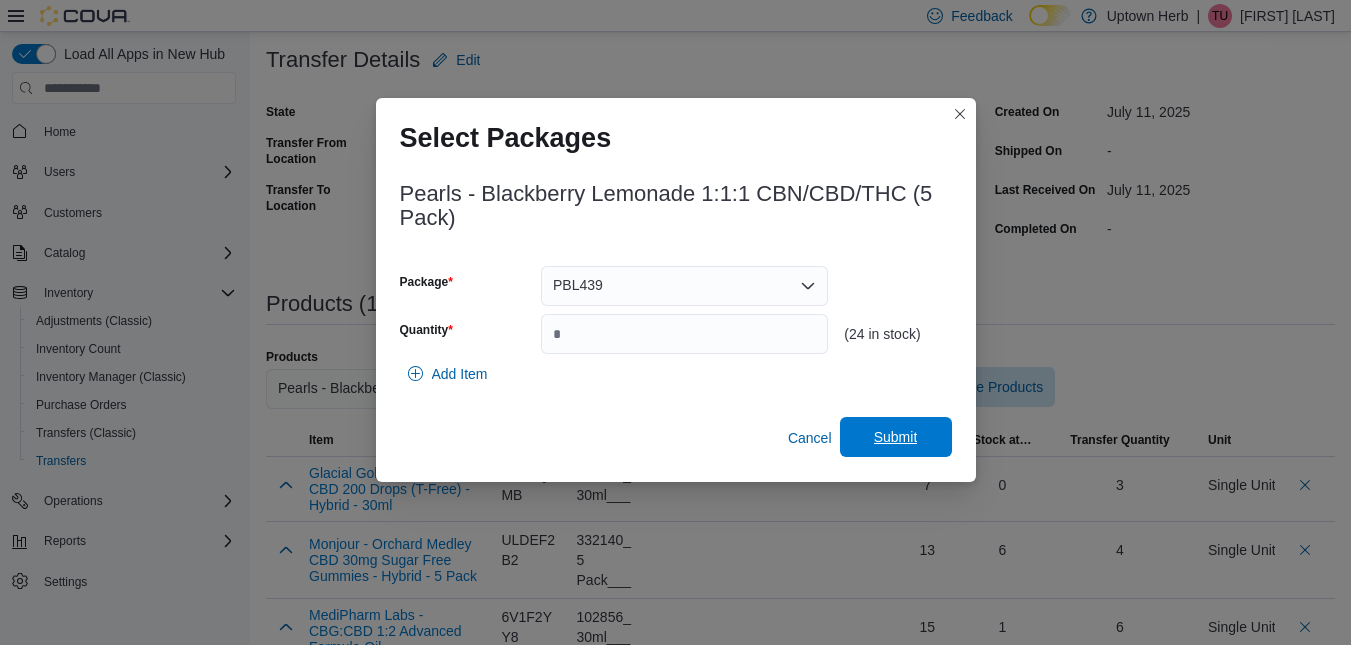 click on "Submit" at bounding box center (896, 437) 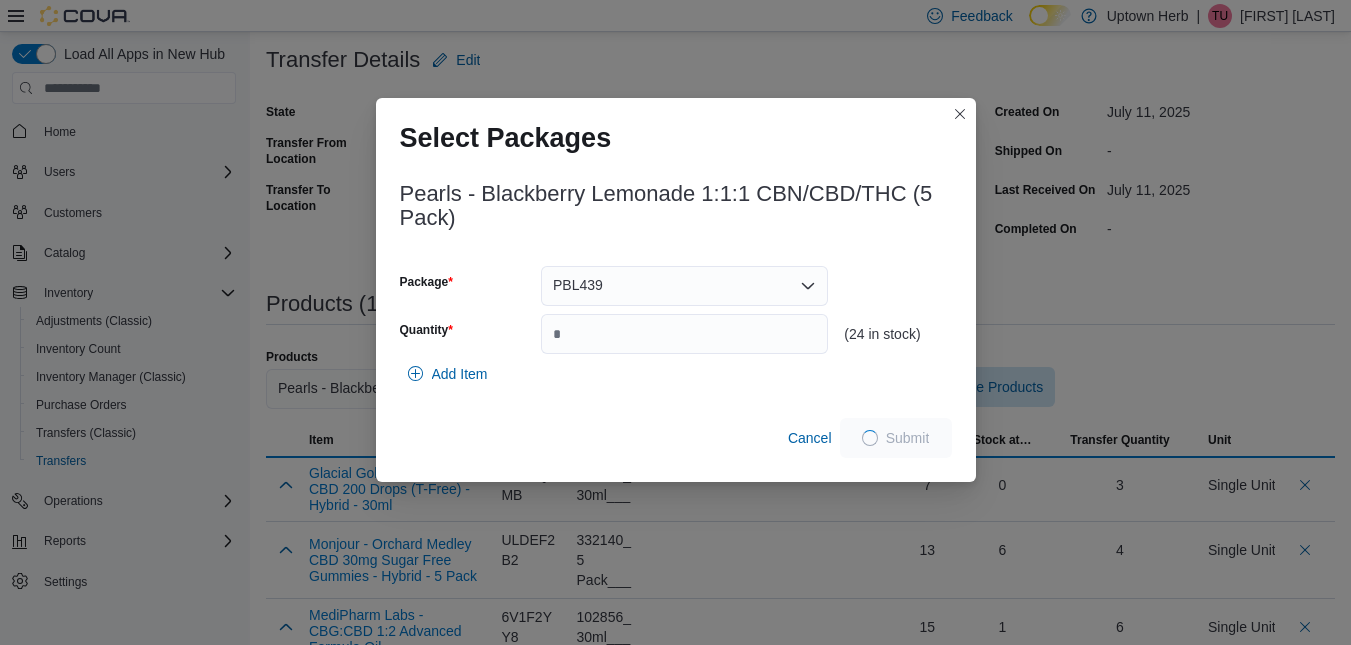 click on "Pearls - Blackberry Lemonade 1:1:1 CBN/CBD/THC (5 Pack)" at bounding box center [467, 388] 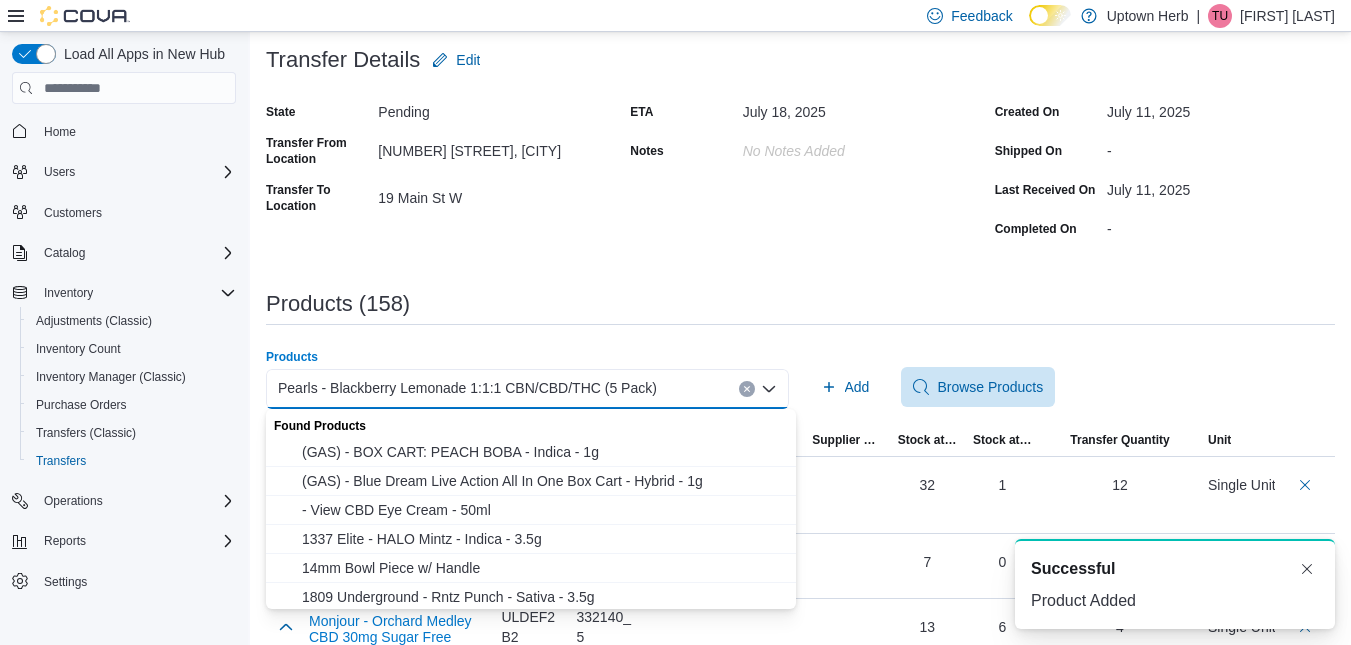 scroll, scrollTop: 0, scrollLeft: 0, axis: both 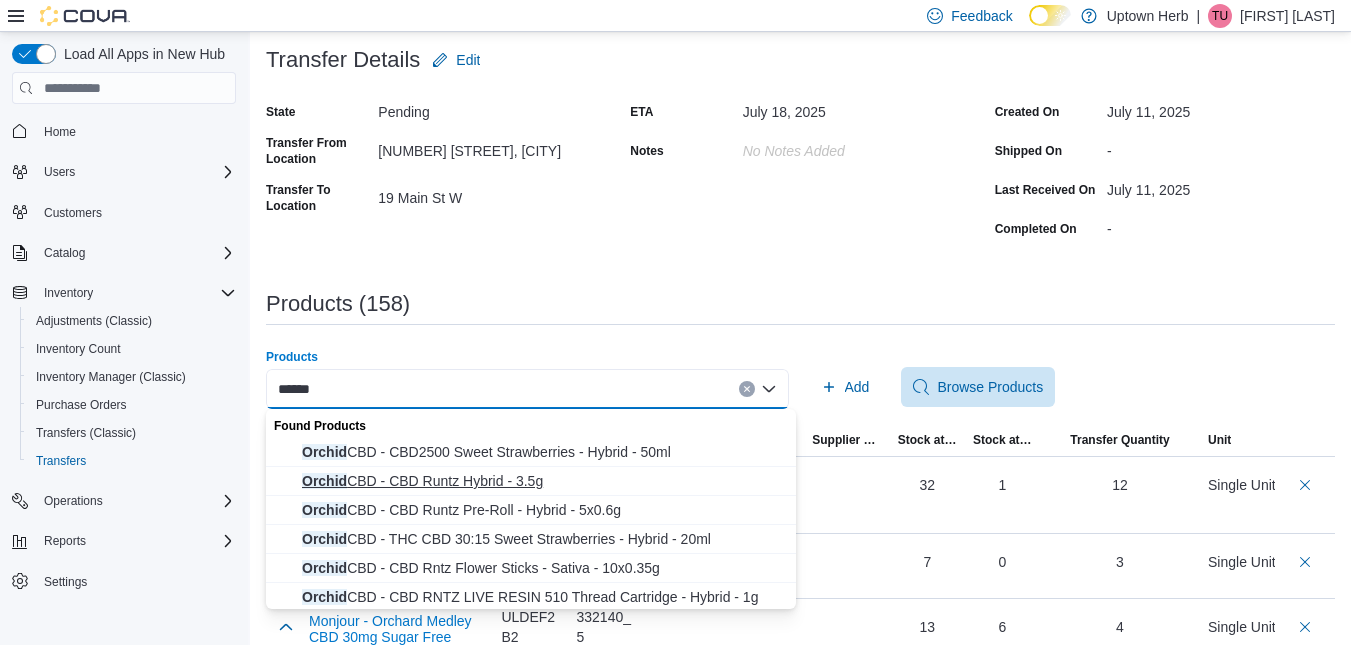 type on "******" 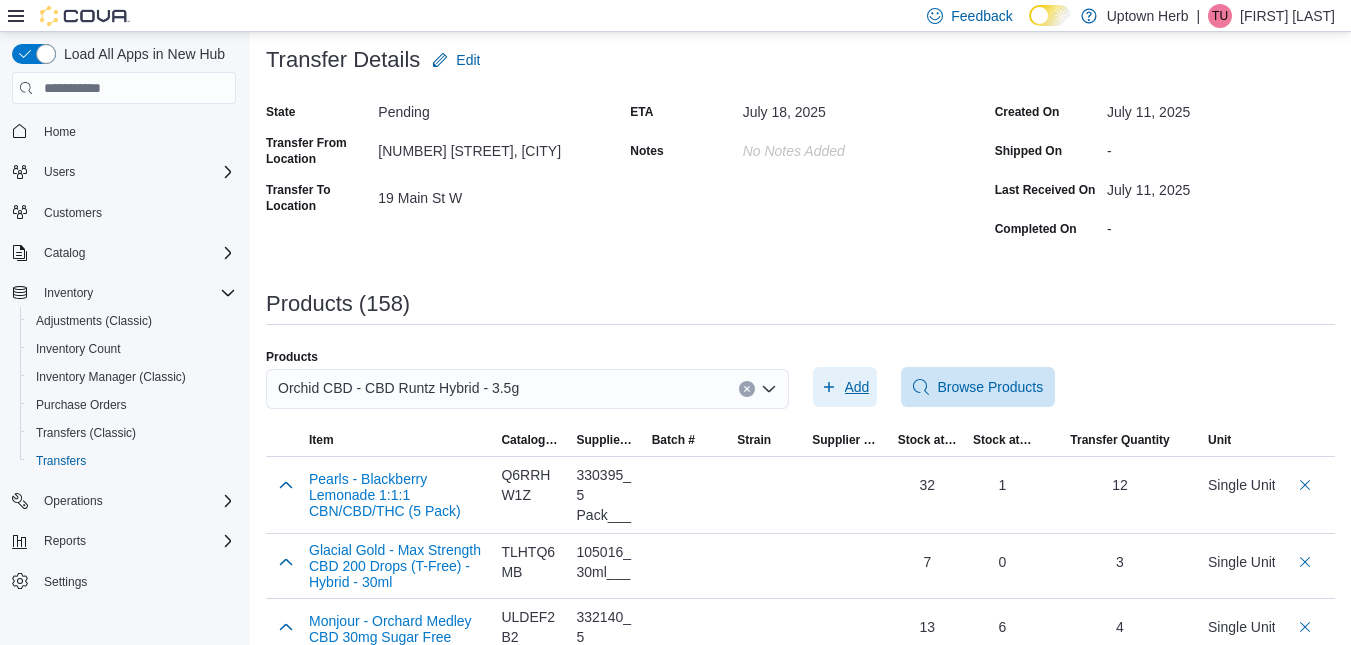 click on "Add" at bounding box center (857, 387) 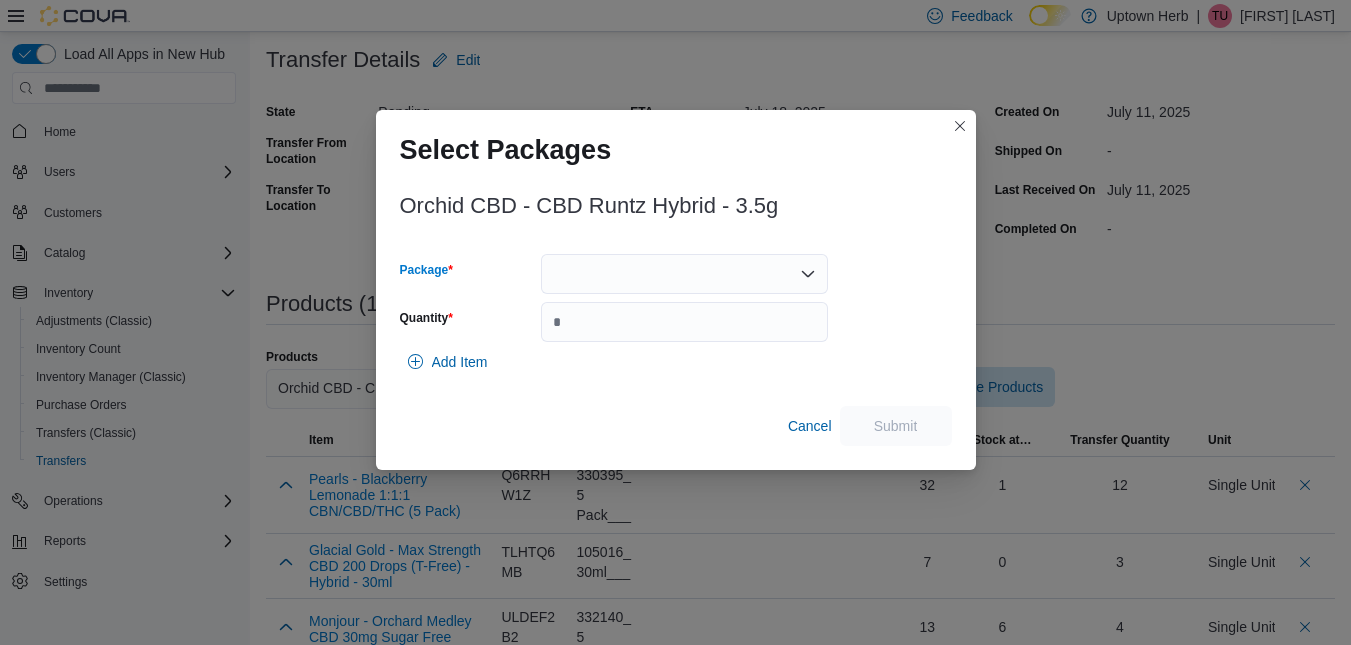 click at bounding box center (684, 274) 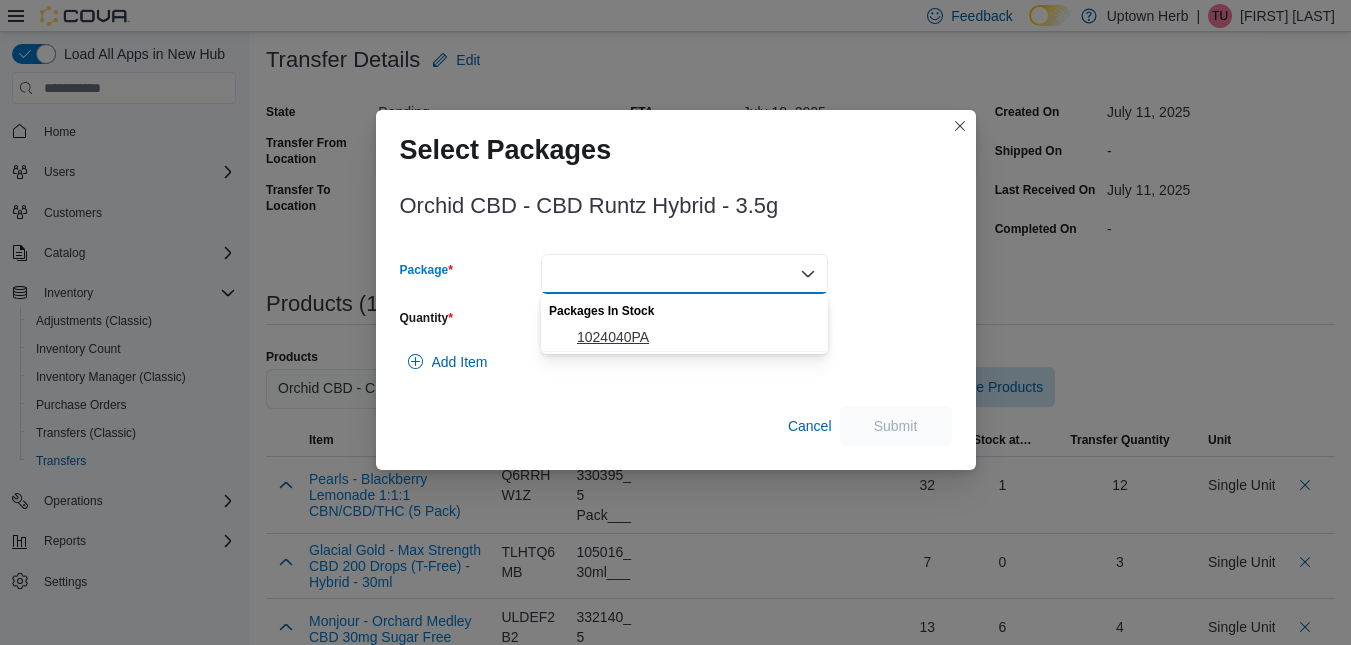 click on "1024040PA" at bounding box center [696, 337] 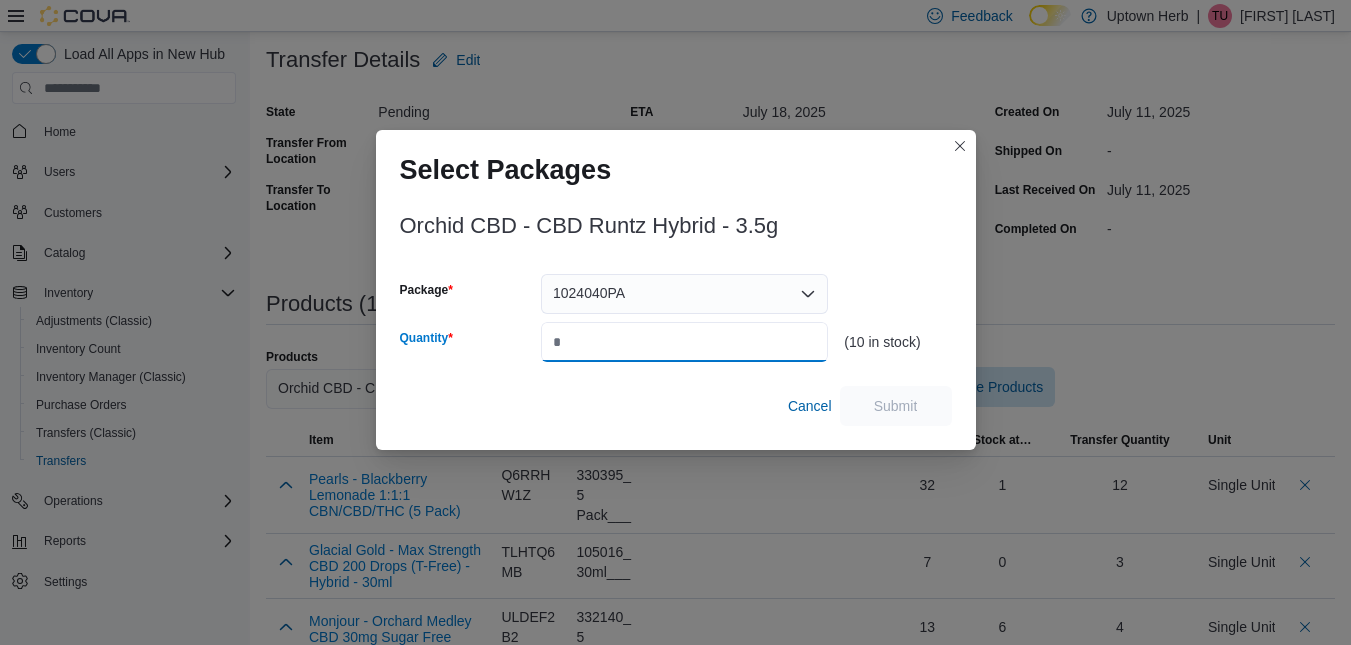 click on "Quantity" at bounding box center (684, 342) 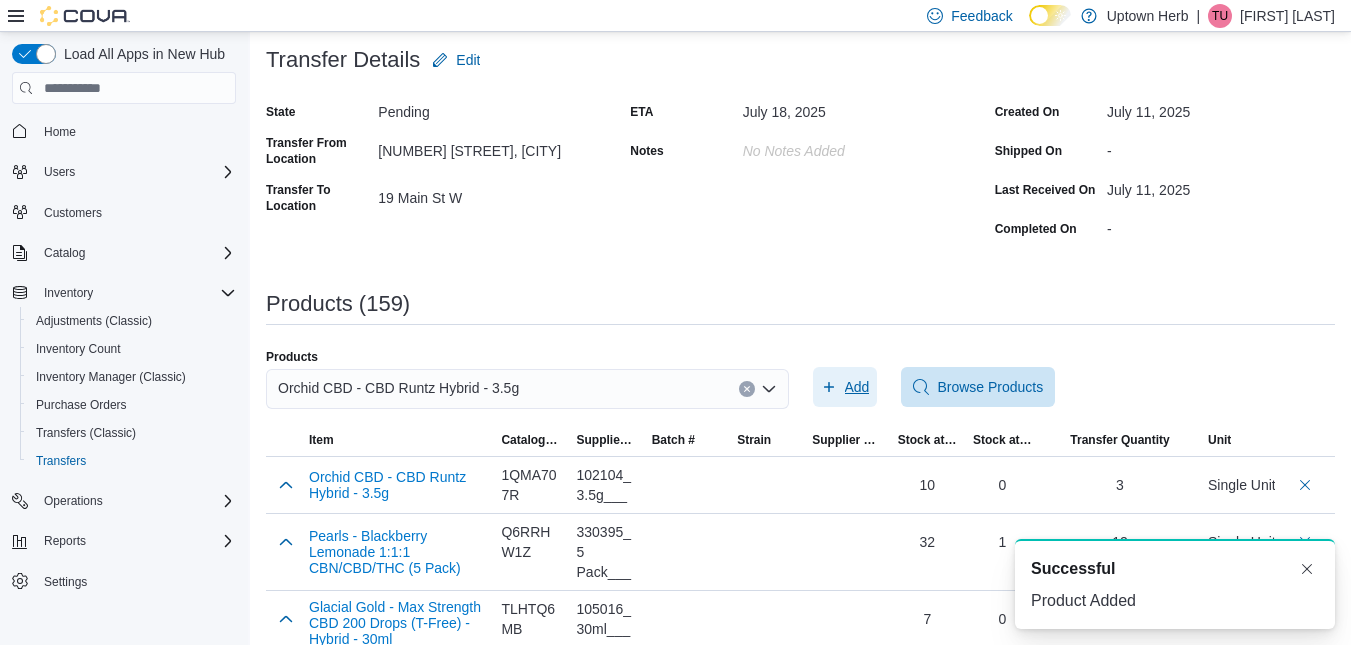 scroll, scrollTop: 0, scrollLeft: 0, axis: both 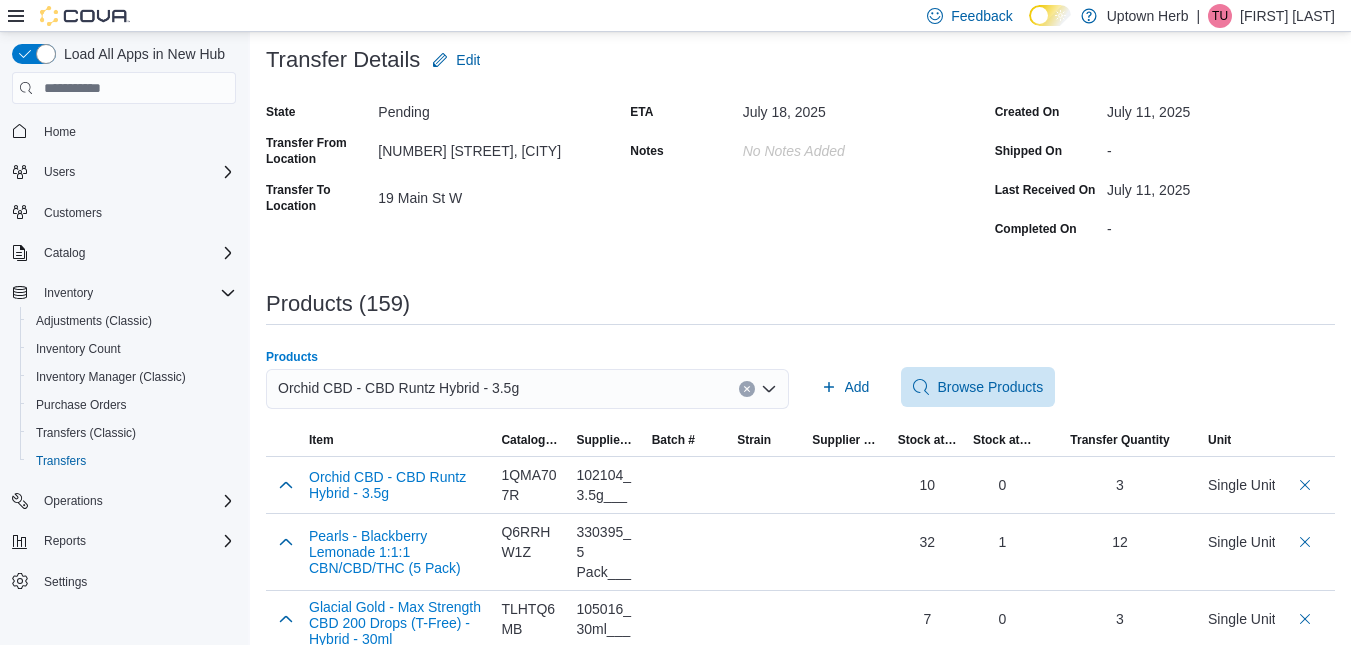click on "Orchid CBD - CBD Runtz Hybrid - 3.5g" at bounding box center (527, 389) 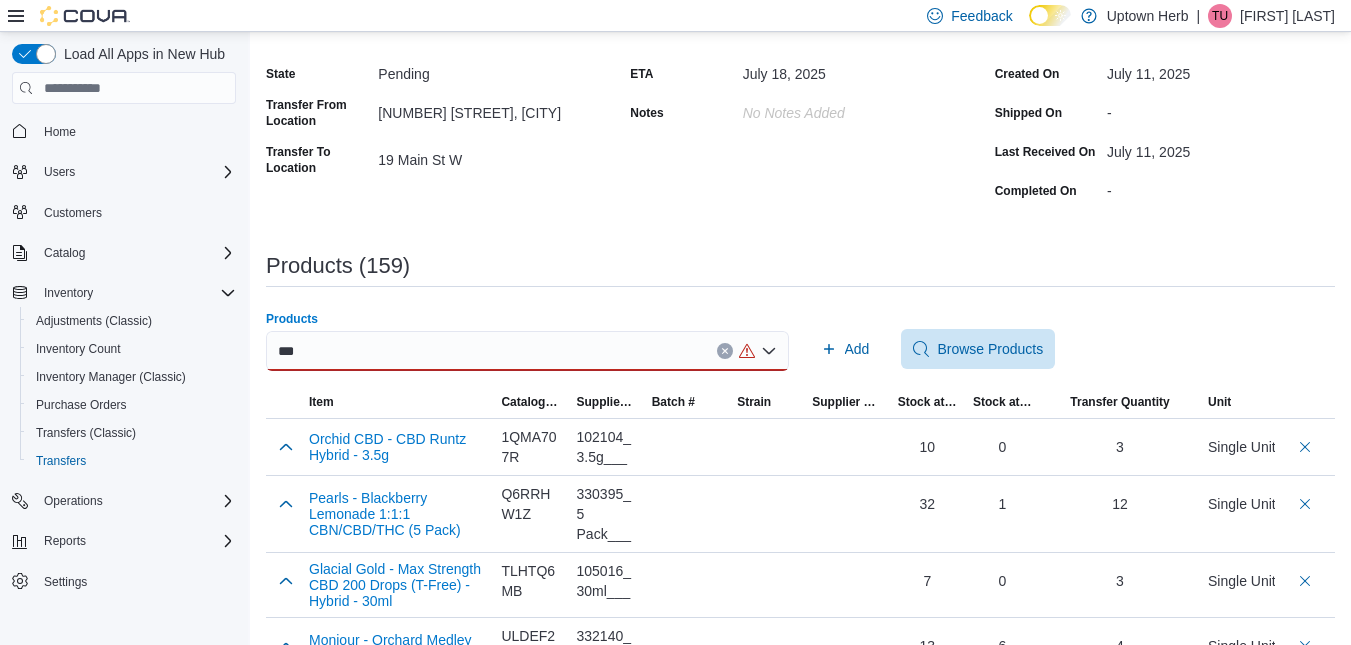 scroll, scrollTop: 162, scrollLeft: 0, axis: vertical 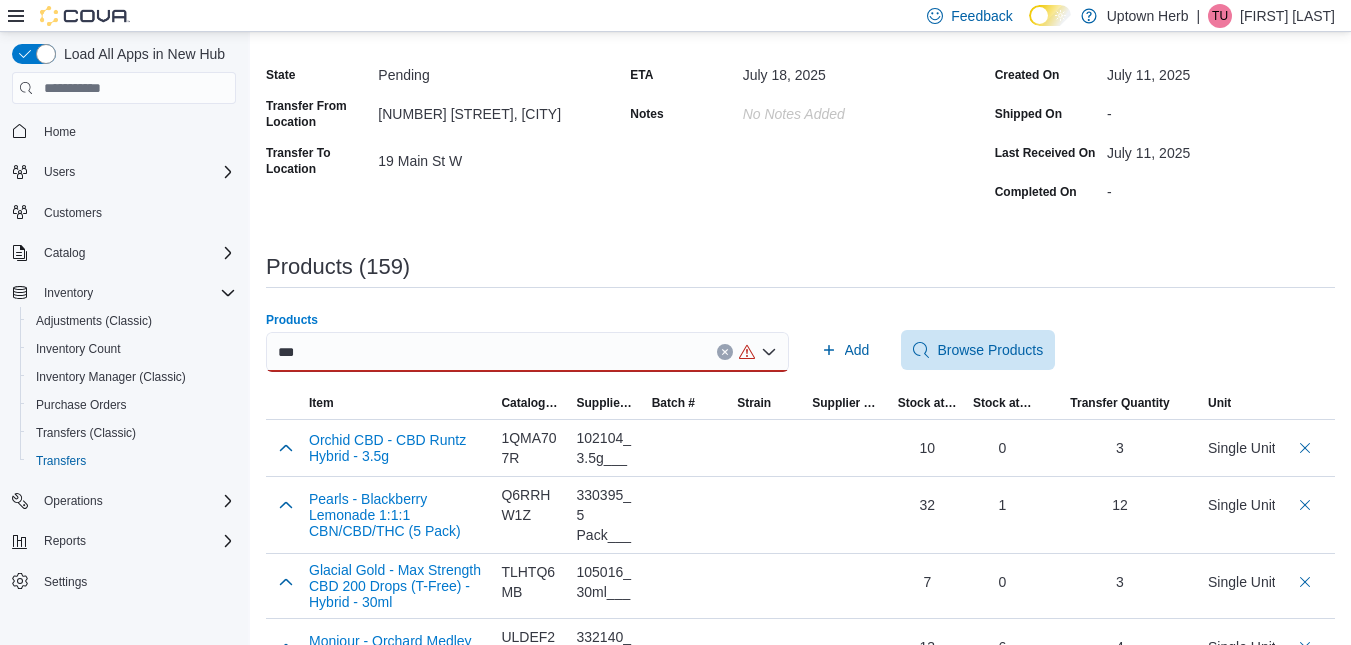 click on "***" at bounding box center [527, 352] 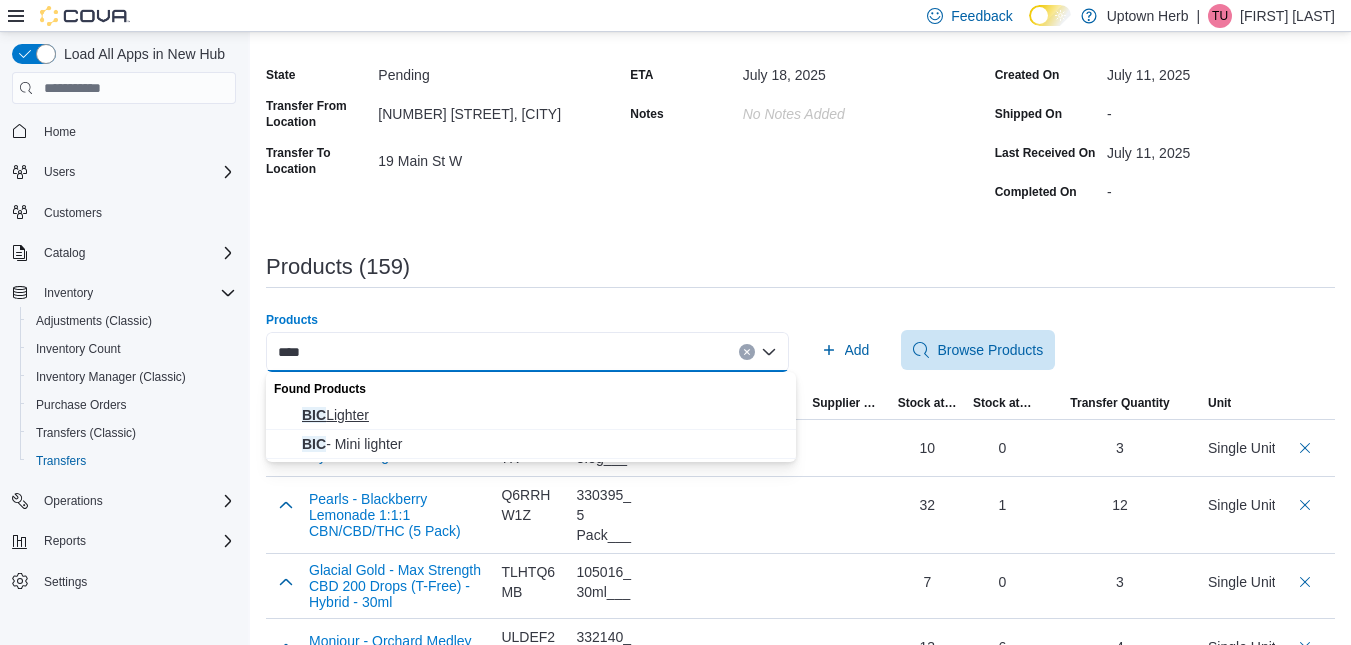 type on "***" 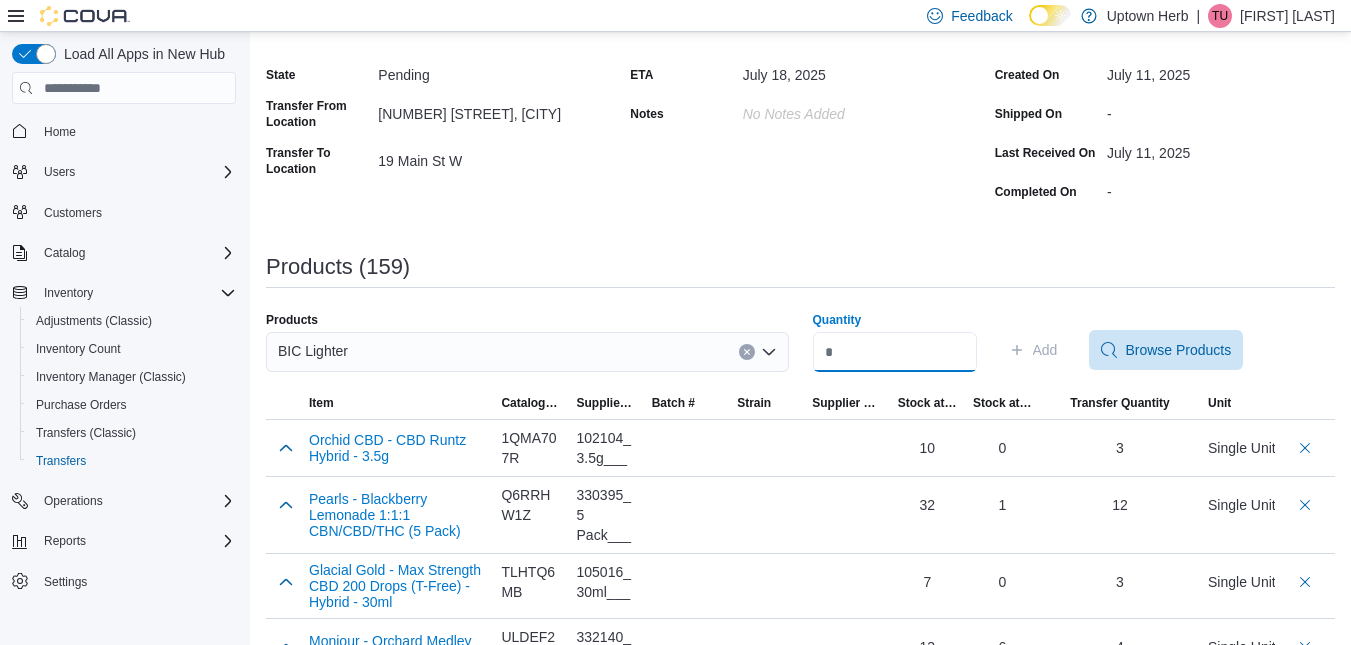 click on "Quantity" at bounding box center [895, 352] 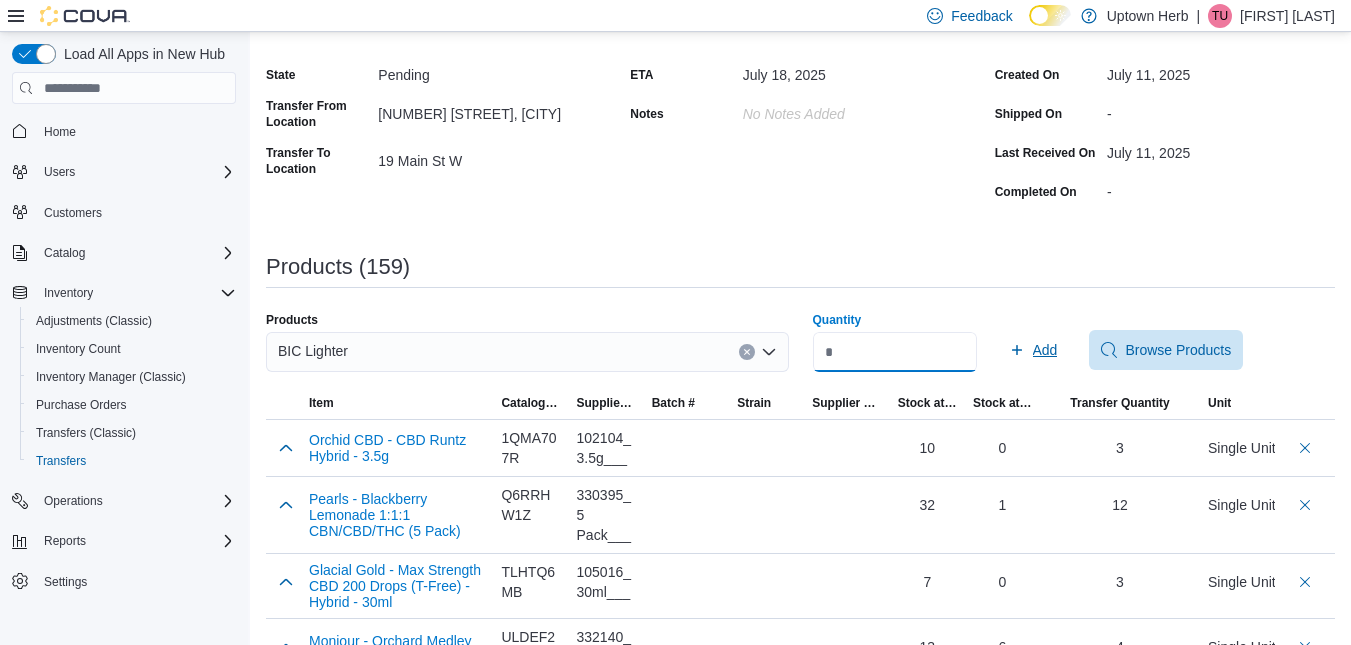 type on "***" 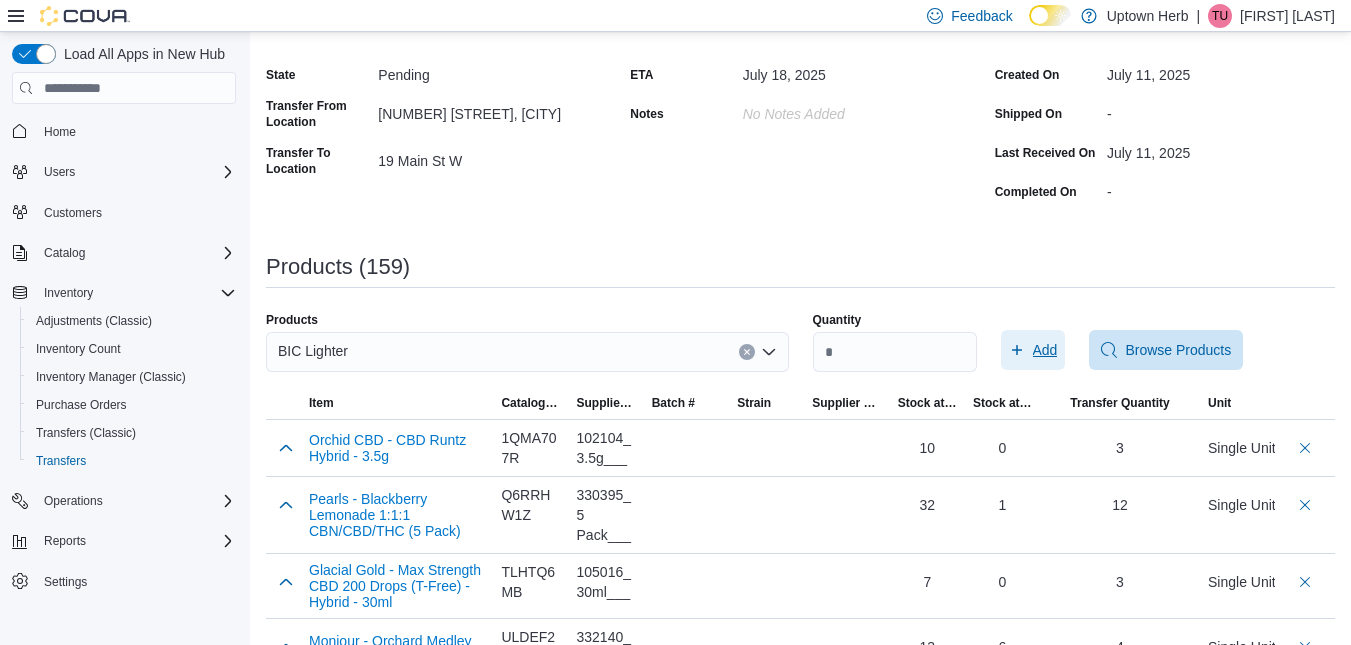 click on "Add" at bounding box center [1045, 350] 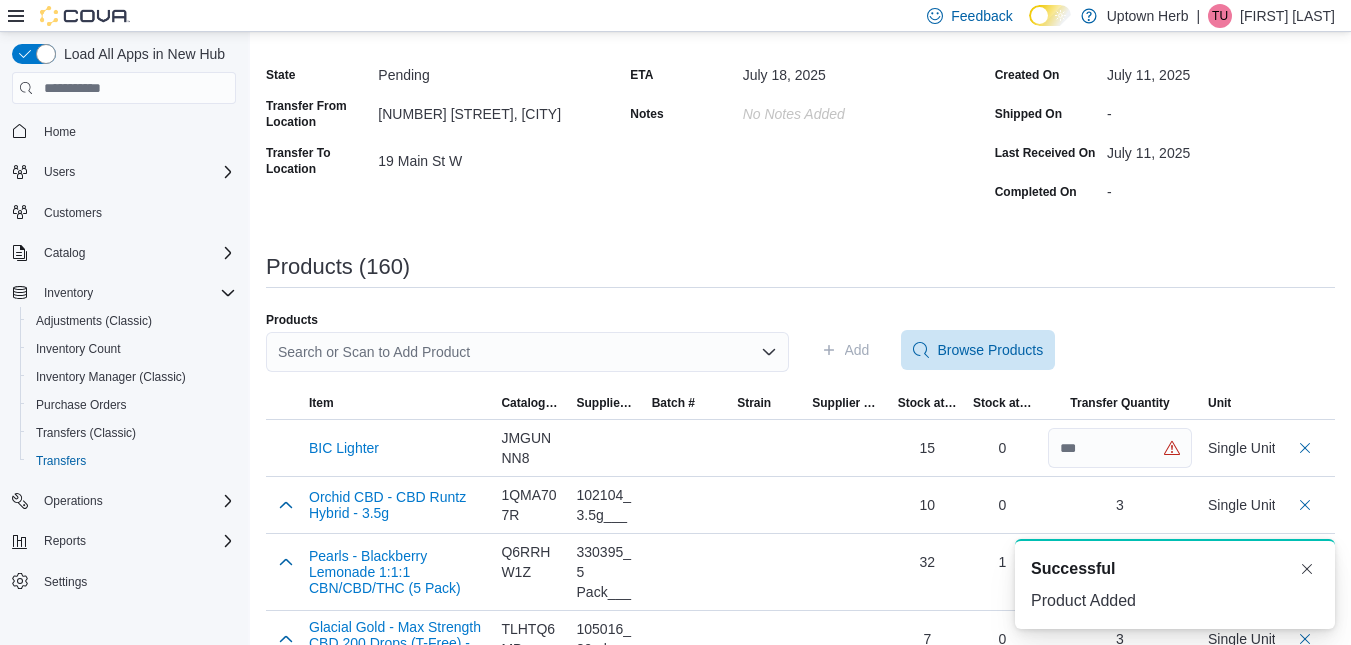 scroll, scrollTop: 0, scrollLeft: 0, axis: both 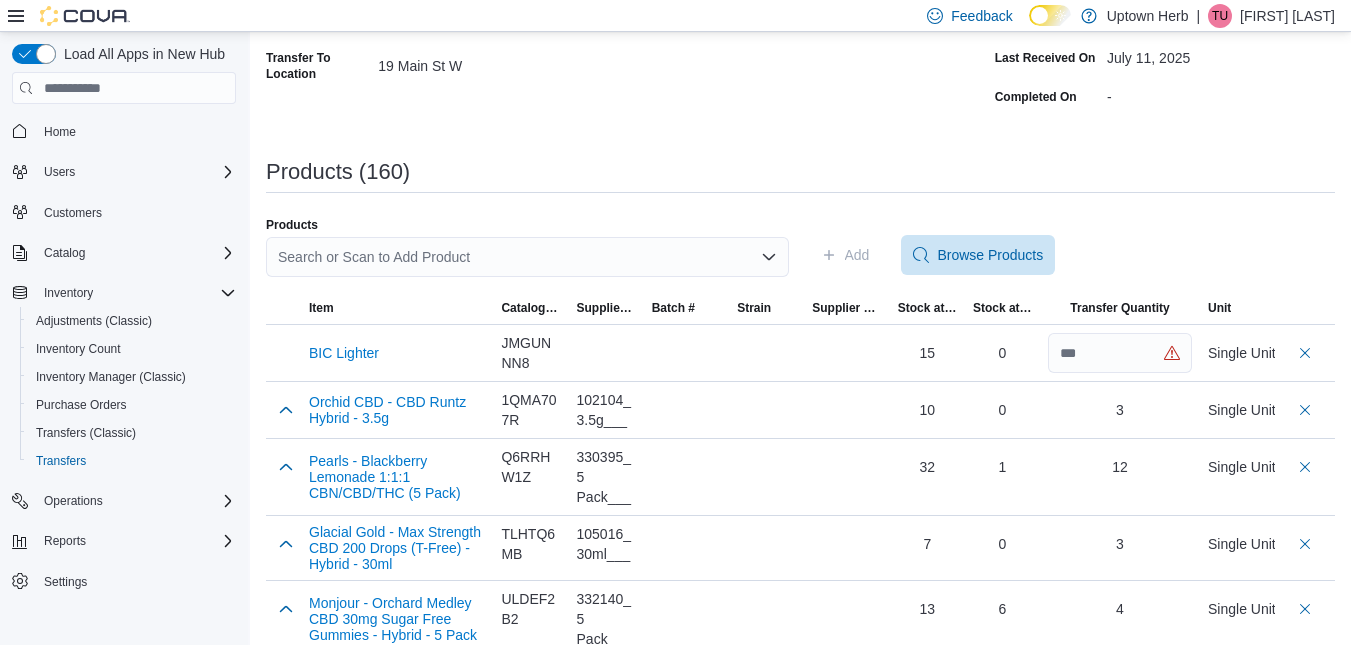 drag, startPoint x: 1185, startPoint y: 363, endPoint x: 1239, endPoint y: 258, distance: 118.072014 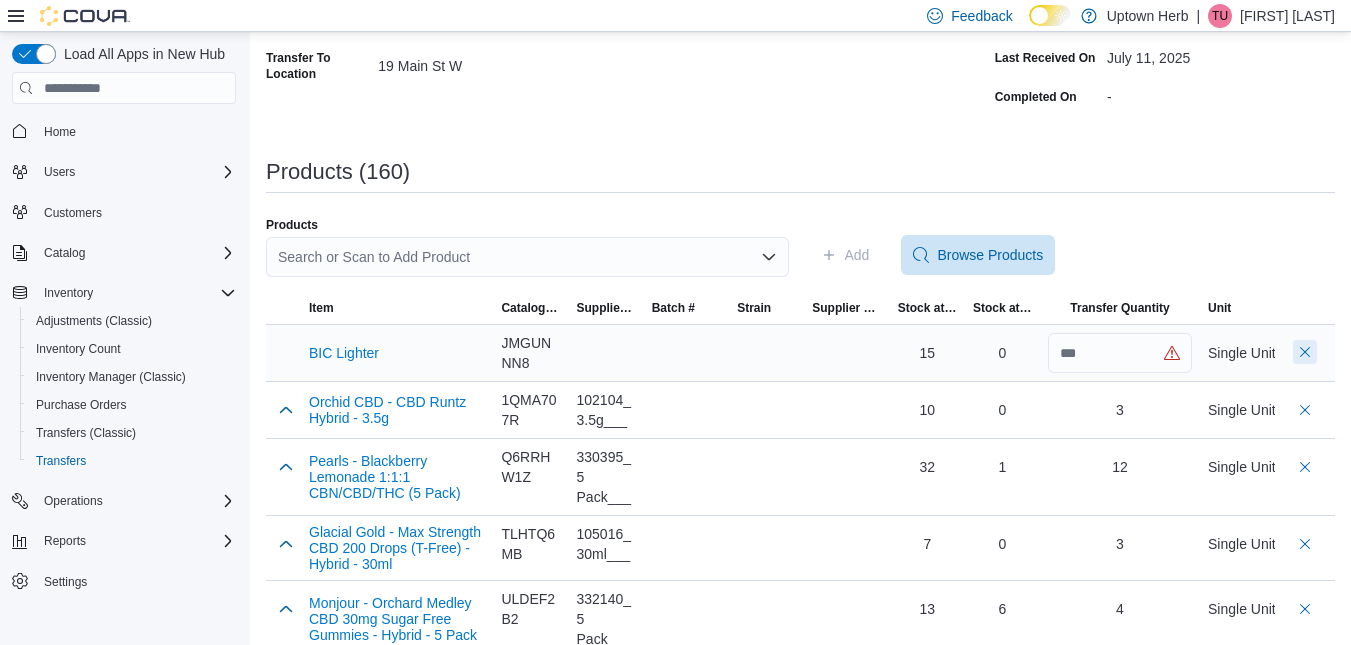click at bounding box center (1305, 352) 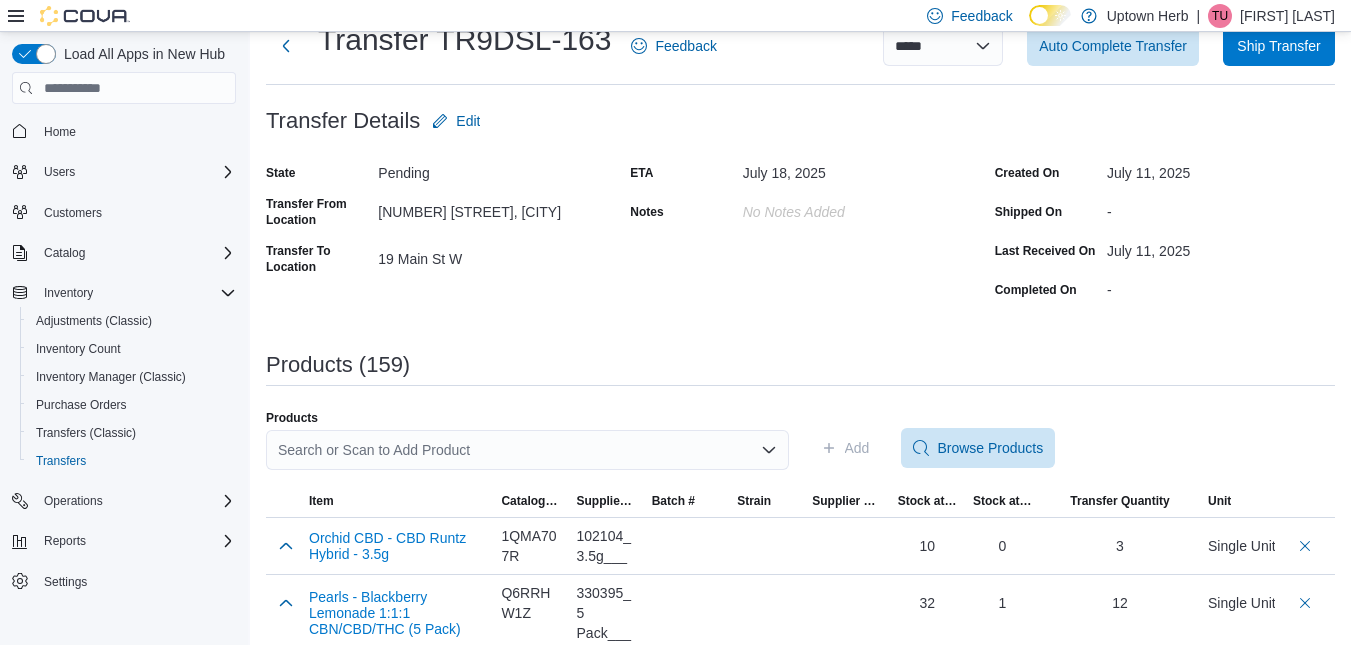 scroll, scrollTop: 47, scrollLeft: 0, axis: vertical 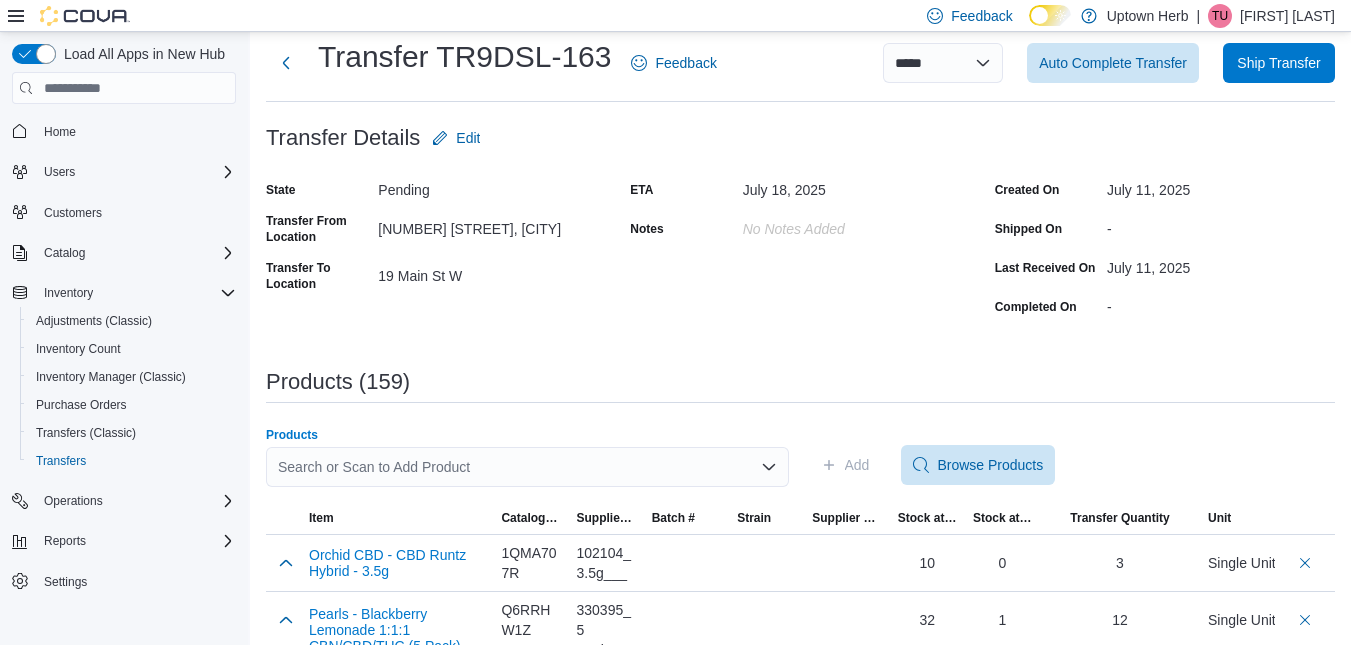 click on "Search or Scan to Add Product" at bounding box center (527, 467) 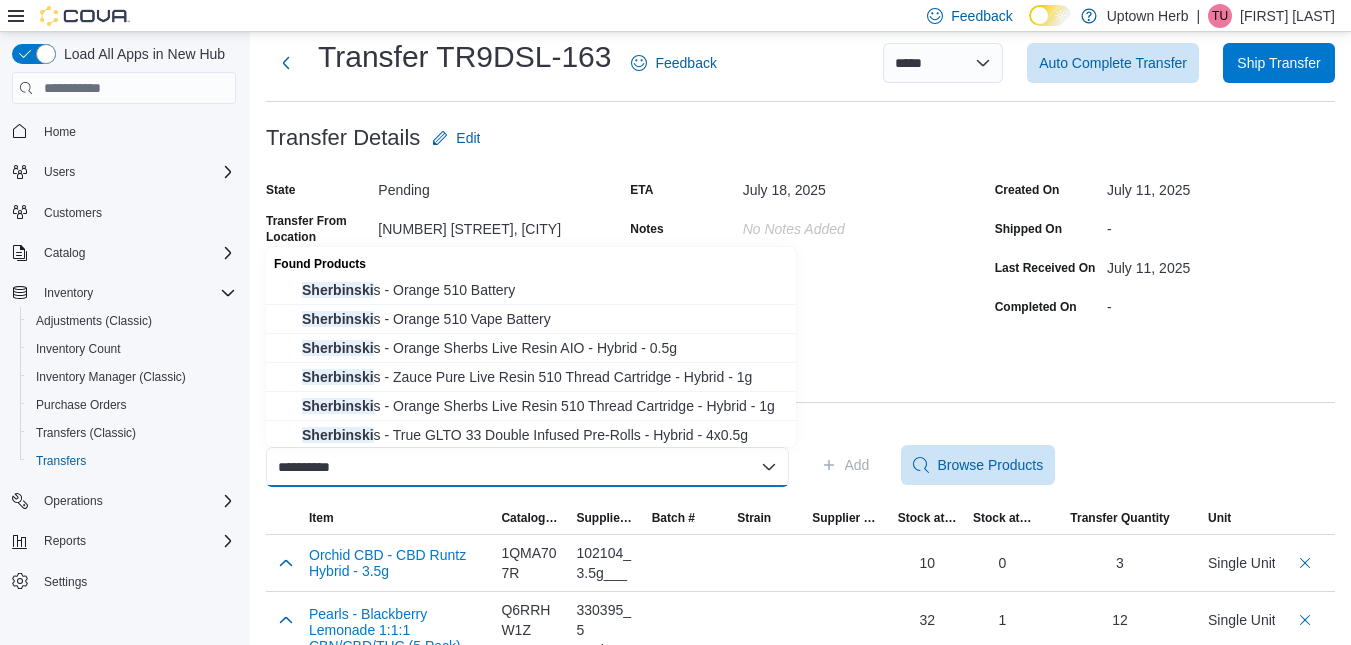 type on "**********" 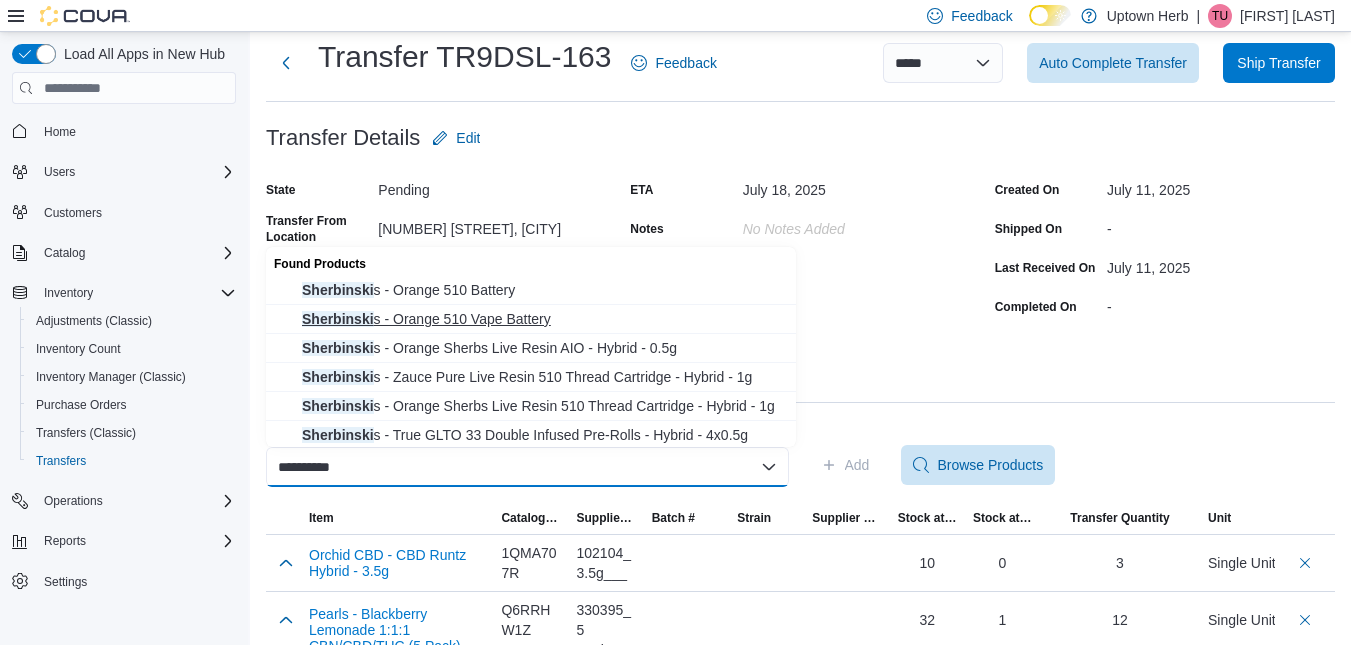 click on "Sherbinski s - Orange 510 Vape Battery" at bounding box center (543, 319) 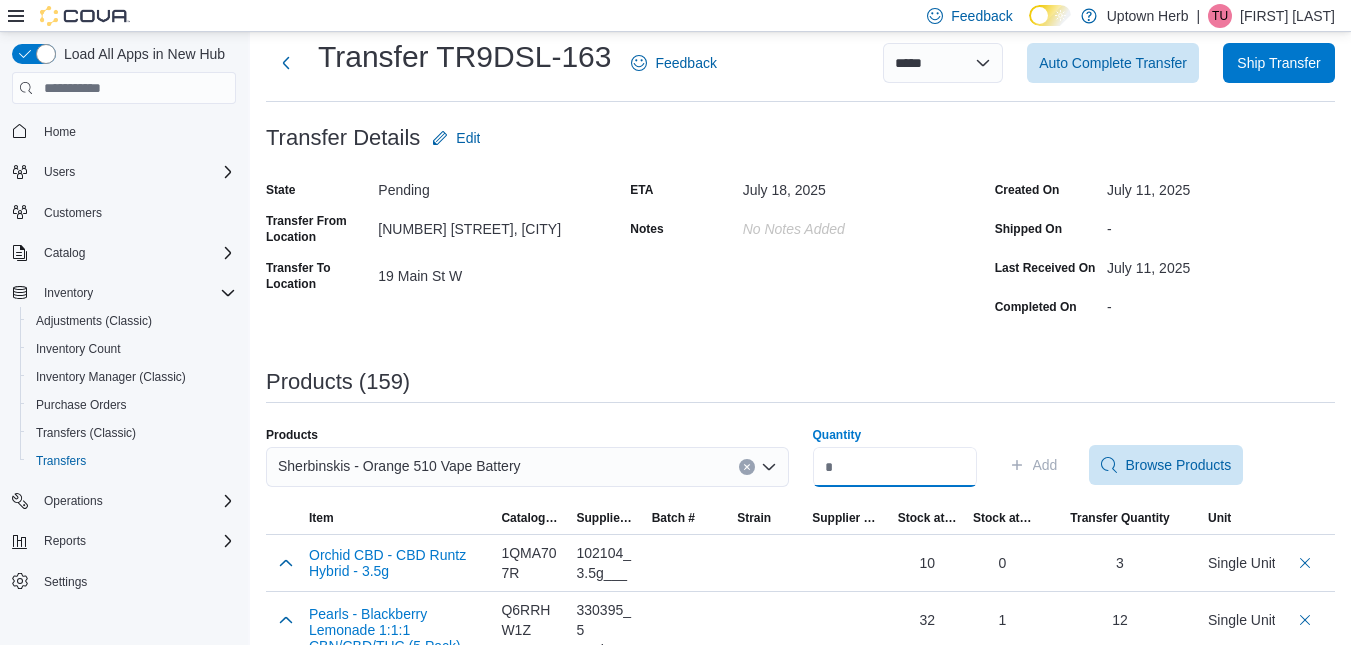 click on "Quantity" at bounding box center (895, 467) 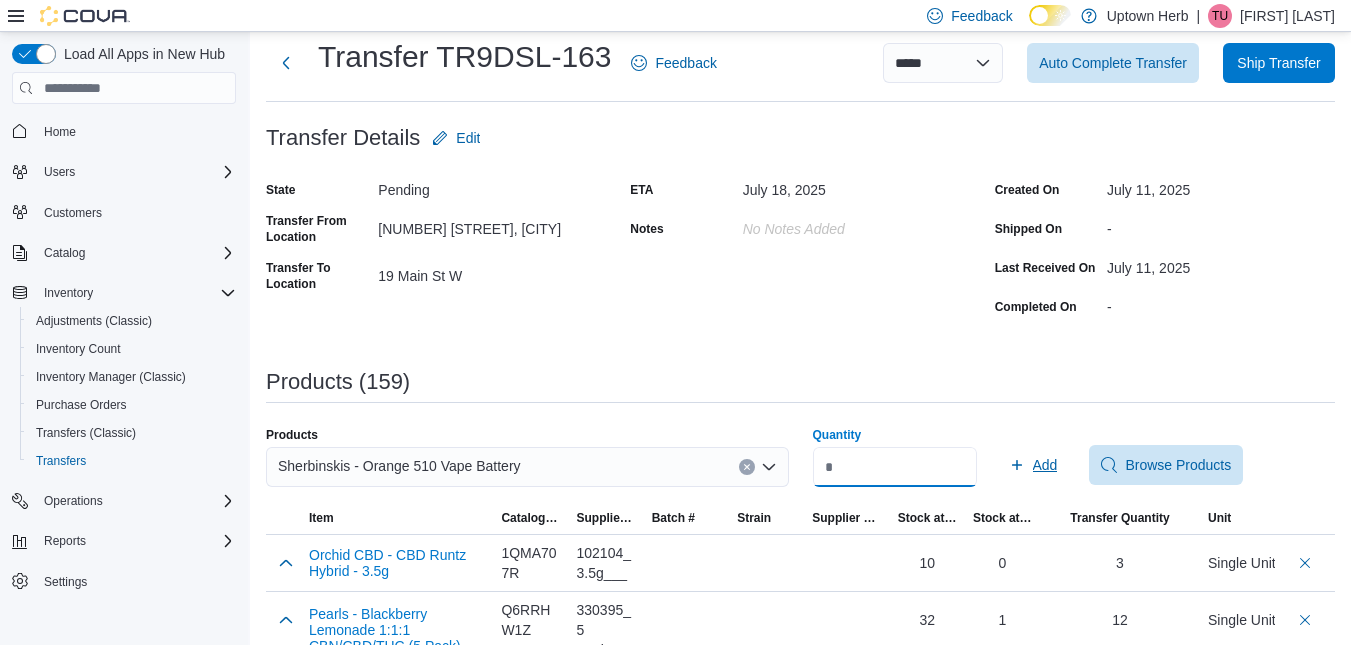 type on "**" 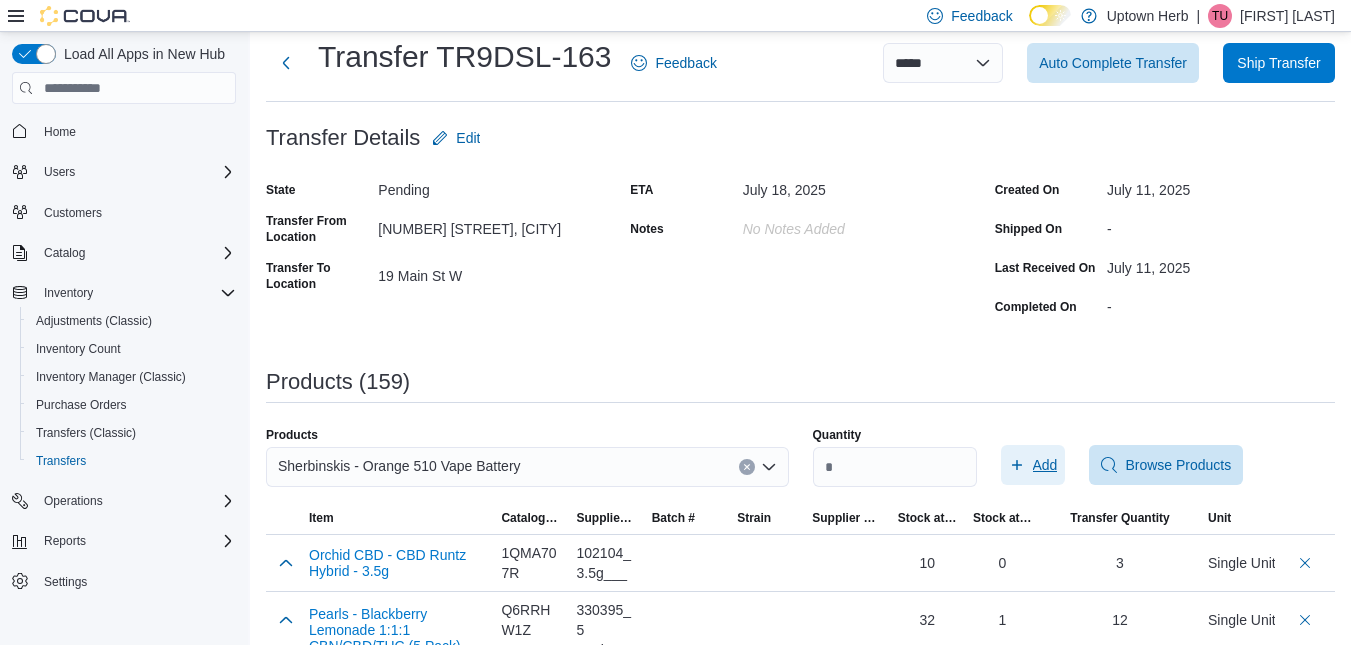 click on "Add" at bounding box center [1045, 465] 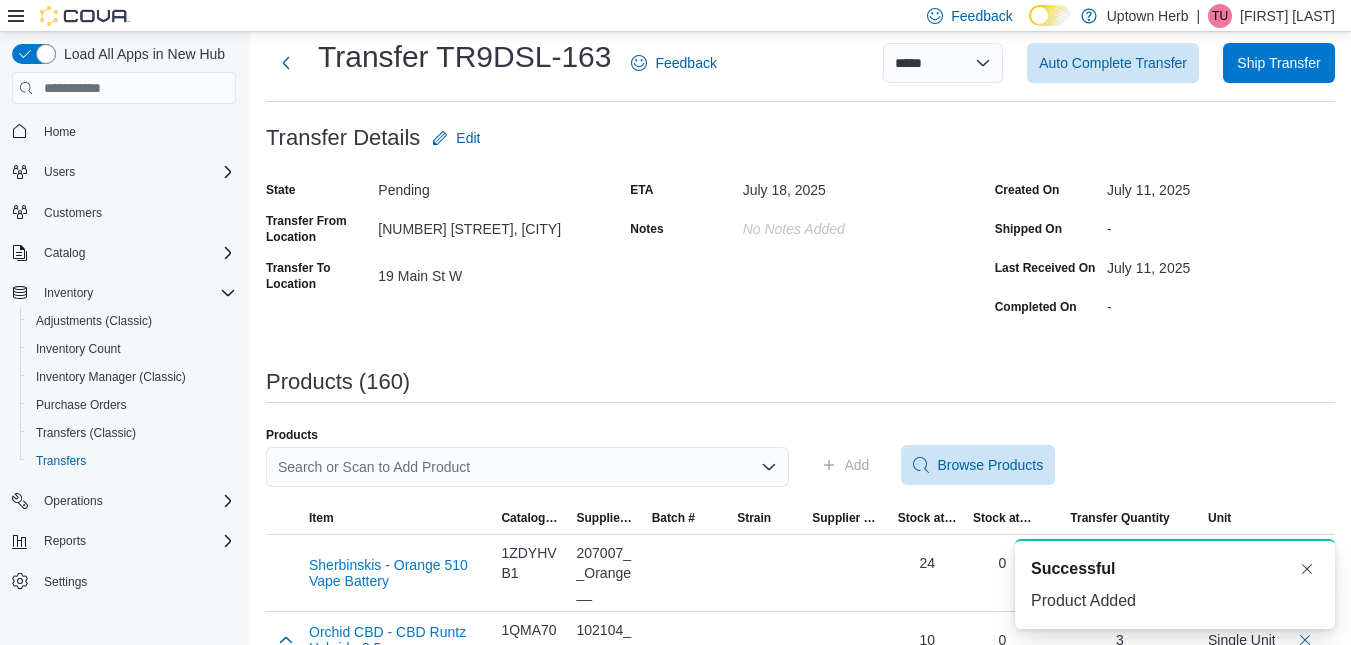 scroll, scrollTop: 0, scrollLeft: 0, axis: both 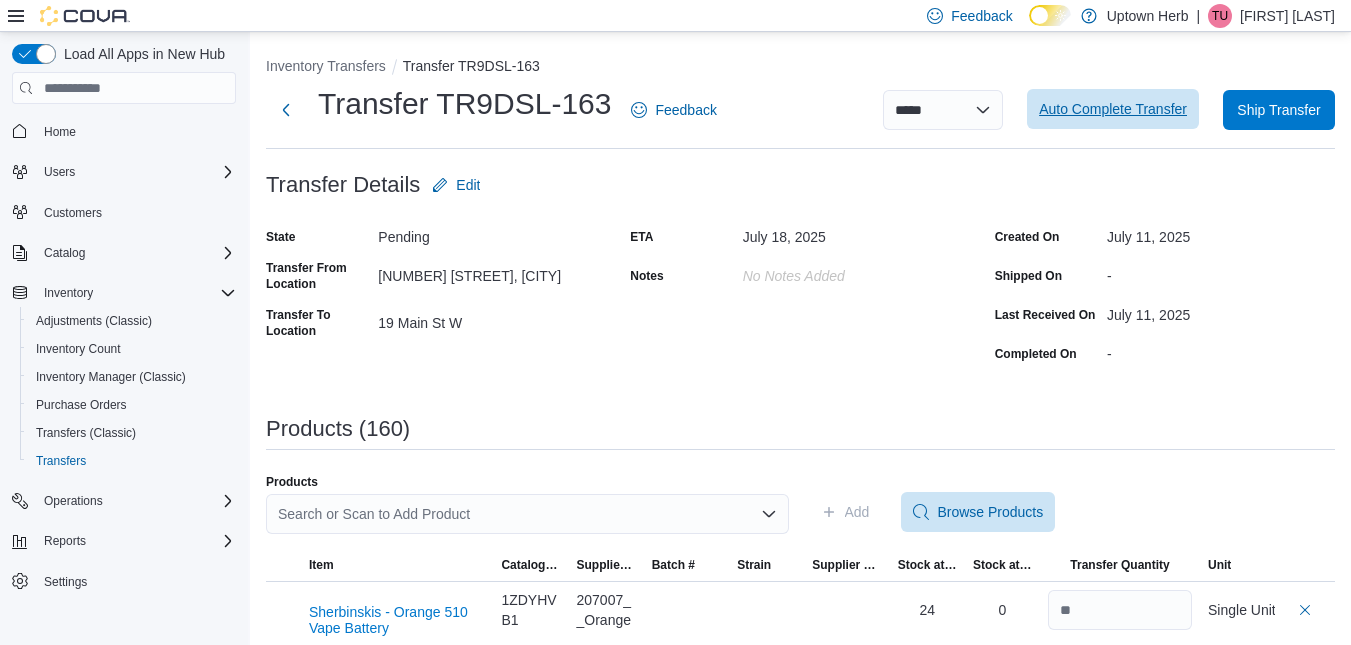 click on "Auto Complete Transfer" at bounding box center (1113, 109) 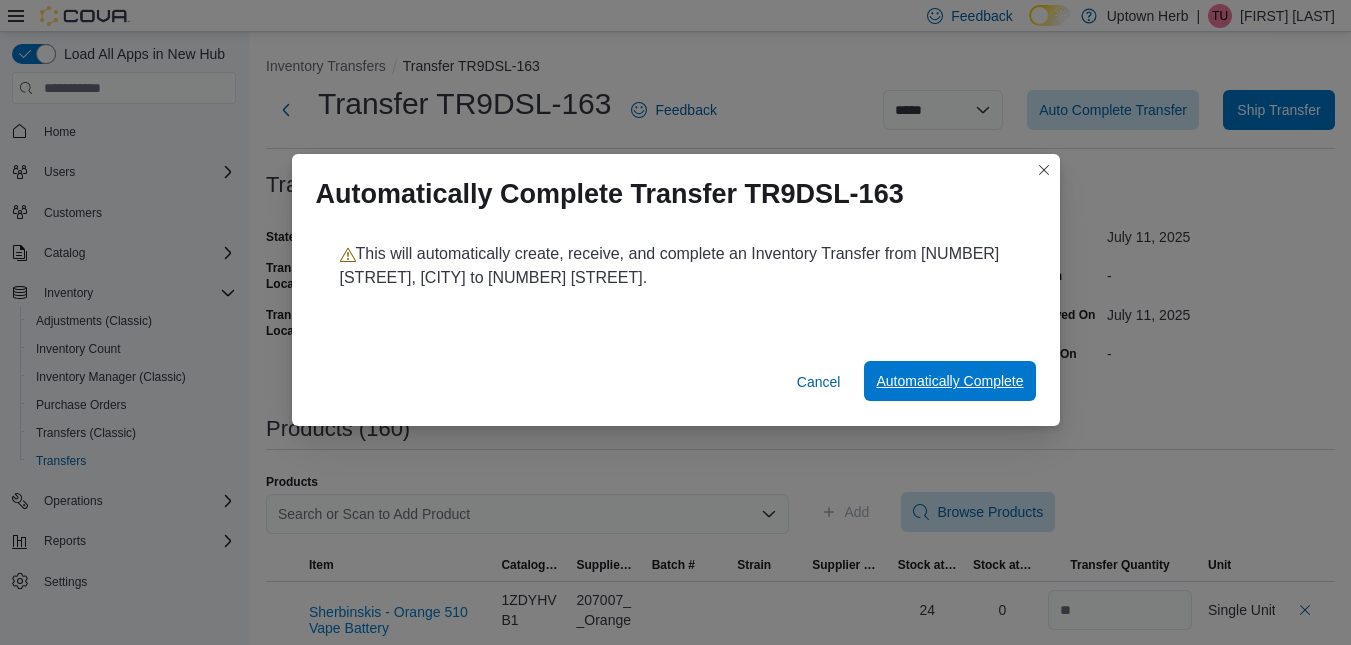 click on "Automatically Complete" at bounding box center [949, 381] 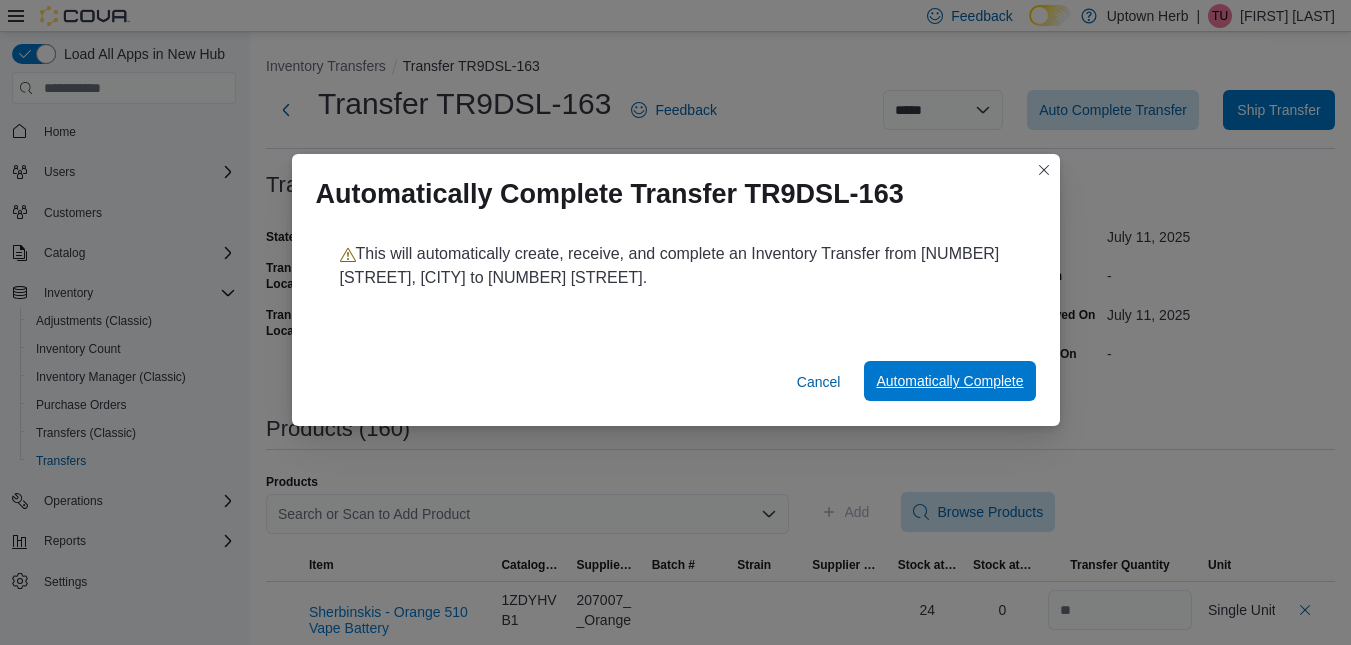 click on "Automatically Complete" at bounding box center (949, 381) 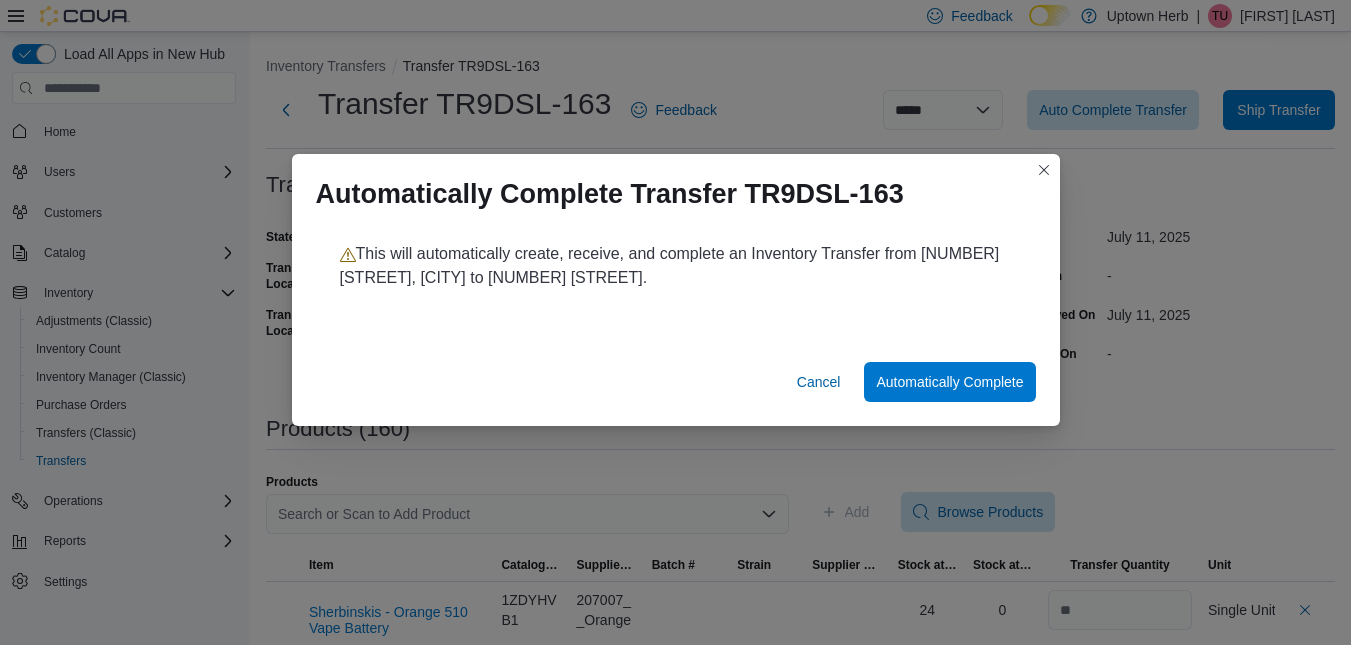click on "Automatically Complete Transfer TR9DSL-163 This will automatically create, receive, and complete an Inventory Transfer from 56 King St N., Waterloo to 19 Main St W. Cancel Automatically Complete" at bounding box center [675, 322] 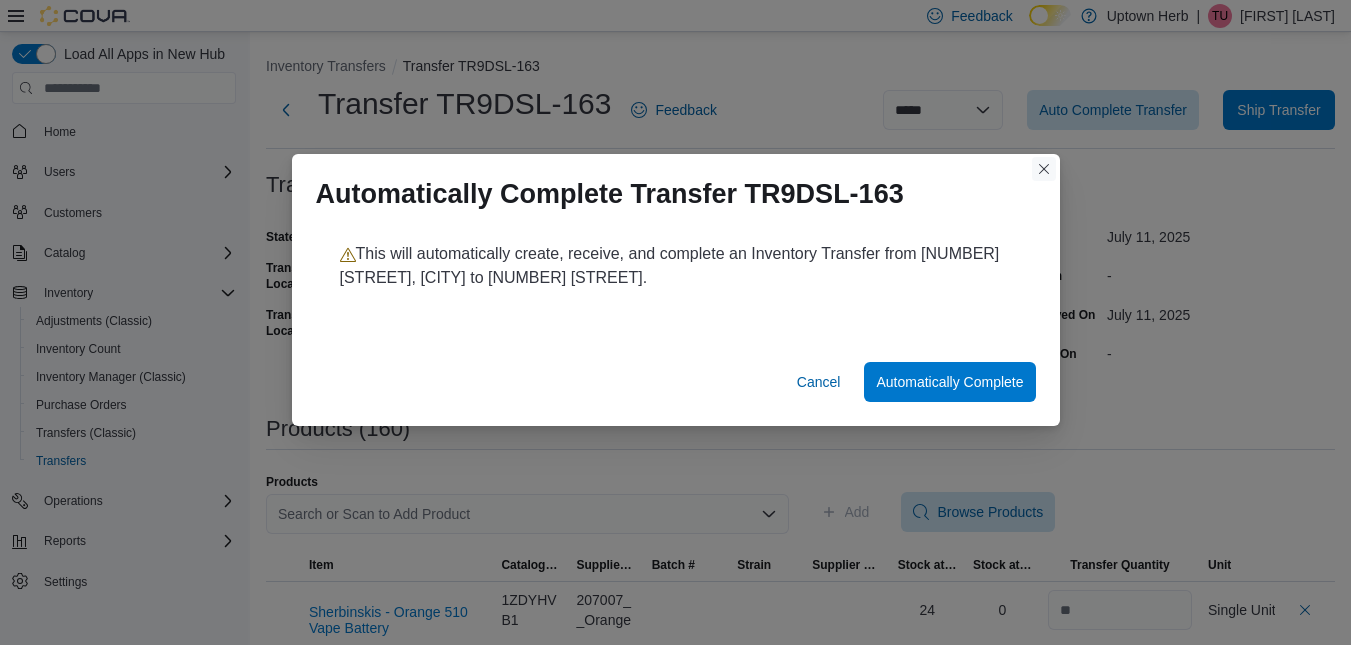click at bounding box center (1044, 169) 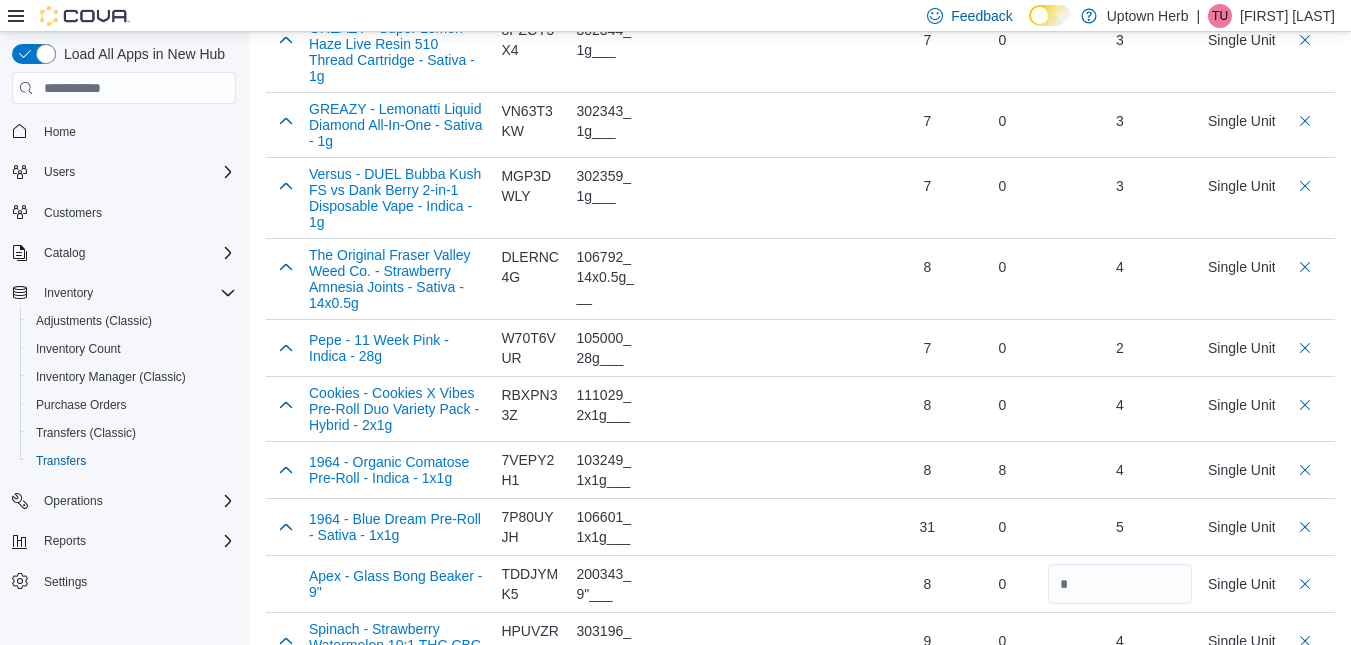 scroll, scrollTop: 1747, scrollLeft: 0, axis: vertical 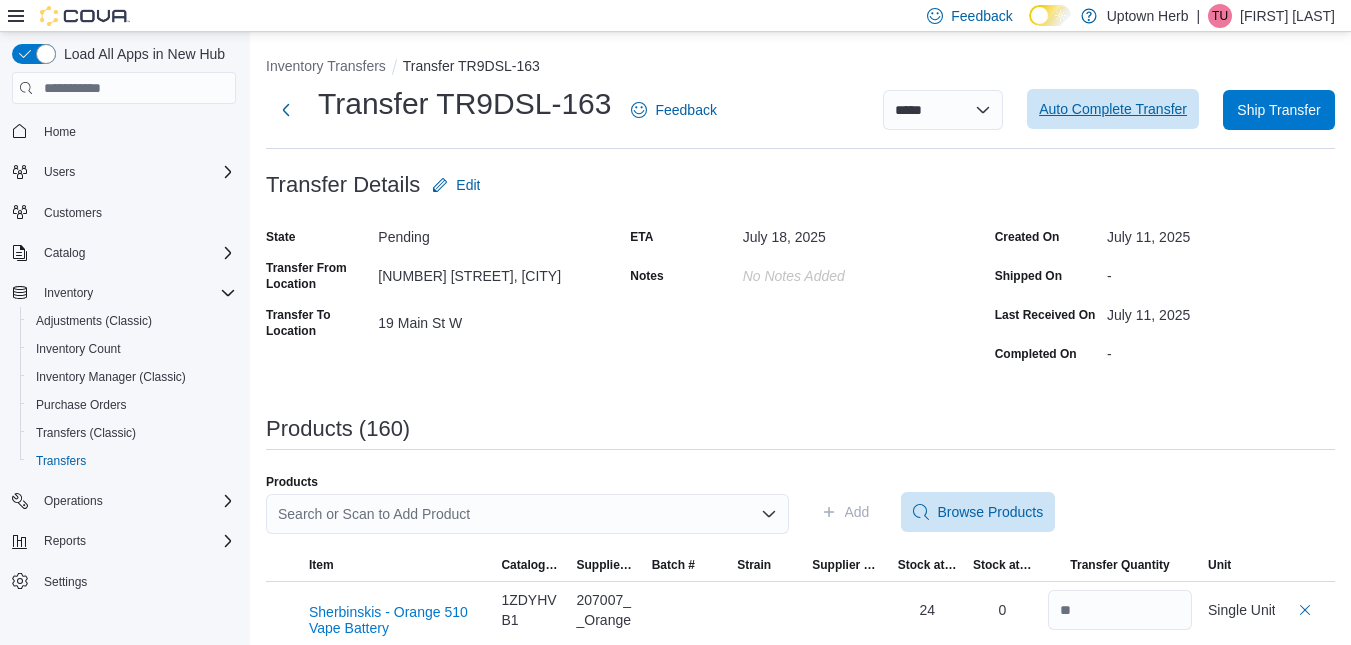 click on "Auto Complete Transfer" at bounding box center [1113, 109] 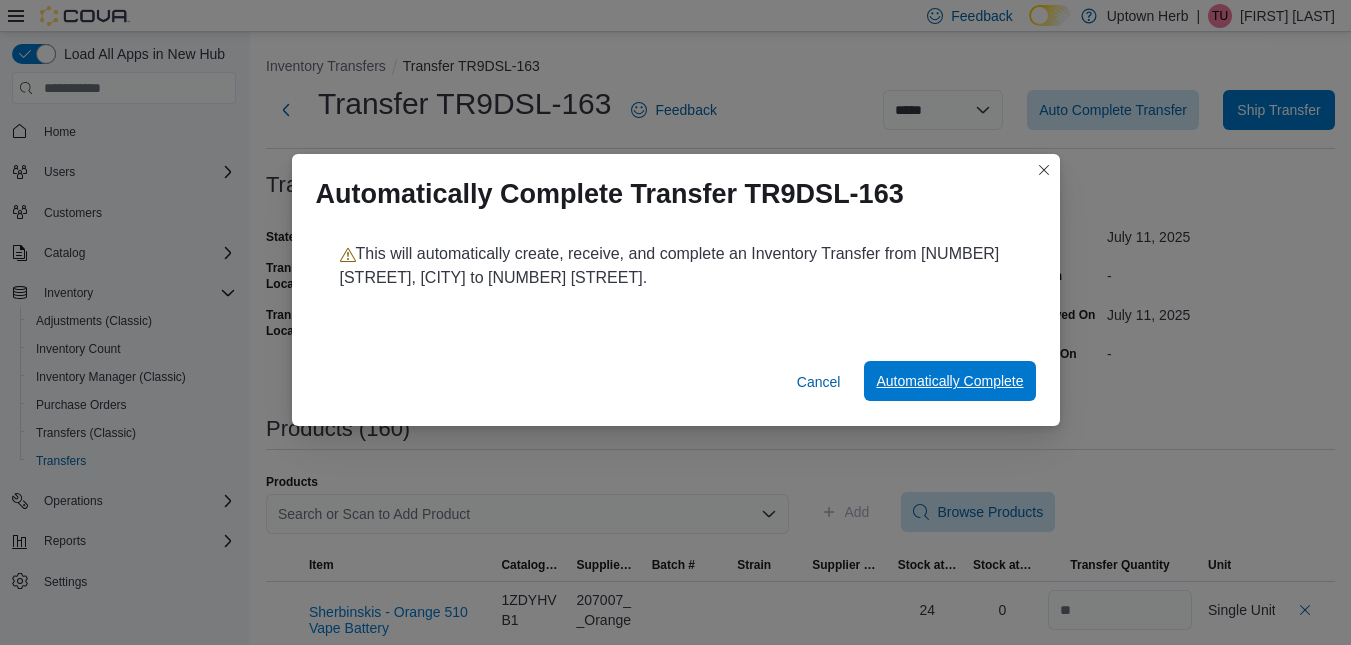 click on "Automatically Complete" at bounding box center (949, 381) 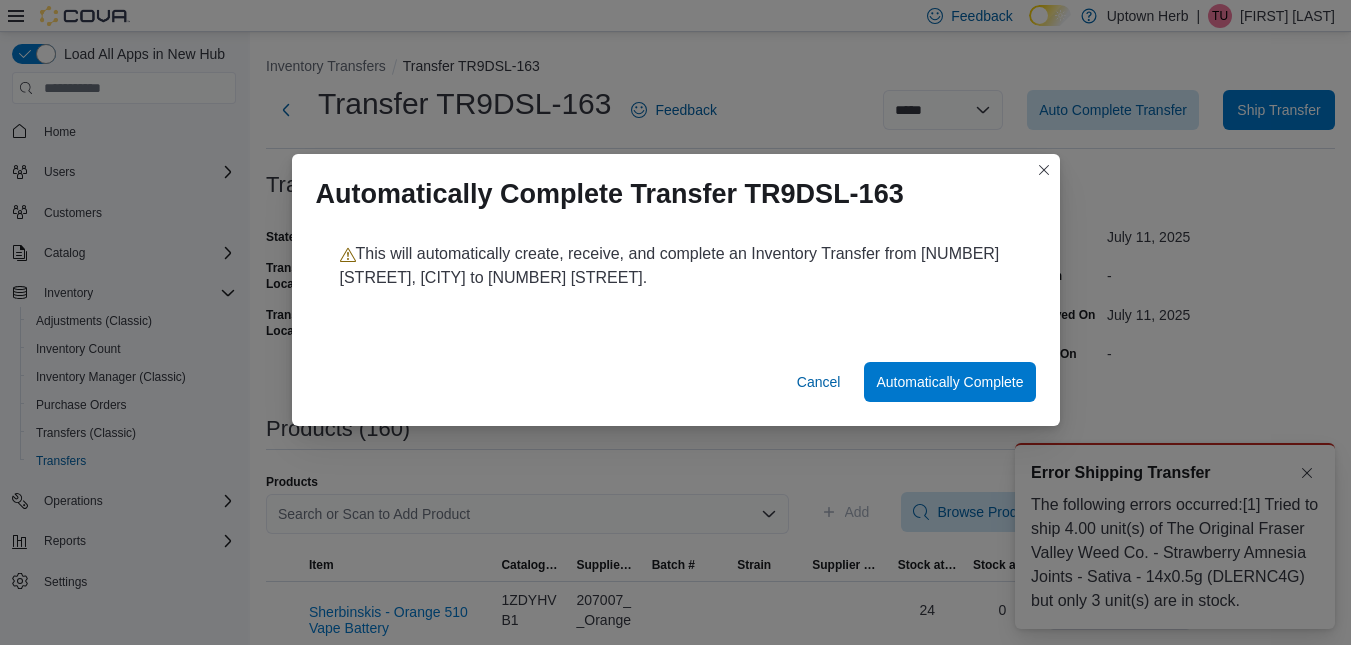 click on "Automatically Complete Transfer TR9DSL-163 This will automatically create, receive, and complete an Inventory Transfer from 56 King St N., Waterloo to 19 Main St W. Cancel Automatically Complete" at bounding box center (675, 322) 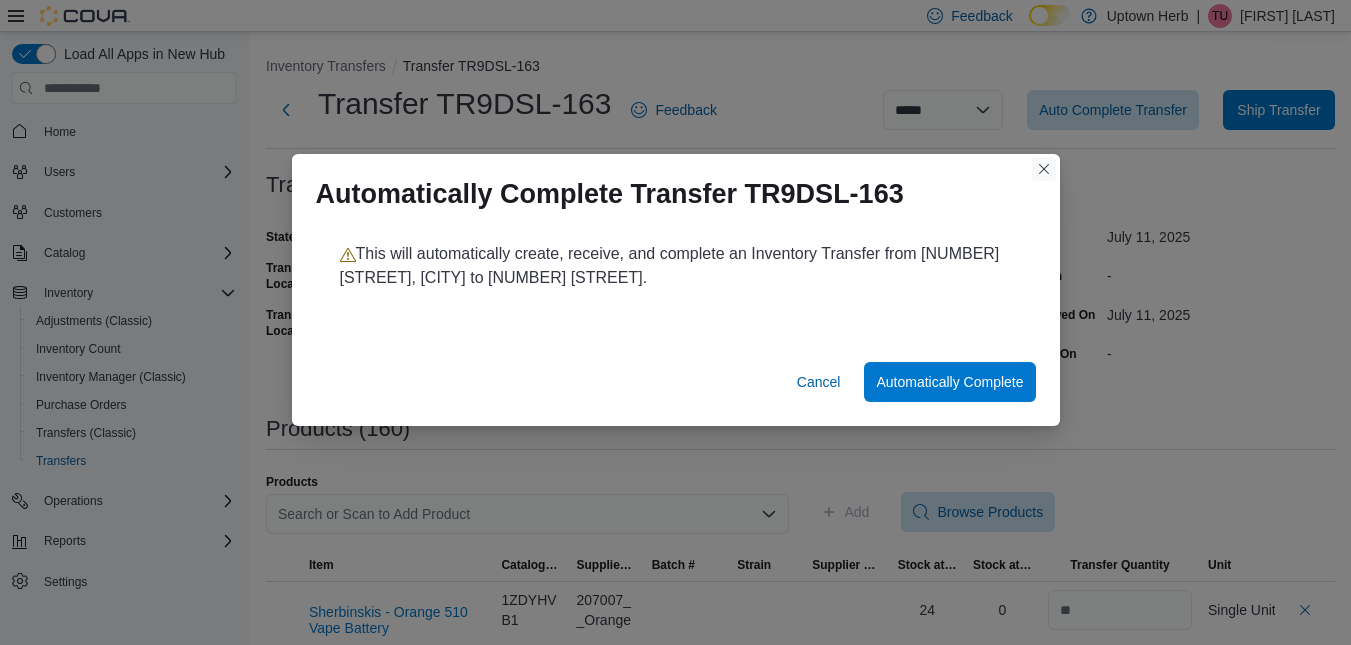 click at bounding box center [1044, 169] 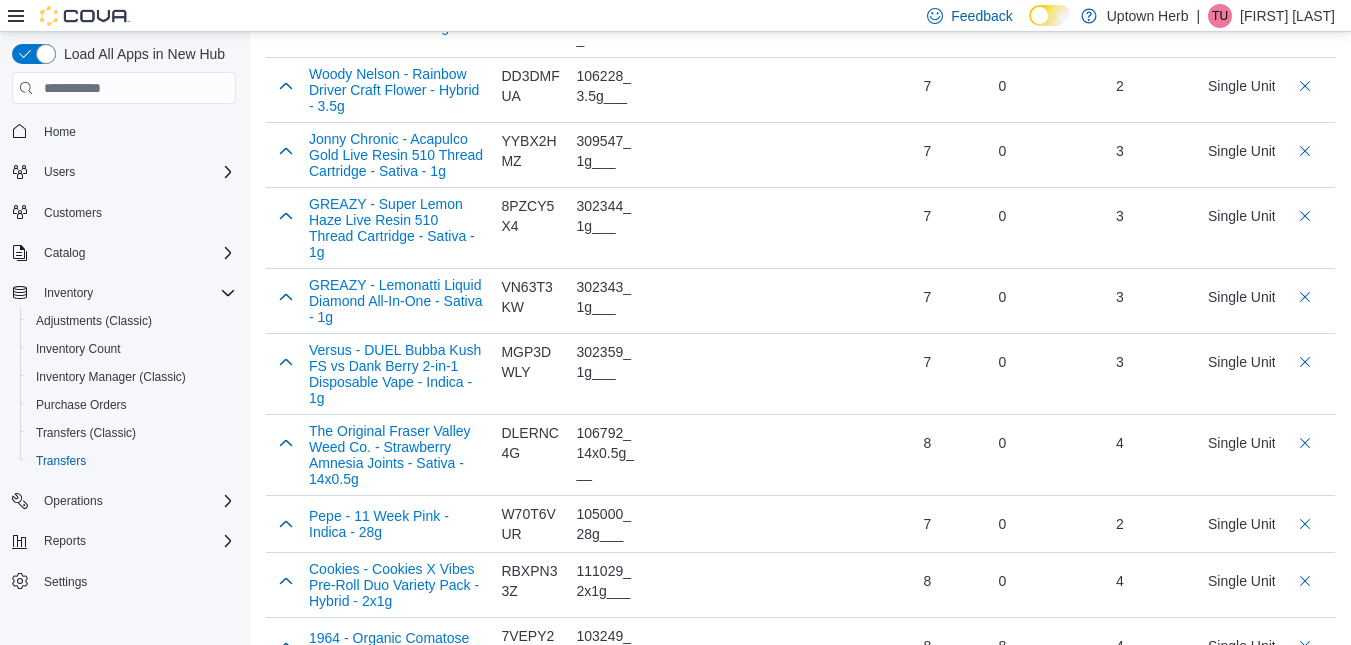 scroll, scrollTop: 1556, scrollLeft: 0, axis: vertical 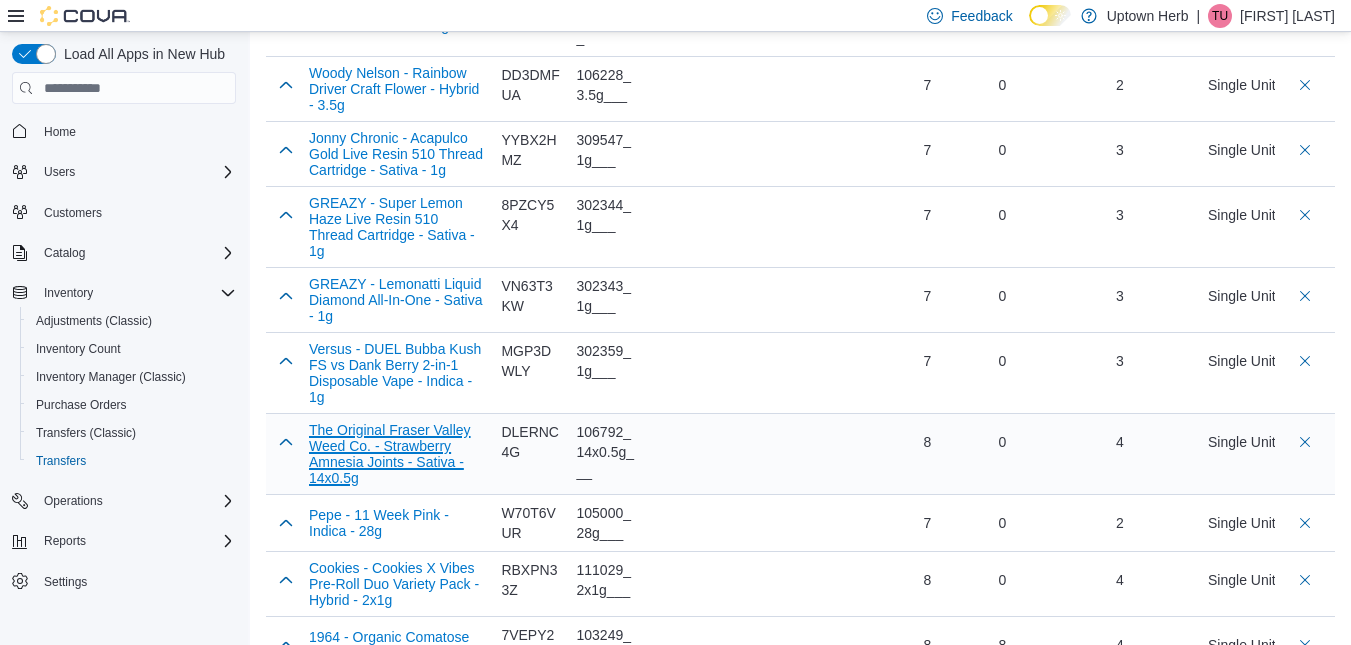 click on "The Original Fraser Valley Weed Co. - Strawberry Amnesia Joints - Sativa - 14x0.5g" at bounding box center (397, 454) 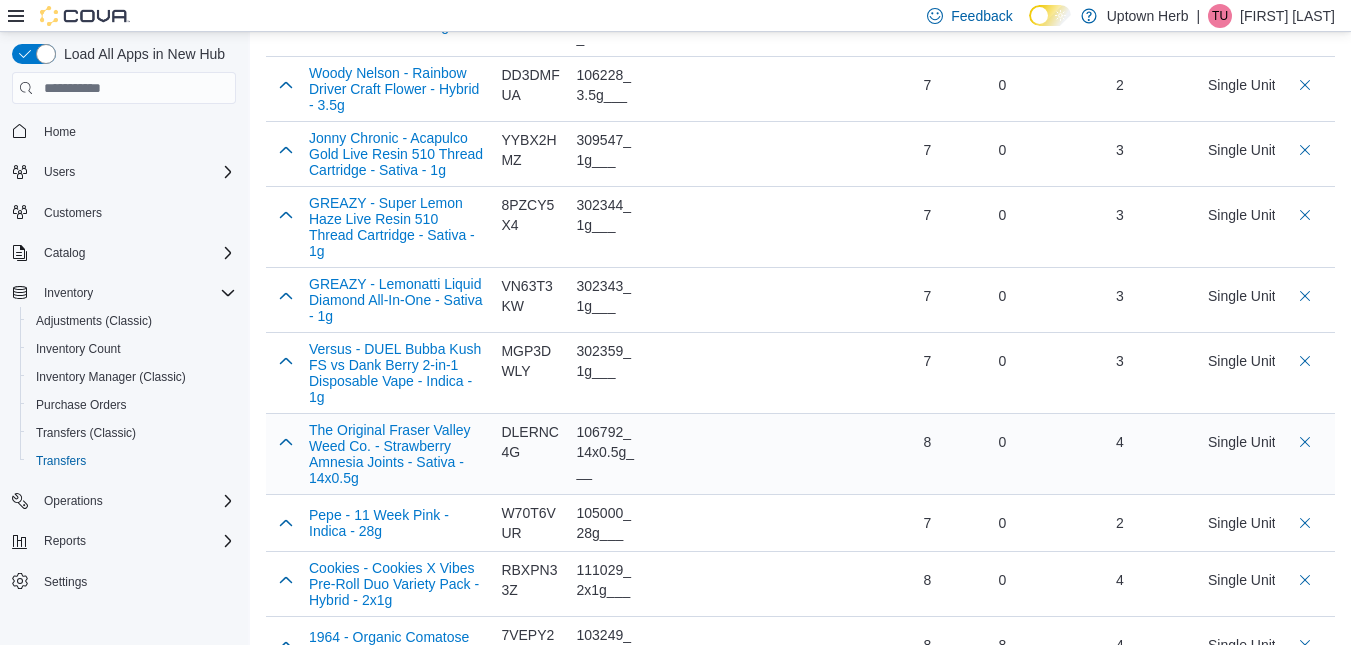 click on "4" at bounding box center [1120, 442] 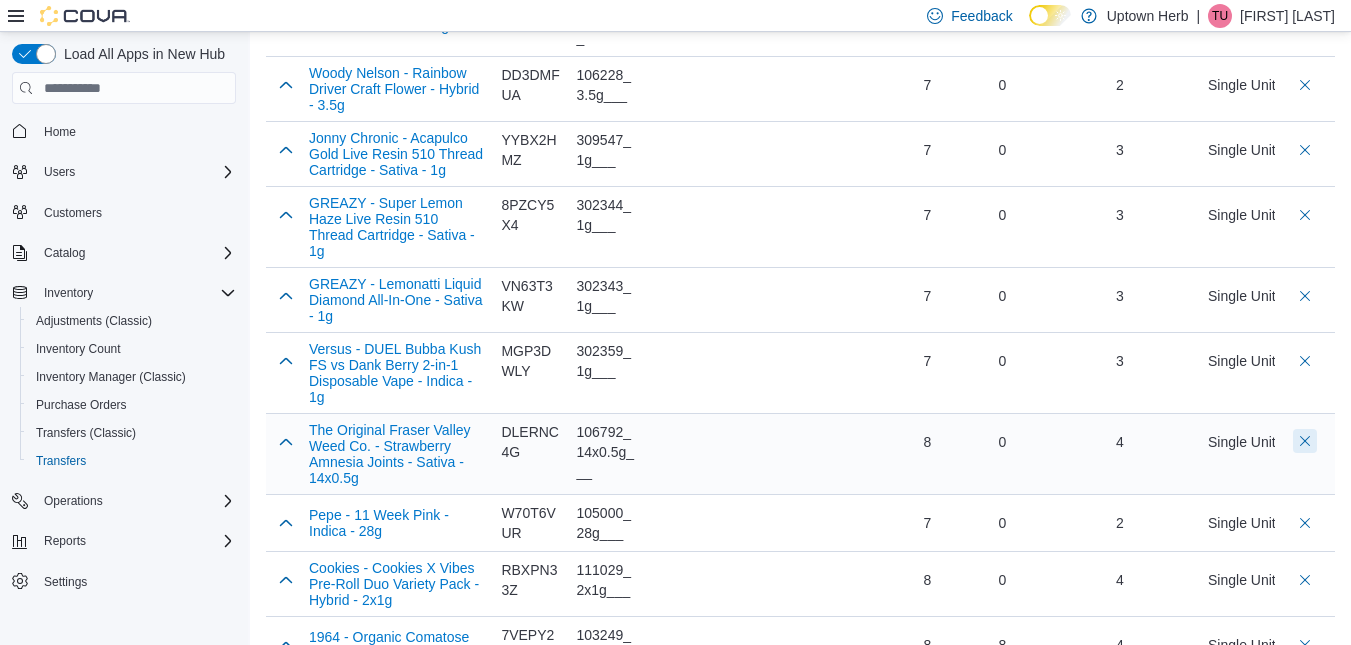 click at bounding box center [1305, 441] 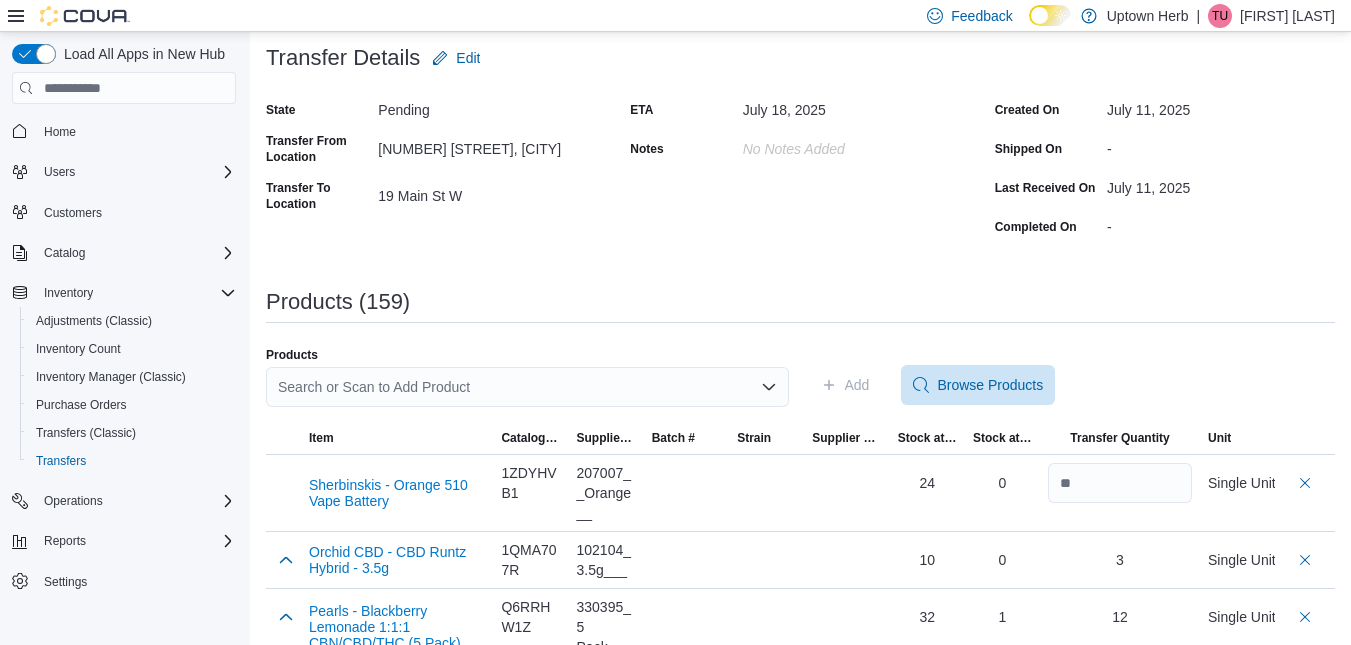 scroll, scrollTop: 79, scrollLeft: 0, axis: vertical 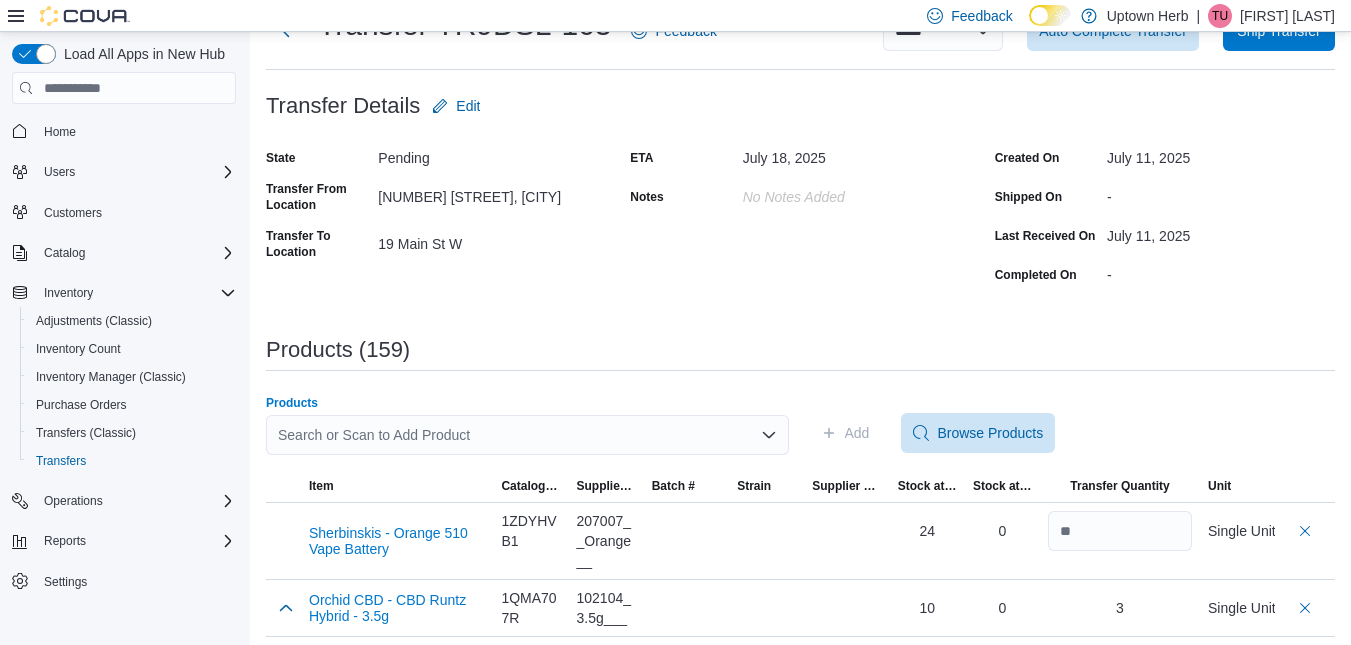 click on "Search or Scan to Add Product" at bounding box center (527, 435) 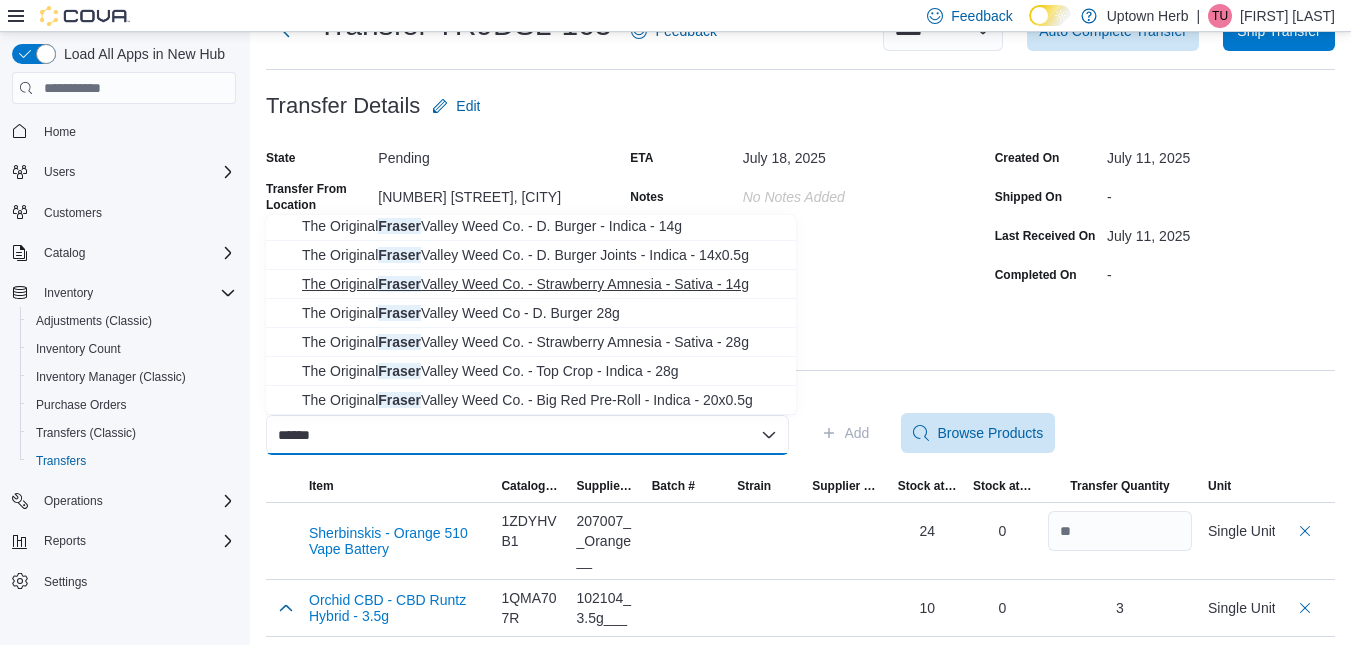 scroll, scrollTop: 0, scrollLeft: 0, axis: both 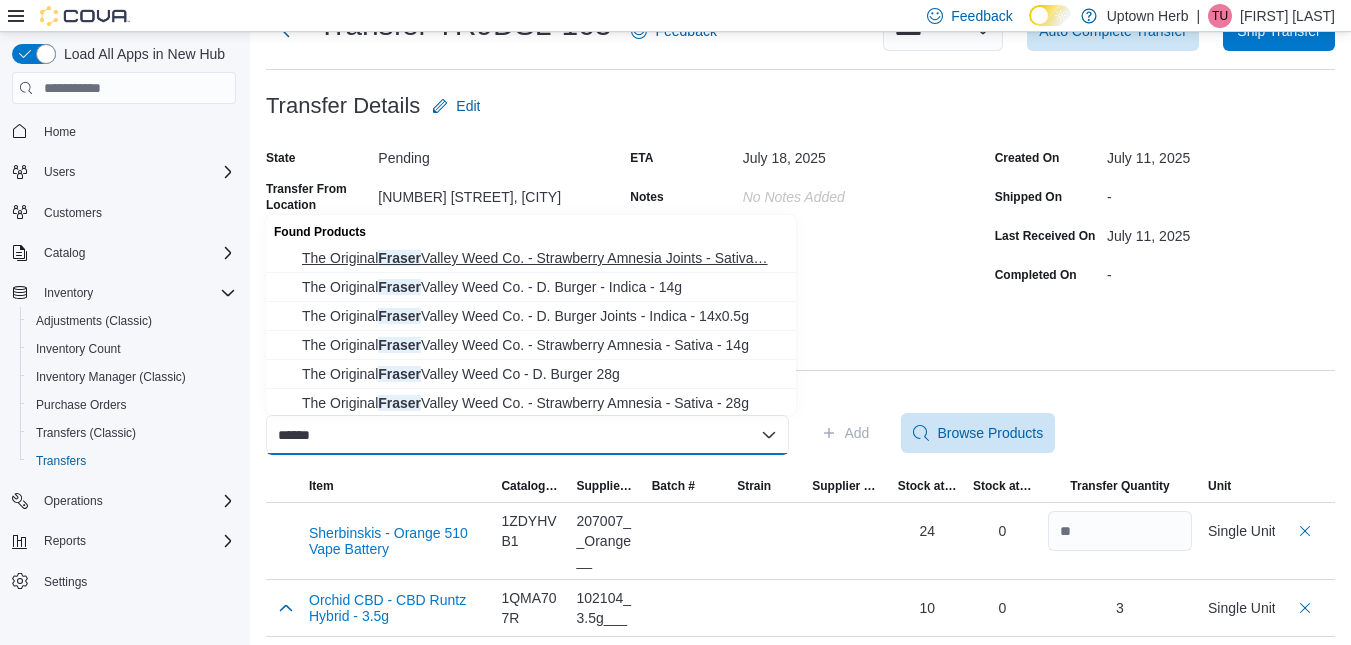 type on "******" 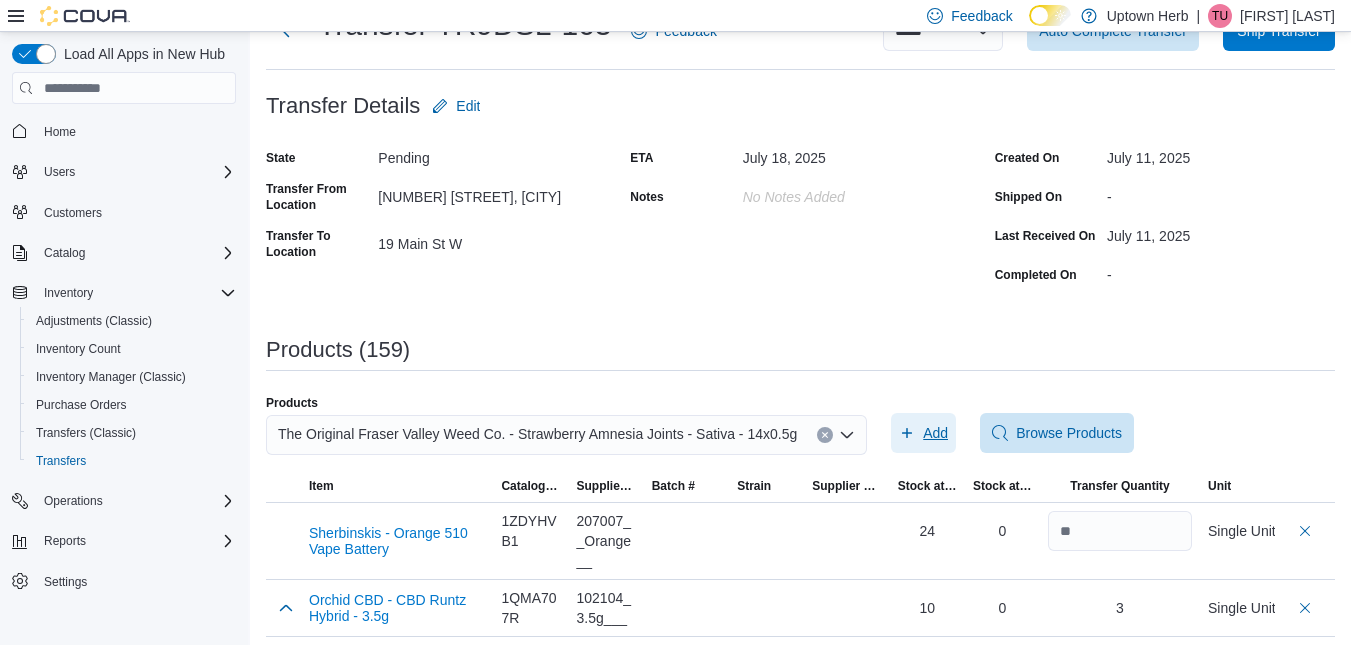 click on "Add" at bounding box center (935, 433) 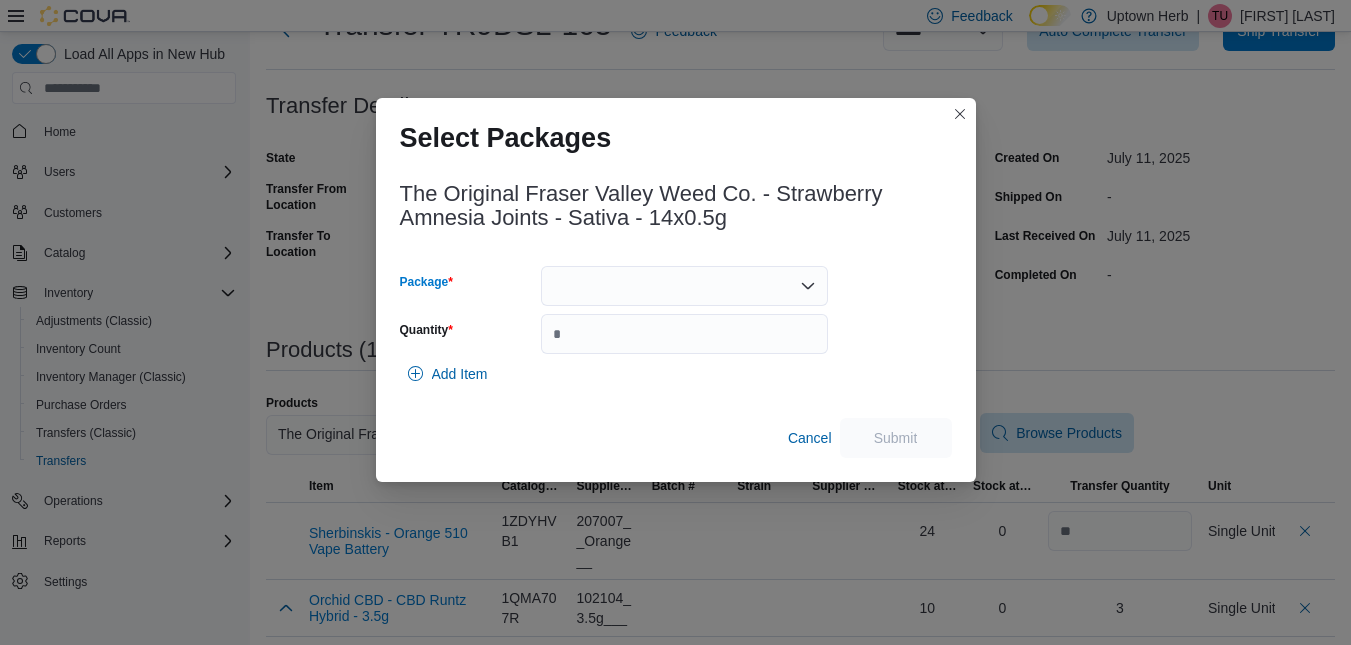 click at bounding box center (684, 286) 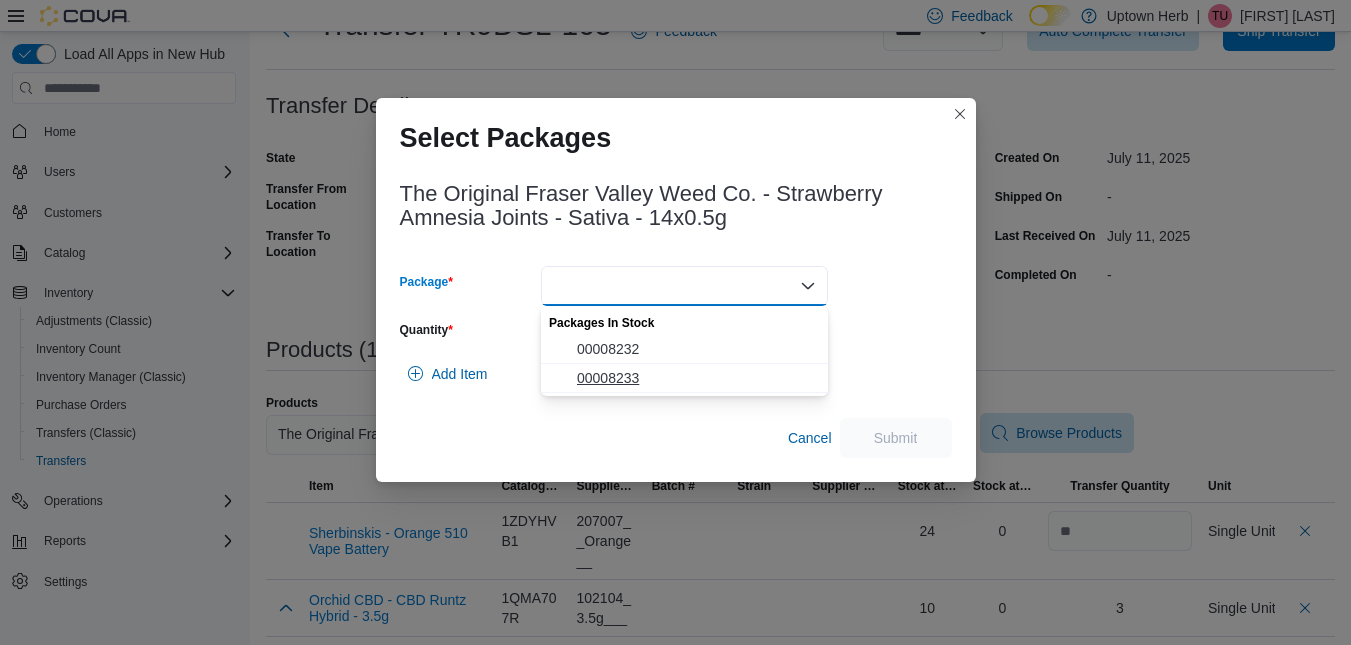 click on "00008233" at bounding box center (696, 378) 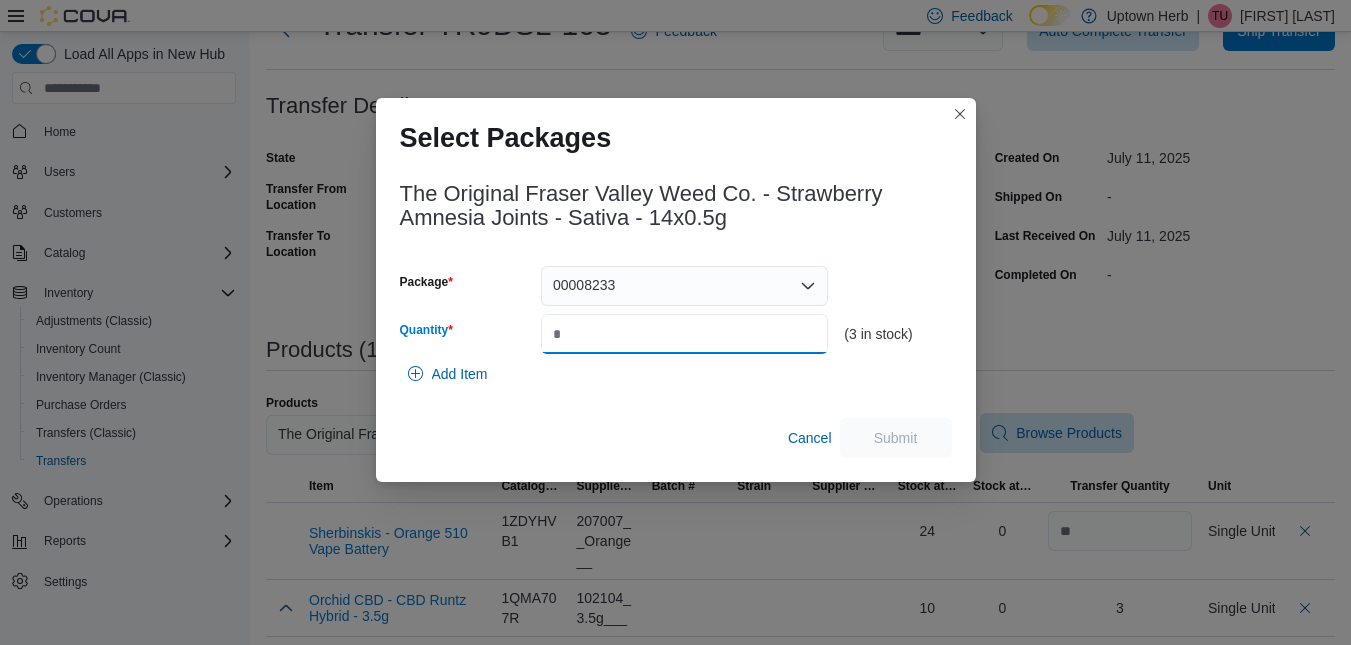click on "Quantity" at bounding box center [684, 334] 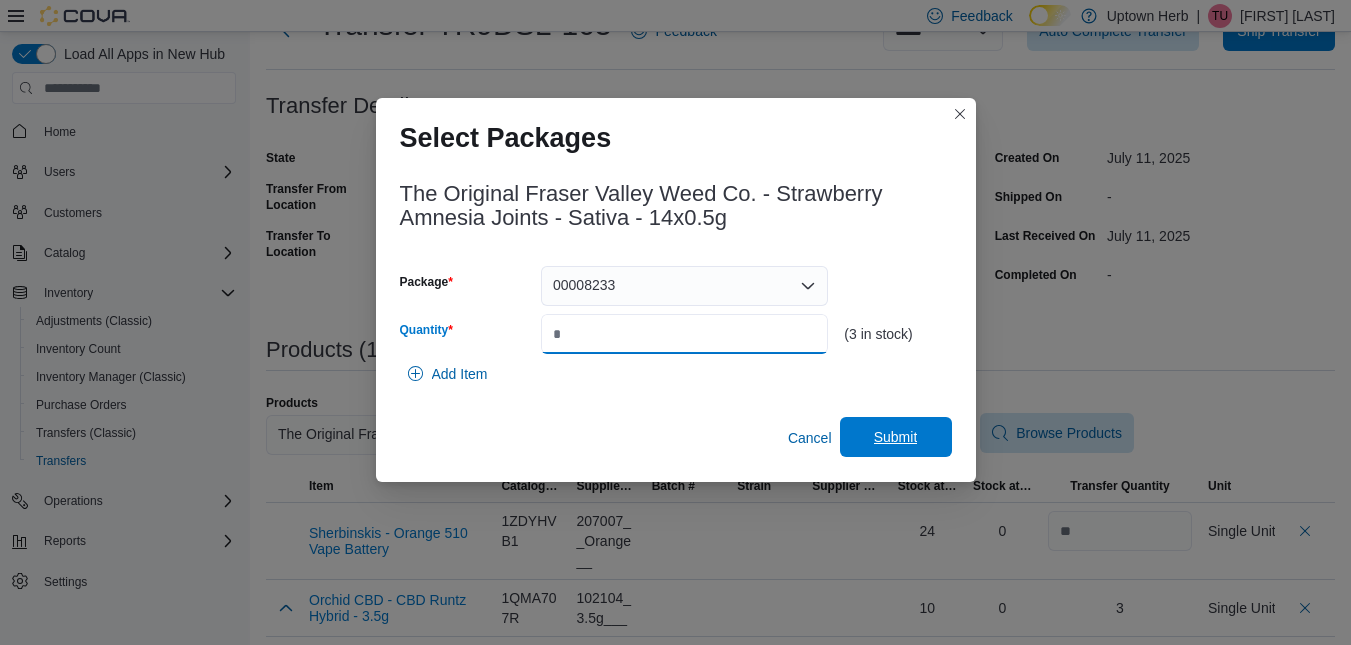 type on "*" 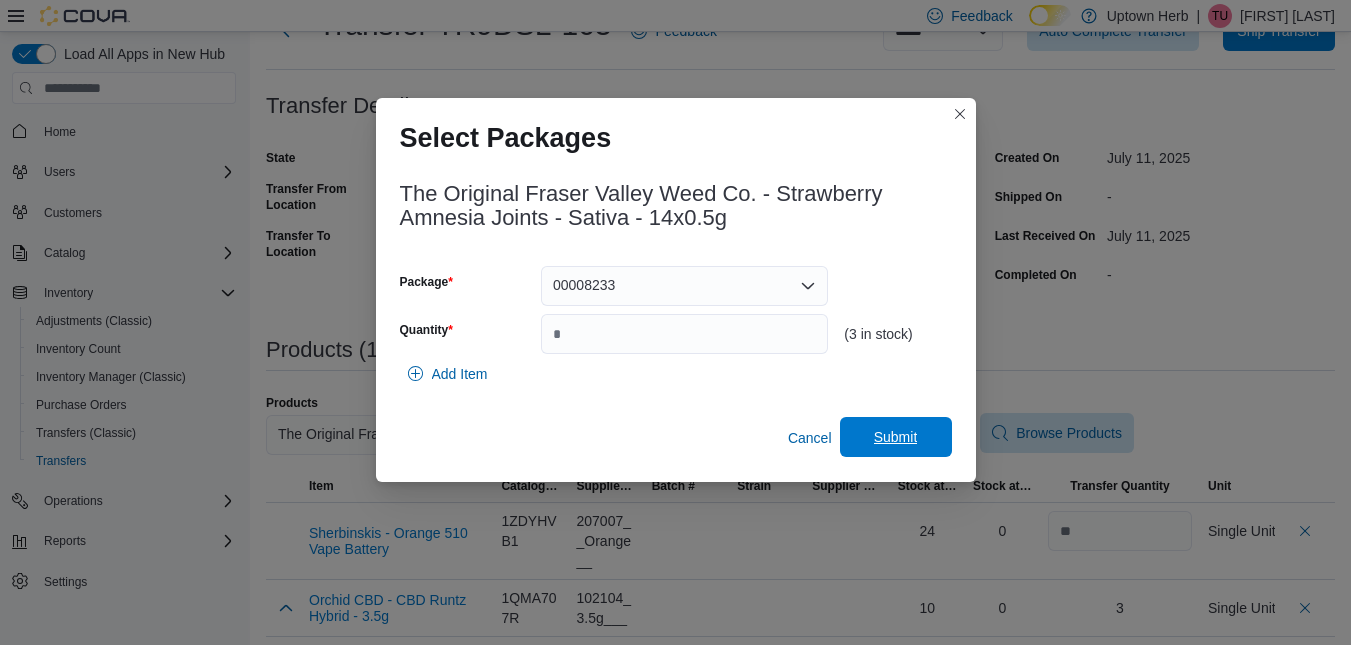 click on "Submit" at bounding box center [896, 437] 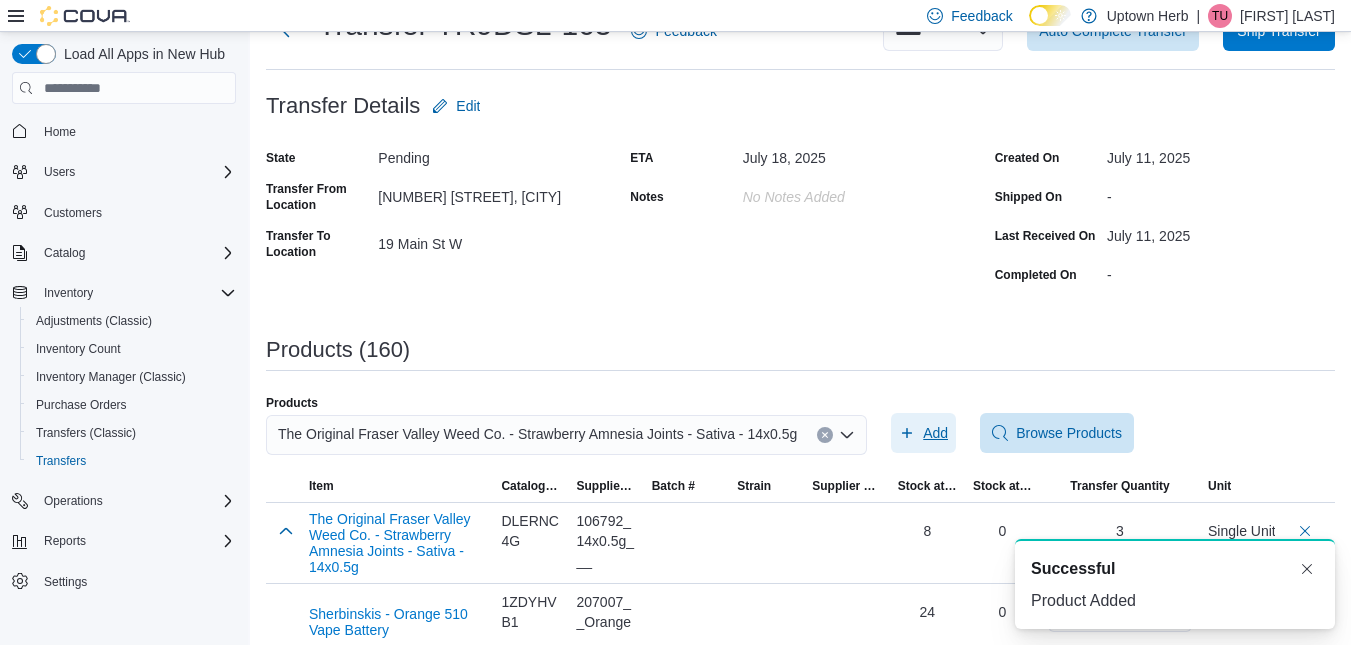 scroll, scrollTop: 0, scrollLeft: 0, axis: both 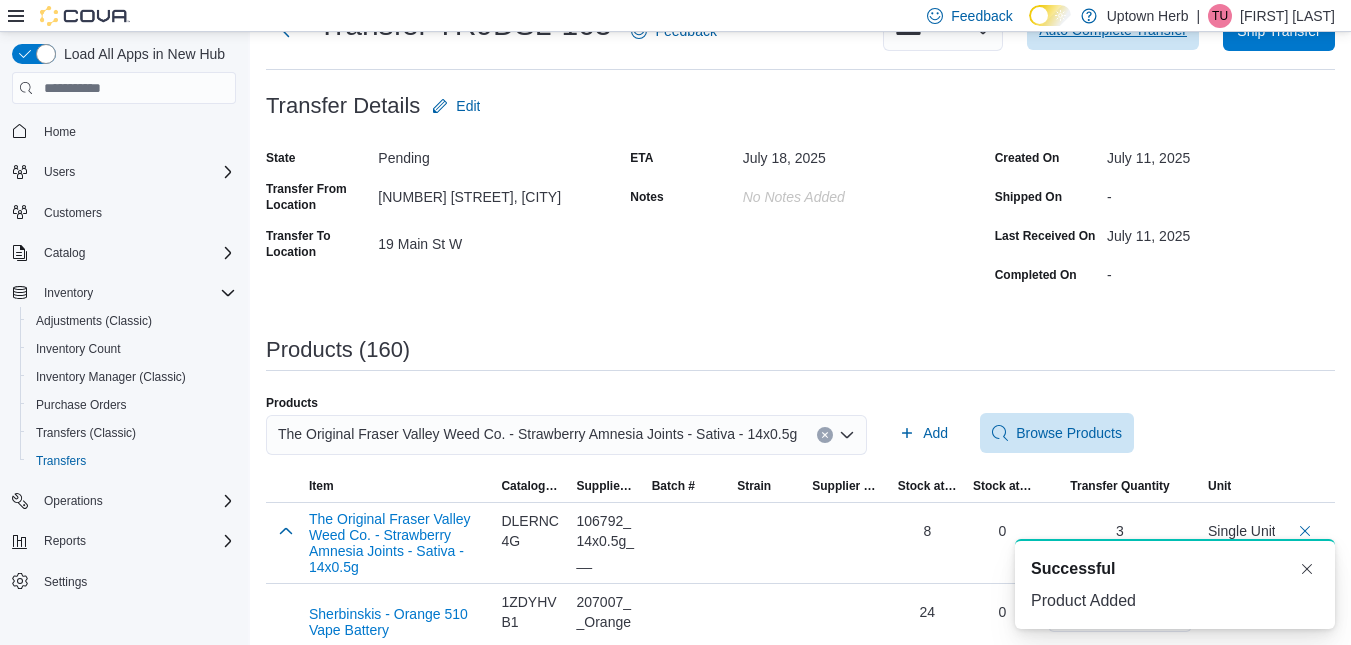 click on "Auto Complete Transfer" at bounding box center (1113, 30) 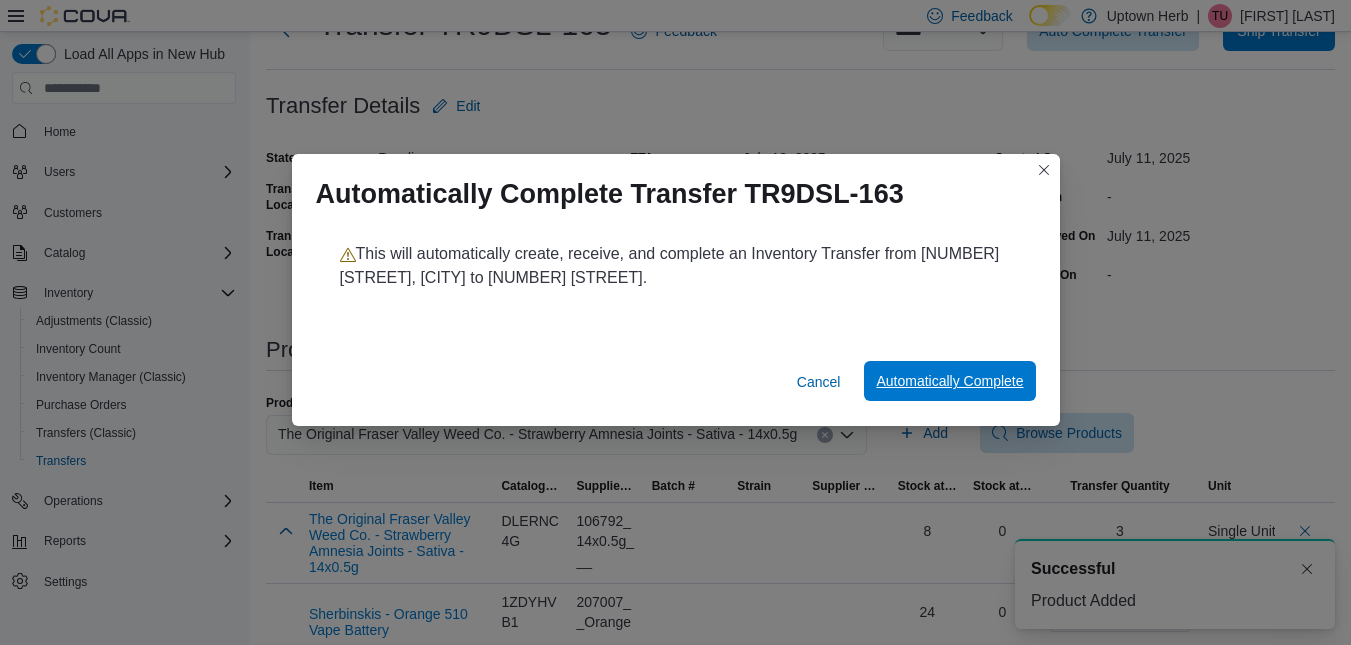 click on "Automatically Complete" at bounding box center (949, 381) 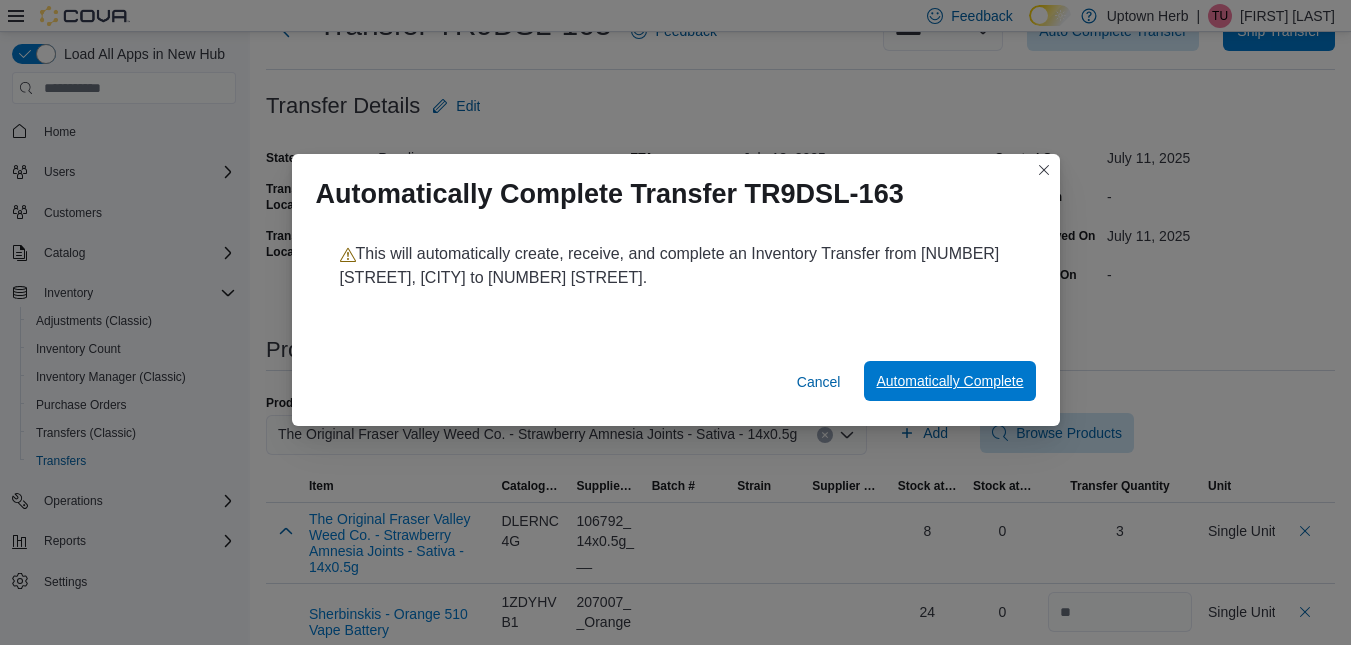 click on "Automatically Complete" at bounding box center [949, 381] 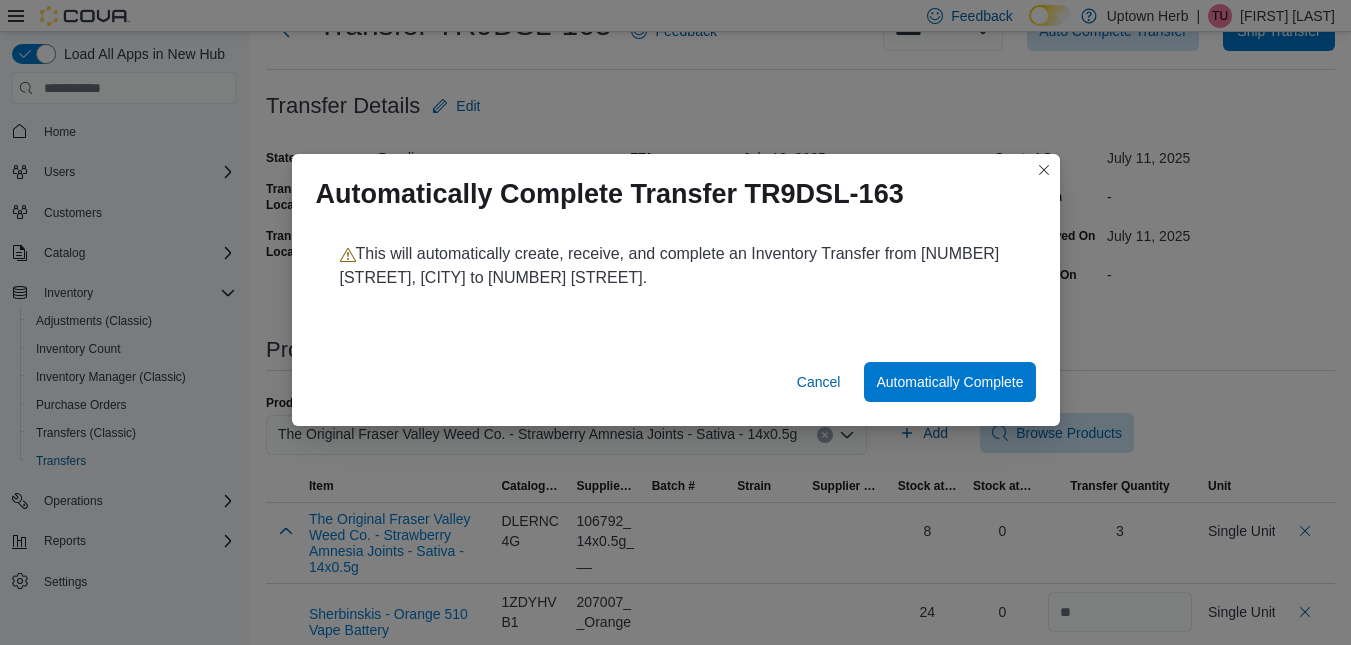 click on "Automatically Complete Transfer TR9DSL-163 This will automatically create, receive, and complete an Inventory Transfer from 56 King St N., Waterloo to 19 Main St W. Cancel Automatically Complete" at bounding box center [675, 322] 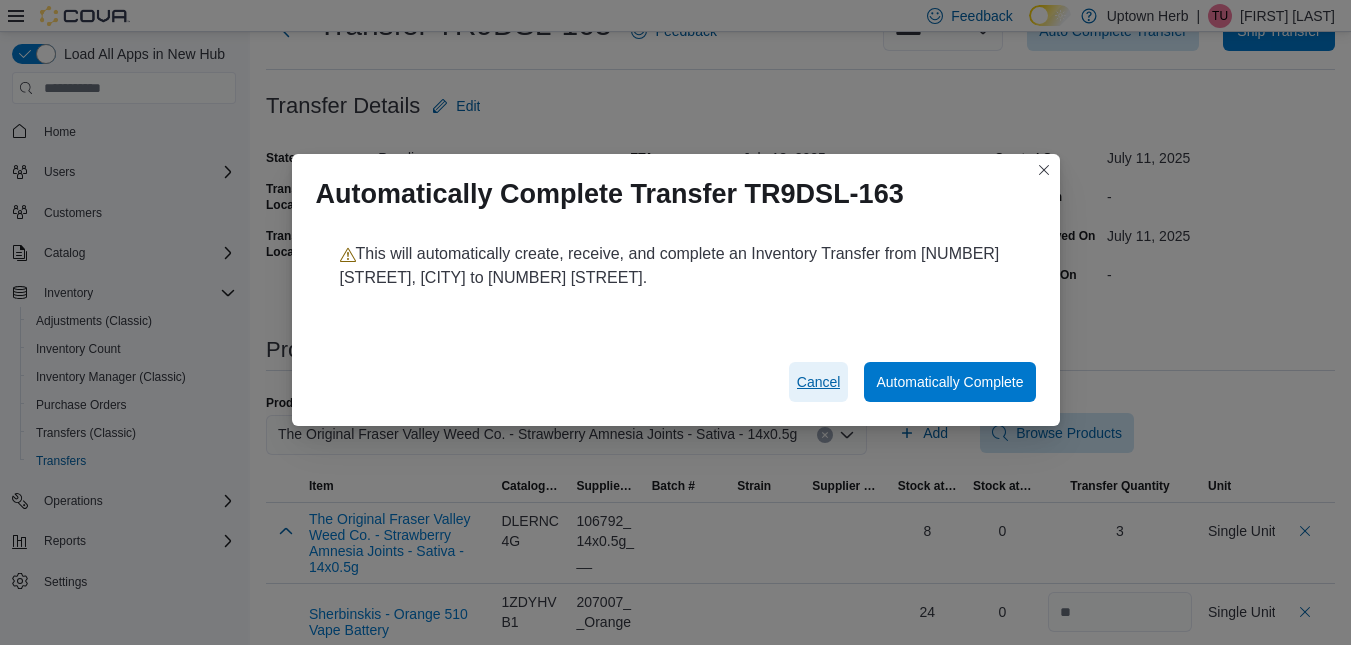 click on "Cancel" at bounding box center (819, 382) 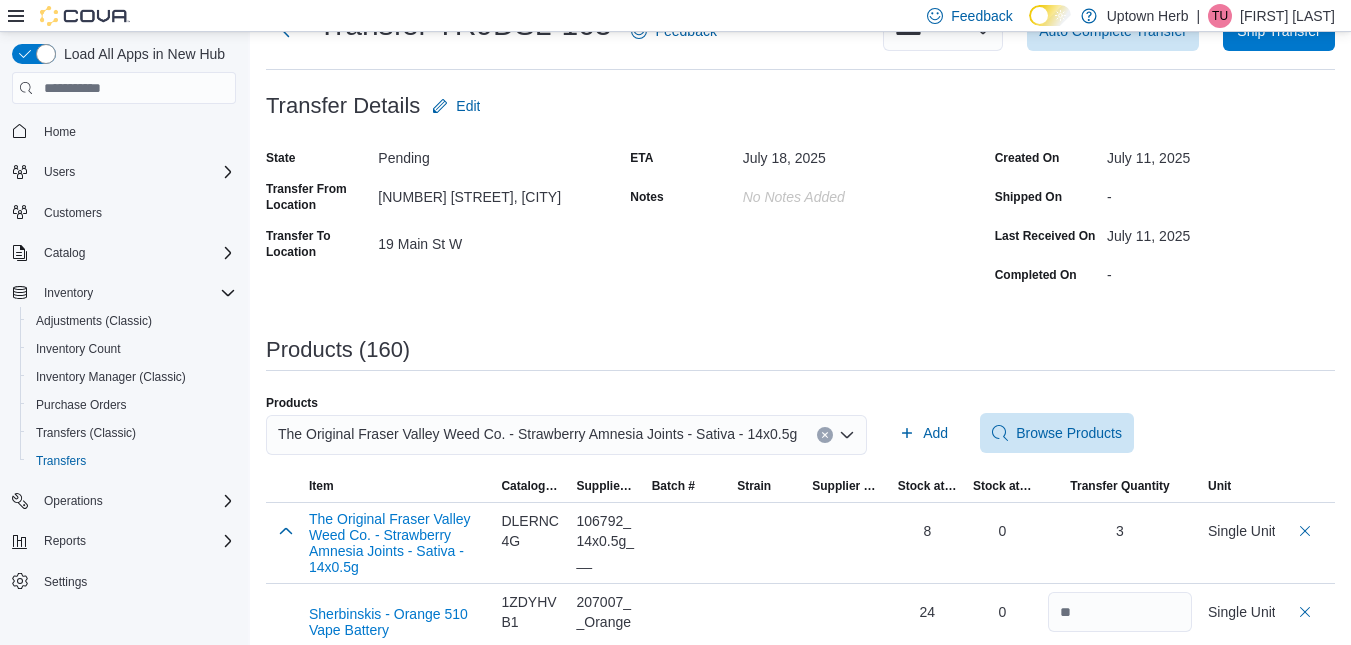 click on "**********" at bounding box center (800, 5882) 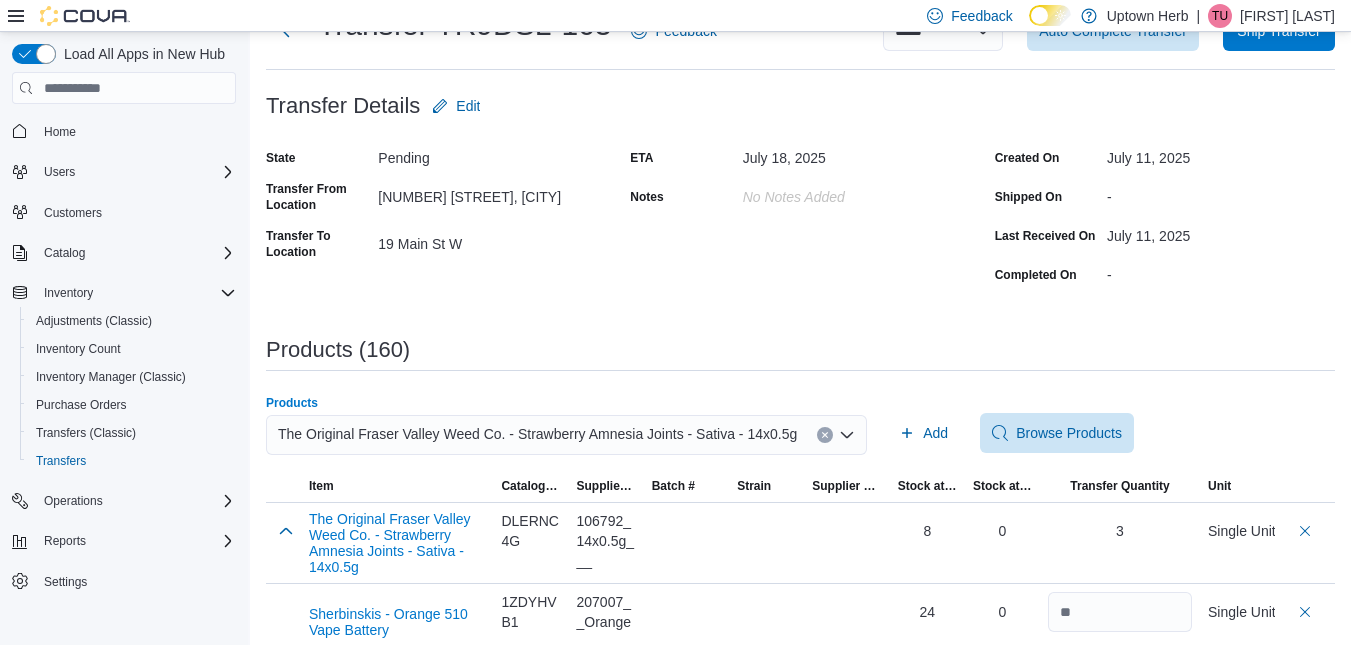 click 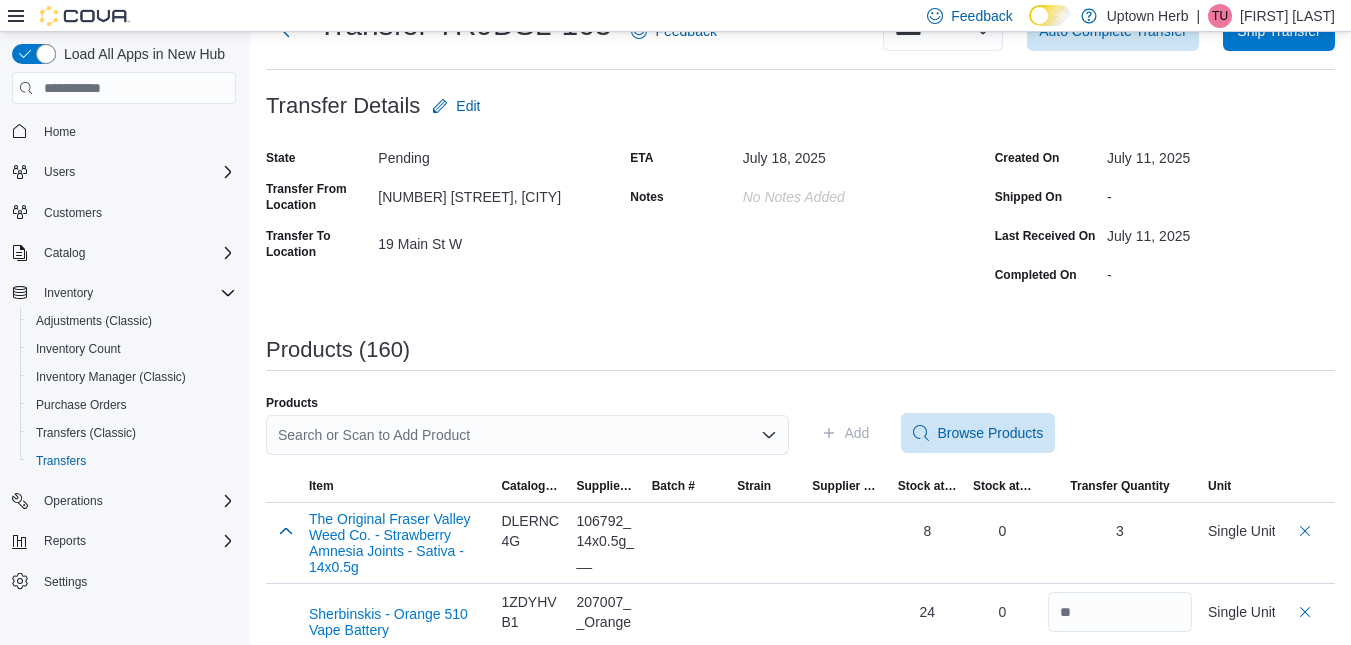 click on "**********" at bounding box center (800, 5882) 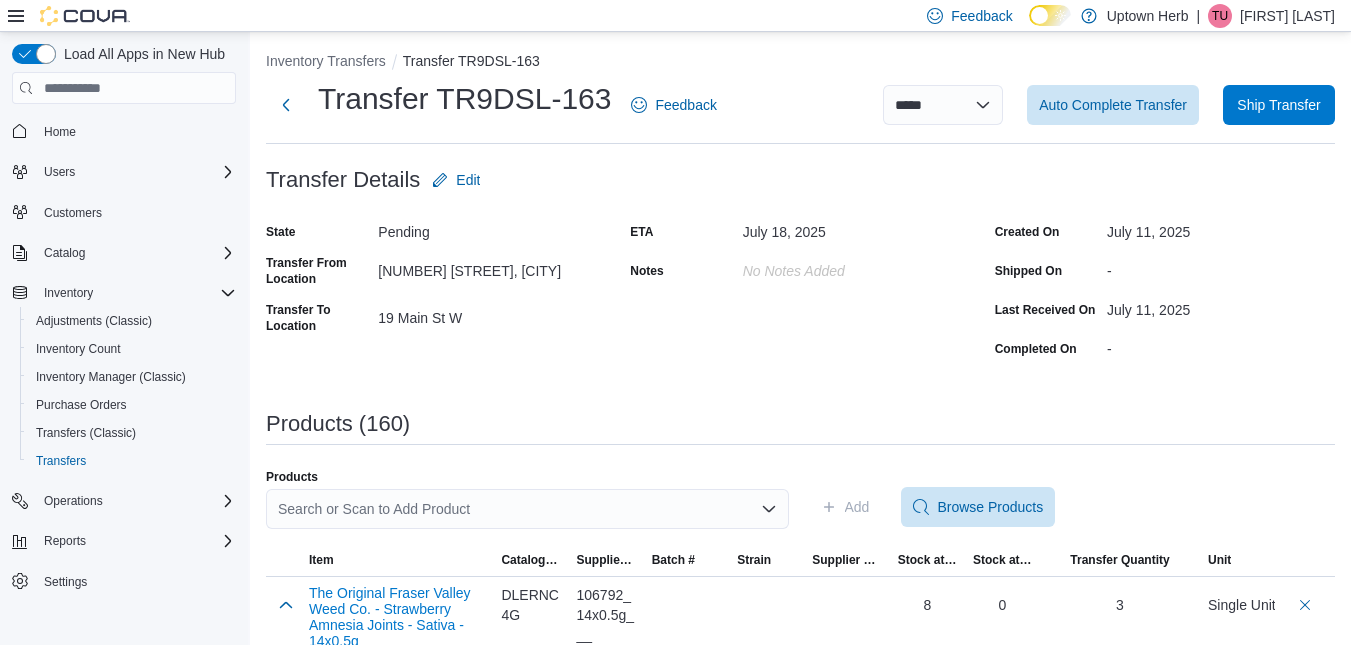 scroll, scrollTop: 3, scrollLeft: 0, axis: vertical 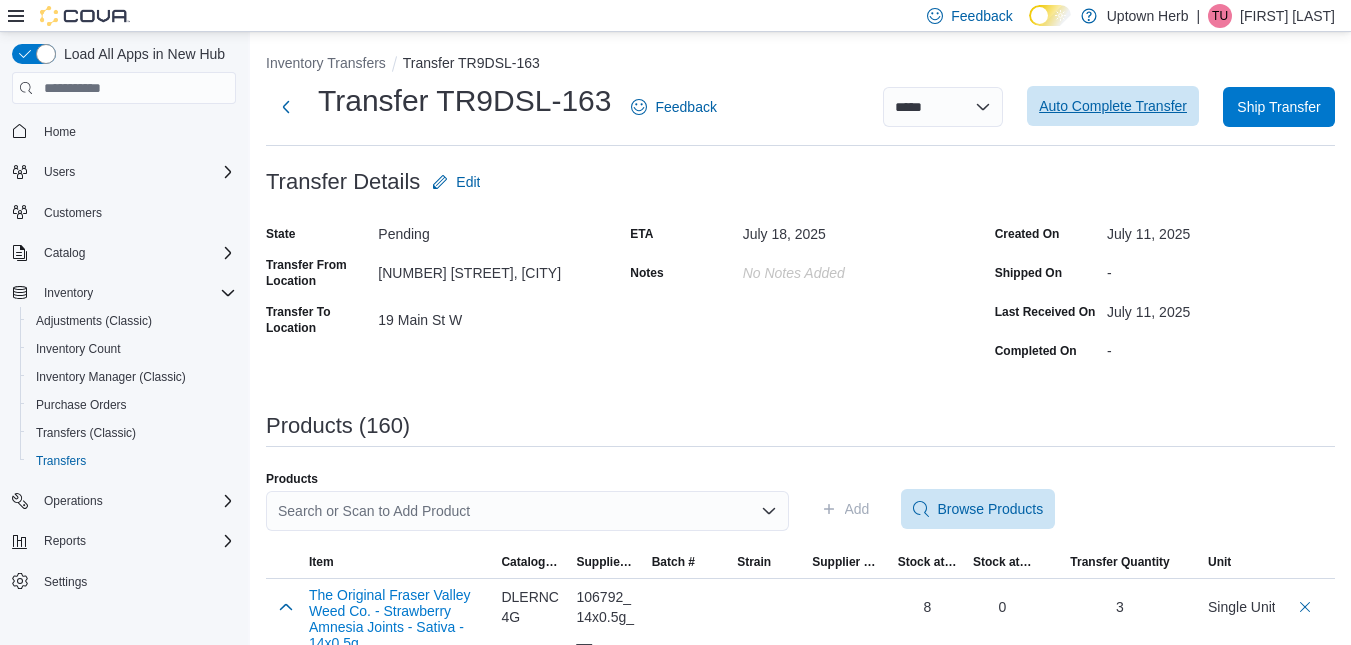 click on "Auto Complete Transfer" at bounding box center (1113, 106) 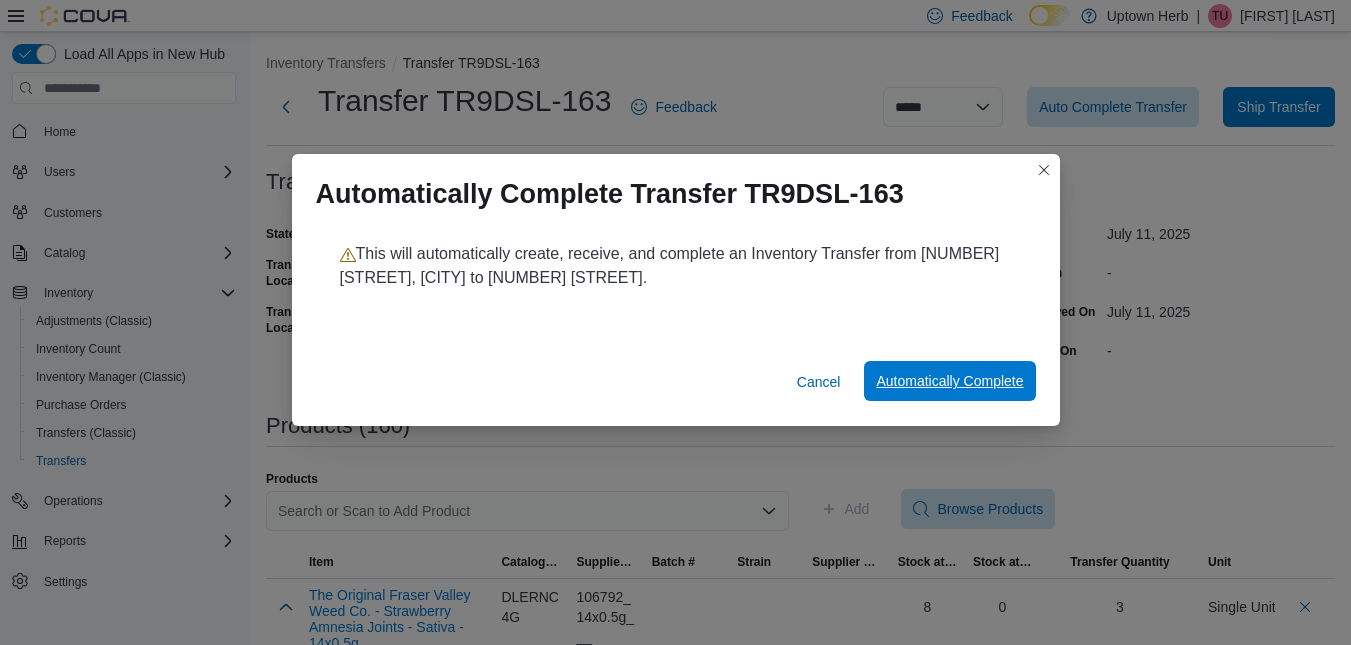 click on "Automatically Complete" at bounding box center (949, 381) 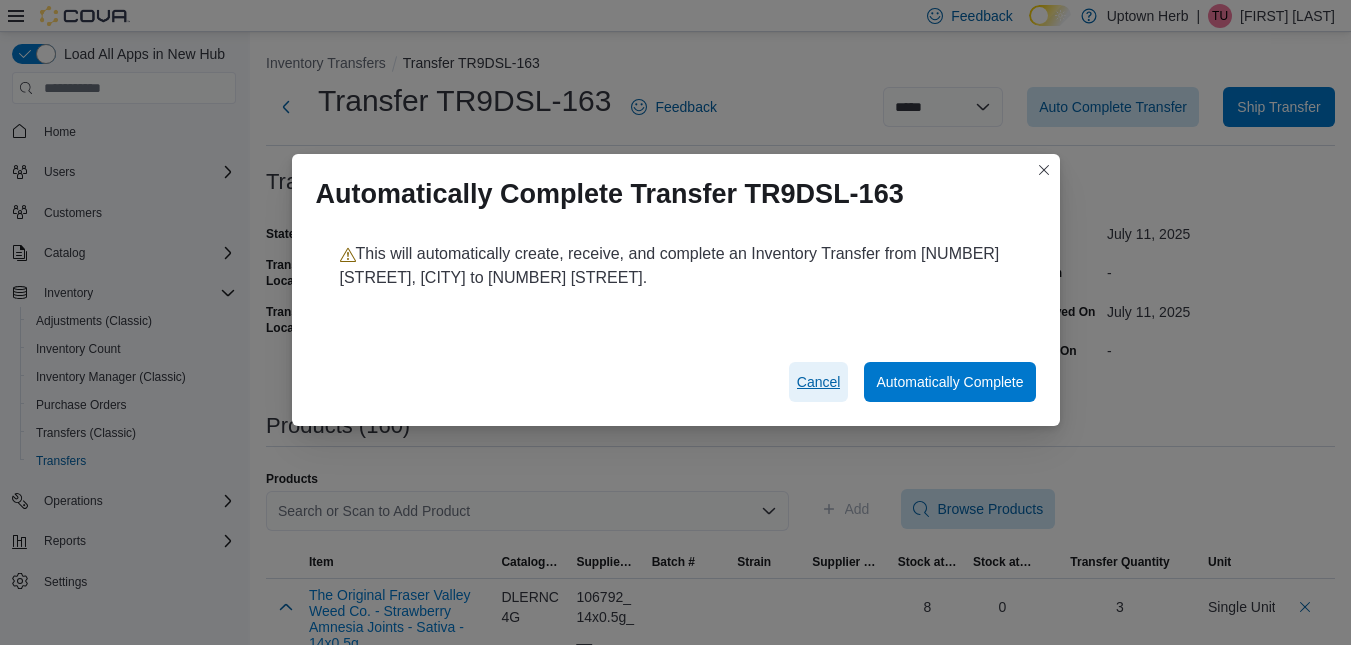click on "Cancel" at bounding box center (819, 382) 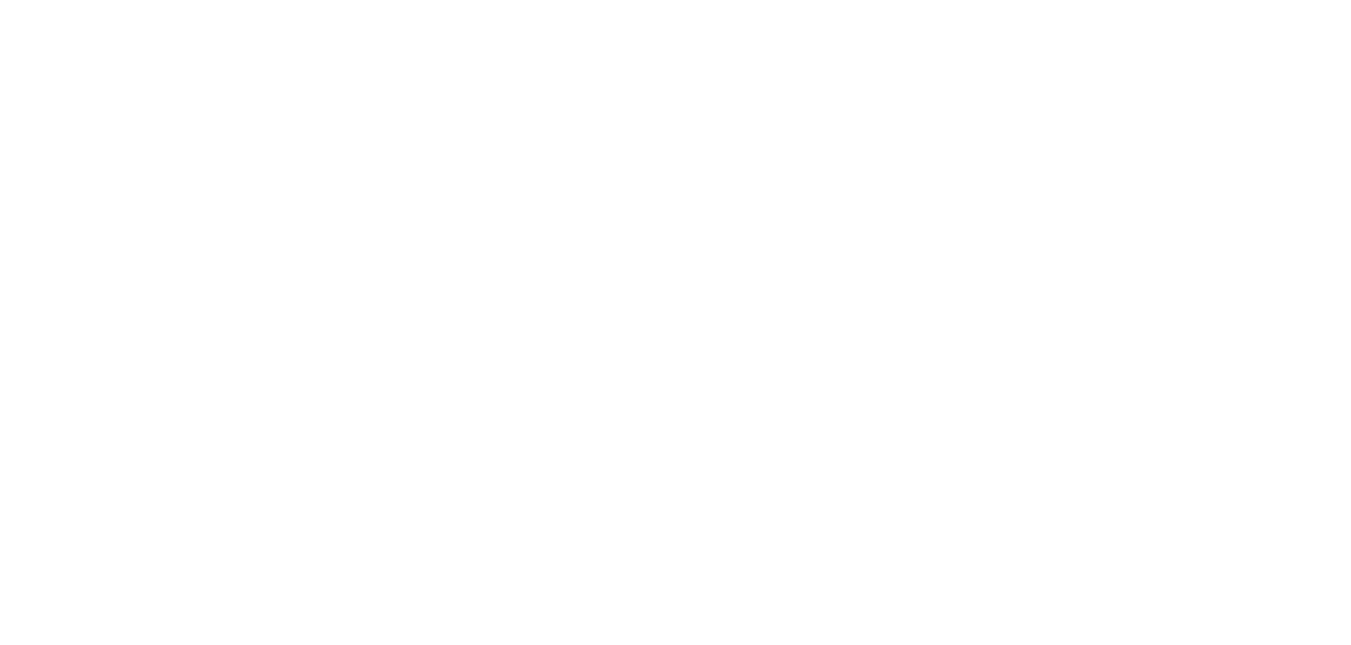 scroll, scrollTop: 0, scrollLeft: 0, axis: both 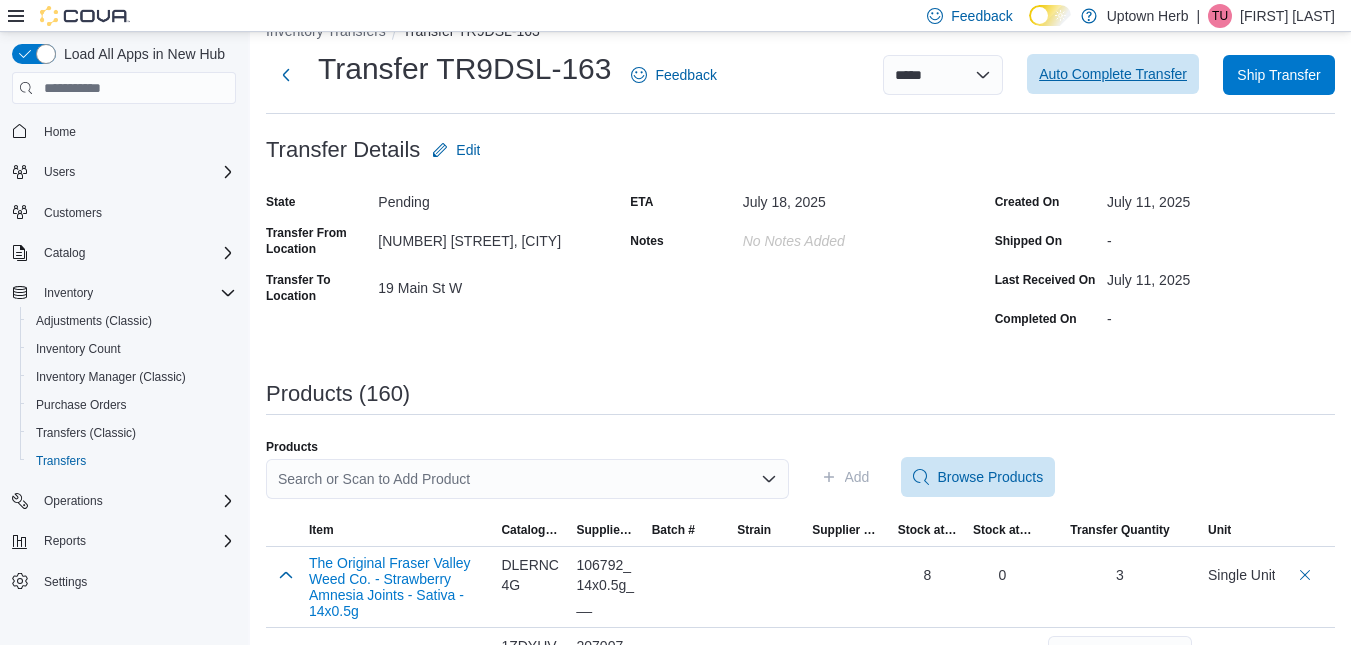 click on "Auto Complete Transfer" at bounding box center (1113, 74) 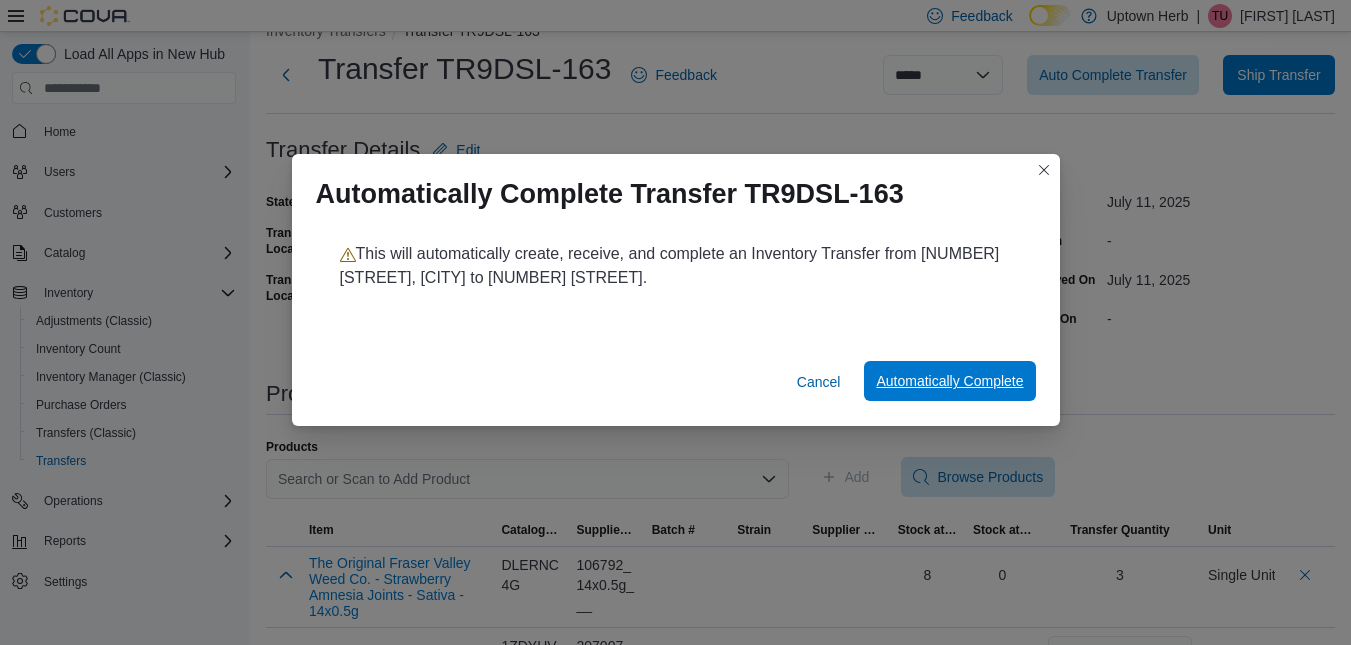click on "Automatically Complete" at bounding box center [949, 381] 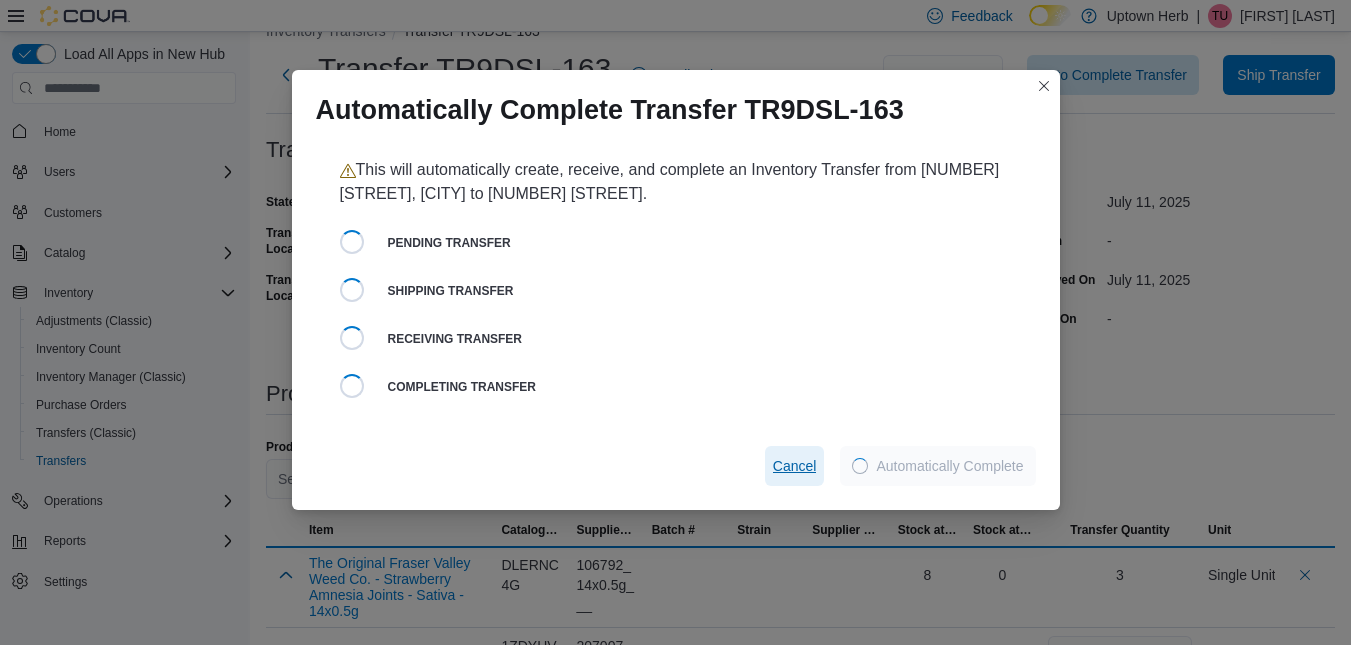 click on "Cancel" at bounding box center (795, 466) 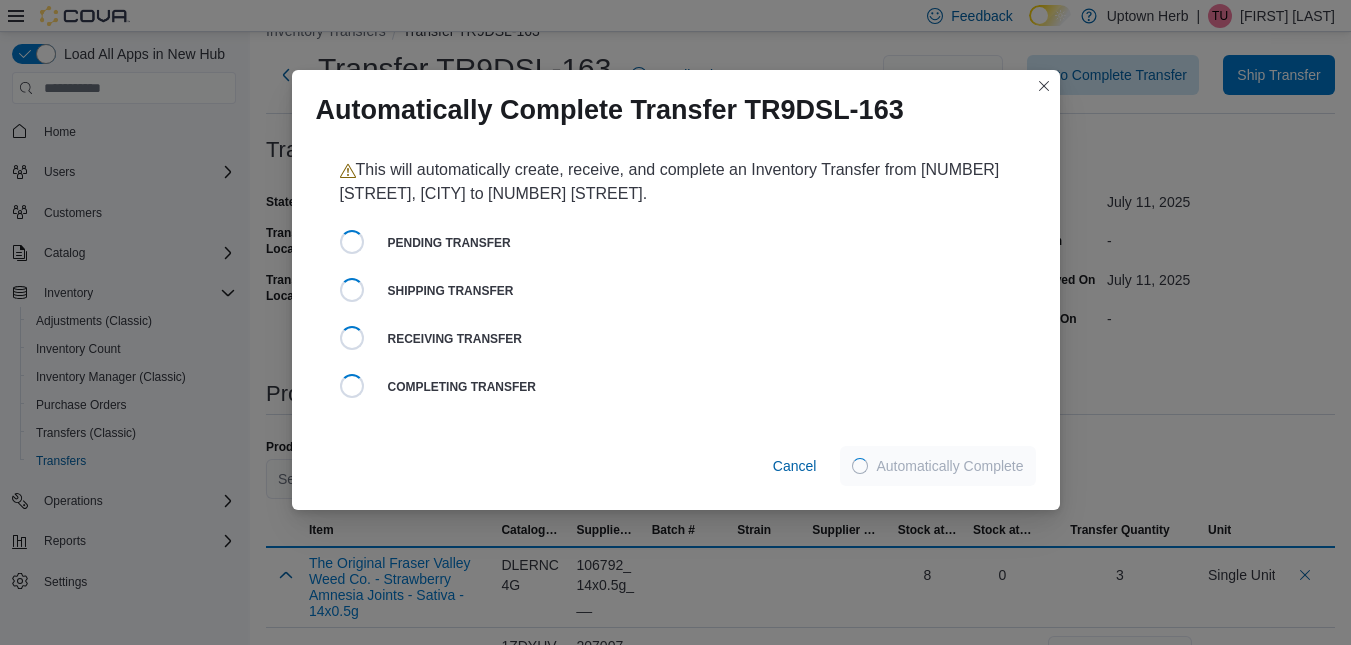 click on "Search or Scan to Add Product" at bounding box center (527, 479) 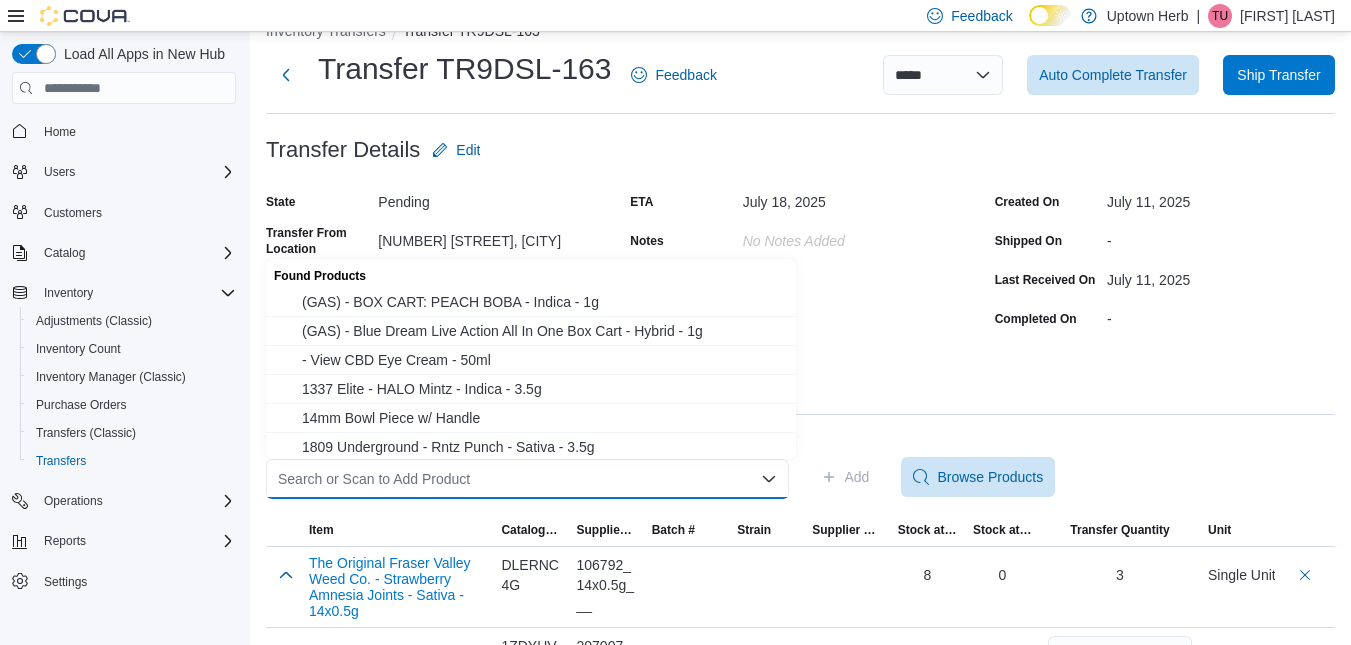 click on "Search or Scan to Add Product Combo box. Selected. Combo box input. Search or Scan to Add Product. Type some text or, to display a list of choices, press Down Arrow. To exit the list of choices, press Escape." at bounding box center [527, 479] 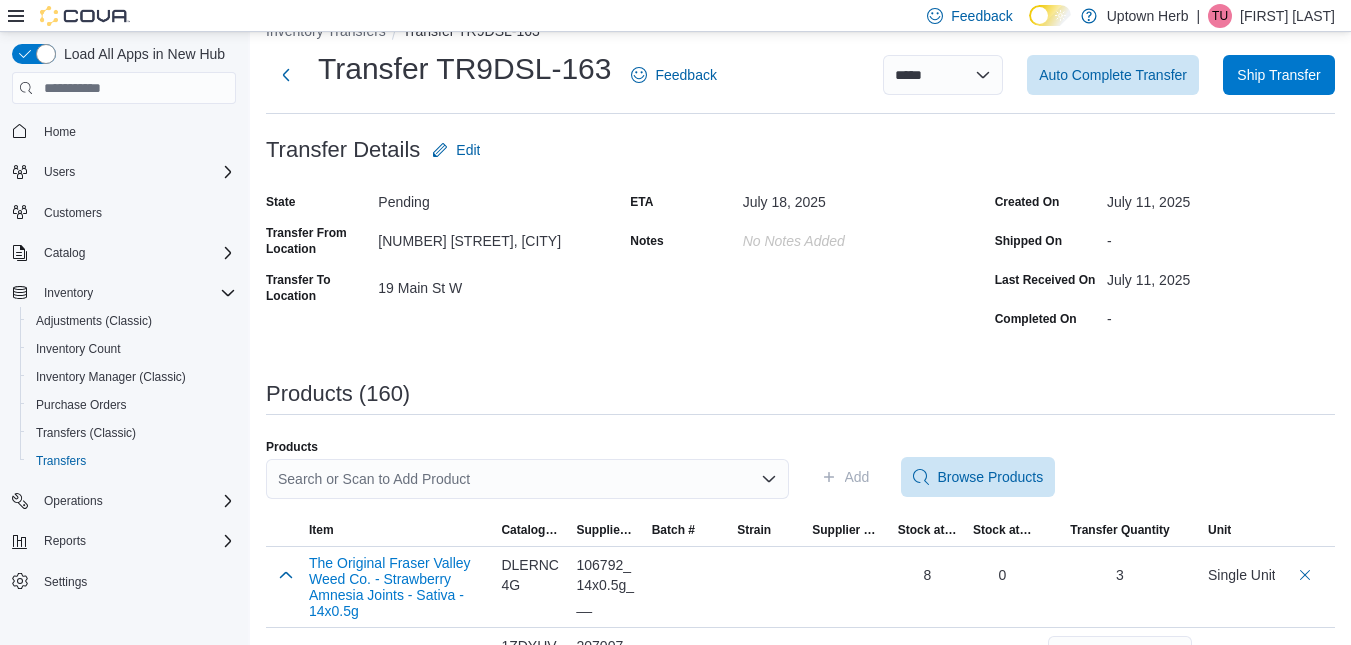 click on "**********" at bounding box center (800, 5926) 